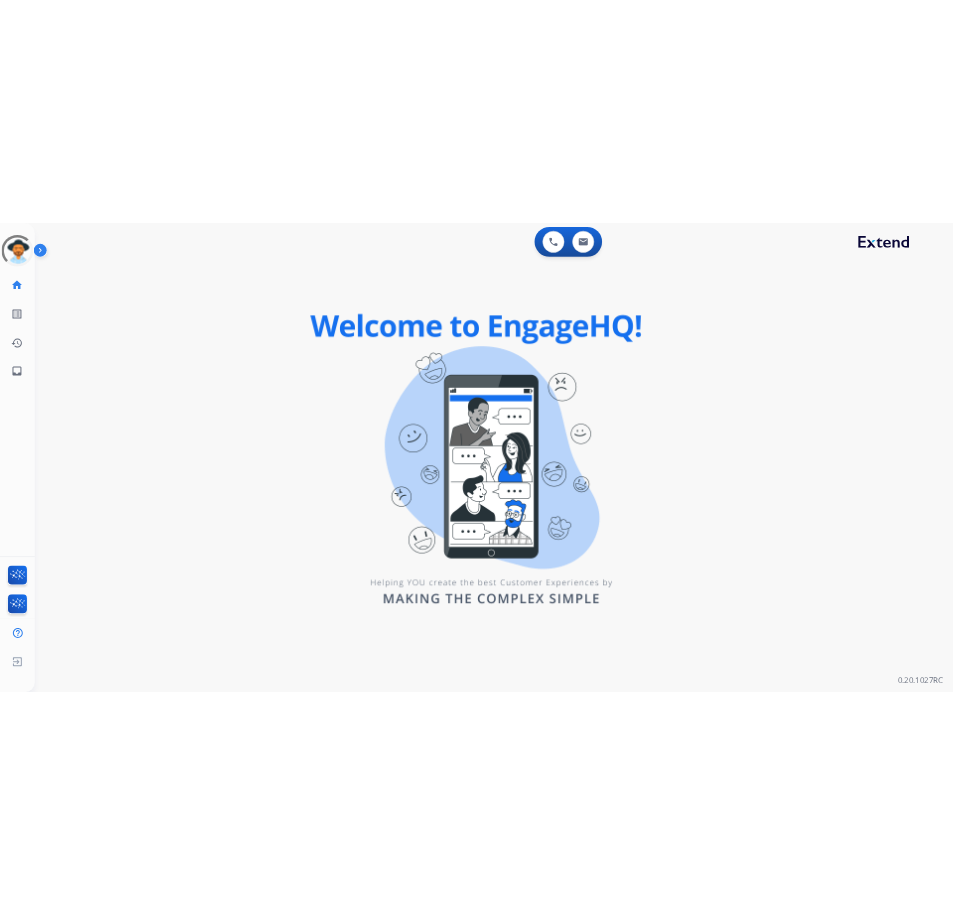 scroll, scrollTop: 0, scrollLeft: 0, axis: both 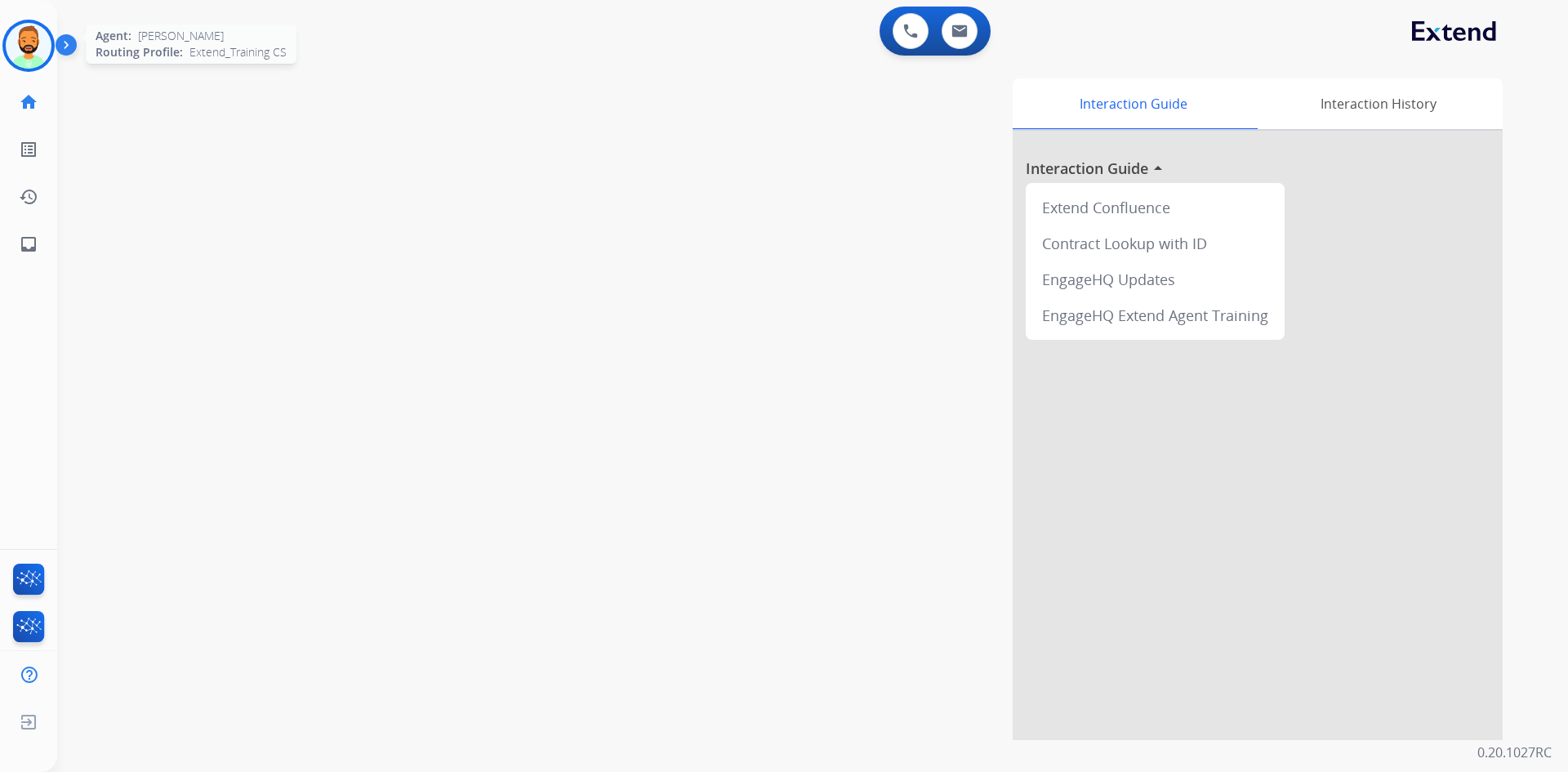 click at bounding box center [29, 46] 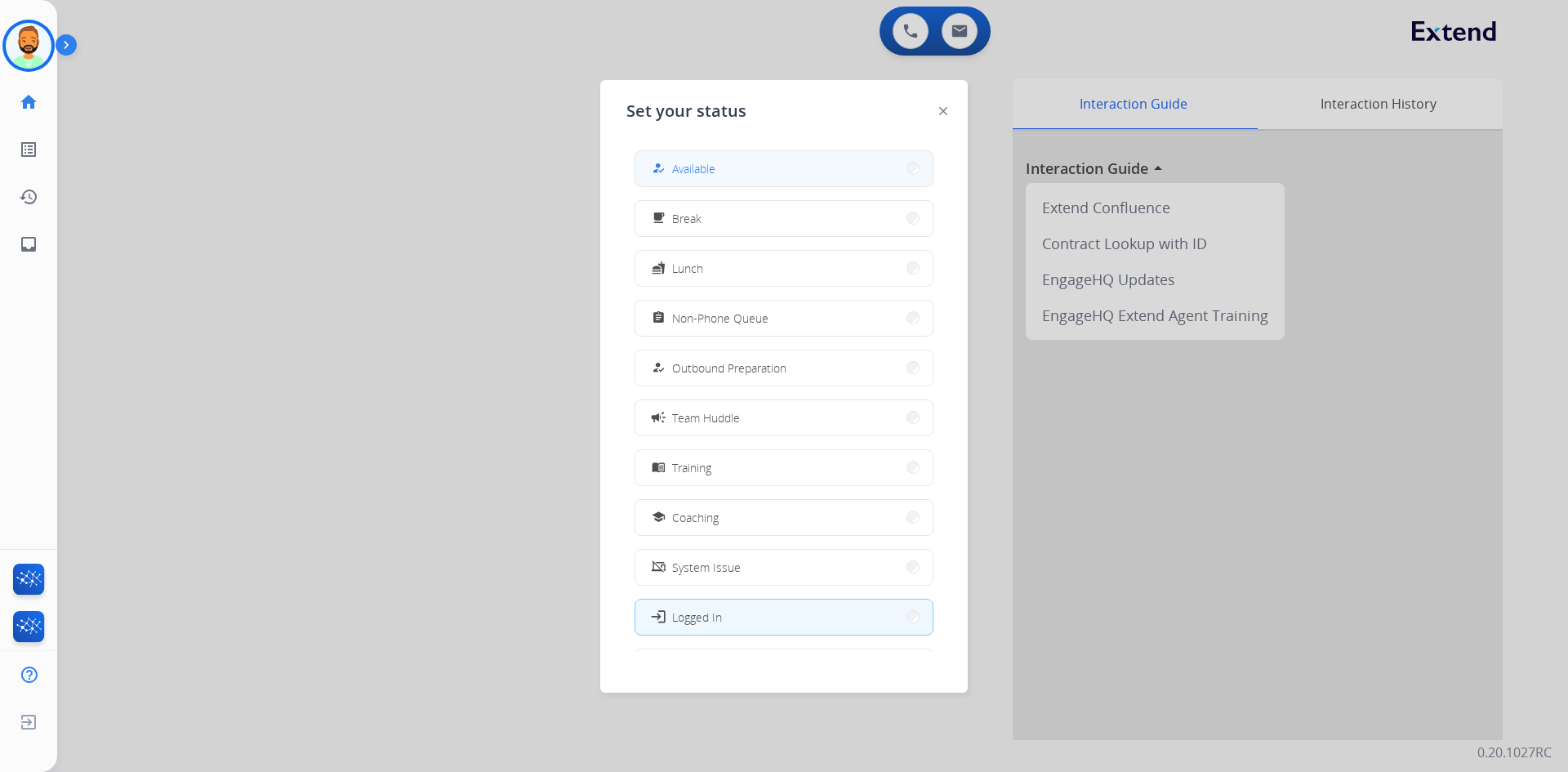 click on "how_to_reg Available" at bounding box center [784, 168] 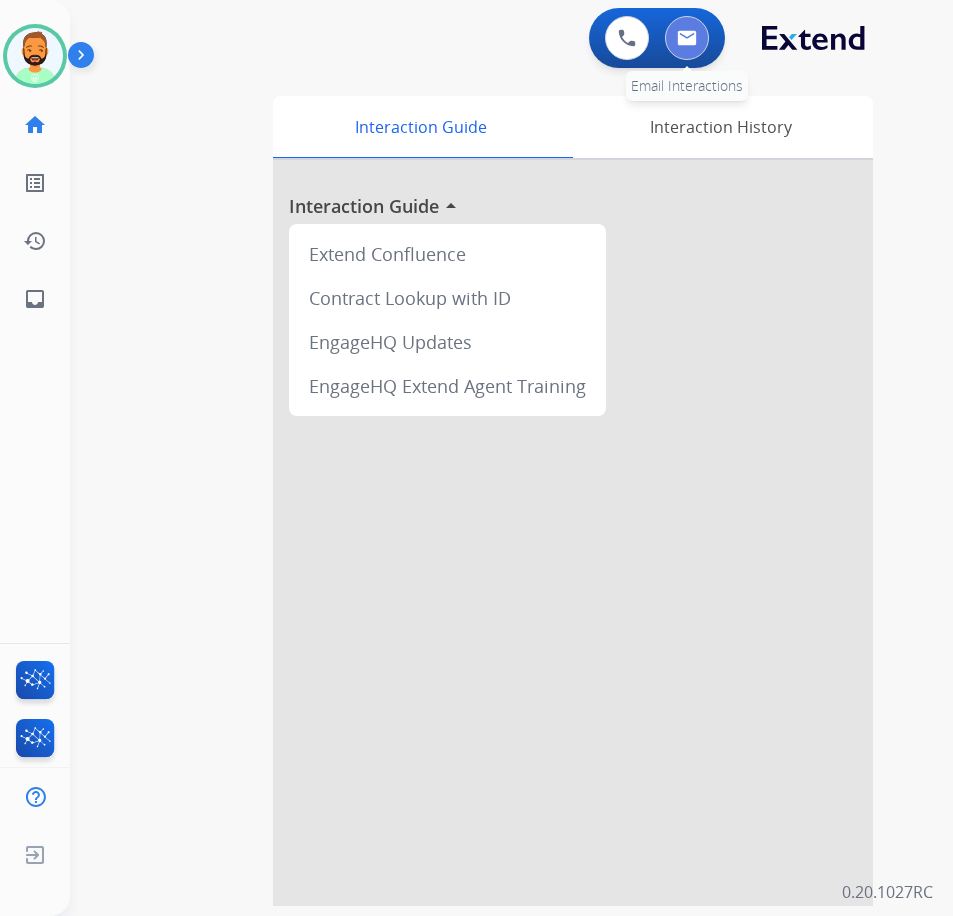 click at bounding box center (687, 38) 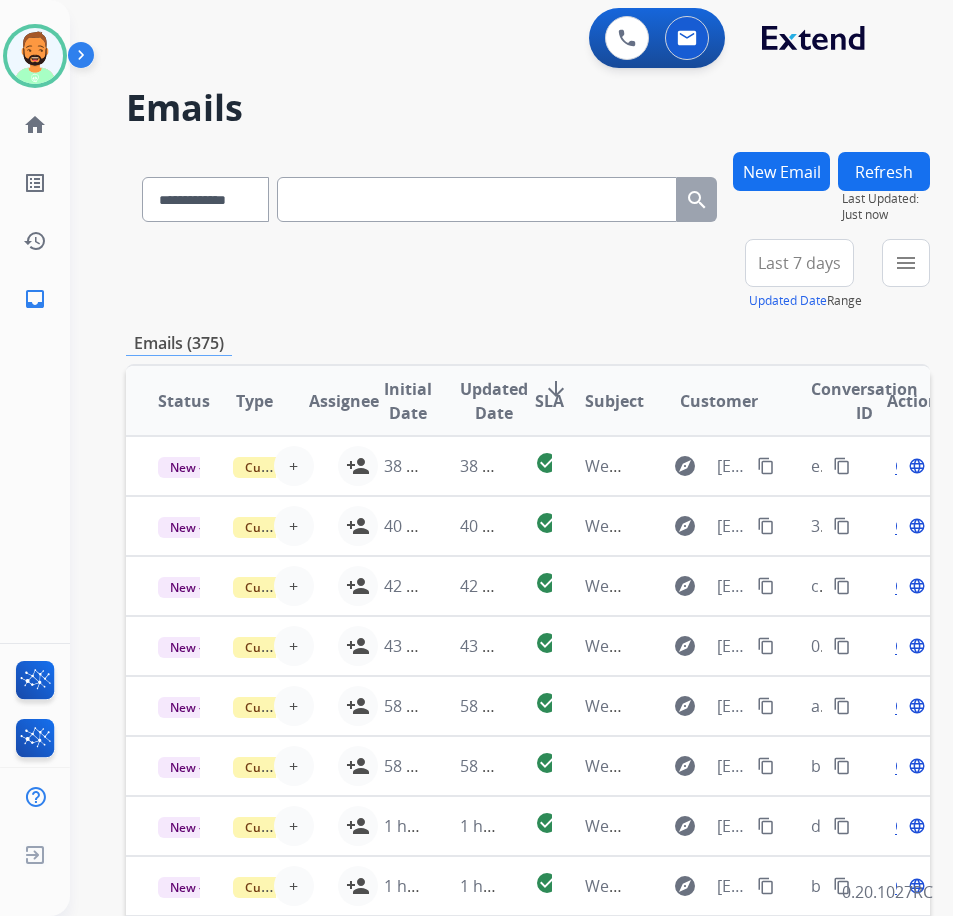 click on "Last 7 days" at bounding box center [799, 263] 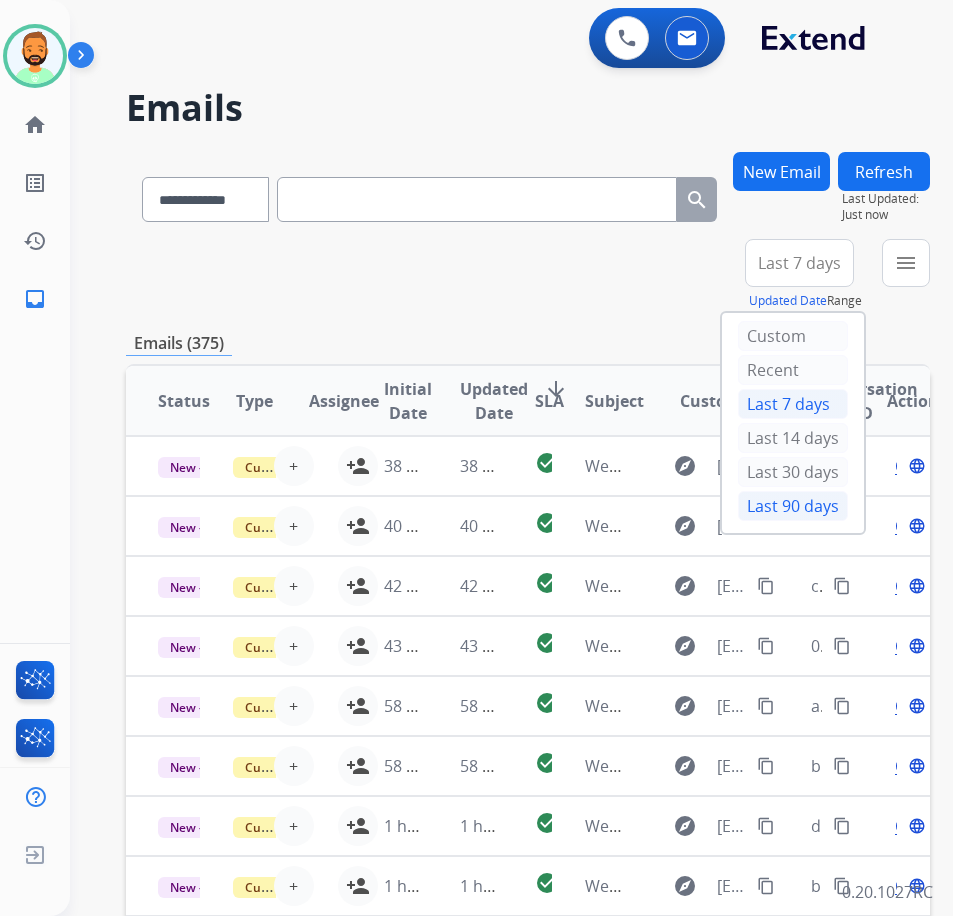 click on "Last 90 days" at bounding box center (793, 506) 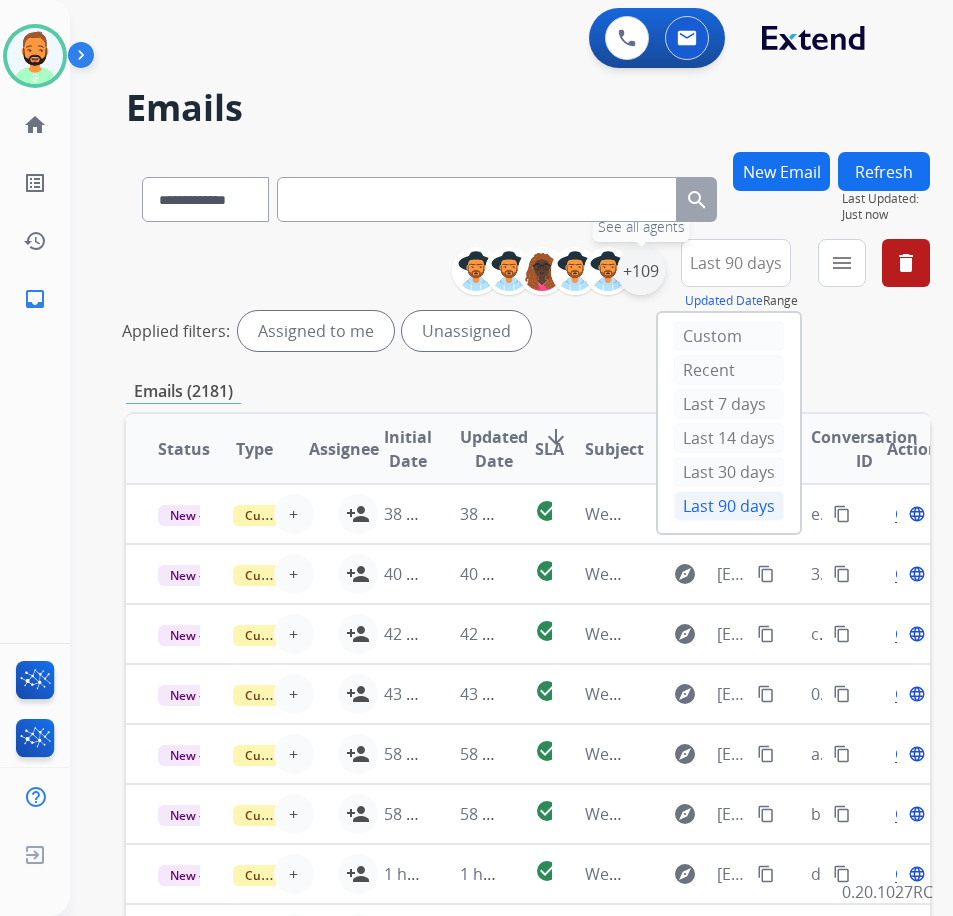 click on "+109" at bounding box center (641, 271) 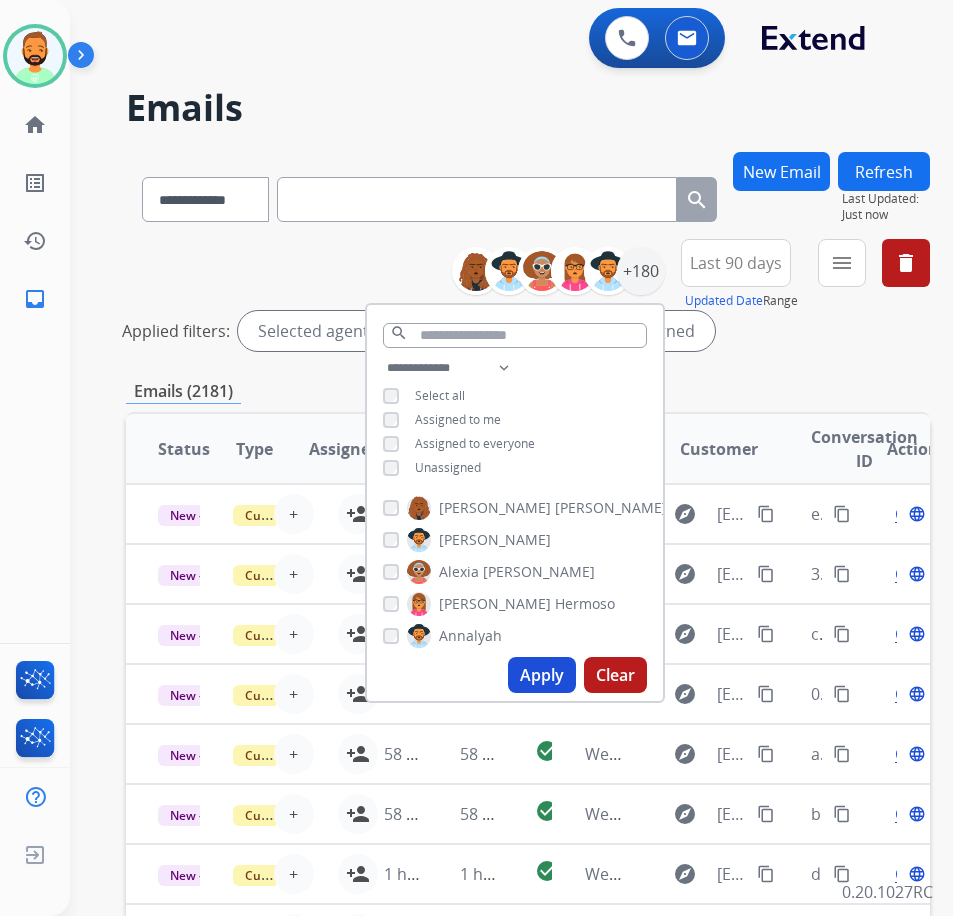 click on "Unassigned" at bounding box center (448, 467) 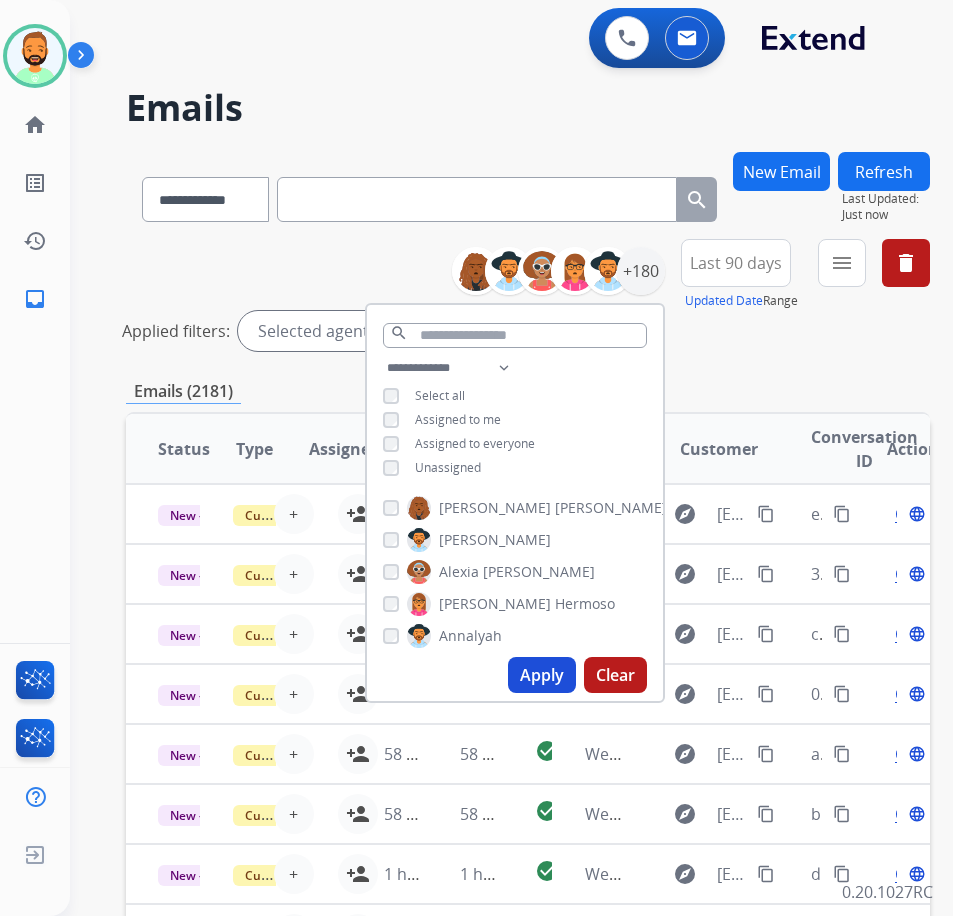 click on "Apply" at bounding box center (542, 675) 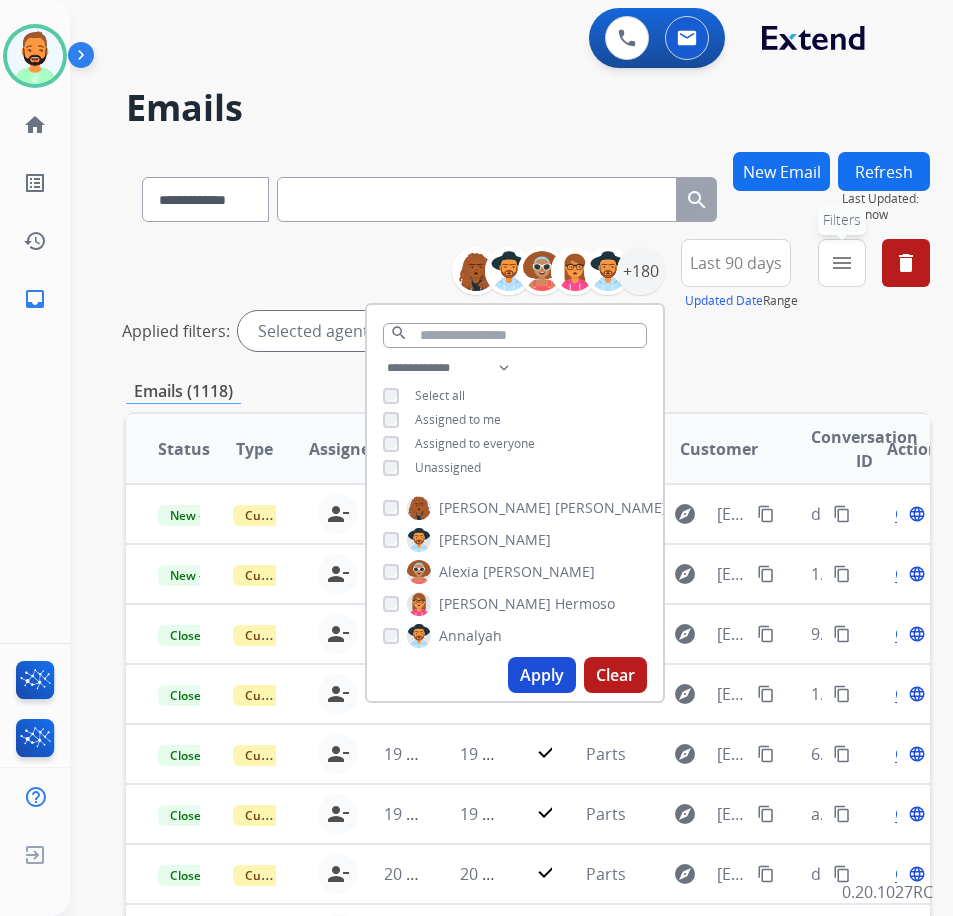 click on "menu" at bounding box center [842, 263] 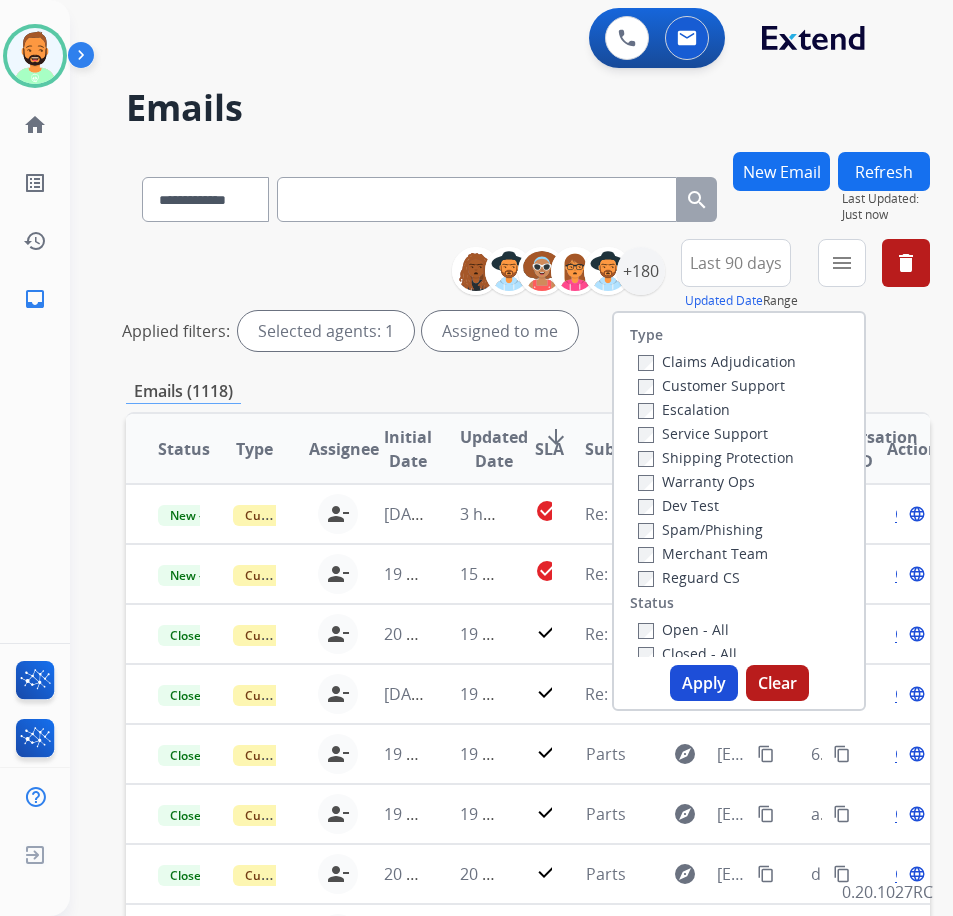 click on "Customer Support" at bounding box center [711, 385] 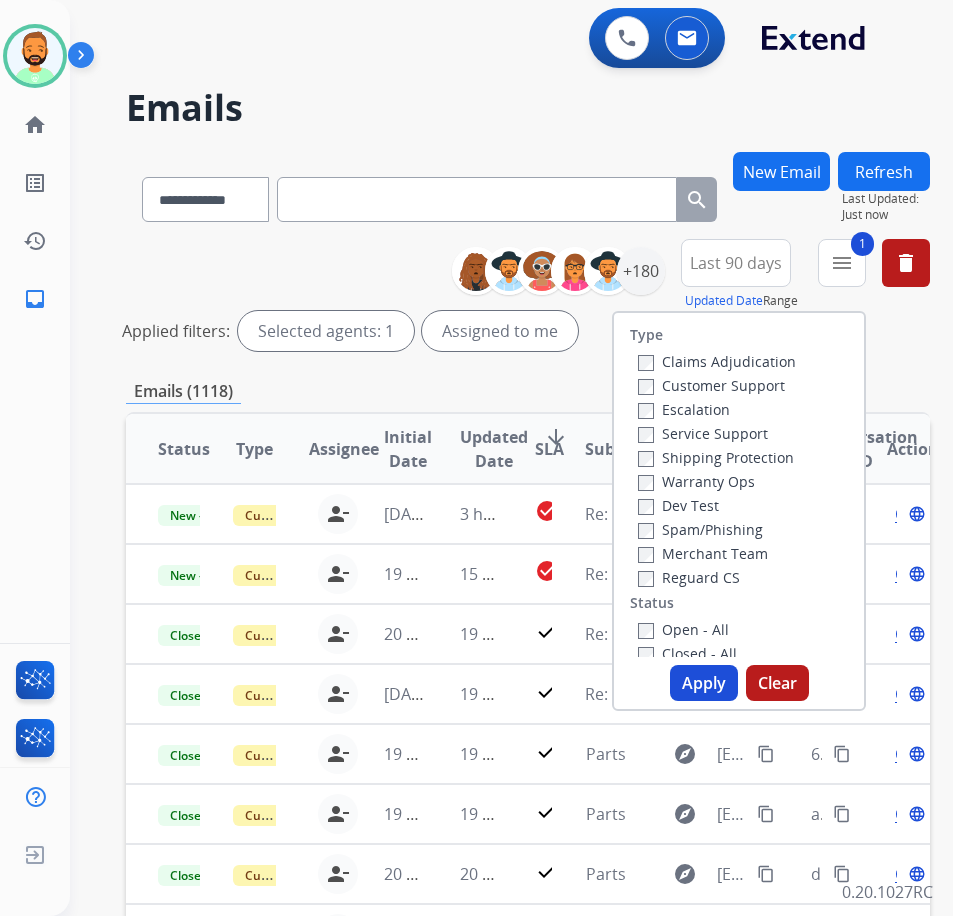 click on "Shipping Protection" at bounding box center (717, 457) 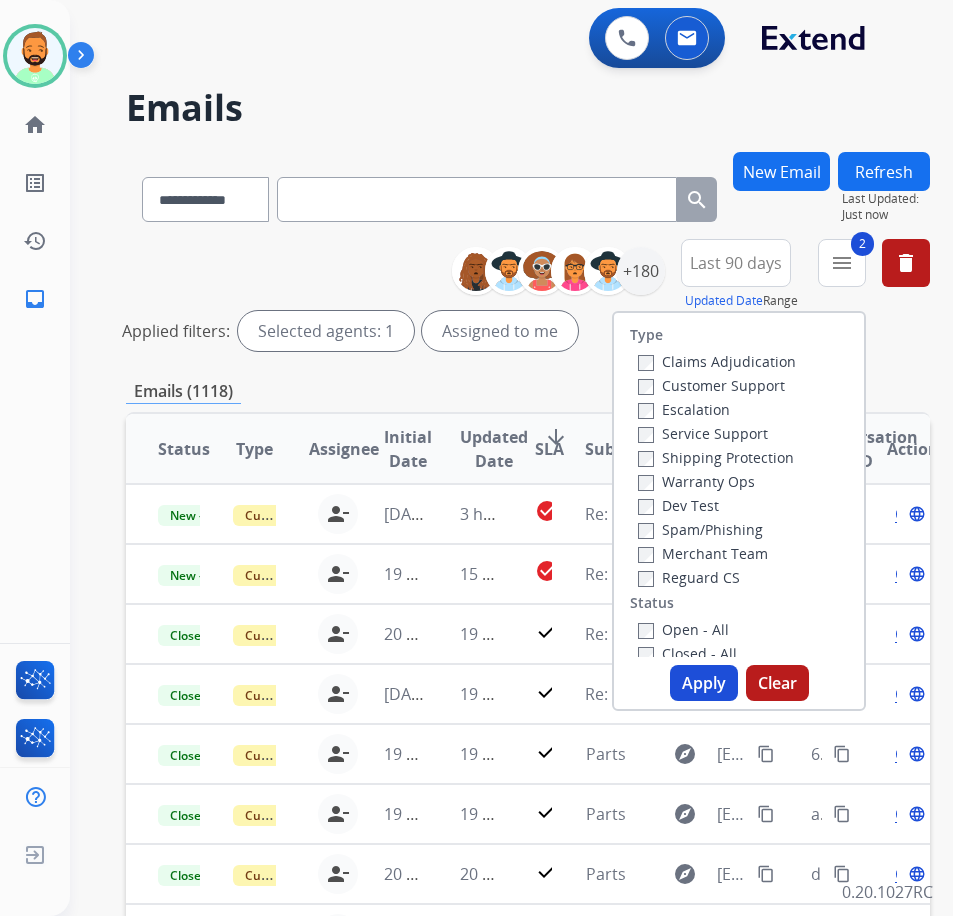click on "Open - All" at bounding box center (683, 629) 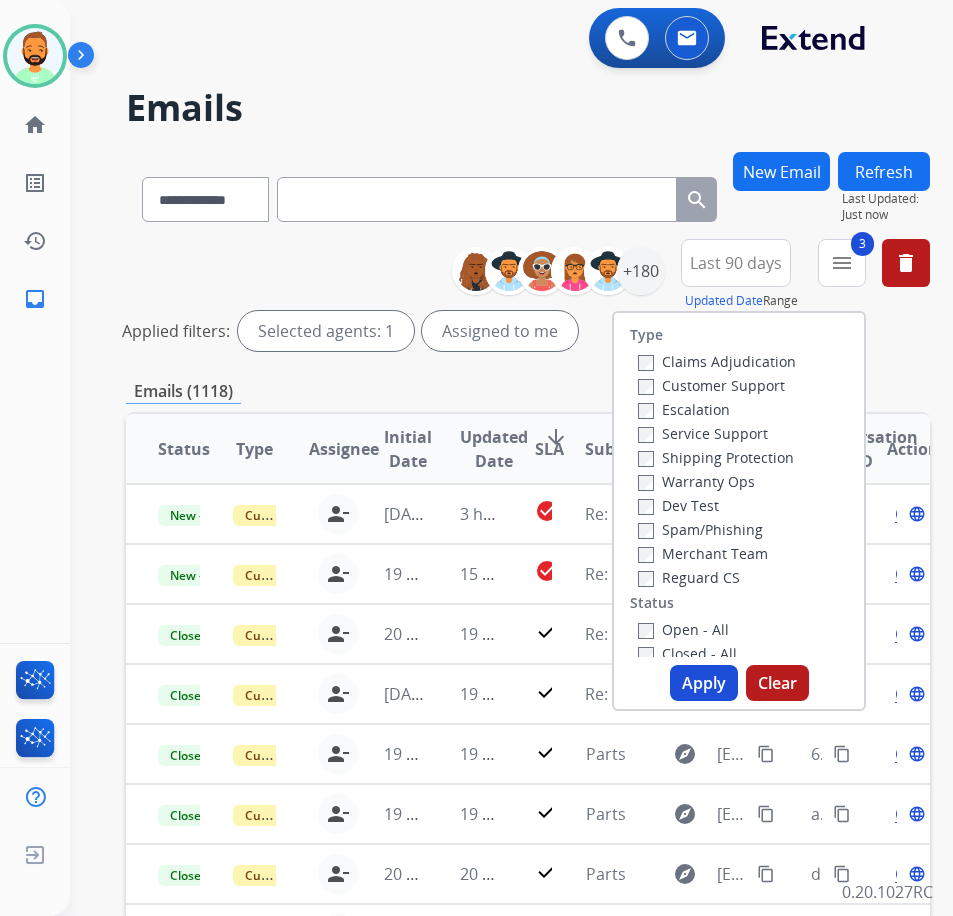 click on "Apply" at bounding box center [704, 683] 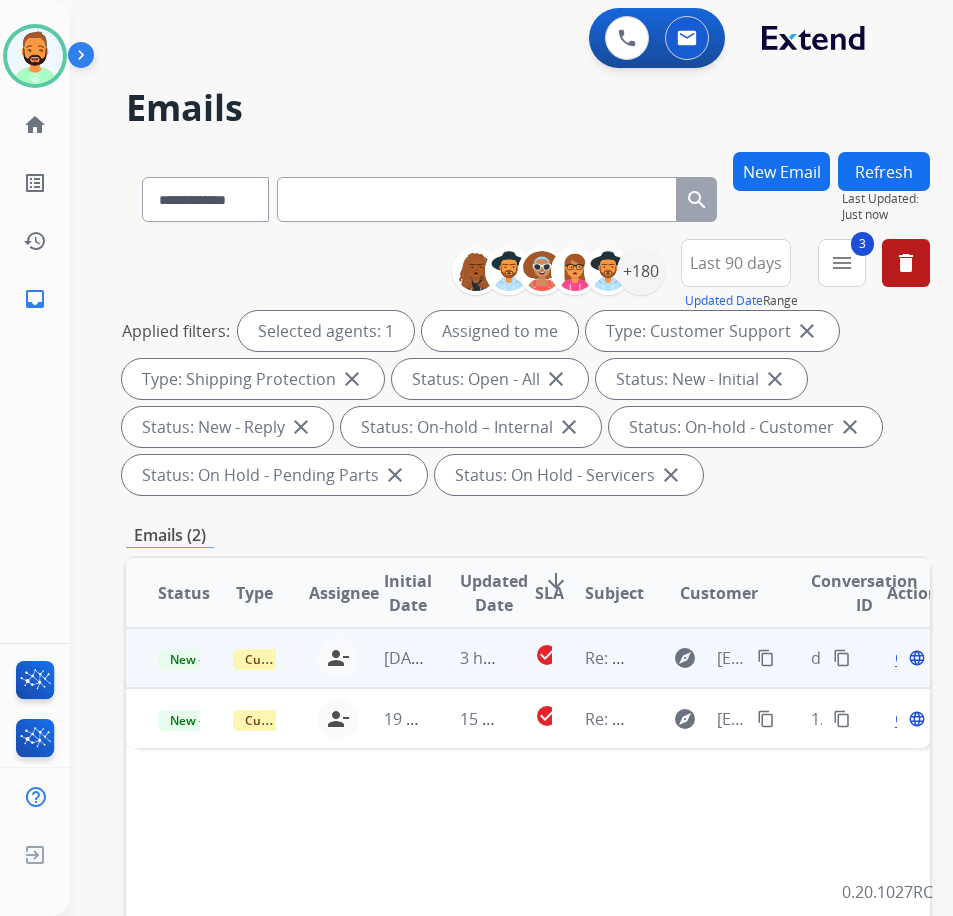 click on "3 hours ago" at bounding box center (465, 658) 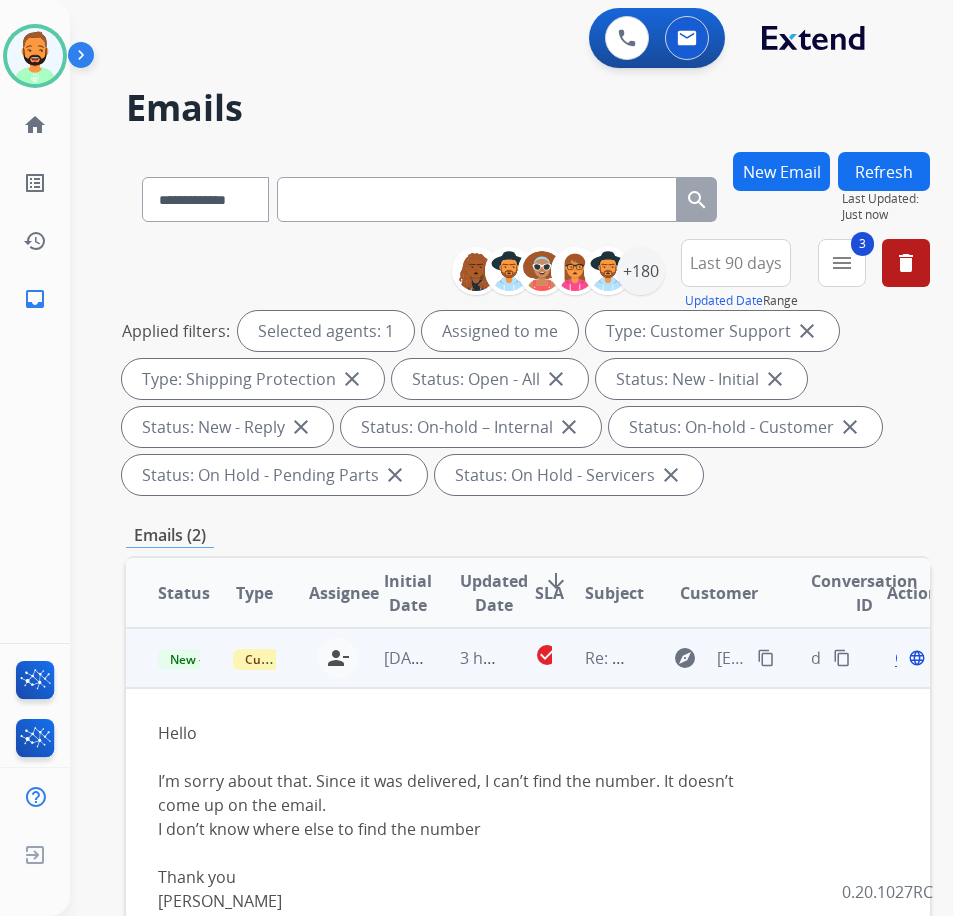 scroll, scrollTop: 100, scrollLeft: 0, axis: vertical 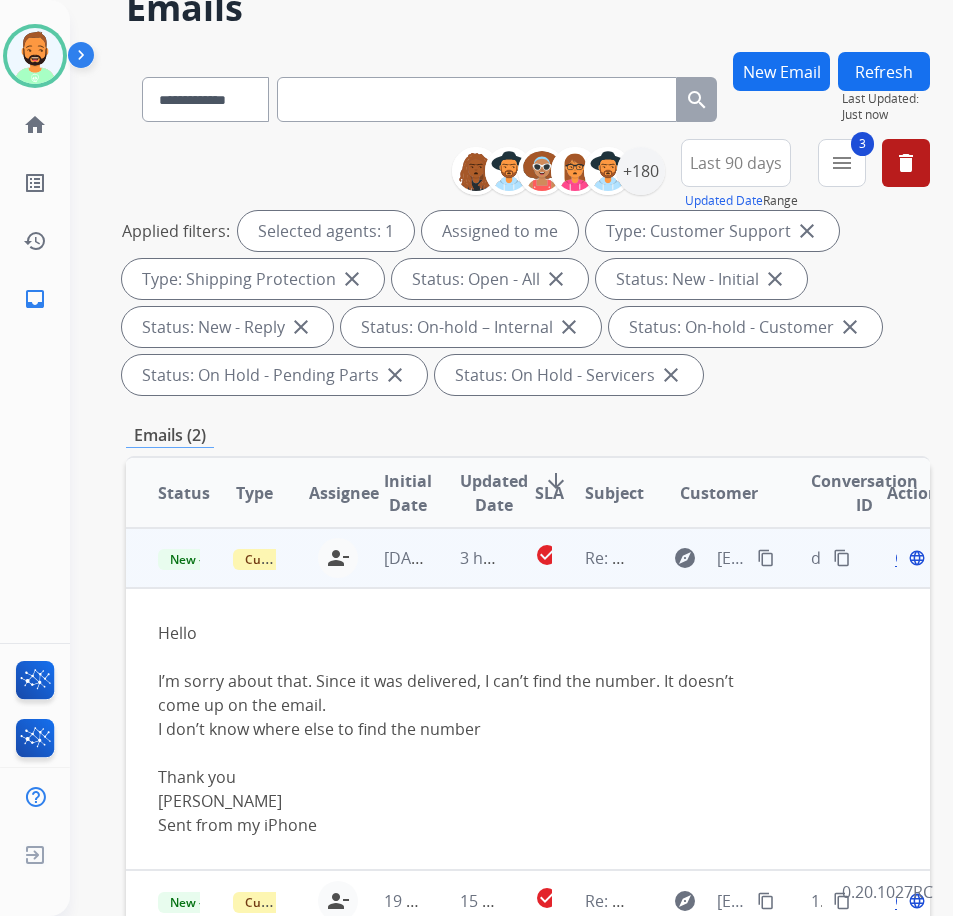 click on "Open" at bounding box center [915, 558] 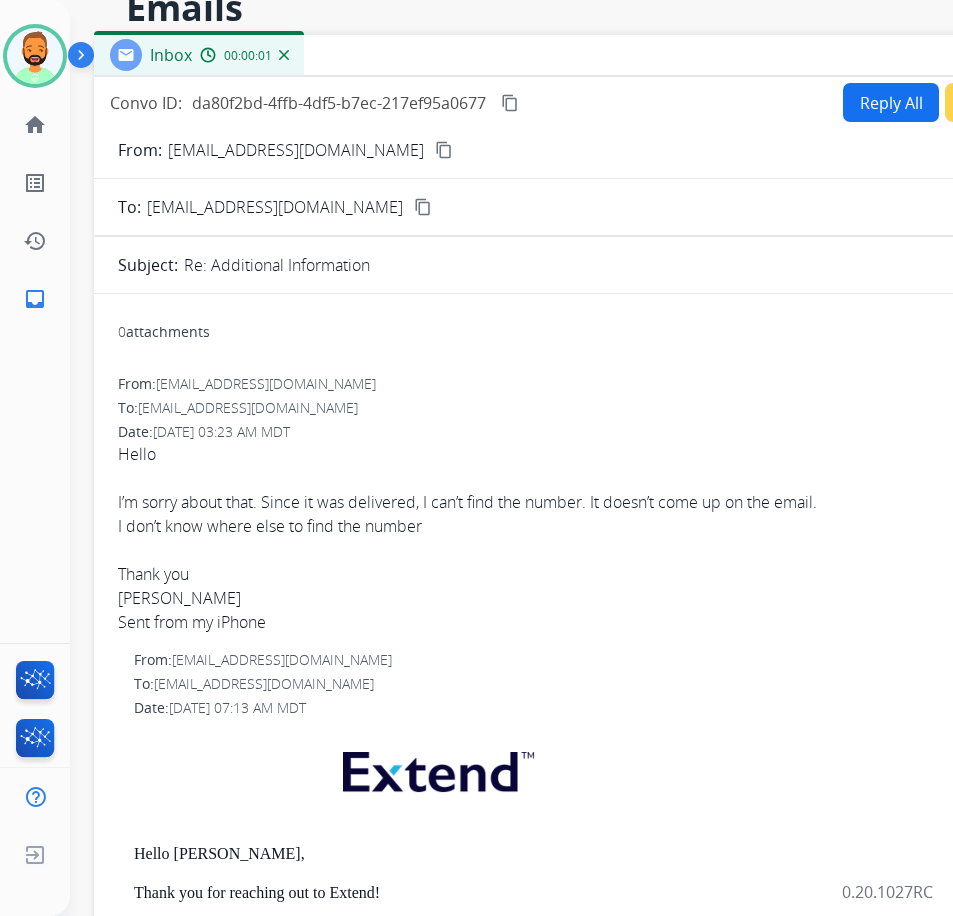 drag, startPoint x: 496, startPoint y: 45, endPoint x: 685, endPoint y: 58, distance: 189.44656 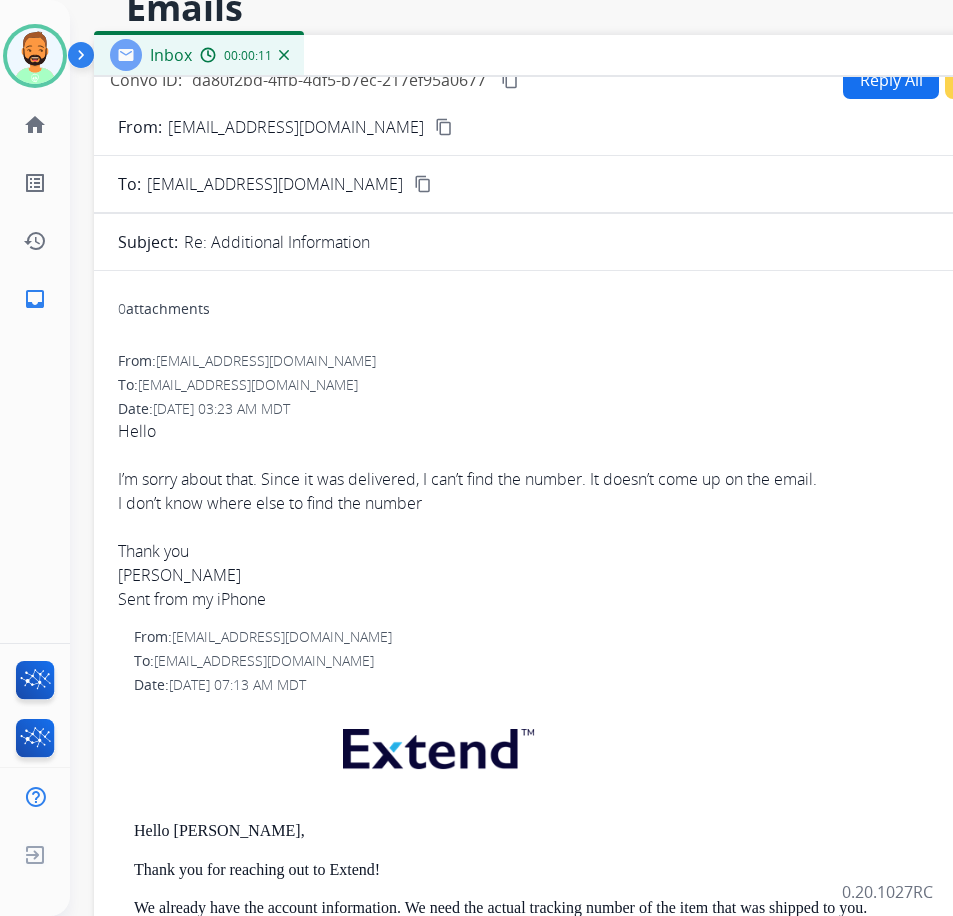 scroll, scrollTop: 0, scrollLeft: 0, axis: both 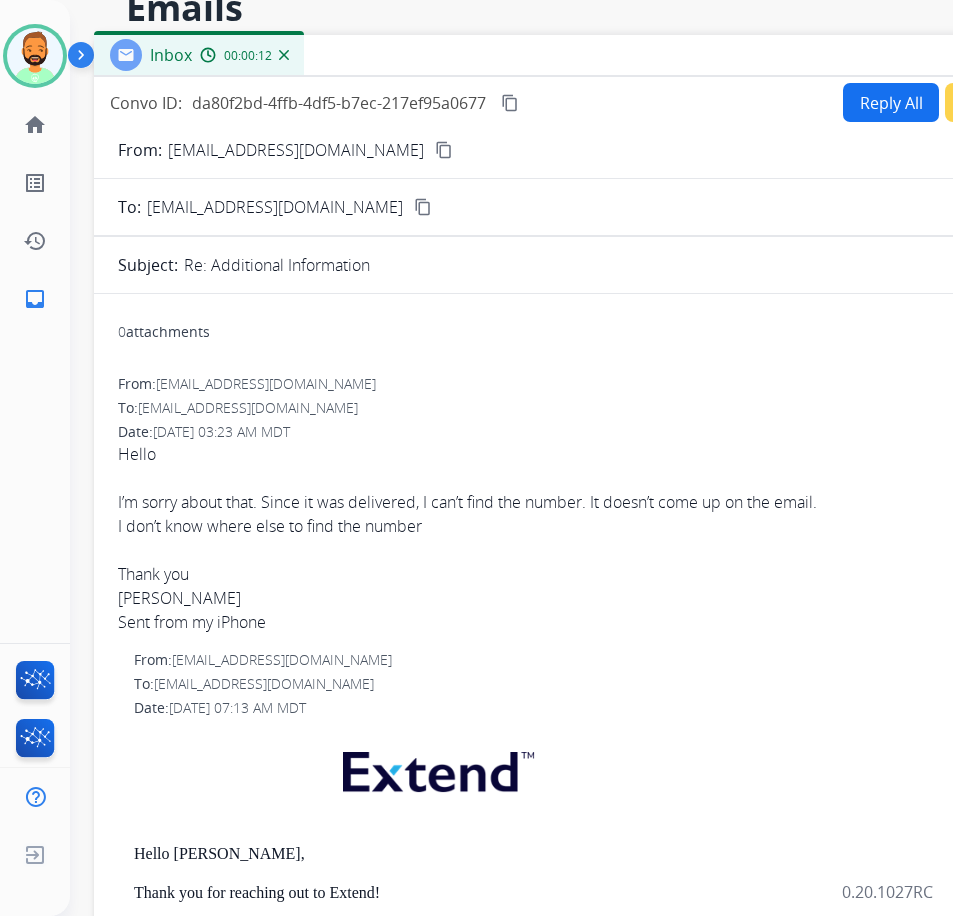 click on "Reply All" at bounding box center (891, 102) 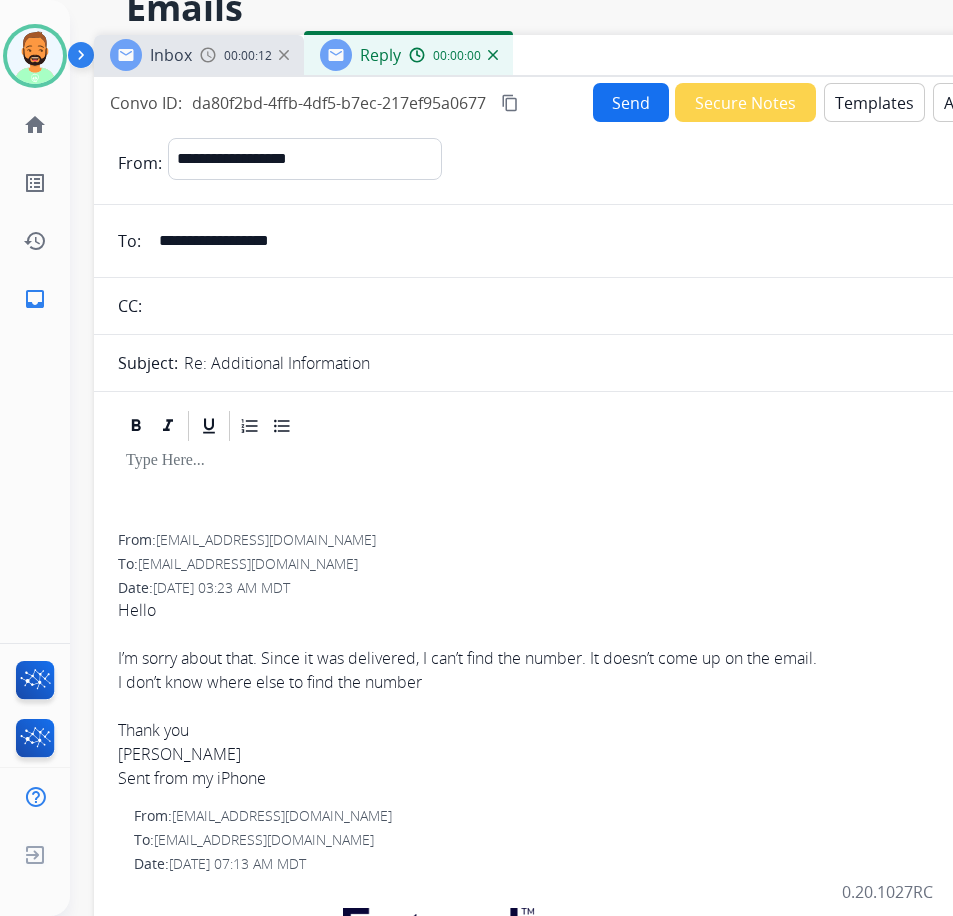 click on "Templates" at bounding box center (874, 102) 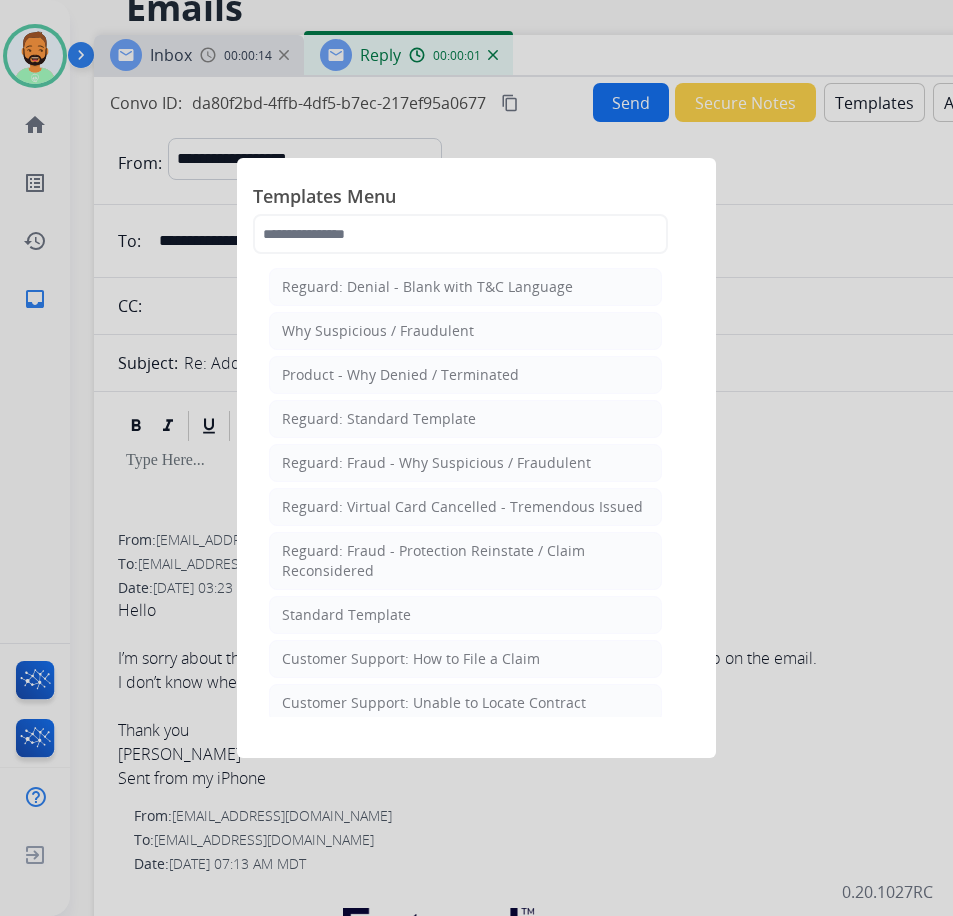 click on "Standard Template" 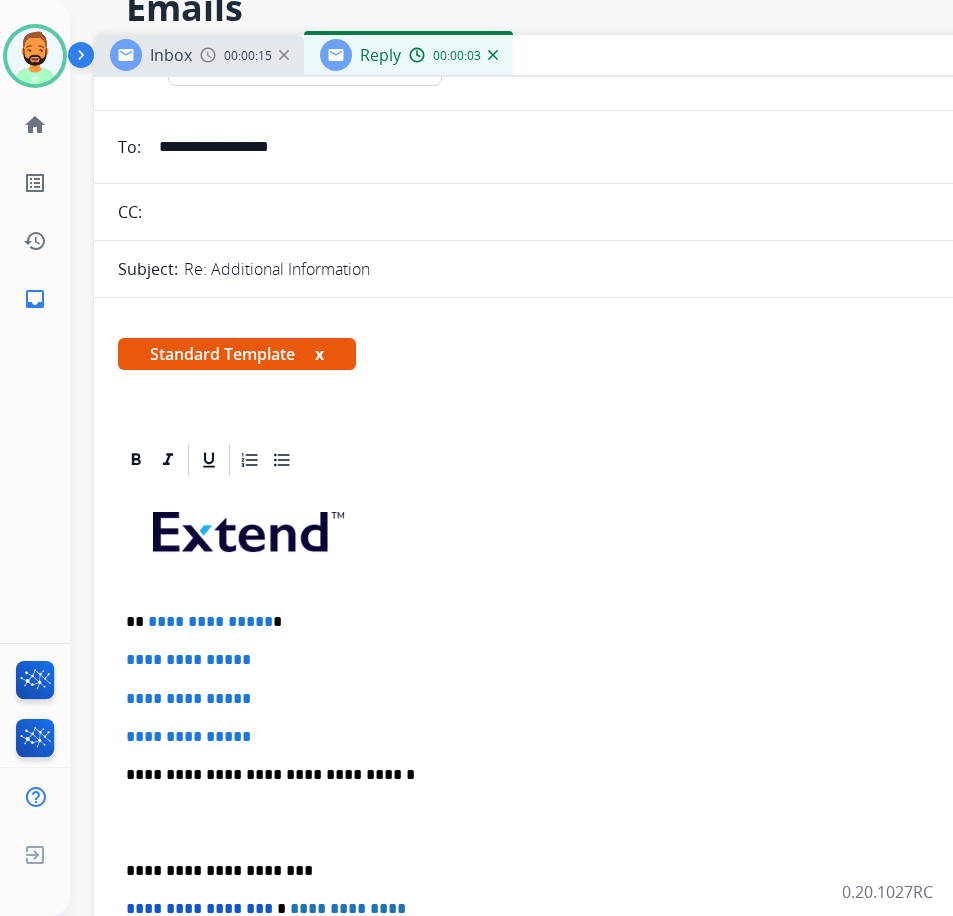 scroll, scrollTop: 200, scrollLeft: 0, axis: vertical 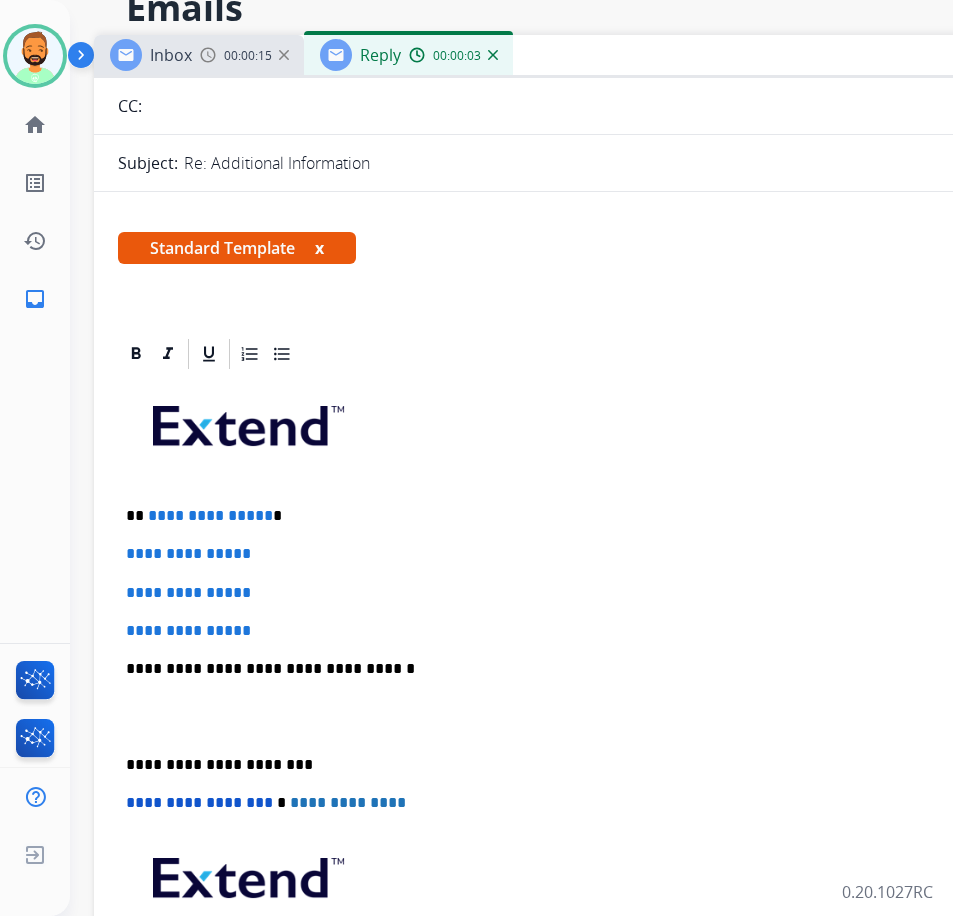 click on "**********" at bounding box center [594, 716] 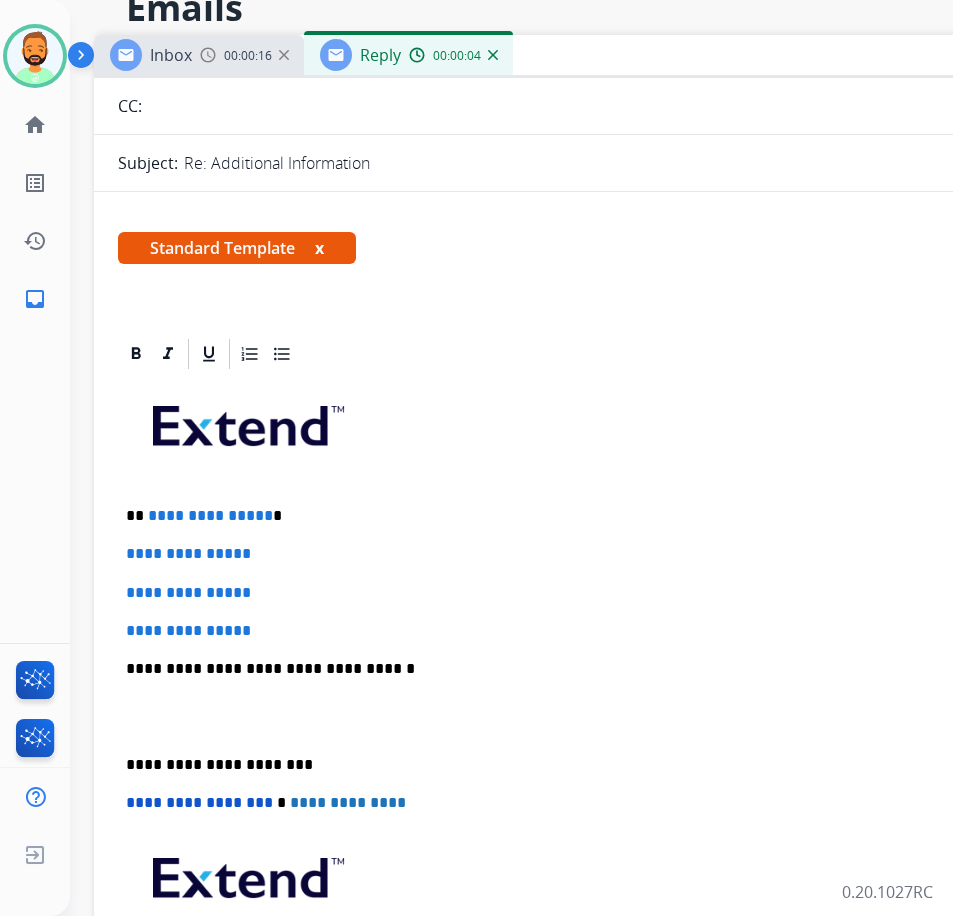 type 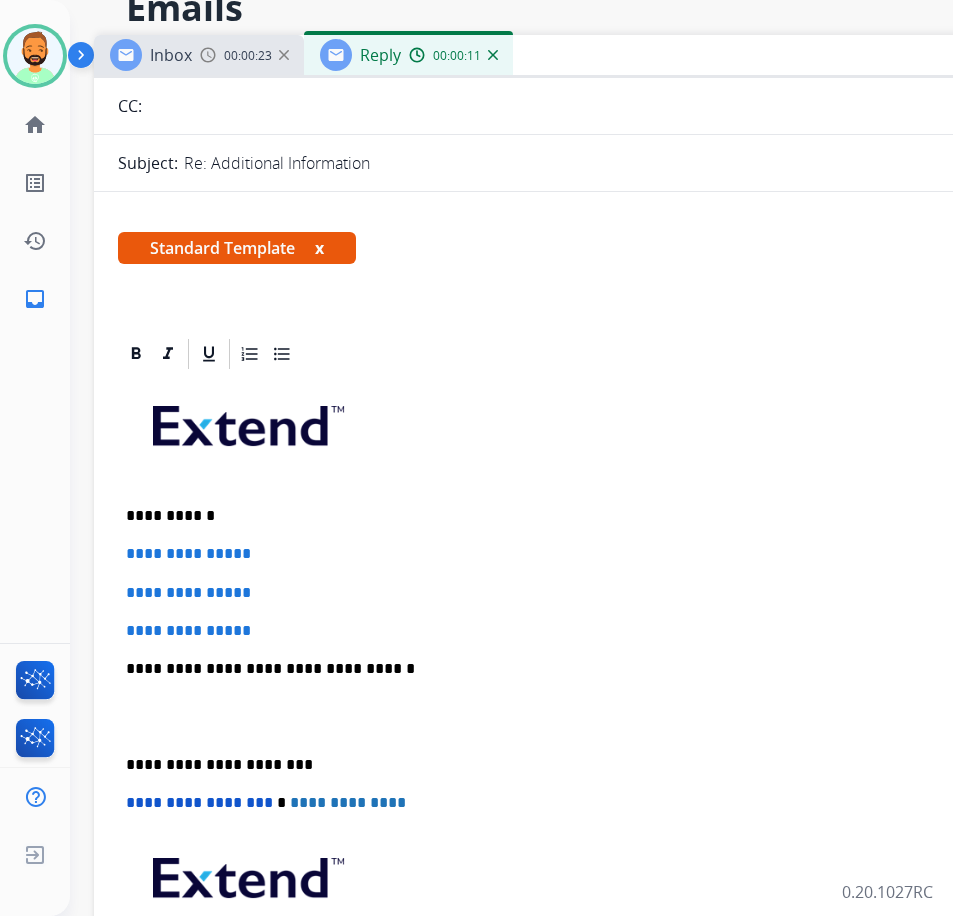 scroll, scrollTop: 300, scrollLeft: 0, axis: vertical 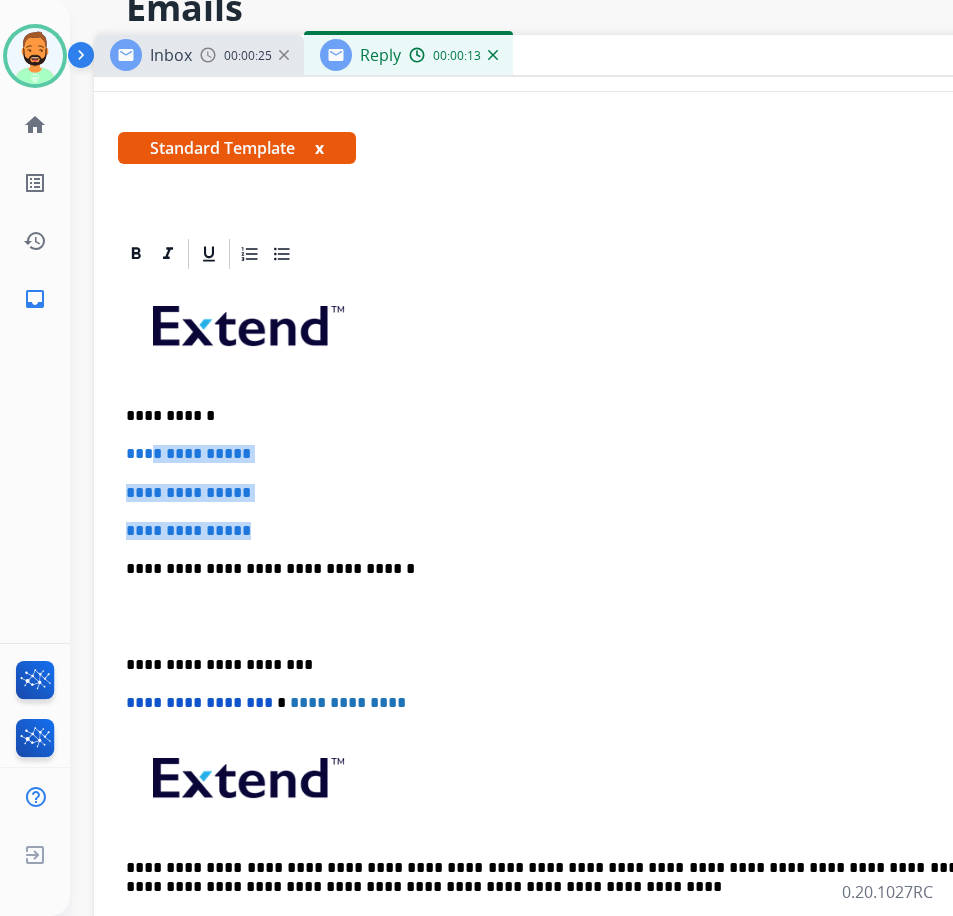 drag, startPoint x: 288, startPoint y: 528, endPoint x: 147, endPoint y: 455, distance: 158.77657 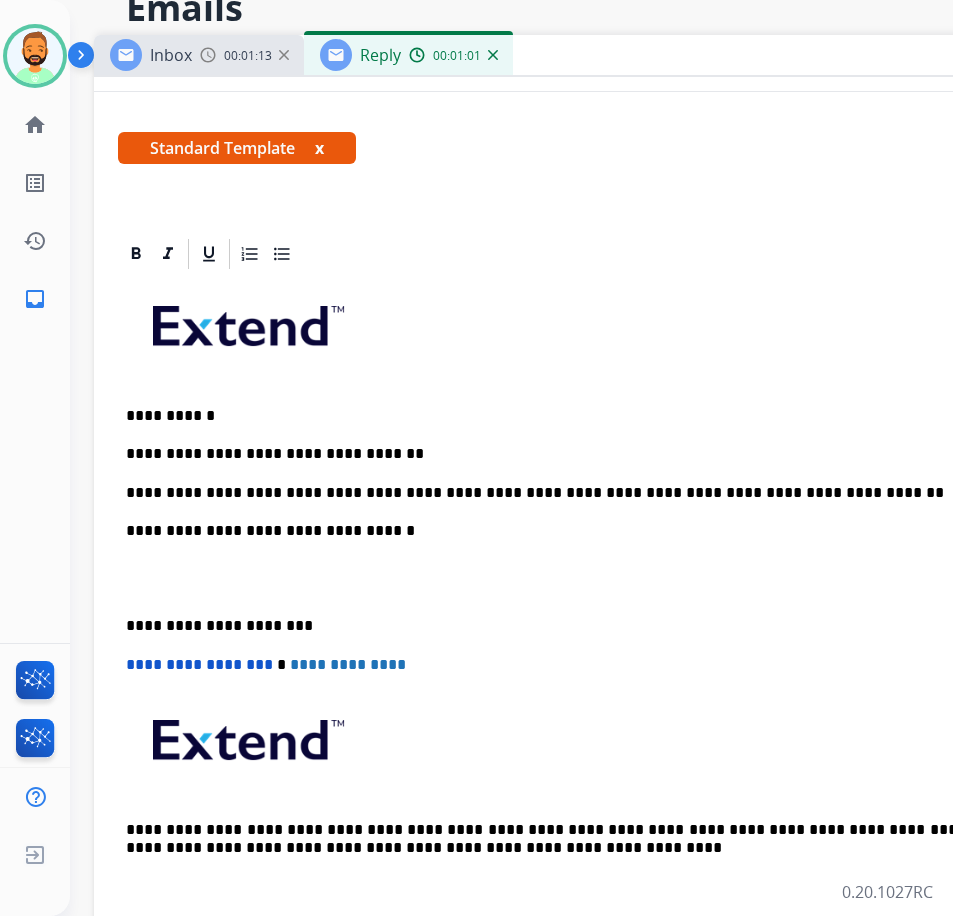 click on "**********" at bounding box center (594, 597) 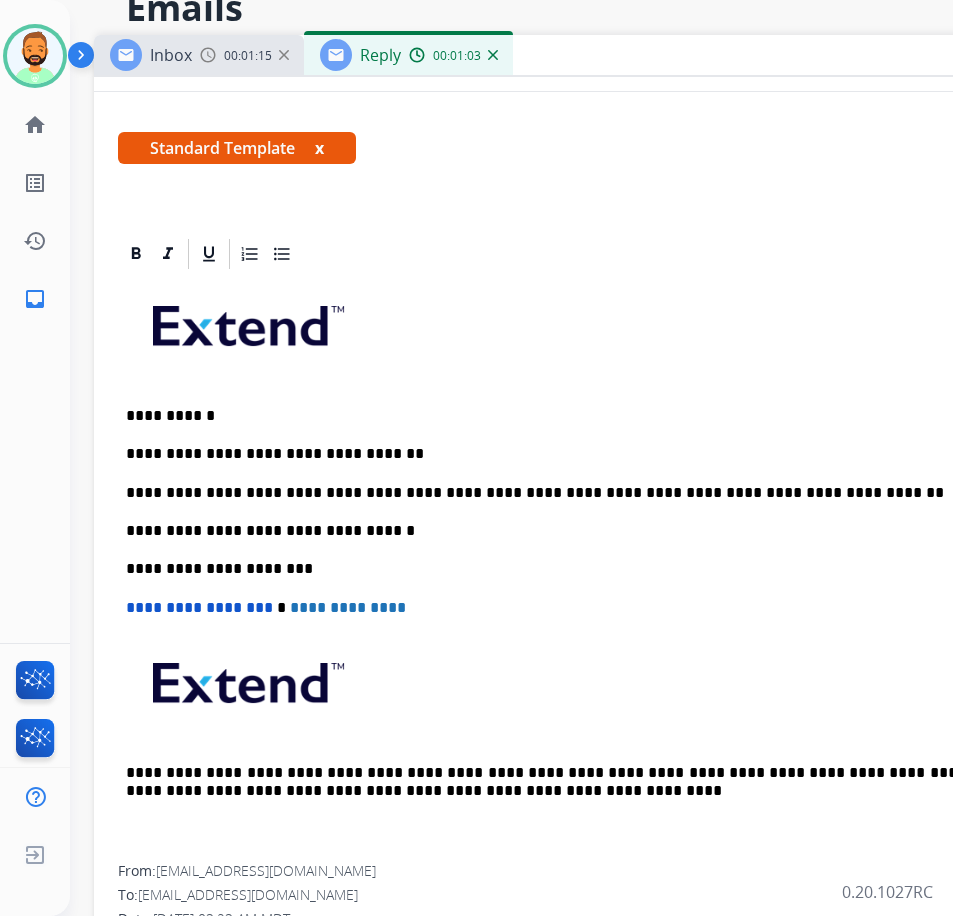 scroll, scrollTop: 0, scrollLeft: 0, axis: both 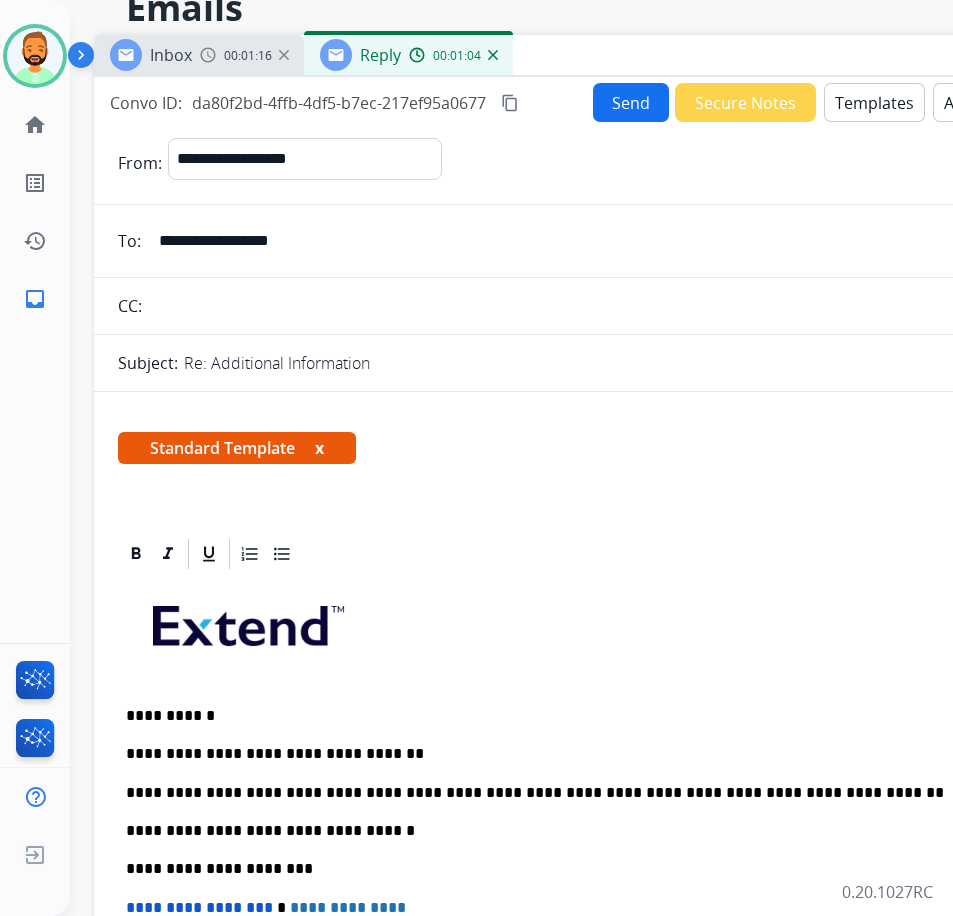 click on "Send" at bounding box center [631, 102] 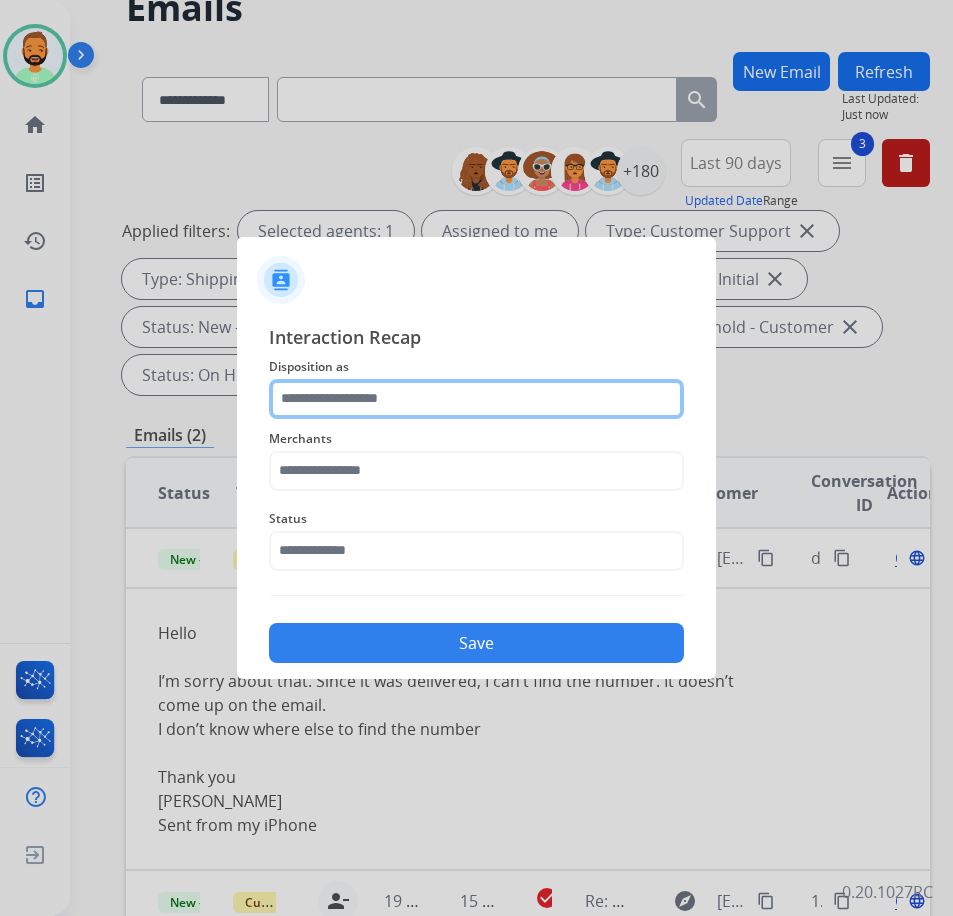 click 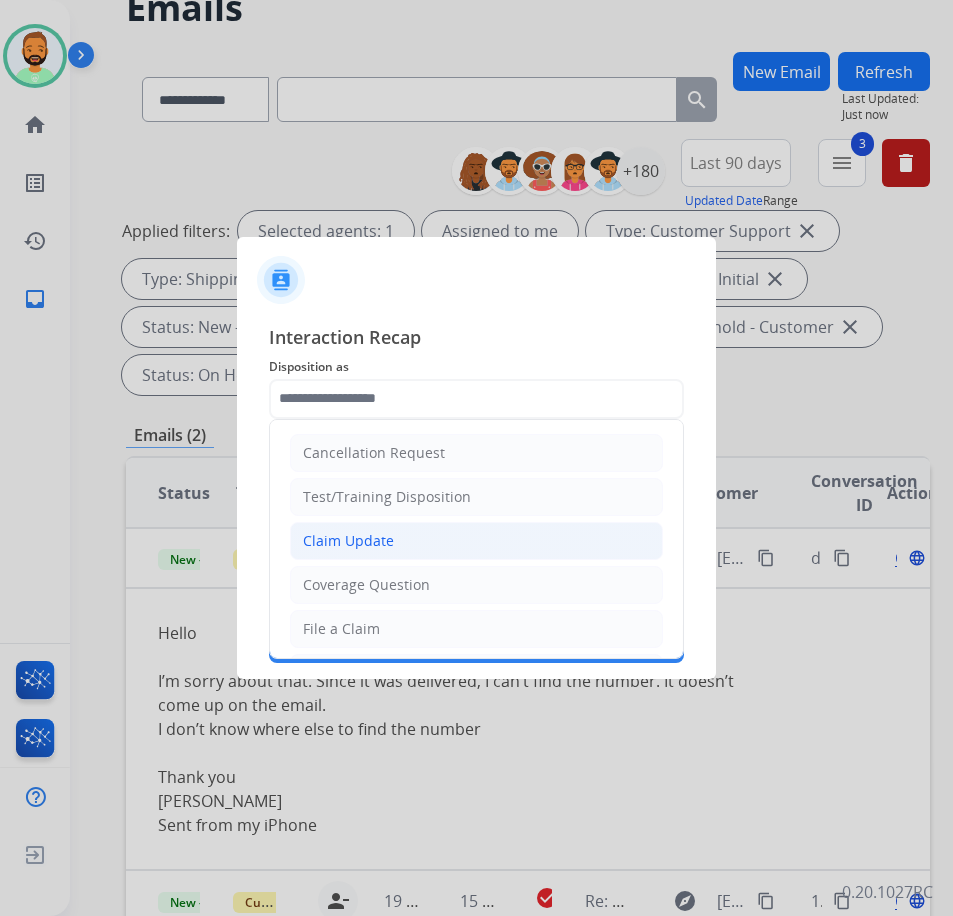 click on "Claim Update" 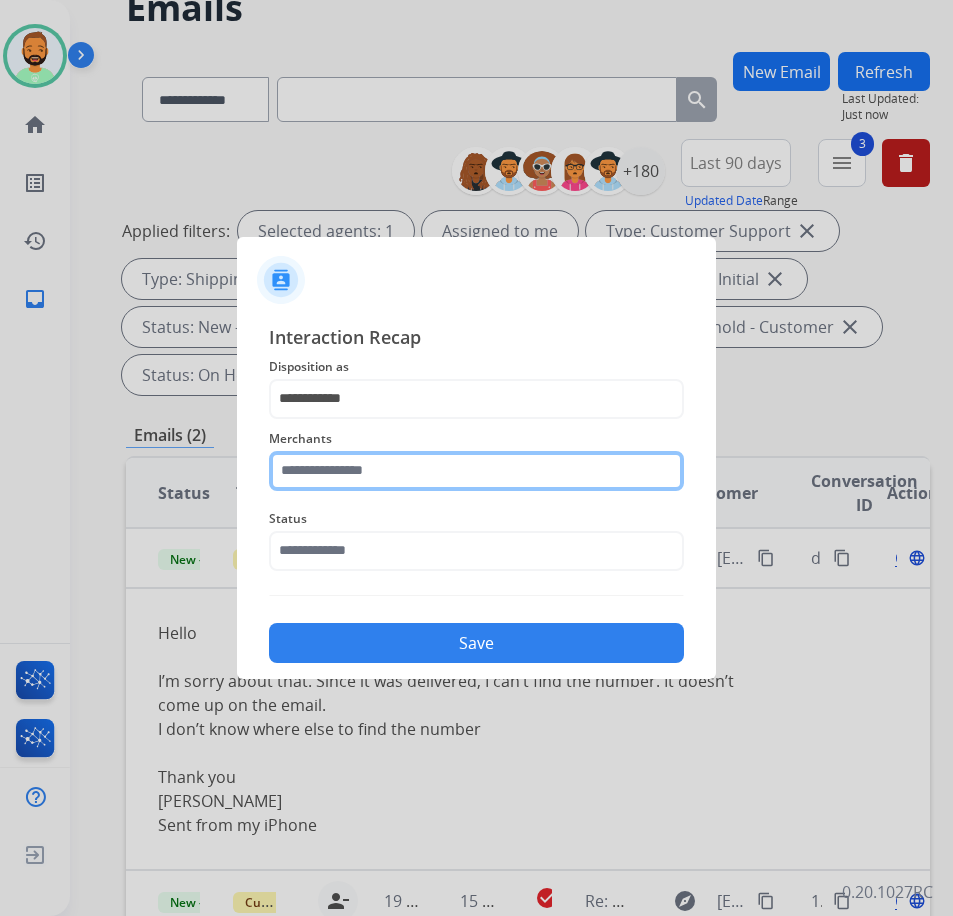 click 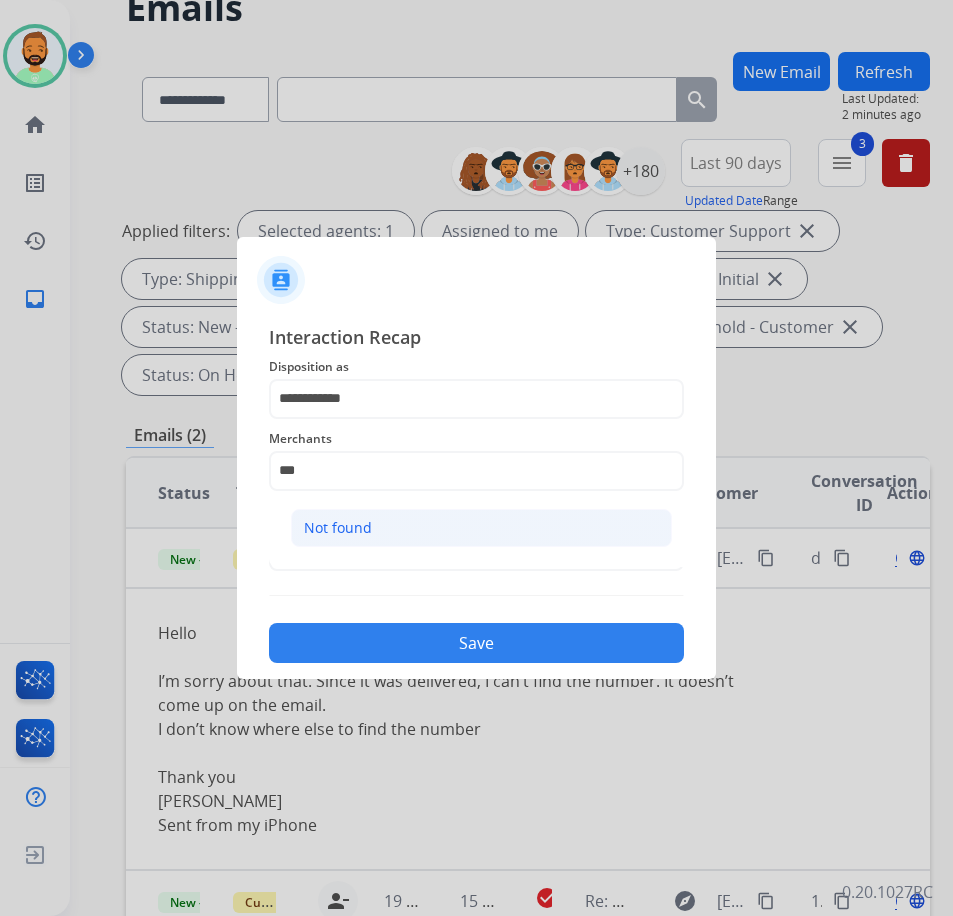 click on "Not found" 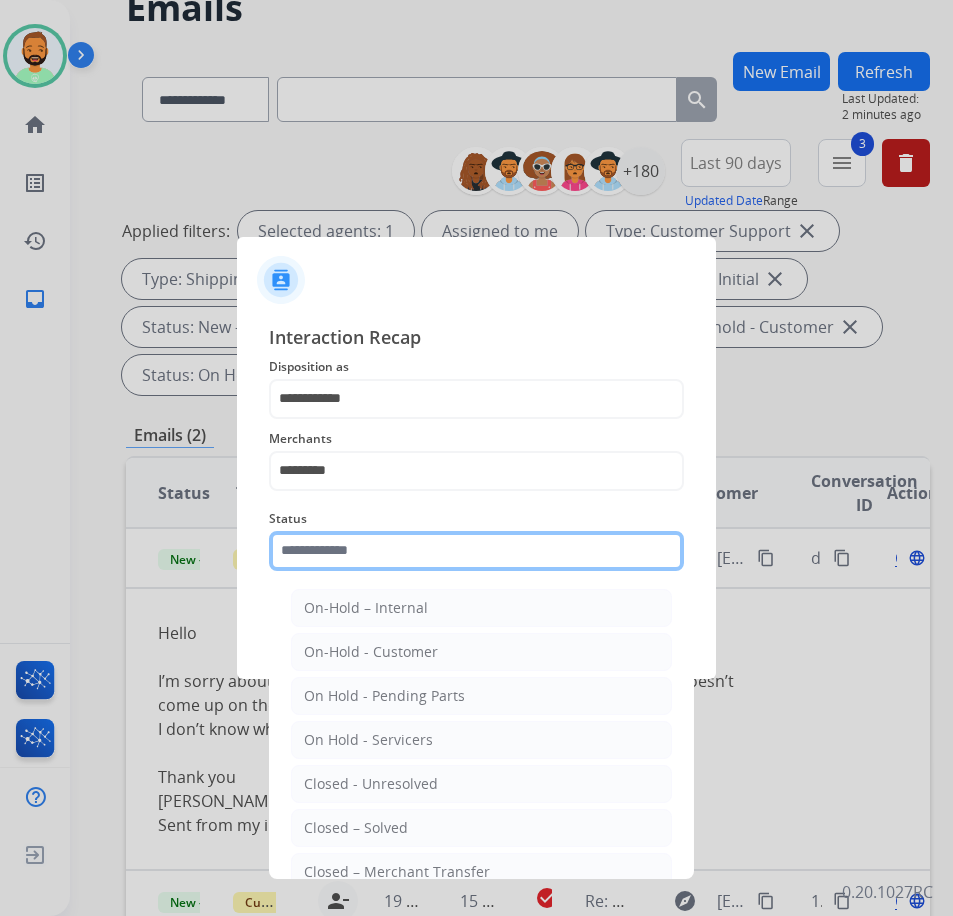 click 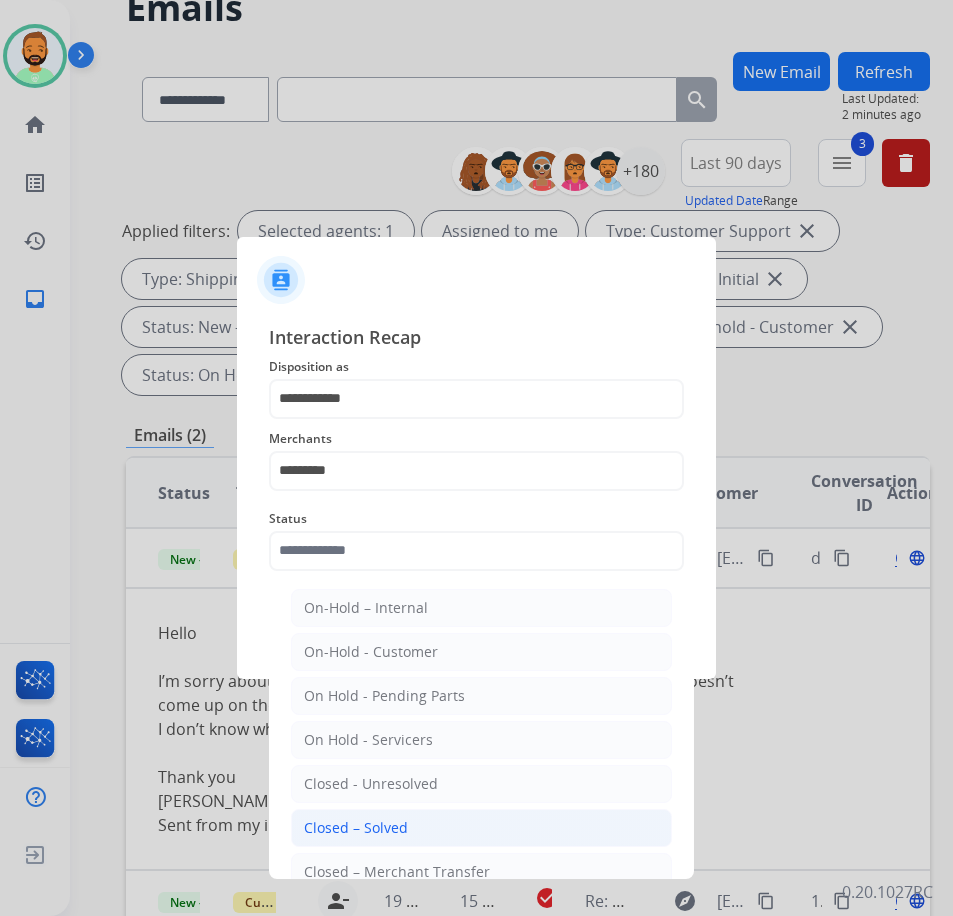click on "Closed – Solved" 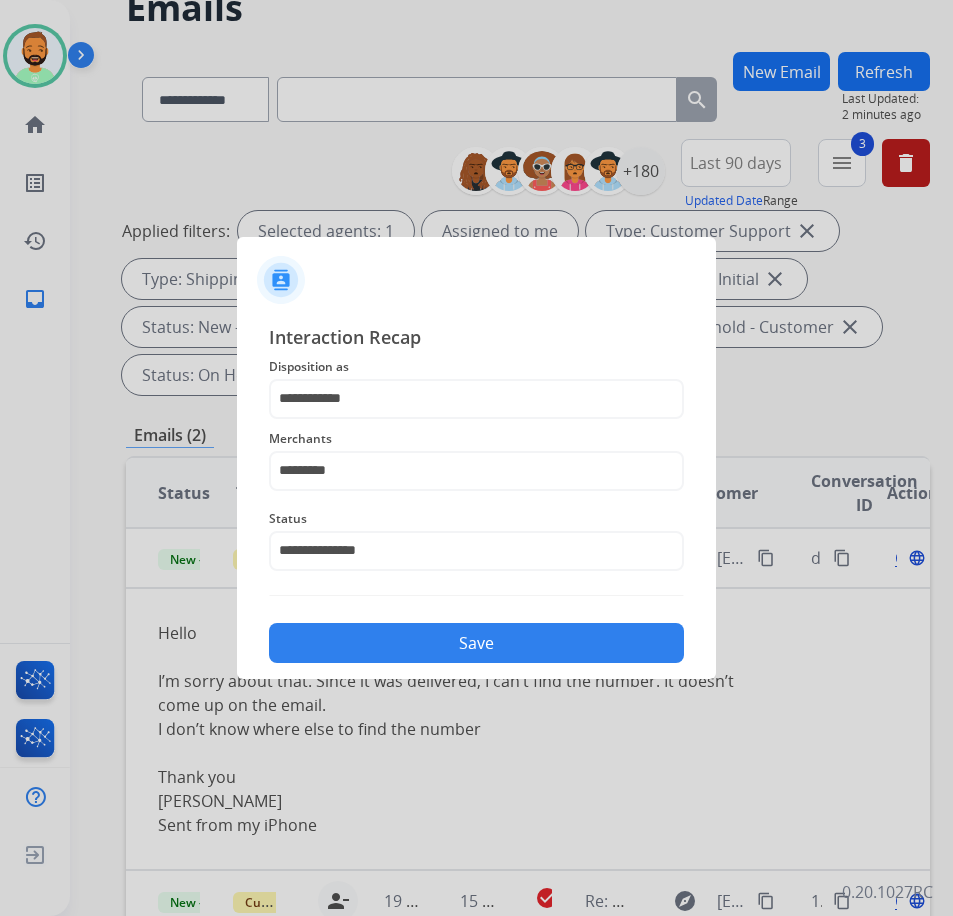 click on "Save" 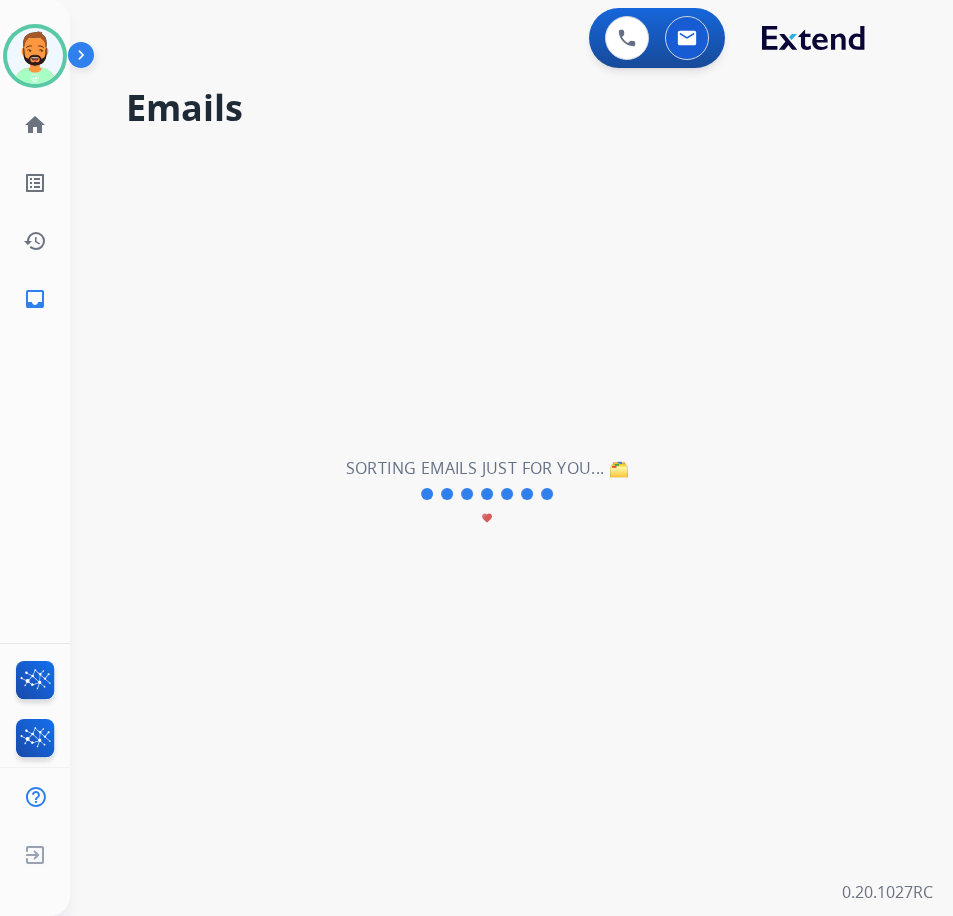 scroll, scrollTop: 0, scrollLeft: 0, axis: both 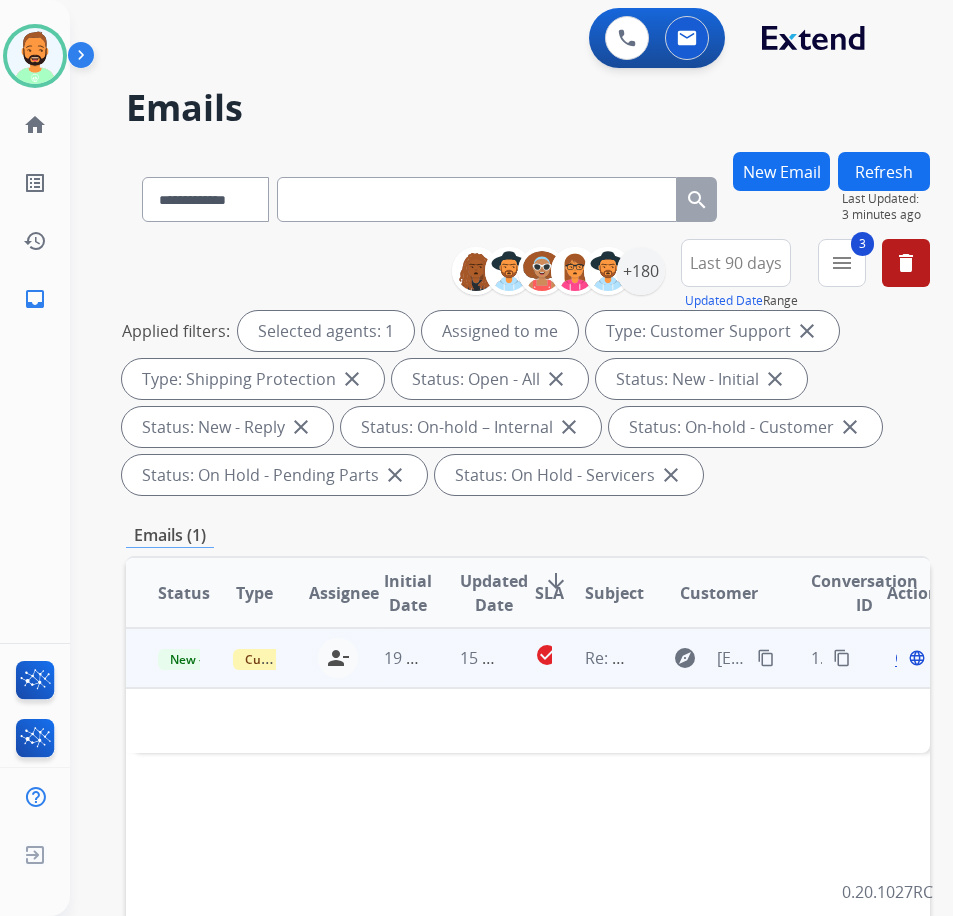 click on "15 hours ago" at bounding box center [509, 658] 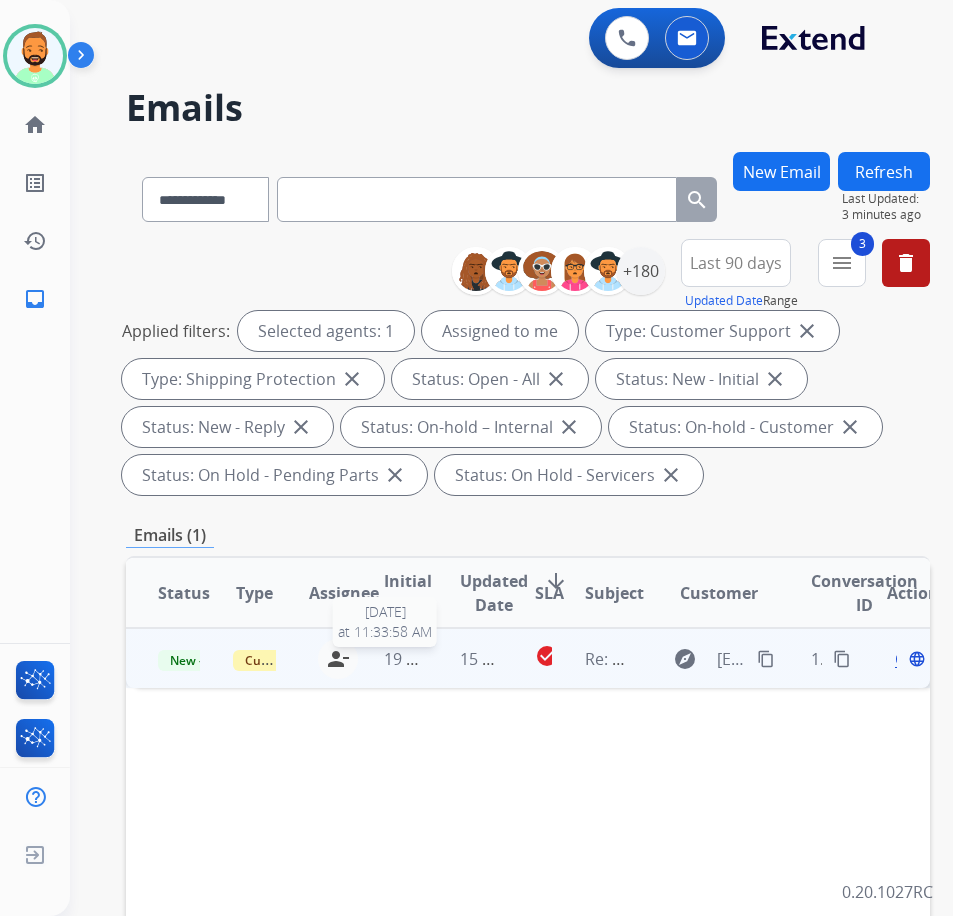 click on "19 hours ago" at bounding box center (433, 659) 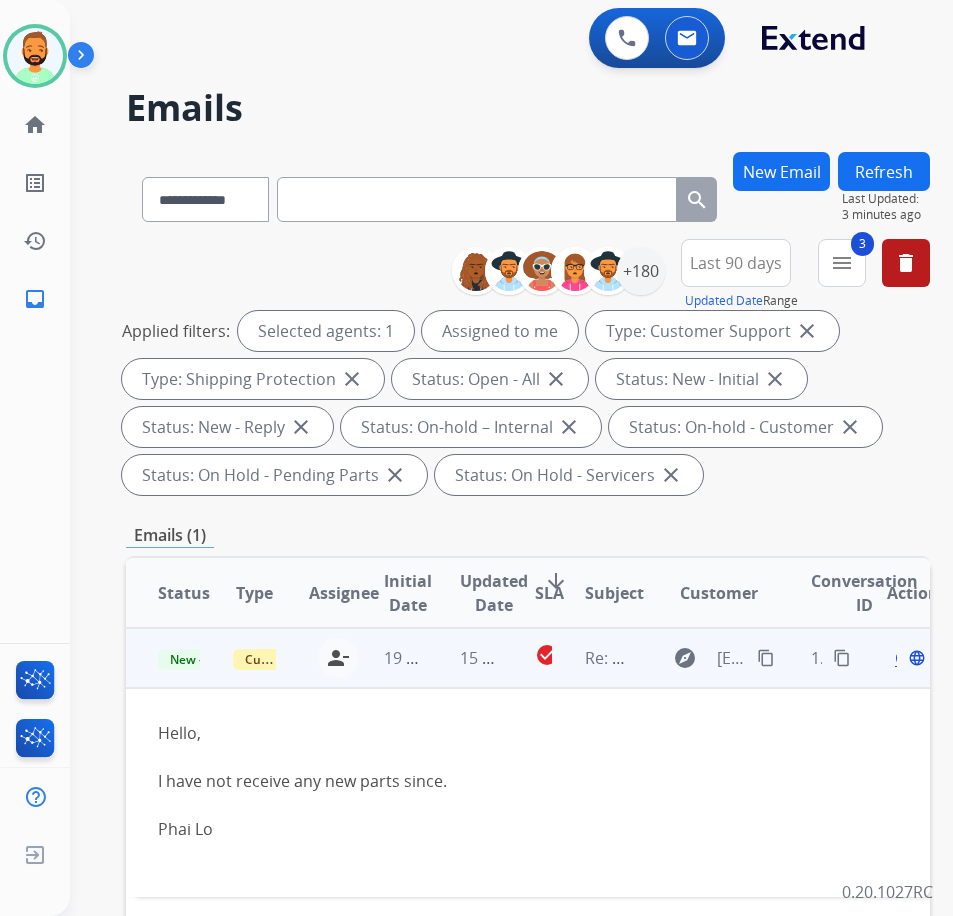 click on "Open" at bounding box center (915, 658) 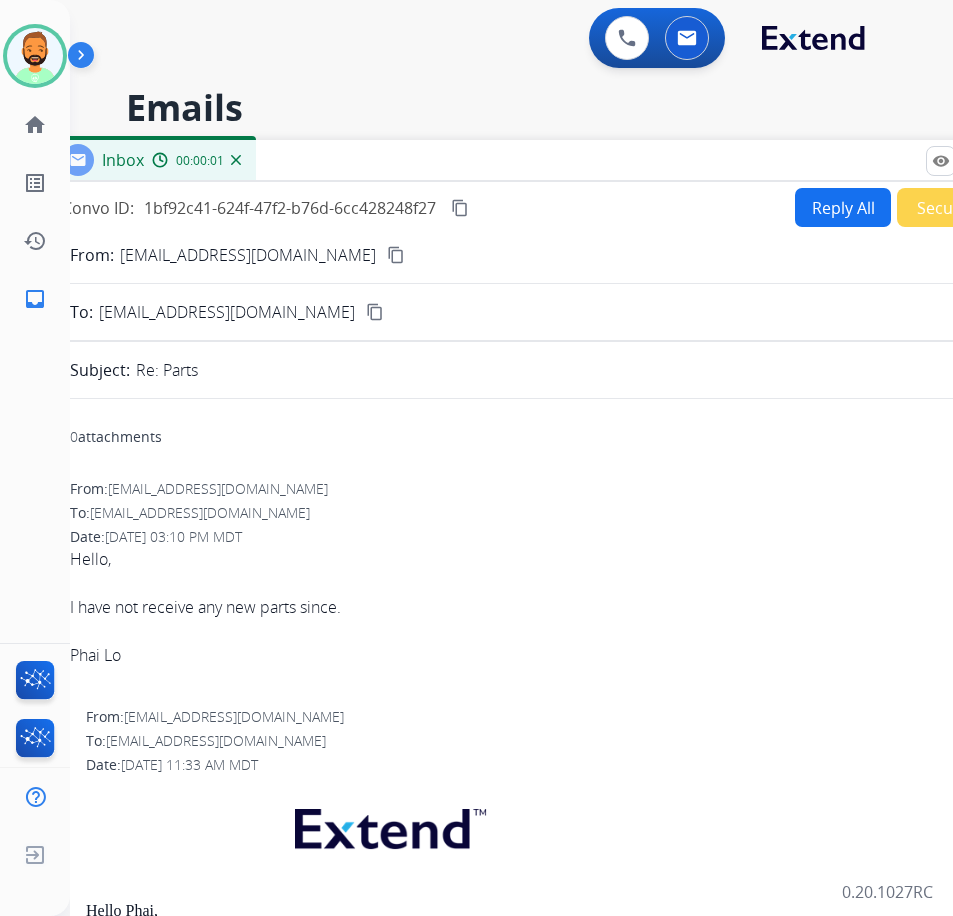 drag, startPoint x: 179, startPoint y: 148, endPoint x: 366, endPoint y: 164, distance: 187.68324 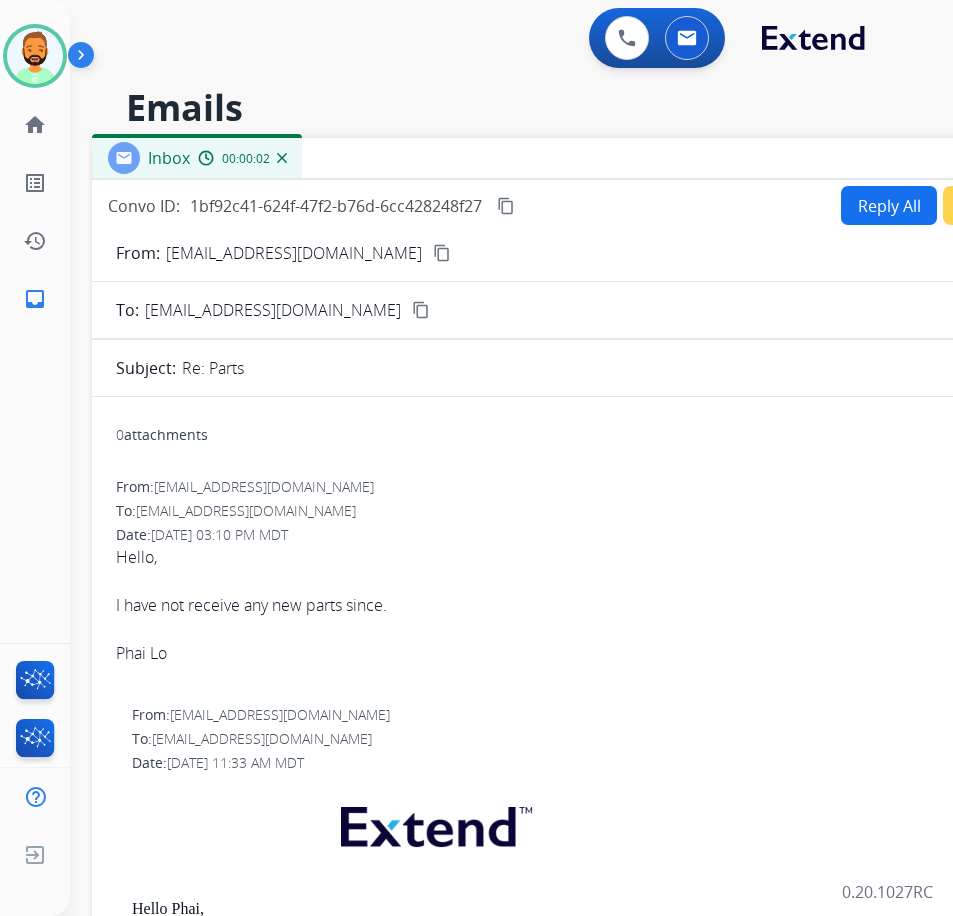 click on "content_copy" at bounding box center [442, 253] 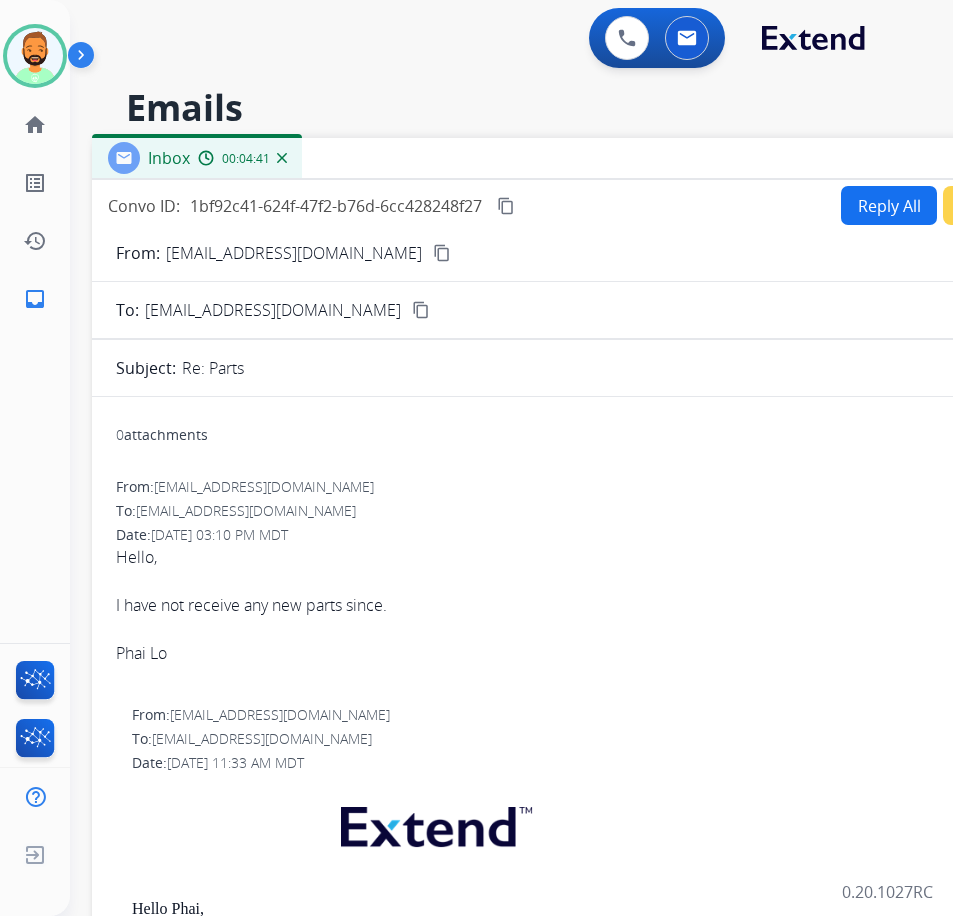 click on "0  attachments" at bounding box center [592, 437] 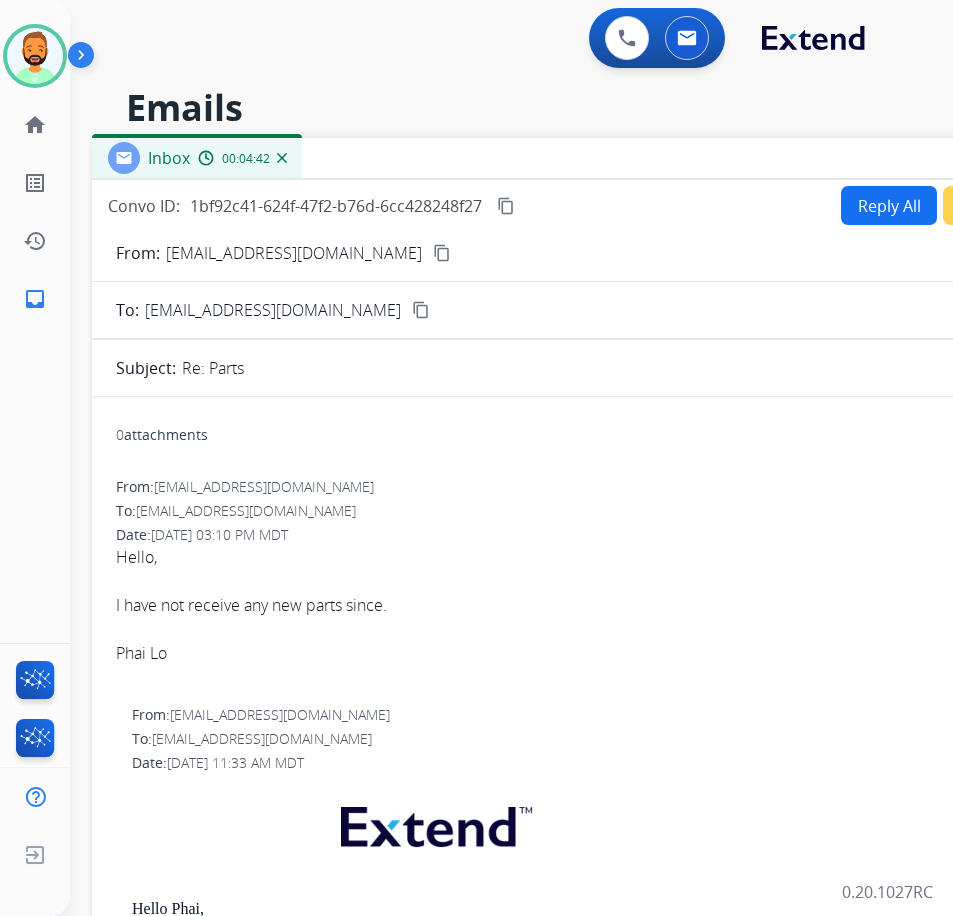 click on "Reply All" at bounding box center [889, 205] 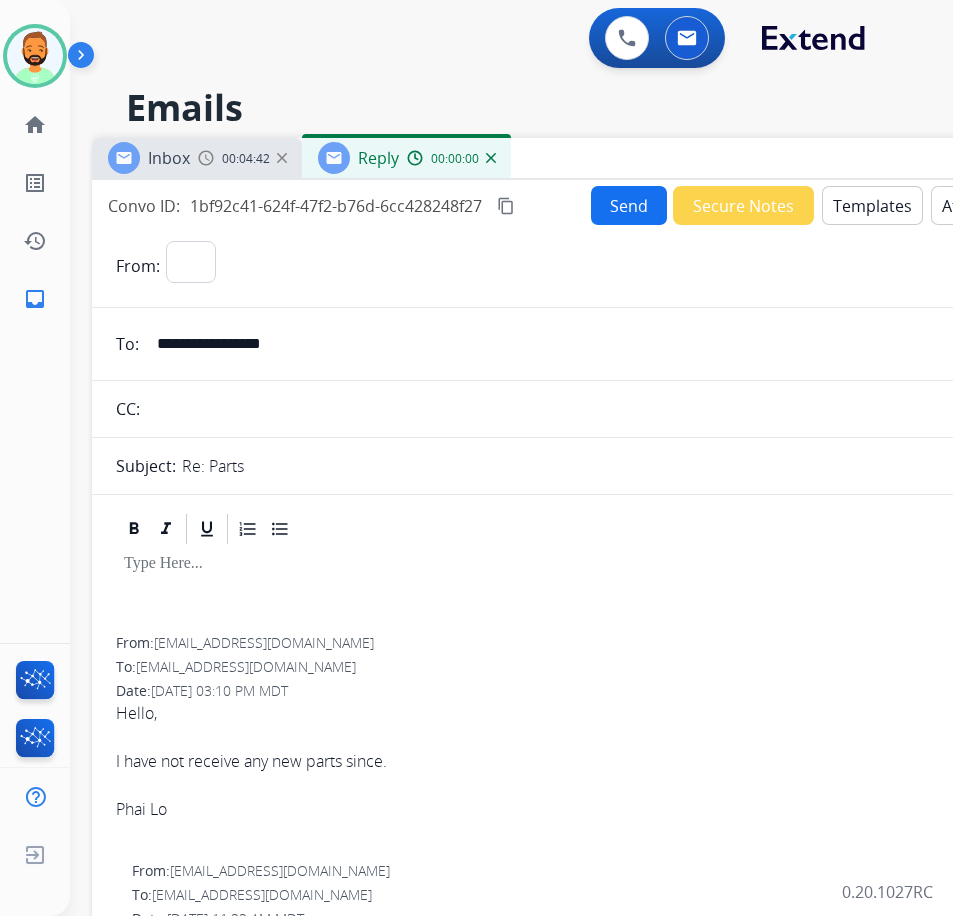 select on "**********" 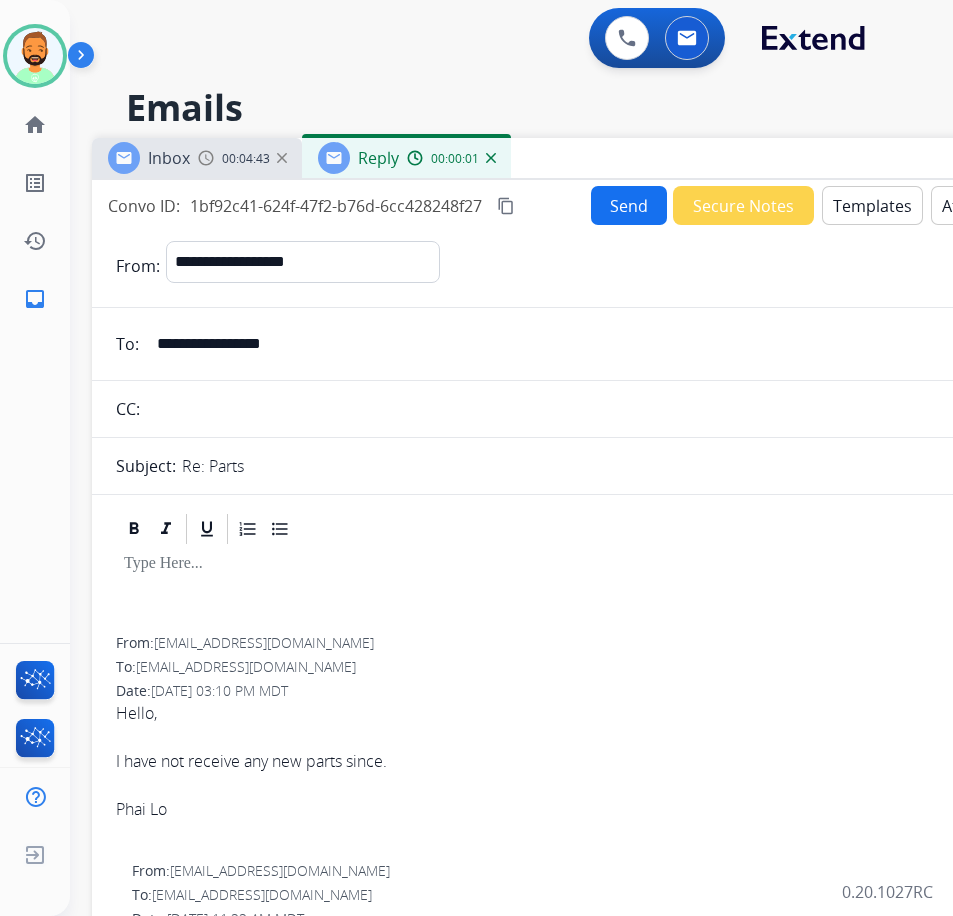 click on "Templates" at bounding box center (872, 205) 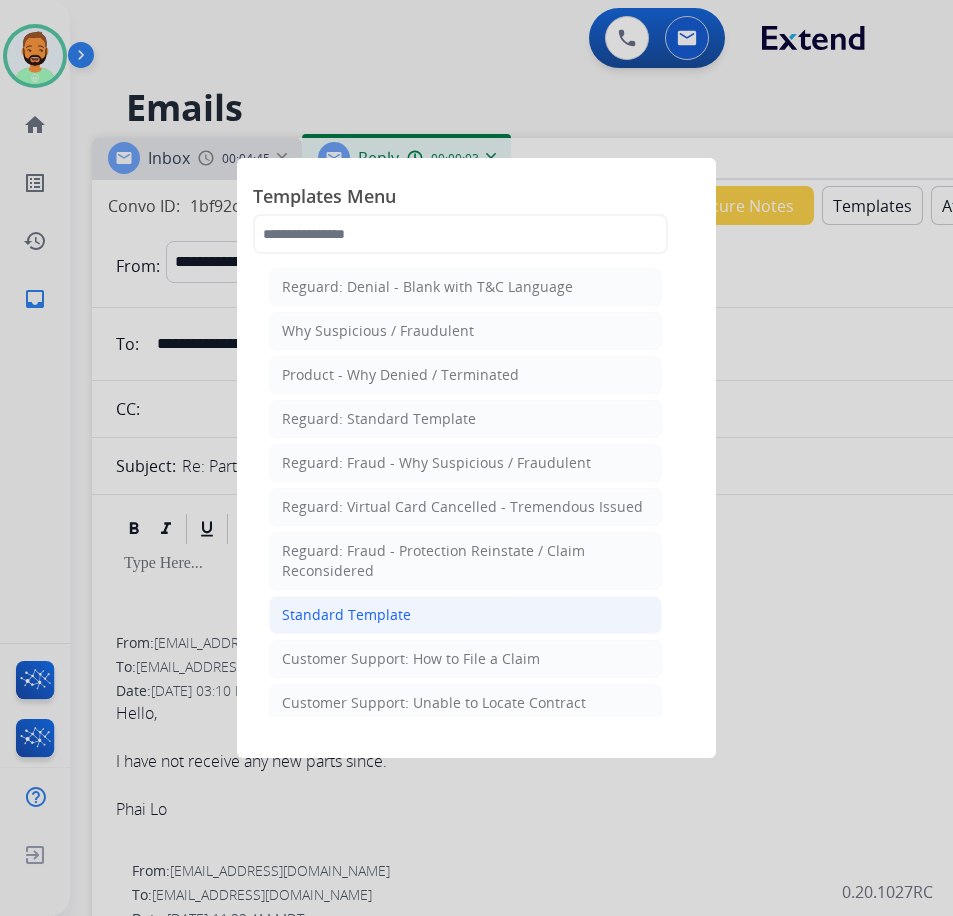 click on "Standard Template" 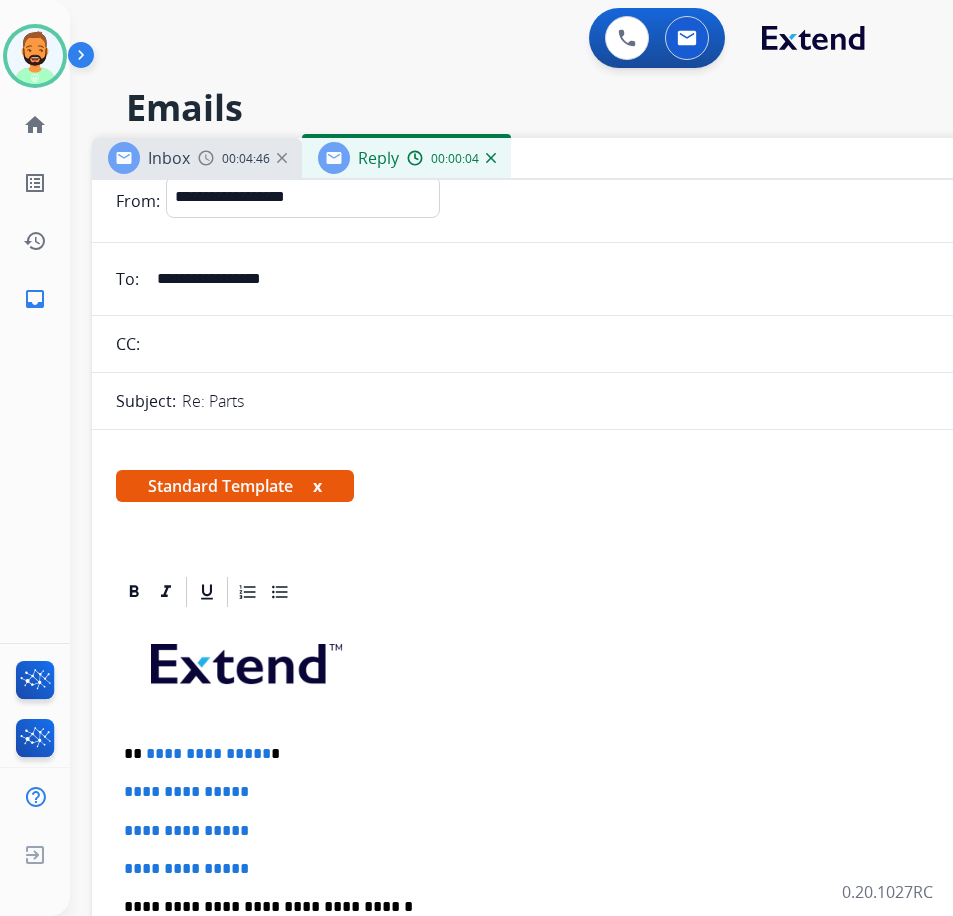 scroll, scrollTop: 100, scrollLeft: 0, axis: vertical 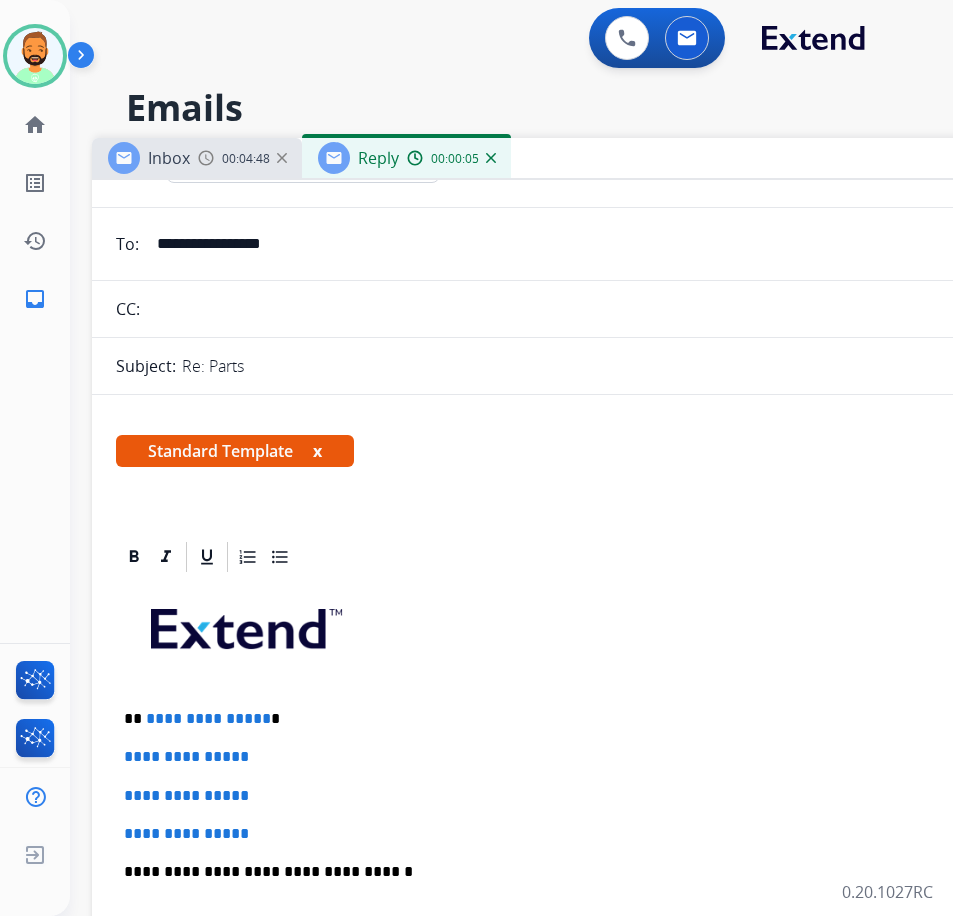 click on "**********" at bounding box center [584, 719] 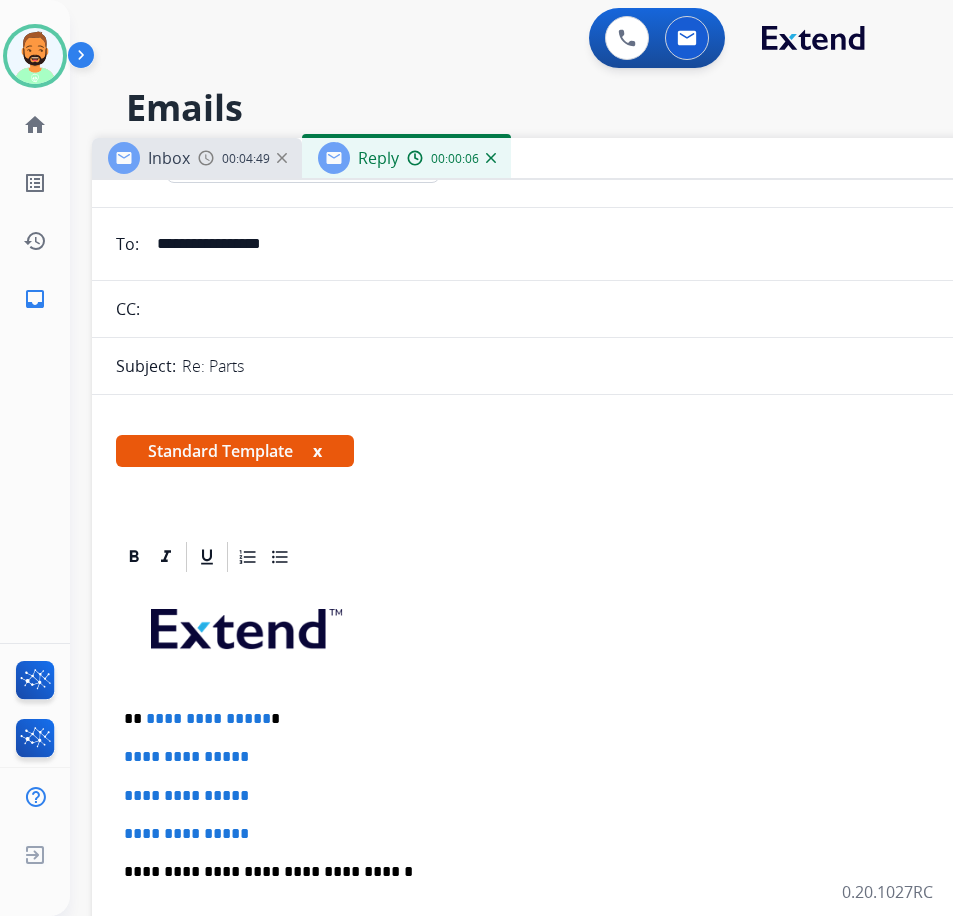 type 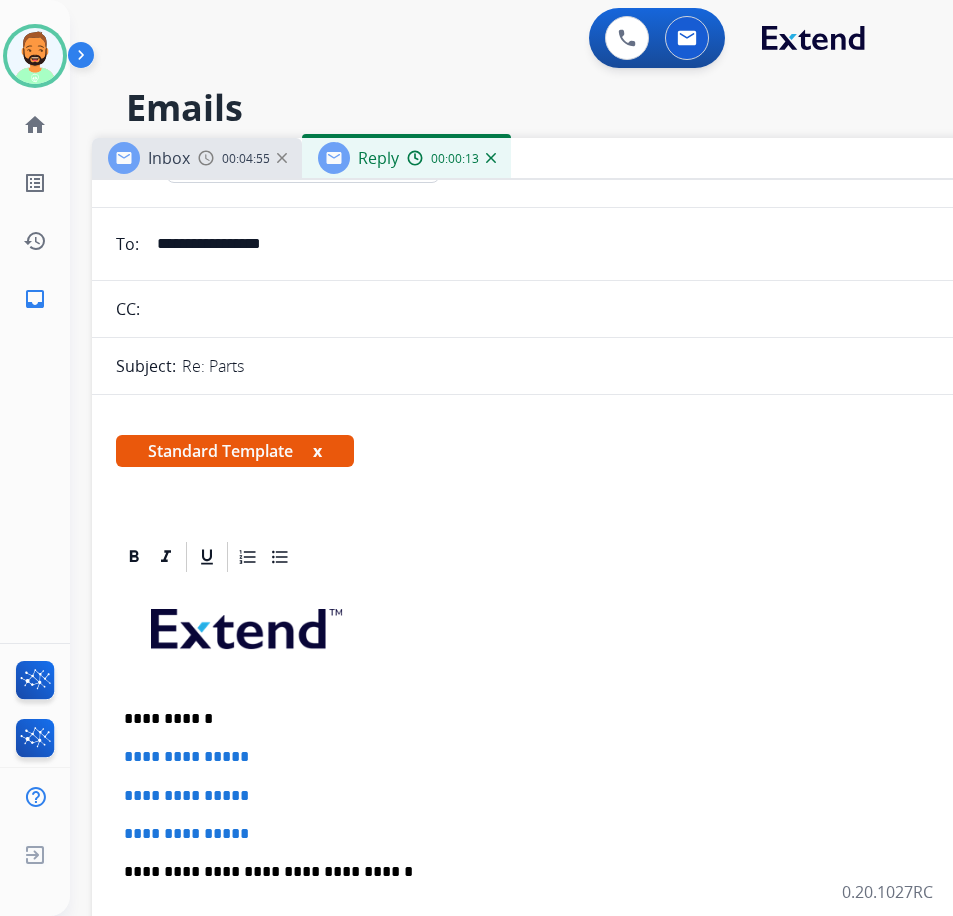 scroll, scrollTop: 300, scrollLeft: 0, axis: vertical 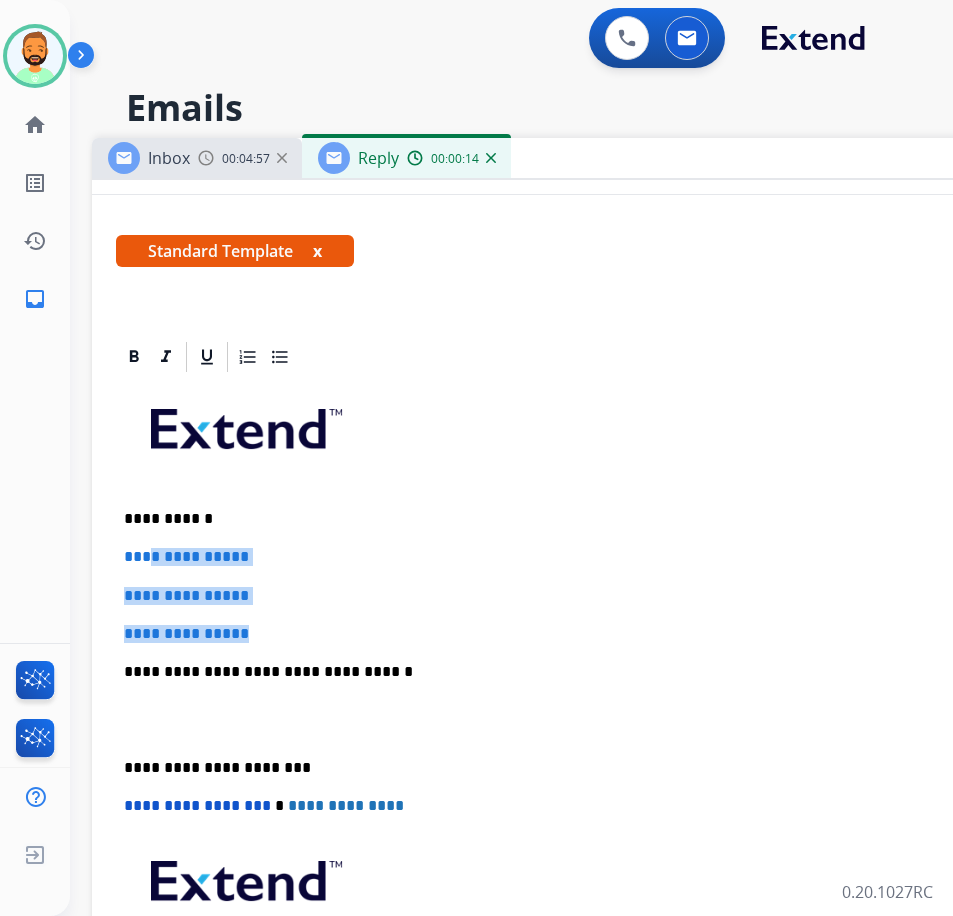 drag, startPoint x: 273, startPoint y: 637, endPoint x: 146, endPoint y: 561, distance: 148.00337 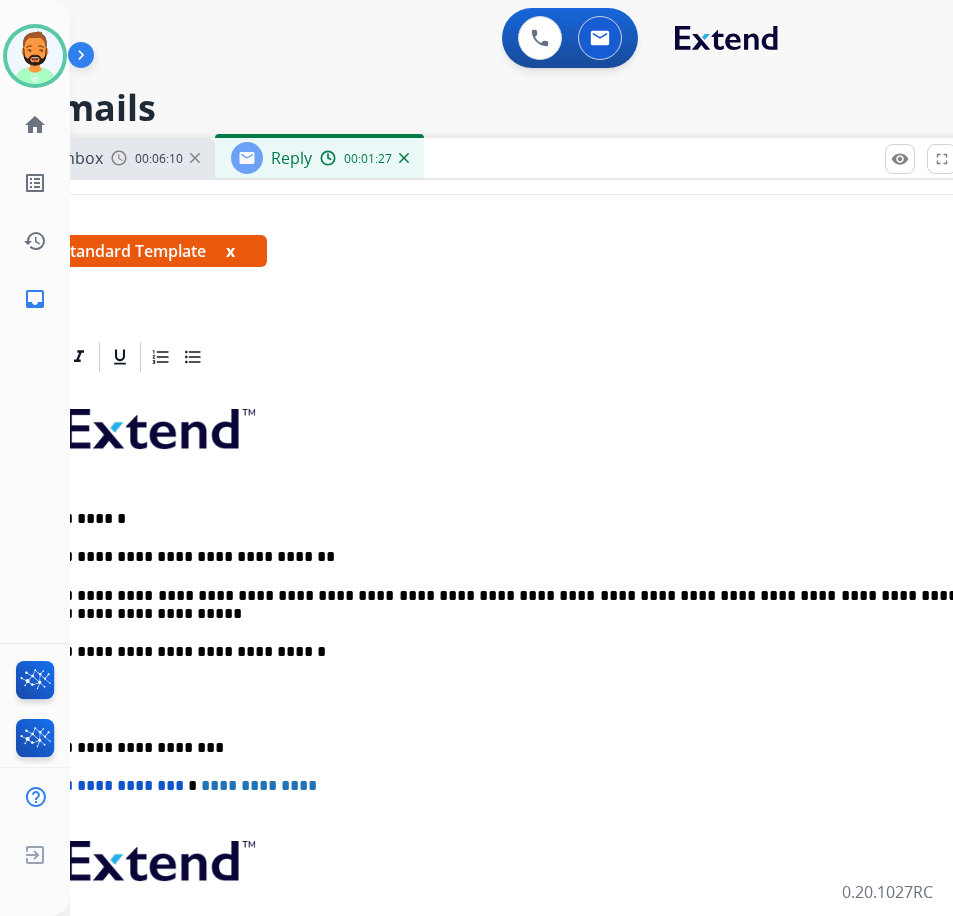 scroll, scrollTop: 0, scrollLeft: 67, axis: horizontal 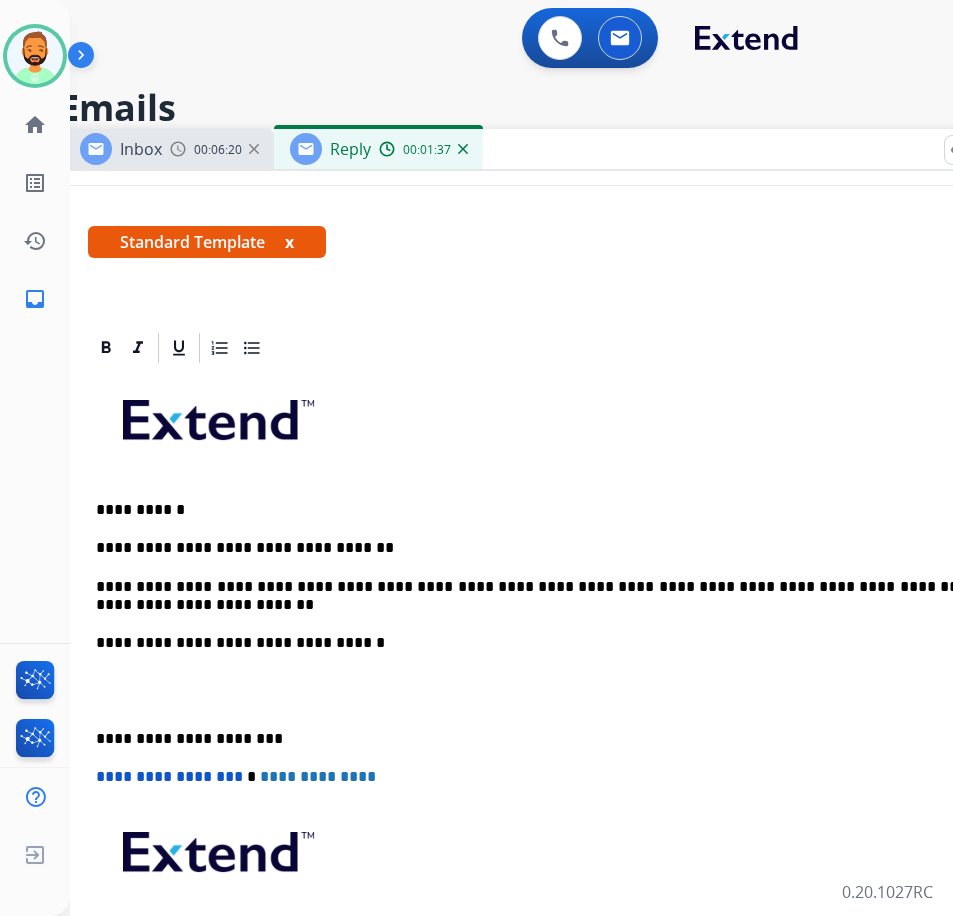 drag, startPoint x: 622, startPoint y: 159, endPoint x: 661, endPoint y: 150, distance: 40.024994 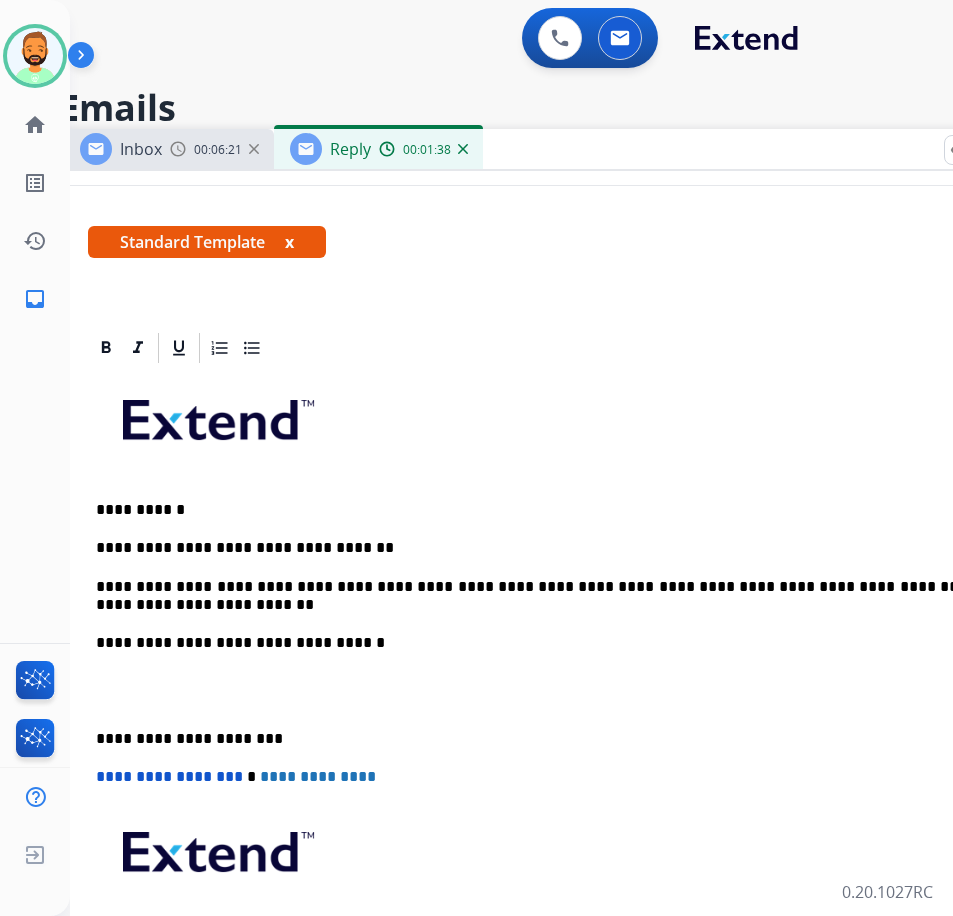 click on "**********" at bounding box center (556, 596) 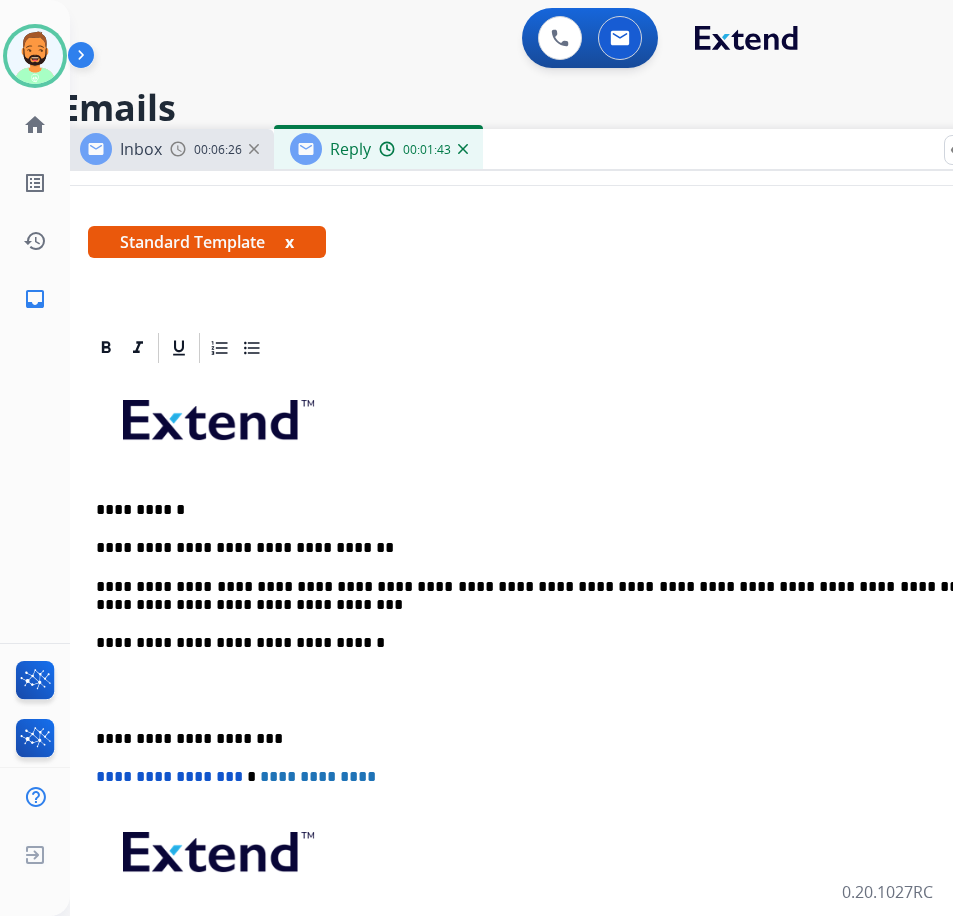 click on "**********" at bounding box center [564, 700] 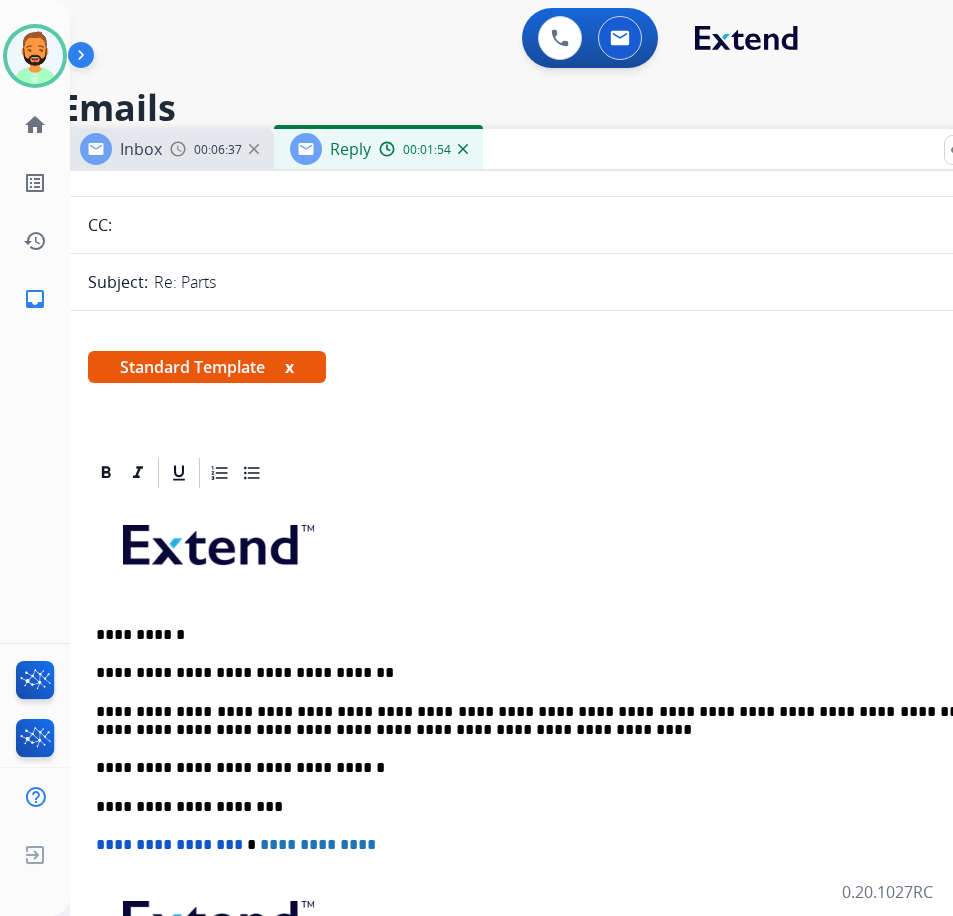 scroll, scrollTop: 0, scrollLeft: 0, axis: both 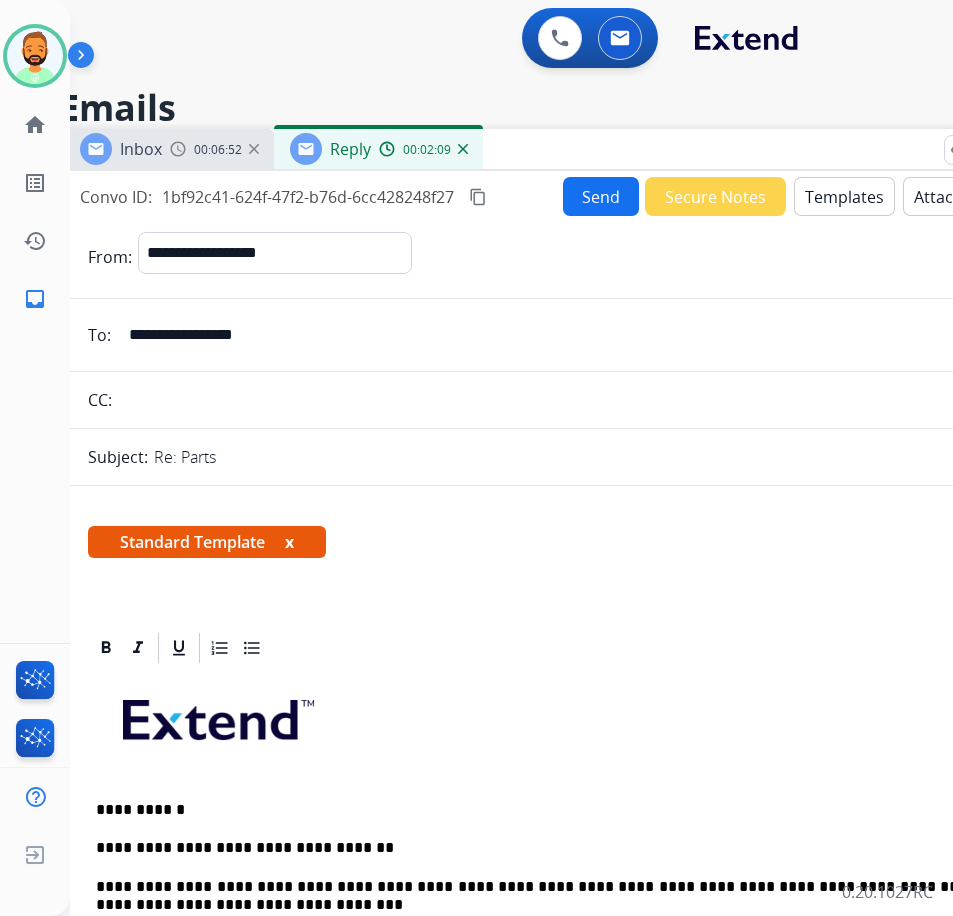 click on "Send" at bounding box center [601, 196] 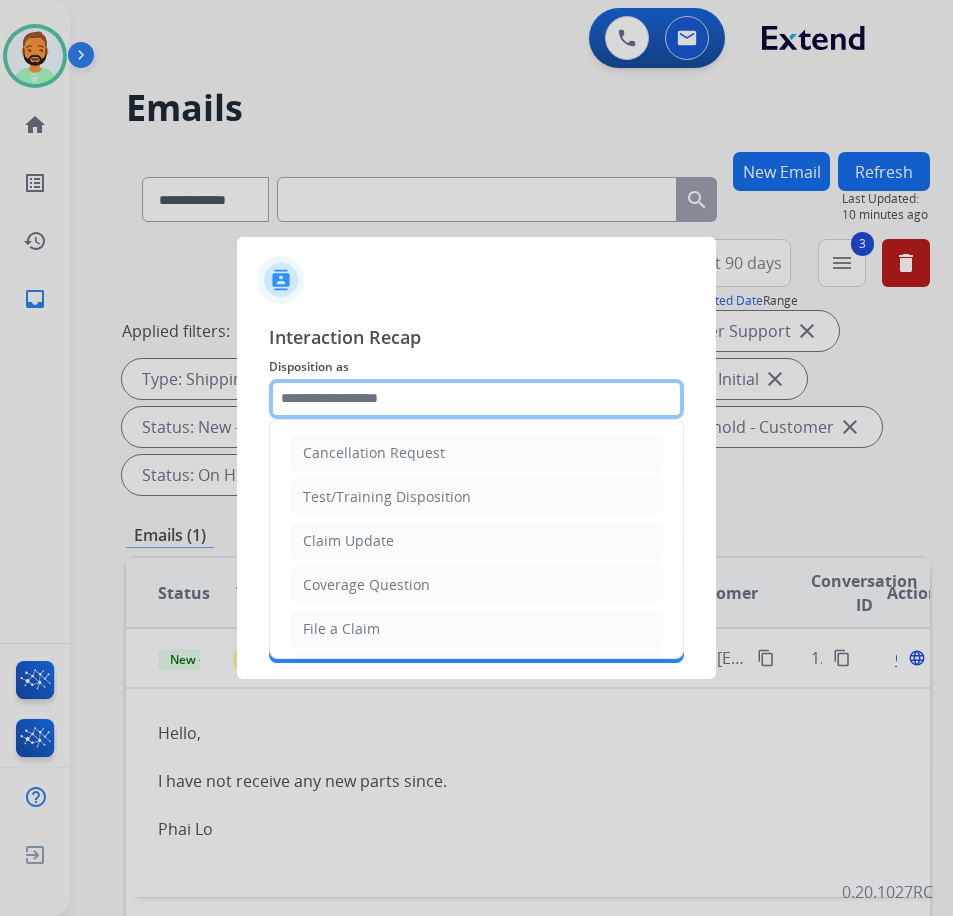 click 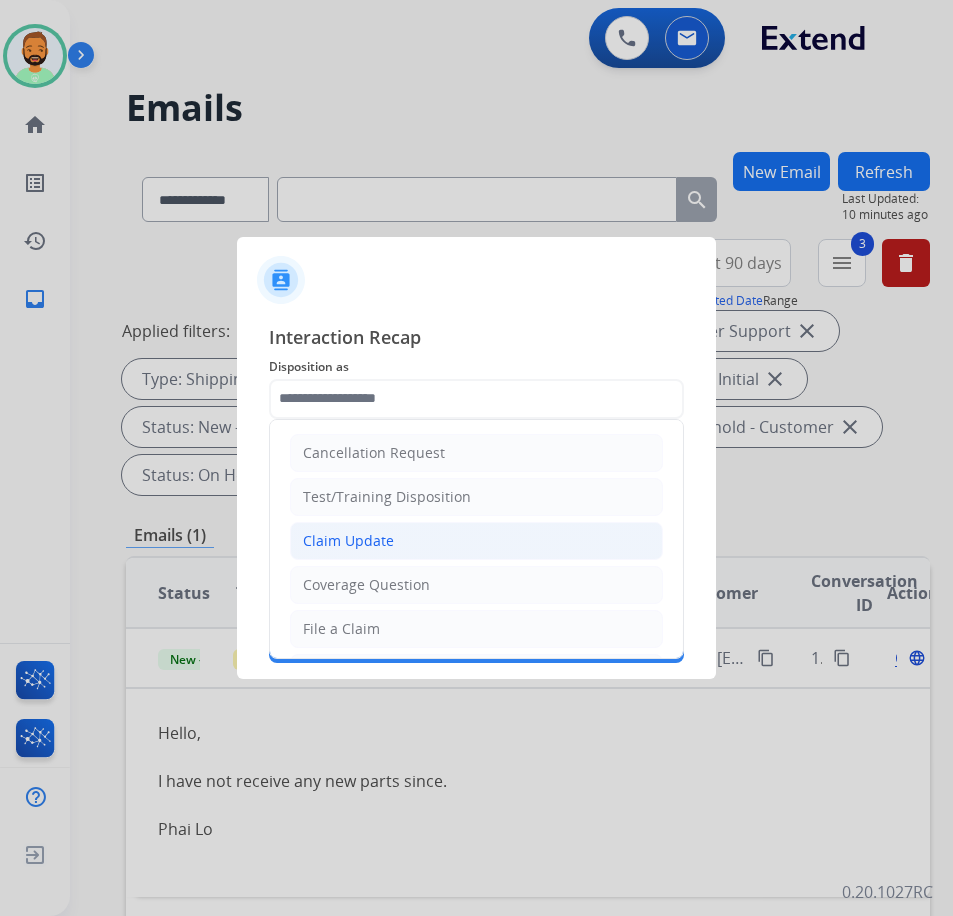 click on "Claim Update" 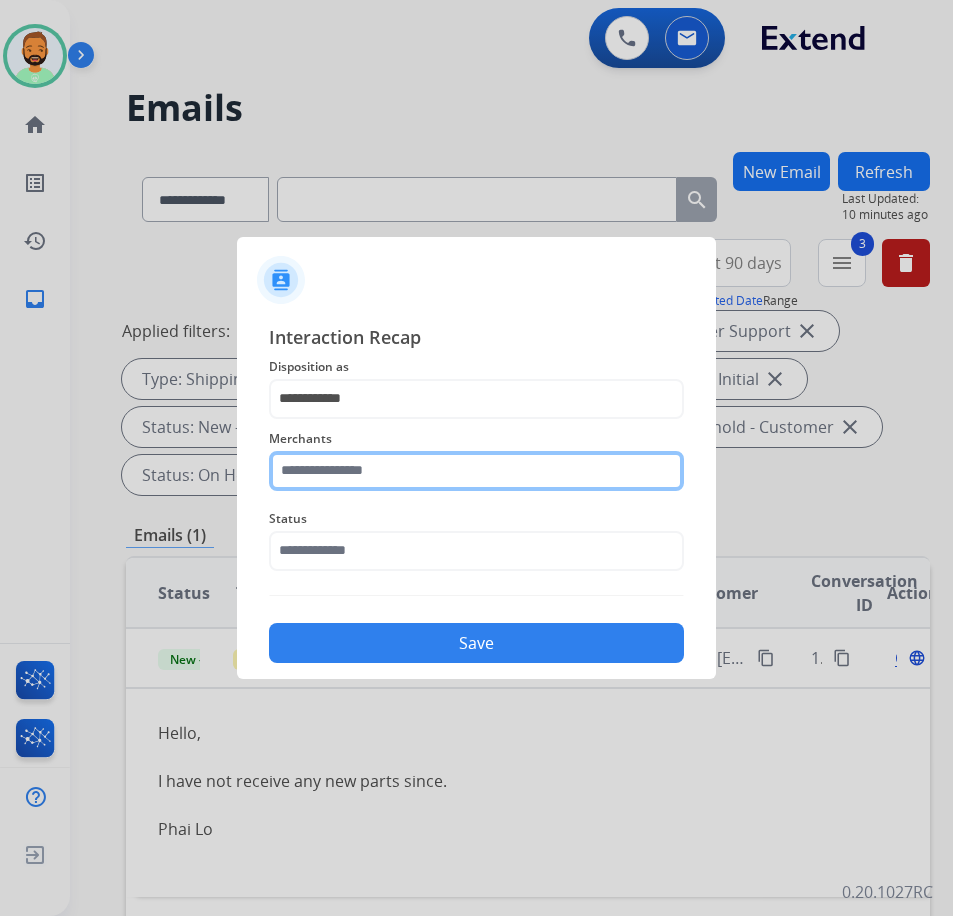 click 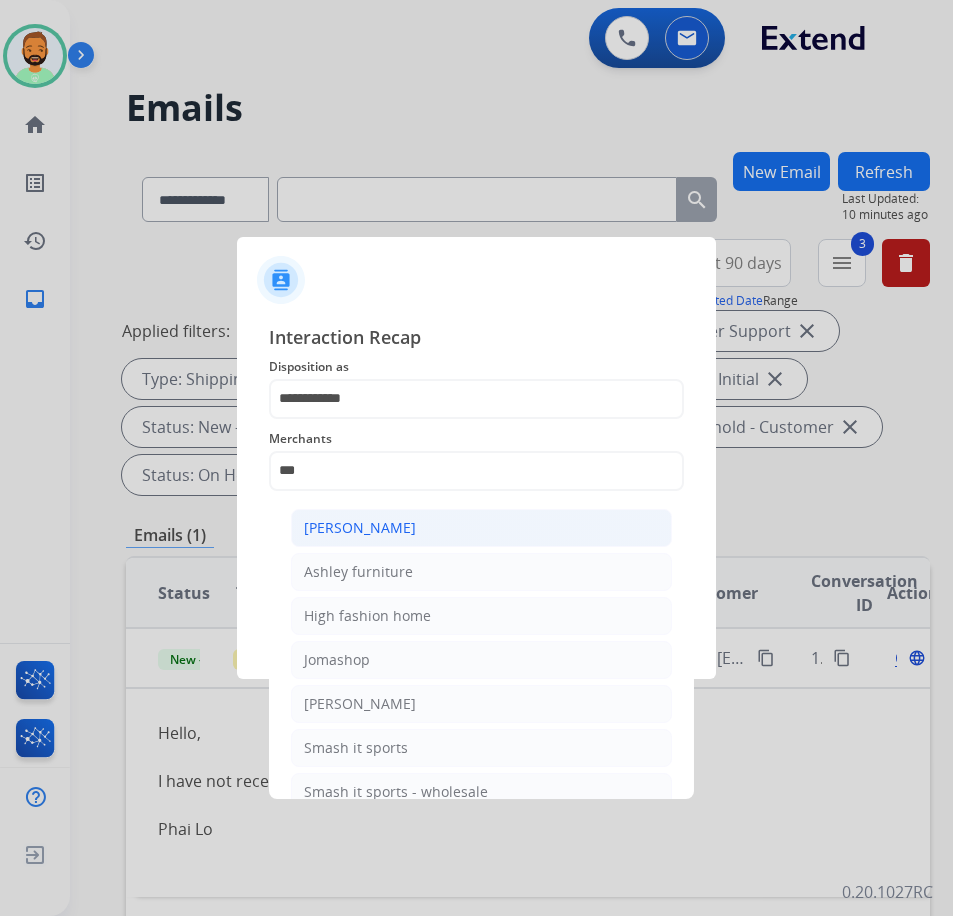 click on "[PERSON_NAME]" 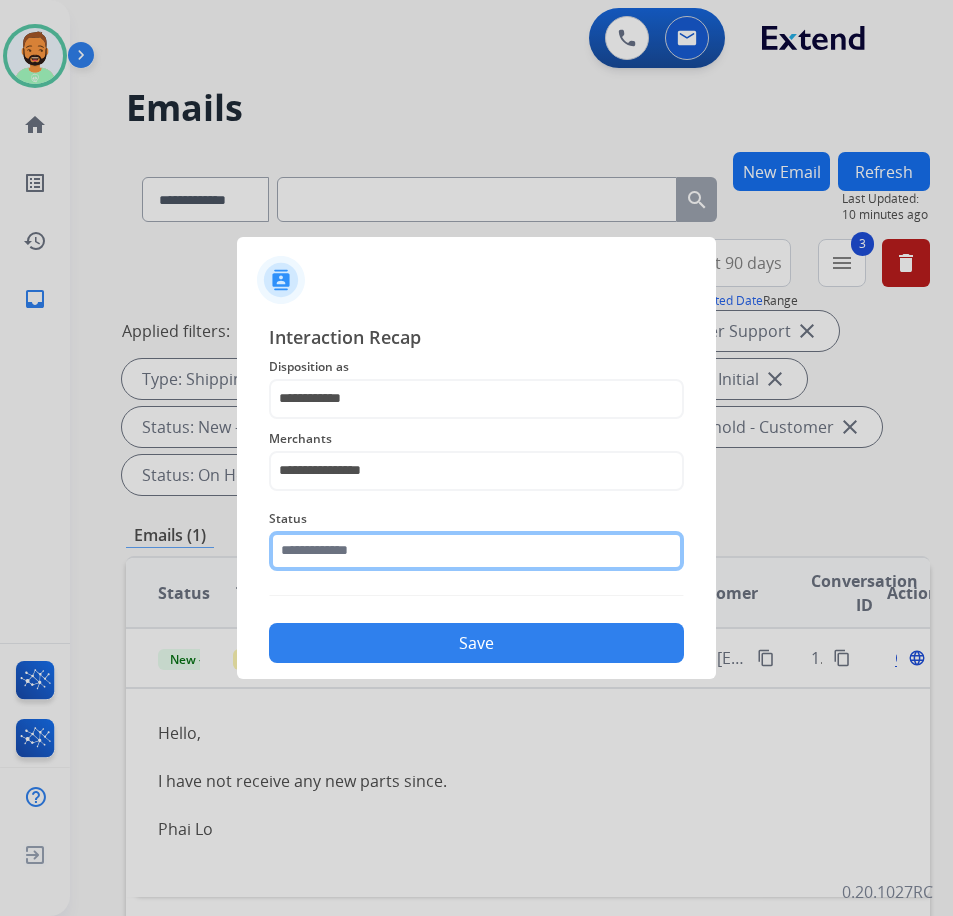 click 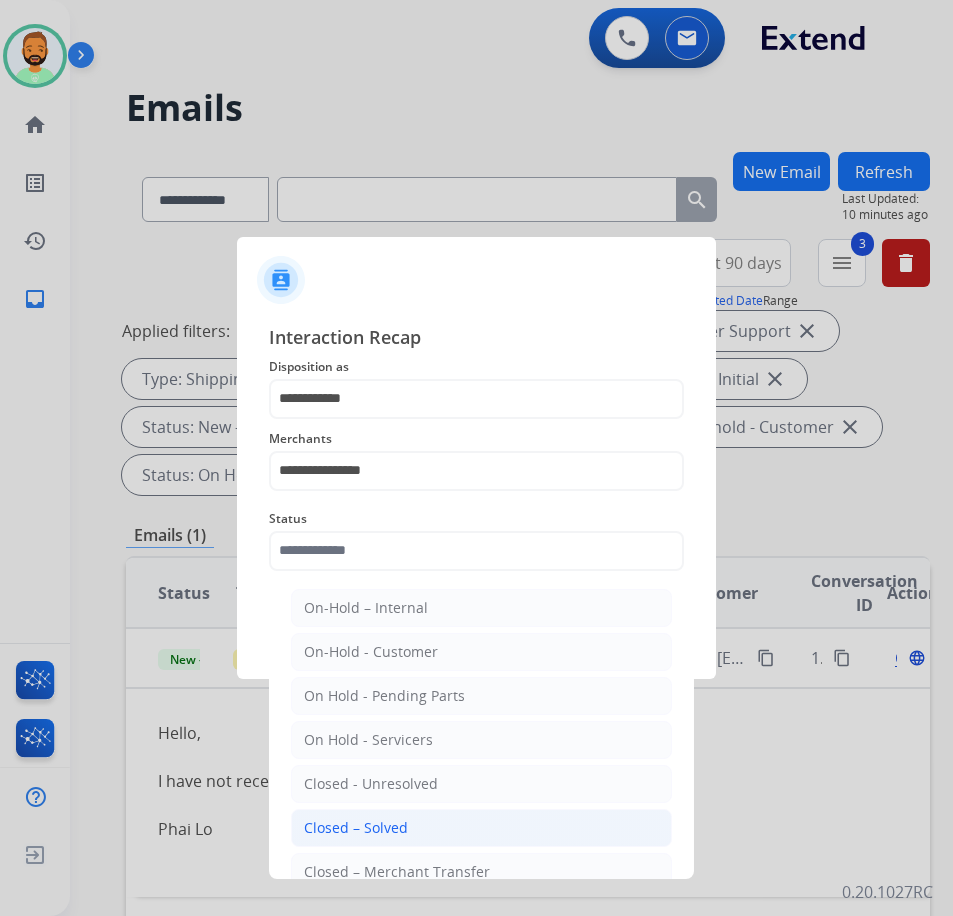 click on "Closed – Solved" 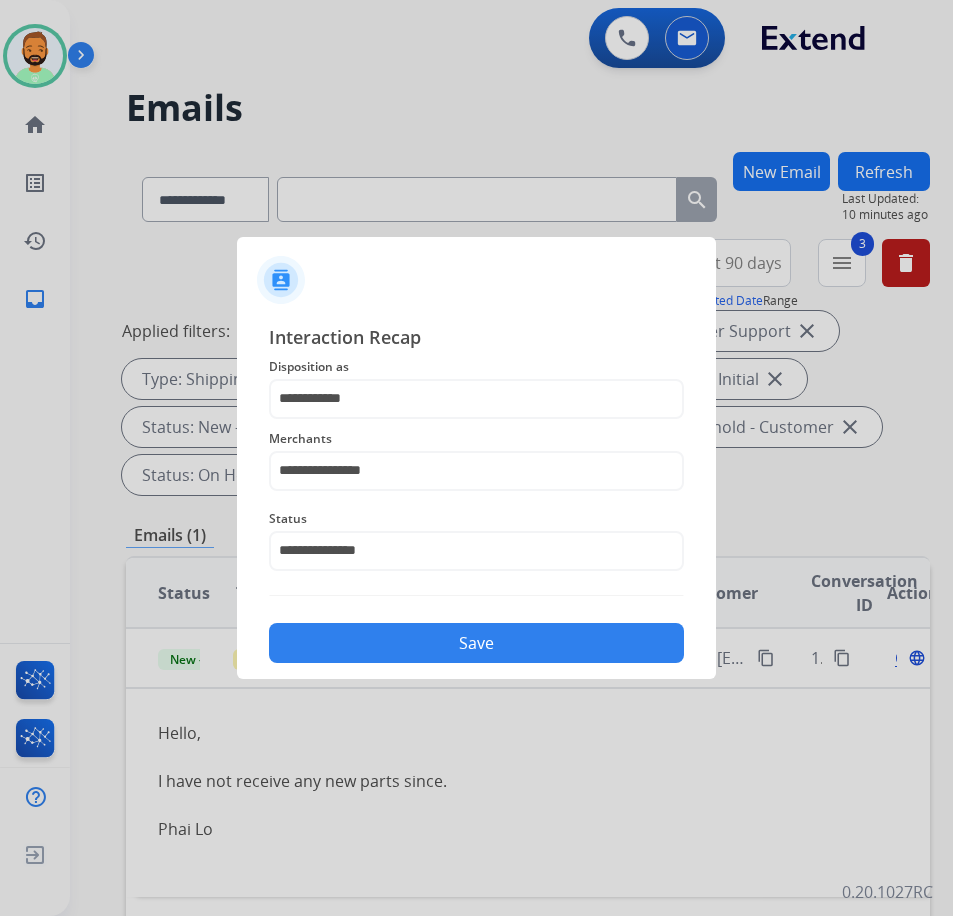 click on "Save" 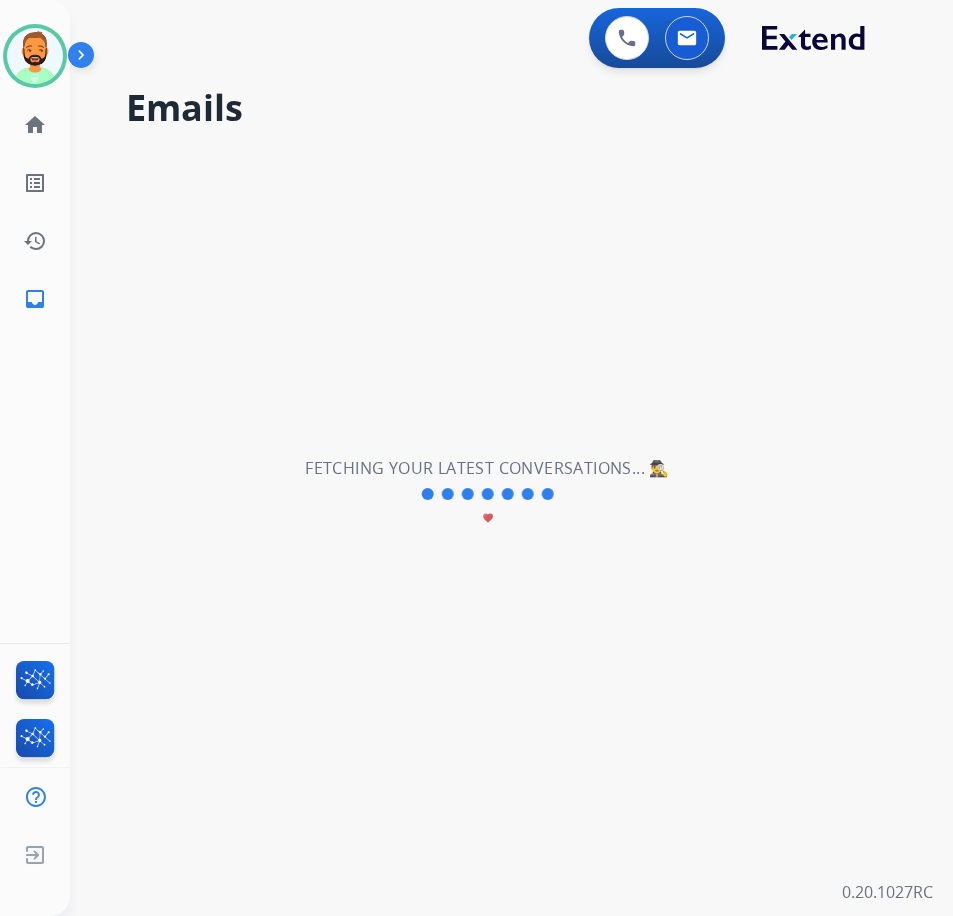 scroll, scrollTop: 0, scrollLeft: 0, axis: both 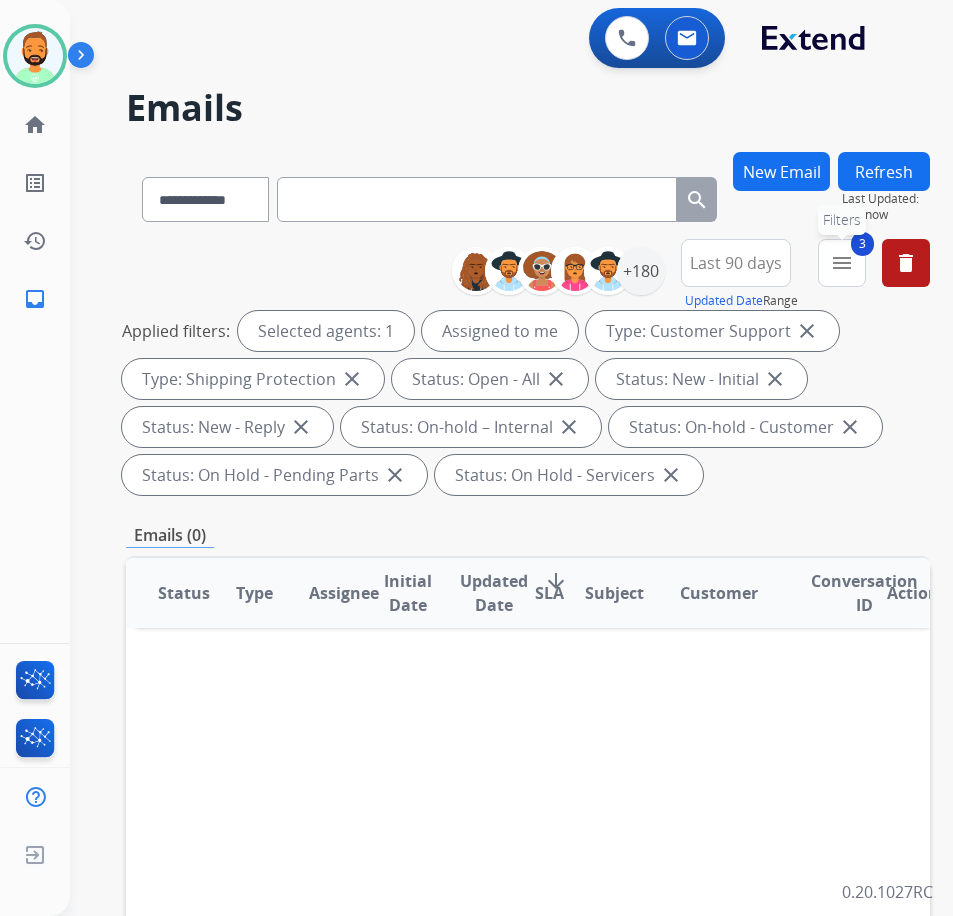 click on "menu" at bounding box center (842, 263) 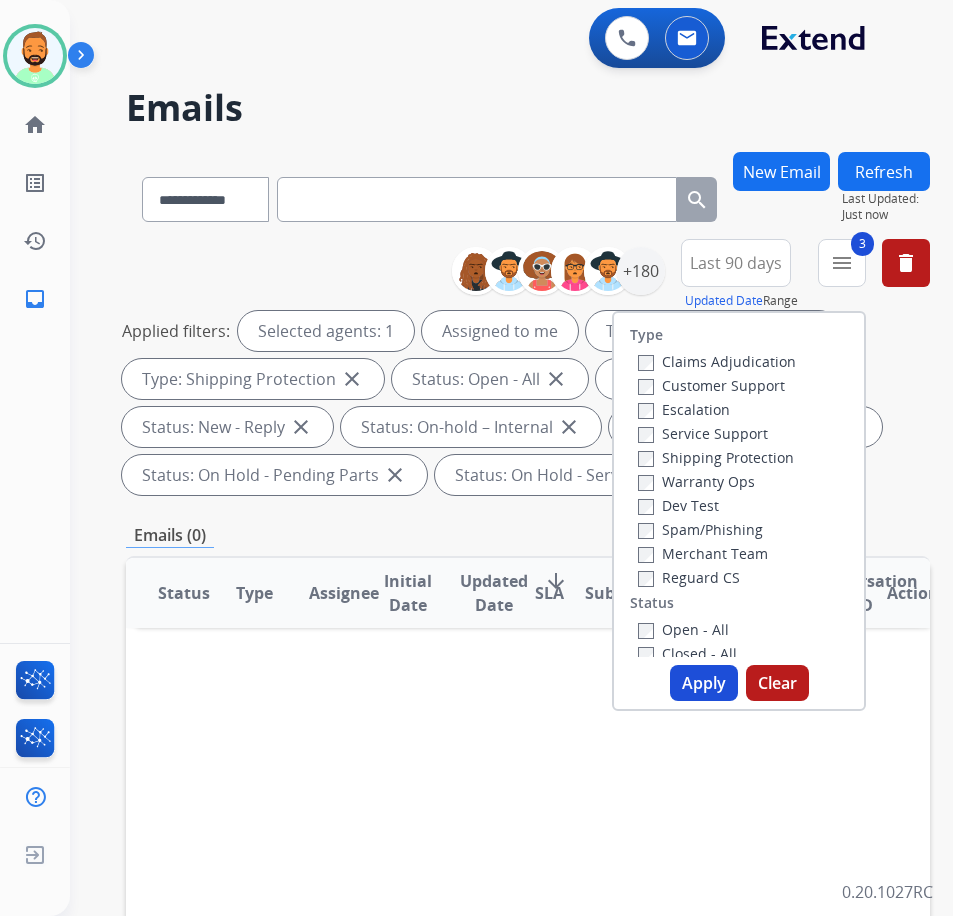 click on "Customer Support" at bounding box center [711, 385] 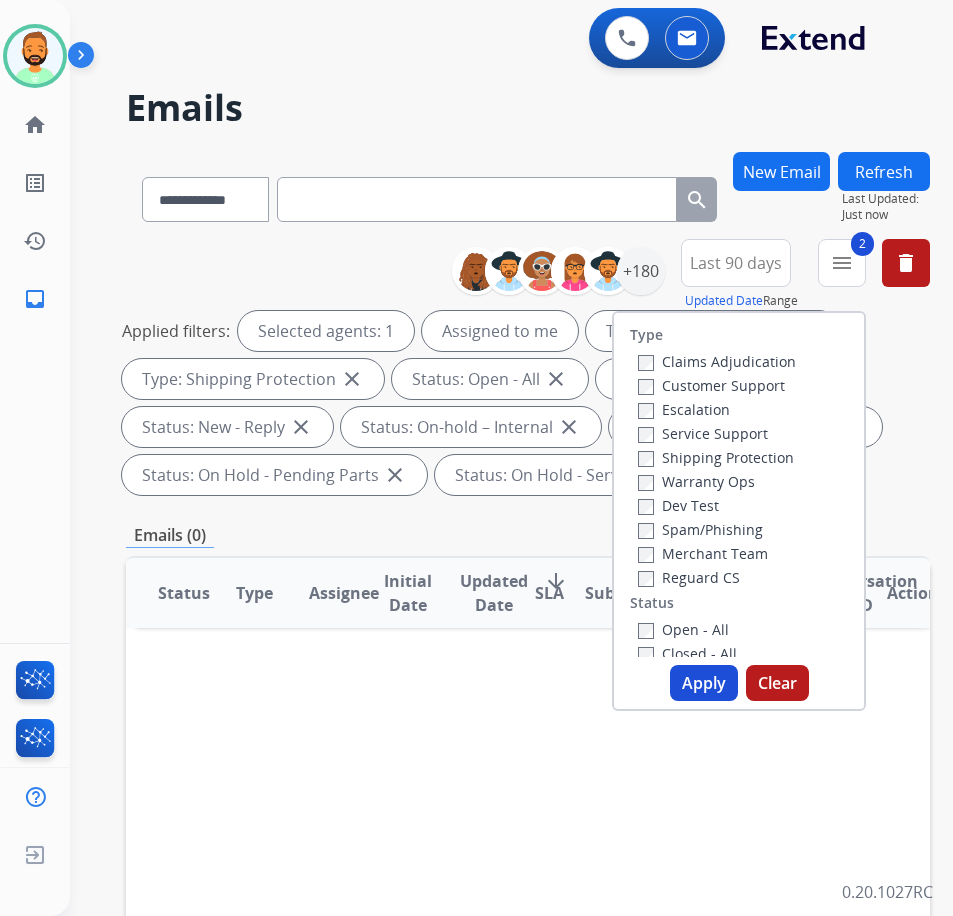 click on "Shipping Protection" at bounding box center [716, 457] 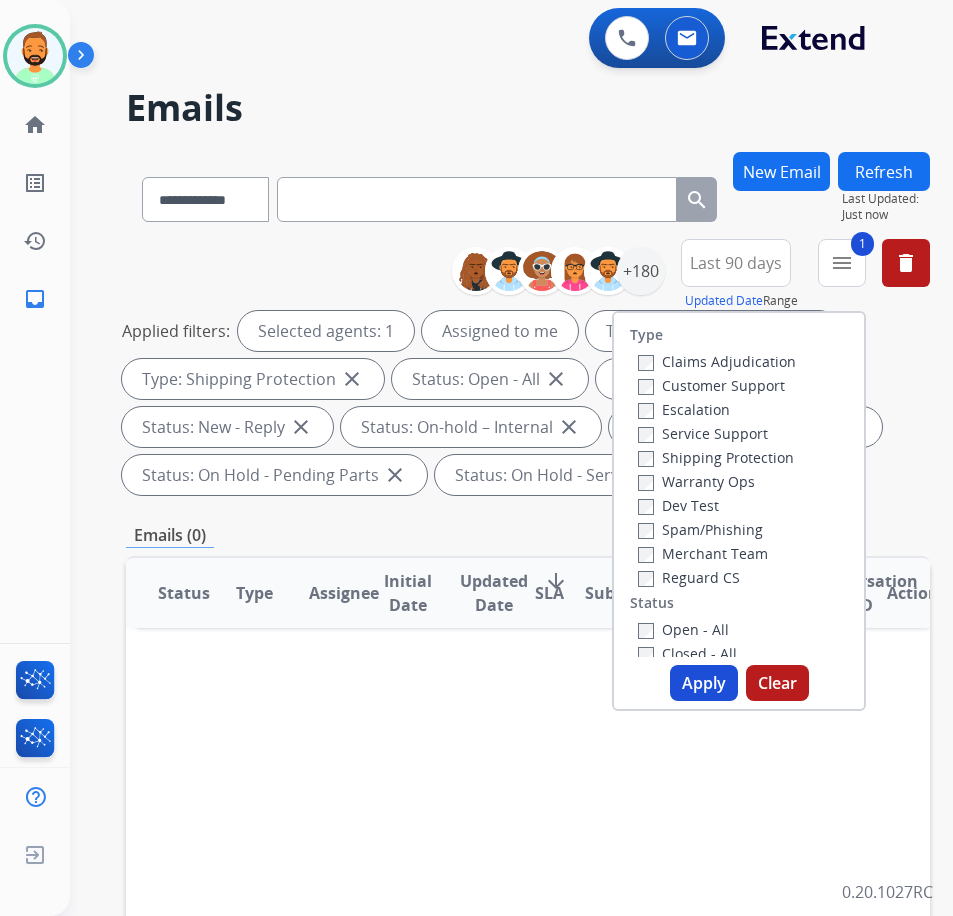click on "Reguard CS" at bounding box center [689, 577] 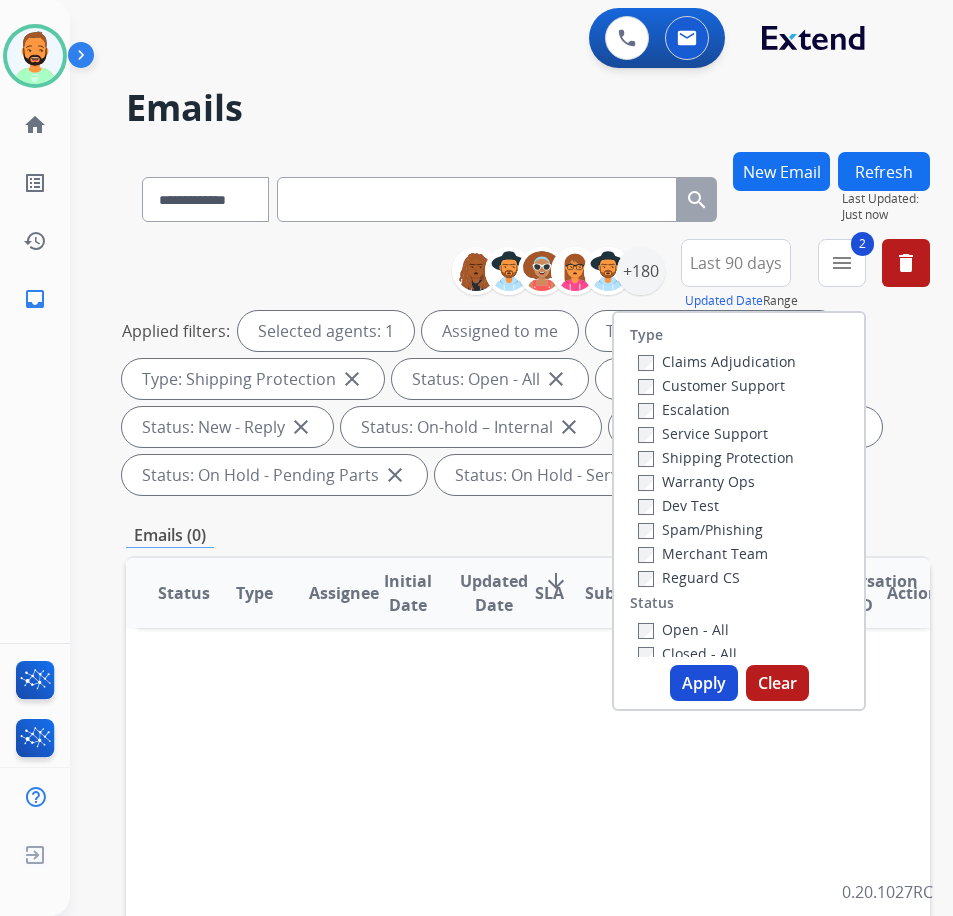click on "Apply" at bounding box center [704, 683] 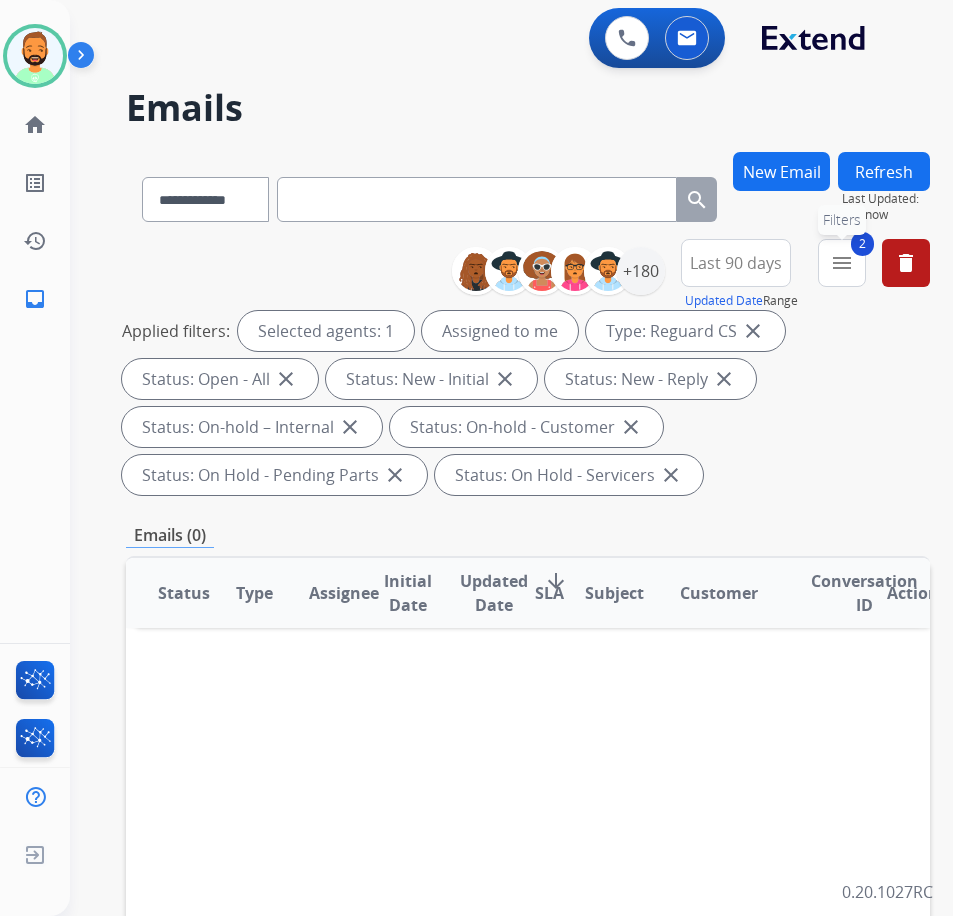 click on "menu" at bounding box center [842, 263] 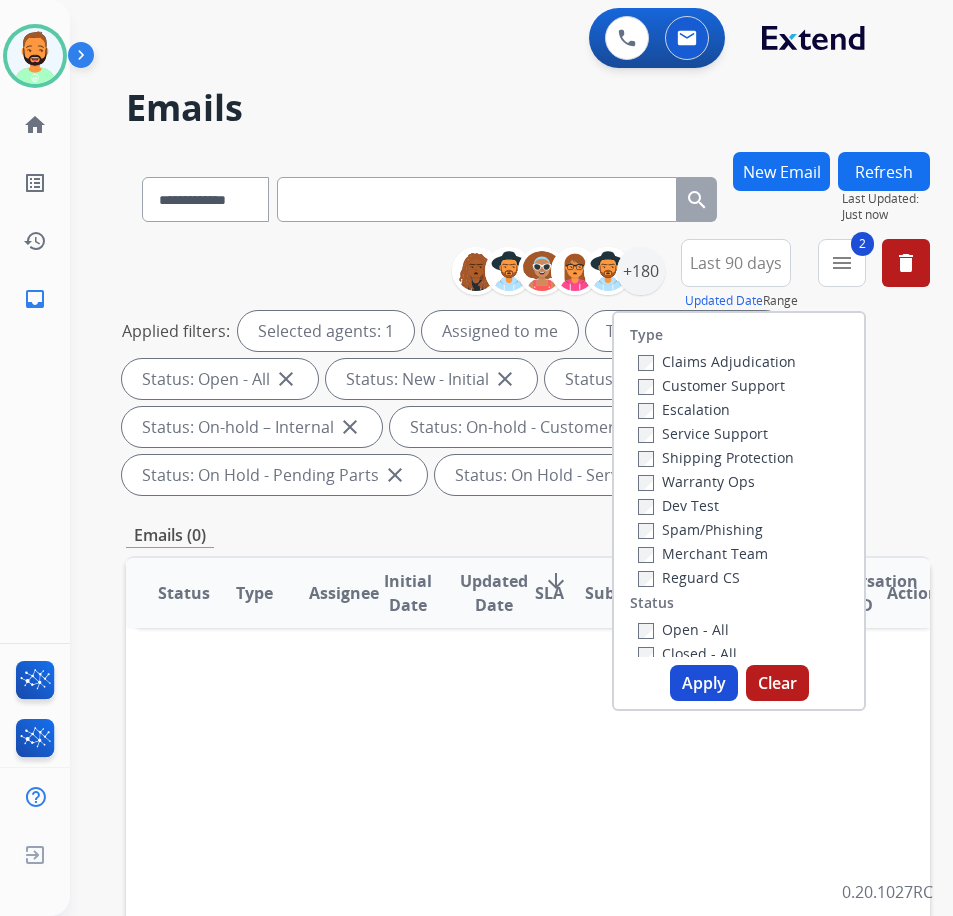 click on "Applied filters:  Selected agents: 1  Assigned to me  Type: Reguard CS  close  Status: Open - All  close  Status: New - Initial  close  Status: New - Reply  close  Status: On-hold – Internal  close  Status: On-hold - Customer  close  Status: On Hold - Pending Parts  close  Status: On Hold - Servicers  close" at bounding box center (524, 403) 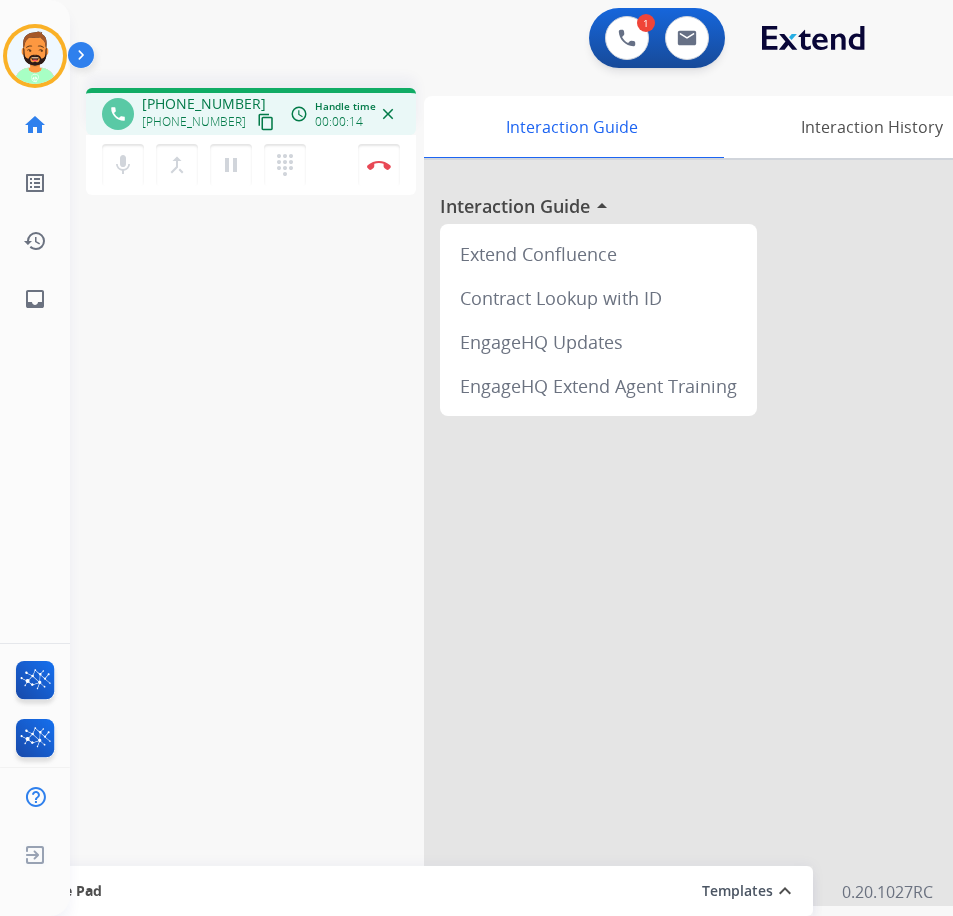 click at bounding box center [724, 533] 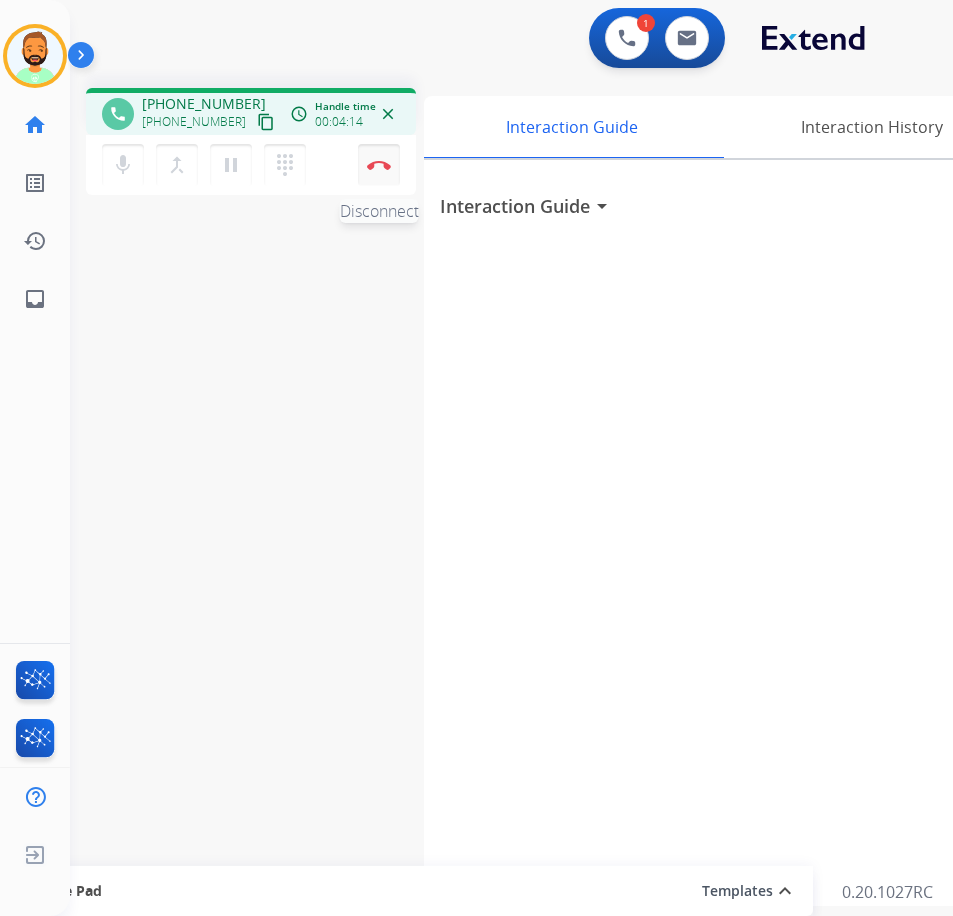 click on "Disconnect" at bounding box center [379, 165] 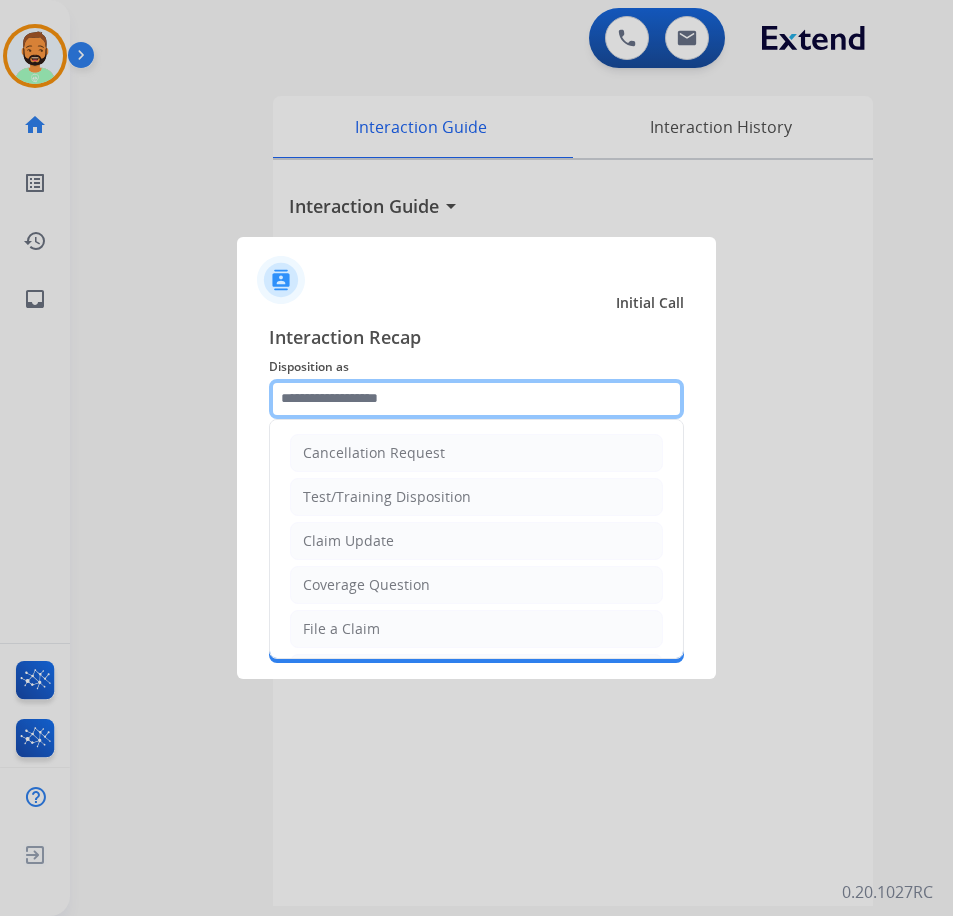 click 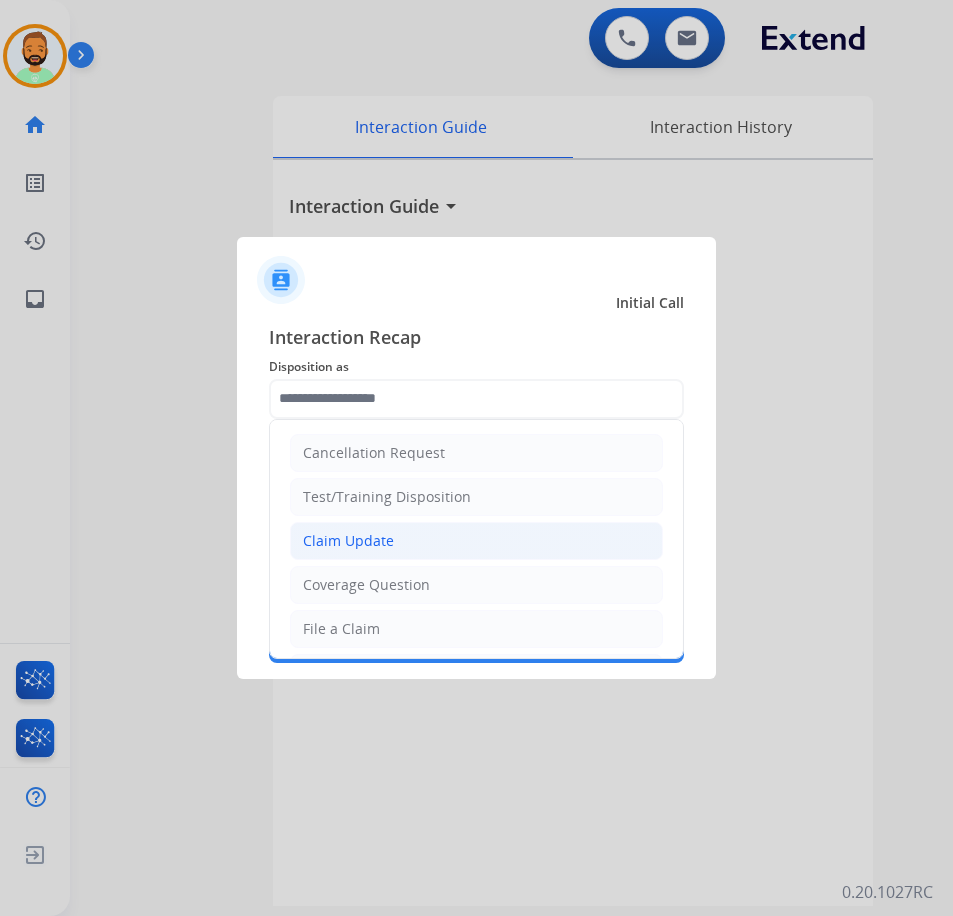 click on "Claim Update" 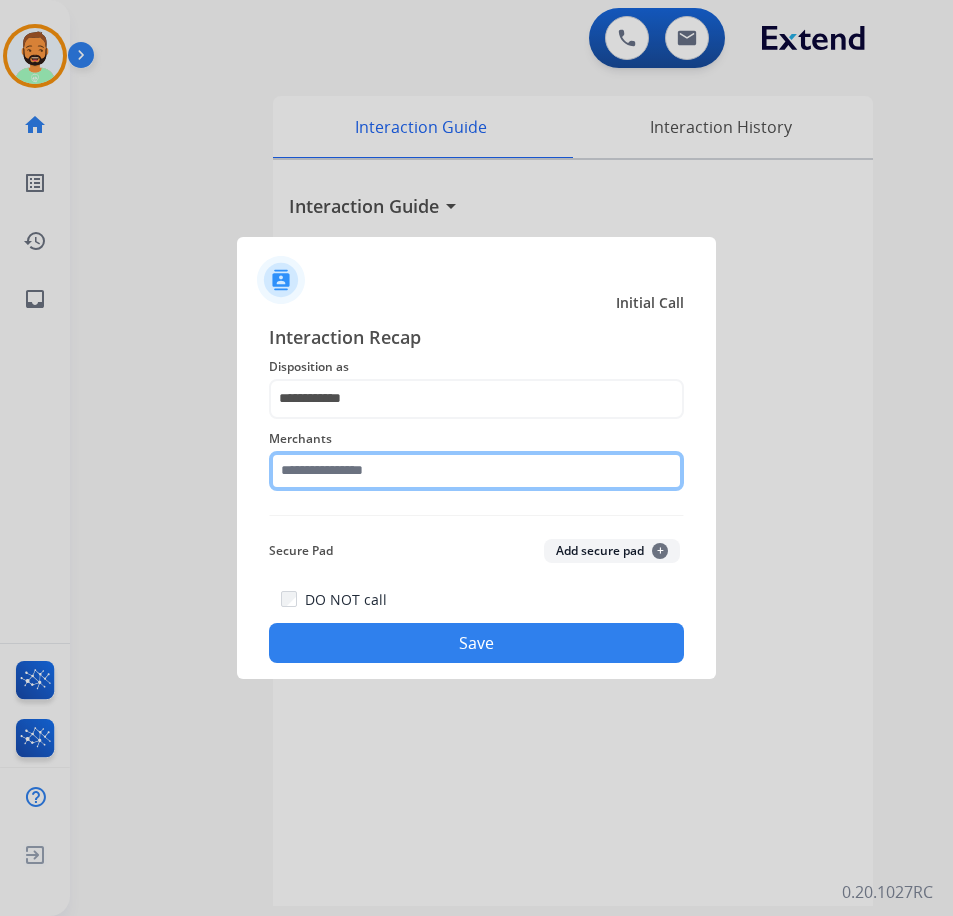 click 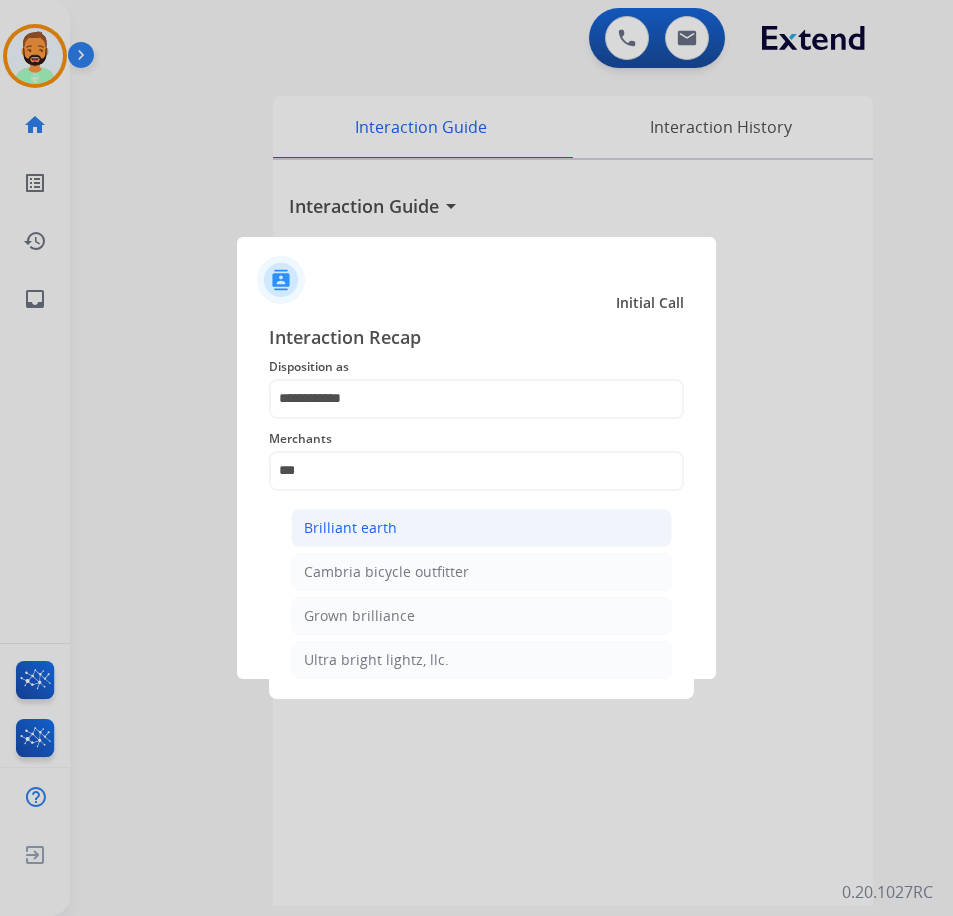 click on "Brilliant earth" 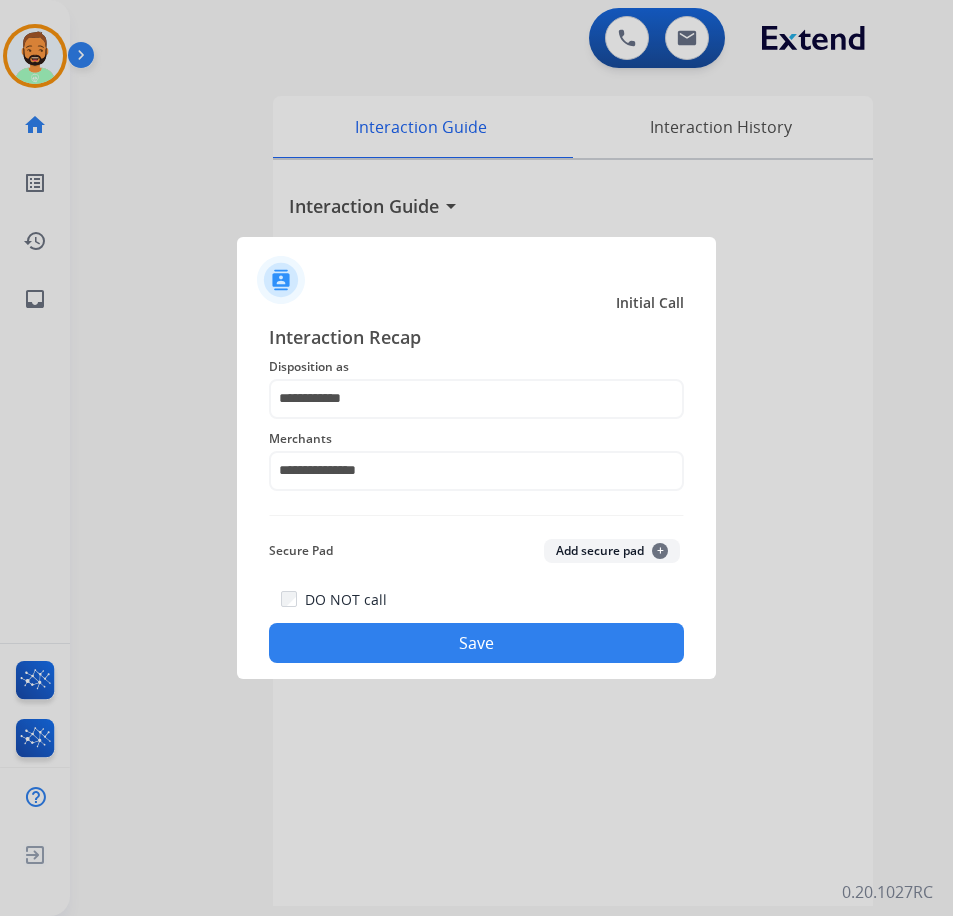 click on "Save" 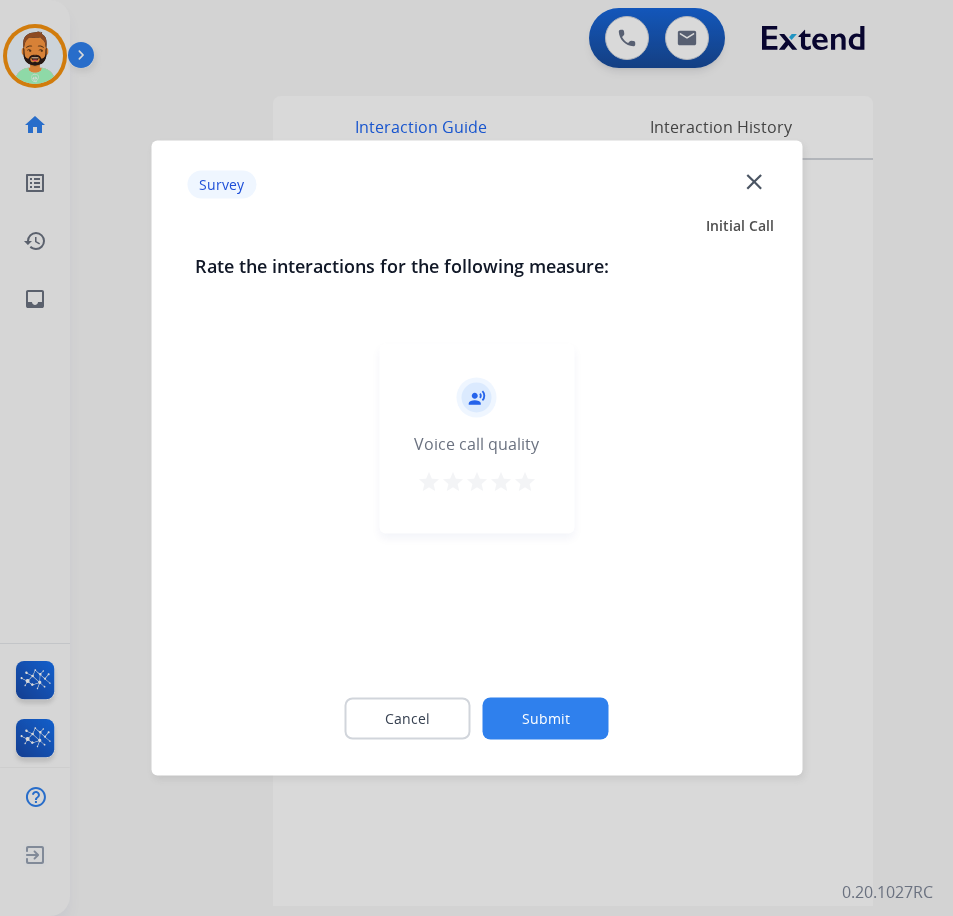click on "Submit" 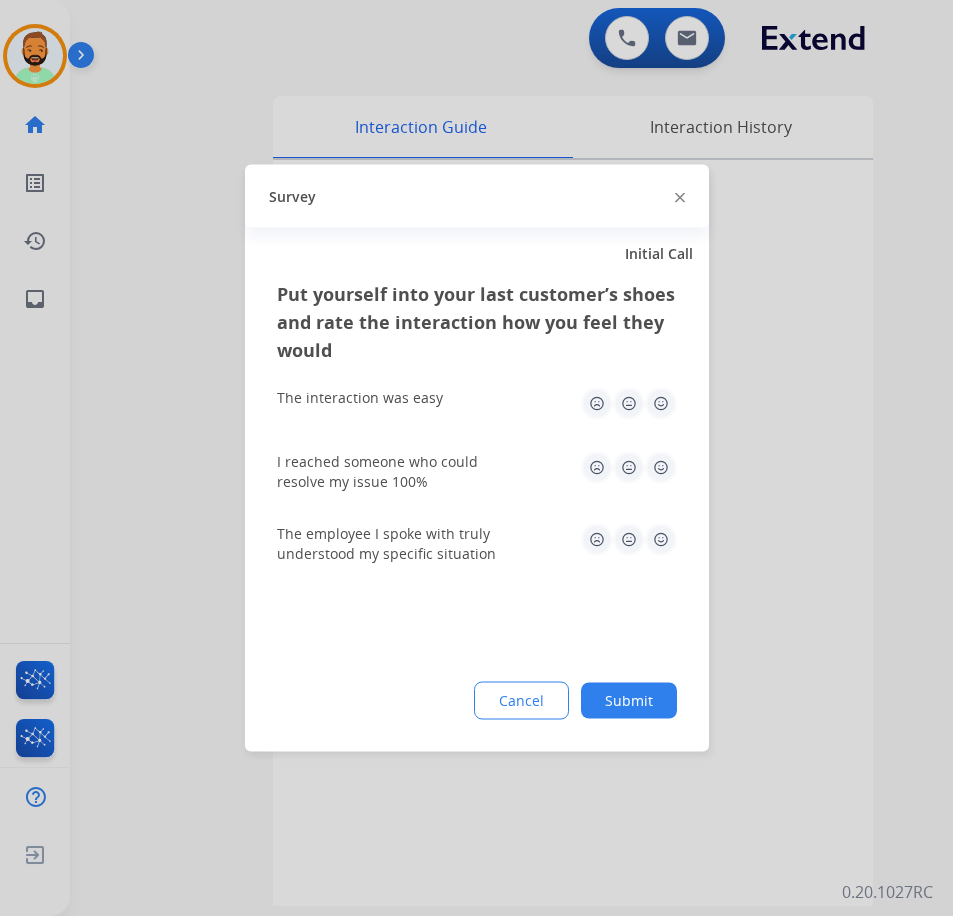click on "Submit" 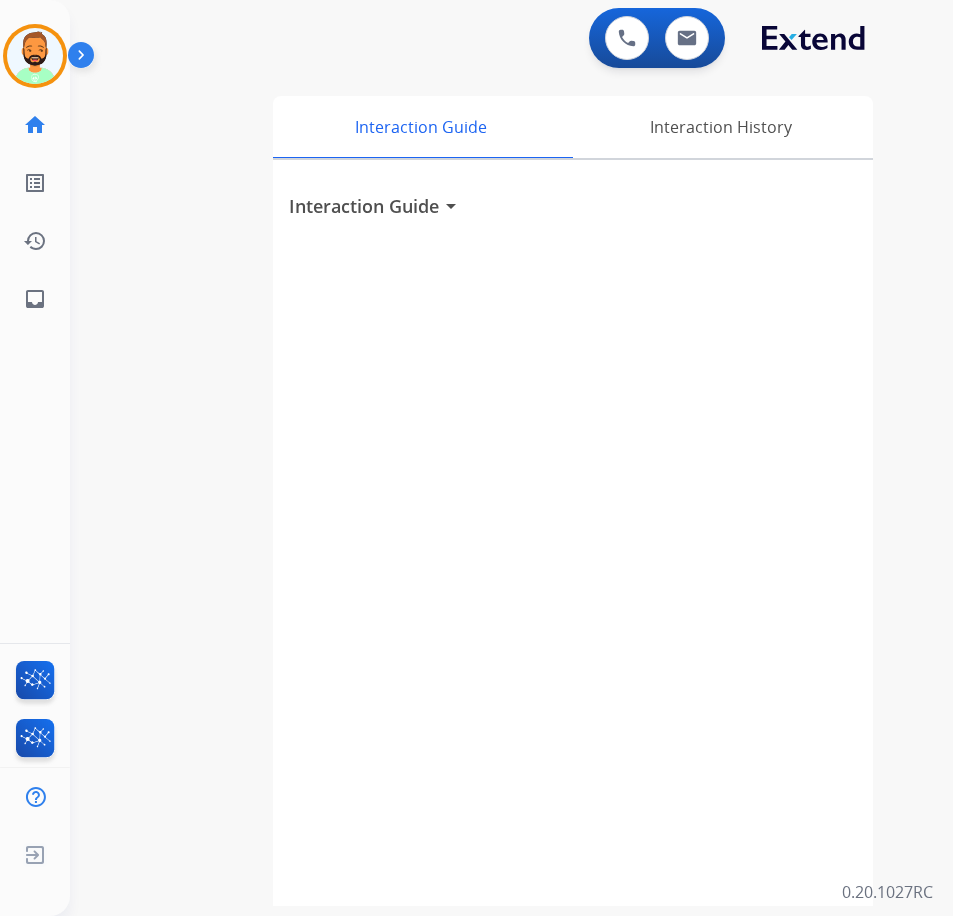 click on "Interaction Guide arrow_drop_down" at bounding box center [573, 533] 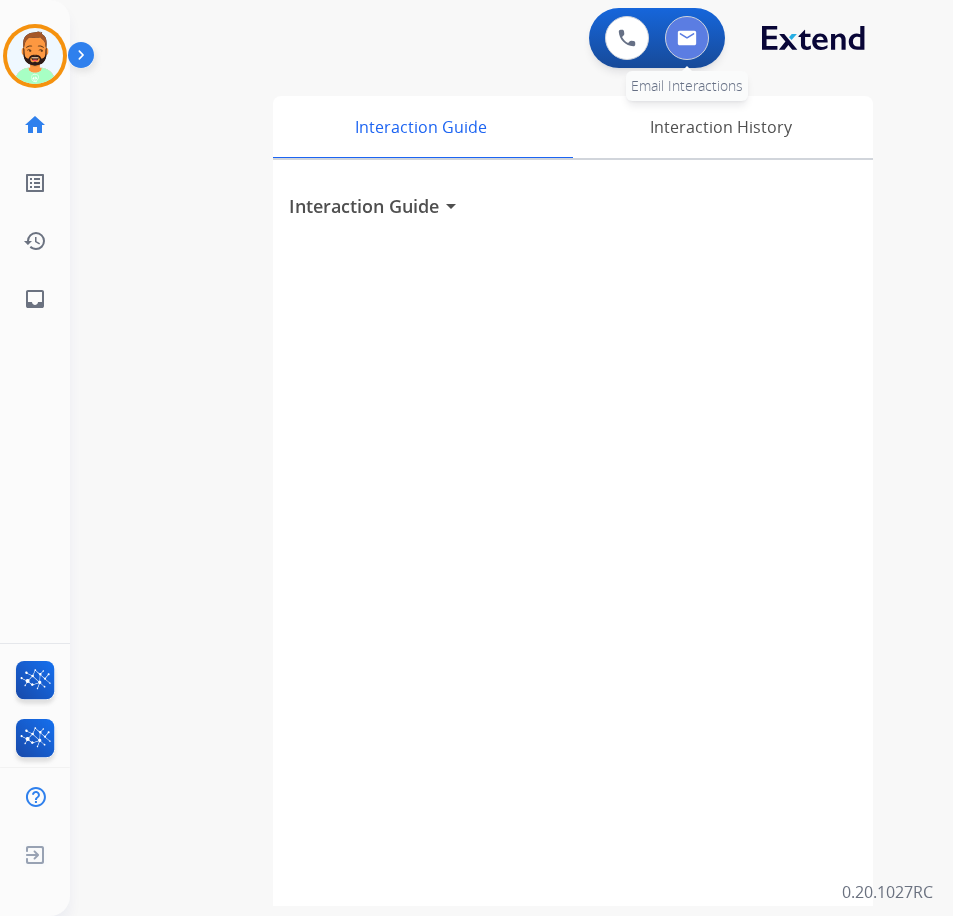 click at bounding box center (687, 38) 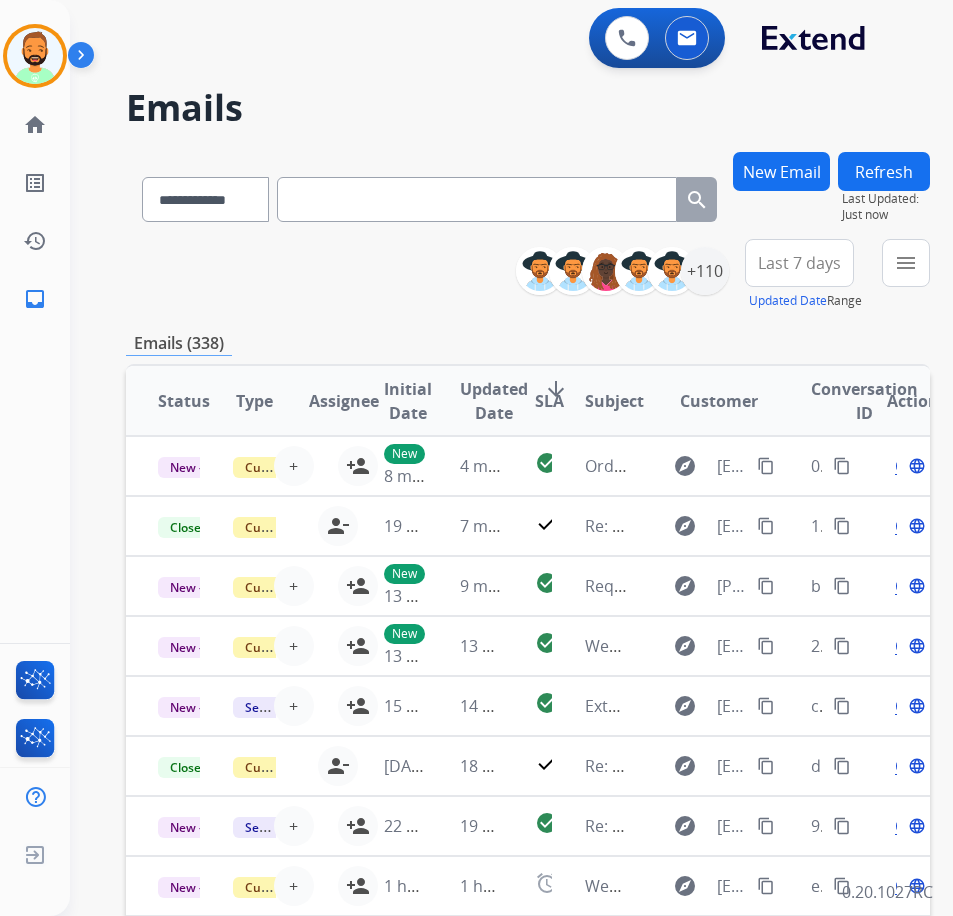 click on "New Email" at bounding box center [781, 171] 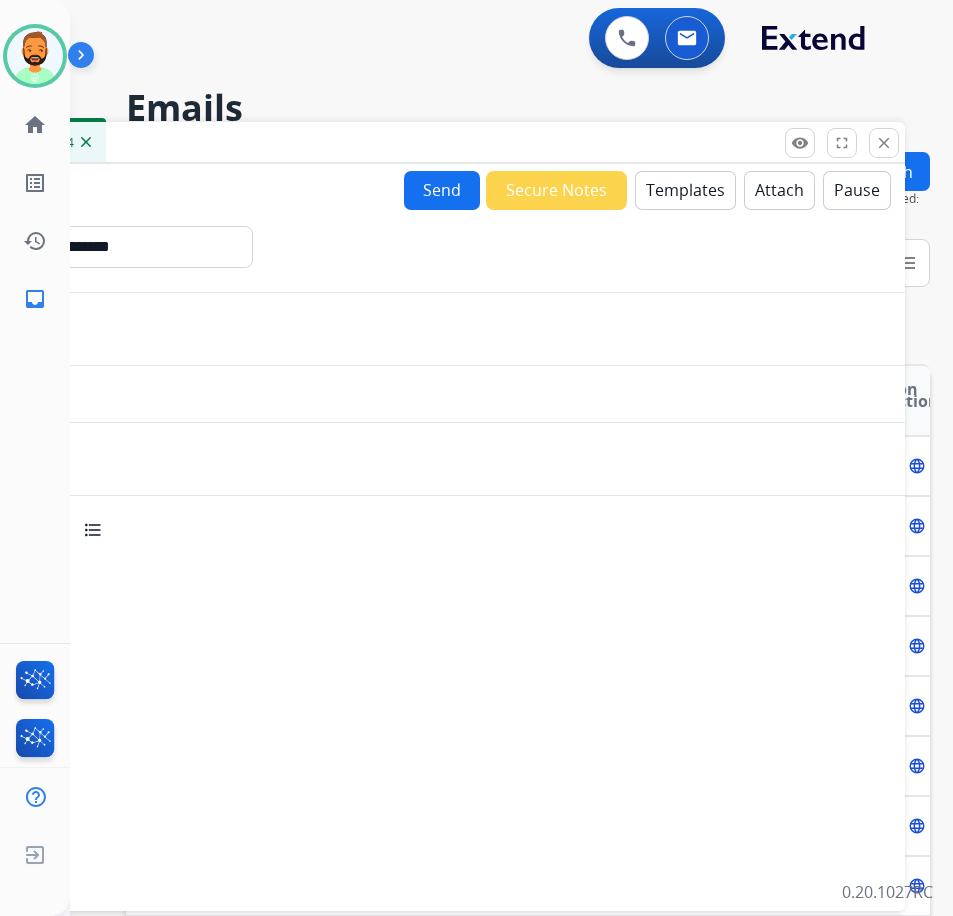 drag, startPoint x: 343, startPoint y: 170, endPoint x: 361, endPoint y: 144, distance: 31.622776 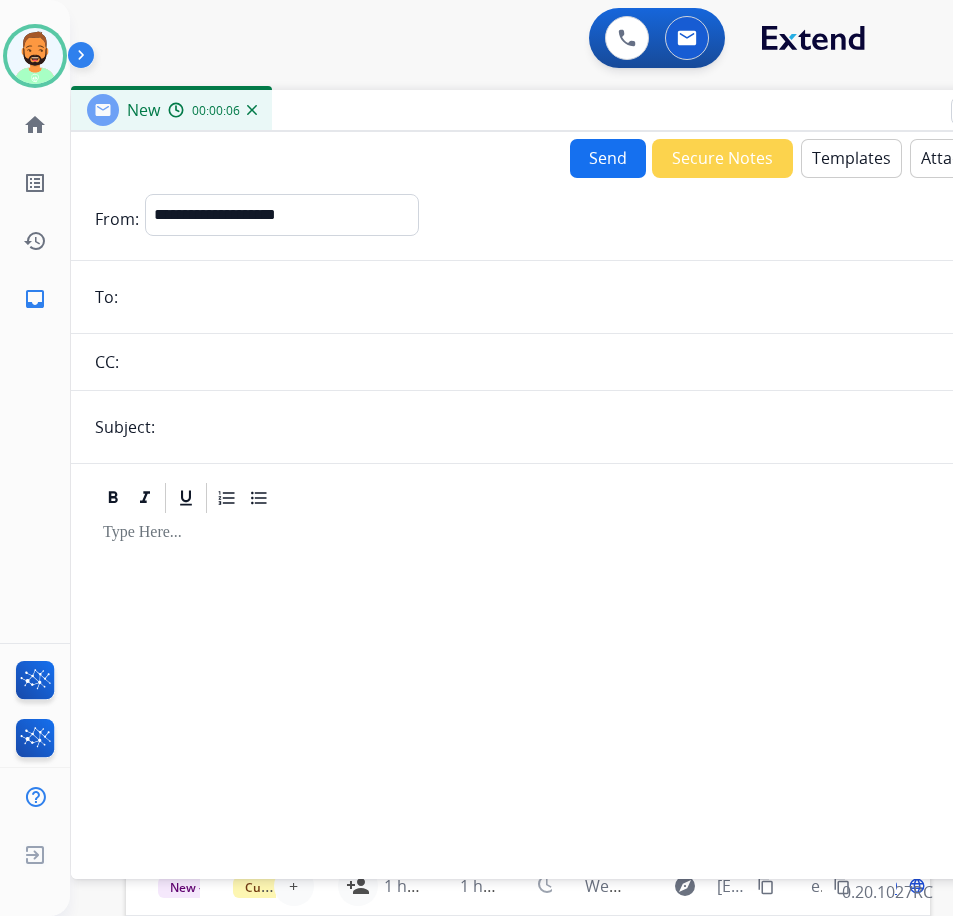 drag, startPoint x: 364, startPoint y: 138, endPoint x: 405, endPoint y: 158, distance: 45.617977 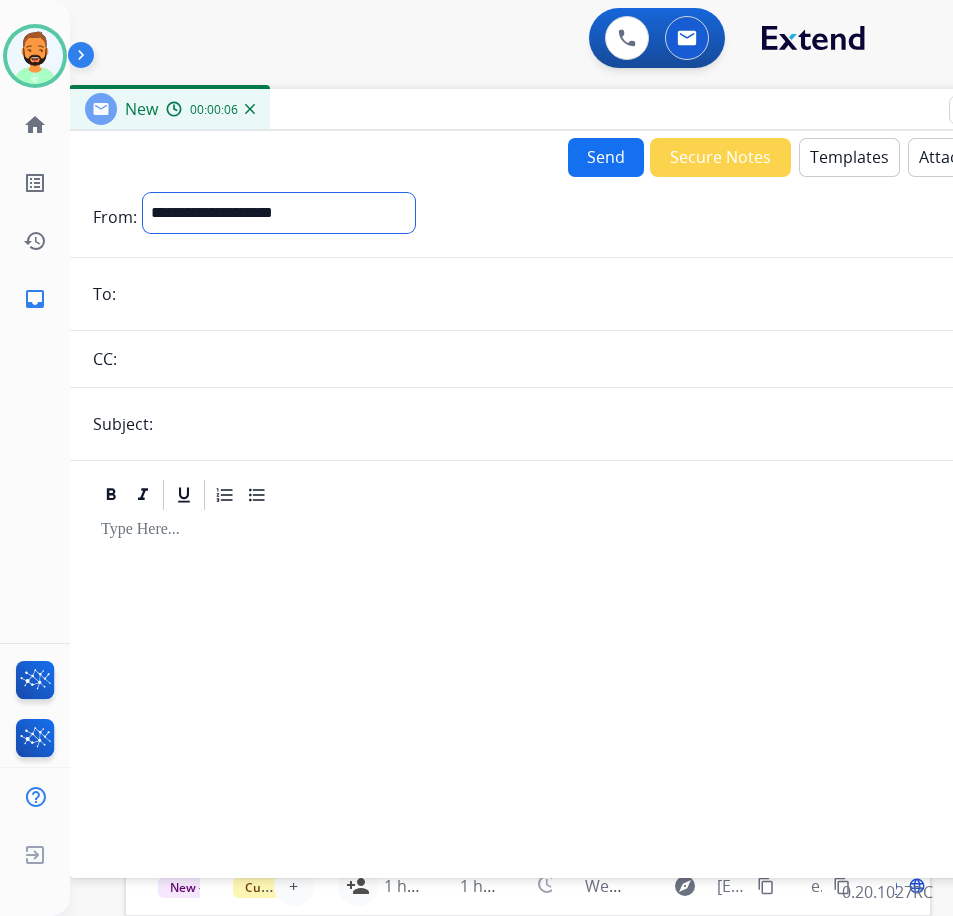 click on "**********" at bounding box center (279, 213) 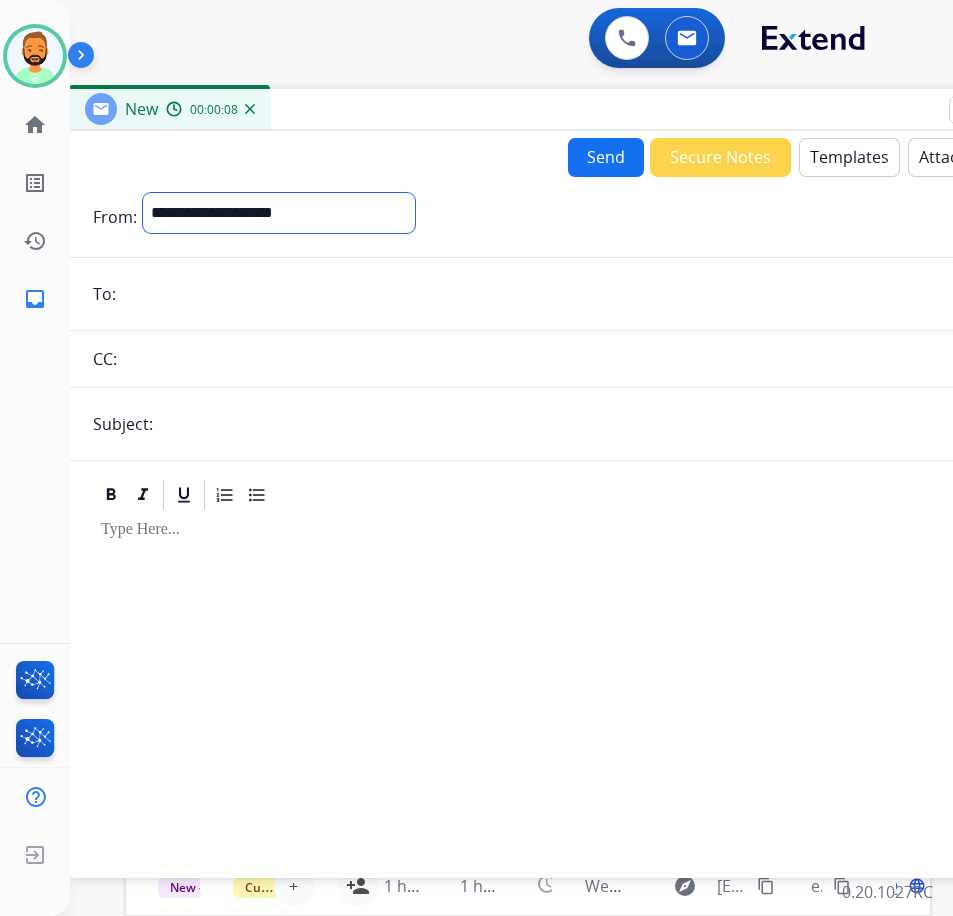 select on "**********" 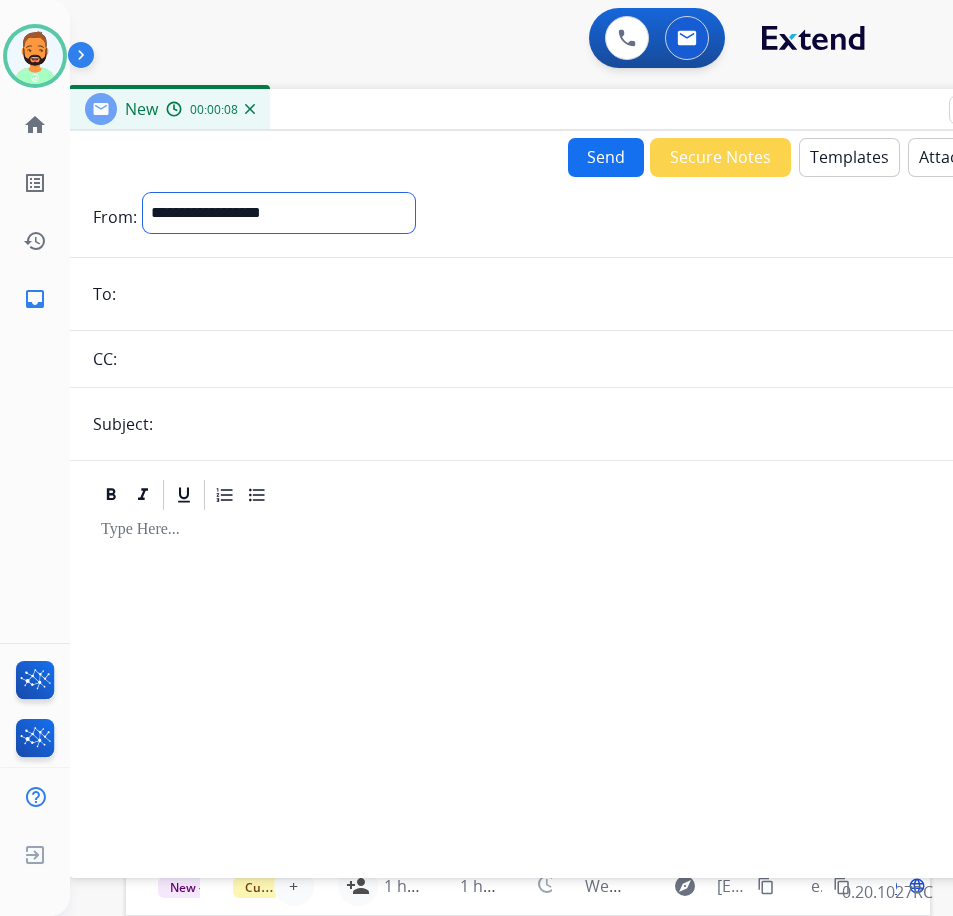 click on "**********" at bounding box center [279, 213] 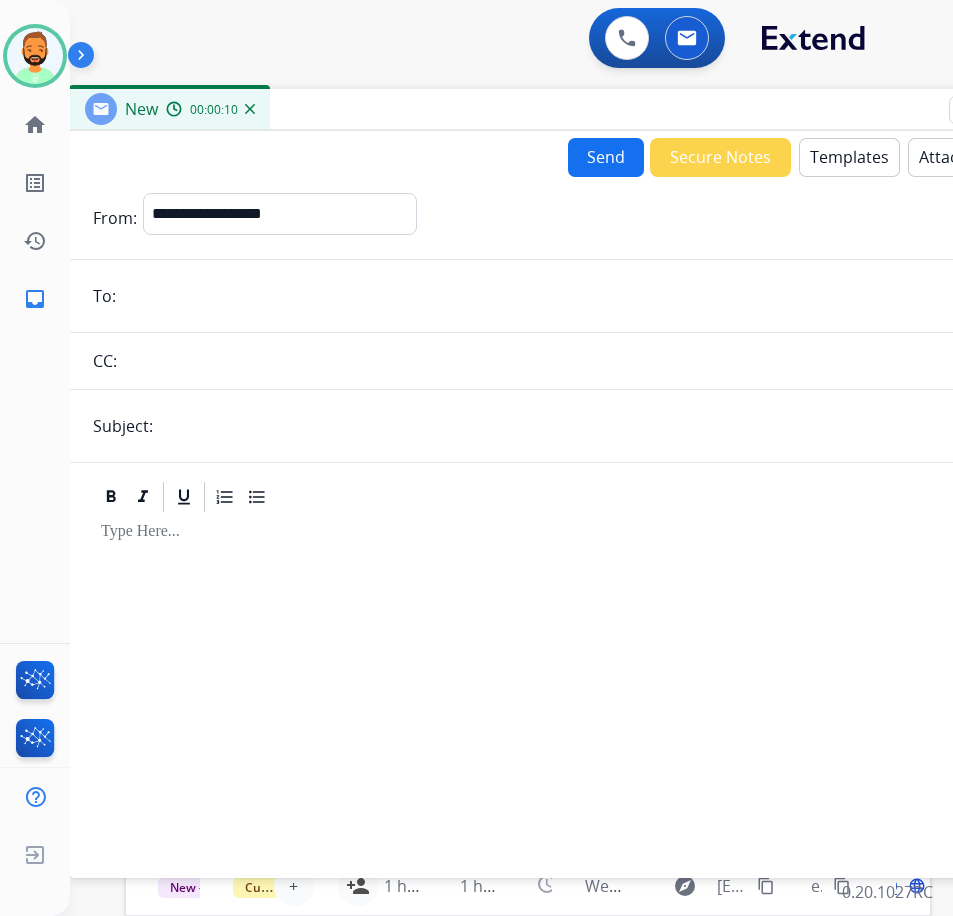 paste on "**********" 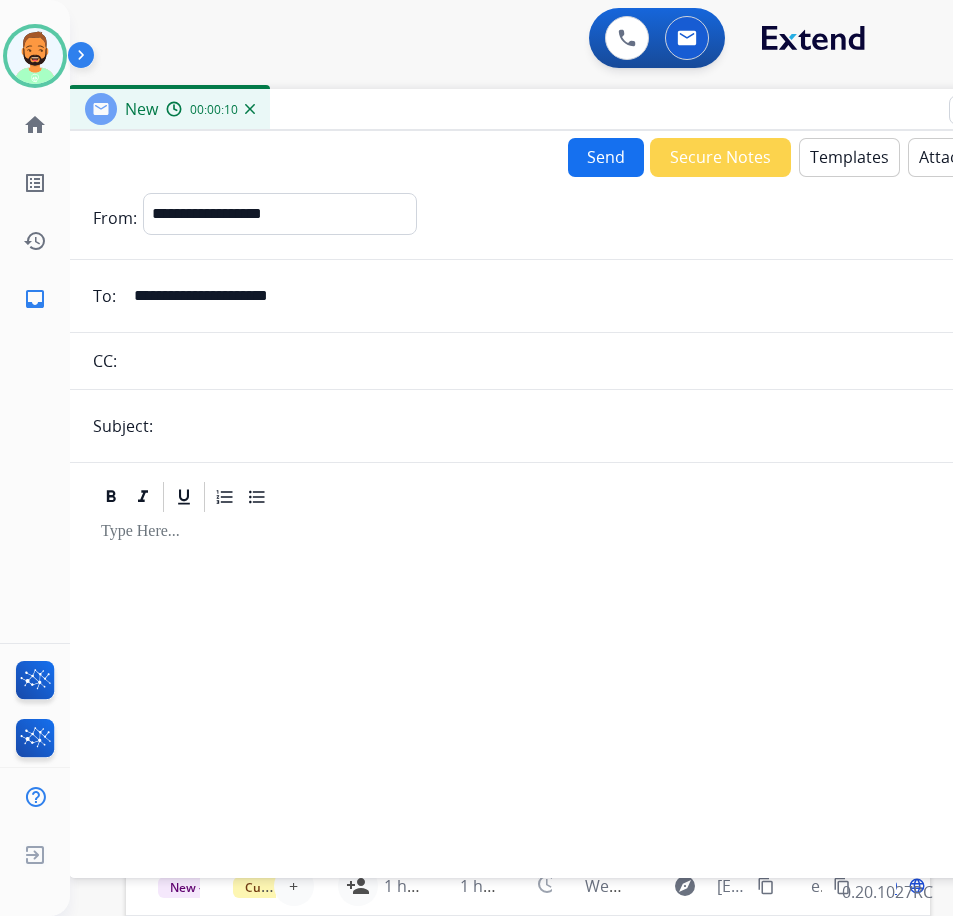 type on "**********" 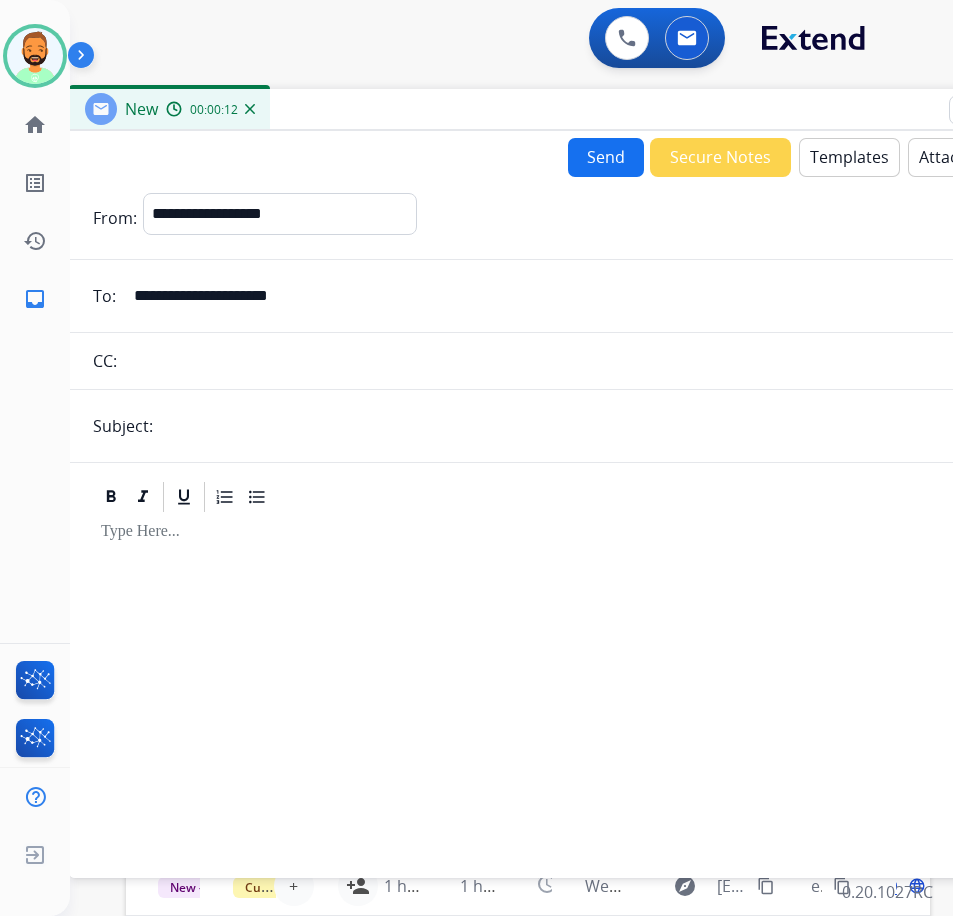 type on "******" 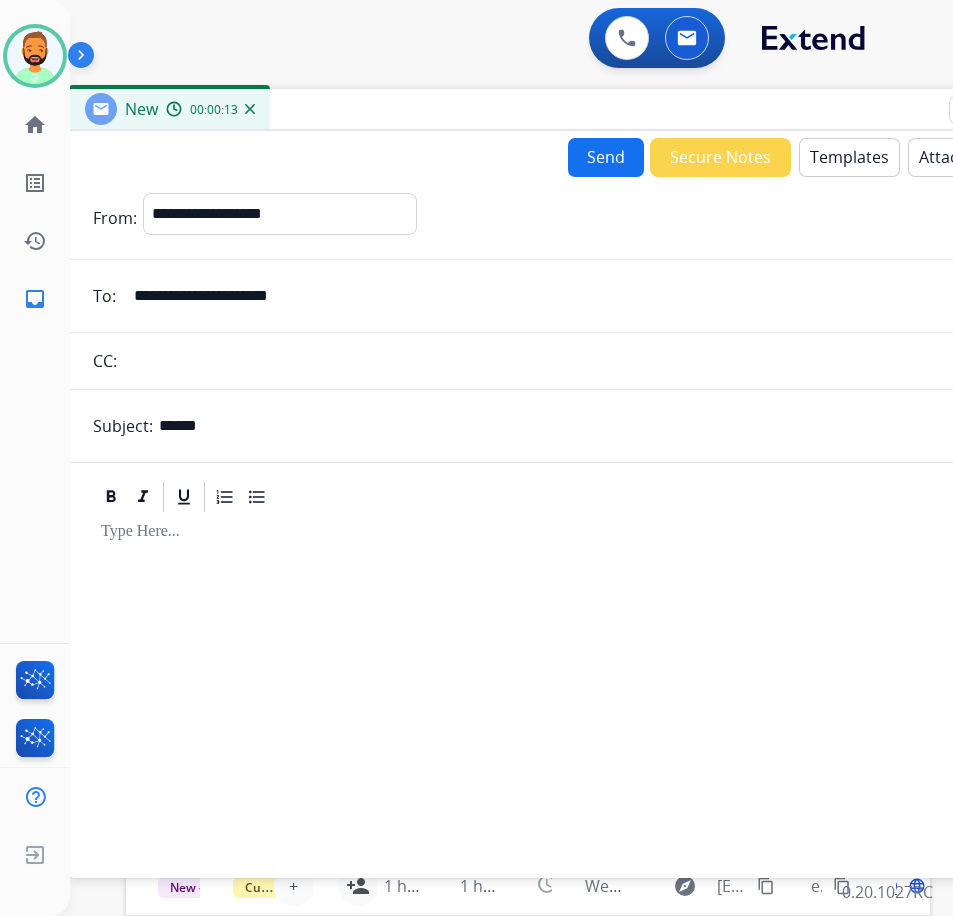 click at bounding box center [569, 686] 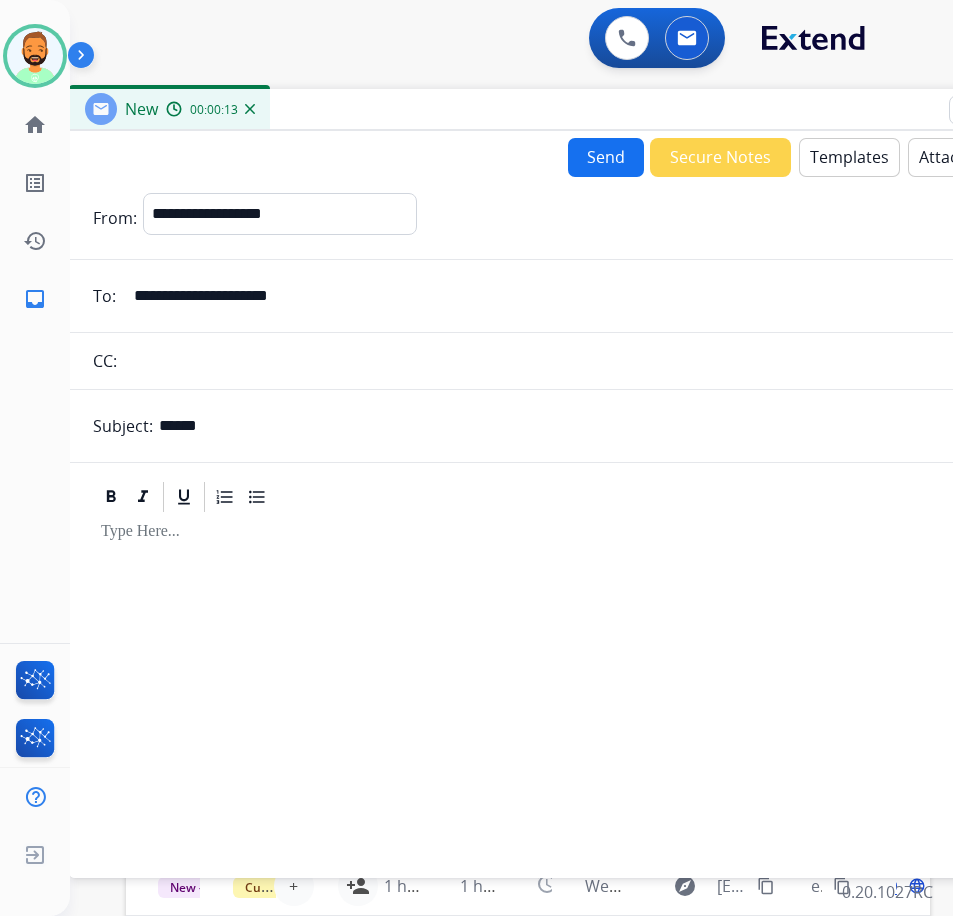 click on "Templates" at bounding box center (849, 157) 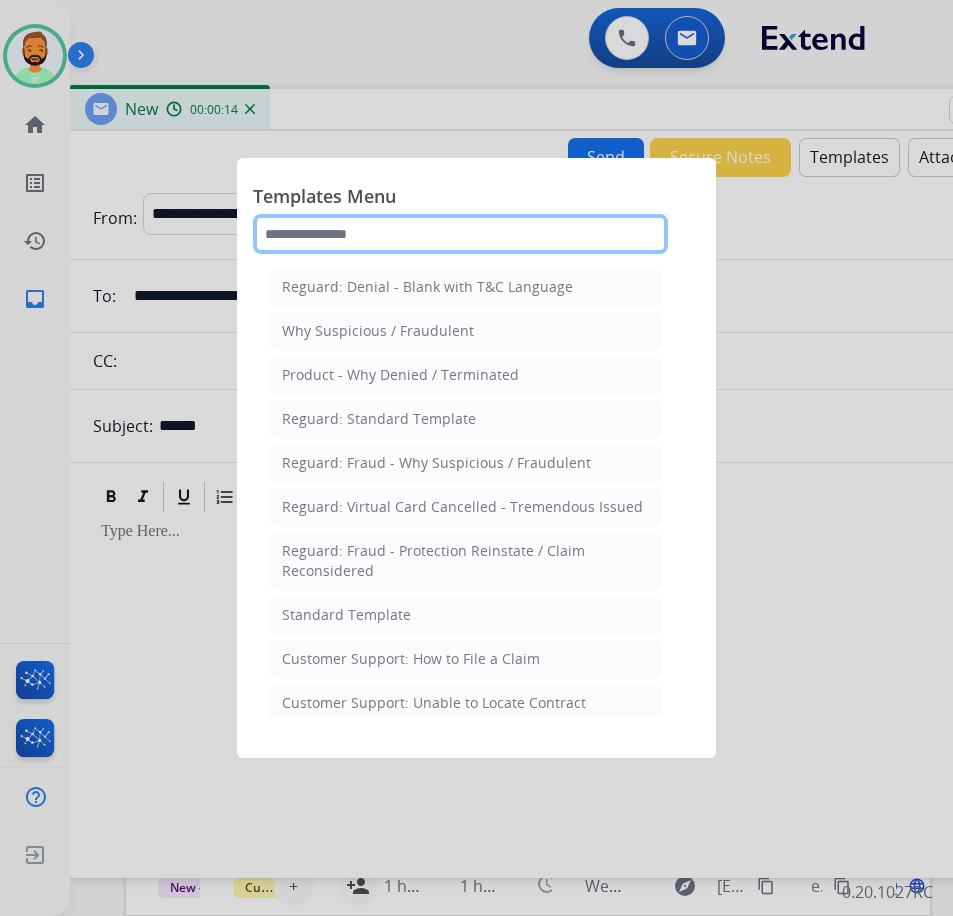 click 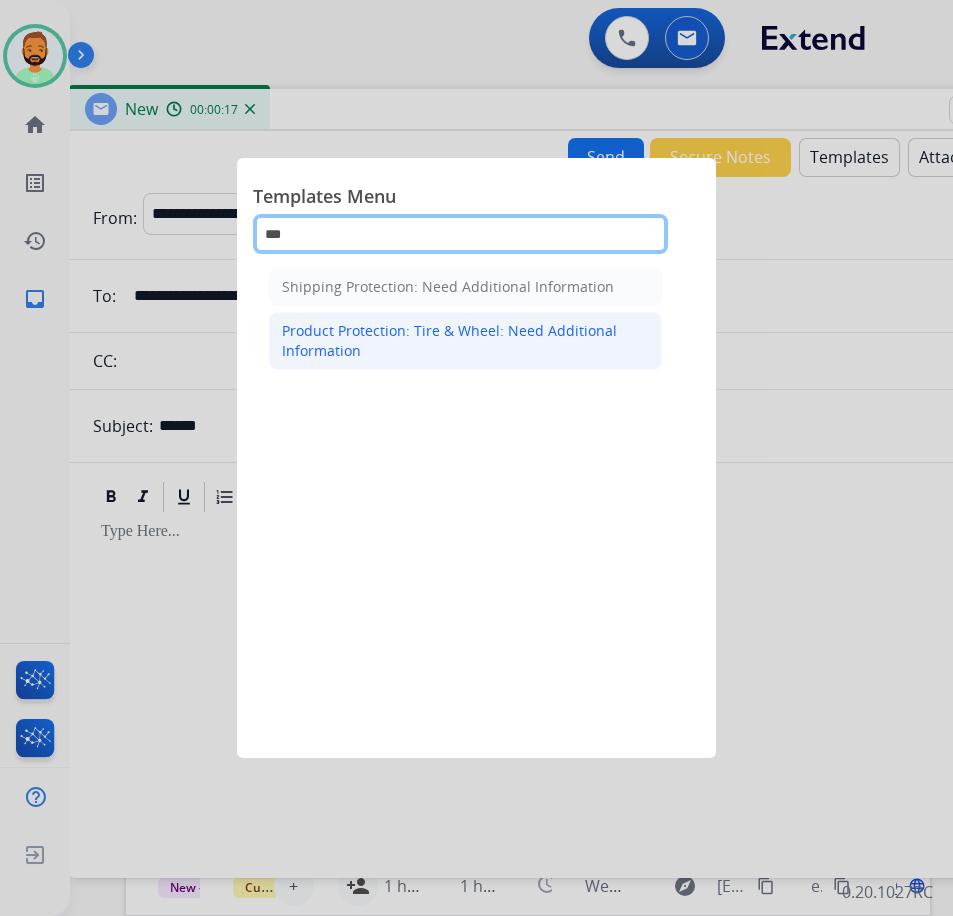 type on "***" 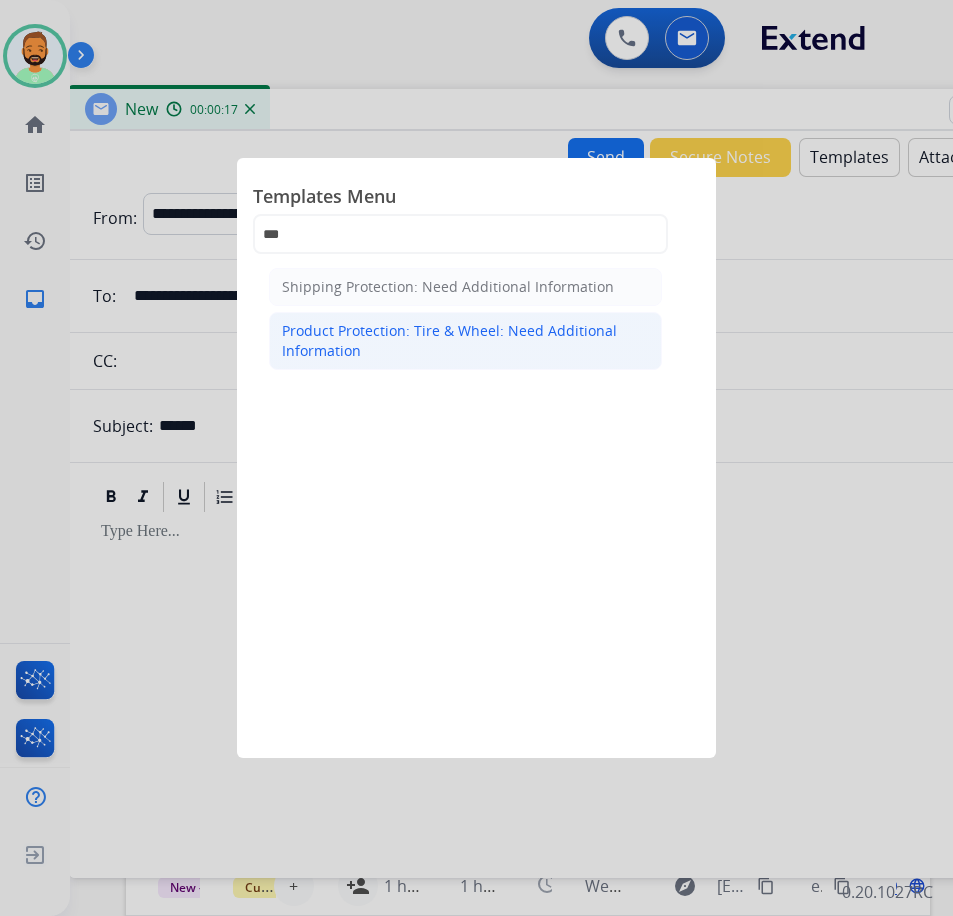 click on "Product Protection: Tire & Wheel: Need Additional Information" 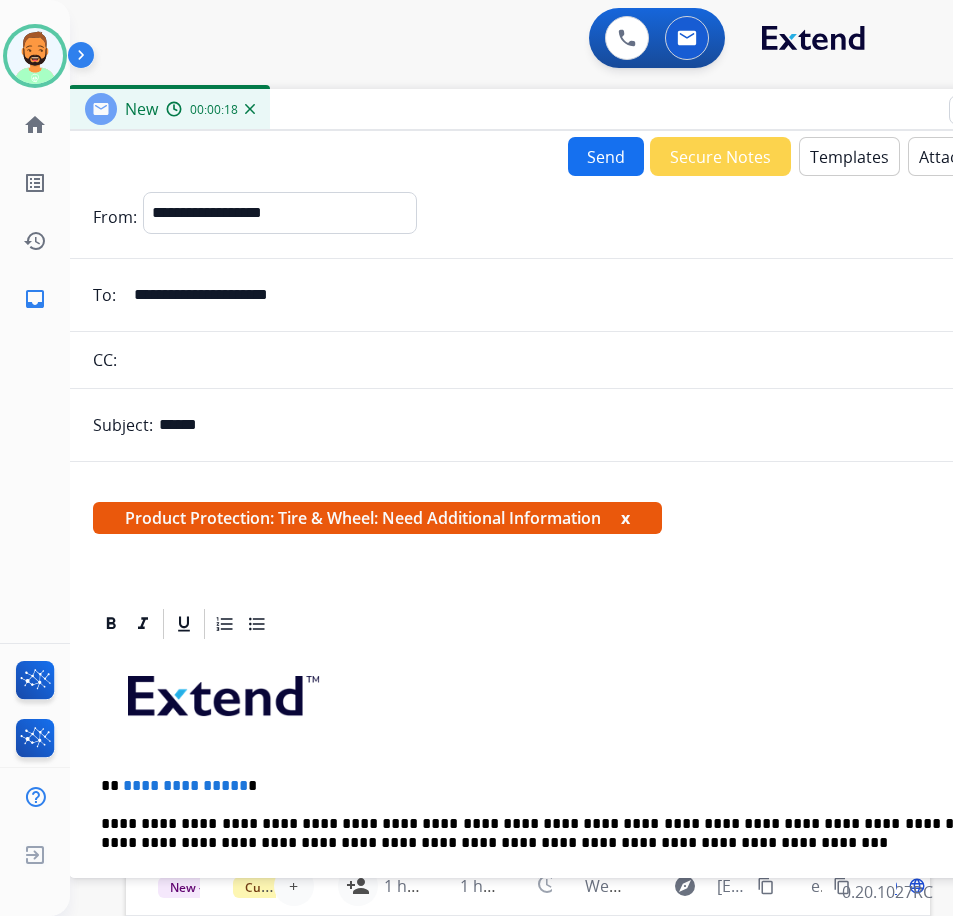 scroll, scrollTop: 200, scrollLeft: 0, axis: vertical 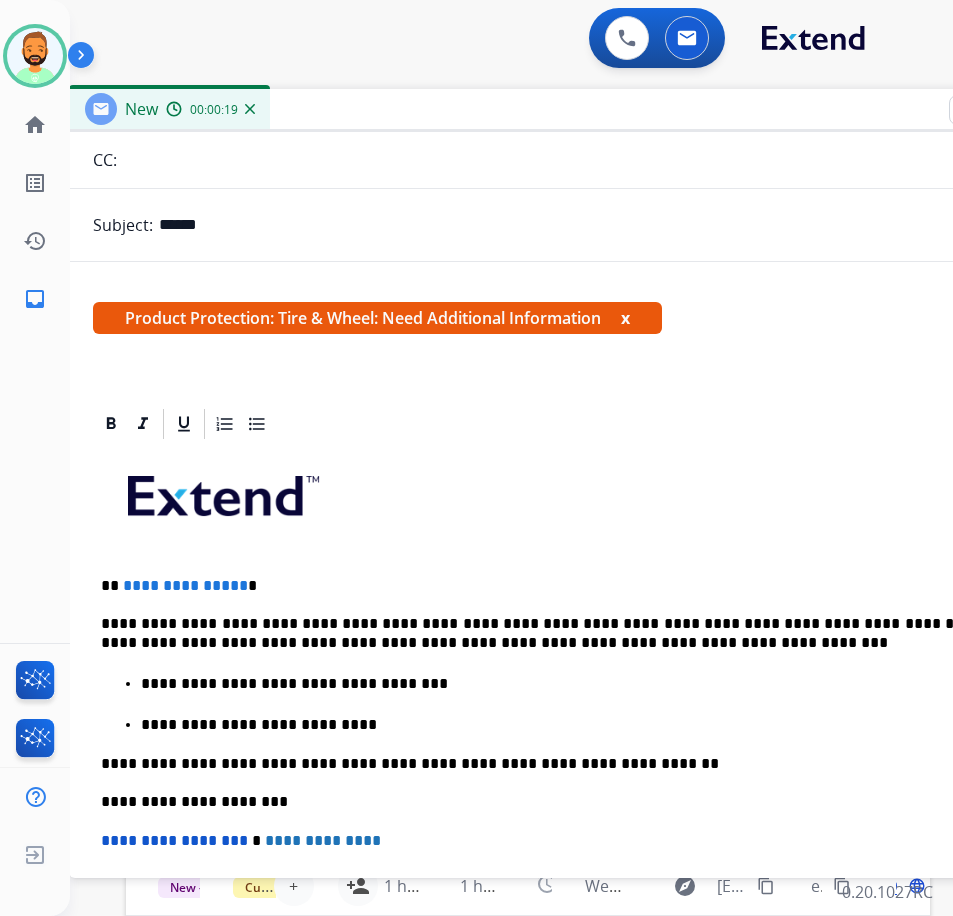 click on "**********" at bounding box center (561, 586) 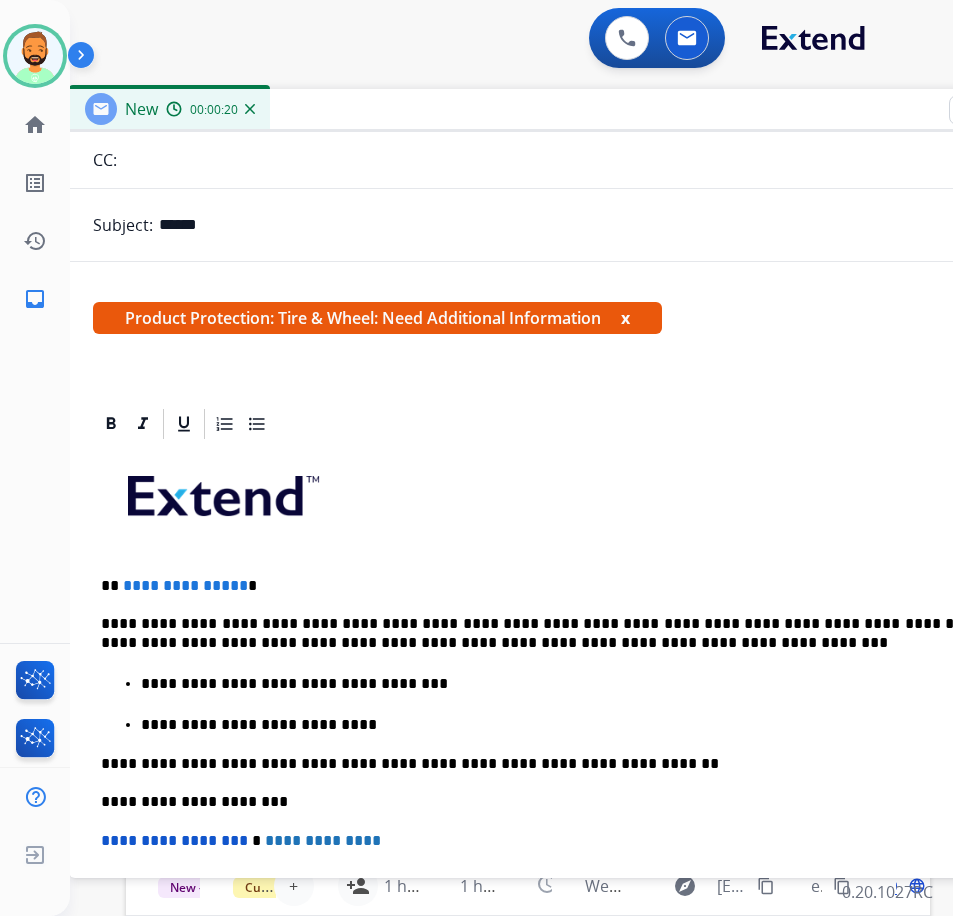 type 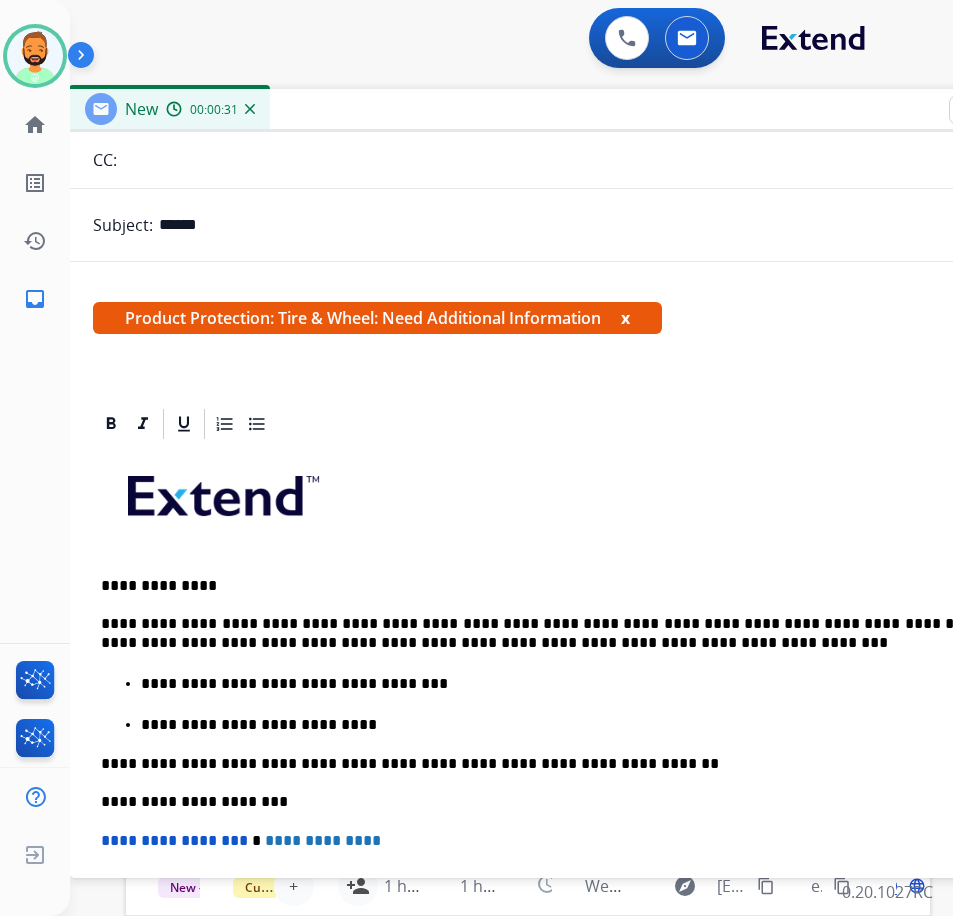 click on "**********" at bounding box center [569, 770] 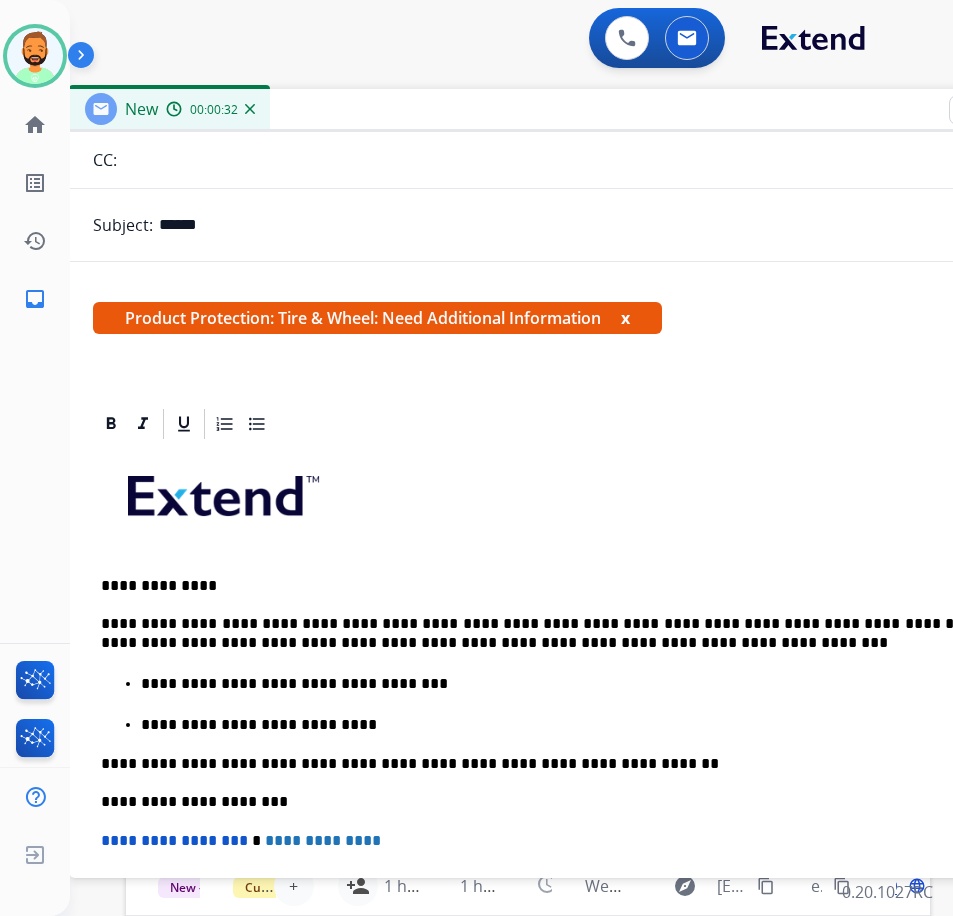 click on "**********" at bounding box center (561, 633) 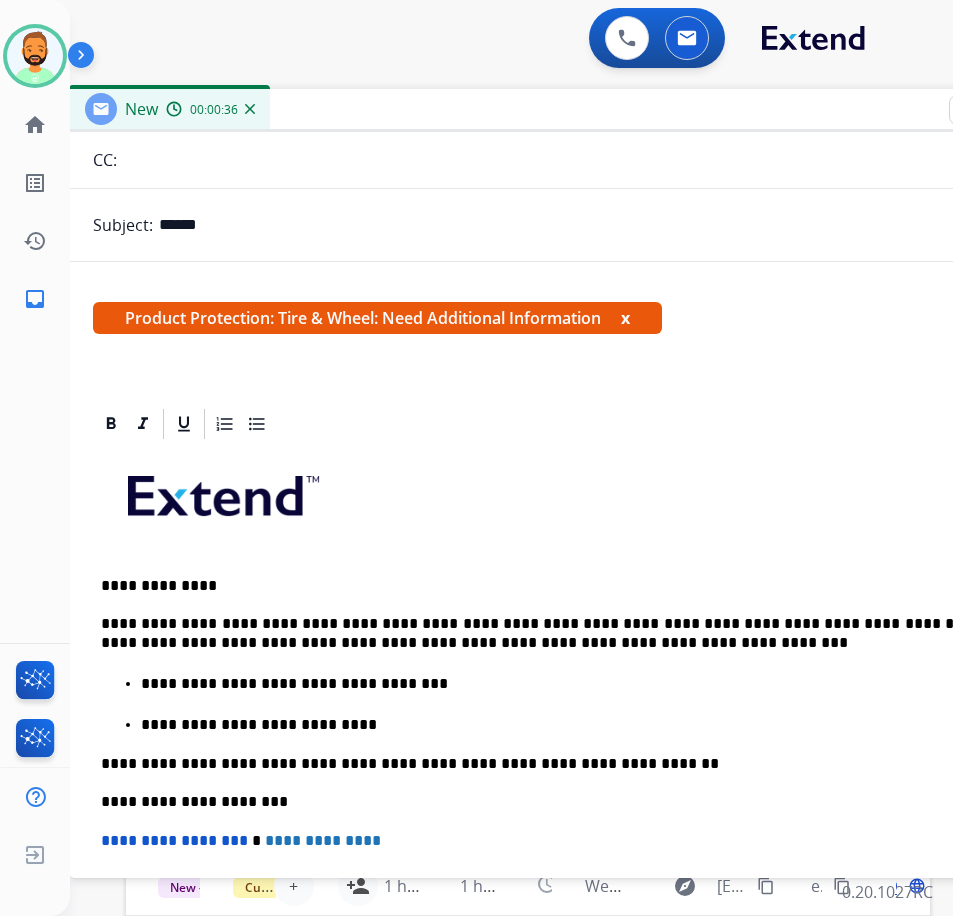 click on "**********" at bounding box center [561, 633] 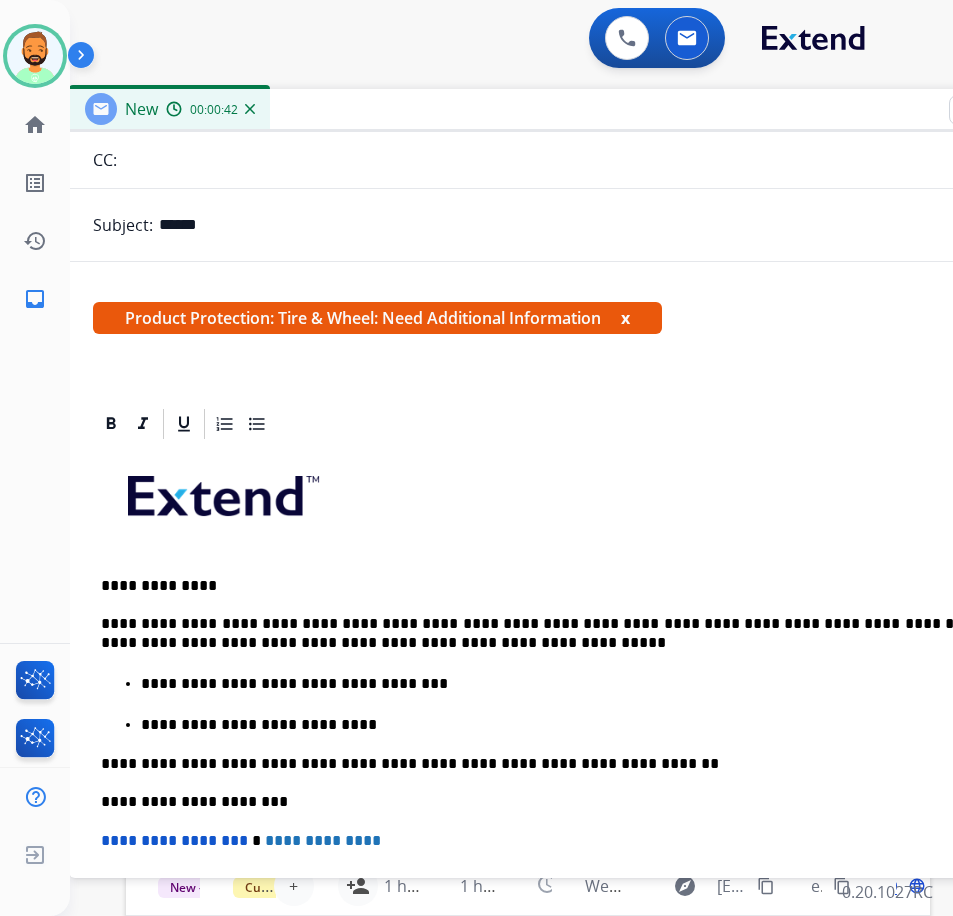 click on "**********" at bounding box center (589, 723) 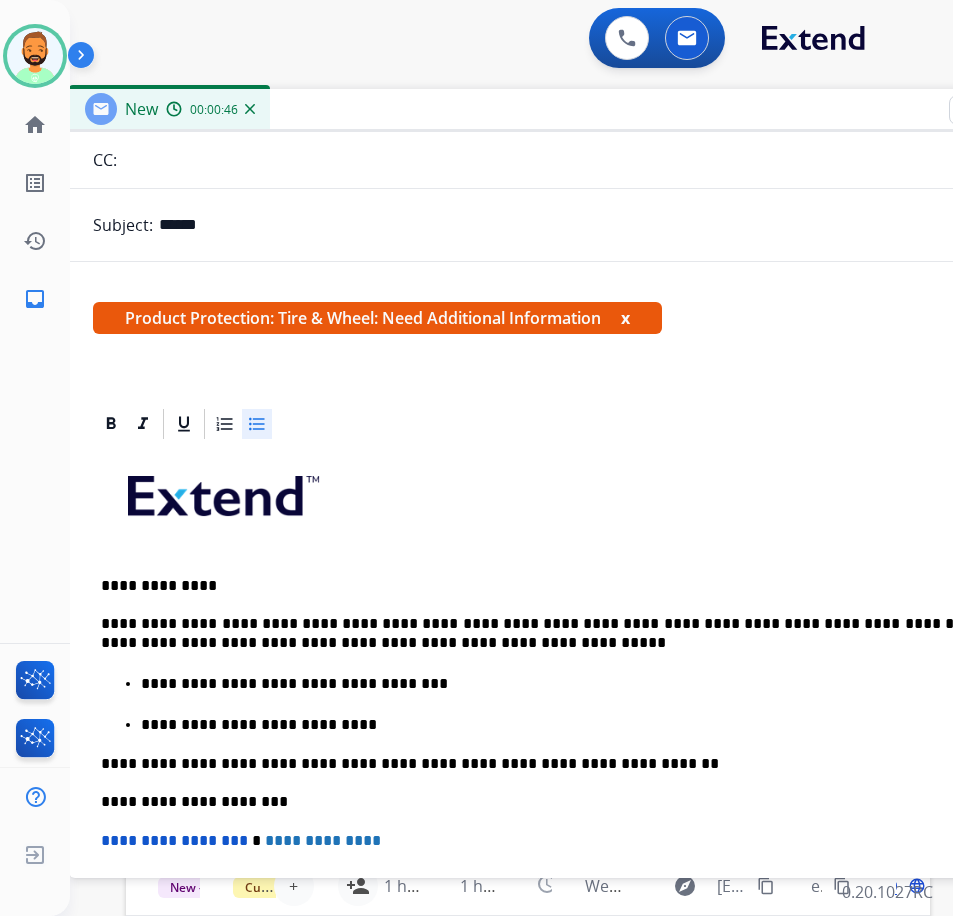 click on "**********" at bounding box center (581, 725) 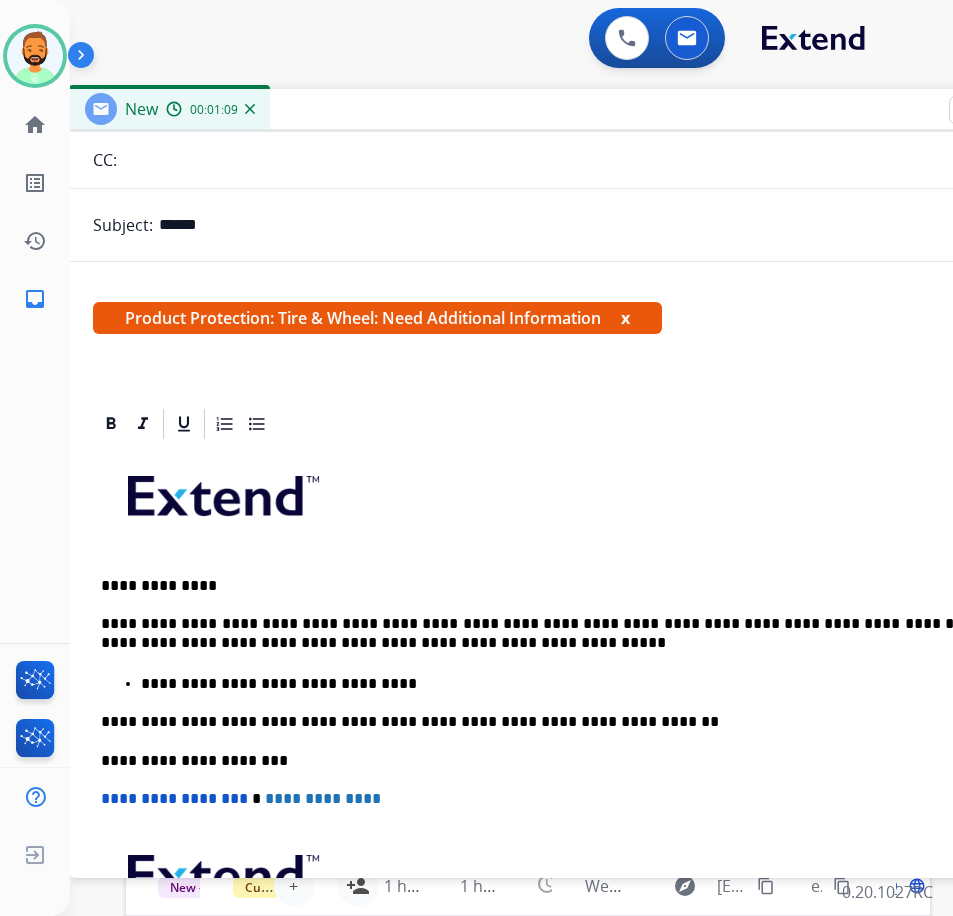 click on "**********" at bounding box center [561, 586] 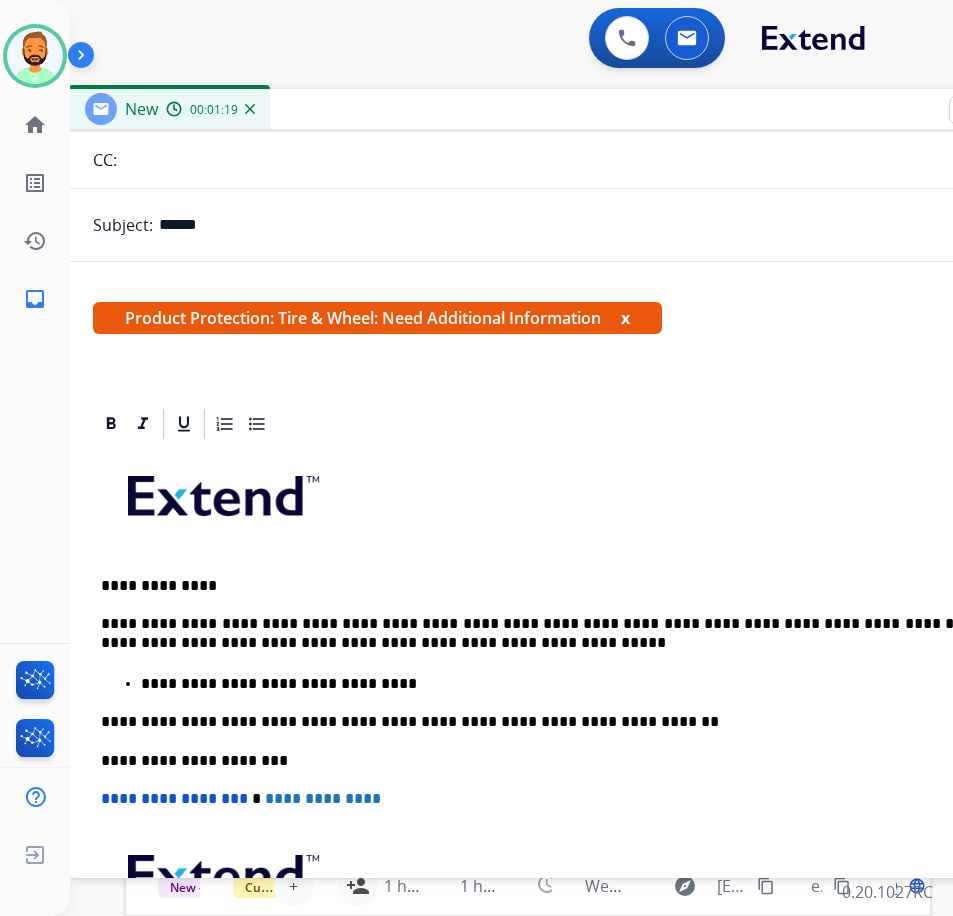 click on "**********" at bounding box center (561, 633) 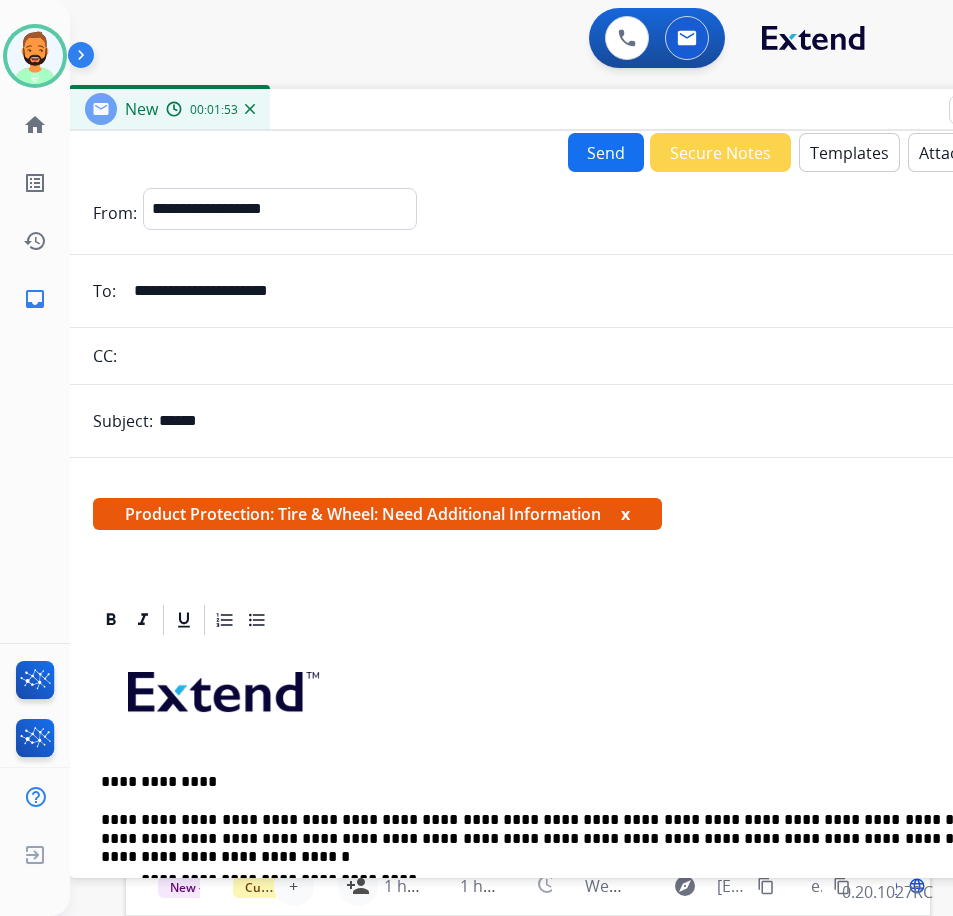 scroll, scrollTop: 0, scrollLeft: 0, axis: both 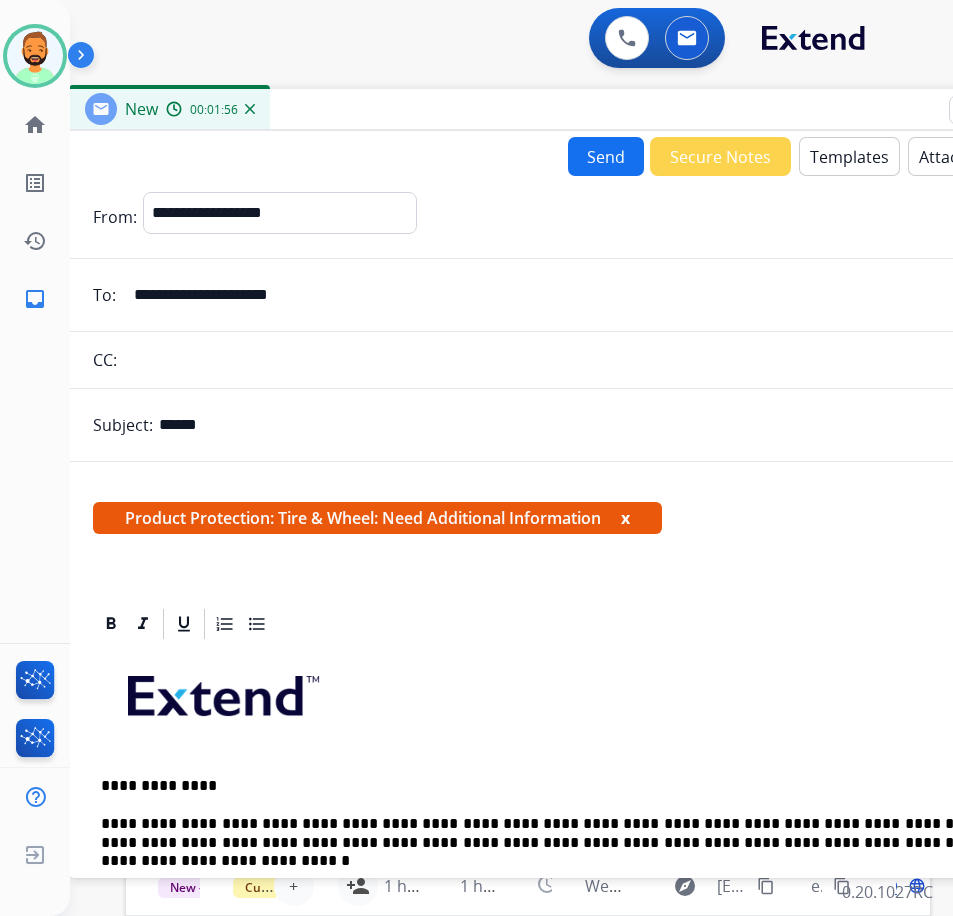 click on "Send" at bounding box center [606, 156] 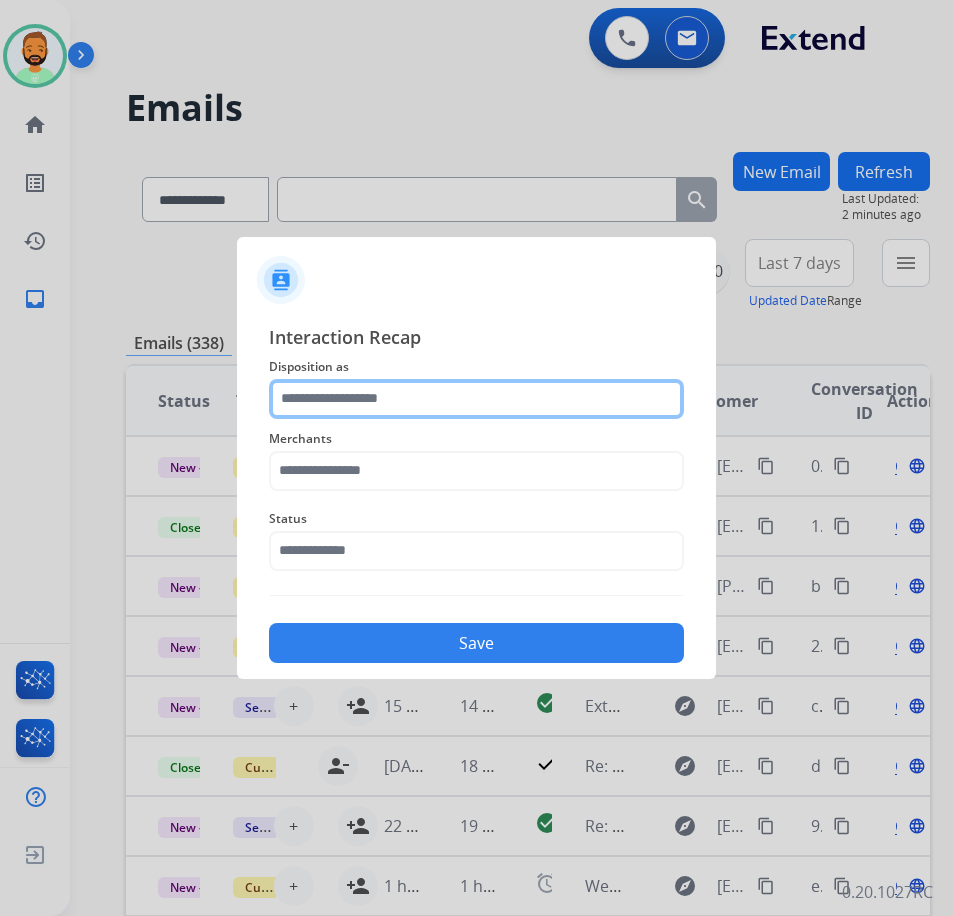 click 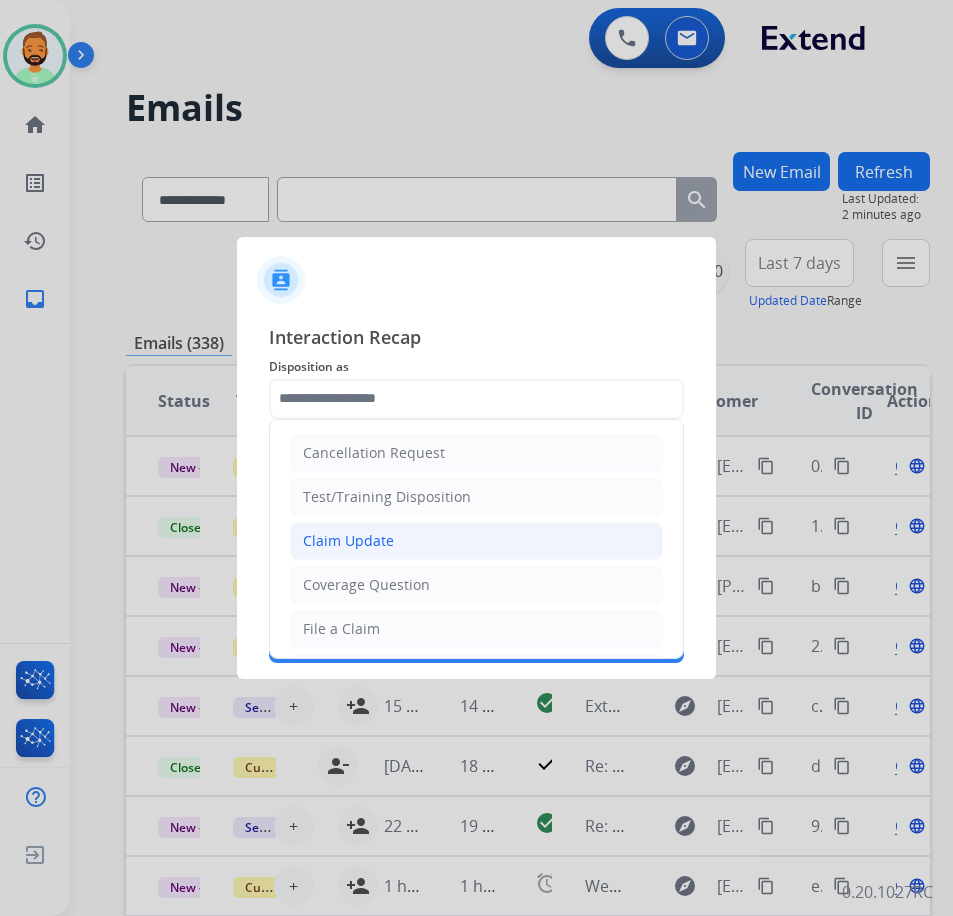 click on "Claim Update" 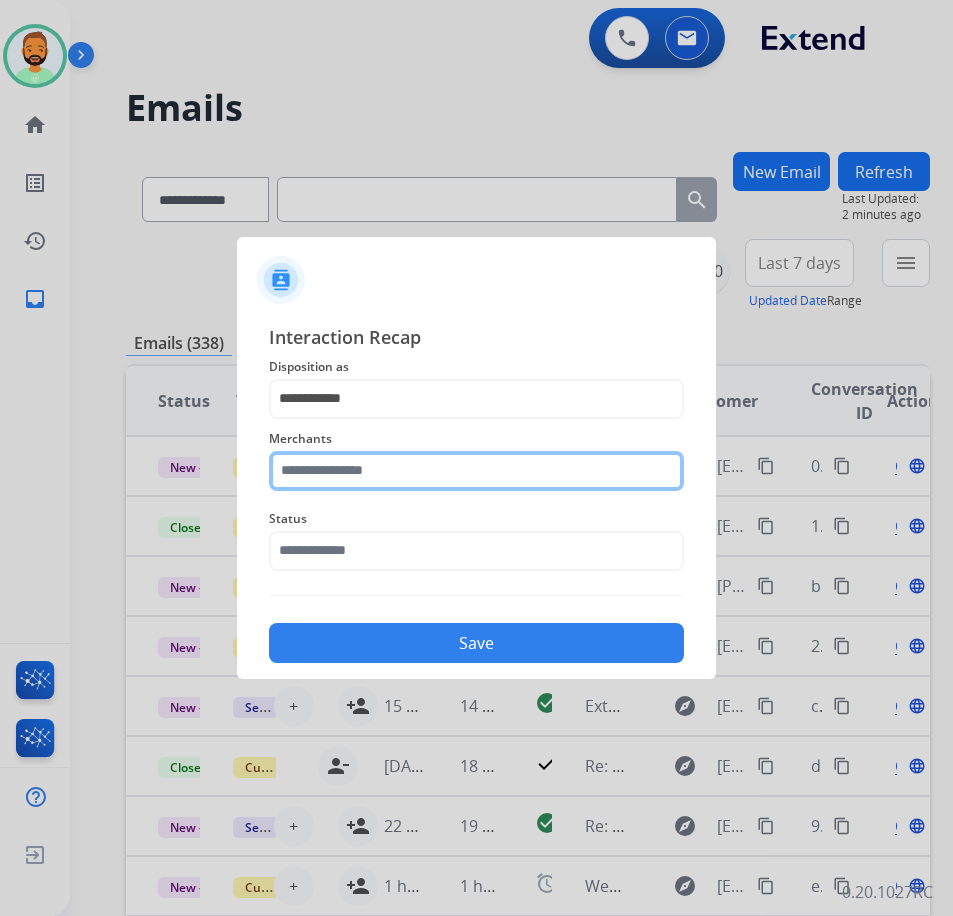 click 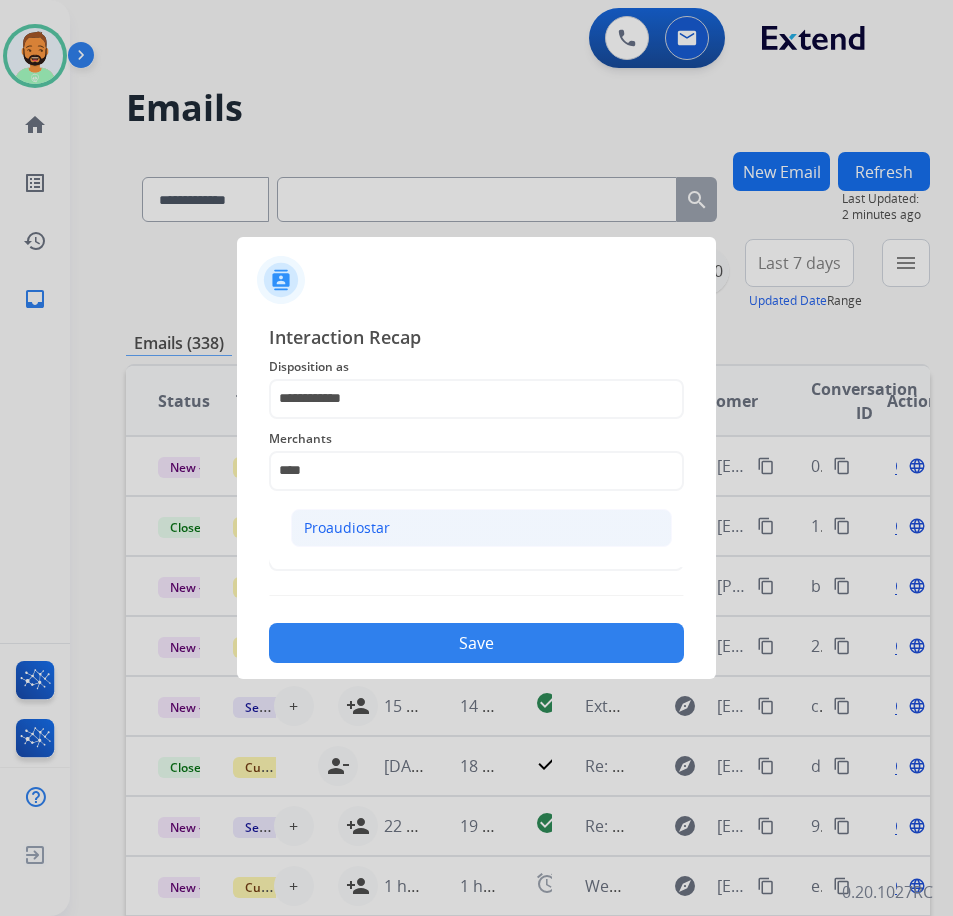 click on "Proaudiostar" 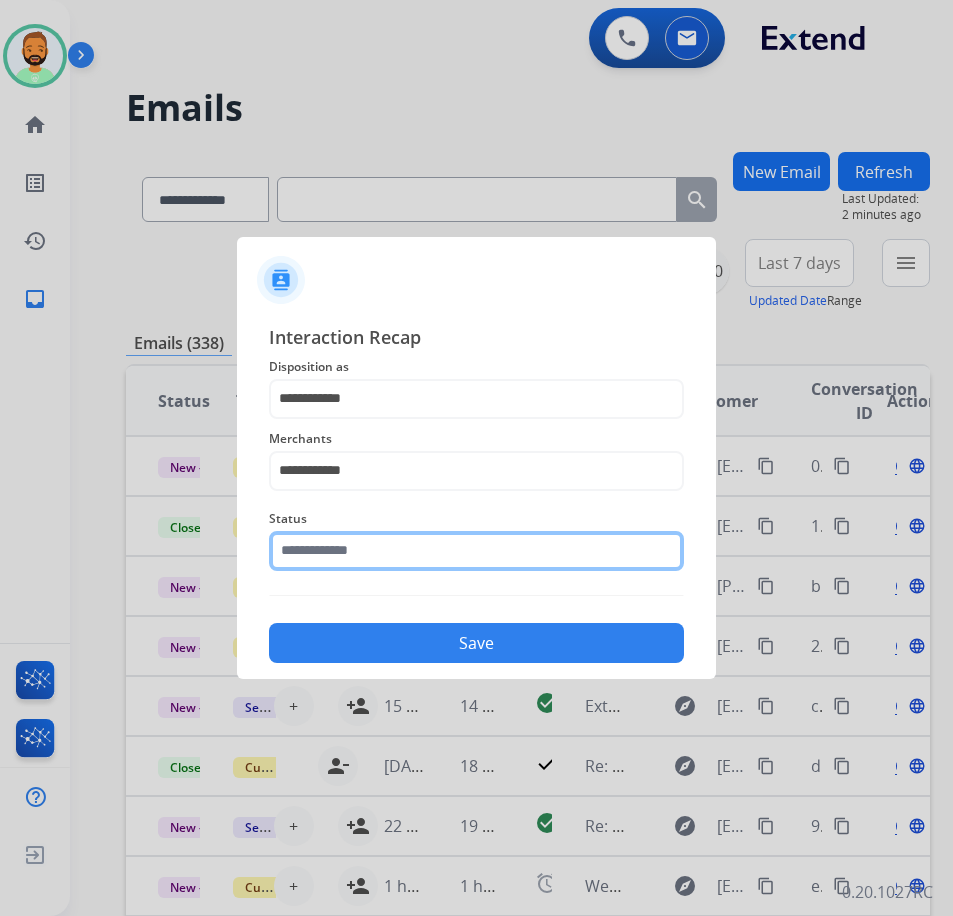 click 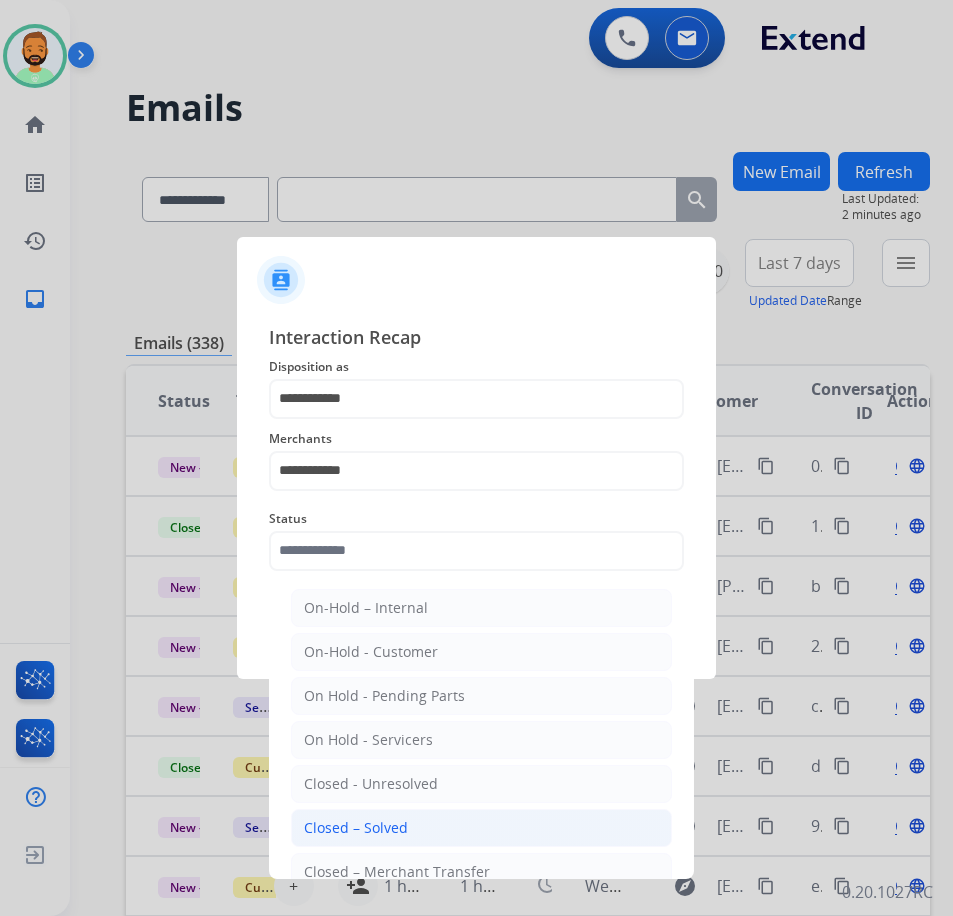 click on "Closed – Solved" 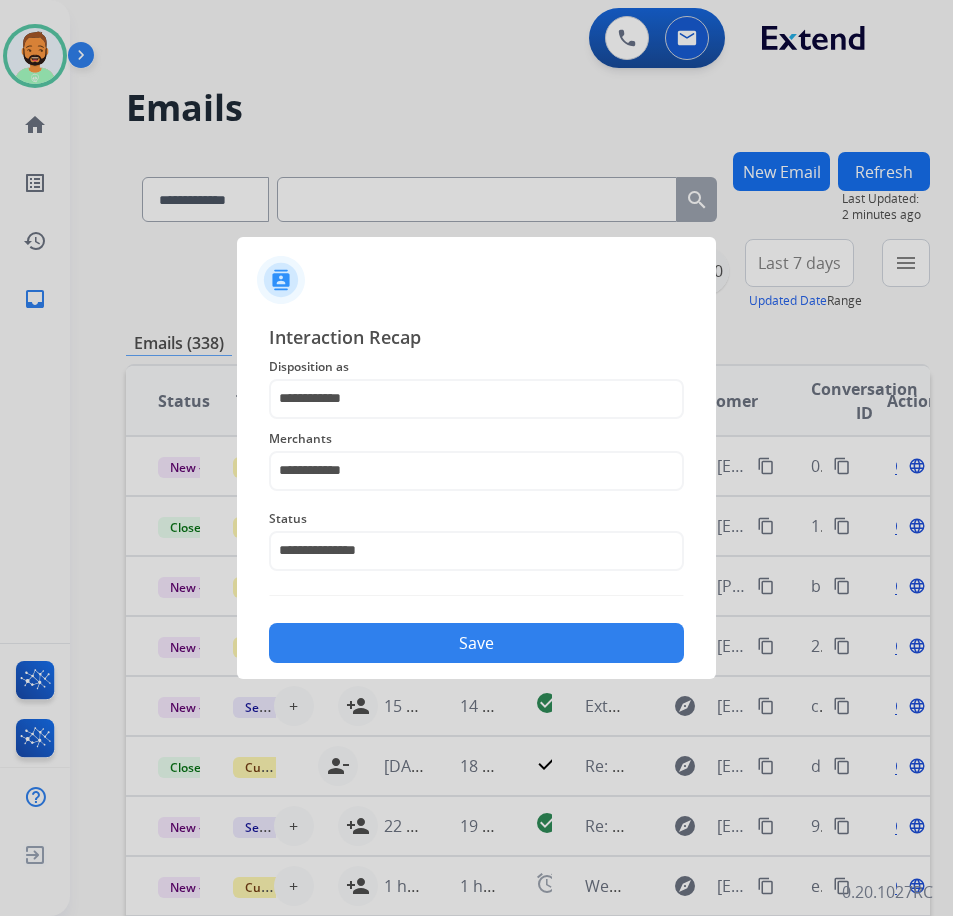 click on "Save" 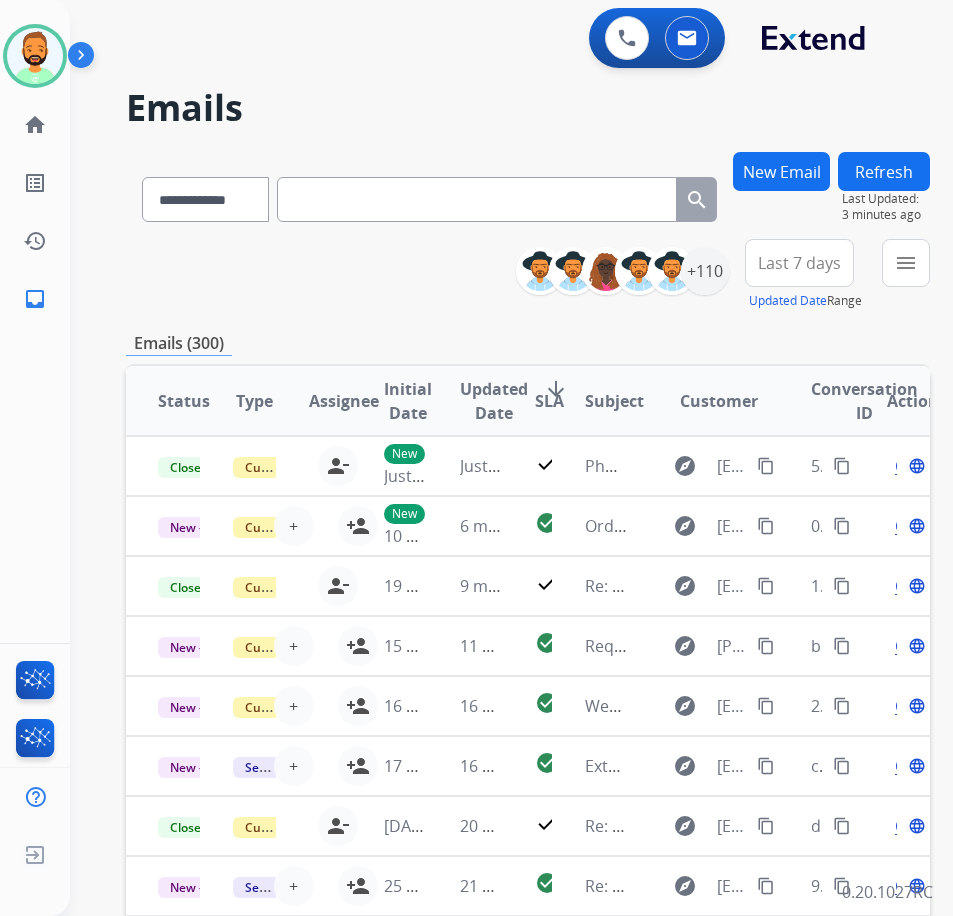 click on "New Email" at bounding box center (781, 171) 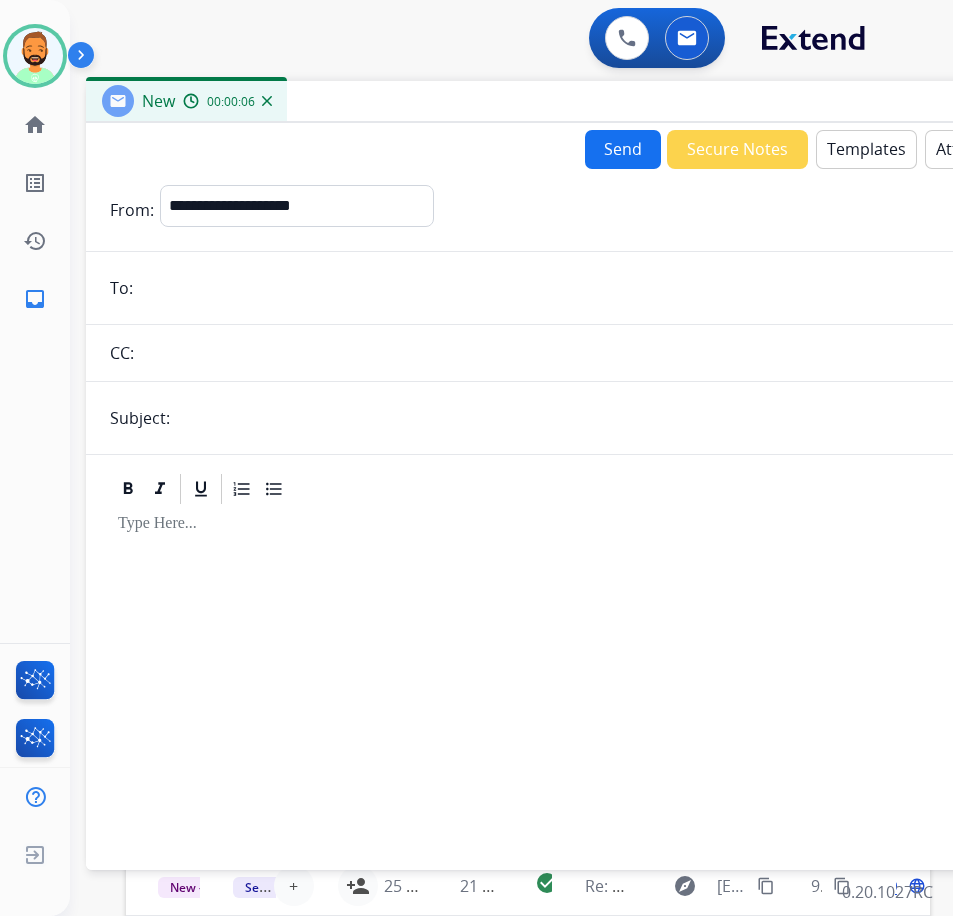drag, startPoint x: 281, startPoint y: 141, endPoint x: 457, endPoint y: 99, distance: 180.94199 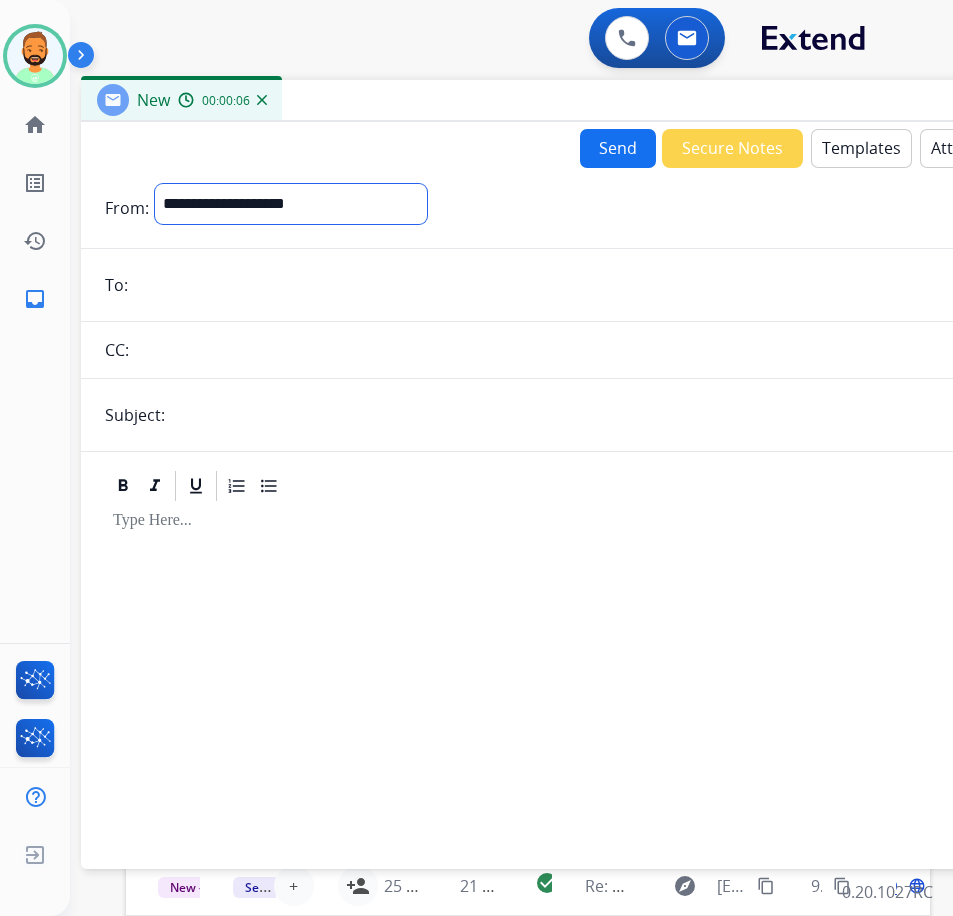 click on "**********" at bounding box center [291, 204] 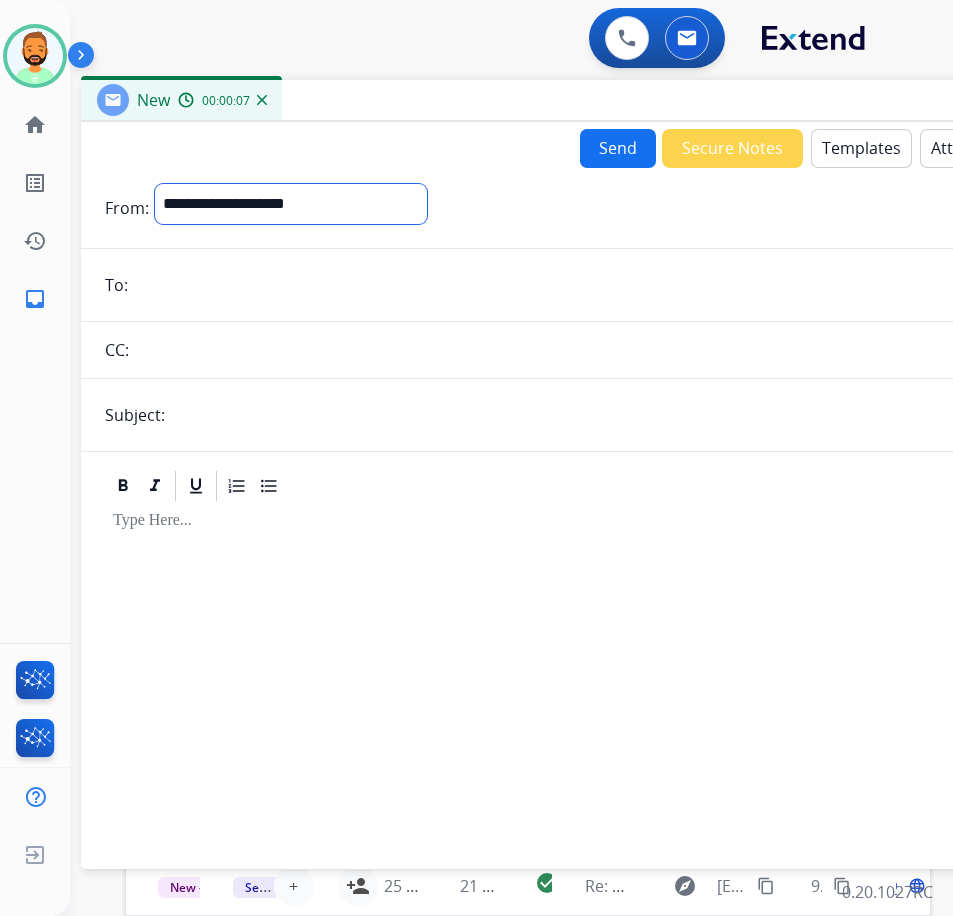 select on "**********" 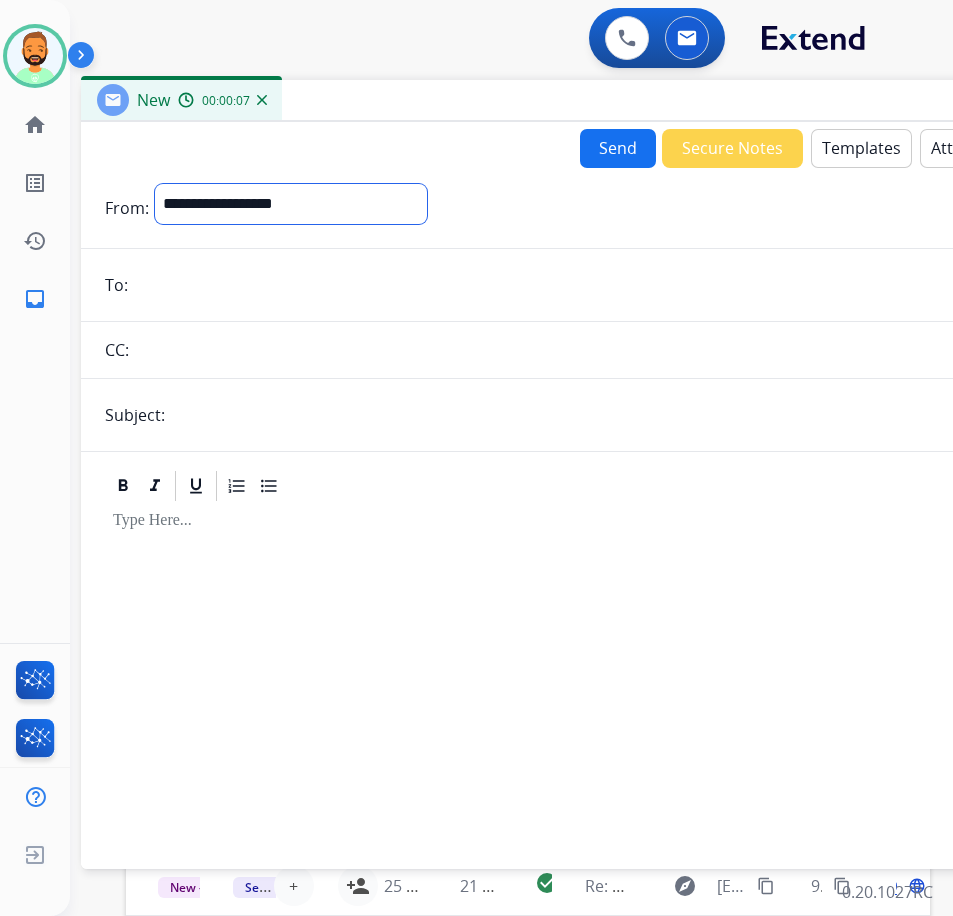 click on "**********" at bounding box center (291, 204) 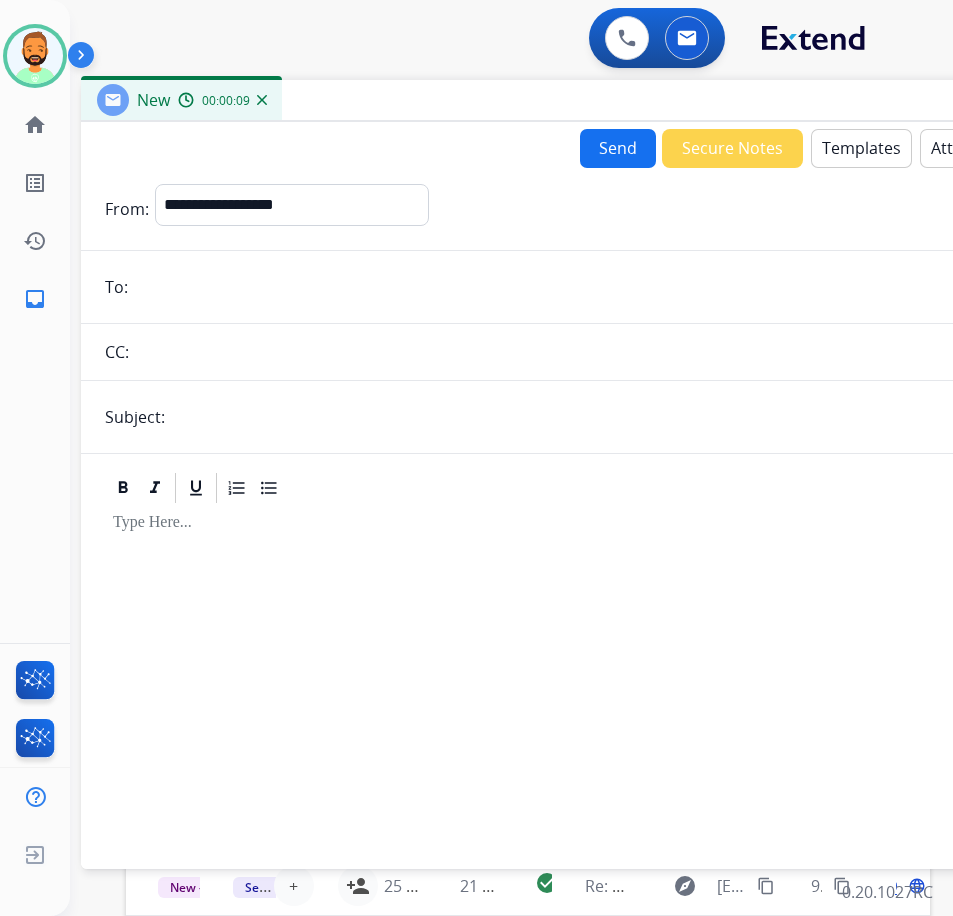 paste on "**********" 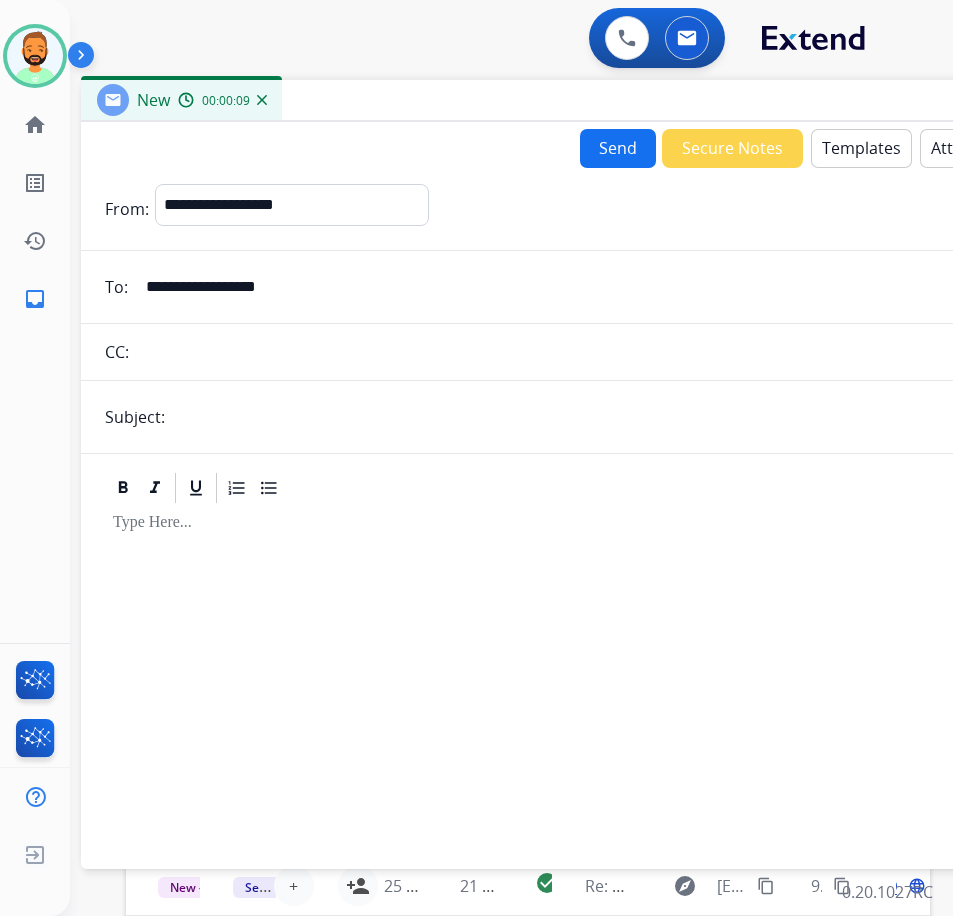type on "**********" 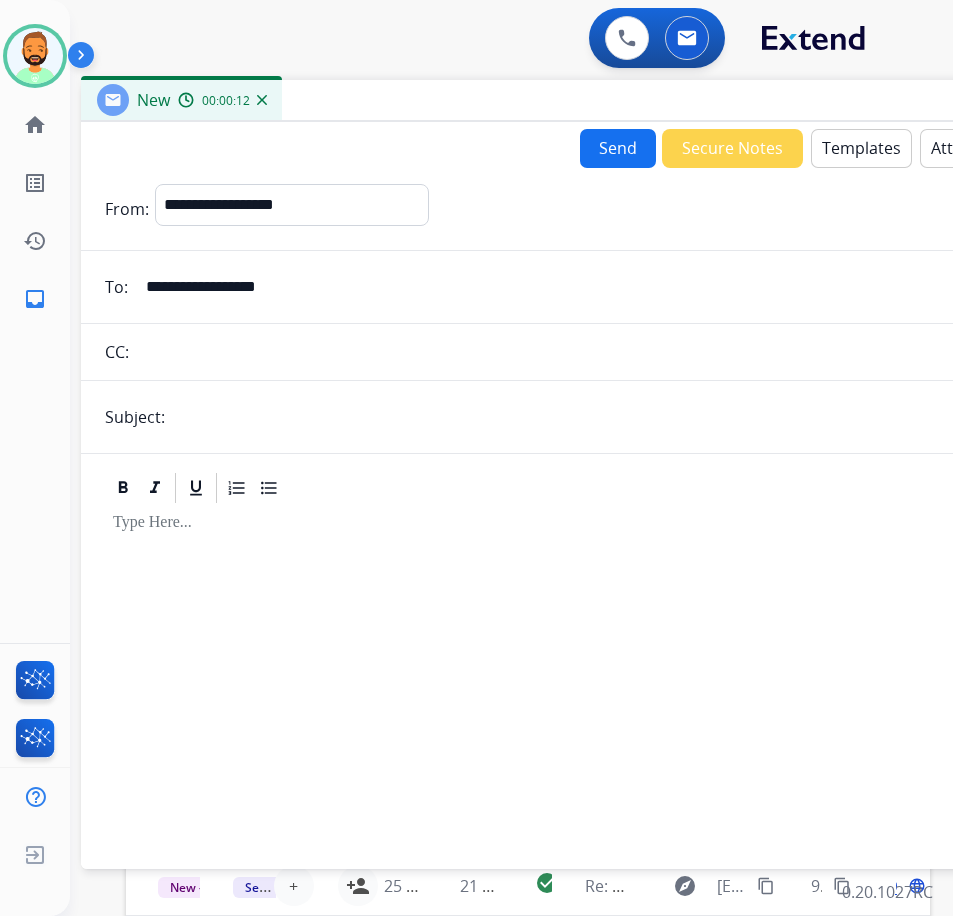 type on "**********" 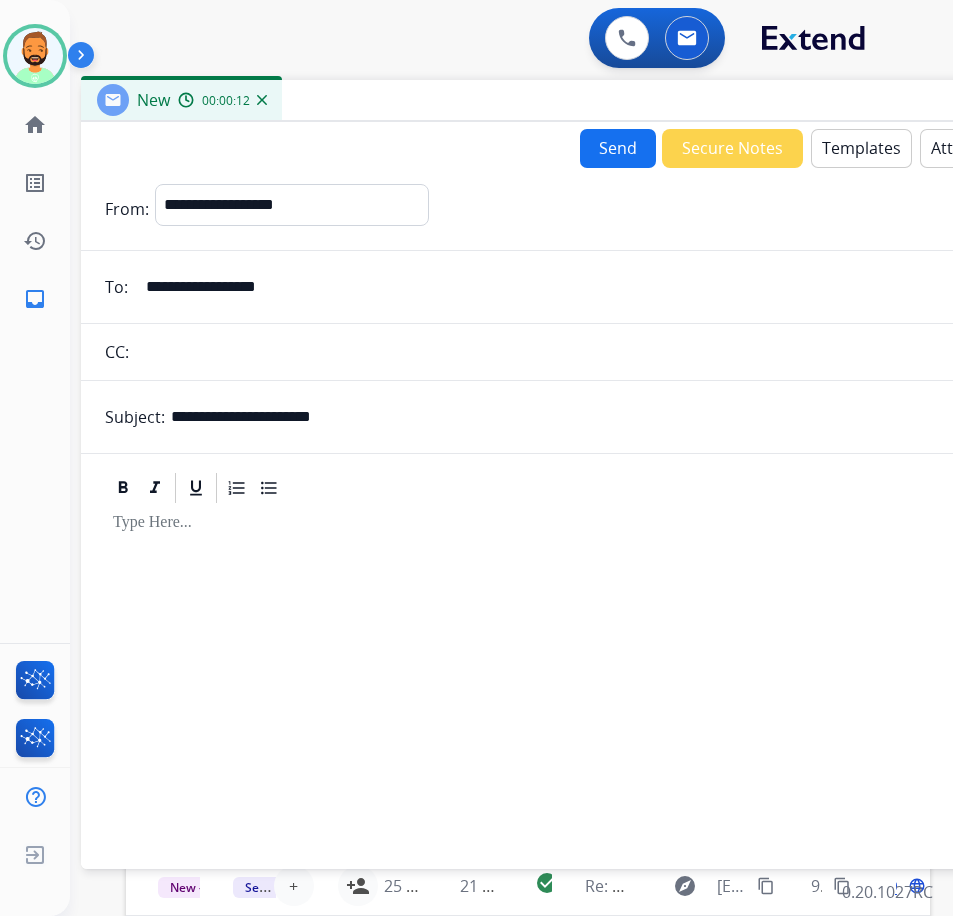 click at bounding box center (581, 677) 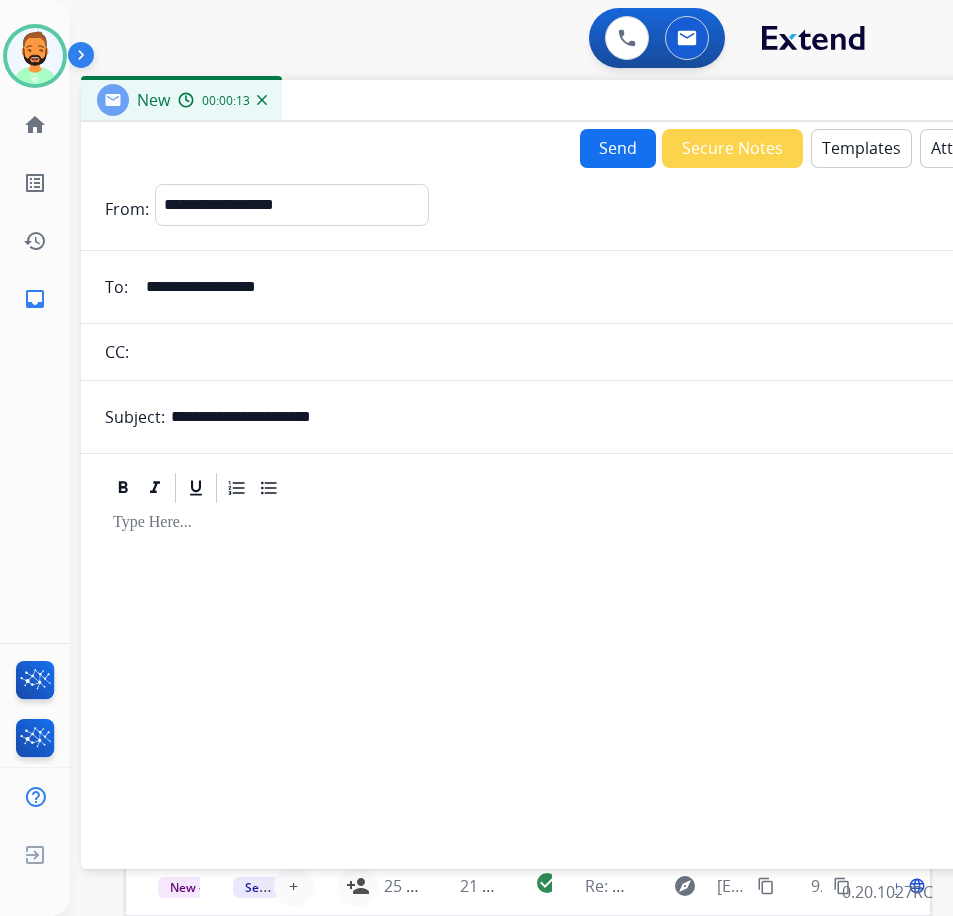 click on "Templates" at bounding box center (861, 148) 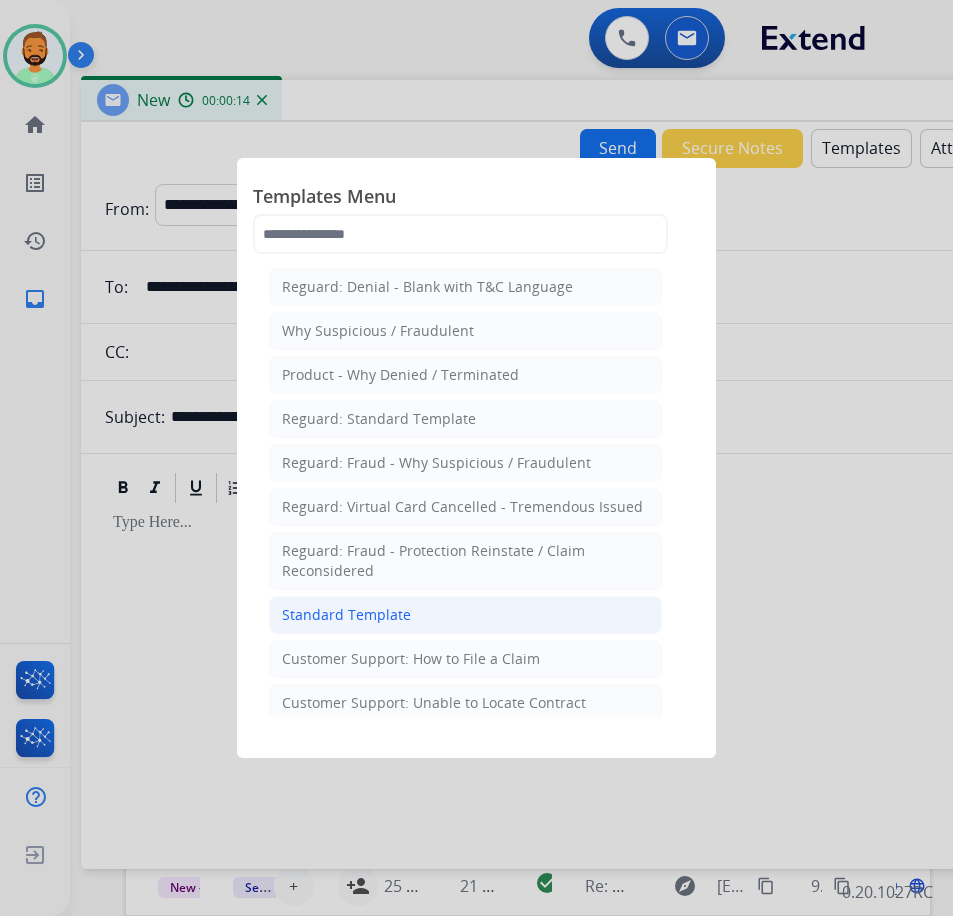 click on "Standard Template" 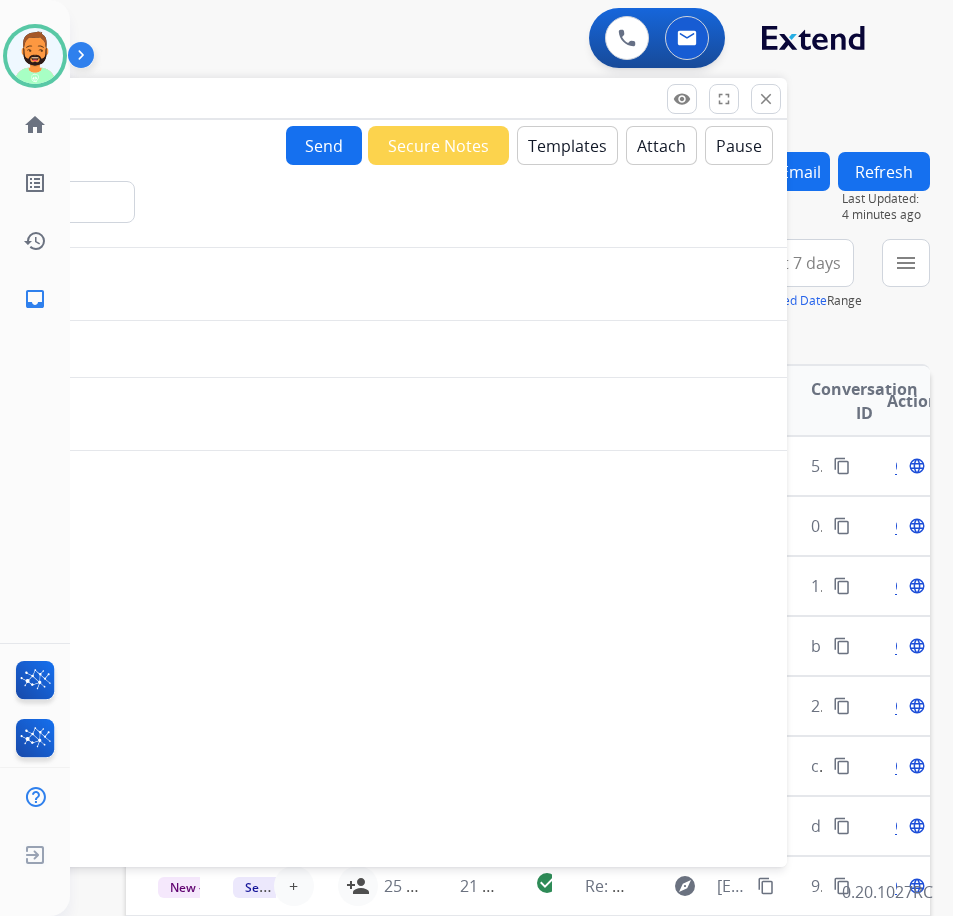 drag, startPoint x: 524, startPoint y: 105, endPoint x: 140, endPoint y: 125, distance: 384.52048 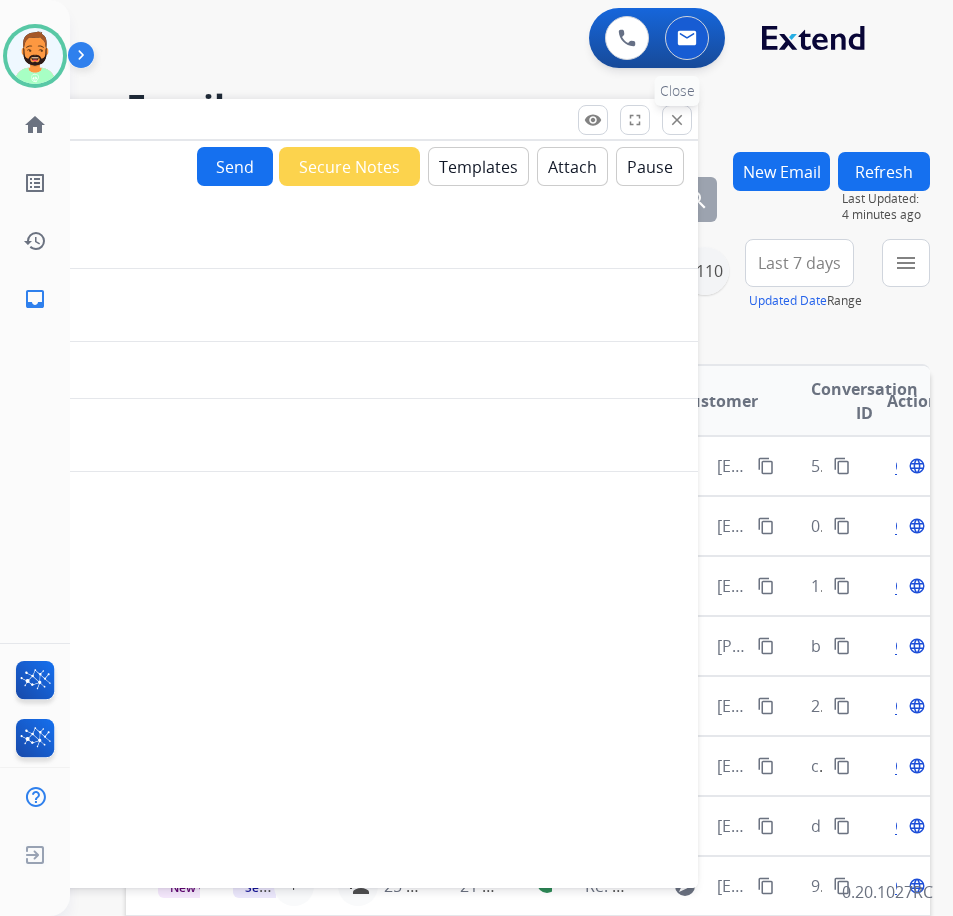 click on "close Close" at bounding box center (677, 120) 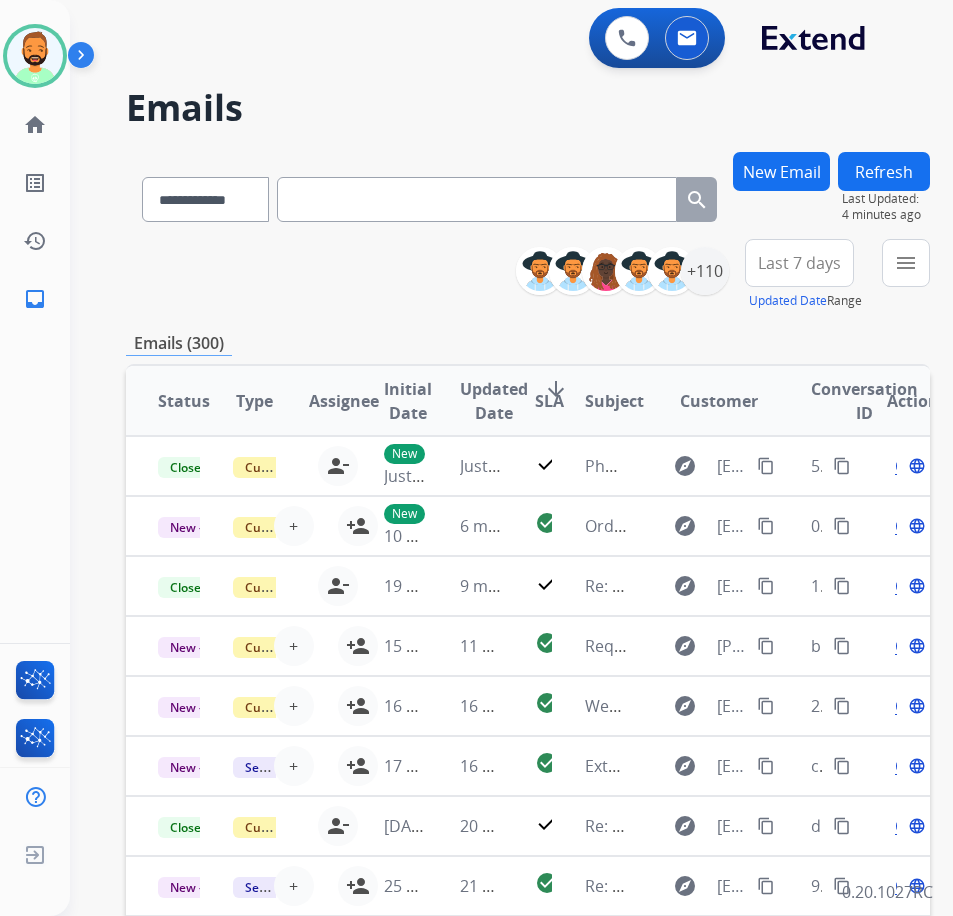 paste on "**********" 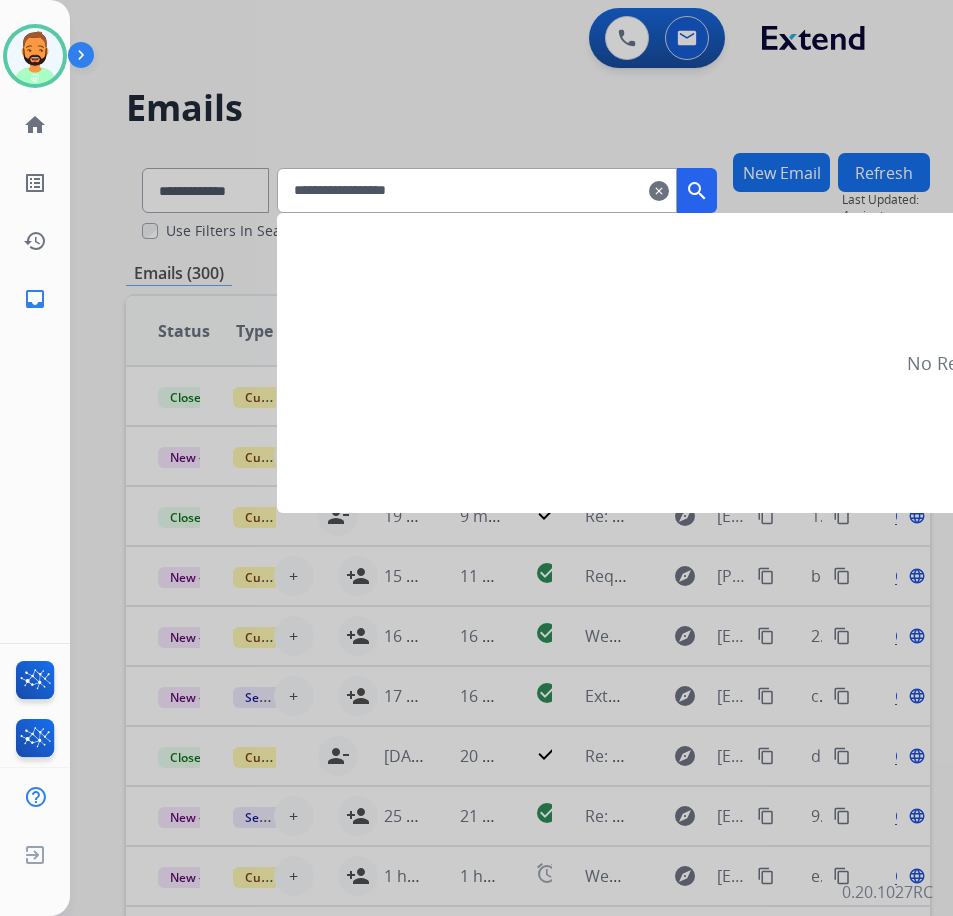 type on "**********" 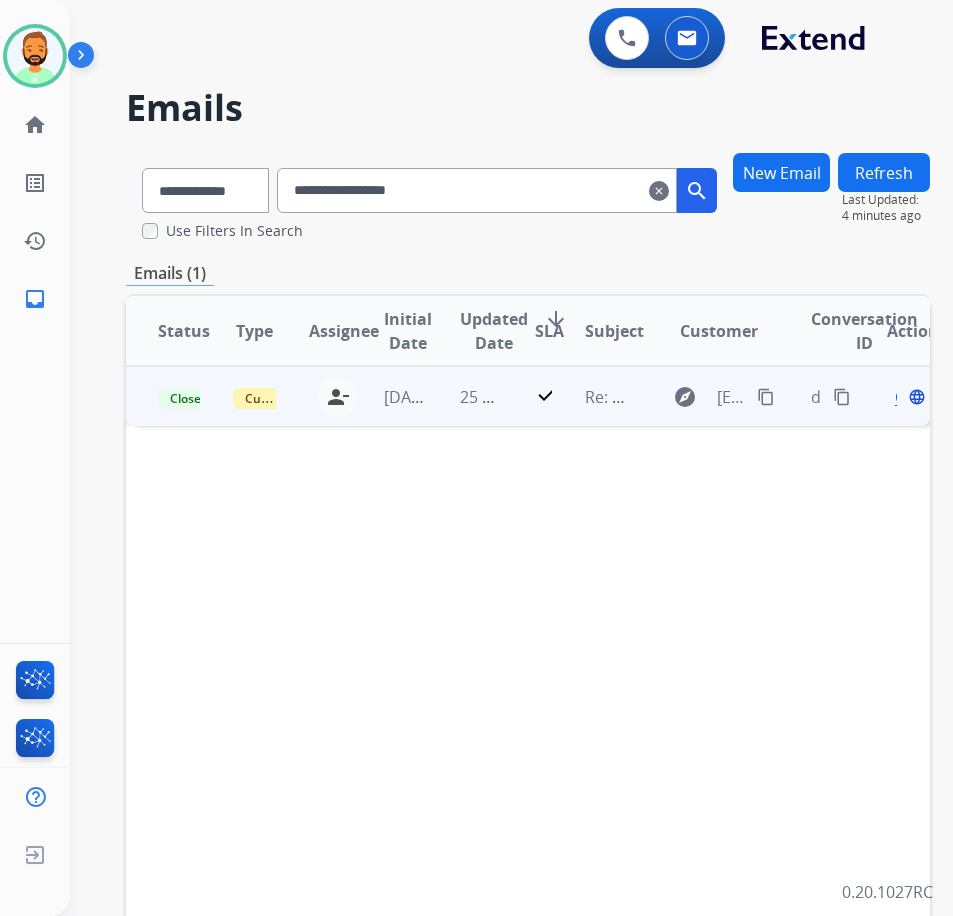 click on "25 minutes ago" at bounding box center (465, 396) 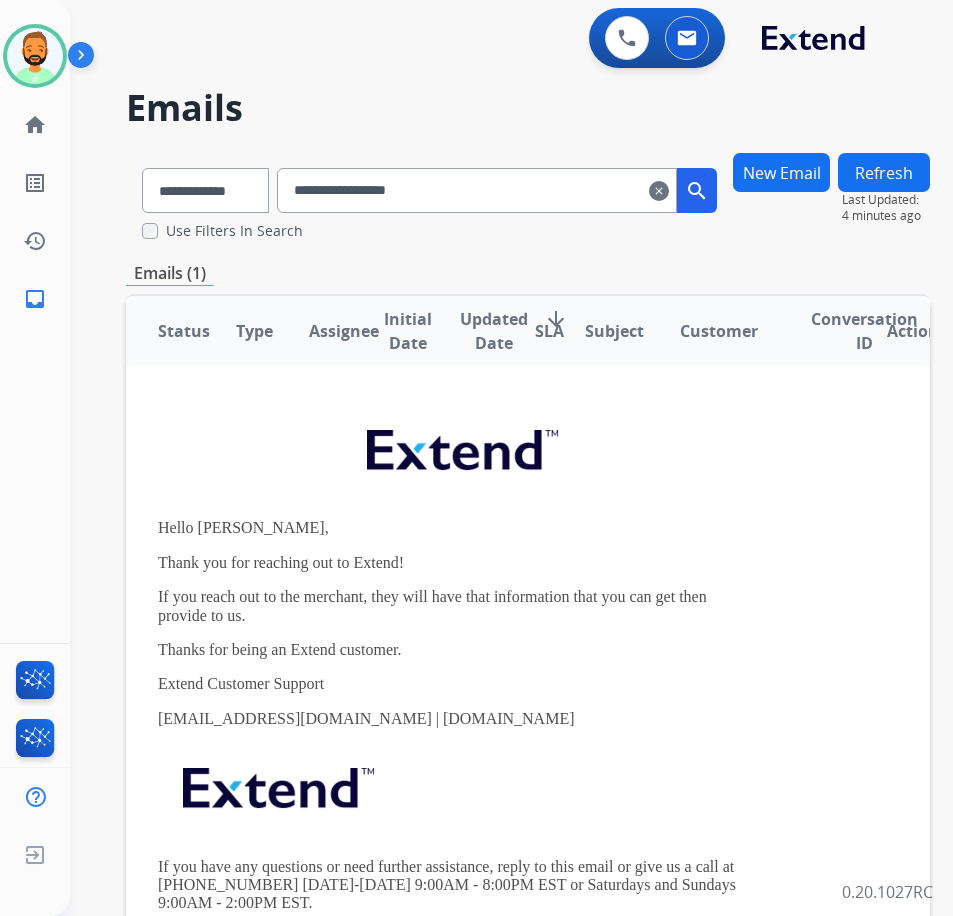 scroll, scrollTop: 98, scrollLeft: 0, axis: vertical 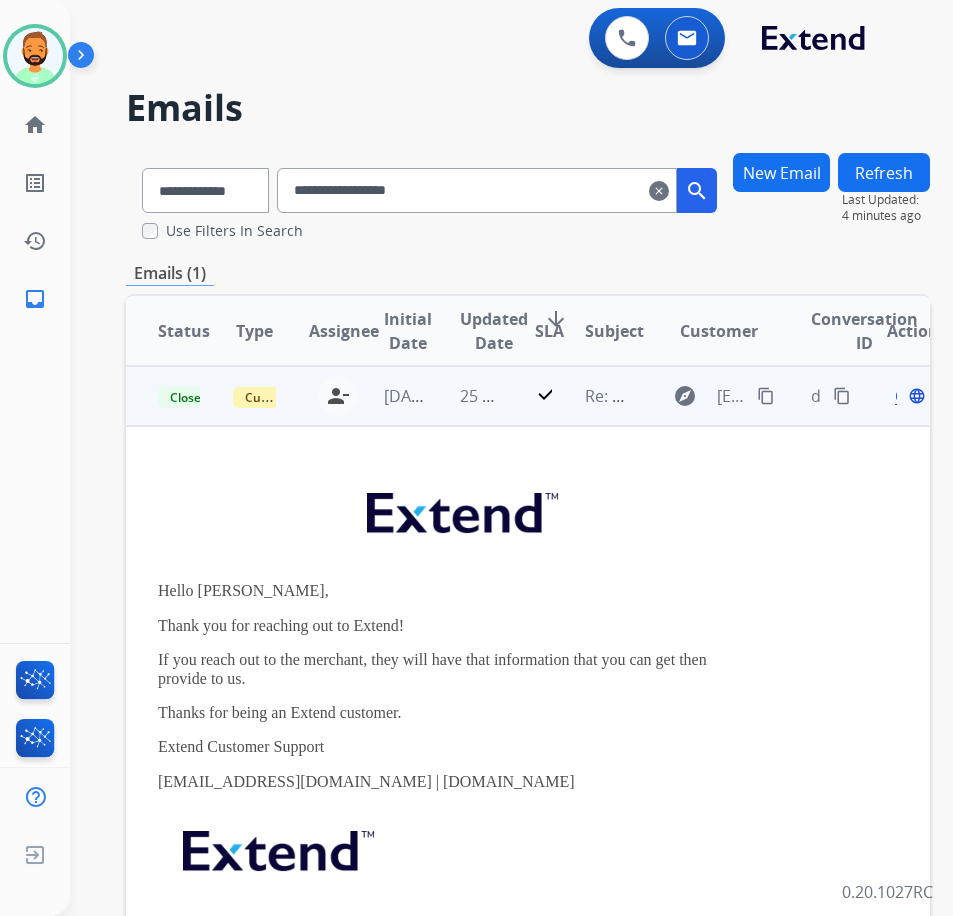 click on "Open" at bounding box center (915, 396) 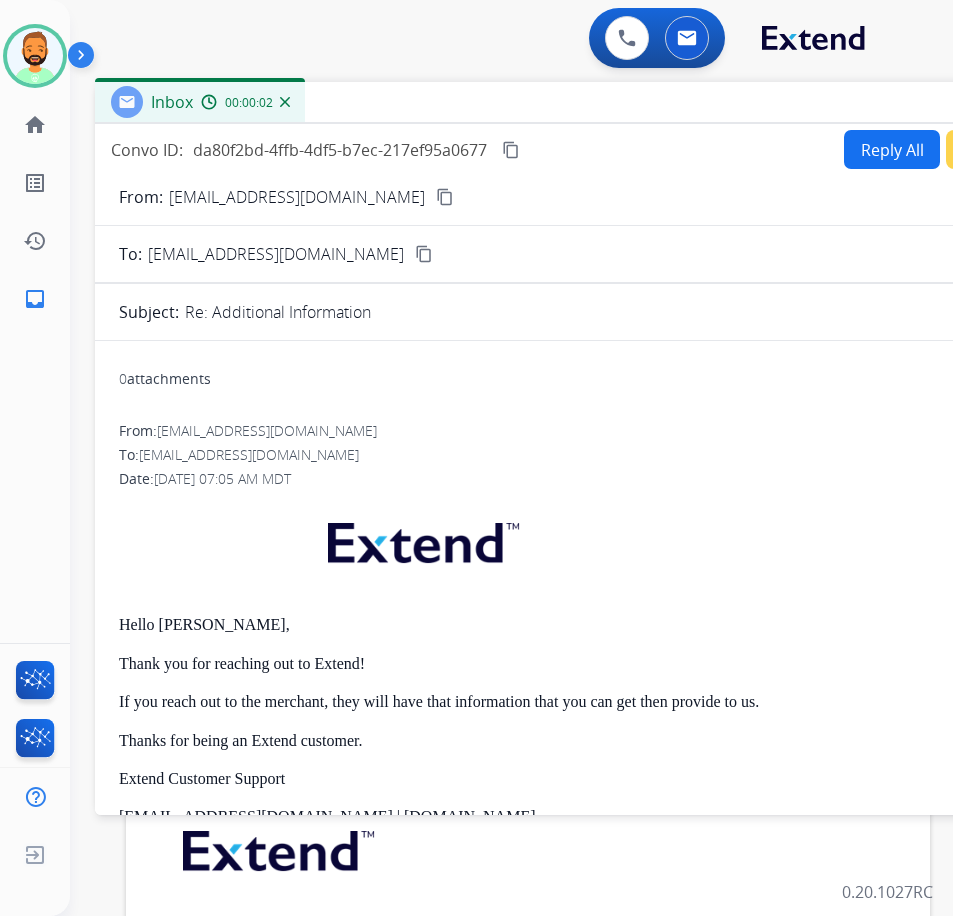 drag, startPoint x: 403, startPoint y: 144, endPoint x: 605, endPoint y: 115, distance: 204.07106 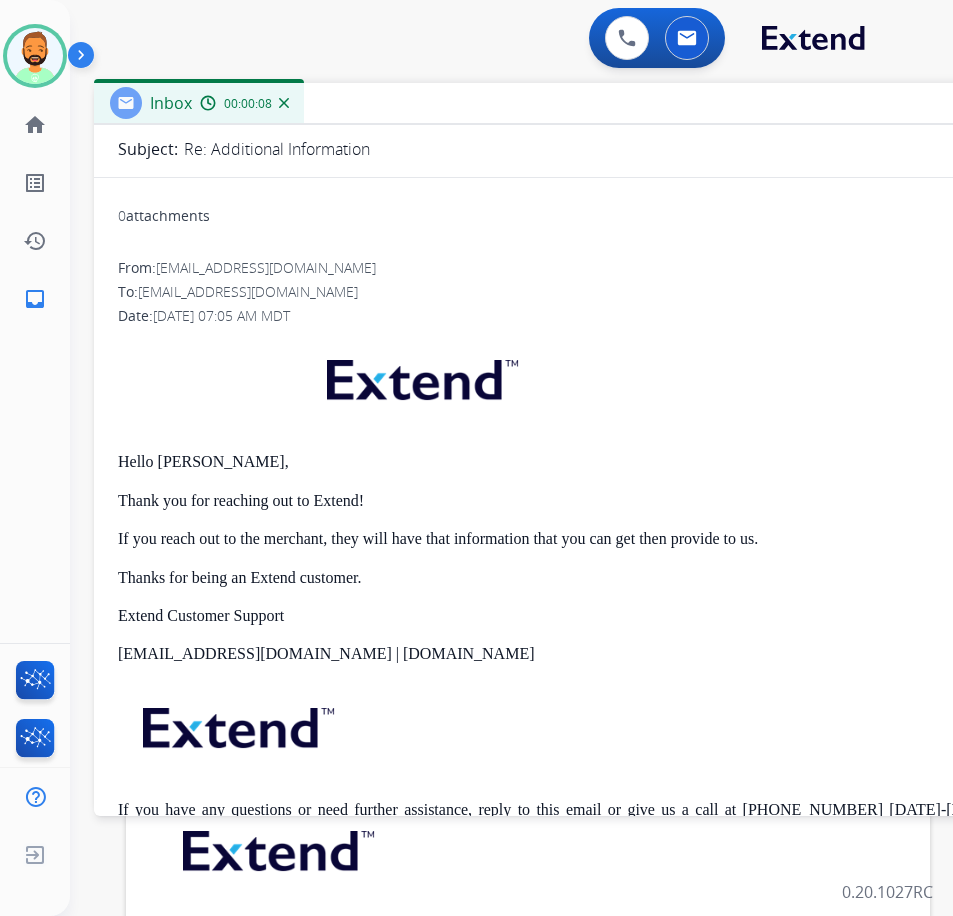 scroll, scrollTop: 0, scrollLeft: 0, axis: both 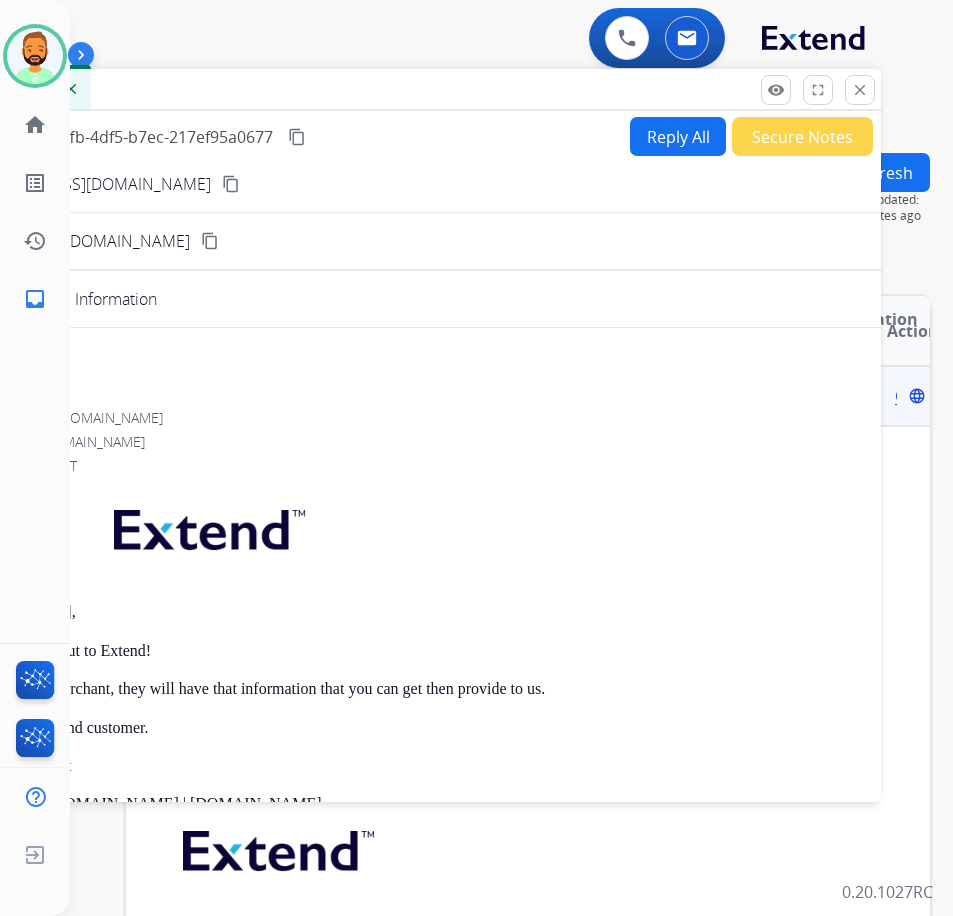 drag, startPoint x: 681, startPoint y: 100, endPoint x: 457, endPoint y: 96, distance: 224.0357 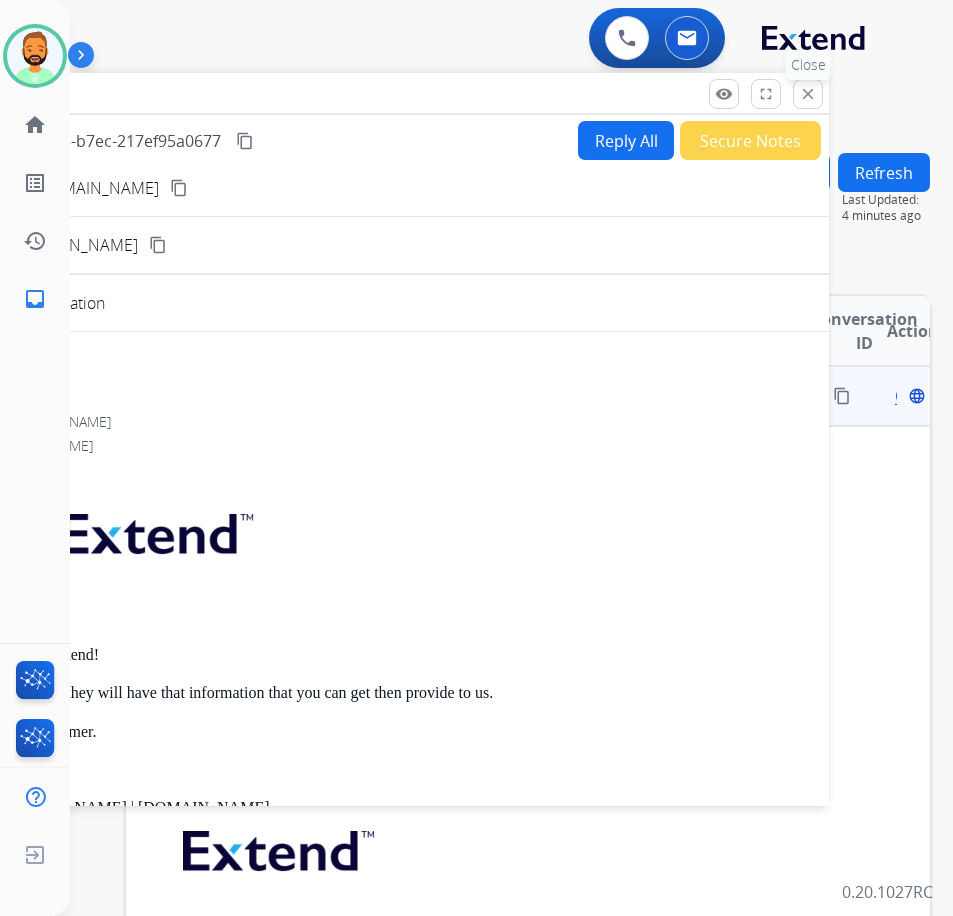 click on "close" at bounding box center (808, 94) 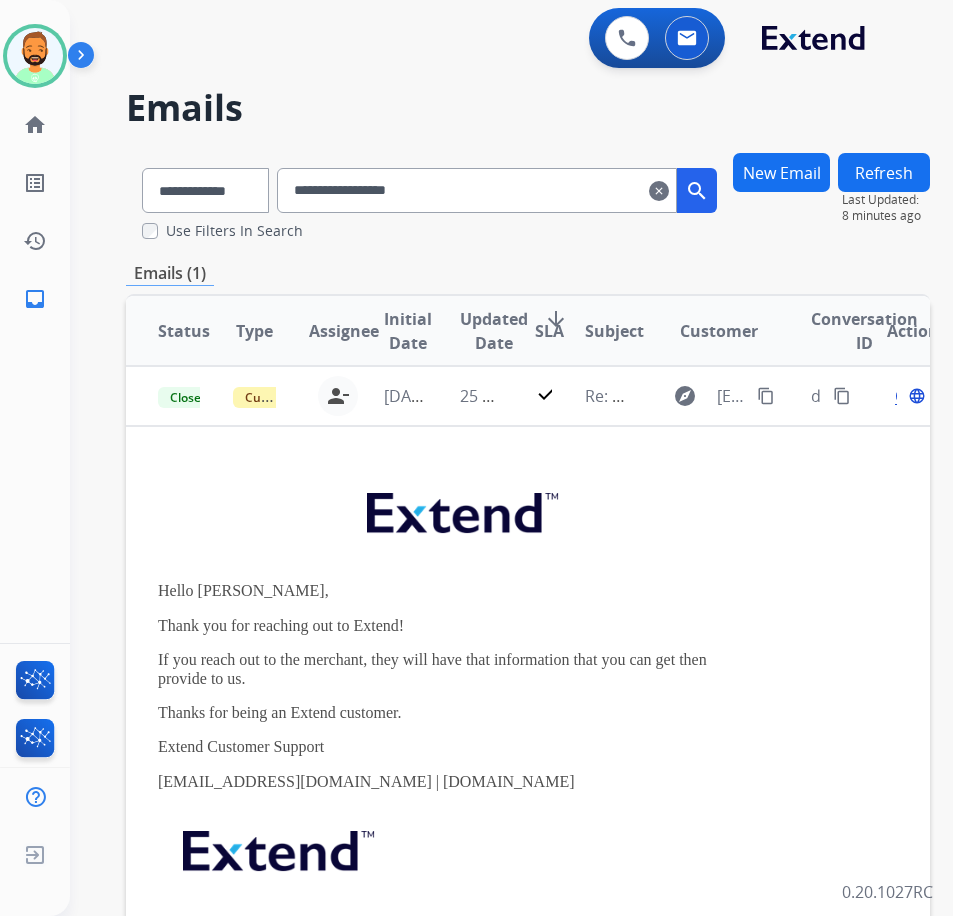 click on "clear" at bounding box center (659, 191) 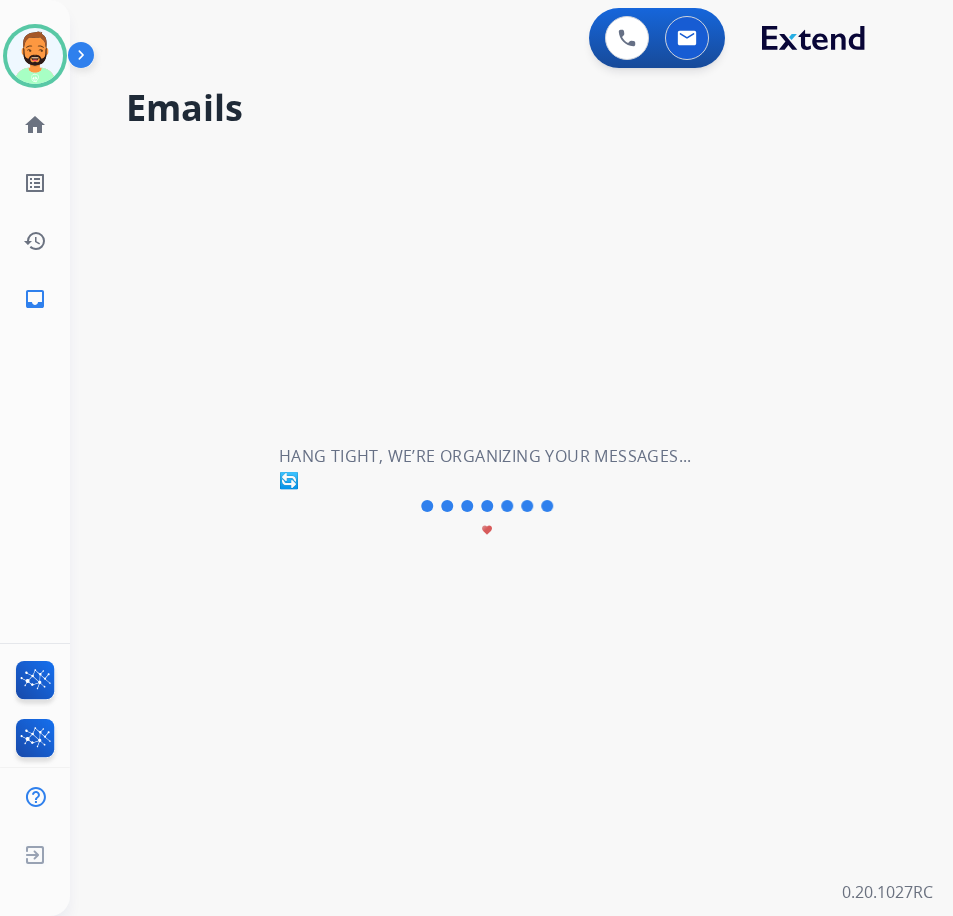type 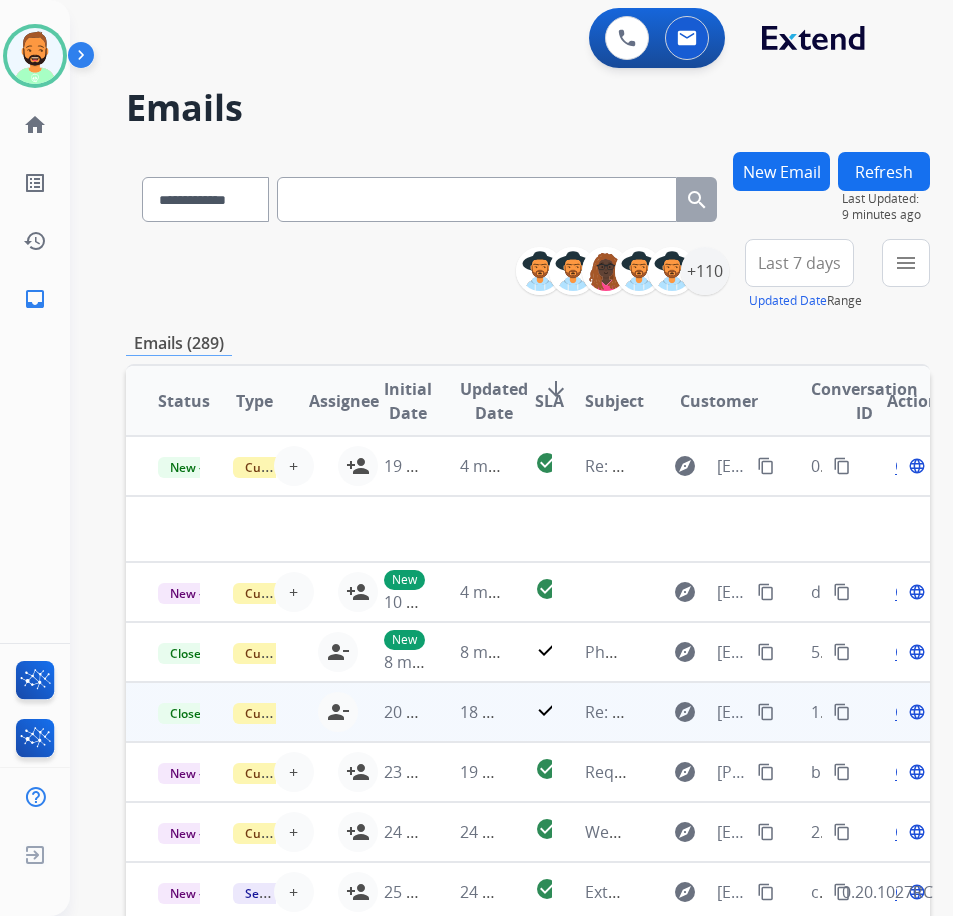 click on "18 minutes ago" at bounding box center [465, 712] 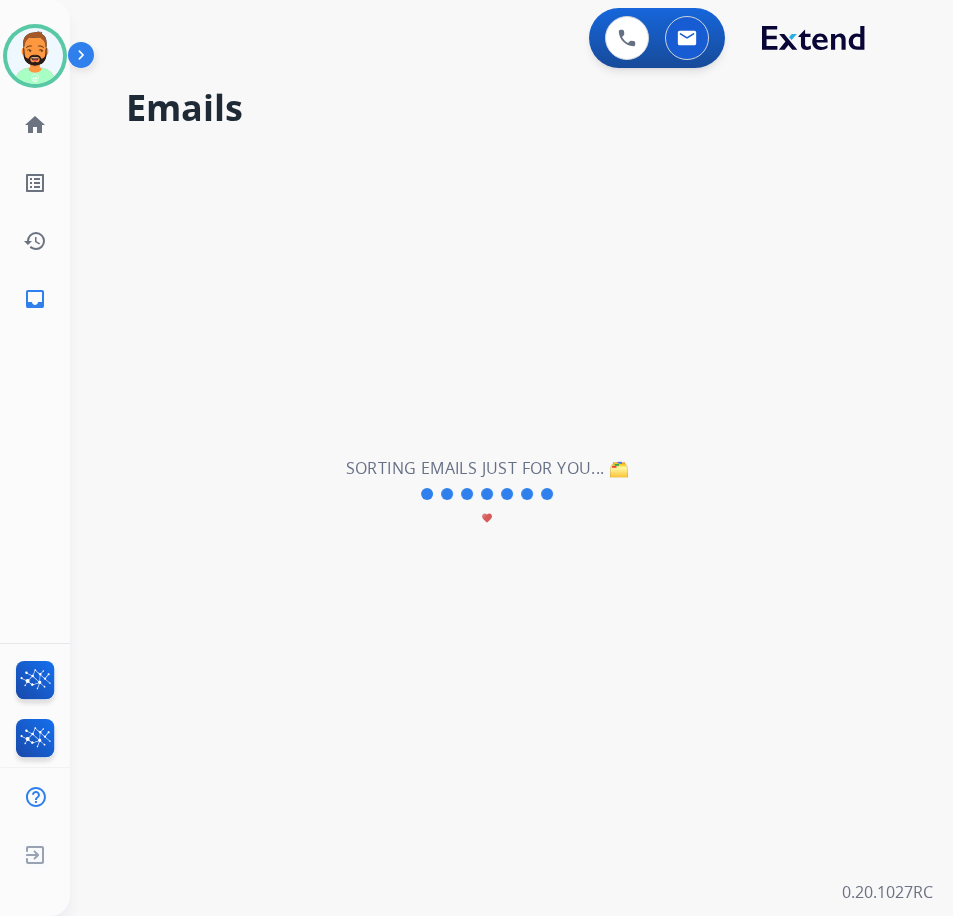scroll, scrollTop: 84, scrollLeft: 0, axis: vertical 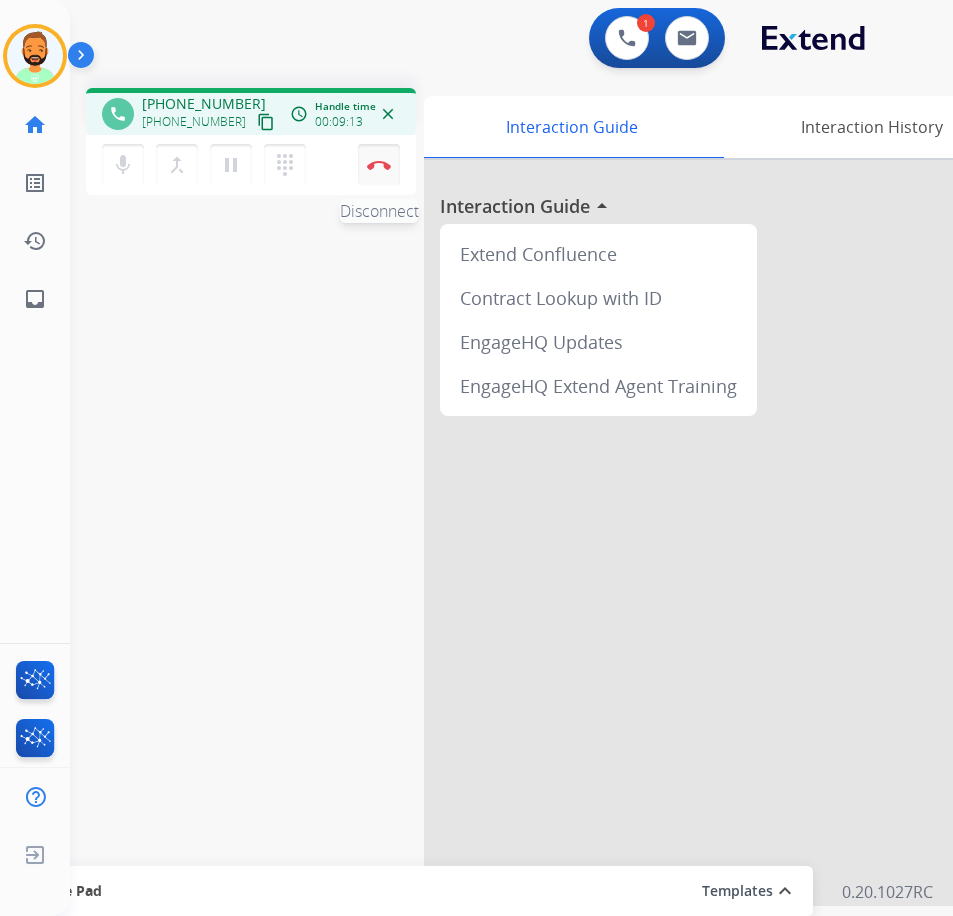 click at bounding box center (379, 165) 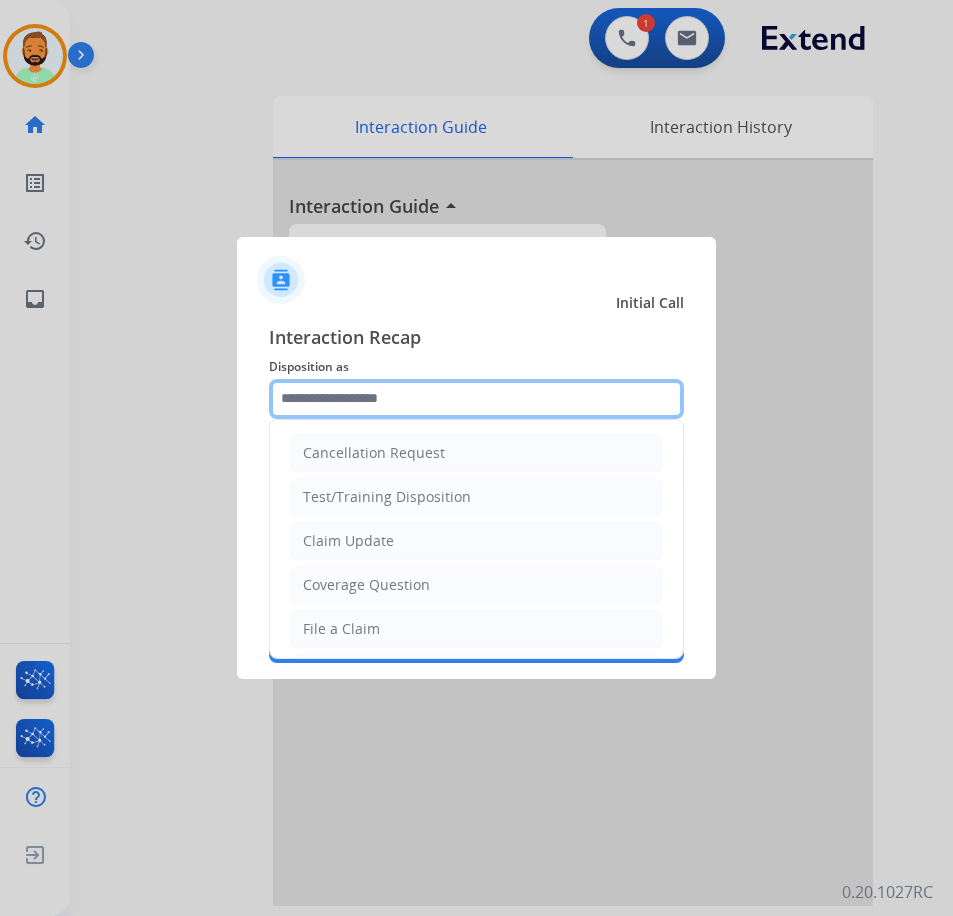 click 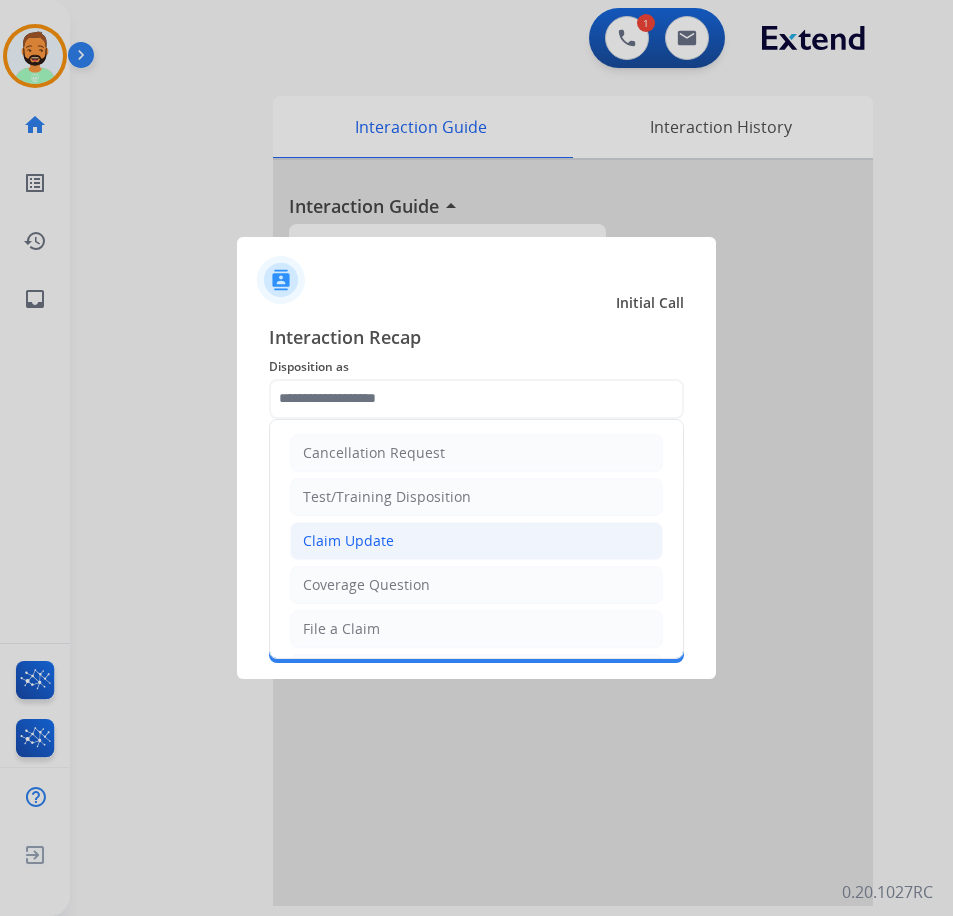 click on "Claim Update" 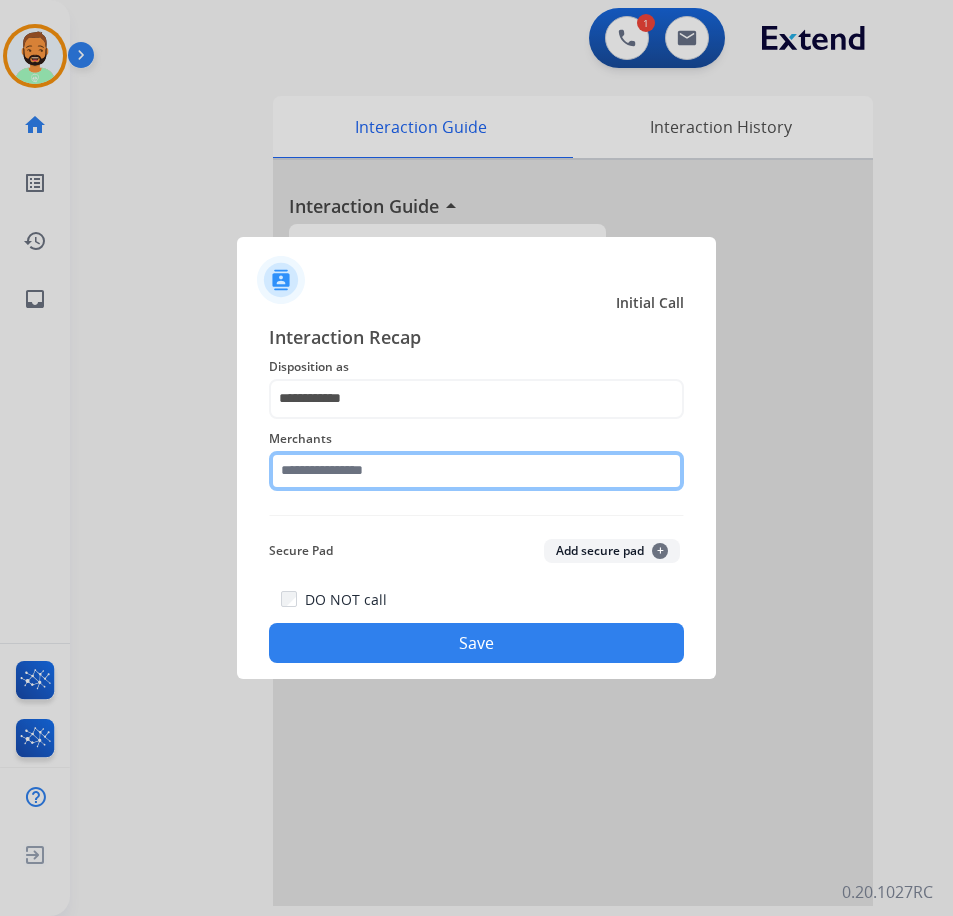 click 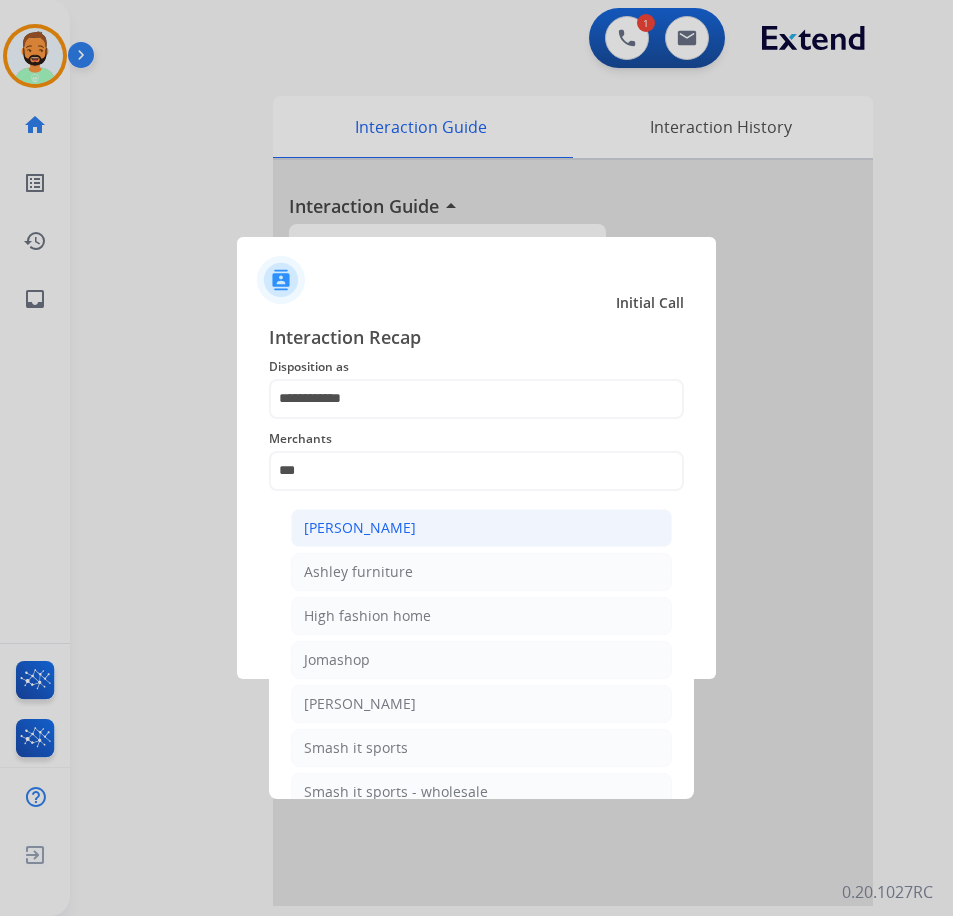 click on "[PERSON_NAME]" 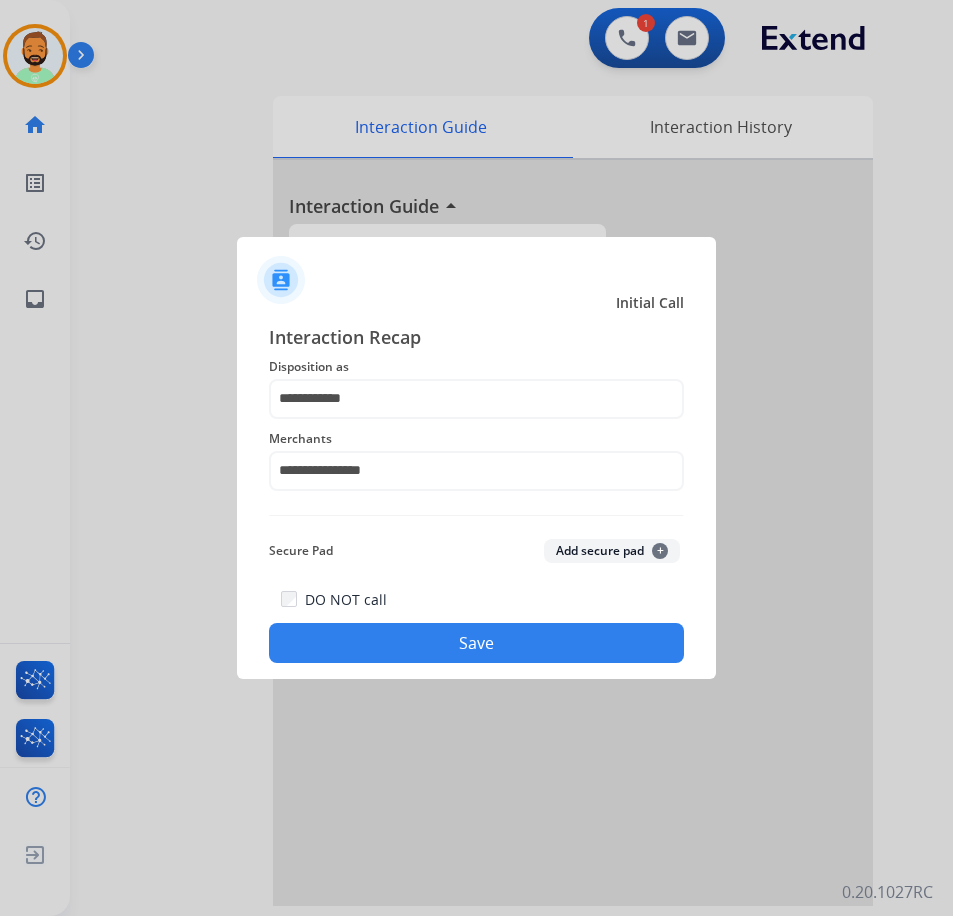 click on "Save" 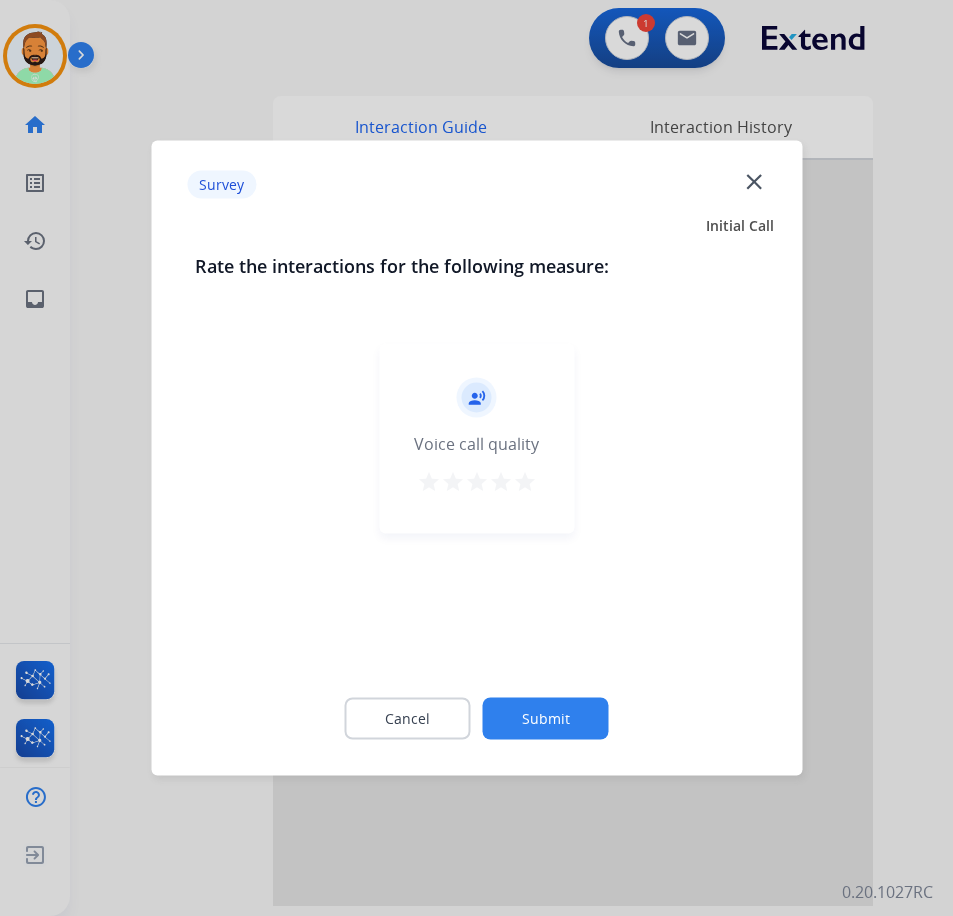 click on "Submit" 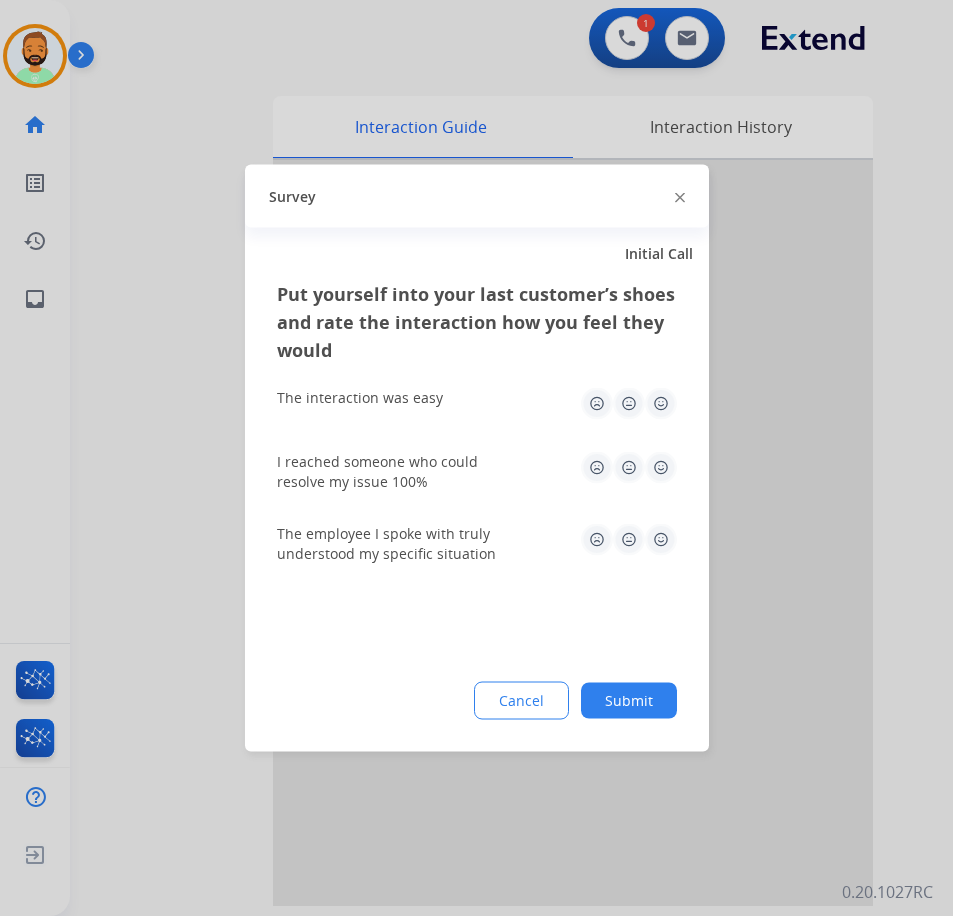 click on "Submit" 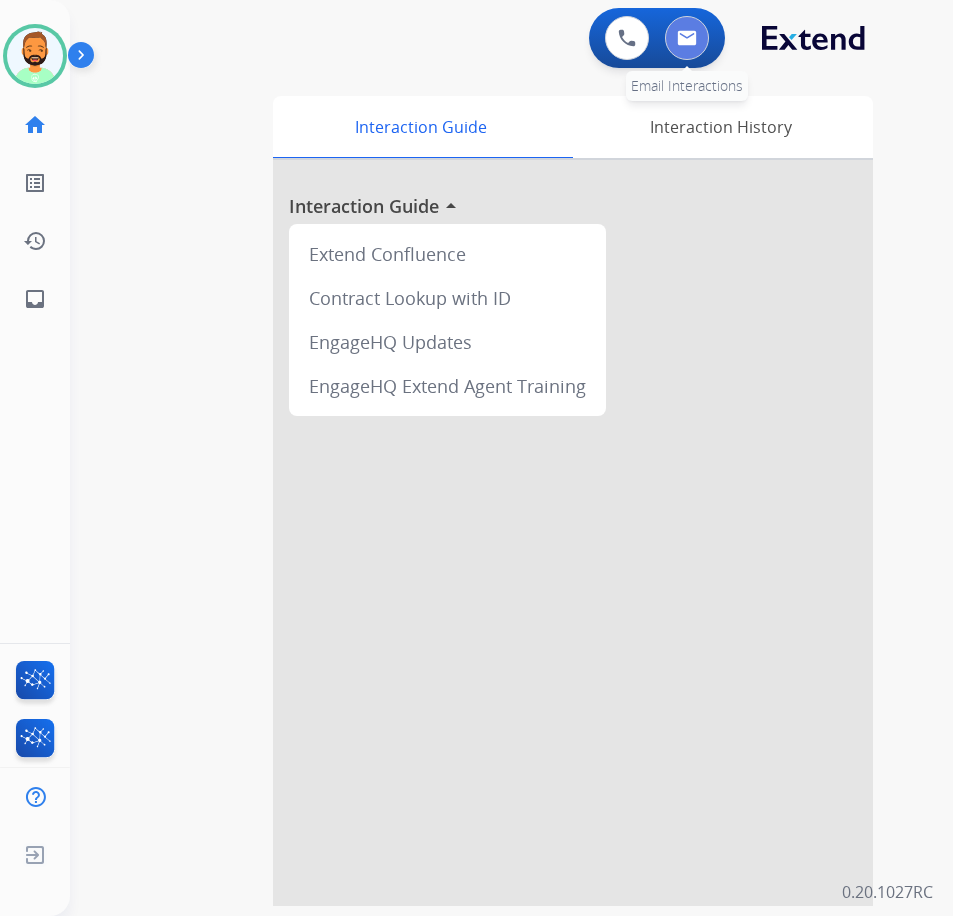 click at bounding box center [687, 38] 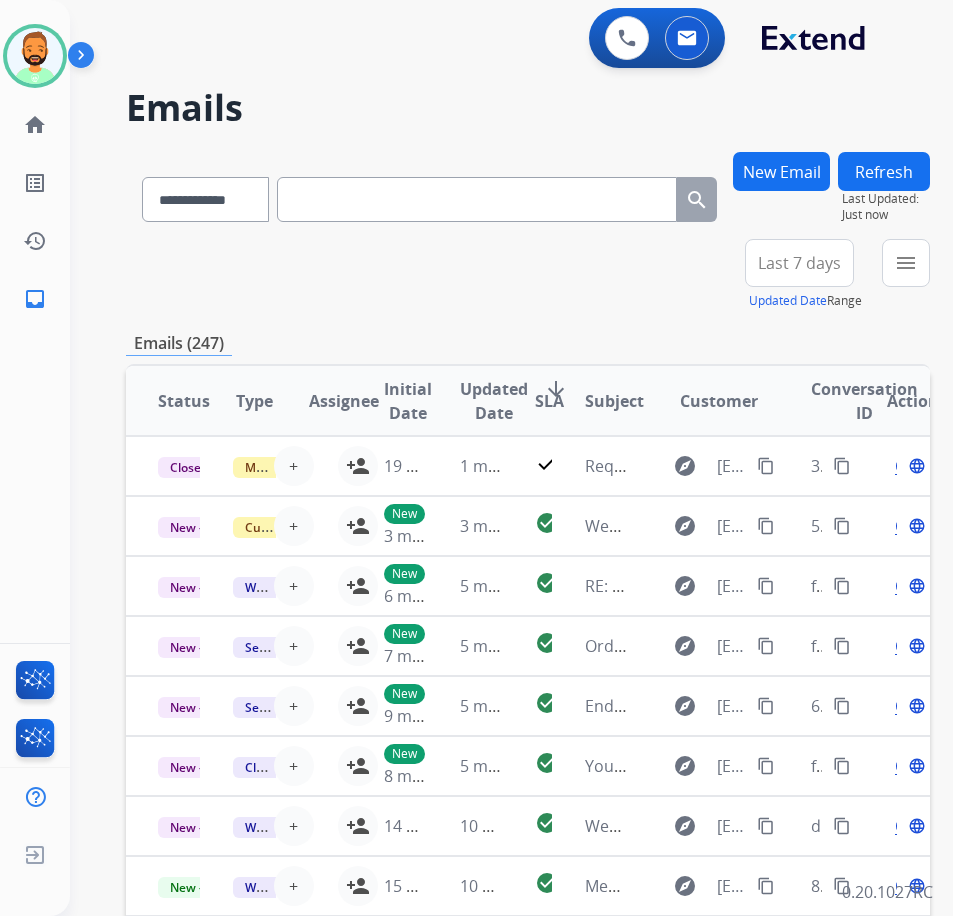 click on "New Email" at bounding box center (781, 171) 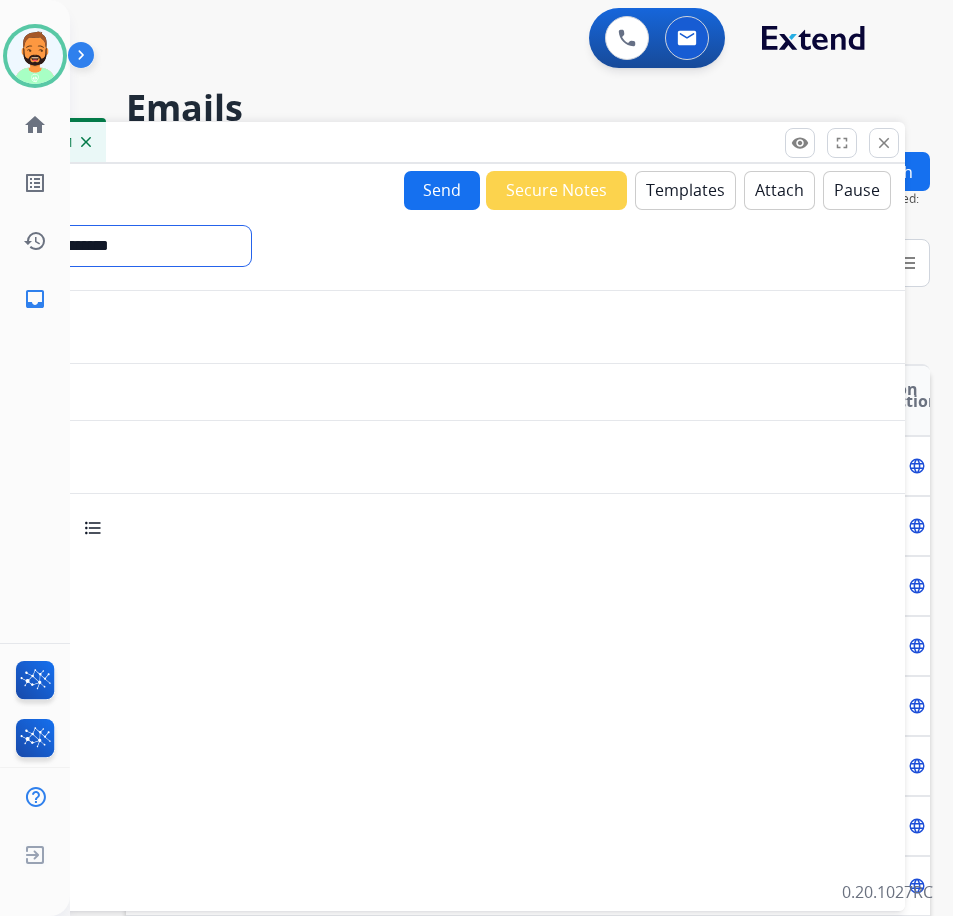 click on "**********" at bounding box center [115, 246] 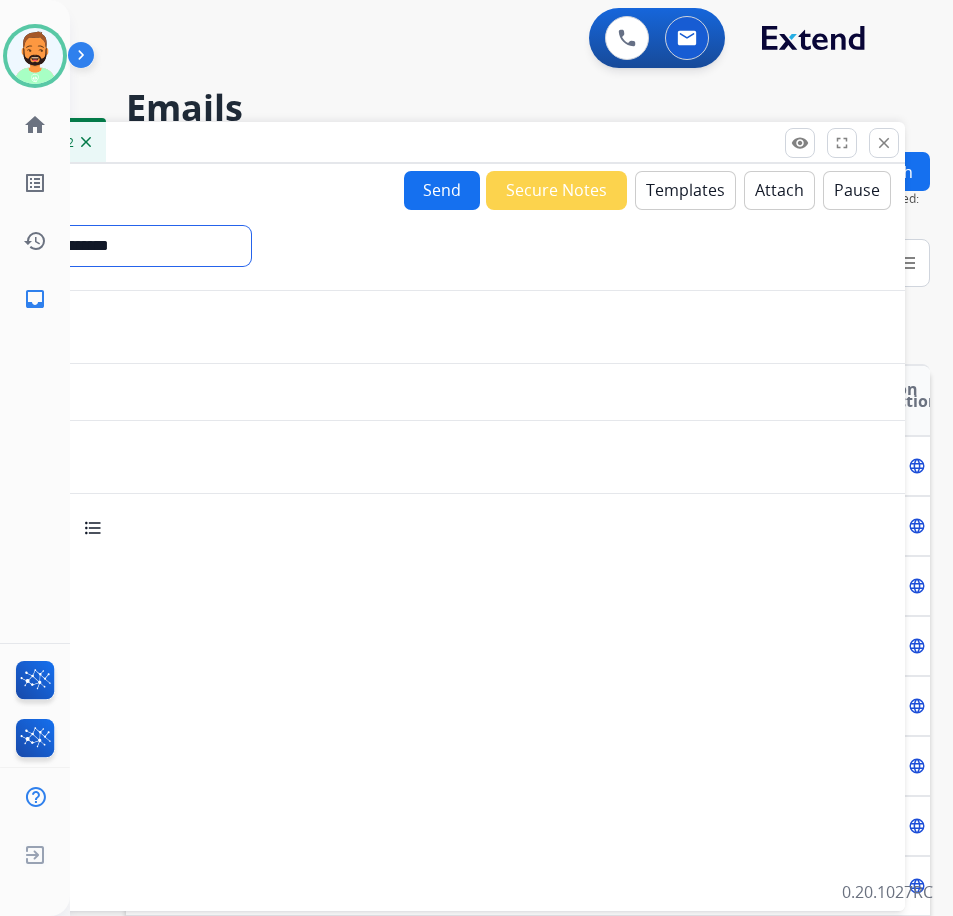 select on "**********" 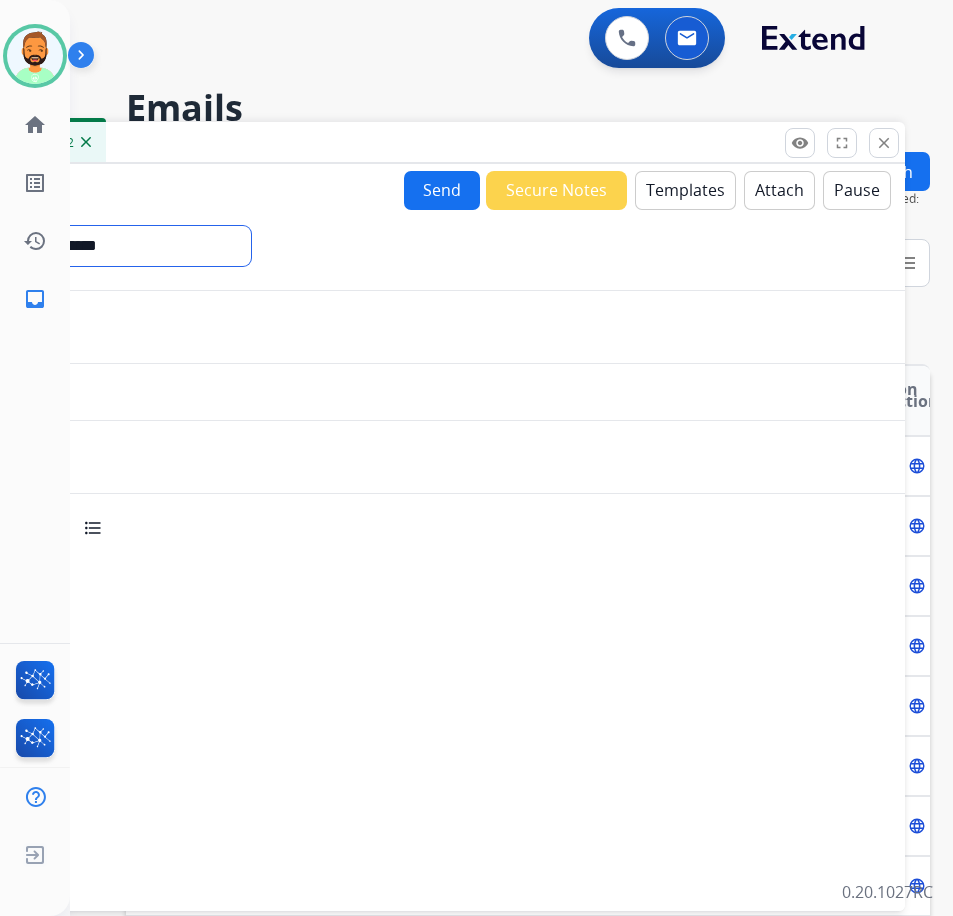 click on "**********" at bounding box center [115, 246] 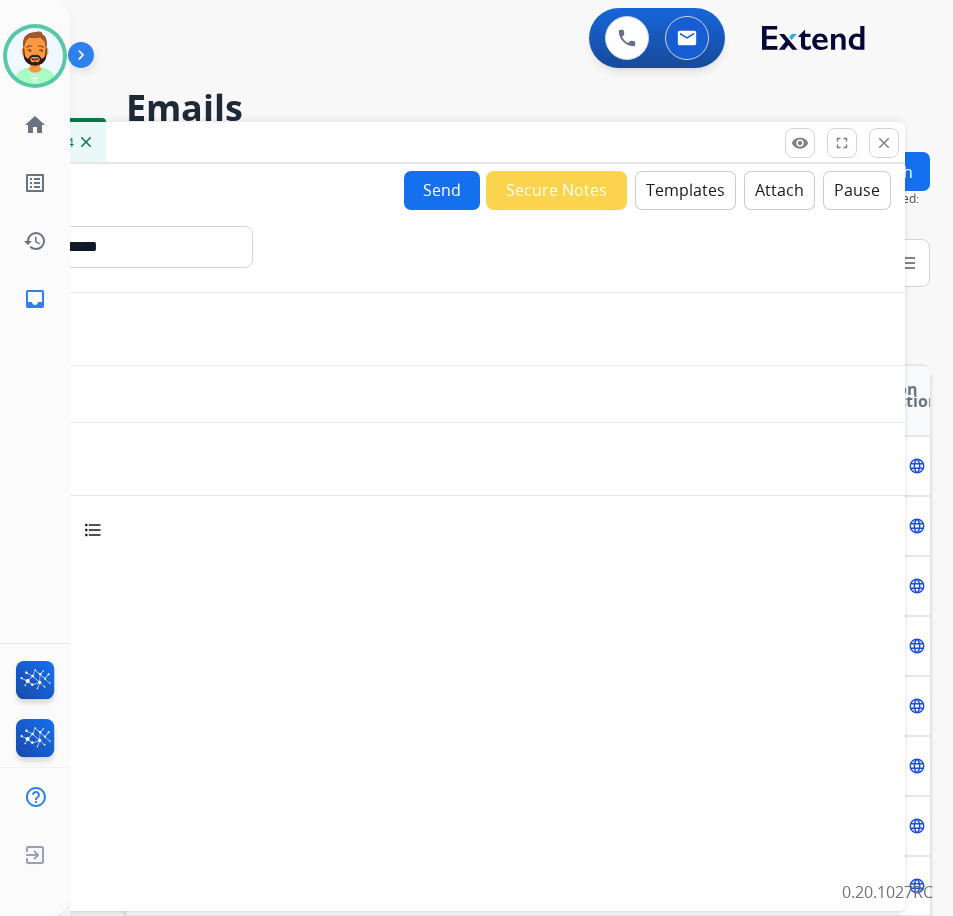 paste on "**********" 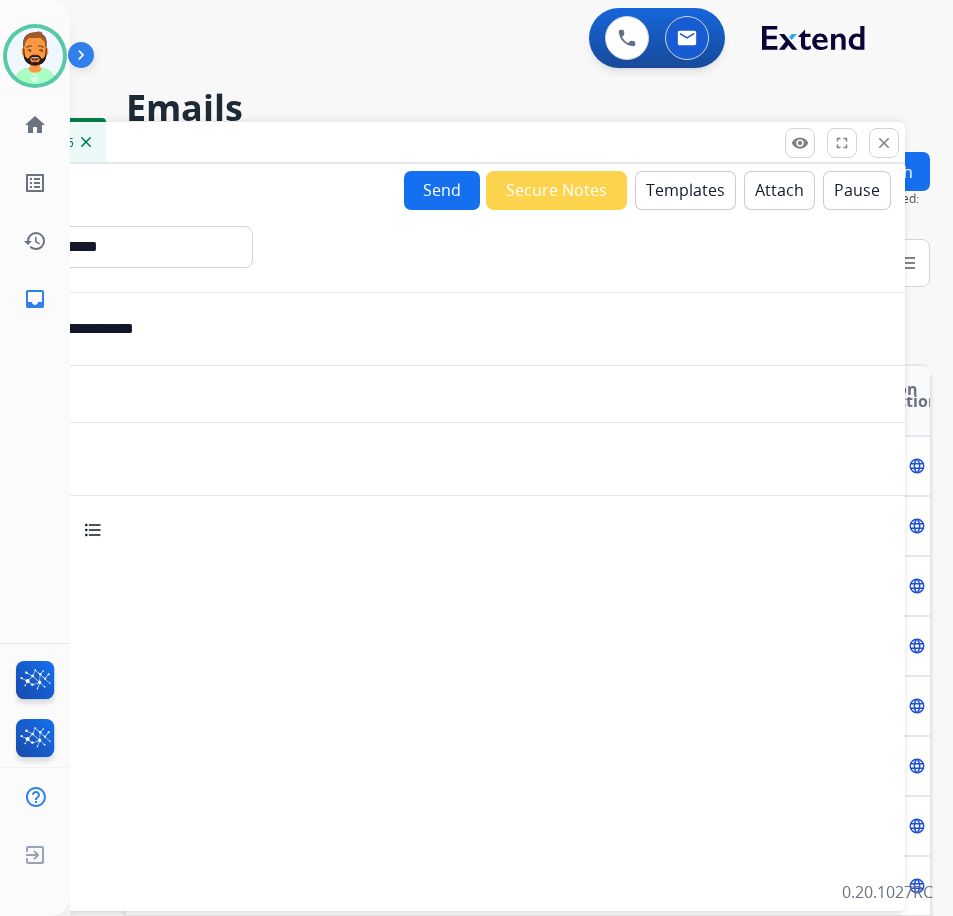 type on "**********" 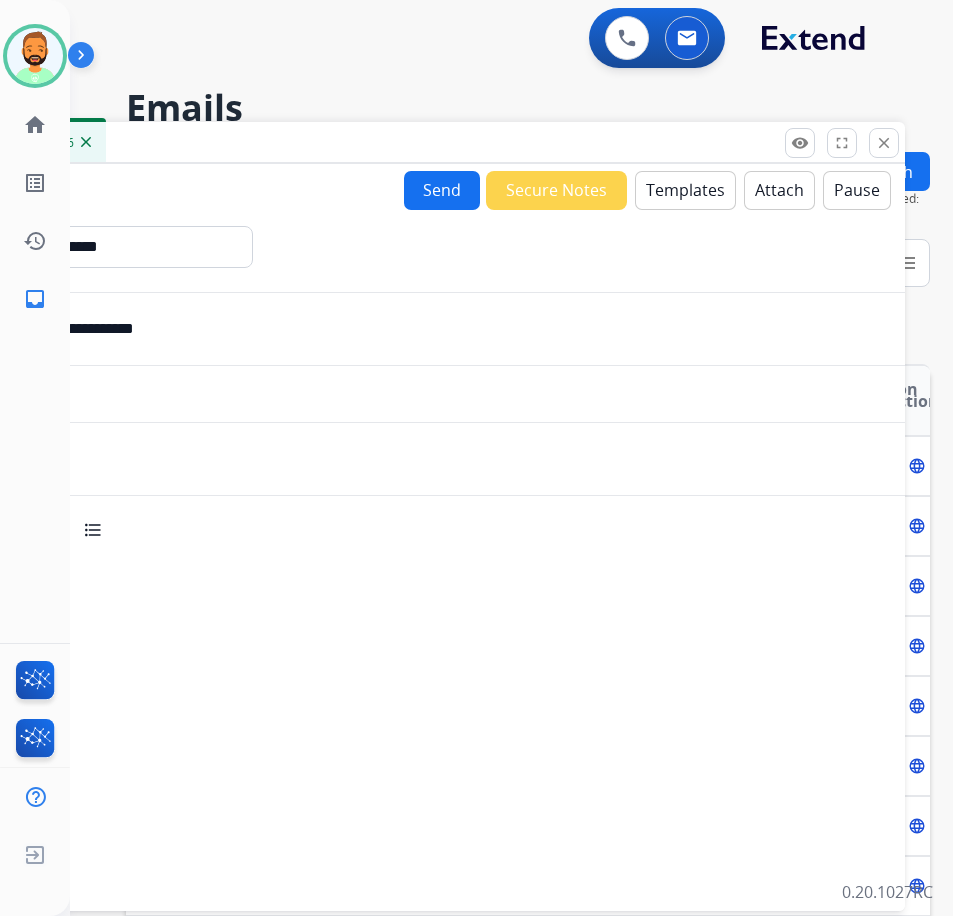 type on "*****" 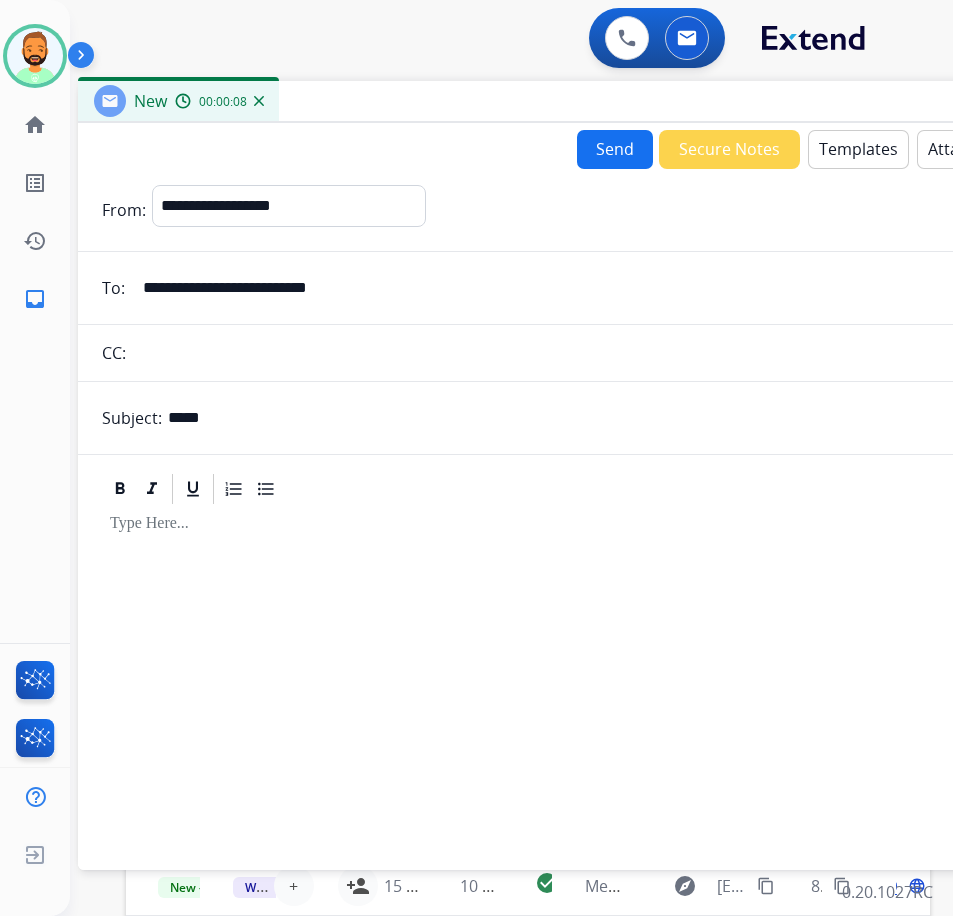 drag, startPoint x: 277, startPoint y: 150, endPoint x: 450, endPoint y: 109, distance: 177.792 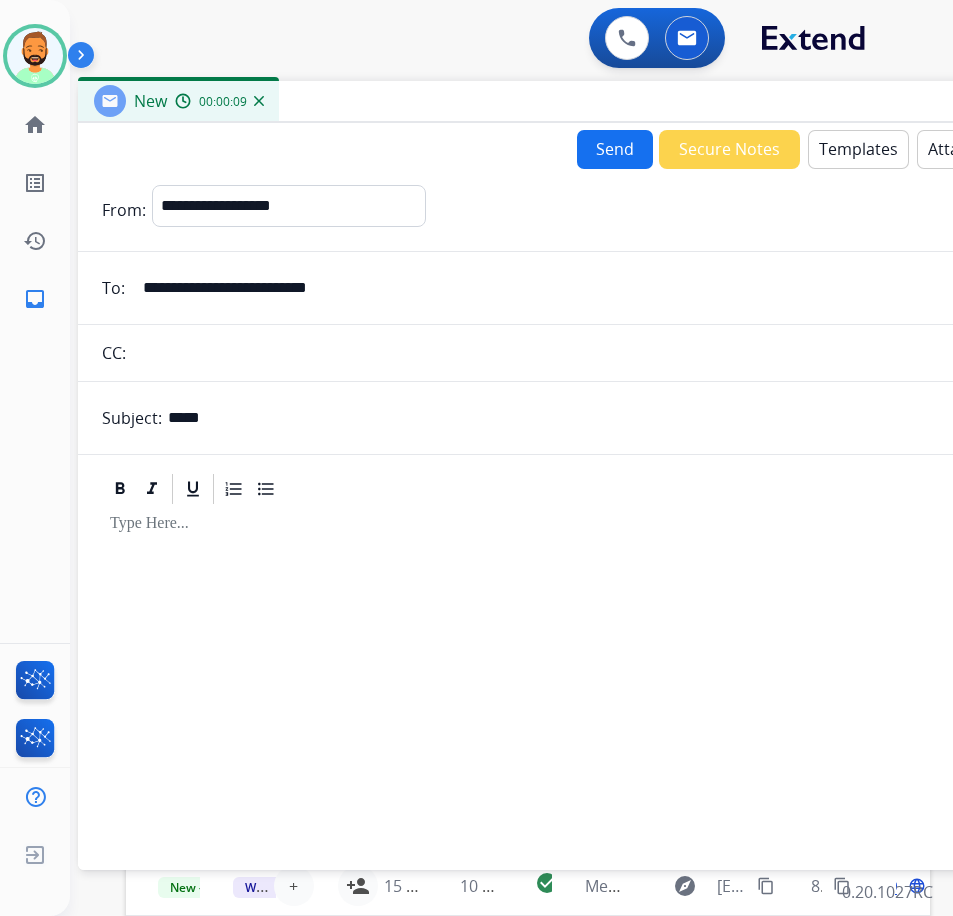 click at bounding box center (578, 524) 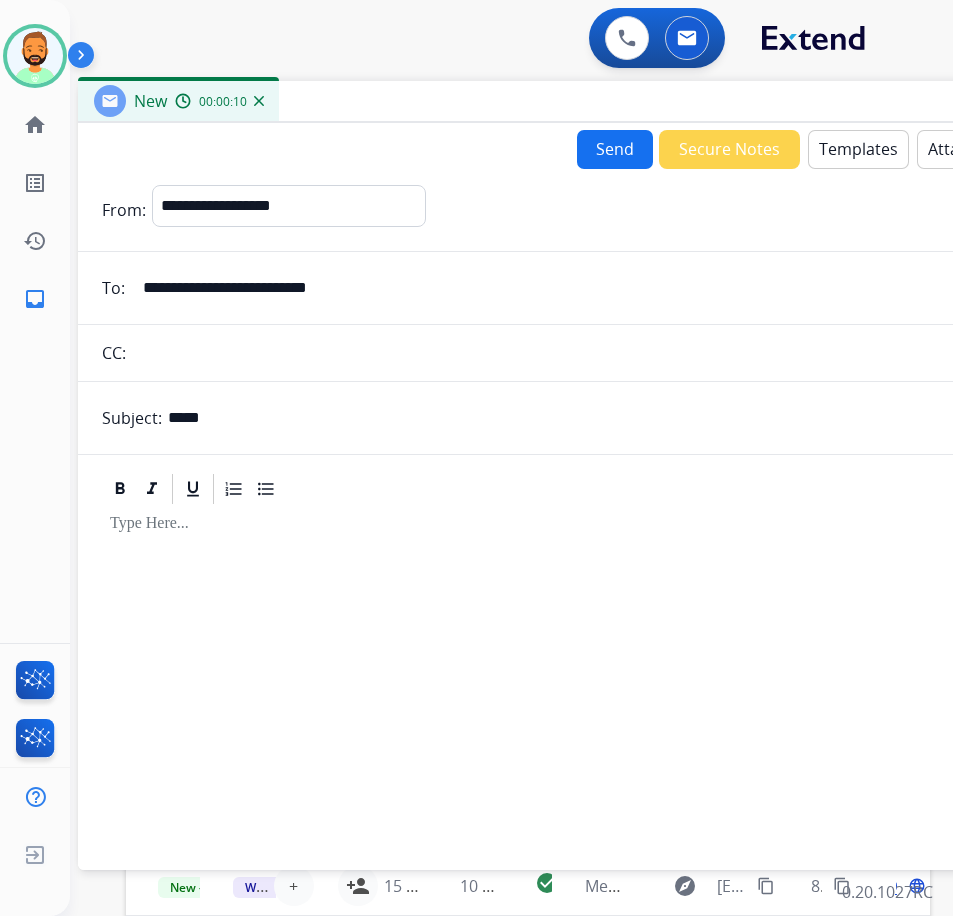 click on "**********" at bounding box center [578, 492] 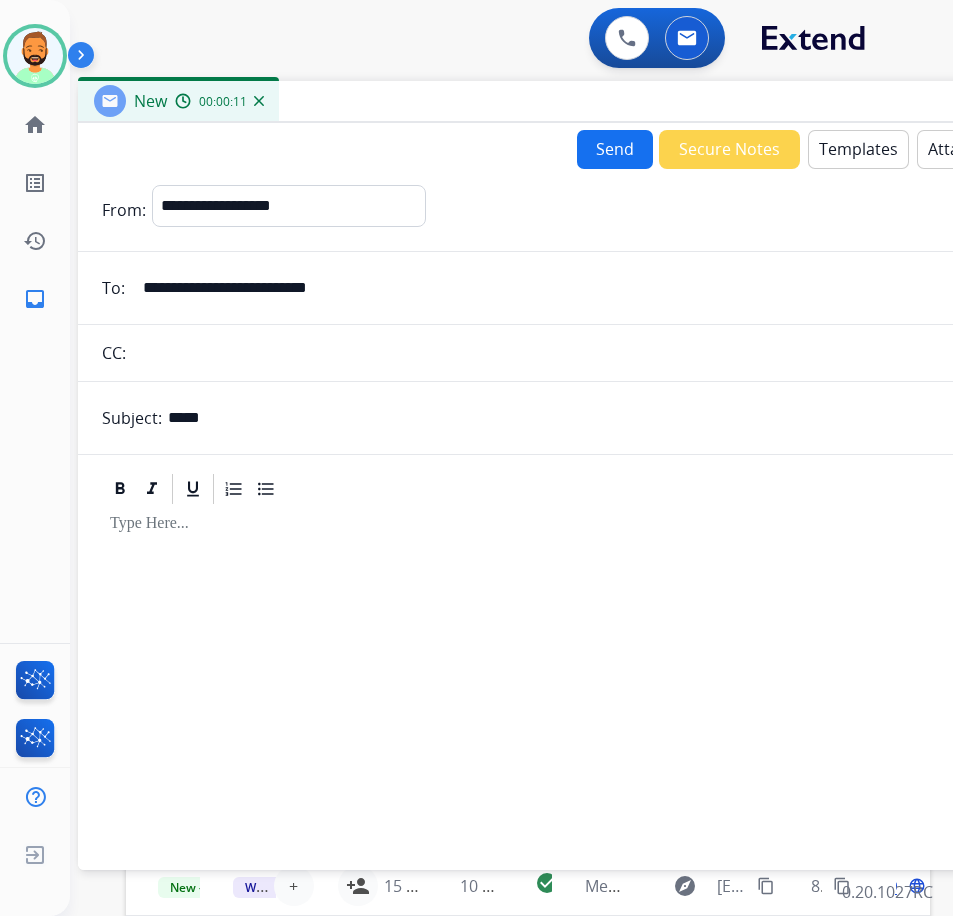 click on "Templates" at bounding box center [858, 149] 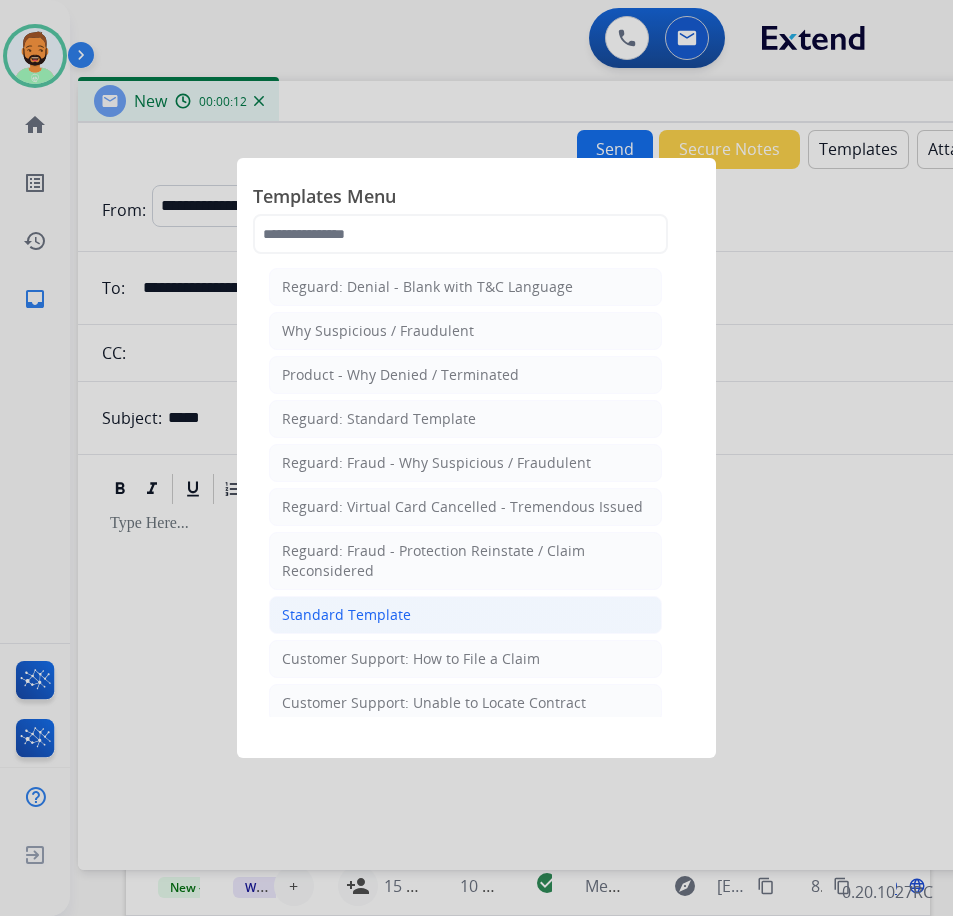 click on "Standard Template" 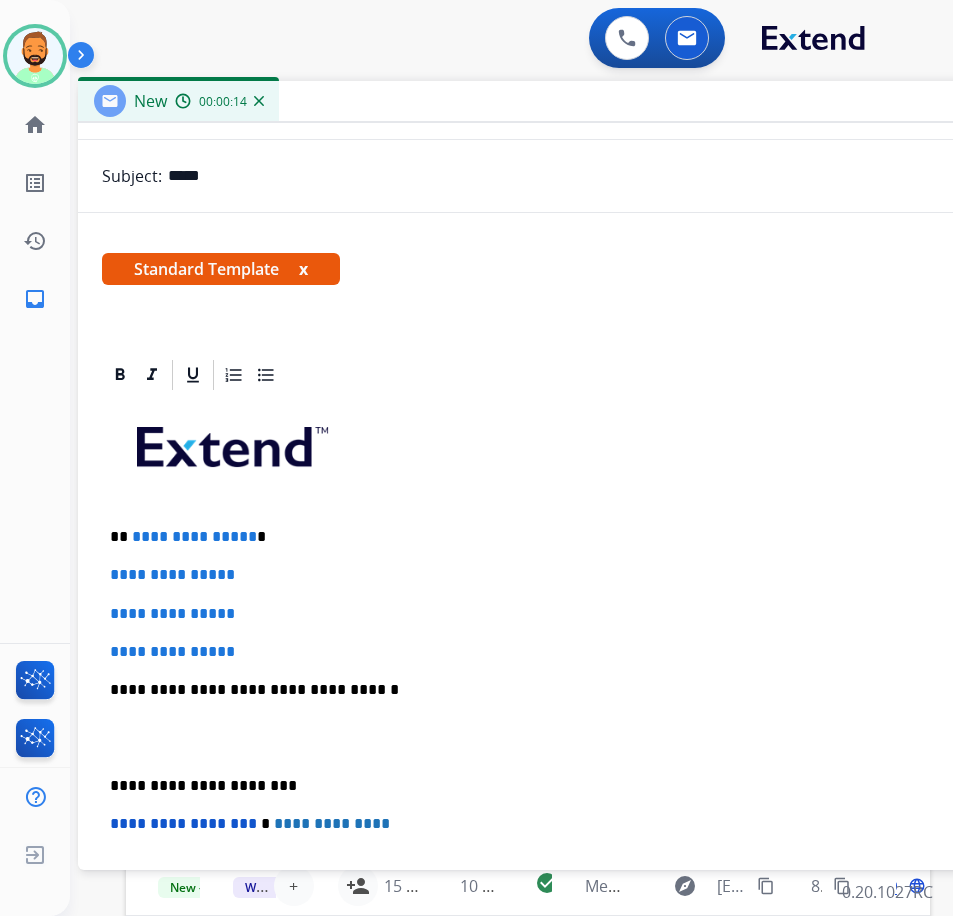 scroll, scrollTop: 300, scrollLeft: 0, axis: vertical 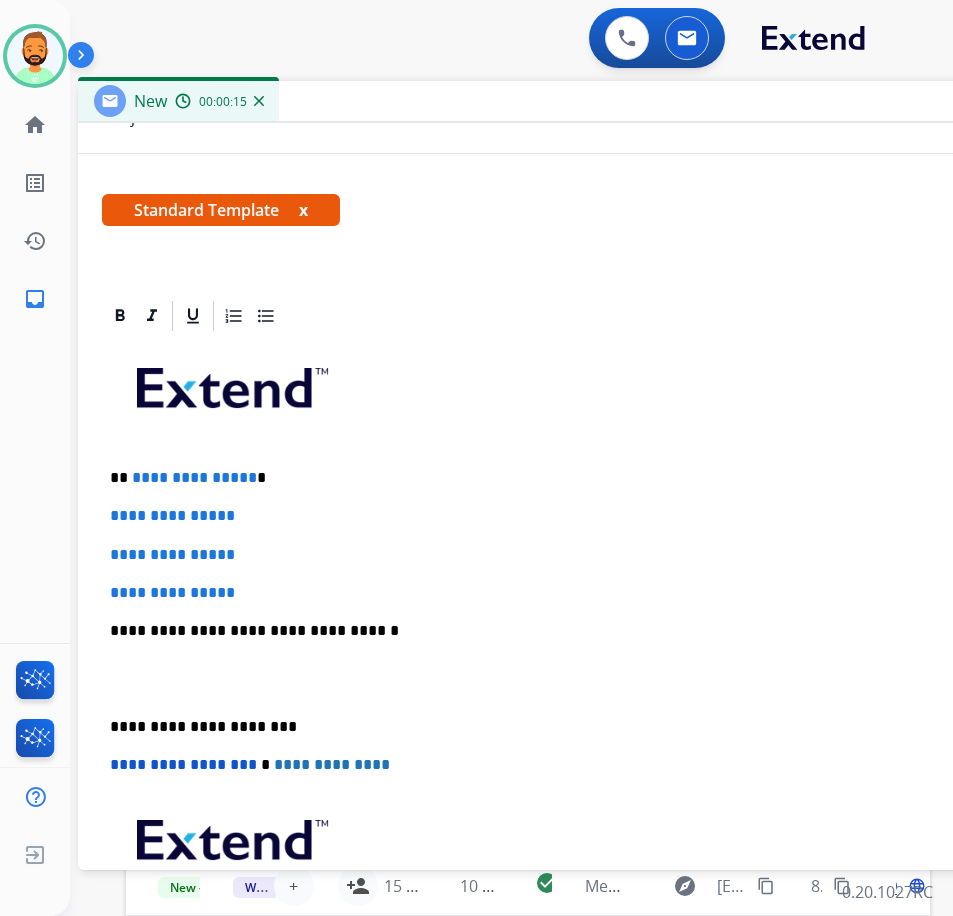 click on "**********" at bounding box center (578, 678) 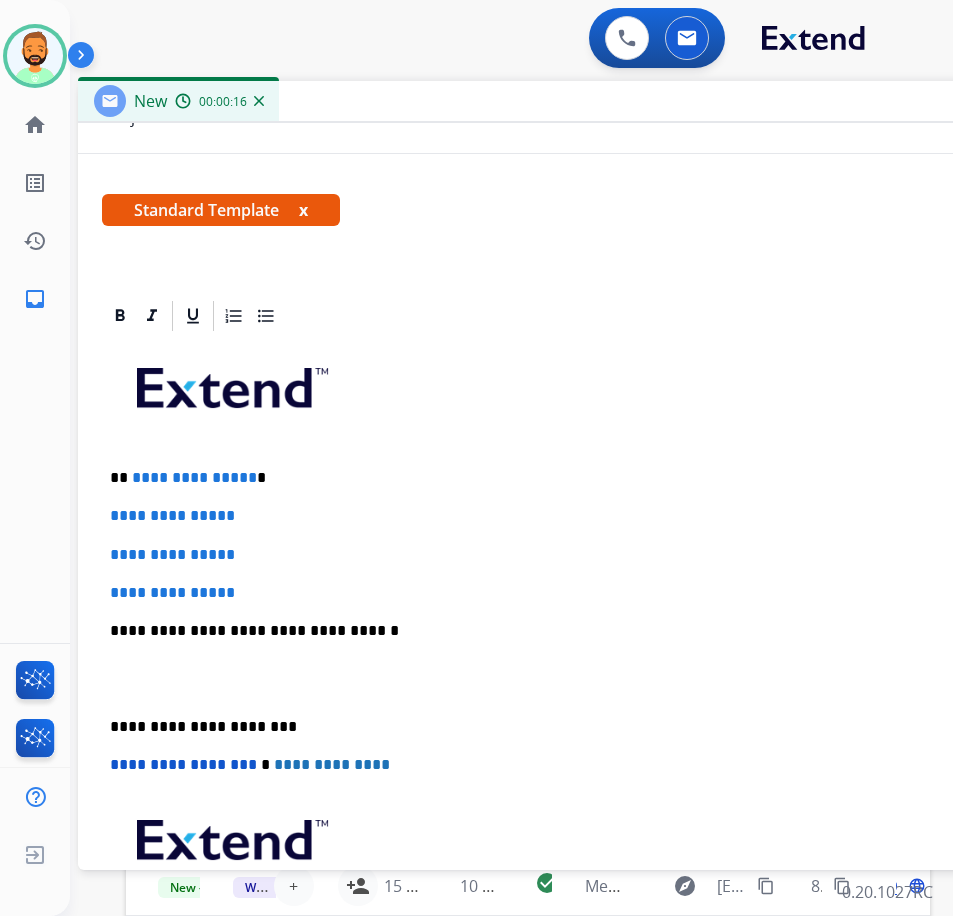 type 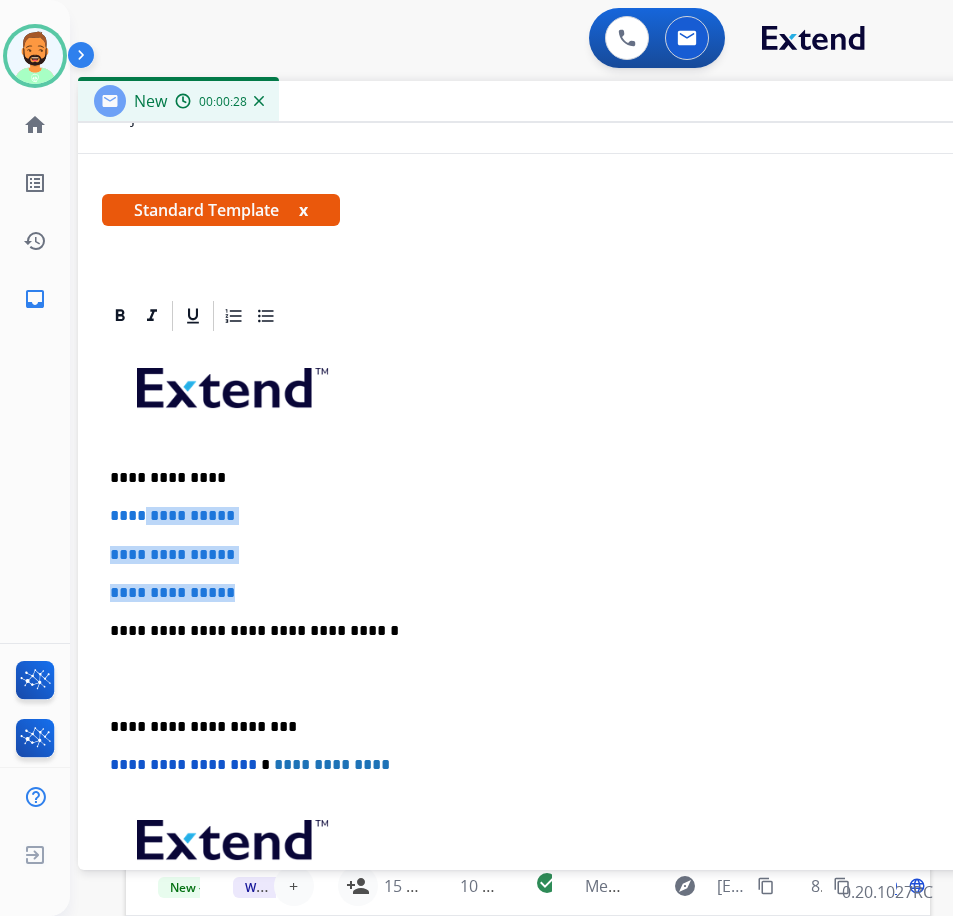 drag, startPoint x: 267, startPoint y: 597, endPoint x: 145, endPoint y: 511, distance: 149.26486 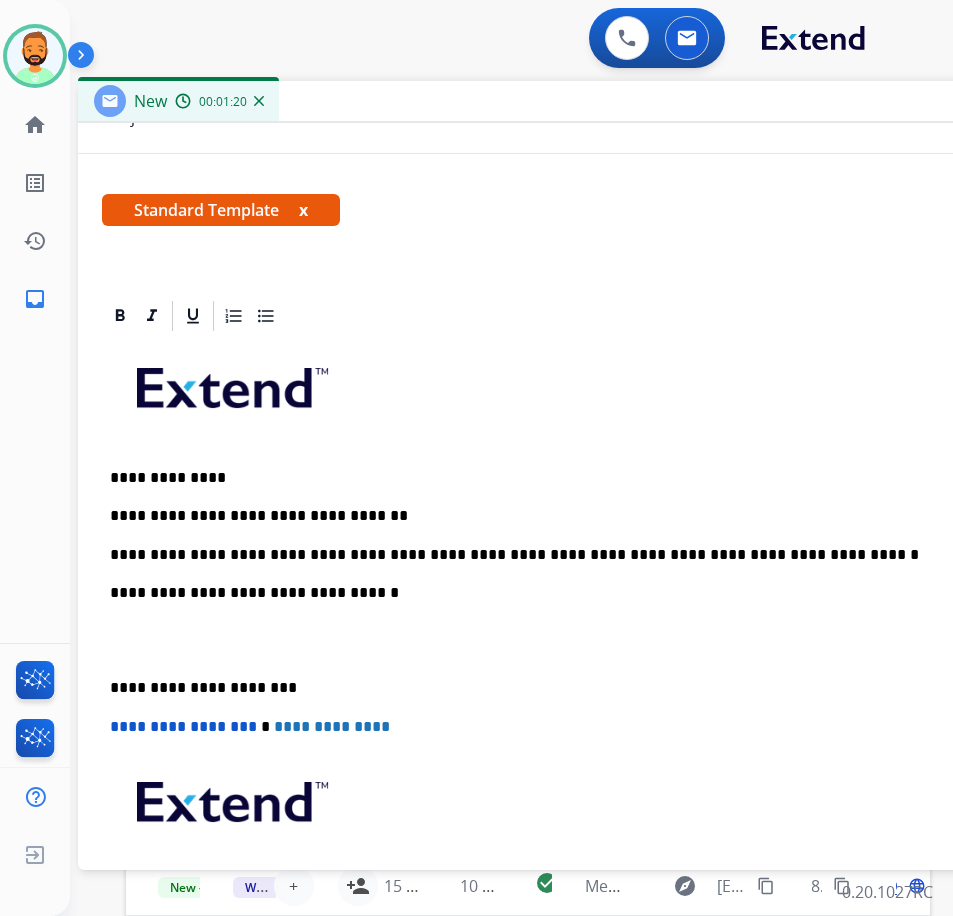 click on "**********" at bounding box center (570, 555) 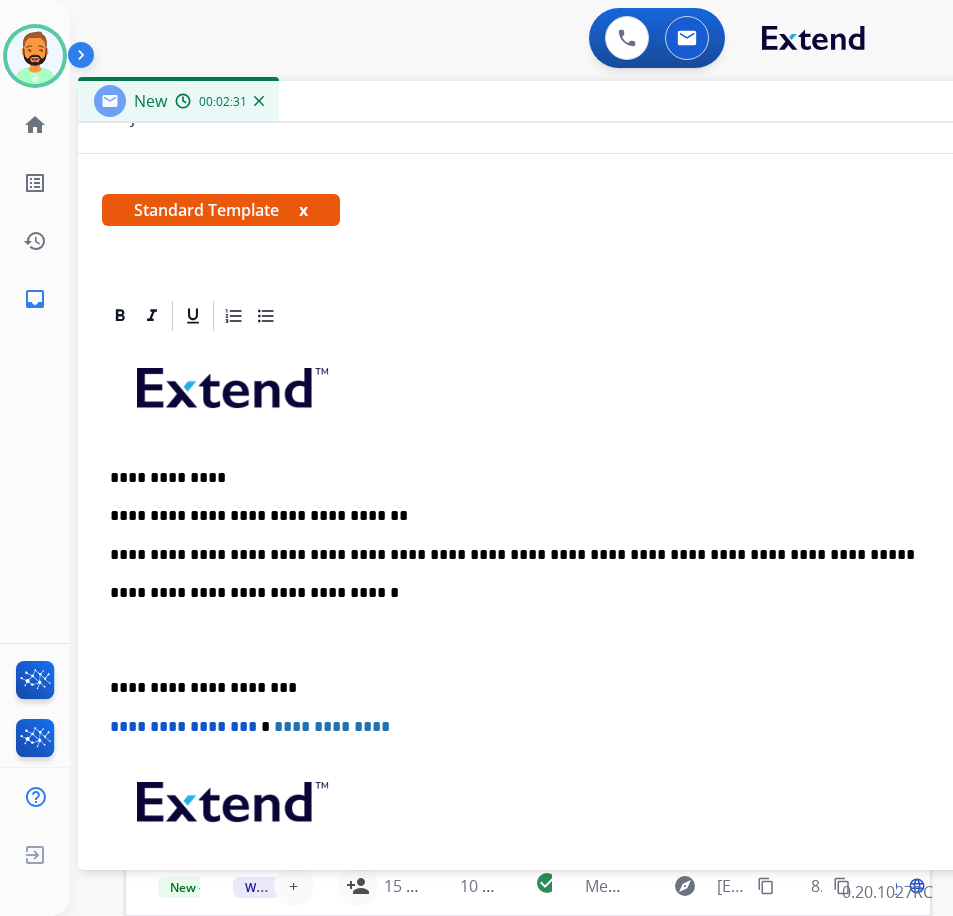 click on "**********" at bounding box center (570, 555) 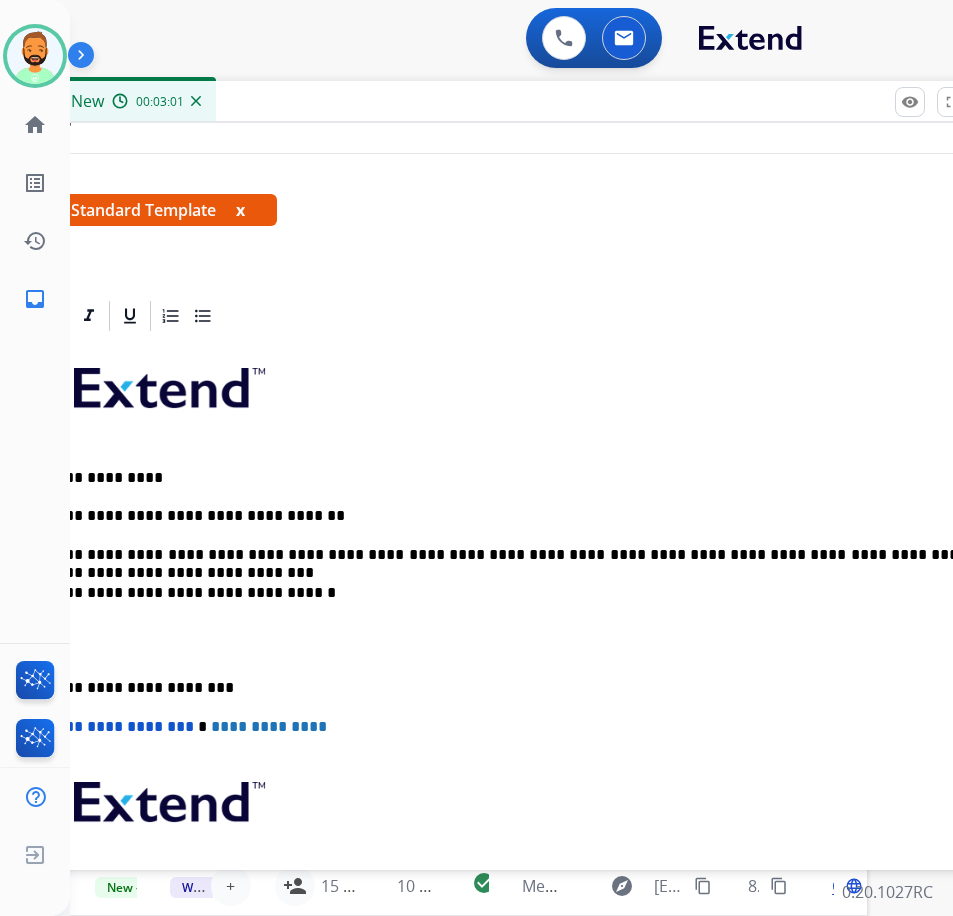 scroll, scrollTop: 0, scrollLeft: 71, axis: horizontal 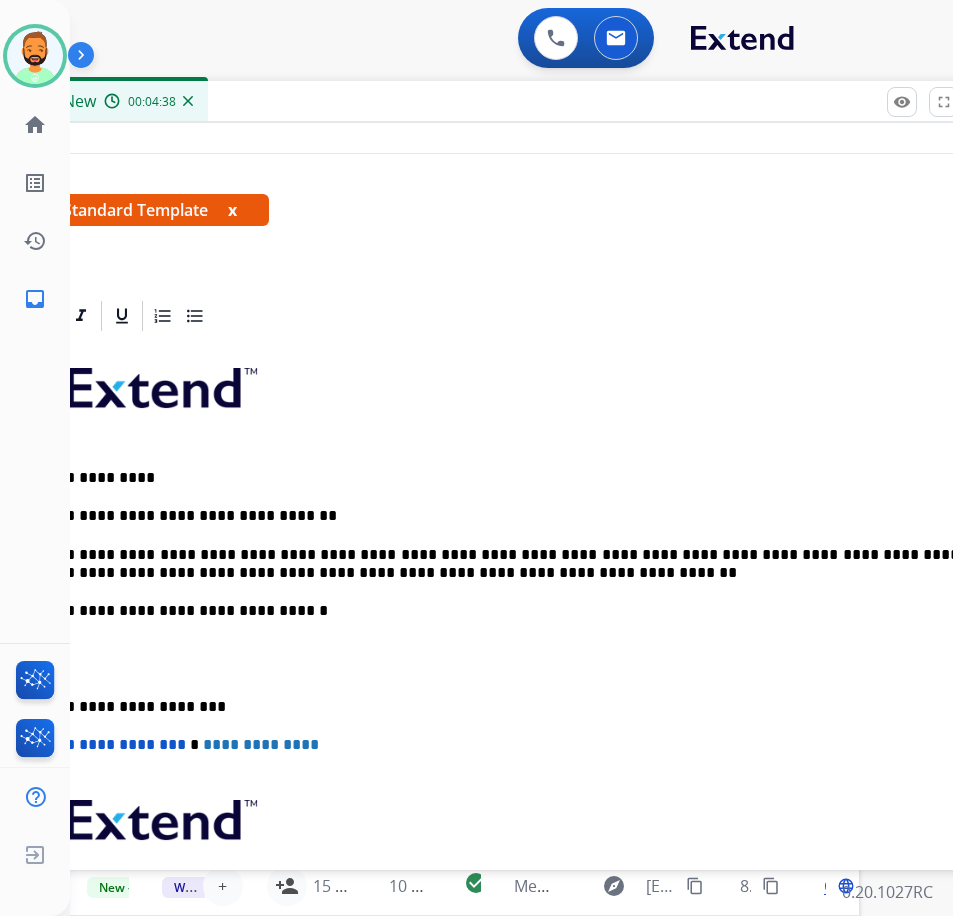 click on "**********" at bounding box center (499, 707) 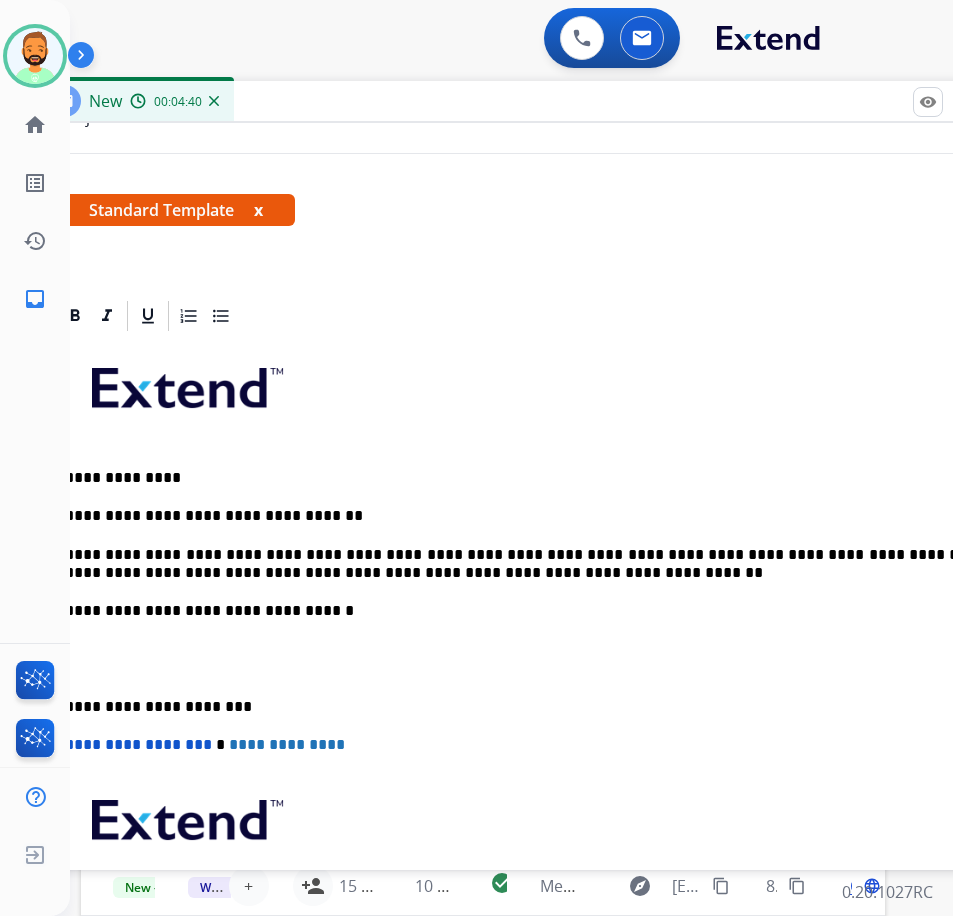 scroll, scrollTop: 0, scrollLeft: 35, axis: horizontal 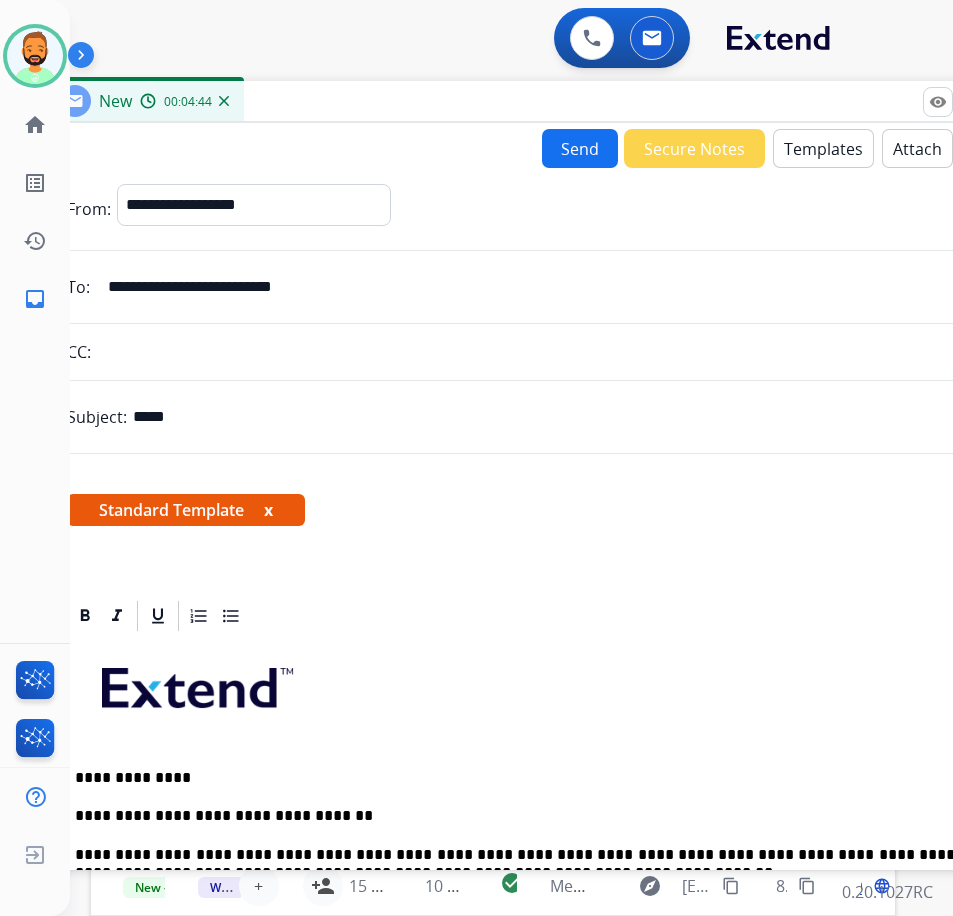 click on "Send" at bounding box center [580, 148] 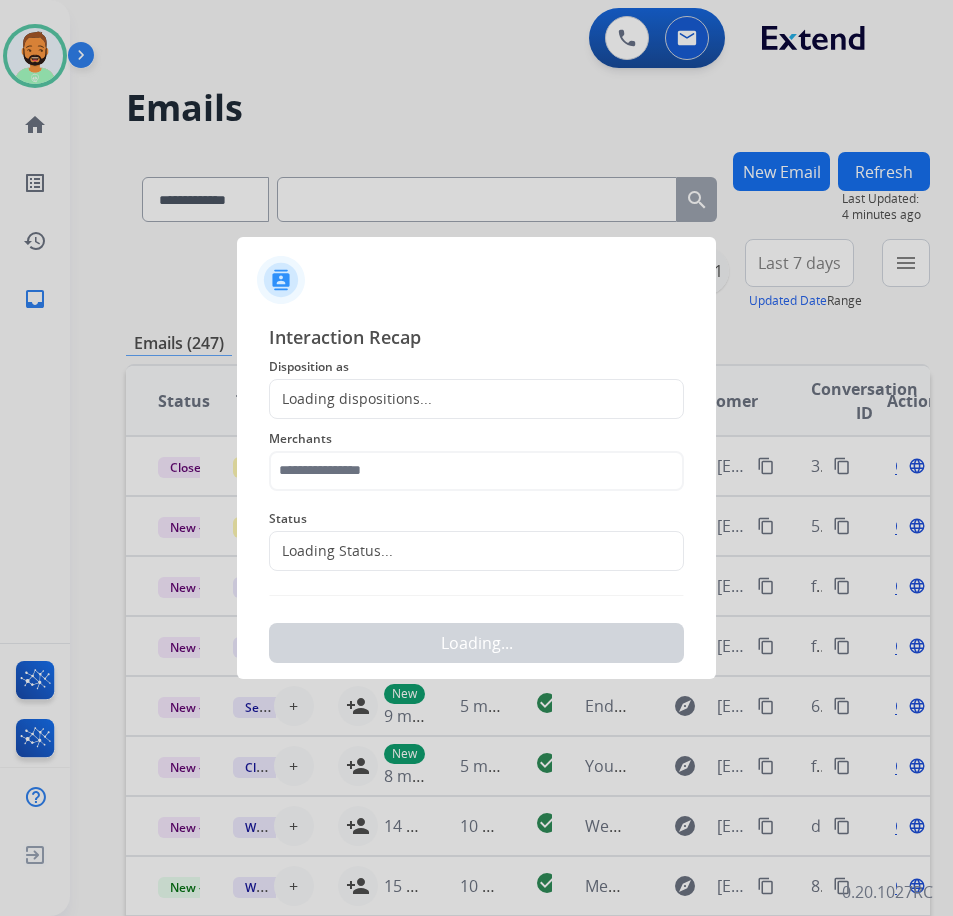 scroll, scrollTop: 0, scrollLeft: 3, axis: horizontal 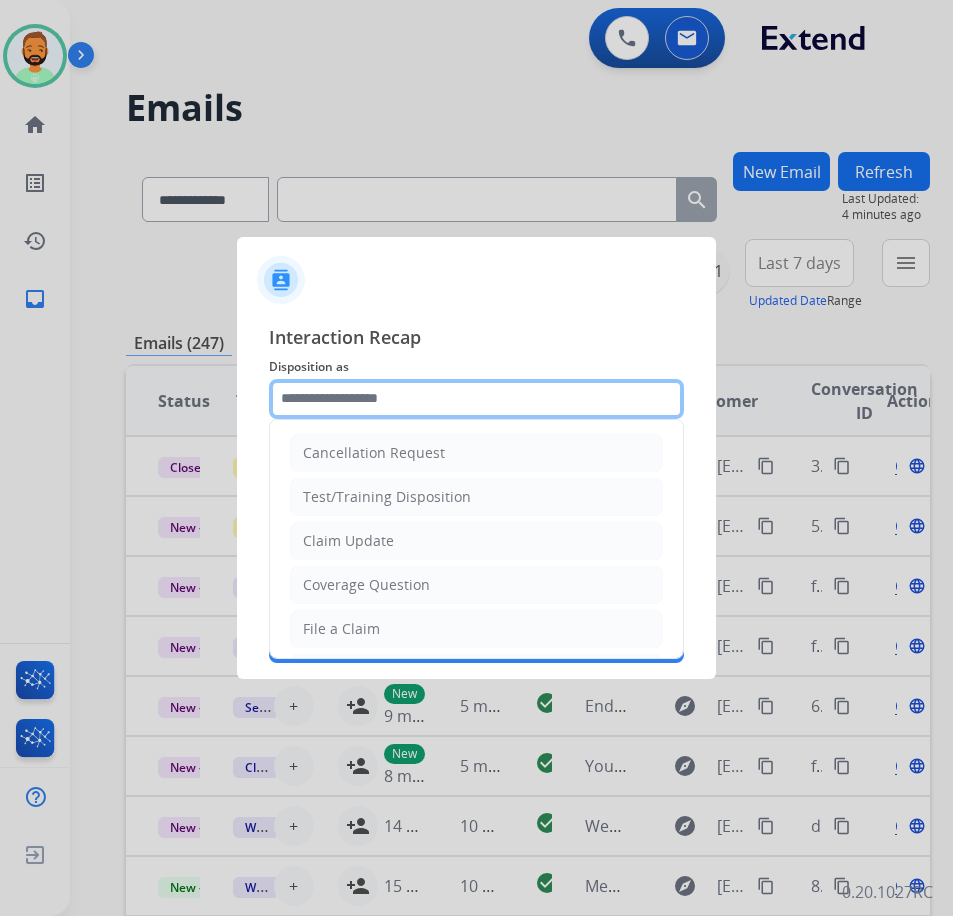 click 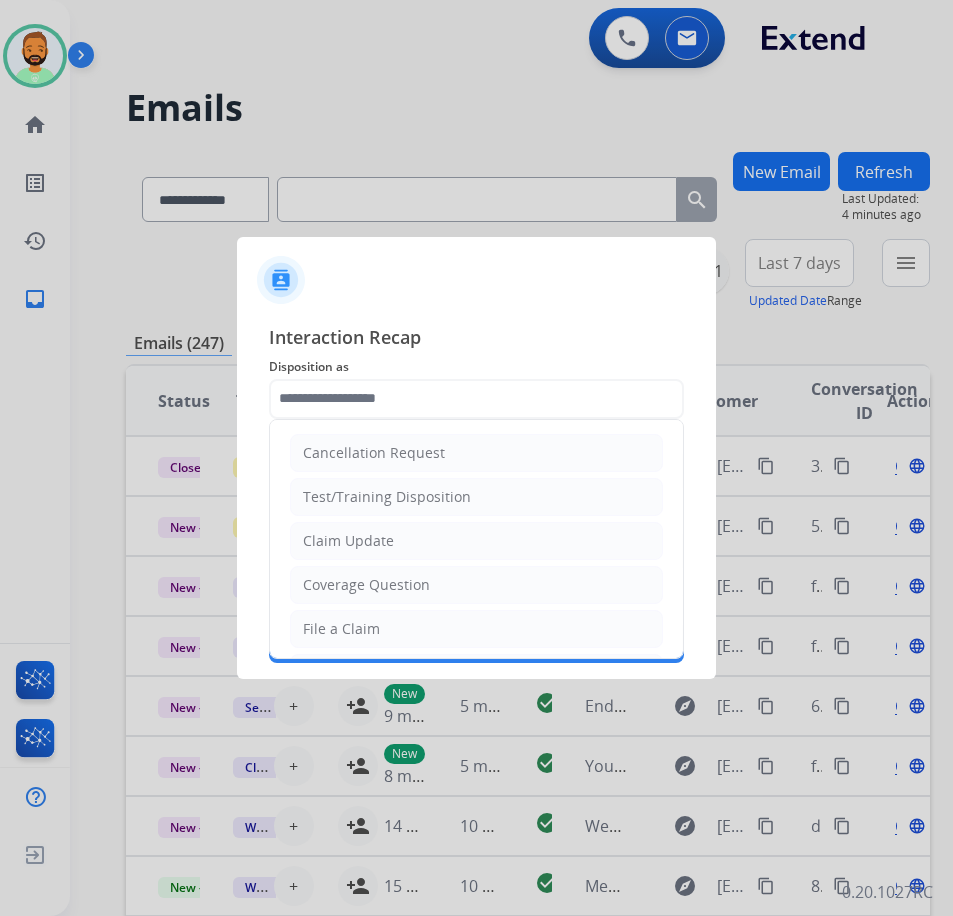 click on "Claim Update" 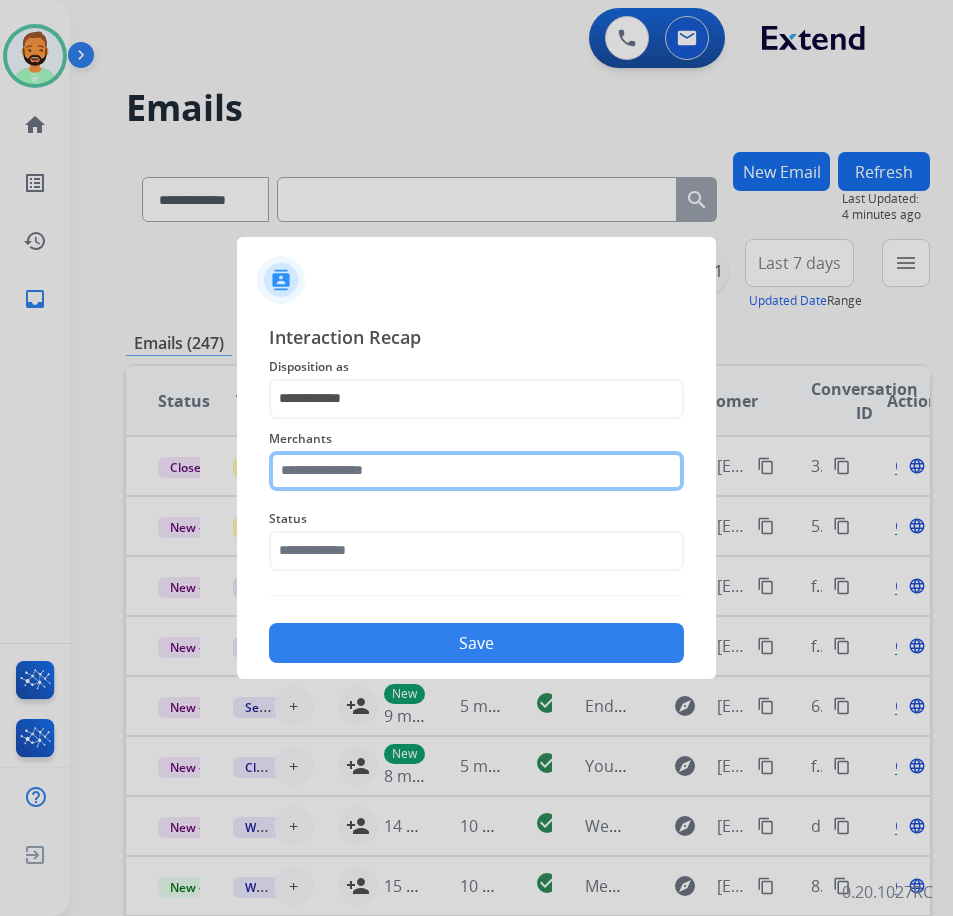 click 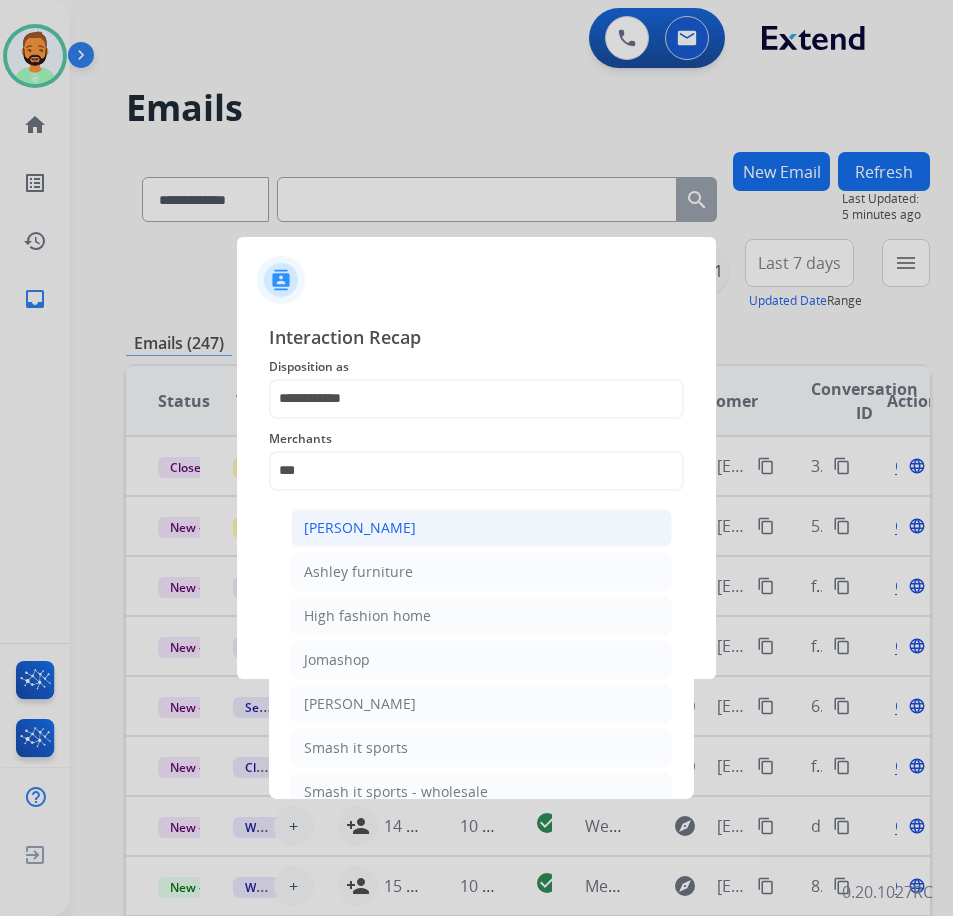 click on "[PERSON_NAME]" 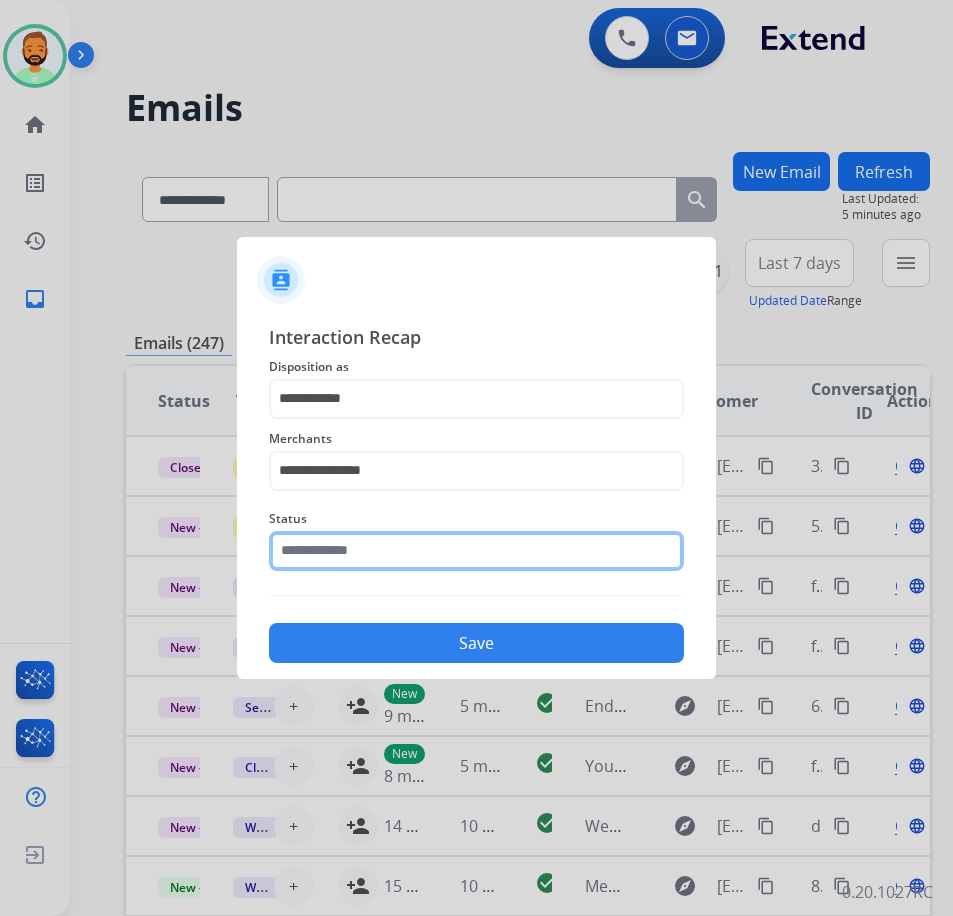 click 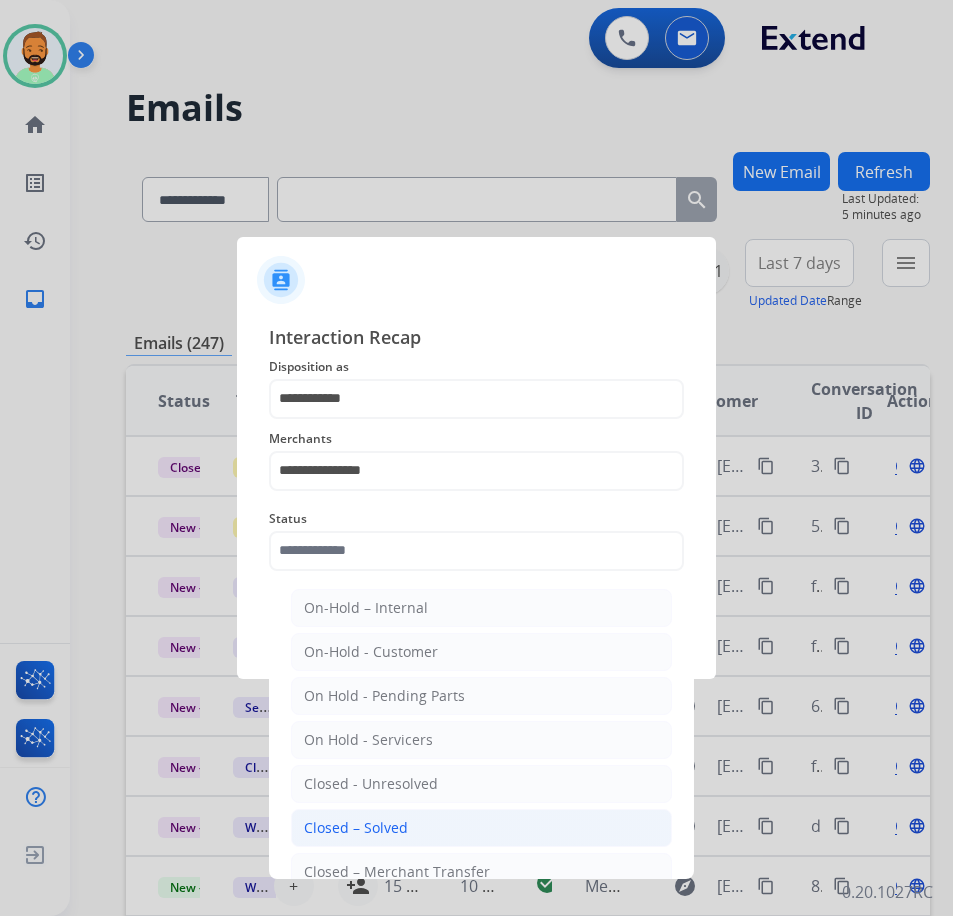 click on "Closed – Solved" 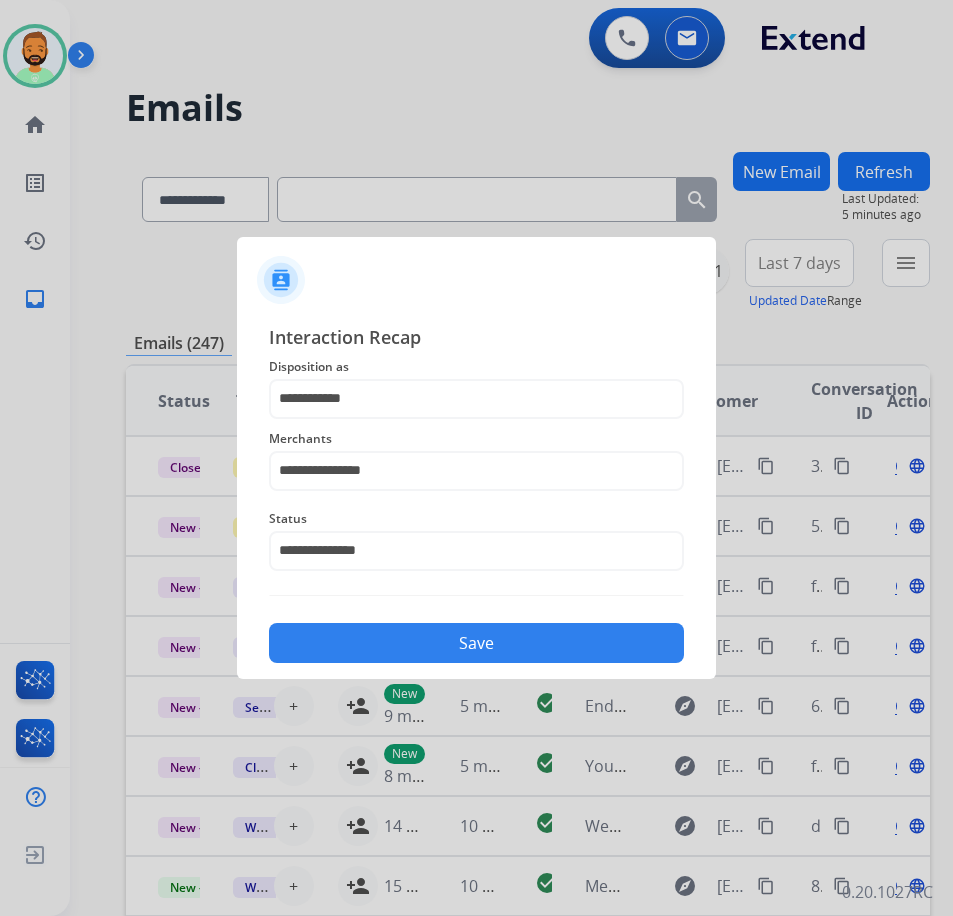 click on "Save" 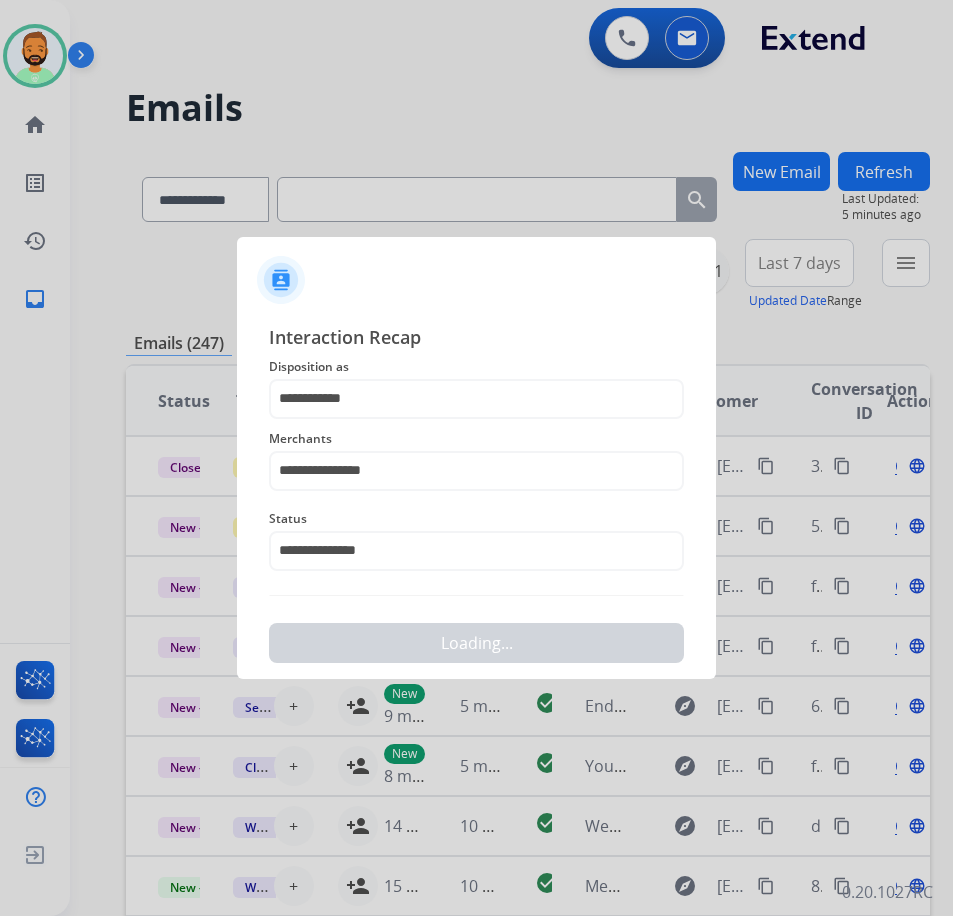 scroll, scrollTop: 0, scrollLeft: 0, axis: both 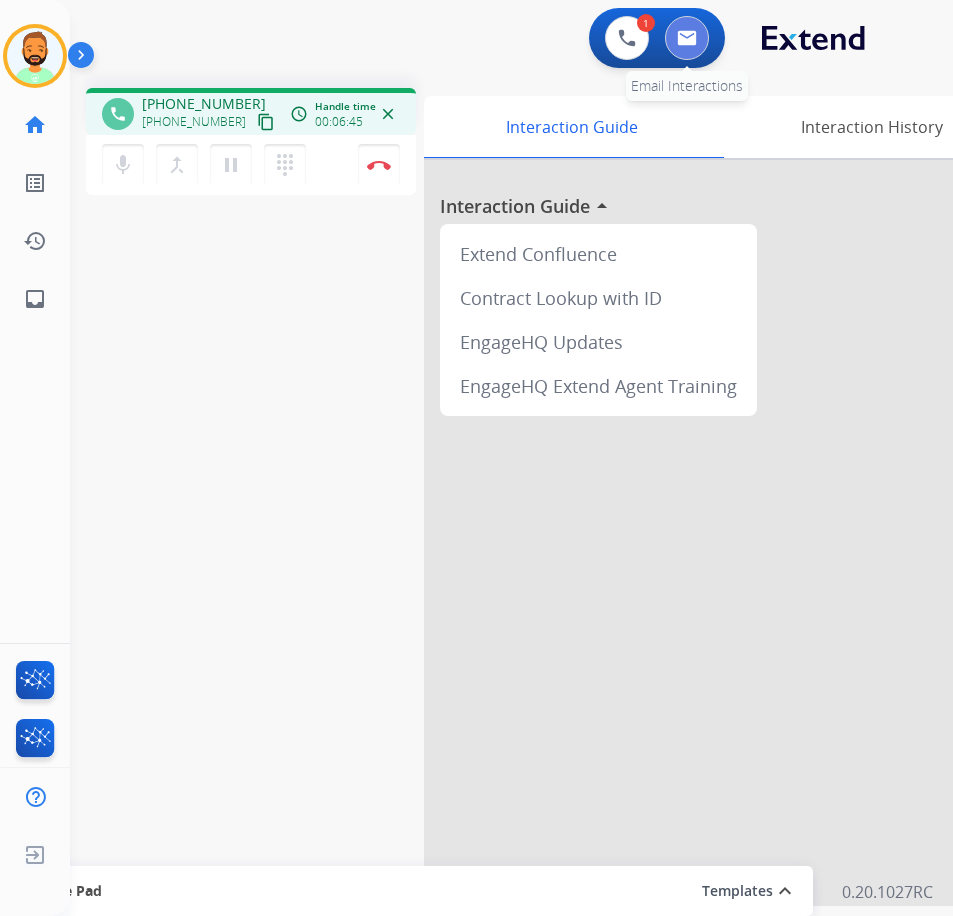 click at bounding box center (687, 38) 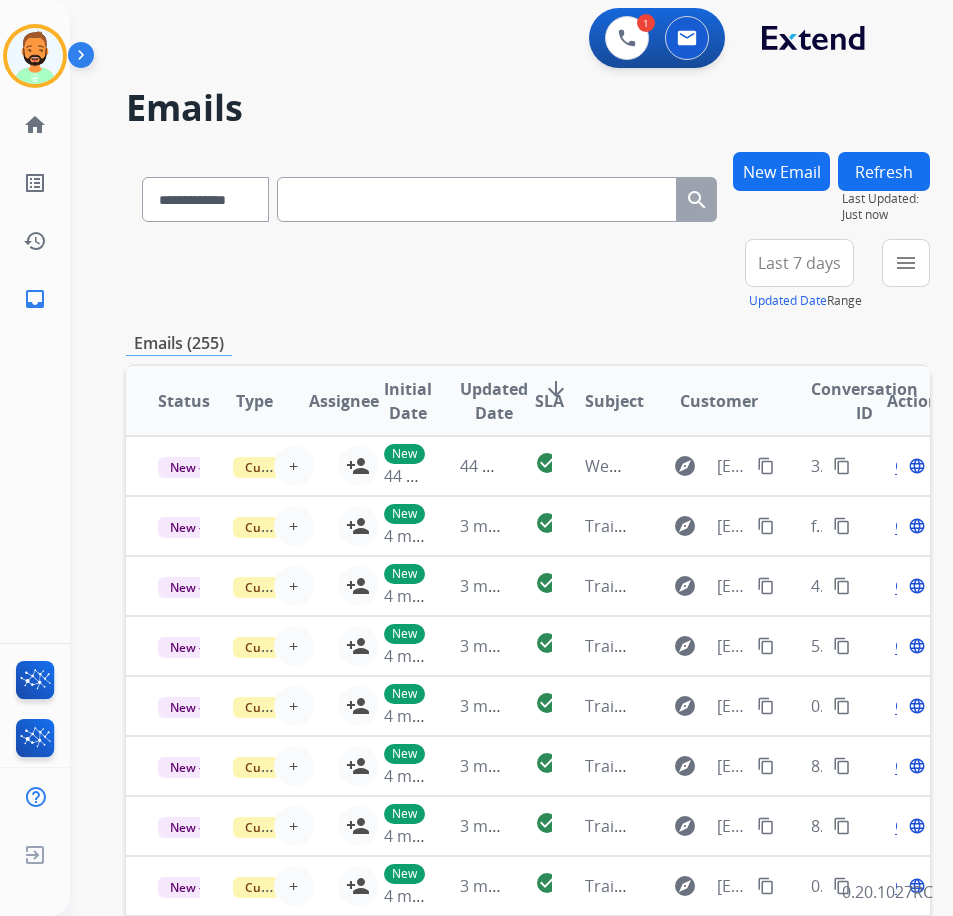paste on "**********" 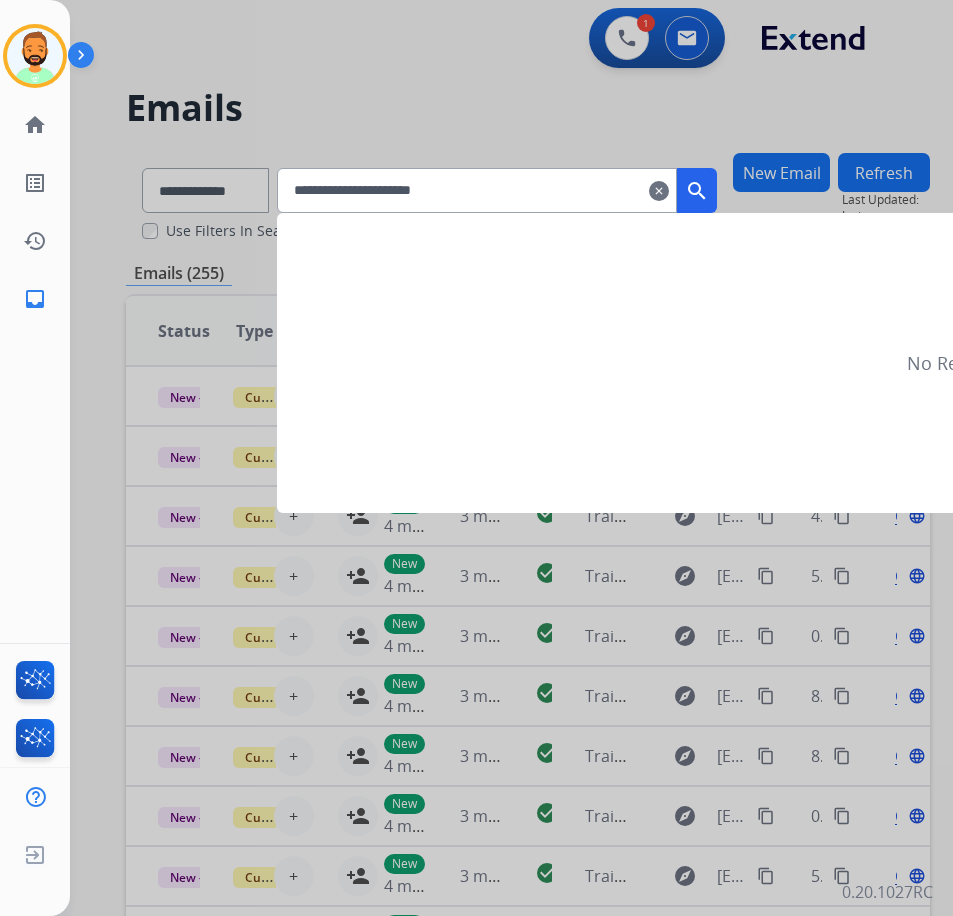type on "**********" 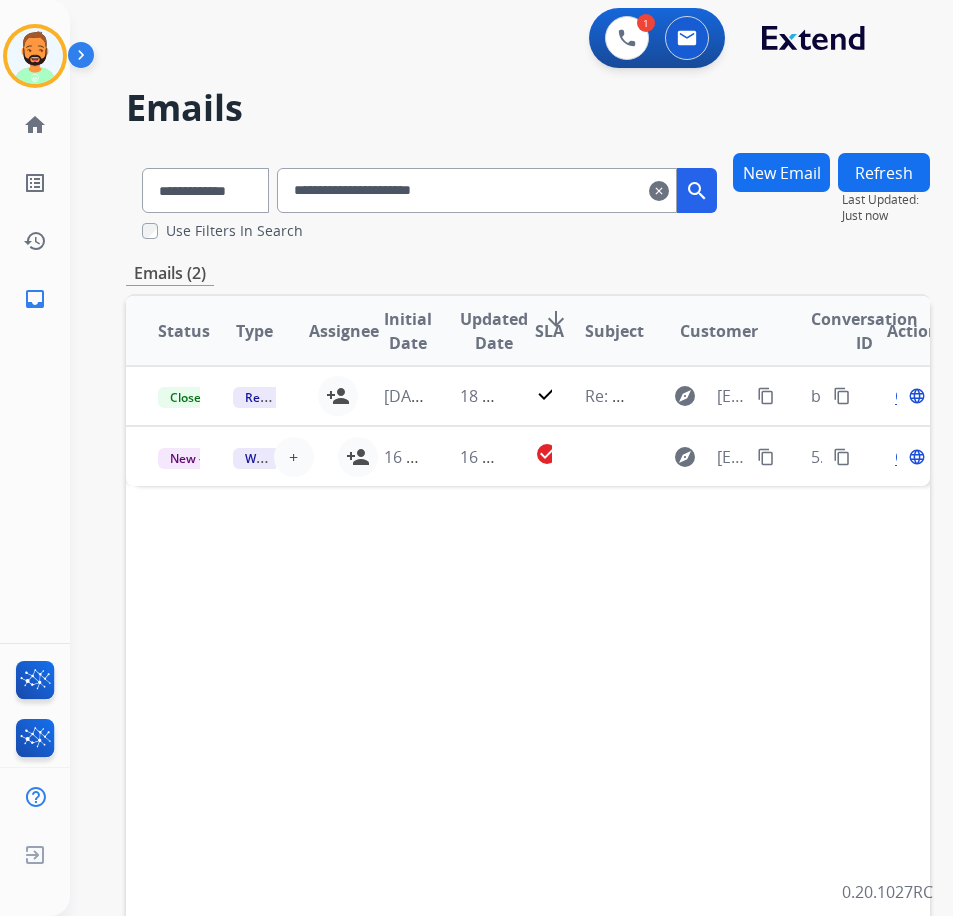 click on "clear" at bounding box center (659, 191) 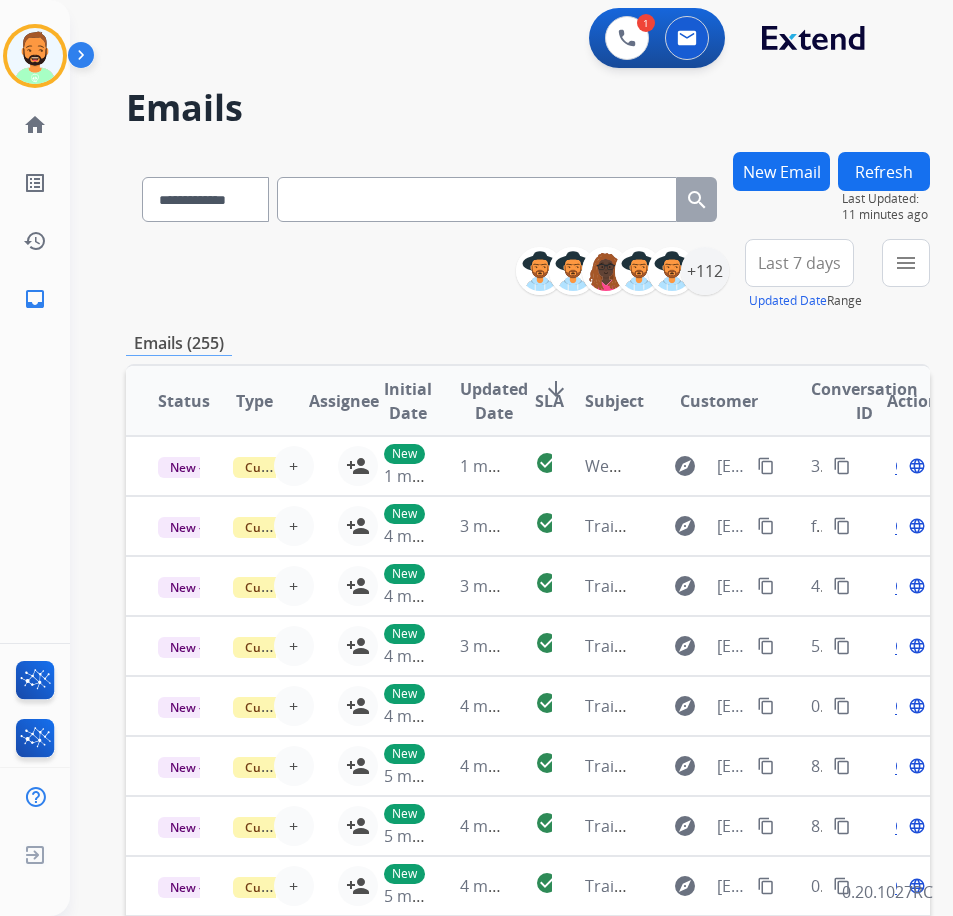 paste on "**********" 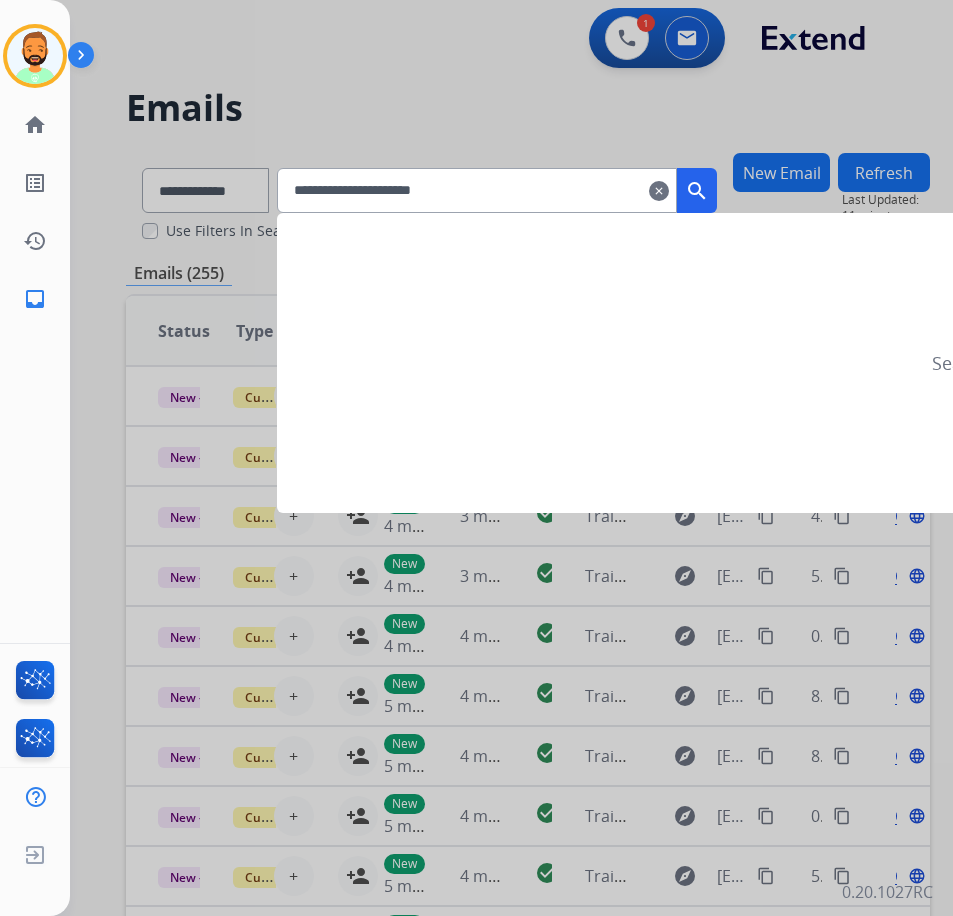 type on "**********" 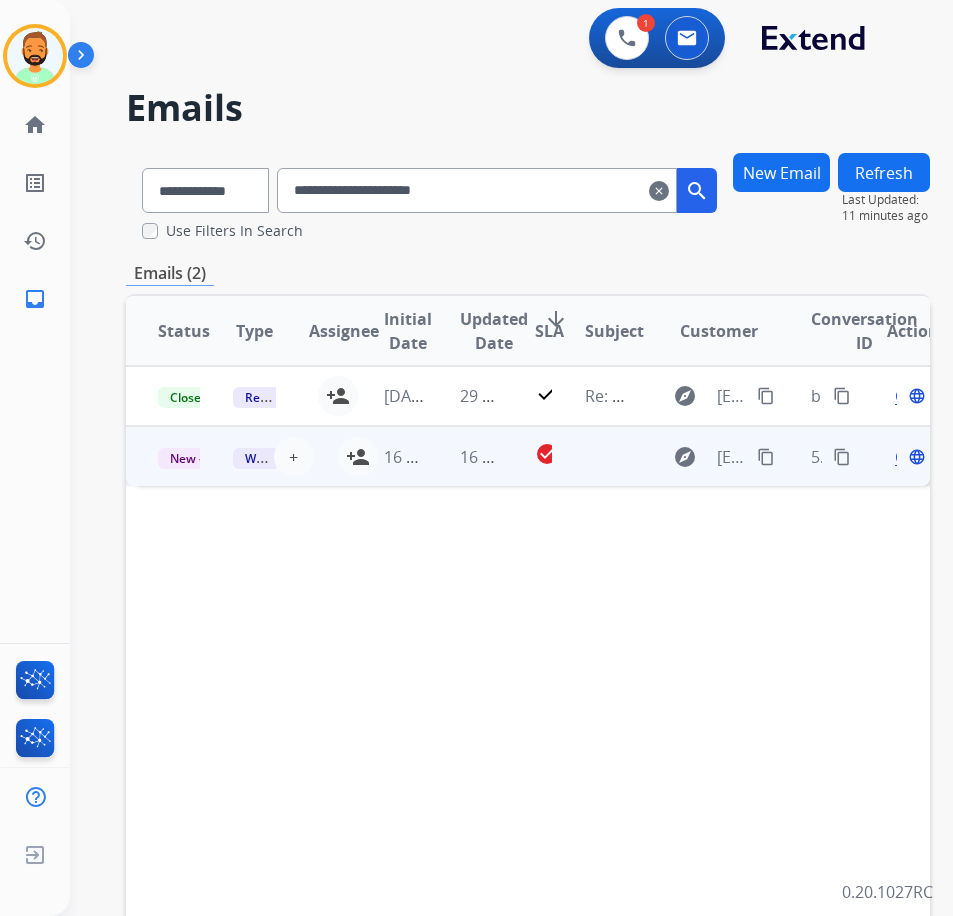 click on "16 hours ago" at bounding box center [465, 456] 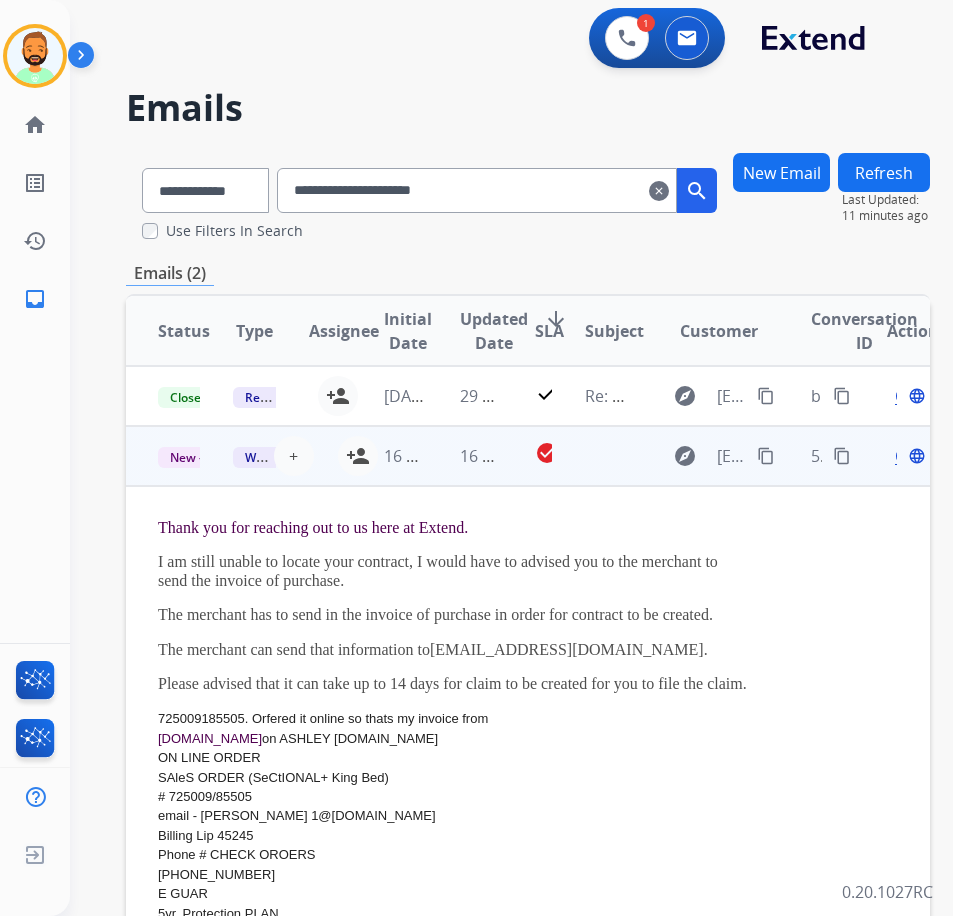 scroll, scrollTop: 60, scrollLeft: 0, axis: vertical 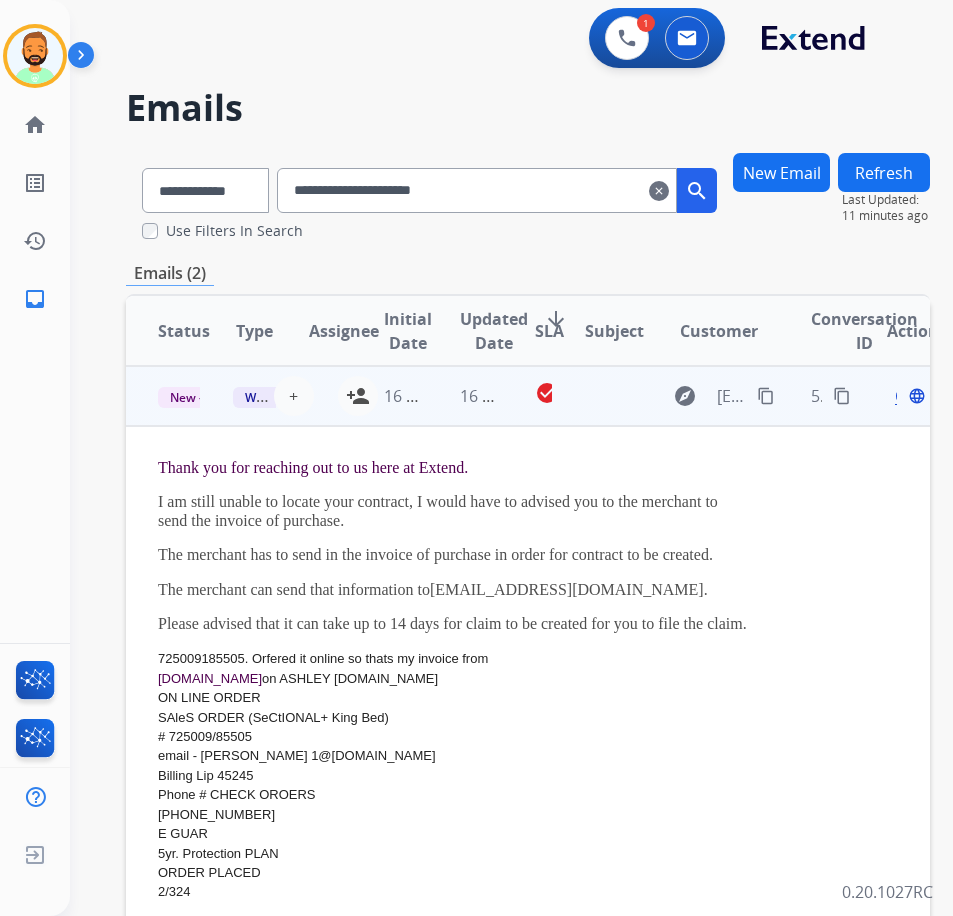 click on "Open" at bounding box center (915, 396) 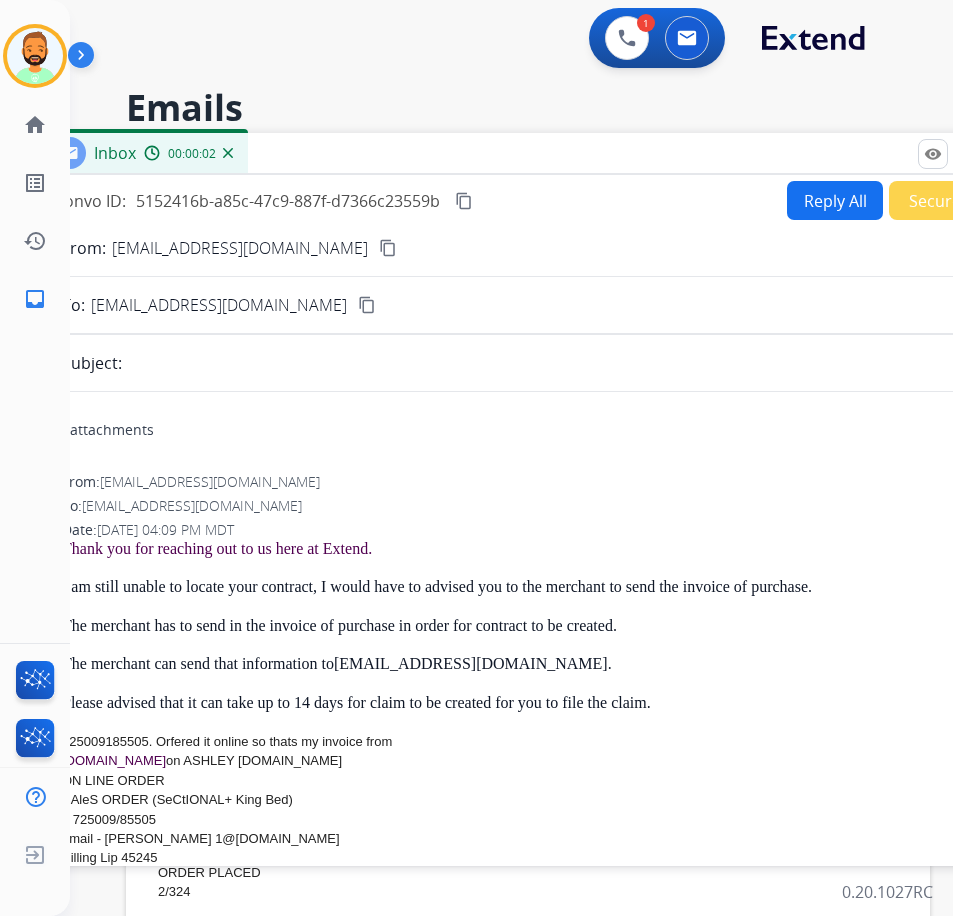 drag, startPoint x: 416, startPoint y: 140, endPoint x: 655, endPoint y: 151, distance: 239.253 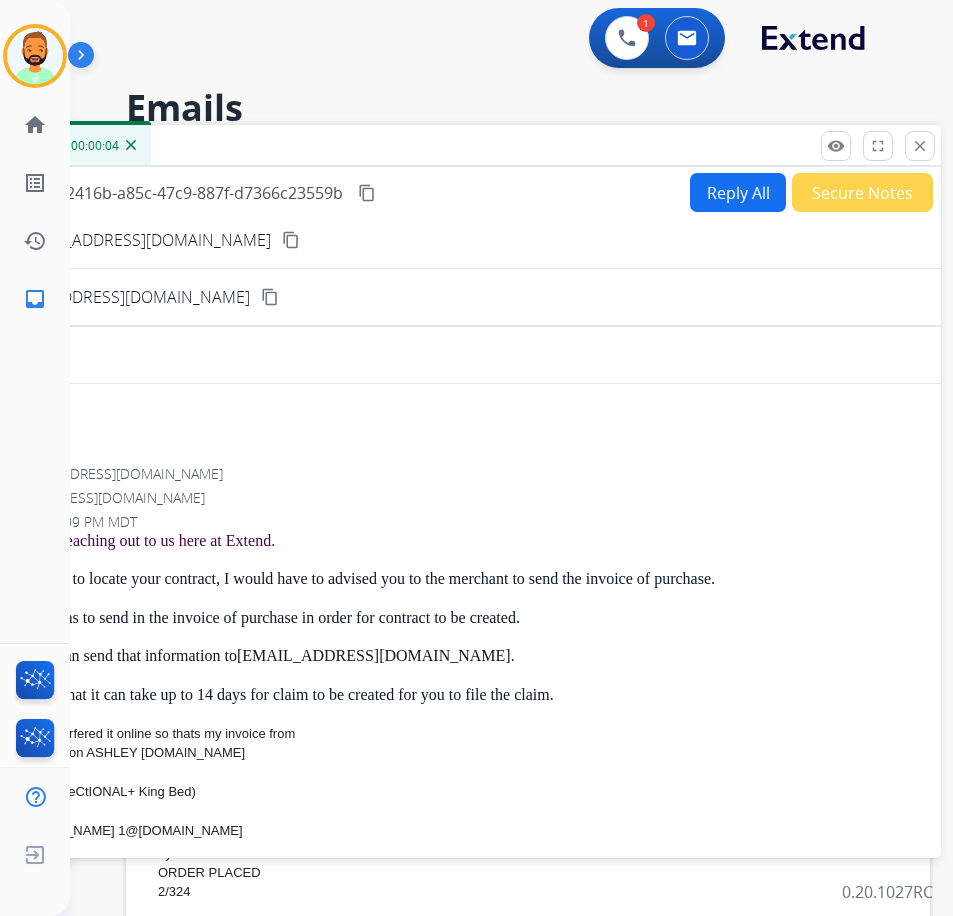 drag, startPoint x: 745, startPoint y: 158, endPoint x: 616, endPoint y: 153, distance: 129.09686 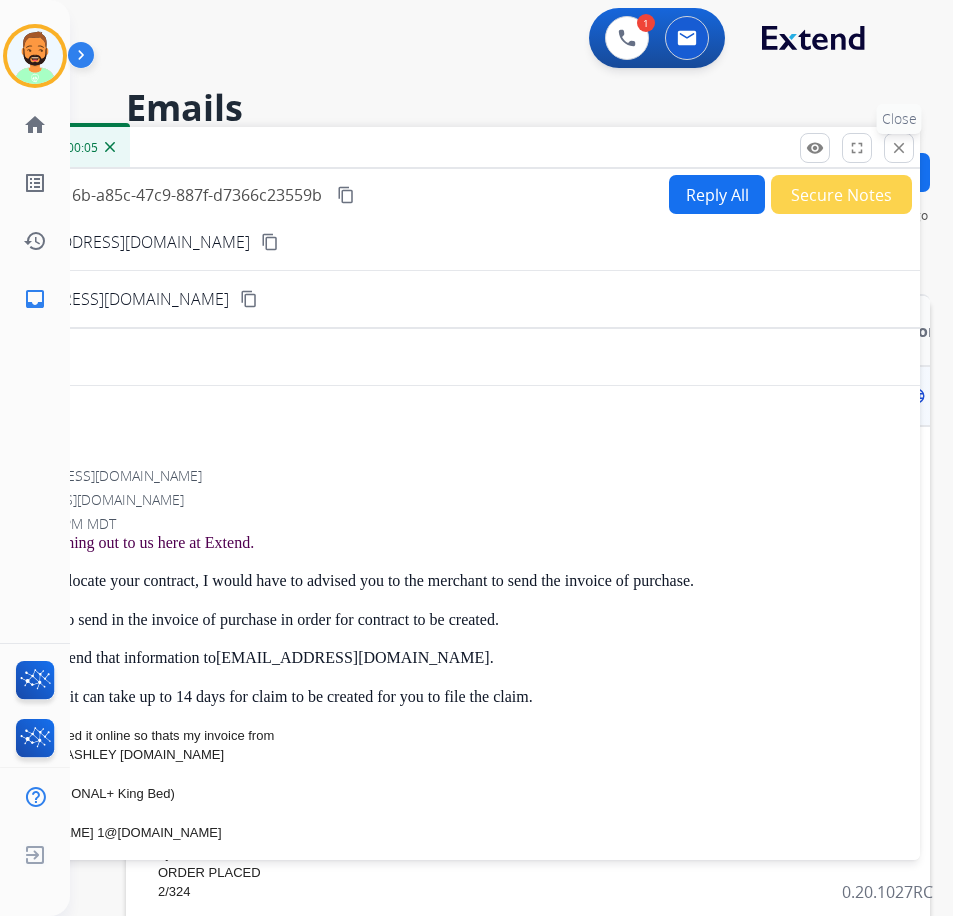 click on "close" at bounding box center [899, 148] 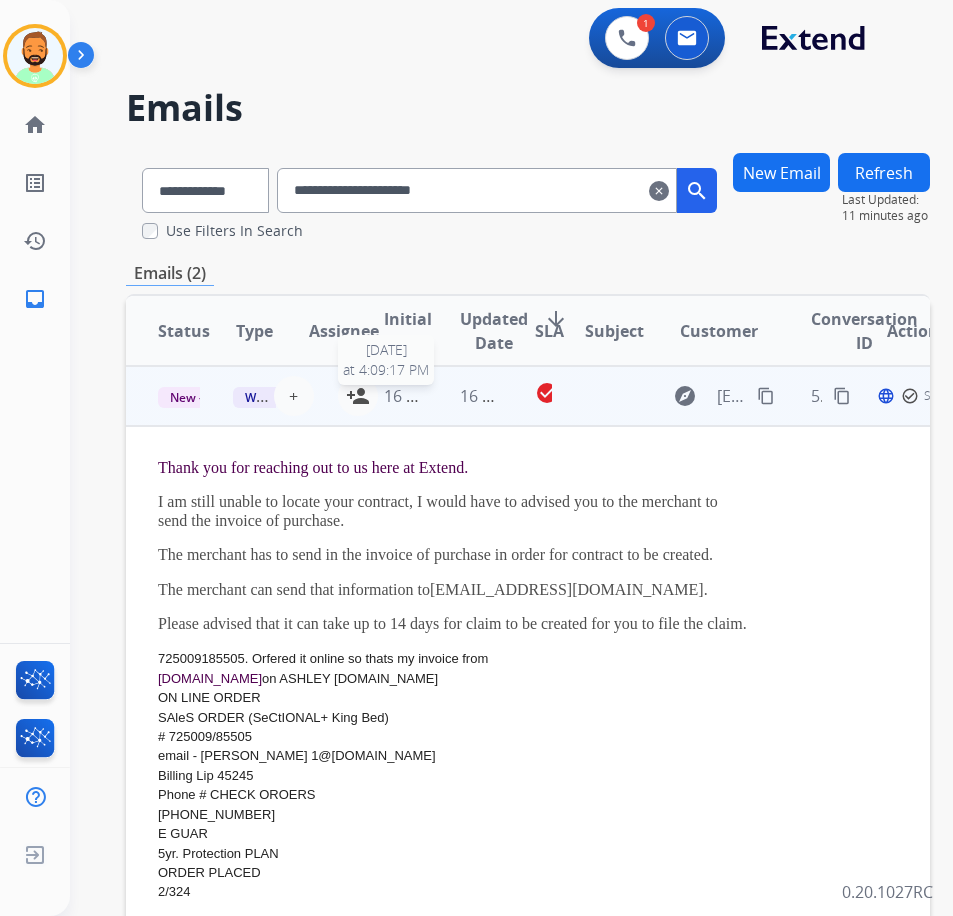 click on "16 hours ago" at bounding box center (433, 396) 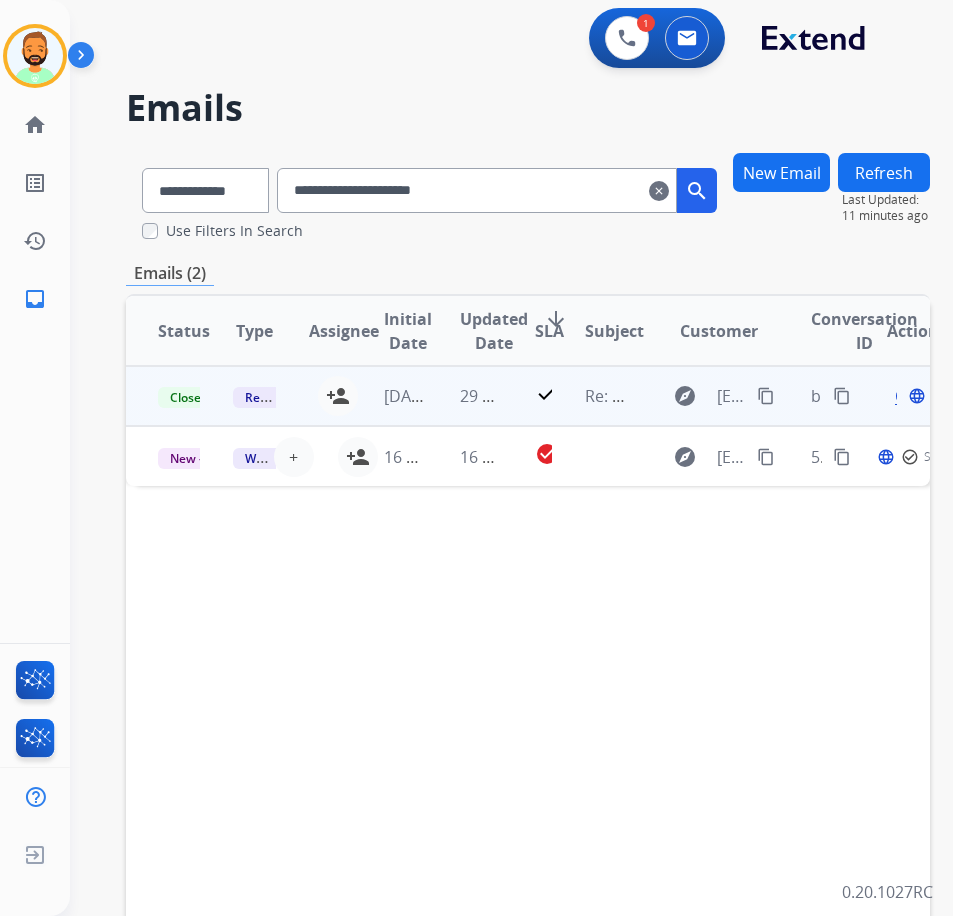 click on "29 minutes ago" at bounding box center [465, 396] 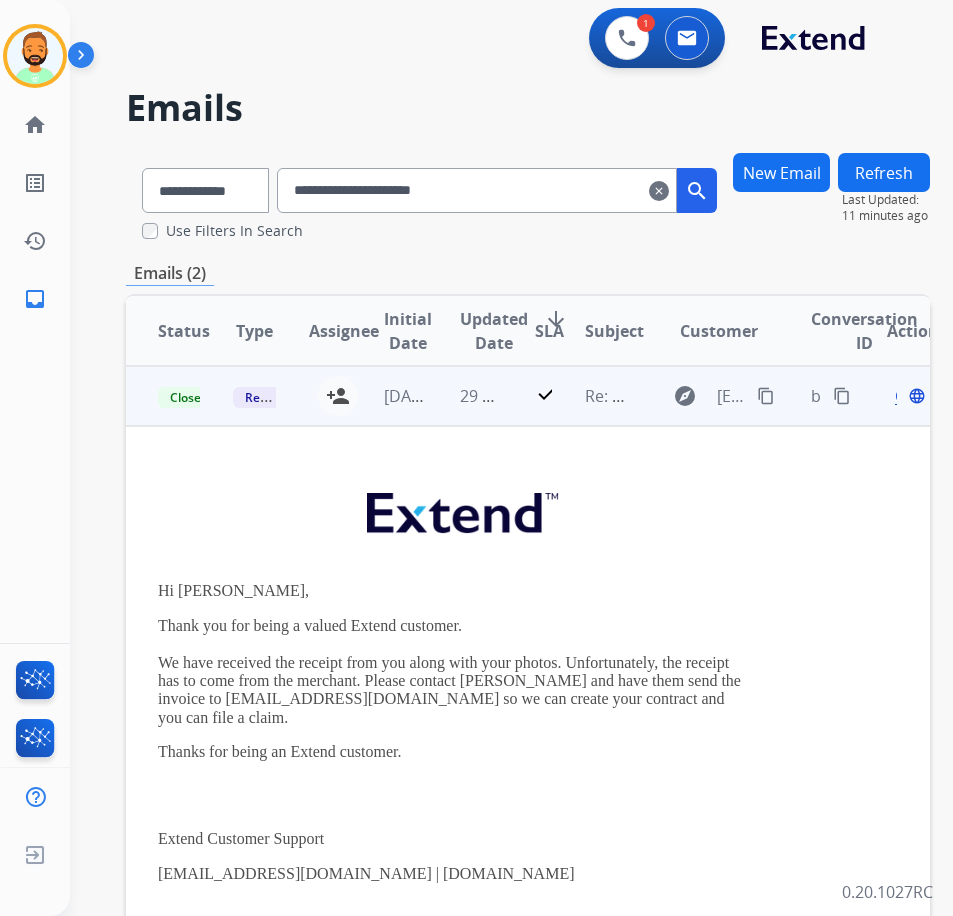 click on "Open language" at bounding box center [908, 396] 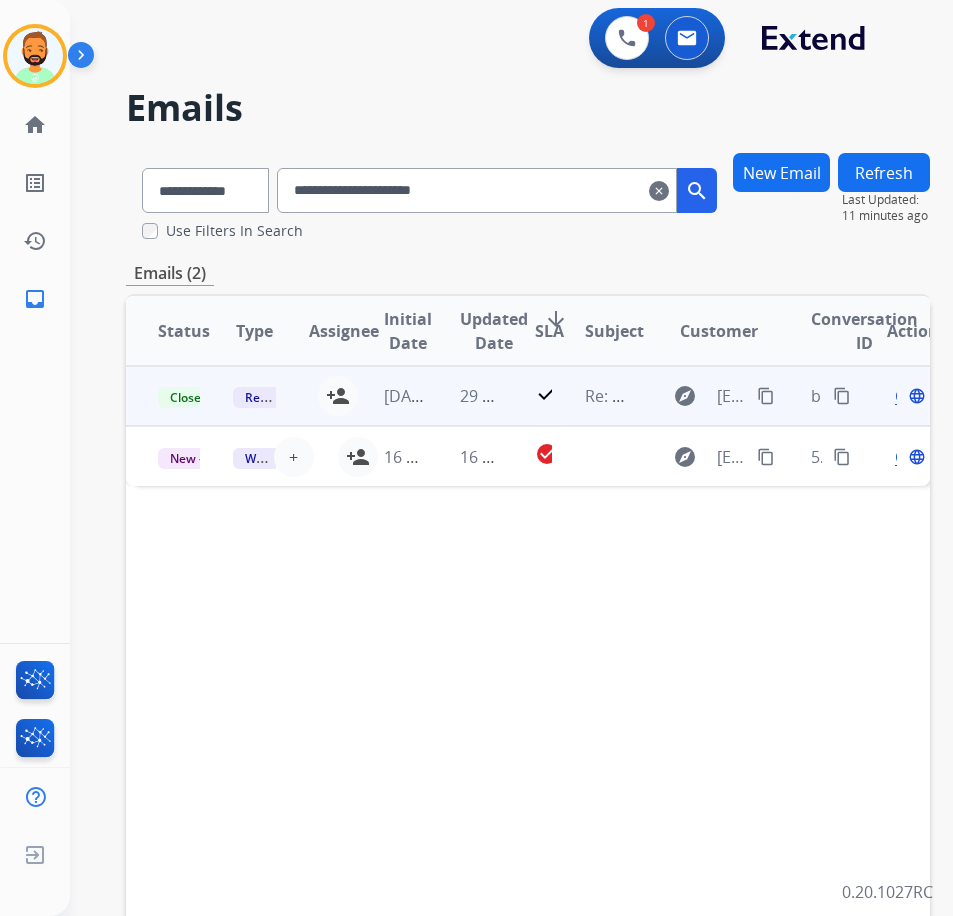 click on "Open" at bounding box center (915, 396) 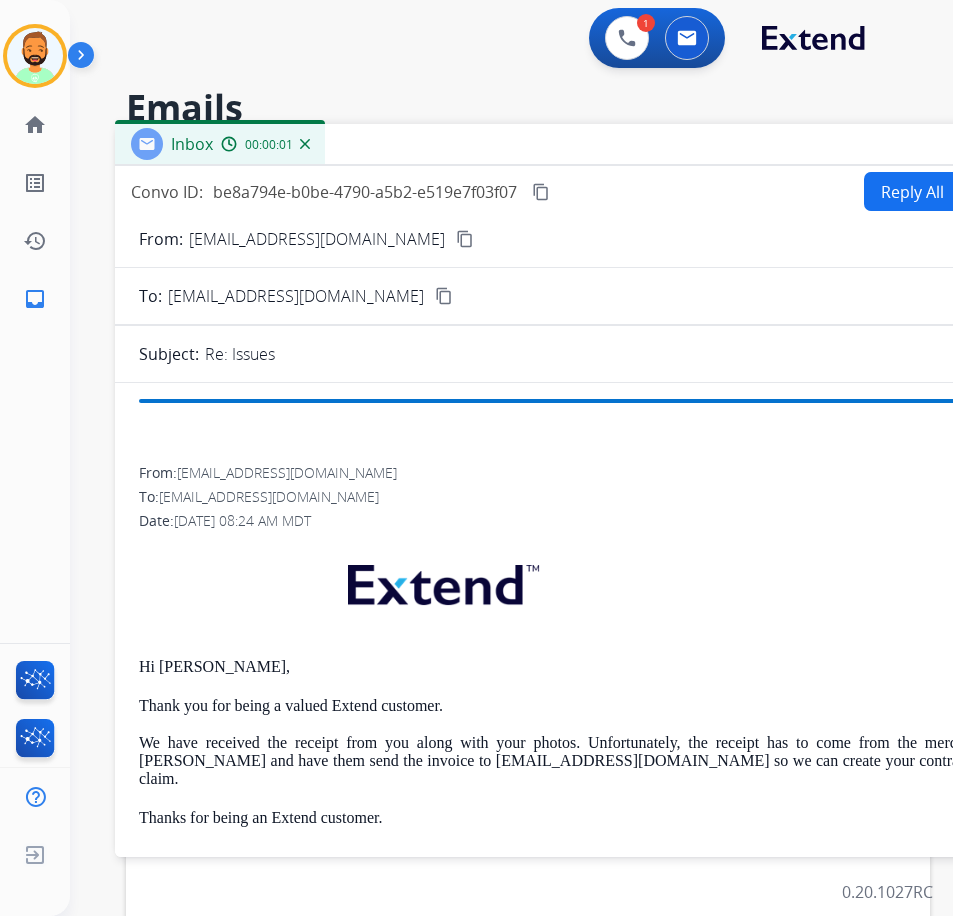 drag, startPoint x: 501, startPoint y: 149, endPoint x: 714, endPoint y: 152, distance: 213.02112 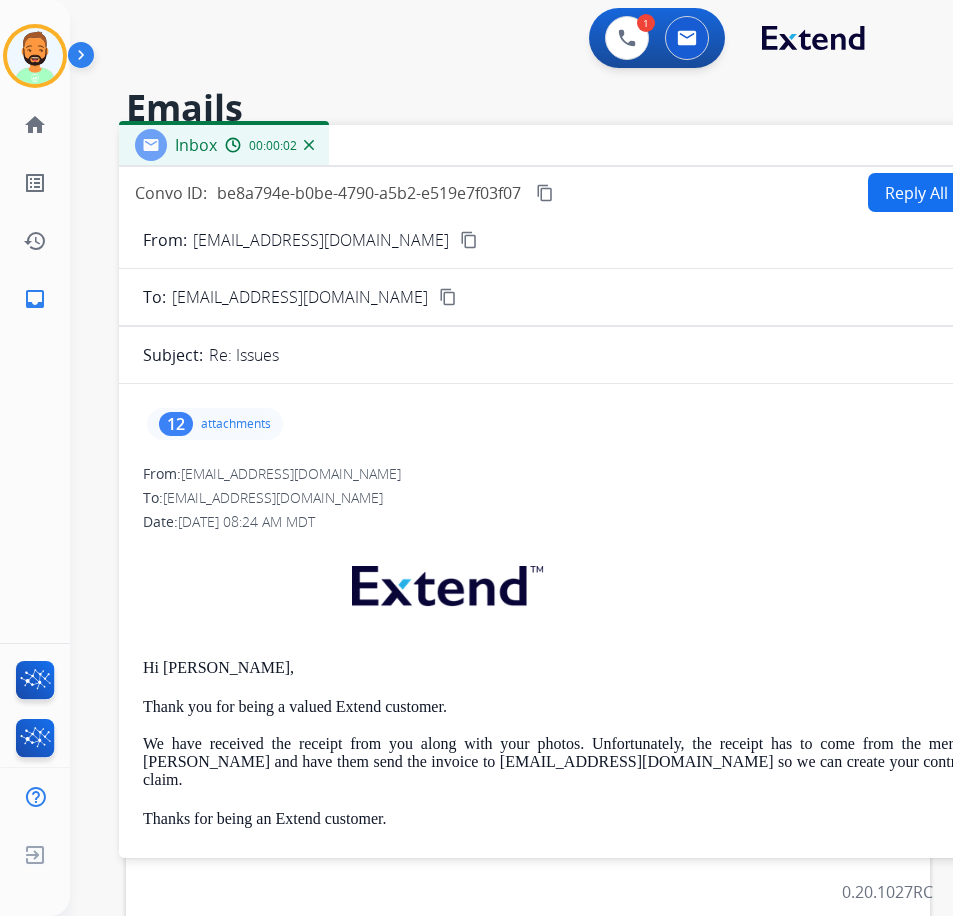 click on "attachments" at bounding box center [236, 424] 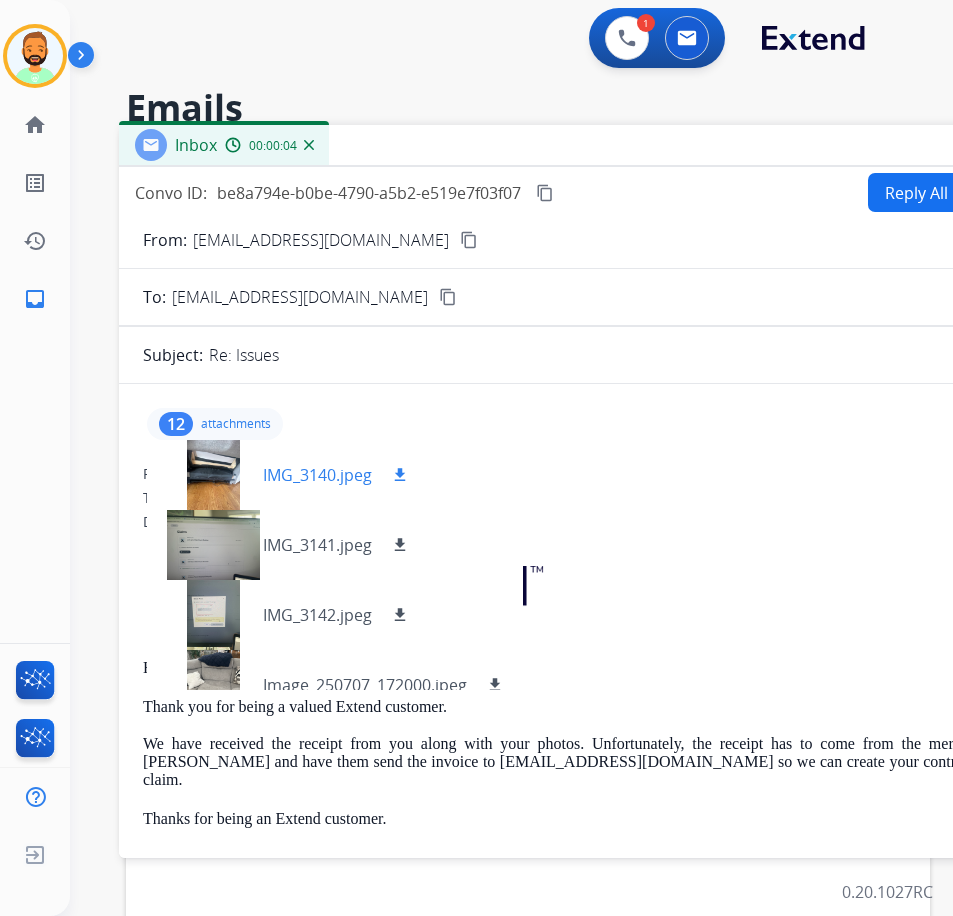 click at bounding box center [213, 475] 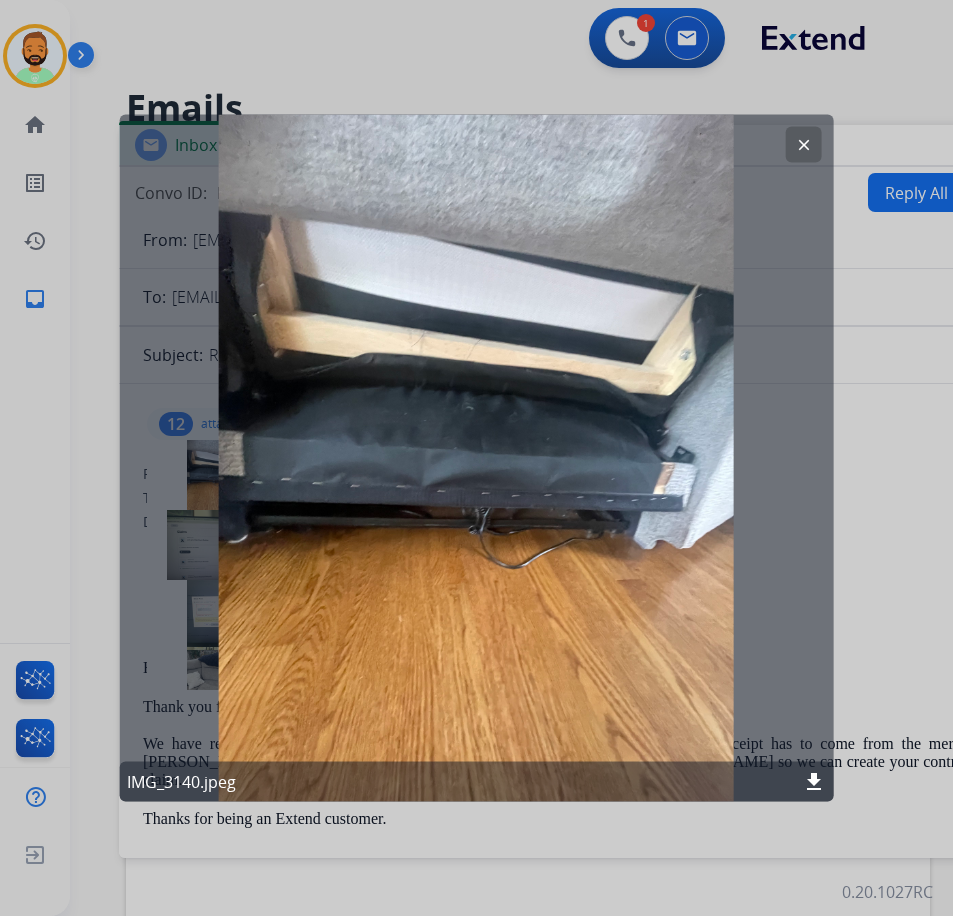 click on "clear" 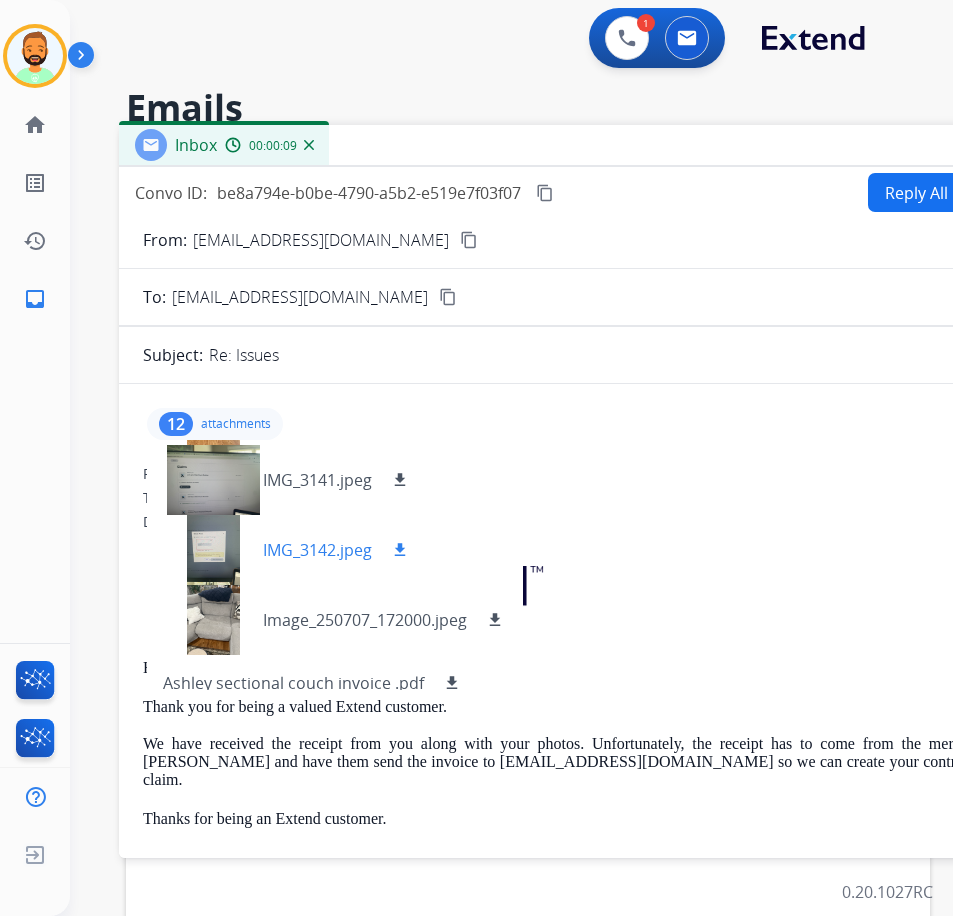 scroll, scrollTop: 100, scrollLeft: 0, axis: vertical 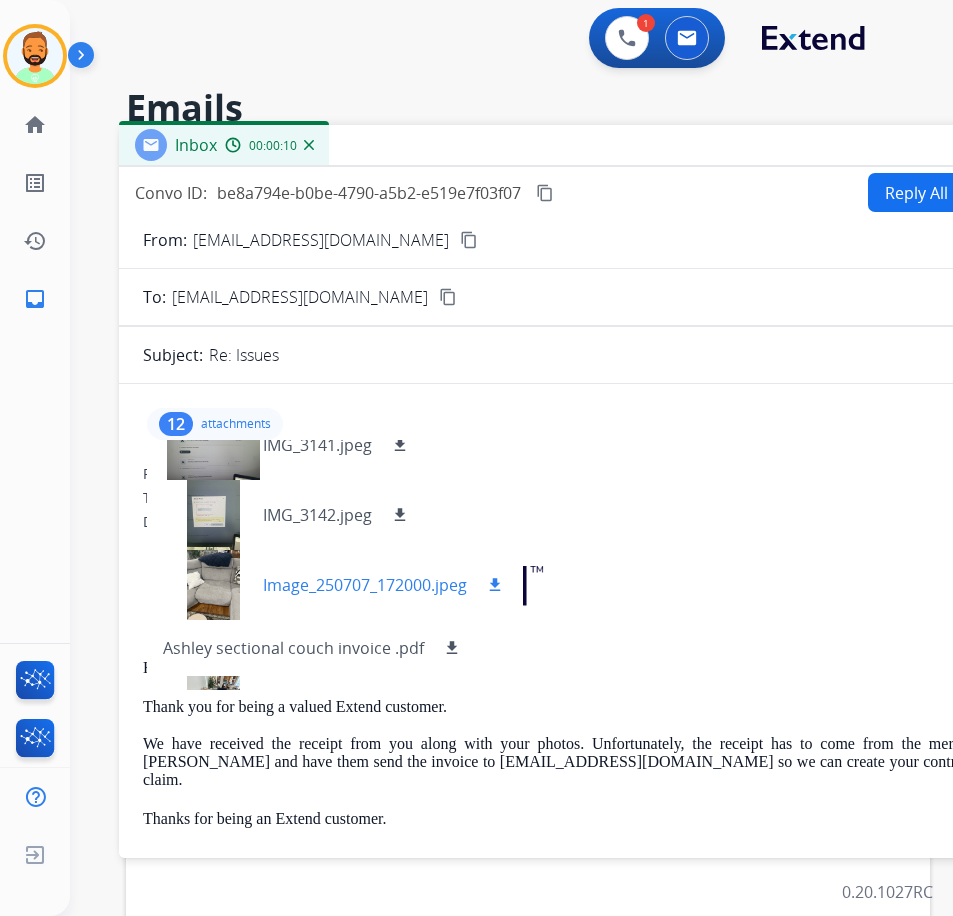 click at bounding box center (213, 585) 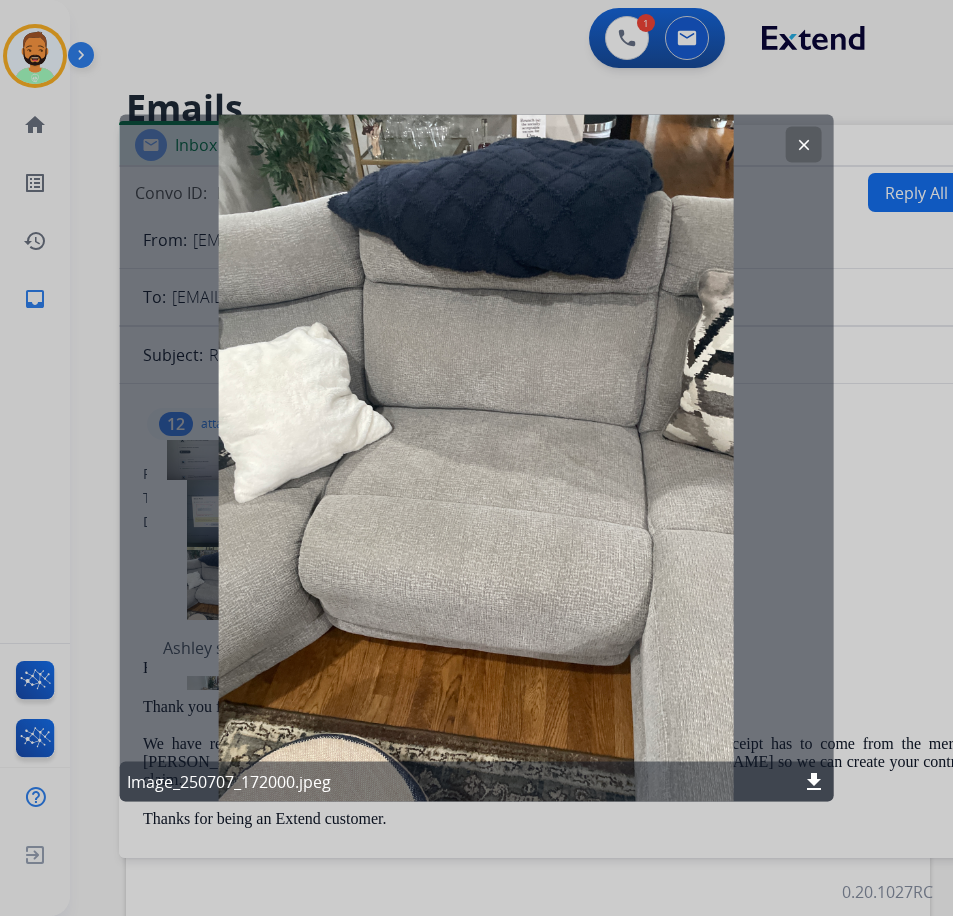 click on "download" 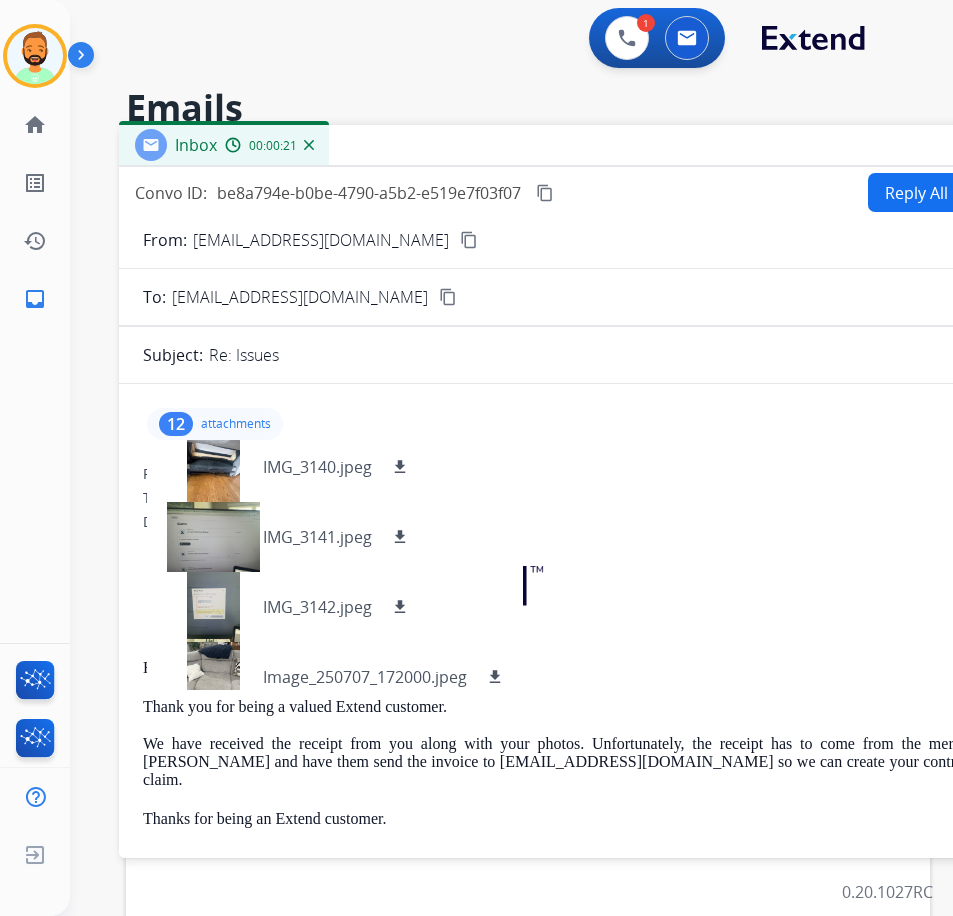 scroll, scrollTop: 0, scrollLeft: 0, axis: both 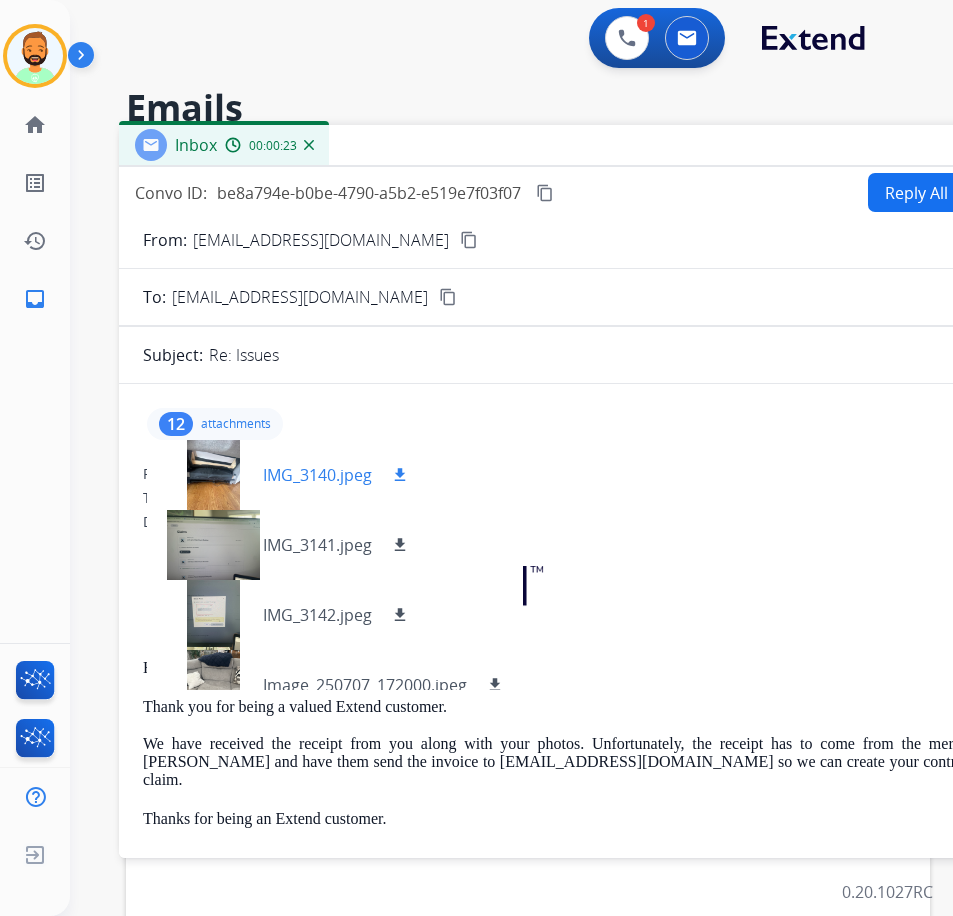 click on "download" at bounding box center (400, 475) 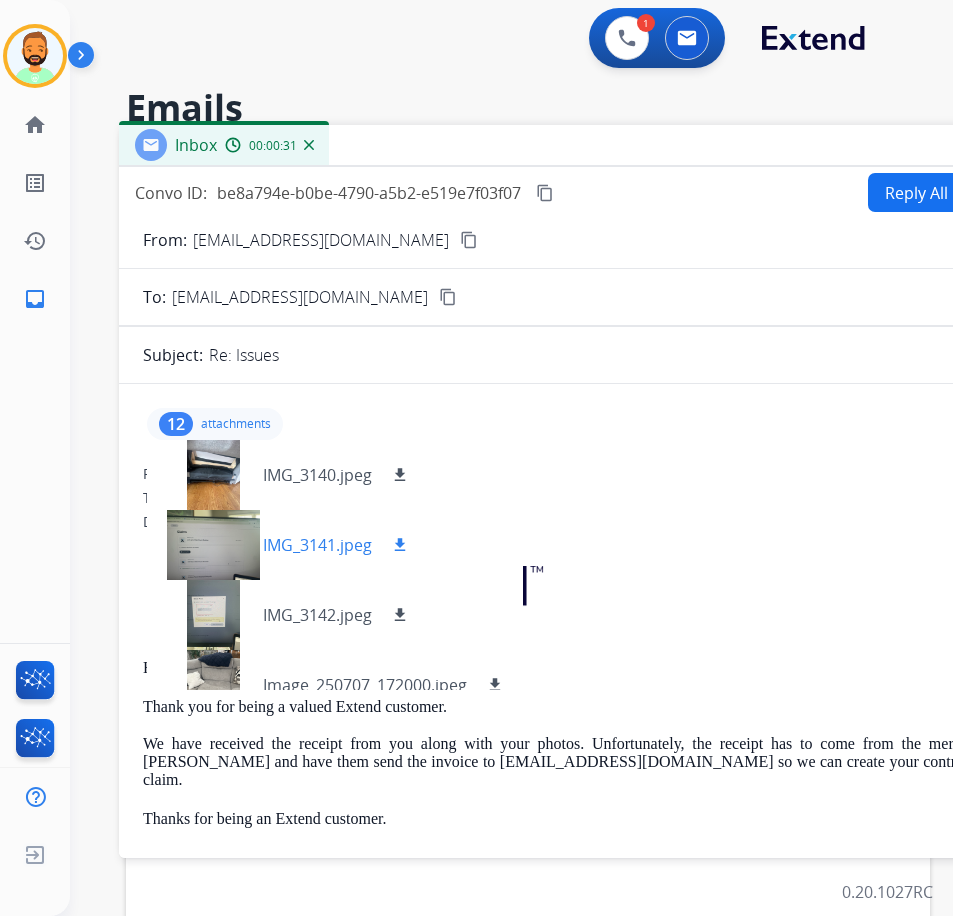 click at bounding box center (213, 545) 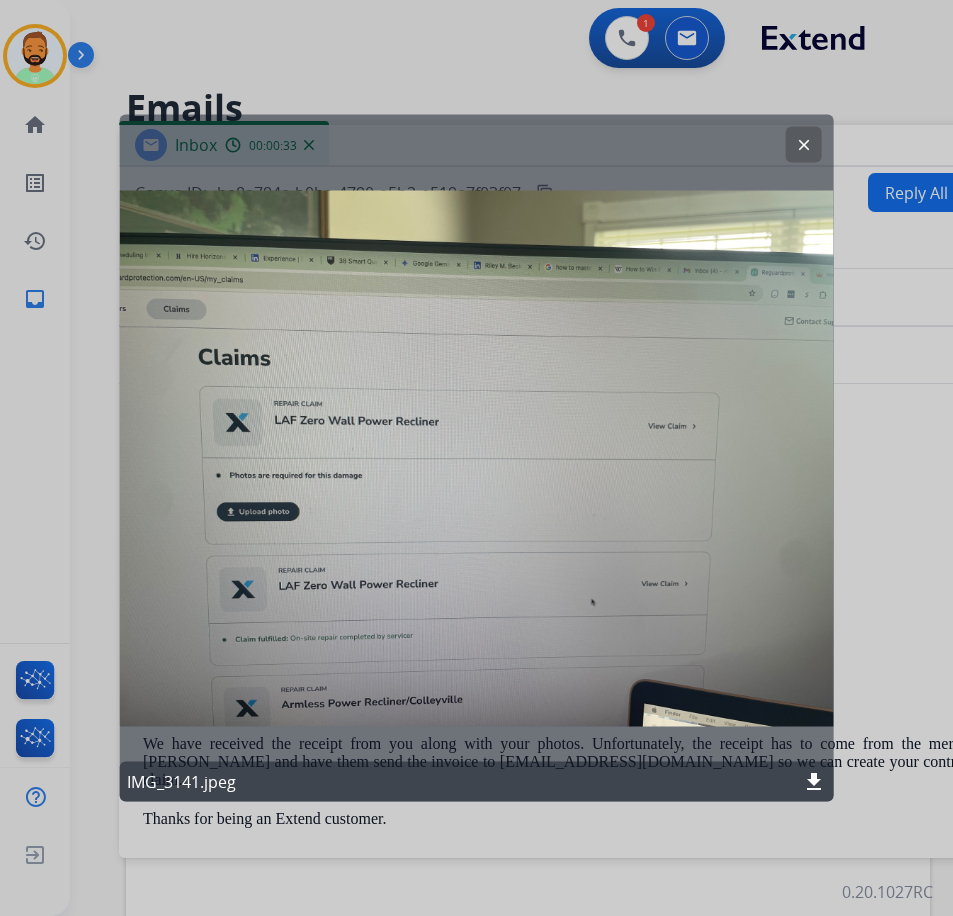 click on "clear" 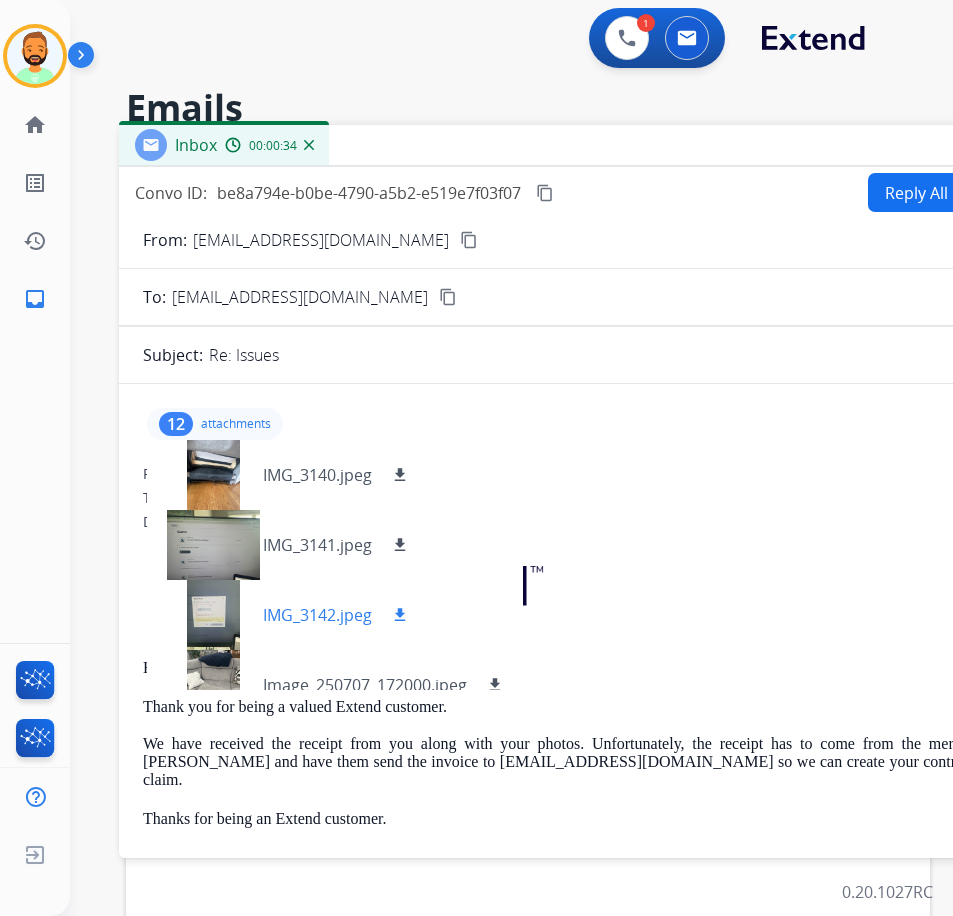 click at bounding box center [213, 615] 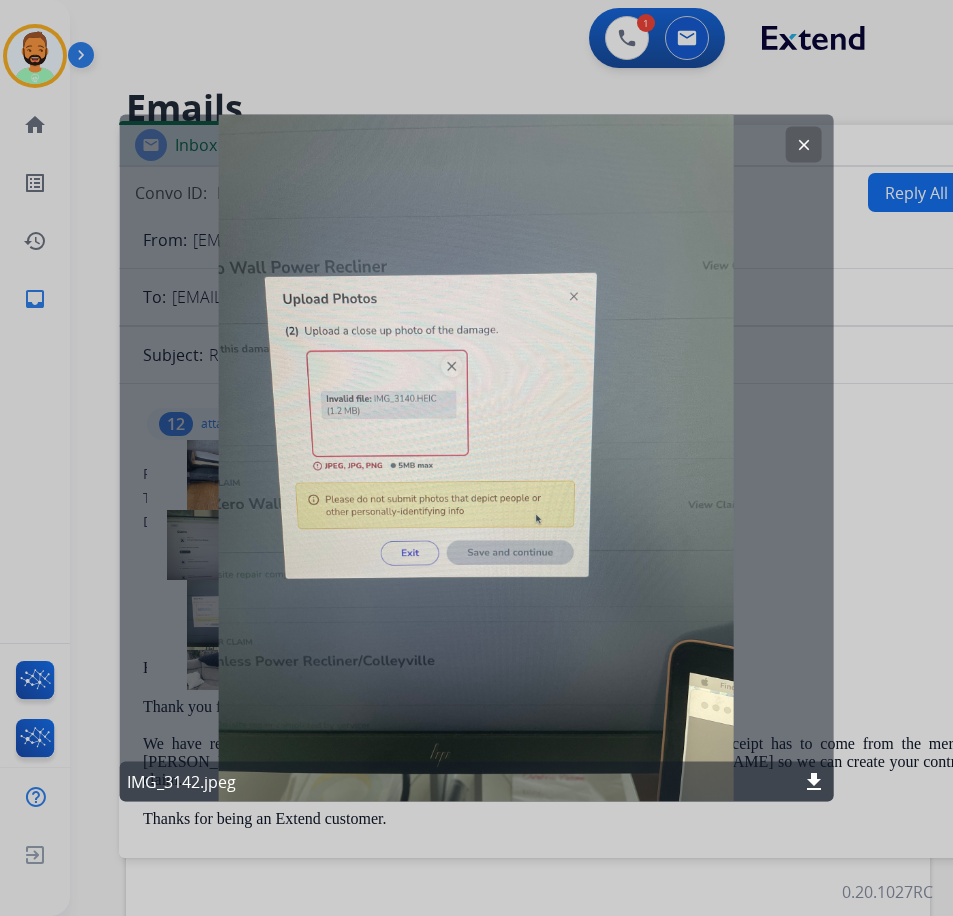 click on "clear" 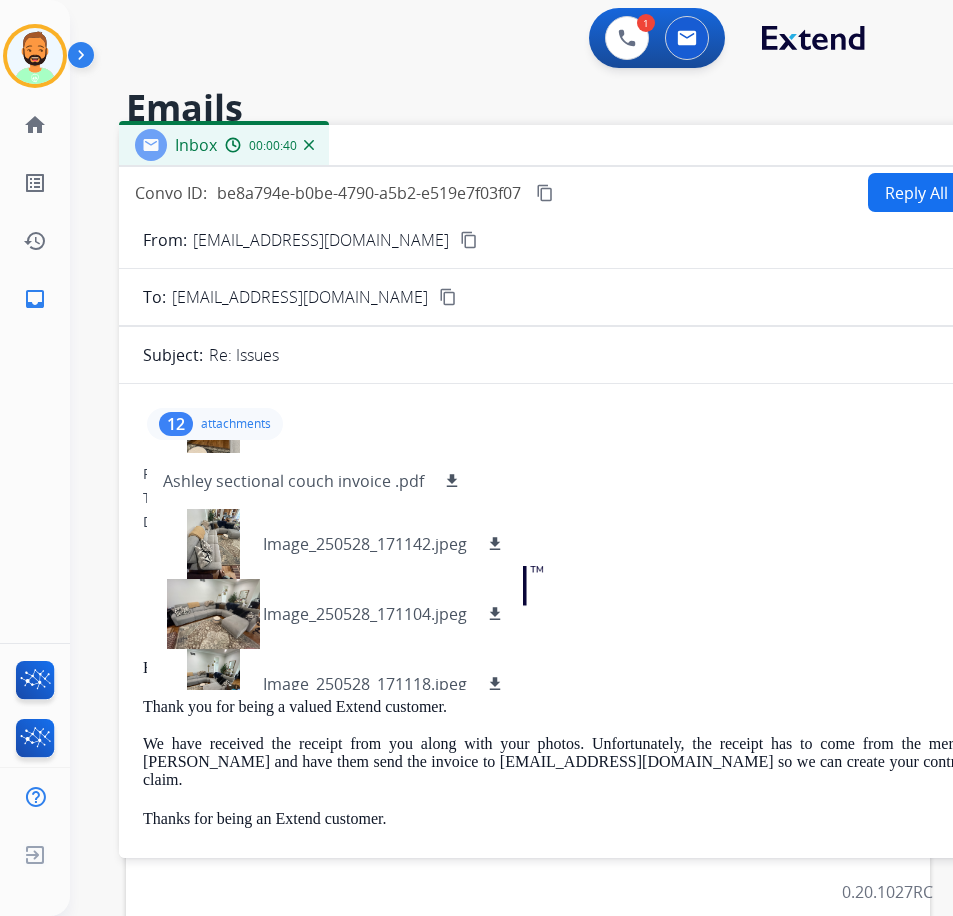 scroll, scrollTop: 300, scrollLeft: 0, axis: vertical 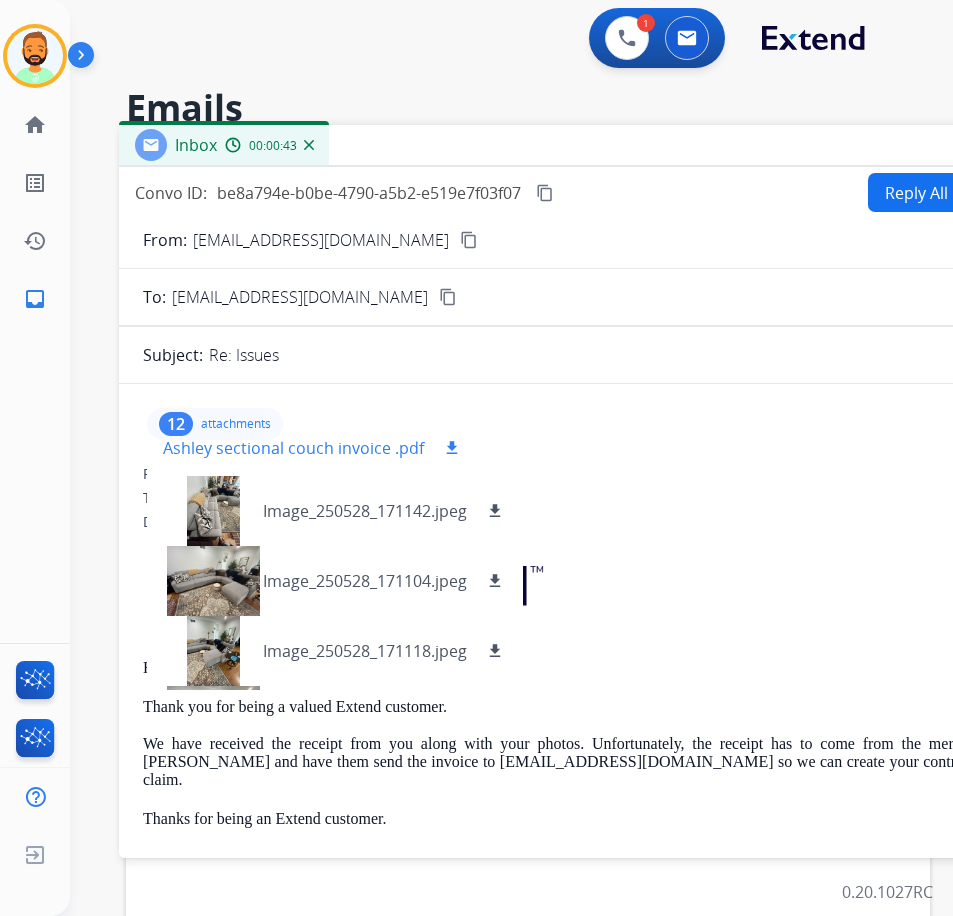 click on "Ashley sectional couch invoice .pdf" at bounding box center [293, 448] 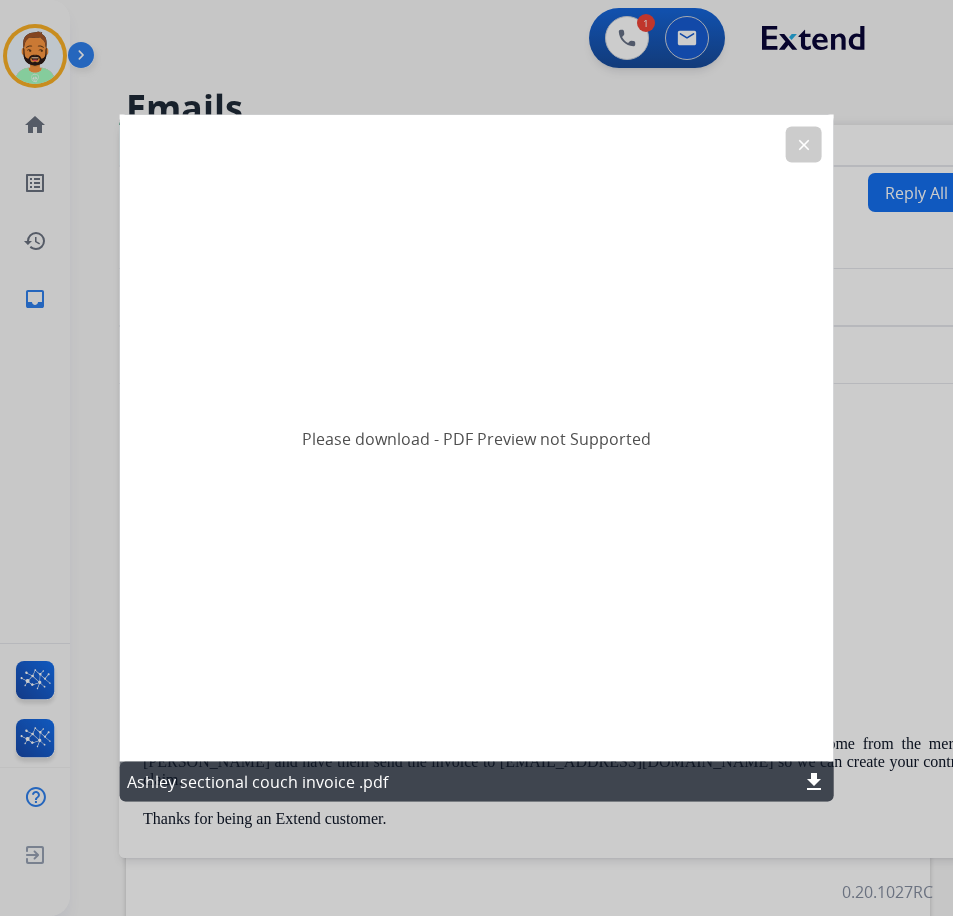 click on "download" 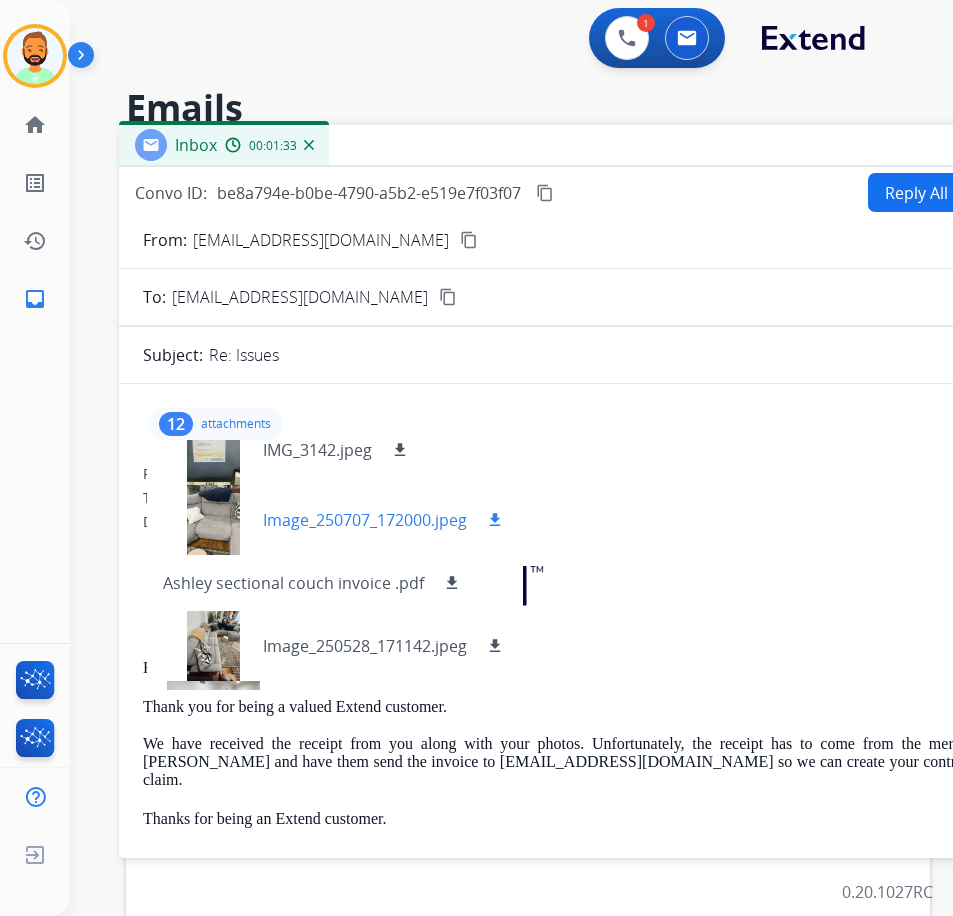 scroll, scrollTop: 200, scrollLeft: 0, axis: vertical 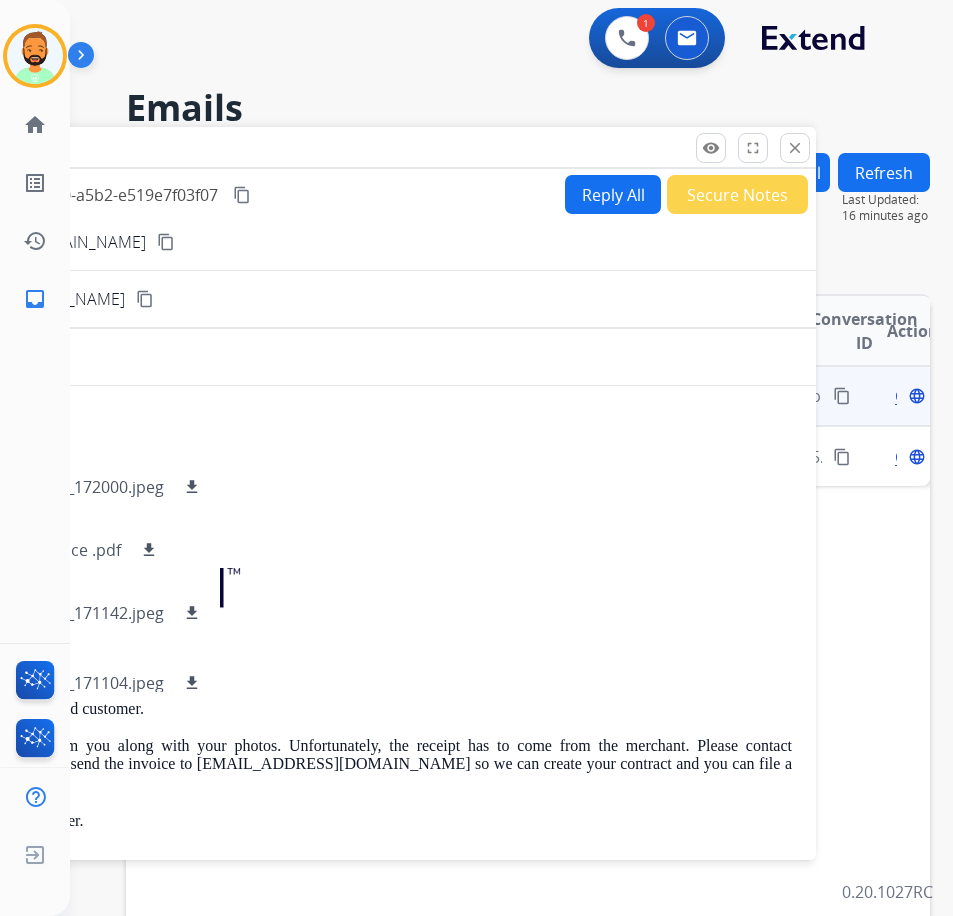 drag, startPoint x: 547, startPoint y: 161, endPoint x: 244, endPoint y: 163, distance: 303.0066 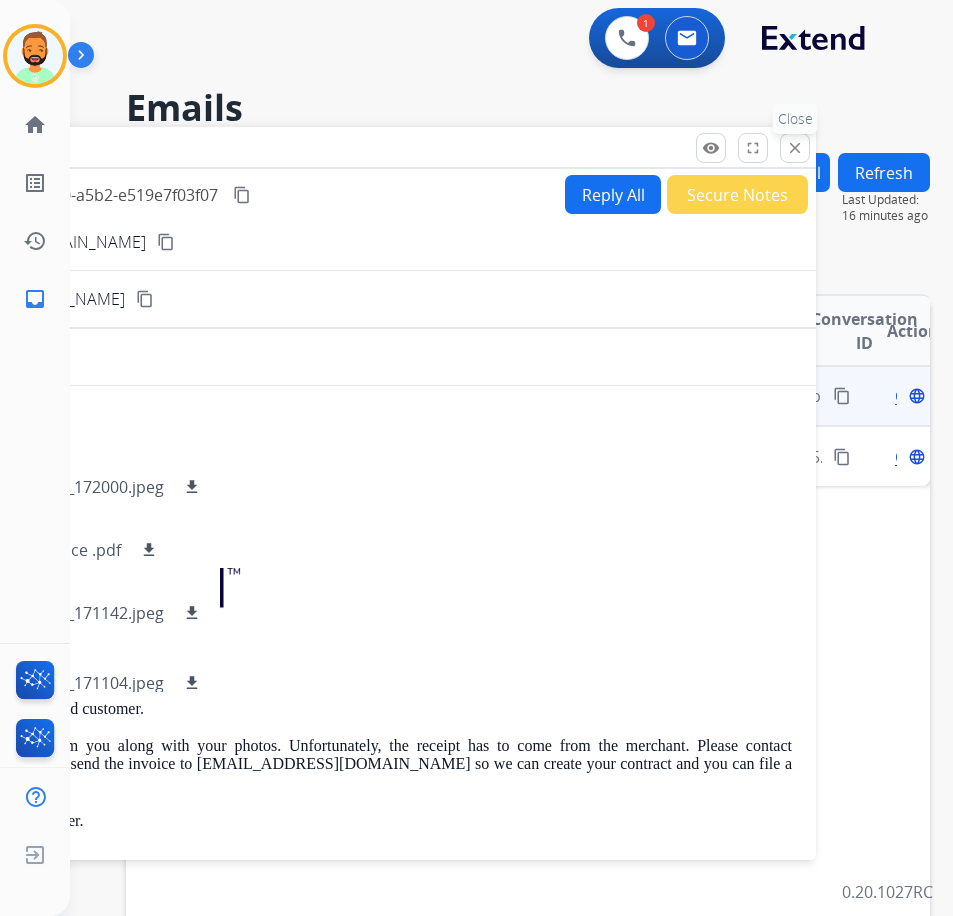 drag, startPoint x: 795, startPoint y: 147, endPoint x: 449, endPoint y: 365, distance: 408.94986 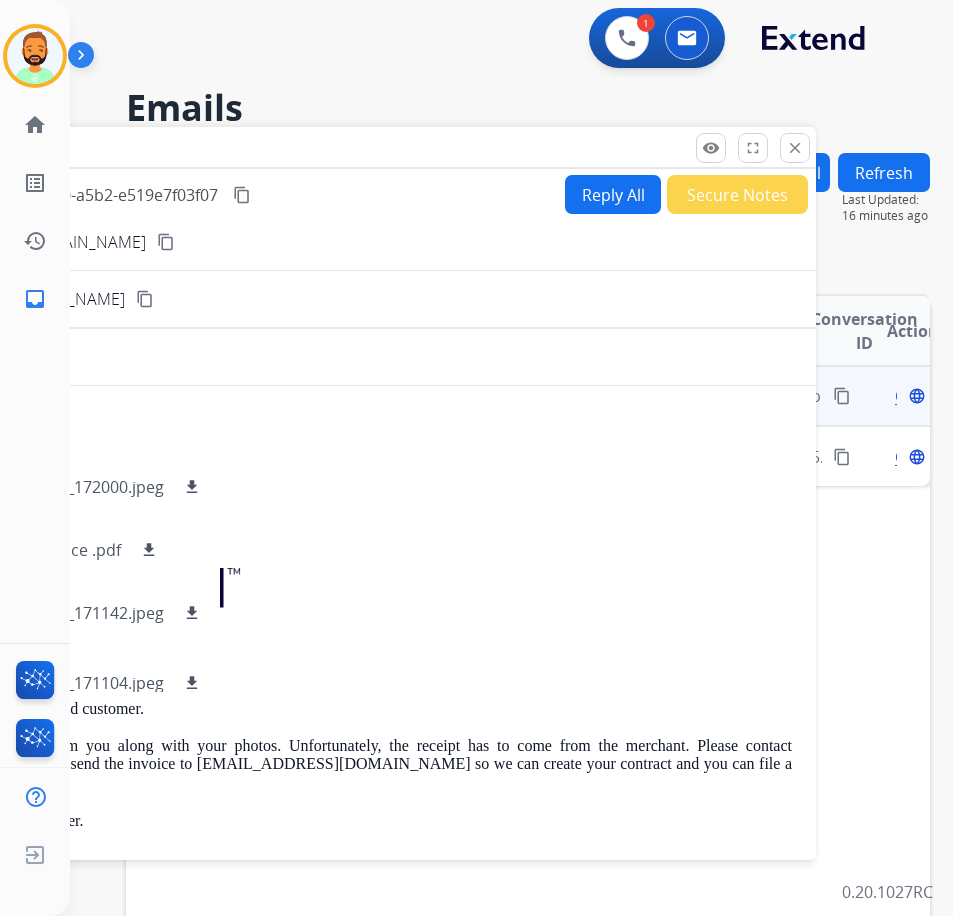click on "close" at bounding box center (795, 148) 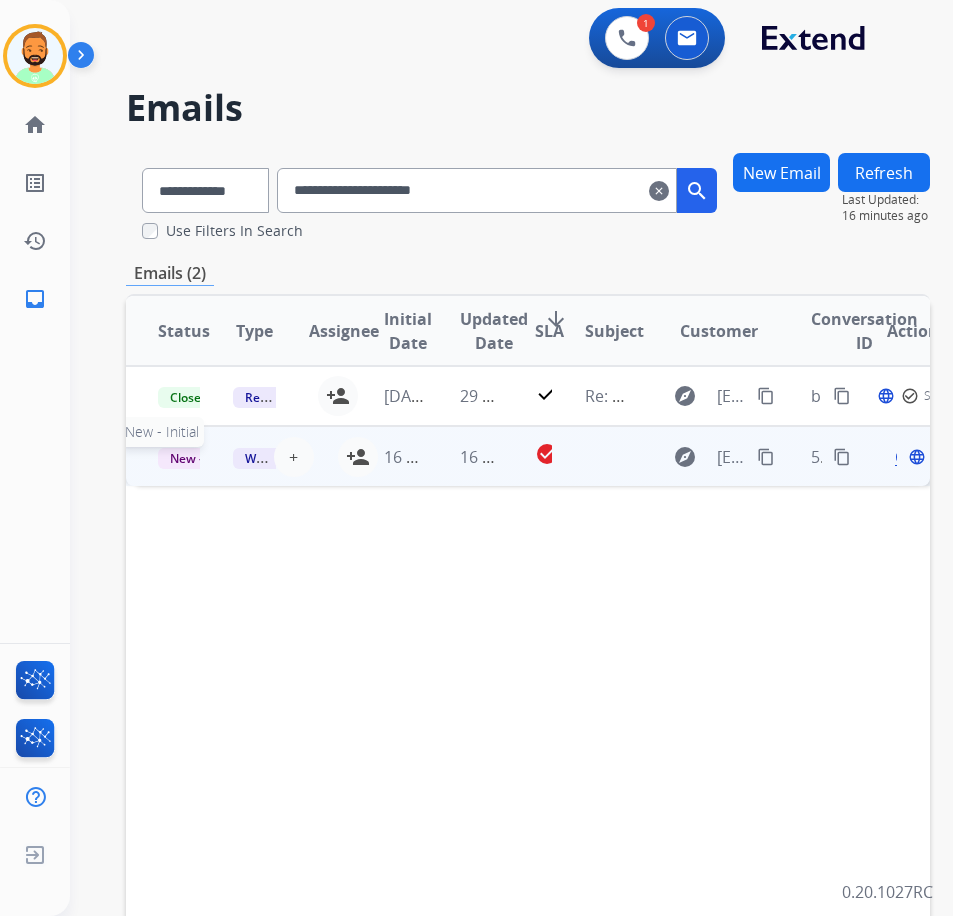 click on "New - Initial" at bounding box center [204, 458] 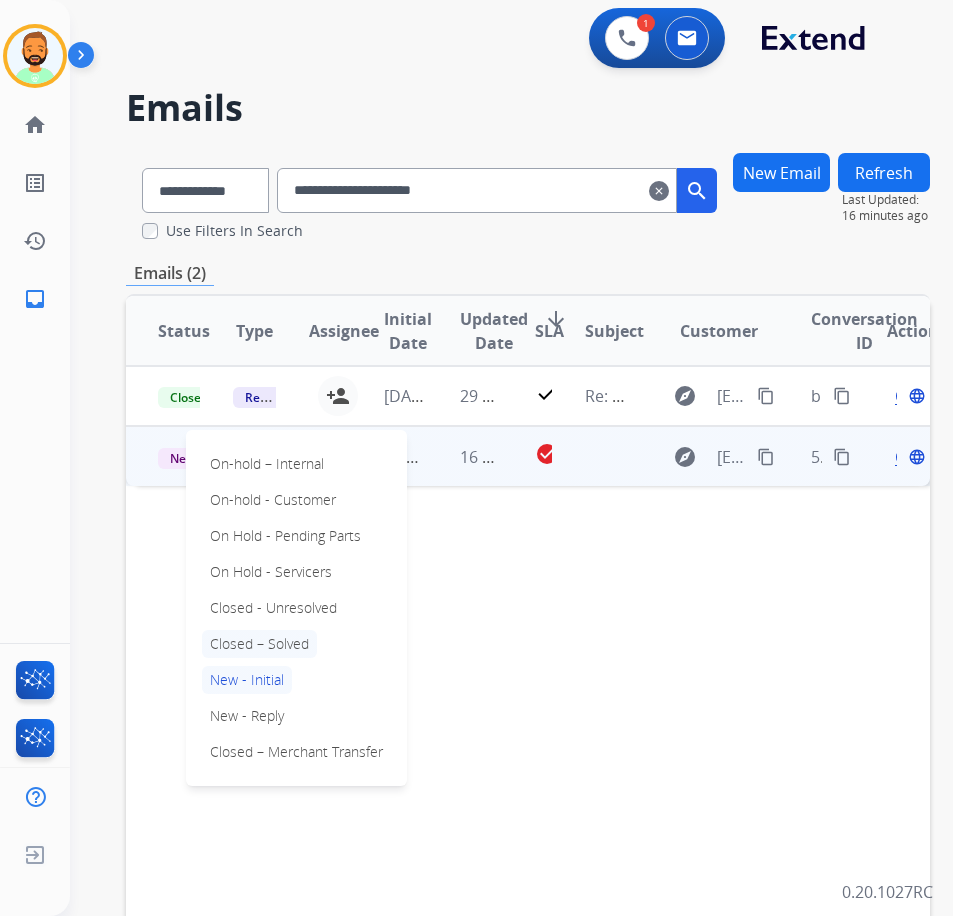 click on "Closed – Solved" at bounding box center [259, 644] 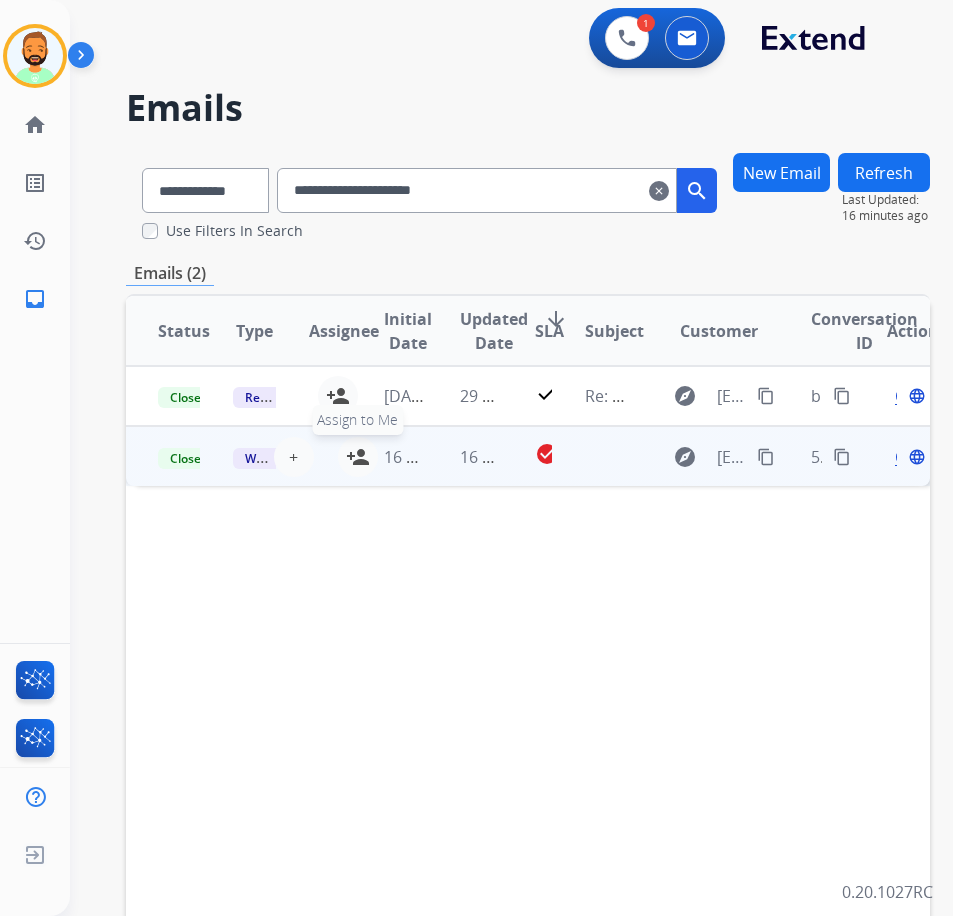 click on "person_add" at bounding box center [358, 457] 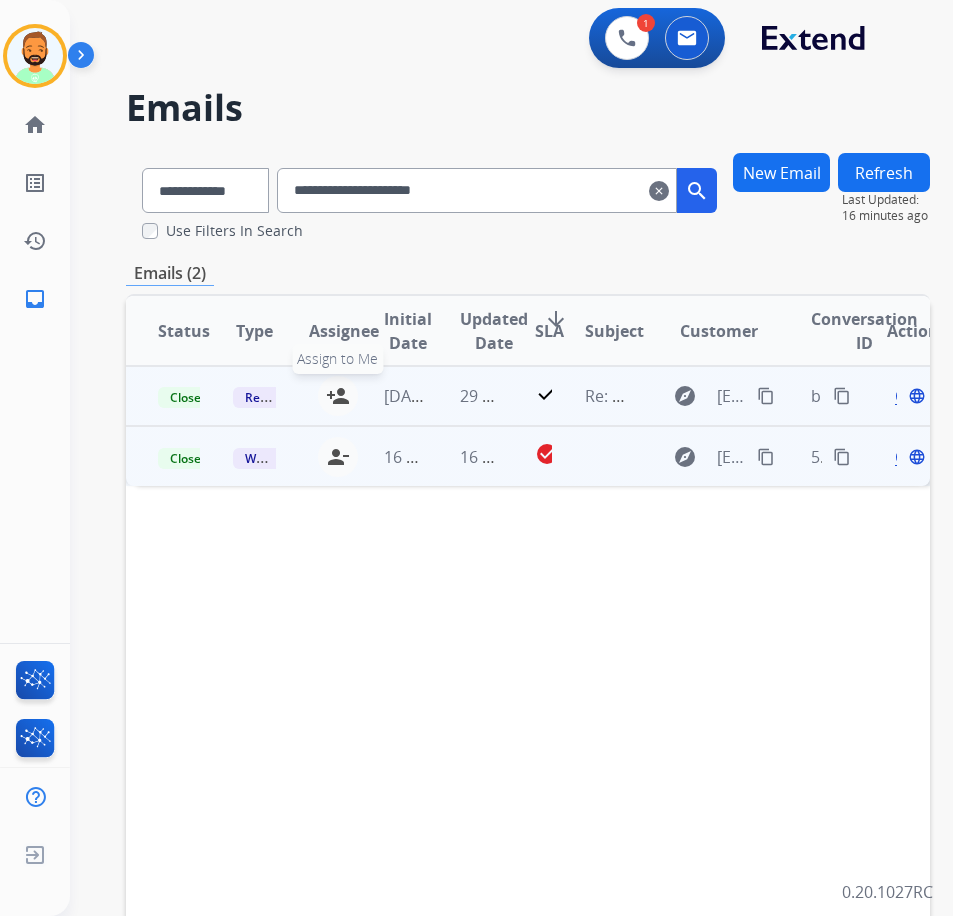 click on "person_add Assign to Me" at bounding box center (338, 396) 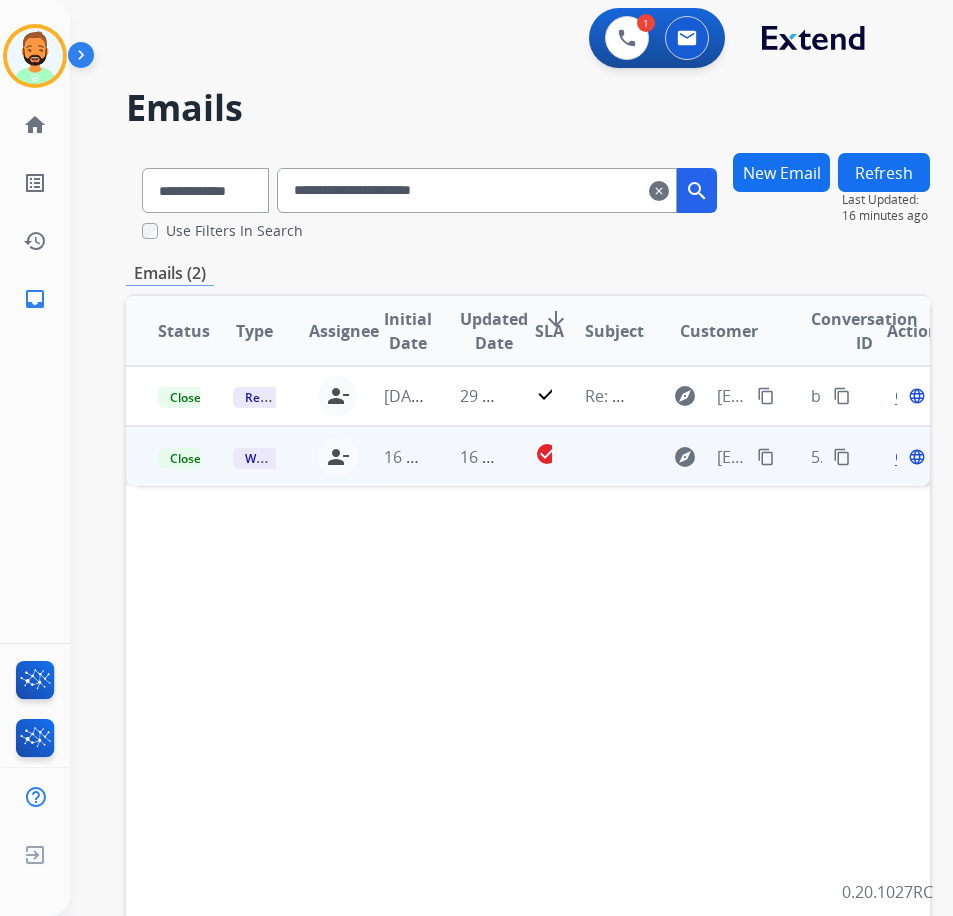 click on "Refresh" at bounding box center [884, 172] 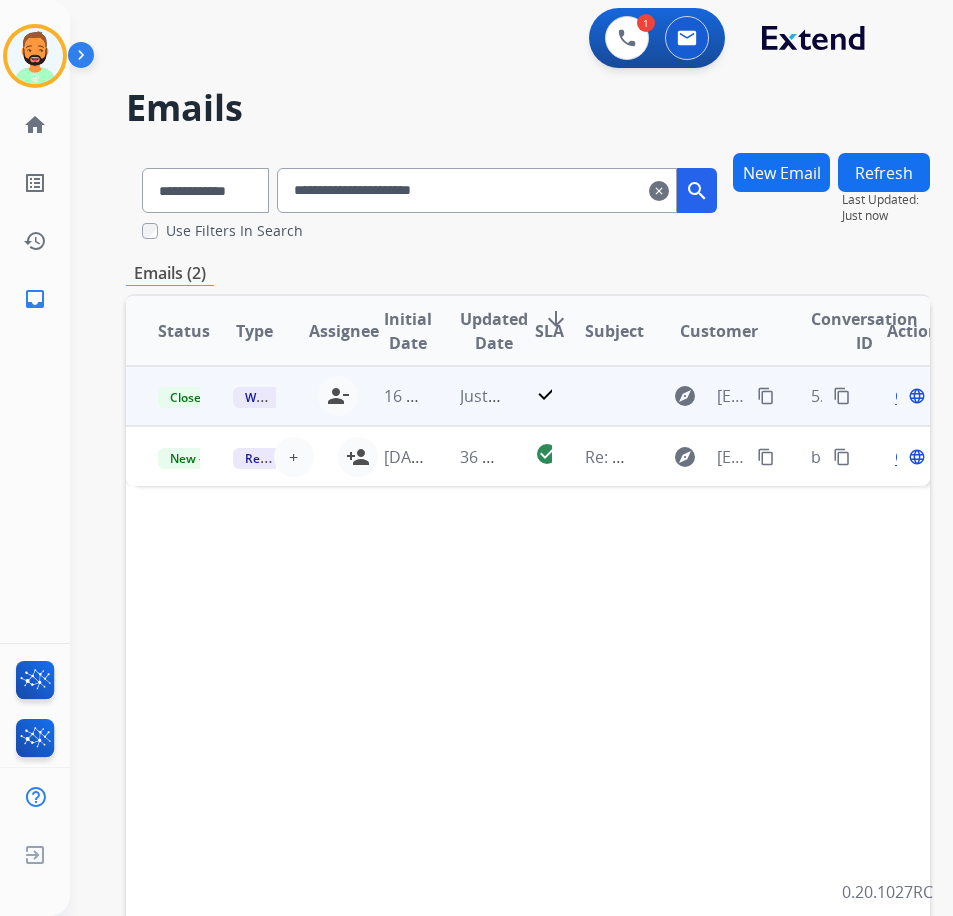 click on "clear" at bounding box center (659, 191) 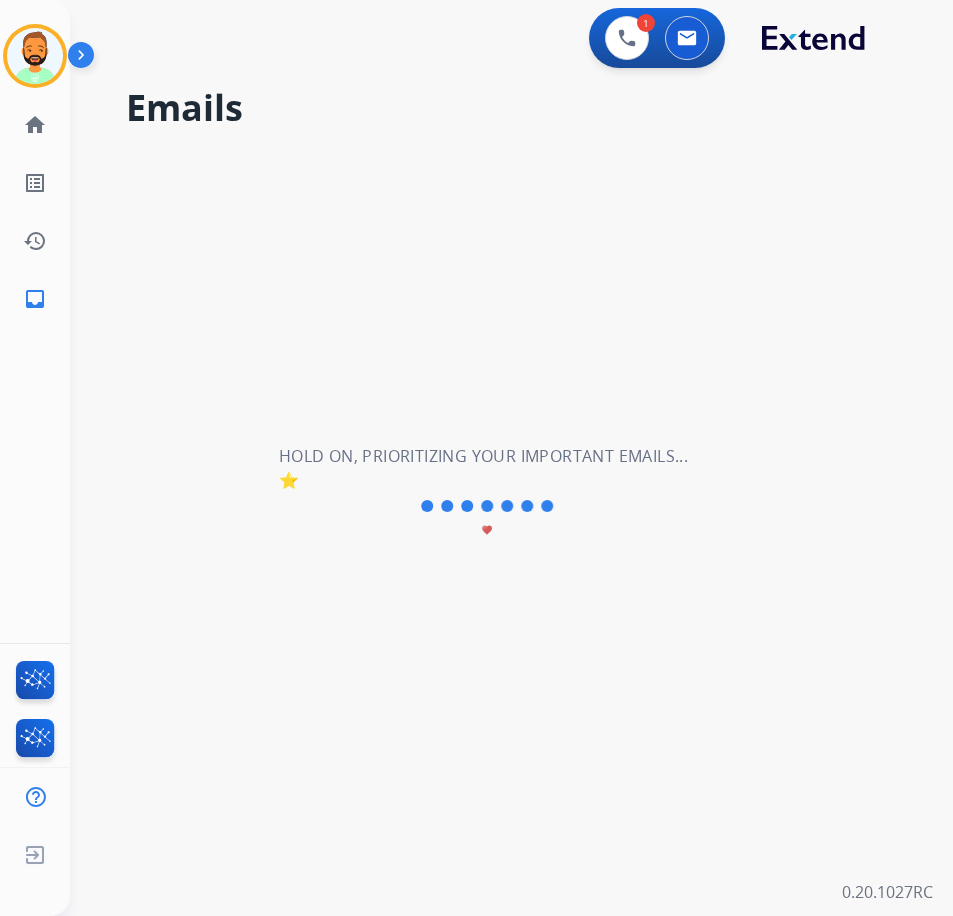 type 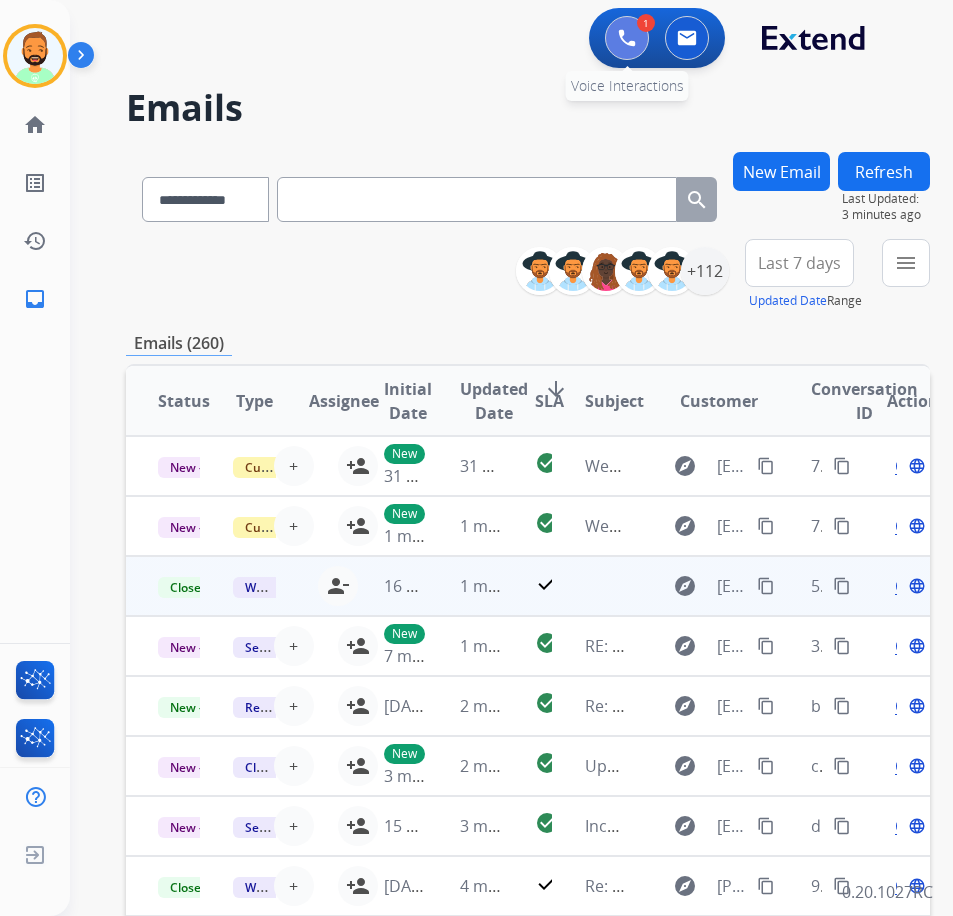 click at bounding box center [627, 38] 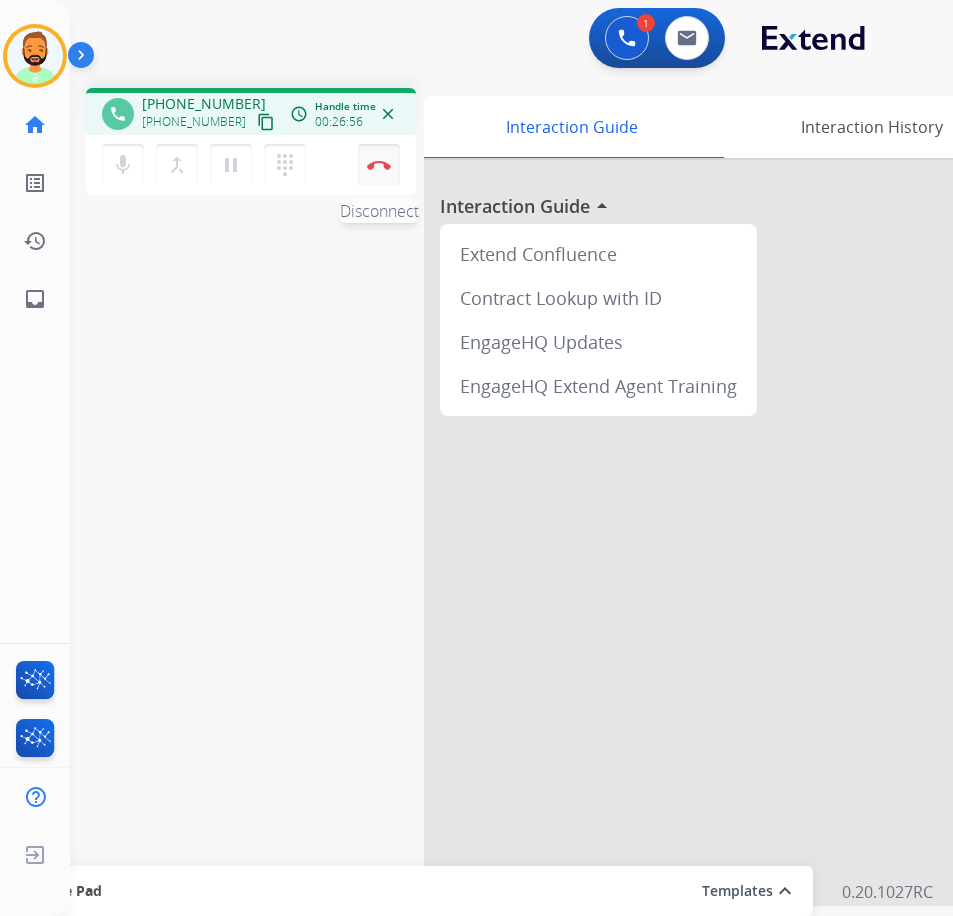 click on "Disconnect" at bounding box center (379, 165) 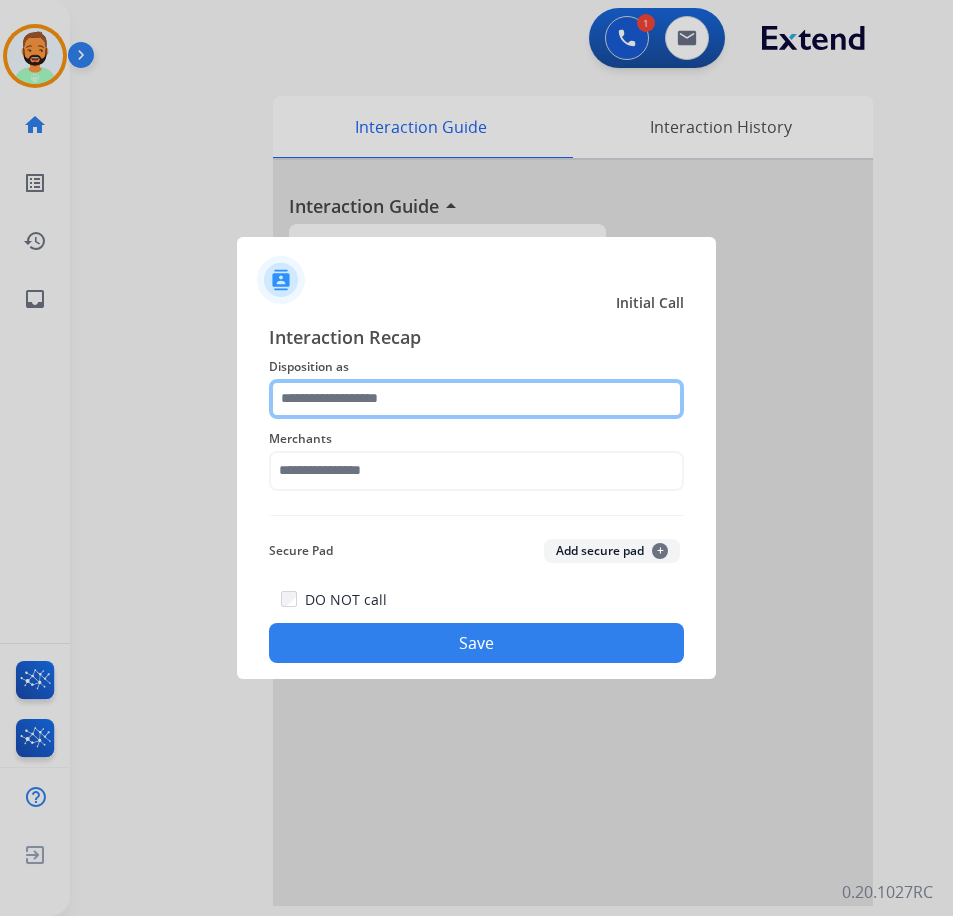 click 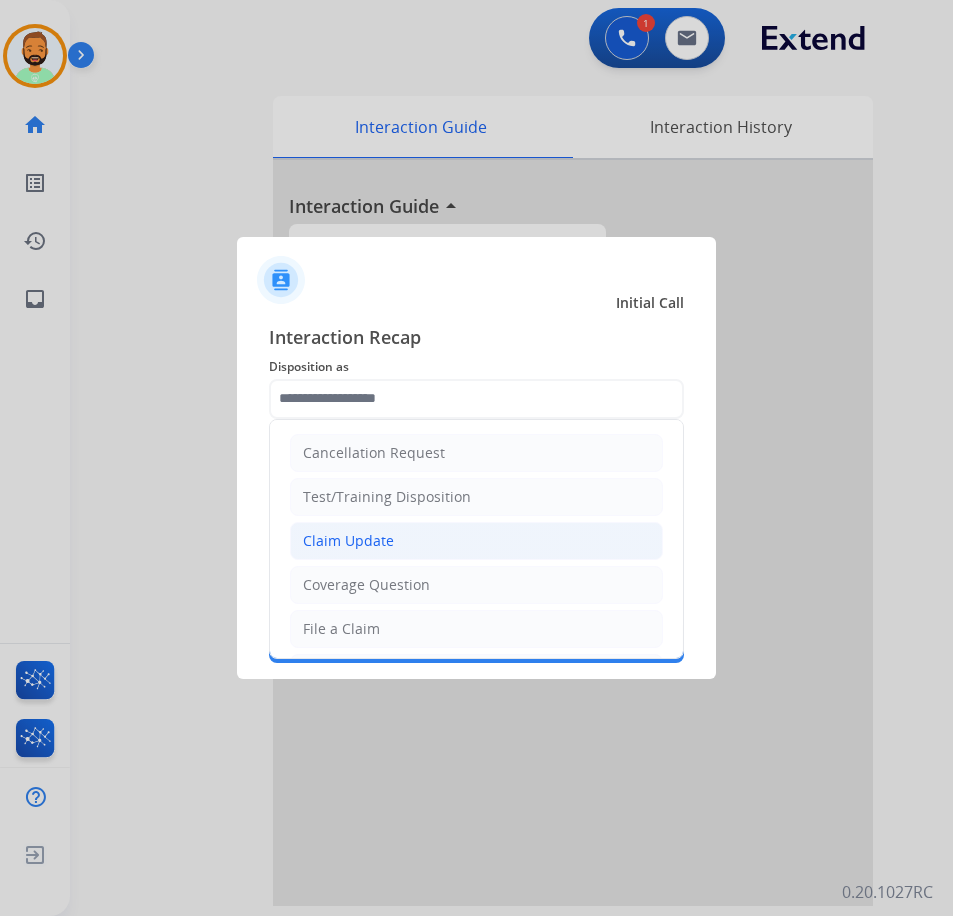 click on "Claim Update" 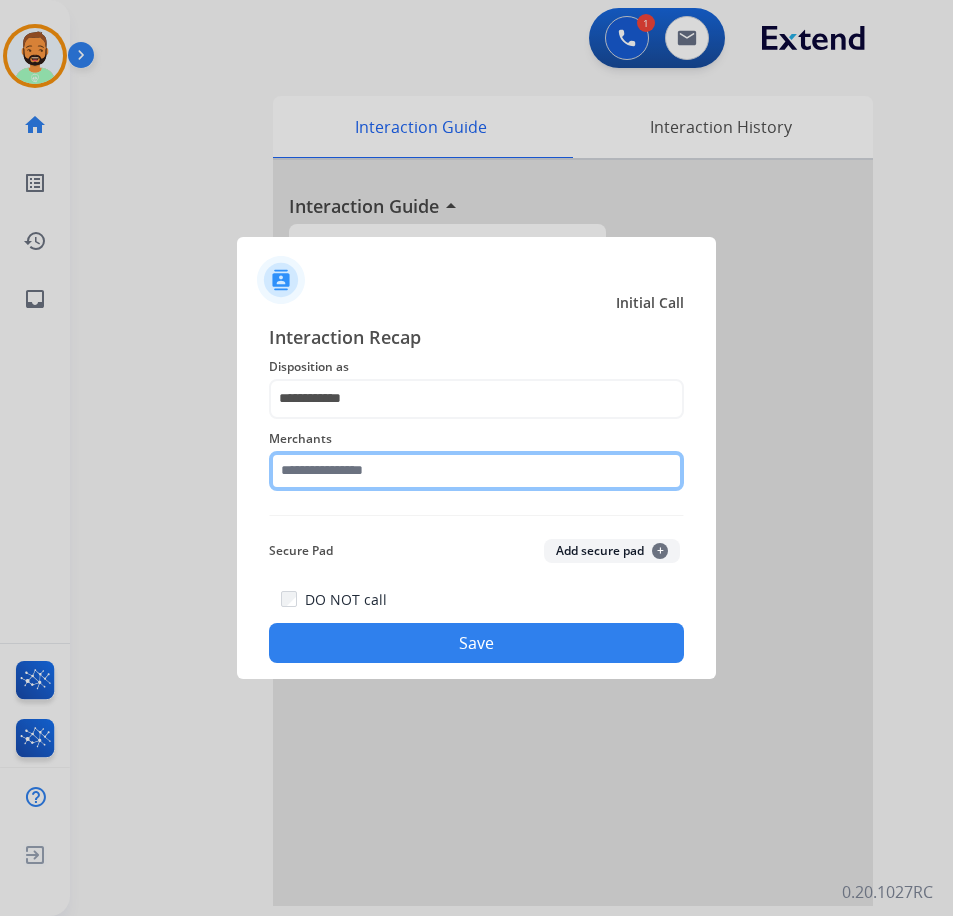 click 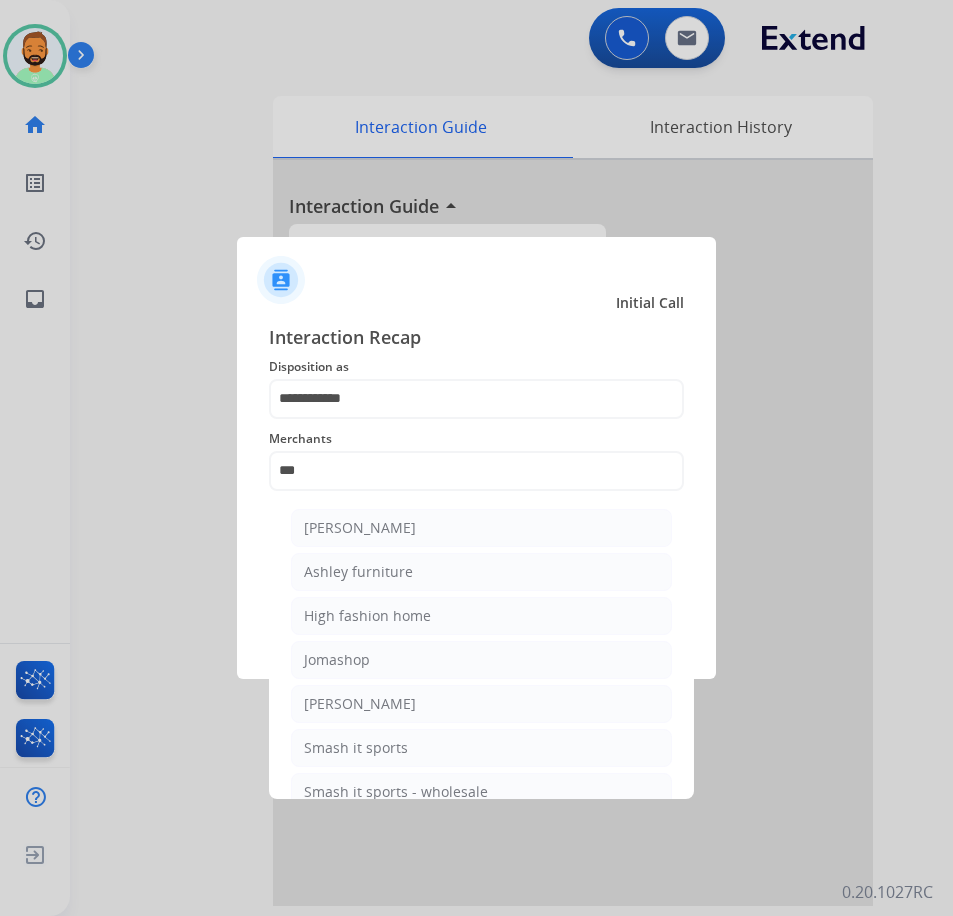 click on "Ashley - Reguard" 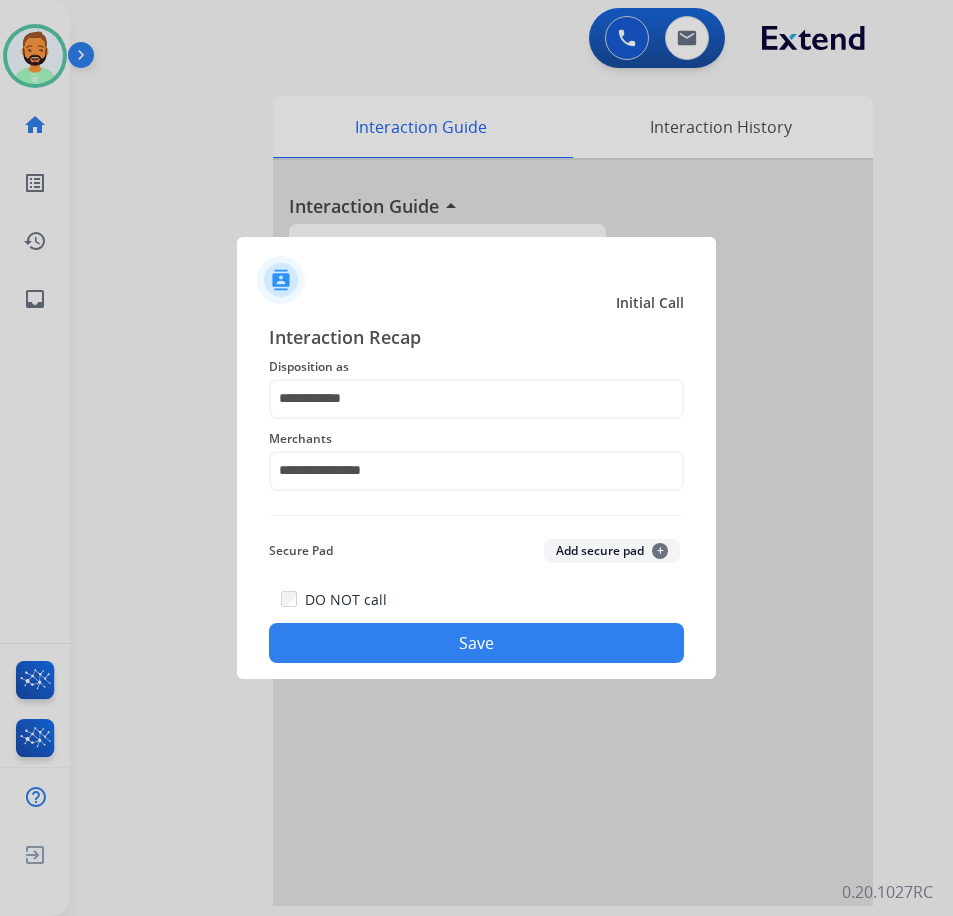 click on "Save" 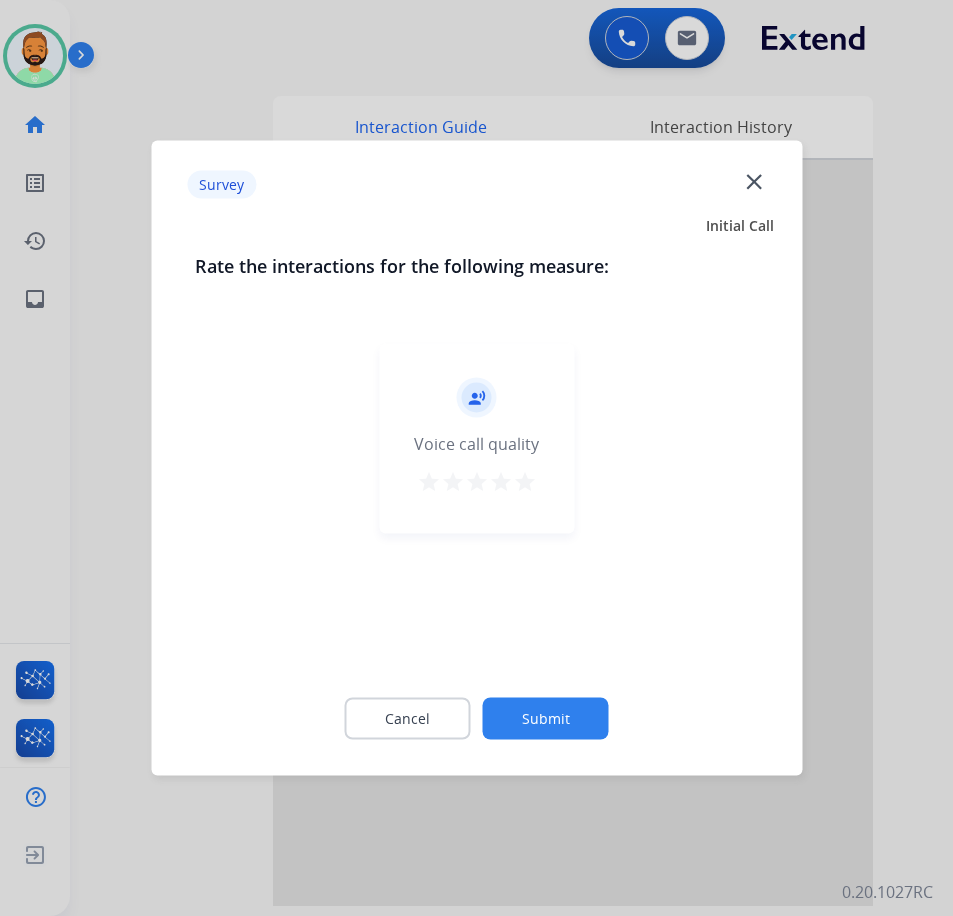 click on "Submit" 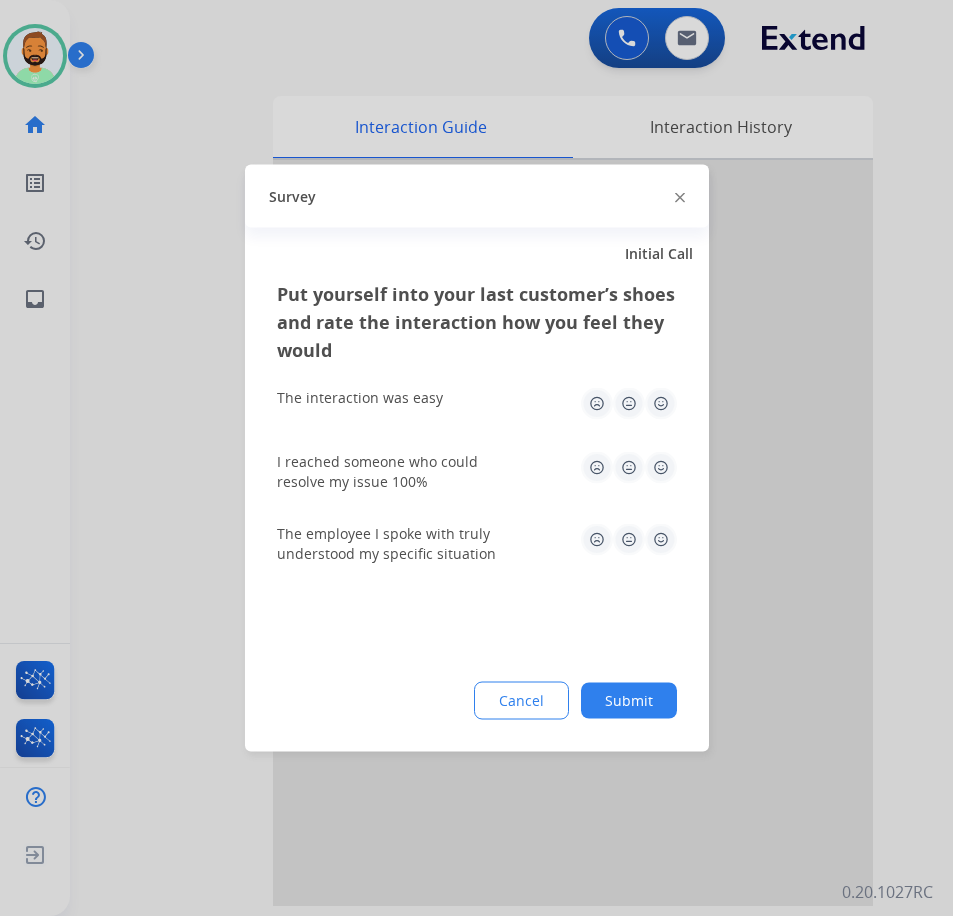 click on "Put yourself into your last customer’s shoes and rate the interaction how you feel they would  The interaction was easy   I reached someone who could resolve my issue 100%   The employee I spoke with truly understood my specific situation  Cancel Submit" 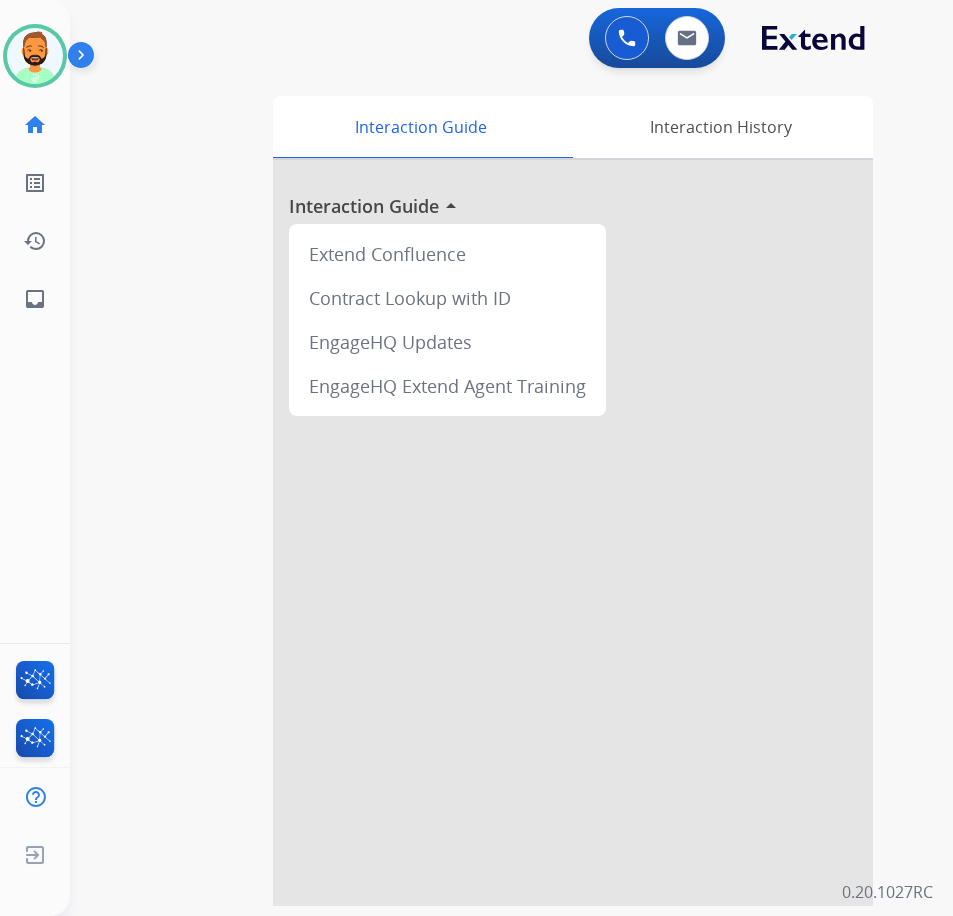 click on "swap_horiz Break voice bridge close_fullscreen Connect 3-Way Call merge_type Separate 3-Way Call  Interaction Guide   Interaction History  Interaction Guide arrow_drop_up  Extend Confluence   Contract Lookup with ID   EngageHQ Updates   EngageHQ Extend Agent Training" at bounding box center (487, 489) 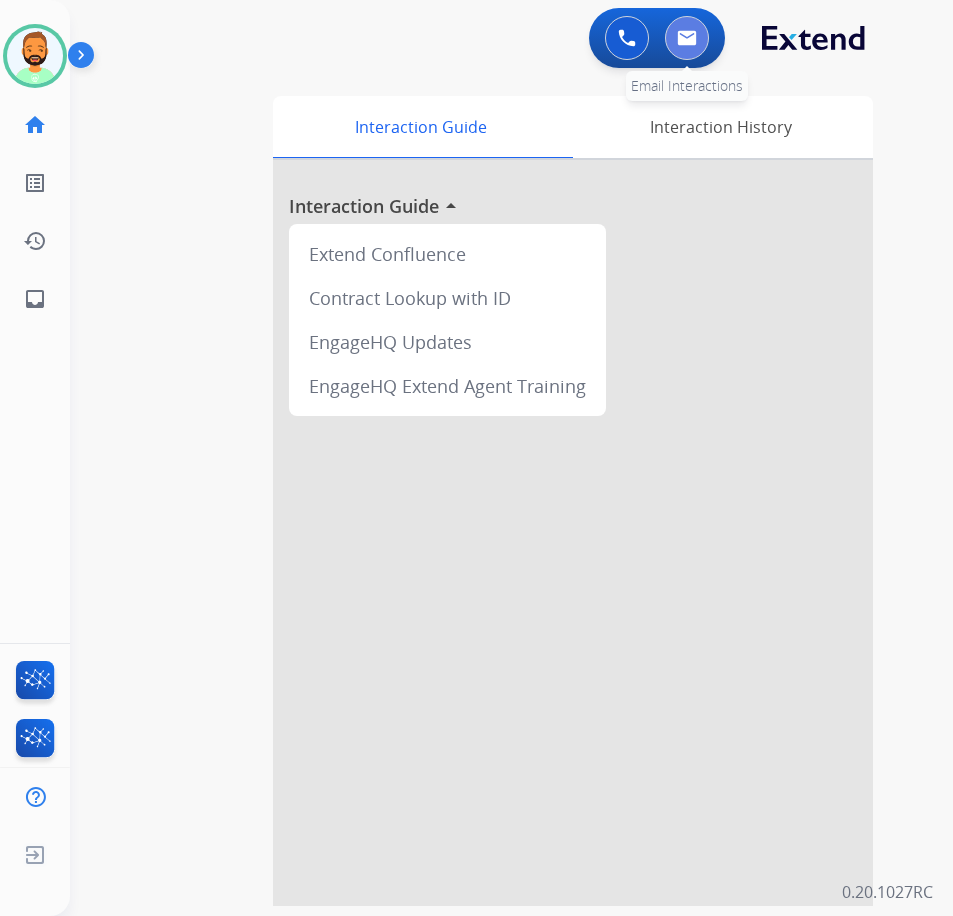 click at bounding box center [687, 38] 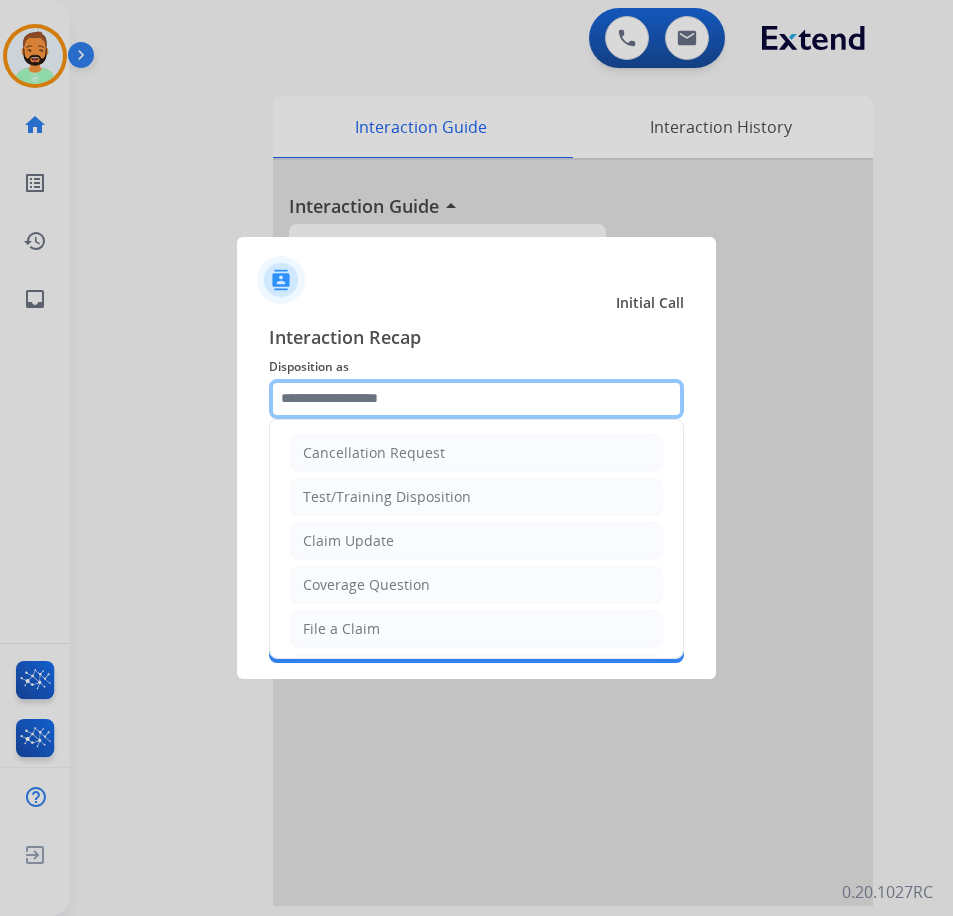 click 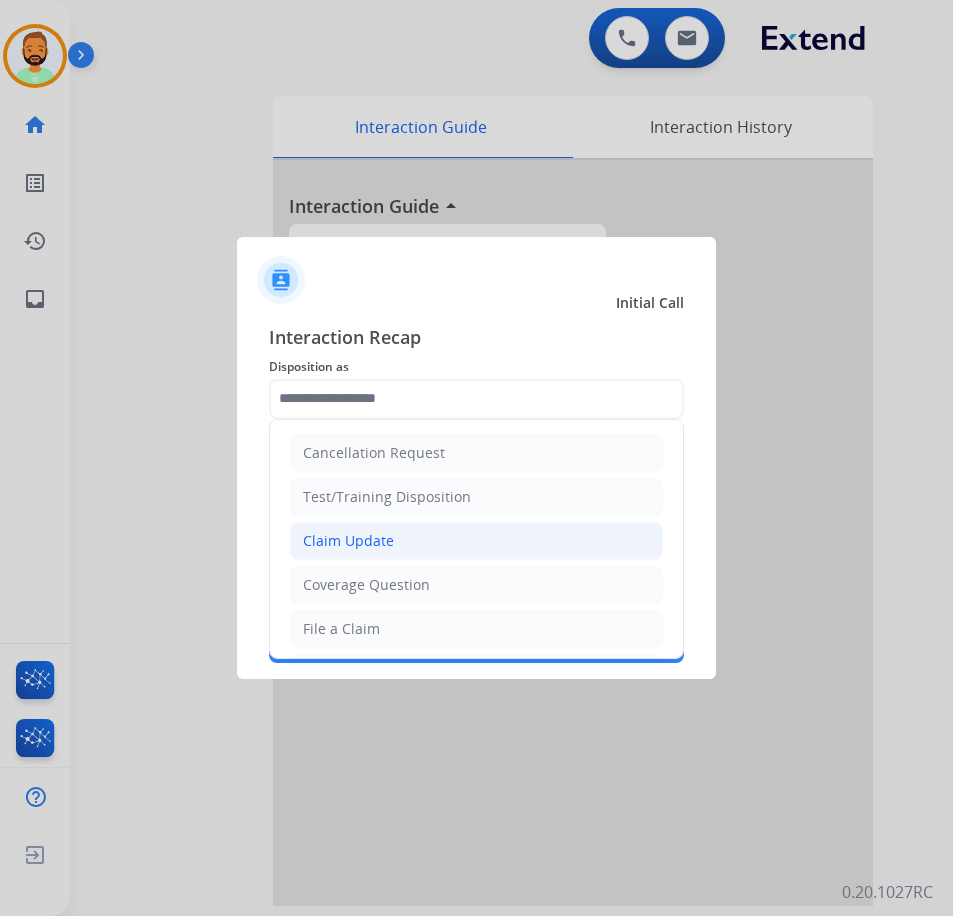 click on "Claim Update" 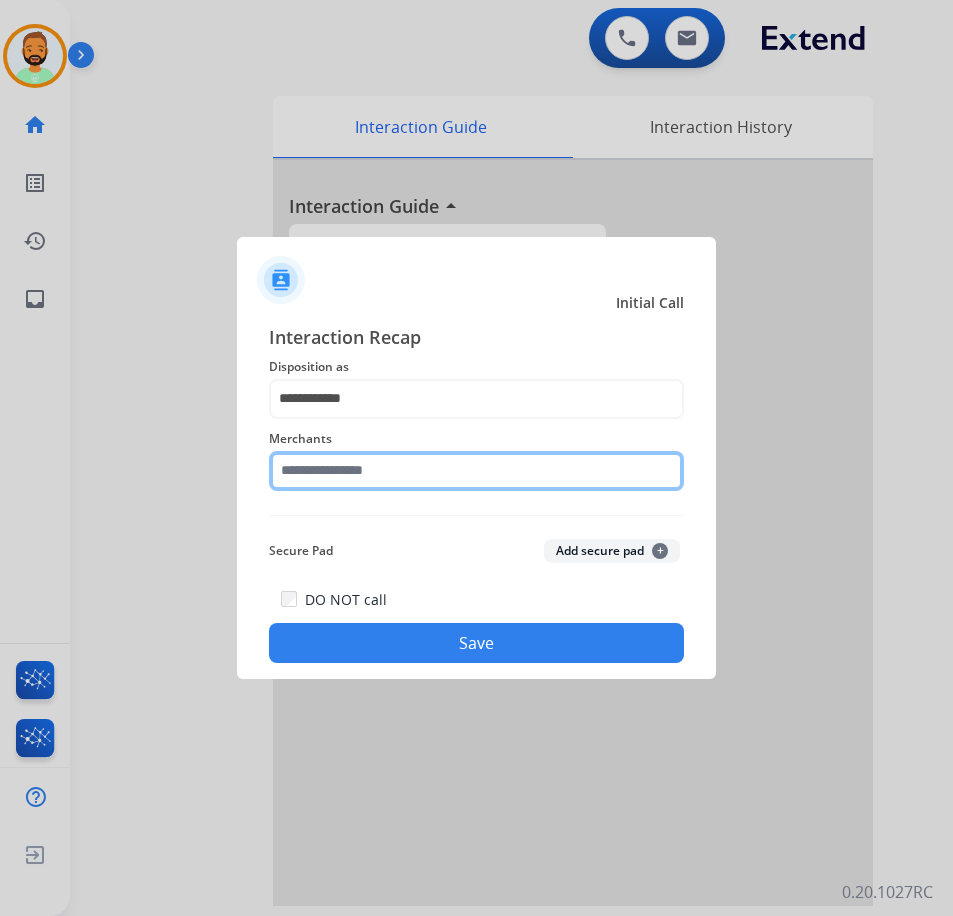 click 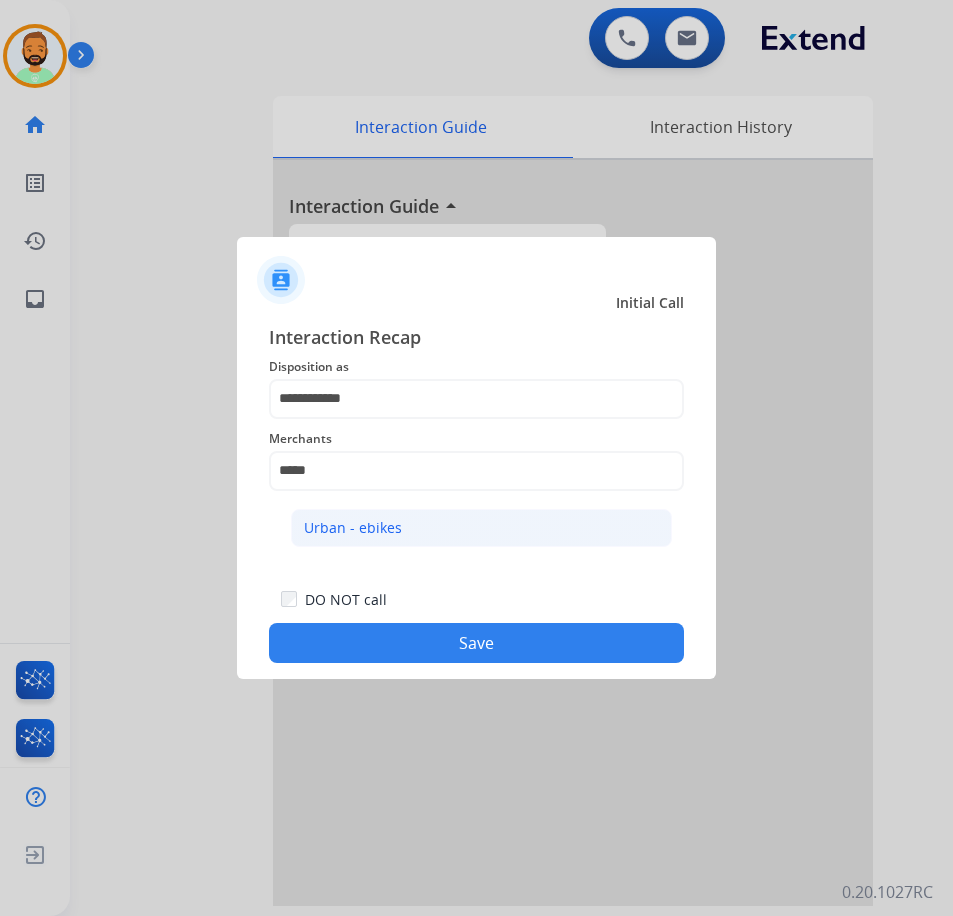 click on "Urban - ebikes" 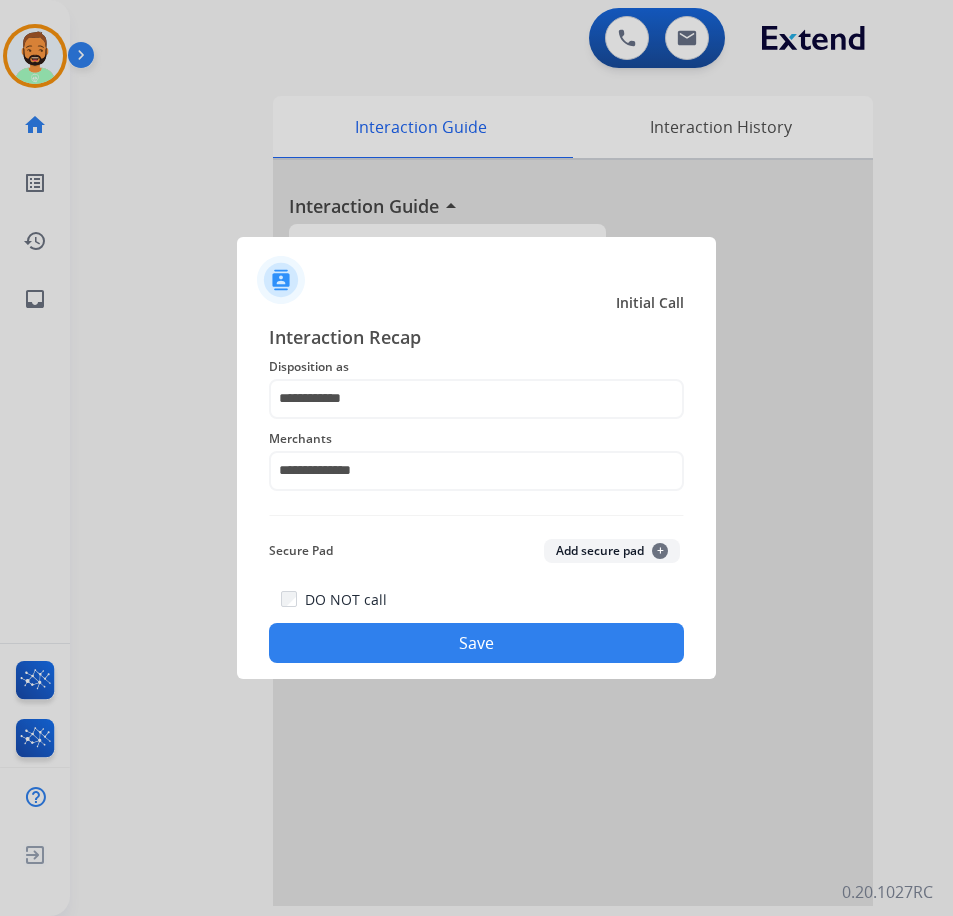 click on "Save" 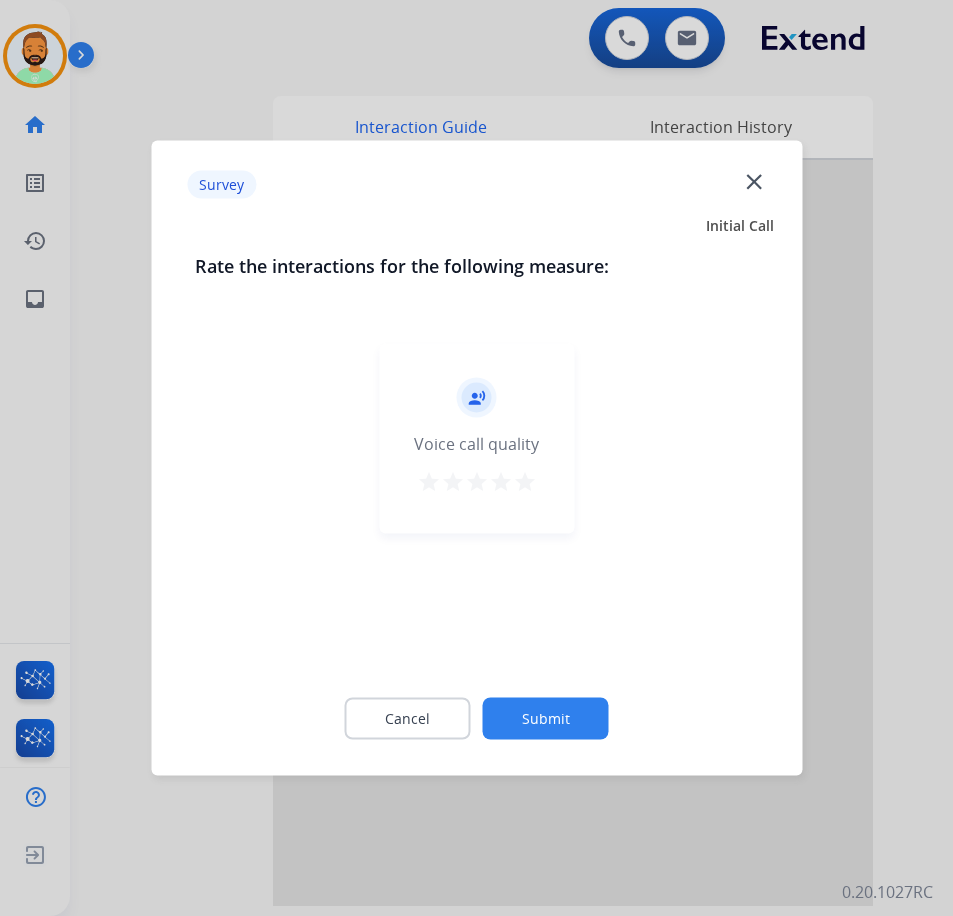 click on "Submit" 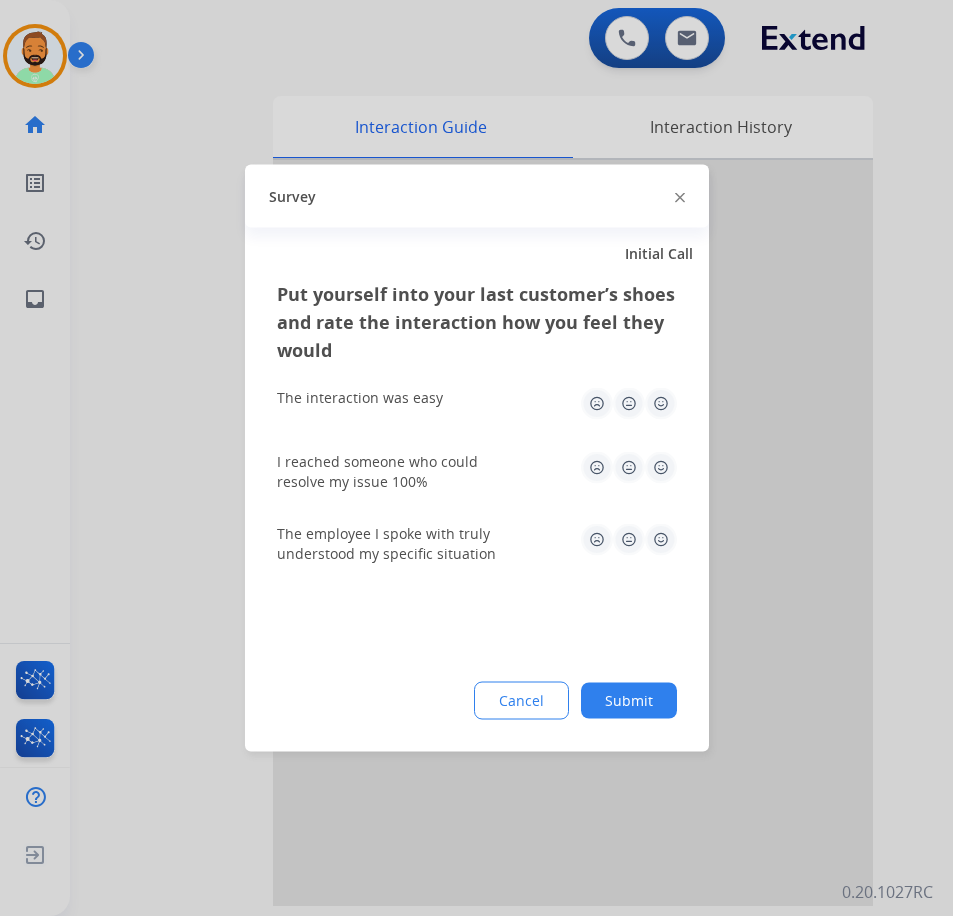 click on "Submit" 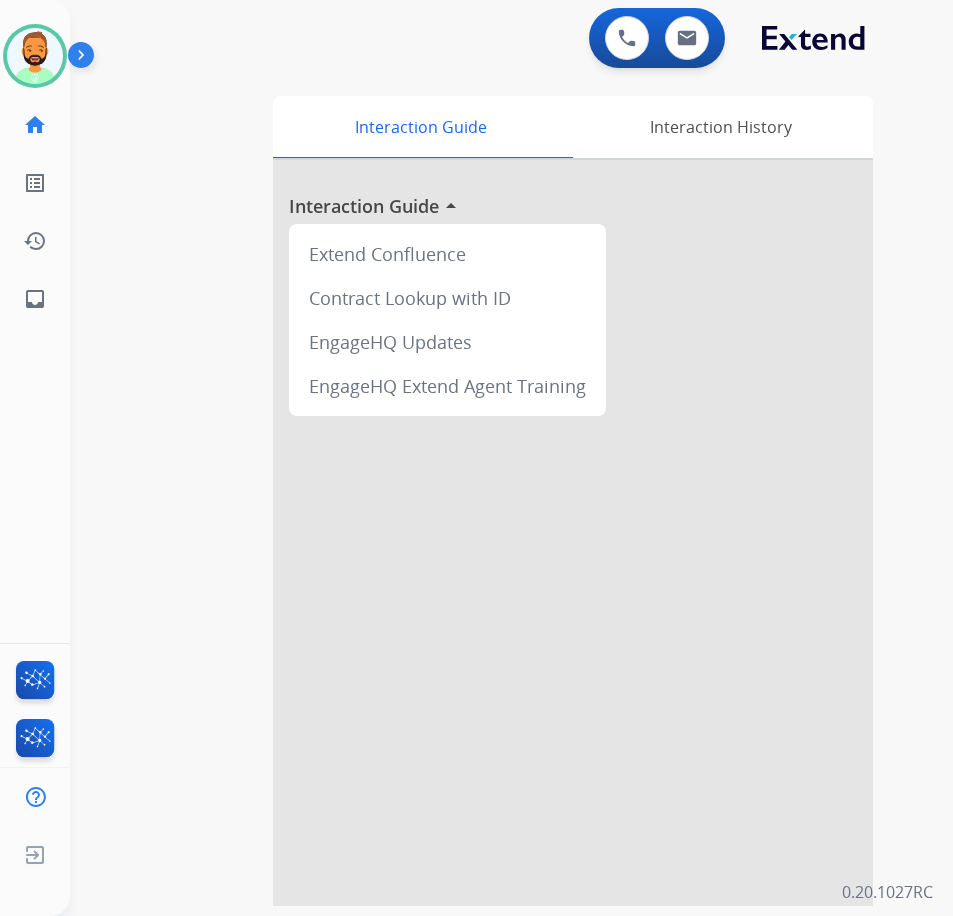 drag, startPoint x: 774, startPoint y: 231, endPoint x: 763, endPoint y: 238, distance: 13.038404 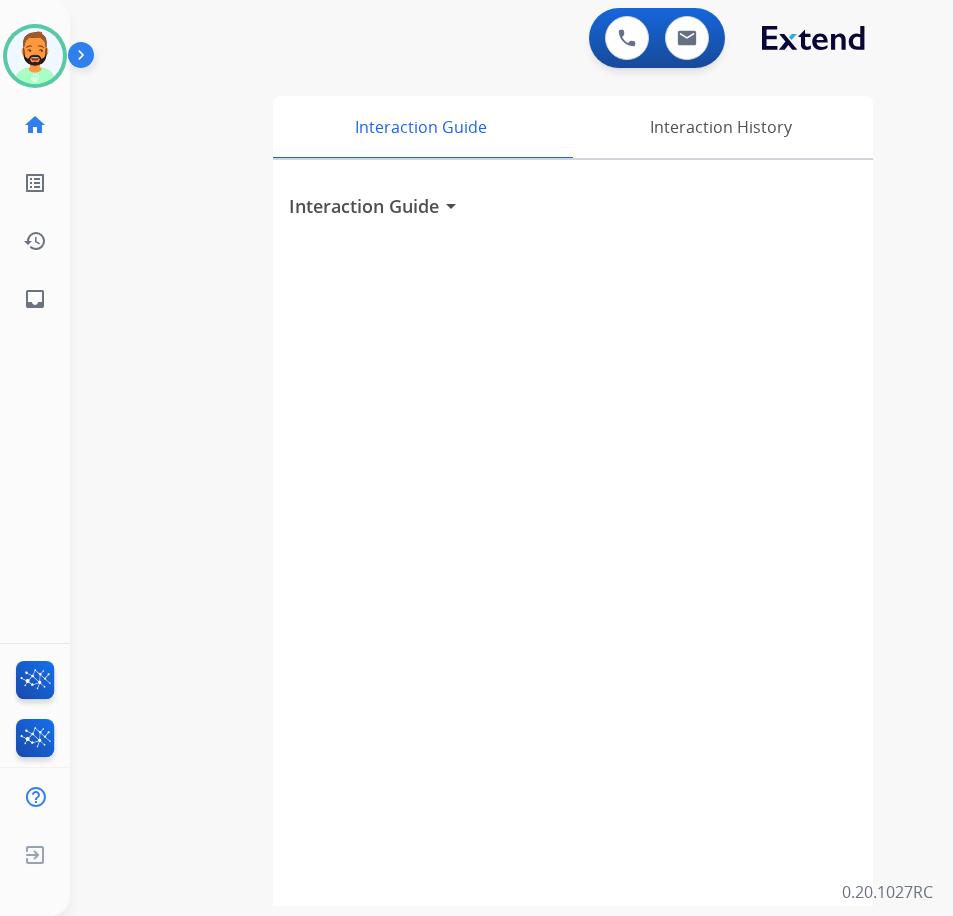 click on "Interaction Guide arrow_drop_down" at bounding box center [573, 533] 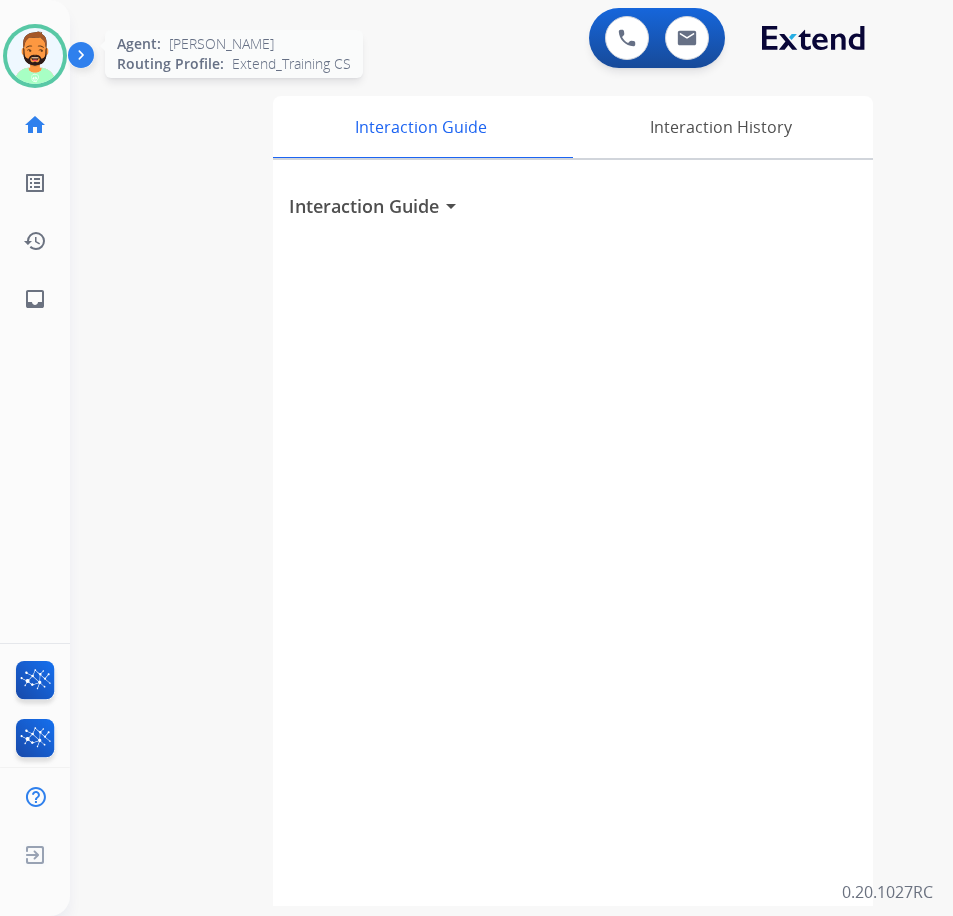 click at bounding box center (35, 56) 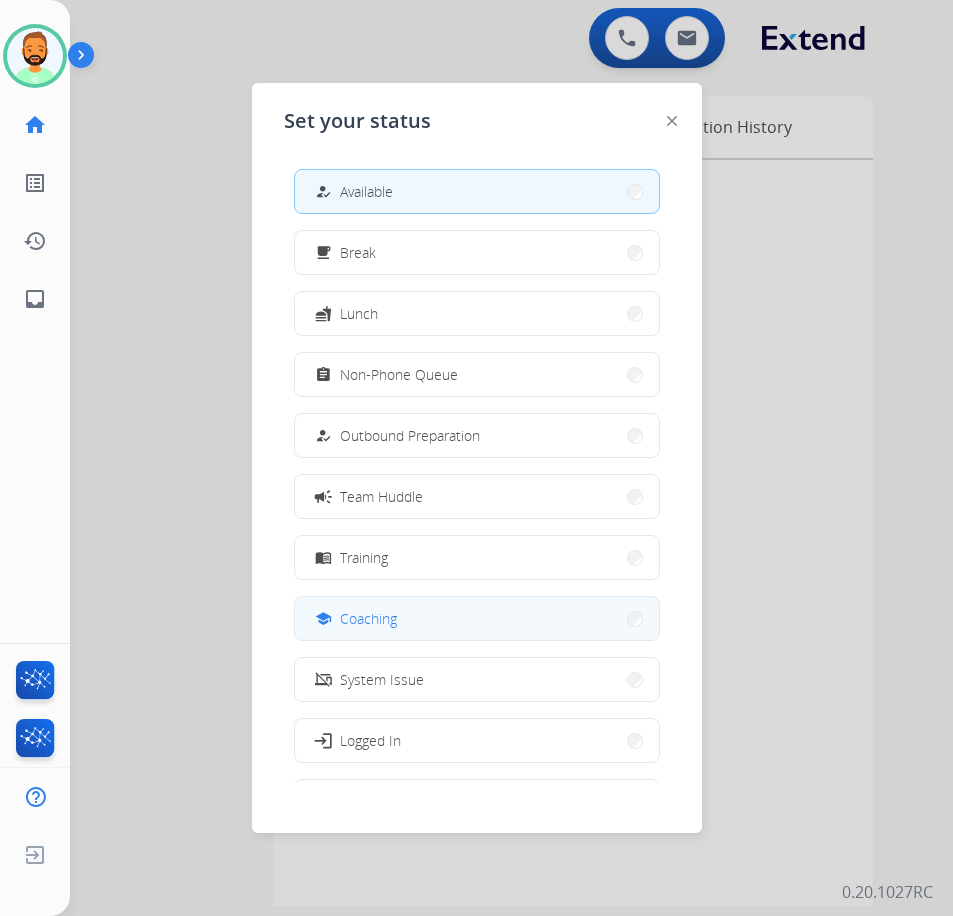 click on "Coaching" at bounding box center (368, 618) 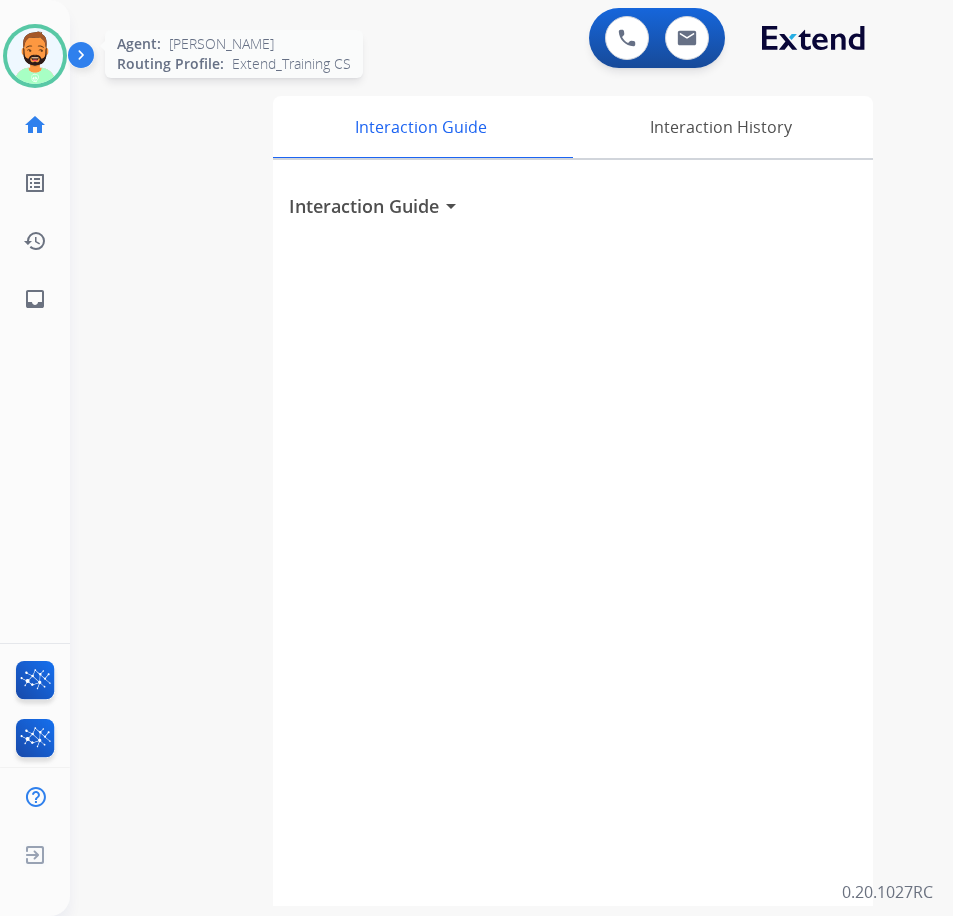 click at bounding box center (35, 56) 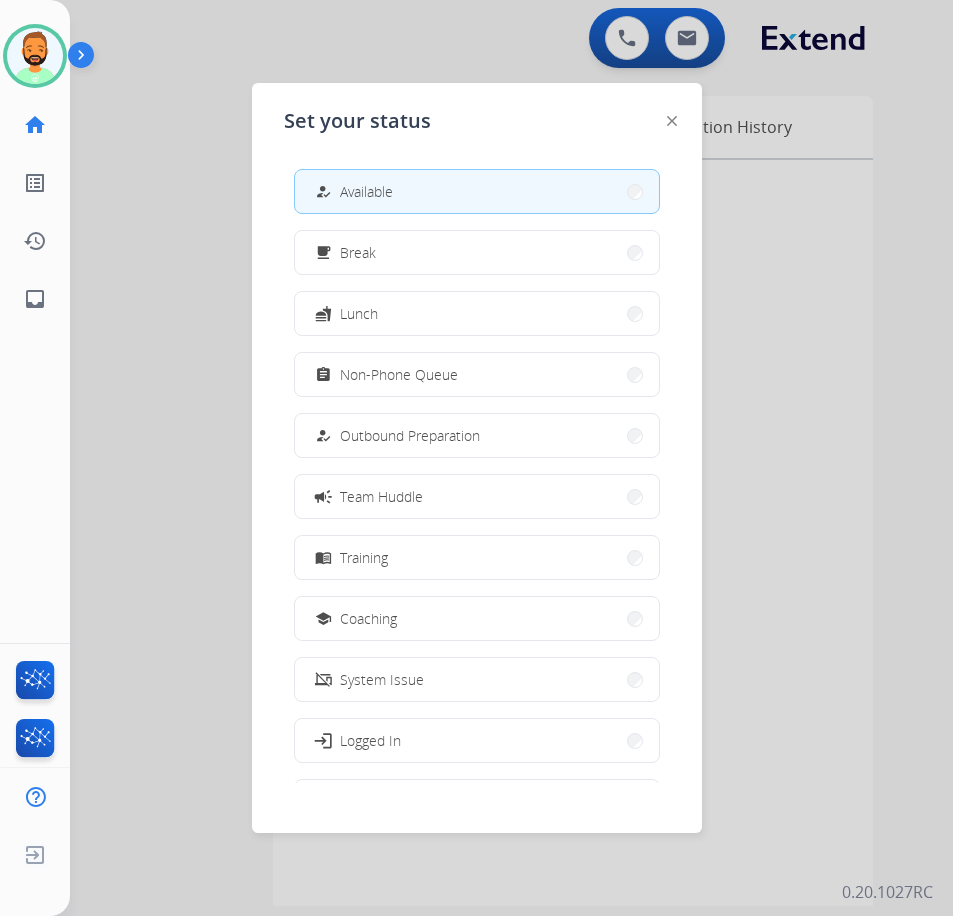click on "how_to_reg Available" at bounding box center [477, 191] 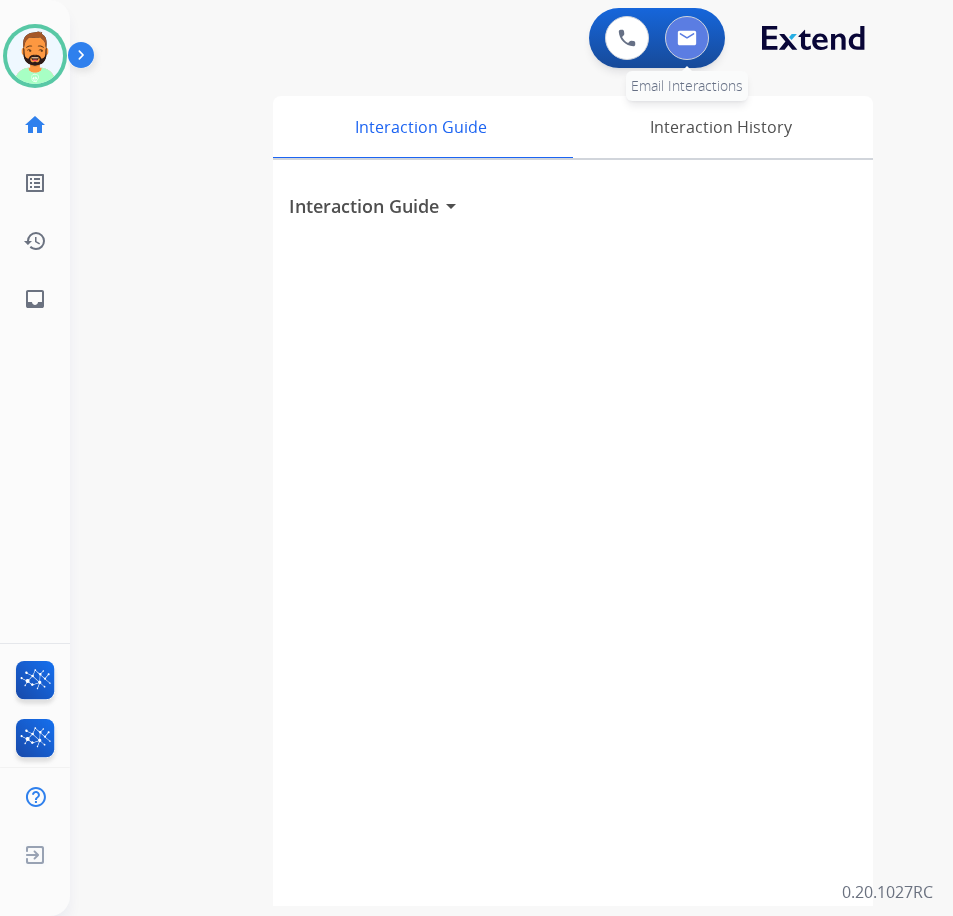 click at bounding box center (687, 38) 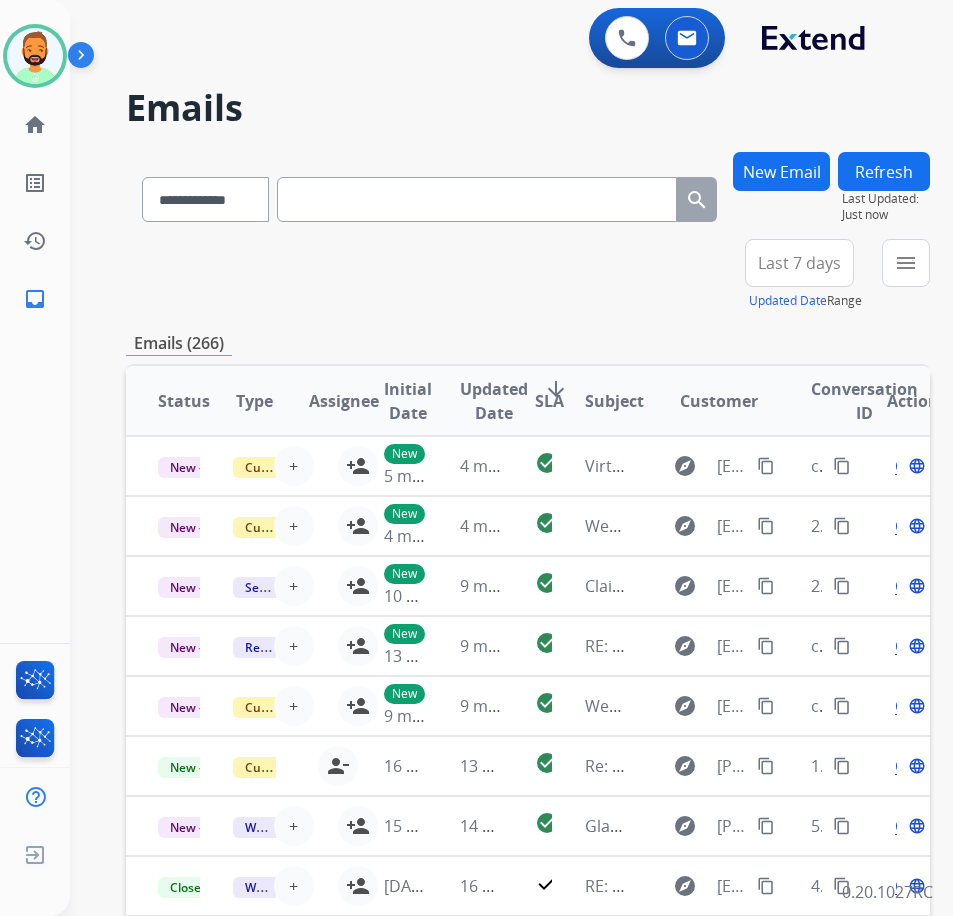 click on "Last 7 days" at bounding box center (799, 263) 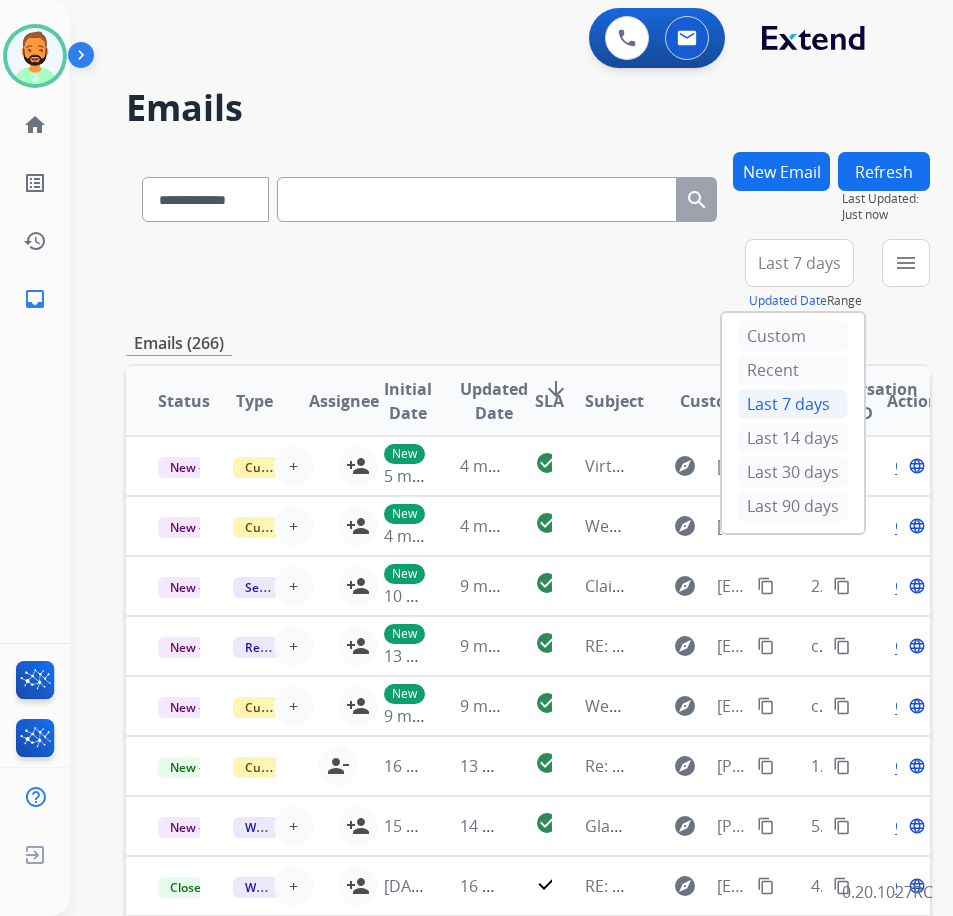 click on "**********" at bounding box center [528, 275] 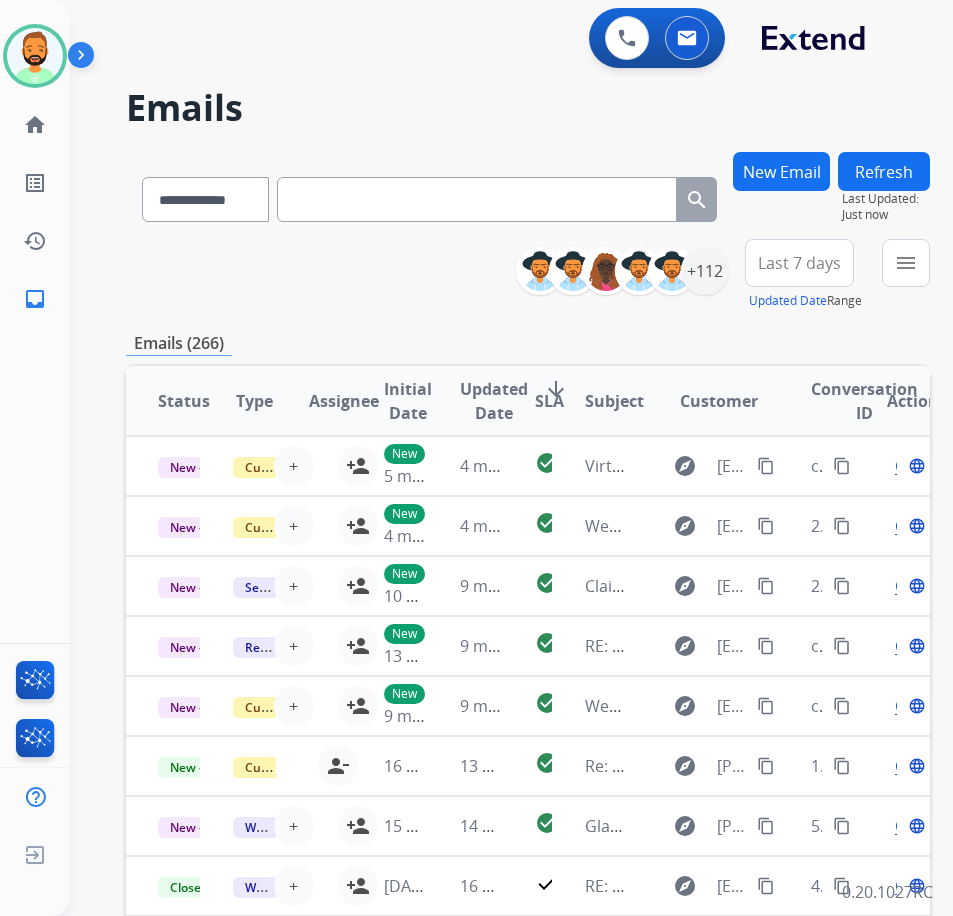 click on "Last 7 days" at bounding box center [799, 263] 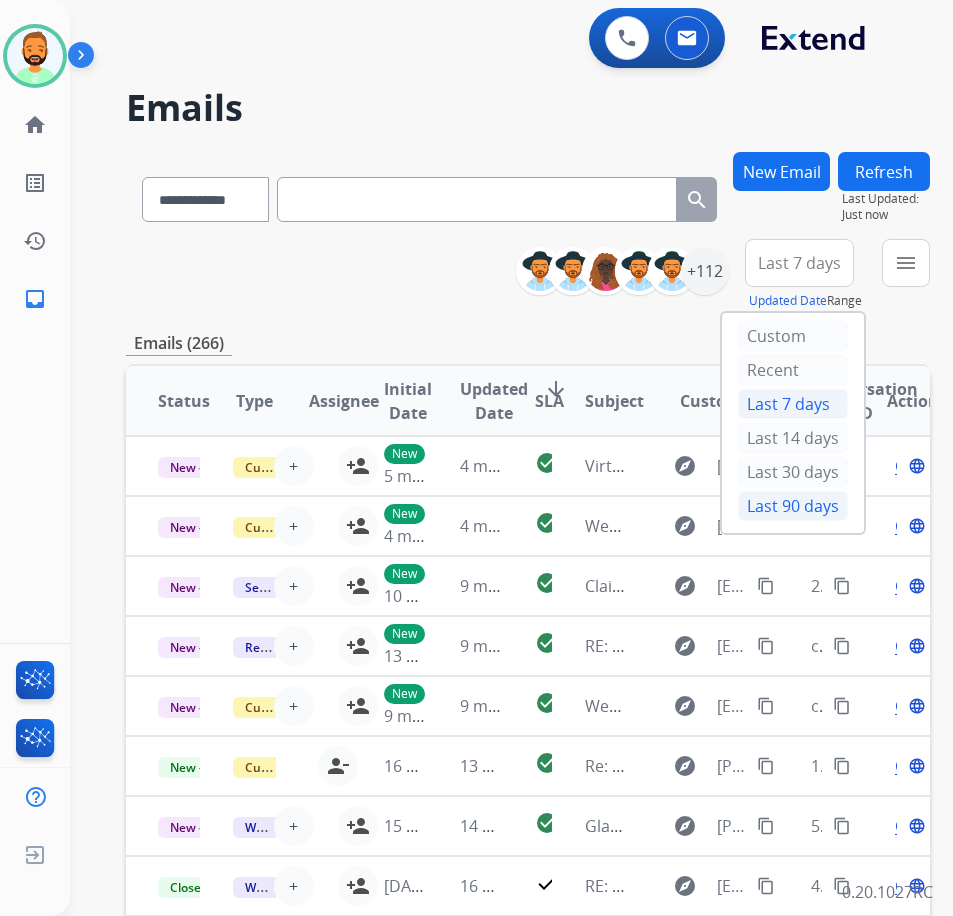 click on "Last 90 days" at bounding box center (793, 506) 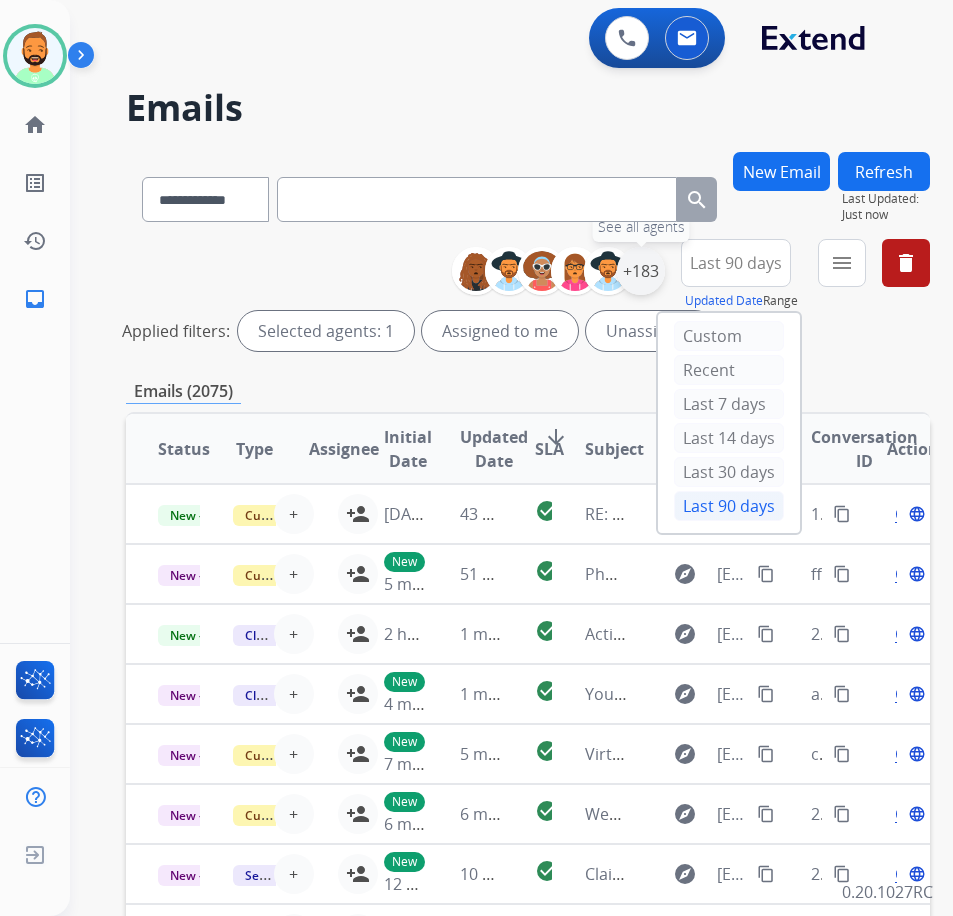 click on "+183" at bounding box center (641, 271) 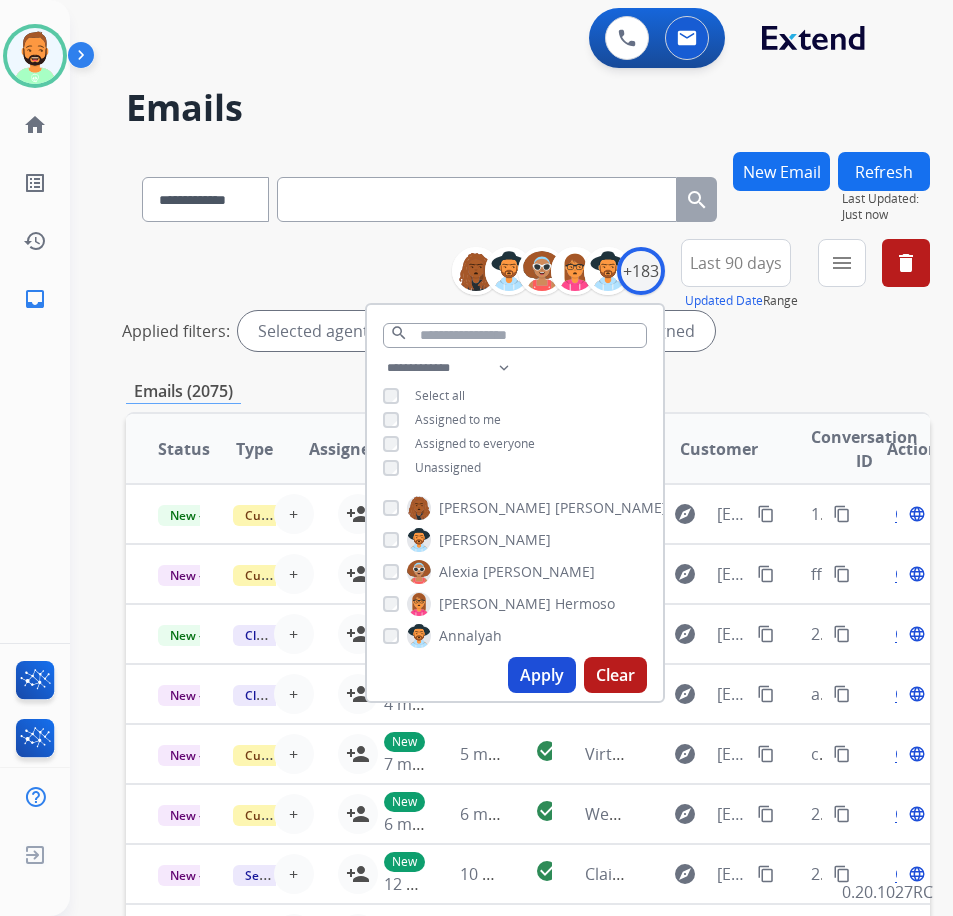 click on "Unassigned" at bounding box center (448, 467) 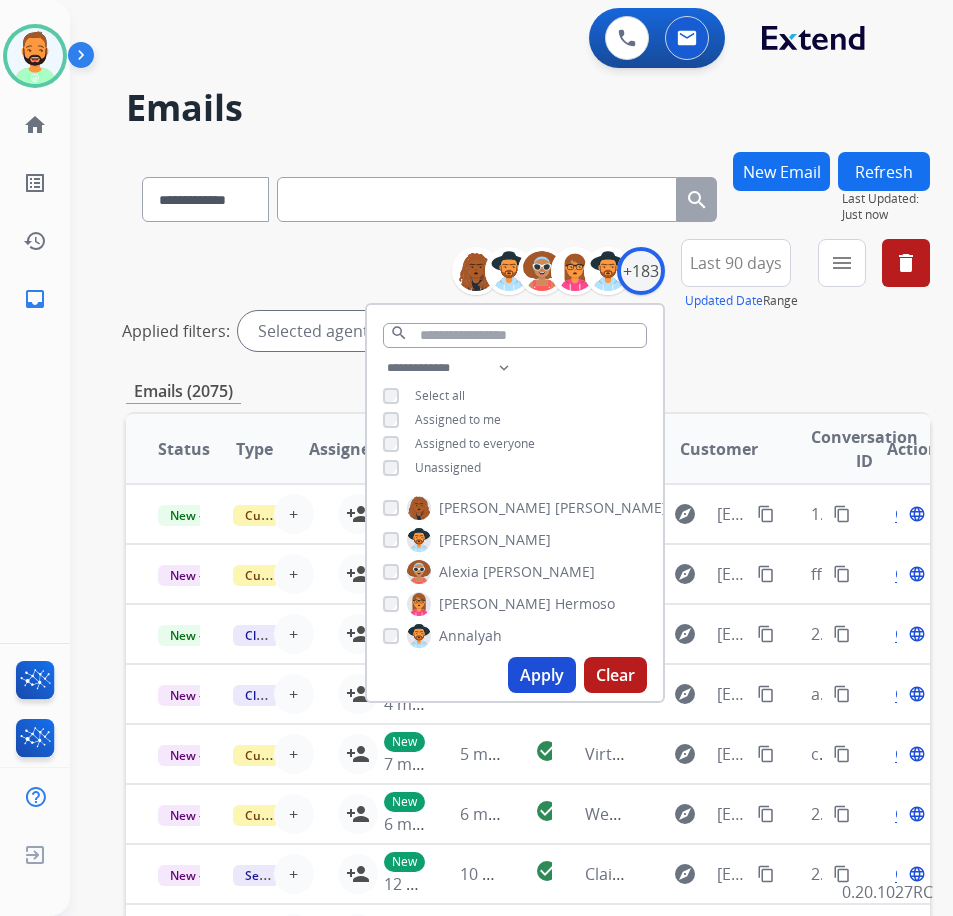 click on "Assigned to me" at bounding box center [458, 419] 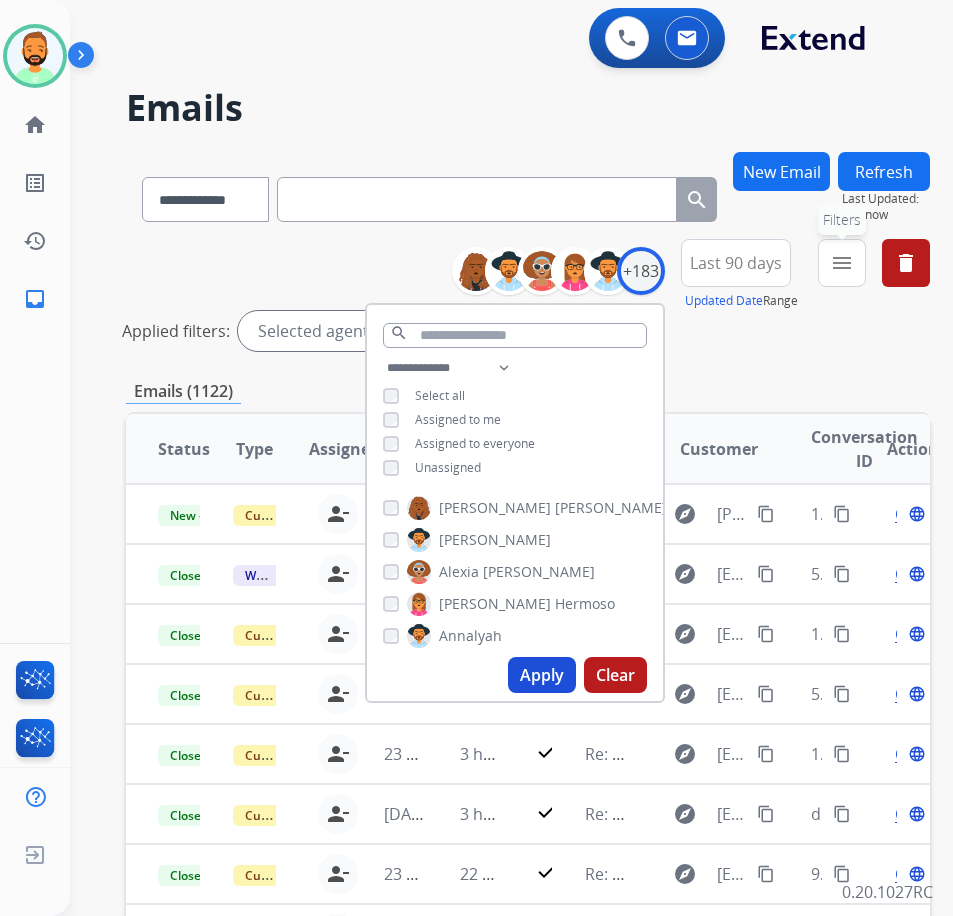 click on "menu  Filters" at bounding box center [842, 263] 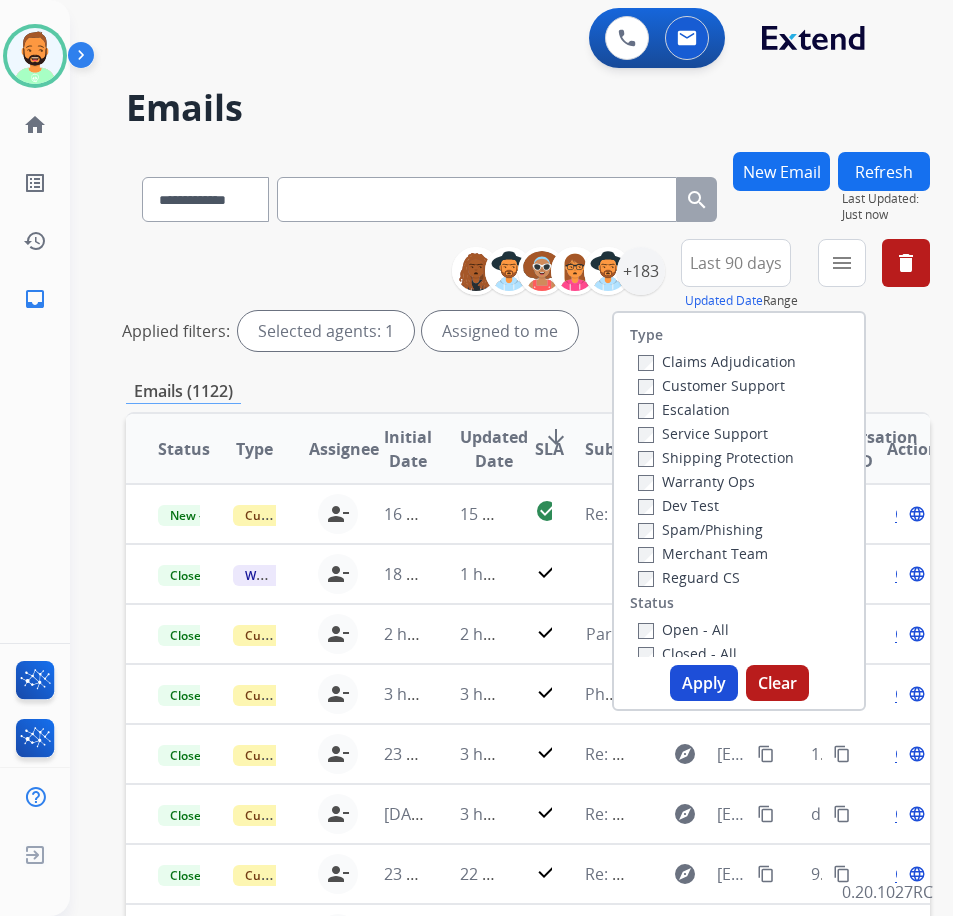 click on "Customer Support" at bounding box center (711, 385) 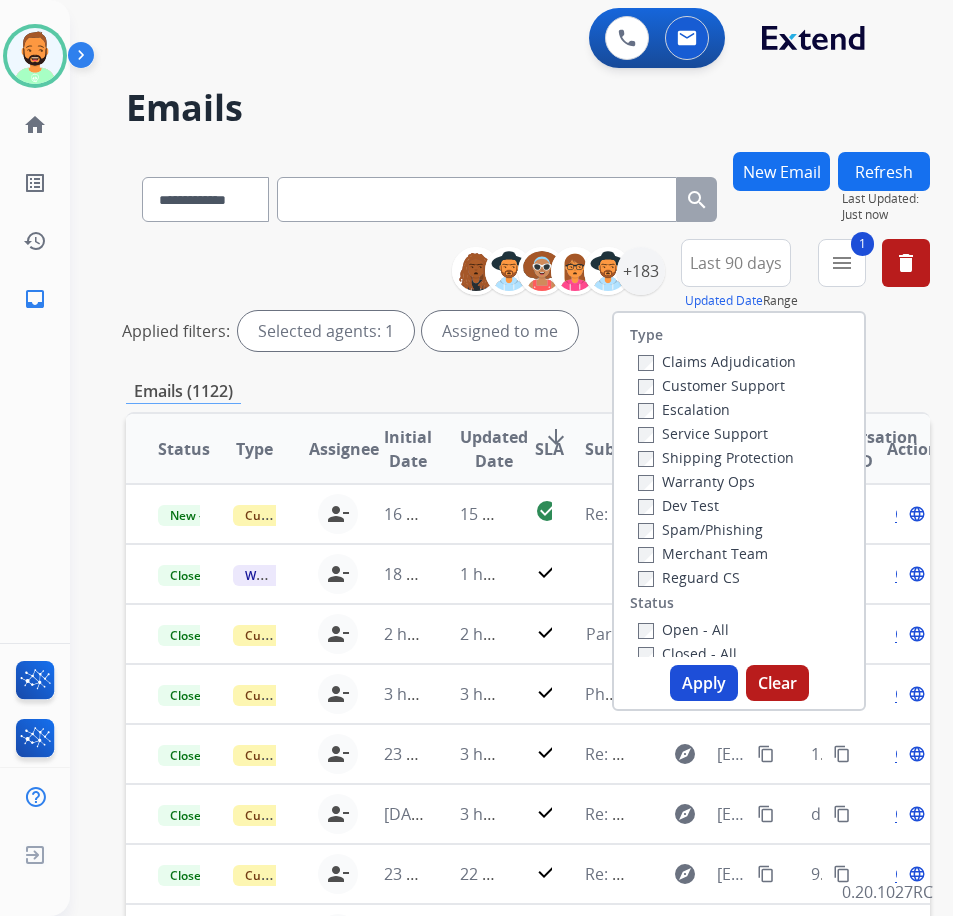 click on "Shipping Protection" at bounding box center (716, 457) 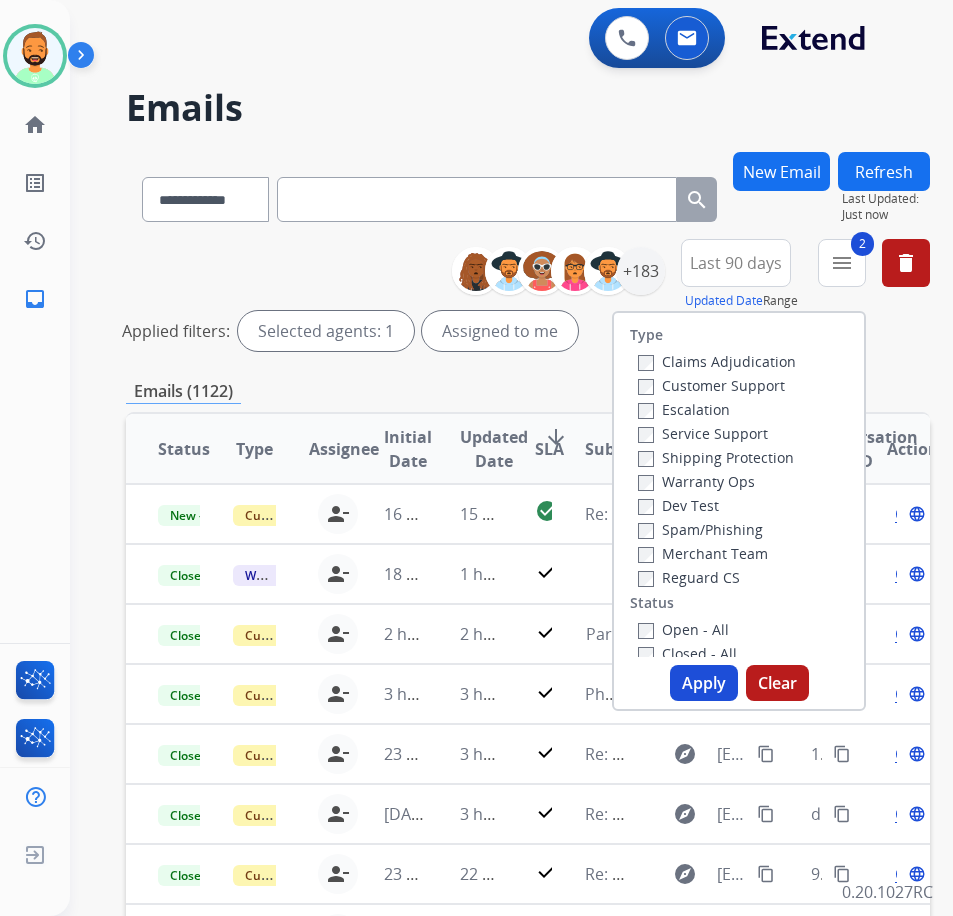 click on "Open - All" at bounding box center (683, 629) 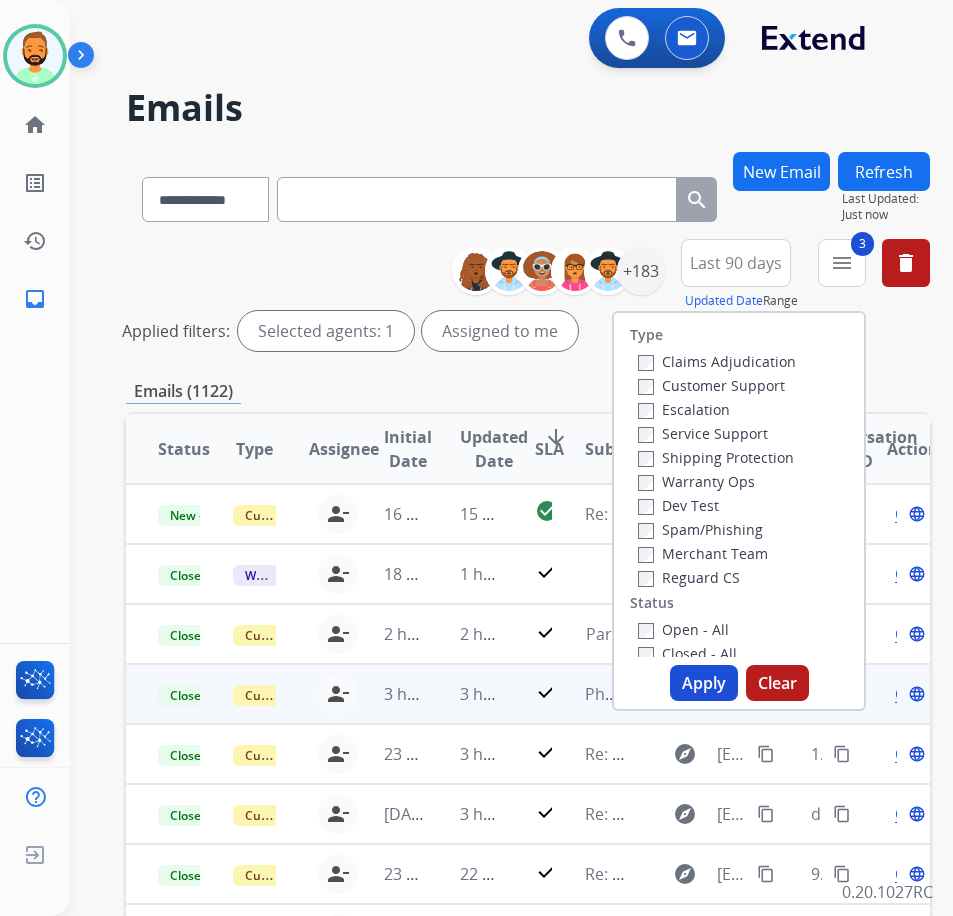 click on "explore roblesjack@hotmail.com content_copy" at bounding box center (704, 694) 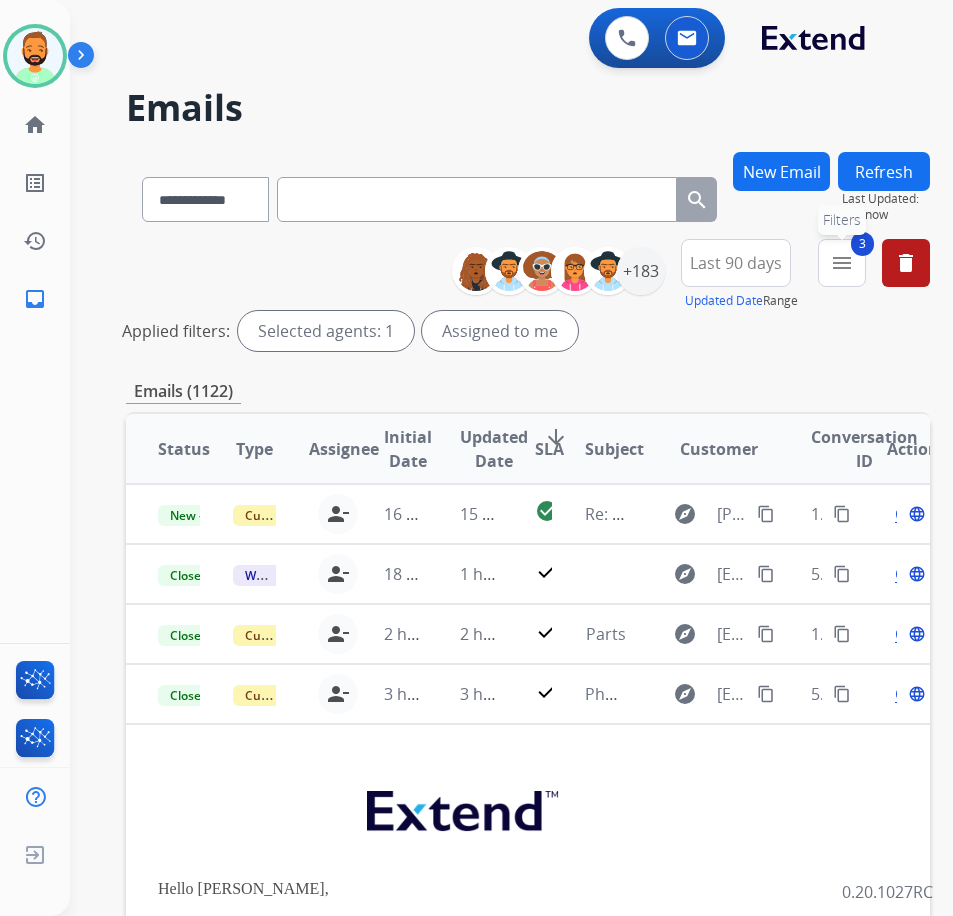scroll, scrollTop: 180, scrollLeft: 0, axis: vertical 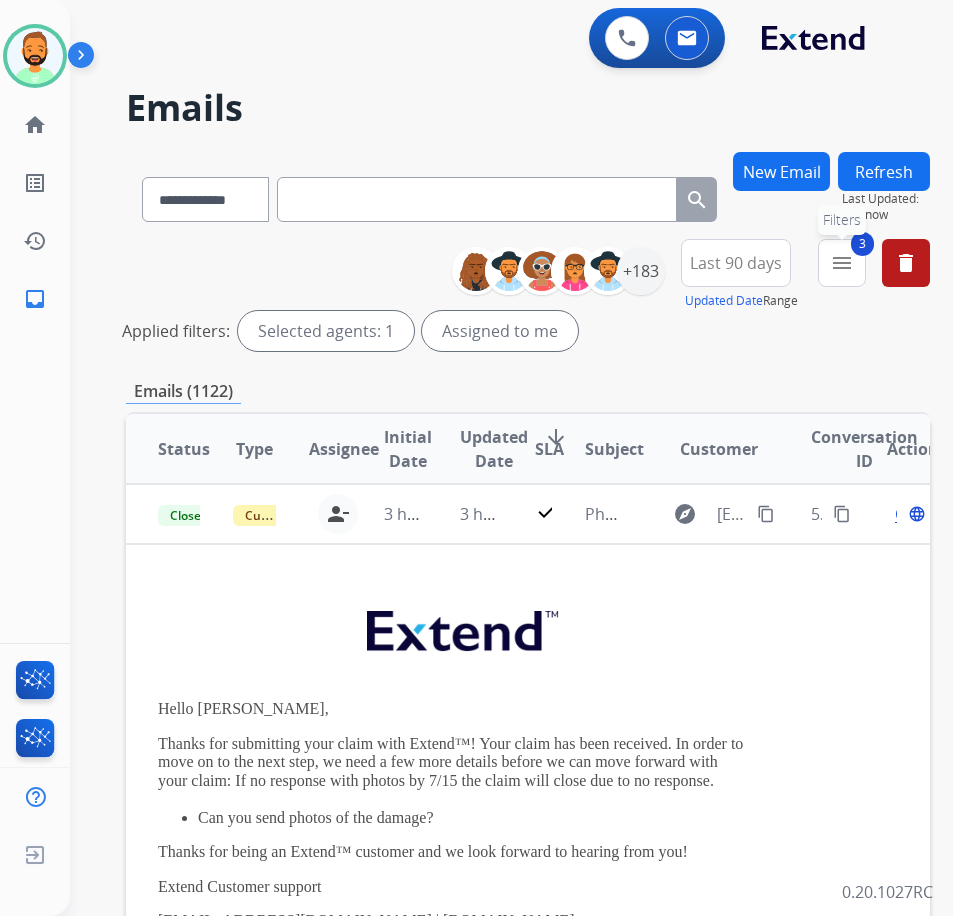 click on "menu" at bounding box center [842, 263] 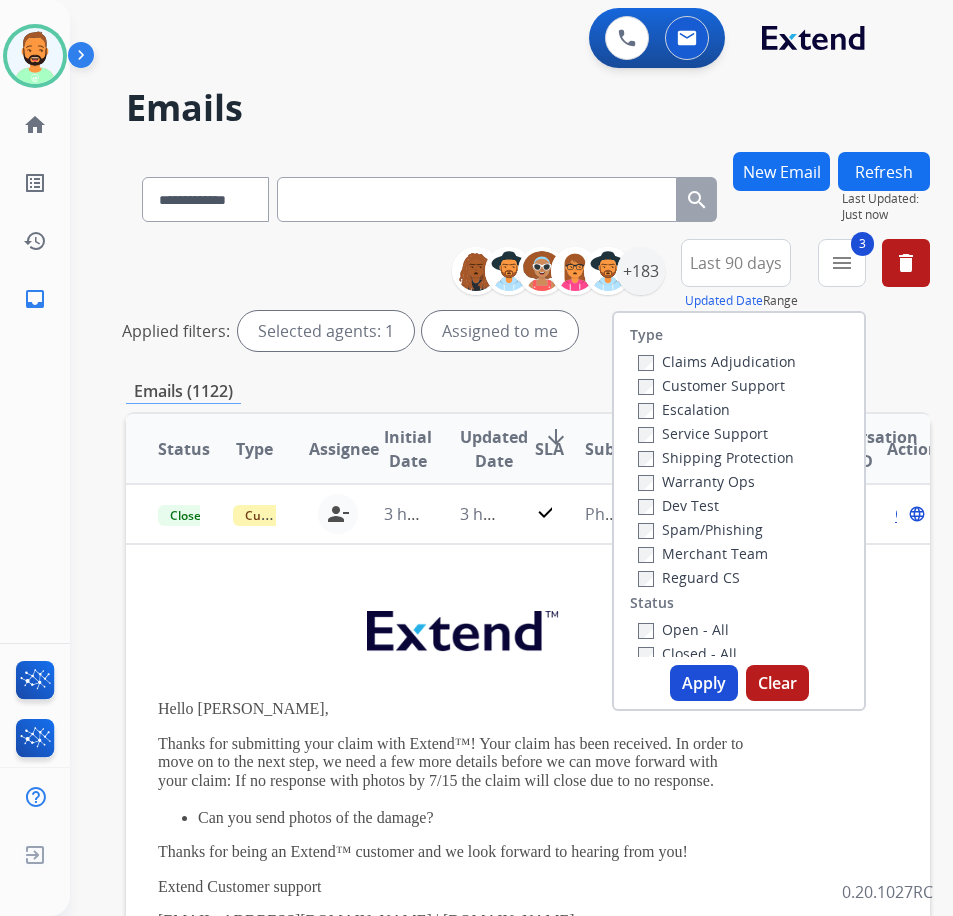 click on "Apply" at bounding box center [704, 683] 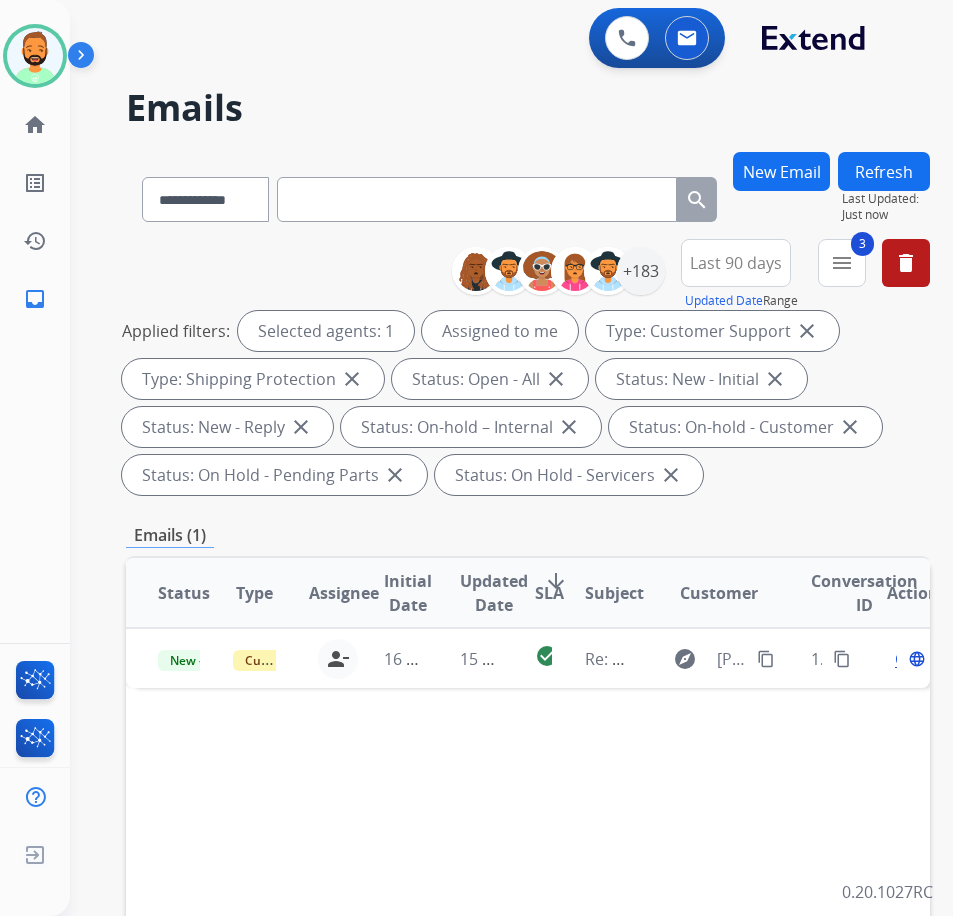 scroll, scrollTop: 0, scrollLeft: 0, axis: both 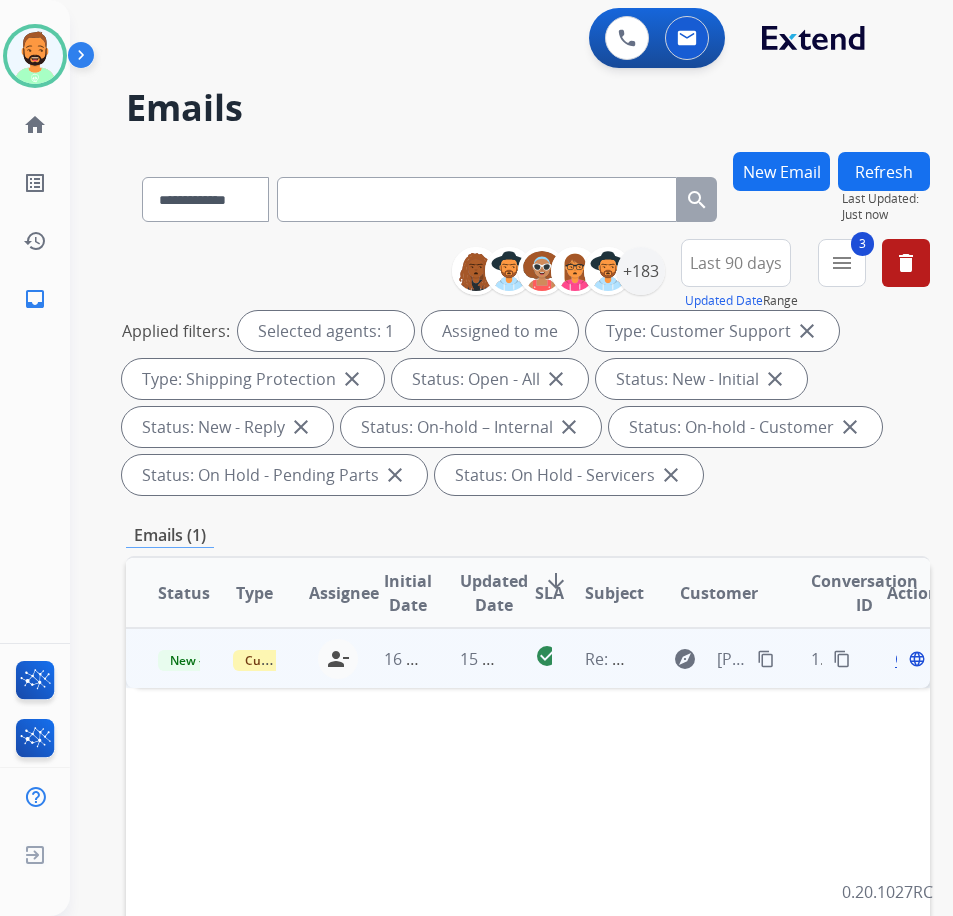 click on "15 minutes ago" at bounding box center (465, 658) 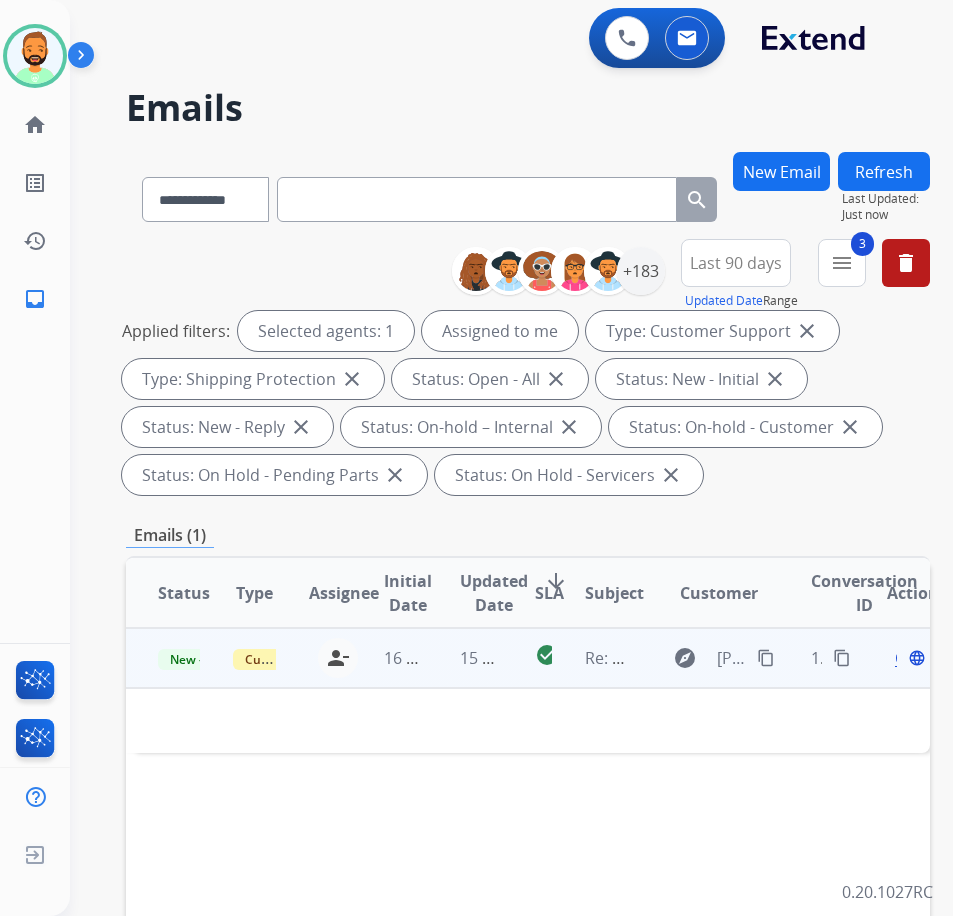 click on "Open" at bounding box center [915, 658] 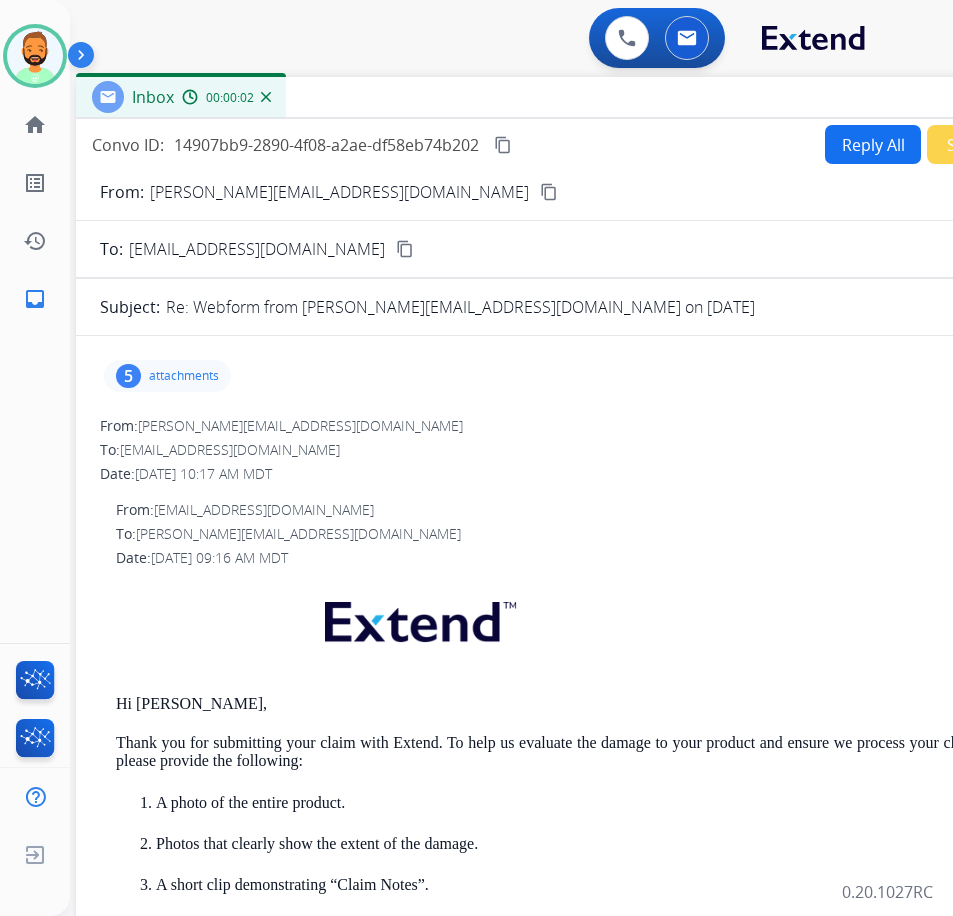 drag, startPoint x: 294, startPoint y: 140, endPoint x: 465, endPoint y: 95, distance: 176.82195 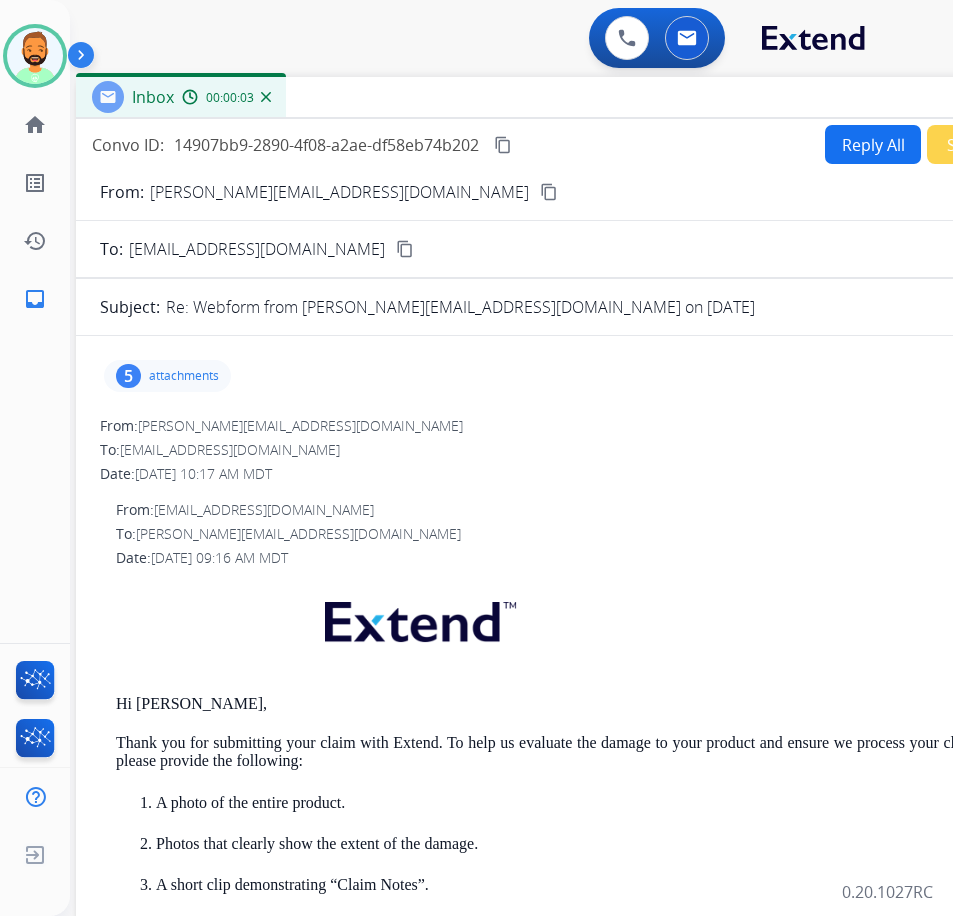 click on "attachments" at bounding box center (184, 376) 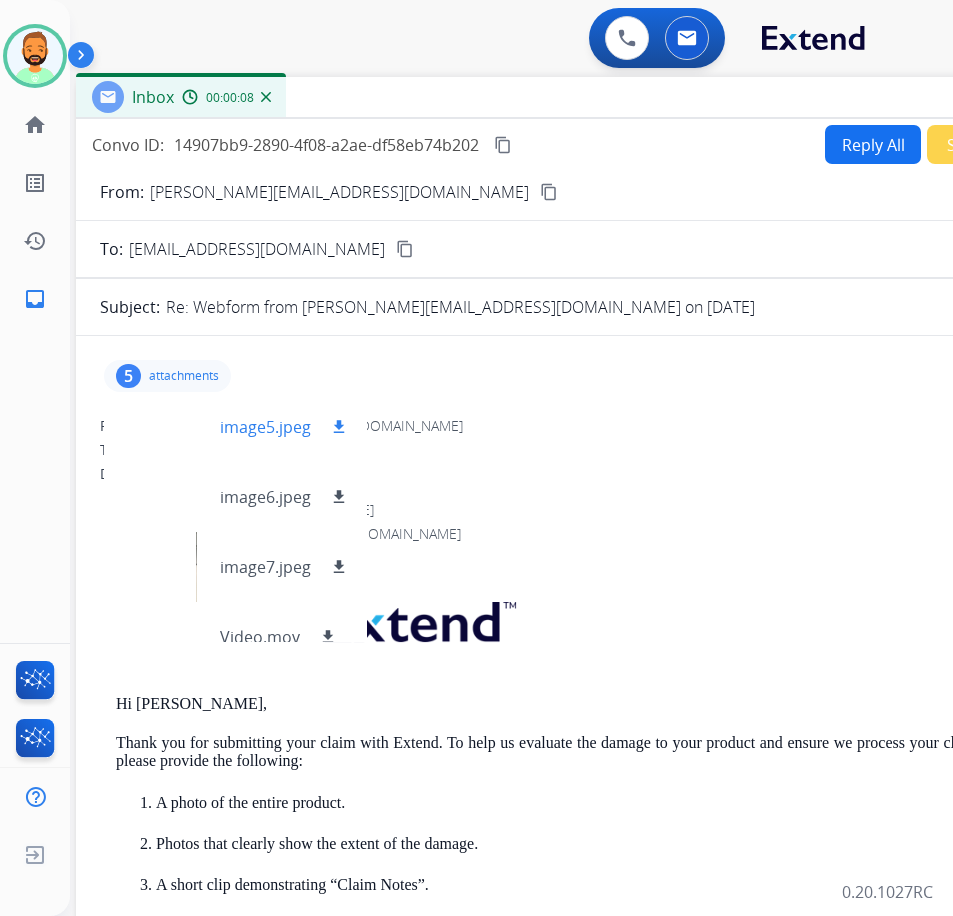 click at bounding box center (170, 427) 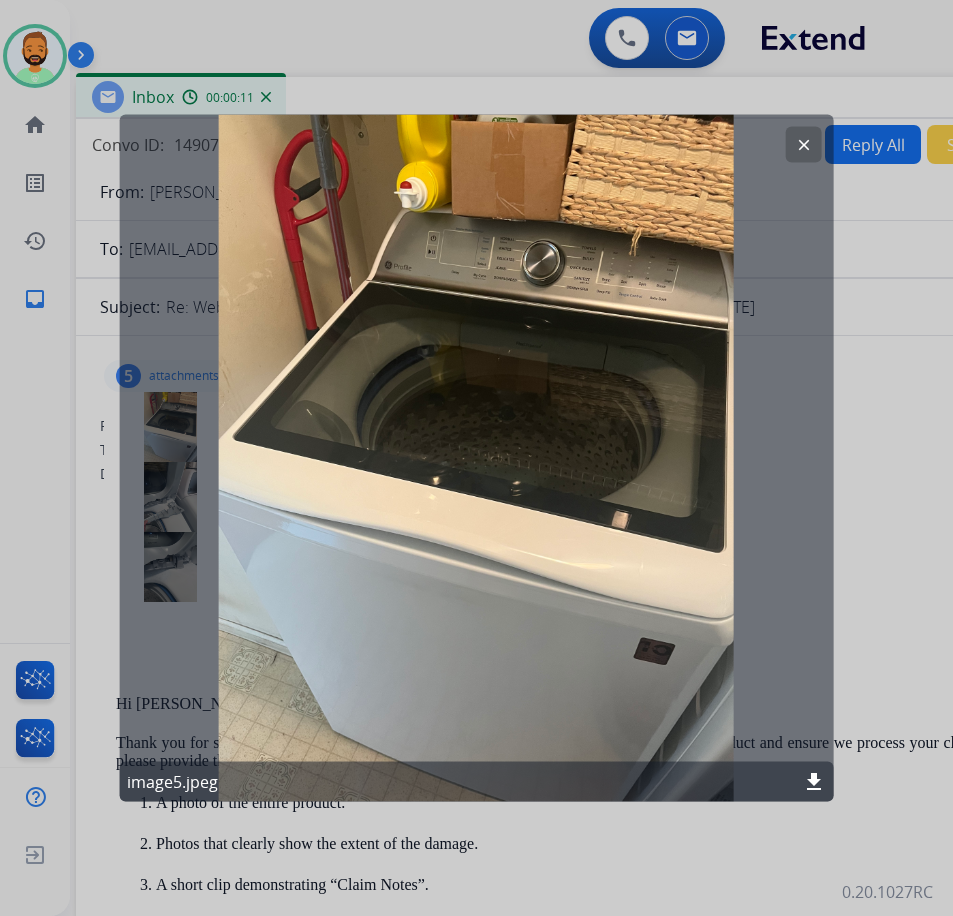 click on "clear" 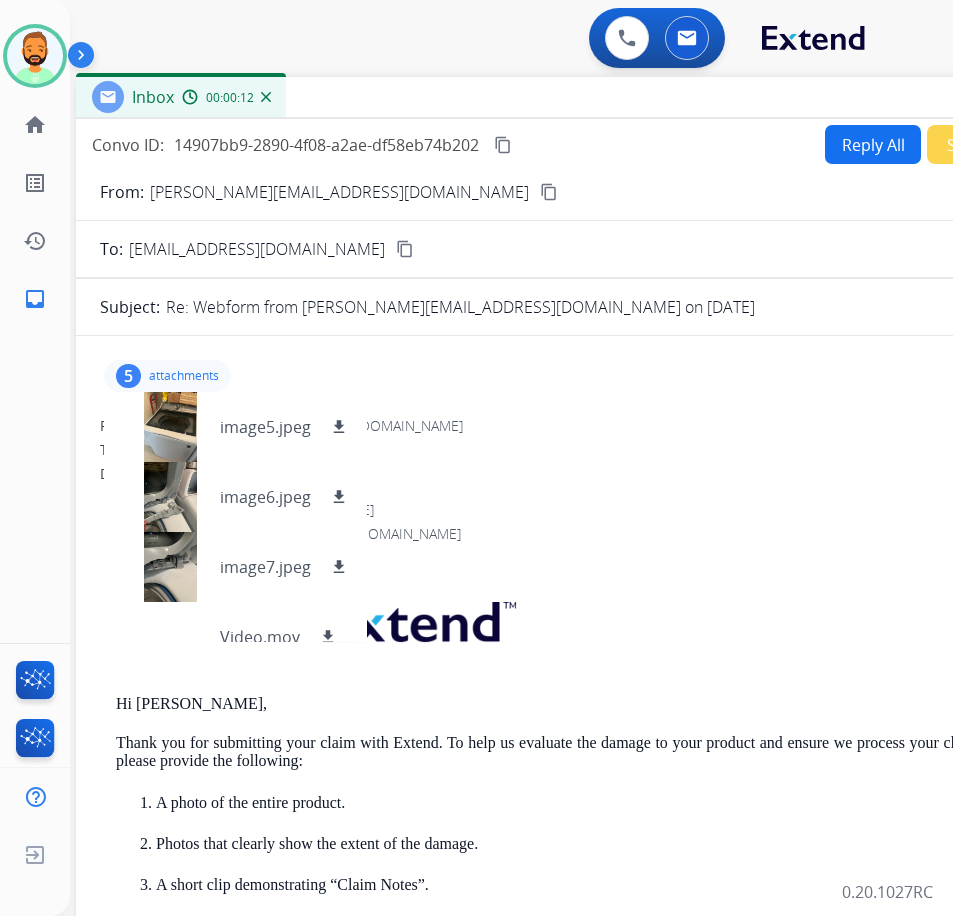 click on "content_copy" at bounding box center [549, 192] 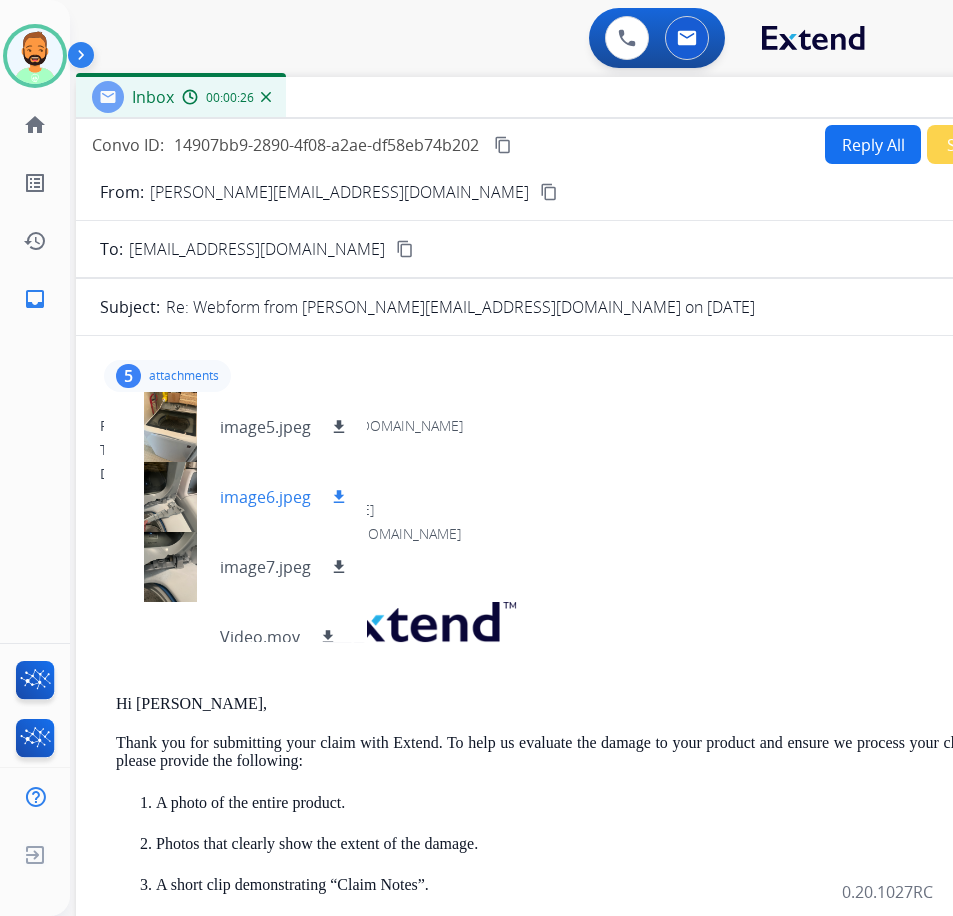 click at bounding box center (170, 497) 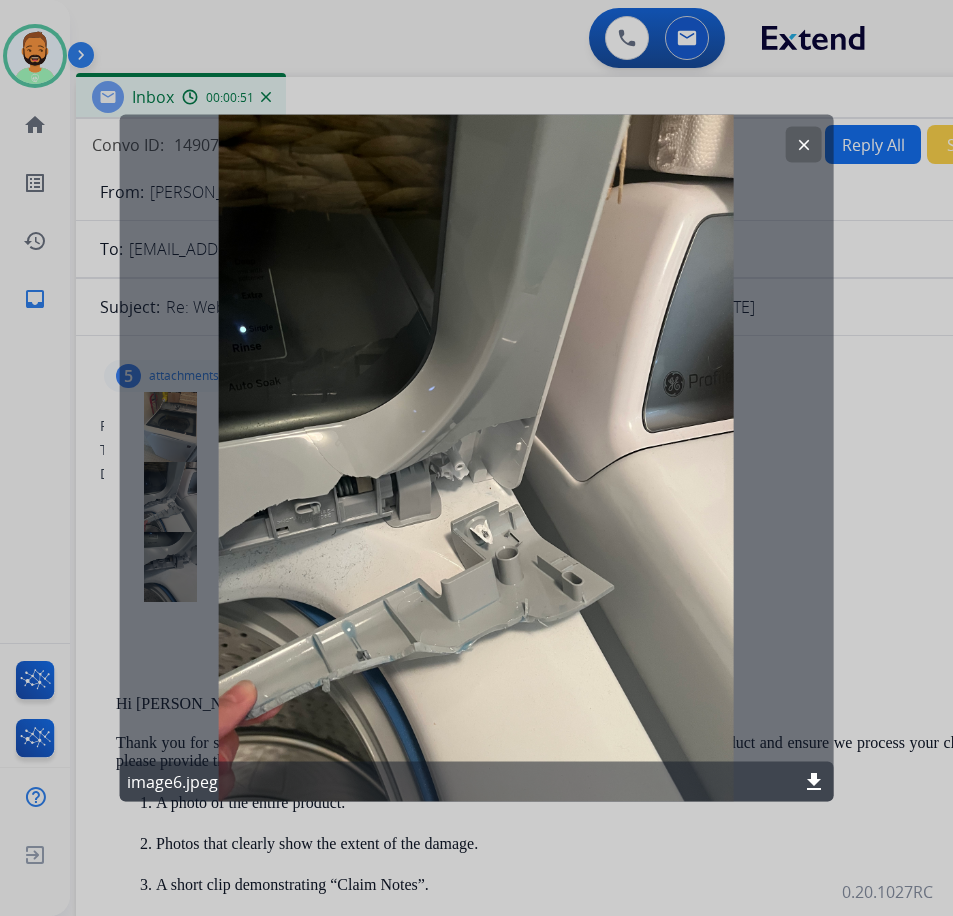click on "clear" 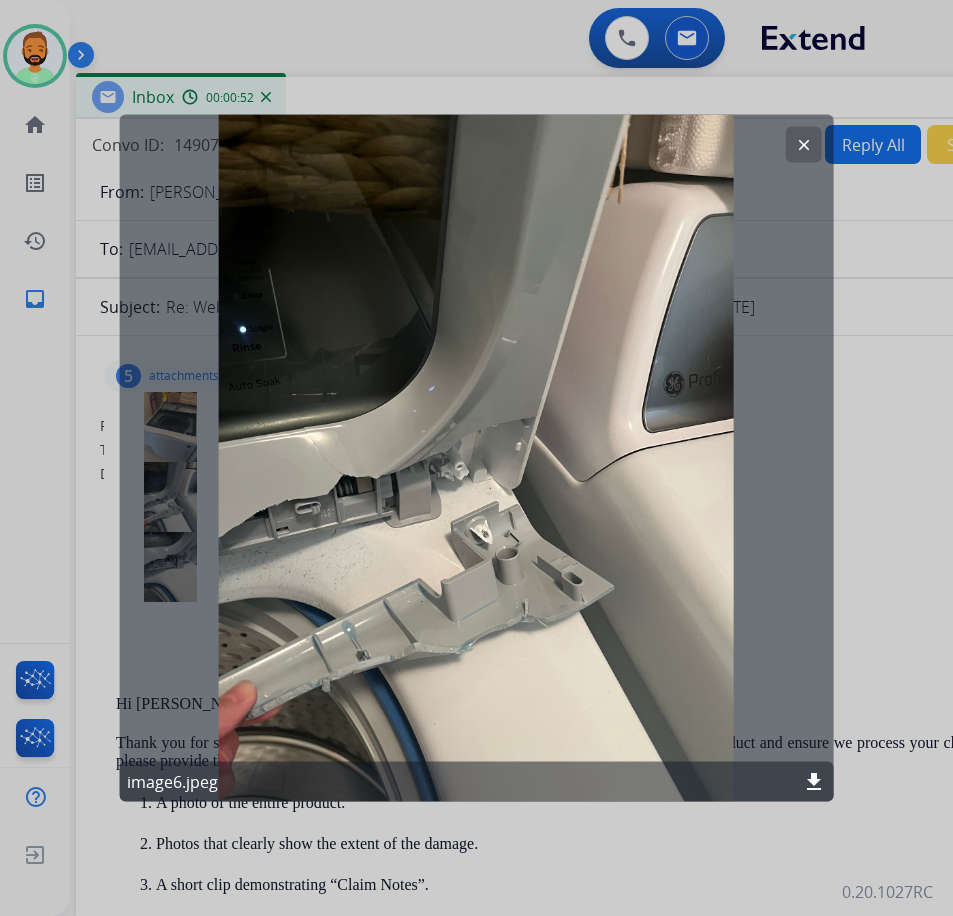 click on "clear" 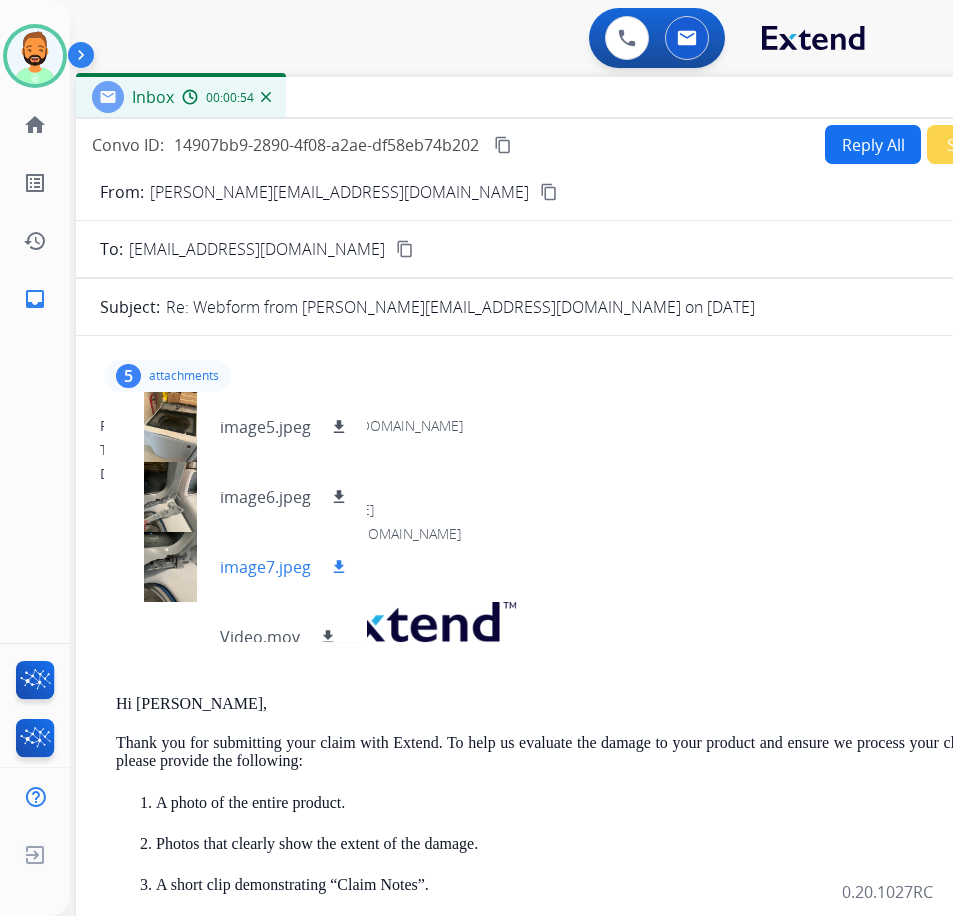 click at bounding box center [170, 567] 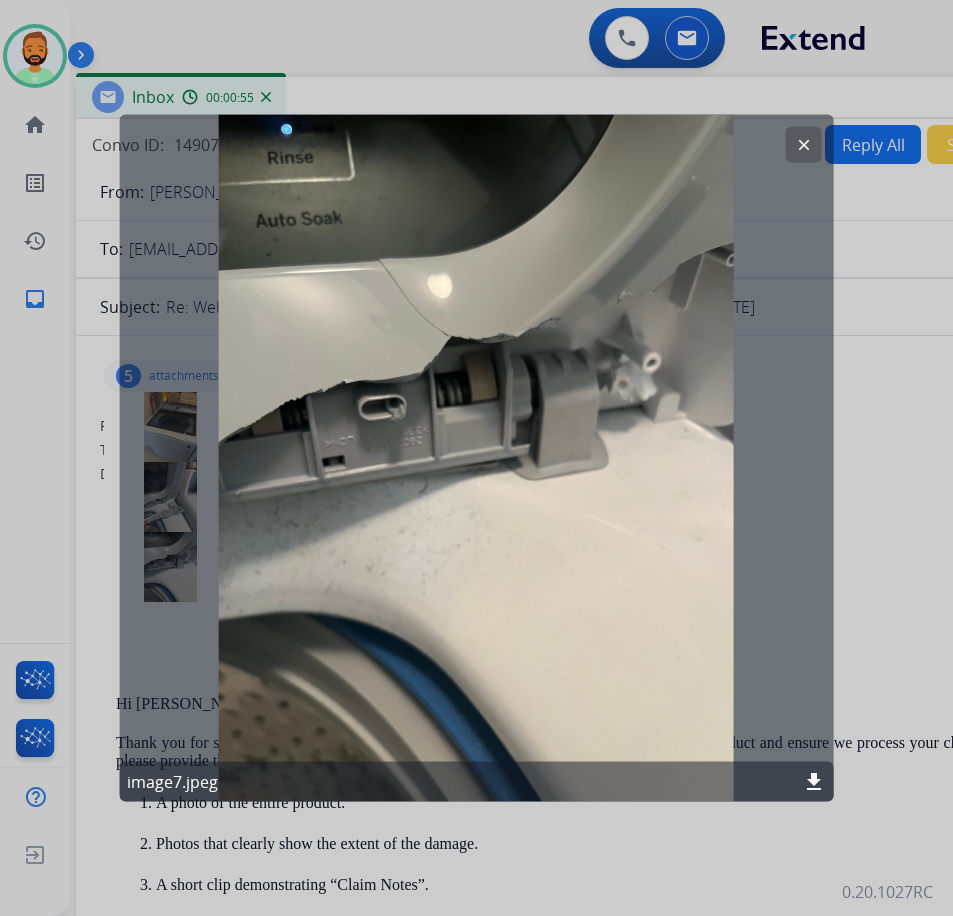 click on "clear" 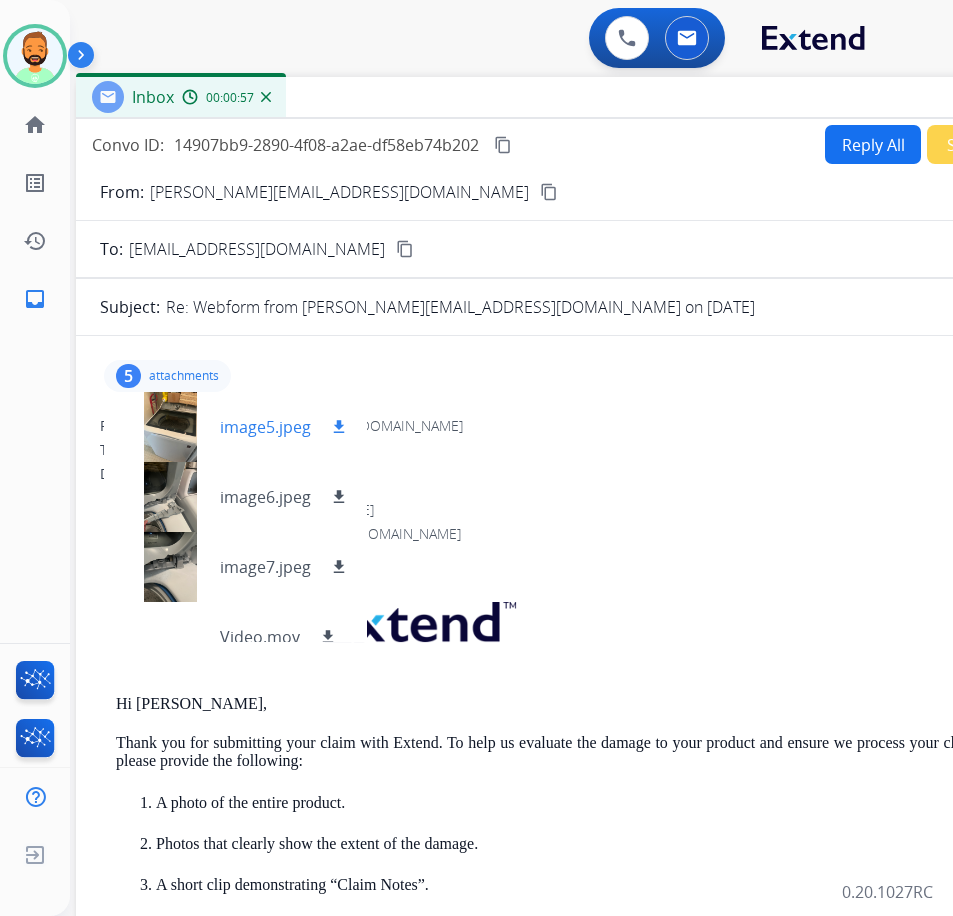 scroll, scrollTop: 100, scrollLeft: 0, axis: vertical 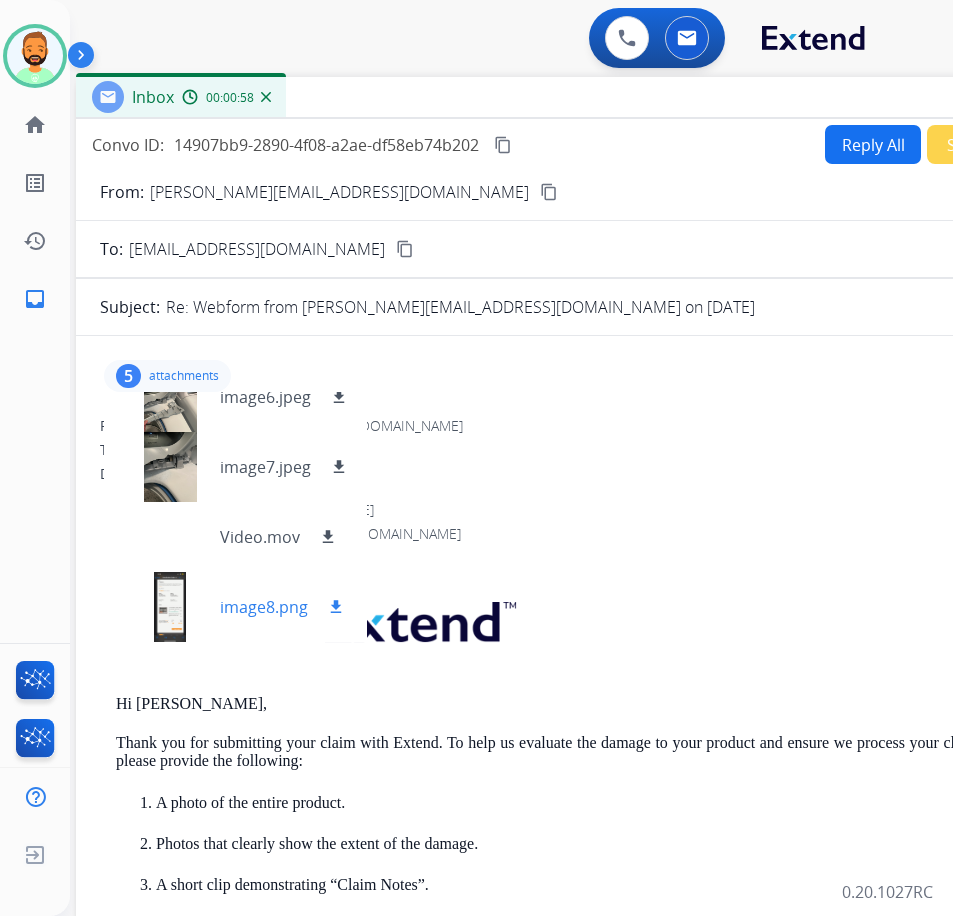 click at bounding box center (170, 607) 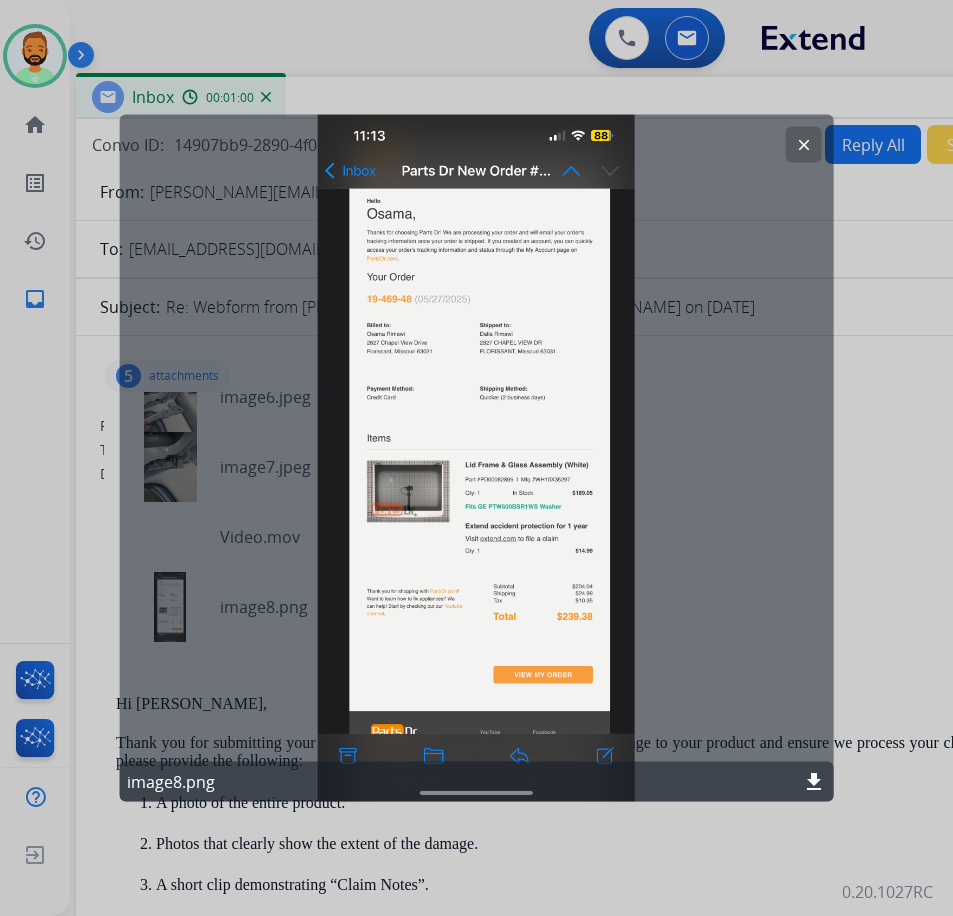 click on "clear" 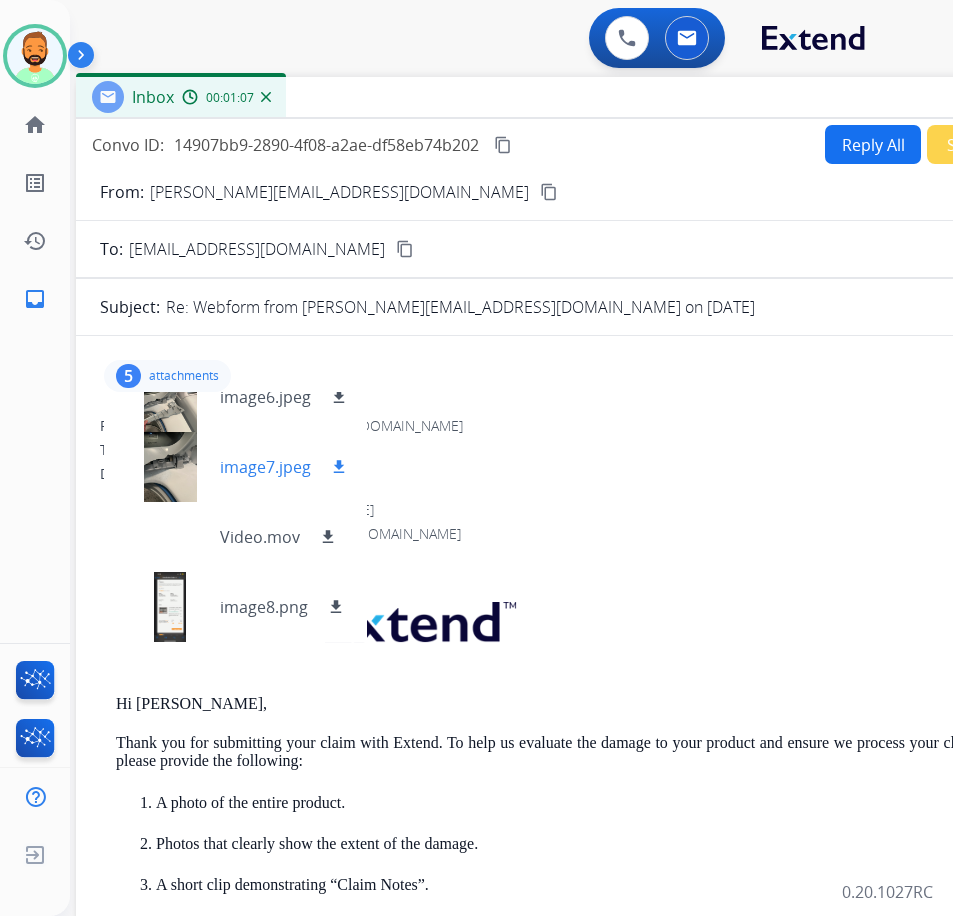 scroll, scrollTop: 0, scrollLeft: 0, axis: both 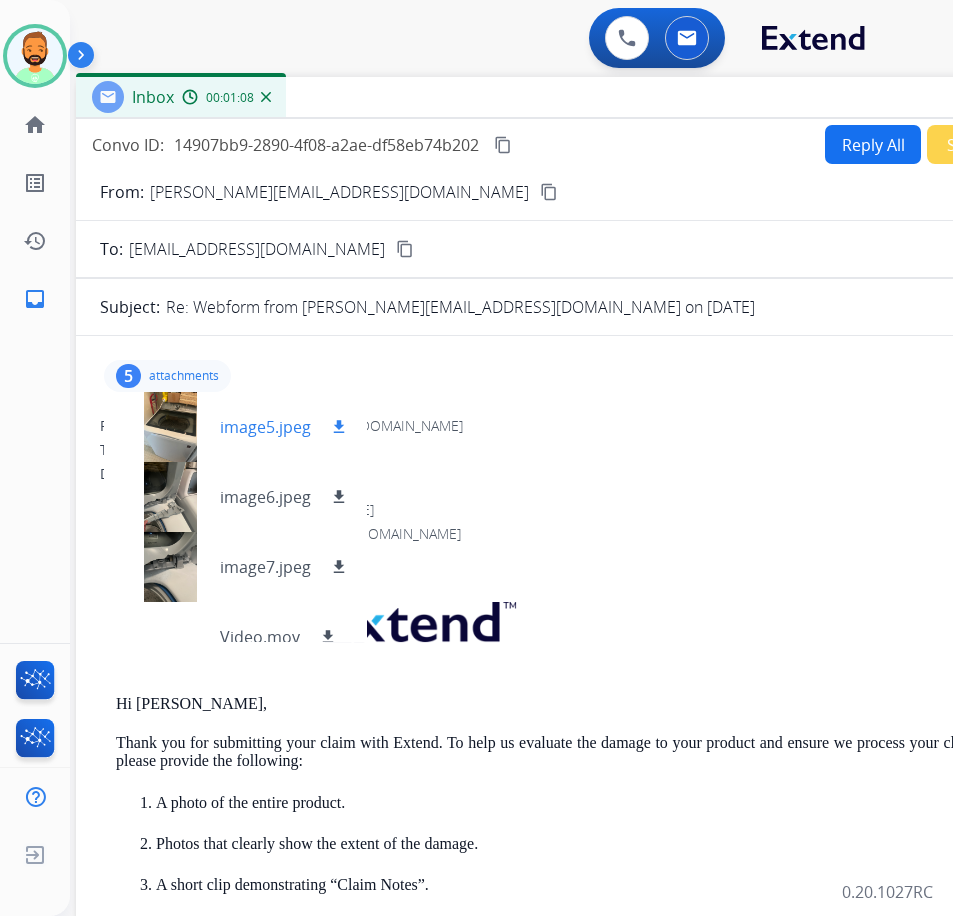 click on "download" at bounding box center [339, 427] 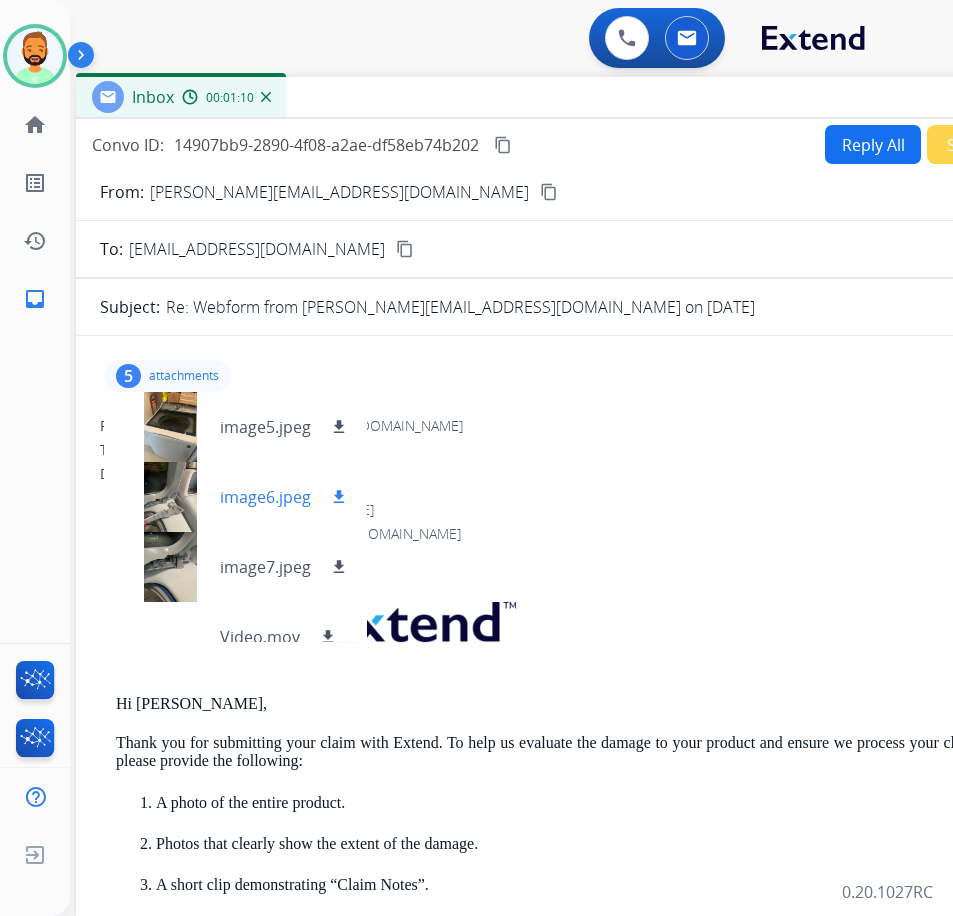 click on "download" at bounding box center [339, 497] 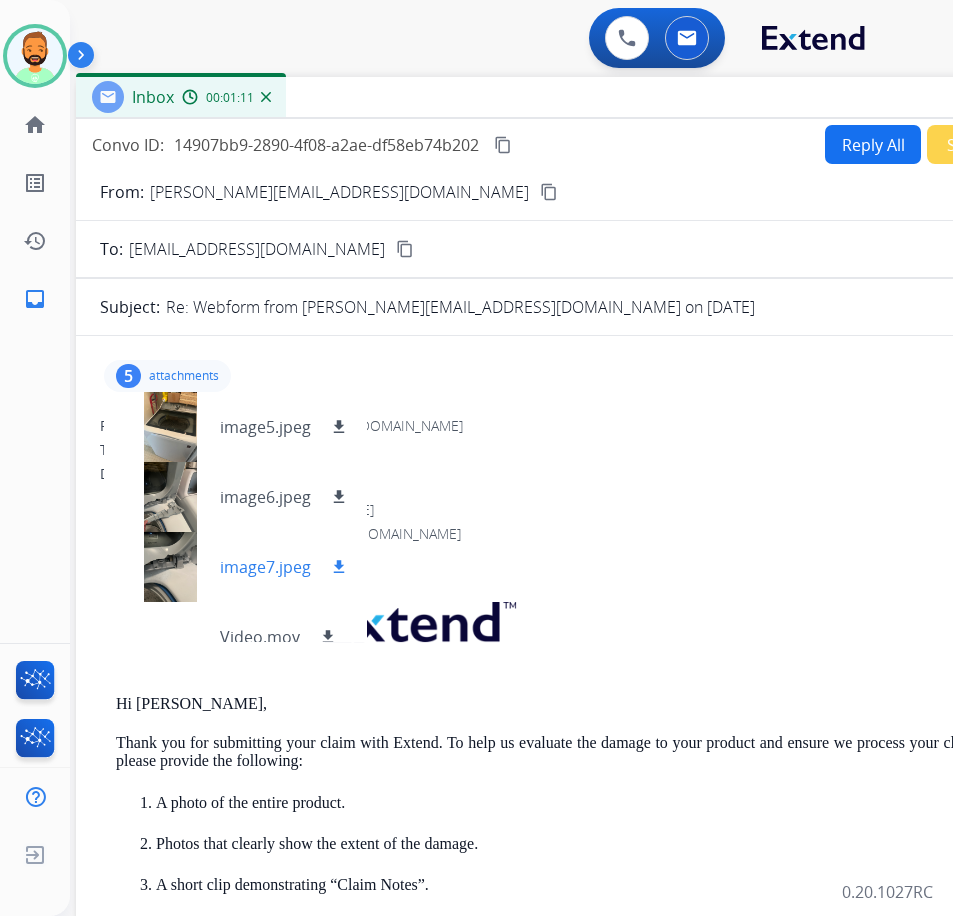 click on "download" at bounding box center (339, 567) 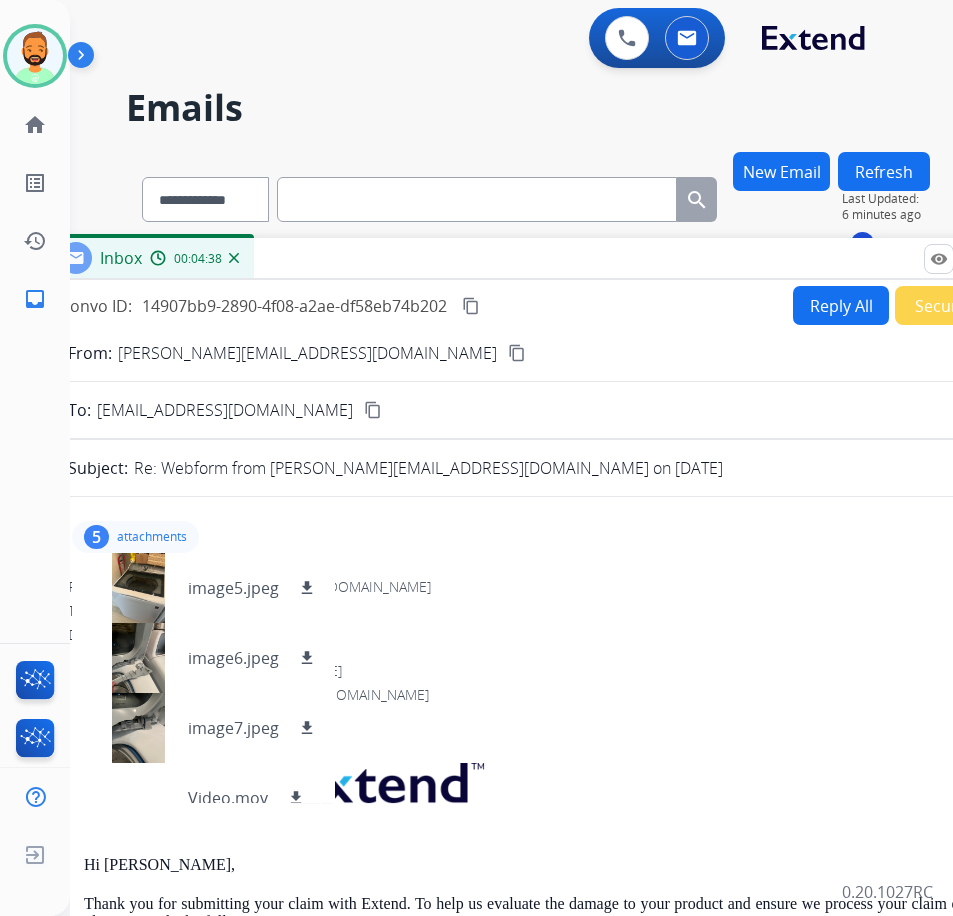 drag, startPoint x: 616, startPoint y: 106, endPoint x: 534, endPoint y: 376, distance: 282.17725 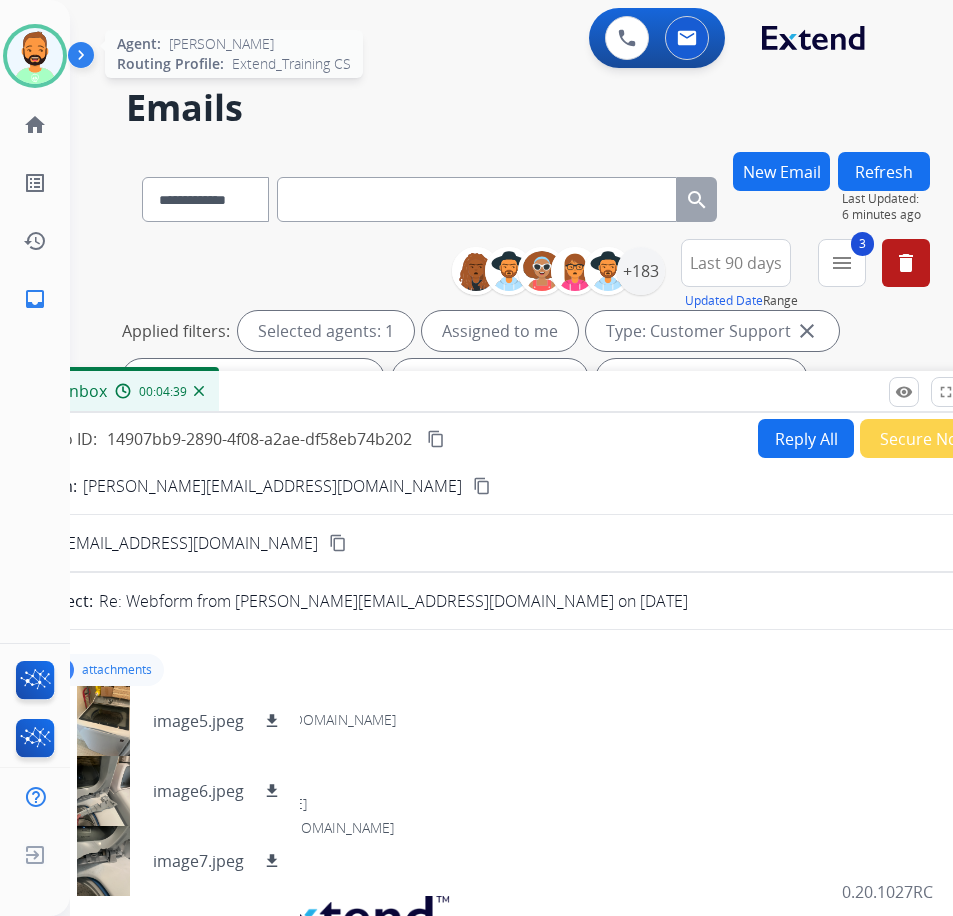 click at bounding box center (35, 56) 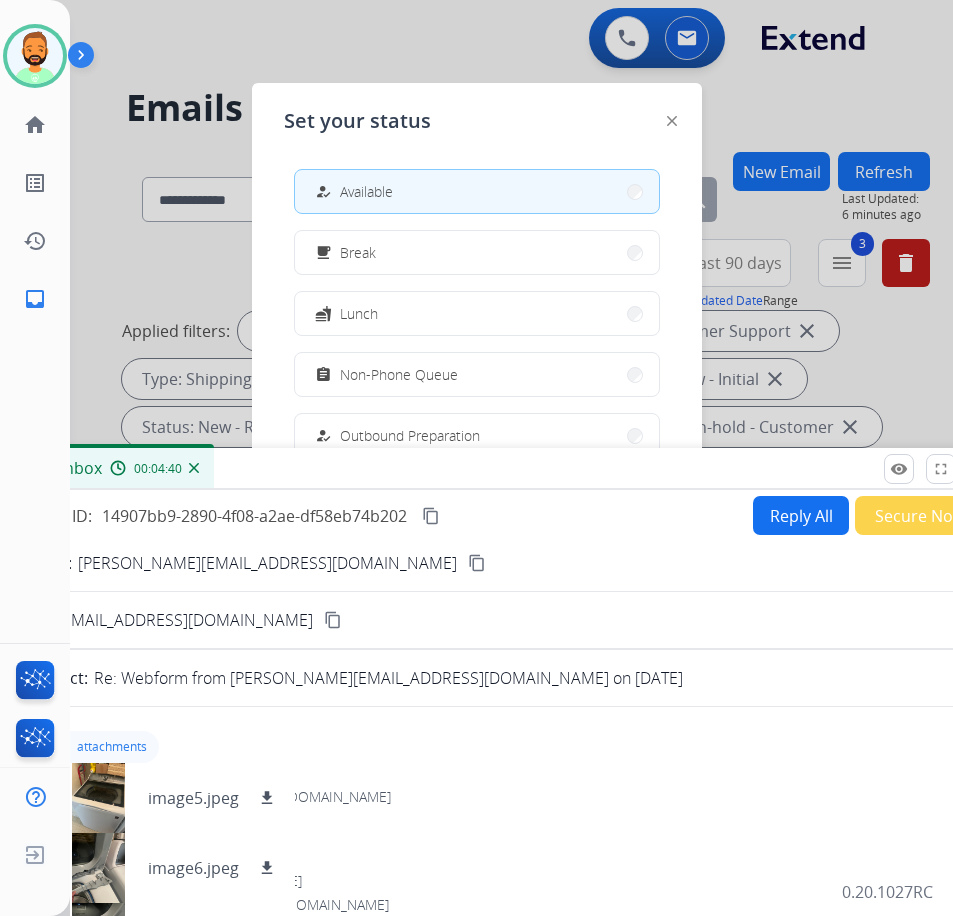 drag, startPoint x: 508, startPoint y: 400, endPoint x: 503, endPoint y: 496, distance: 96.13012 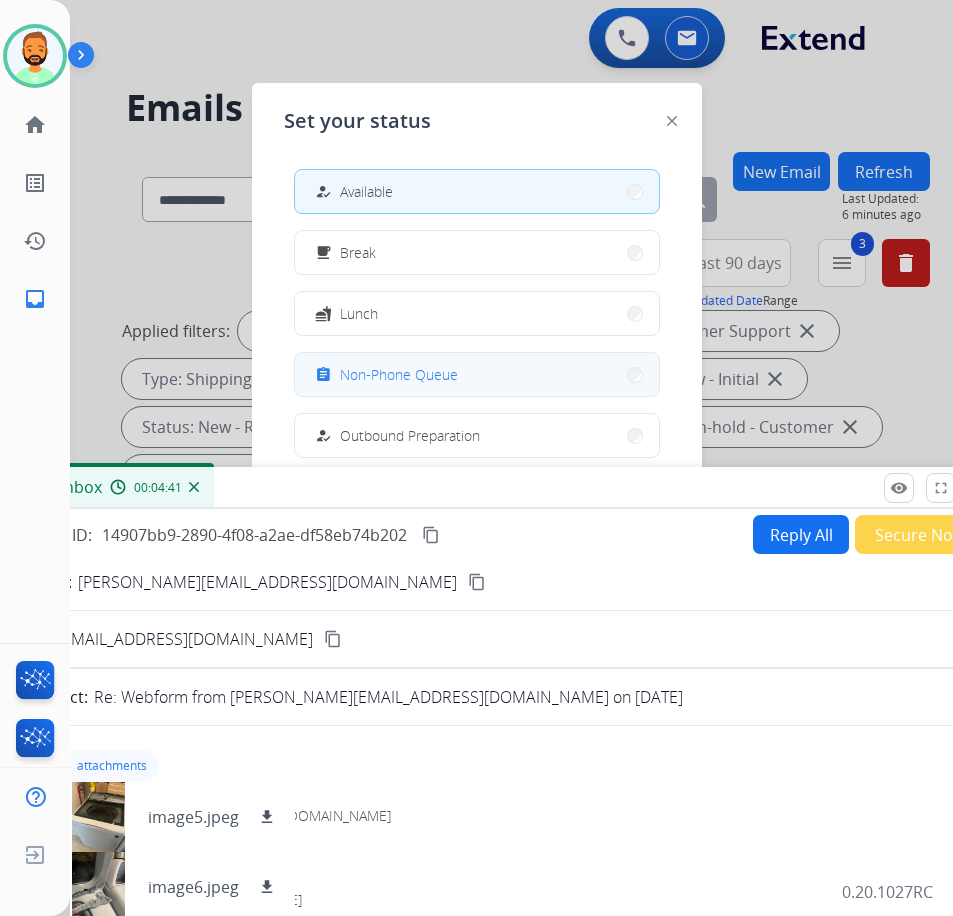 click on "assignment Non-Phone Queue" at bounding box center [477, 374] 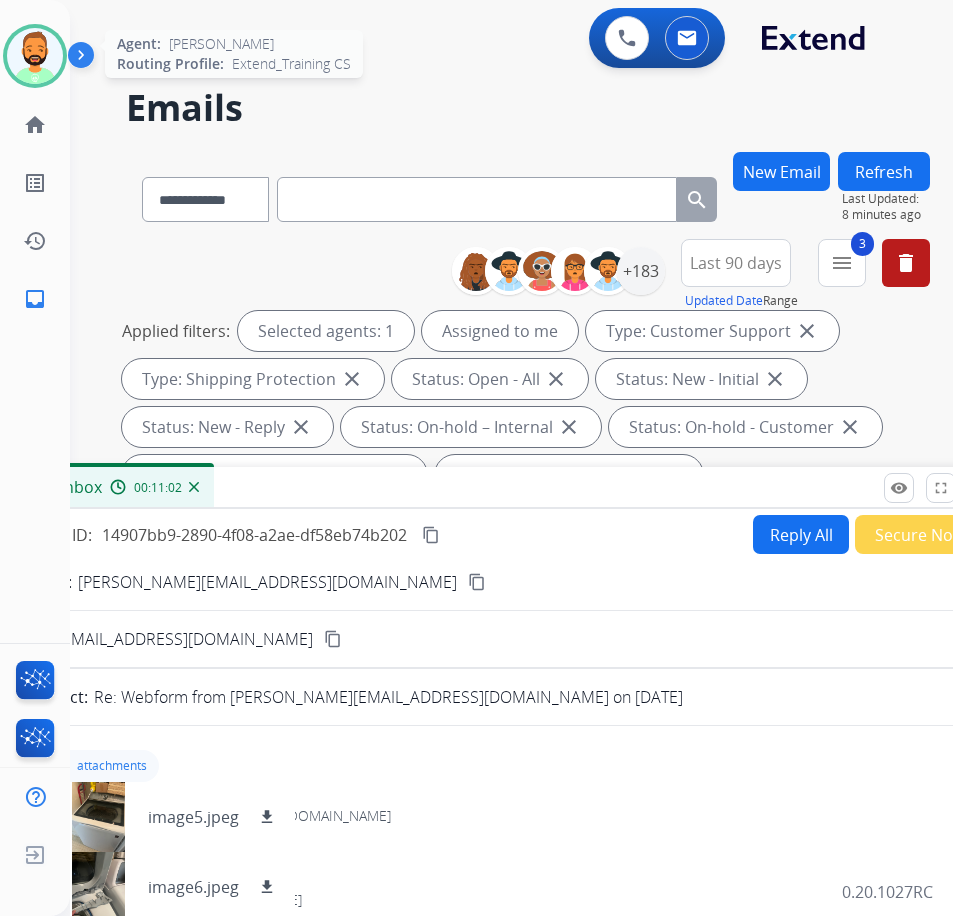 click at bounding box center (35, 56) 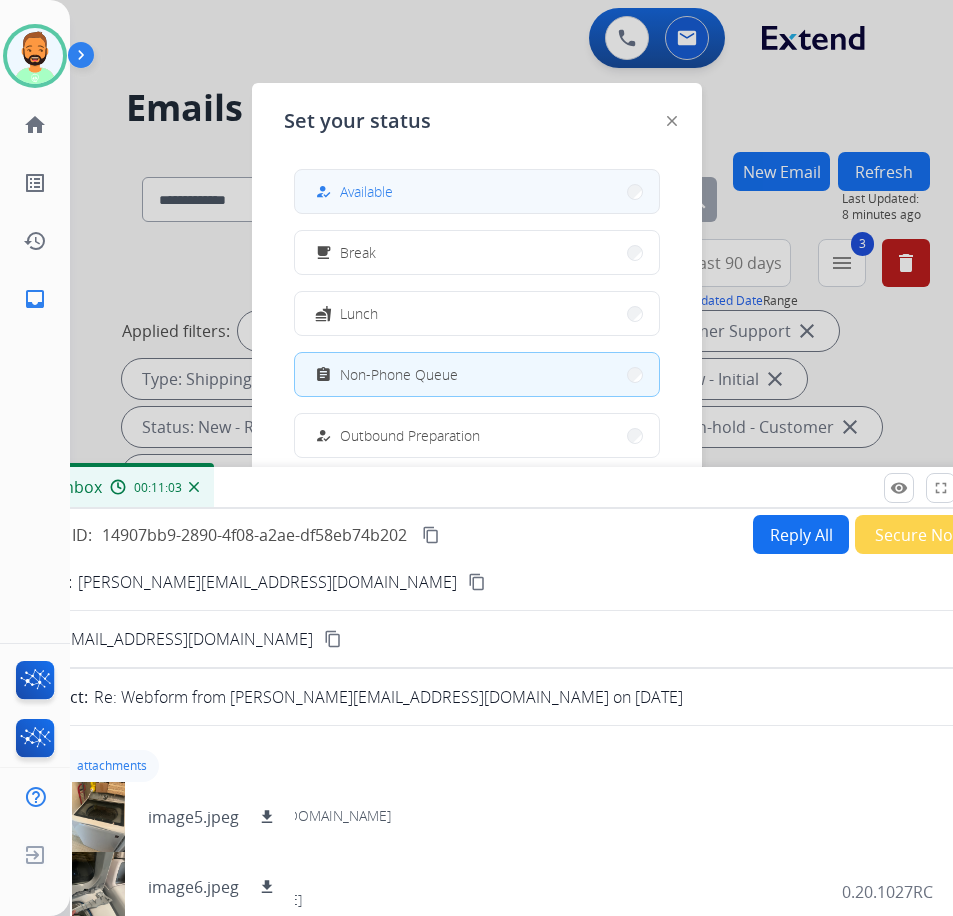 click on "Available" at bounding box center (366, 191) 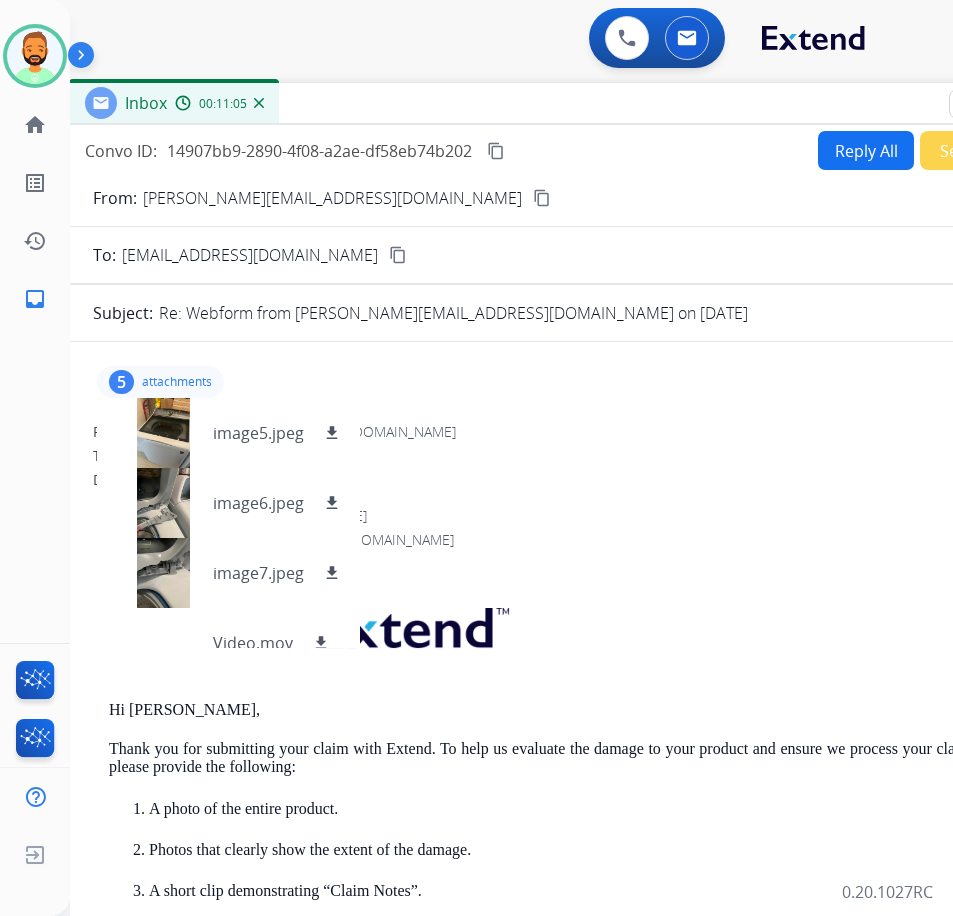 drag, startPoint x: 452, startPoint y: 495, endPoint x: 517, endPoint y: 111, distance: 389.46246 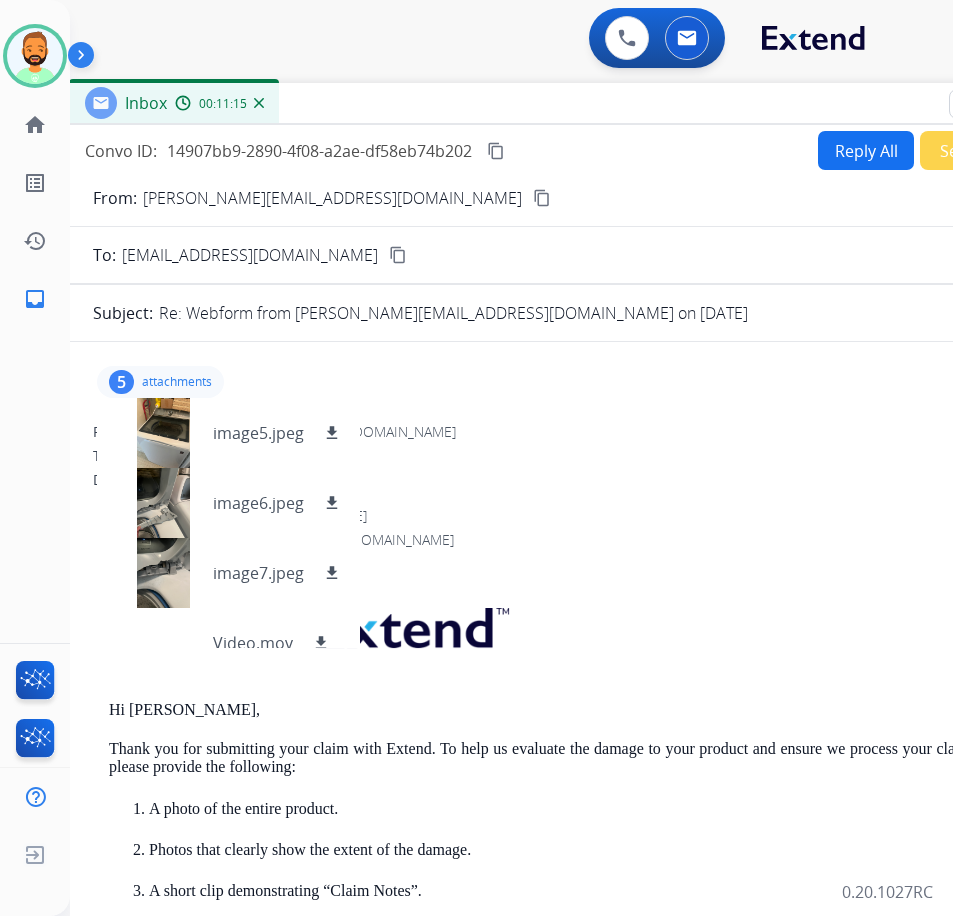 click on "attachments" at bounding box center (177, 382) 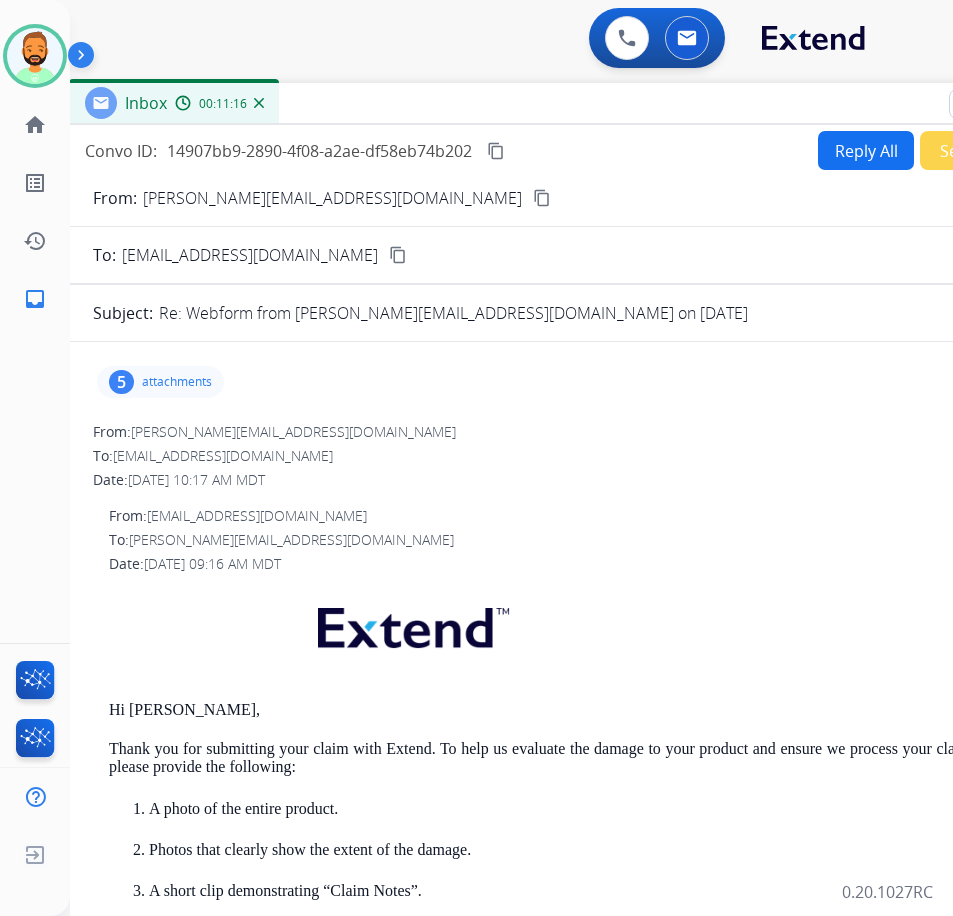 click on "Reply All" at bounding box center (866, 150) 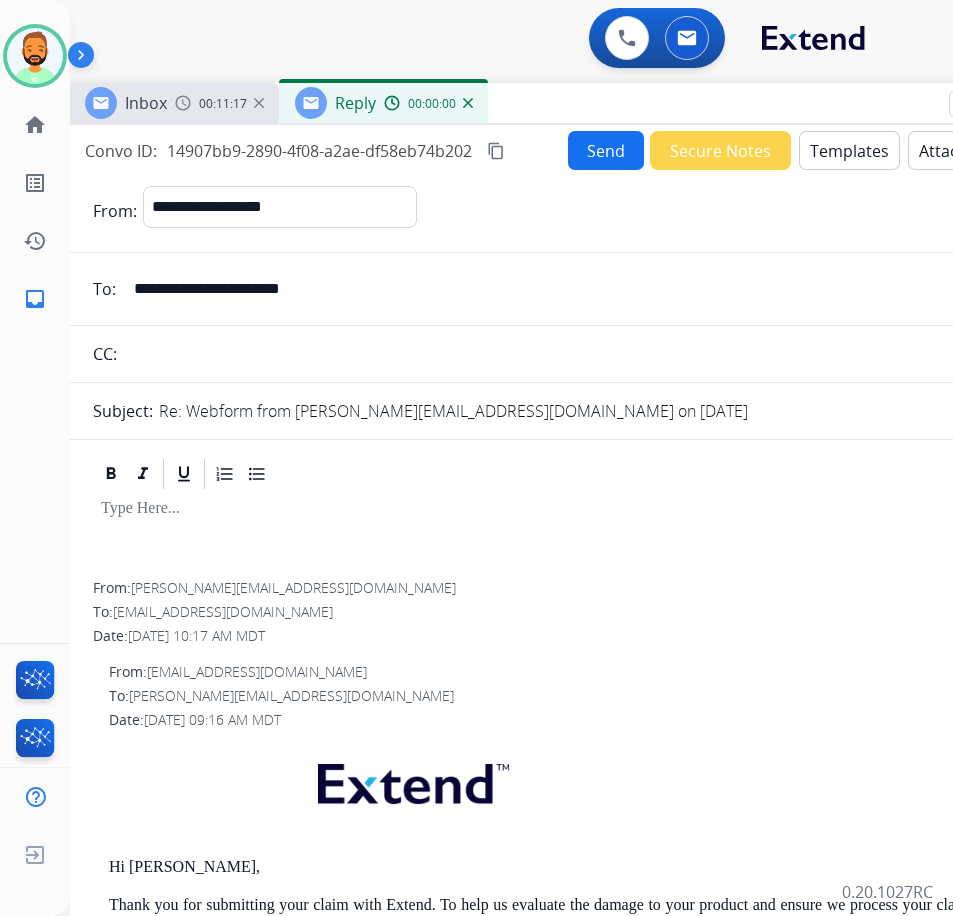 click on "Templates" at bounding box center (849, 150) 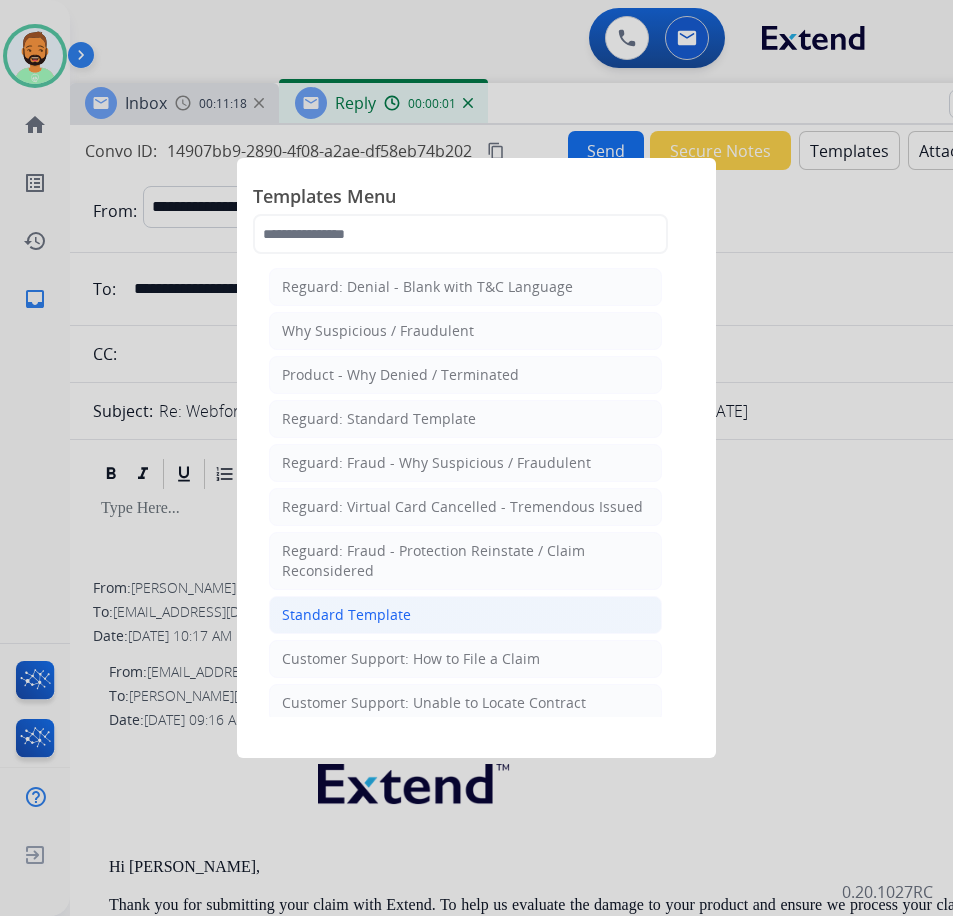 click on "Standard Template" 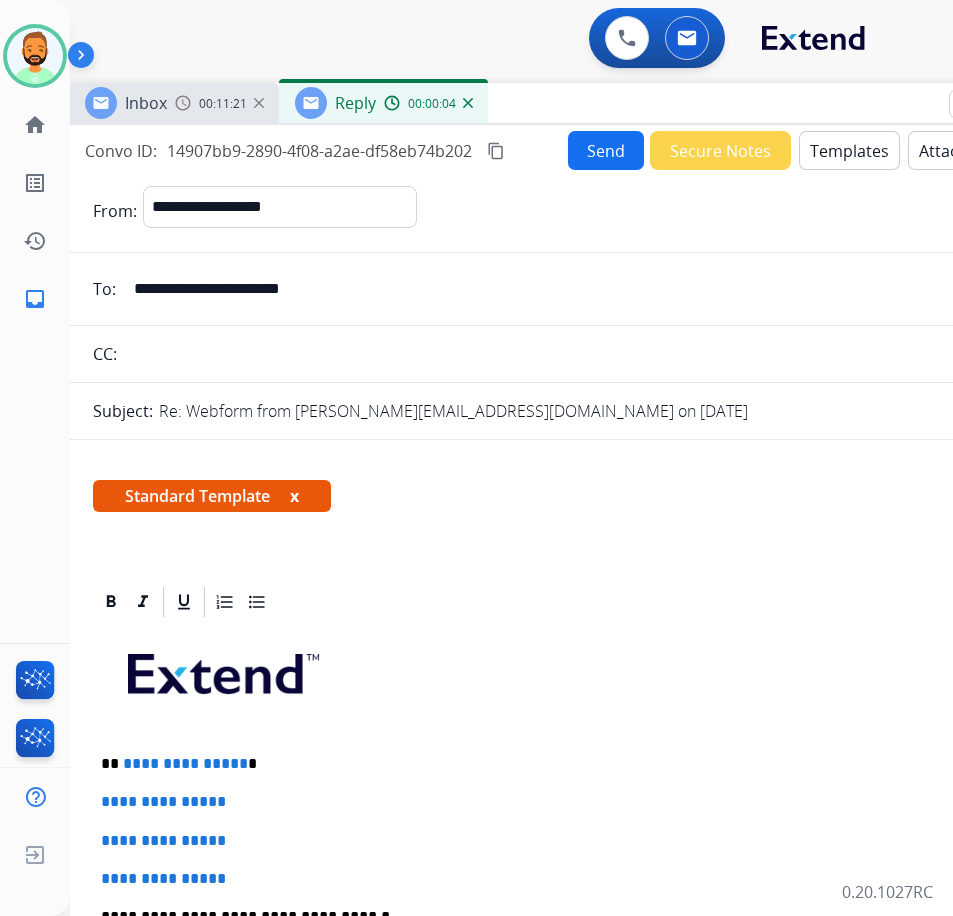 click on "**********" at bounding box center (569, 964) 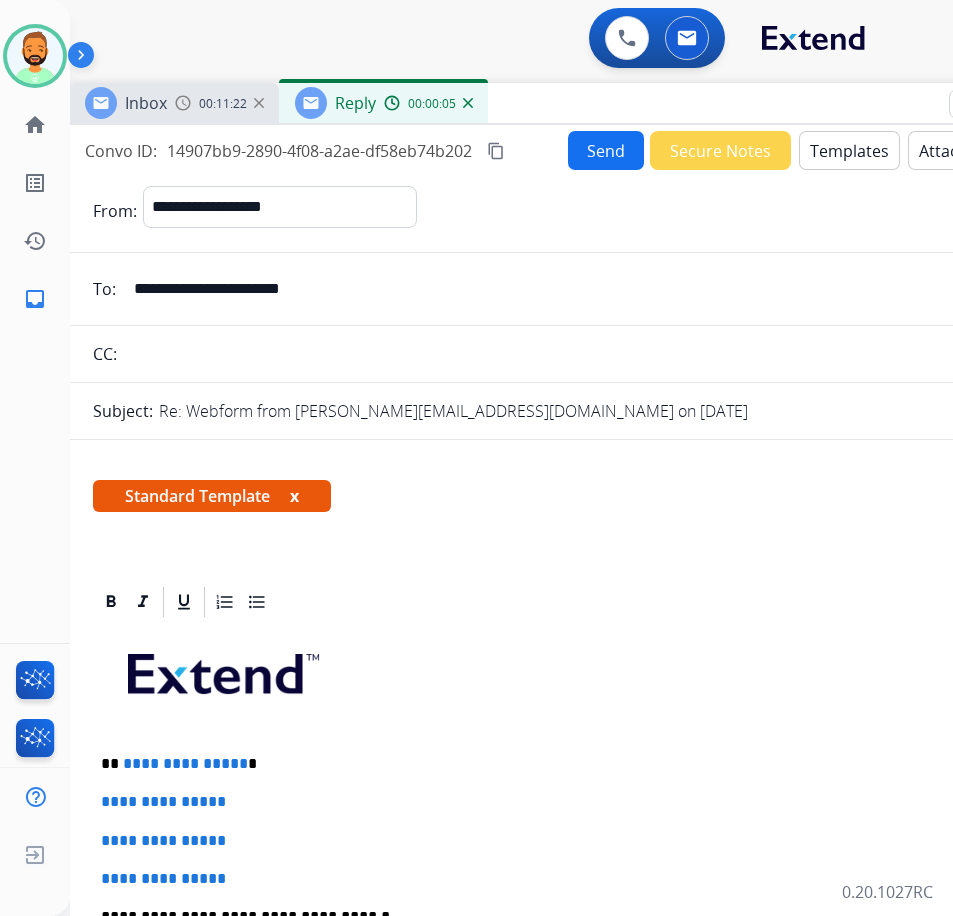 type 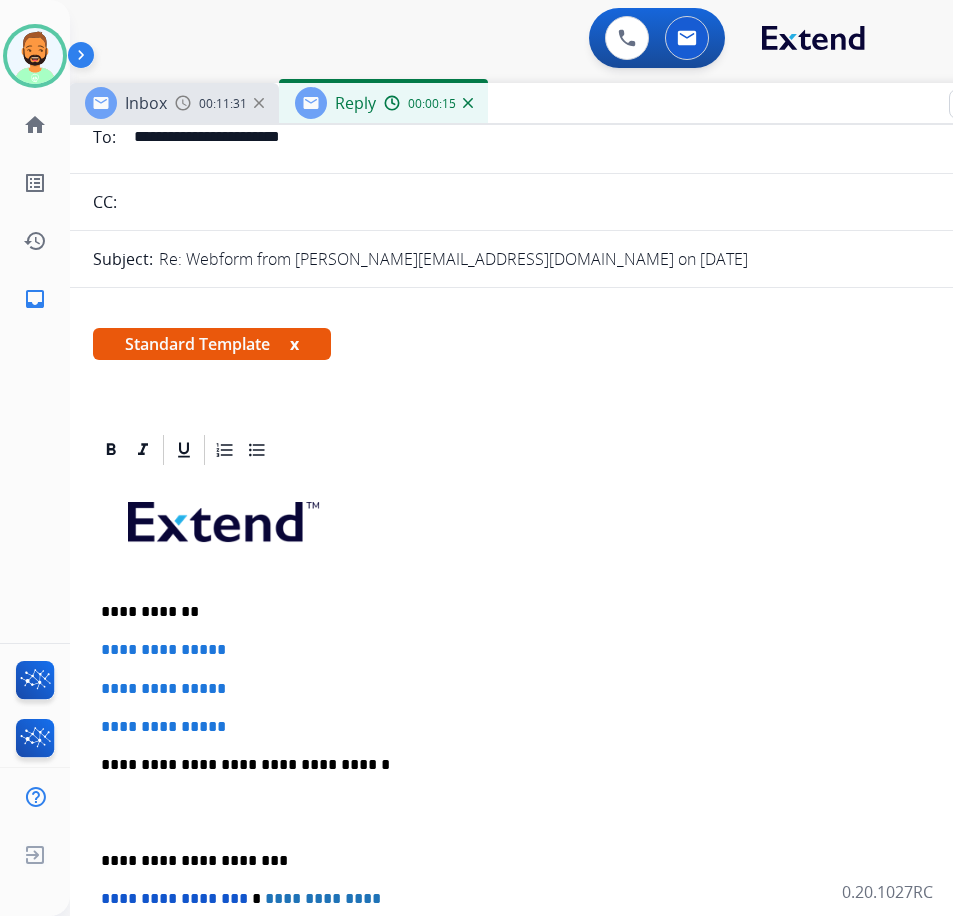 scroll, scrollTop: 200, scrollLeft: 0, axis: vertical 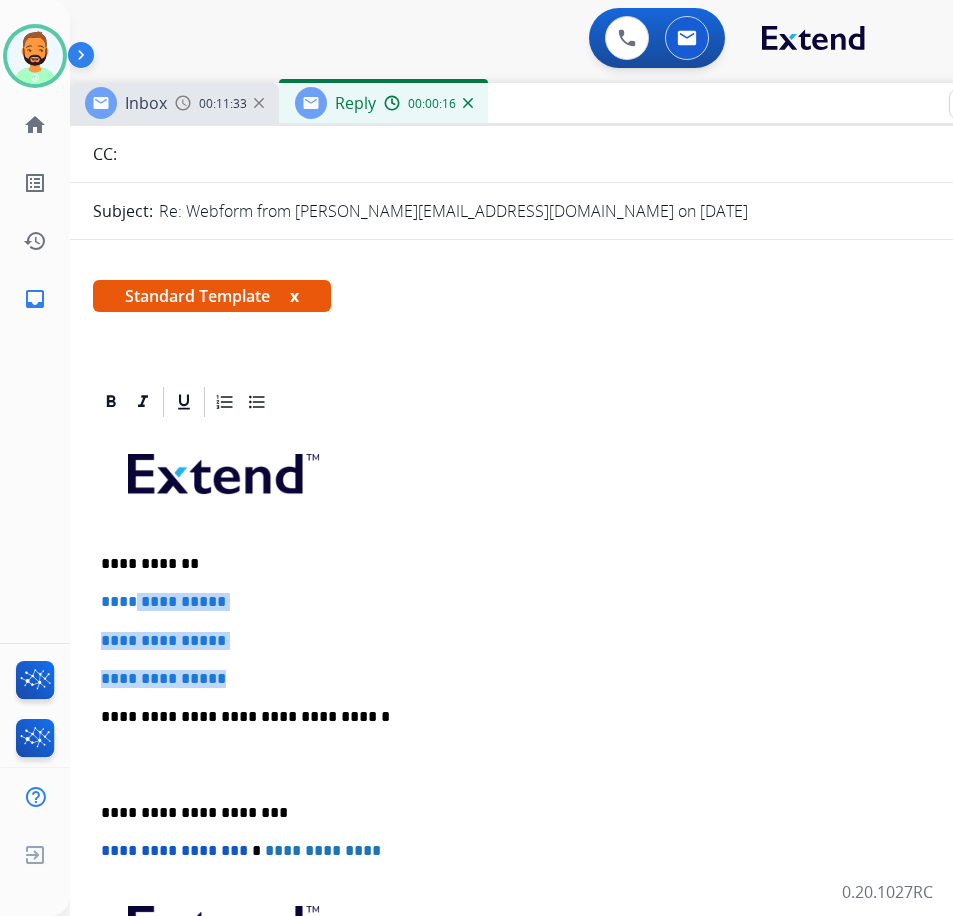 drag, startPoint x: 279, startPoint y: 682, endPoint x: 140, endPoint y: 600, distance: 161.38463 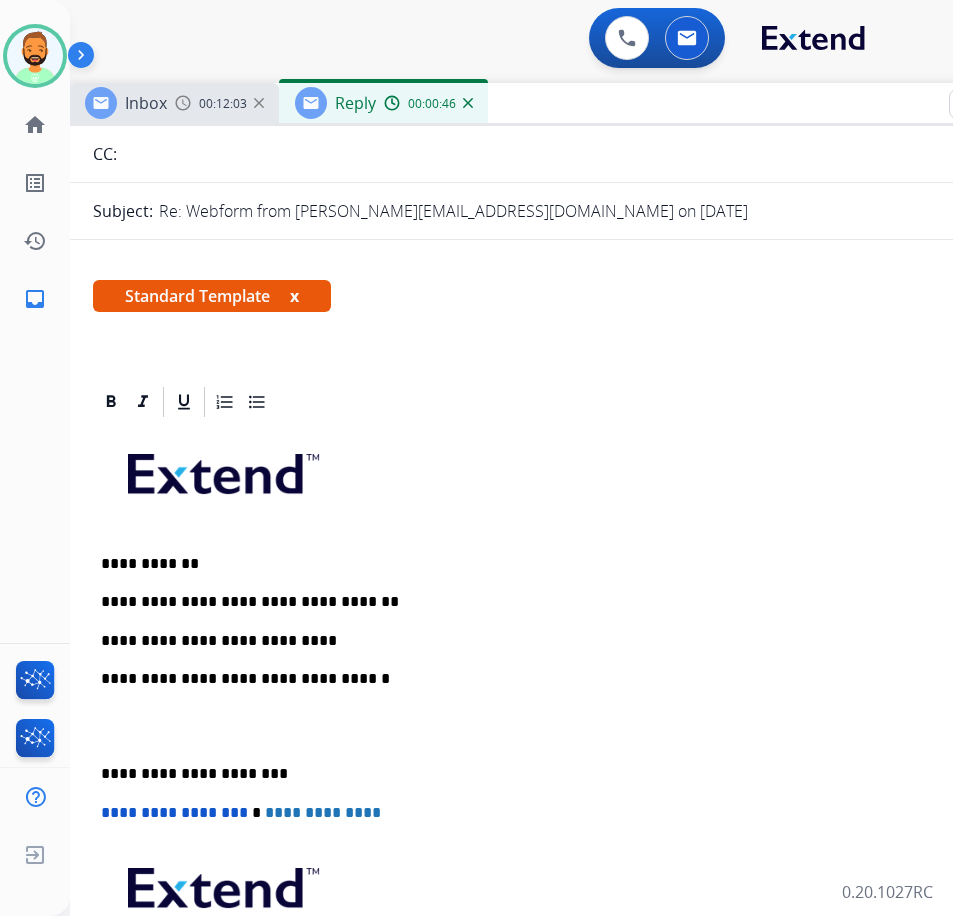 drag, startPoint x: 88, startPoint y: 756, endPoint x: 99, endPoint y: 760, distance: 11.7046995 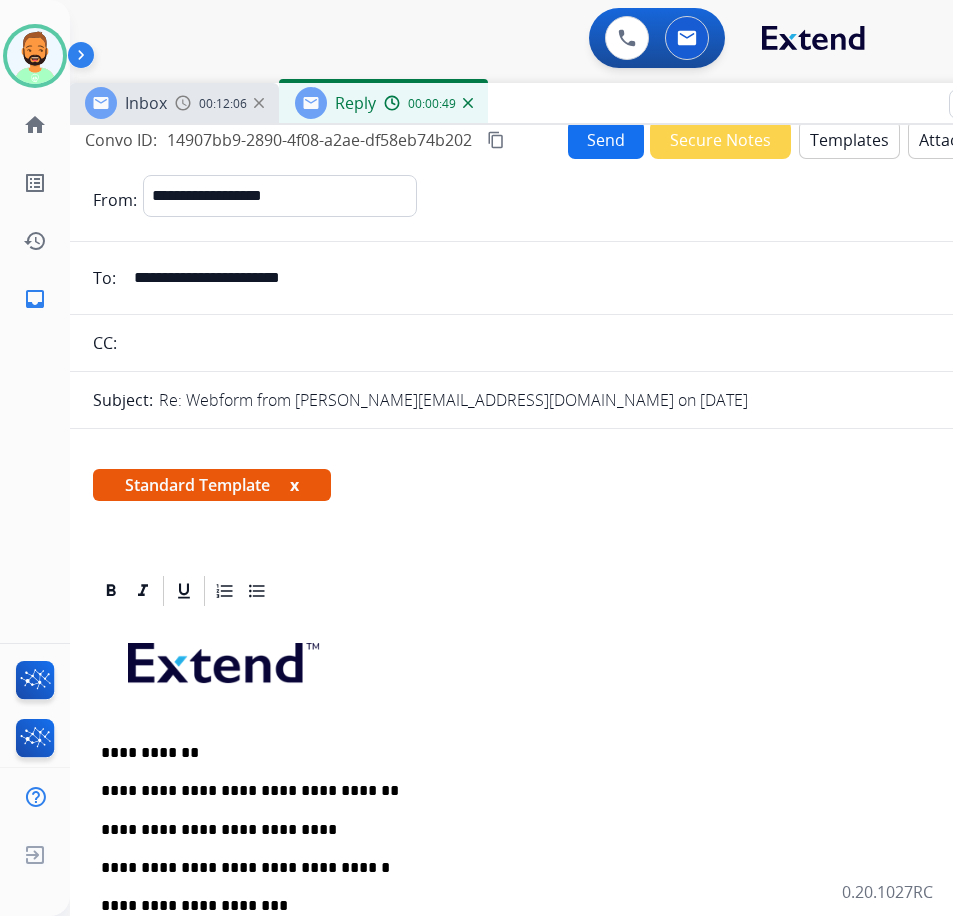 scroll, scrollTop: 0, scrollLeft: 0, axis: both 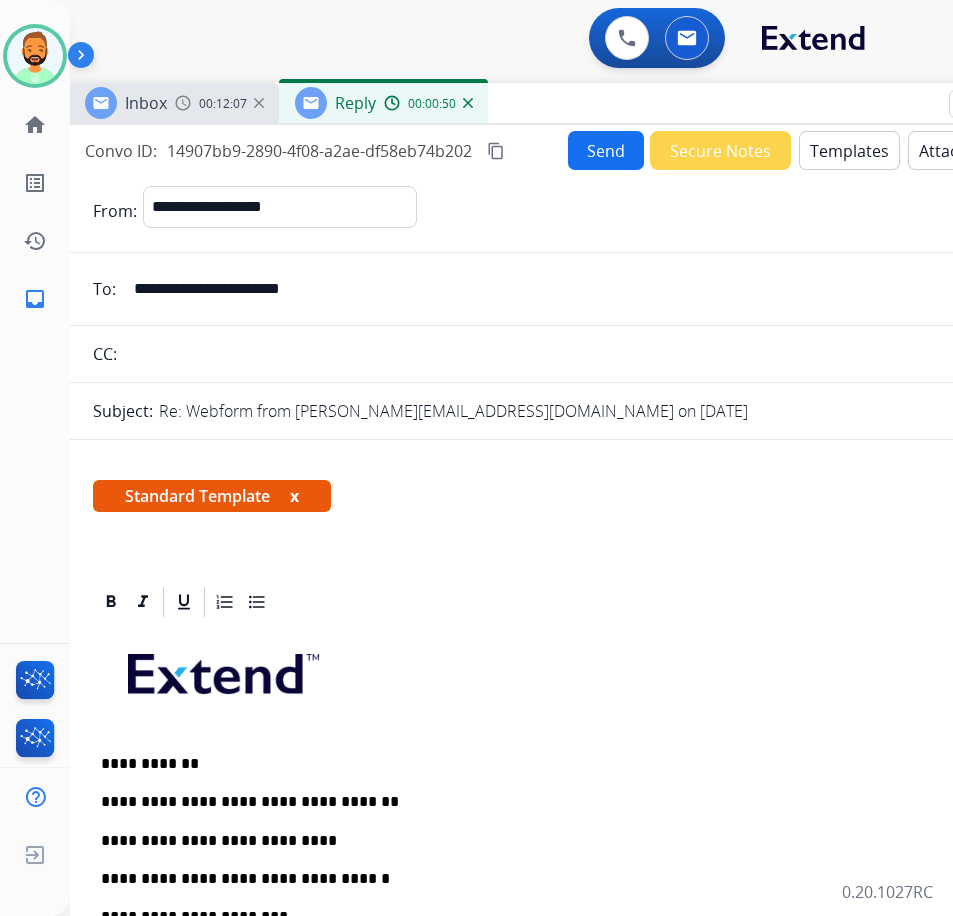 click on "Send" at bounding box center [606, 150] 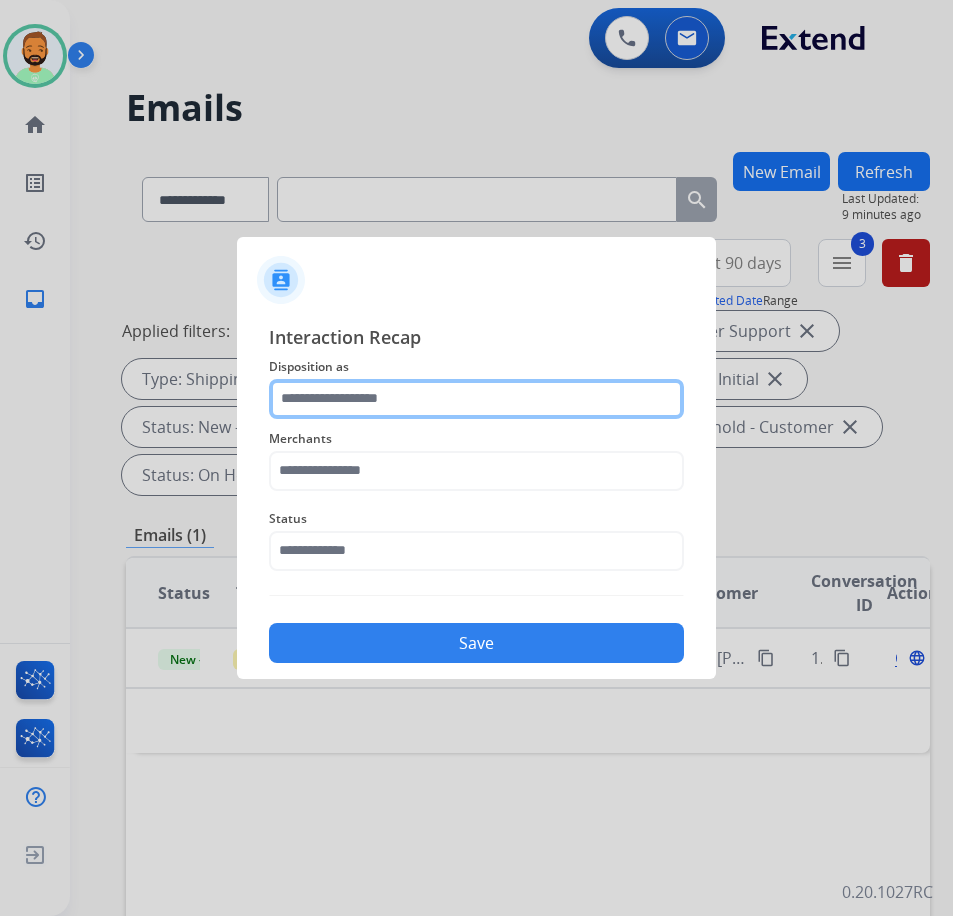 click 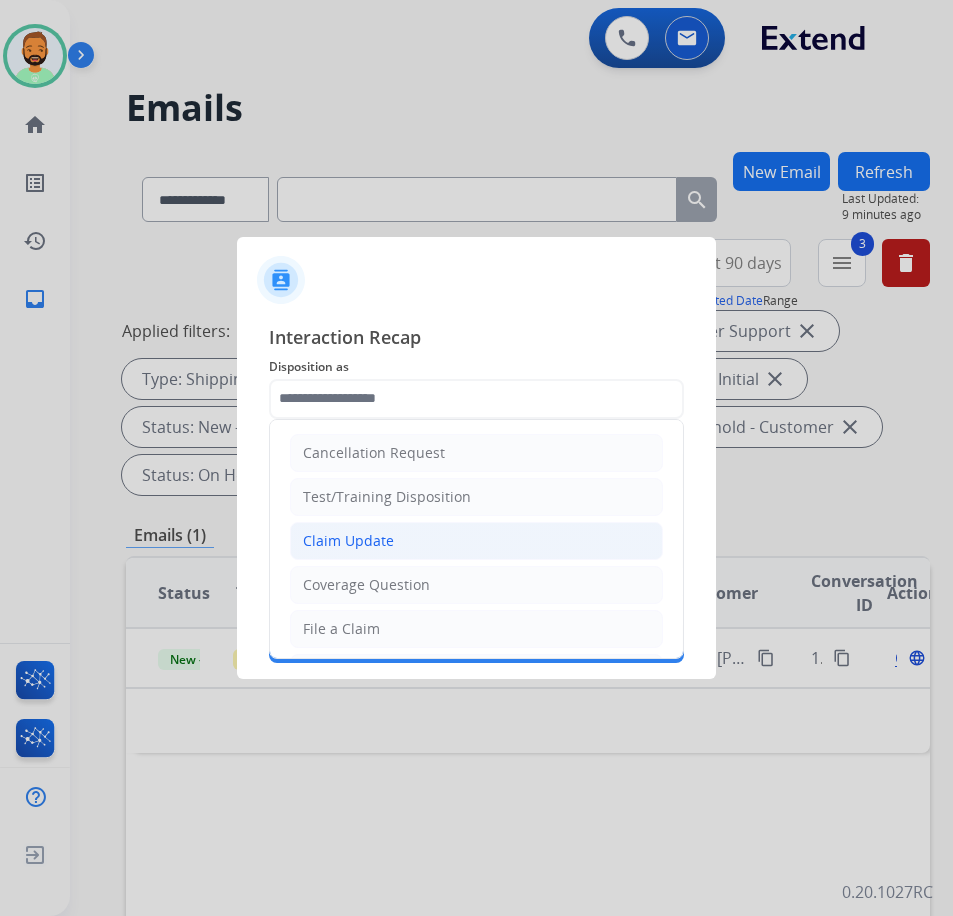 click on "Claim Update" 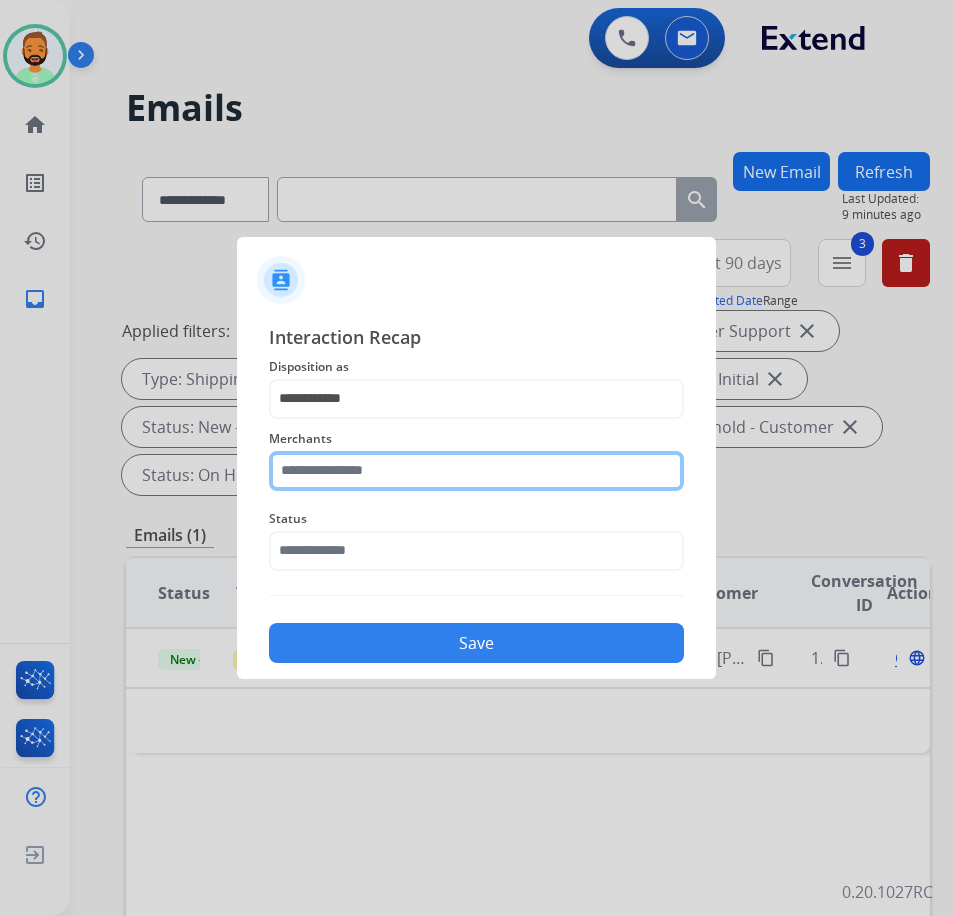 click 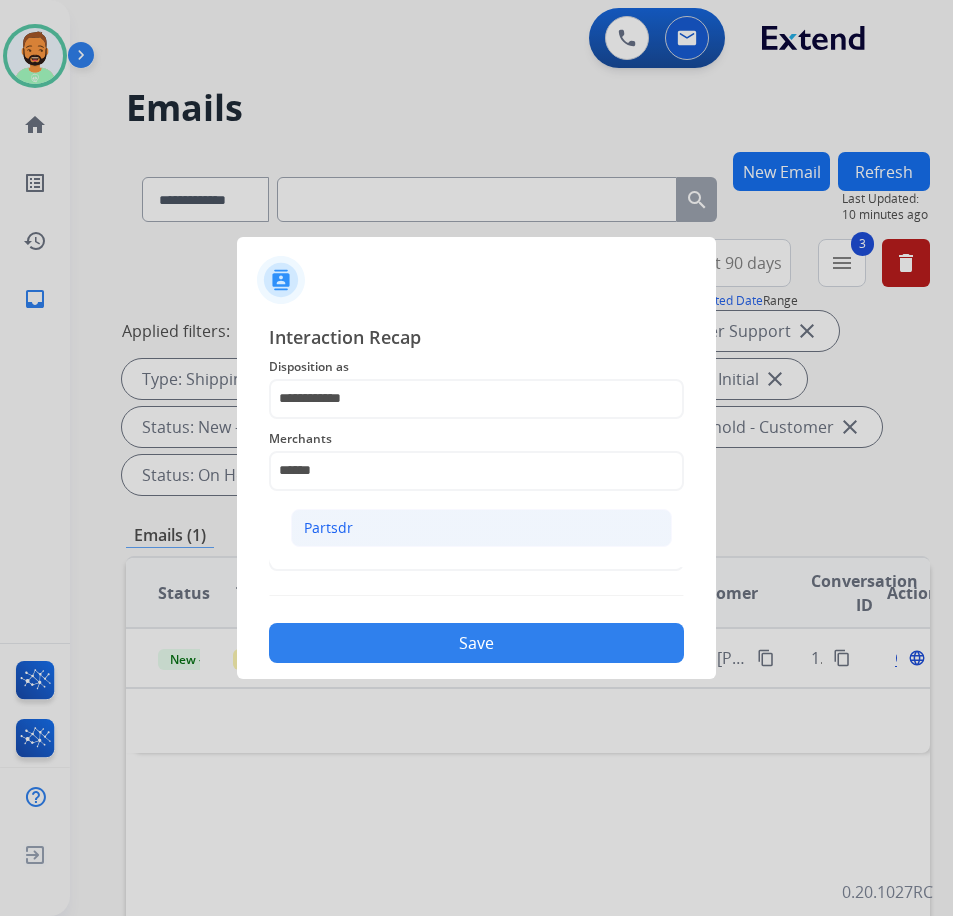 click on "Partsdr" 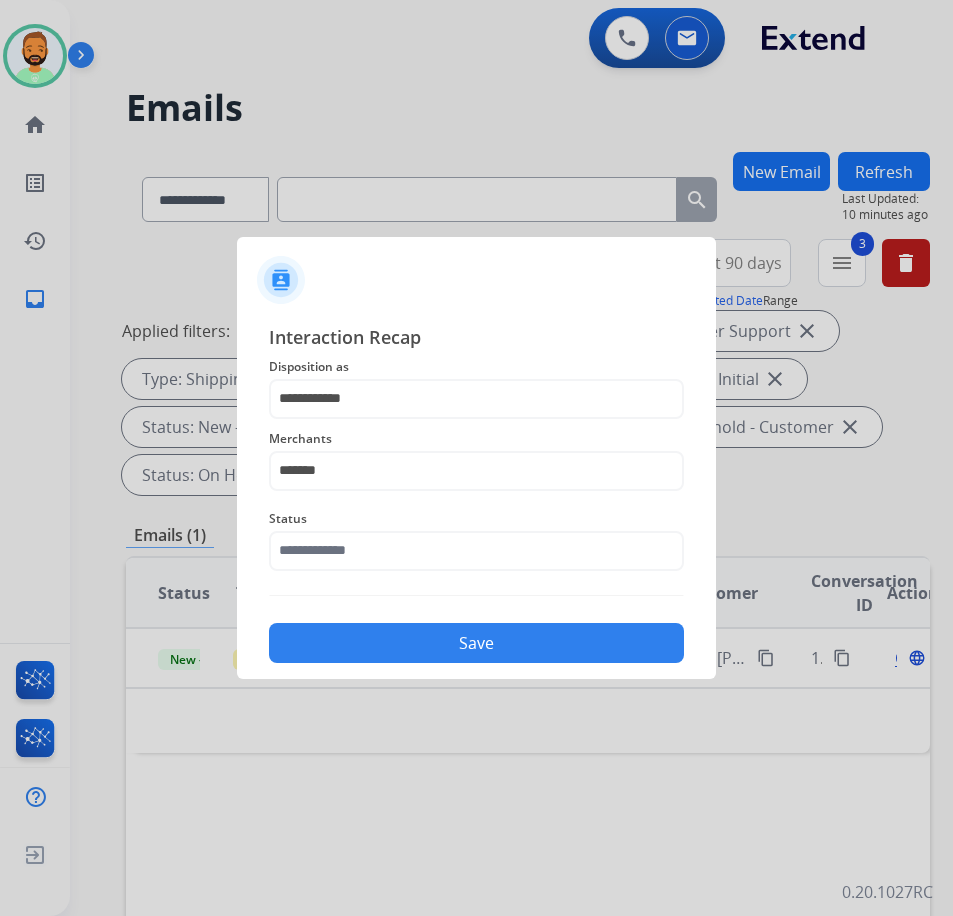 click on "Save" 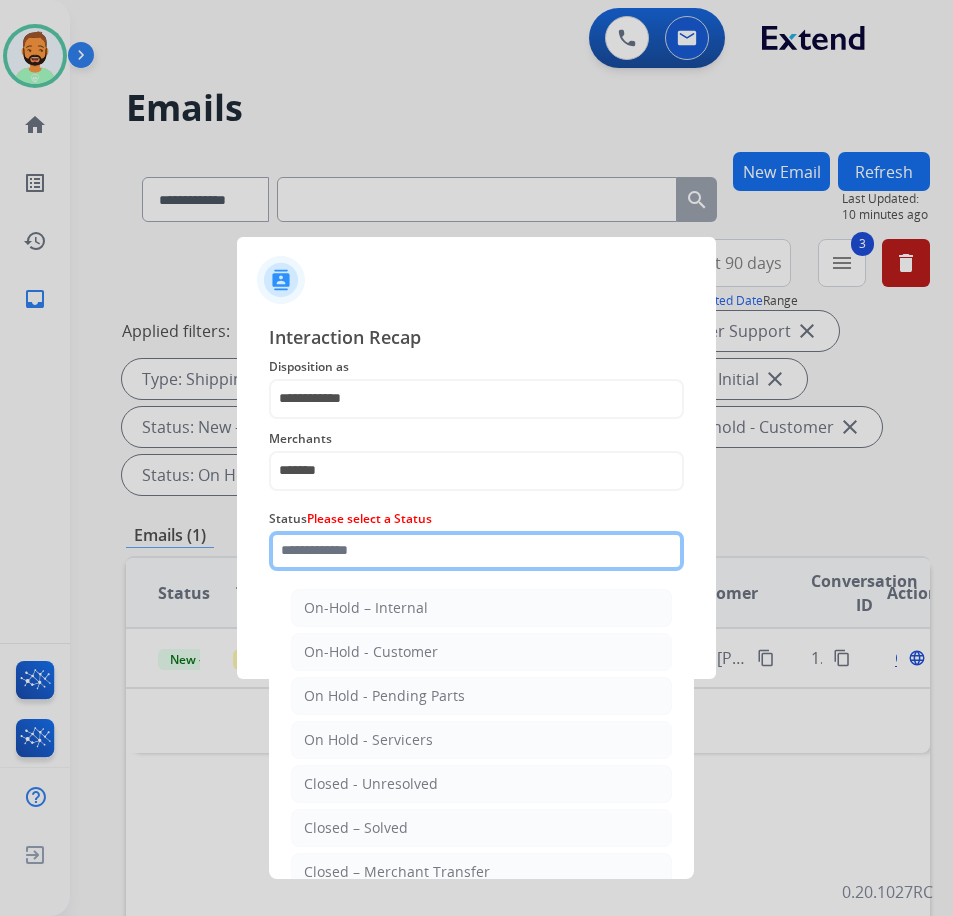 click 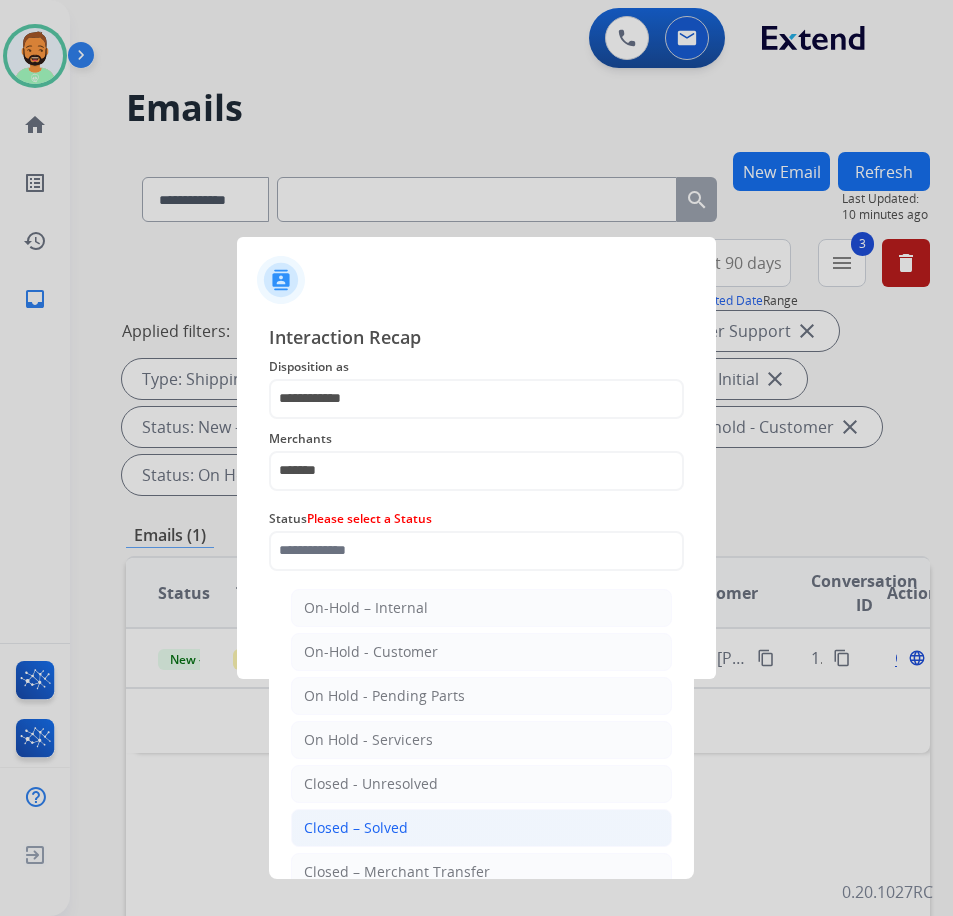 click on "Closed – Solved" 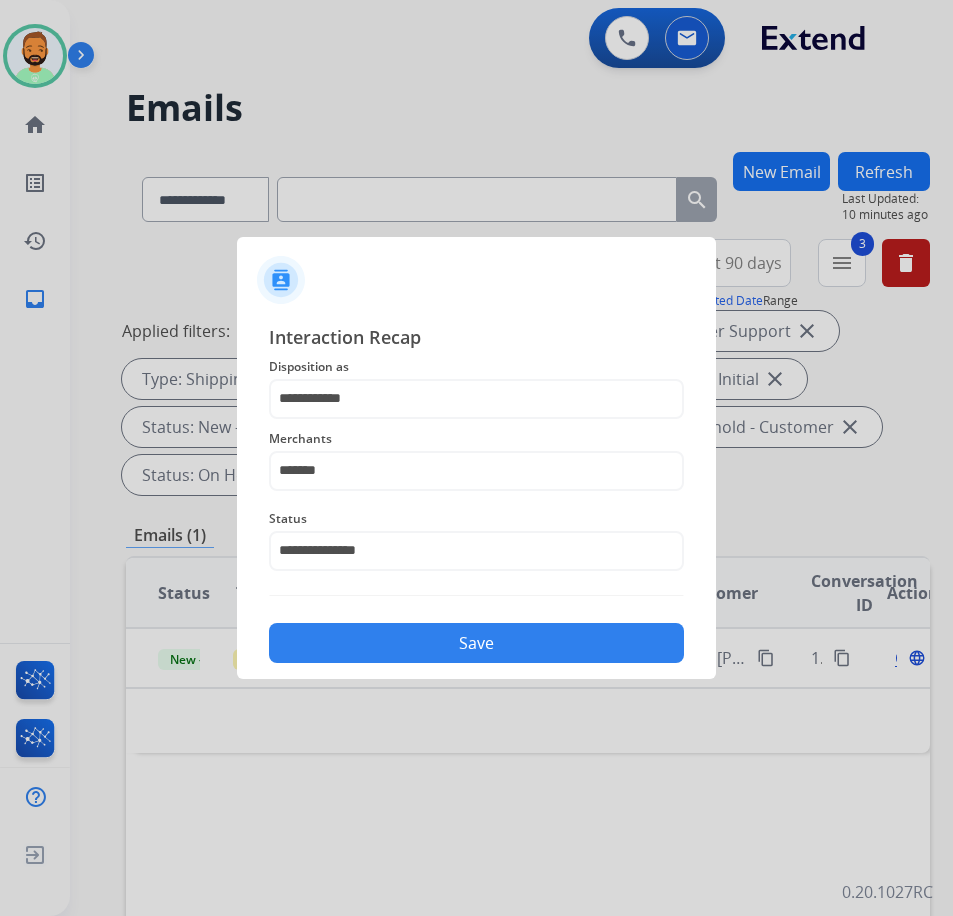 click on "Save" 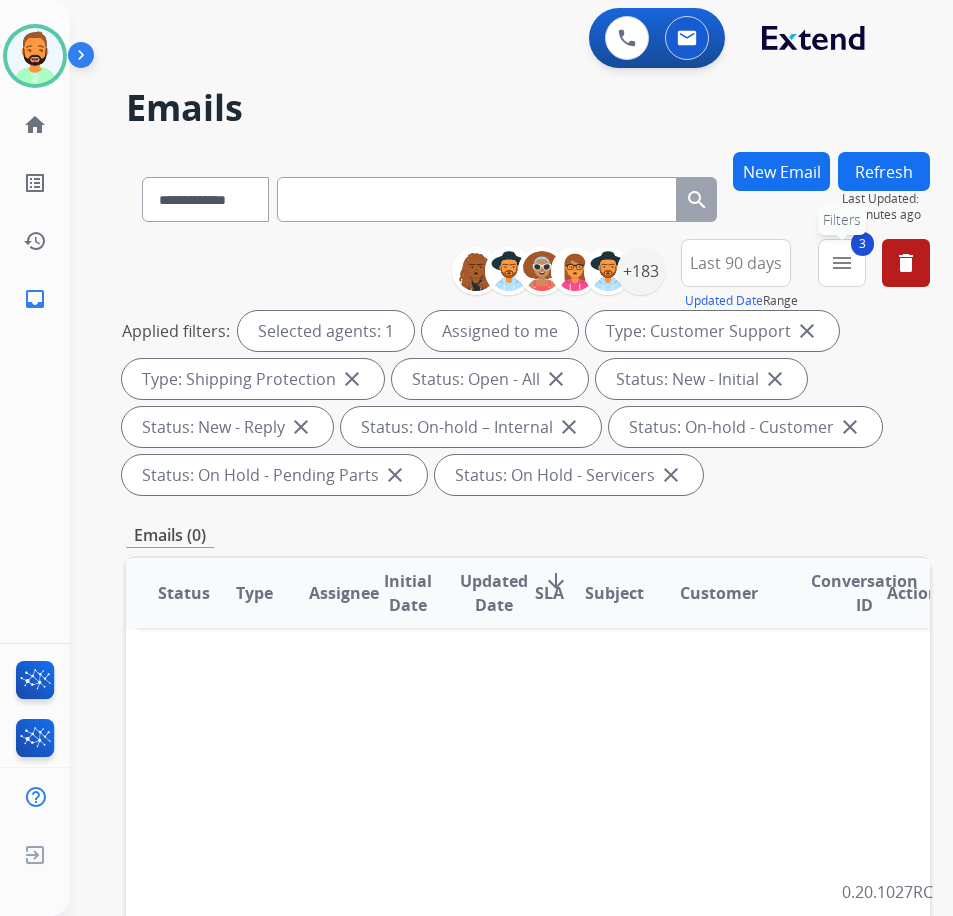 click on "menu" at bounding box center (842, 263) 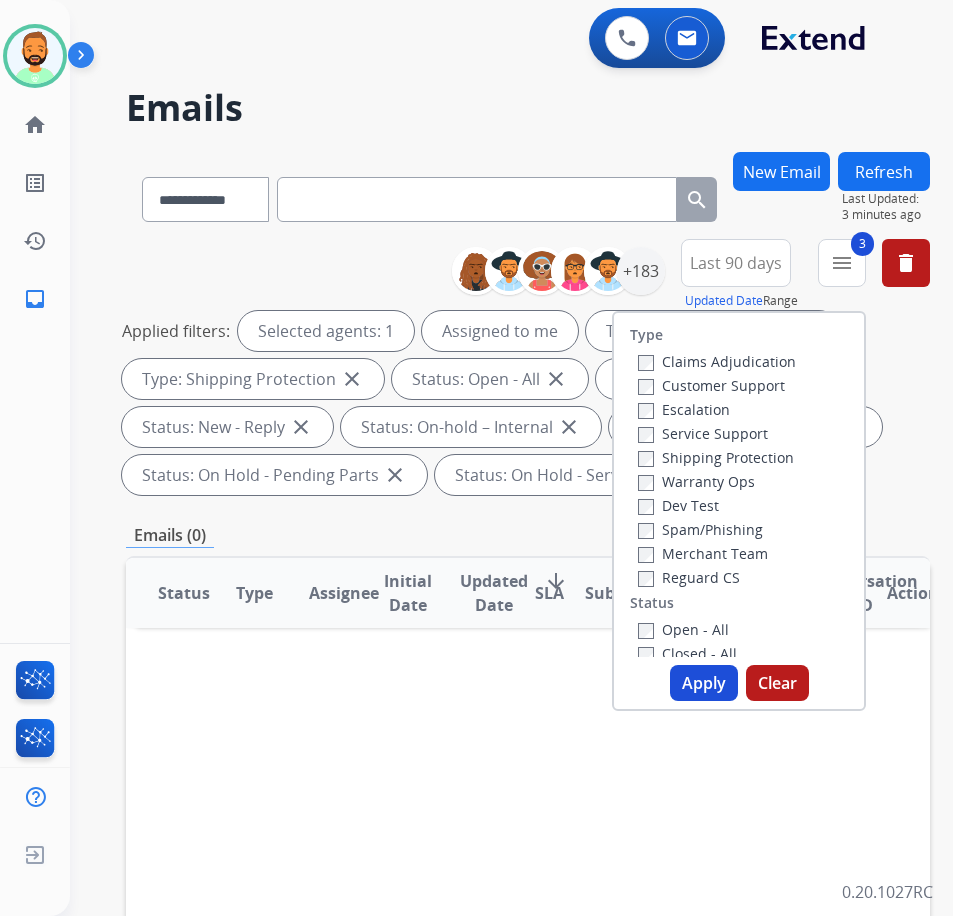 click on "Shipping Protection" at bounding box center [716, 457] 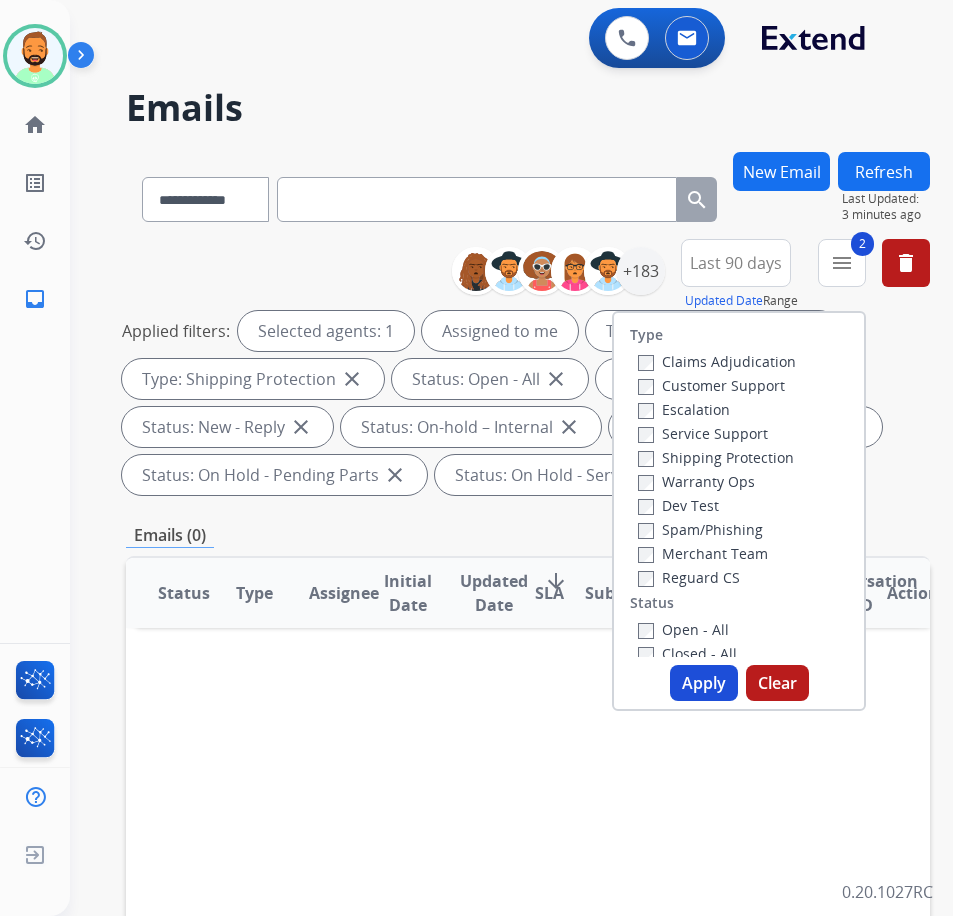 click on "Customer Support" at bounding box center [711, 385] 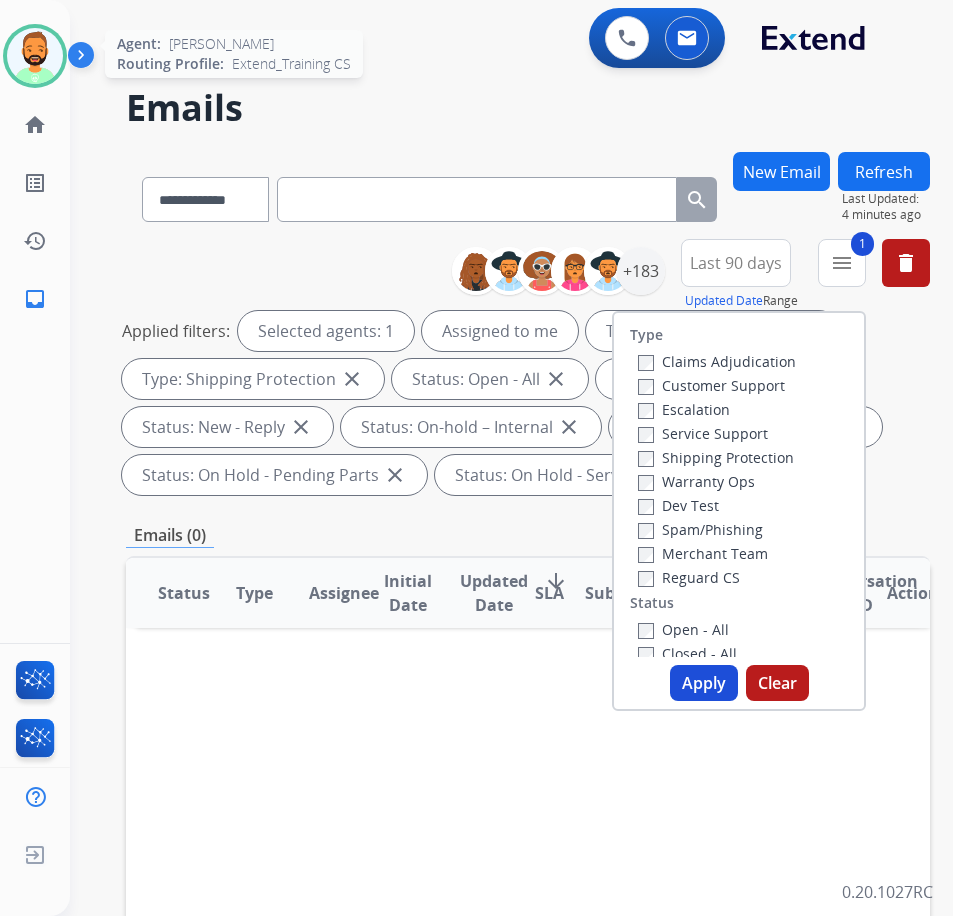 click at bounding box center (35, 56) 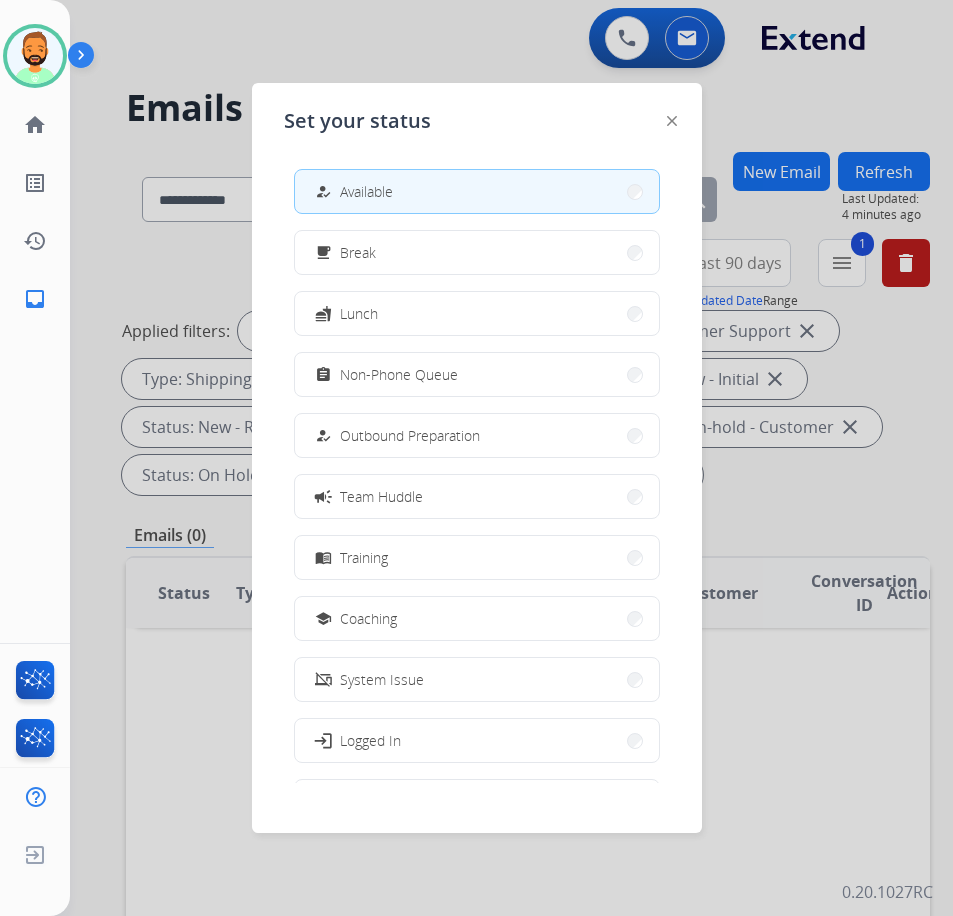 drag, startPoint x: 430, startPoint y: 377, endPoint x: 428, endPoint y: 388, distance: 11.18034 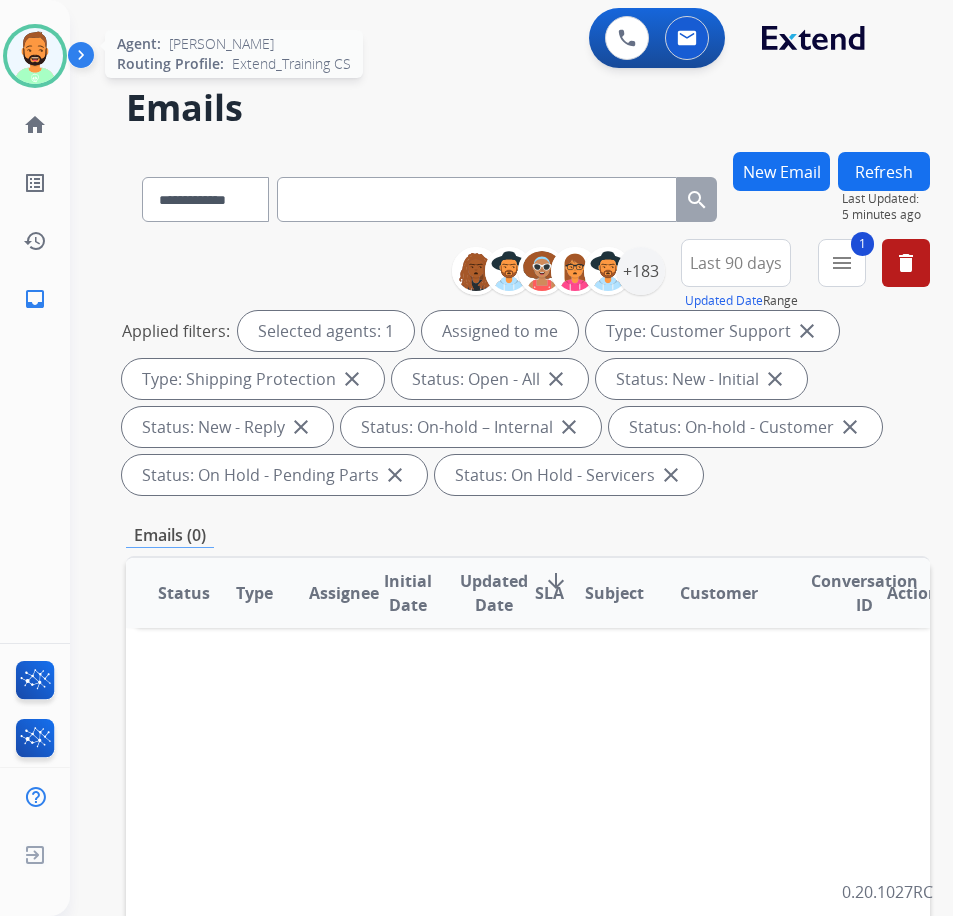 click at bounding box center [35, 56] 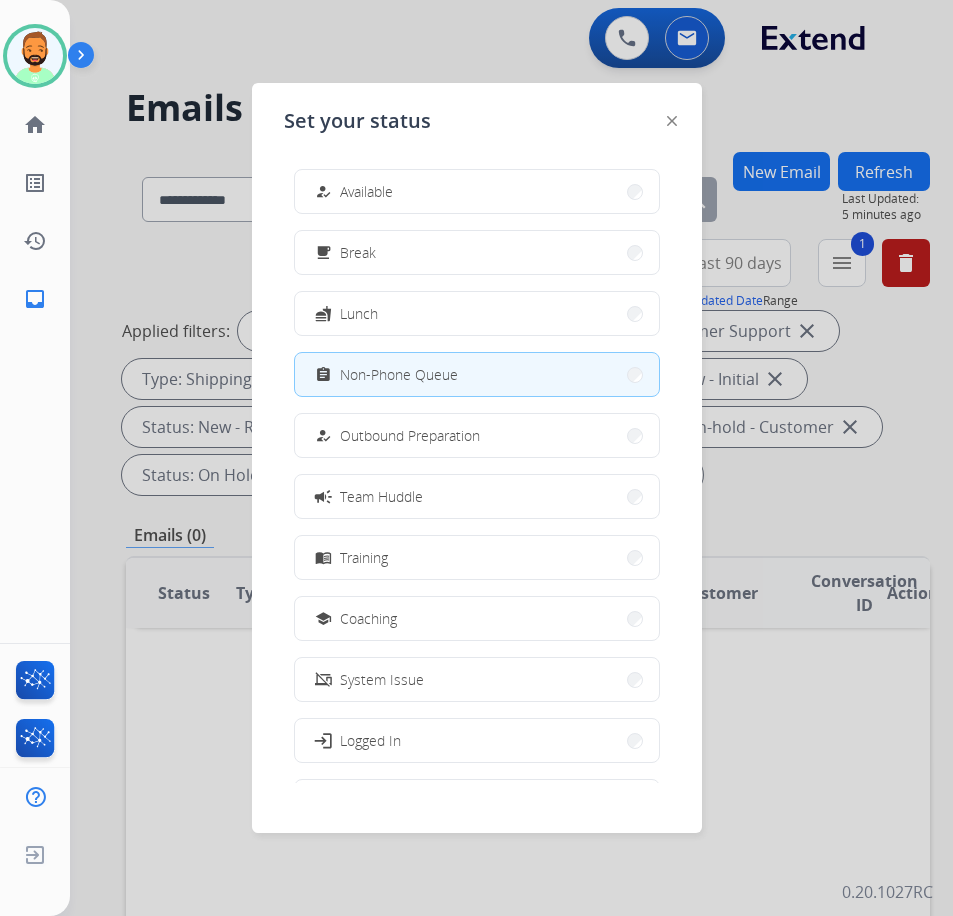 click on "how_to_reg Available free_breakfast Break fastfood Lunch assignment Non-Phone Queue how_to_reg Outbound Preparation campaign Team Huddle menu_book Training school Coaching phonelink_off System Issue login Logged In work_off Offline" at bounding box center [477, 468] 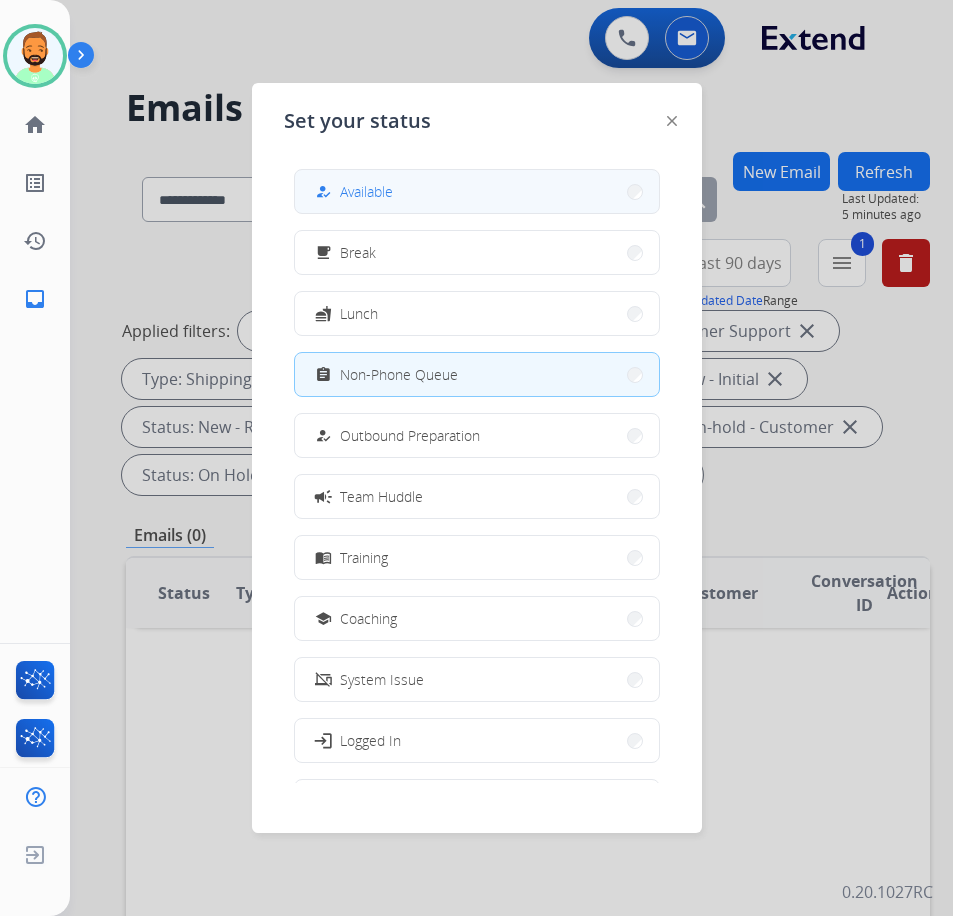 click on "Available" at bounding box center (366, 191) 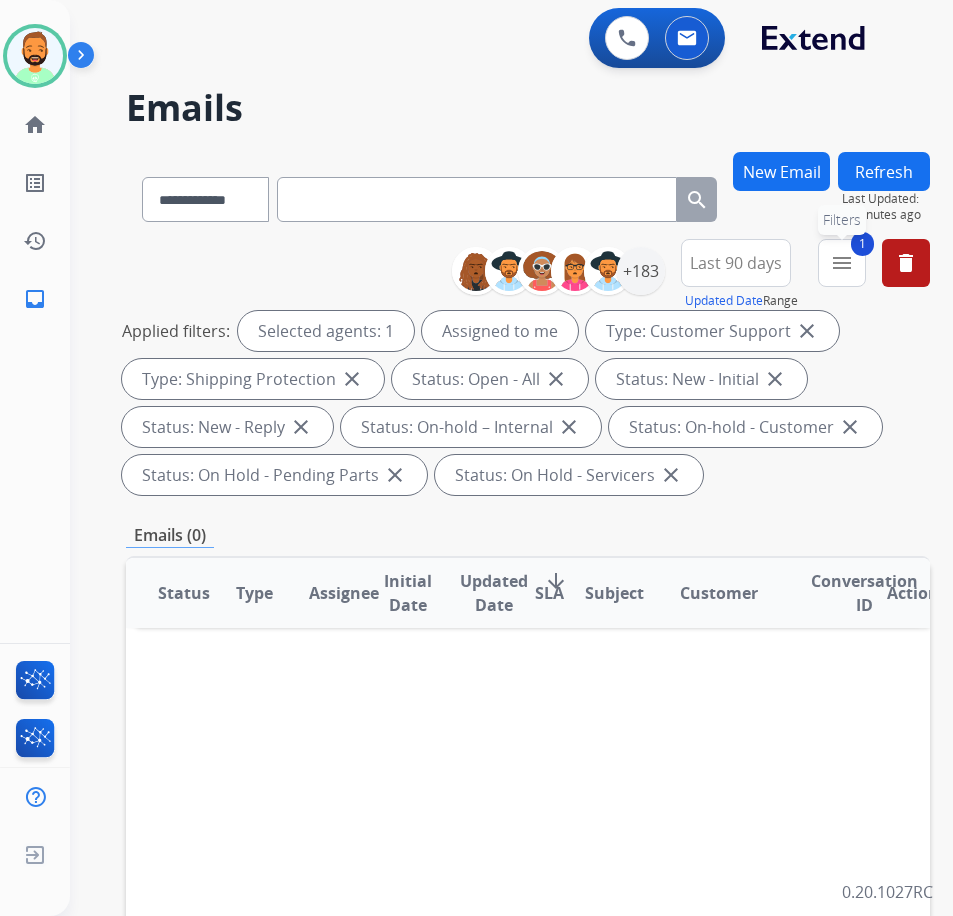 click on "1 menu  Filters" at bounding box center [842, 263] 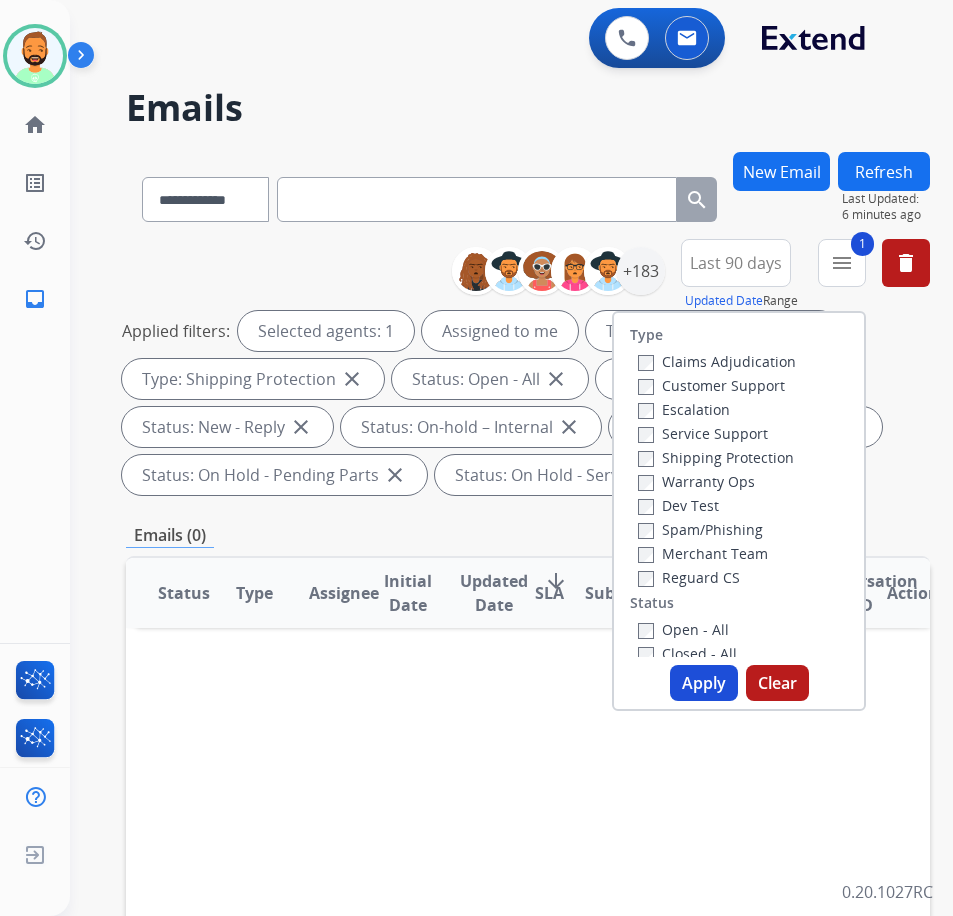 click on "Reguard CS" at bounding box center [689, 577] 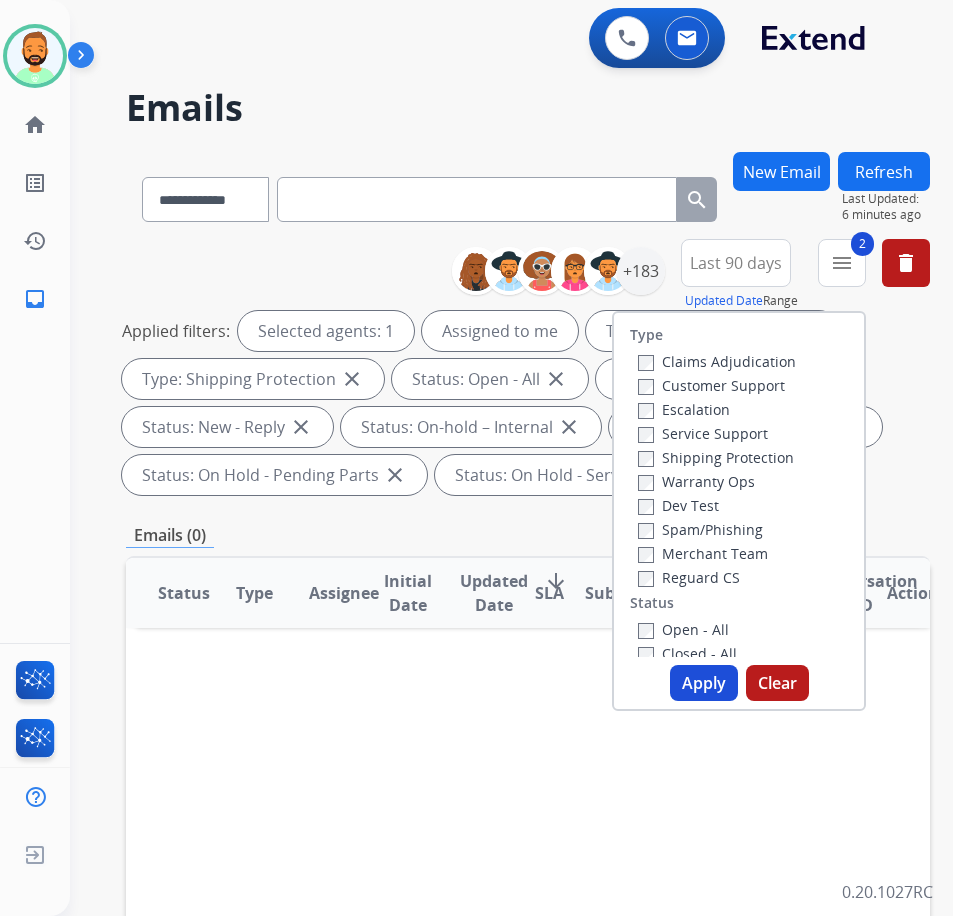 click on "Apply" at bounding box center (704, 683) 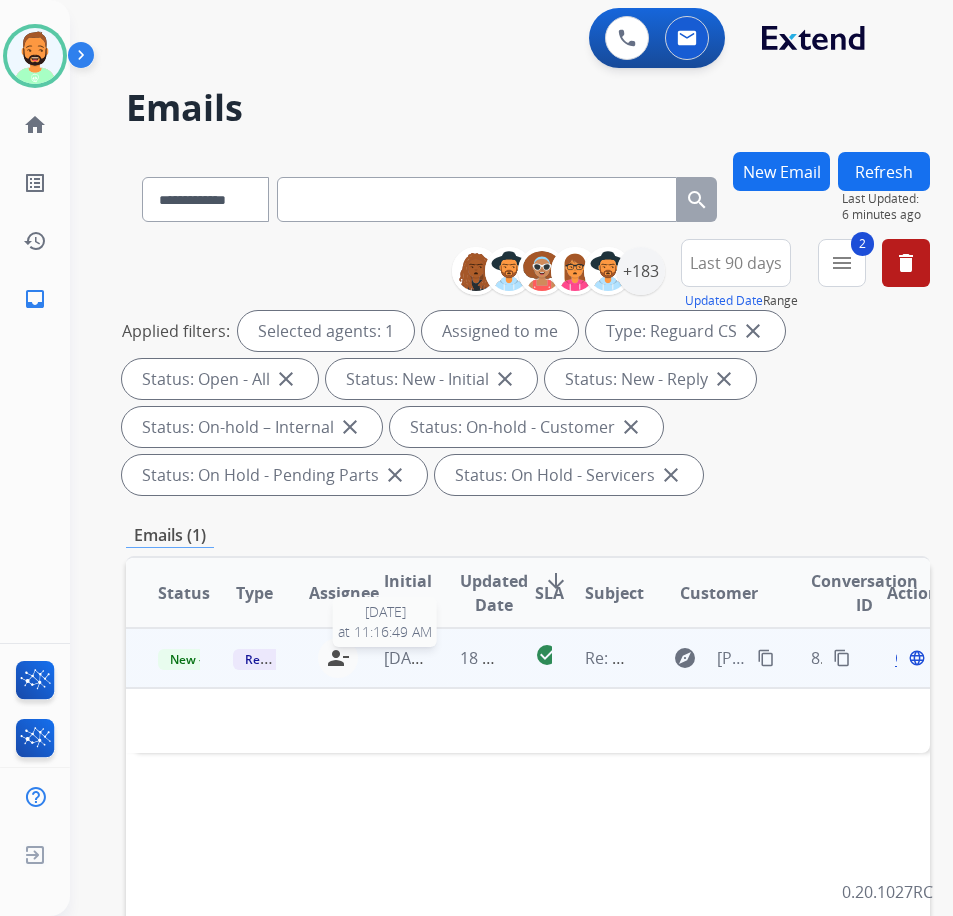 click on "4 weeks ago" at bounding box center [409, 658] 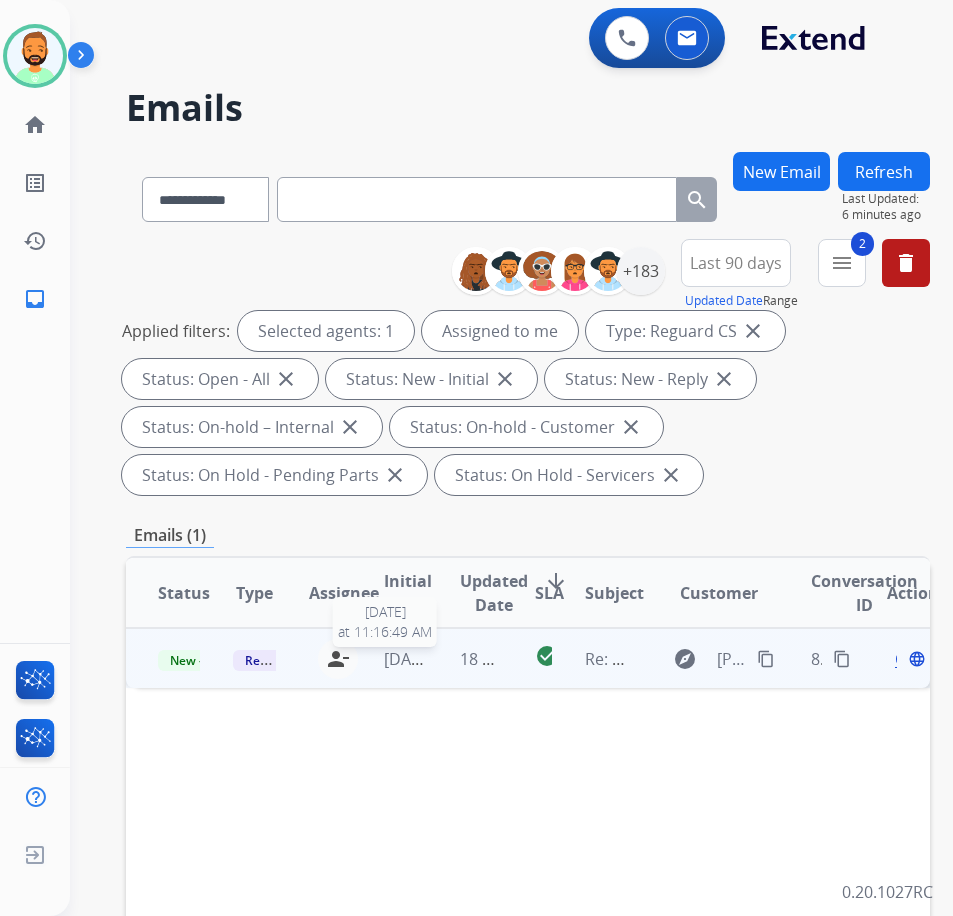 click on "4 weeks ago" at bounding box center [409, 659] 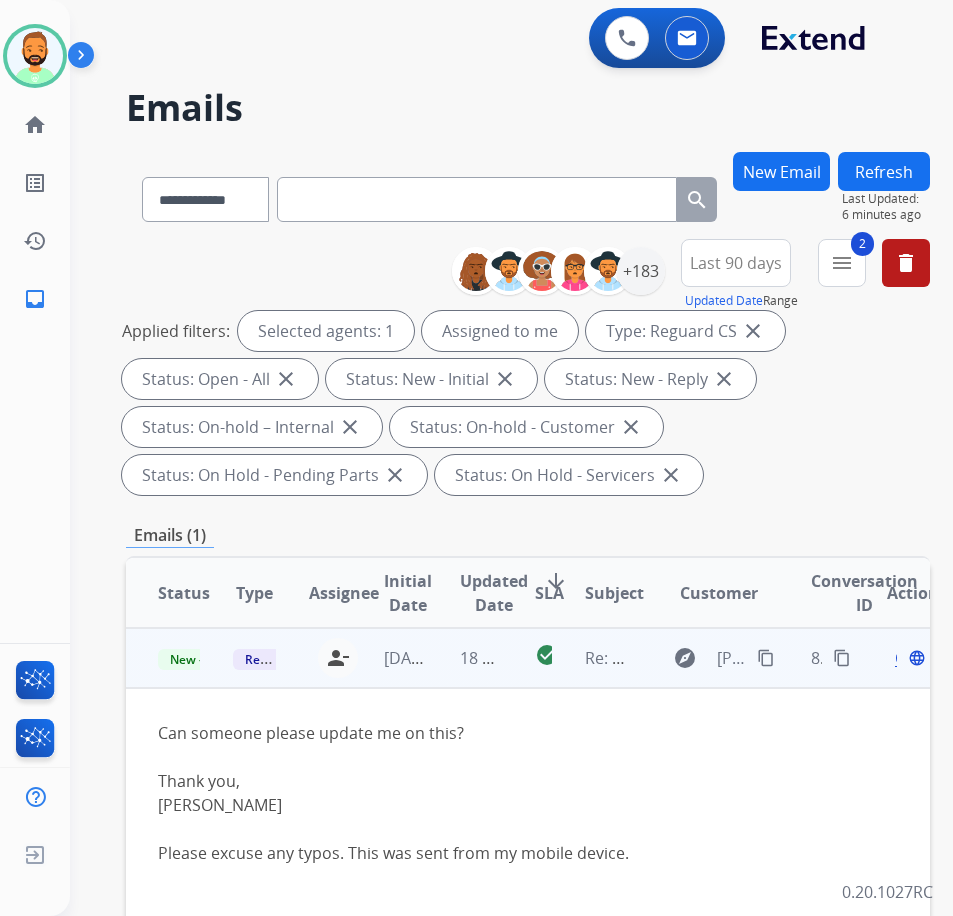 drag, startPoint x: 770, startPoint y: 661, endPoint x: 753, endPoint y: 653, distance: 18.788294 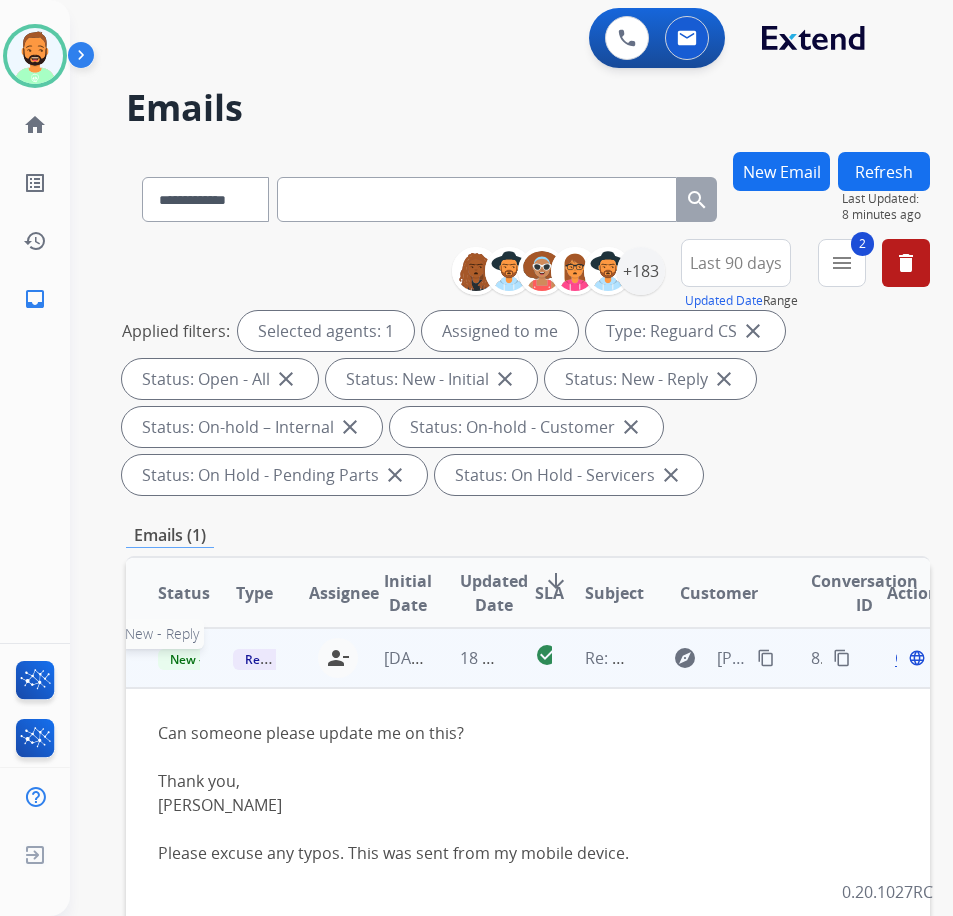 click on "New - Reply" at bounding box center [203, 659] 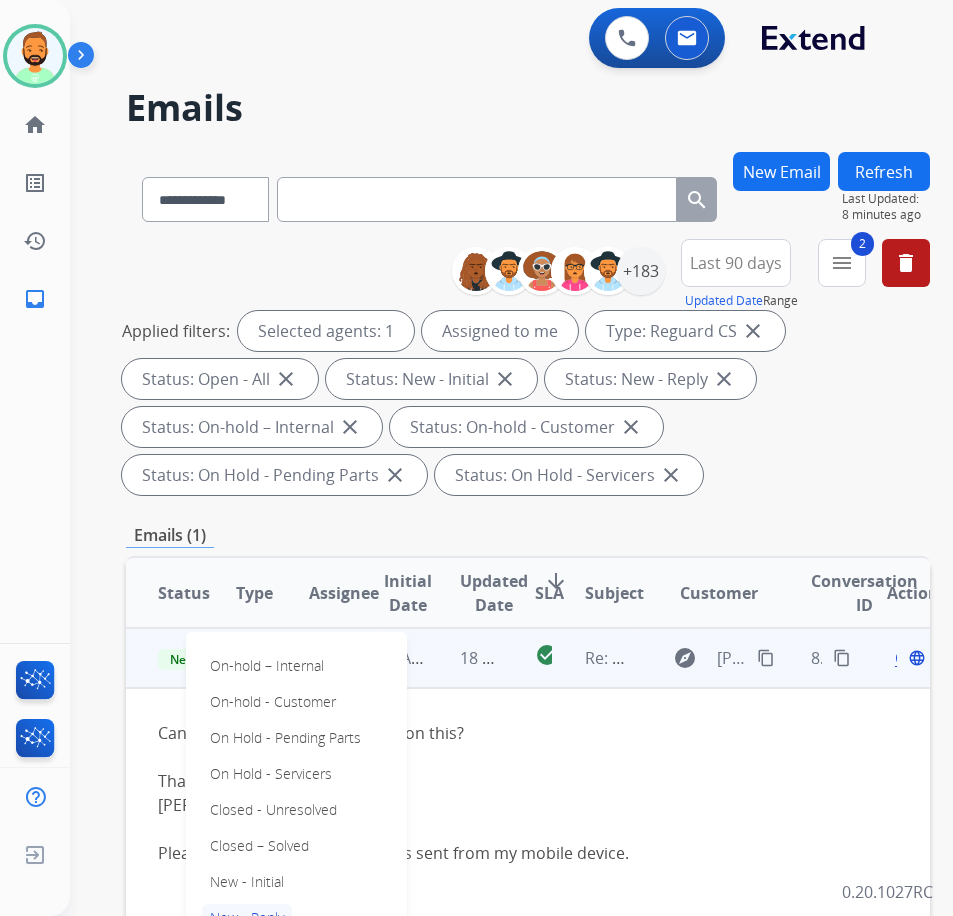 click on "Open" at bounding box center (915, 658) 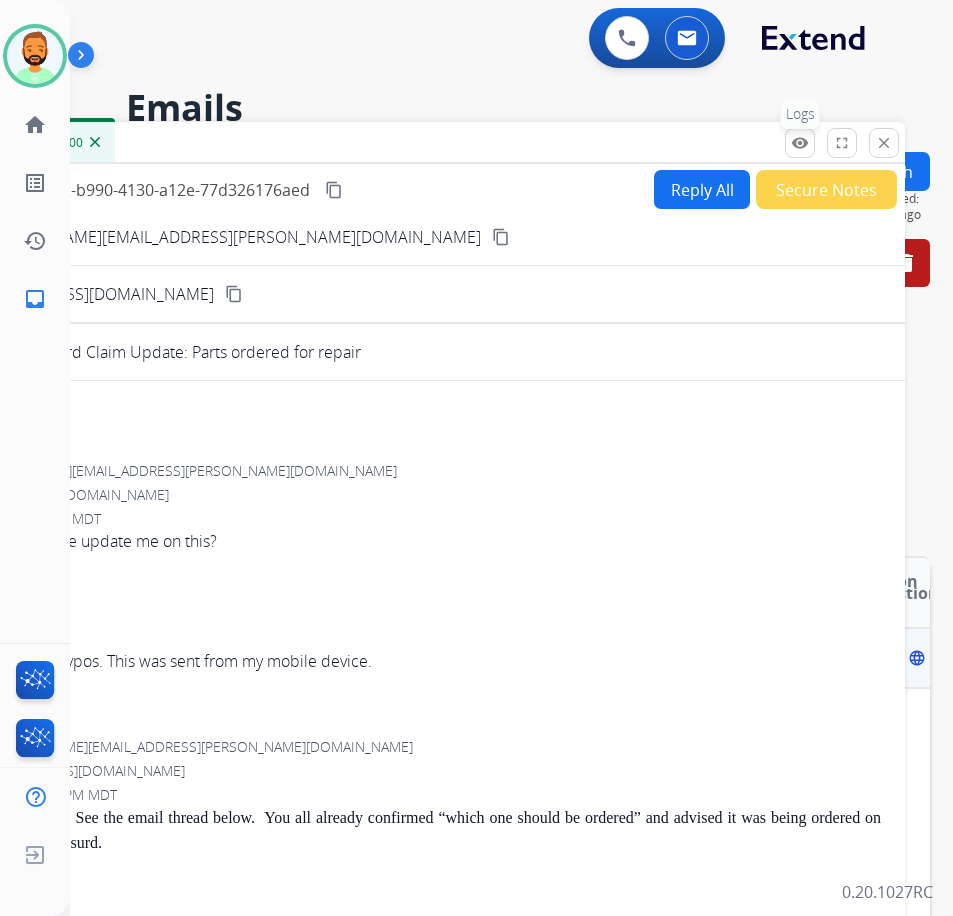 click on "remove_red_eye Logs" at bounding box center (800, 143) 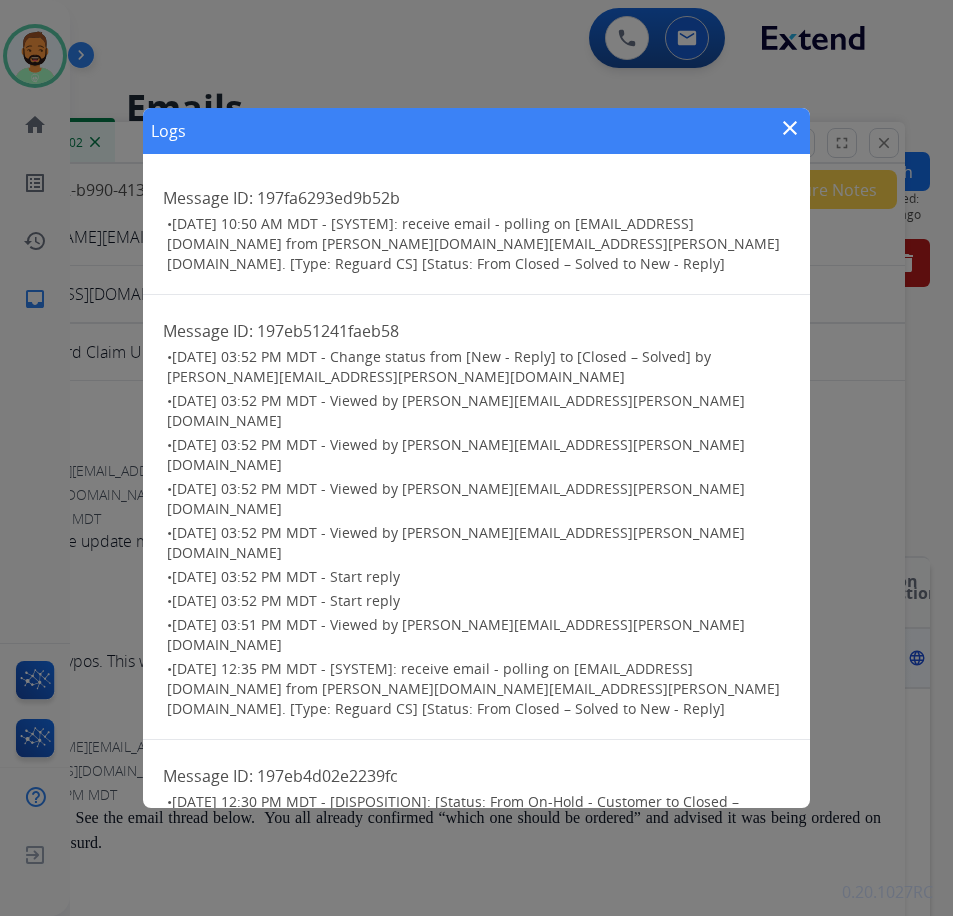 click on "close" at bounding box center (790, 128) 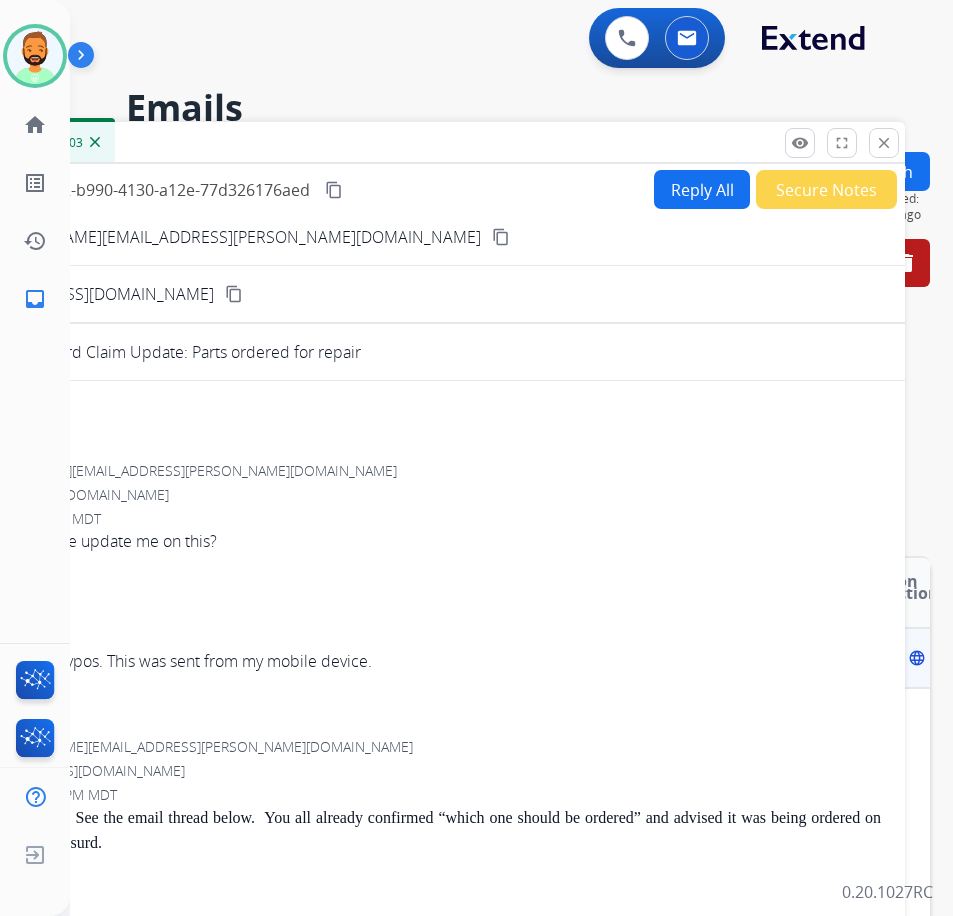 click on "Secure Notes" at bounding box center [826, 189] 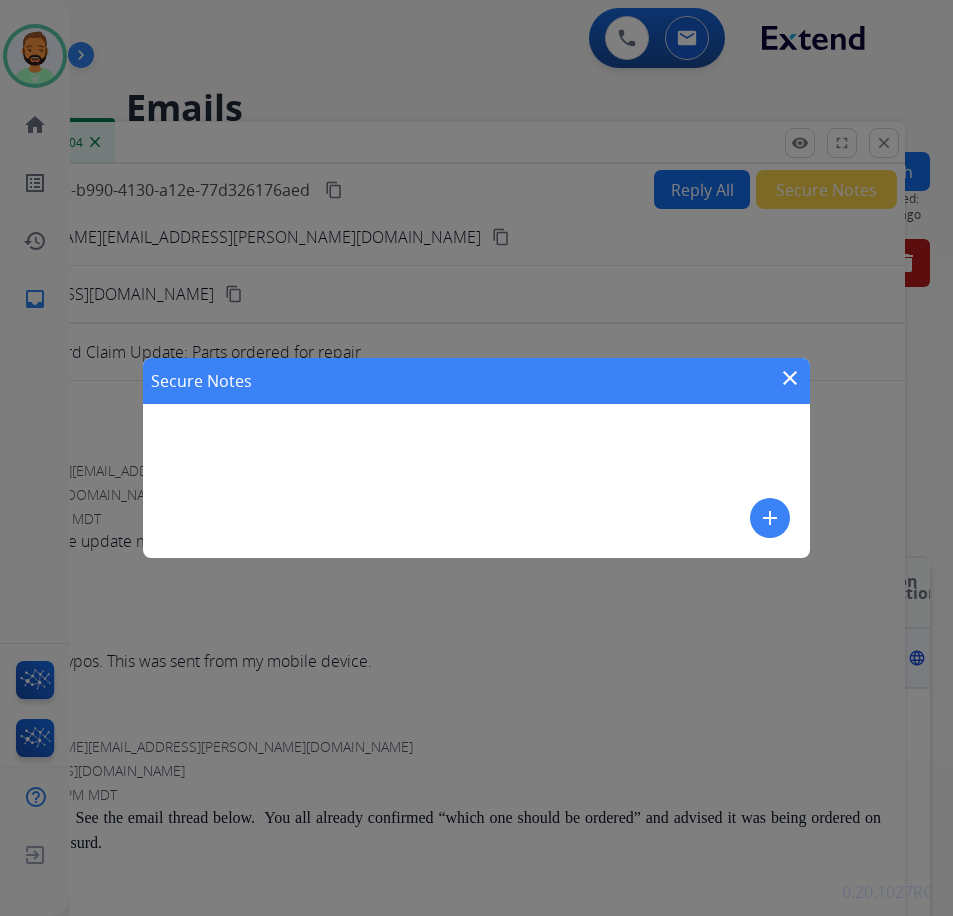 click on "add" at bounding box center (770, 518) 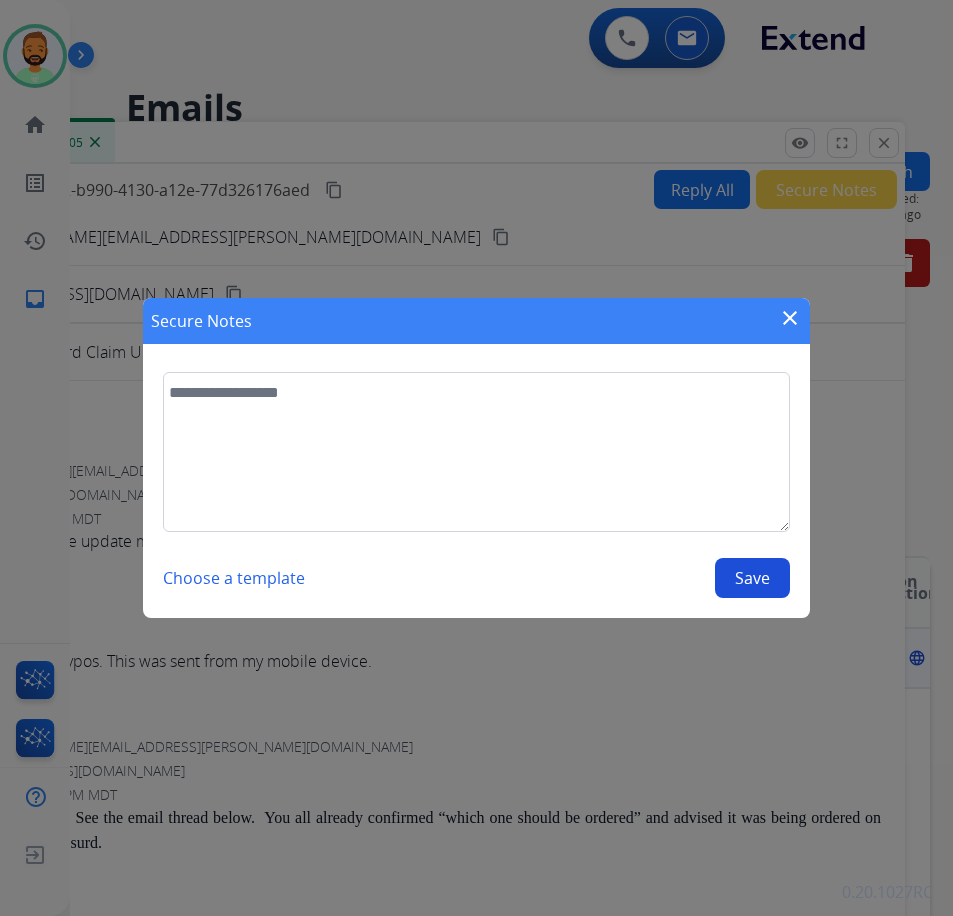 click at bounding box center [476, 452] 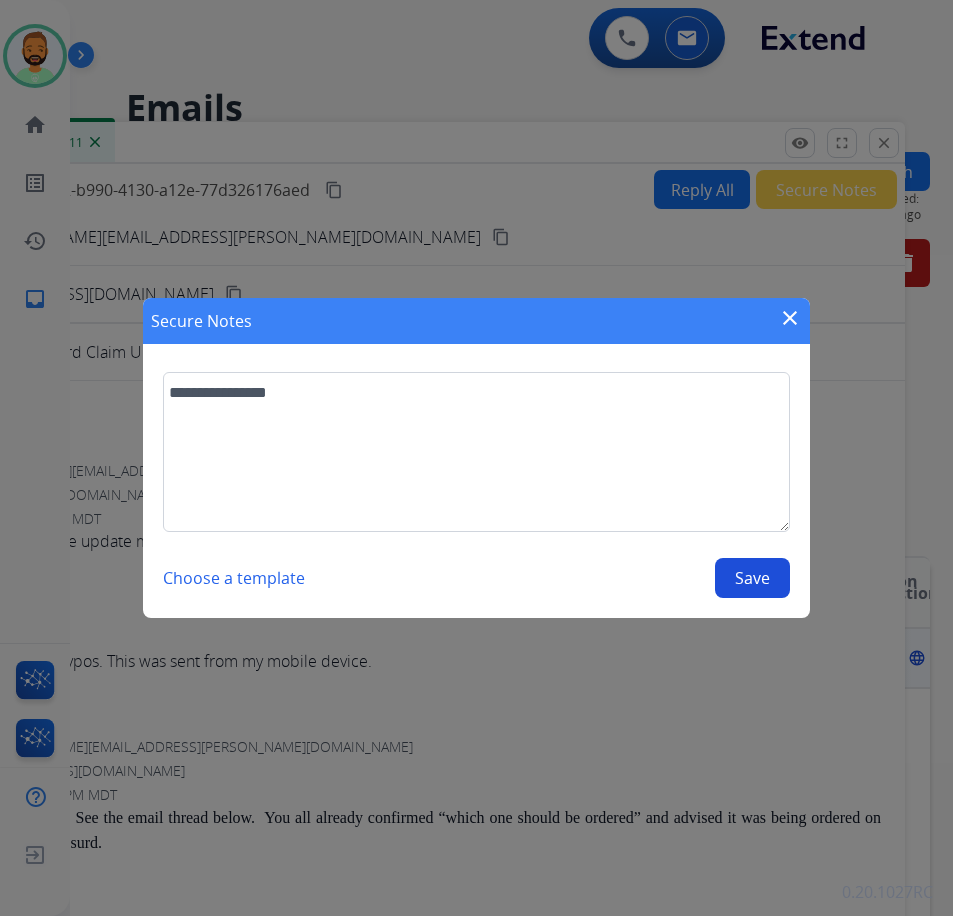 type on "**********" 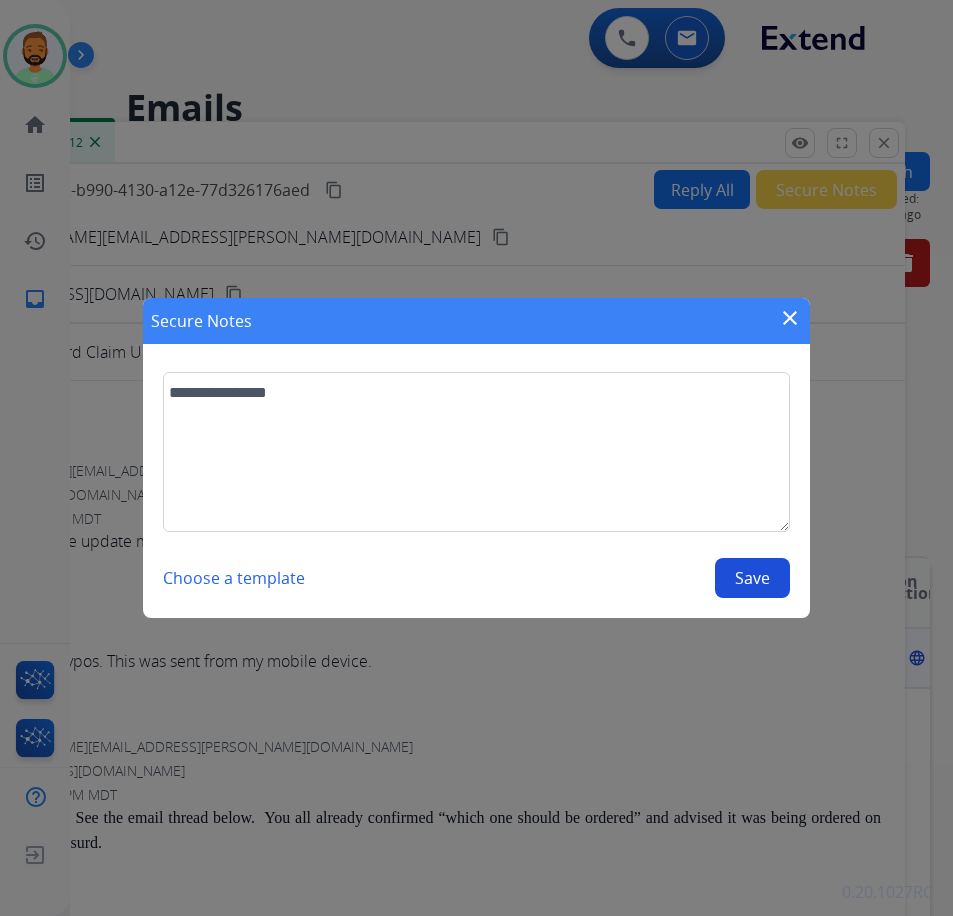 click on "Save" at bounding box center (752, 578) 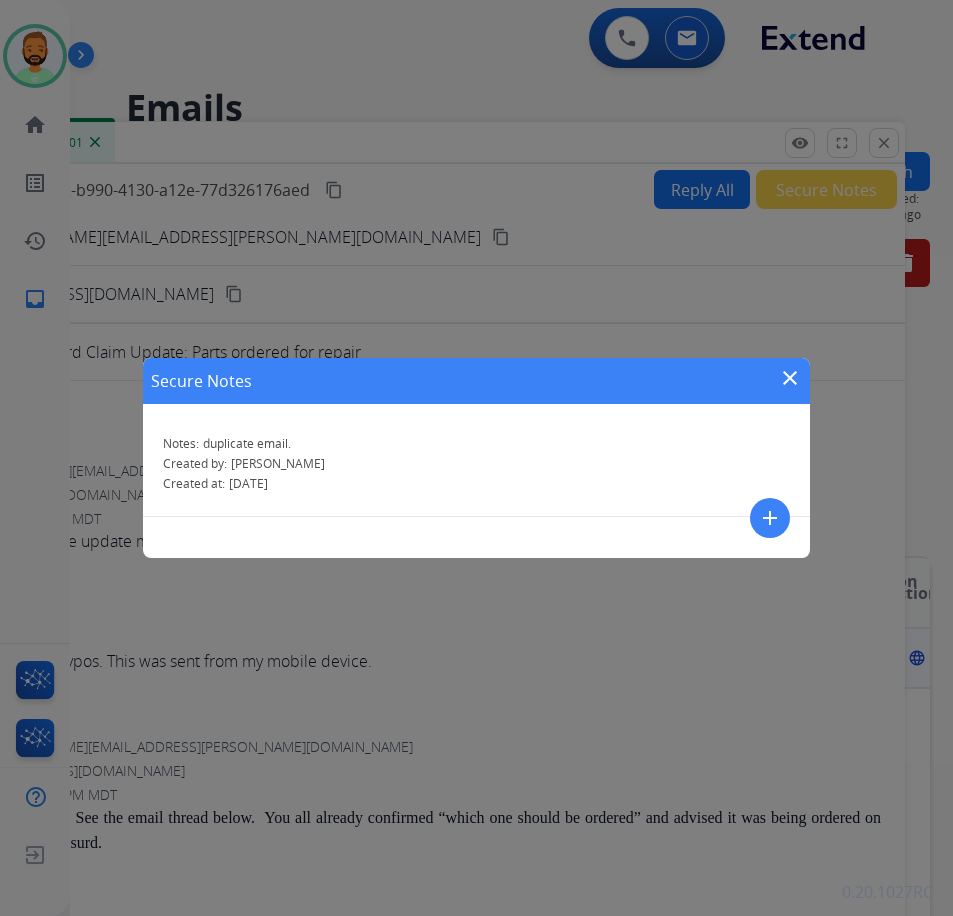 click on "close" at bounding box center (790, 378) 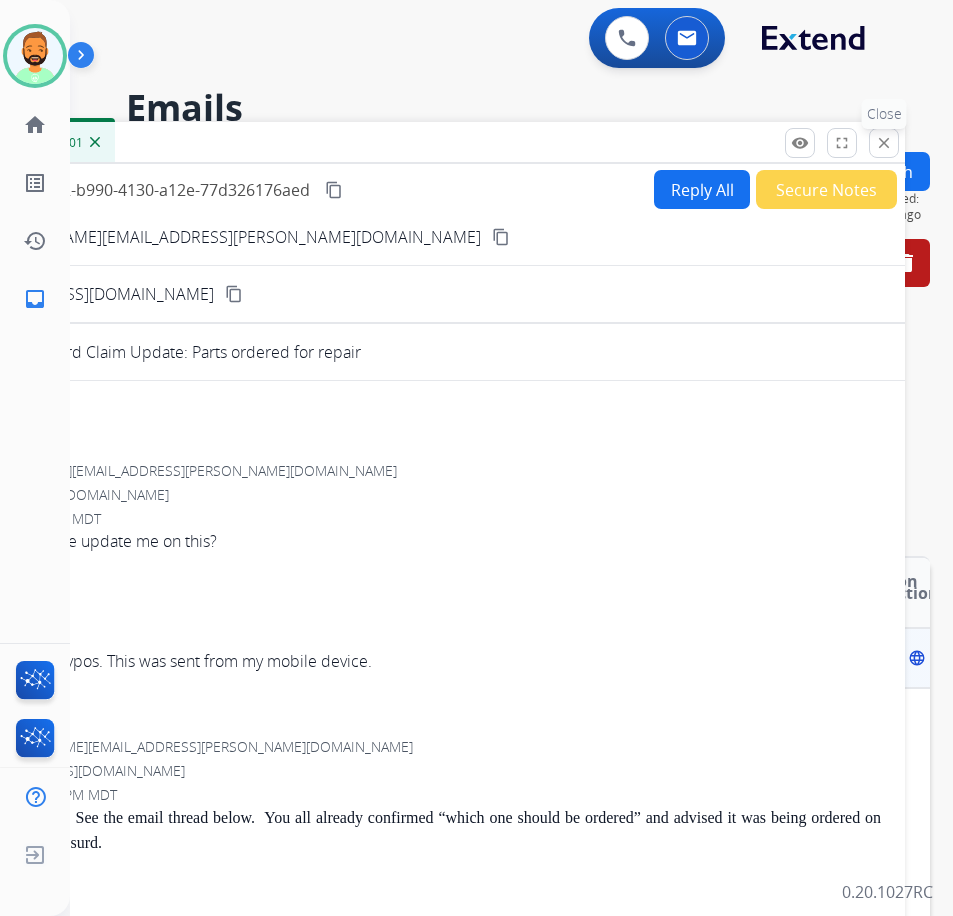 click on "close" at bounding box center [884, 143] 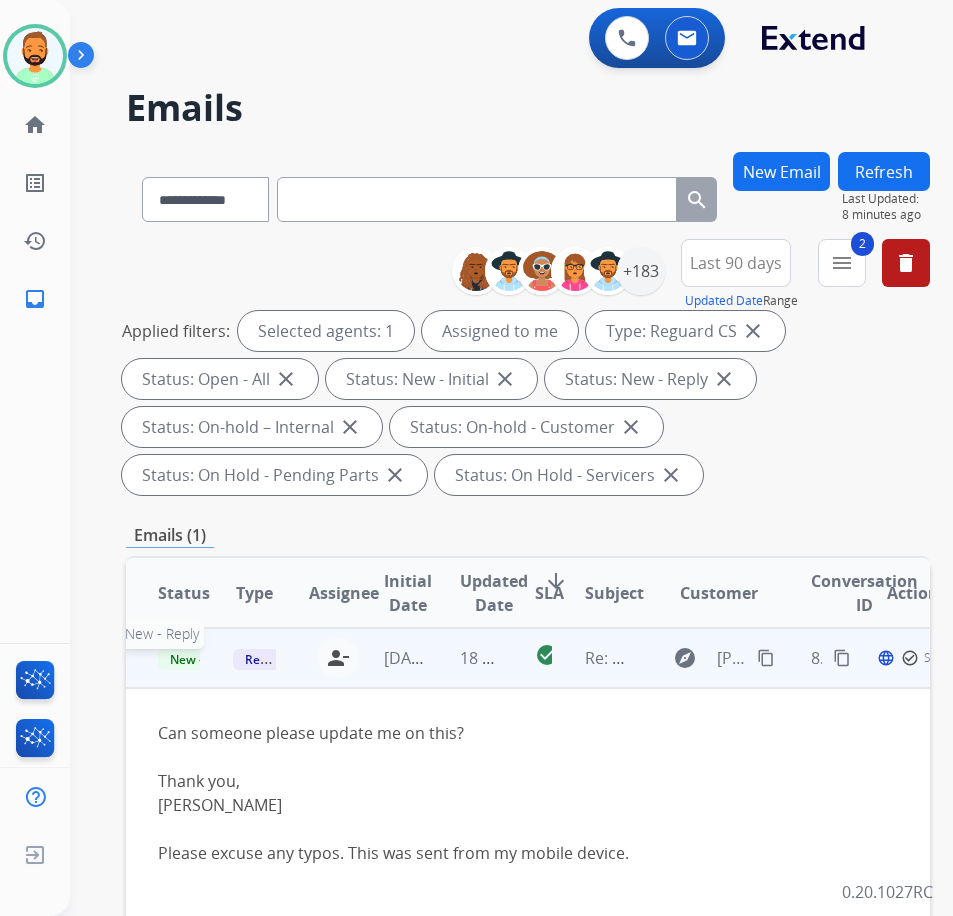 click on "New - Reply" at bounding box center (203, 659) 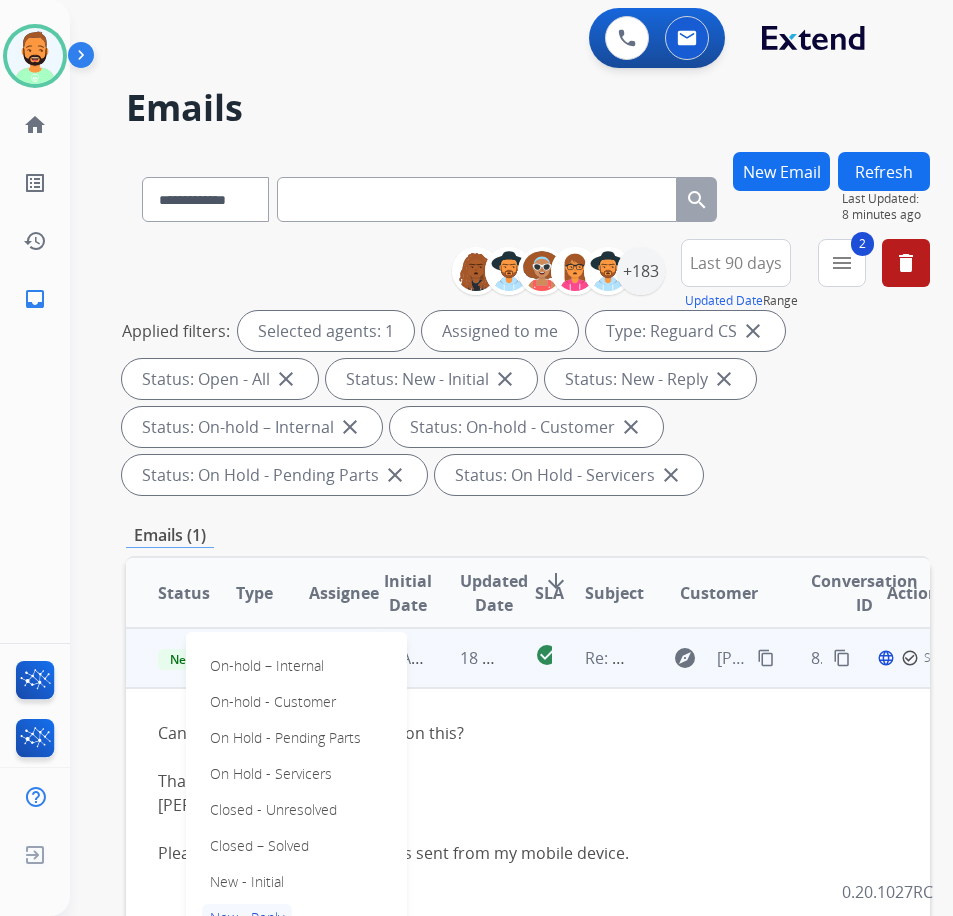 click on "On-hold – Internal   On-hold - Customer   On Hold - Pending Parts   On Hold - Servicers   Closed - Unresolved   Closed – Solved   New - Initial   New - Reply   Closed – Merchant Transfer" at bounding box center (296, 810) 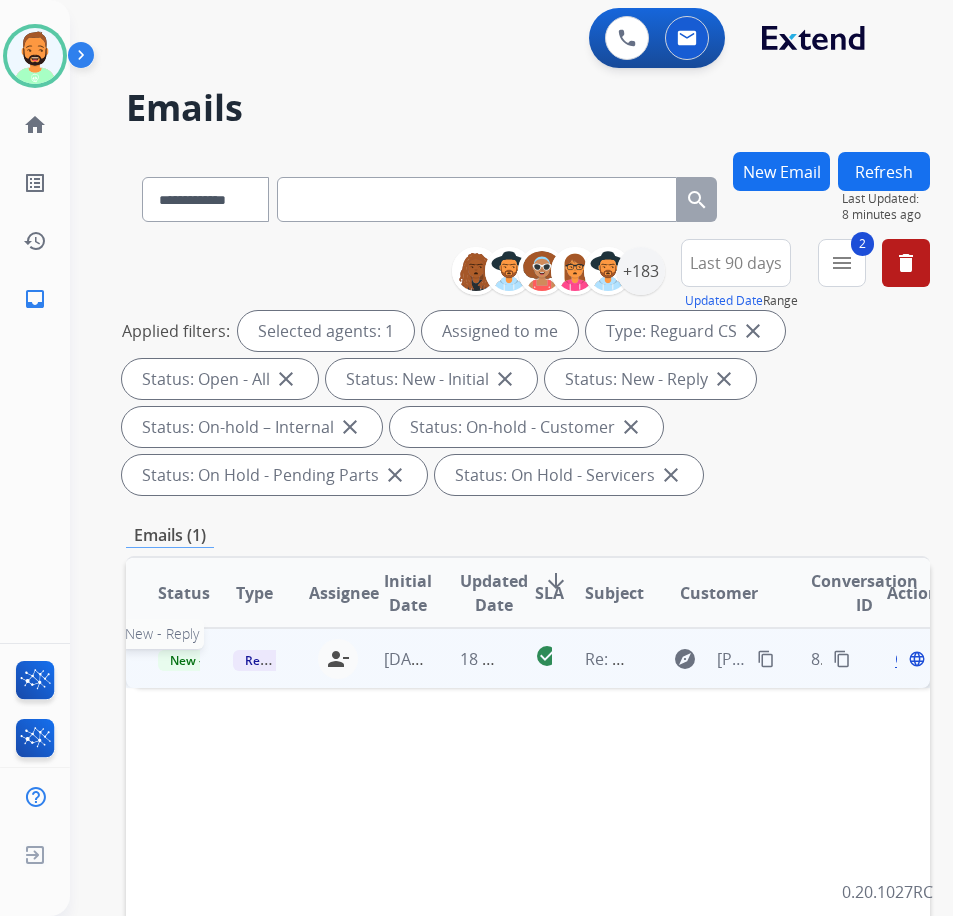 click on "New - Reply" at bounding box center (203, 660) 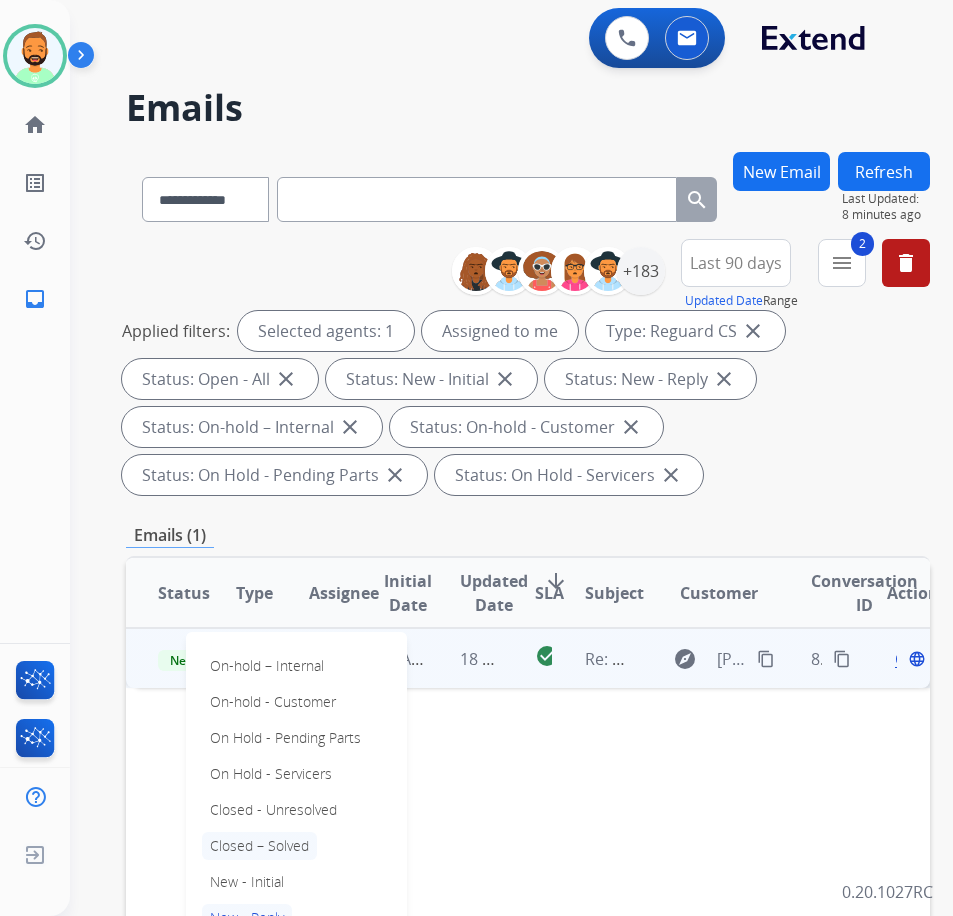 click on "Closed – Solved" at bounding box center (259, 846) 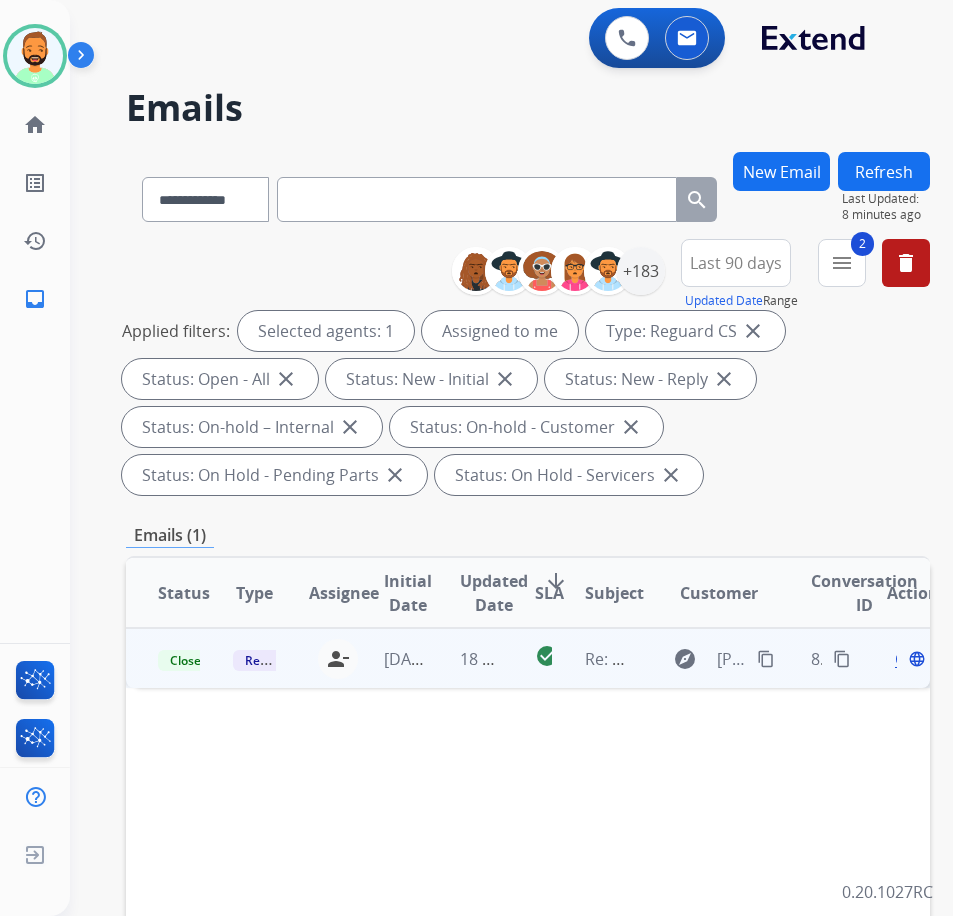 click on "Refresh" at bounding box center [884, 171] 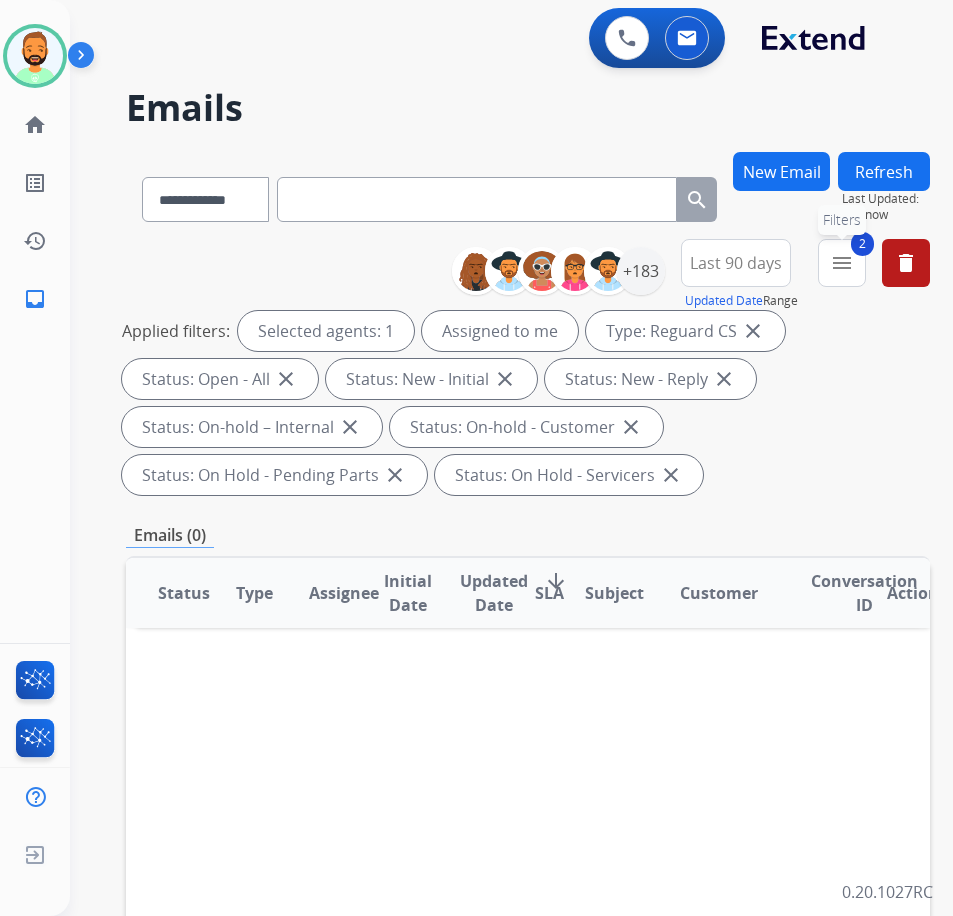 click on "menu" at bounding box center (842, 263) 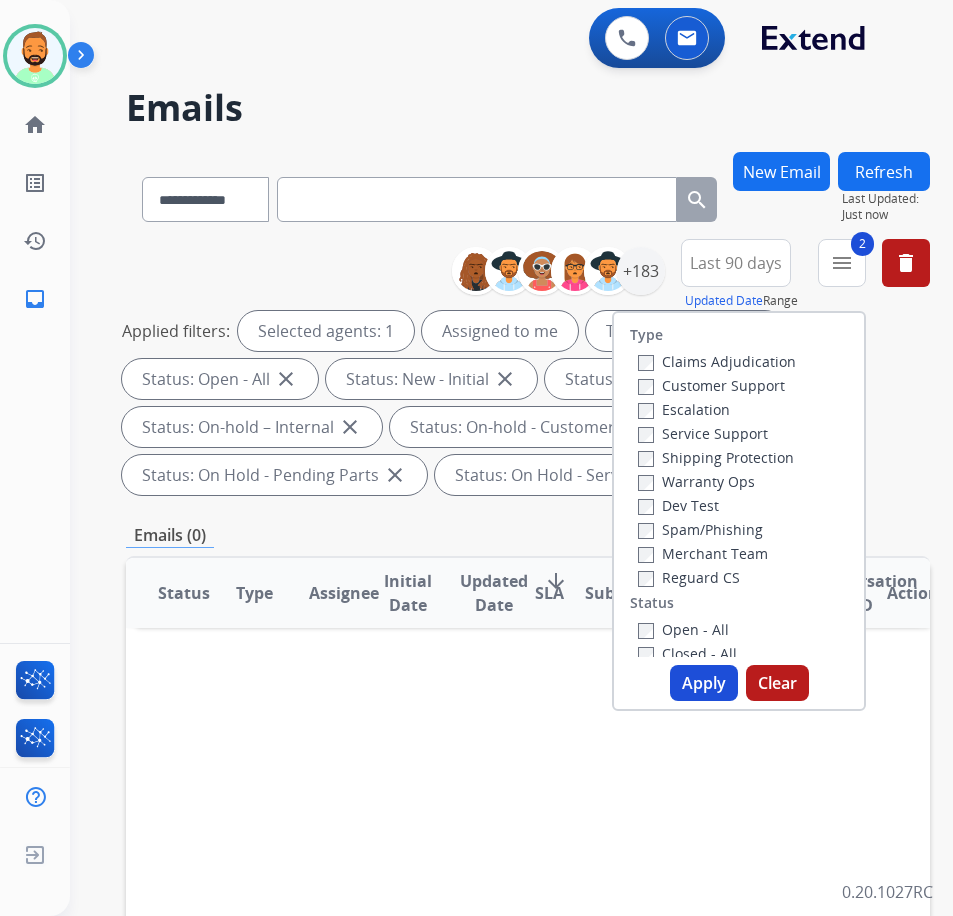 click on "Customer Support" at bounding box center (717, 385) 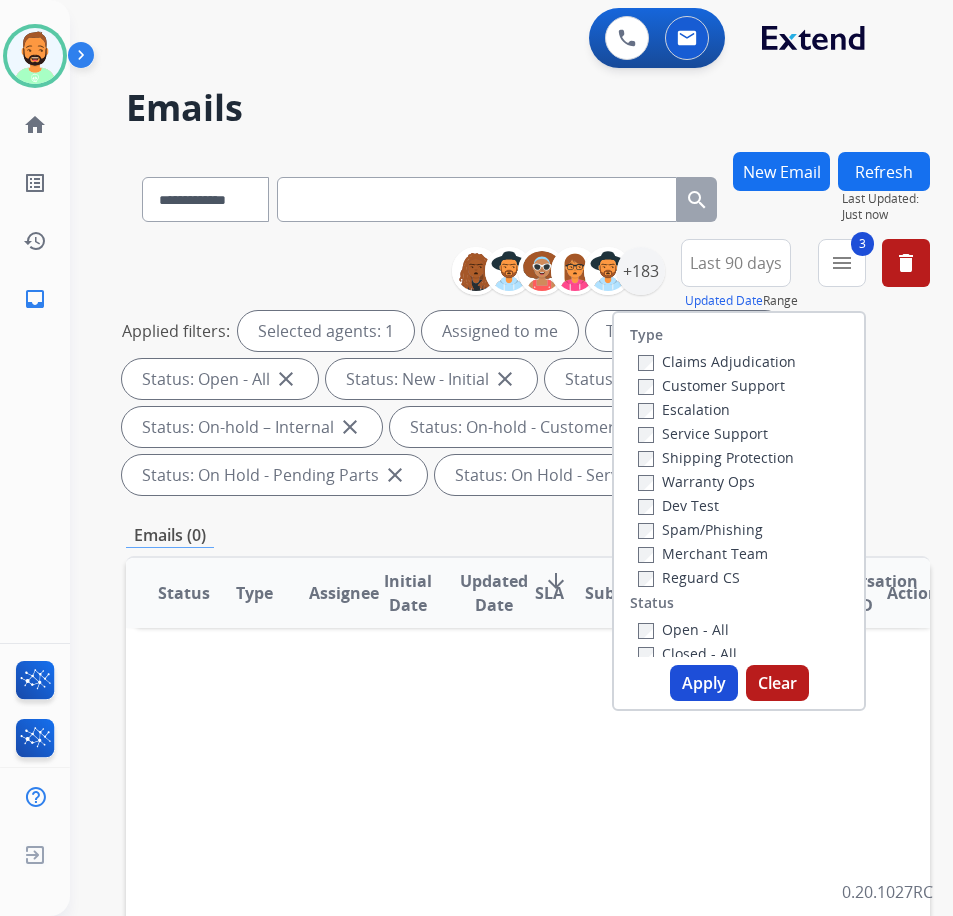 click on "Shipping Protection" at bounding box center [716, 457] 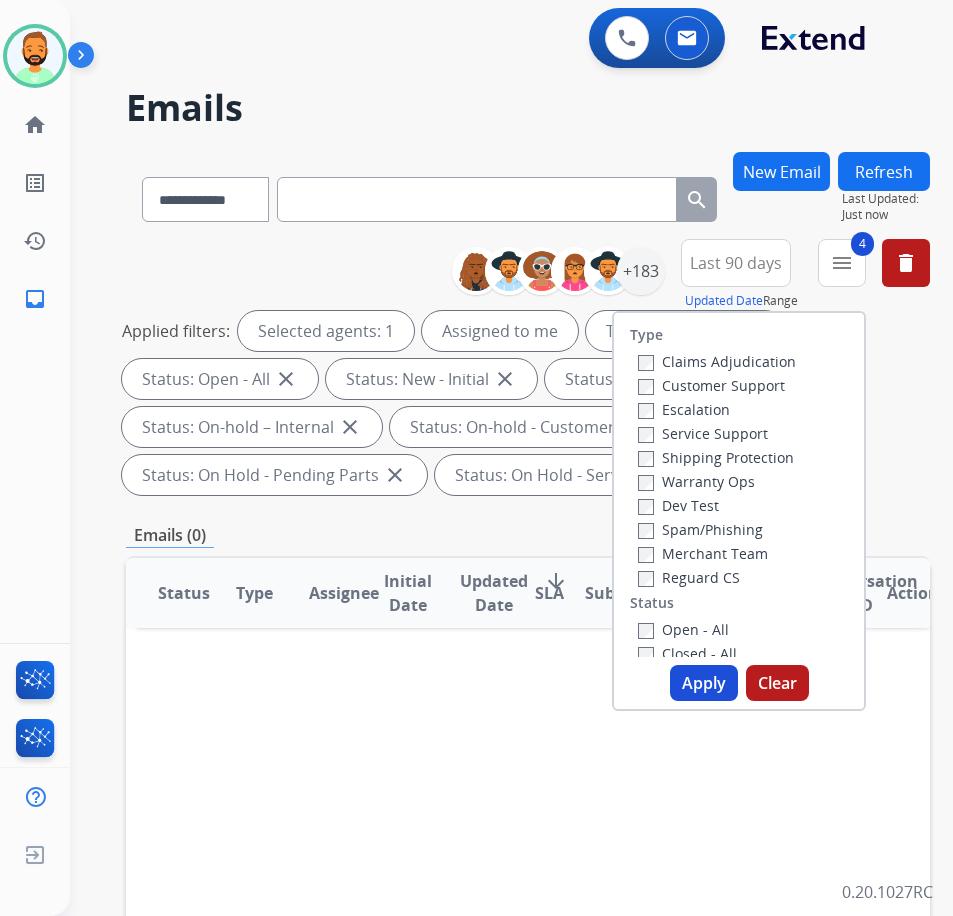 click on "Reguard CS" at bounding box center (689, 577) 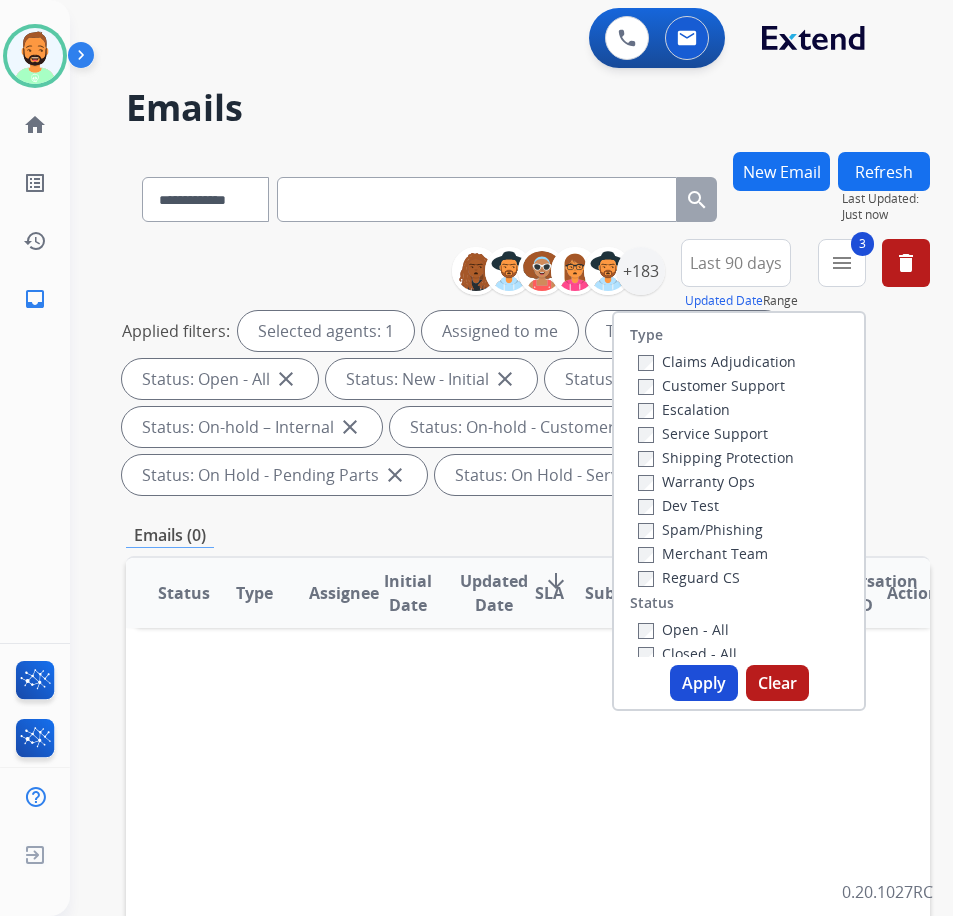 click on "Apply" at bounding box center (704, 683) 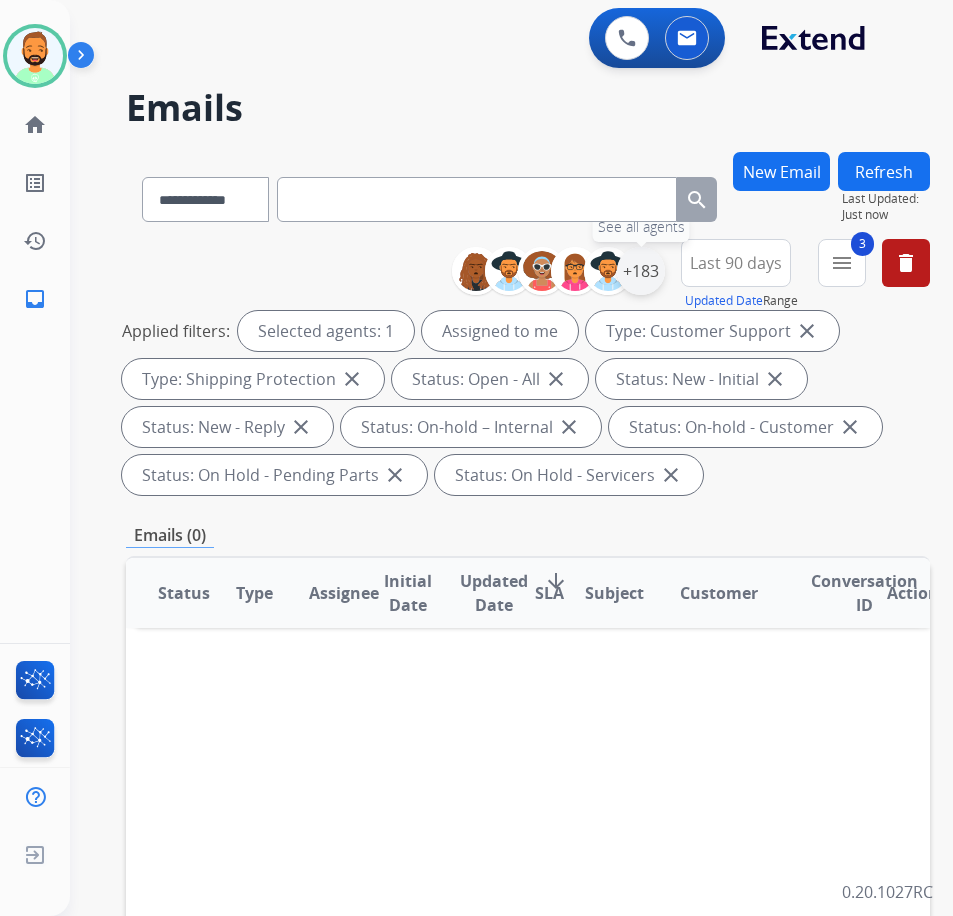 click on "+183" at bounding box center [641, 271] 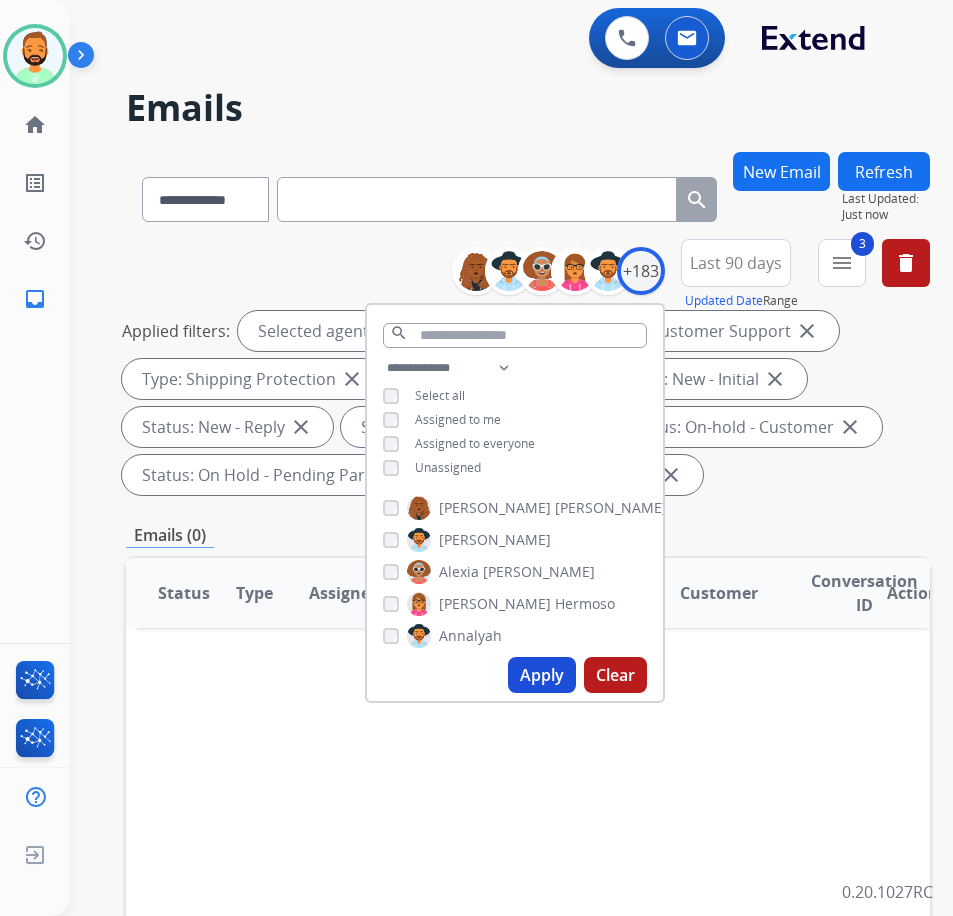 click on "Assigned to me" at bounding box center (458, 419) 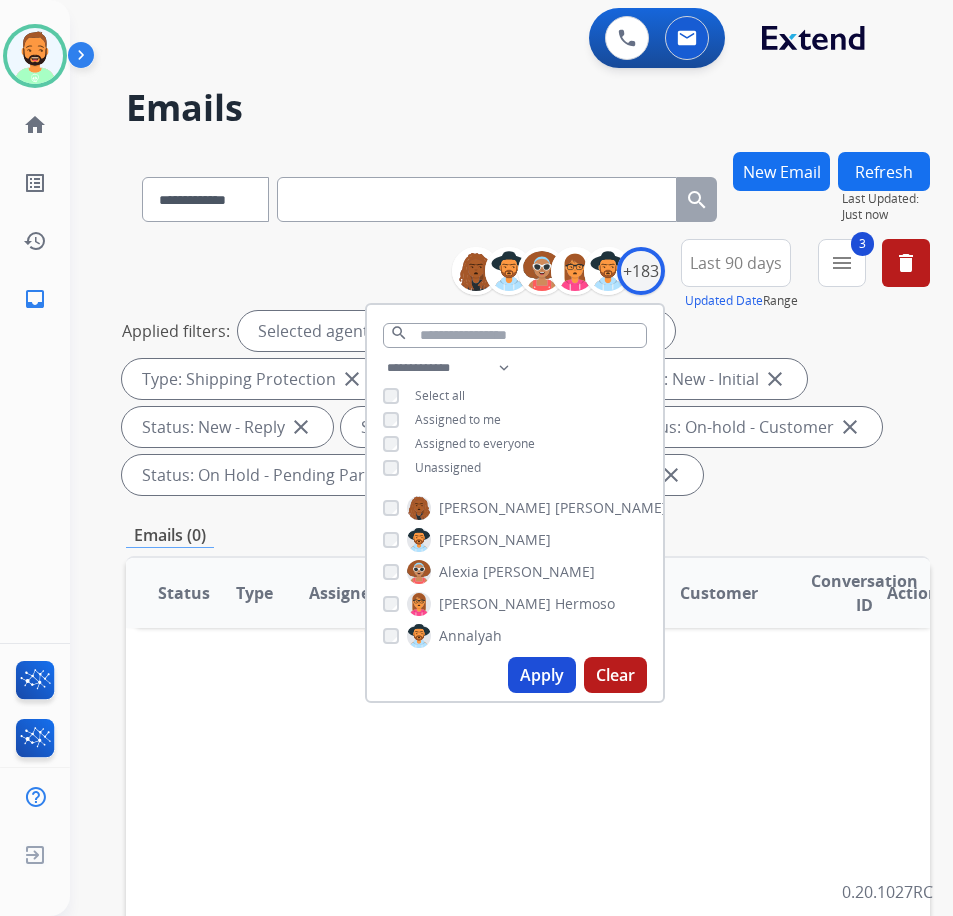 click on "Unassigned" at bounding box center (448, 467) 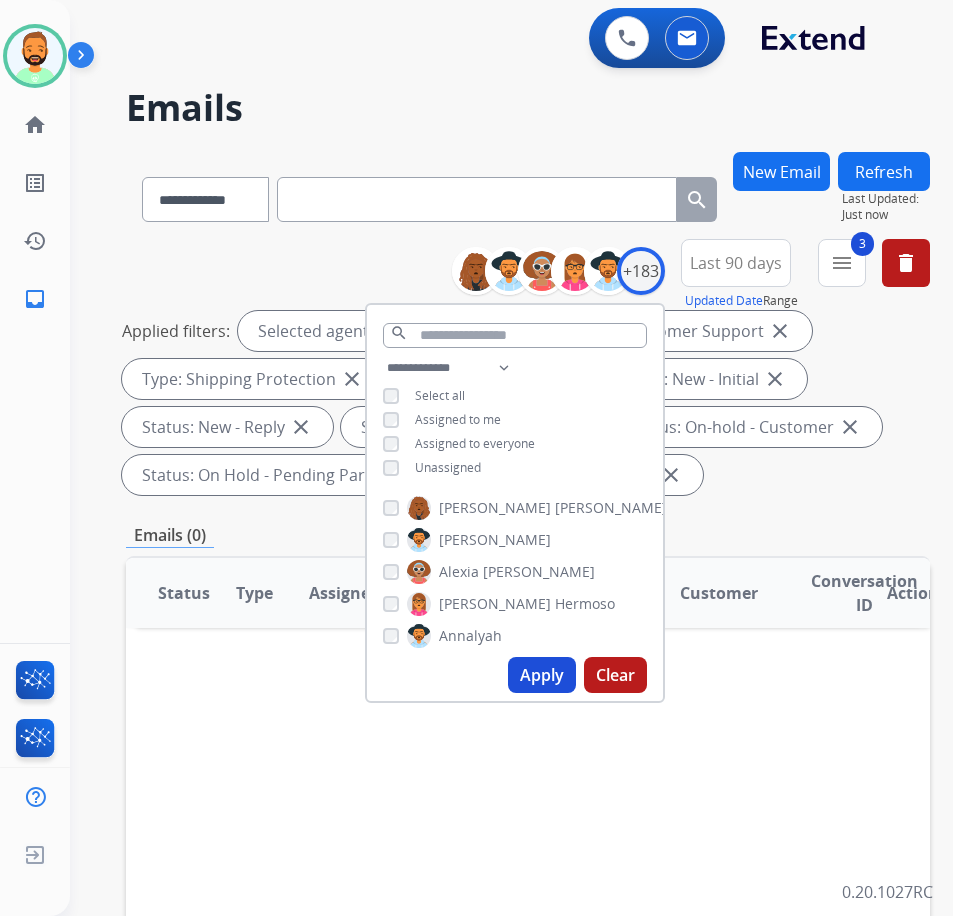 click on "Apply" at bounding box center (542, 675) 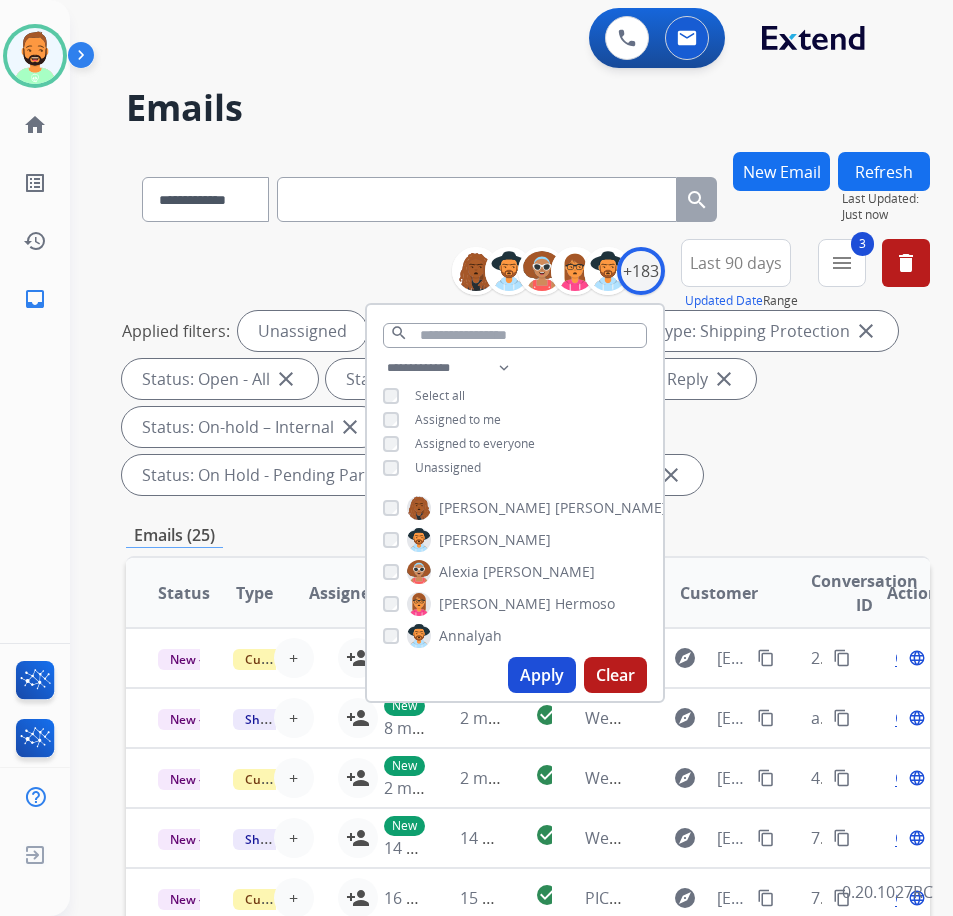 click on "Applied filters: Unassigned  Type: Customer Support  close  Type: Shipping Protection  close  Status: Open - All  close  Status: New - Initial  close  Status: New - Reply  close  Status: On-hold – Internal  close  Status: On-hold - Customer  close  Status: On Hold - Pending Parts  close  Status: On Hold - Servicers  close" at bounding box center (524, 403) 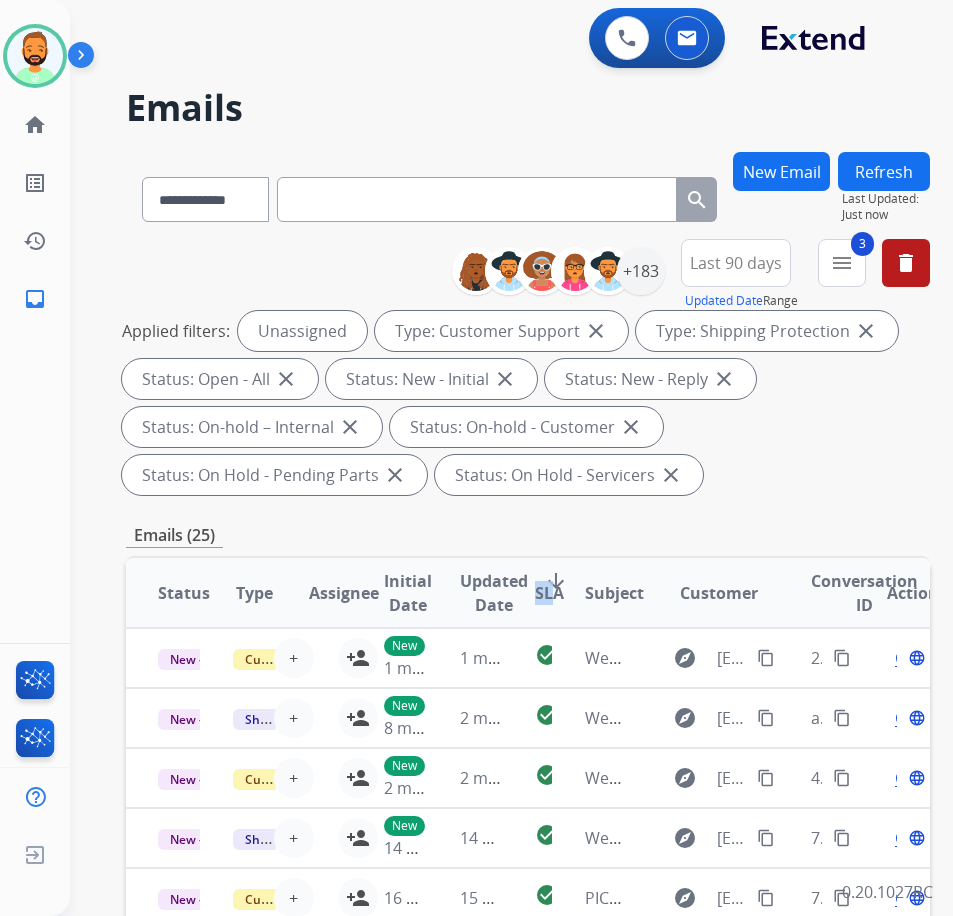 click on "Status Type Assignee Initial Date Updated Date arrow_downward SLA Subject Customer Conversation ID Action" at bounding box center (528, 593) 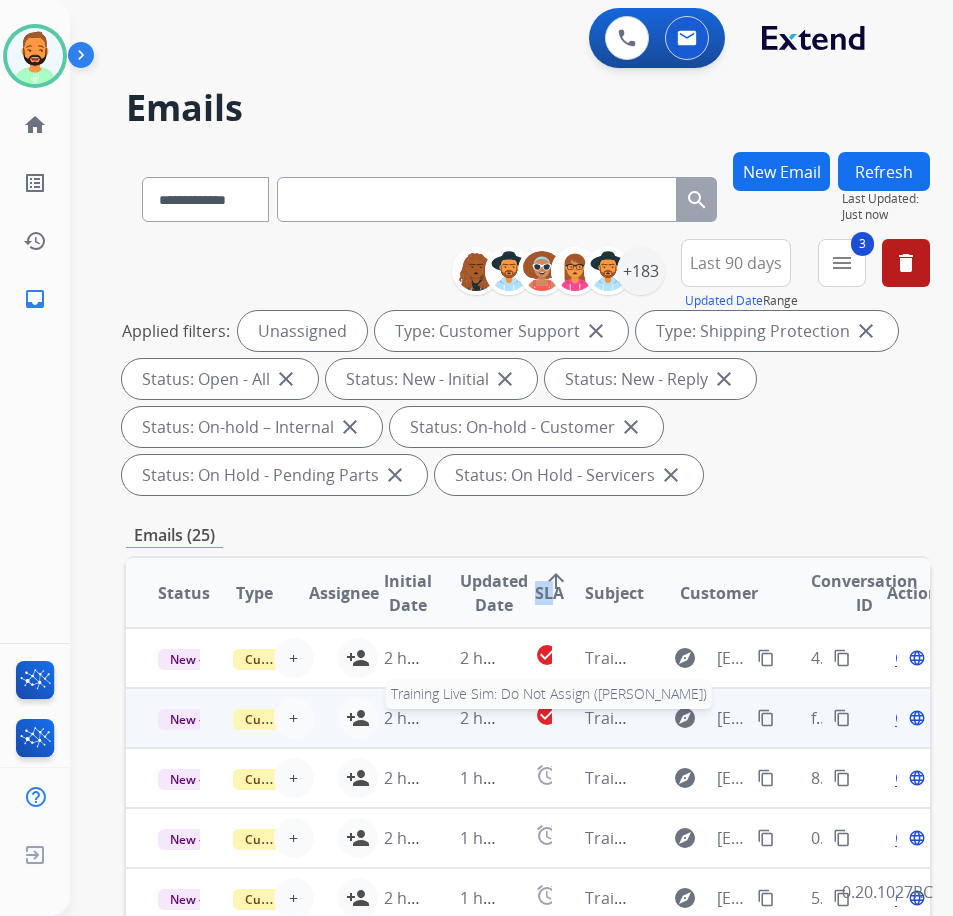 scroll, scrollTop: 18, scrollLeft: 0, axis: vertical 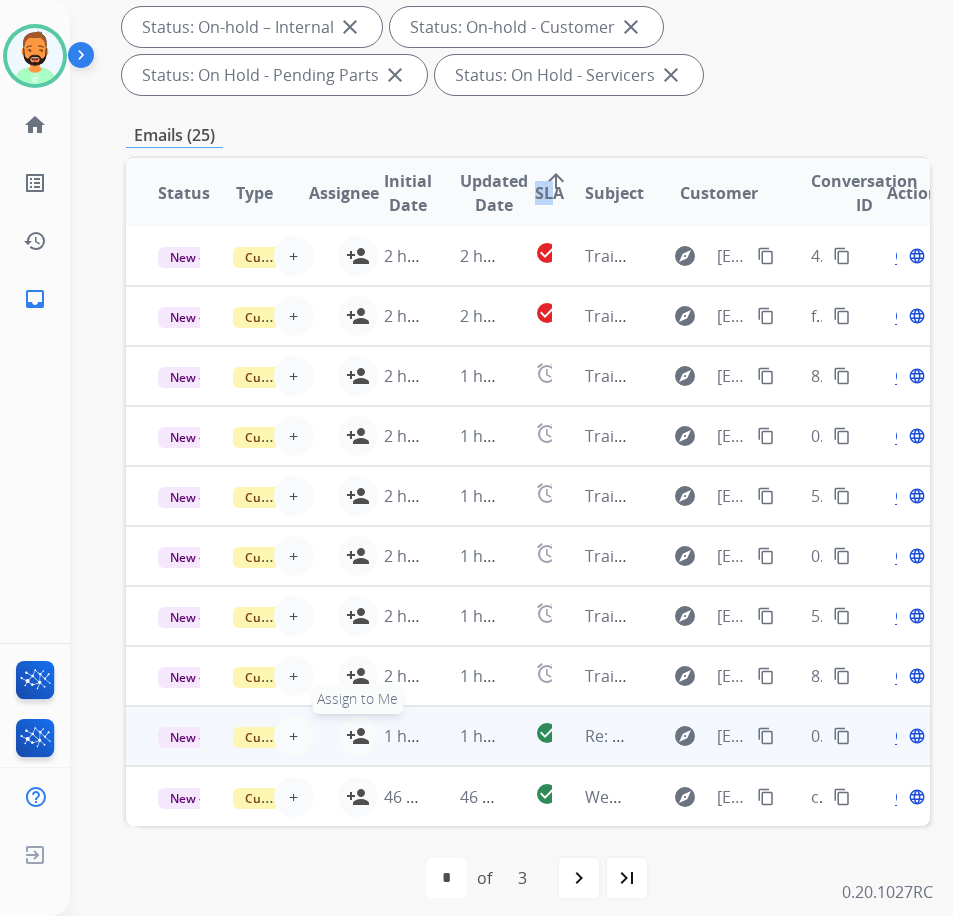click on "person_add" at bounding box center [358, 736] 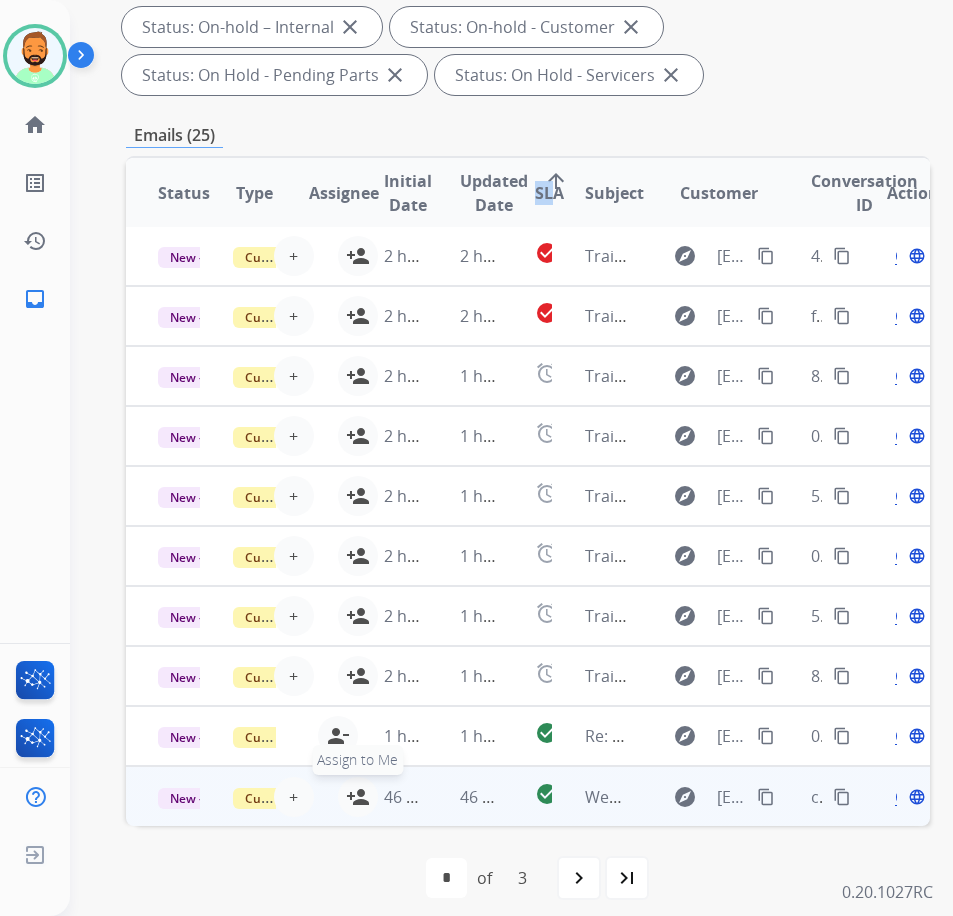 click on "person_add" at bounding box center (358, 797) 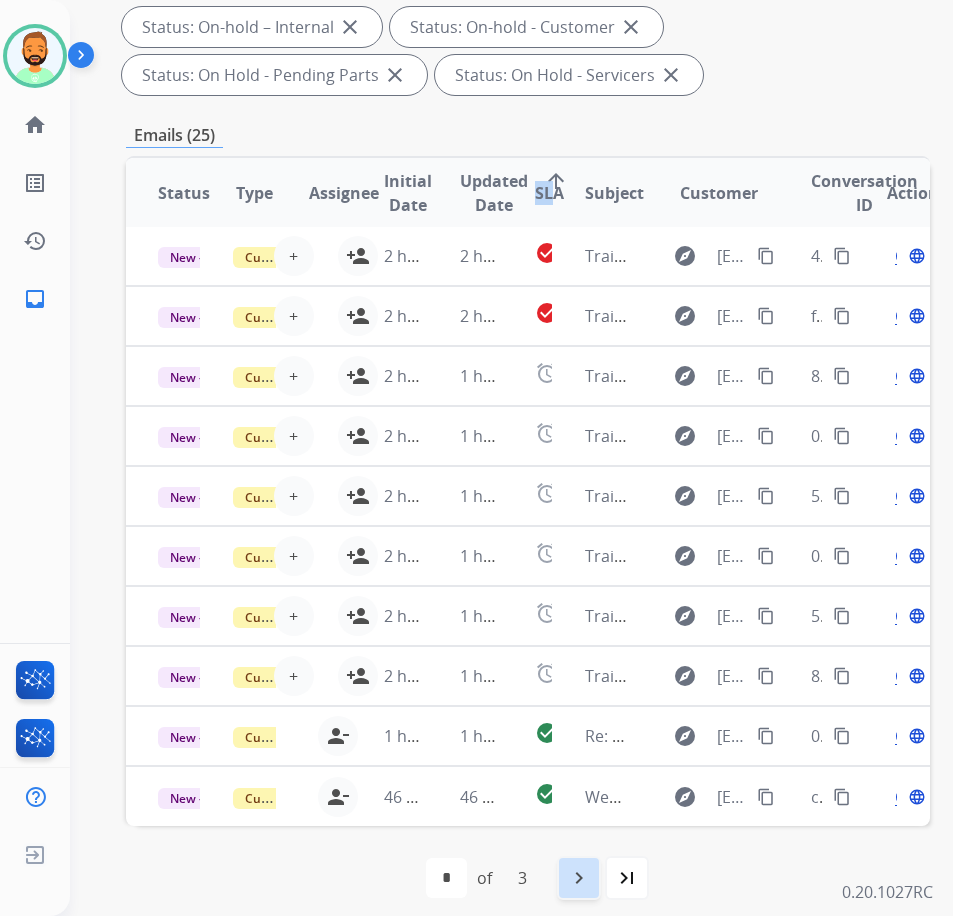 click on "navigate_next" at bounding box center [579, 878] 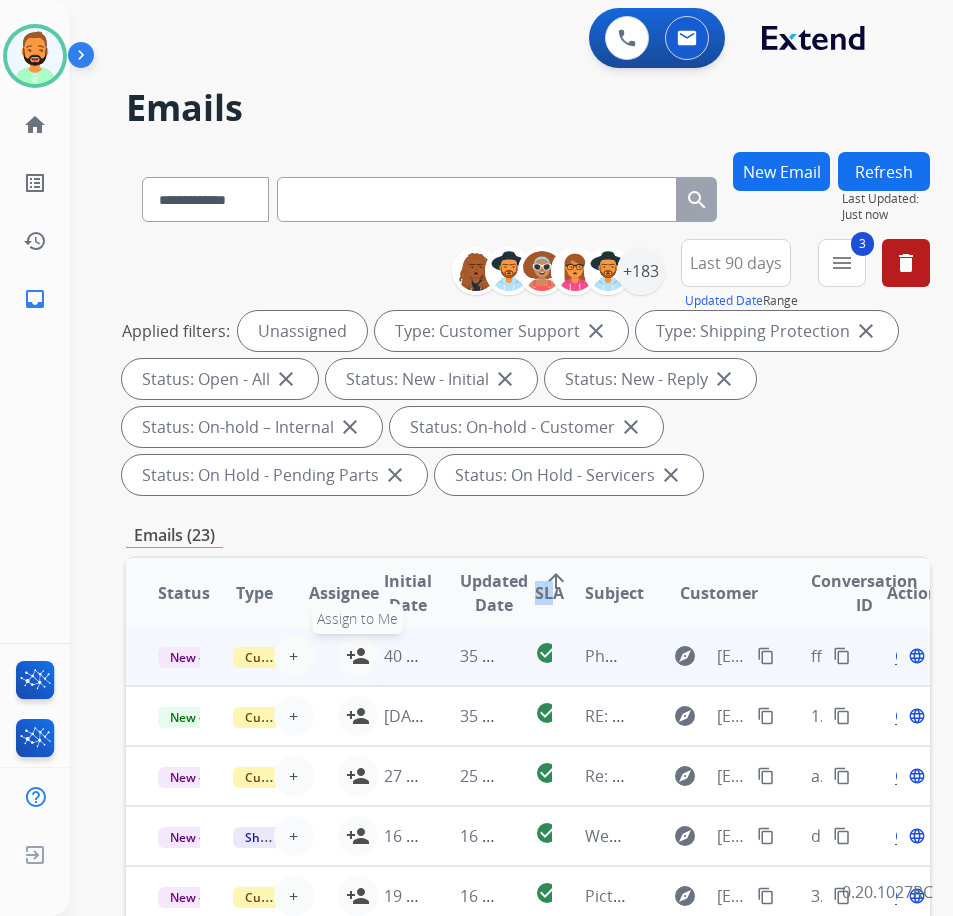 click on "person_add" at bounding box center [358, 656] 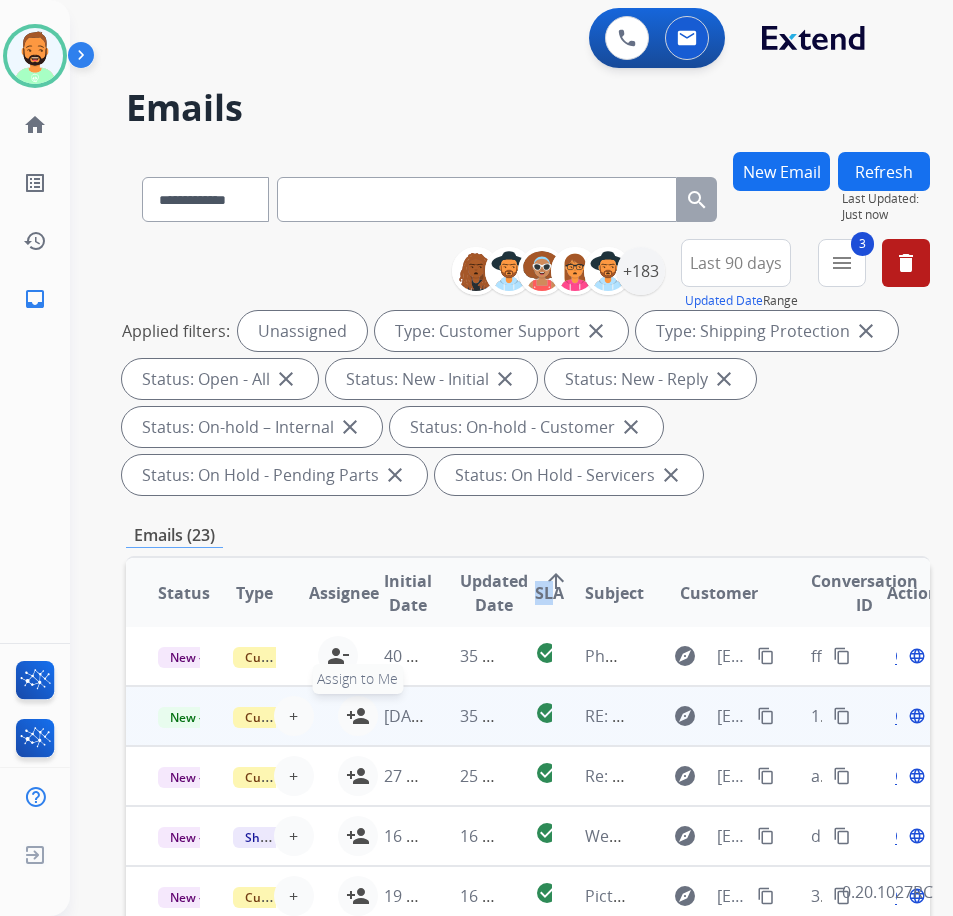 click on "person_add" at bounding box center [358, 716] 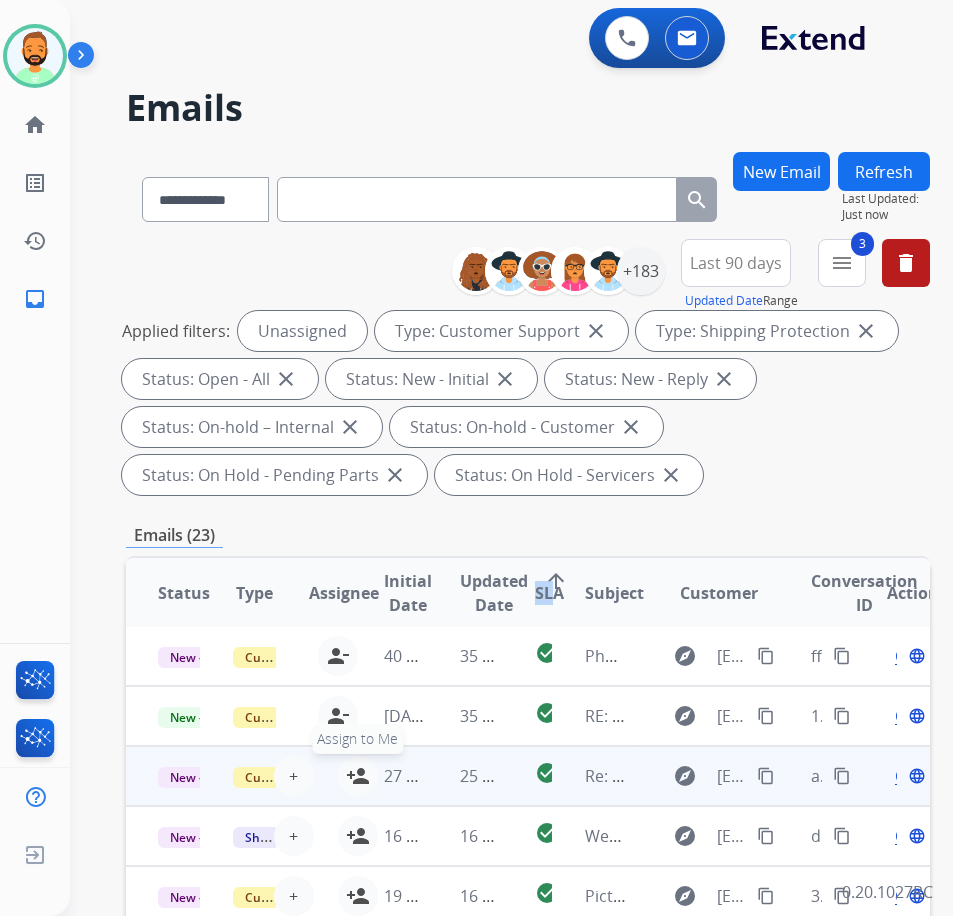 drag, startPoint x: 350, startPoint y: 751, endPoint x: 351, endPoint y: 763, distance: 12.0415945 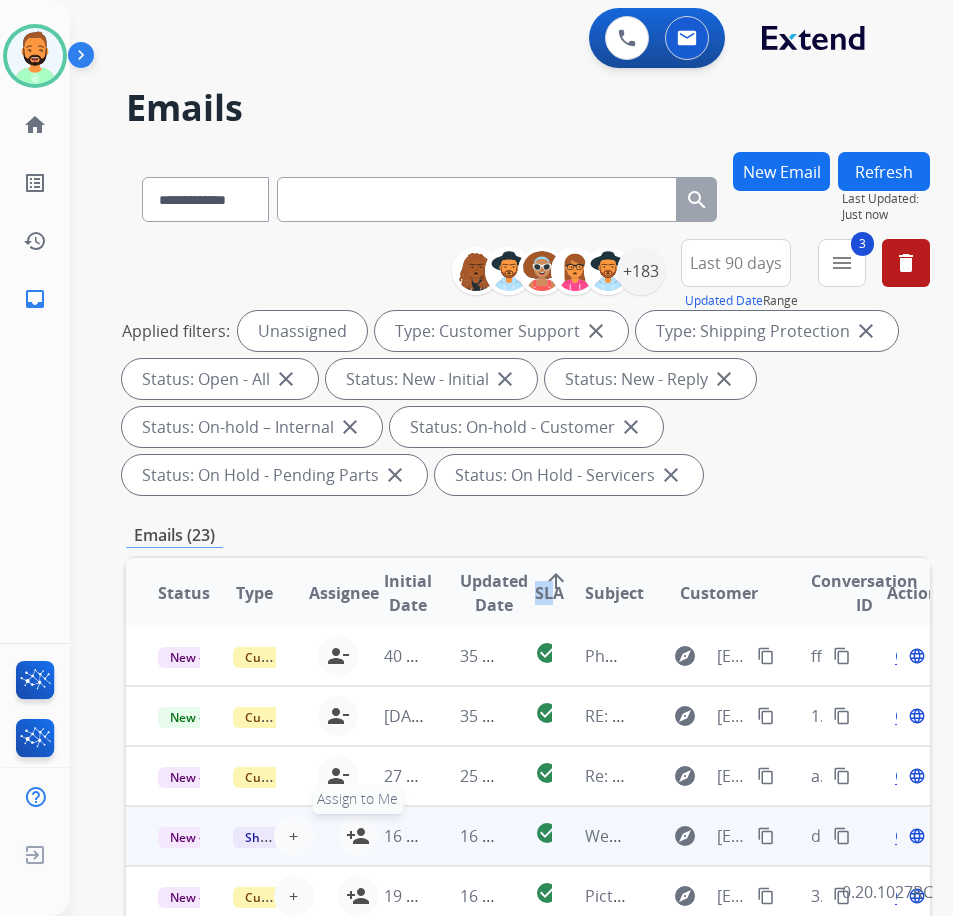click on "person_add" at bounding box center [358, 836] 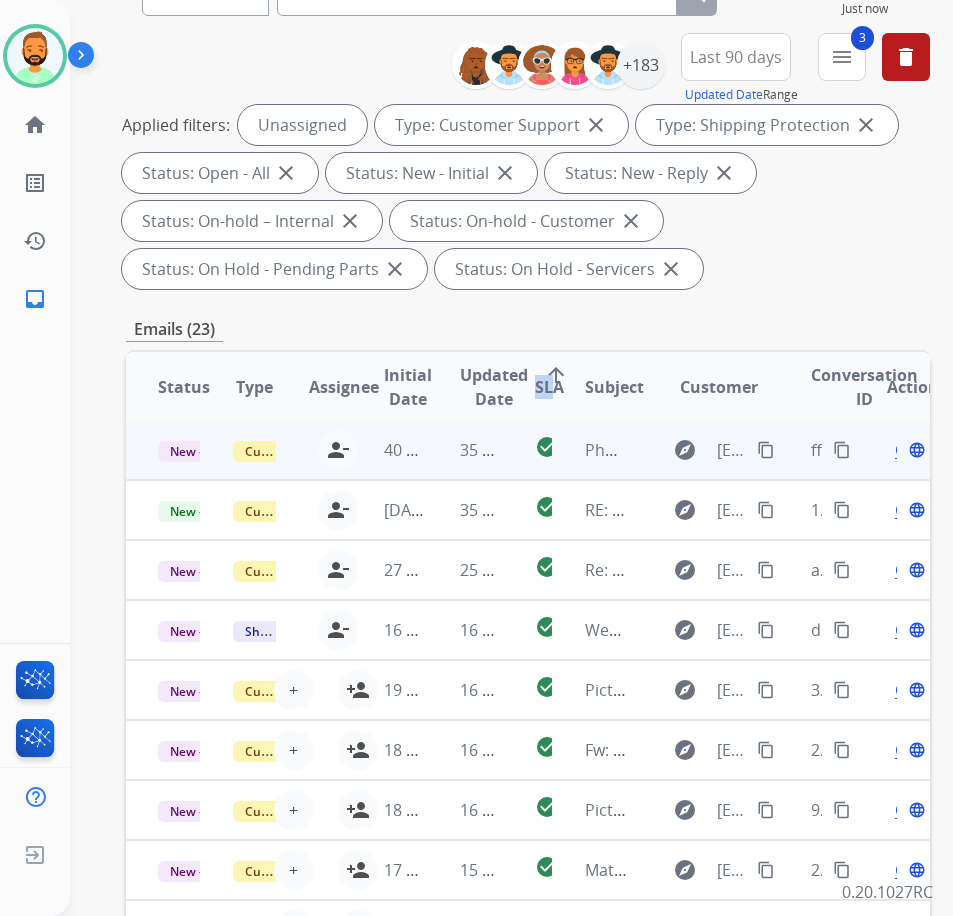 scroll, scrollTop: 300, scrollLeft: 0, axis: vertical 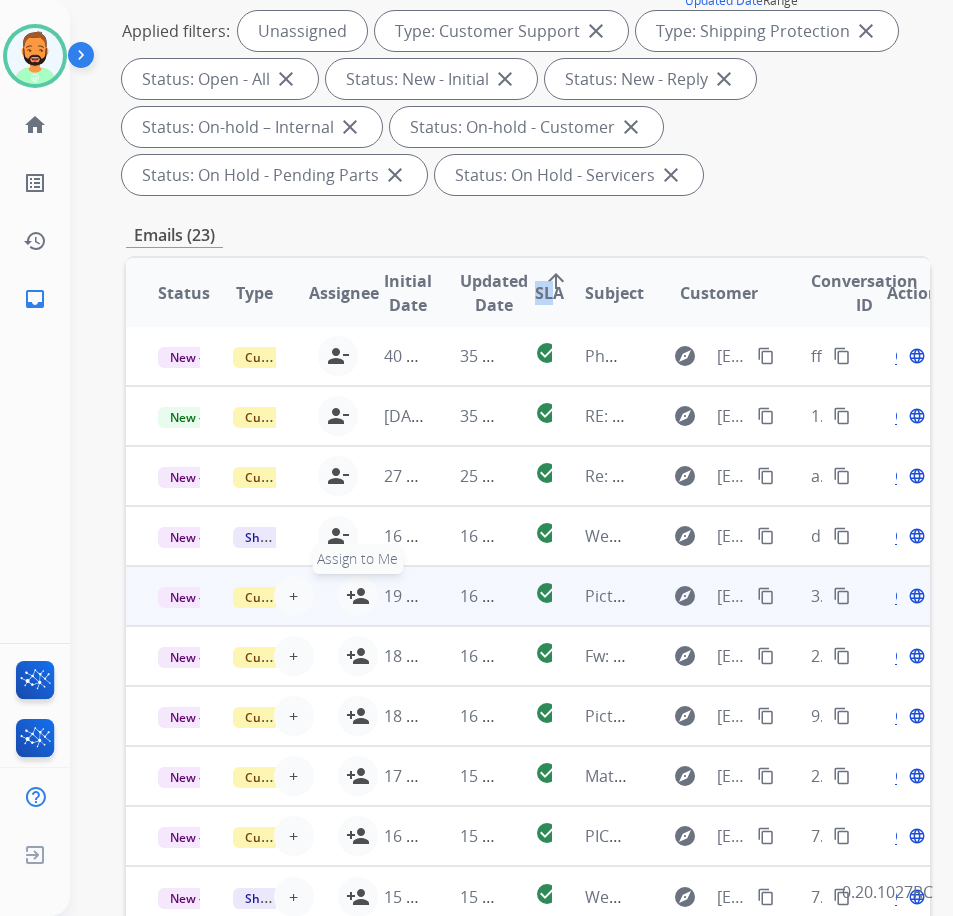click on "person_add" at bounding box center (358, 596) 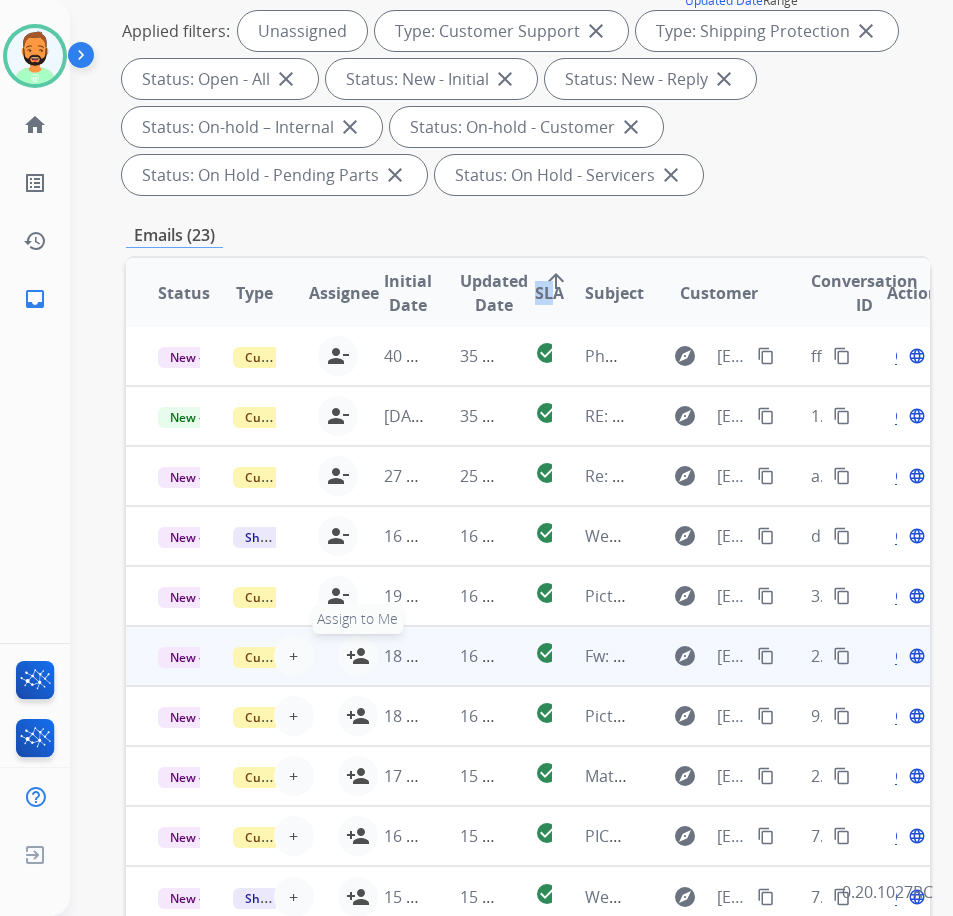 click on "person_add Assign to Me" at bounding box center [358, 656] 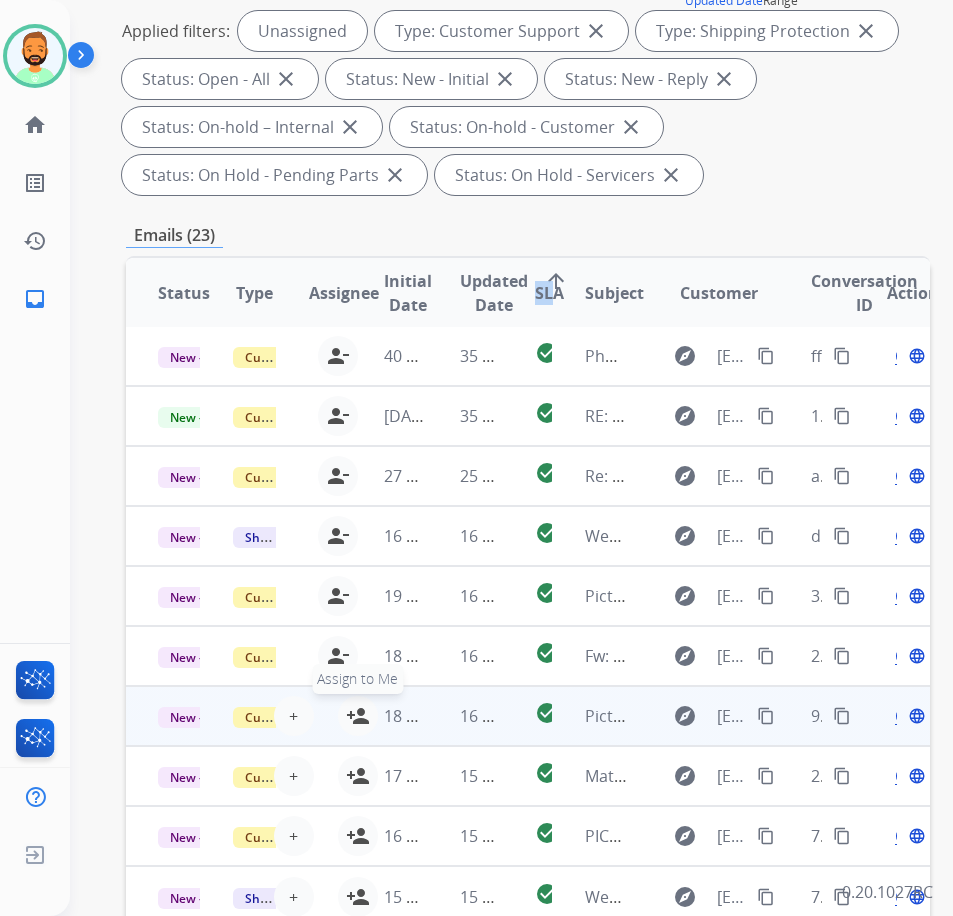 click on "person_add Assign to Me" at bounding box center [358, 716] 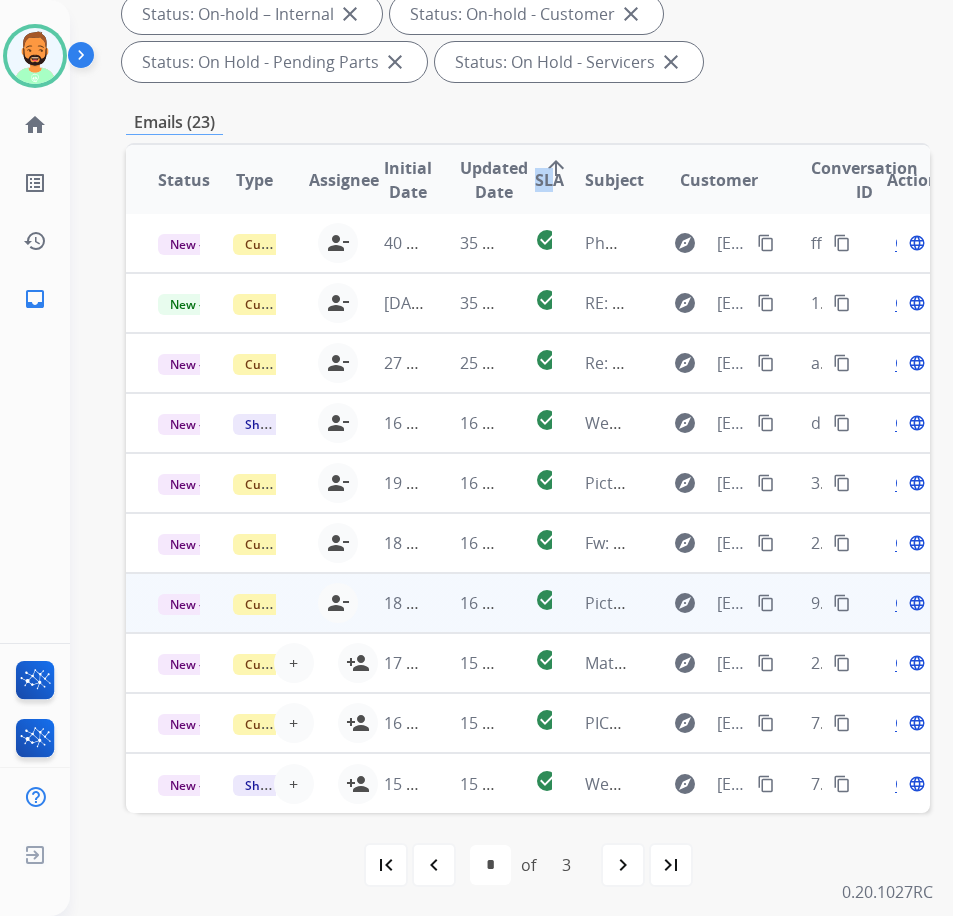 scroll, scrollTop: 414, scrollLeft: 0, axis: vertical 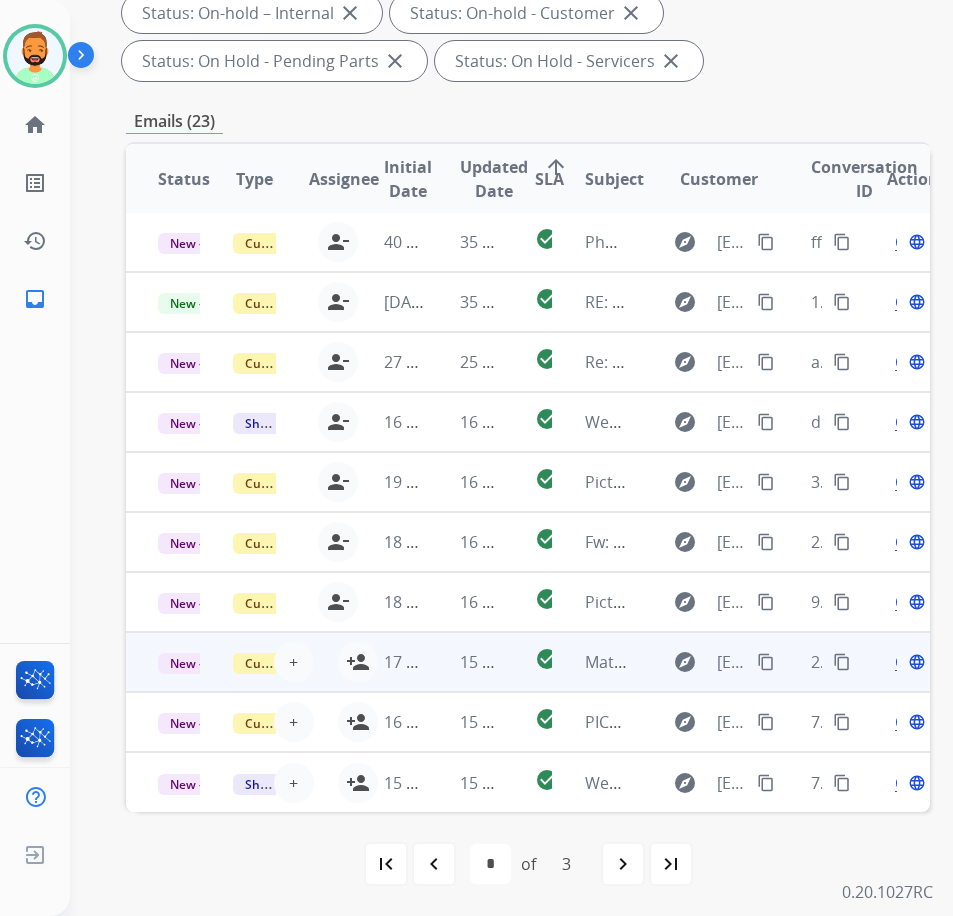 click on "17 minutes ago" at bounding box center [389, 662] 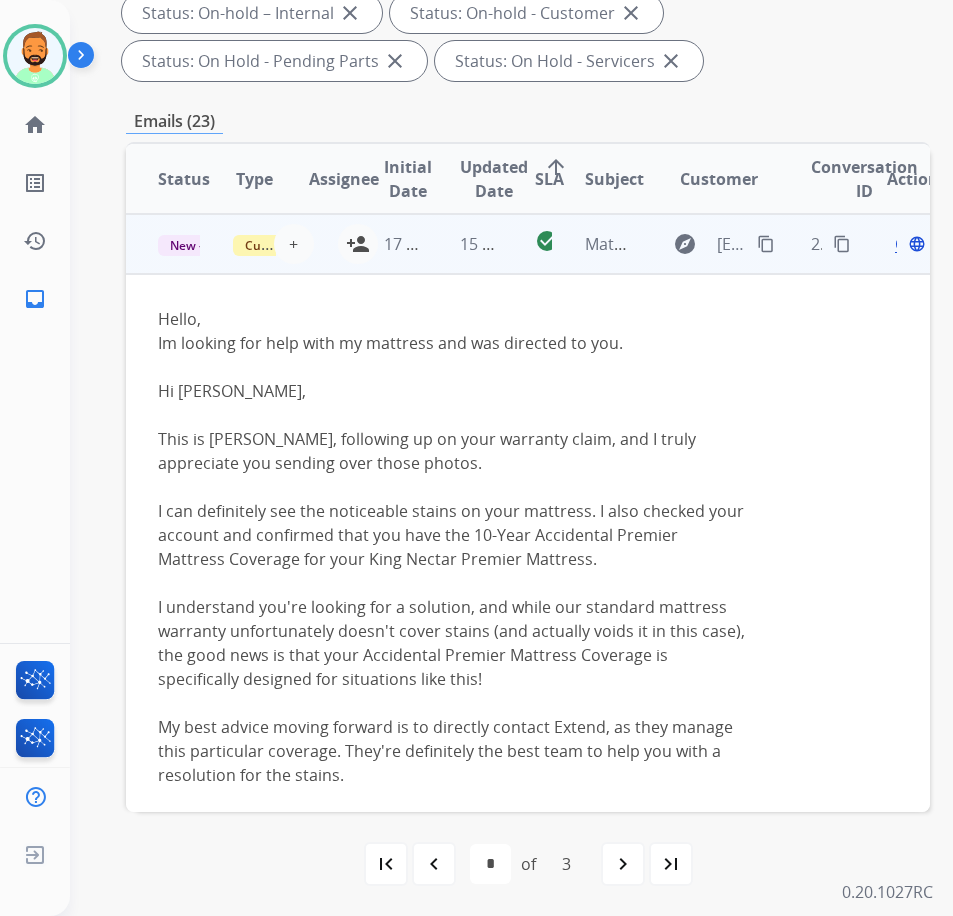 click on "15 minutes ago" at bounding box center (465, 244) 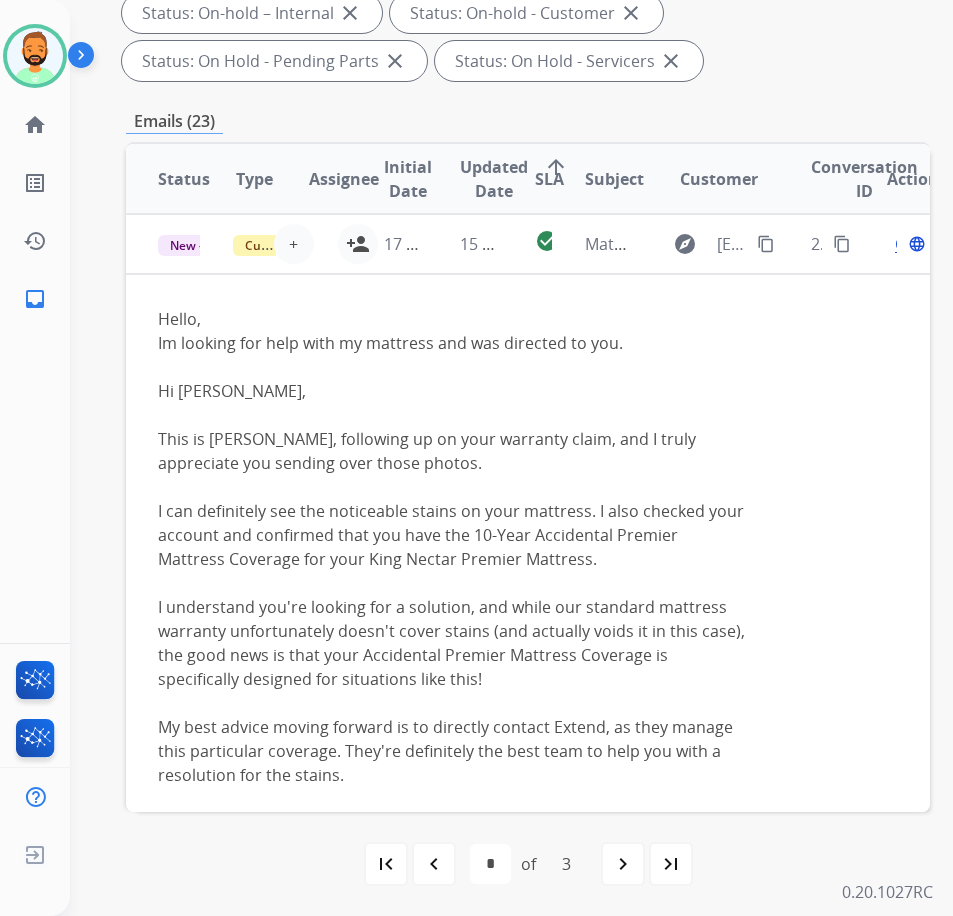 scroll, scrollTop: 18, scrollLeft: 0, axis: vertical 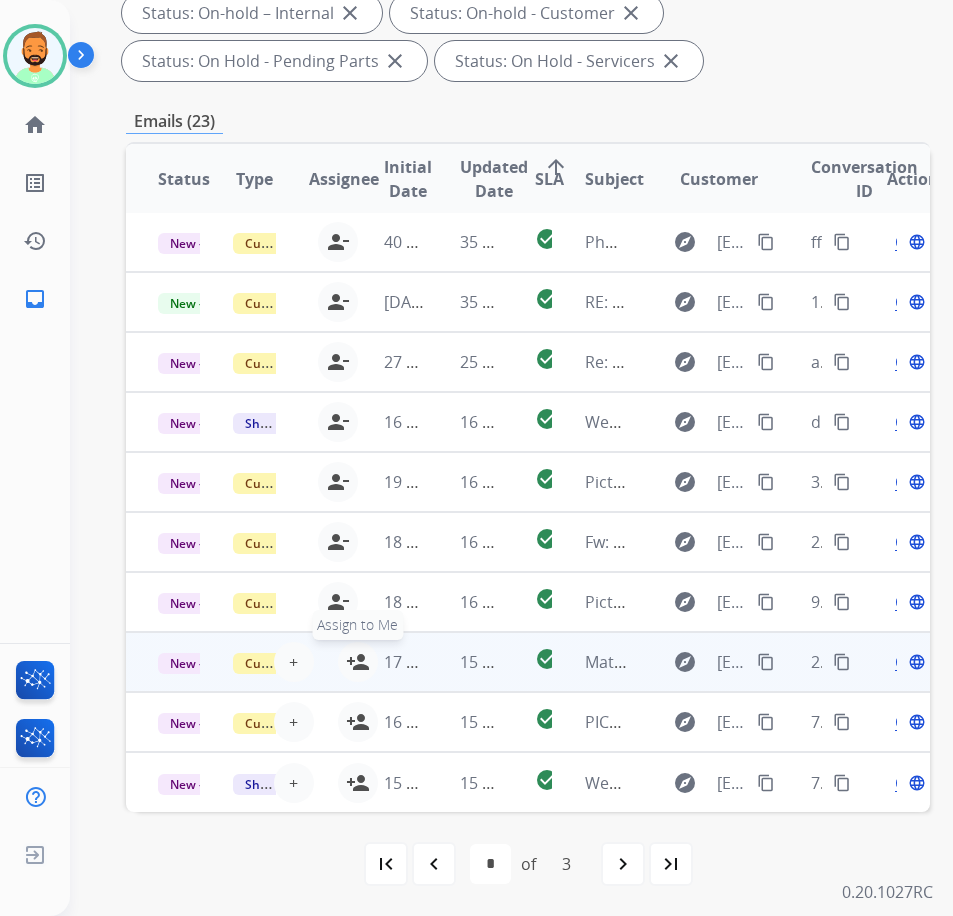 click on "person_add" at bounding box center (358, 662) 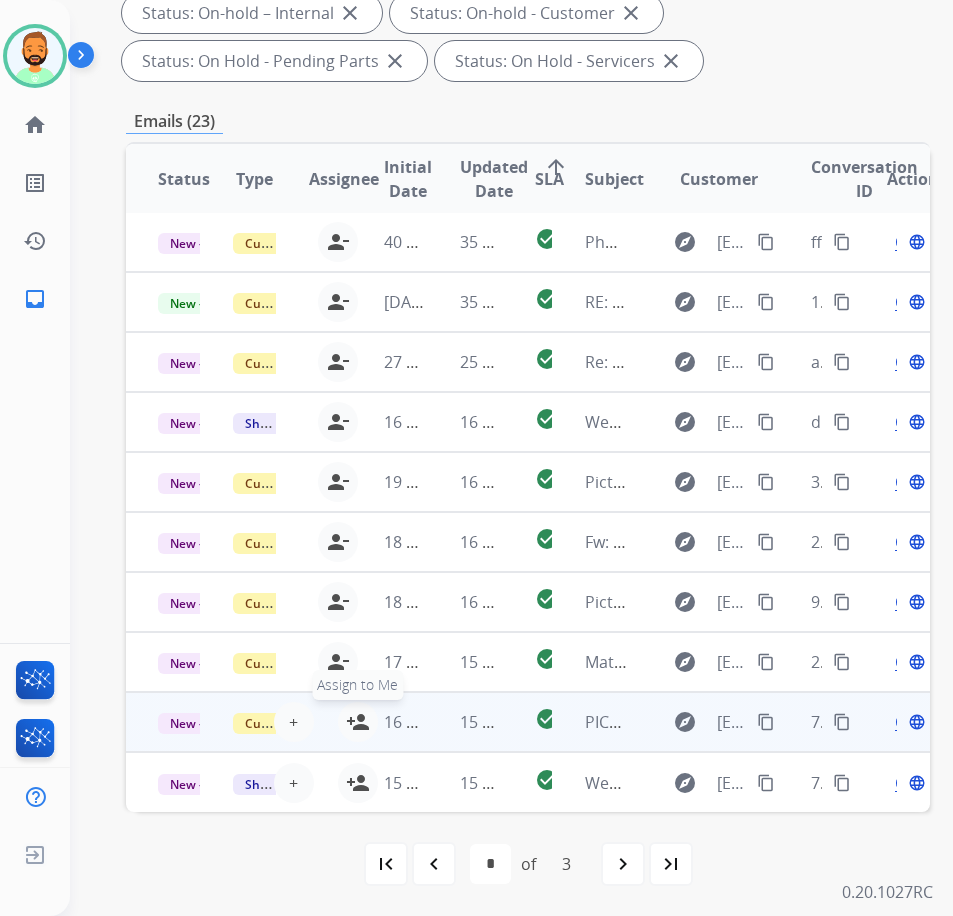 click on "person_add" at bounding box center [358, 722] 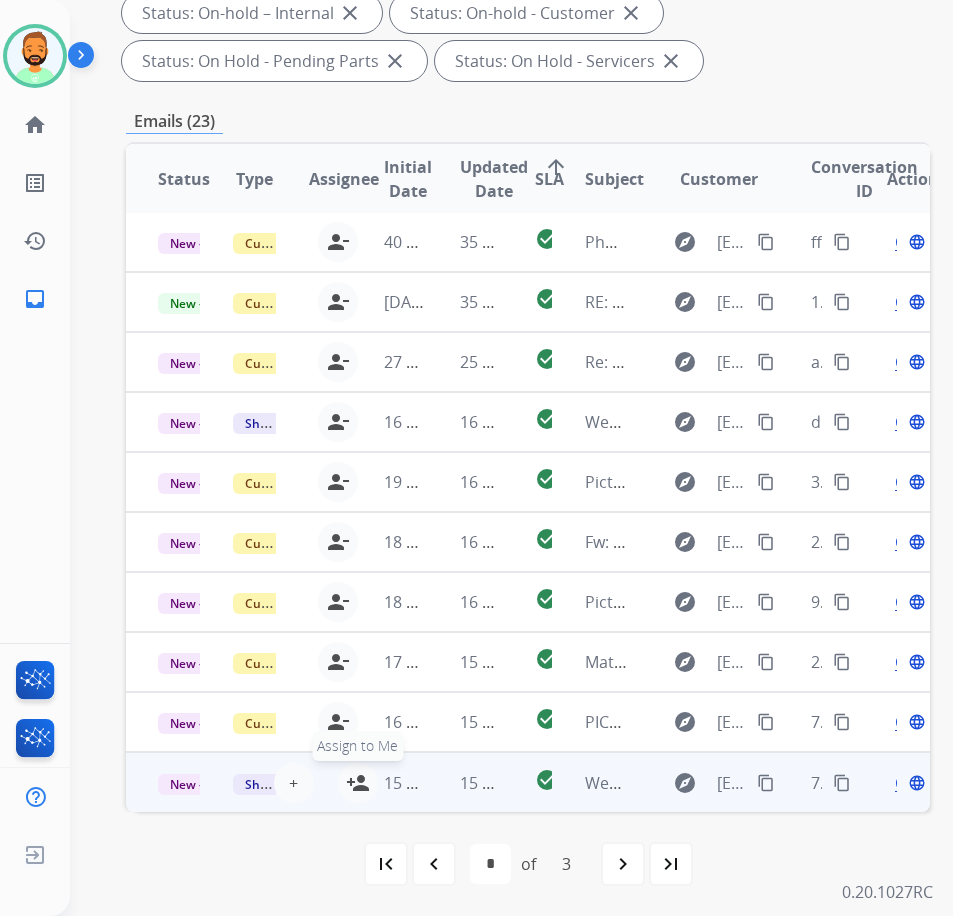 click on "person_add Assign to Me" at bounding box center (358, 783) 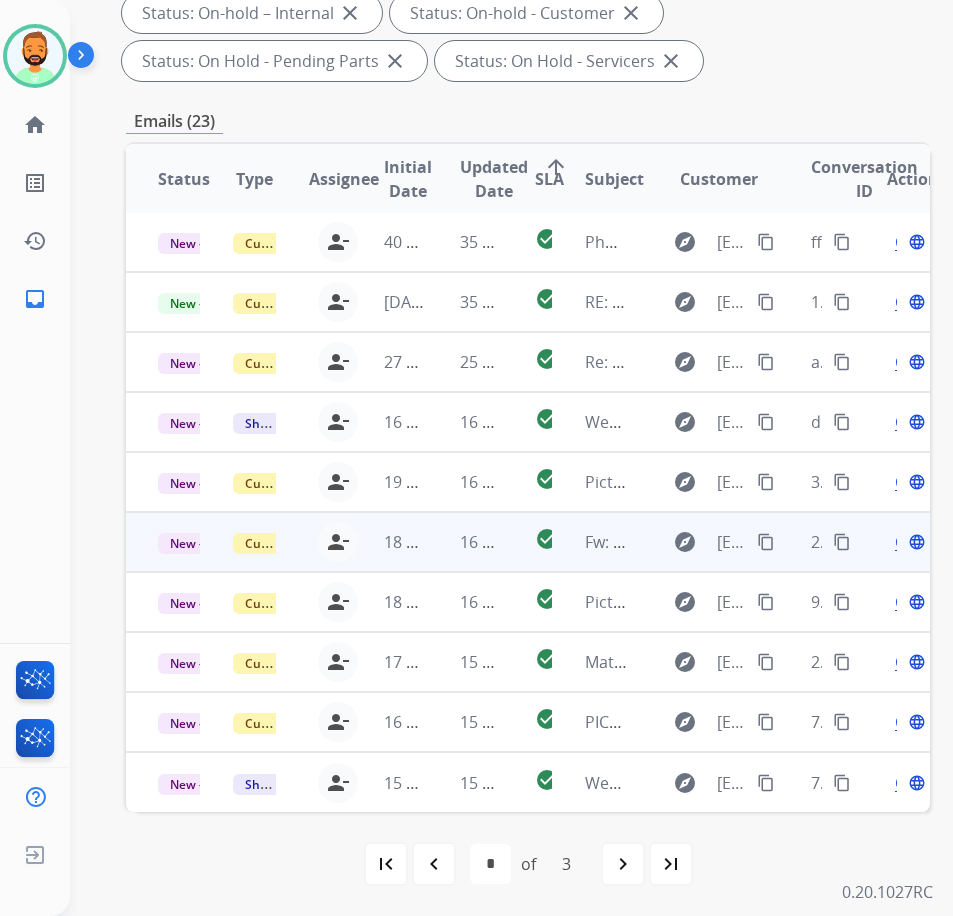 scroll, scrollTop: 0, scrollLeft: 0, axis: both 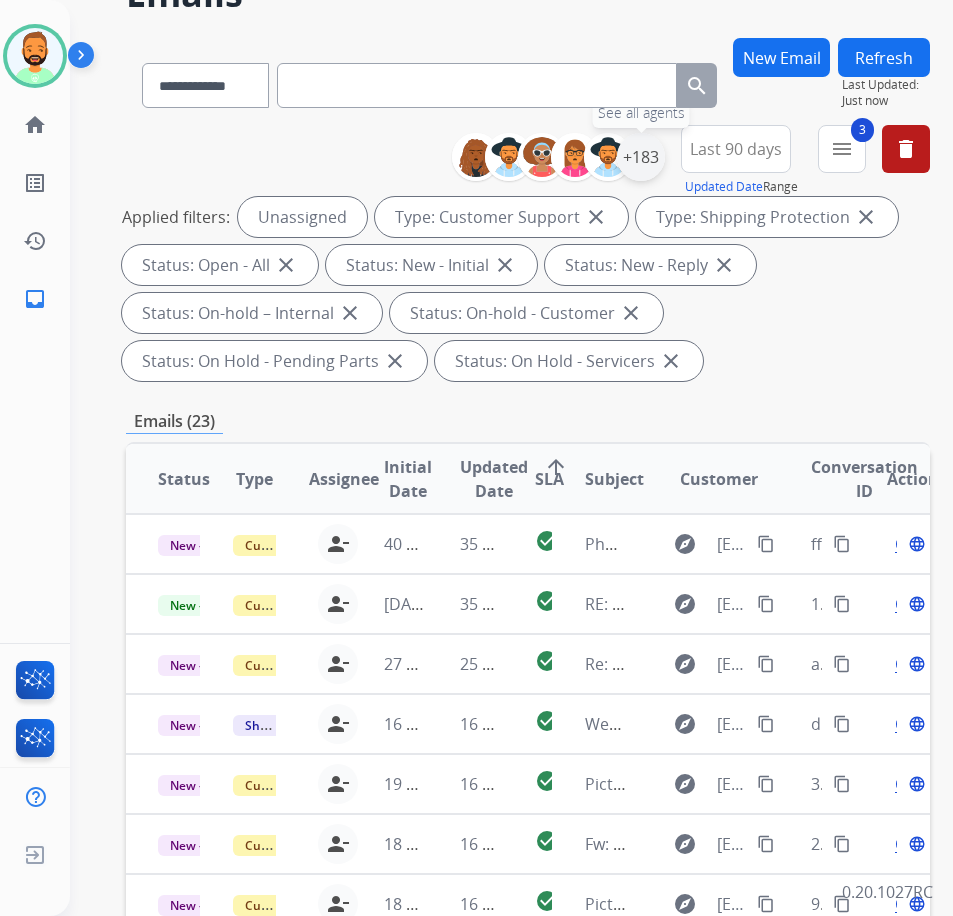 click on "+183" at bounding box center [641, 157] 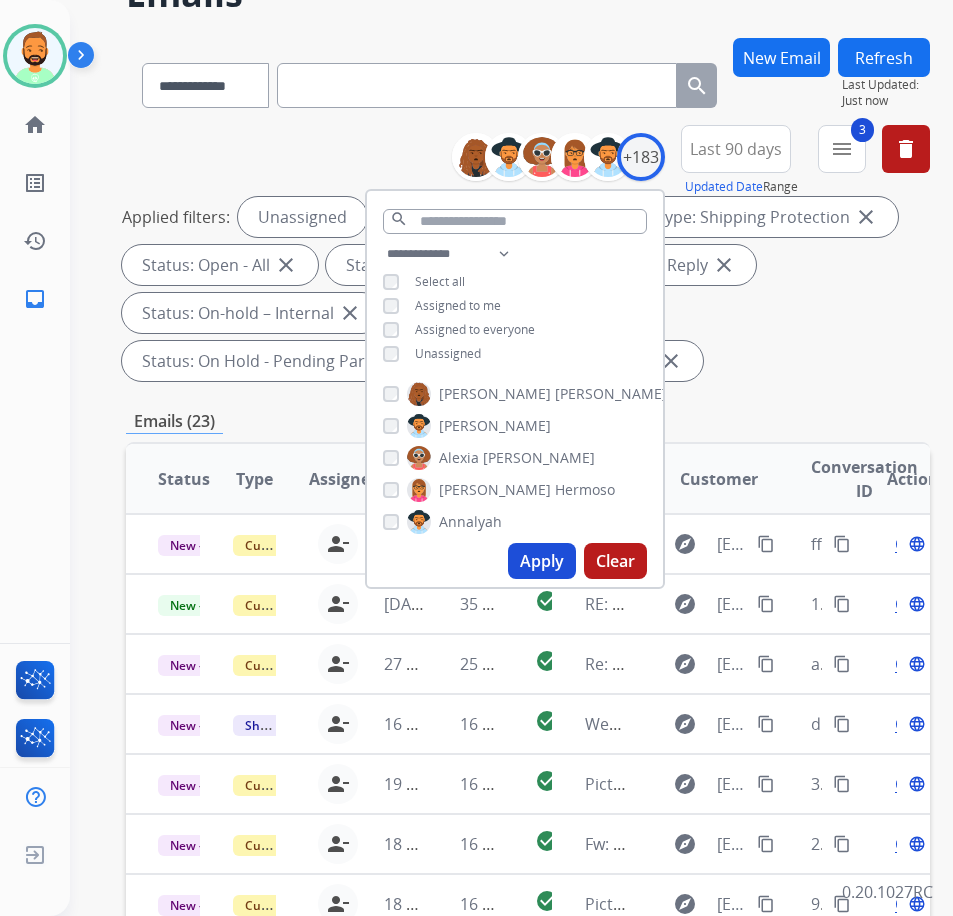 click on "Unassigned" at bounding box center [448, 353] 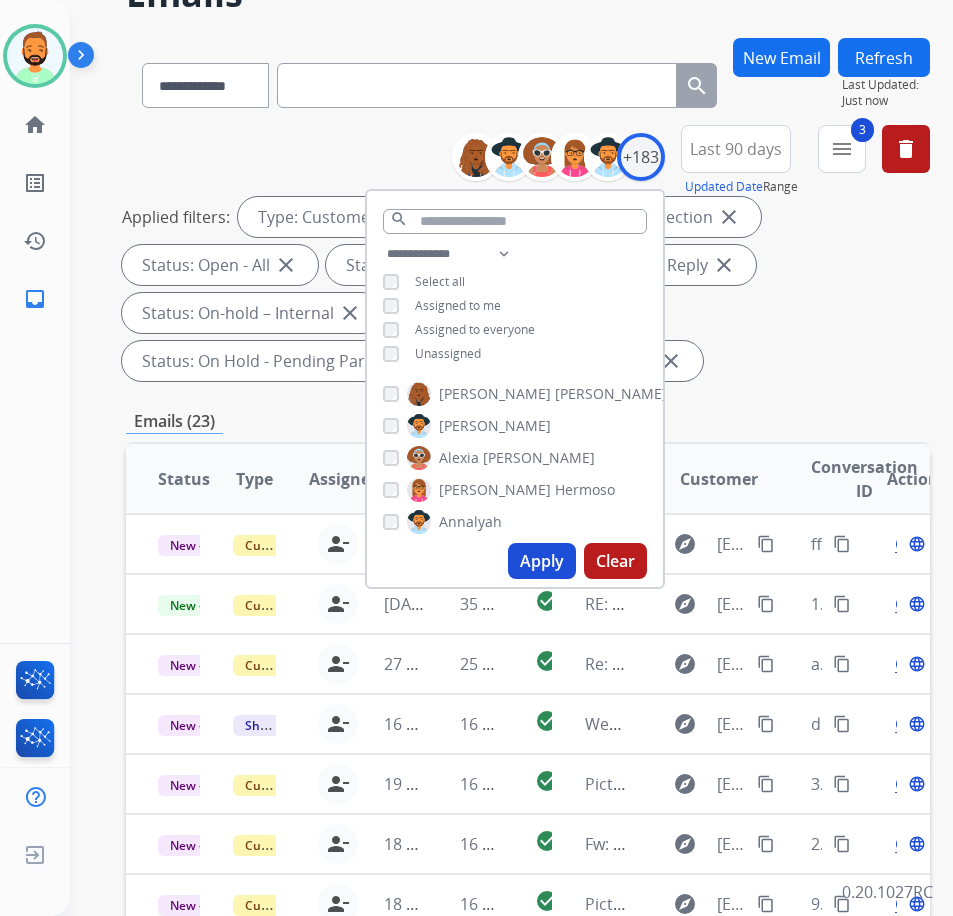 click on "Assigned to me" at bounding box center (458, 305) 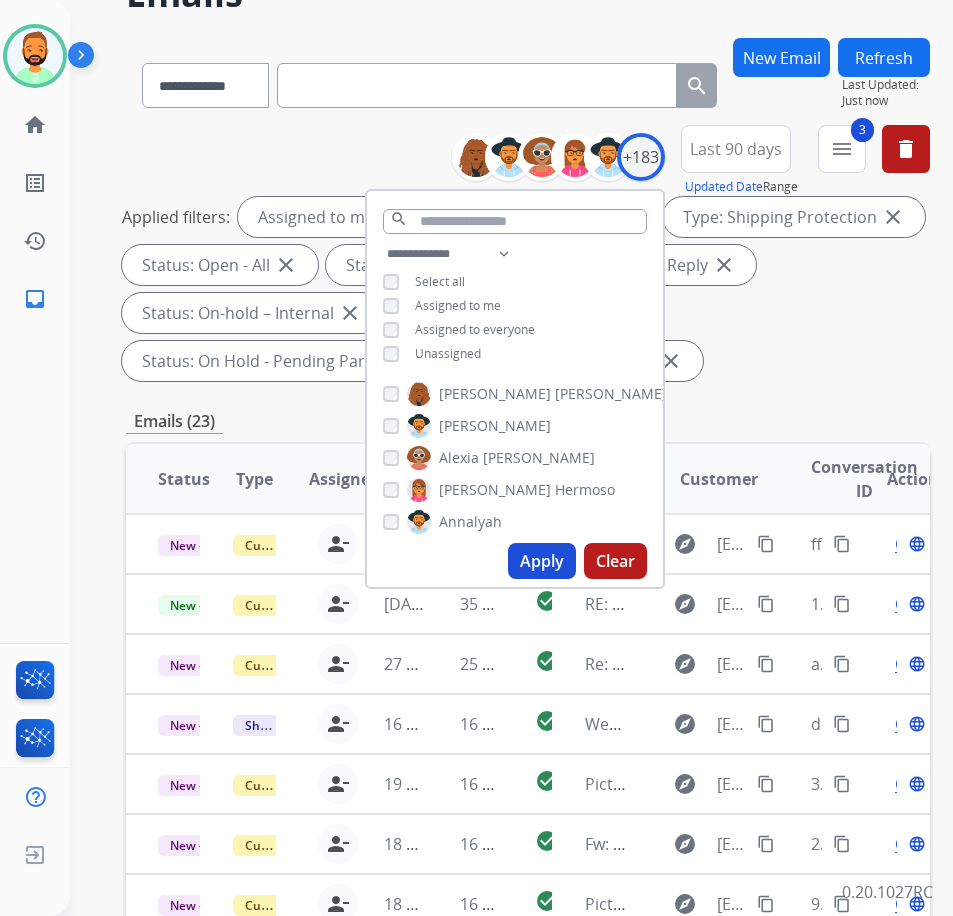 click on "Apply" at bounding box center (542, 561) 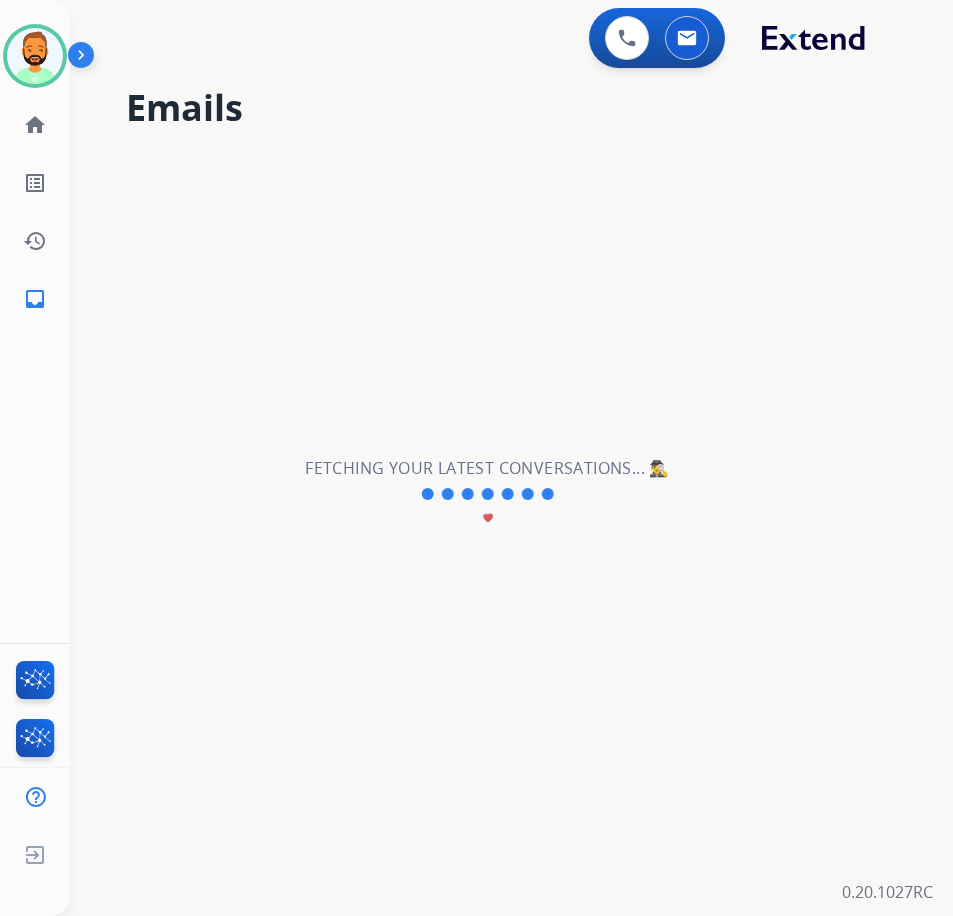 scroll, scrollTop: 0, scrollLeft: 0, axis: both 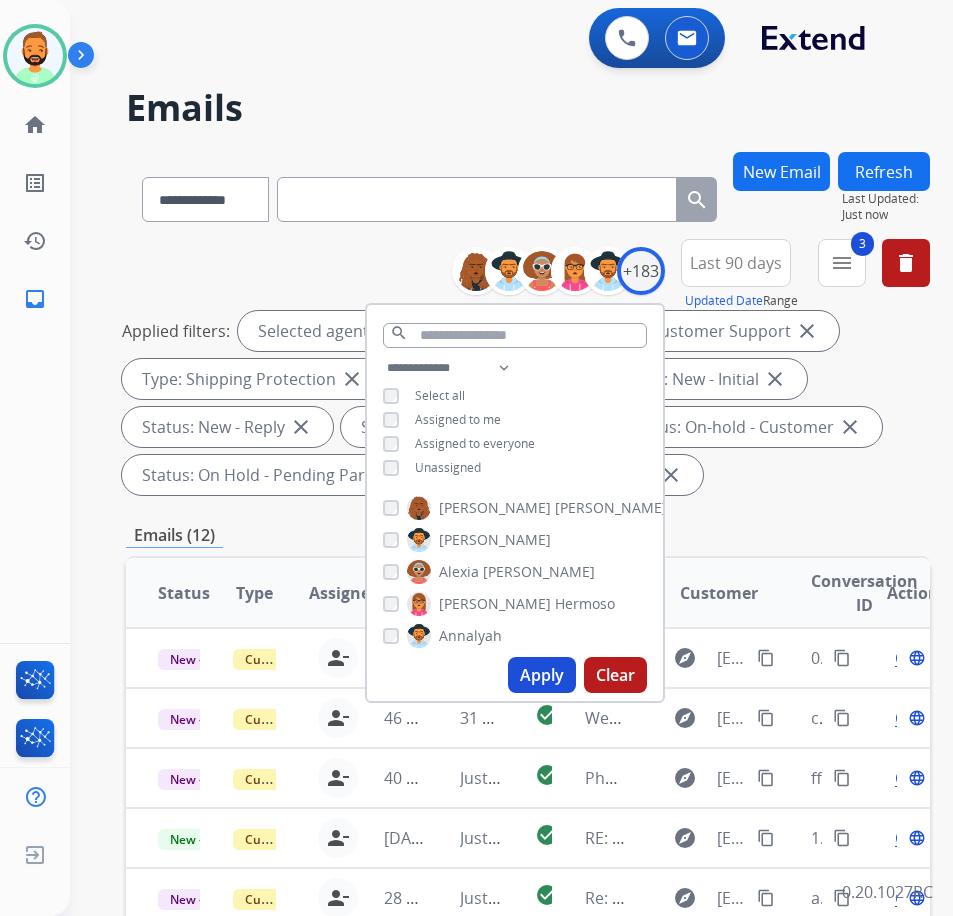 click on "Emails (12)" at bounding box center (528, 535) 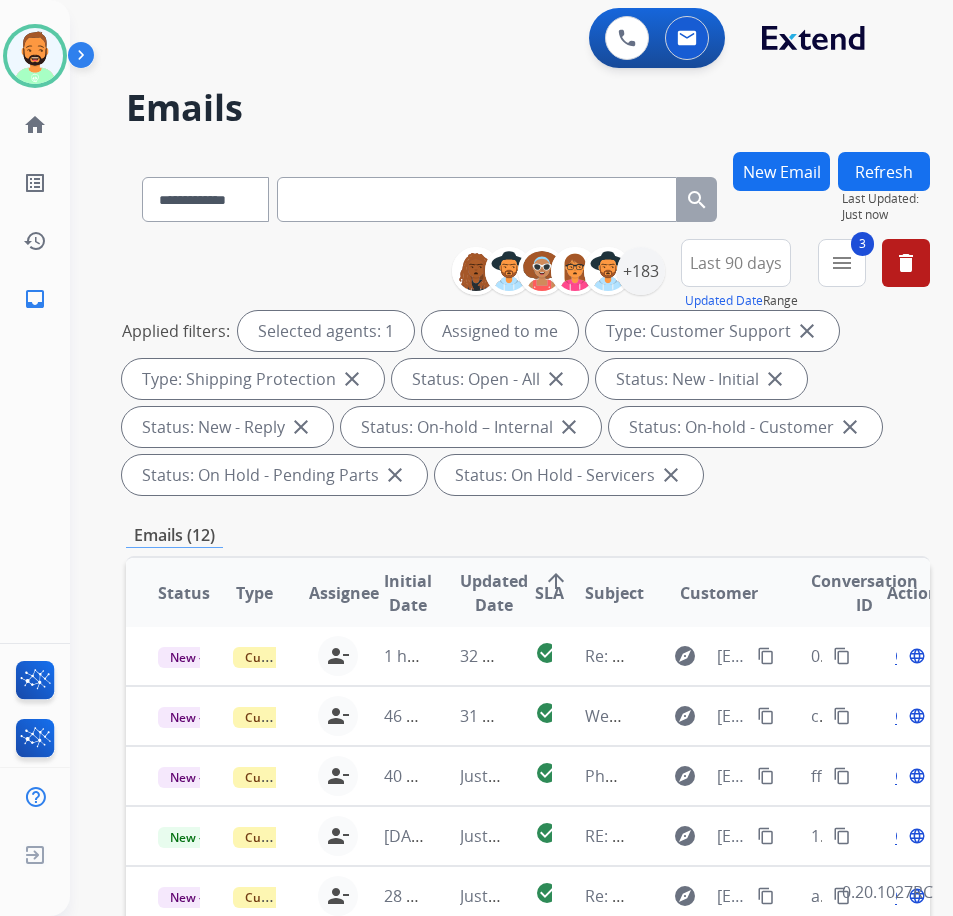 scroll, scrollTop: 18, scrollLeft: 0, axis: vertical 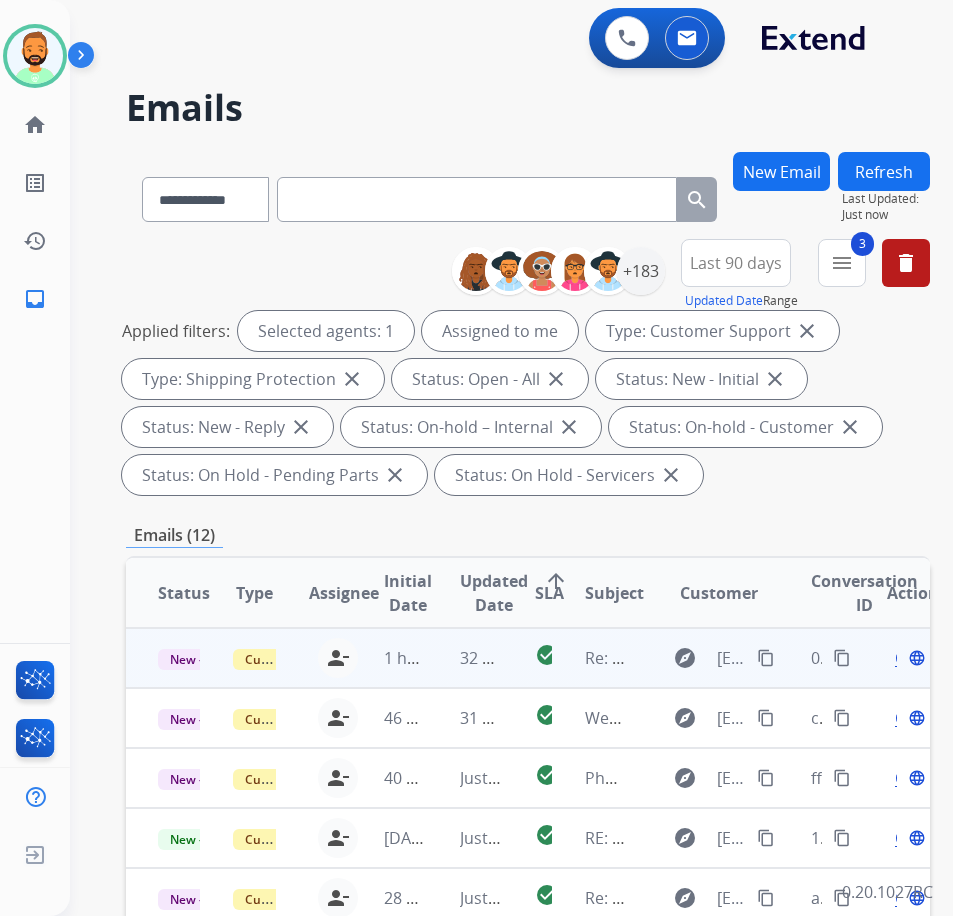 click on "32 seconds ago" at bounding box center [465, 658] 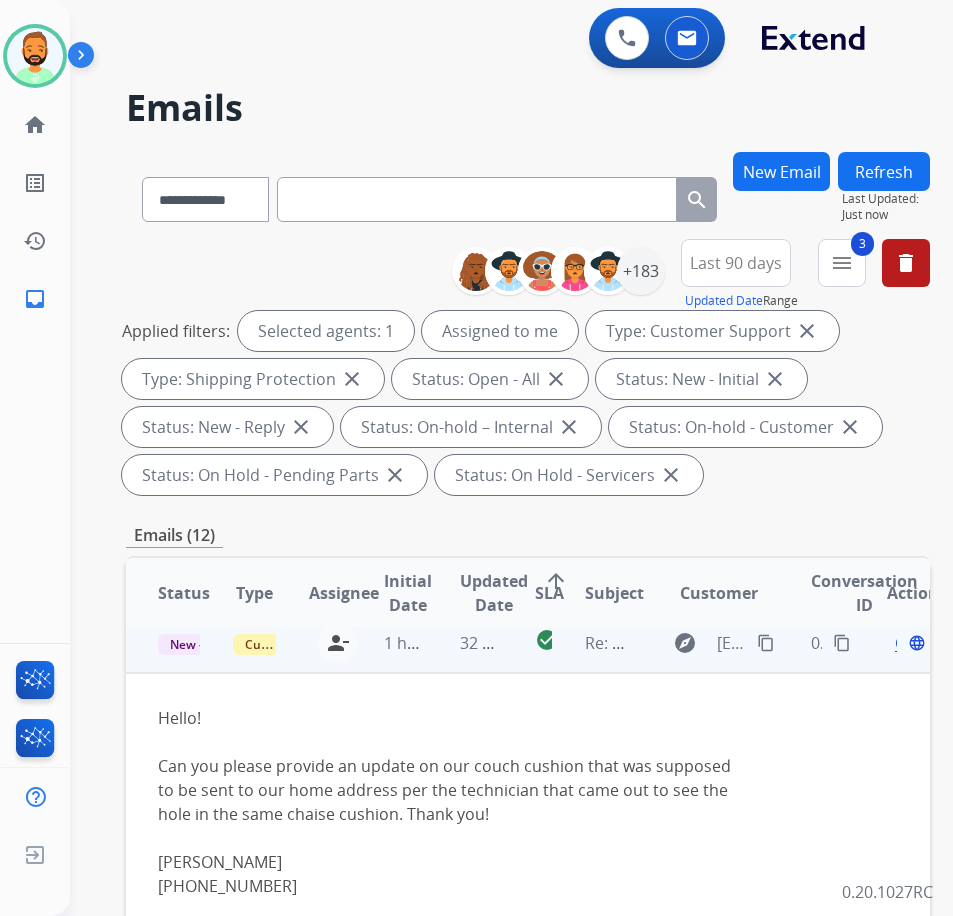 scroll, scrollTop: 0, scrollLeft: 0, axis: both 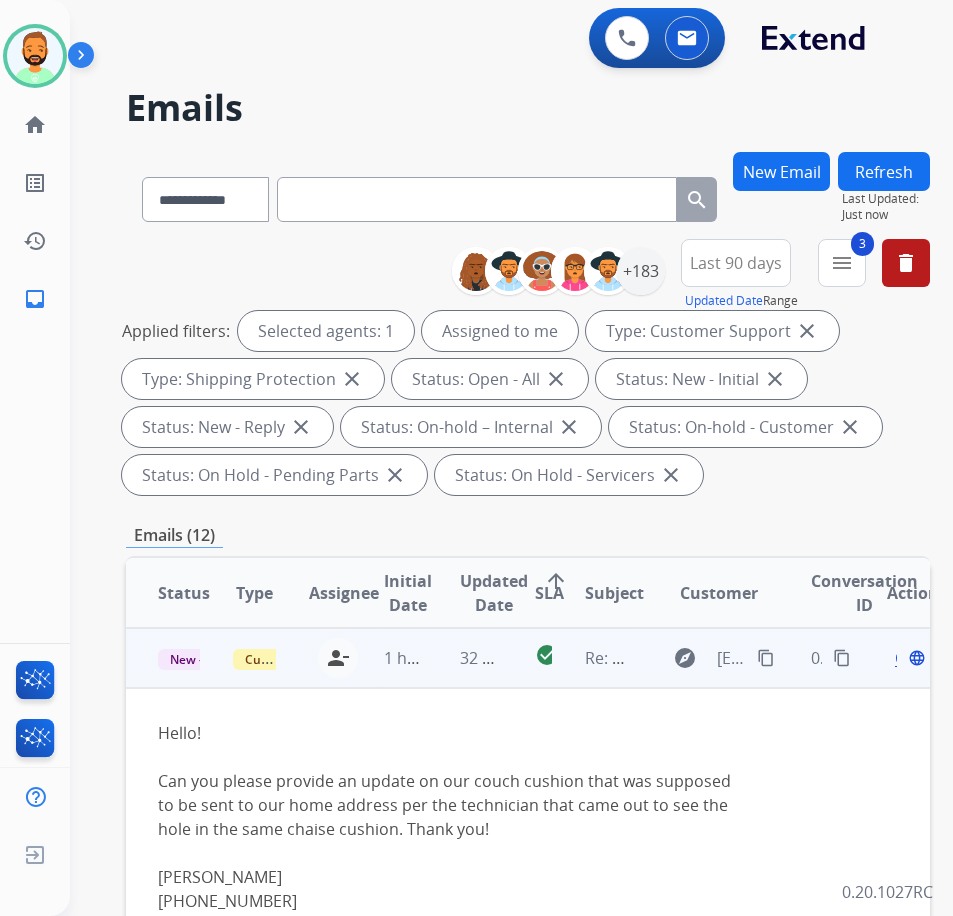 click on "Open" at bounding box center (915, 658) 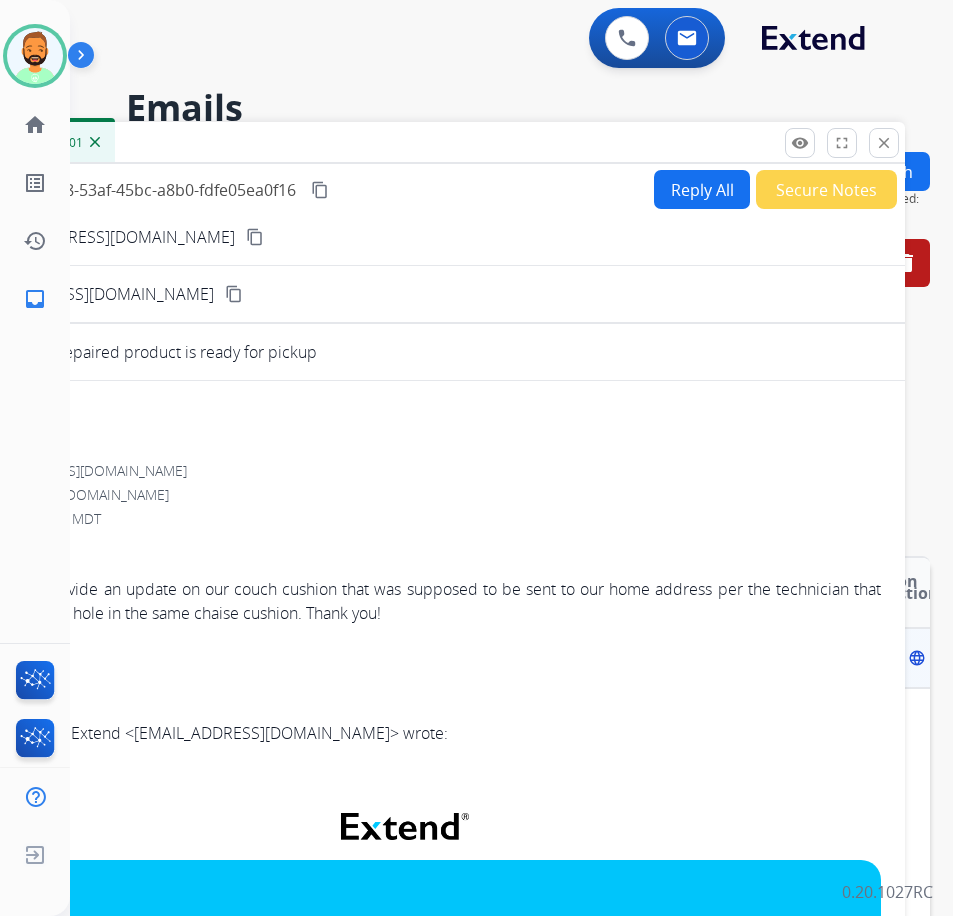 click on "content_copy" at bounding box center [255, 237] 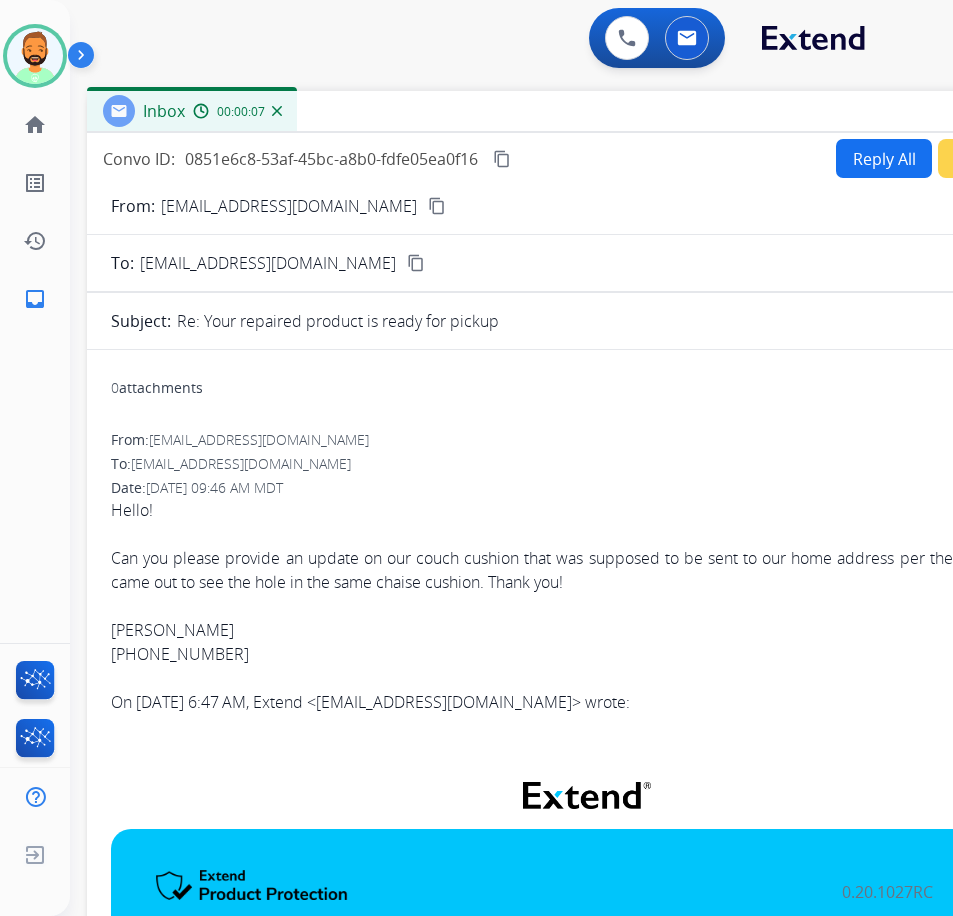 drag, startPoint x: 268, startPoint y: 147, endPoint x: 450, endPoint y: 116, distance: 184.62123 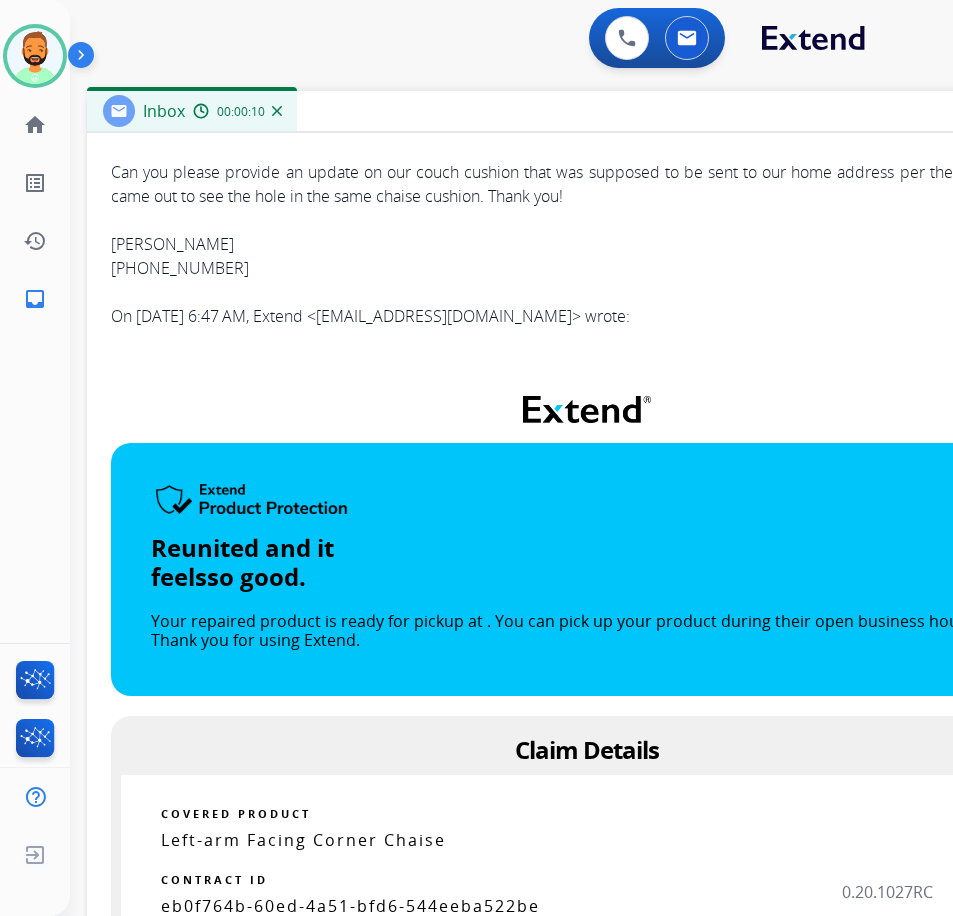 scroll, scrollTop: 0, scrollLeft: 0, axis: both 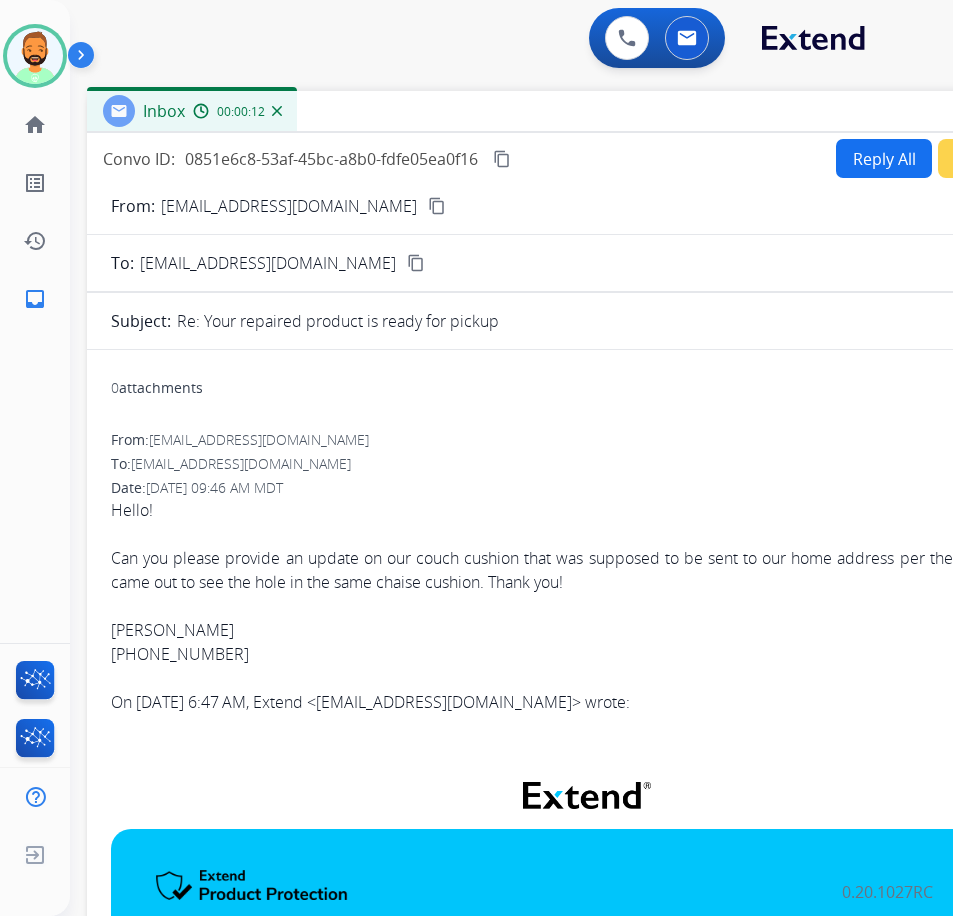 click on "Reply All" at bounding box center [884, 158] 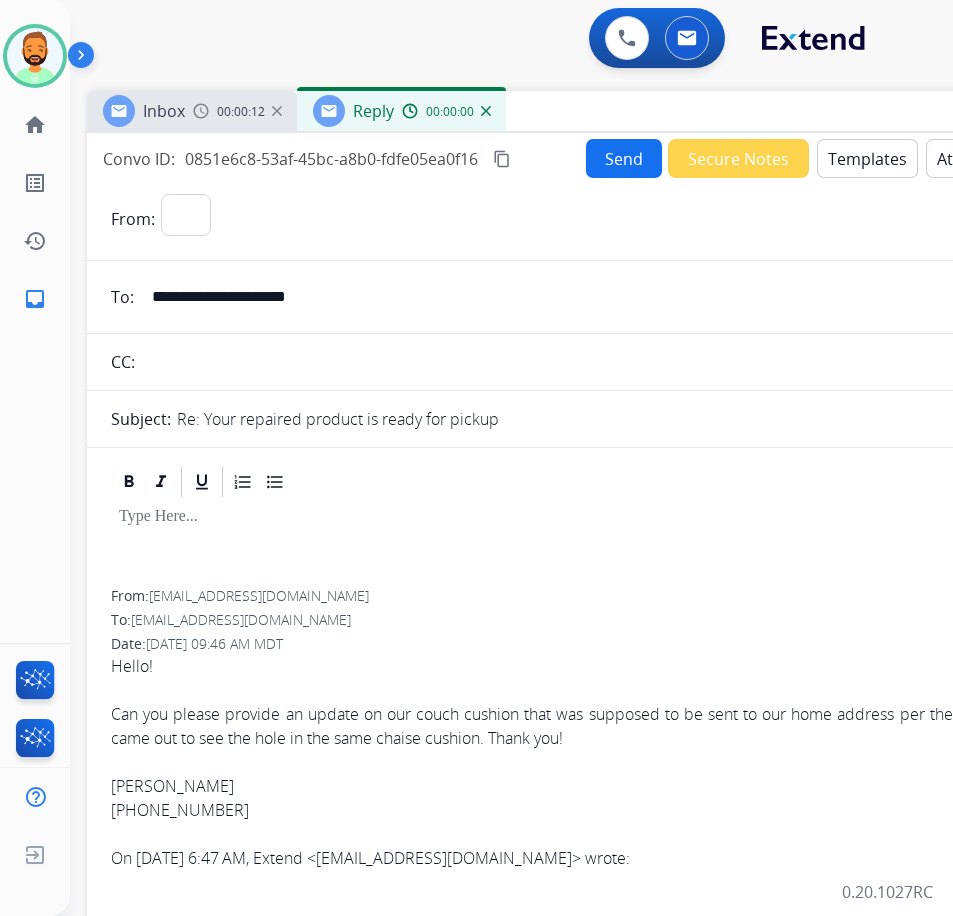 select on "**********" 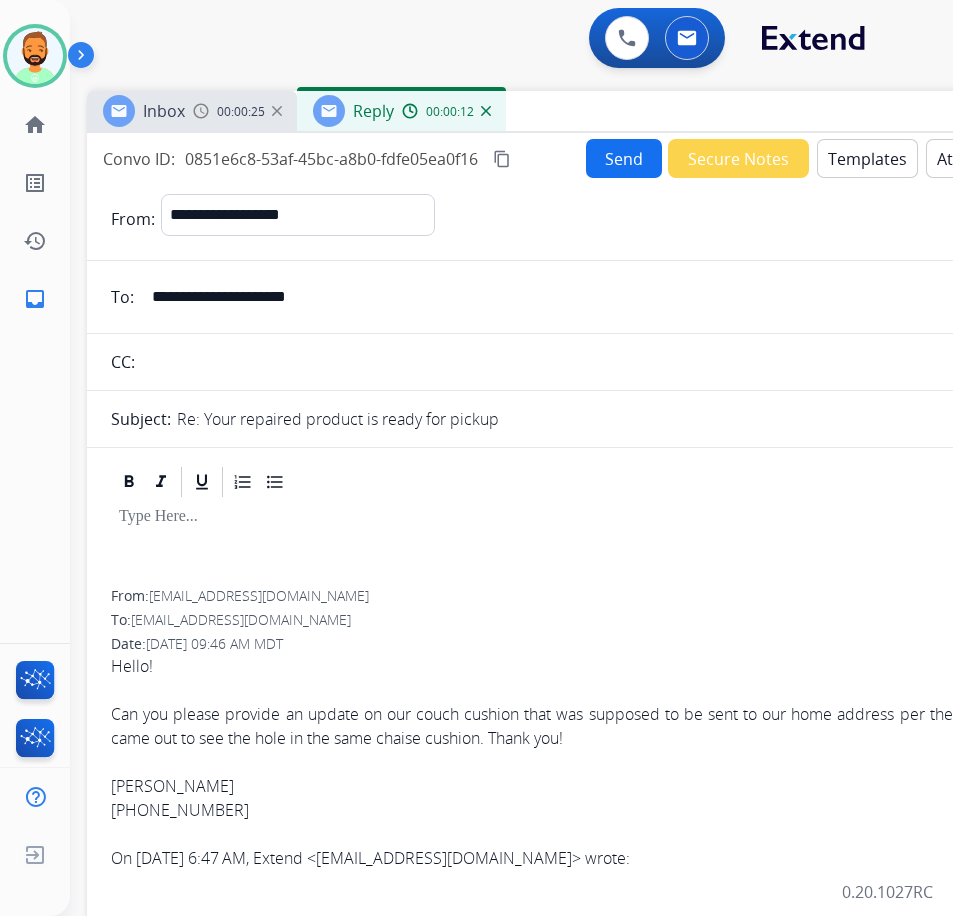 click at bounding box center [587, 517] 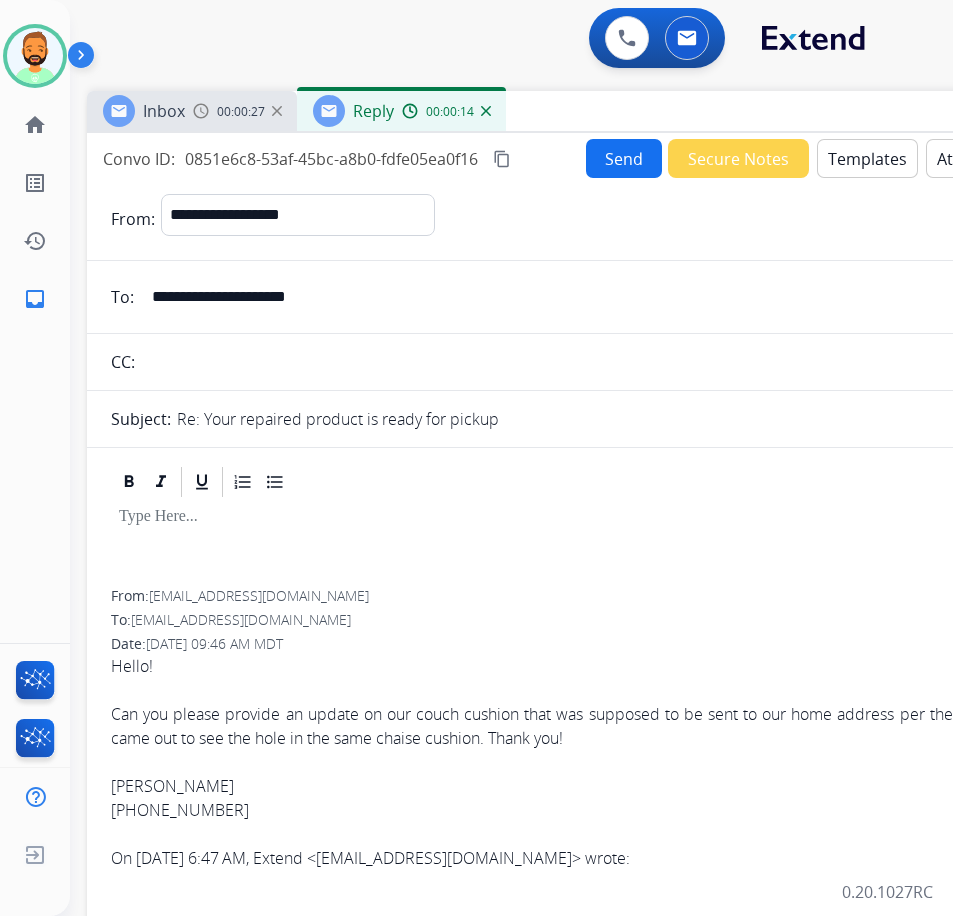 click on "Templates" at bounding box center (867, 158) 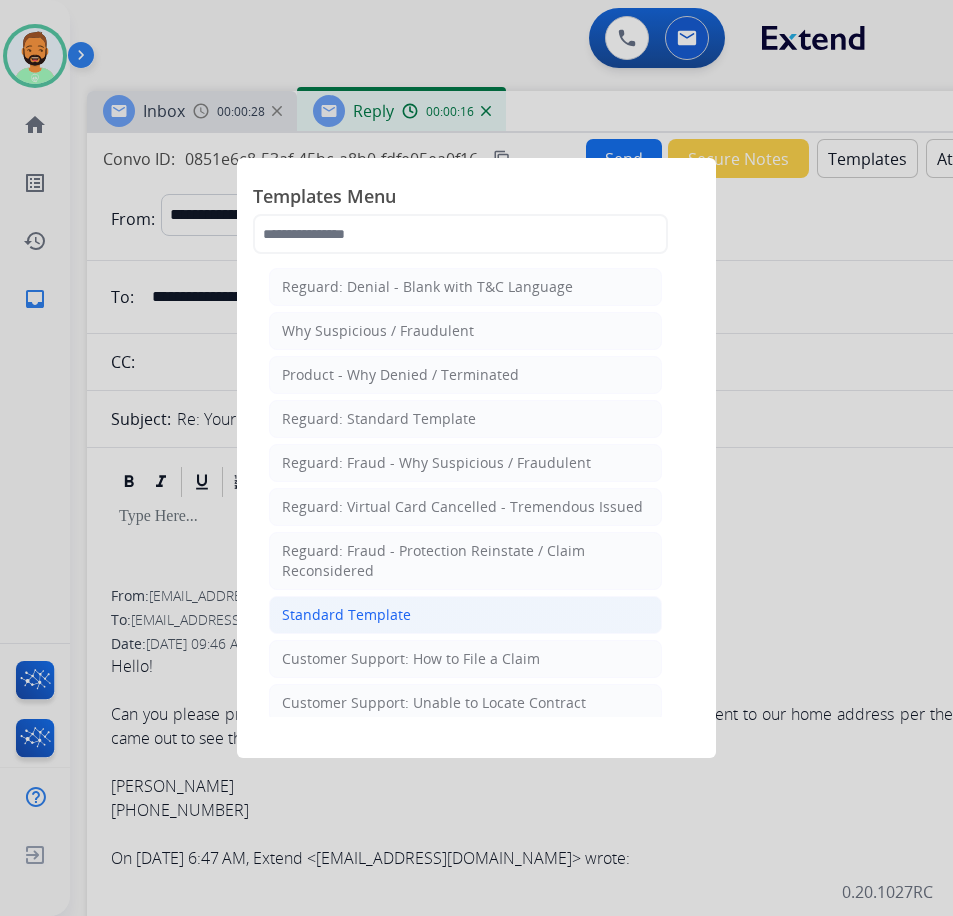 click on "Standard Template" 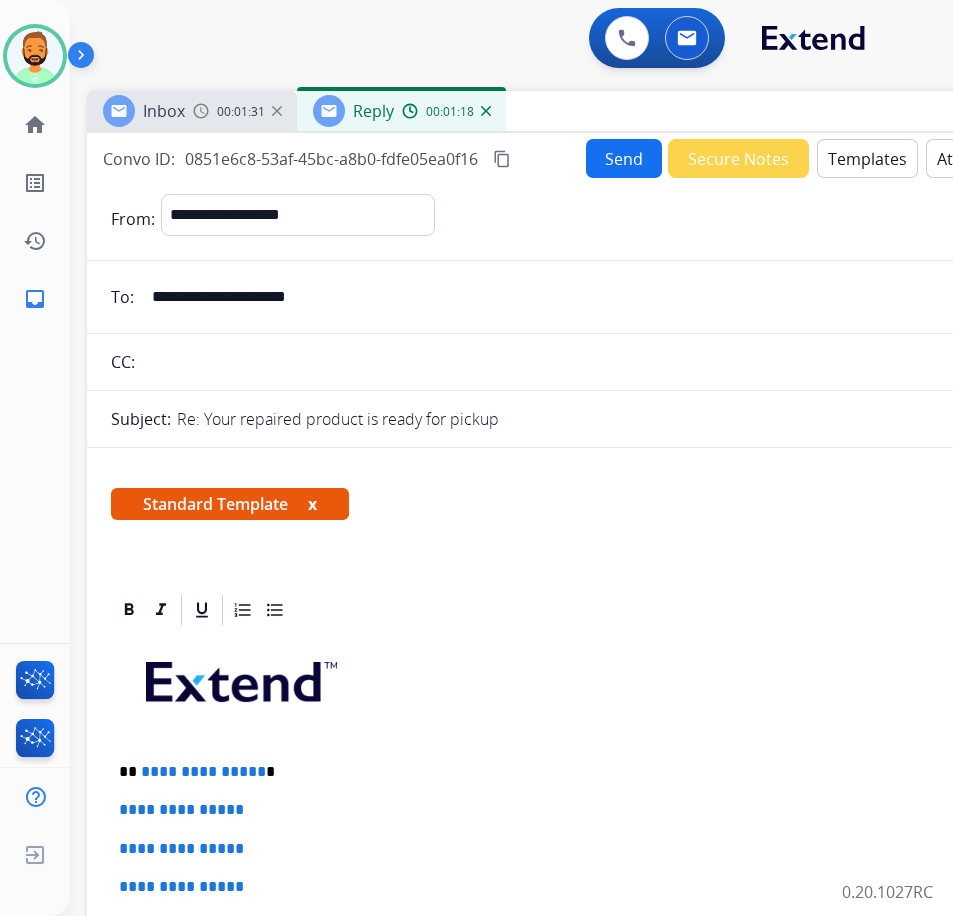 scroll, scrollTop: 100, scrollLeft: 0, axis: vertical 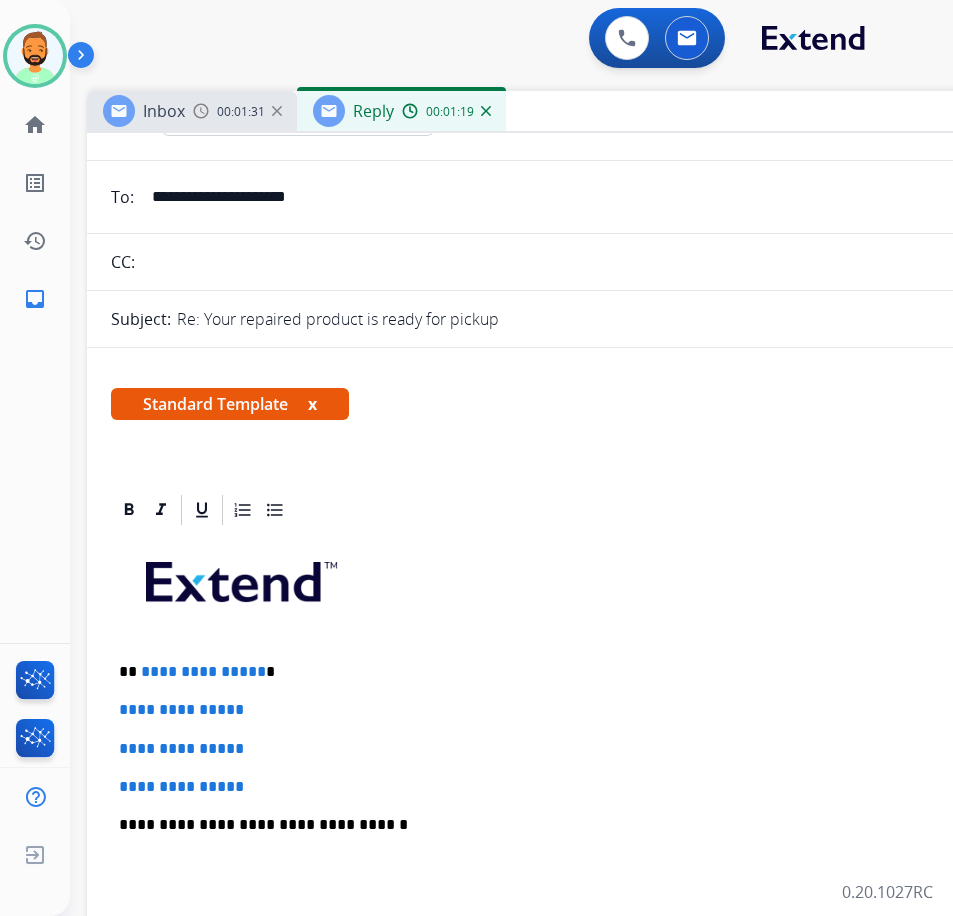 click on "**********" at bounding box center [579, 672] 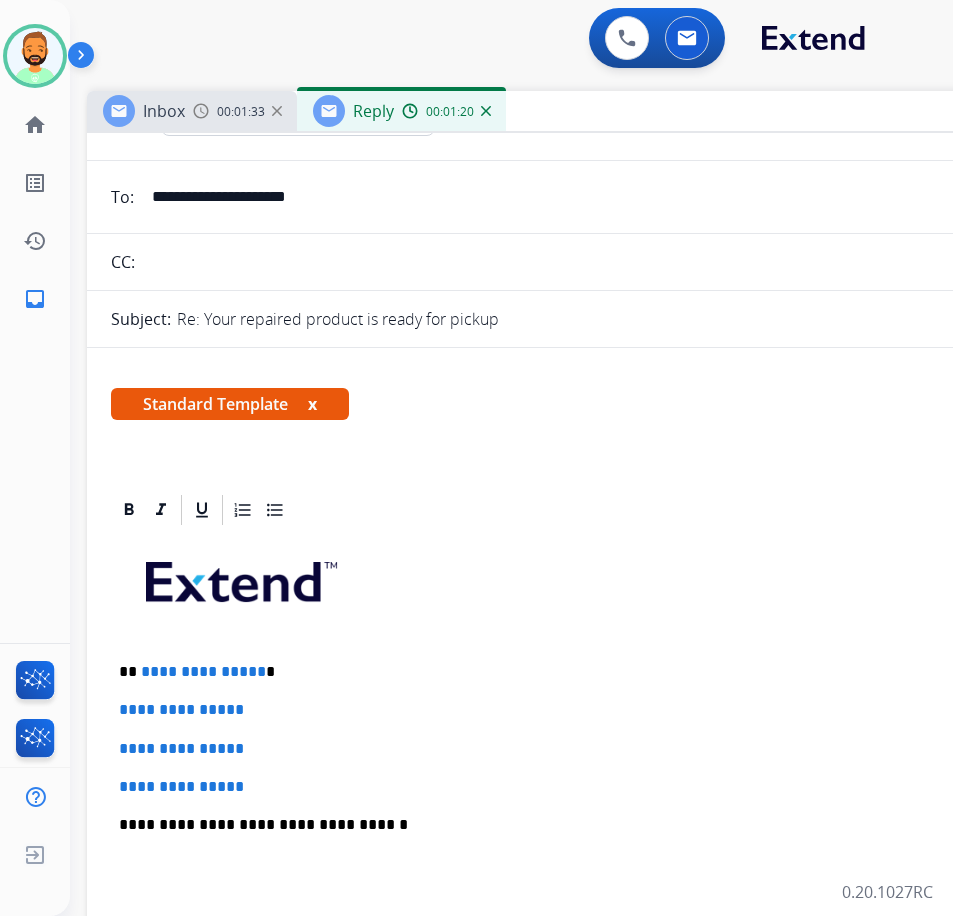 type 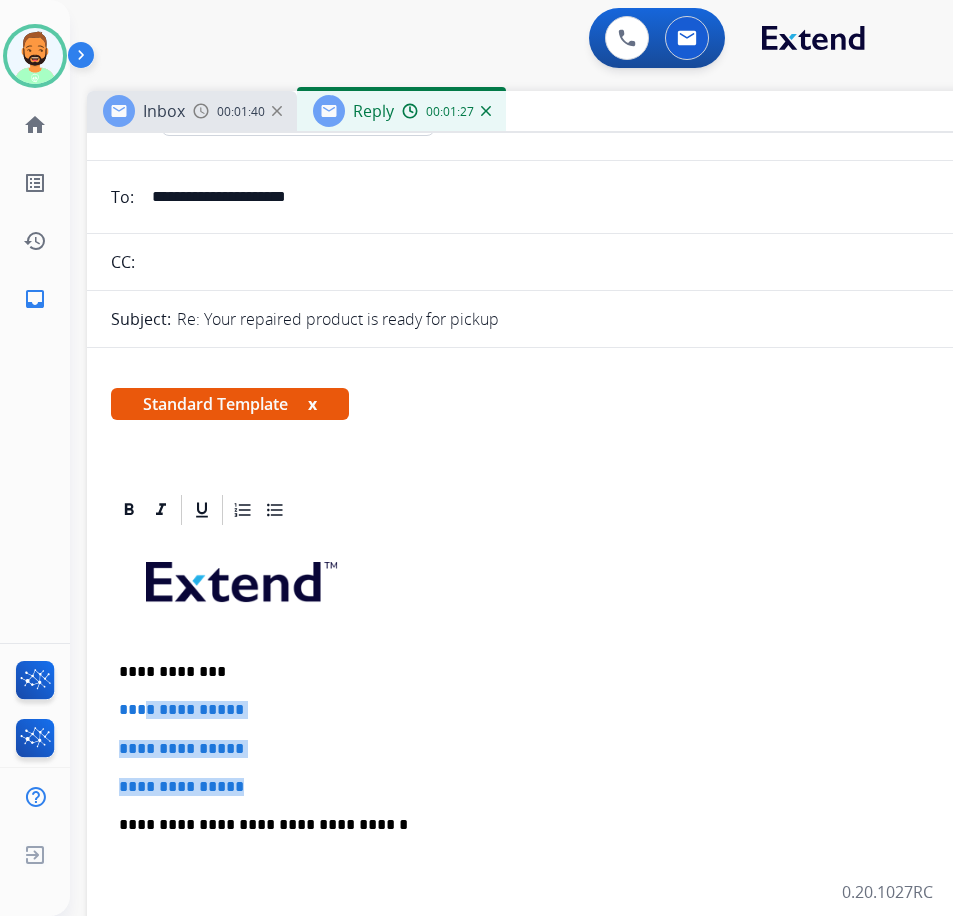 drag, startPoint x: 271, startPoint y: 776, endPoint x: 146, endPoint y: 707, distance: 142.77956 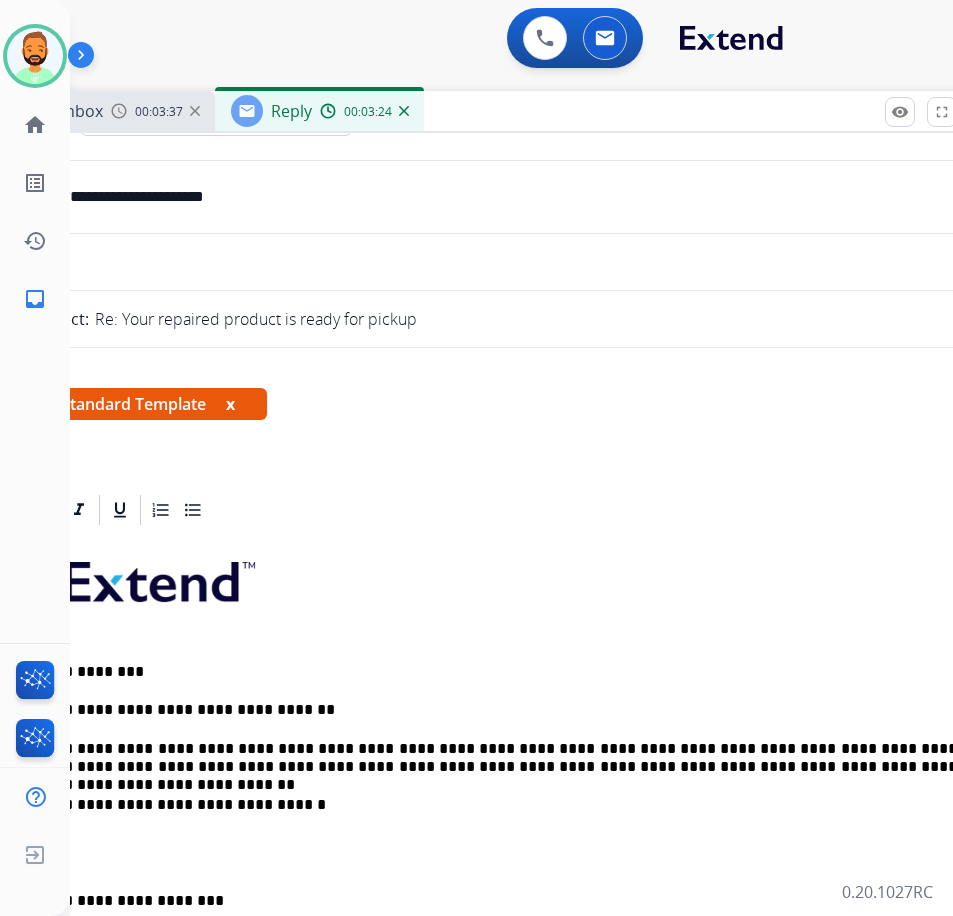 scroll, scrollTop: 0, scrollLeft: 74, axis: horizontal 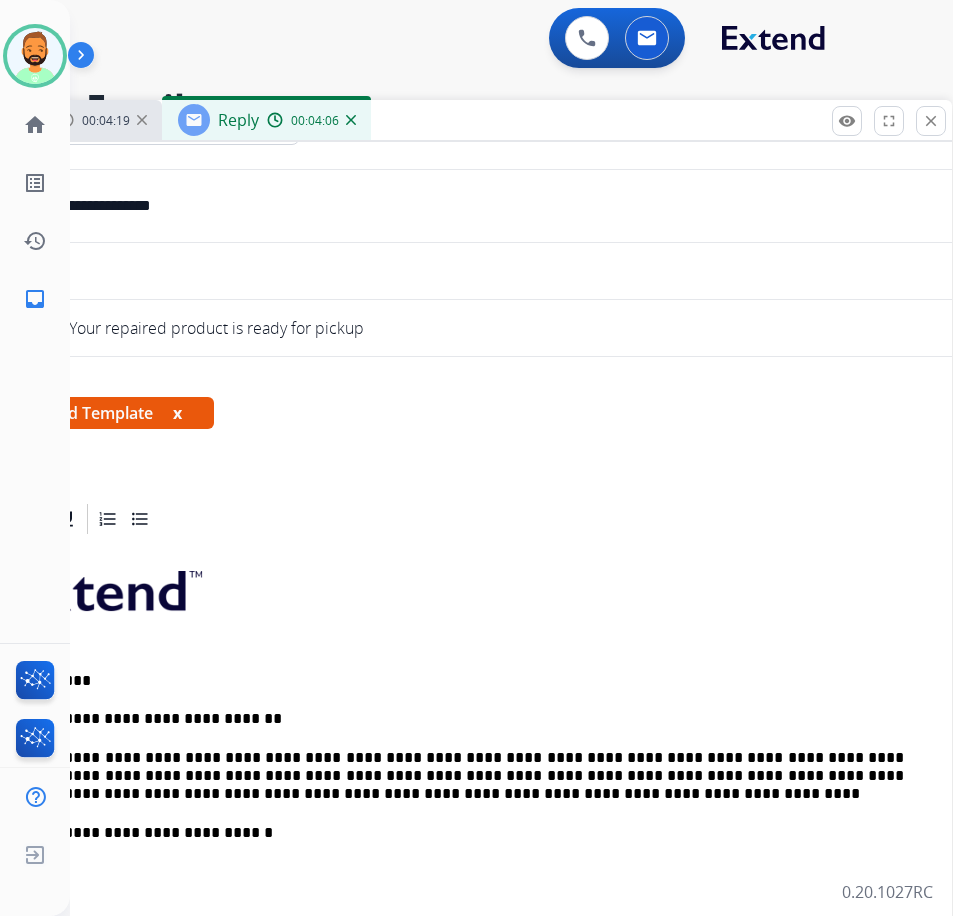 drag, startPoint x: 833, startPoint y: 102, endPoint x: 738, endPoint y: 111, distance: 95.42536 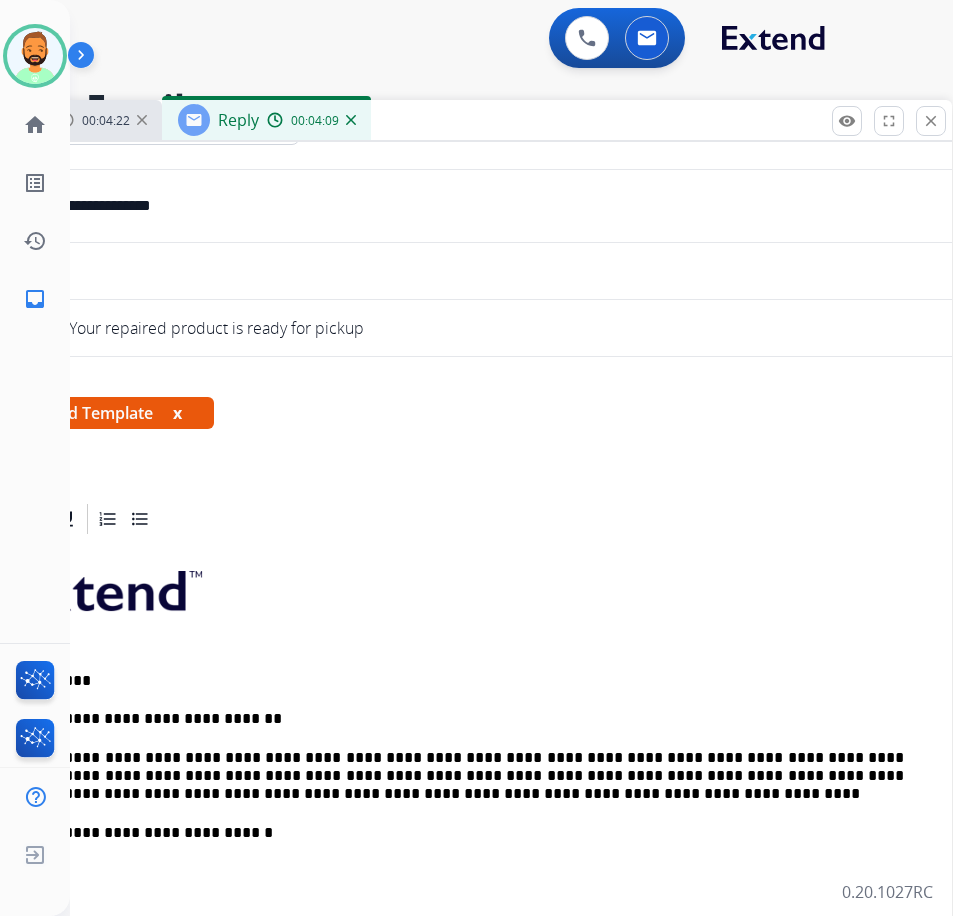 click on "**********" at bounding box center [444, 776] 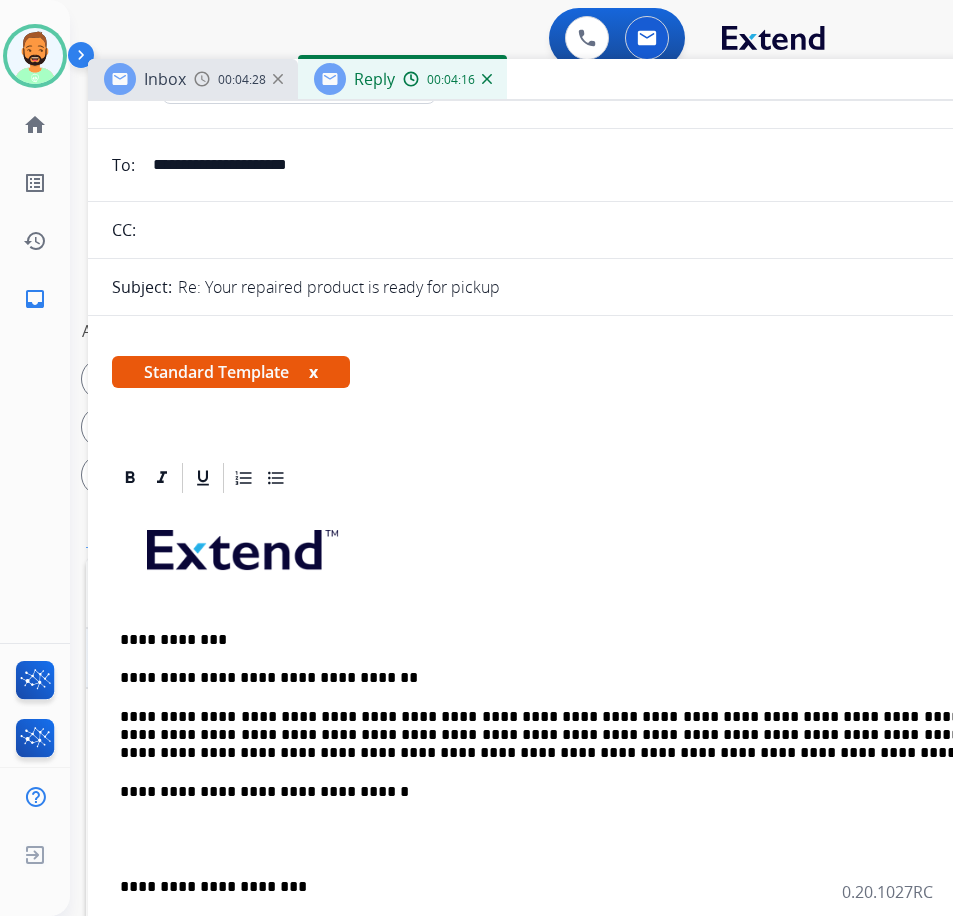 drag, startPoint x: 505, startPoint y: 119, endPoint x: 614, endPoint y: 93, distance: 112.05802 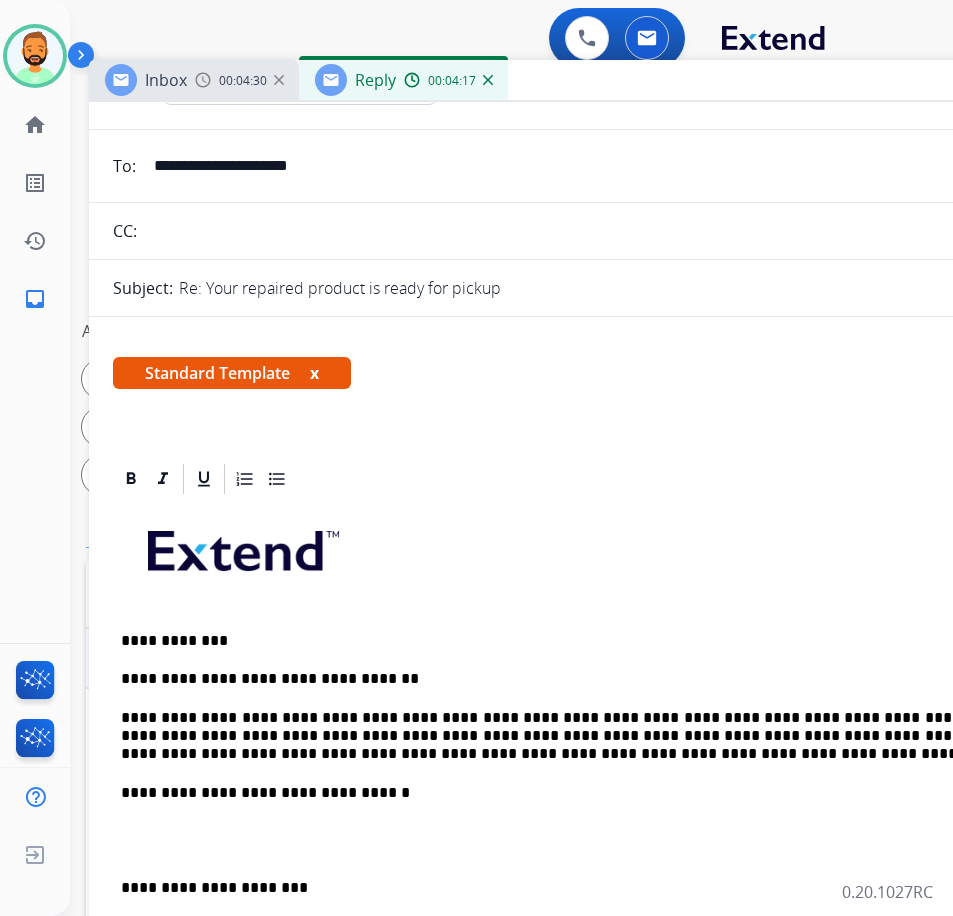 drag, startPoint x: 122, startPoint y: 864, endPoint x: 129, endPoint y: 876, distance: 13.892444 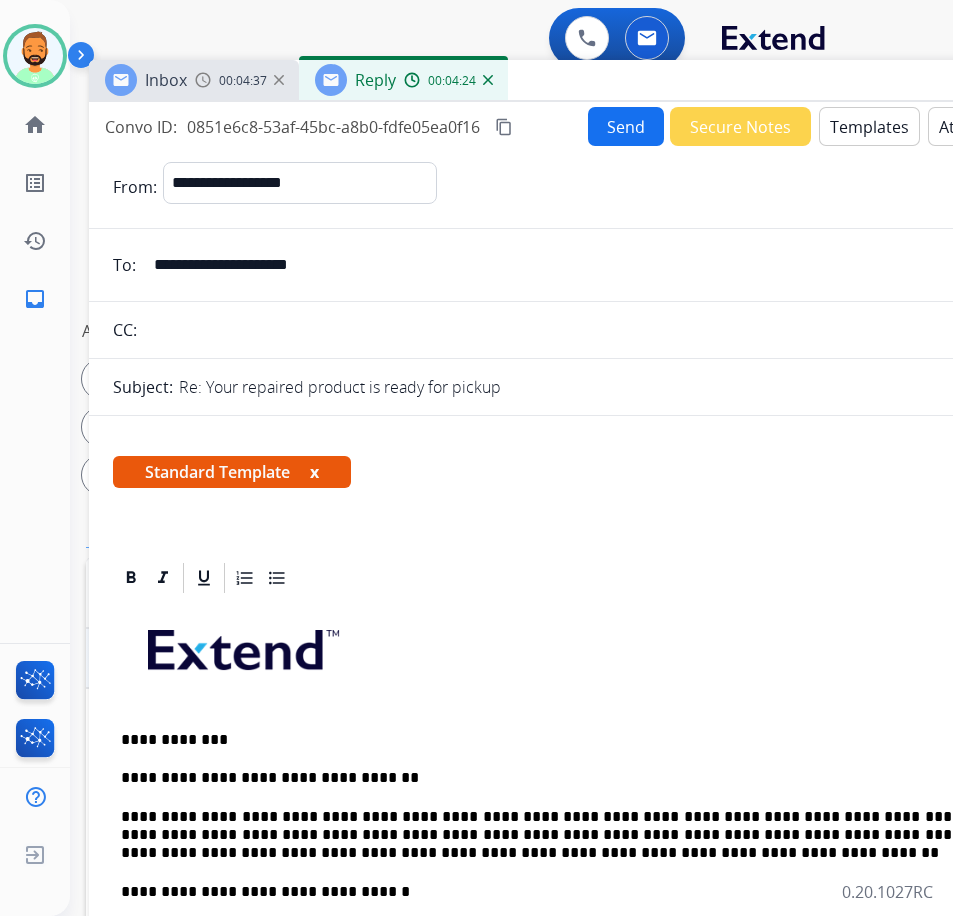 scroll, scrollTop: 0, scrollLeft: 0, axis: both 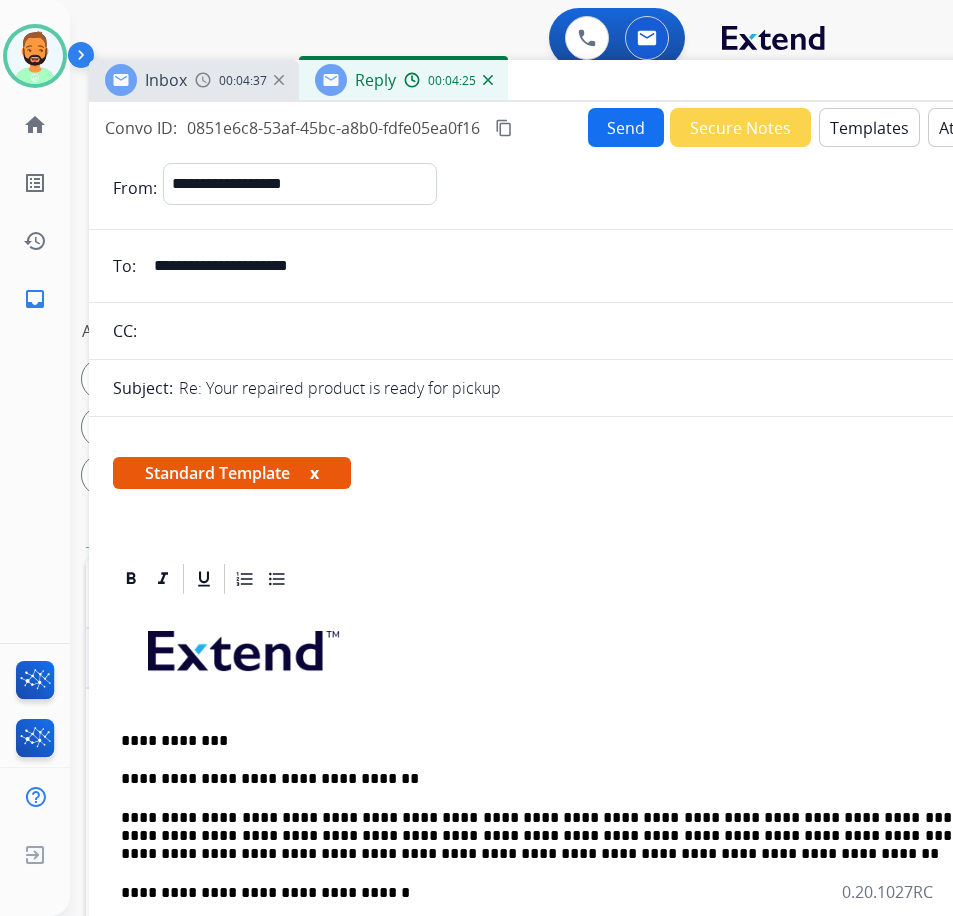 click on "Send" at bounding box center [626, 127] 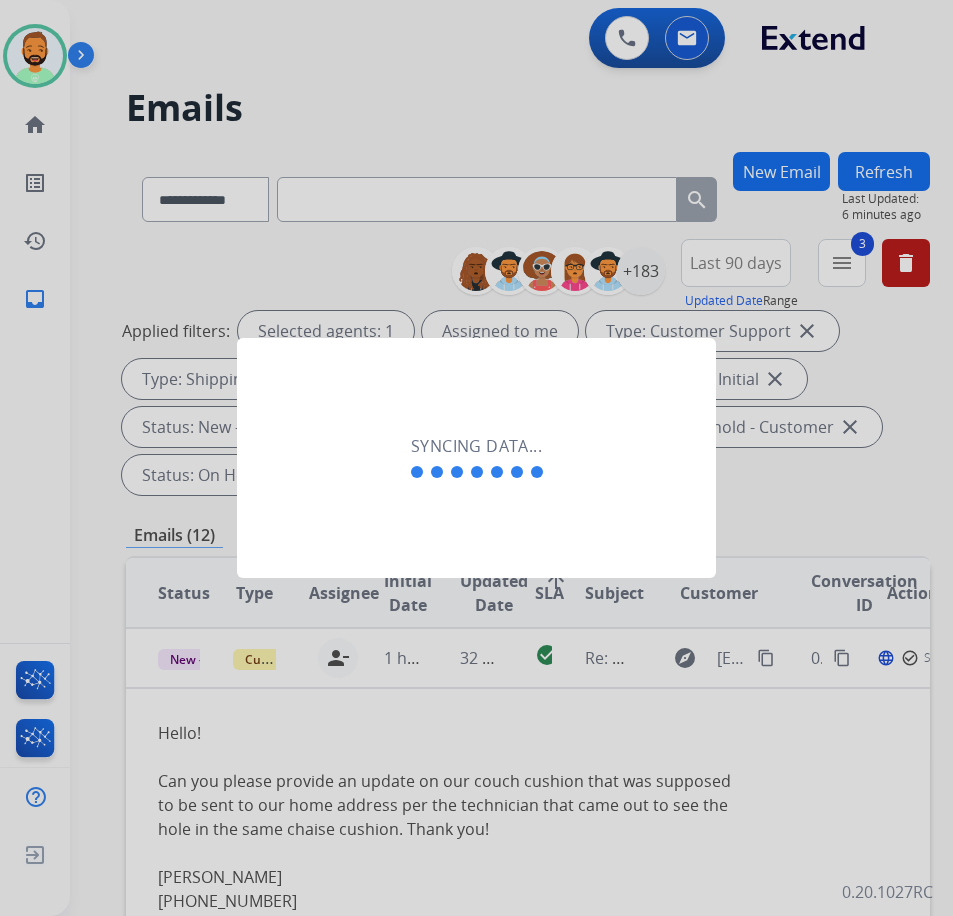 scroll, scrollTop: 0, scrollLeft: 3, axis: horizontal 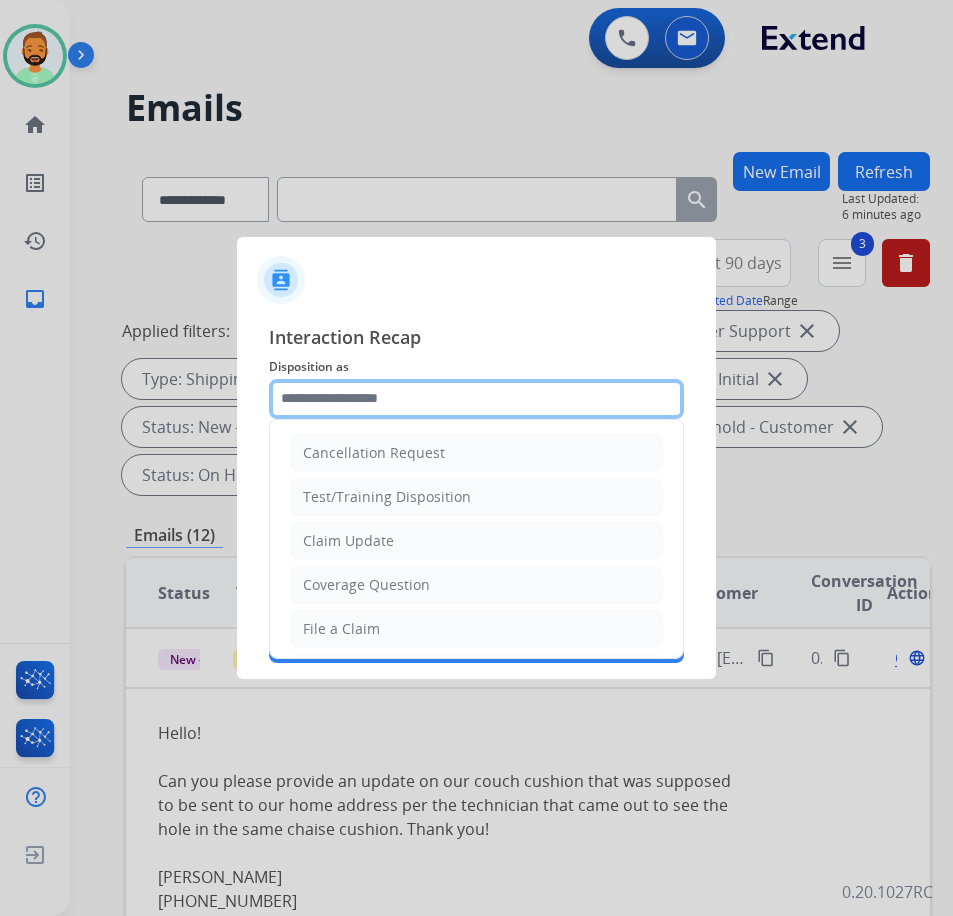 click 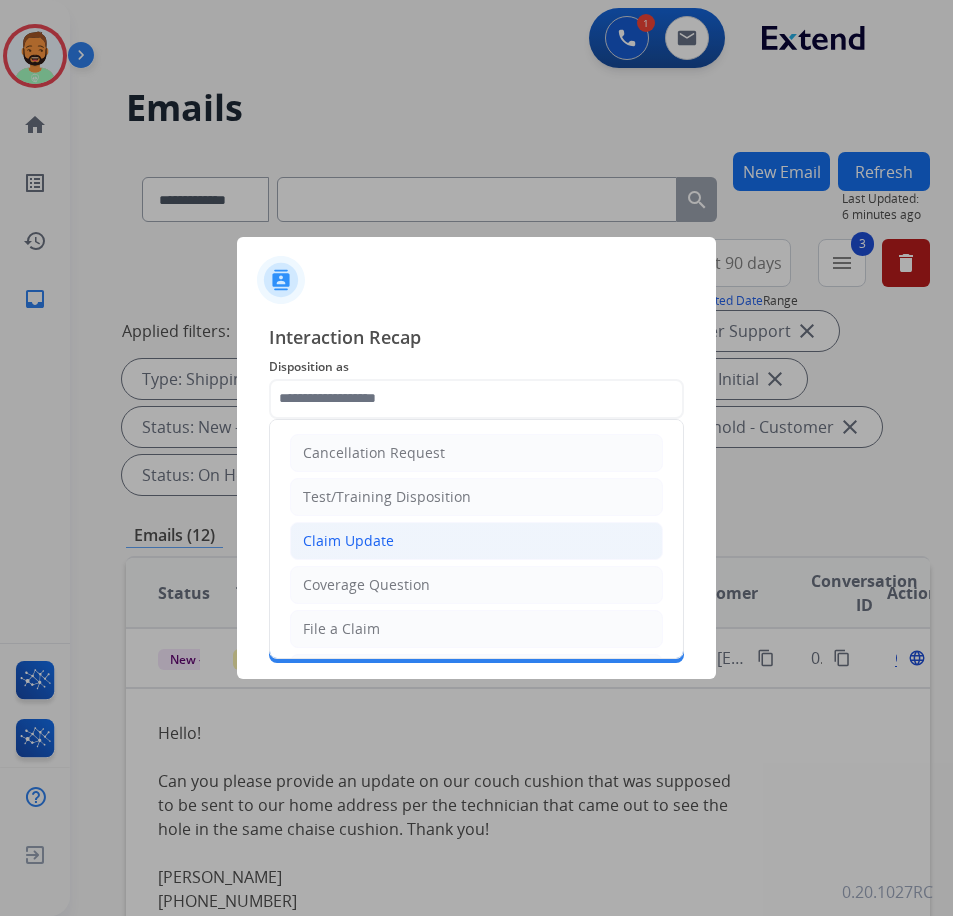 click on "Claim Update" 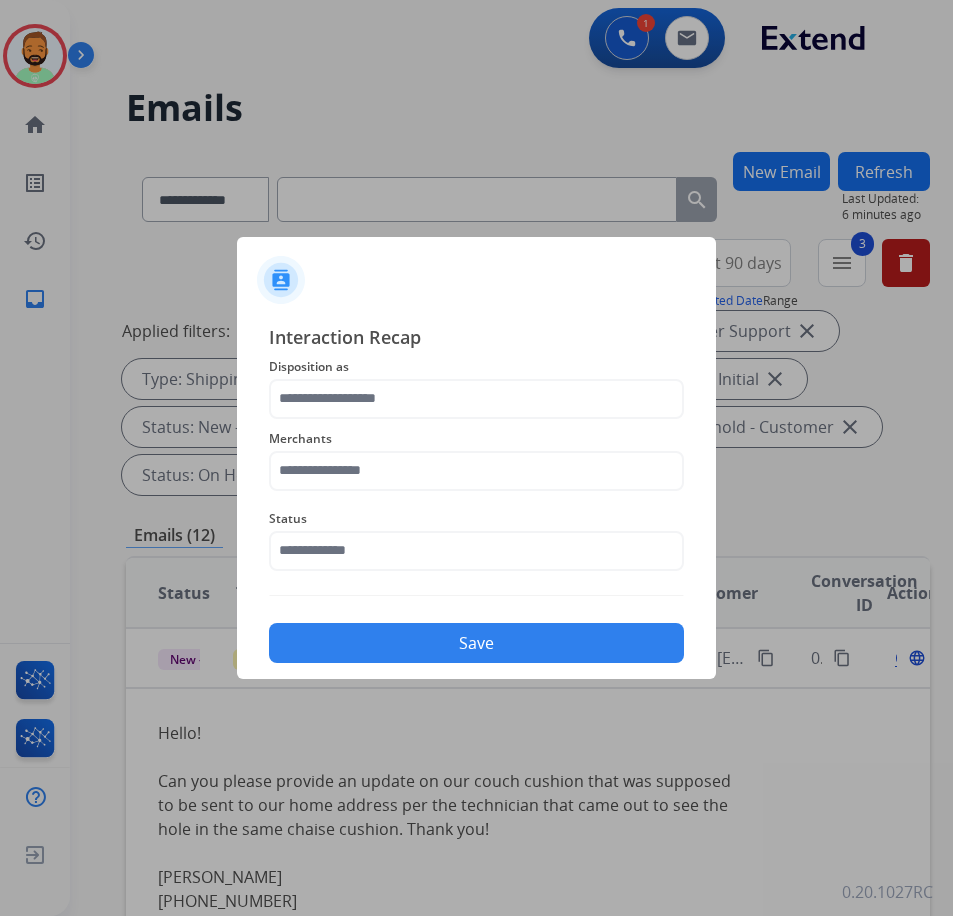 type on "**********" 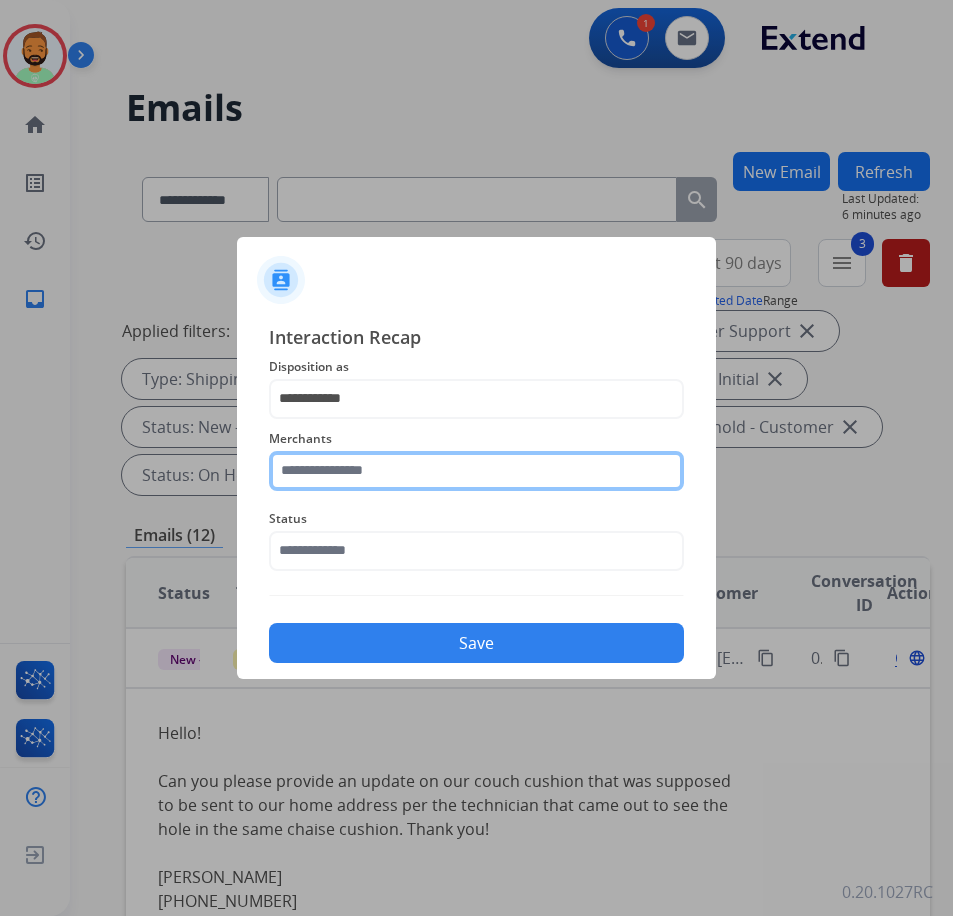 click 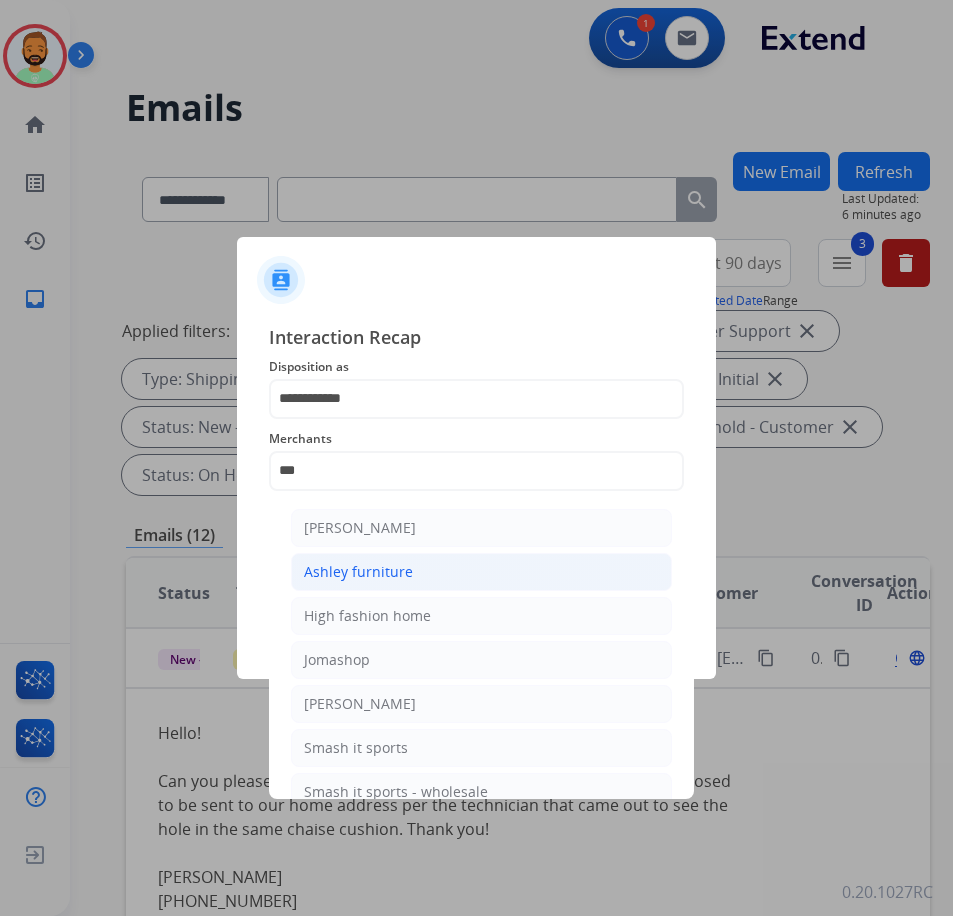 click on "Ashley furniture" 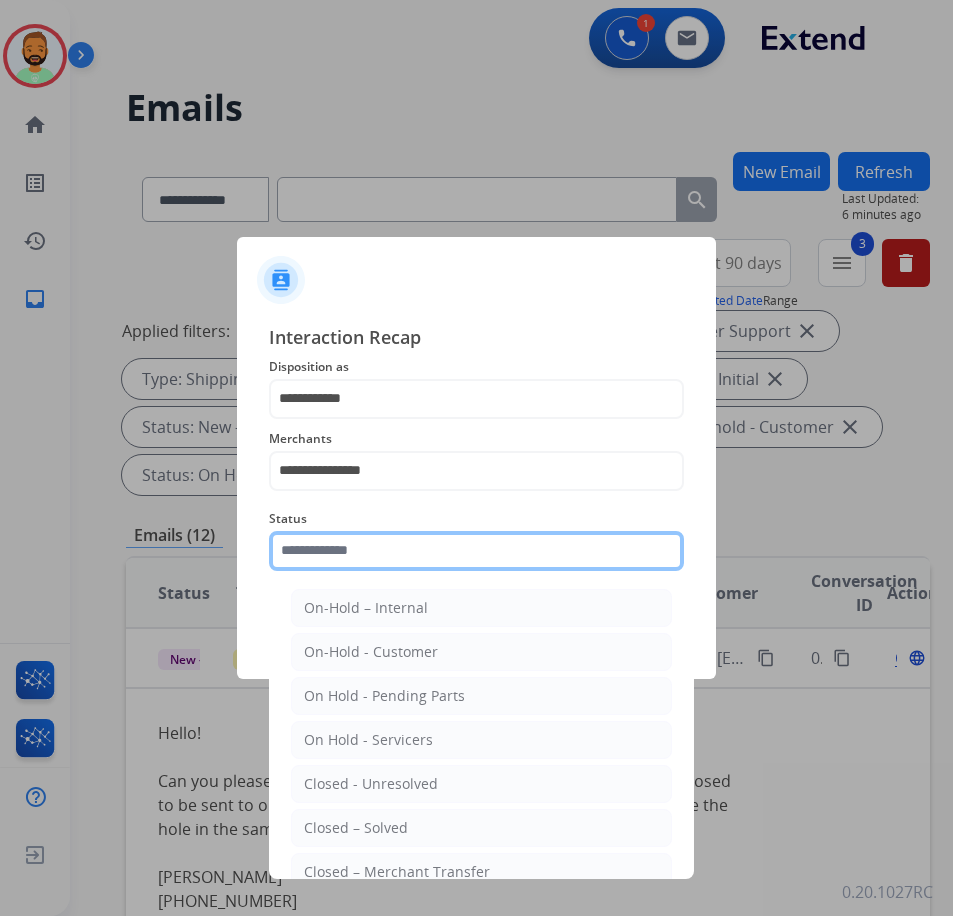 click 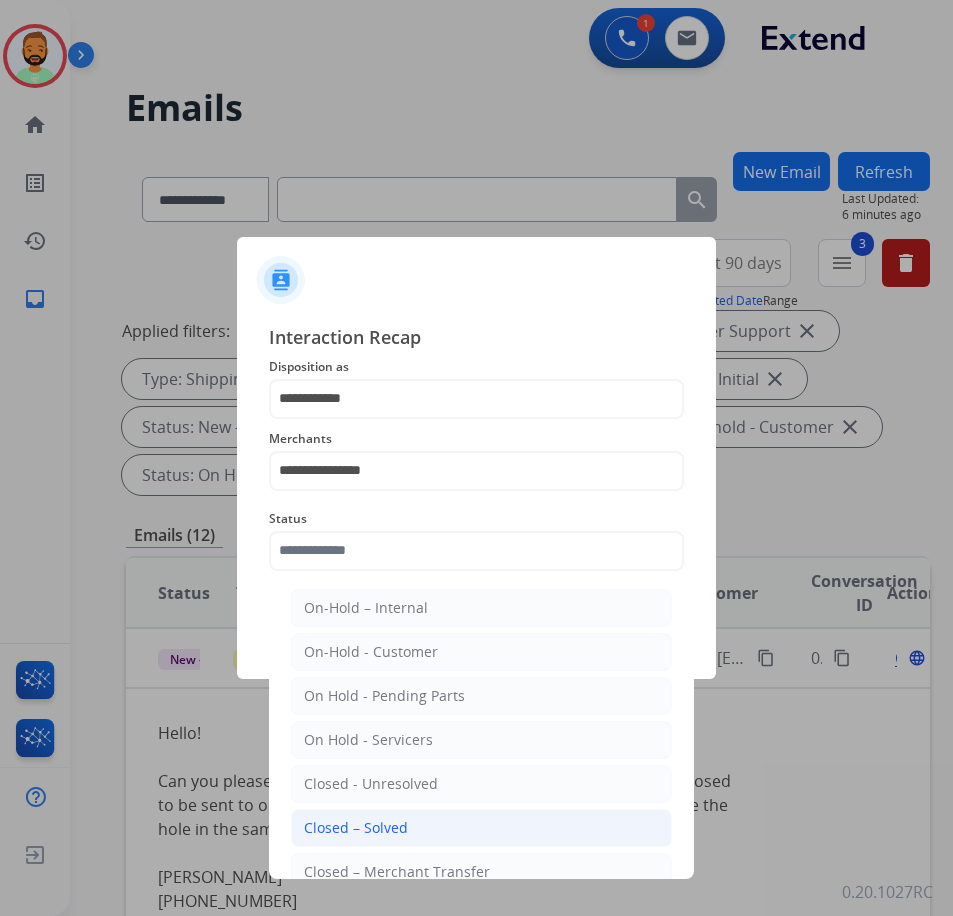 click on "Closed – Solved" 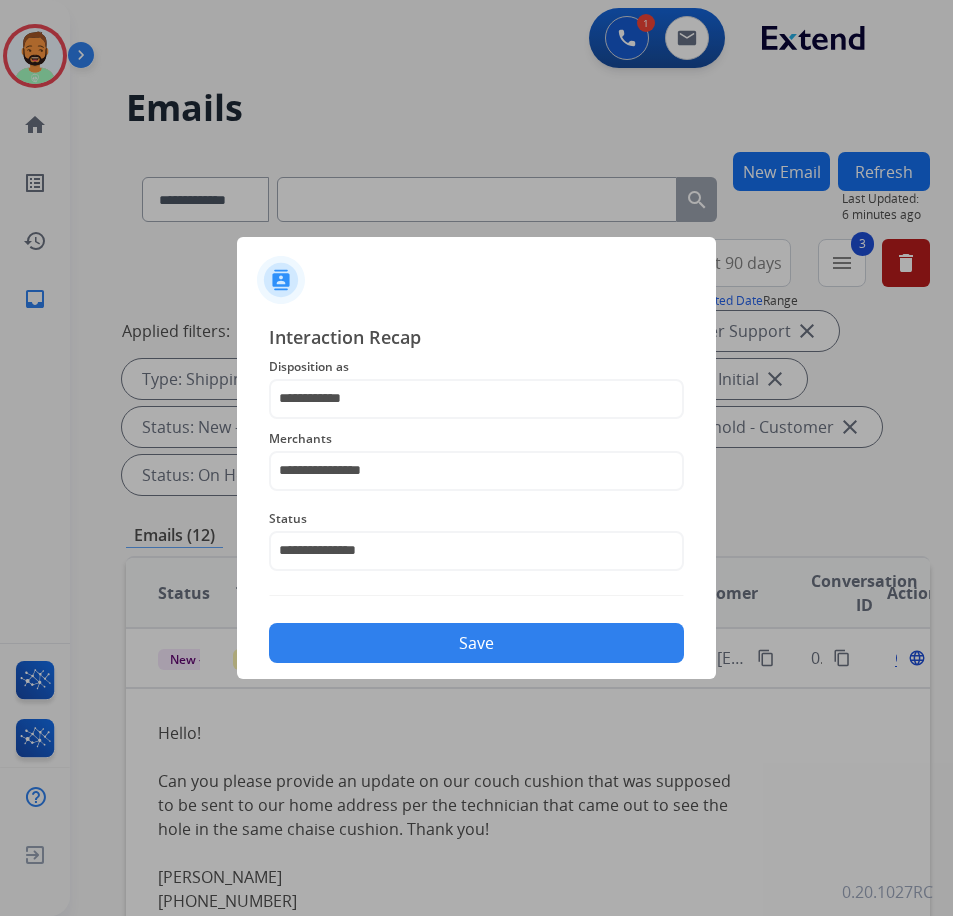 click on "**********" 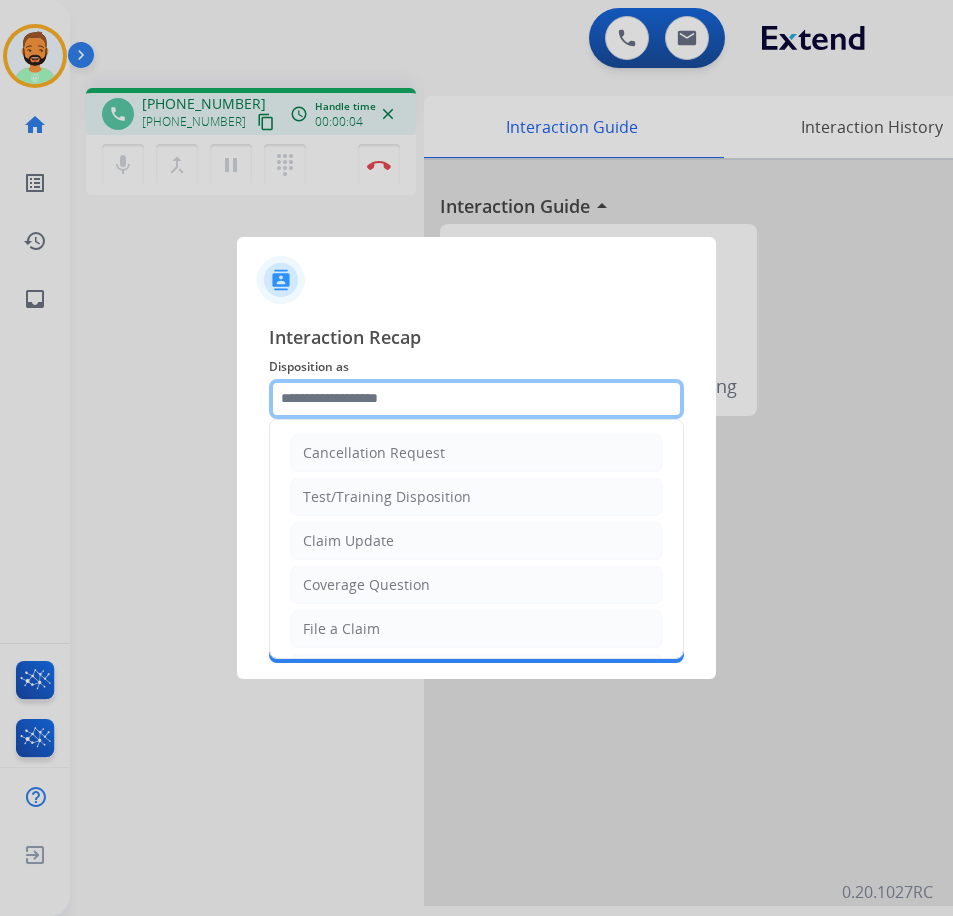 click 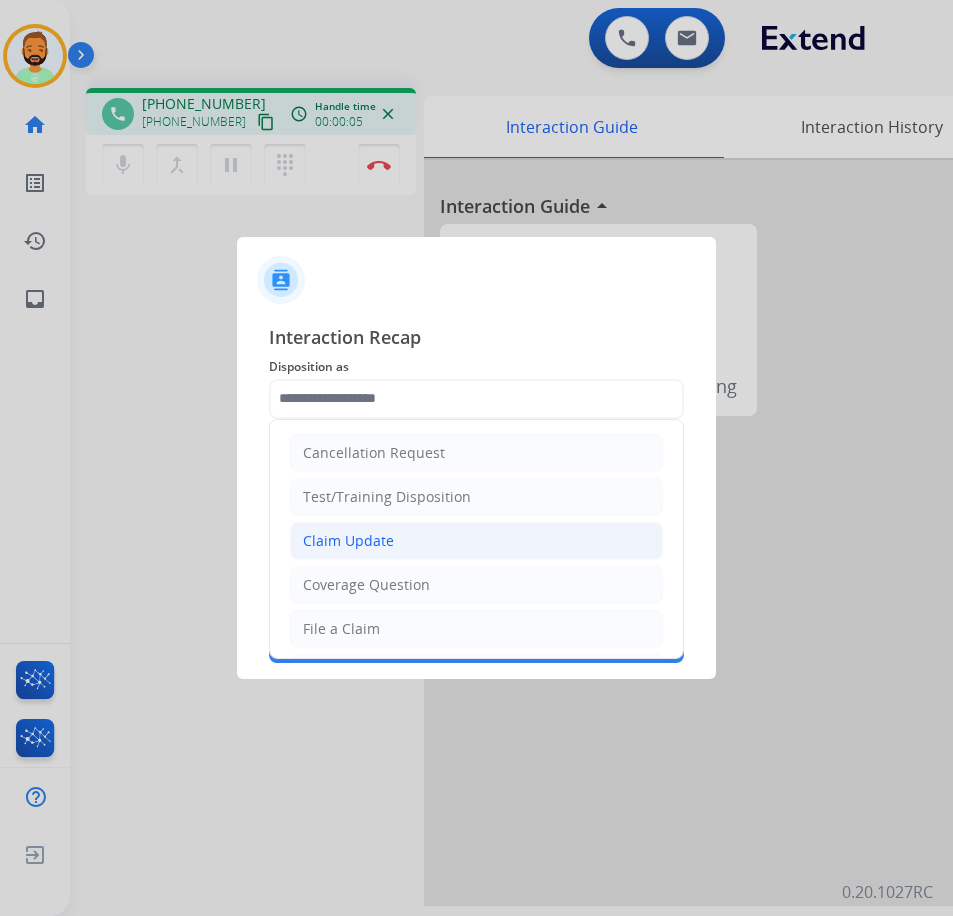 click on "Claim Update" 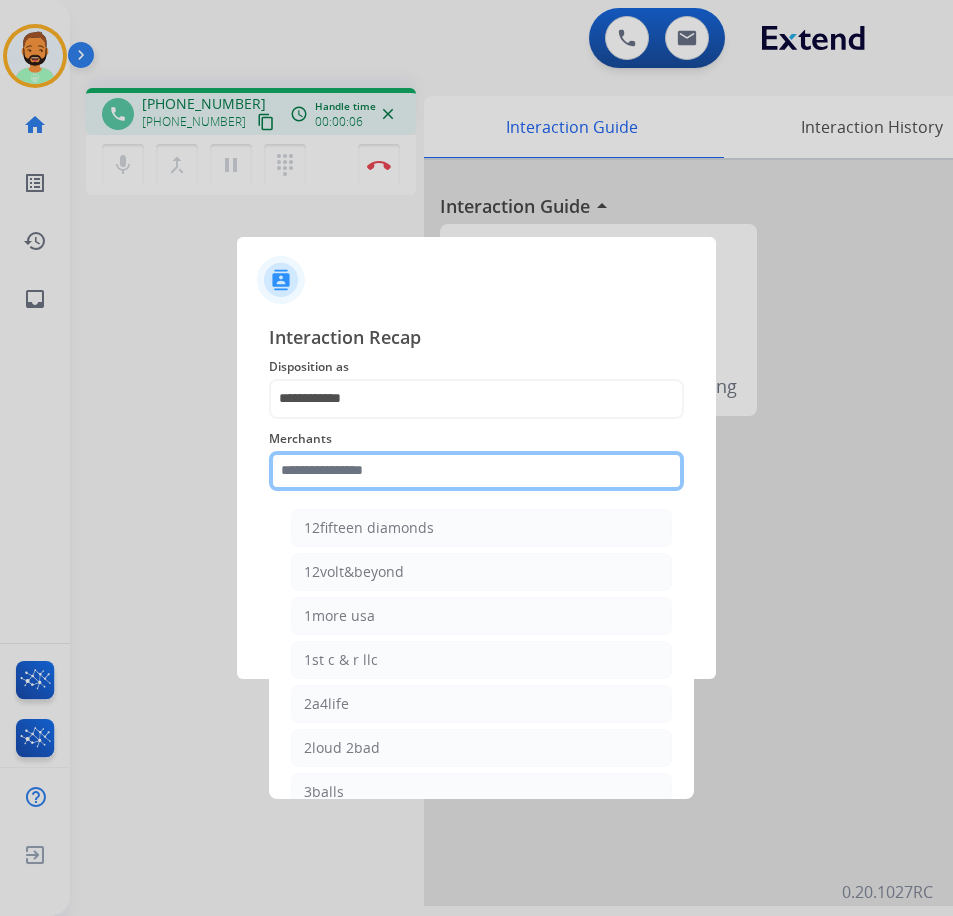 click 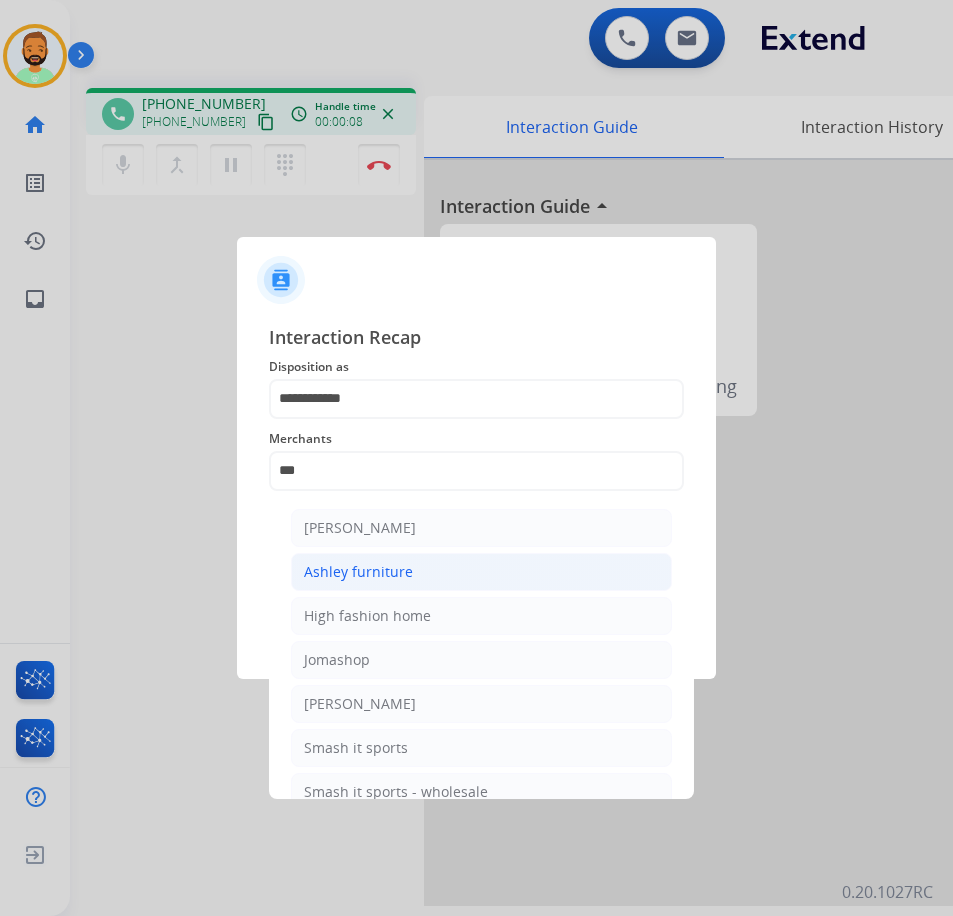 click on "Ashley furniture" 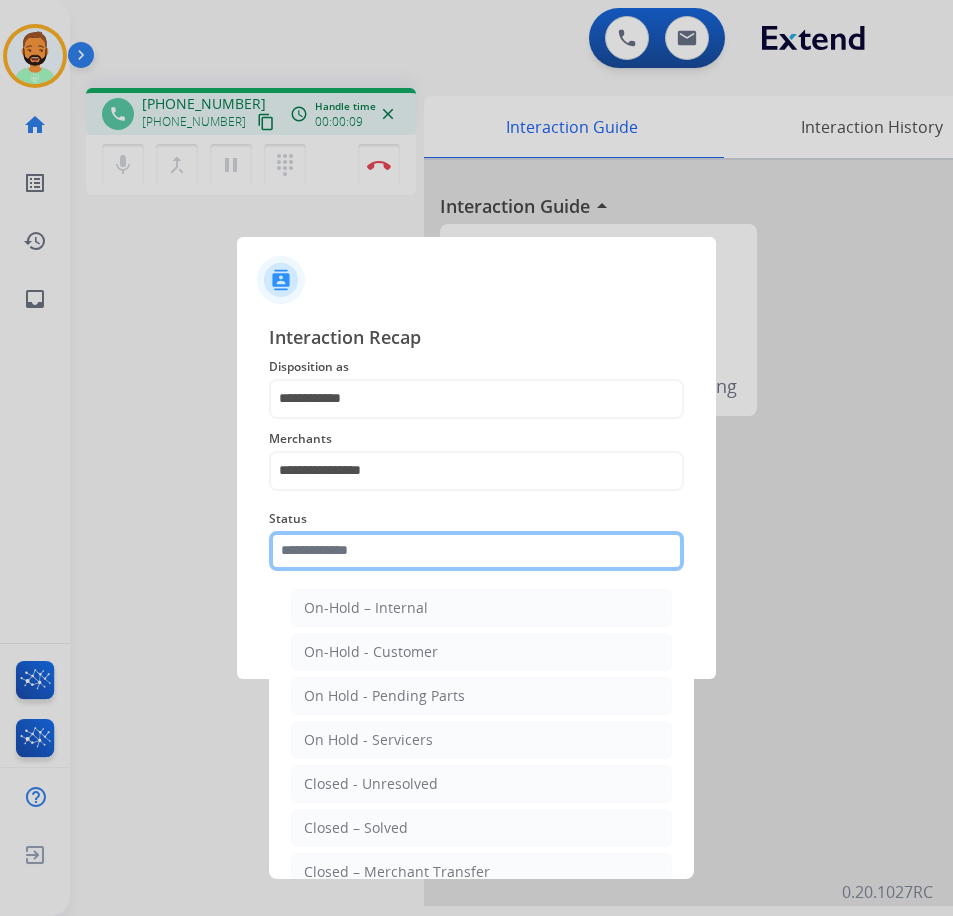 click 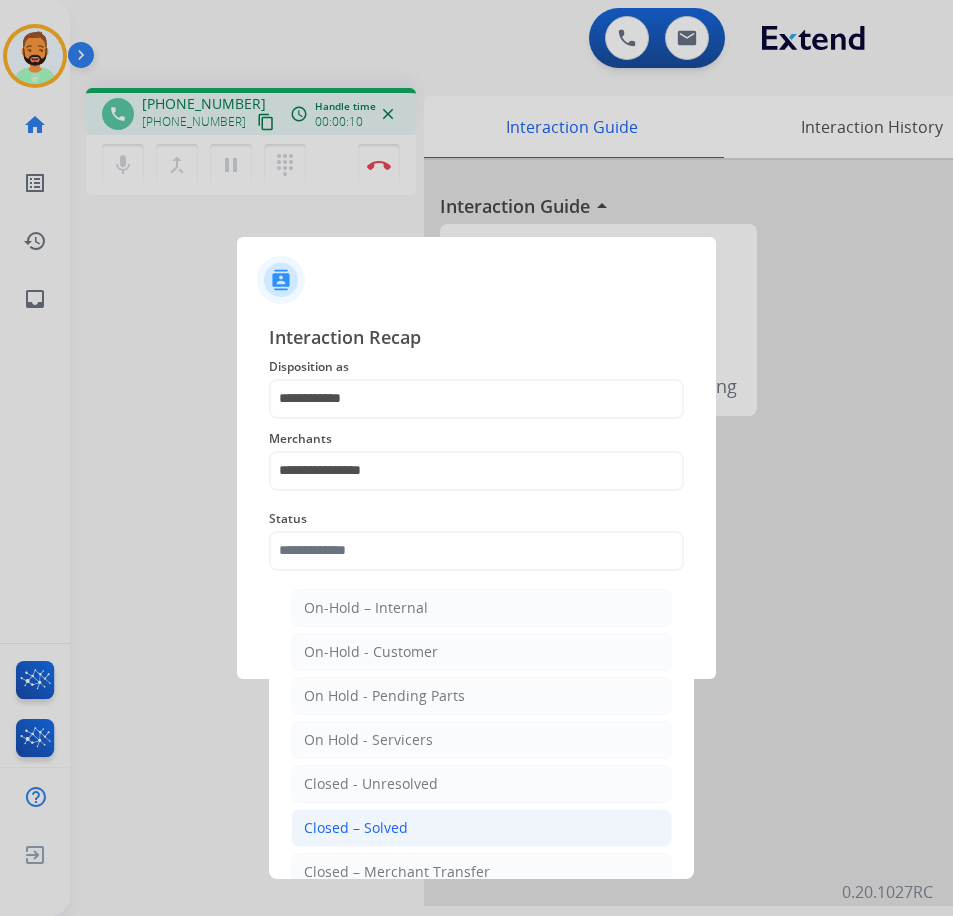 click on "Closed – Solved" 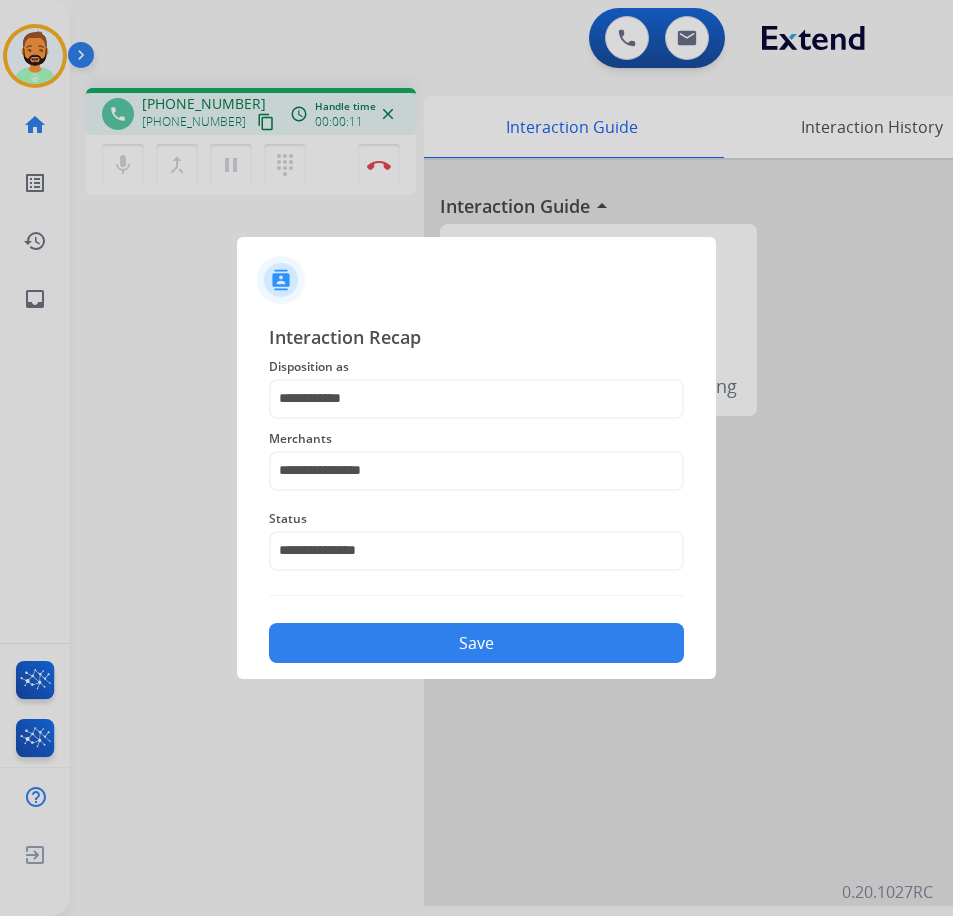 click on "Save" 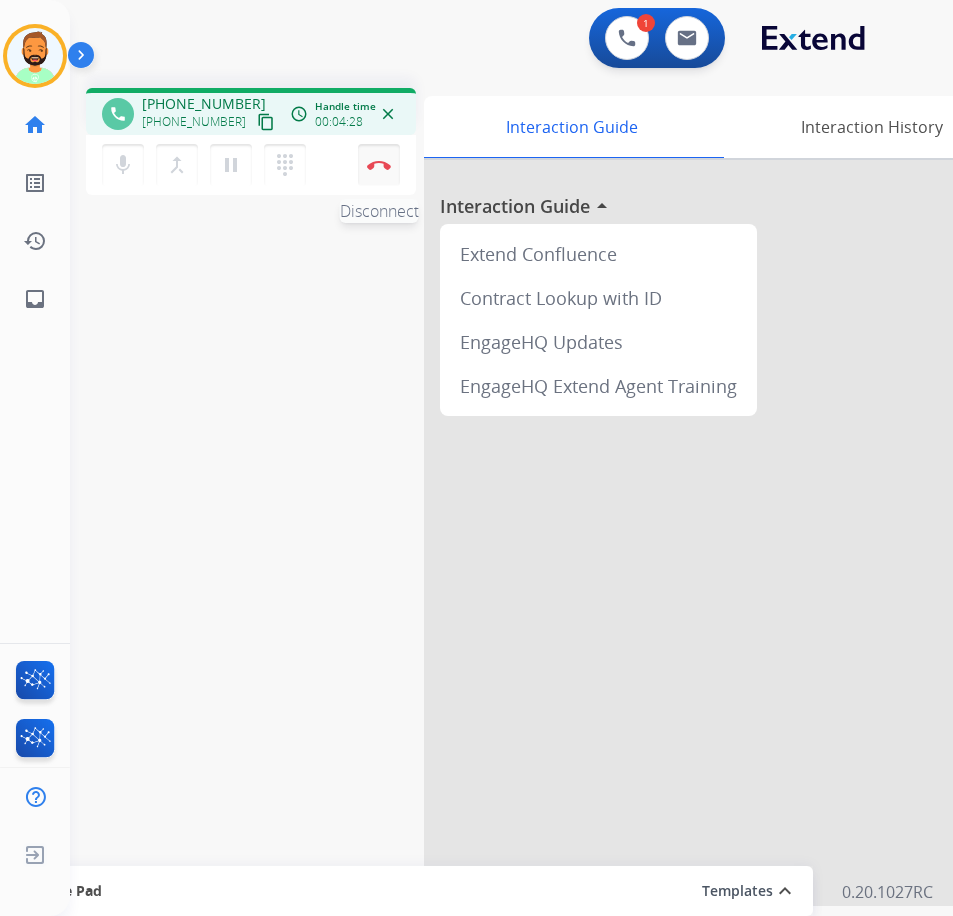 click on "Disconnect" at bounding box center (379, 165) 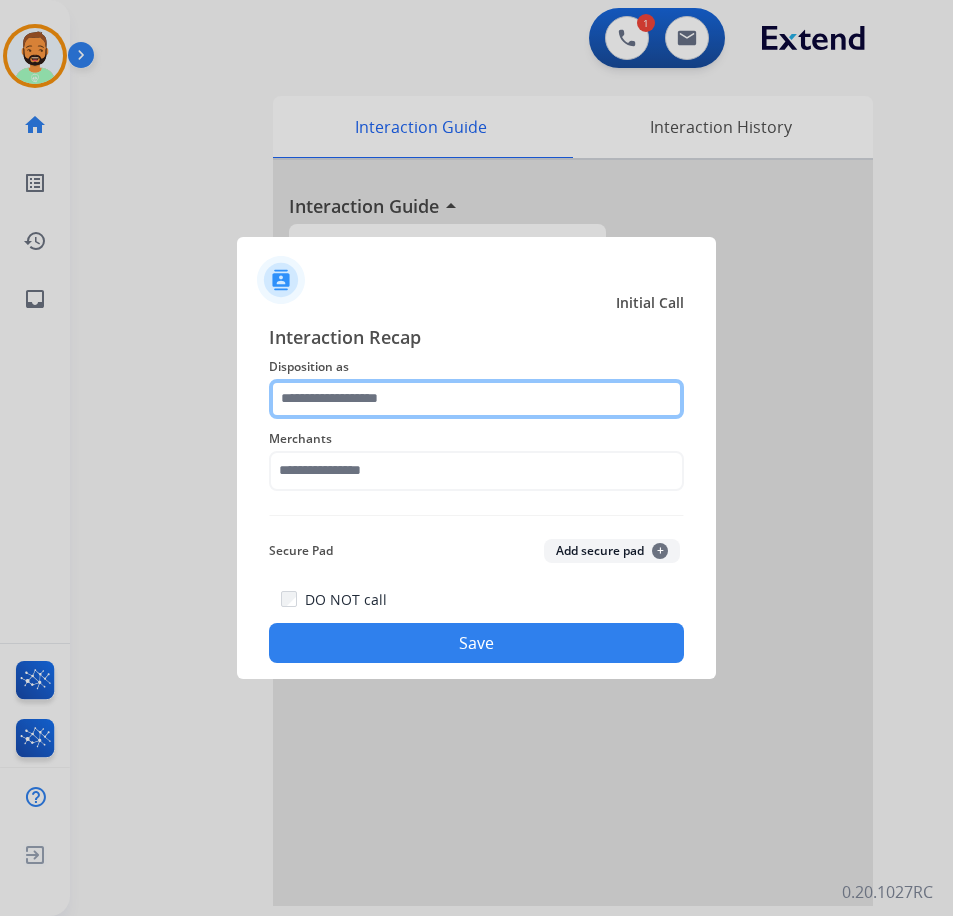 click 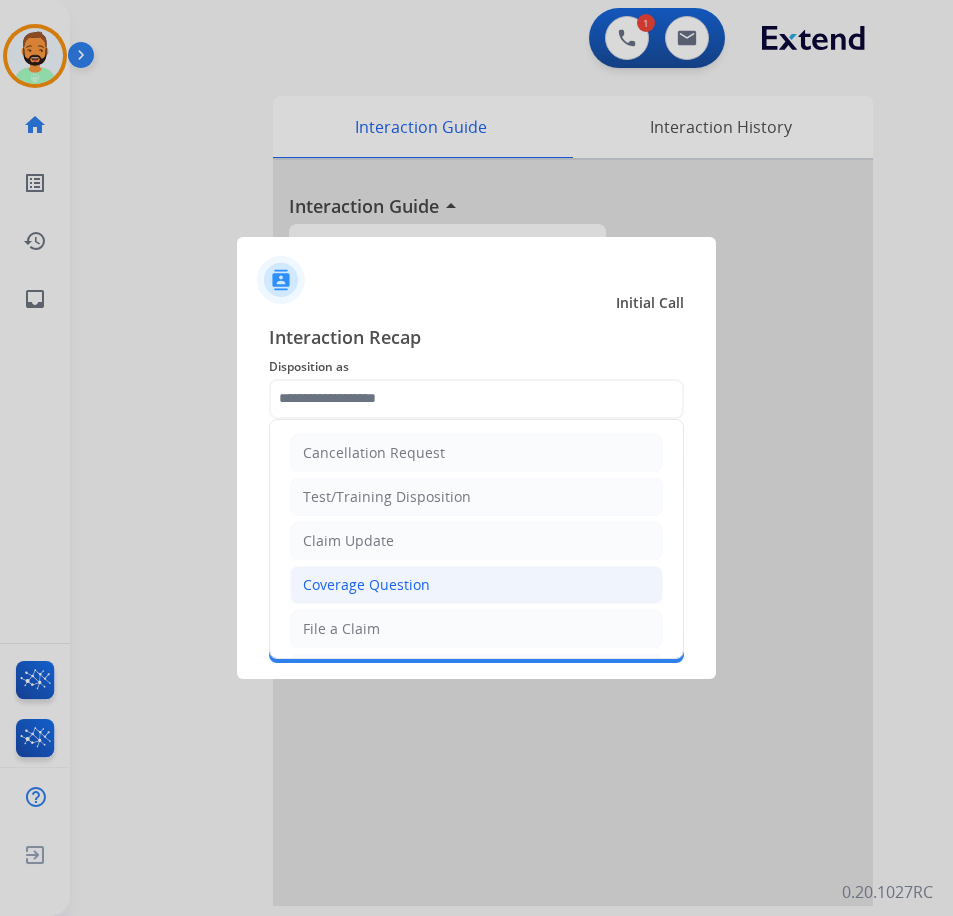 click on "Coverage Question" 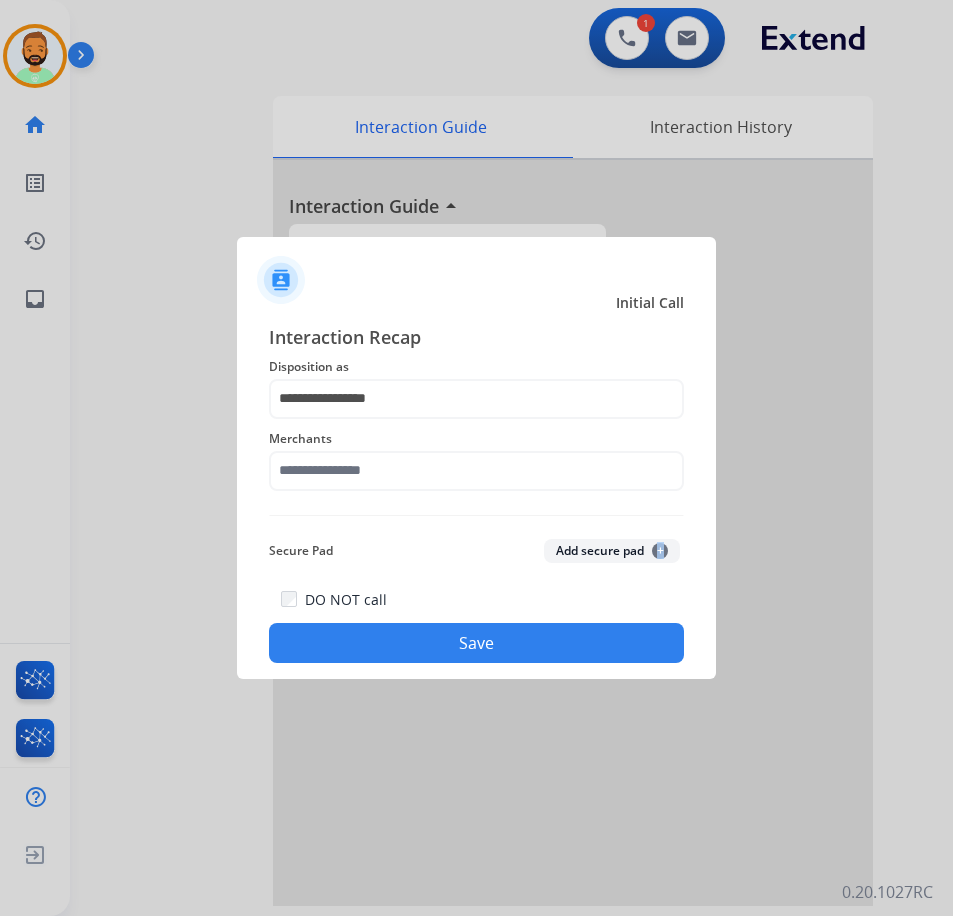 click on "**********" 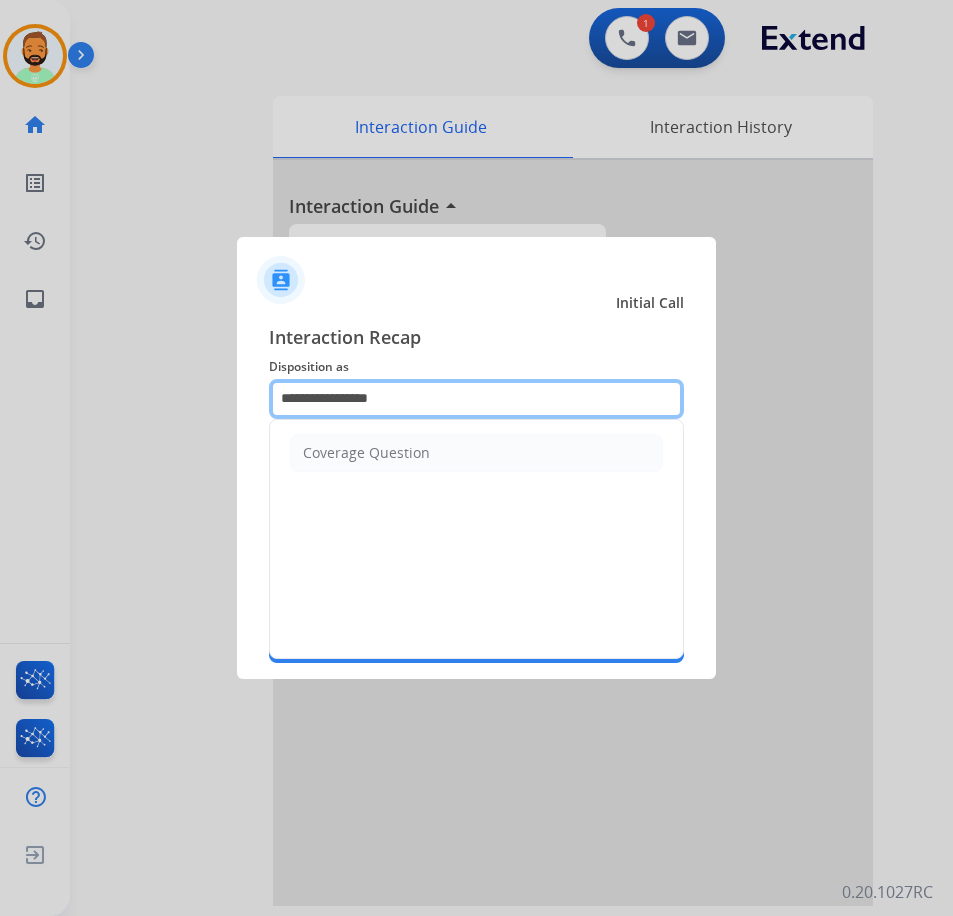 drag, startPoint x: 351, startPoint y: 408, endPoint x: 174, endPoint y: 421, distance: 177.47676 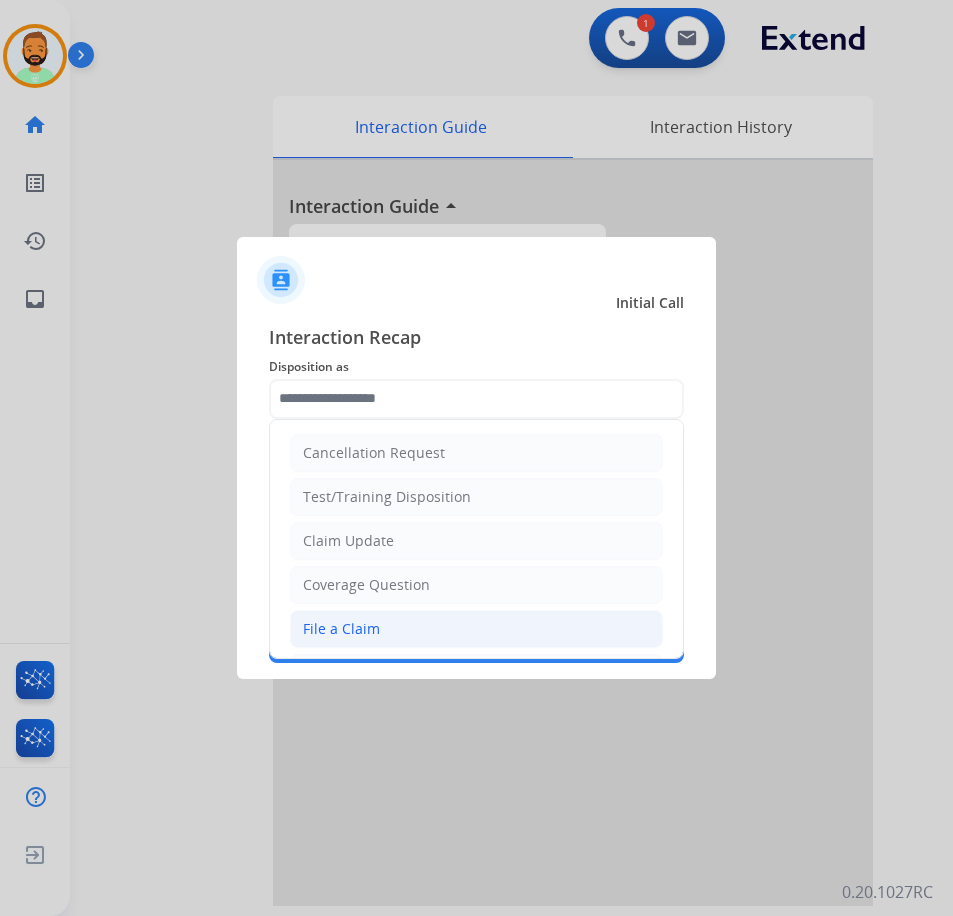 click on "File a Claim" 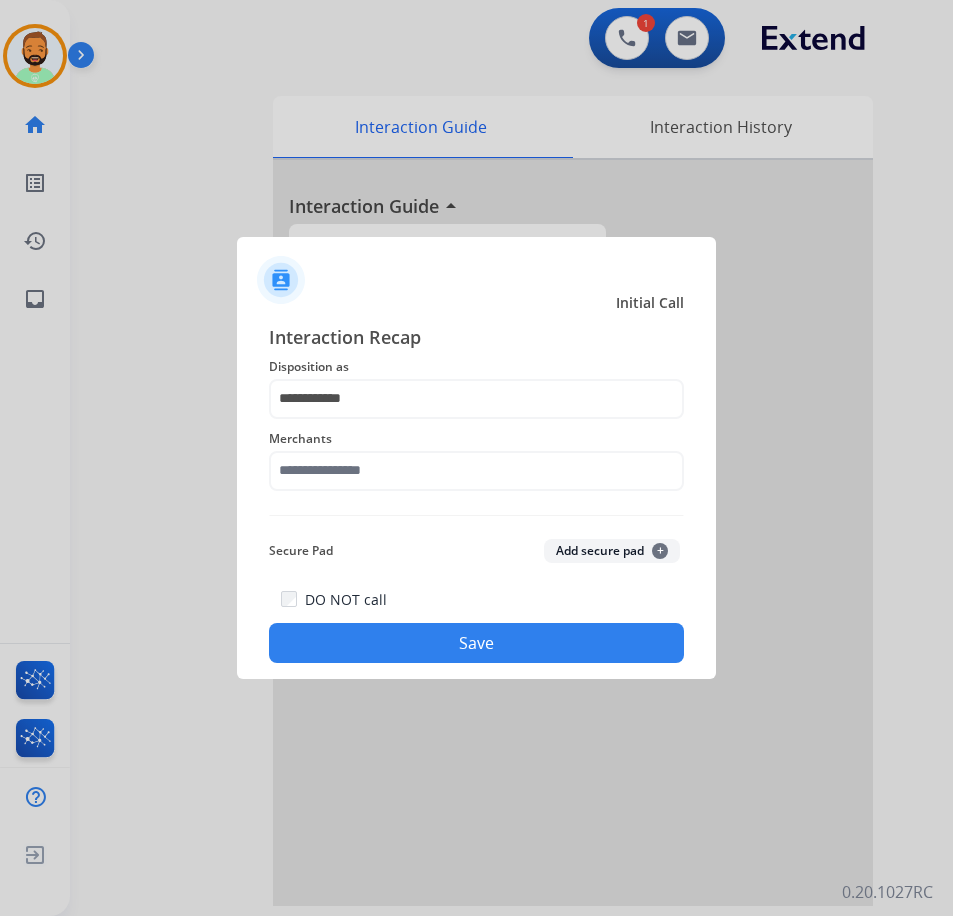 click on "Merchants" 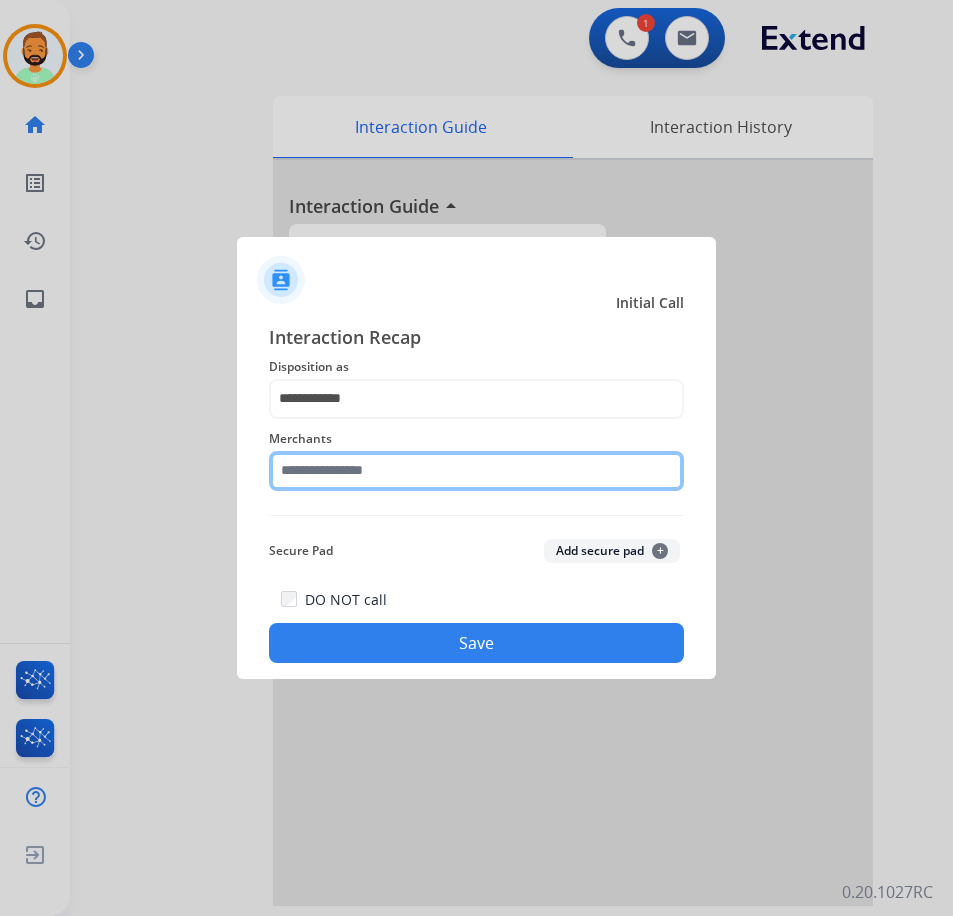 click 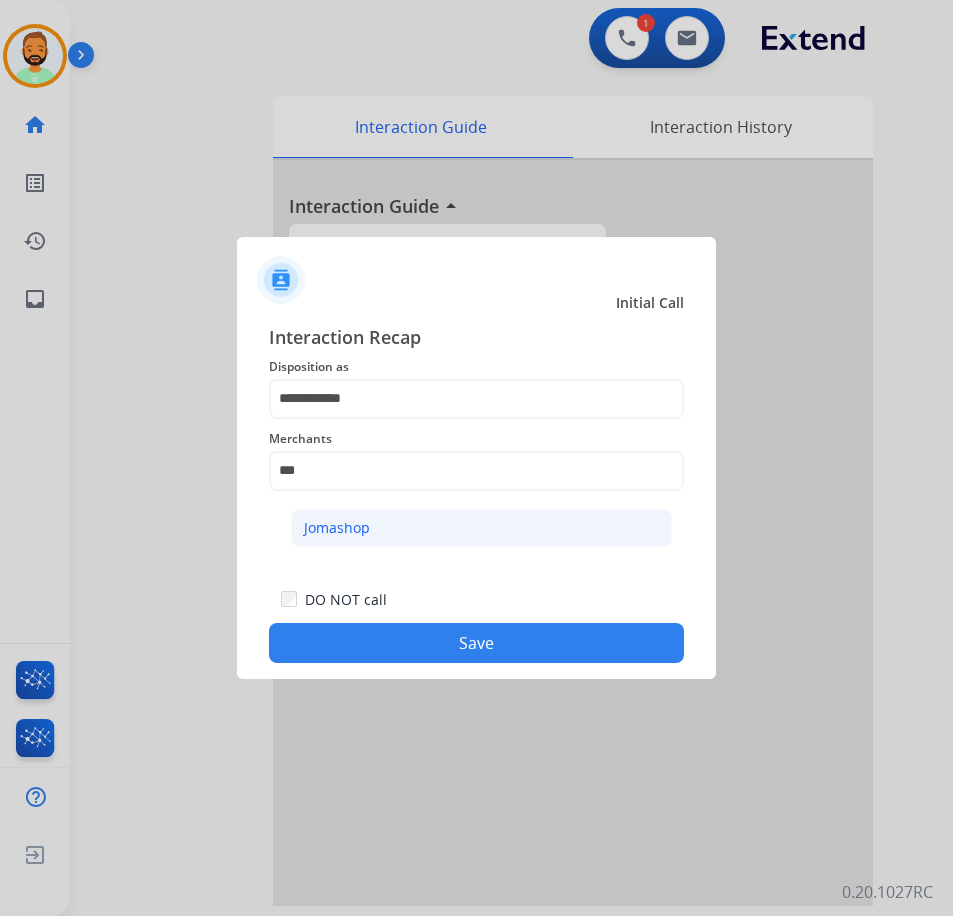 click on "Jomashop" 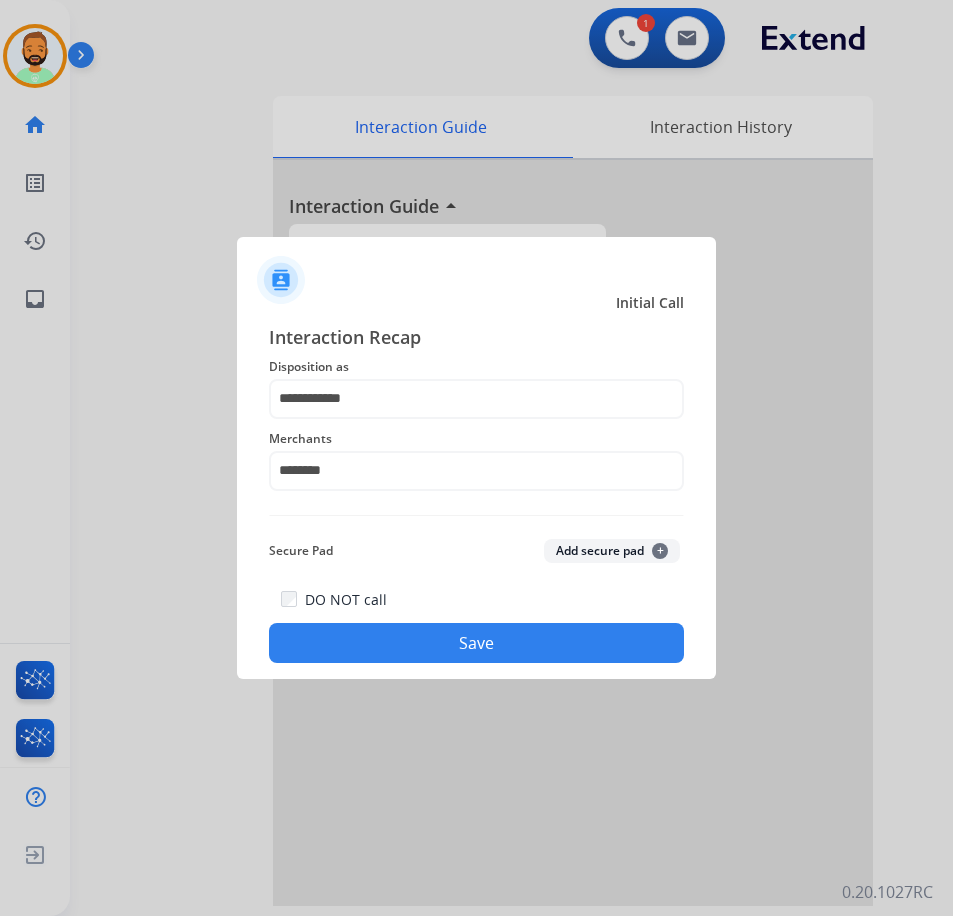 click on "**********" 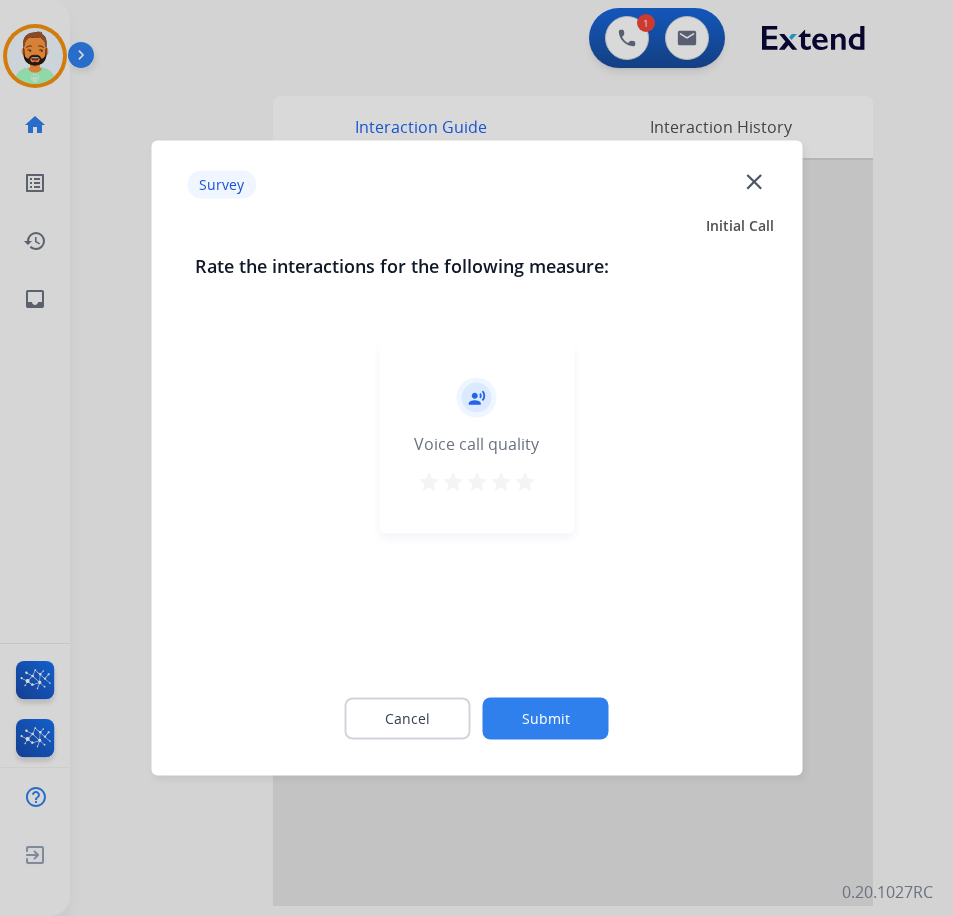 click on "Submit" 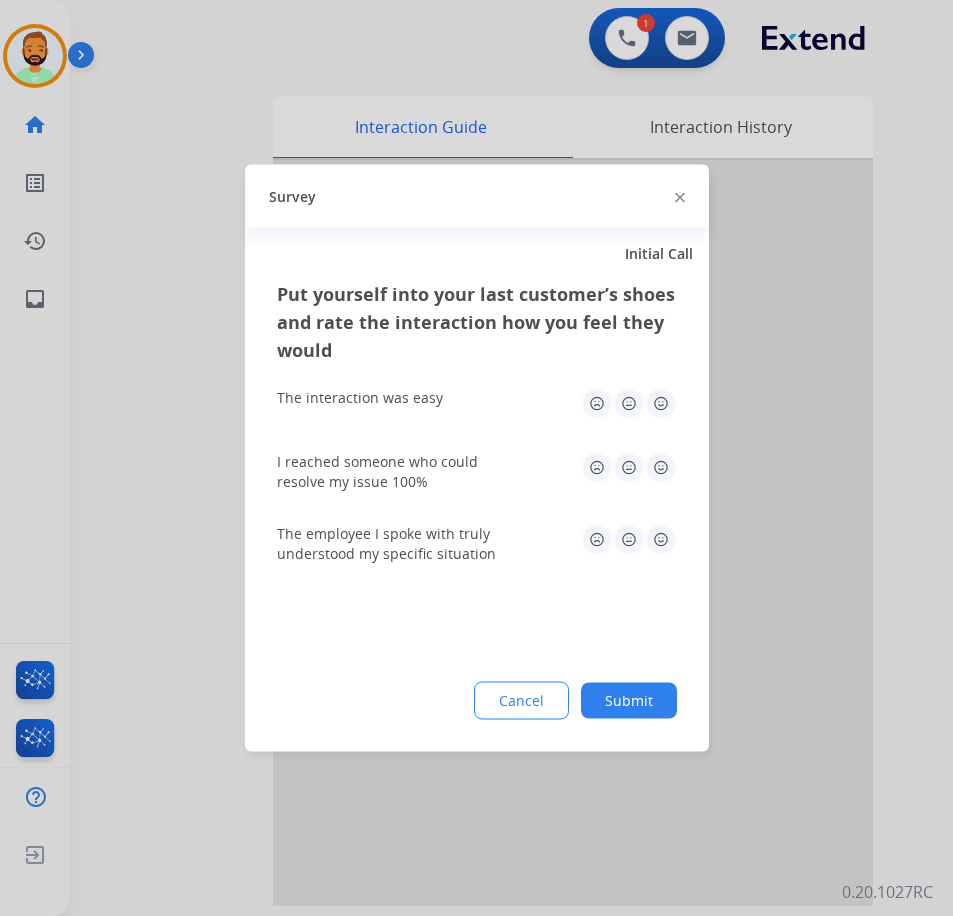 click on "Submit" 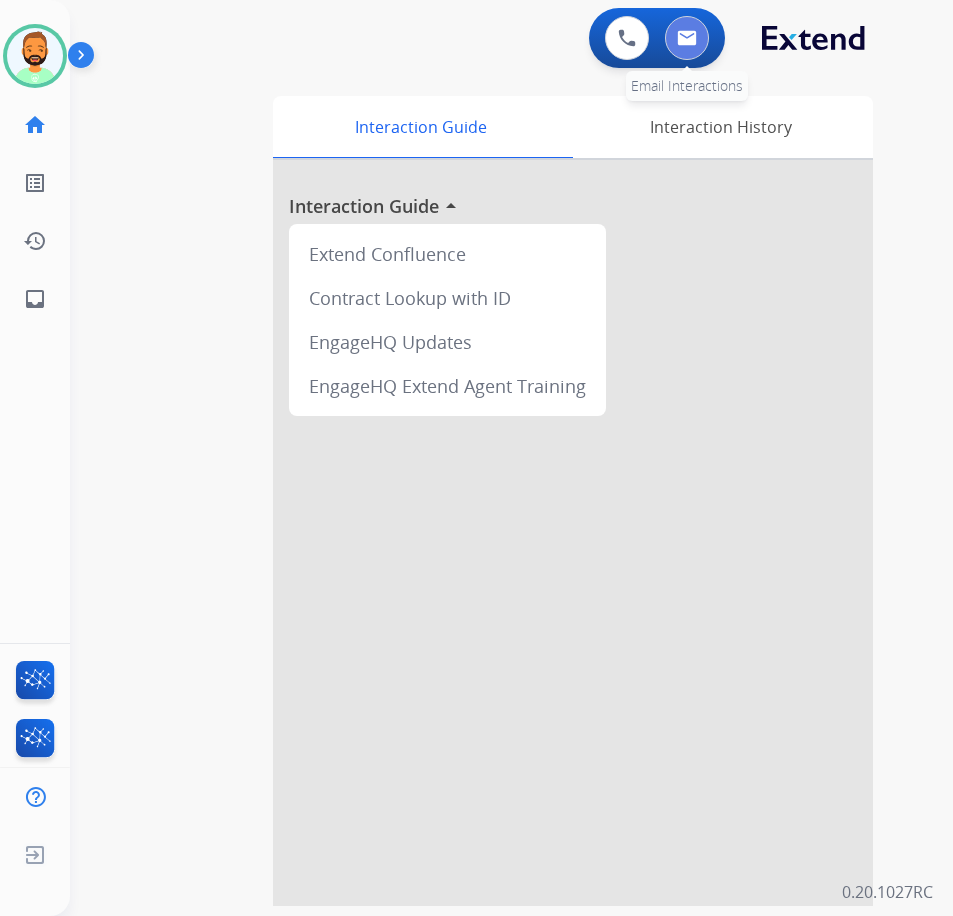 click at bounding box center [687, 38] 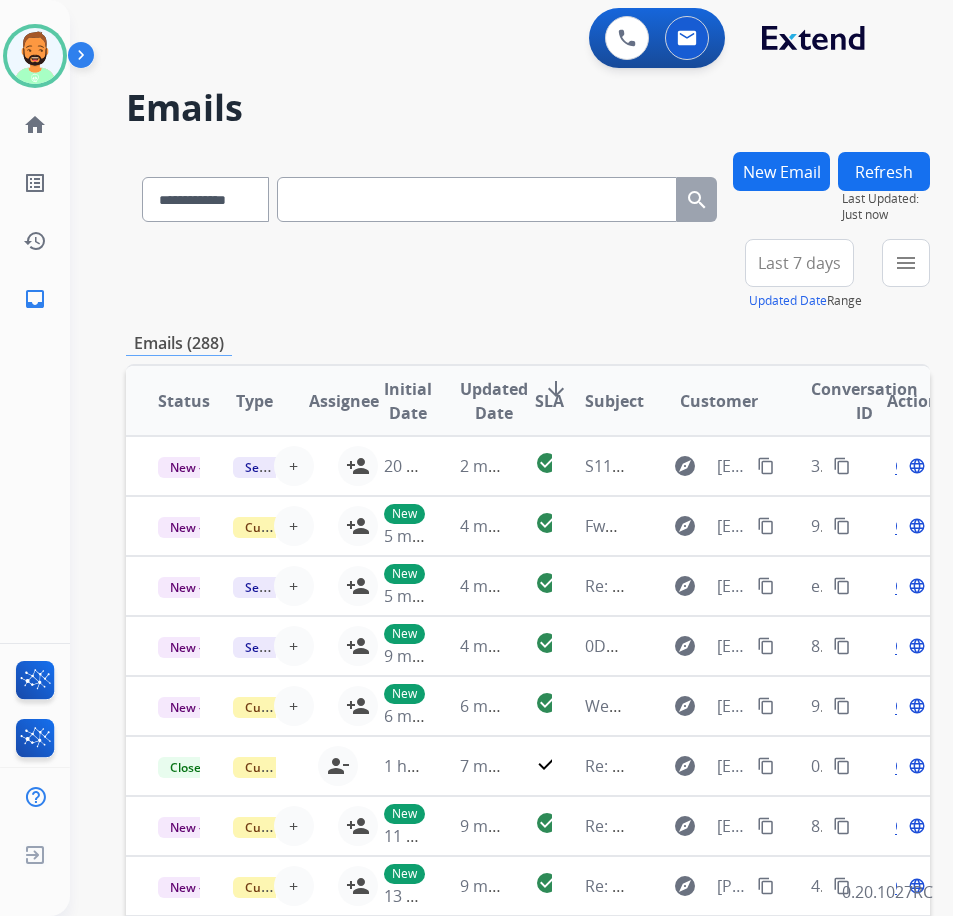 click on "Last 7 days" at bounding box center (799, 263) 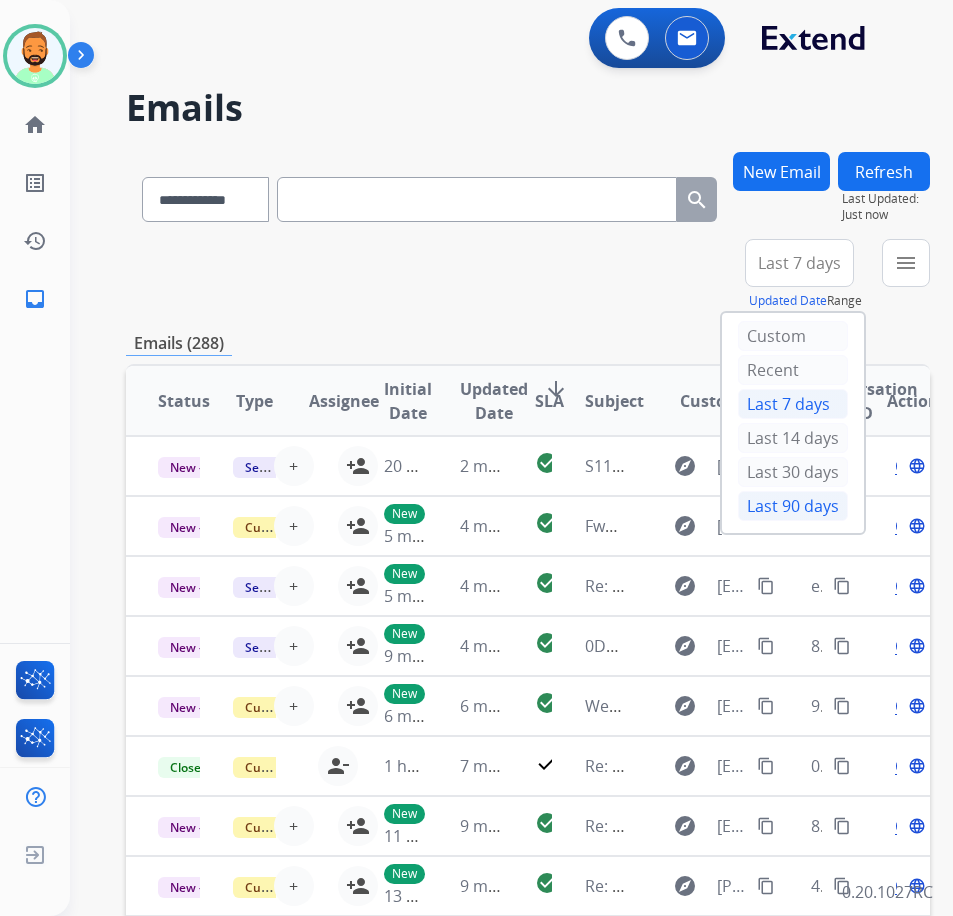 click on "Last 90 days" at bounding box center [793, 506] 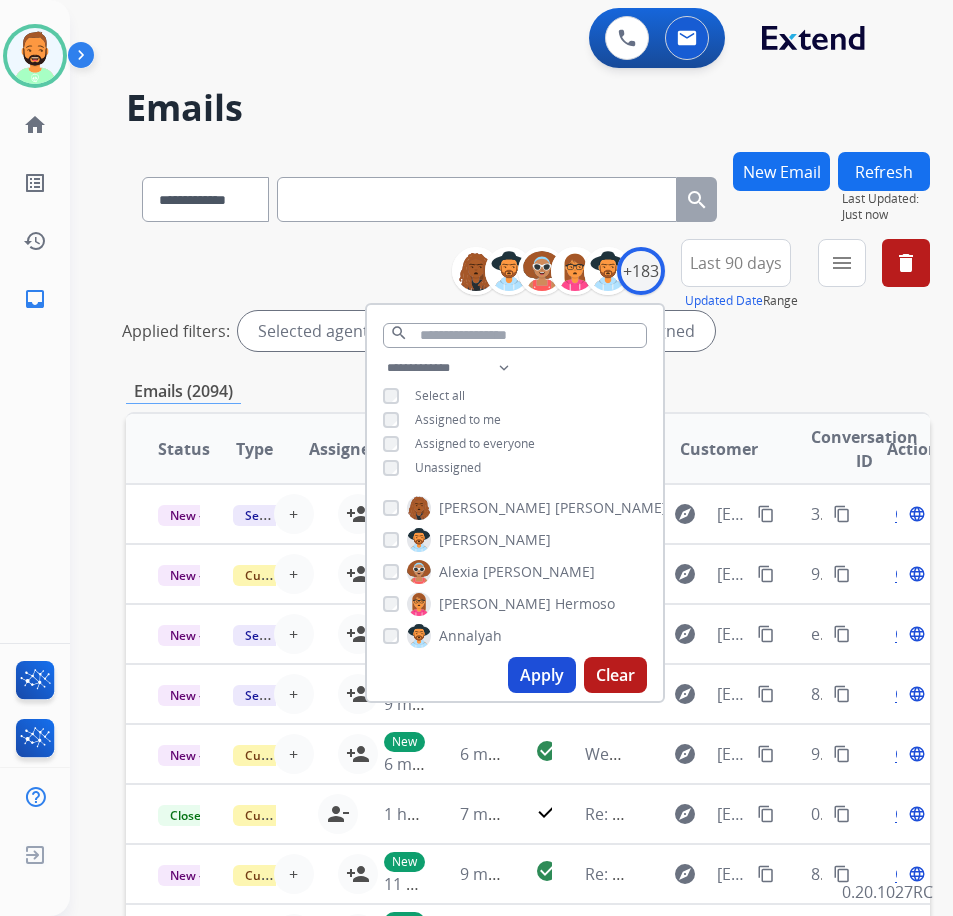 click on "Unassigned" at bounding box center (448, 467) 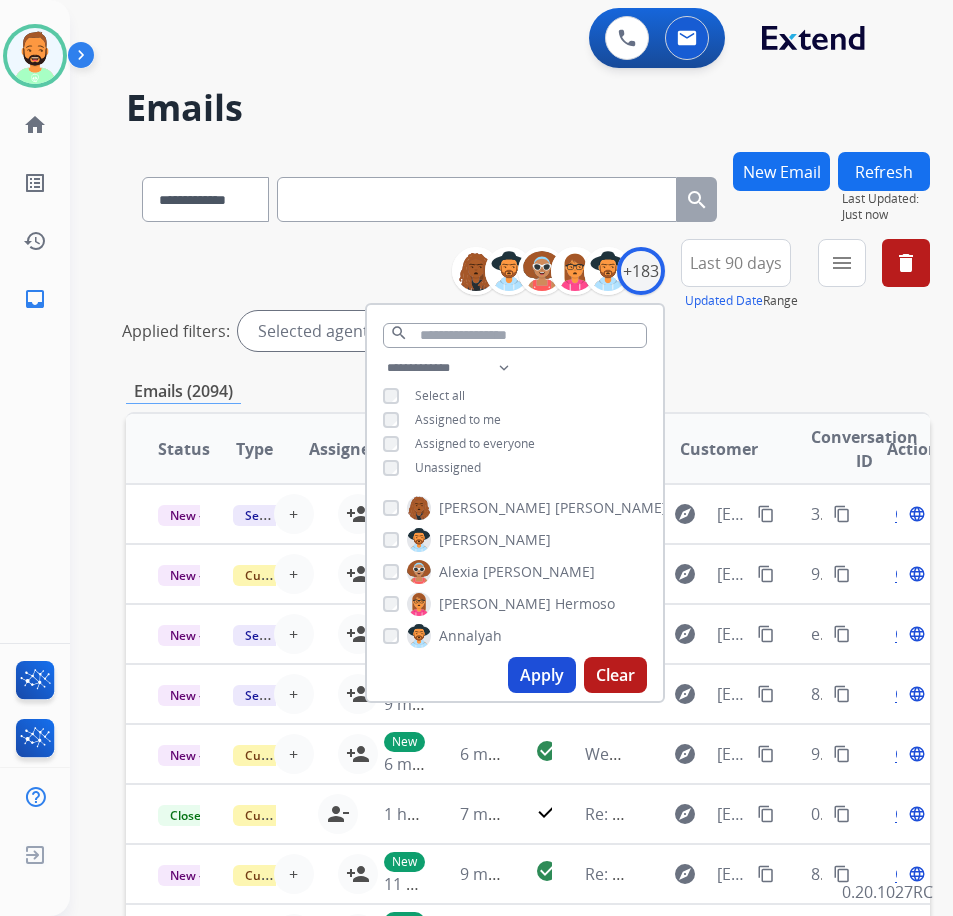 click on "Apply" at bounding box center (542, 675) 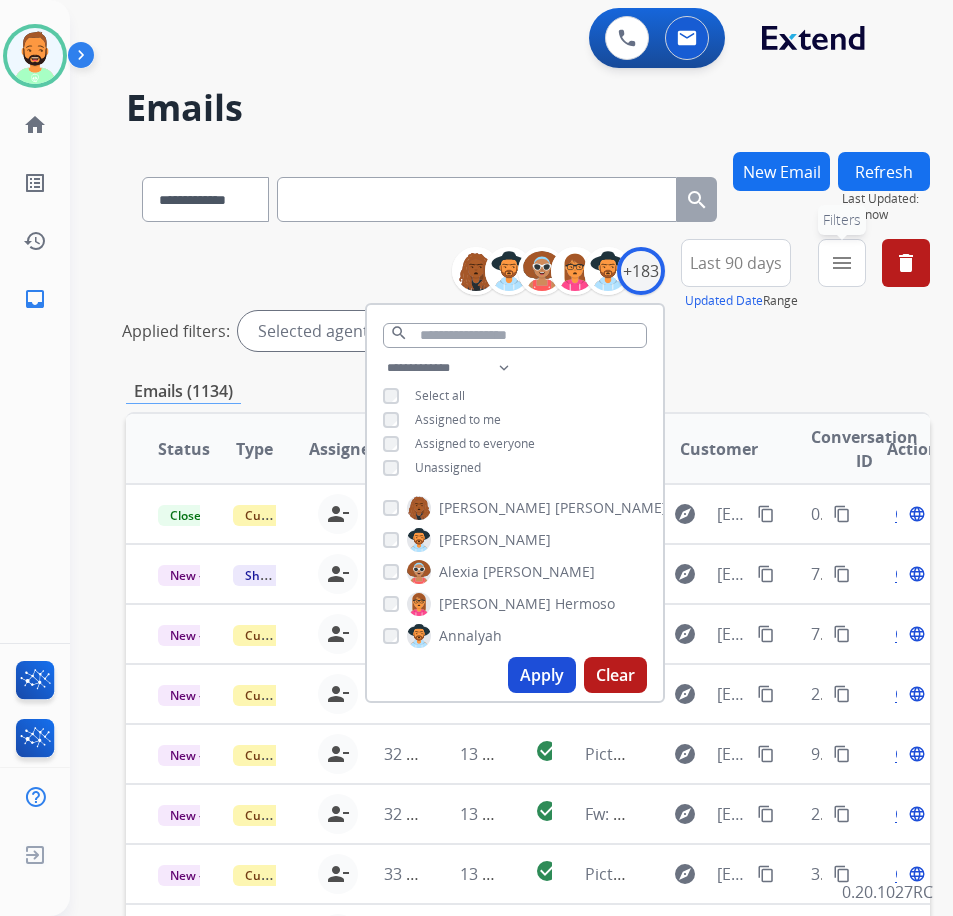 click on "menu  Filters" at bounding box center (842, 263) 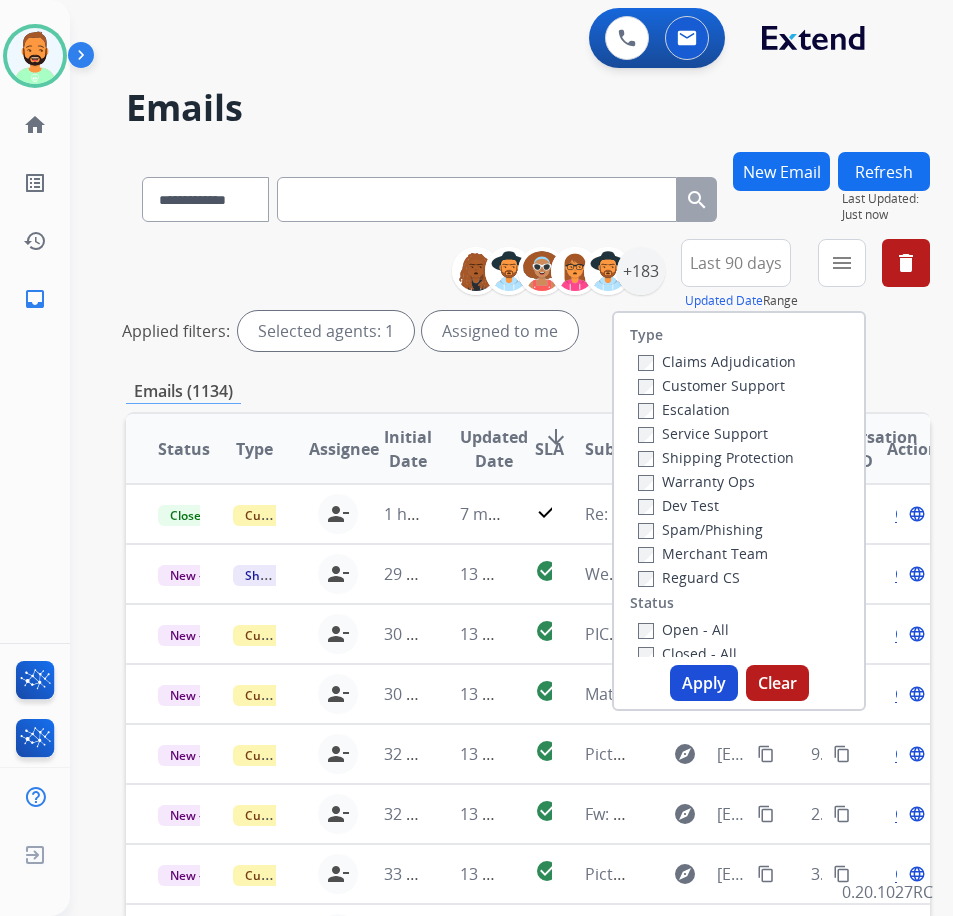 click on "Customer Support" at bounding box center [711, 385] 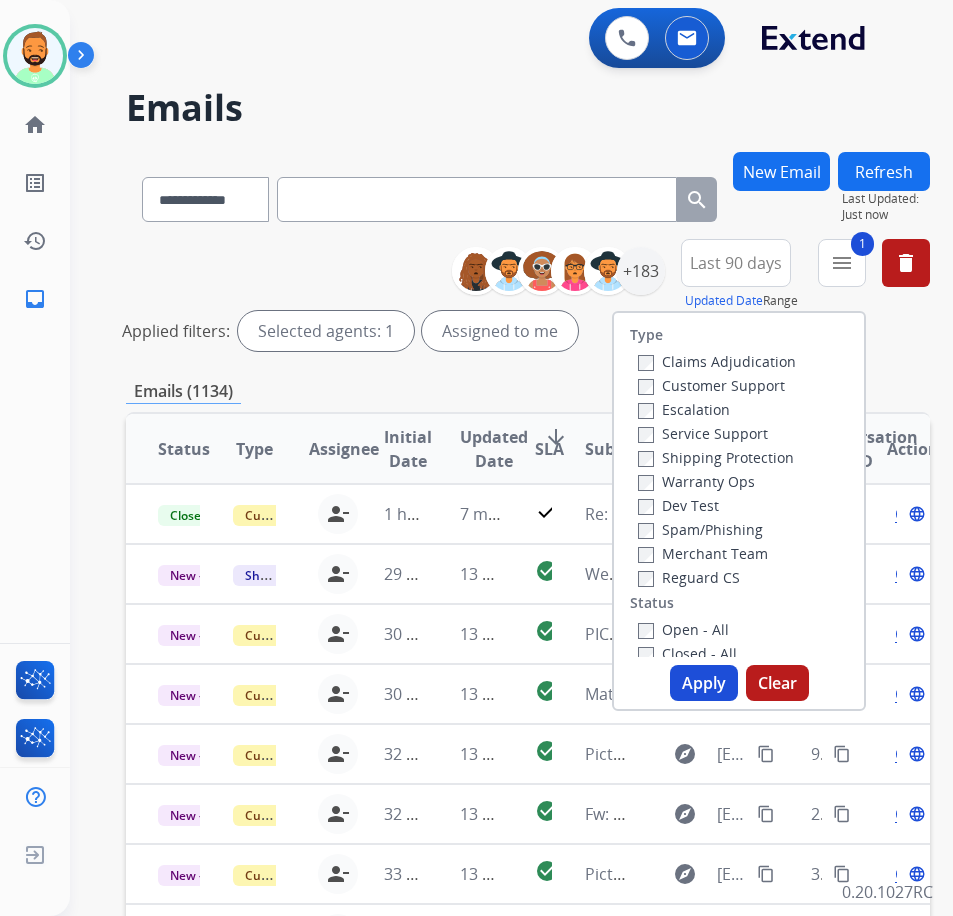 click on "Warranty Ops" at bounding box center (696, 481) 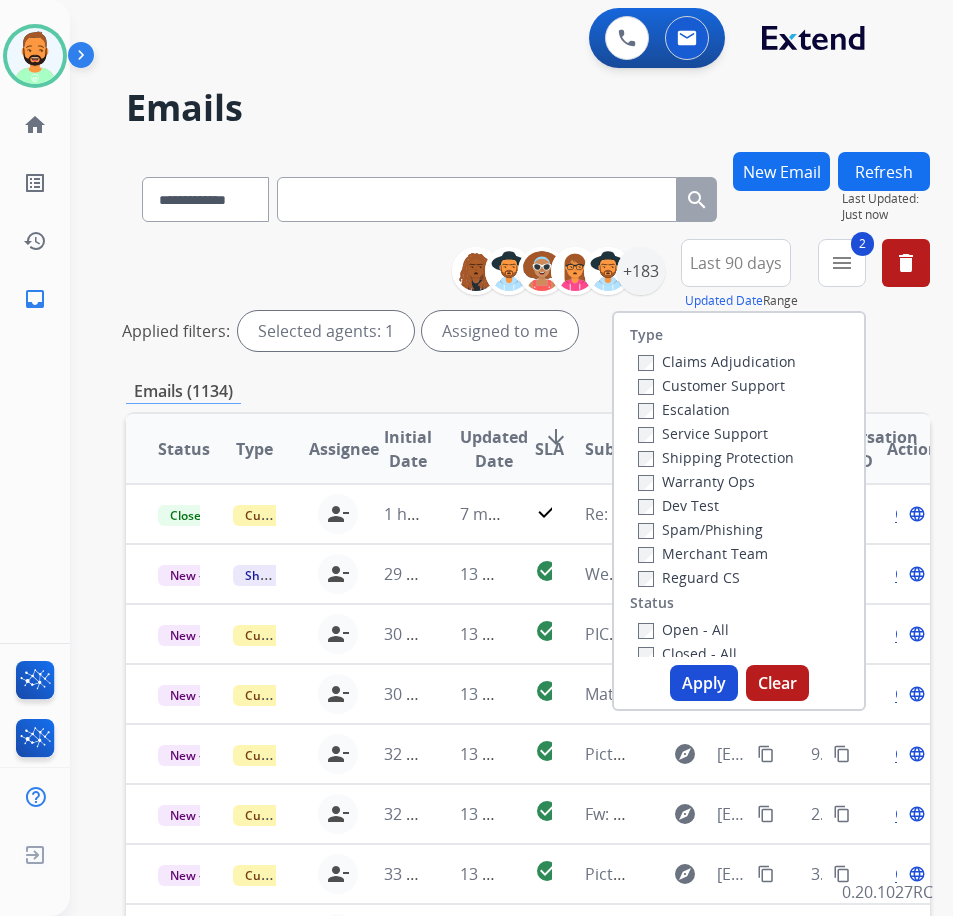 click on "Shipping Protection" at bounding box center [716, 457] 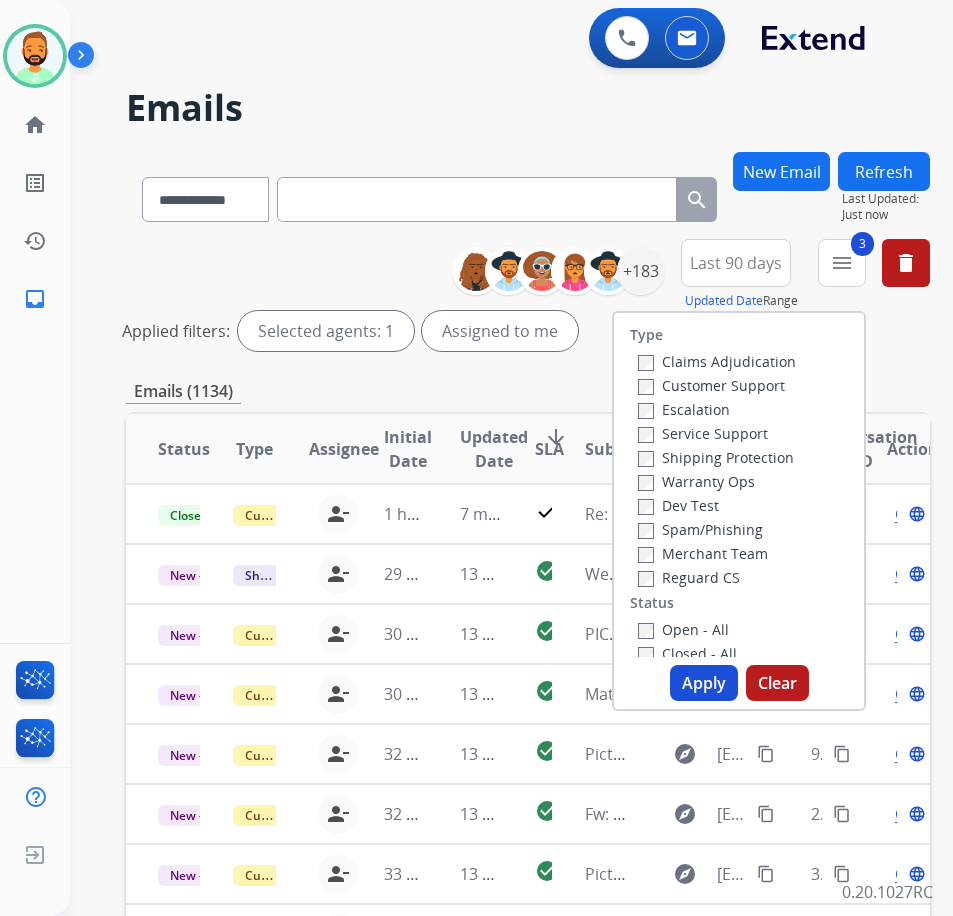 click on "Warranty Ops" at bounding box center [696, 481] 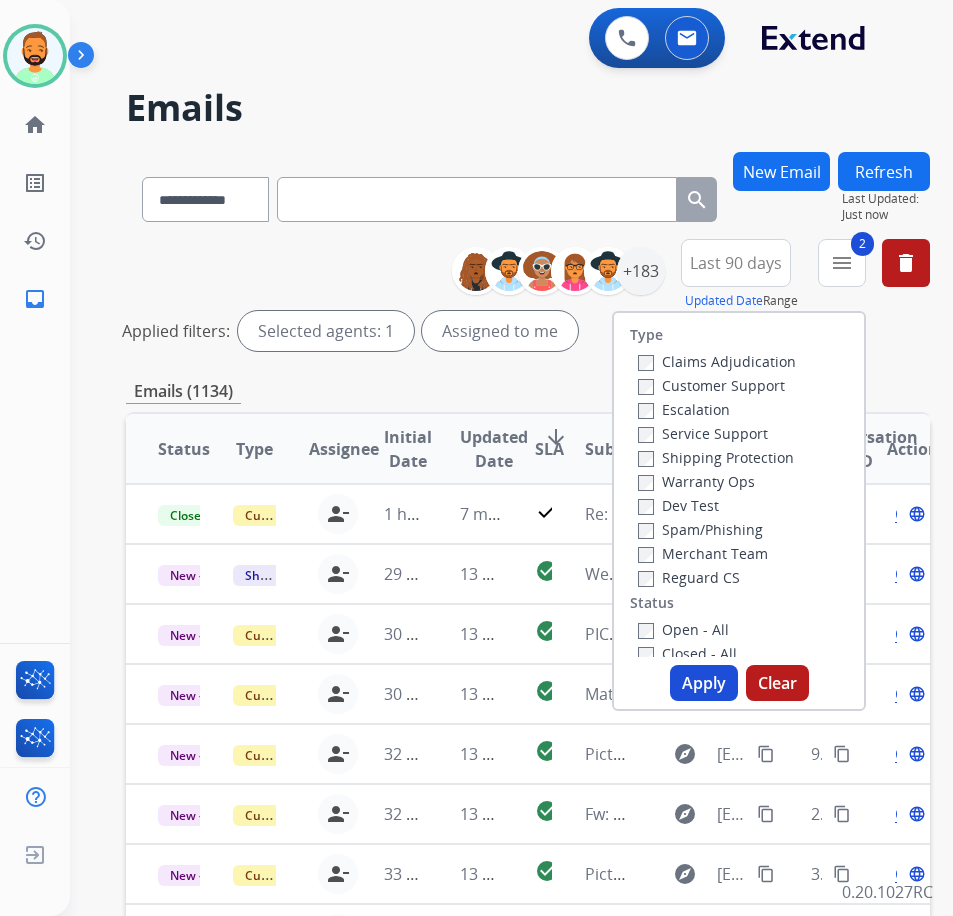 click on "Open - All" at bounding box center [683, 629] 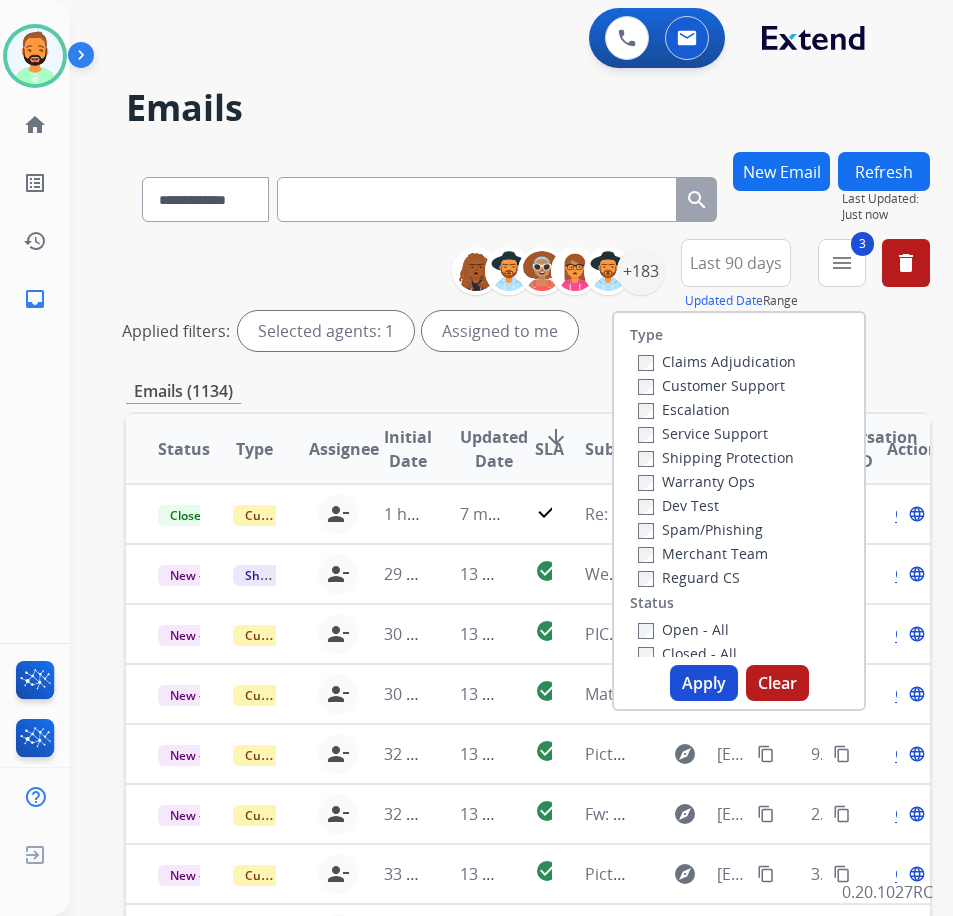 click on "Apply" at bounding box center [704, 683] 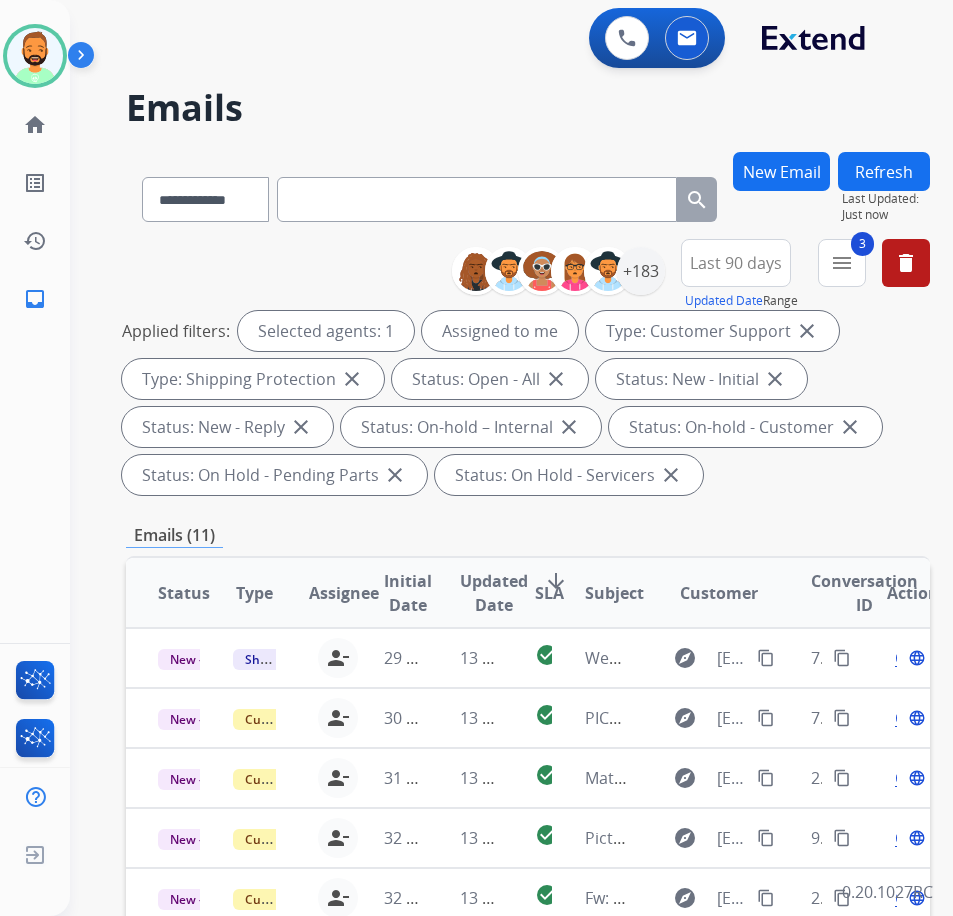 click on "SLA" at bounding box center (549, 593) 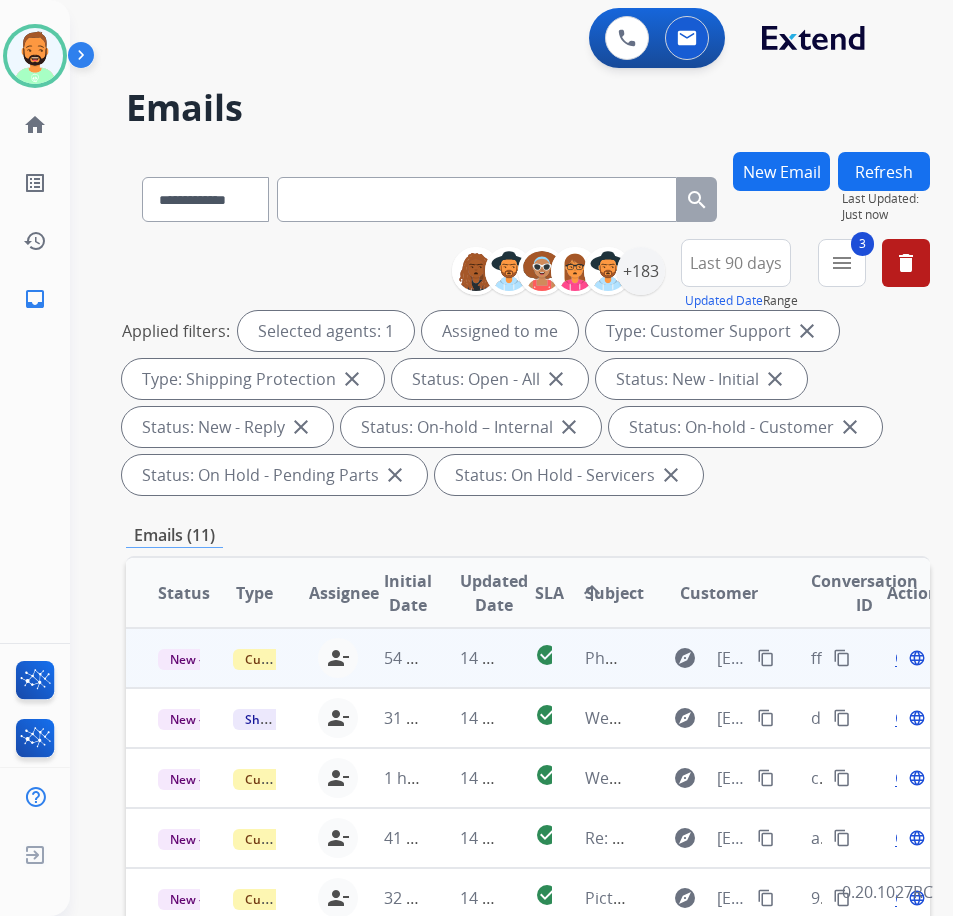 click on "14 minutes ago" at bounding box center (465, 658) 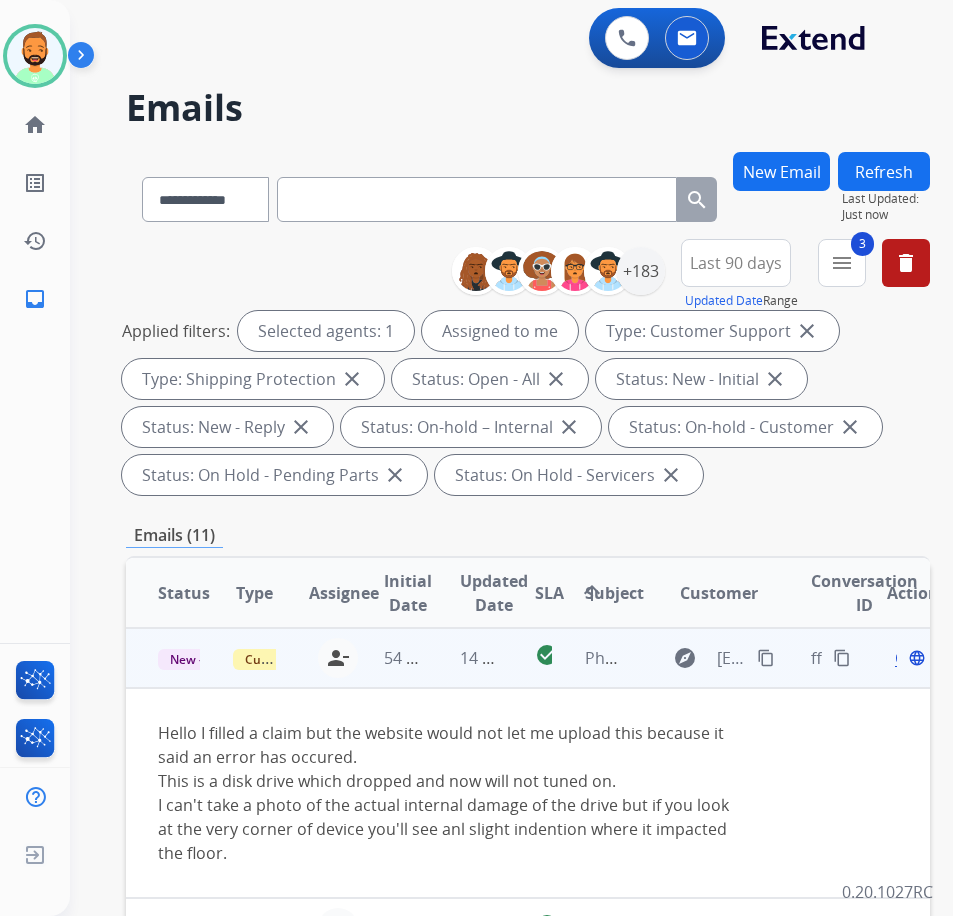 click on "Open" at bounding box center [915, 658] 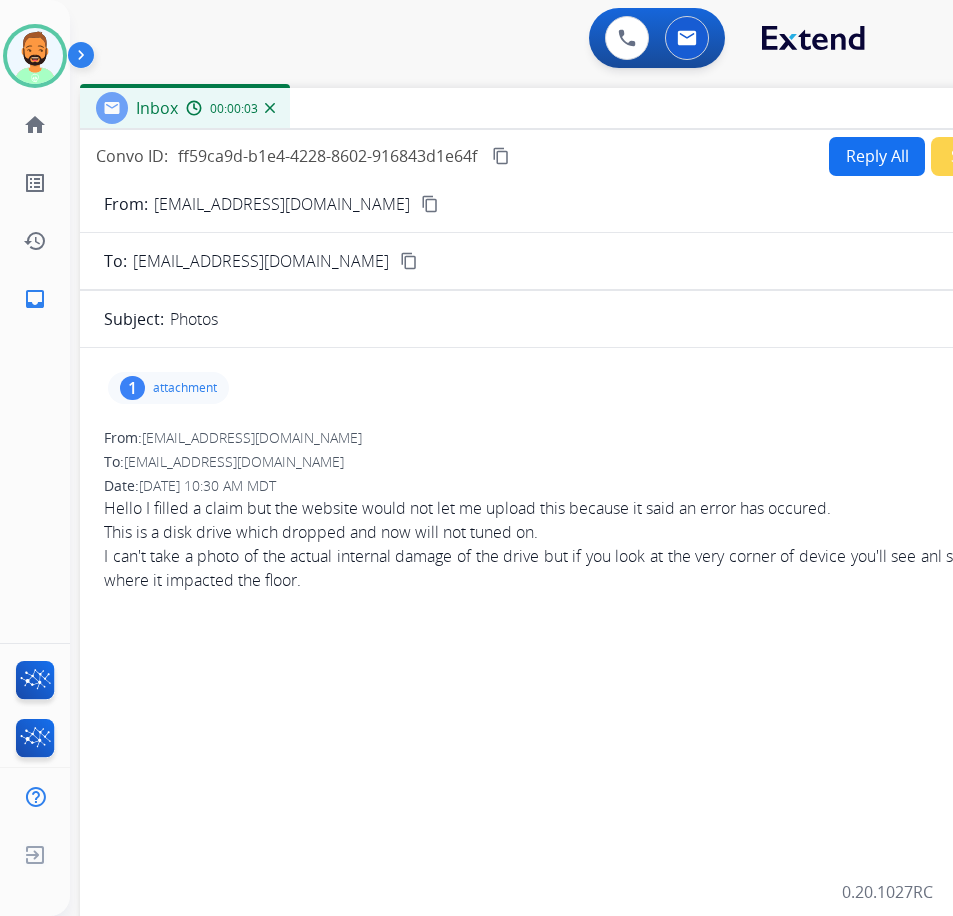 drag, startPoint x: 341, startPoint y: 144, endPoint x: 510, endPoint y: 113, distance: 171.81967 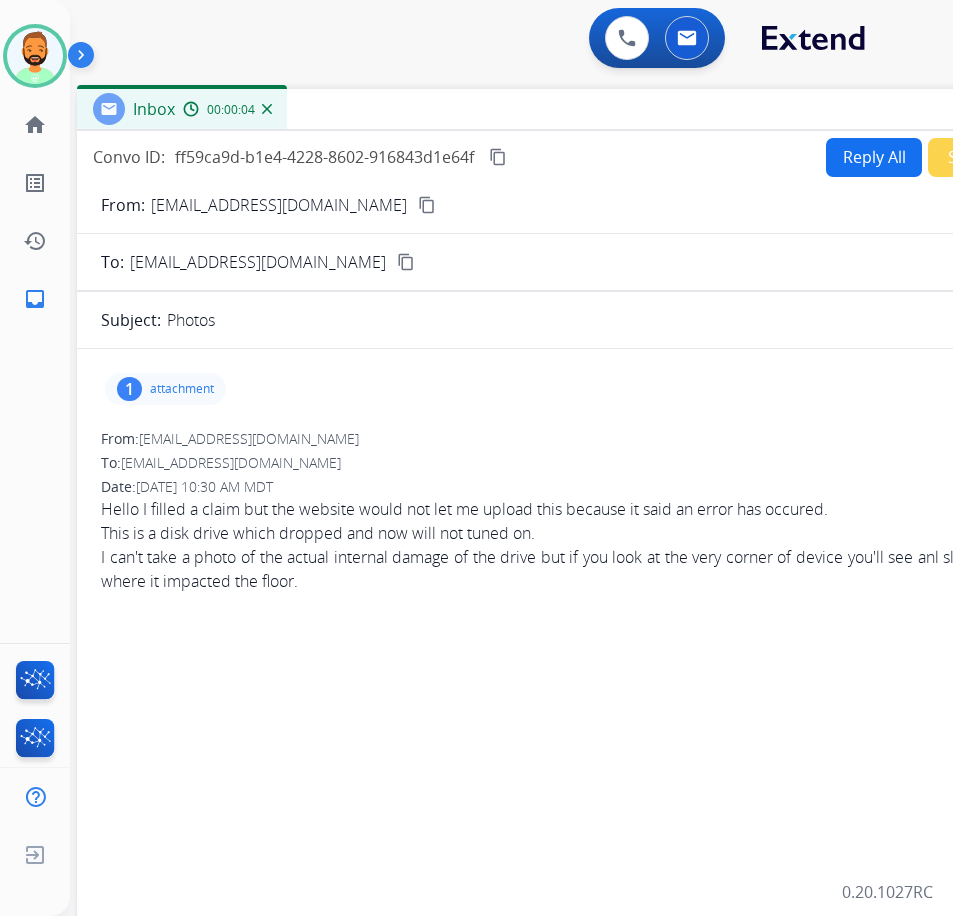 click on "attachment" at bounding box center [182, 389] 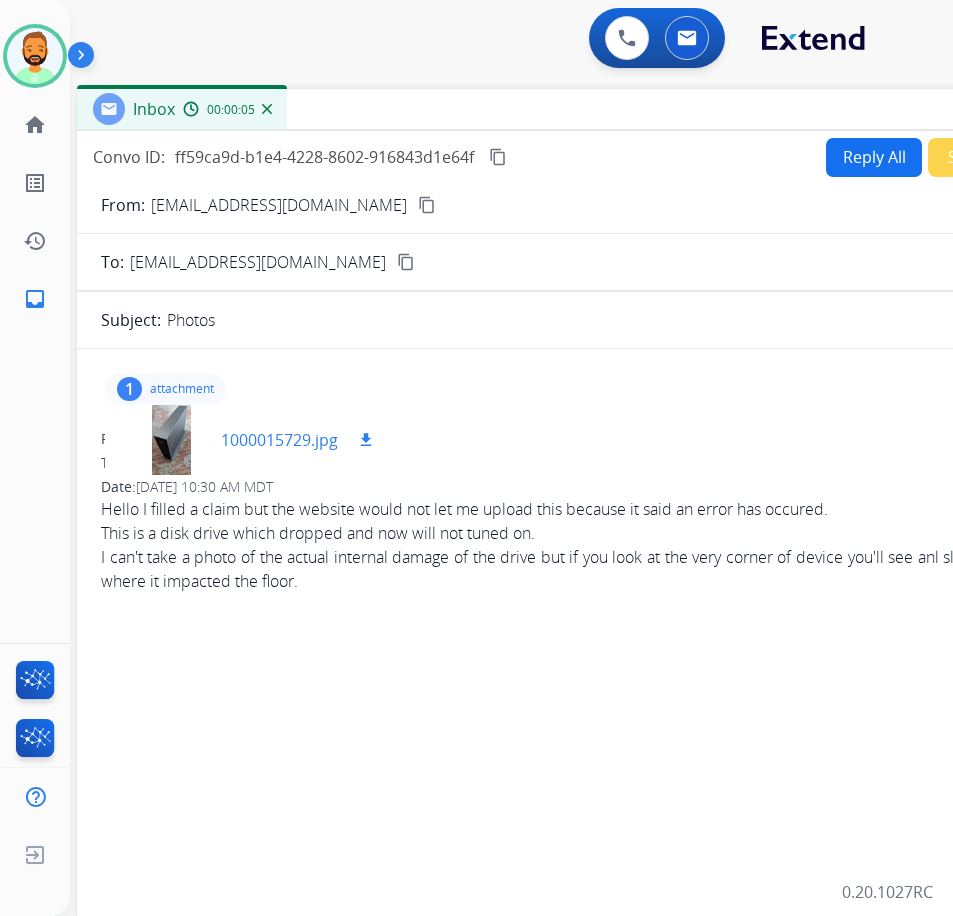 click at bounding box center [171, 440] 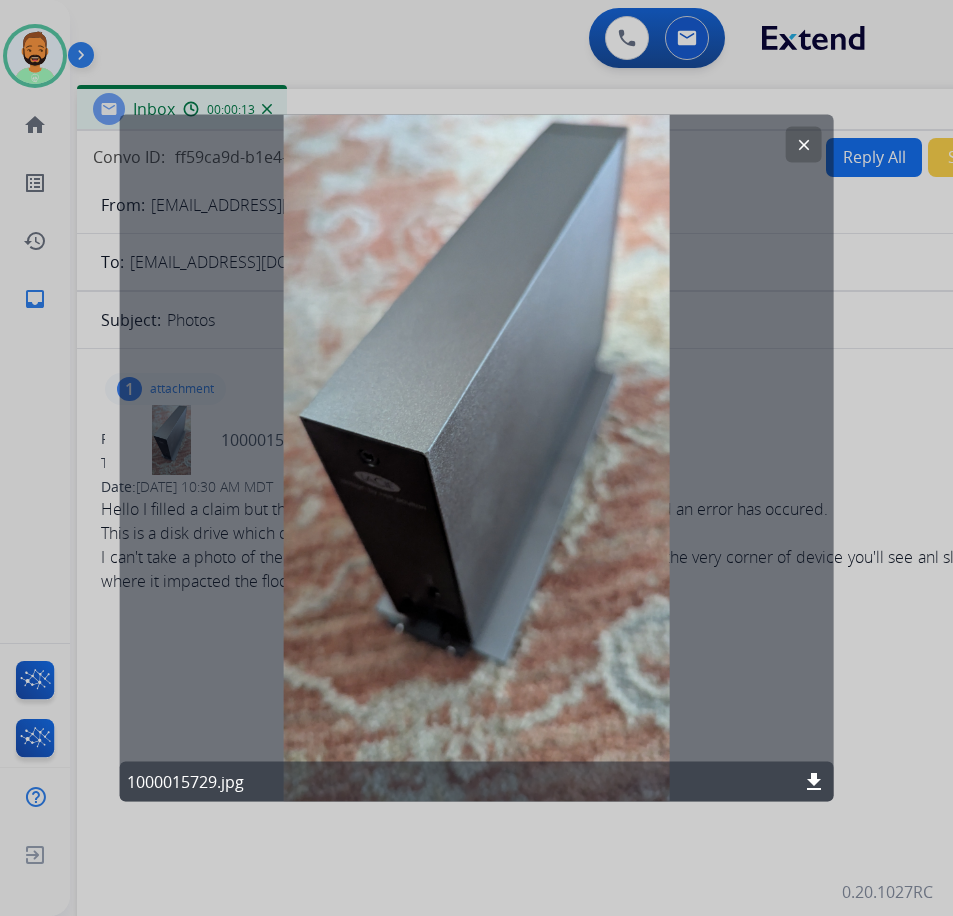click on "clear" 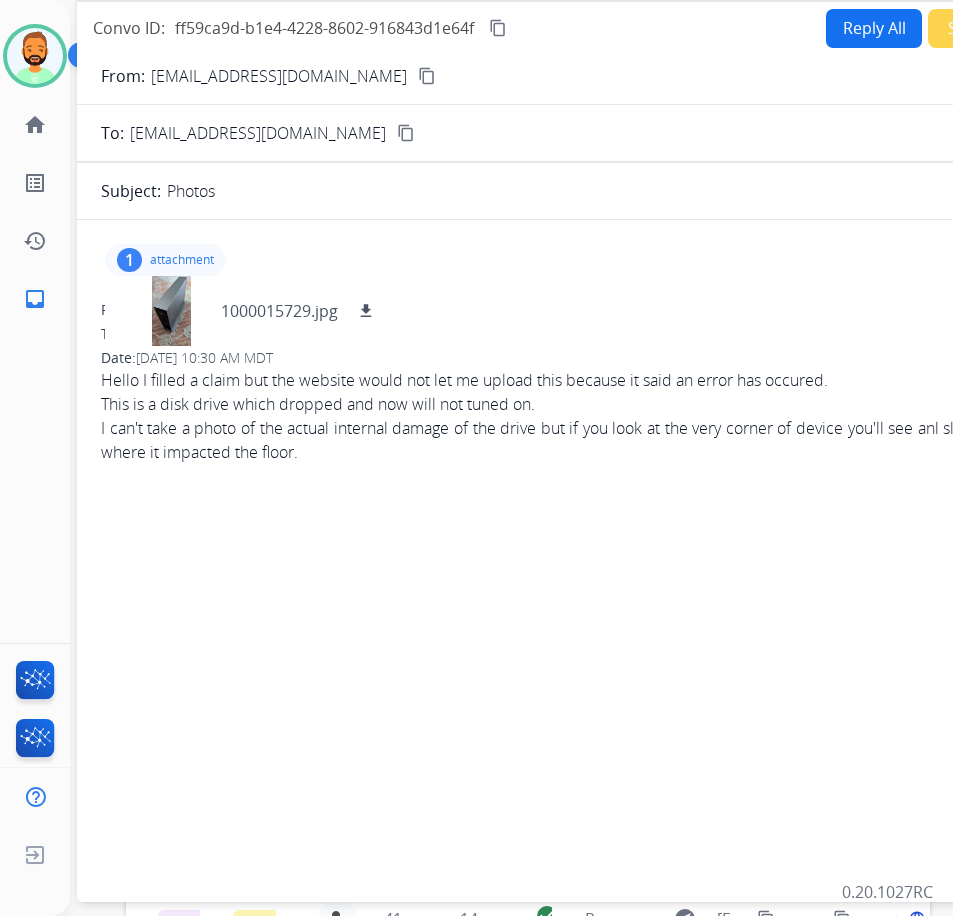 scroll, scrollTop: 0, scrollLeft: 0, axis: both 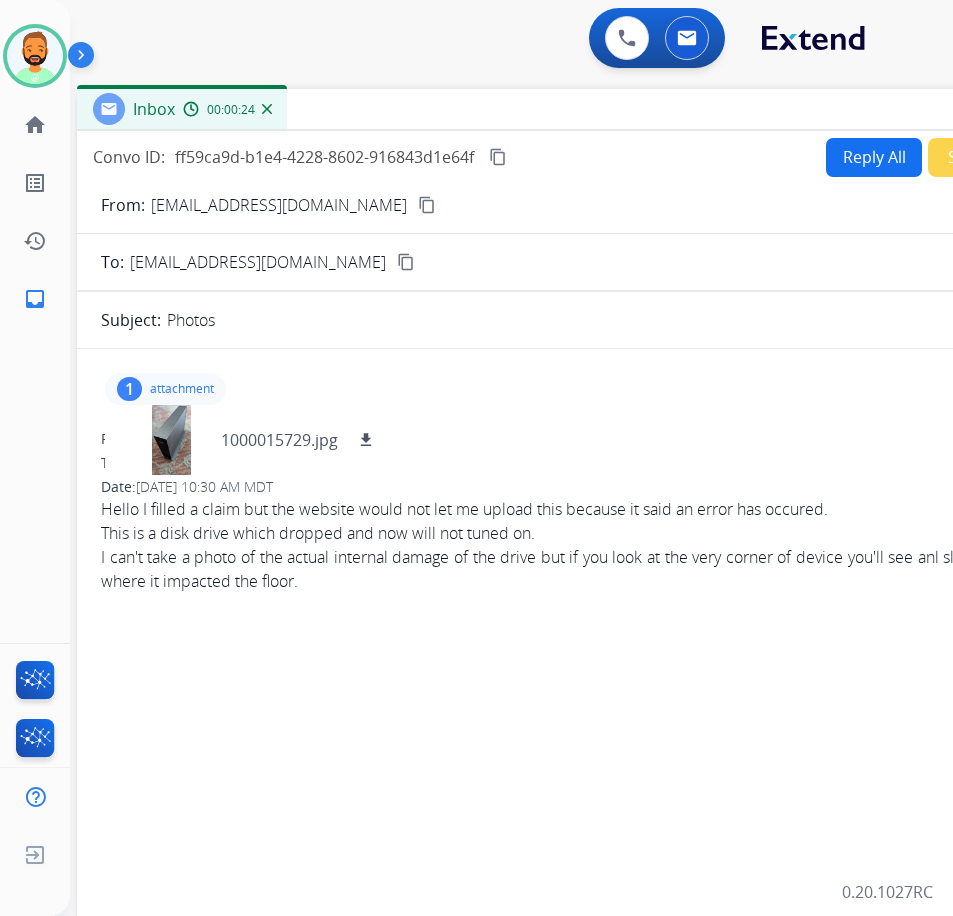 click on "Reply All" at bounding box center (874, 157) 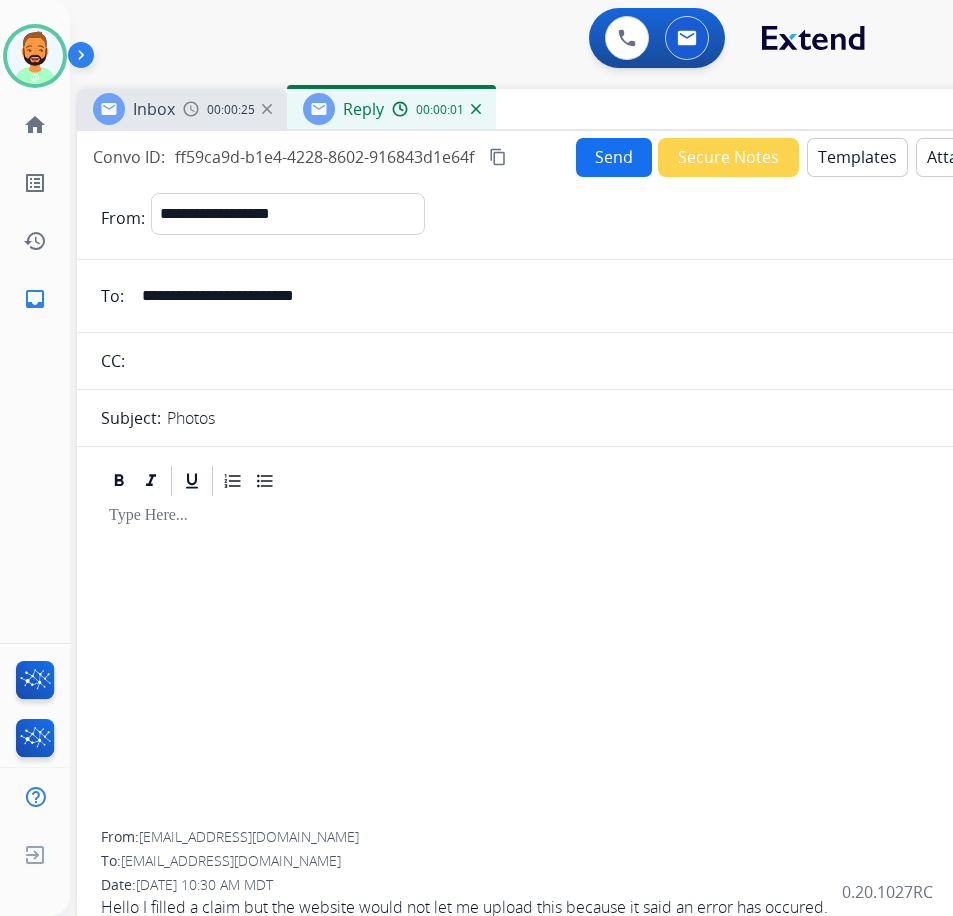click on "Templates" at bounding box center [857, 157] 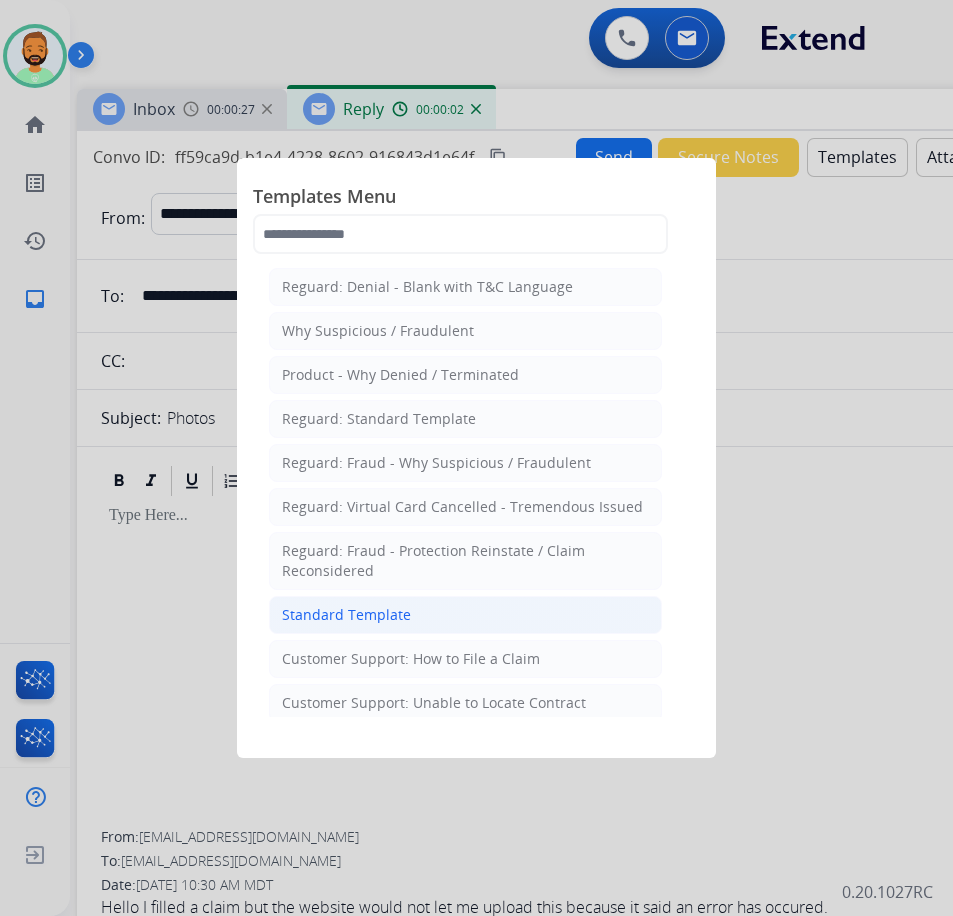 click on "Standard Template" 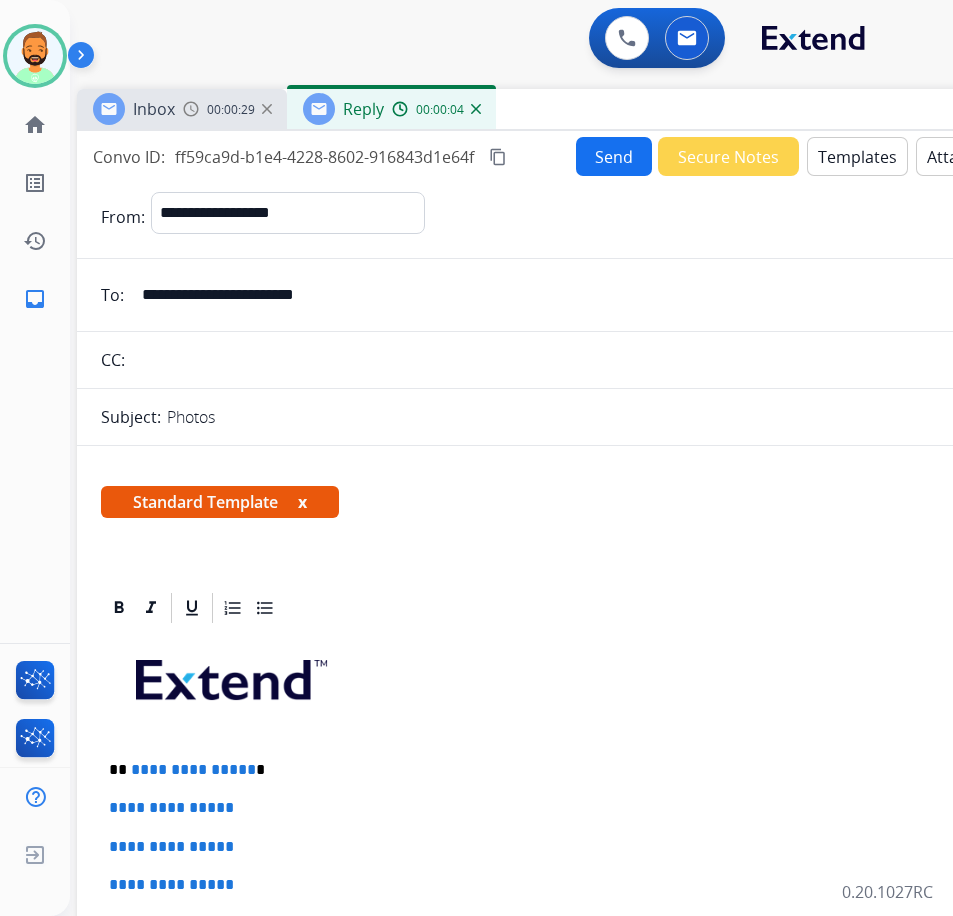click on "**********" at bounding box center (569, 770) 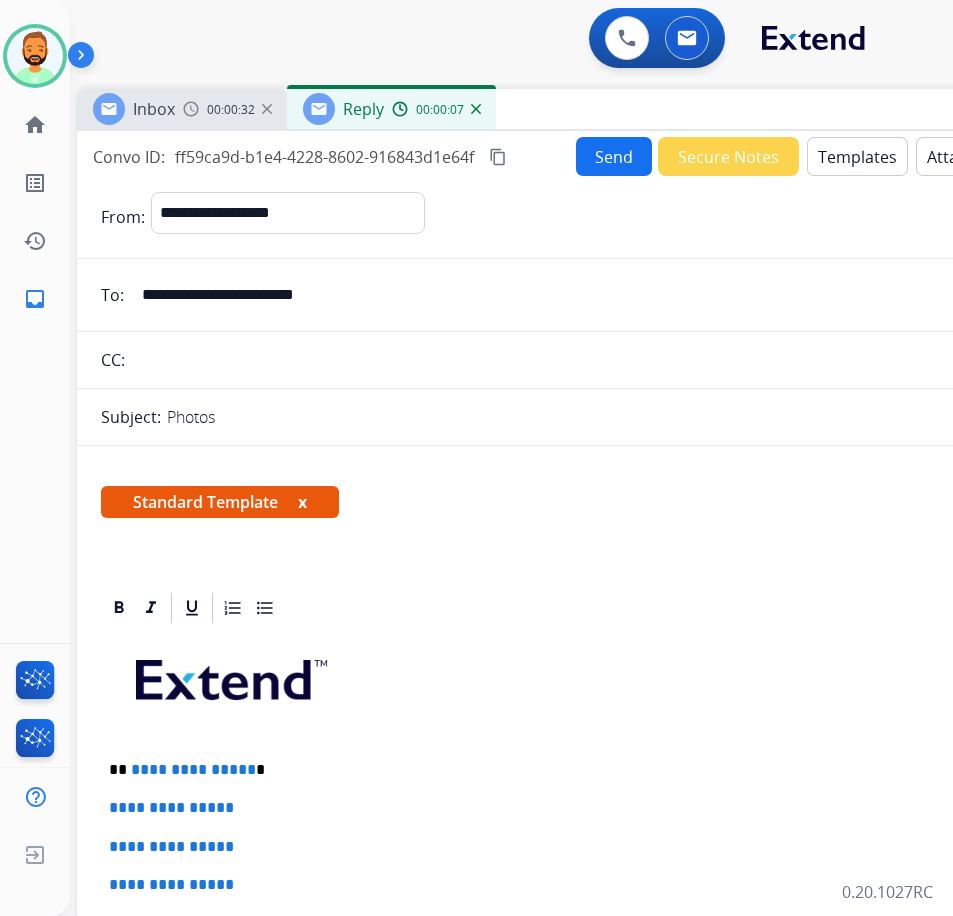 type 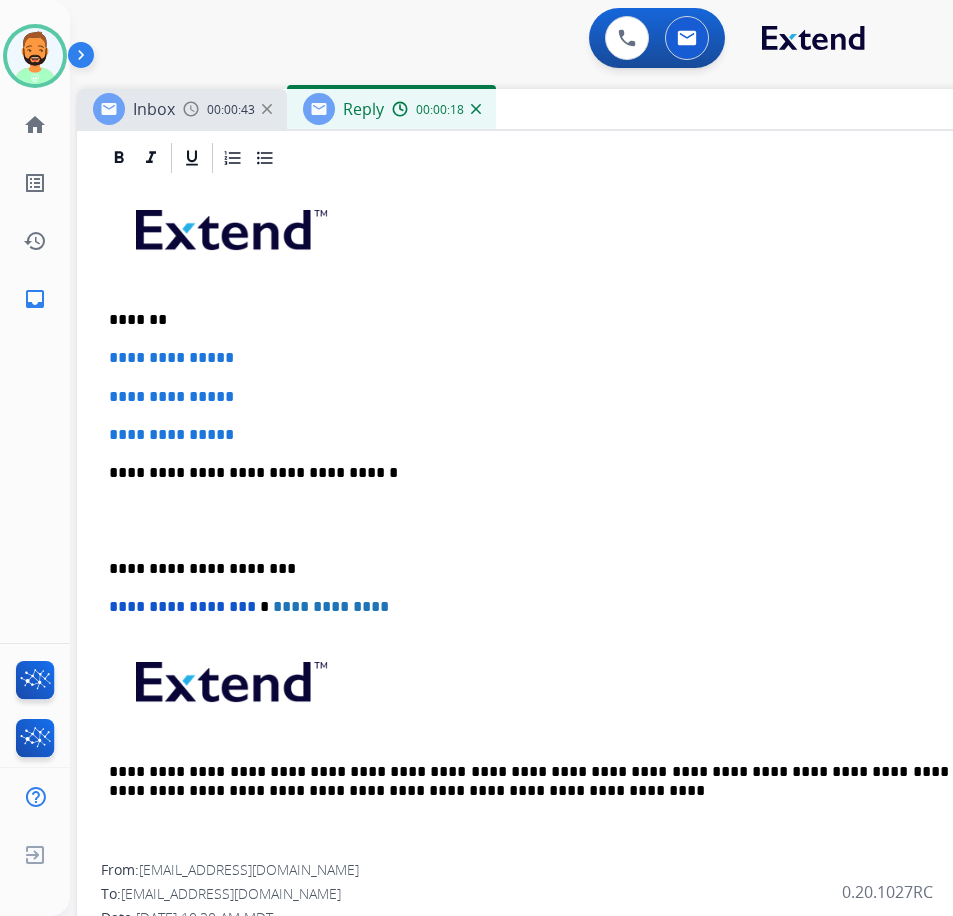 scroll, scrollTop: 473, scrollLeft: 0, axis: vertical 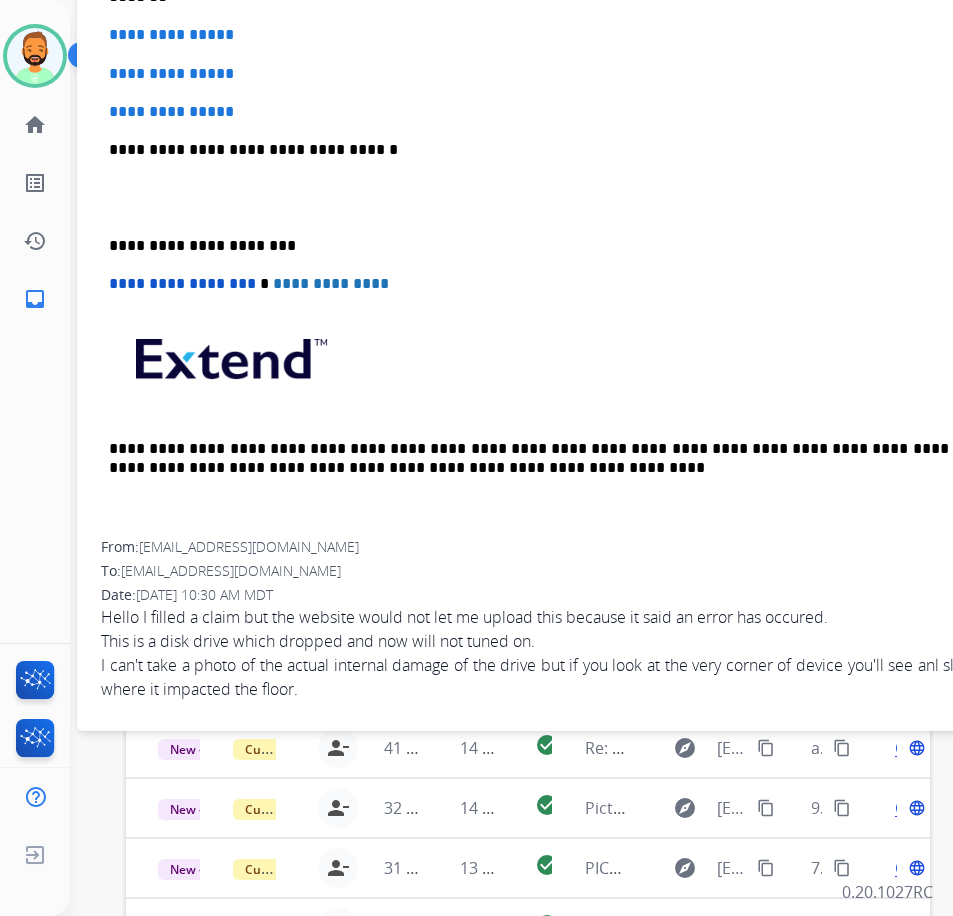 click on "somethangeasy@hotmail.com" at bounding box center [249, 546] 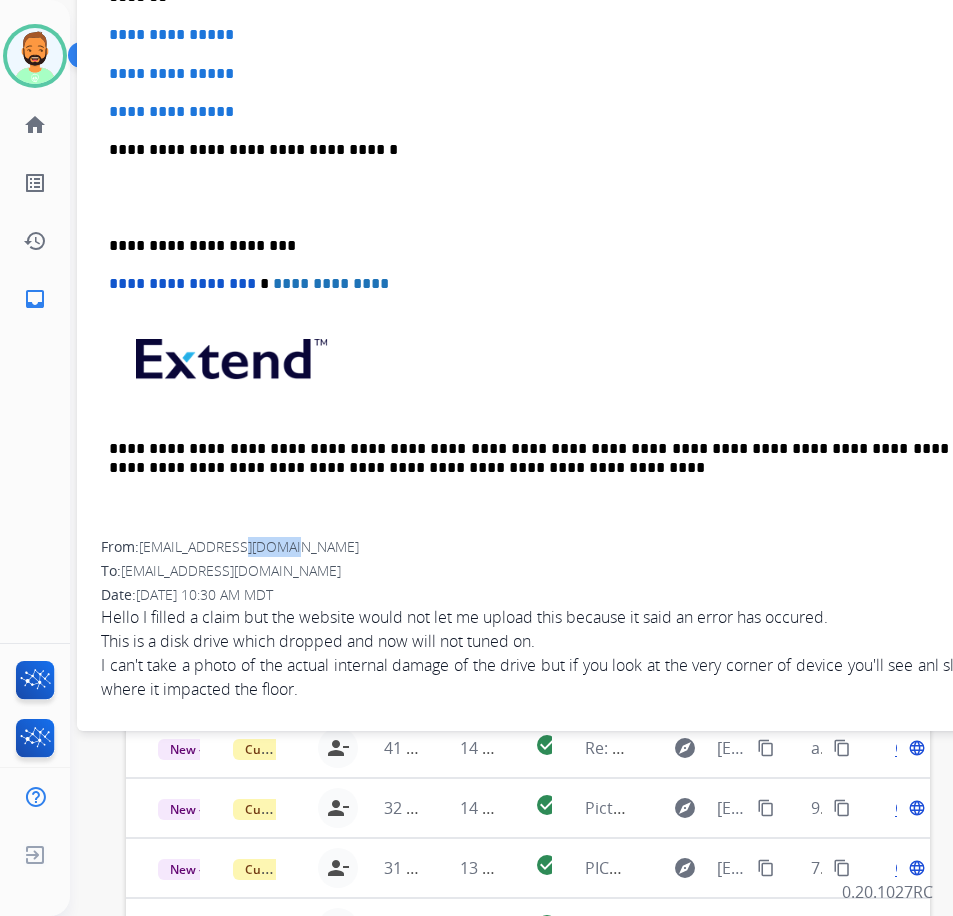 click on "somethangeasy@hotmail.com" at bounding box center (249, 546) 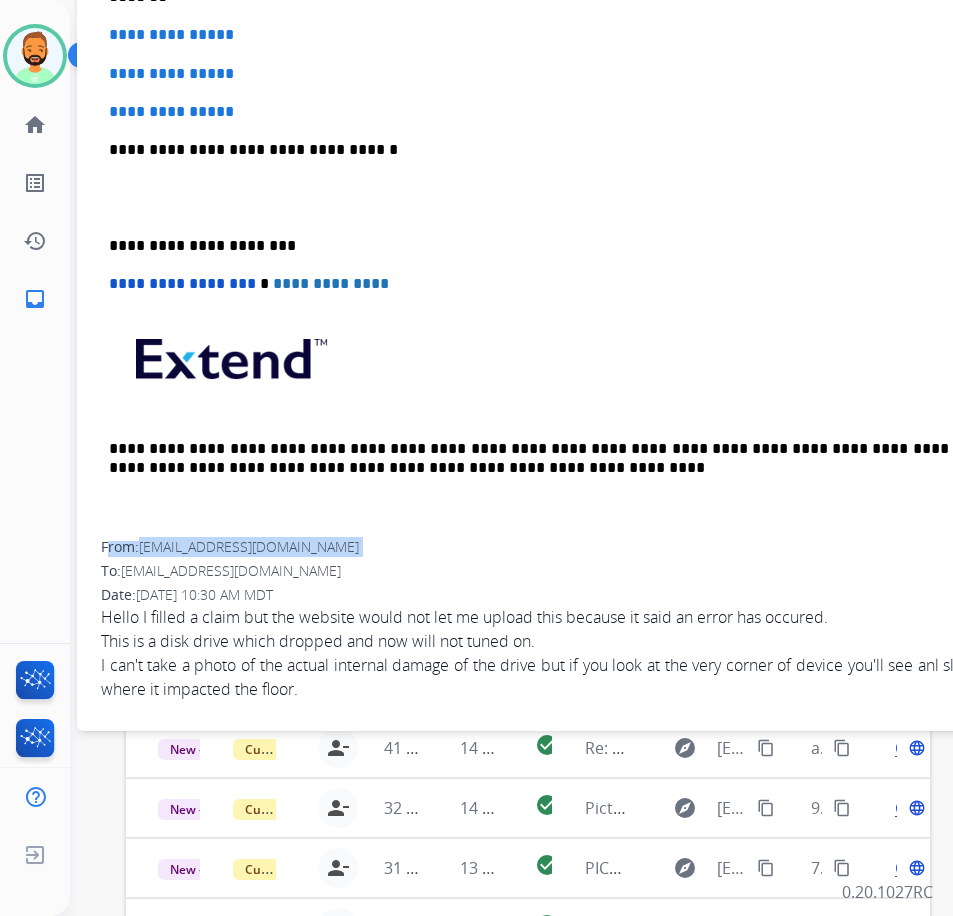 click on "somethangeasy@hotmail.com" at bounding box center [249, 546] 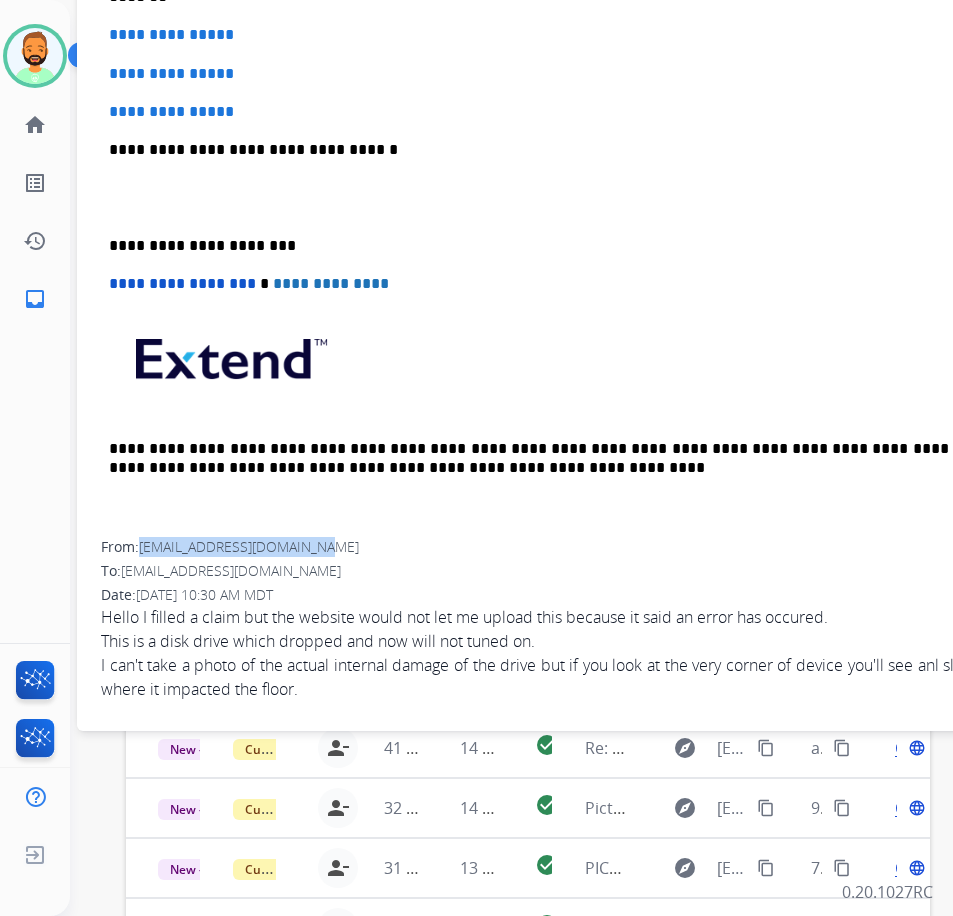 drag, startPoint x: 143, startPoint y: 540, endPoint x: 343, endPoint y: 555, distance: 200.5617 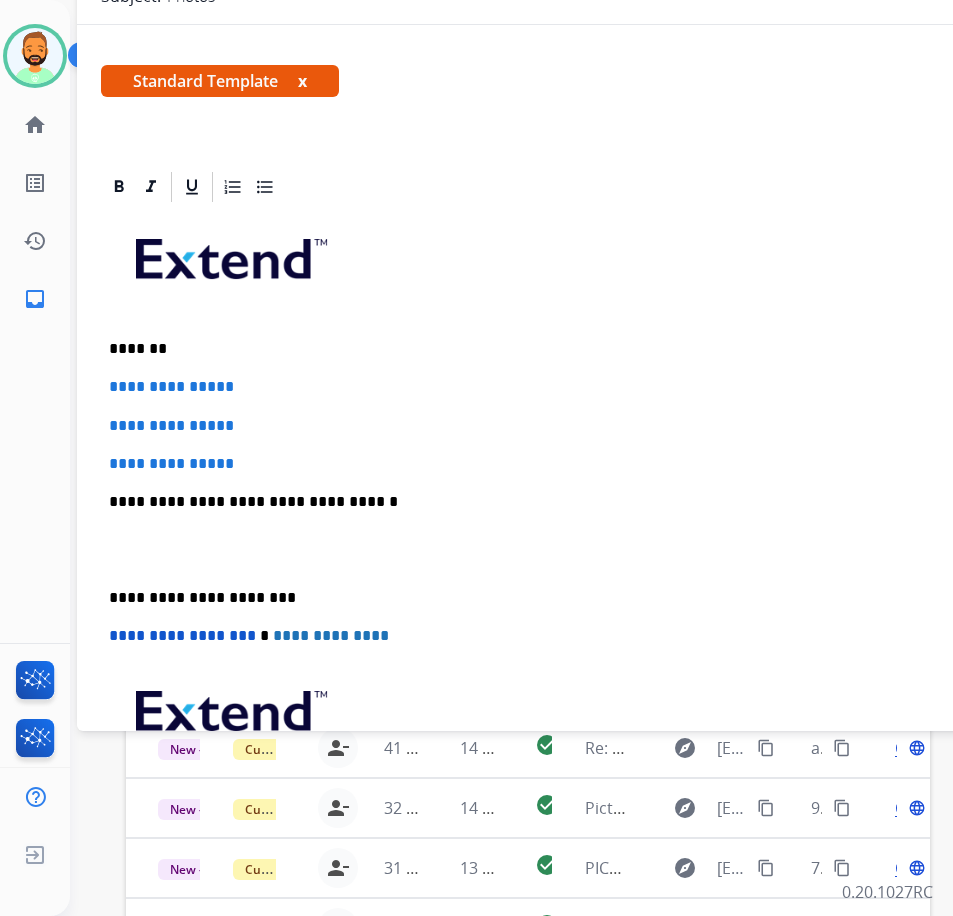 scroll, scrollTop: 73, scrollLeft: 0, axis: vertical 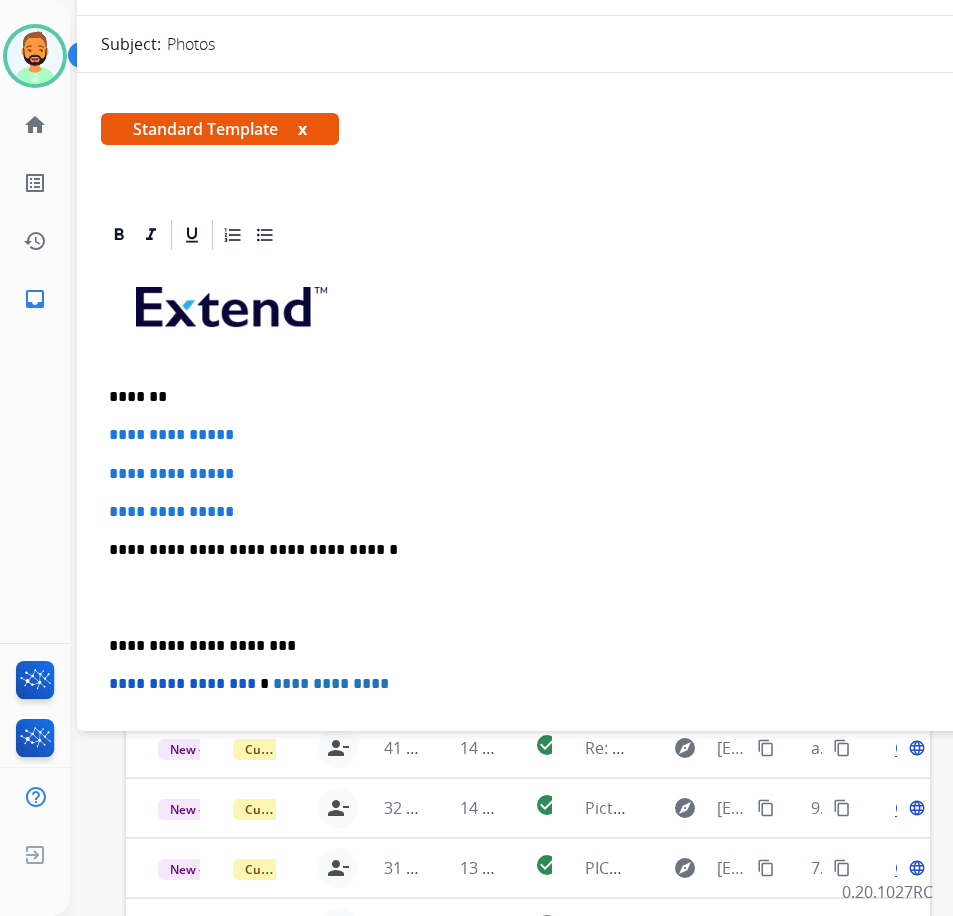 click on "**********" at bounding box center [577, 597] 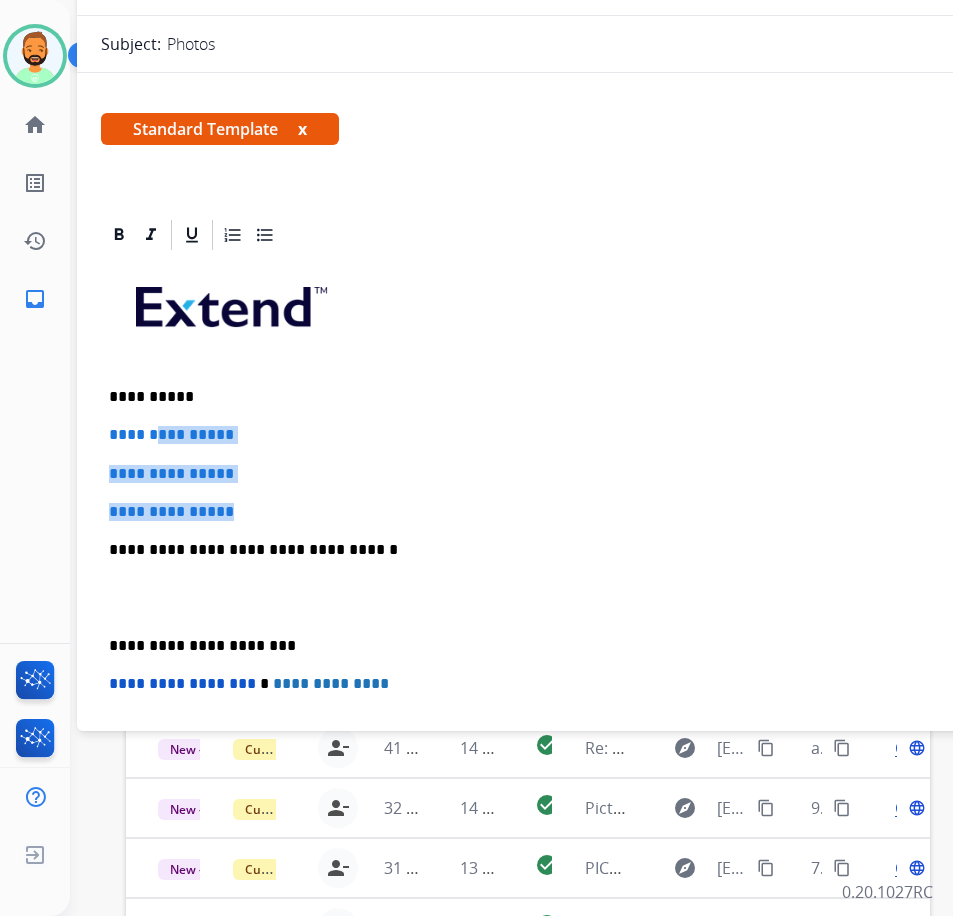 drag, startPoint x: 270, startPoint y: 498, endPoint x: 163, endPoint y: 420, distance: 132.41223 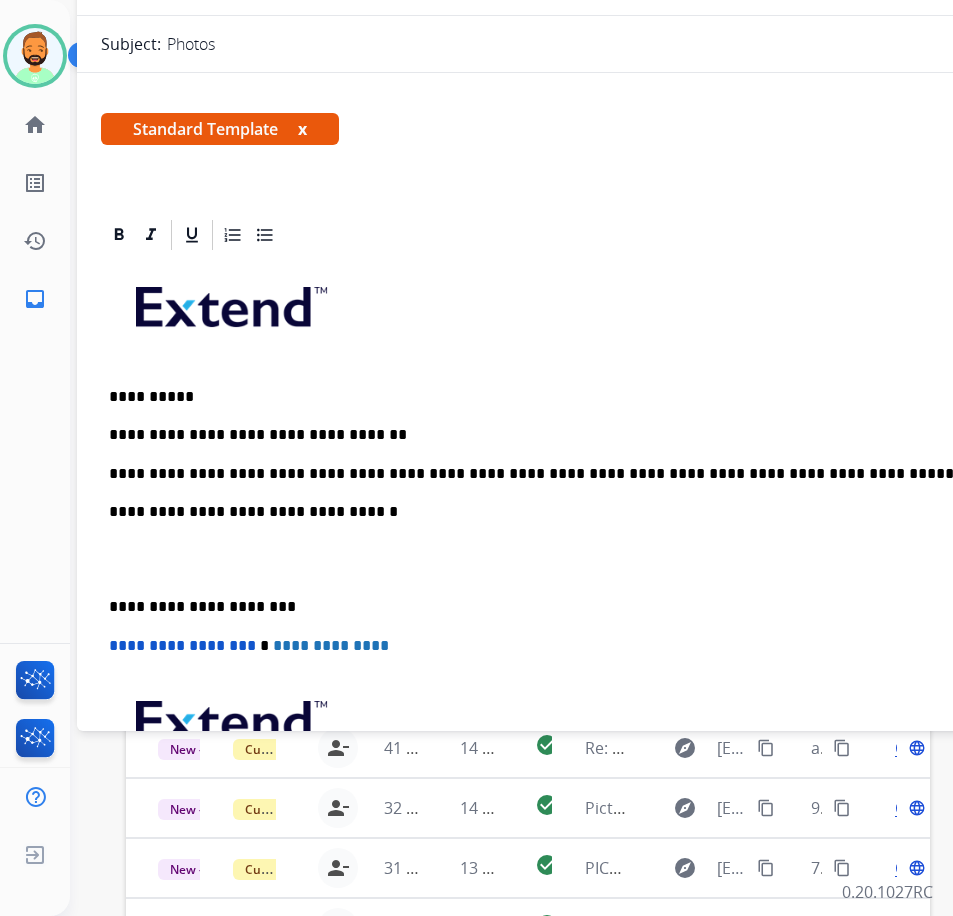 click on "**********" at bounding box center [569, 474] 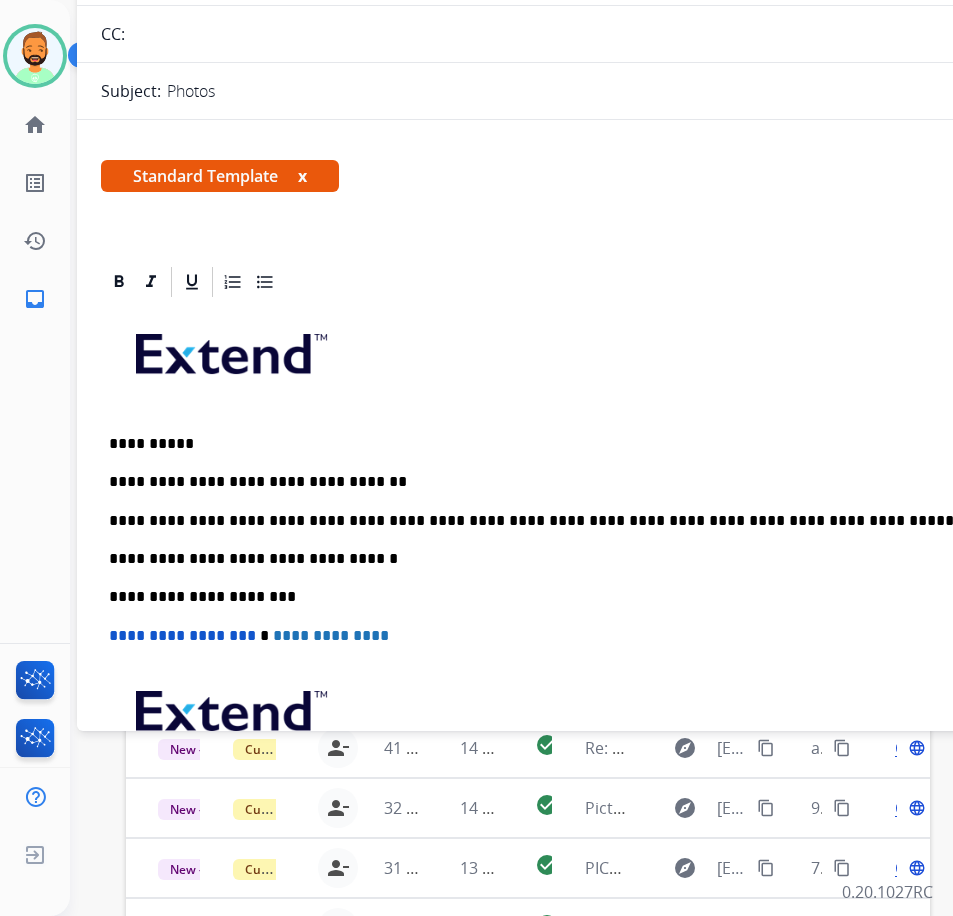 scroll, scrollTop: 0, scrollLeft: 0, axis: both 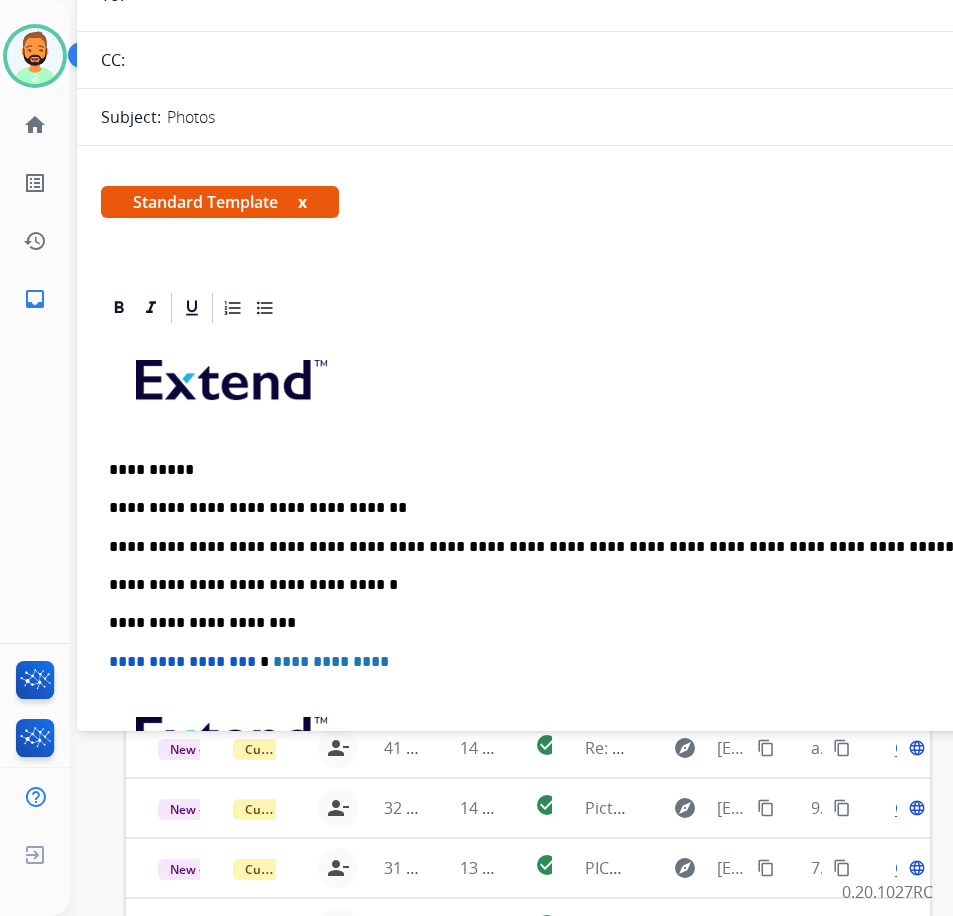 click on "**********" at bounding box center (569, 547) 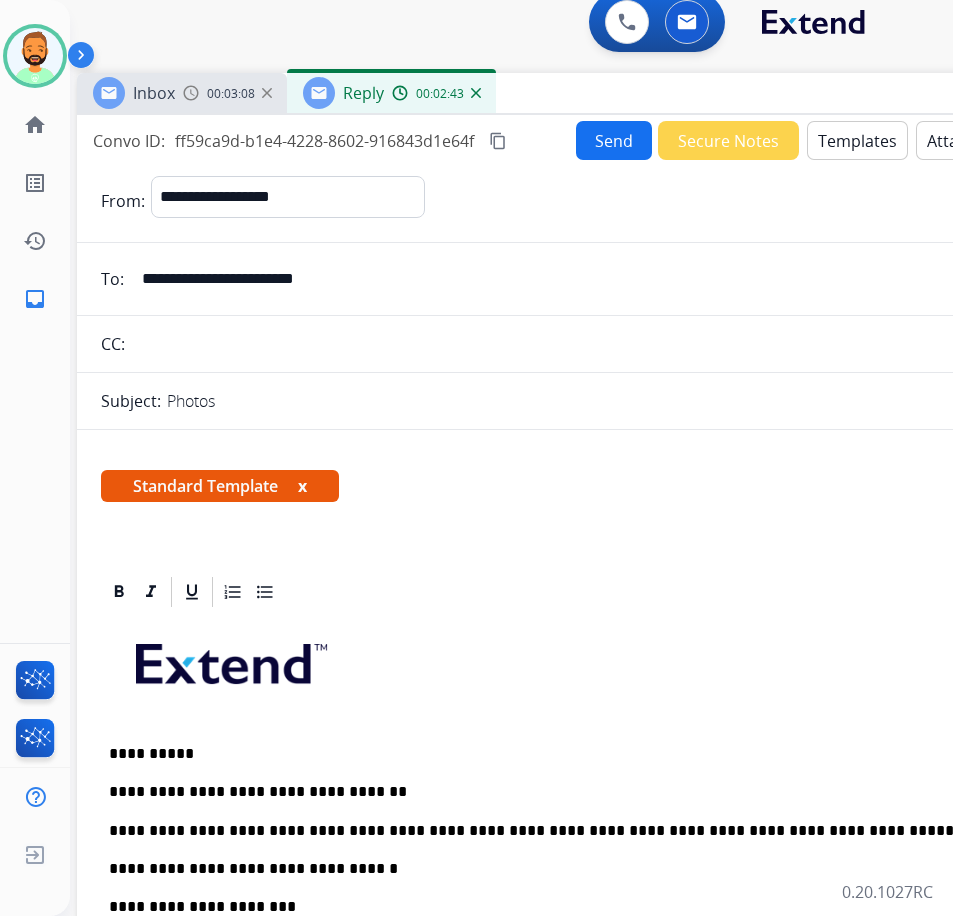 scroll, scrollTop: 0, scrollLeft: 0, axis: both 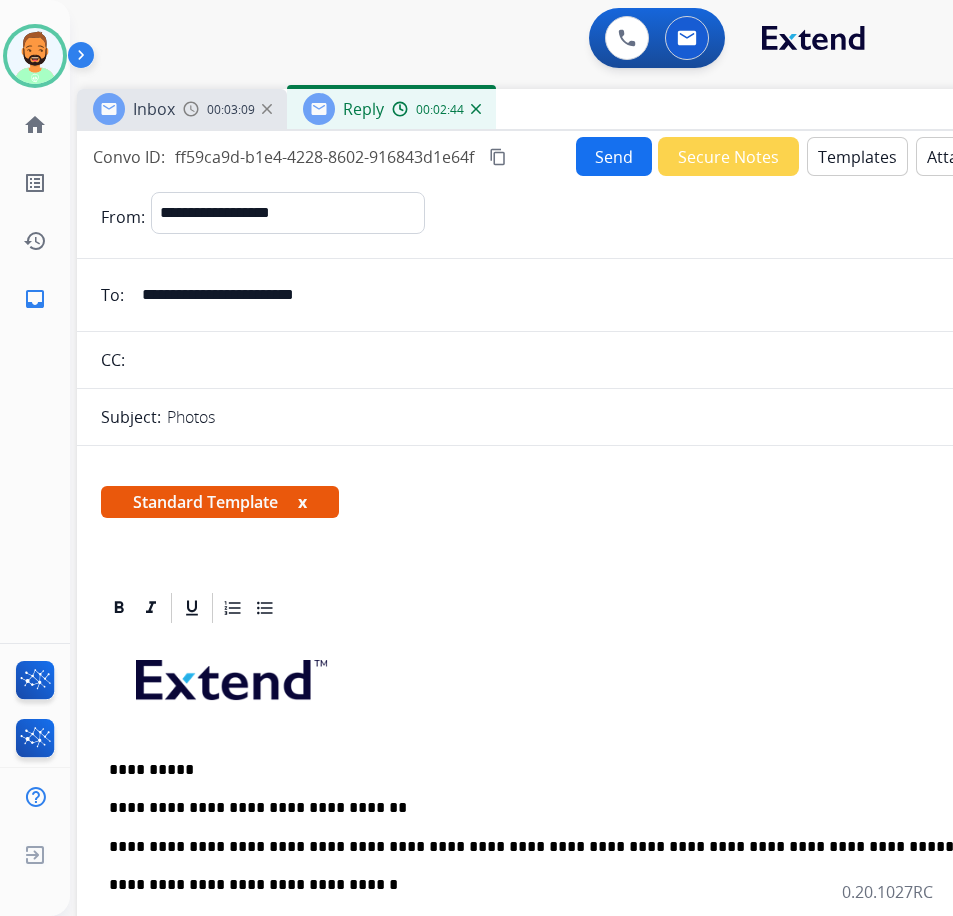 click on "Send" at bounding box center (614, 156) 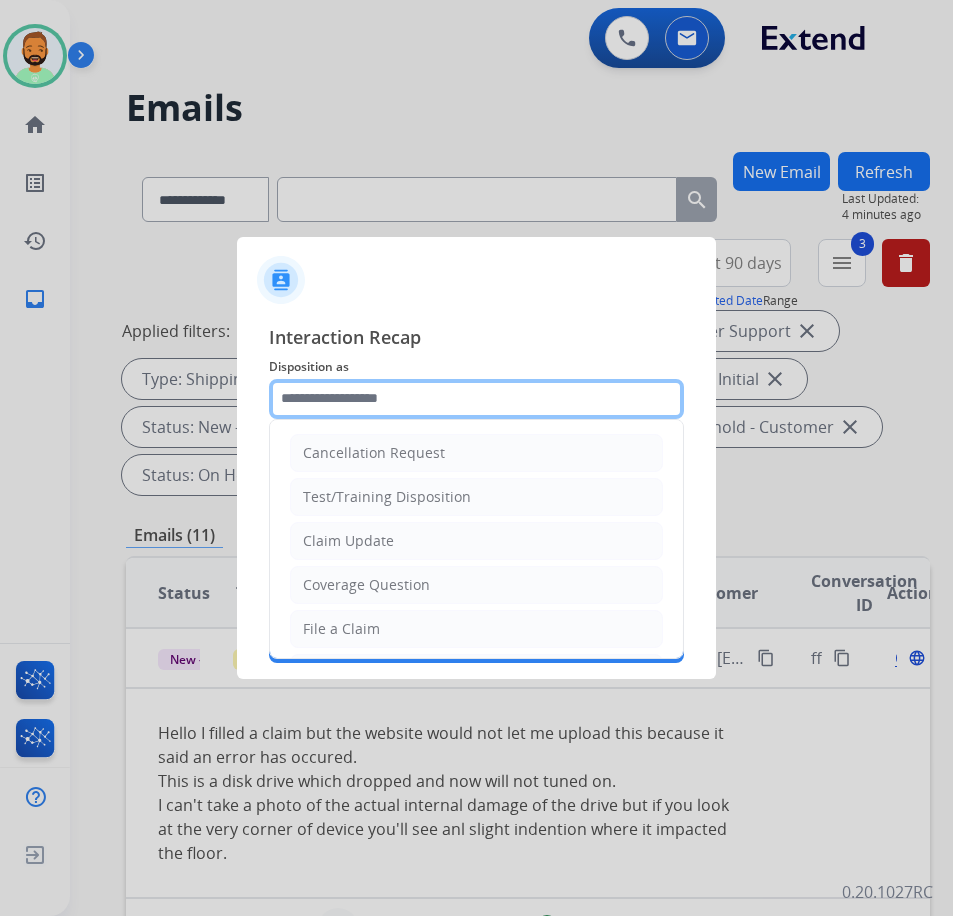 click 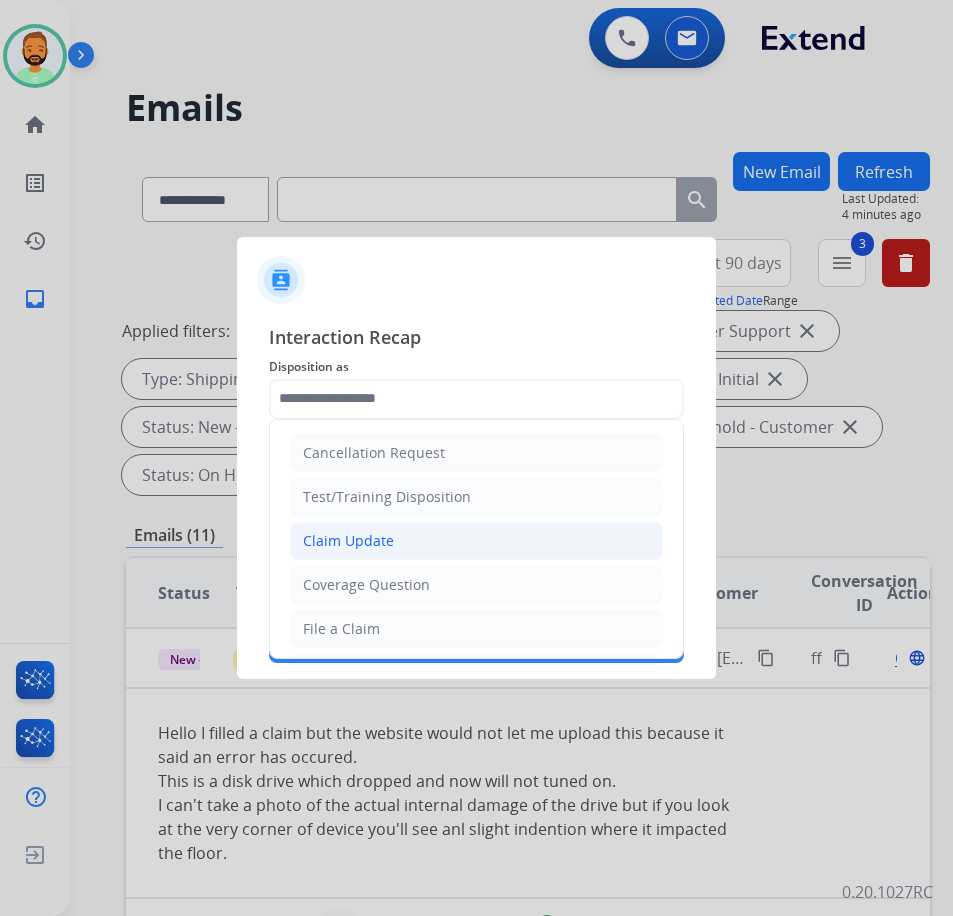 click on "Claim Update" 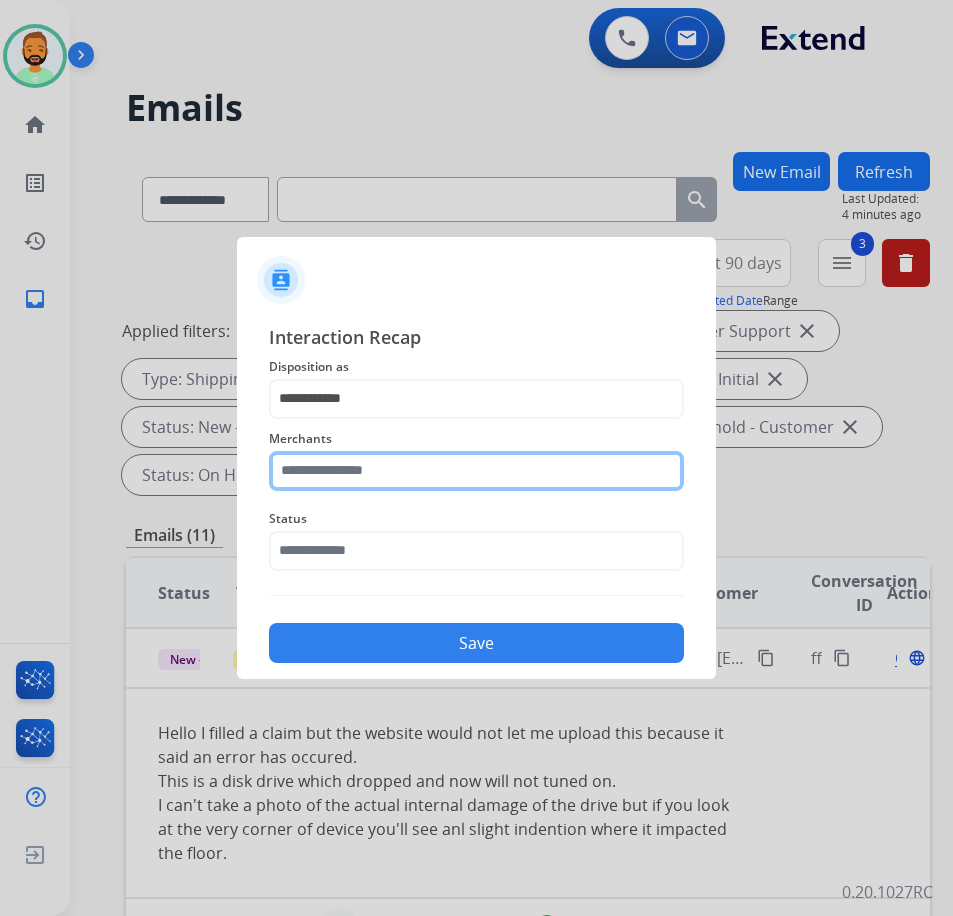 click 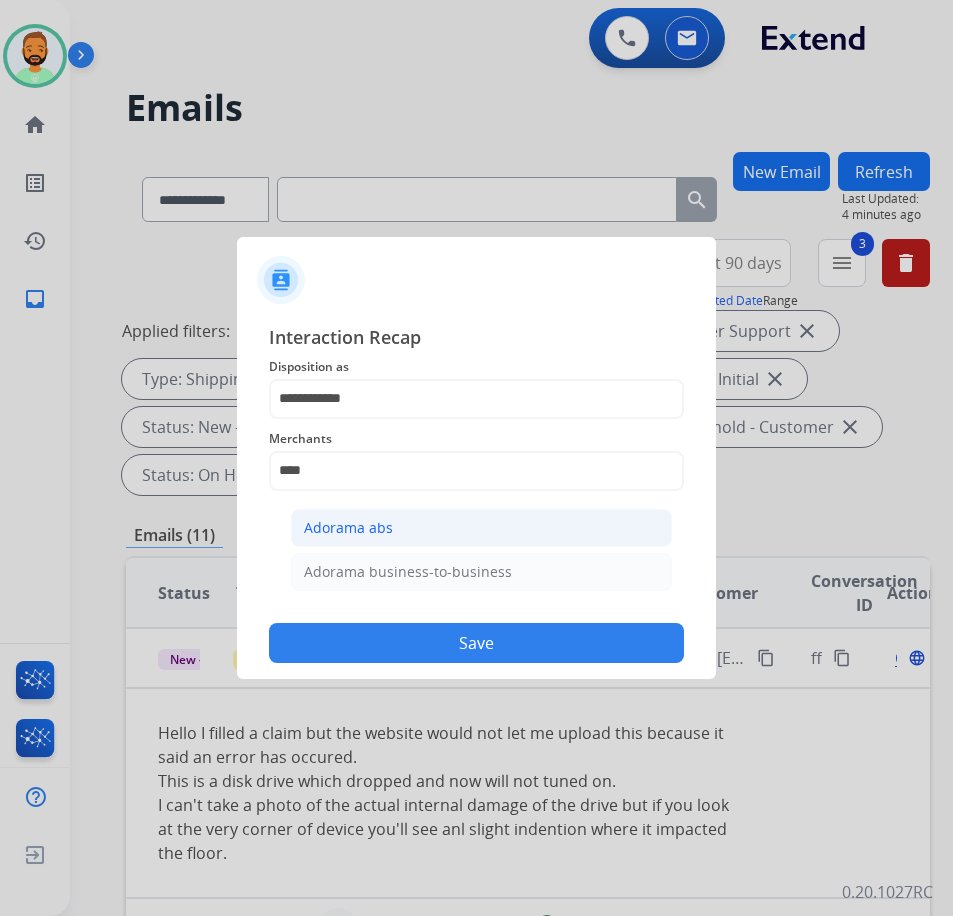 click on "Adorama abs" 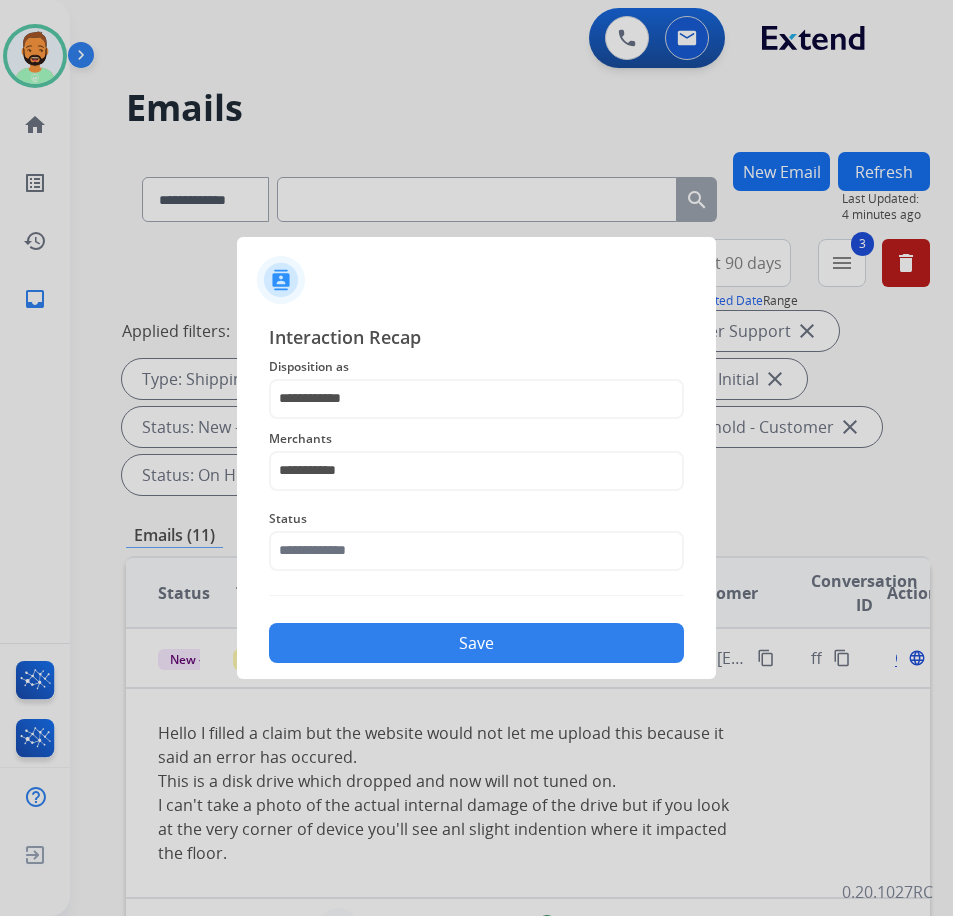 click on "Status" 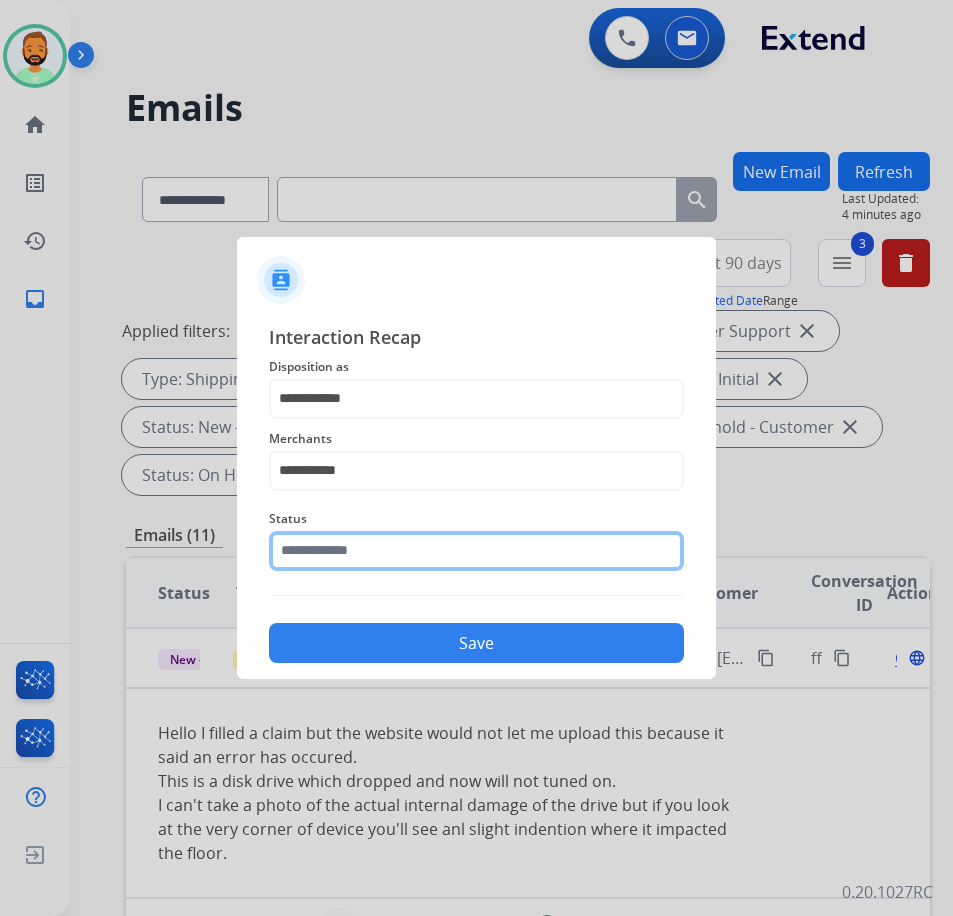 click 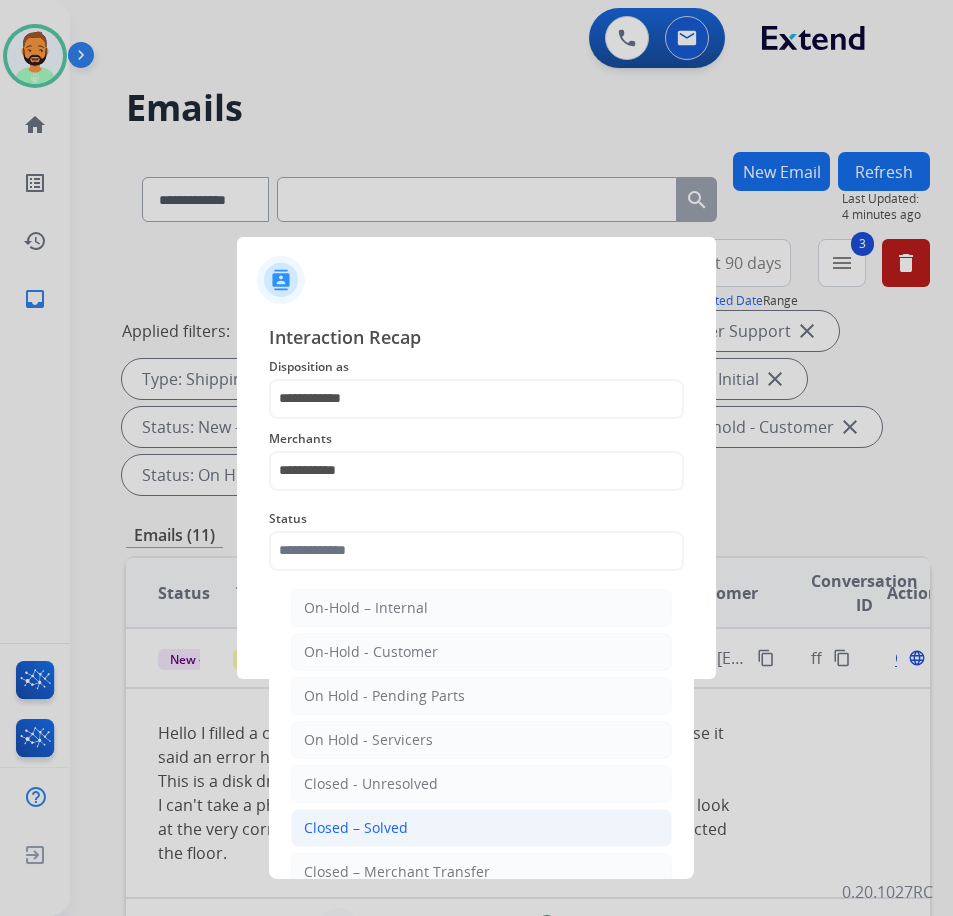click on "Closed – Solved" 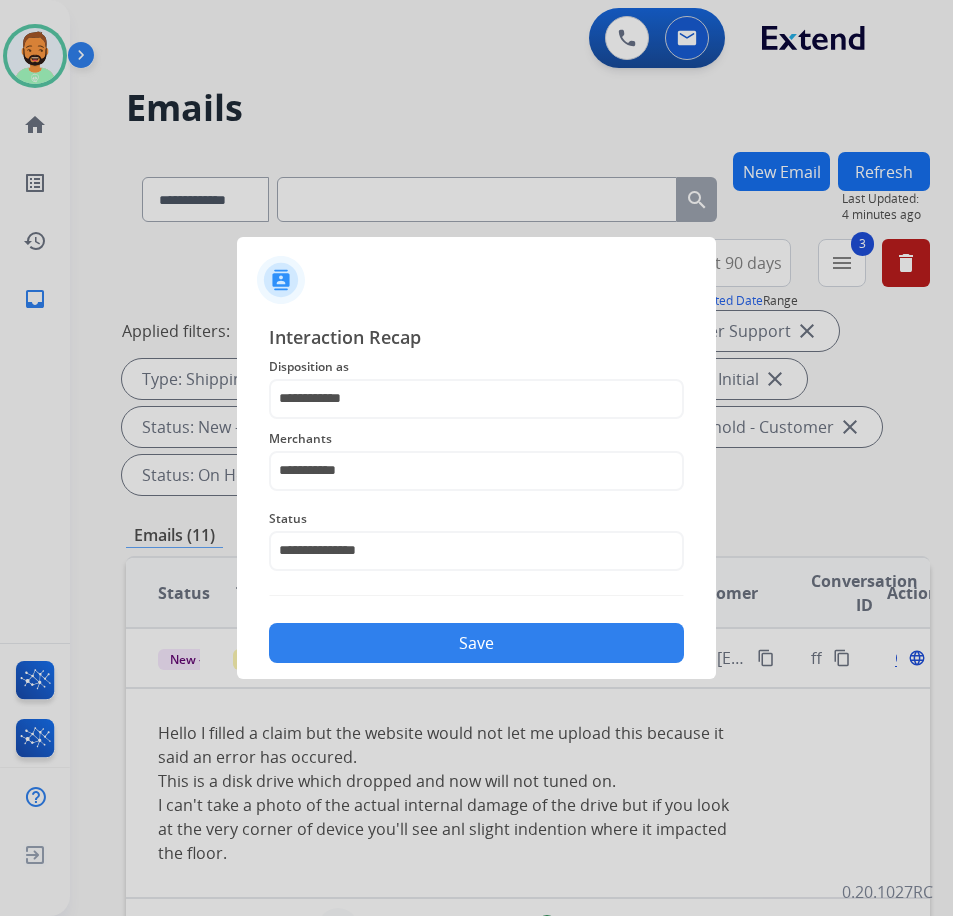 click on "Save" 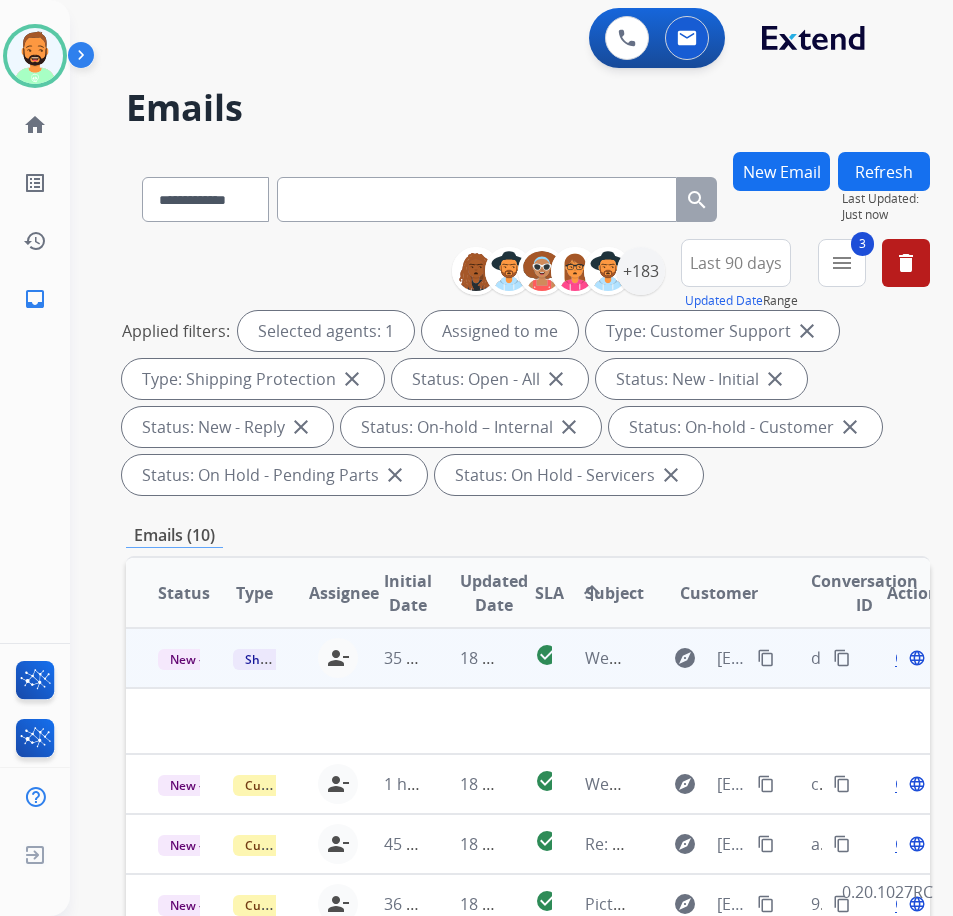 click on "18 minutes ago" at bounding box center (465, 658) 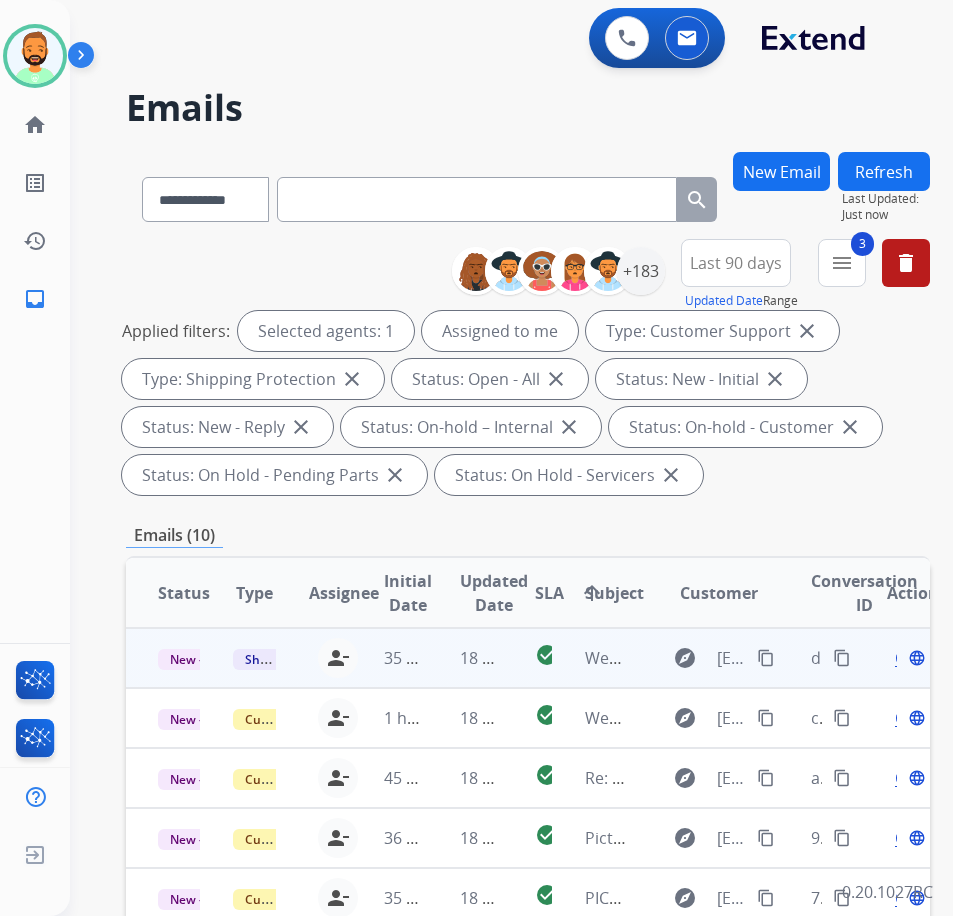 click on "18 minutes ago" at bounding box center (465, 658) 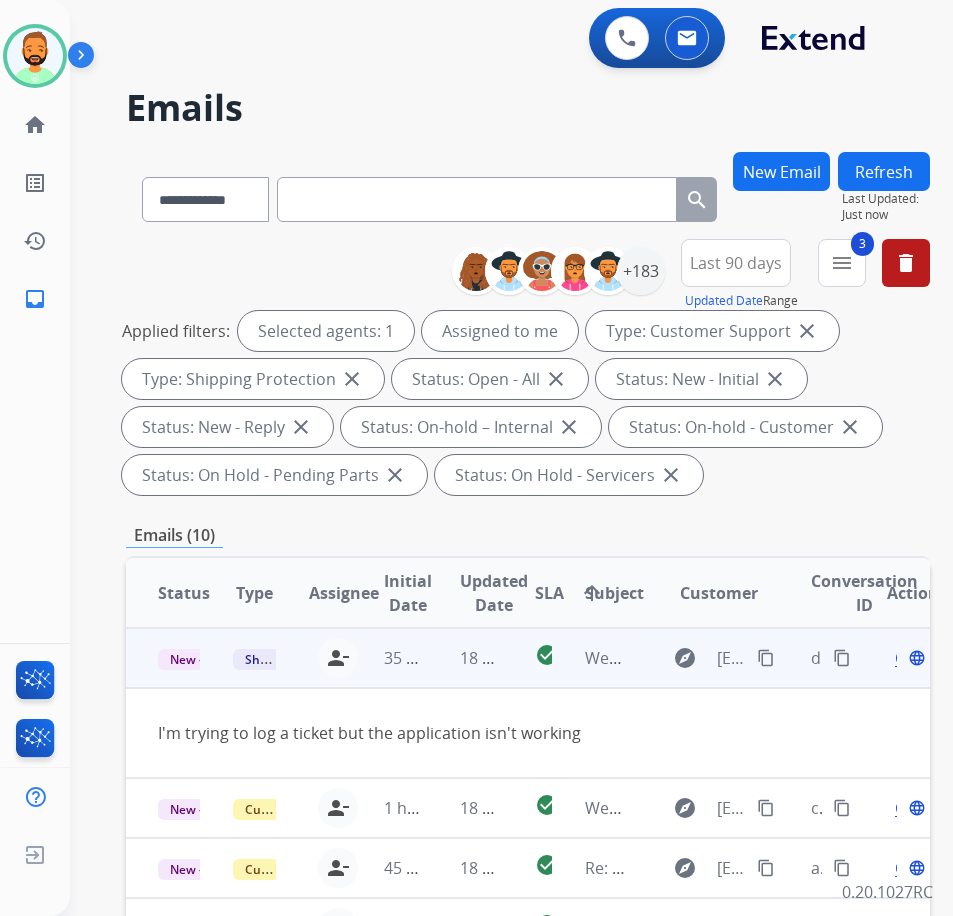 click on "content_copy" at bounding box center (766, 658) 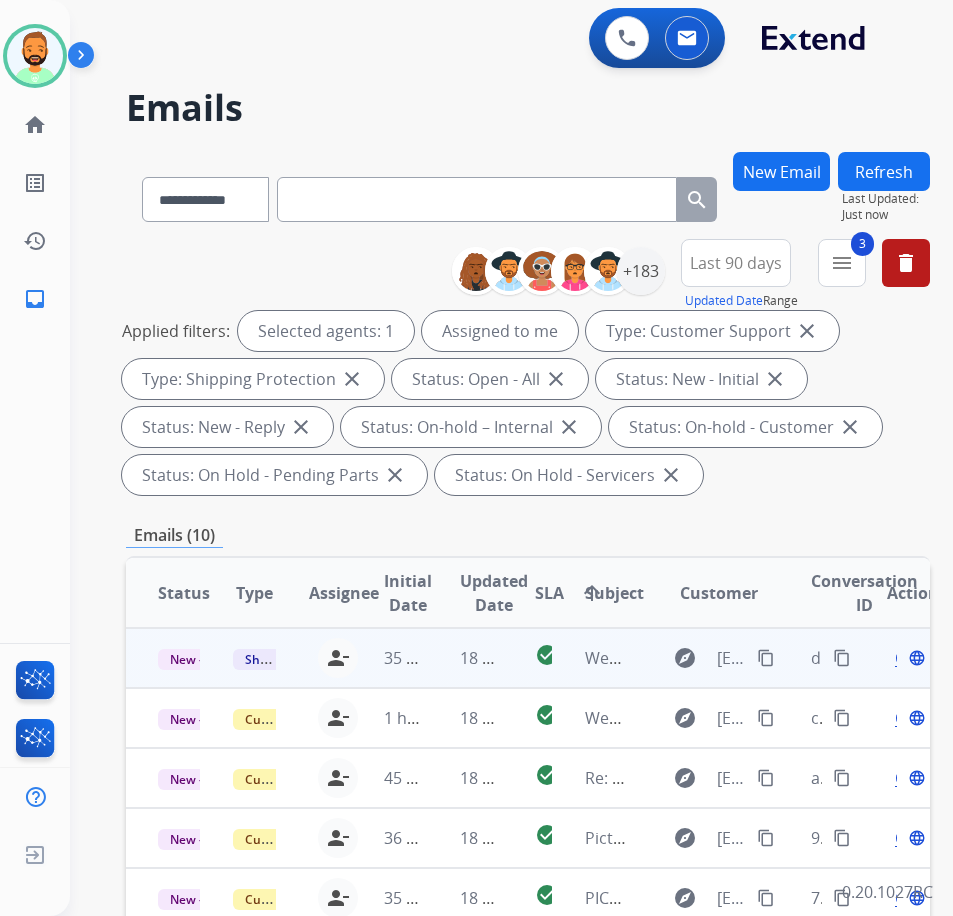 click on "Open language" at bounding box center (908, 658) 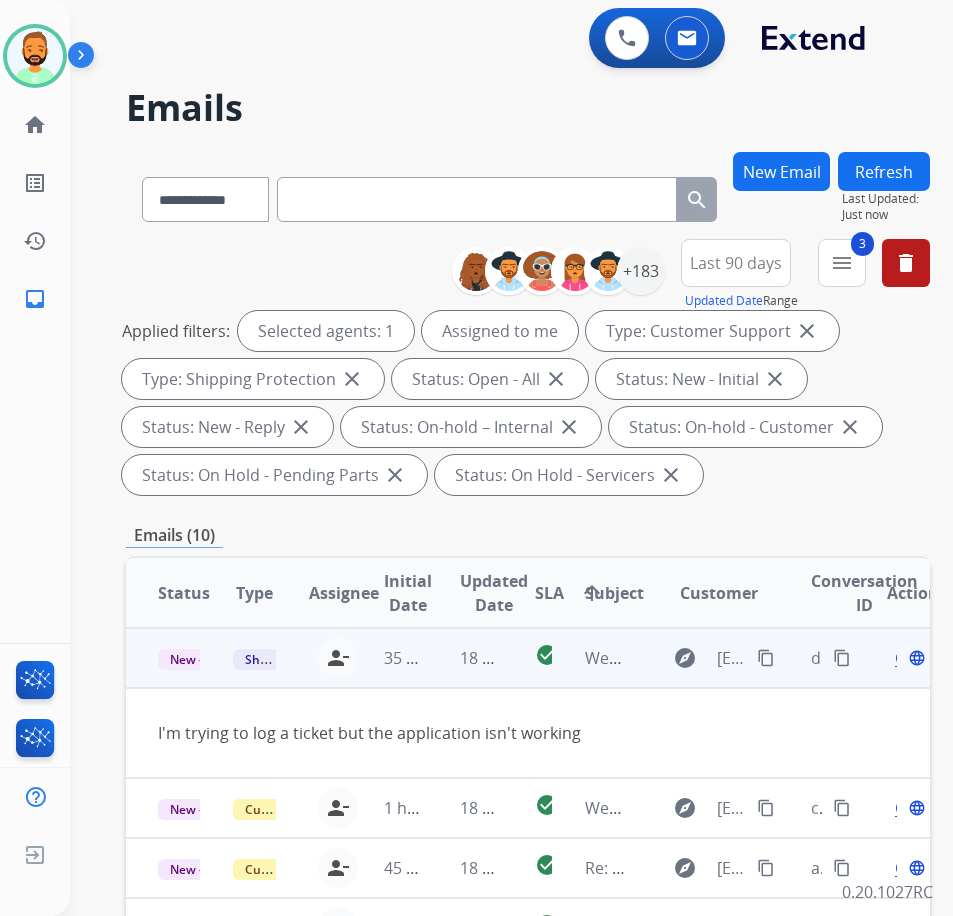 click on "Open" at bounding box center (915, 658) 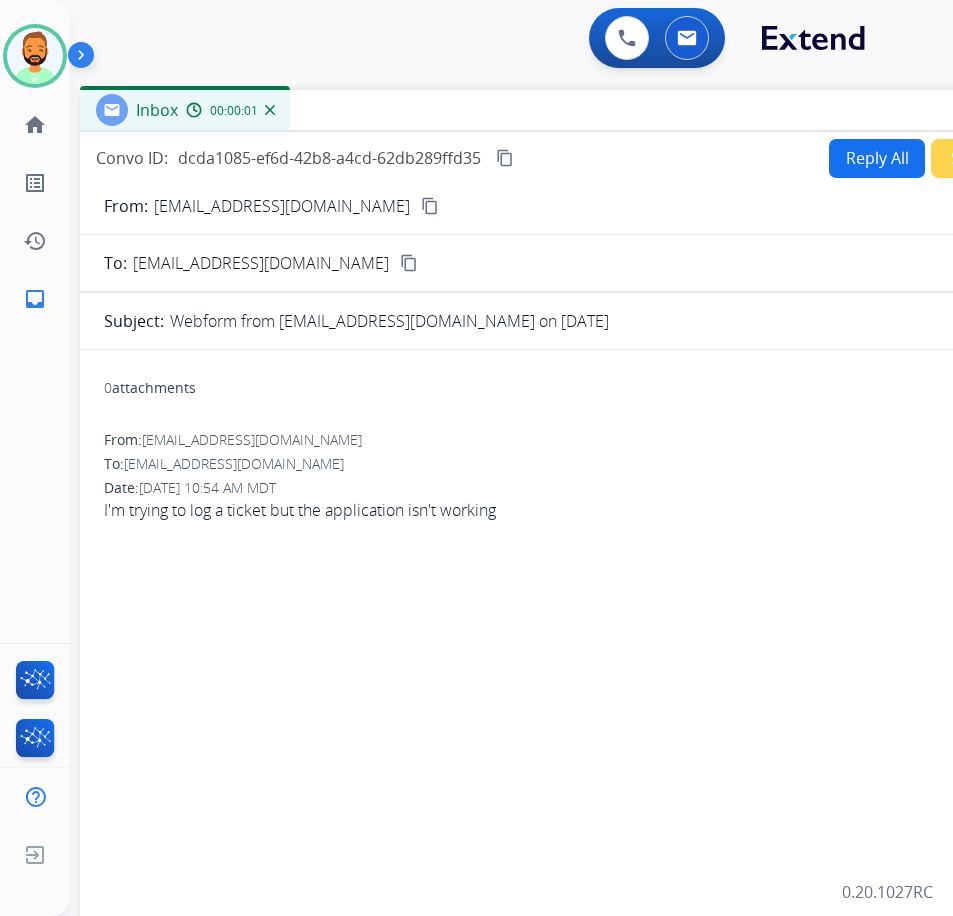 drag, startPoint x: 516, startPoint y: 146, endPoint x: 690, endPoint y: 112, distance: 177.29073 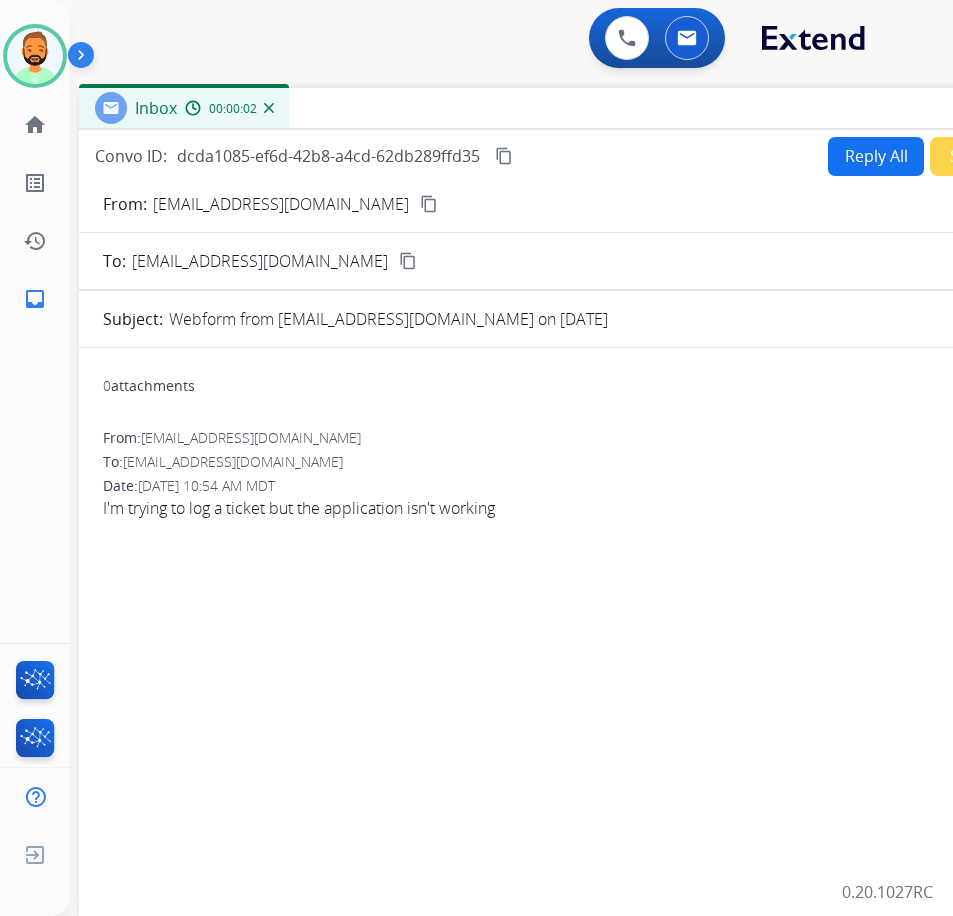 click on "Secure Notes" at bounding box center [1000, 156] 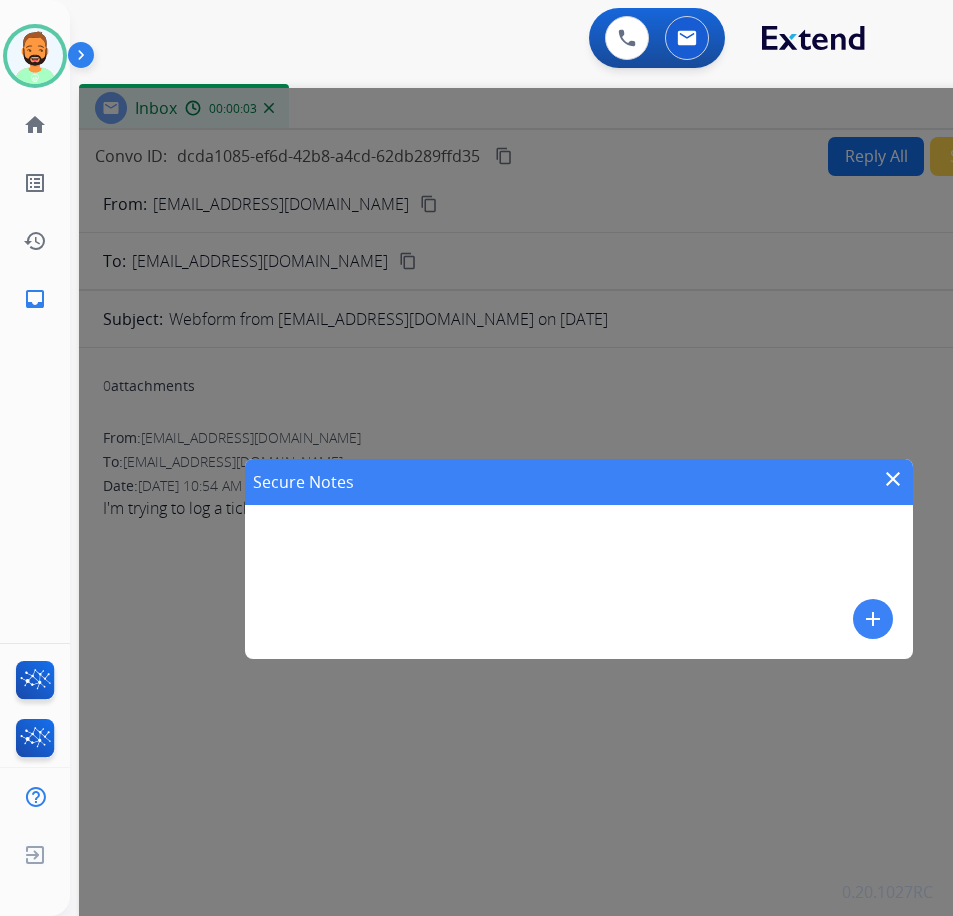 click on "close" at bounding box center [893, 479] 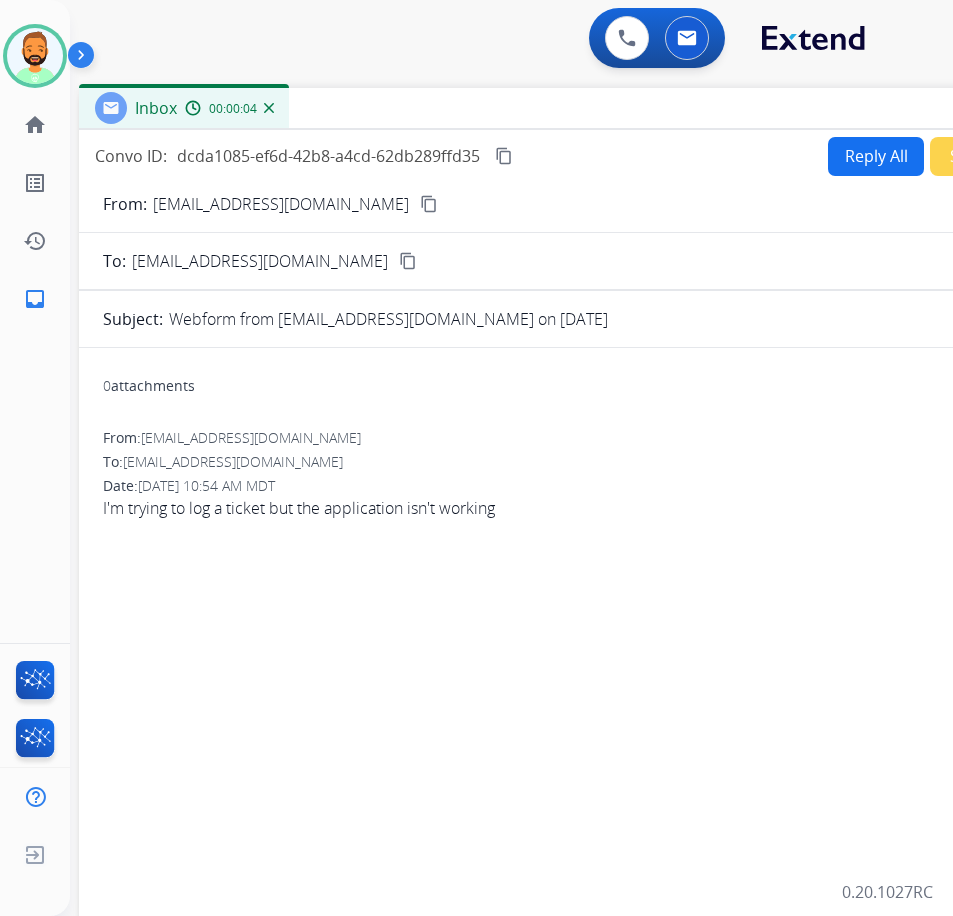 click on "Inbox  00:00:04" at bounding box center (579, 109) 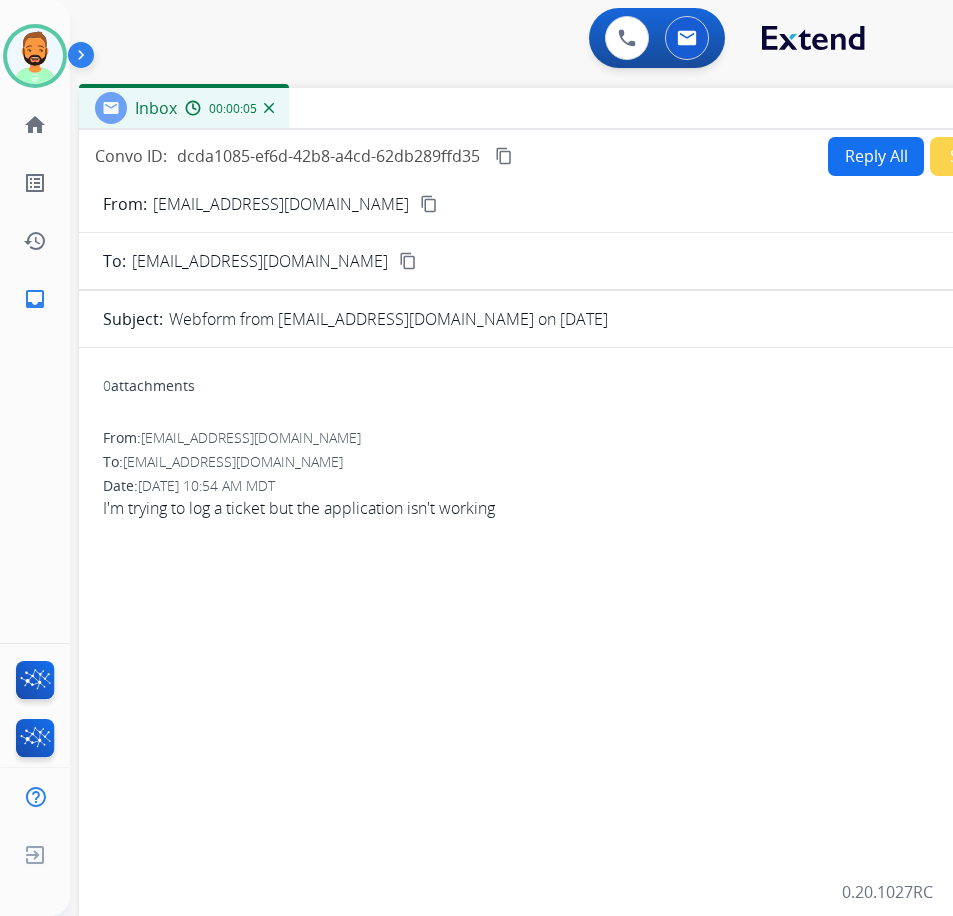click on "Reply All" at bounding box center [876, 156] 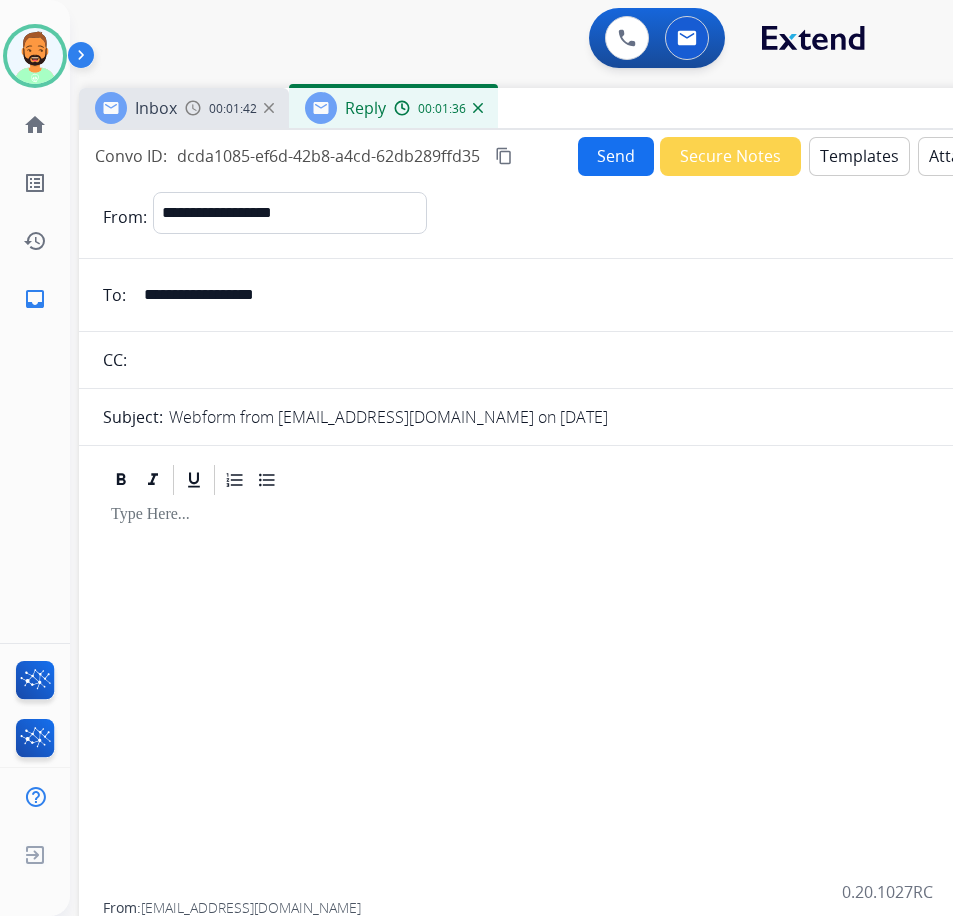 click on "Send  Secure Notes  Templates Attach  Pause" at bounding box center (821, 156) 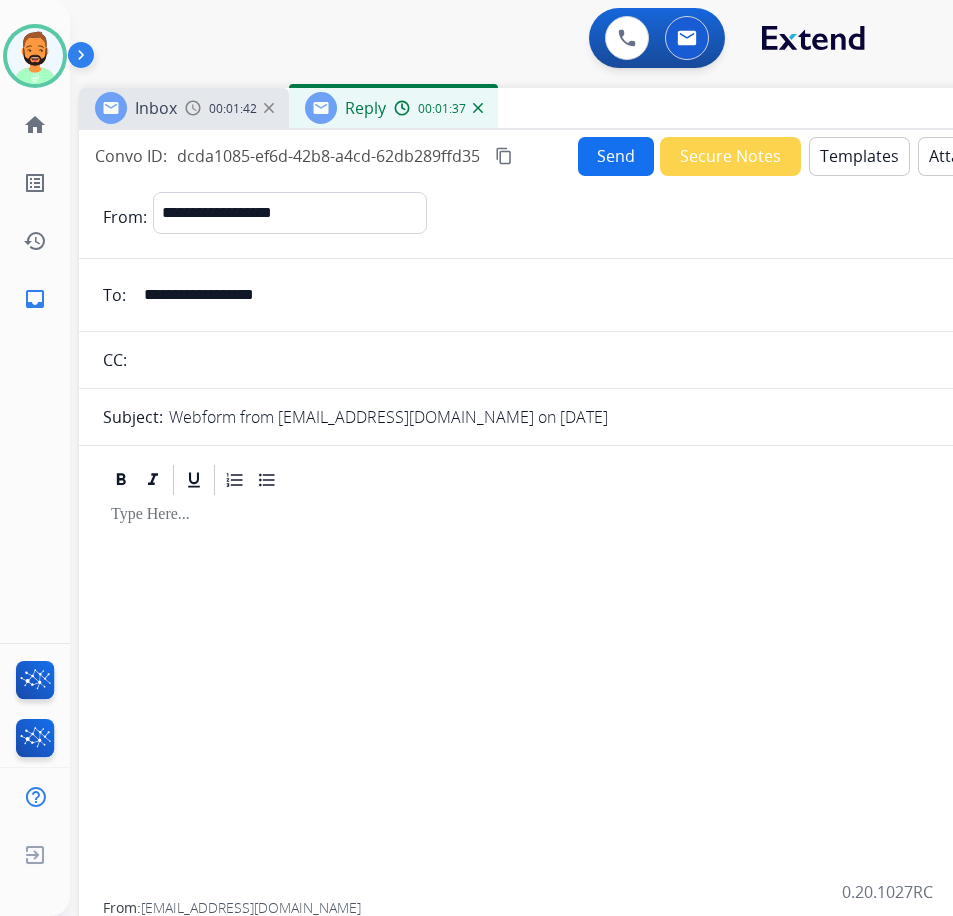 click on "Templates" at bounding box center [859, 156] 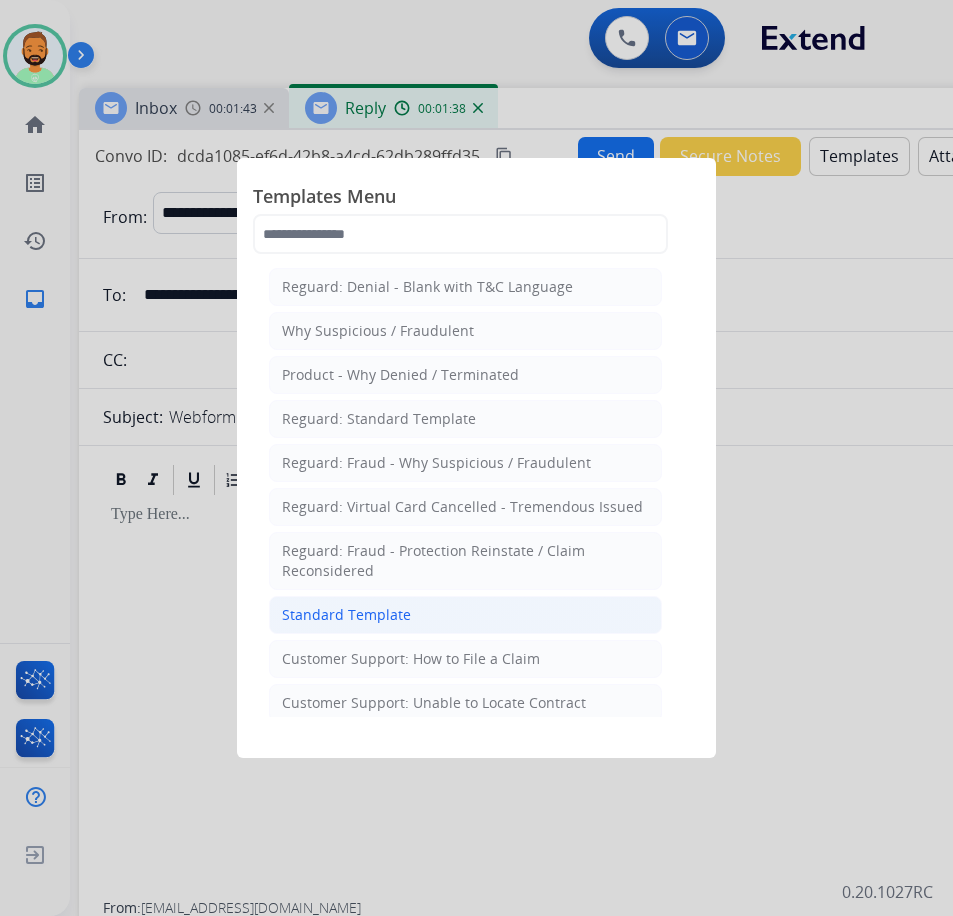 click on "Standard Template" 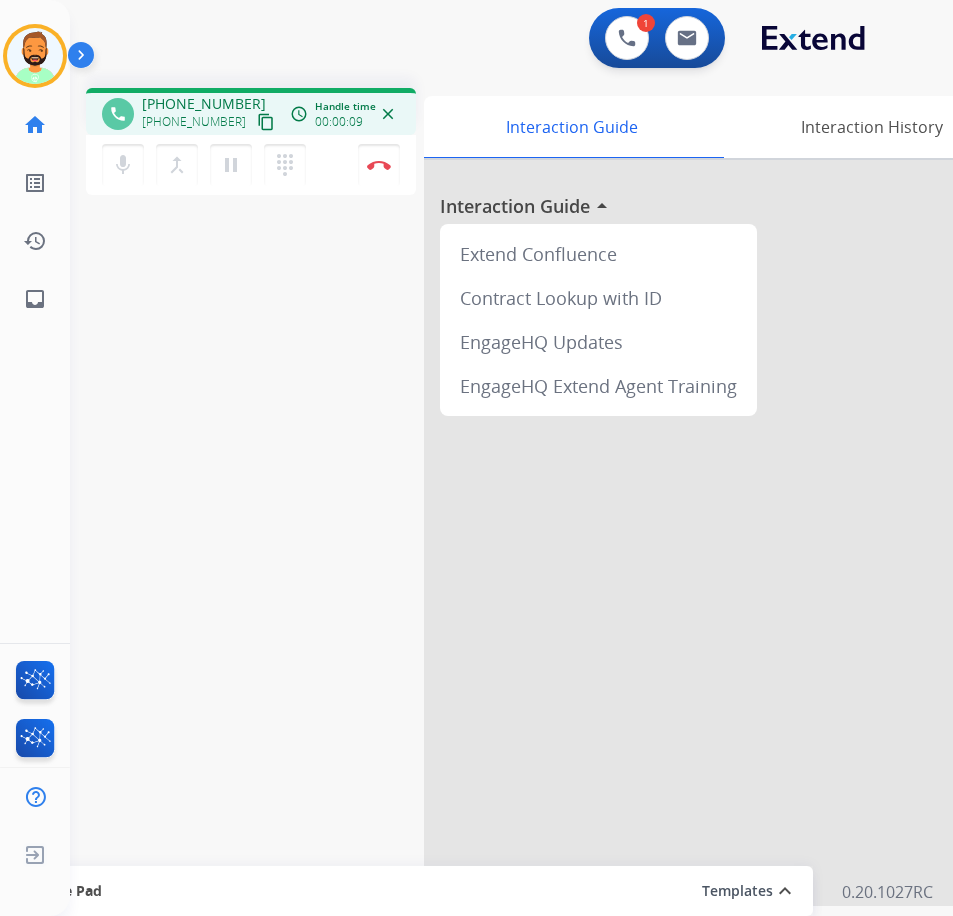 scroll, scrollTop: 0, scrollLeft: 0, axis: both 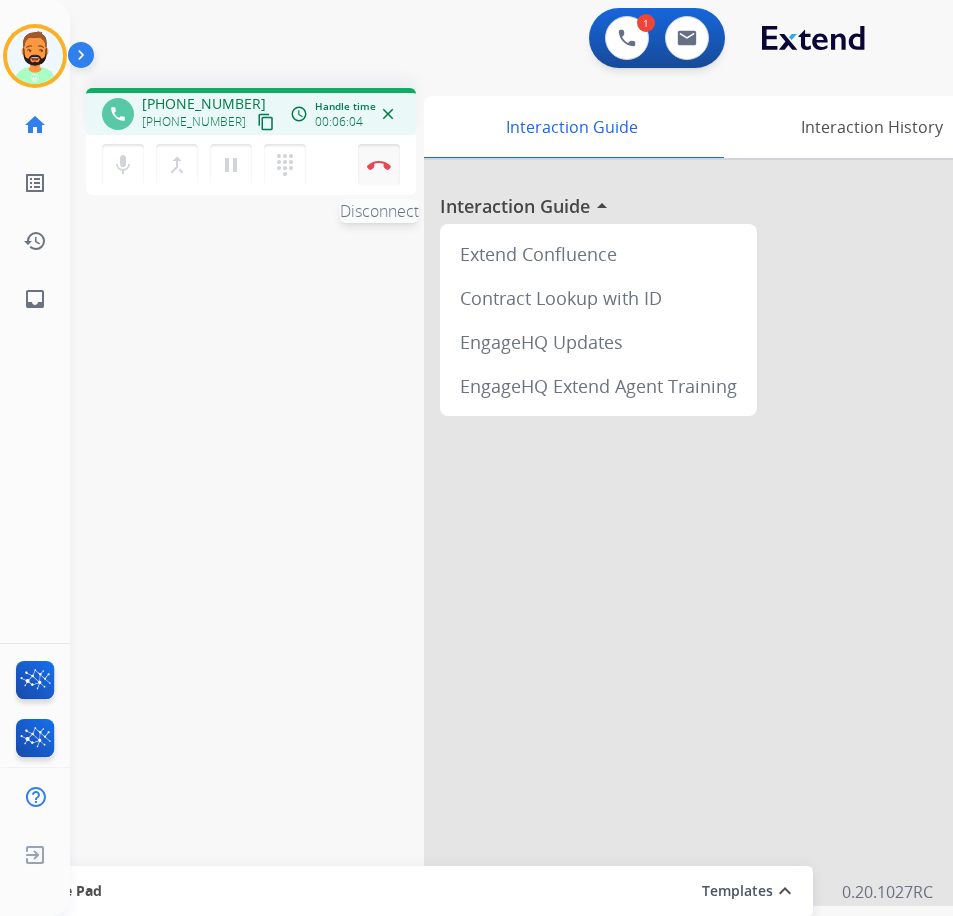 click at bounding box center [379, 165] 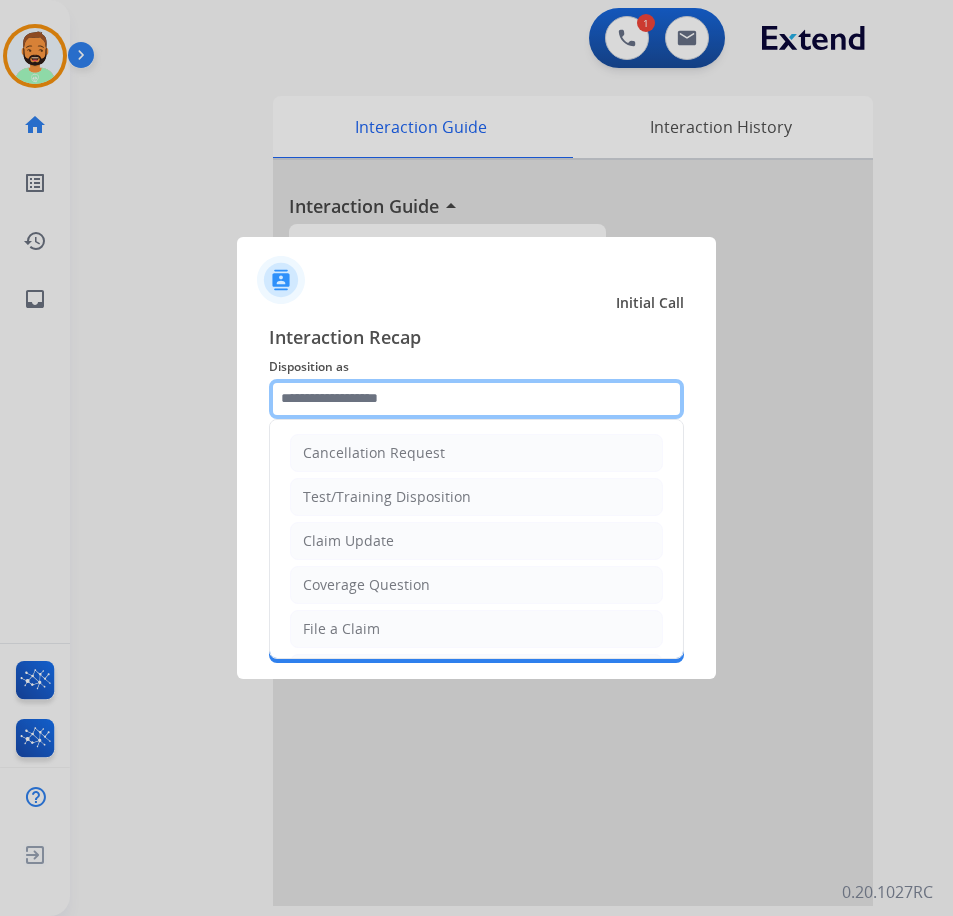 click 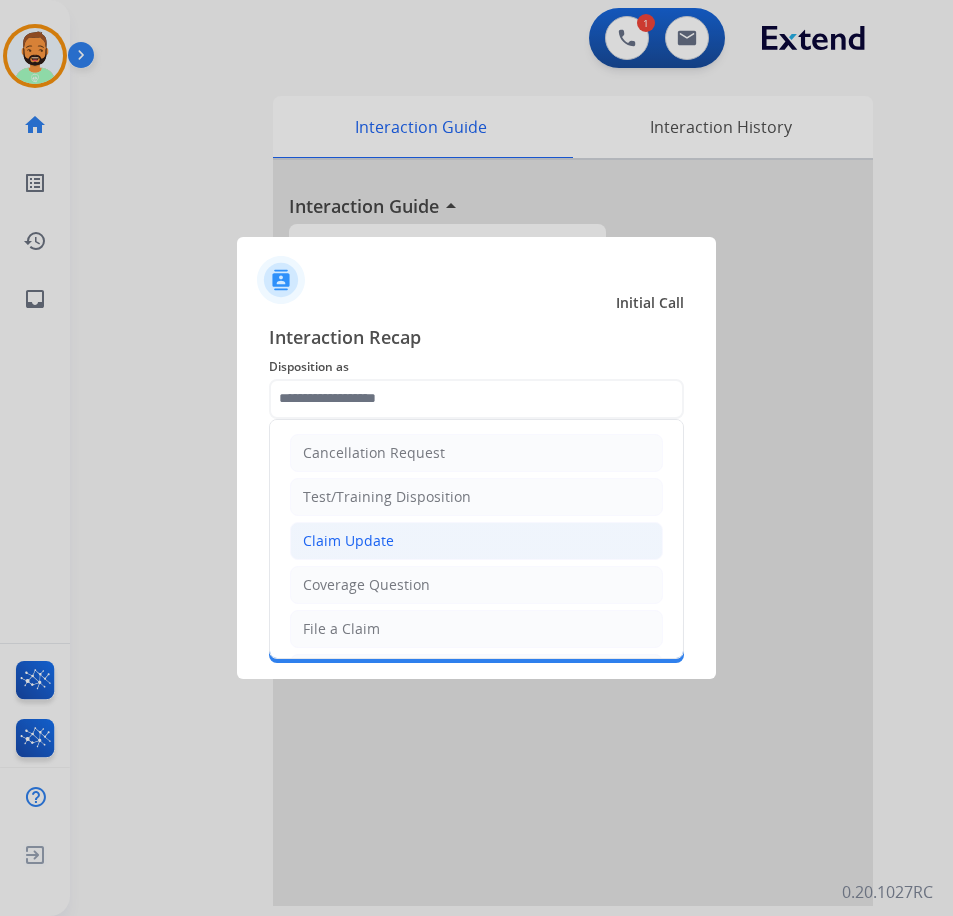 click on "Claim Update" 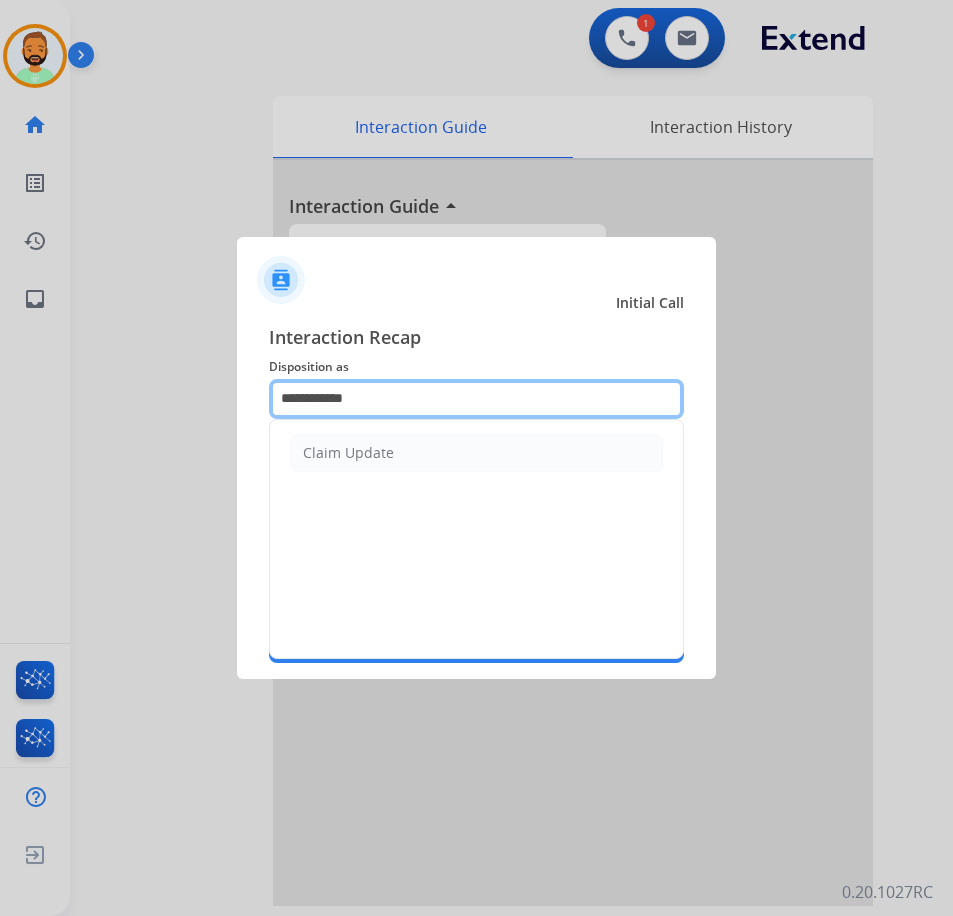 drag, startPoint x: 399, startPoint y: 383, endPoint x: 40, endPoint y: 376, distance: 359.06824 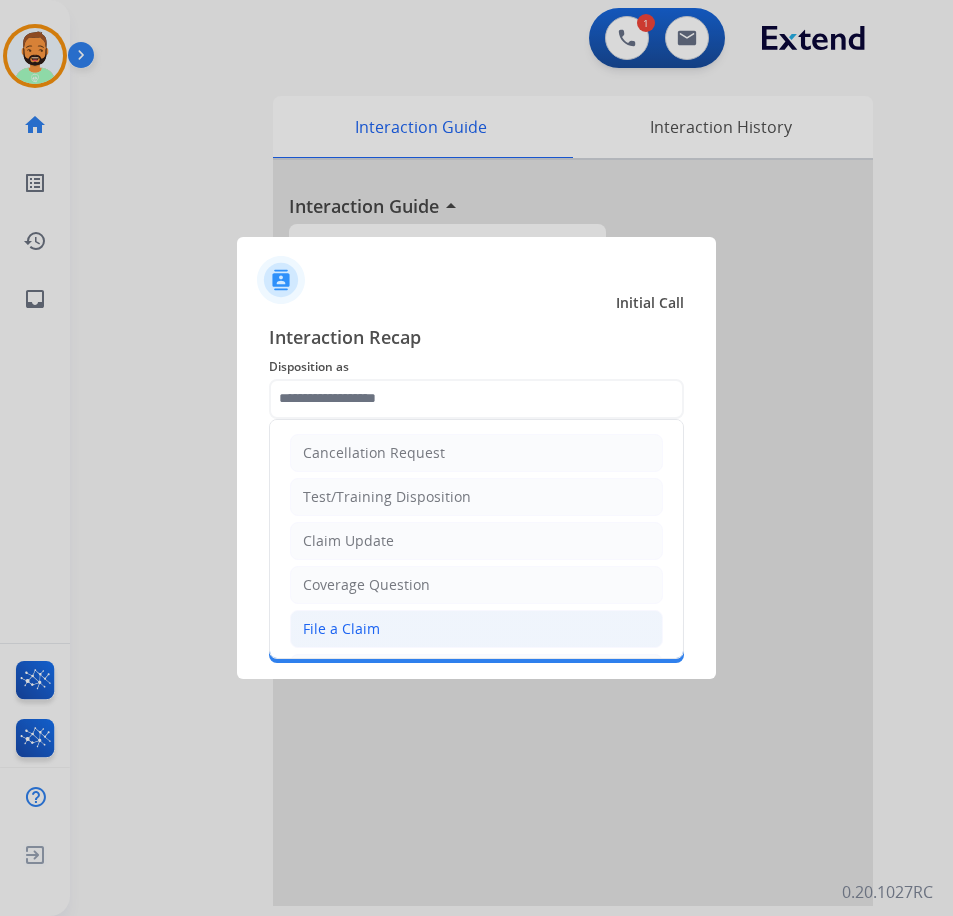 click on "File a Claim" 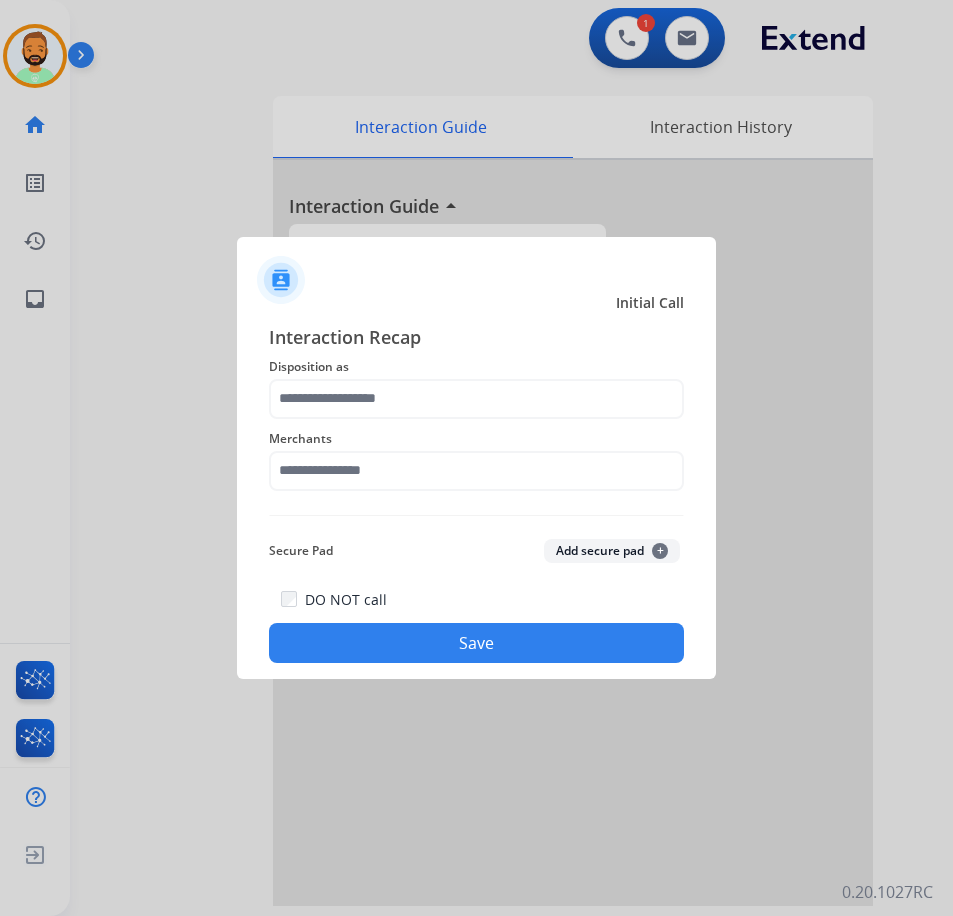 type on "**********" 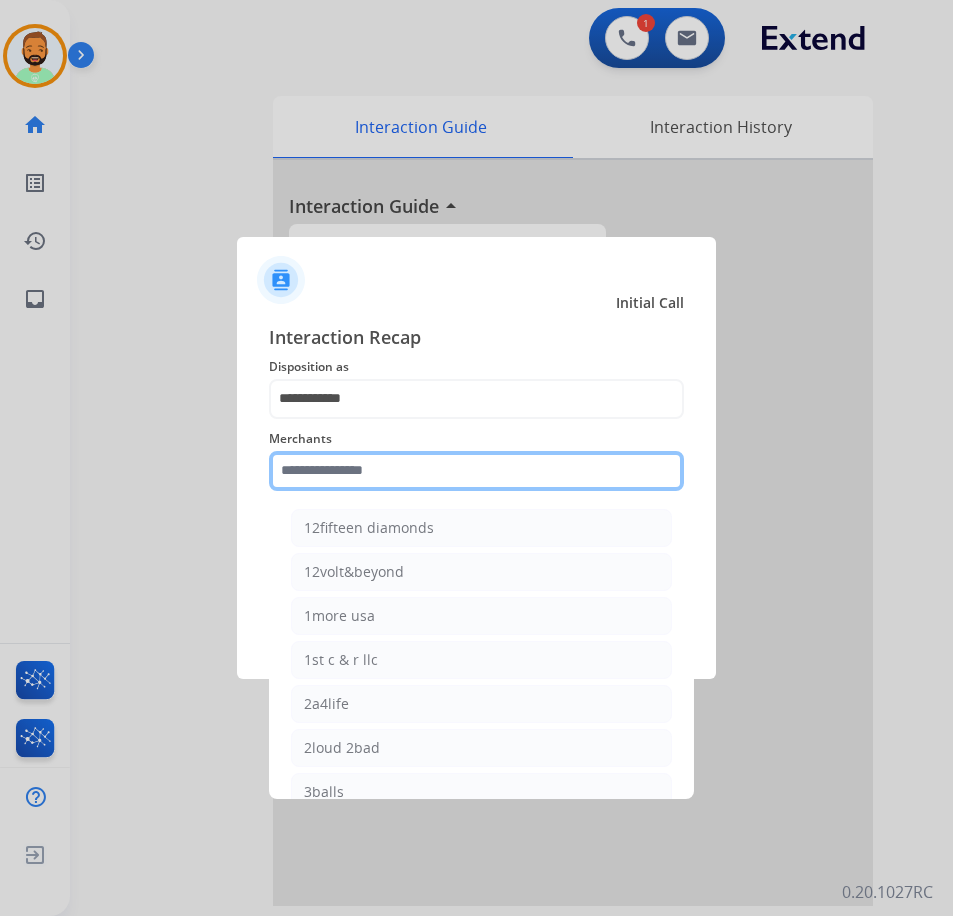 click 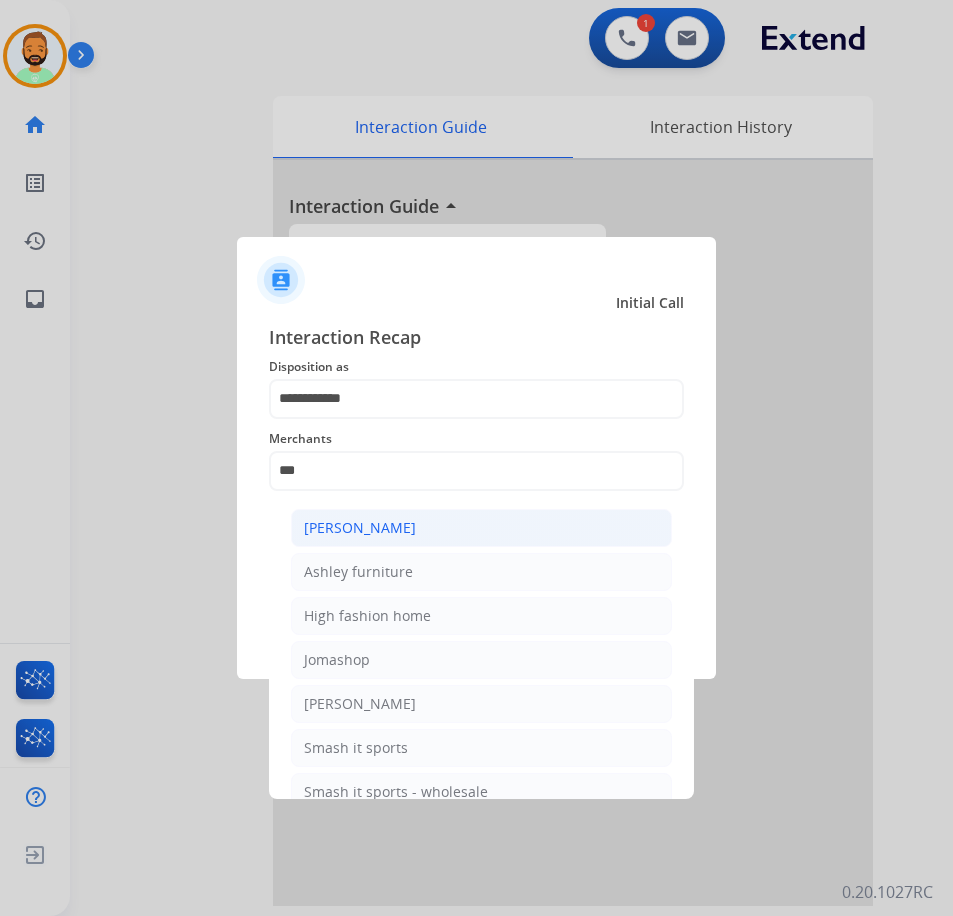 click on "[PERSON_NAME]" 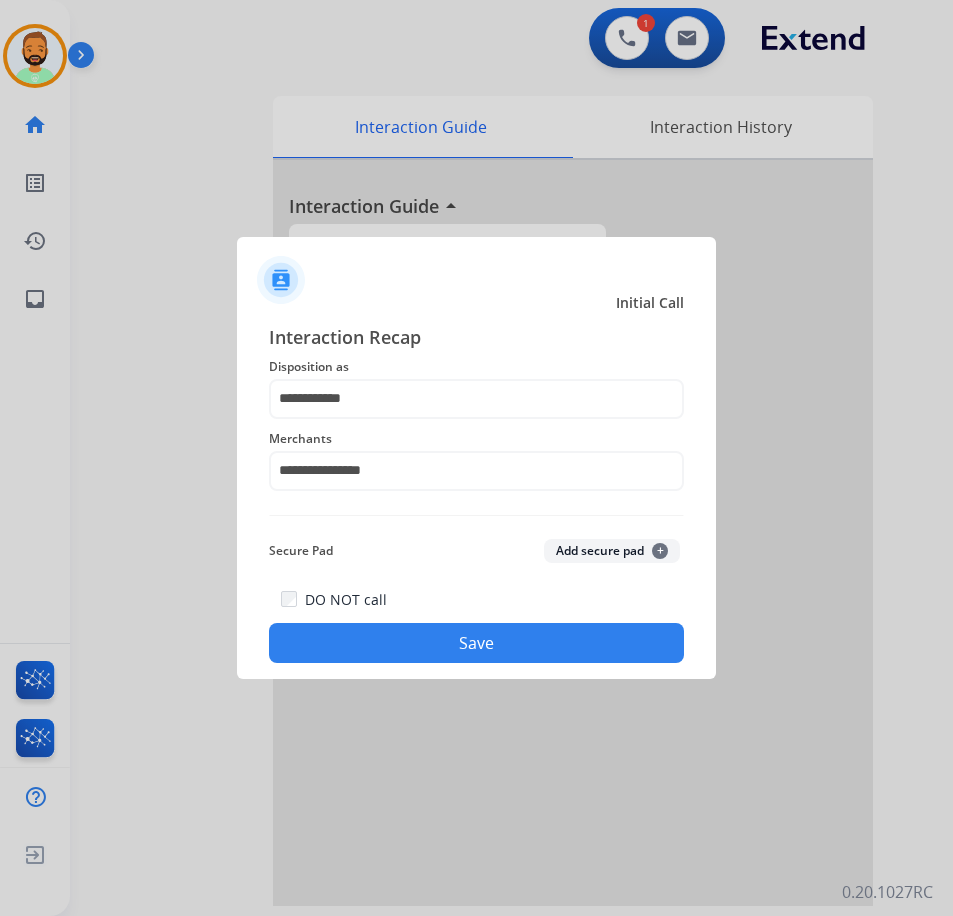 click on "Save" 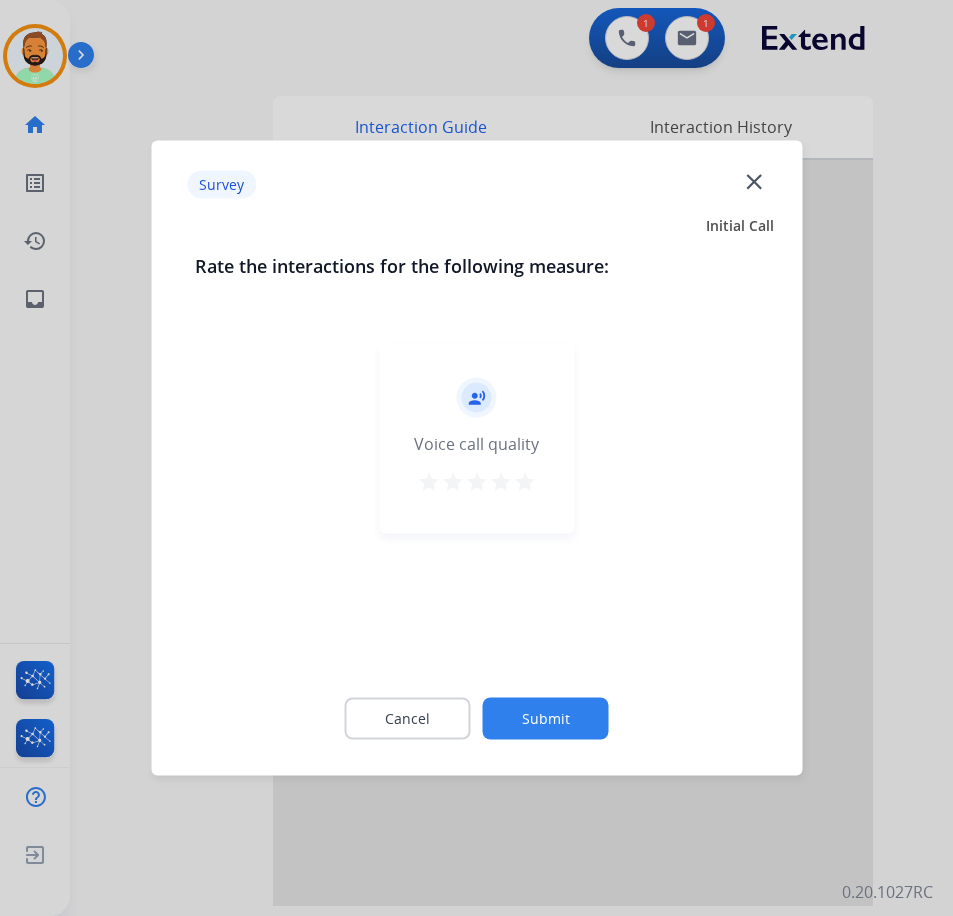 click on "Cancel Submit" 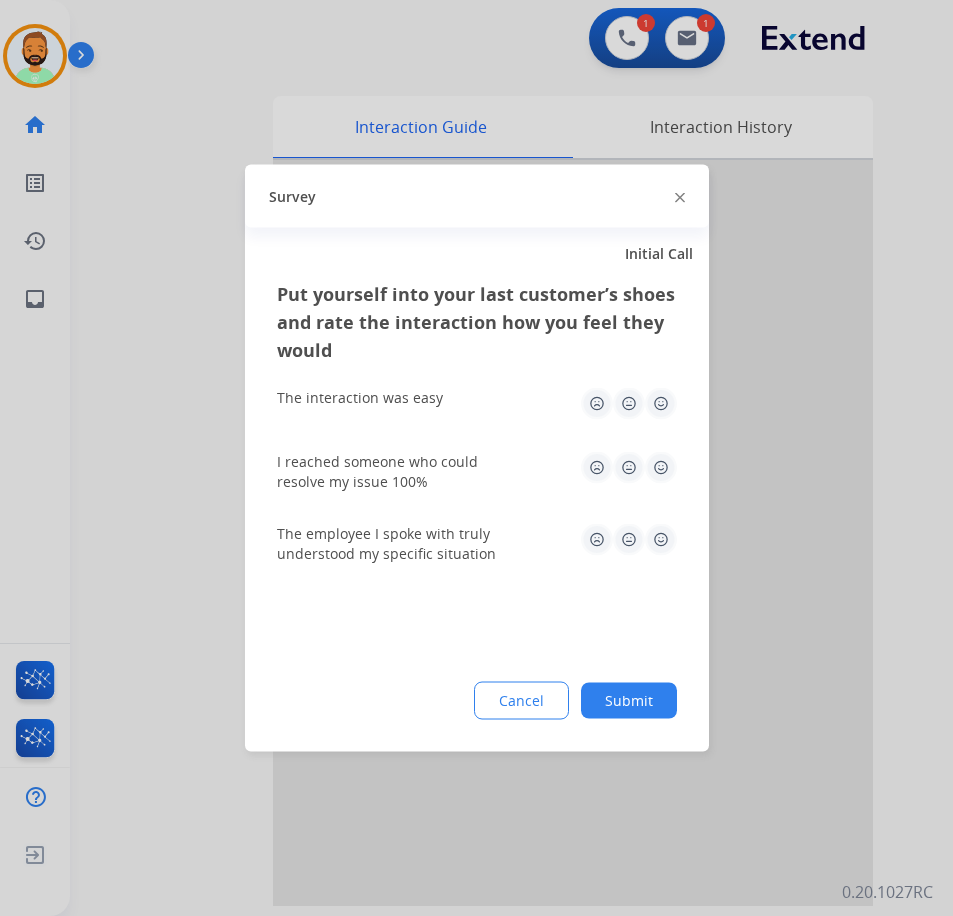 click on "Submit" 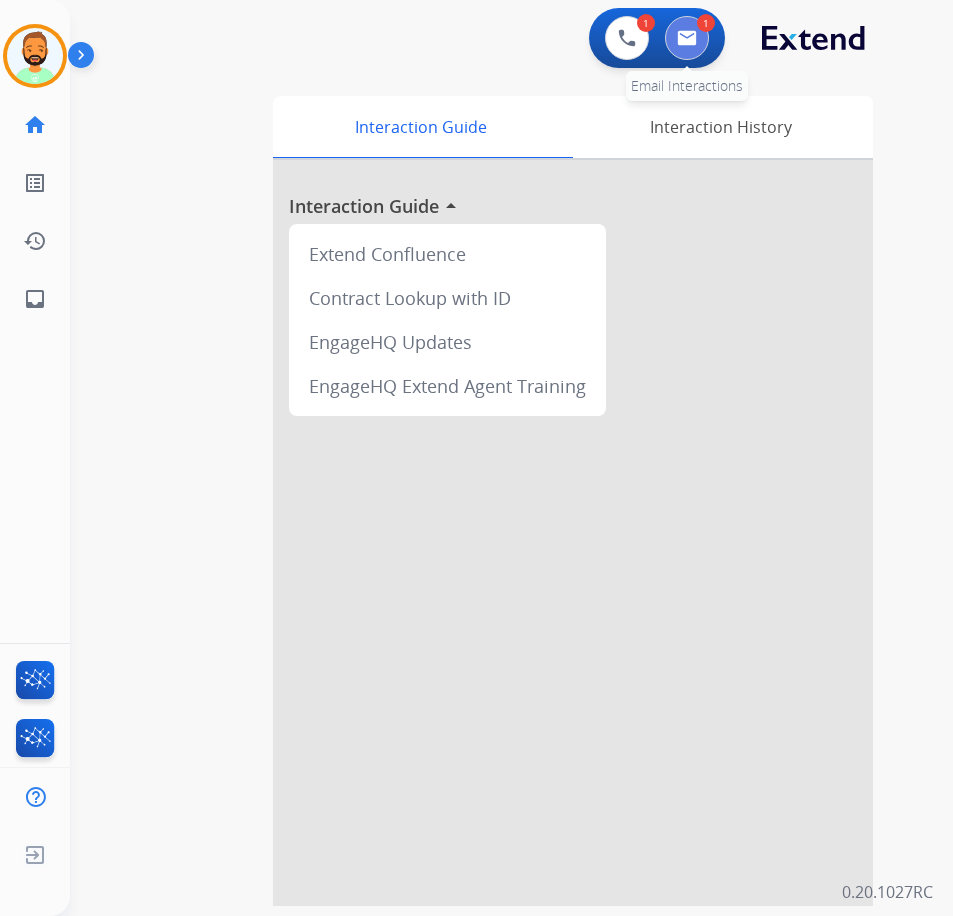 click at bounding box center (687, 38) 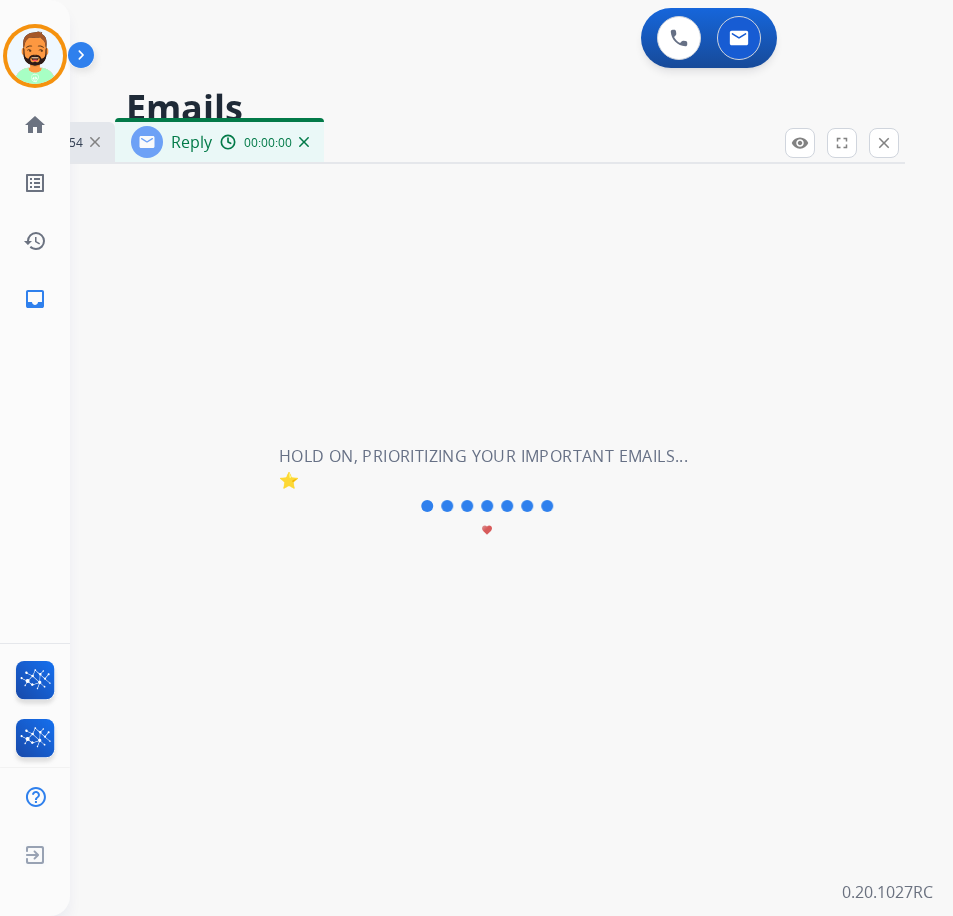 select on "**********" 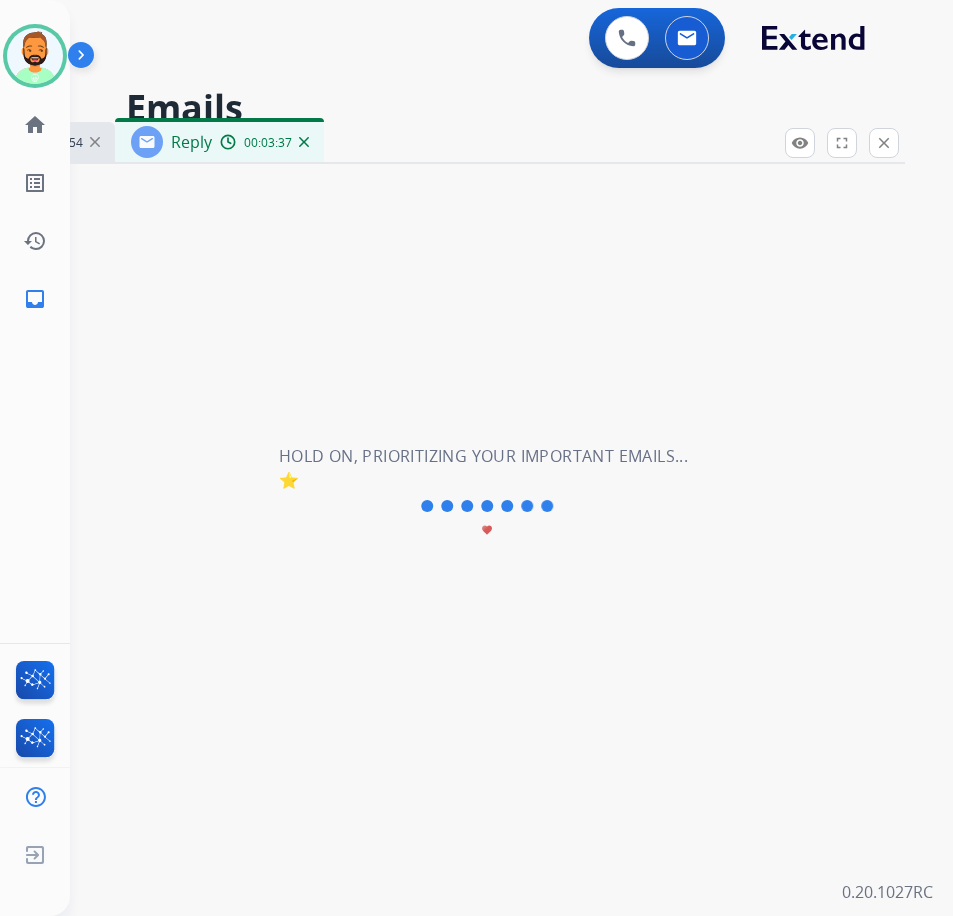 click on "Inbox  00:01:54  Reply  00:03:37" at bounding box center [405, 143] 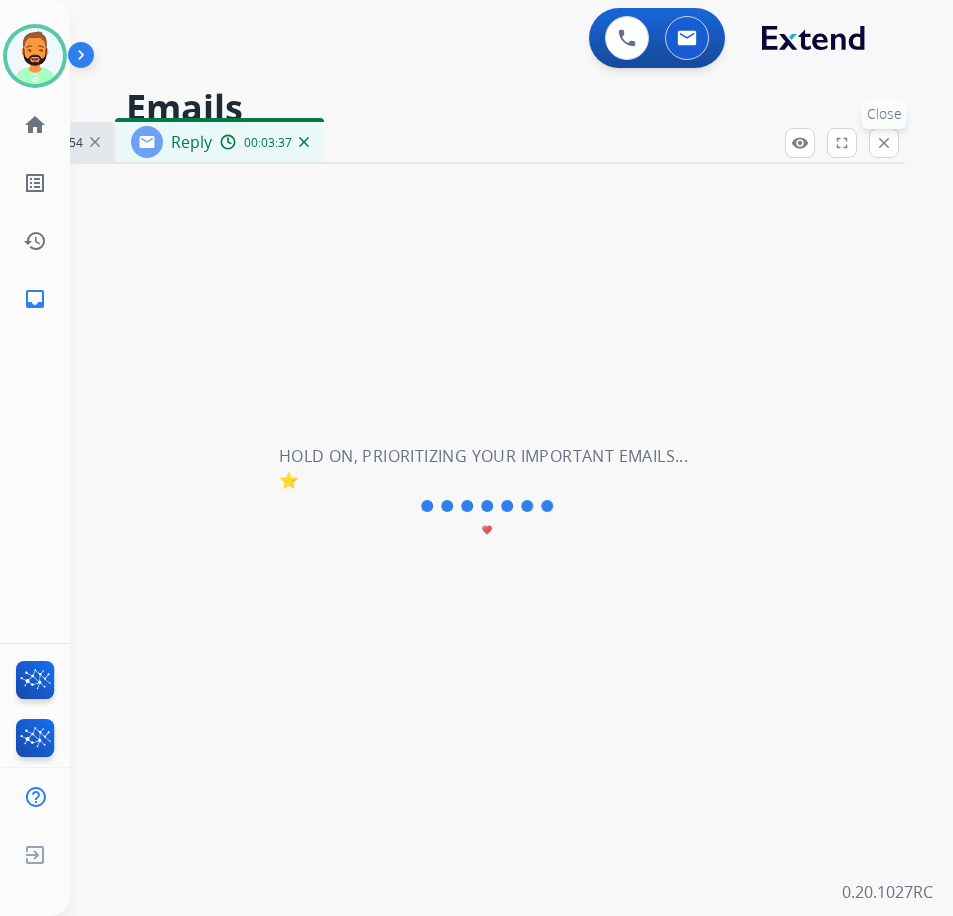 click on "close" at bounding box center [884, 143] 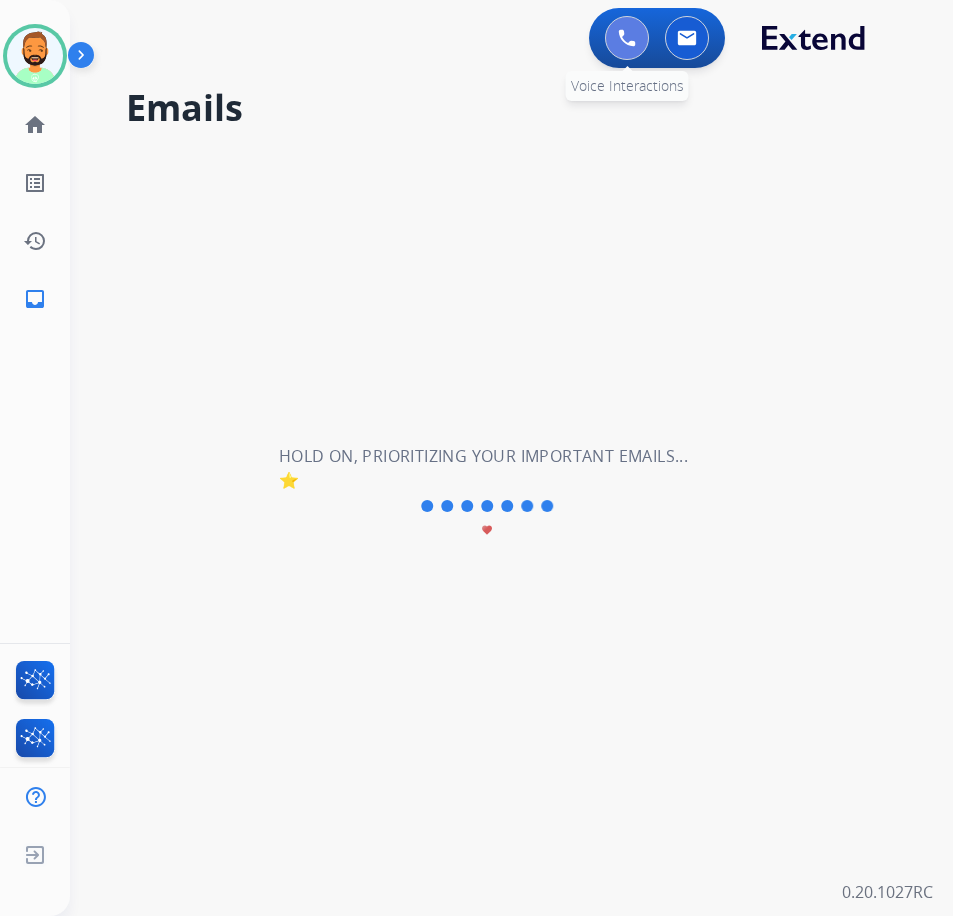 click at bounding box center (627, 38) 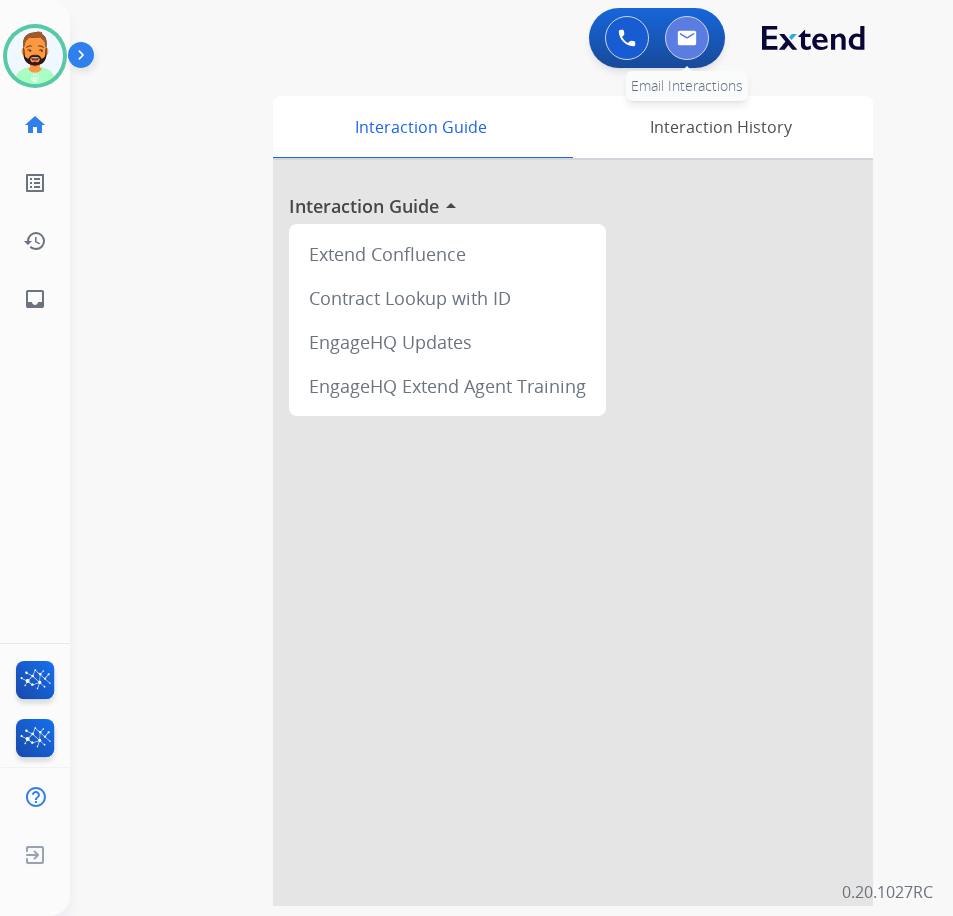 click at bounding box center [687, 38] 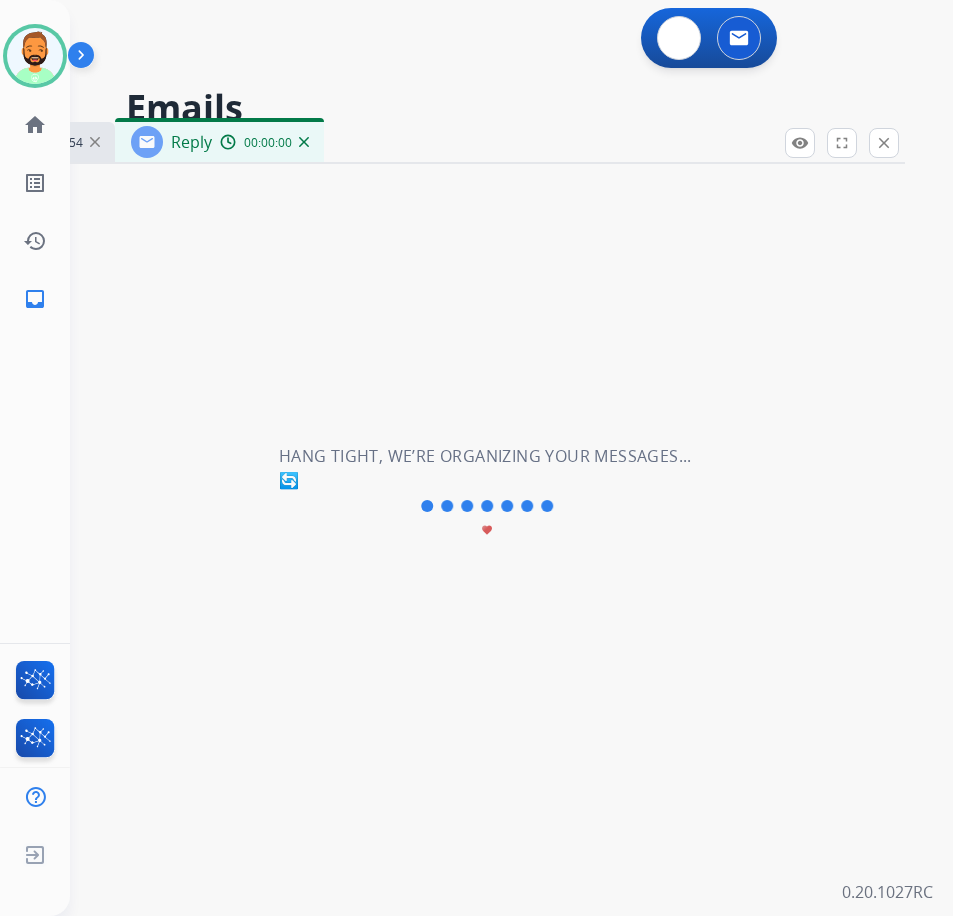 select on "**********" 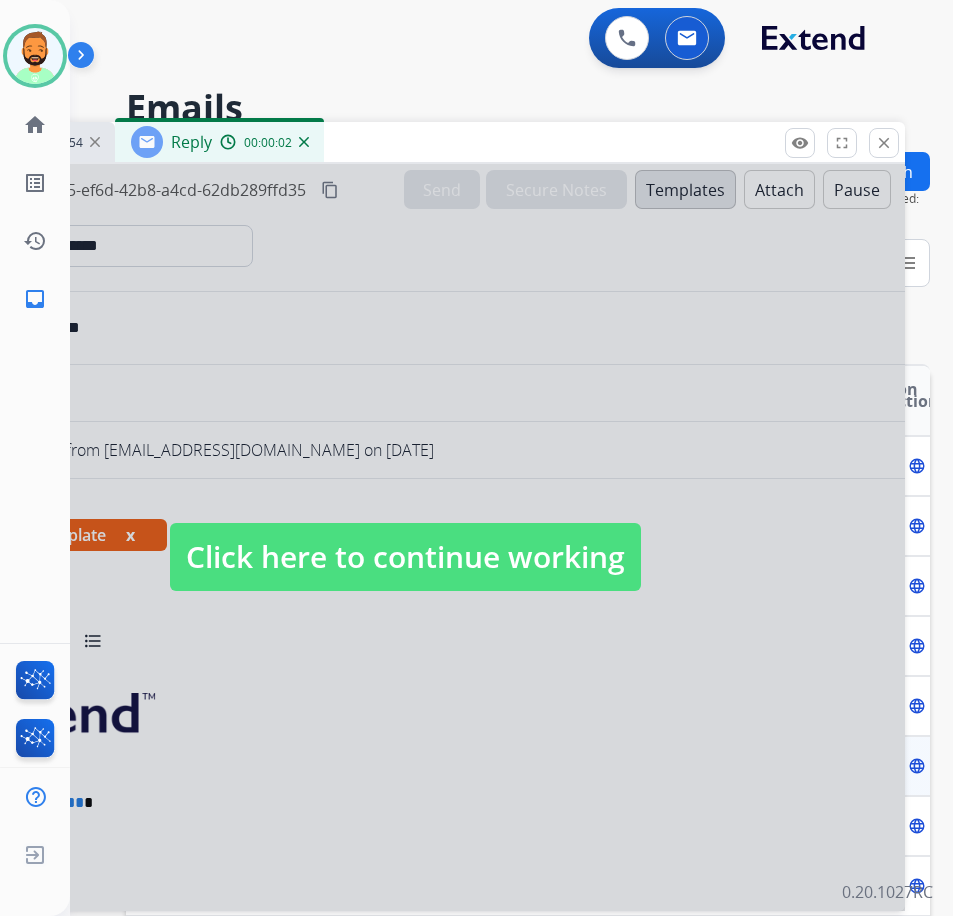 click on "Click here to continue working" at bounding box center (405, 557) 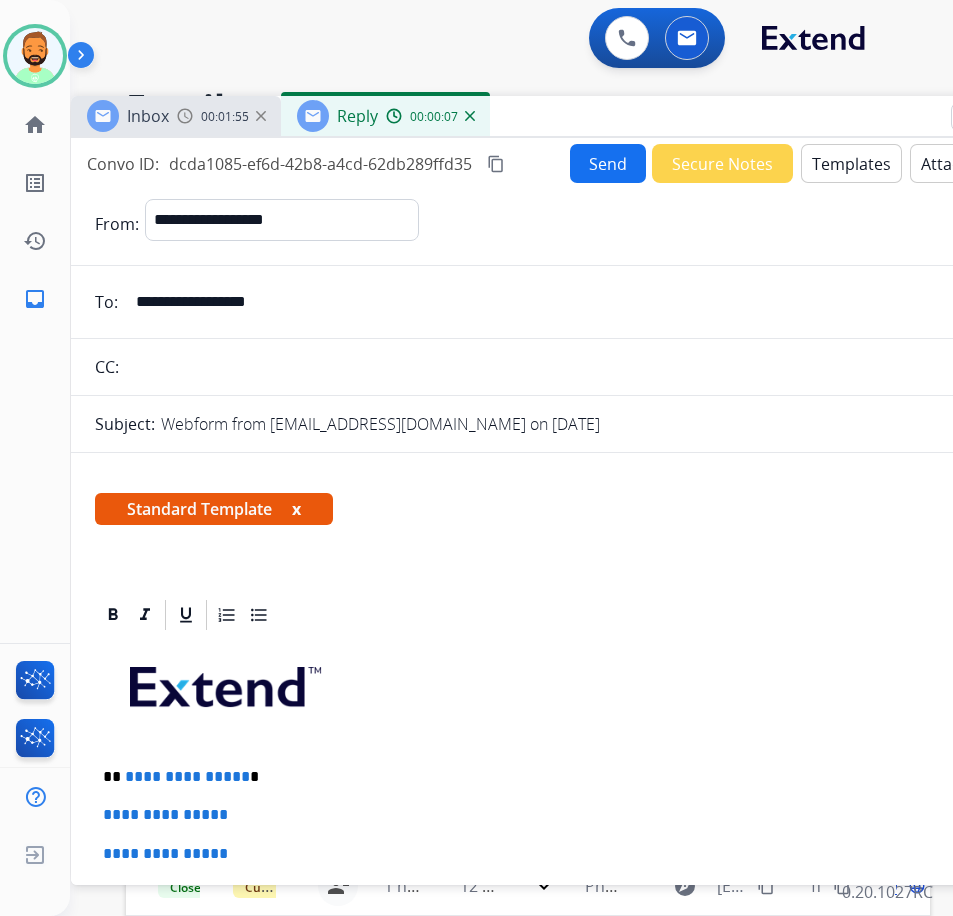 drag, startPoint x: 573, startPoint y: 150, endPoint x: 735, endPoint y: 124, distance: 164.07315 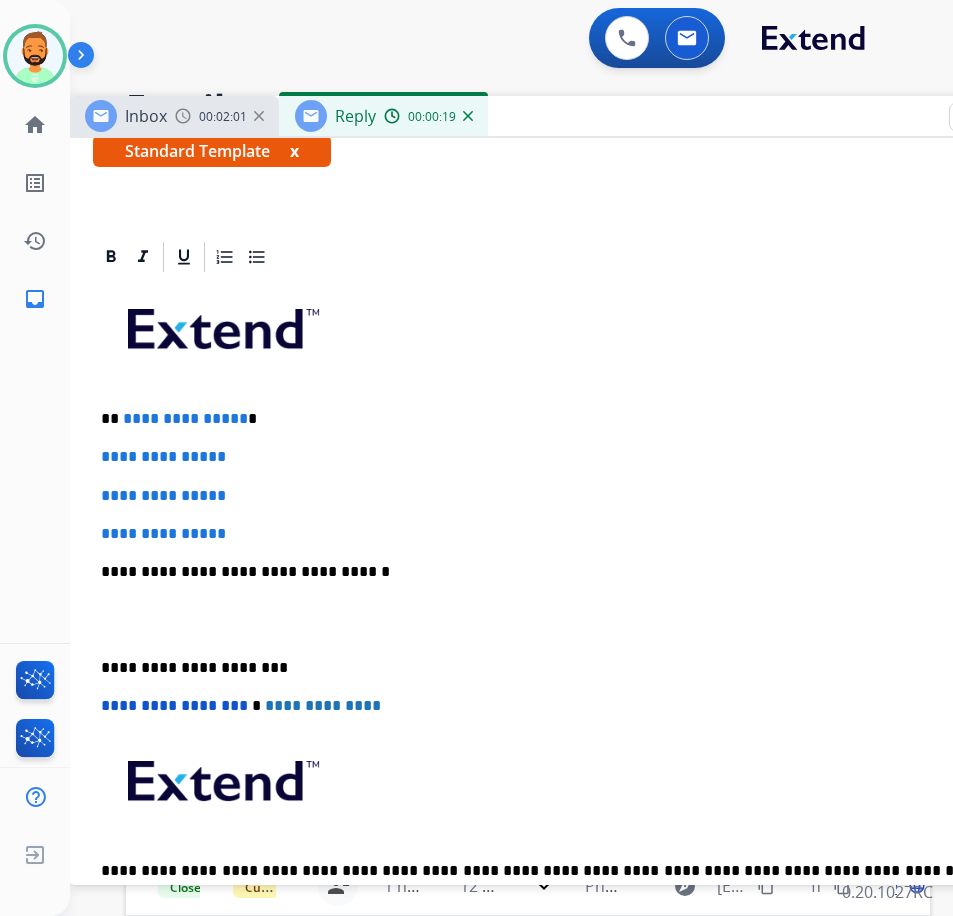 scroll, scrollTop: 354, scrollLeft: 0, axis: vertical 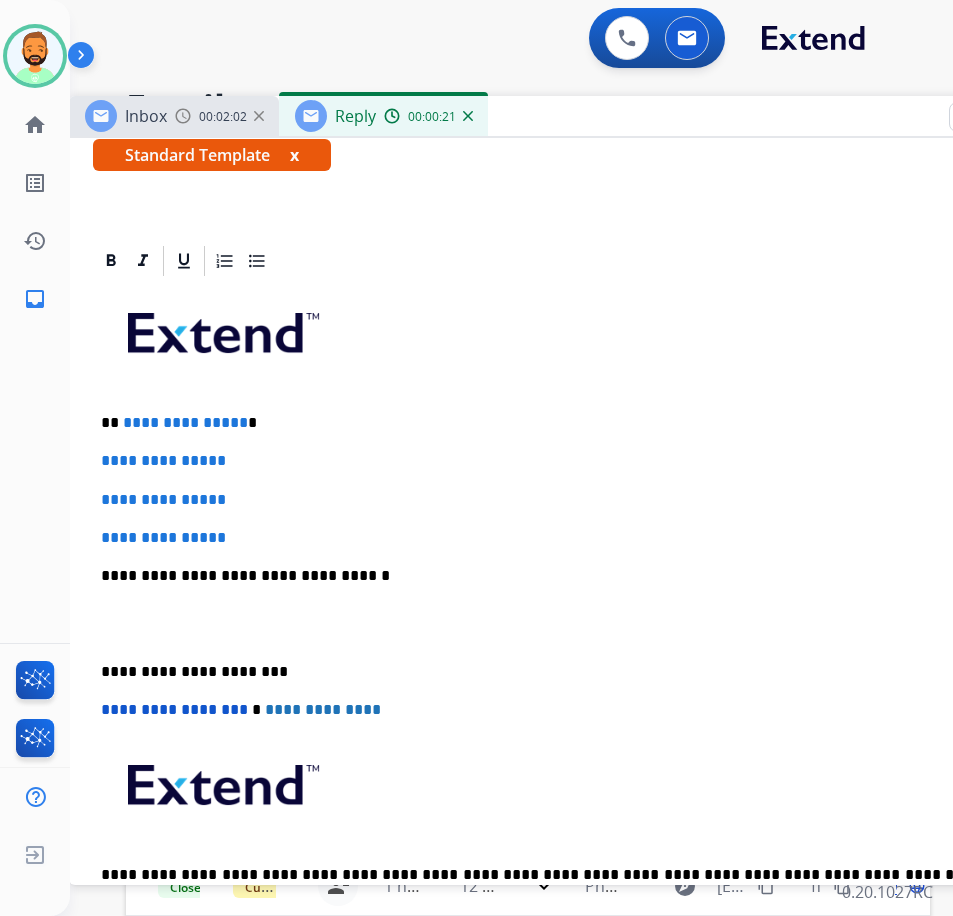 click on "**********" at bounding box center (561, 423) 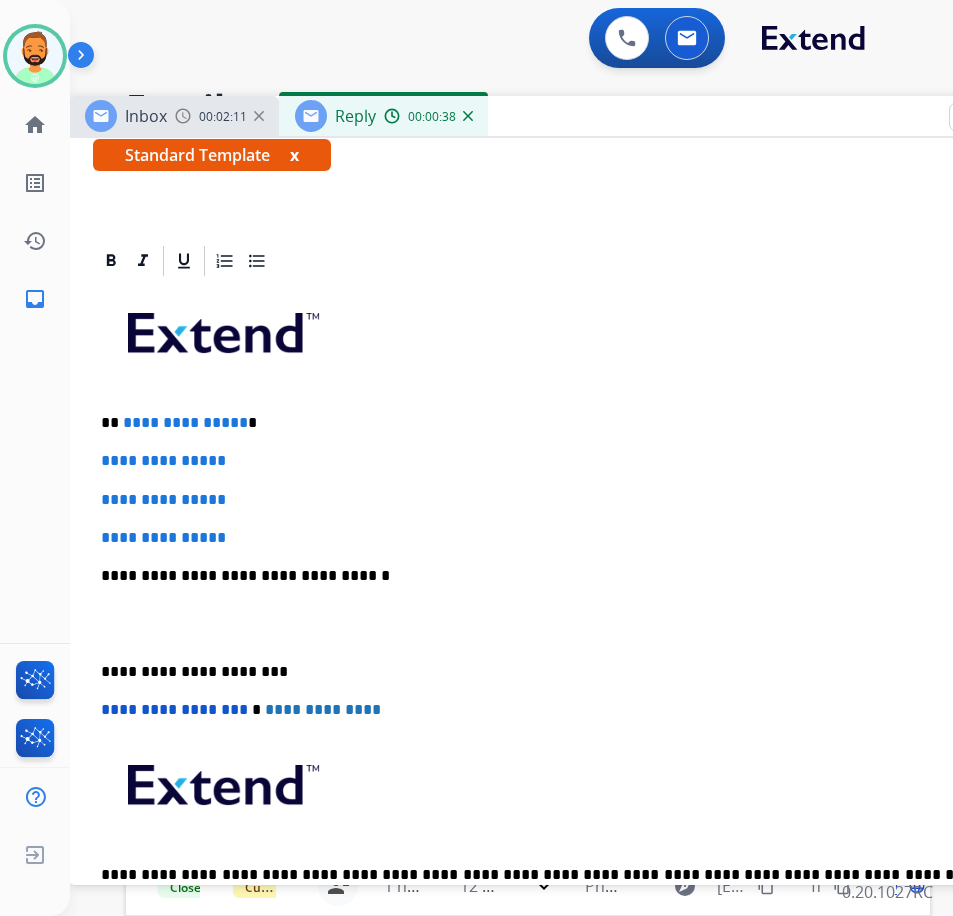 click on "**********" at bounding box center [561, 423] 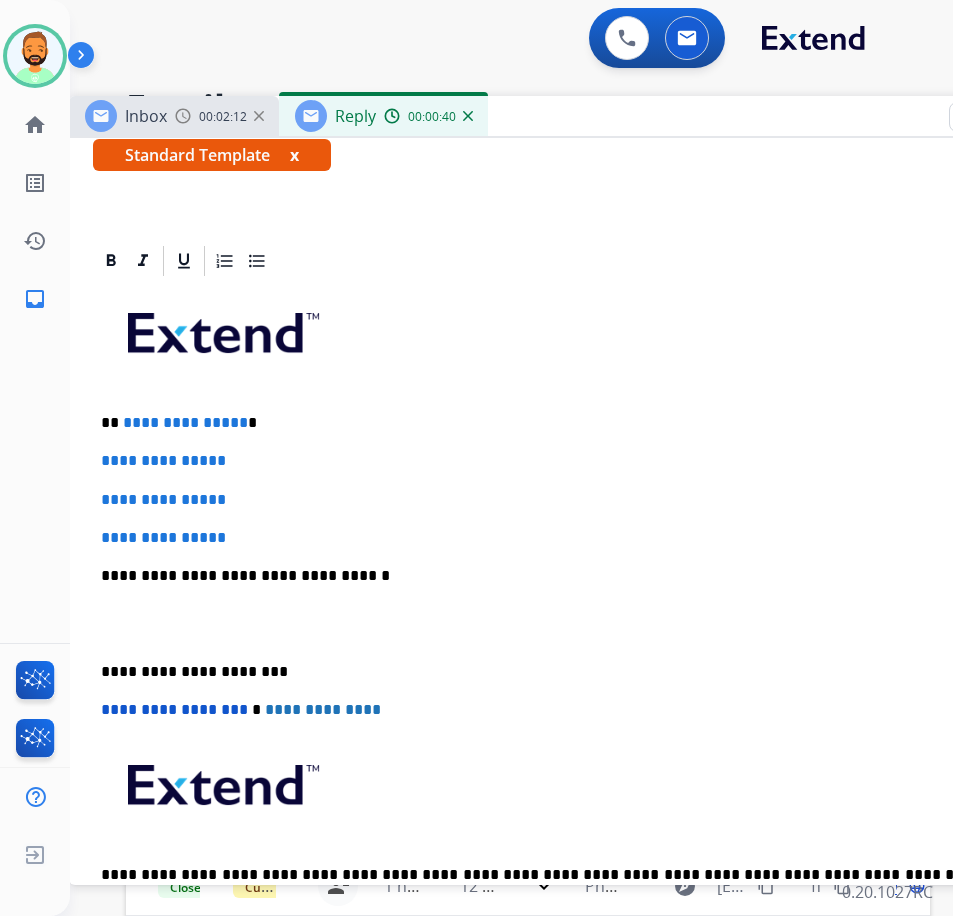 type 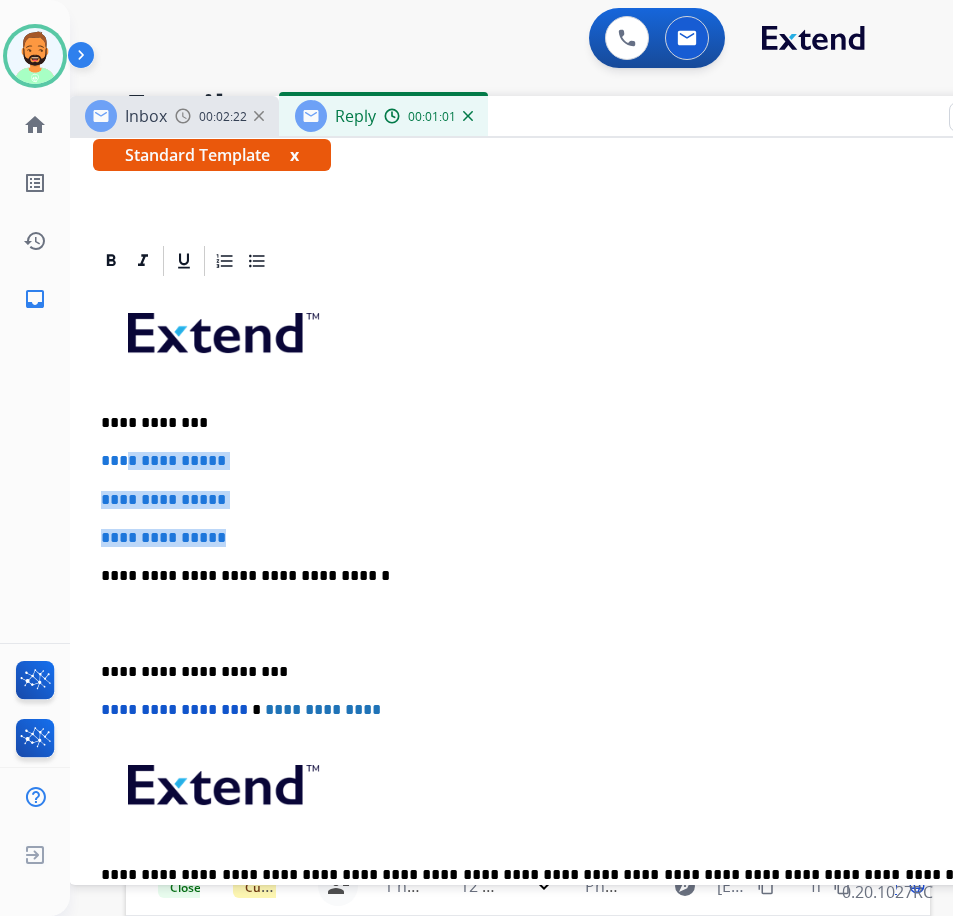 drag, startPoint x: 248, startPoint y: 529, endPoint x: 133, endPoint y: 453, distance: 137.84412 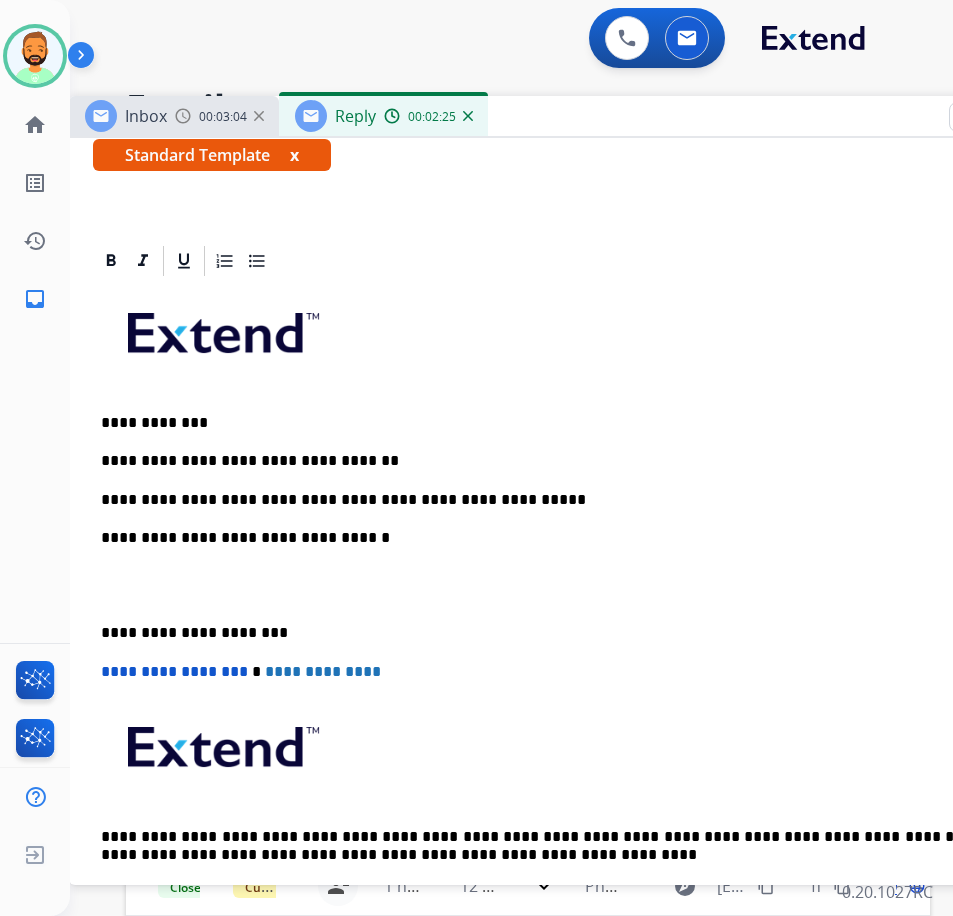 click on "**********" at bounding box center (569, 604) 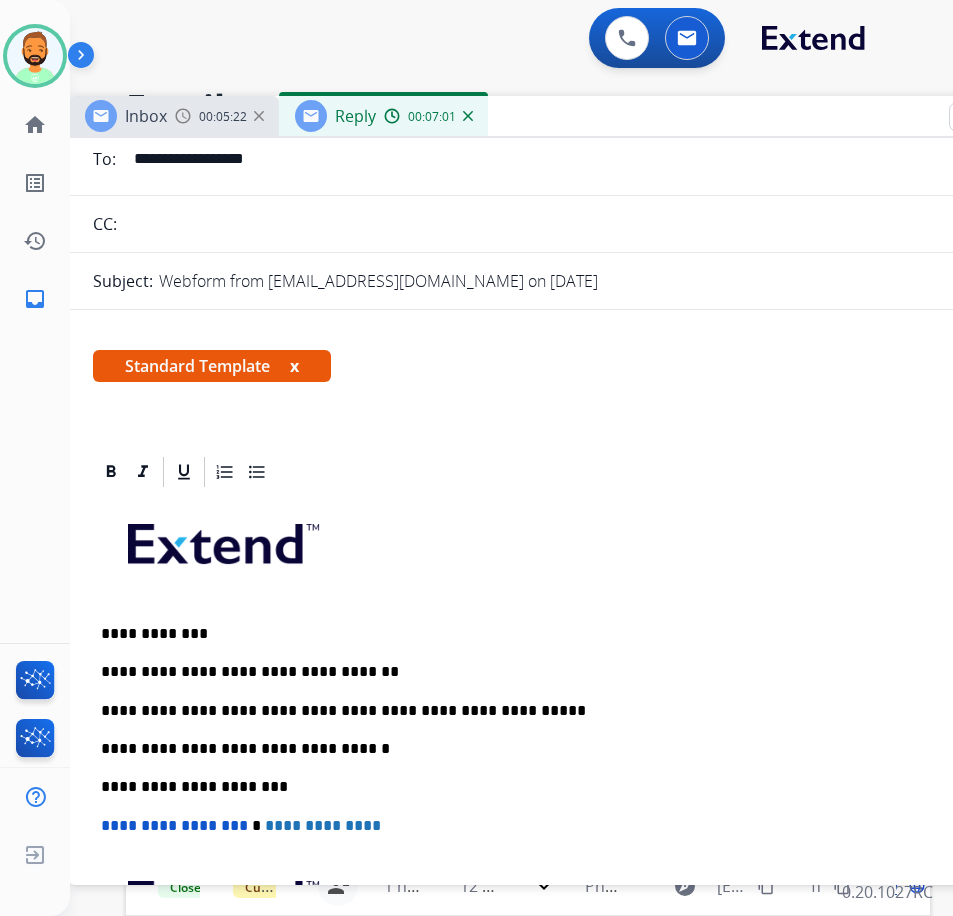scroll, scrollTop: 0, scrollLeft: 0, axis: both 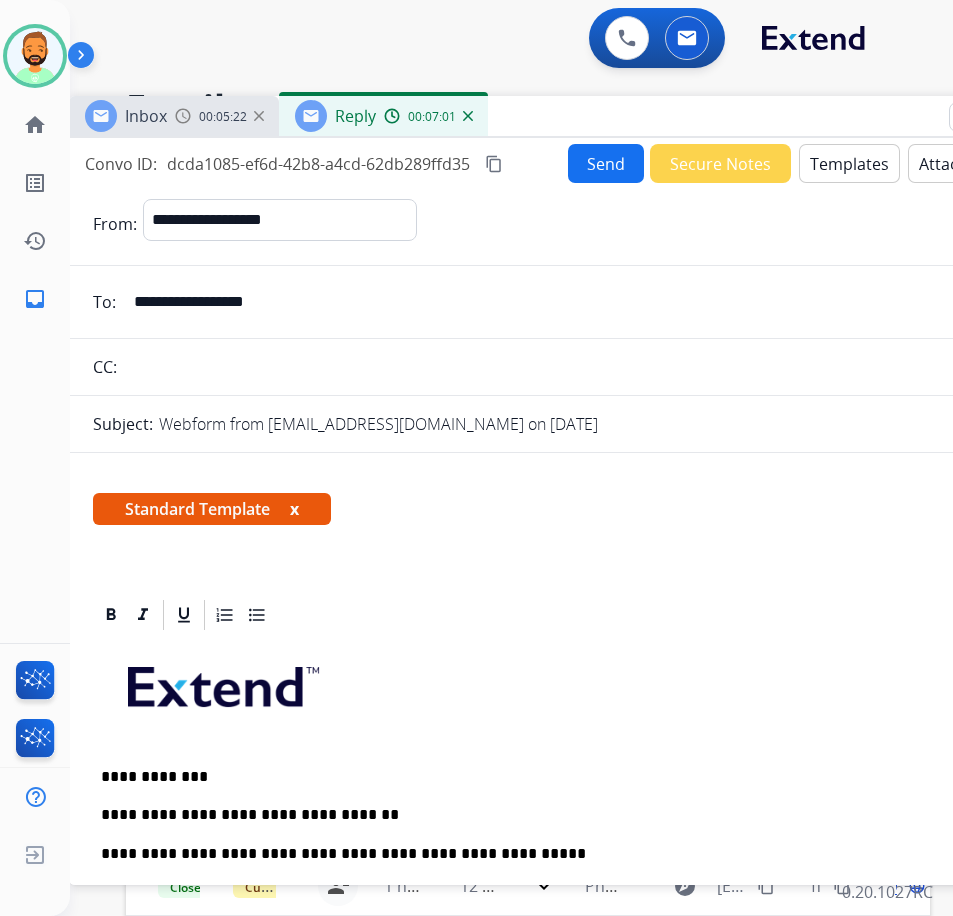 click on "Send" at bounding box center [606, 163] 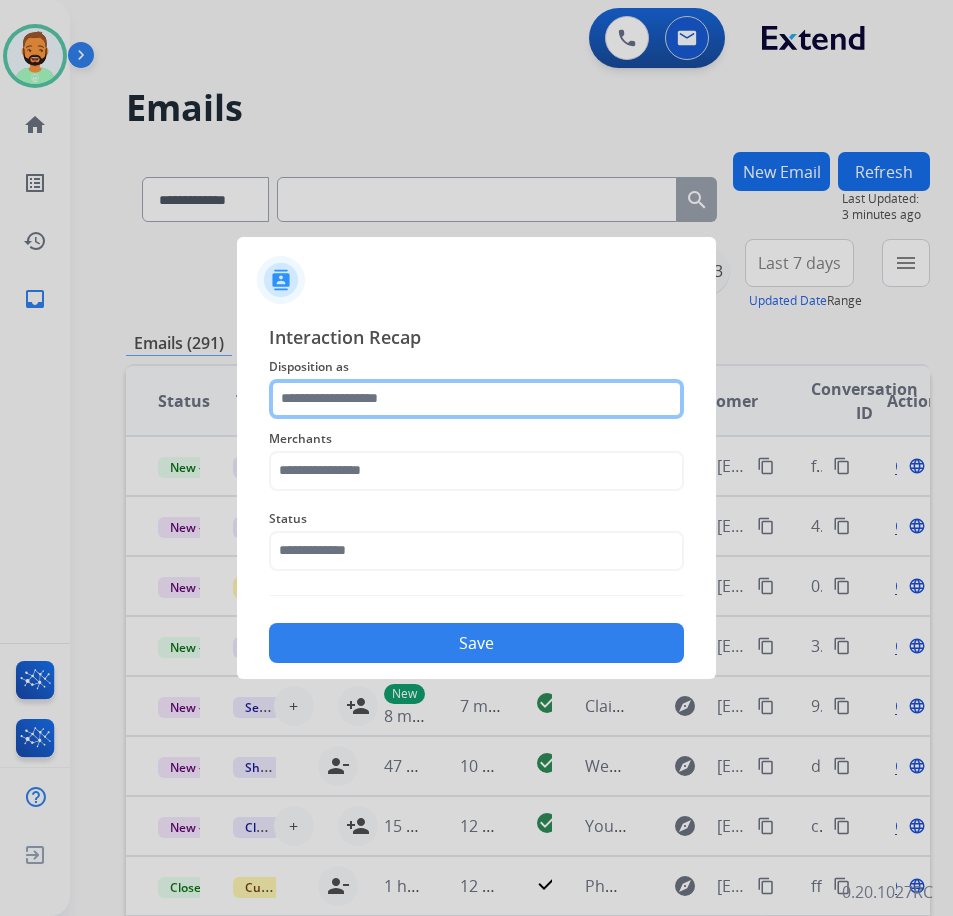 click 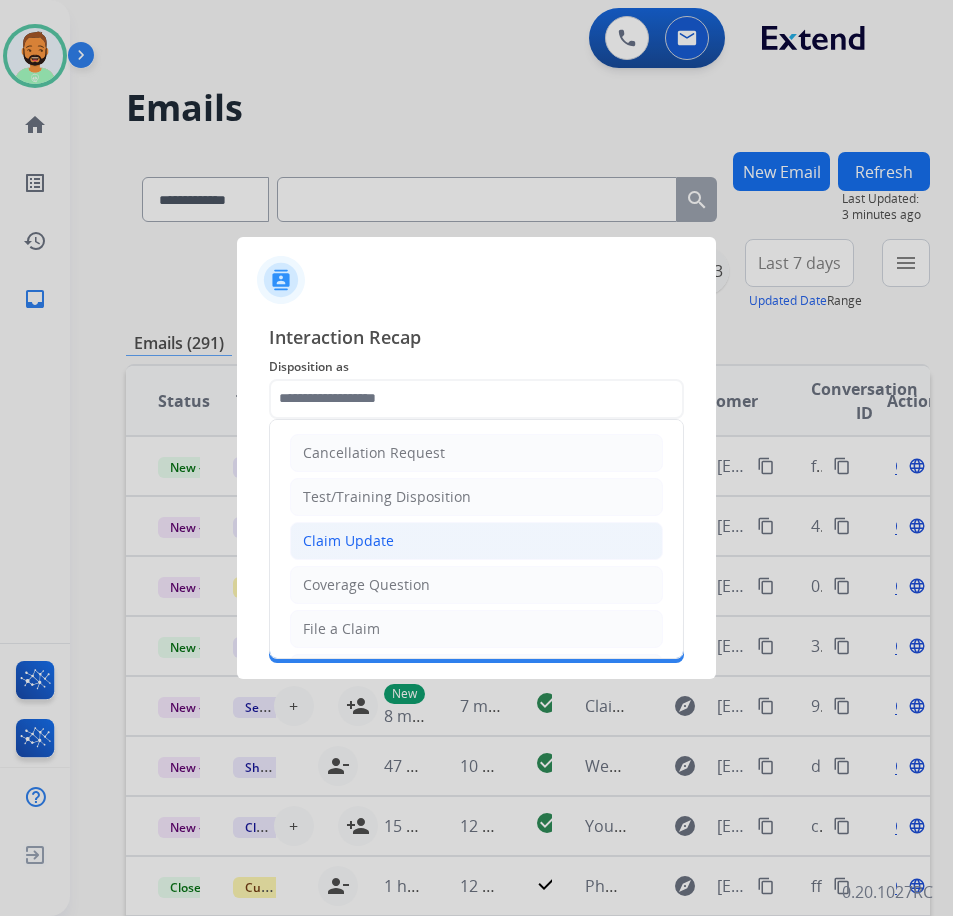 click on "Claim Update" 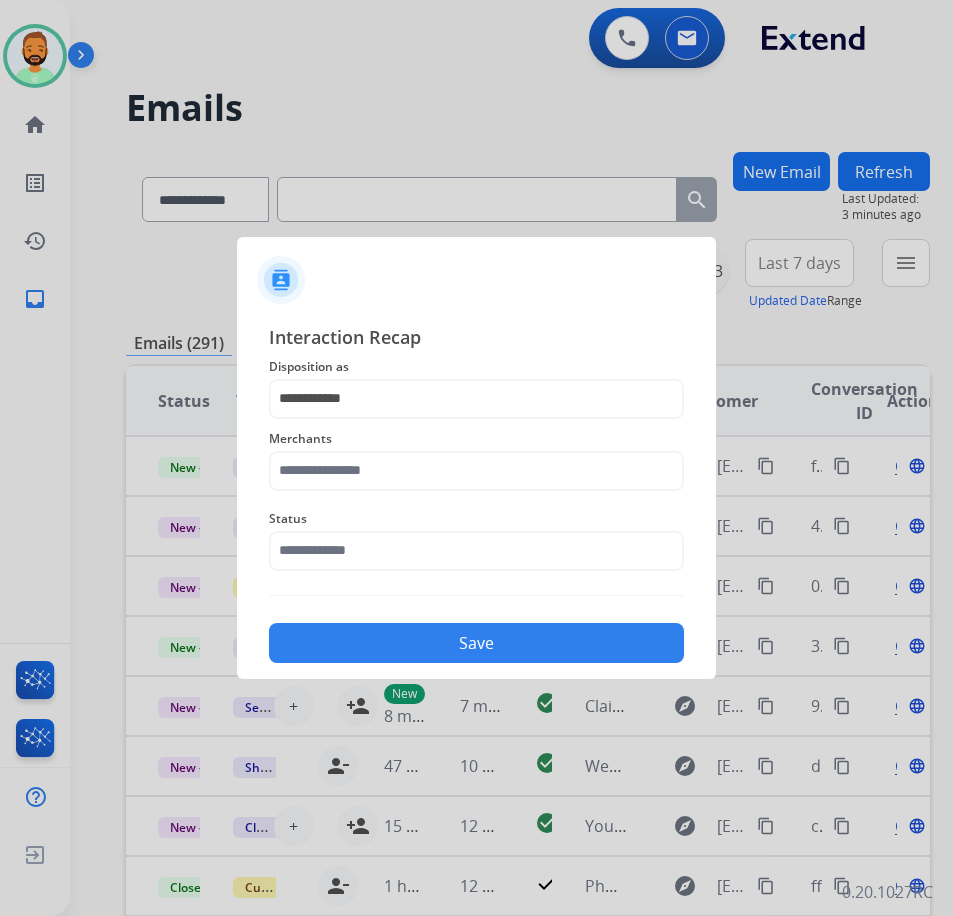 click on "Merchants" 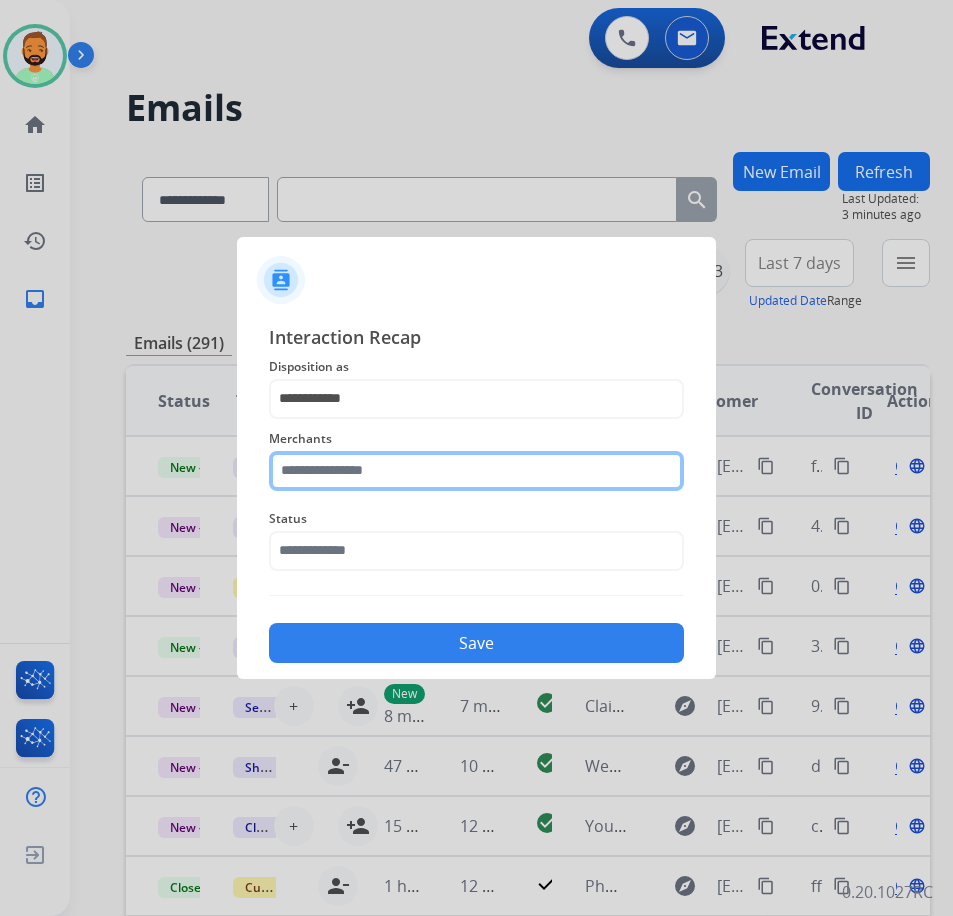 click 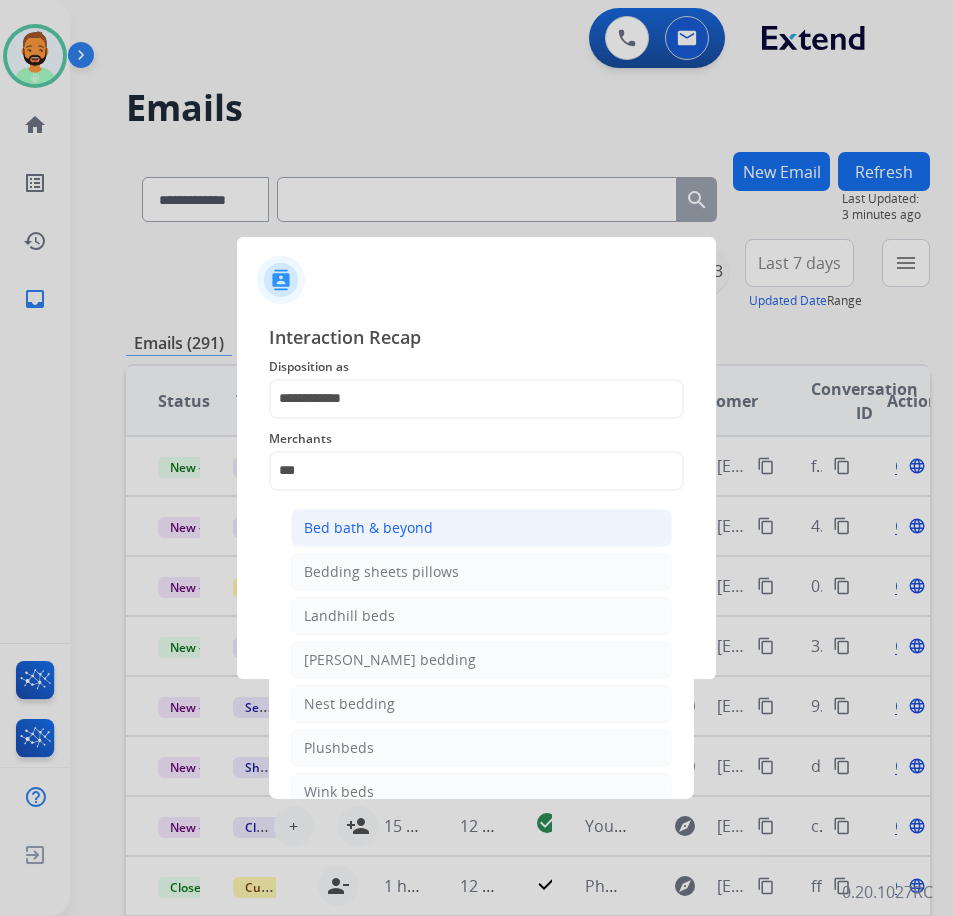 click on "Bed bath & beyond" 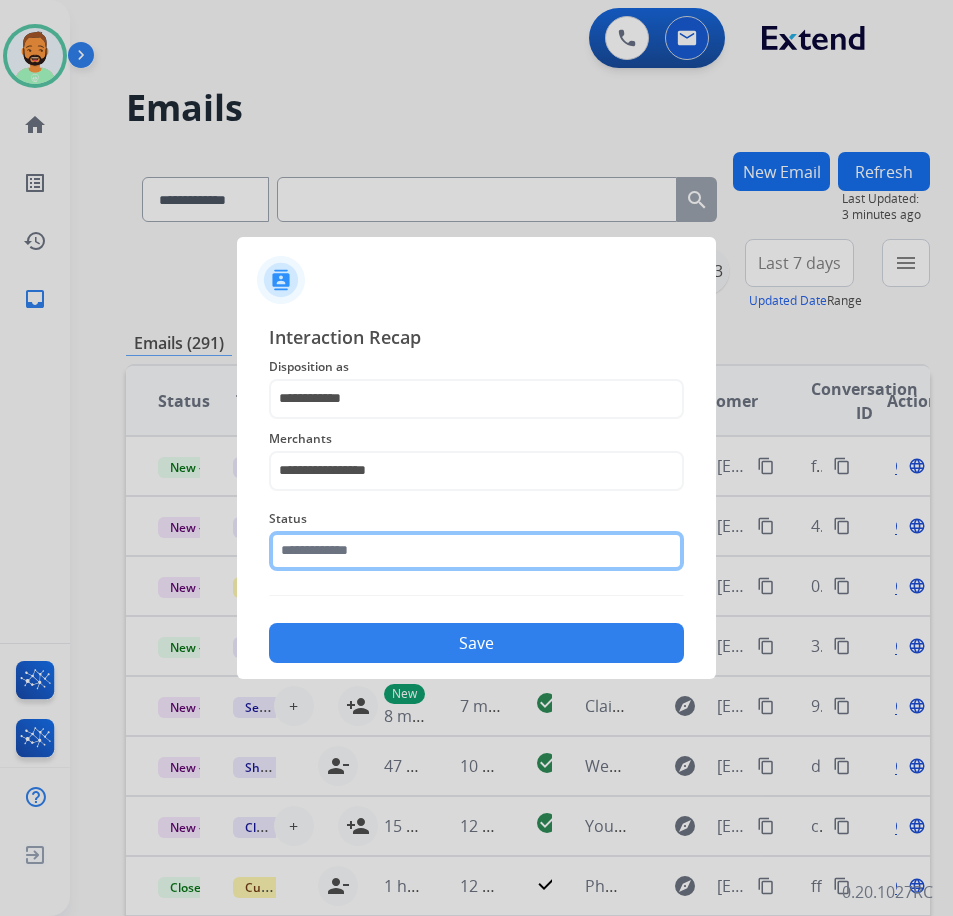 click 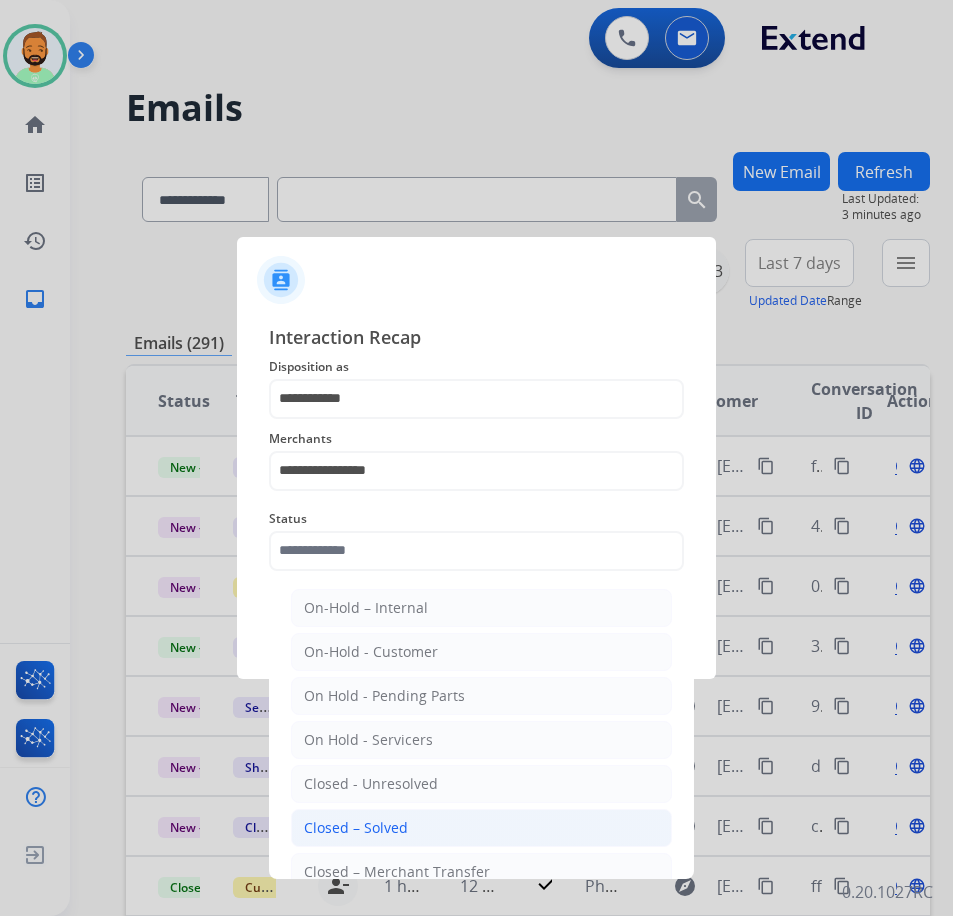click on "Closed – Solved" 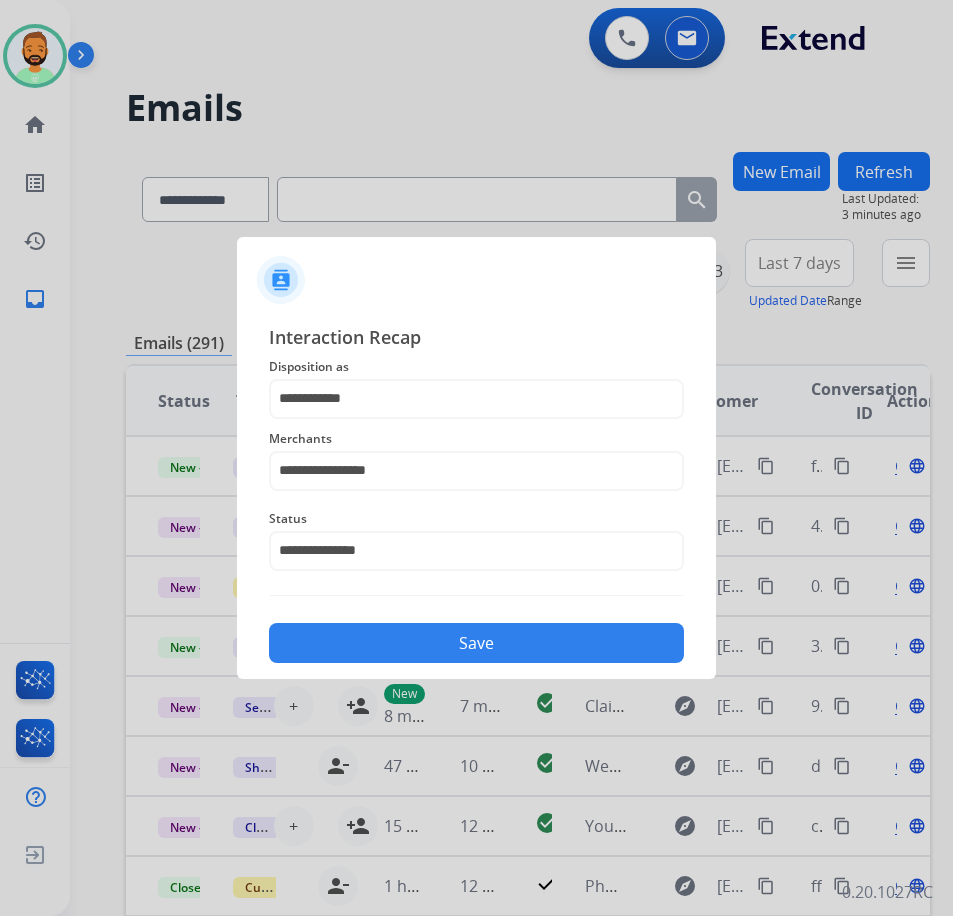 click on "Save" 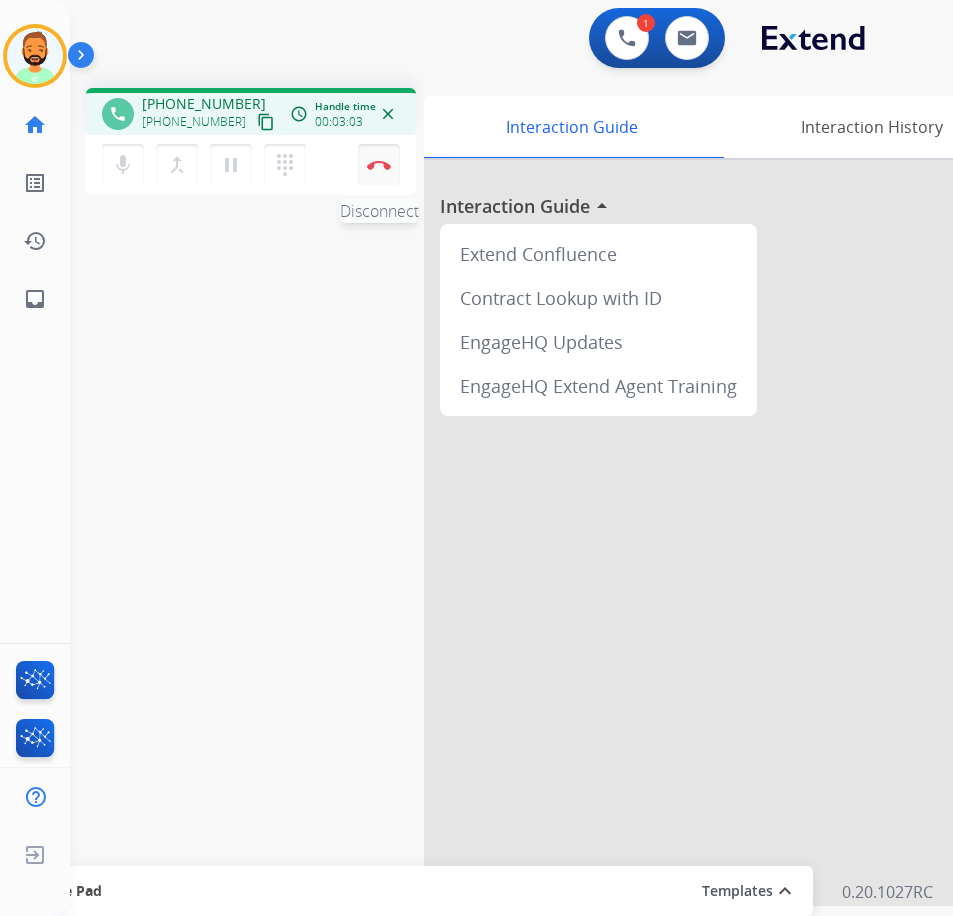 click on "Disconnect" at bounding box center [379, 165] 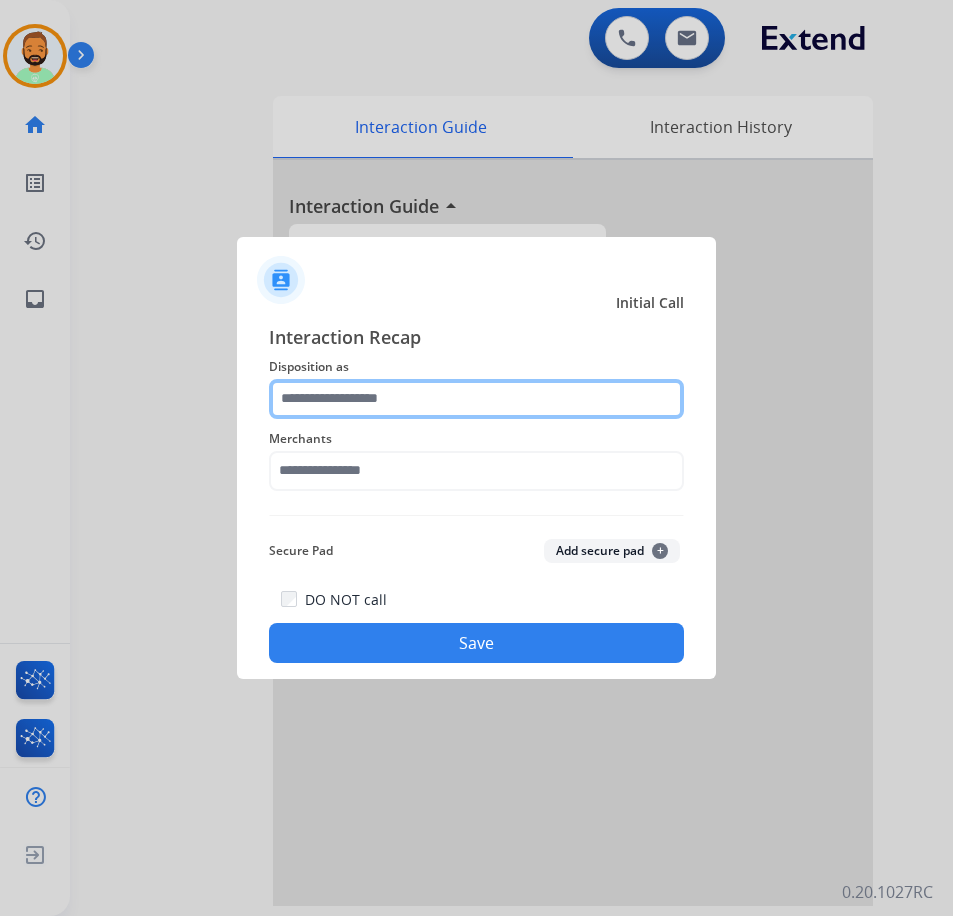 click 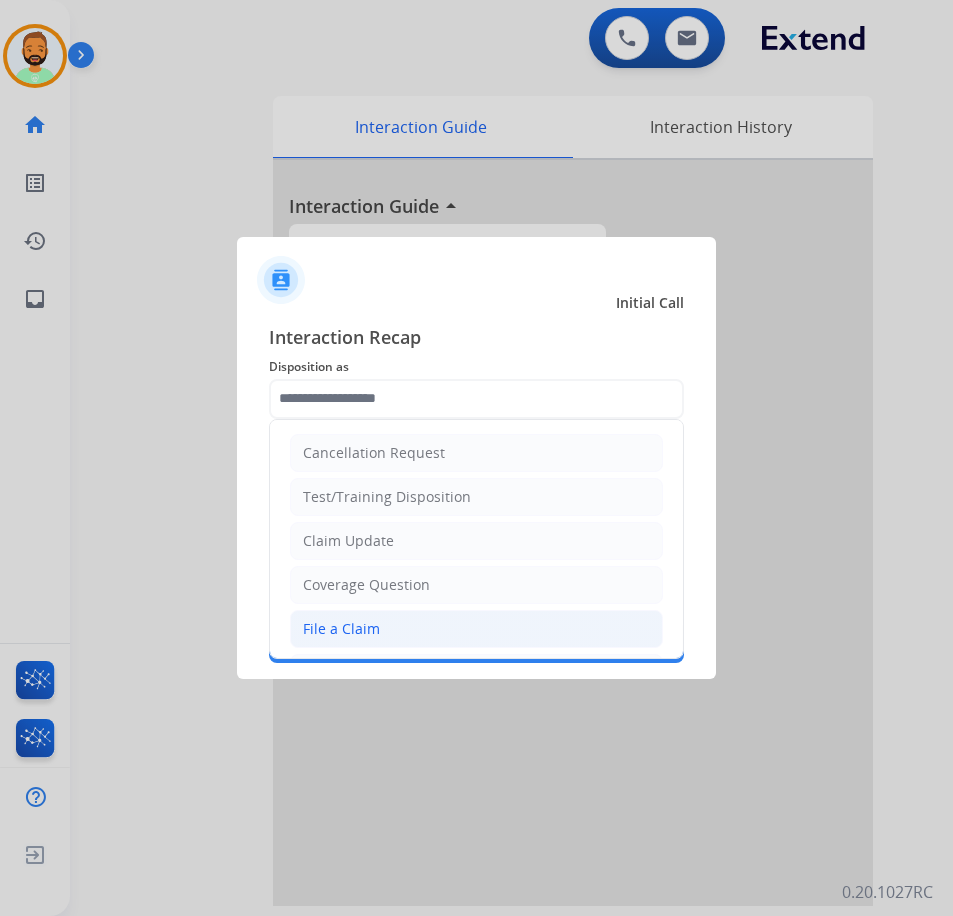 click on "File a Claim" 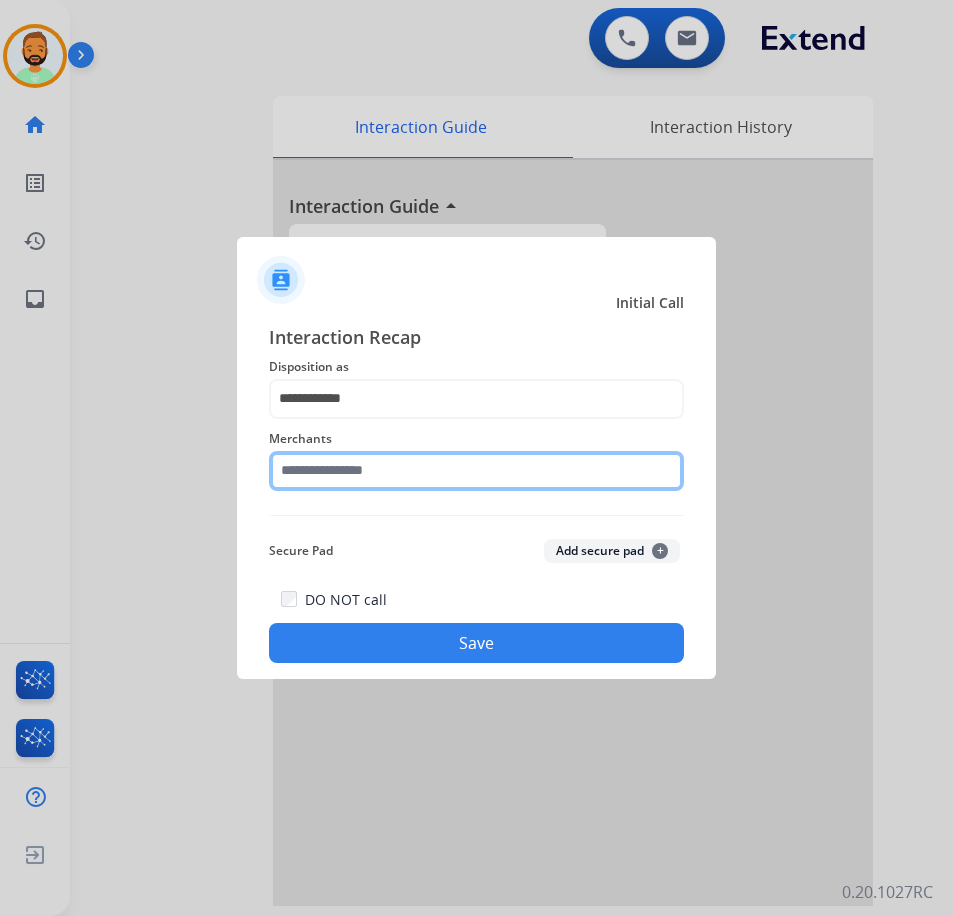 click 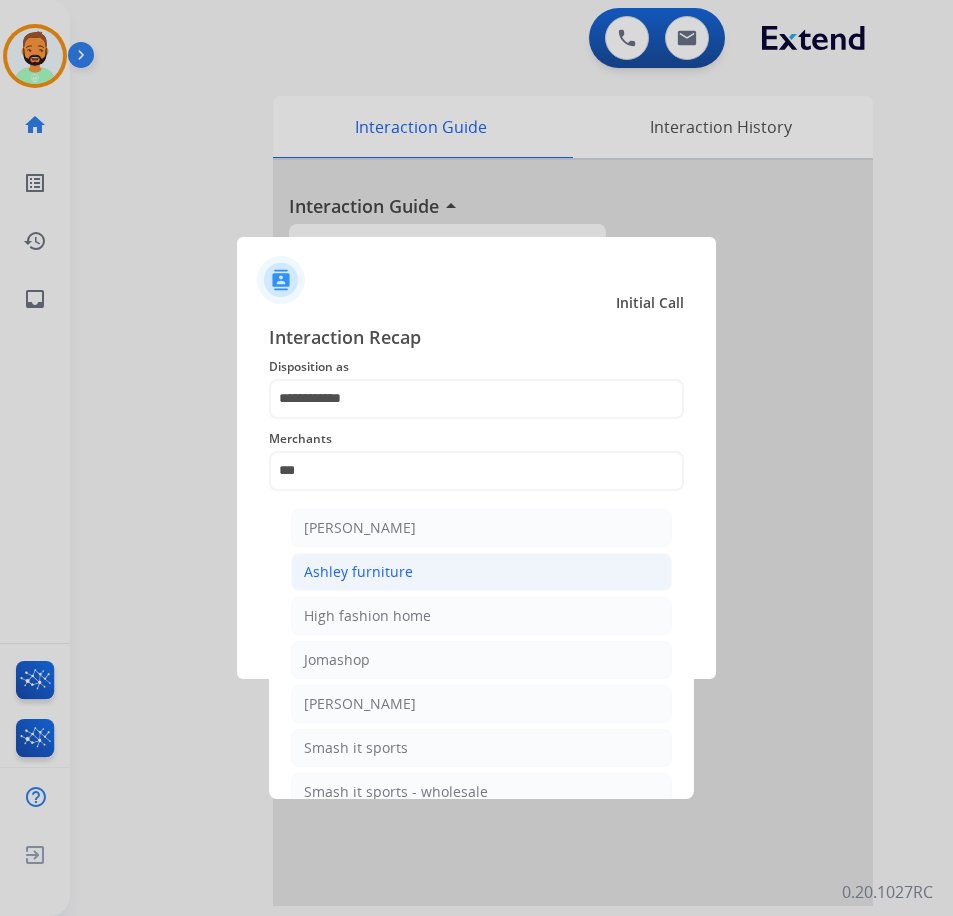 click on "Ashley furniture" 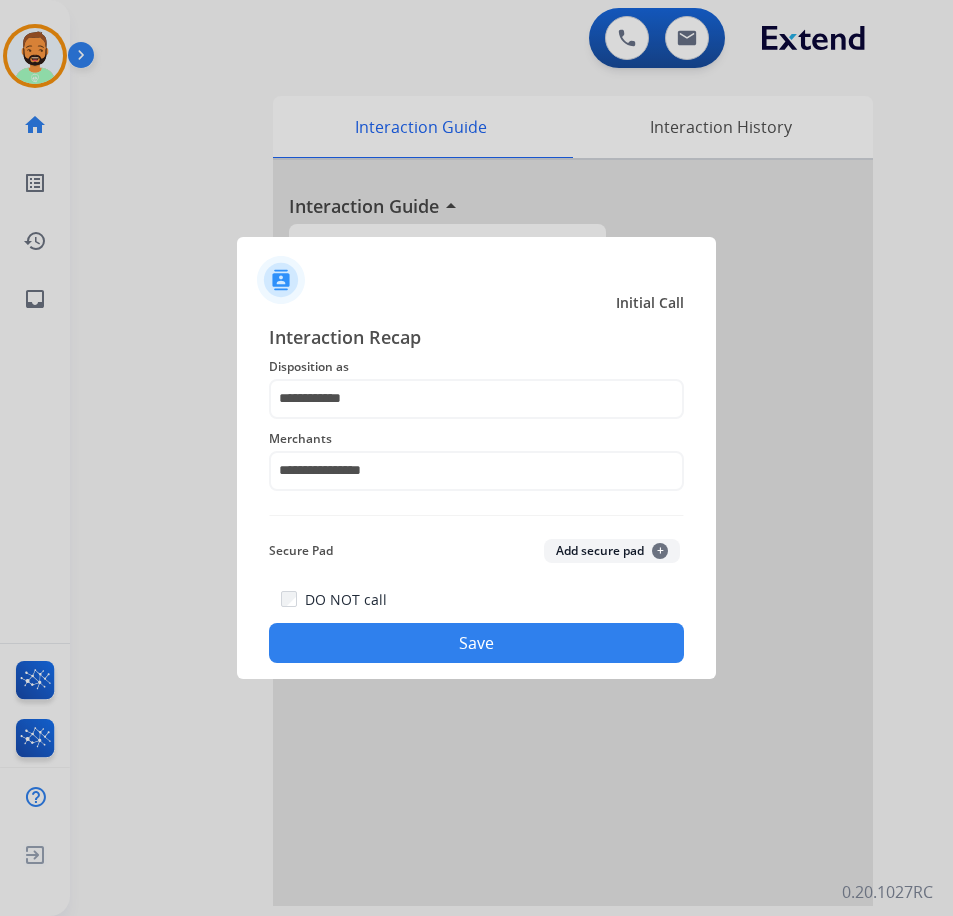 click on "Save" 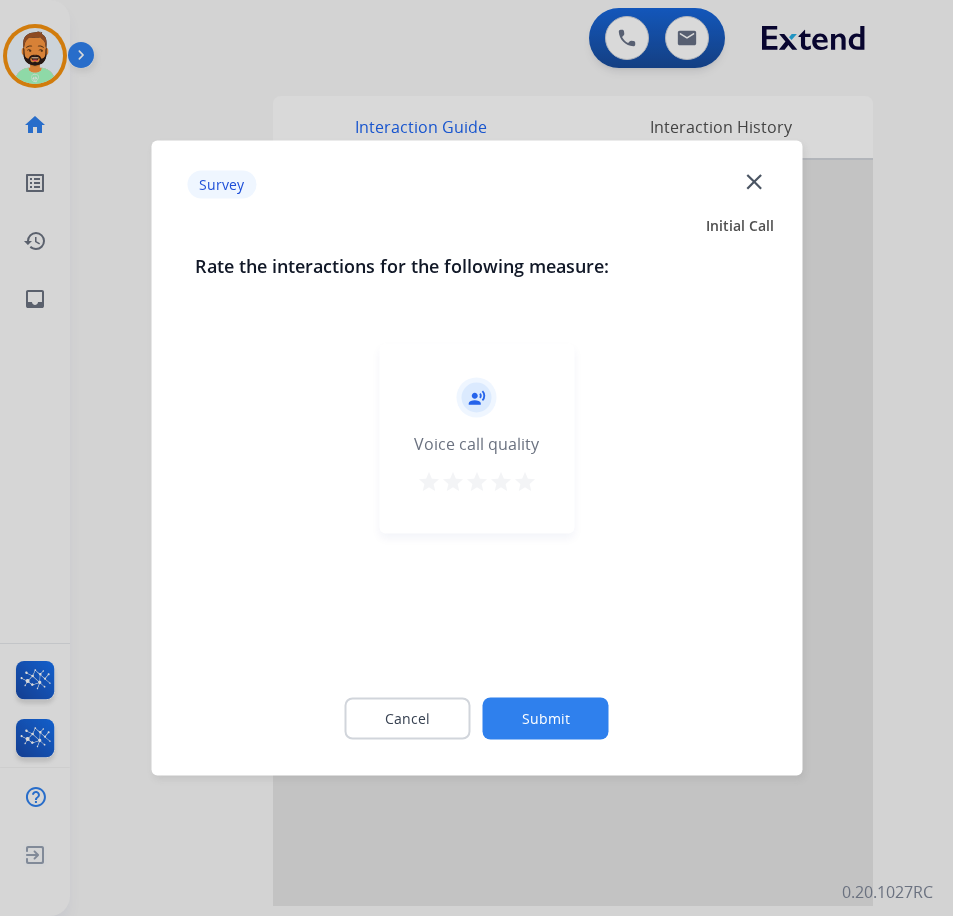 click on "Submit" 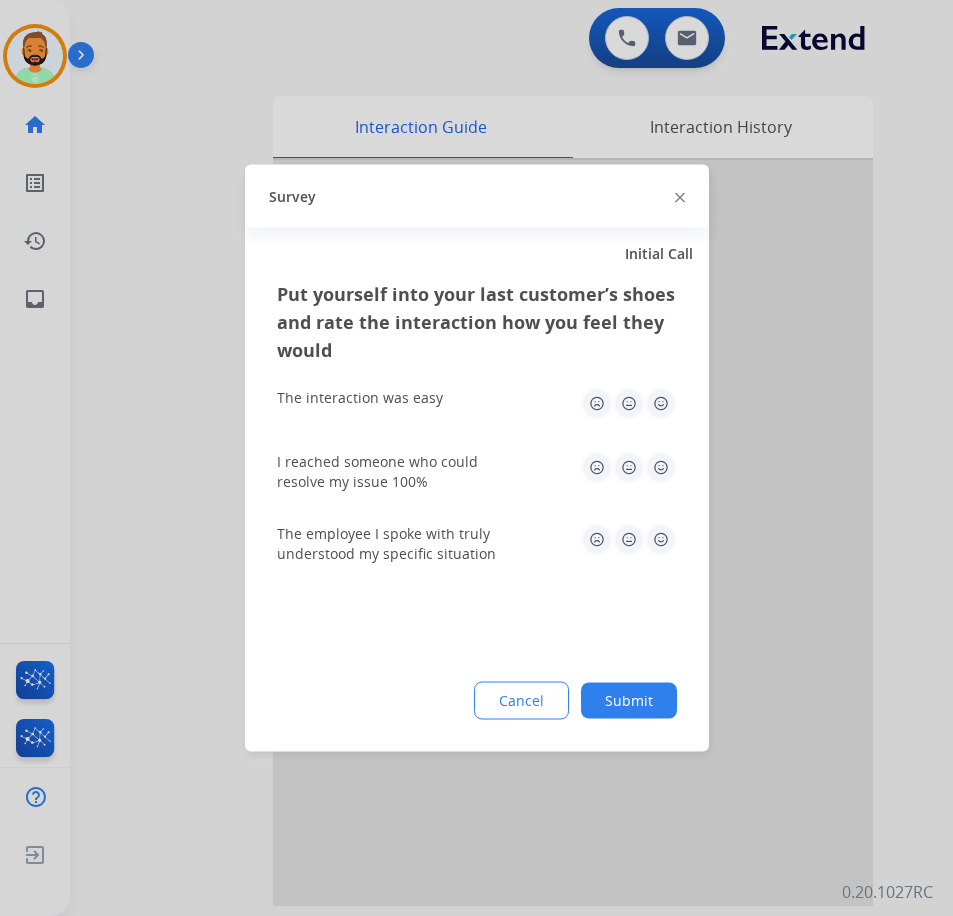 click on "Submit" 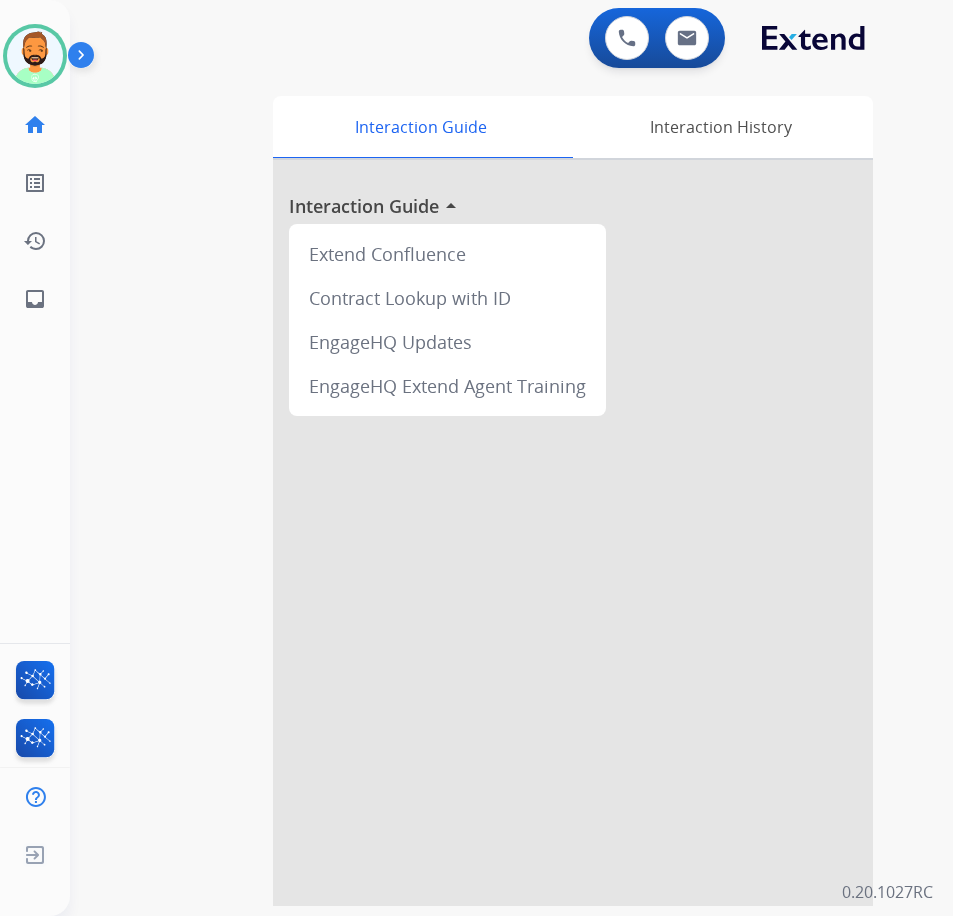 click at bounding box center (573, 533) 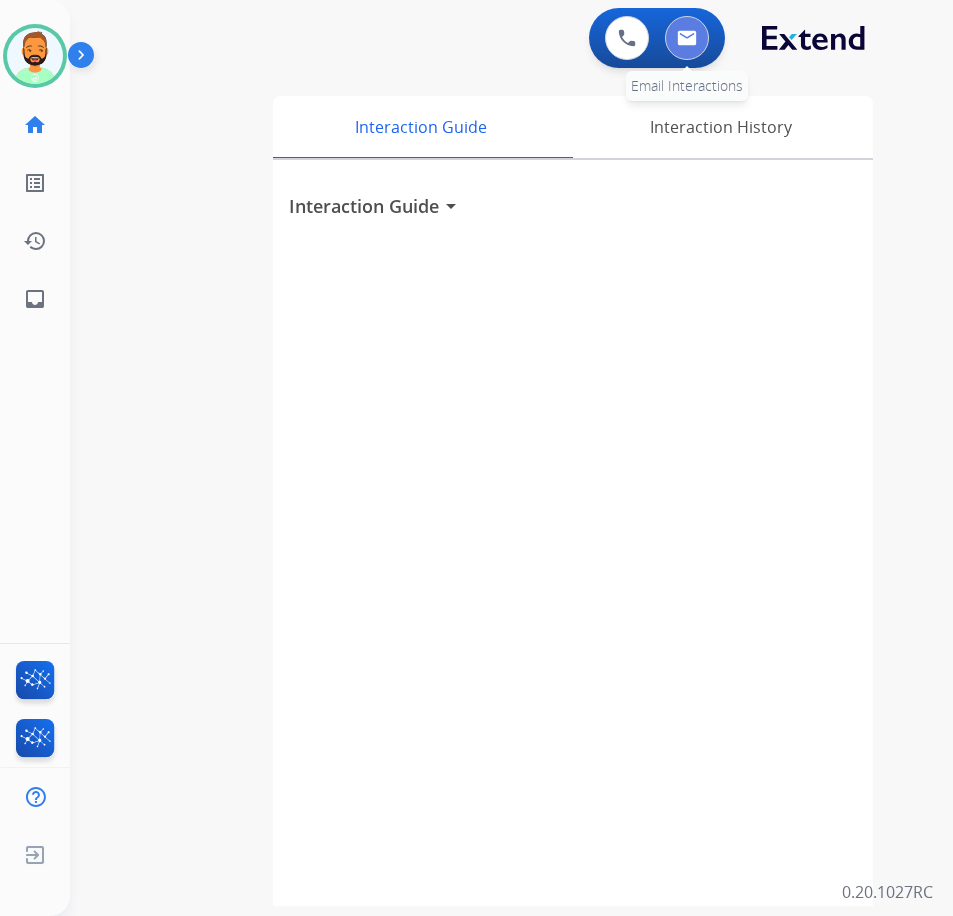 click at bounding box center [687, 38] 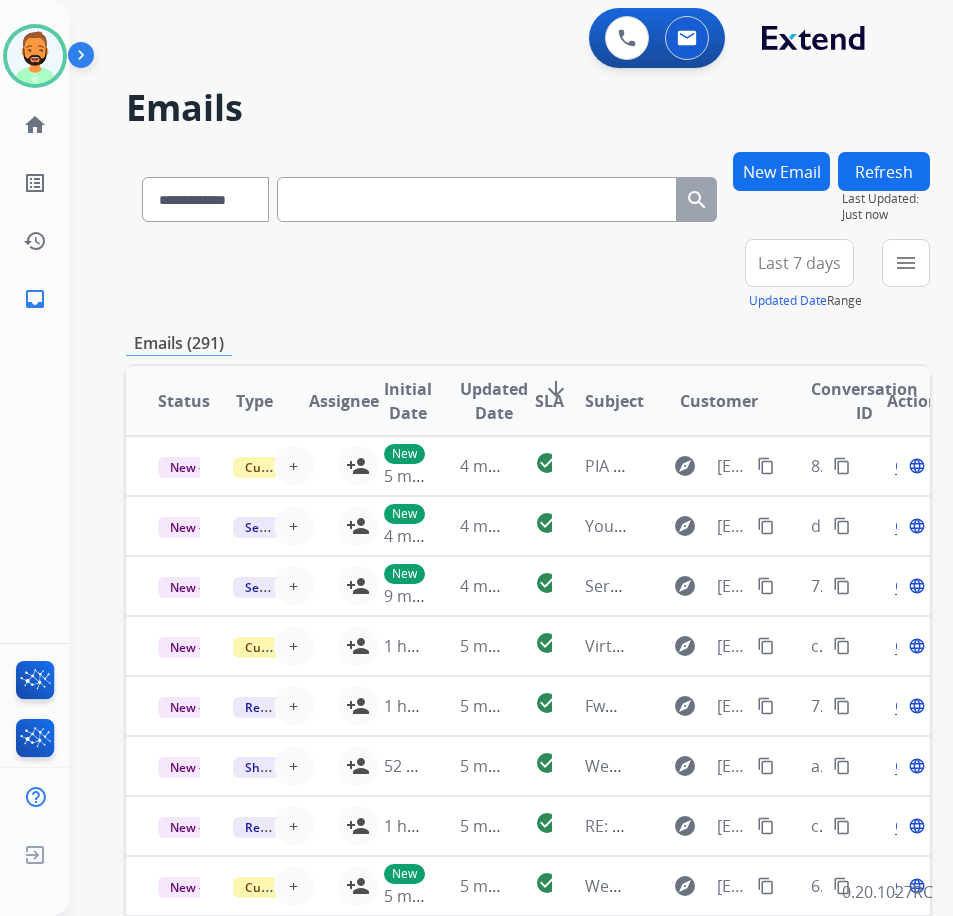 click on "Last 7 days" at bounding box center [799, 263] 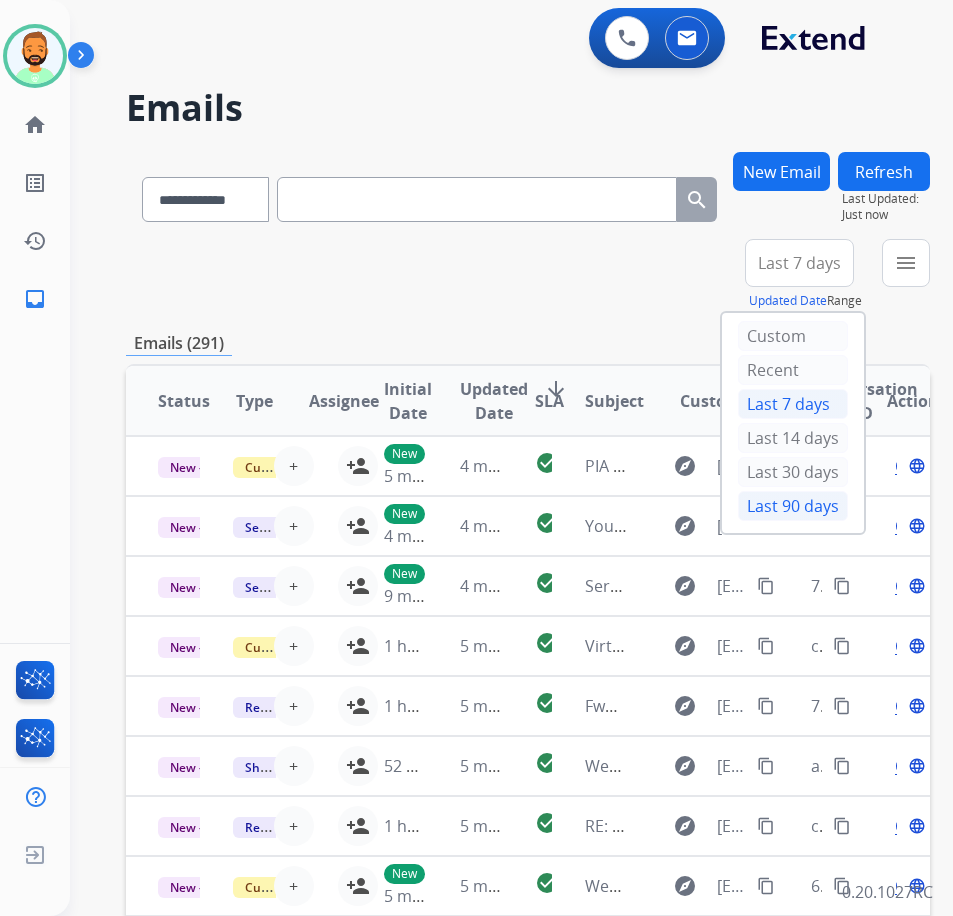 click on "Last 90 days" at bounding box center [793, 506] 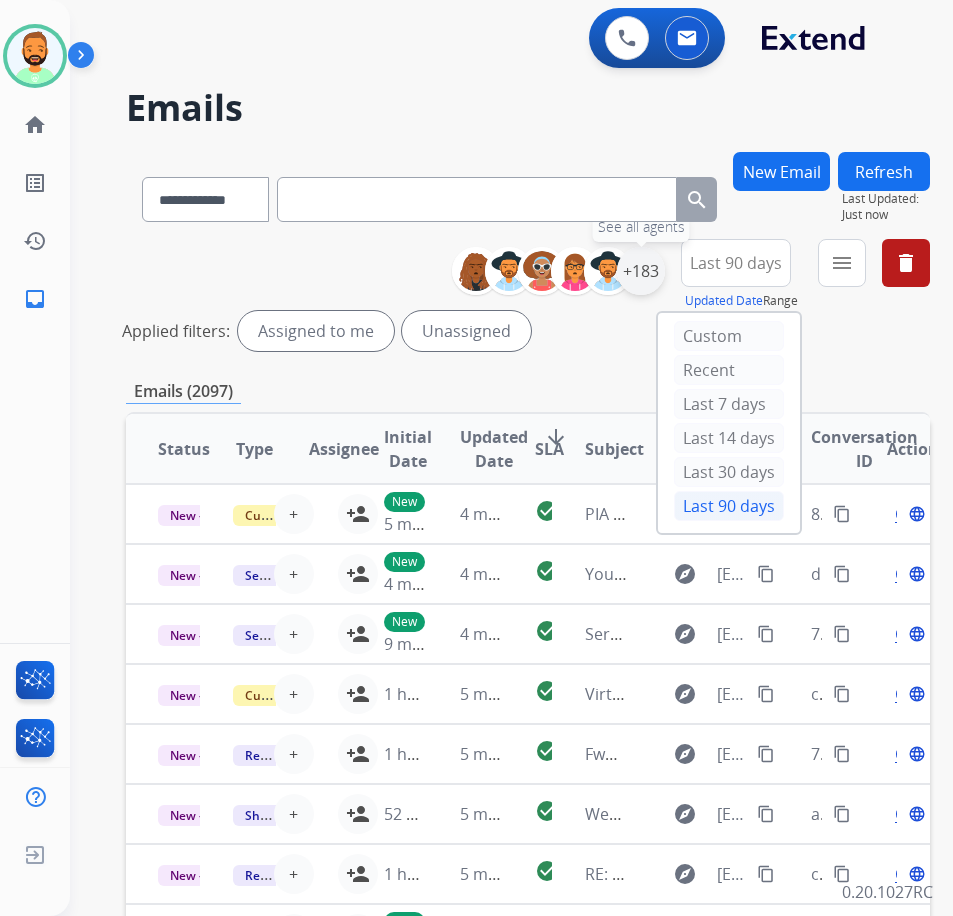 click on "+183" at bounding box center [641, 271] 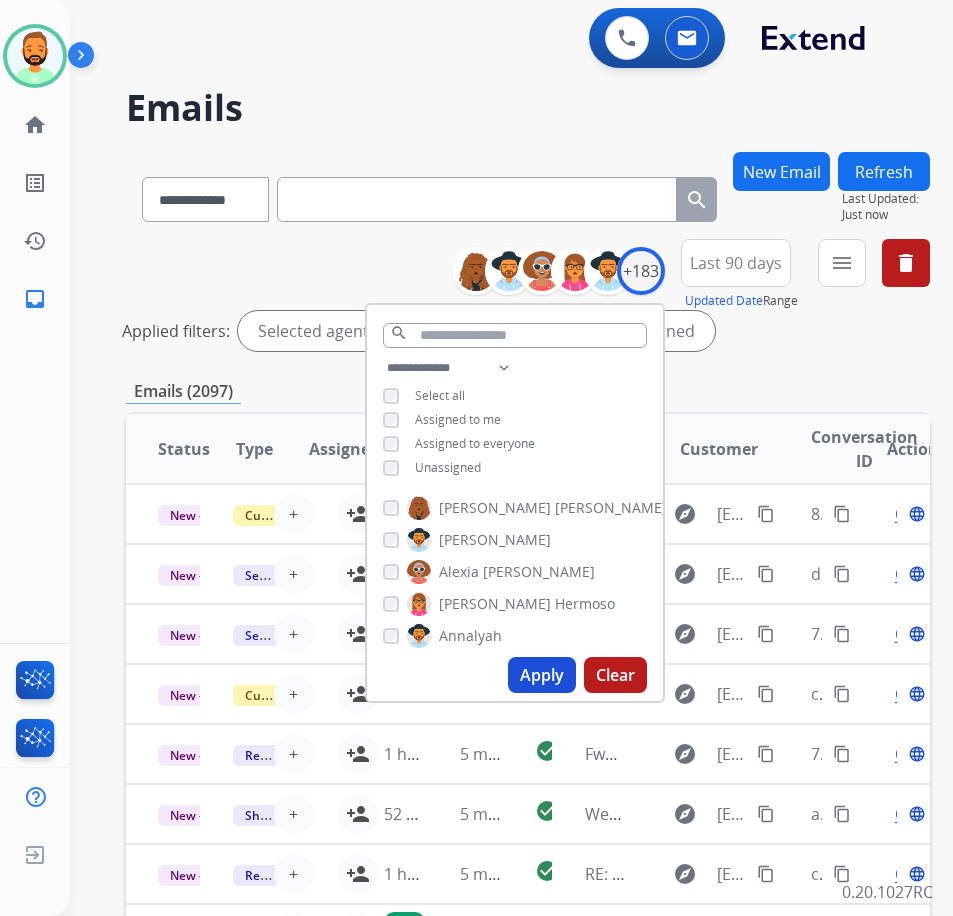 click on "Unassigned" at bounding box center [448, 467] 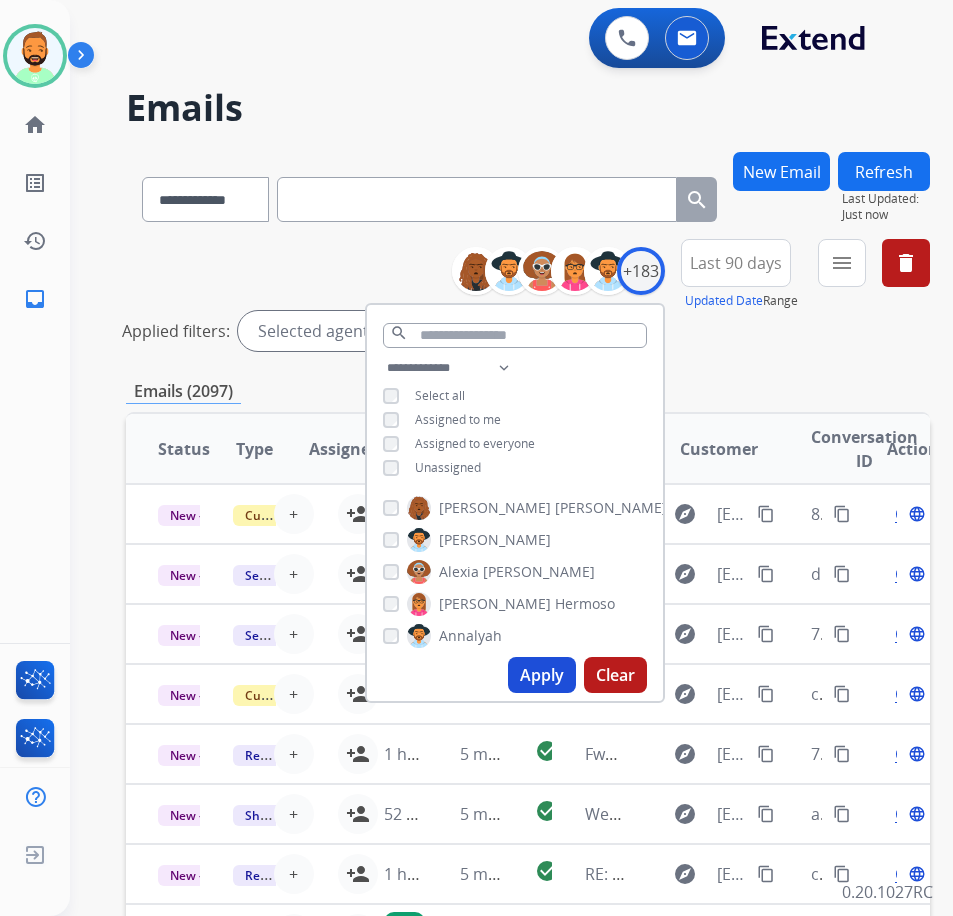 click on "Apply" at bounding box center [542, 675] 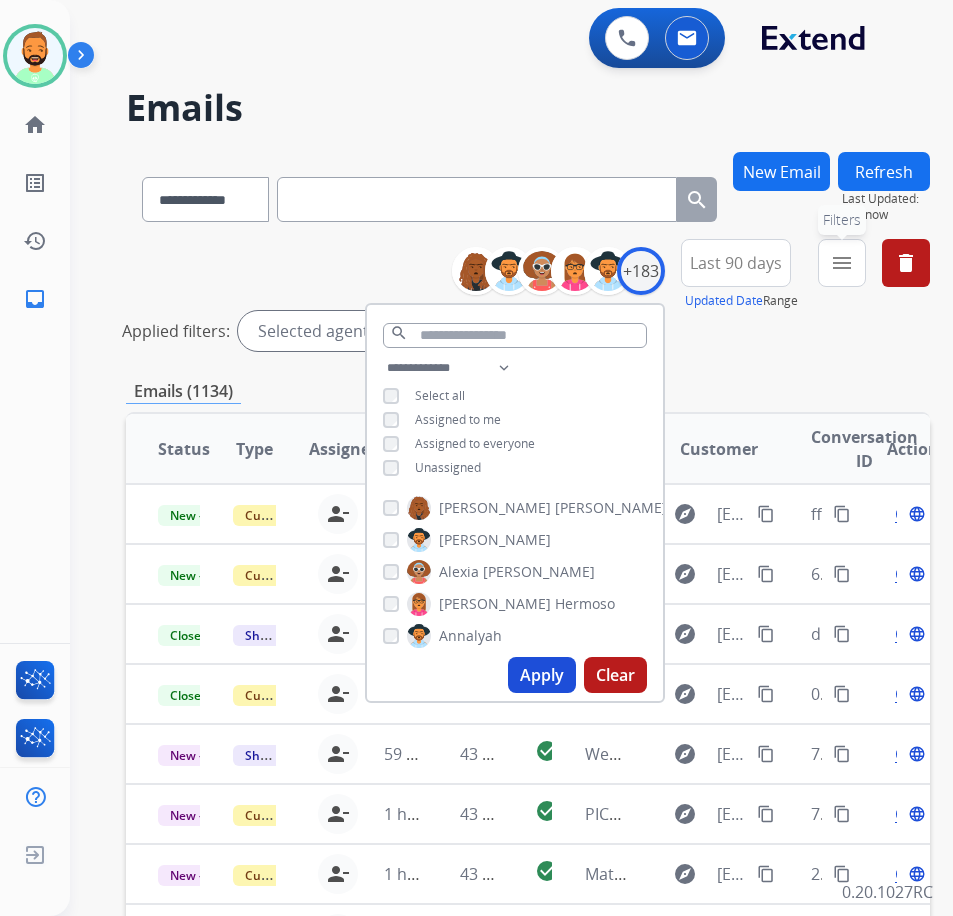 click on "menu  Filters" at bounding box center (842, 263) 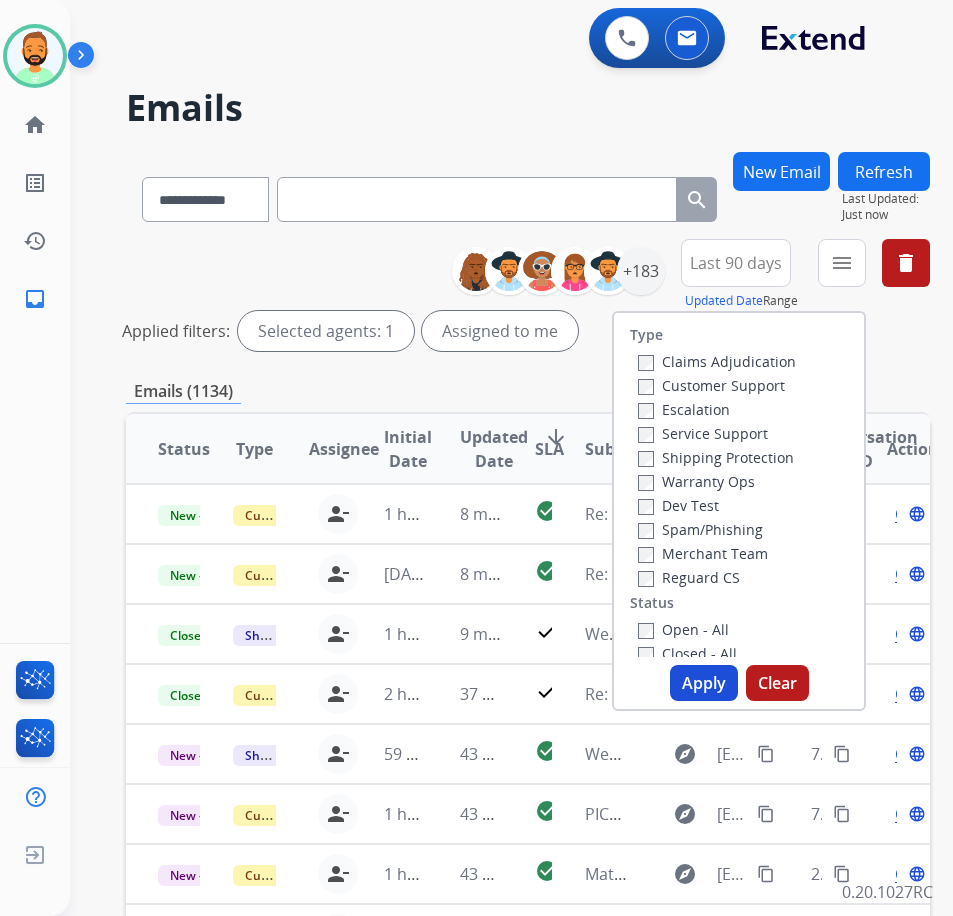 click on "Escalation" at bounding box center [717, 409] 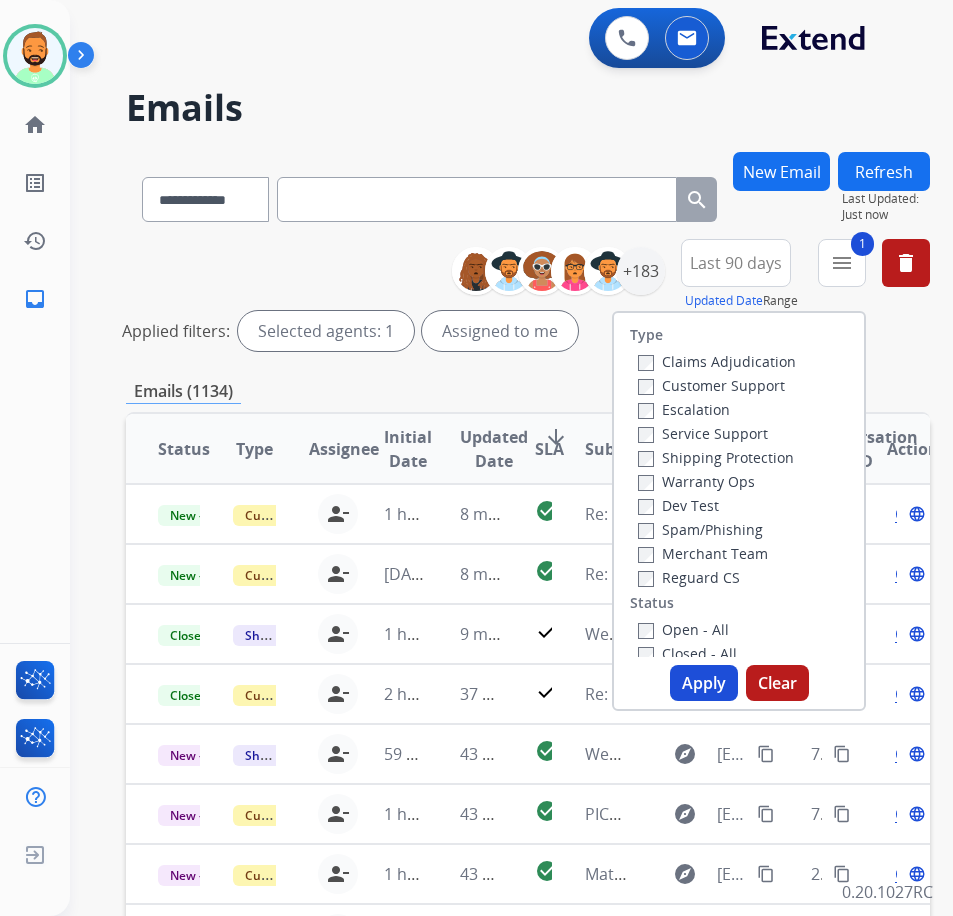 click on "Shipping Protection" at bounding box center (716, 457) 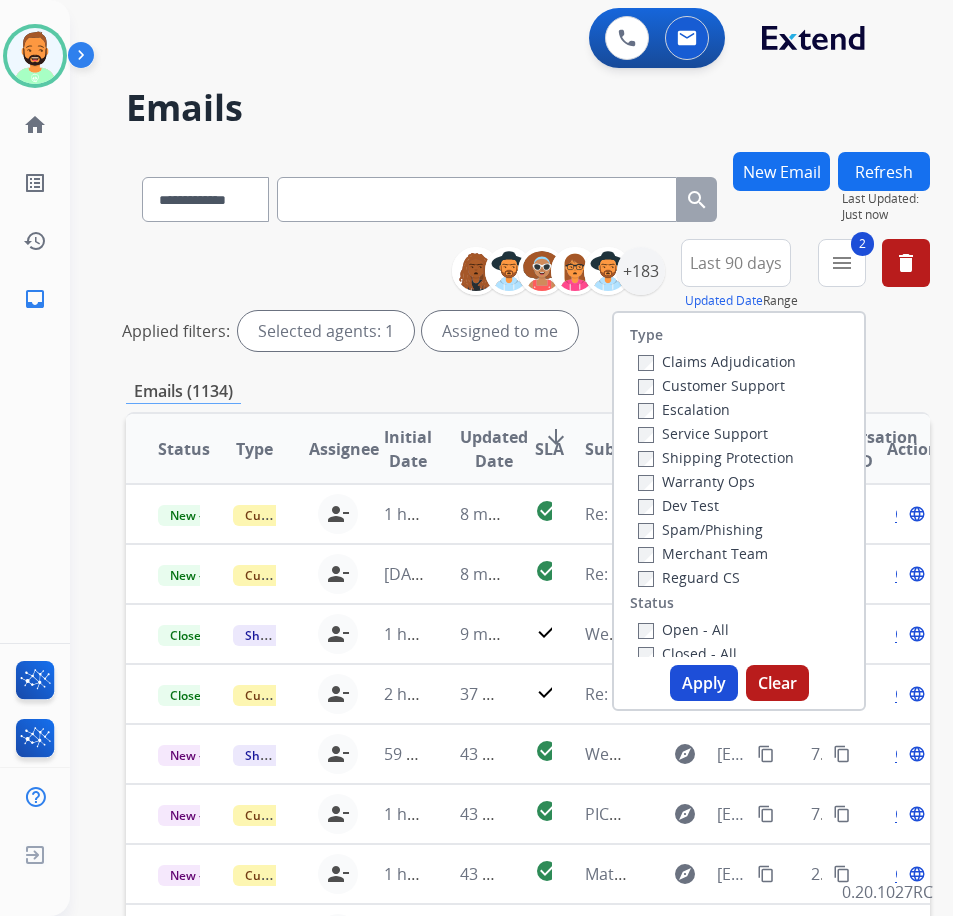 click on "Open - All" at bounding box center (683, 629) 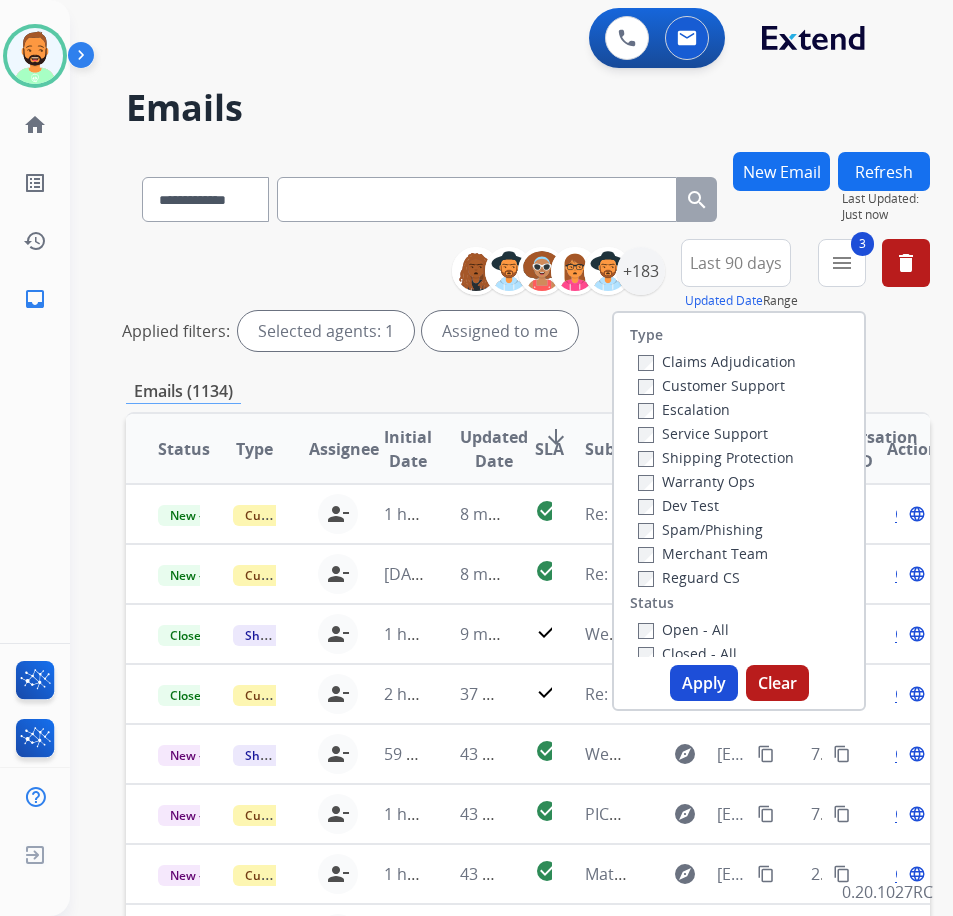click on "Apply" at bounding box center [704, 683] 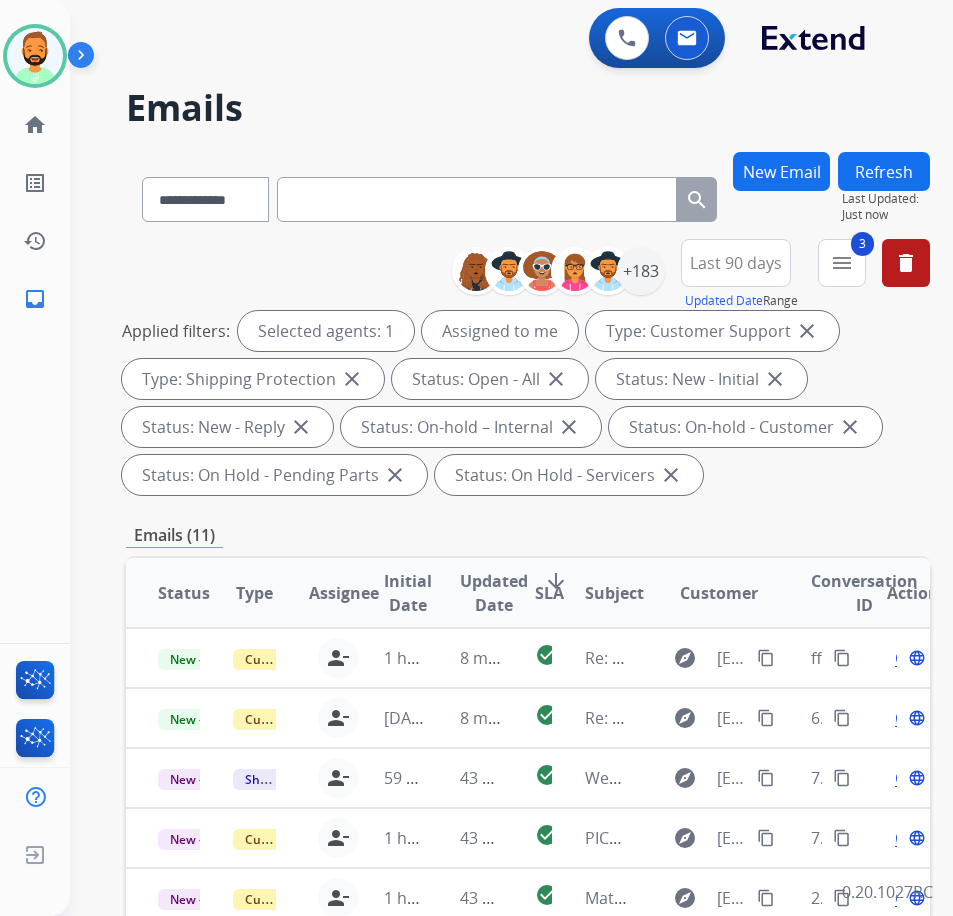 click on "arrow_downward" at bounding box center (556, 581) 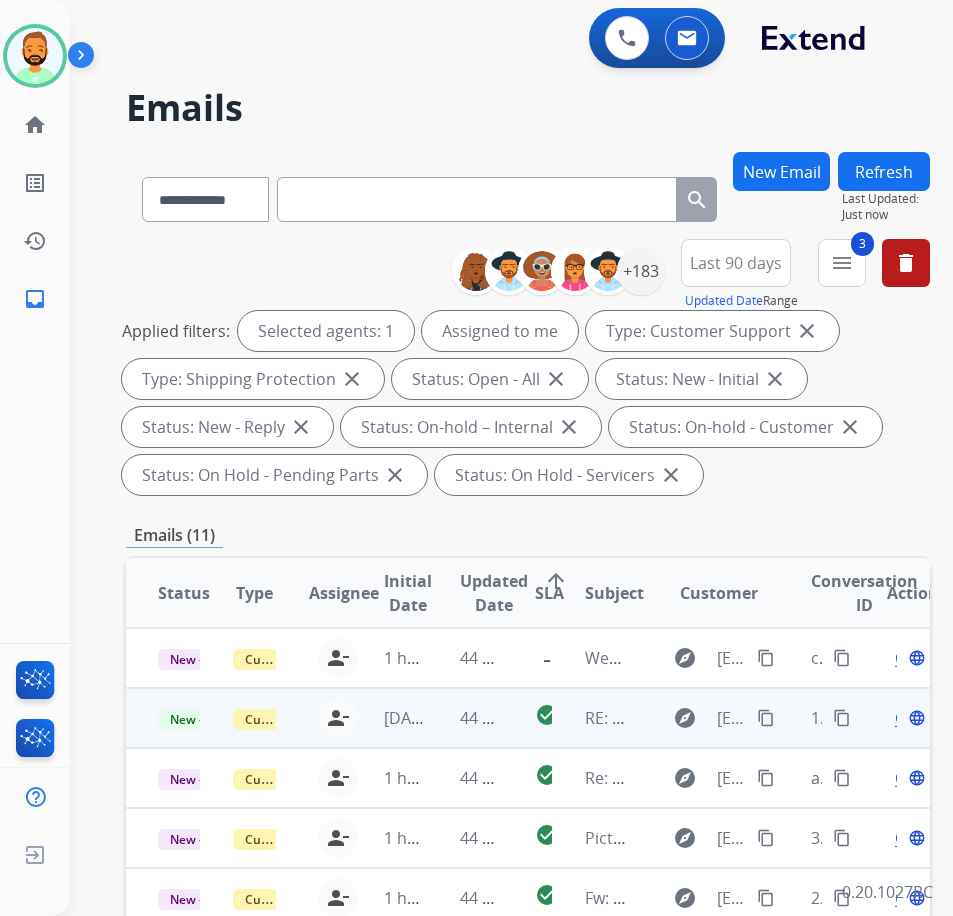 click on "44 minutes ago" at bounding box center [465, 718] 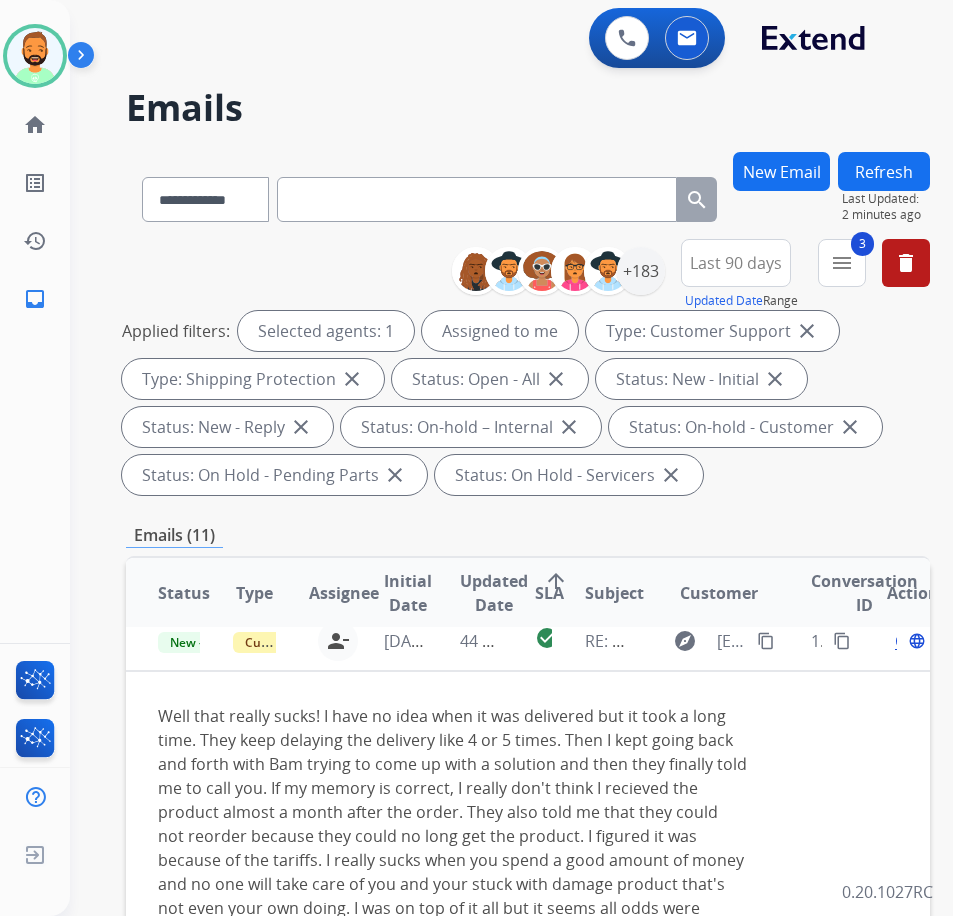 scroll, scrollTop: 0, scrollLeft: 0, axis: both 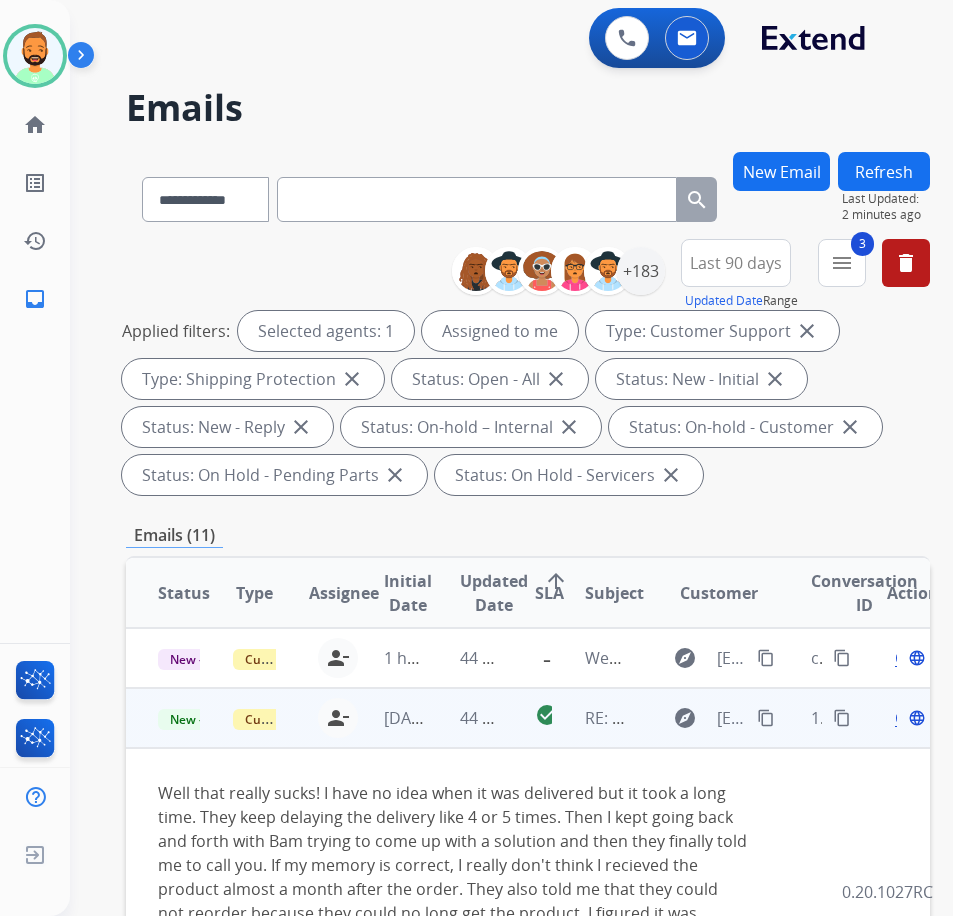 click on "content_copy" at bounding box center [766, 718] 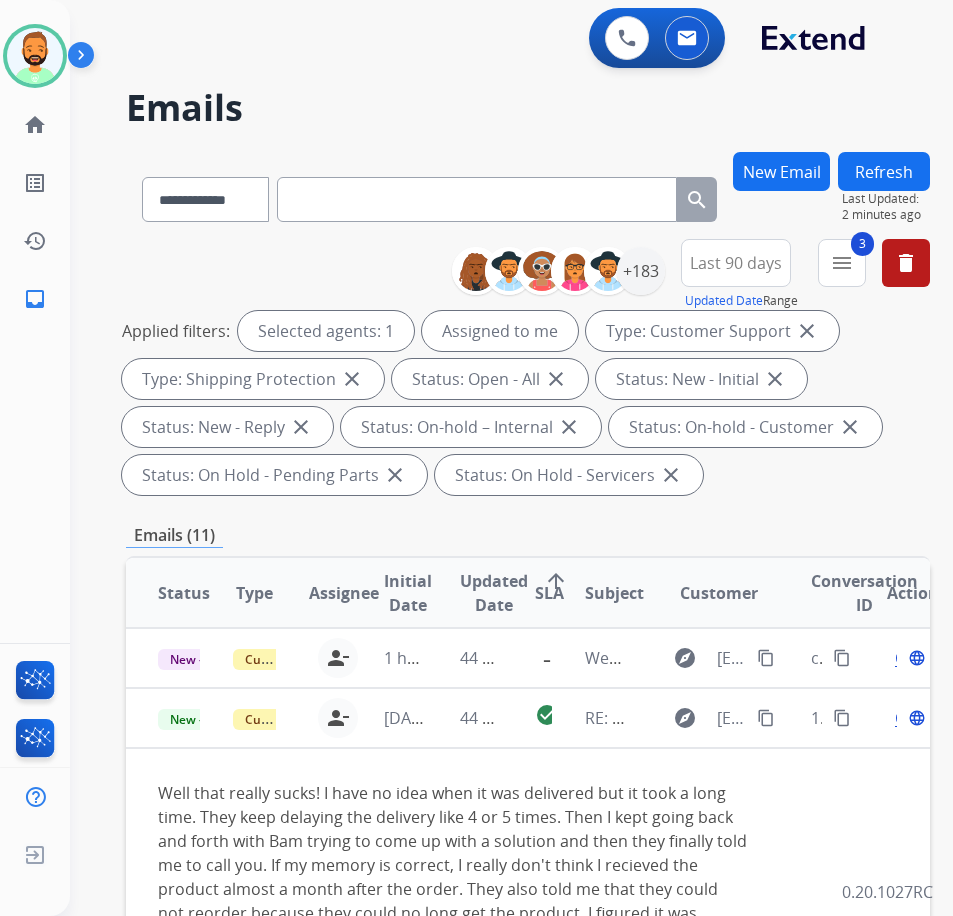 drag, startPoint x: 818, startPoint y: 860, endPoint x: 830, endPoint y: 820, distance: 41.761227 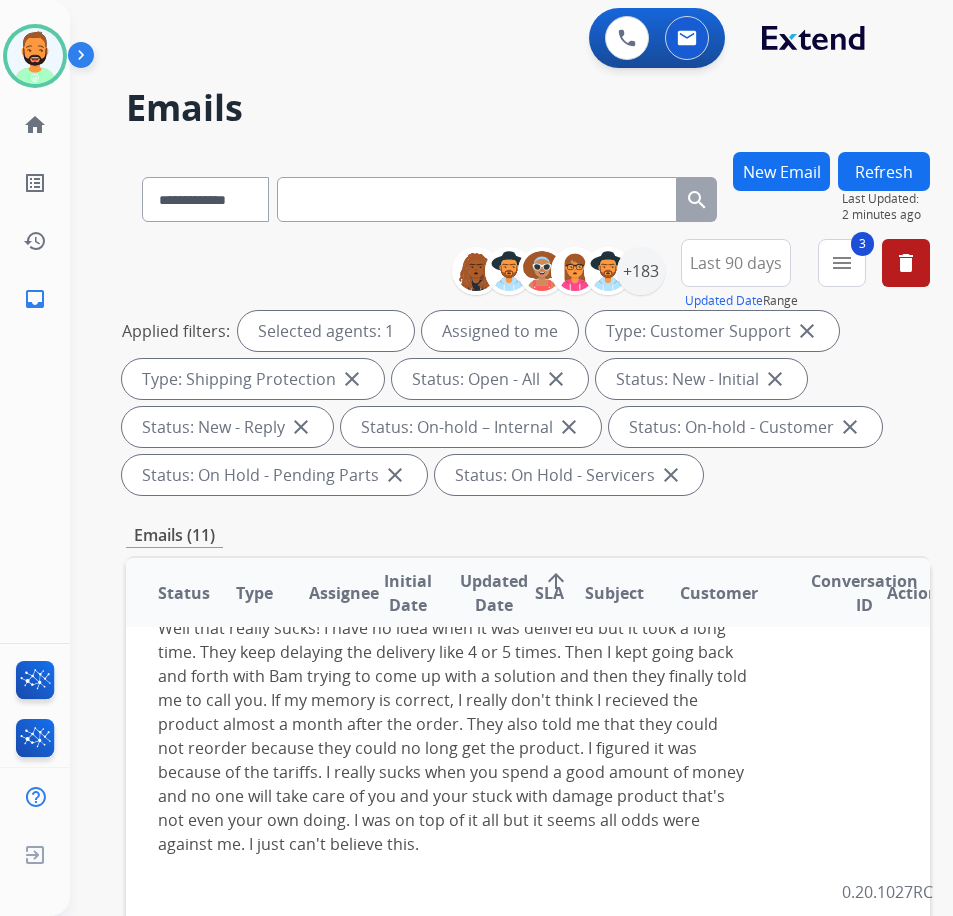scroll, scrollTop: 200, scrollLeft: 0, axis: vertical 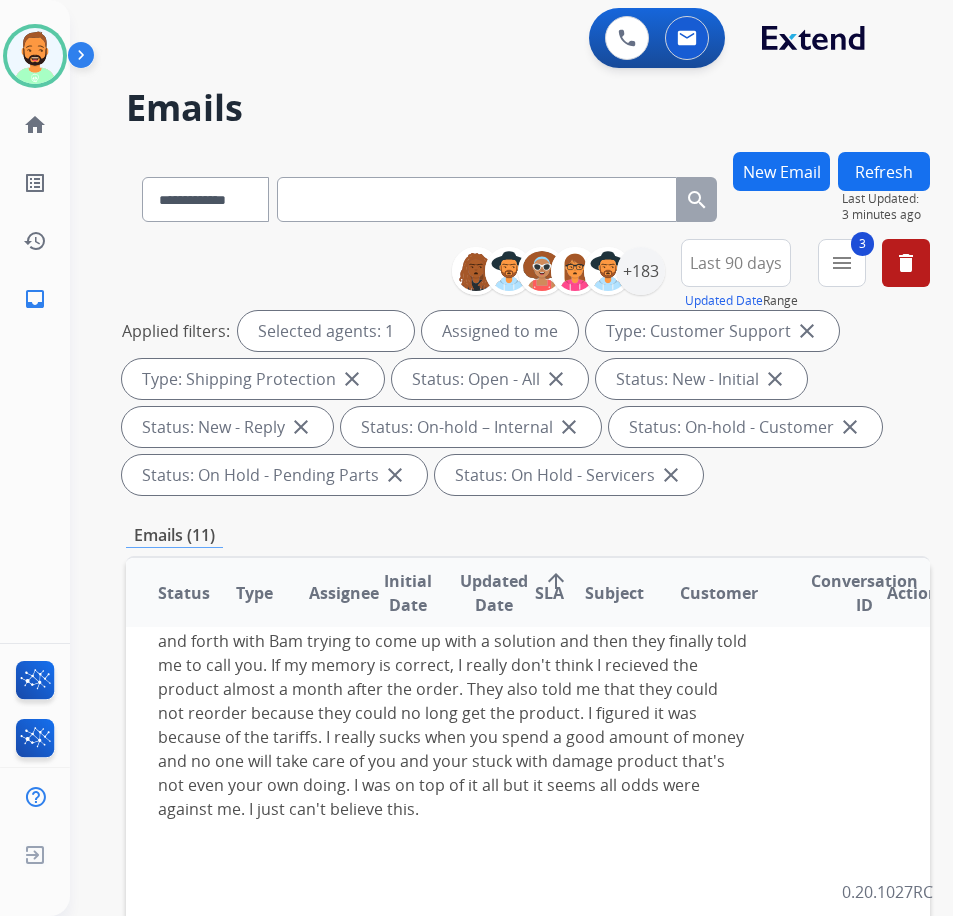 click on "Status Type Assignee Initial Date Updated Date arrow_upward SLA Subject Customer Conversation ID Action New - Initial Customer Support todd.lauletta@eccogroupusa.com person_remove Unassign to Me 1 hour ago 44 minutes ago -  Webform from alanshaf@gmail.com on 07/11/2025  explore alanshaf@gmail.com content_copy  c8ba40e4-cf54-41e3-827b-5697005c08fb  content_copy Open language New - Reply Customer Support todd.lauletta@eccogroupusa.com person_remove Unassign to Me 4 weeks ago 44 minutes ago check_circle  RE: Damage  explore spydrwomyn2@msn.com content_copy  1be62906-2772-4063-9730-614f5f511296  content_copy Open language
New - Initial Customer Support todd.lauletta@eccogroupusa.com person_remove Unassign to Me 1 hour ago 44 minutes ago check_circle  Re: Your Extend Virtual Card  explore davesauto66@gmail.com content_copy  a9ba8d94-d274-4928-9c8e-c097839a71f2  content_copy Open language New - Initial Customer Support todd.lauletta@eccogroupusa.com person_remove Unassign to Me 1 hour ago explore" at bounding box center (528, 882) 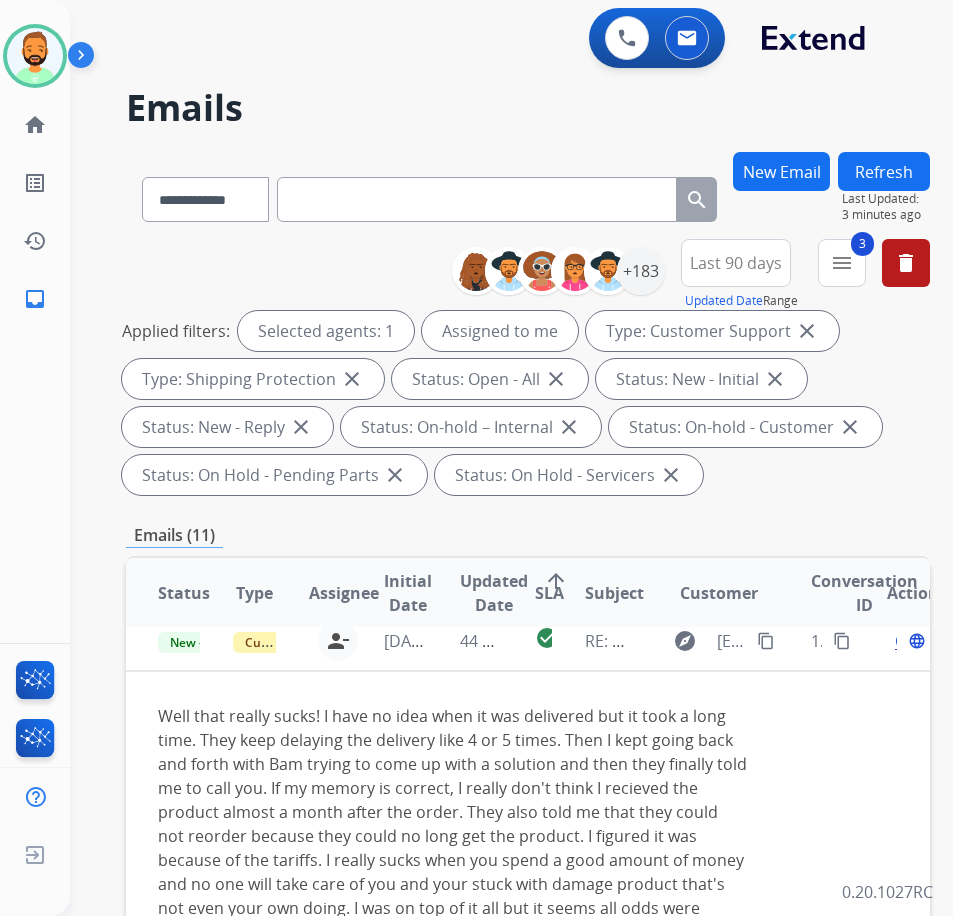 scroll, scrollTop: 0, scrollLeft: 0, axis: both 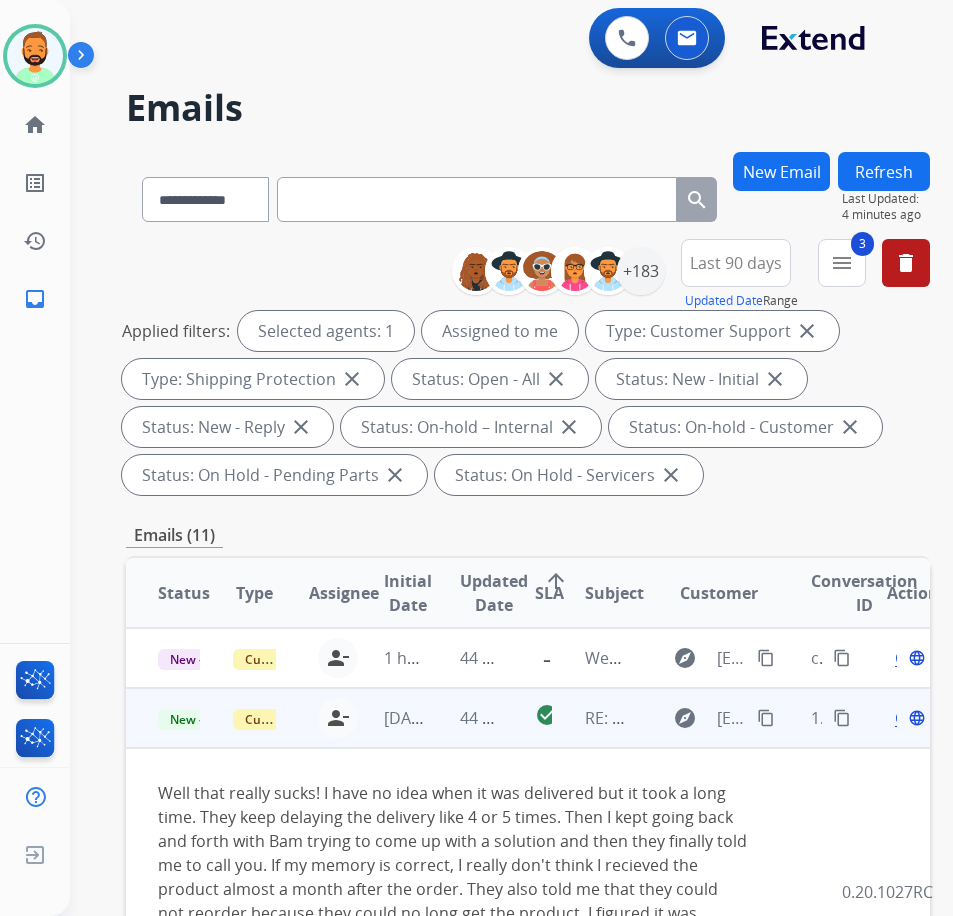 click on "Open" at bounding box center (915, 718) 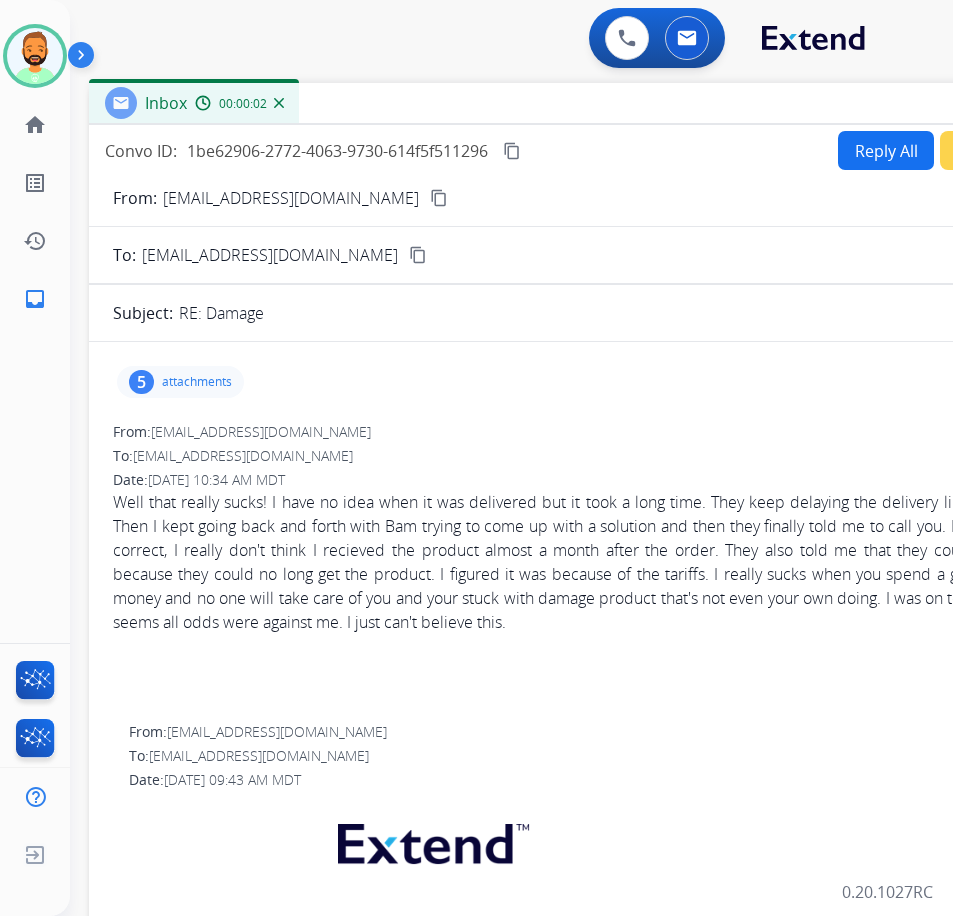 drag, startPoint x: 390, startPoint y: 146, endPoint x: 555, endPoint y: 107, distance: 169.54645 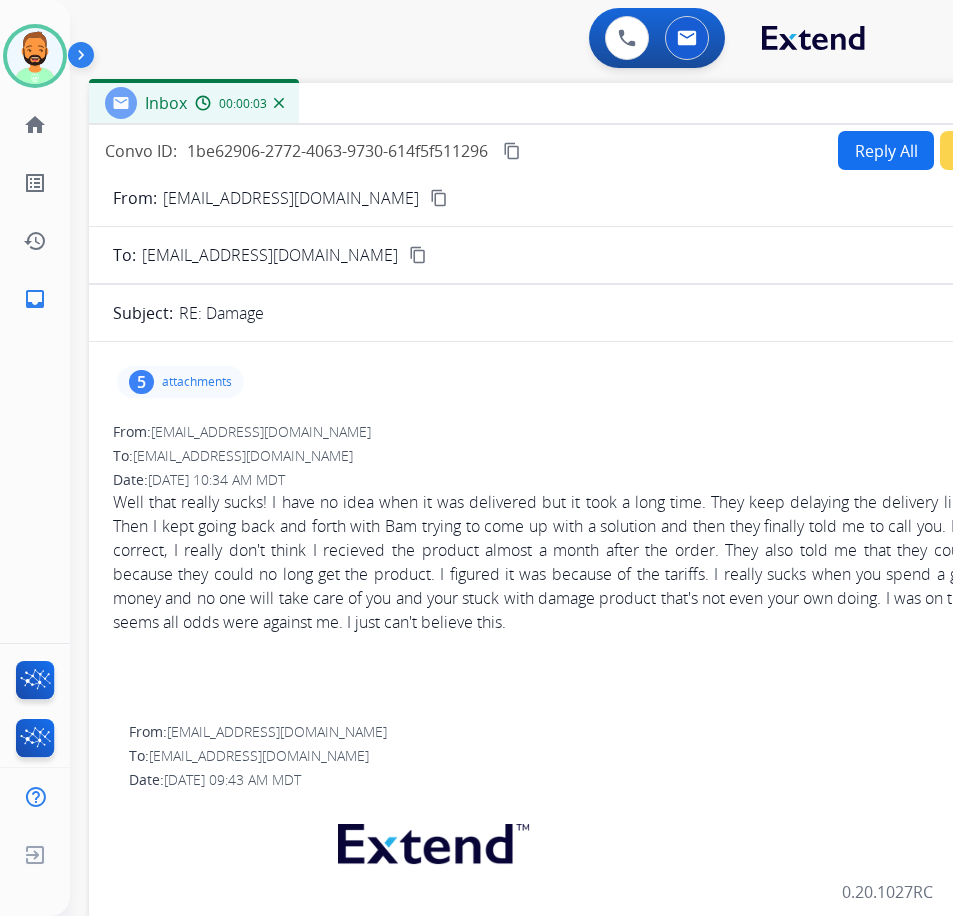 click on "Reply All" at bounding box center (886, 150) 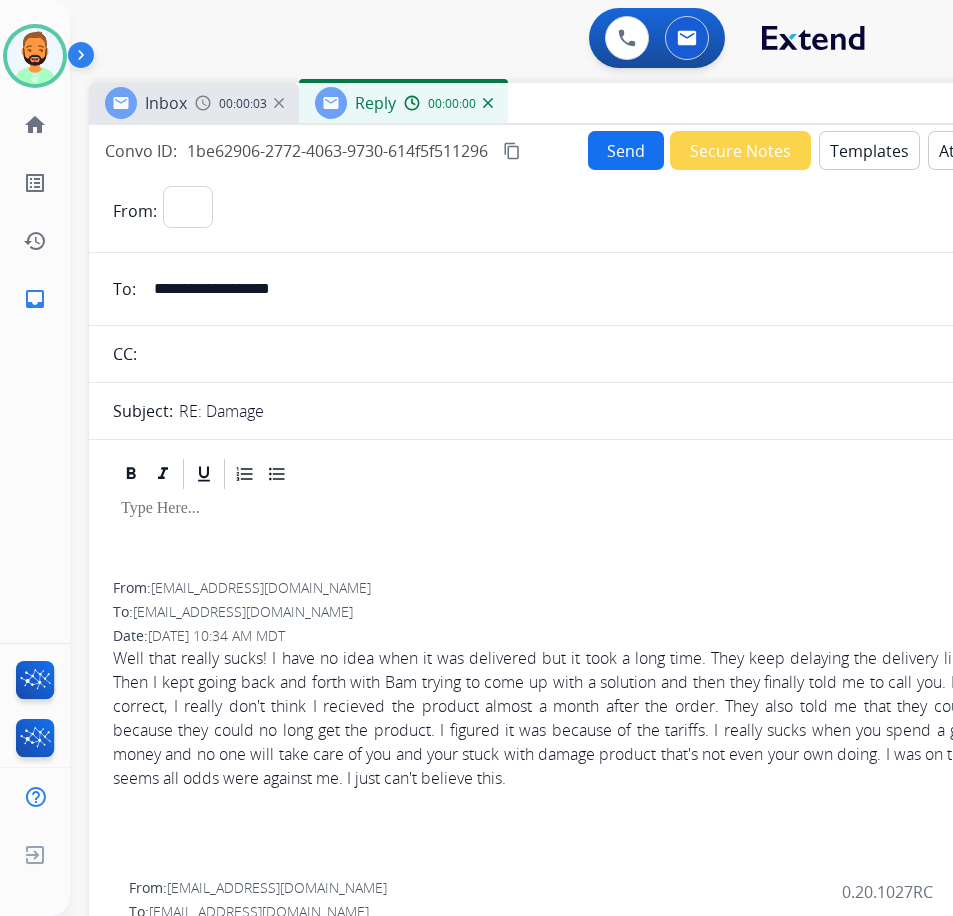 select on "**********" 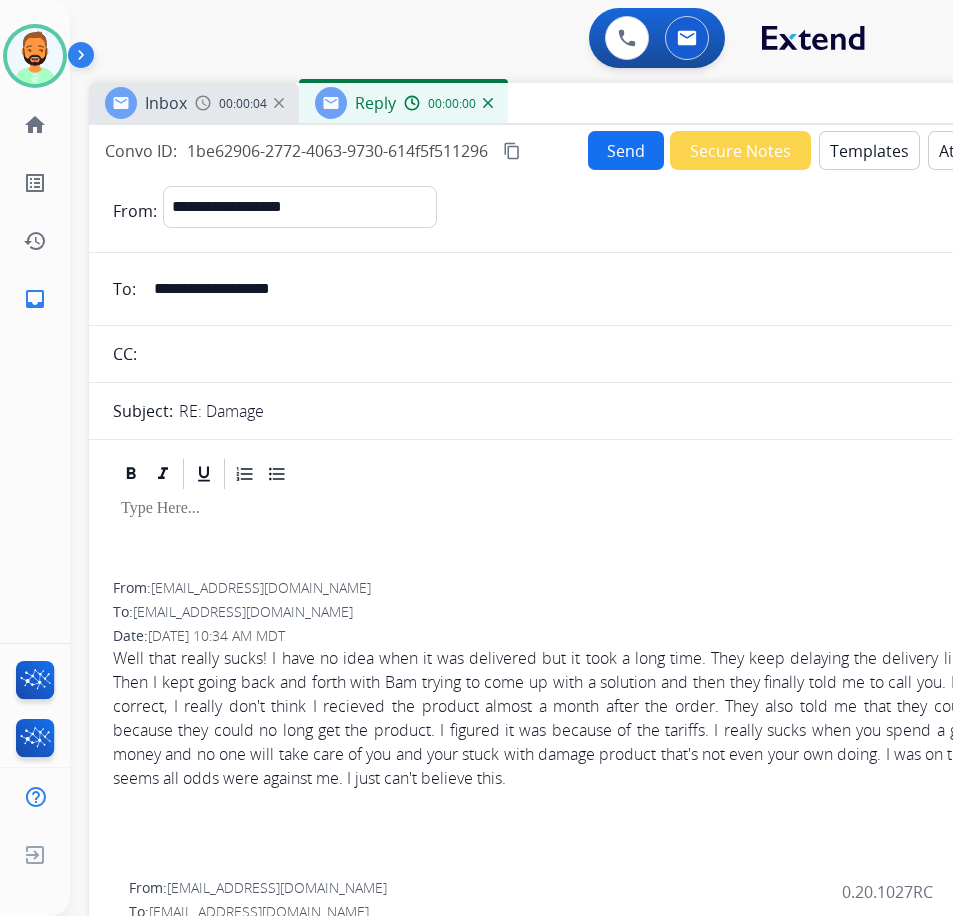 click on "Templates" at bounding box center (869, 150) 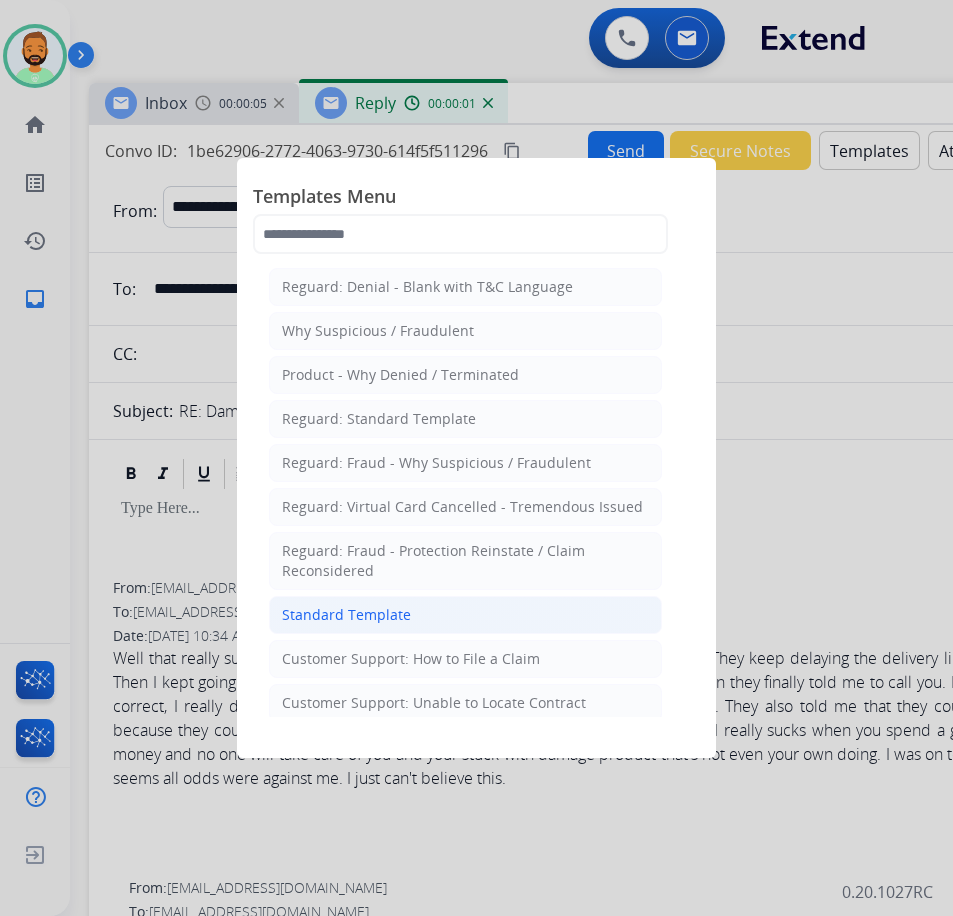 click on "Standard Template" 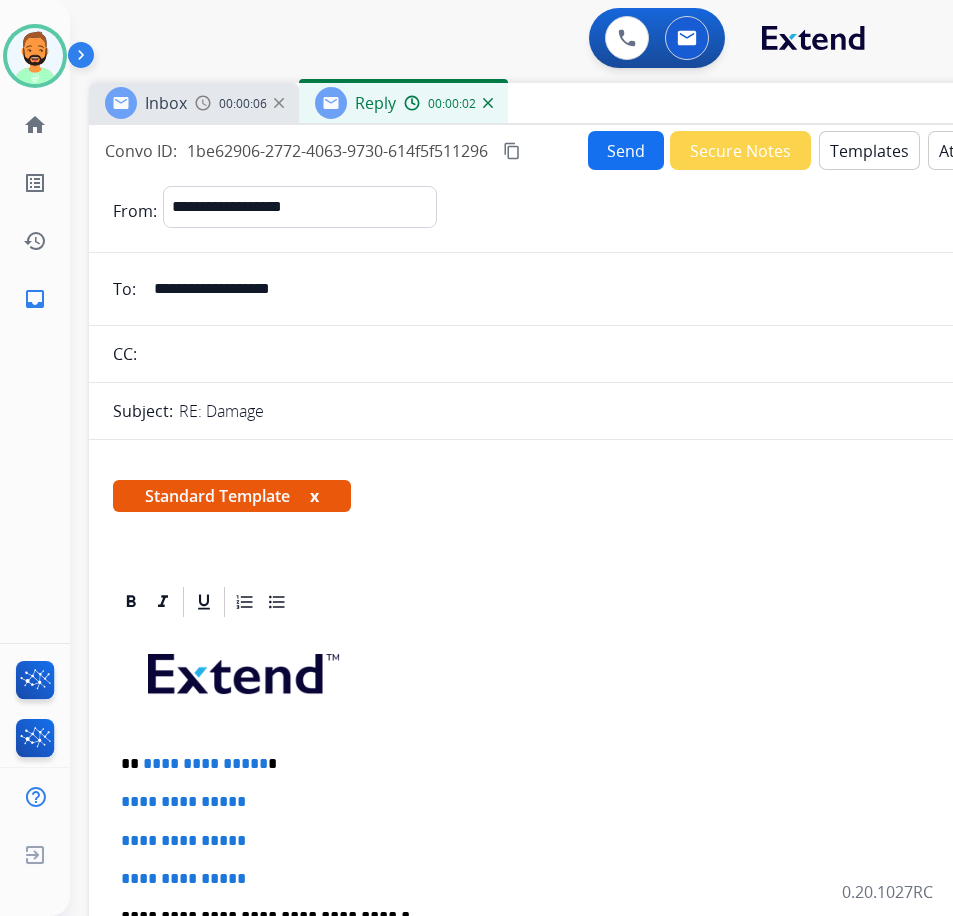 scroll, scrollTop: 200, scrollLeft: 0, axis: vertical 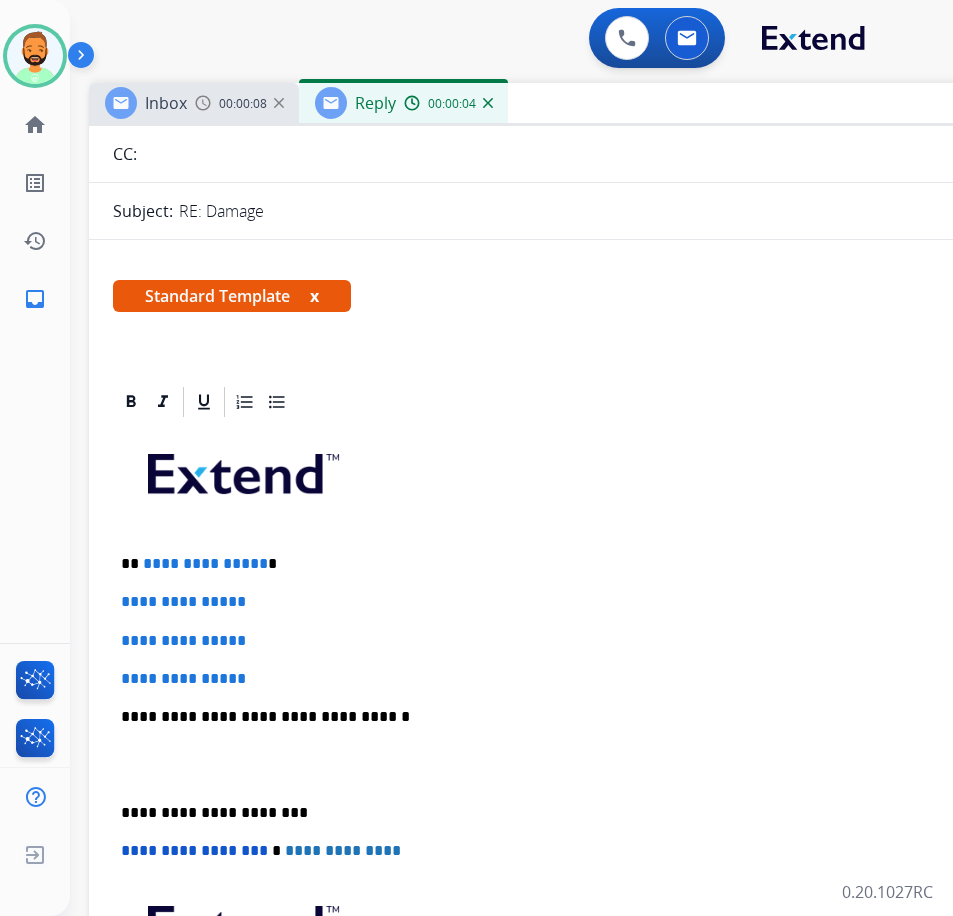 click on "**********" at bounding box center [581, 564] 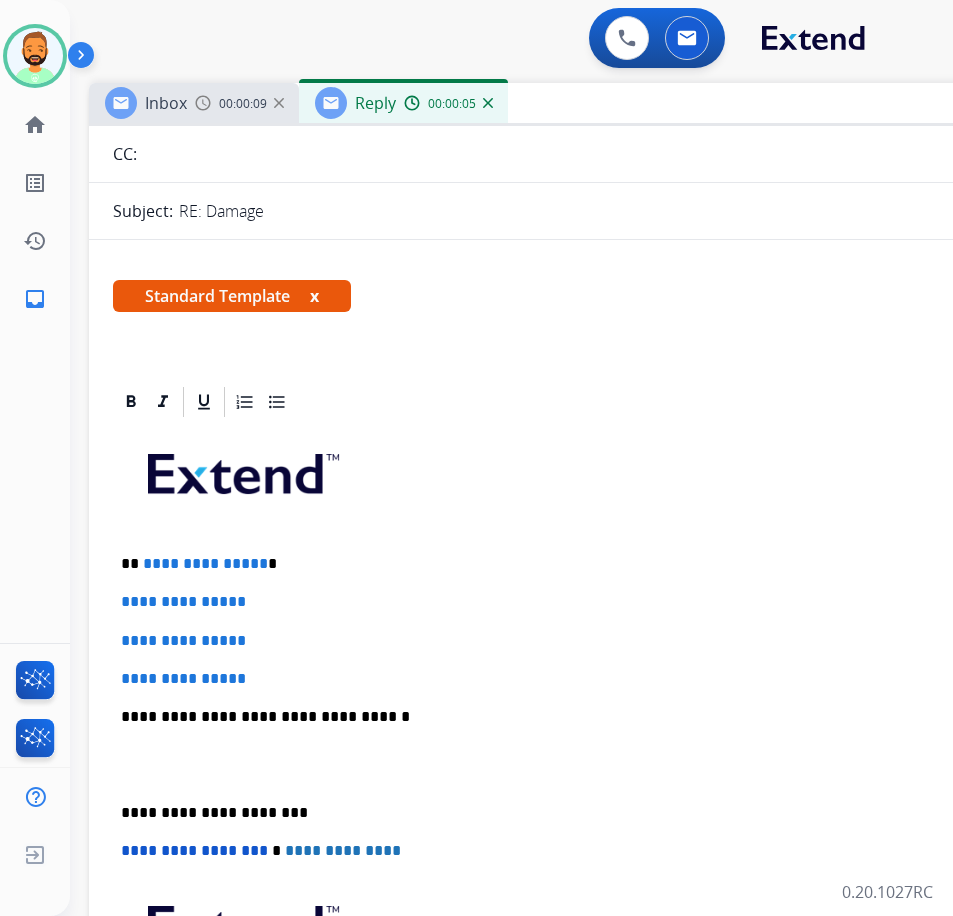type 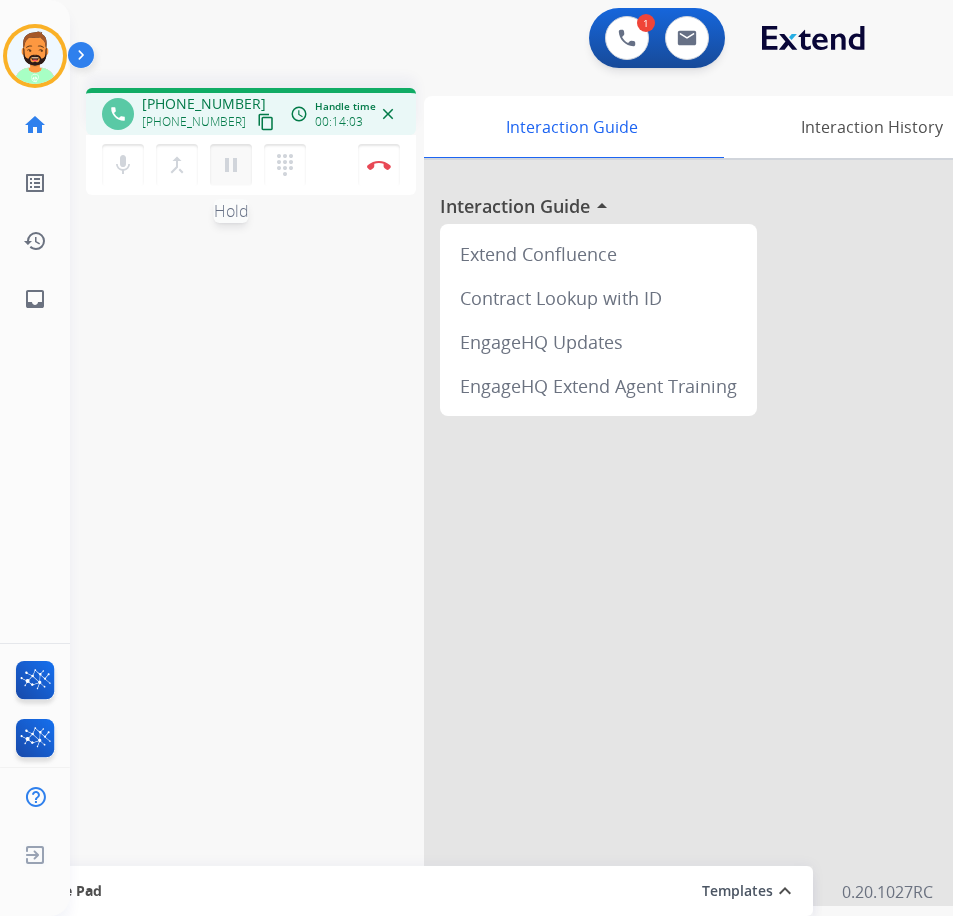 click on "pause" at bounding box center [231, 165] 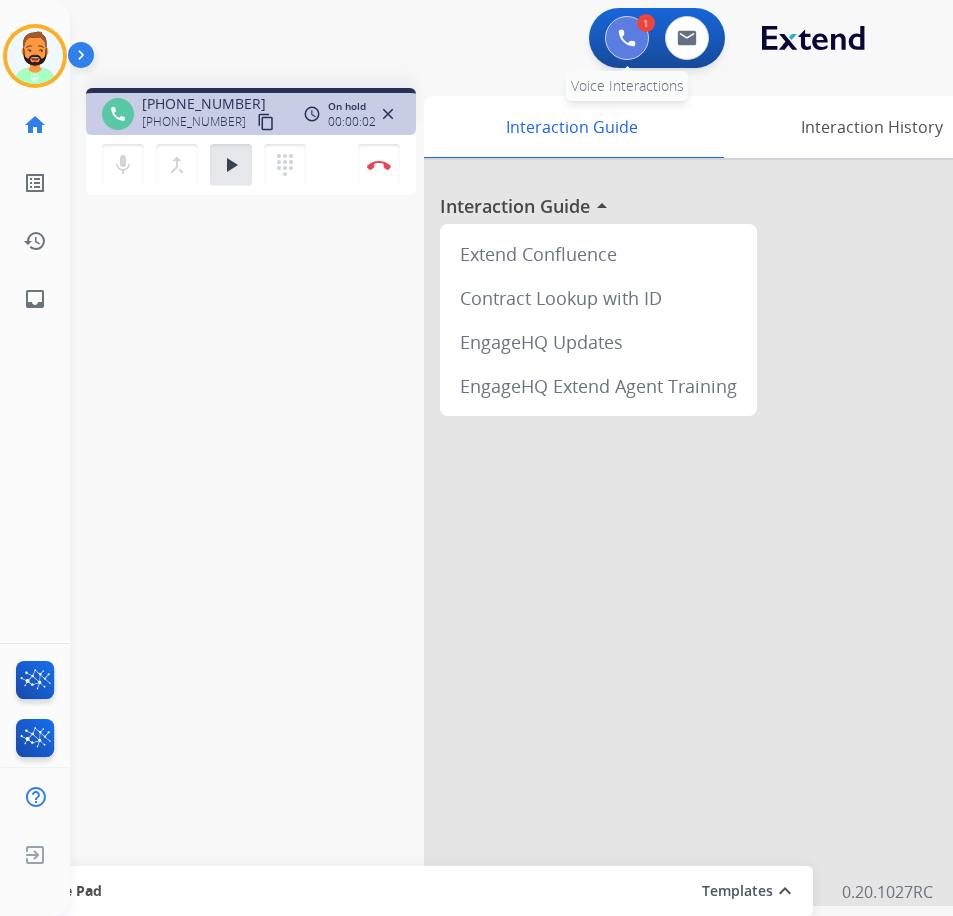 click at bounding box center (627, 38) 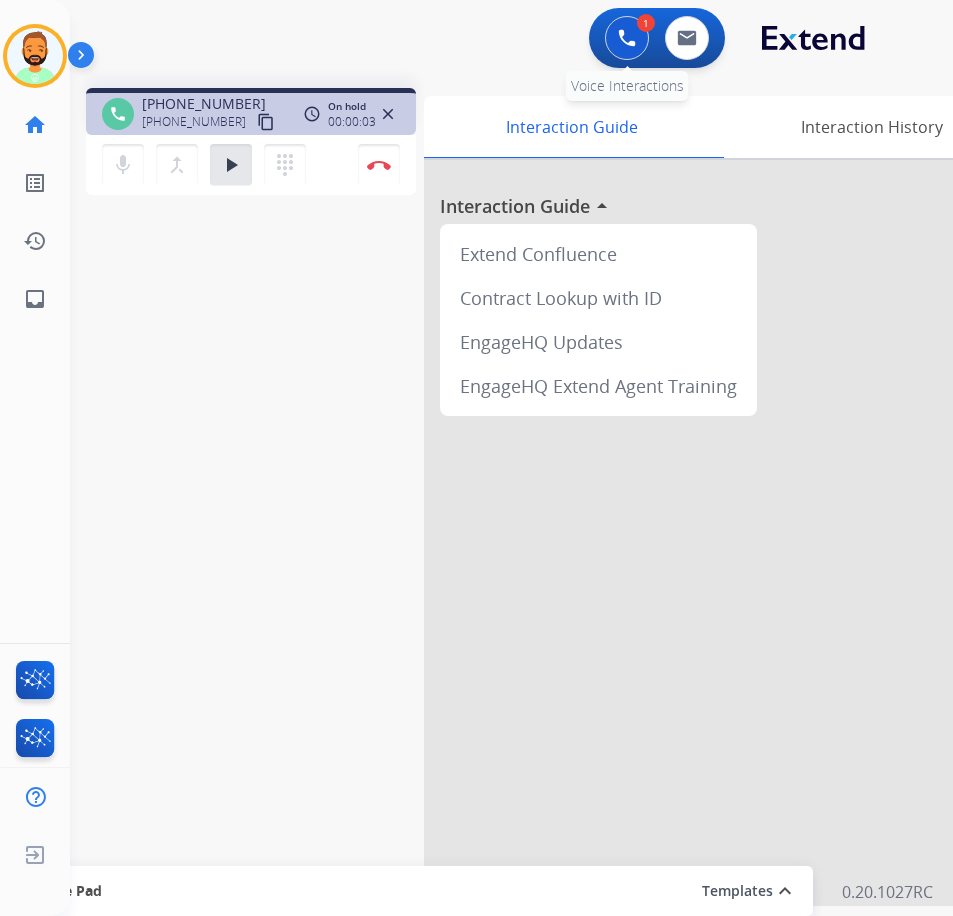 click at bounding box center [627, 38] 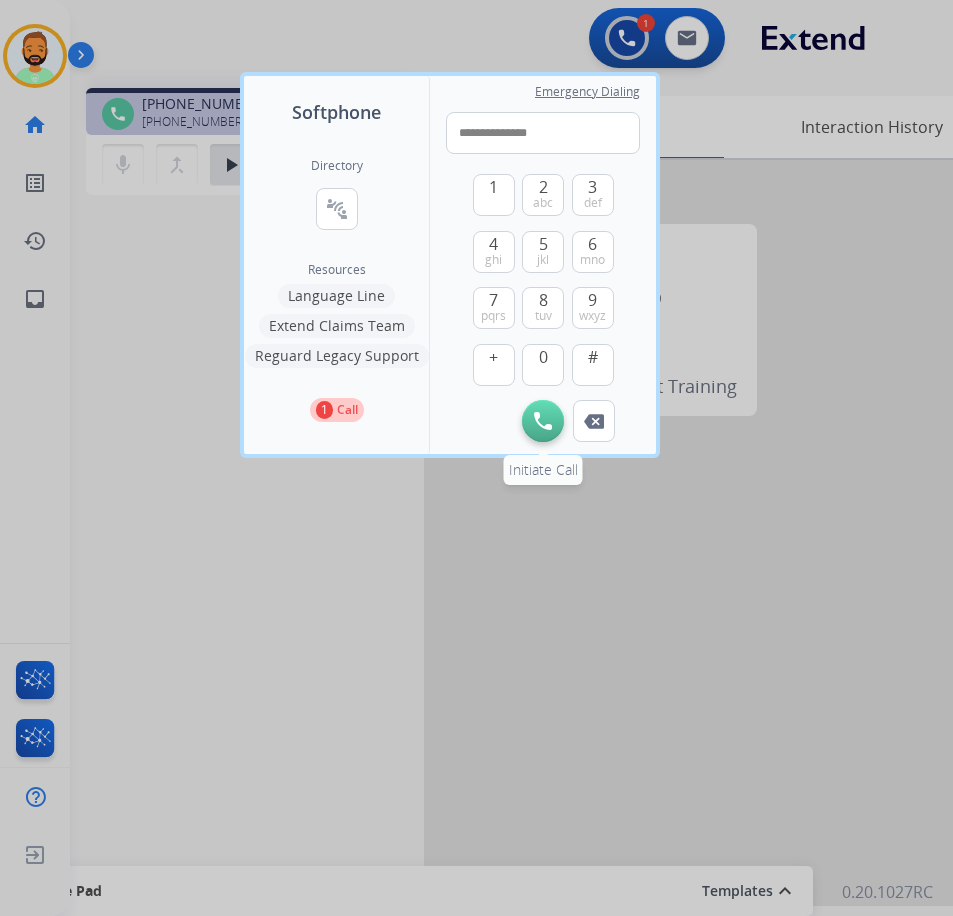 type on "**********" 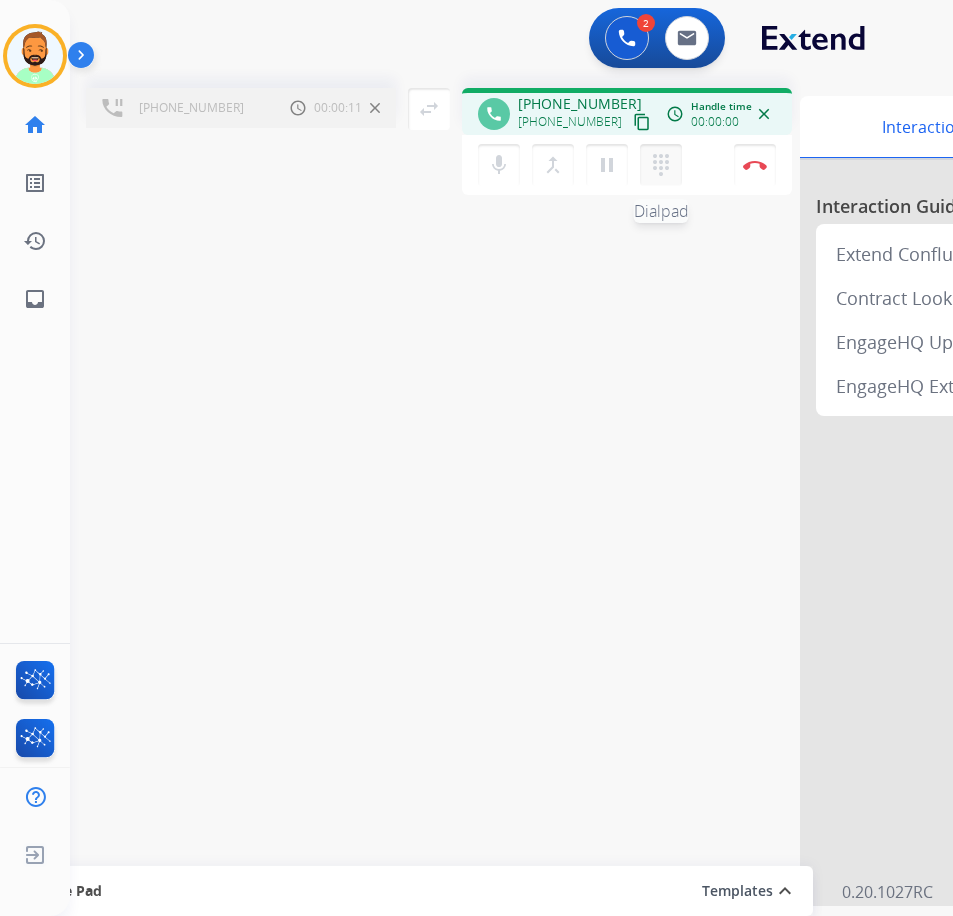 click on "dialpad" at bounding box center [661, 165] 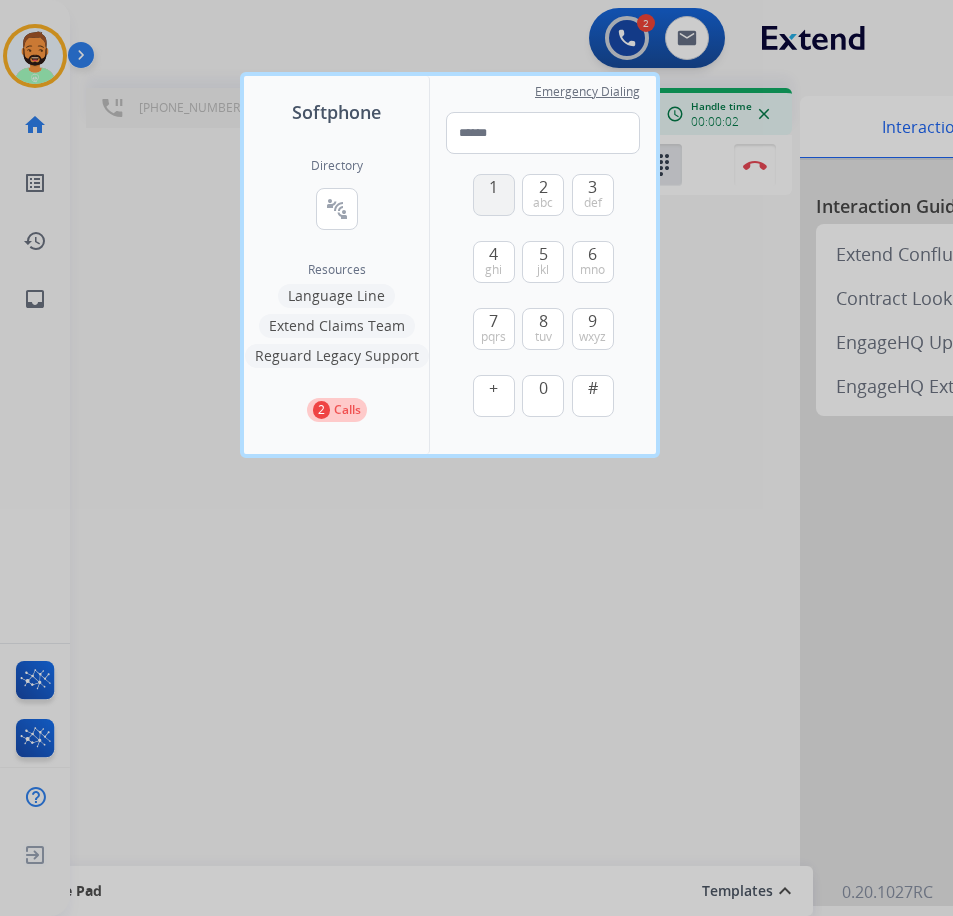click on "1" at bounding box center (493, 187) 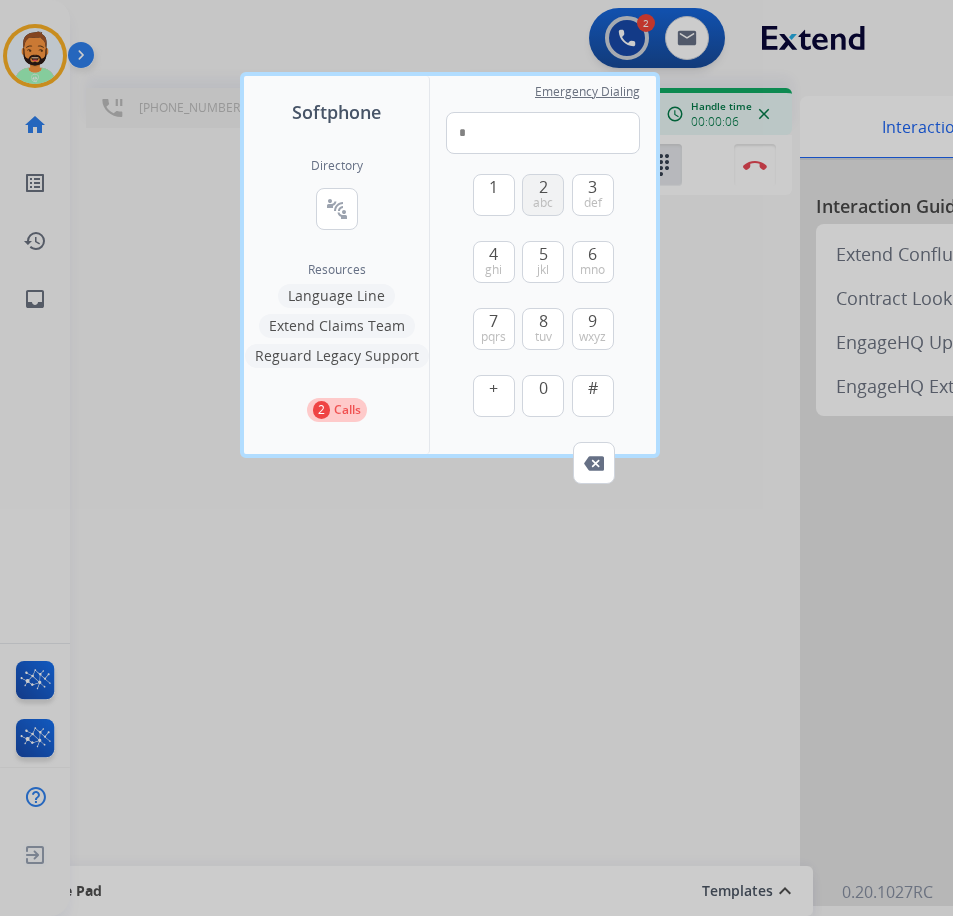 click on "2 abc" at bounding box center [543, 195] 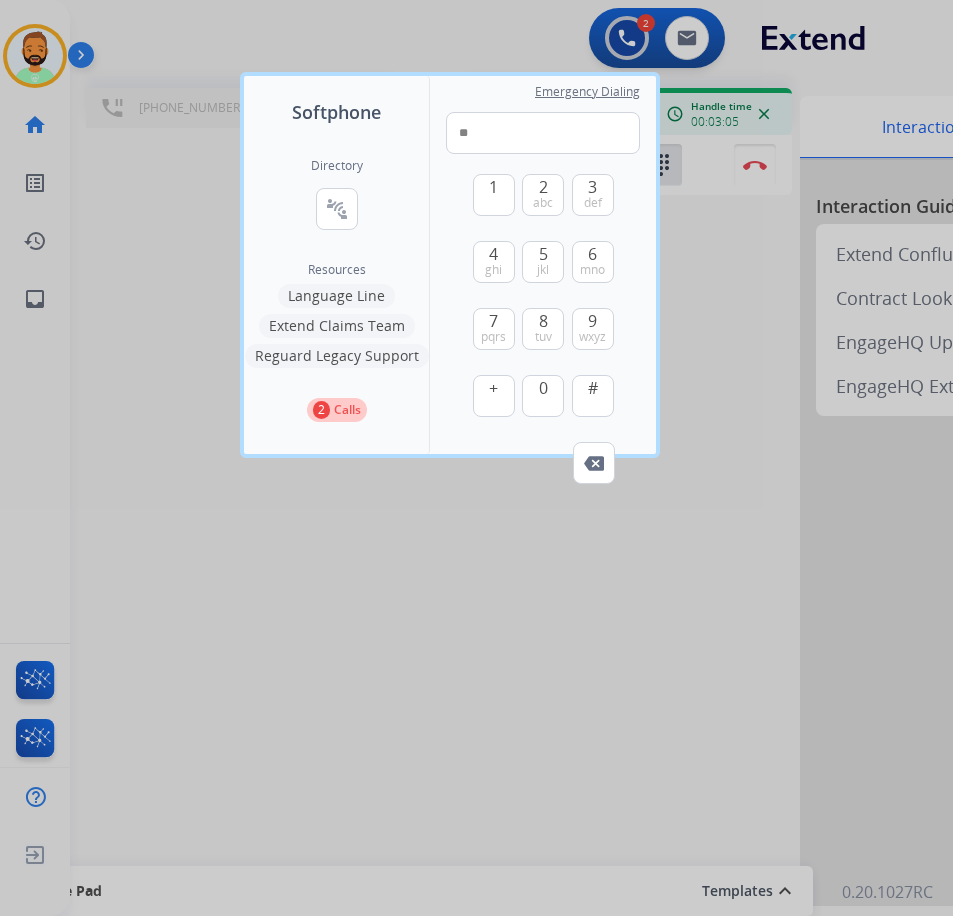 click at bounding box center [476, 458] 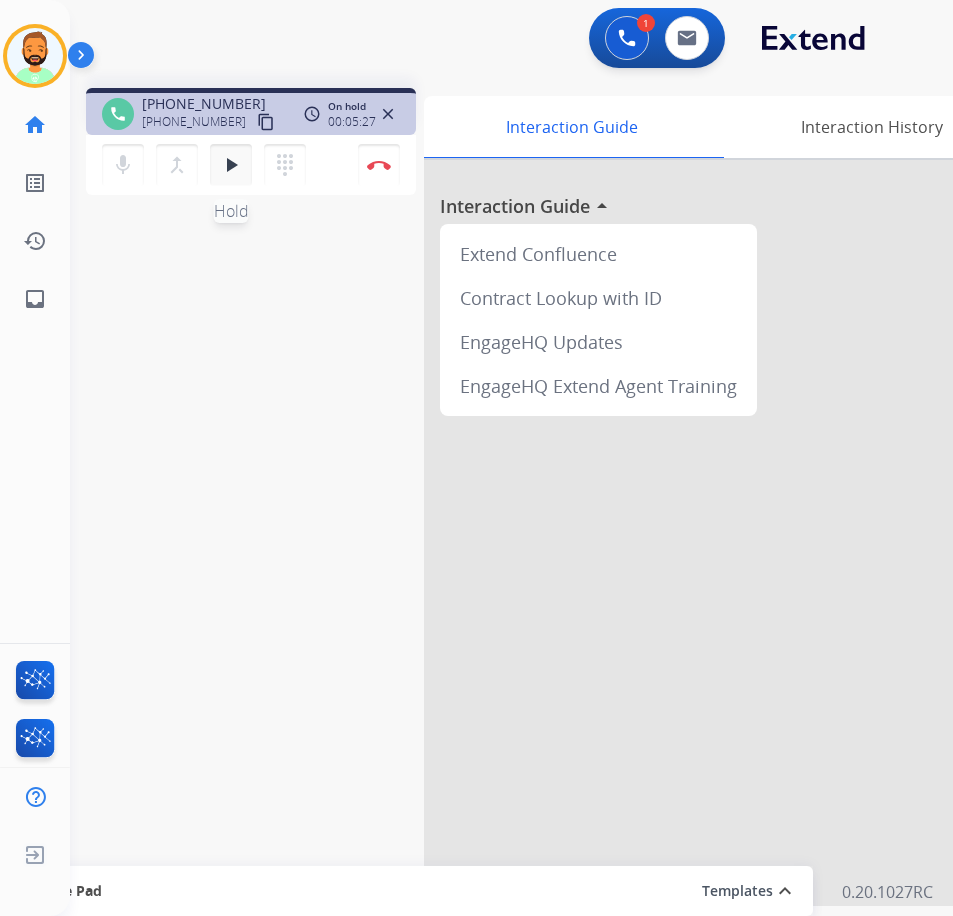 click on "play_arrow" at bounding box center (231, 165) 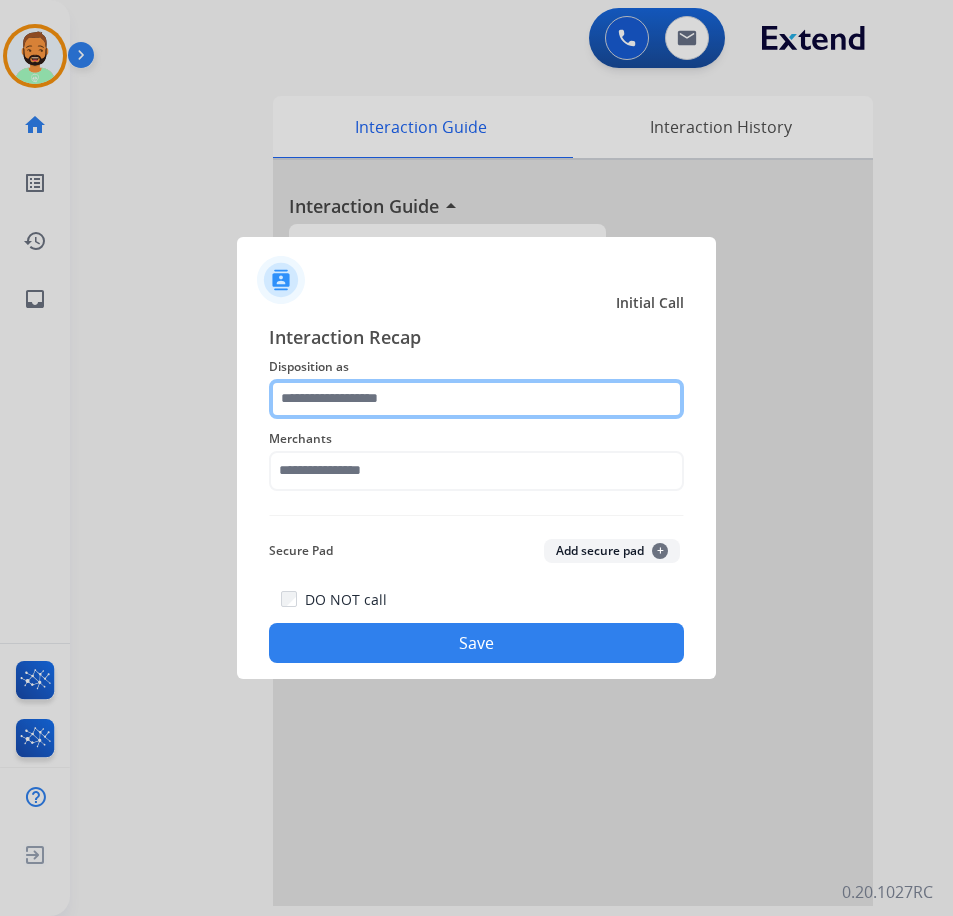 click 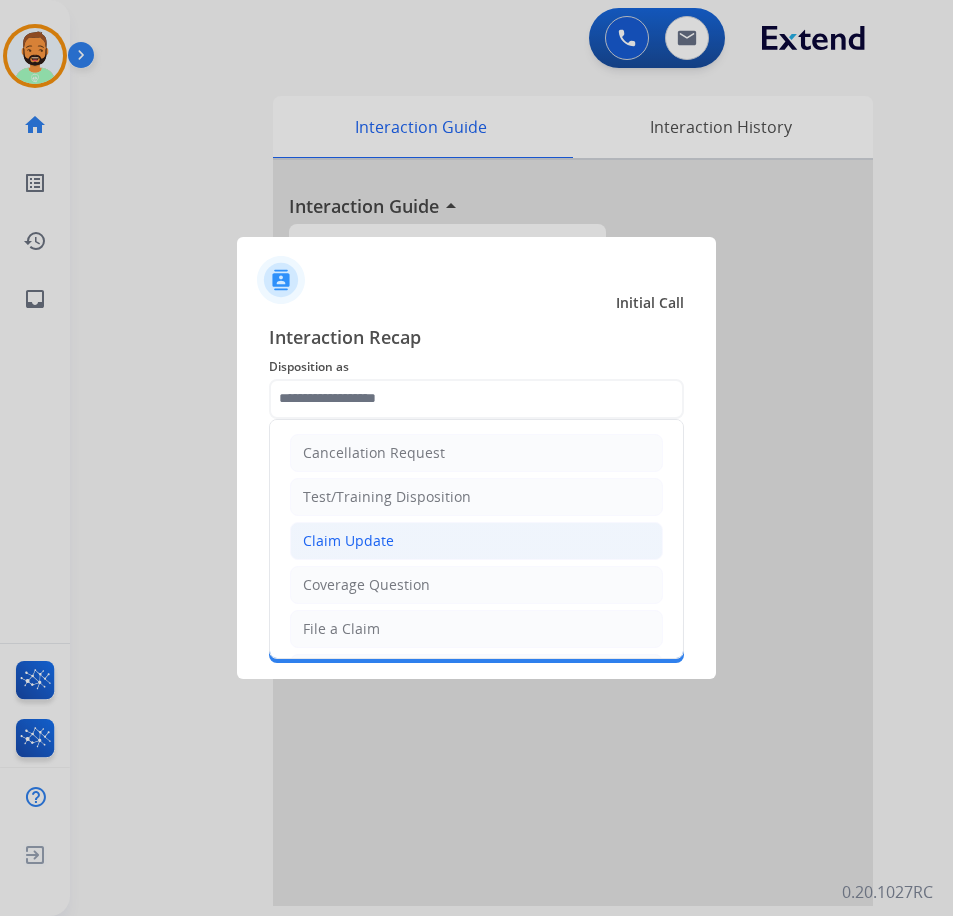 click on "Claim Update" 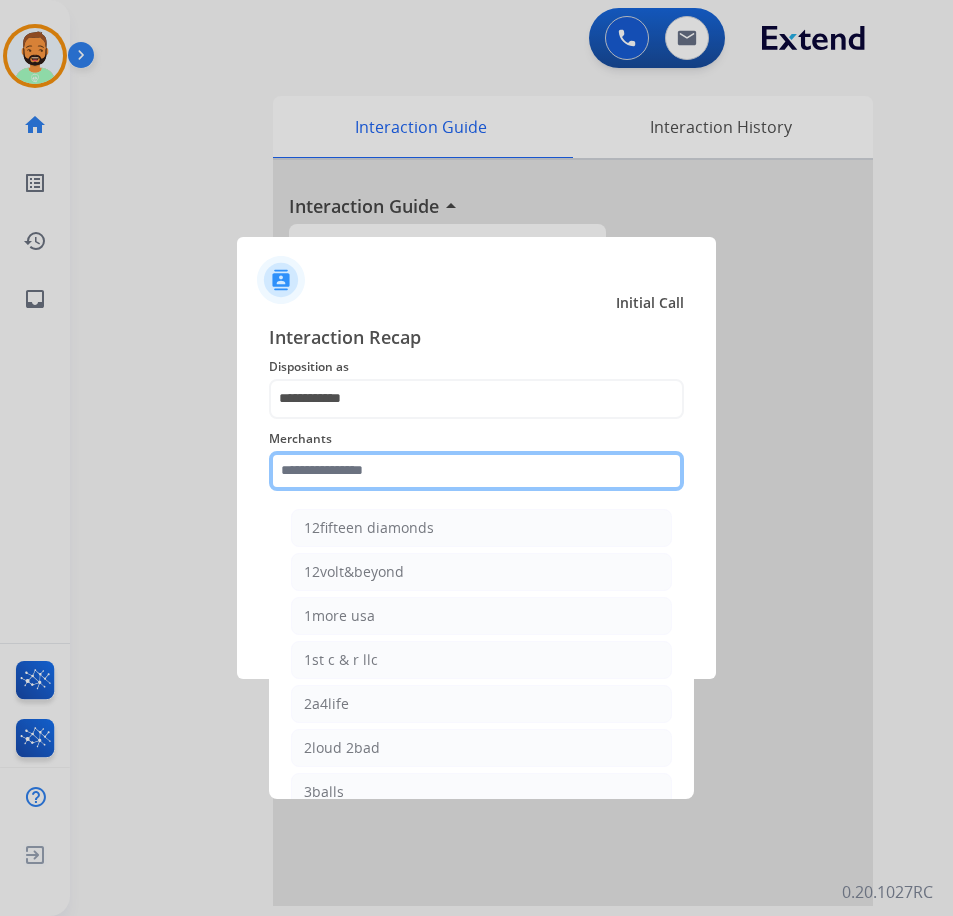 click 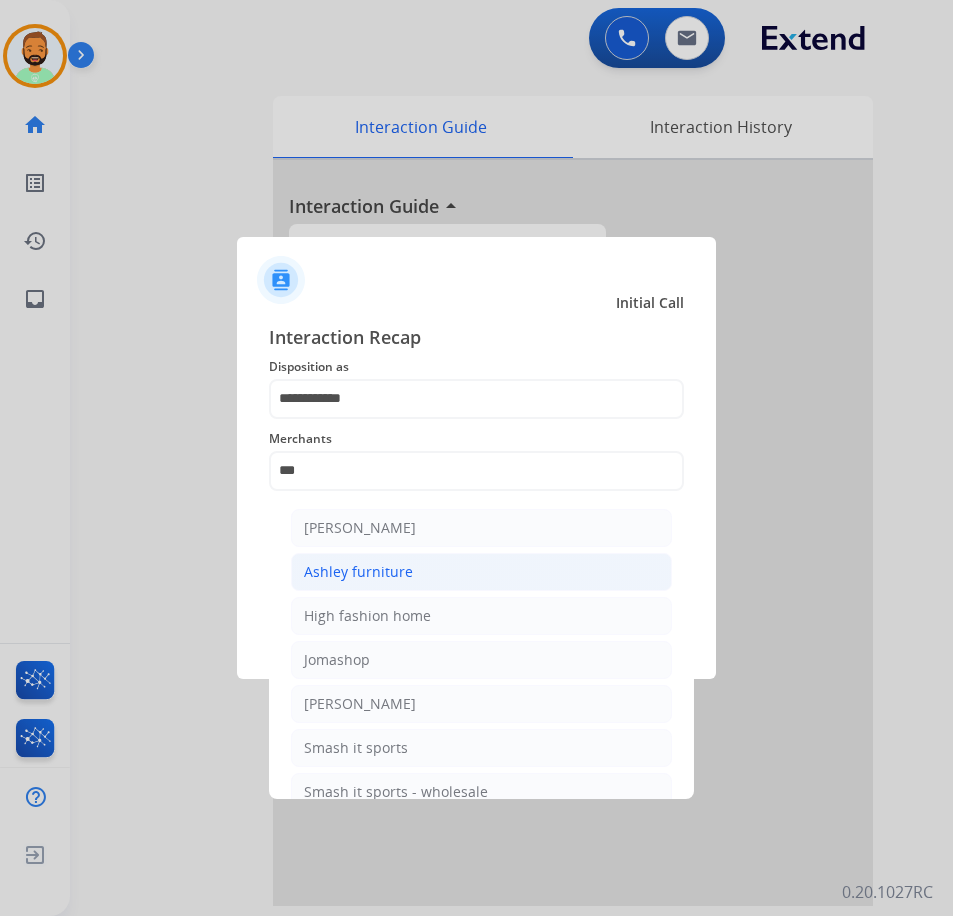 click on "Ashley furniture" 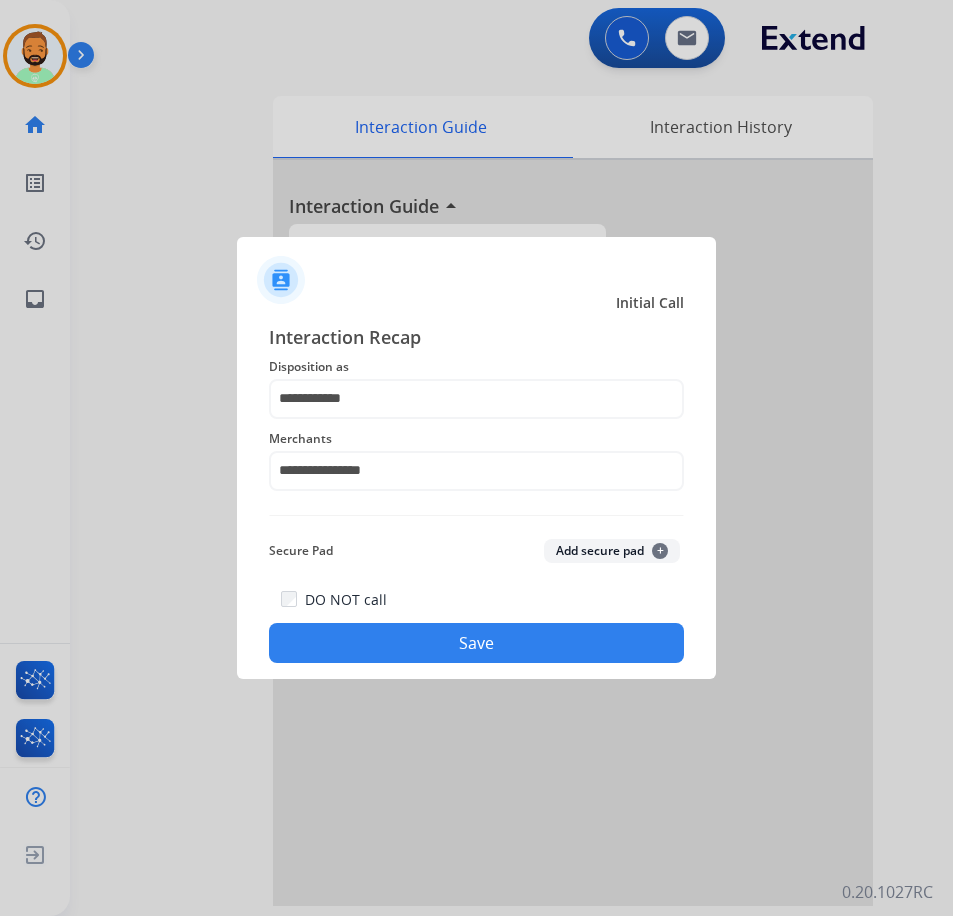 click on "Save" 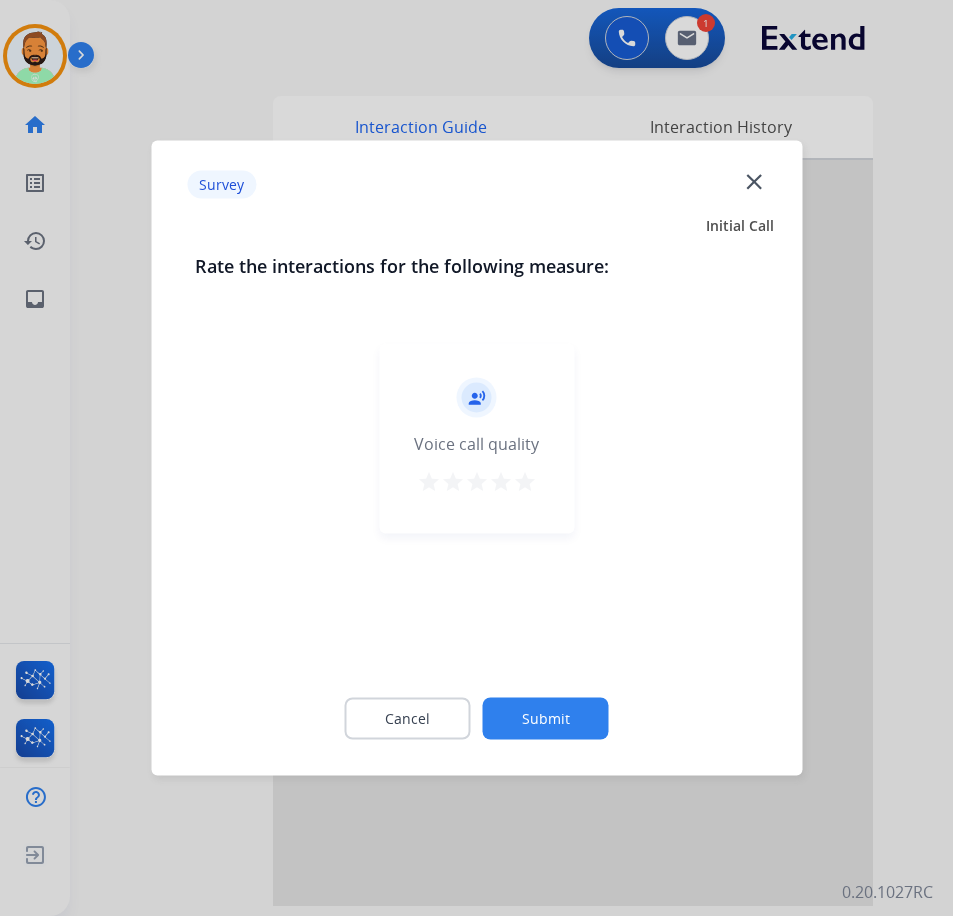 click on "Submit" 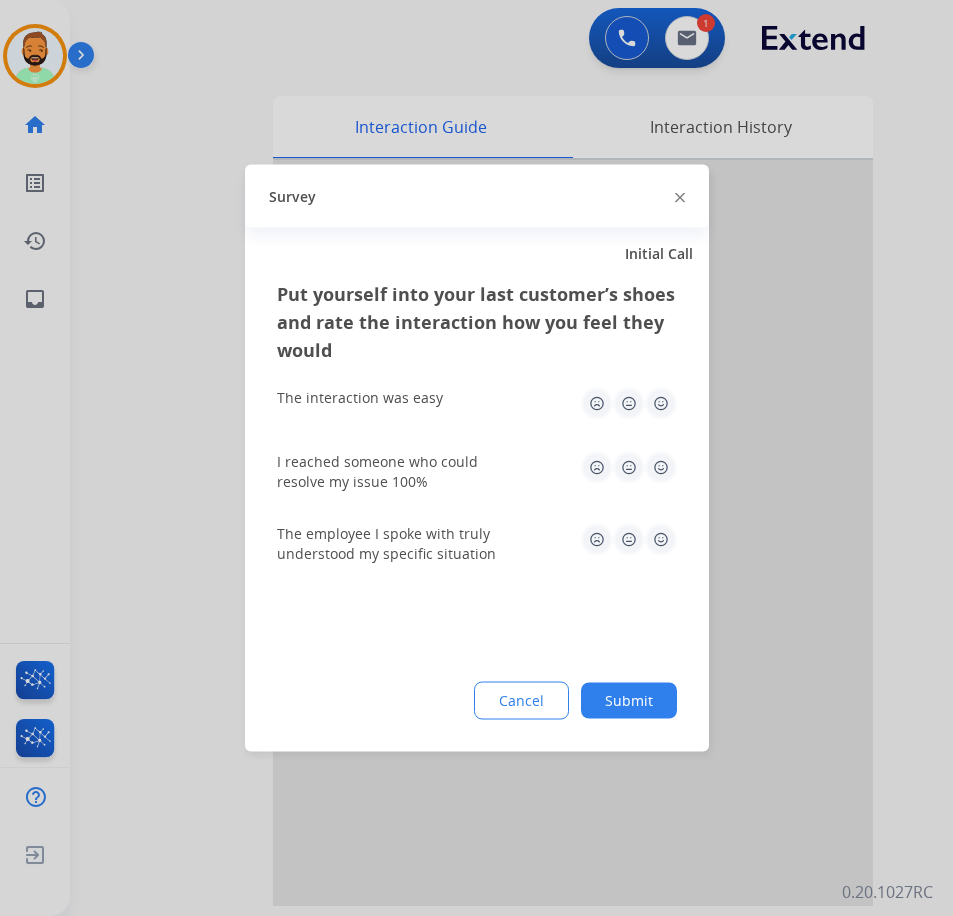 click on "Put yourself into your last customer’s shoes and rate the interaction how you feel they would  The interaction was easy   I reached someone who could resolve my issue 100%   The employee I spoke with truly understood my specific situation  Cancel Submit" 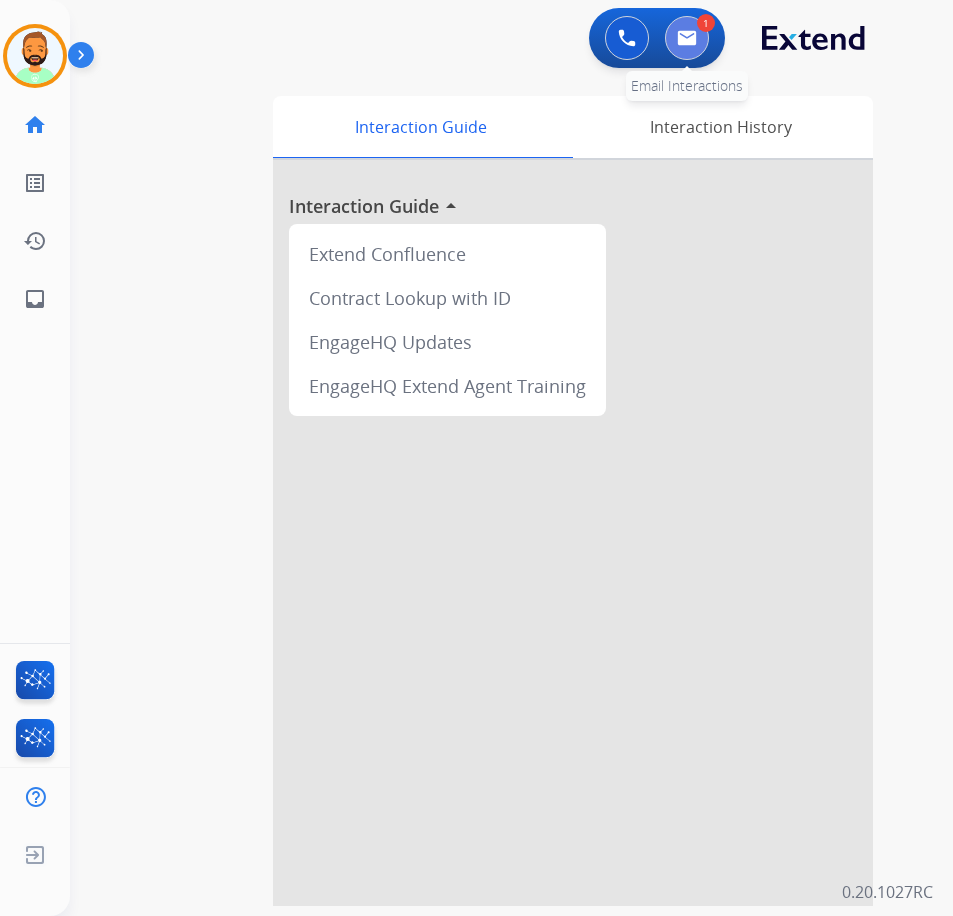 click at bounding box center (687, 38) 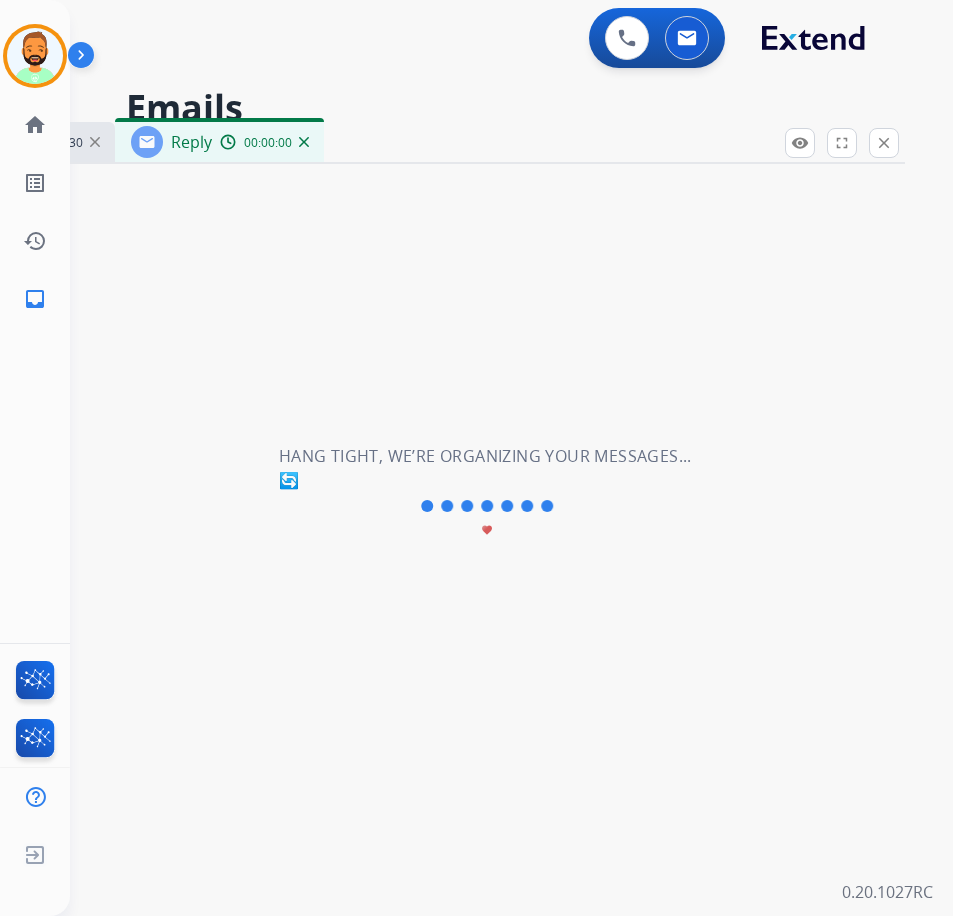 select on "**********" 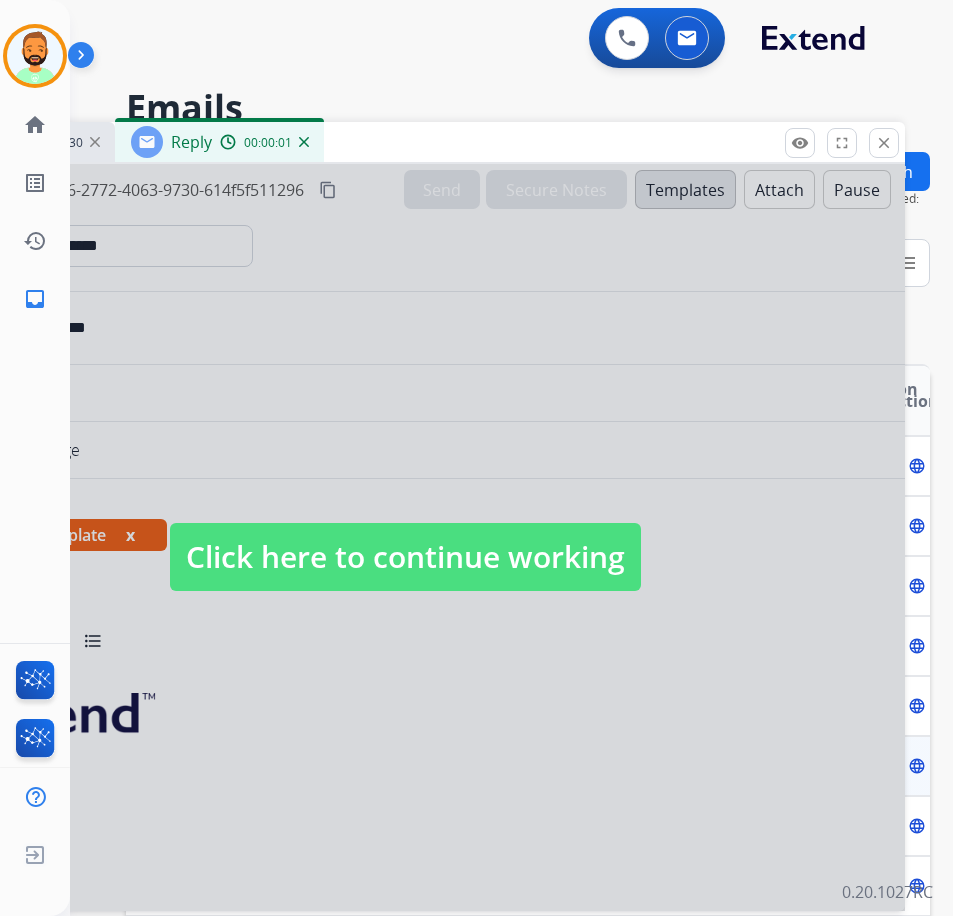drag, startPoint x: 578, startPoint y: 553, endPoint x: 657, endPoint y: 561, distance: 79.40403 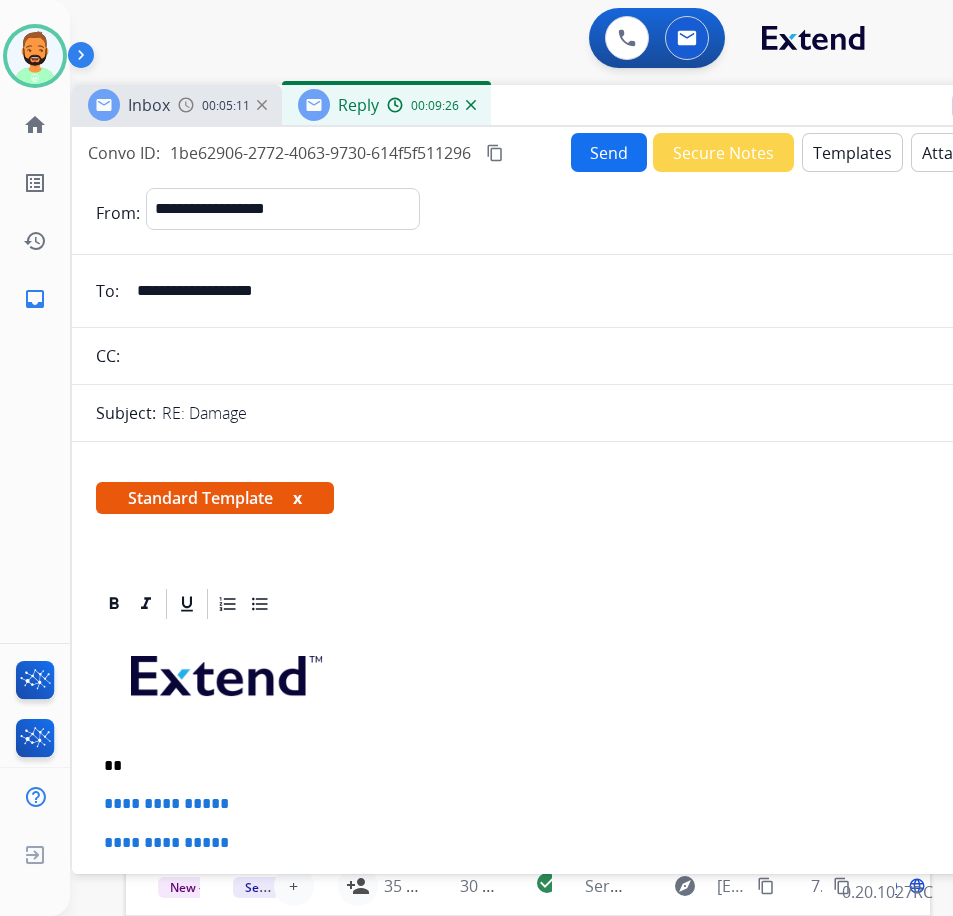 drag, startPoint x: 402, startPoint y: 141, endPoint x: 568, endPoint y: 104, distance: 170.07352 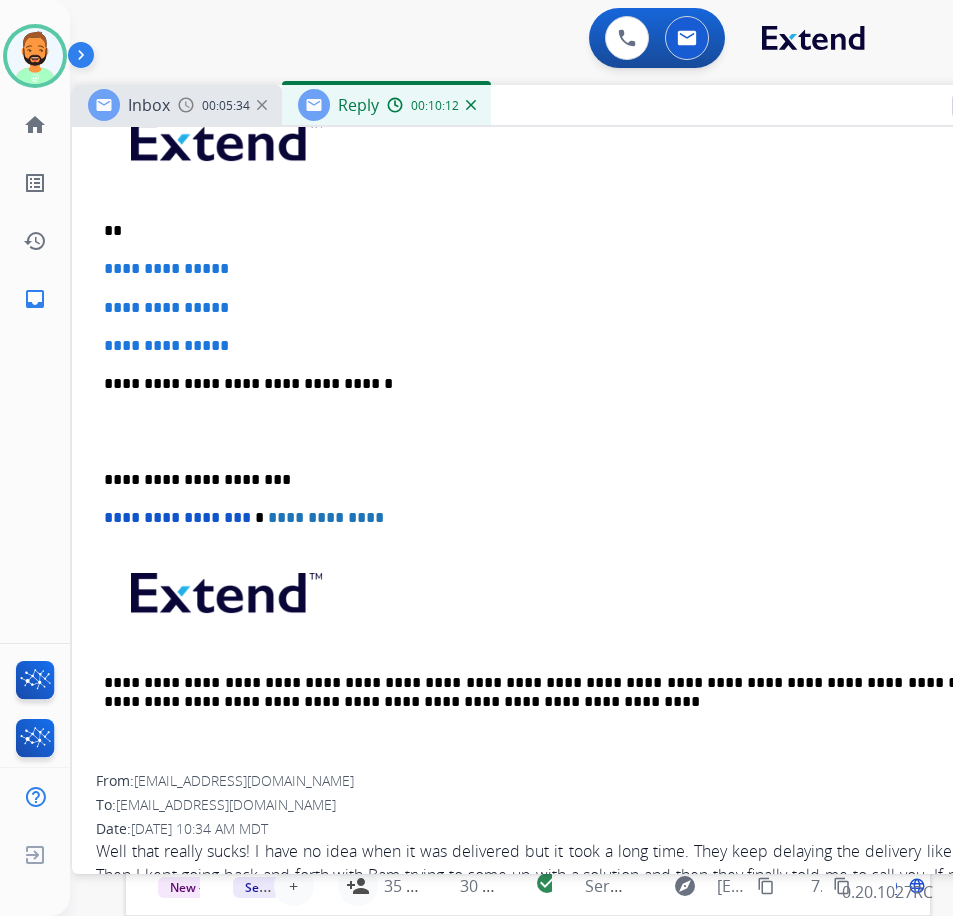 scroll, scrollTop: 500, scrollLeft: 0, axis: vertical 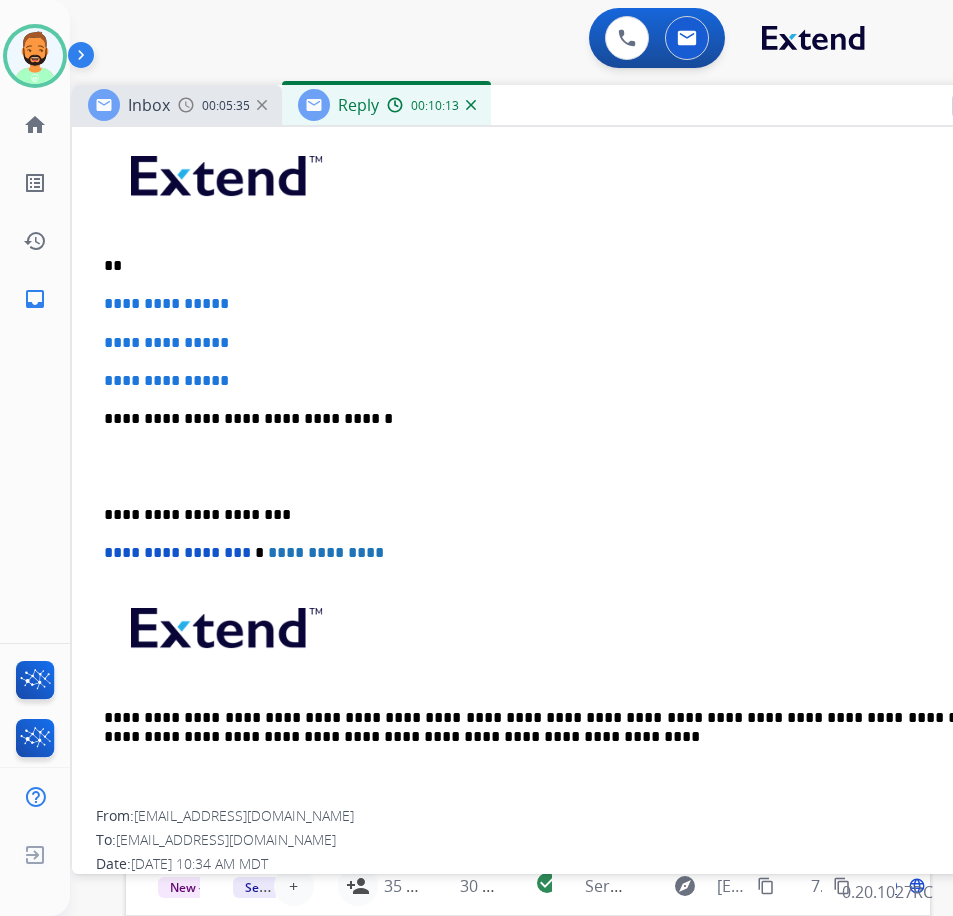 click on "**********" at bounding box center (572, 466) 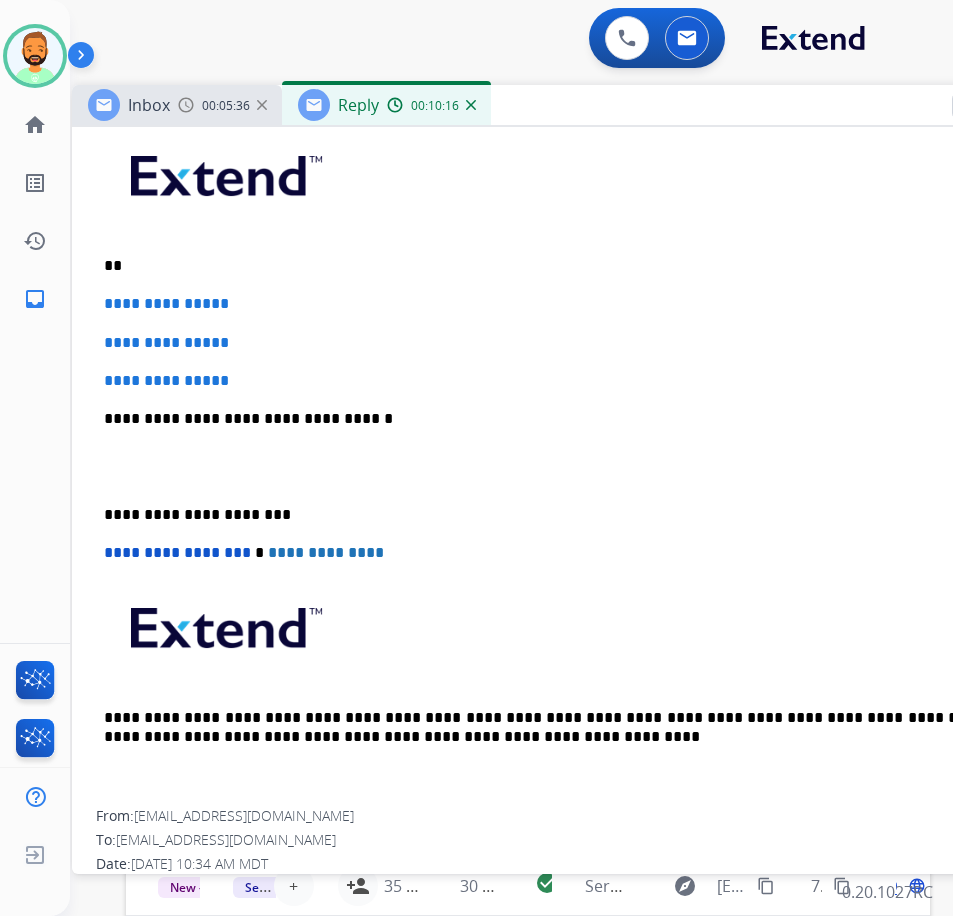 type 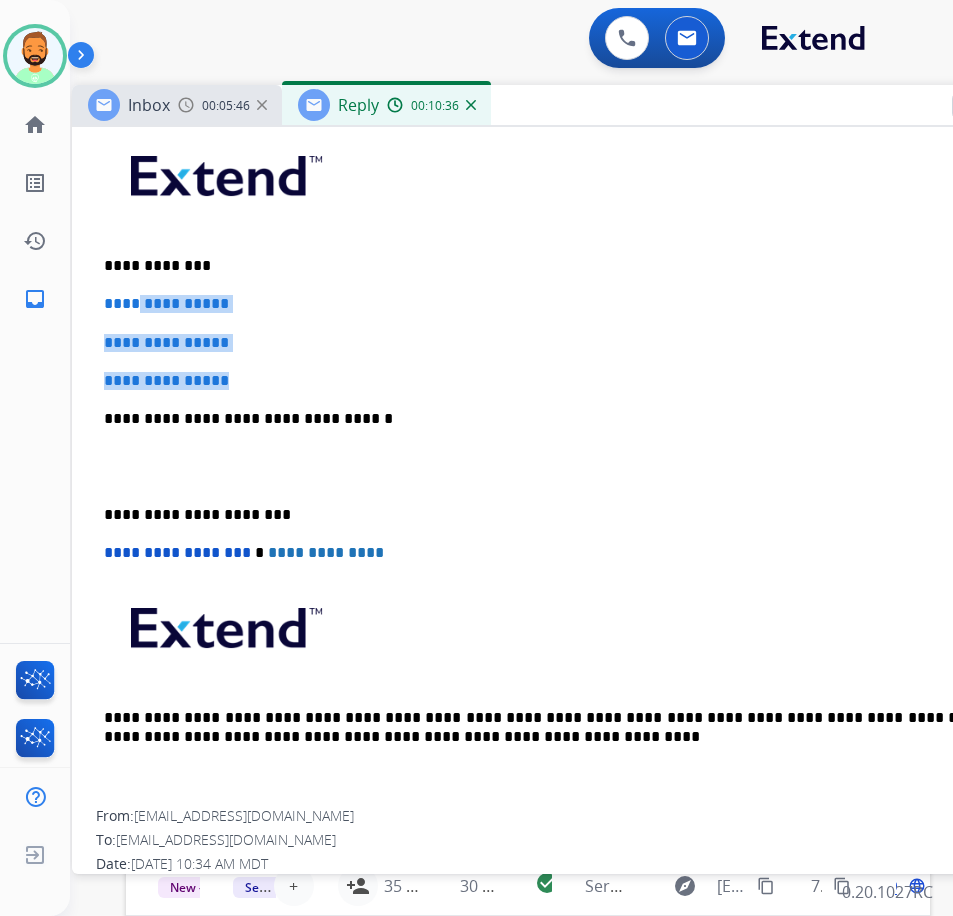 drag, startPoint x: 265, startPoint y: 374, endPoint x: 141, endPoint y: 310, distance: 139.54211 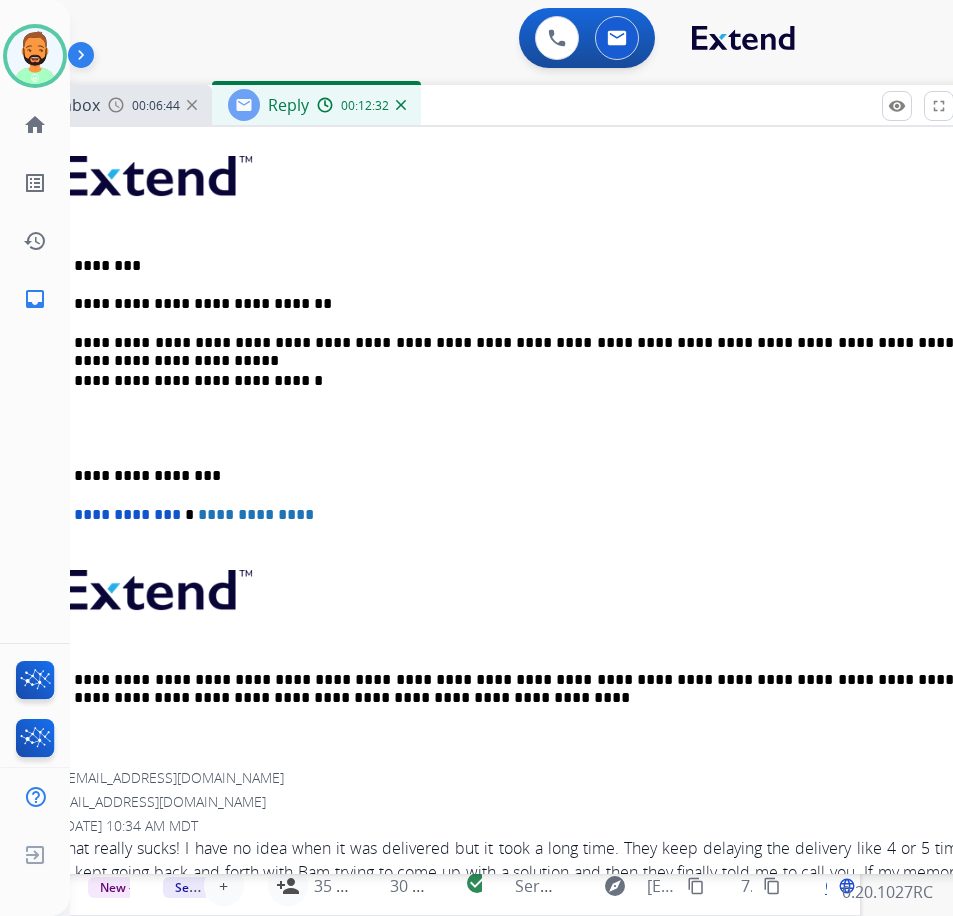 scroll, scrollTop: 0, scrollLeft: 58, axis: horizontal 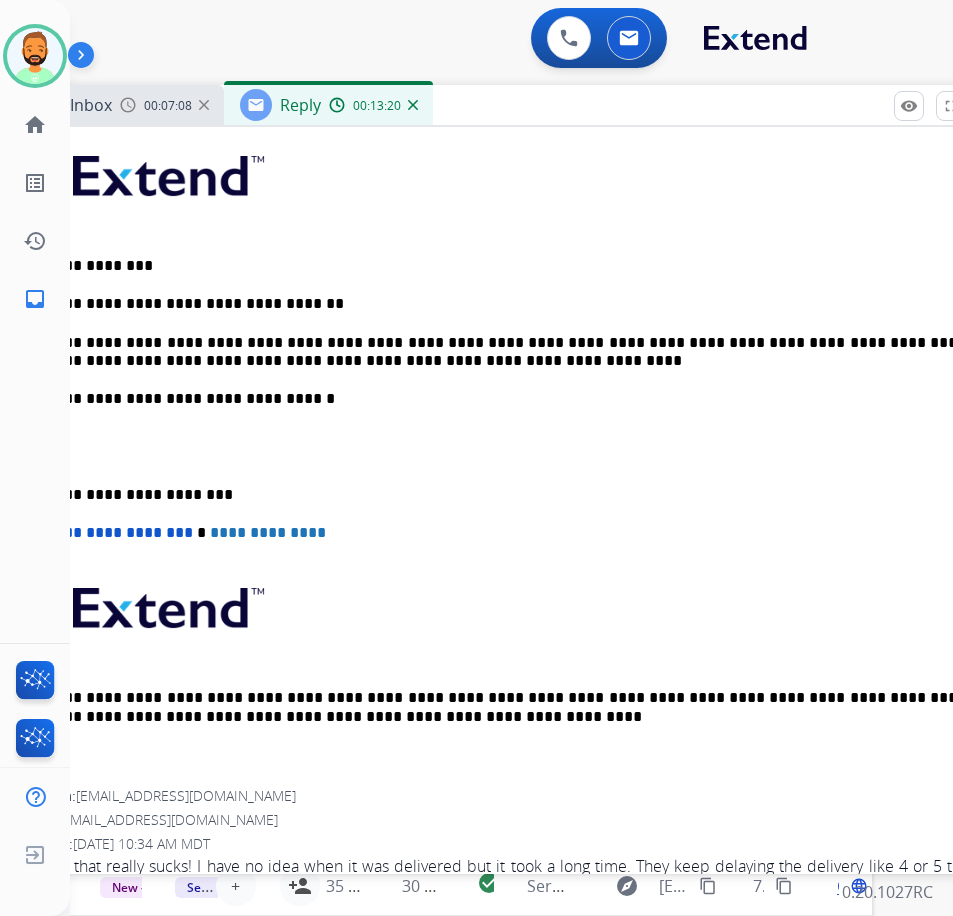 drag, startPoint x: 85, startPoint y: 488, endPoint x: 110, endPoint y: 536, distance: 54.120235 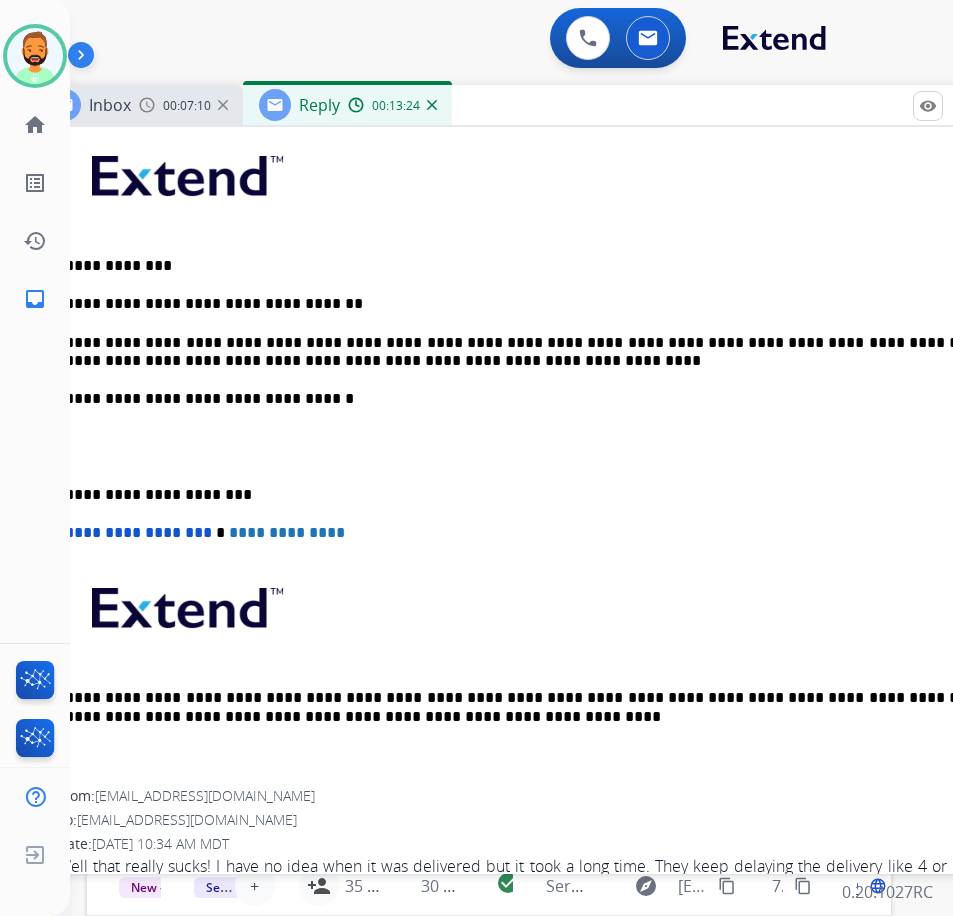 scroll, scrollTop: 0, scrollLeft: 34, axis: horizontal 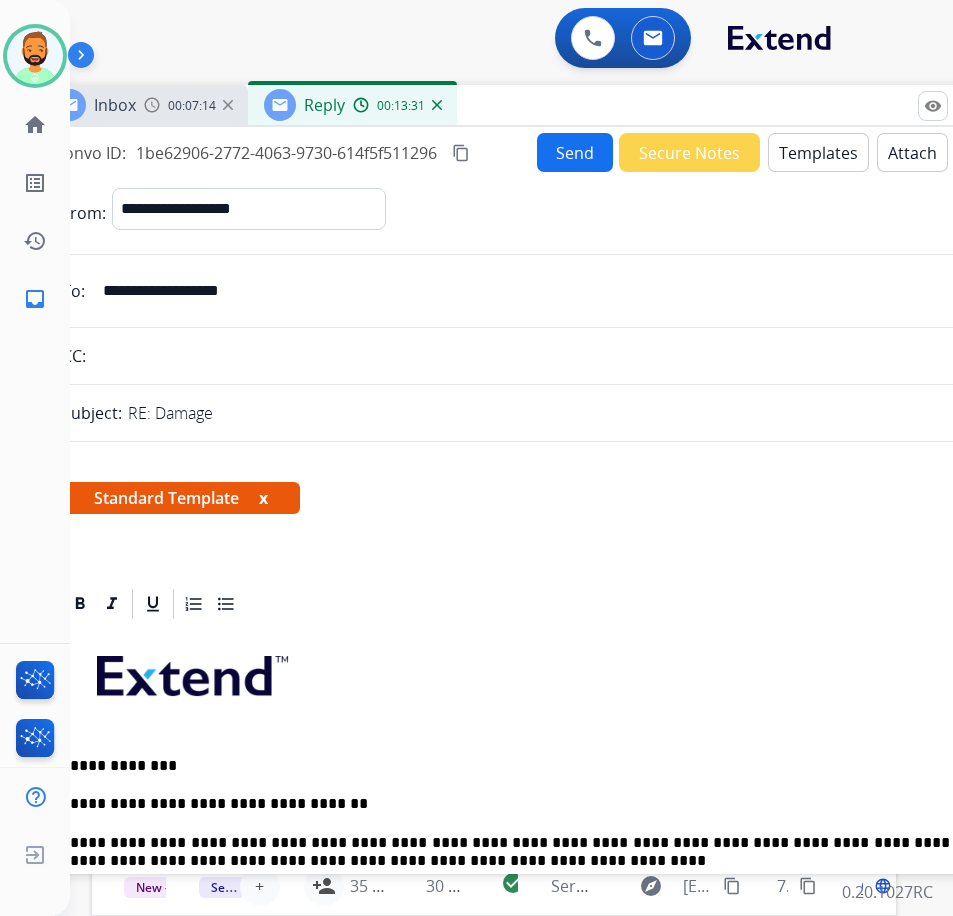 click on "Send" at bounding box center (575, 152) 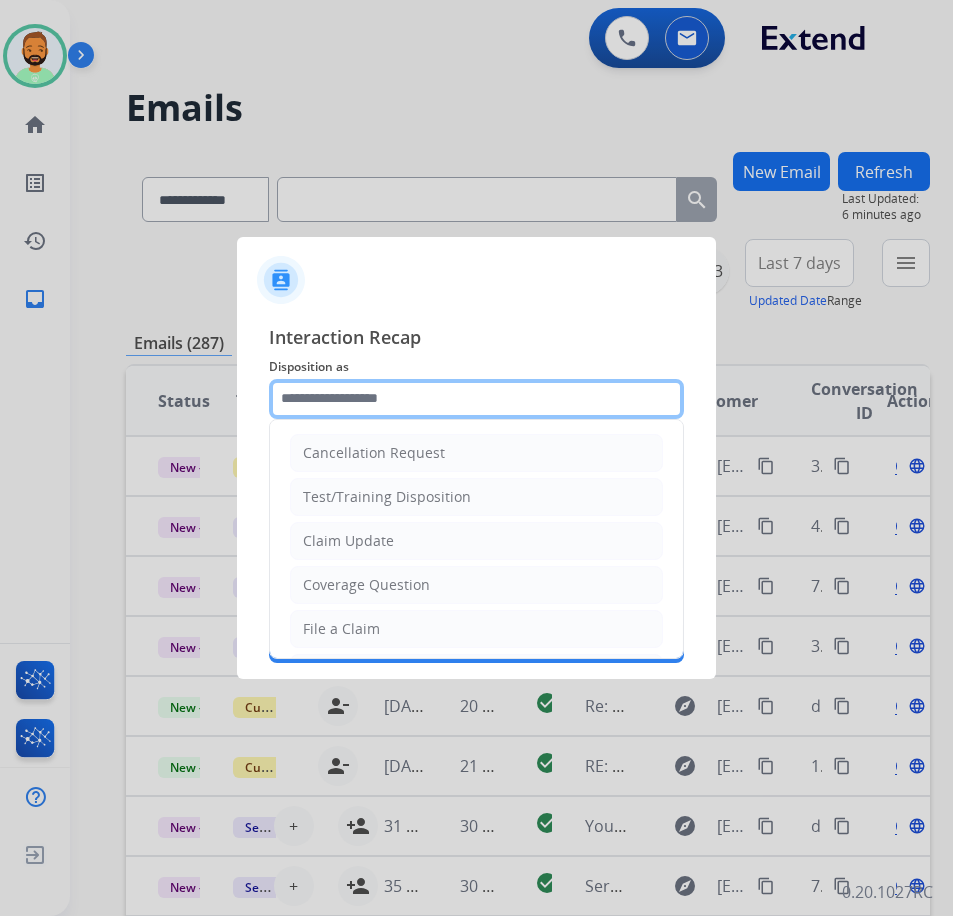 click 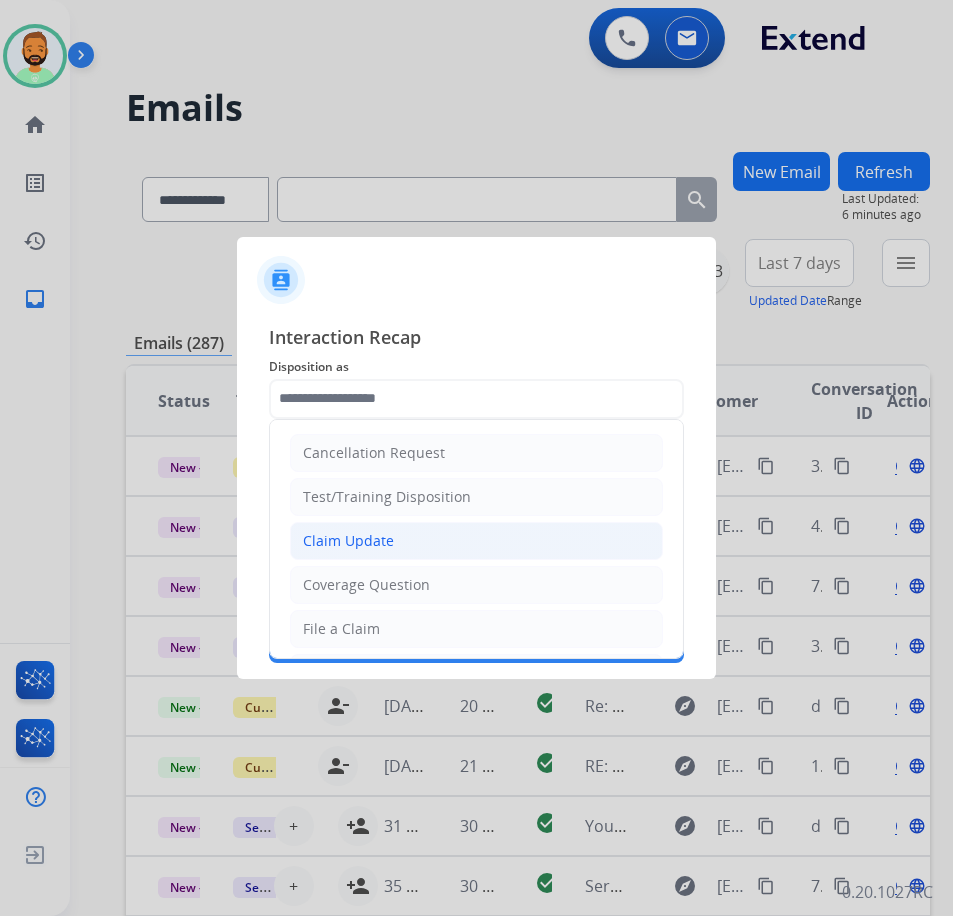 click on "Claim Update" 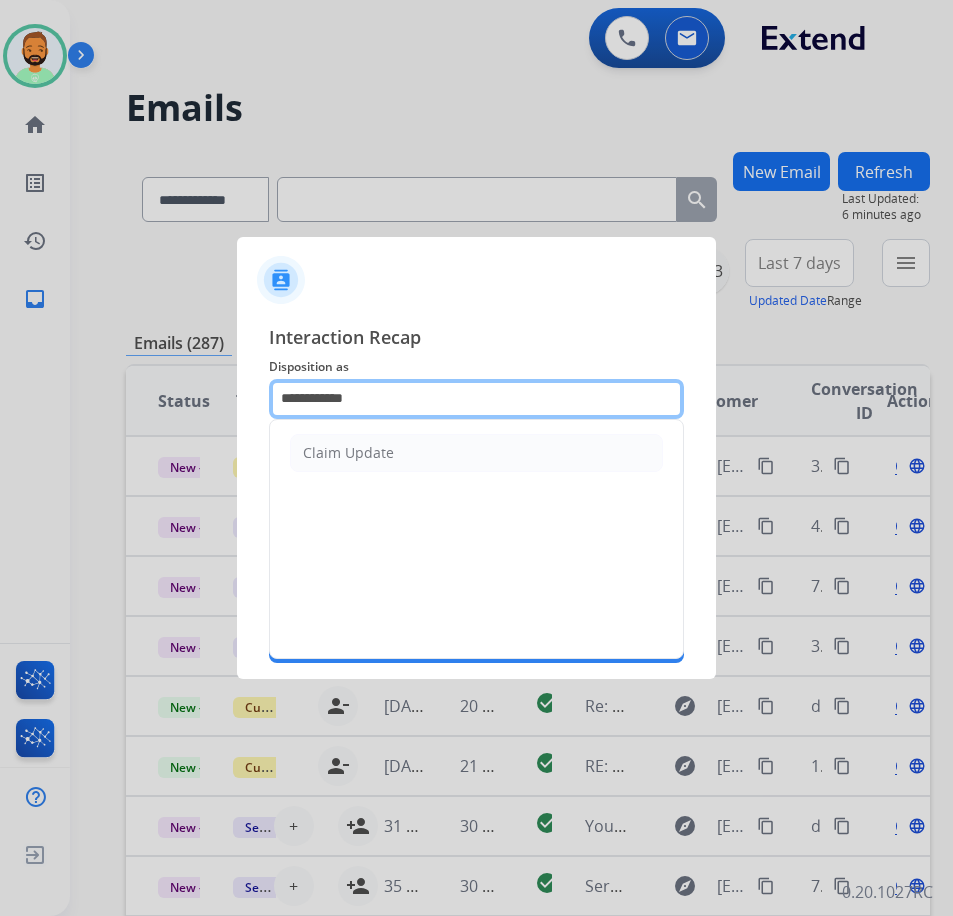 drag, startPoint x: 411, startPoint y: 394, endPoint x: 38, endPoint y: 401, distance: 373.06567 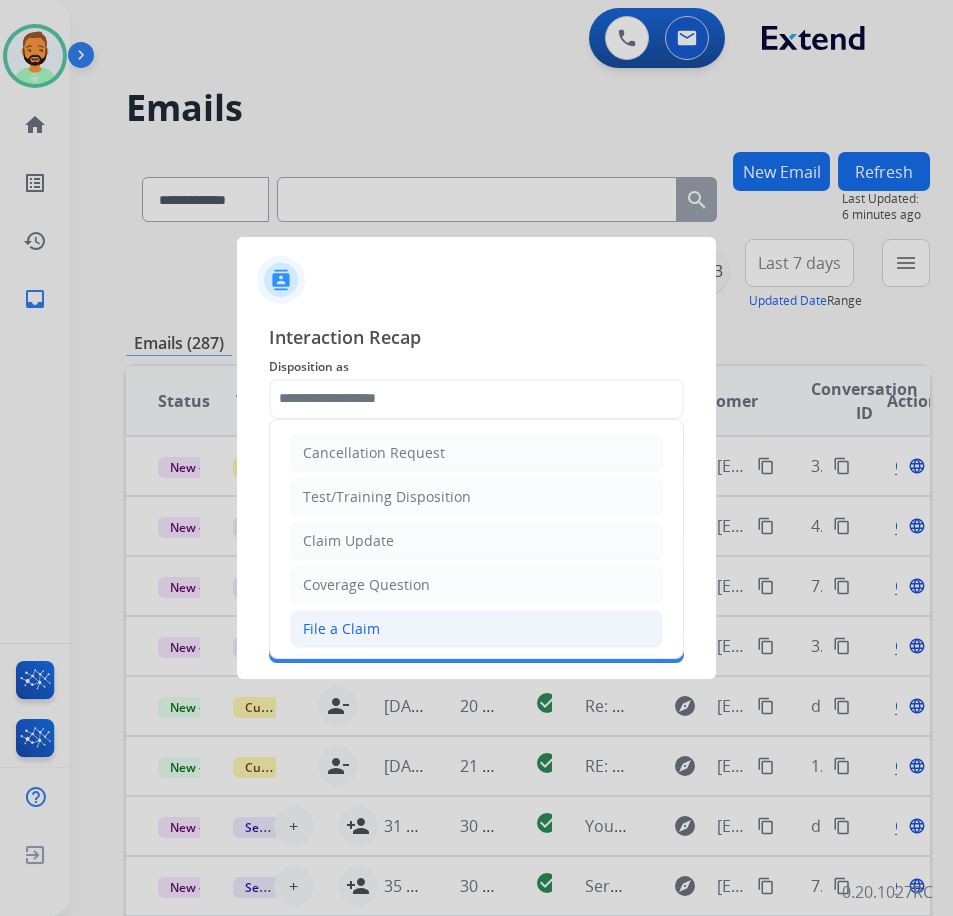 click on "File a Claim" 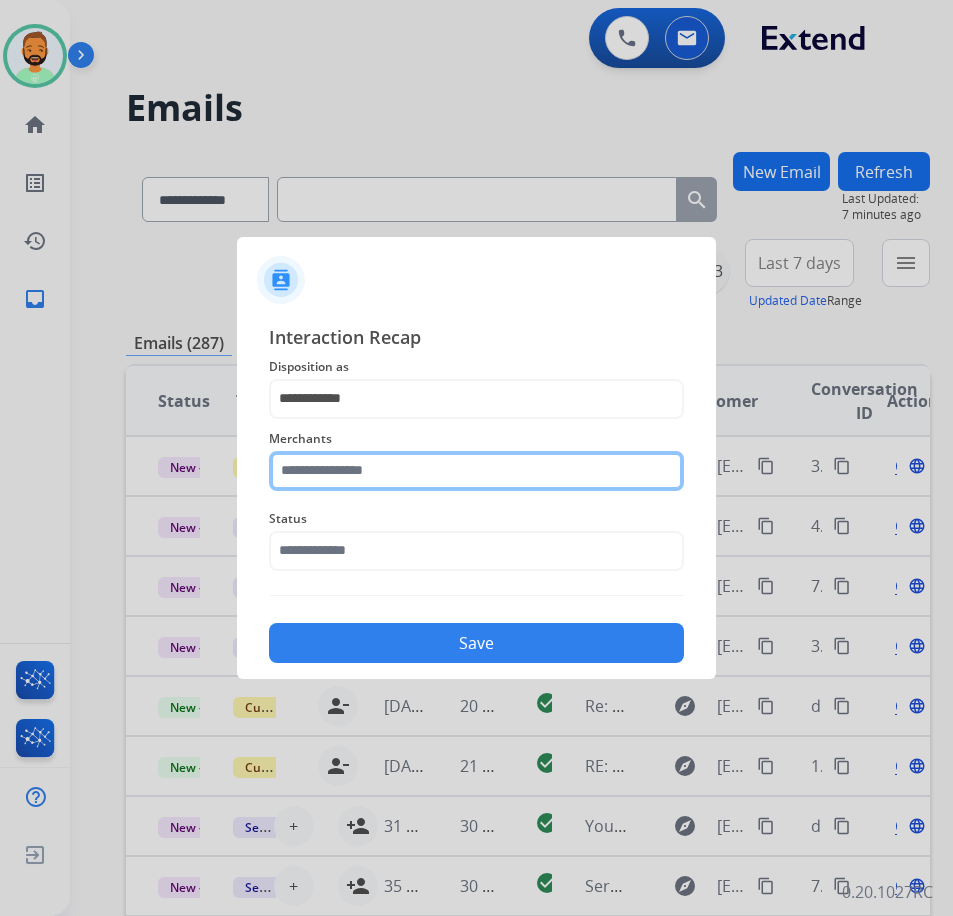 click 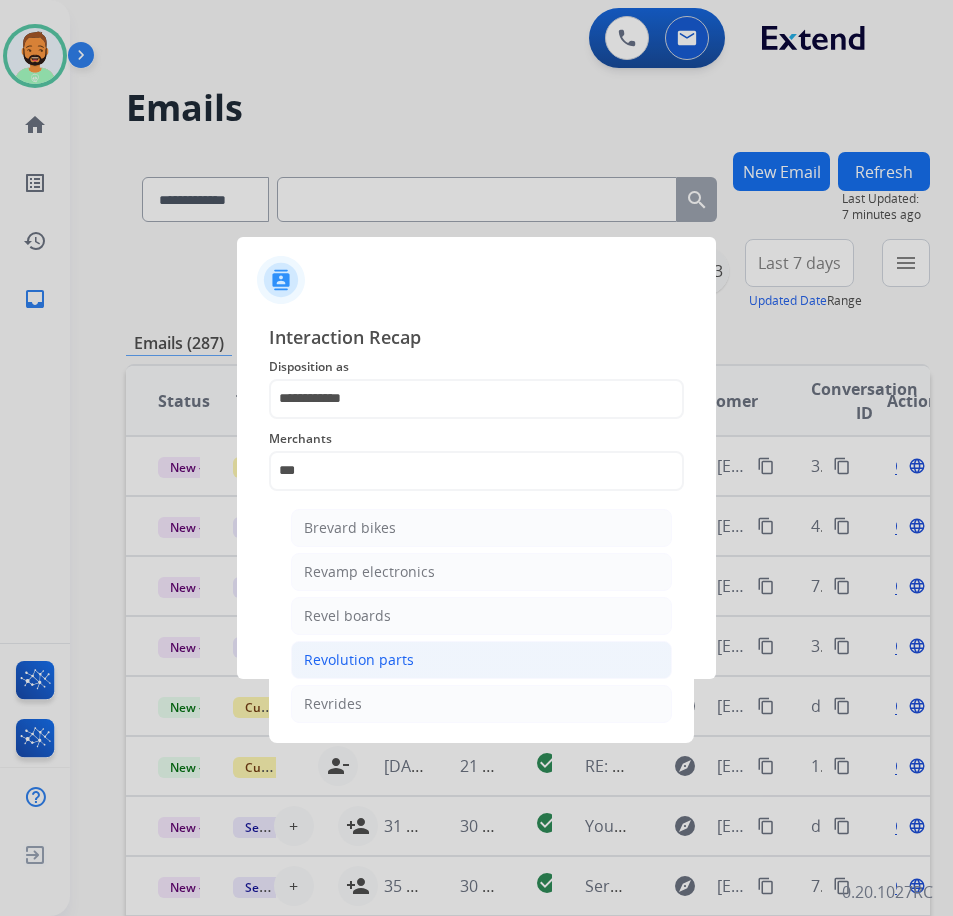 click on "Revolution parts" 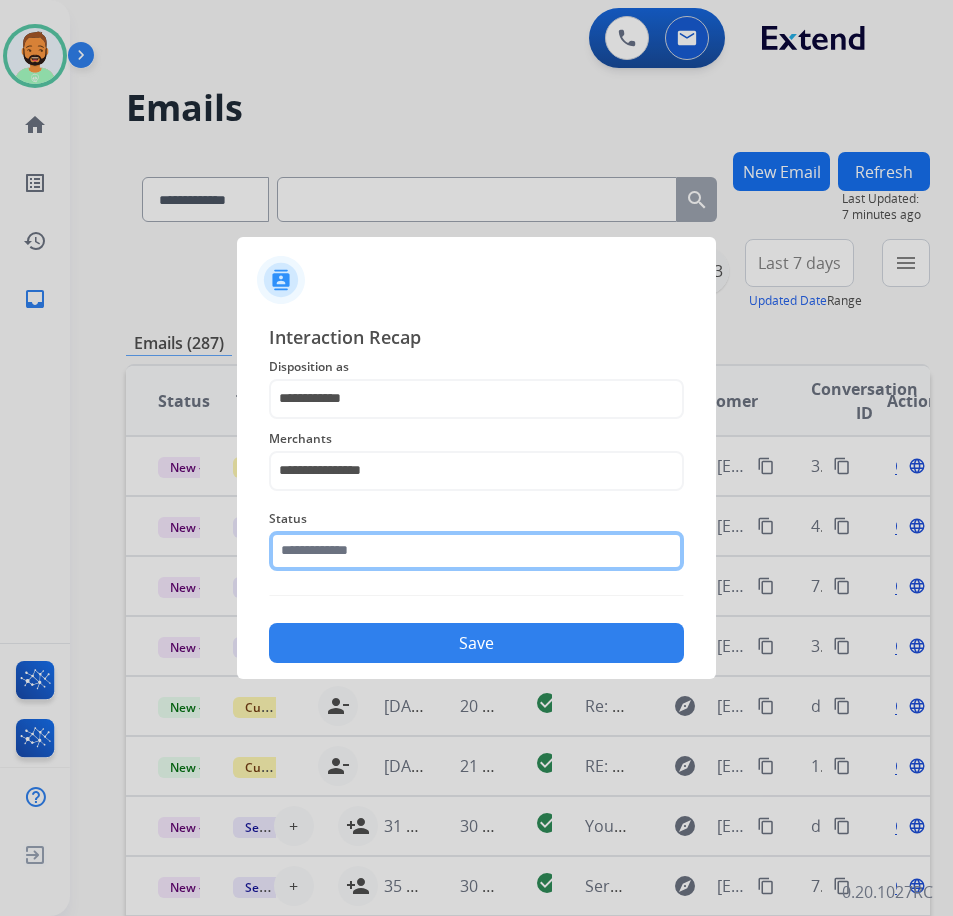 click 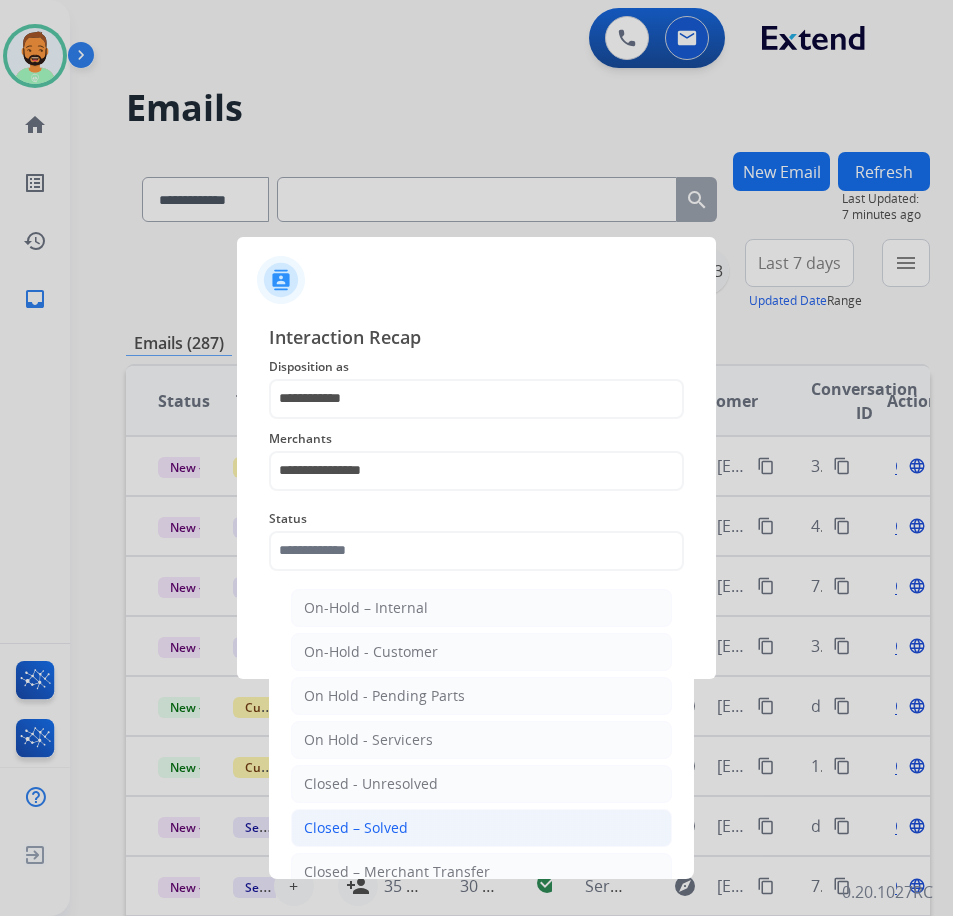 click on "Closed – Solved" 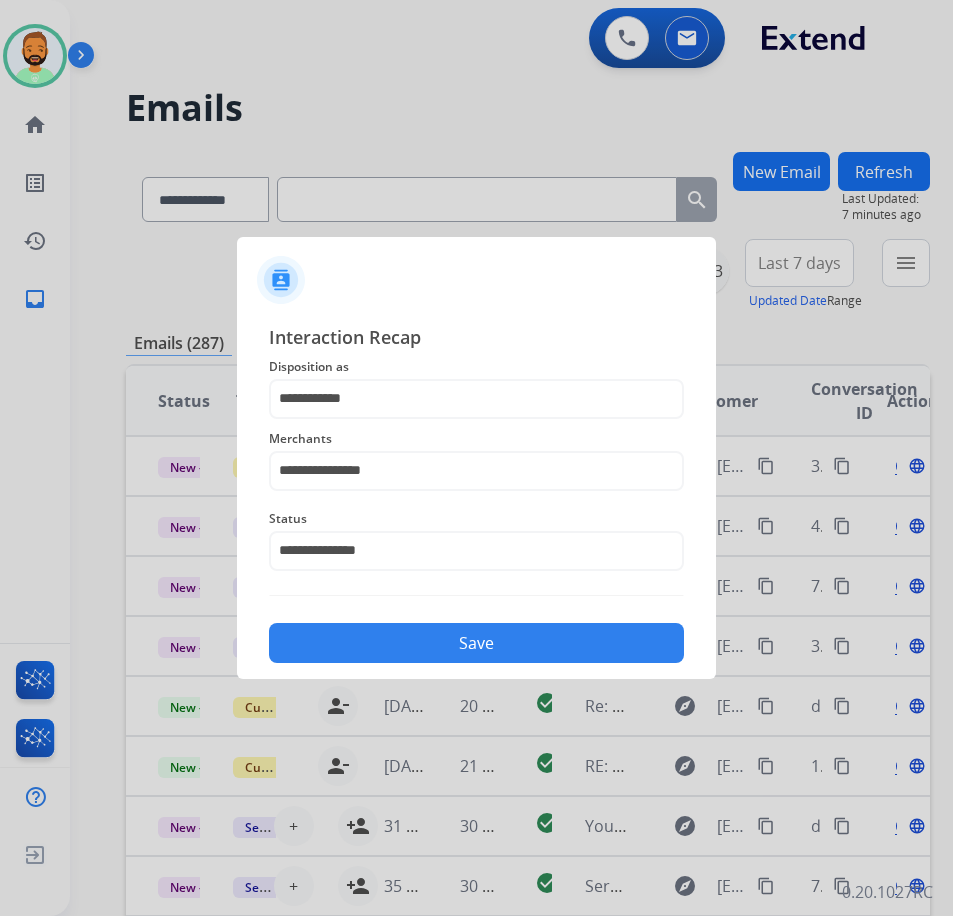 click on "Save" 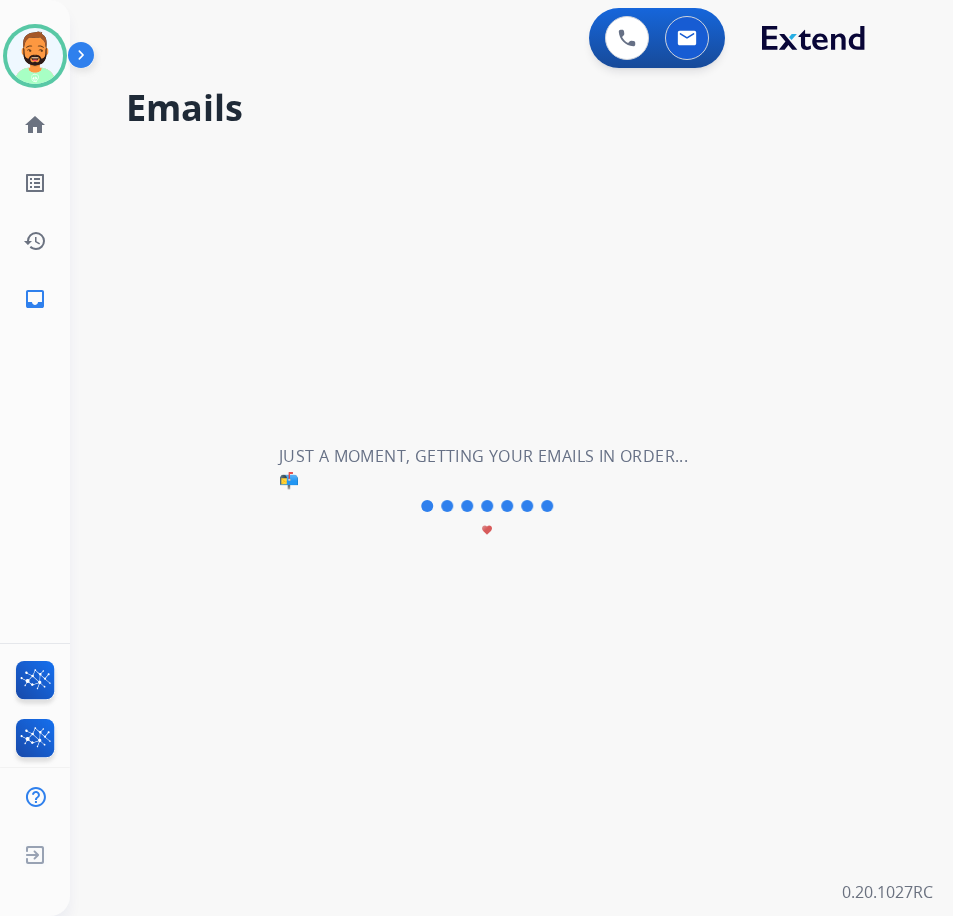 scroll, scrollTop: 0, scrollLeft: 0, axis: both 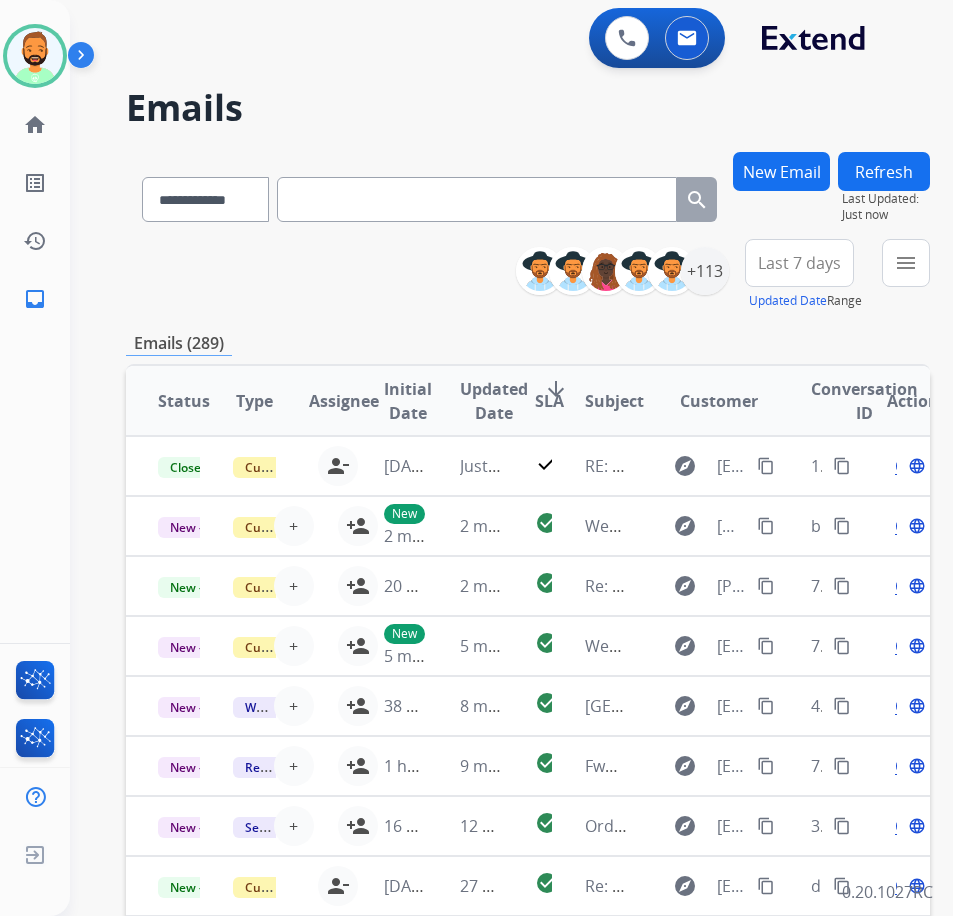 click on "arrow_downward" at bounding box center [556, 389] 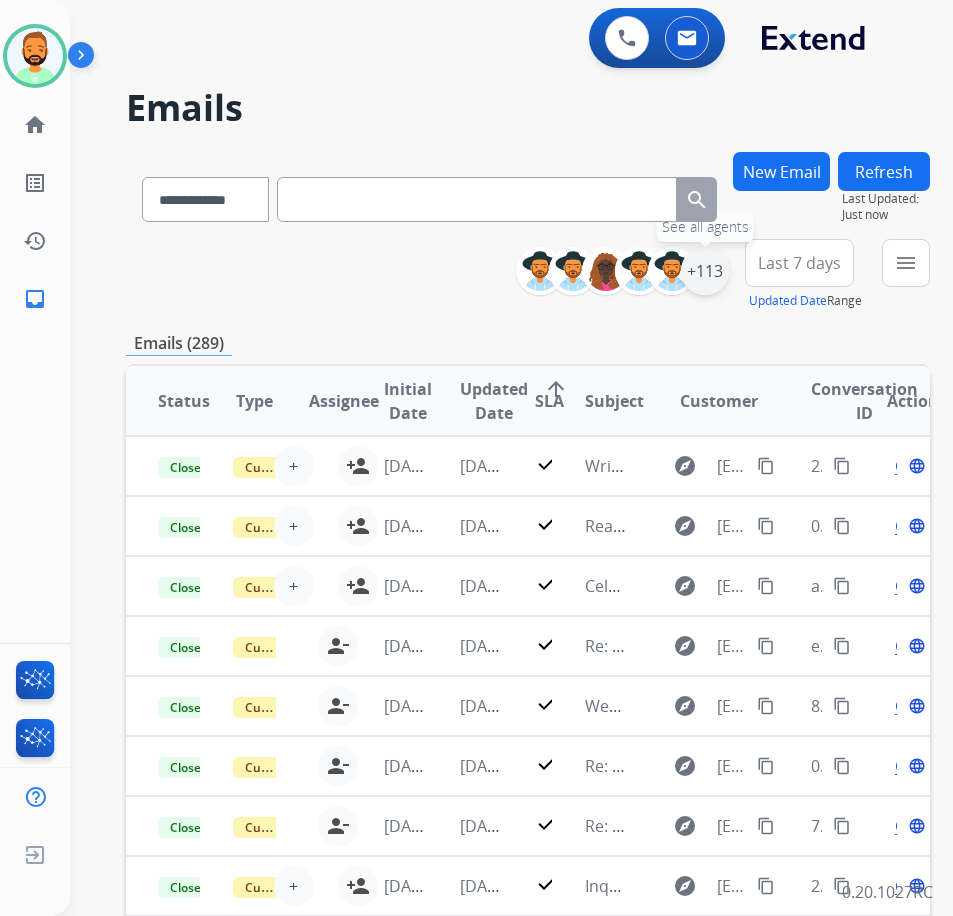 click on "+113" at bounding box center (705, 271) 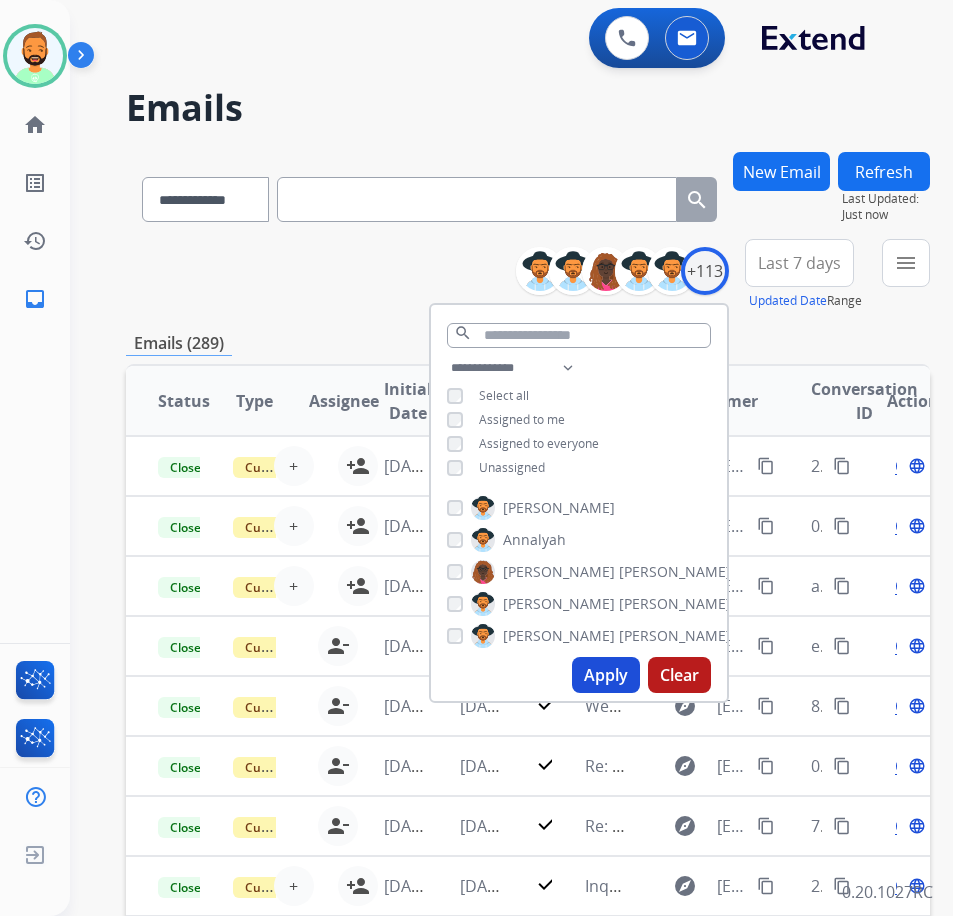 click on "**********" at bounding box center (579, 420) 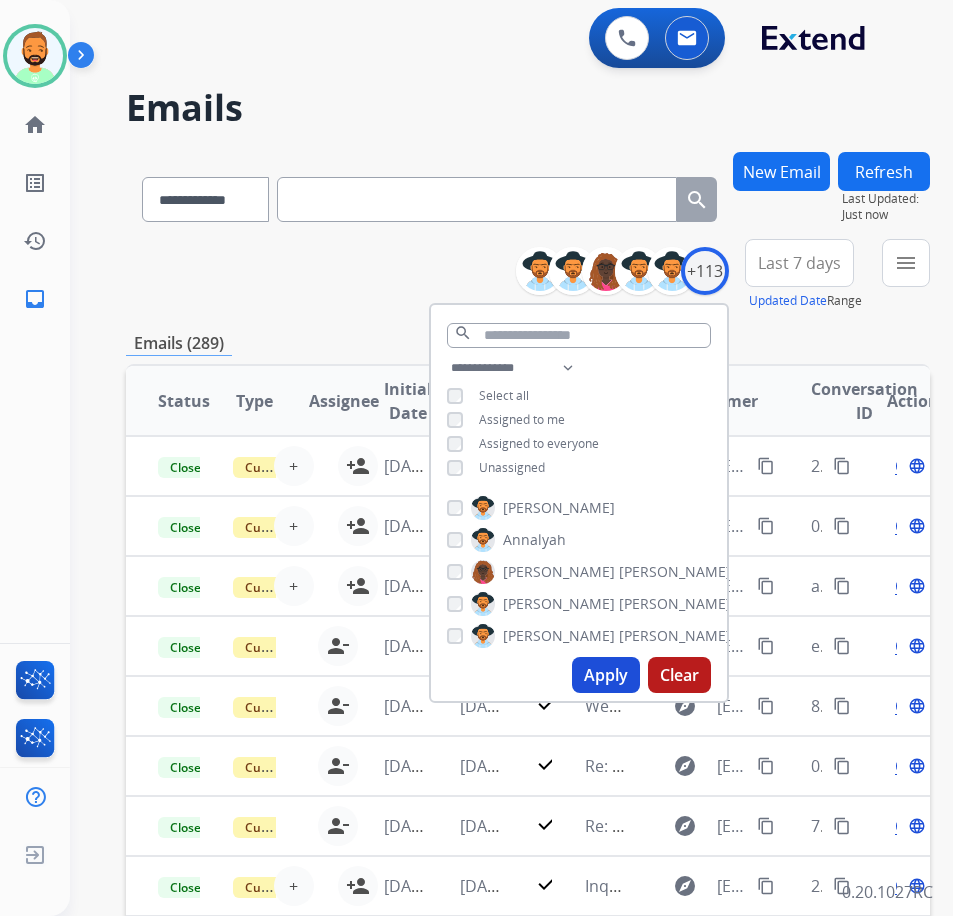 click on "Apply" at bounding box center [606, 675] 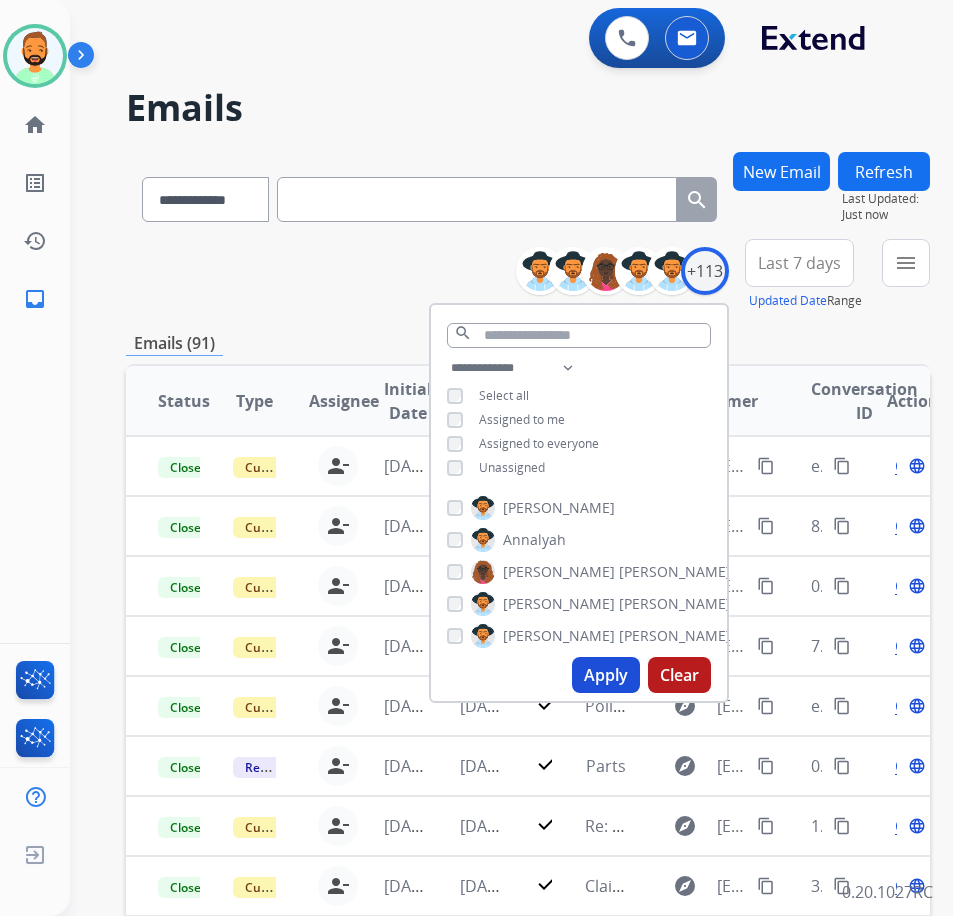 click on "Last 7 days" at bounding box center (799, 263) 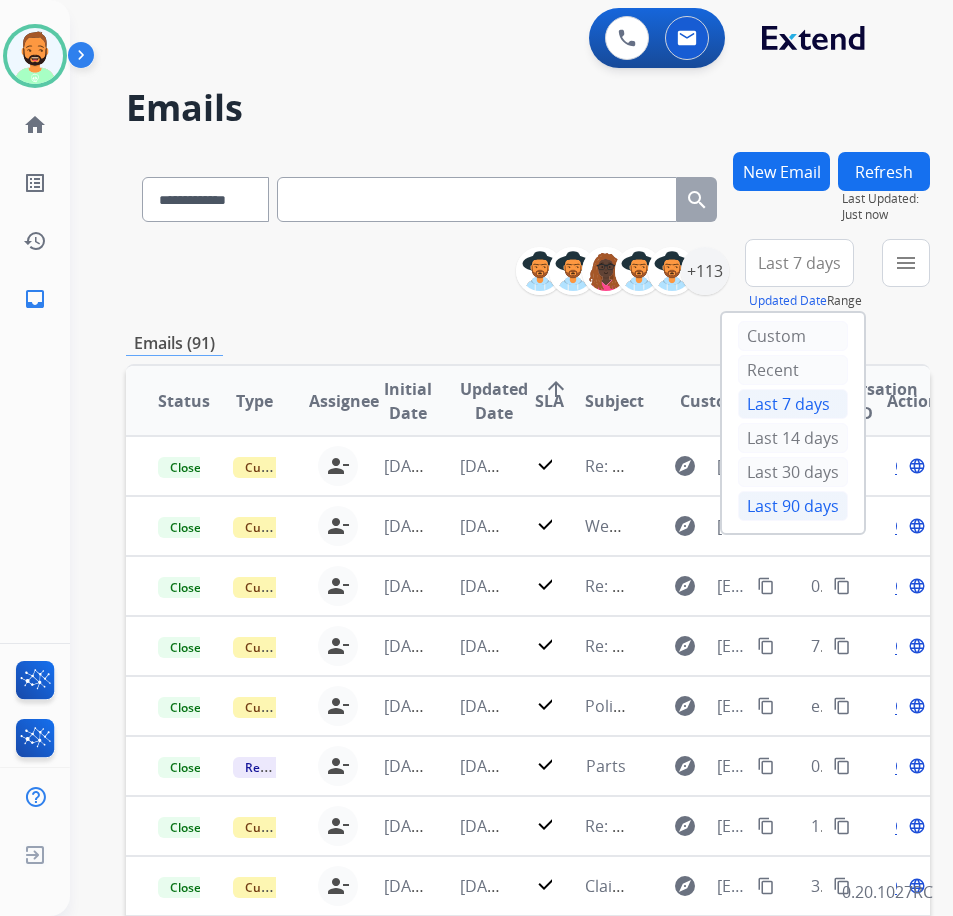 click on "Last 90 days" at bounding box center (793, 506) 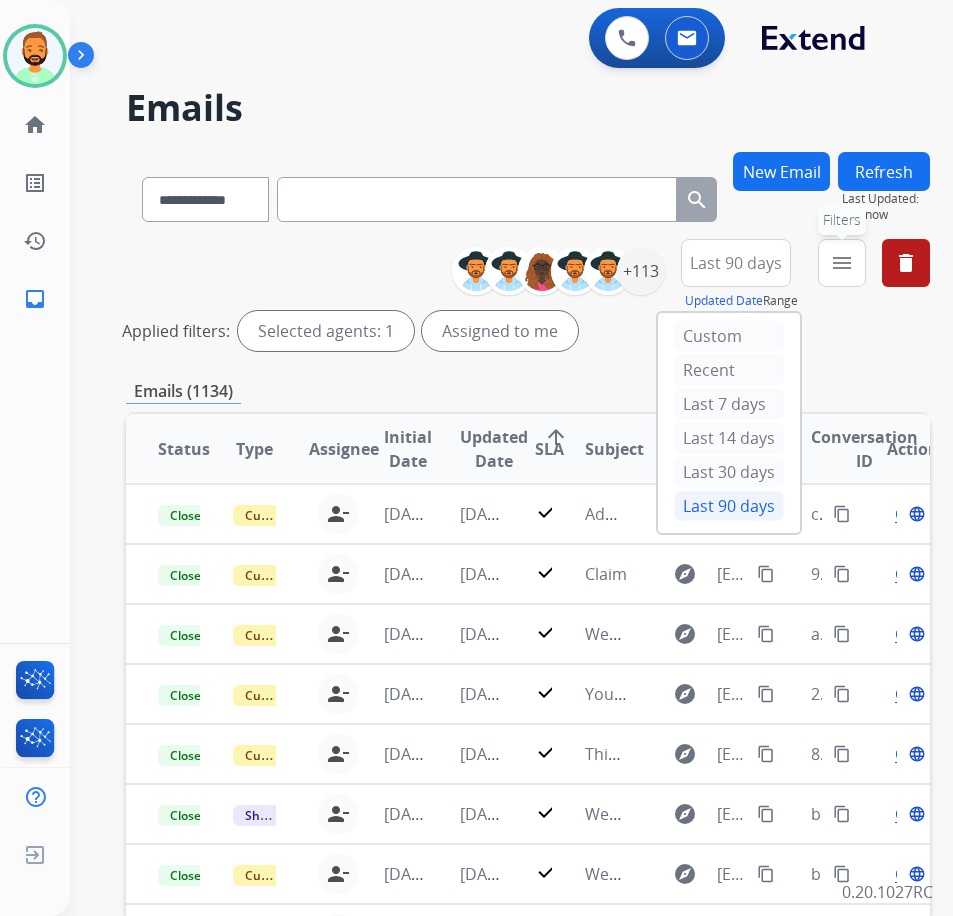click on "menu  Filters" at bounding box center (842, 263) 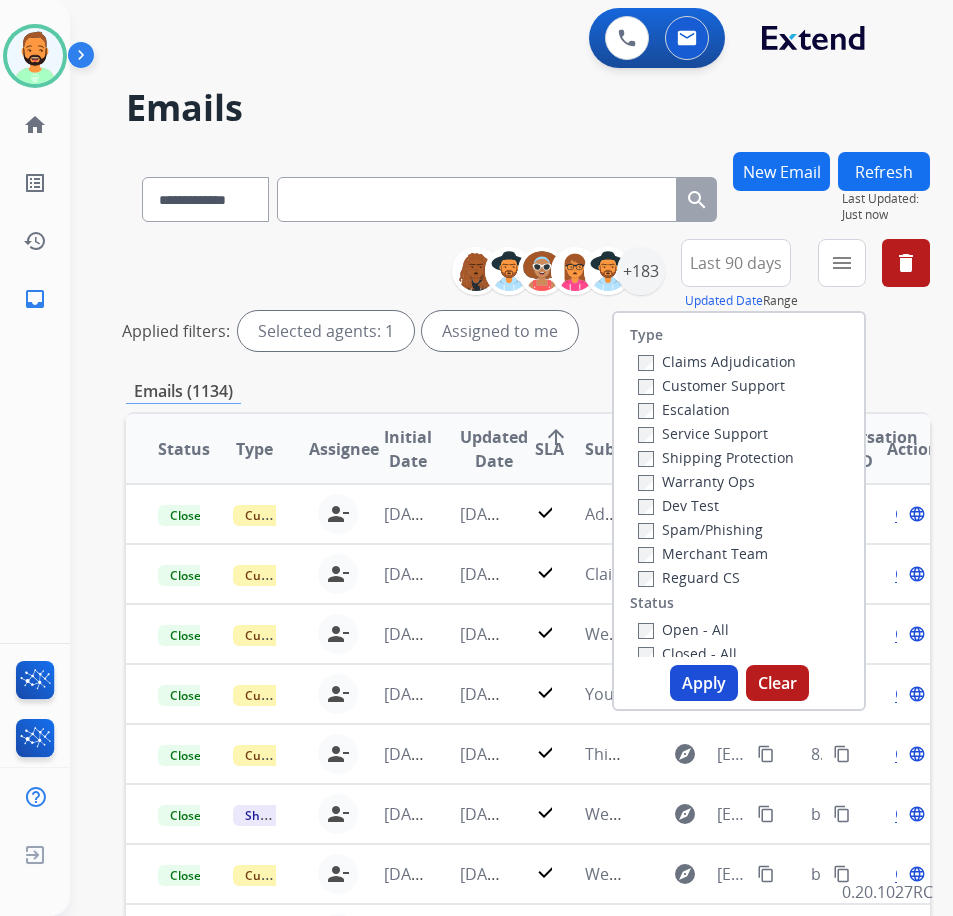 click on "Customer Support" at bounding box center (711, 385) 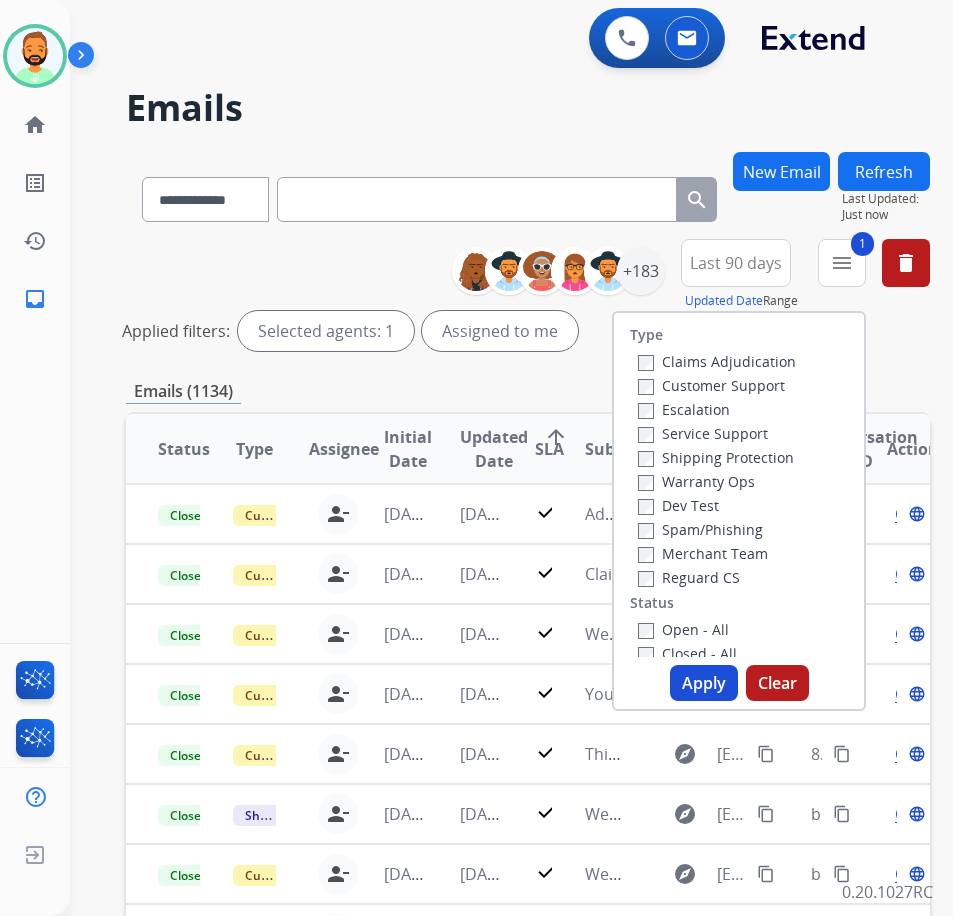 click on "Shipping Protection" at bounding box center (716, 457) 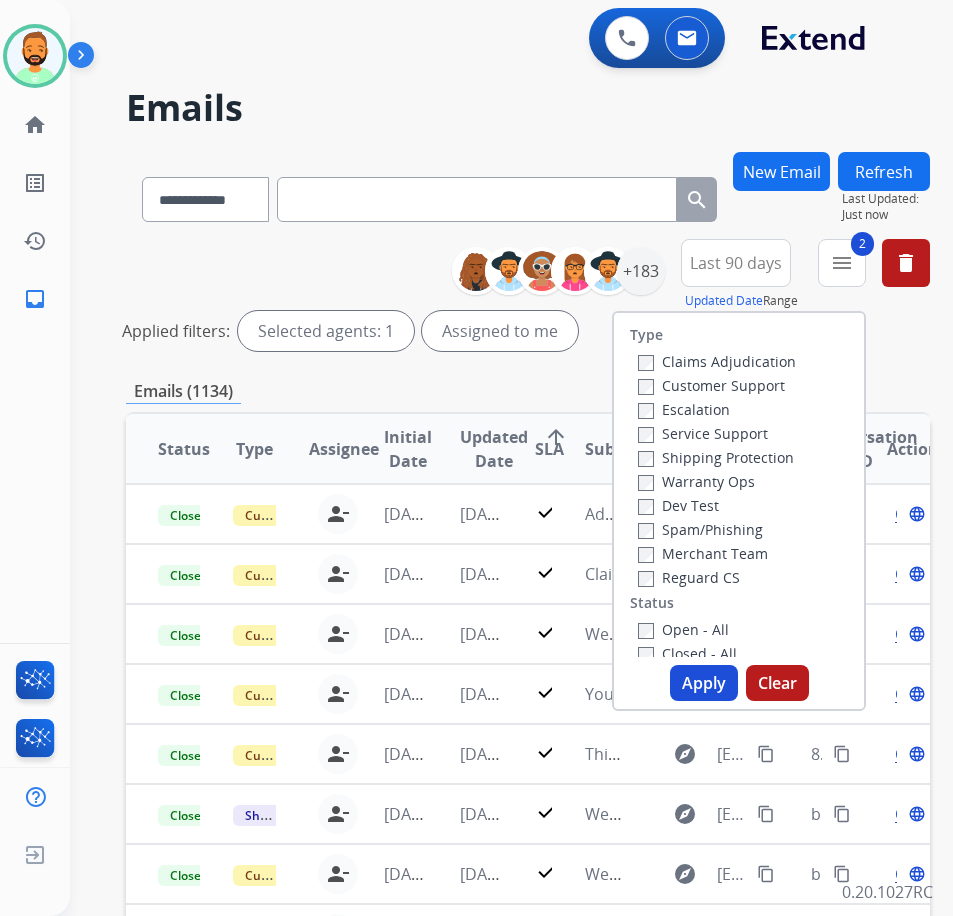 click on "Open - All" at bounding box center [683, 629] 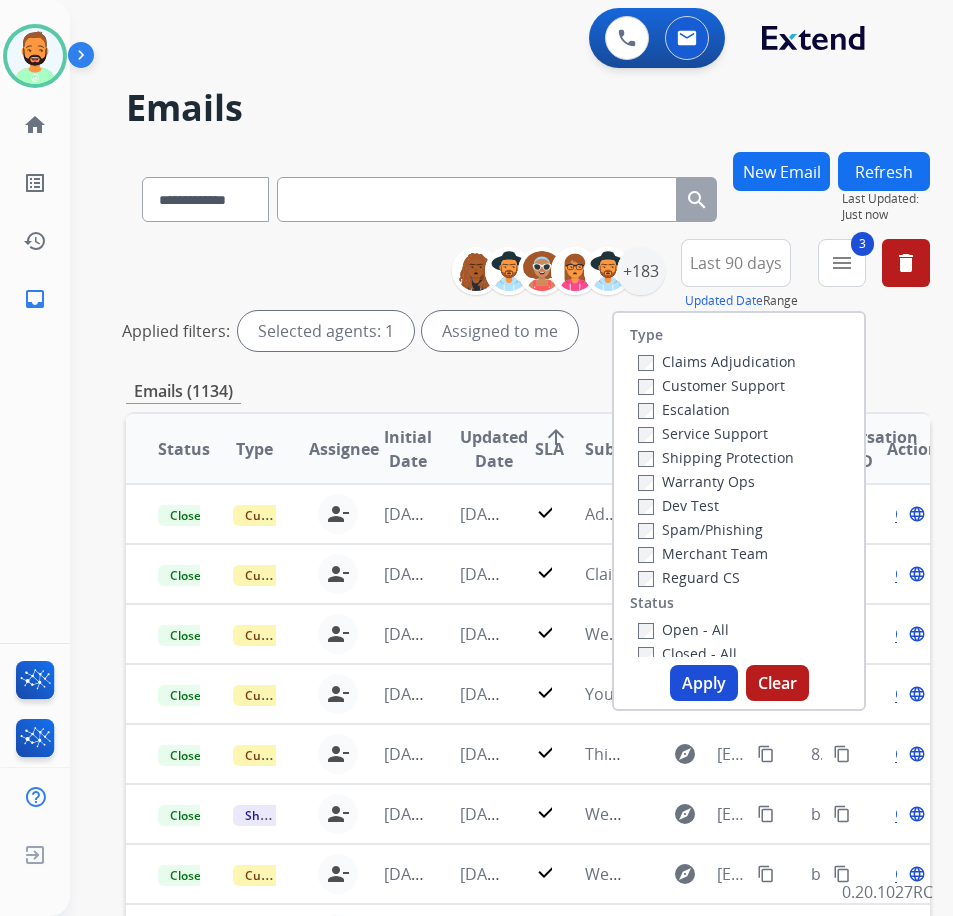 click on "Apply" at bounding box center (704, 683) 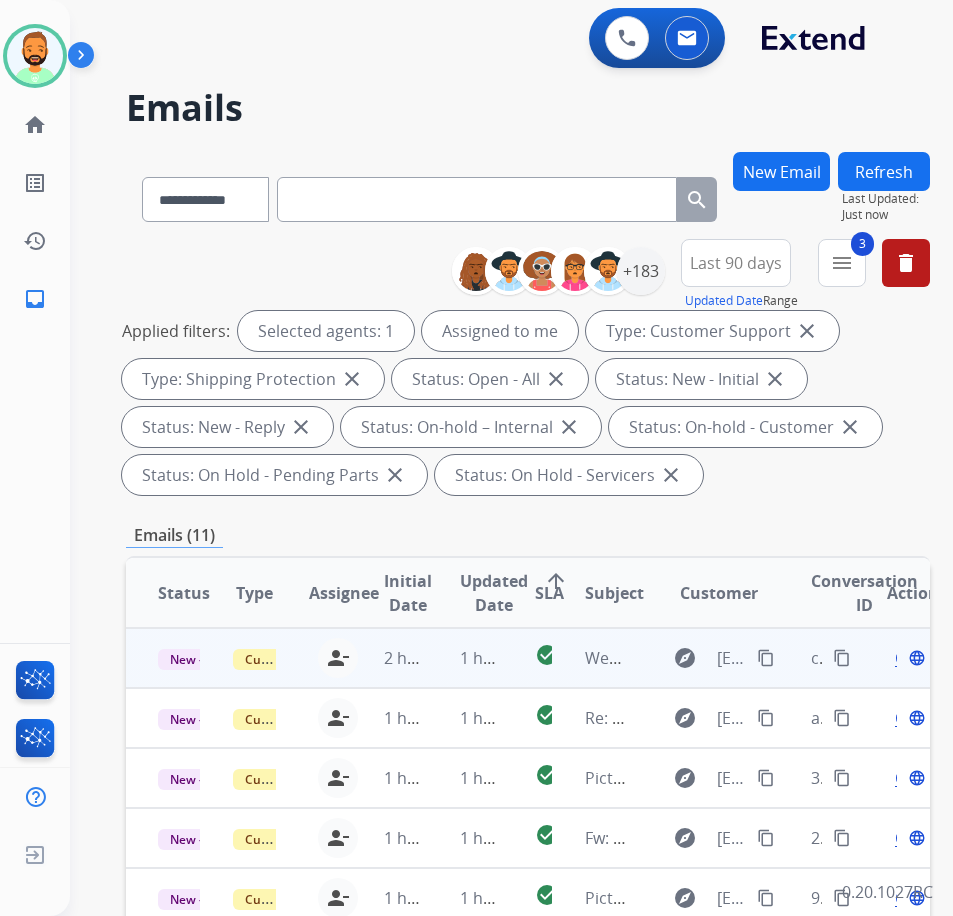click on "1 hour ago" at bounding box center [465, 658] 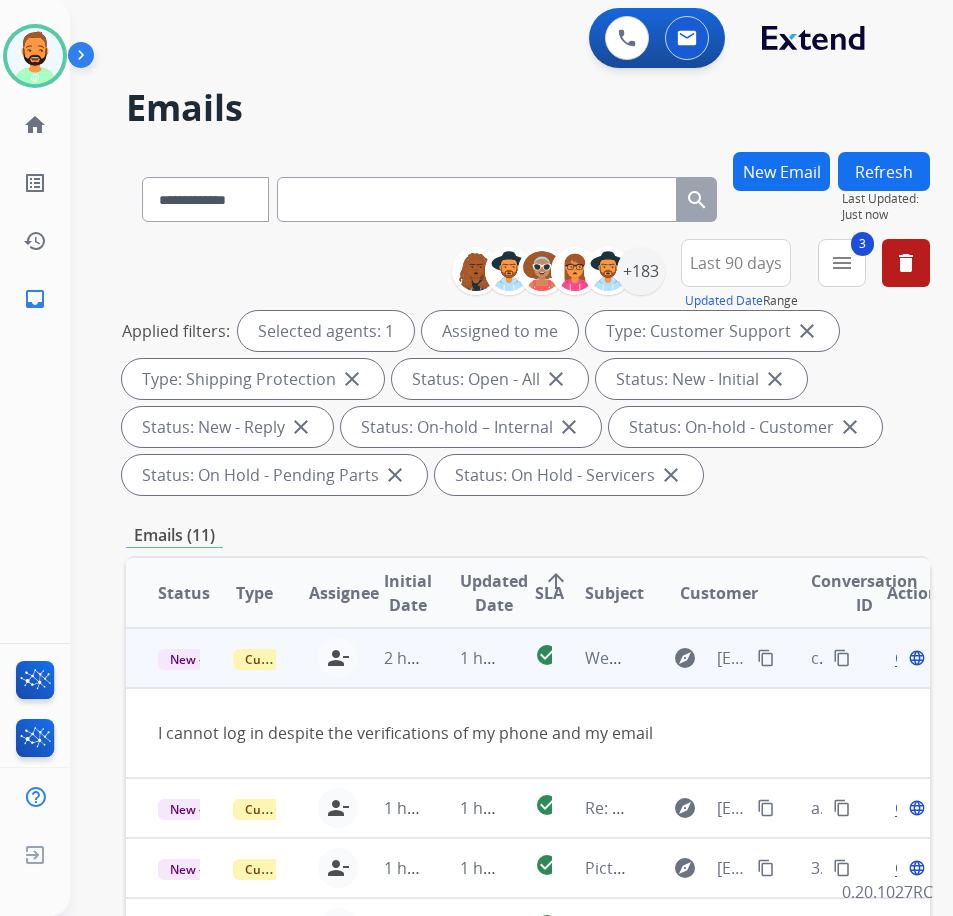 click on "content_copy" at bounding box center [766, 658] 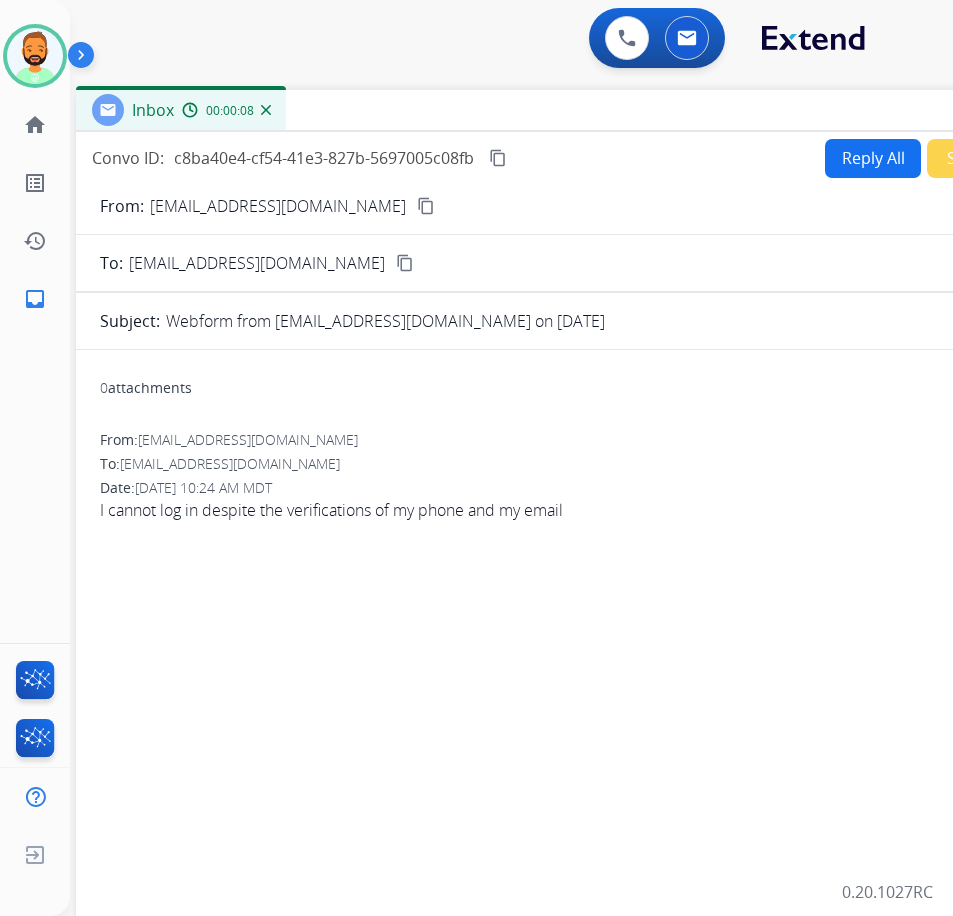 drag, startPoint x: 394, startPoint y: 134, endPoint x: 564, endPoint y: 102, distance: 172.98555 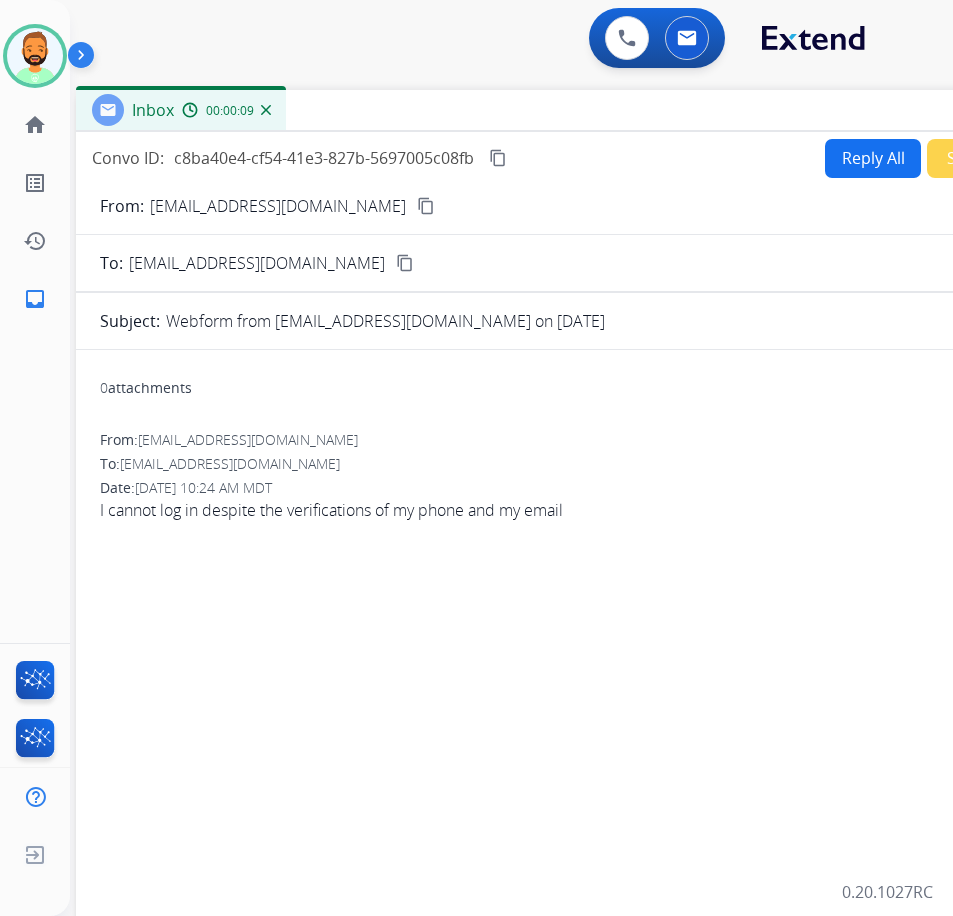 click on "Reply All" at bounding box center [873, 158] 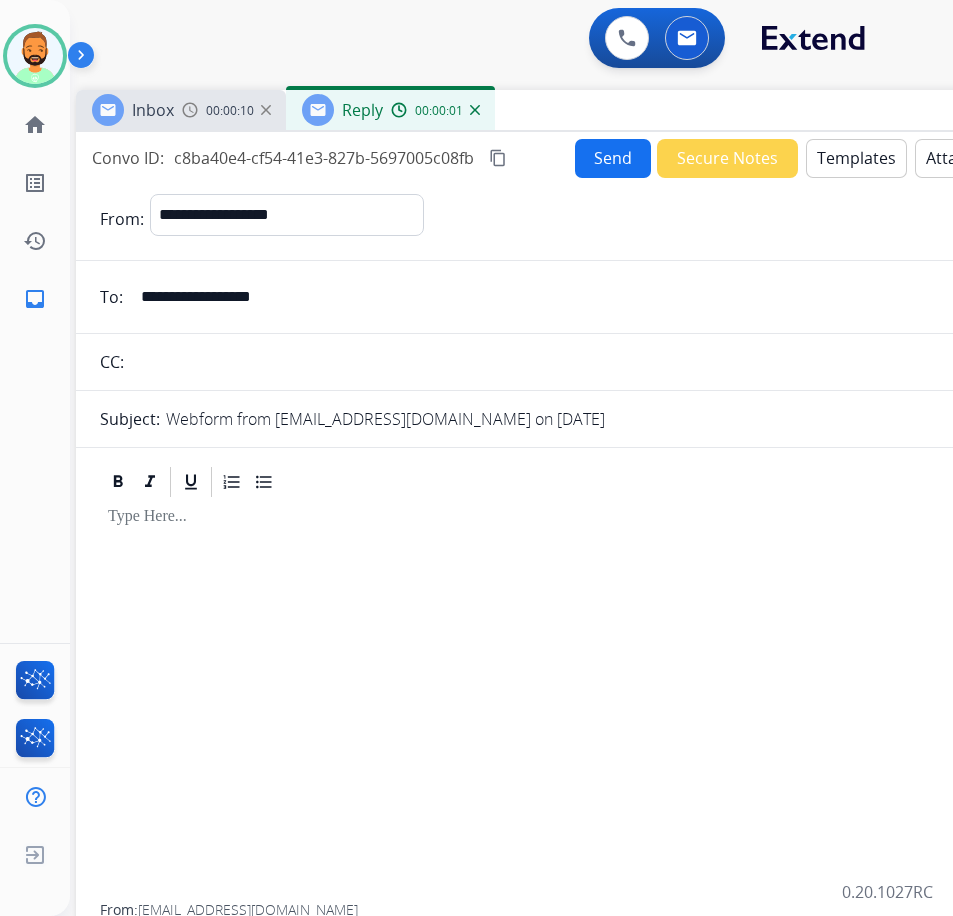 click on "Templates" at bounding box center [856, 158] 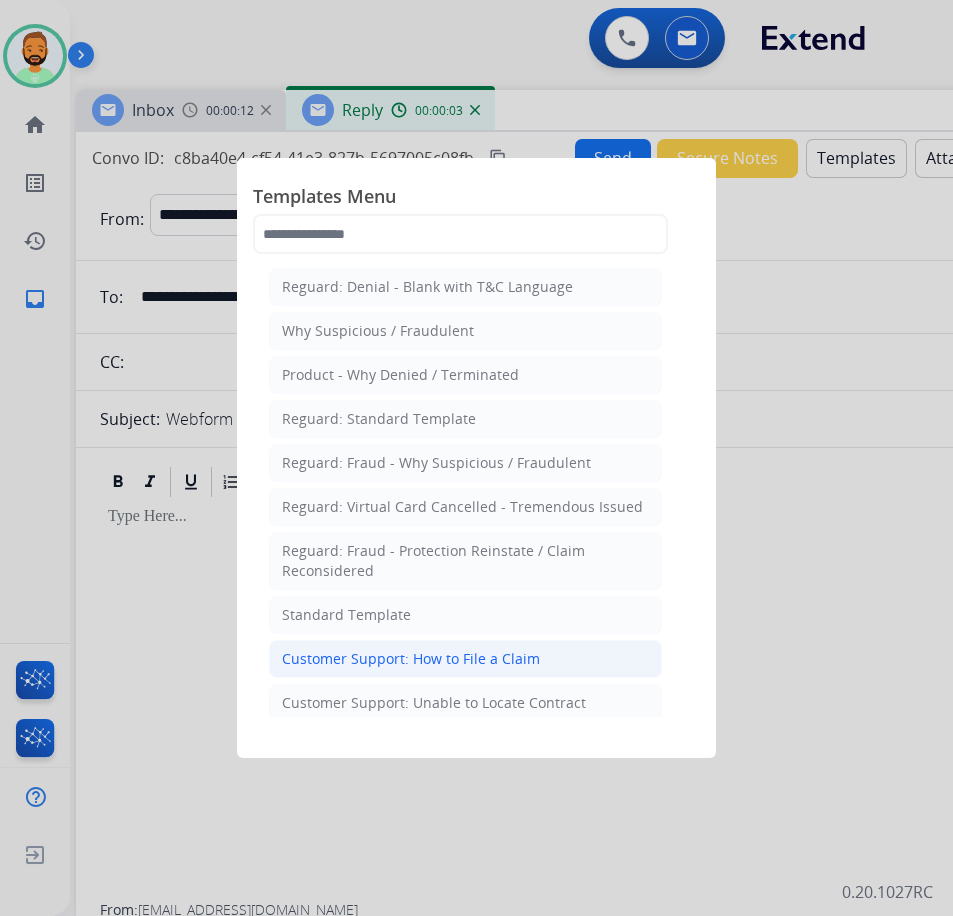 click on "Customer Support: How to File a Claim" 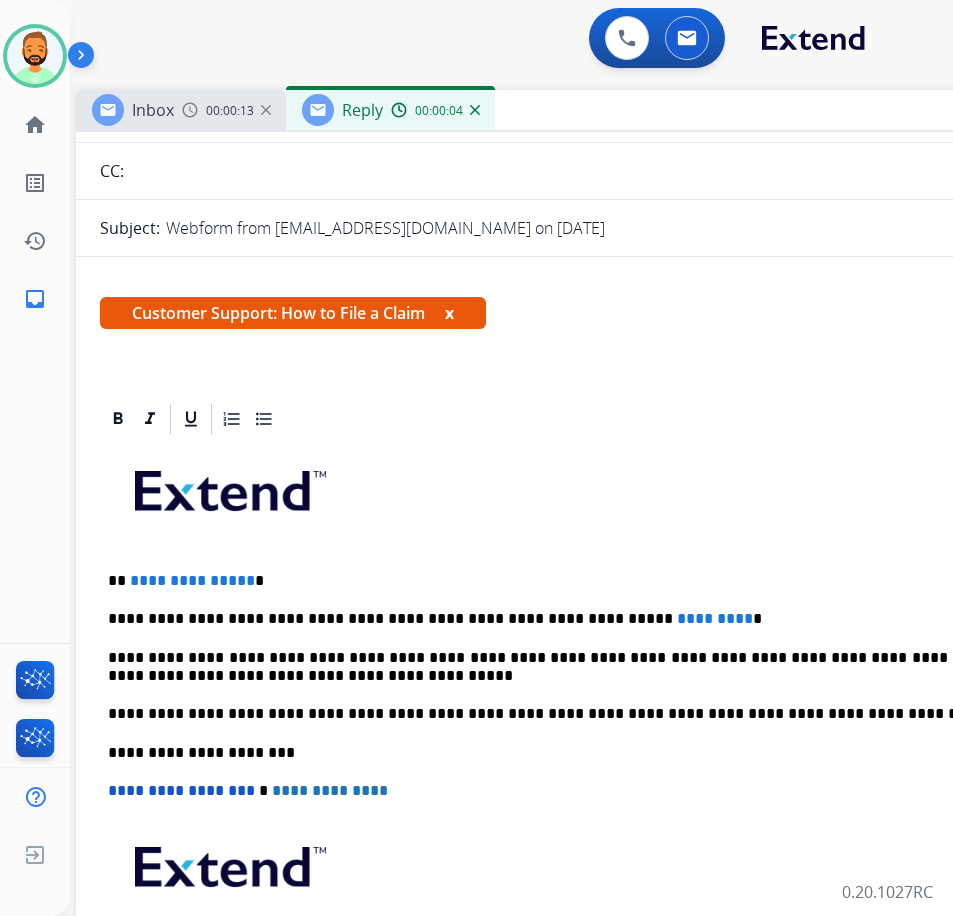 scroll, scrollTop: 200, scrollLeft: 0, axis: vertical 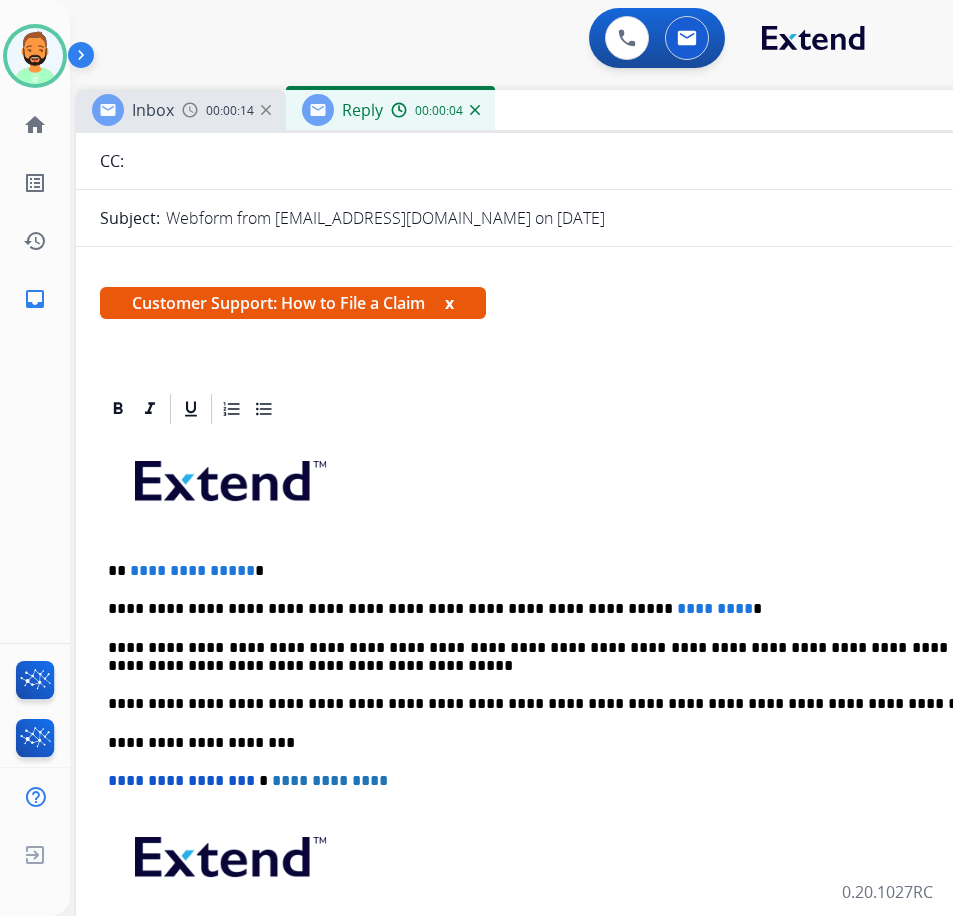 click on "**********" at bounding box center (568, 609) 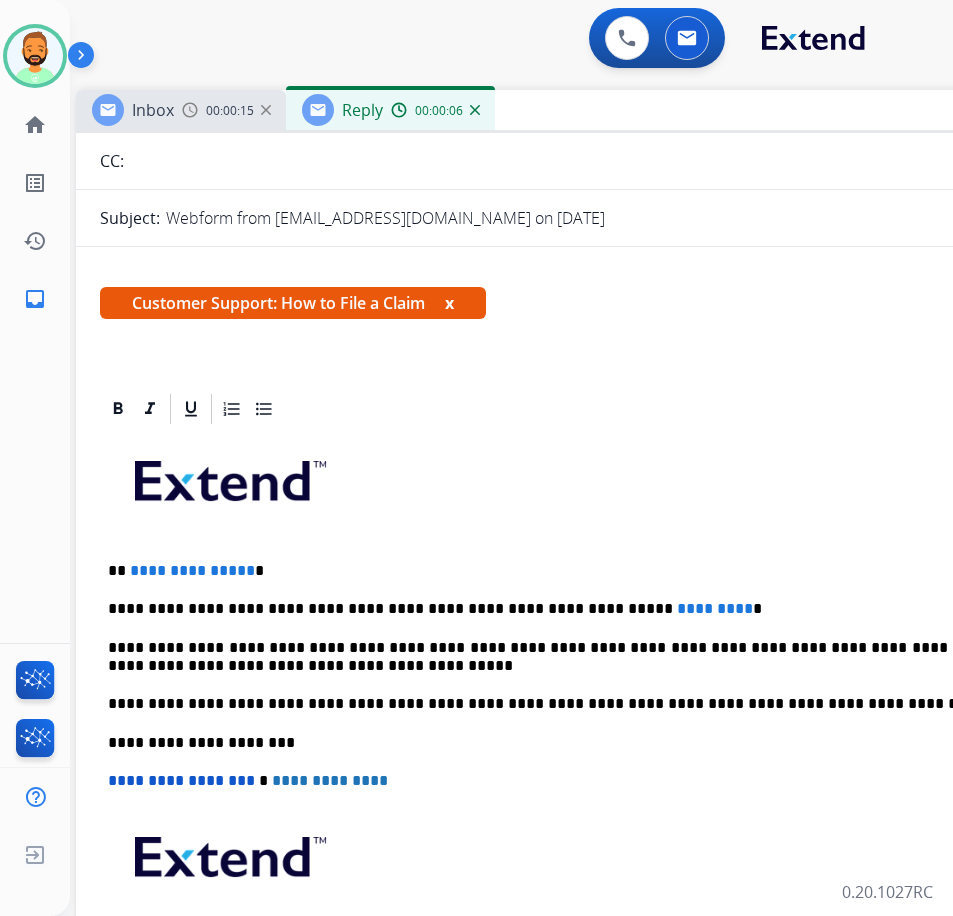 type 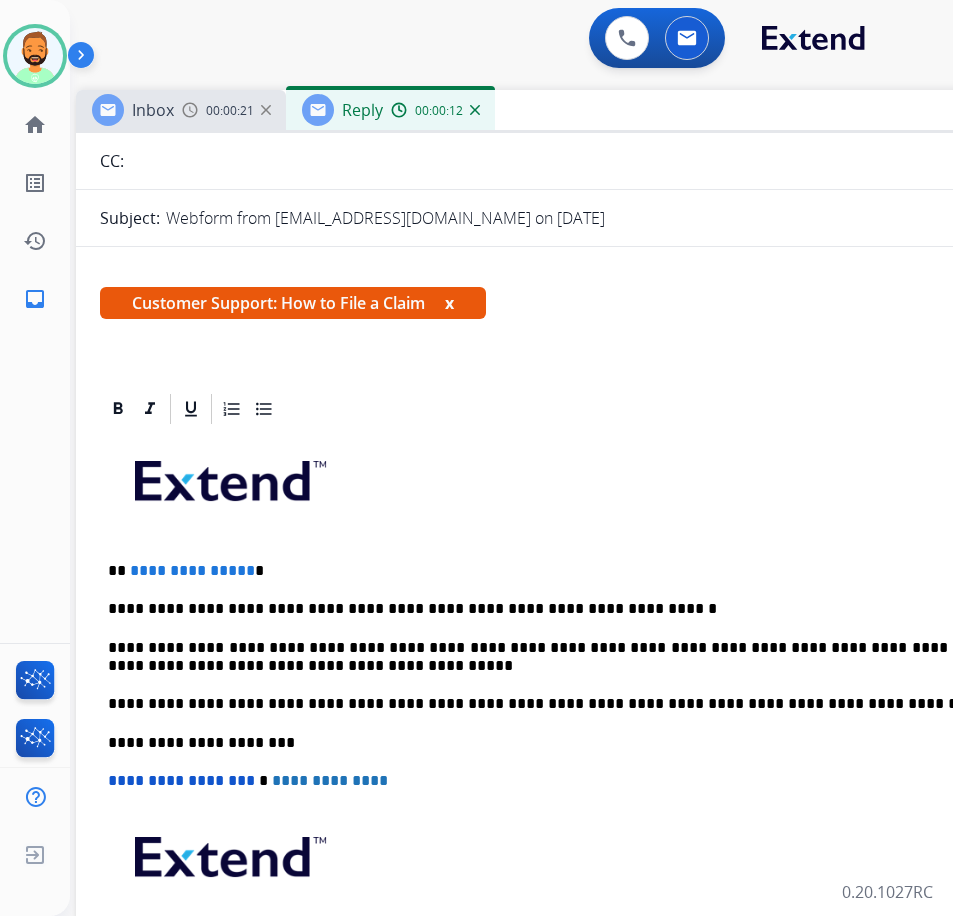 click on "**********" at bounding box center (576, 732) 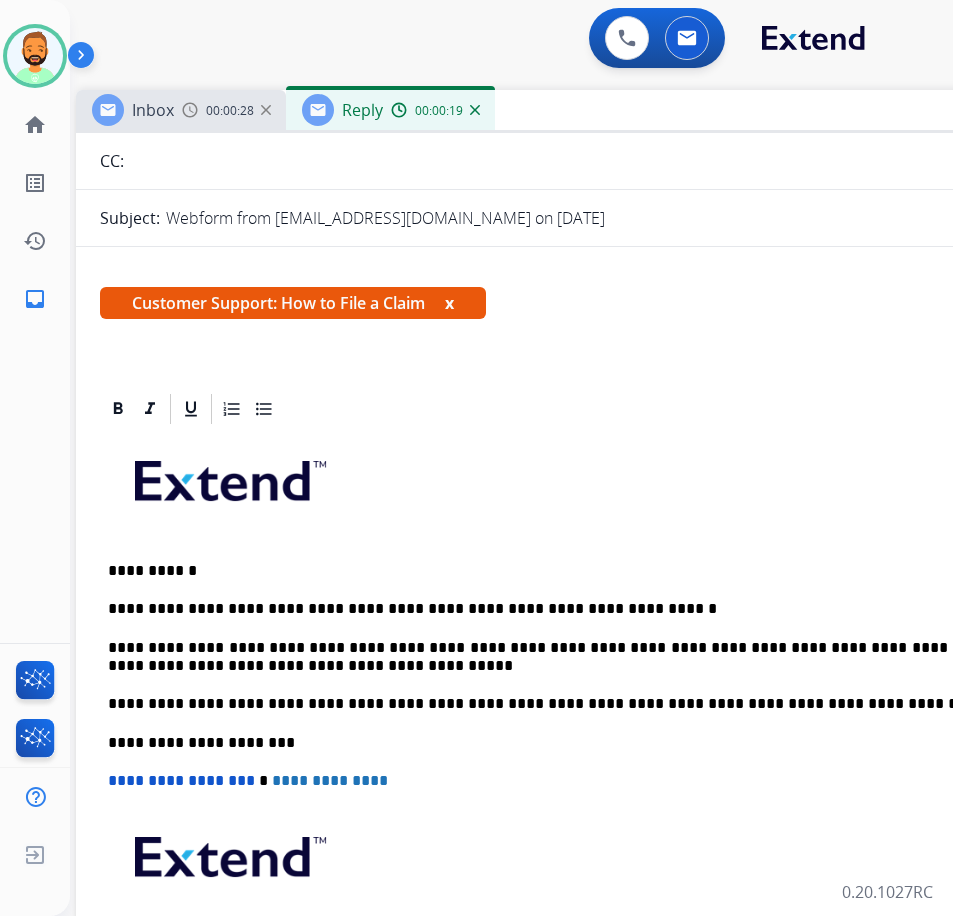 click on "**********" at bounding box center (568, 609) 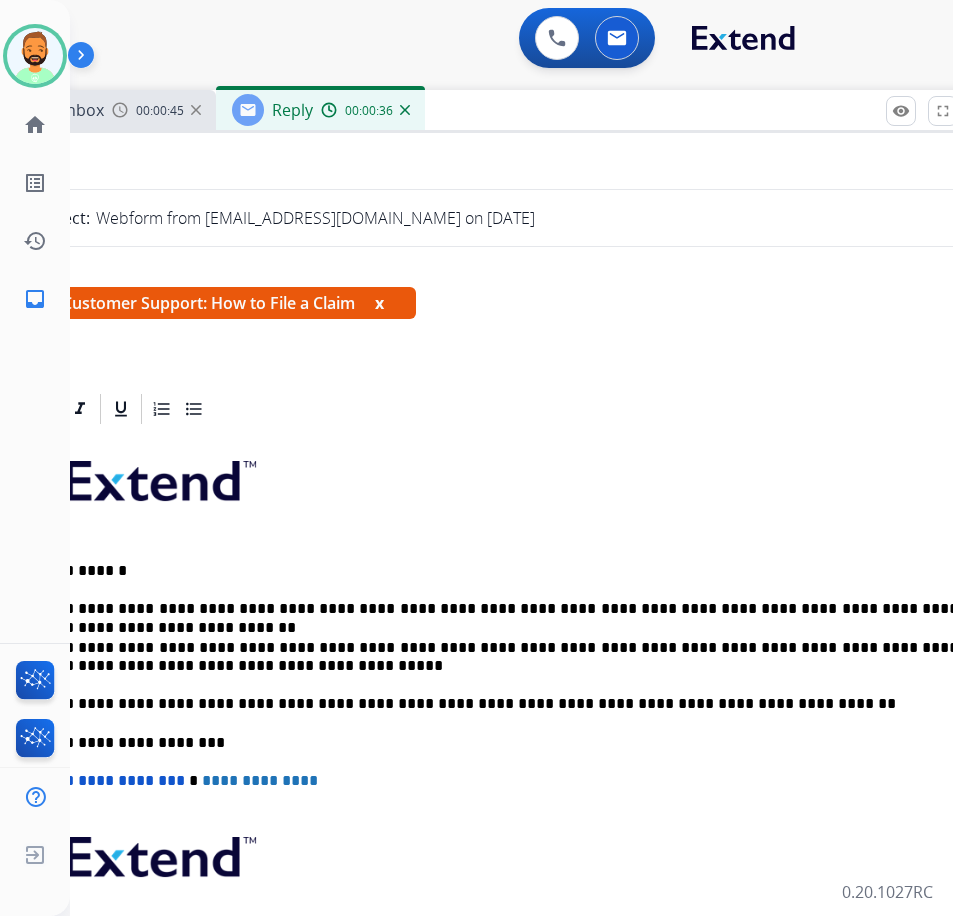 scroll, scrollTop: 0, scrollLeft: 75, axis: horizontal 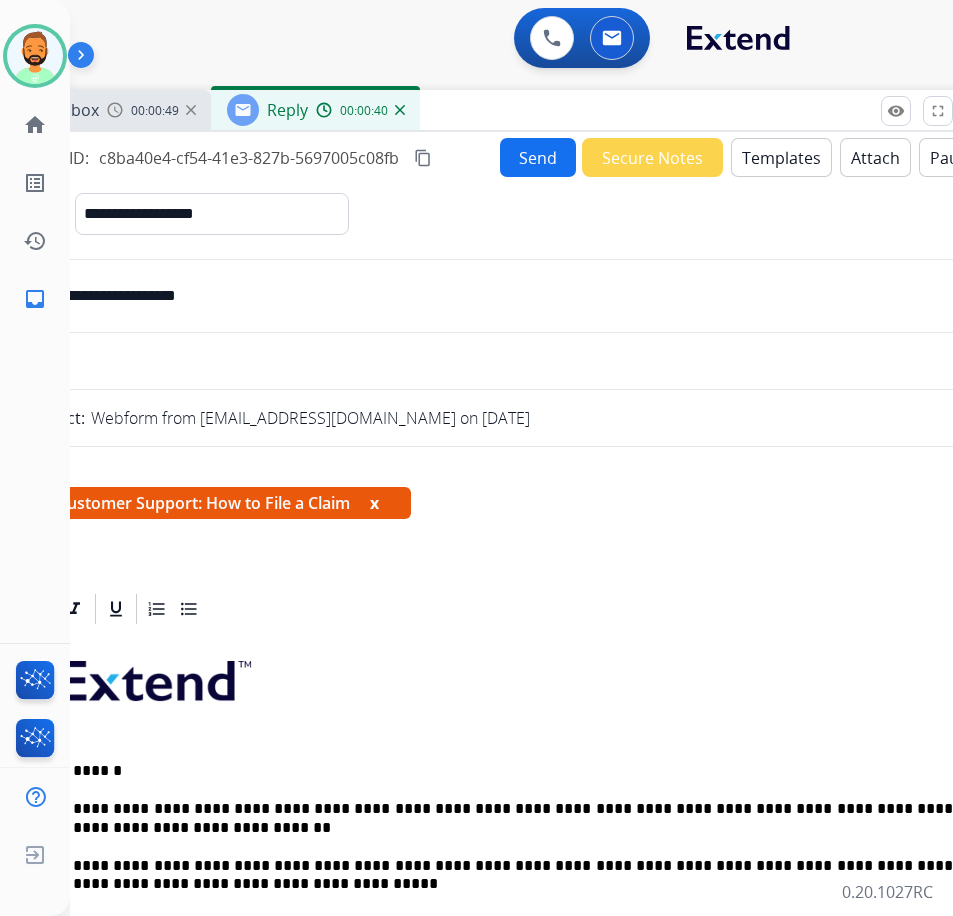 click on "Send" at bounding box center (538, 157) 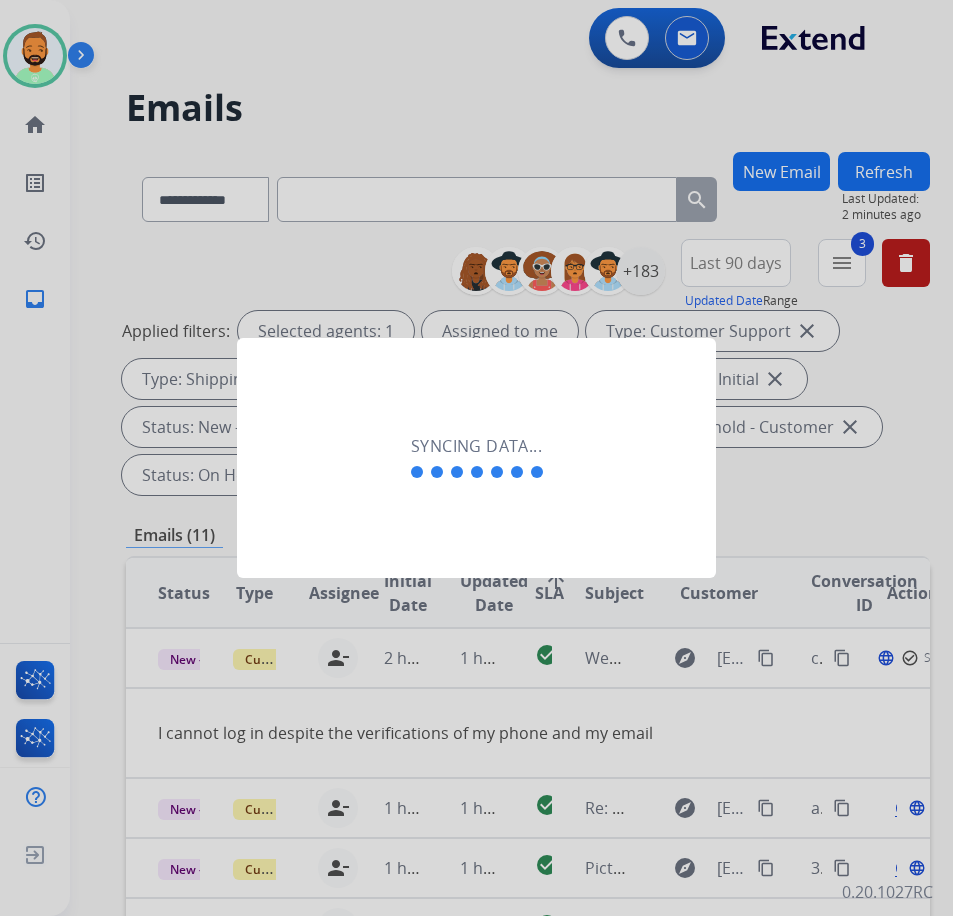 scroll, scrollTop: 0, scrollLeft: 3, axis: horizontal 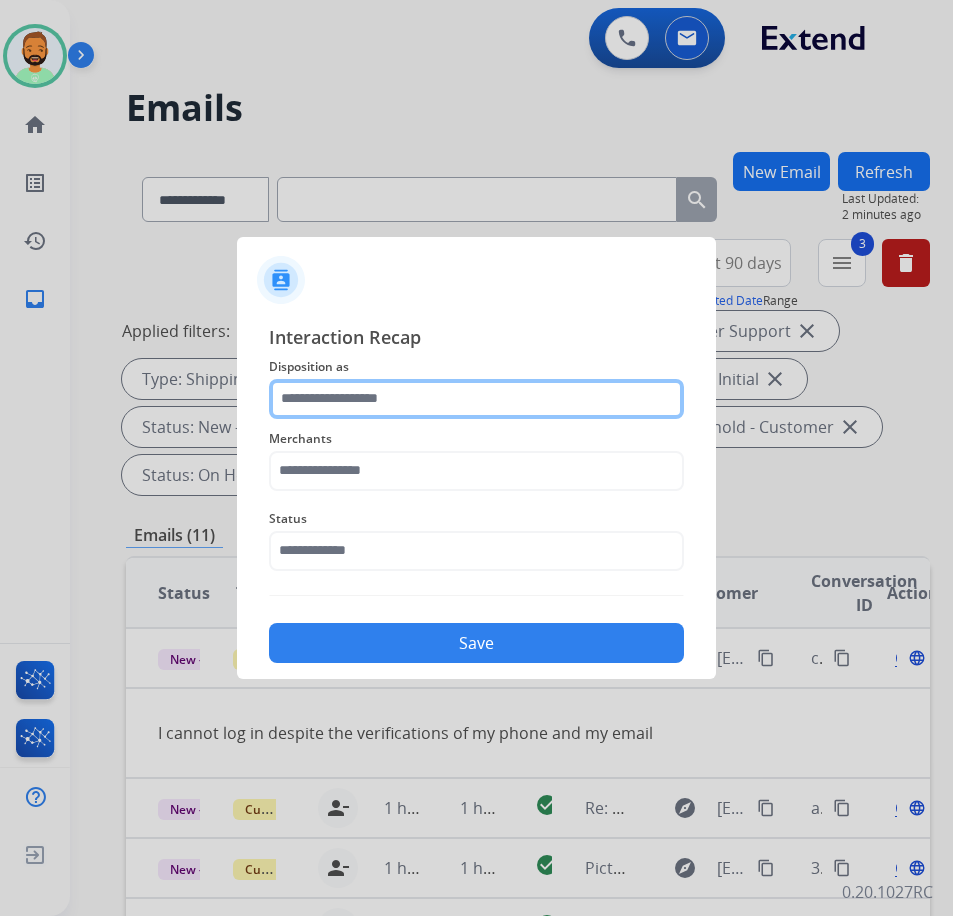 click 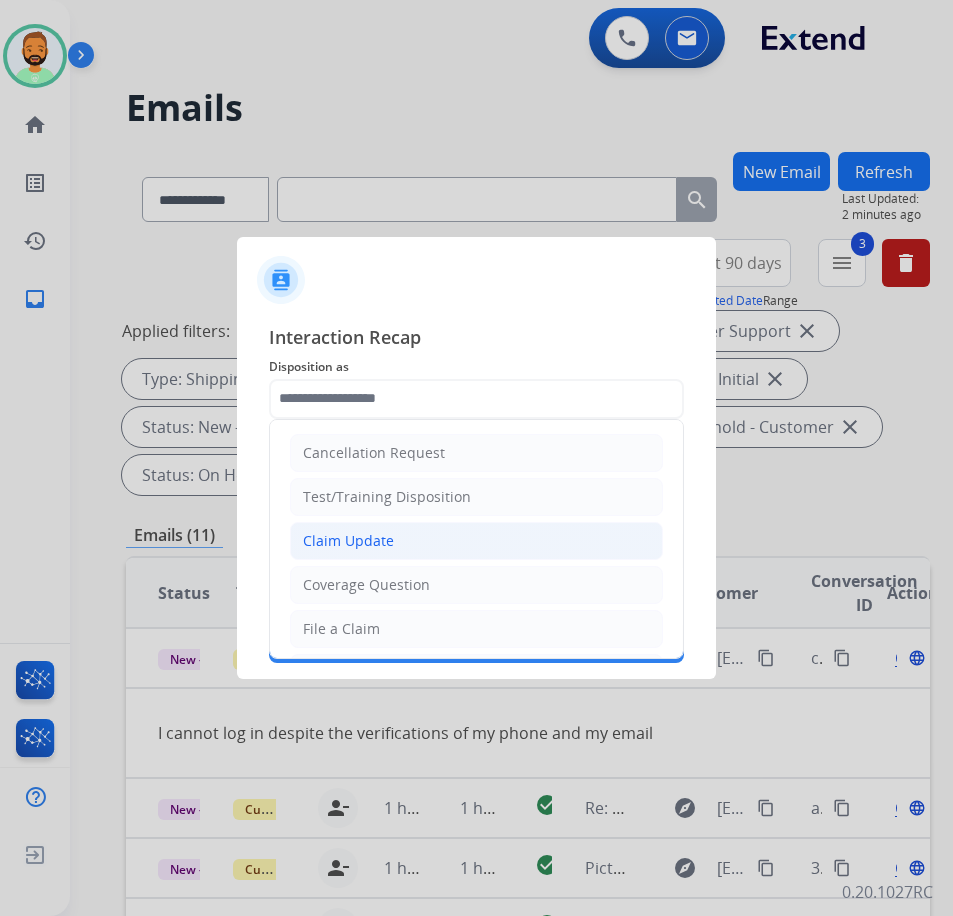click on "Claim Update" 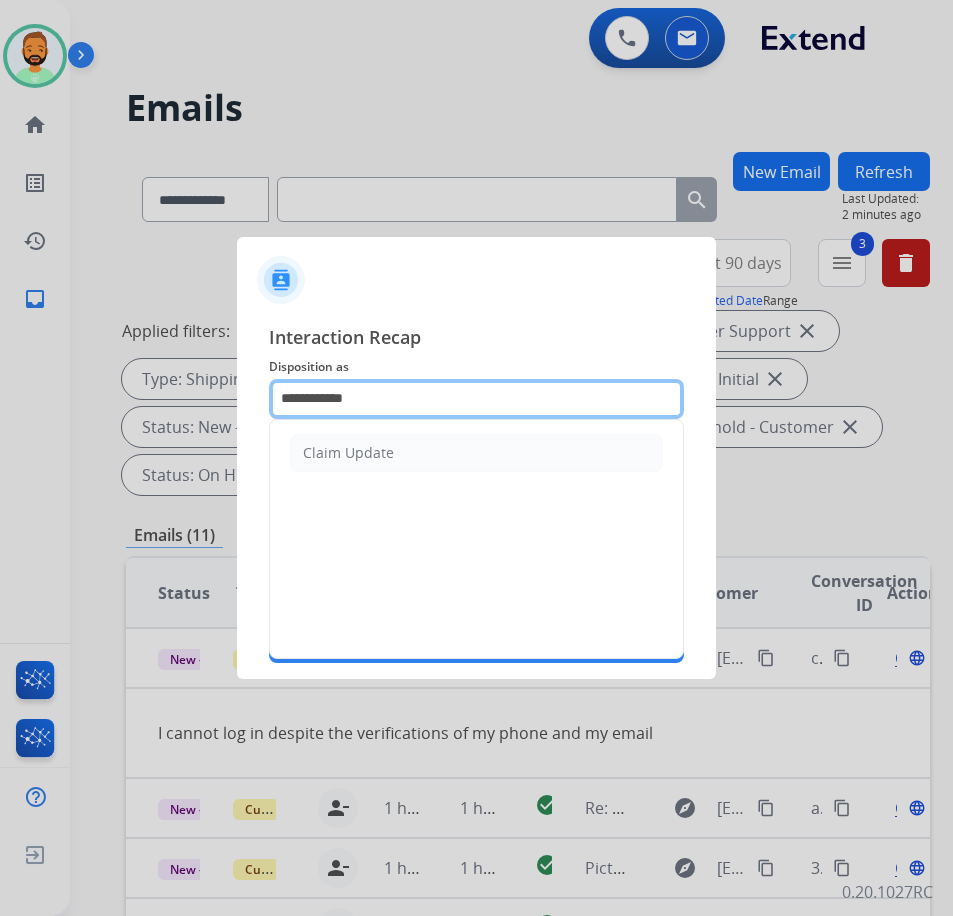 drag, startPoint x: 415, startPoint y: 386, endPoint x: 6, endPoint y: 385, distance: 409.00122 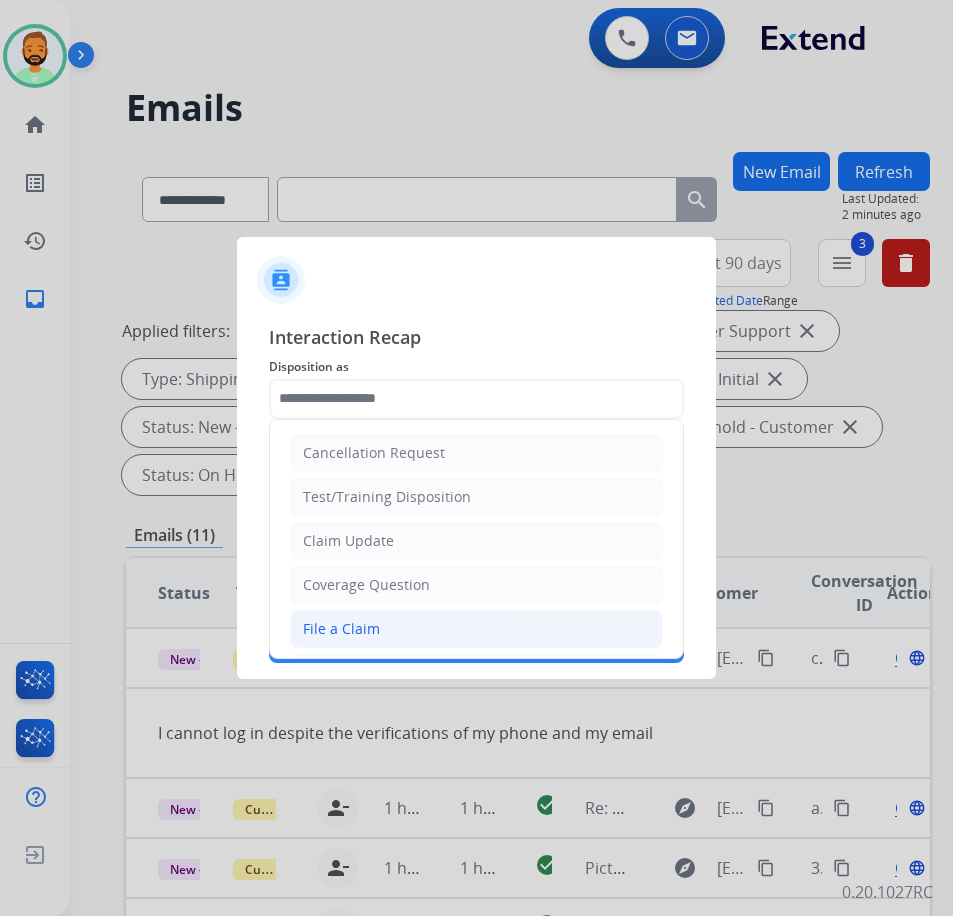 click on "File a Claim" 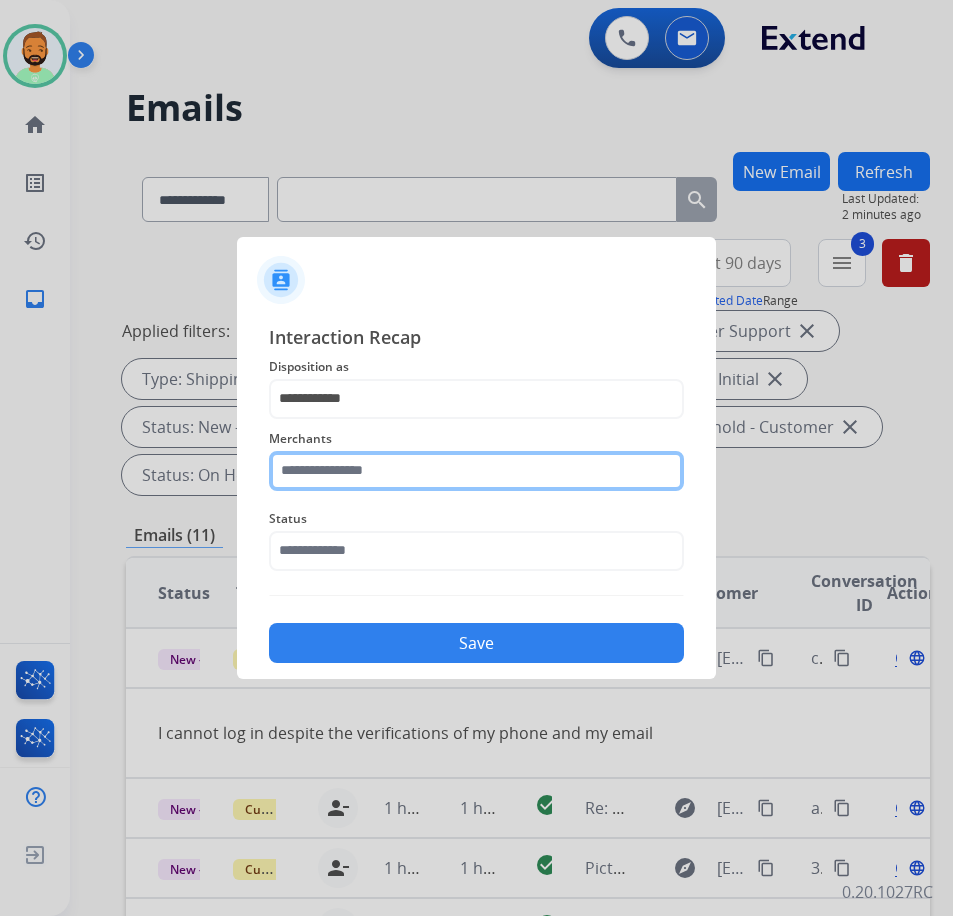click 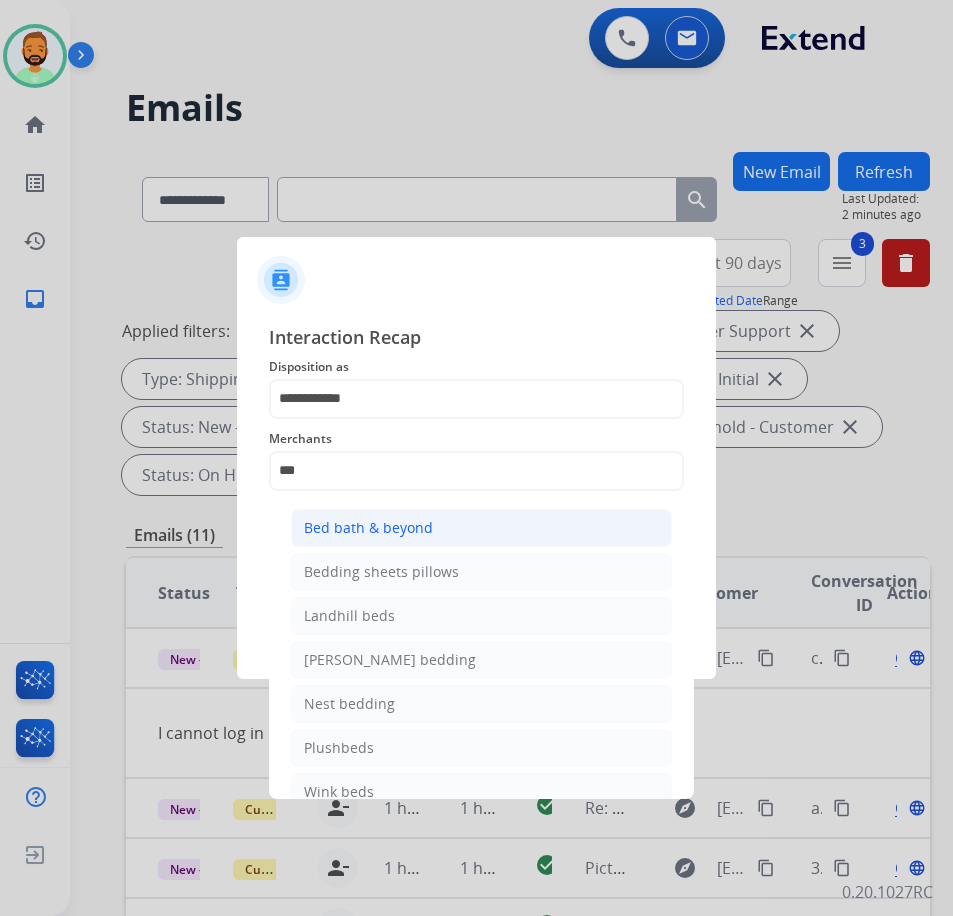 click on "Bed bath & beyond" 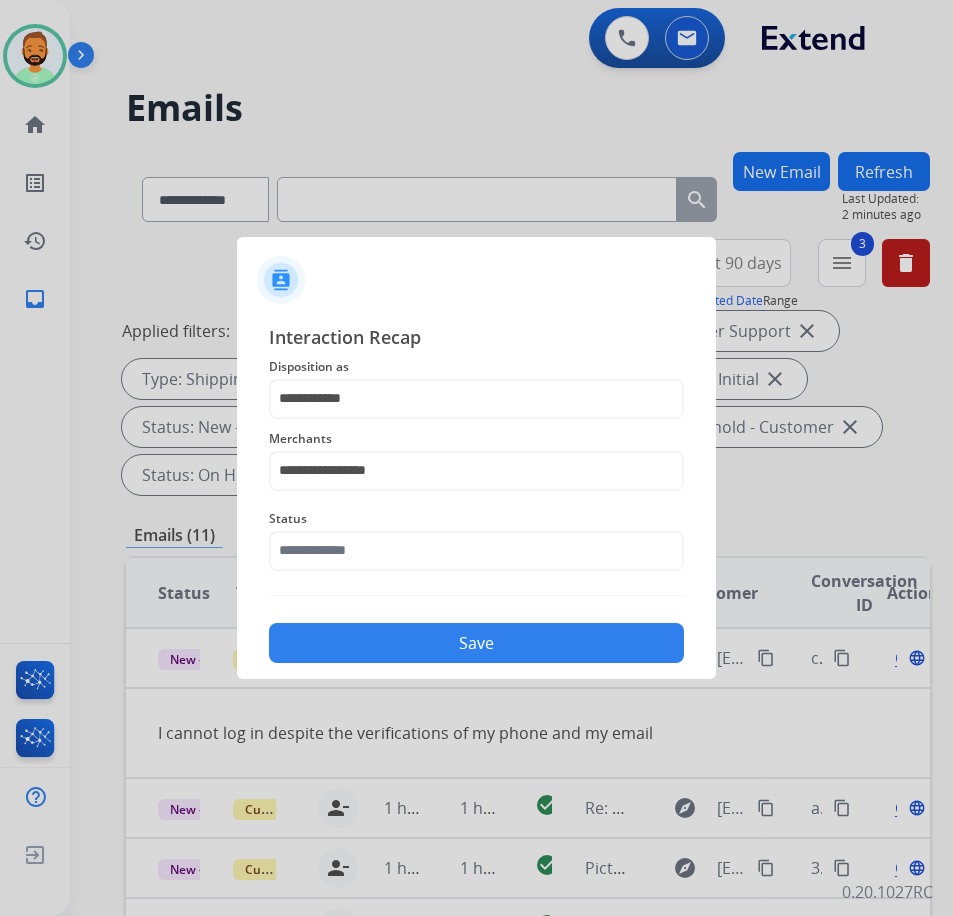 click on "Status" 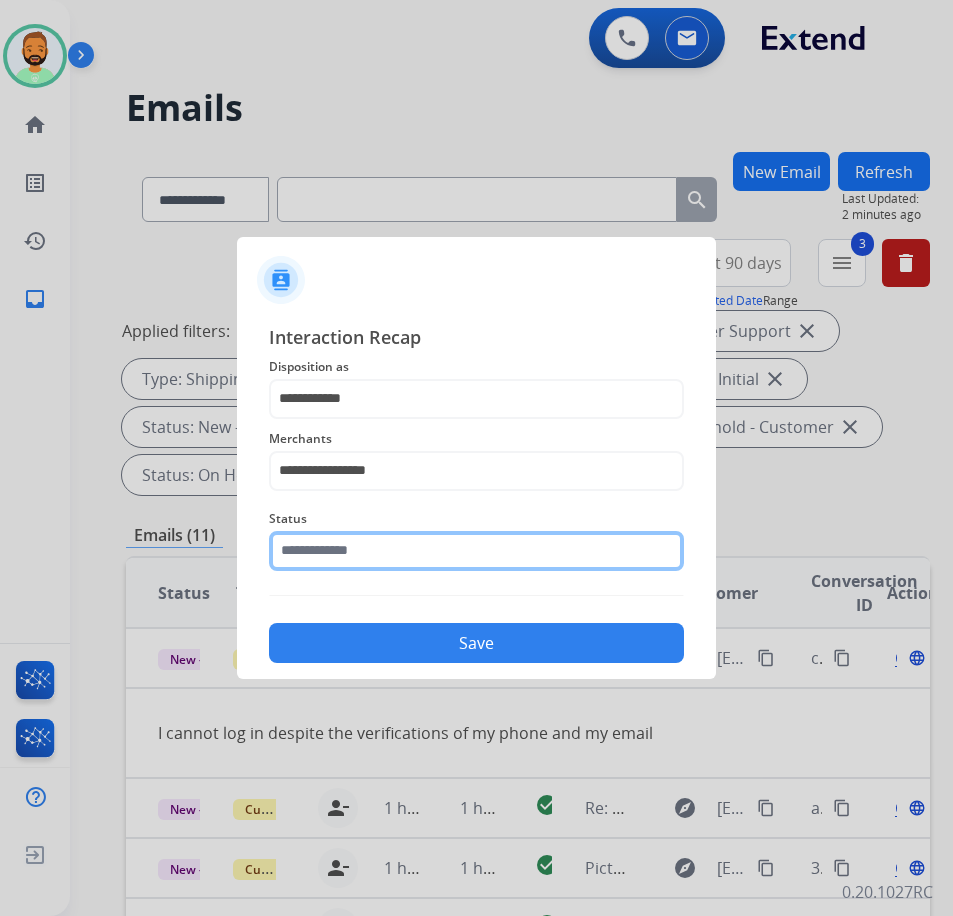 click 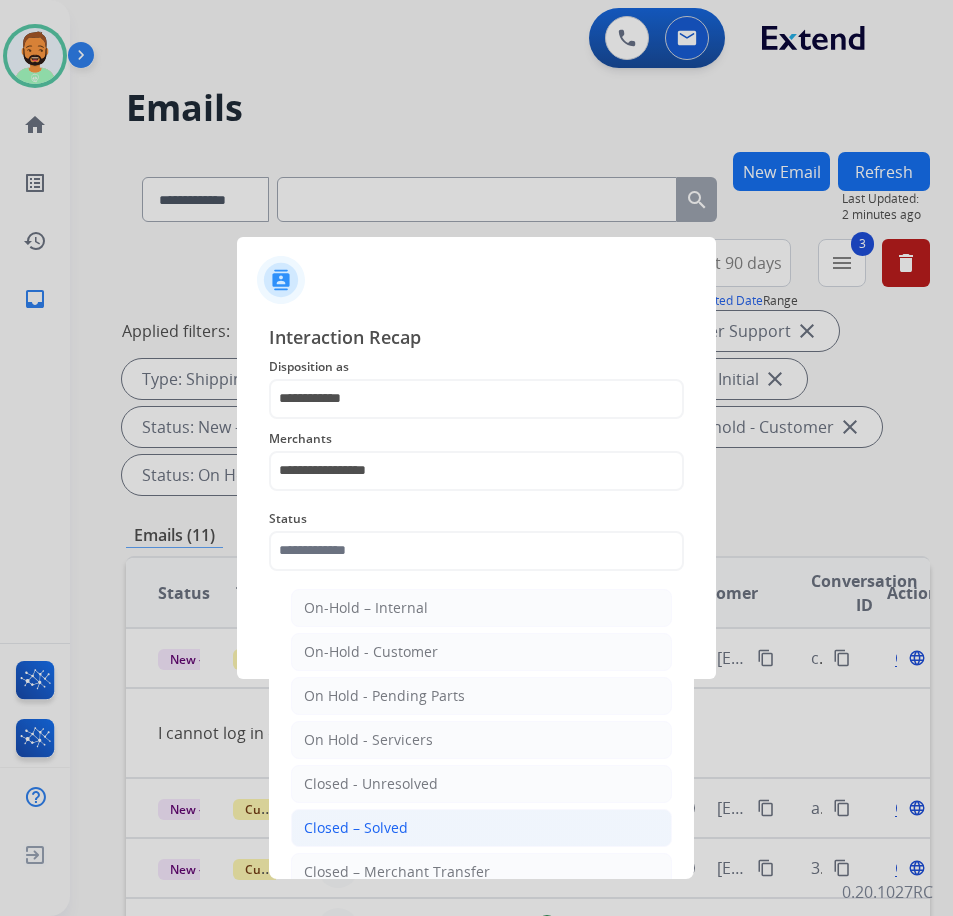click on "Closed – Solved" 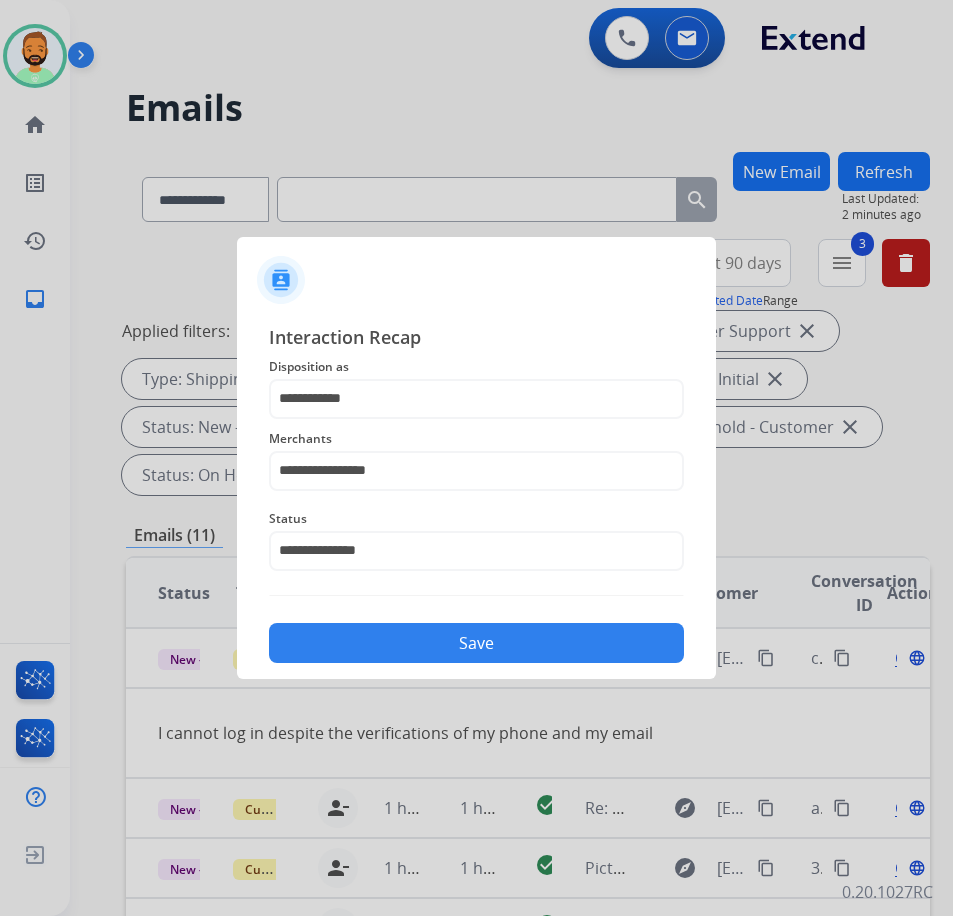 click on "Save" 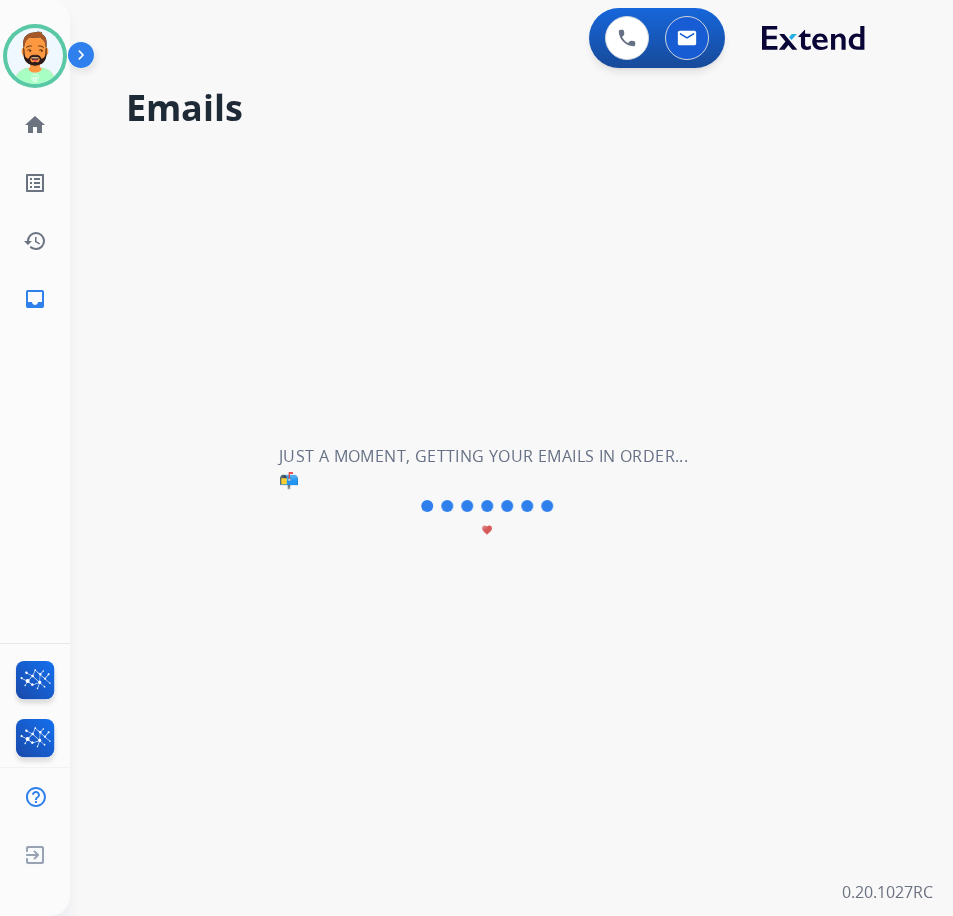 scroll, scrollTop: 0, scrollLeft: 0, axis: both 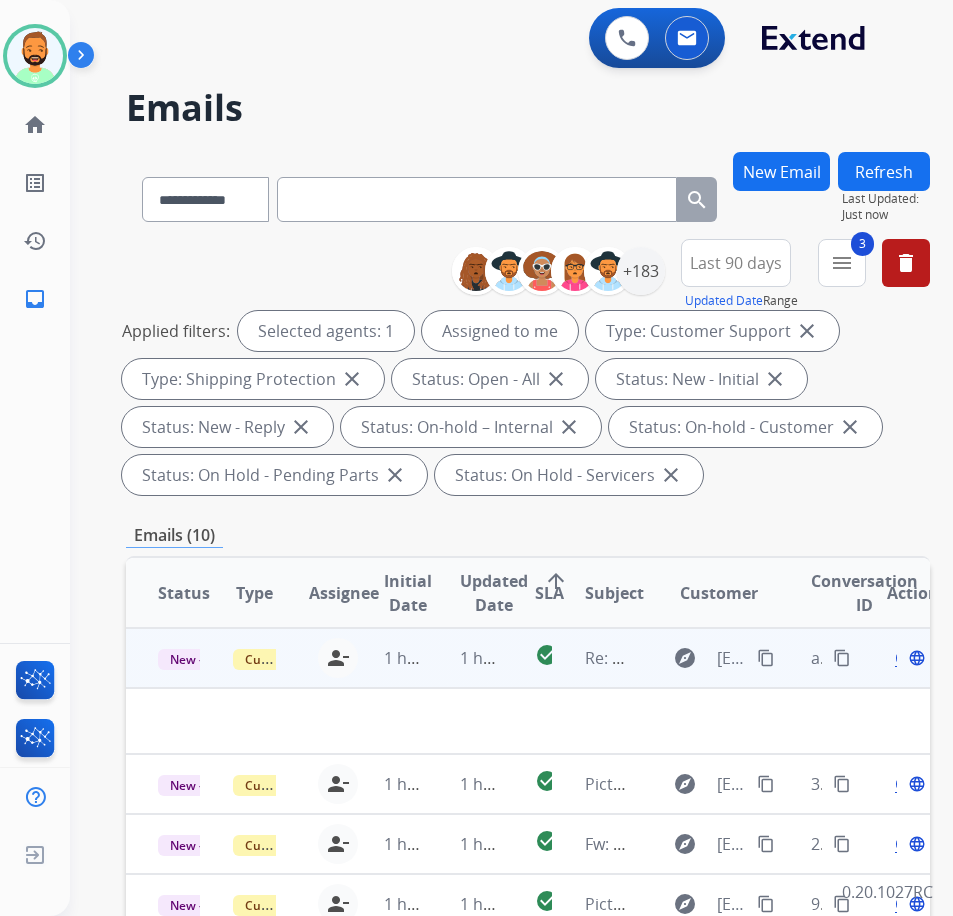 click on "1 hour ago" at bounding box center (465, 658) 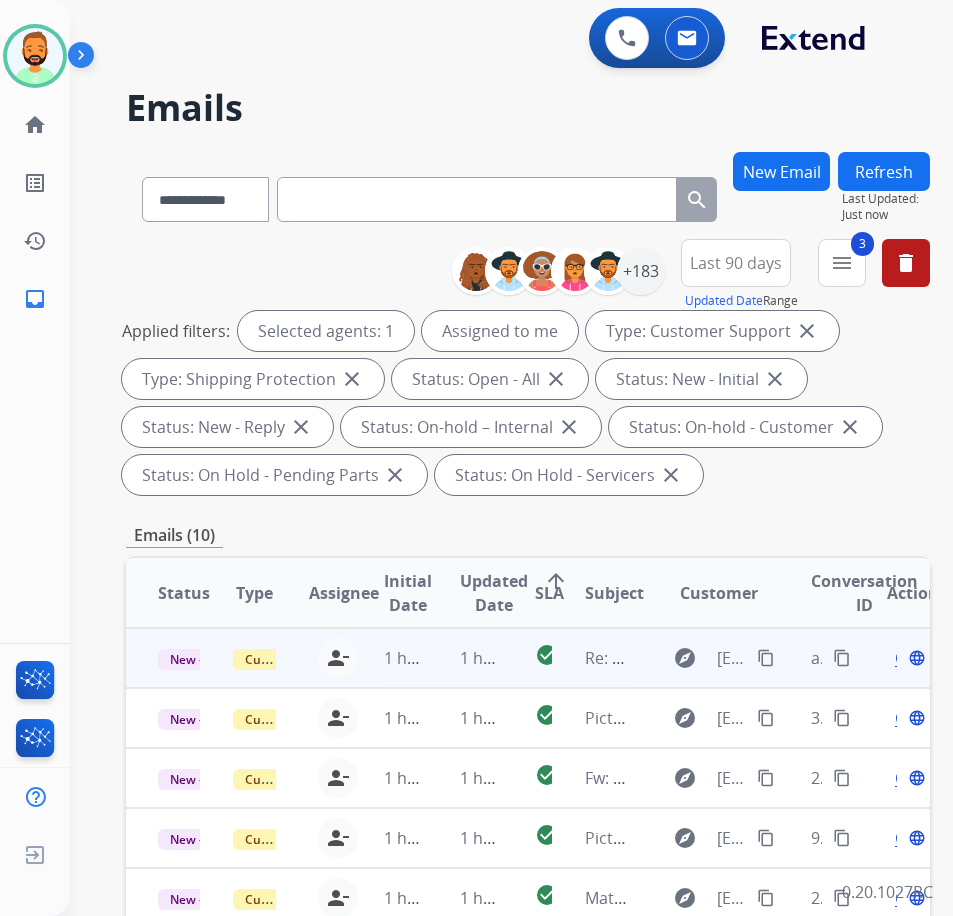 click on "1 hour ago" at bounding box center (465, 658) 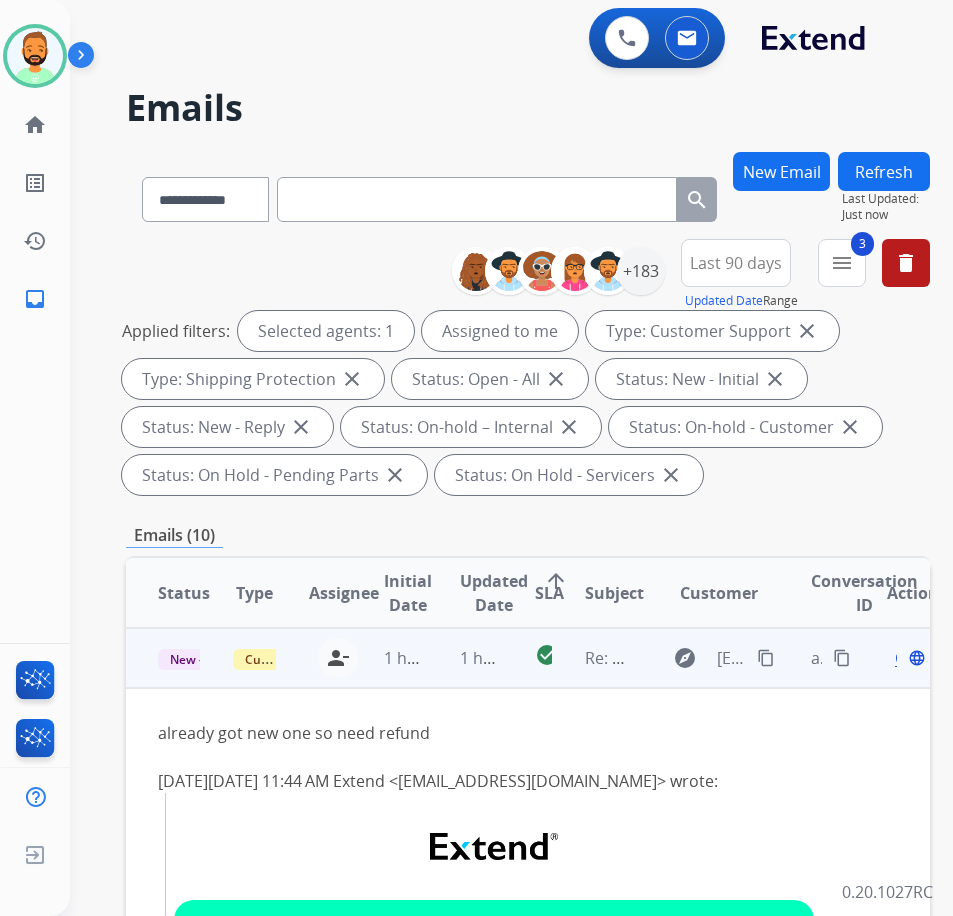 click on "content_copy" at bounding box center (766, 658) 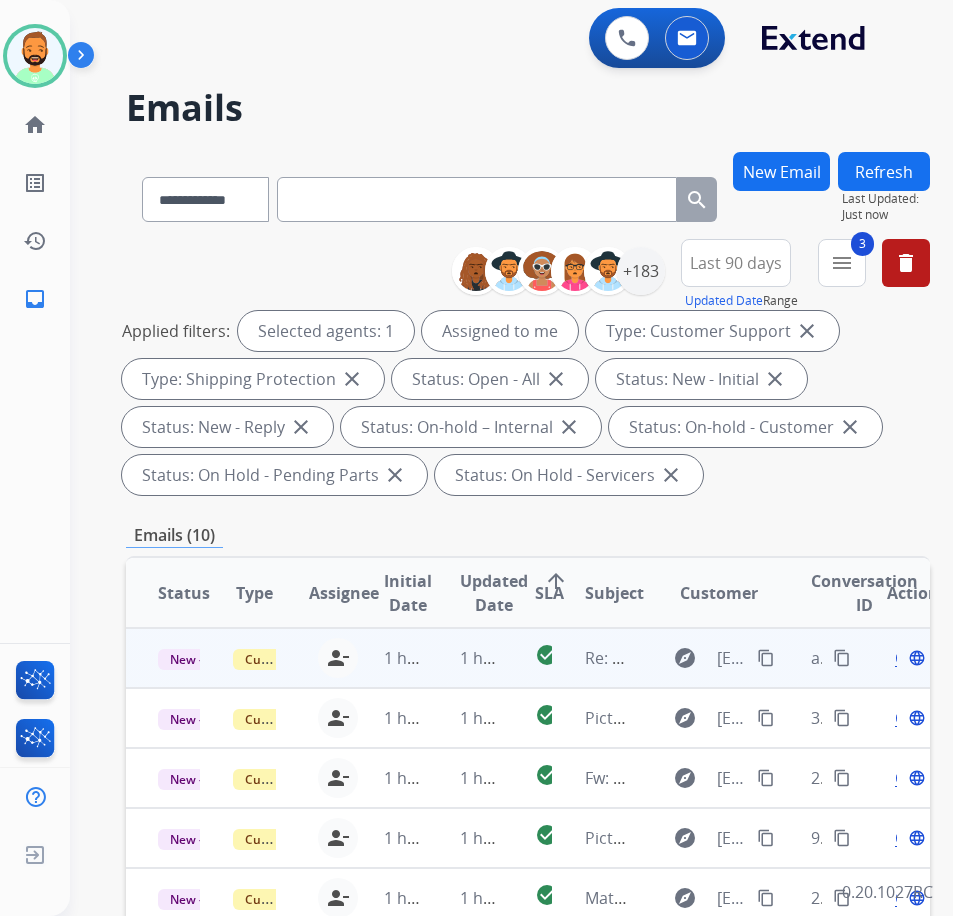 click on "Open" at bounding box center [915, 658] 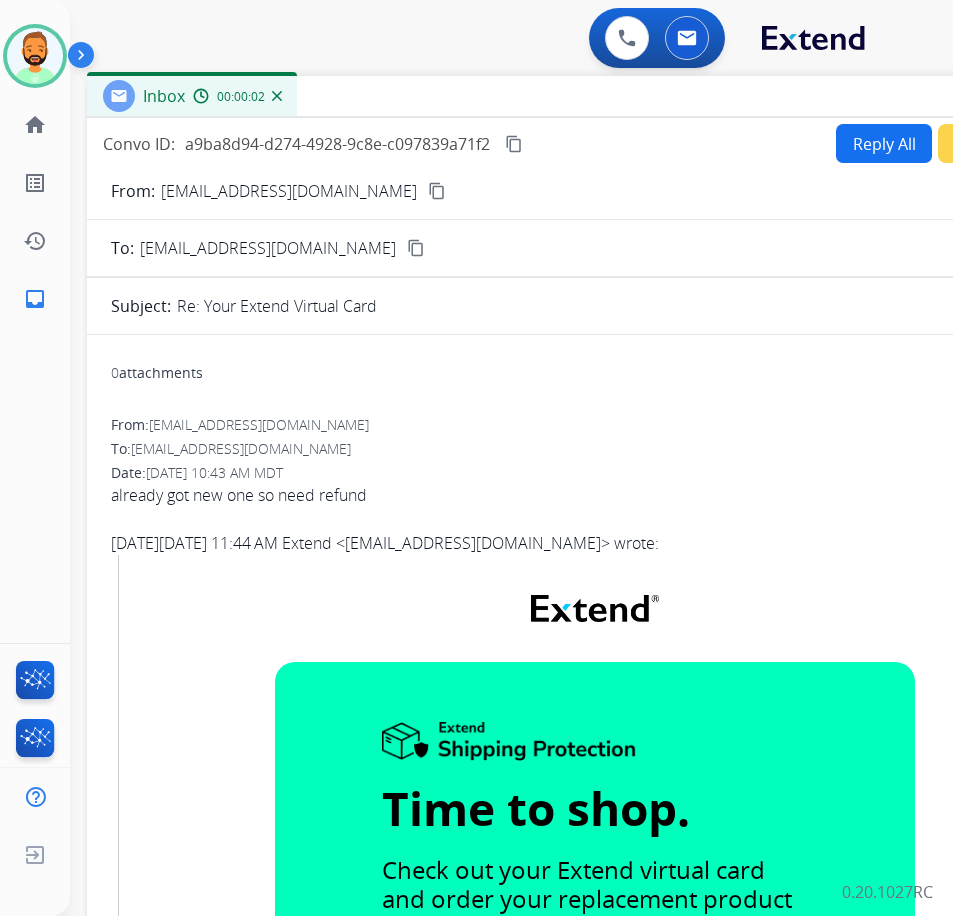 drag, startPoint x: 406, startPoint y: 148, endPoint x: 588, endPoint y: 102, distance: 187.7232 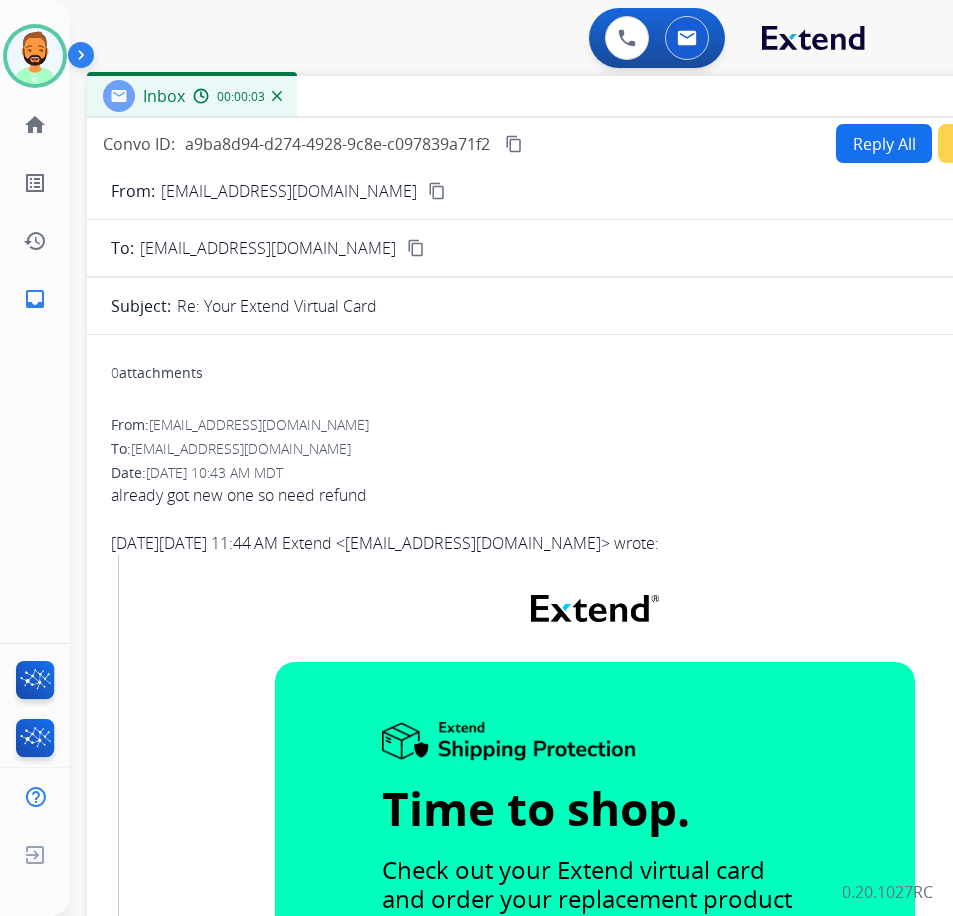 click on "Reply All" at bounding box center (884, 143) 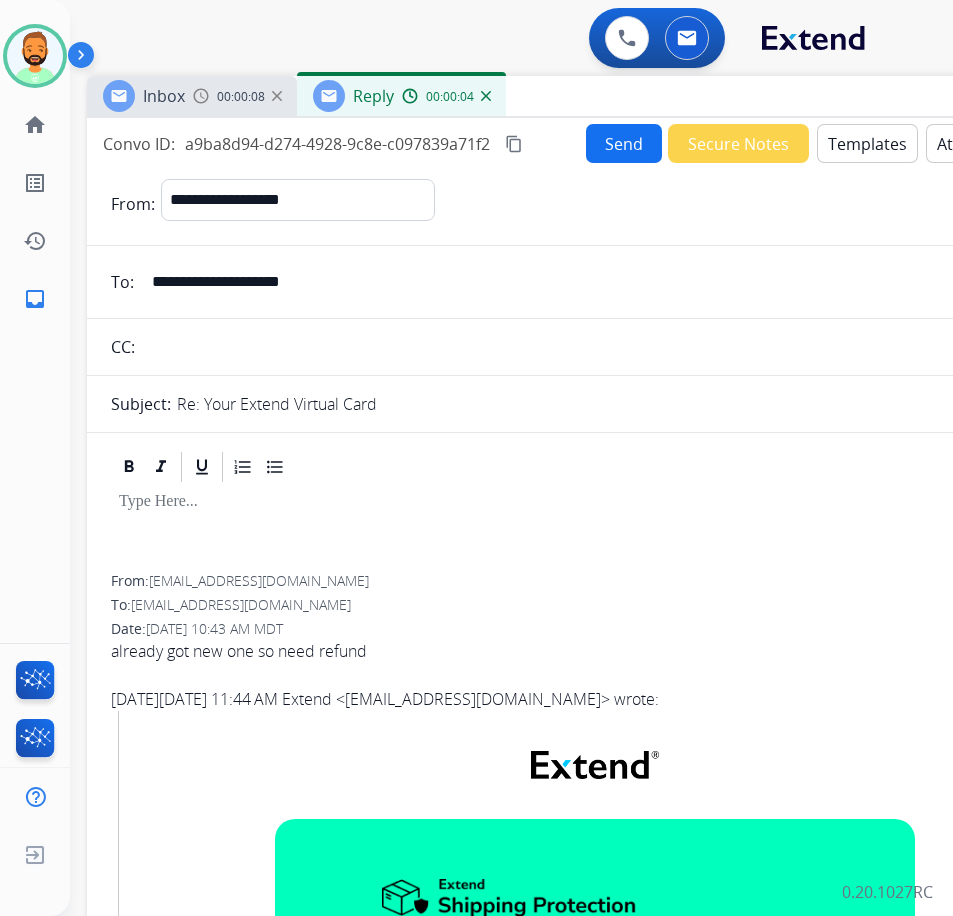 click on "Templates" at bounding box center (867, 143) 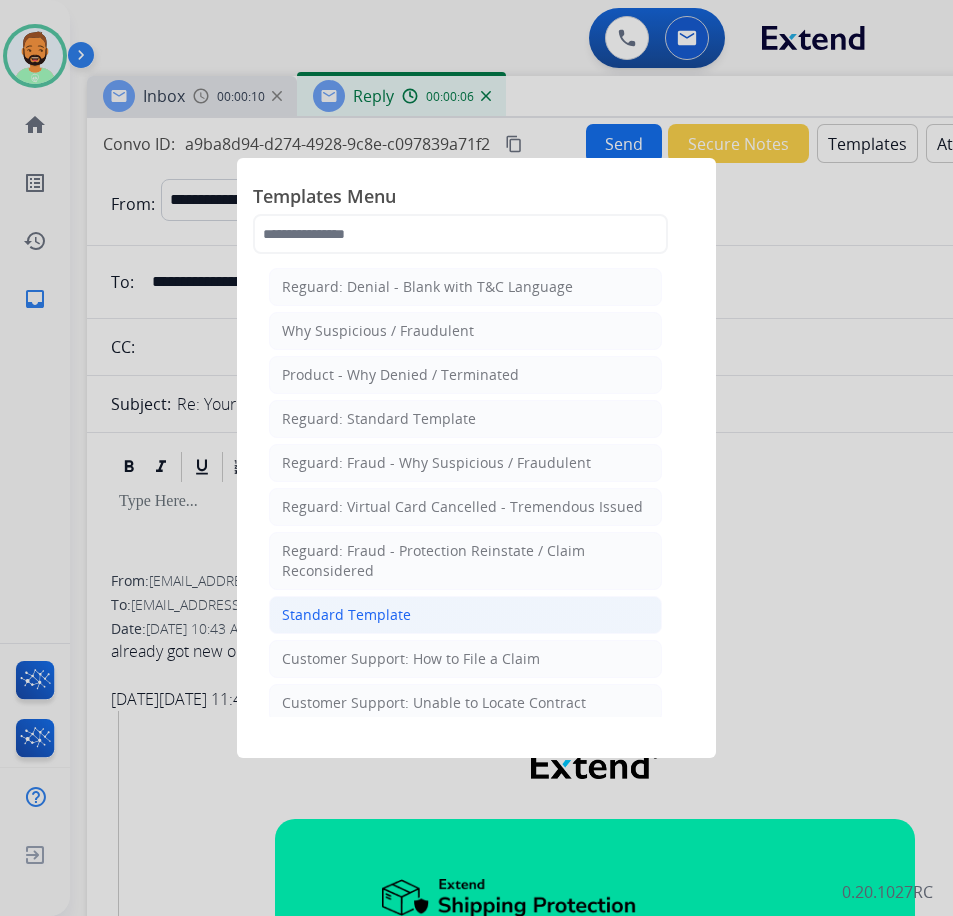 click on "Standard Template" 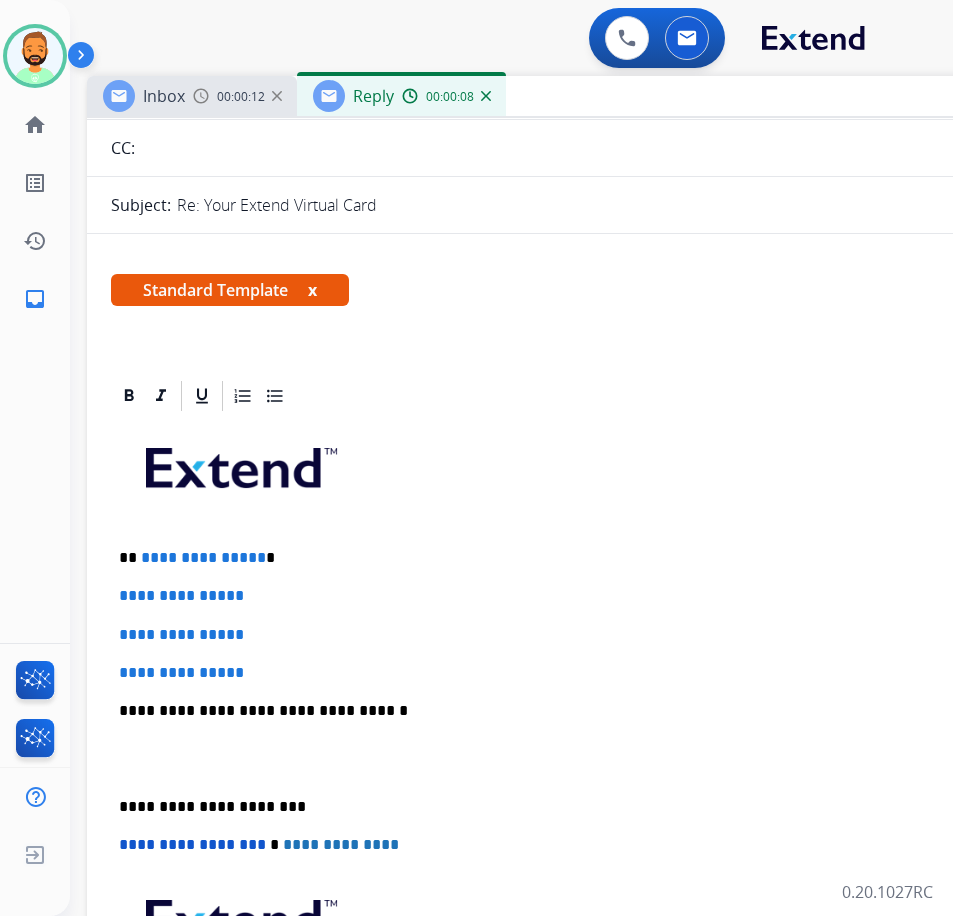 scroll, scrollTop: 200, scrollLeft: 0, axis: vertical 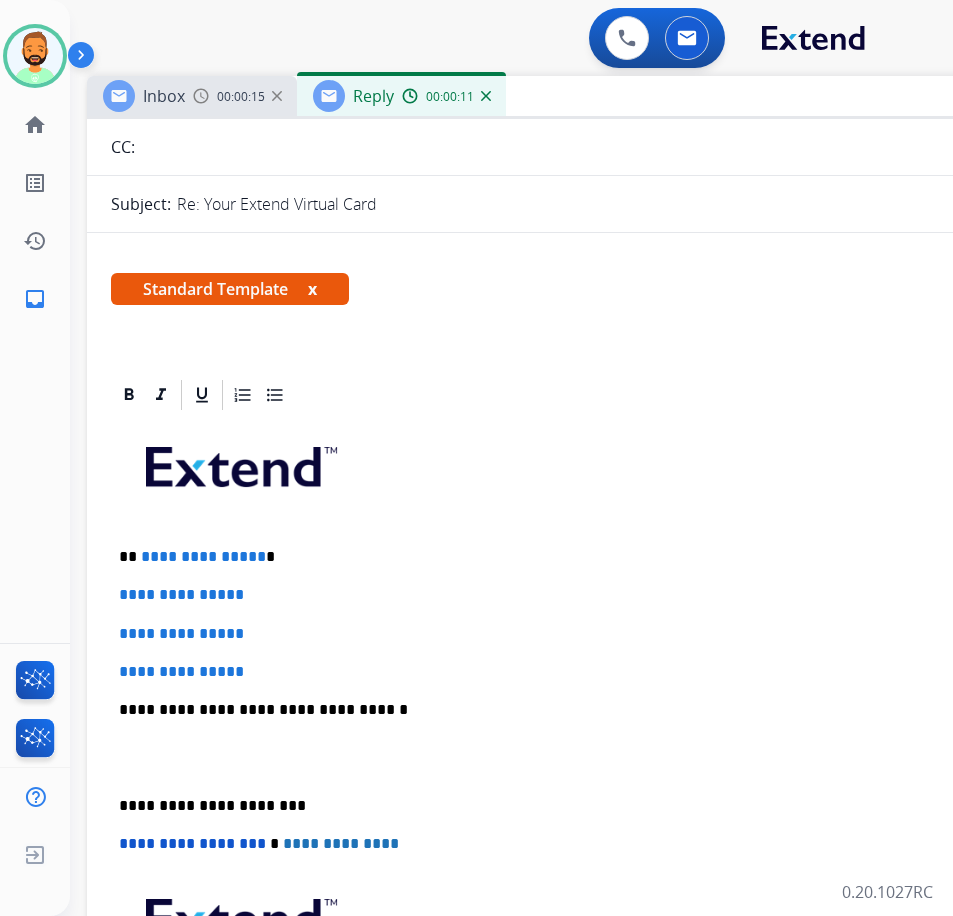 click on "**********" at bounding box center [579, 557] 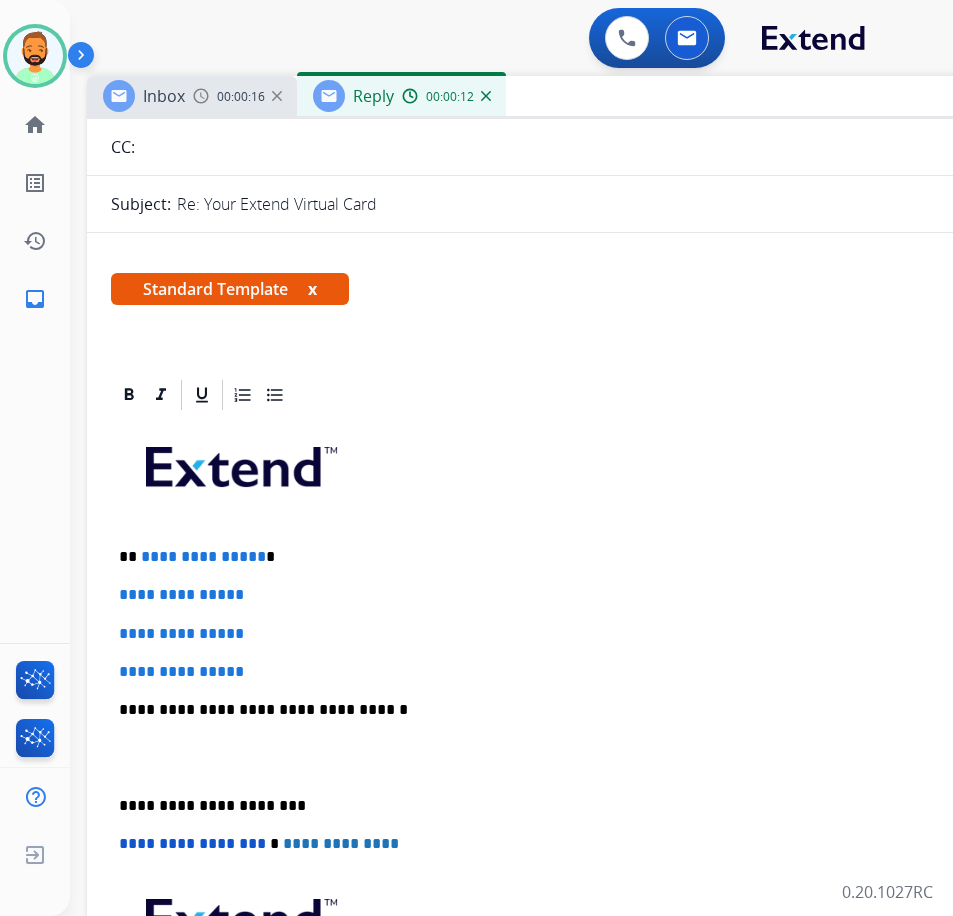 type 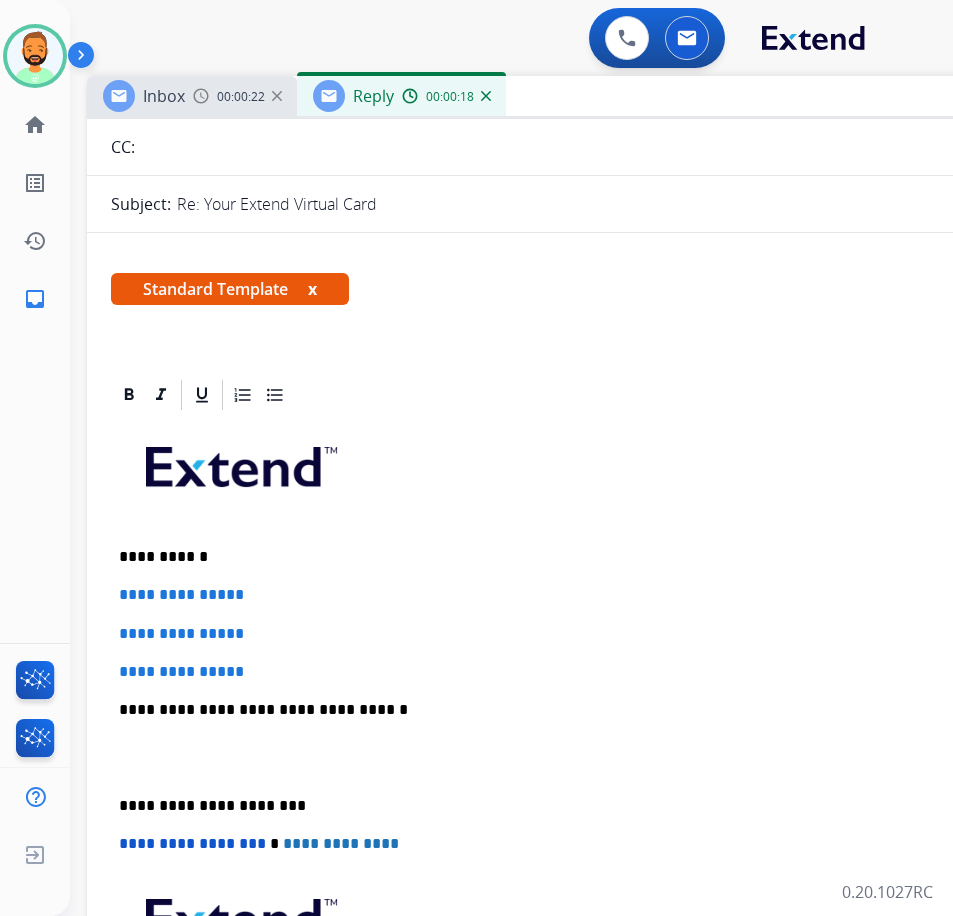 scroll, scrollTop: 300, scrollLeft: 0, axis: vertical 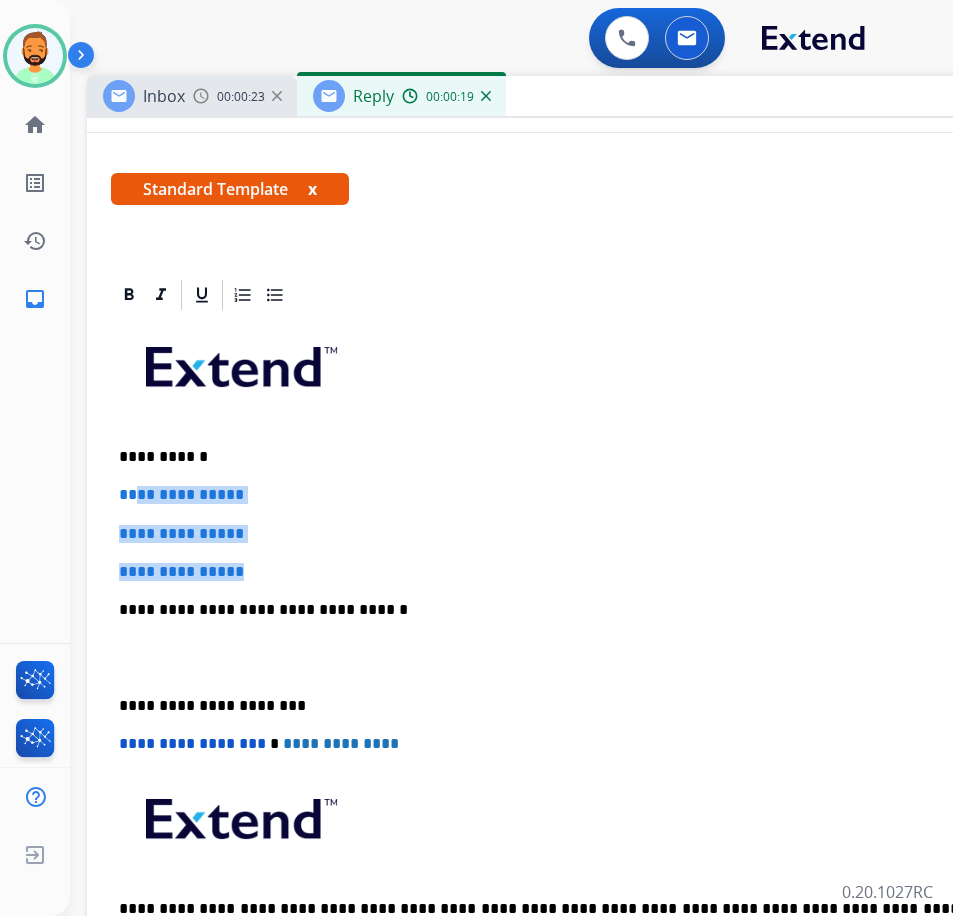 drag, startPoint x: 217, startPoint y: 558, endPoint x: 129, endPoint y: 474, distance: 121.65525 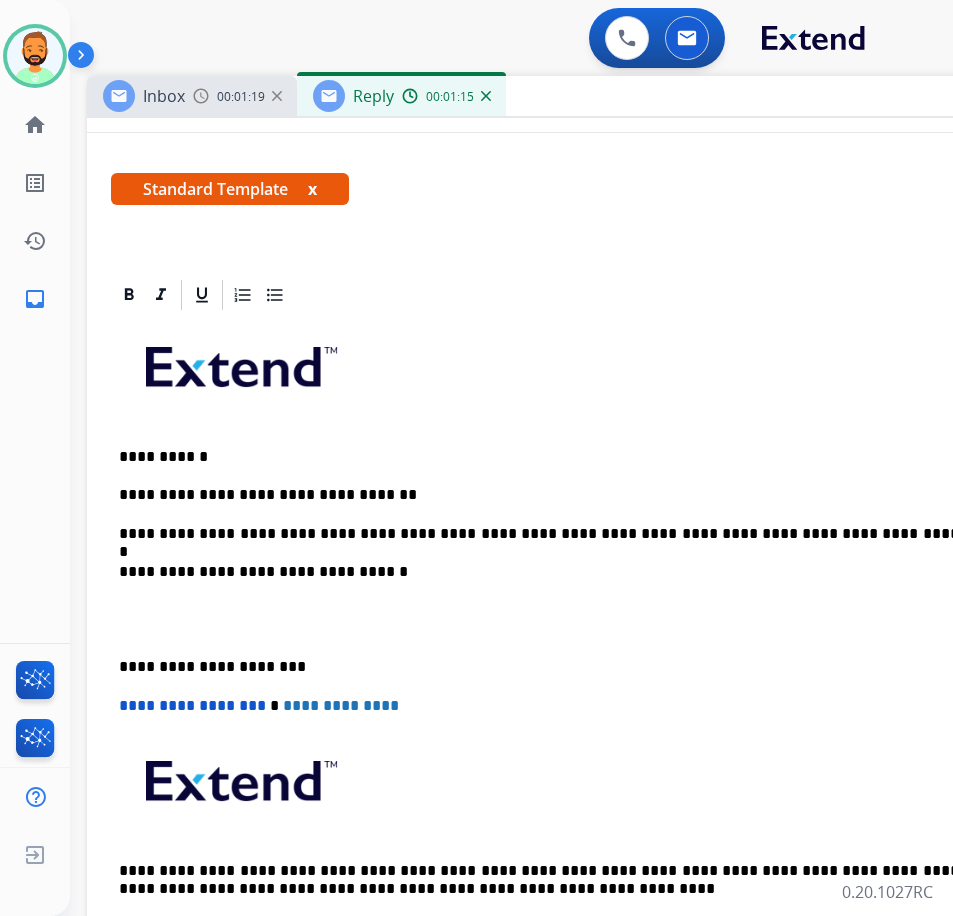 click on "**********" at bounding box center [579, 534] 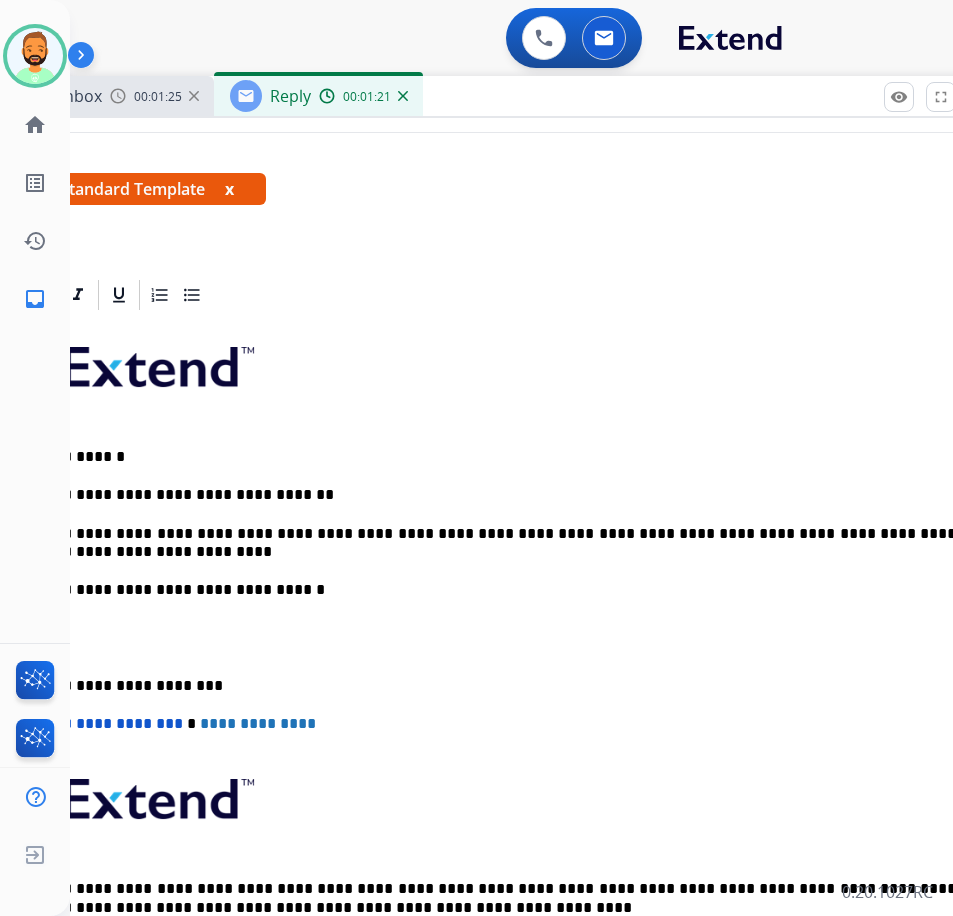 scroll, scrollTop: 0, scrollLeft: 59, axis: horizontal 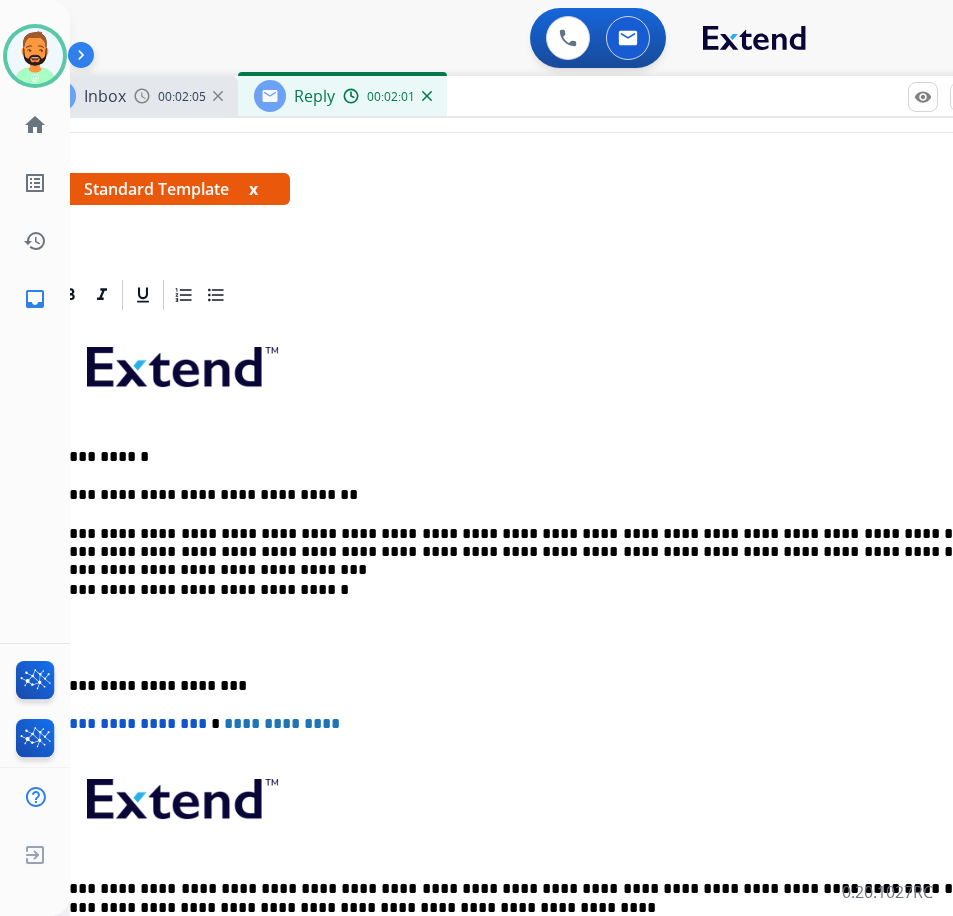 click on "**********" at bounding box center [528, 647] 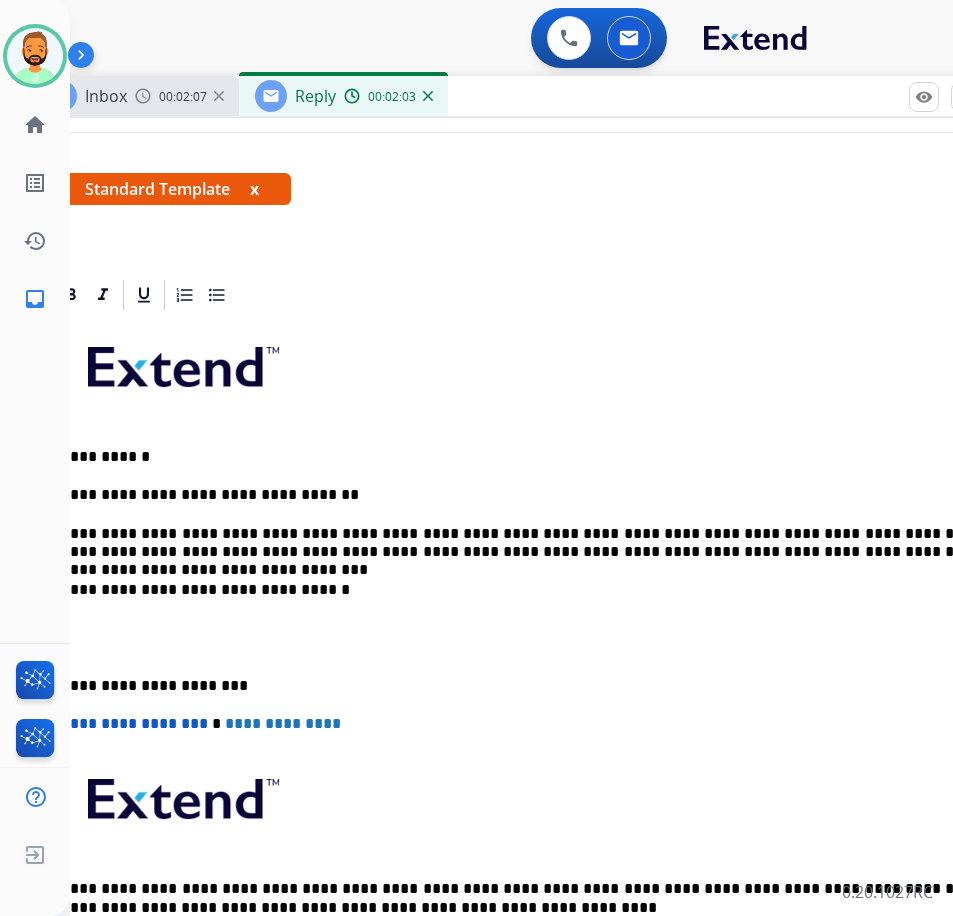 scroll, scrollTop: 0, scrollLeft: 49, axis: horizontal 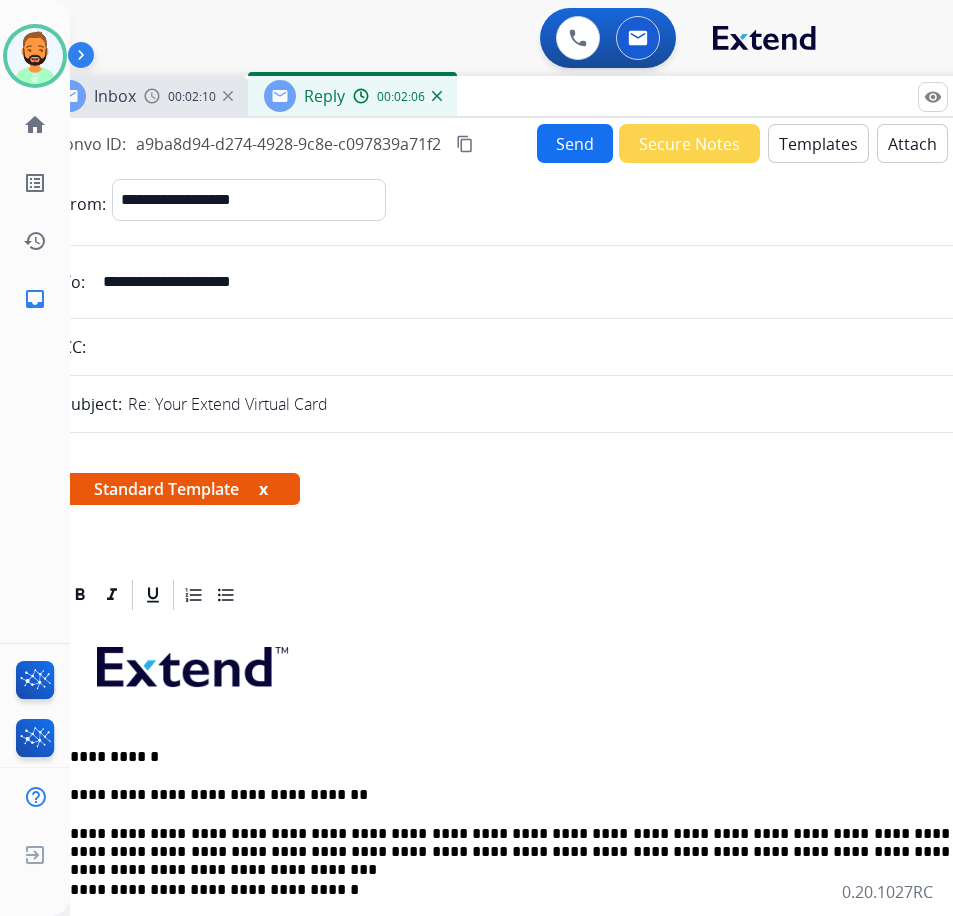 click on "Send" at bounding box center [575, 143] 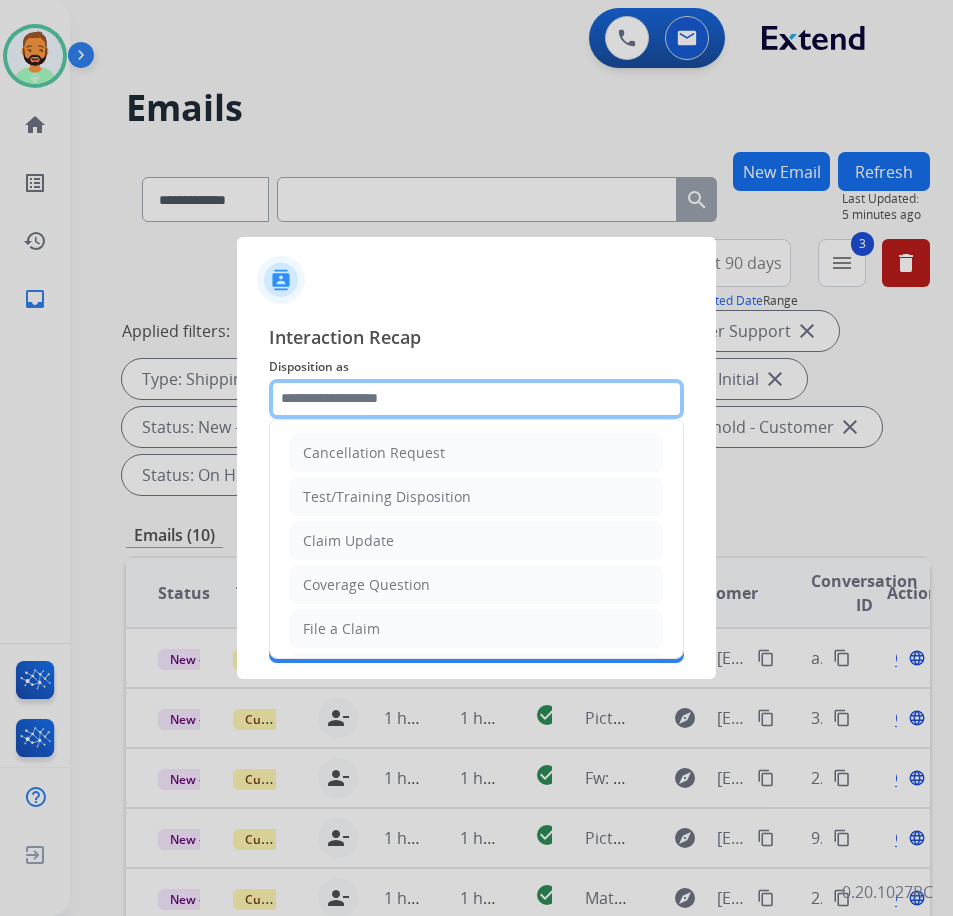 click 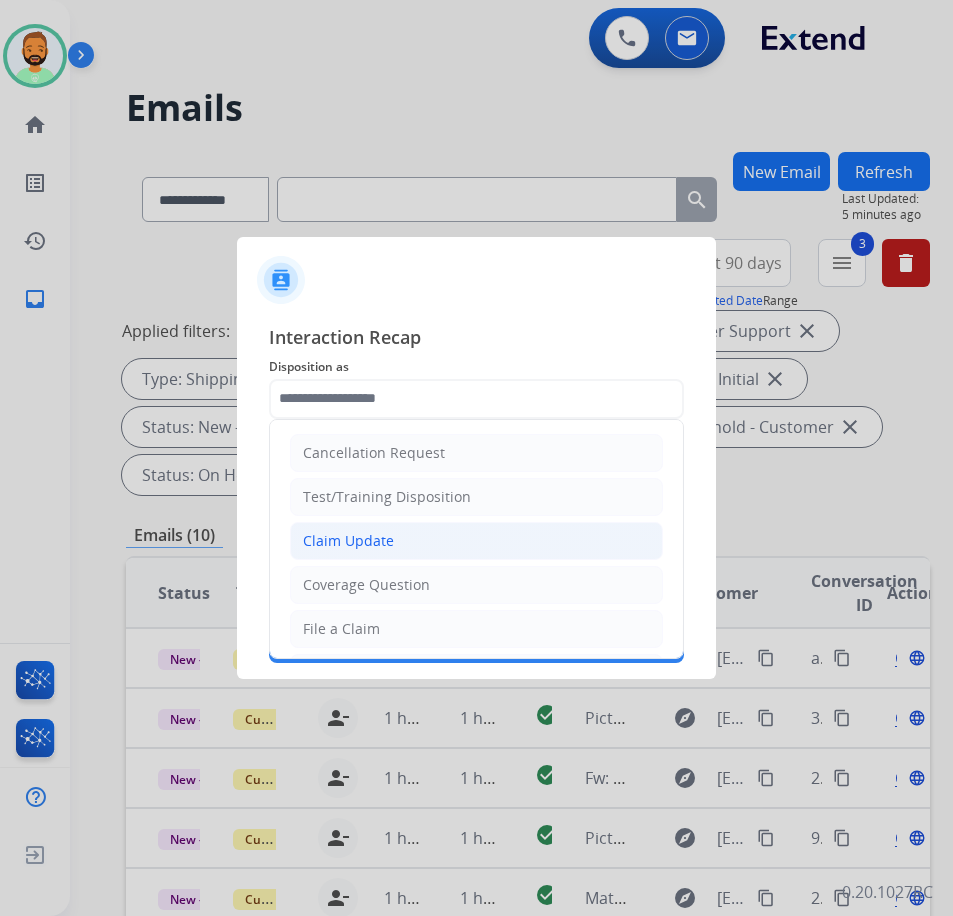 click on "Claim Update" 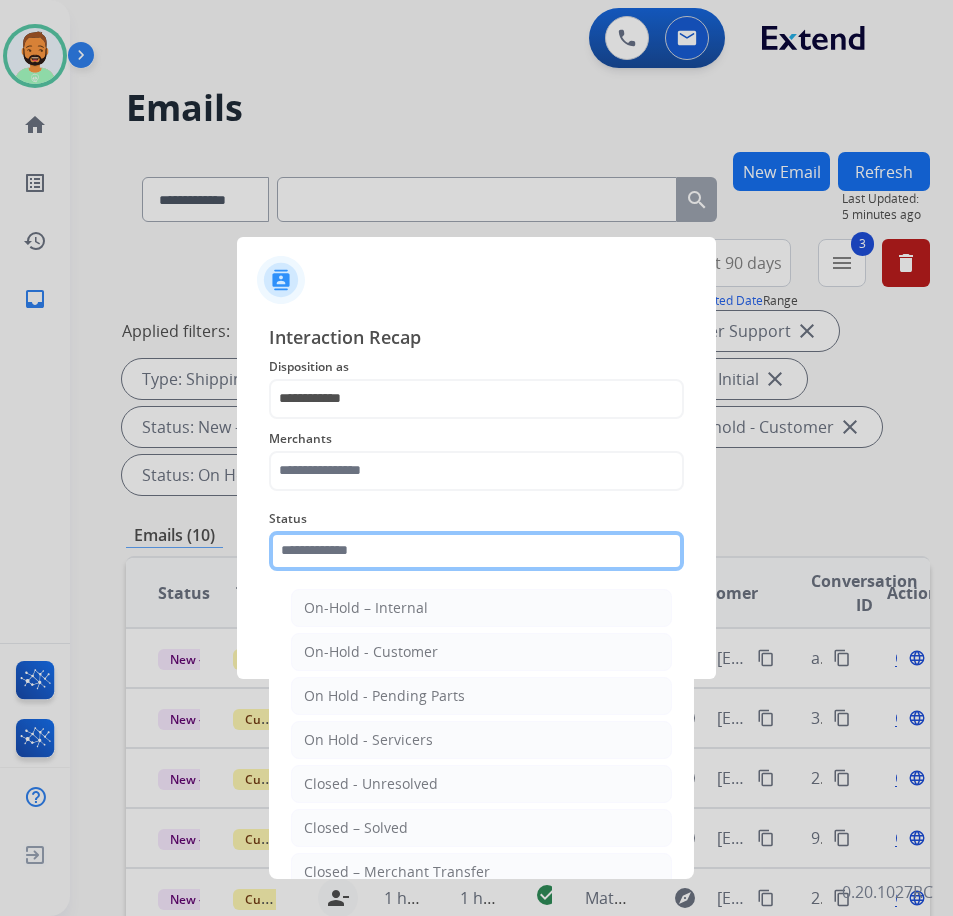 click 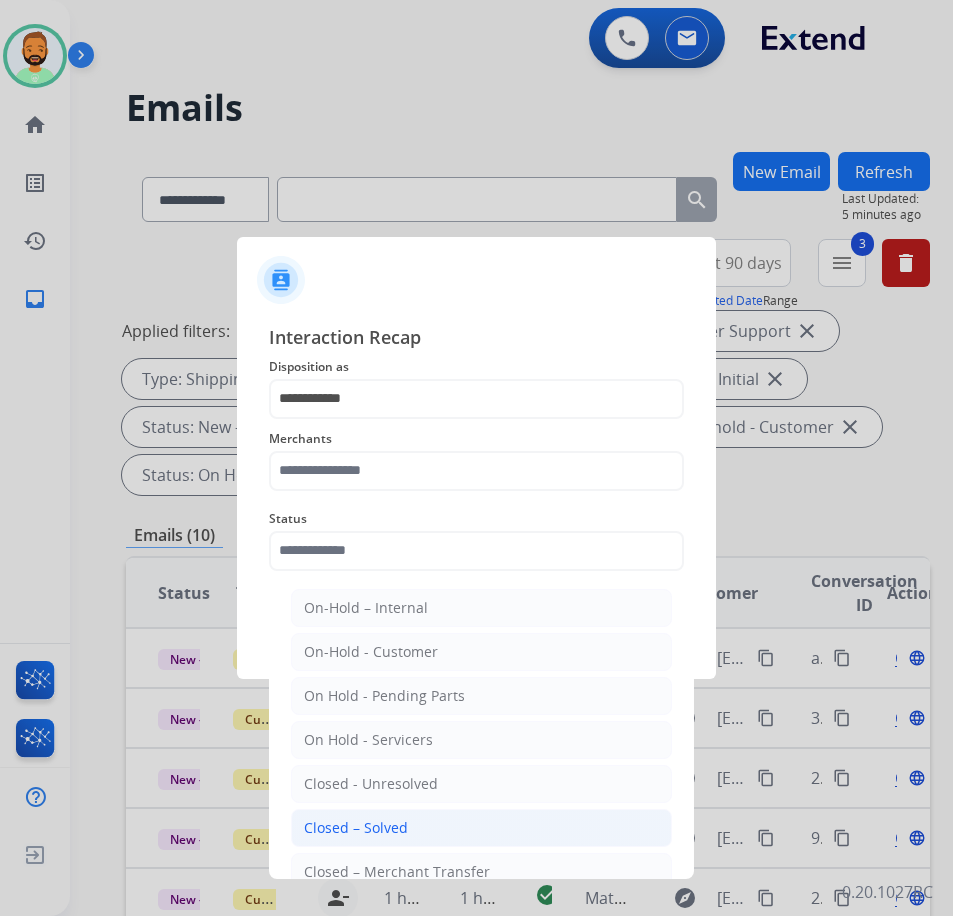 click on "Closed – Solved" 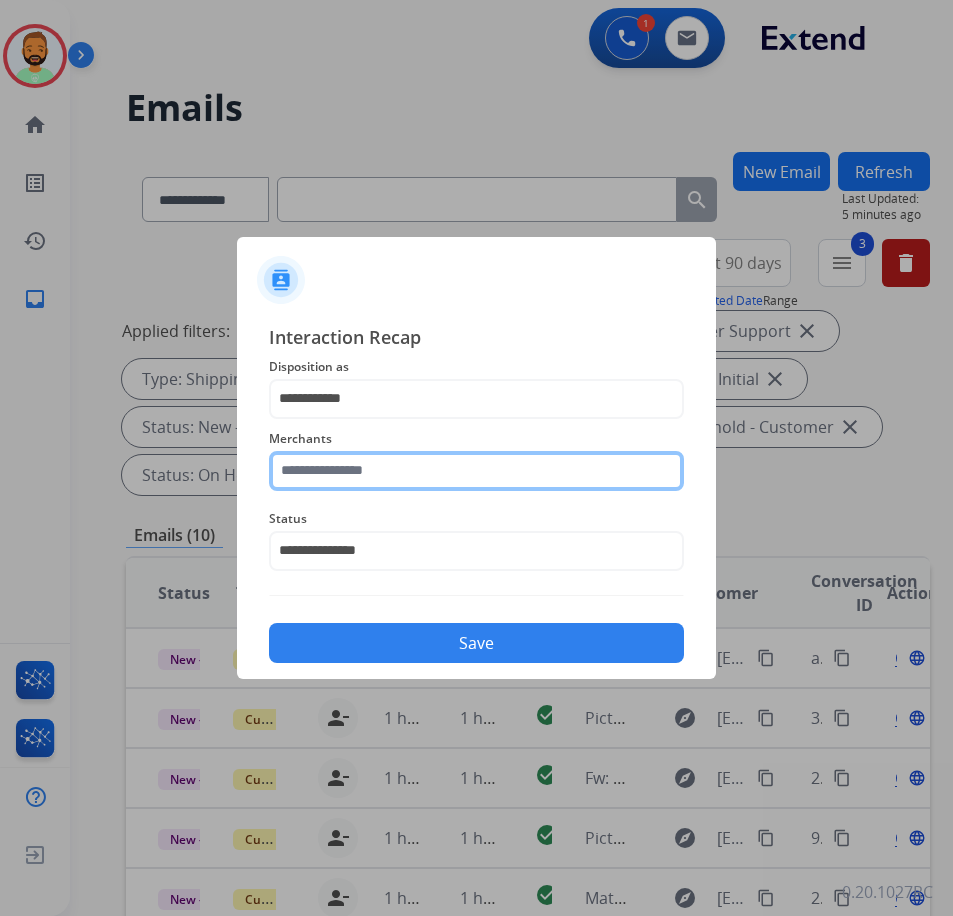 click 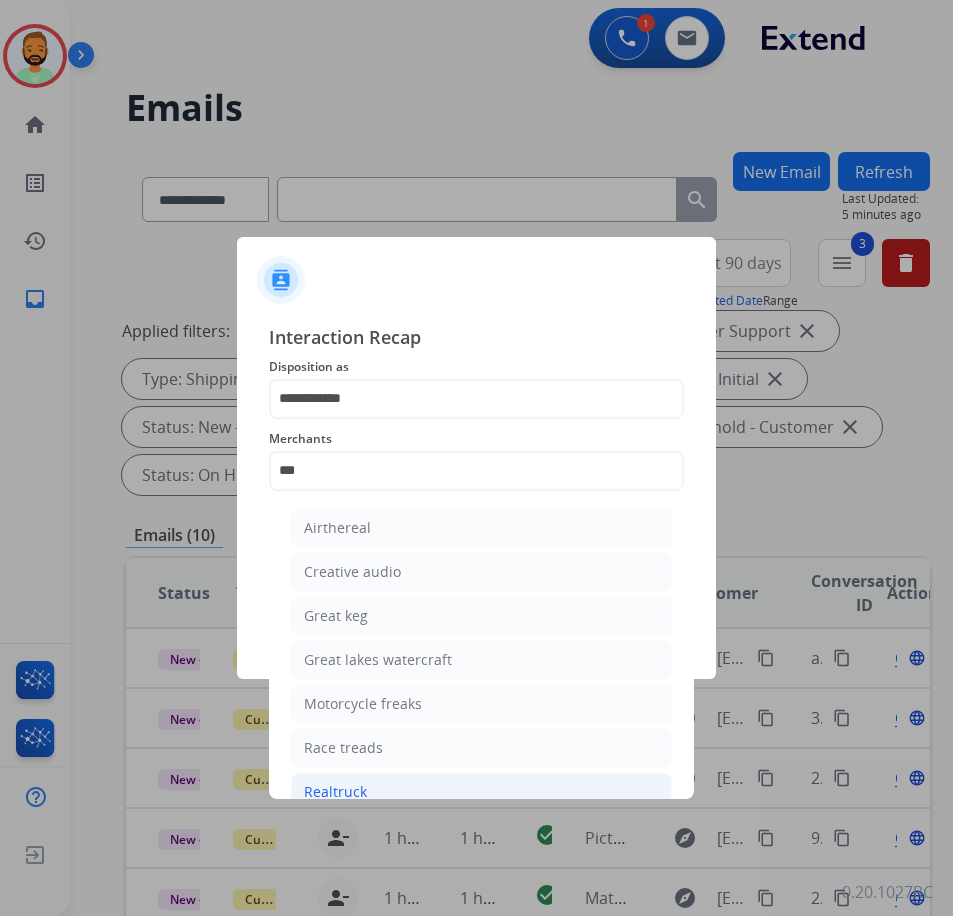 click on "Realtruck" 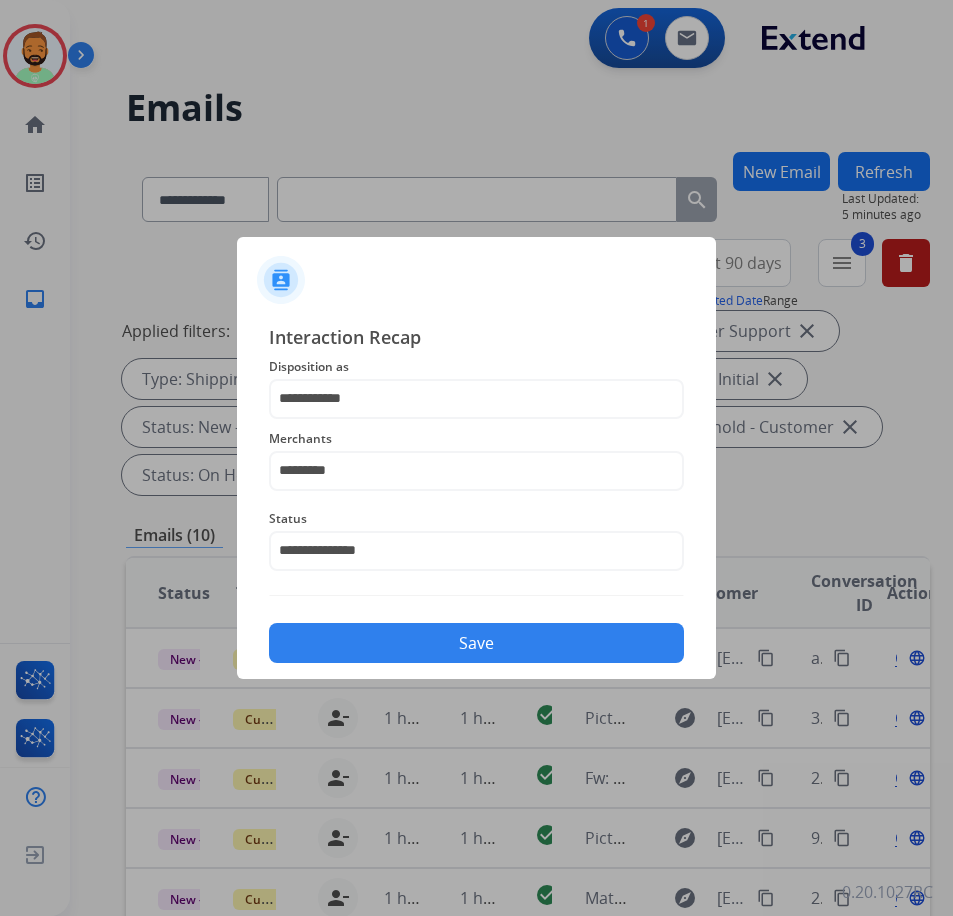 click on "Save" 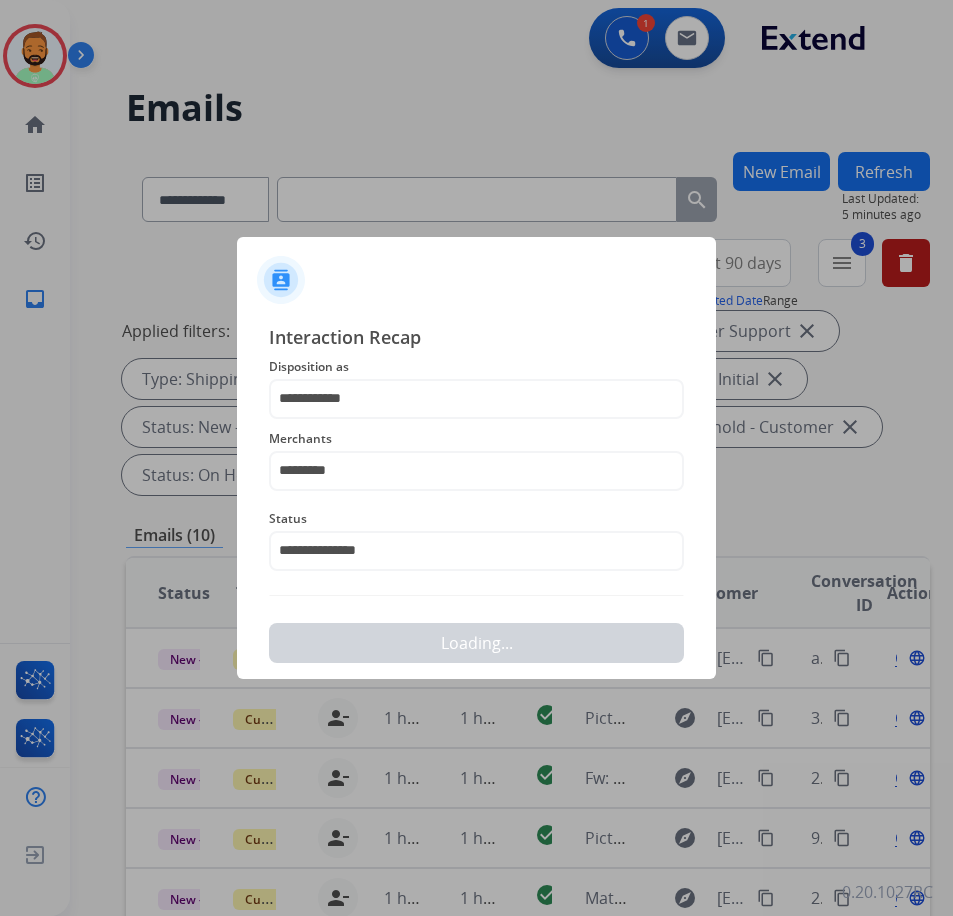 scroll, scrollTop: 0, scrollLeft: 0, axis: both 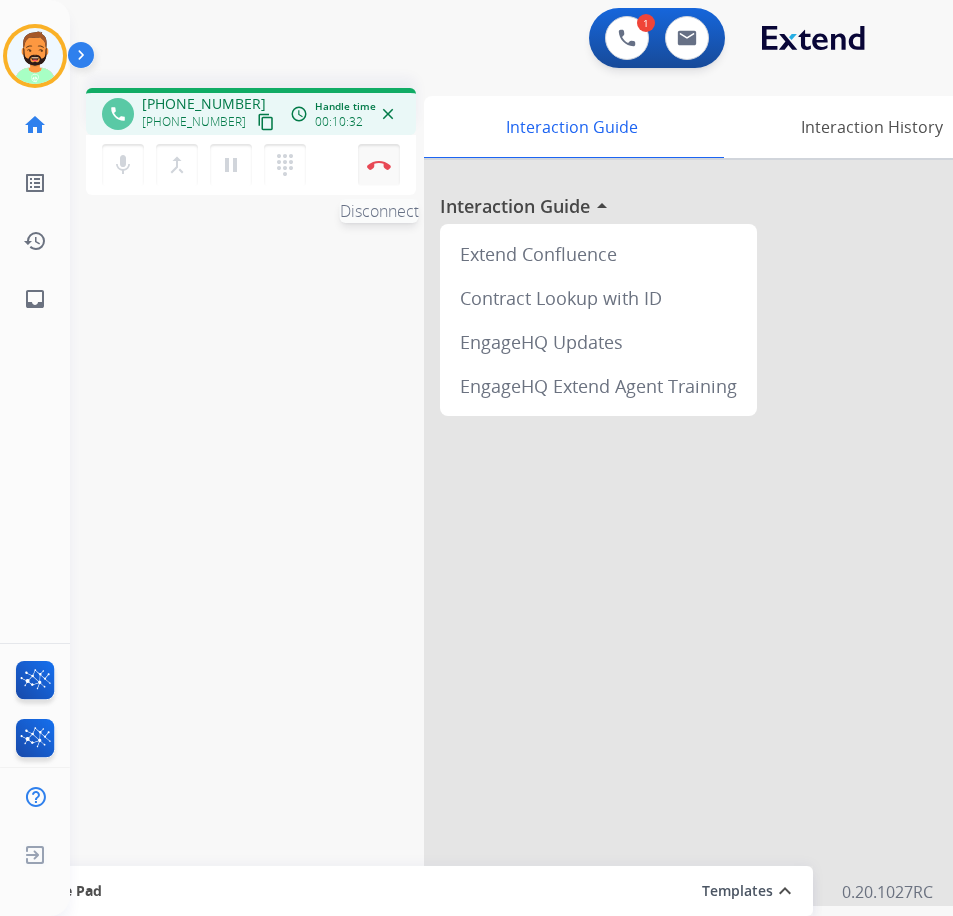 click on "Disconnect" at bounding box center [379, 165] 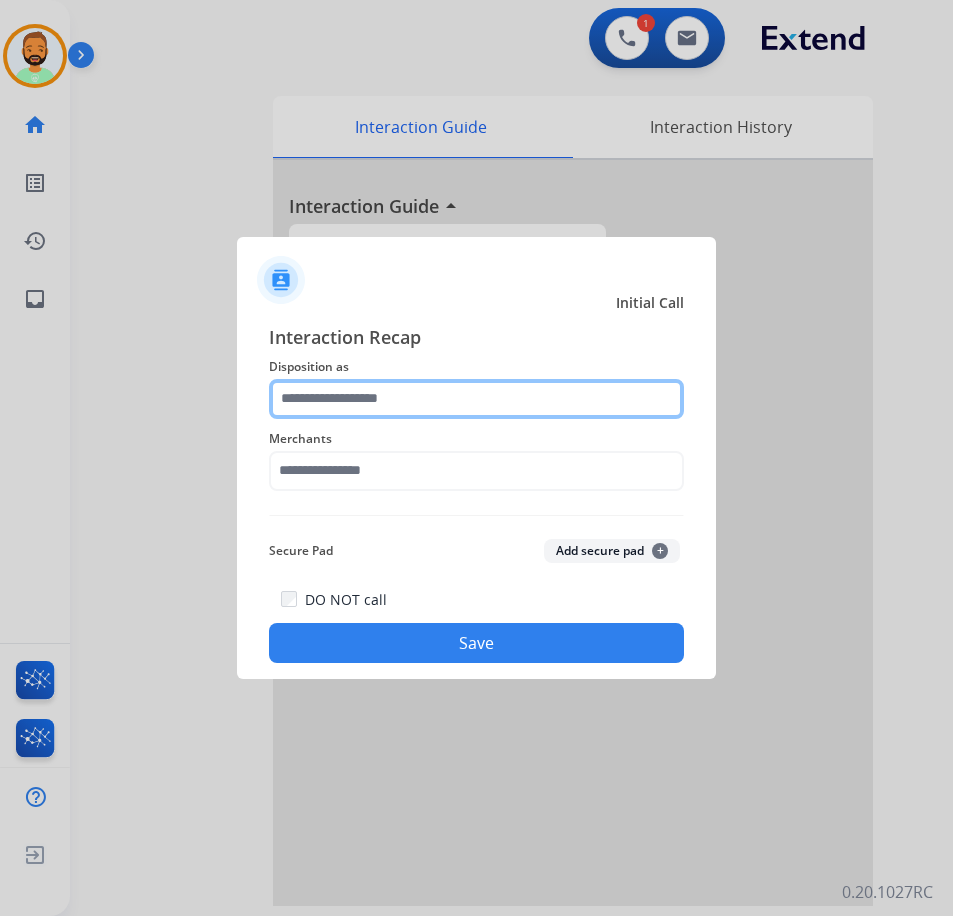 click 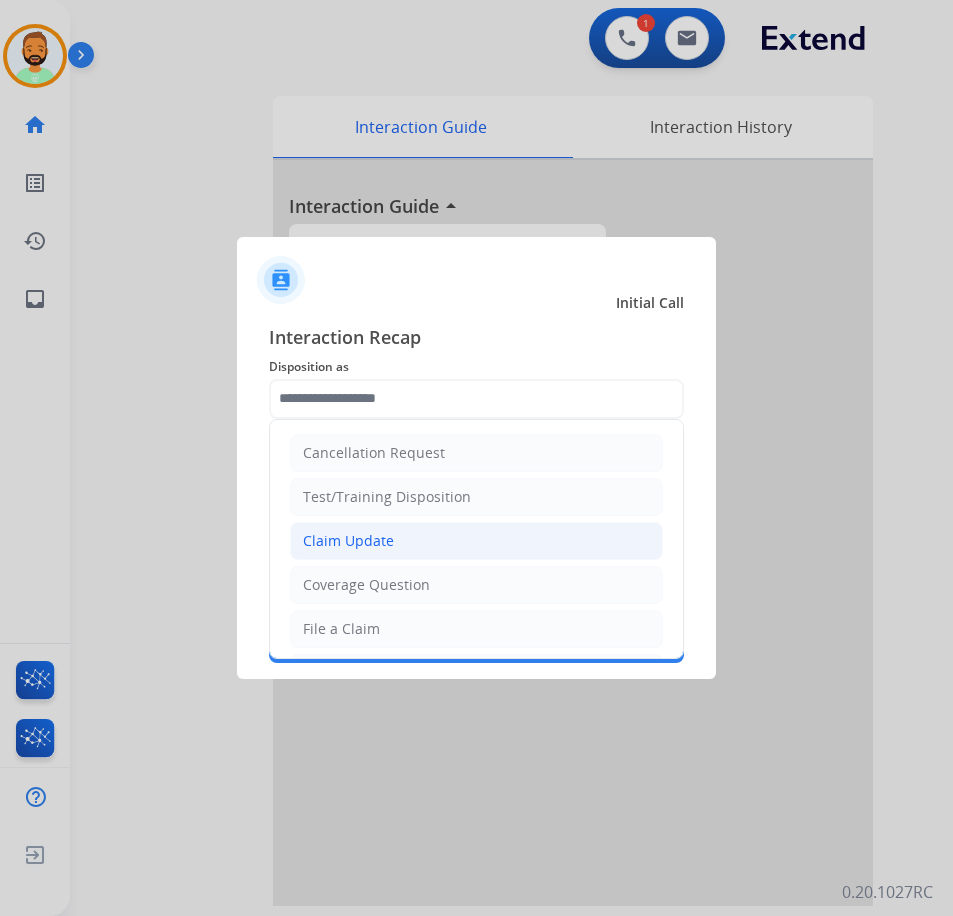 click on "Claim Update" 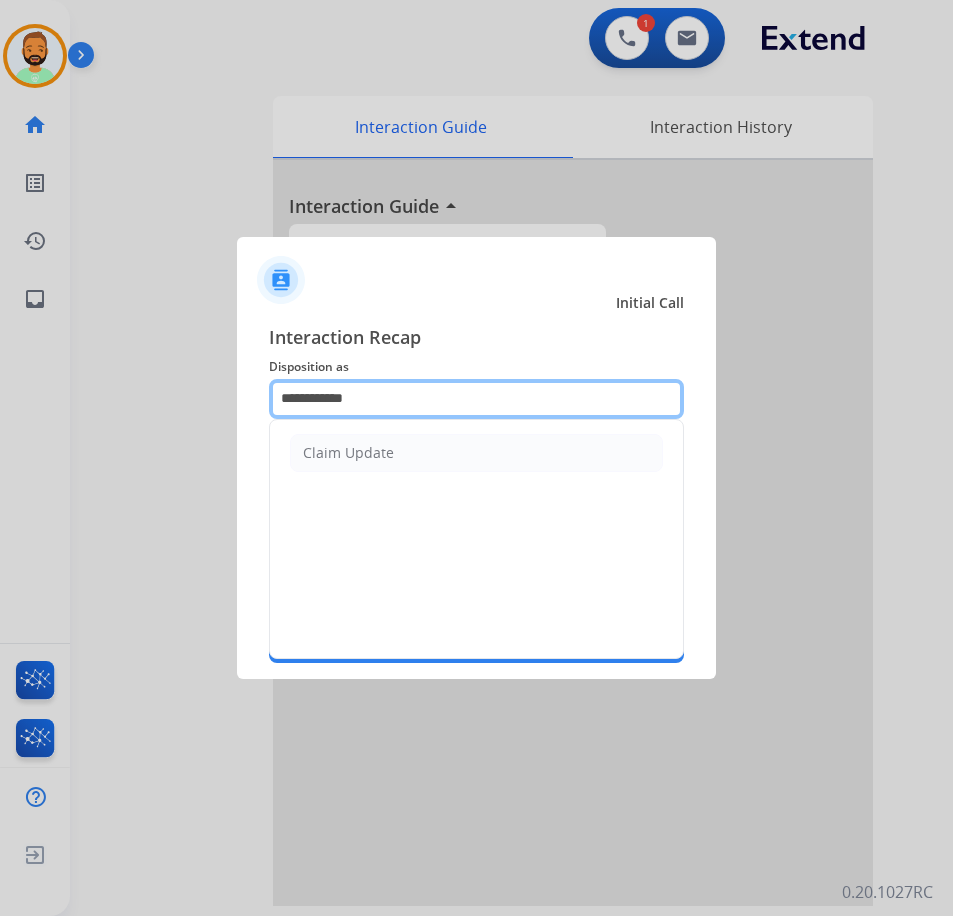 drag, startPoint x: 463, startPoint y: 403, endPoint x: 162, endPoint y: 392, distance: 301.20093 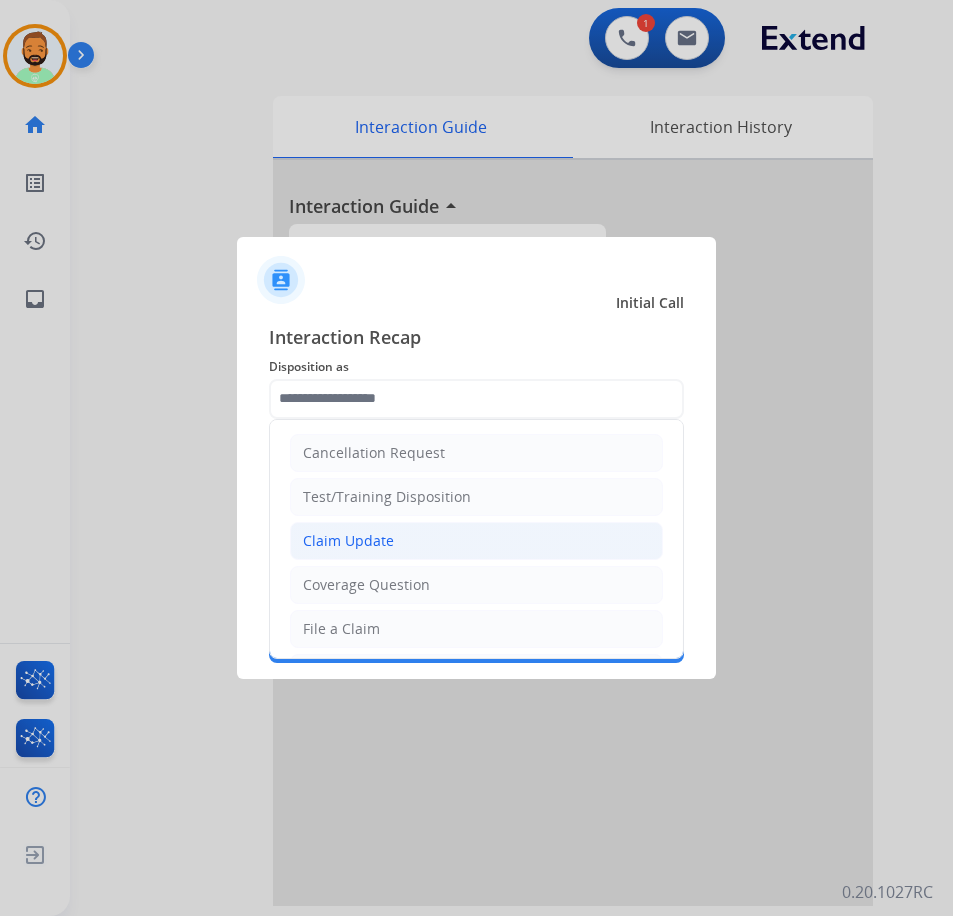 click on "Claim Update" 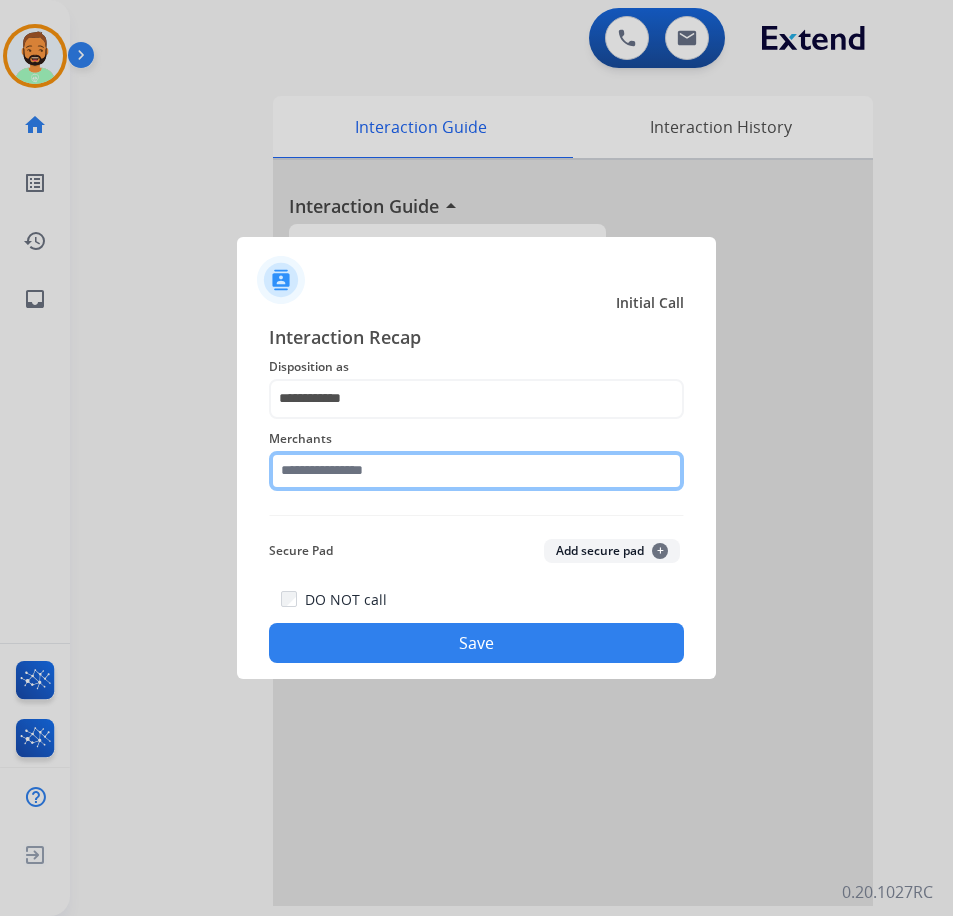 click 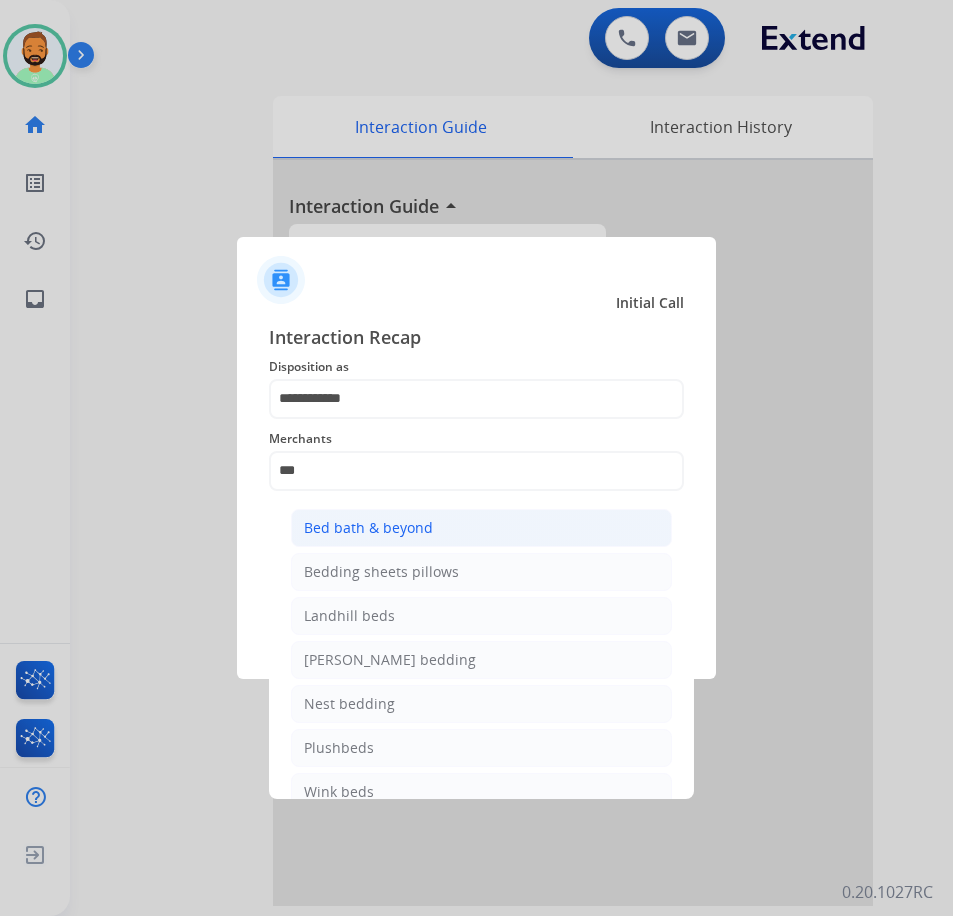 click on "Bed bath & beyond" 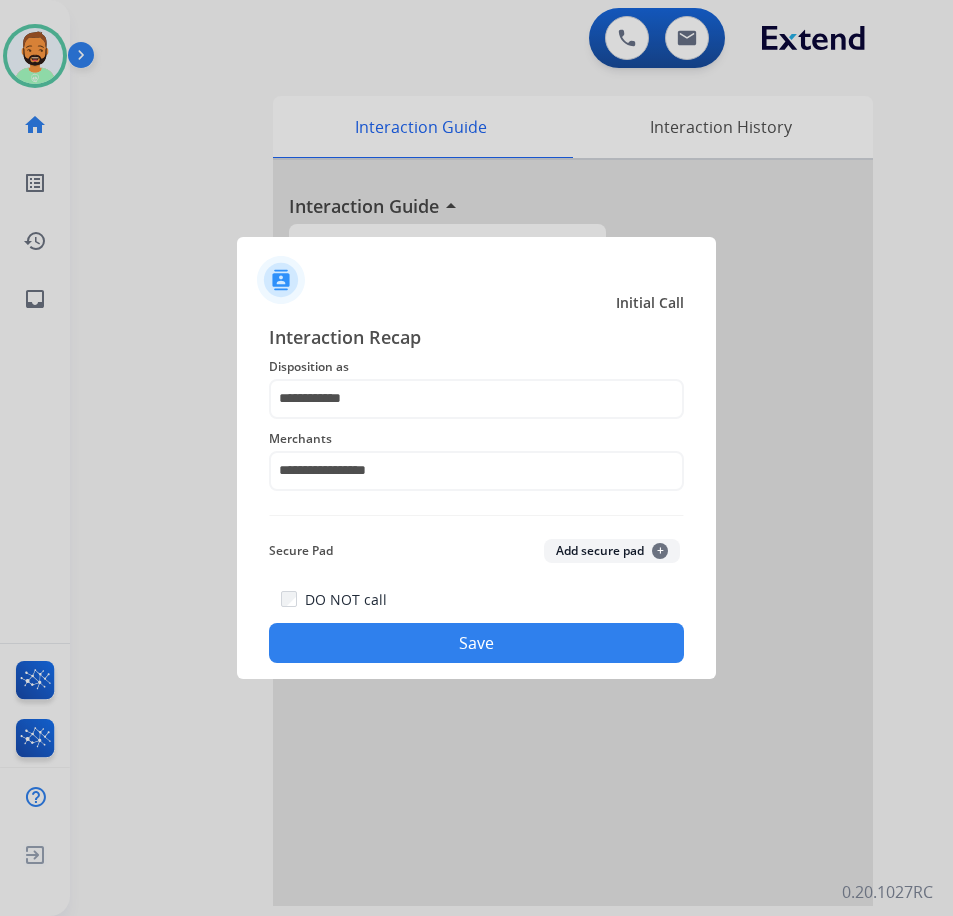 click on "Save" 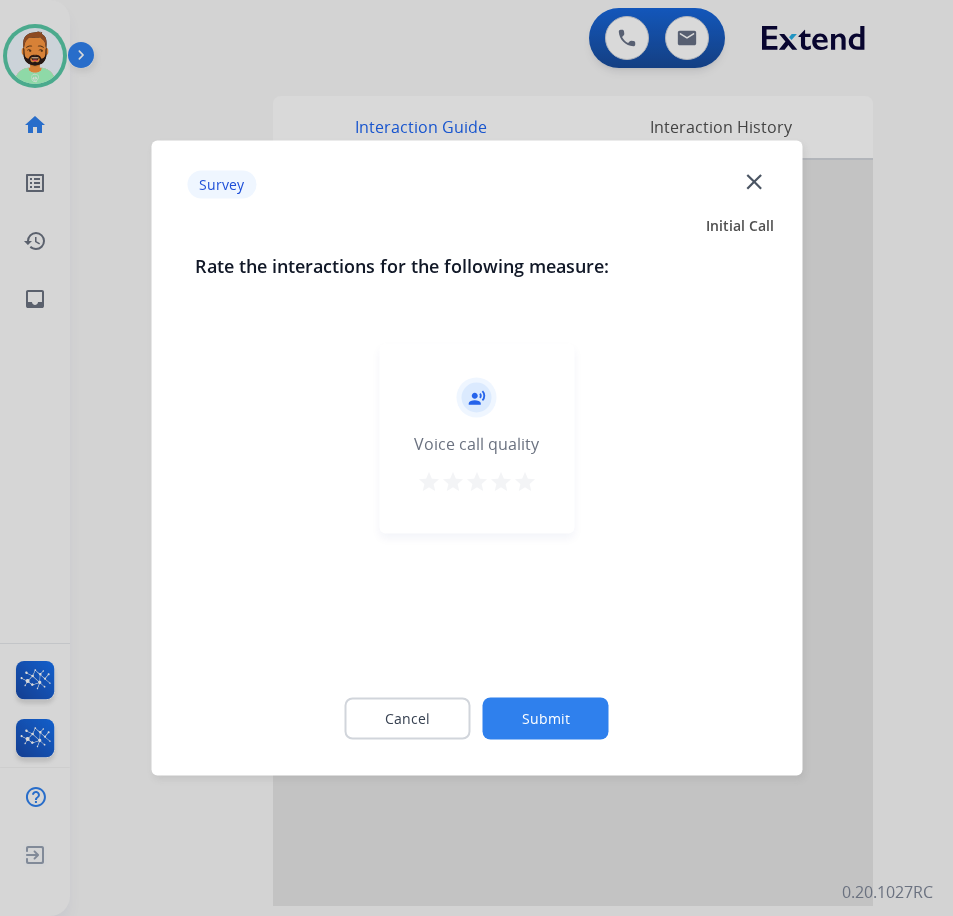 click on "Submit" 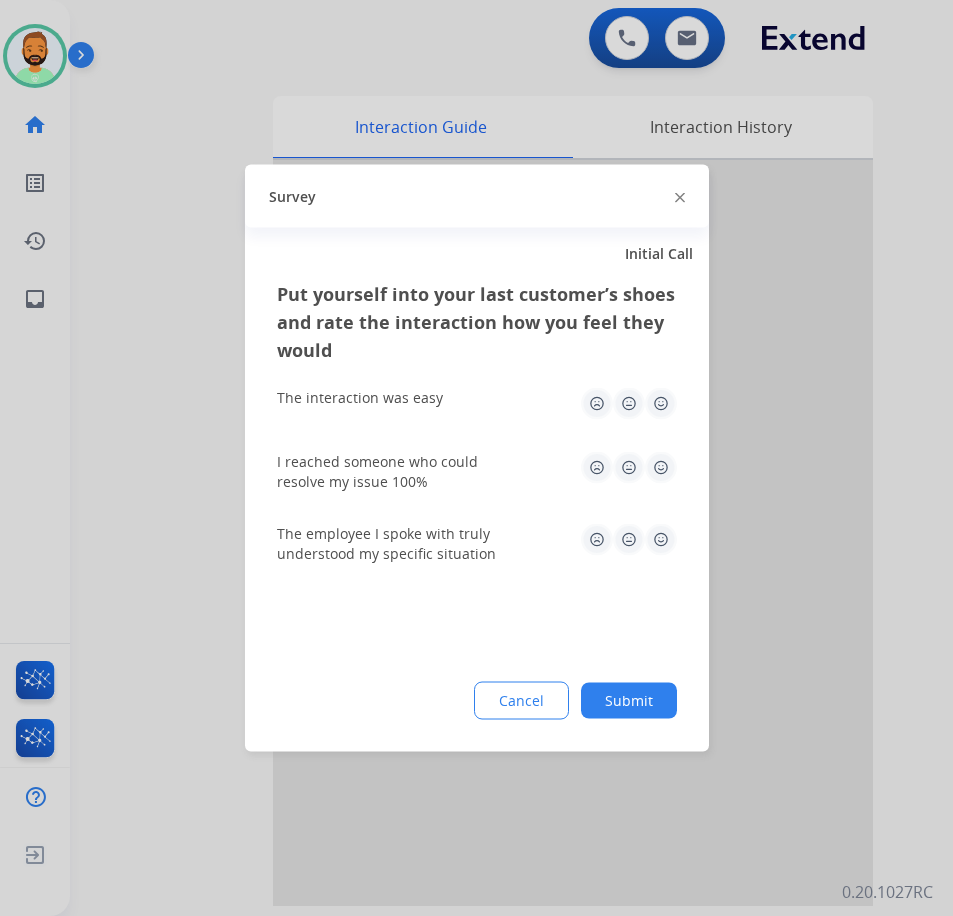 click on "Submit" 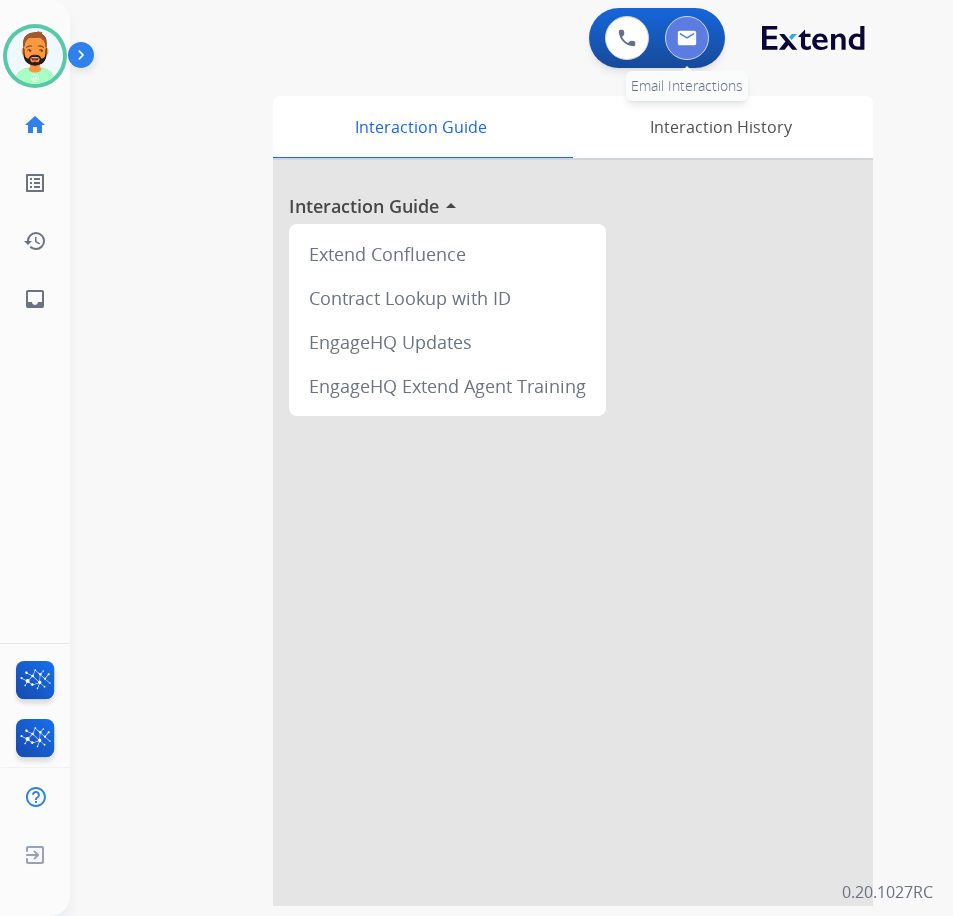 click at bounding box center (687, 38) 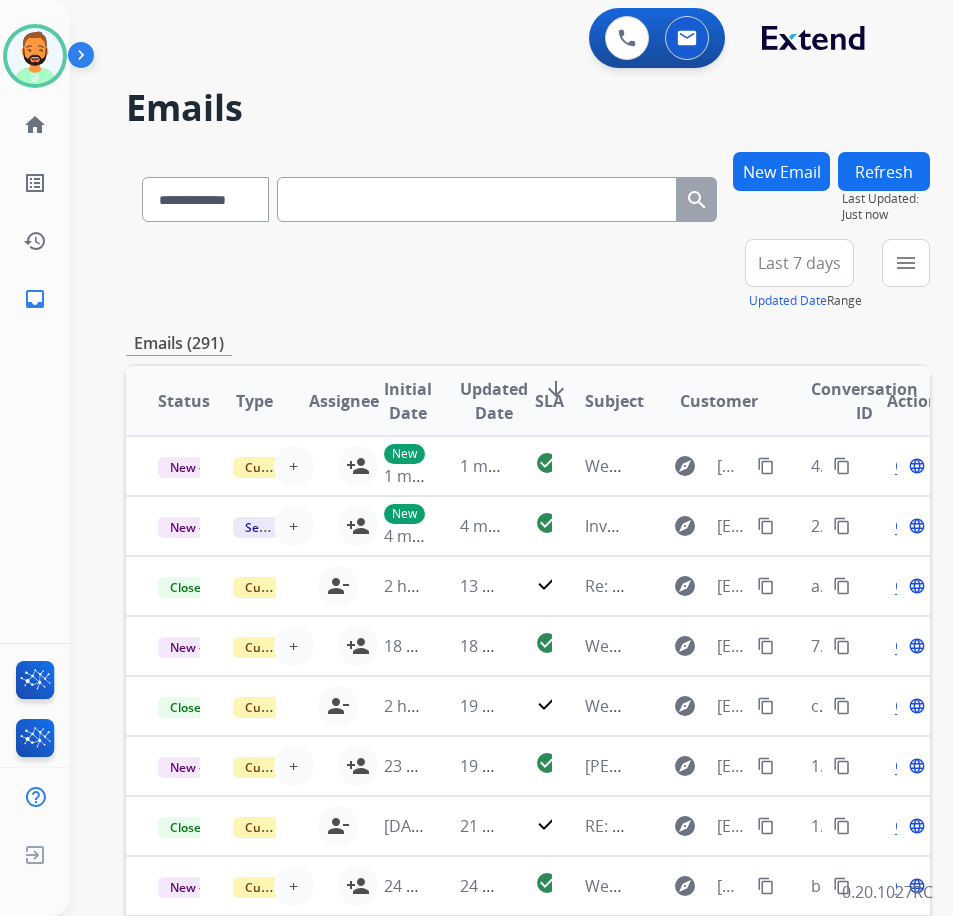 click on "Last 7 days" at bounding box center [799, 263] 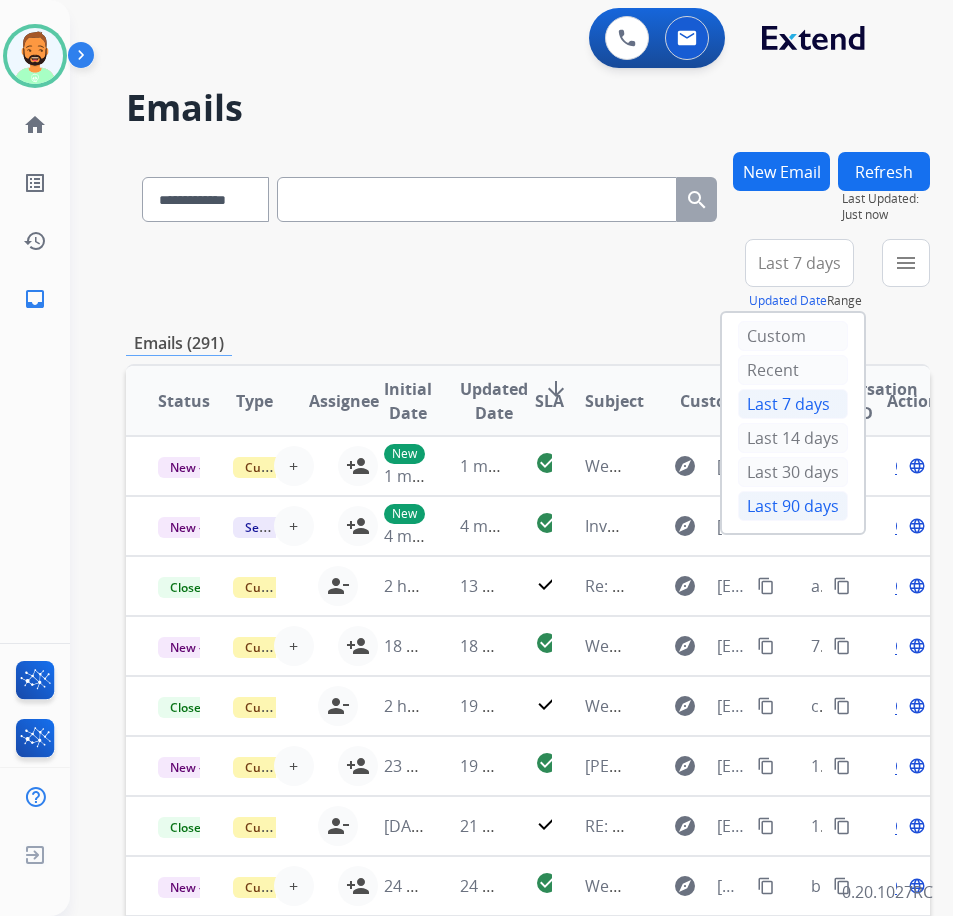 click on "Last 90 days" at bounding box center [793, 506] 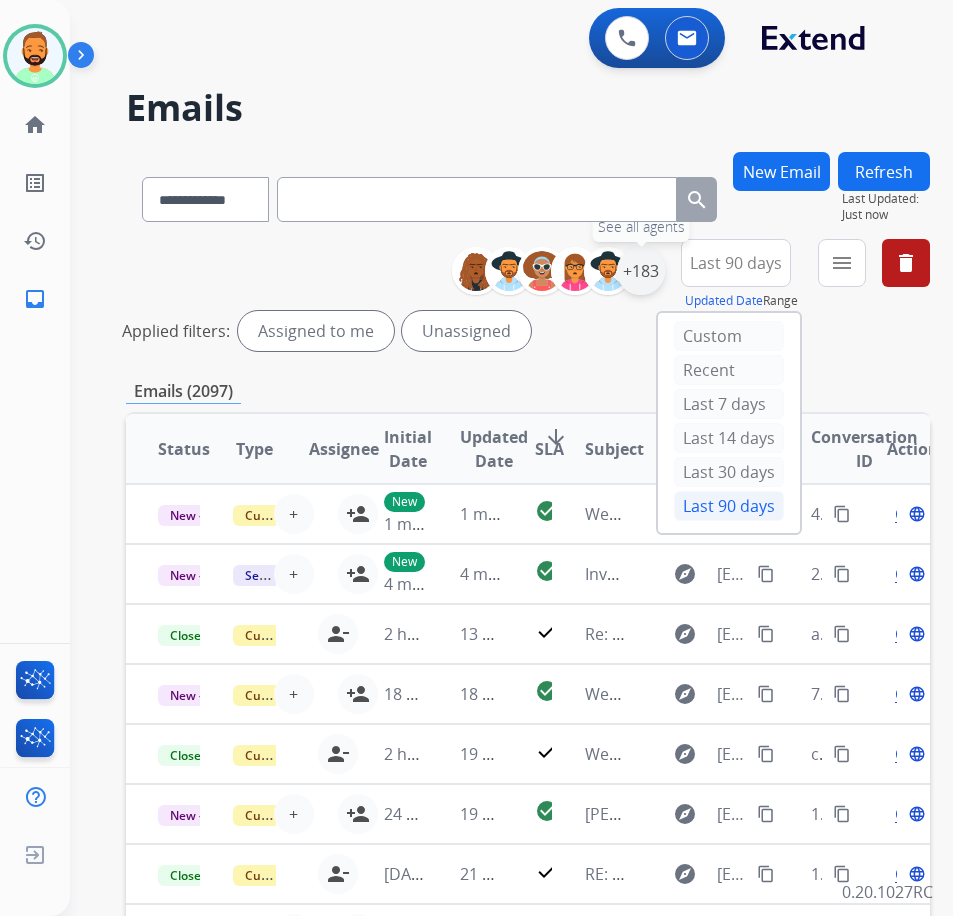 click on "+183" at bounding box center [641, 271] 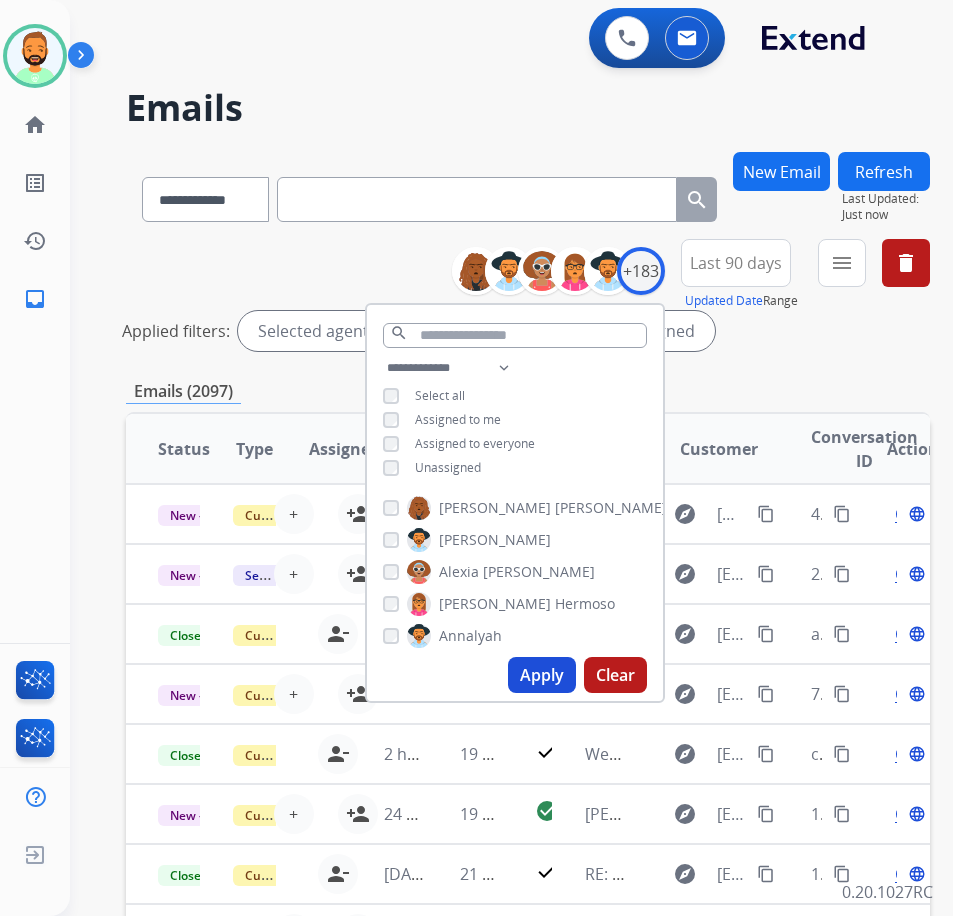 click on "Unassigned" at bounding box center (448, 467) 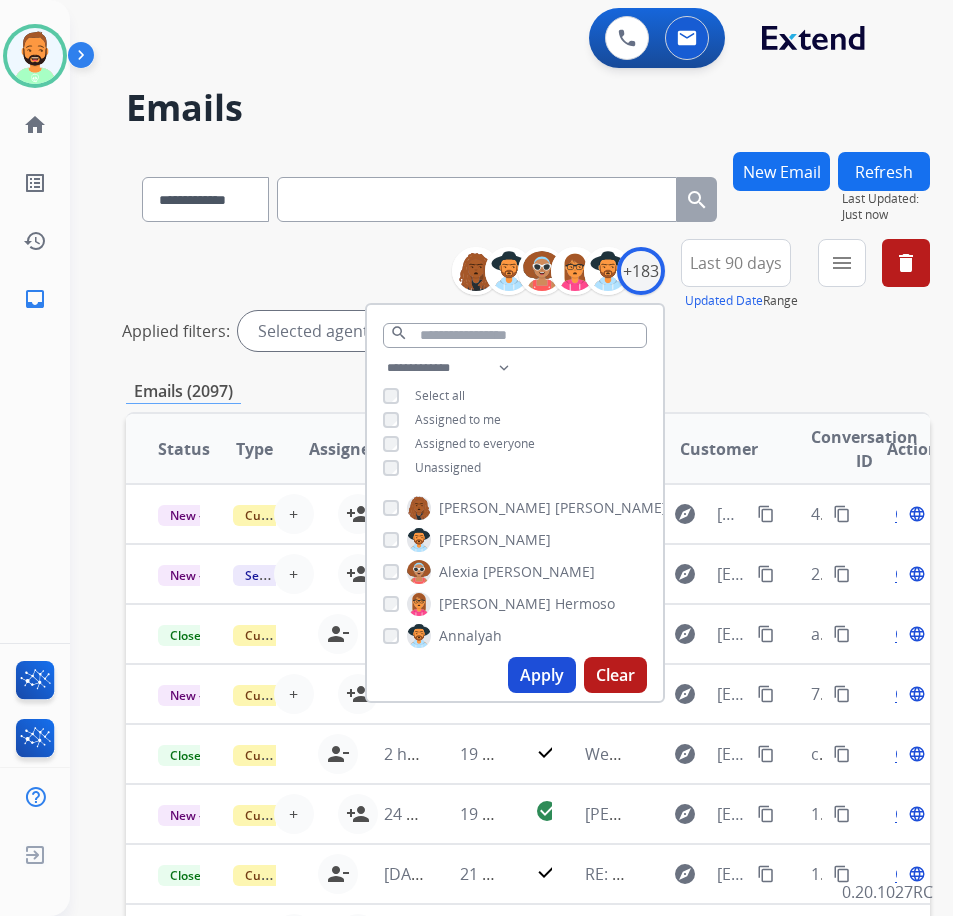 click on "Apply" at bounding box center (542, 675) 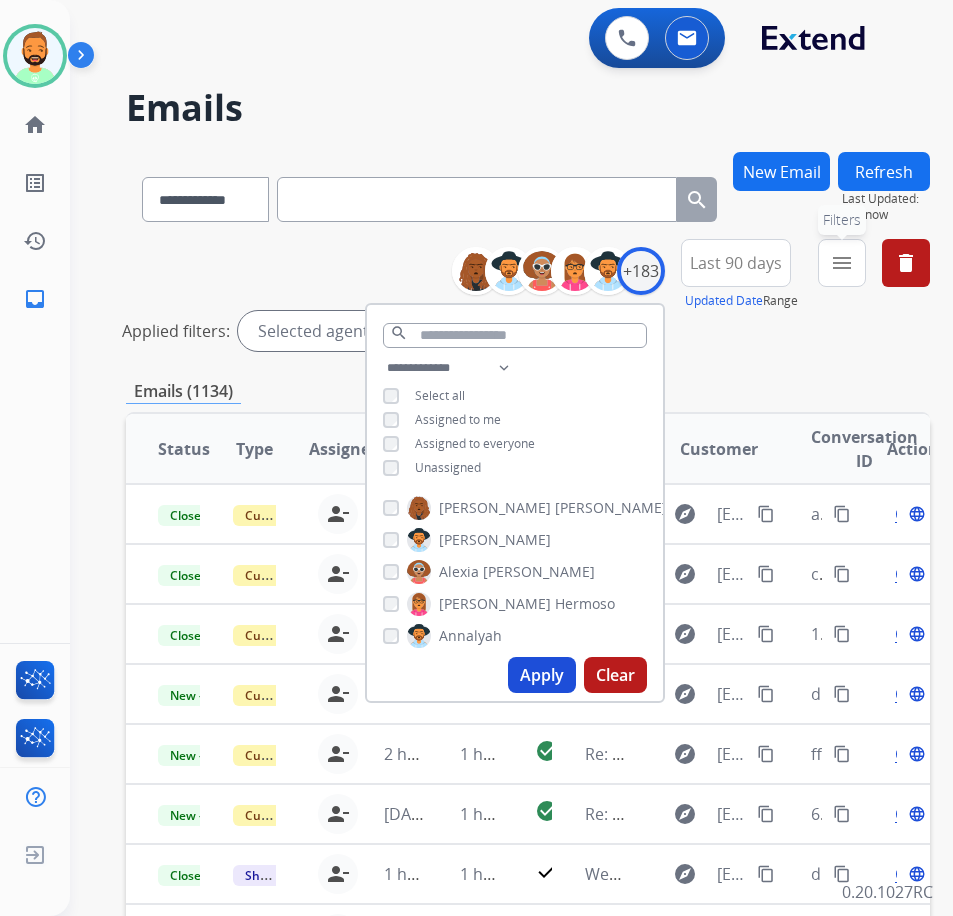 click on "menu" at bounding box center (842, 263) 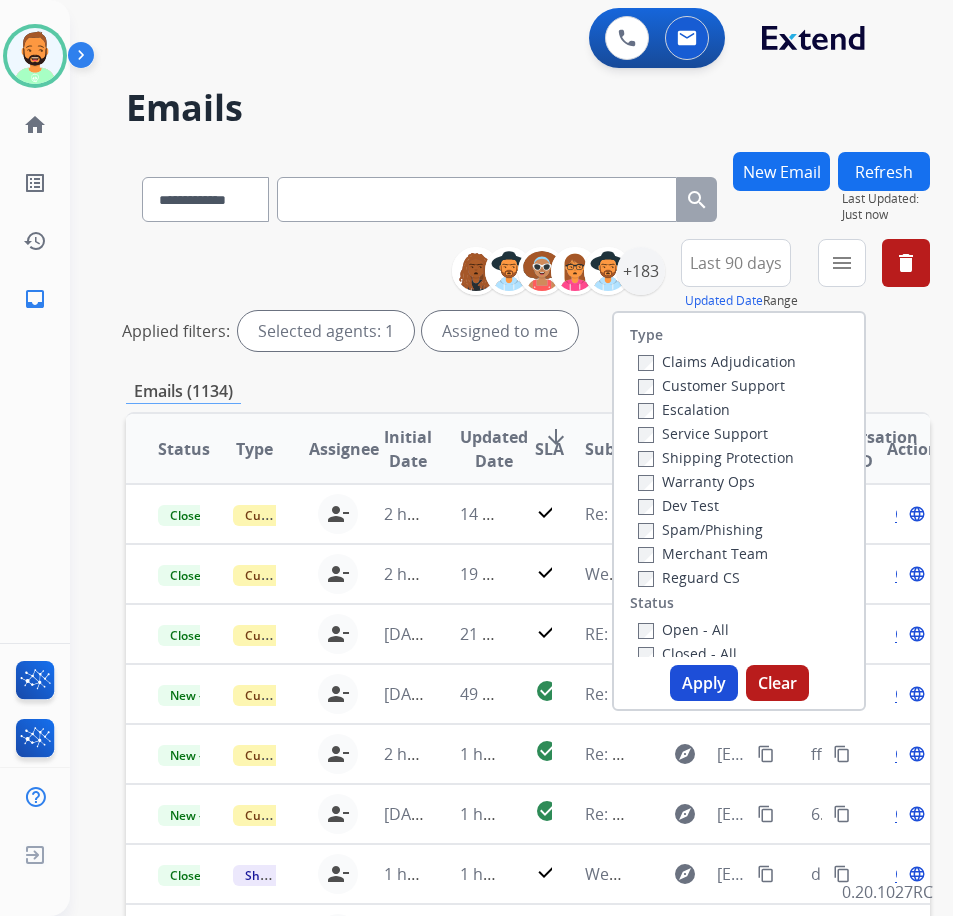 click on "Customer Support" at bounding box center (711, 385) 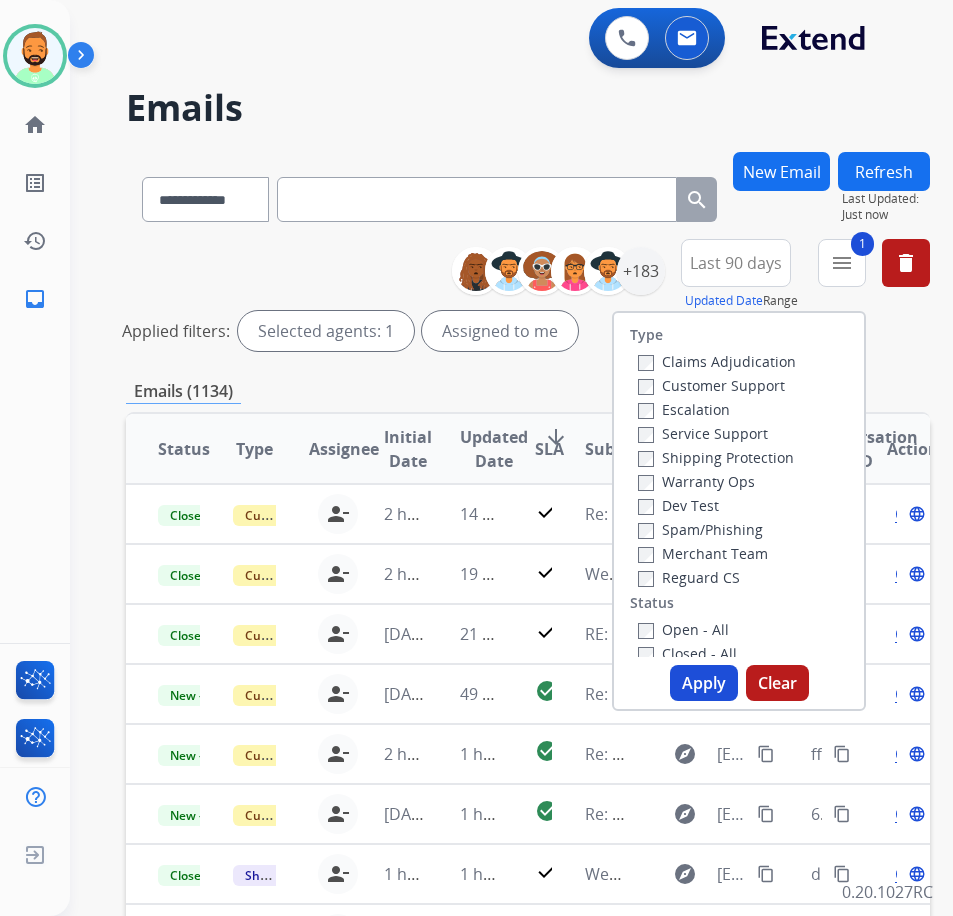 click on "Shipping Protection" at bounding box center [716, 457] 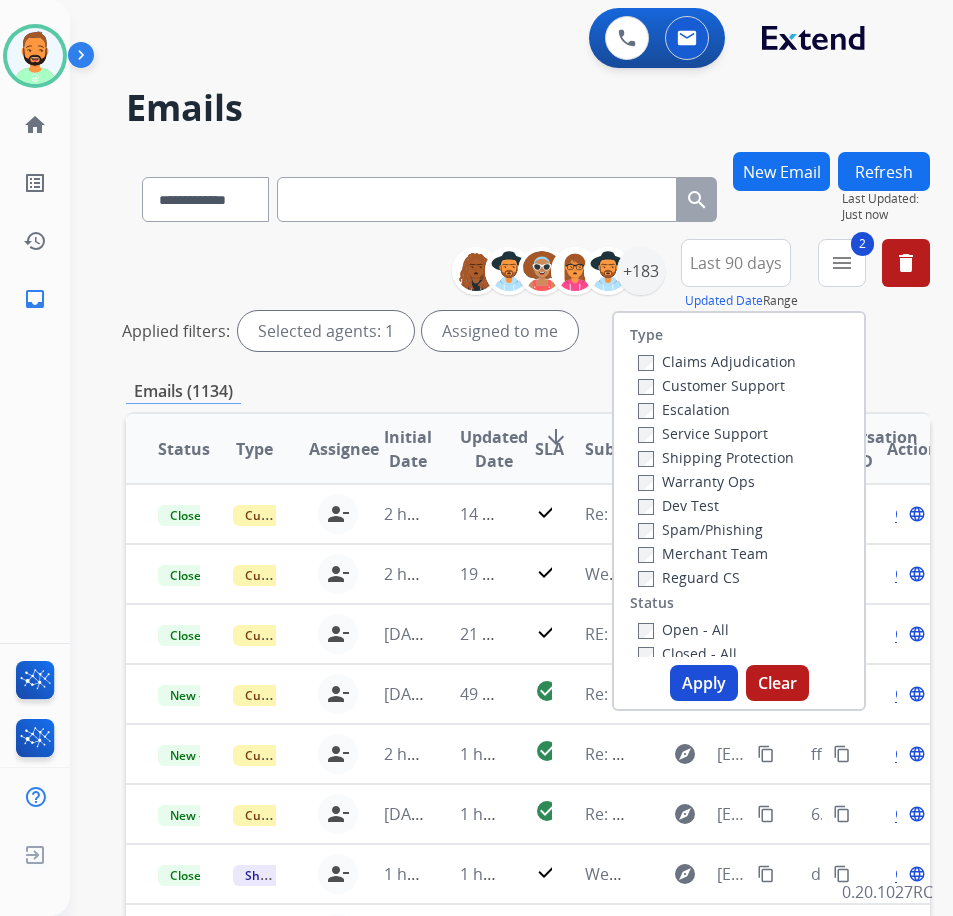 click on "Open - All" at bounding box center (683, 629) 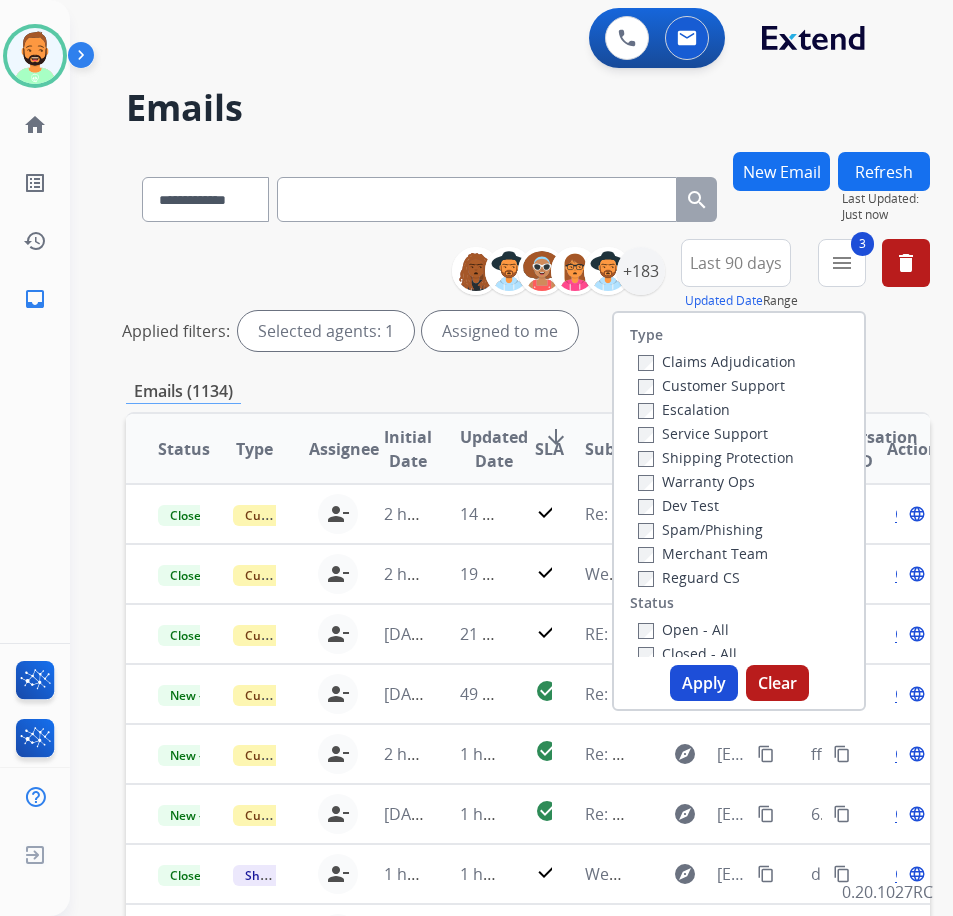 click on "Apply" at bounding box center [704, 683] 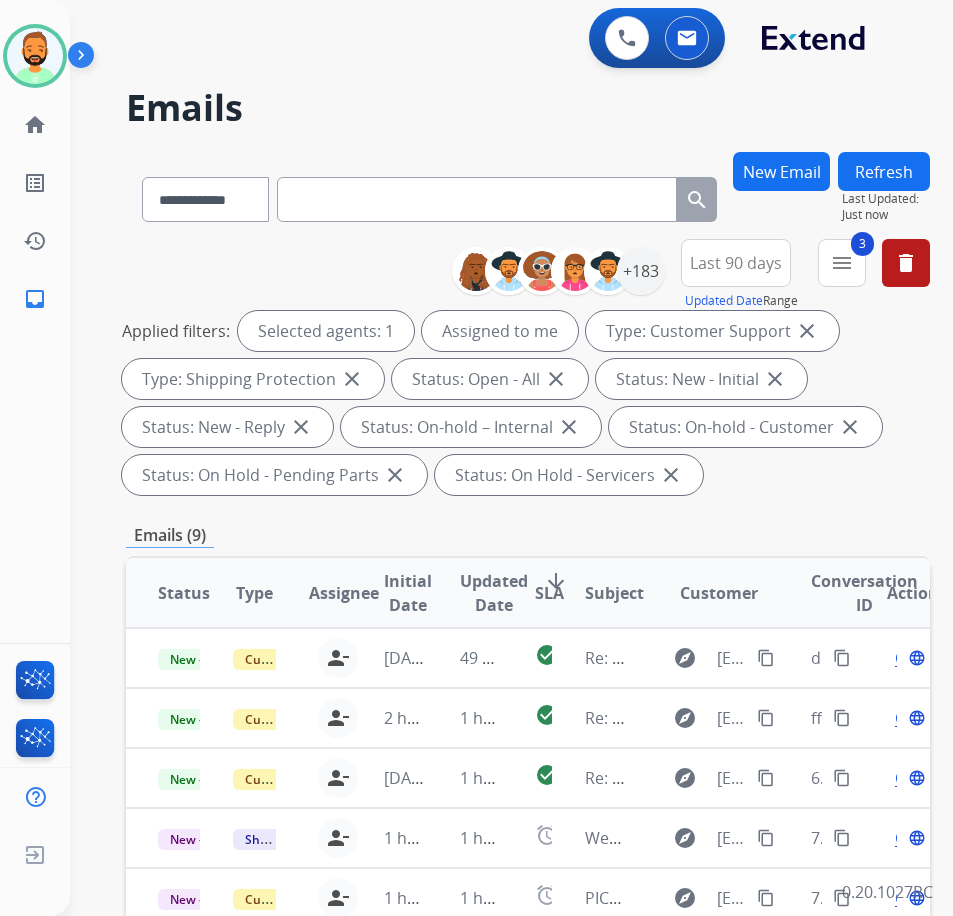 click on "SLA" at bounding box center (549, 593) 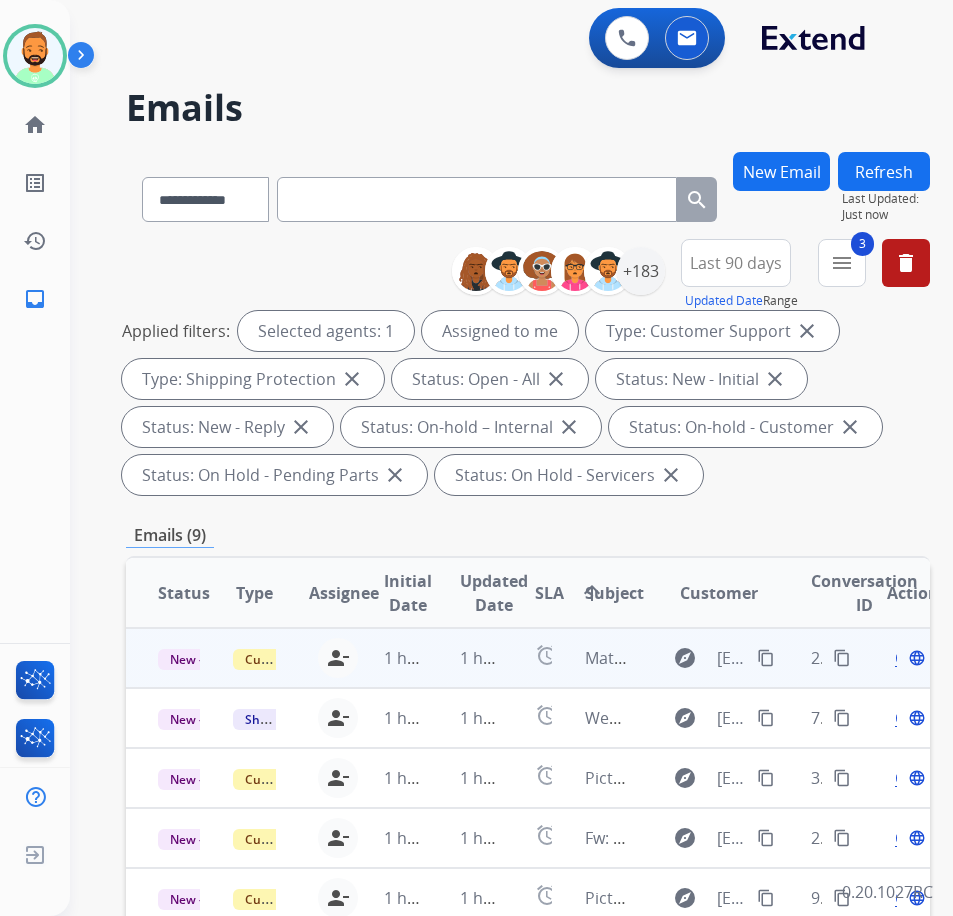 click on "1 hour ago" at bounding box center (465, 658) 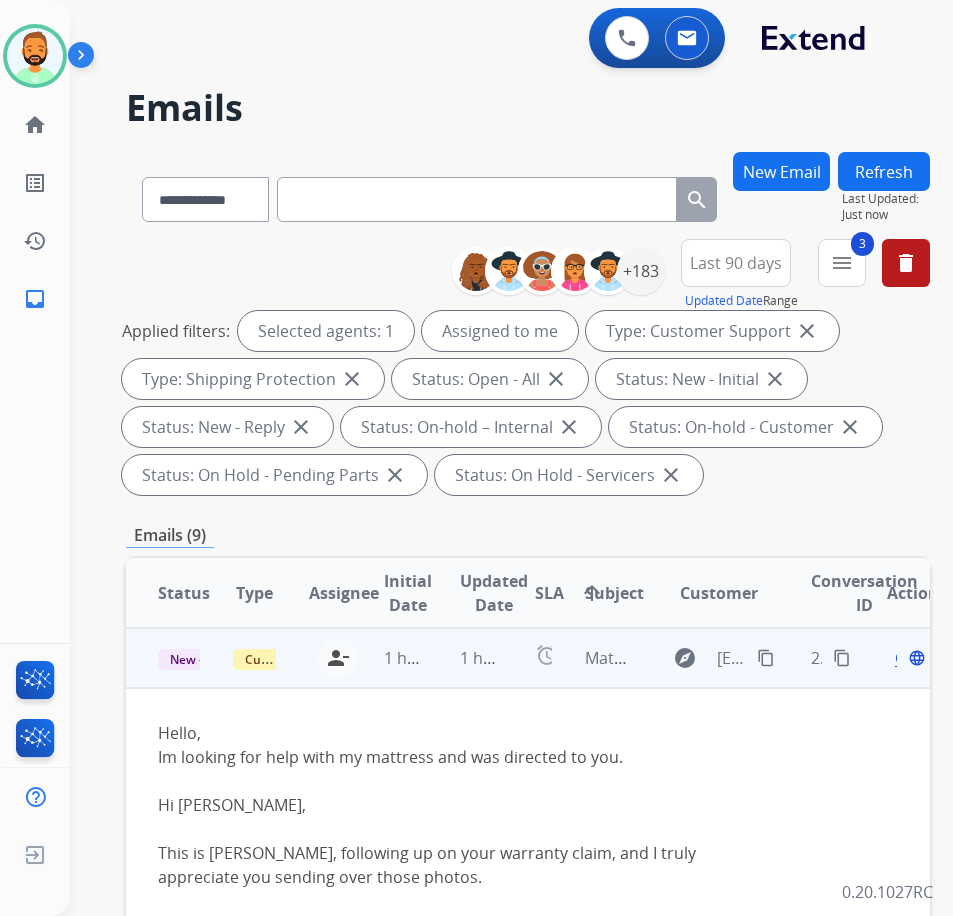 click on "content_copy" at bounding box center (766, 658) 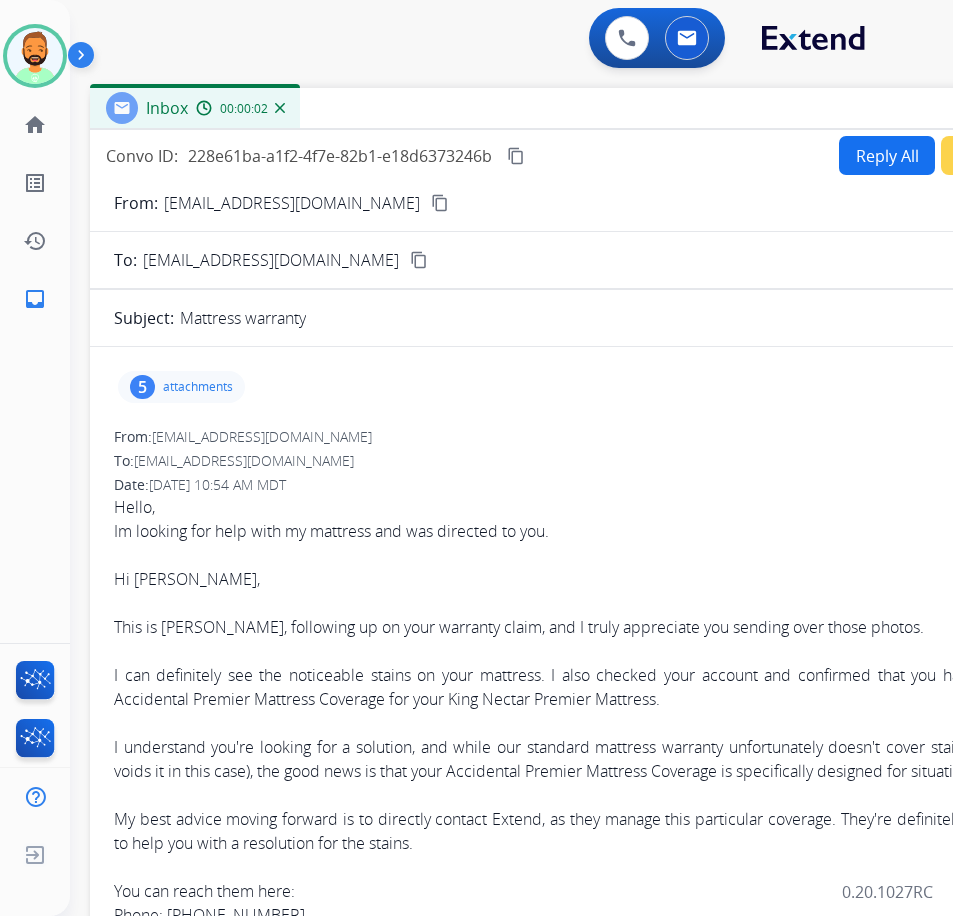 drag, startPoint x: 281, startPoint y: 163, endPoint x: 466, endPoint y: 129, distance: 188.09837 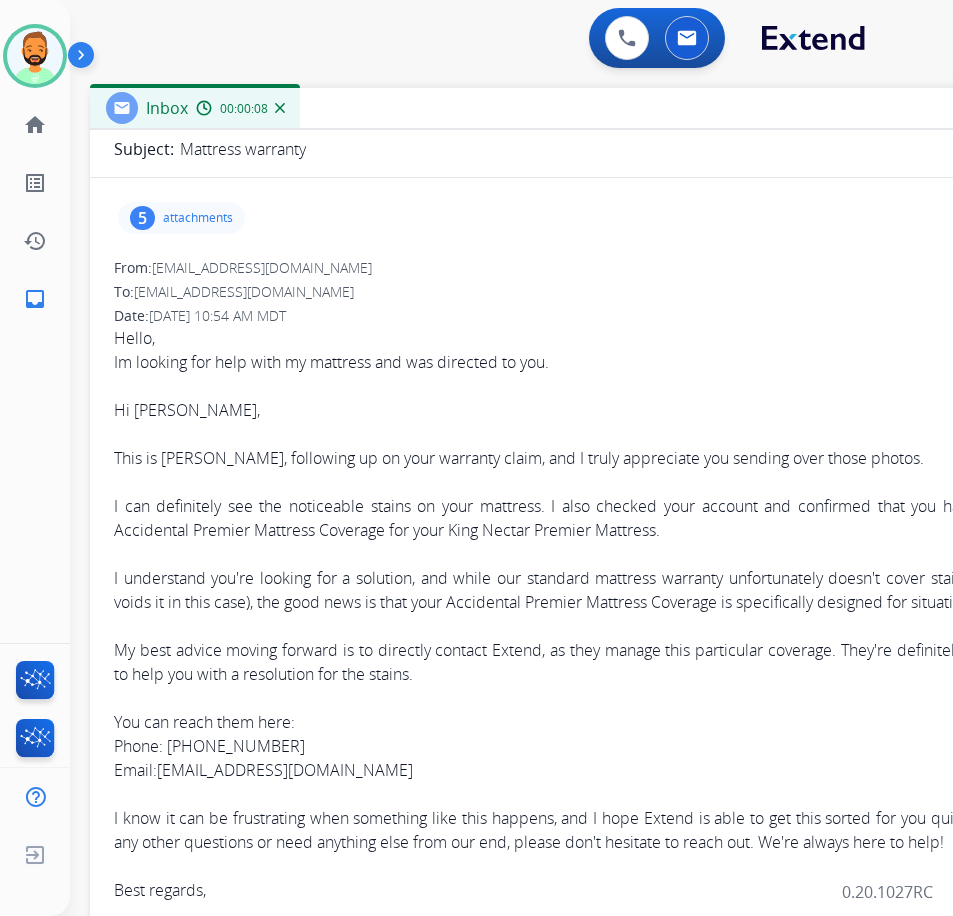 scroll, scrollTop: 193, scrollLeft: 0, axis: vertical 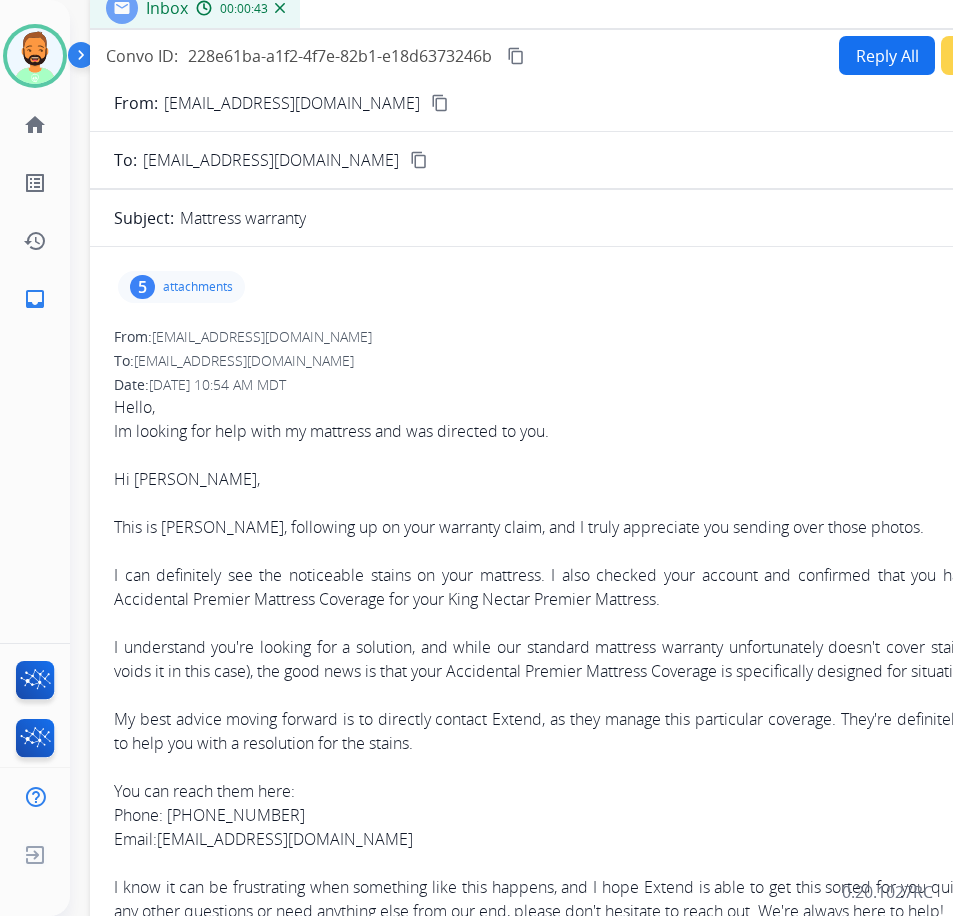 click on "attachments" at bounding box center (198, 287) 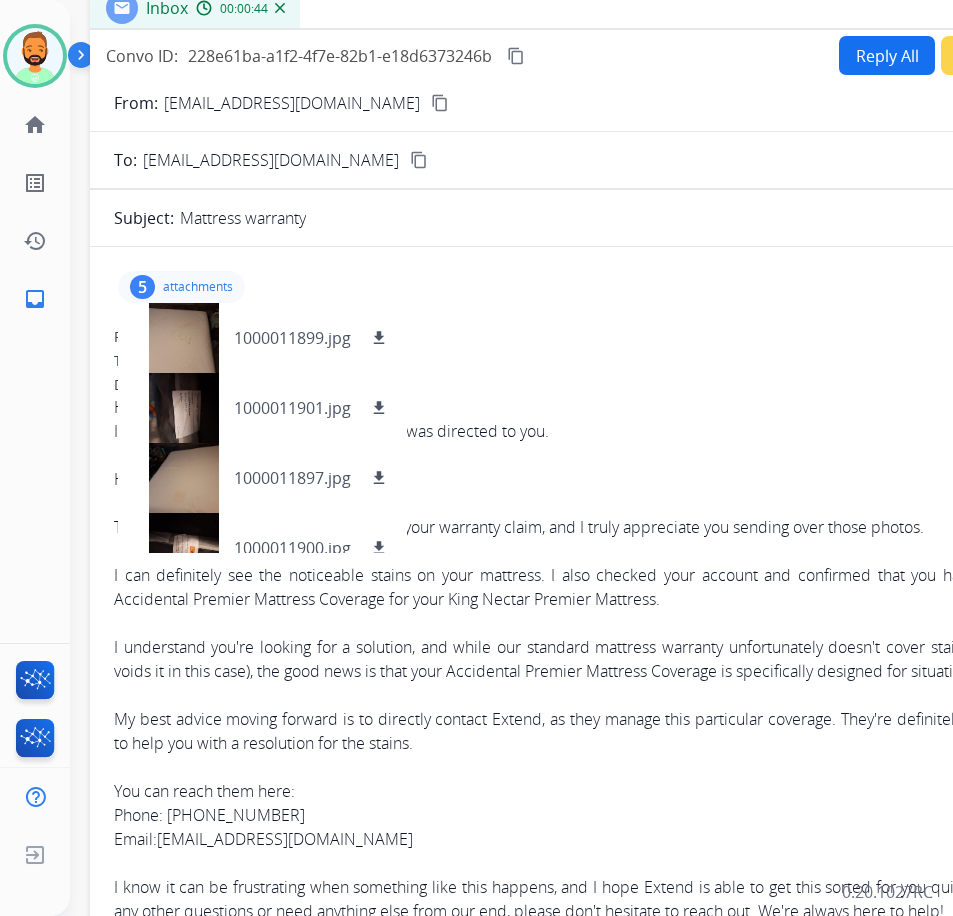 click on "attachments" at bounding box center [198, 287] 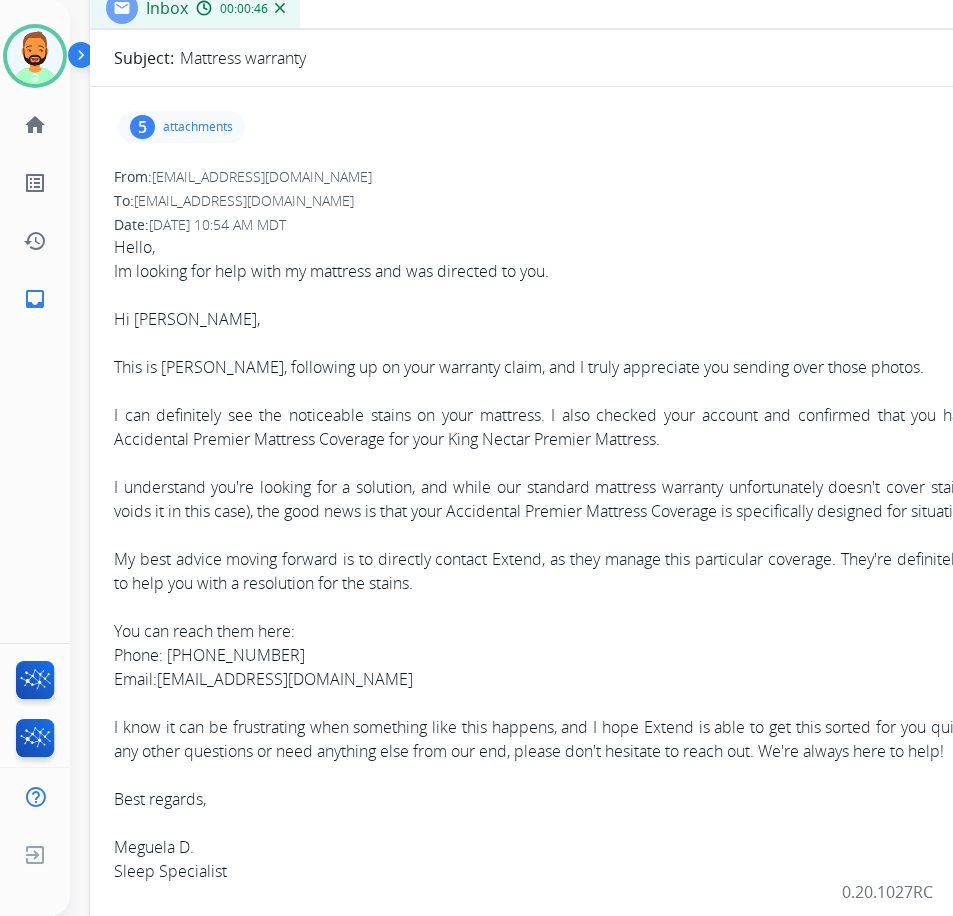 scroll, scrollTop: 193, scrollLeft: 0, axis: vertical 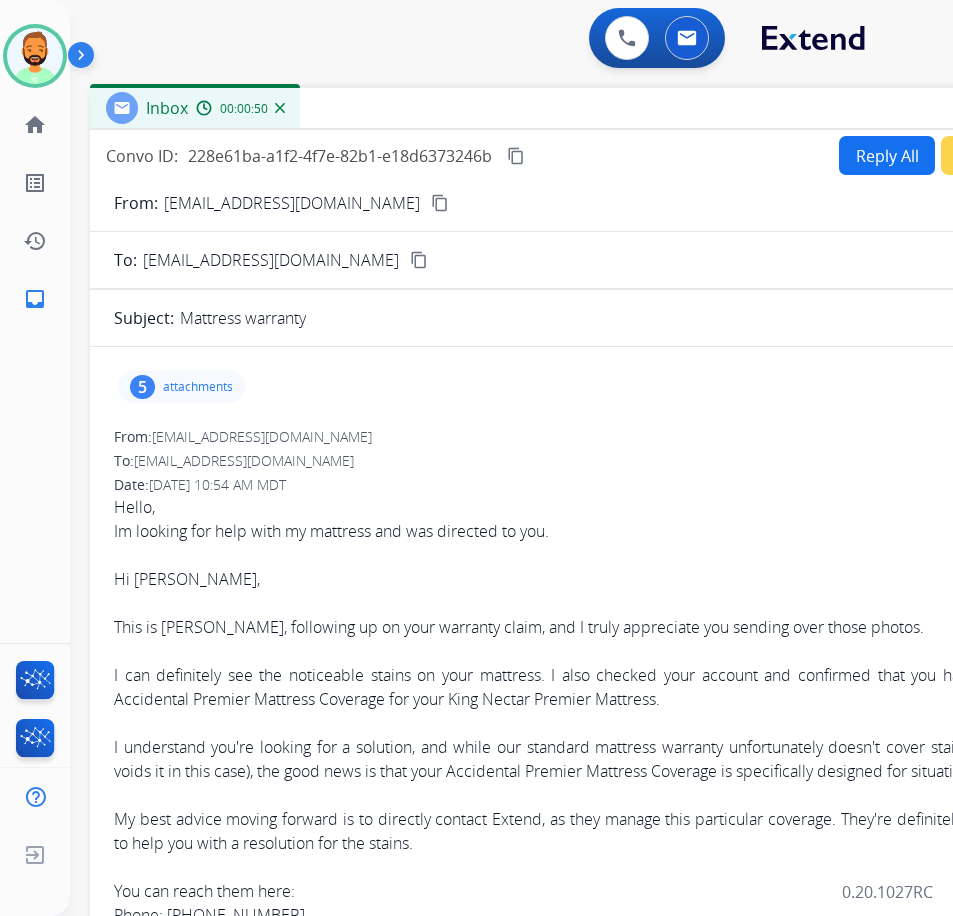 click on "Reply All" at bounding box center (887, 155) 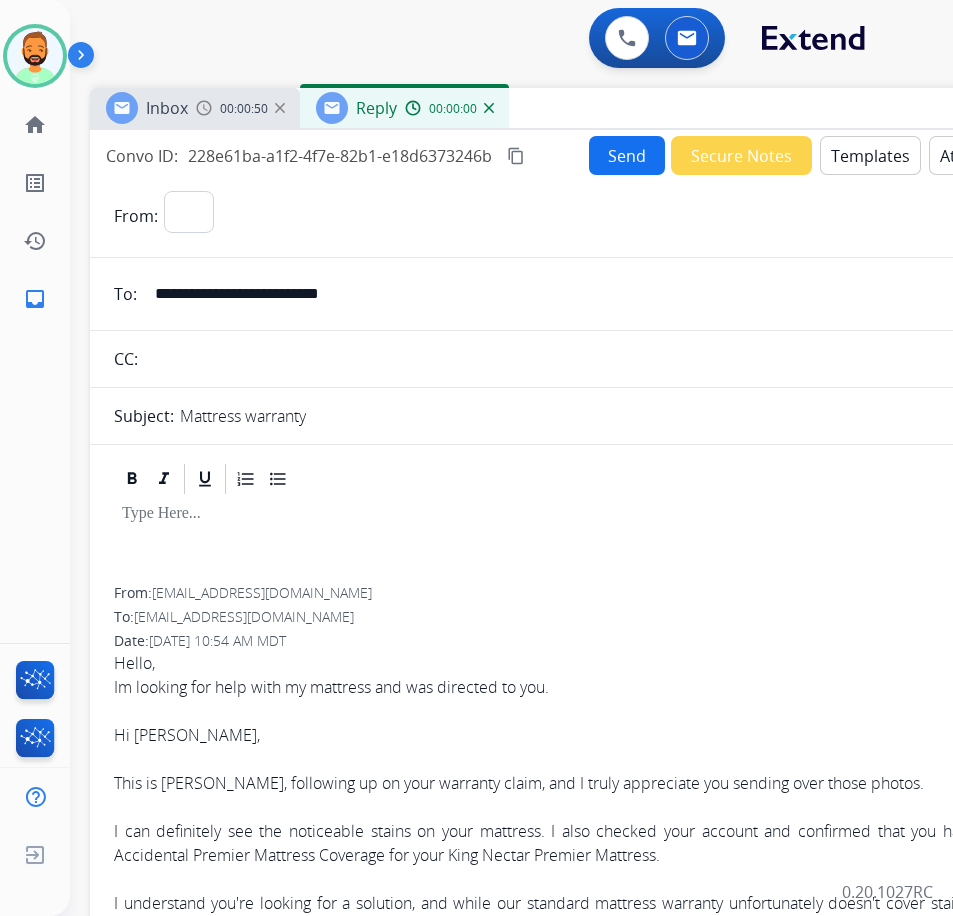 select on "**********" 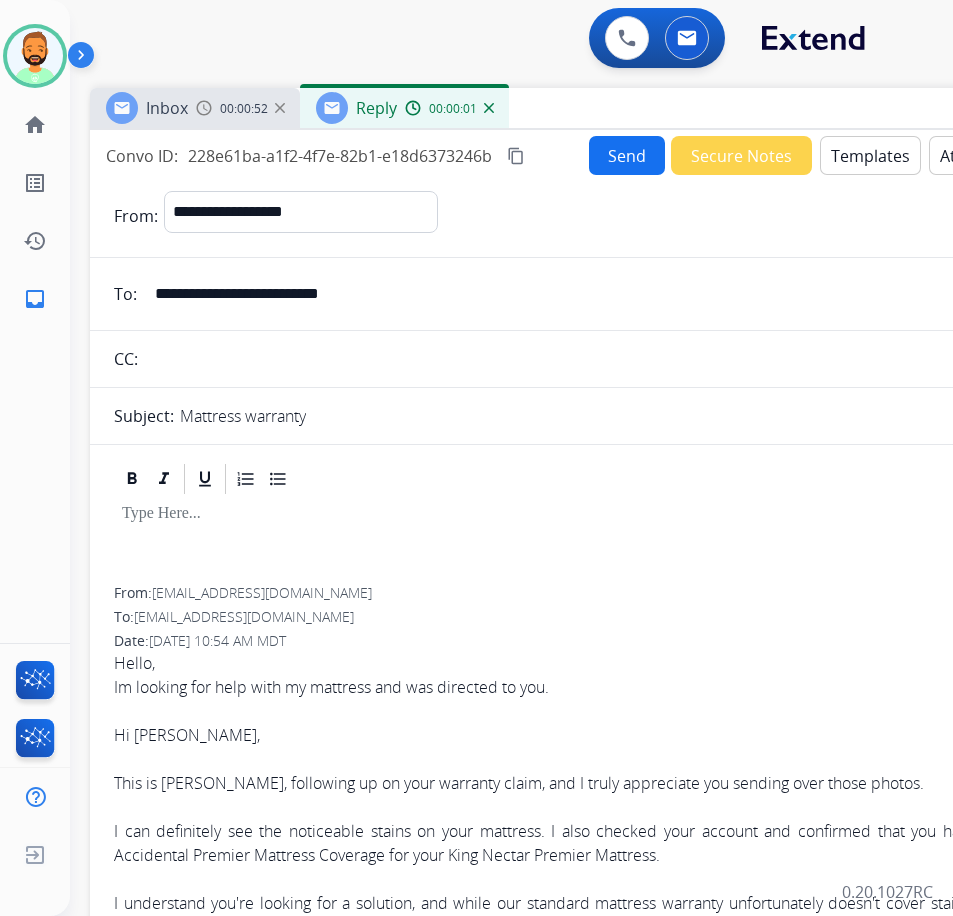 click on "Send" at bounding box center (627, 155) 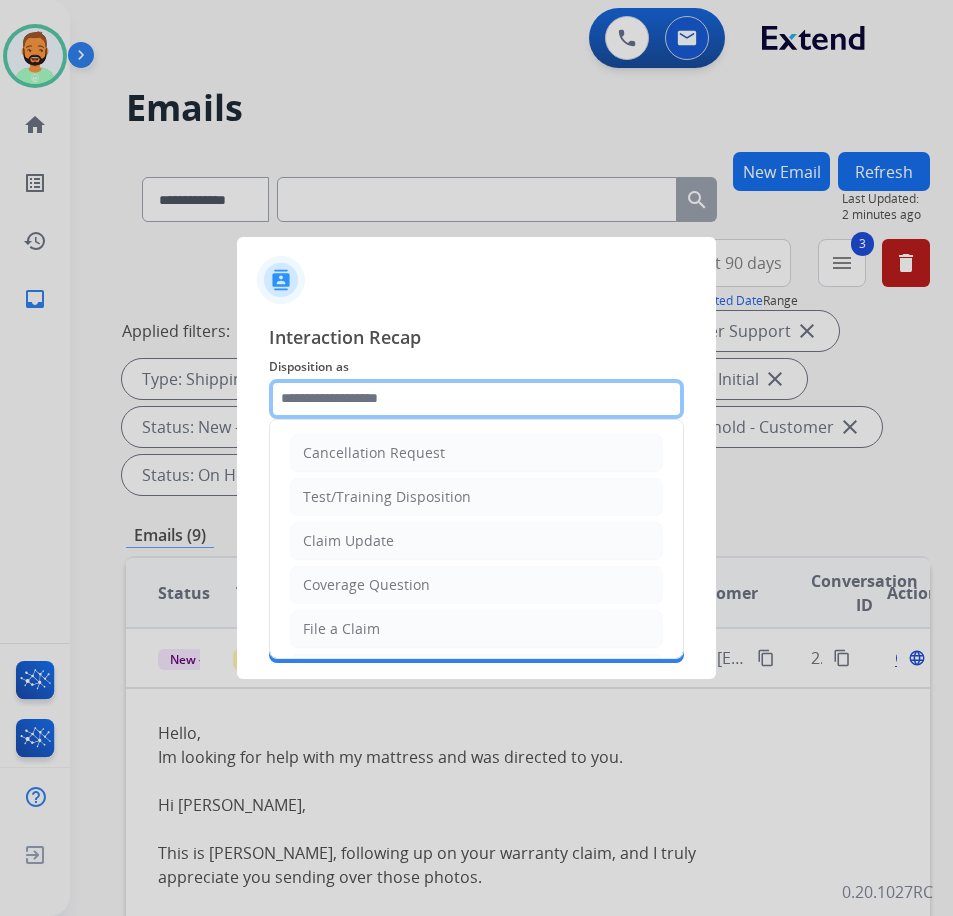 click 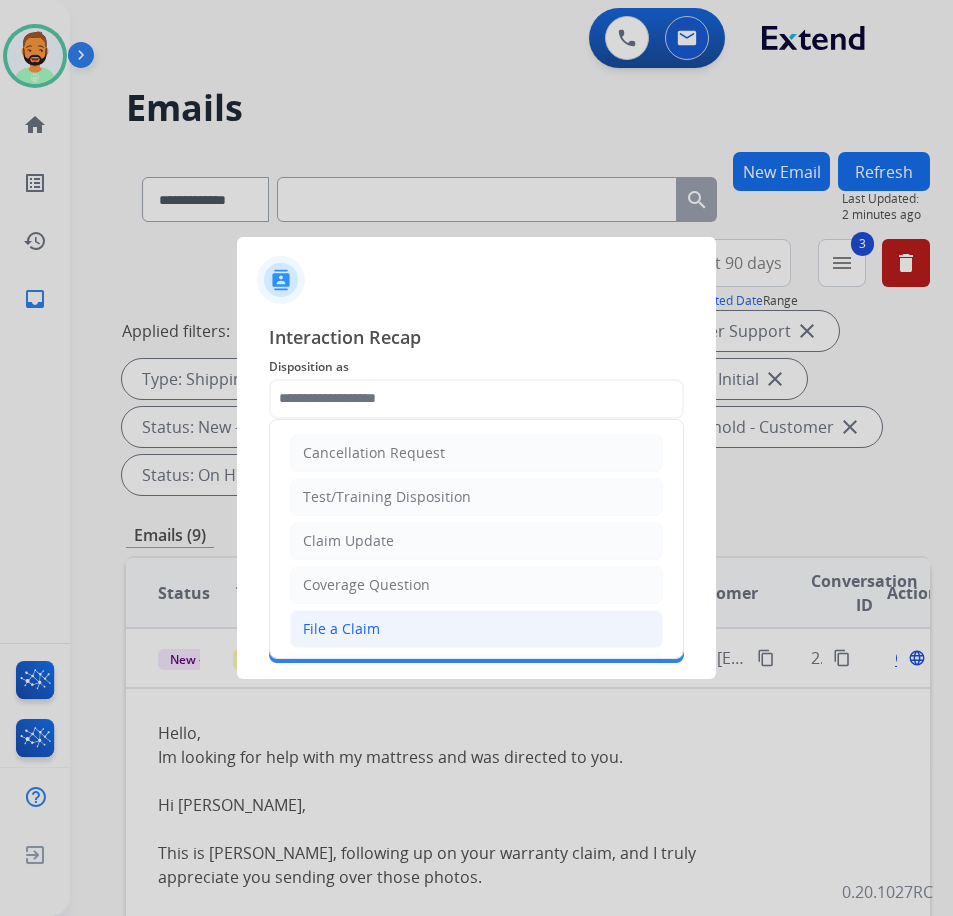 click on "File a Claim" 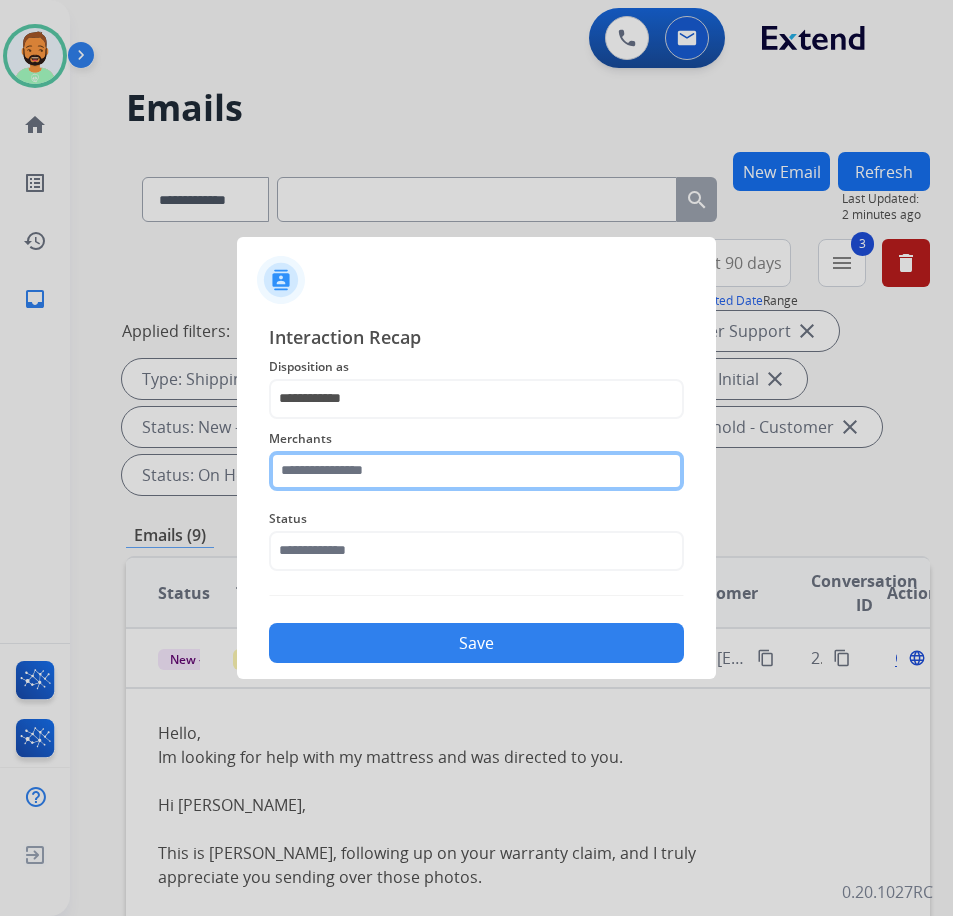 click 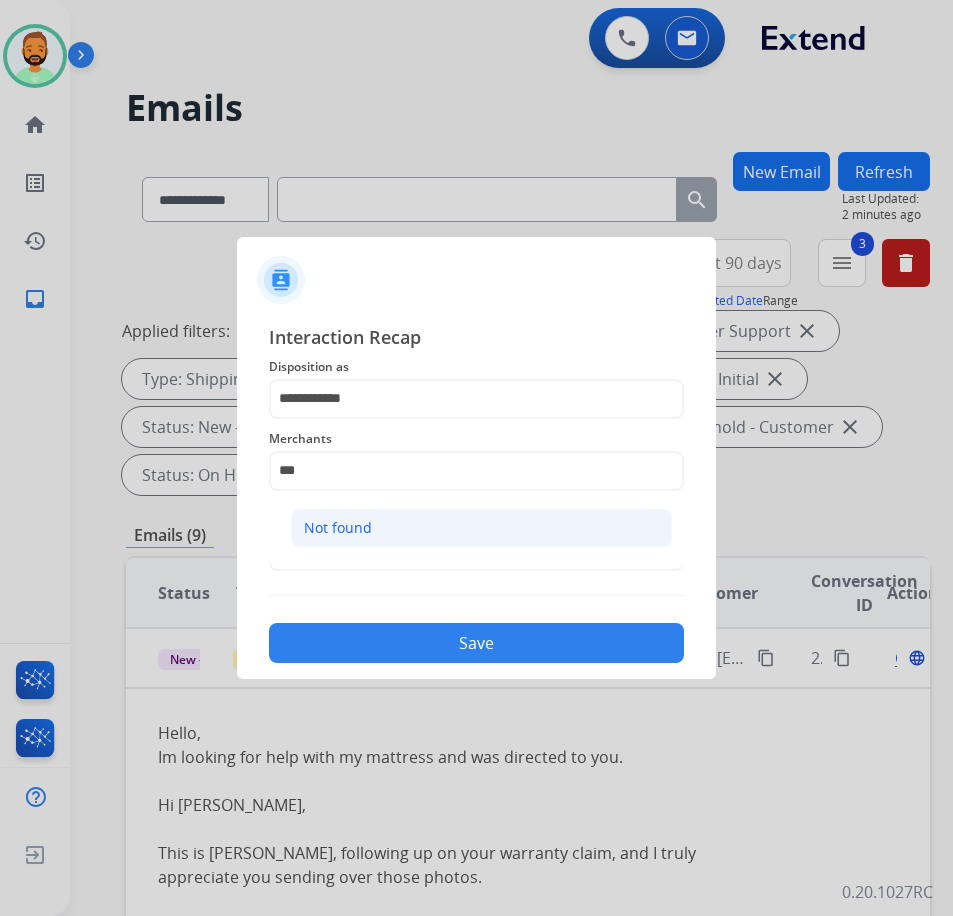 click on "Not found" 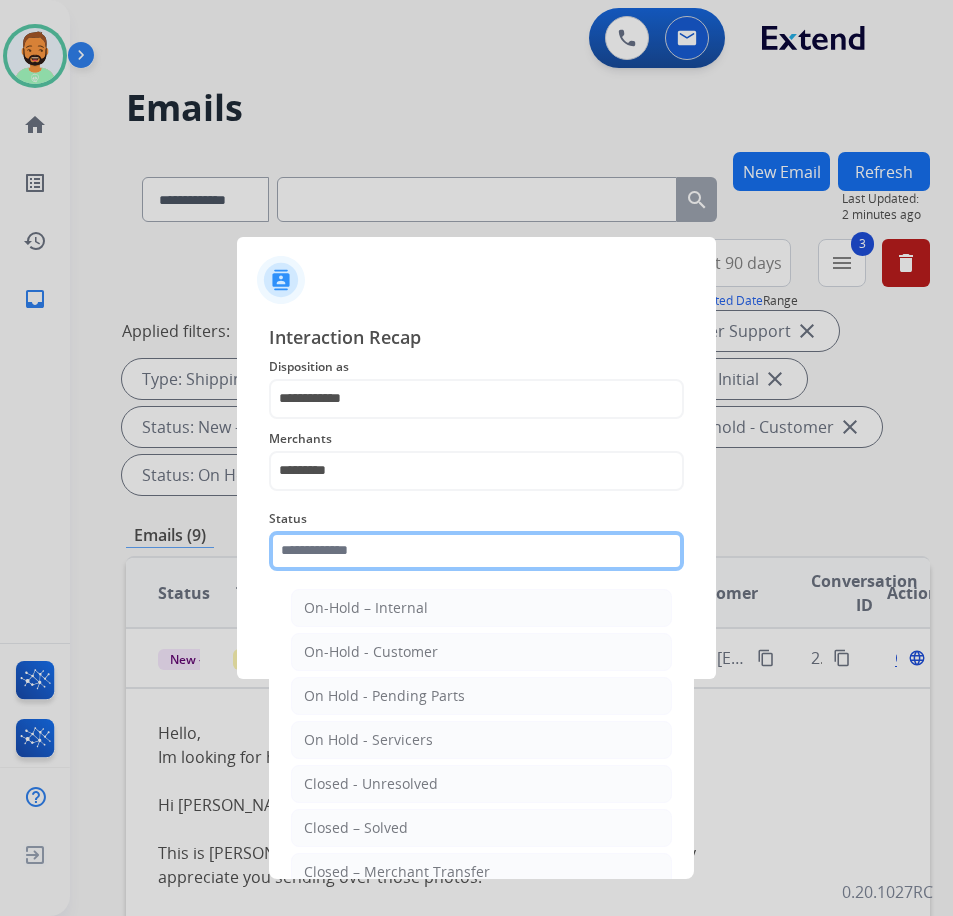 click 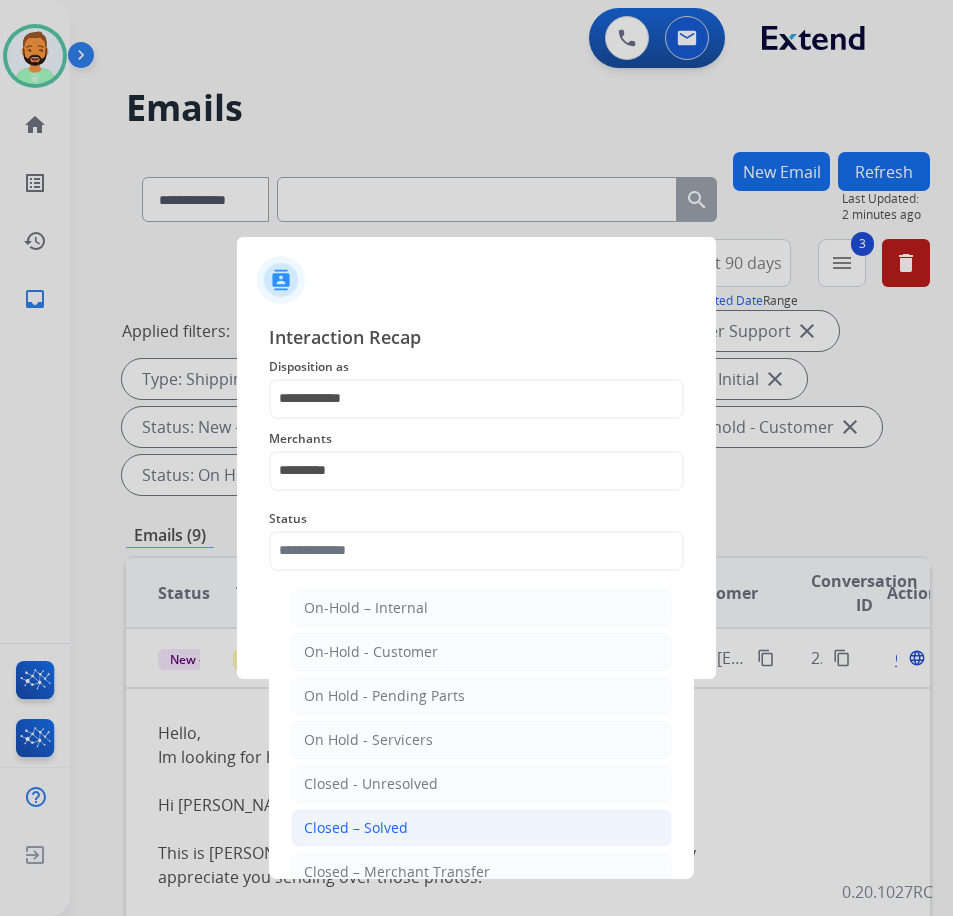 click on "Closed – Solved" 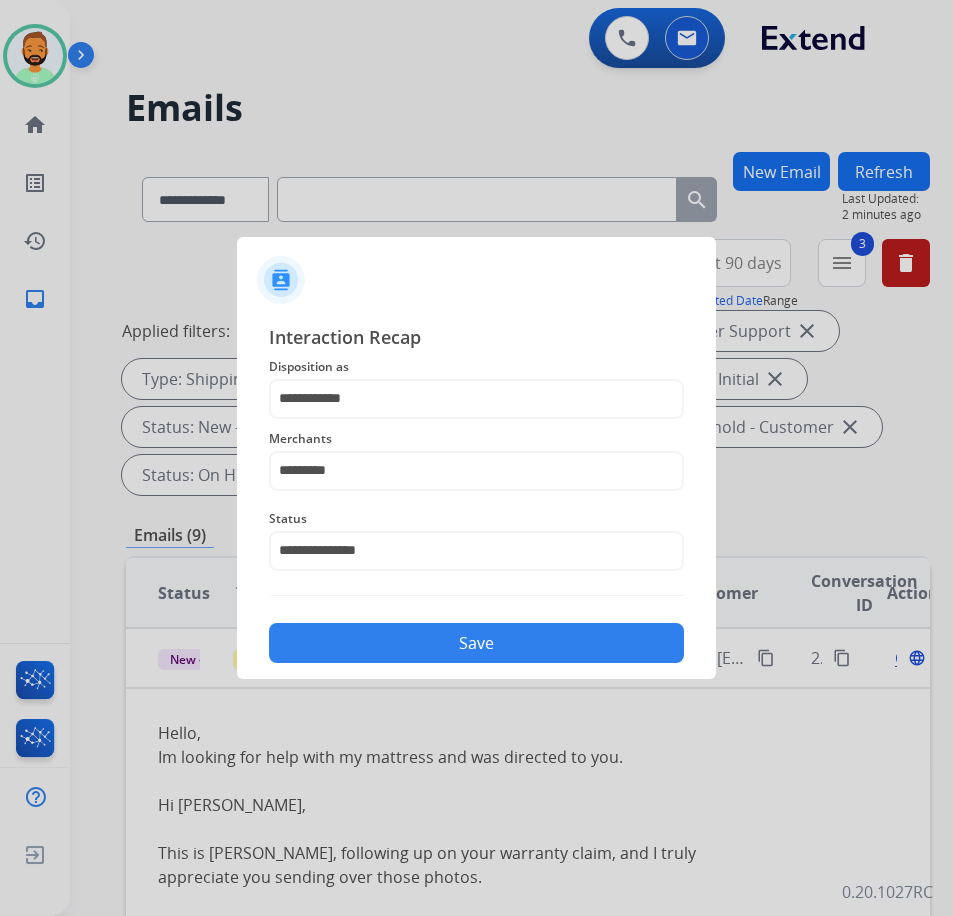 click on "Save" 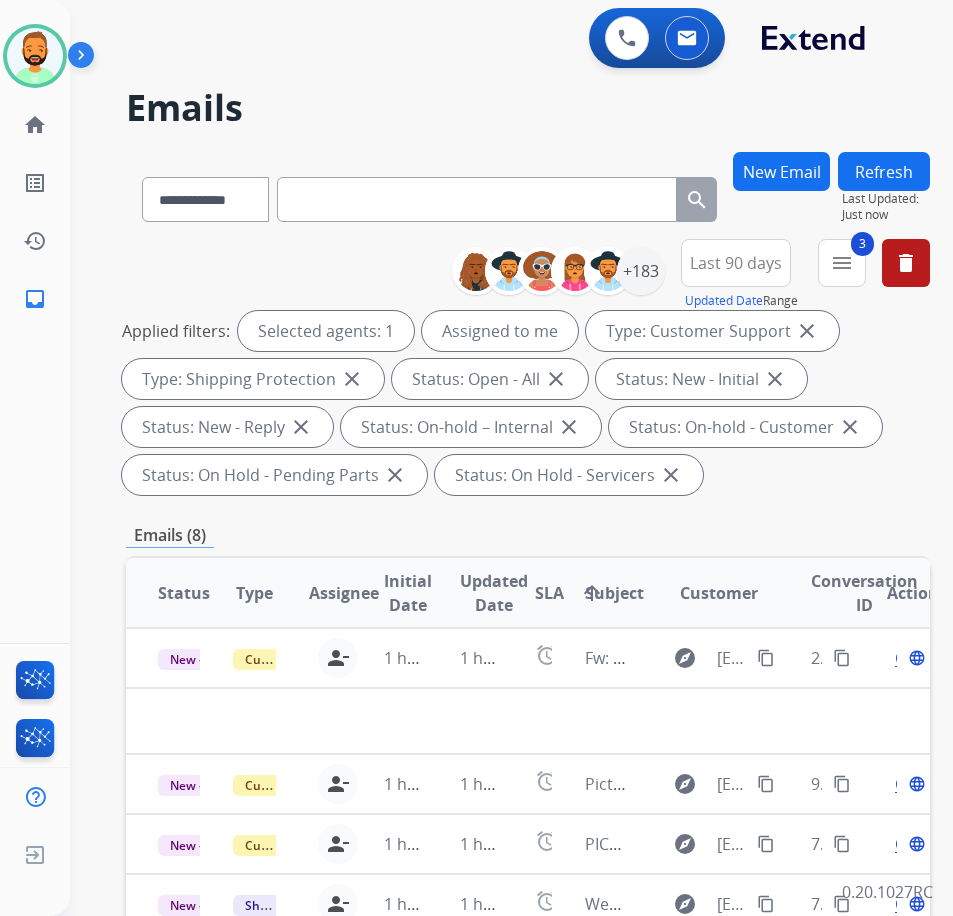 click on "New Email" at bounding box center [781, 171] 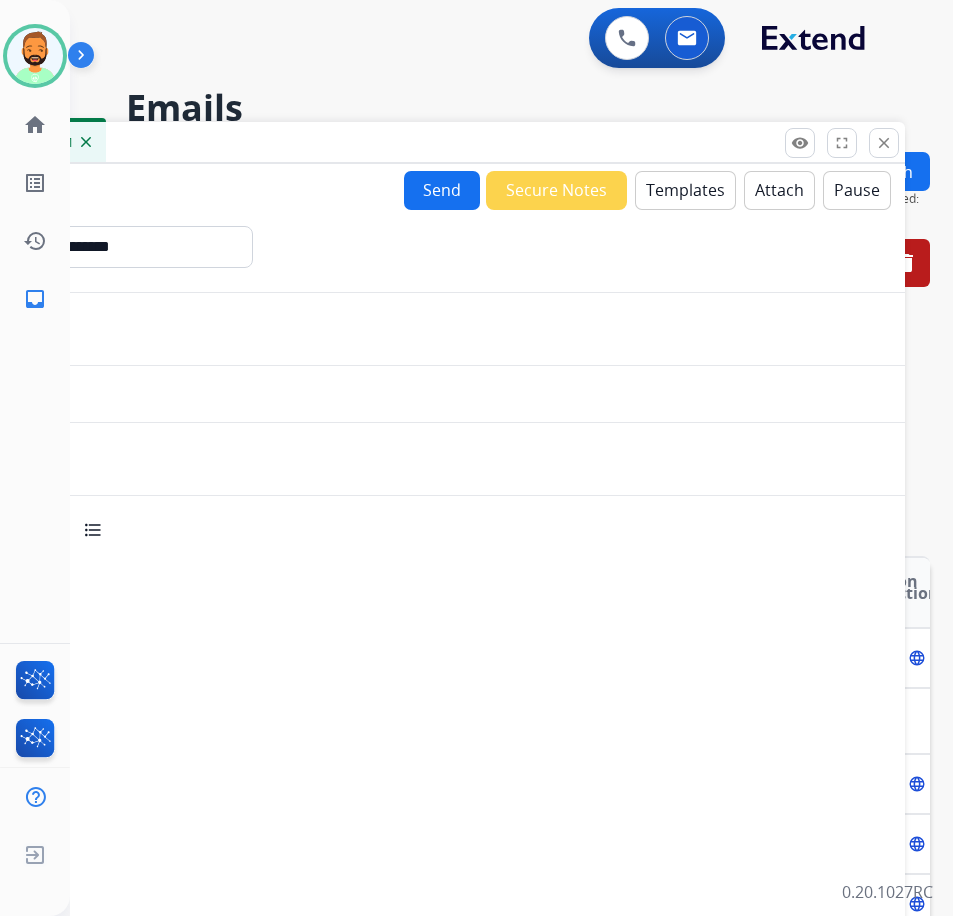 click on "Templates" at bounding box center (685, 190) 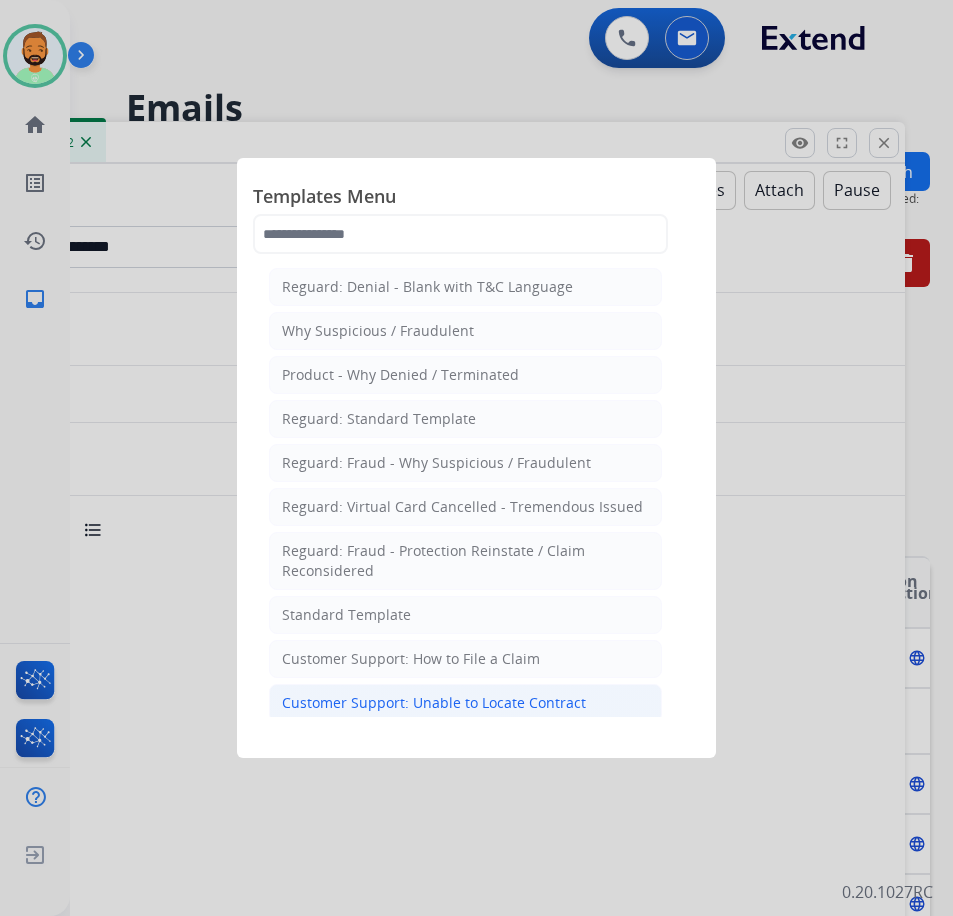 click on "Customer Support: Unable to Locate Contract" 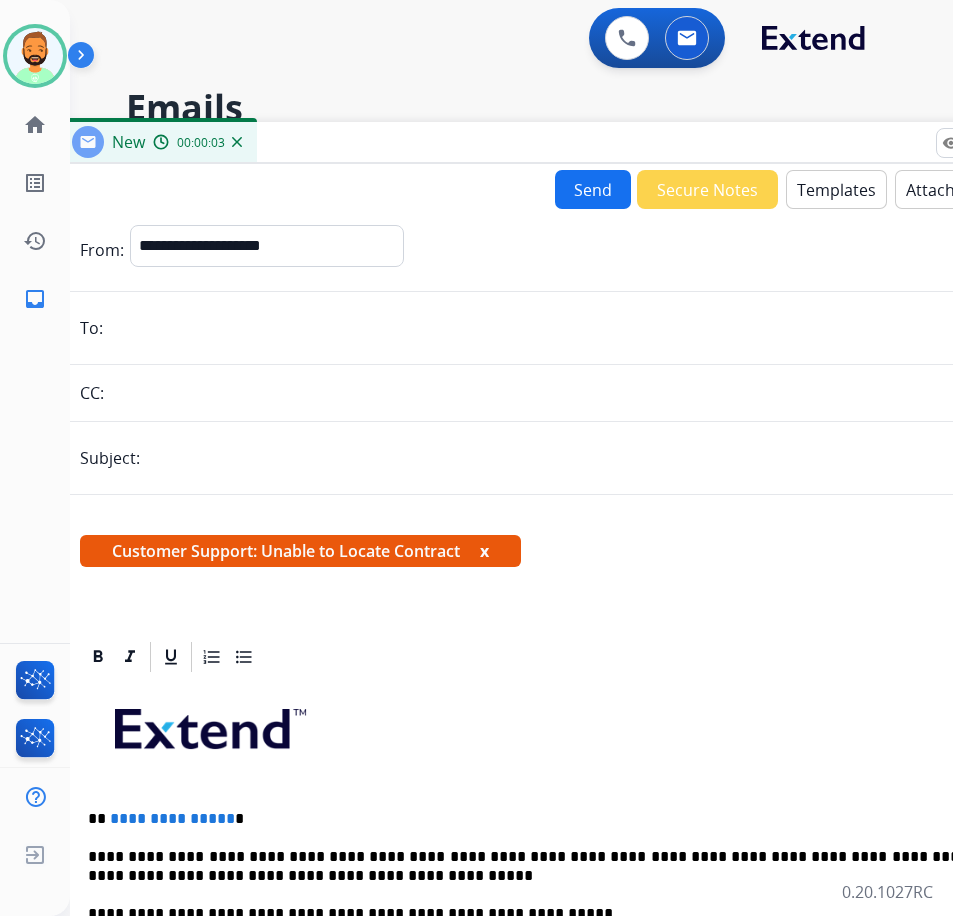 drag, startPoint x: 297, startPoint y: 140, endPoint x: 448, endPoint y: 140, distance: 151 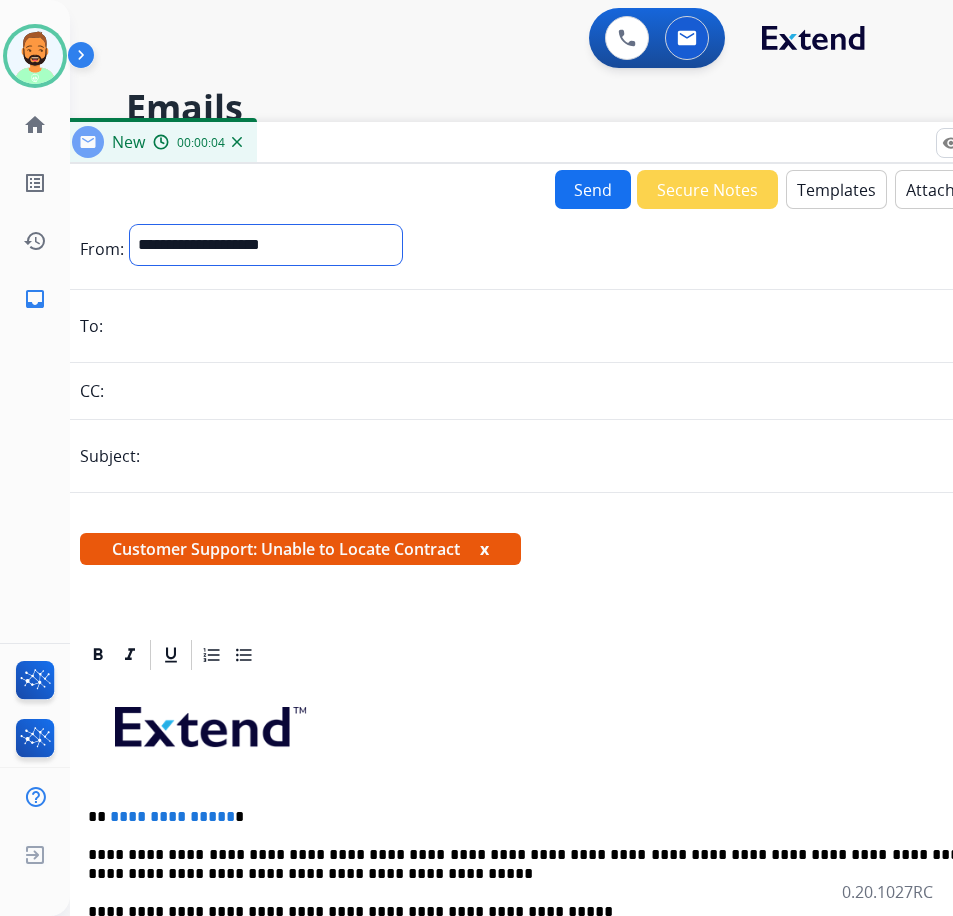 click on "**********" at bounding box center [266, 245] 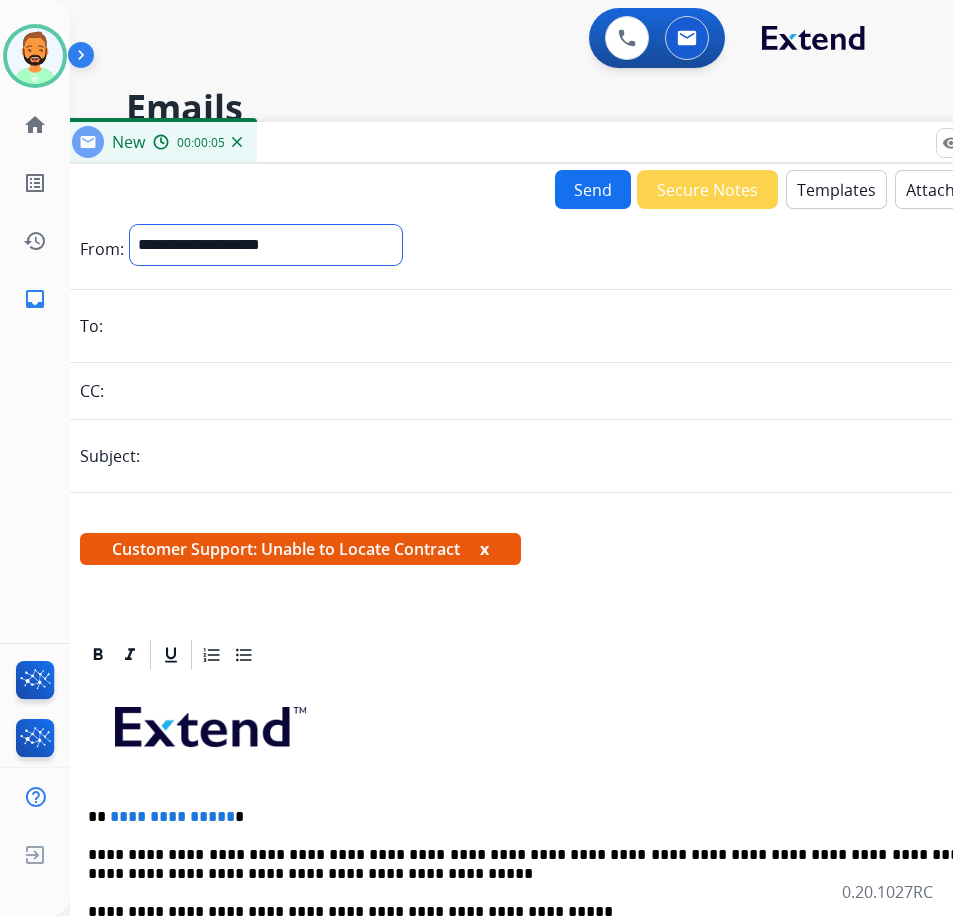 select on "**********" 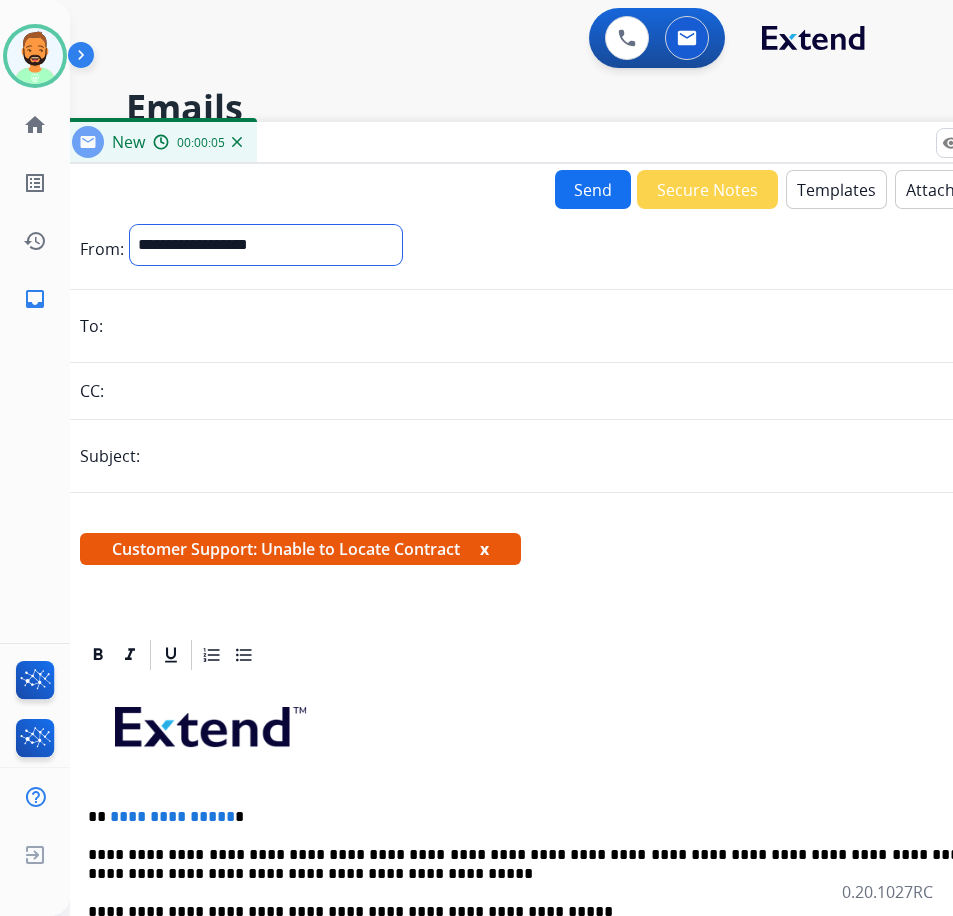 click on "**********" at bounding box center (266, 245) 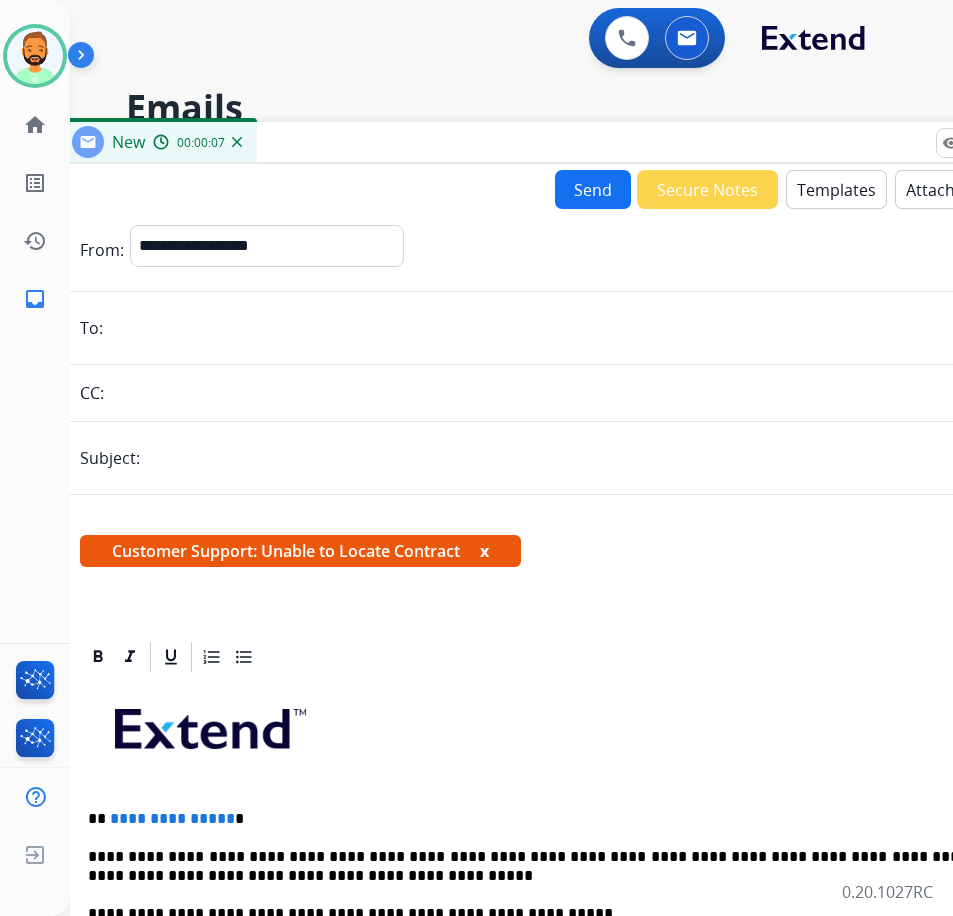 paste on "**********" 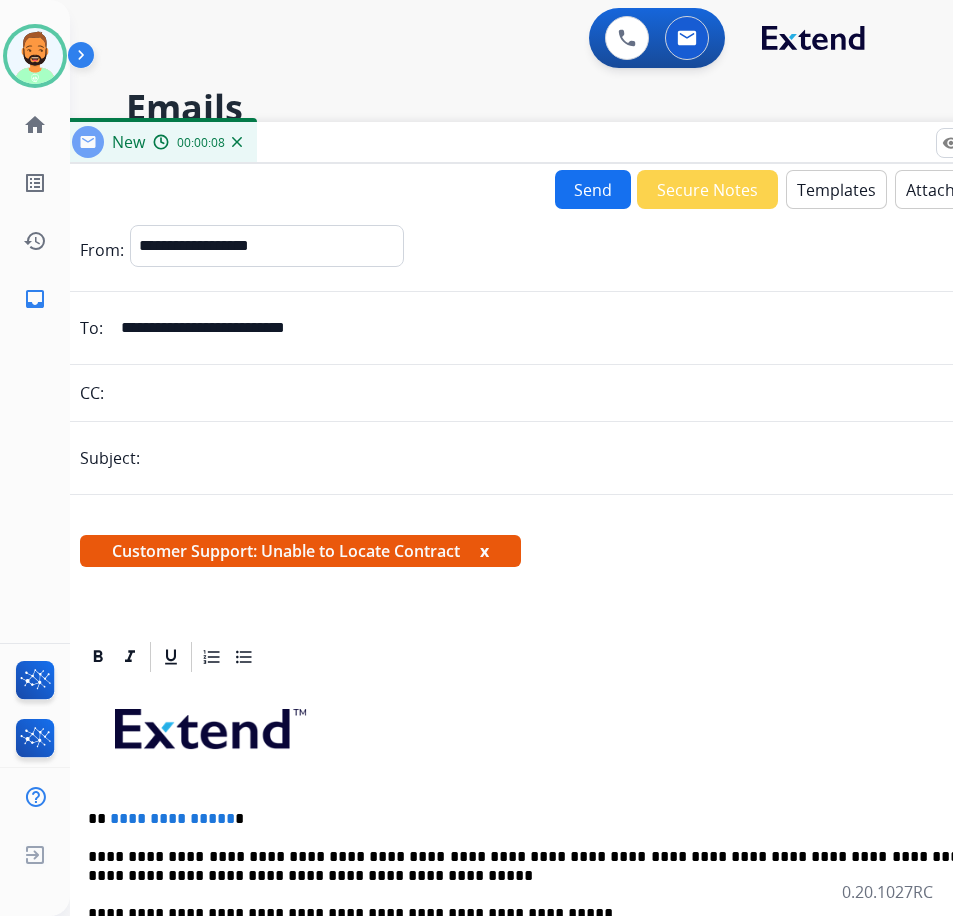 type on "**********" 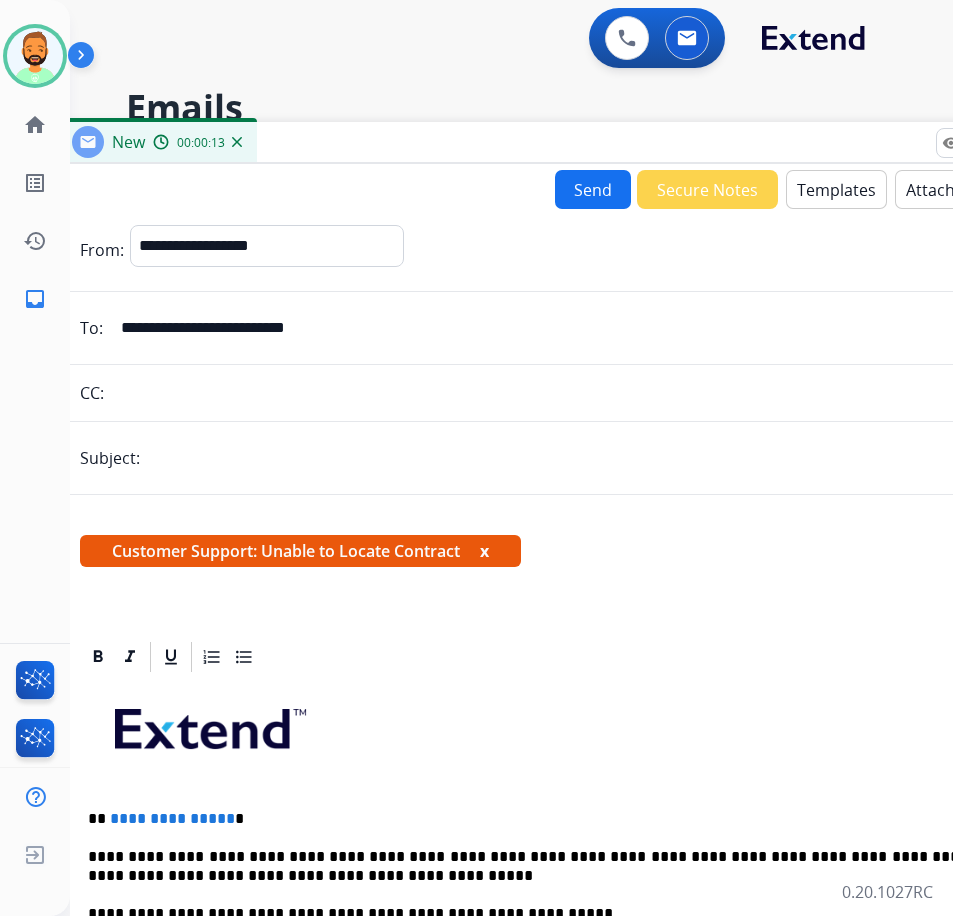 type on "**********" 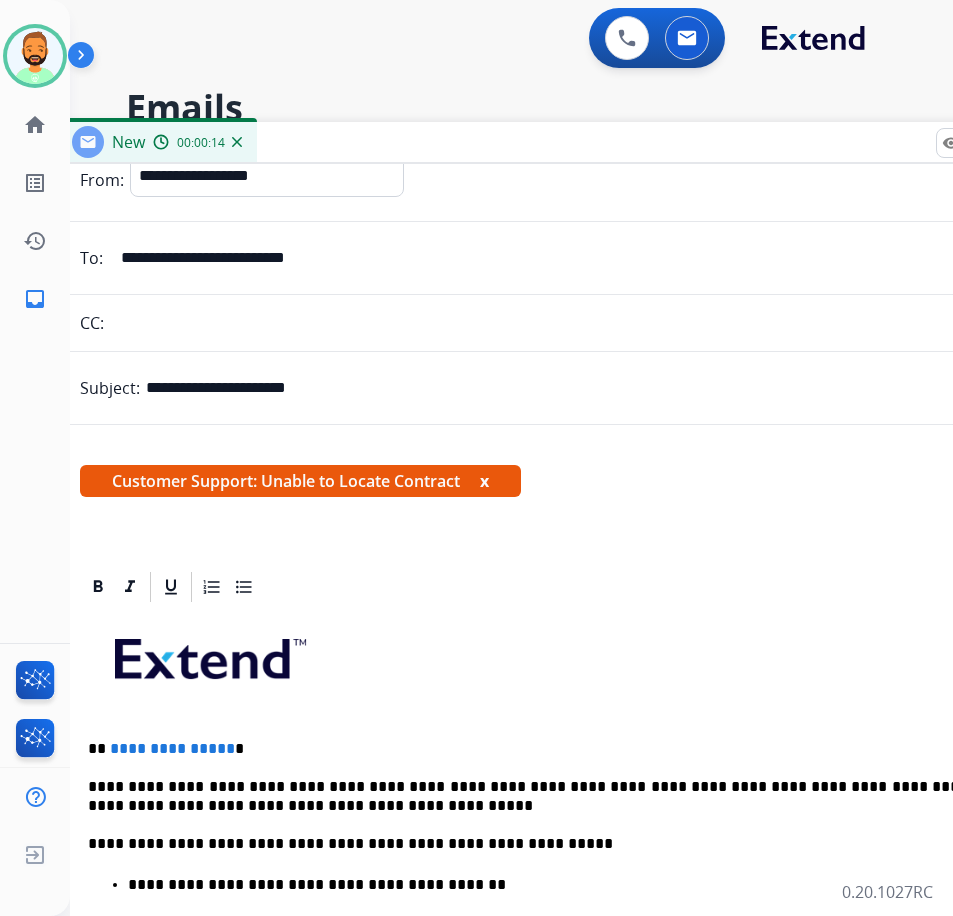 scroll, scrollTop: 200, scrollLeft: 0, axis: vertical 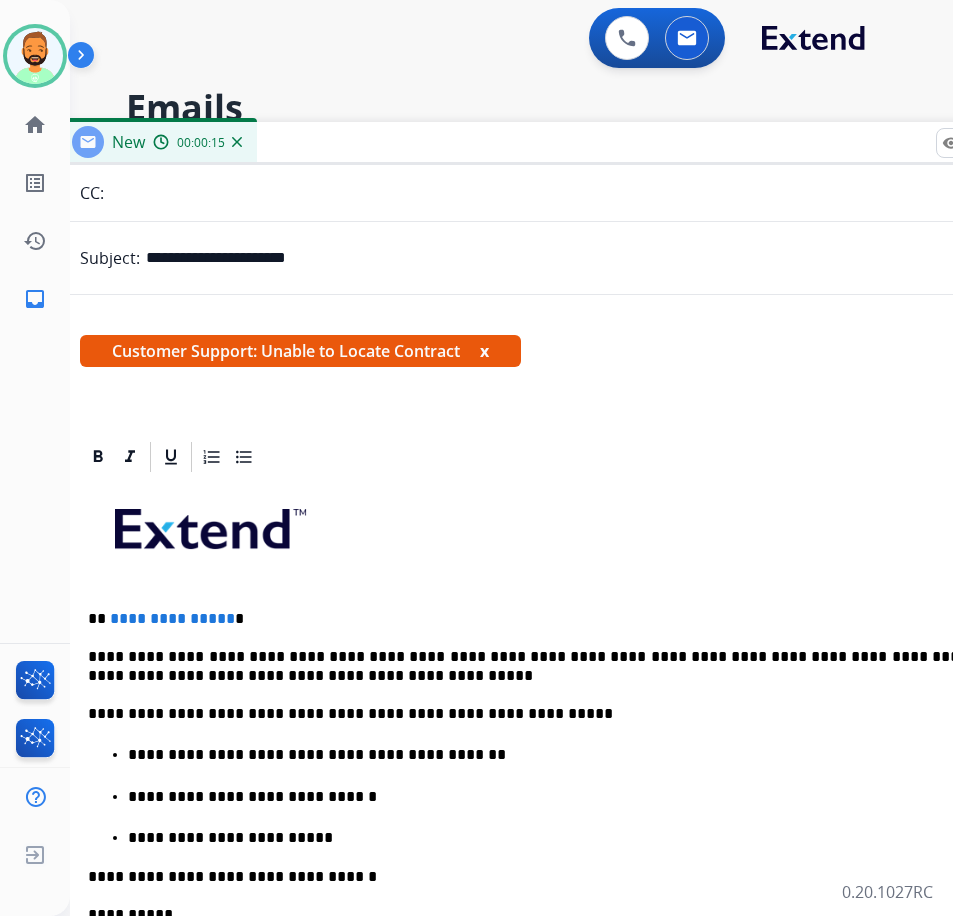 click on "**********" at bounding box center [556, 862] 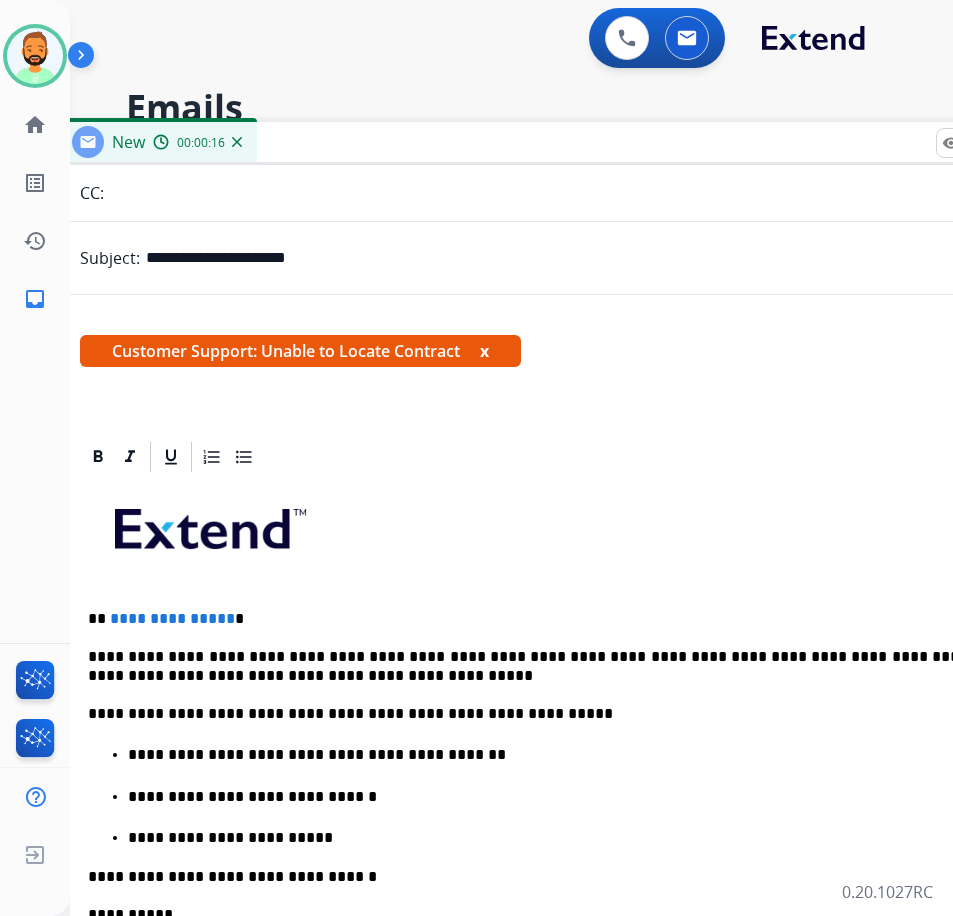 click on "**********" at bounding box center (548, 619) 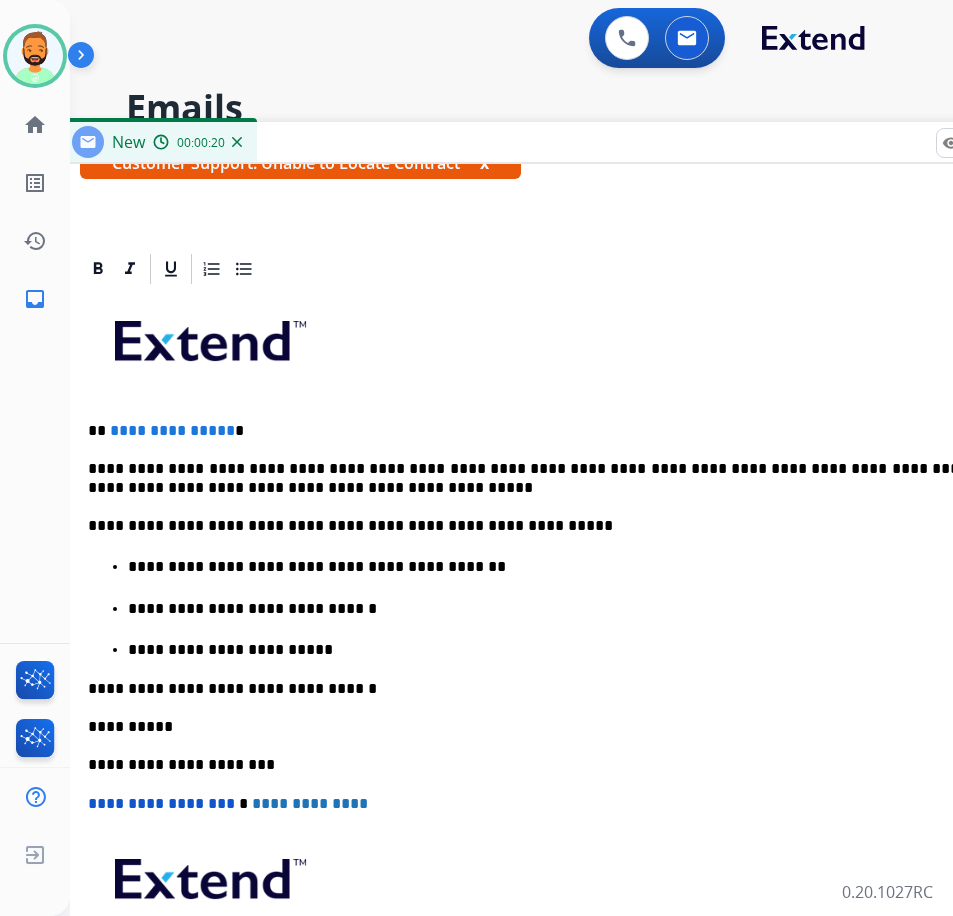 scroll, scrollTop: 395, scrollLeft: 0, axis: vertical 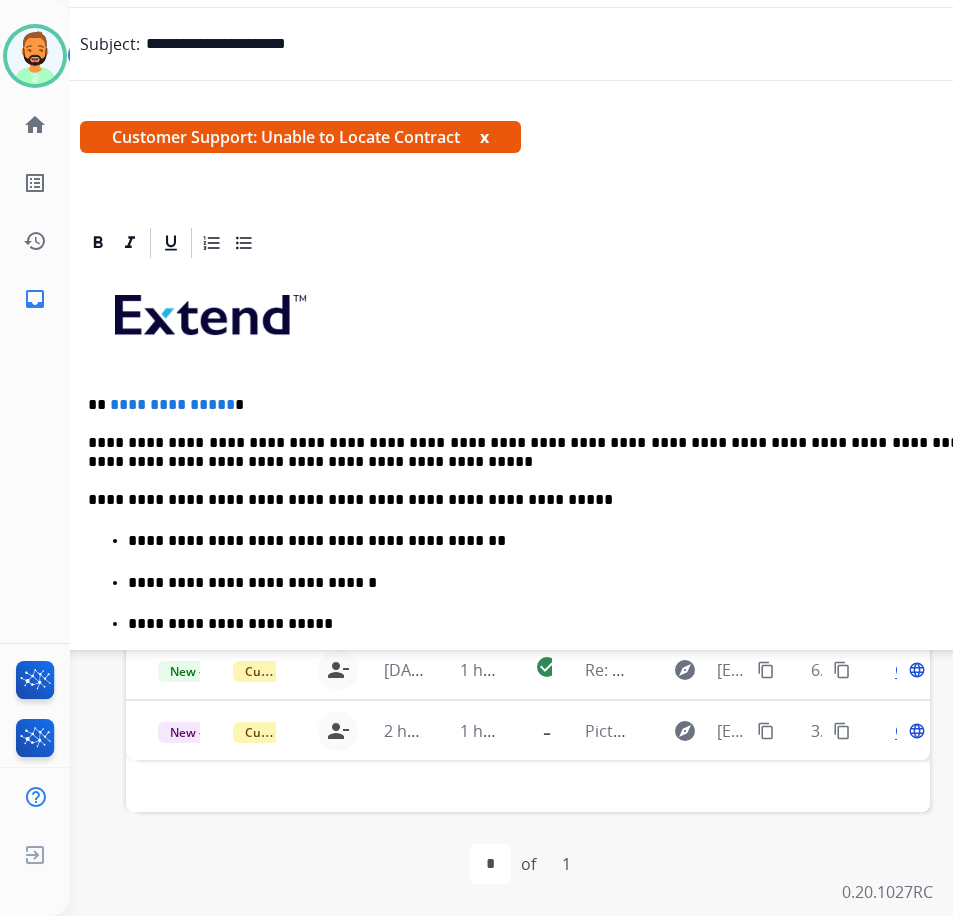 type 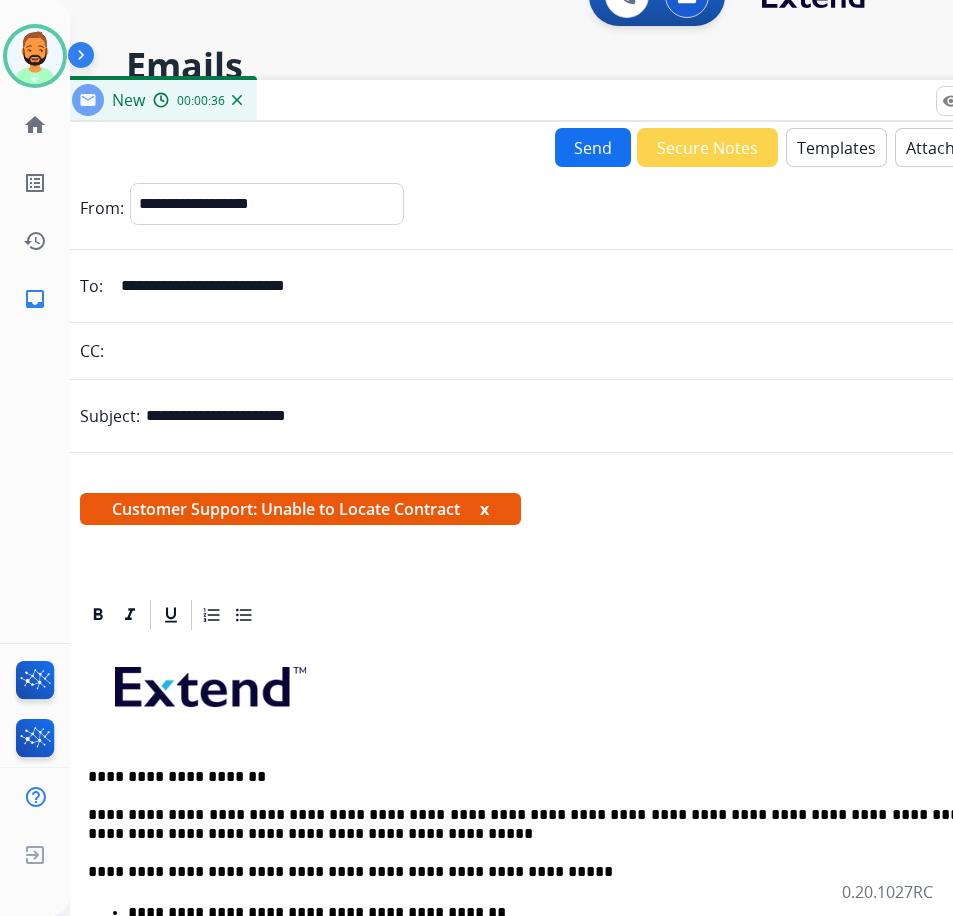scroll, scrollTop: 14, scrollLeft: 0, axis: vertical 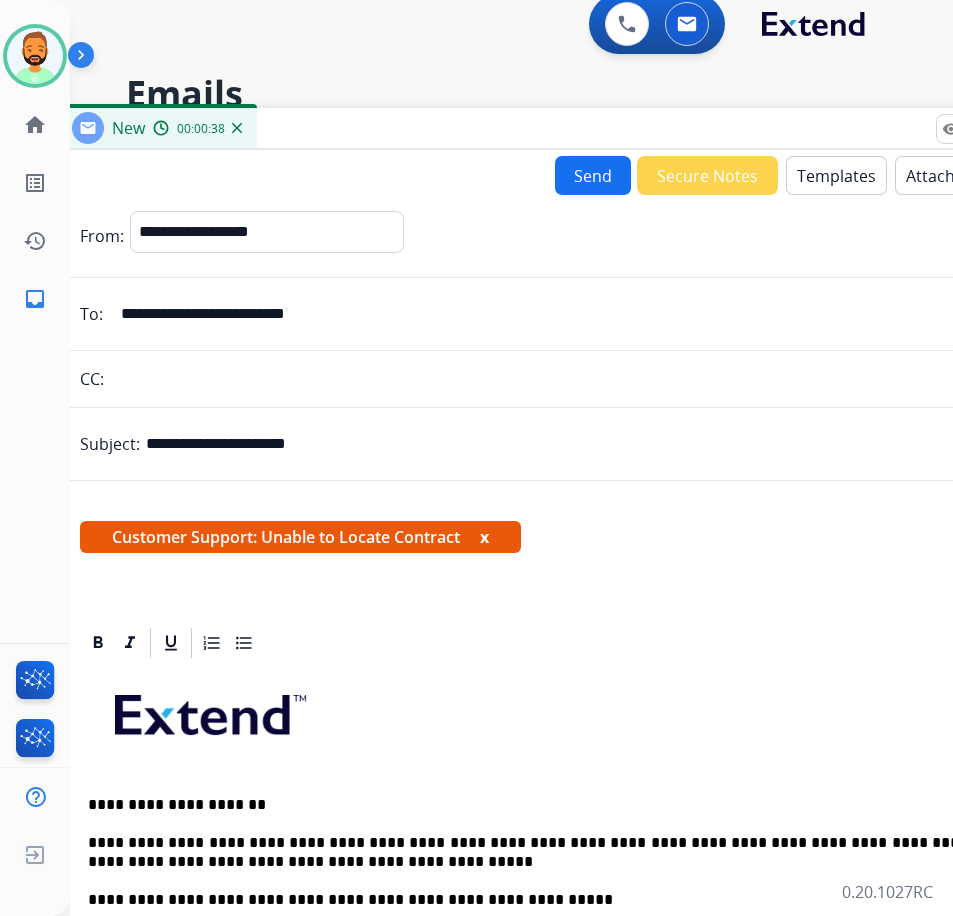 click on "Send" at bounding box center [593, 175] 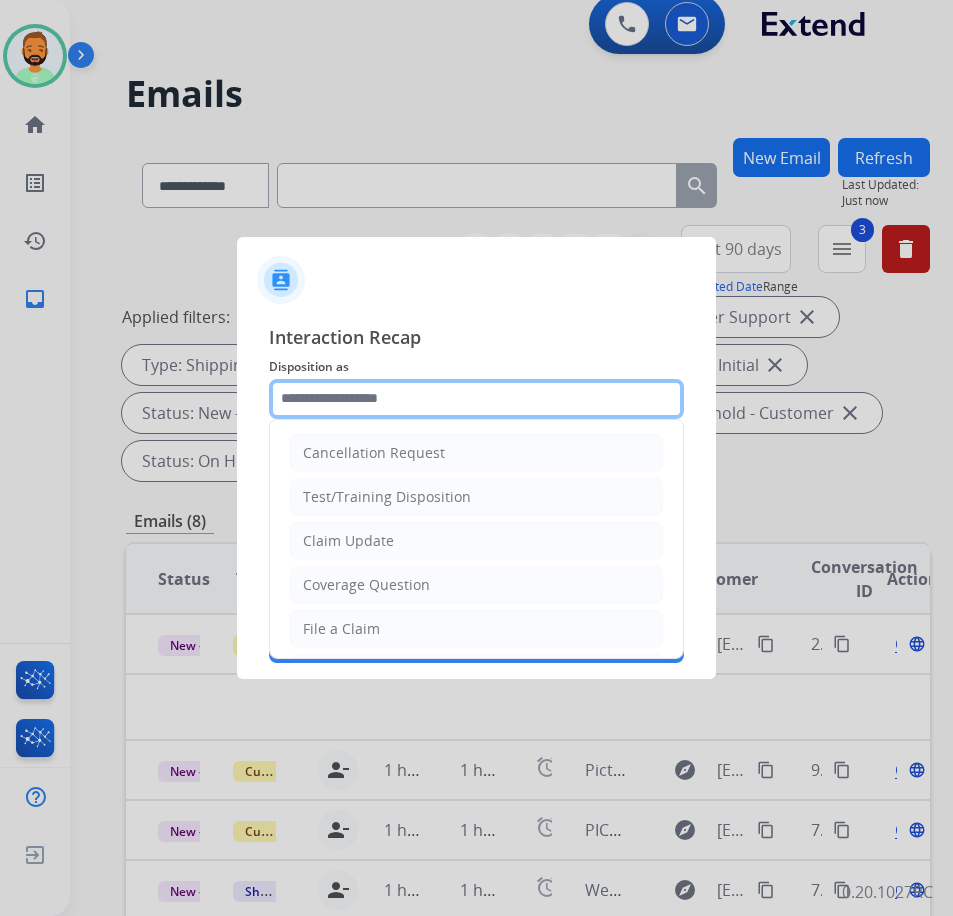click 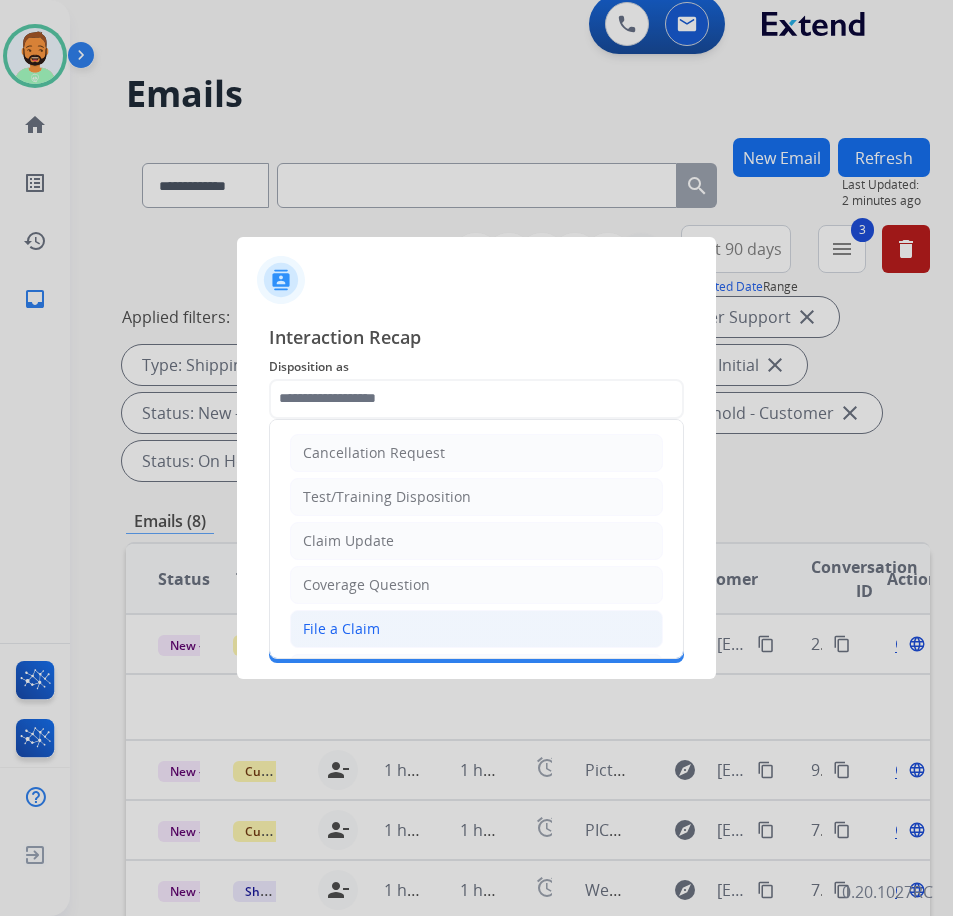 click on "File a Claim" 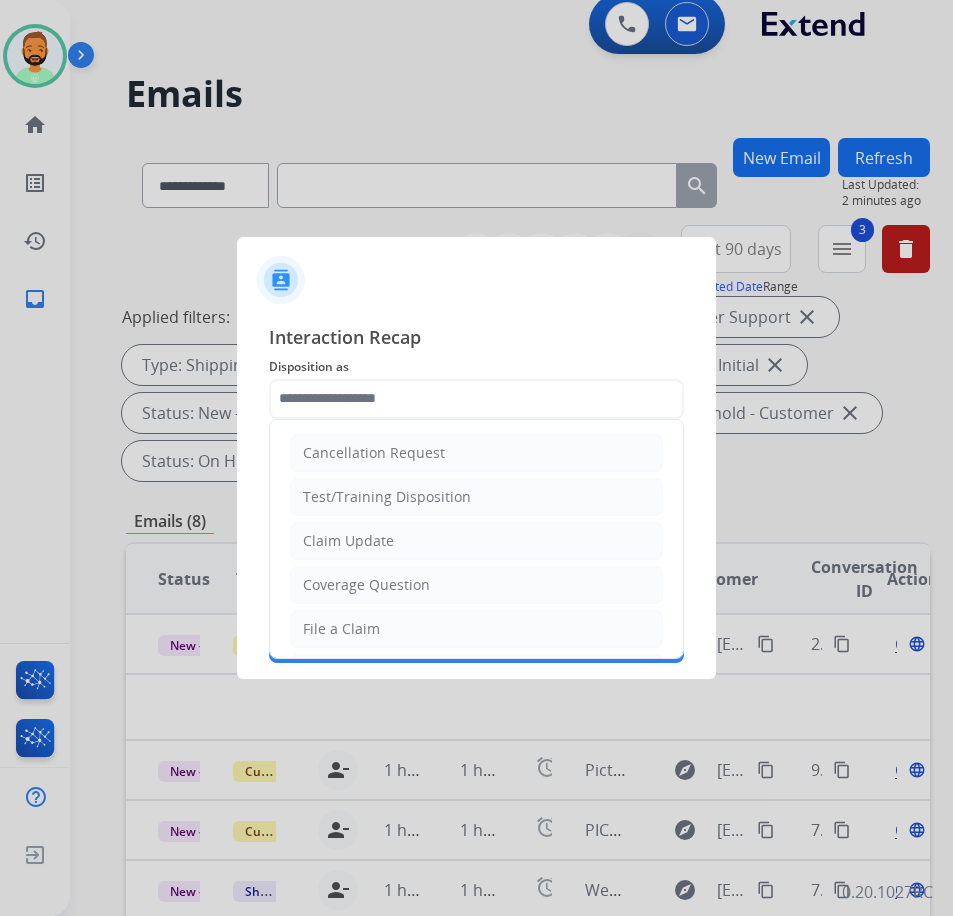 type on "**********" 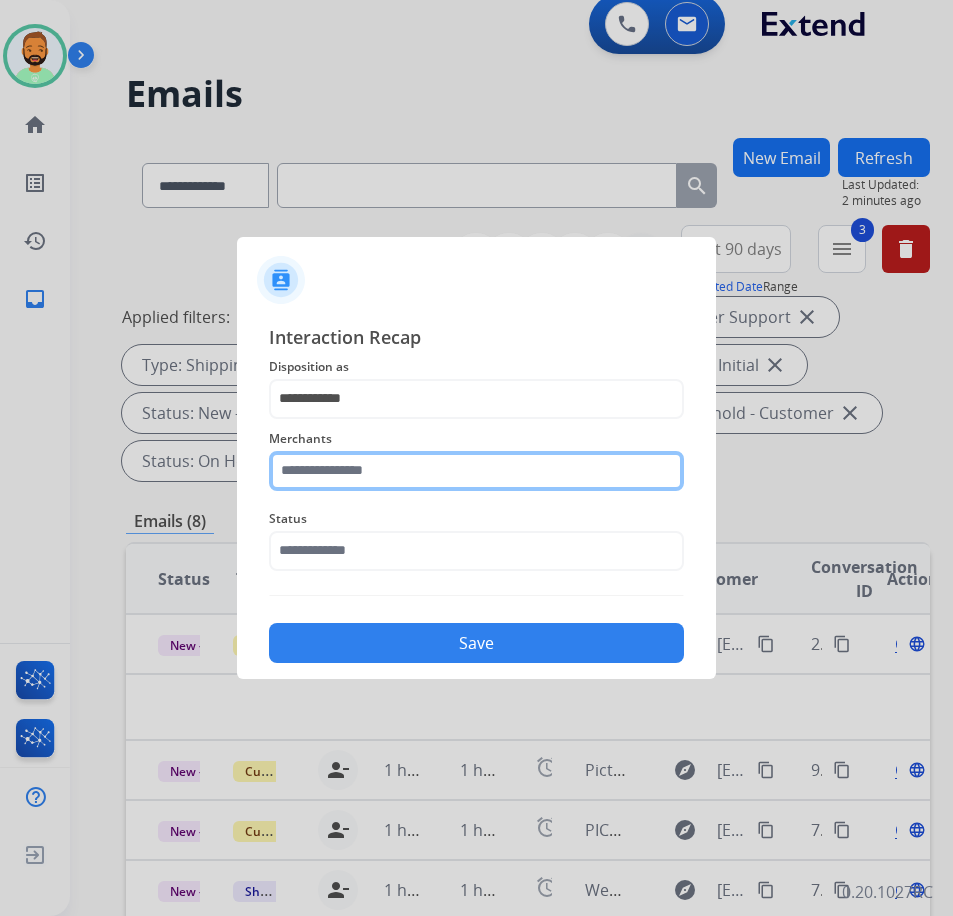 click 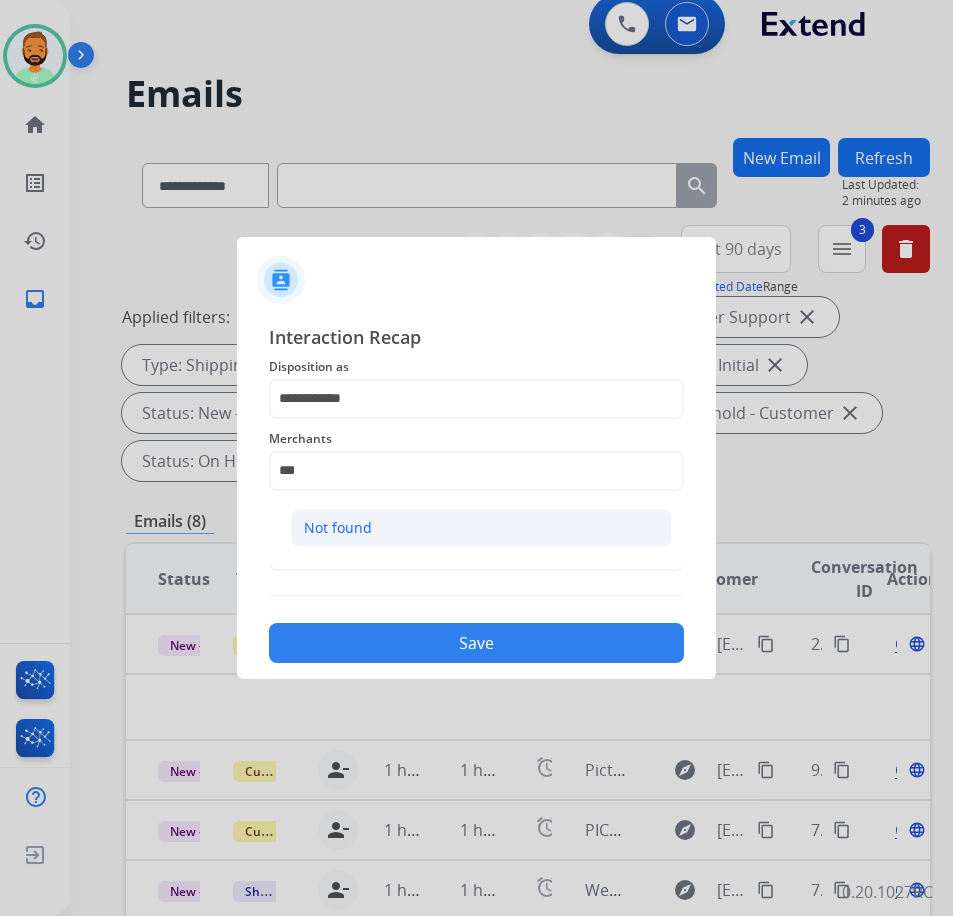 click on "Not found" 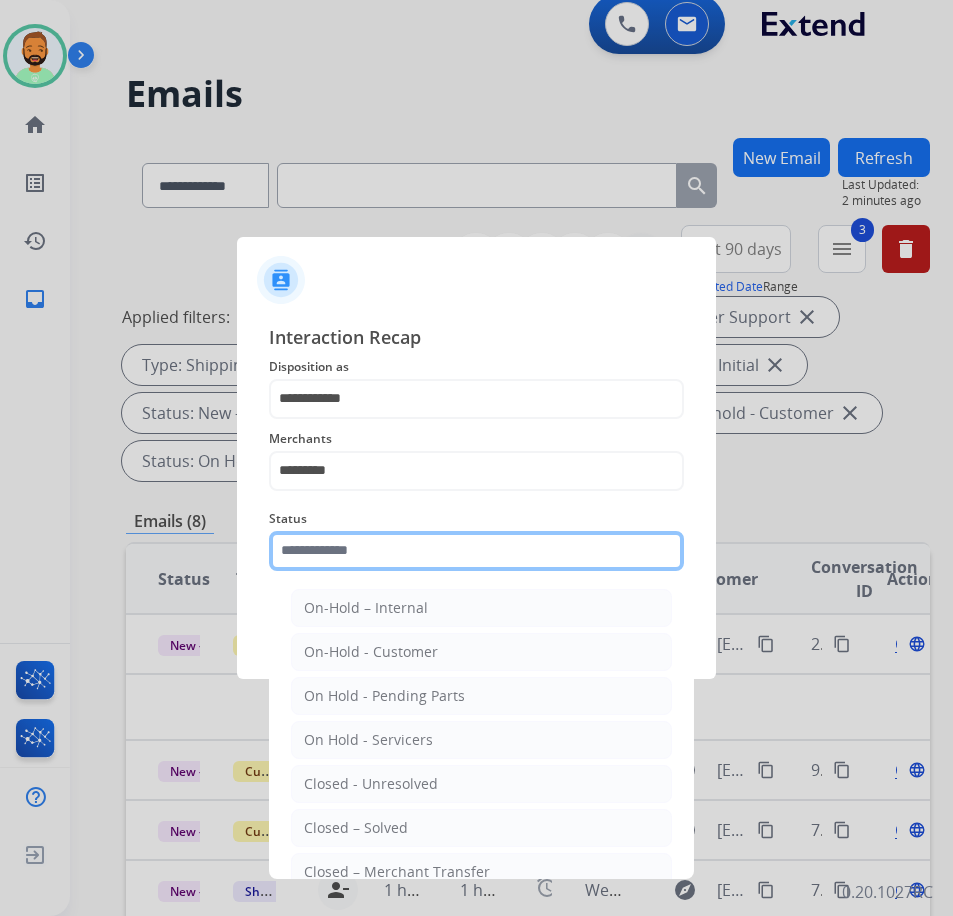 click 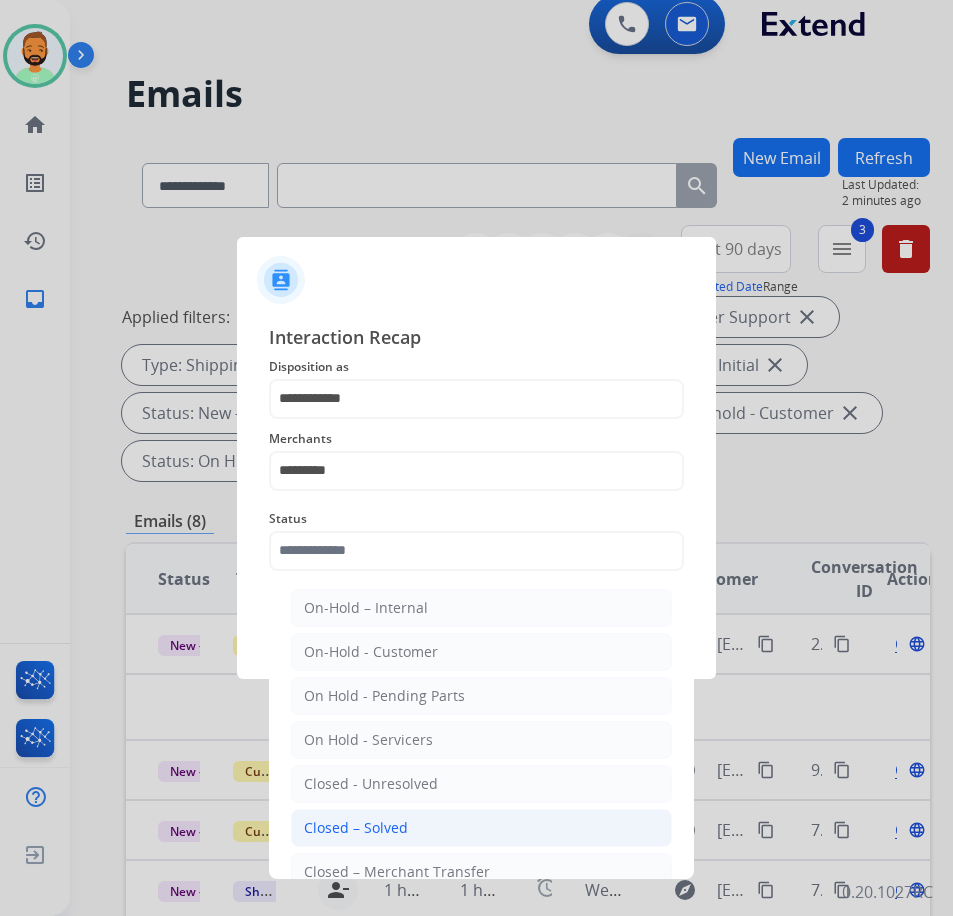 click on "Closed – Solved" 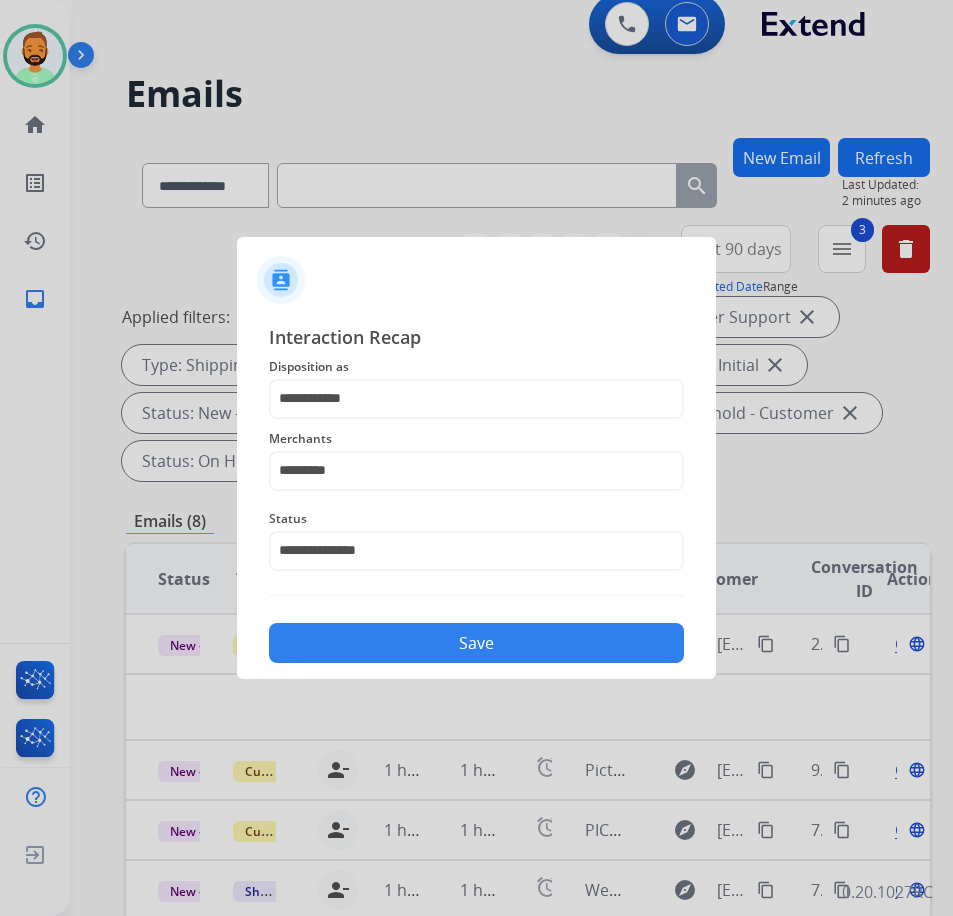 drag, startPoint x: 424, startPoint y: 658, endPoint x: 426, endPoint y: 646, distance: 12.165525 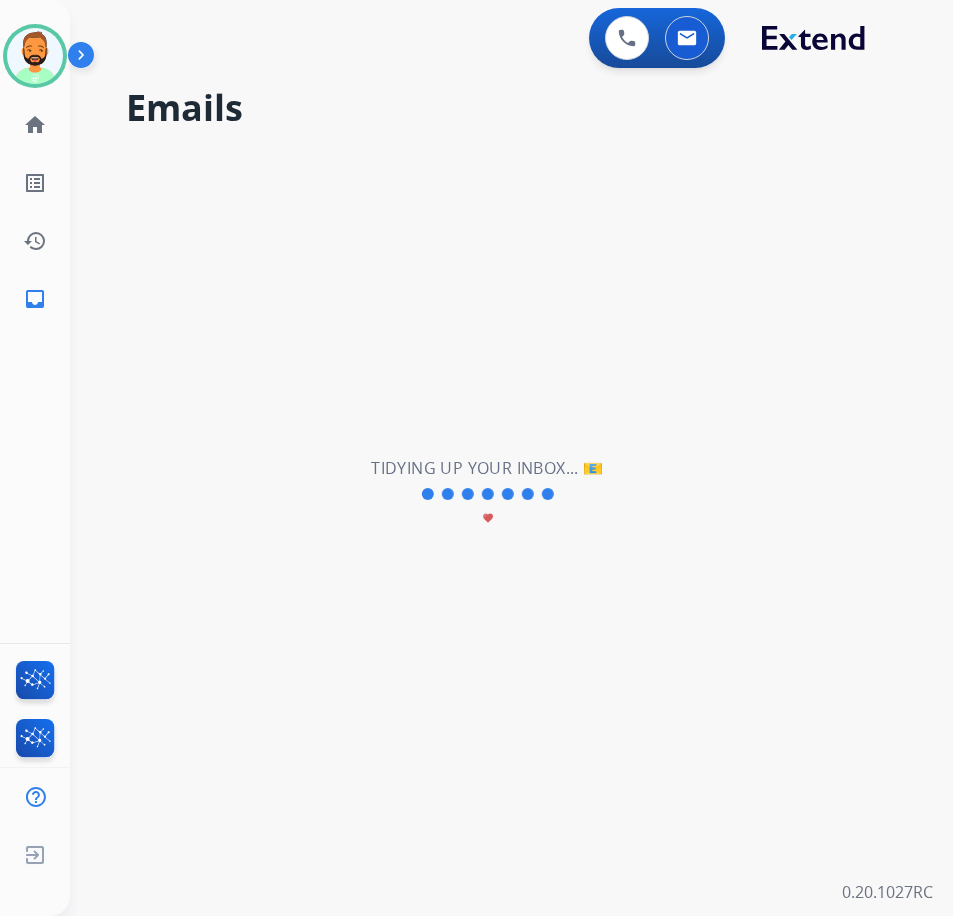 scroll, scrollTop: 0, scrollLeft: 0, axis: both 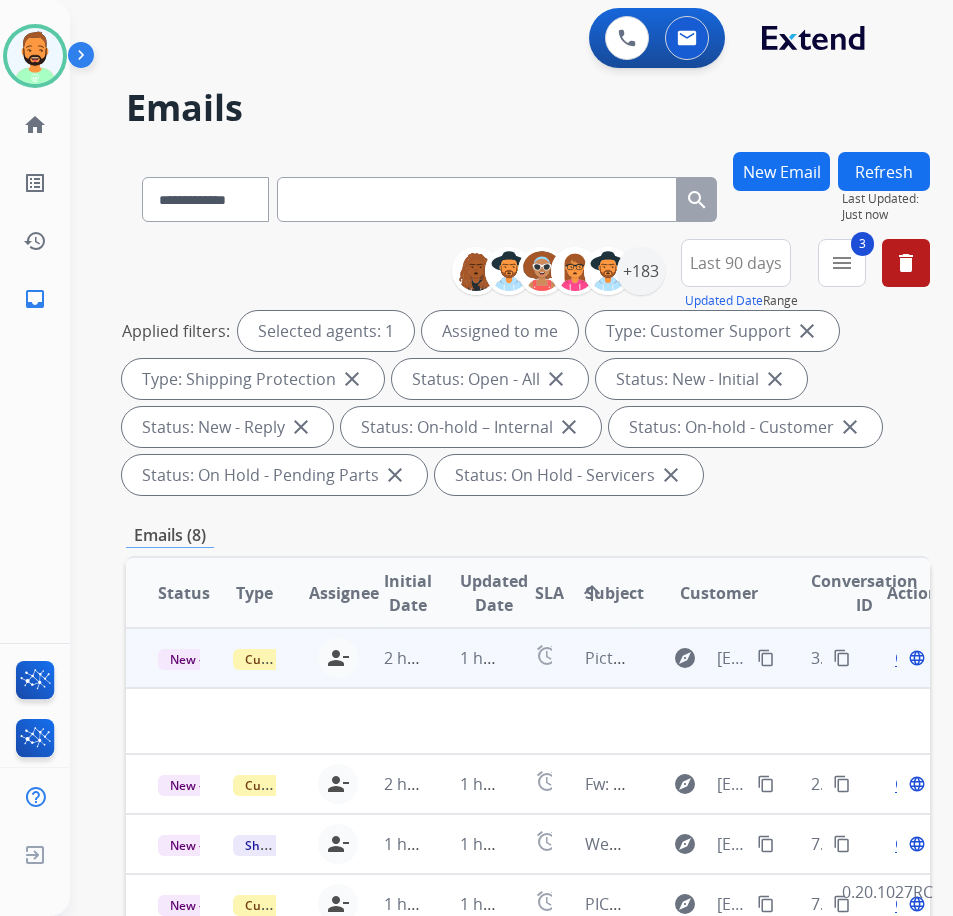 click on "2 hours ago" at bounding box center (389, 658) 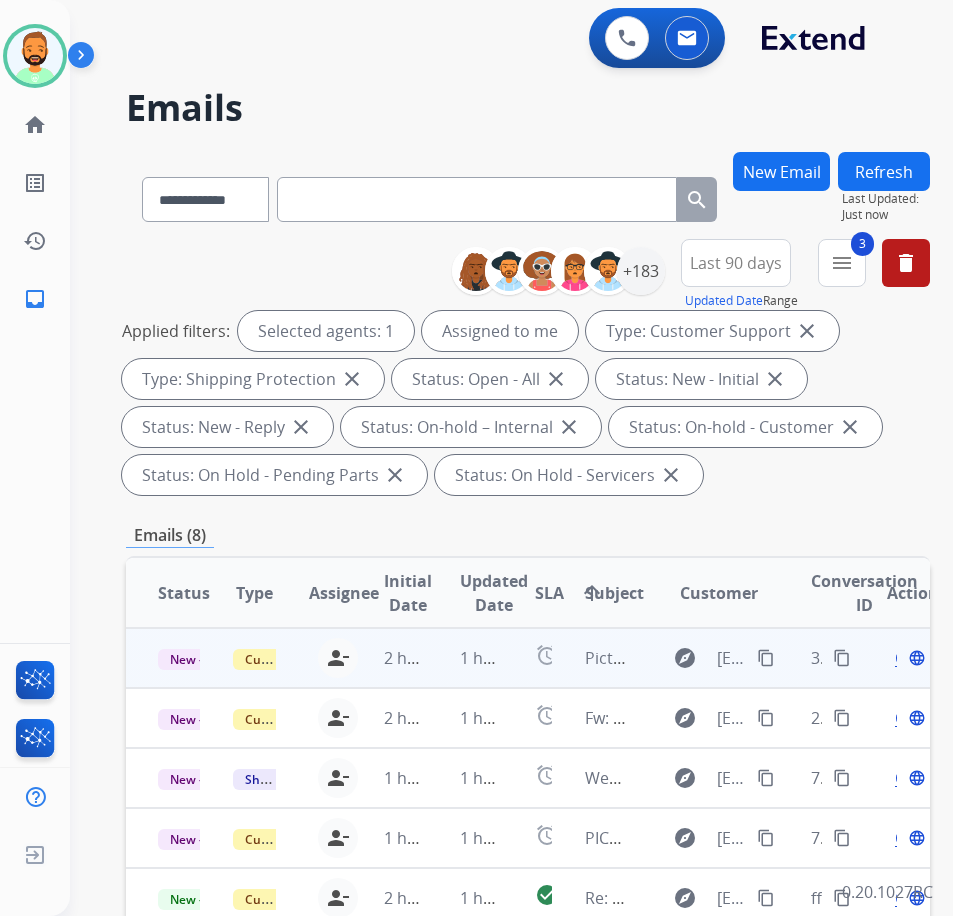 click on "1 hour ago" at bounding box center [465, 658] 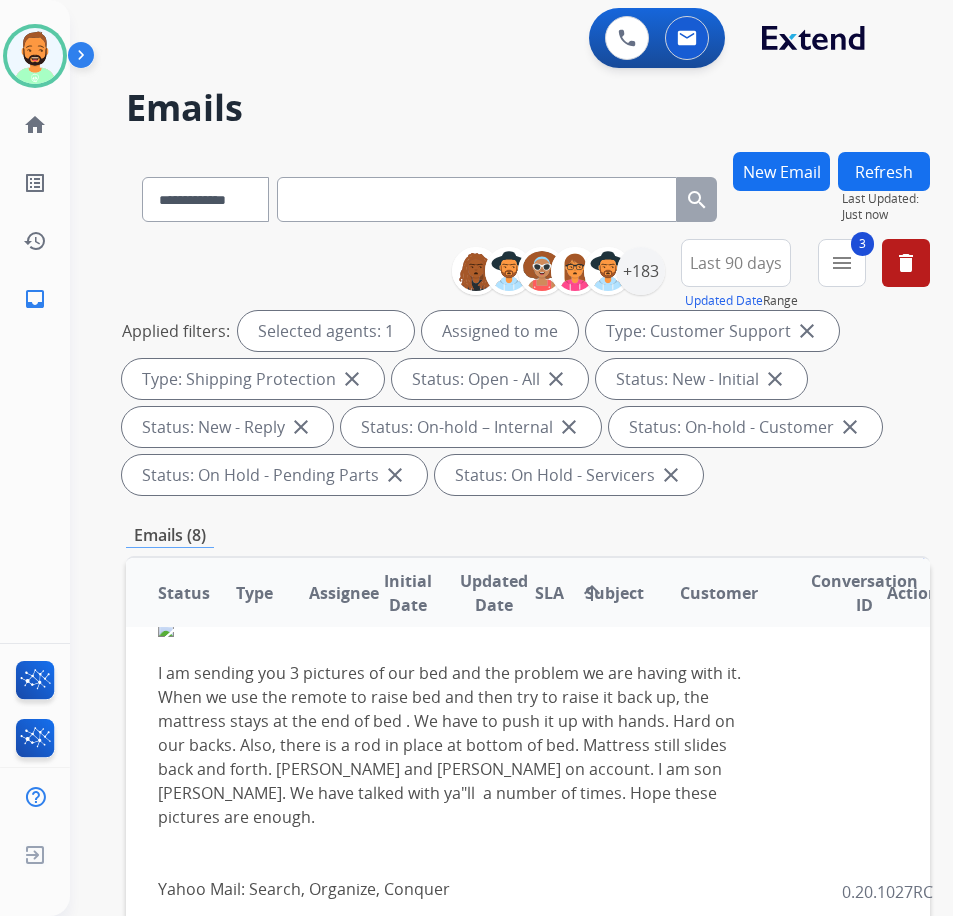 scroll, scrollTop: 0, scrollLeft: 0, axis: both 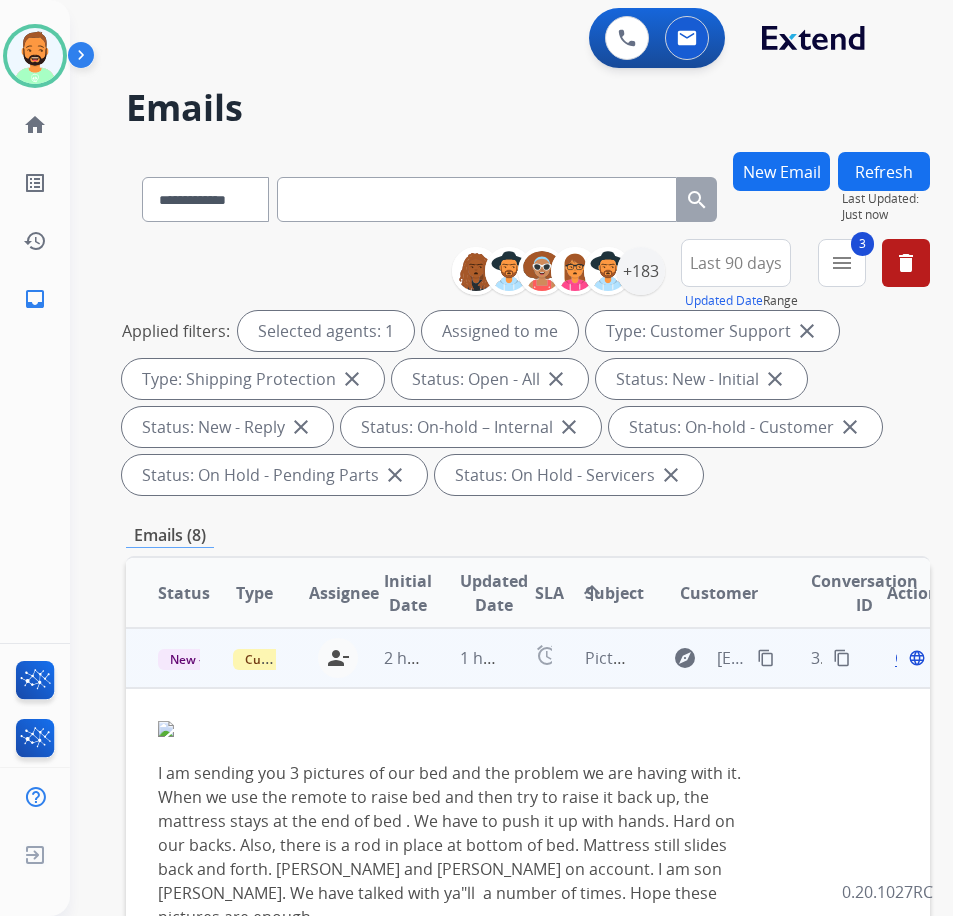 click on "content_copy" at bounding box center [766, 658] 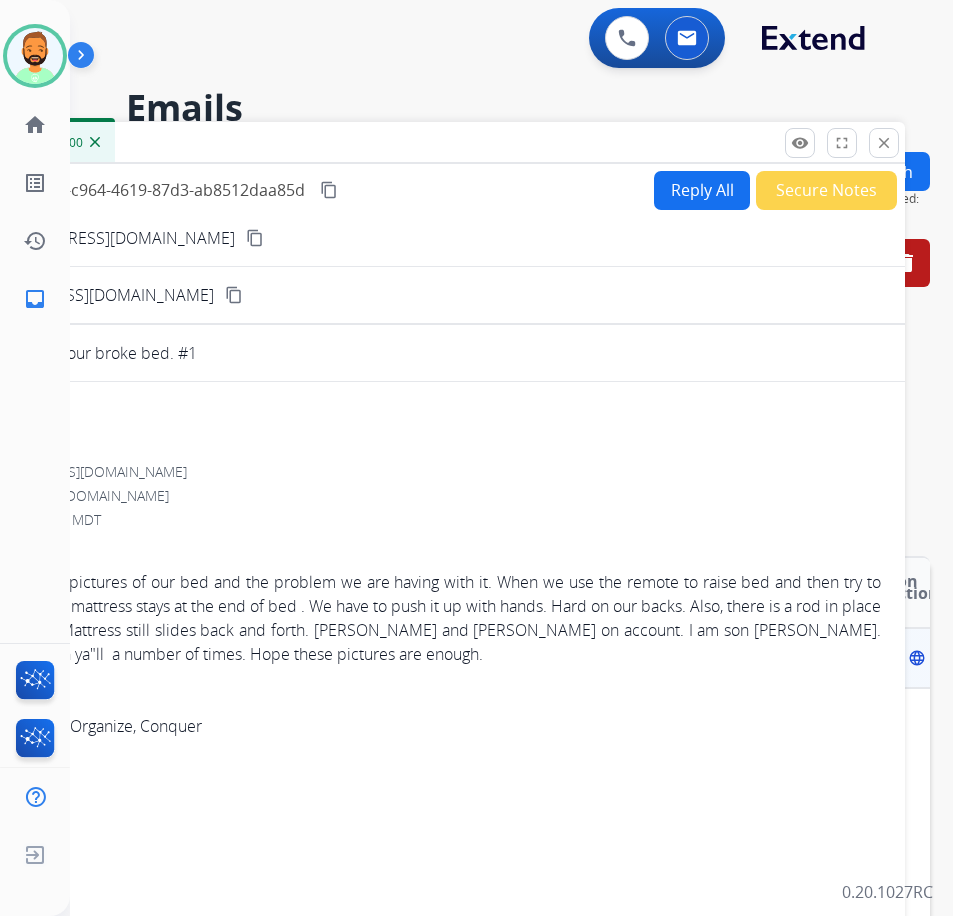 click on "Emails" at bounding box center (515, 108) 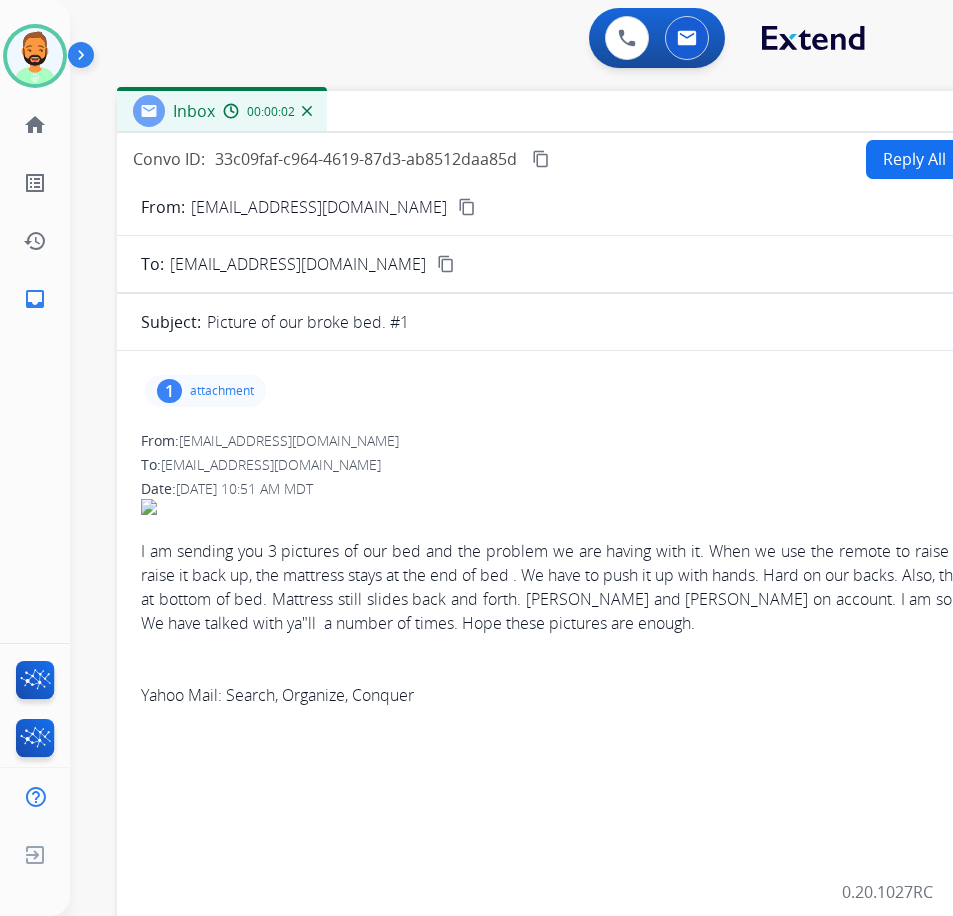 drag, startPoint x: 294, startPoint y: 142, endPoint x: 468, endPoint y: 164, distance: 175.38528 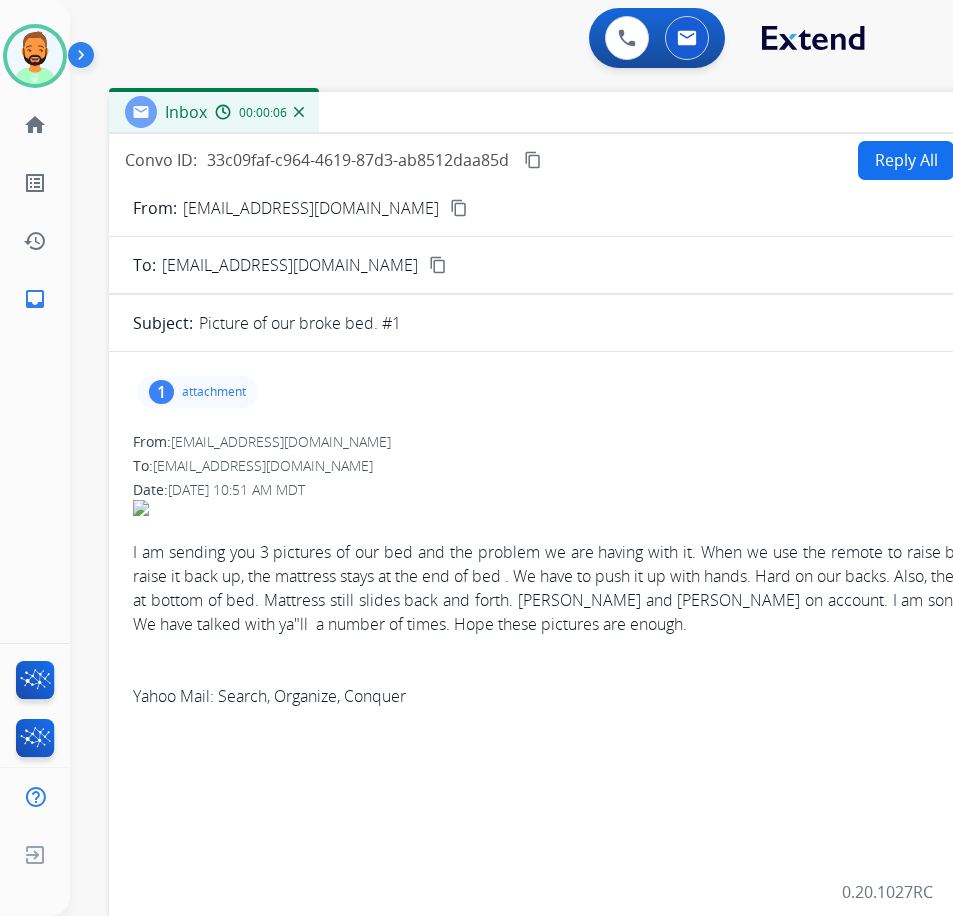 click on "attachment" at bounding box center [214, 392] 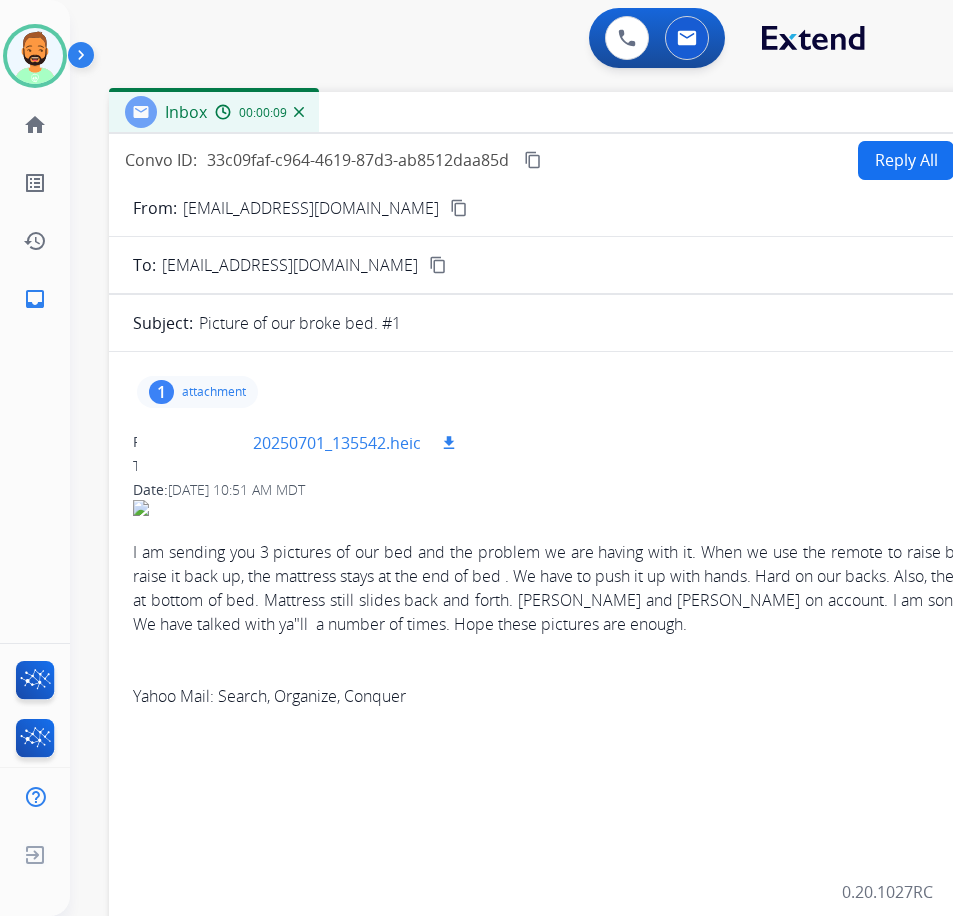 click on "20250701_135542.heic" at bounding box center [337, 443] 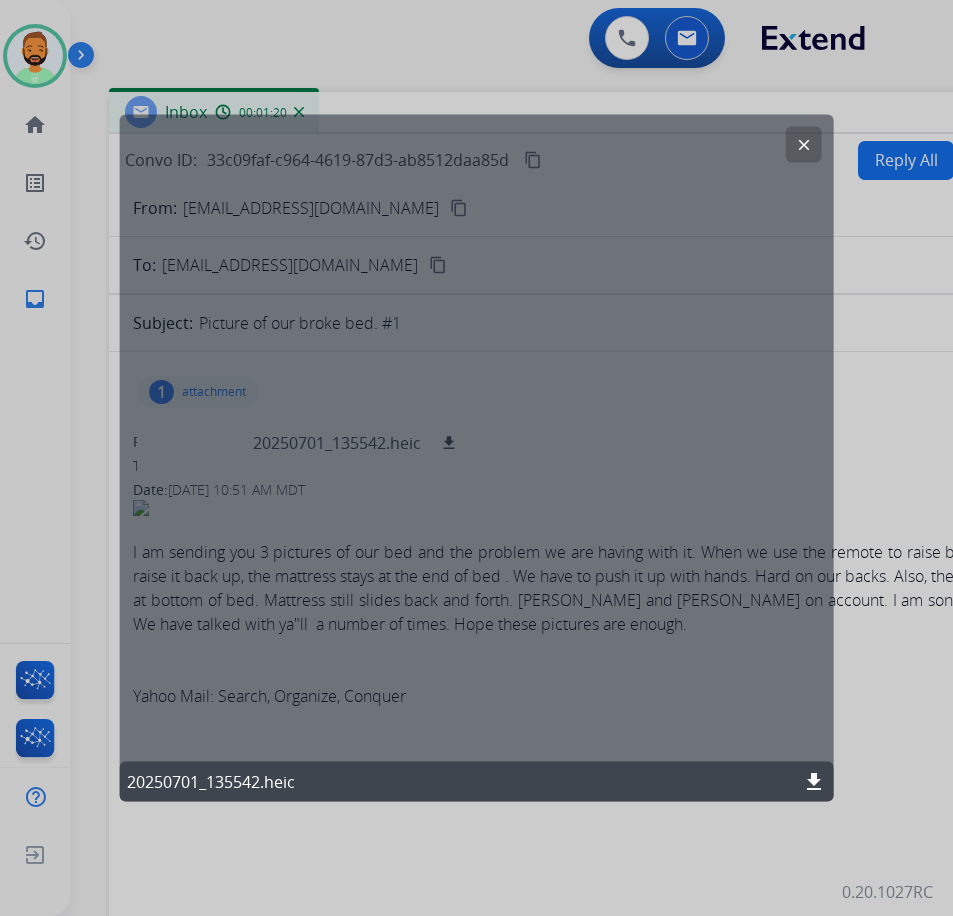 click on "clear" 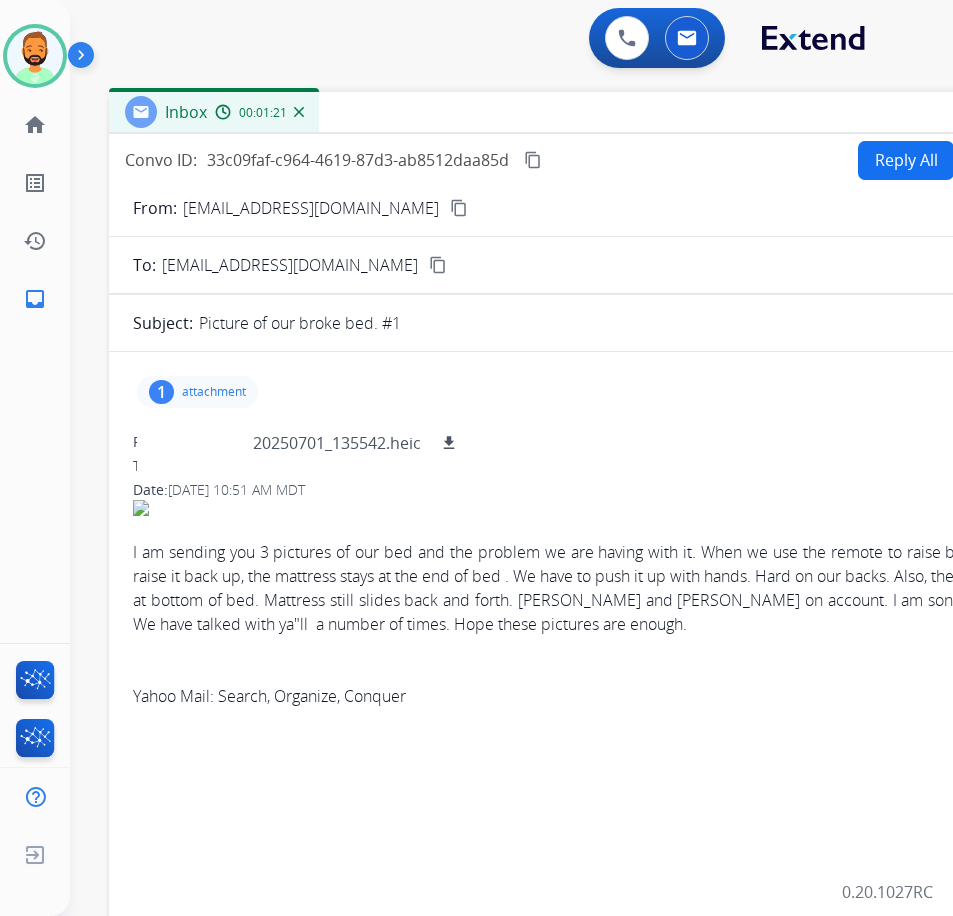 click on "1 attachment  20250701_135542.heic  download" at bounding box center [197, 392] 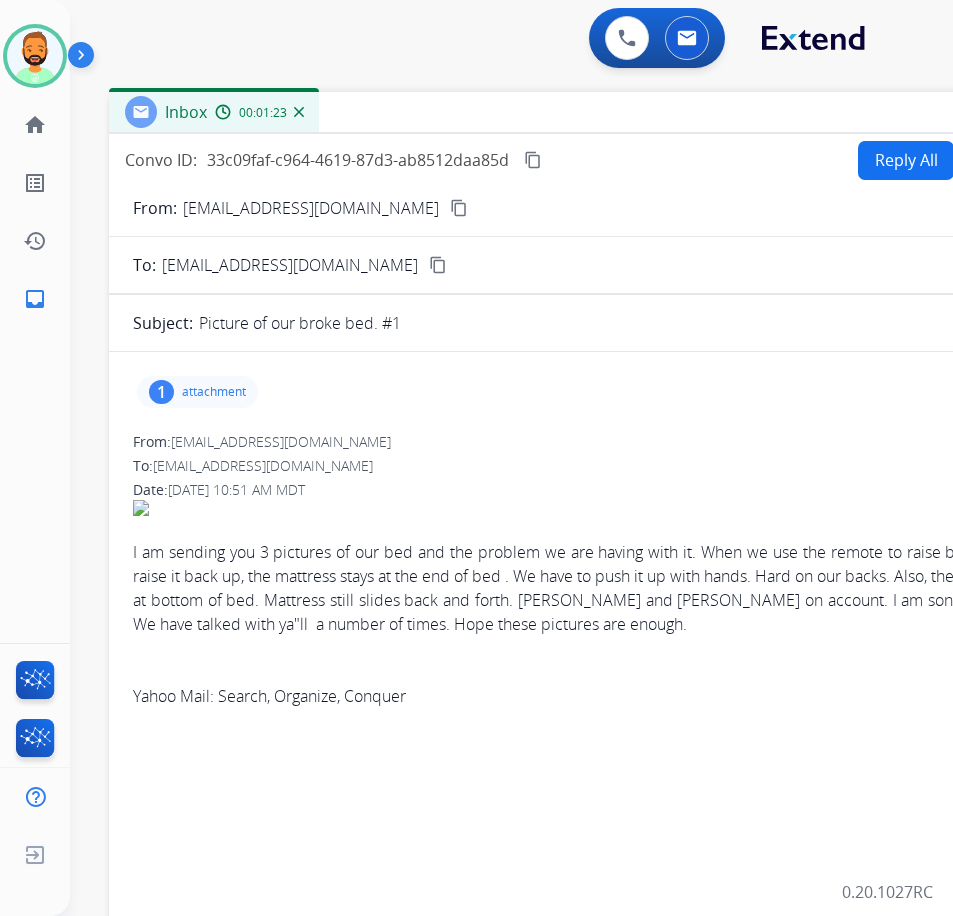 click on "Reply All" at bounding box center (906, 160) 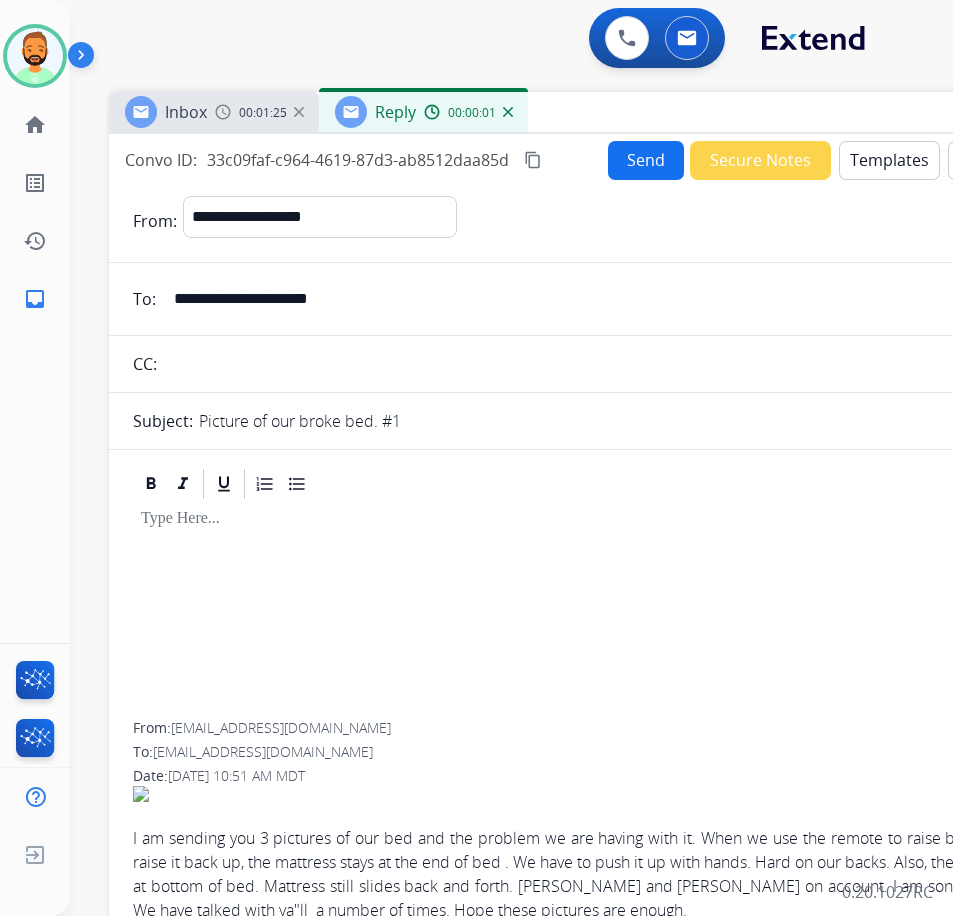 click on "Templates" at bounding box center (889, 160) 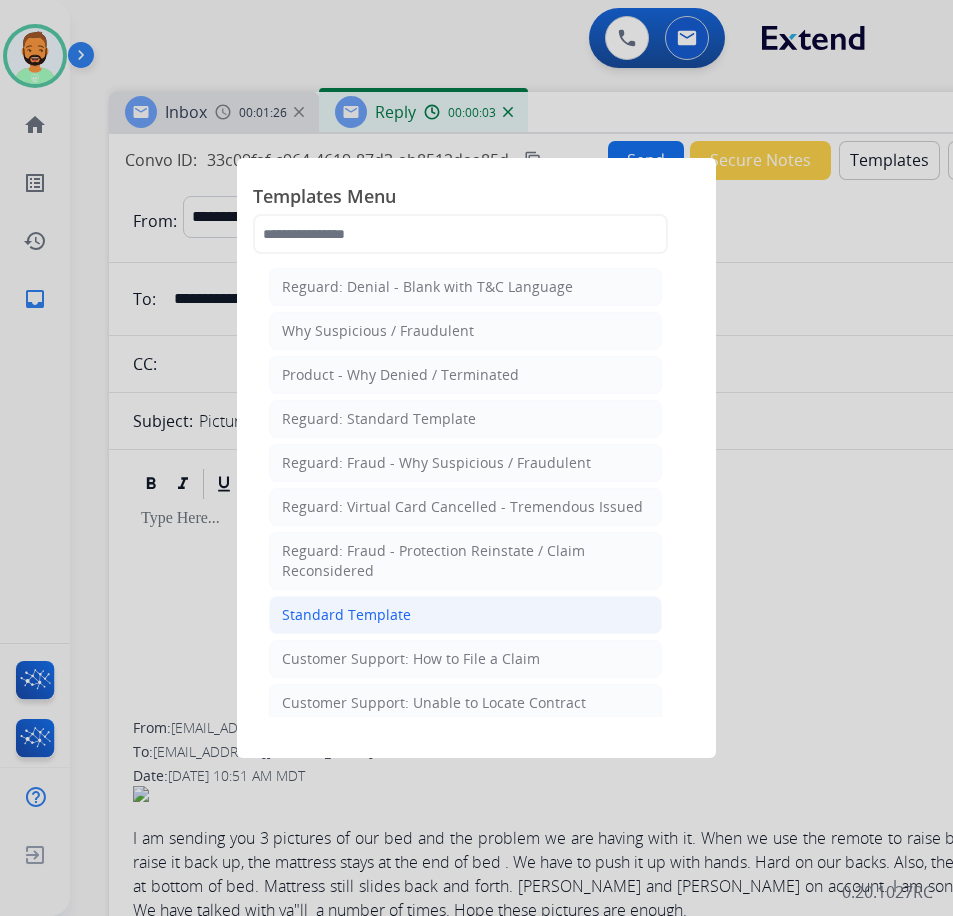 click on "Standard Template" 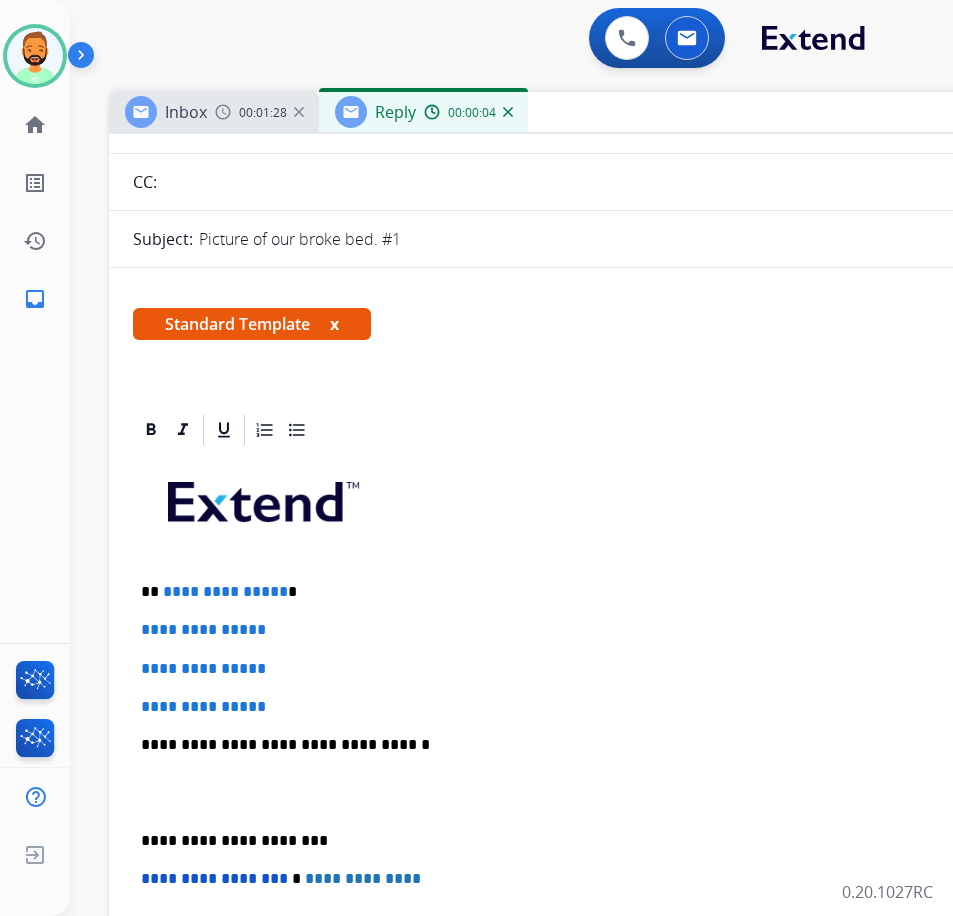 scroll, scrollTop: 200, scrollLeft: 0, axis: vertical 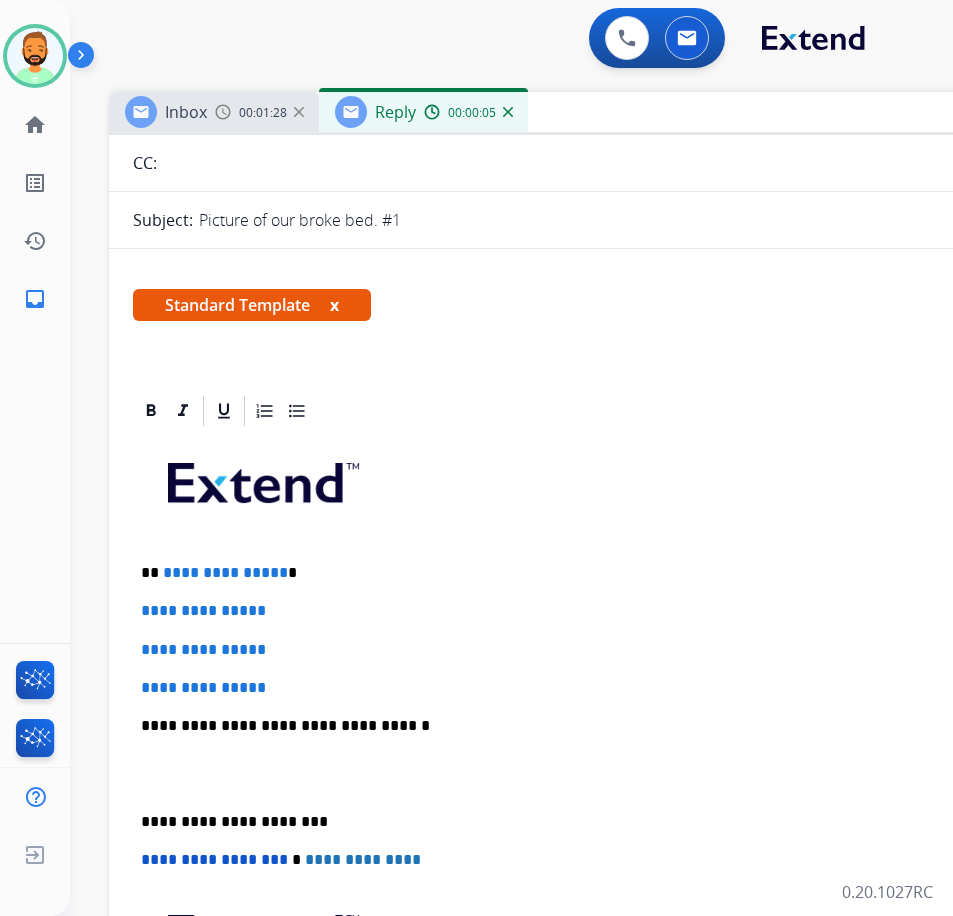 click on "**********" at bounding box center (609, 773) 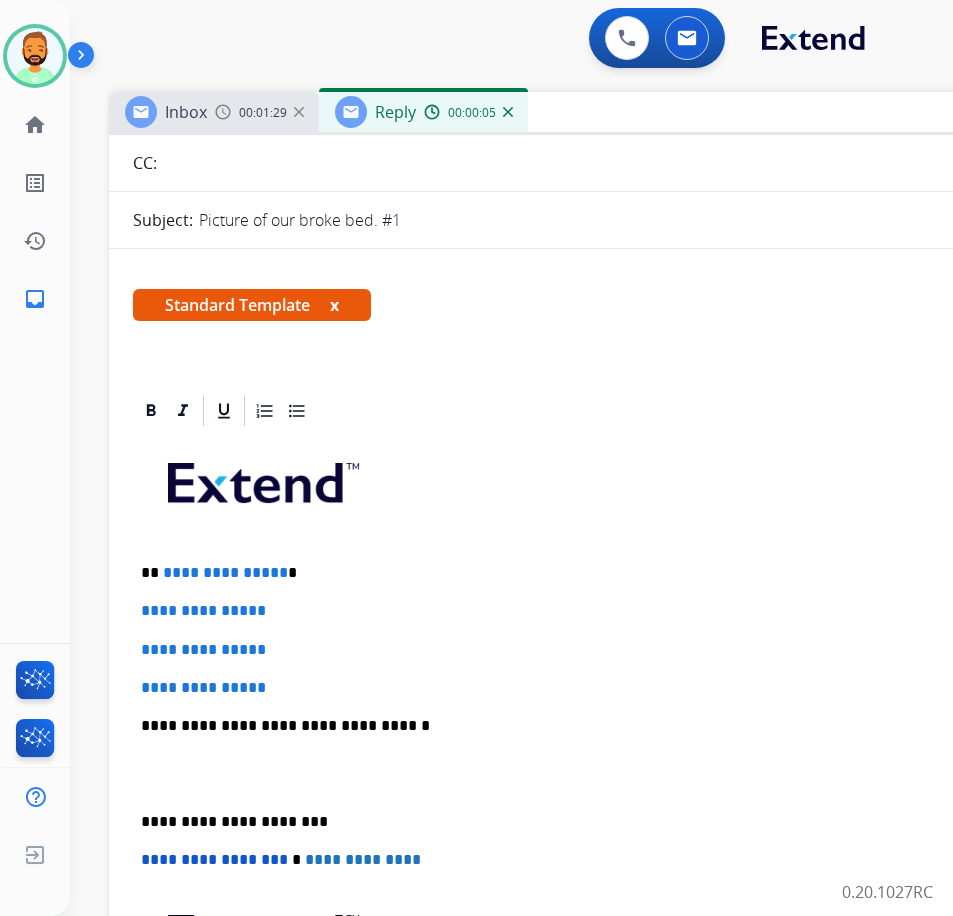 click on "**********" at bounding box center (601, 573) 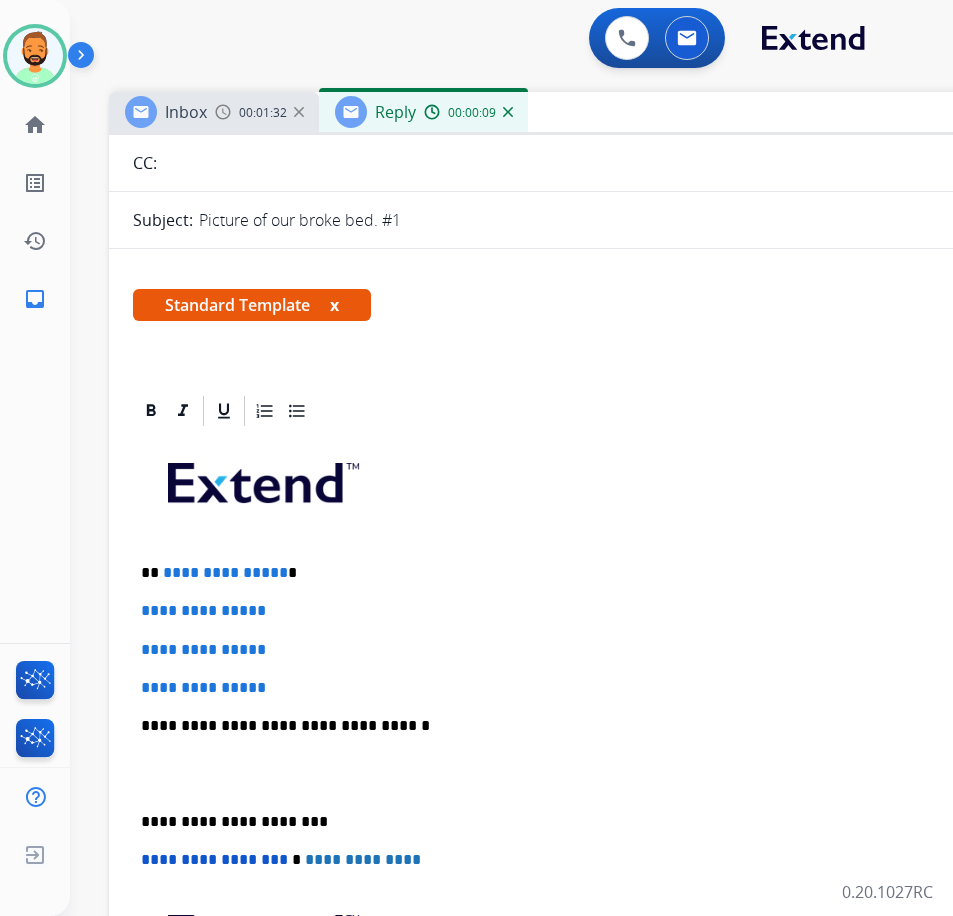 type 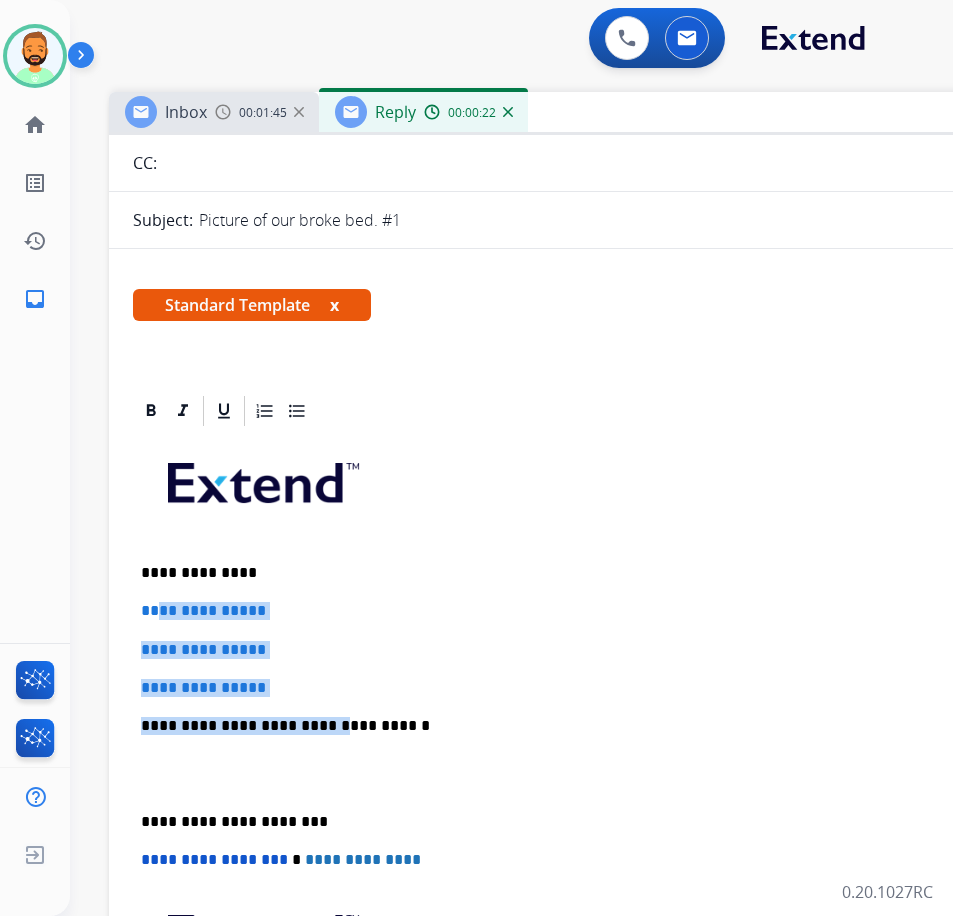 drag, startPoint x: 317, startPoint y: 697, endPoint x: 154, endPoint y: 592, distance: 193.89172 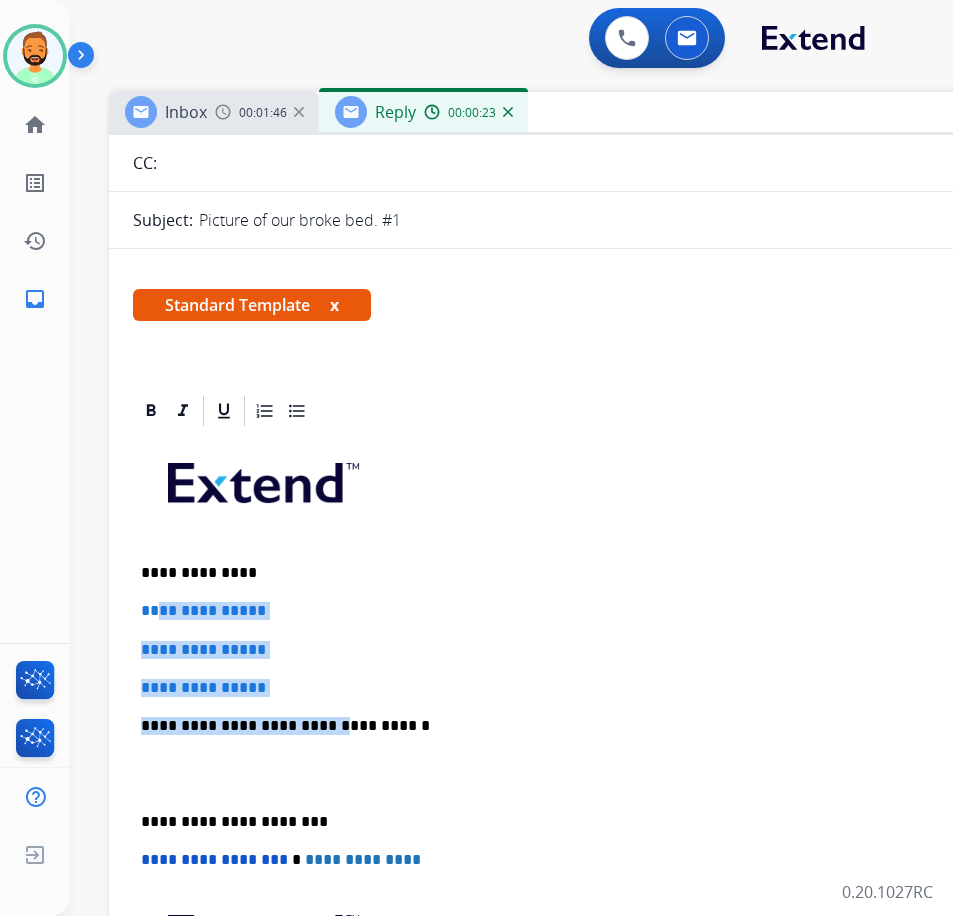 click on "**********" at bounding box center [609, 688] 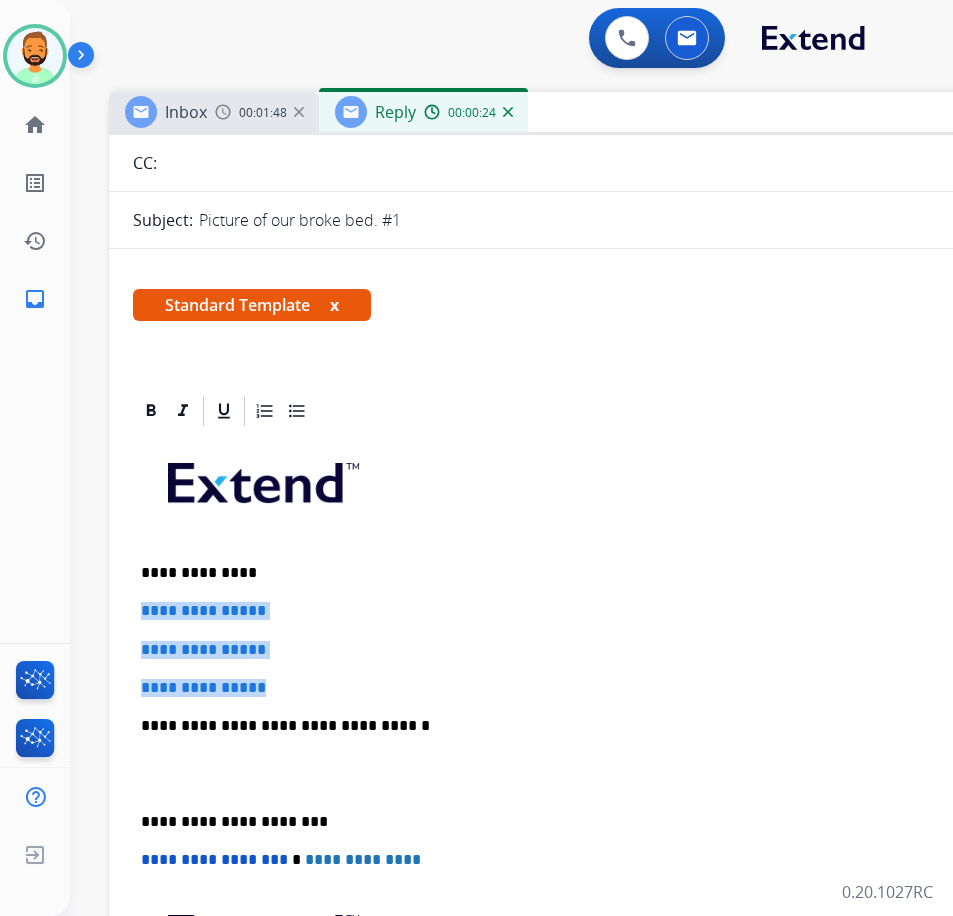 drag, startPoint x: 288, startPoint y: 687, endPoint x: 140, endPoint y: 616, distance: 164.14932 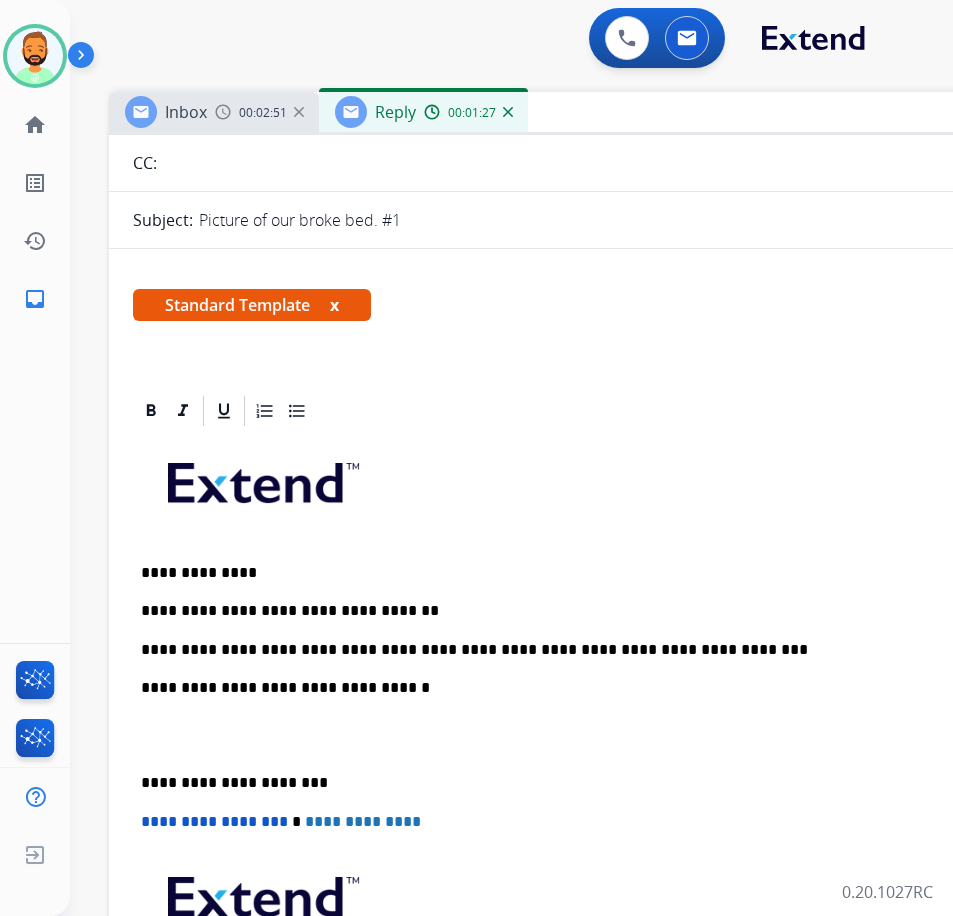 drag, startPoint x: 142, startPoint y: 760, endPoint x: 176, endPoint y: 773, distance: 36.40055 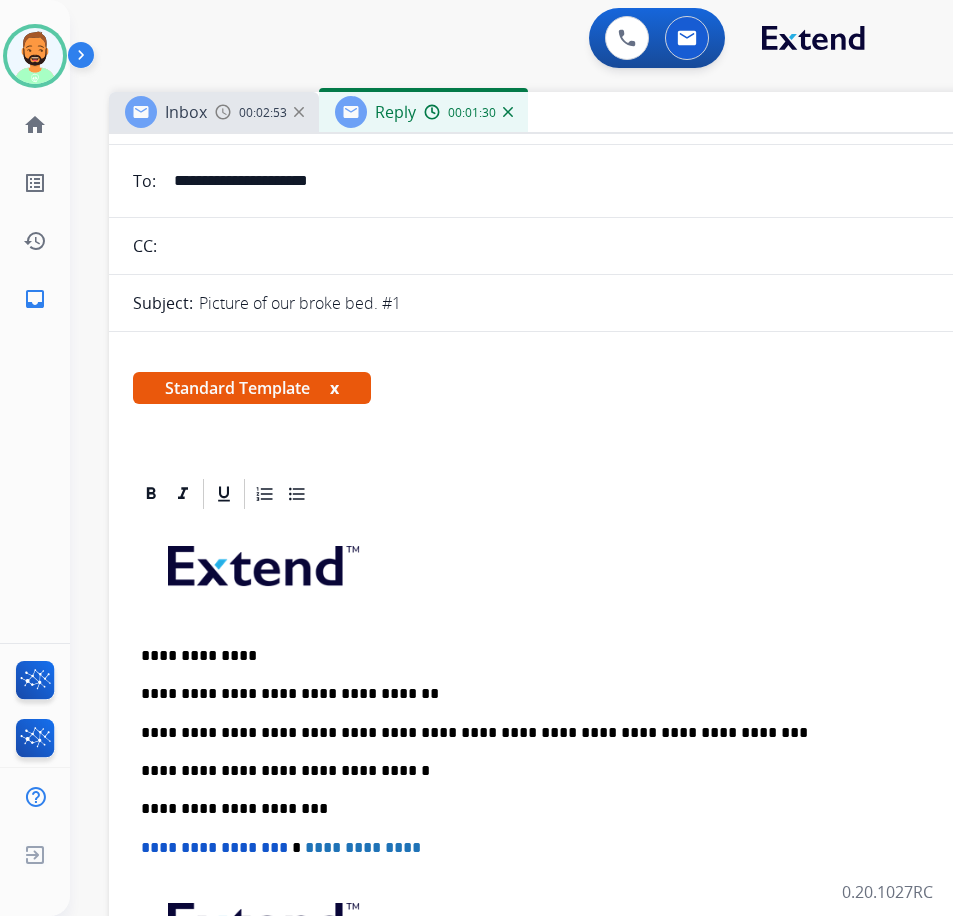 scroll, scrollTop: 0, scrollLeft: 0, axis: both 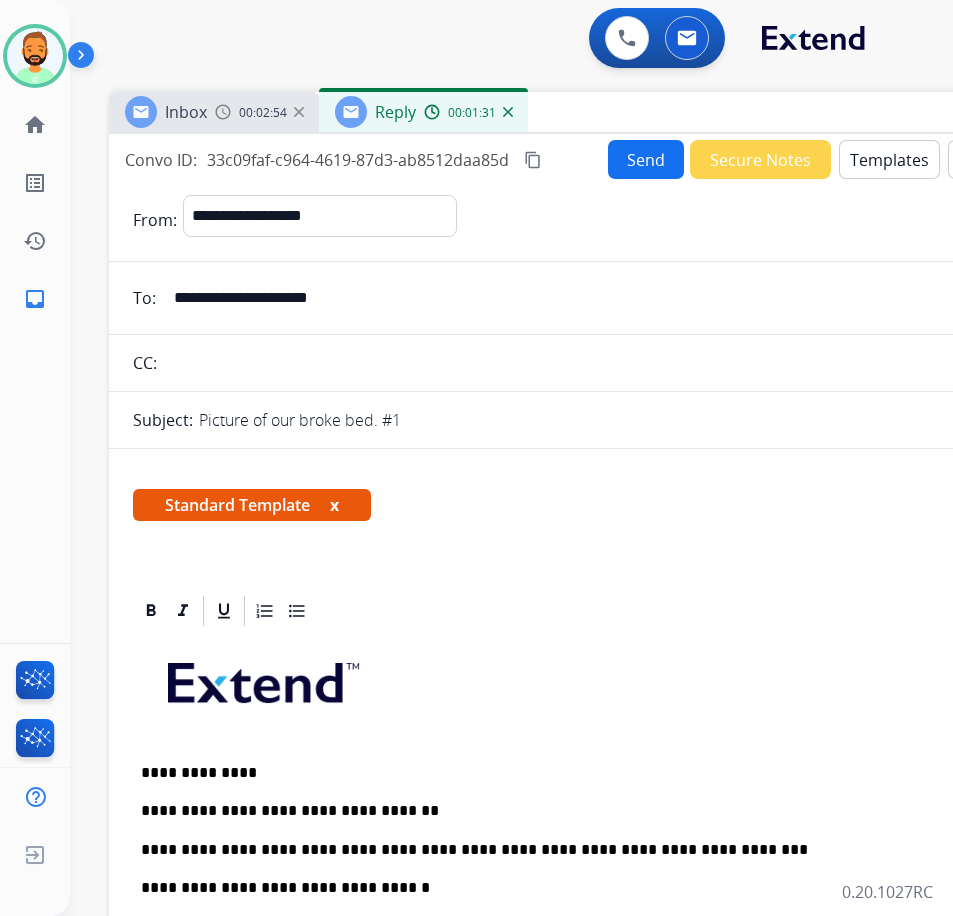 click on "Send" at bounding box center [646, 159] 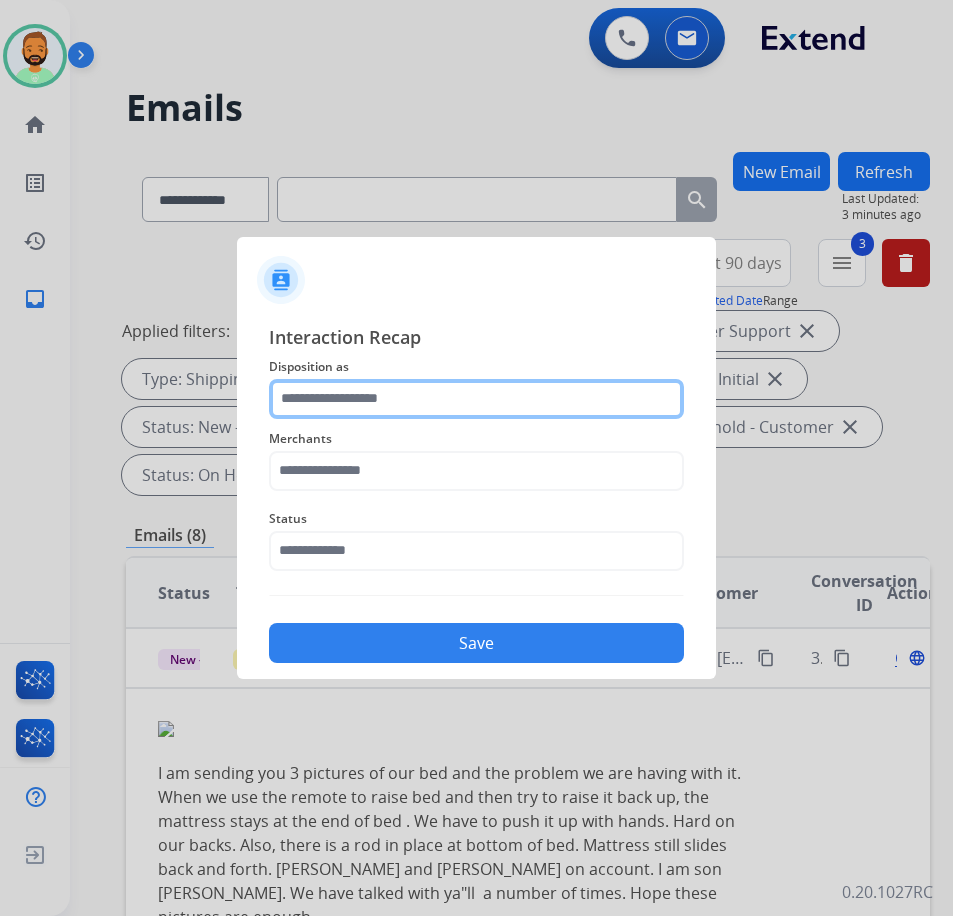 click 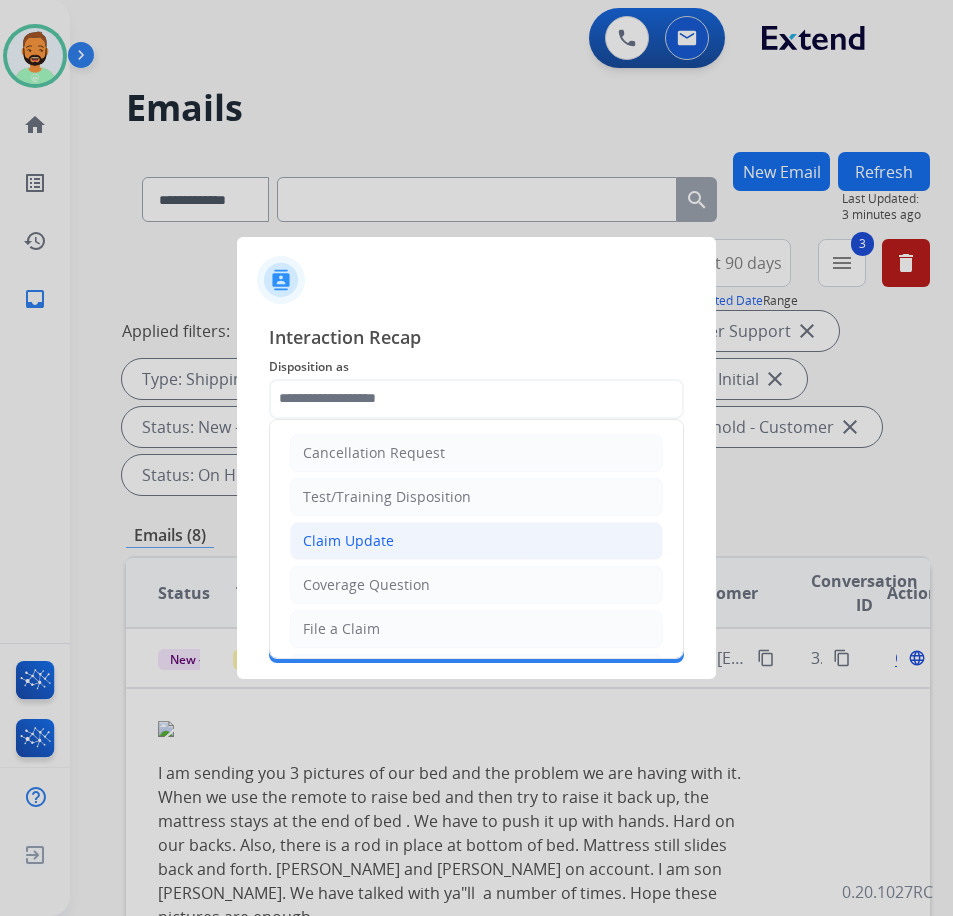 click on "Claim Update" 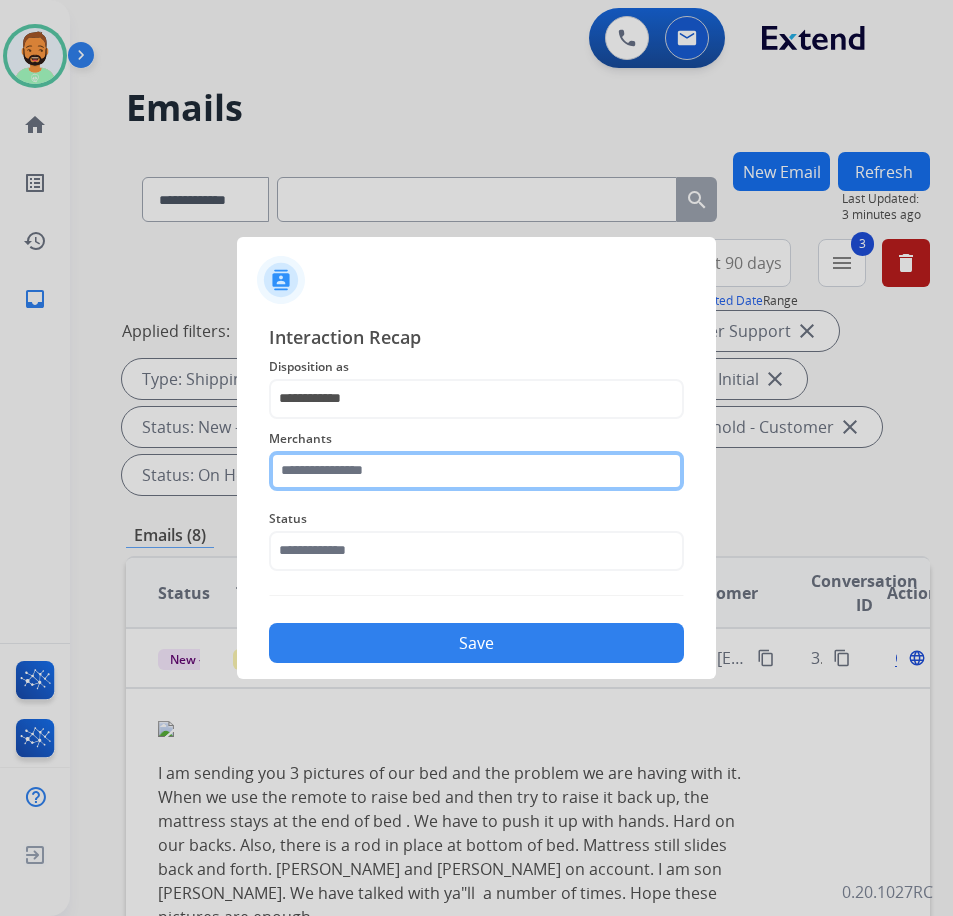 click 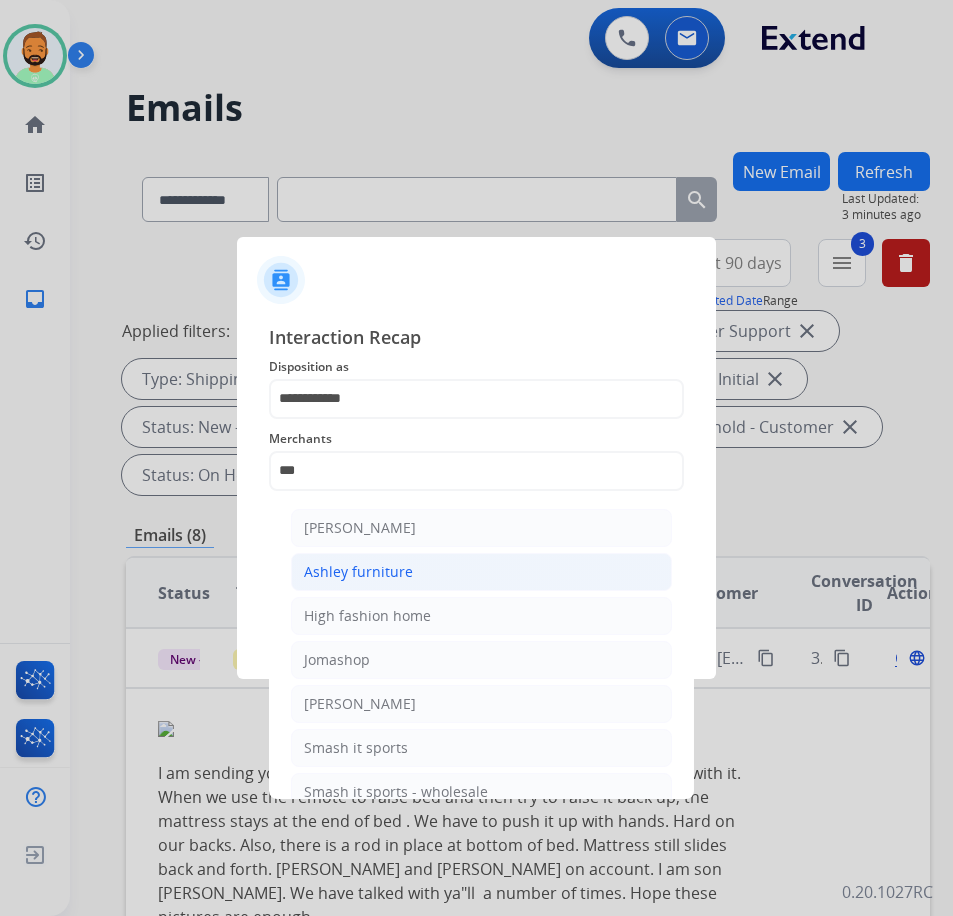 click on "Ashley furniture" 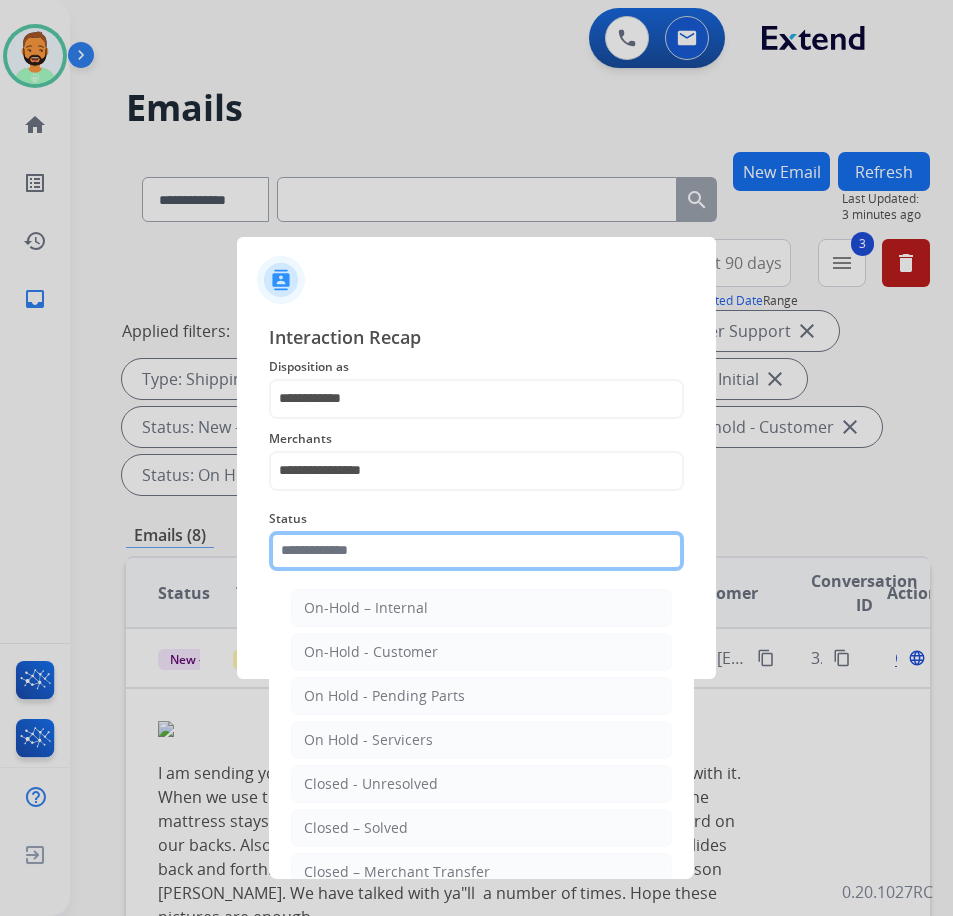 click 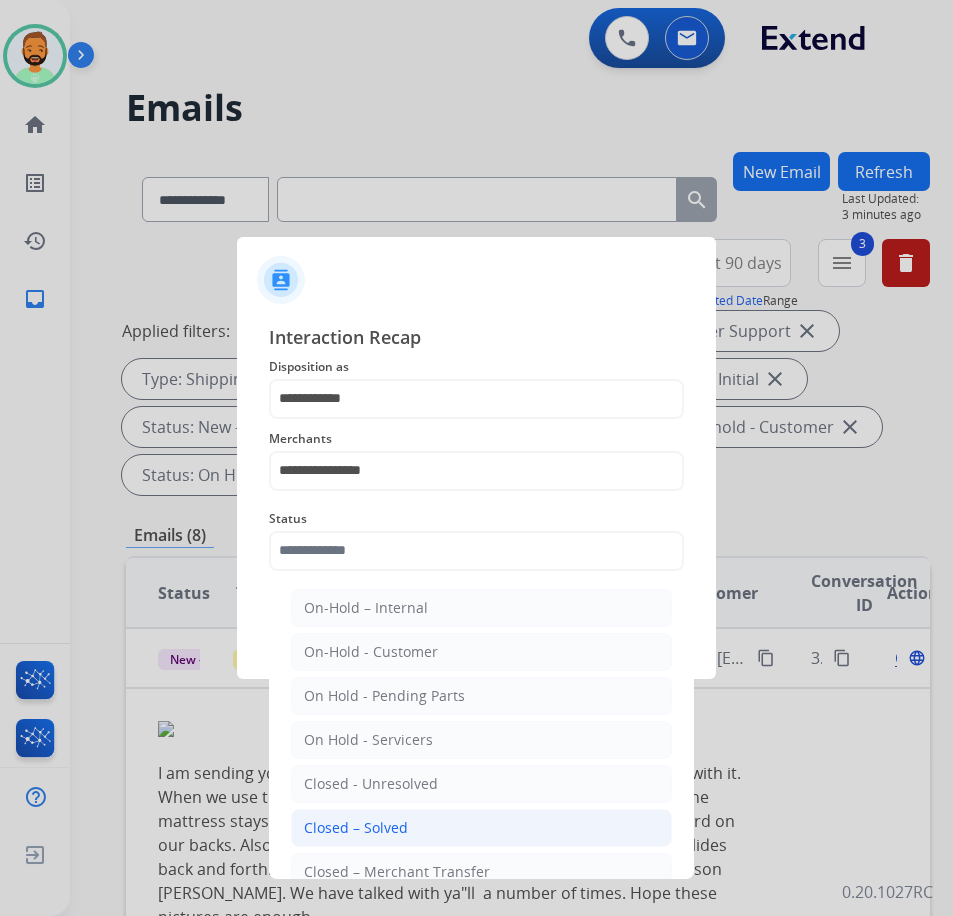 click on "Closed – Solved" 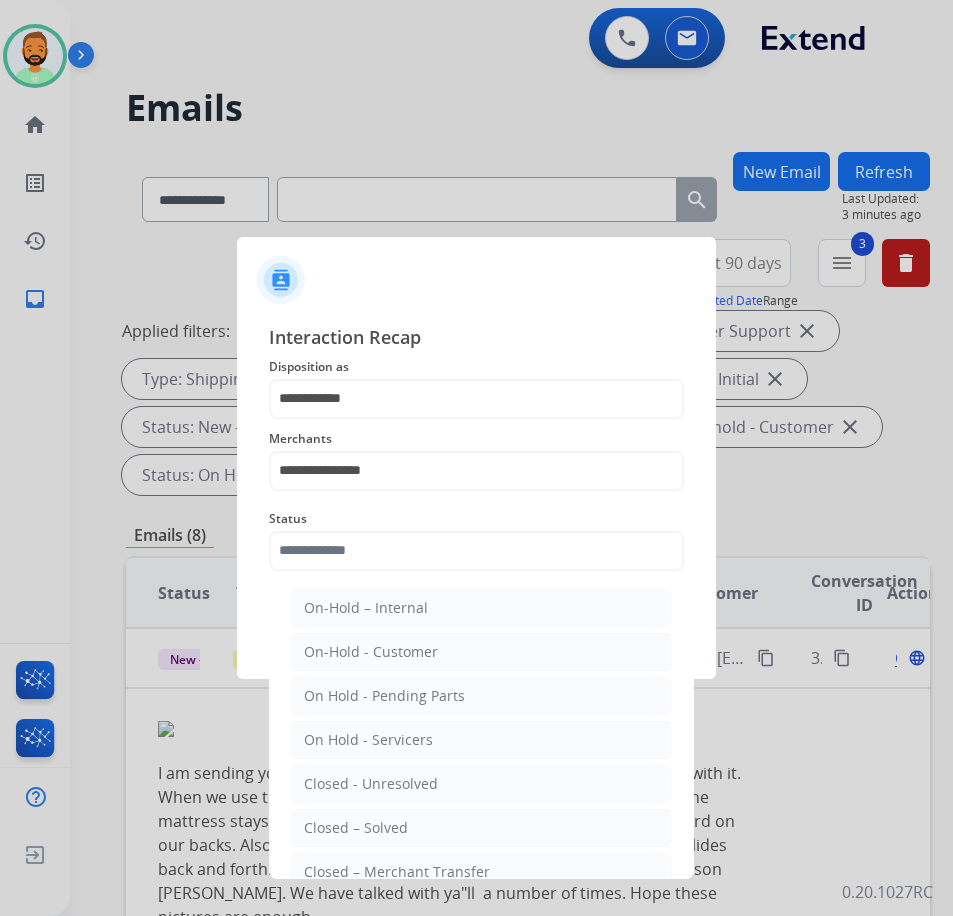 type on "**********" 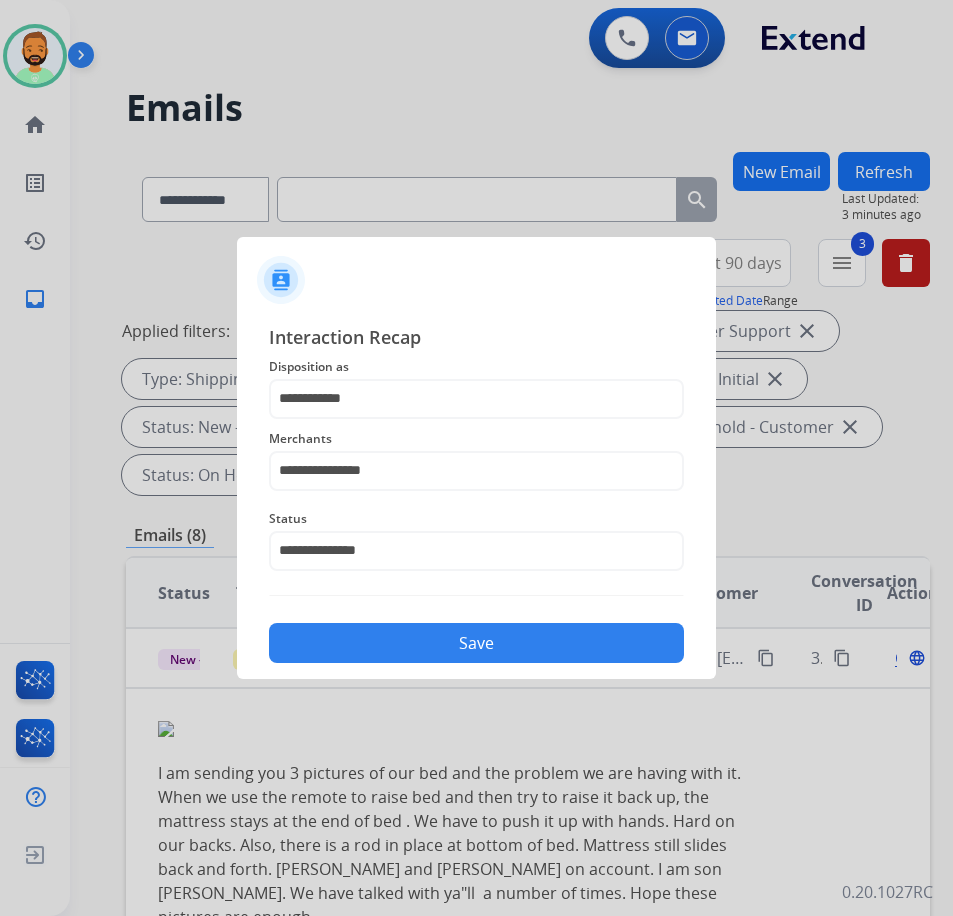 click on "Save" 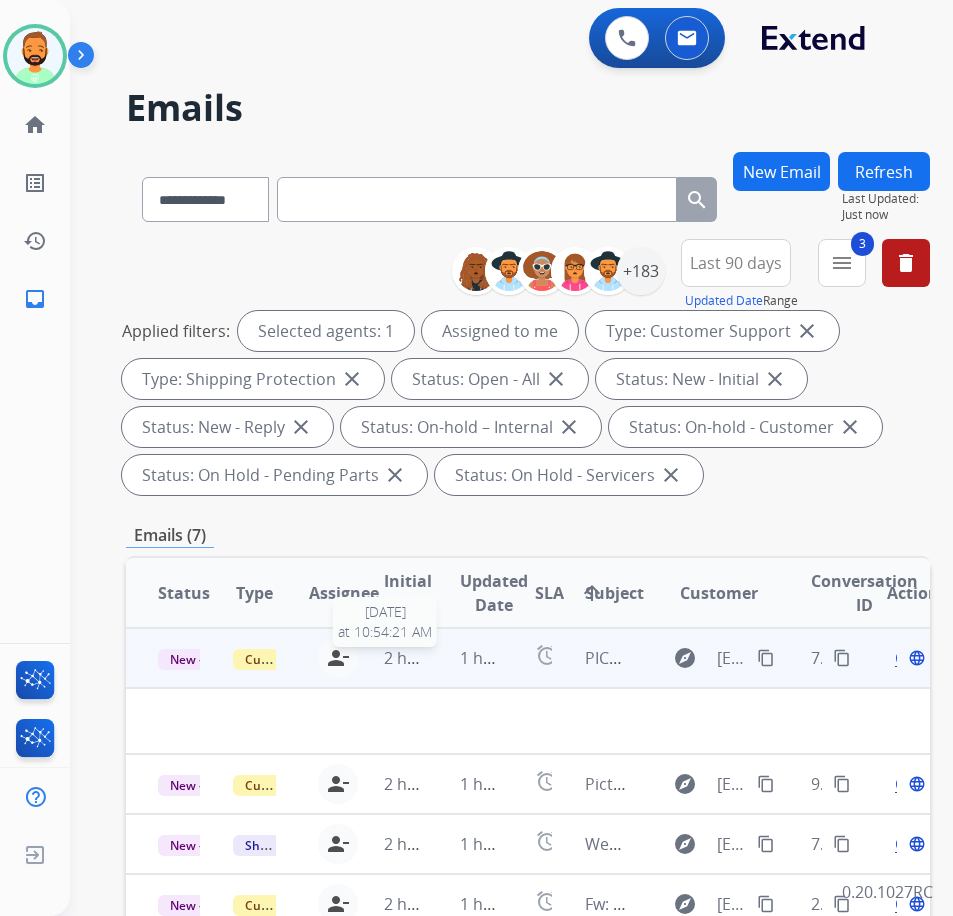 click on "2 hours ago" at bounding box center (429, 658) 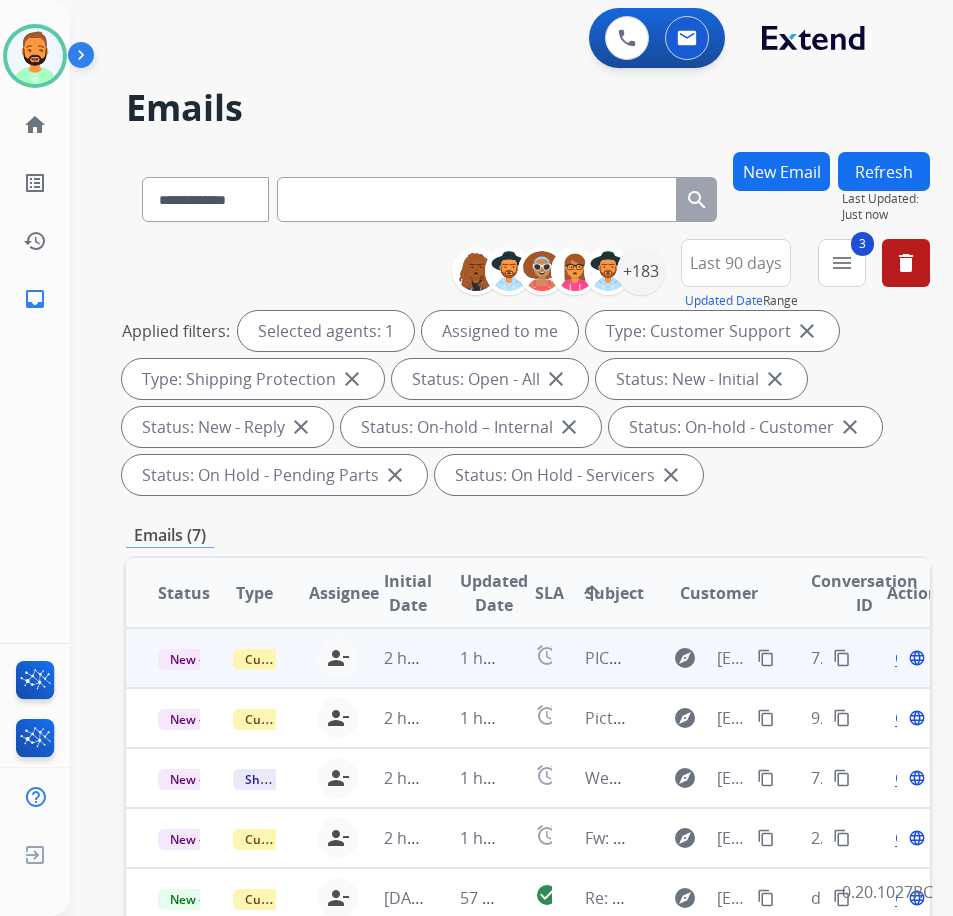 click on "1 hour ago" at bounding box center [465, 658] 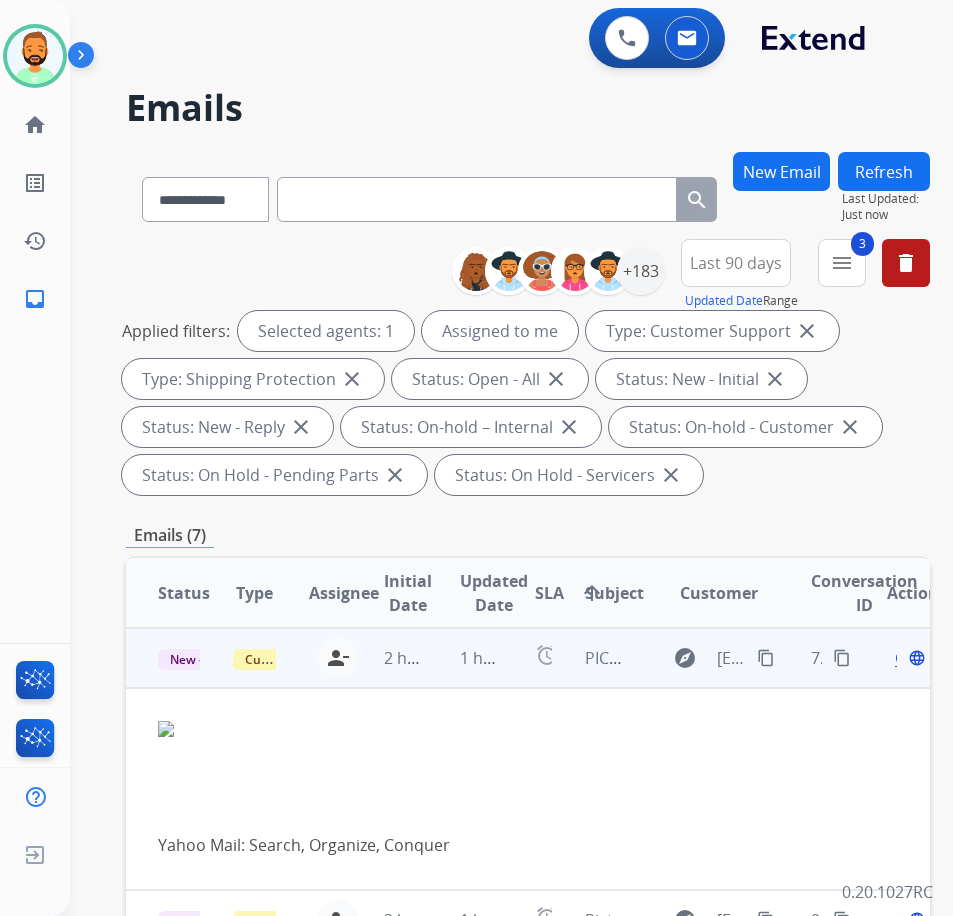 click on "Open language" at bounding box center (908, 658) 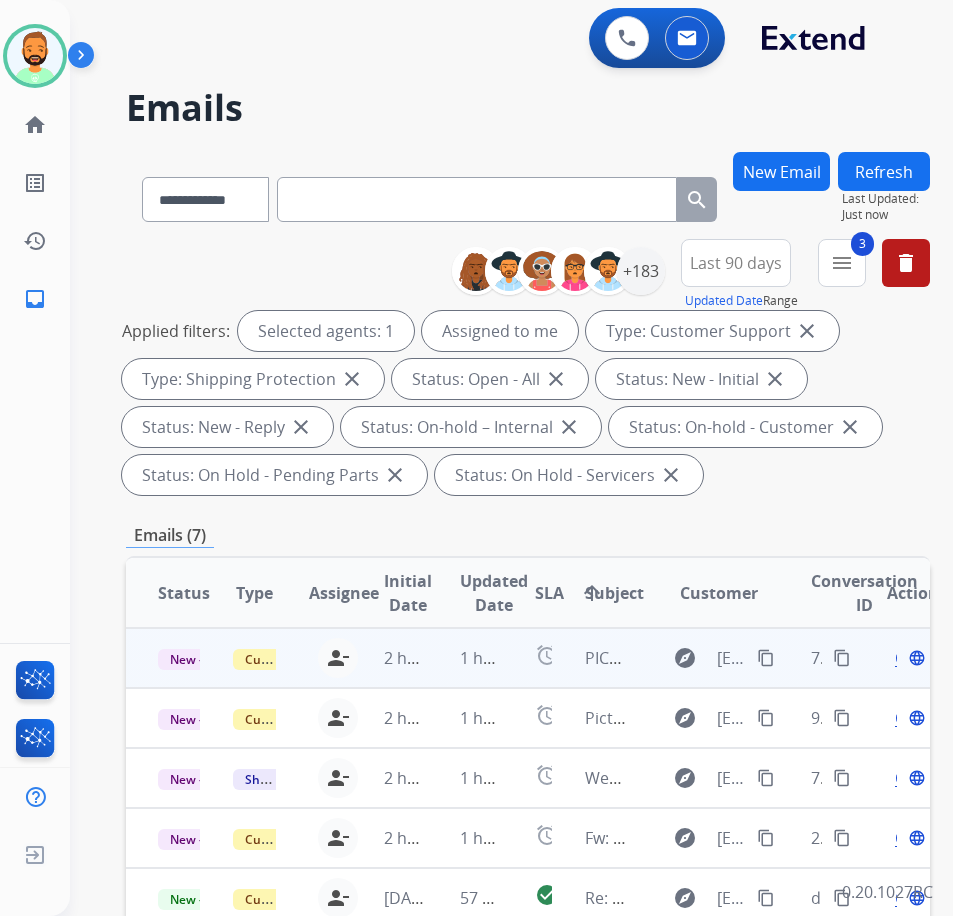 click on "Open" at bounding box center (915, 658) 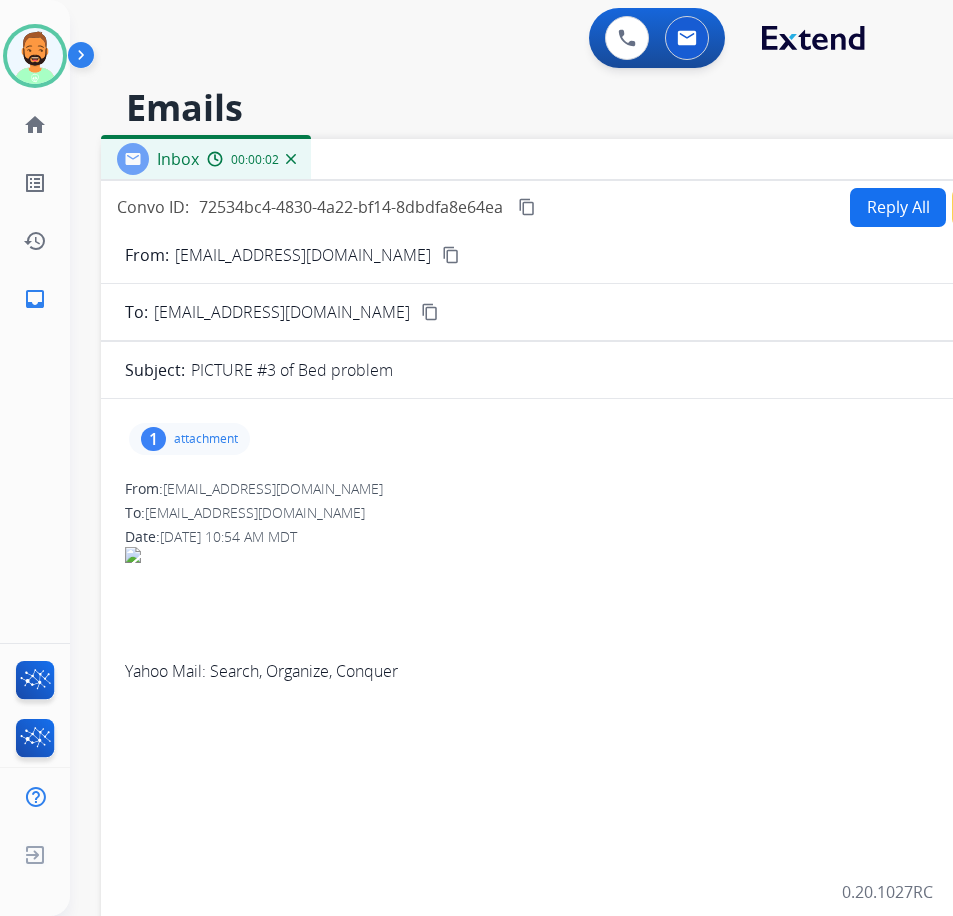 drag, startPoint x: 432, startPoint y: 144, endPoint x: 590, endPoint y: 289, distance: 214.45045 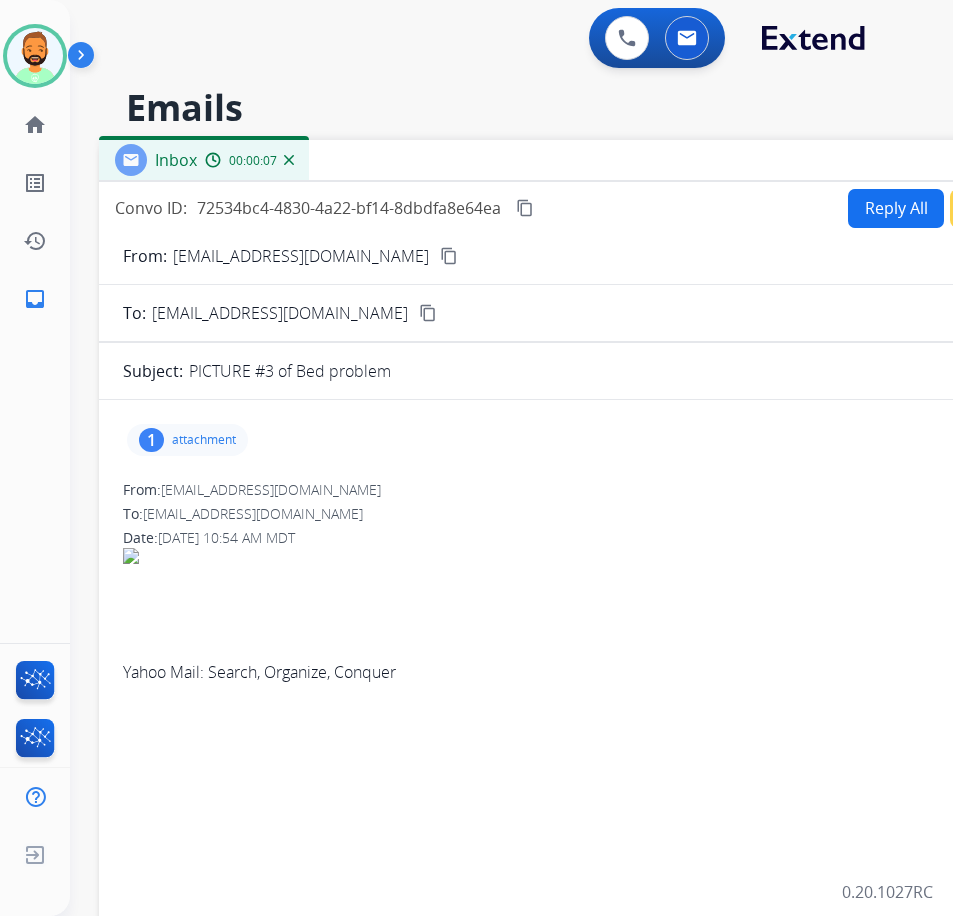 click on "attachment" at bounding box center [204, 440] 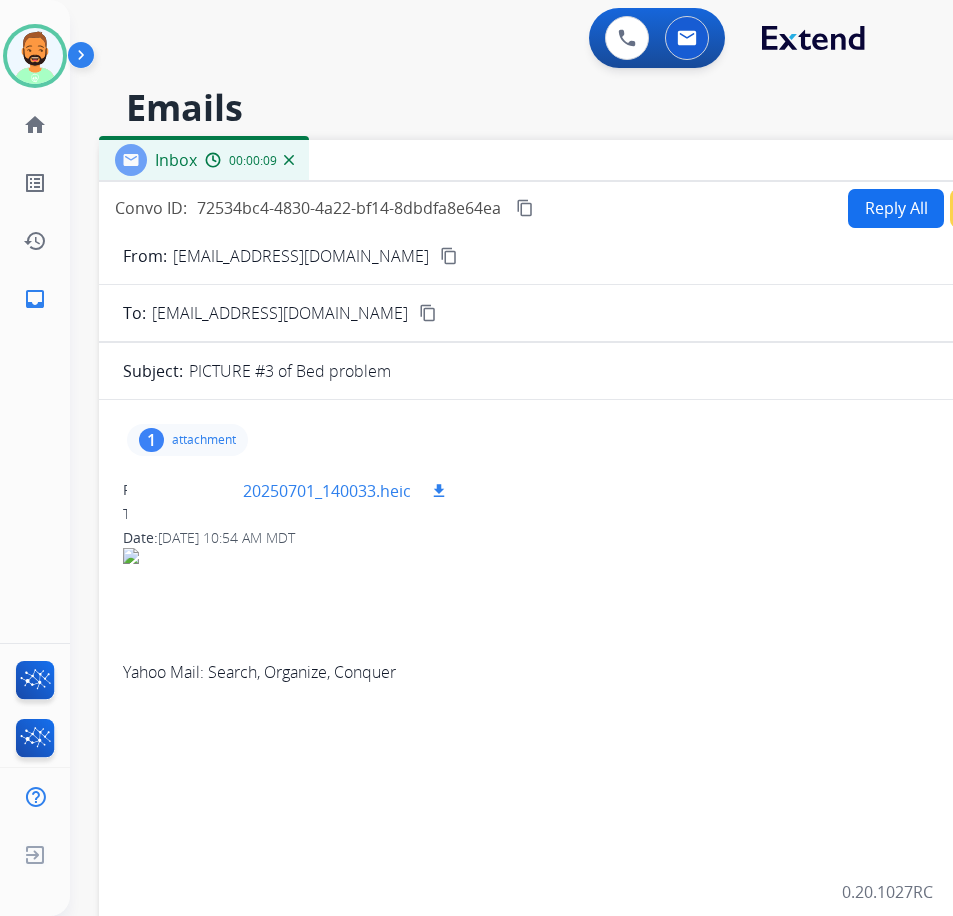 click on "20250701_140033.heic" at bounding box center (327, 491) 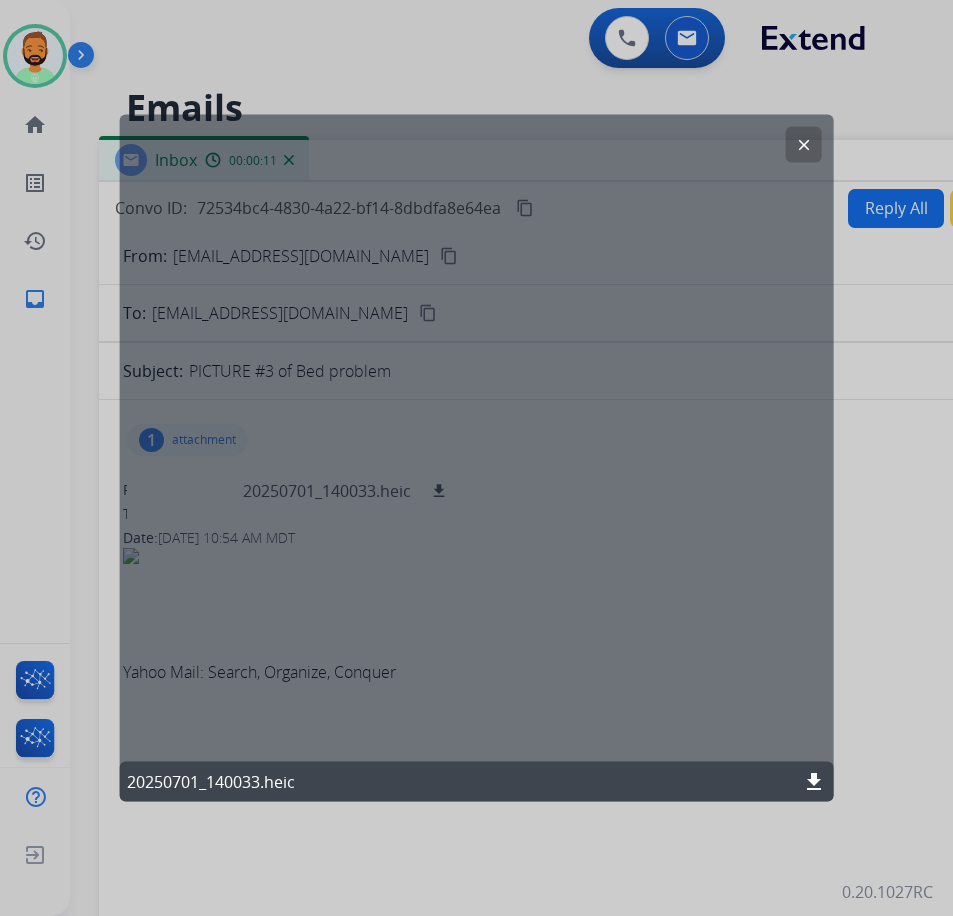 click on "clear" 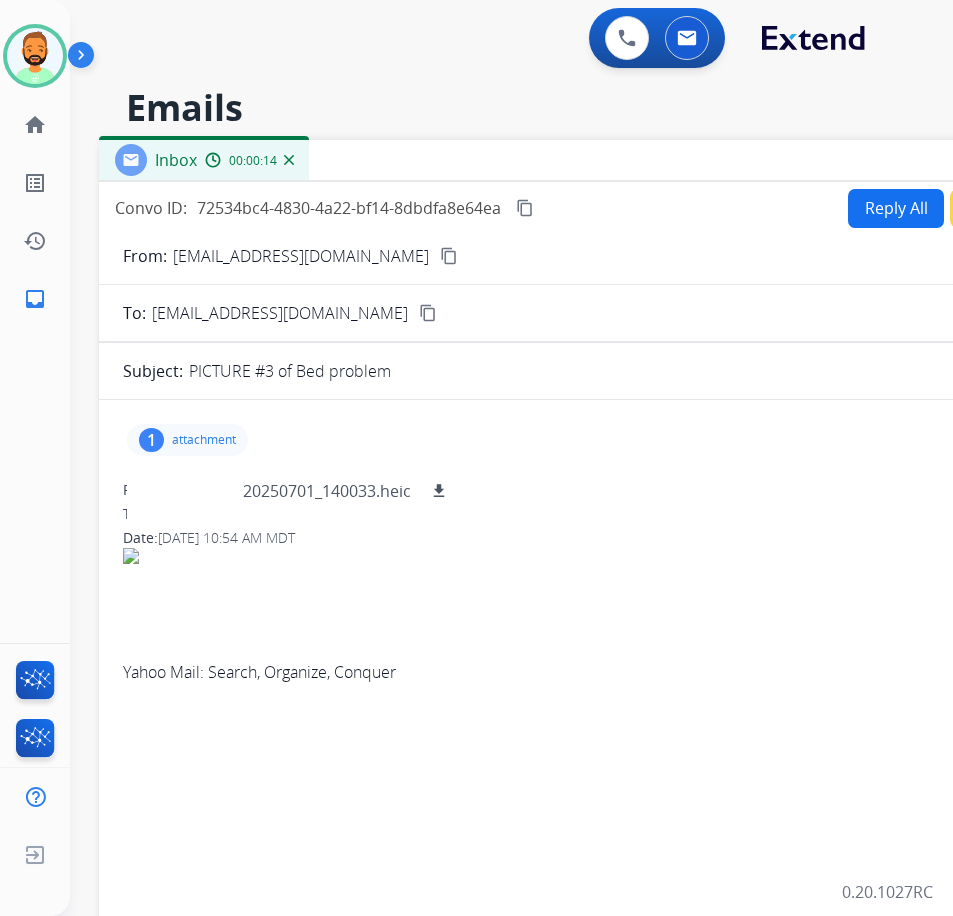 click on "Reply All Secure Notes" at bounding box center [966, 208] 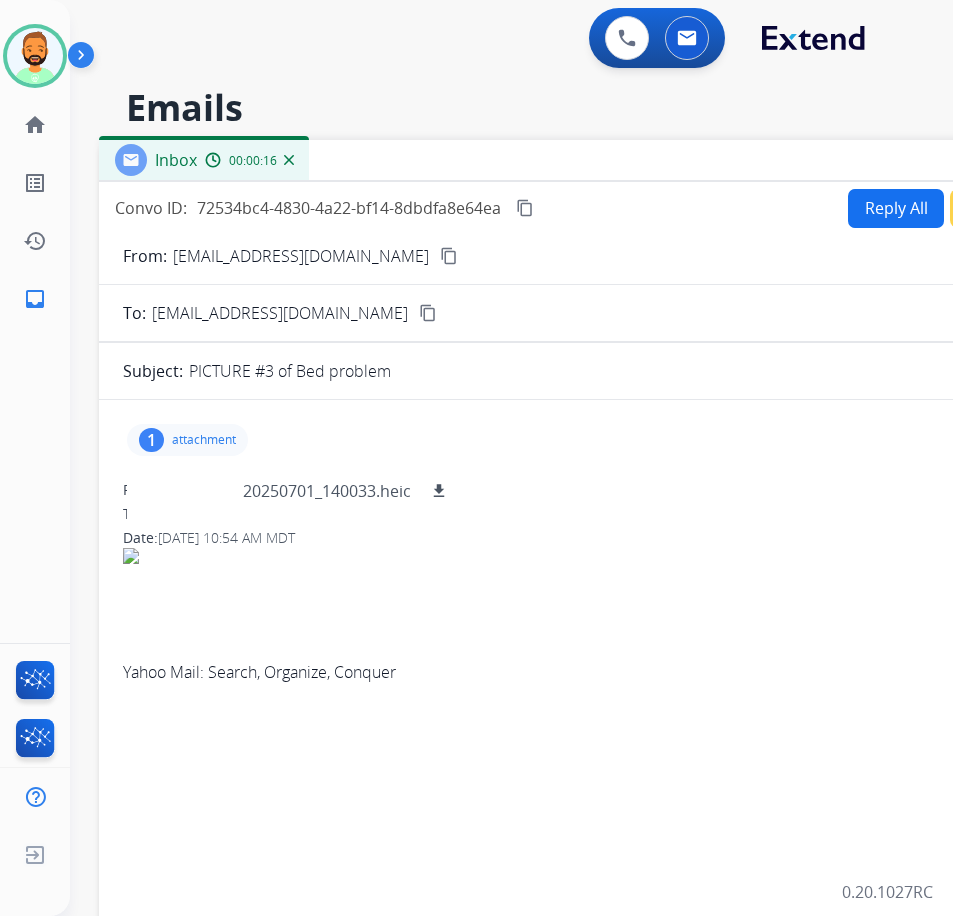 click on "Secure Notes" at bounding box center [1020, 208] 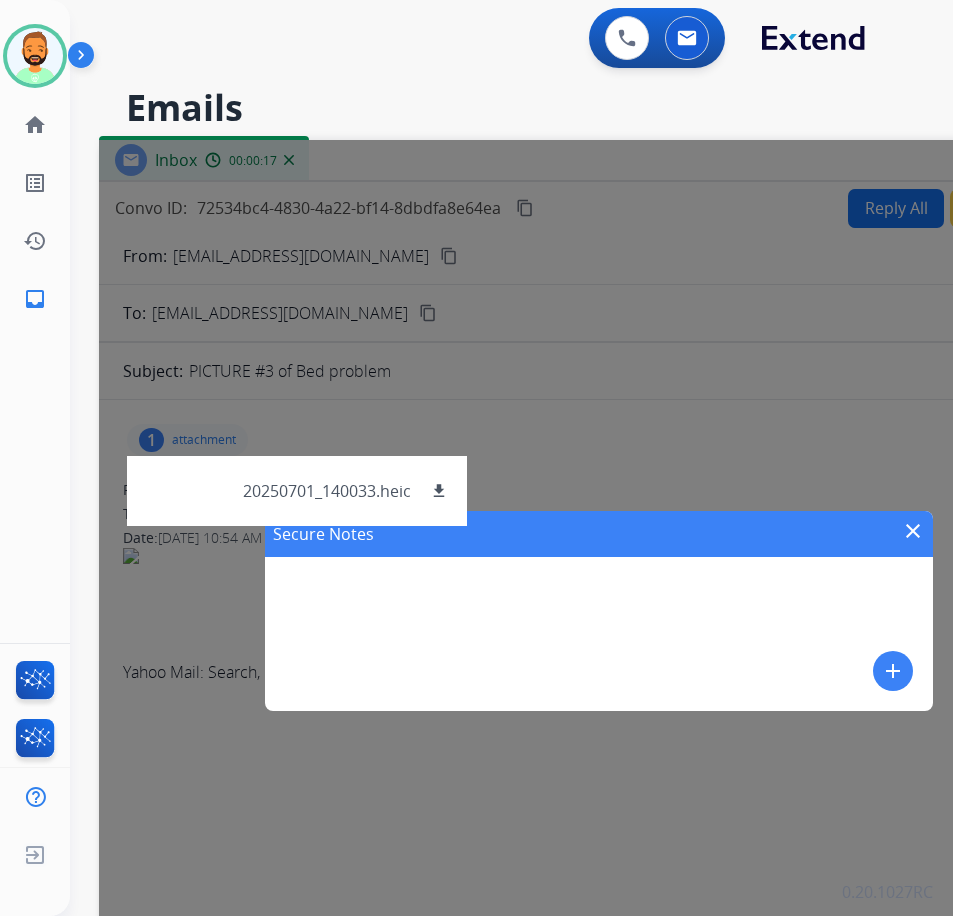 click on "add" at bounding box center (893, 671) 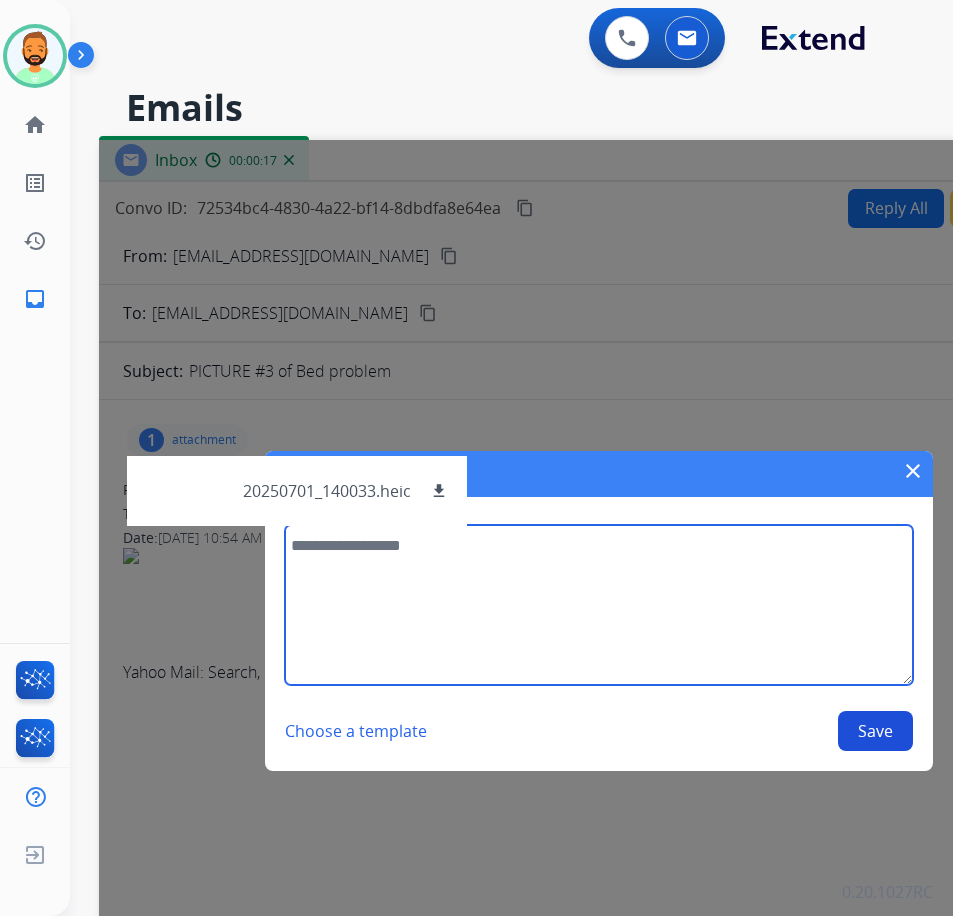 click at bounding box center [598, 605] 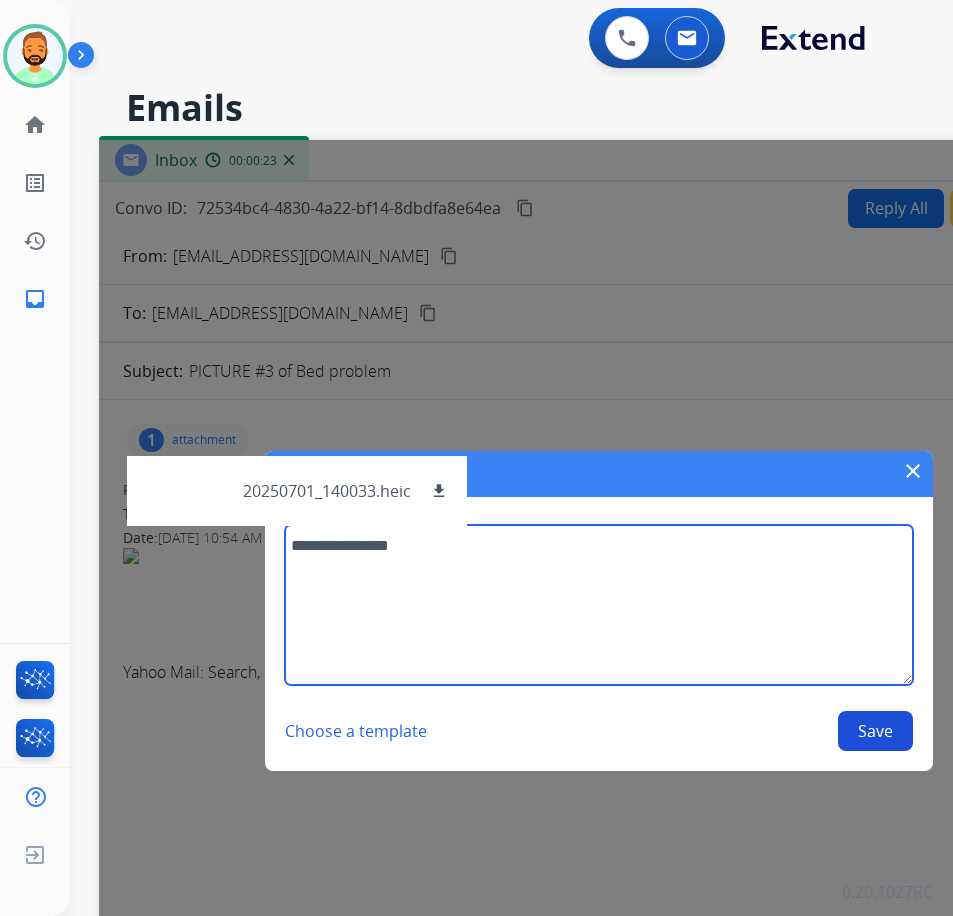 type on "**********" 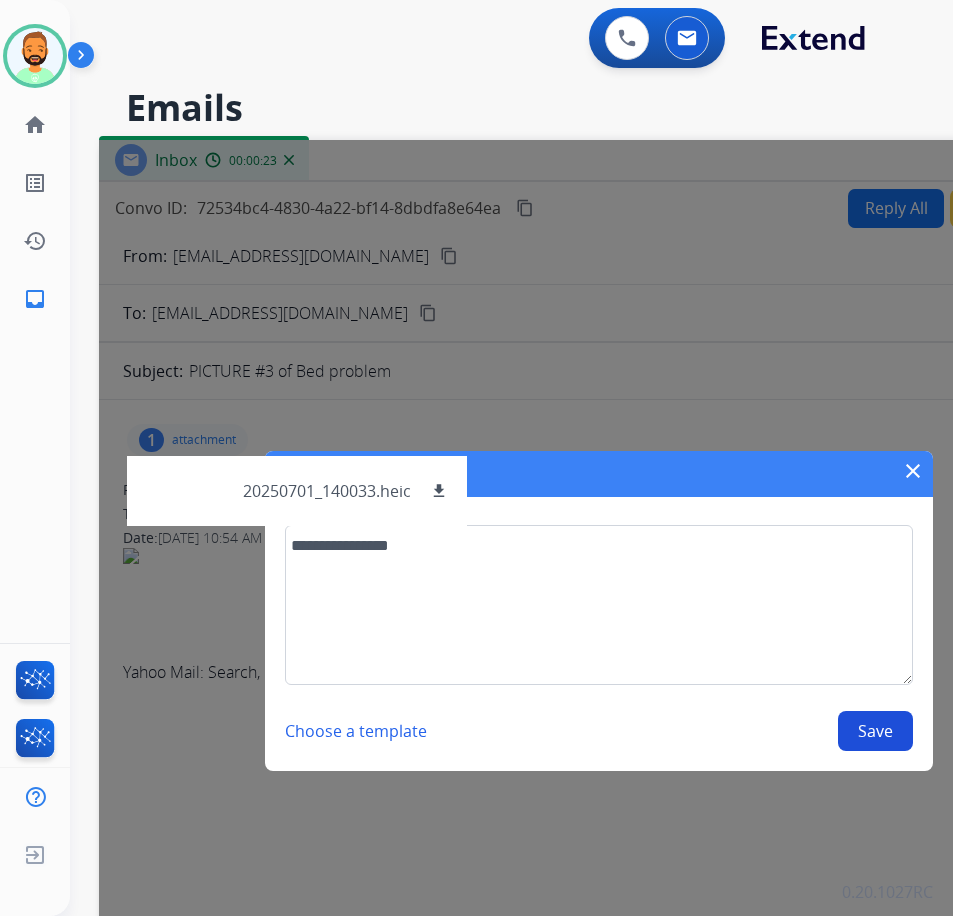 click on "Save" at bounding box center [875, 731] 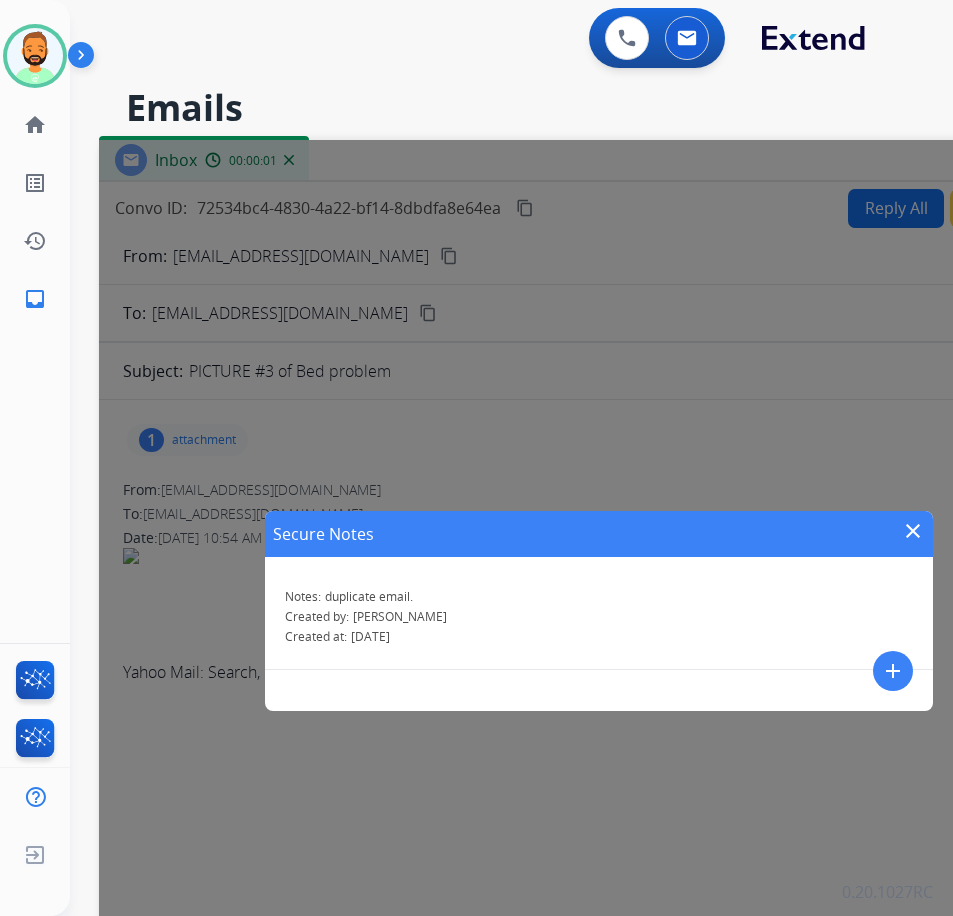 click on "close" at bounding box center (913, 531) 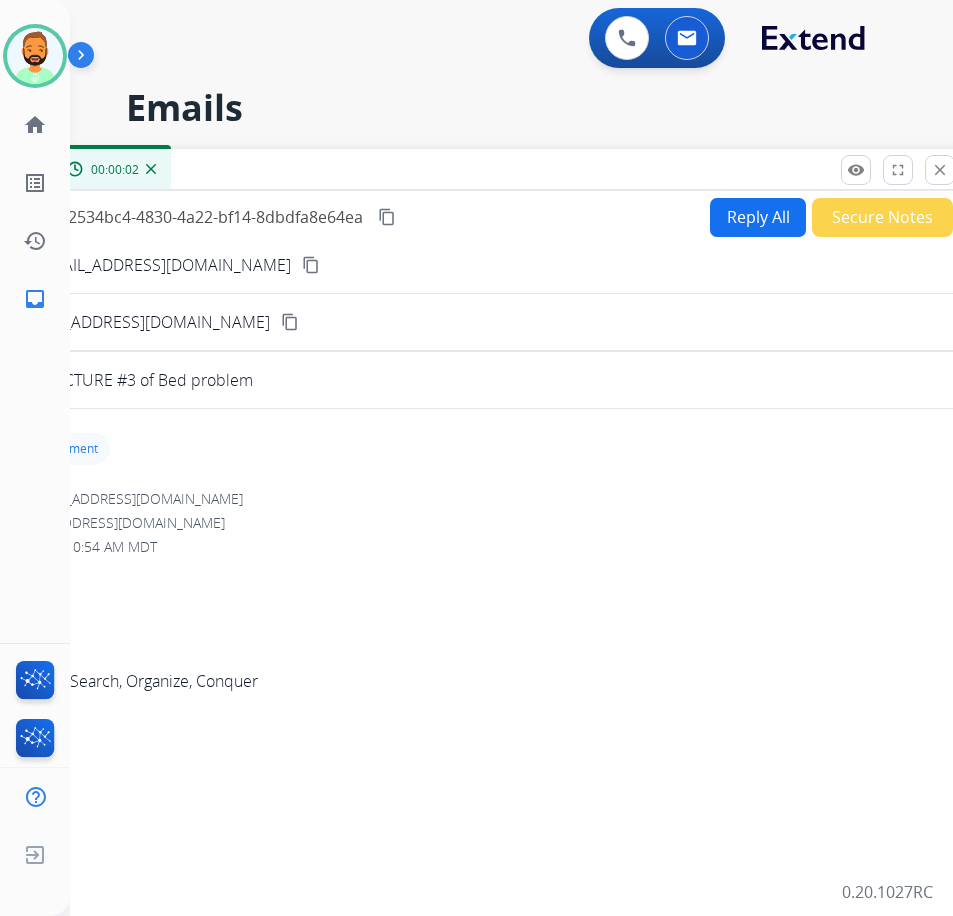 drag, startPoint x: 810, startPoint y: 167, endPoint x: 547, endPoint y: 178, distance: 263.22995 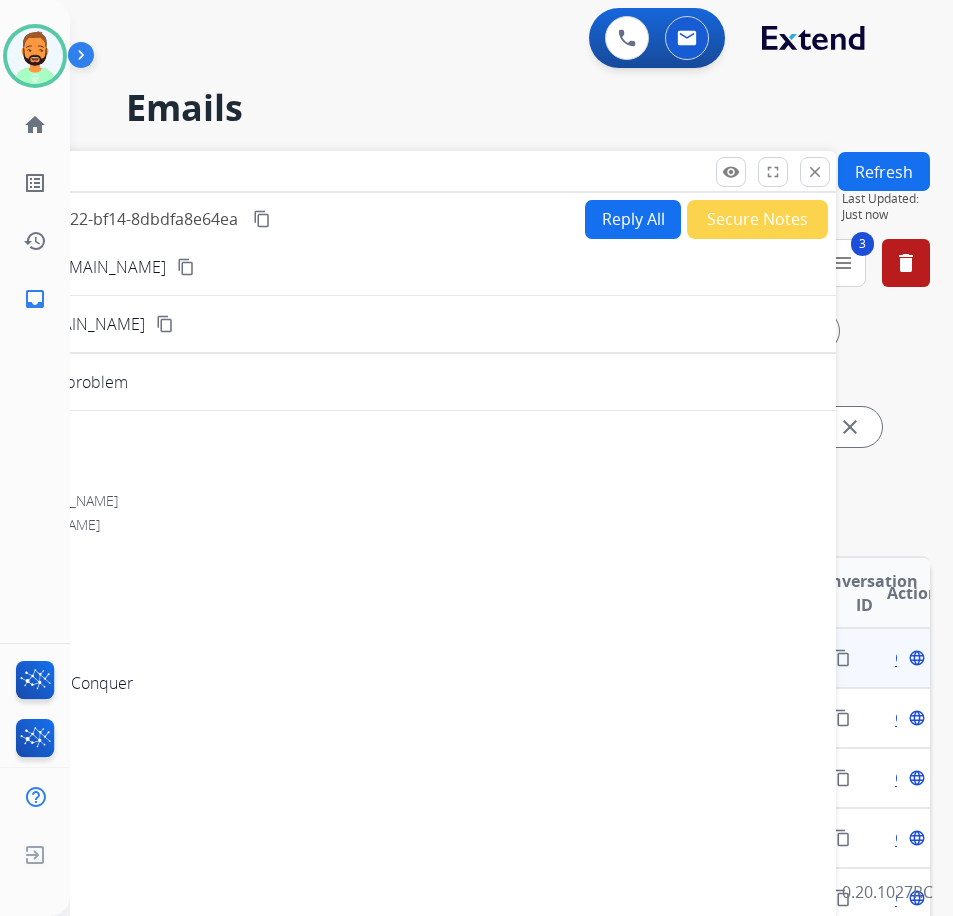 click on "close" at bounding box center (815, 172) 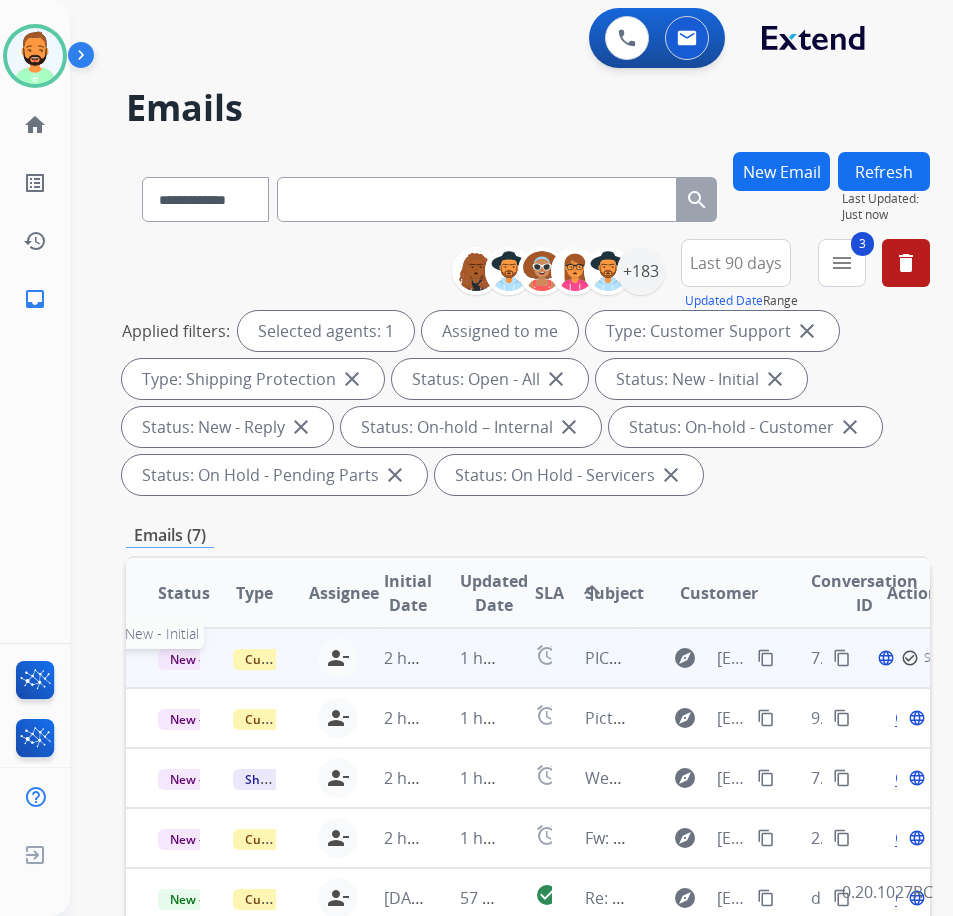 click on "New - Initial" at bounding box center (204, 659) 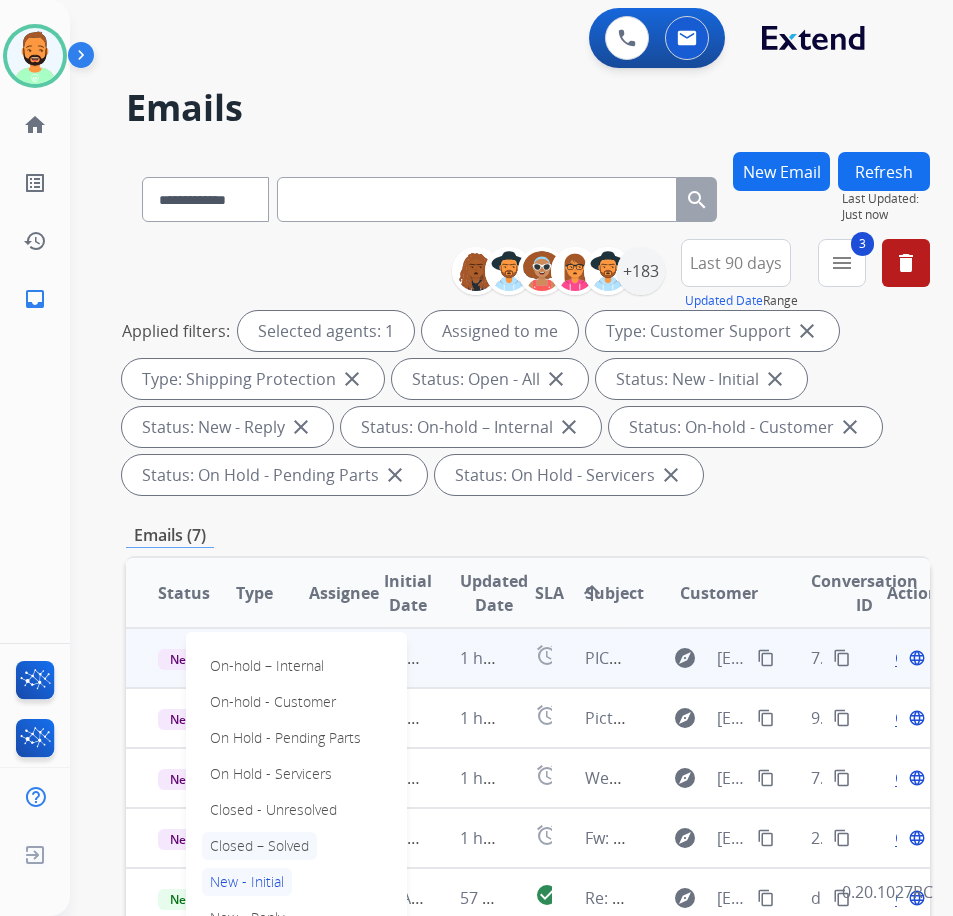 click on "Closed – Solved" at bounding box center [259, 846] 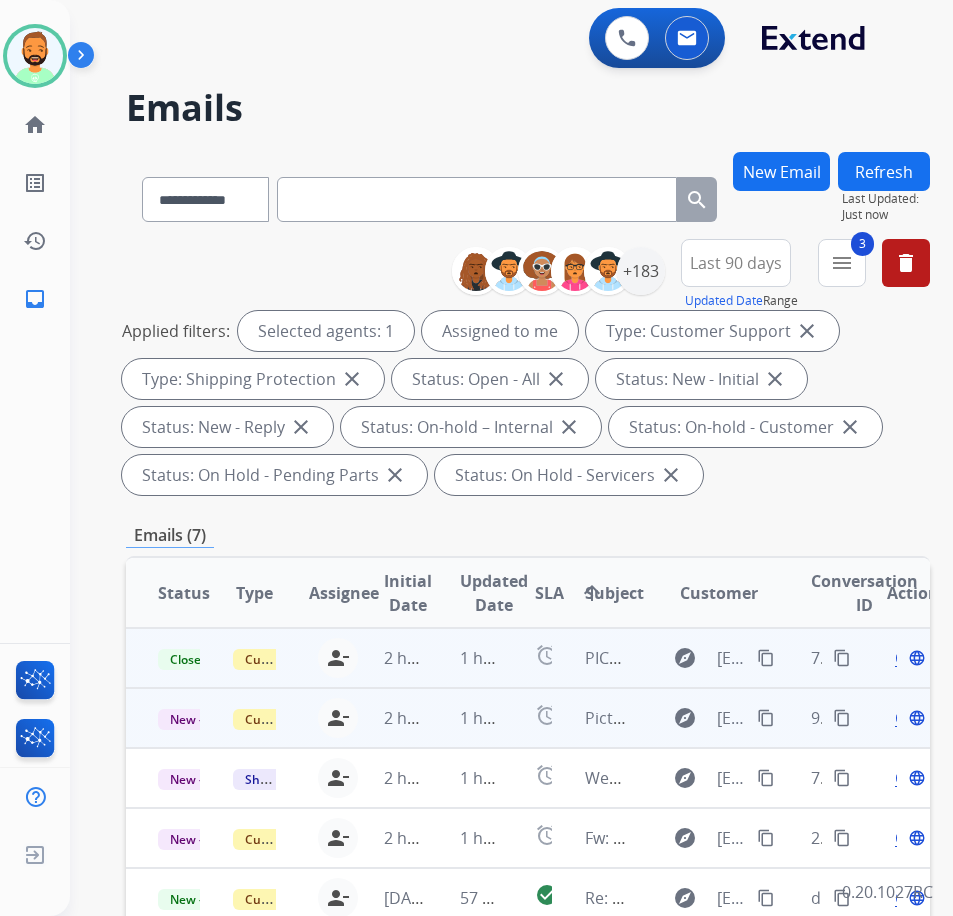 click on "1 hour ago" at bounding box center [465, 718] 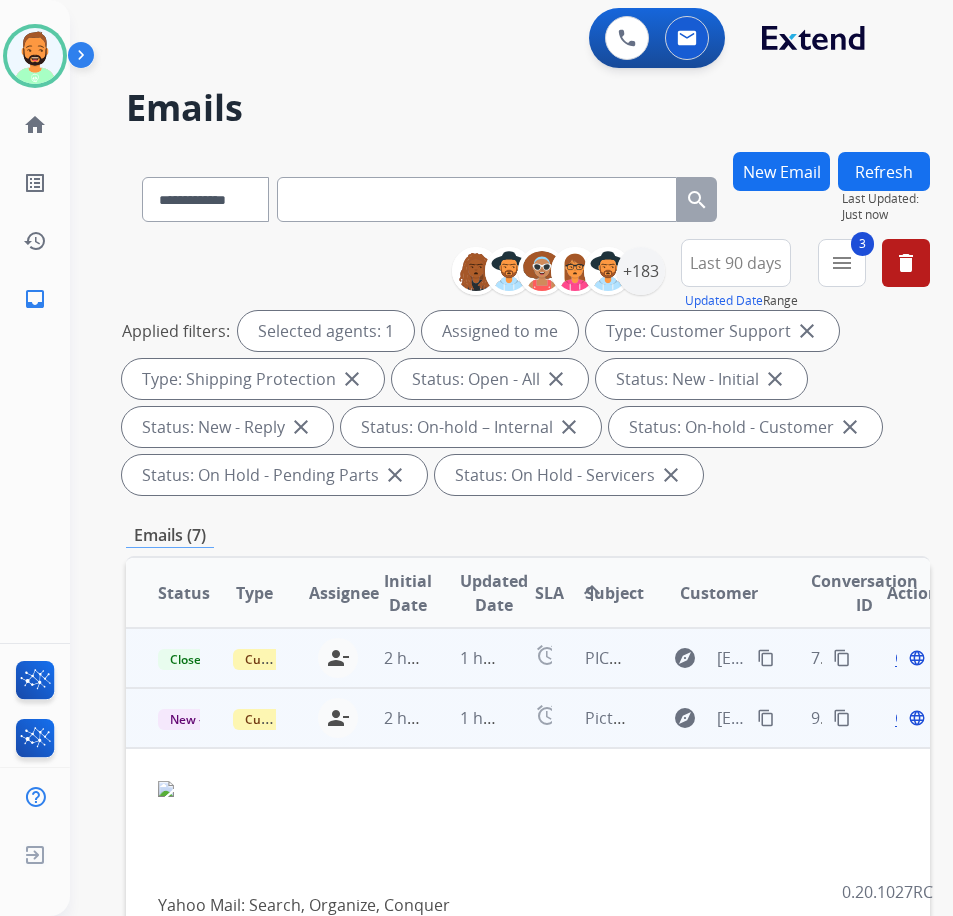 scroll, scrollTop: 40, scrollLeft: 0, axis: vertical 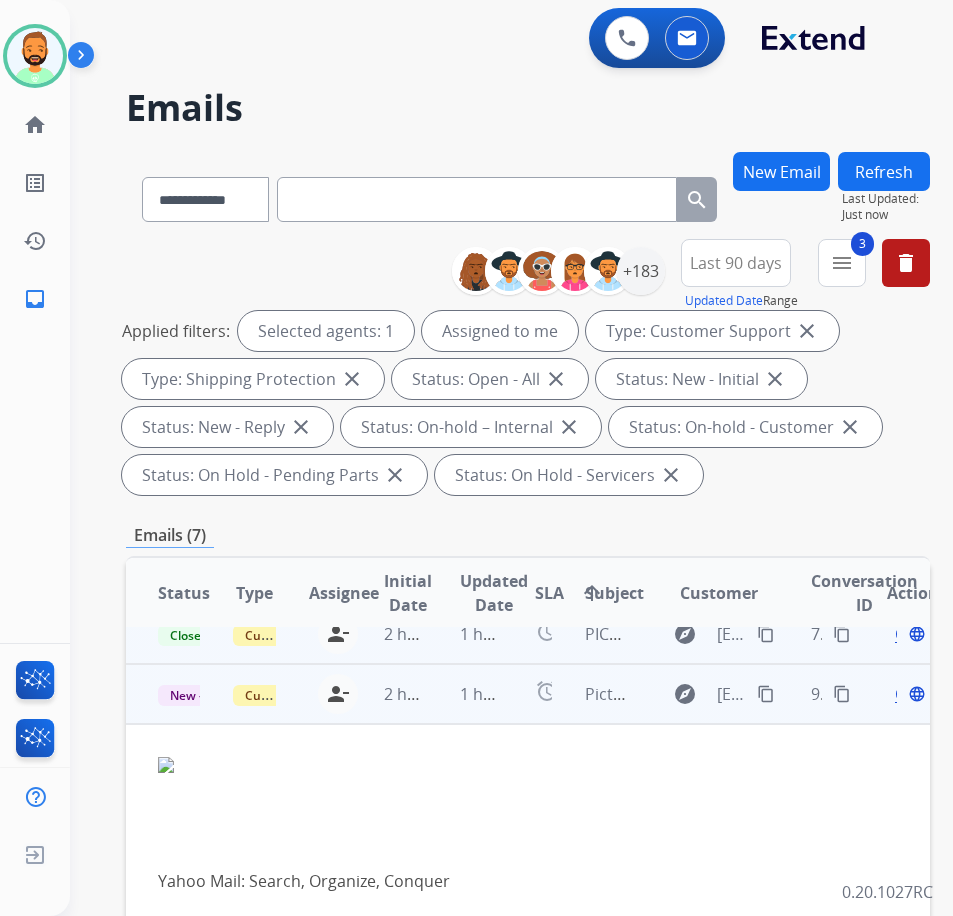 click on "1 hour ago" at bounding box center [465, 694] 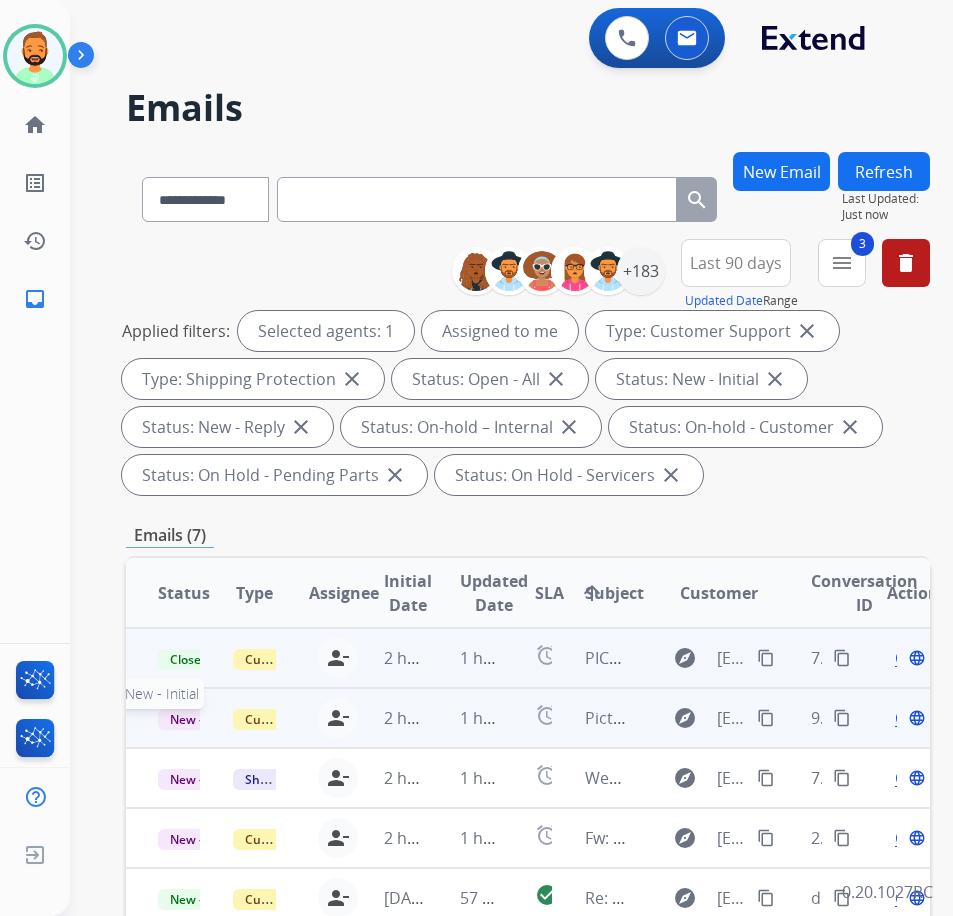click on "New - Initial" at bounding box center [204, 719] 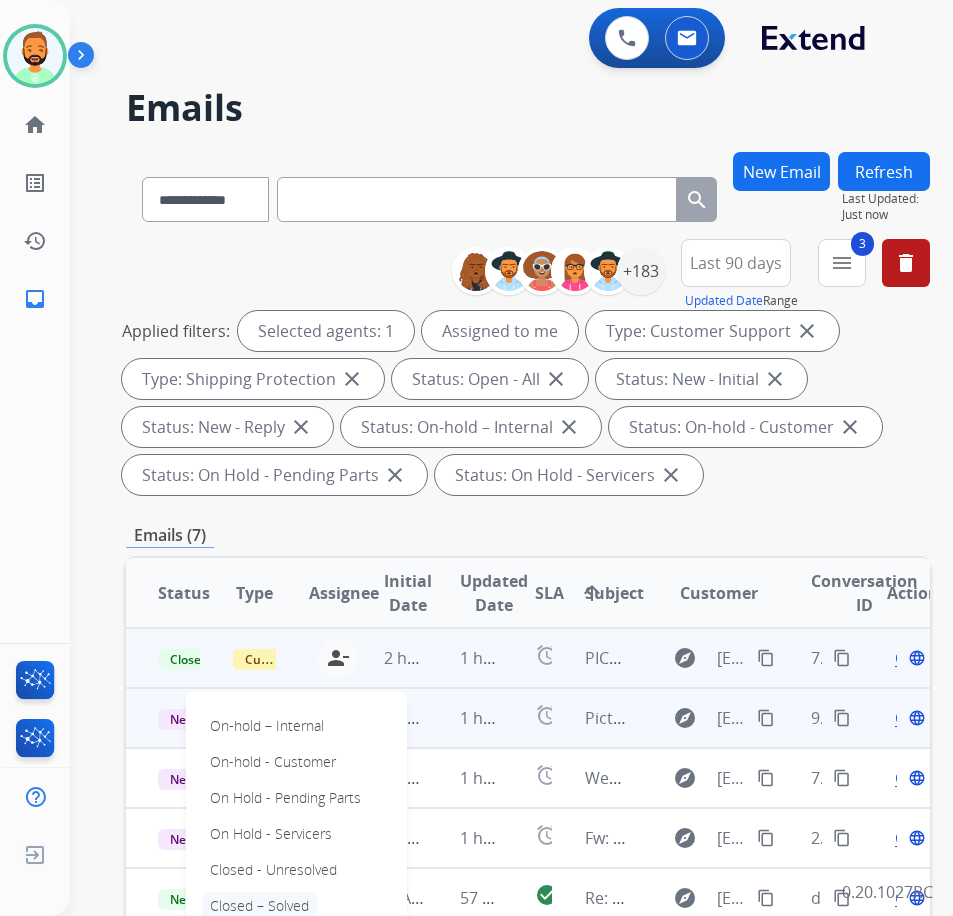click on "Closed – Solved" at bounding box center [259, 906] 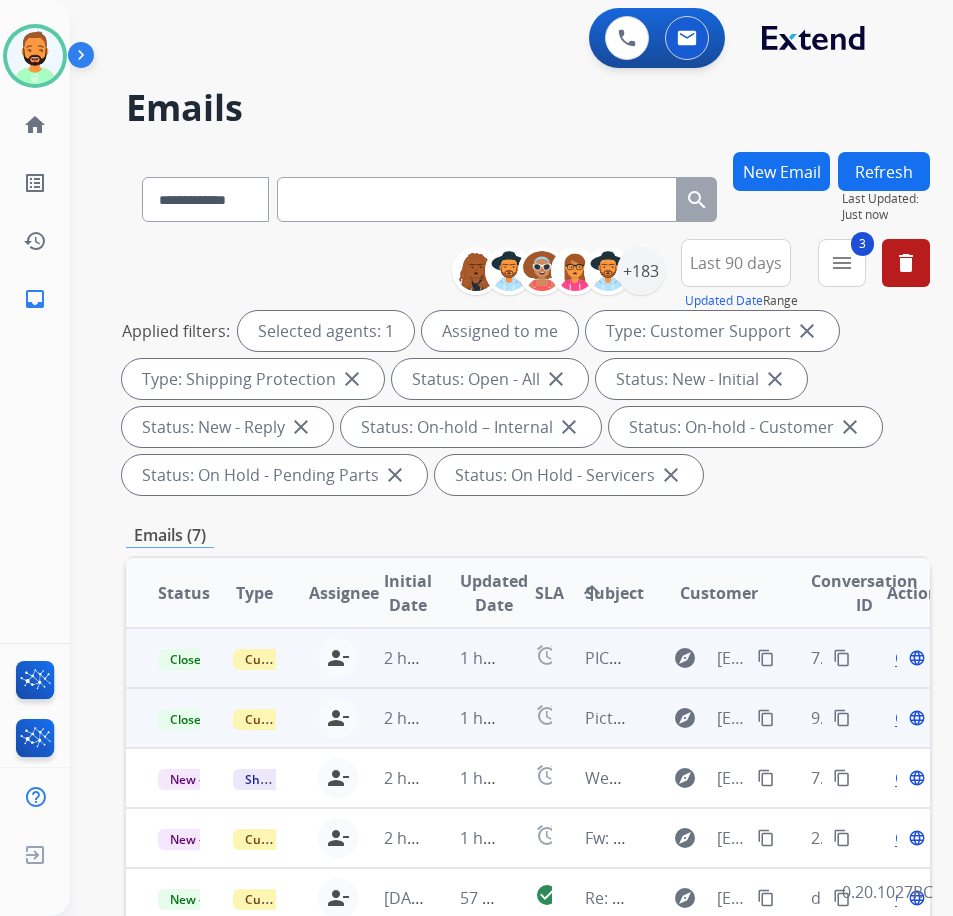 click on "Refresh" at bounding box center (884, 171) 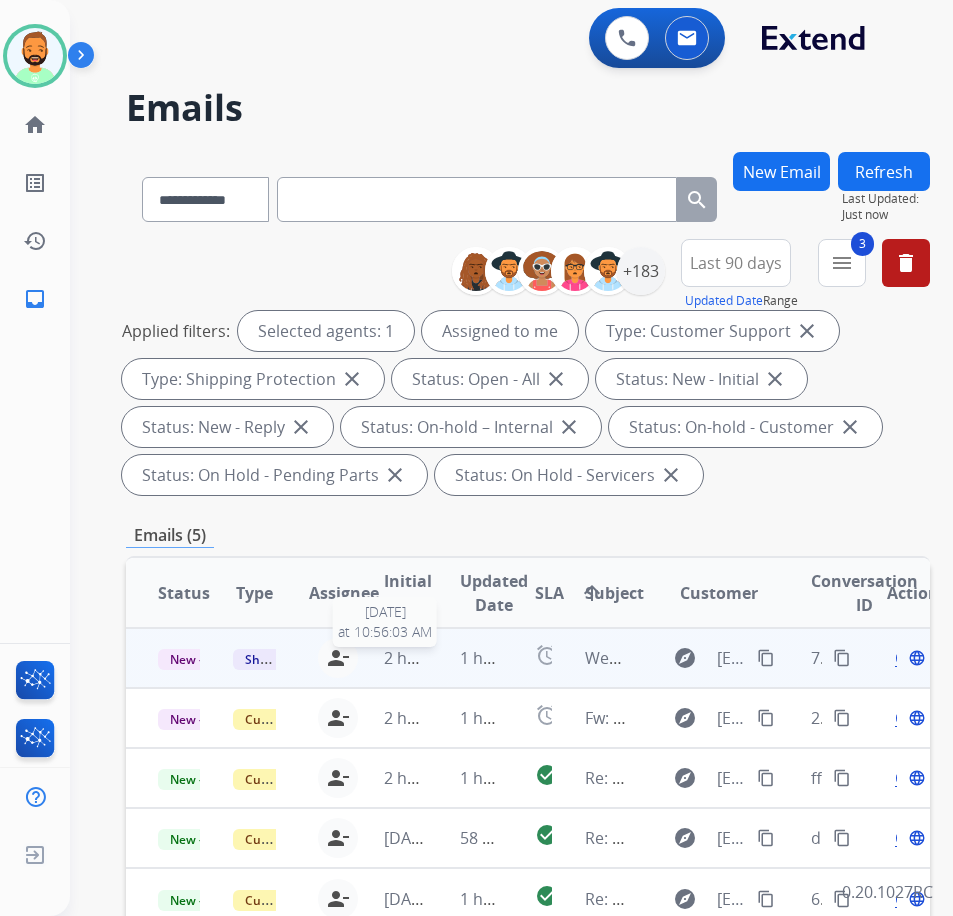 click on "2 hours ago" at bounding box center (429, 658) 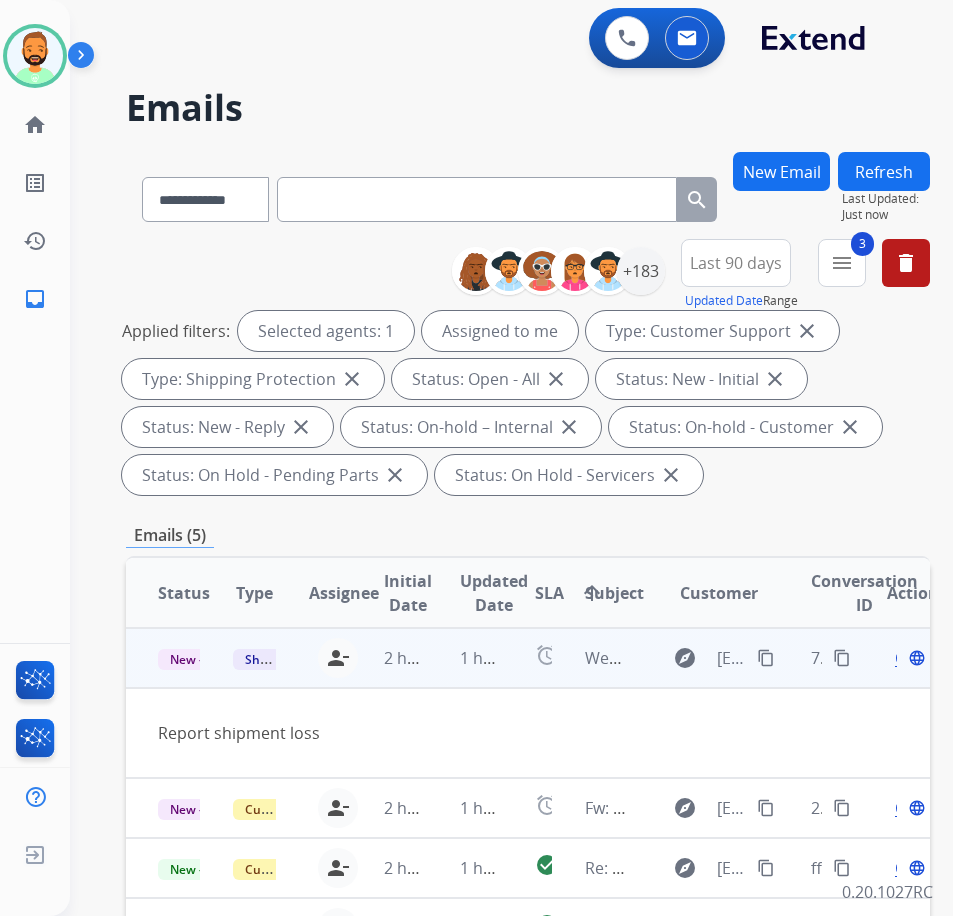 click on "content_copy" at bounding box center [766, 658] 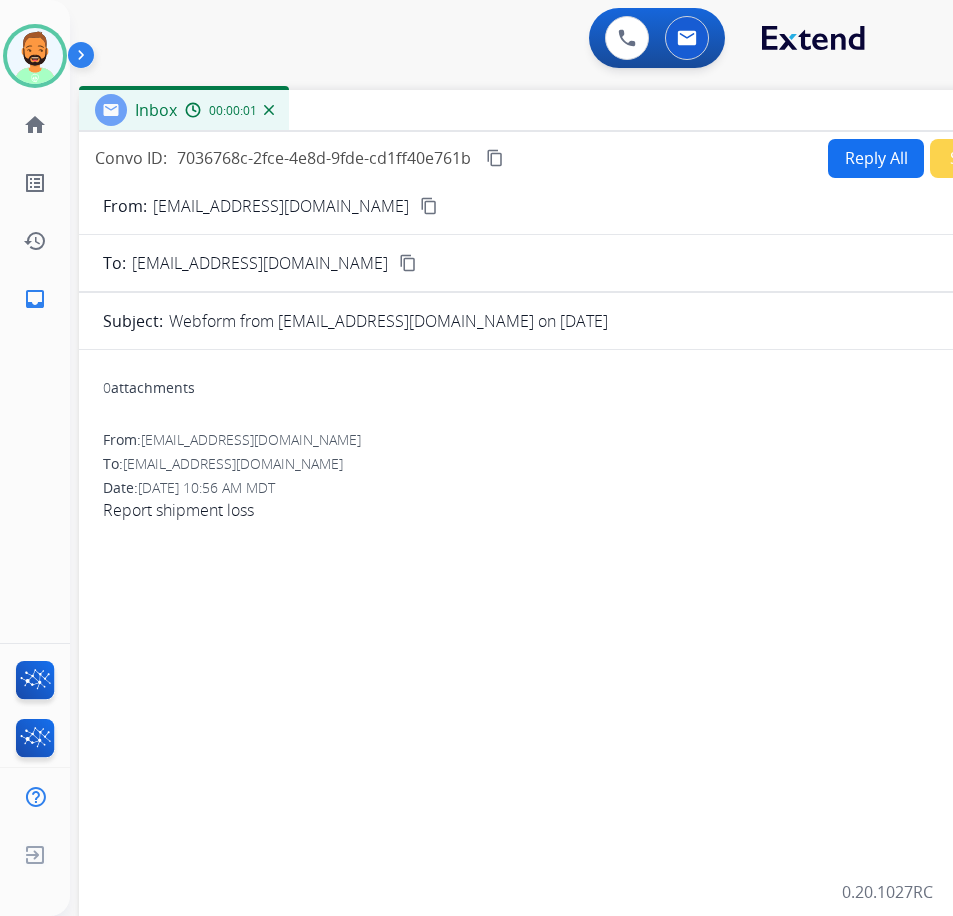 drag, startPoint x: 422, startPoint y: 137, endPoint x: 596, endPoint y: 105, distance: 176.91806 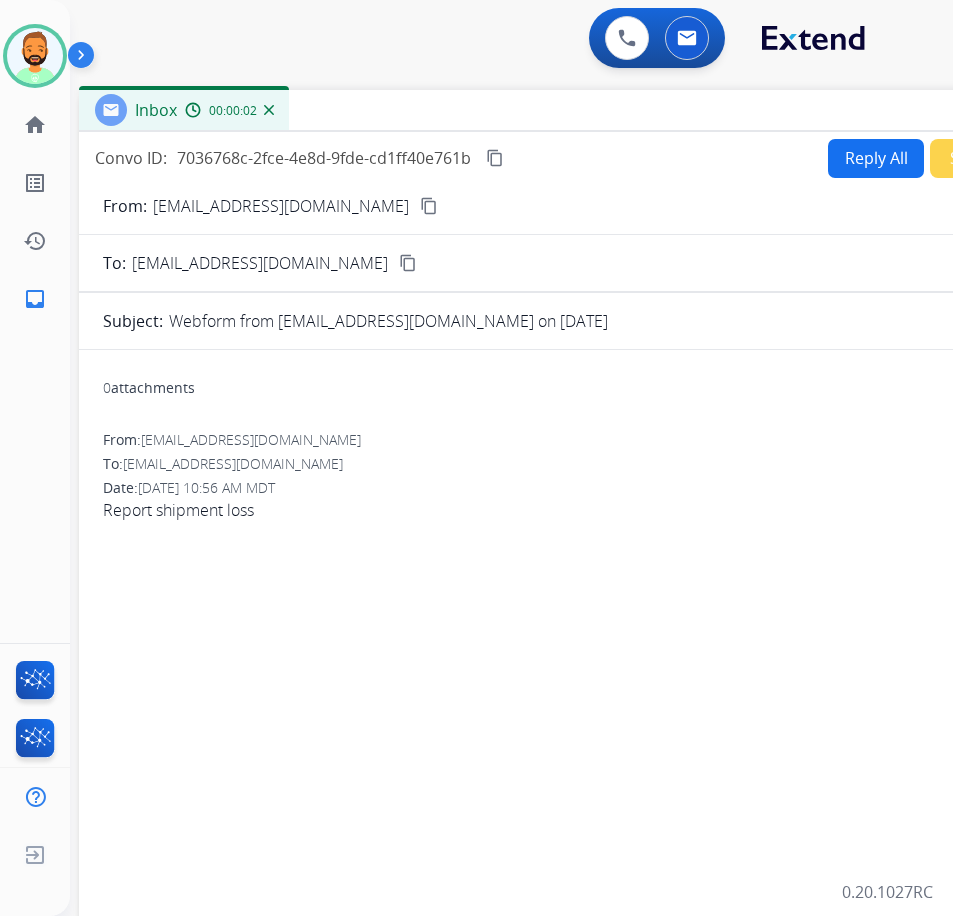 click on "Reply All" at bounding box center [876, 158] 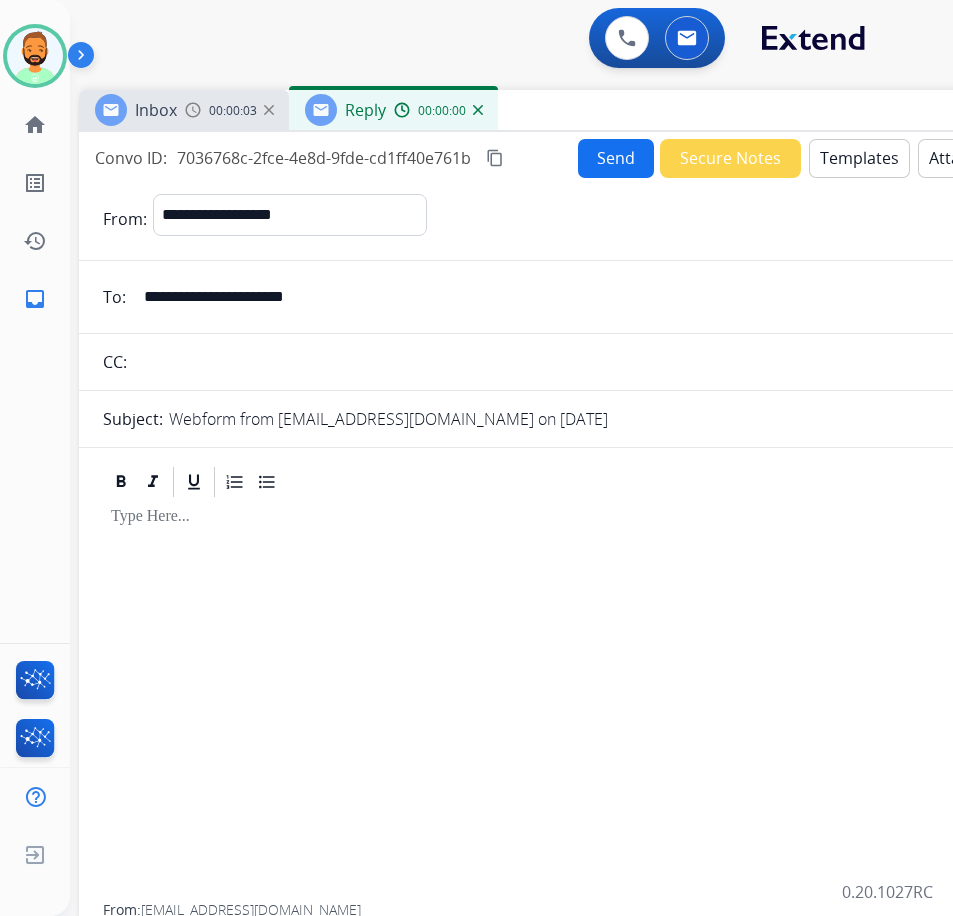 click on "Templates" at bounding box center [859, 158] 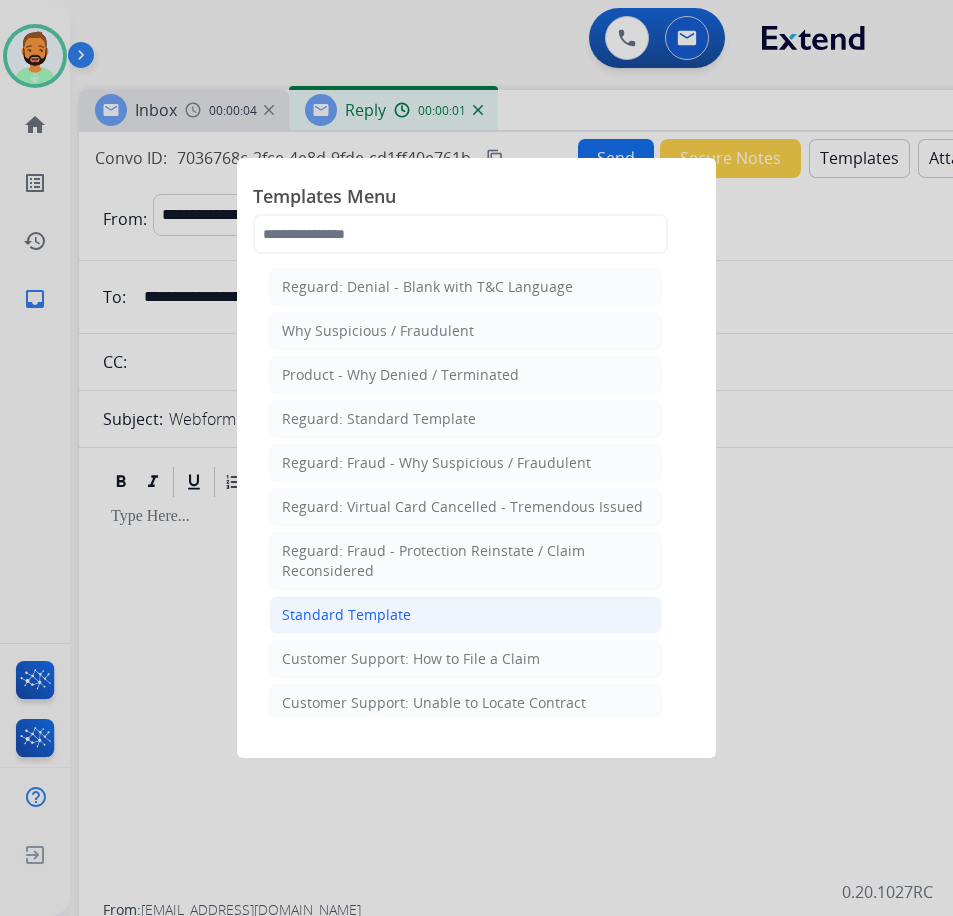 click on "Standard Template" 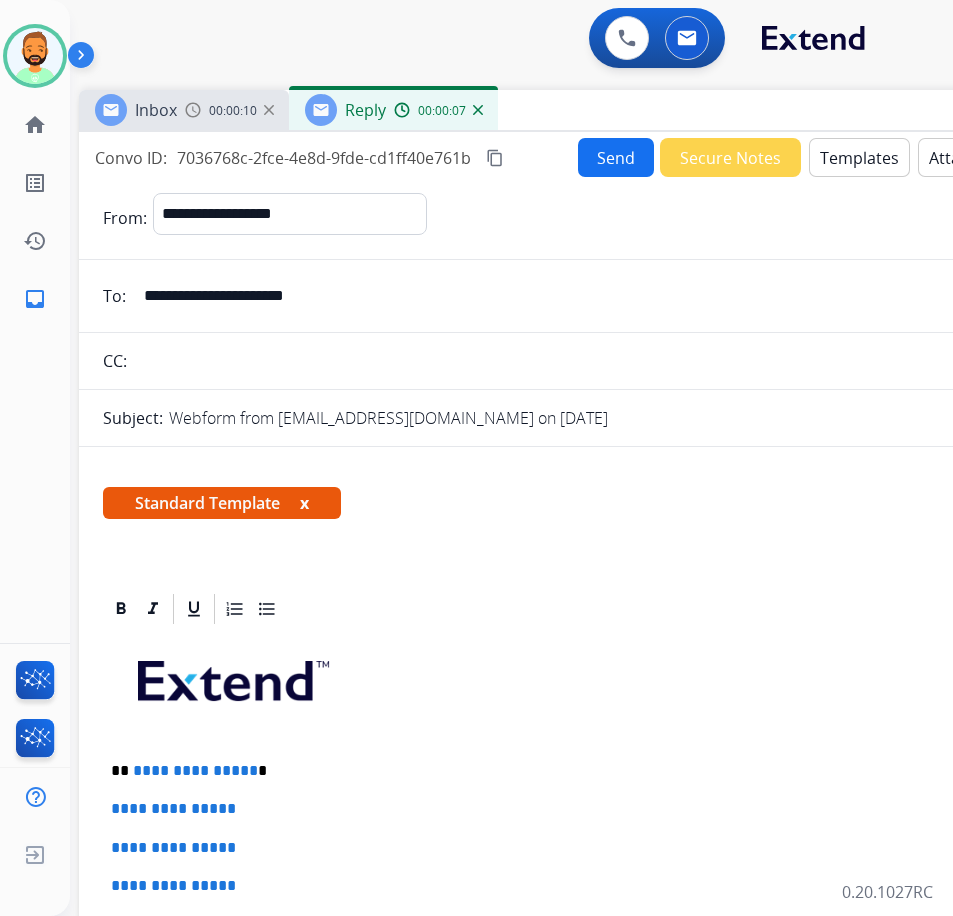 click on "**********" at bounding box center [571, 771] 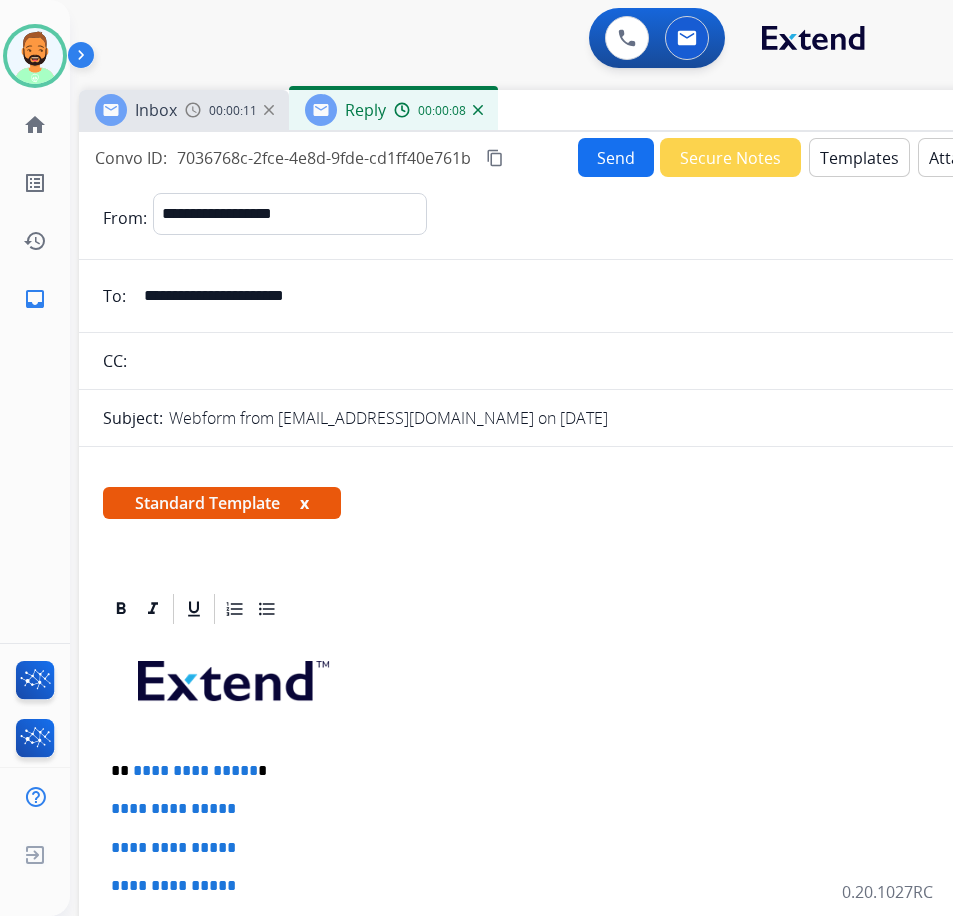 type 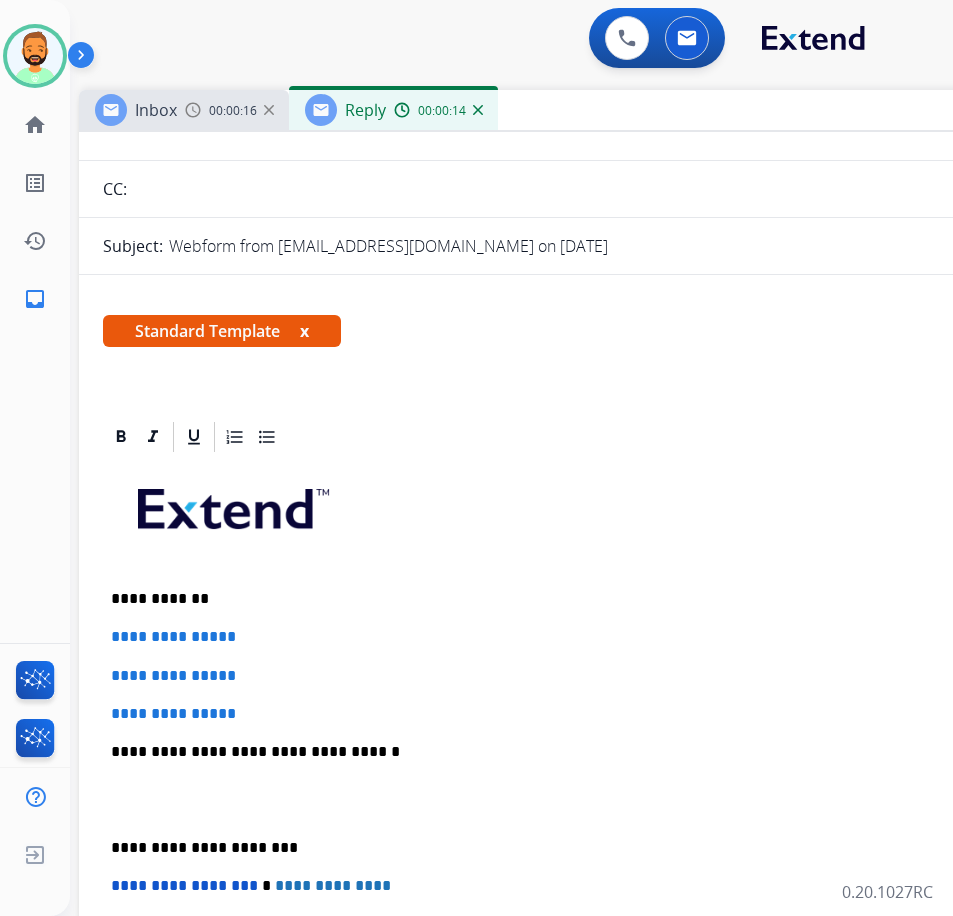 scroll, scrollTop: 200, scrollLeft: 0, axis: vertical 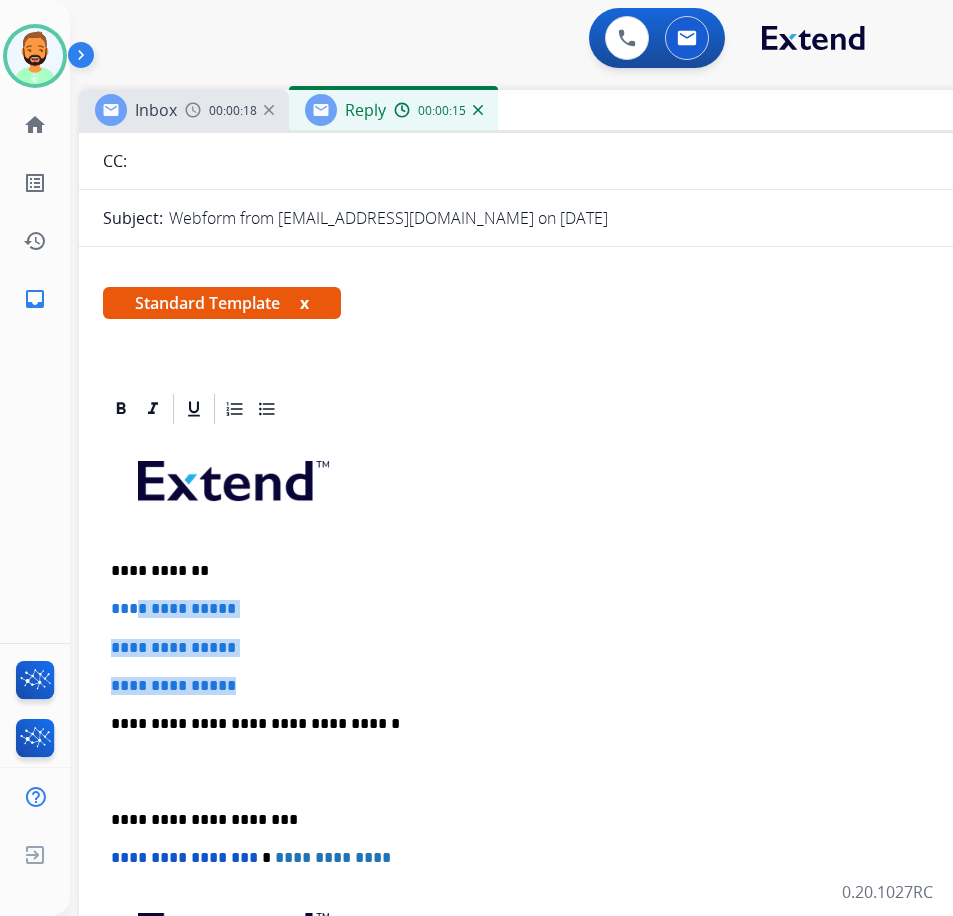 drag, startPoint x: 263, startPoint y: 680, endPoint x: 140, endPoint y: 613, distance: 140.06427 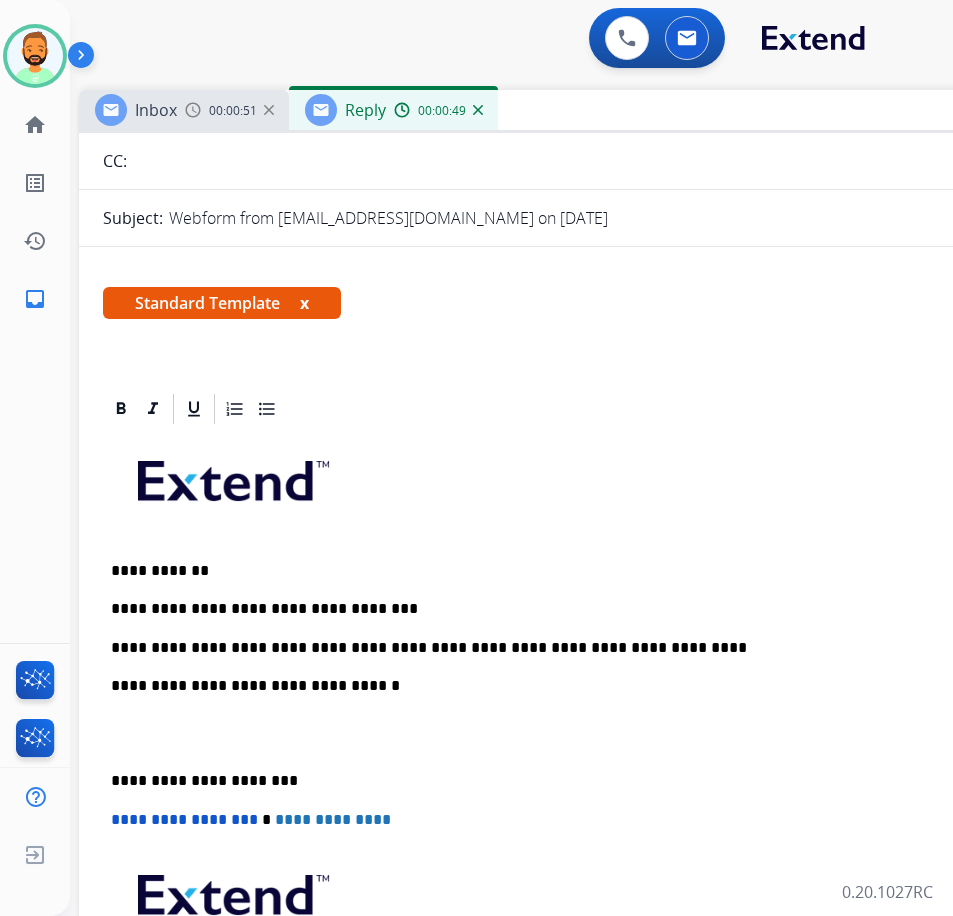 click on "**********" at bounding box center (571, 648) 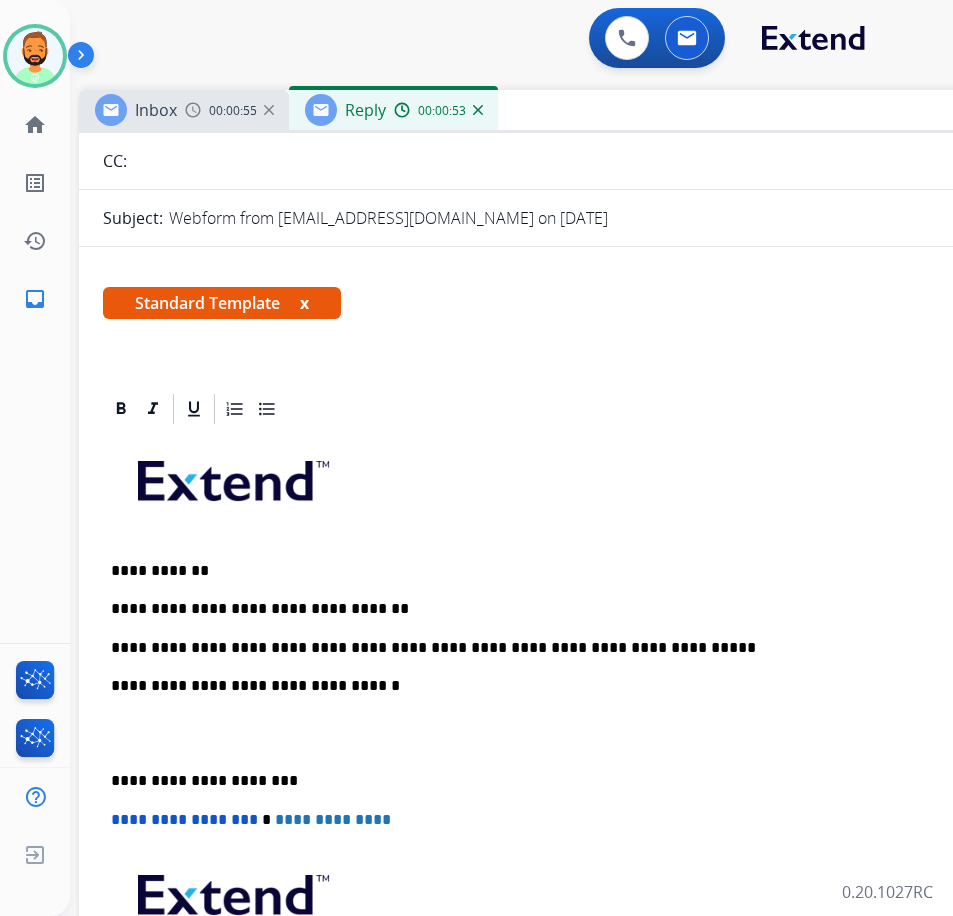 click on "**********" at bounding box center (579, 752) 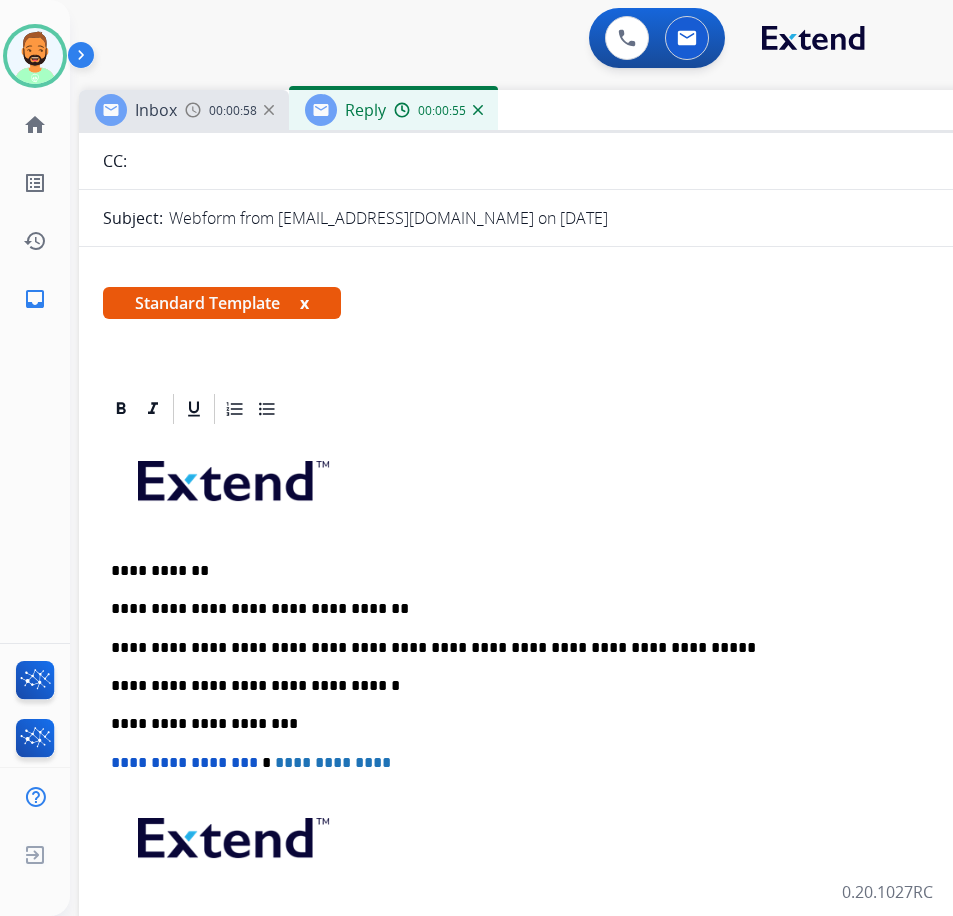 scroll, scrollTop: 0, scrollLeft: 0, axis: both 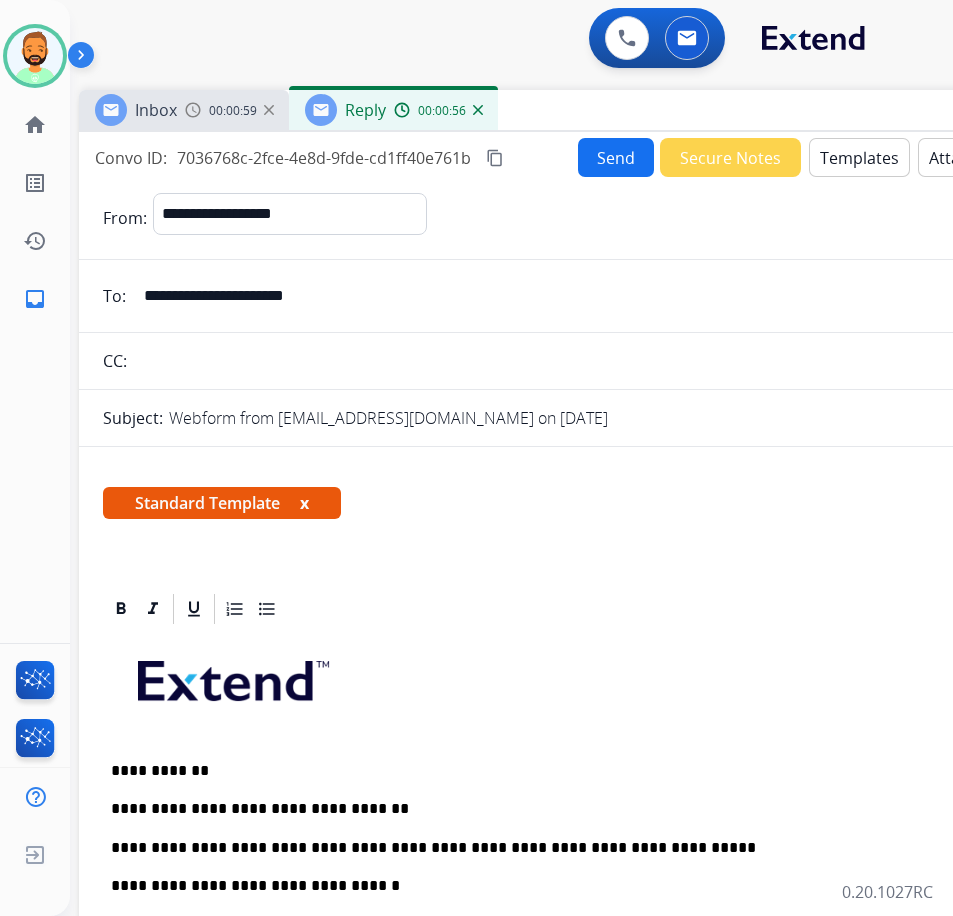 click on "Send" at bounding box center (616, 157) 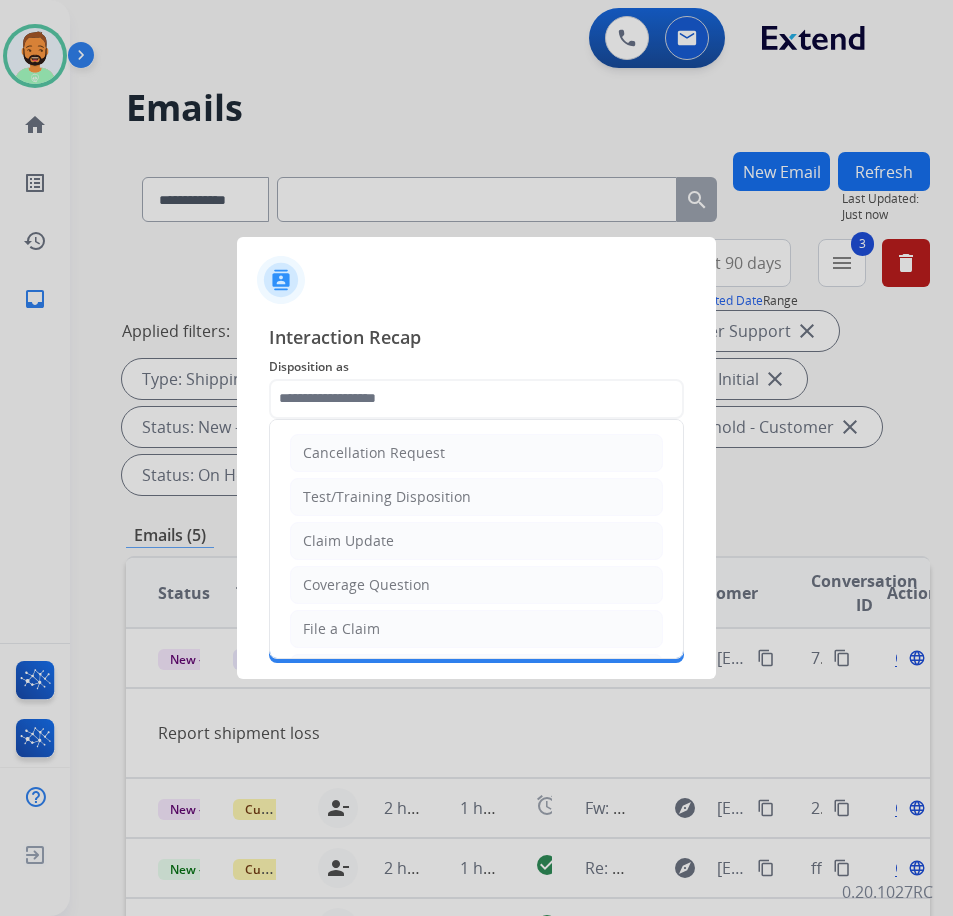 click 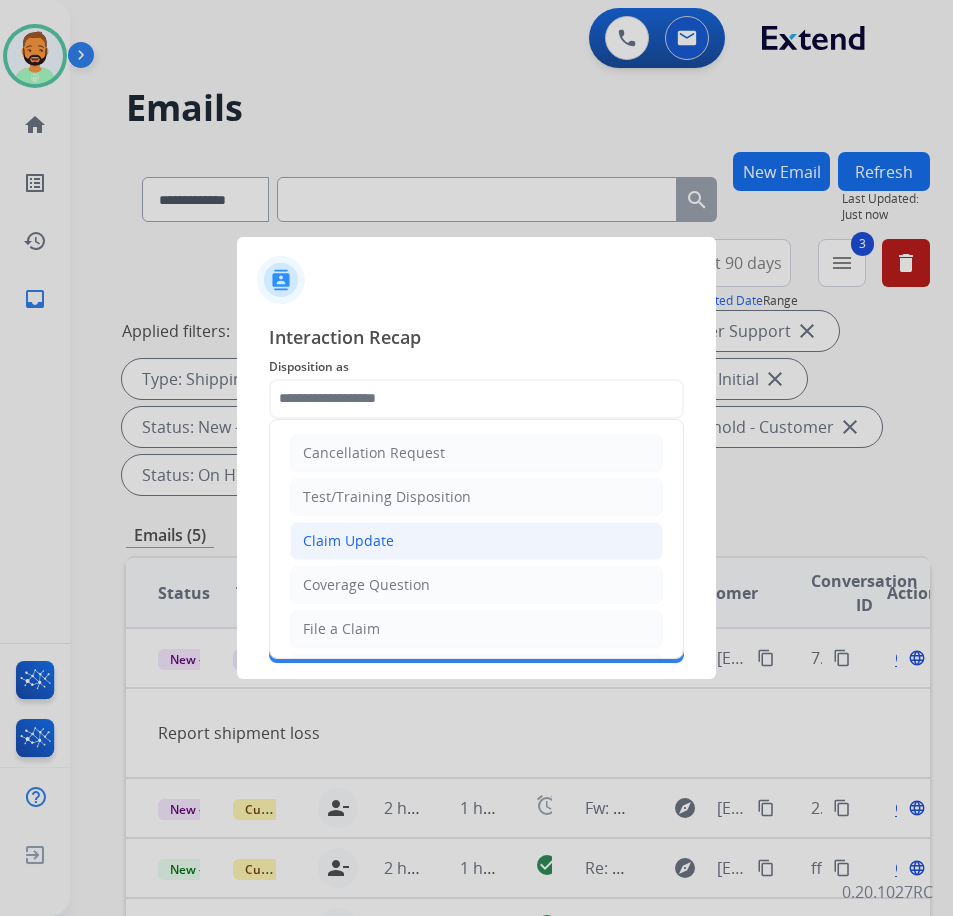 click on "Claim Update" 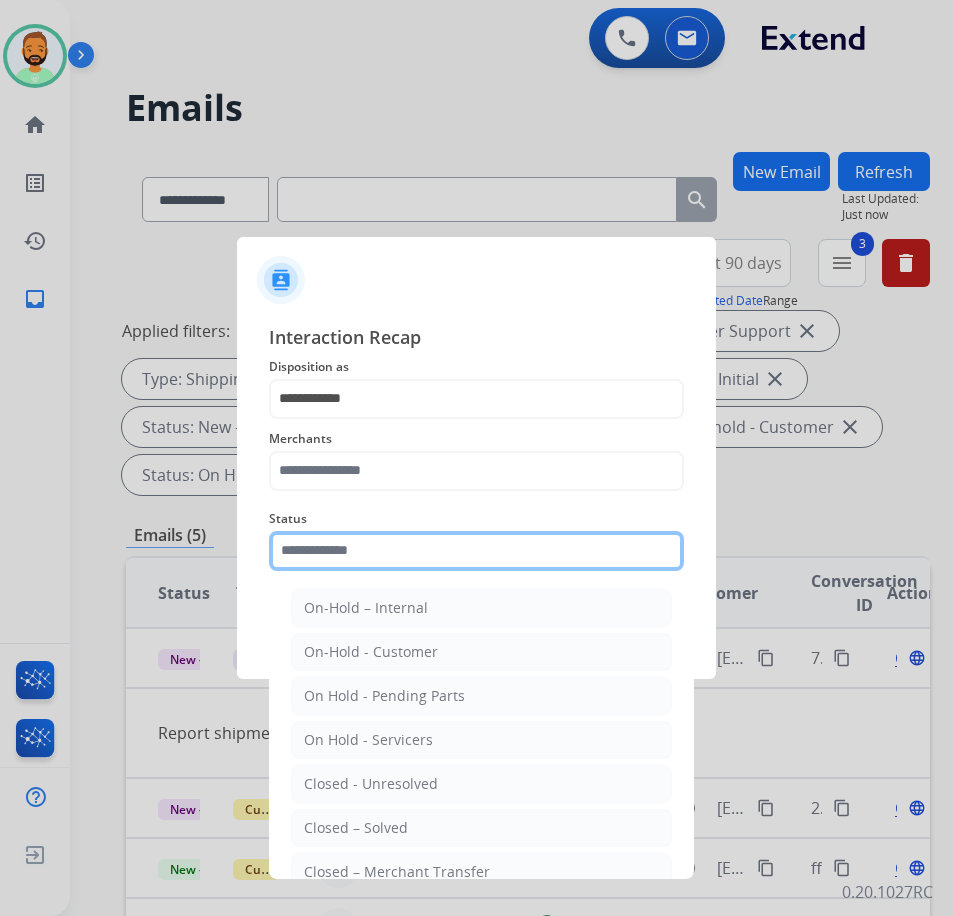 click 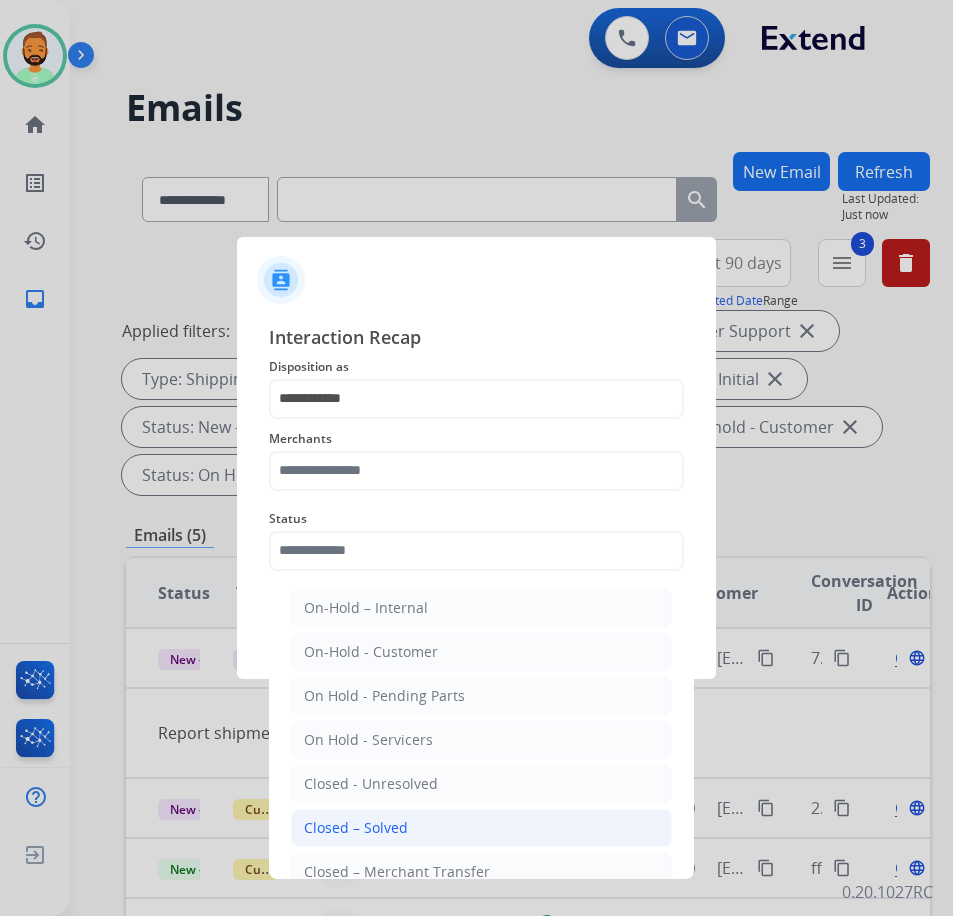 click on "Closed – Solved" 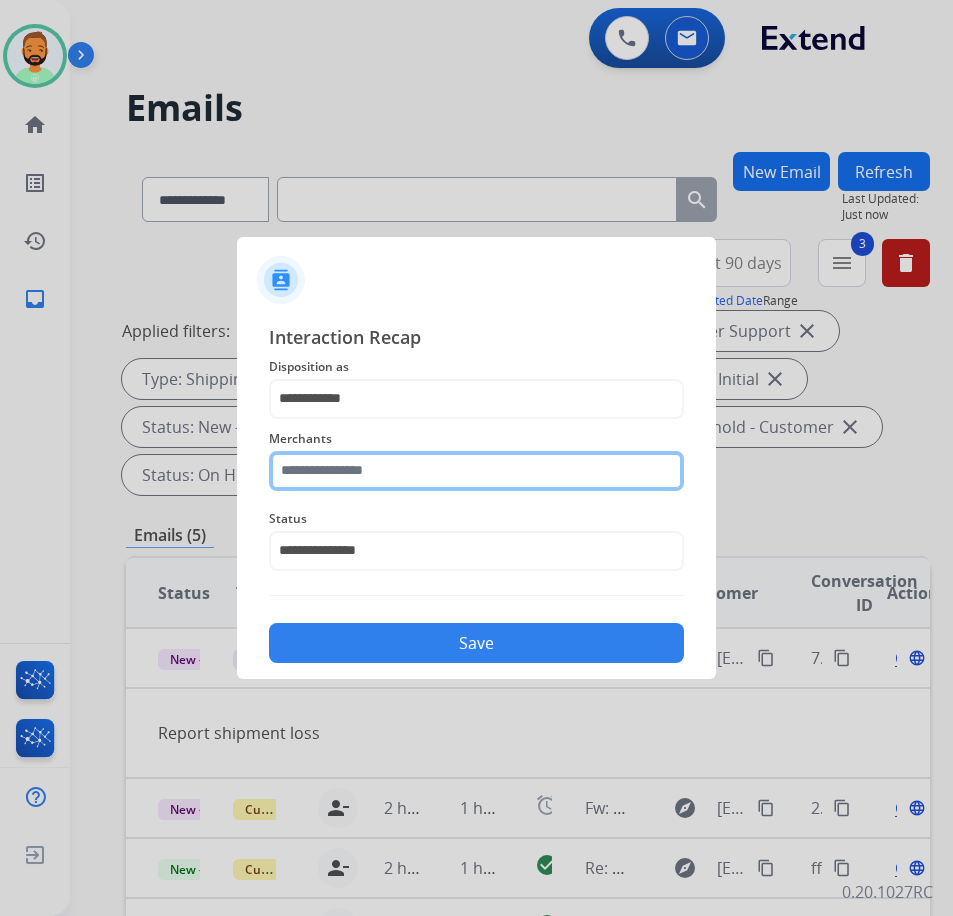 click 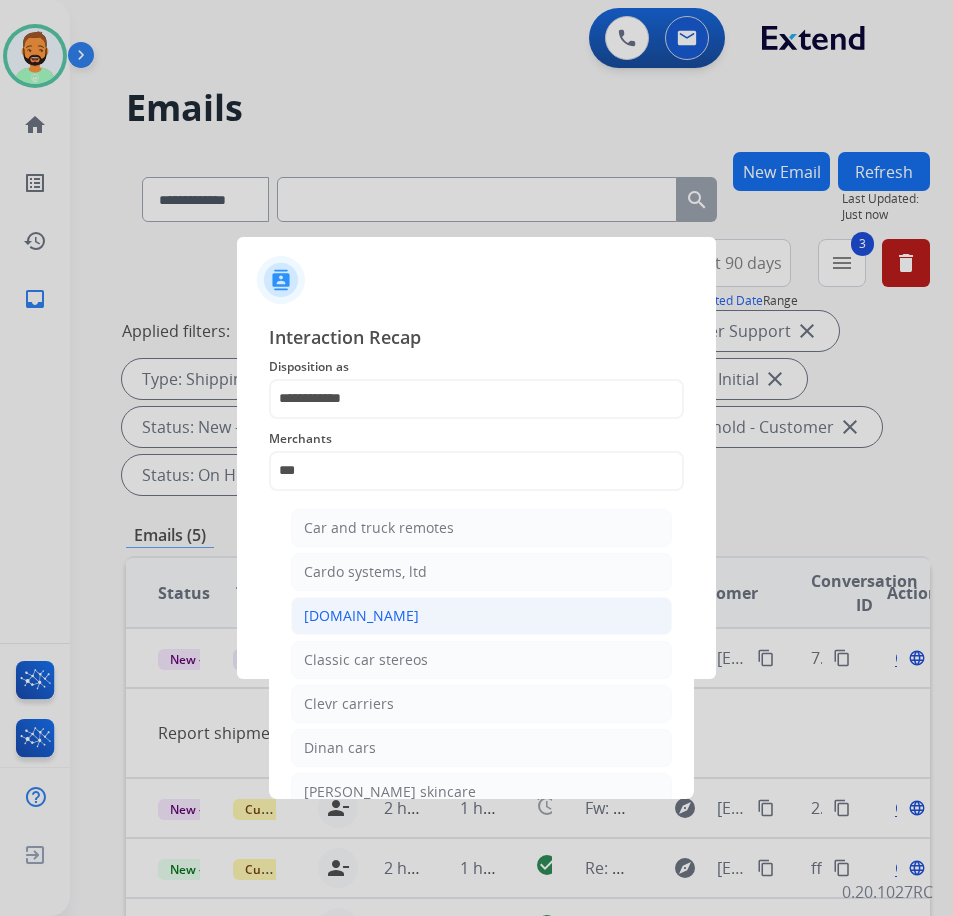 click on "[DOMAIN_NAME]" 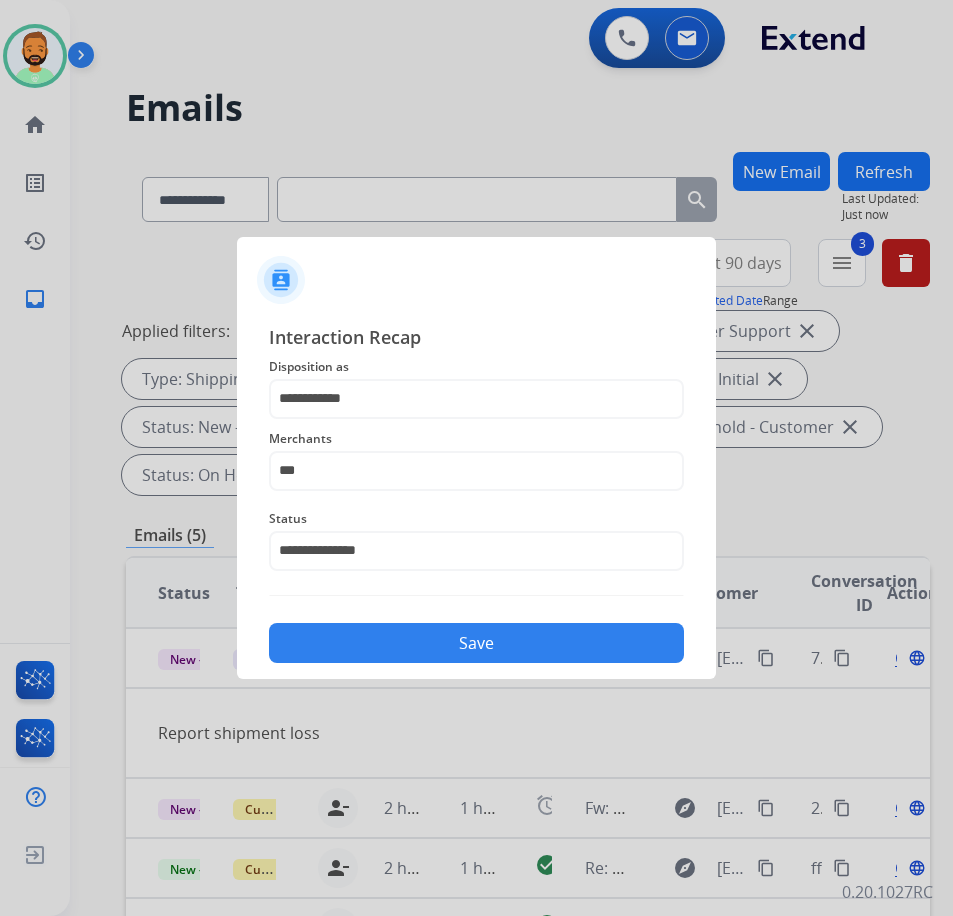 type on "**********" 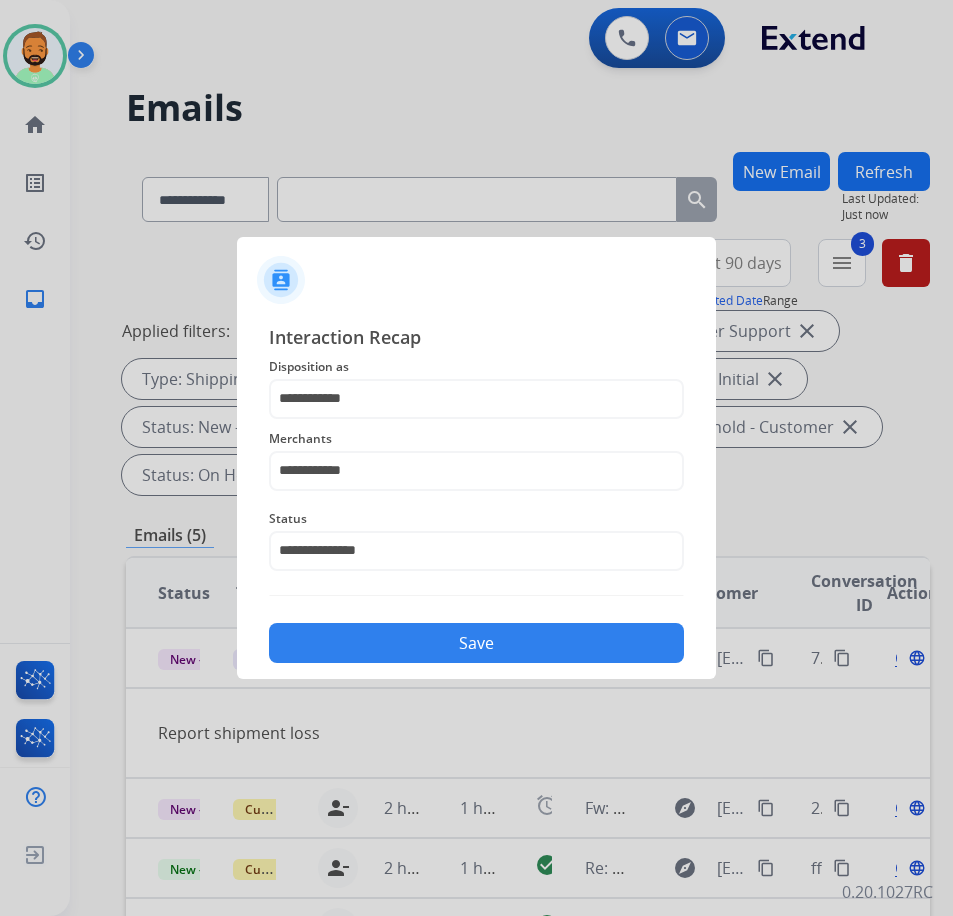 click on "Save" 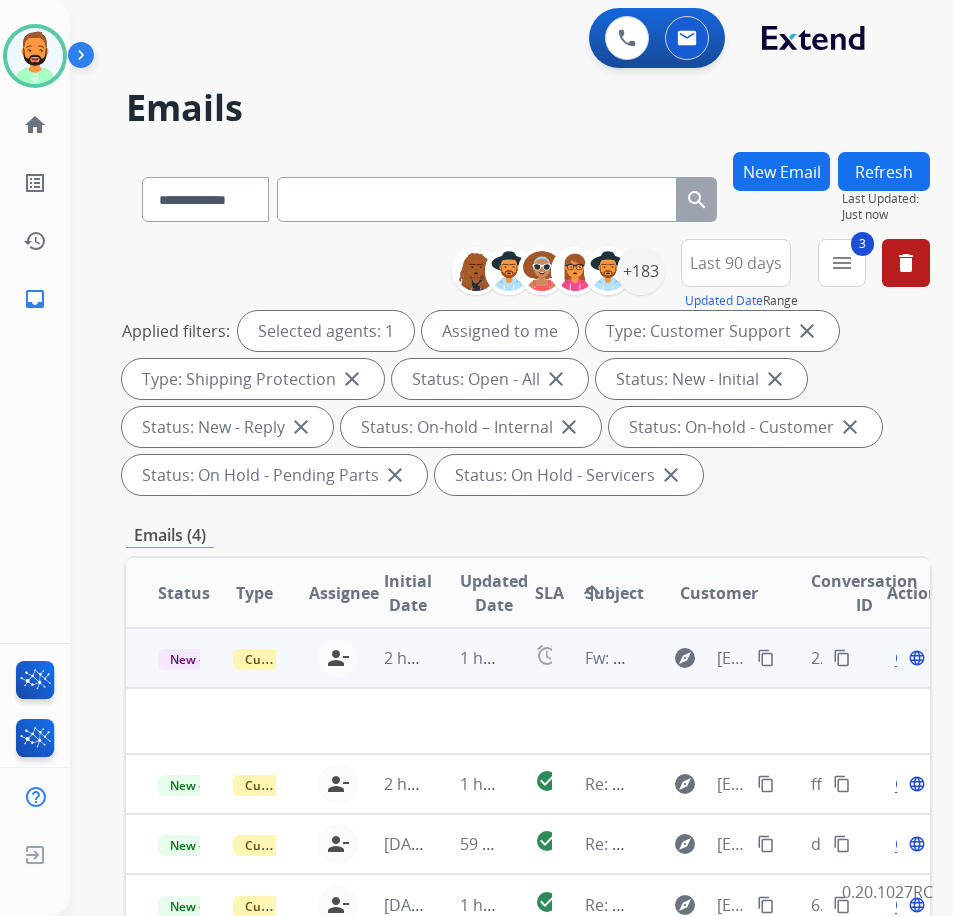 click on "1 hour ago" at bounding box center [465, 658] 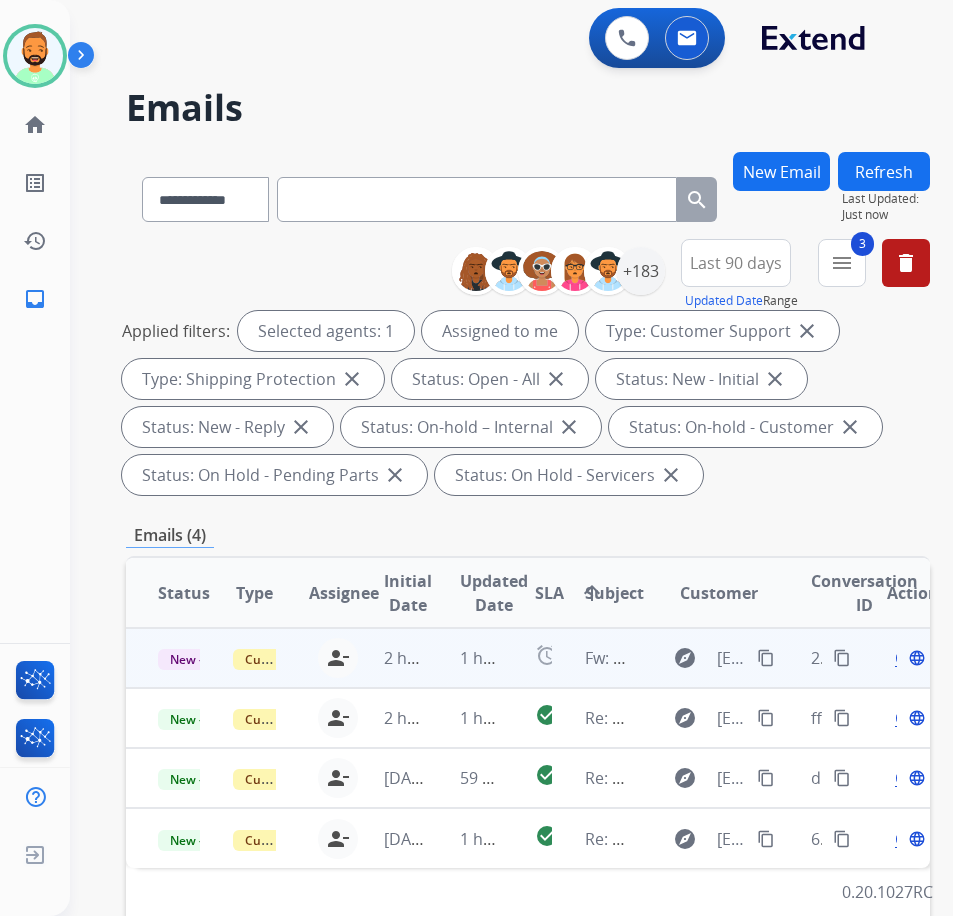click on "1 hour ago" at bounding box center [465, 658] 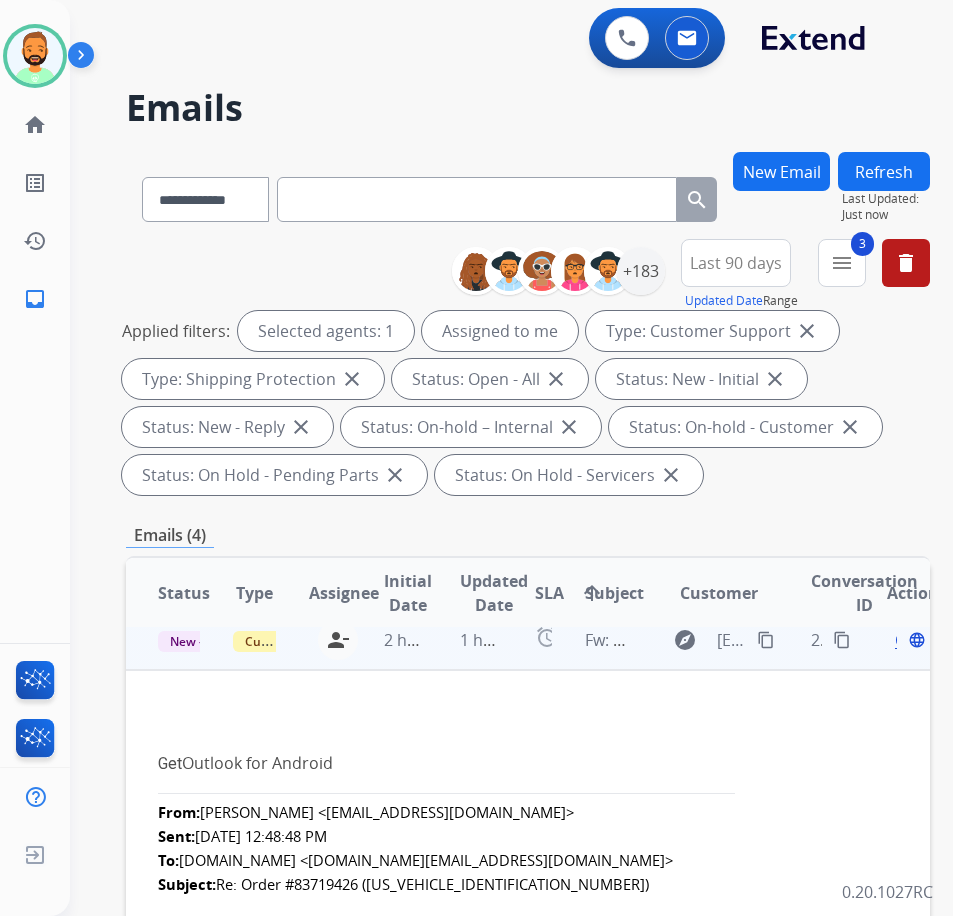 scroll, scrollTop: 0, scrollLeft: 0, axis: both 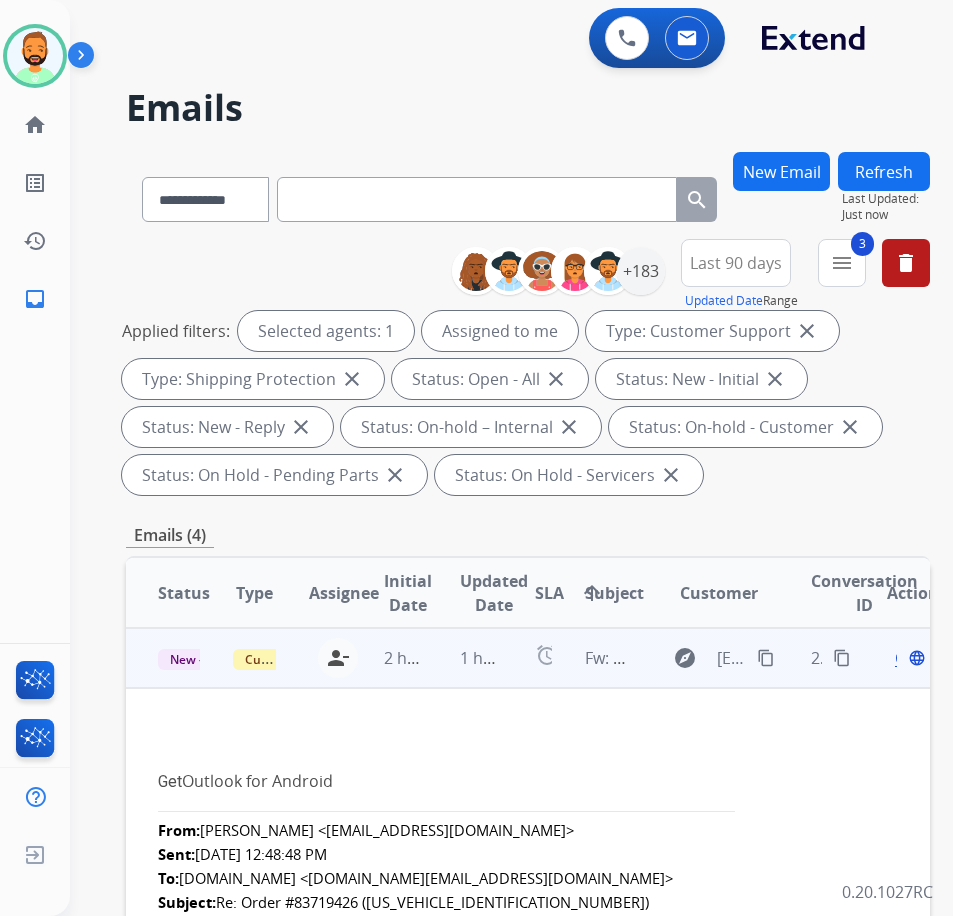 click on "Open" at bounding box center [915, 658] 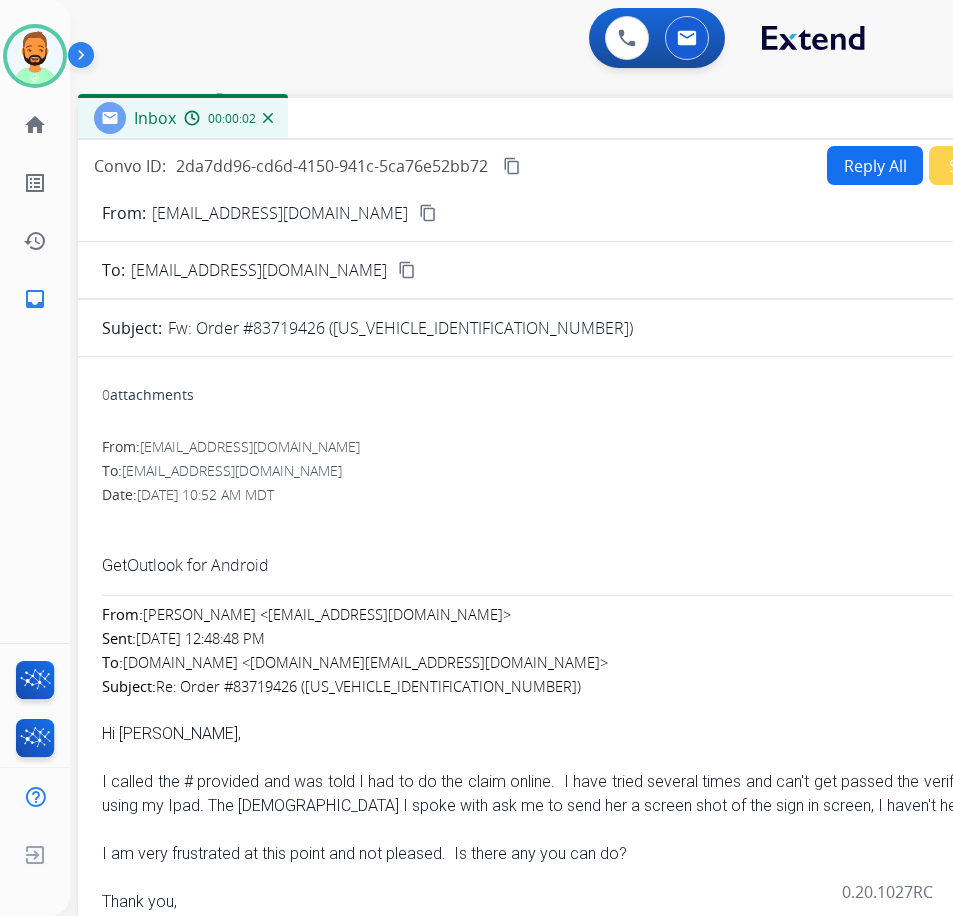 drag, startPoint x: 500, startPoint y: 147, endPoint x: 672, endPoint y: 123, distance: 173.66635 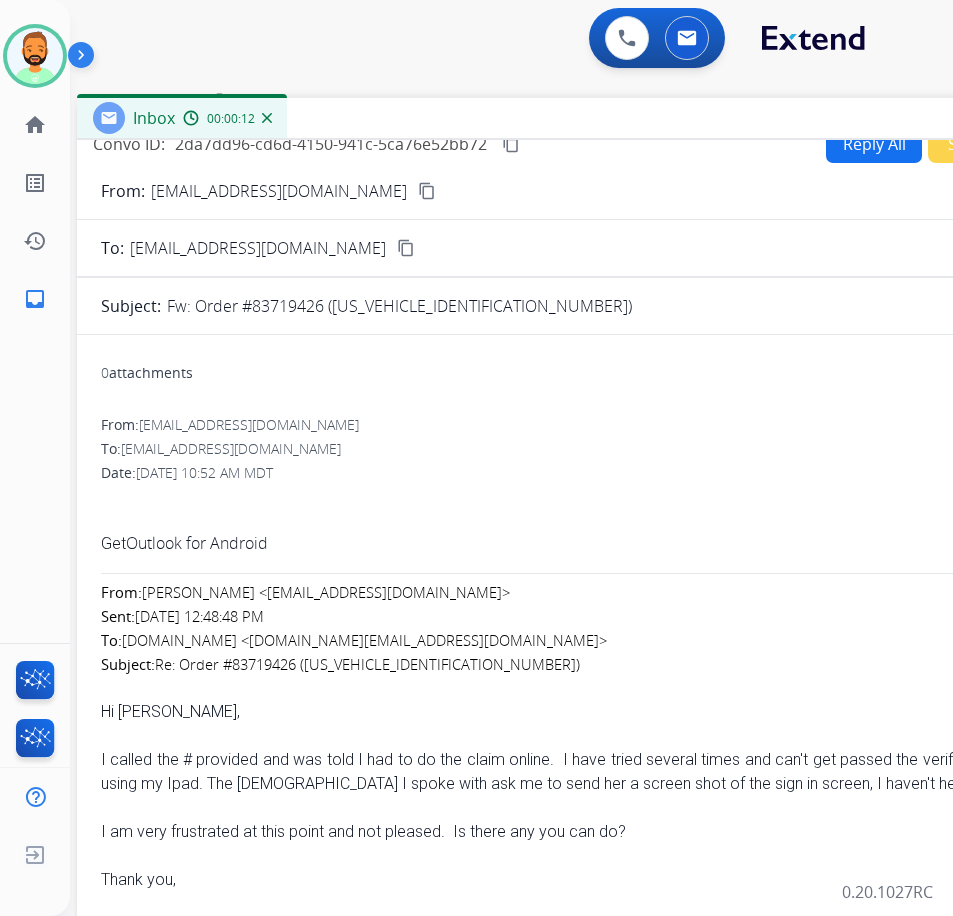 scroll, scrollTop: 0, scrollLeft: 0, axis: both 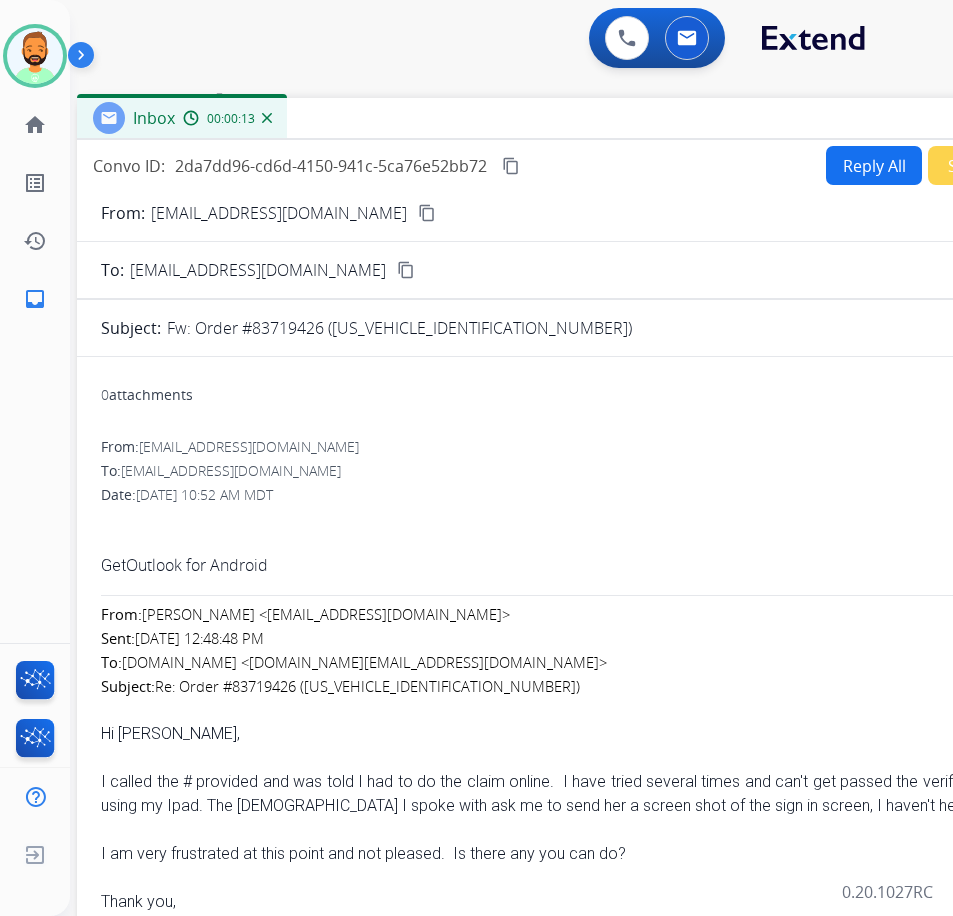 click on "Reply All" at bounding box center [874, 165] 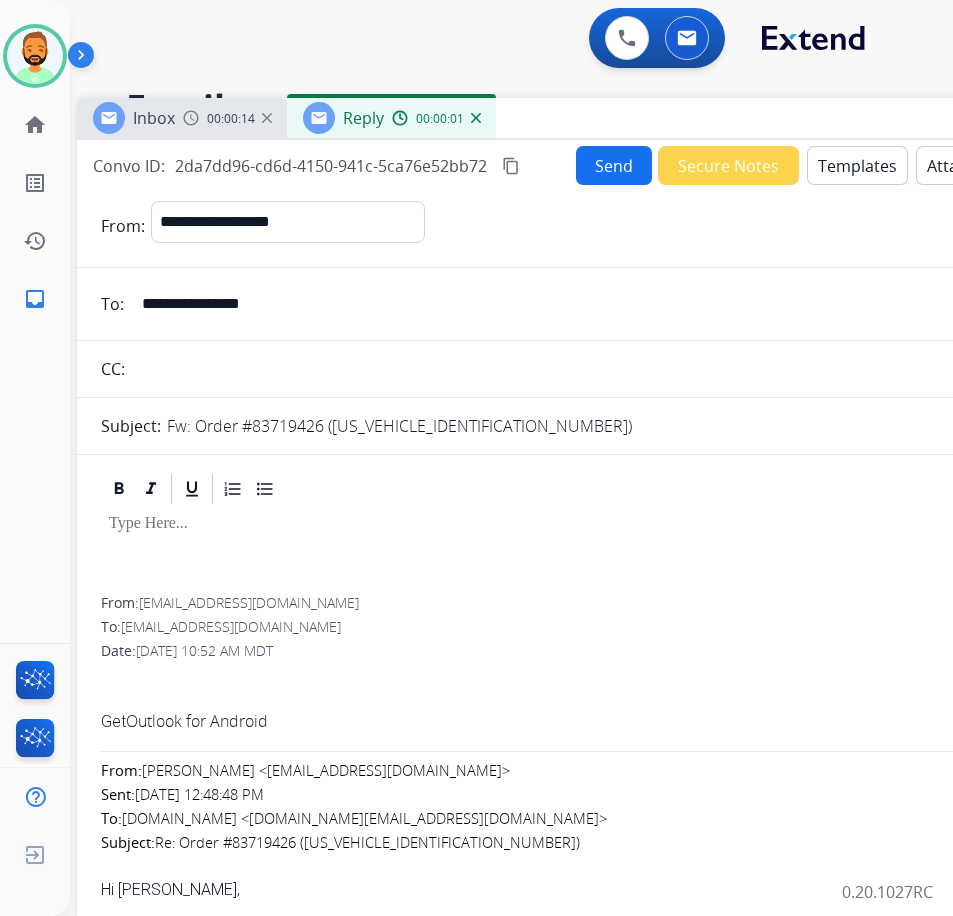 click on "Templates" at bounding box center (857, 165) 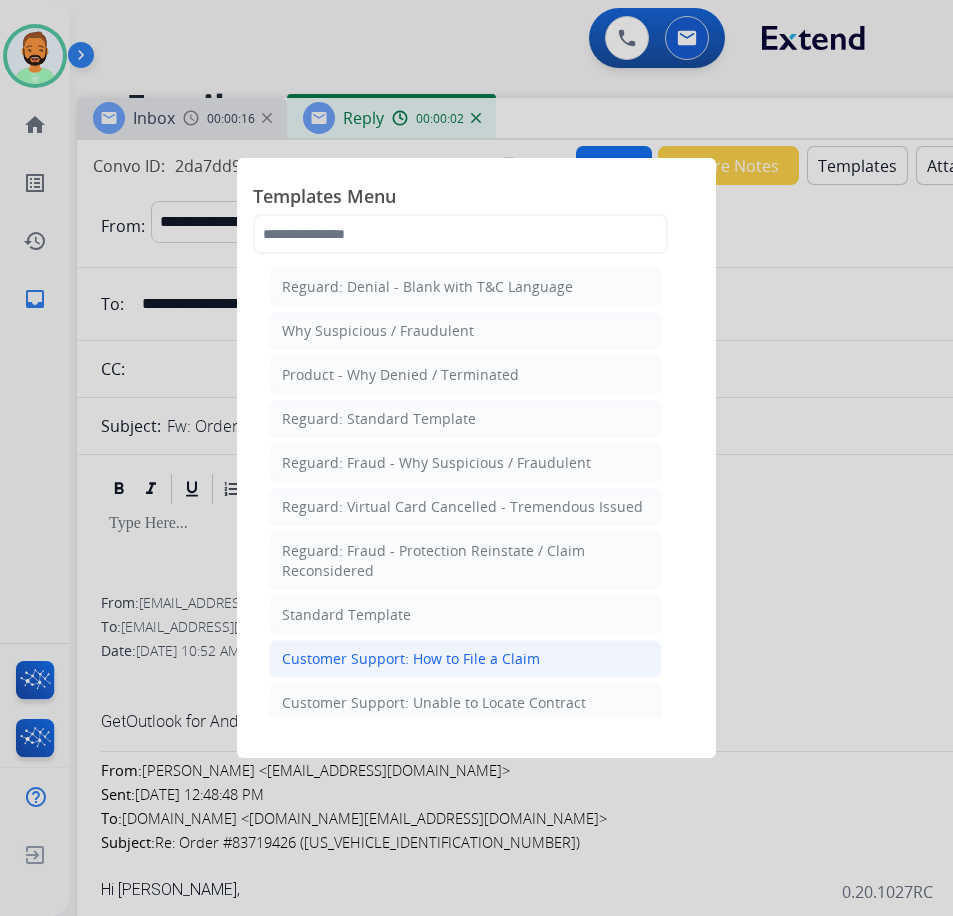 click on "Customer Support: How to File a Claim" 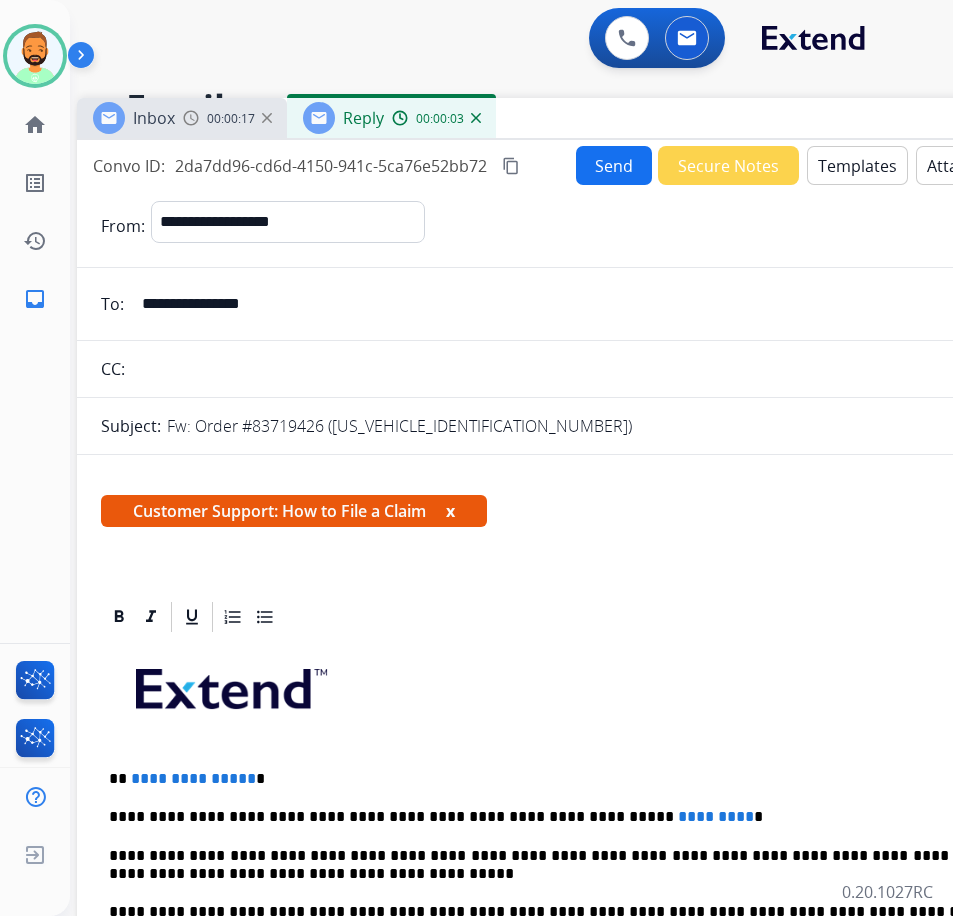 click on "**********" at bounding box center [569, 779] 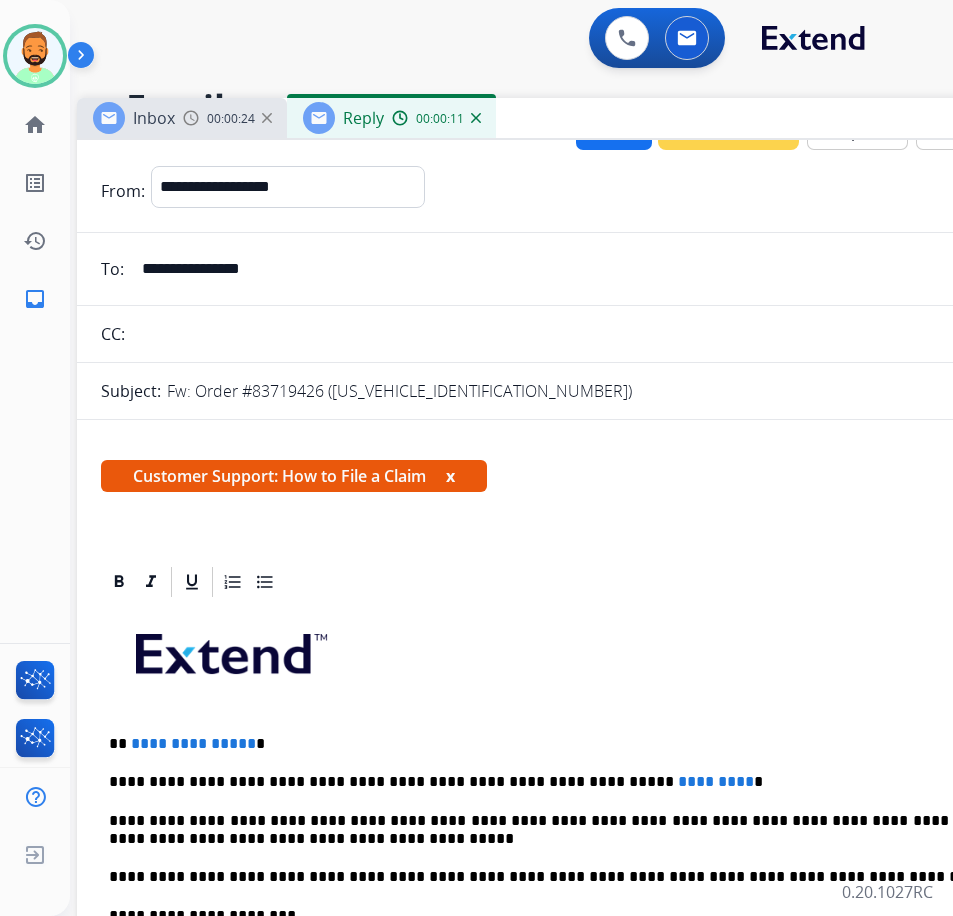 scroll, scrollTop: 0, scrollLeft: 0, axis: both 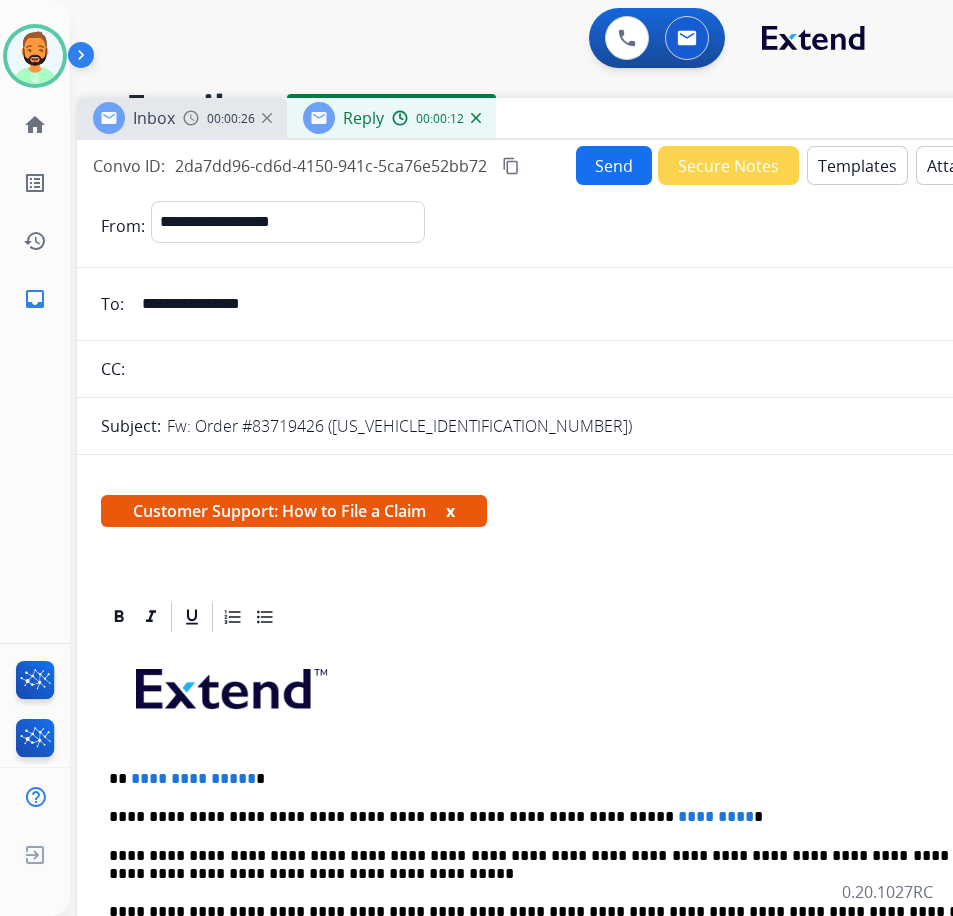 type 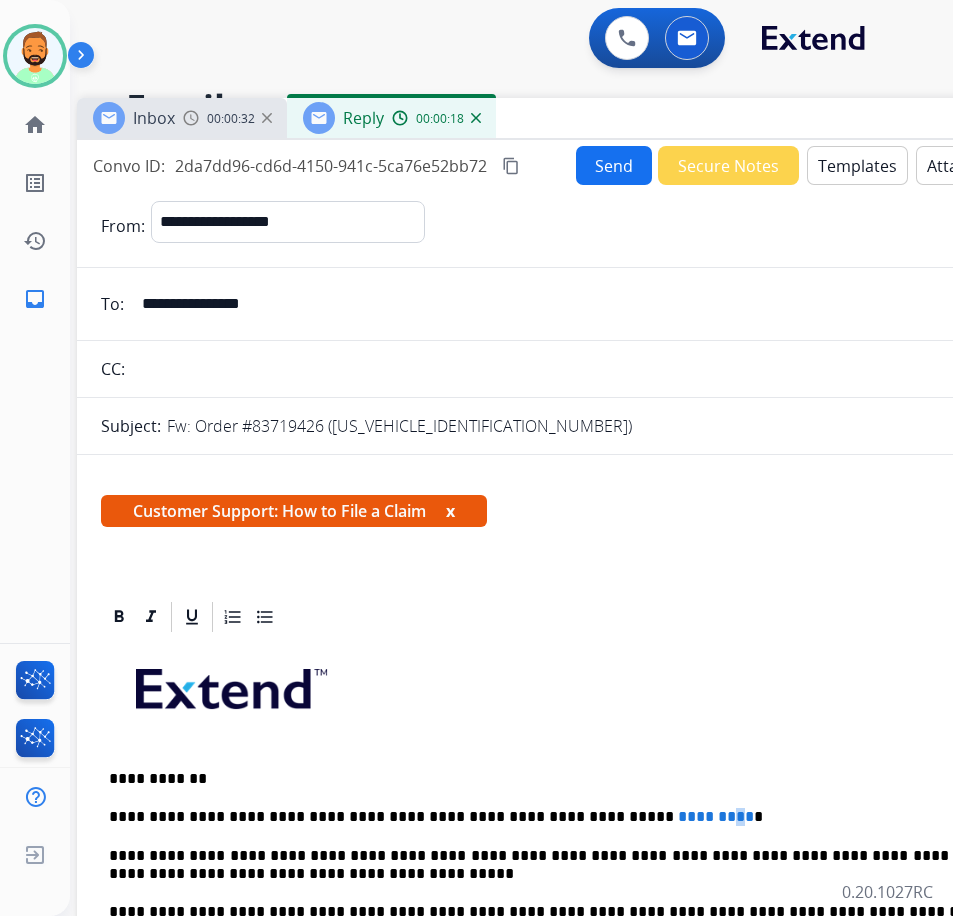 drag, startPoint x: 644, startPoint y: 804, endPoint x: 658, endPoint y: 810, distance: 15.231546 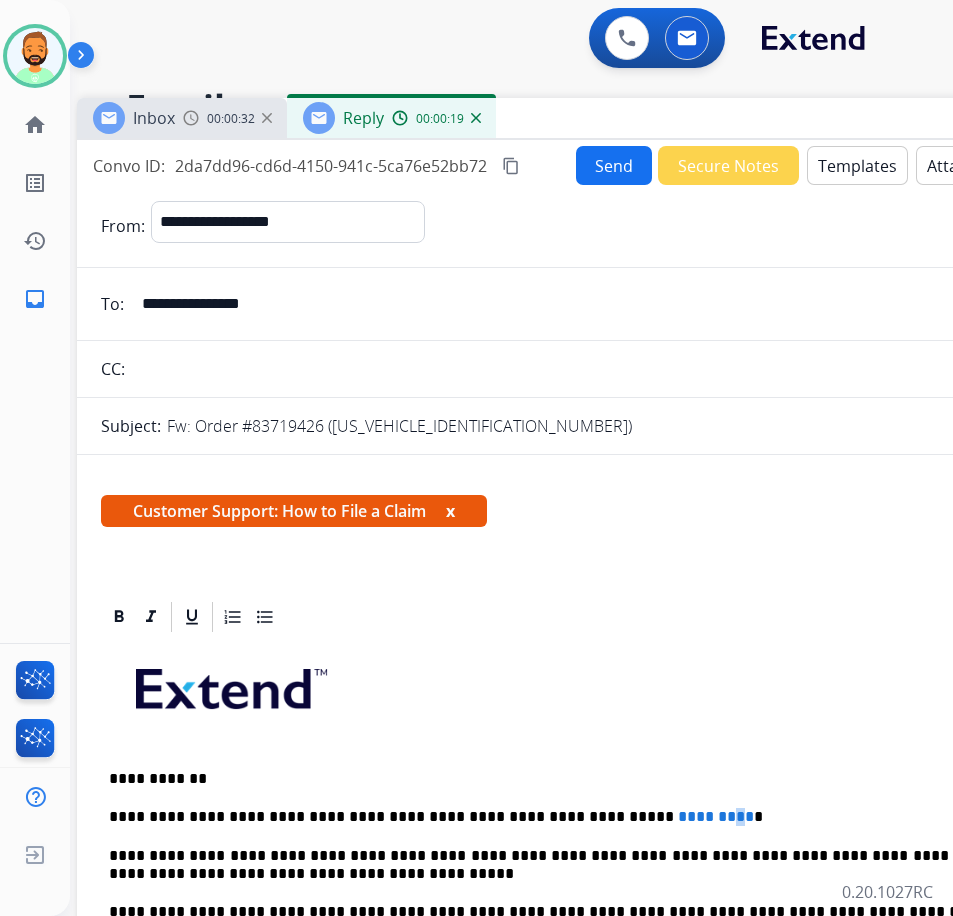 click on "**********" at bounding box center [569, 817] 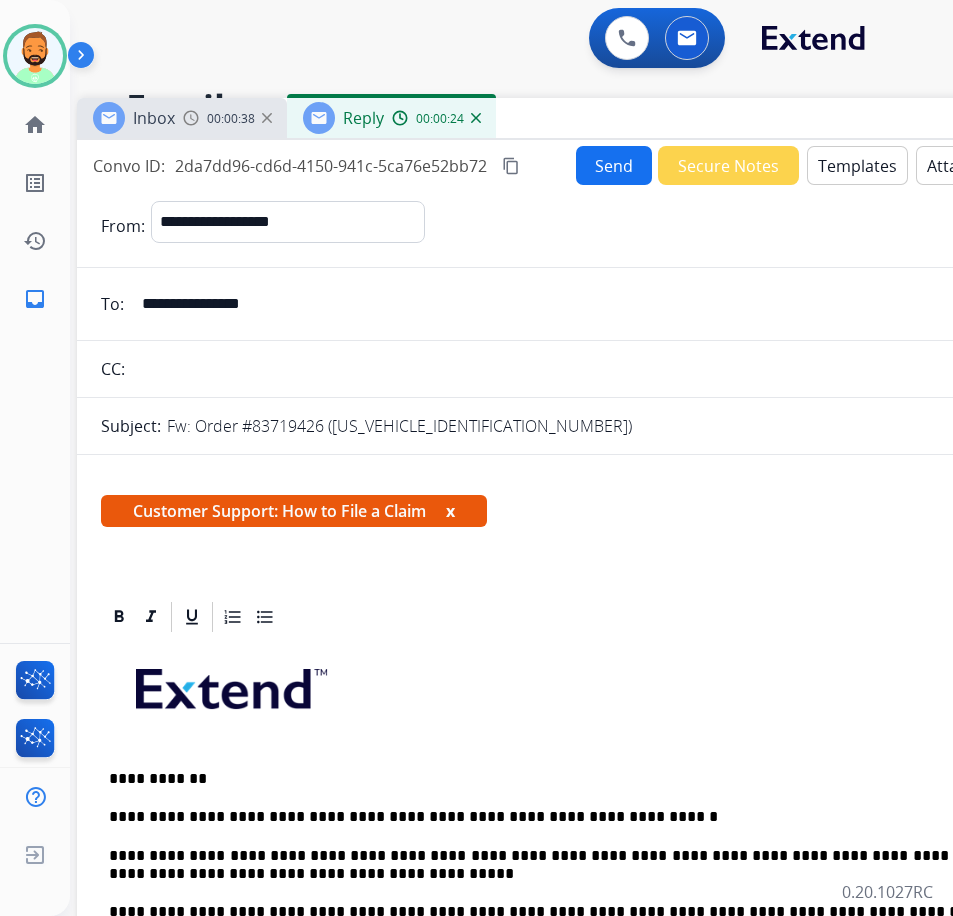 click on "**********" at bounding box center [577, 940] 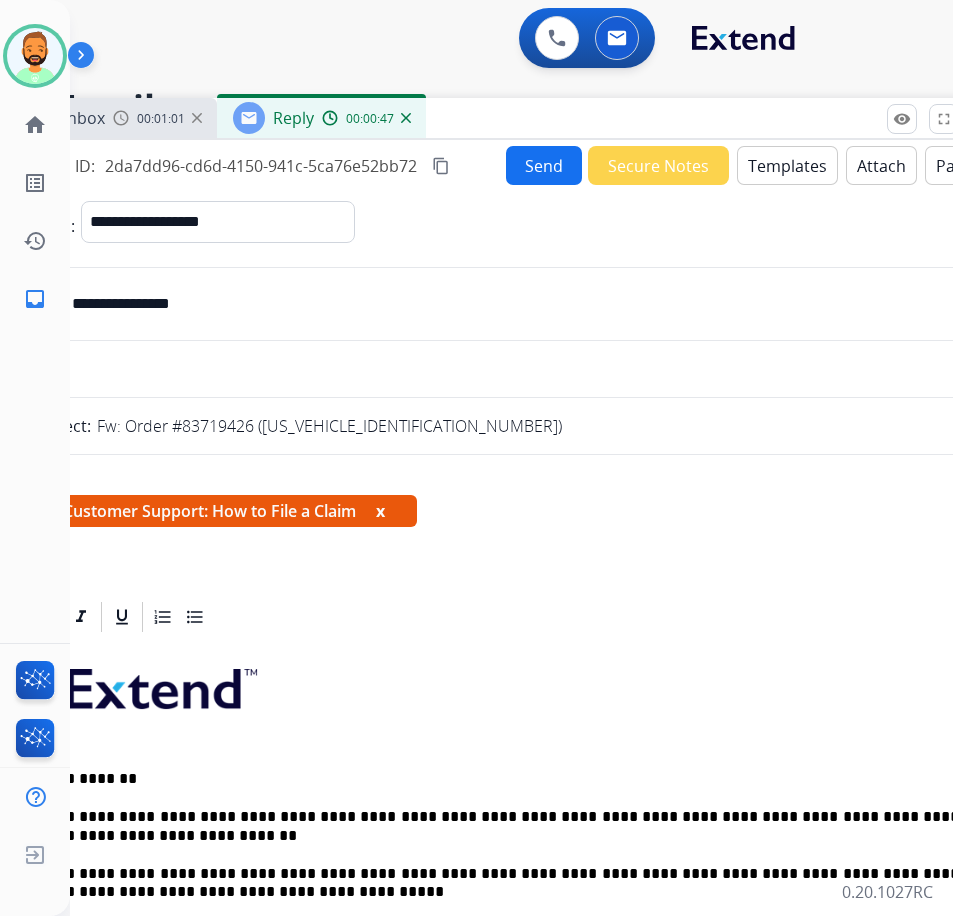 scroll, scrollTop: 0, scrollLeft: 51, axis: horizontal 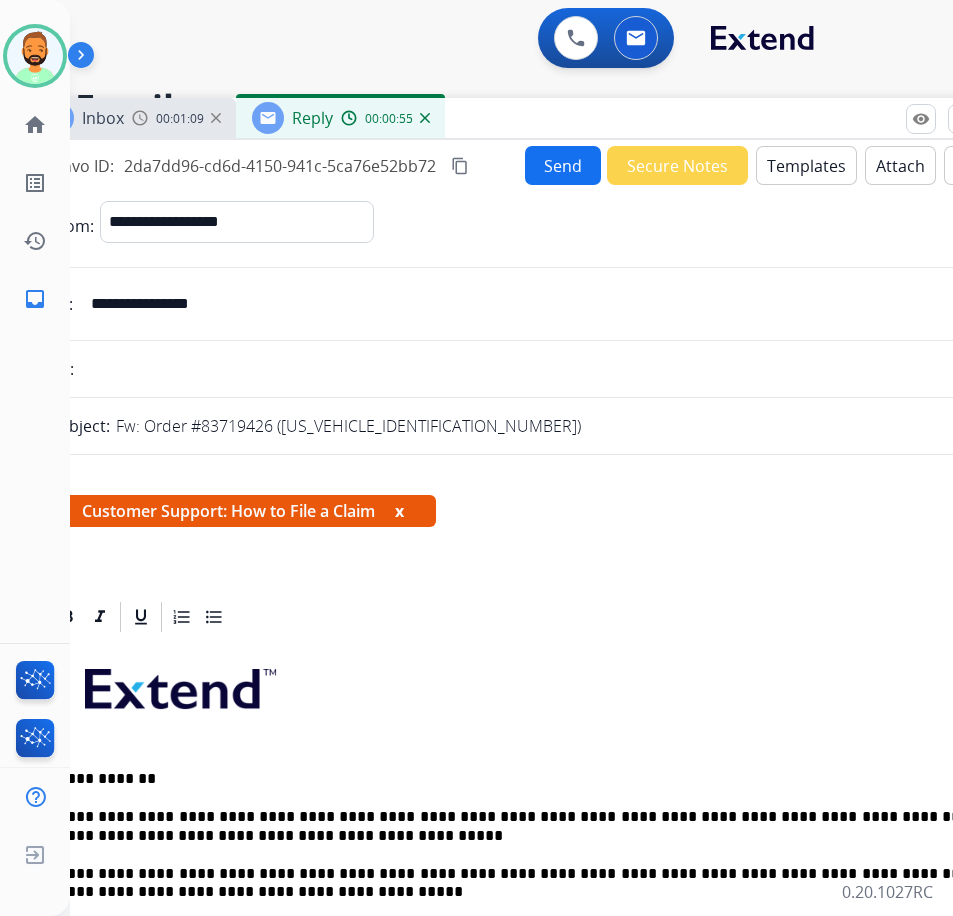 click on "Send" at bounding box center [563, 165] 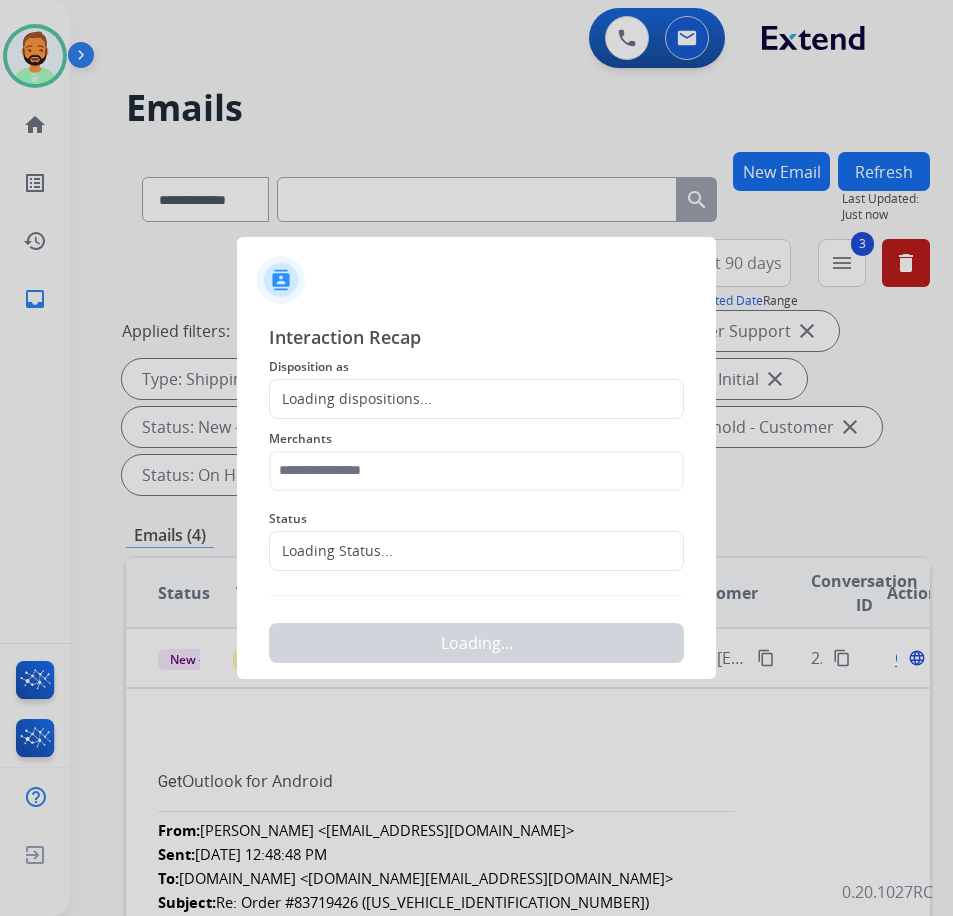 click on "Loading dispositions..." 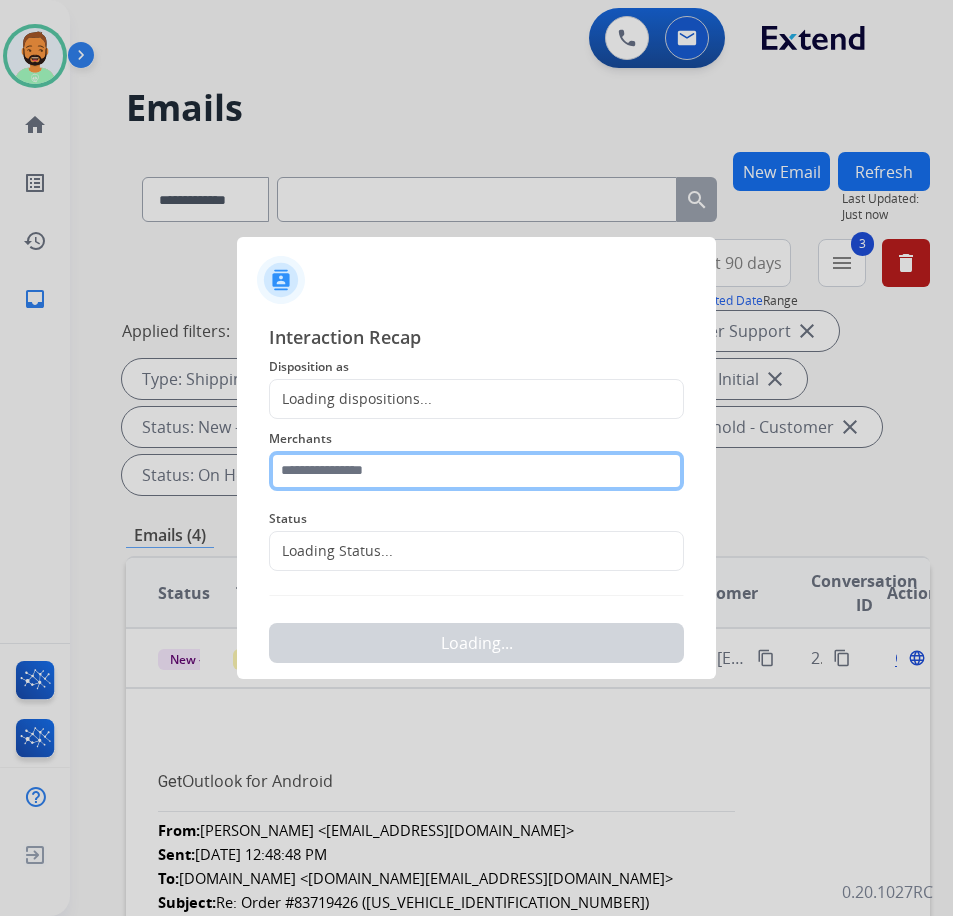 click 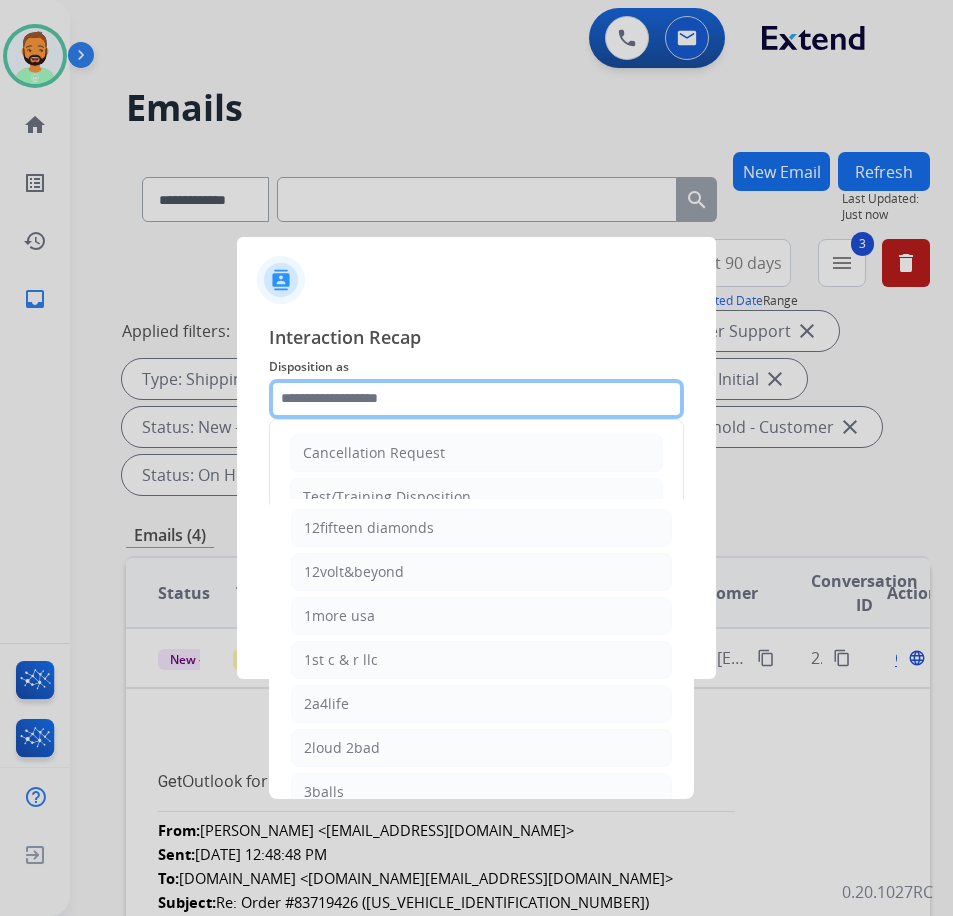 click 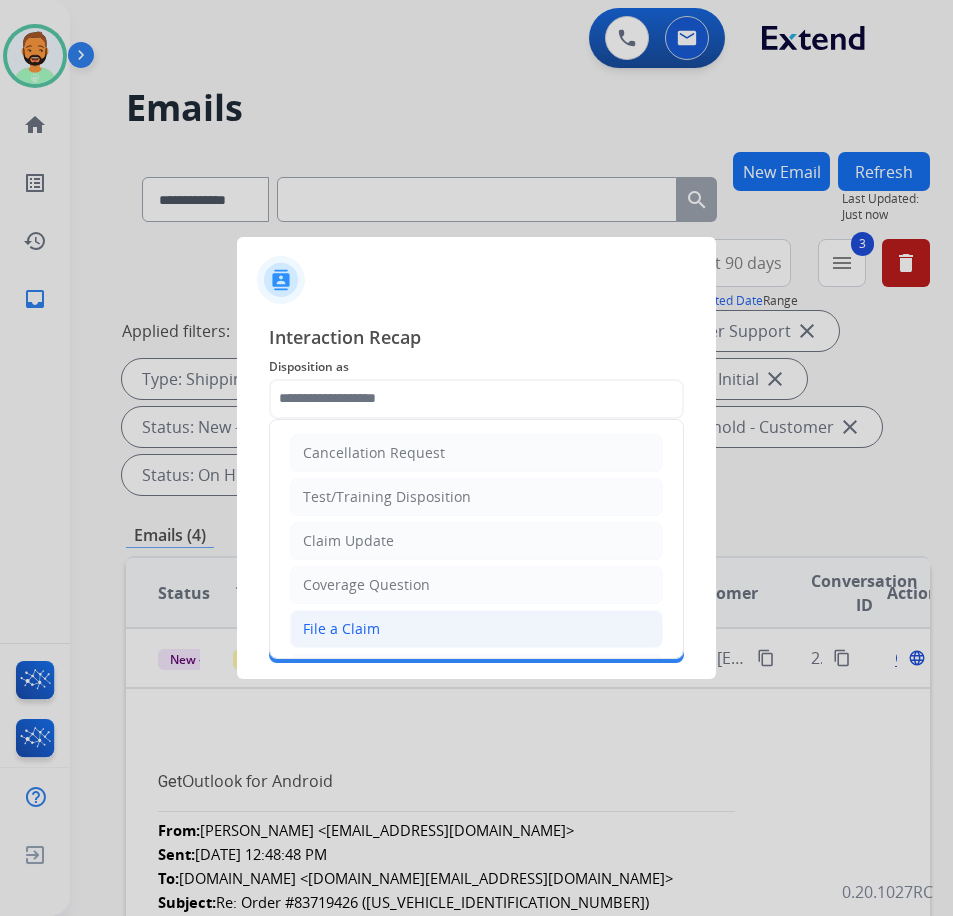 click on "File a Claim" 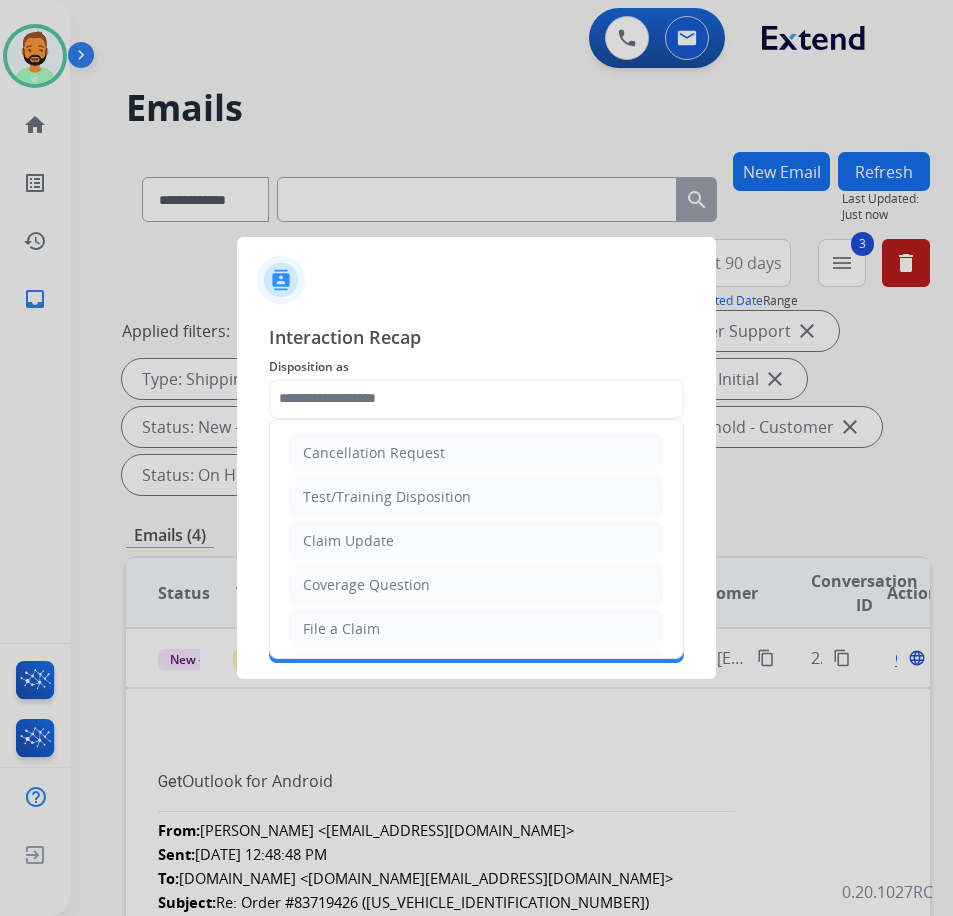 type on "**********" 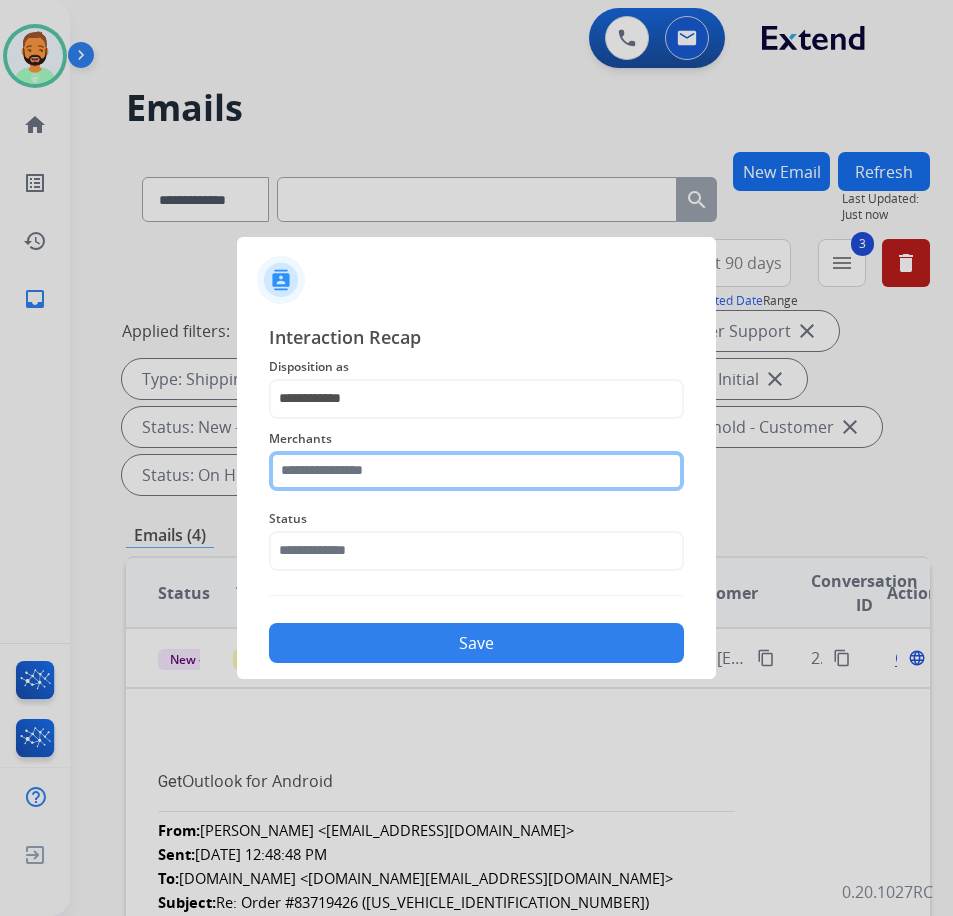 click 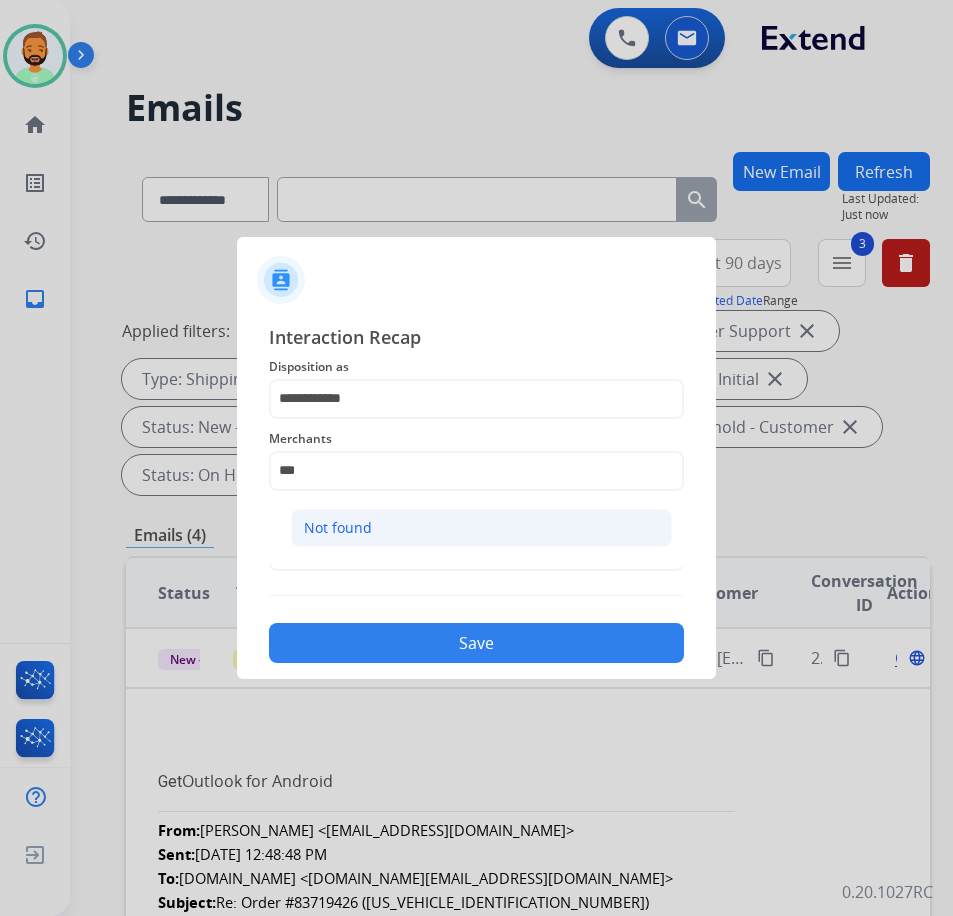click on "Not found" 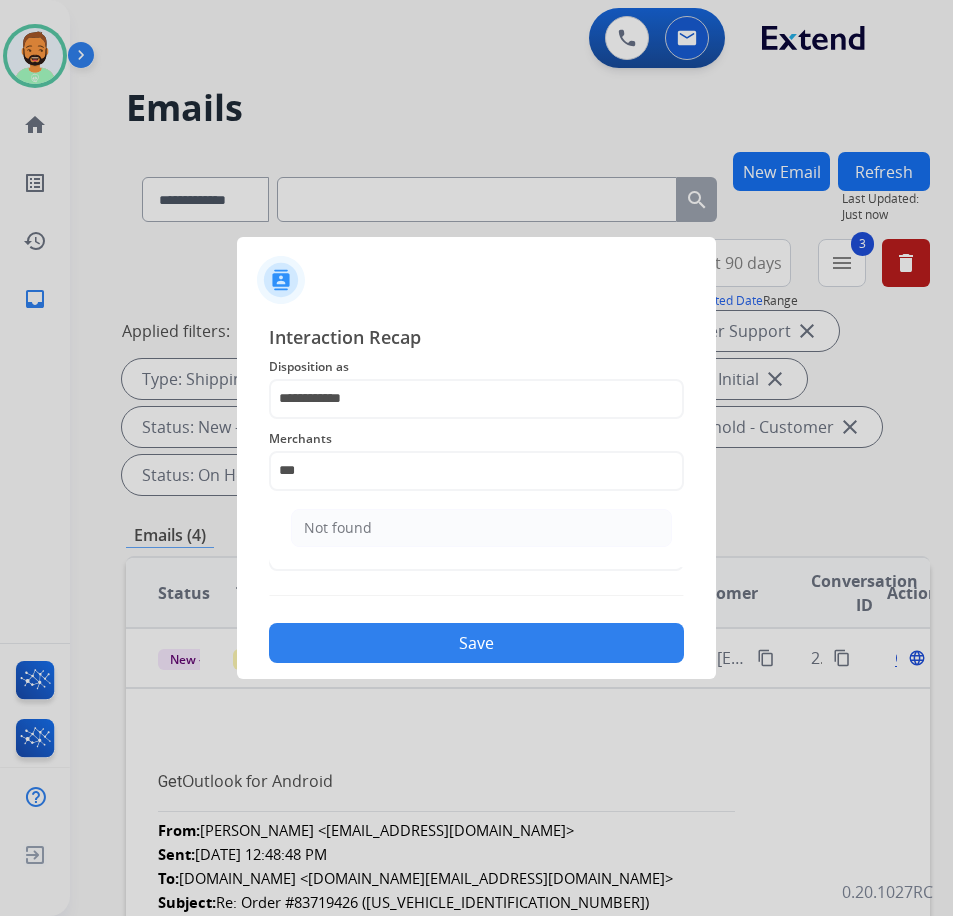 type on "*********" 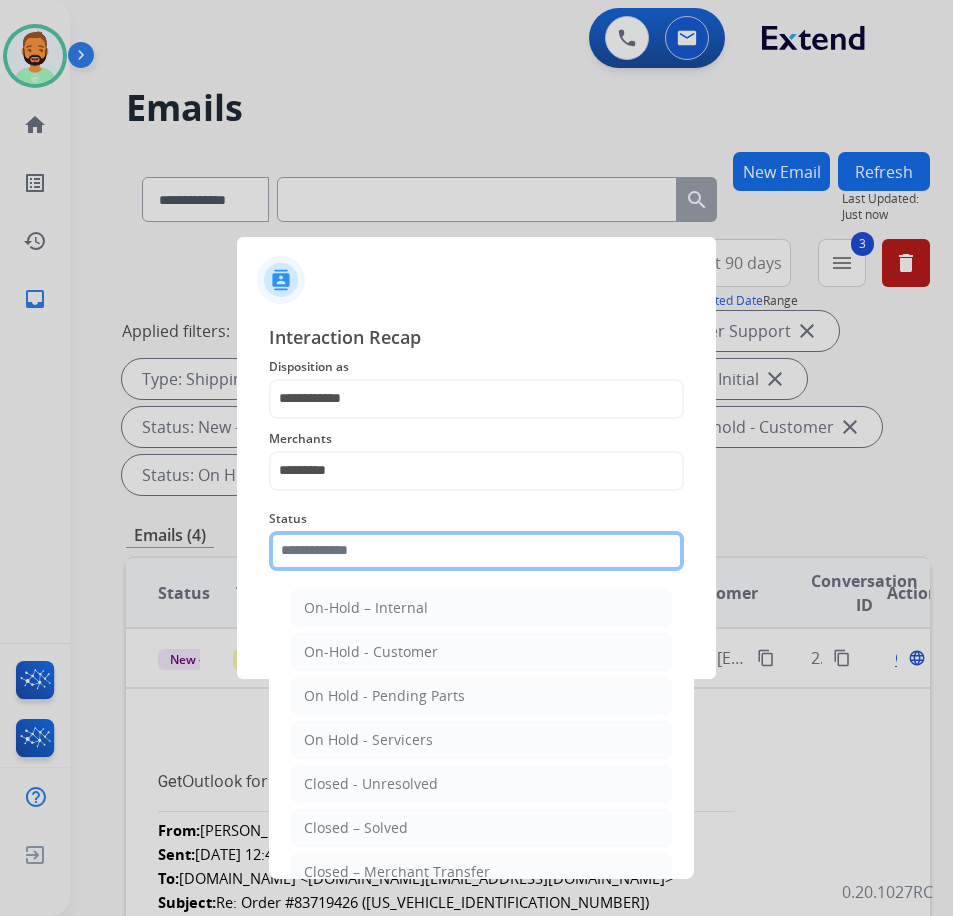 click 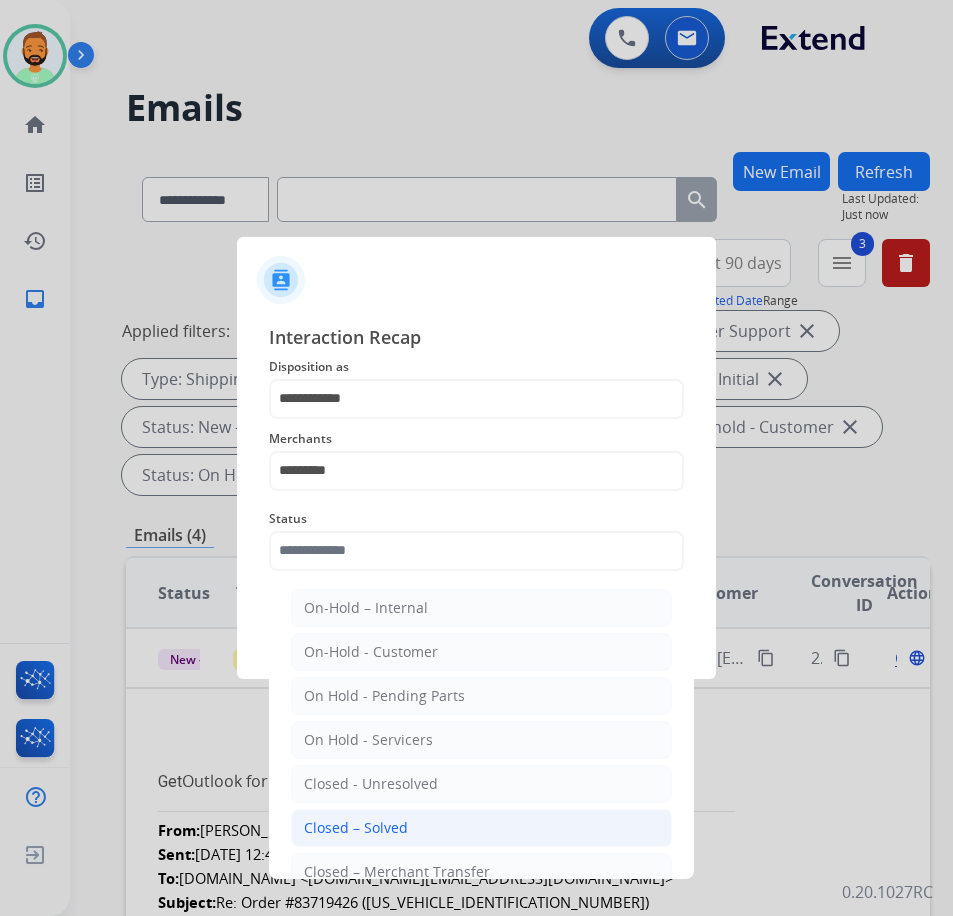 click on "Closed – Solved" 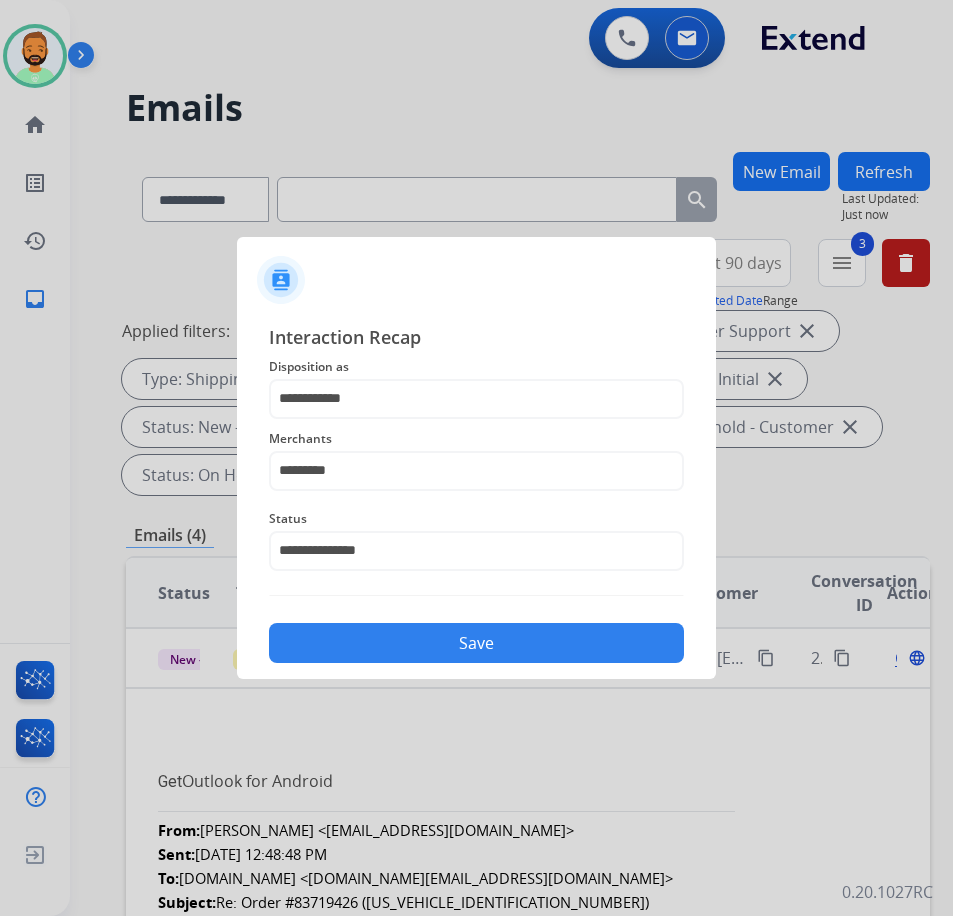click on "Save" 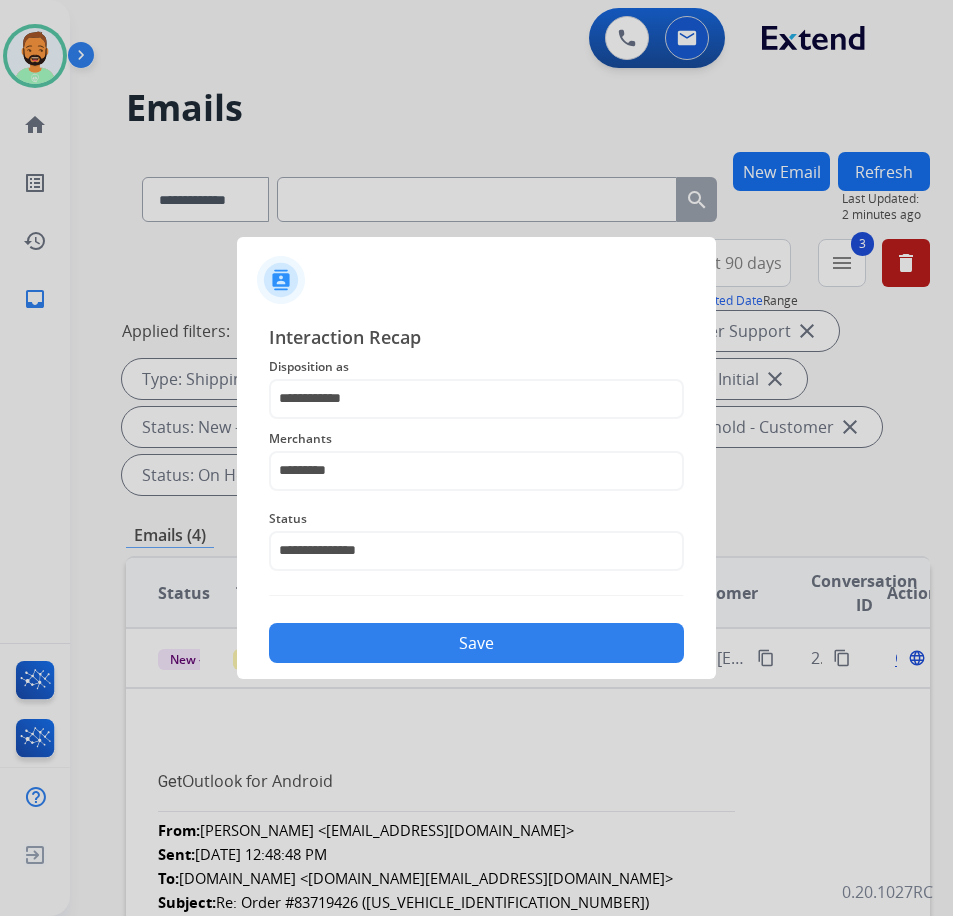 click on "Save" 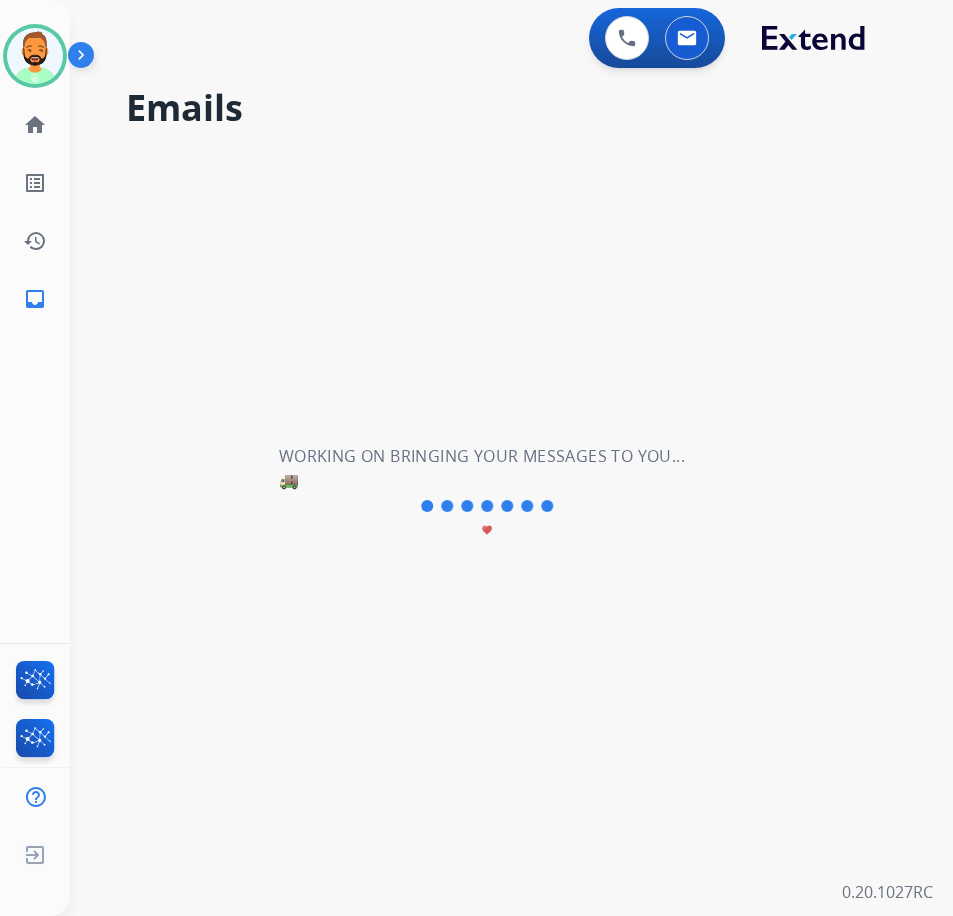 scroll, scrollTop: 0, scrollLeft: 0, axis: both 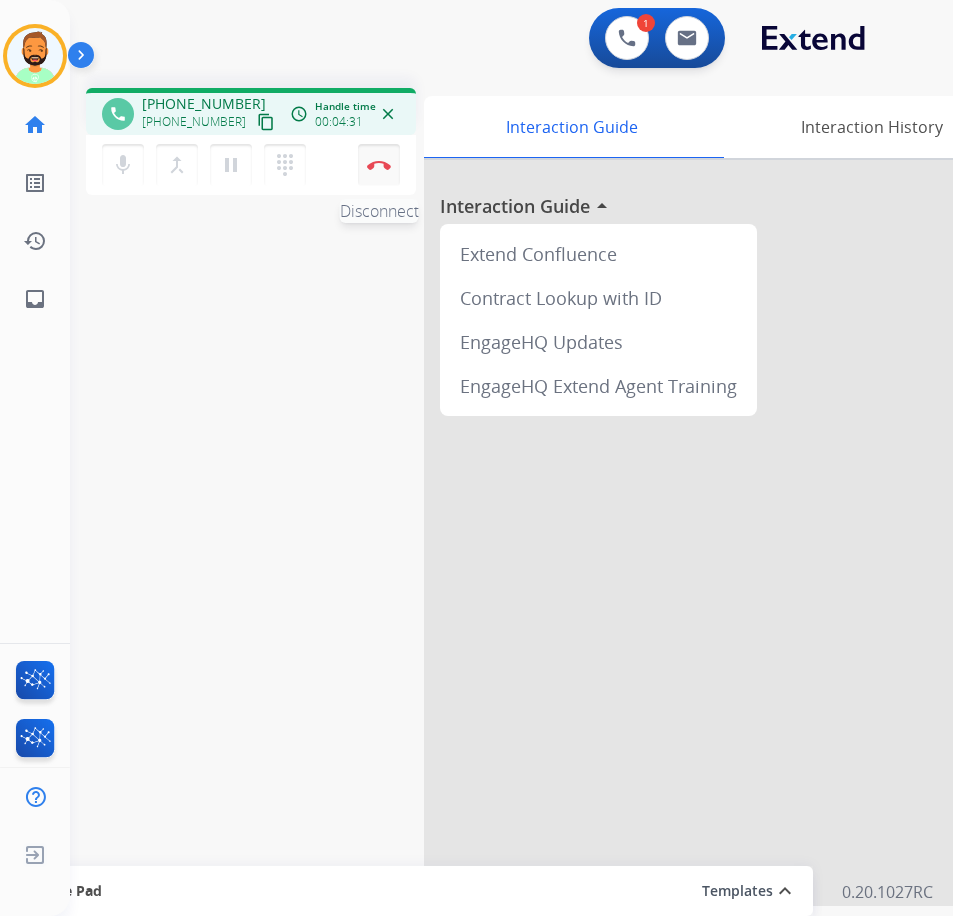 click on "Disconnect" at bounding box center (379, 165) 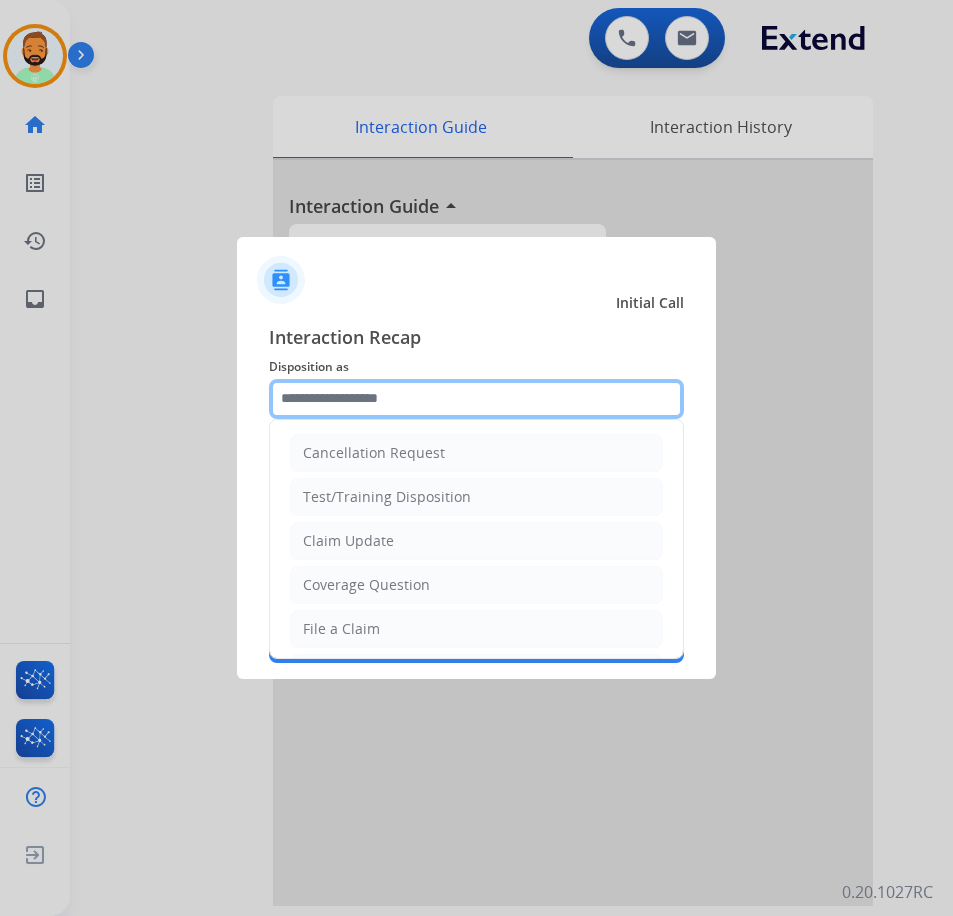 click 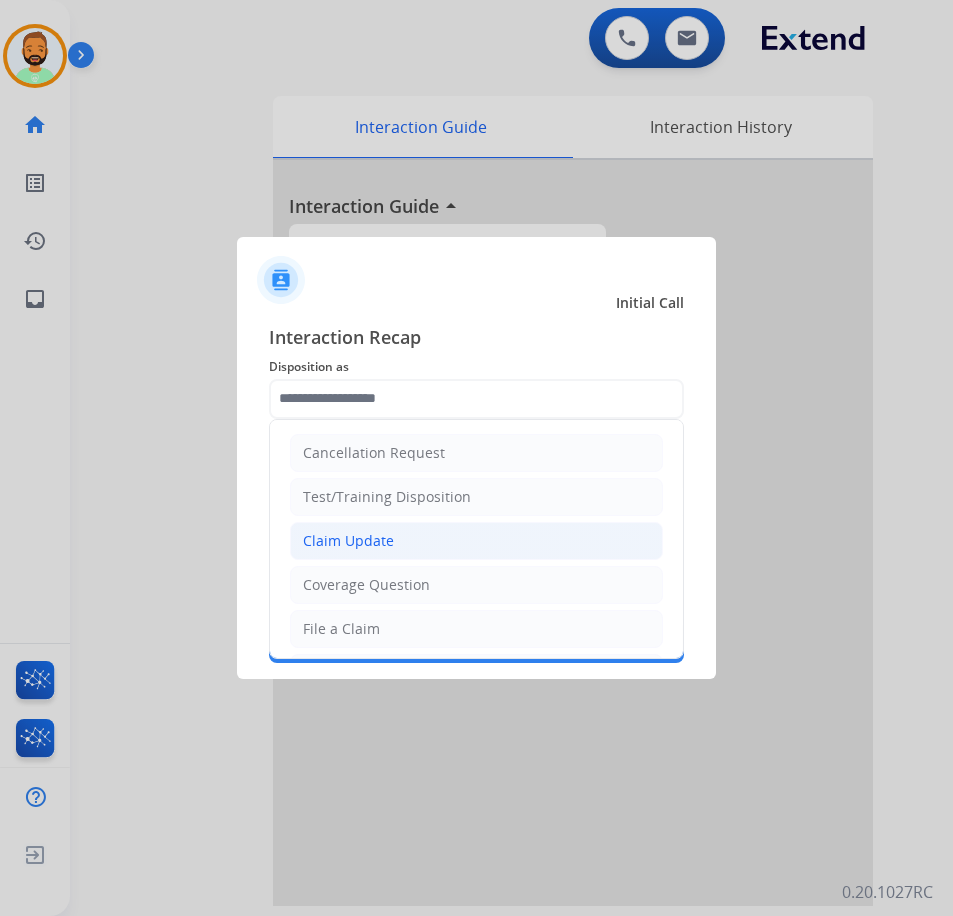 click on "Claim Update" 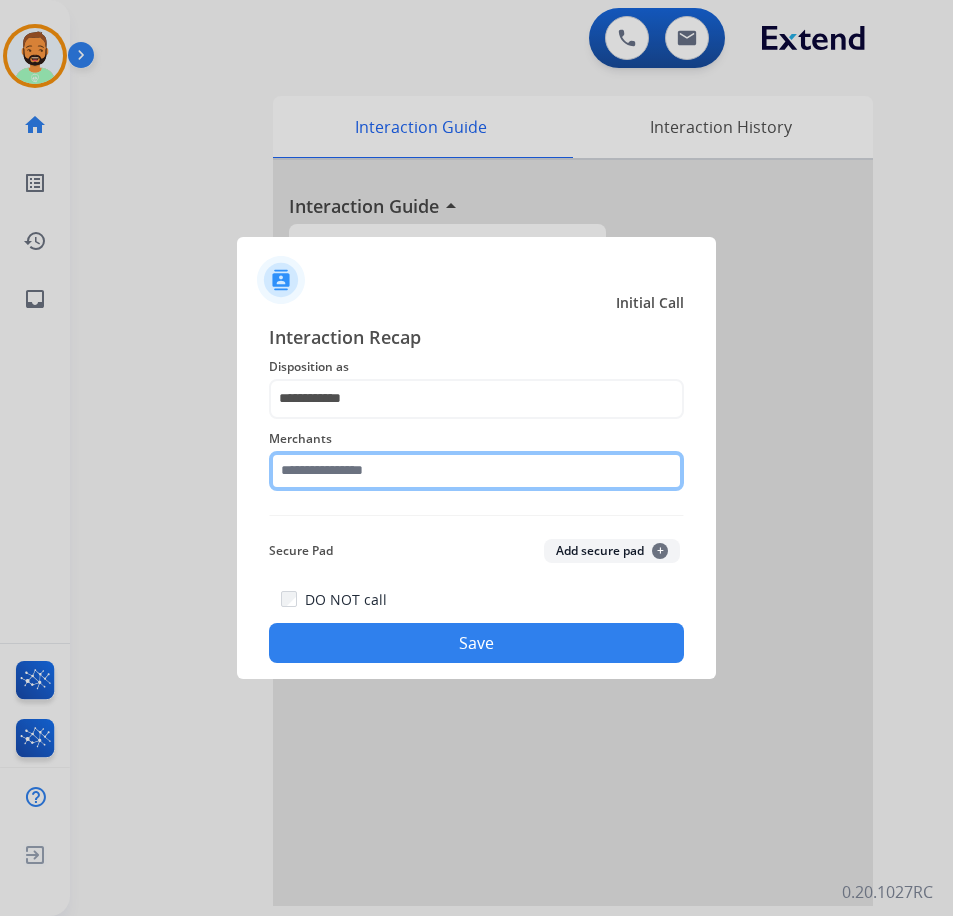 click 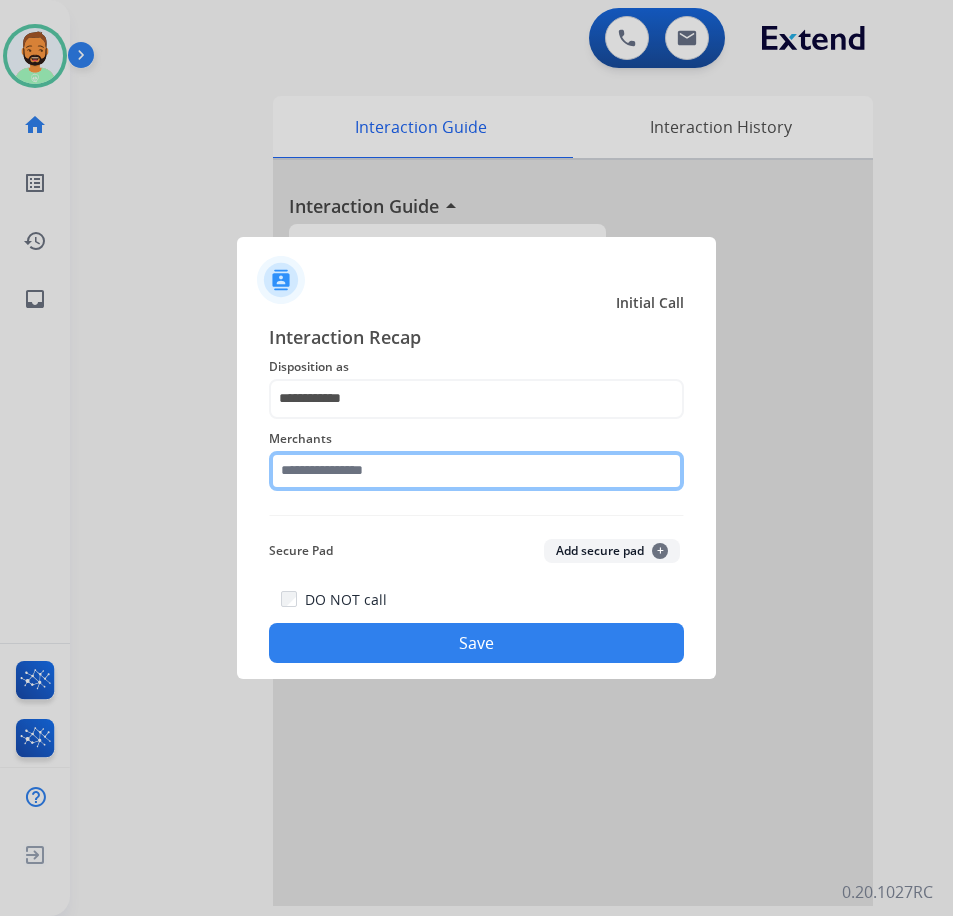 click 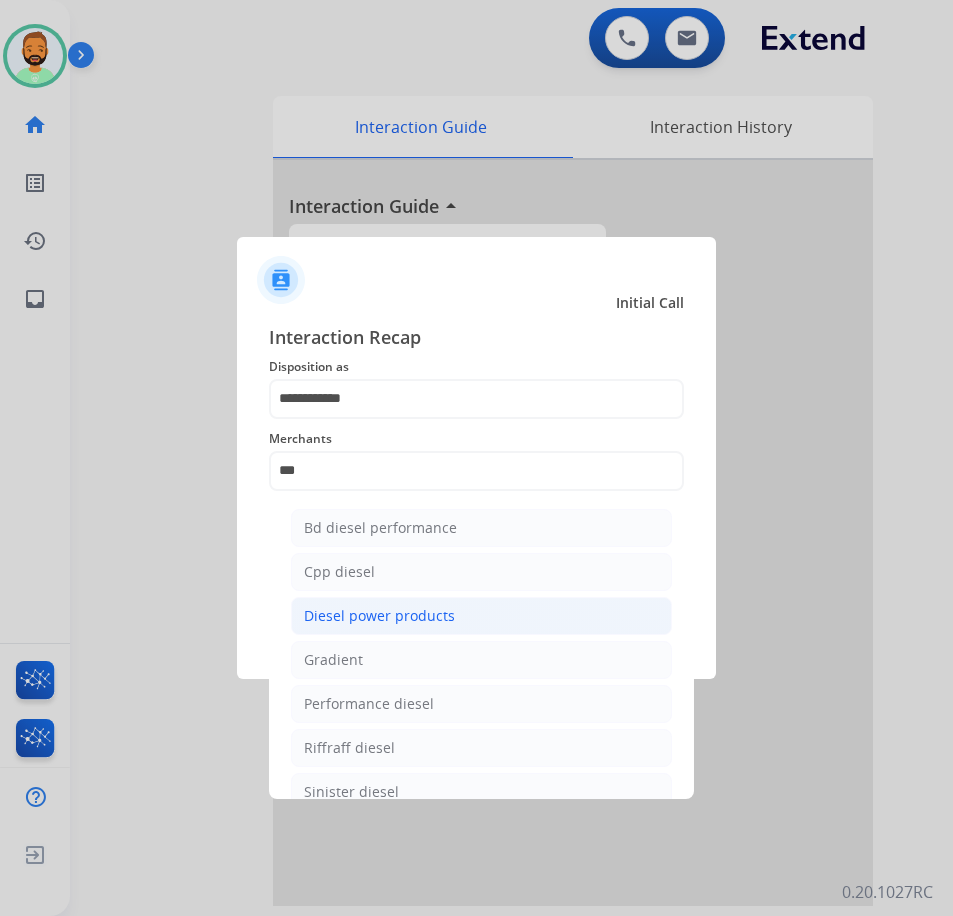 click on "Diesel power products" 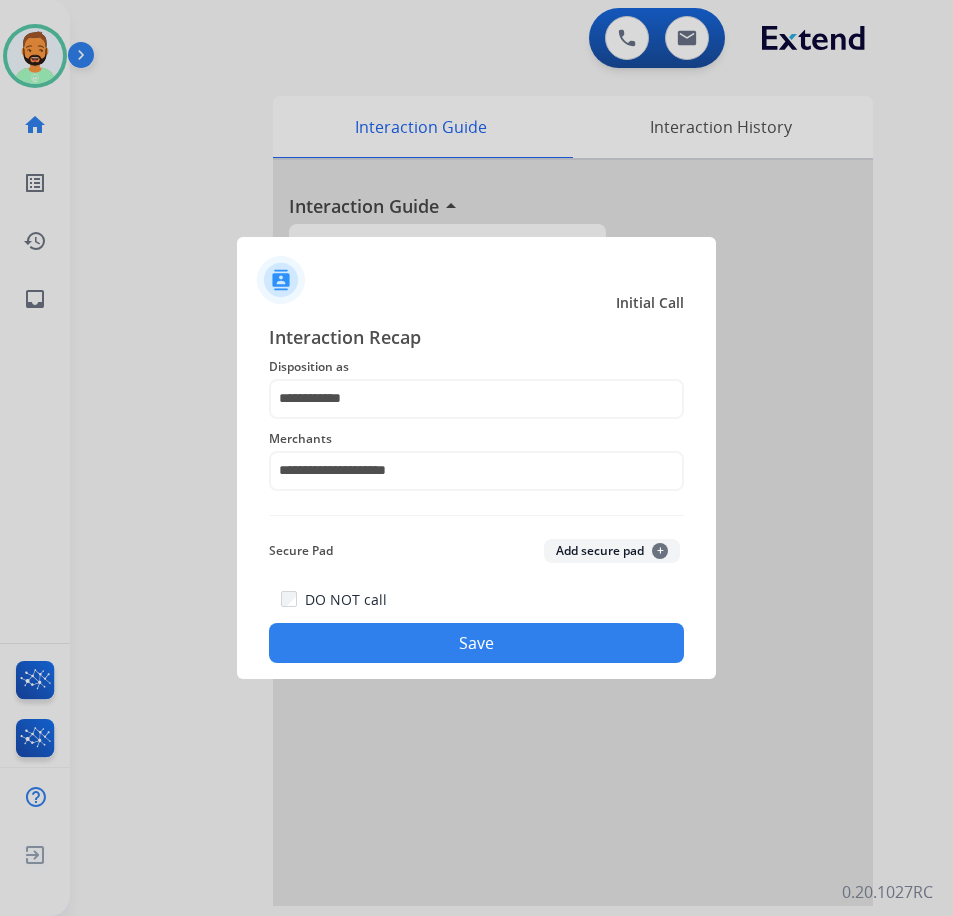 click on "Save" 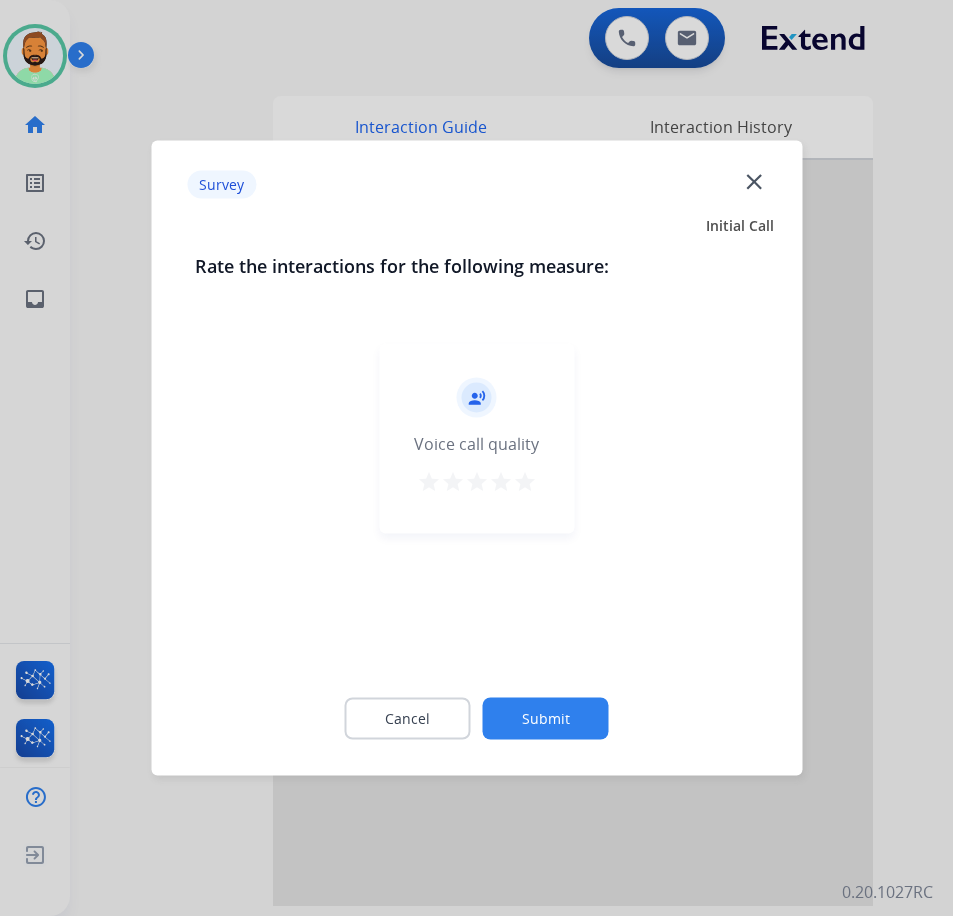 click on "Submit" 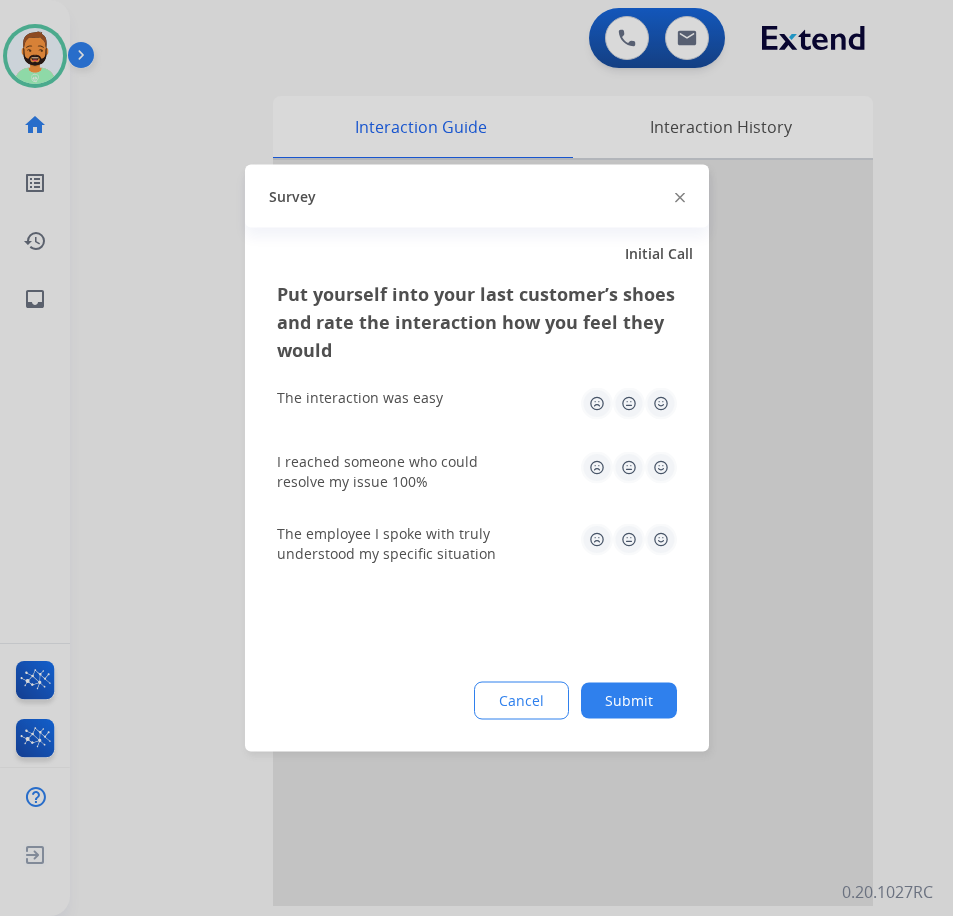 click on "Submit" 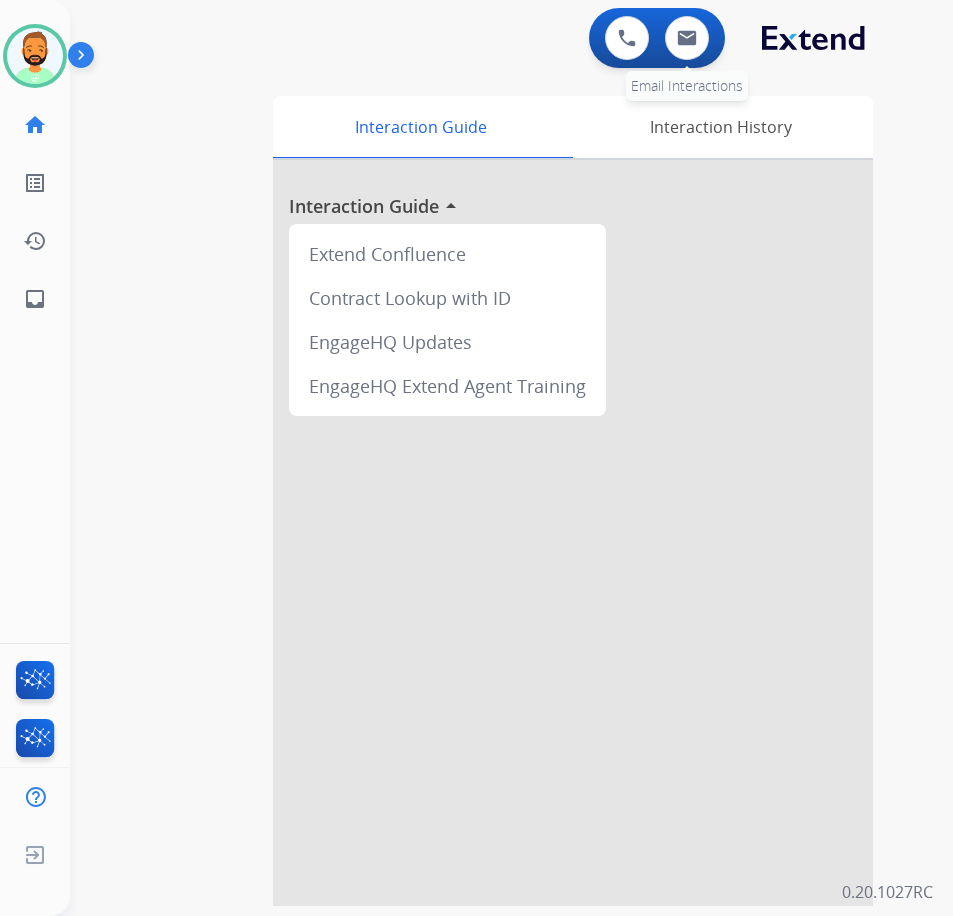 click on "0  Email Interactions" at bounding box center [687, 38] 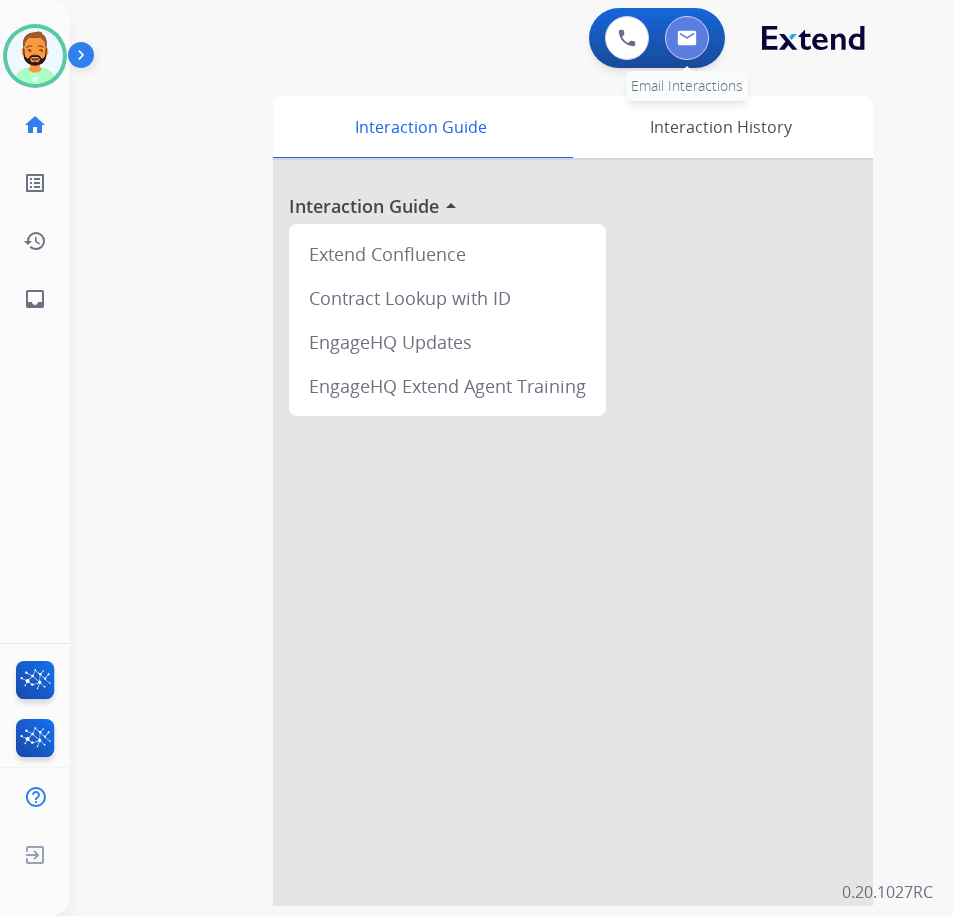 click at bounding box center (687, 38) 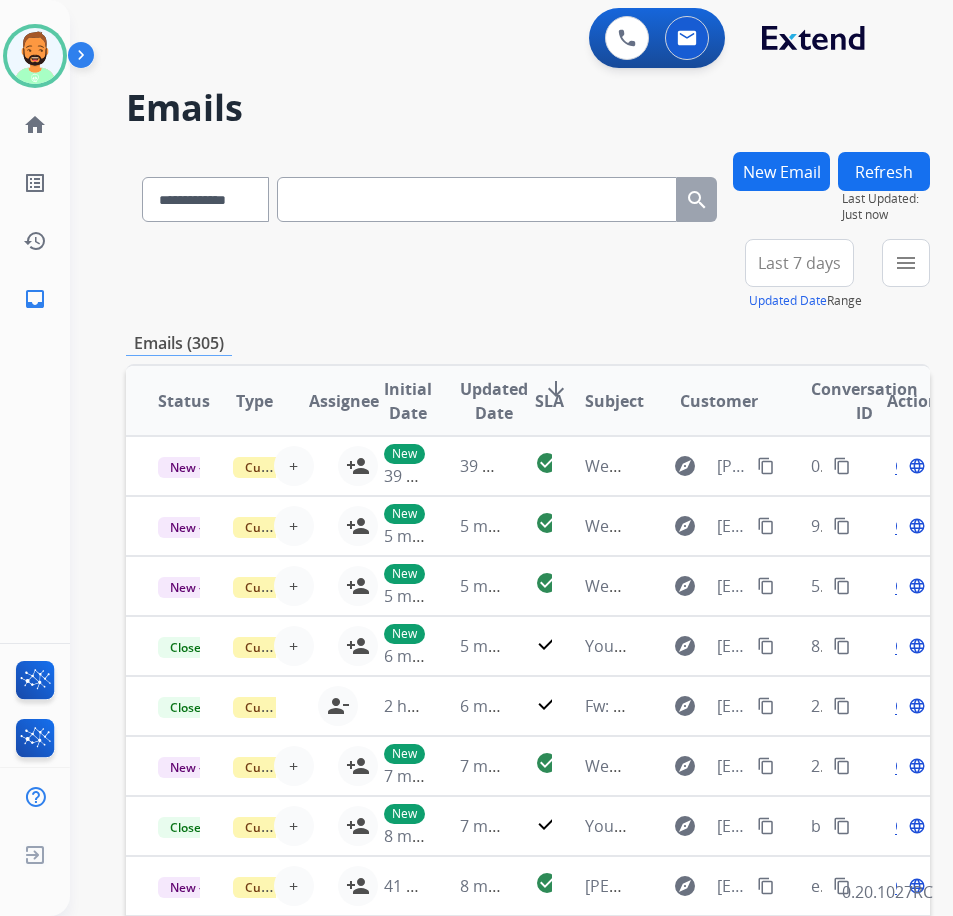 click on "Last 7 days" at bounding box center [799, 263] 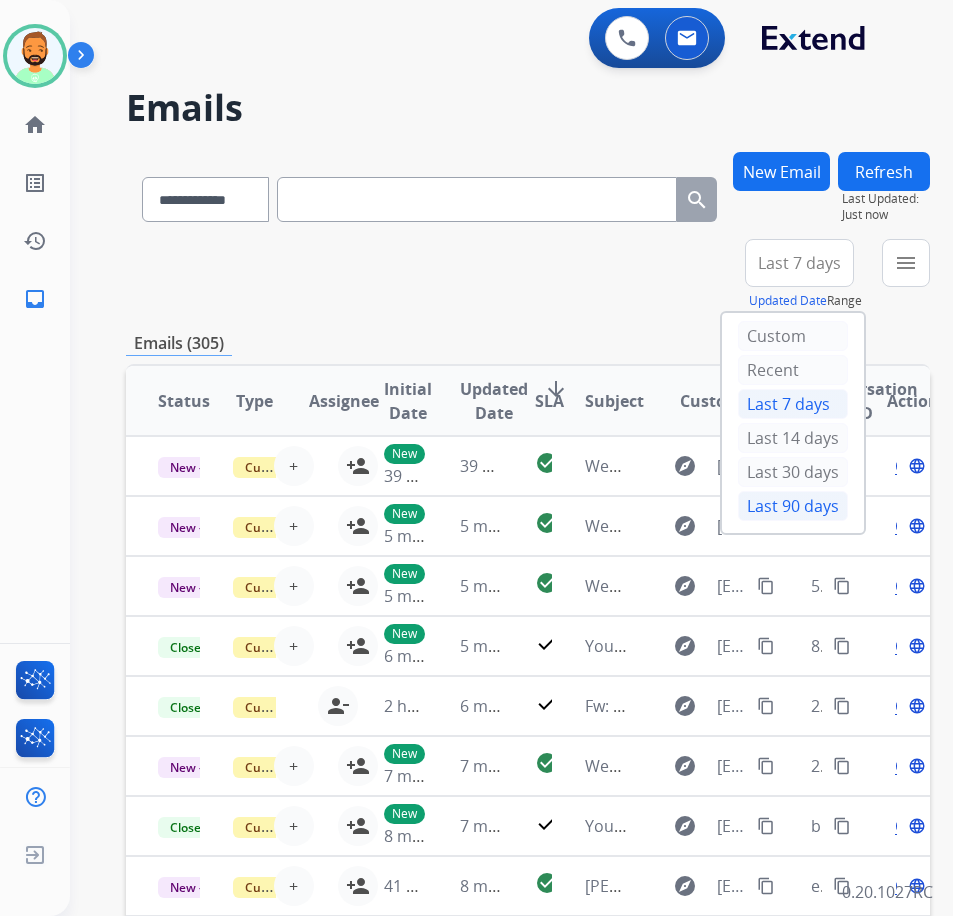 click on "Last 90 days" at bounding box center (793, 506) 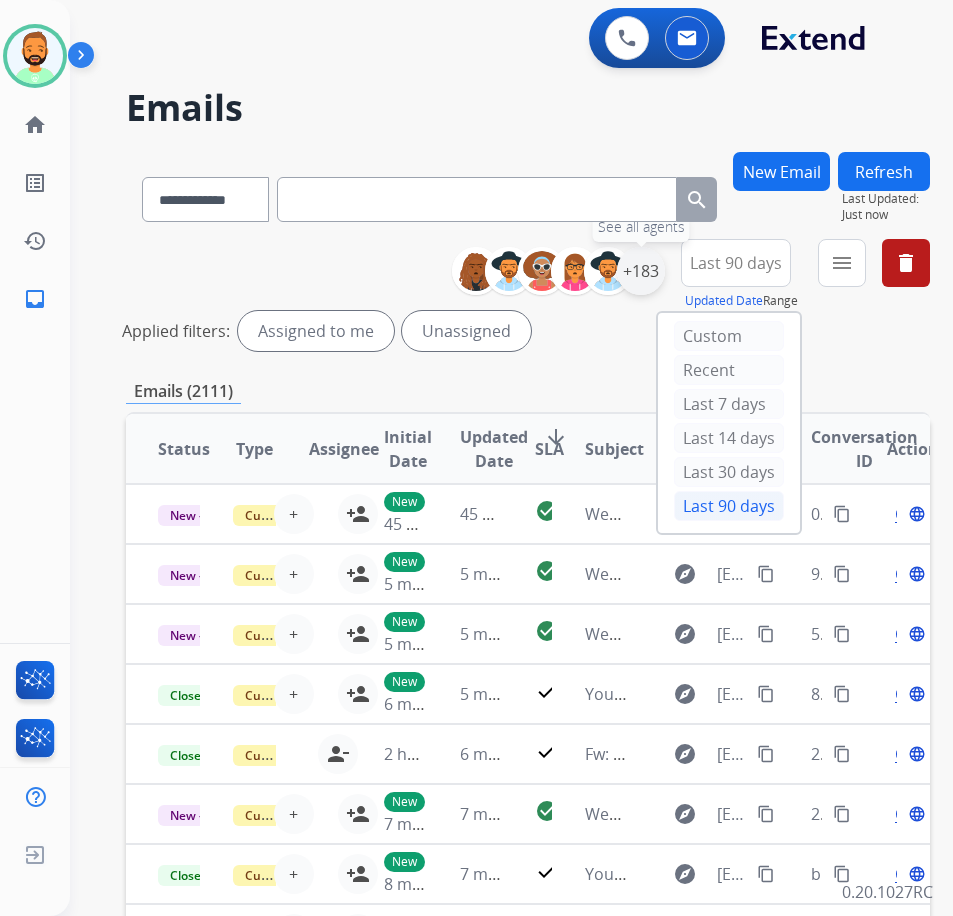 click on "+183" at bounding box center [641, 271] 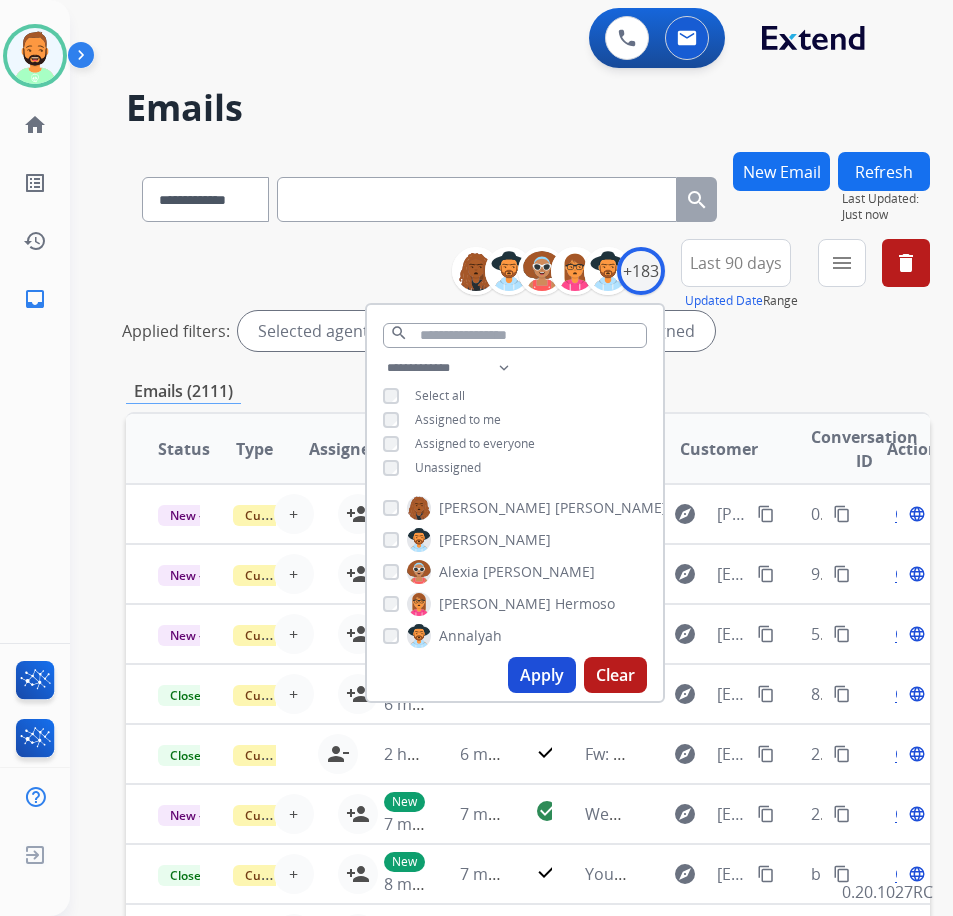 drag, startPoint x: 486, startPoint y: 460, endPoint x: 510, endPoint y: 470, distance: 26 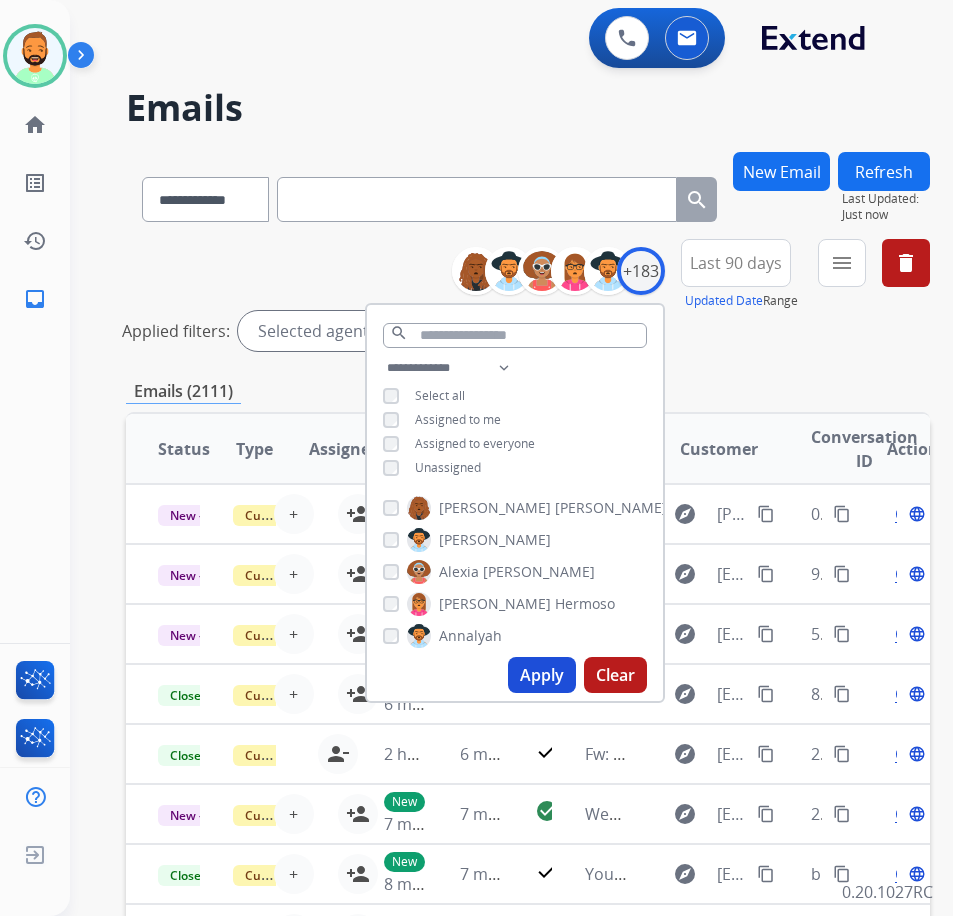 click on "Apply" at bounding box center [542, 675] 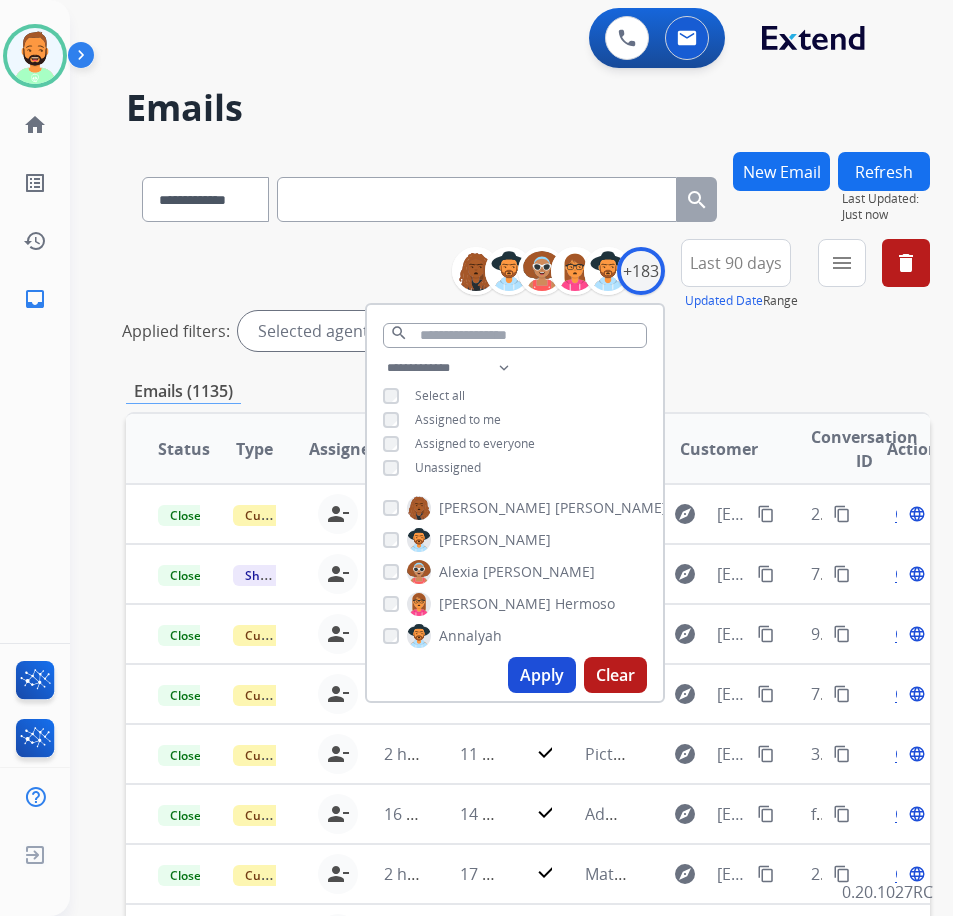 click on "menu Type  Claims Adjudication   Customer Support   Escalation   Service Support   Shipping Protection   Warranty Ops   Dev Test   Spam/Phishing   Merchant Team   Reguard CS  Status  Open - All   Closed - All   New - Initial   New - Reply   On-hold – Internal   On-hold - Customer   On Hold - Pending Parts   On Hold - Servicers   Closed - Unresolved   Closed – Solved   Closed – Merchant Transfer  SLA  Within SLA   Nearing SLA   Past SLA   Critical   On Hold   Closed  Processed  Migration   Webhook   Polling   Extend.com (API)  Apply Clear" at bounding box center [842, 275] 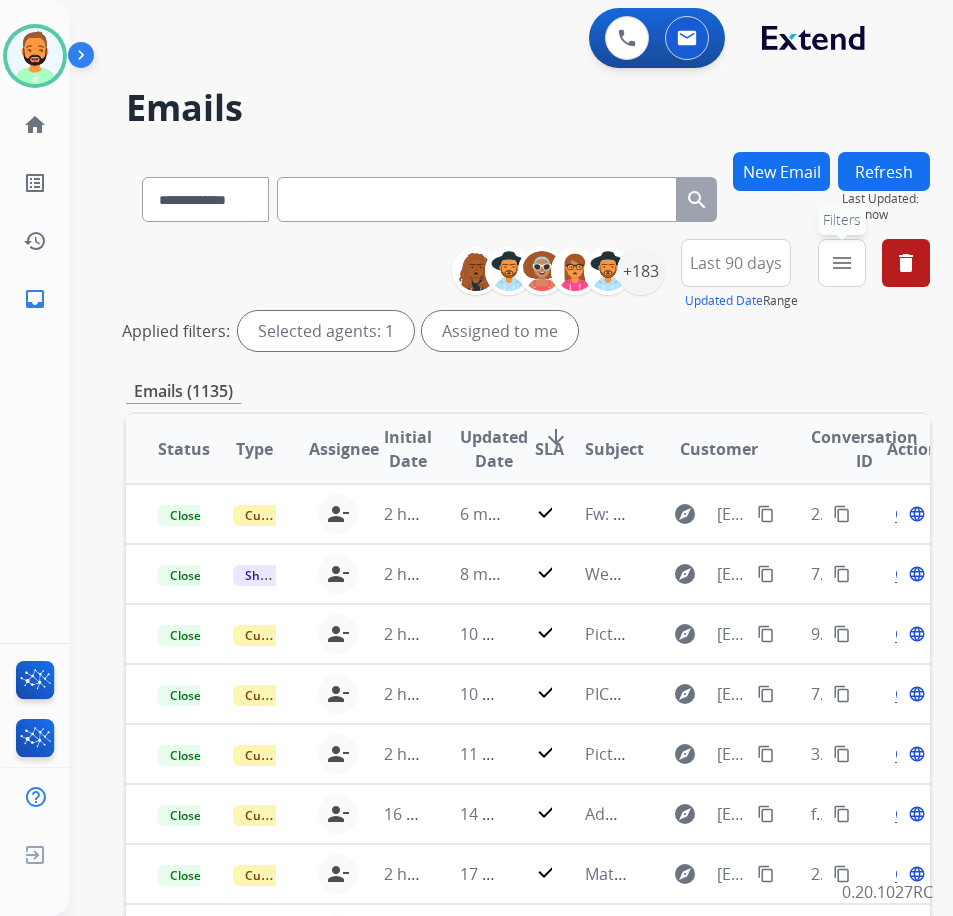click on "menu" at bounding box center [842, 263] 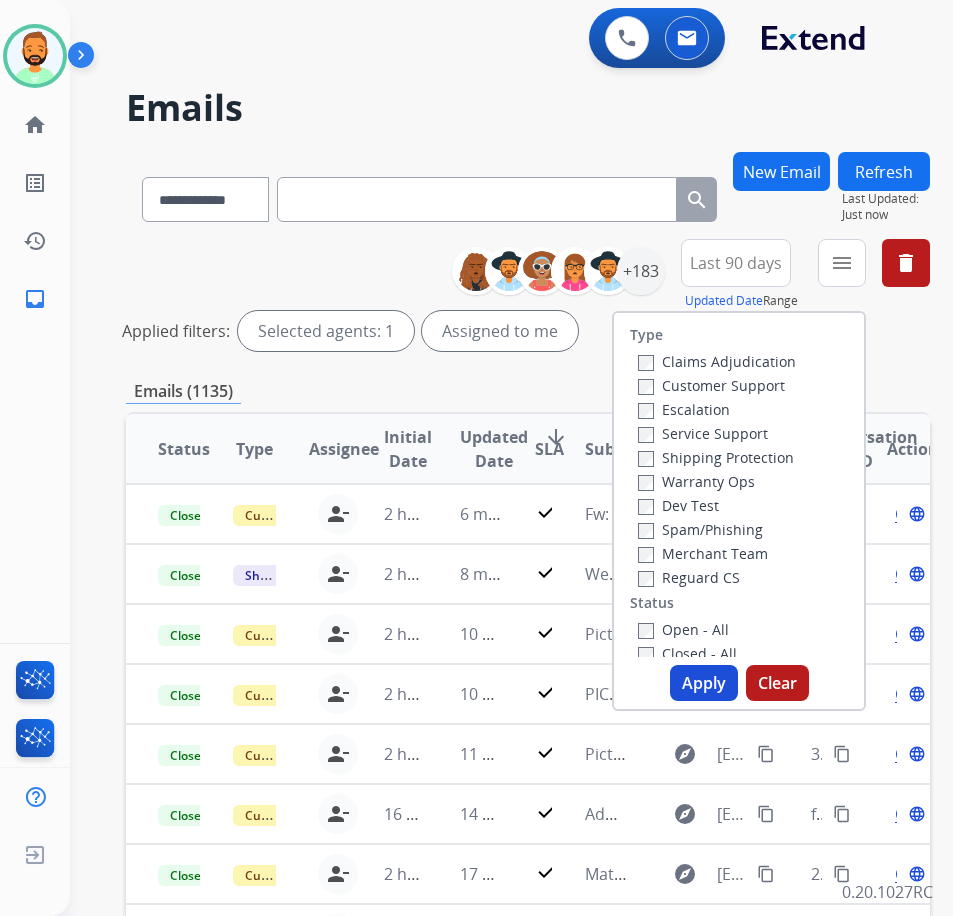 click on "Customer Support" at bounding box center (711, 385) 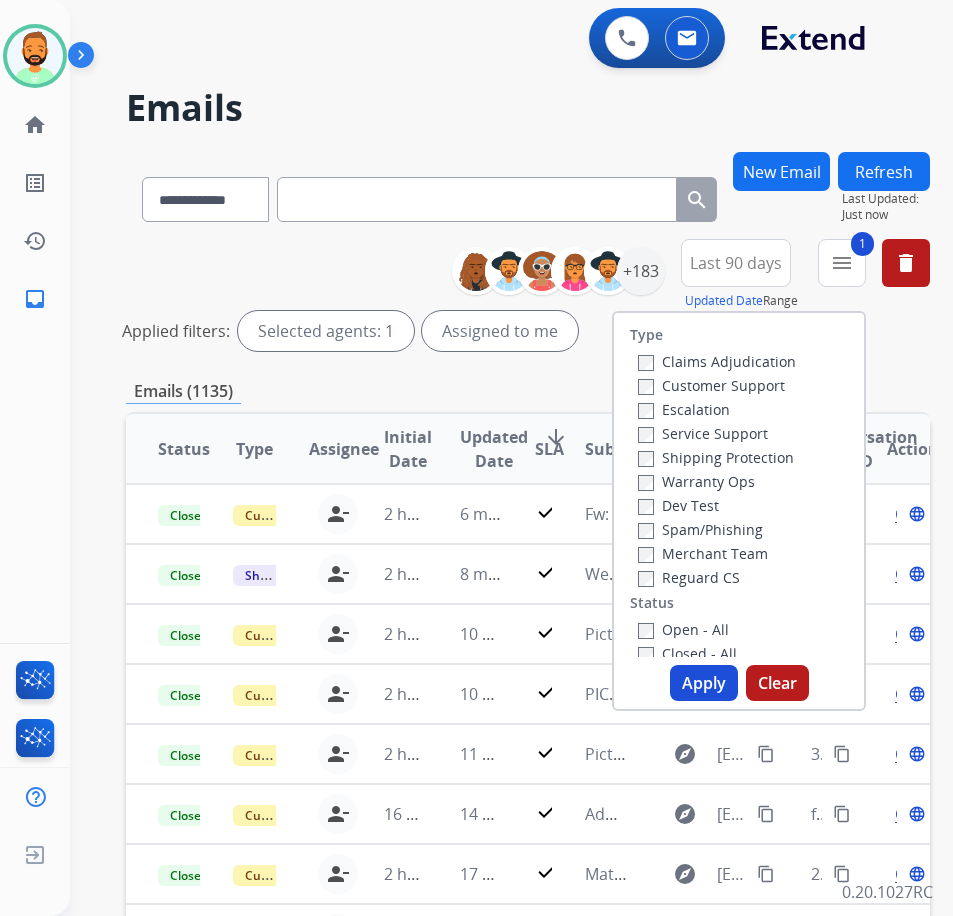 click on "Shipping Protection" at bounding box center (716, 457) 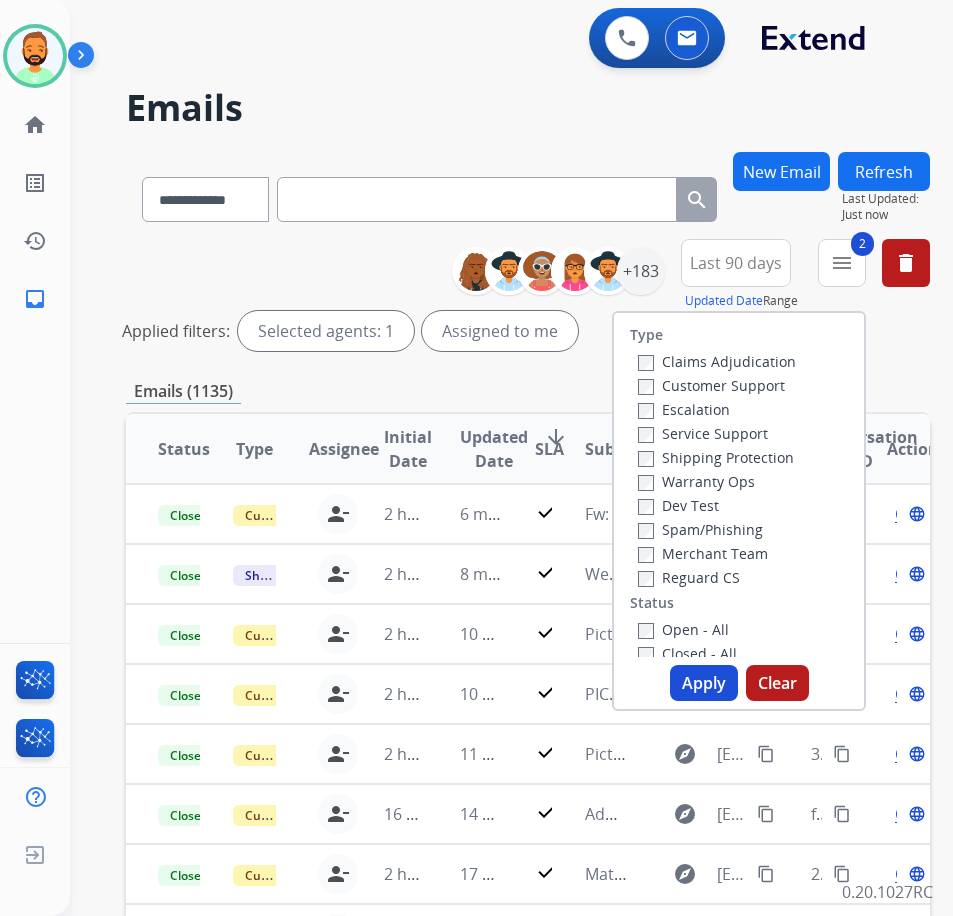 click on "Open - All" at bounding box center [683, 629] 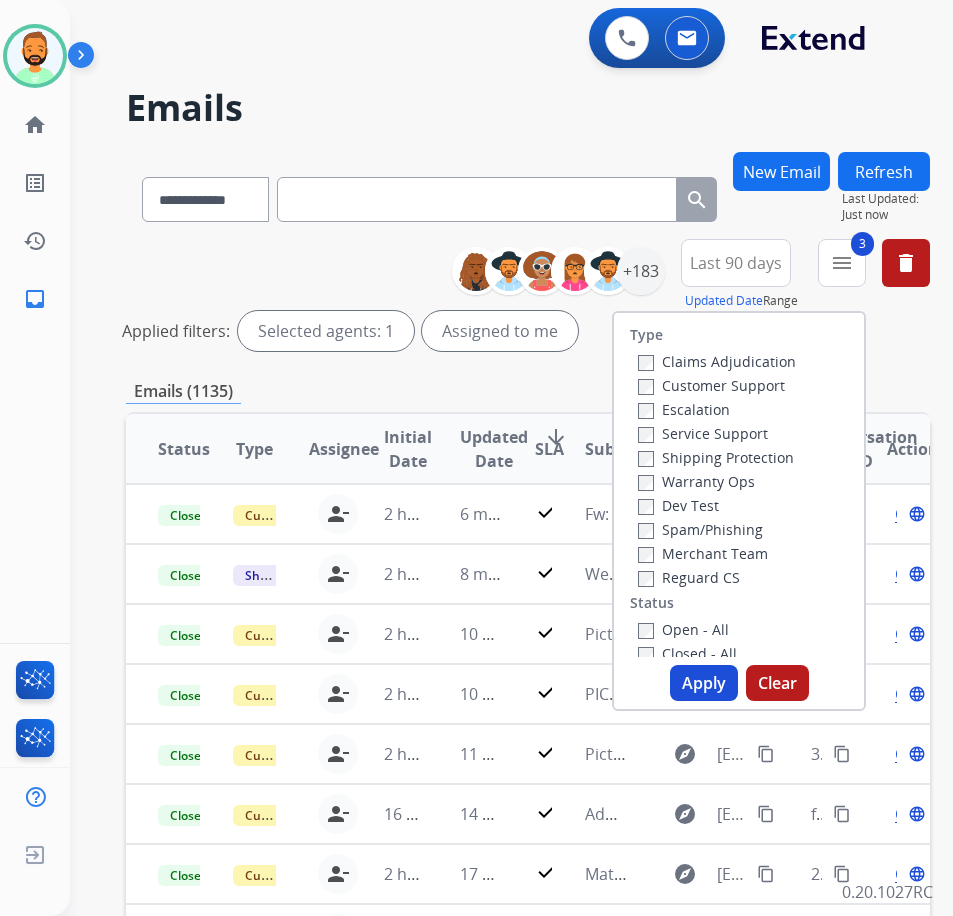 click on "Apply" at bounding box center [704, 683] 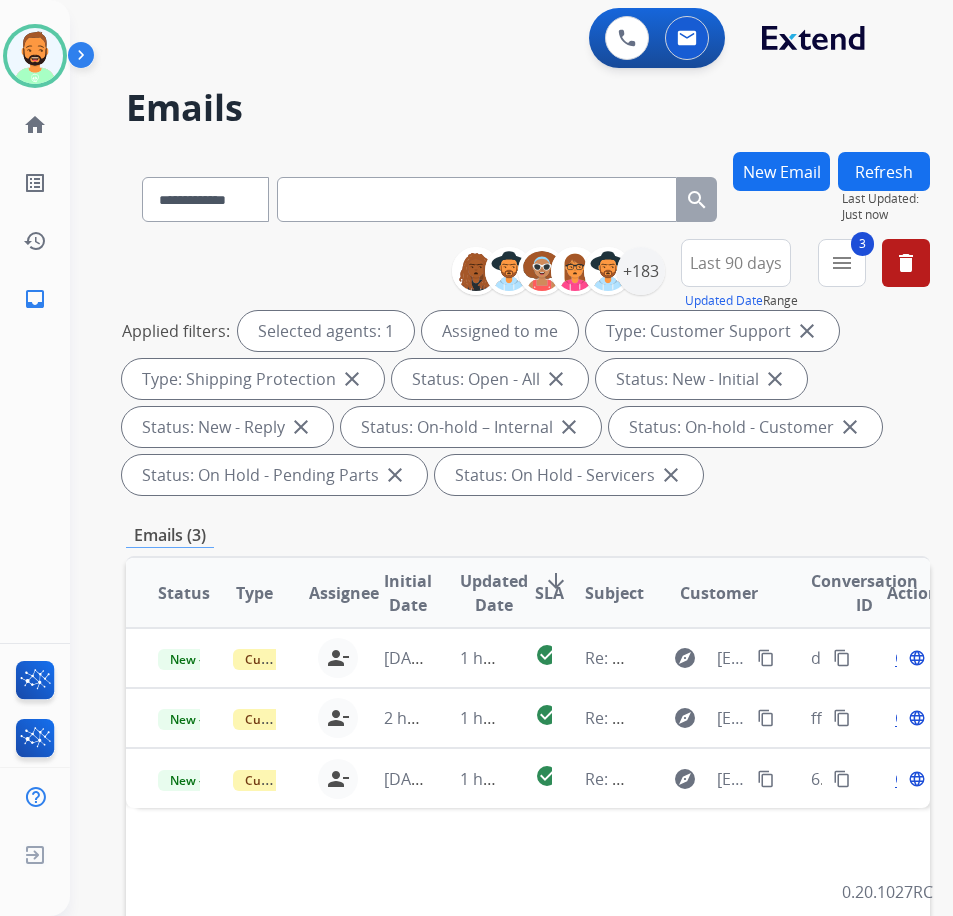 click on "arrow_downward" at bounding box center (556, 581) 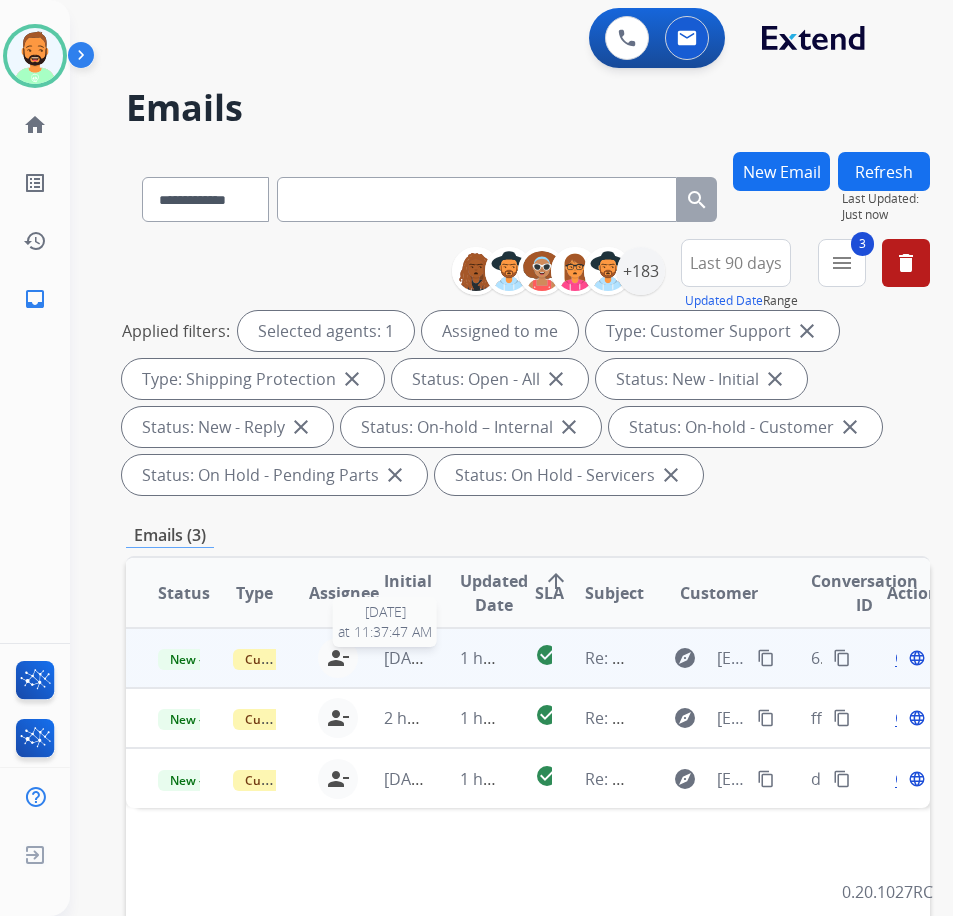 click on "[DATE]" at bounding box center [409, 658] 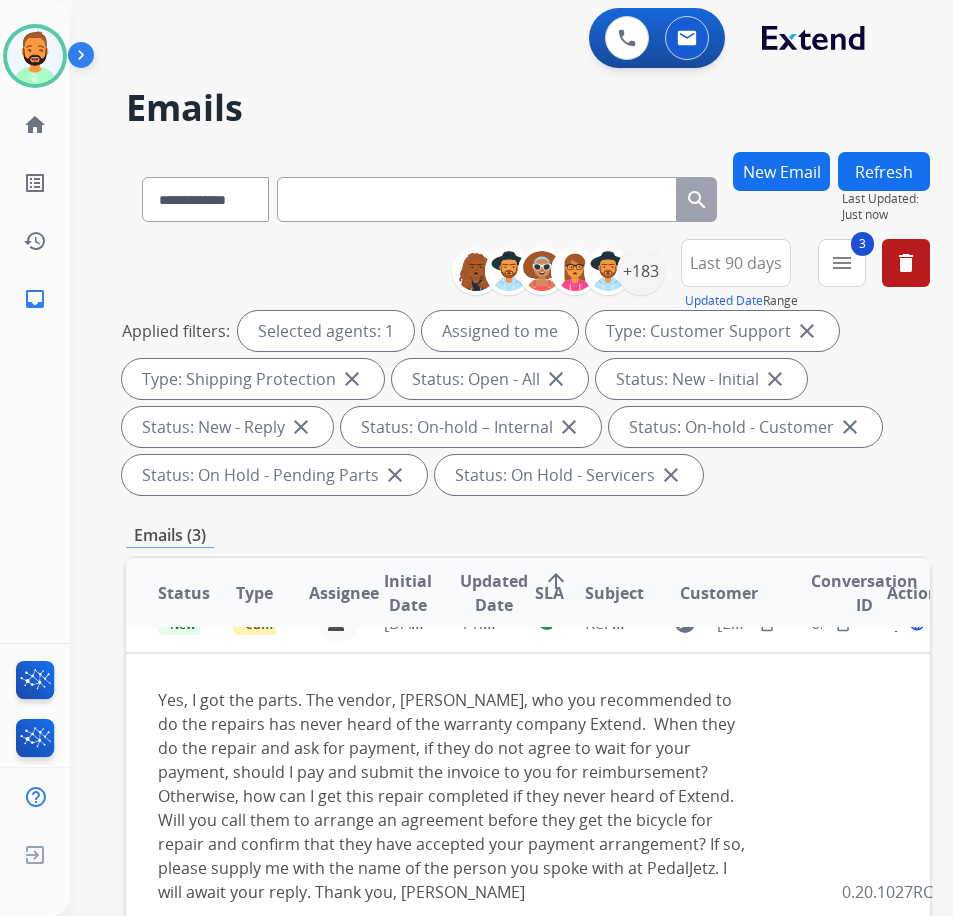 scroll, scrollTop: 0, scrollLeft: 0, axis: both 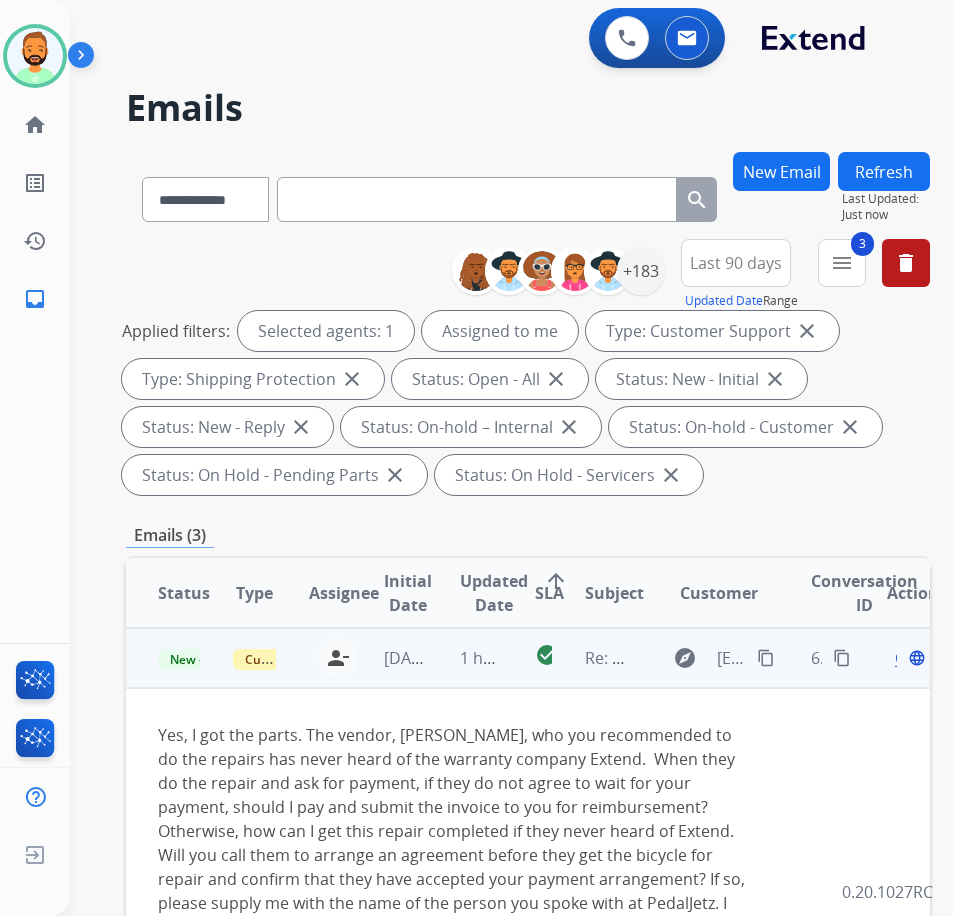 click on "content_copy" at bounding box center [766, 658] 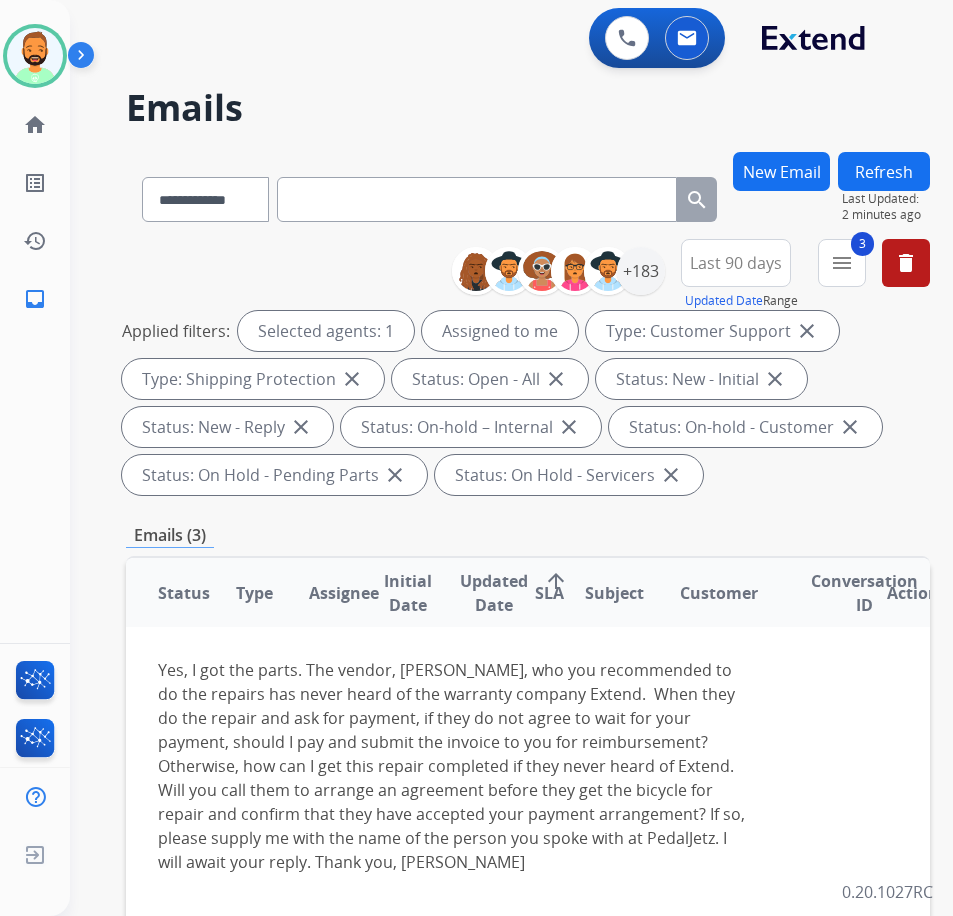 scroll, scrollTop: 100, scrollLeft: 0, axis: vertical 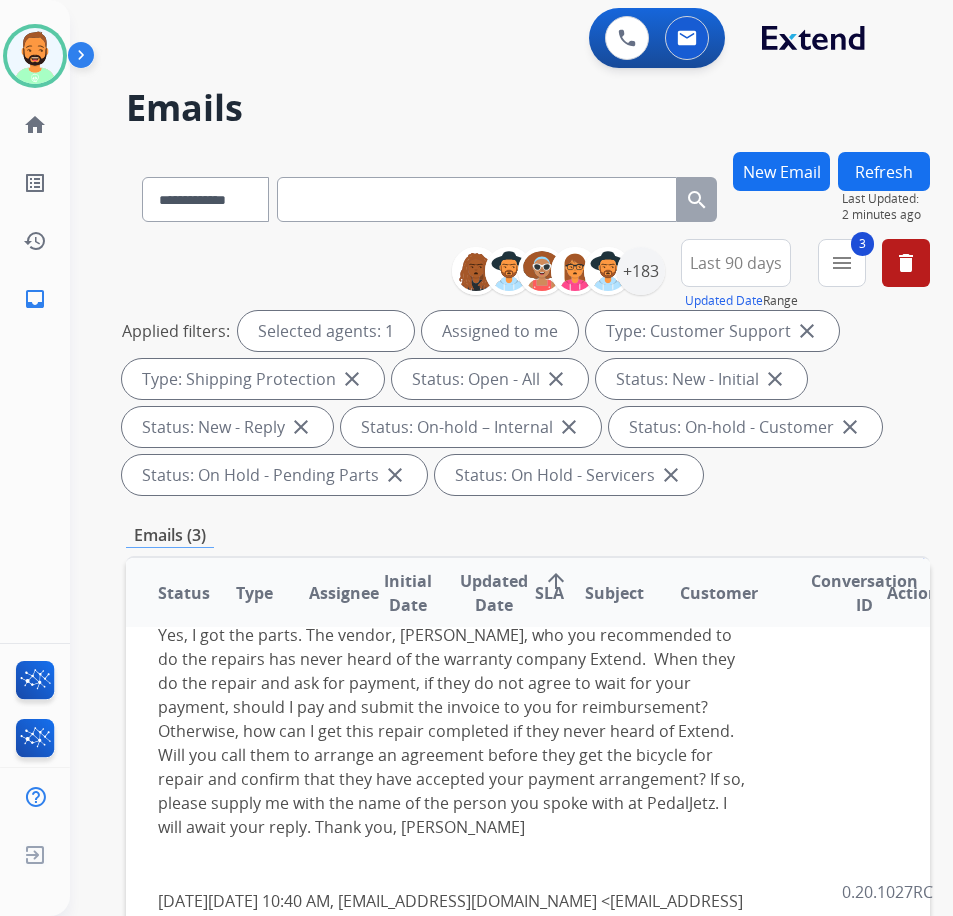 click on "Status Type Assignee Initial Date Updated Date arrow_upward SLA Subject Customer Conversation ID Action New - Reply Customer Support todd.lauletta@eccogroupusa.com person_remove Unassign to Me 1 day ago 1 hour ago check_circle  Re: Parts  explore hdonnelly@q.com content_copy  6b5c12ba-c496-4d12-86ee-908dd34f2509  content_copy Open language
Yes, I got the parts. The vendor, PedalJetz, who you recommended to do the repairs has never heard of the warranty company Extend.  When they do the repair and ask for payment, if they do not agree to wait for your payment, should I pay and submit the invoice to you for reimbursement? Otherwise, how can I get this repair completed if they never heard of Extend.  Will you call them to arrange an agreement before they get the bicycle for repair and confirm that they have accepted your payment arrangement? If so, please supply me with the name of the person you spoke with at PedalJetz. I will await your reply. Thank you, Heather
To: hdonnelly@q.com
Hello Heather," at bounding box center (528, 1173) 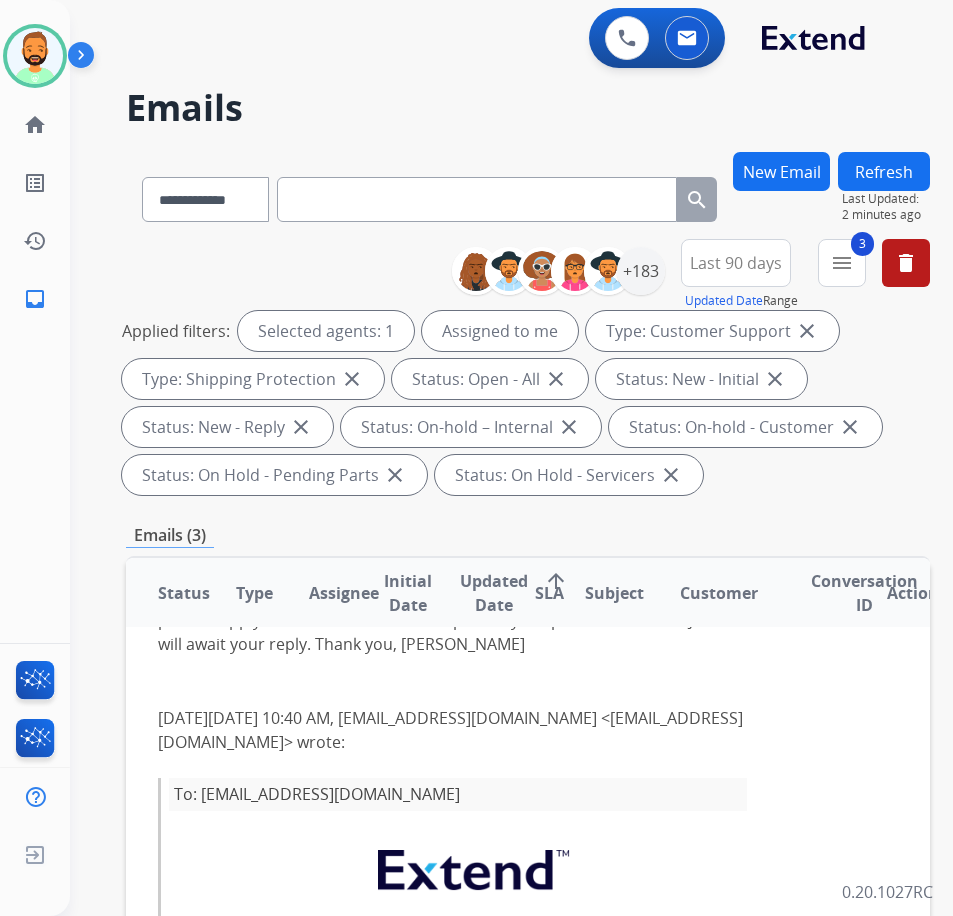 scroll, scrollTop: 0, scrollLeft: 0, axis: both 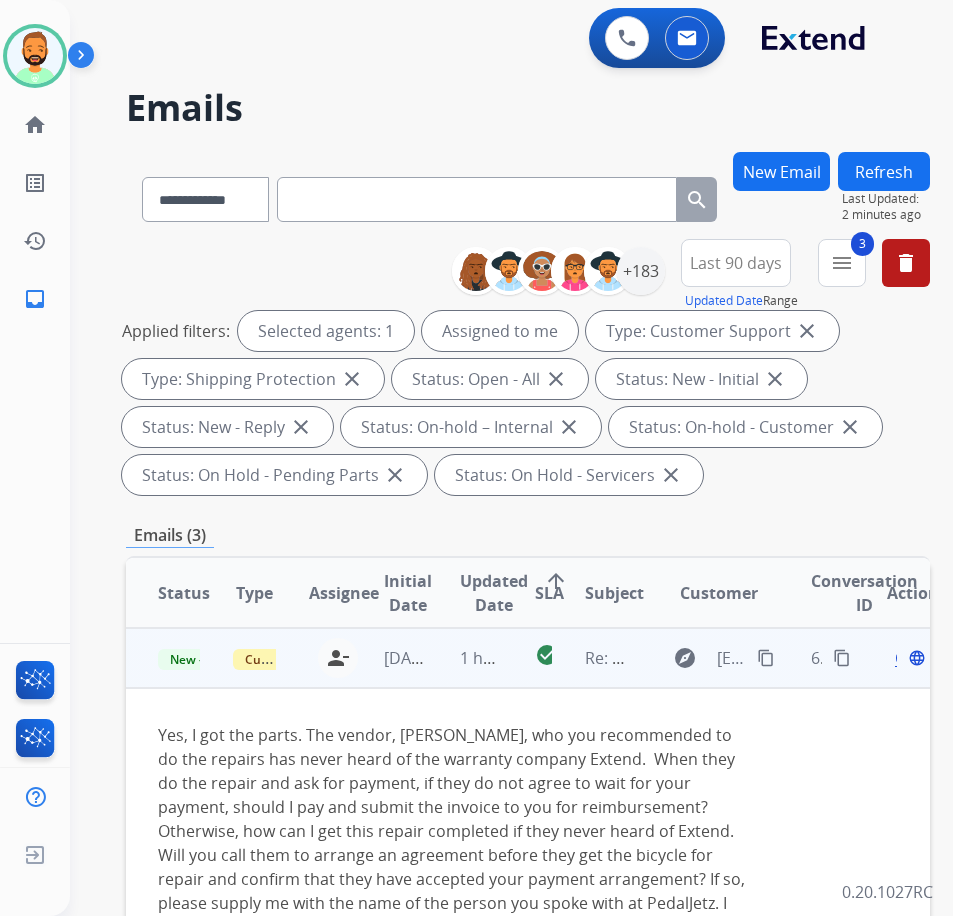 click on "Open language" at bounding box center [908, 658] 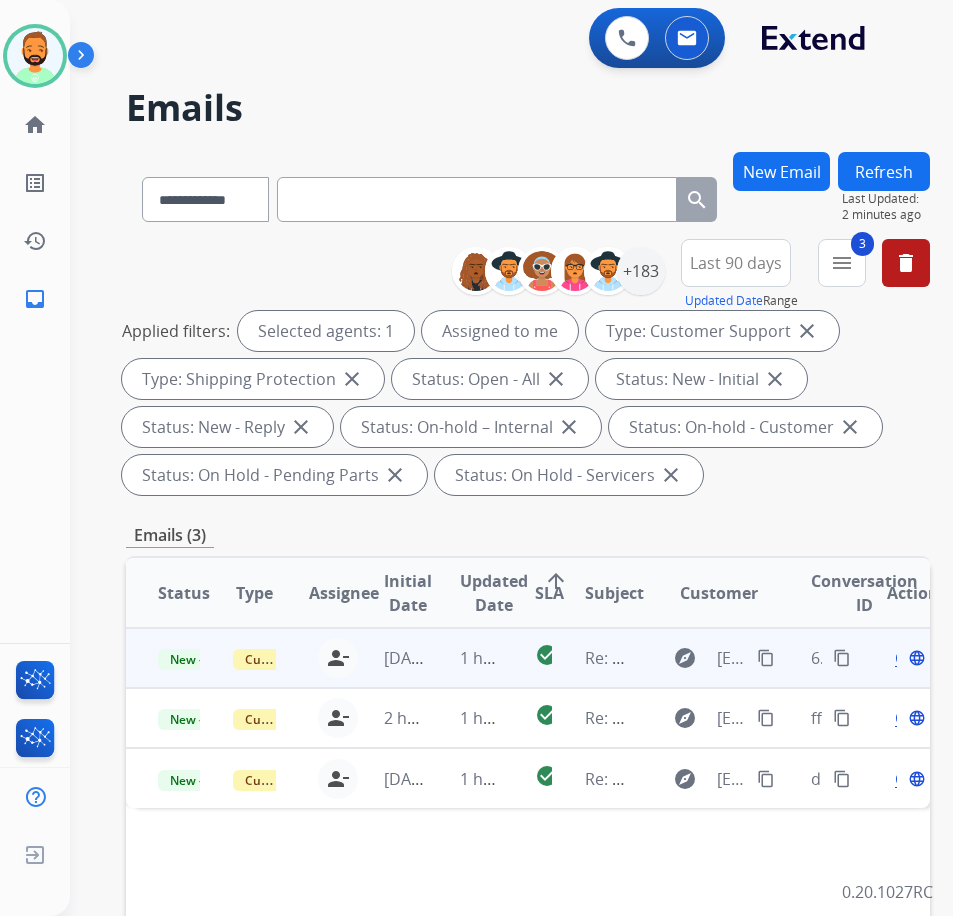 click on "Open" at bounding box center (915, 658) 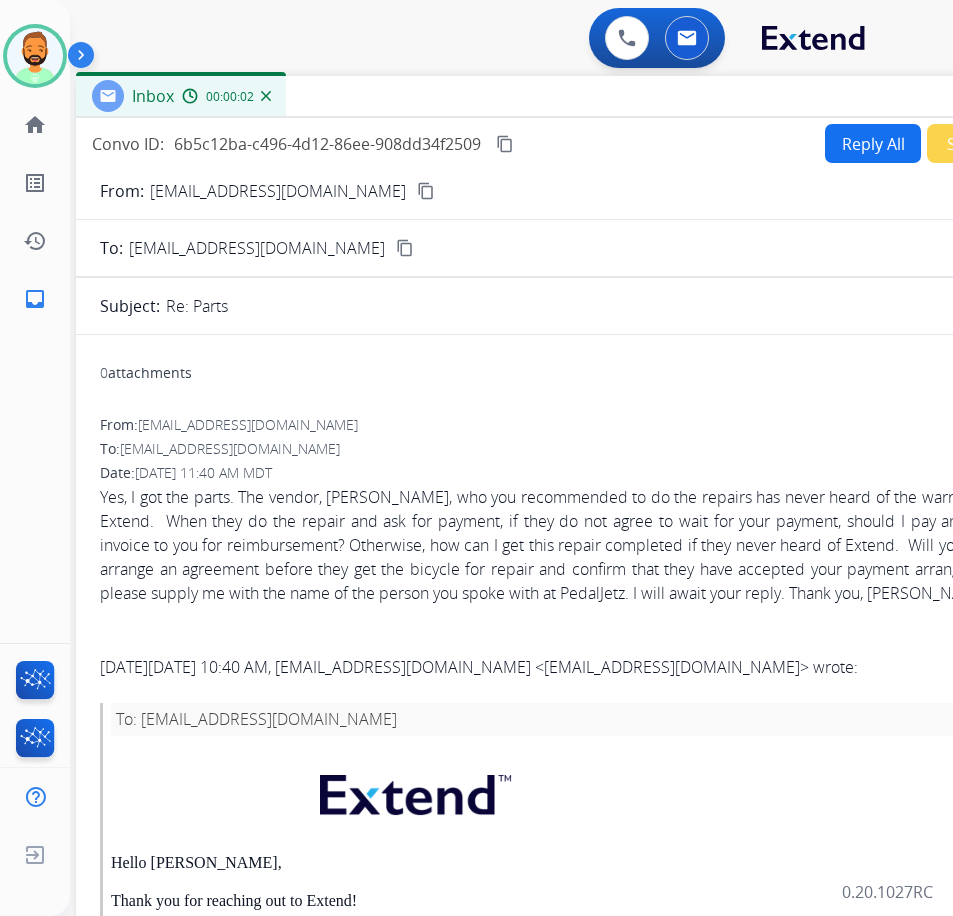 drag, startPoint x: 387, startPoint y: 154, endPoint x: 560, endPoint y: 108, distance: 179.01117 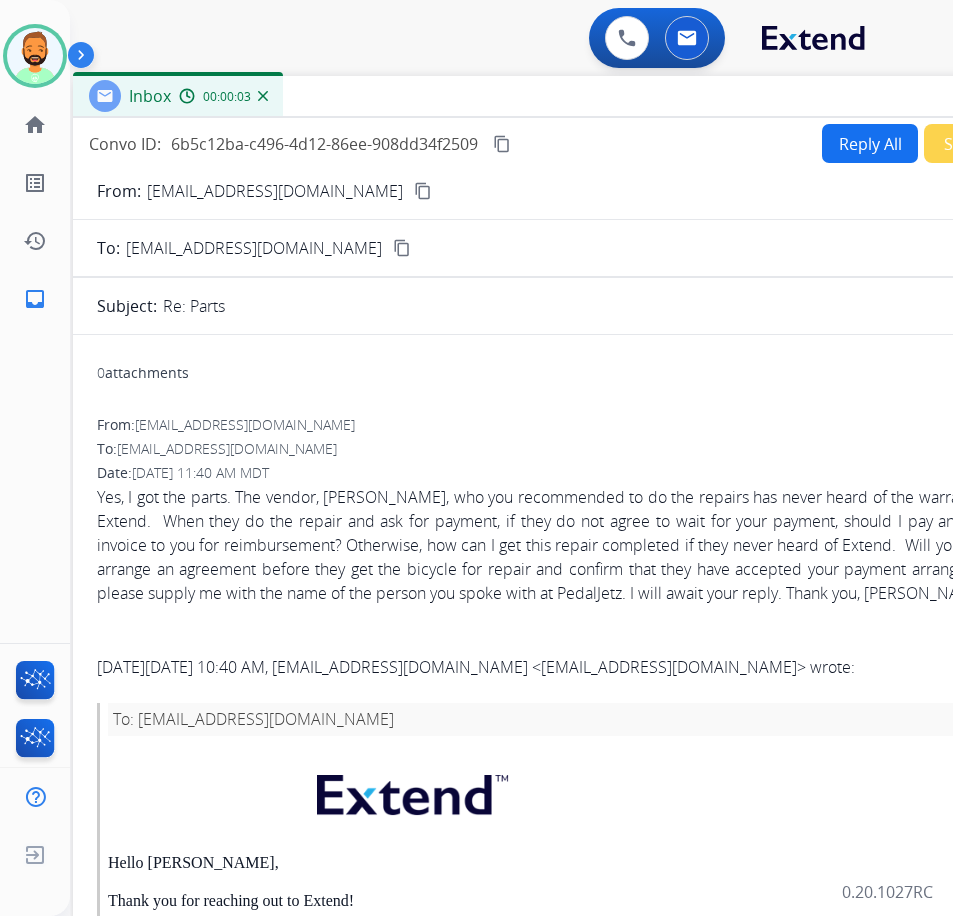 click on "Reply All" at bounding box center [870, 143] 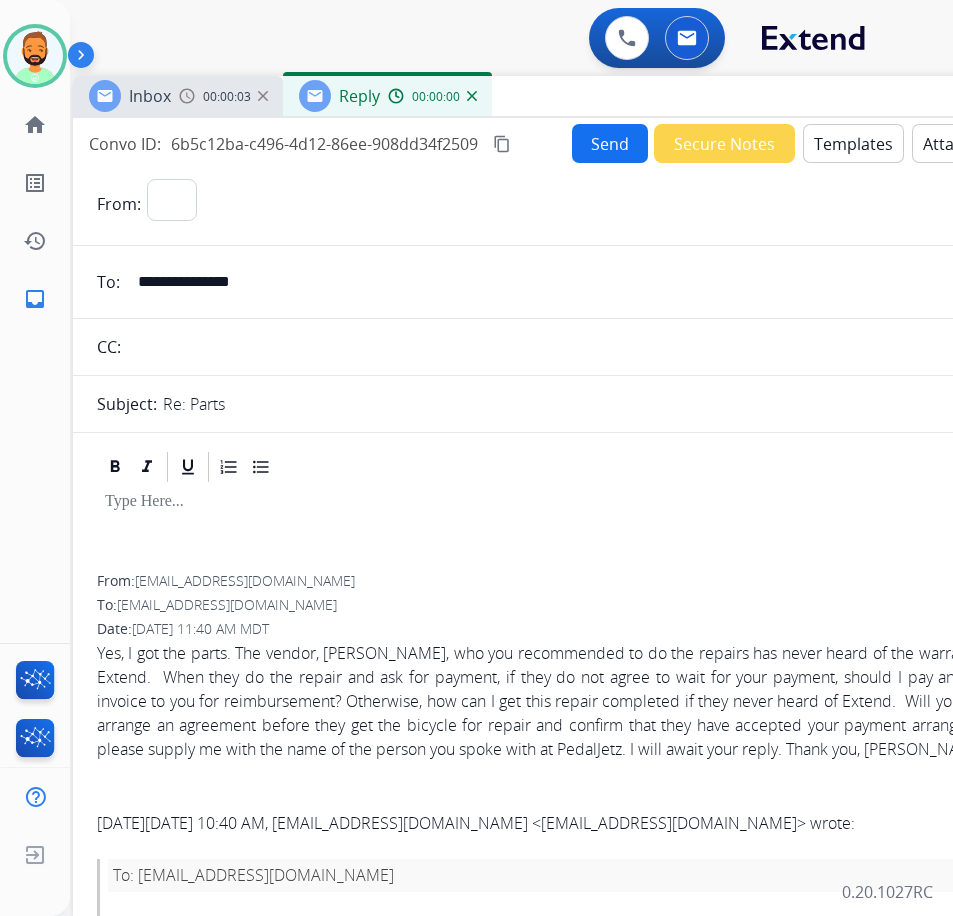 select on "**********" 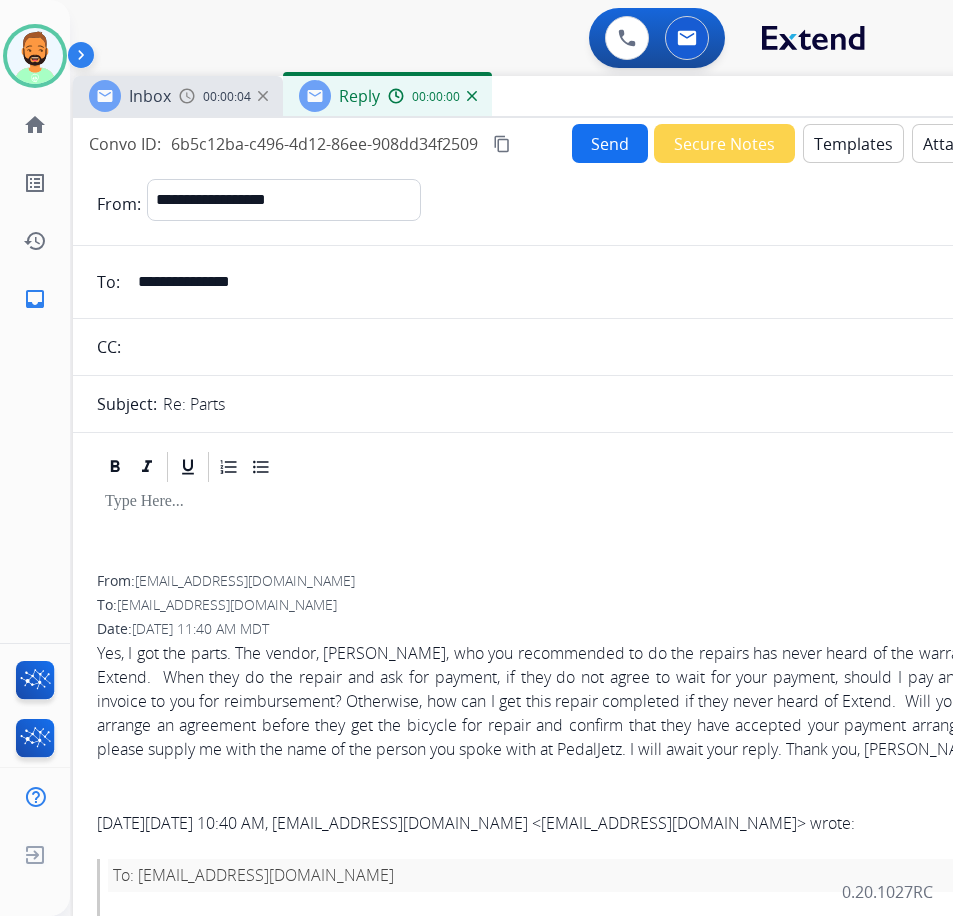 click on "Templates" at bounding box center (853, 143) 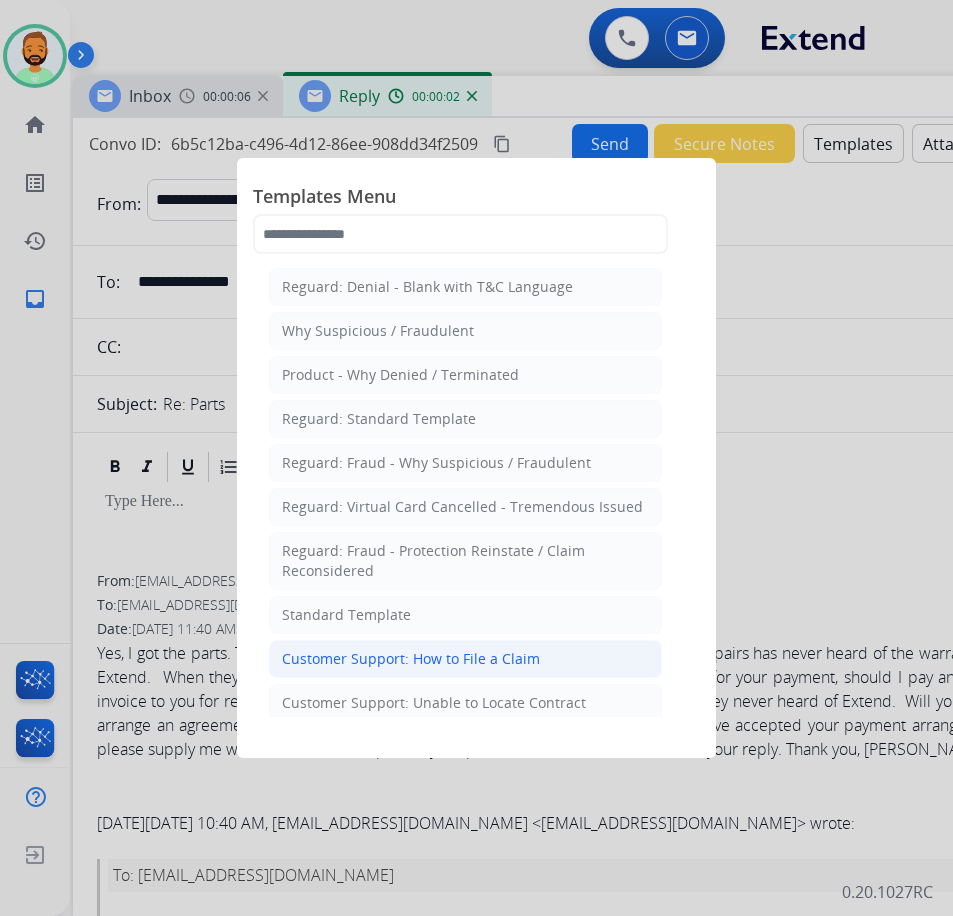 drag, startPoint x: 438, startPoint y: 617, endPoint x: 443, endPoint y: 640, distance: 23.537205 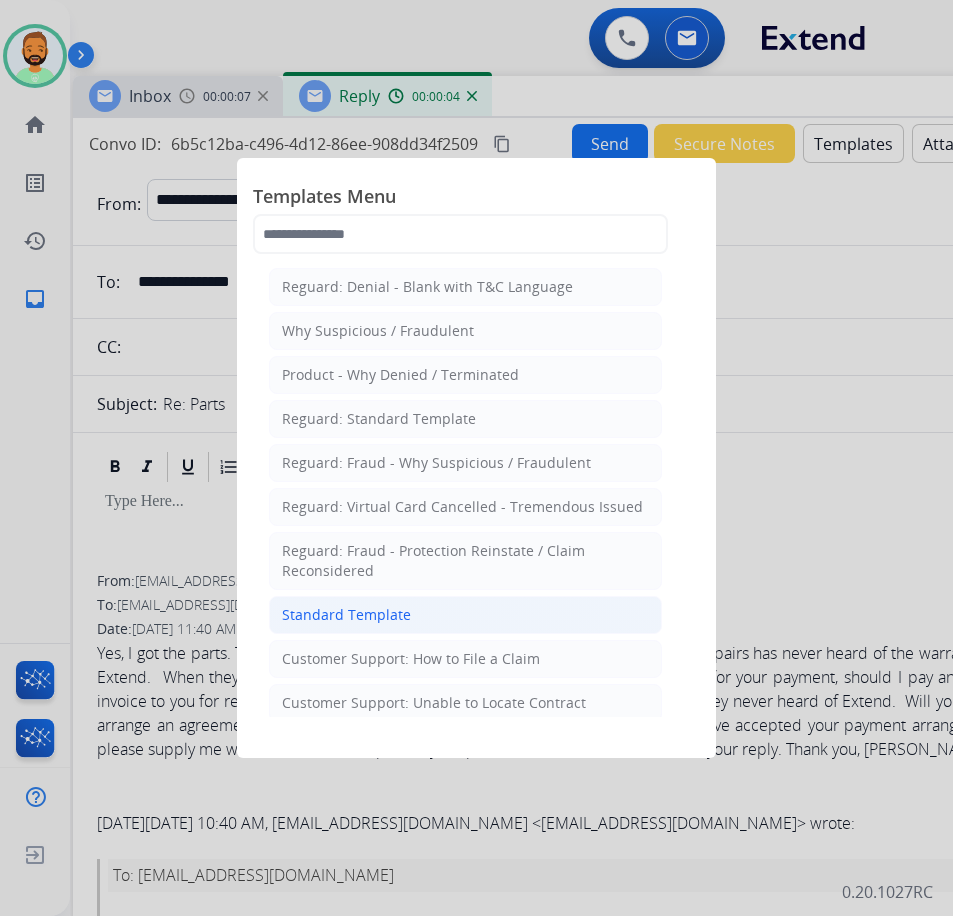 click on "Standard Template" 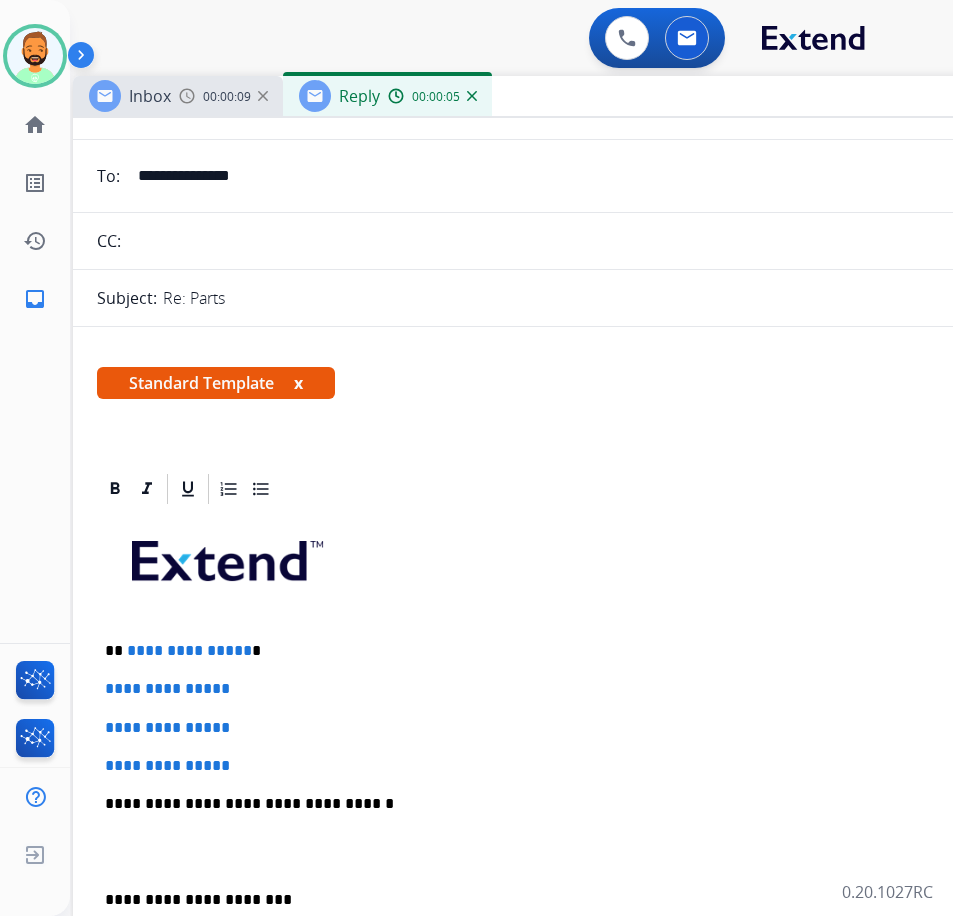 scroll, scrollTop: 200, scrollLeft: 0, axis: vertical 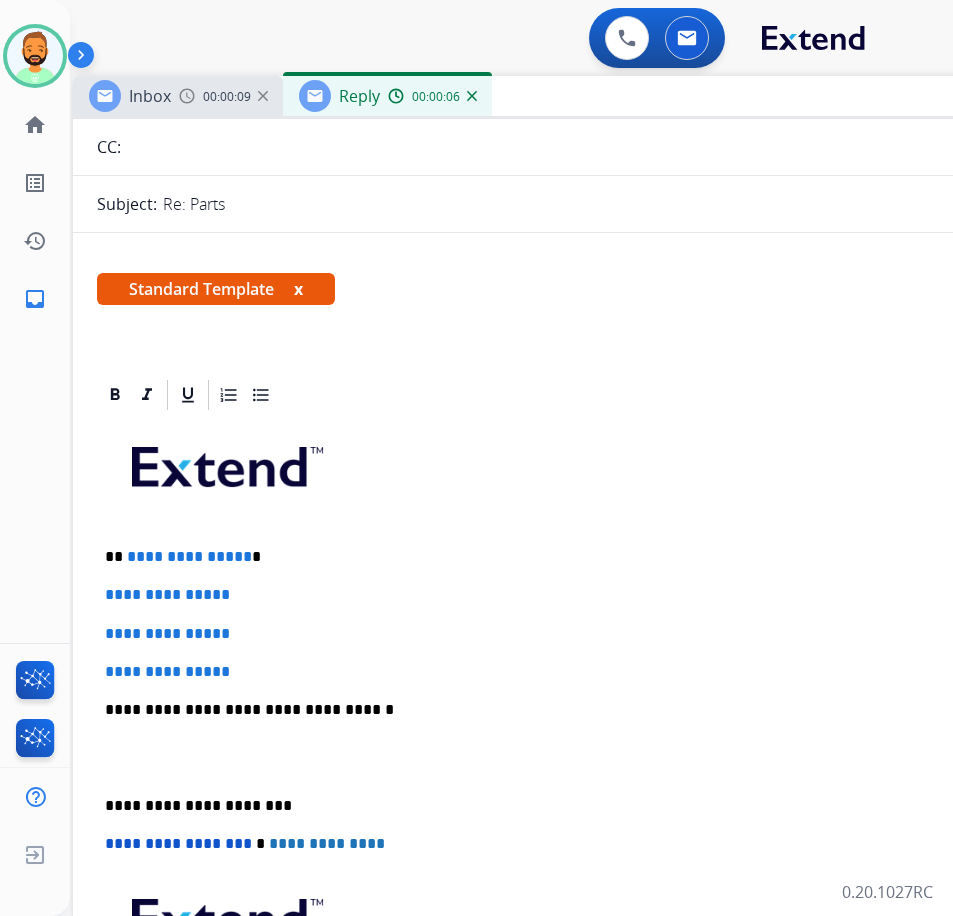 click on "**********" at bounding box center (565, 557) 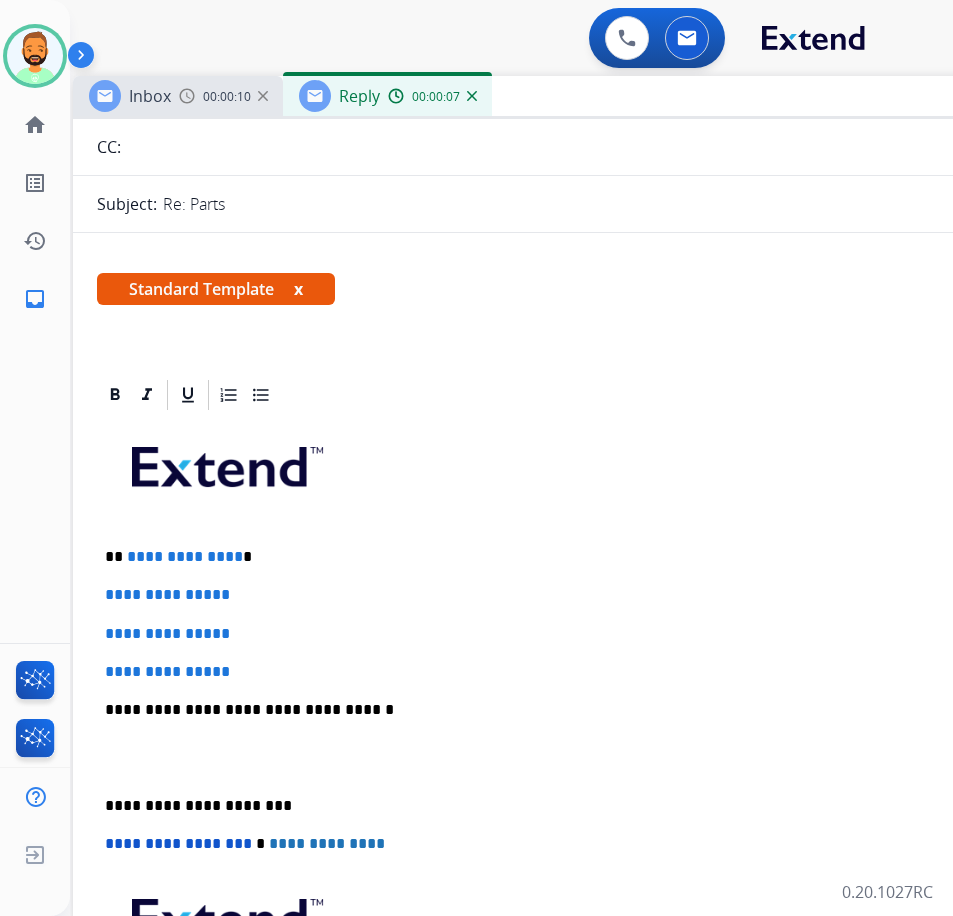 type 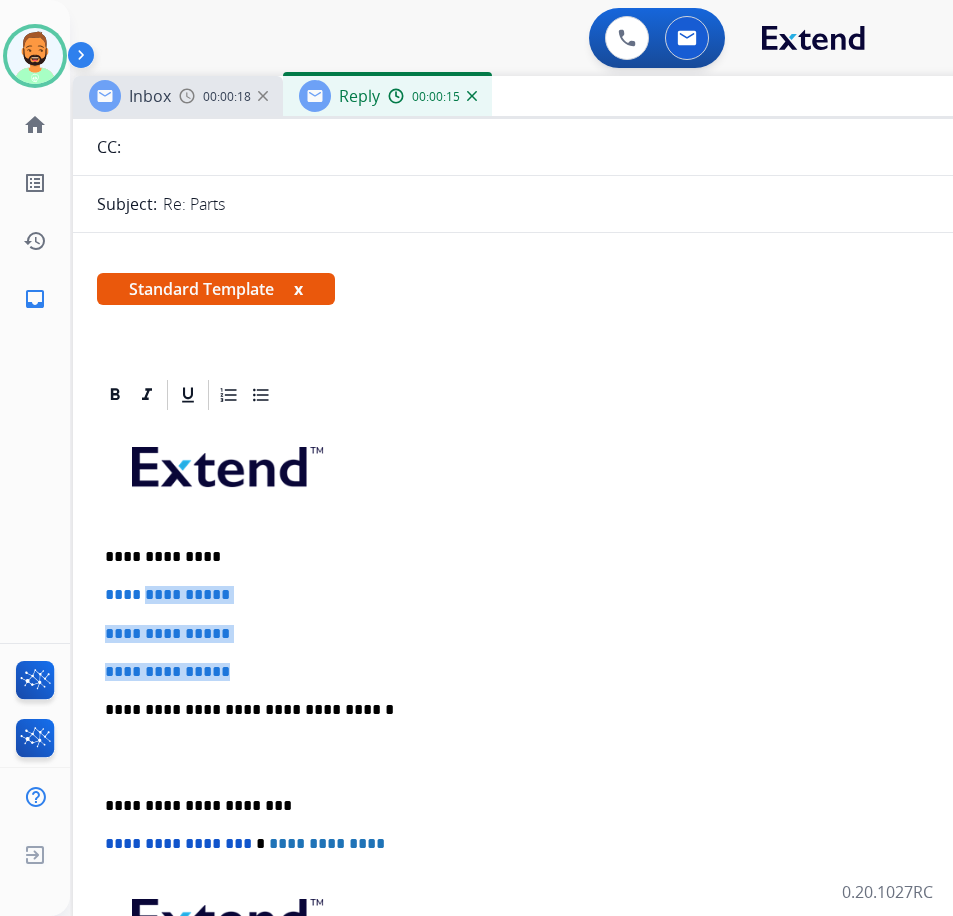 drag, startPoint x: 220, startPoint y: 674, endPoint x: 148, endPoint y: 593, distance: 108.37435 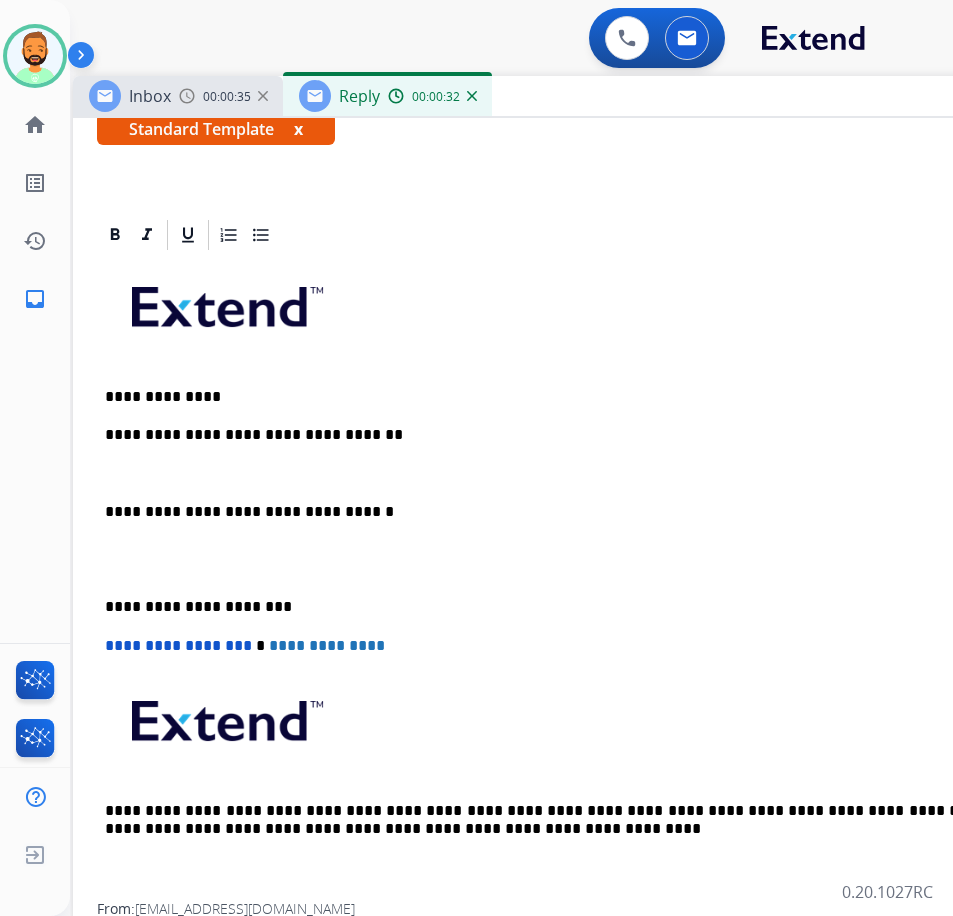 scroll, scrollTop: 400, scrollLeft: 0, axis: vertical 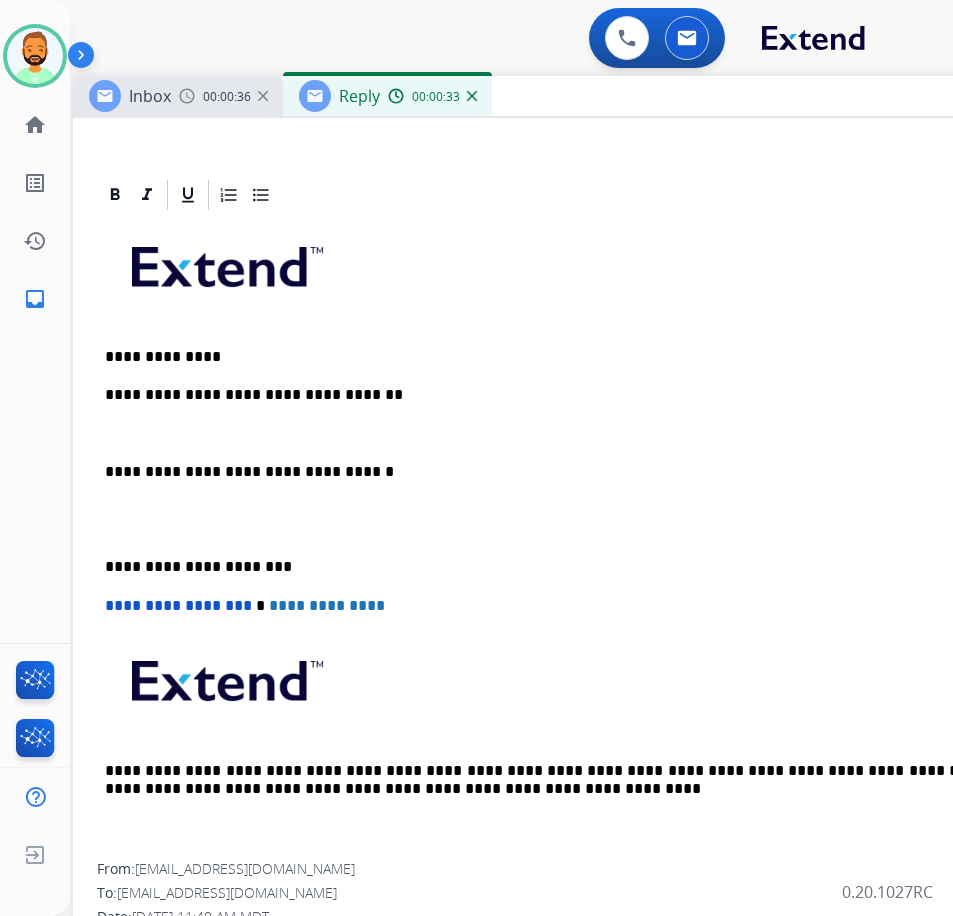 click on "**********" at bounding box center [573, 538] 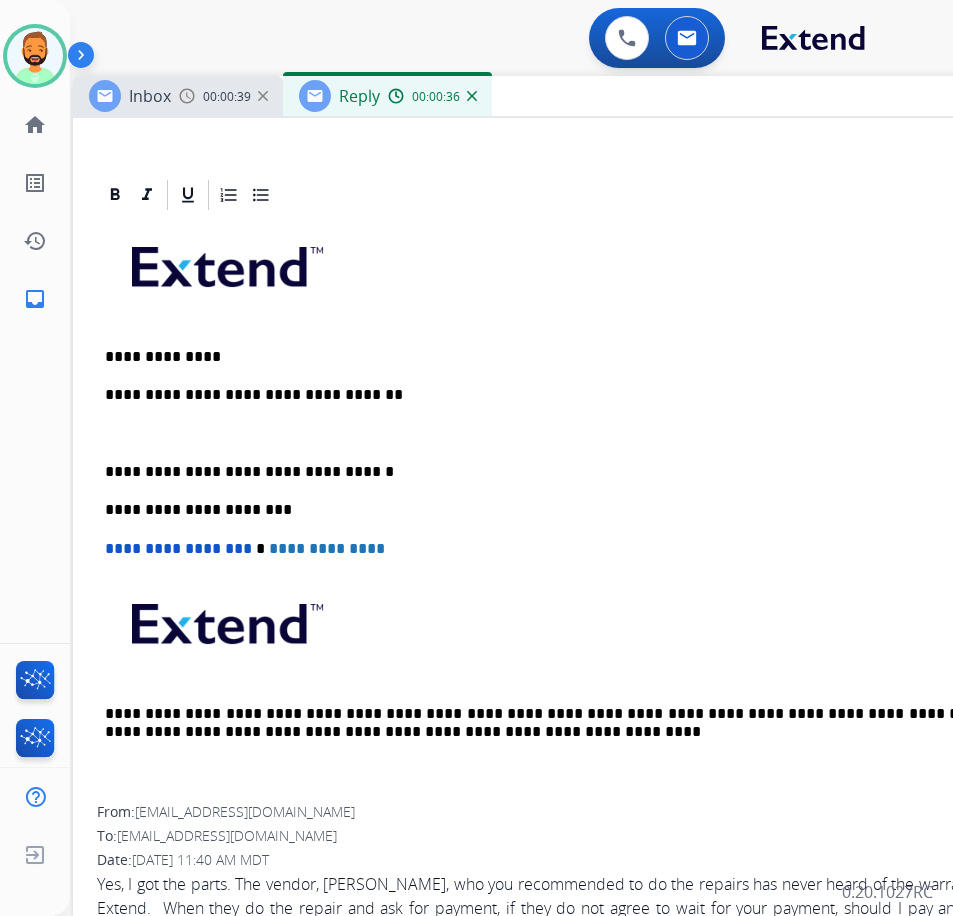click on "Yes, I got the parts. The vendor, PedalJetz, who you recommended to do the repairs has never heard of the warranty company Extend.  When they do the repair and ask for payment, if they do not agree to wait for your payment, should I pay and submit the invoice to you for reimbursement? Otherwise, how can I get this repair completed if they never heard of Extend.  Will you call them to arrange an agreement before they get the bicycle for repair and confirm that they have accepted your payment arrangement? If so, please supply me with the name of the person you spoke with at PedalJetz. I will await your reply. Thank you, Heather" at bounding box center (573, 932) 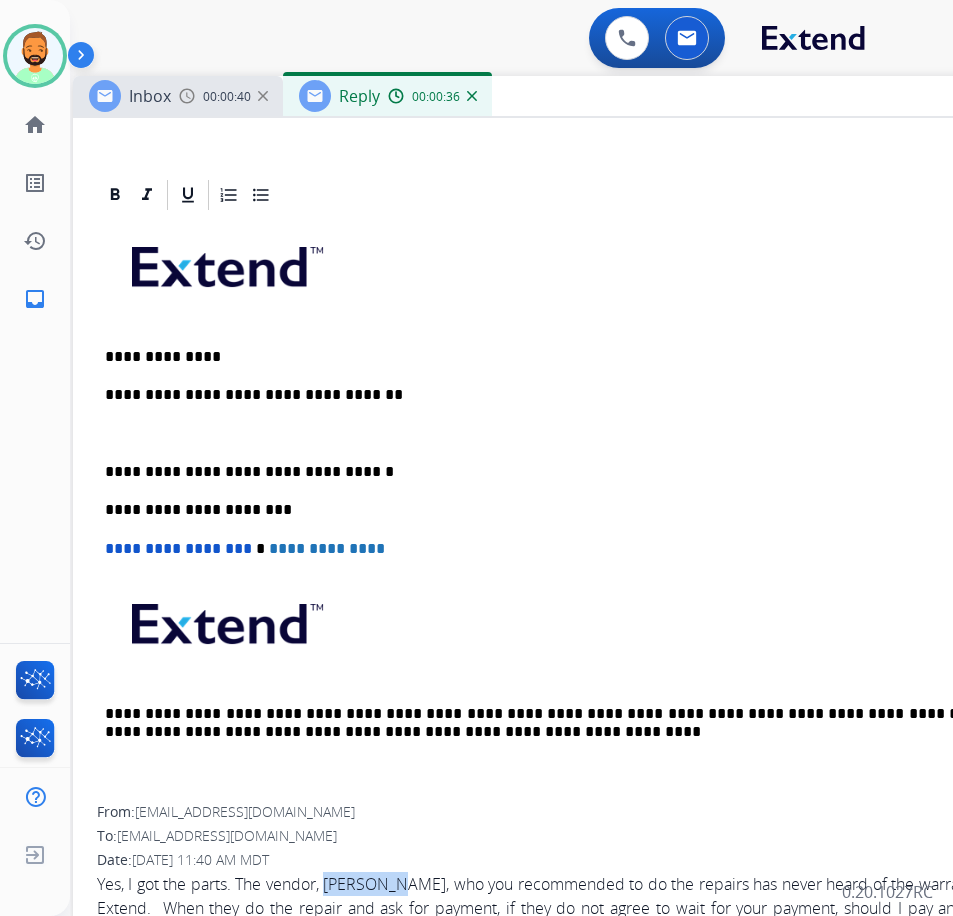 click on "Yes, I got the parts. The vendor, PedalJetz, who you recommended to do the repairs has never heard of the warranty company Extend.  When they do the repair and ask for payment, if they do not agree to wait for your payment, should I pay and submit the invoice to you for reimbursement? Otherwise, how can I get this repair completed if they never heard of Extend.  Will you call them to arrange an agreement before they get the bicycle for repair and confirm that they have accepted your payment arrangement? If so, please supply me with the name of the person you spoke with at PedalJetz. I will await your reply. Thank you, Heather" at bounding box center [573, 932] 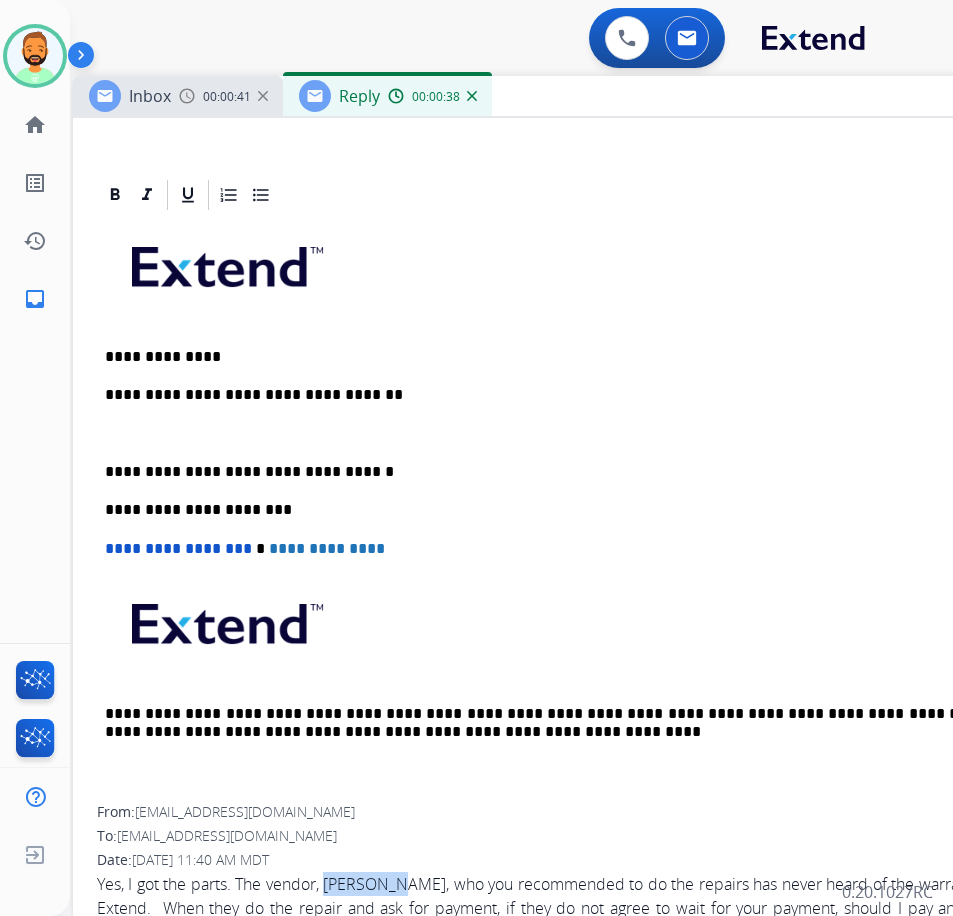 copy on "PedalJetz" 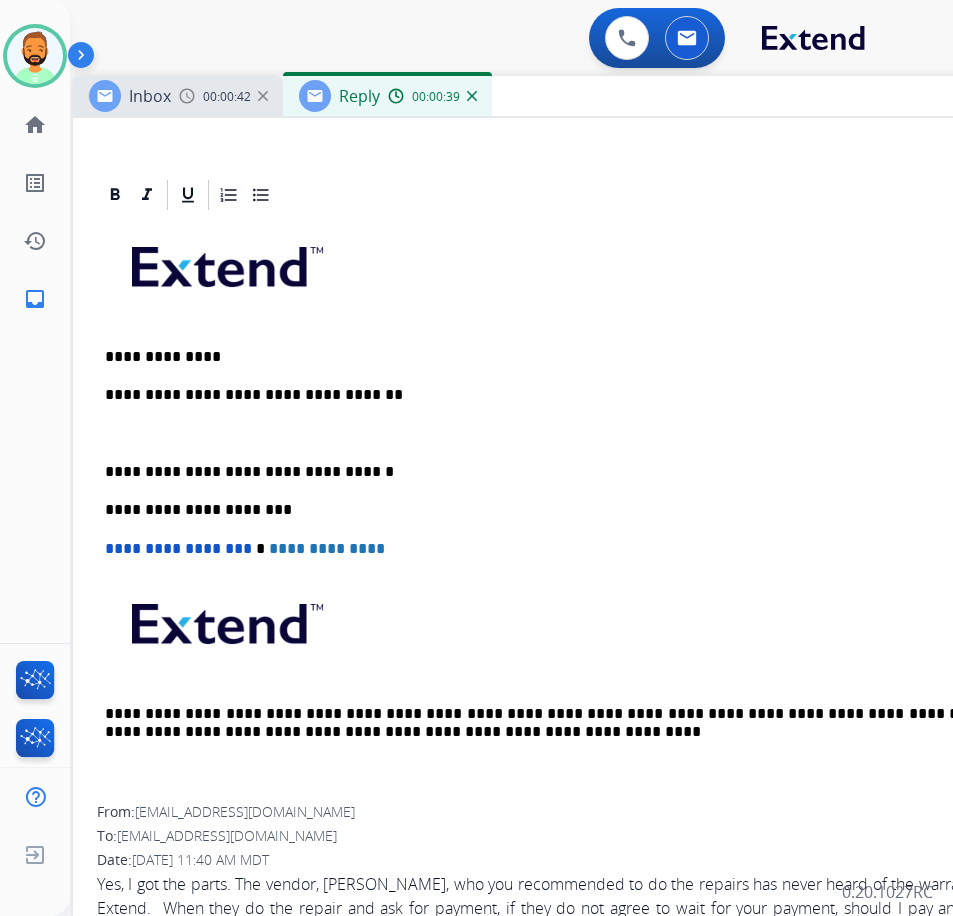 click on "**********" at bounding box center (573, 509) 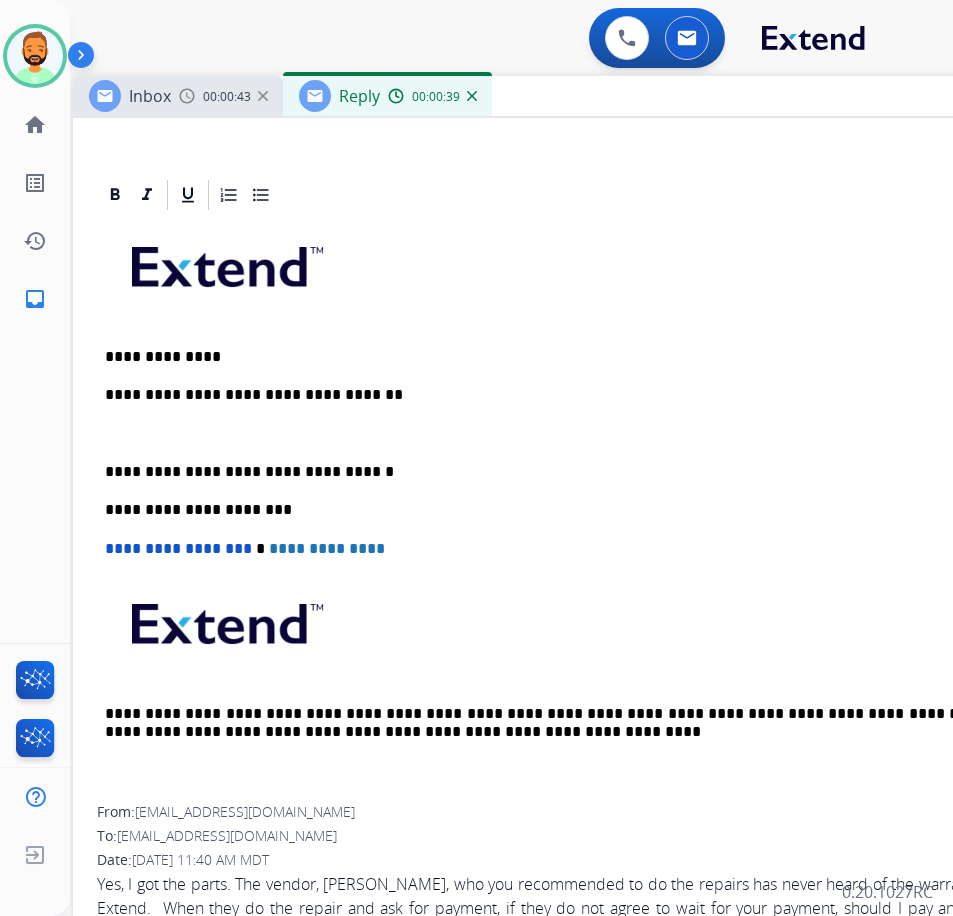 click at bounding box center (573, 434) 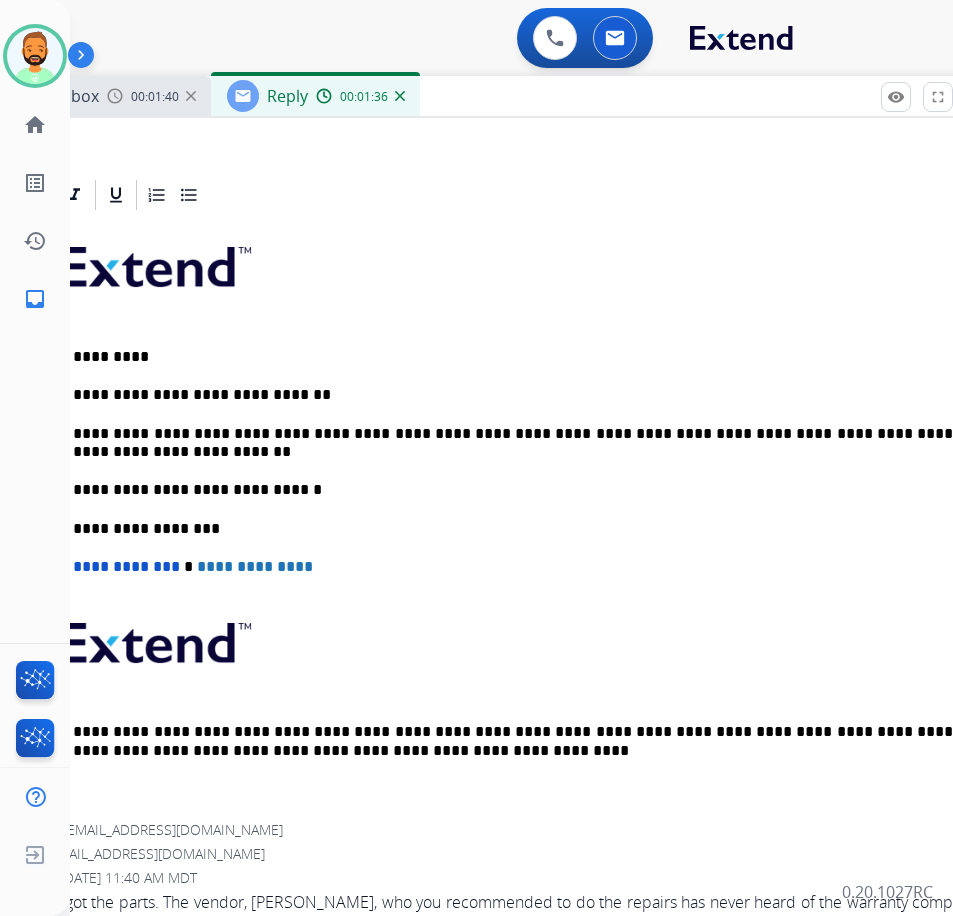 scroll, scrollTop: 0, scrollLeft: 39, axis: horizontal 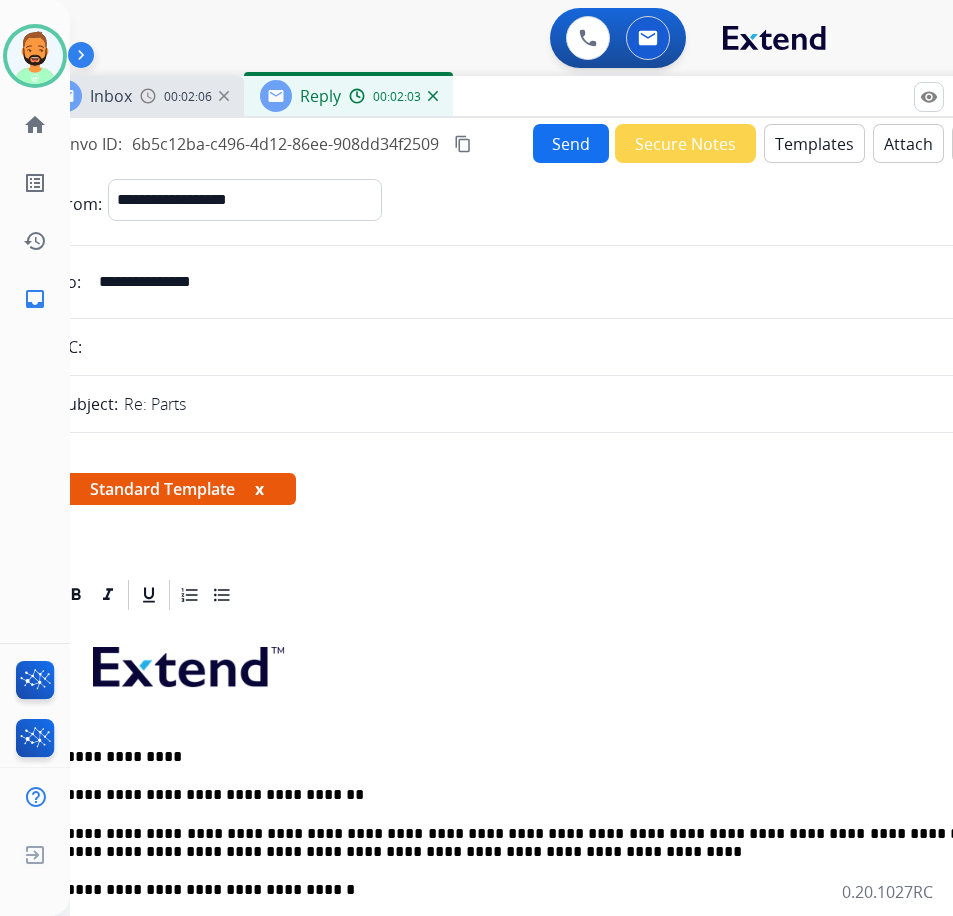 click on "Send" at bounding box center [571, 143] 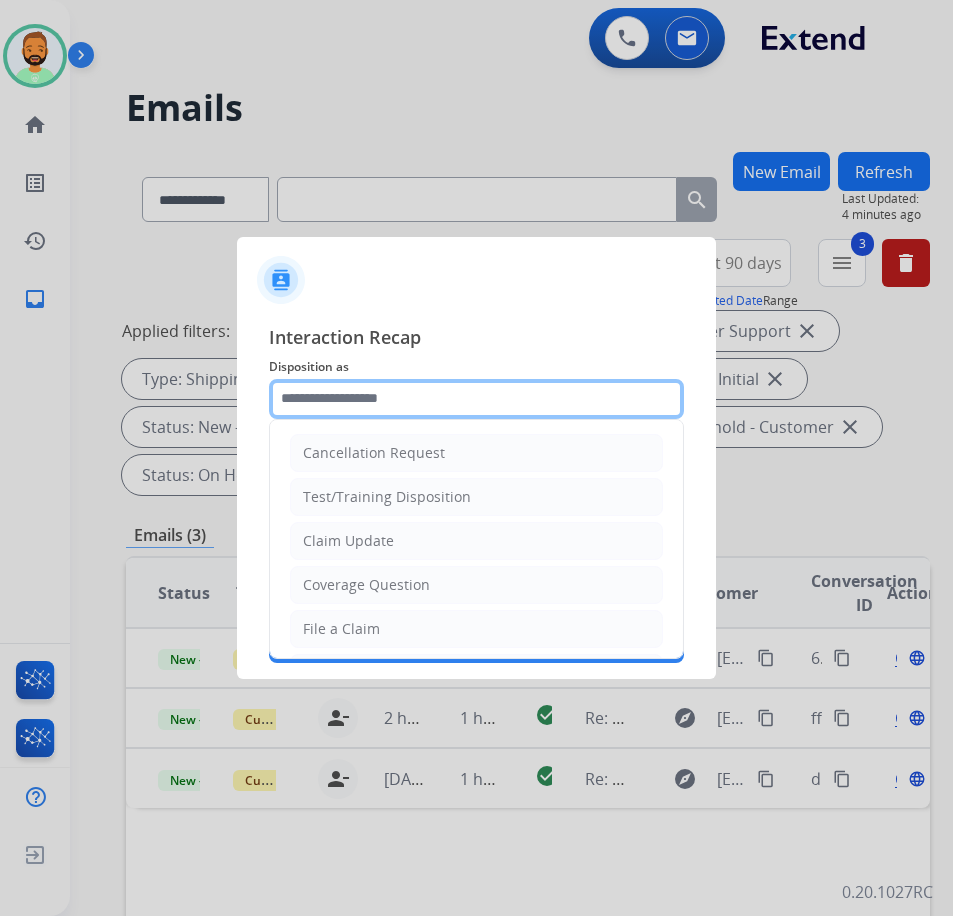 click 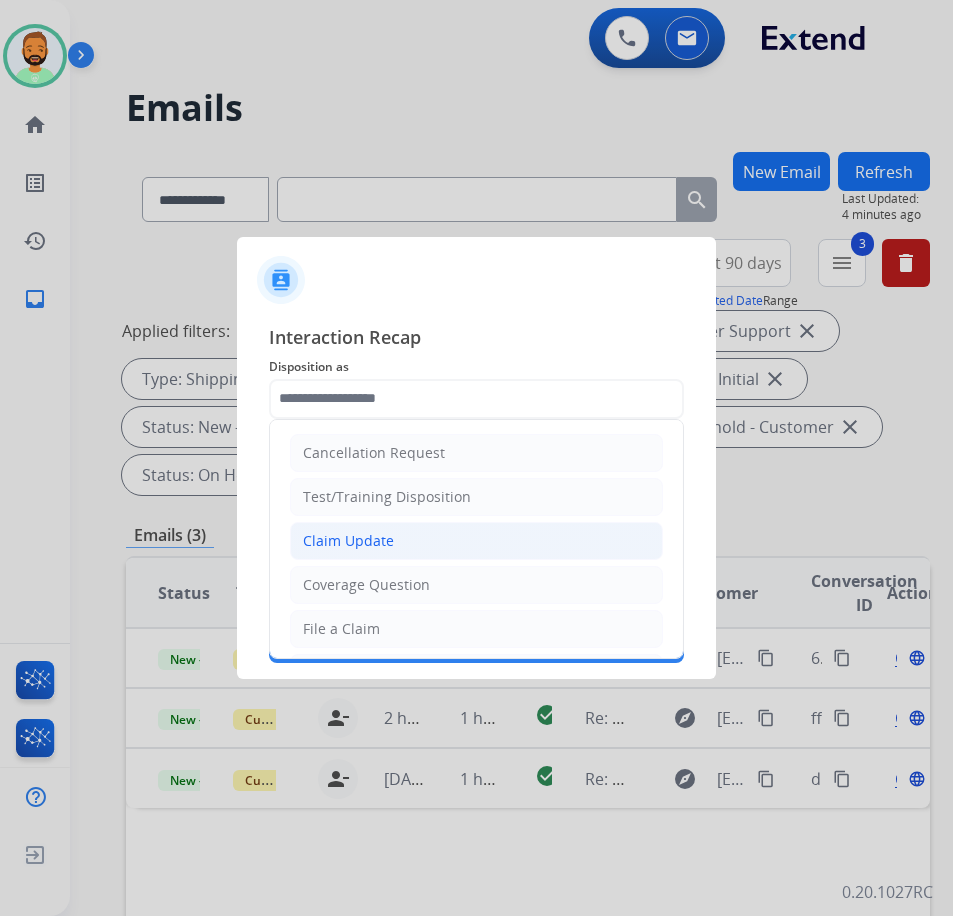 click on "Claim Update" 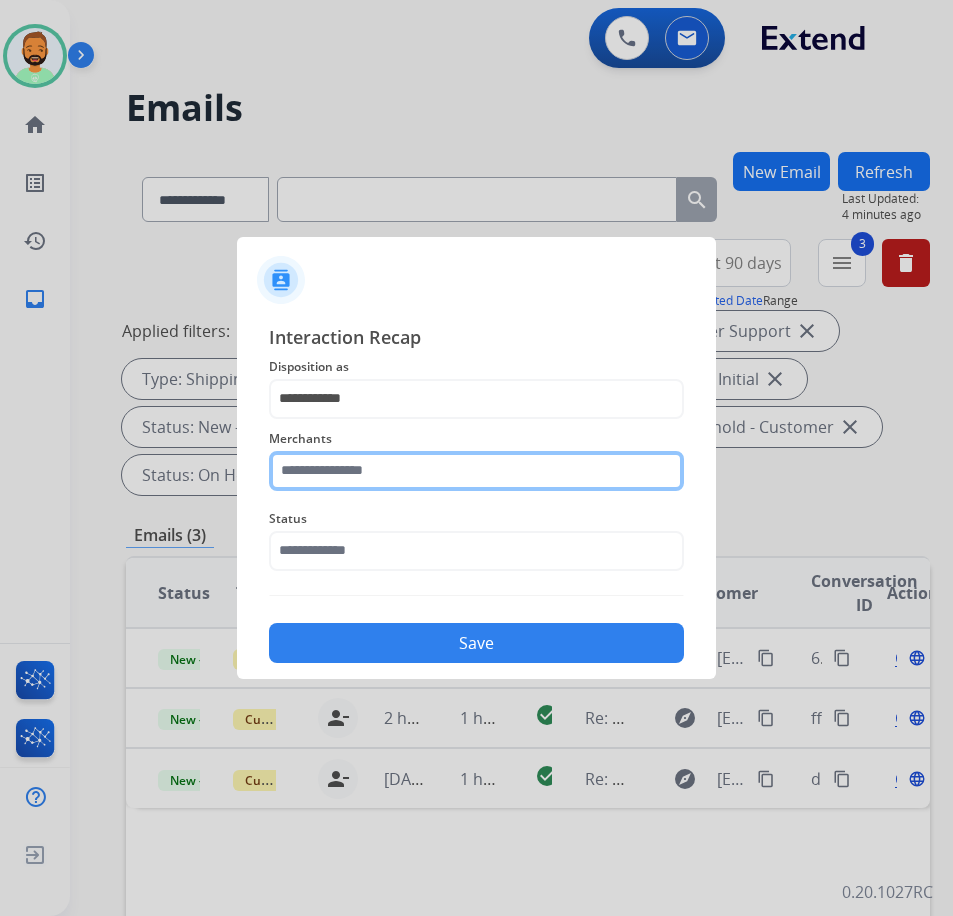 click 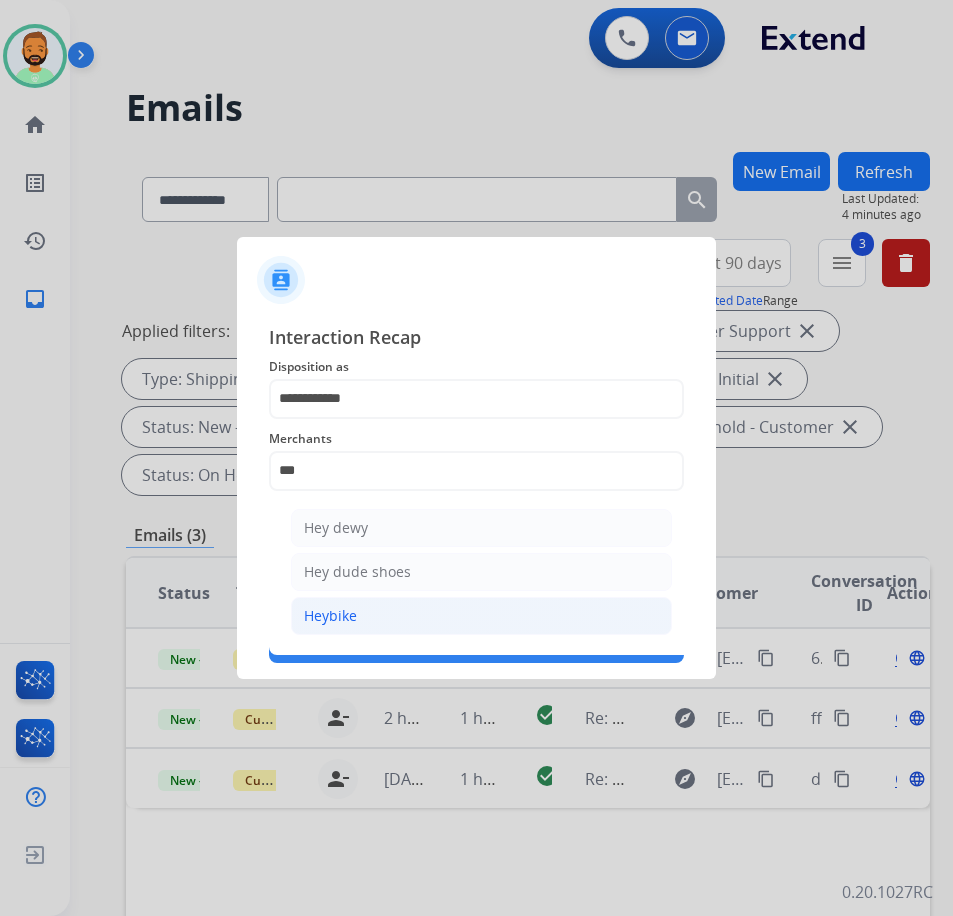 click on "Heybike" 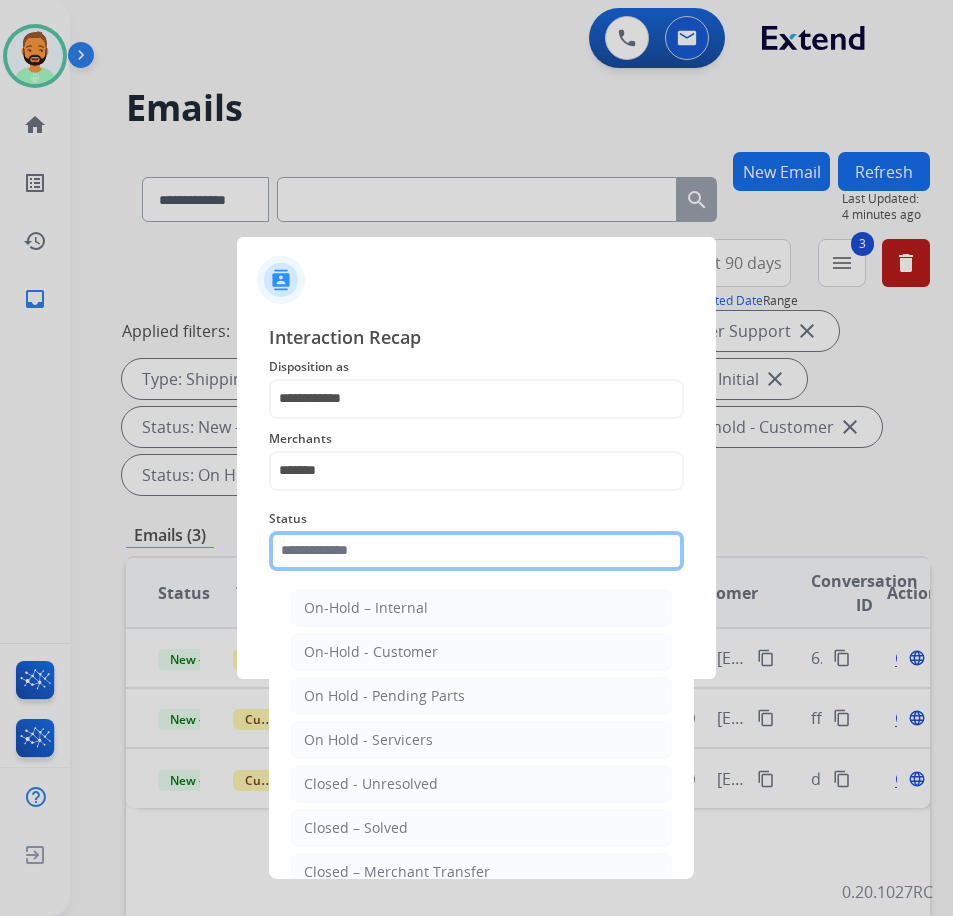 click 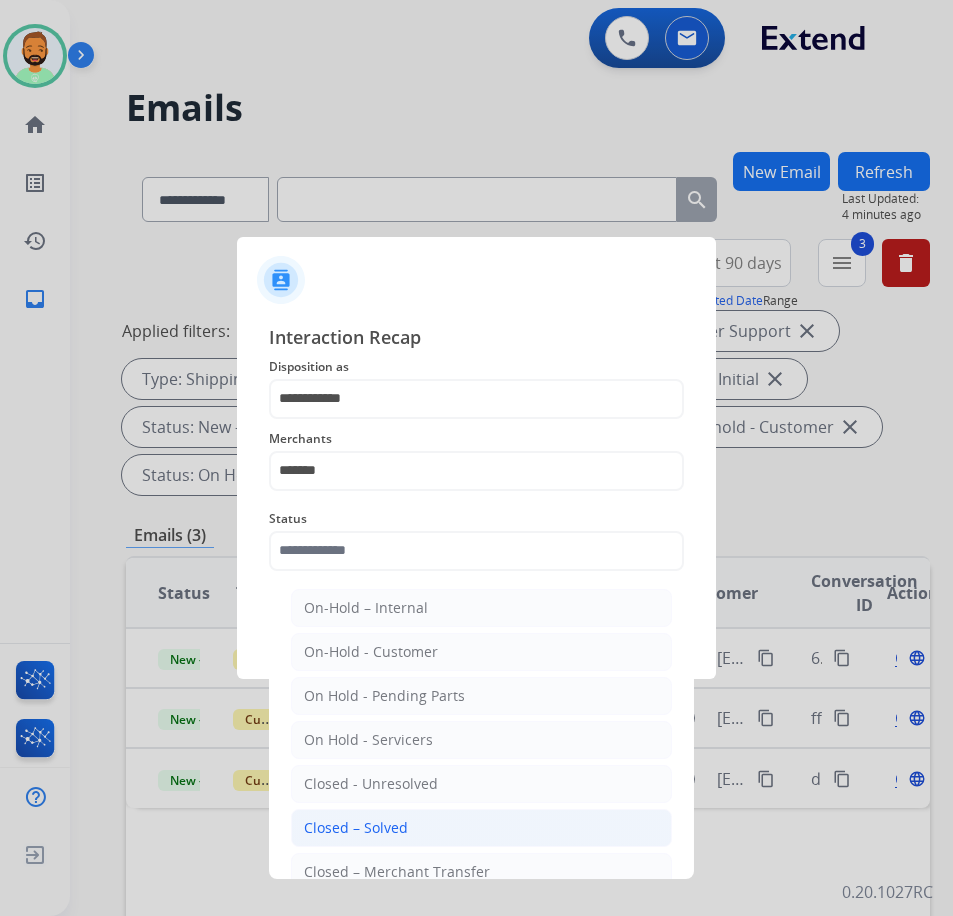 click on "Closed – Solved" 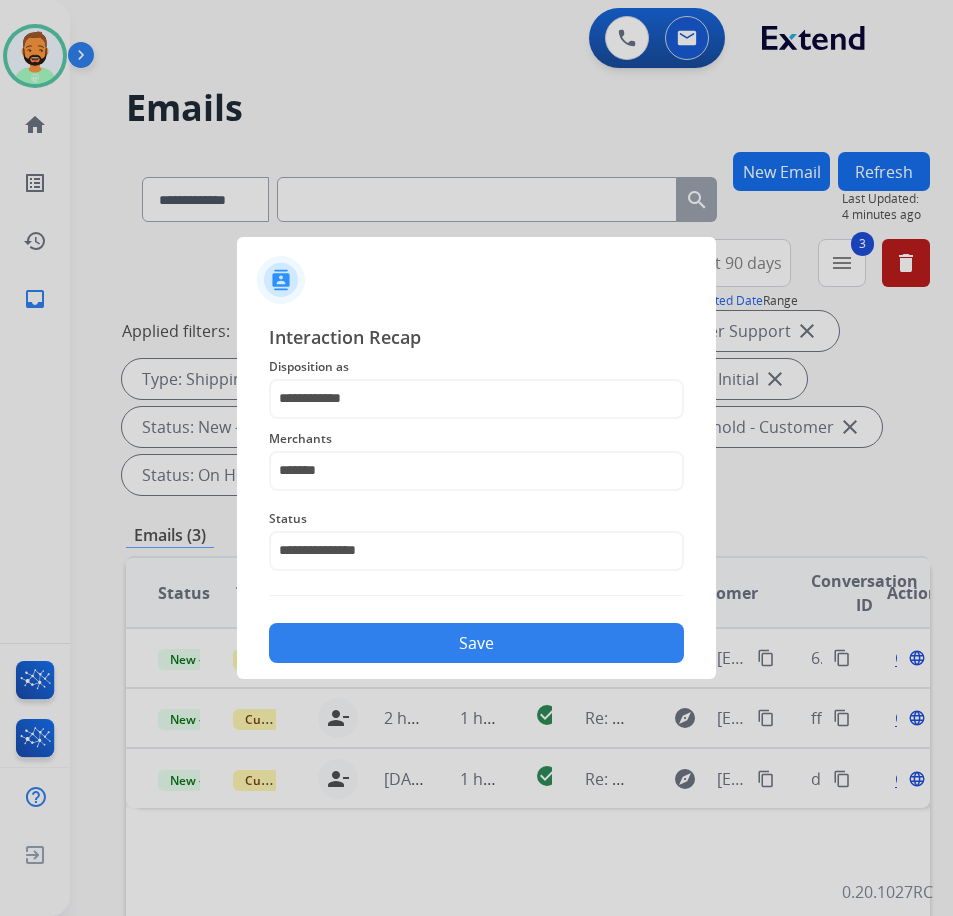 click on "Save" 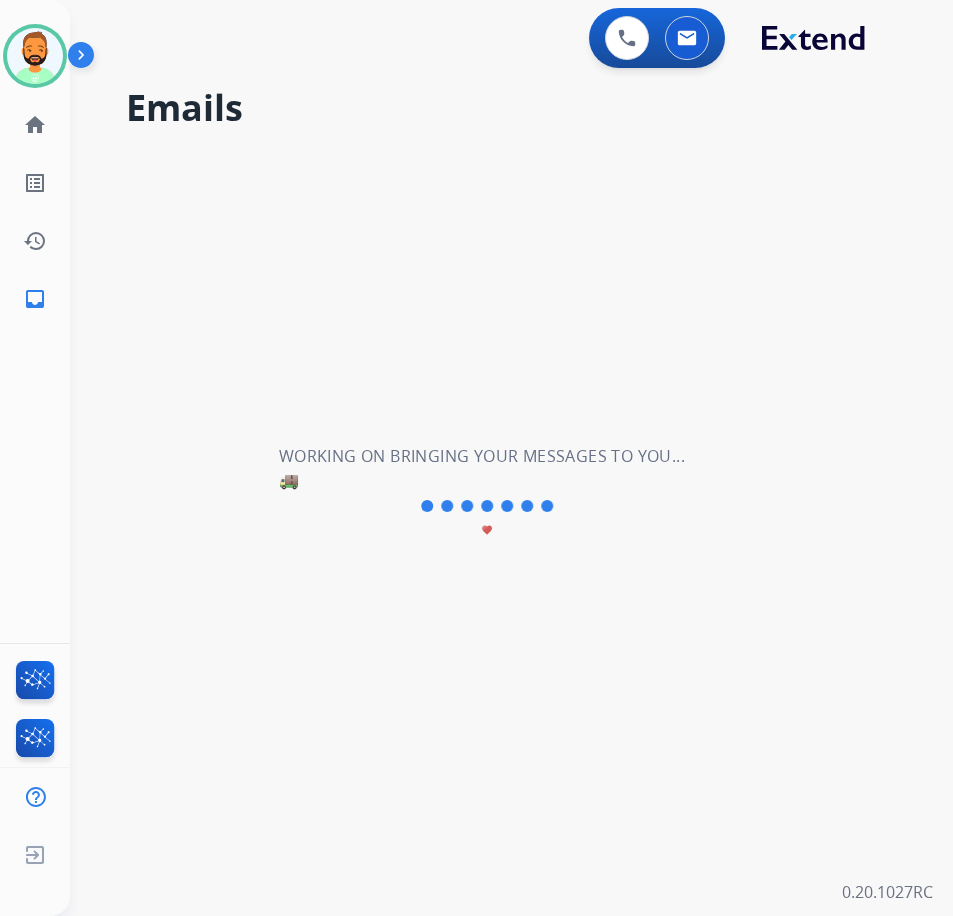 scroll, scrollTop: 0, scrollLeft: 0, axis: both 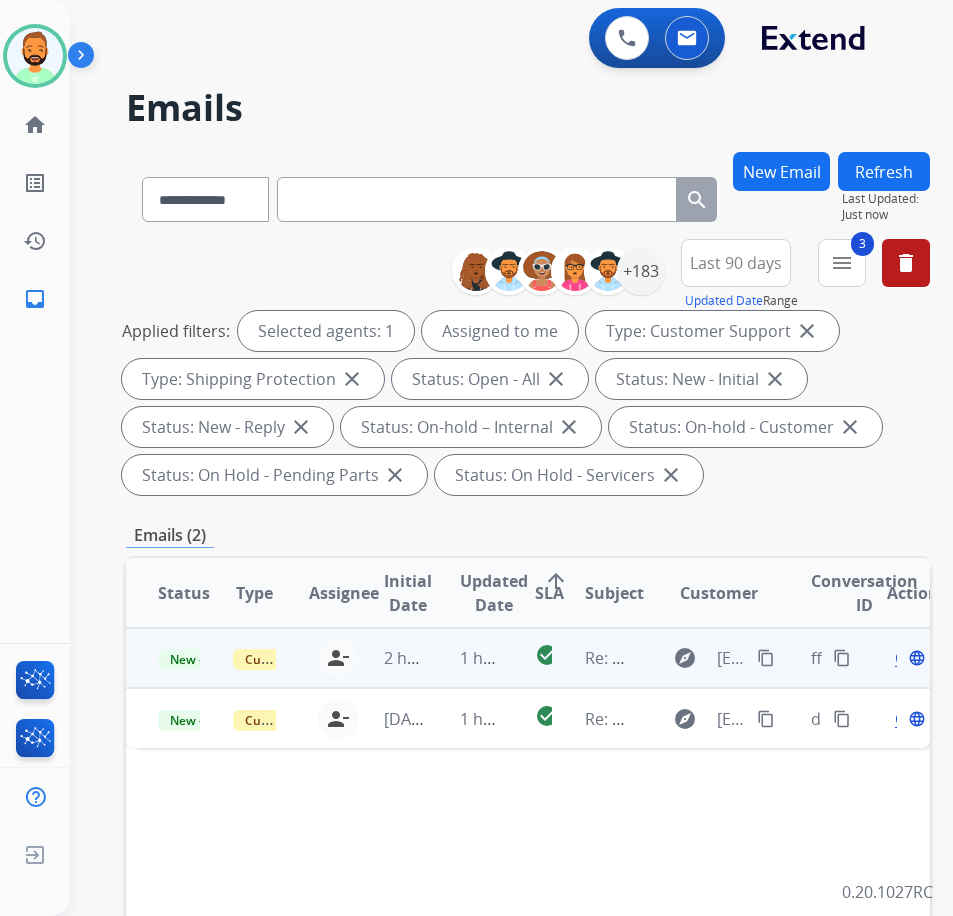 click on "1 hour ago" at bounding box center [465, 658] 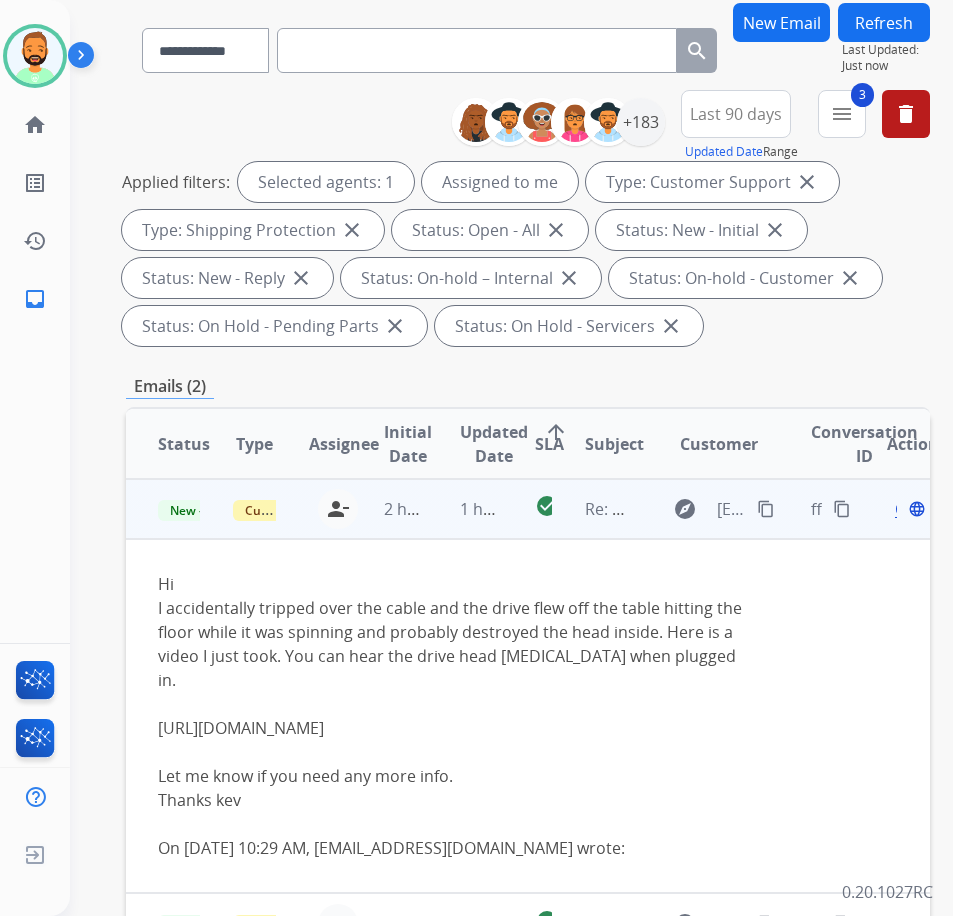 scroll, scrollTop: 100, scrollLeft: 0, axis: vertical 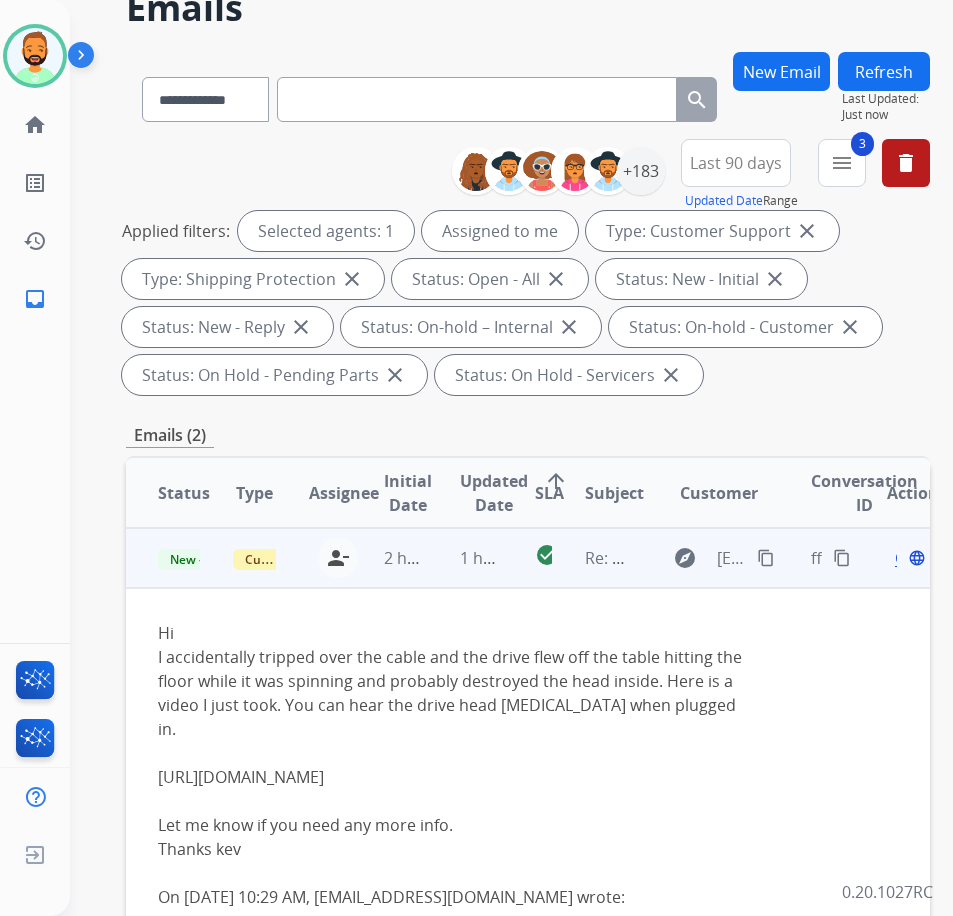 drag, startPoint x: 174, startPoint y: 758, endPoint x: 509, endPoint y: 748, distance: 335.14923 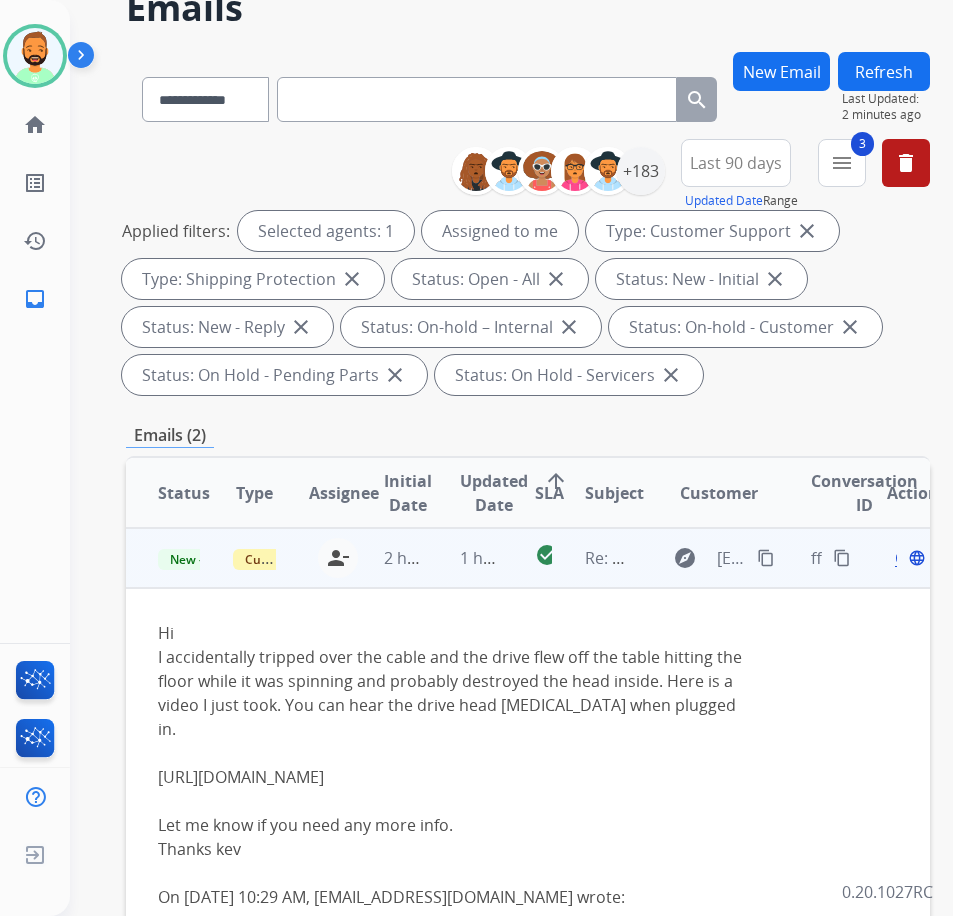 click on "content_copy" at bounding box center (766, 558) 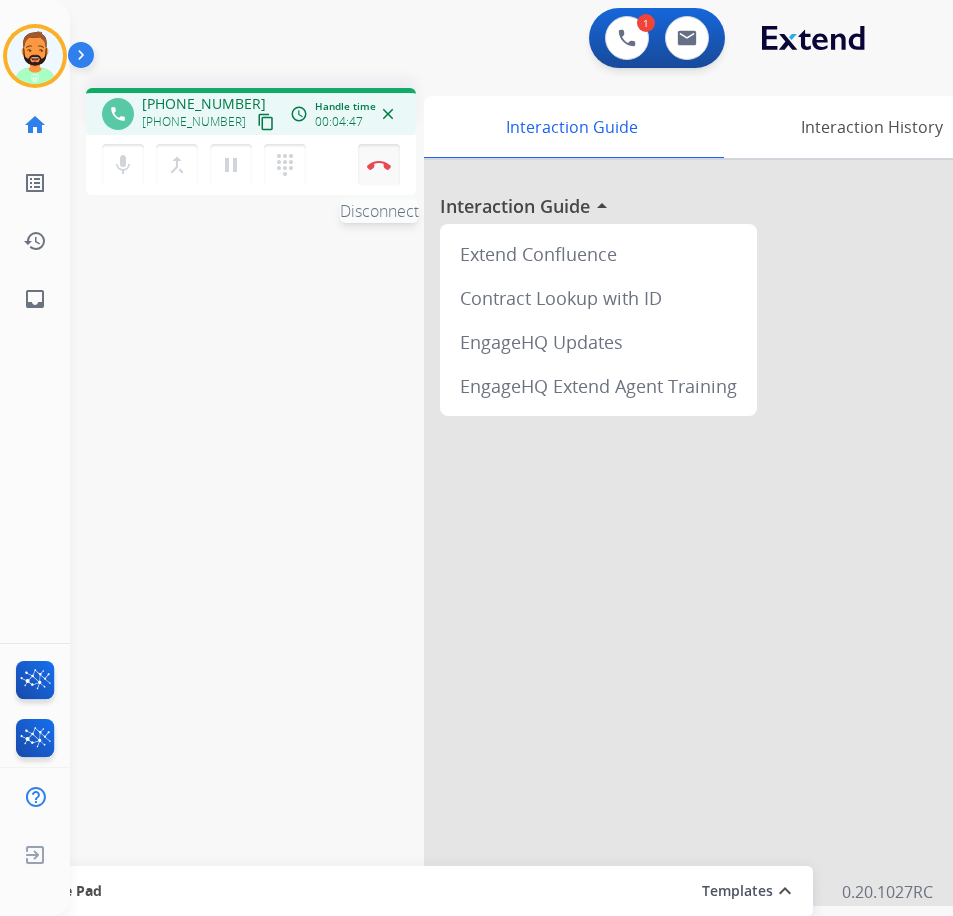 click on "Disconnect" at bounding box center [379, 165] 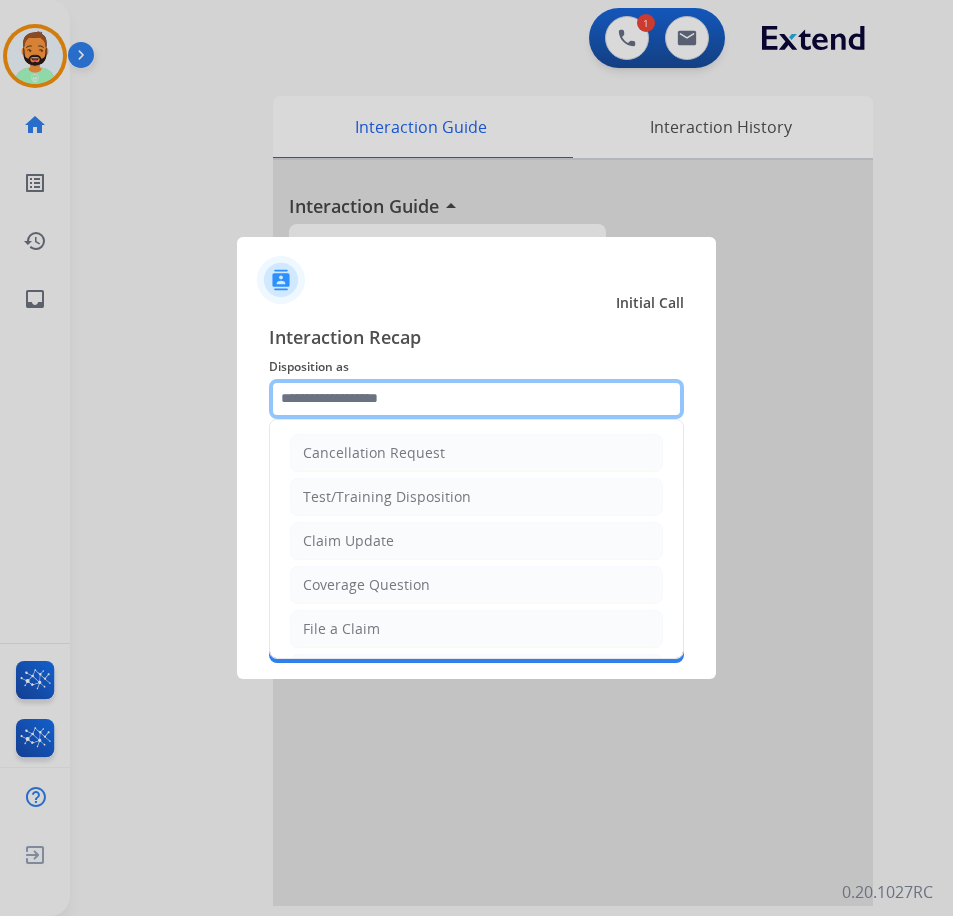 click 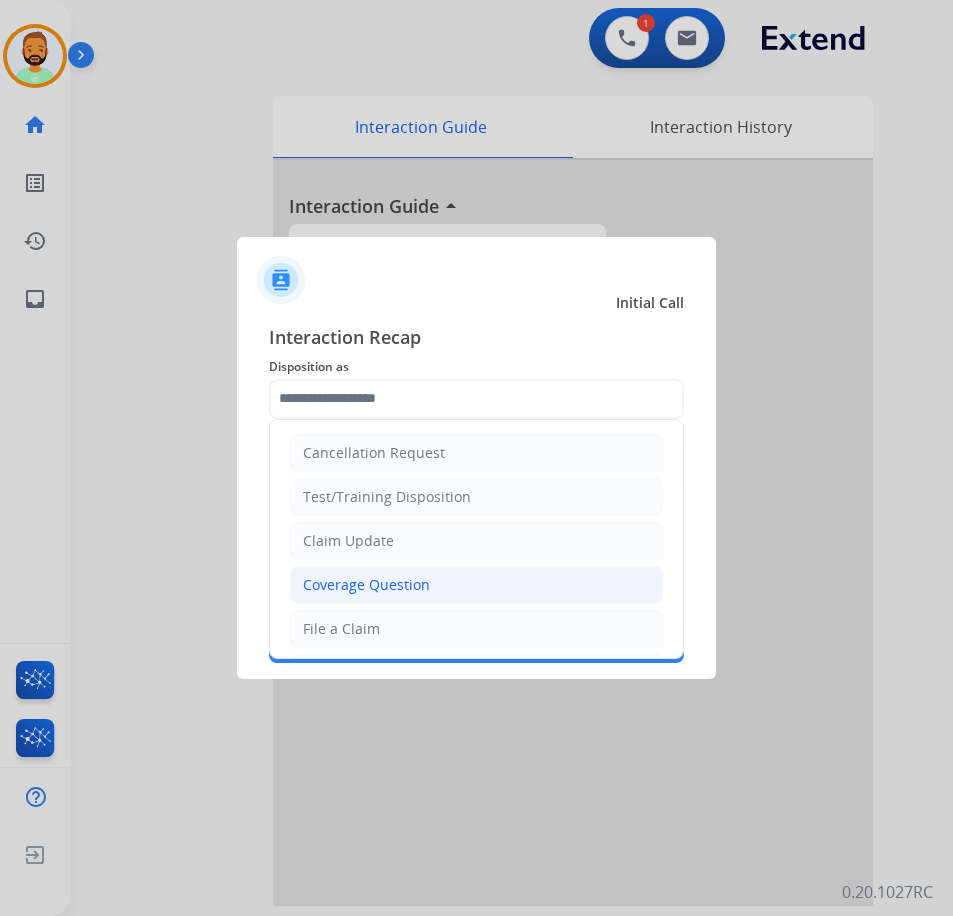 click on "Coverage Question" 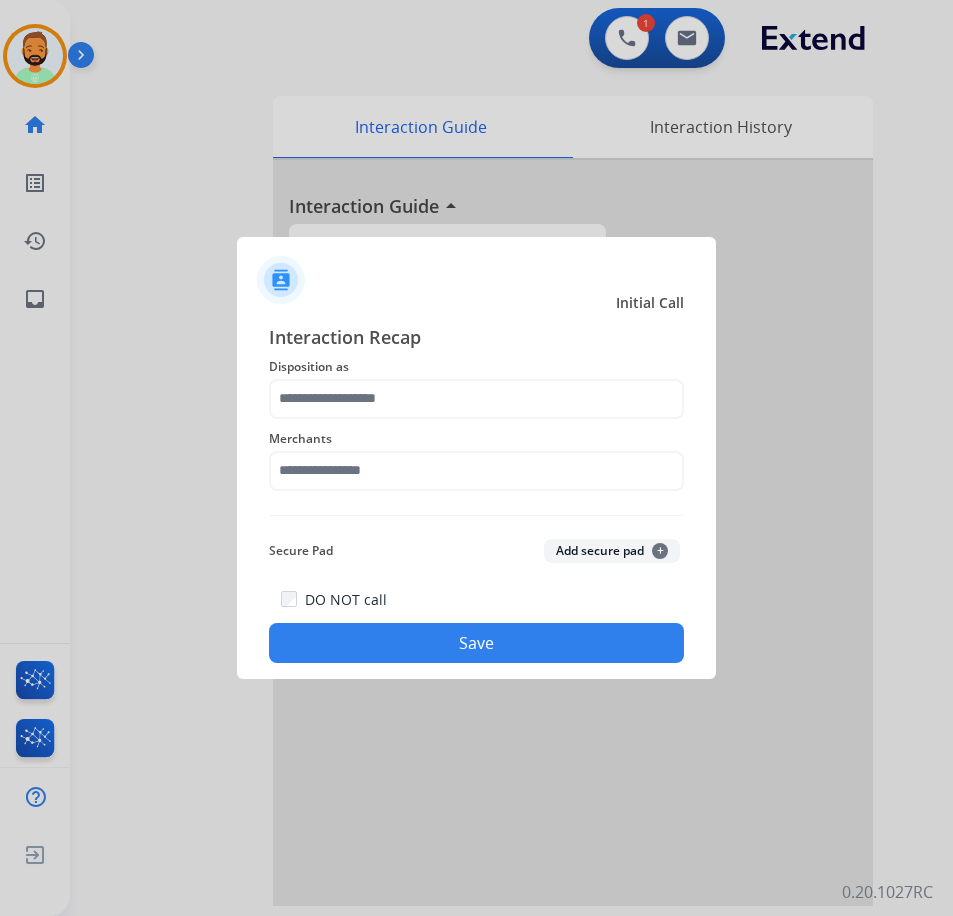 type on "**********" 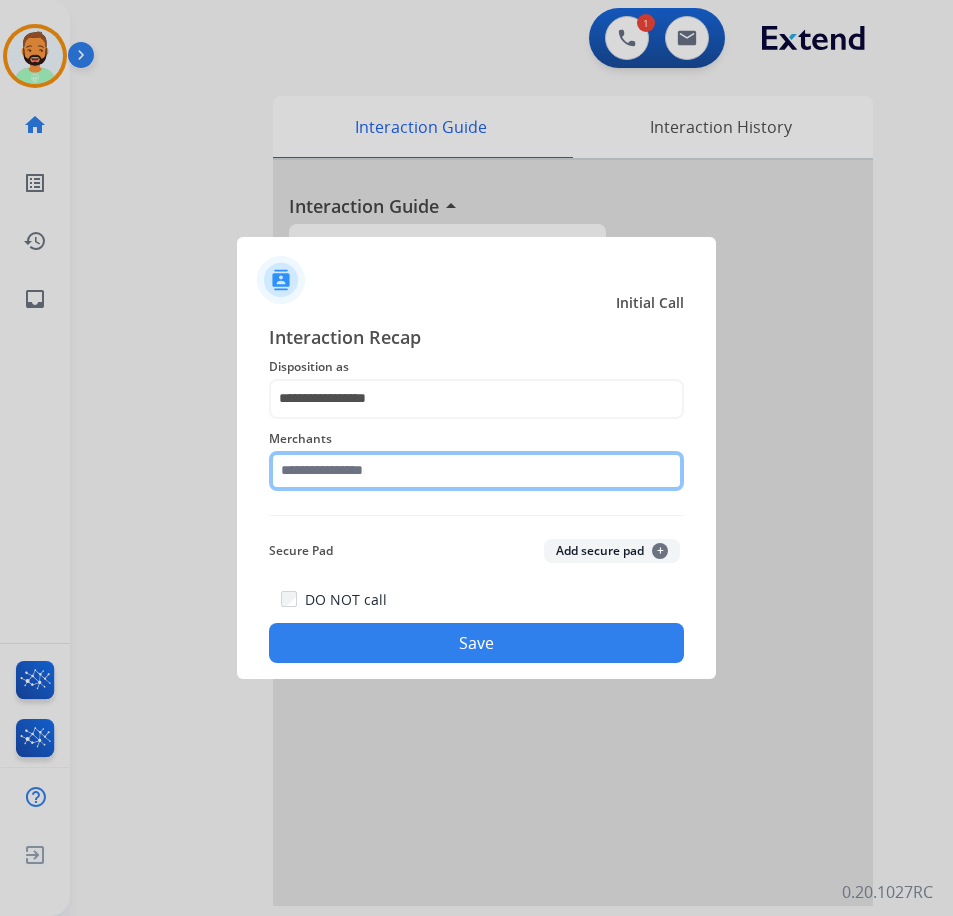 click 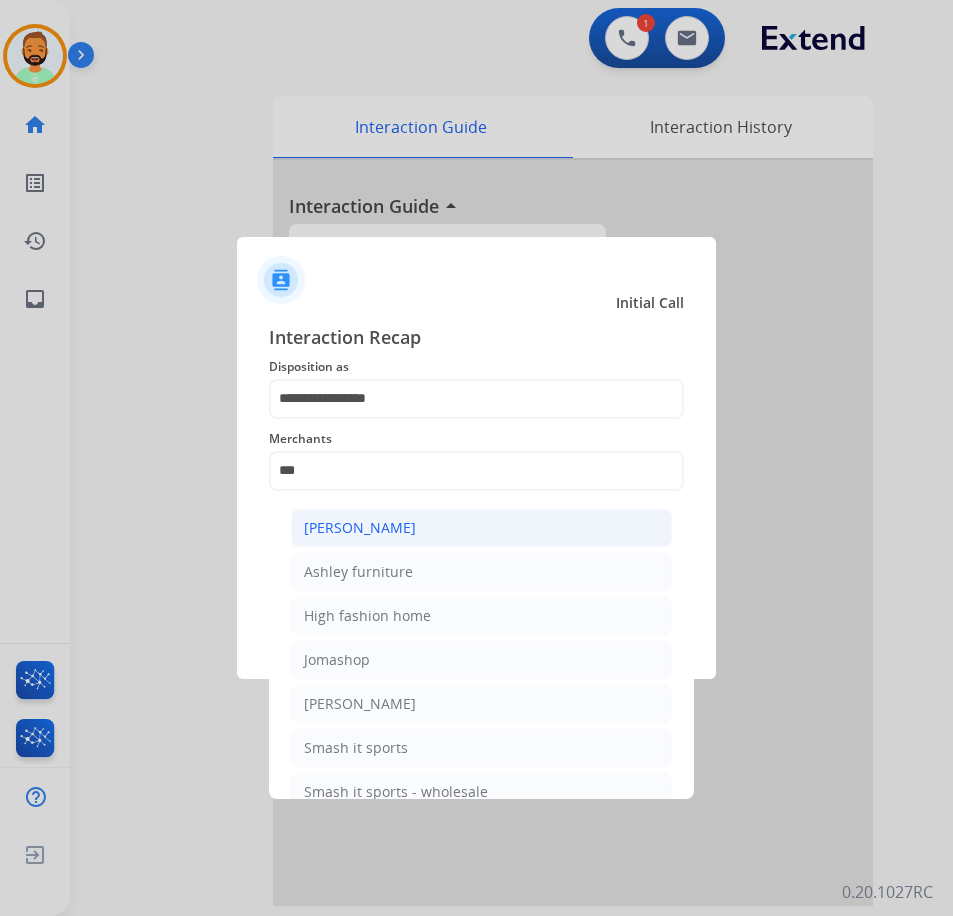 click on "[PERSON_NAME]" 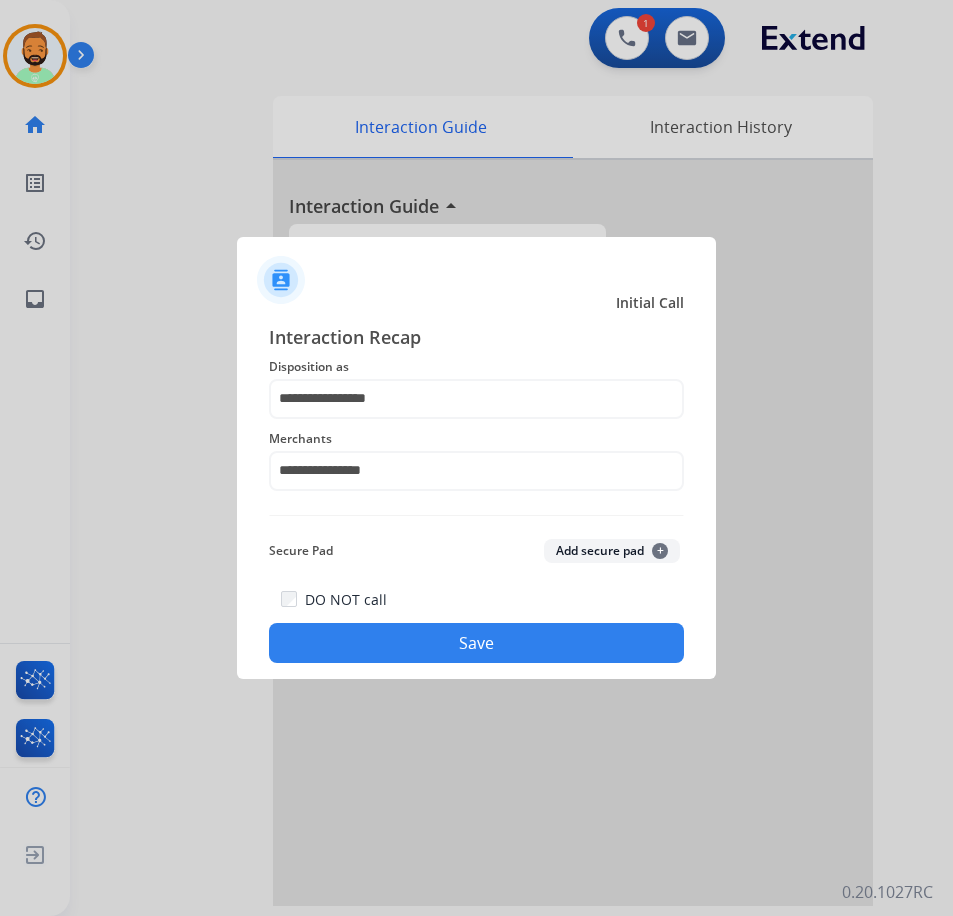 click on "Save" 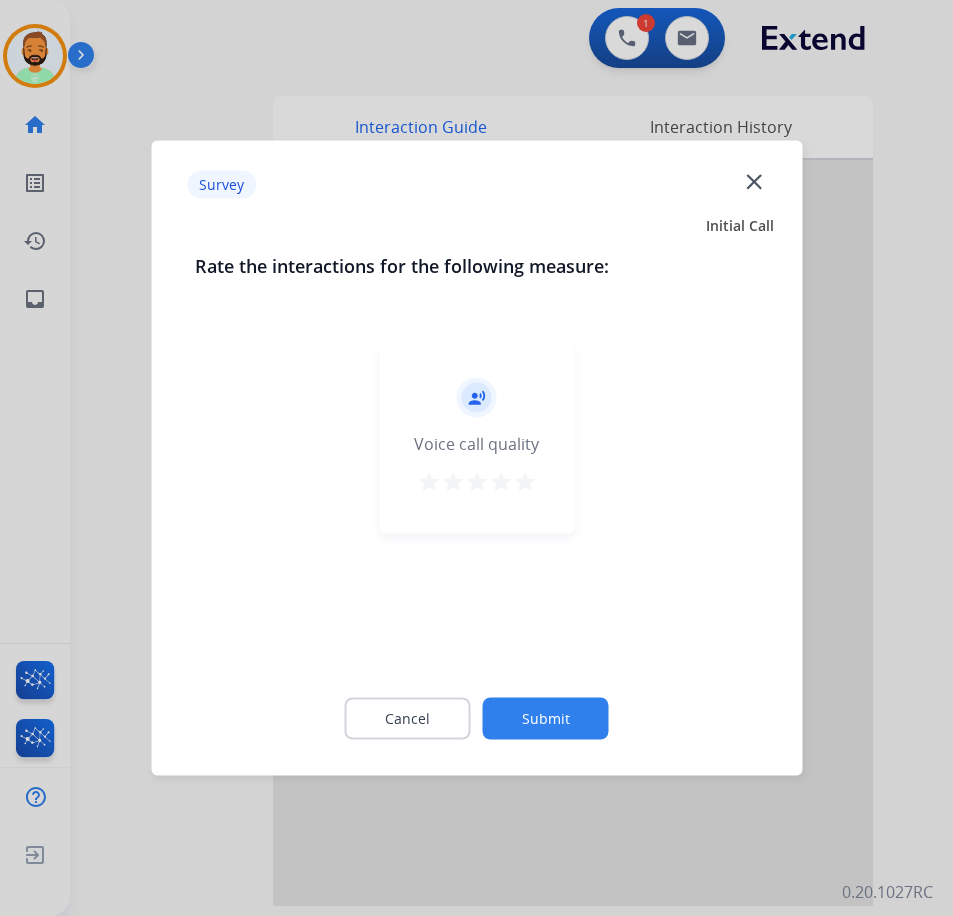 click on "Submit" 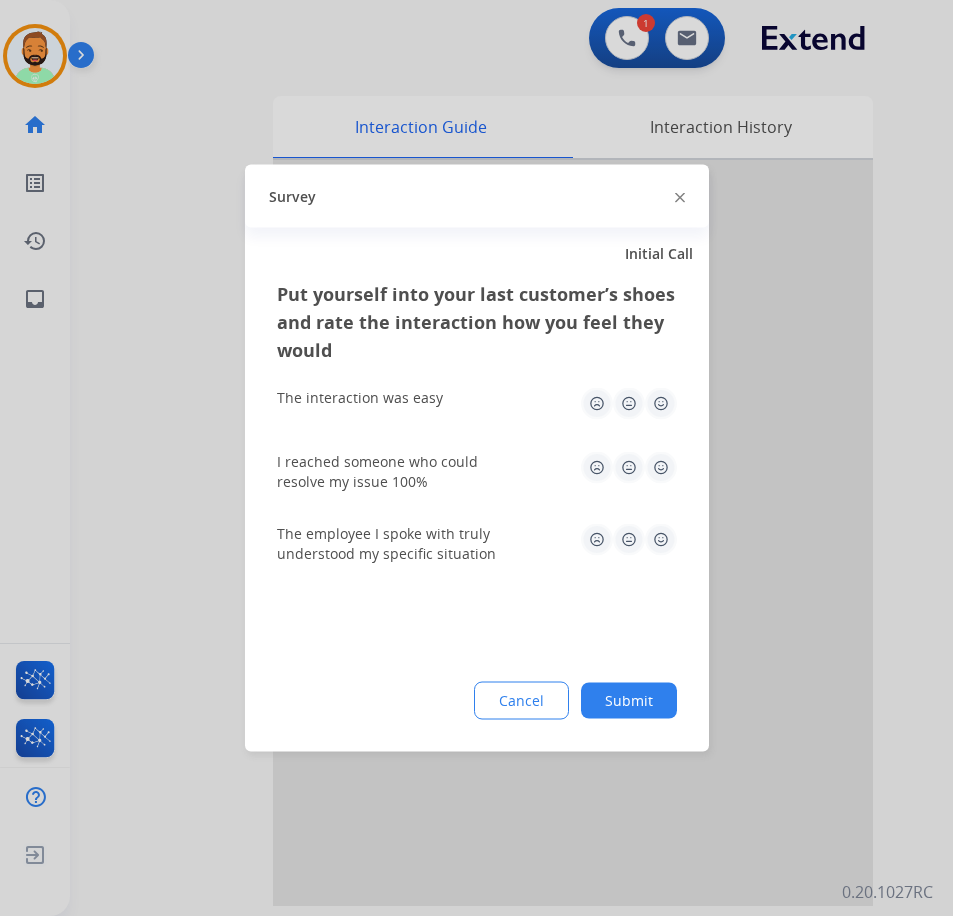 click on "Submit" 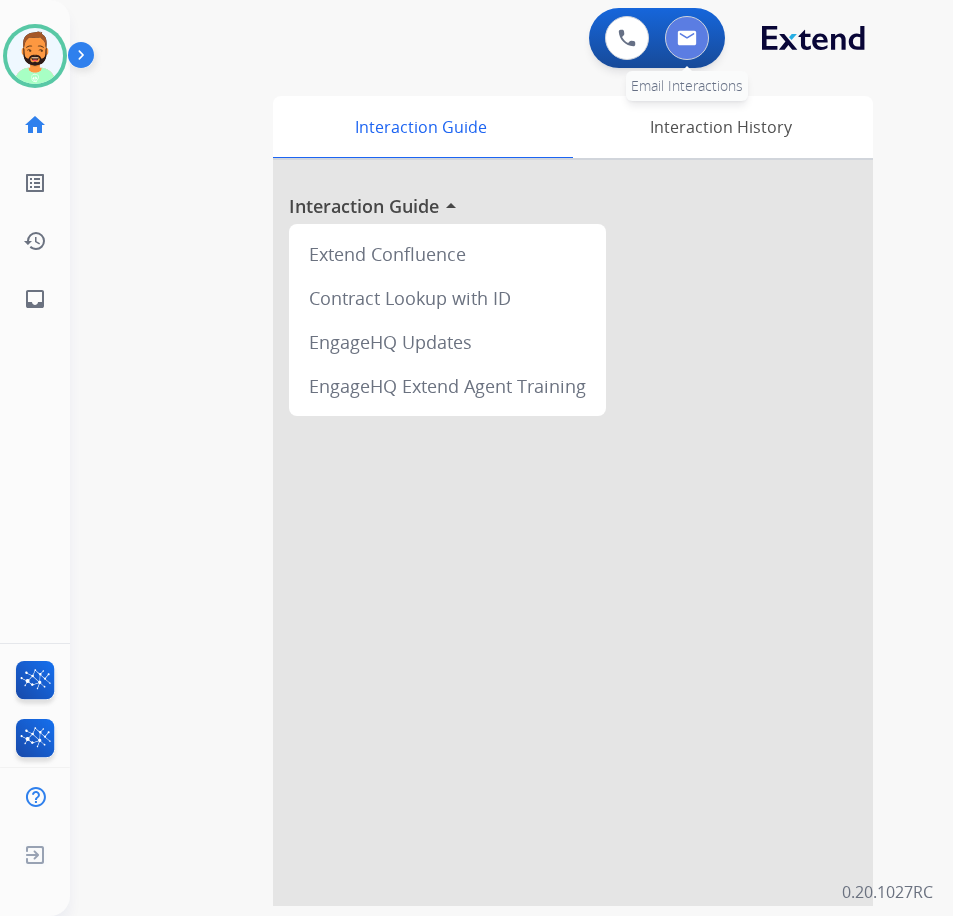 click at bounding box center (687, 38) 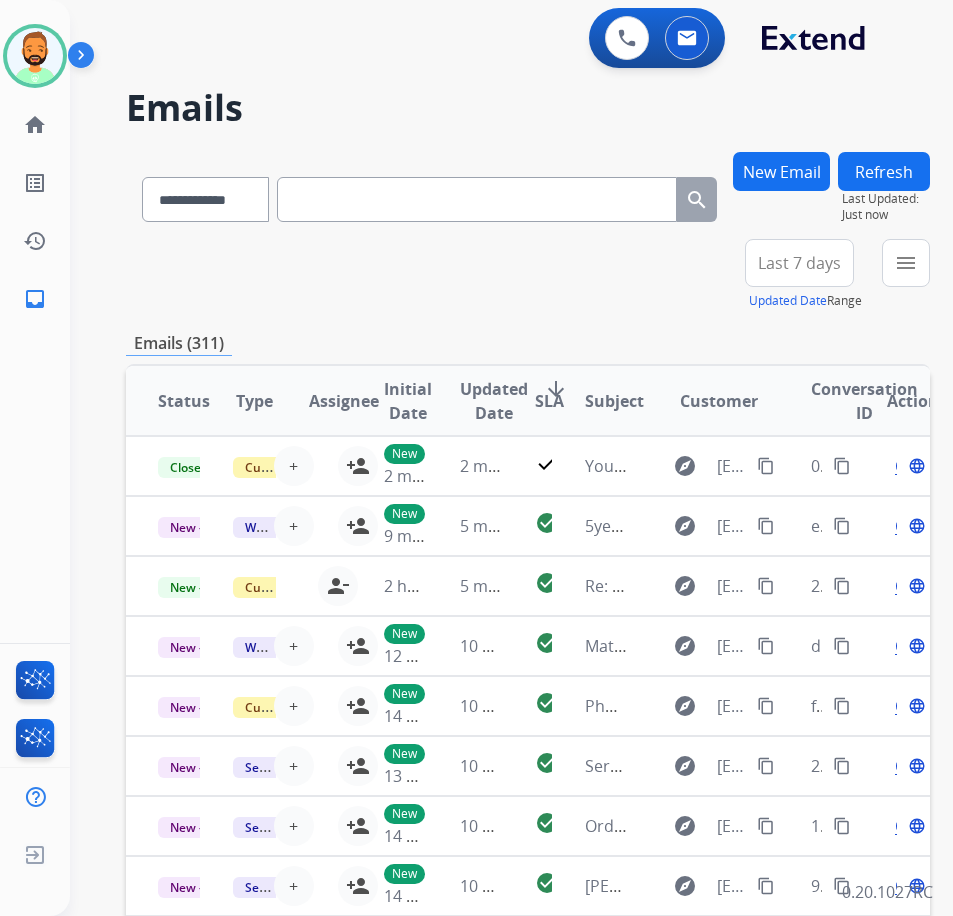 click on "Last 7 days" at bounding box center (799, 263) 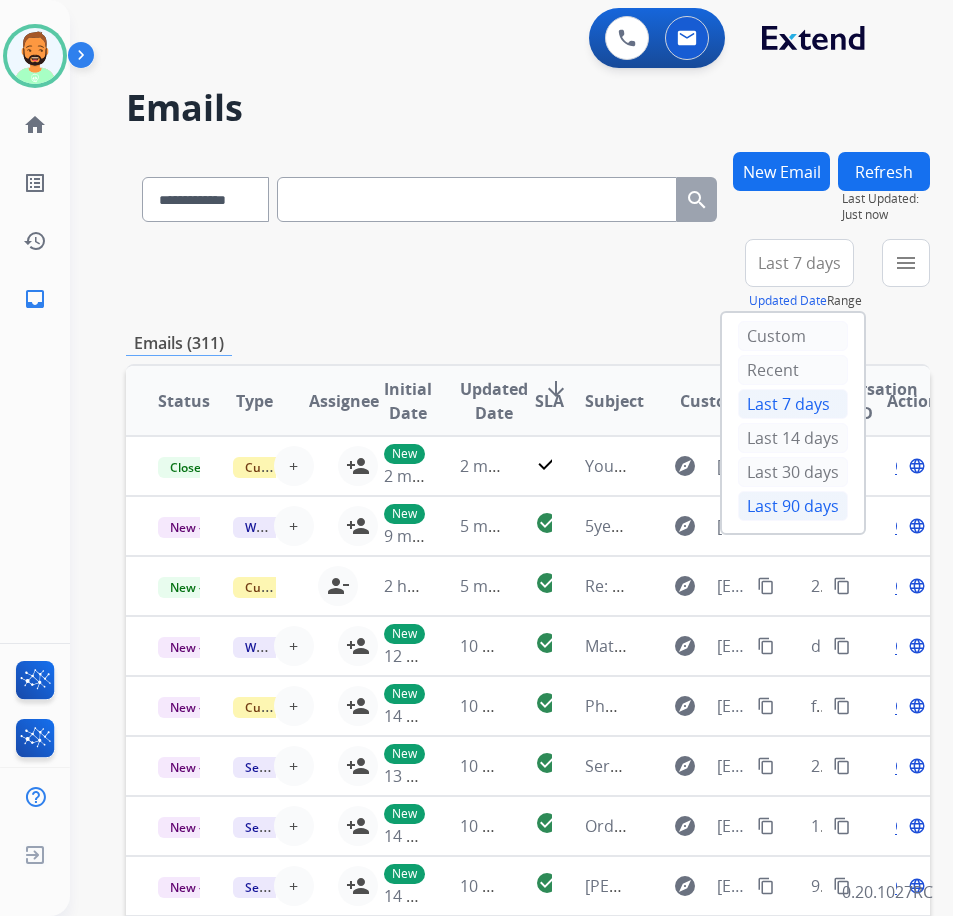 click on "Last 90 days" at bounding box center [793, 506] 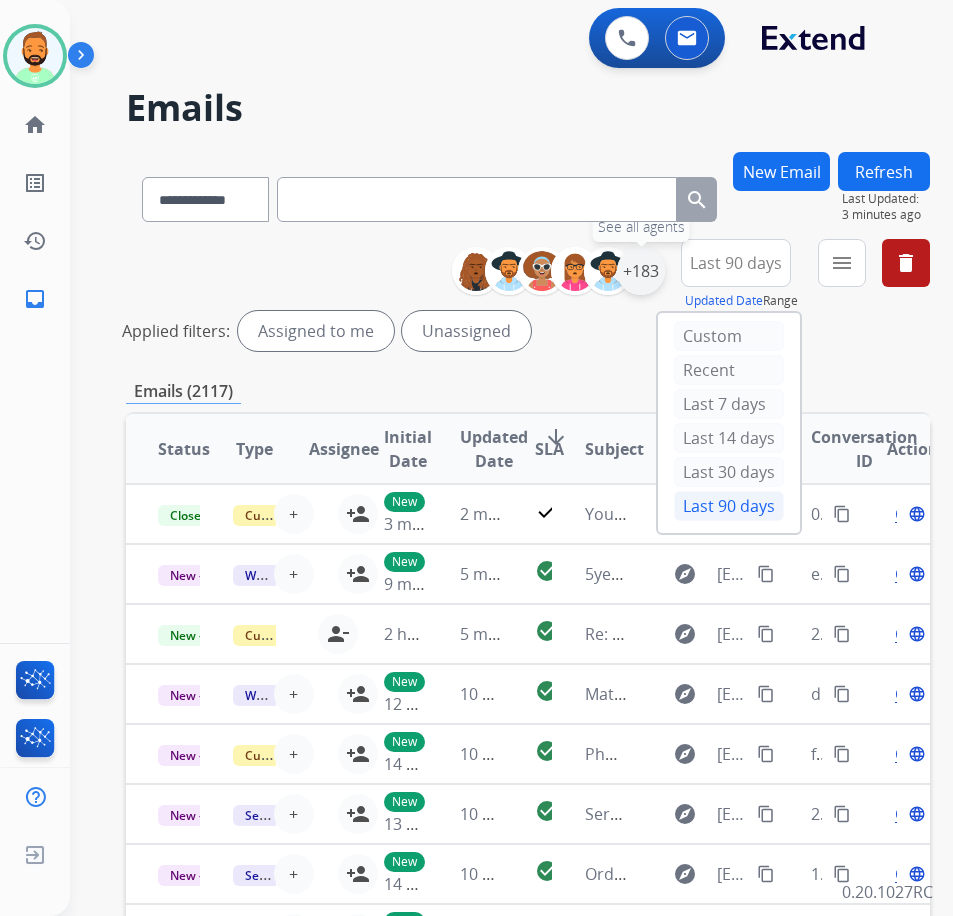 click on "+183" at bounding box center [641, 271] 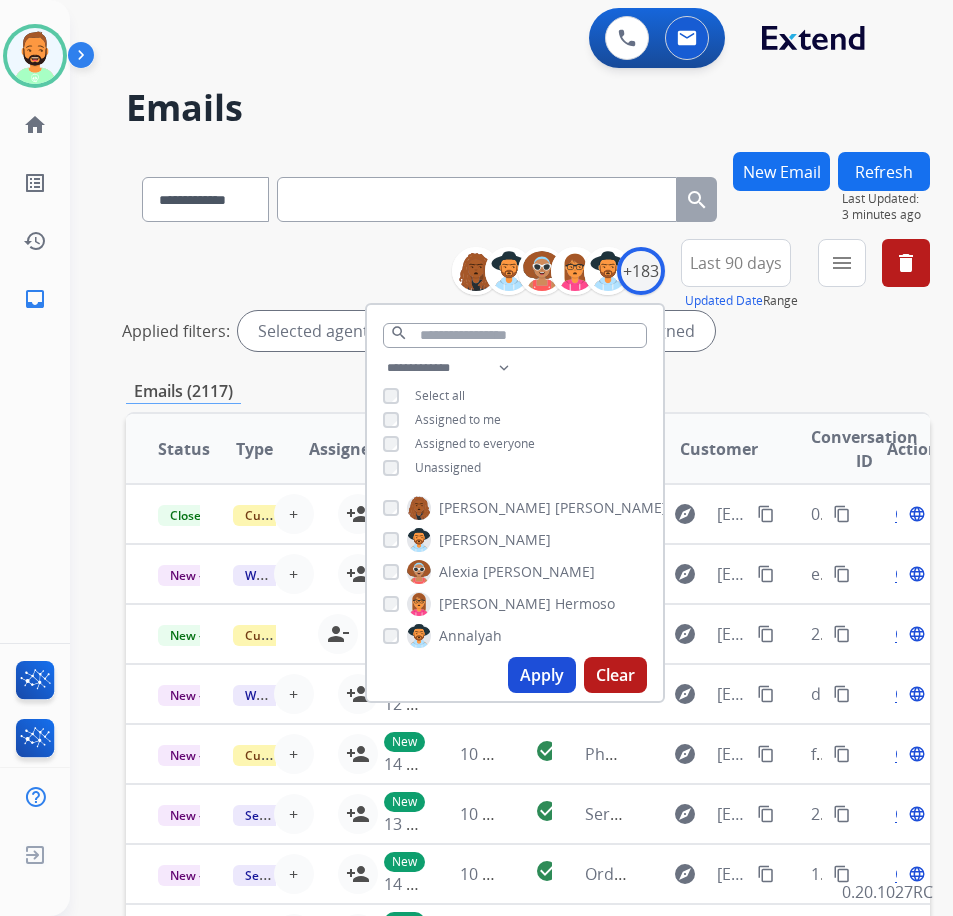 click on "Unassigned" at bounding box center (448, 467) 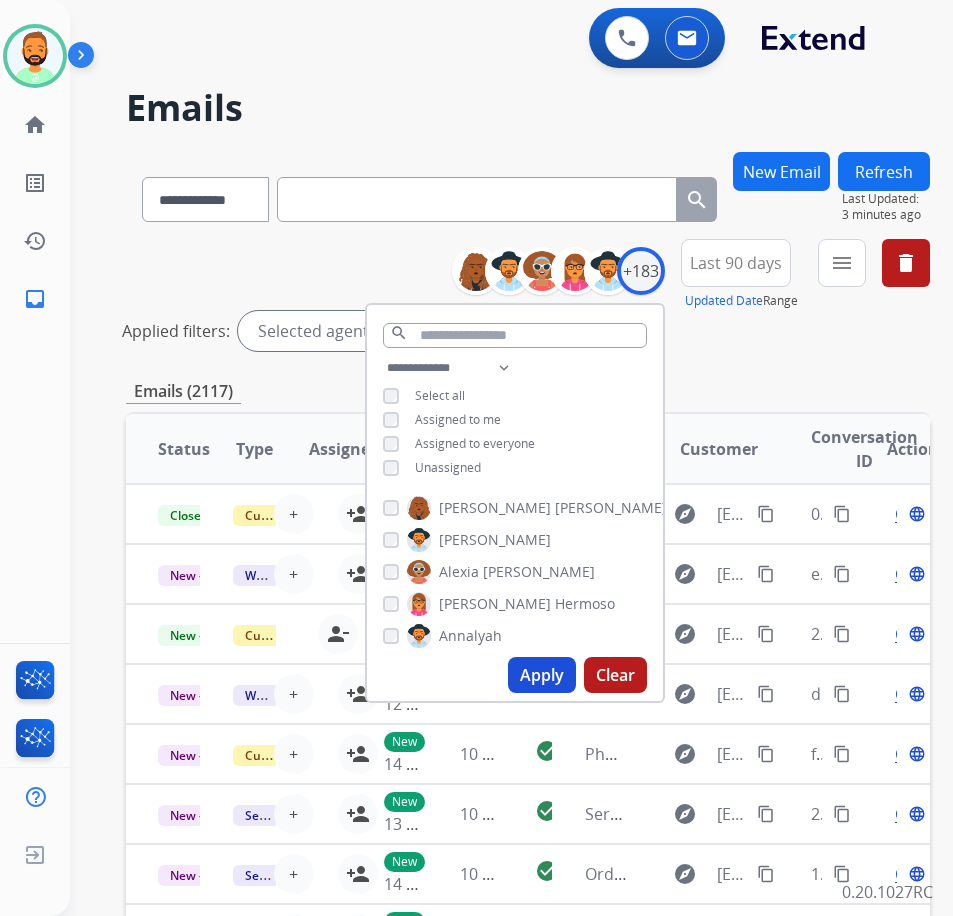 click on "Apply" at bounding box center [542, 675] 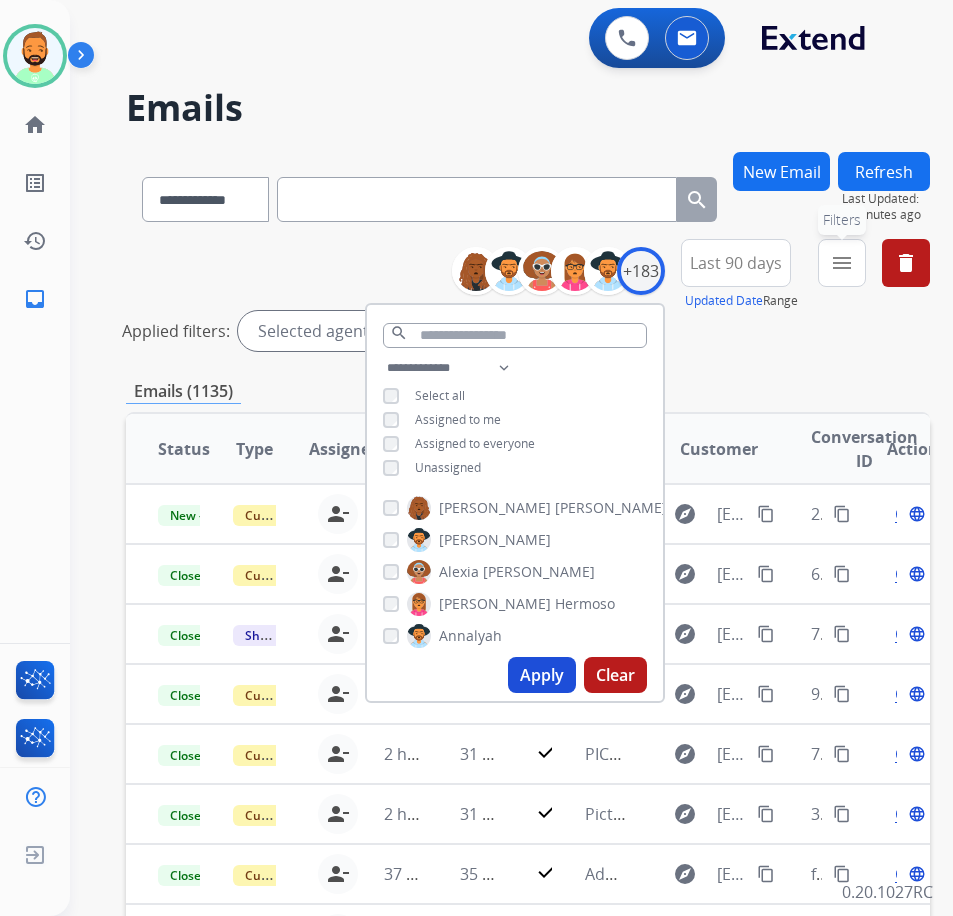click on "menu" at bounding box center [842, 263] 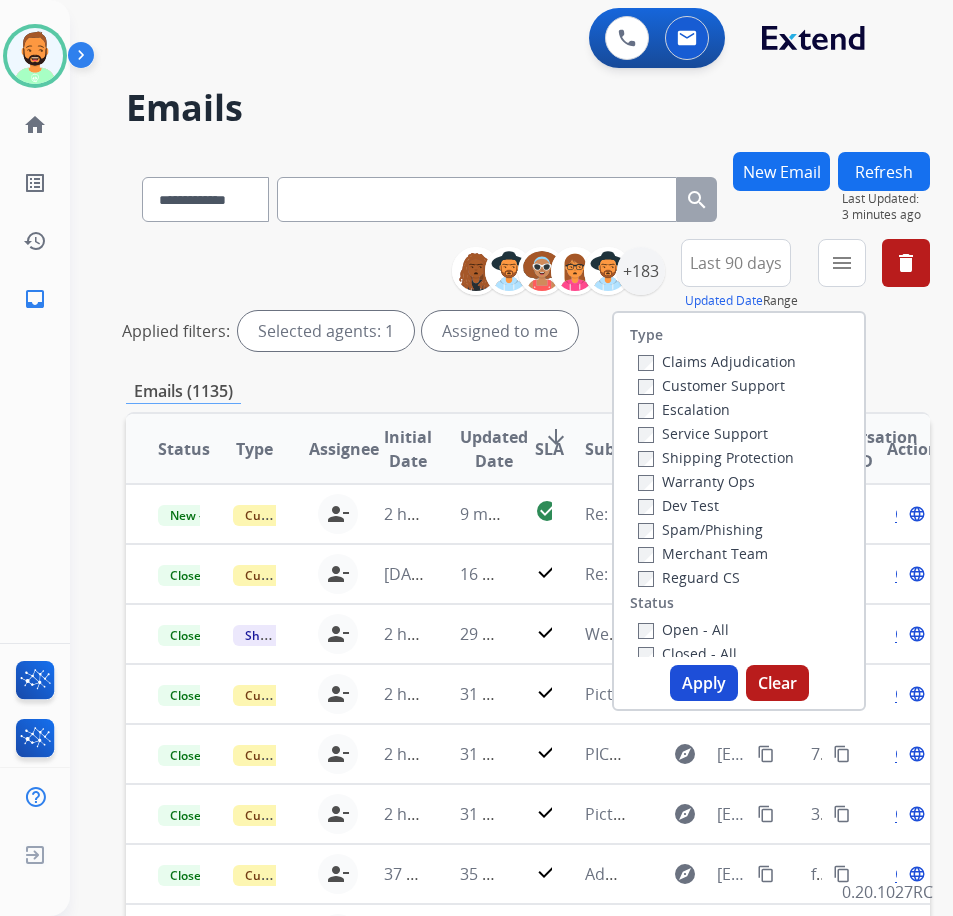 click on "Customer Support" at bounding box center (711, 385) 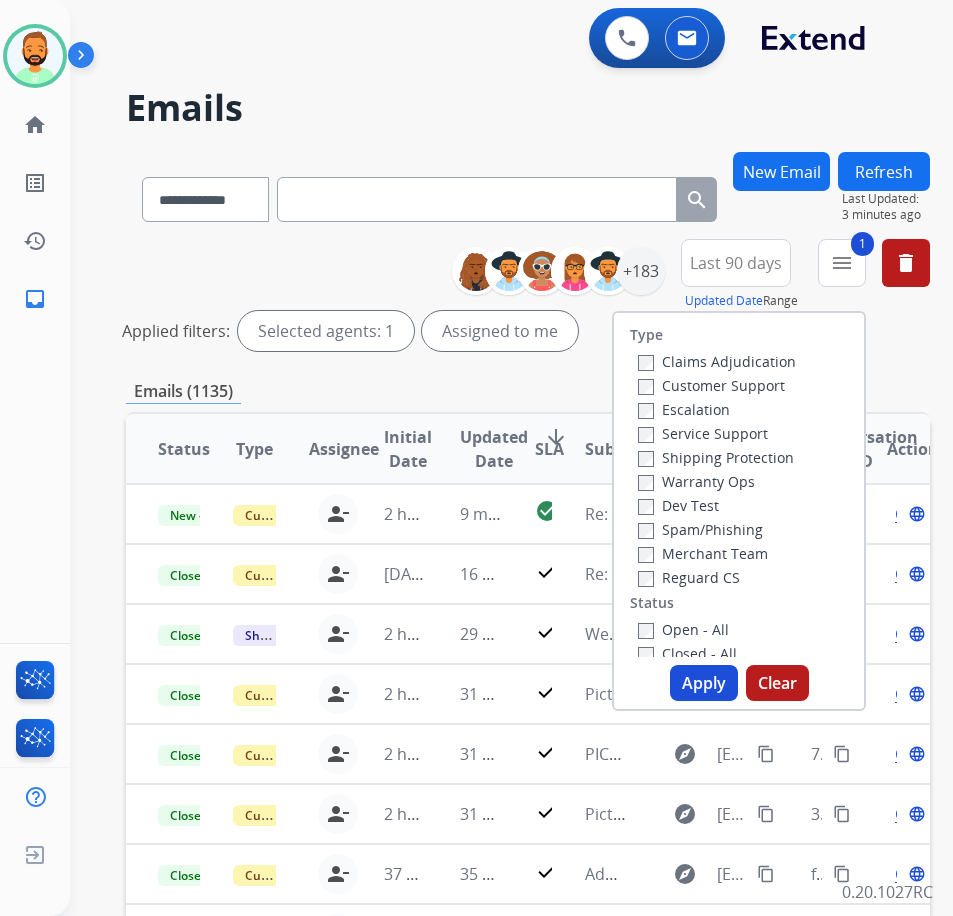click on "Shipping Protection" at bounding box center (717, 457) 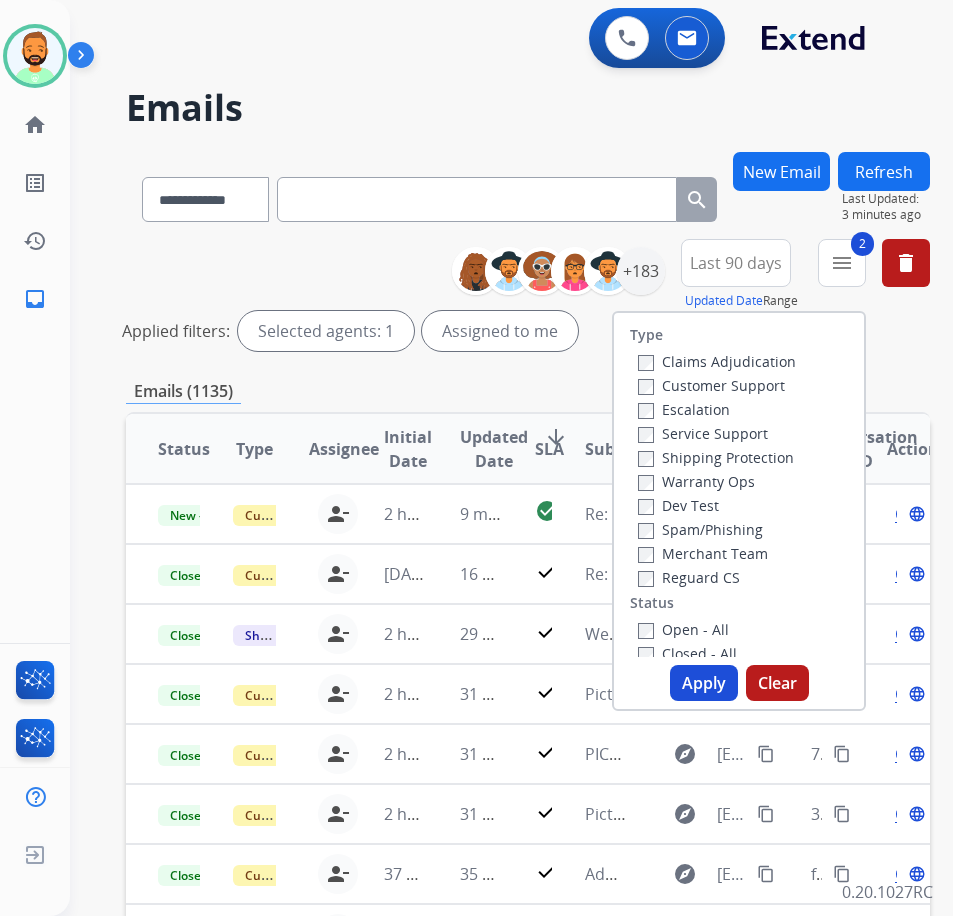 drag, startPoint x: 694, startPoint y: 631, endPoint x: 711, endPoint y: 642, distance: 20.248457 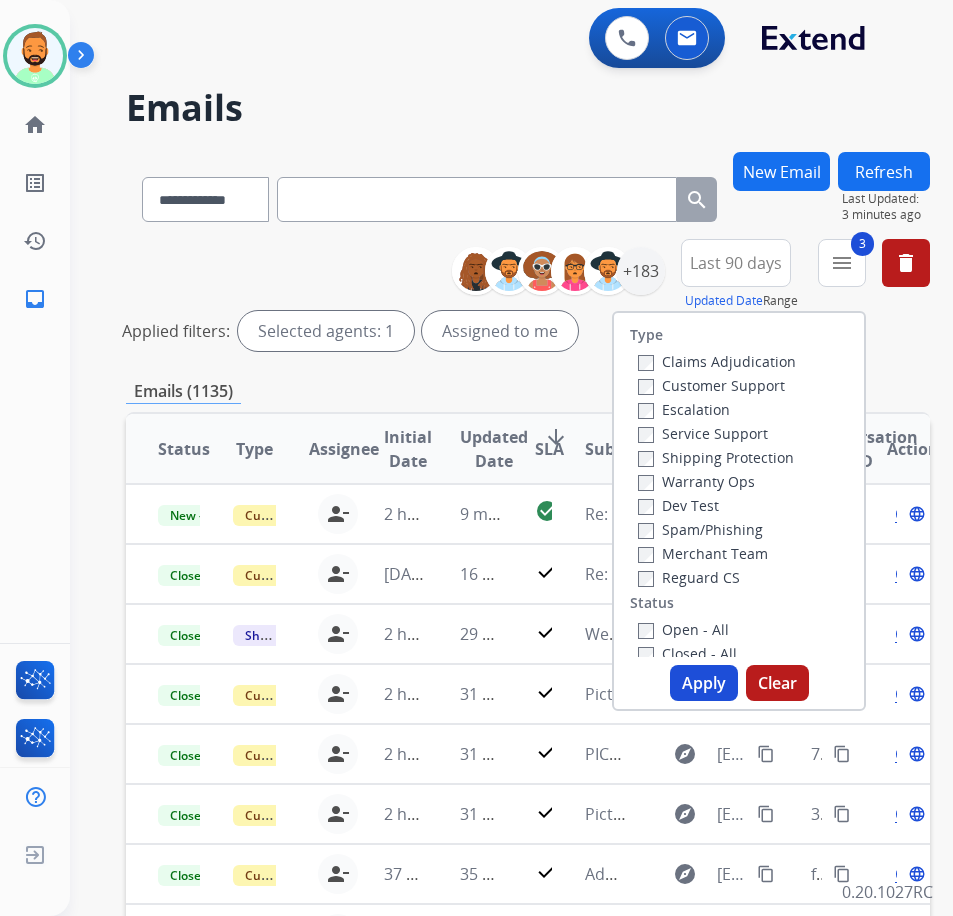 click on "Apply" at bounding box center [704, 683] 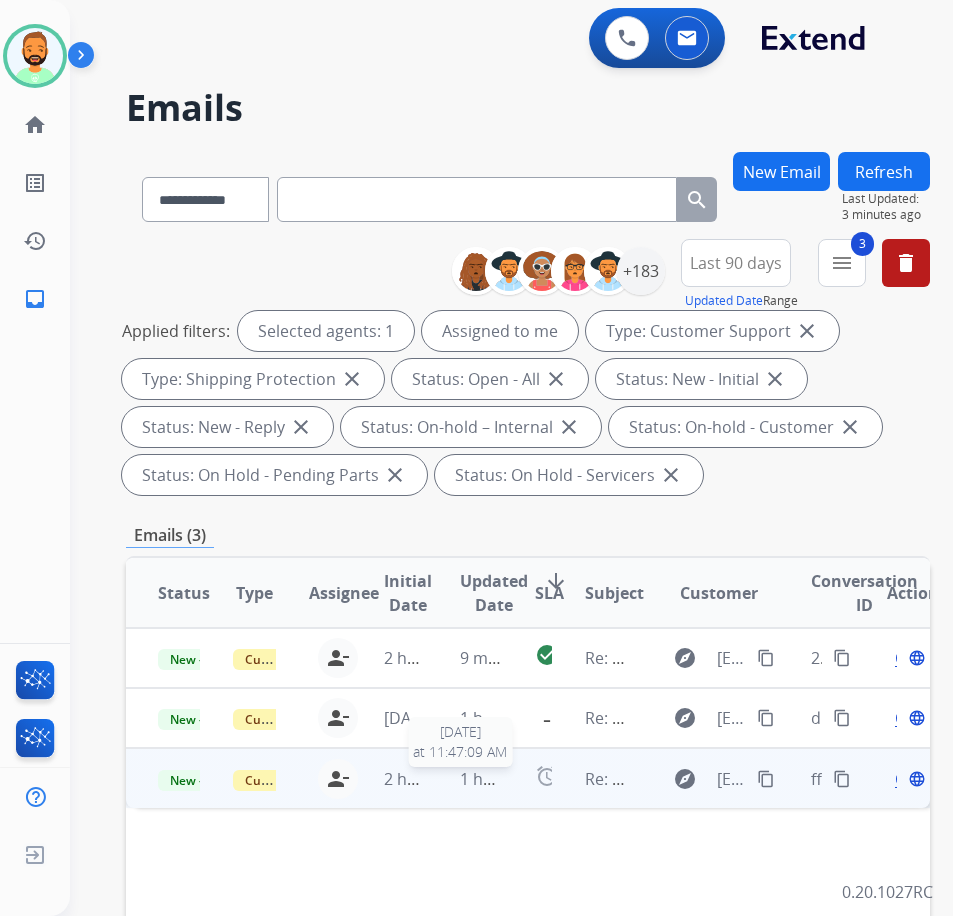 click on "1 hour ago" at bounding box center [501, 779] 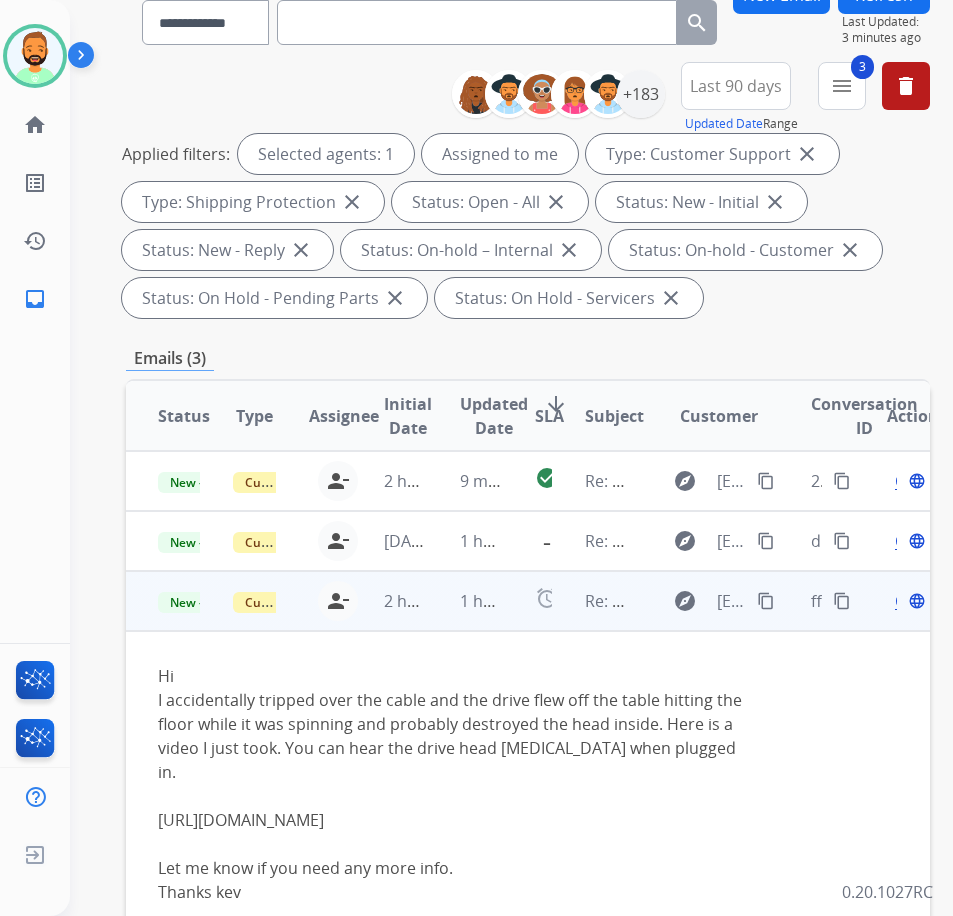 scroll, scrollTop: 300, scrollLeft: 0, axis: vertical 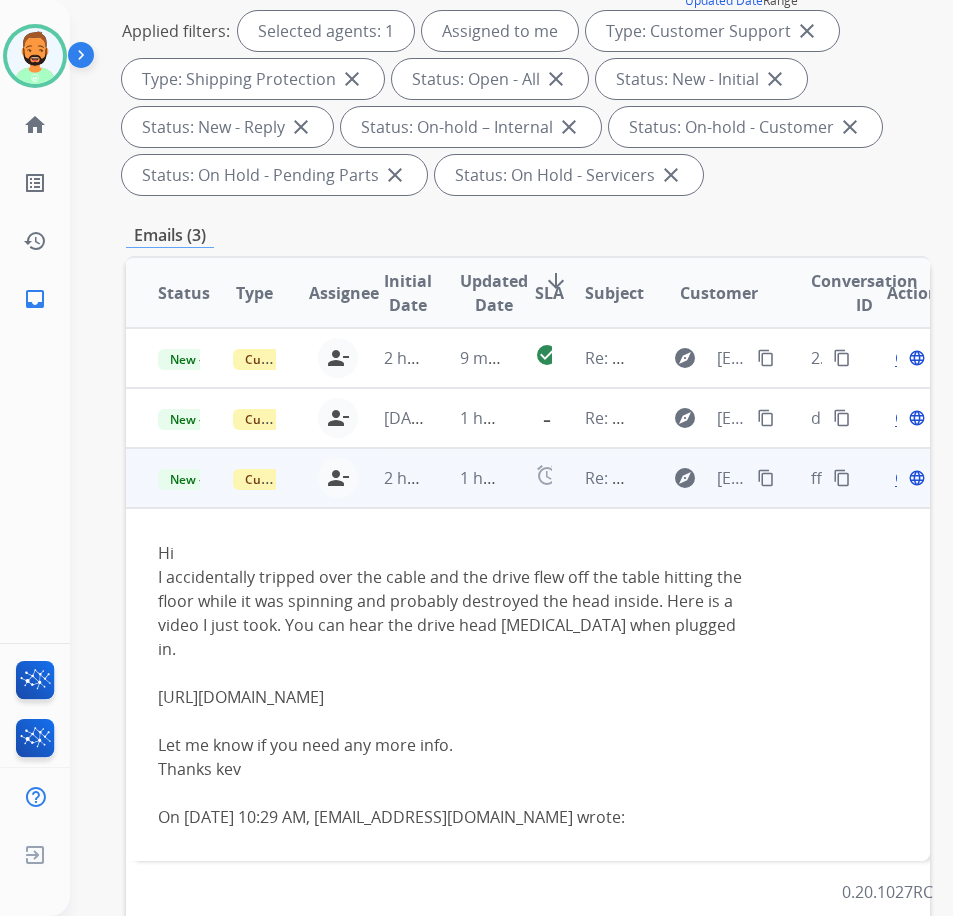 click on "Open language" at bounding box center [908, 478] 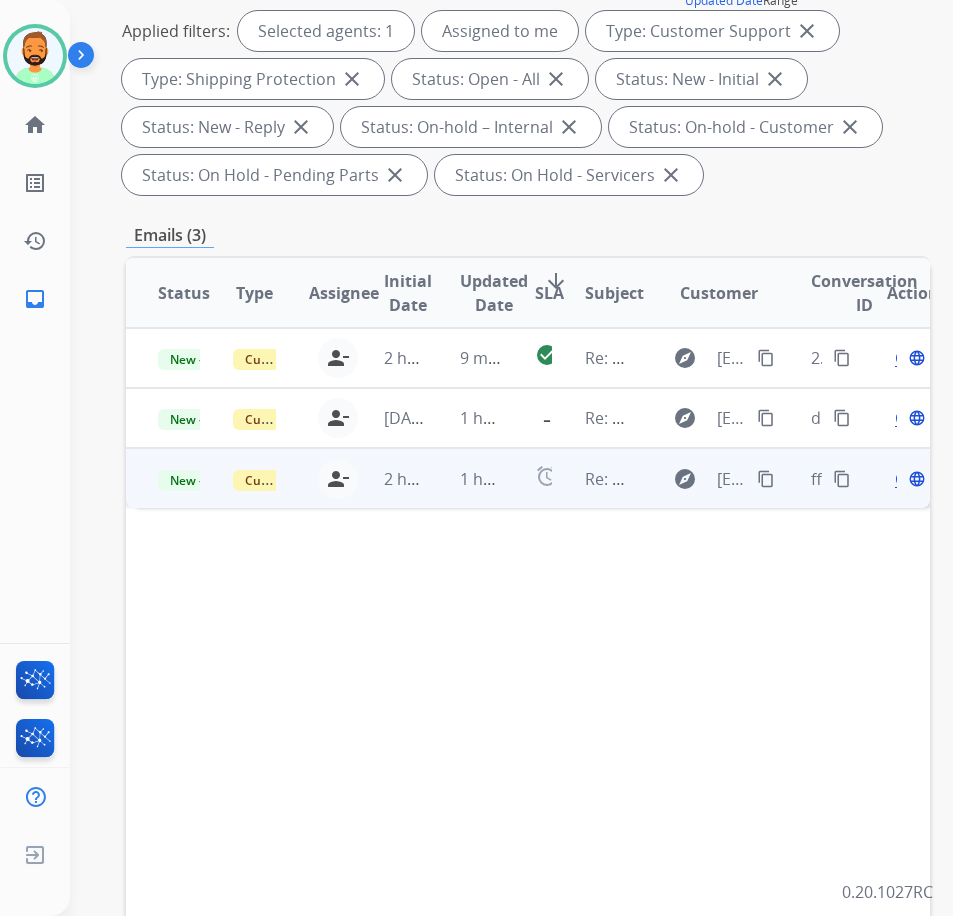 click on "Open" at bounding box center (915, 479) 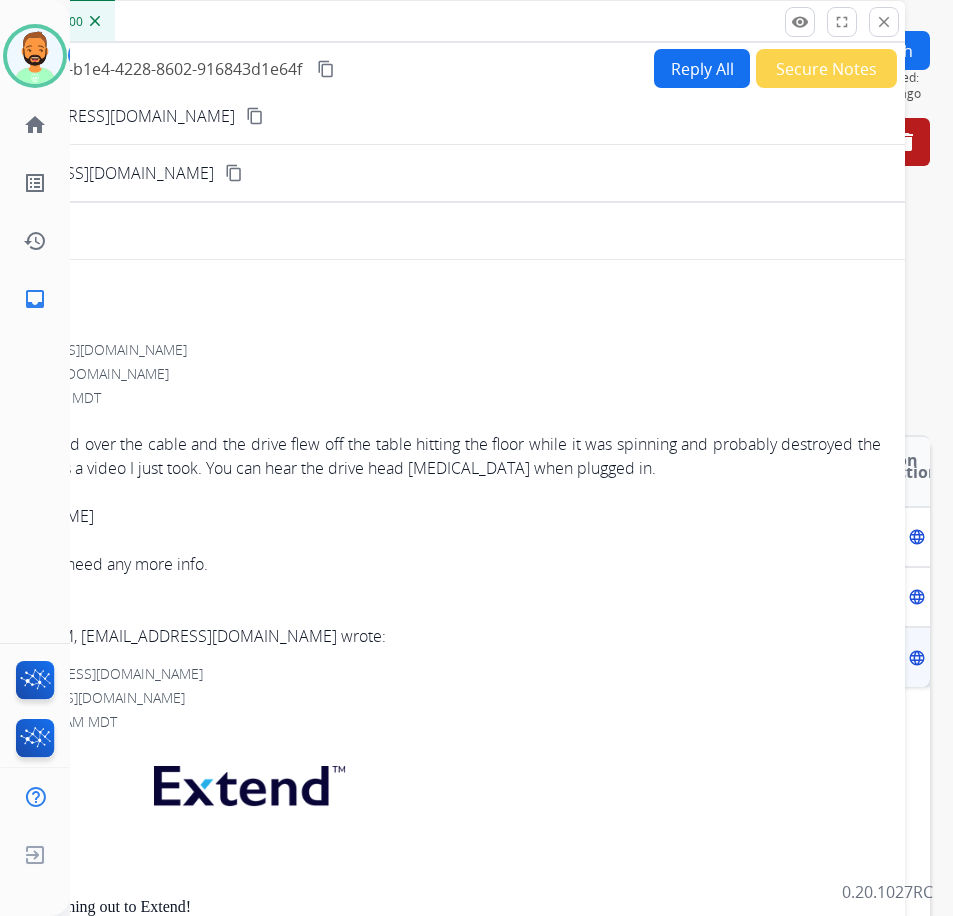 scroll, scrollTop: 100, scrollLeft: 0, axis: vertical 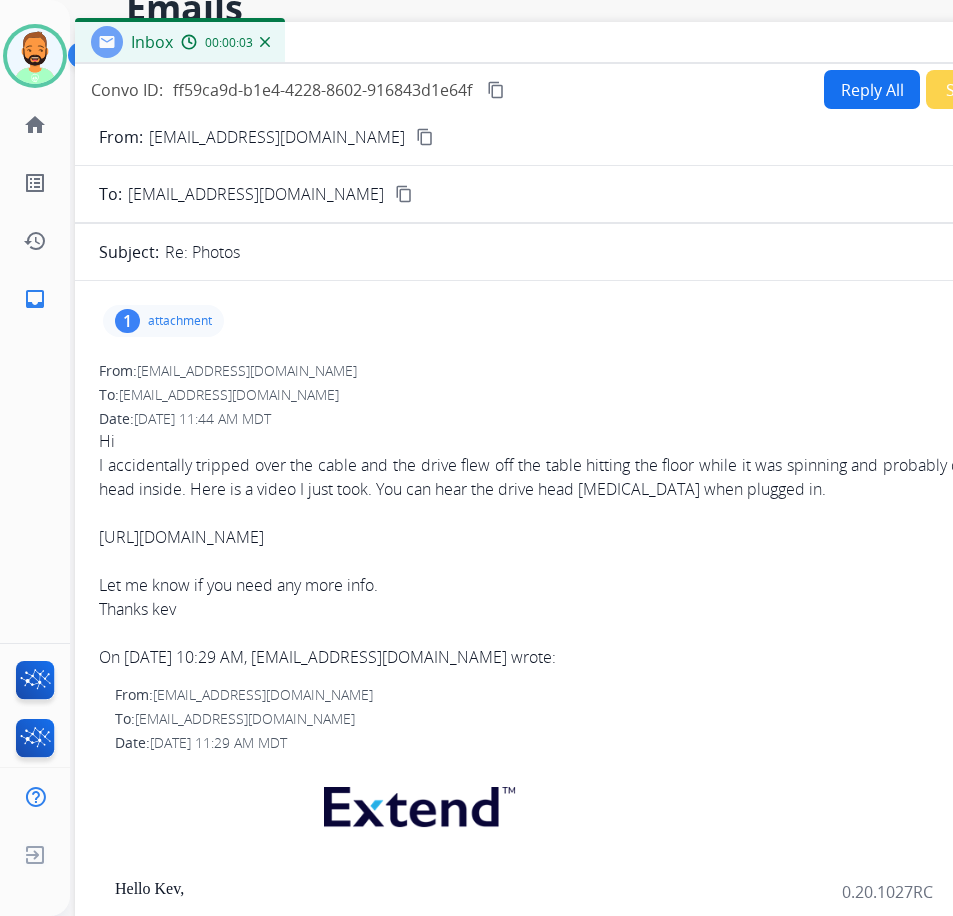 drag, startPoint x: 205, startPoint y: 41, endPoint x: 372, endPoint y: 43, distance: 167.01198 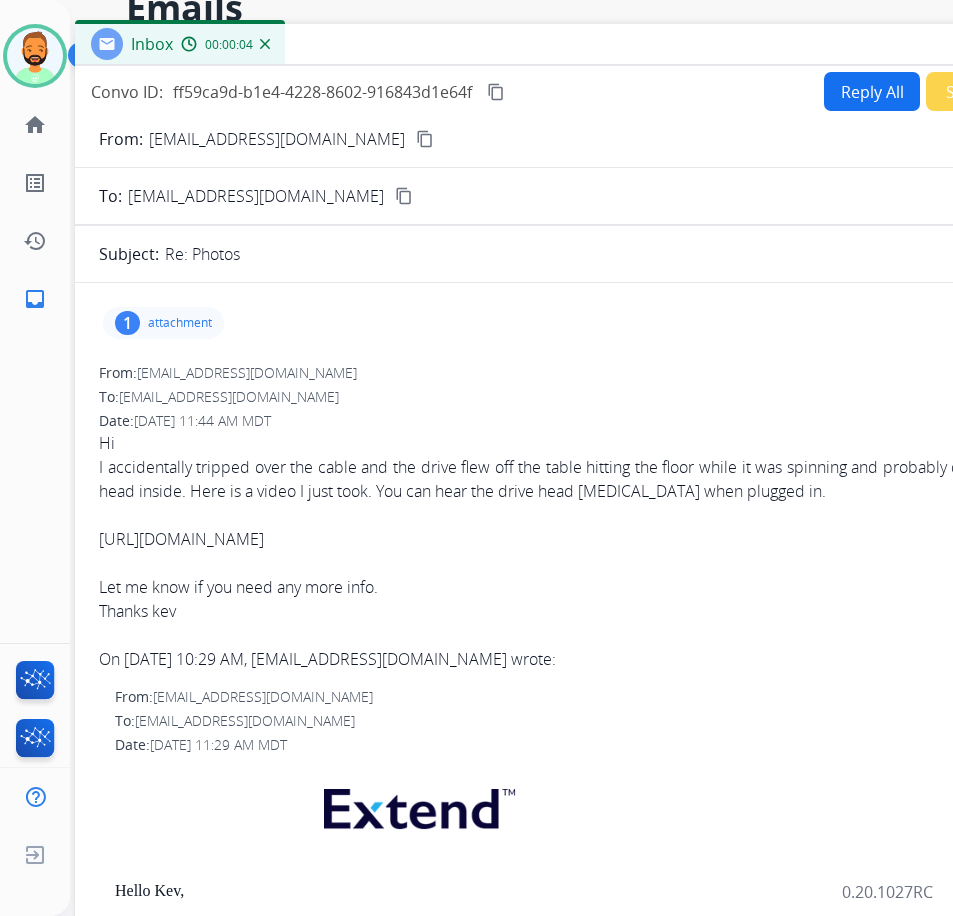 click on "attachment" at bounding box center [180, 323] 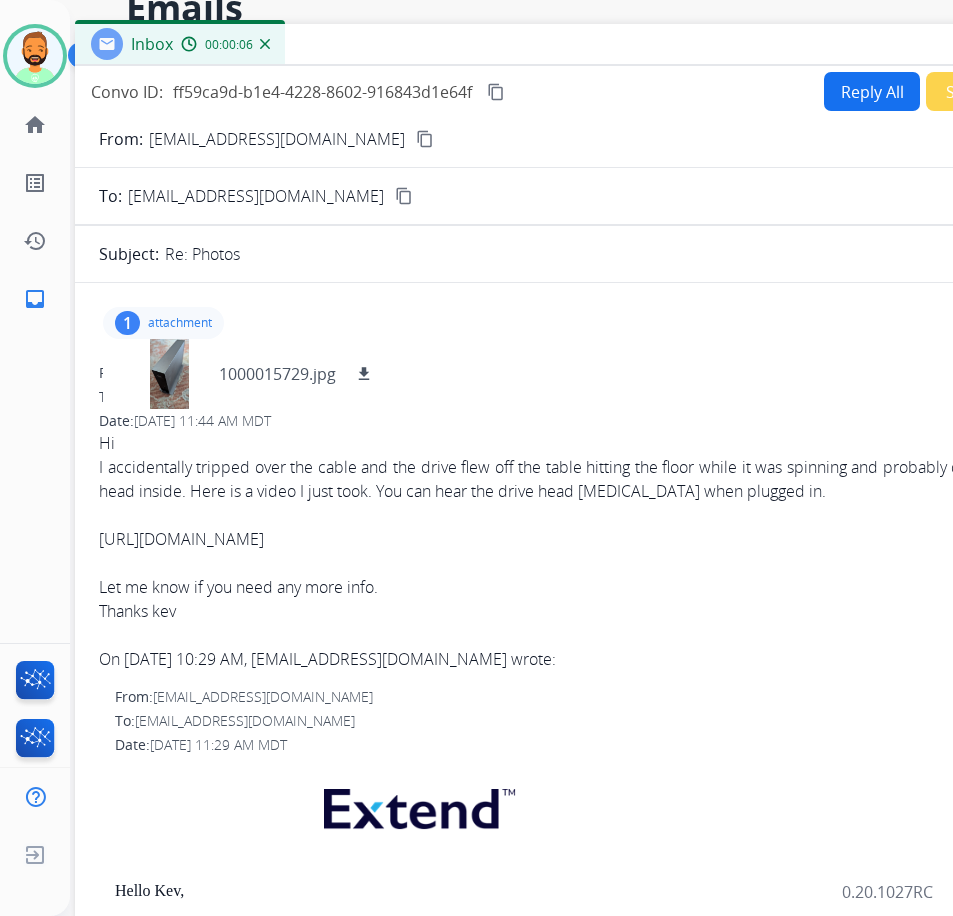click on "attachment" at bounding box center [180, 323] 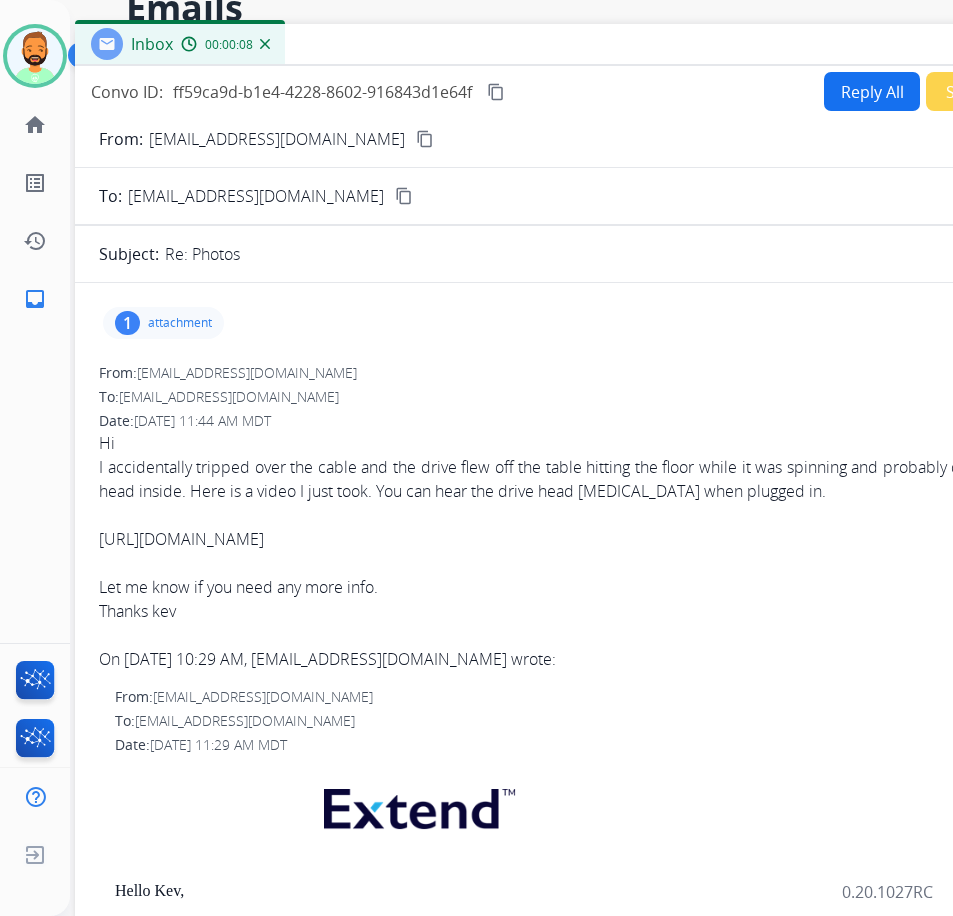 click on "Reply All" at bounding box center [872, 91] 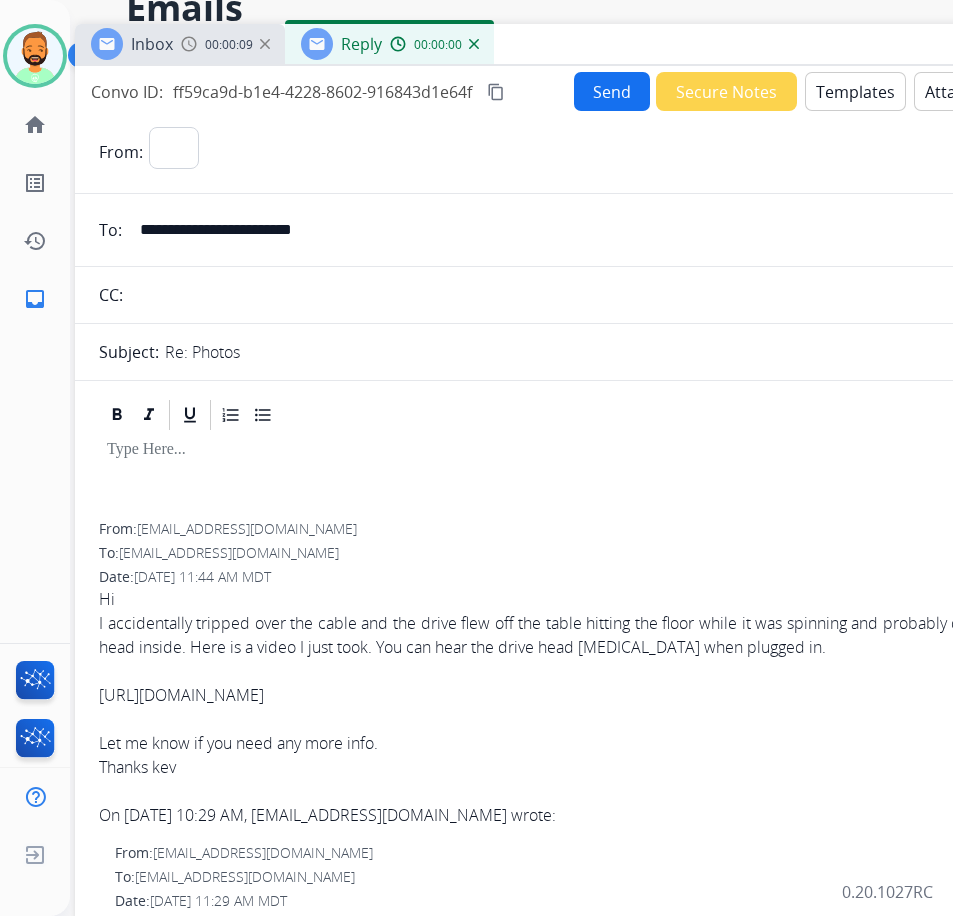 select on "**********" 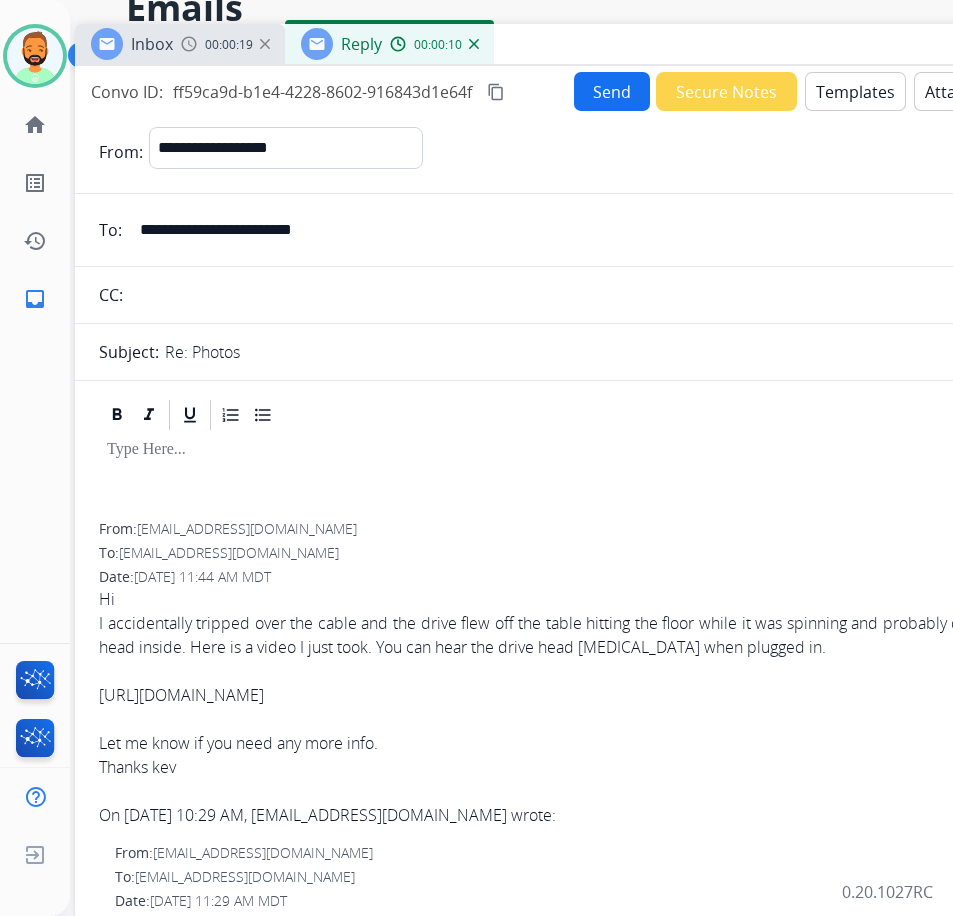 click on "**********" at bounding box center (589, 230) 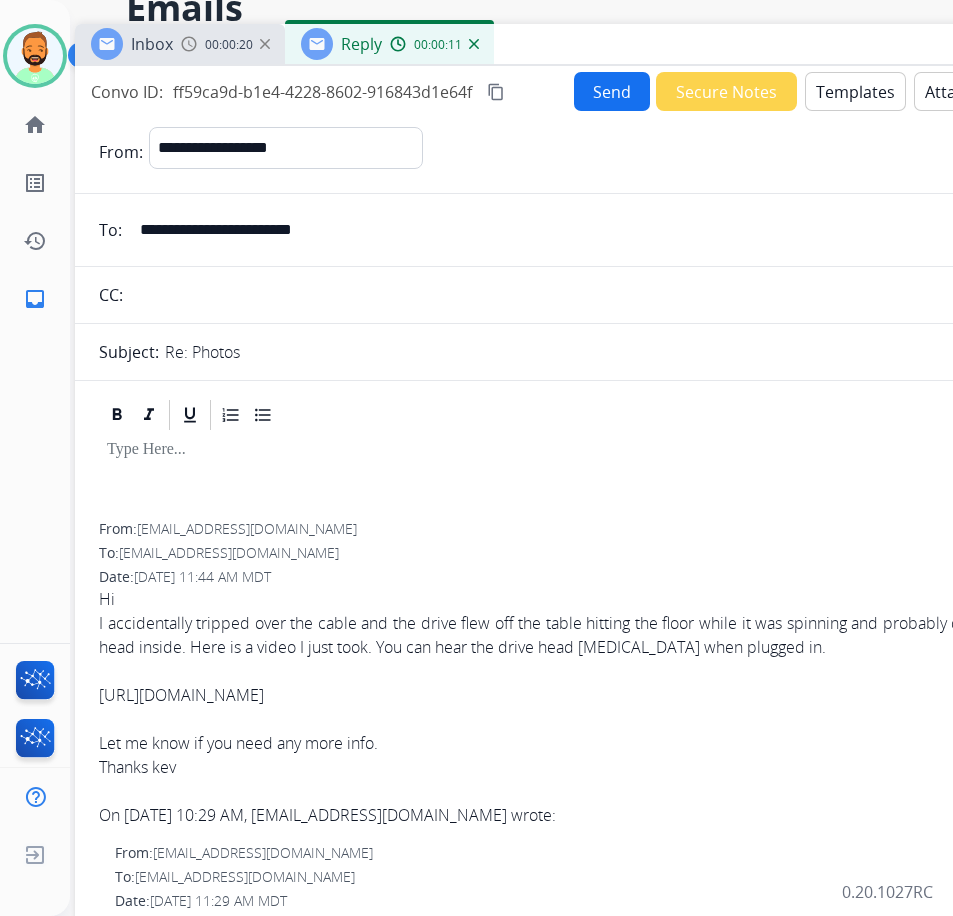 click on "**********" at bounding box center (589, 230) 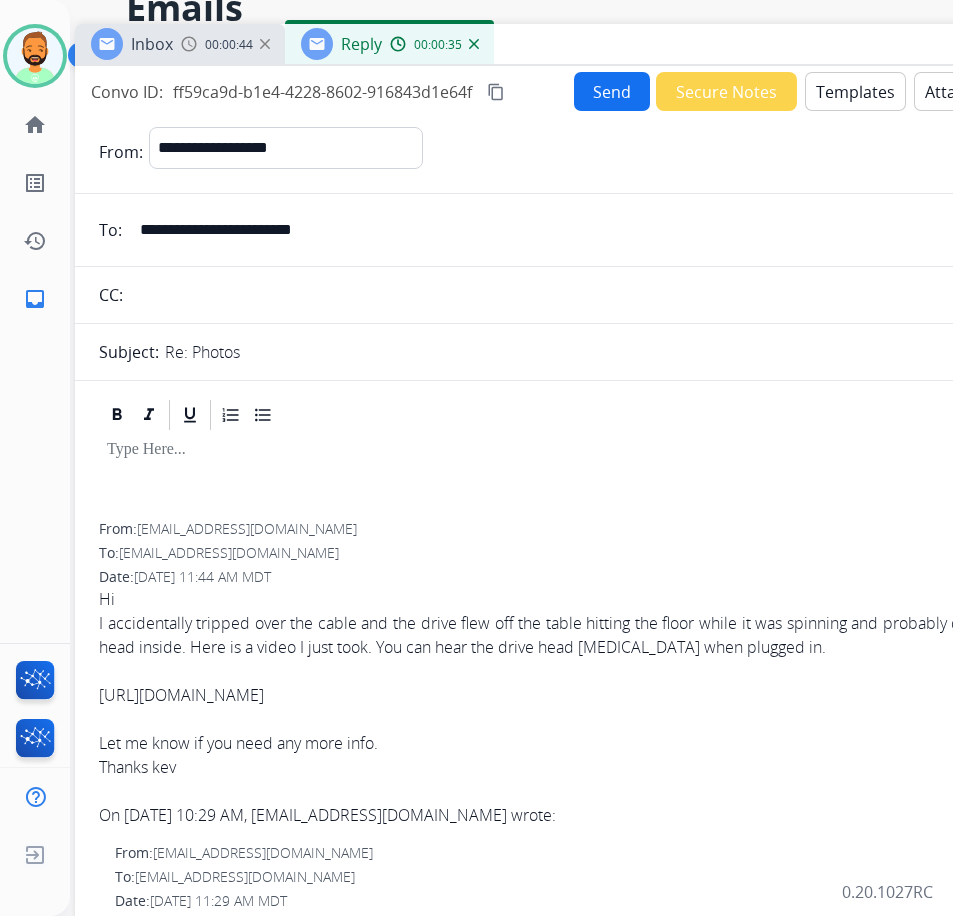 click on "Templates" at bounding box center [855, 91] 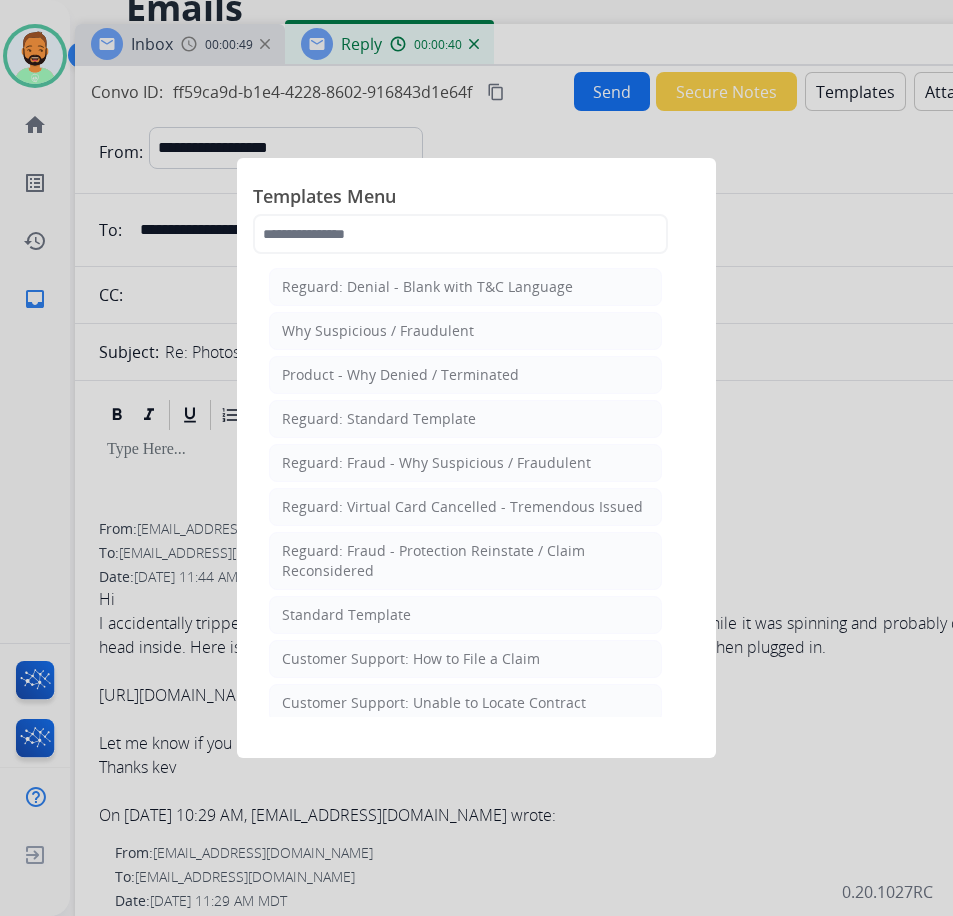 drag, startPoint x: 420, startPoint y: 606, endPoint x: 432, endPoint y: 600, distance: 13.416408 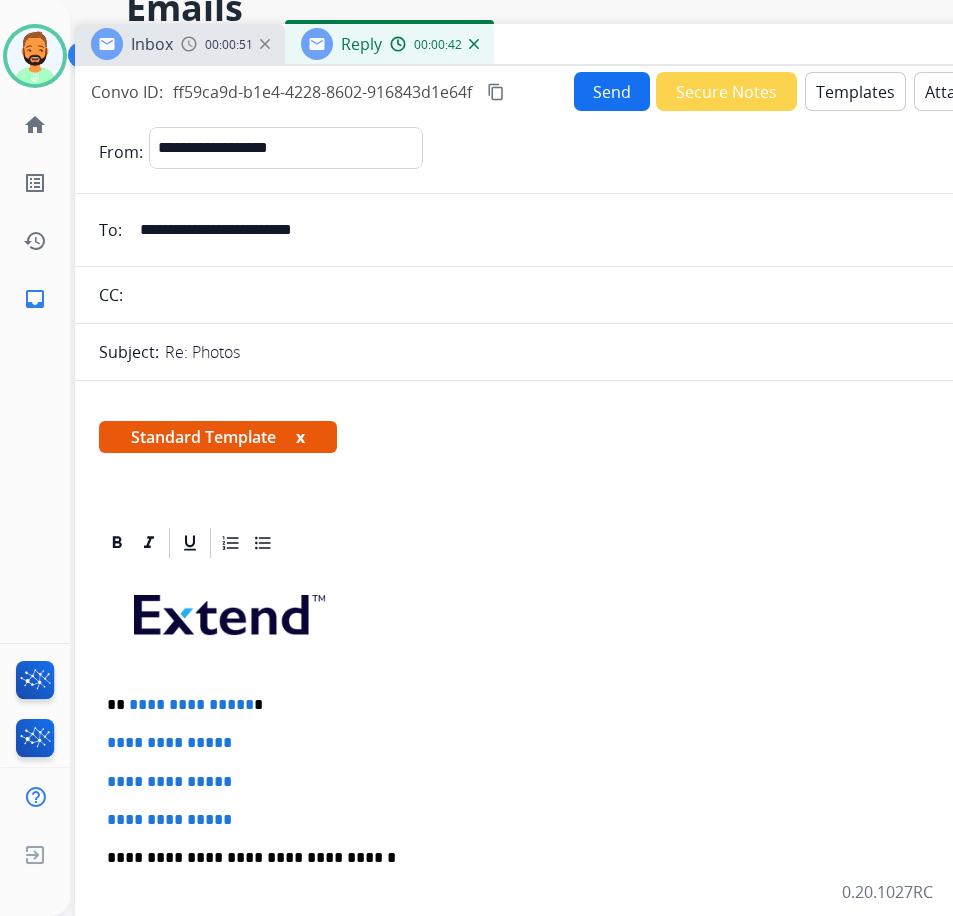scroll, scrollTop: 100, scrollLeft: 0, axis: vertical 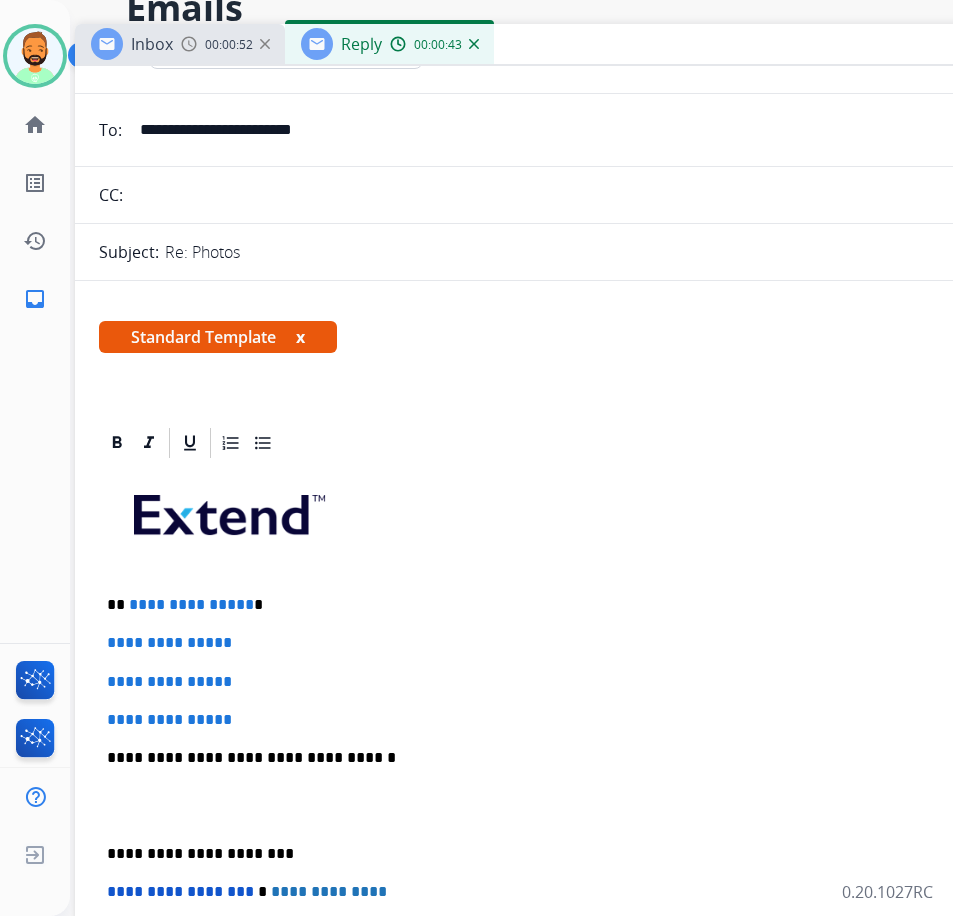 click on "**********" at bounding box center [567, 605] 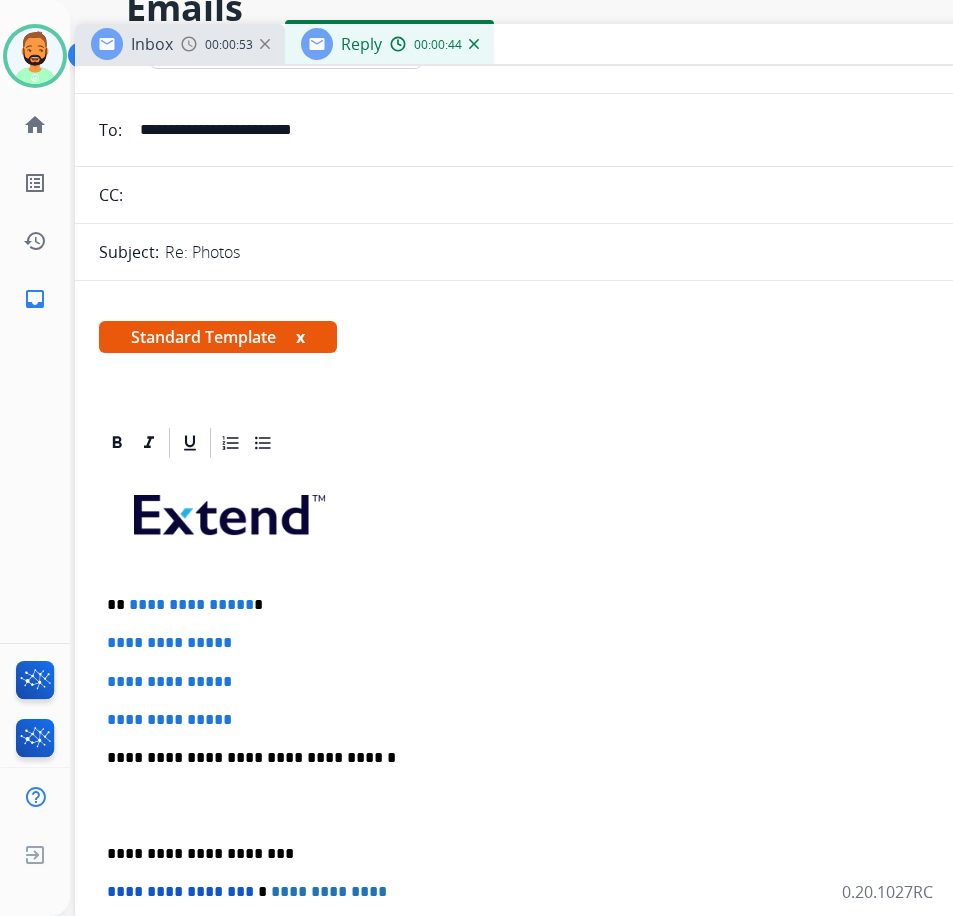 type 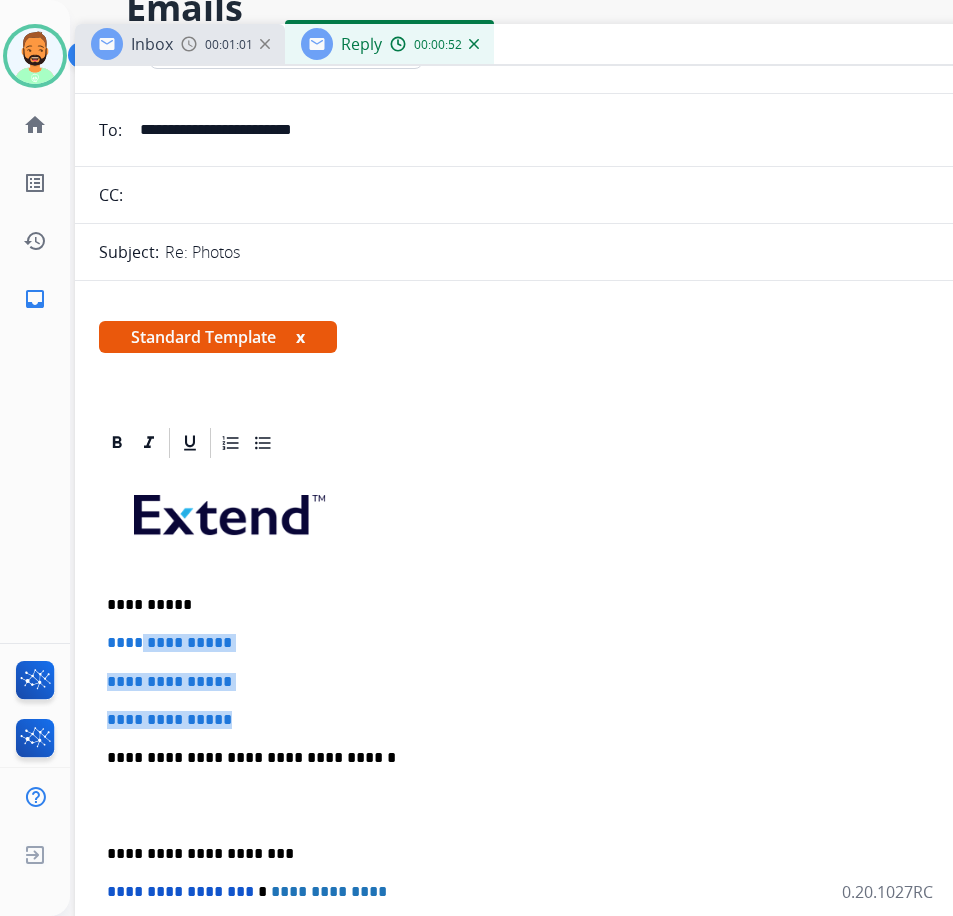 drag, startPoint x: 275, startPoint y: 722, endPoint x: 148, endPoint y: 648, distance: 146.98639 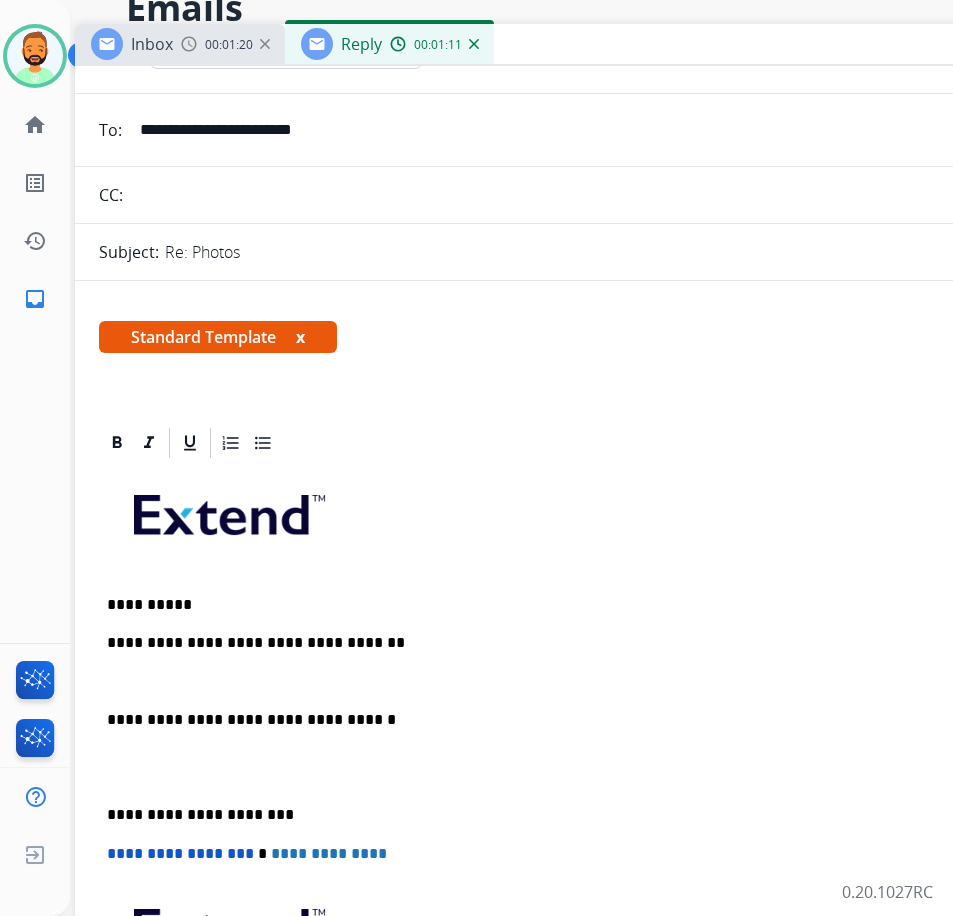 click on "**********" at bounding box center [575, 786] 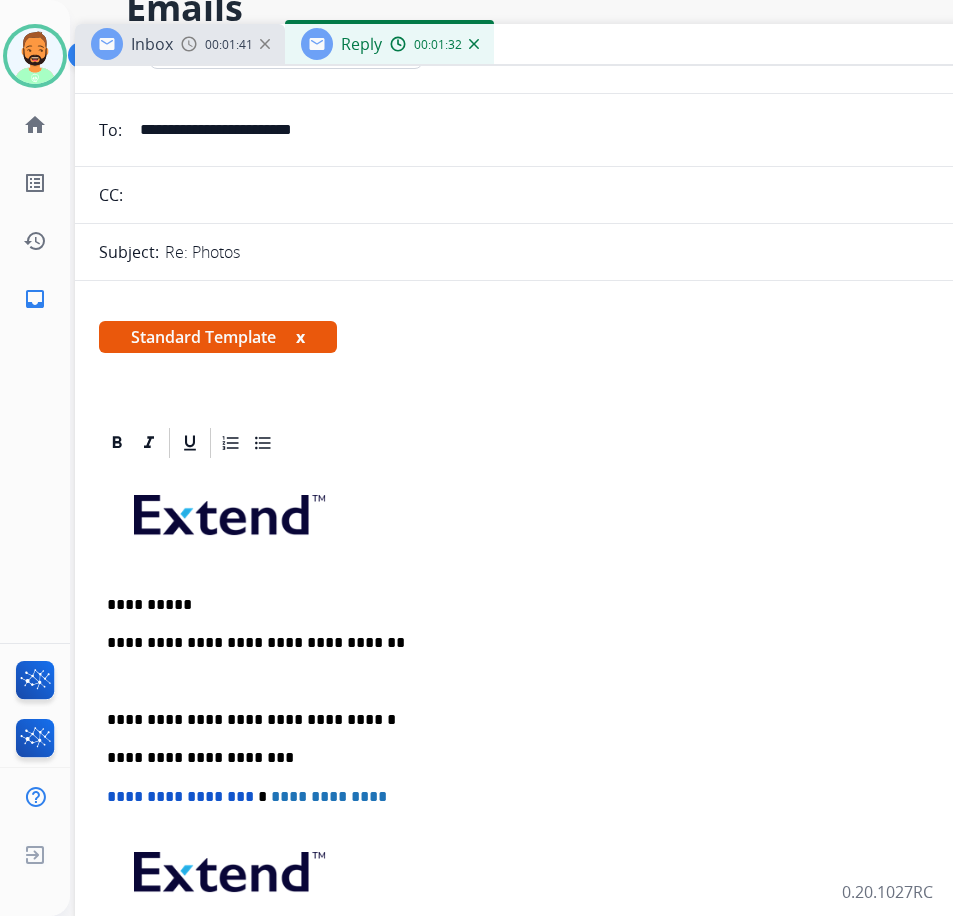 click at bounding box center (575, 682) 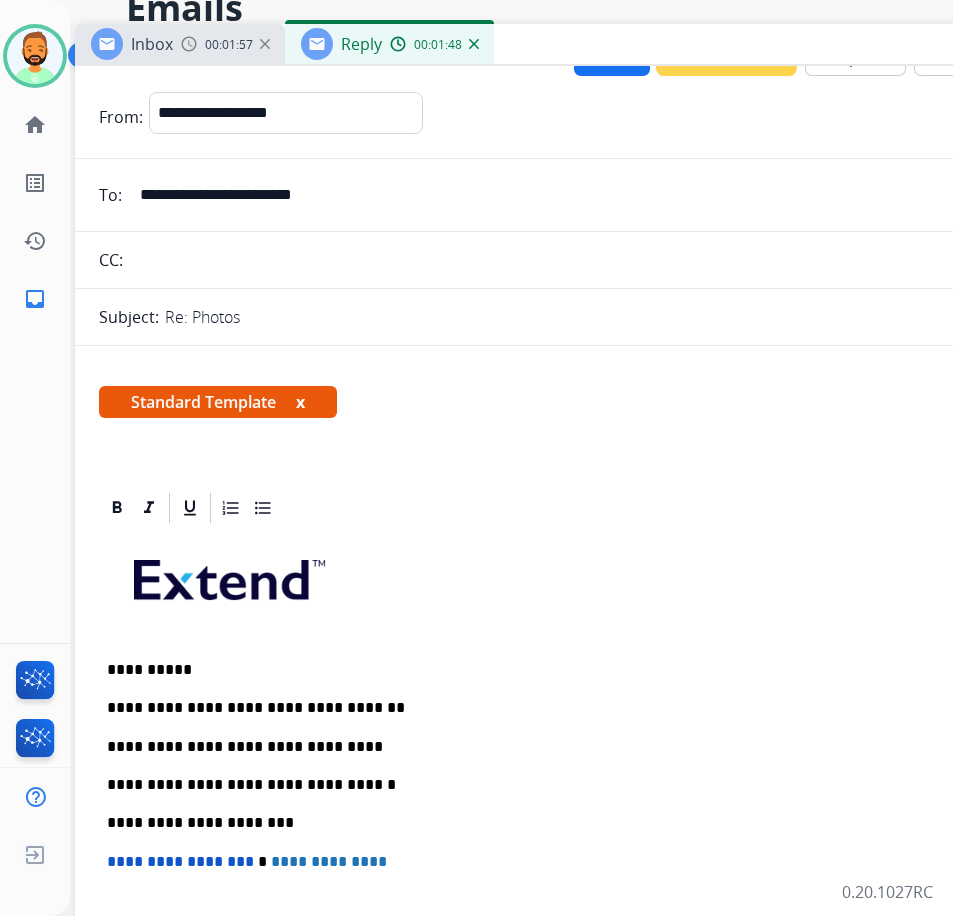 scroll, scrollTop: 0, scrollLeft: 0, axis: both 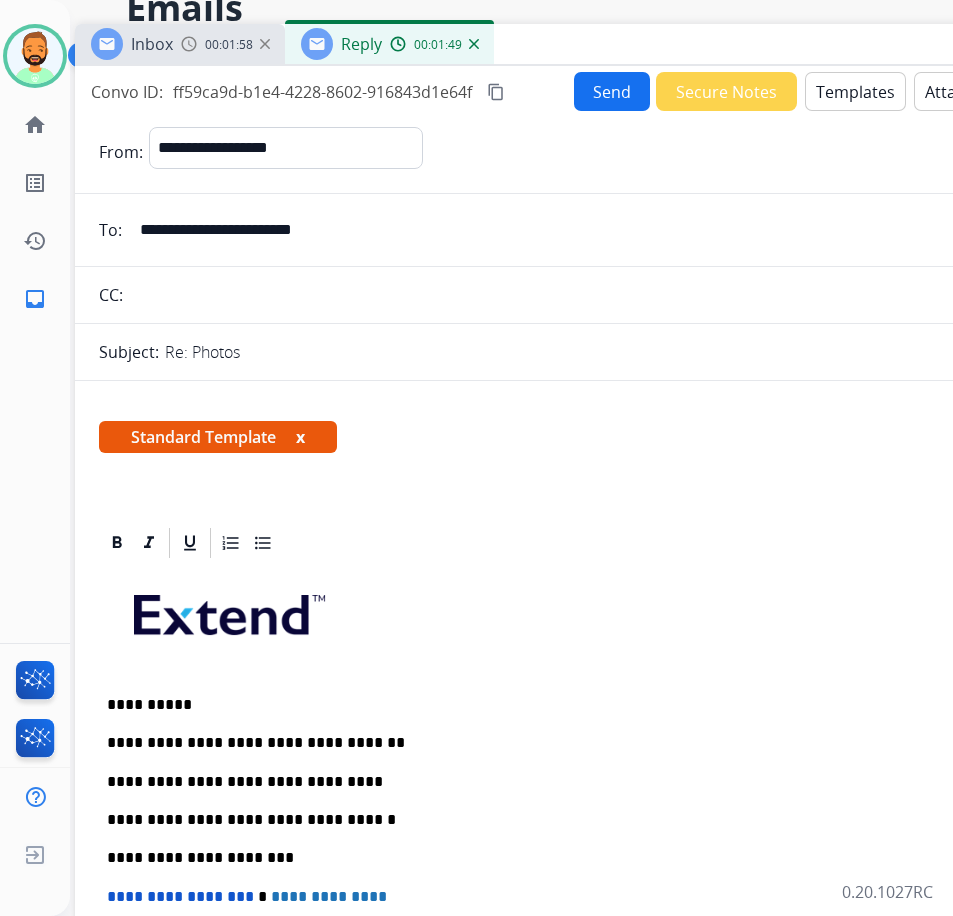 click on "Send" at bounding box center (612, 91) 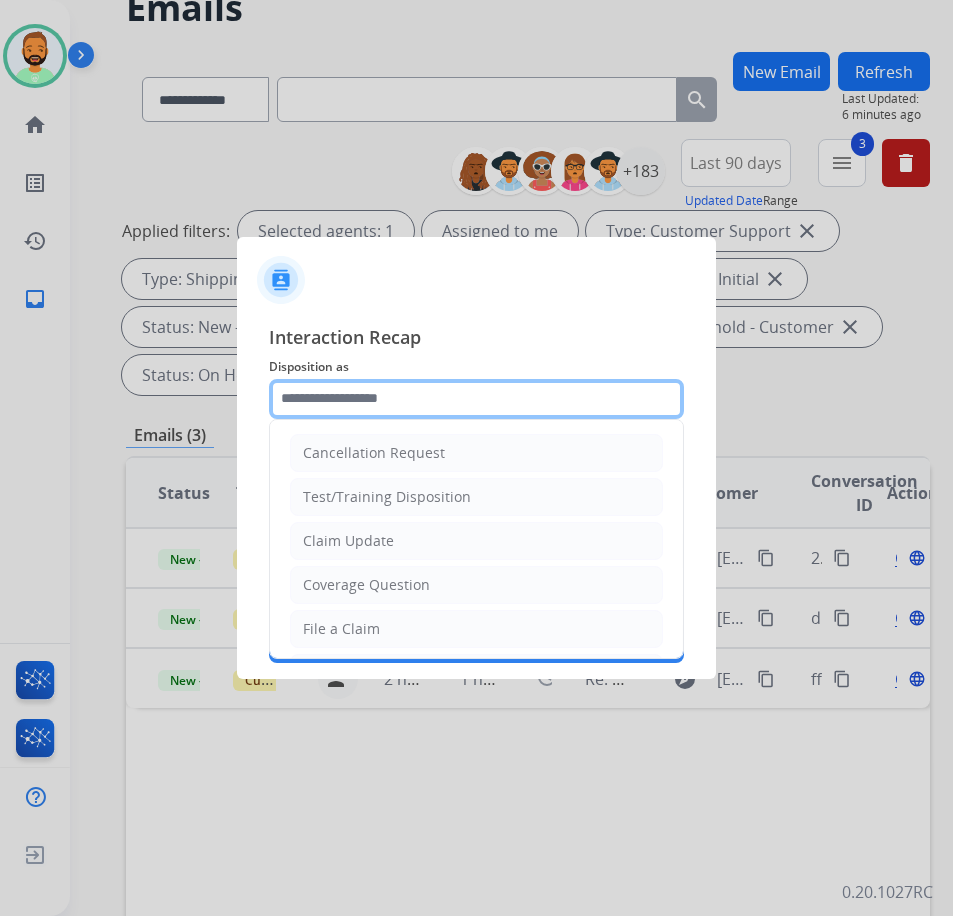 click 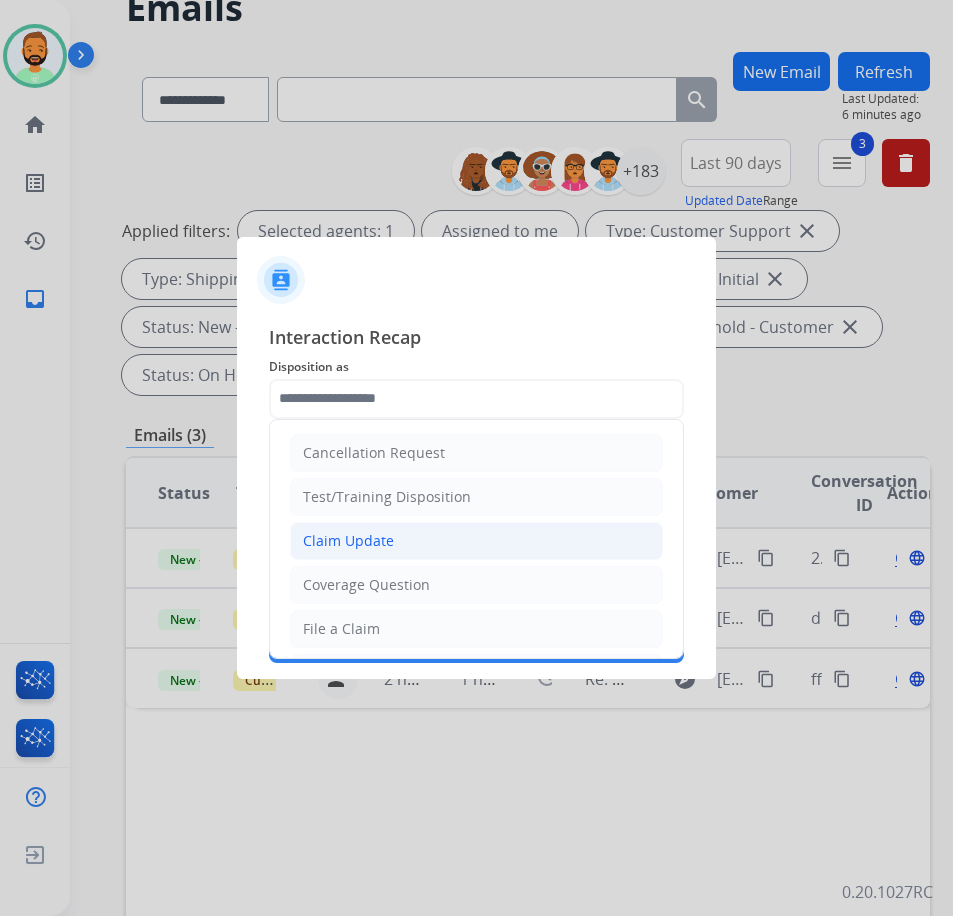click on "Claim Update" 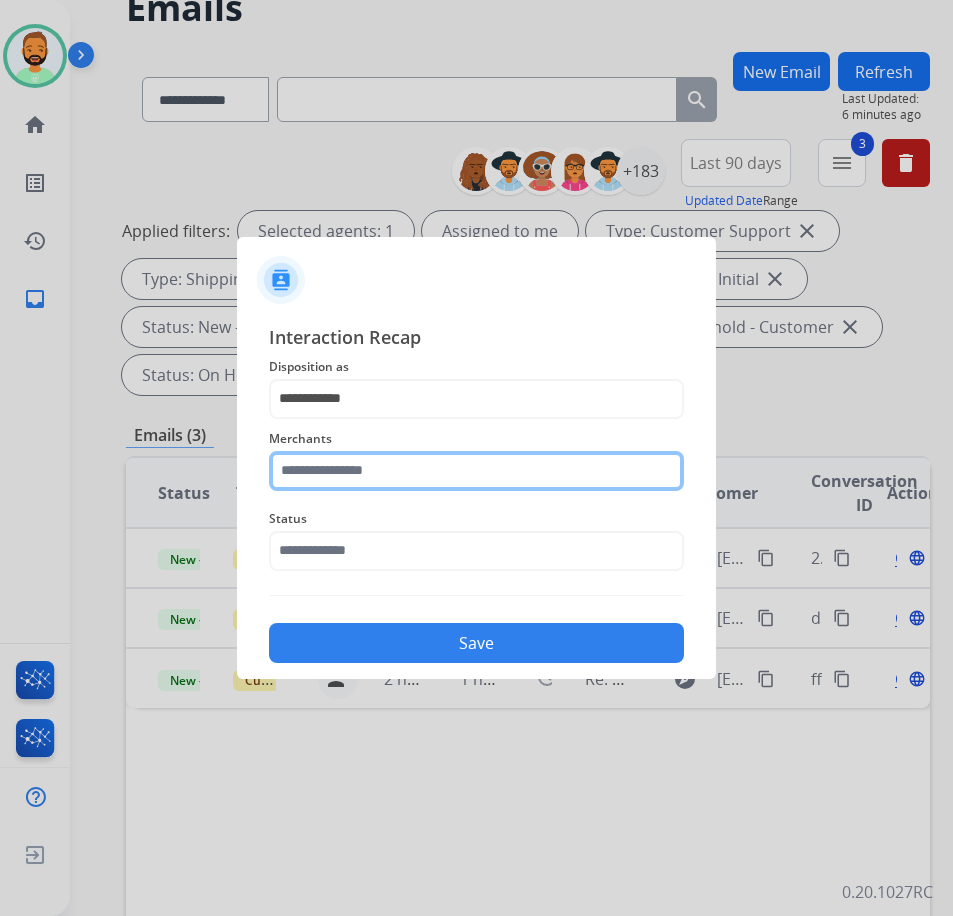 click 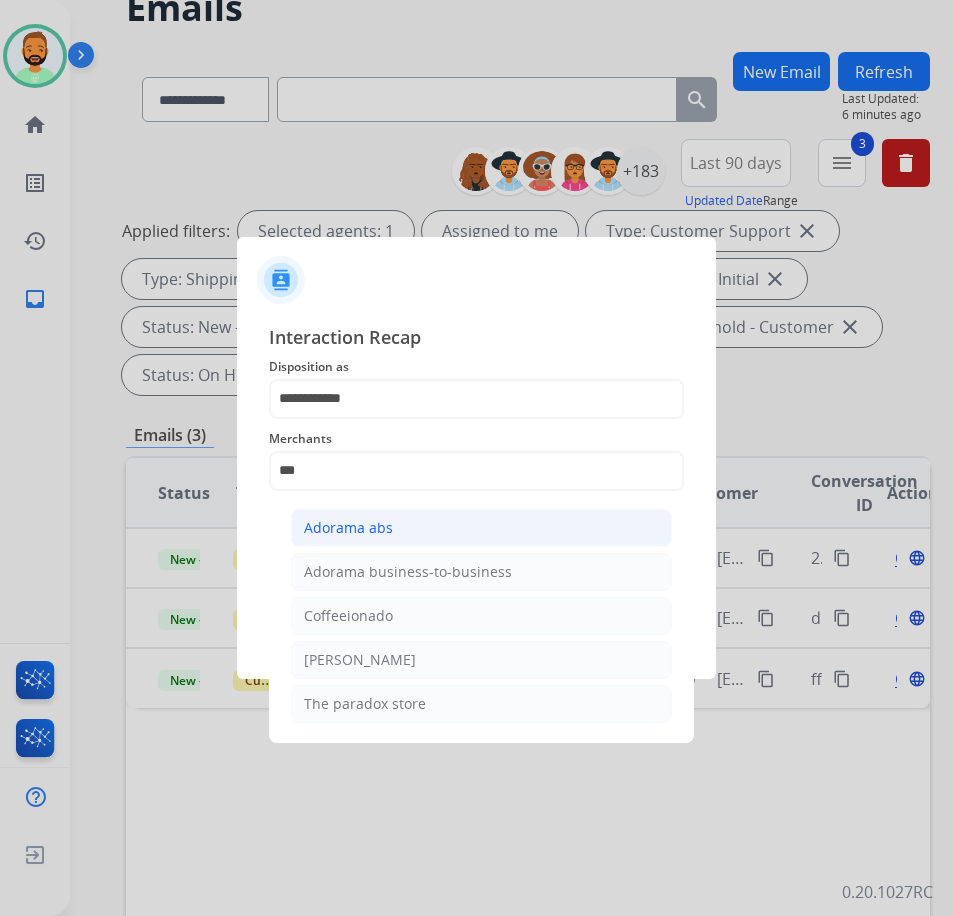 click on "Adorama abs" 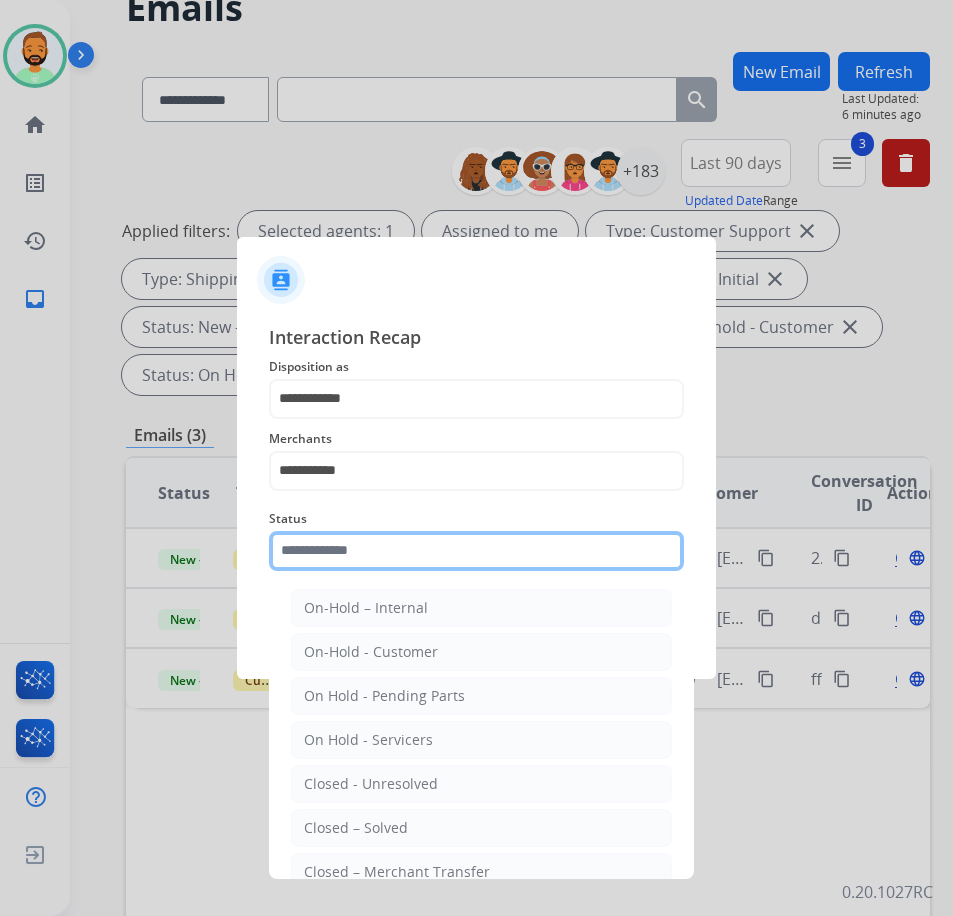 click 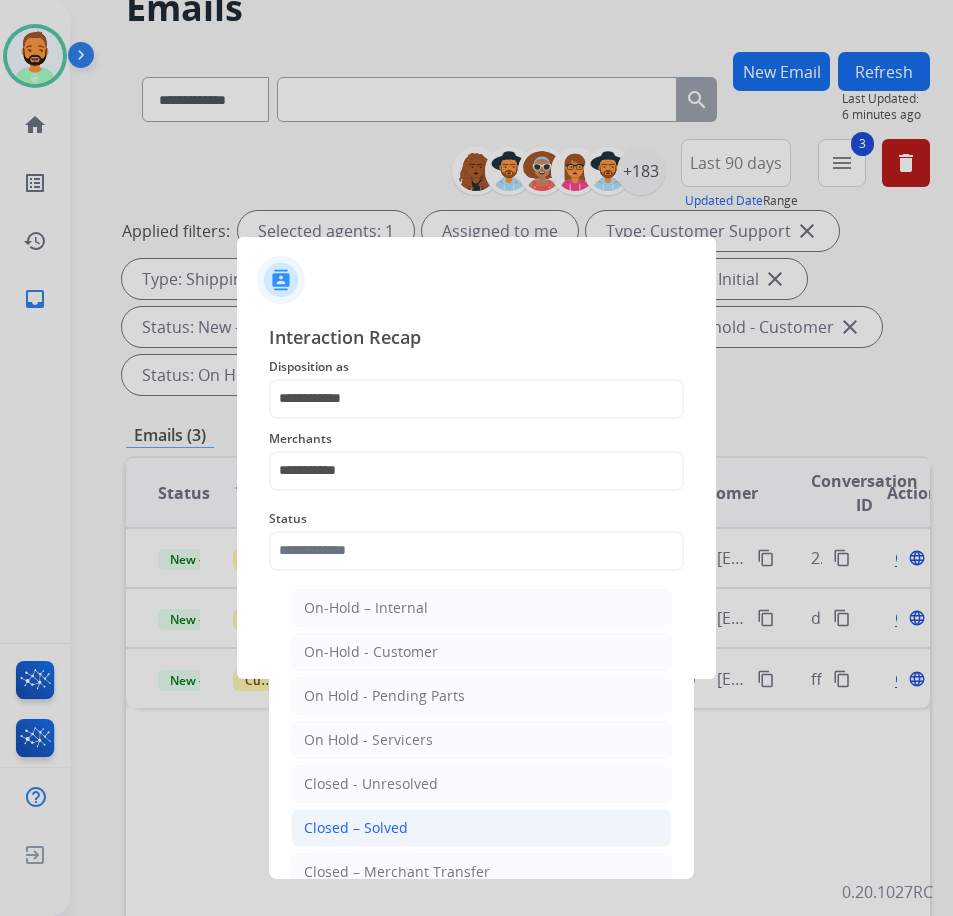 click on "Closed – Solved" 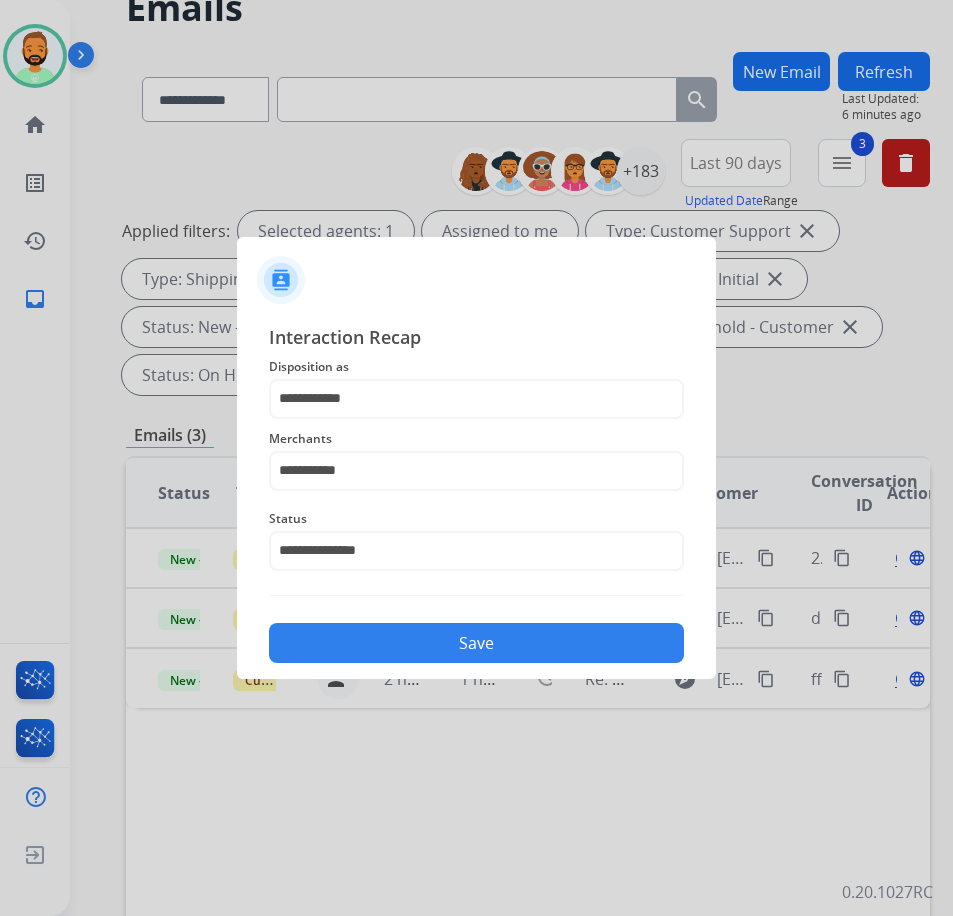 click on "Save" 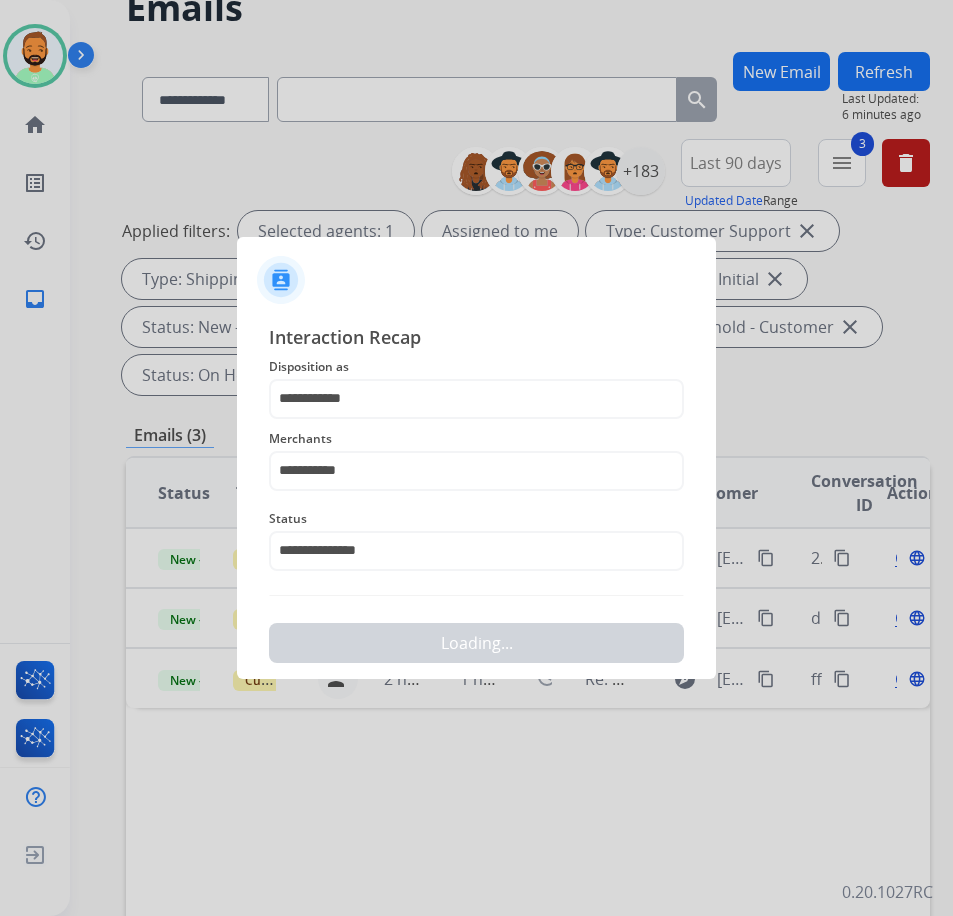 scroll, scrollTop: 0, scrollLeft: 0, axis: both 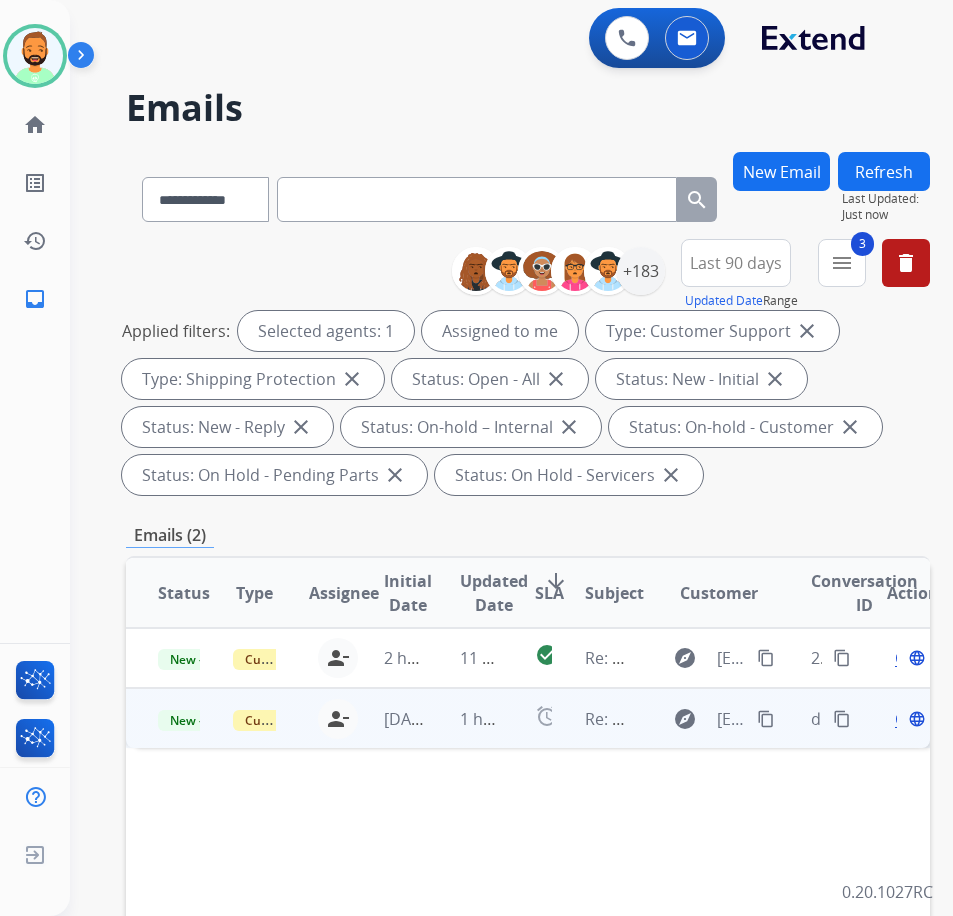 click on "[DATE]" at bounding box center [389, 718] 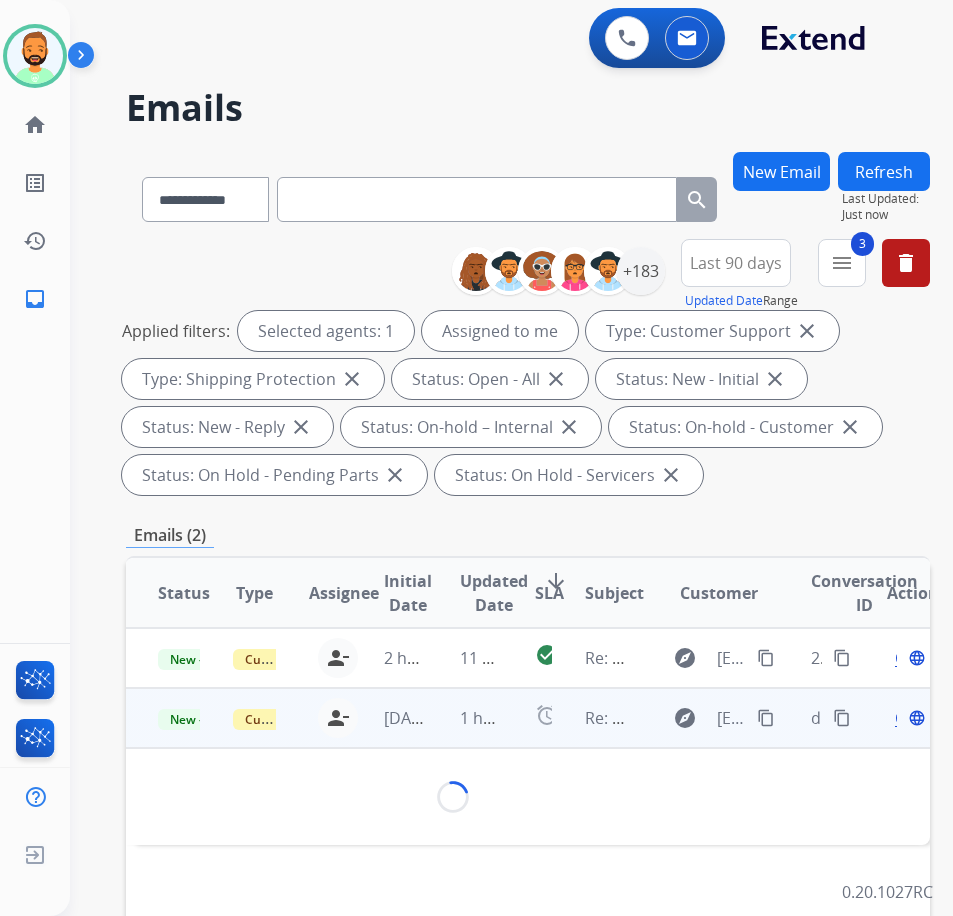 click on "1 hour ago" at bounding box center (465, 718) 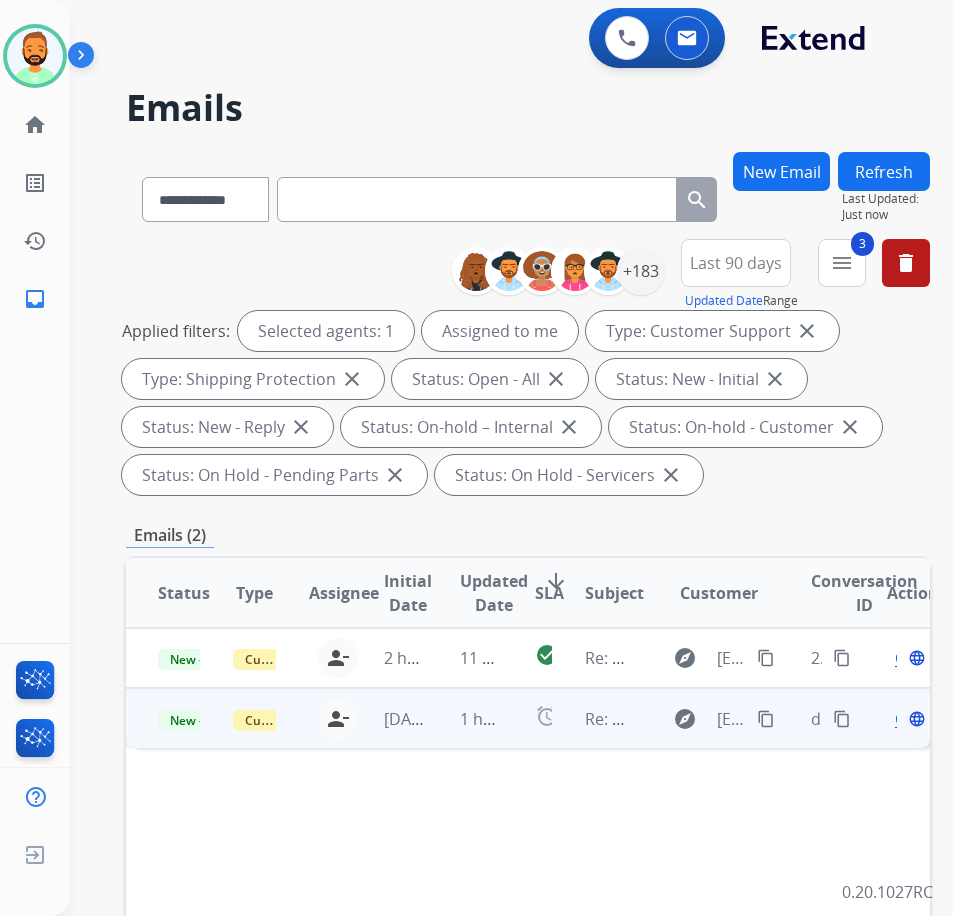 click on "1 hour ago" at bounding box center (465, 718) 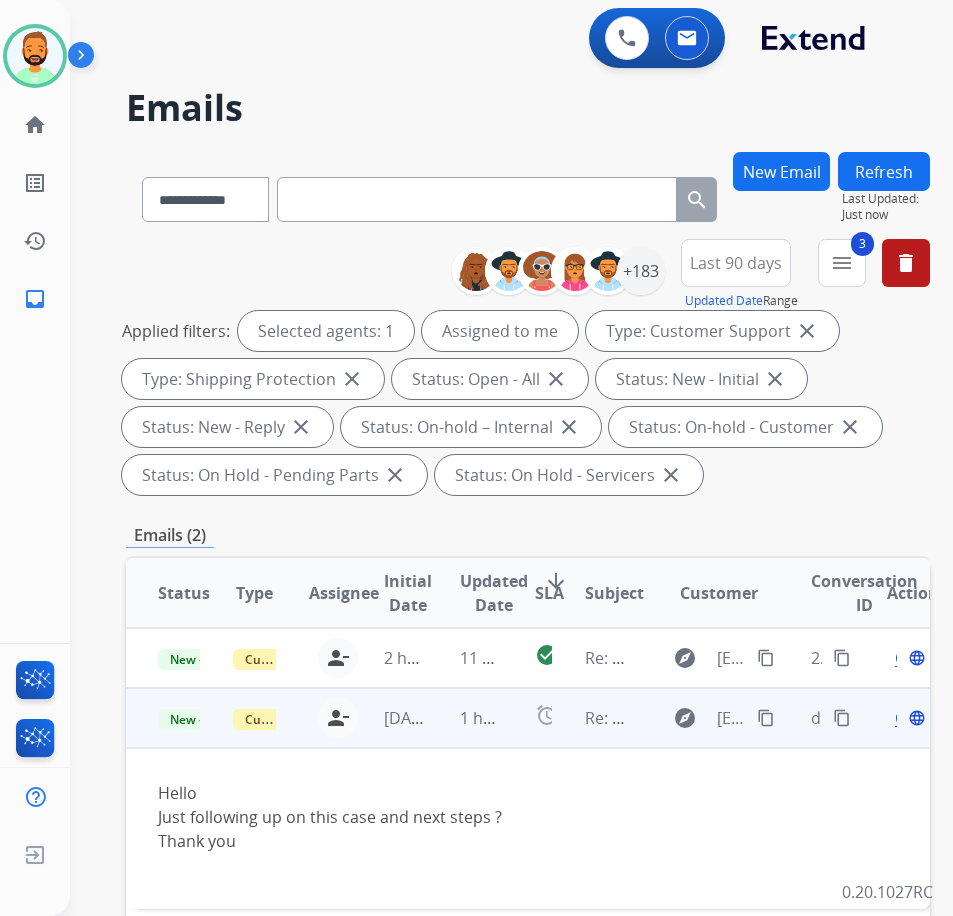 click on "content_copy" at bounding box center (766, 718) 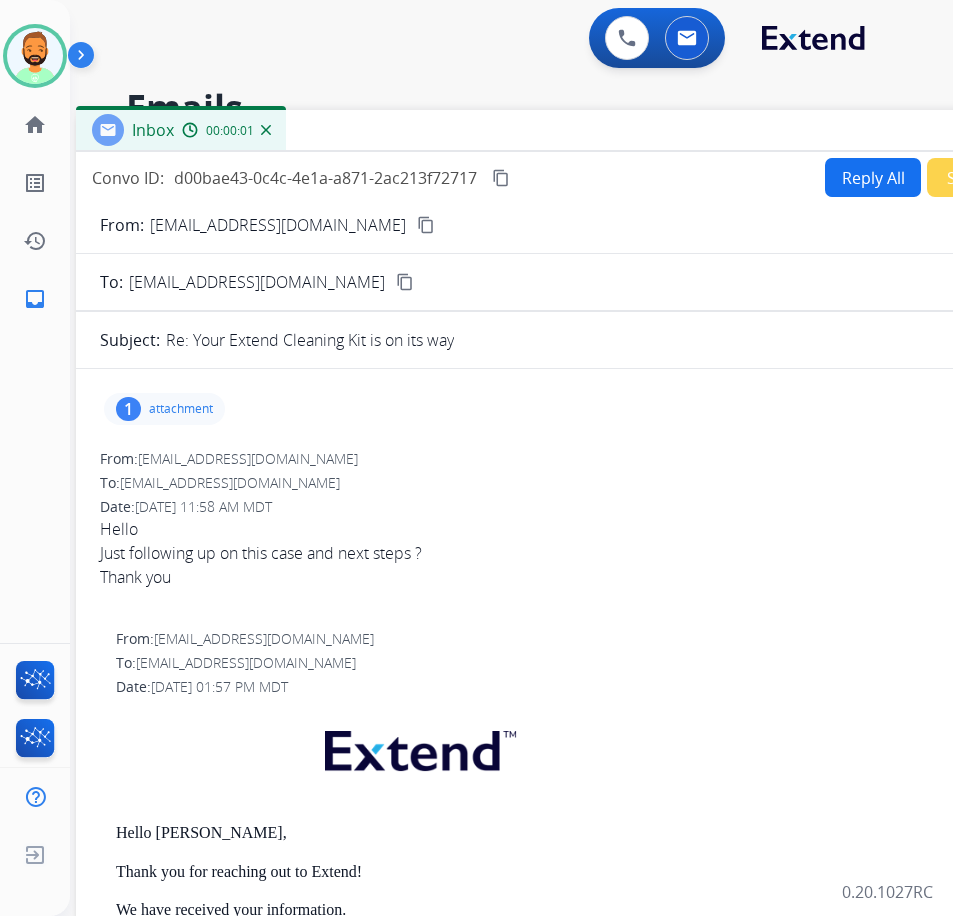 drag, startPoint x: 459, startPoint y: 140, endPoint x: 627, endPoint y: 115, distance: 169.84993 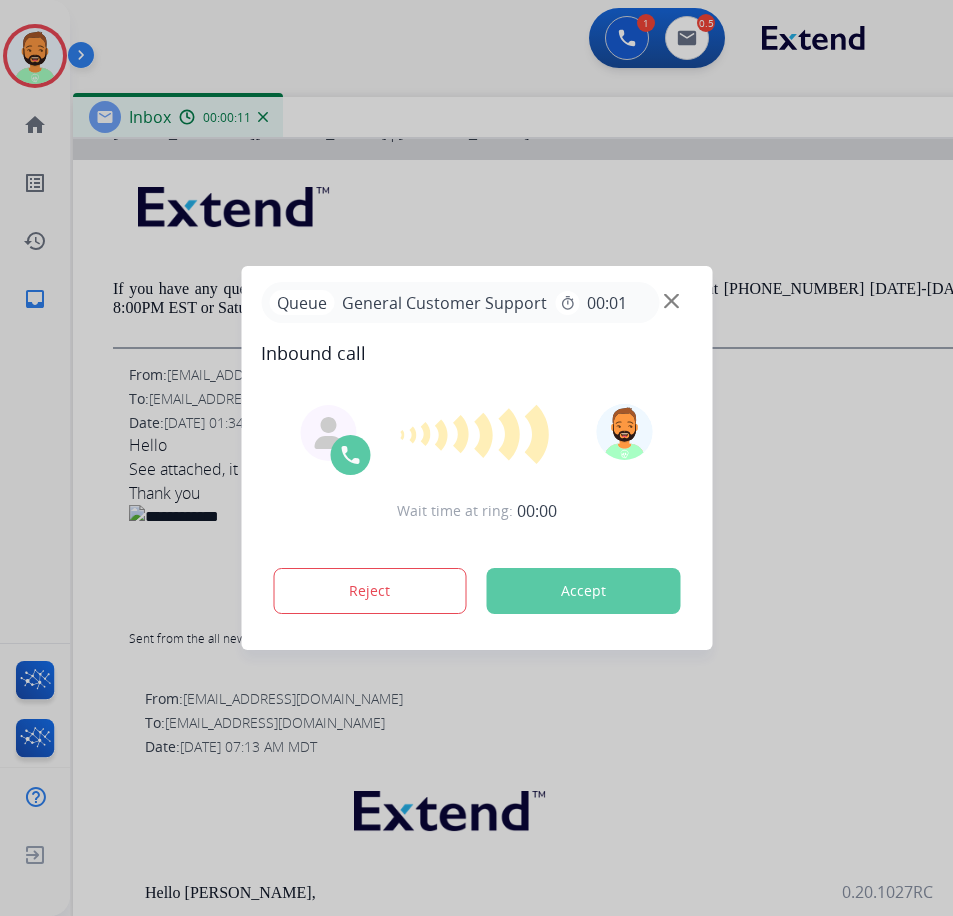 scroll, scrollTop: 1200, scrollLeft: 0, axis: vertical 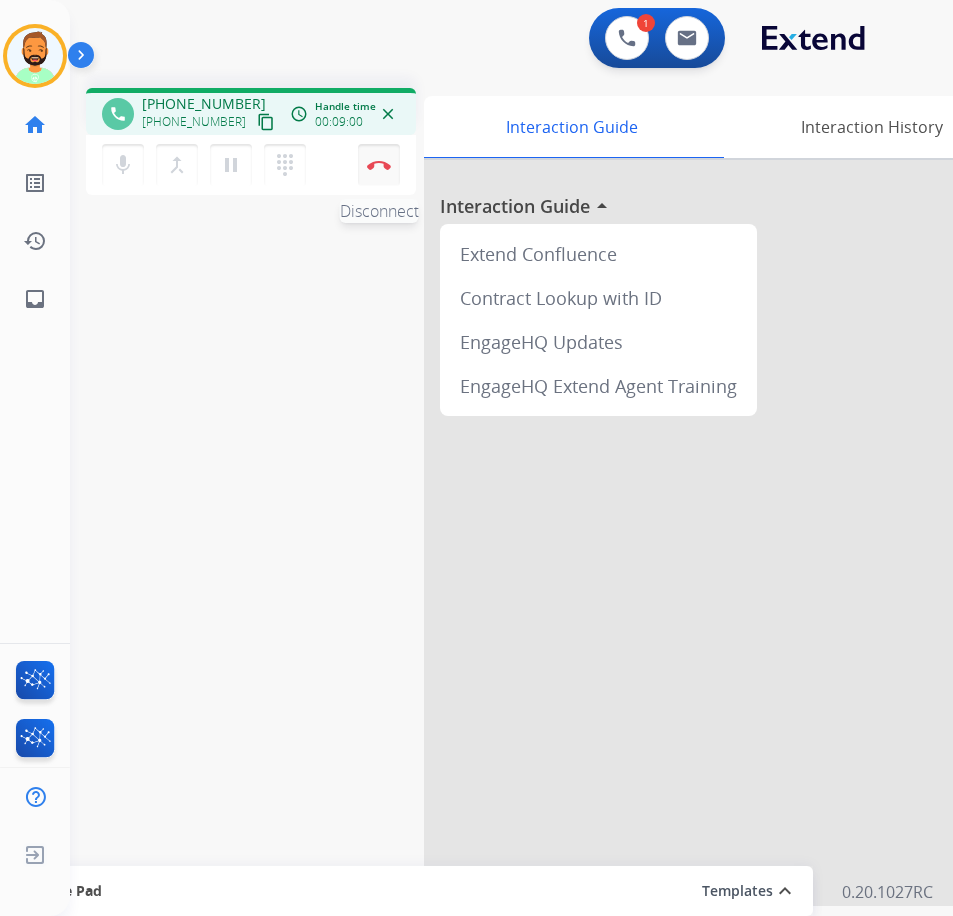 click at bounding box center (379, 165) 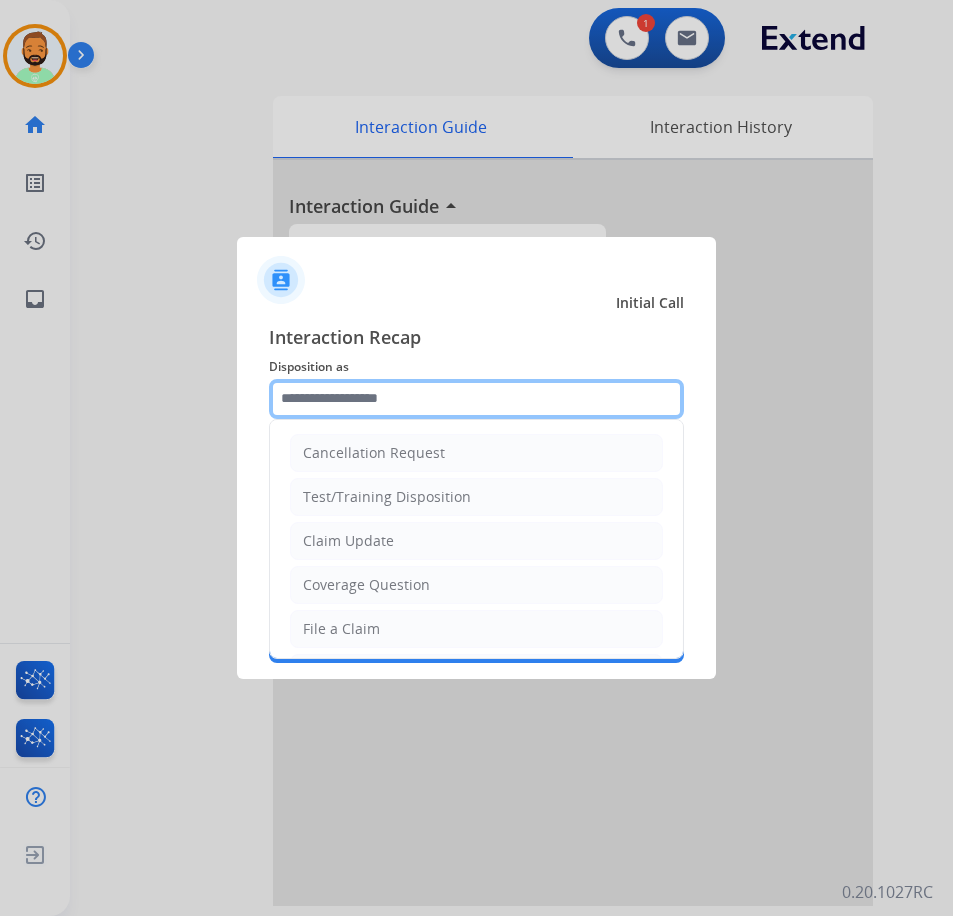 click 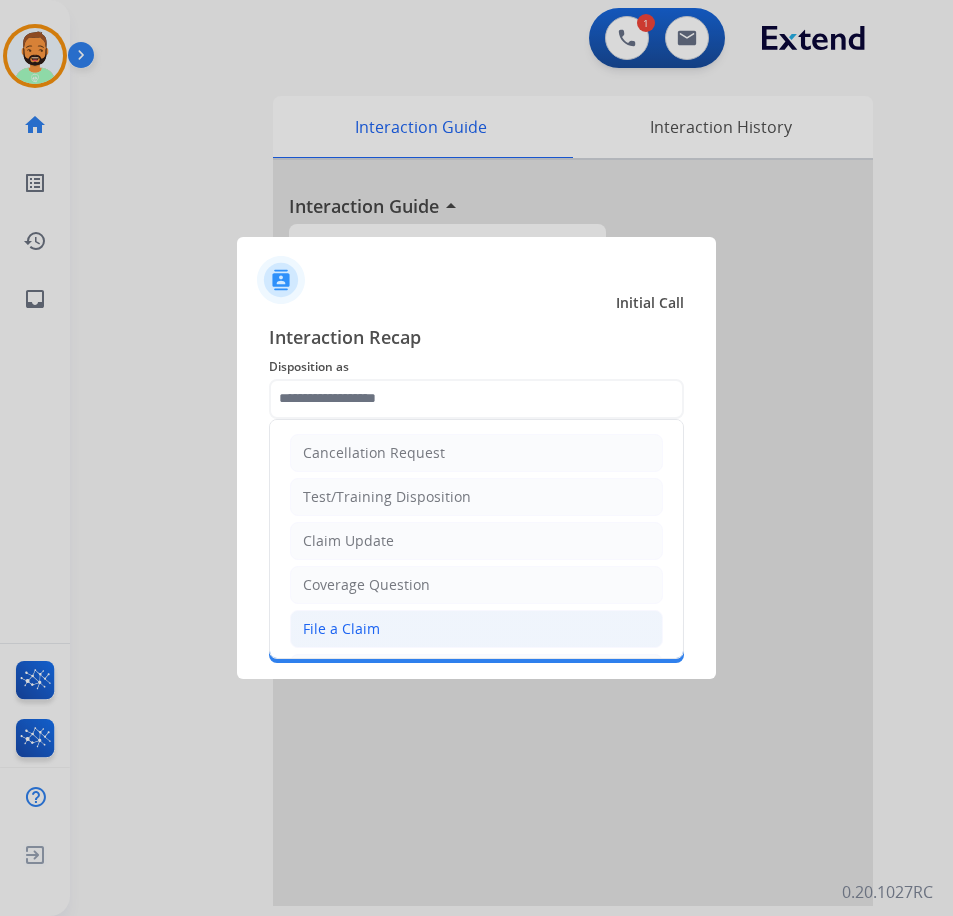 click on "File a Claim" 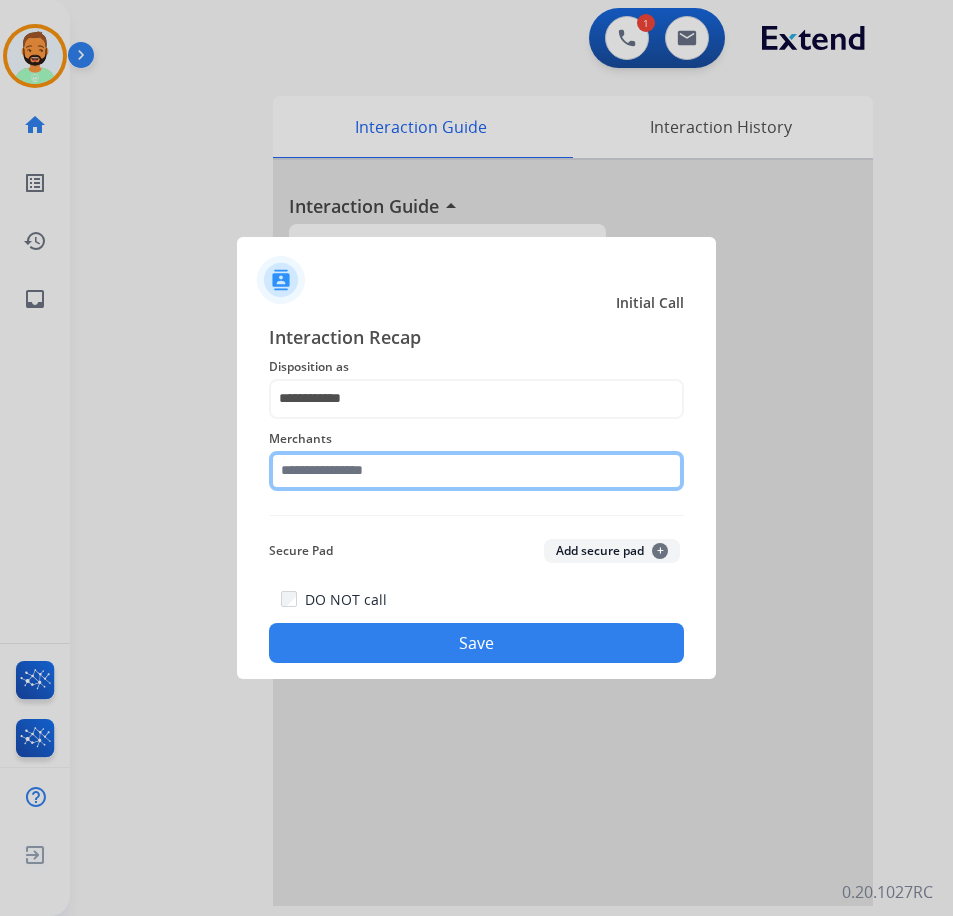 click 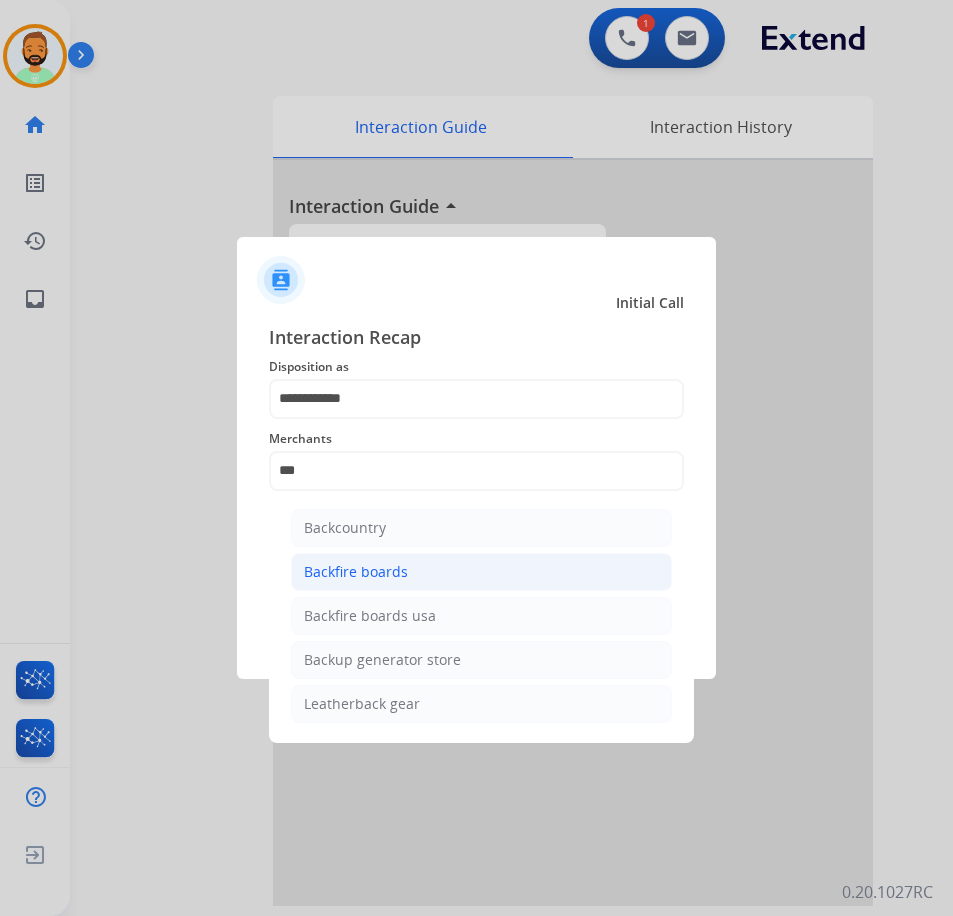 click on "Backfire boards" 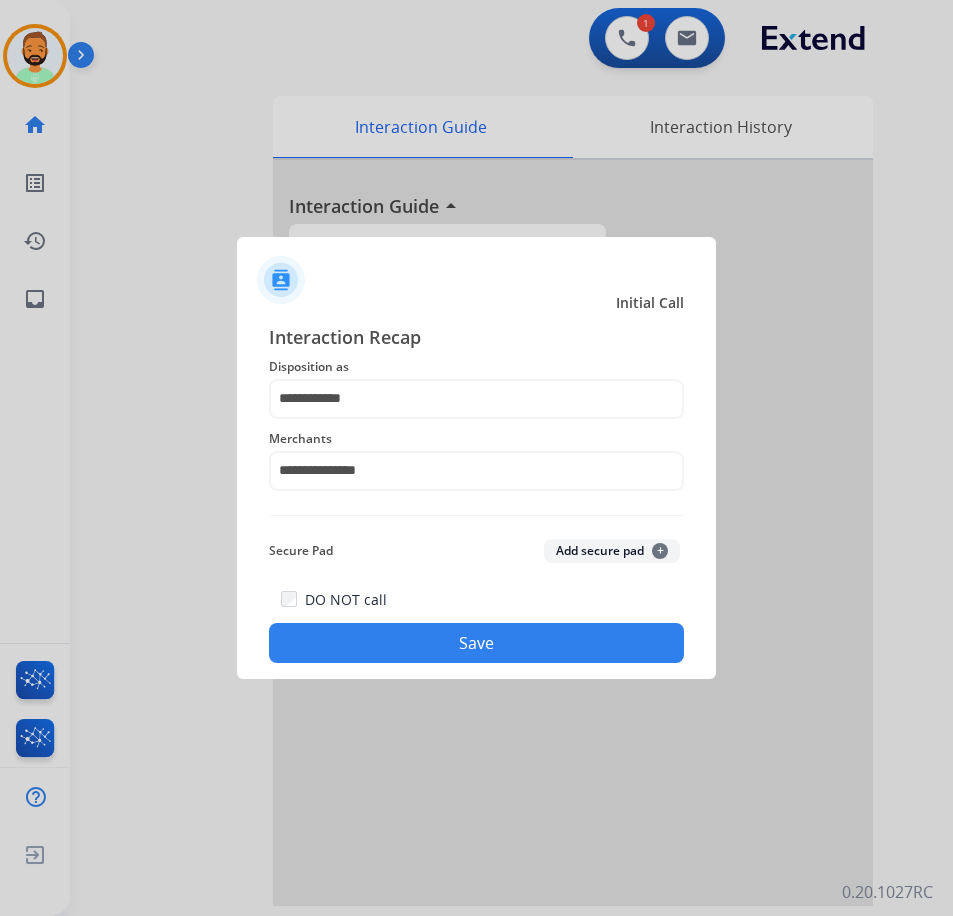 click on "Save" 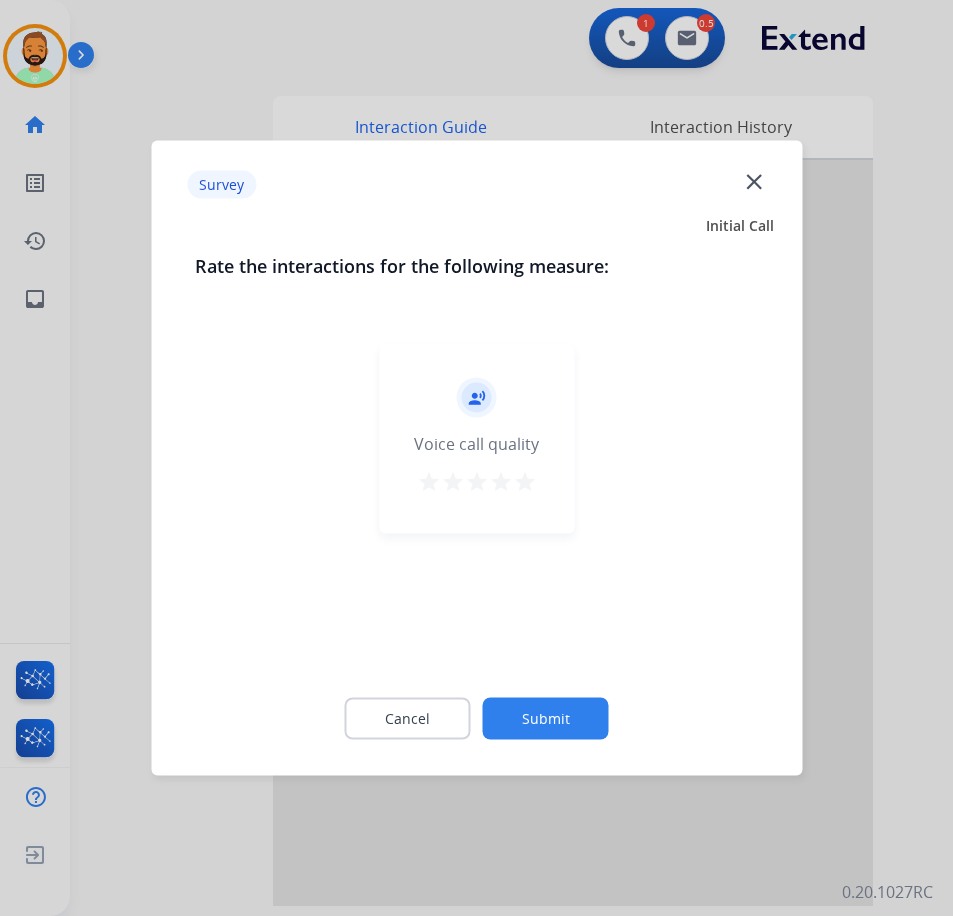 click on "Submit" 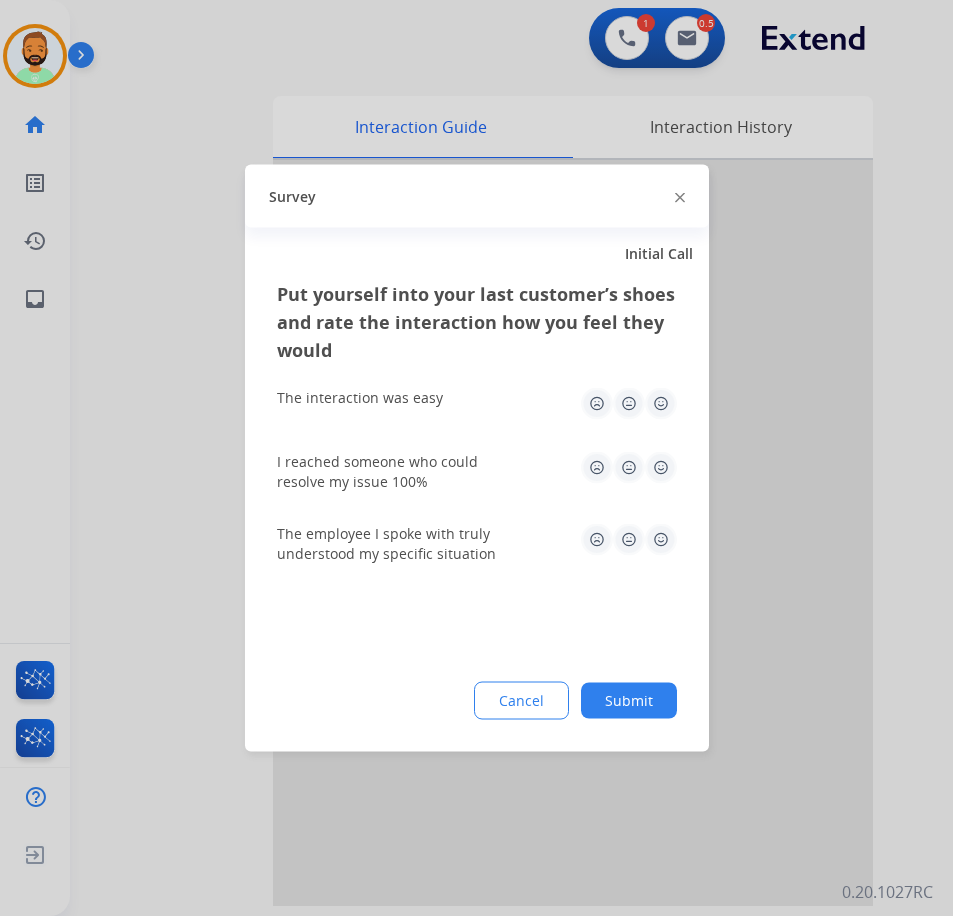click on "Submit" 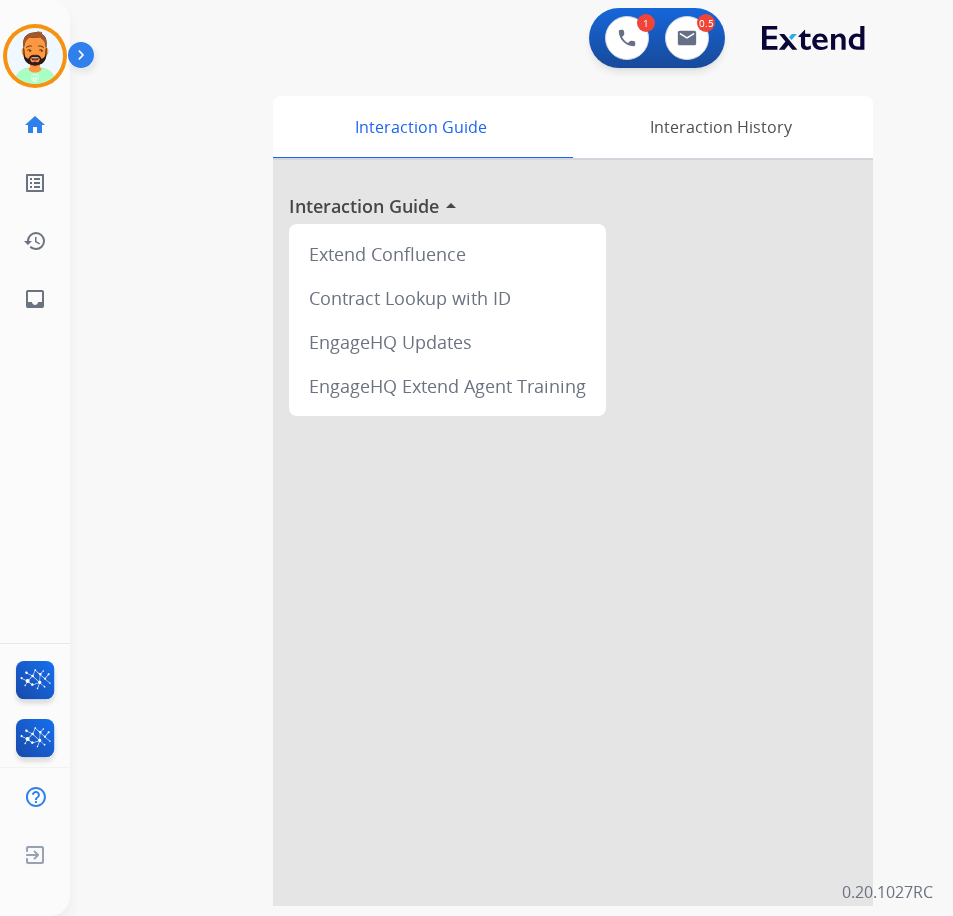 scroll, scrollTop: 0, scrollLeft: 0, axis: both 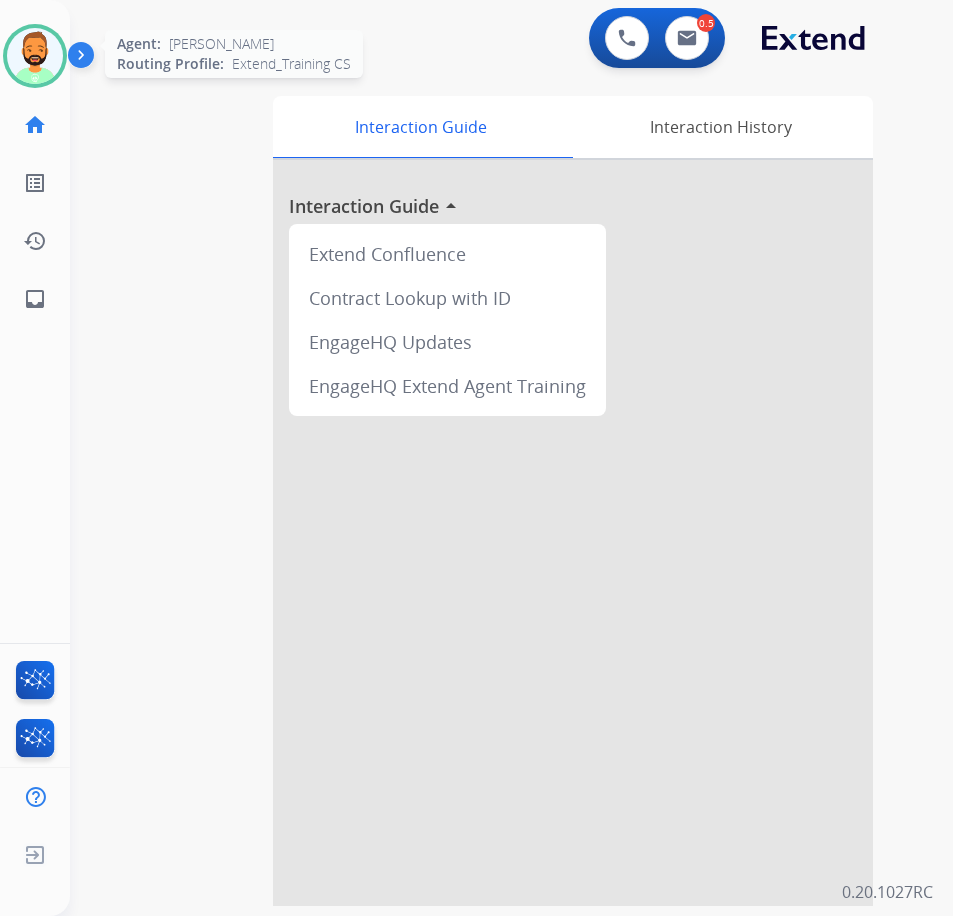 click at bounding box center (35, 56) 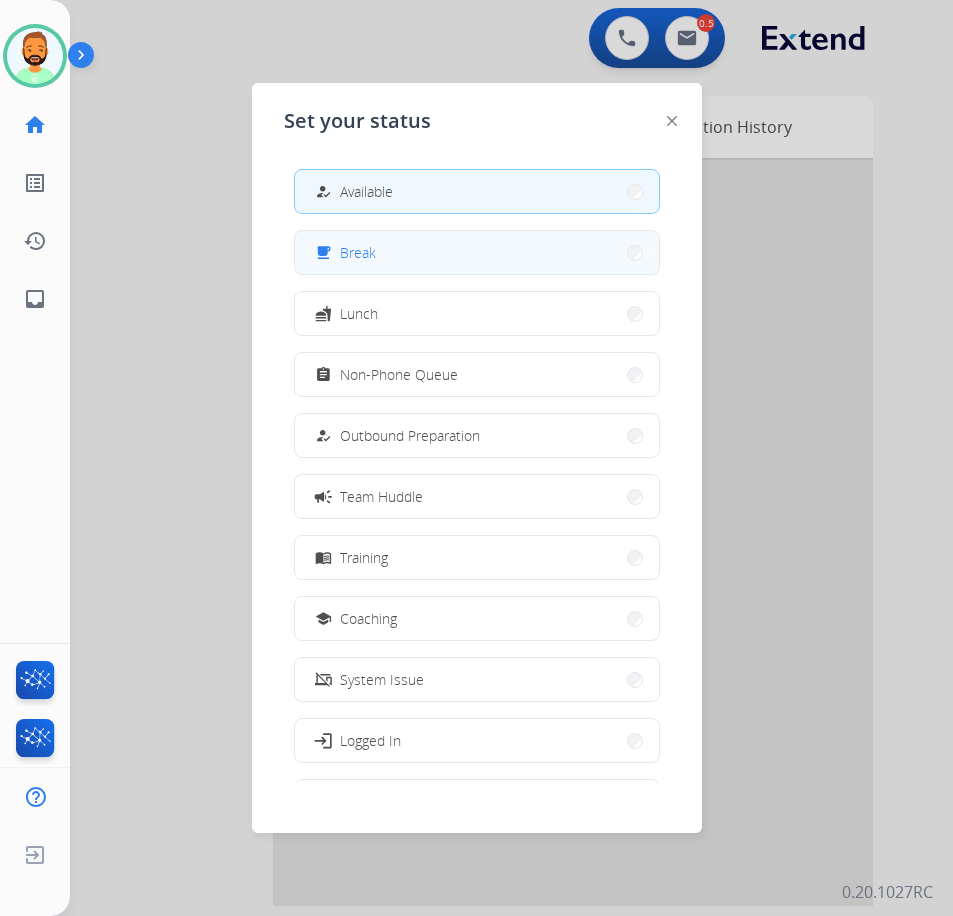 click on "free_breakfast Break" at bounding box center [477, 252] 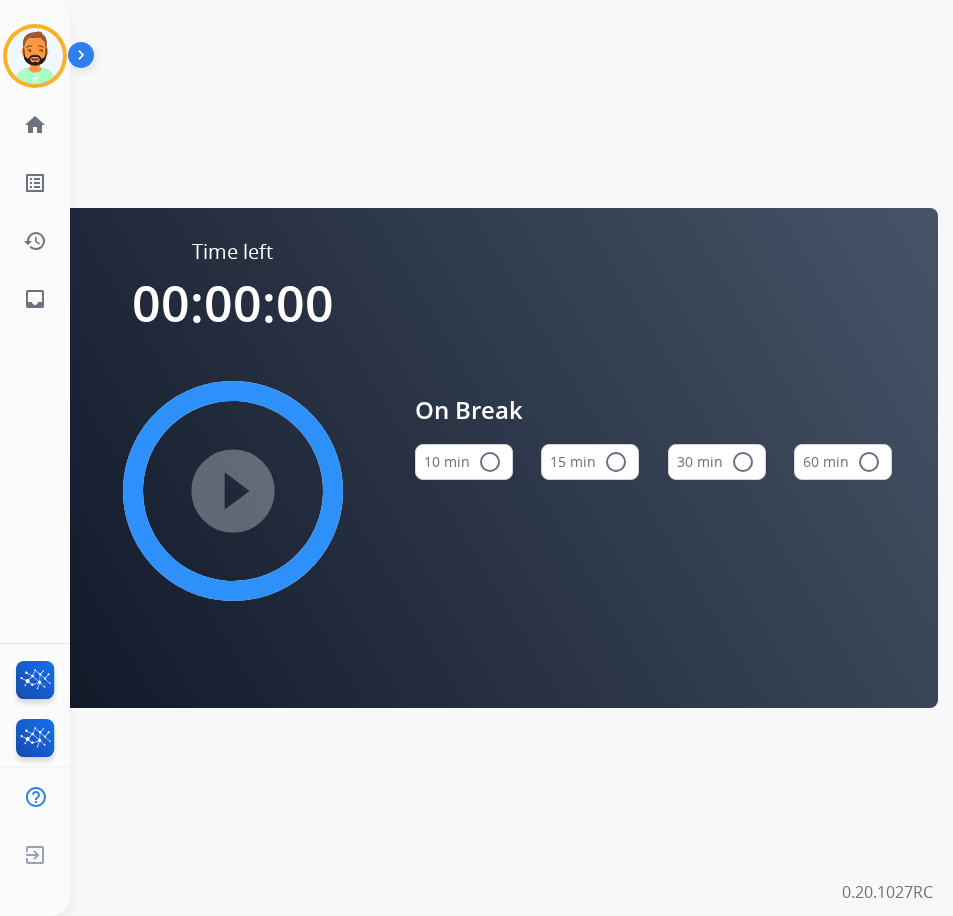 click on "radio_button_unchecked" at bounding box center (490, 462) 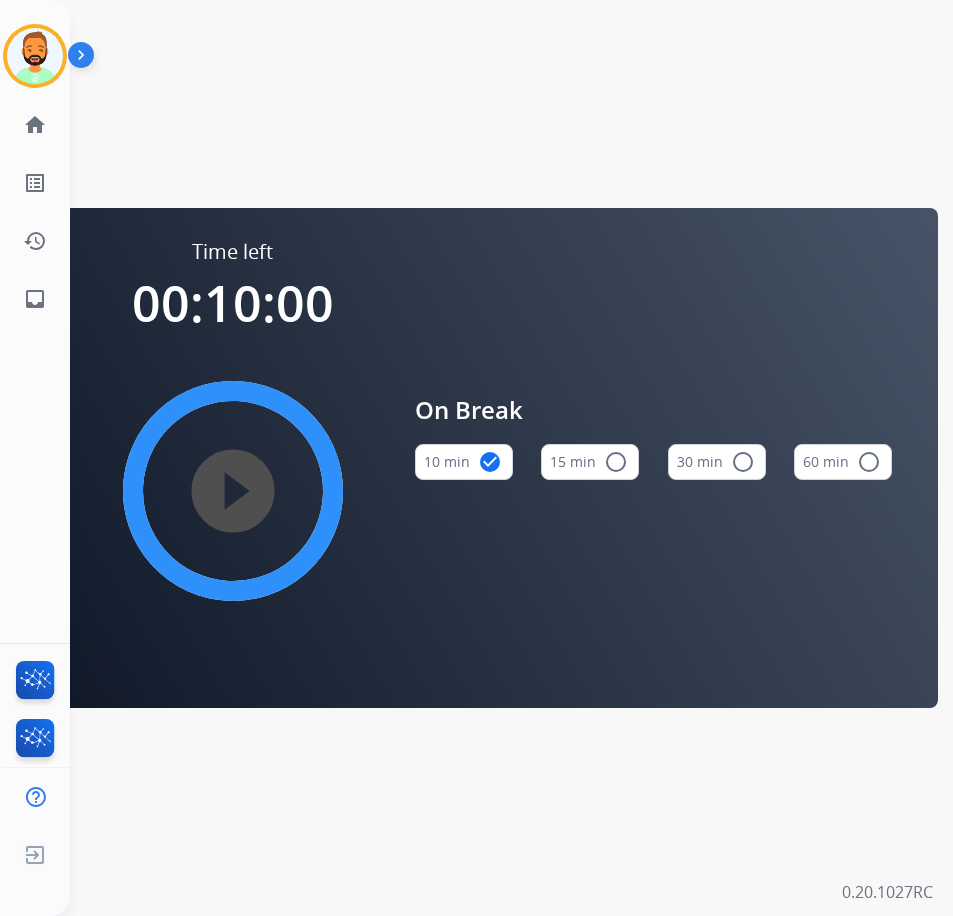 click on "play_circle_filled" at bounding box center [233, 491] 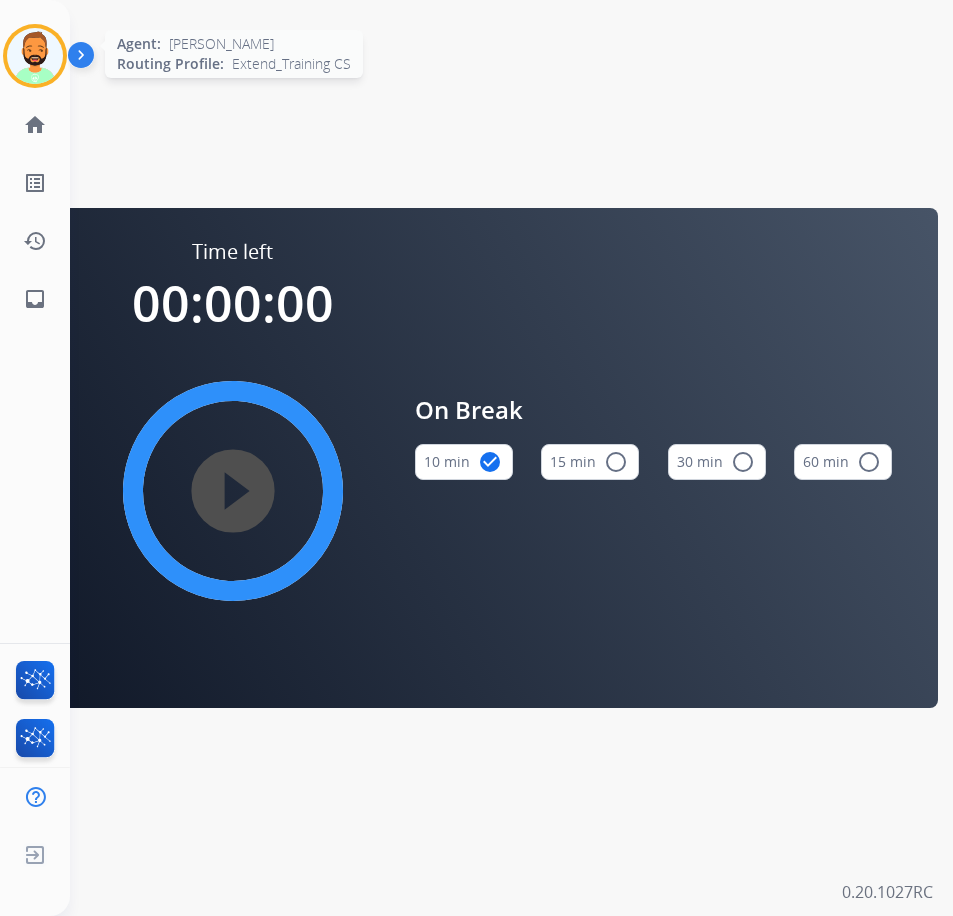 click at bounding box center [35, 56] 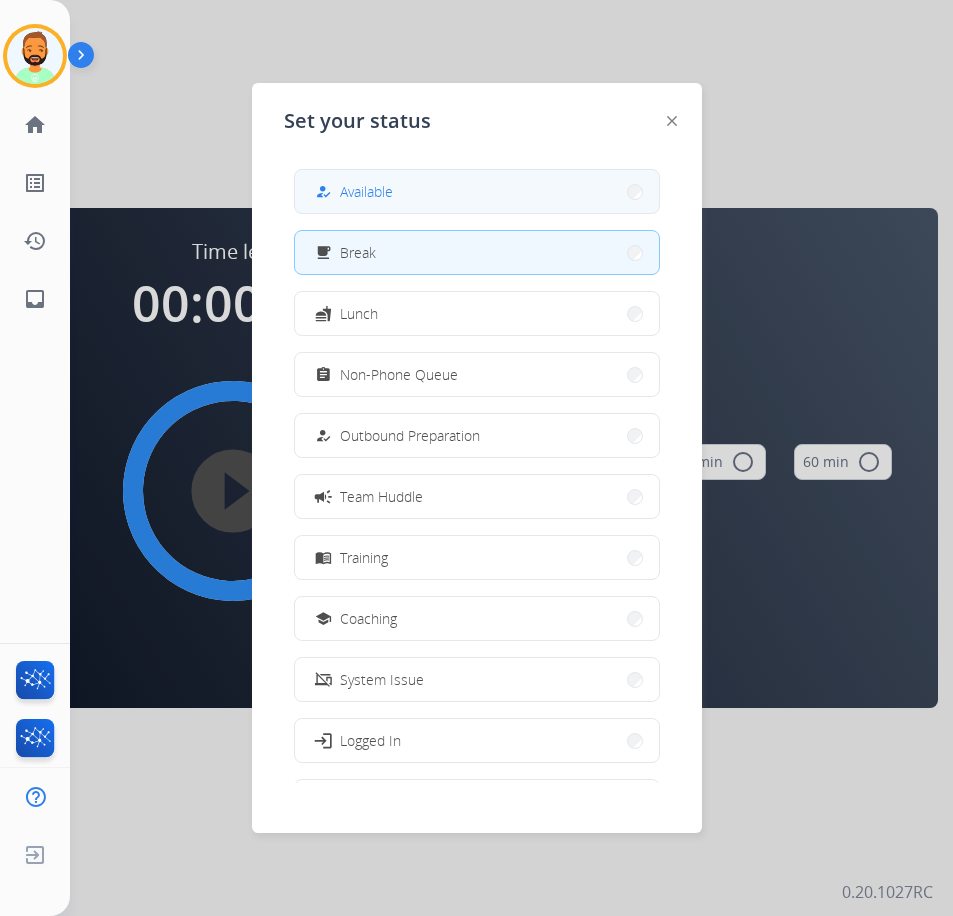 click on "how_to_reg Available" at bounding box center (477, 191) 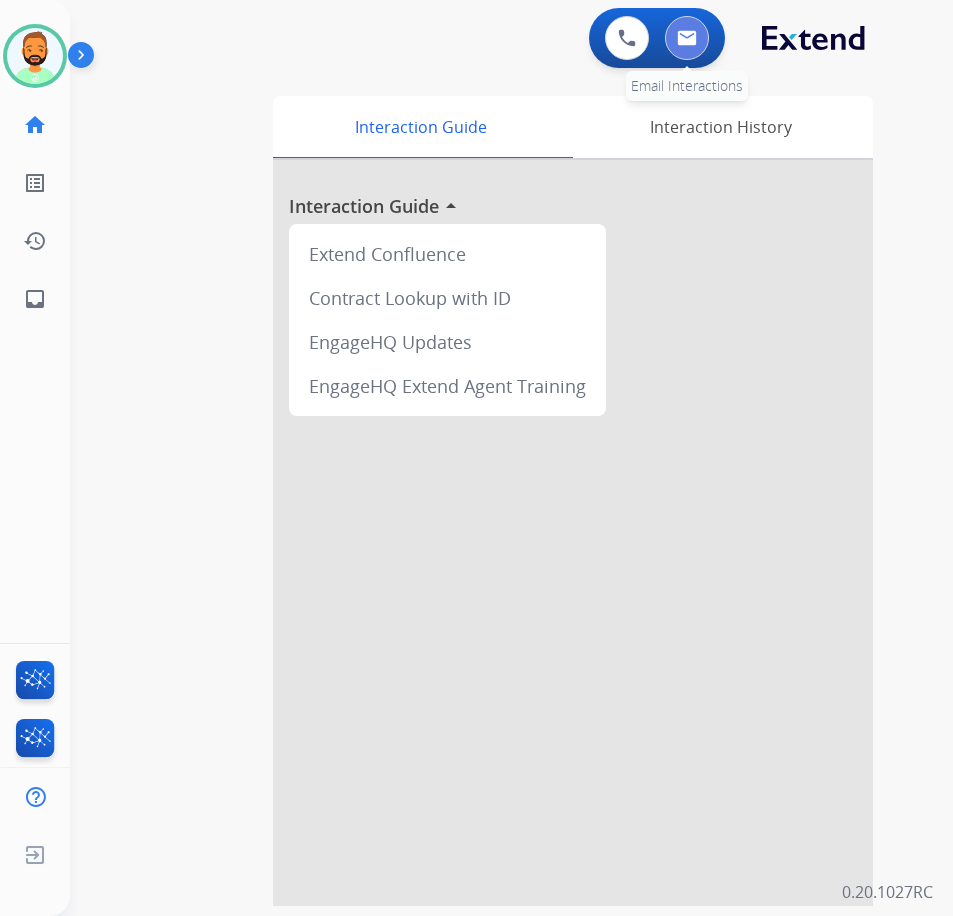 click at bounding box center [687, 38] 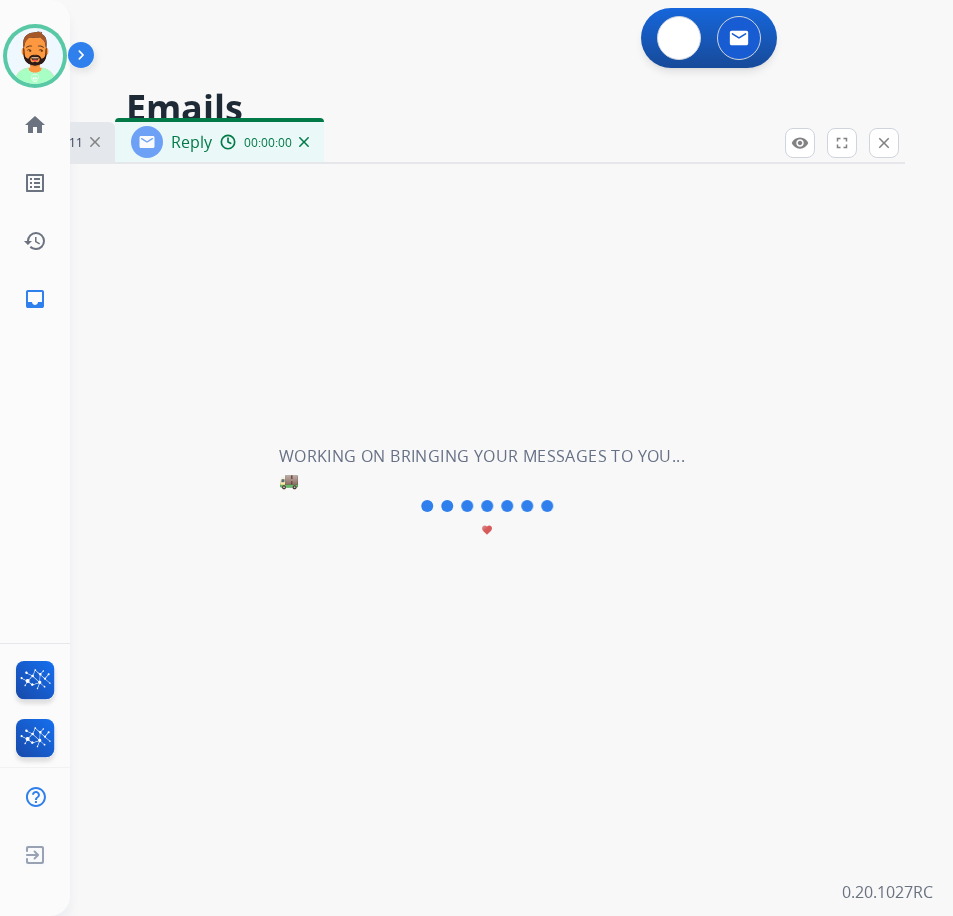 select on "**********" 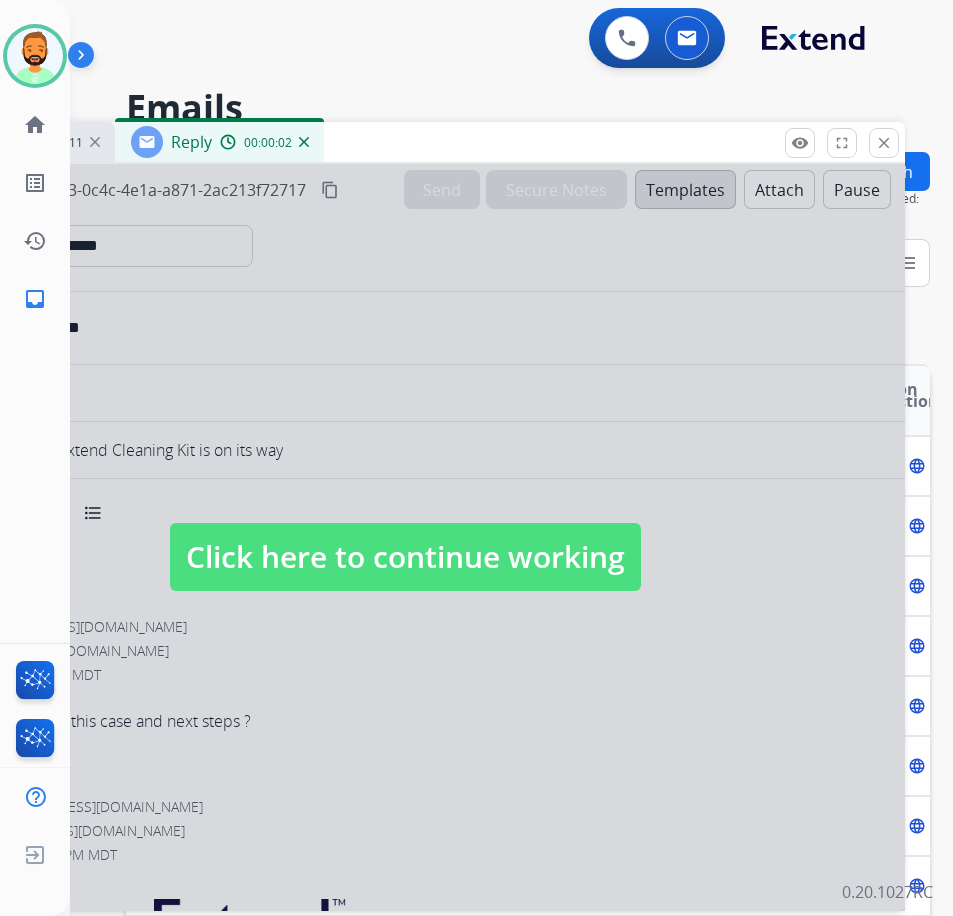 click on "Click here to continue working" at bounding box center (405, 557) 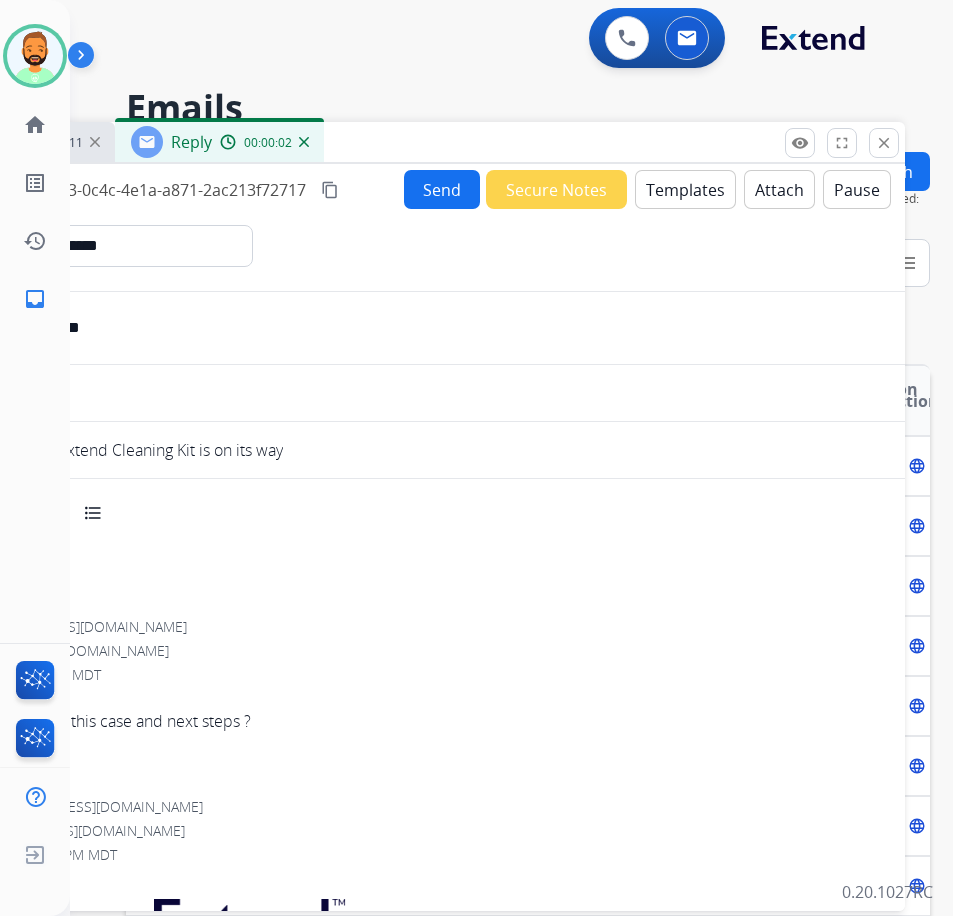 select 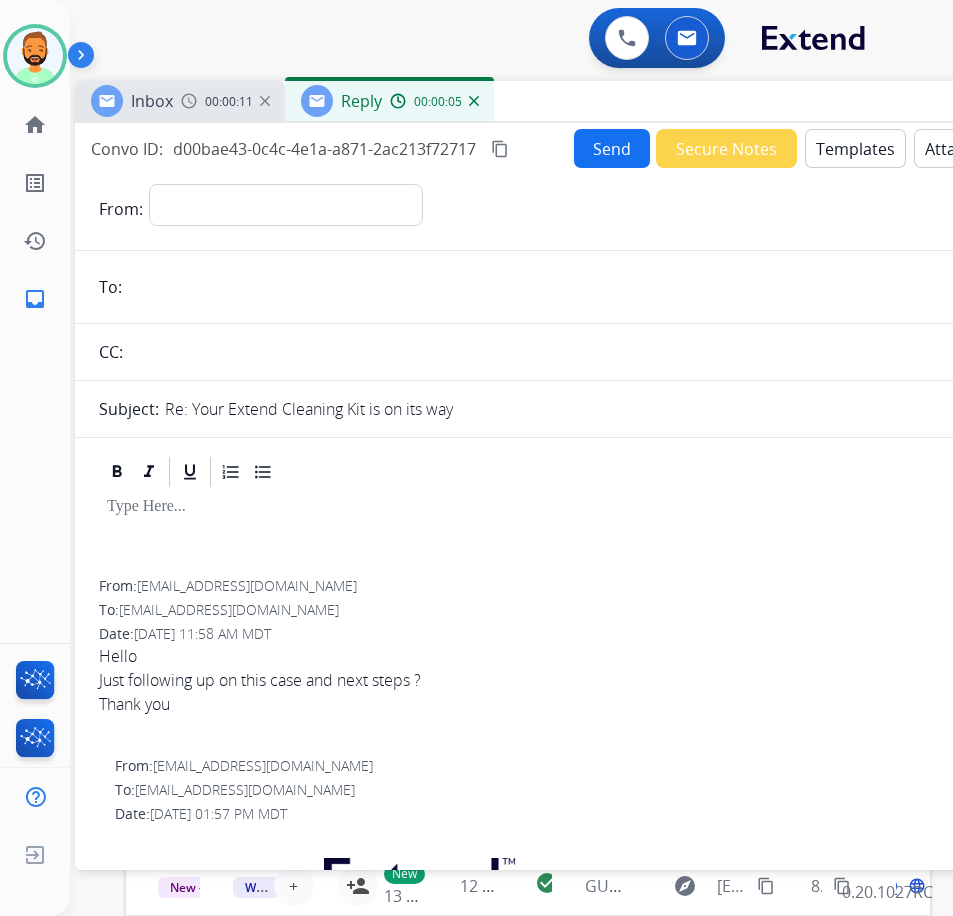 drag, startPoint x: 433, startPoint y: 140, endPoint x: 603, endPoint y: 99, distance: 174.87424 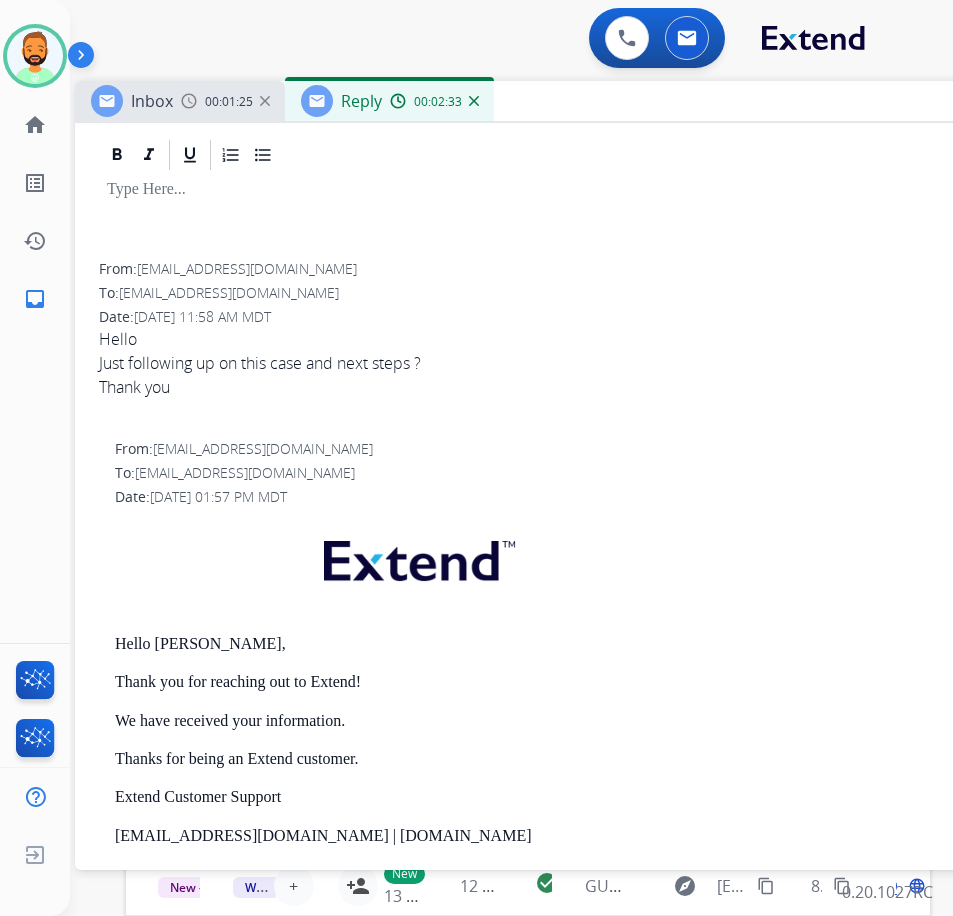 scroll, scrollTop: 200, scrollLeft: 0, axis: vertical 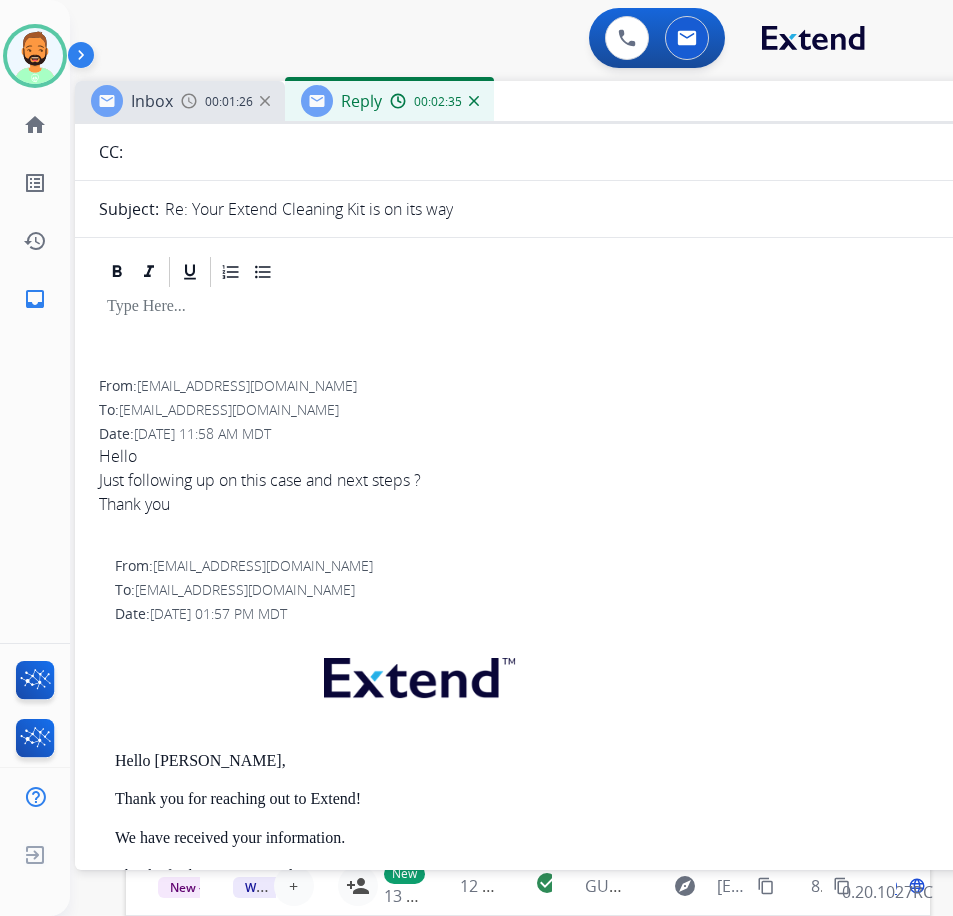 click on "dutchetc71@aol.com" at bounding box center [247, 385] 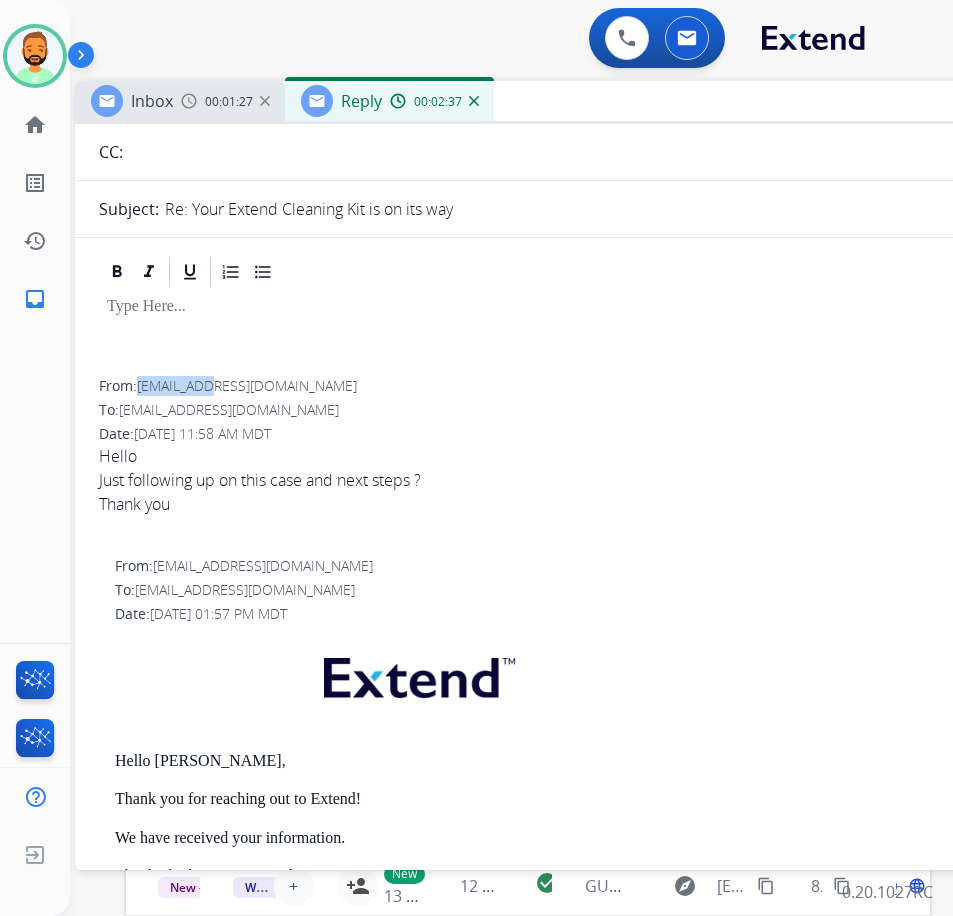 click on "dutchetc71@aol.com" at bounding box center (247, 385) 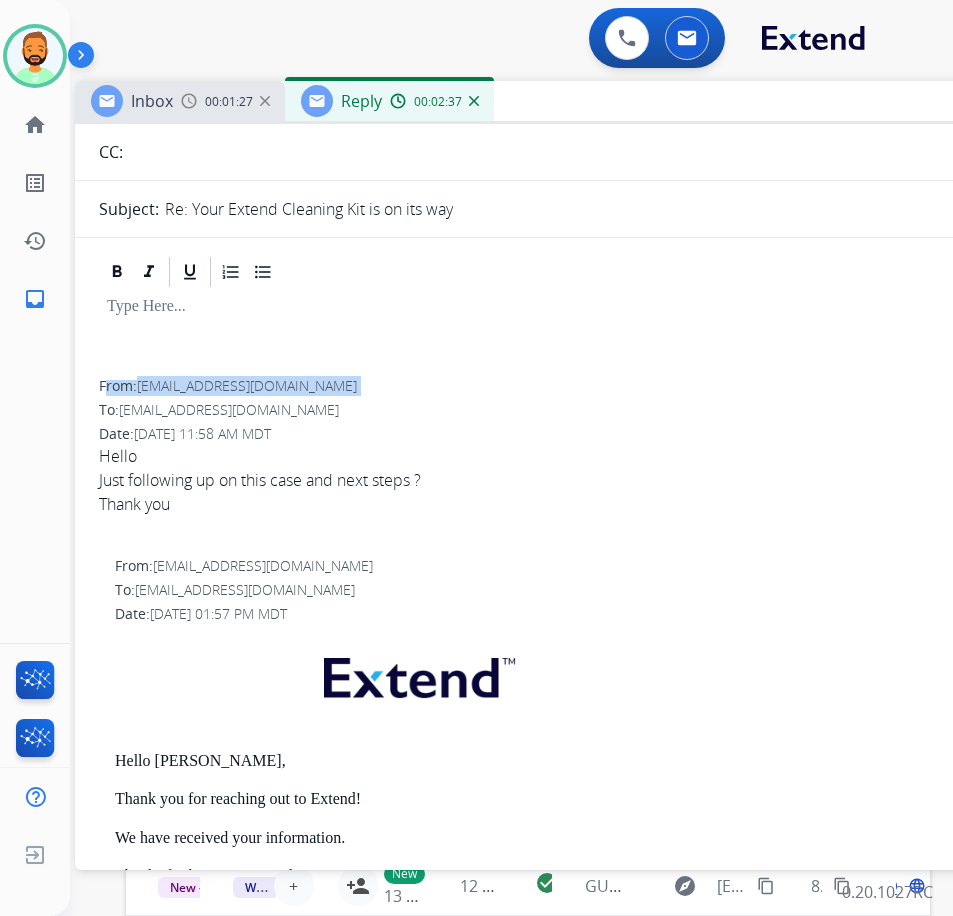 click on "dutchetc71@aol.com" at bounding box center (247, 385) 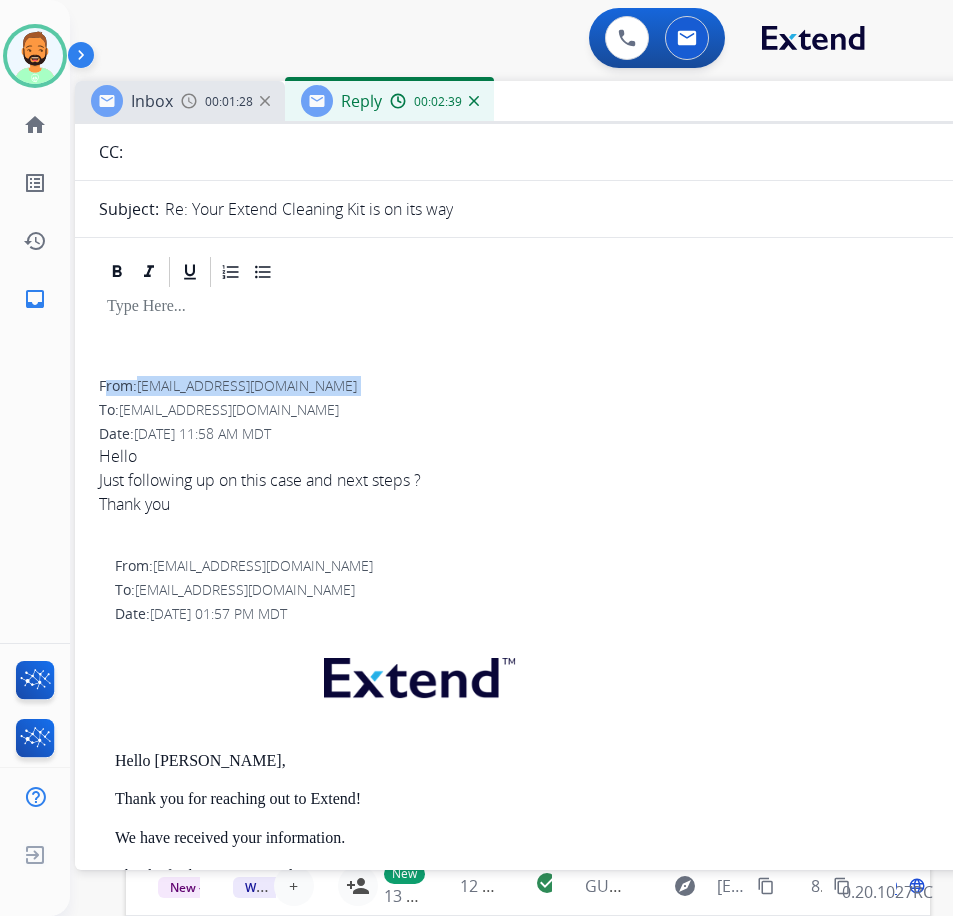 click on "dutchetc71@aol.com" at bounding box center (247, 385) 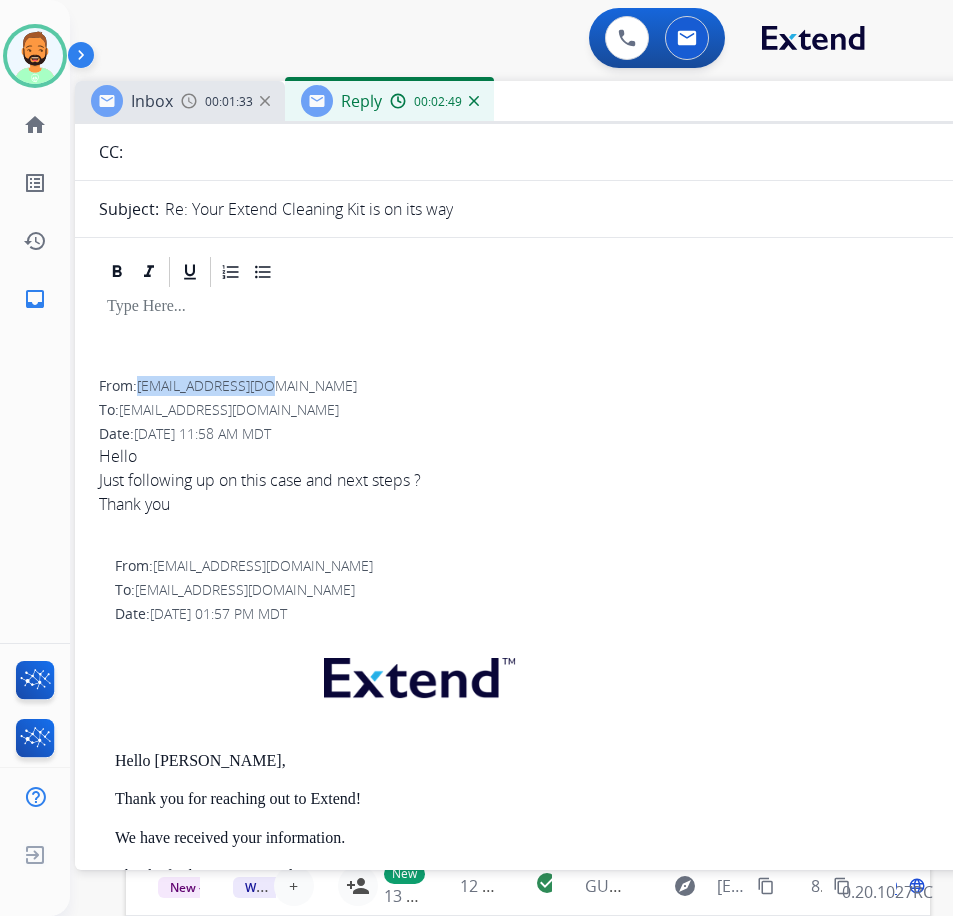drag, startPoint x: 142, startPoint y: 388, endPoint x: 276, endPoint y: 387, distance: 134.00374 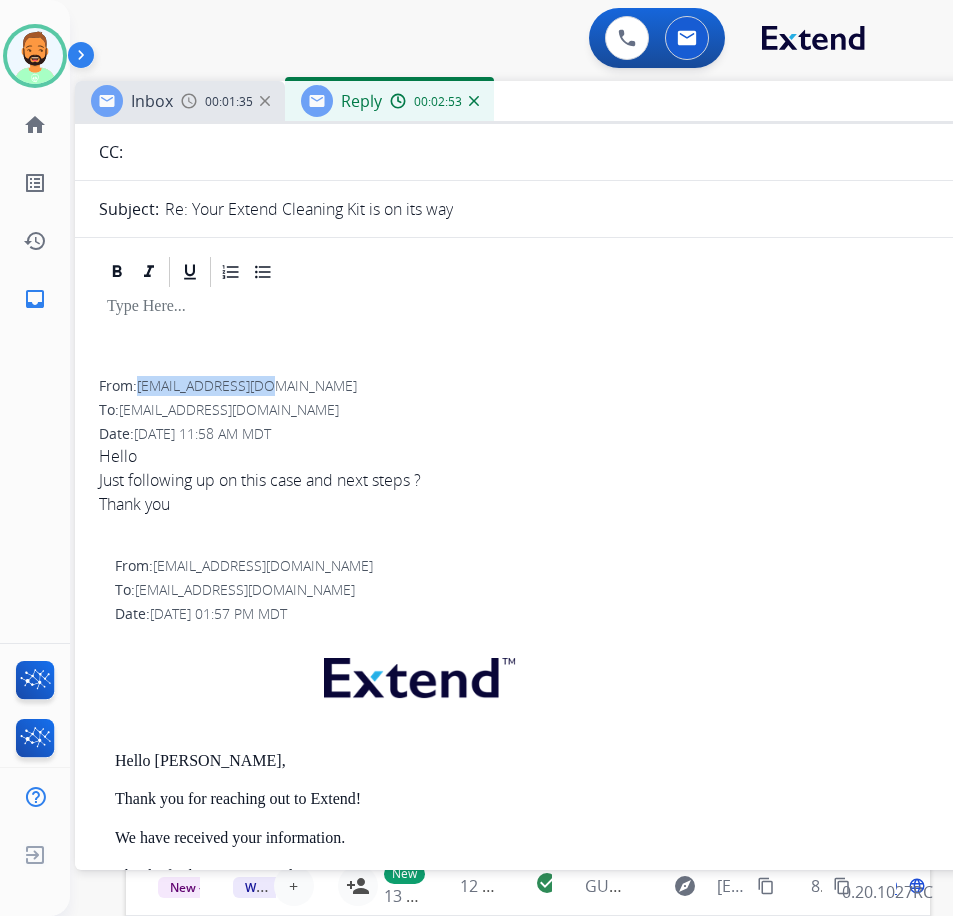 copy on "dutchetc71@aol.com" 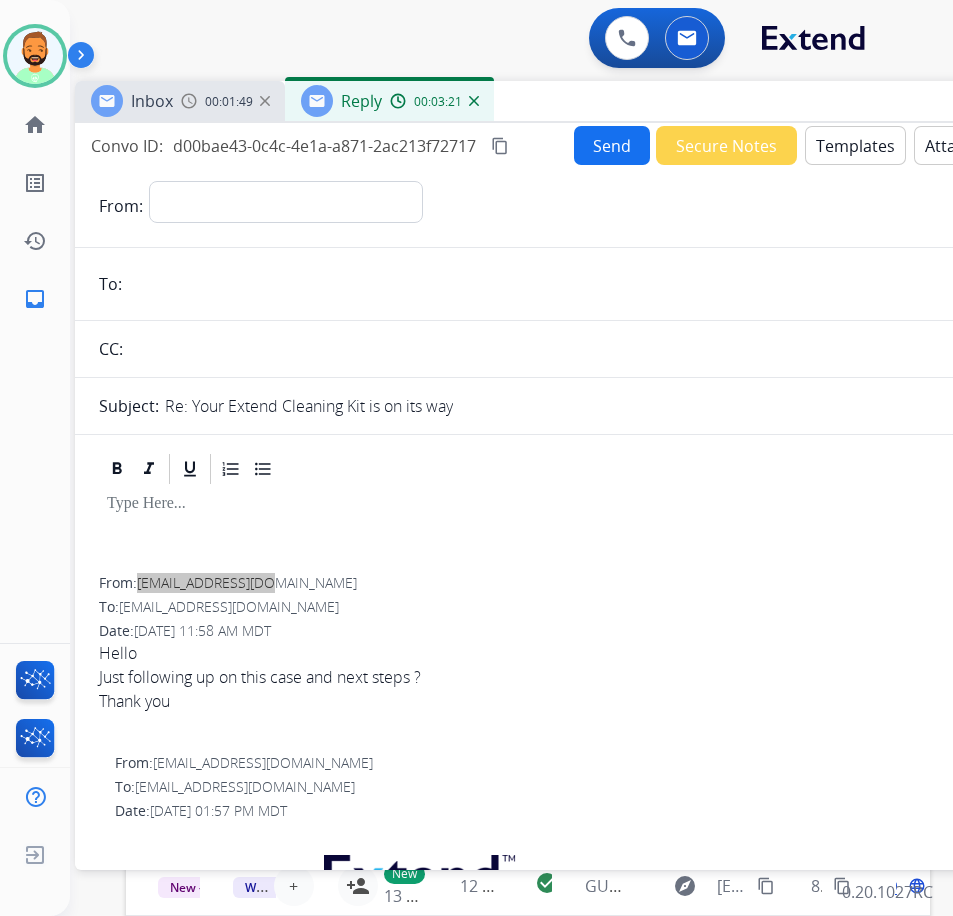 scroll, scrollTop: 0, scrollLeft: 0, axis: both 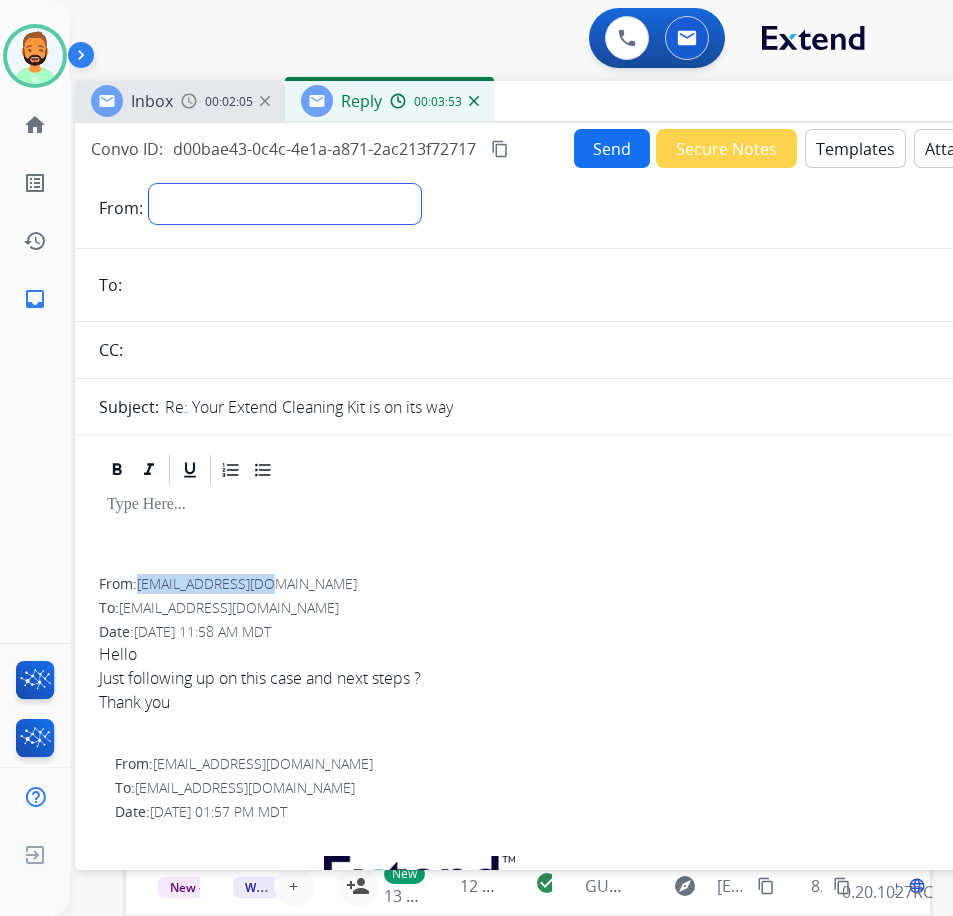 click on "**********" at bounding box center (285, 204) 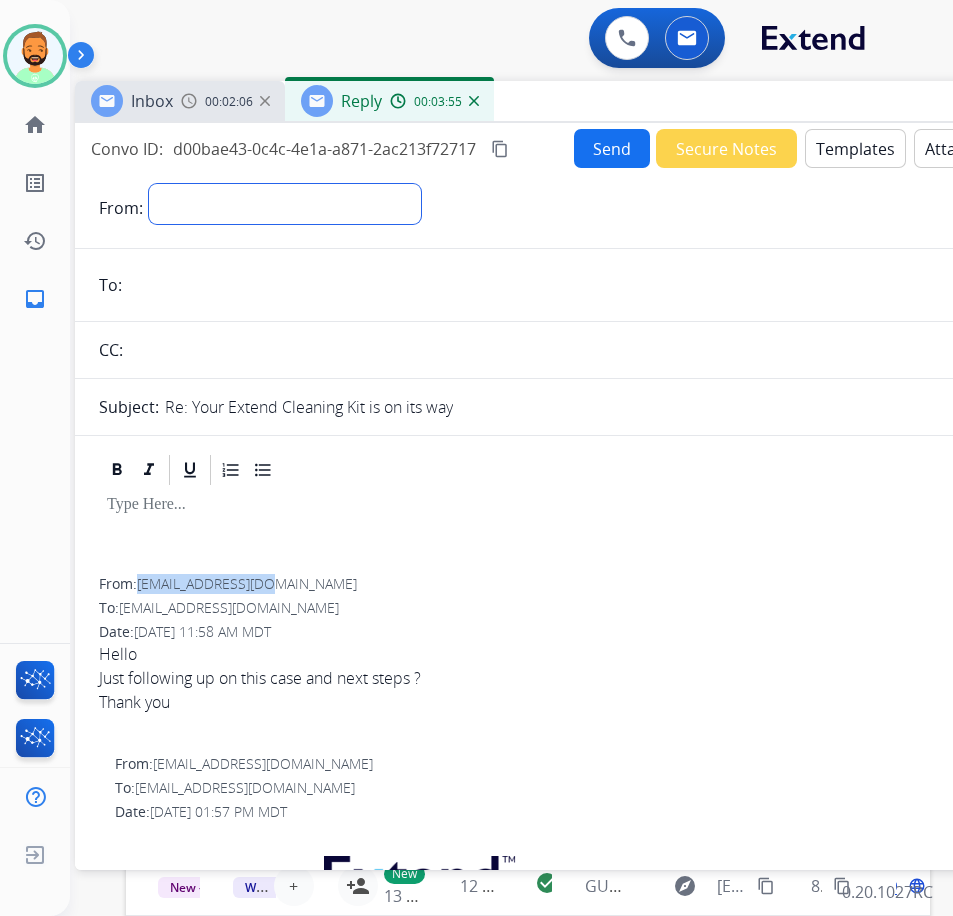 select on "**********" 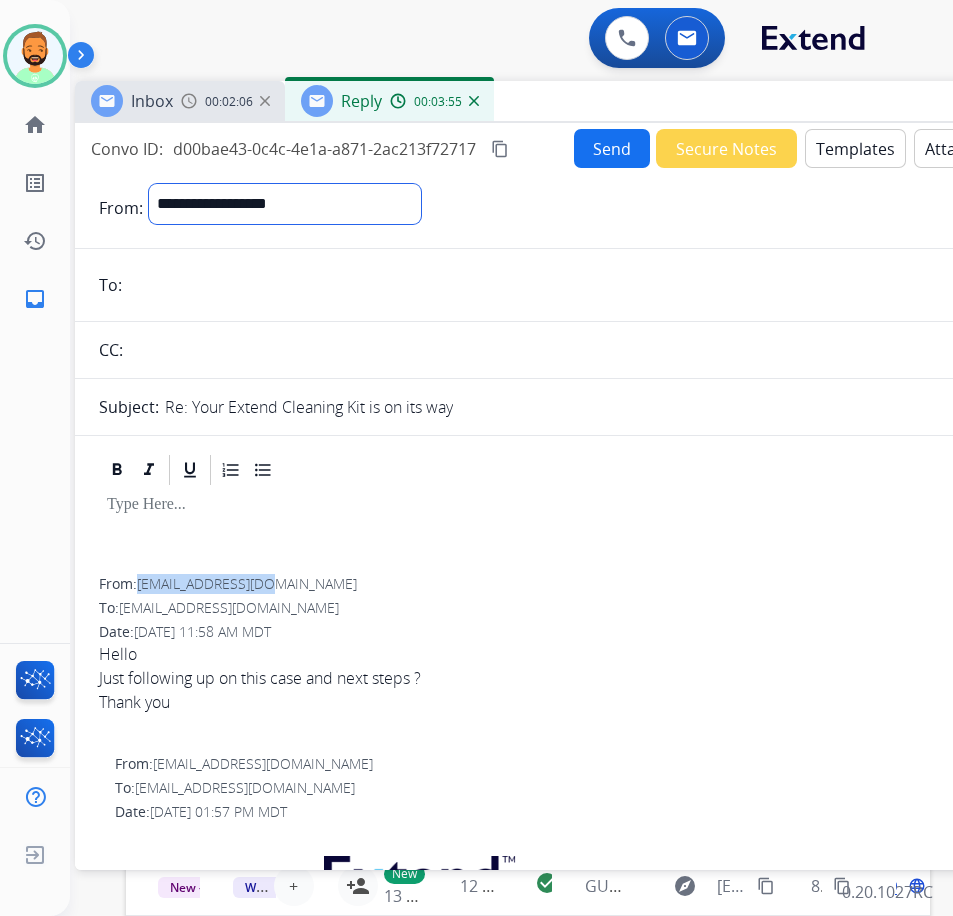 click on "**********" at bounding box center [285, 204] 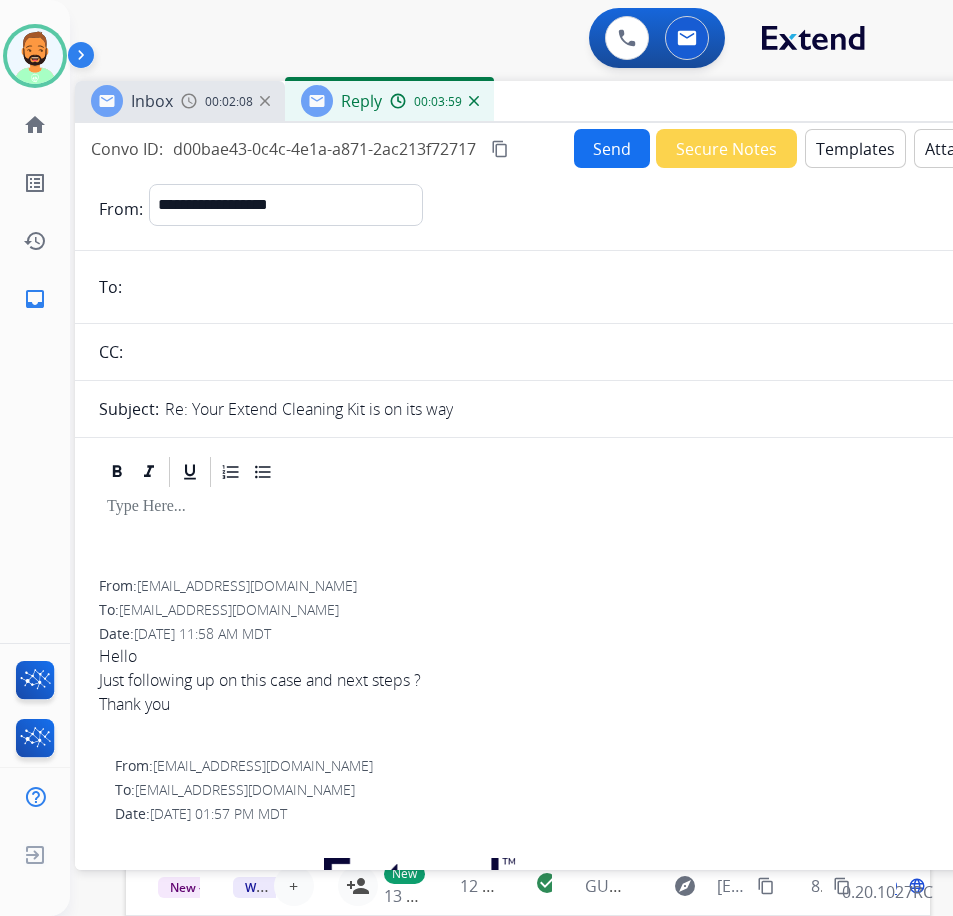 paste on "**********" 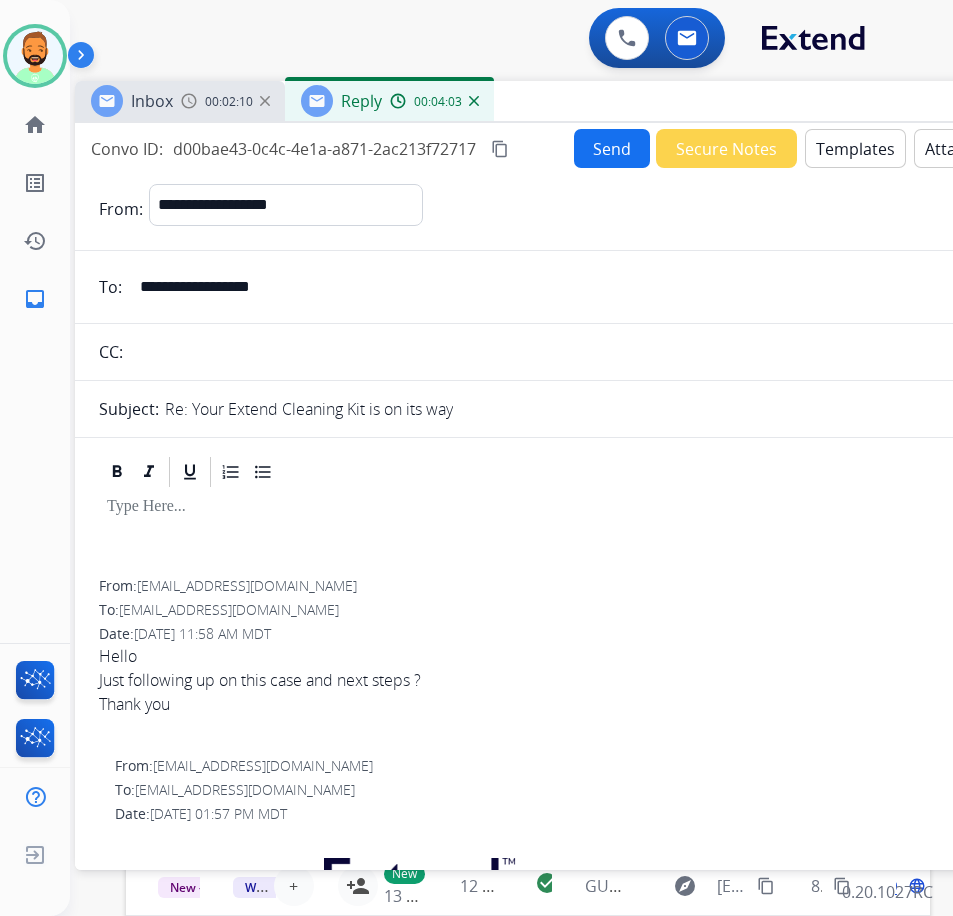type on "**********" 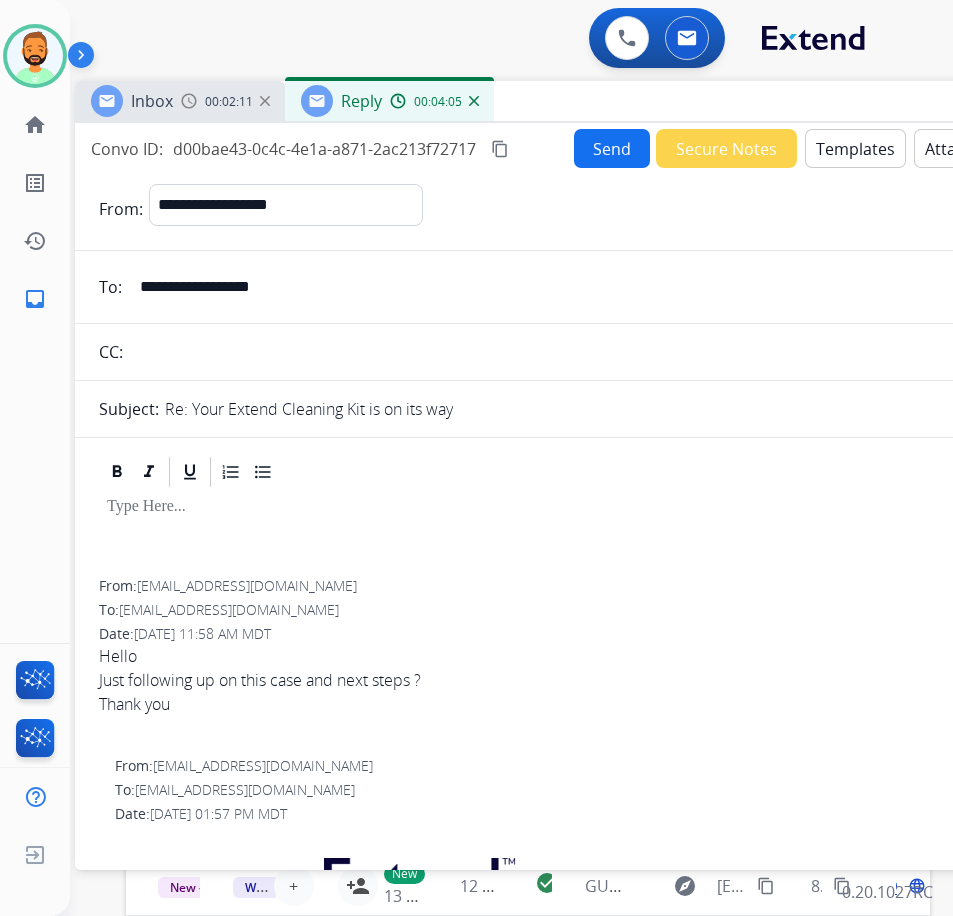 click on "Templates" at bounding box center (855, 148) 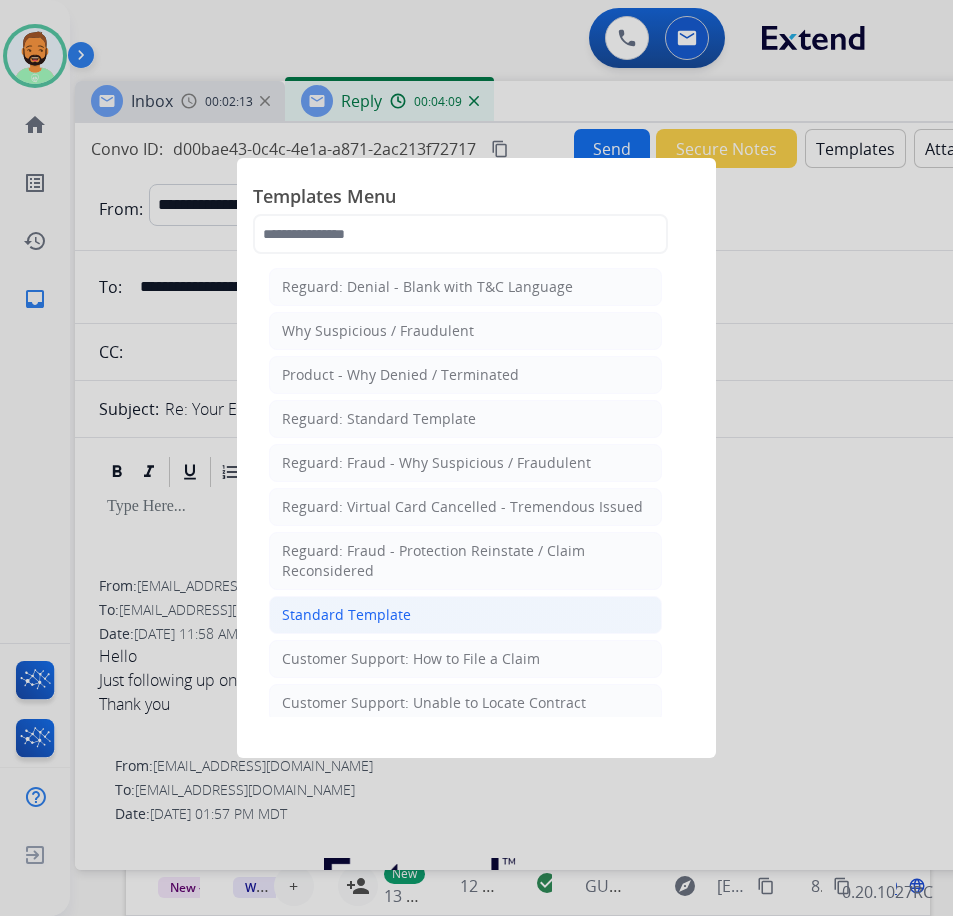 click on "Standard Template" 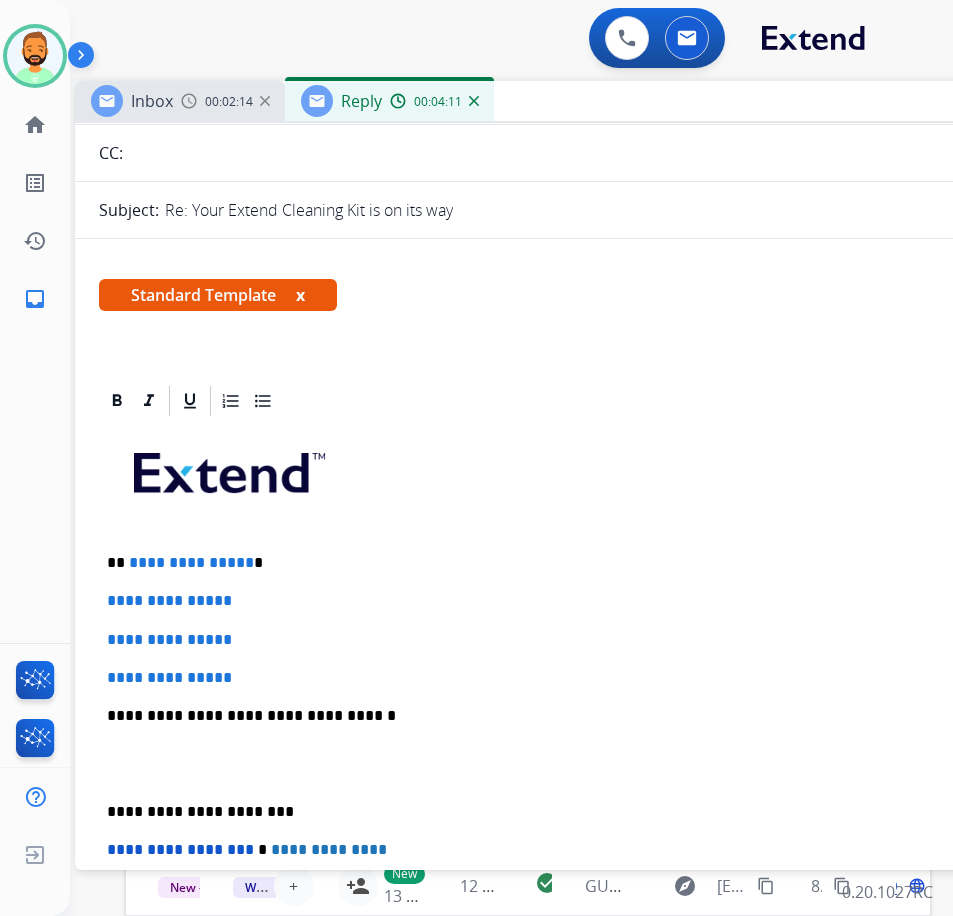 scroll, scrollTop: 200, scrollLeft: 0, axis: vertical 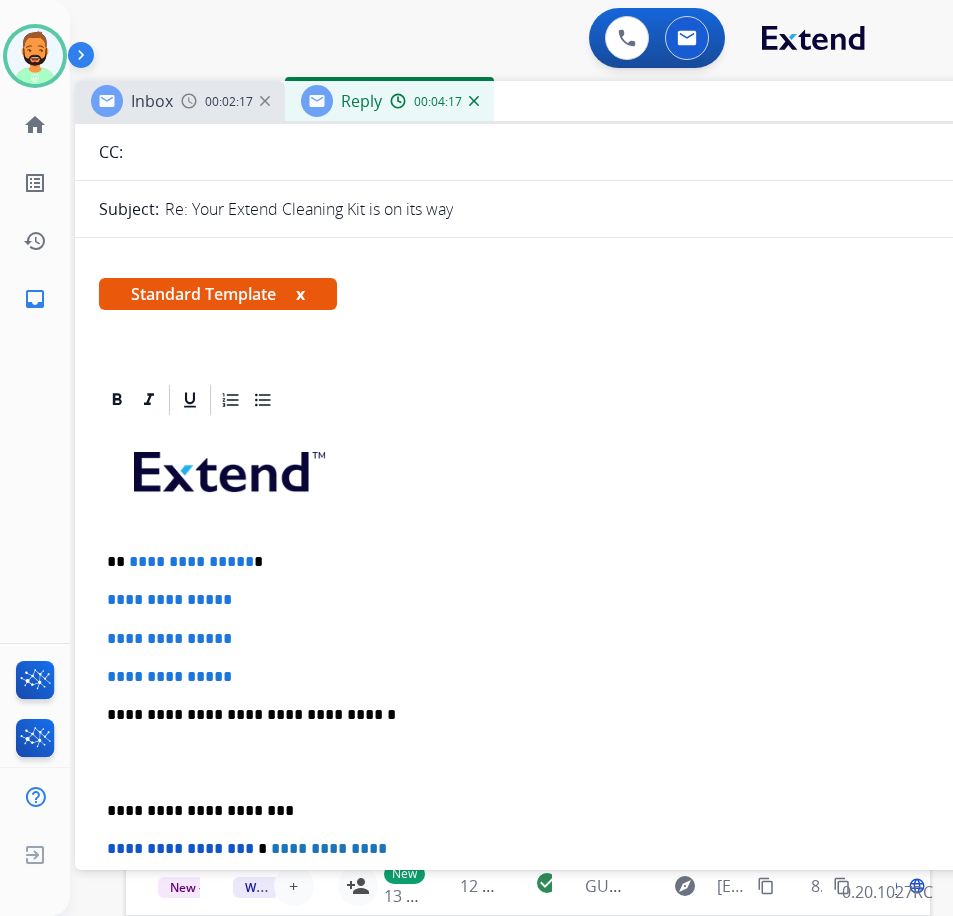 click on "**********" at bounding box center (567, 562) 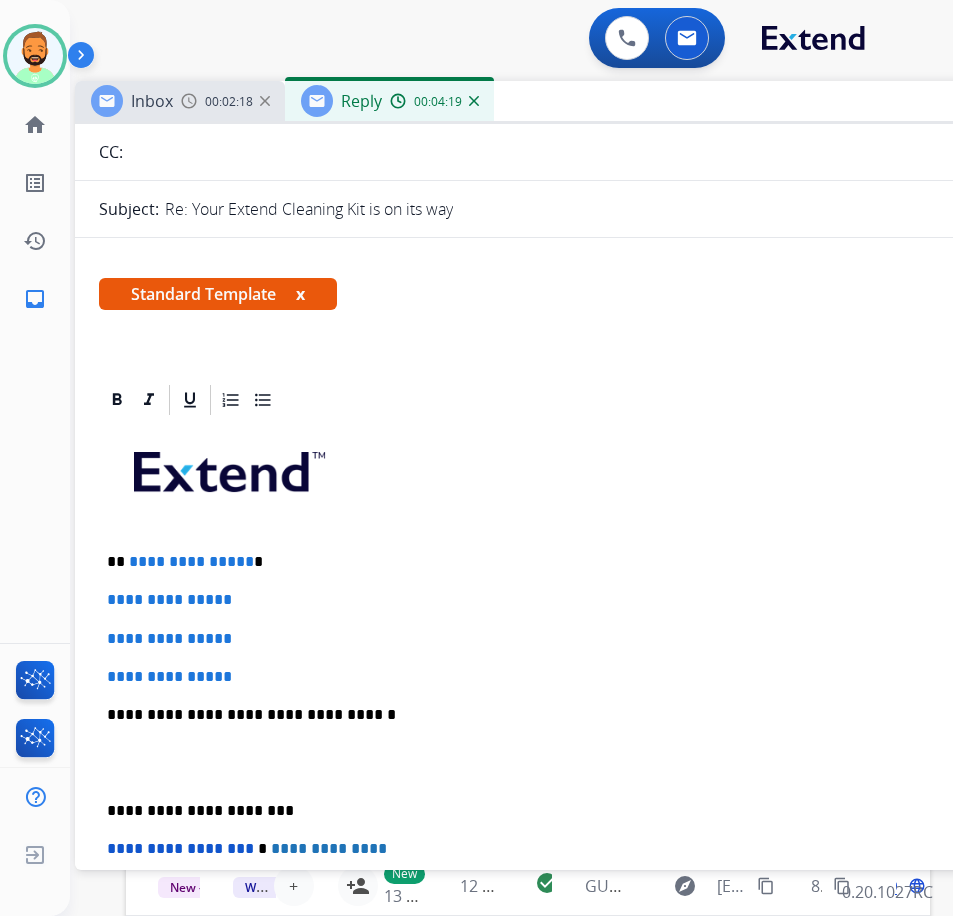 type 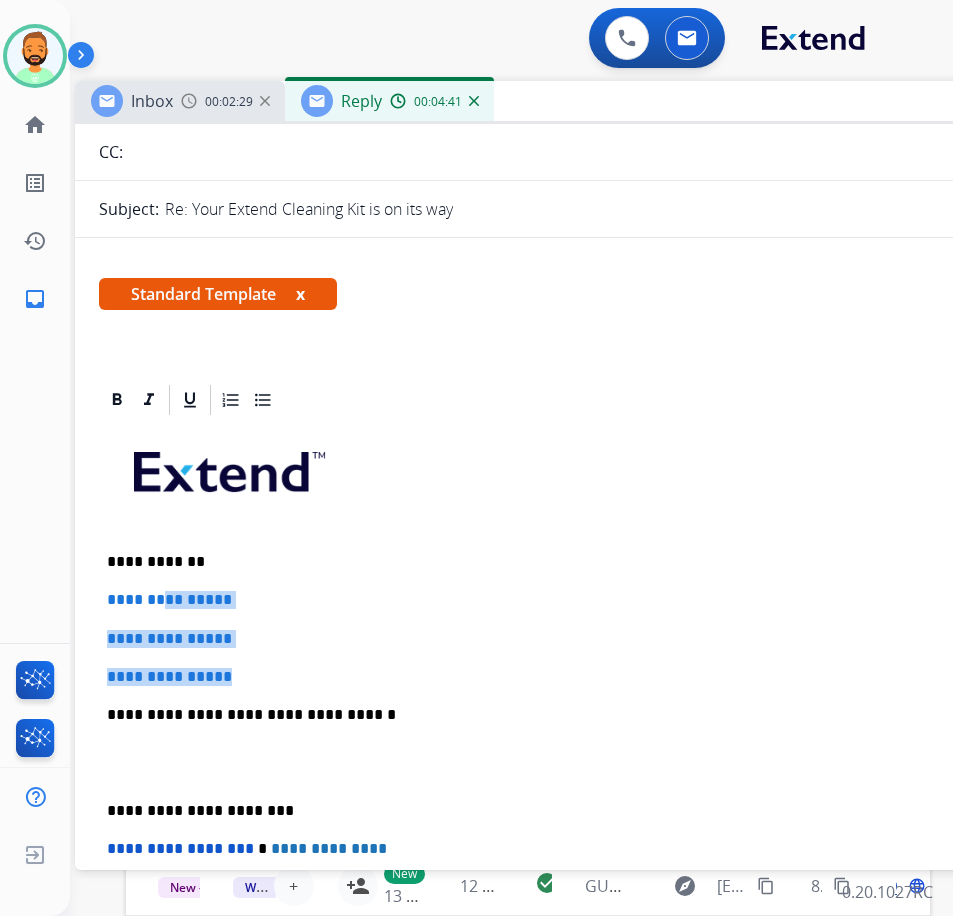 drag, startPoint x: 207, startPoint y: 656, endPoint x: 168, endPoint y: 599, distance: 69.065186 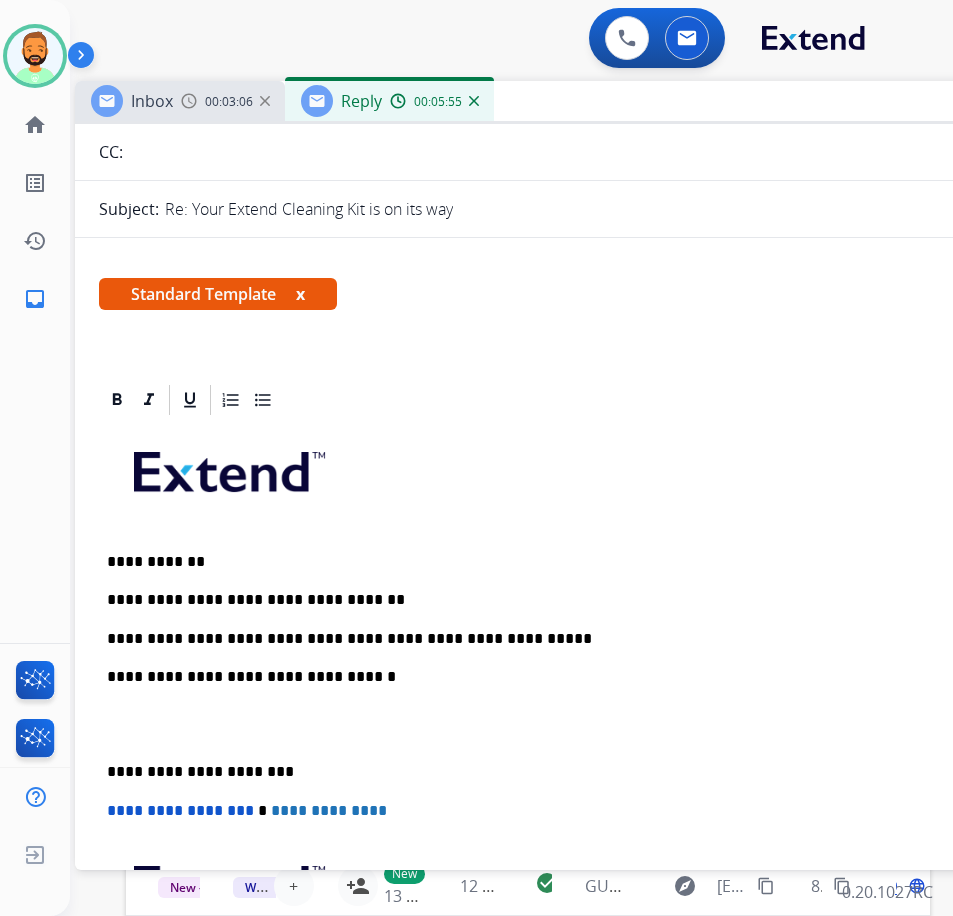 drag, startPoint x: 101, startPoint y: 754, endPoint x: 132, endPoint y: 758, distance: 31.257 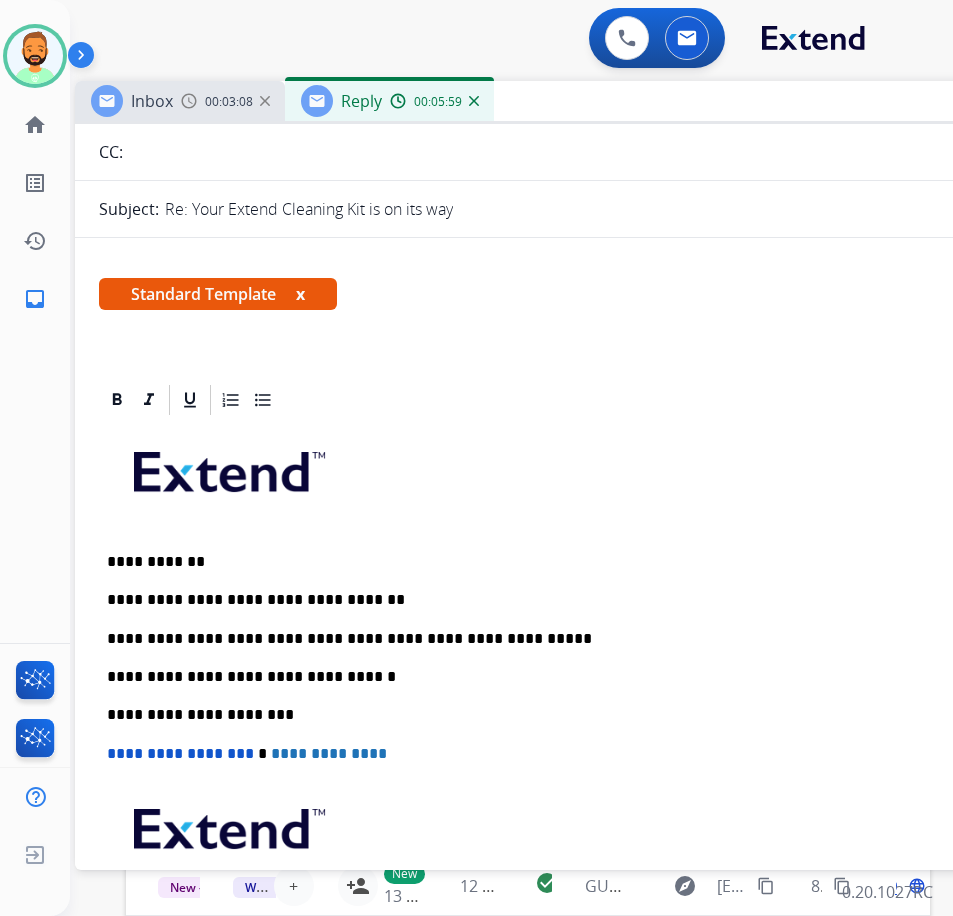 scroll, scrollTop: 0, scrollLeft: 0, axis: both 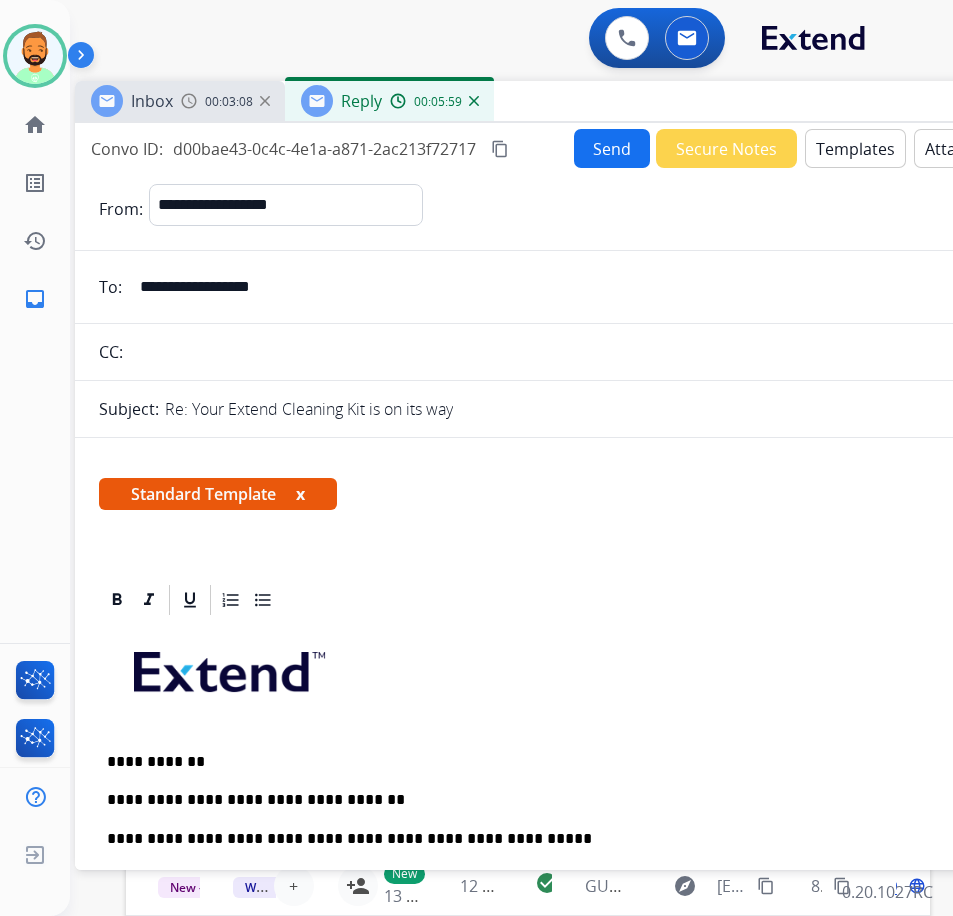 click on "Send" at bounding box center (612, 148) 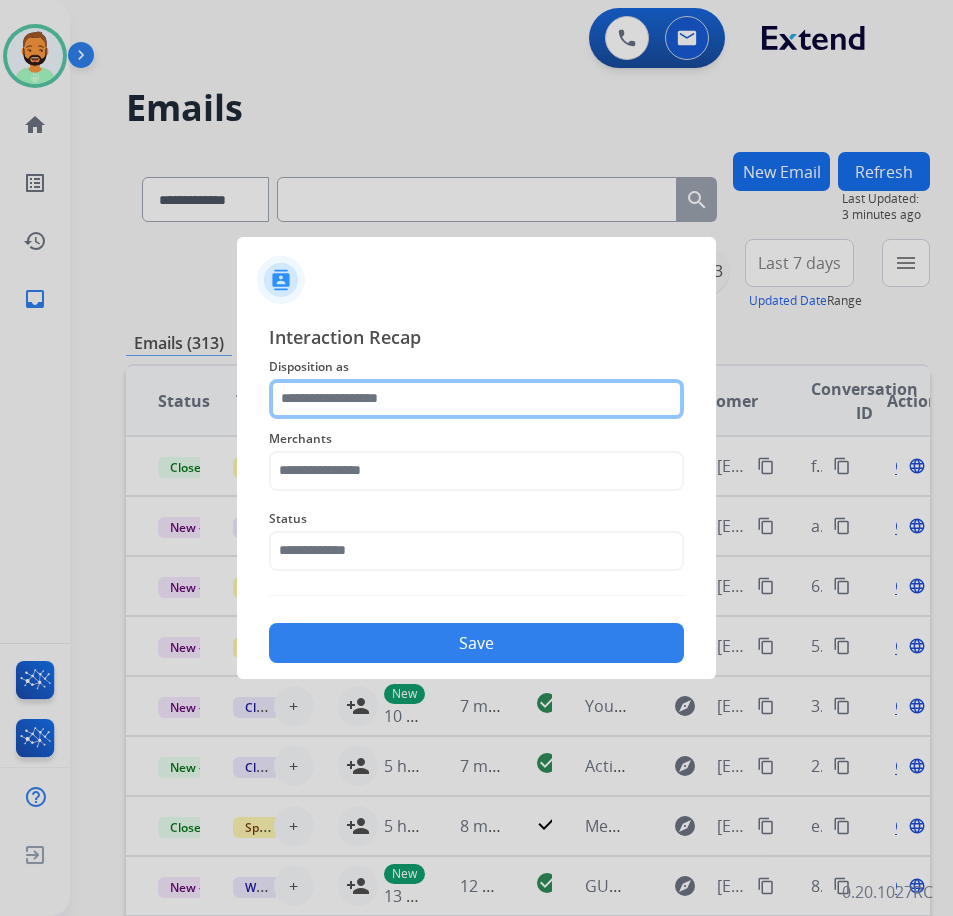 click 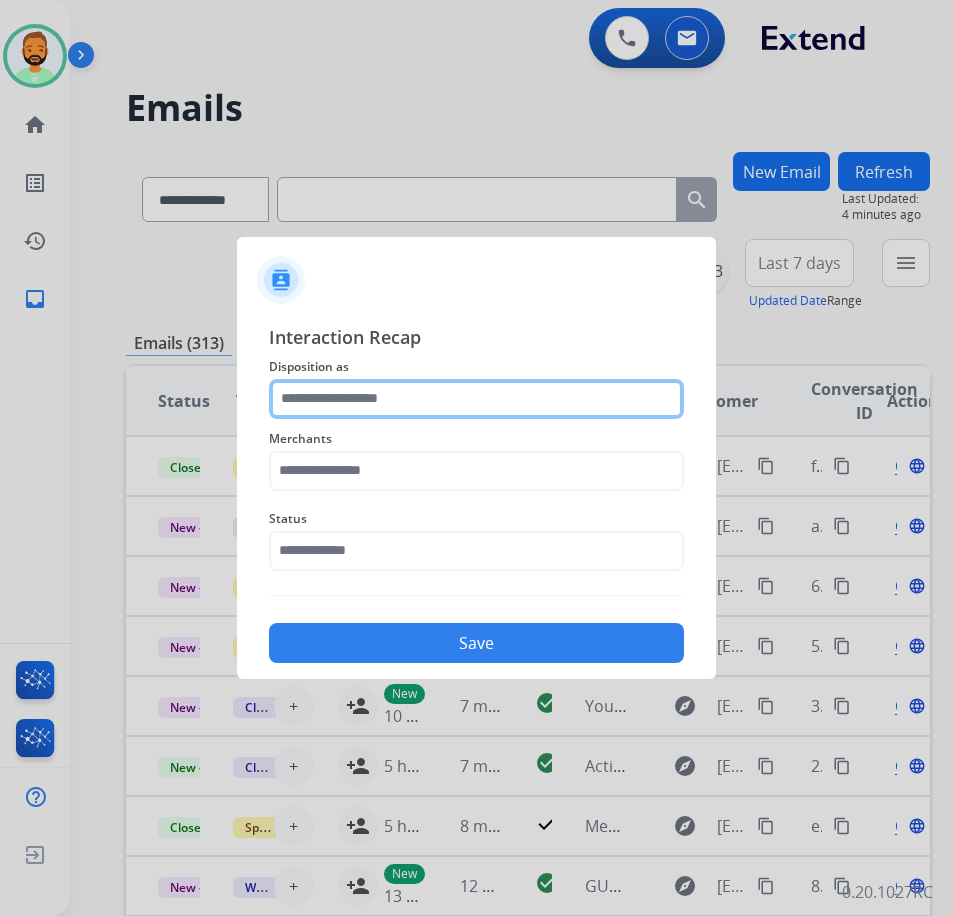 click 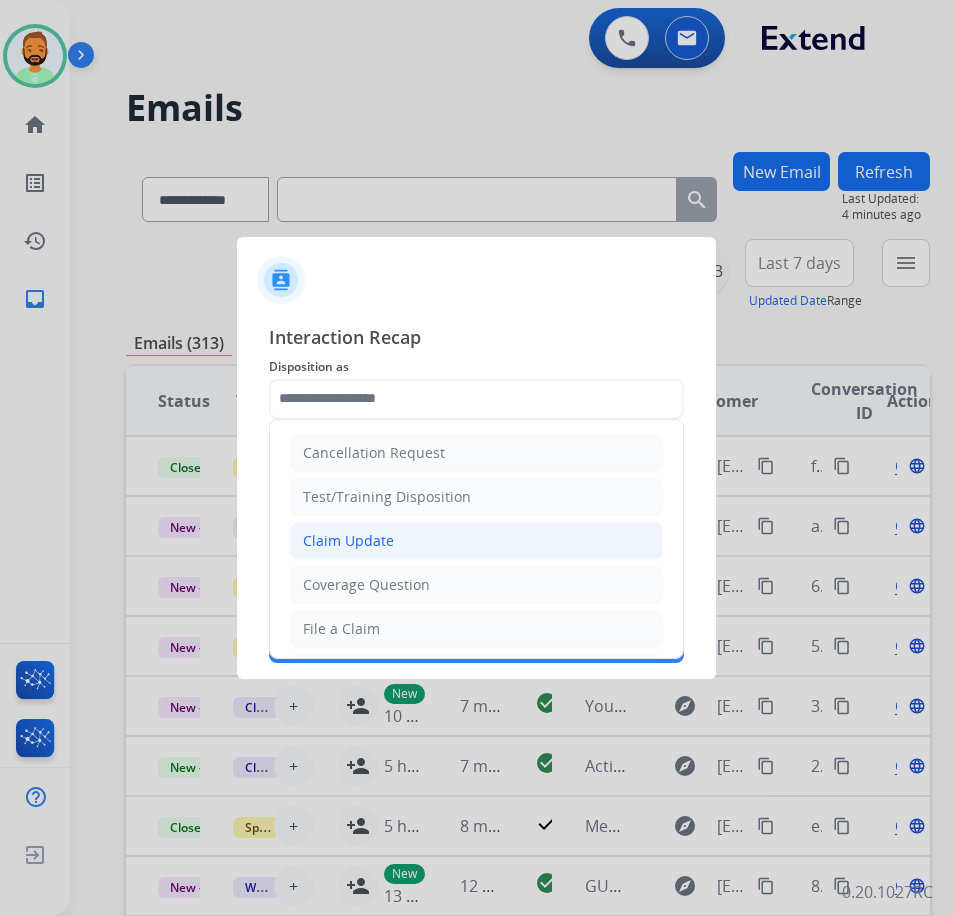 click on "Claim Update" 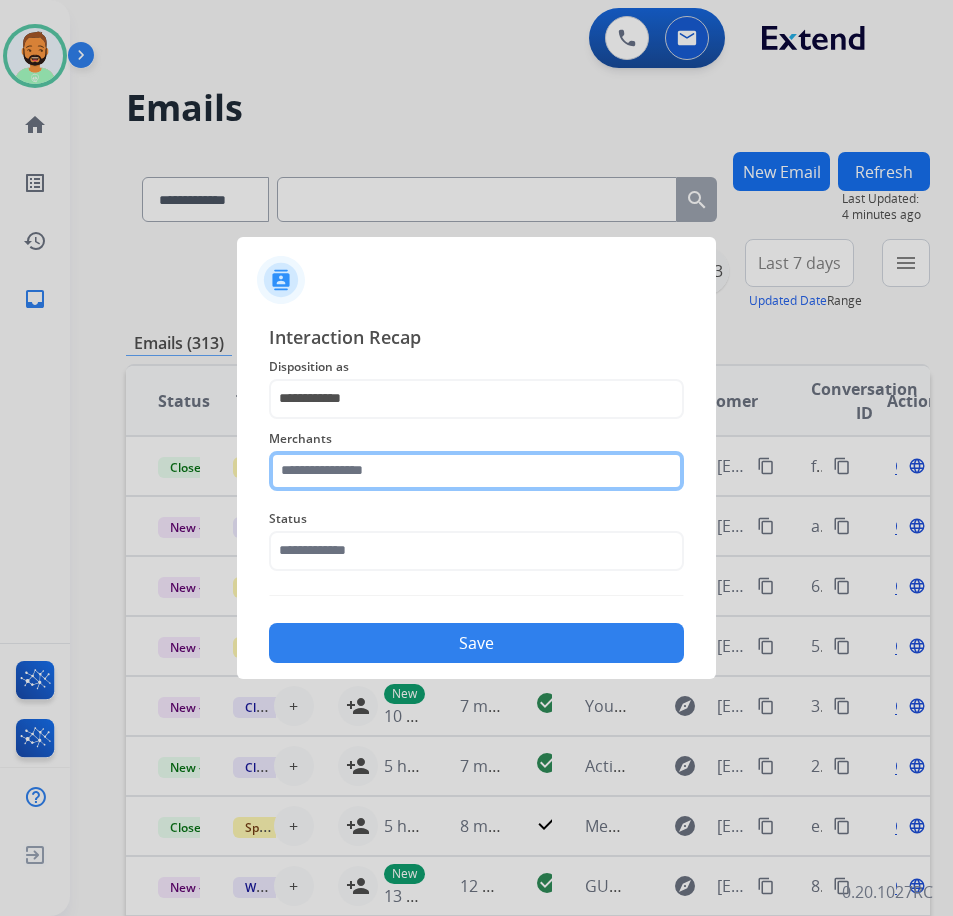 click 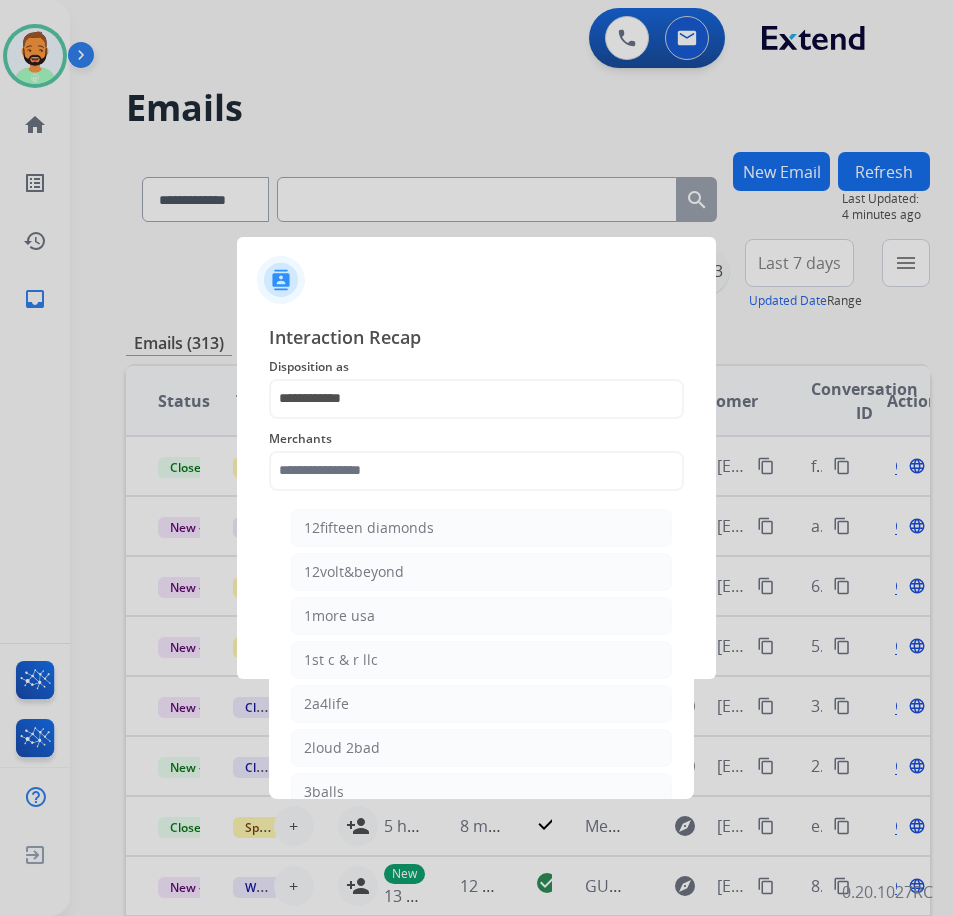 click on "Interaction Recap" 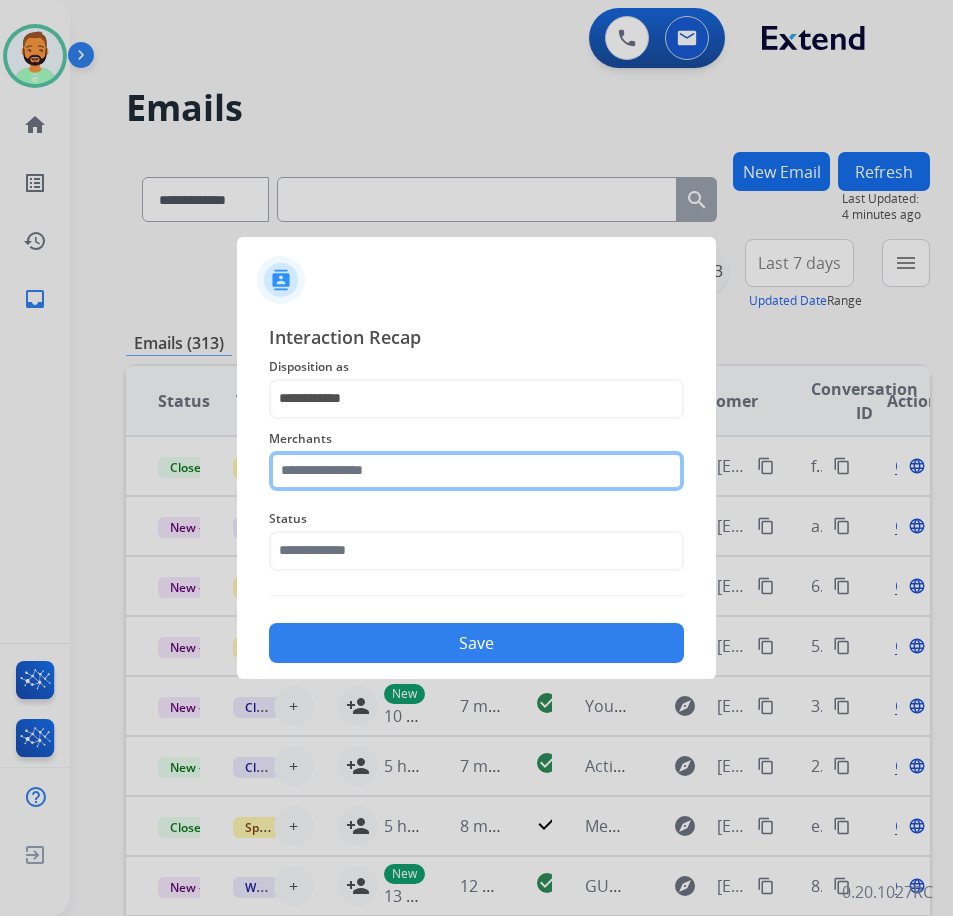 click 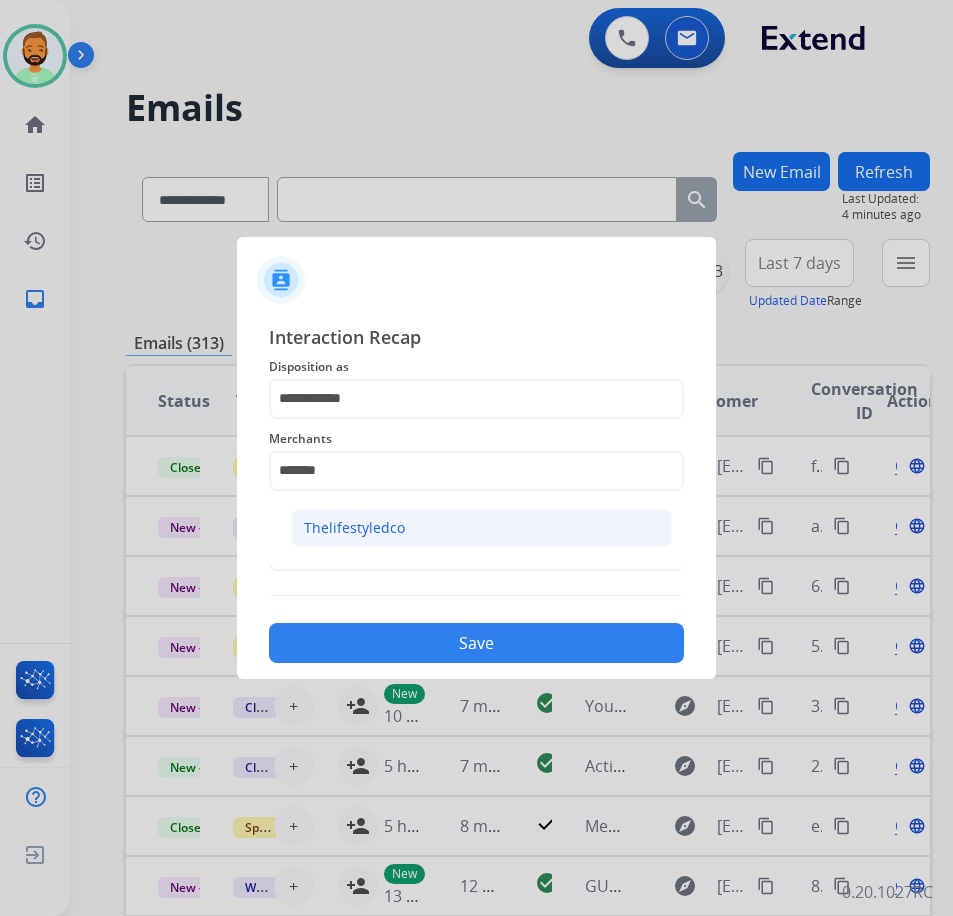 click on "Thelifestyledco" 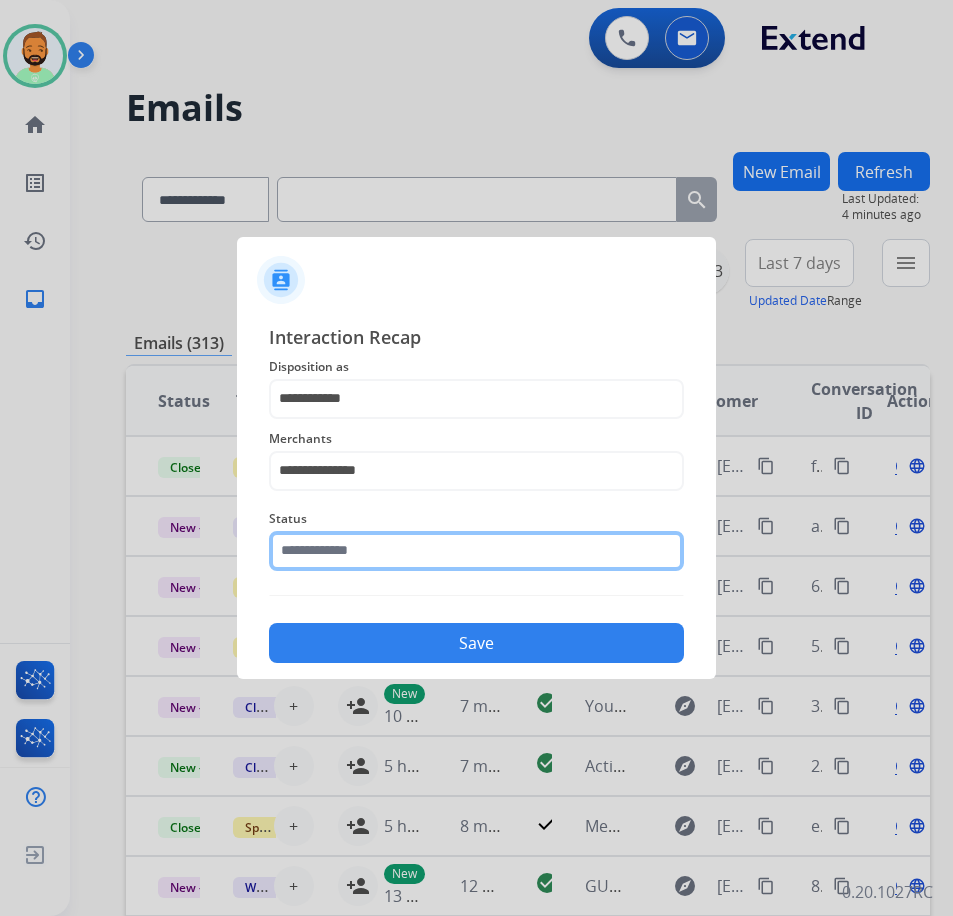 click 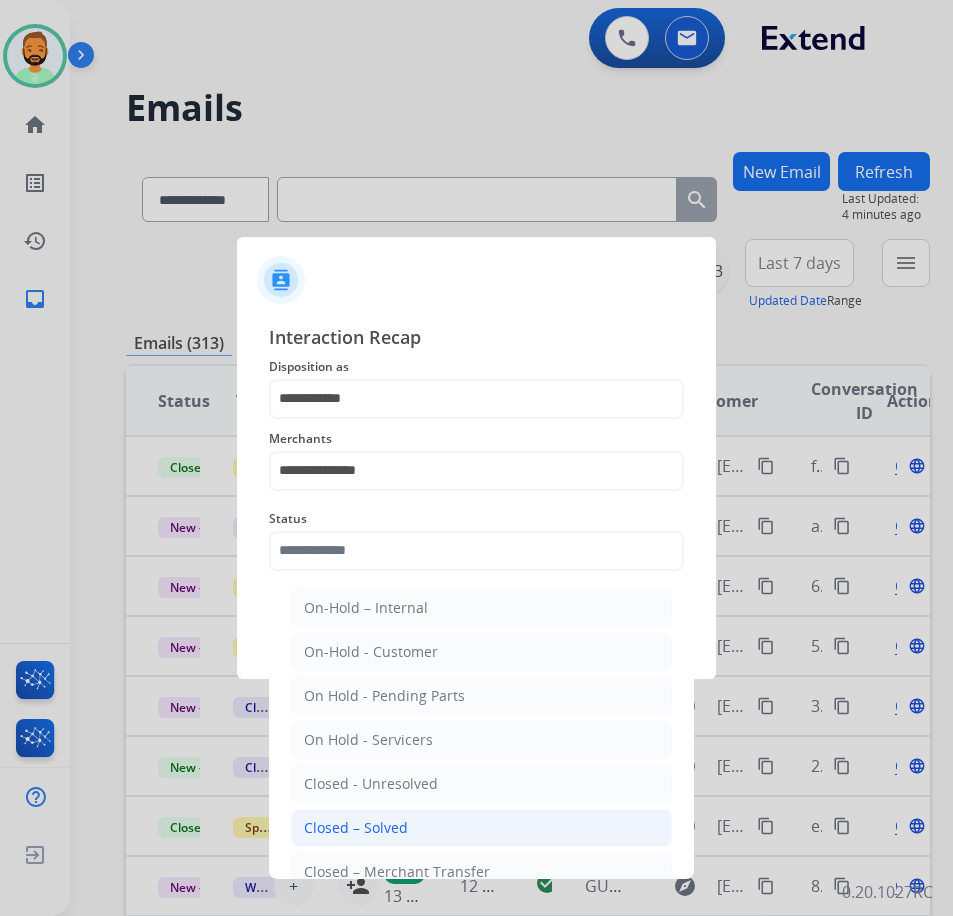 click on "Closed – Solved" 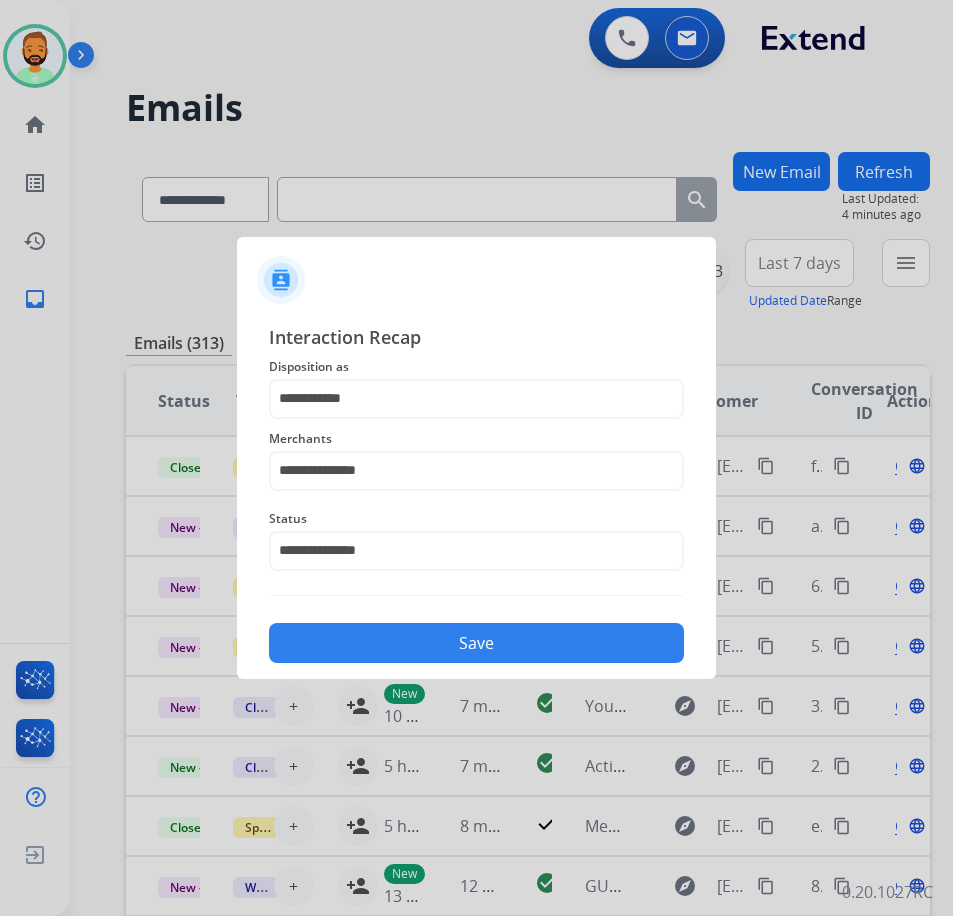 click on "Save" 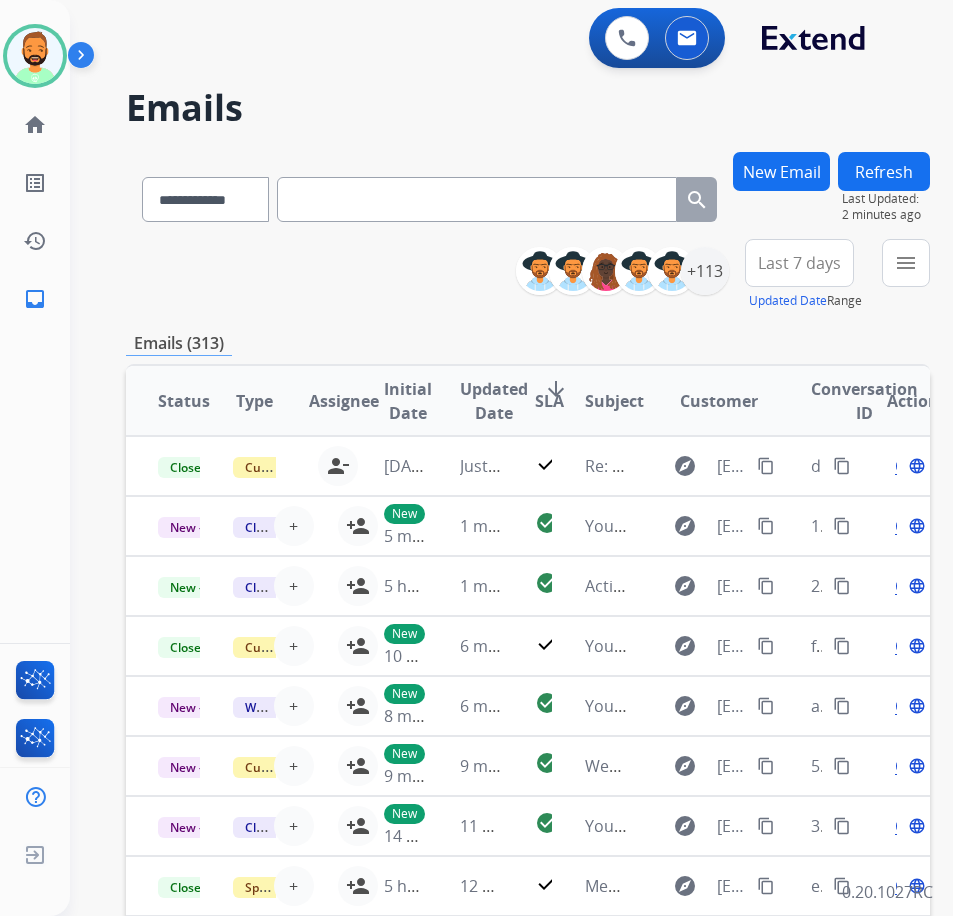 click on "**********" at bounding box center (528, 645) 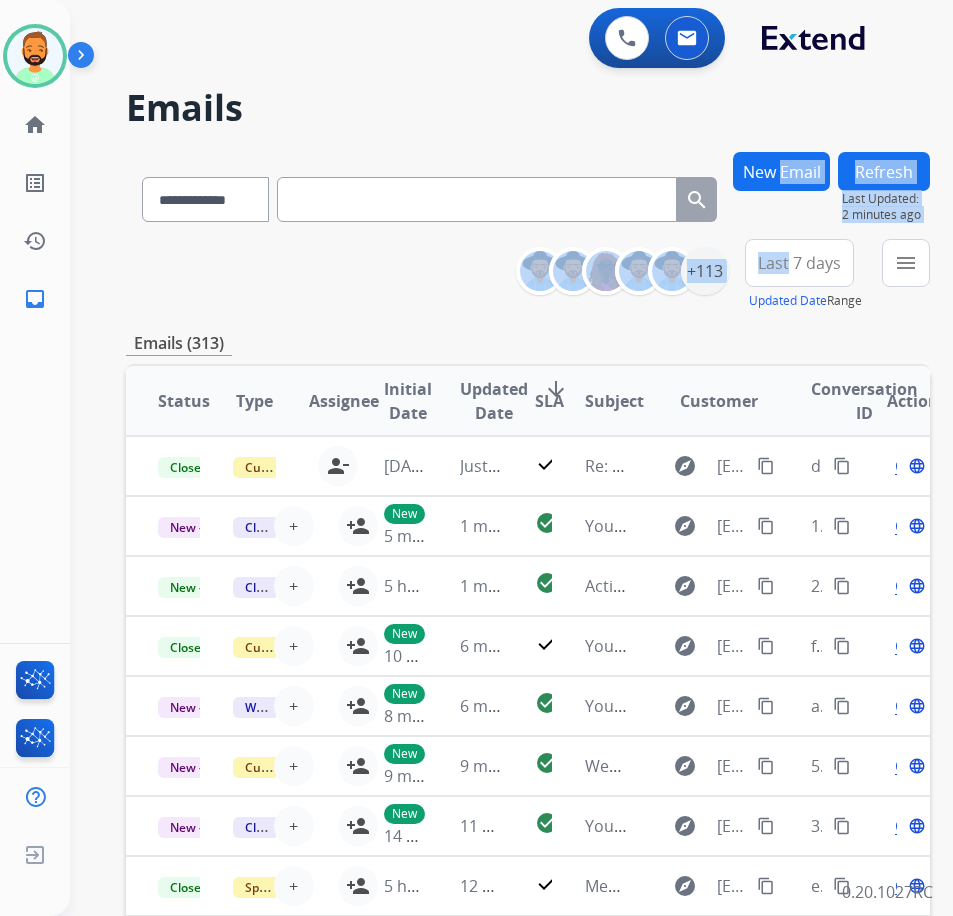 click on "Last 7 days" at bounding box center [799, 263] 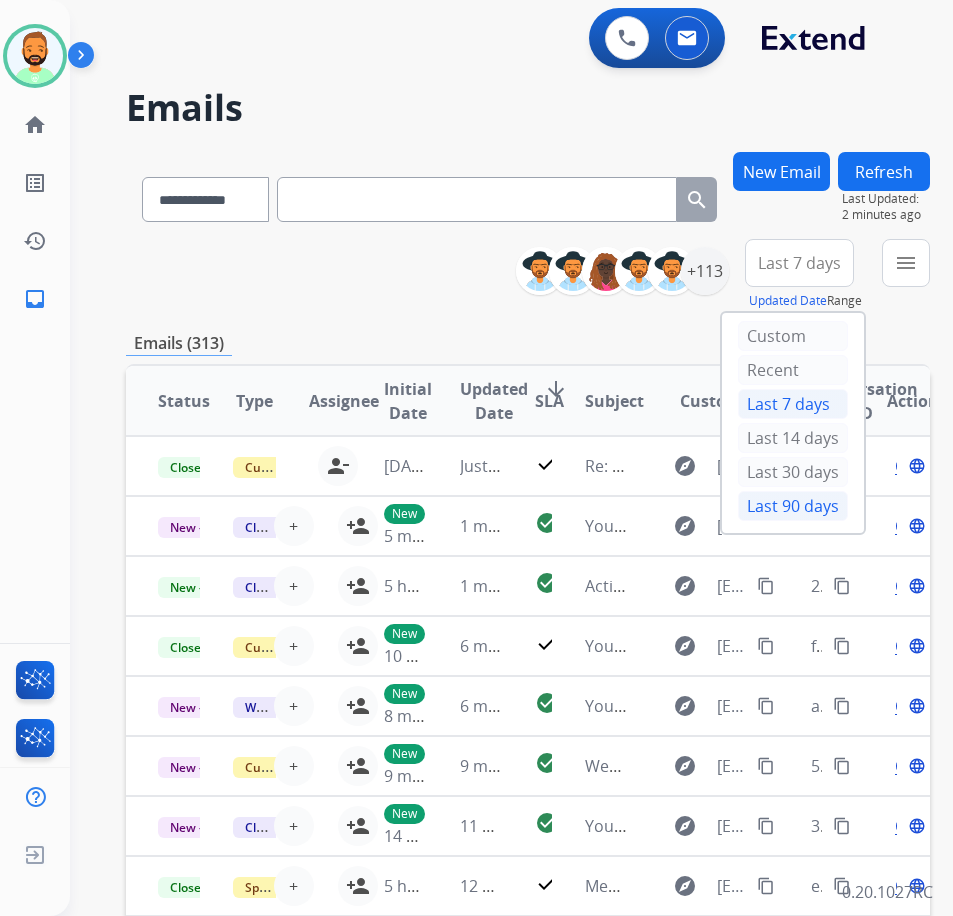 click on "Last 90 days" at bounding box center [793, 506] 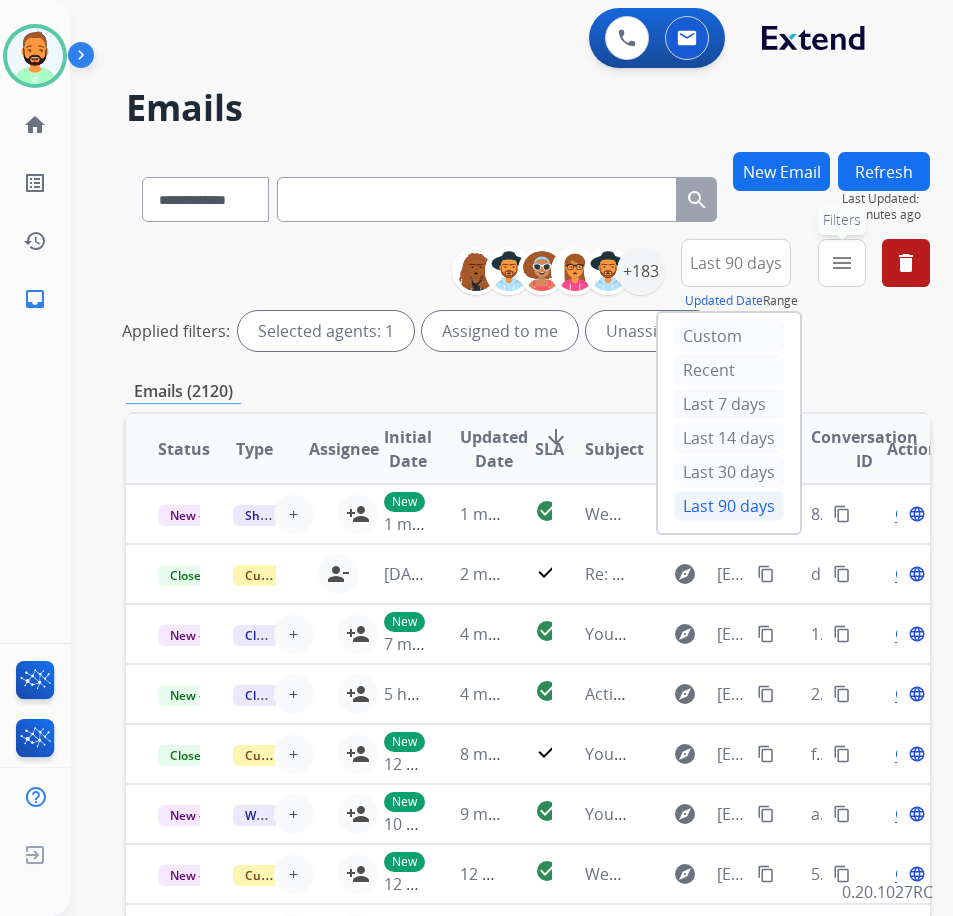 click on "menu" at bounding box center [842, 263] 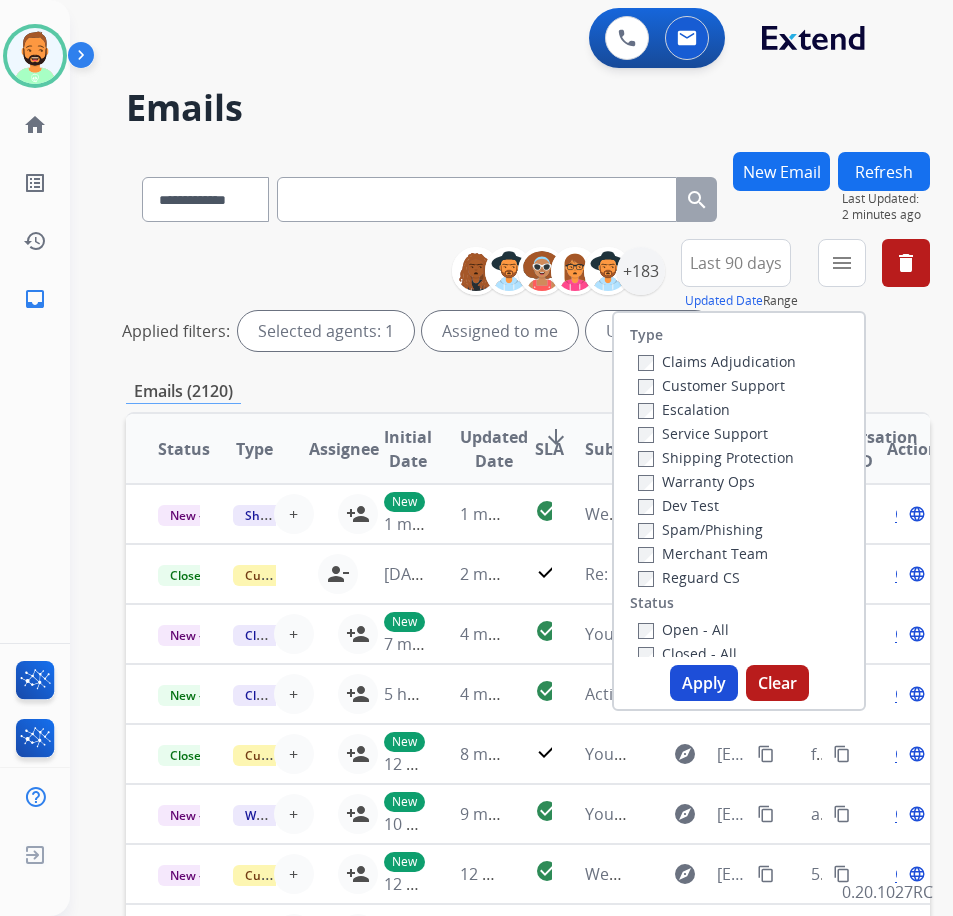 click on "Customer Support" at bounding box center (717, 385) 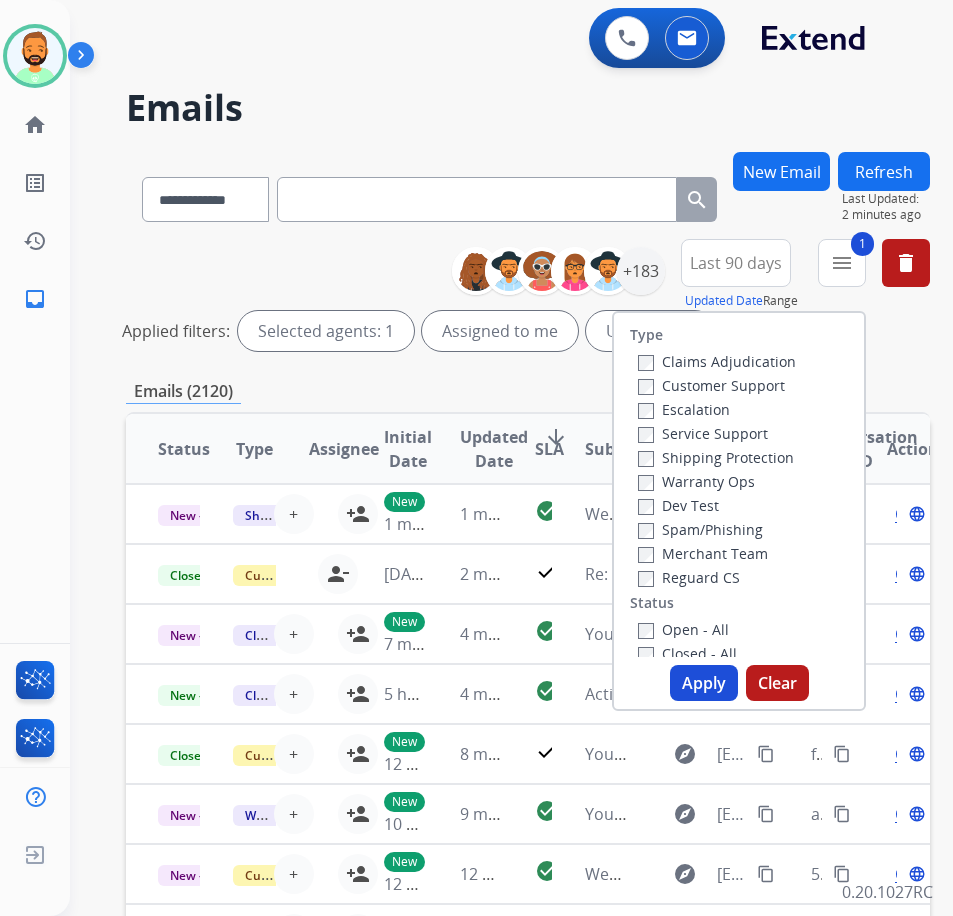 click on "Shipping Protection" at bounding box center [716, 457] 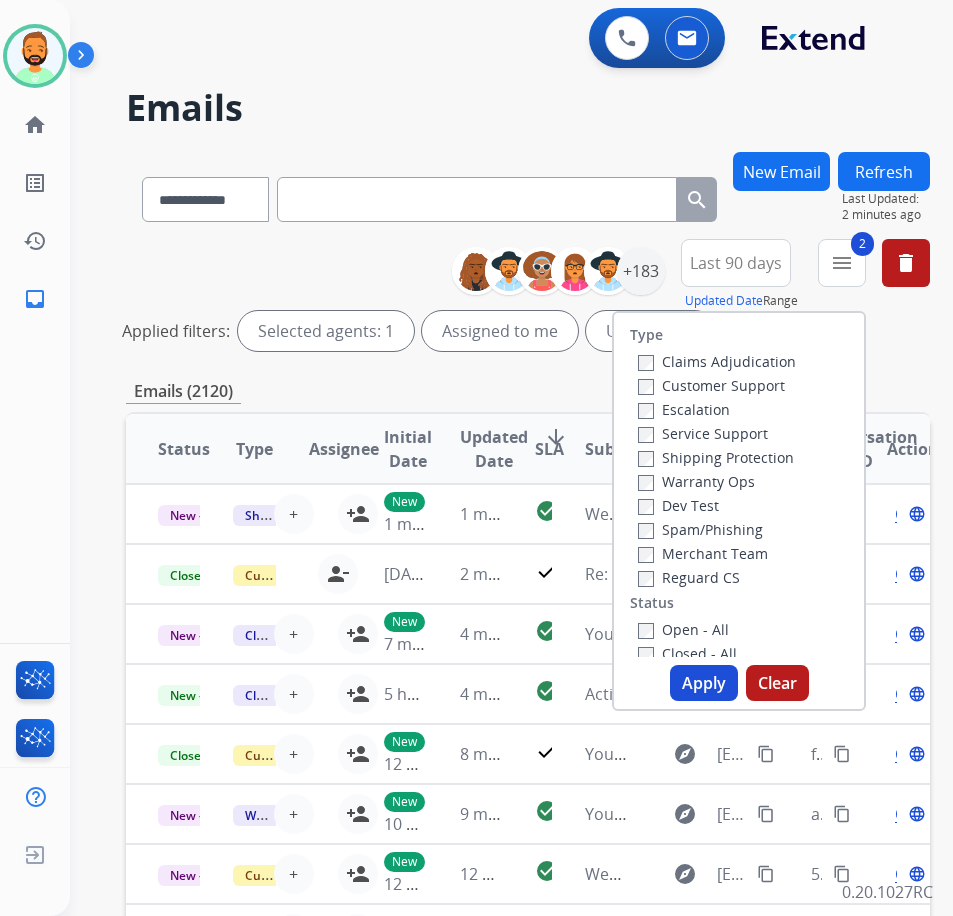 click on "Open - All" at bounding box center [683, 629] 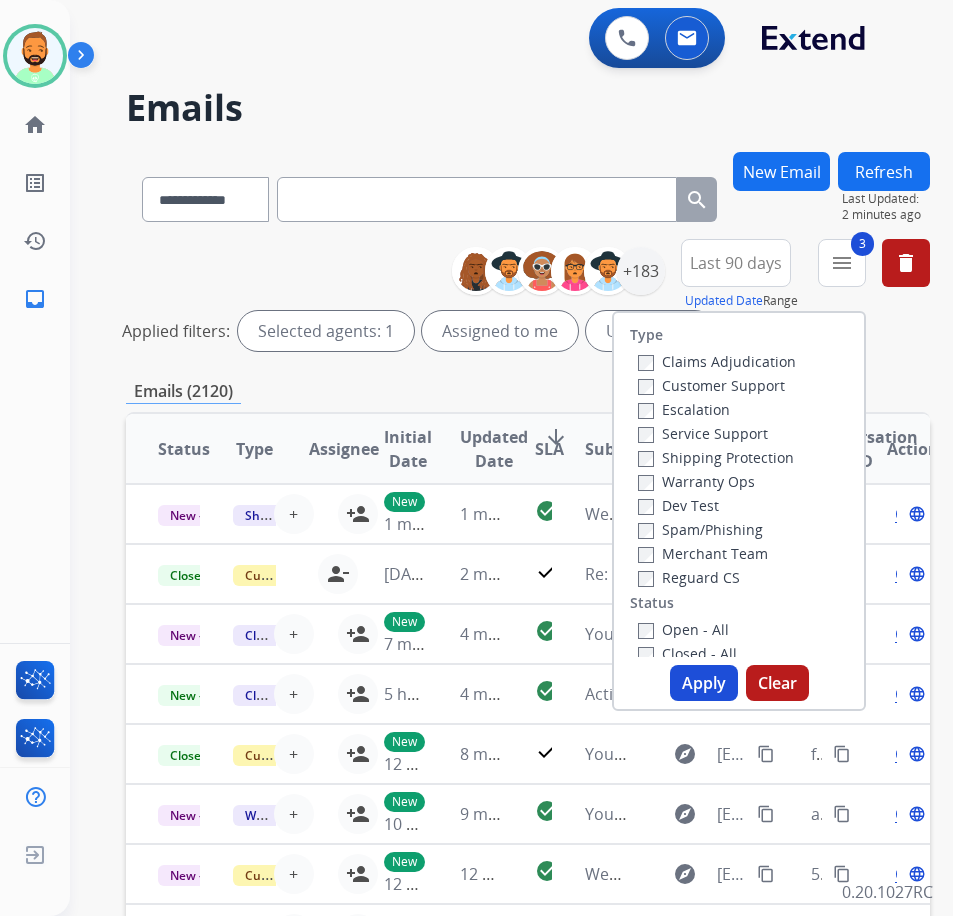 click on "Apply" at bounding box center (704, 683) 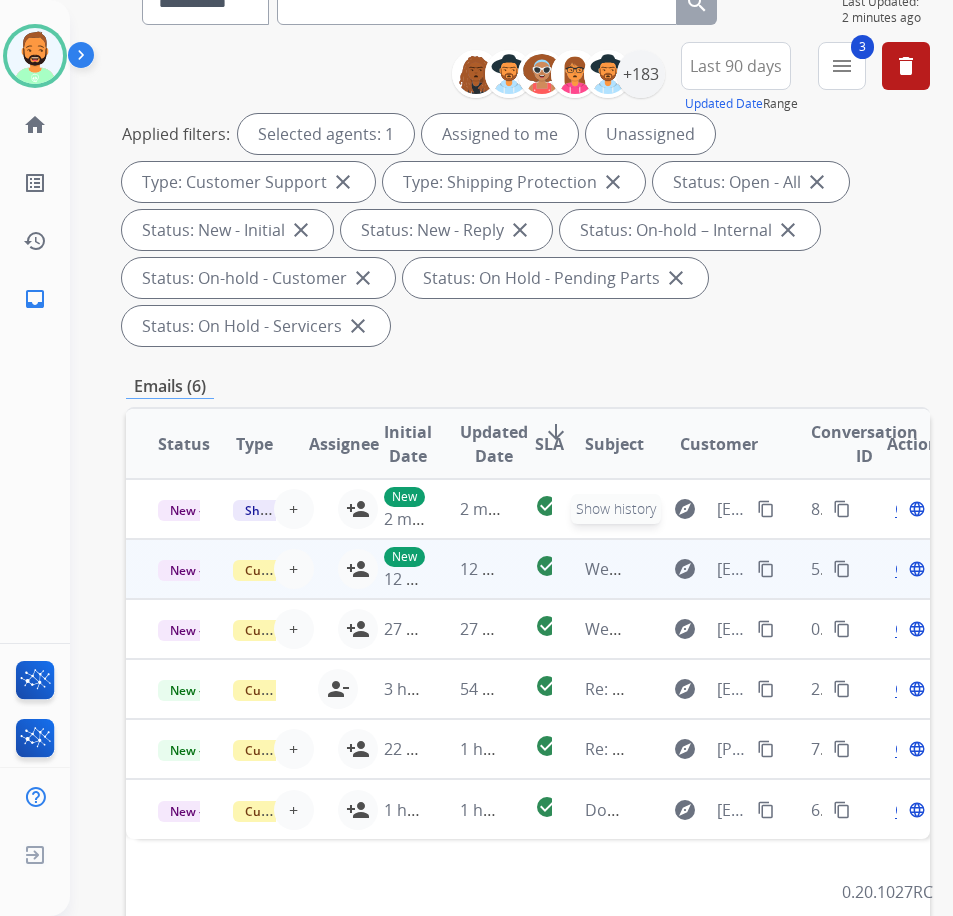 scroll, scrollTop: 200, scrollLeft: 0, axis: vertical 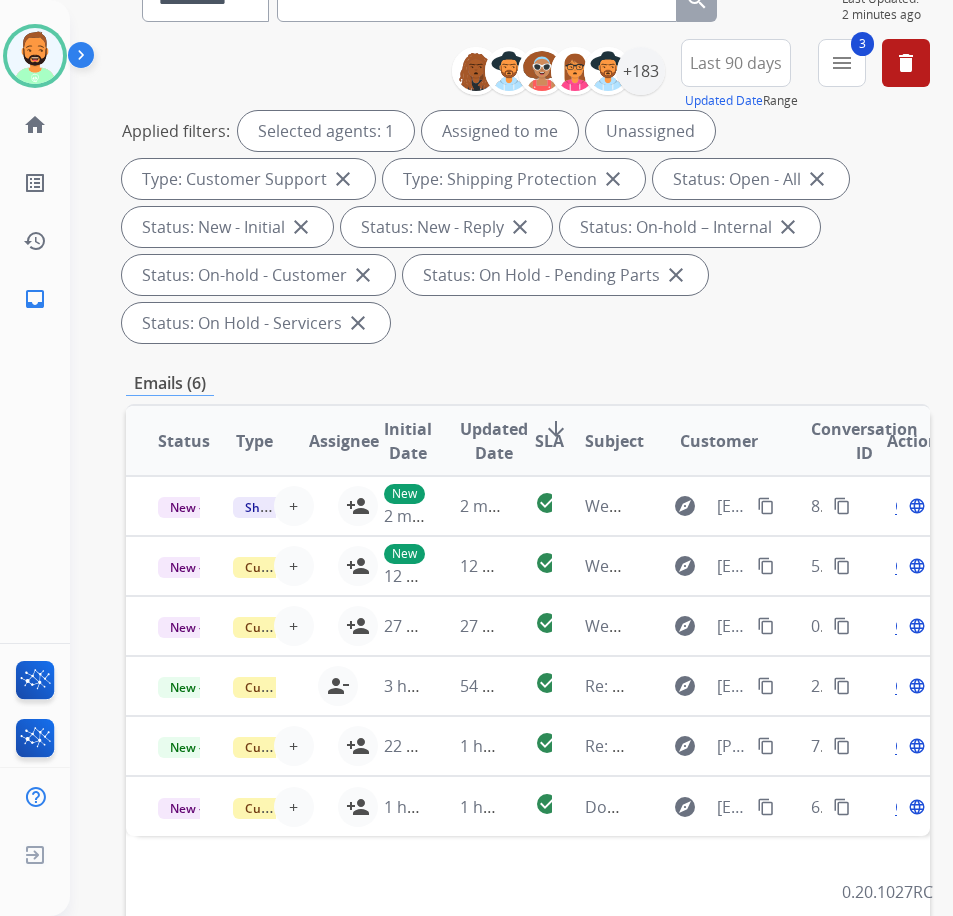 click on "arrow_downward" at bounding box center [556, 429] 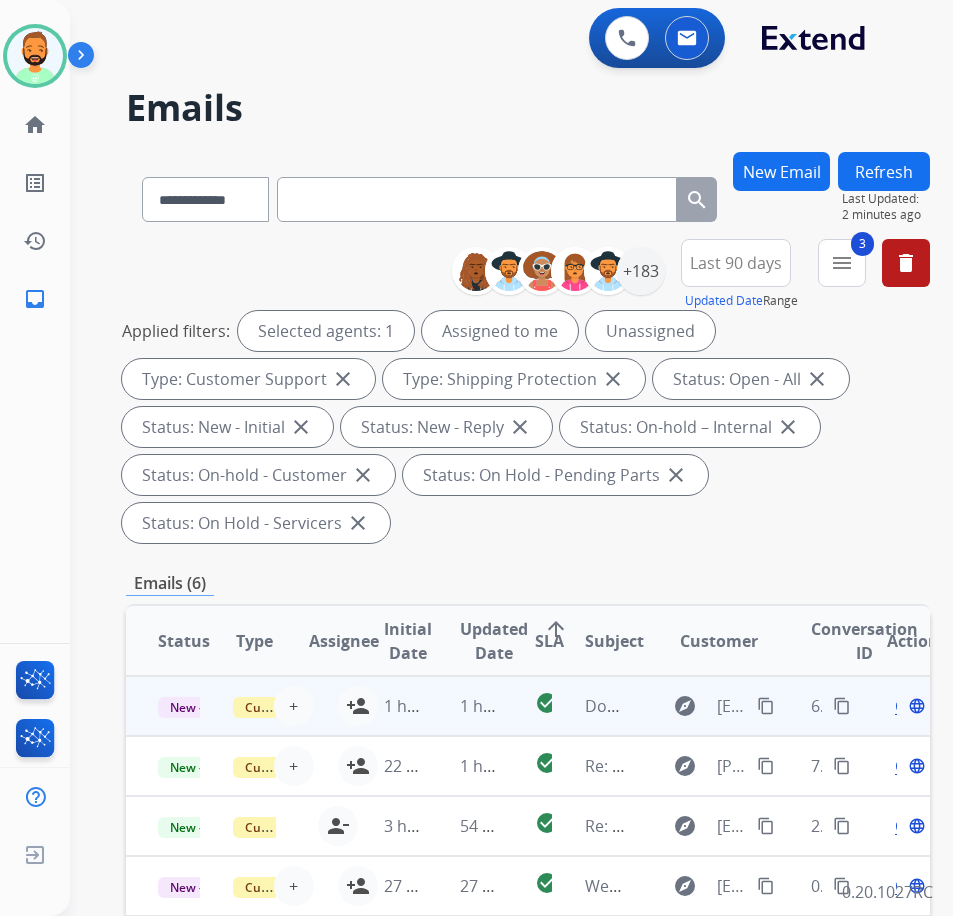 click on "1 hour ago" at bounding box center (465, 706) 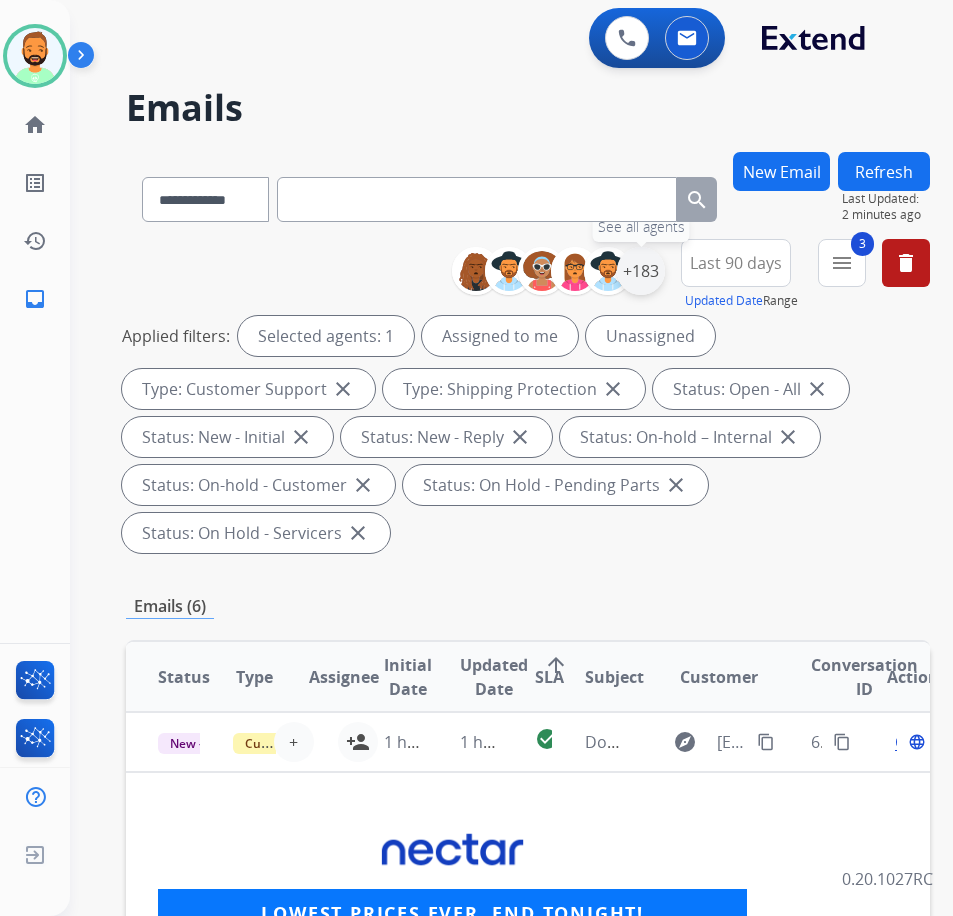 click on "+183" at bounding box center [641, 271] 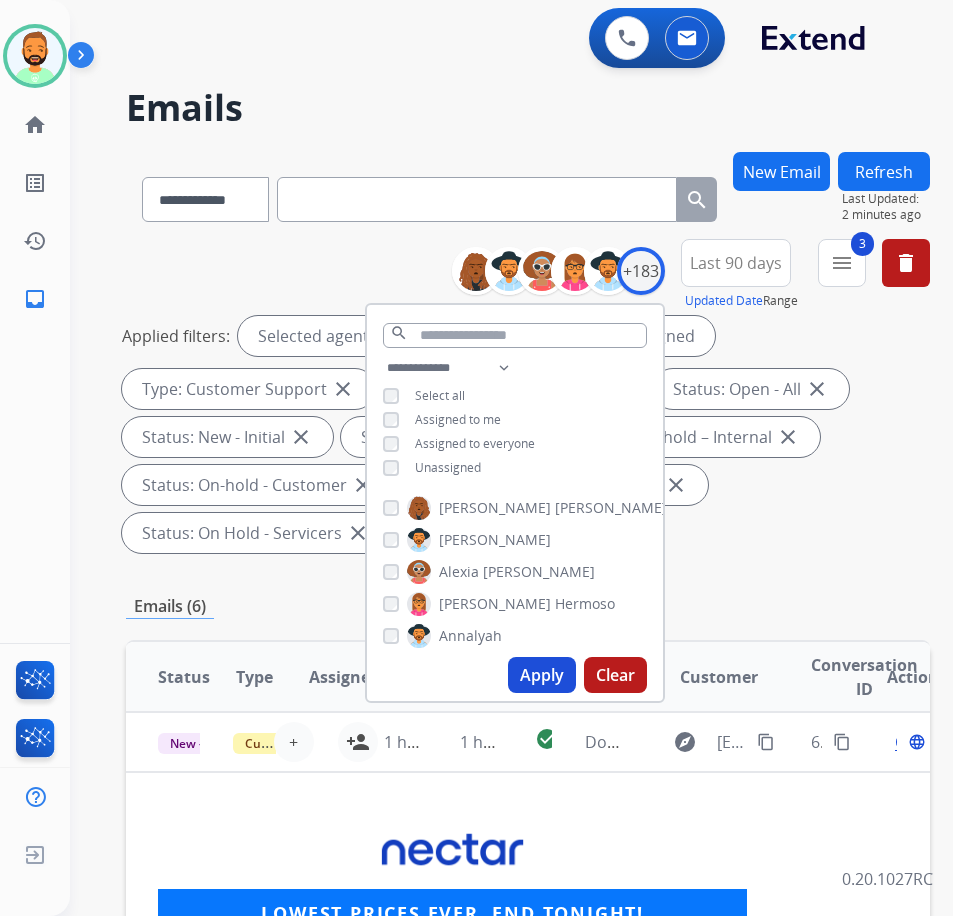 click on "Unassigned" at bounding box center [448, 467] 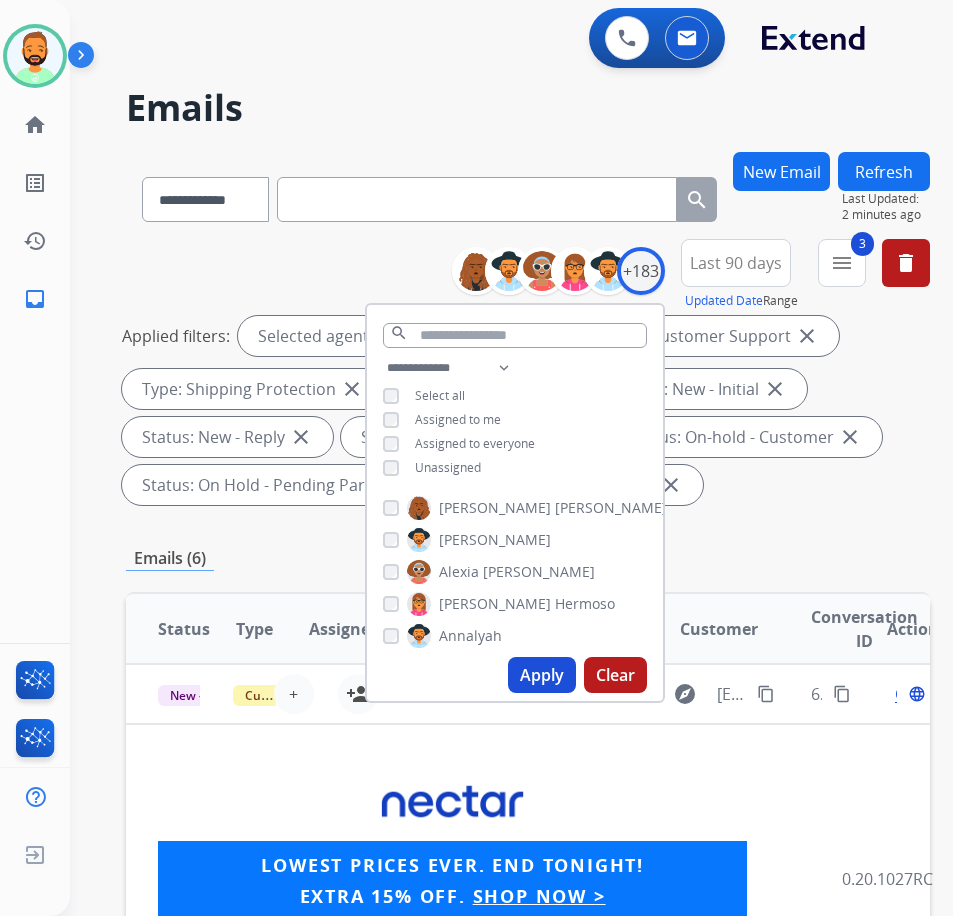 click on "Apply" at bounding box center [542, 675] 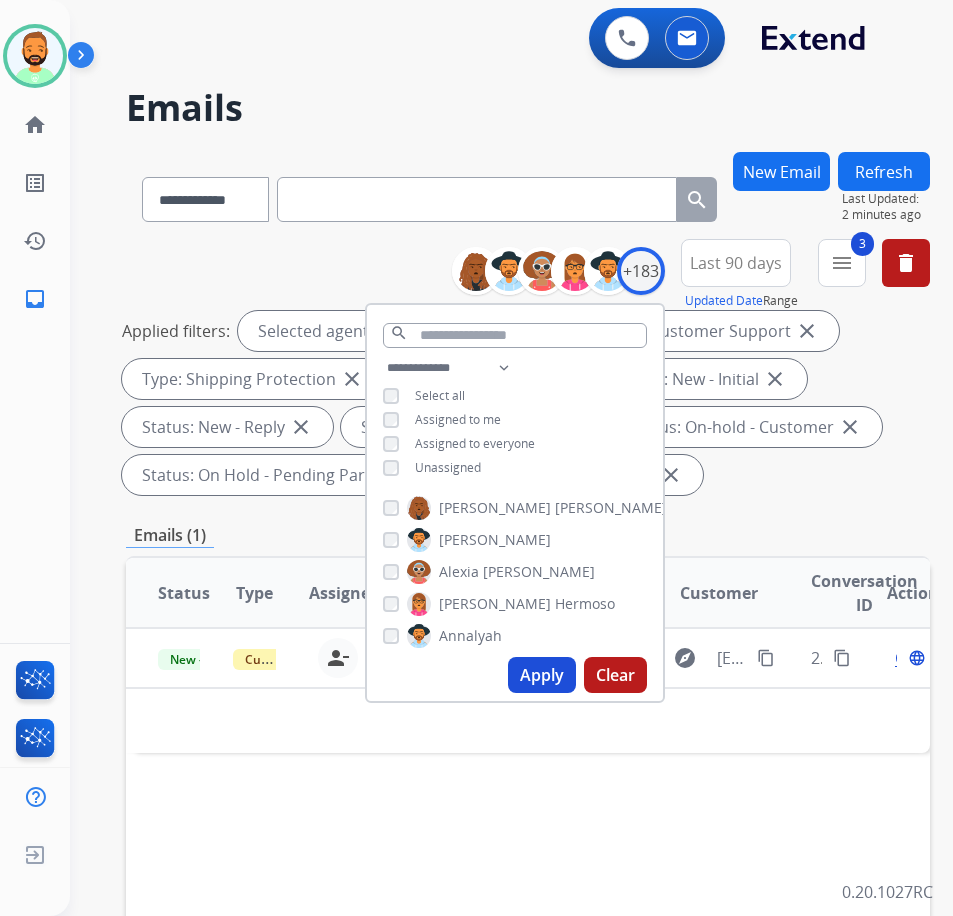 click on "Status Type Assignee Initial Date Updated Date arrow_upward SLA Subject Customer Conversation ID Action New - Reply Customer Support todd.lauletta@eccogroupusa.com person_remove Unassign to Me 3 hours ago 54 minutes ago check_circle  Re: Order #83719426 (FCA22025061696529)  explore jneeran@yahoo.ca content_copy  2da7dd96-cd6d-4150-941c-5ca76e52bb72  content_copy Open language" at bounding box center [528, 891] 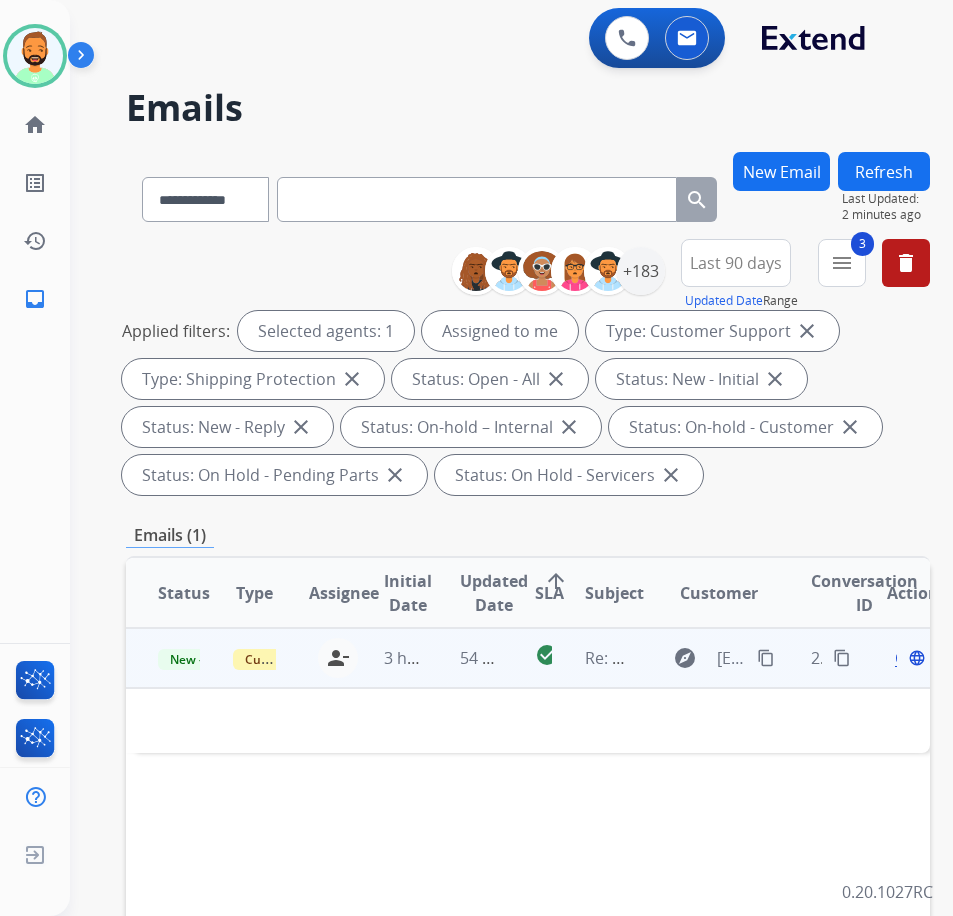 click on "54 minutes ago" at bounding box center (465, 658) 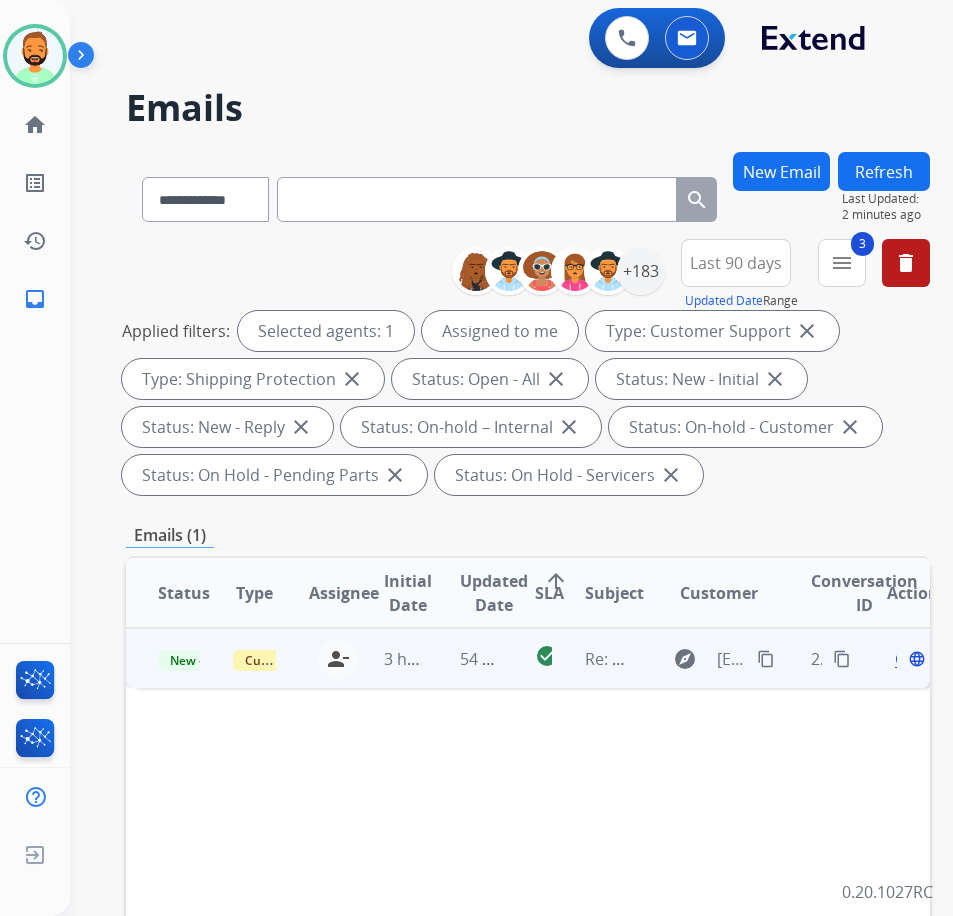 click on "54 minutes ago" at bounding box center (465, 658) 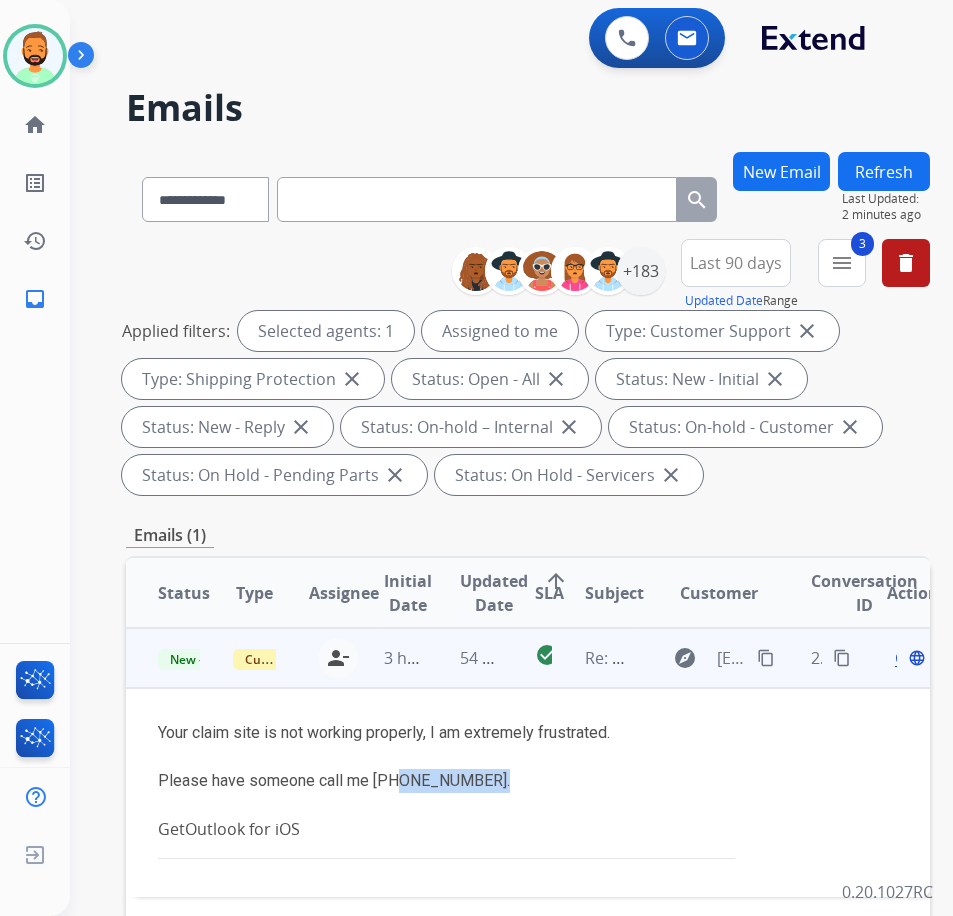 drag, startPoint x: 388, startPoint y: 782, endPoint x: 487, endPoint y: 776, distance: 99.18165 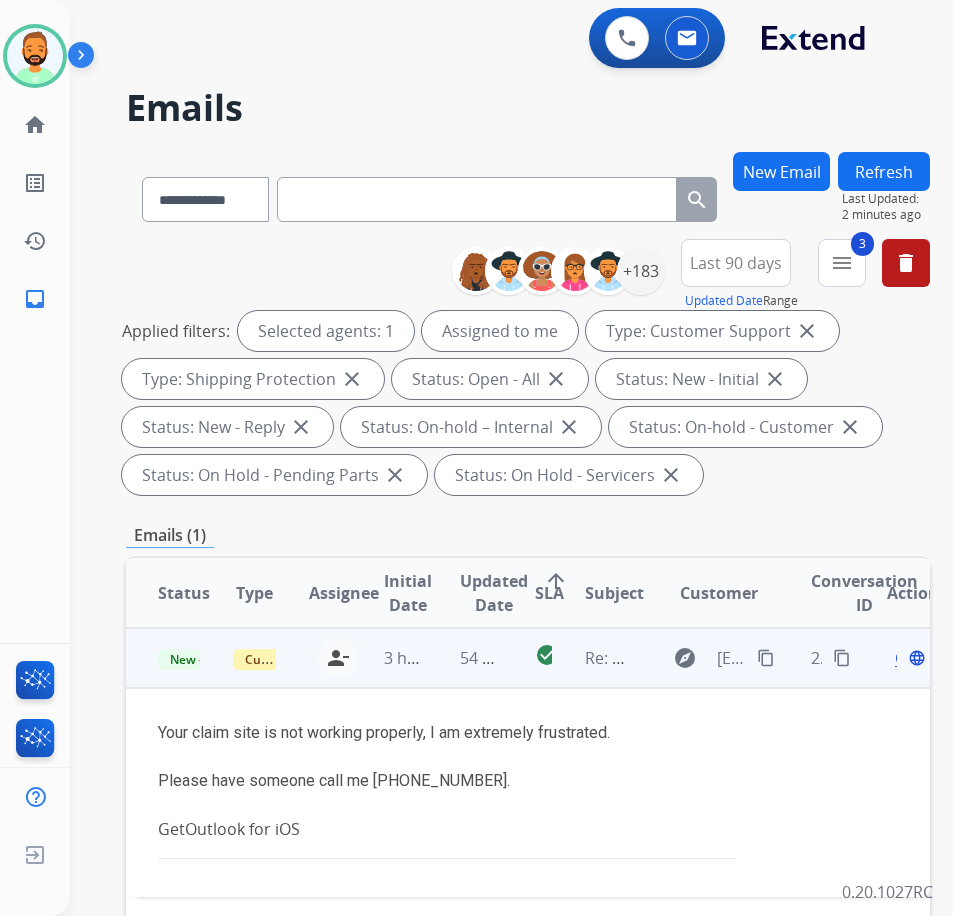click on "Open" at bounding box center (915, 658) 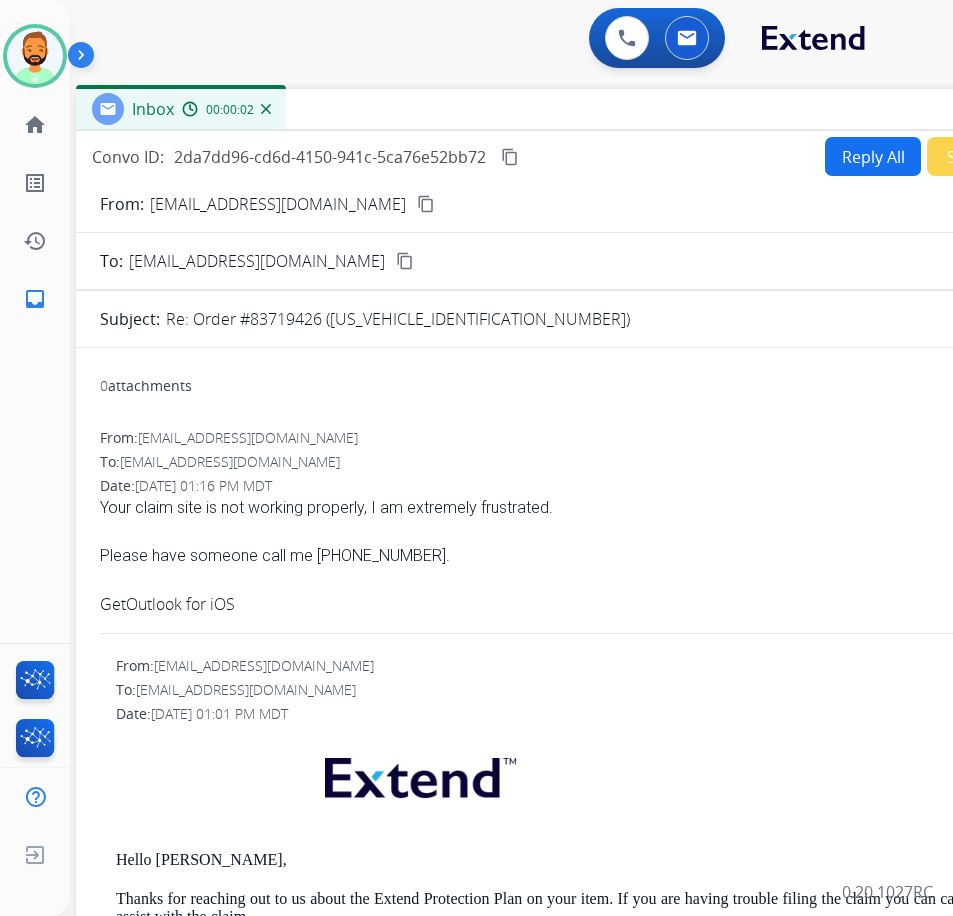 drag, startPoint x: 483, startPoint y: 143, endPoint x: 653, endPoint y: 109, distance: 173.36667 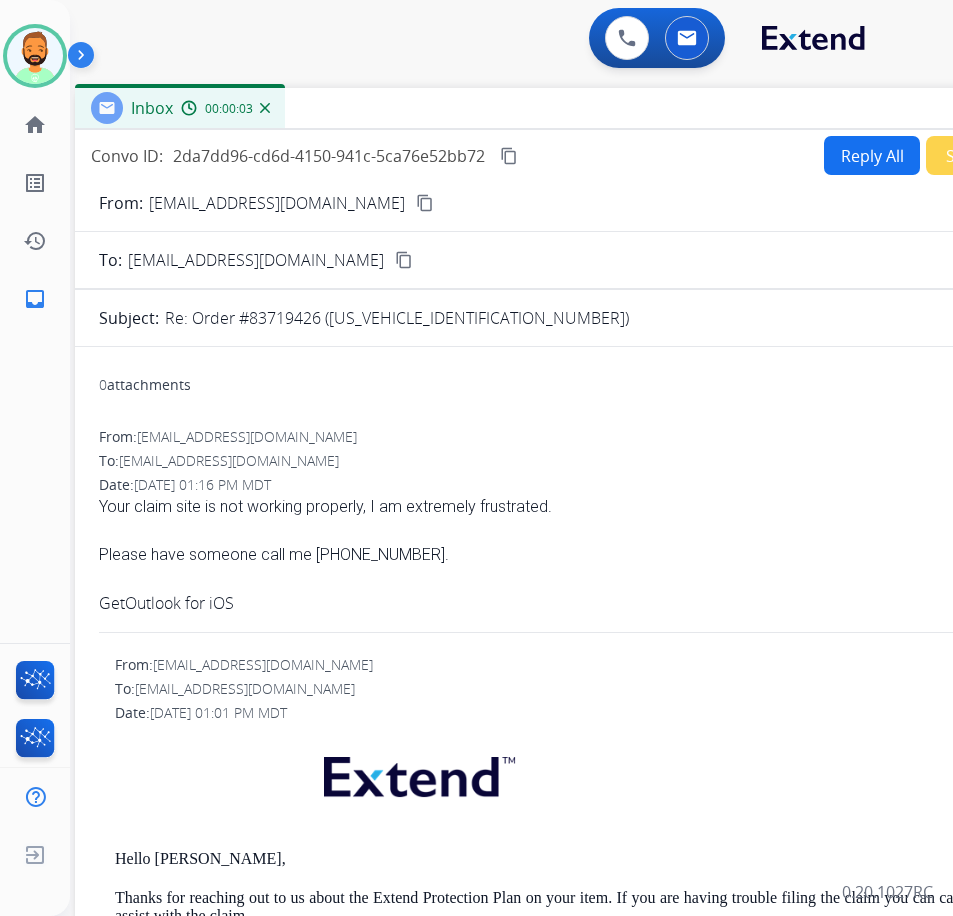 click on "Reply All" at bounding box center (872, 155) 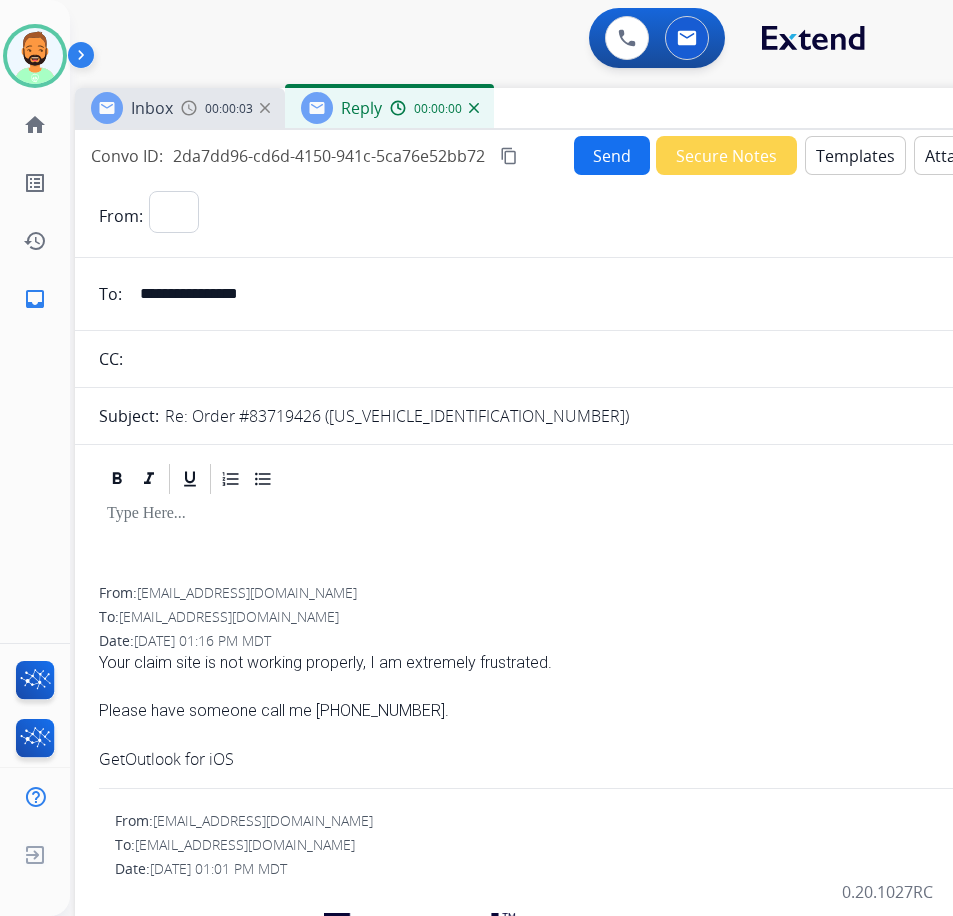 select on "**********" 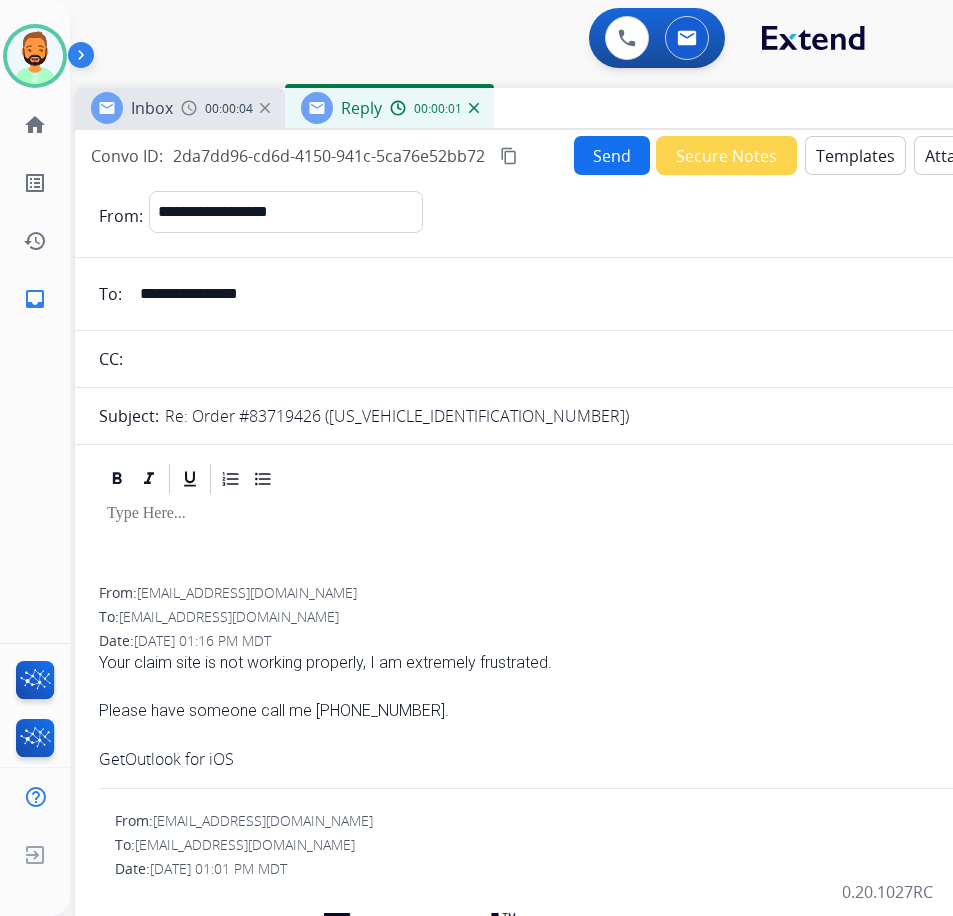 click on "Templates" at bounding box center (855, 155) 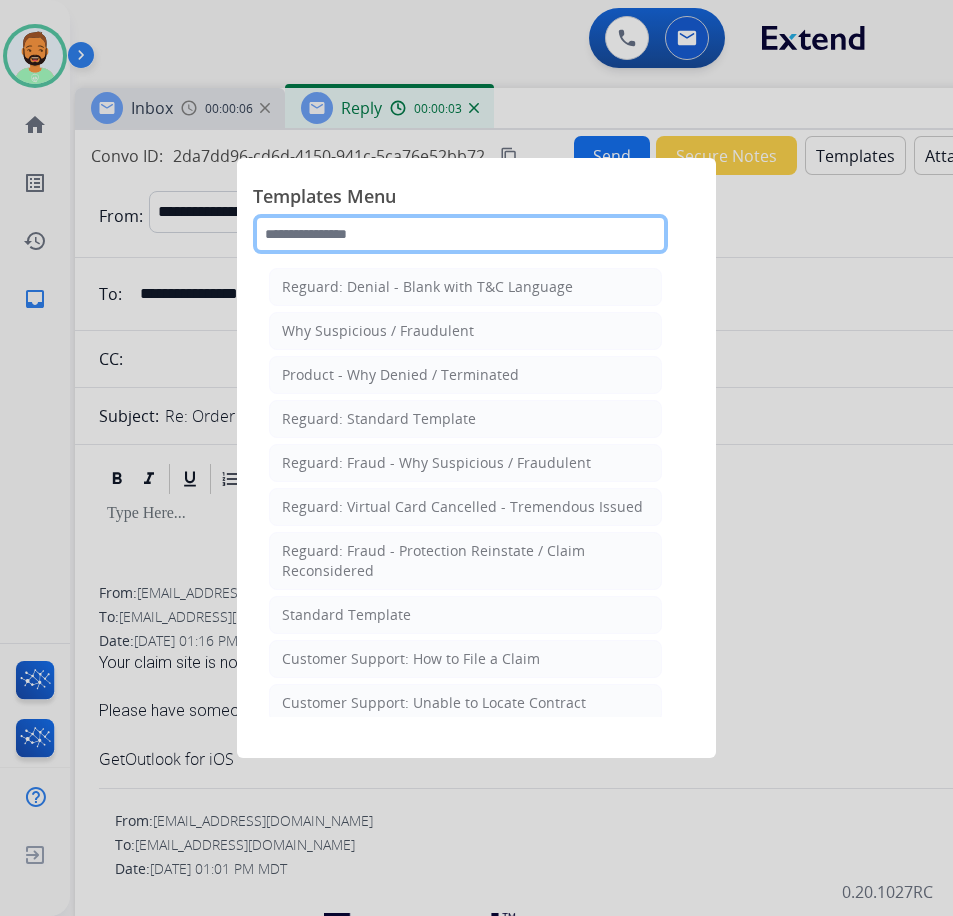 click 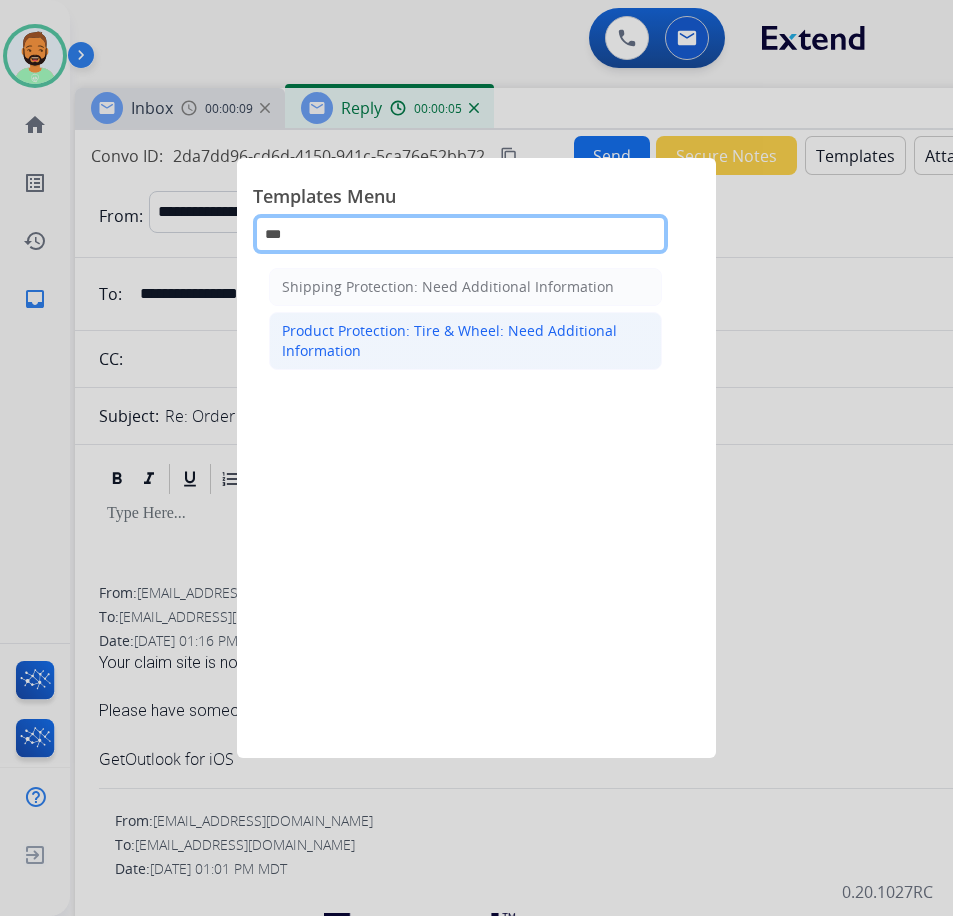 type on "***" 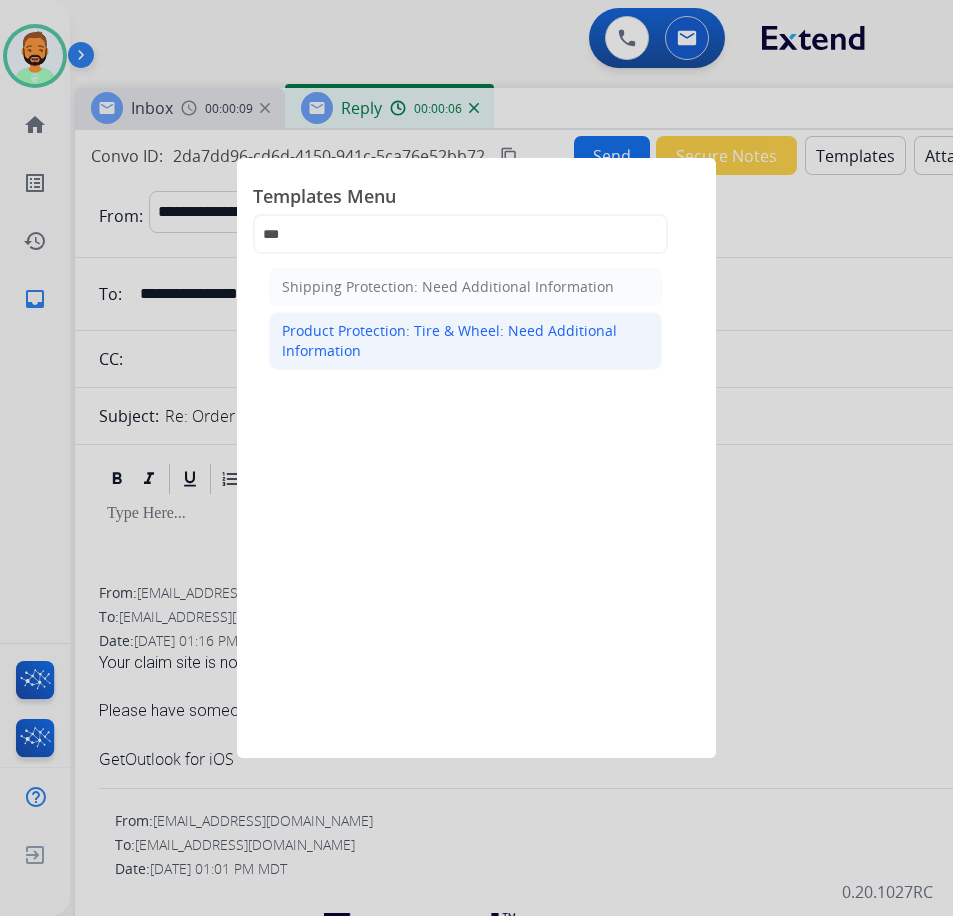 click on "Product Protection: Tire & Wheel: Need Additional Information" 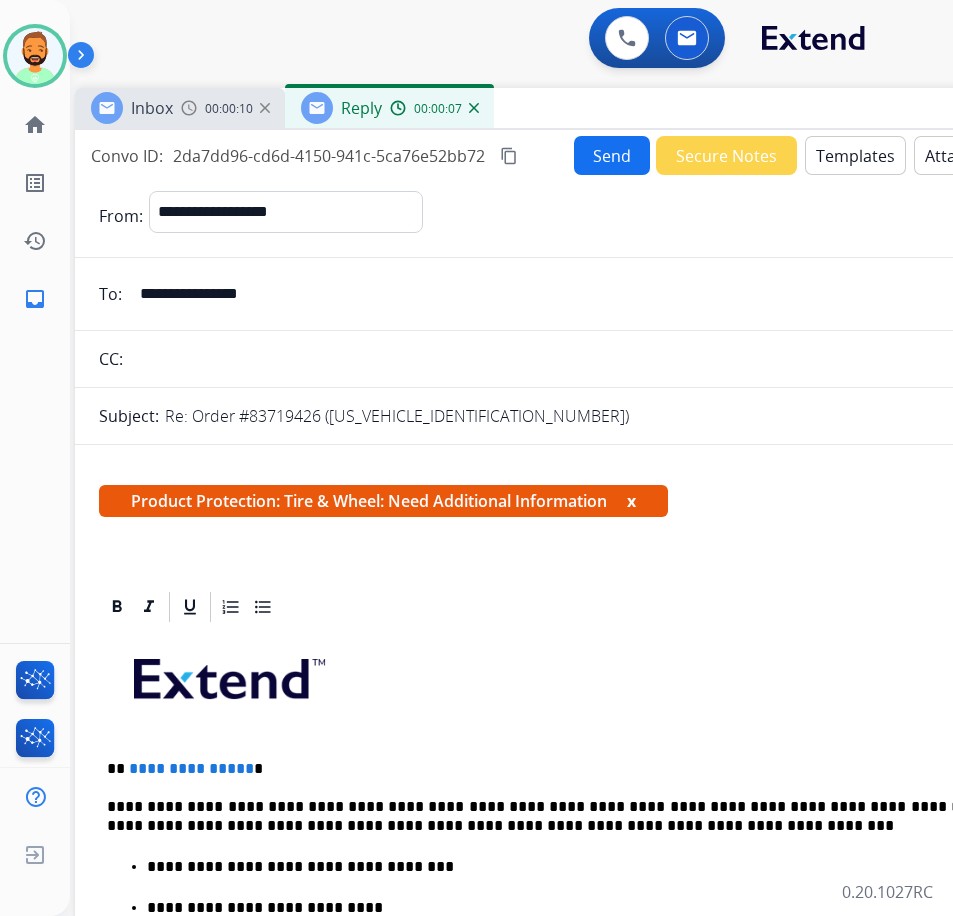 scroll, scrollTop: 100, scrollLeft: 0, axis: vertical 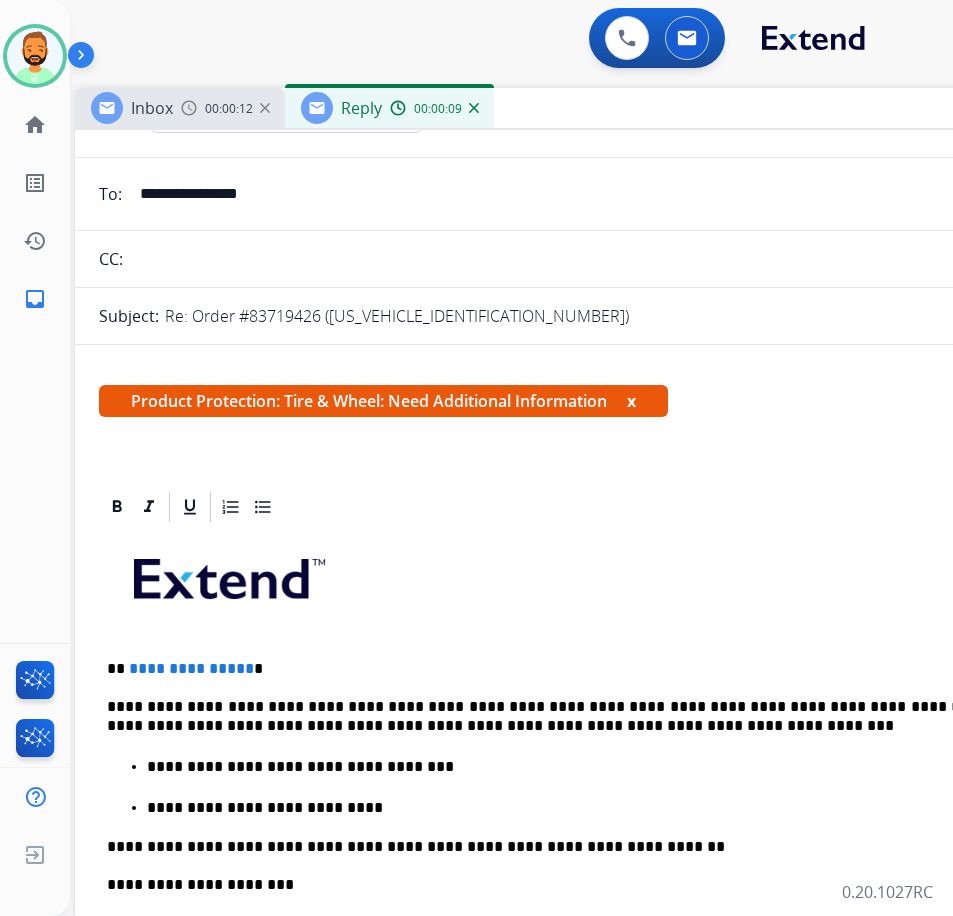 click on "**********" at bounding box center [575, 853] 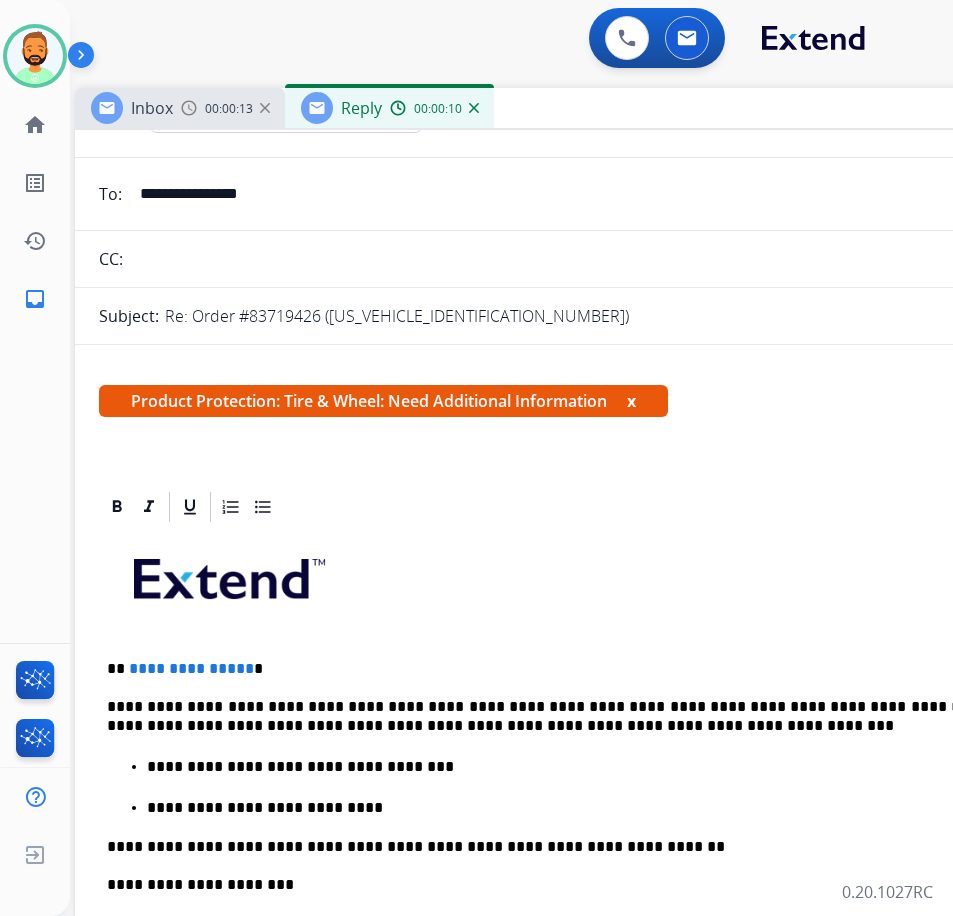 type 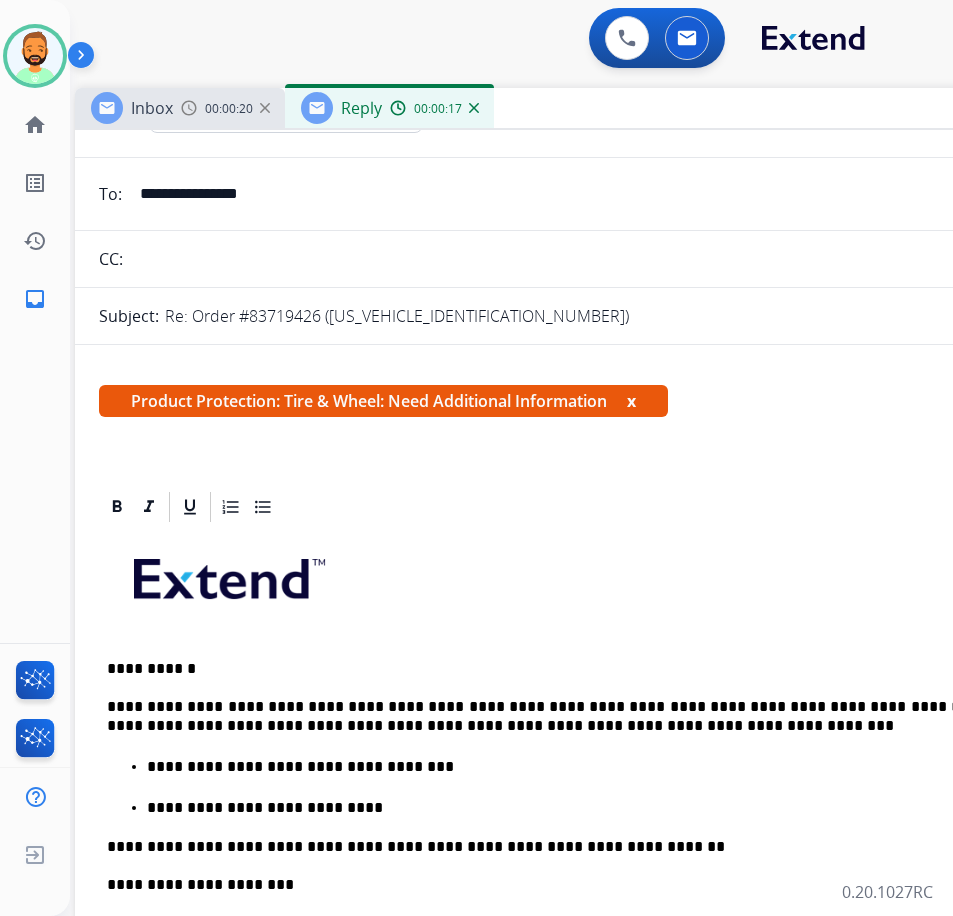 click on "**********" at bounding box center [567, 716] 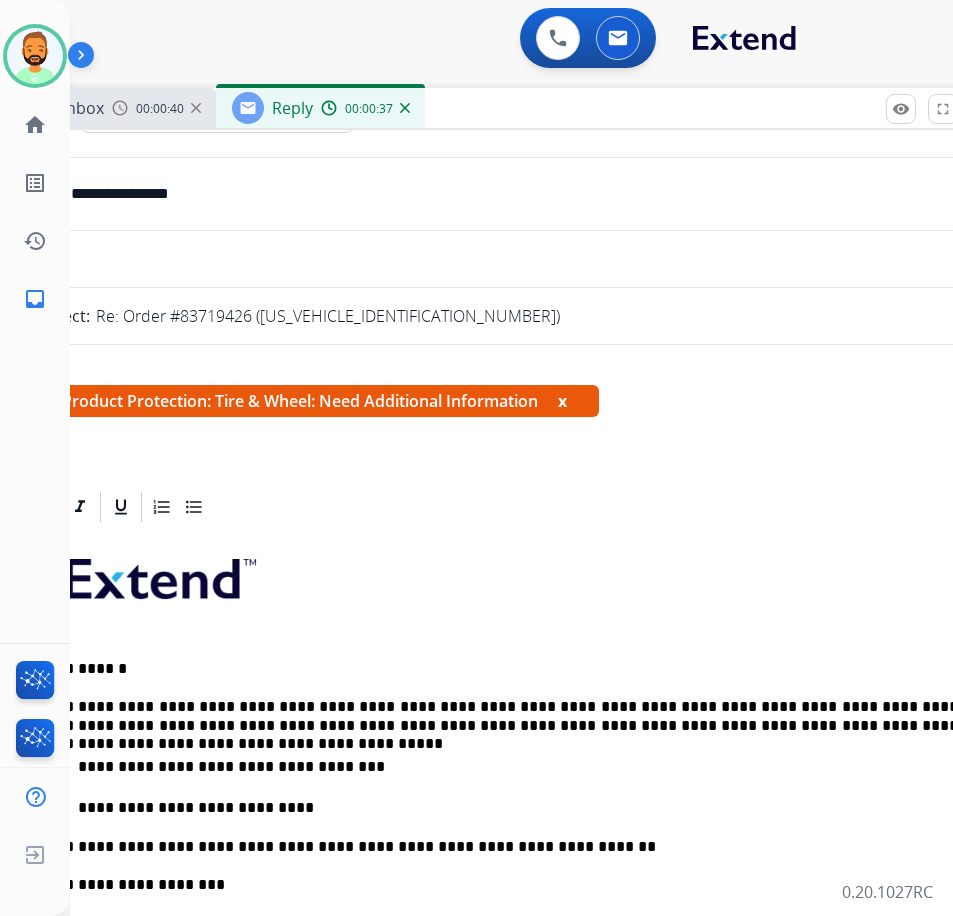 scroll, scrollTop: 0, scrollLeft: 73, axis: horizontal 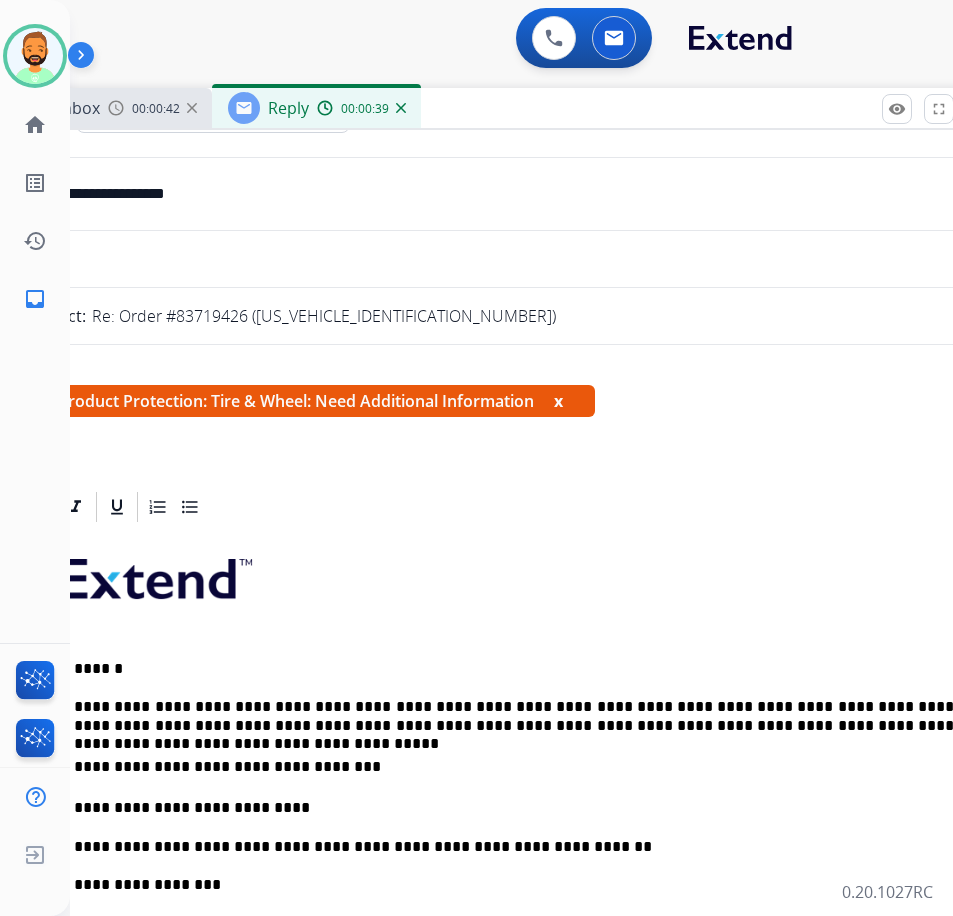 click on "**********" at bounding box center [494, 716] 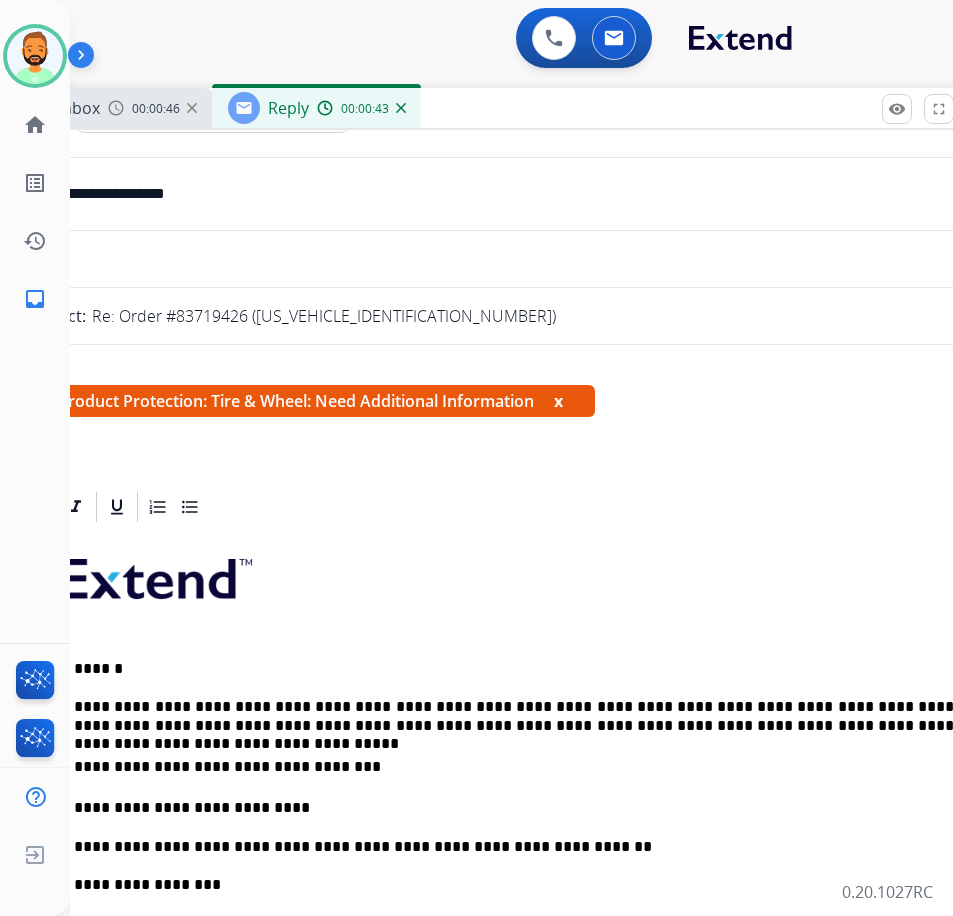 click on "**********" at bounding box center (494, 716) 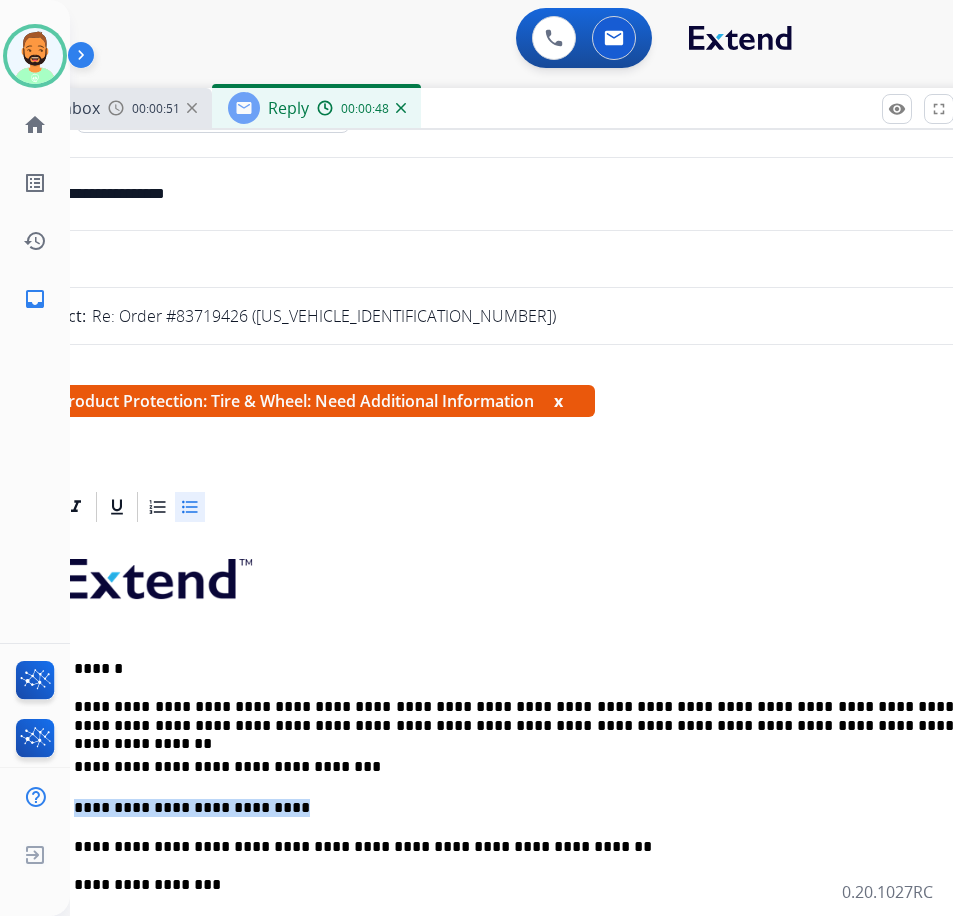 drag, startPoint x: 254, startPoint y: 803, endPoint x: 72, endPoint y: 792, distance: 182.3321 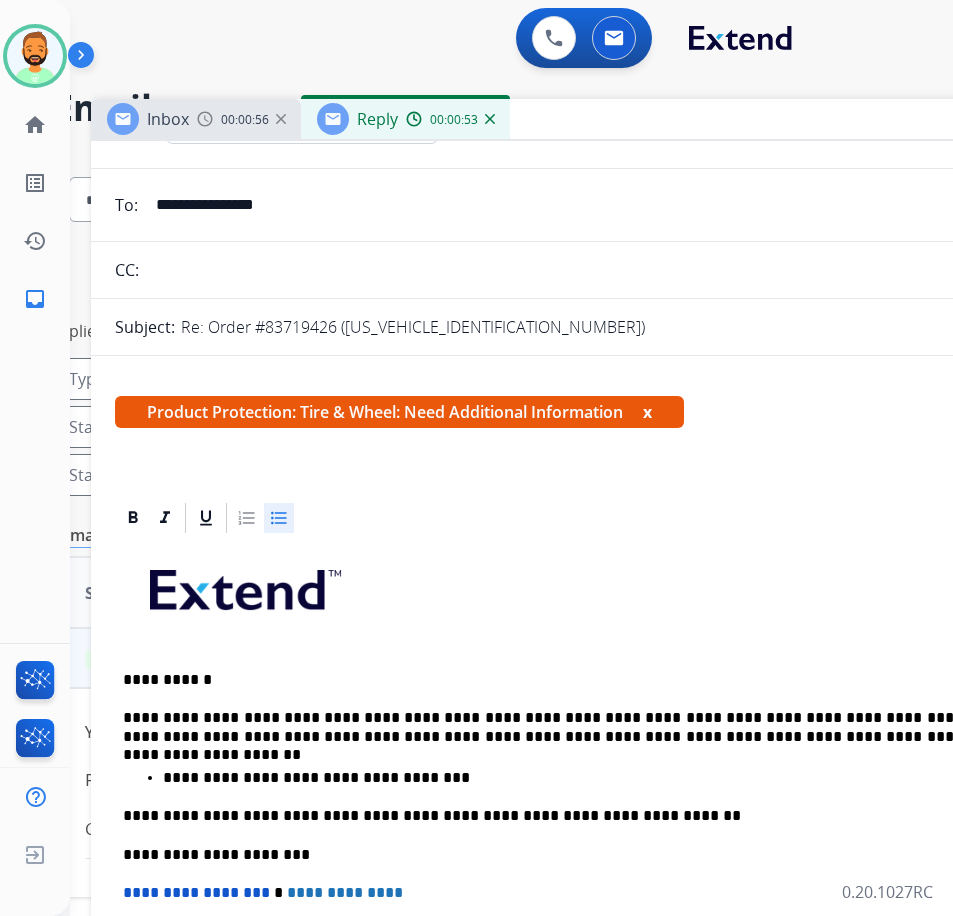 drag, startPoint x: 534, startPoint y: 111, endPoint x: 622, endPoint y: 123, distance: 88.814415 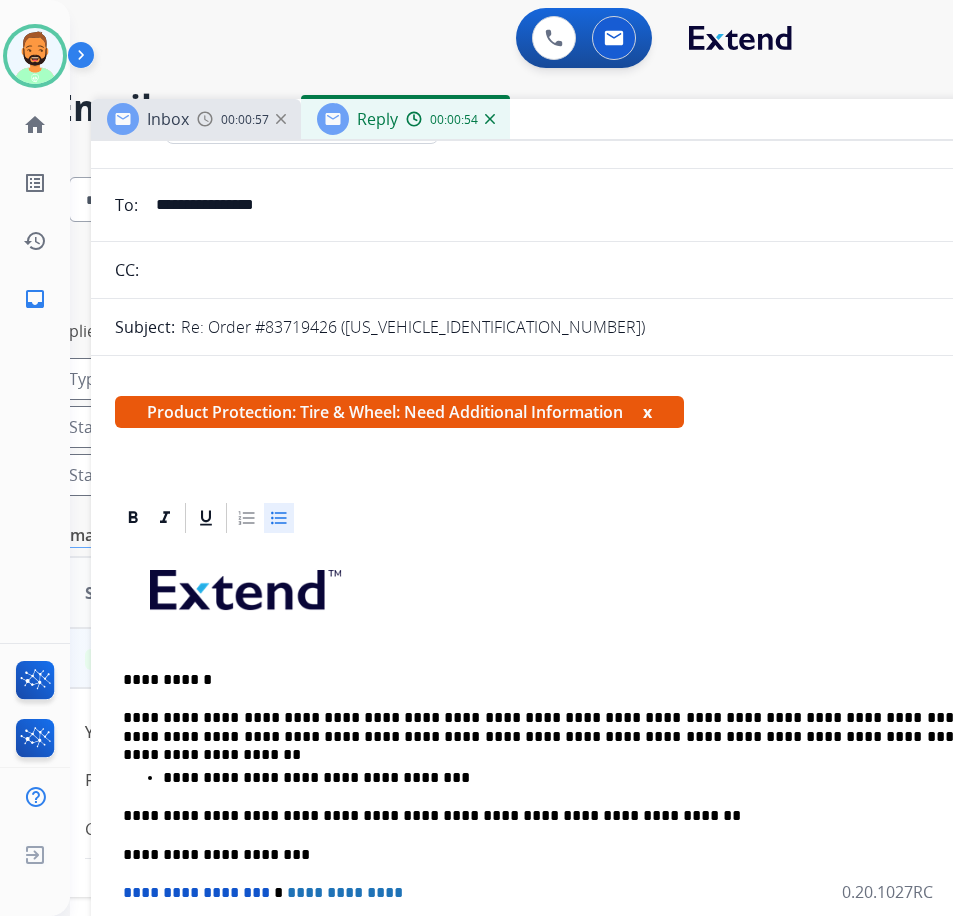 click on "**********" at bounding box center (603, 778) 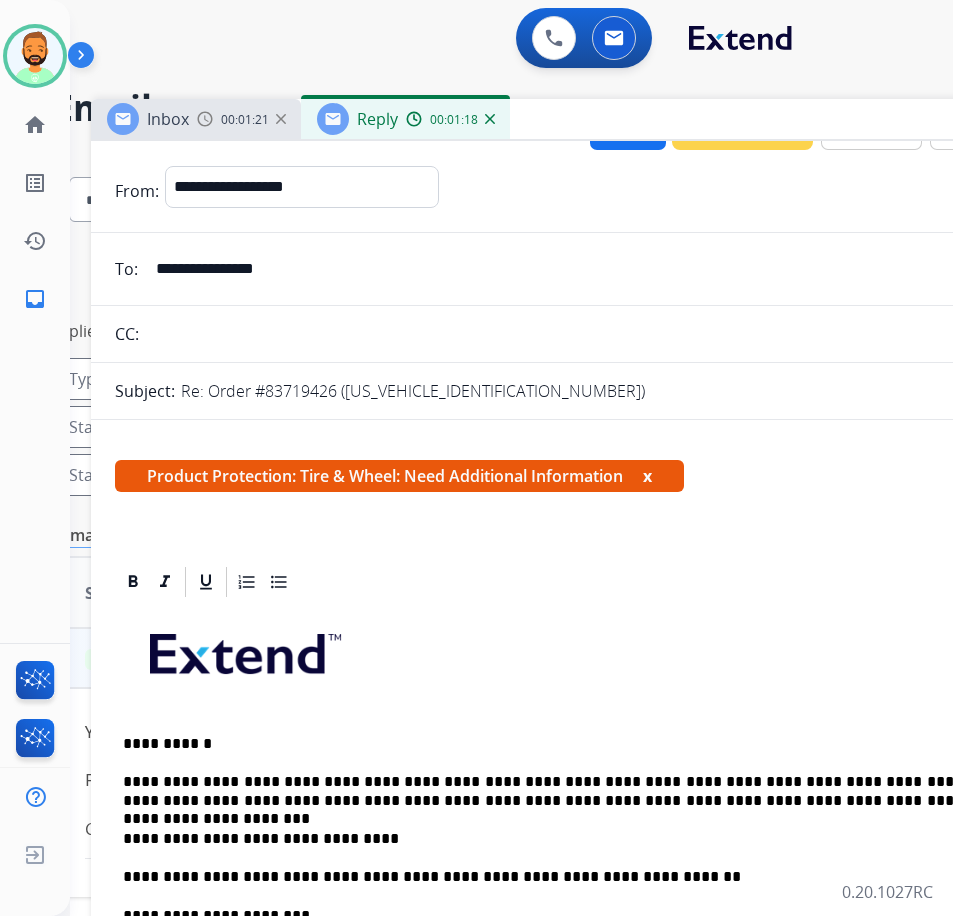 scroll, scrollTop: 0, scrollLeft: 0, axis: both 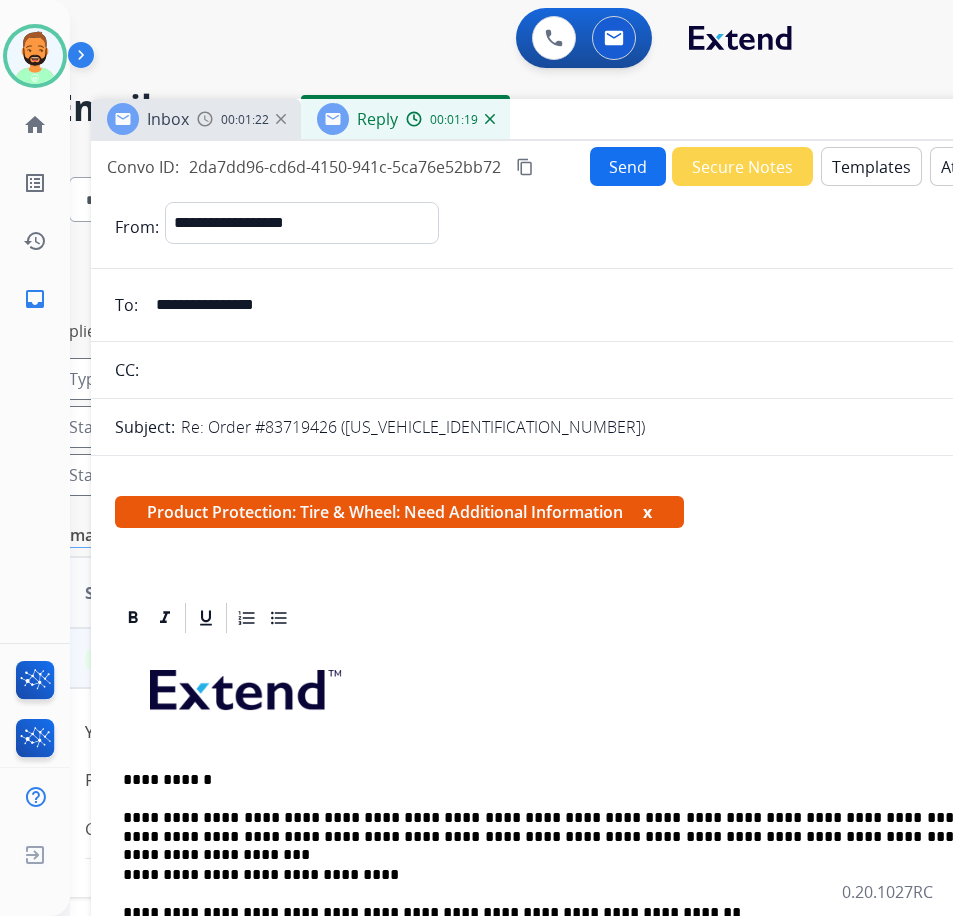 click on "Send" at bounding box center (628, 166) 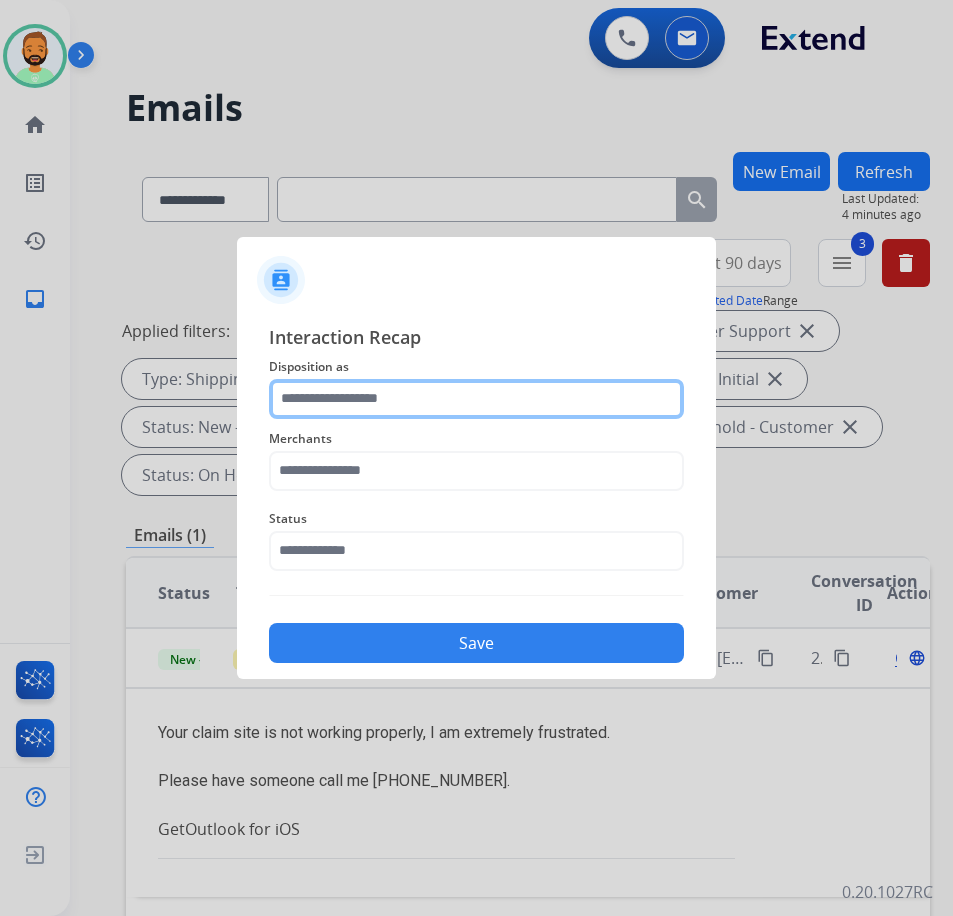 click 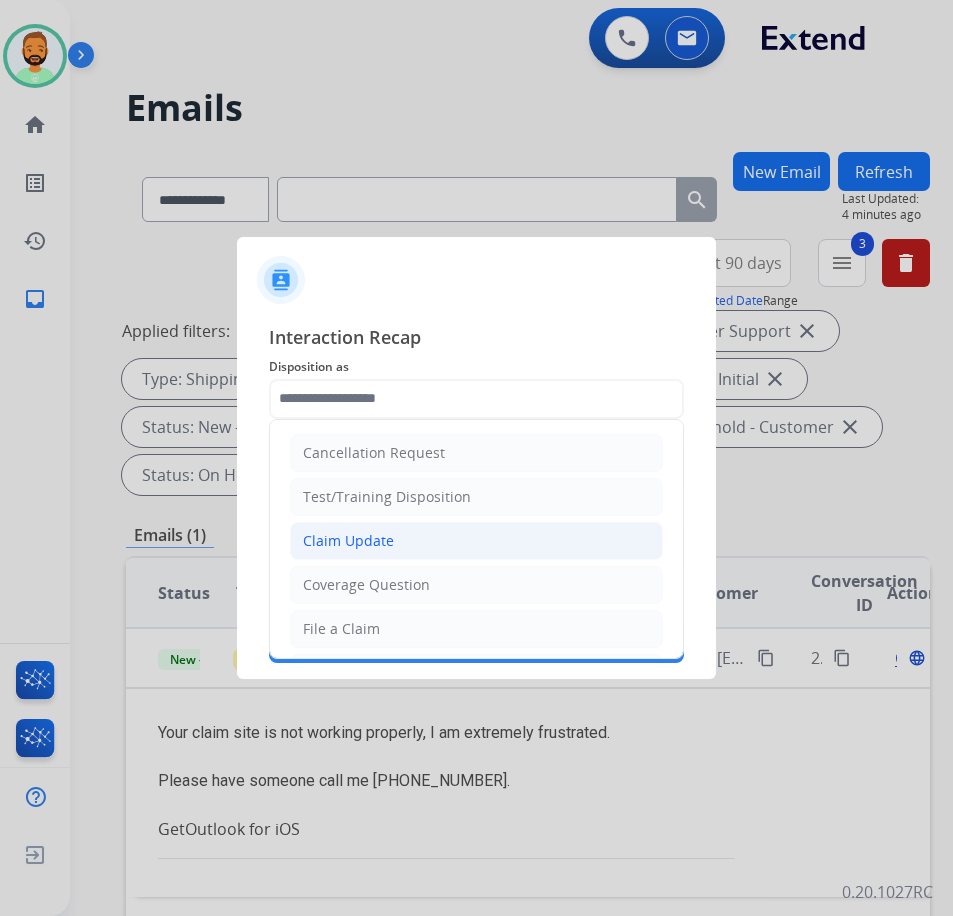 click on "Claim Update" 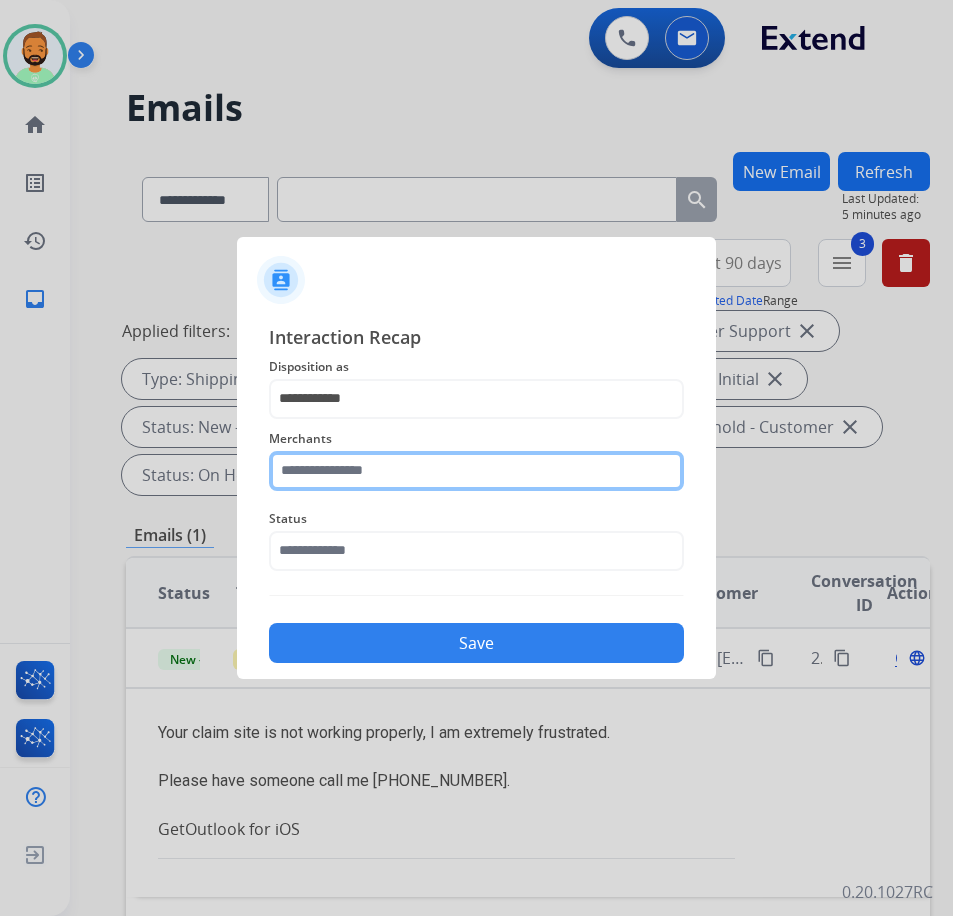 click 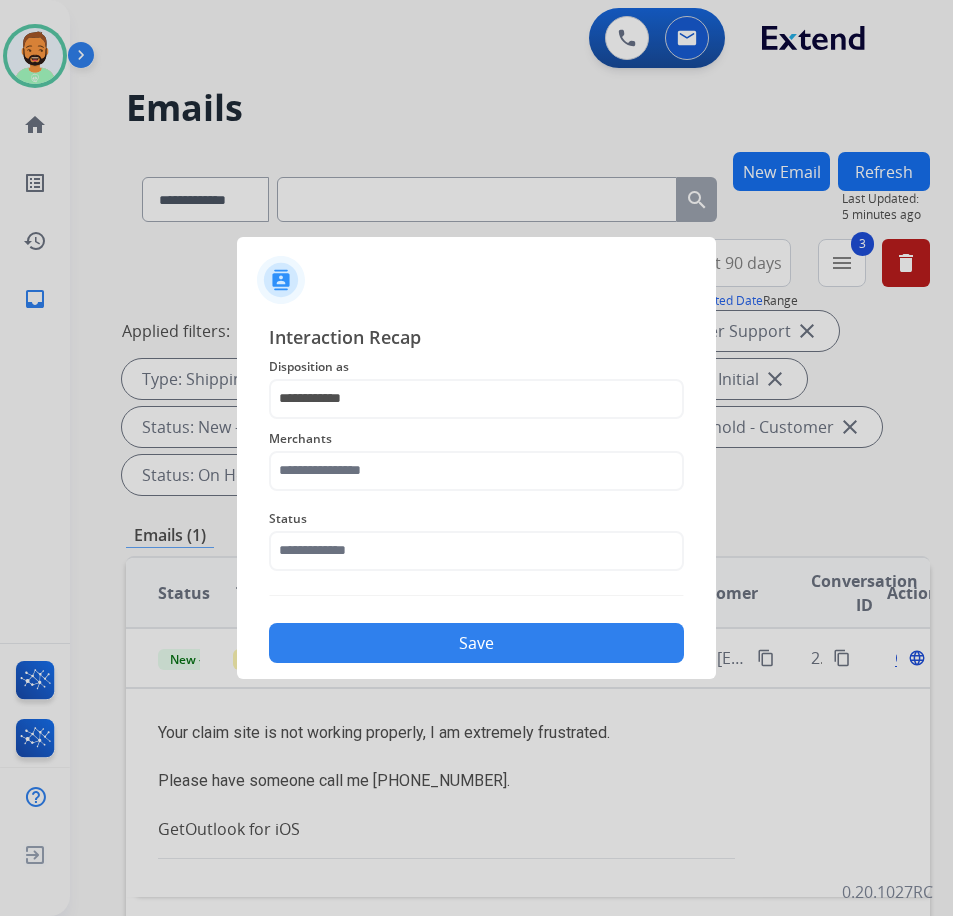 type on "**********" 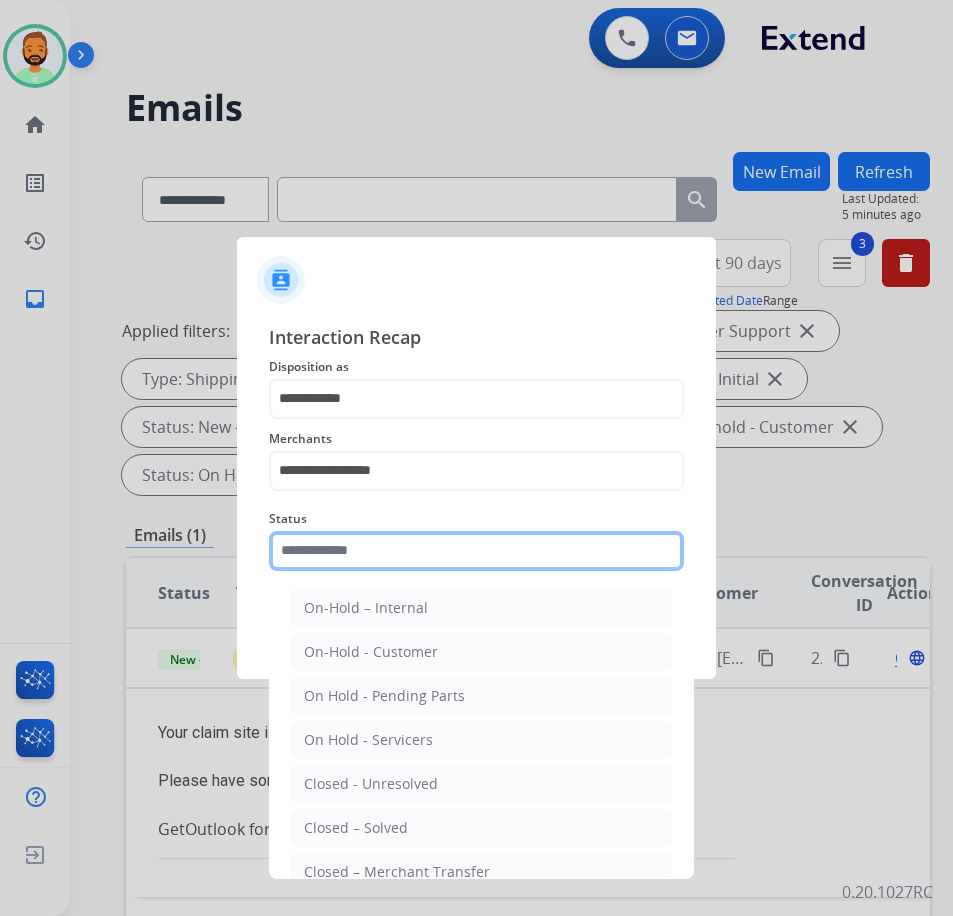 click 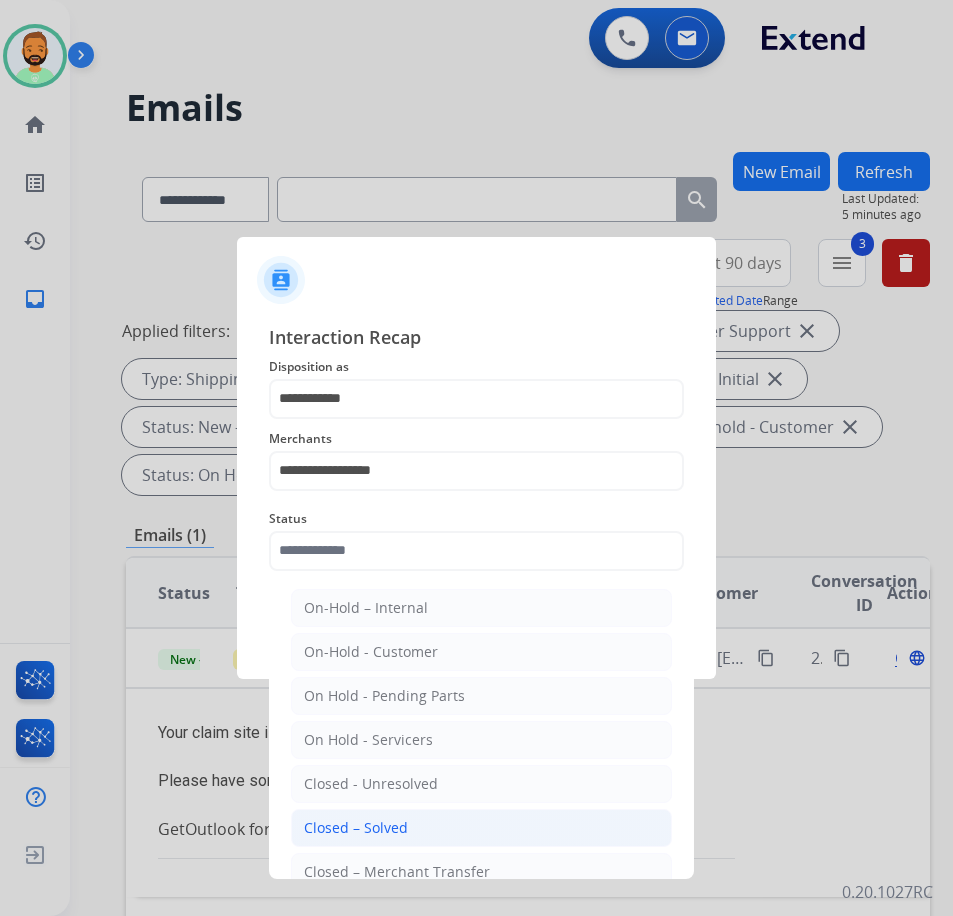 click on "Closed – Solved" 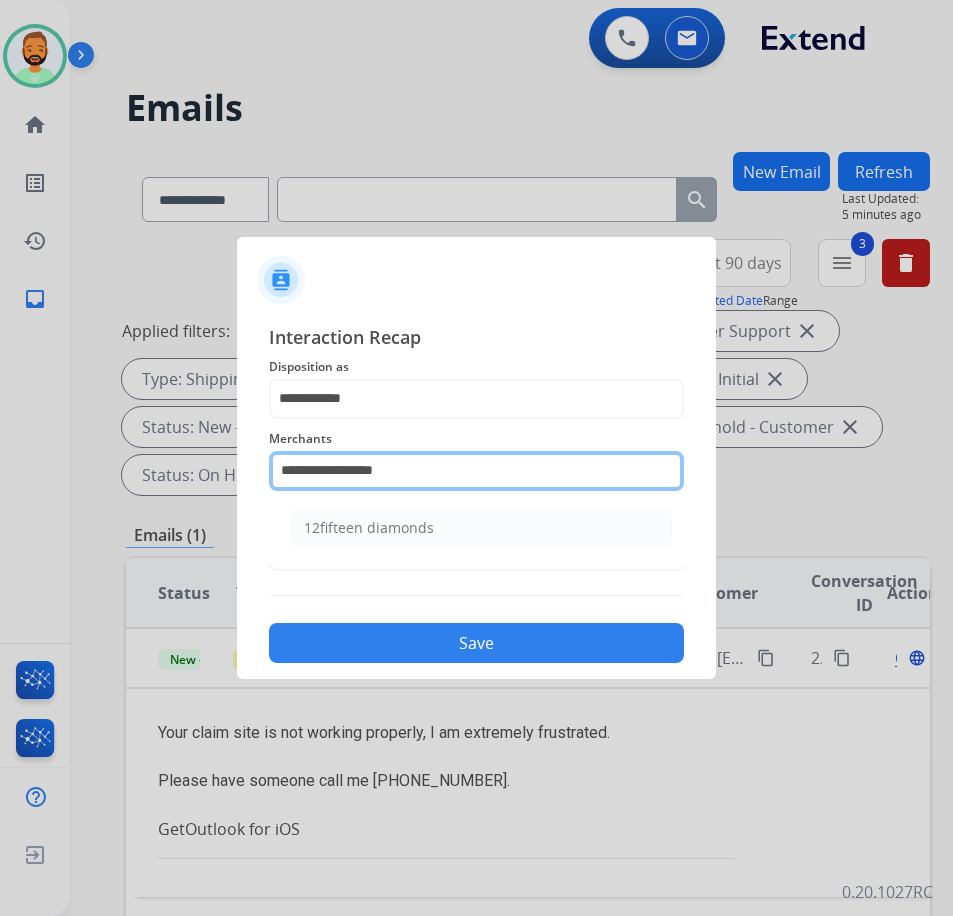 click on "**********" 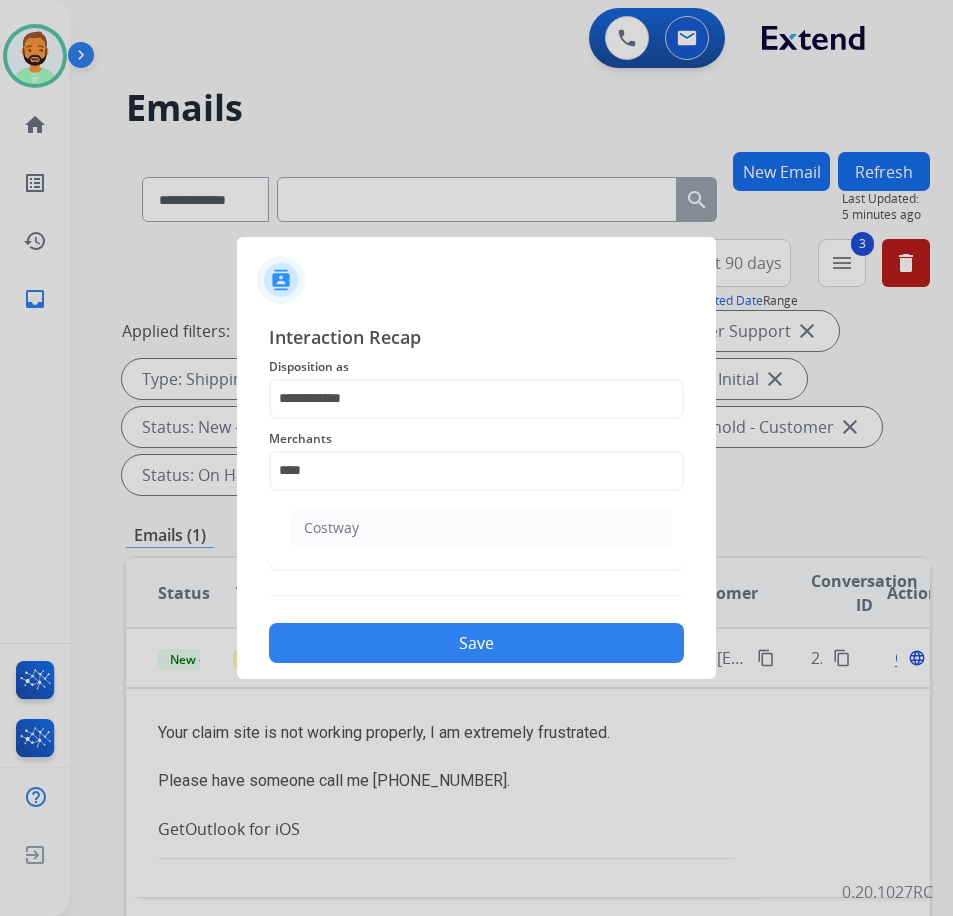 click on "Costway" 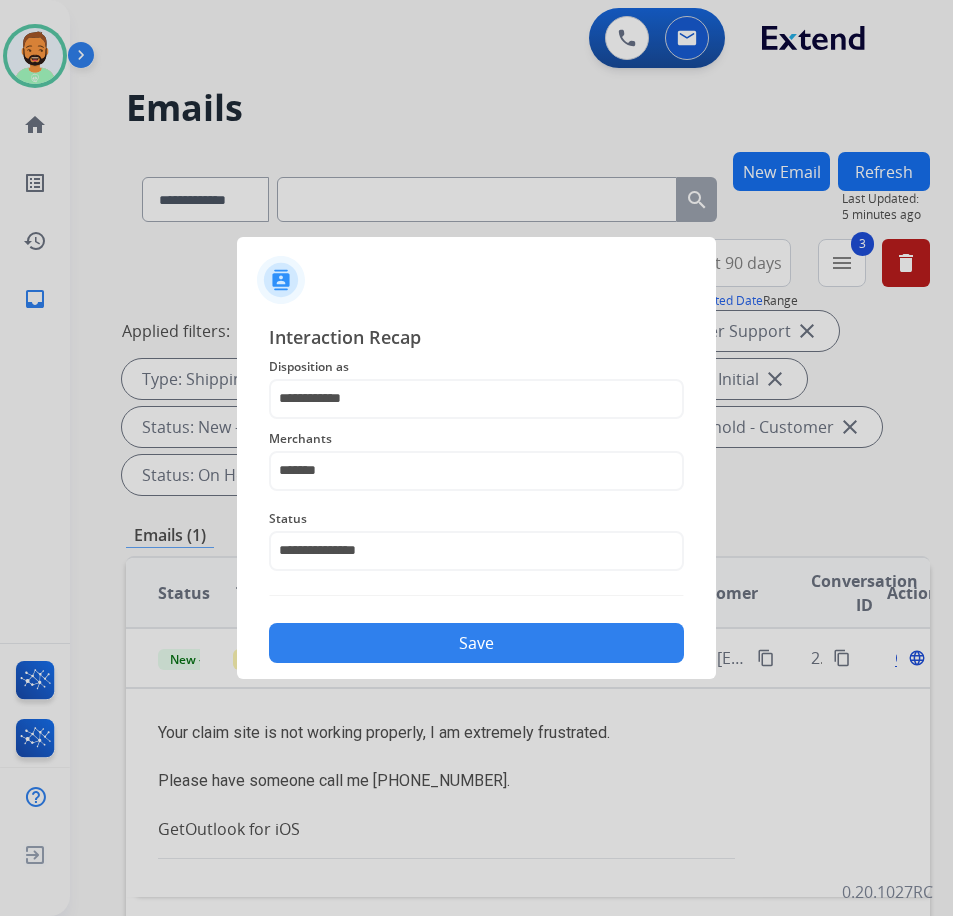 click on "Save" 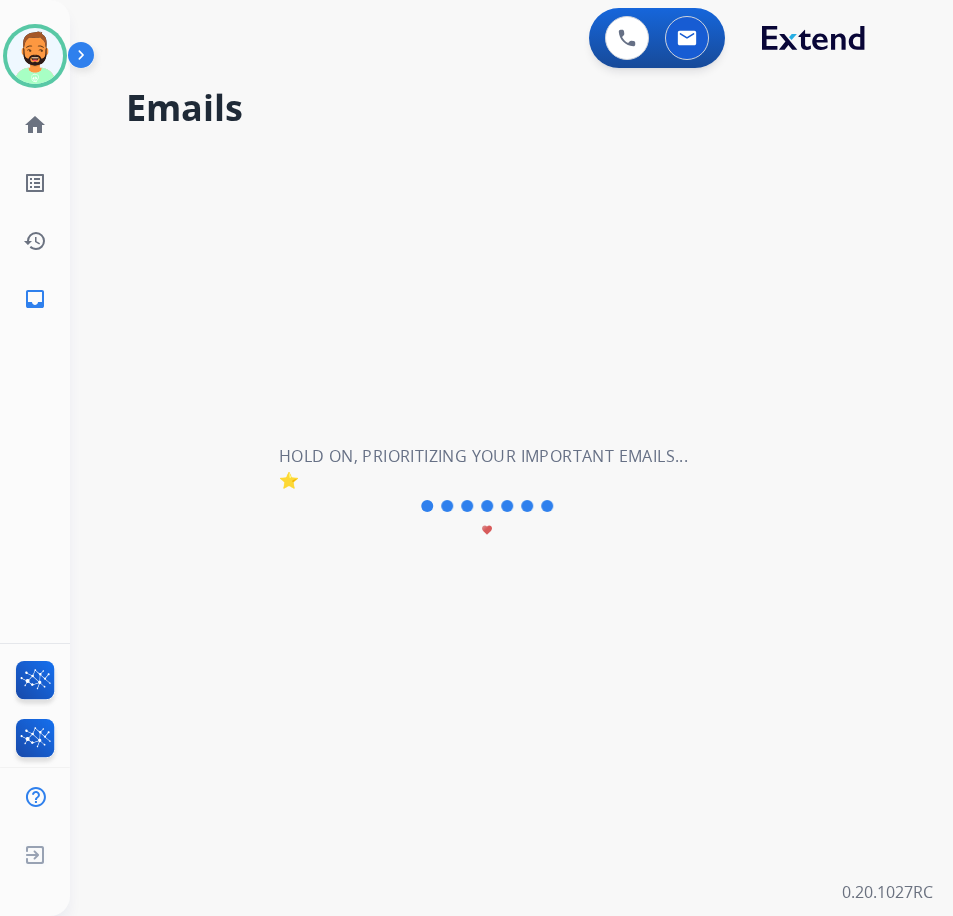 scroll, scrollTop: 0, scrollLeft: 0, axis: both 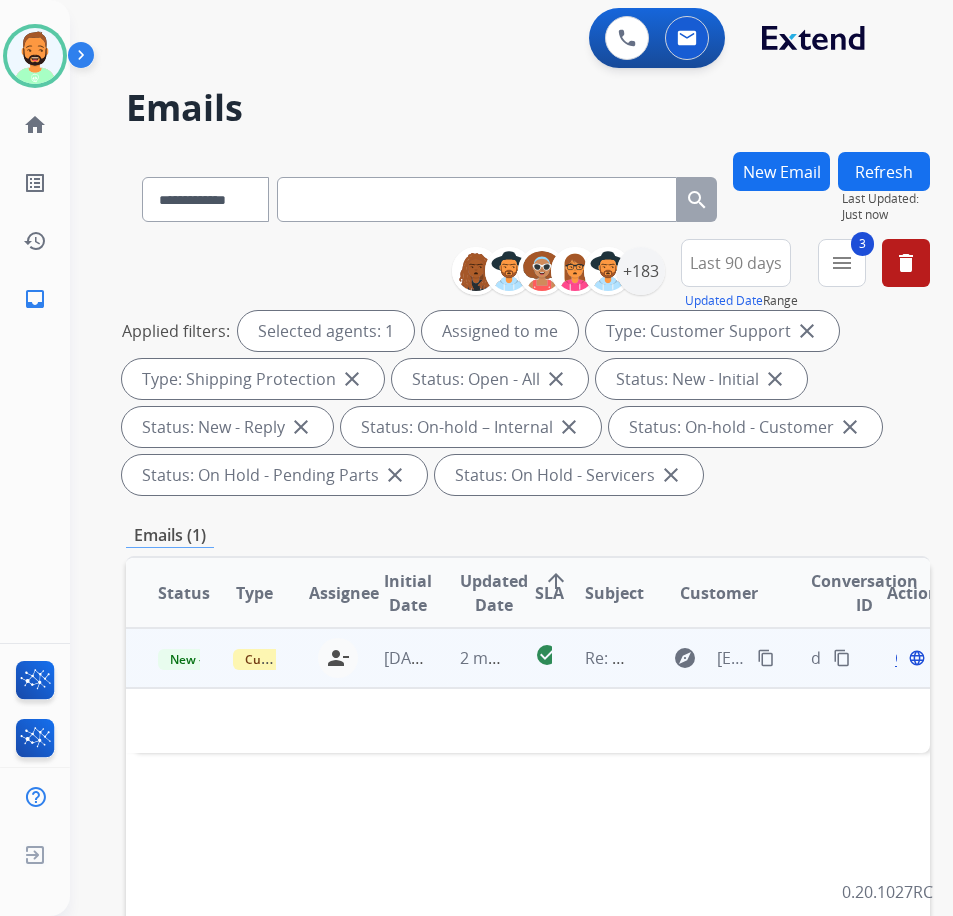 click on "2 minutes ago" at bounding box center [465, 658] 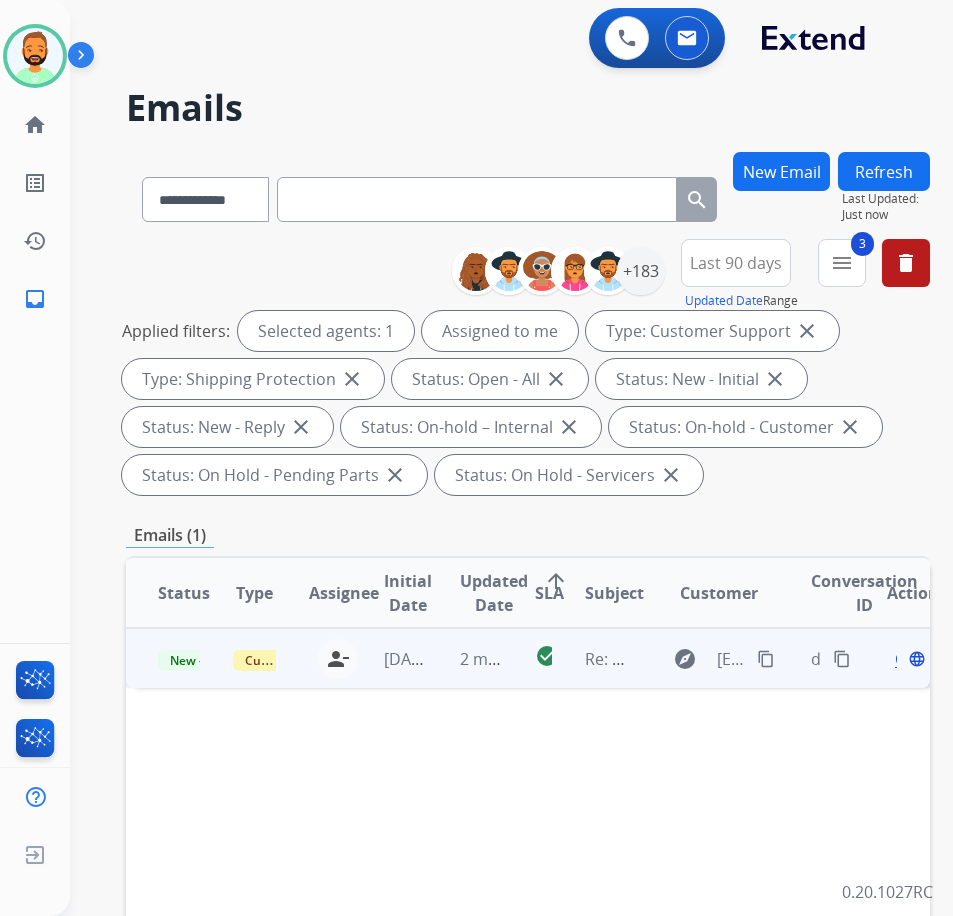 click on "2 minutes ago" at bounding box center [465, 658] 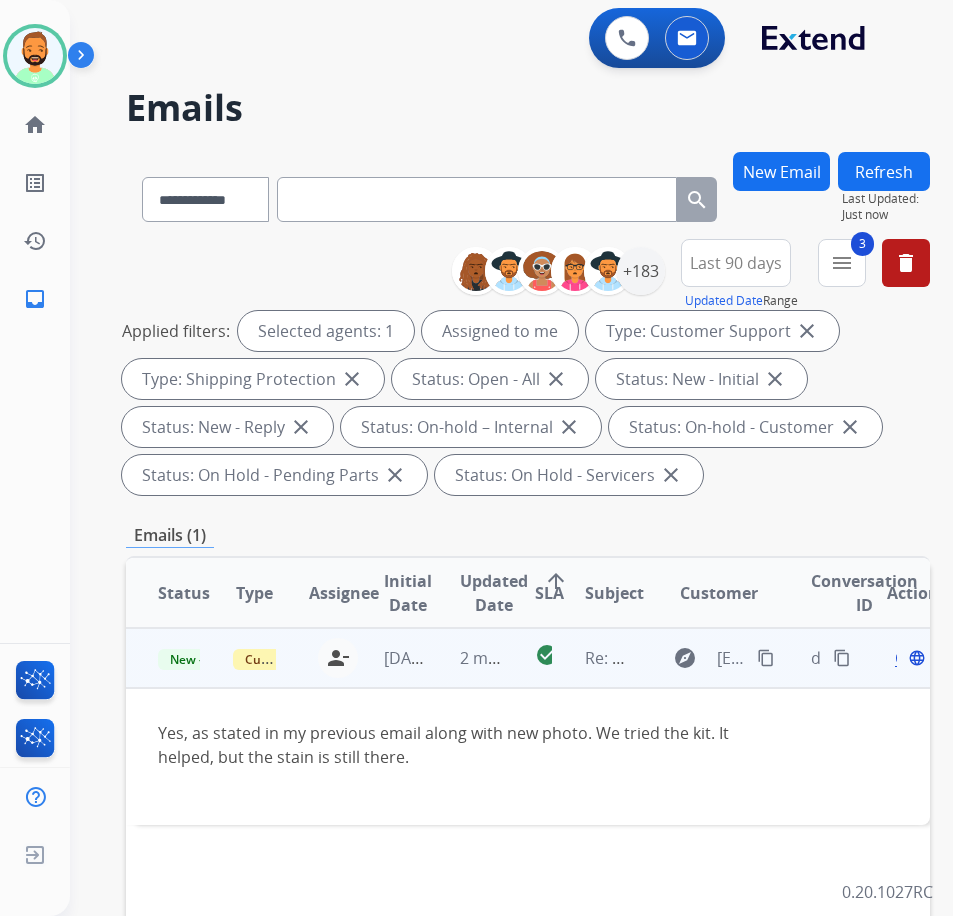 drag, startPoint x: 770, startPoint y: 658, endPoint x: 725, endPoint y: 653, distance: 45.276924 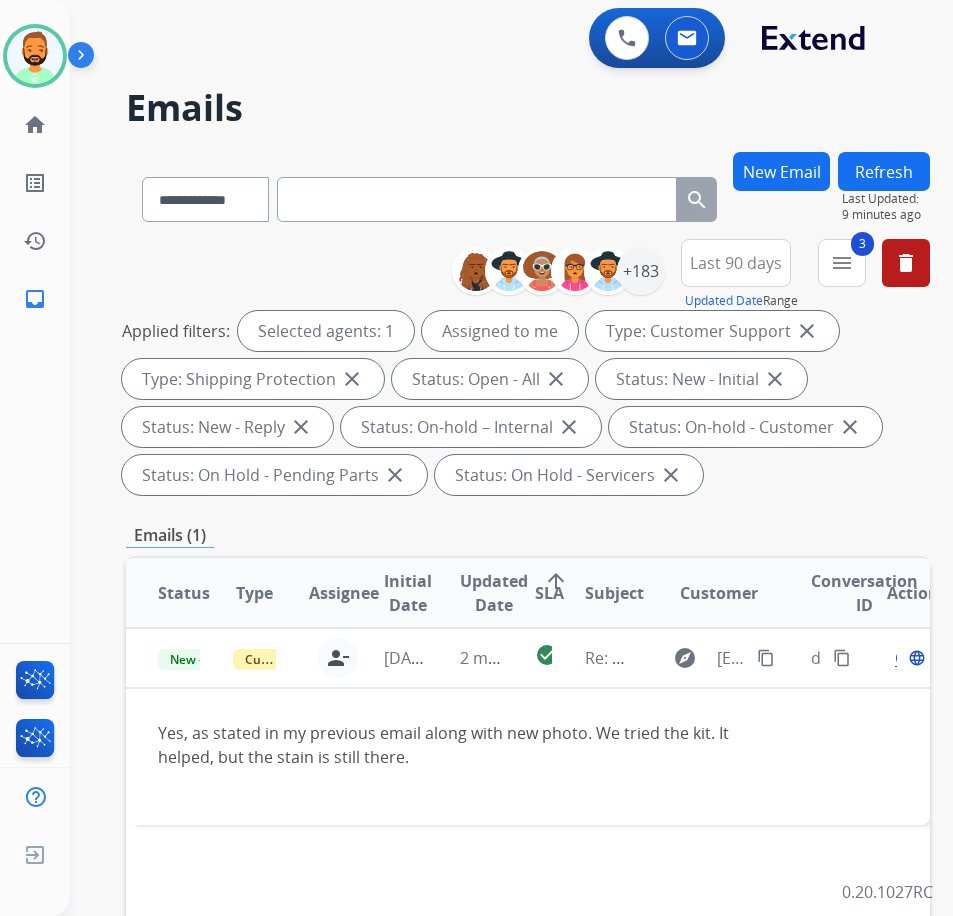 click on "Emails (1)" at bounding box center (528, 535) 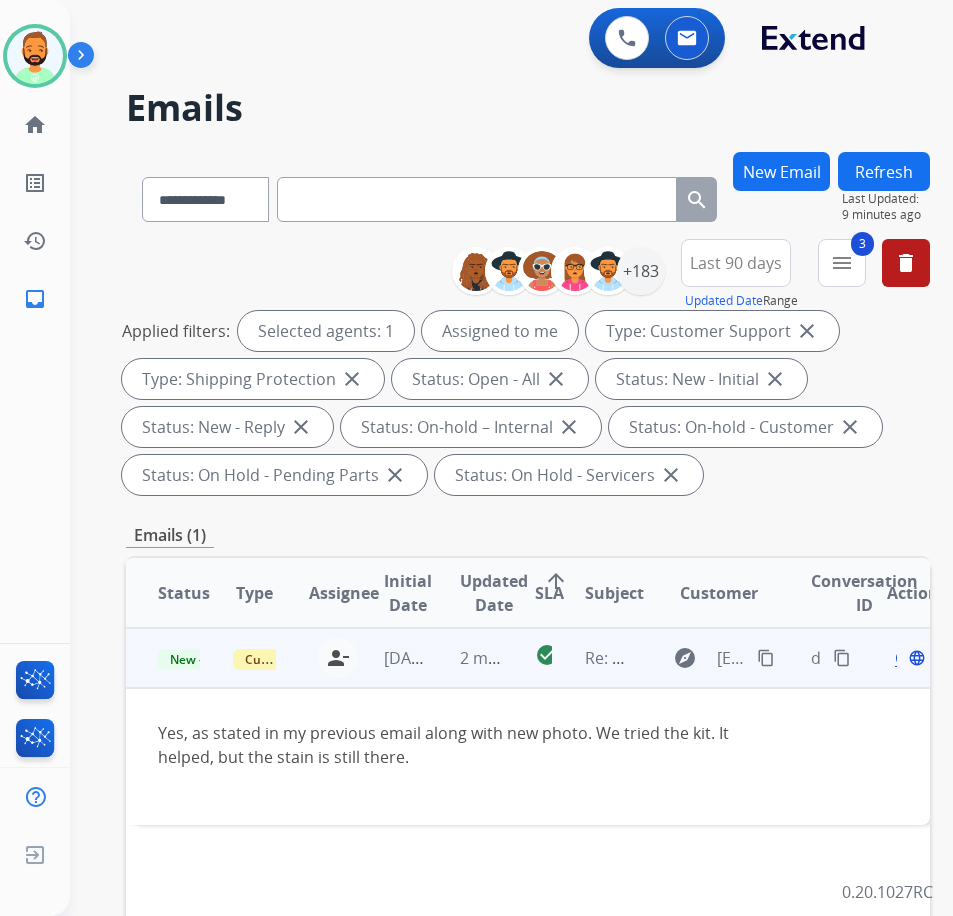 click on "Open" at bounding box center [915, 658] 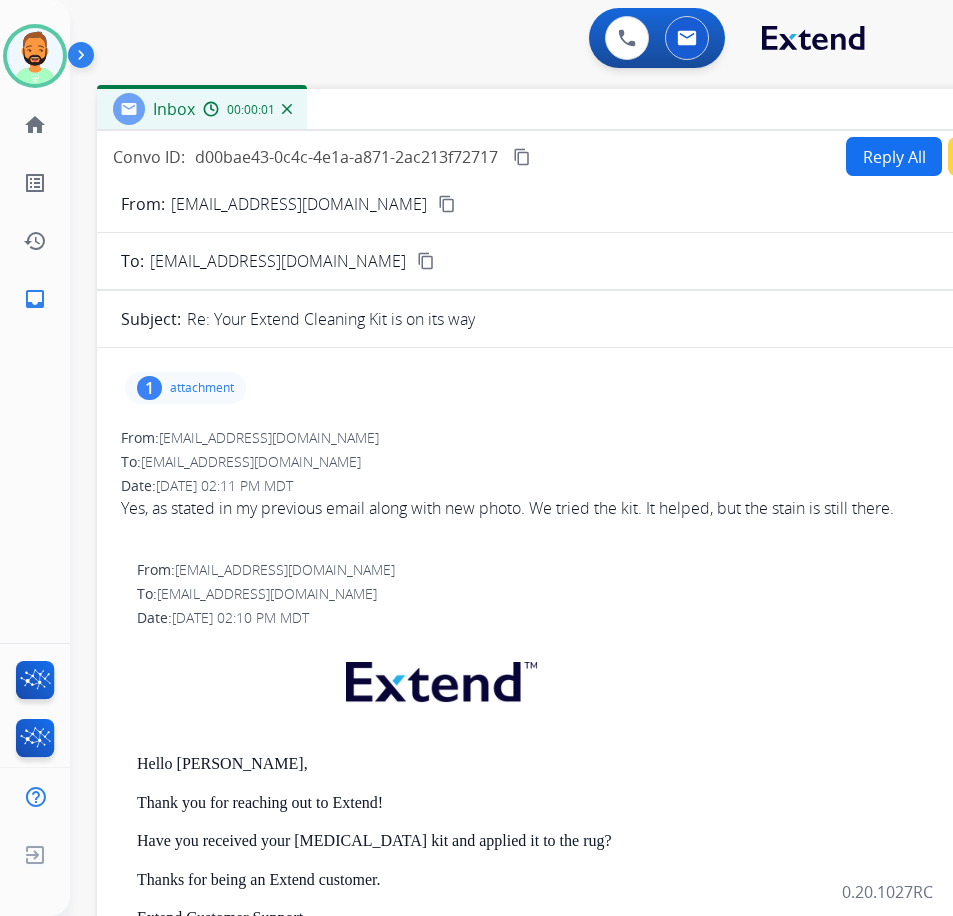drag, startPoint x: 216, startPoint y: 137, endPoint x: 395, endPoint y: 94, distance: 184.09236 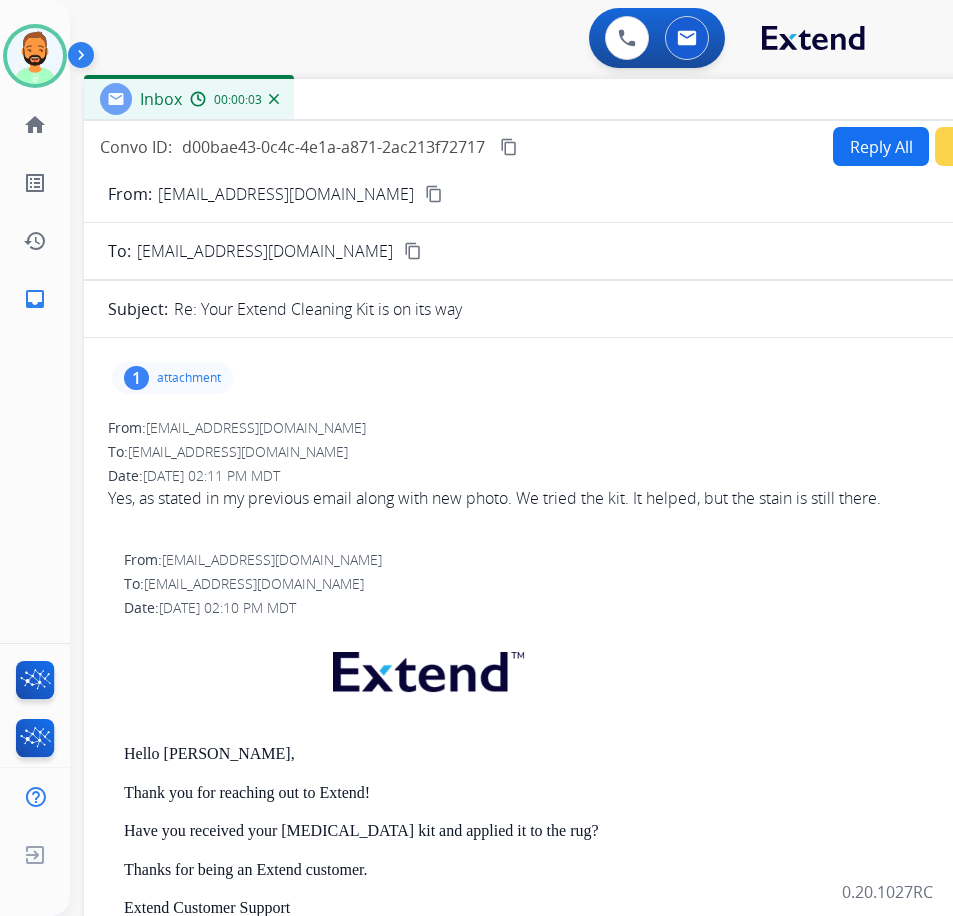 click on "Reply All" at bounding box center (881, 146) 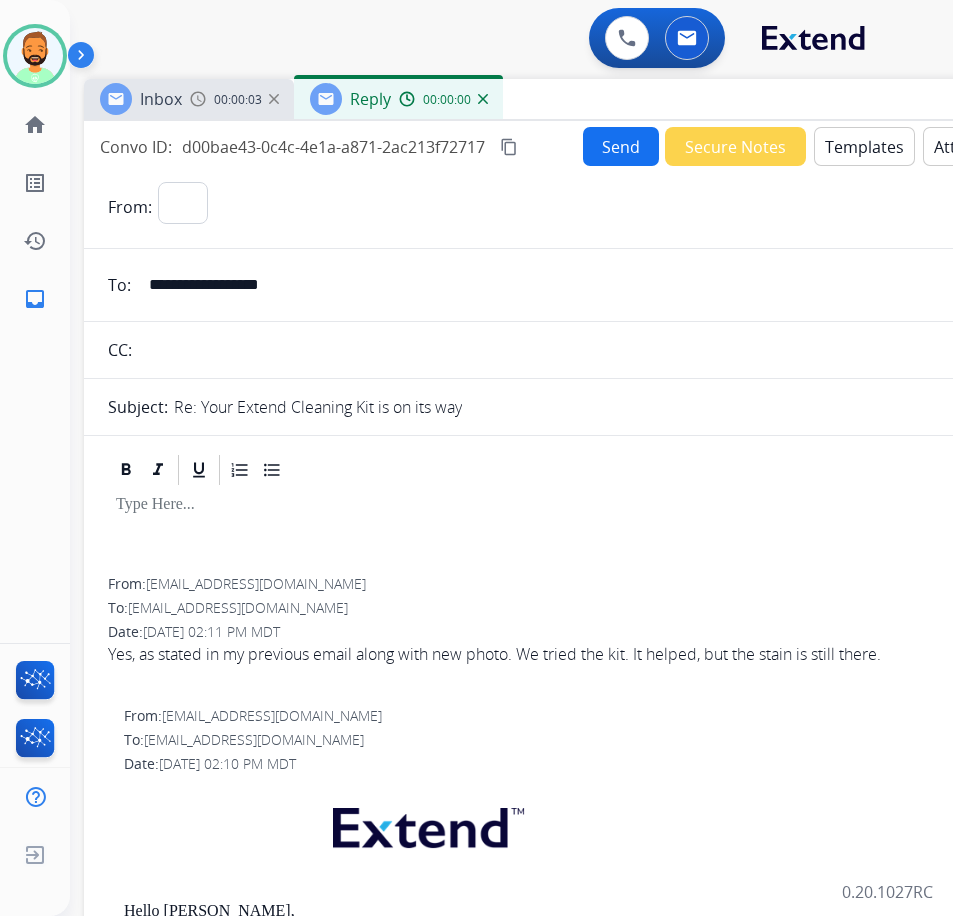 select on "**********" 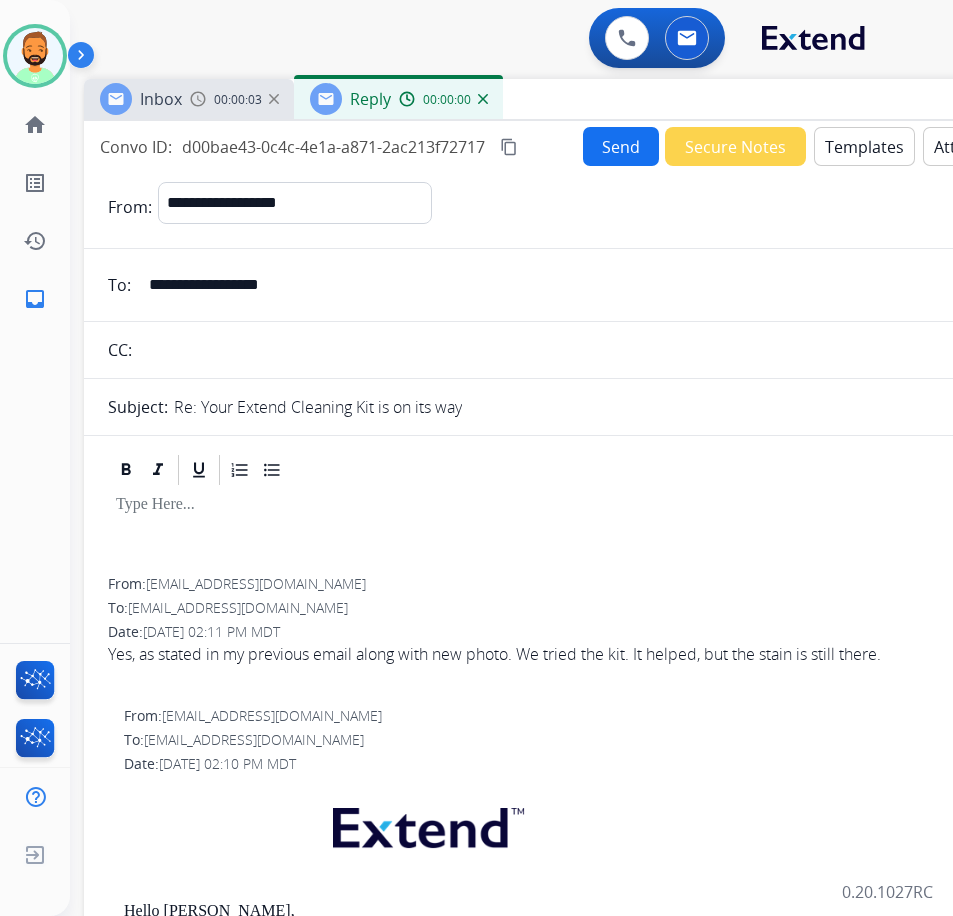 drag, startPoint x: 833, startPoint y: 135, endPoint x: 844, endPoint y: 141, distance: 12.529964 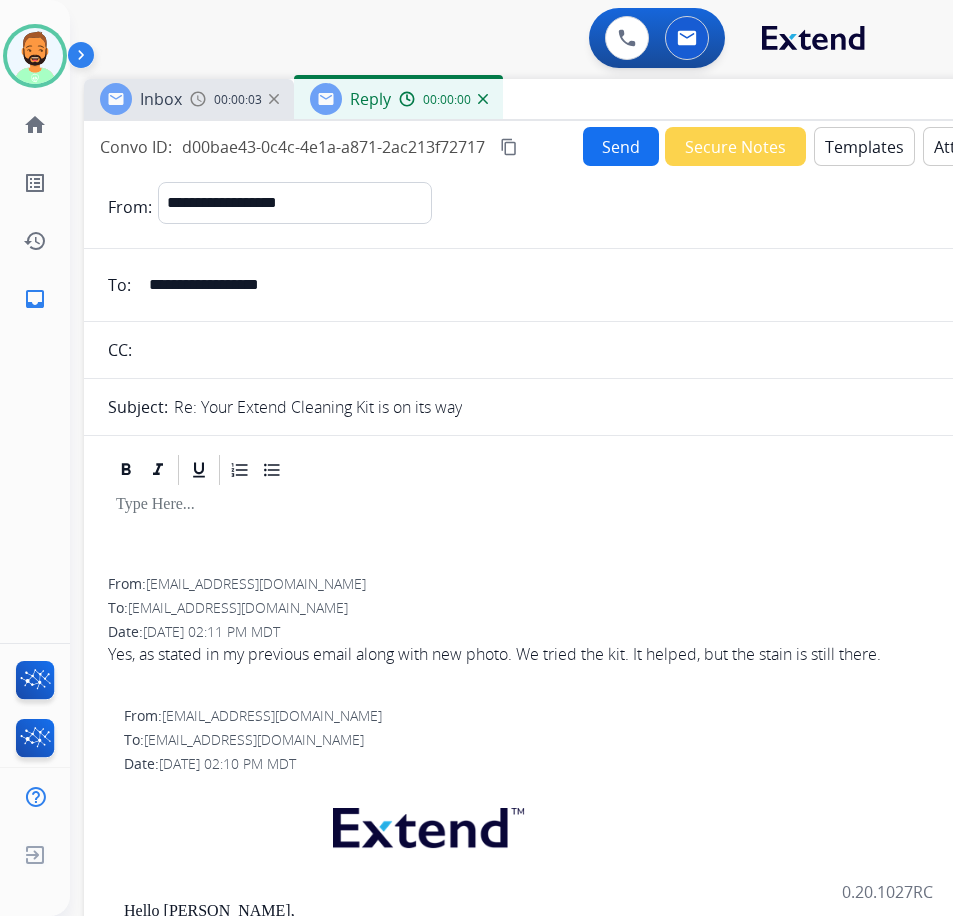 click on "Templates" at bounding box center [864, 146] 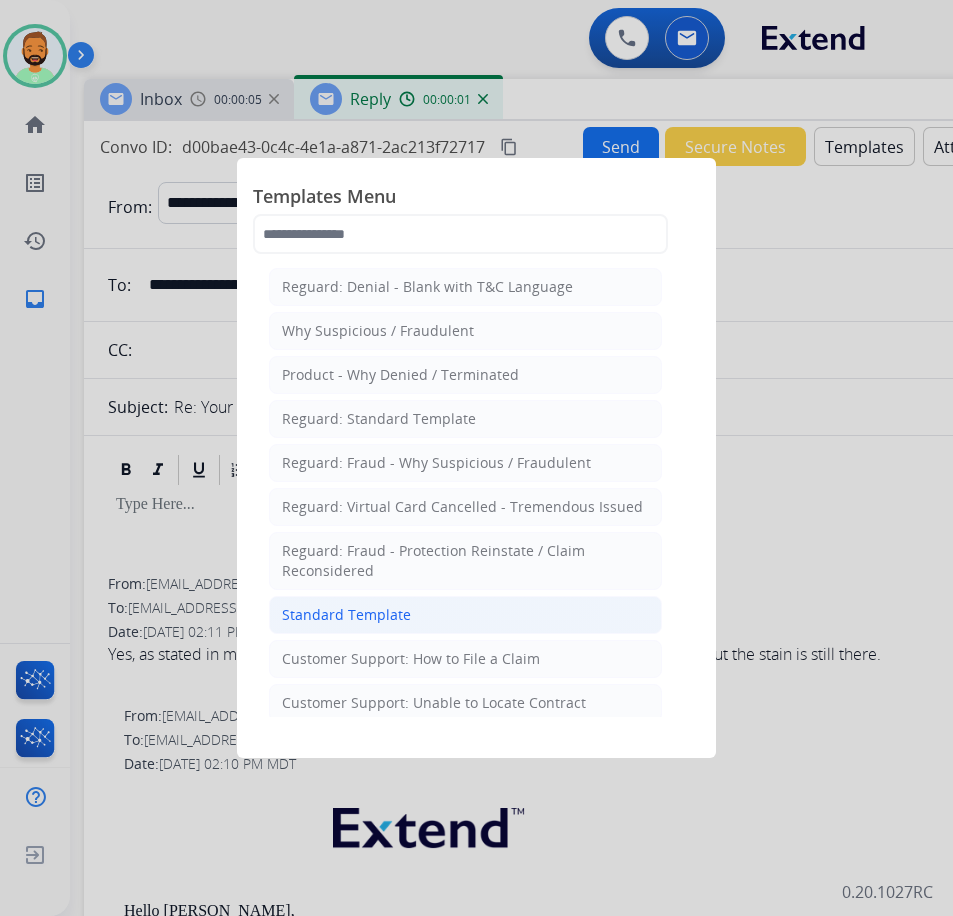 click on "Standard Template" 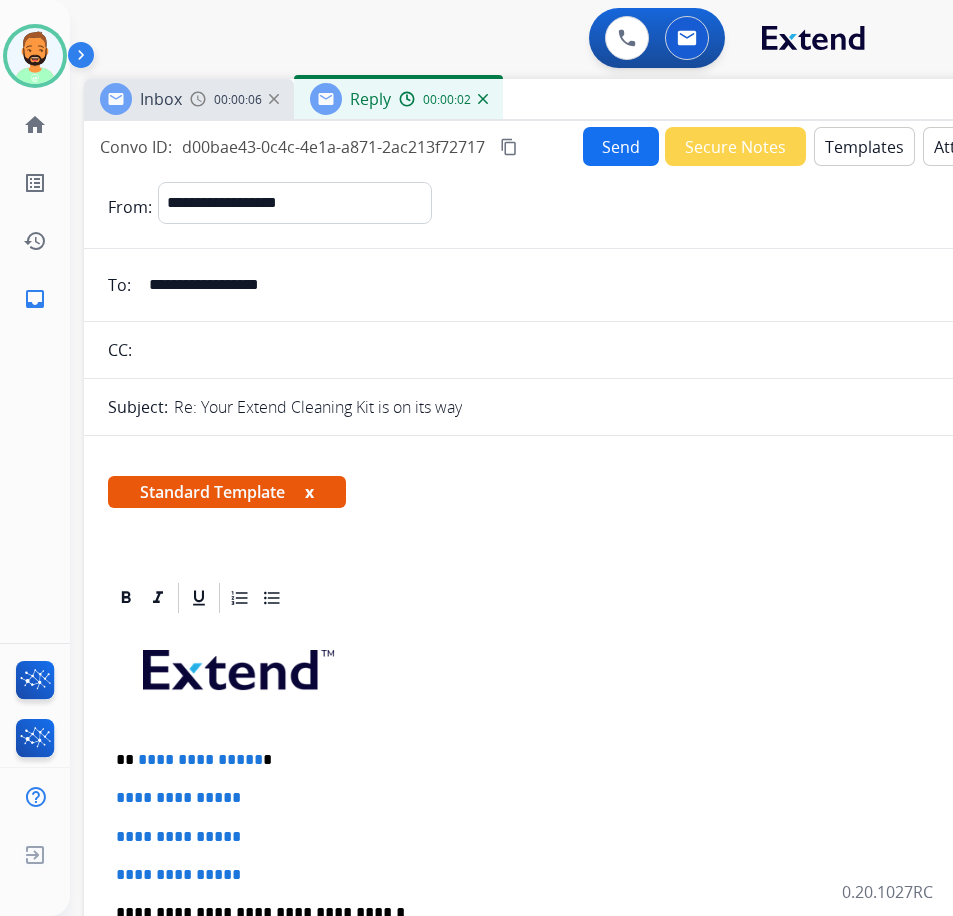 scroll, scrollTop: 100, scrollLeft: 0, axis: vertical 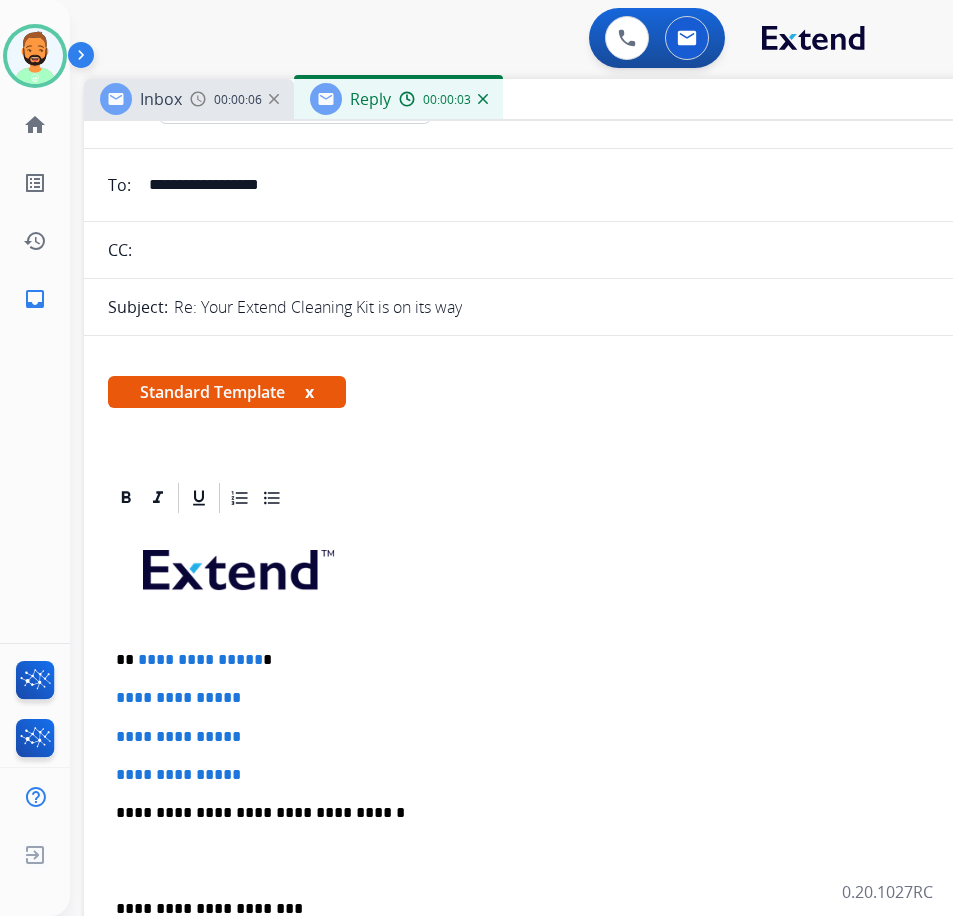 click on "**********" at bounding box center (576, 660) 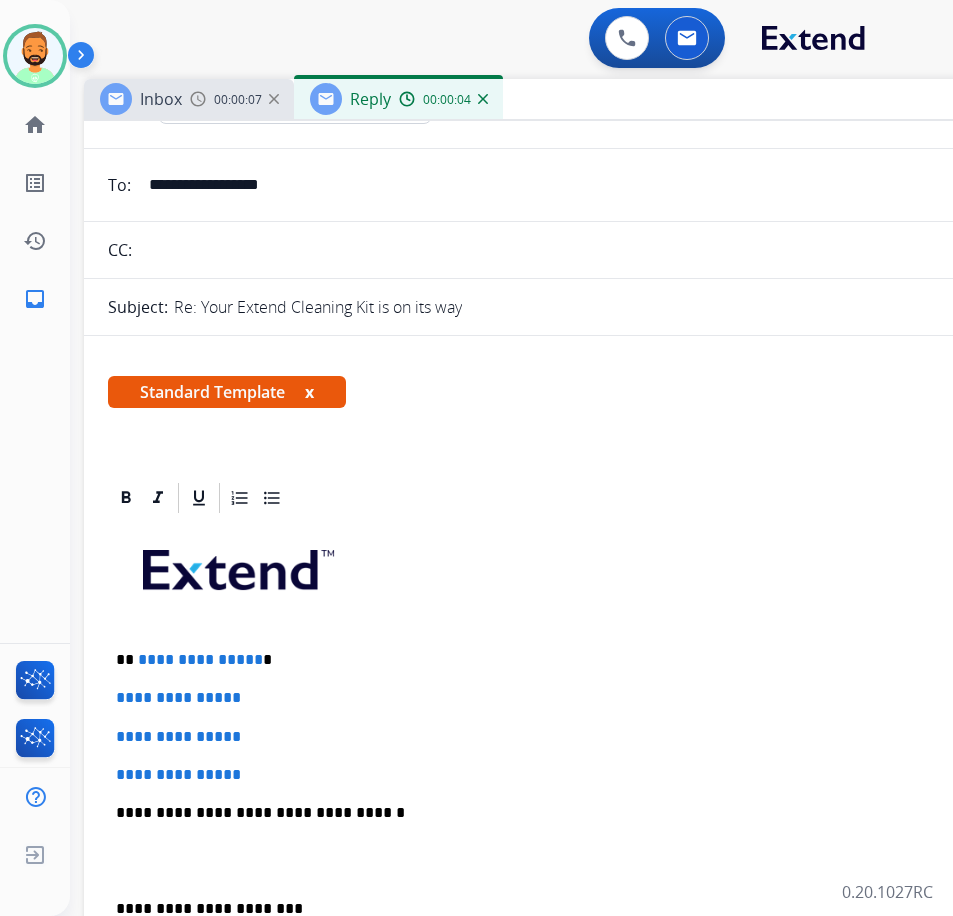 type 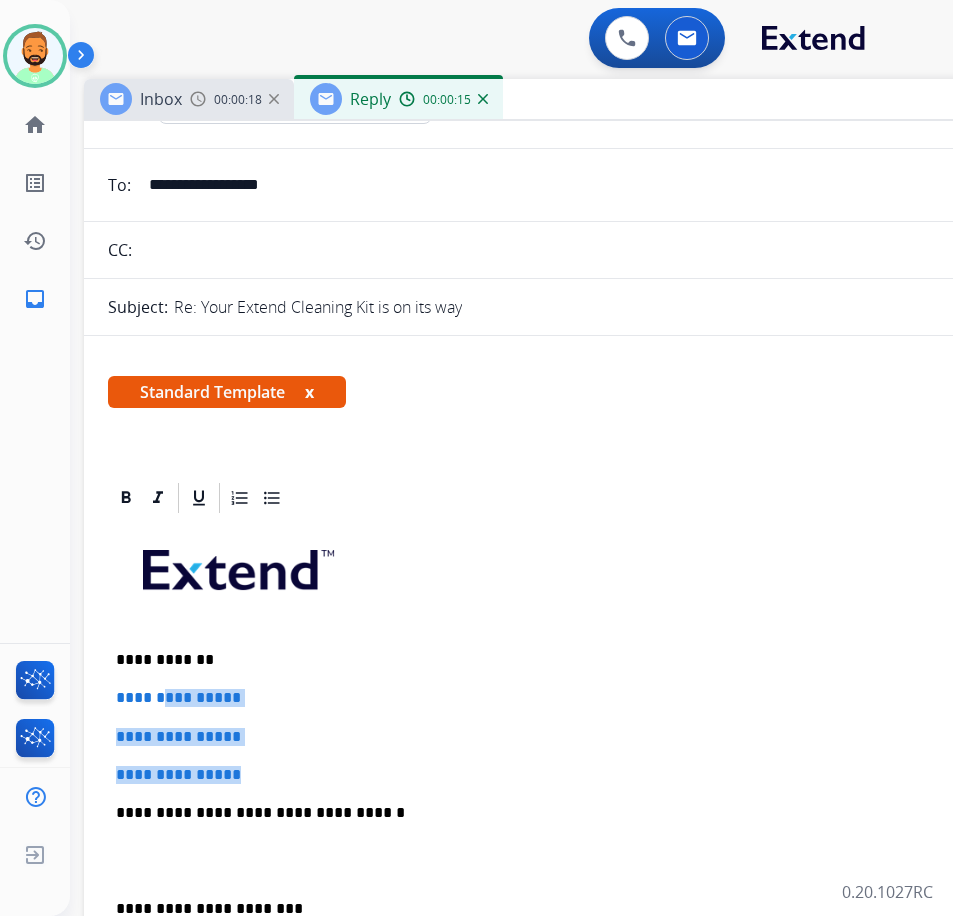 drag, startPoint x: 262, startPoint y: 775, endPoint x: 173, endPoint y: 698, distance: 117.68602 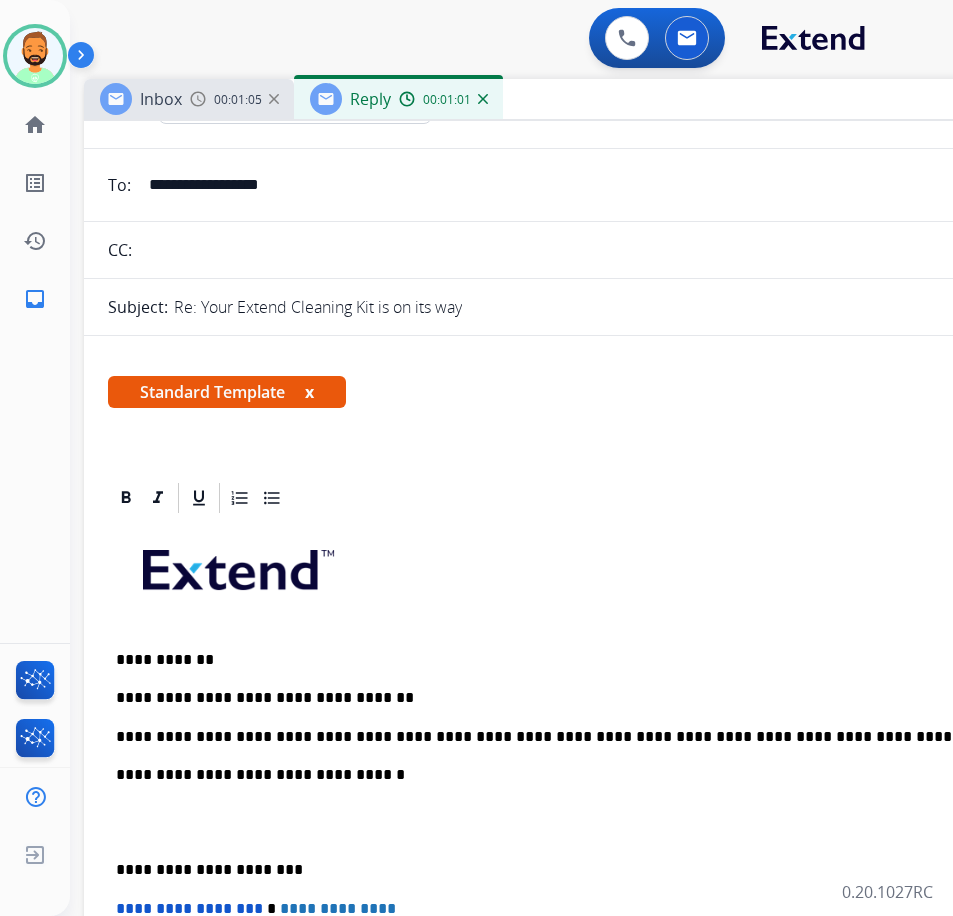 drag, startPoint x: 115, startPoint y: 844, endPoint x: 127, endPoint y: 853, distance: 15 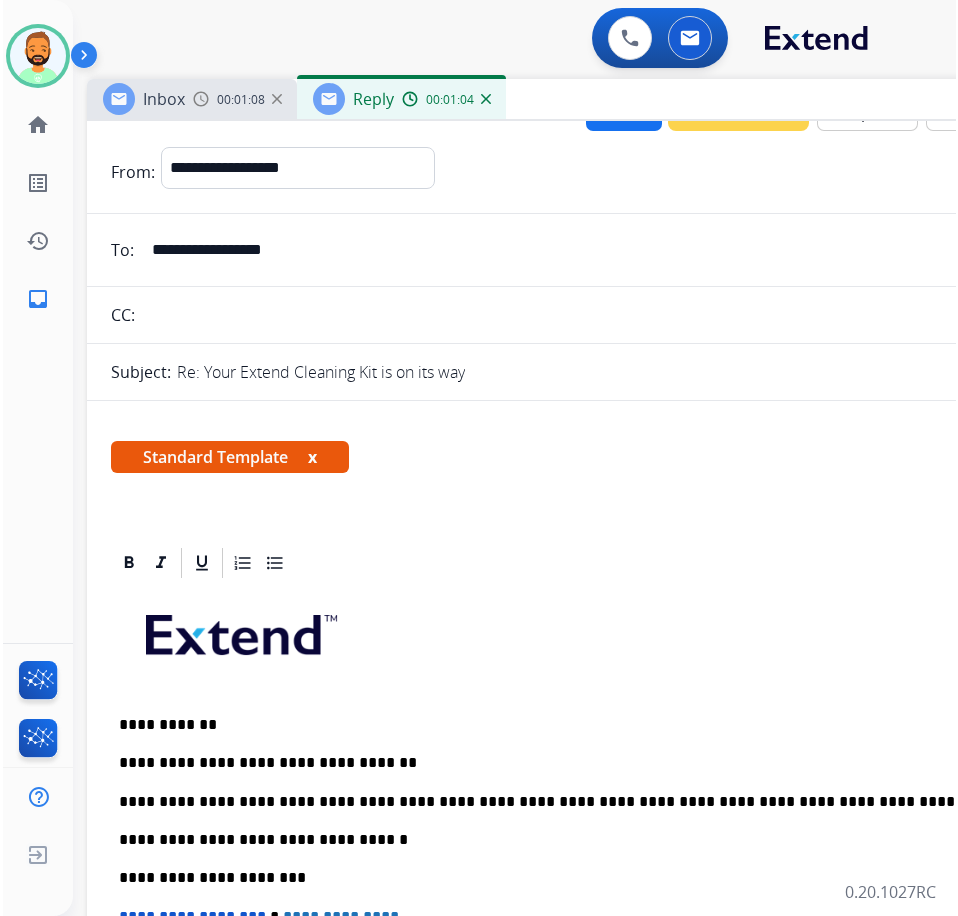 scroll, scrollTop: 0, scrollLeft: 0, axis: both 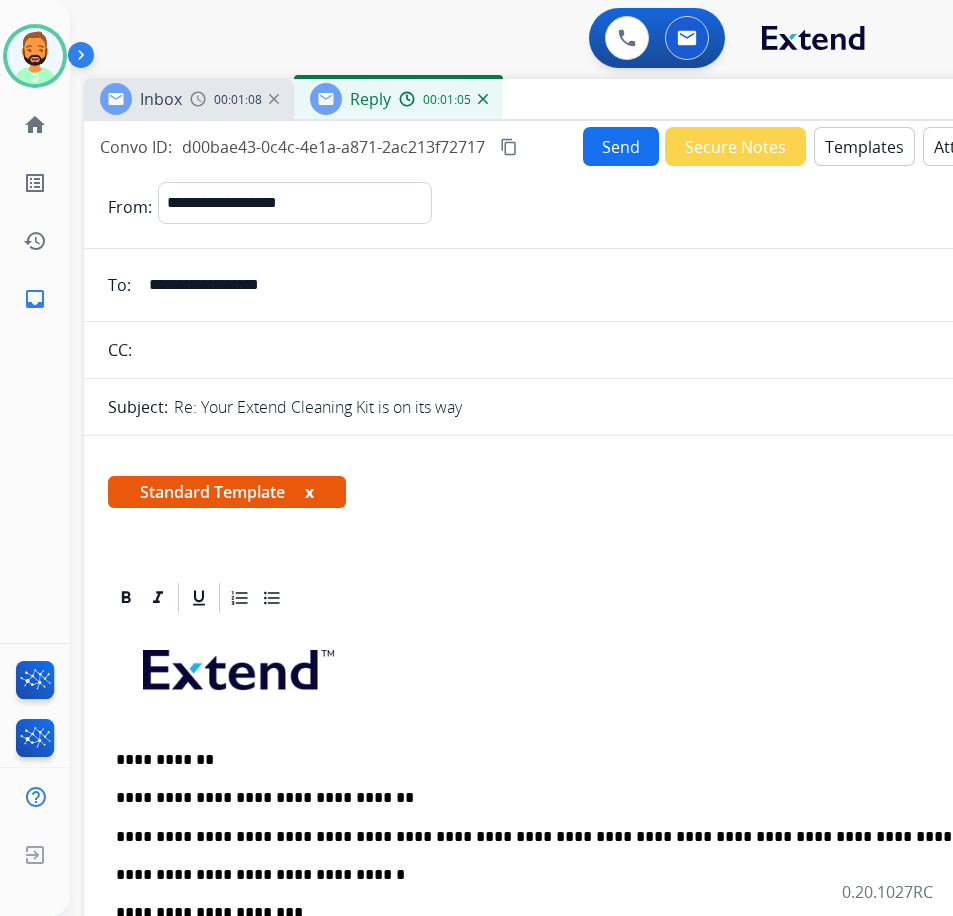 click on "Send" at bounding box center [621, 146] 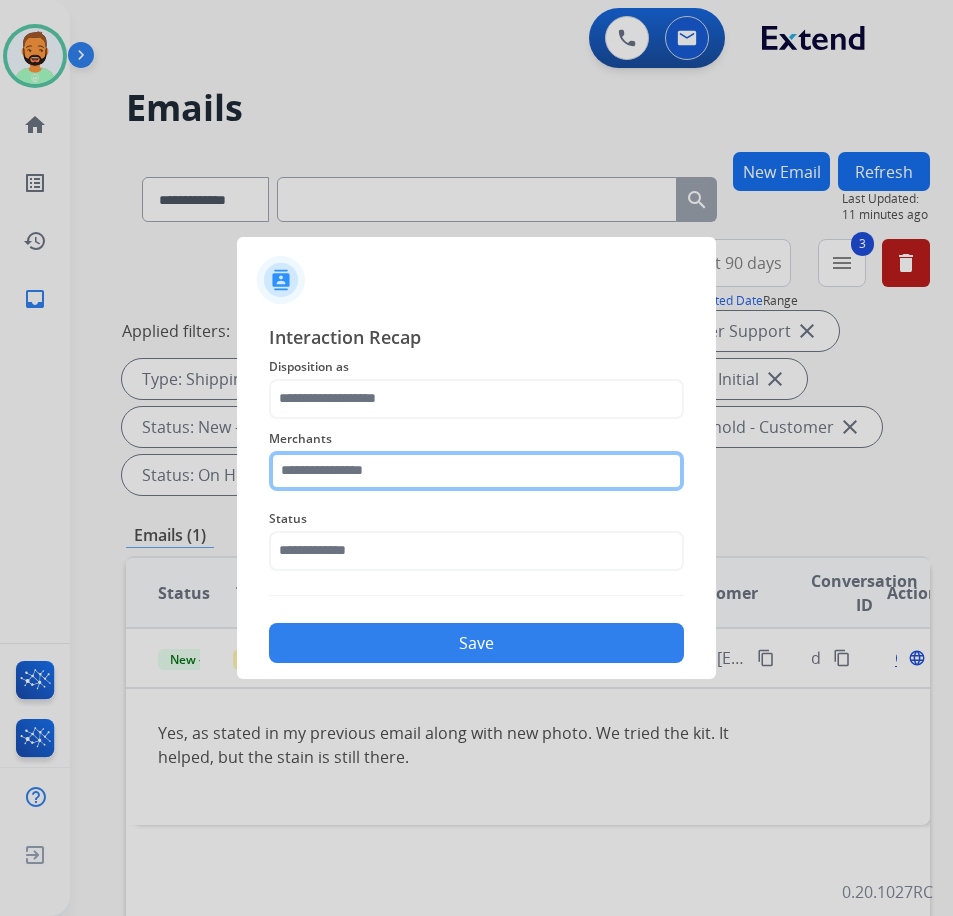 click 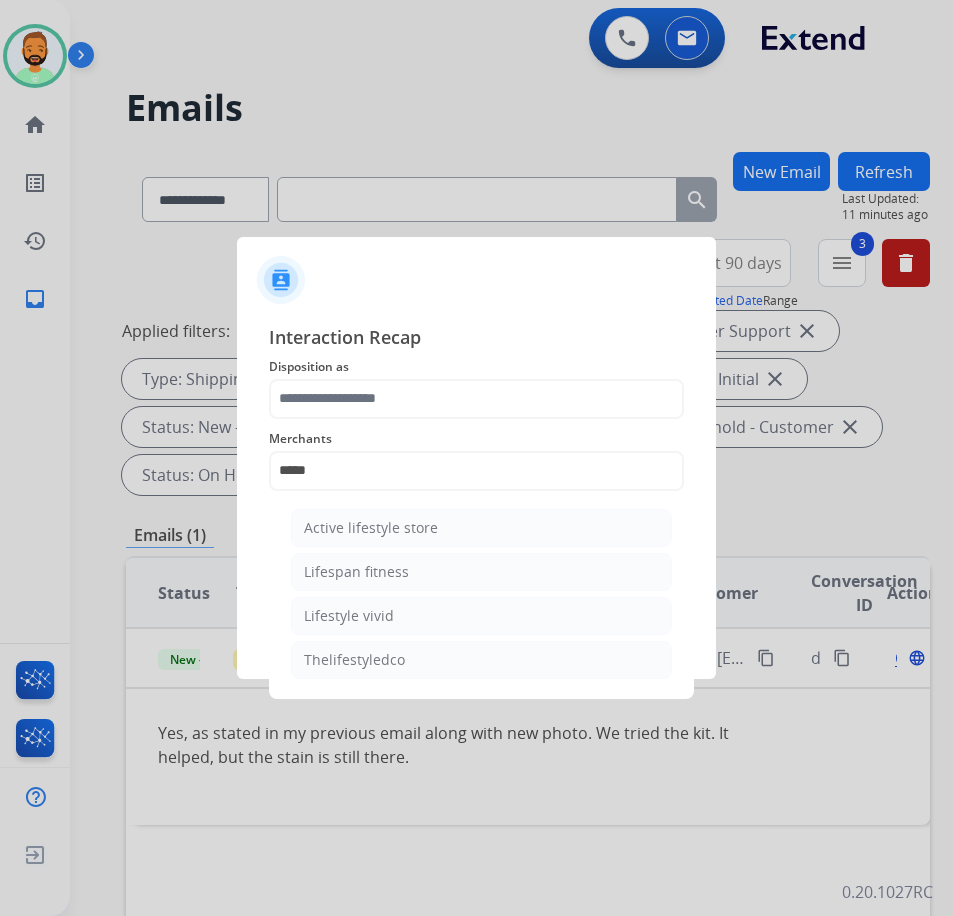 click on "Thelifestyledco" 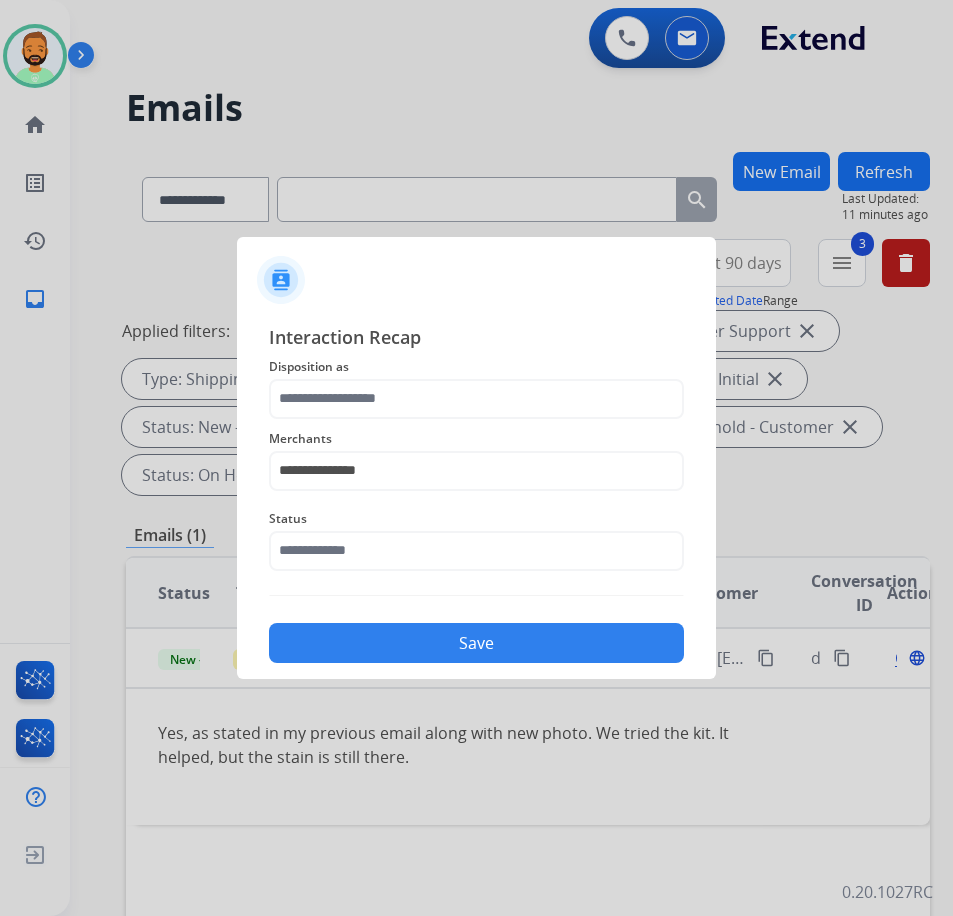 click on "Status" 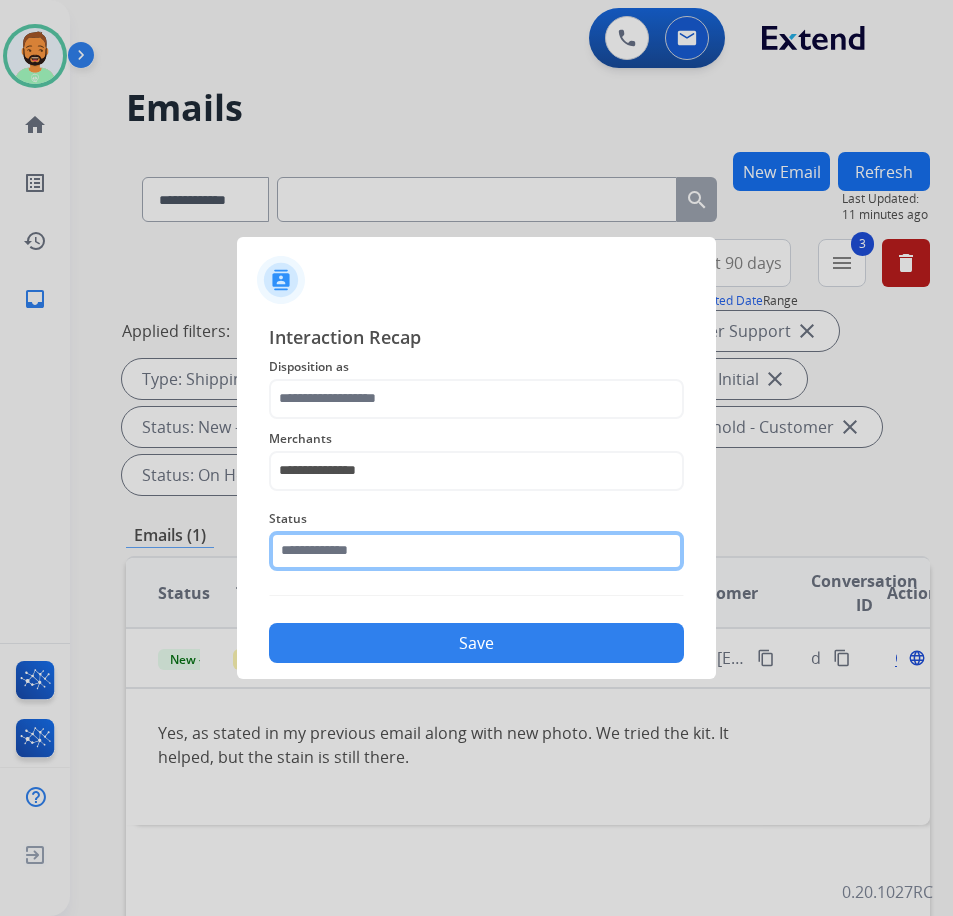 click 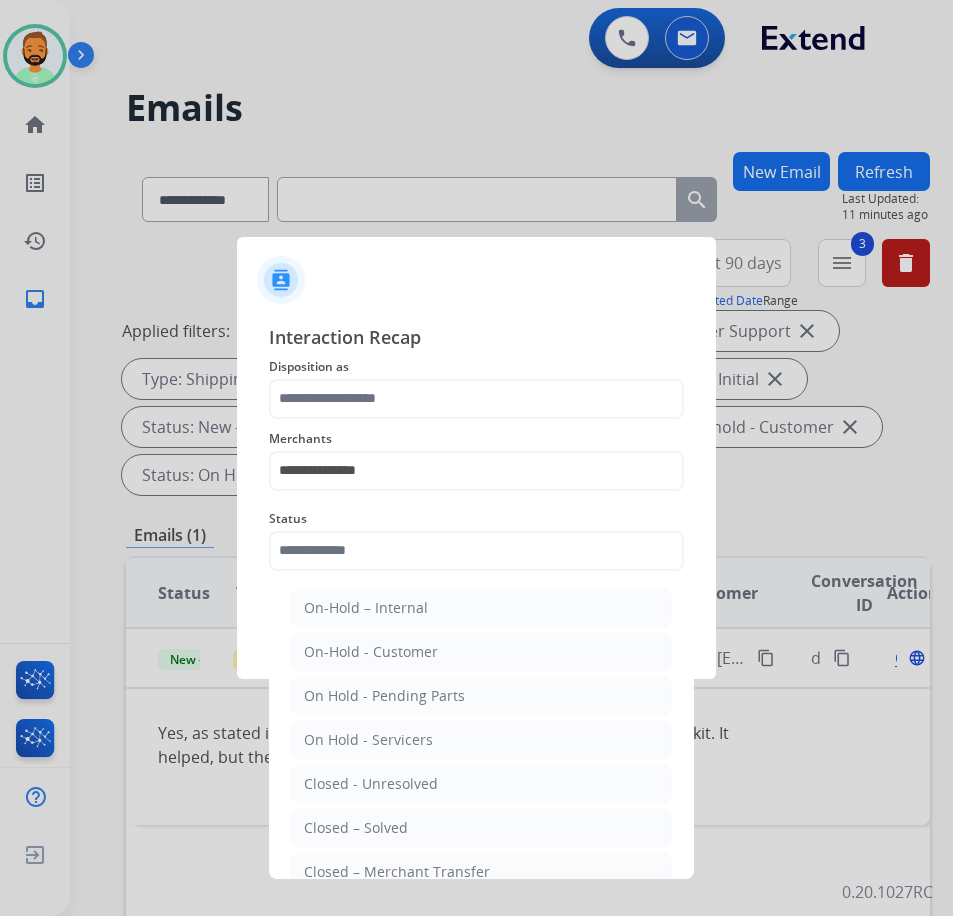 click on "On-Hold – Internal   On-Hold - Customer   On Hold - Pending Parts   On Hold - Servicers   Closed - Unresolved   Closed – Solved   Closed – Merchant Transfer   New - Initial   New - Reply" 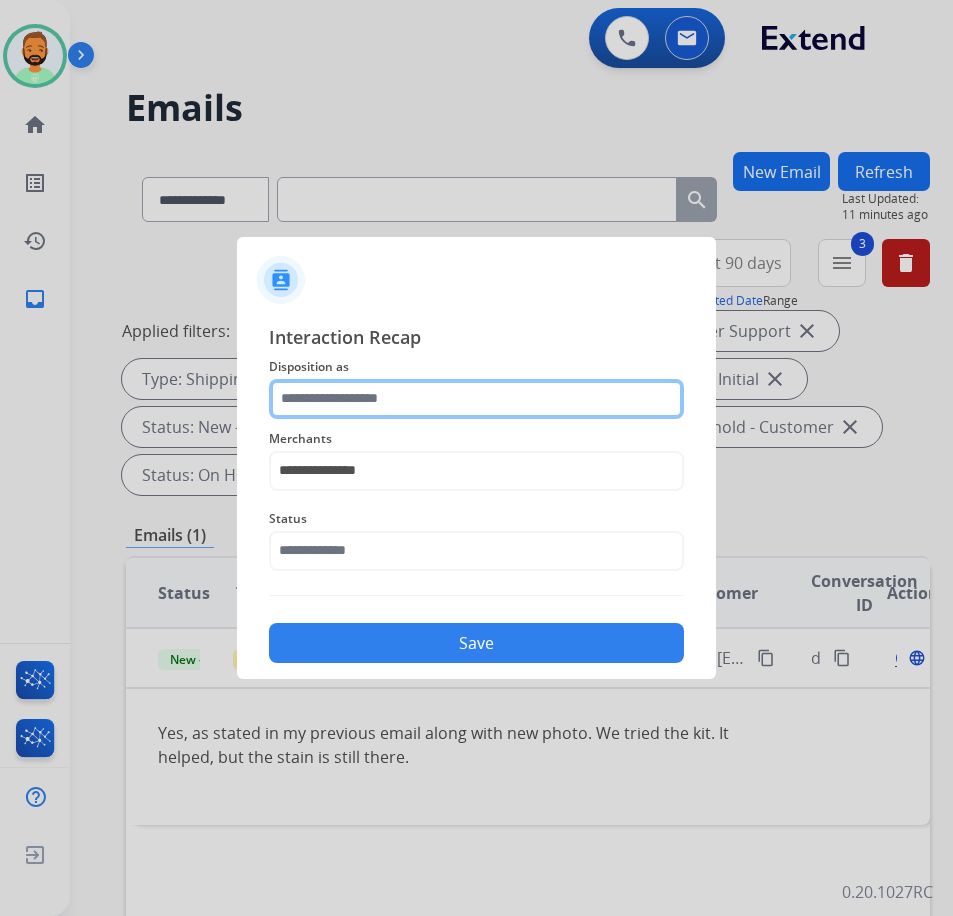 click 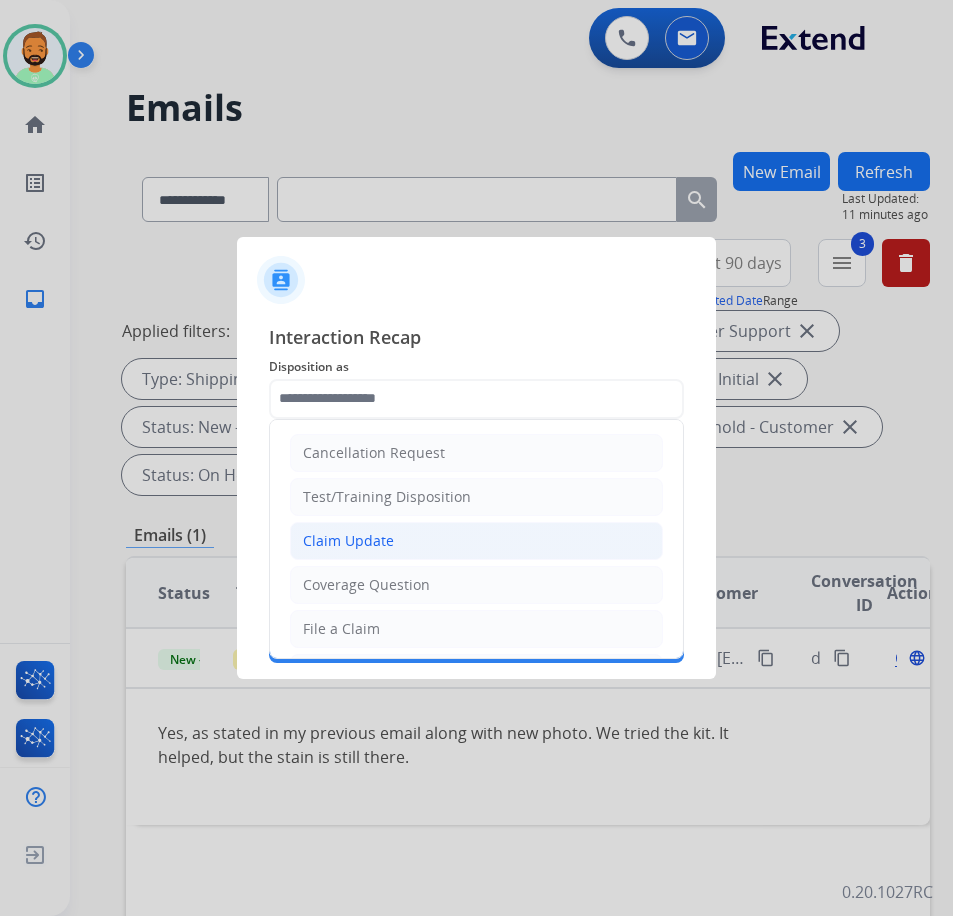 click on "Claim Update" 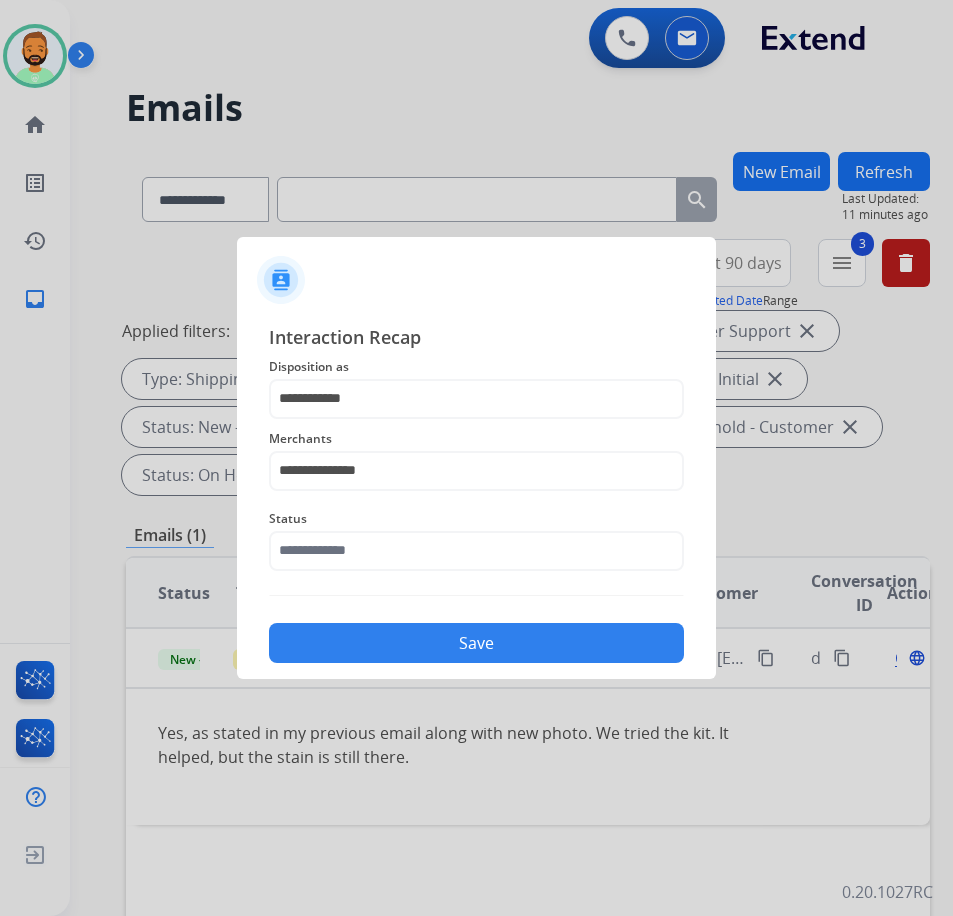 click on "Save" 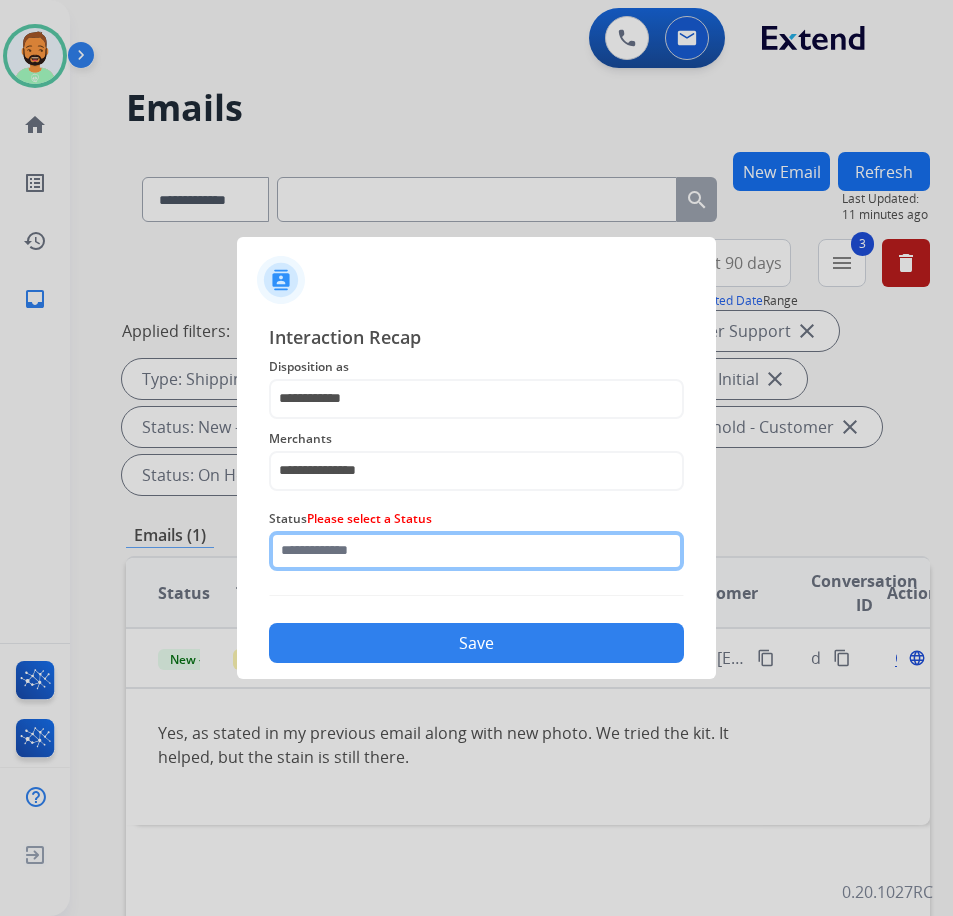 click 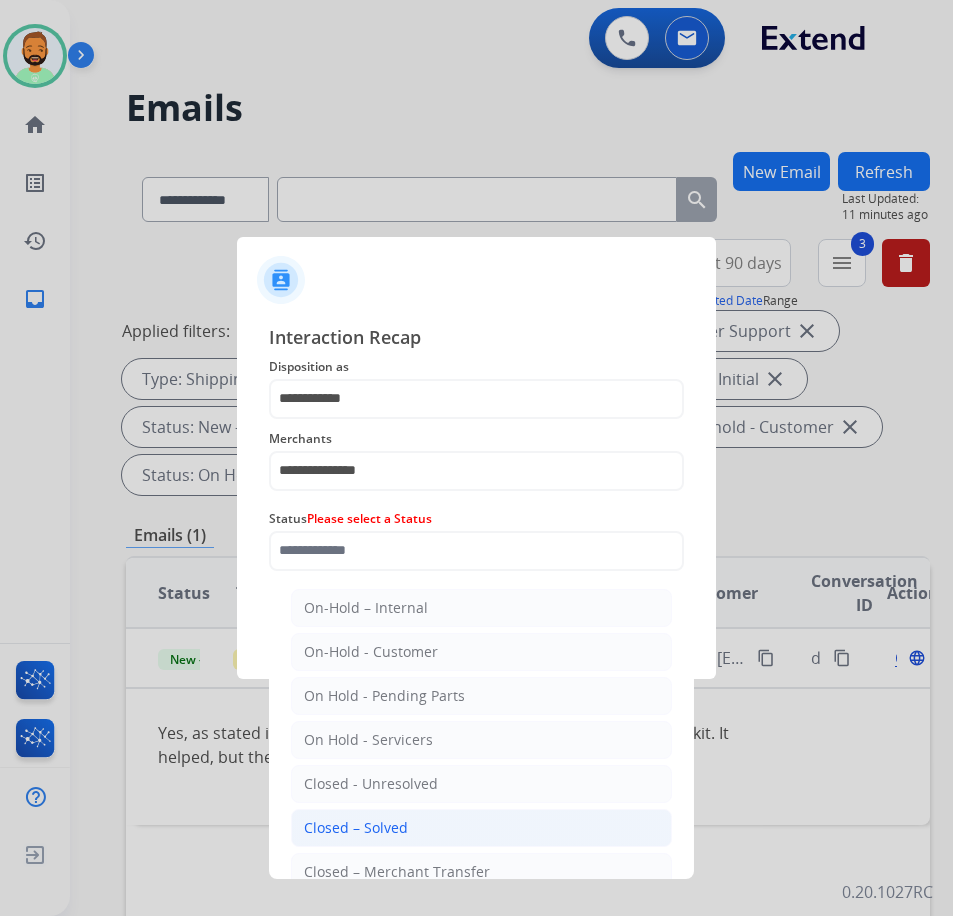 click on "Closed – Solved" 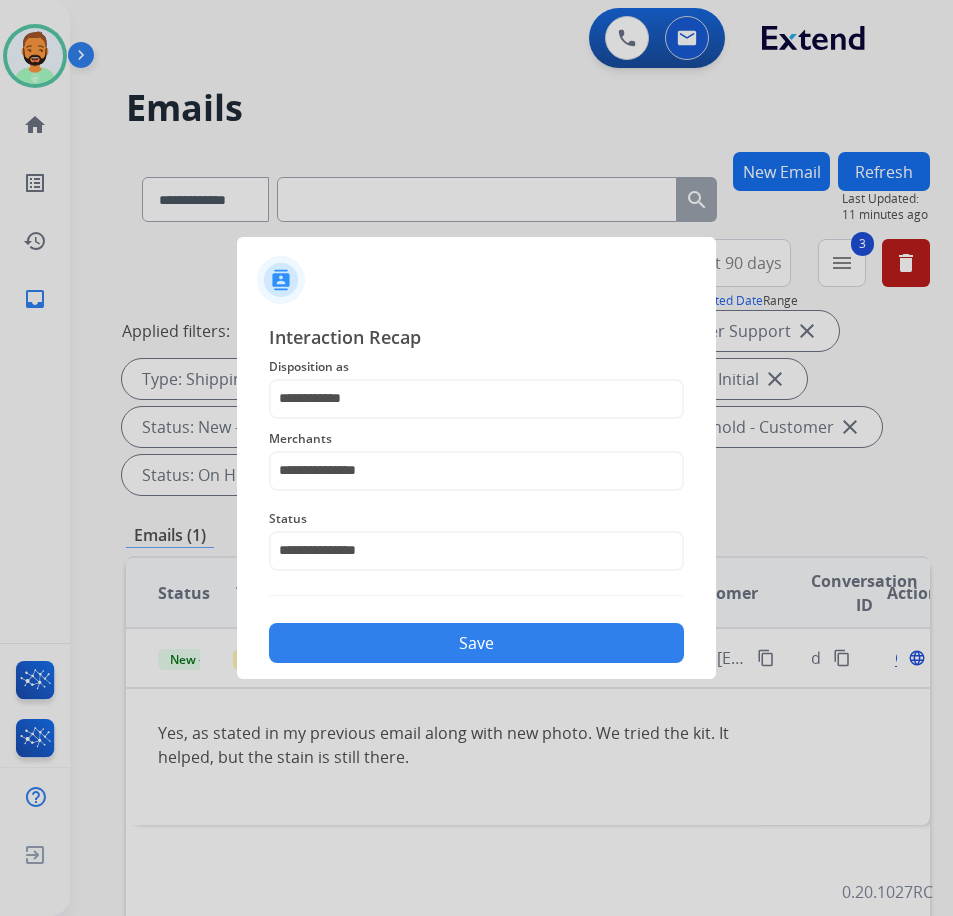 click on "Save" 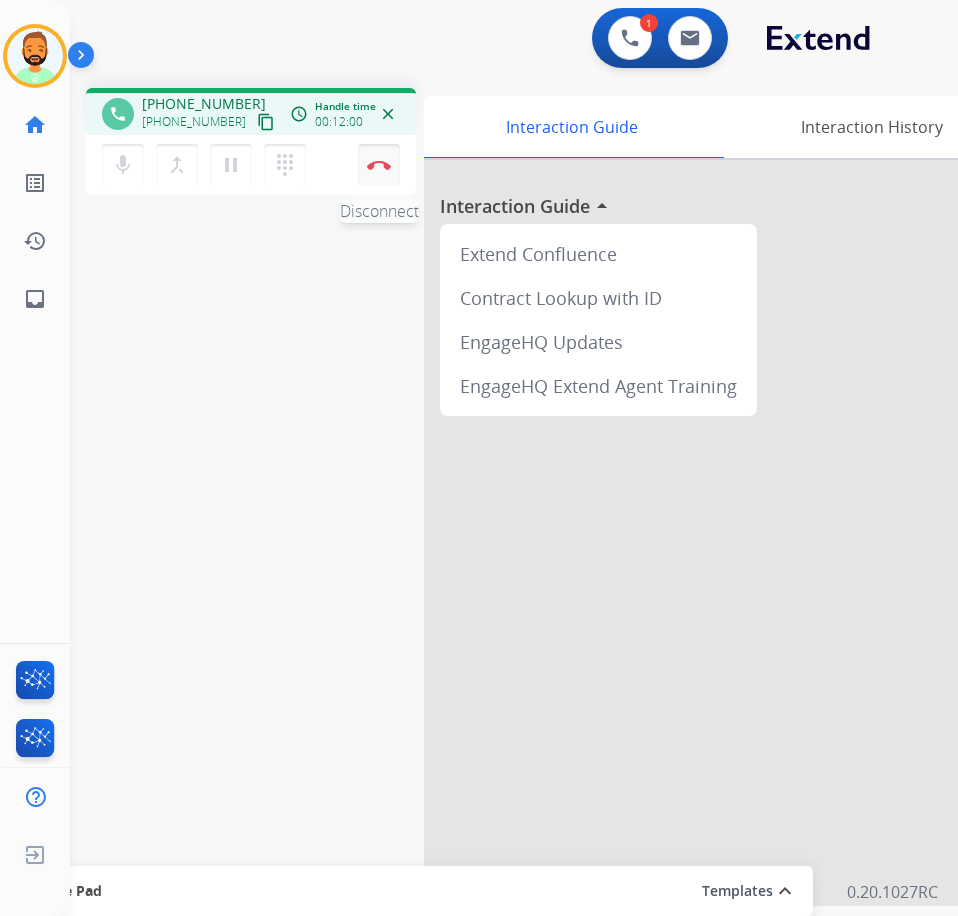 click on "Disconnect" at bounding box center [379, 165] 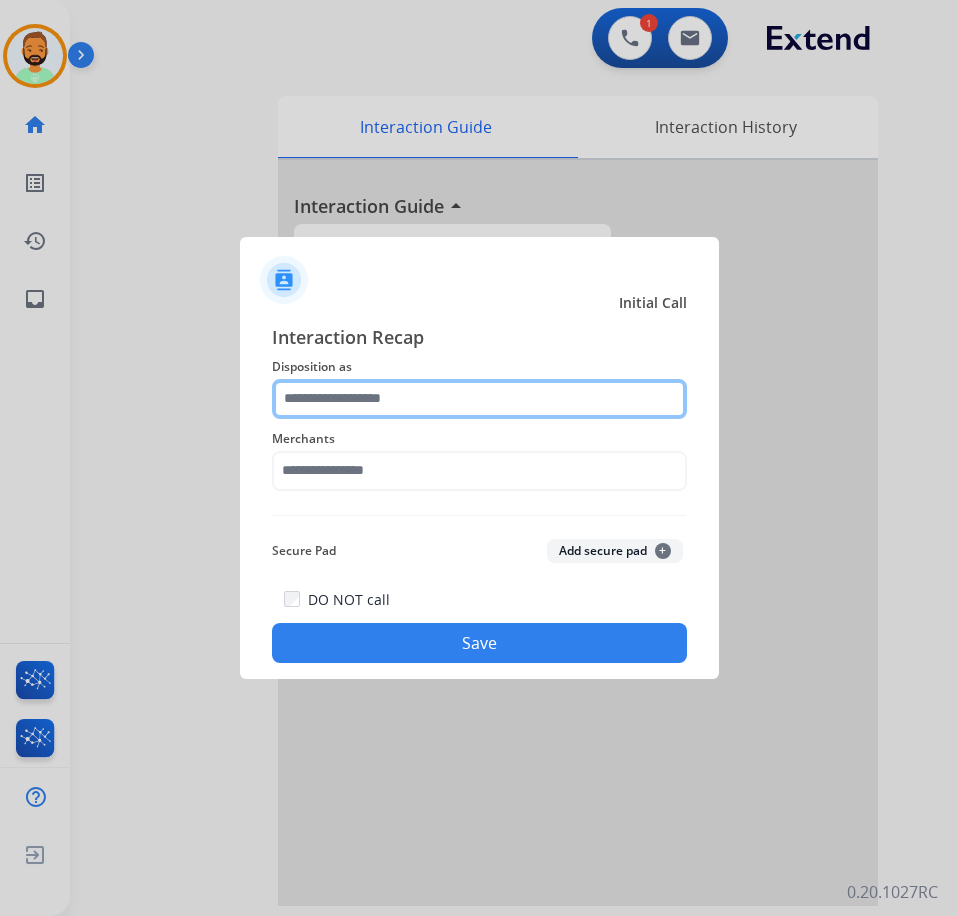 click 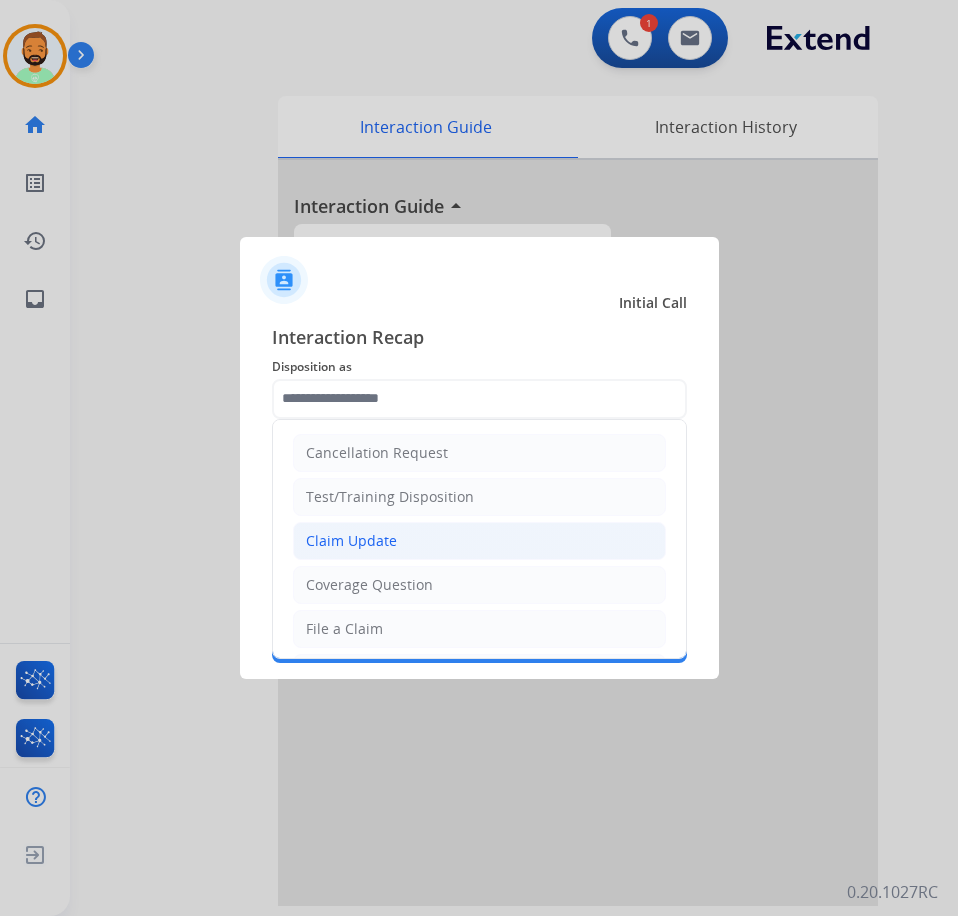 click on "Claim Update" 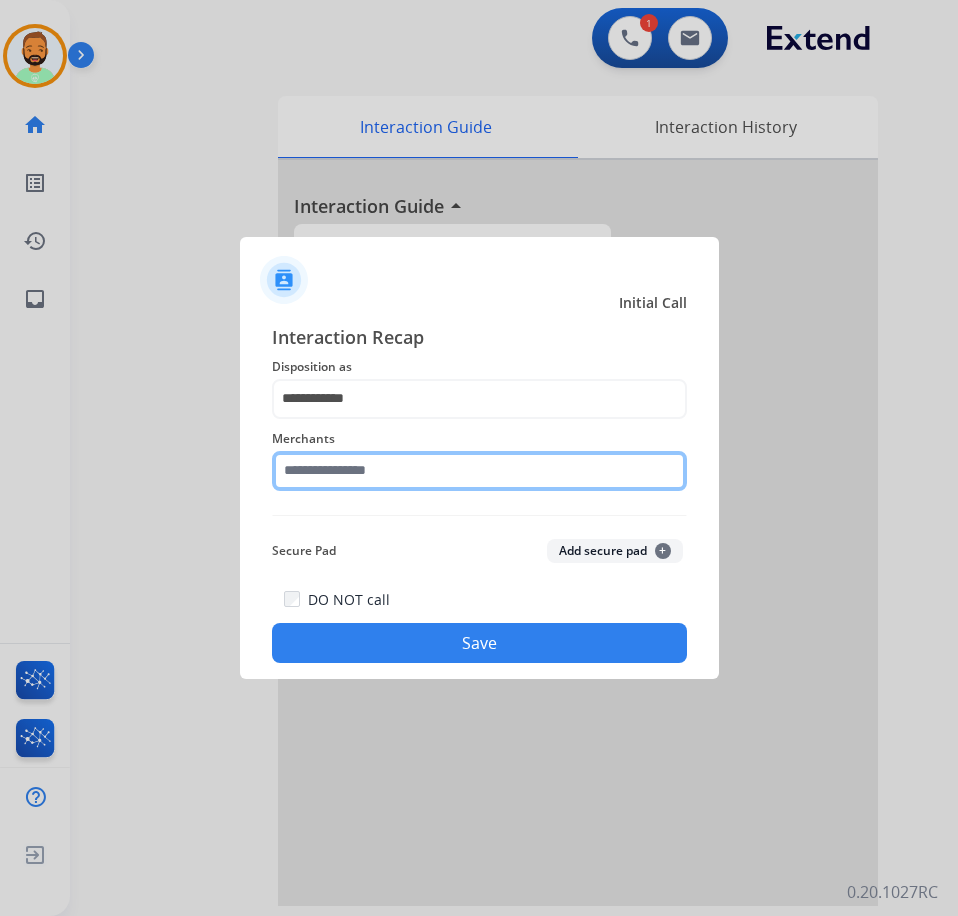 click 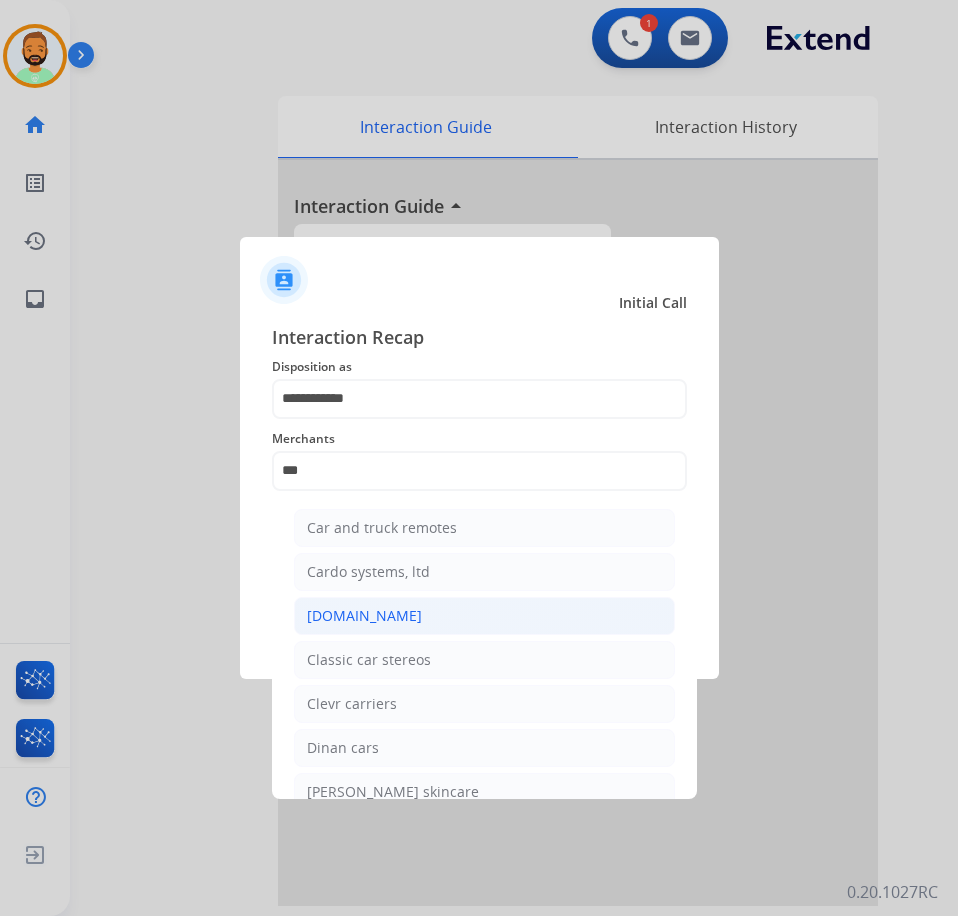 click on "[DOMAIN_NAME]" 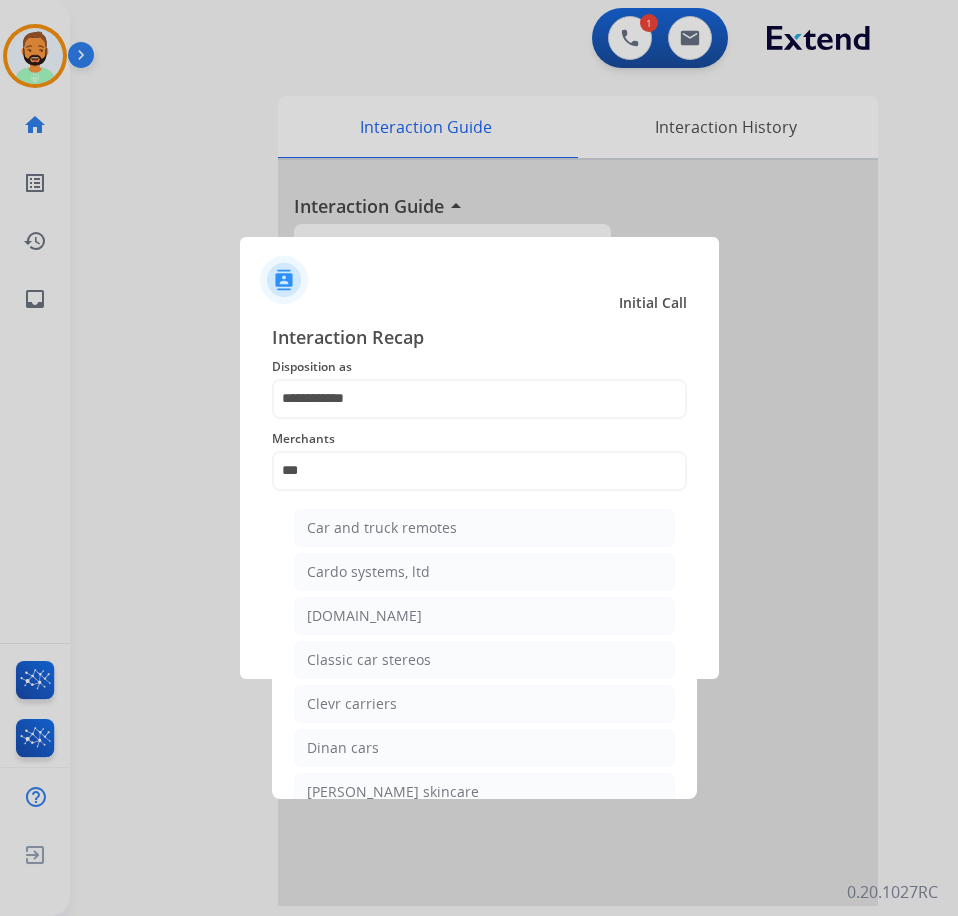 type on "**********" 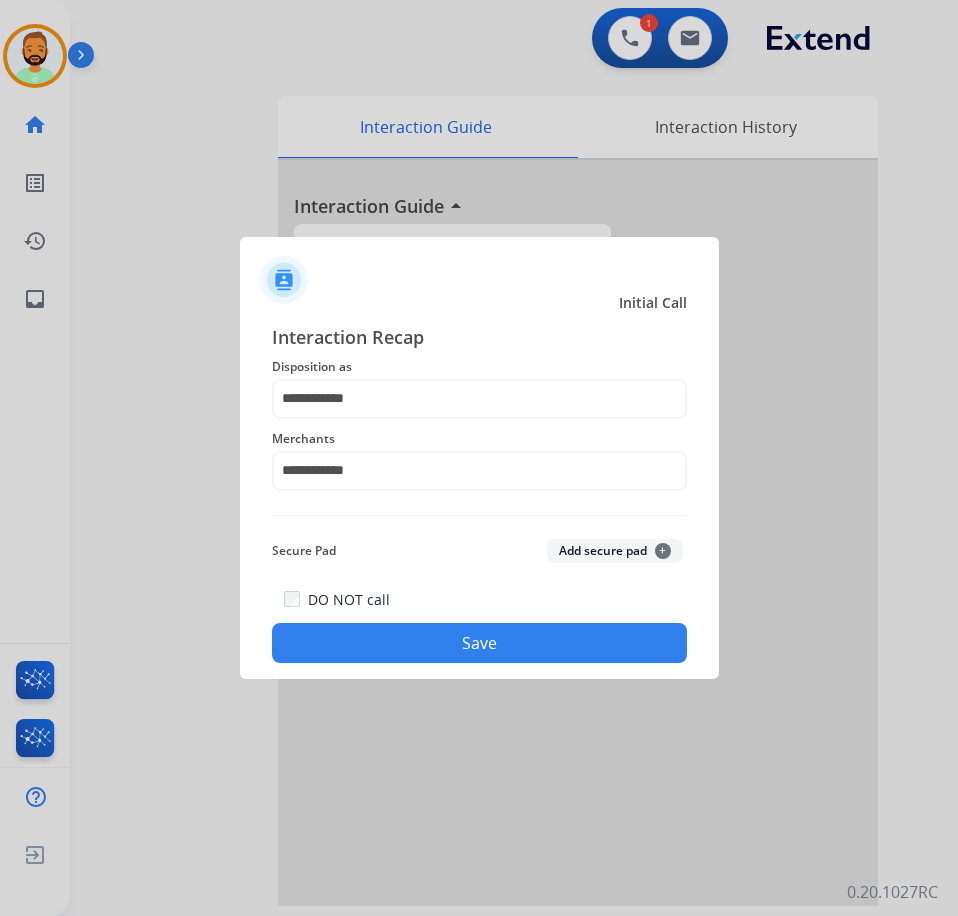 click on "Save" 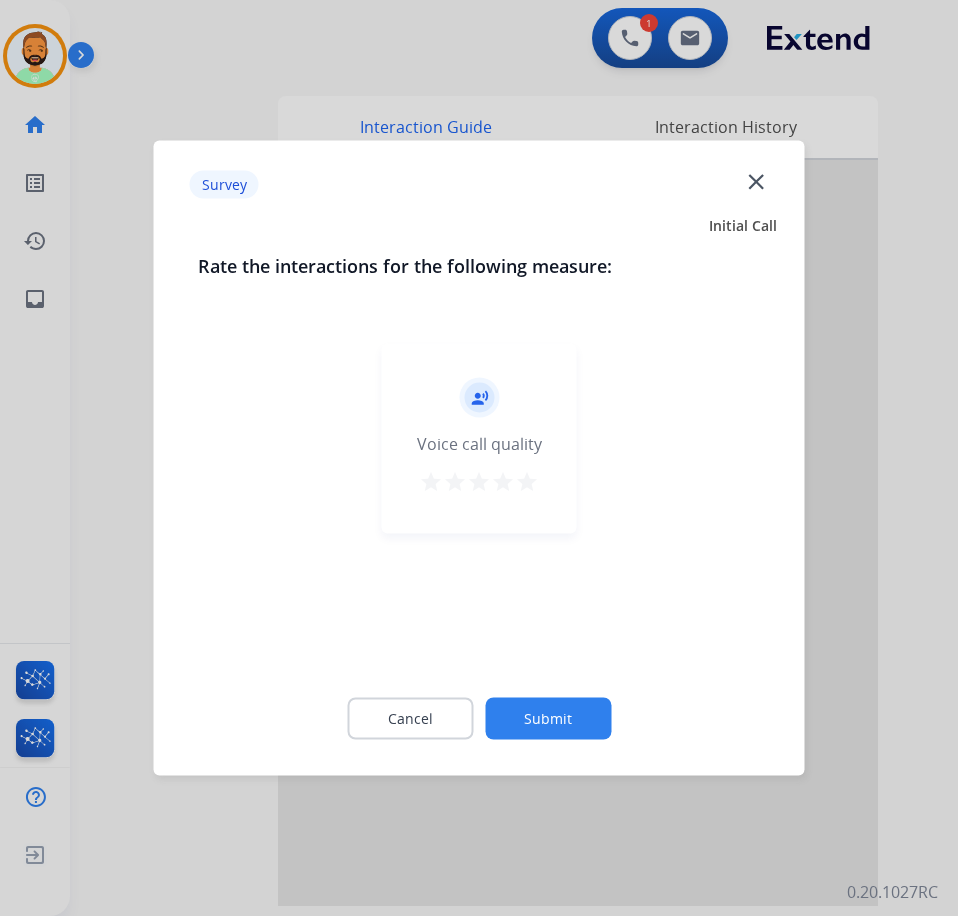 drag, startPoint x: 556, startPoint y: 734, endPoint x: 559, endPoint y: 721, distance: 13.341664 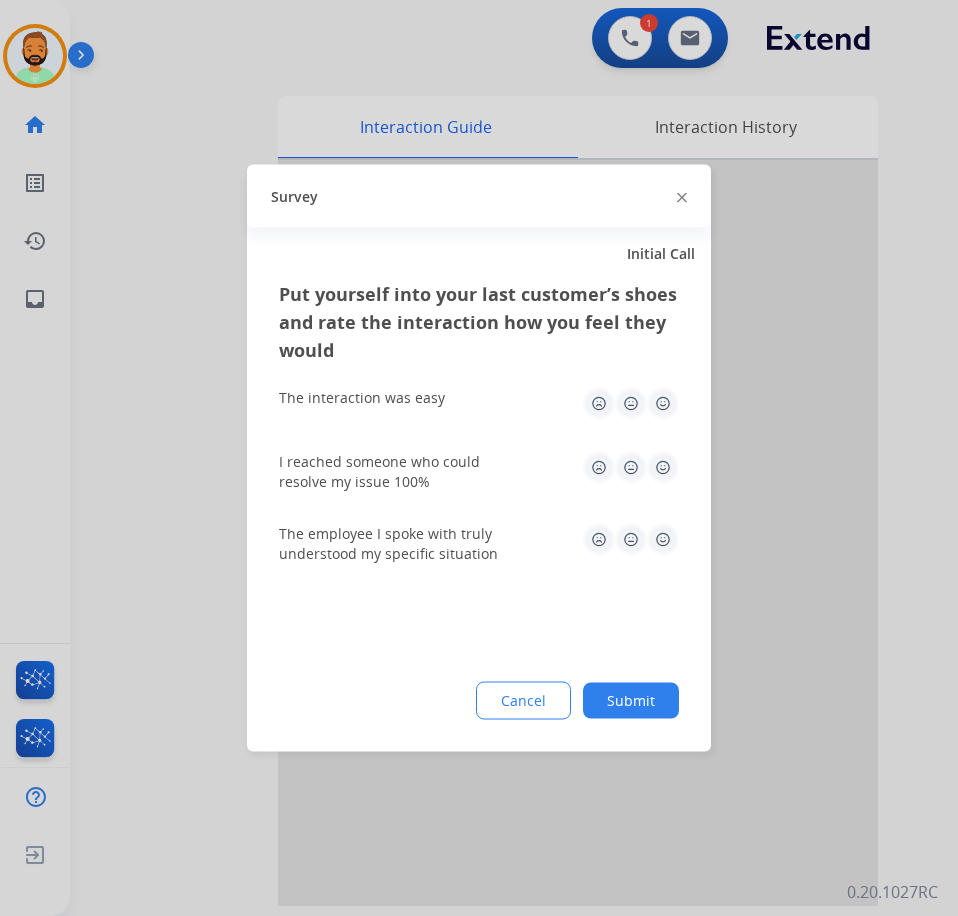 click on "Submit" 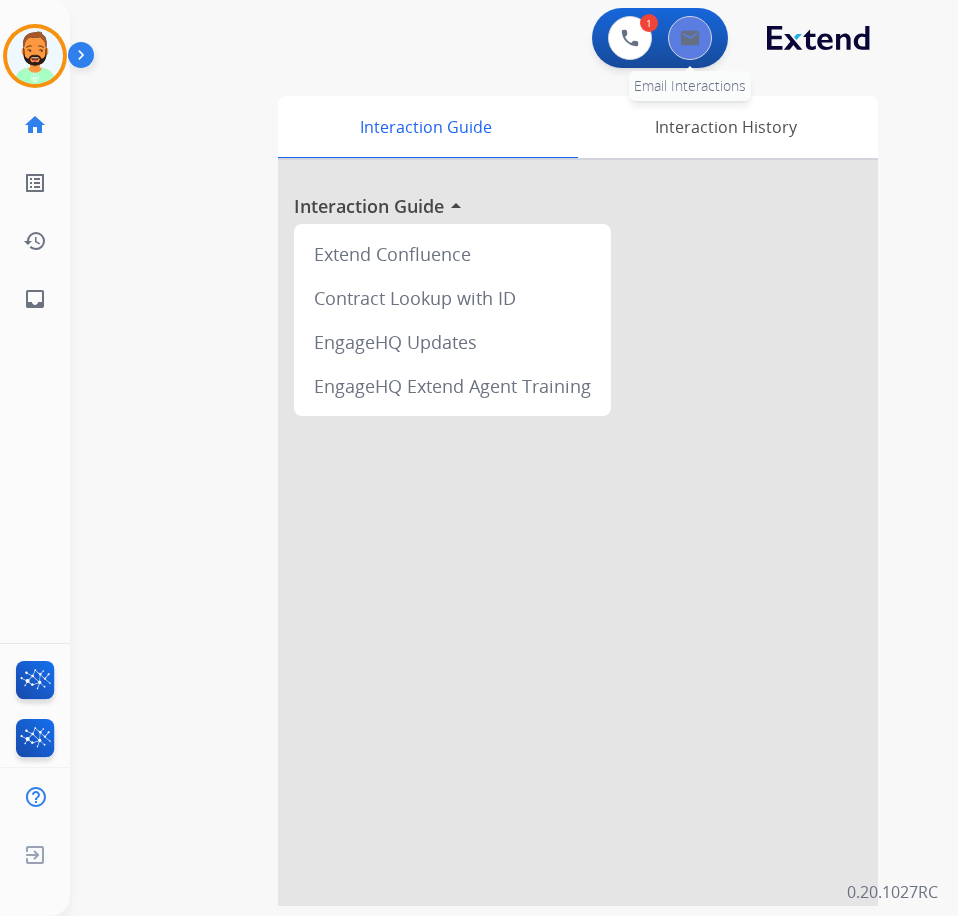 click at bounding box center (690, 38) 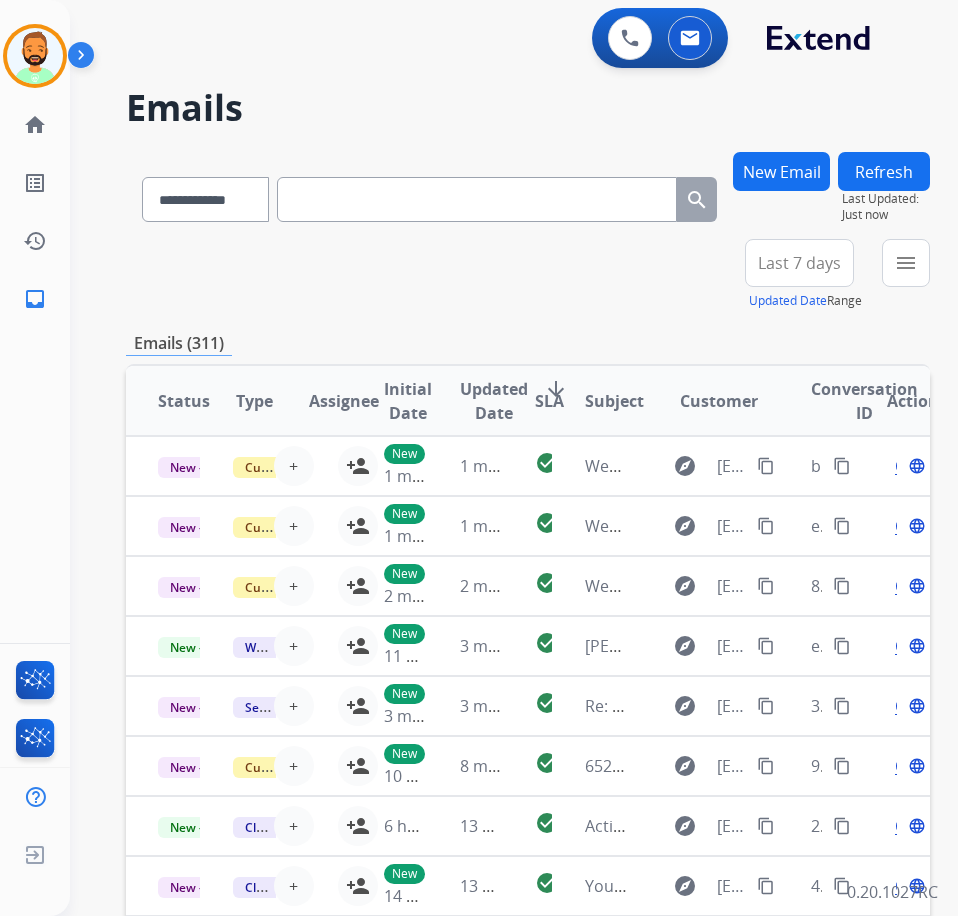 click on "Last 7 days" at bounding box center [799, 263] 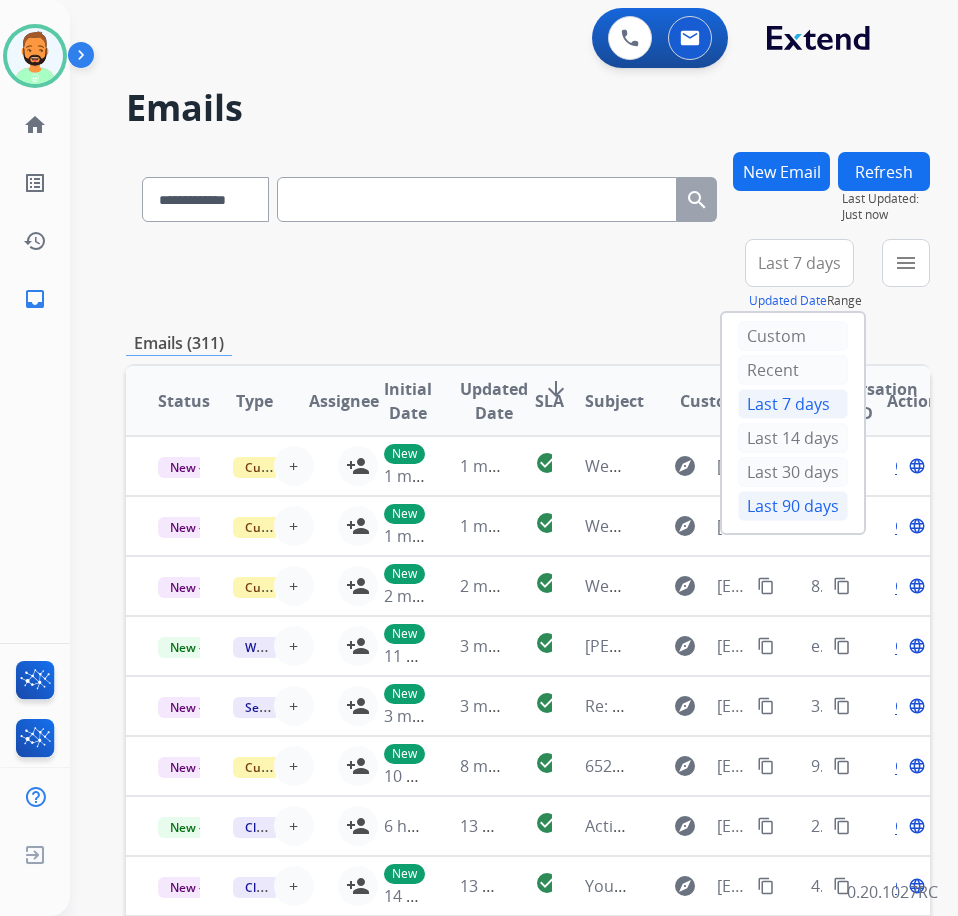 click on "Last 90 days" at bounding box center (793, 506) 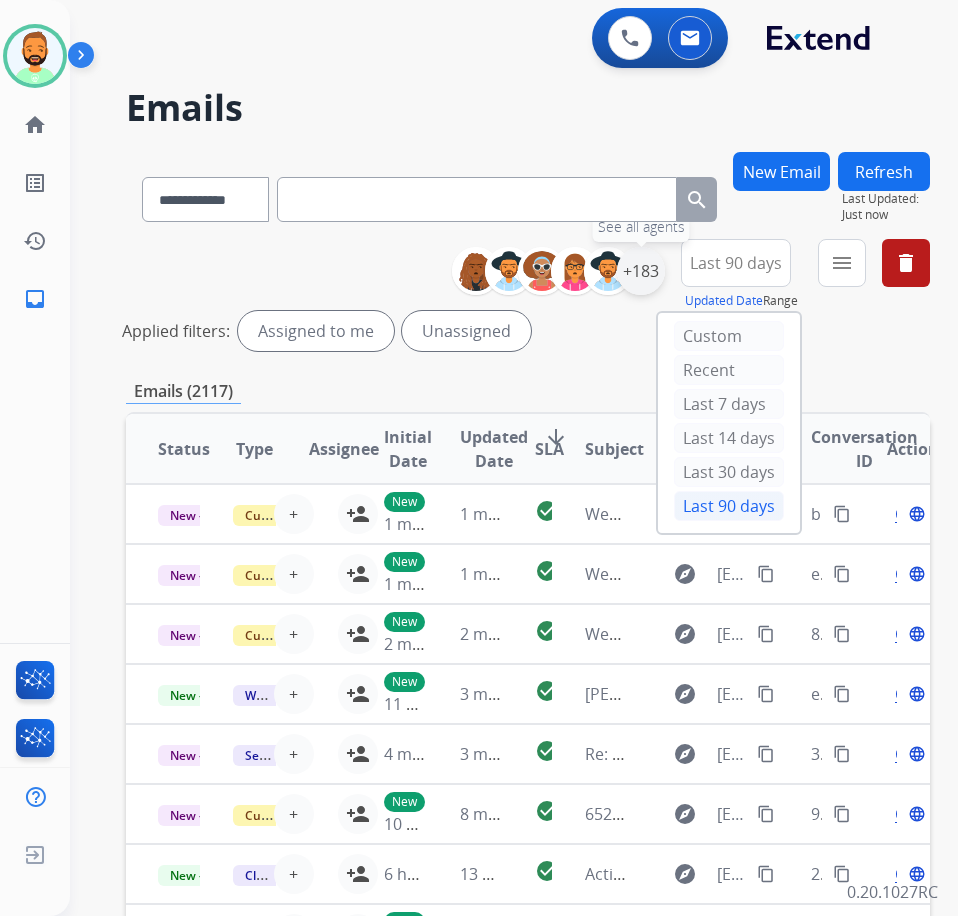click on "+183" at bounding box center (641, 271) 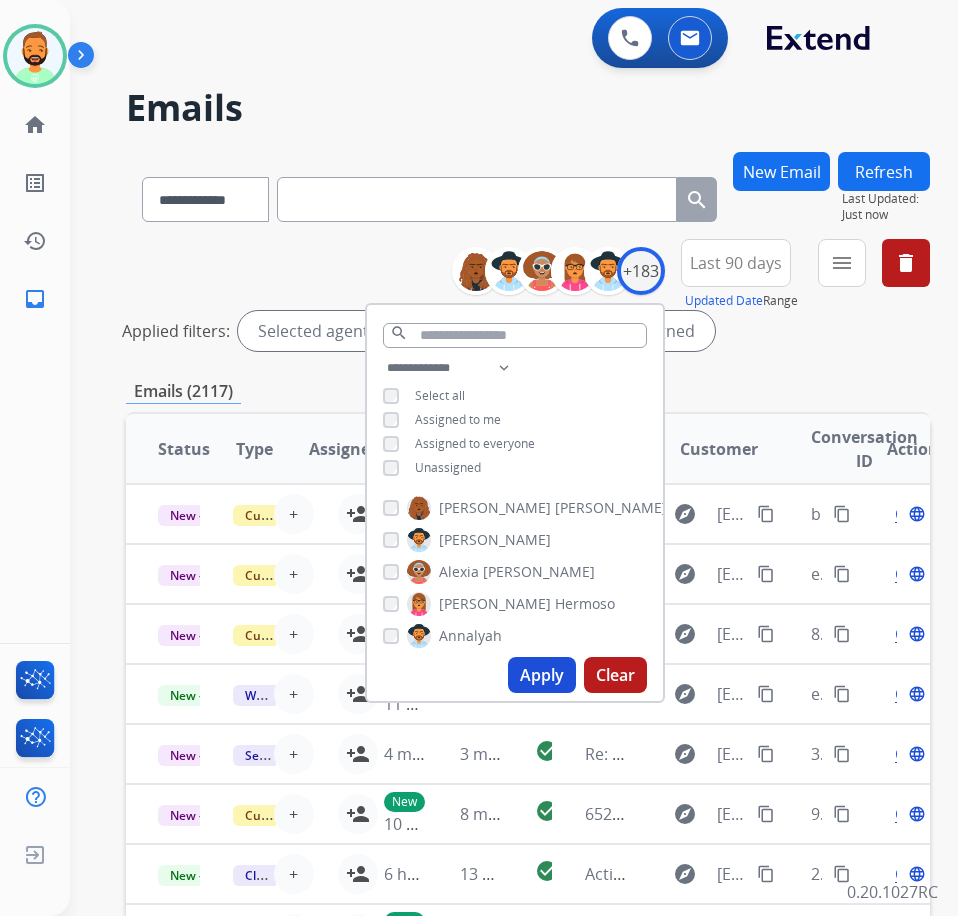 click on "Unassigned" at bounding box center (448, 467) 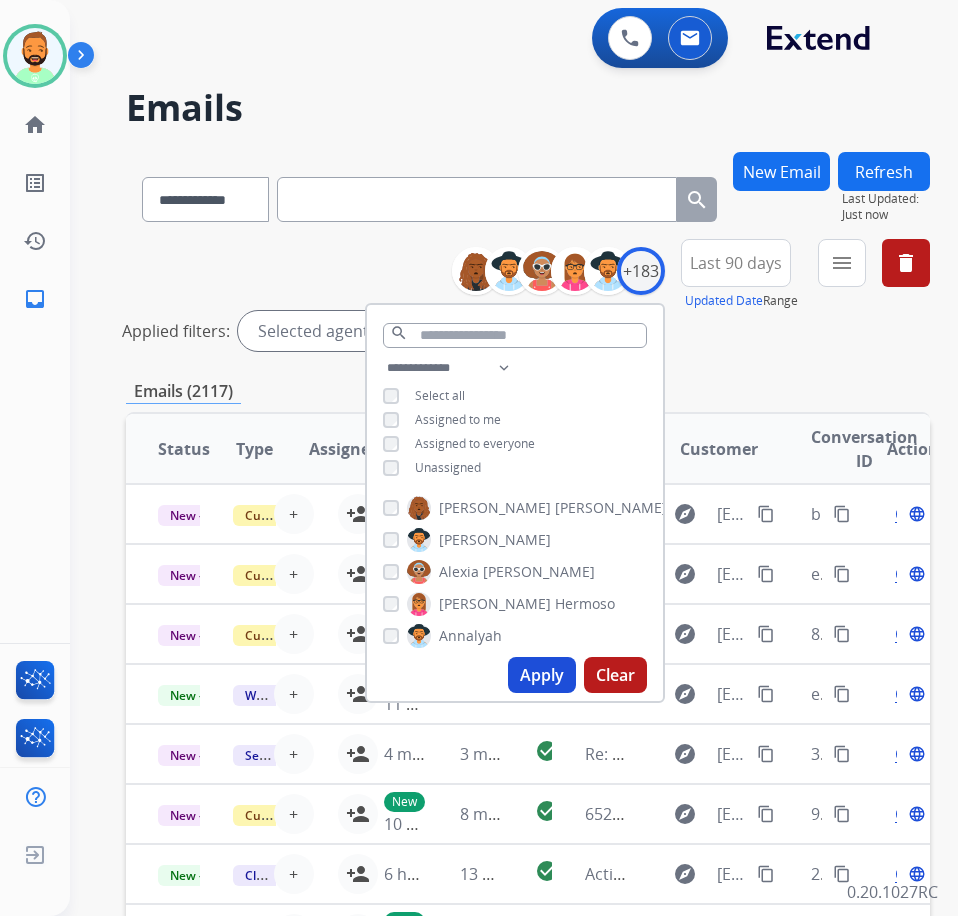 click on "Apply" at bounding box center [542, 675] 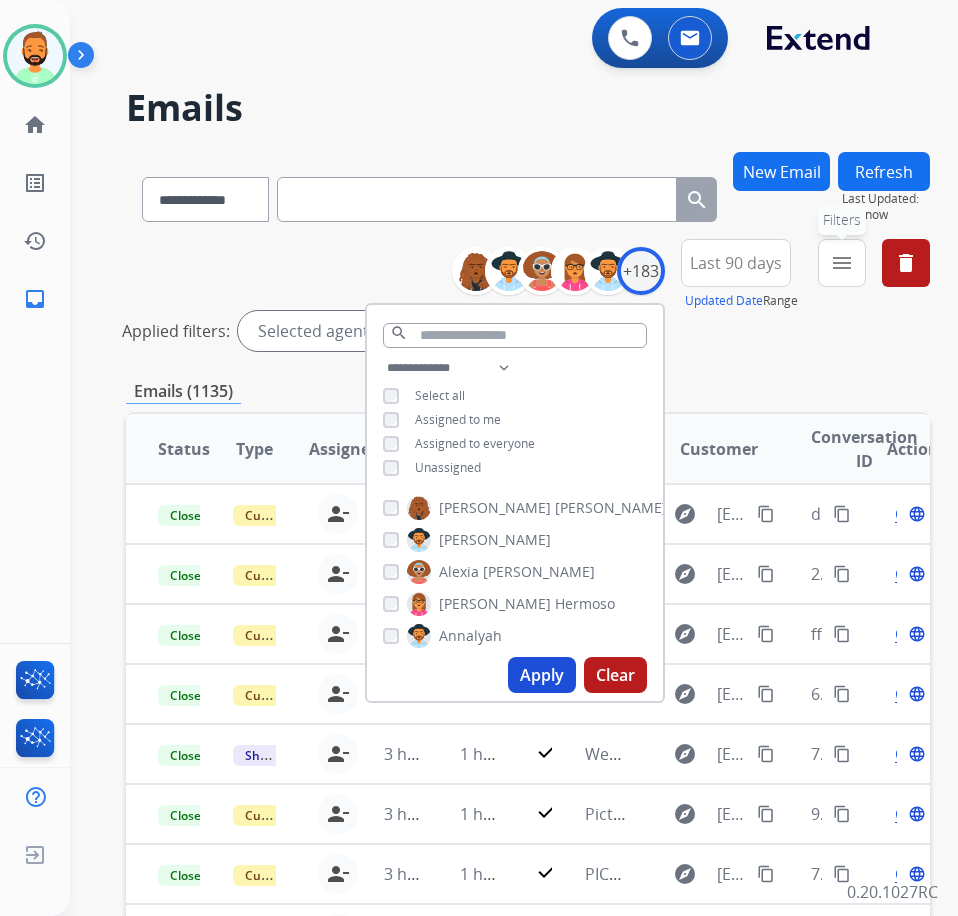 click on "menu  Filters" at bounding box center (842, 263) 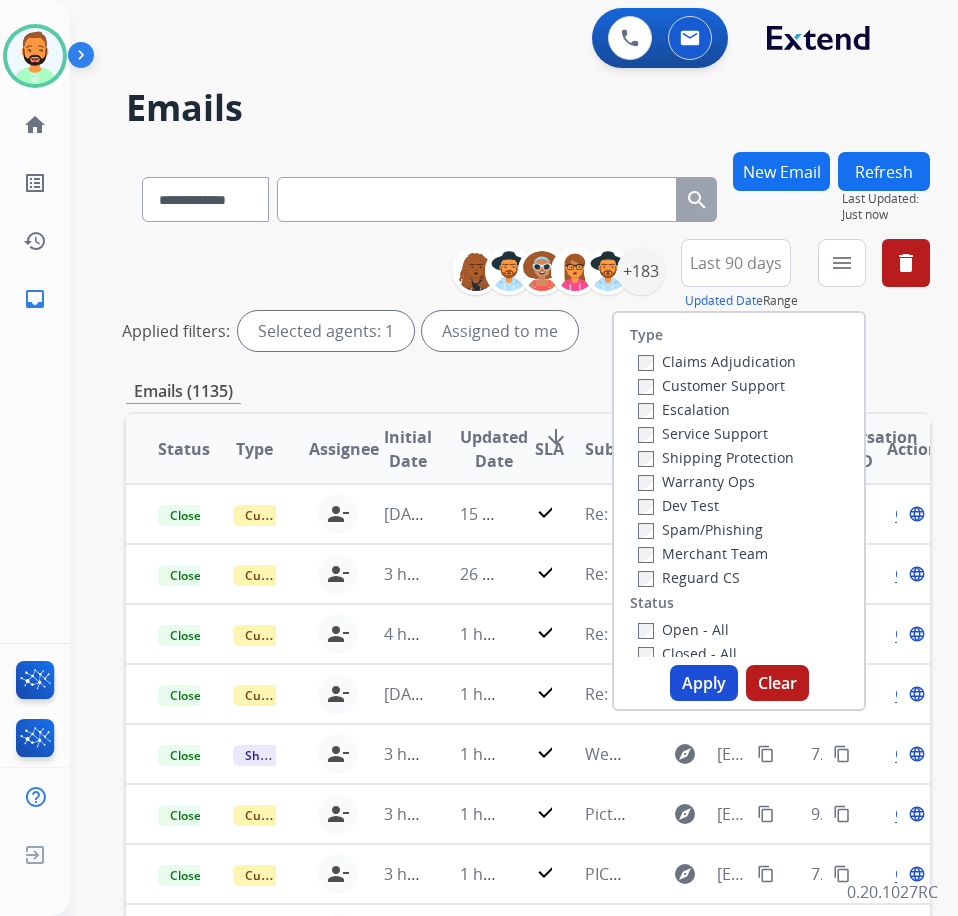 click on "Customer Support" at bounding box center (717, 385) 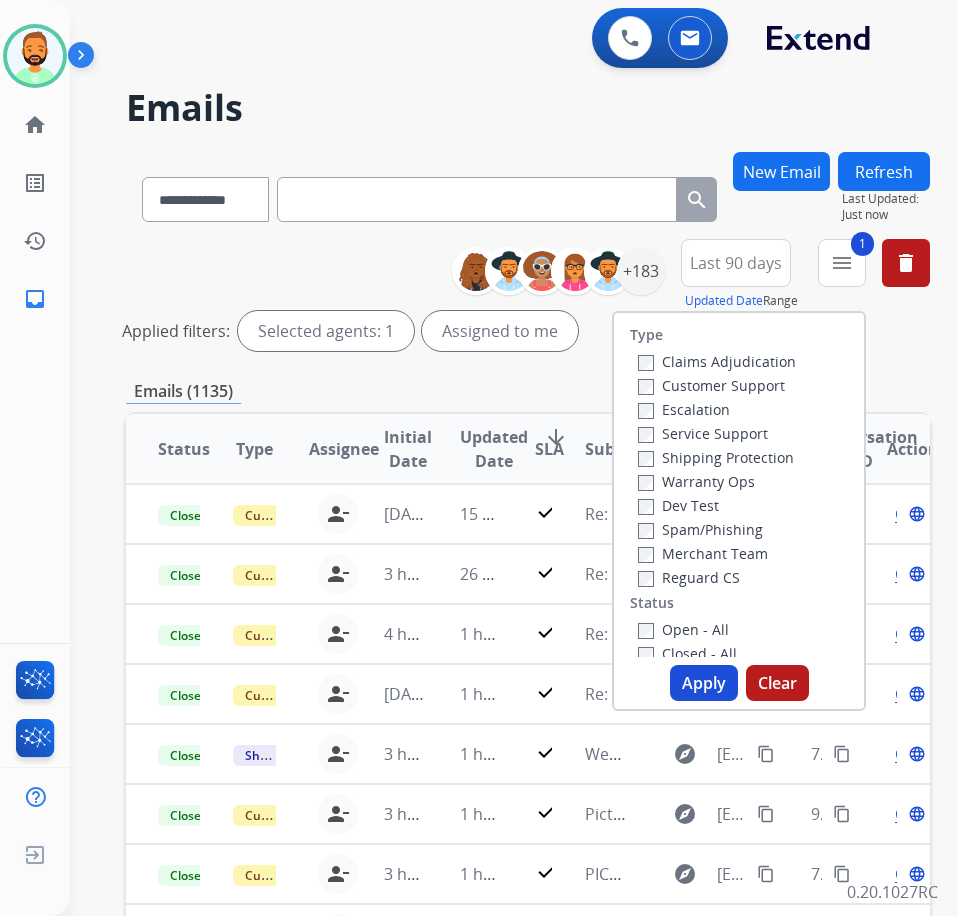 click on "Shipping Protection" at bounding box center [716, 457] 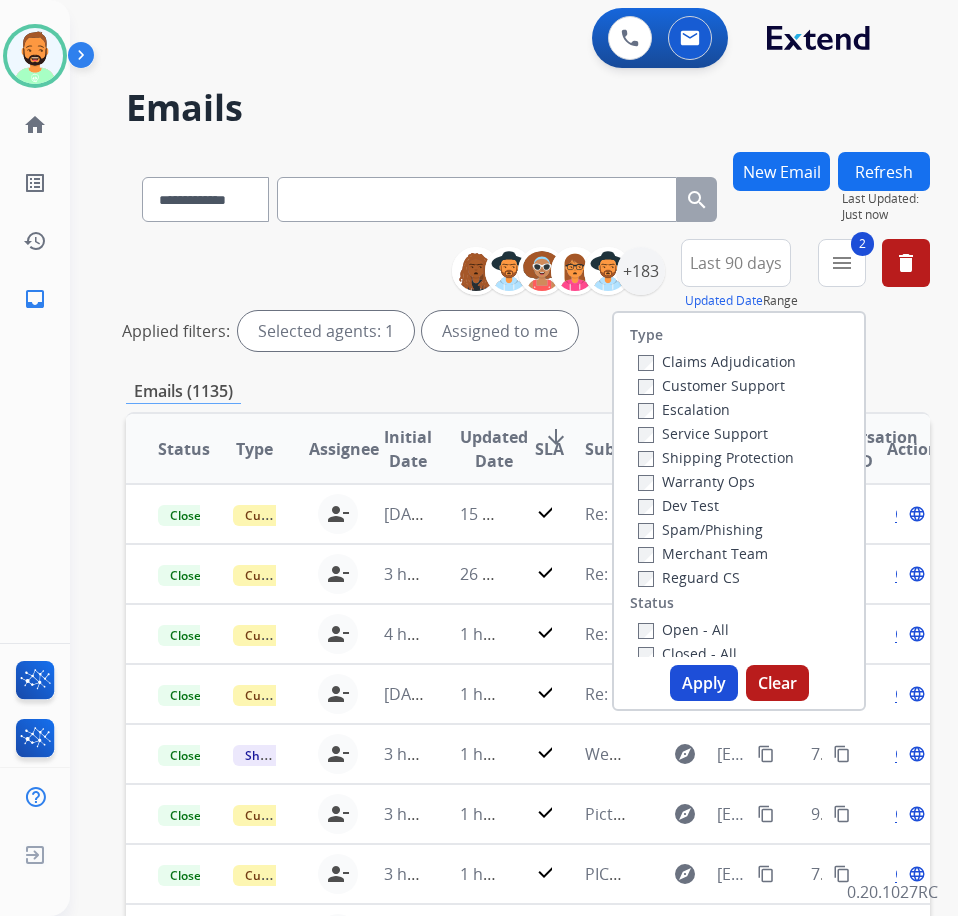 click on "Open - All" at bounding box center [683, 629] 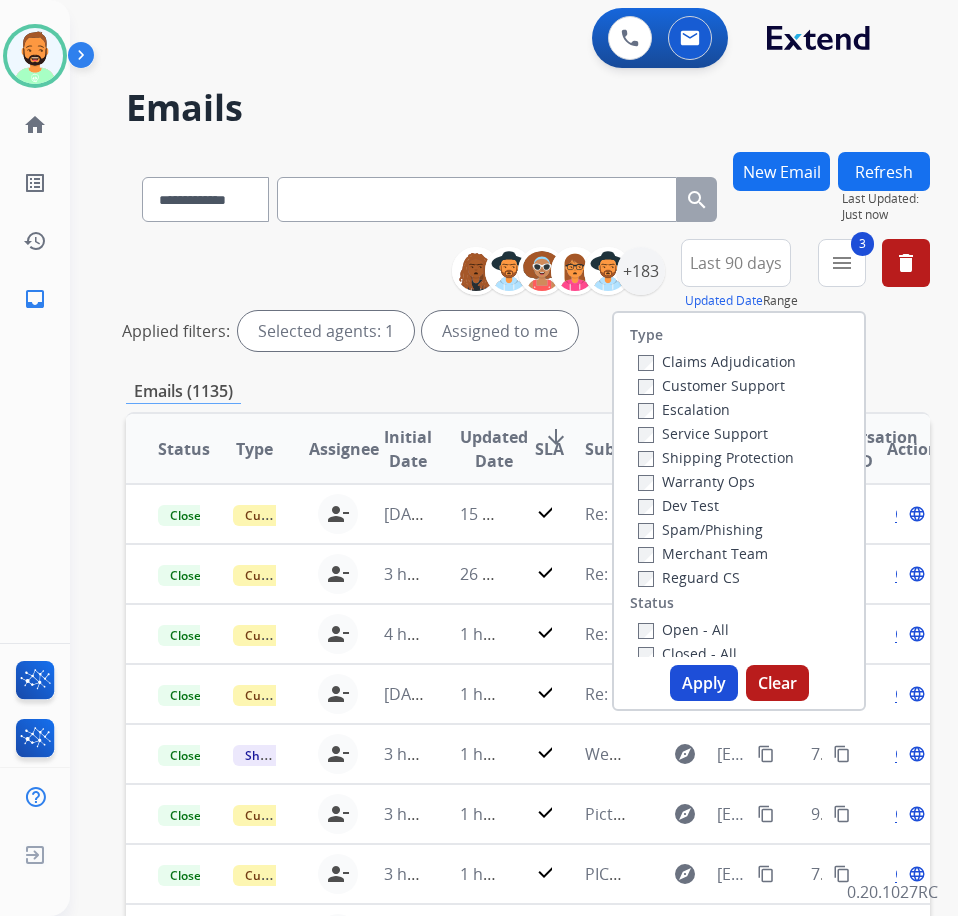 click on "Apply" at bounding box center [704, 683] 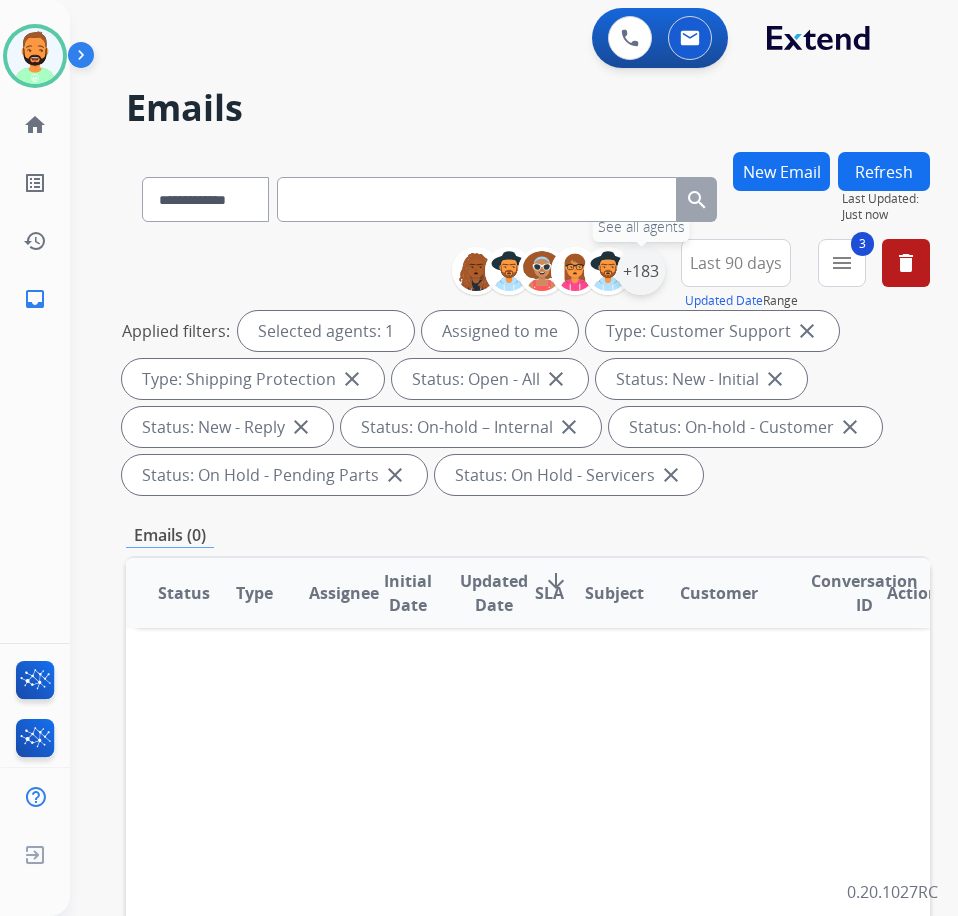 click on "+183" at bounding box center (641, 271) 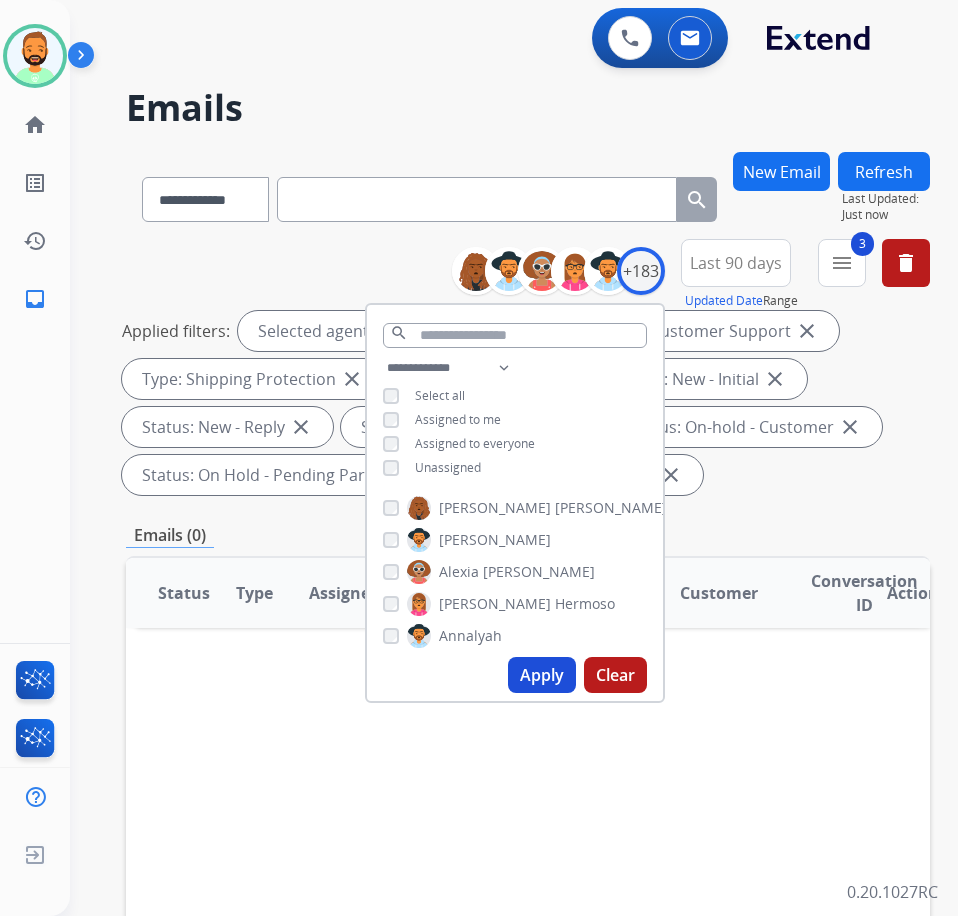 click on "Last 90 days" at bounding box center (736, 263) 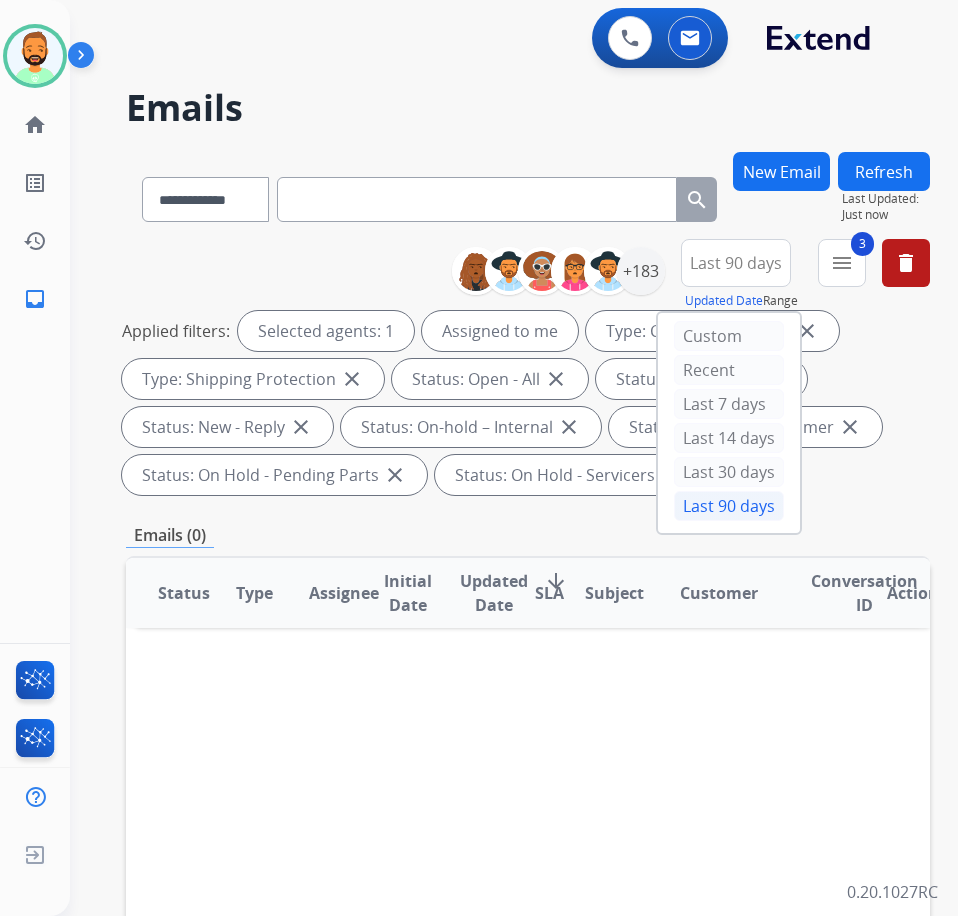 click on "Applied filters:  Selected agents: 1  Assigned to me  Type: Customer Support  close  Type: Shipping Protection  close  Status: Open - All  close  Status: New - Initial  close  Status: New - Reply  close  Status: On-hold – Internal  close  Status: On-hold - Customer  close  Status: On Hold - Pending Parts  close  Status: On Hold - Servicers  close" at bounding box center [524, 403] 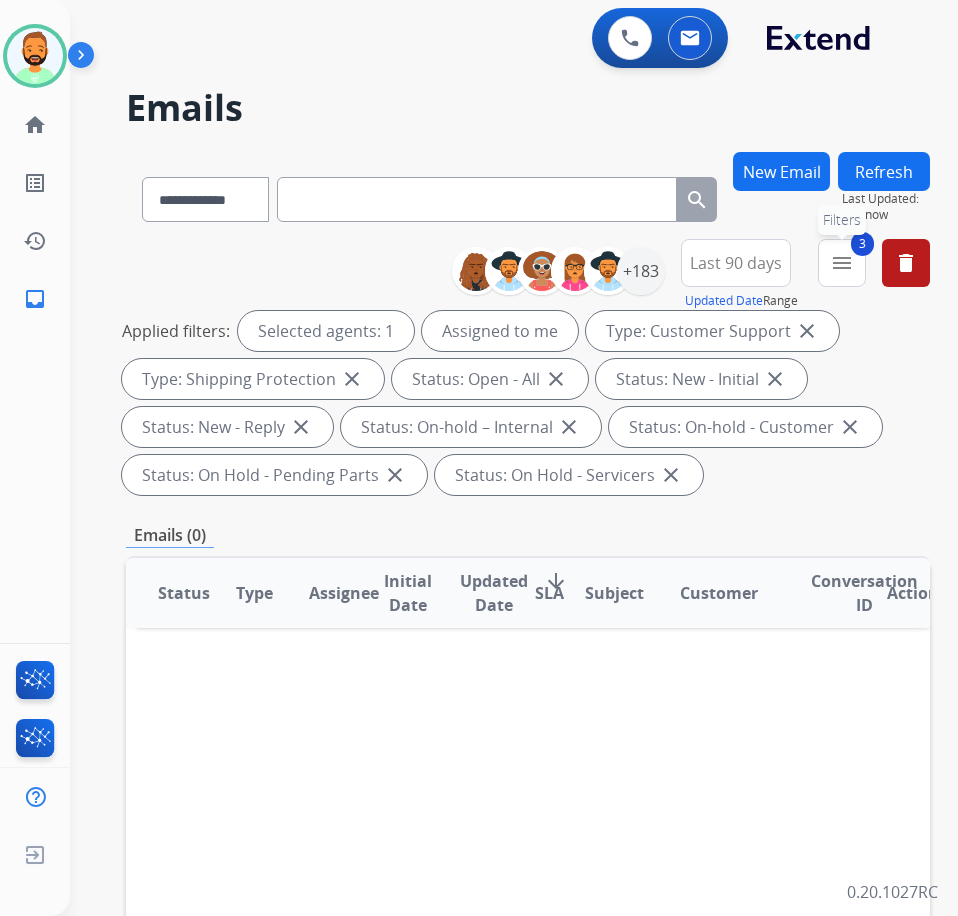 click on "menu" at bounding box center (842, 263) 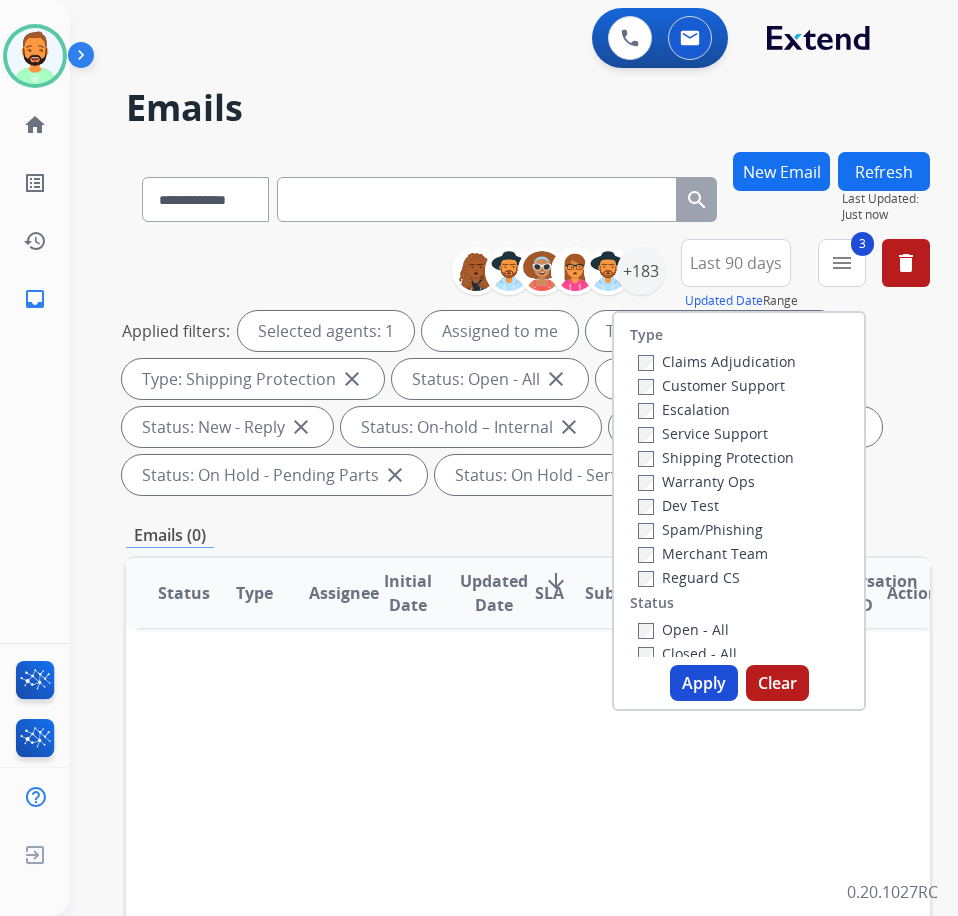 click on "Customer Support" at bounding box center (711, 385) 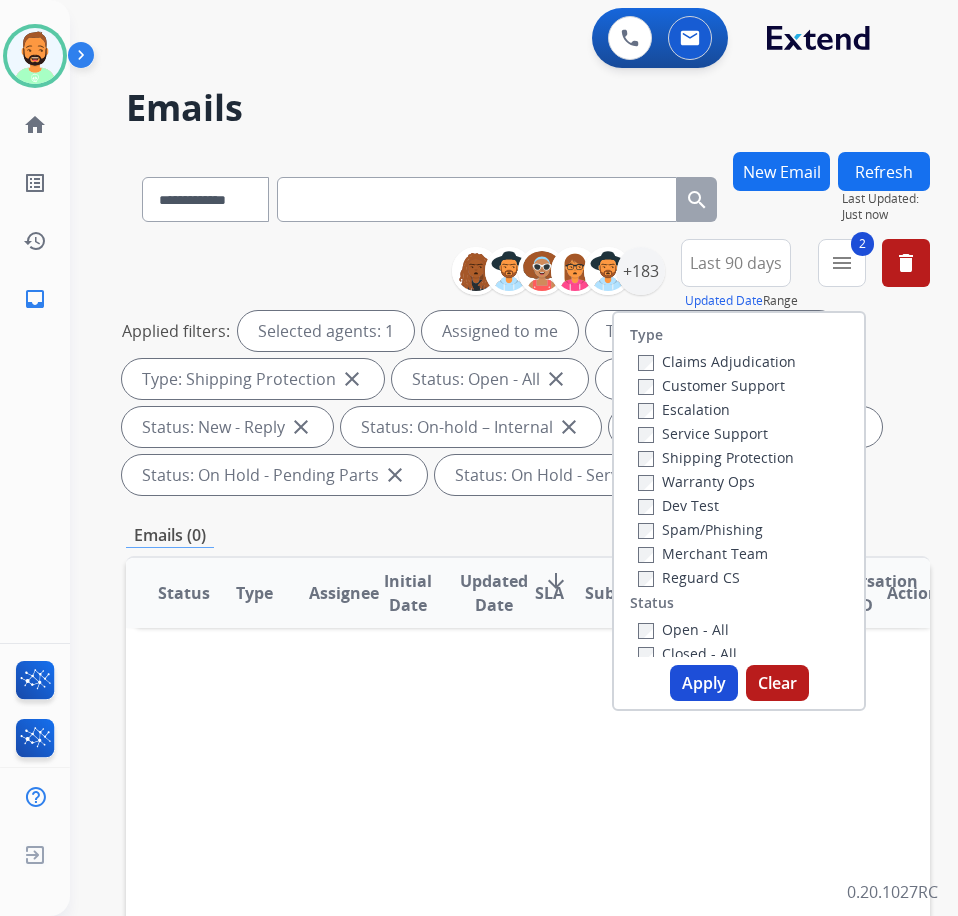 click on "Shipping Protection" at bounding box center (716, 457) 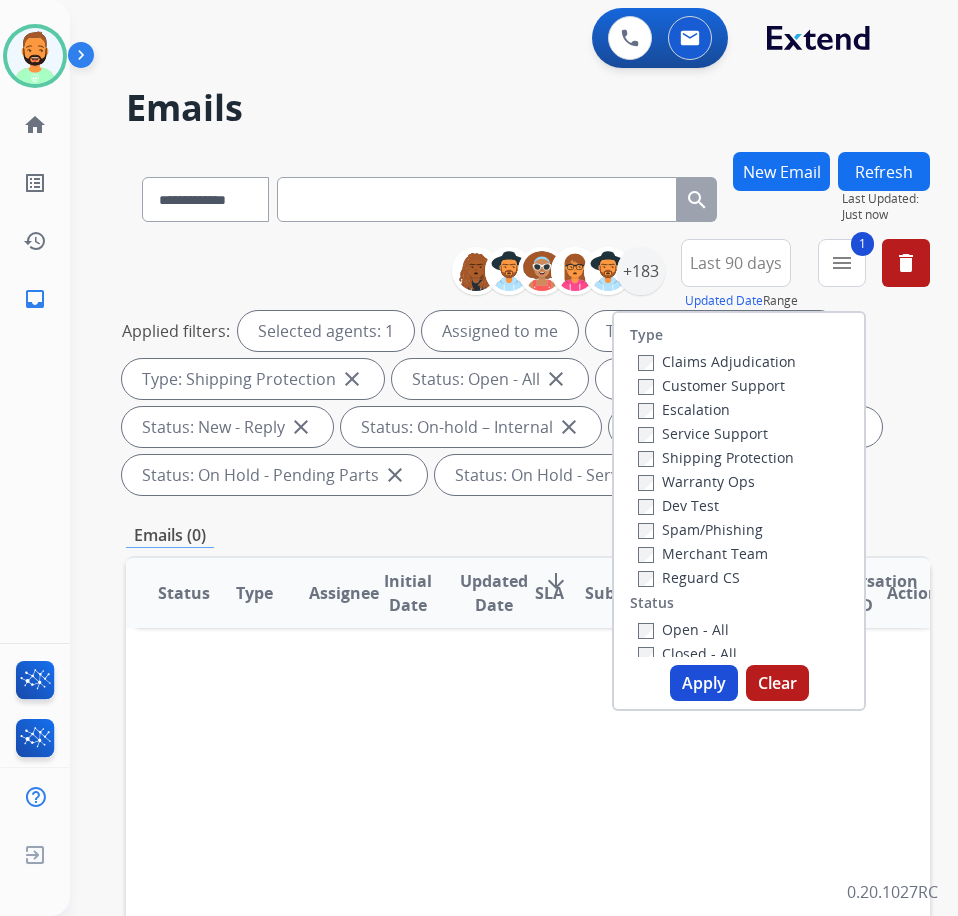 click on "Reguard CS" at bounding box center [689, 577] 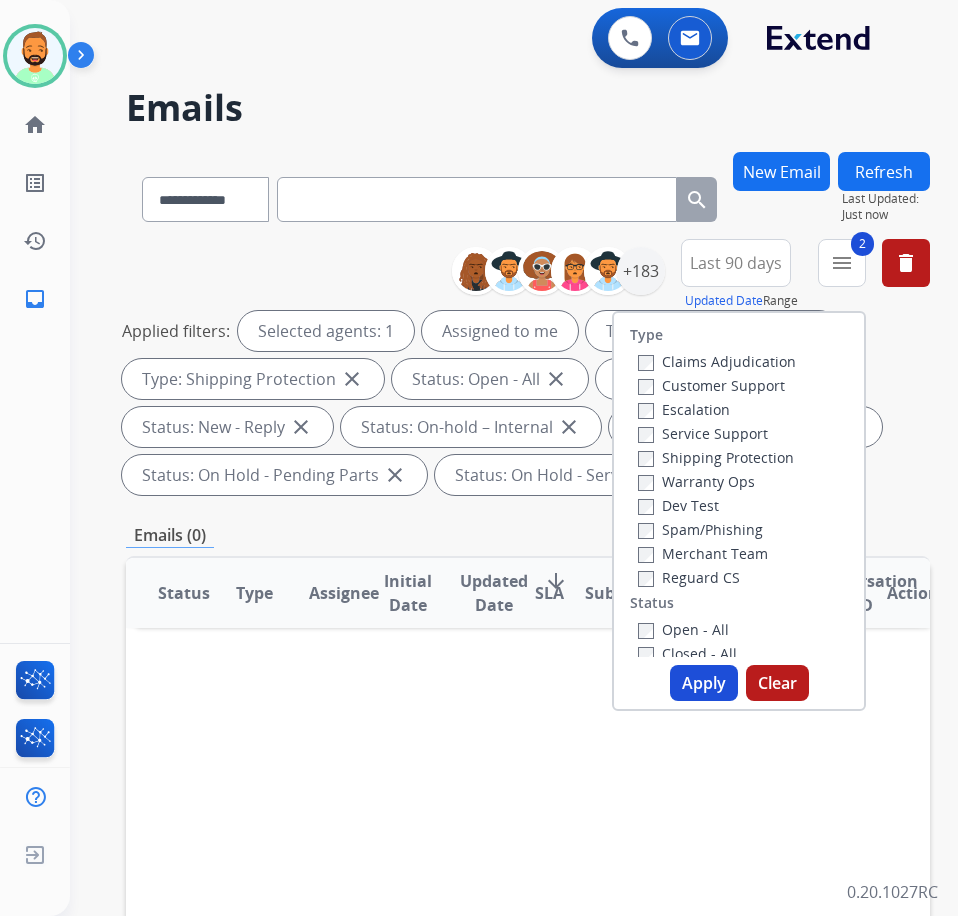 click on "Apply" at bounding box center [704, 683] 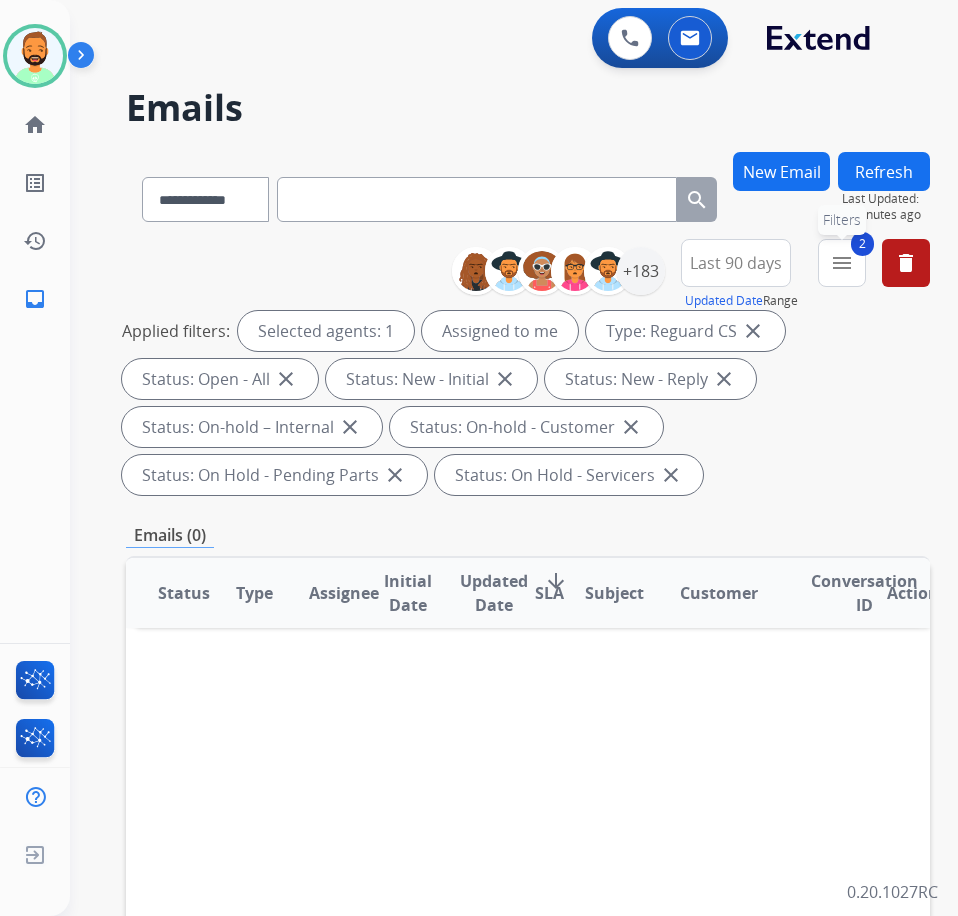 click on "2 menu  Filters" at bounding box center (842, 263) 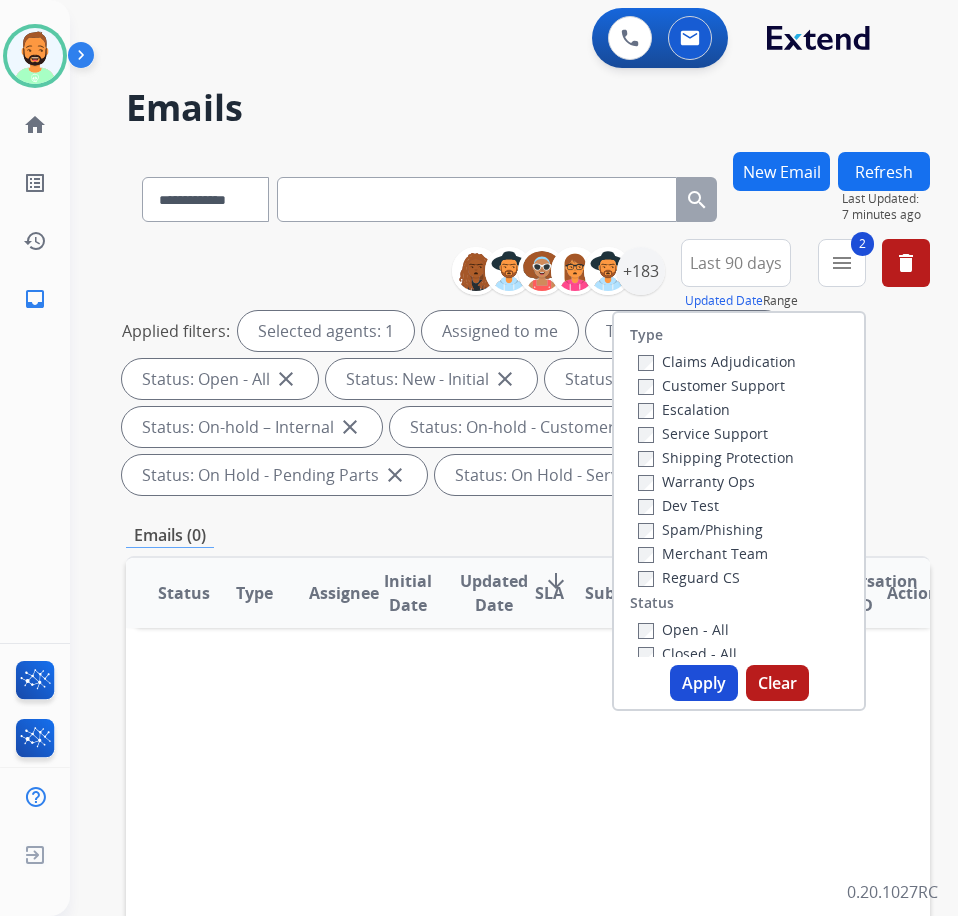 click on "Customer Support" at bounding box center (711, 385) 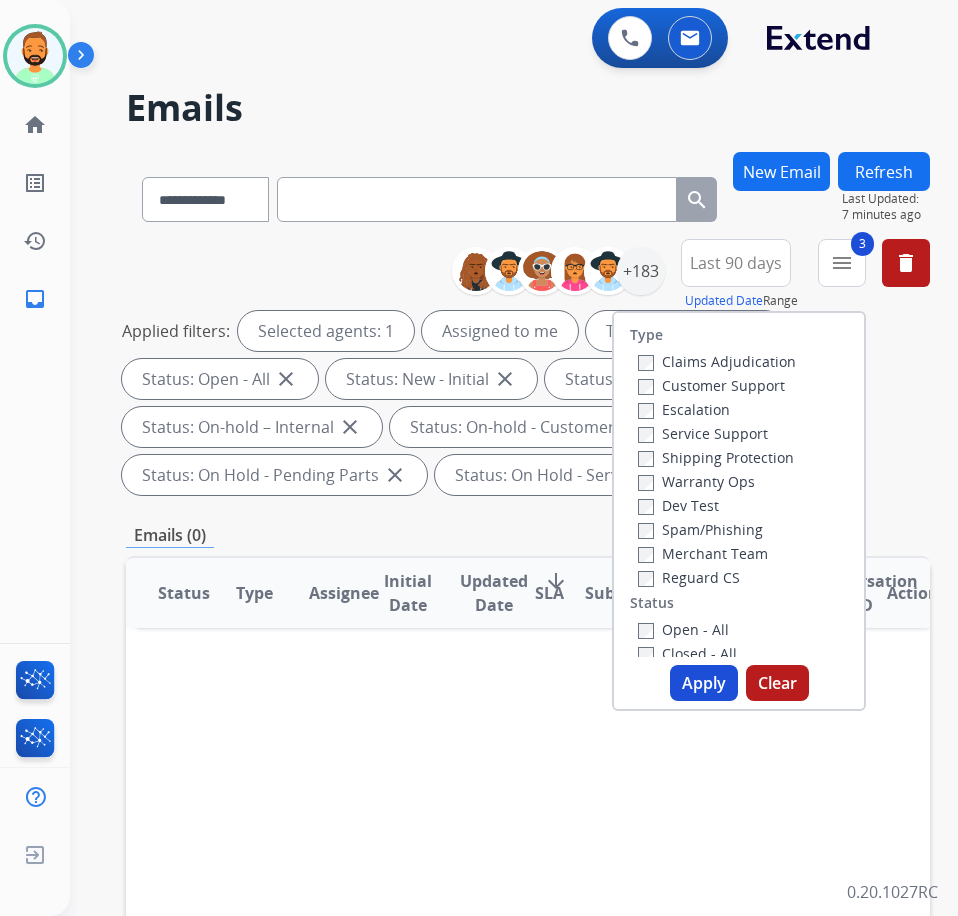 click on "Shipping Protection" at bounding box center (716, 457) 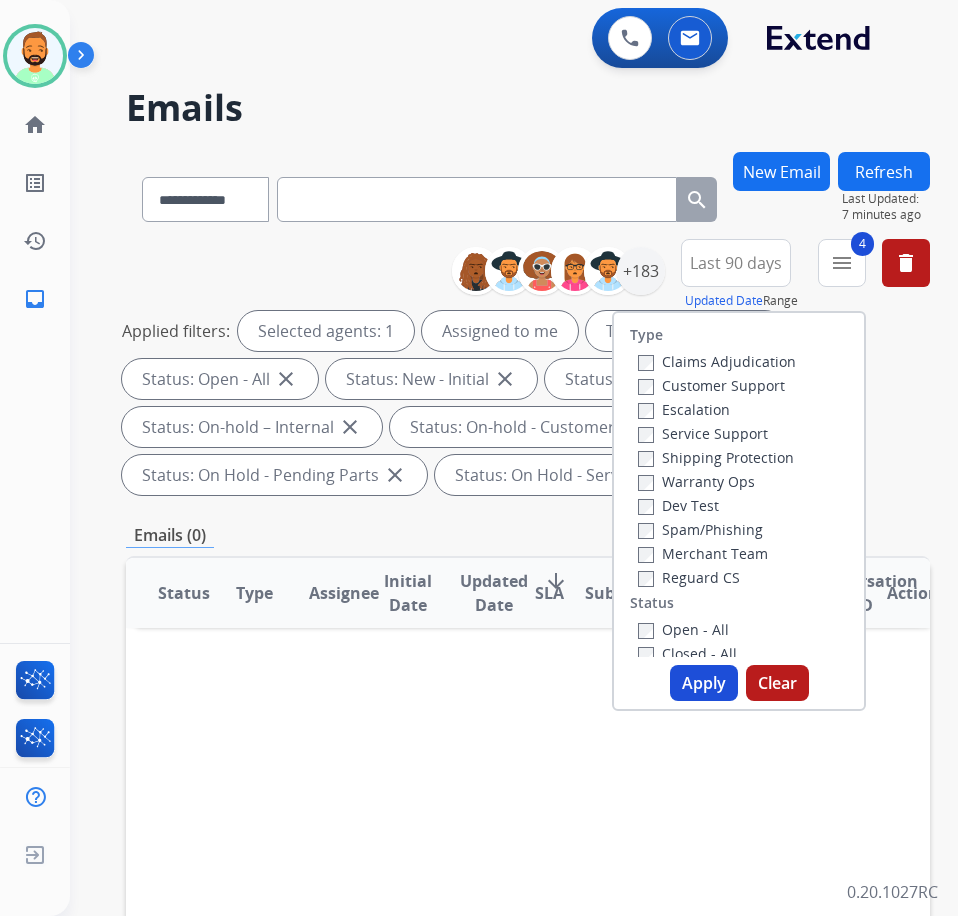 click on "Reguard CS" at bounding box center (689, 577) 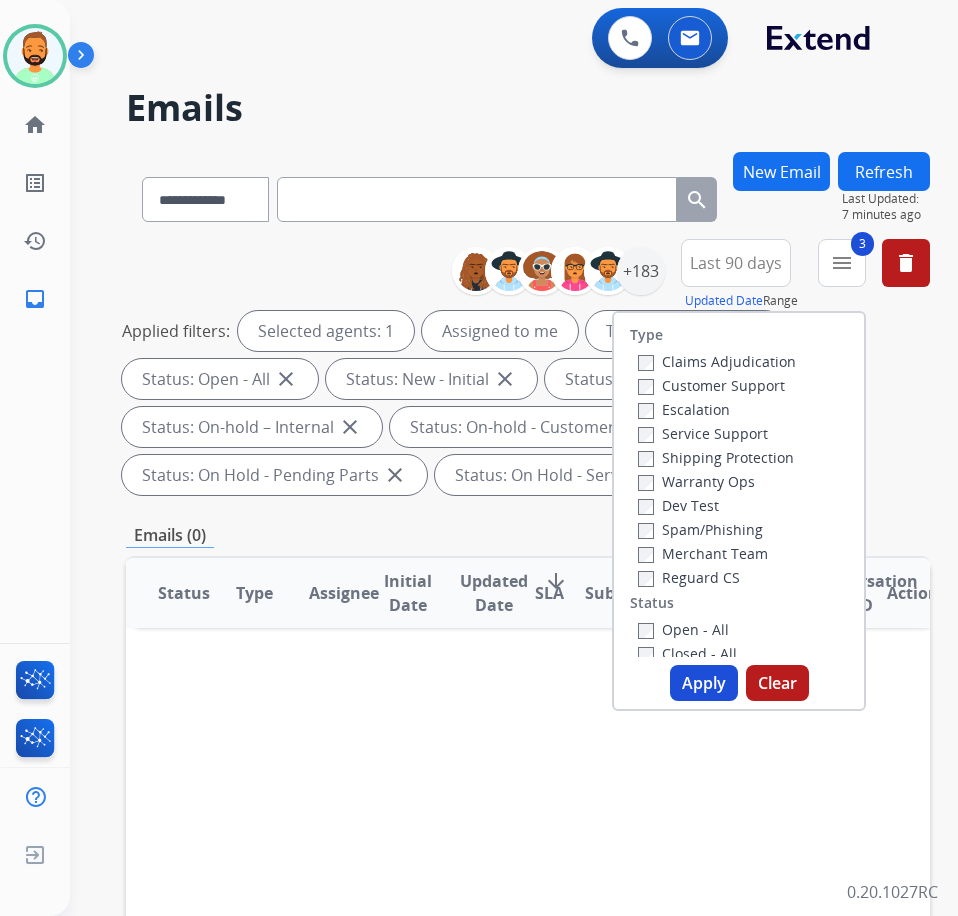 click on "Apply" at bounding box center (704, 683) 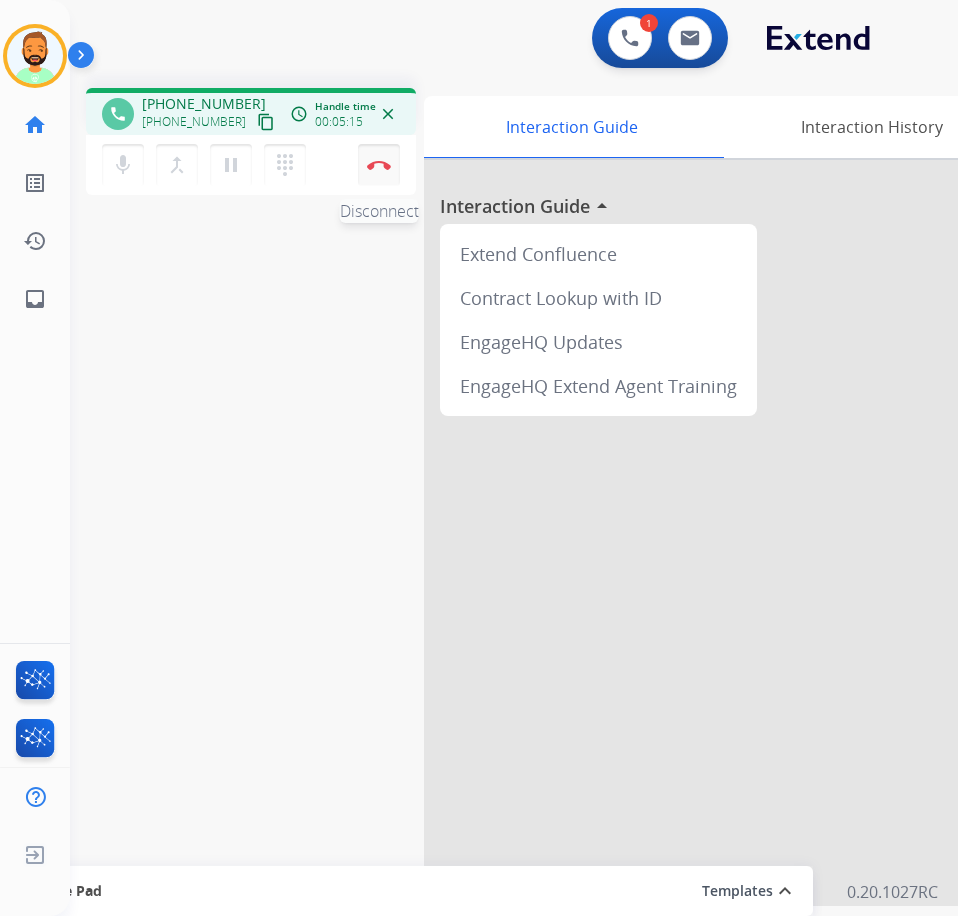 click at bounding box center (379, 165) 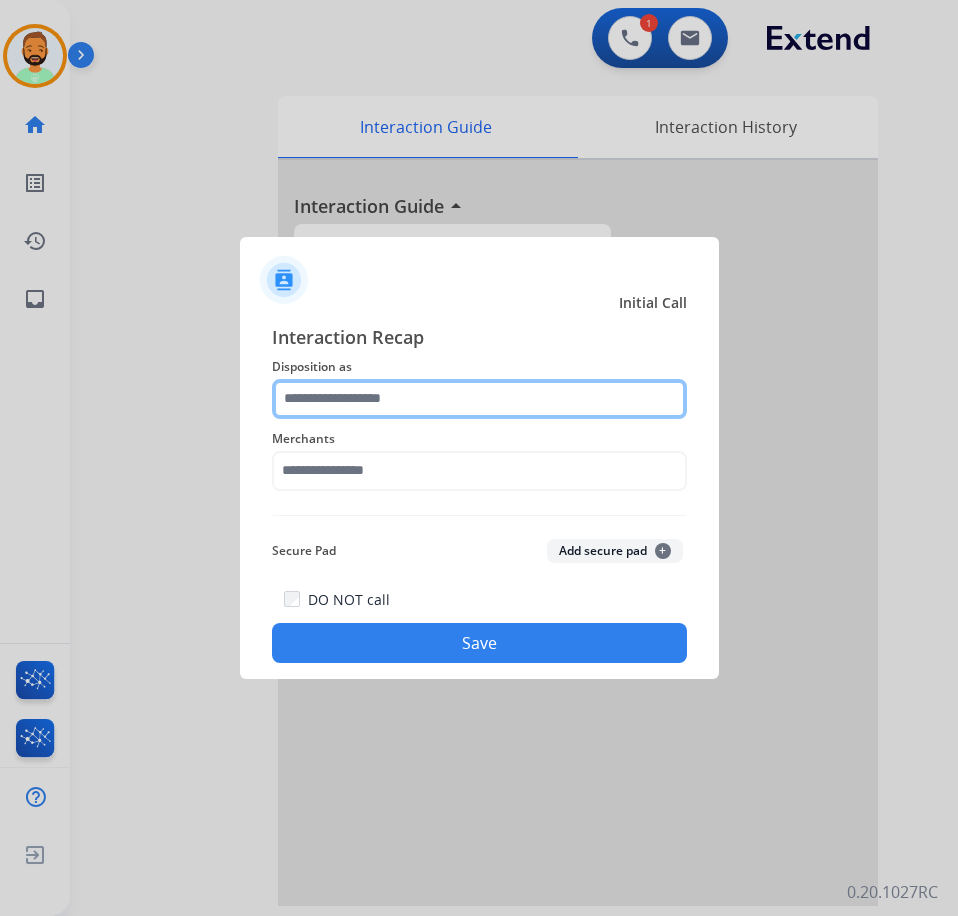 click 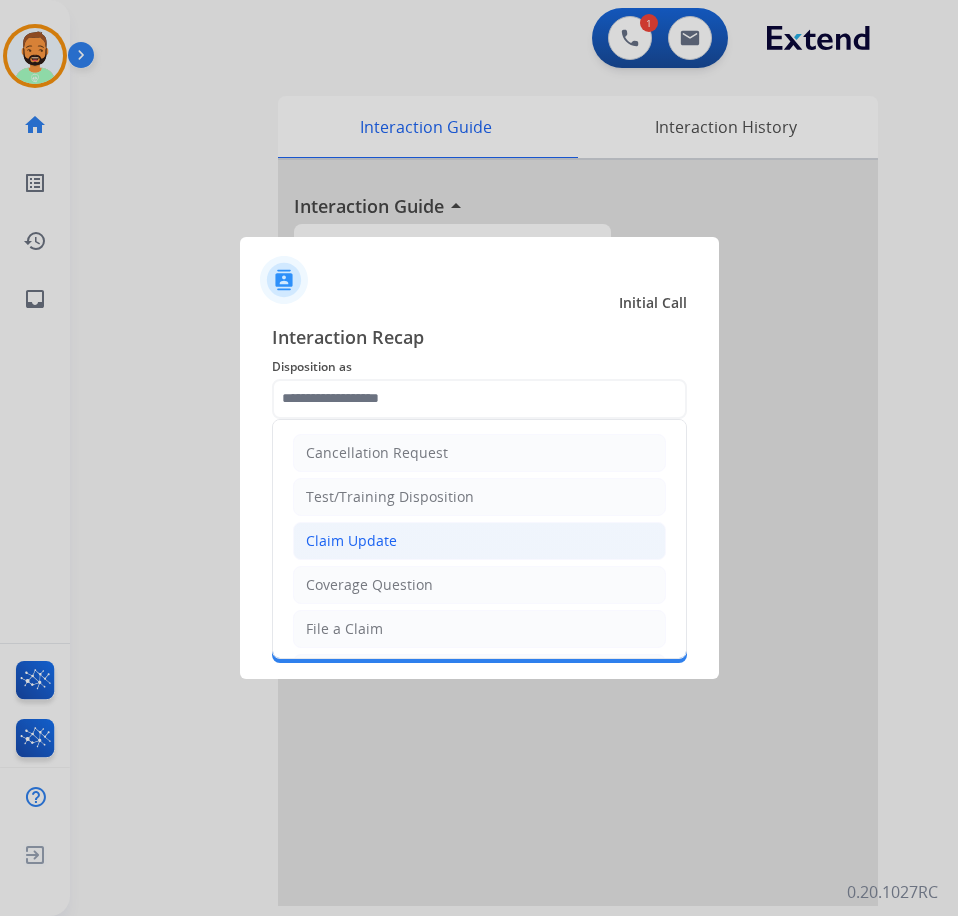 click on "Claim Update" 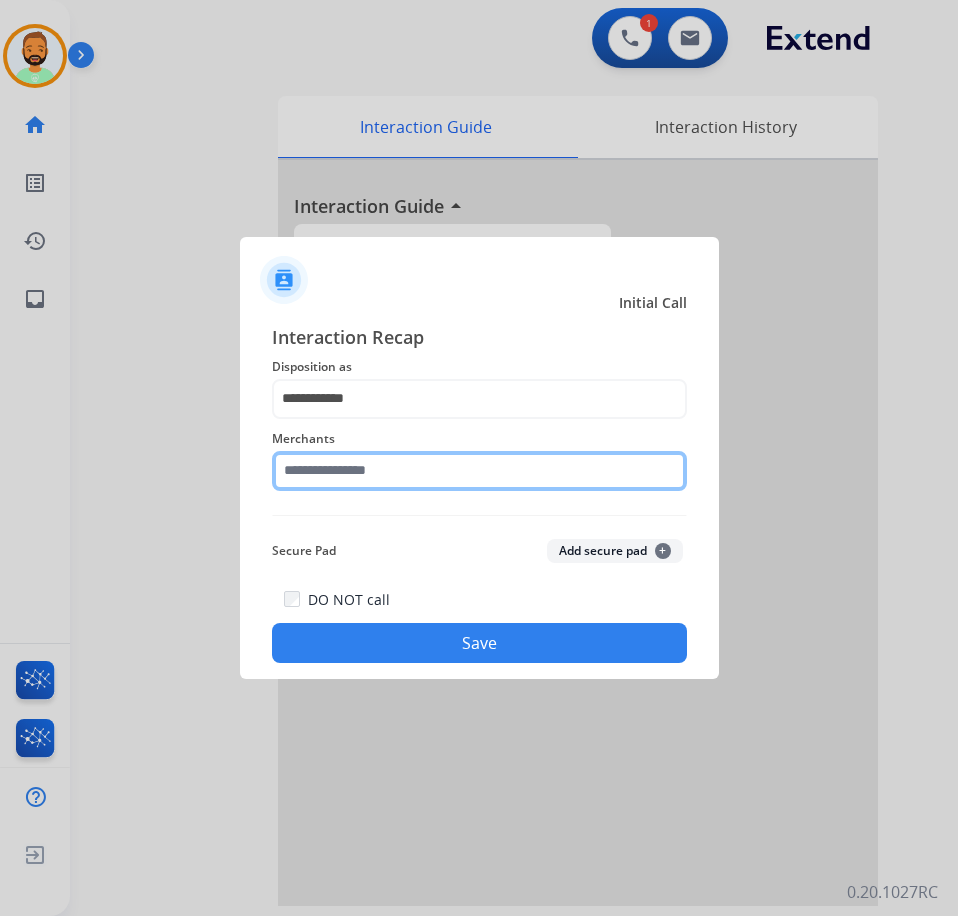 click 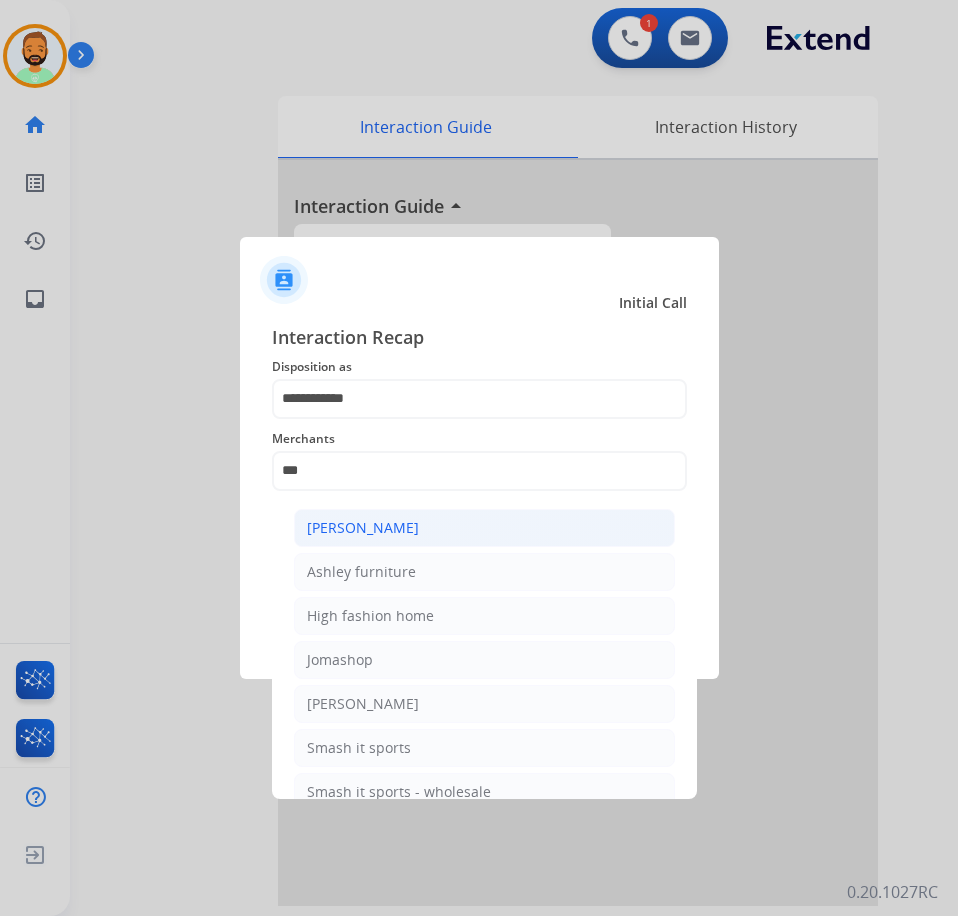 click on "[PERSON_NAME]" 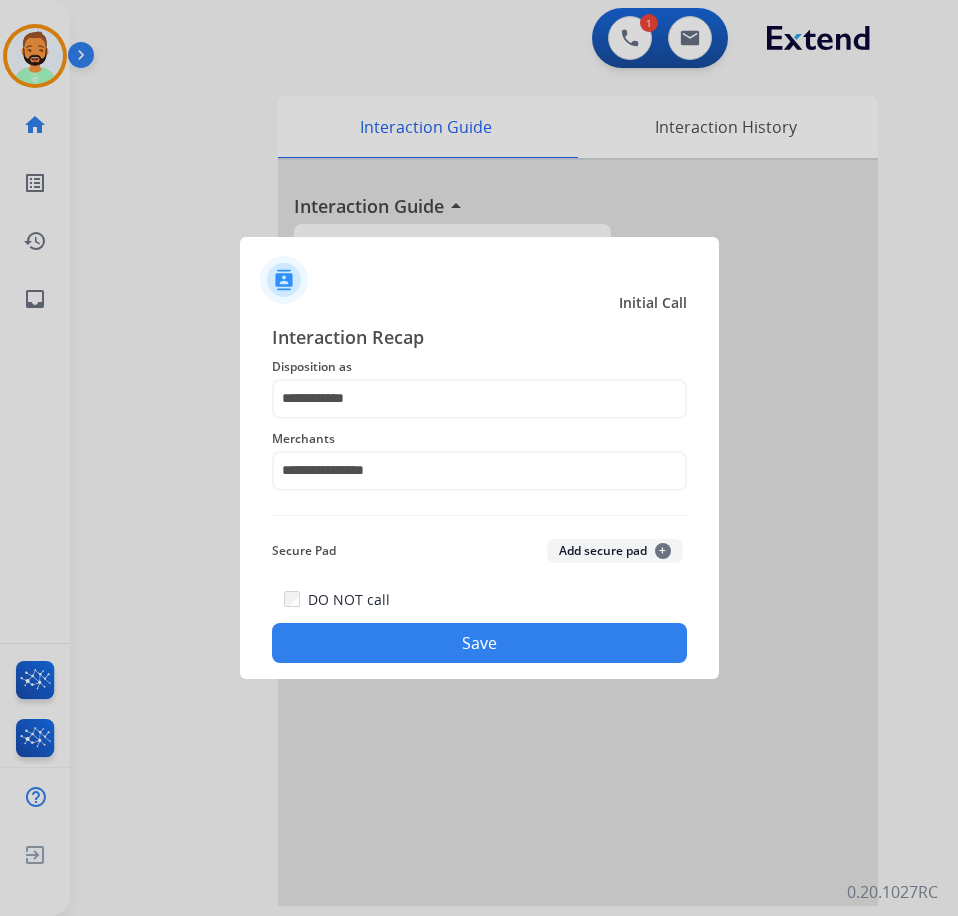 click on "Save" 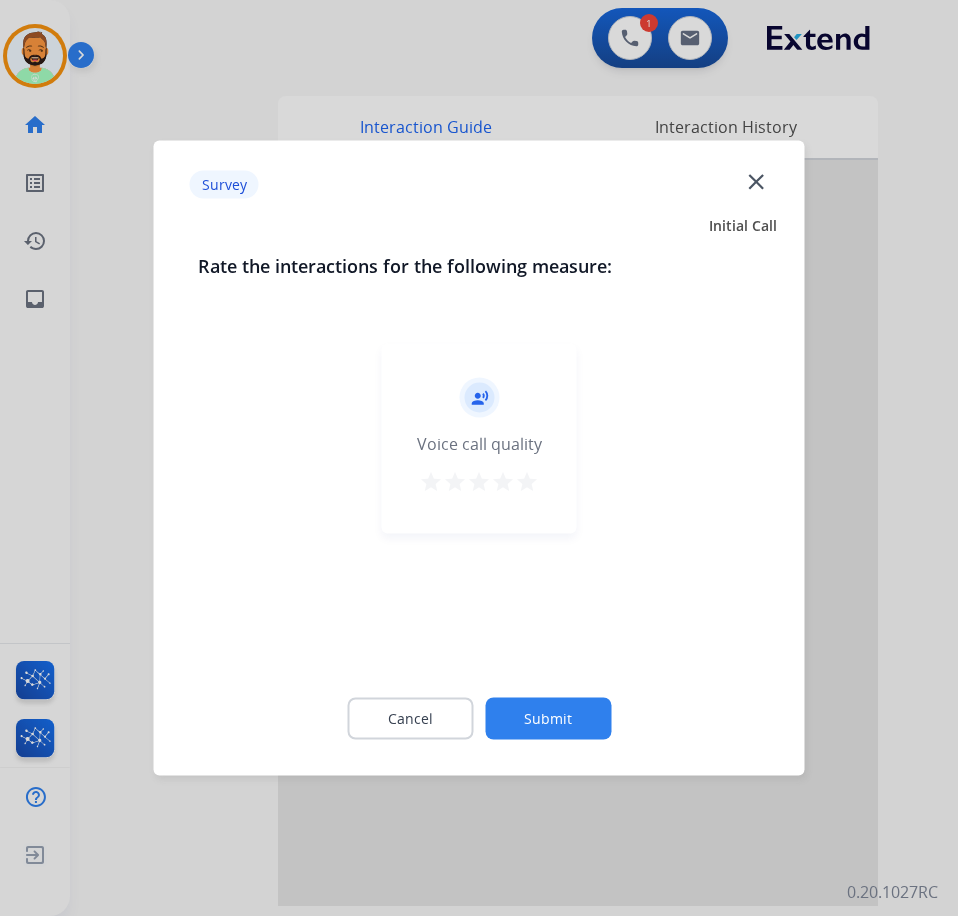 click on "Submit" 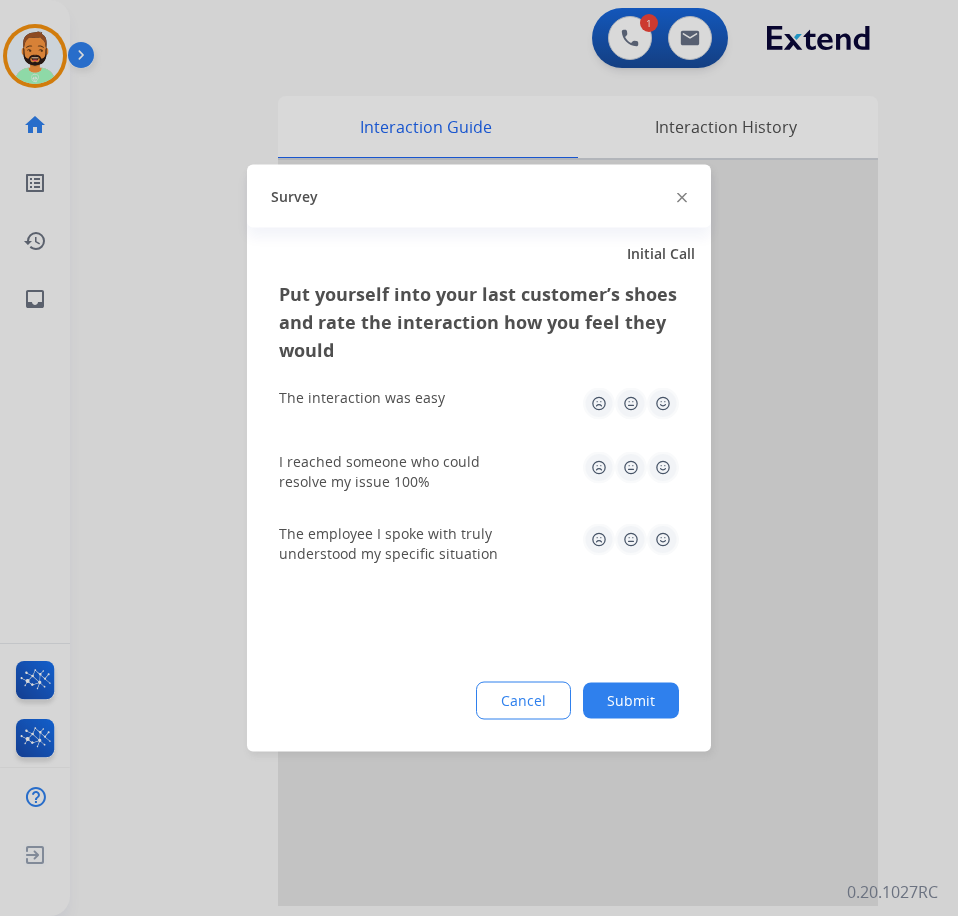 click on "Submit" 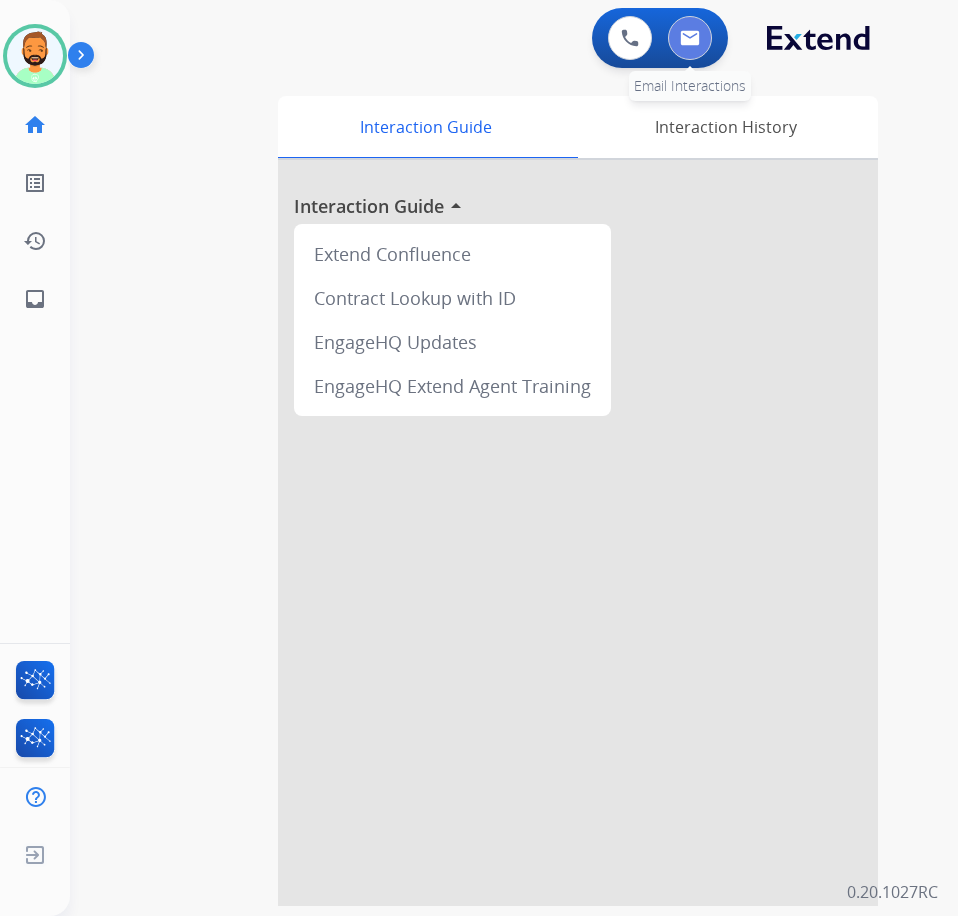 click at bounding box center (690, 38) 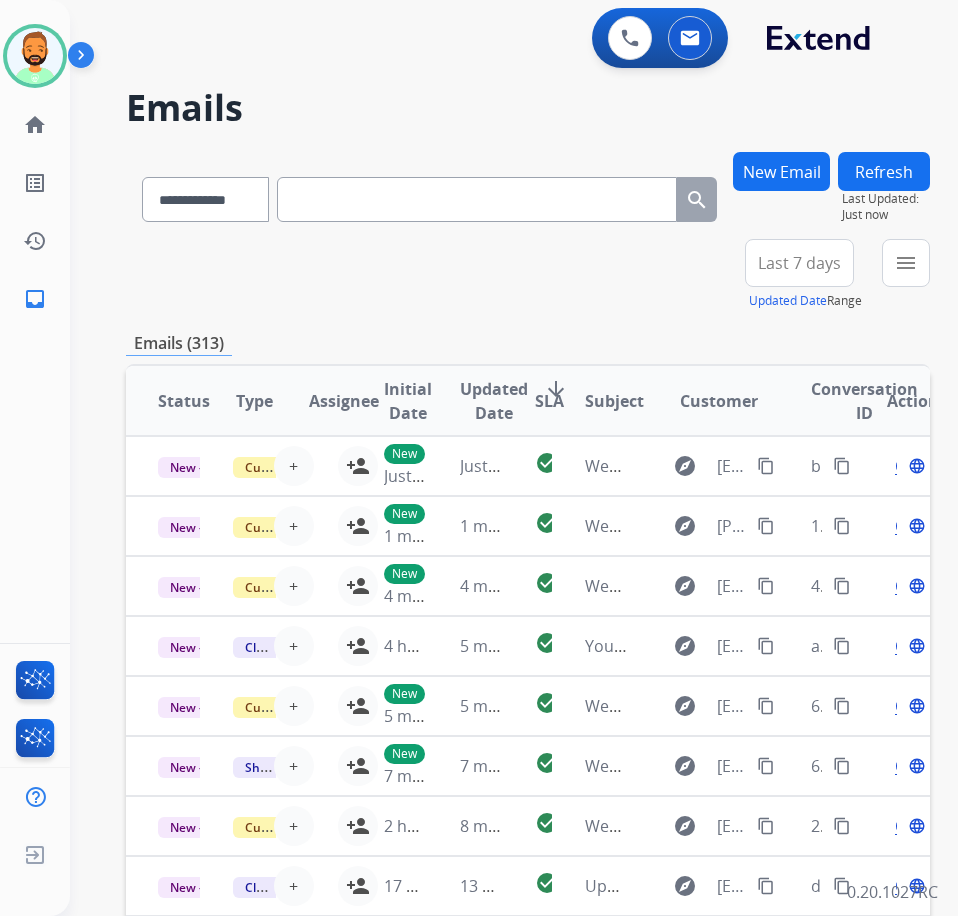 click on "Last 7 days" at bounding box center (799, 263) 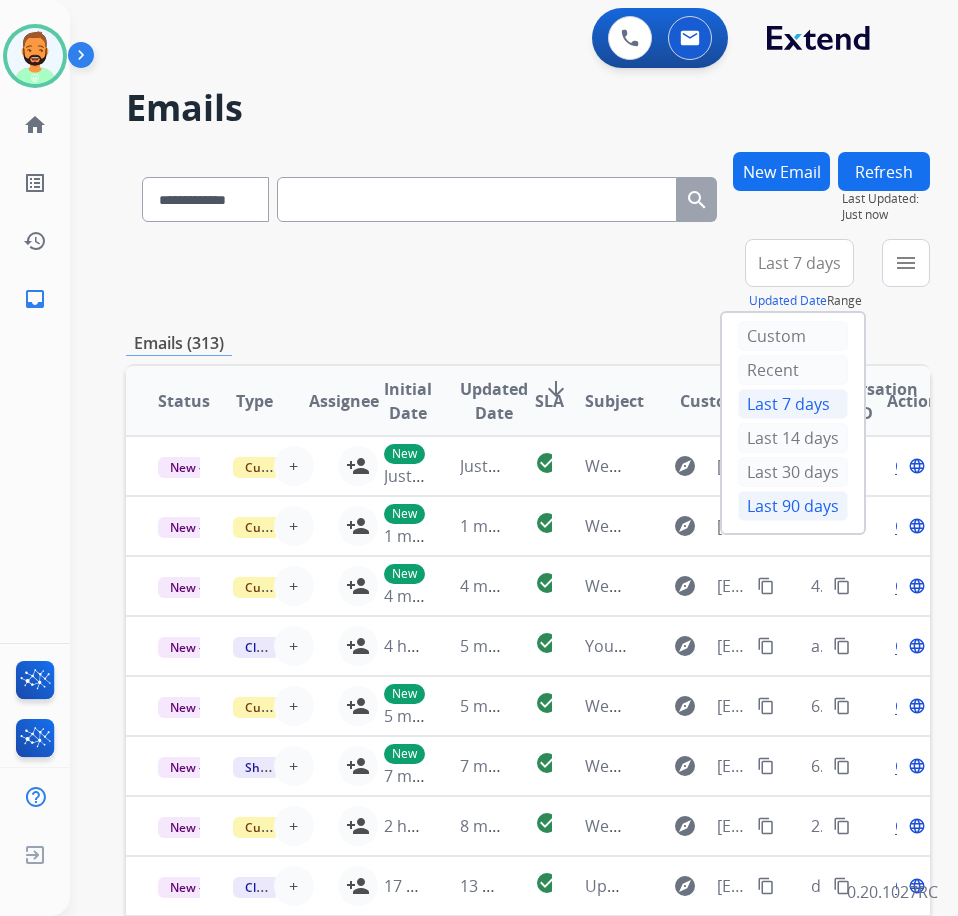 click on "Last 90 days" at bounding box center (793, 506) 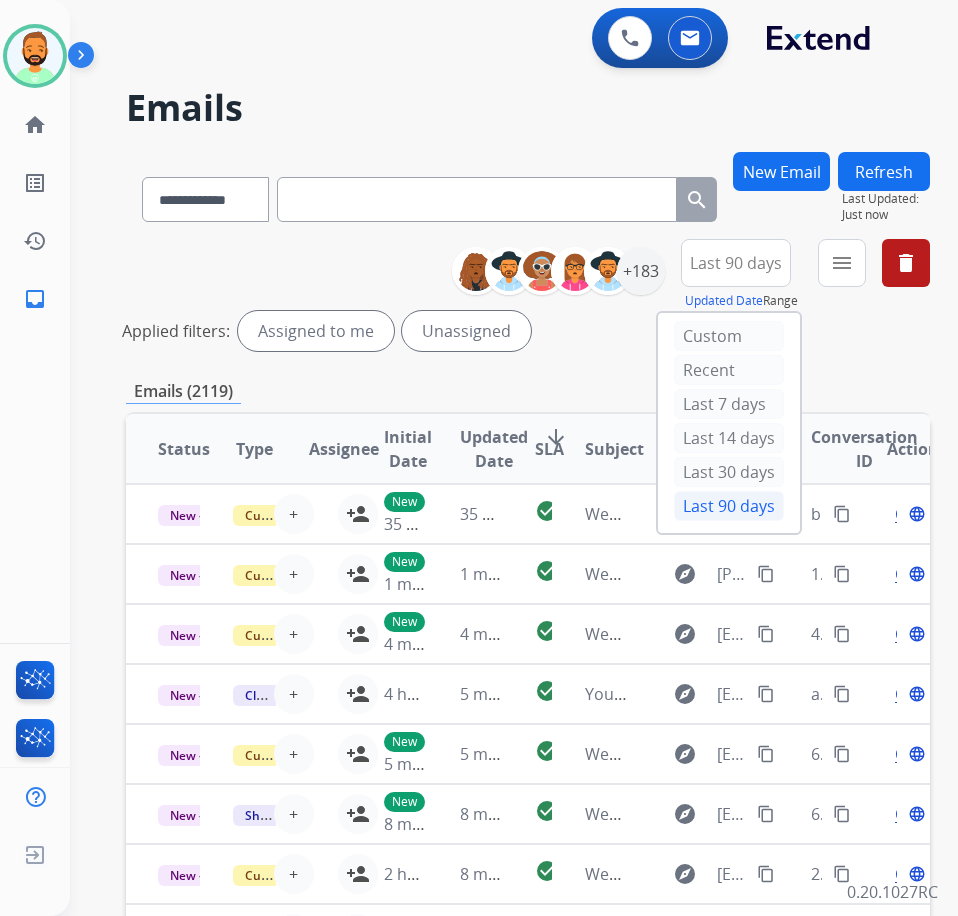 click on "**********" at bounding box center (698, 275) 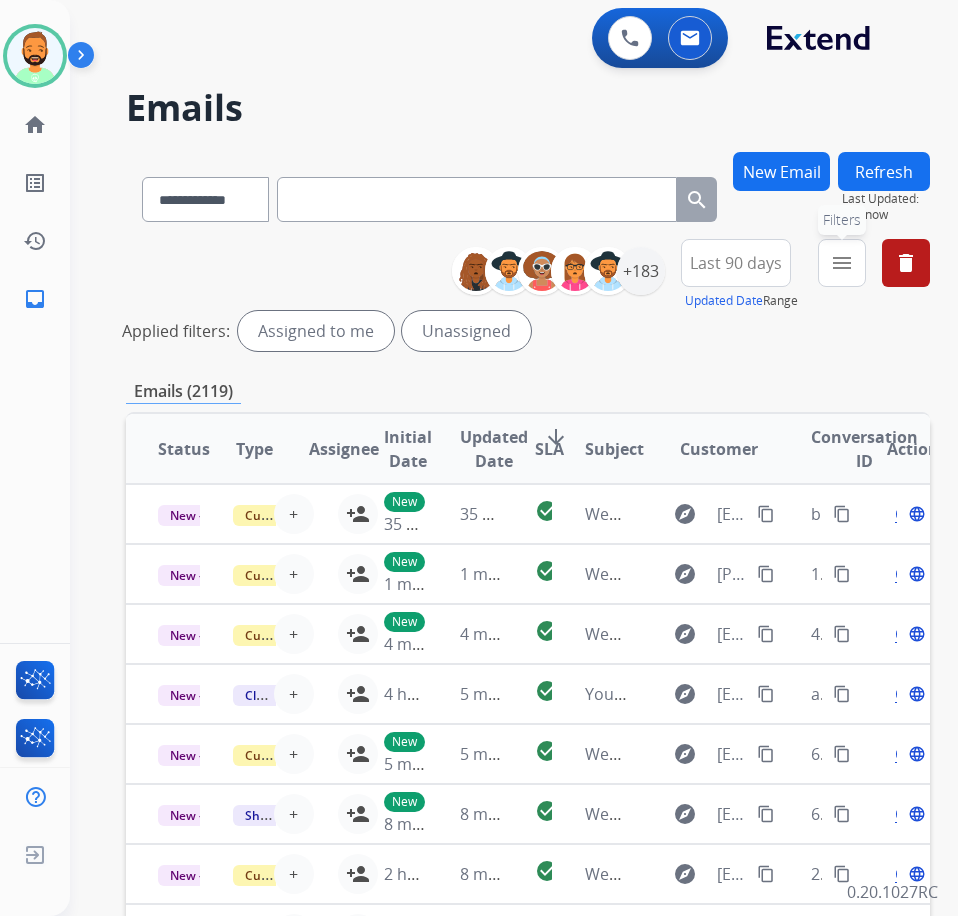 click on "menu" at bounding box center (842, 263) 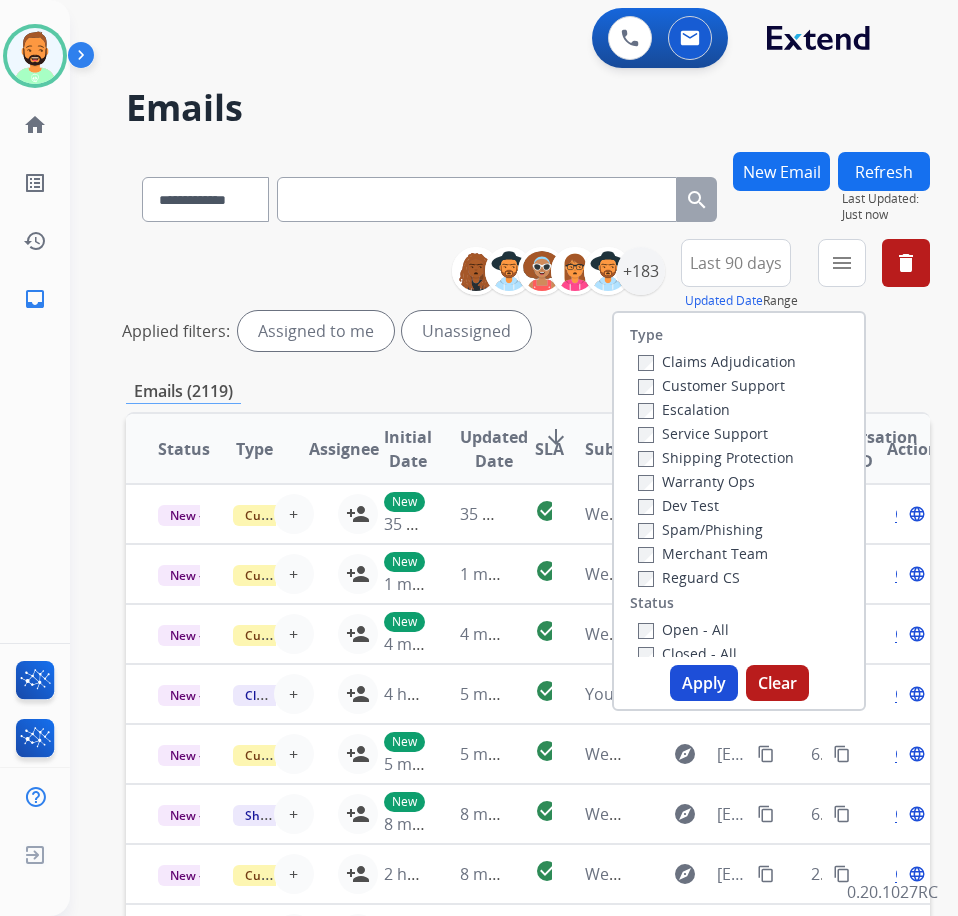 click on "Customer Support" at bounding box center [711, 385] 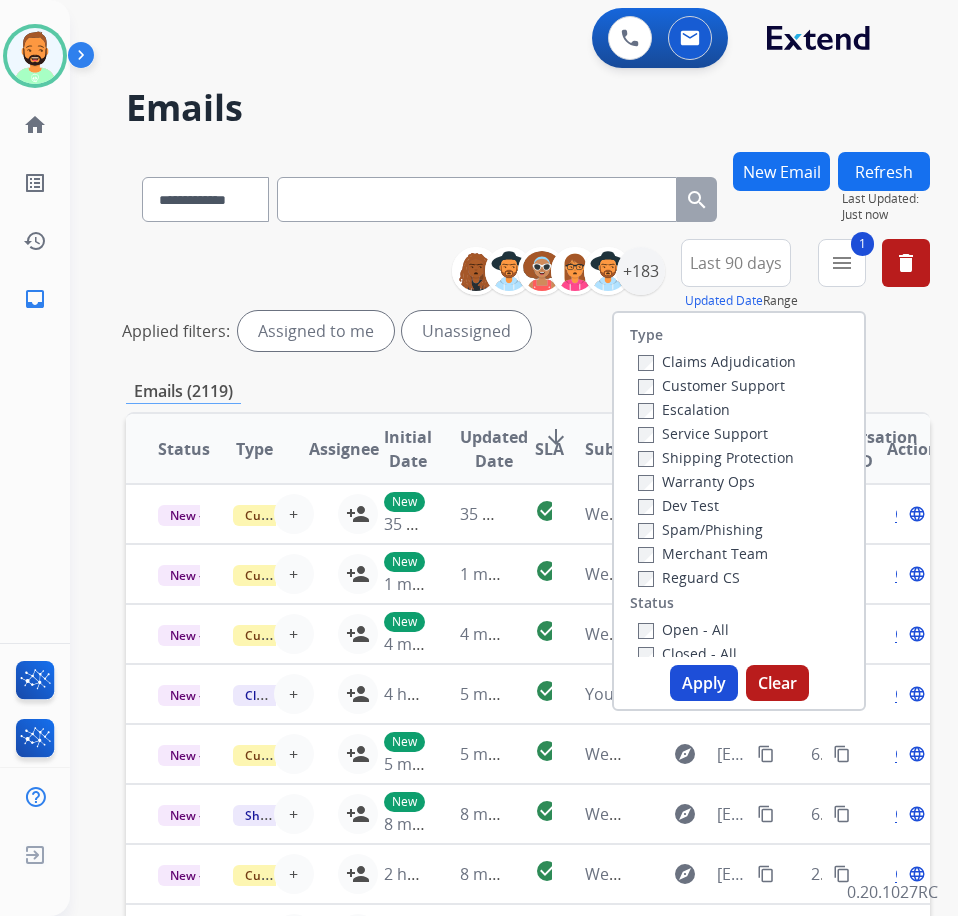 drag, startPoint x: 739, startPoint y: 452, endPoint x: 734, endPoint y: 464, distance: 13 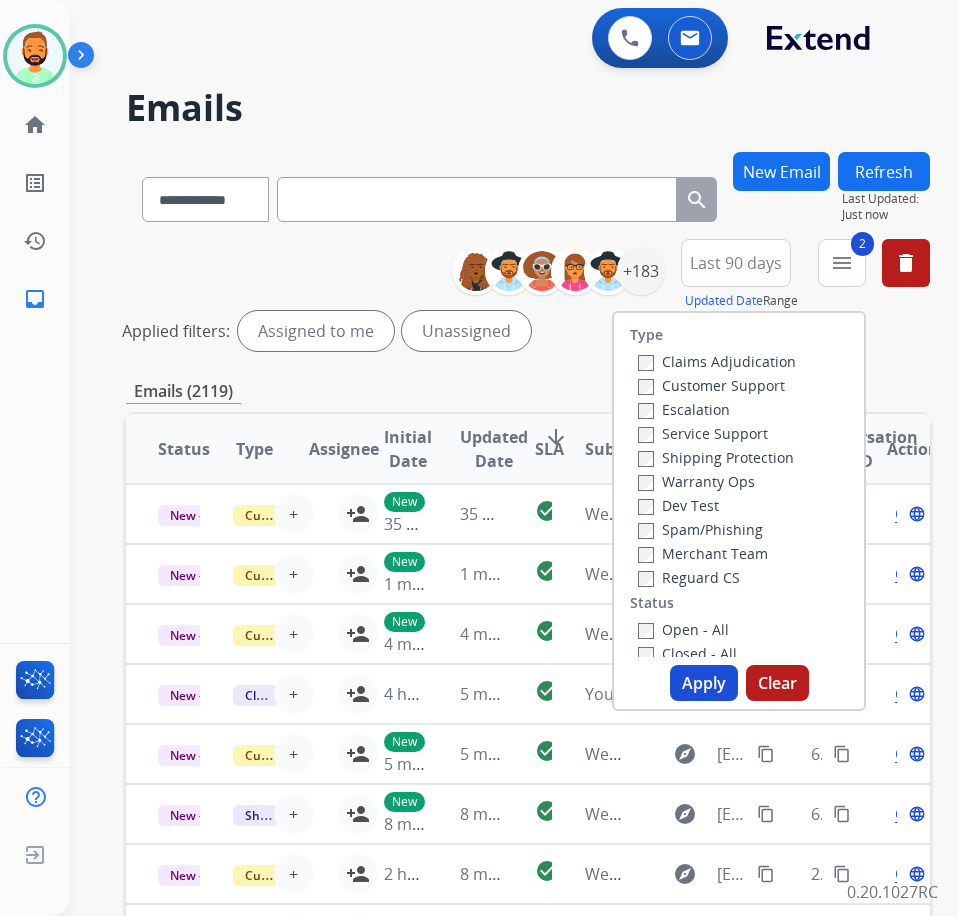 click on "Open - All" at bounding box center (683, 629) 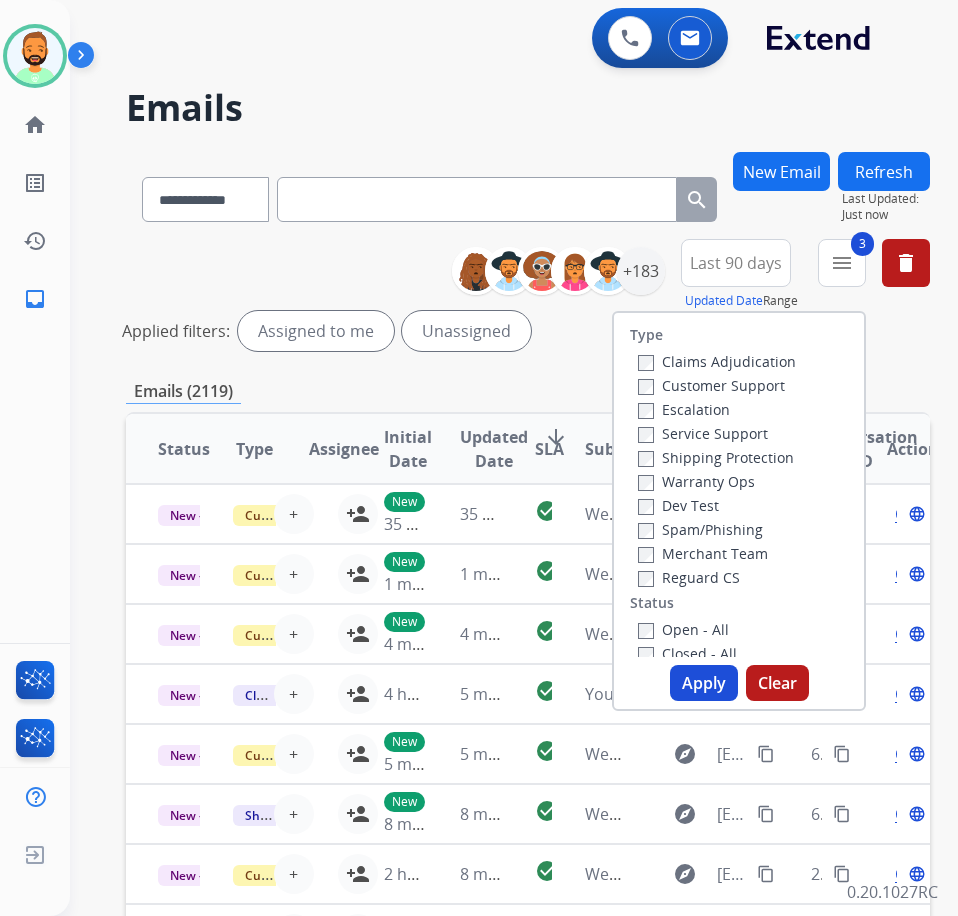 click on "Apply" at bounding box center [704, 683] 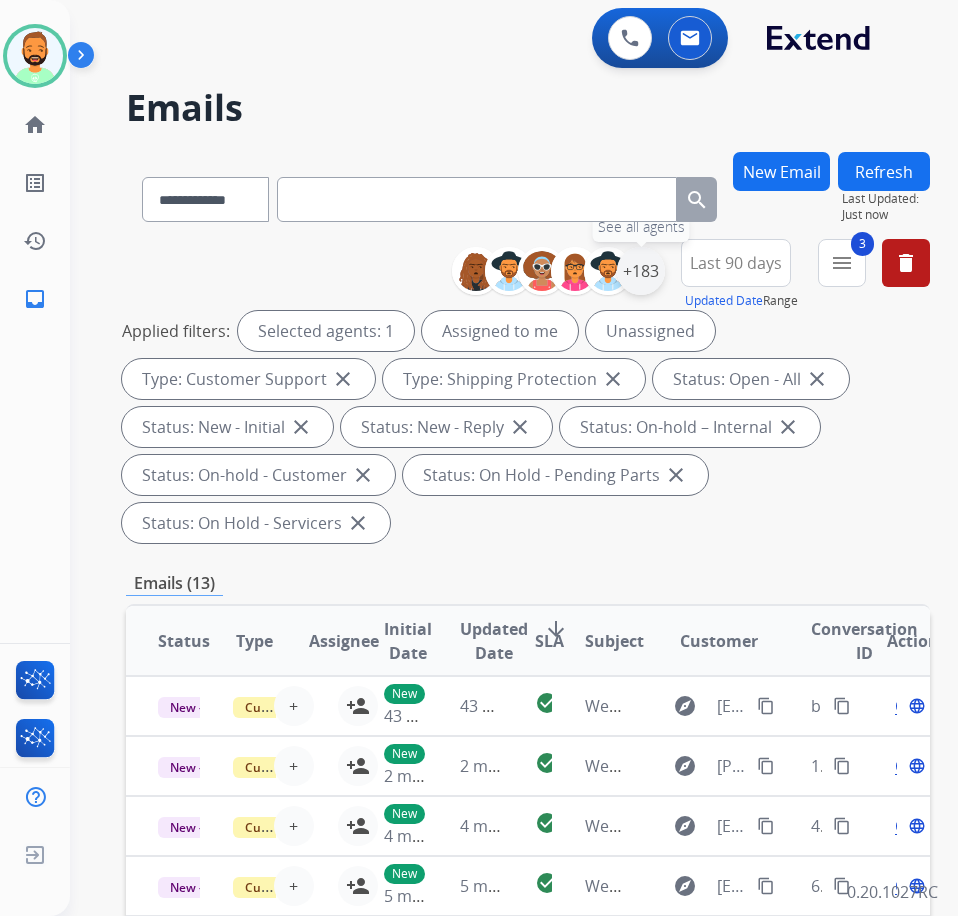 click on "+183" at bounding box center (641, 271) 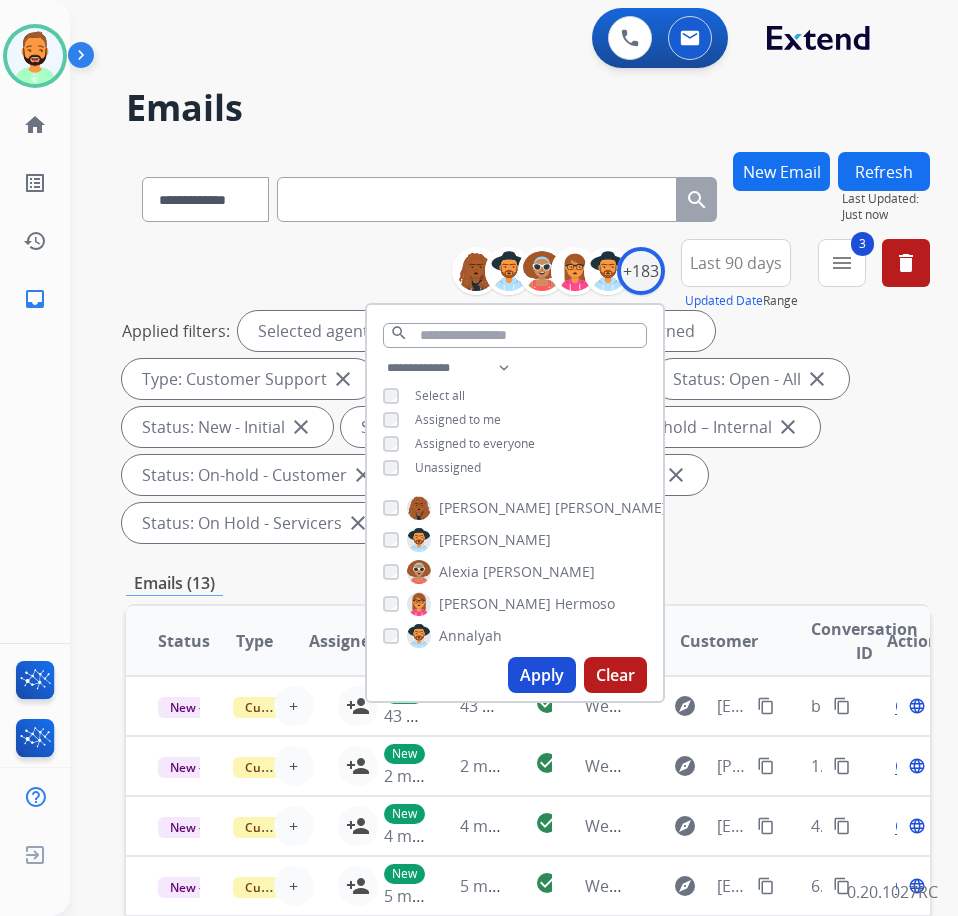 click on "Assigned to me" at bounding box center (458, 419) 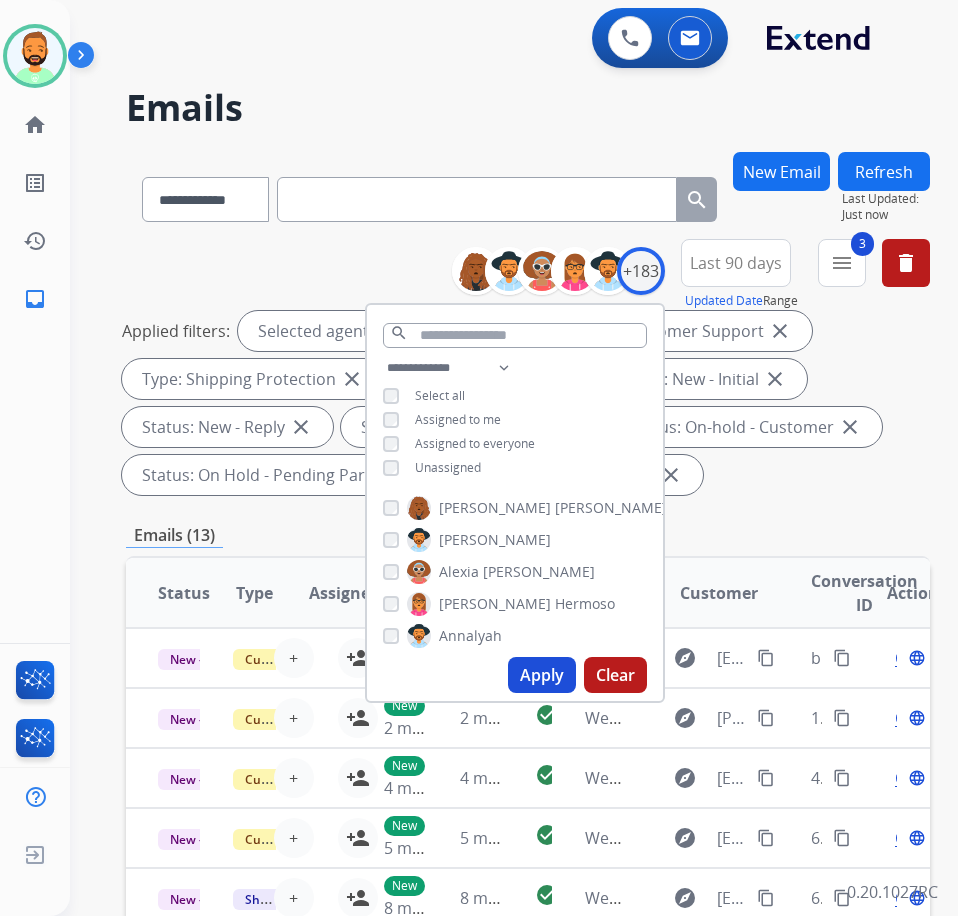drag, startPoint x: 573, startPoint y: 677, endPoint x: 589, endPoint y: 635, distance: 44.94441 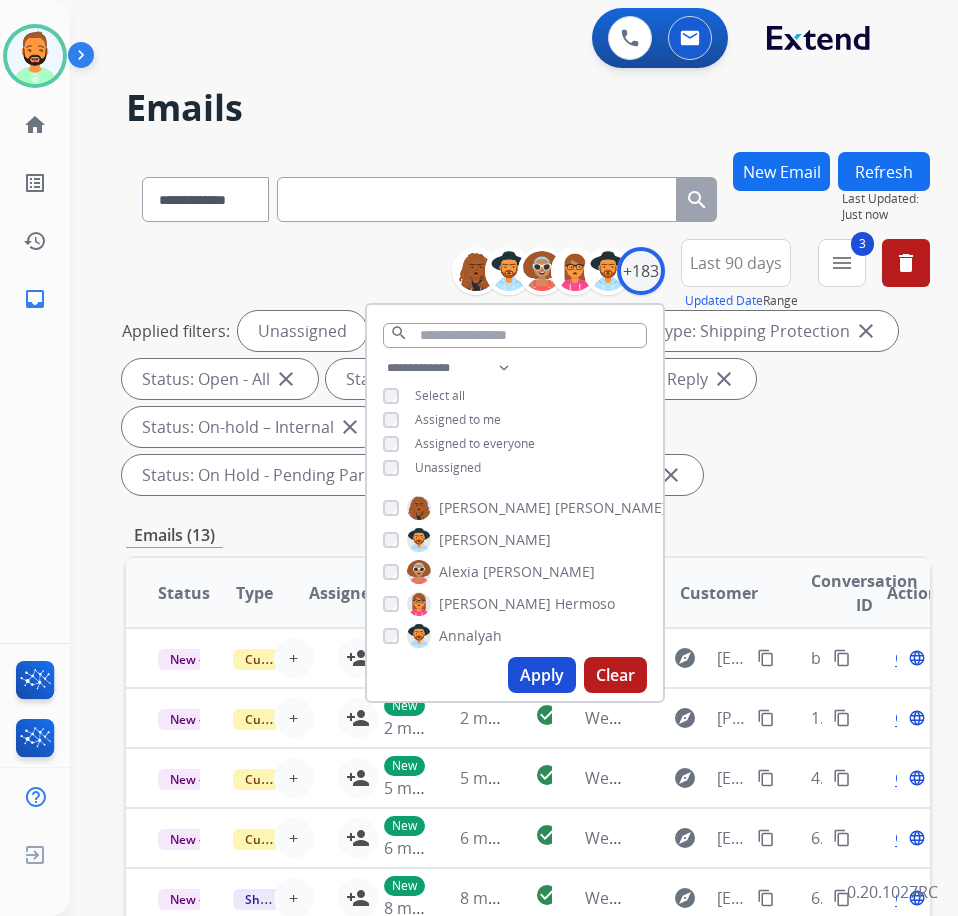 click on "Applied filters: Unassigned  Type: Customer Support  close  Type: Shipping Protection  close  Status: Open - All  close  Status: New - Initial  close  Status: New - Reply  close  Status: On-hold – Internal  close  Status: On-hold - Customer  close  Status: On Hold - Pending Parts  close  Status: On Hold - Servicers  close" at bounding box center [524, 403] 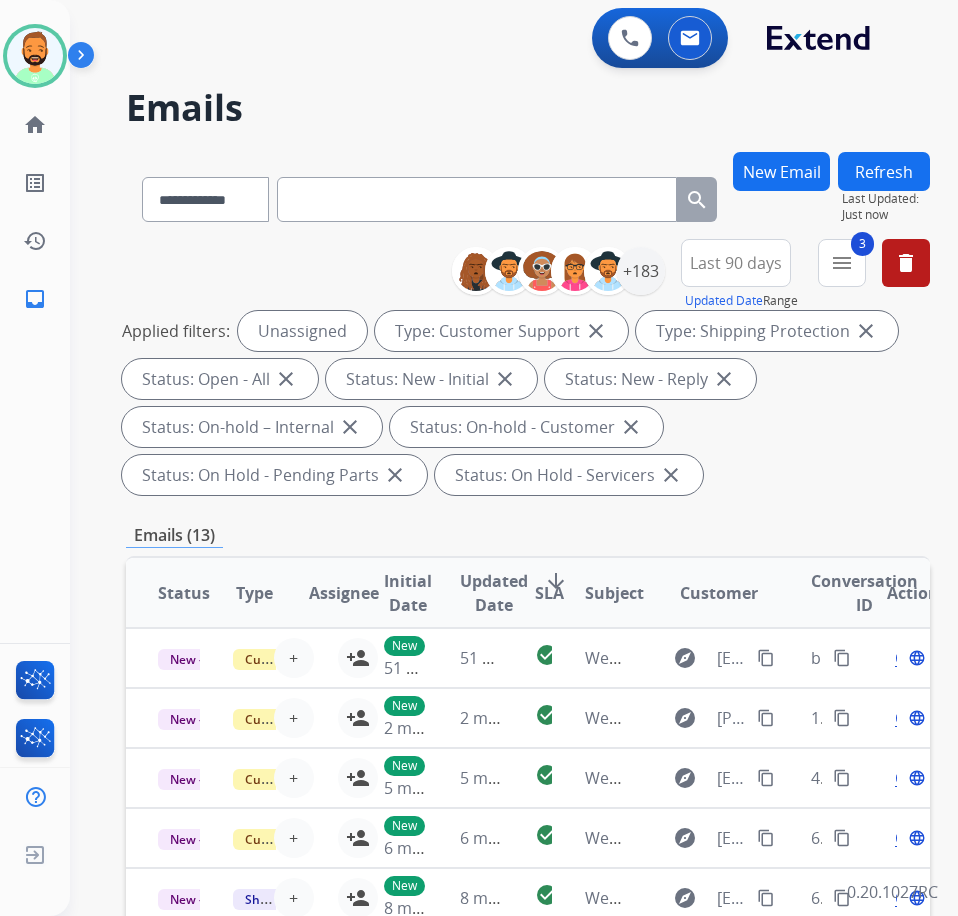 click on "SLA" at bounding box center (549, 593) 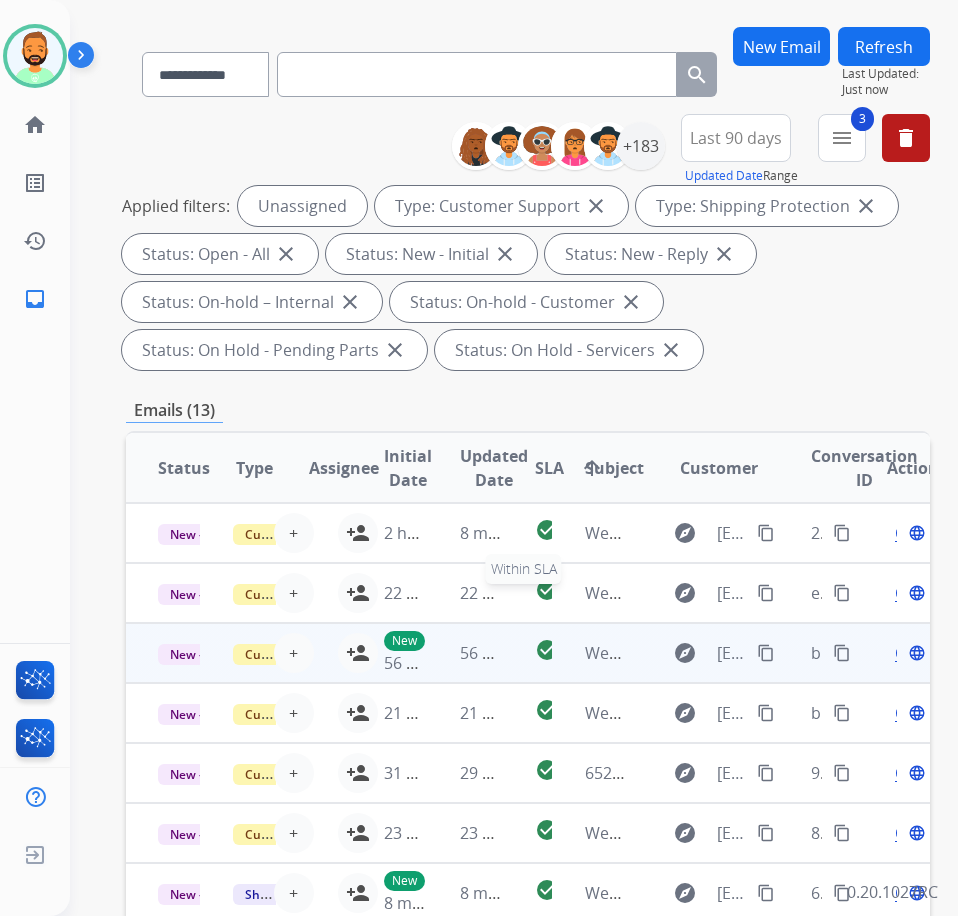 scroll, scrollTop: 200, scrollLeft: 0, axis: vertical 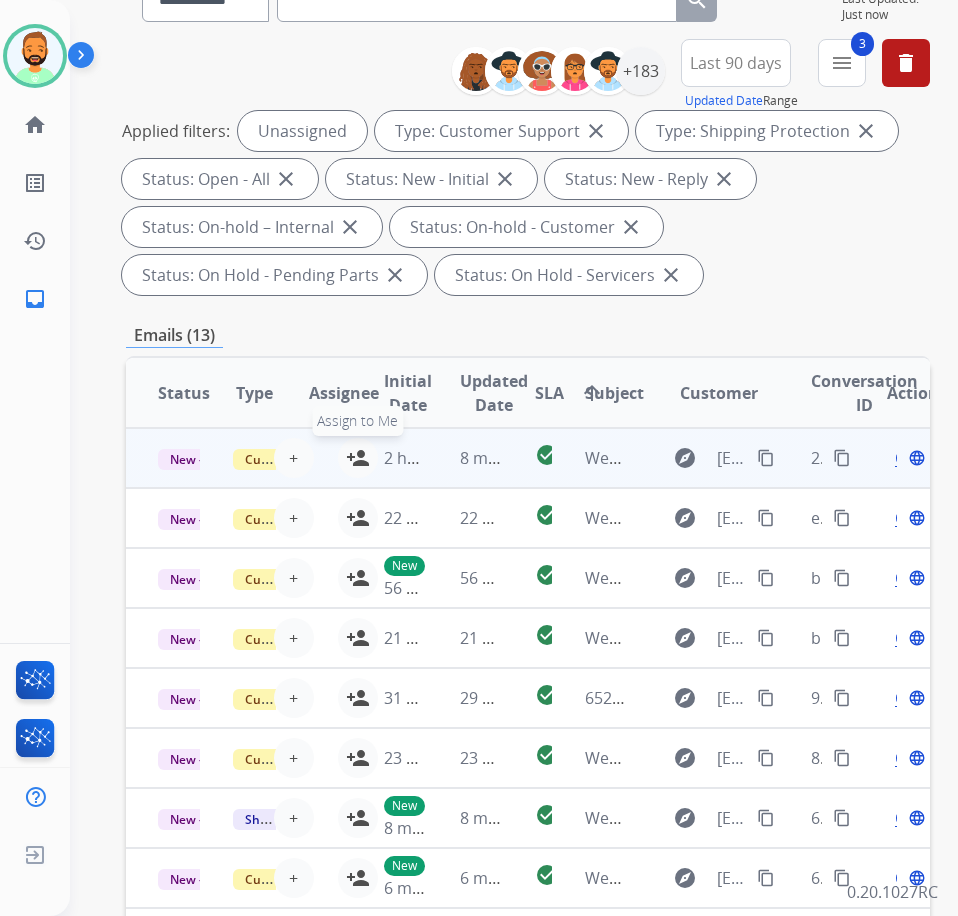 click on "person_add" at bounding box center [358, 458] 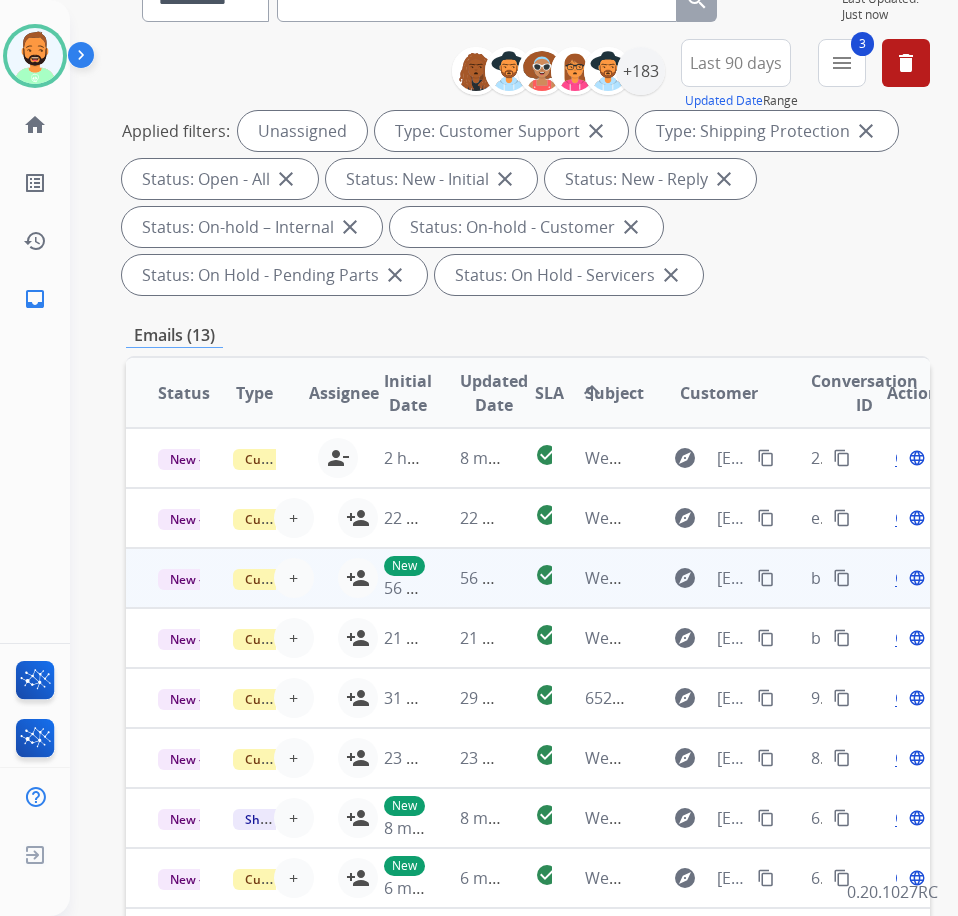 drag, startPoint x: 352, startPoint y: 514, endPoint x: 342, endPoint y: 549, distance: 36.40055 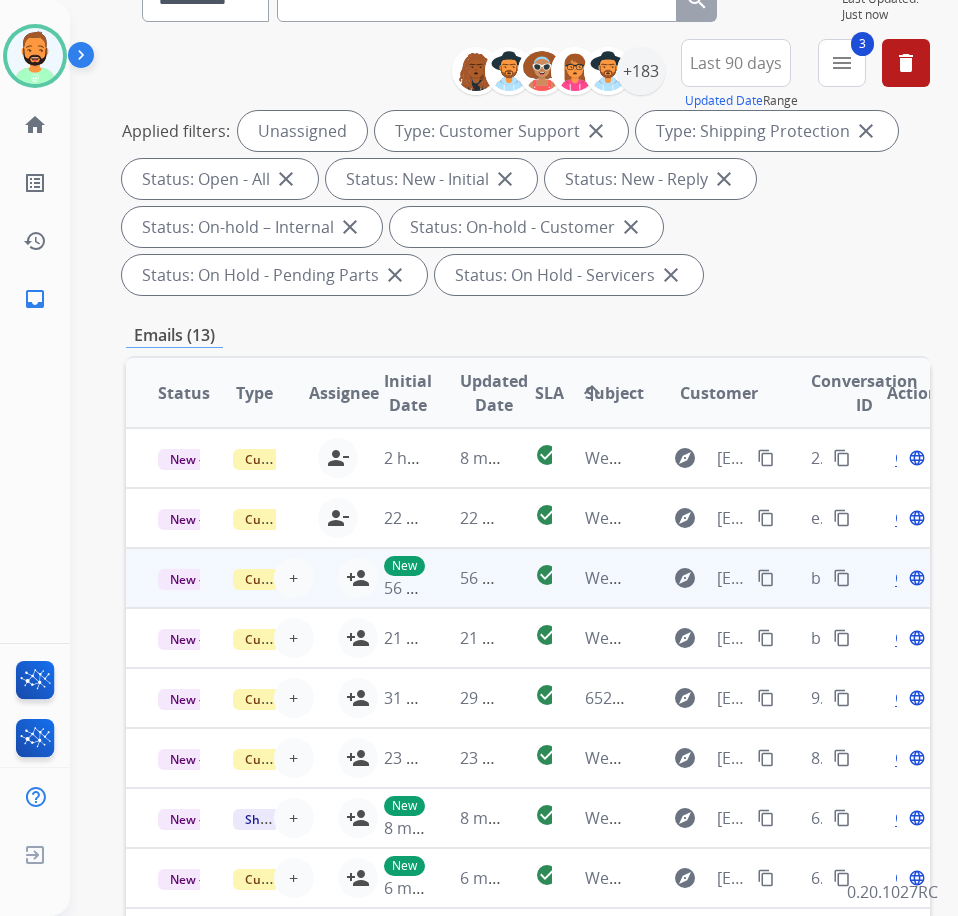 drag, startPoint x: 348, startPoint y: 574, endPoint x: 355, endPoint y: 592, distance: 19.313208 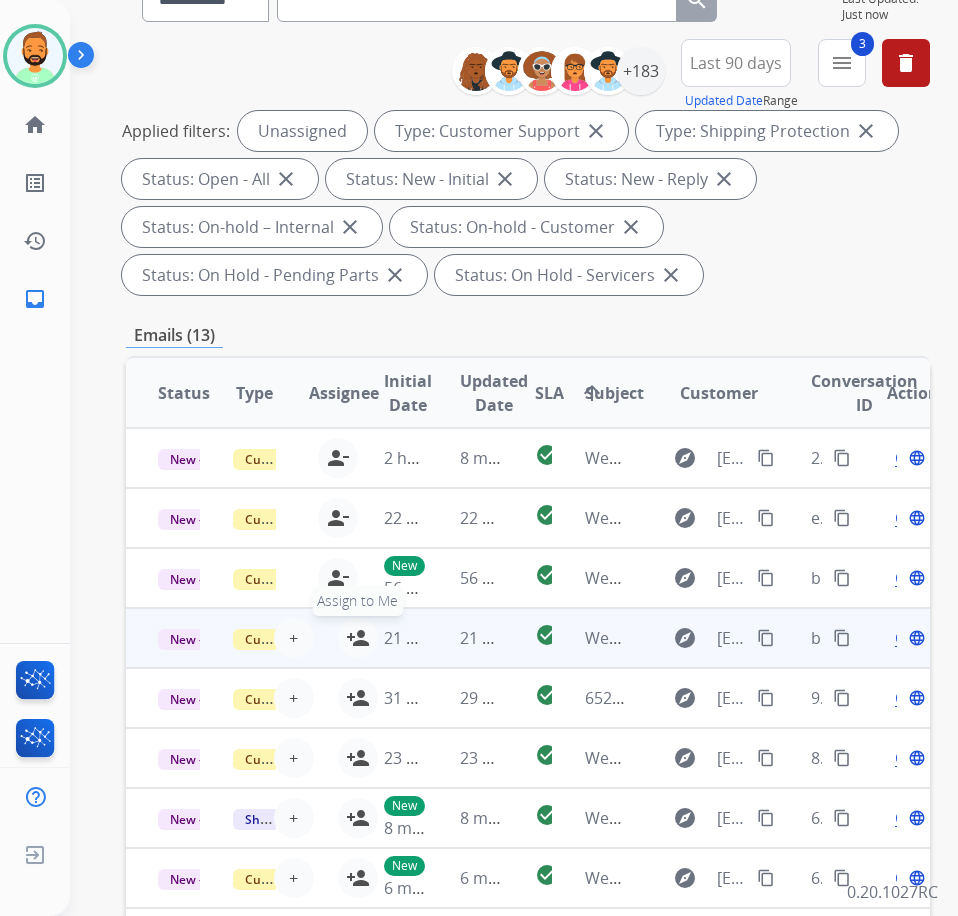 click on "person_add" at bounding box center [358, 638] 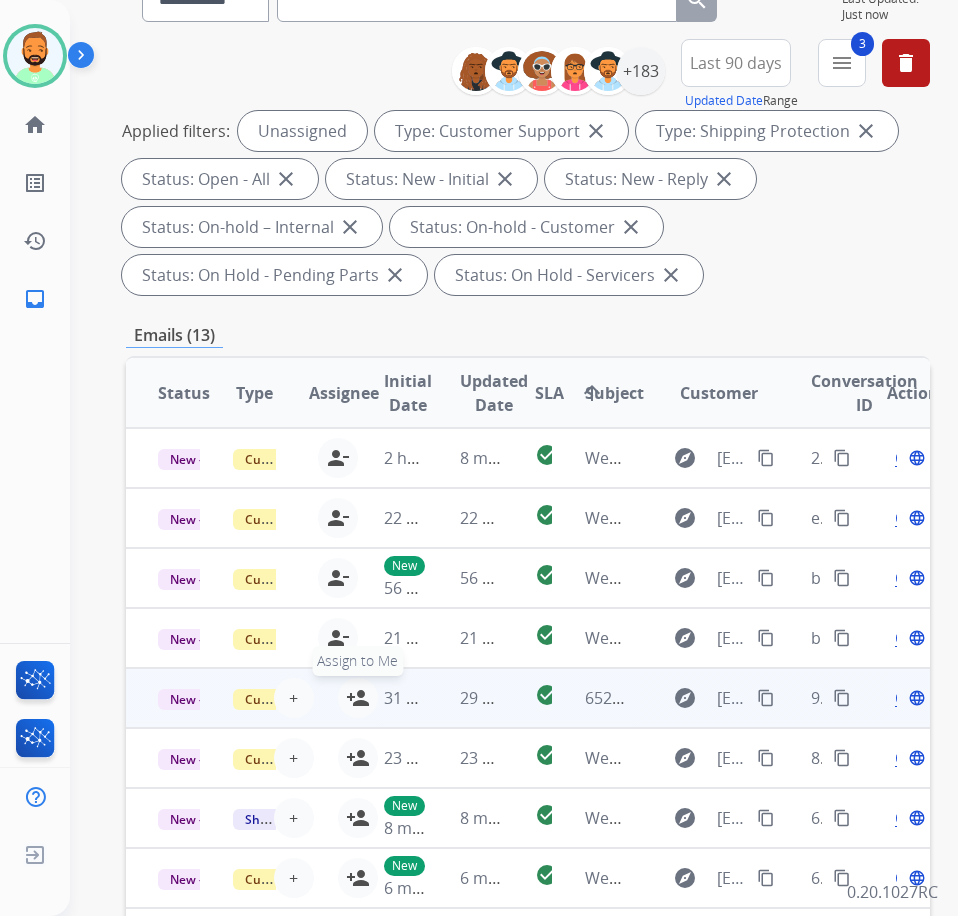 click on "person_add" at bounding box center (358, 698) 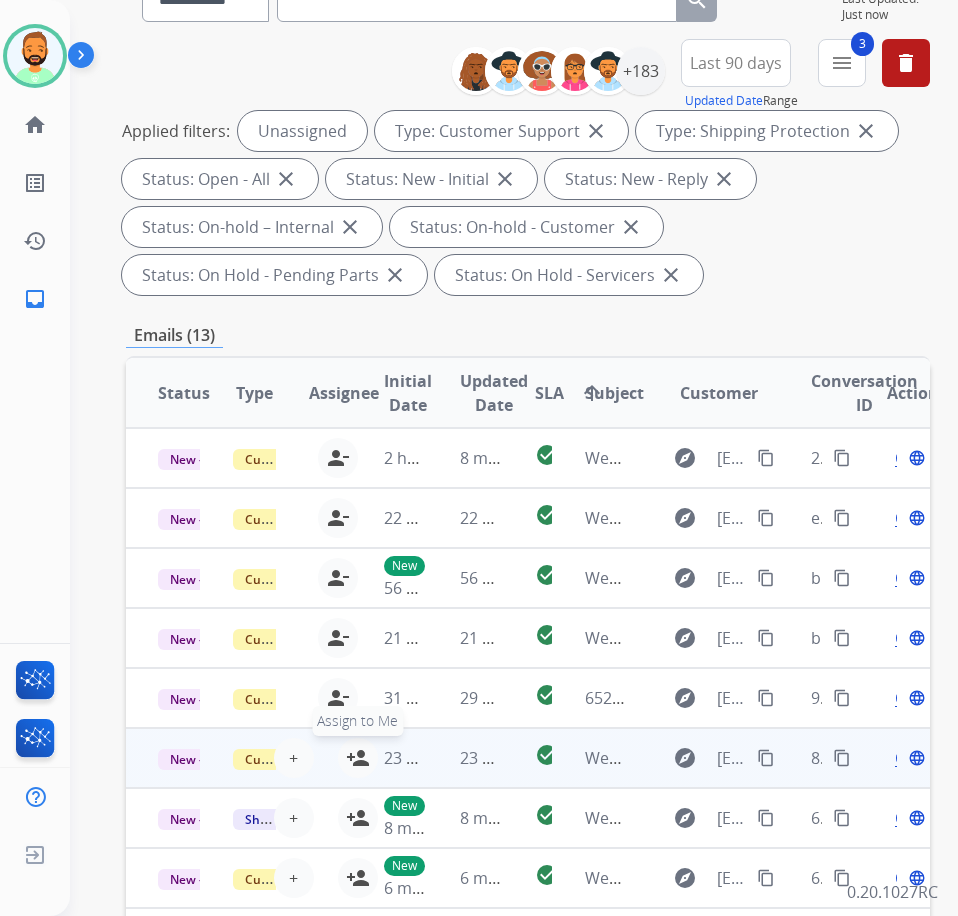 click on "person_add" at bounding box center [358, 758] 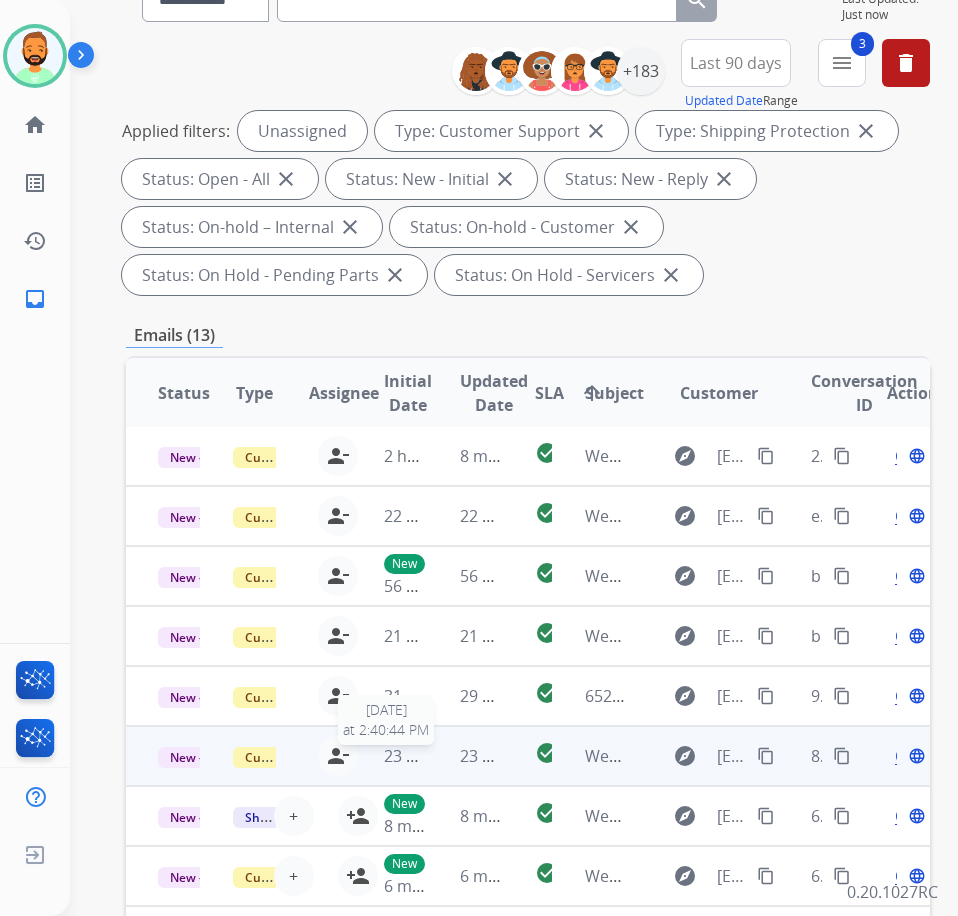 scroll, scrollTop: 18, scrollLeft: 0, axis: vertical 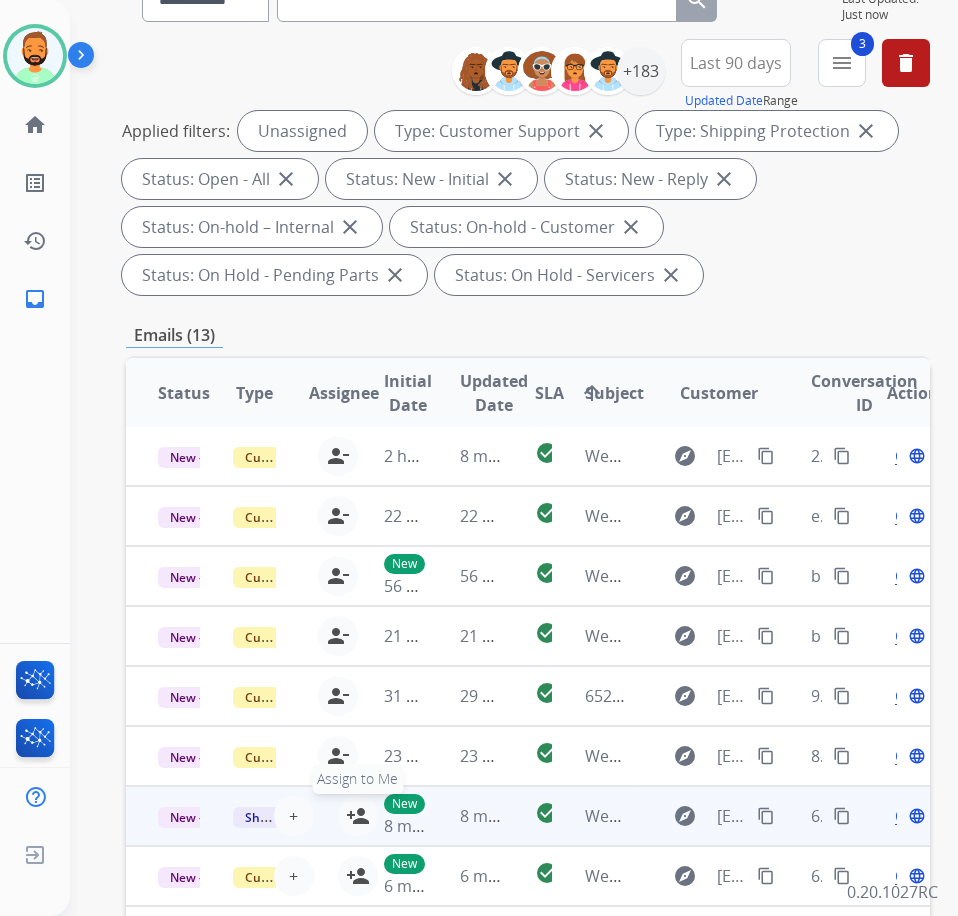 click on "person_add" at bounding box center (358, 816) 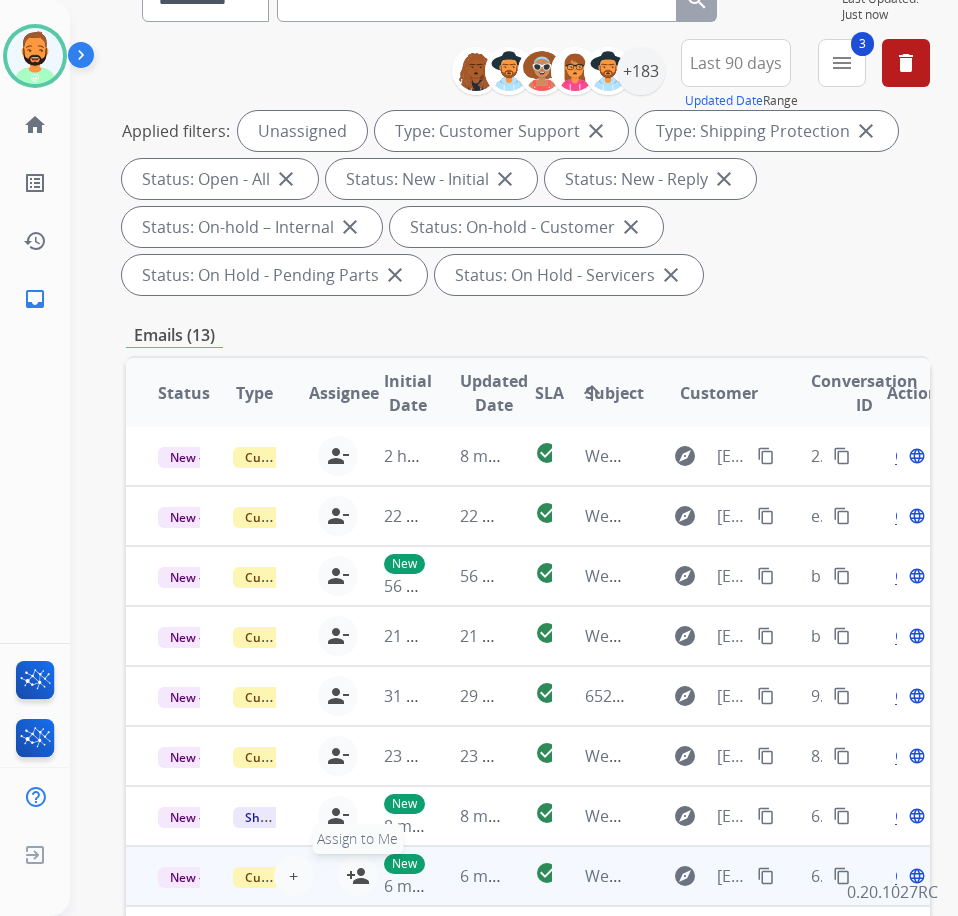 click on "person_add Assign to Me" at bounding box center [358, 876] 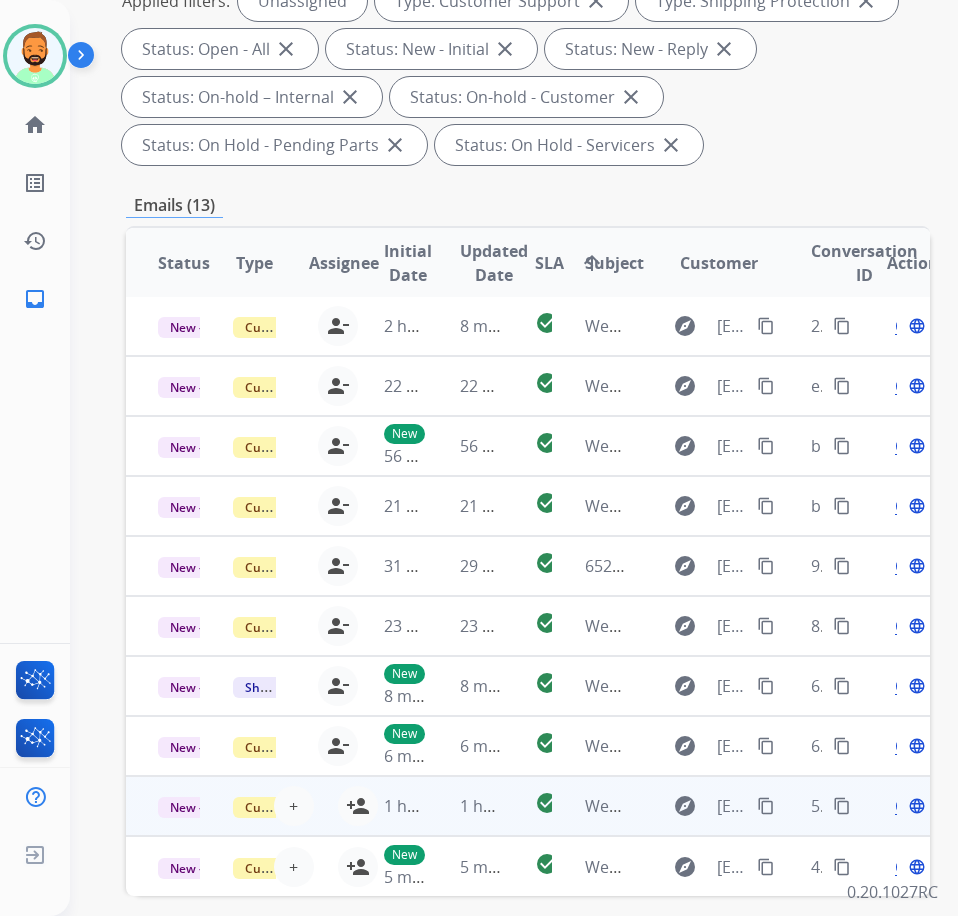 scroll, scrollTop: 414, scrollLeft: 0, axis: vertical 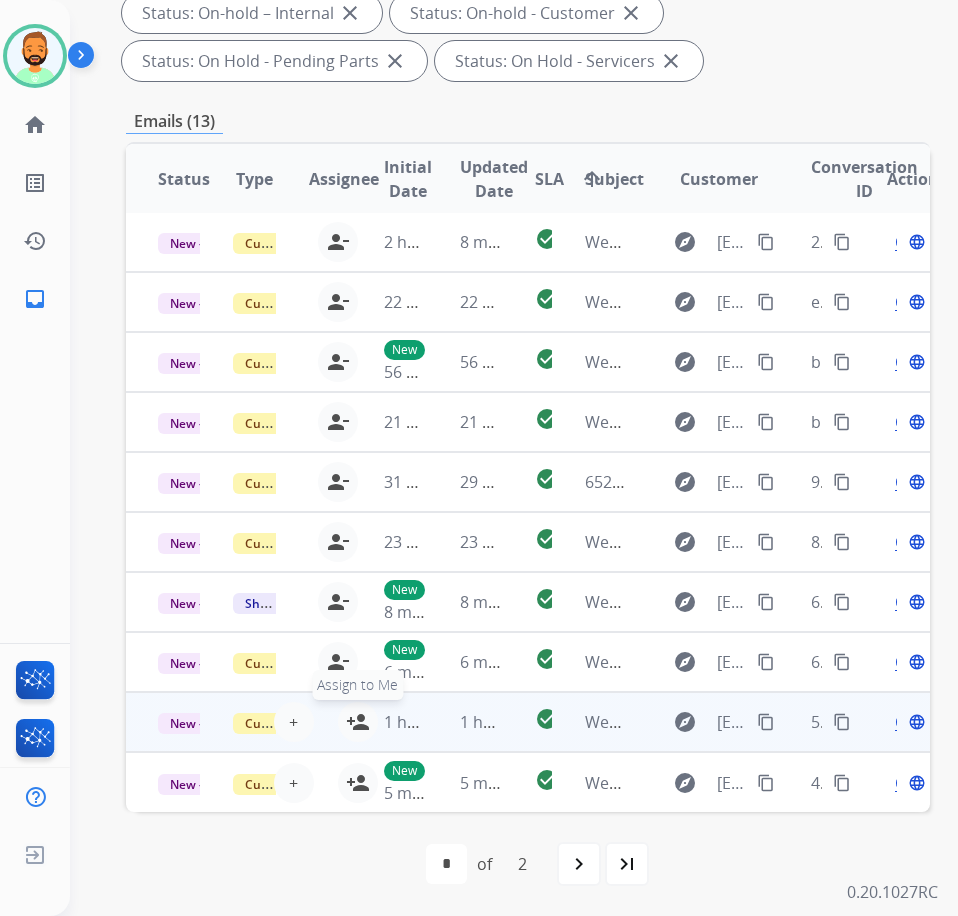 click on "person_add Assign to Me" at bounding box center (358, 722) 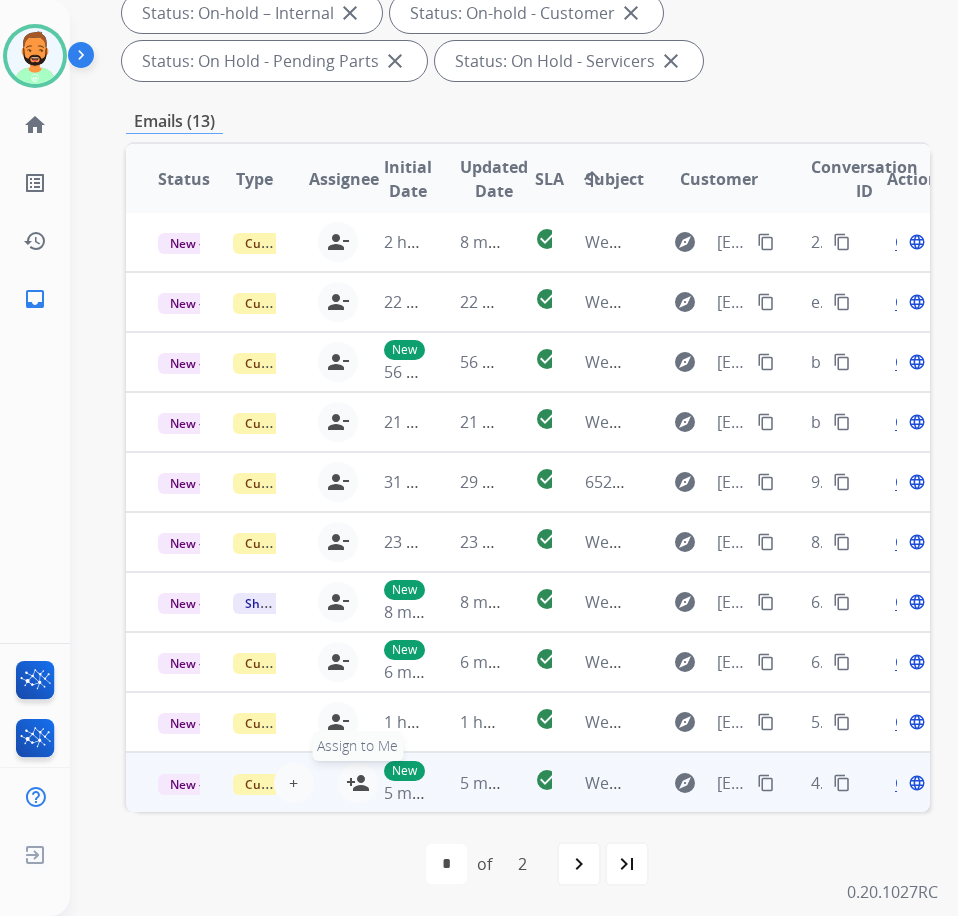click on "person_add Assign to Me" at bounding box center (358, 783) 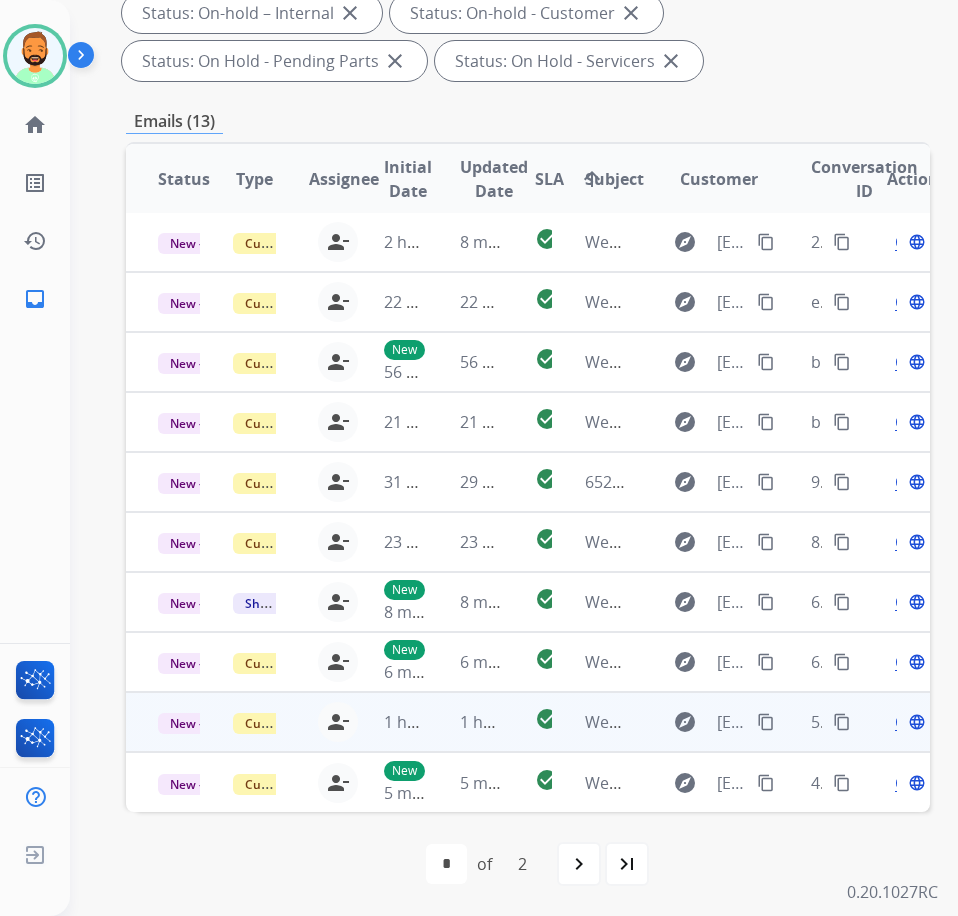scroll, scrollTop: 0, scrollLeft: 0, axis: both 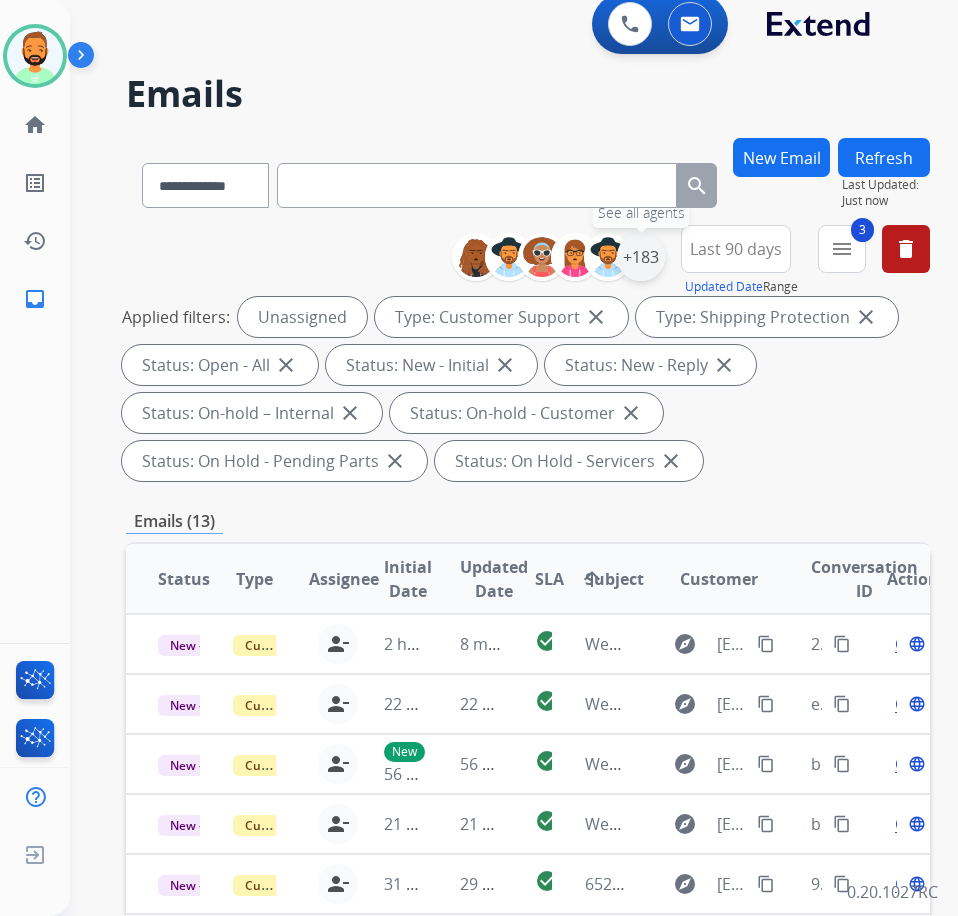 click on "+183" at bounding box center [641, 257] 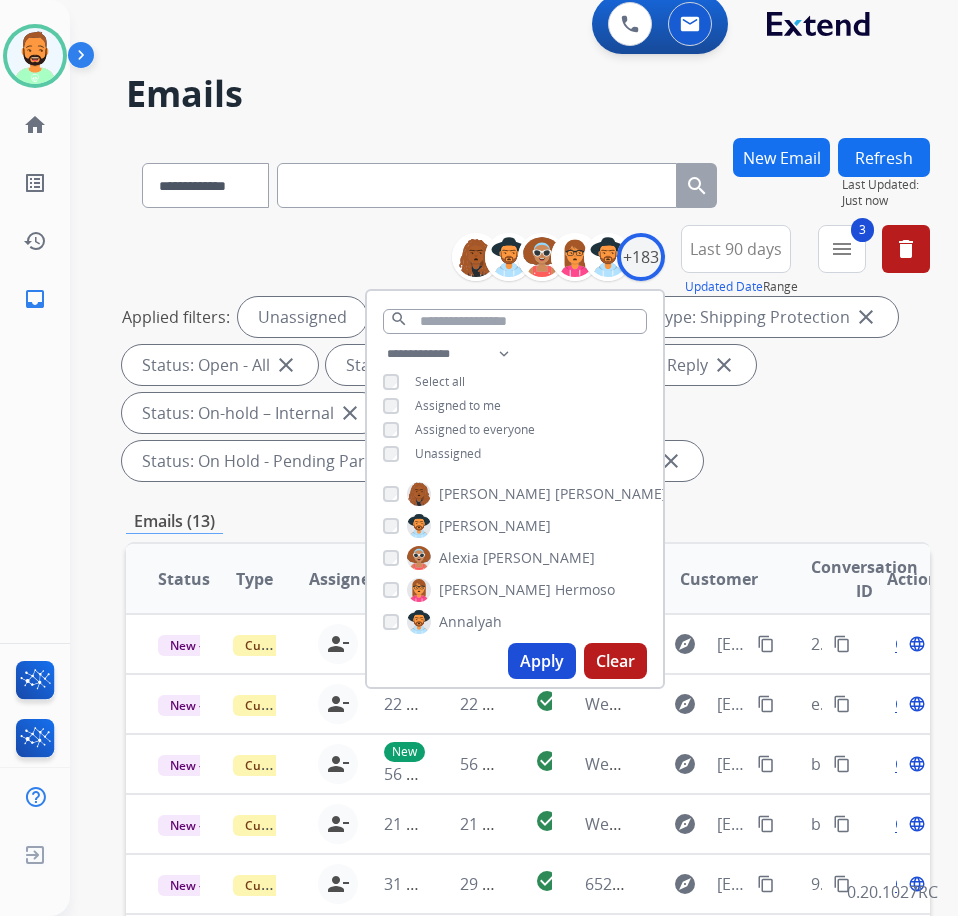 click on "**********" at bounding box center (515, 406) 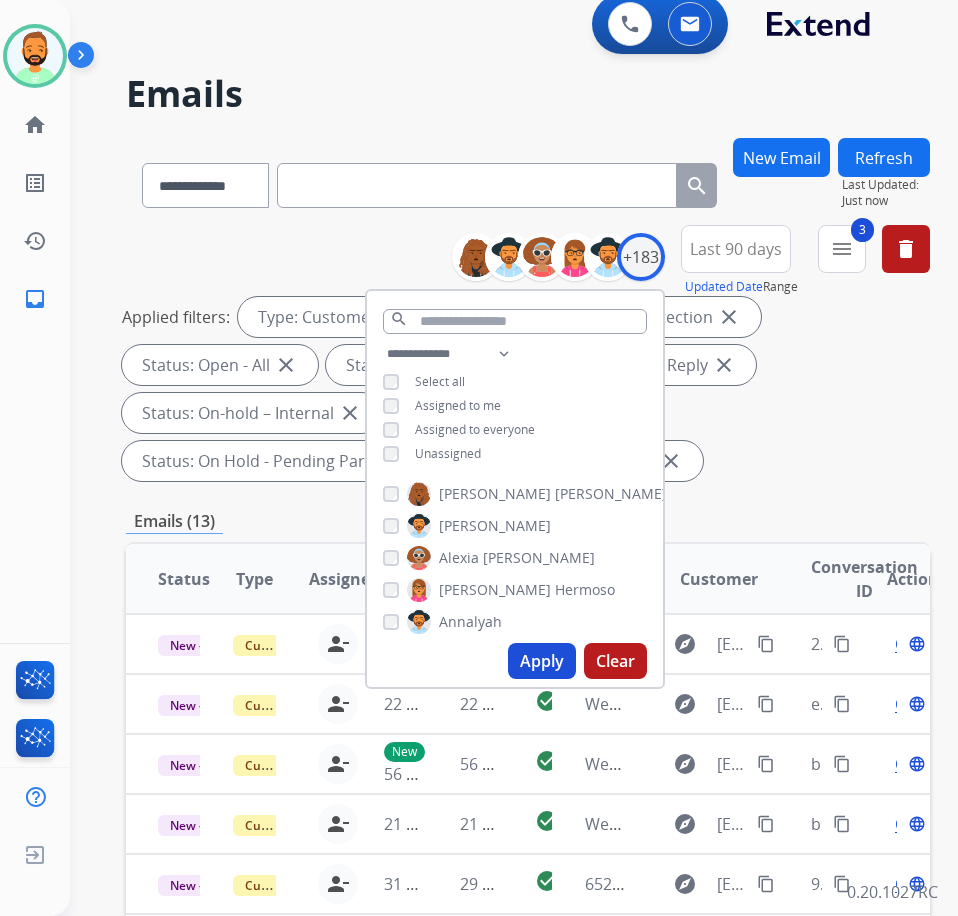 drag, startPoint x: 453, startPoint y: 403, endPoint x: 438, endPoint y: 410, distance: 16.552946 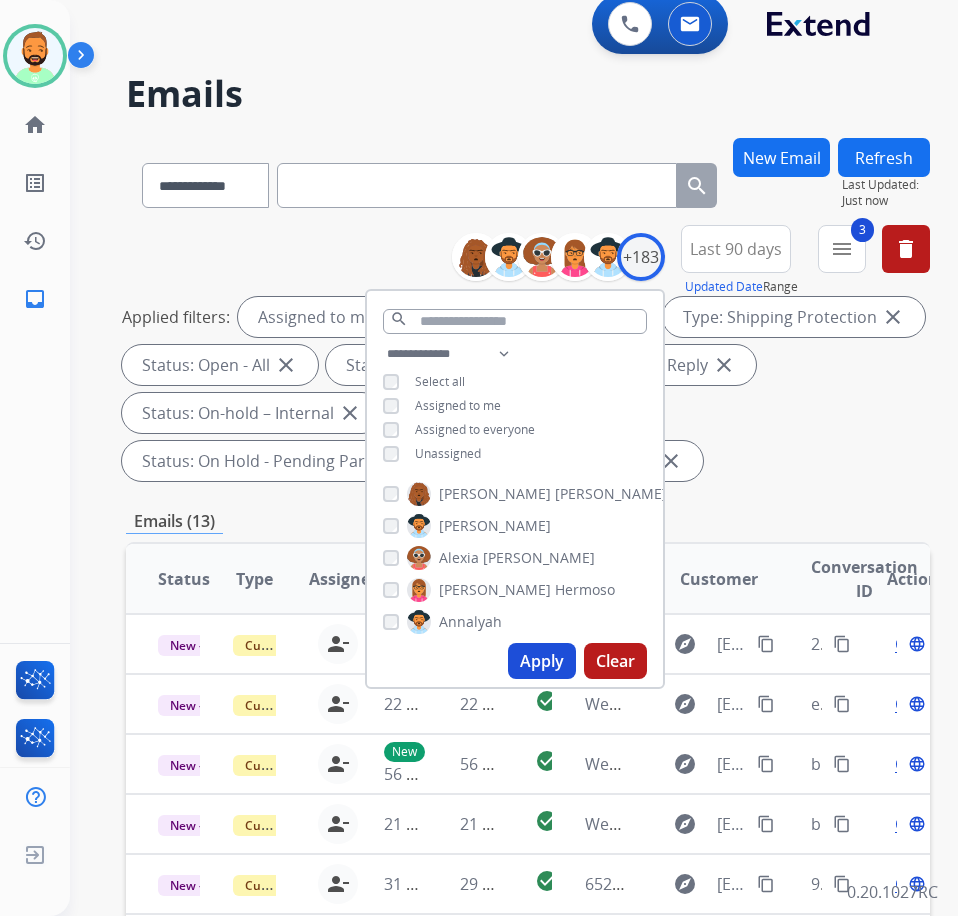 click on "Apply" at bounding box center [542, 661] 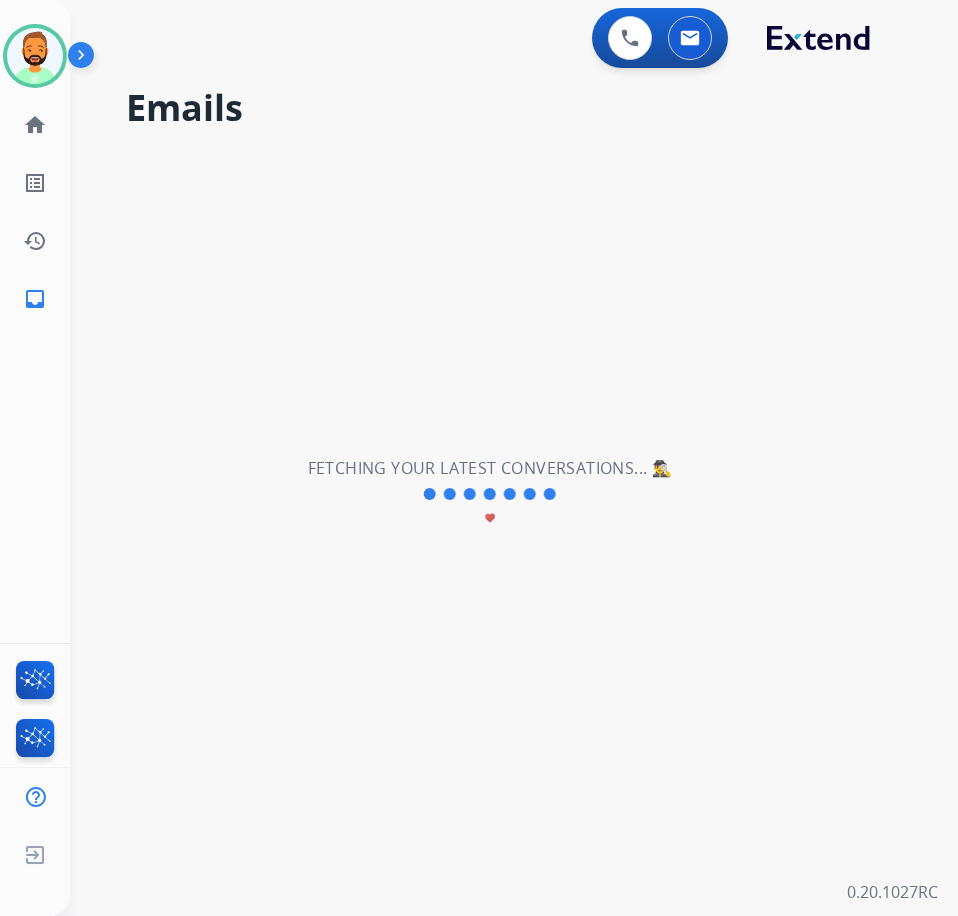scroll, scrollTop: 0, scrollLeft: 0, axis: both 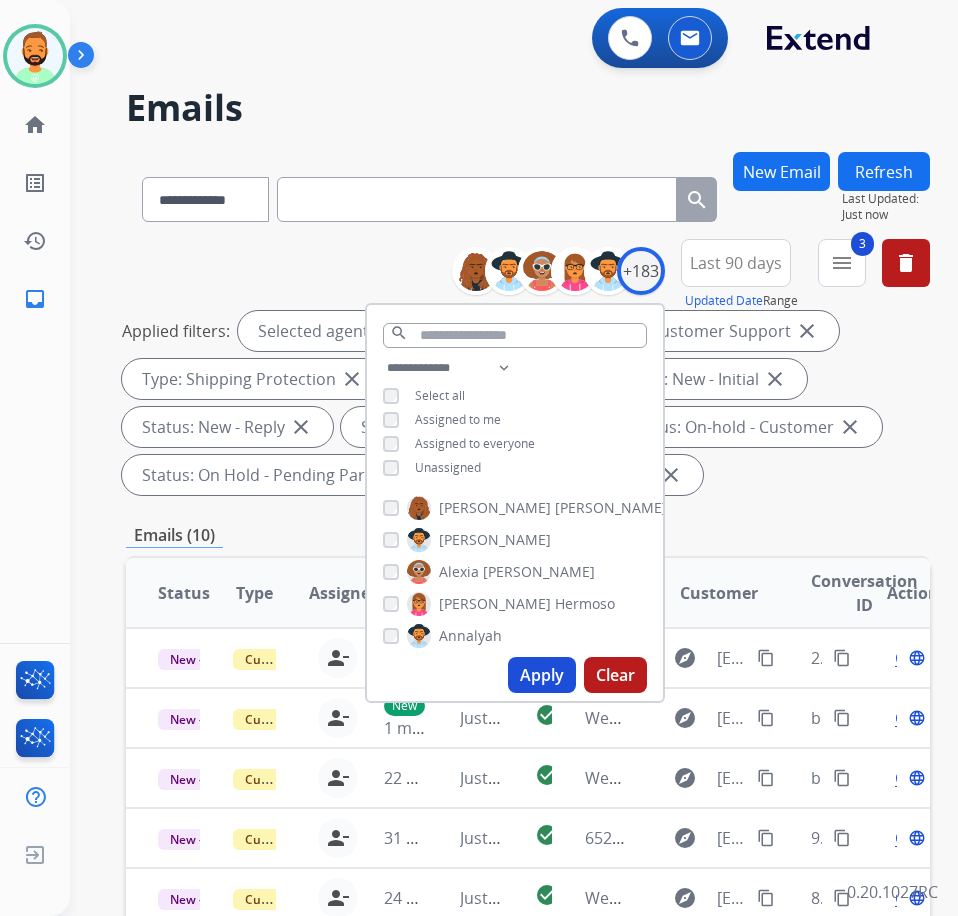 click on "Emails (10)" at bounding box center (528, 535) 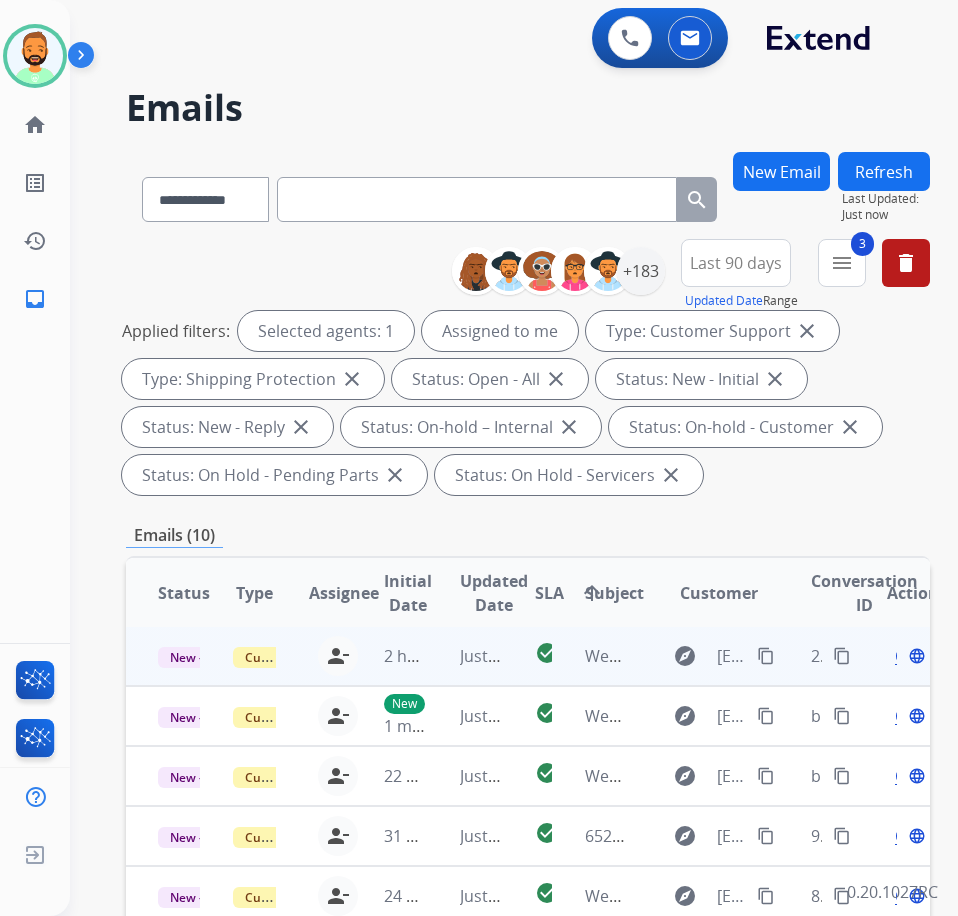 scroll, scrollTop: 18, scrollLeft: 0, axis: vertical 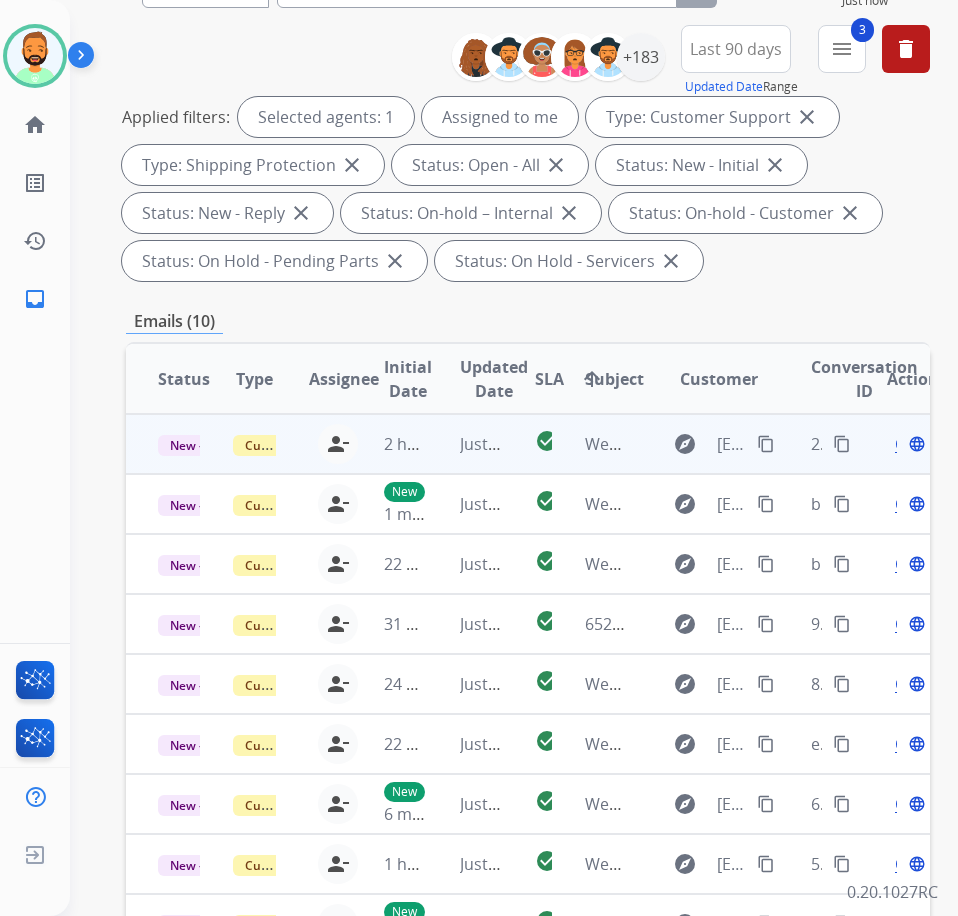 click on "Just now" at bounding box center (465, 444) 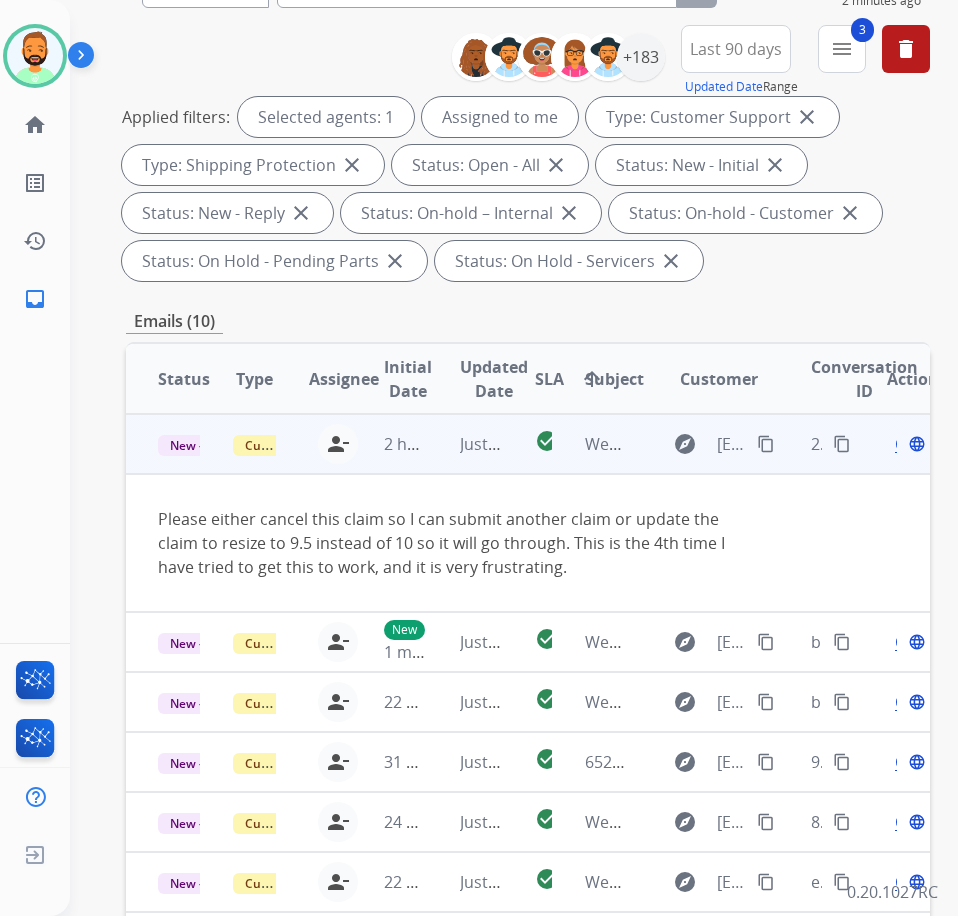 click on "content_copy" at bounding box center [766, 444] 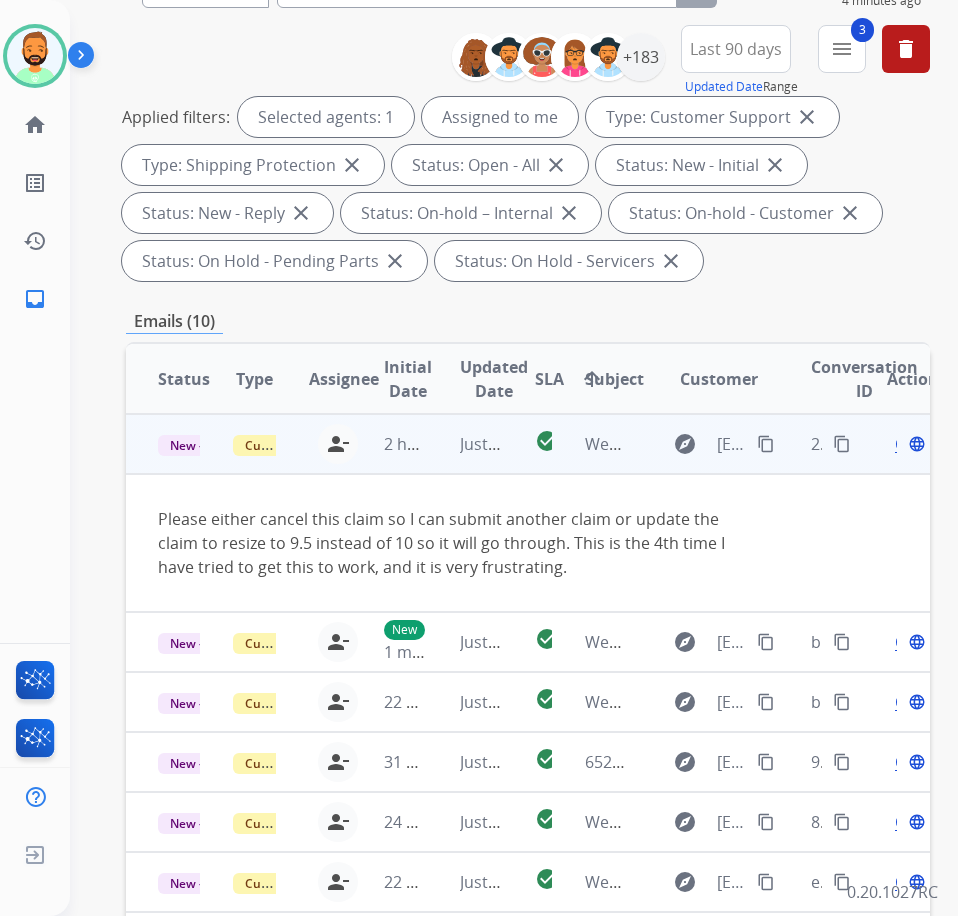 click on "Open" at bounding box center (915, 444) 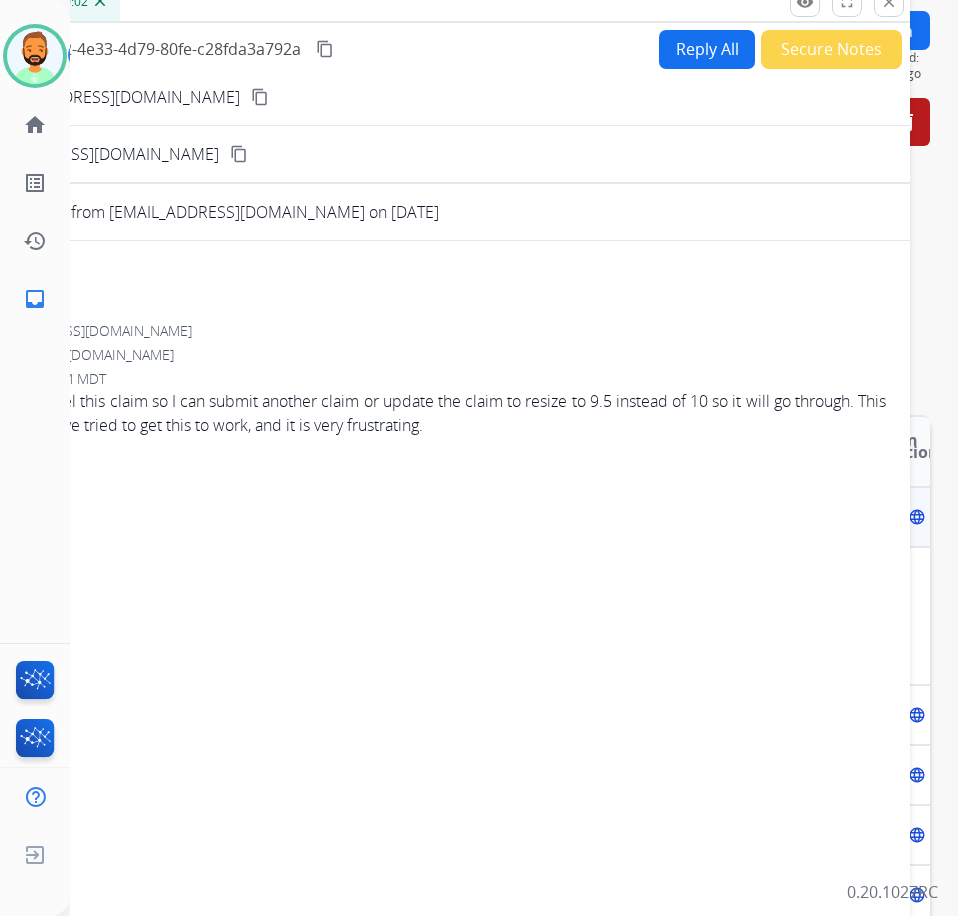 scroll, scrollTop: 14, scrollLeft: 0, axis: vertical 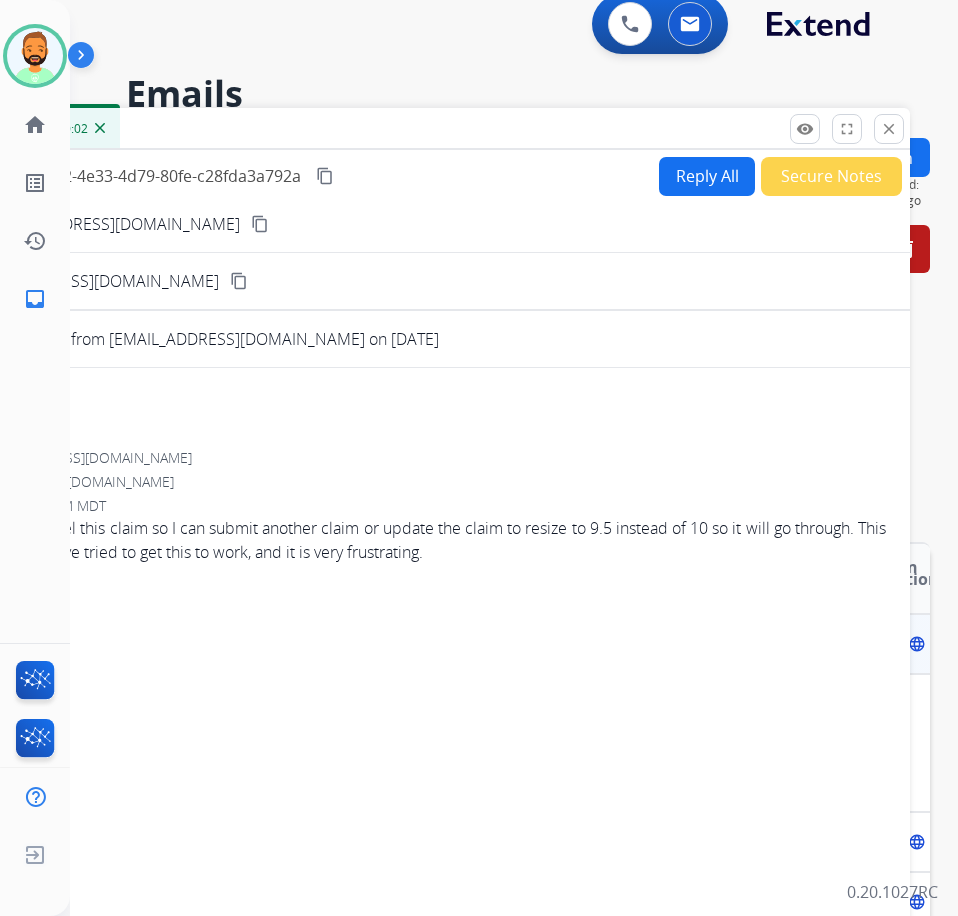 click on "Reply All" at bounding box center (707, 176) 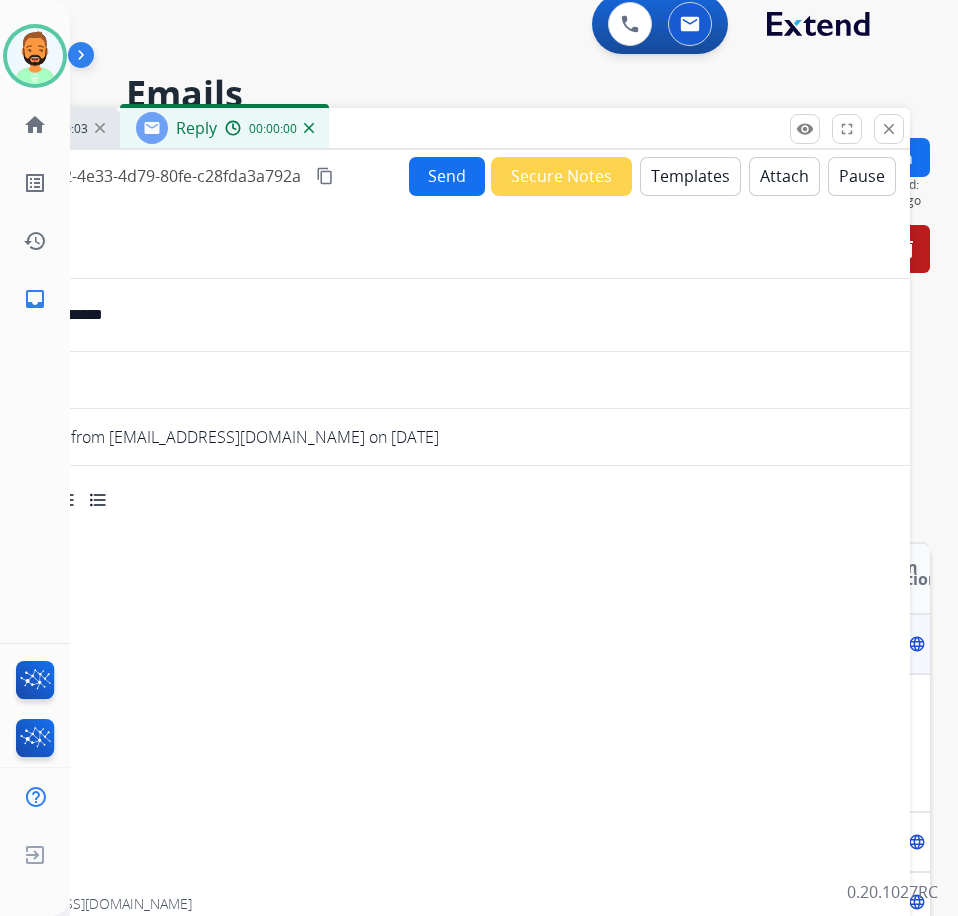 select on "**********" 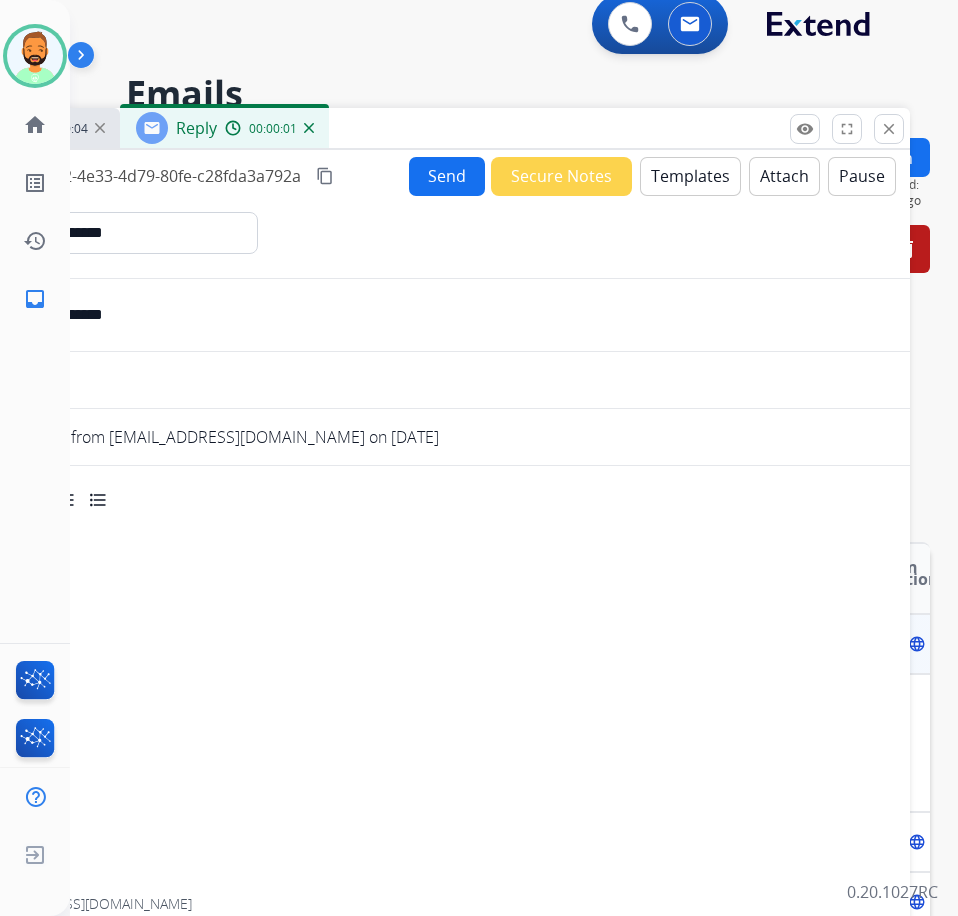 click on "Templates" at bounding box center (690, 176) 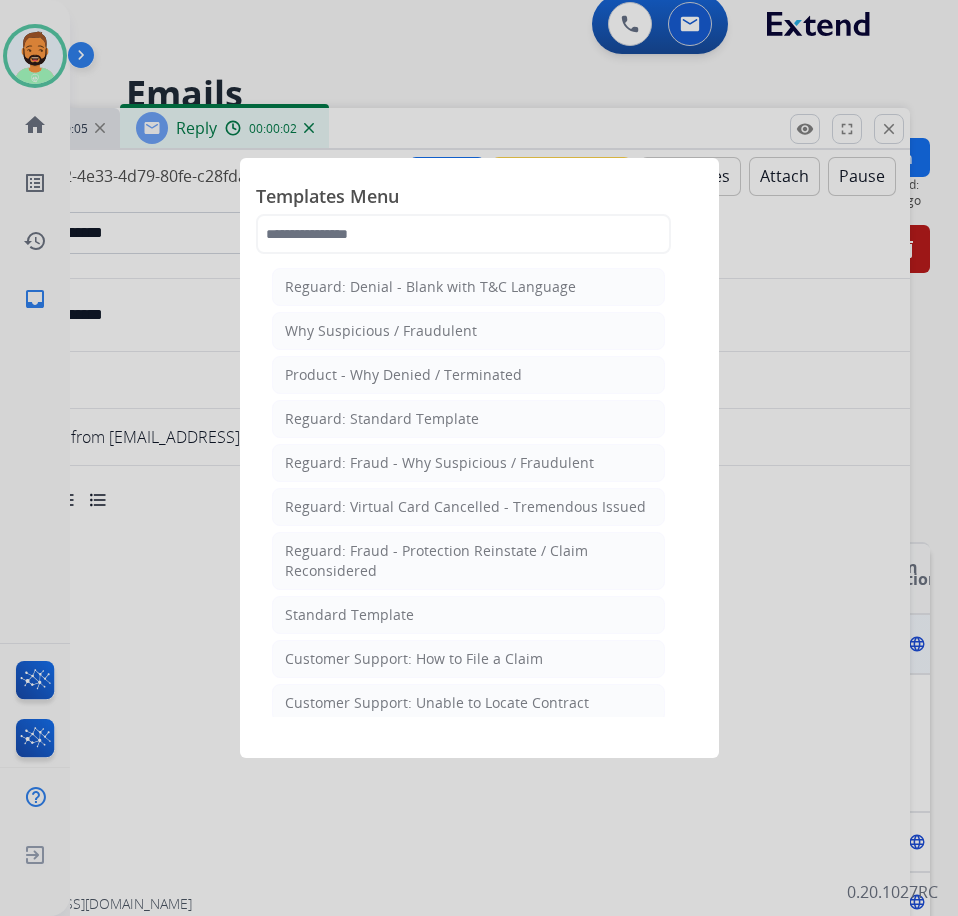 click 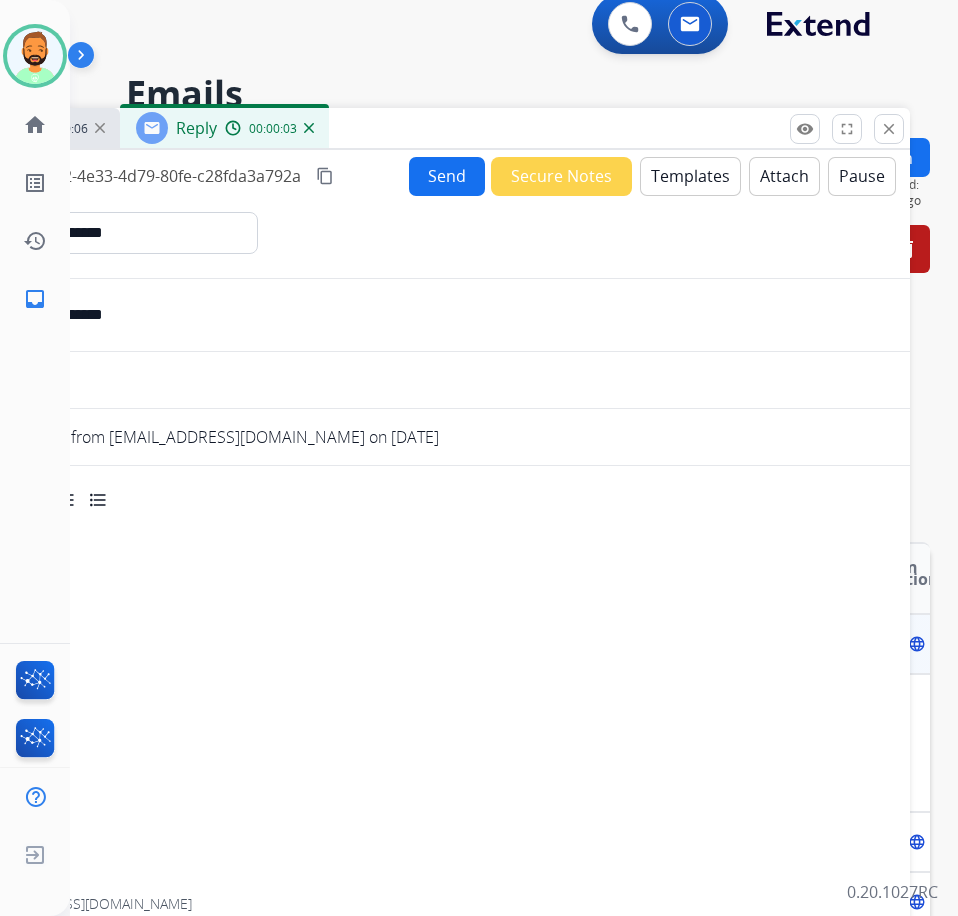 click on "Templates" at bounding box center (690, 176) 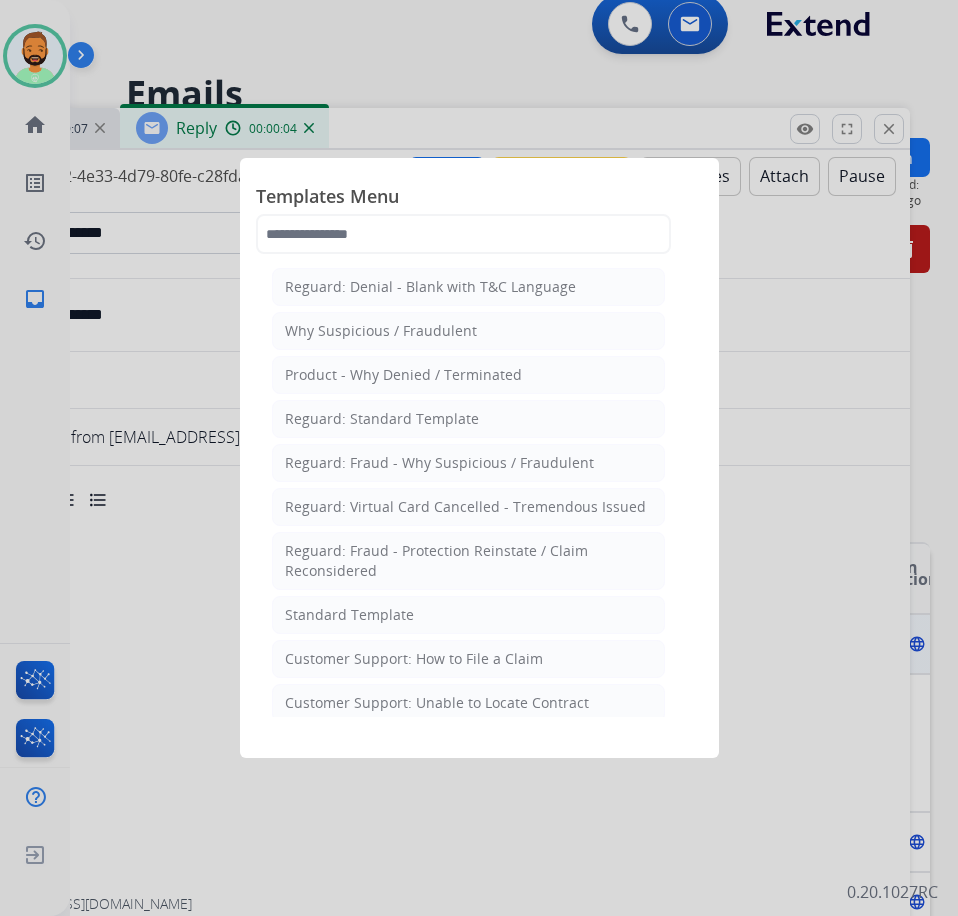 click on "Customer Support: How to File a Claim" 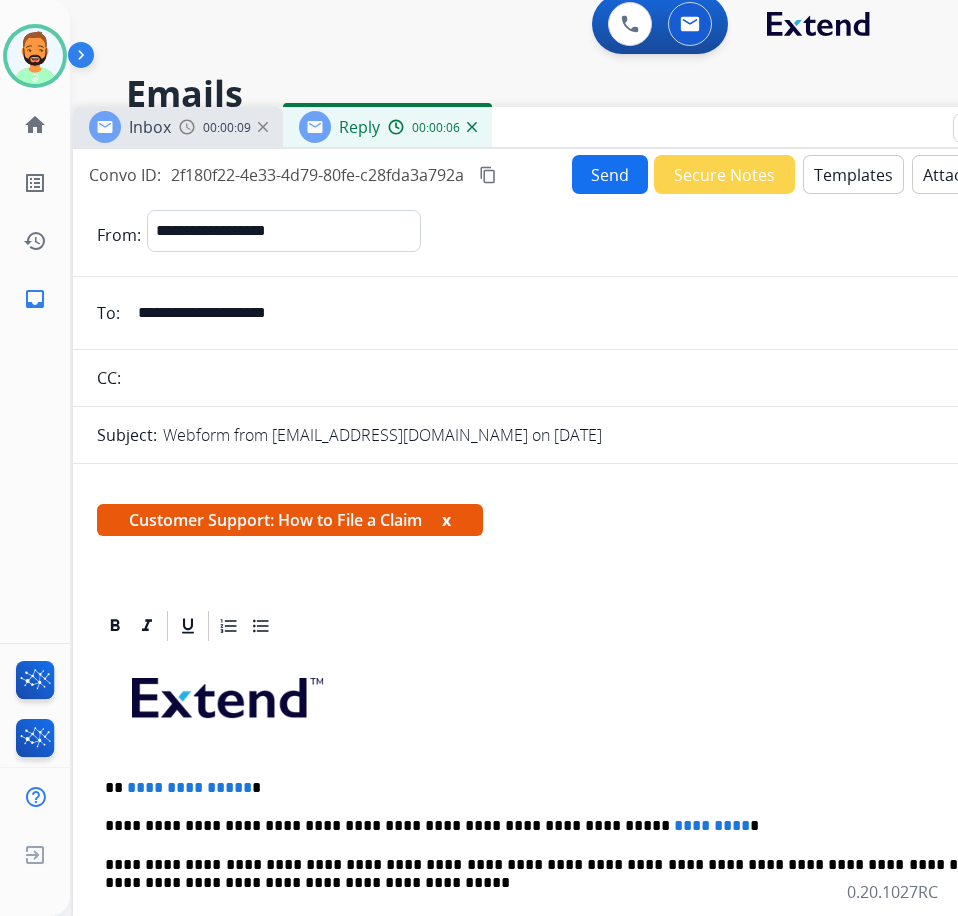 drag, startPoint x: 448, startPoint y: 127, endPoint x: 613, endPoint y: 127, distance: 165 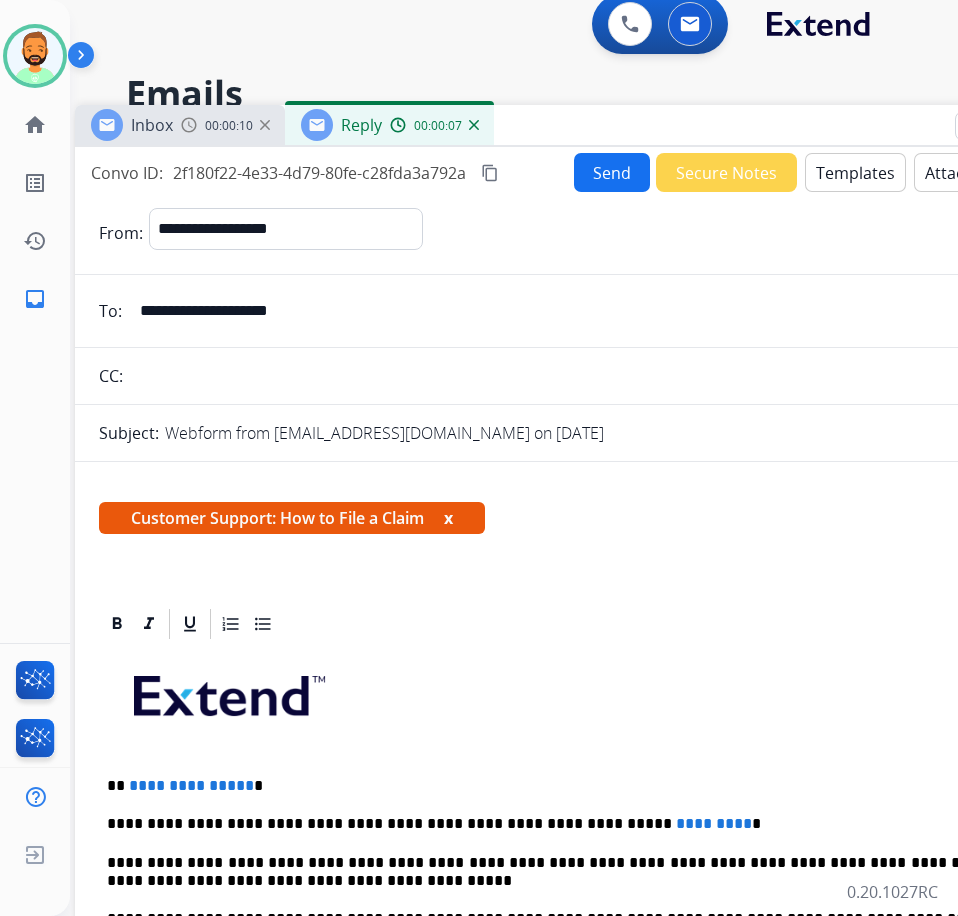 click on "**********" at bounding box center [567, 824] 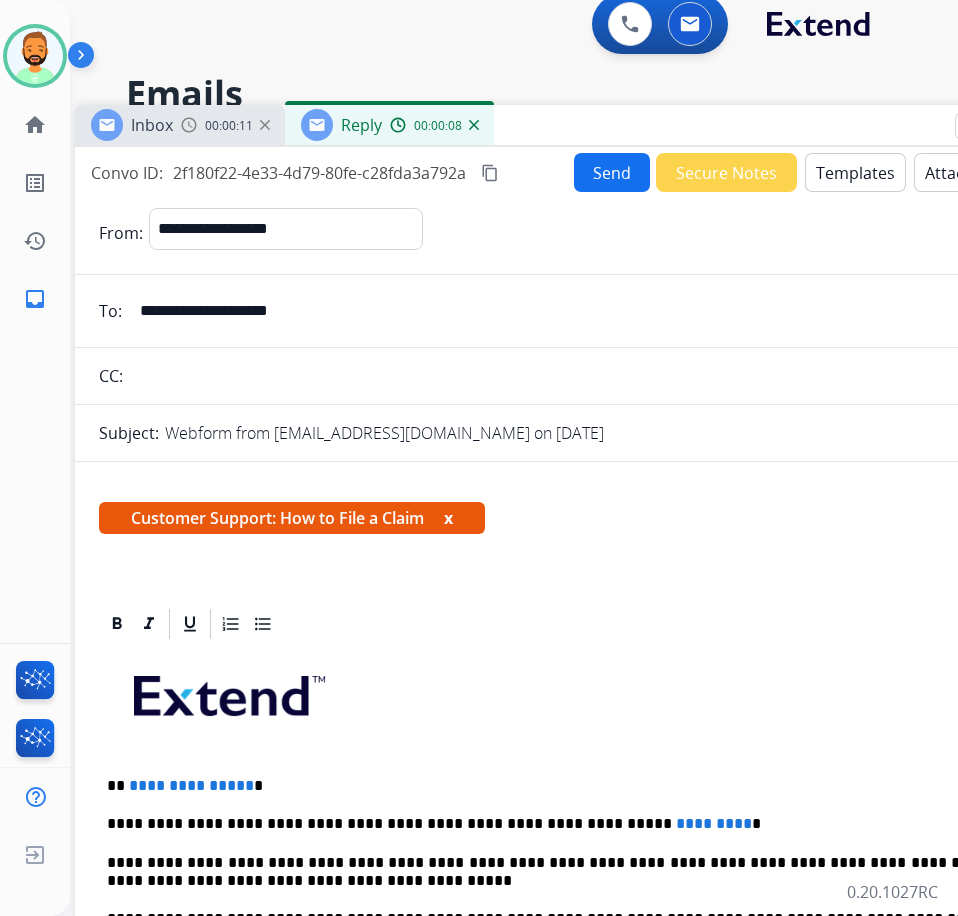 type 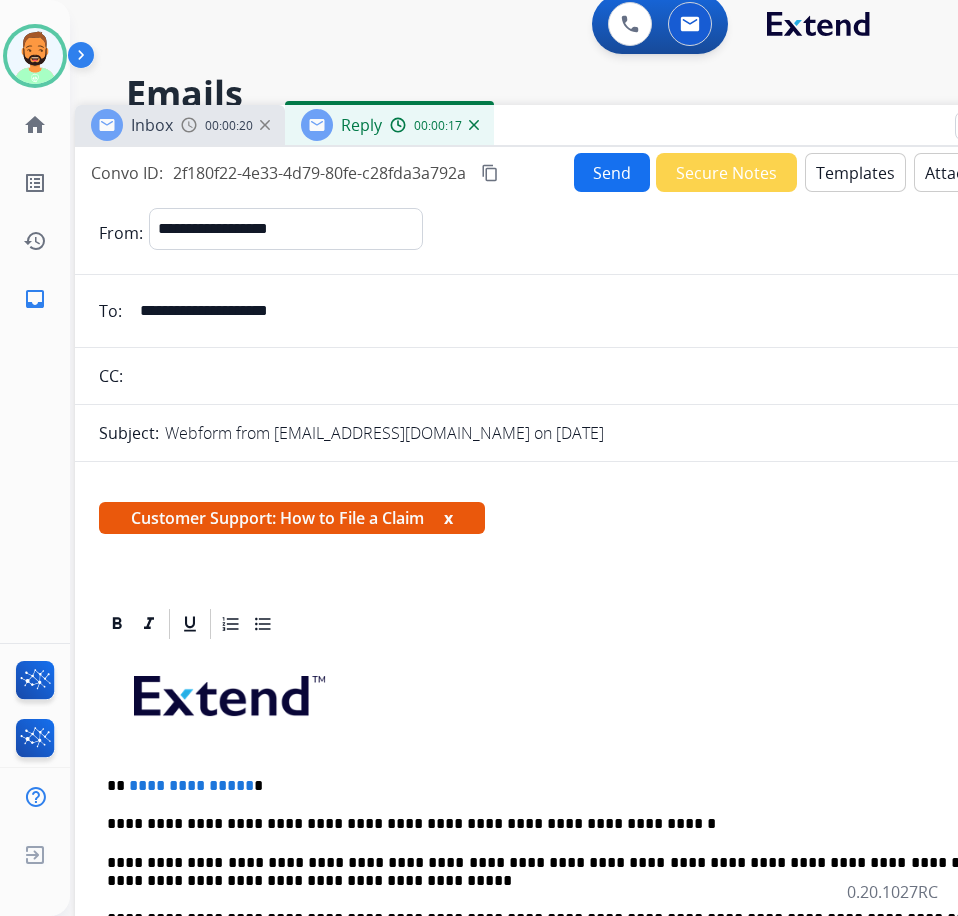 click on "**********" at bounding box center [567, 786] 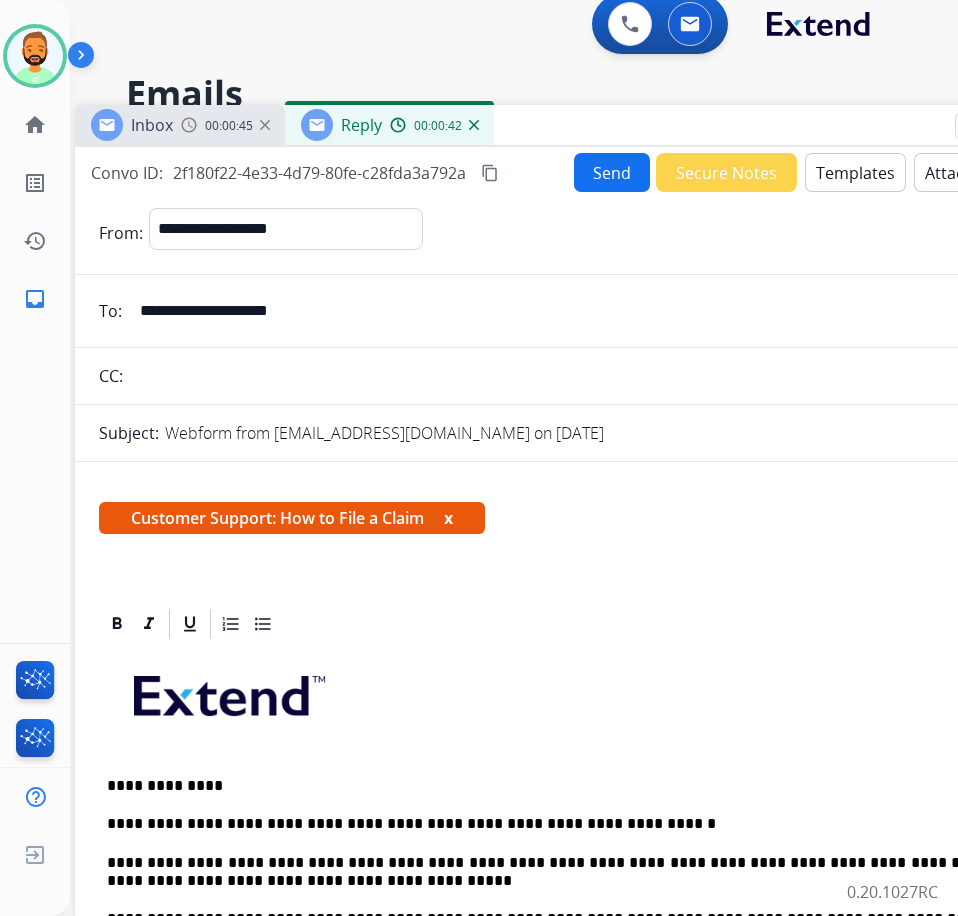 click on "**********" at bounding box center [567, 824] 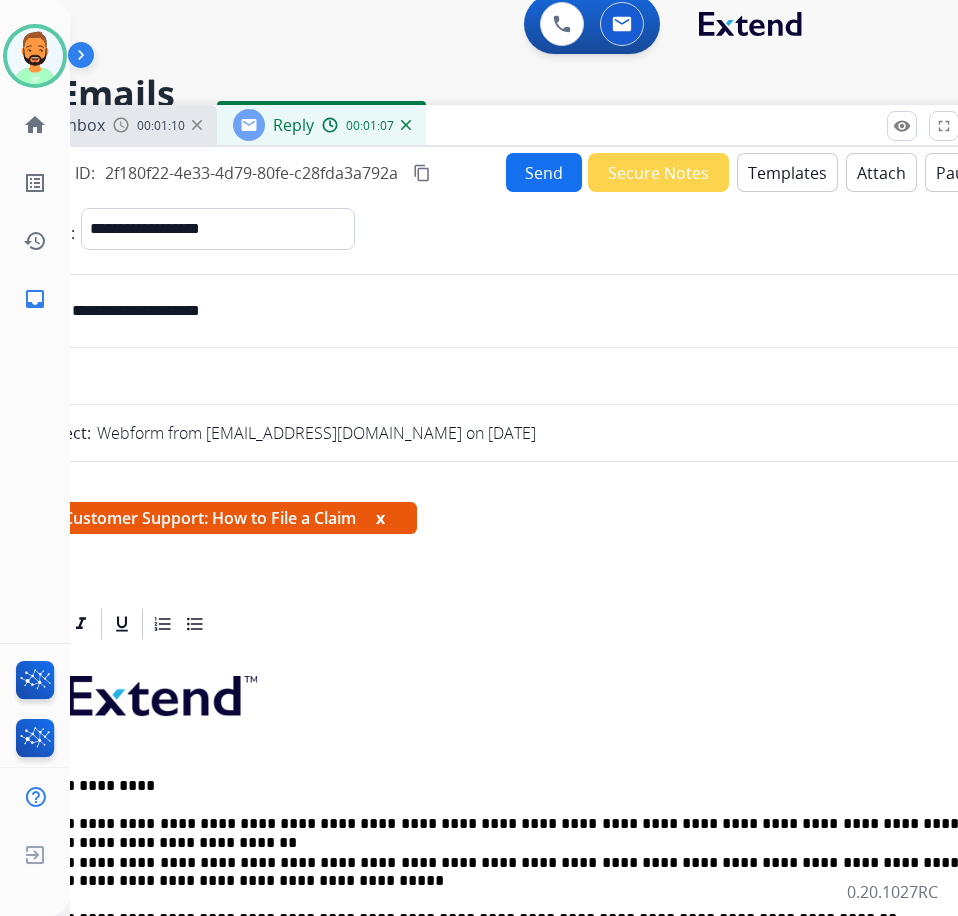 scroll, scrollTop: 14, scrollLeft: 45, axis: both 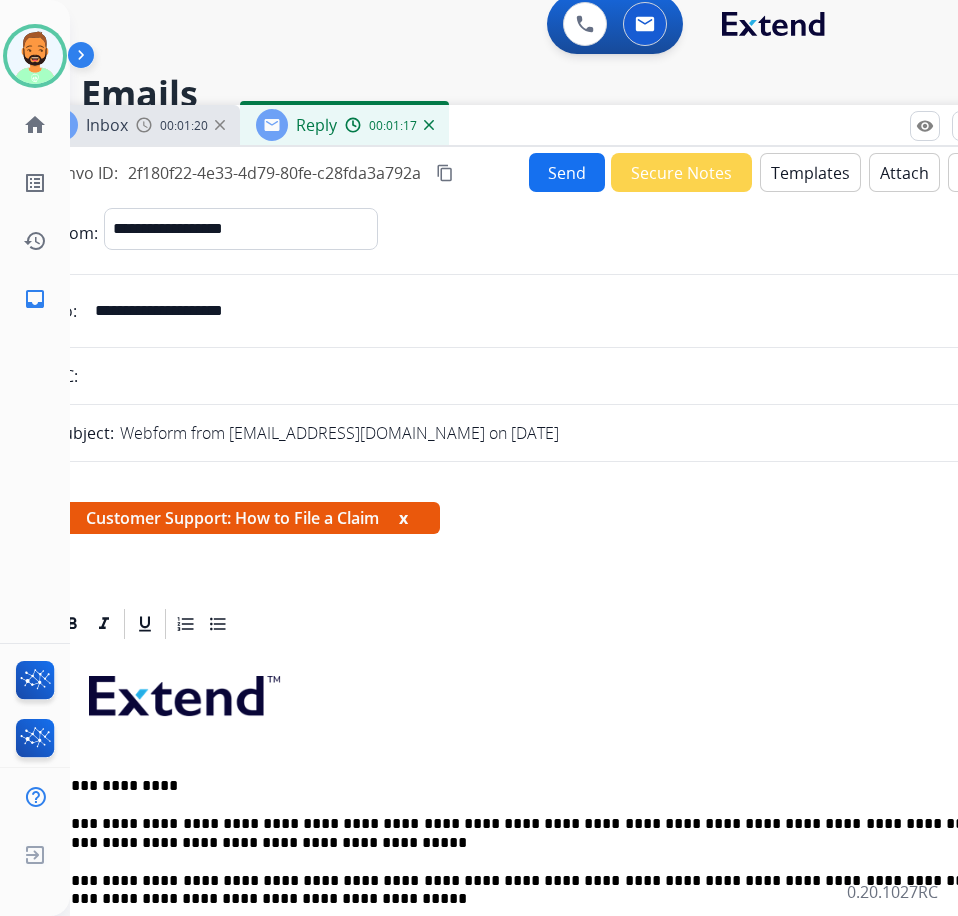 click on "Send" at bounding box center (567, 172) 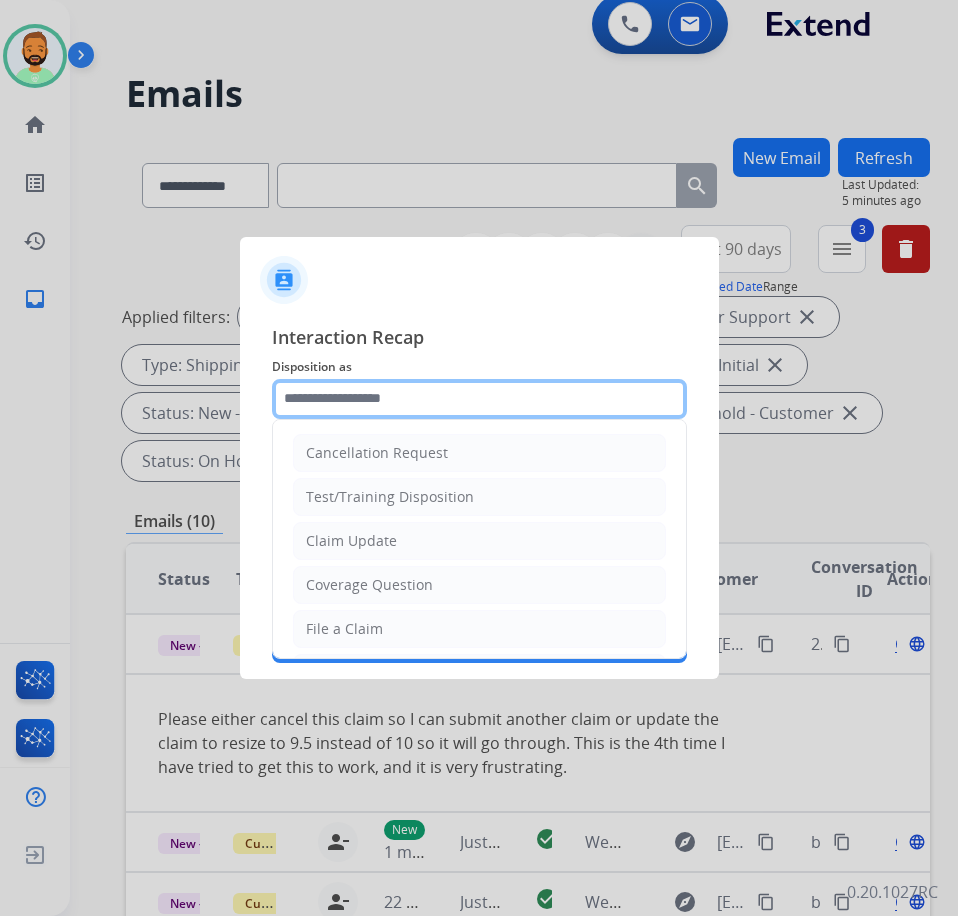 click 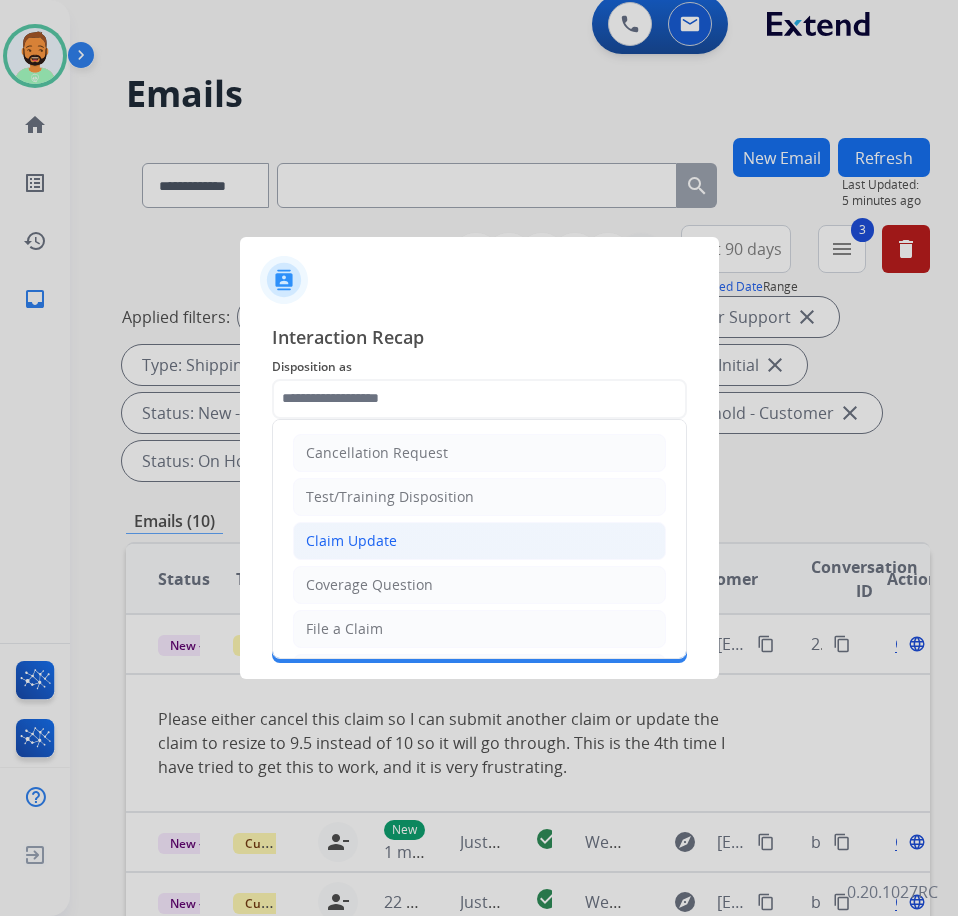 click on "Claim Update" 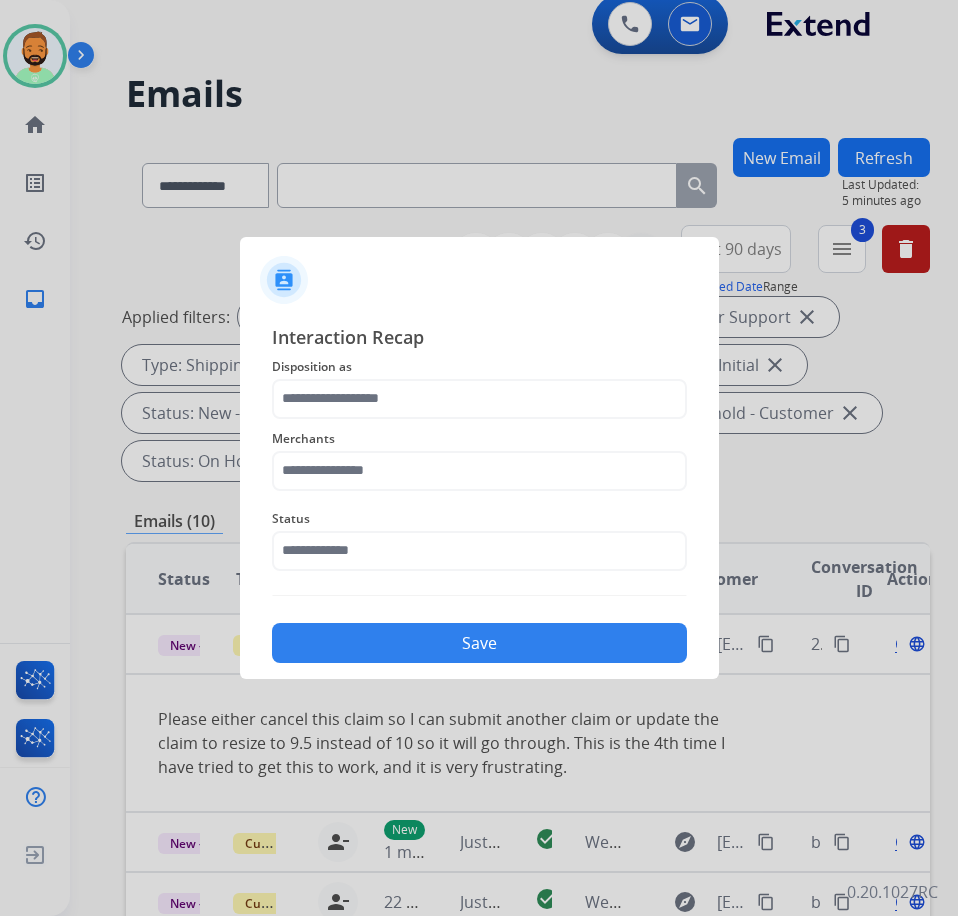 type on "**********" 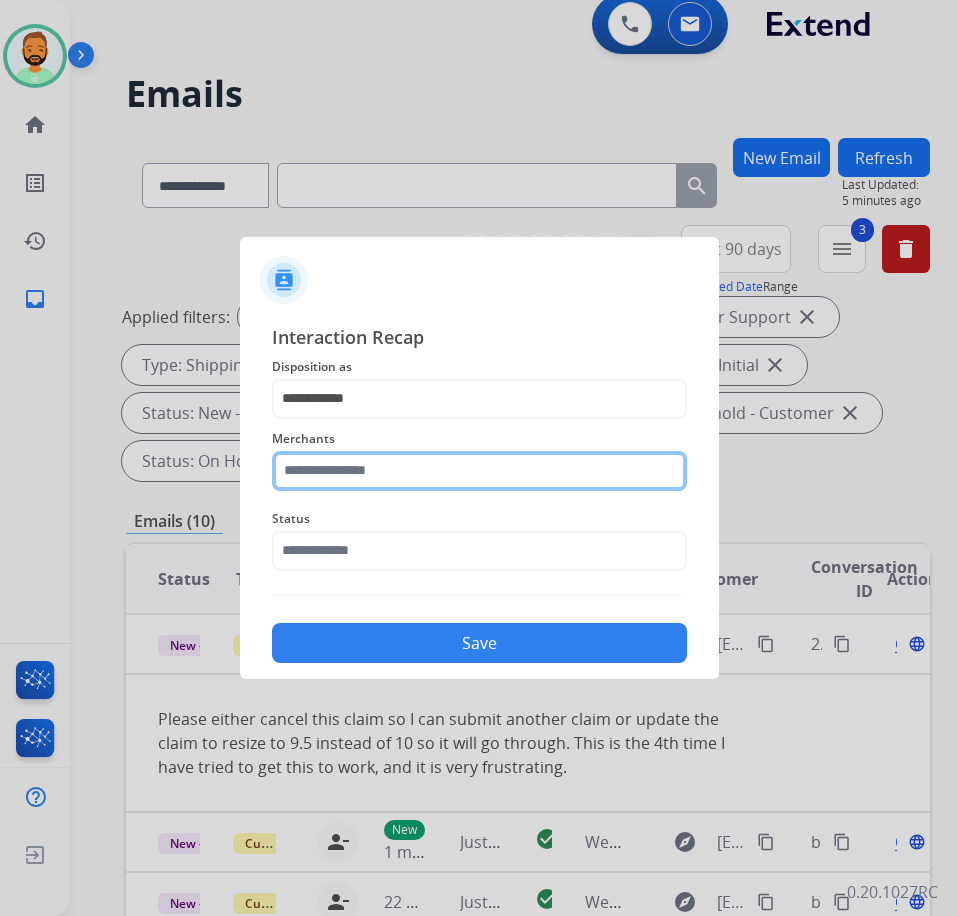 click 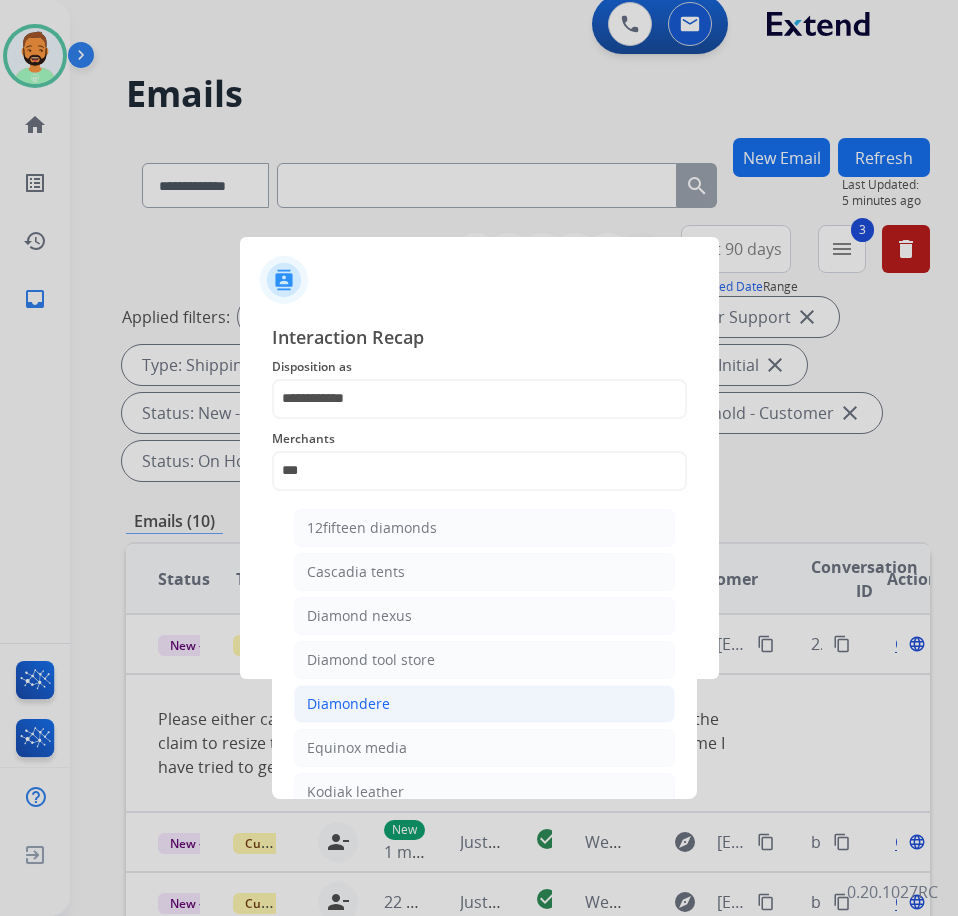 click on "Diamondere" 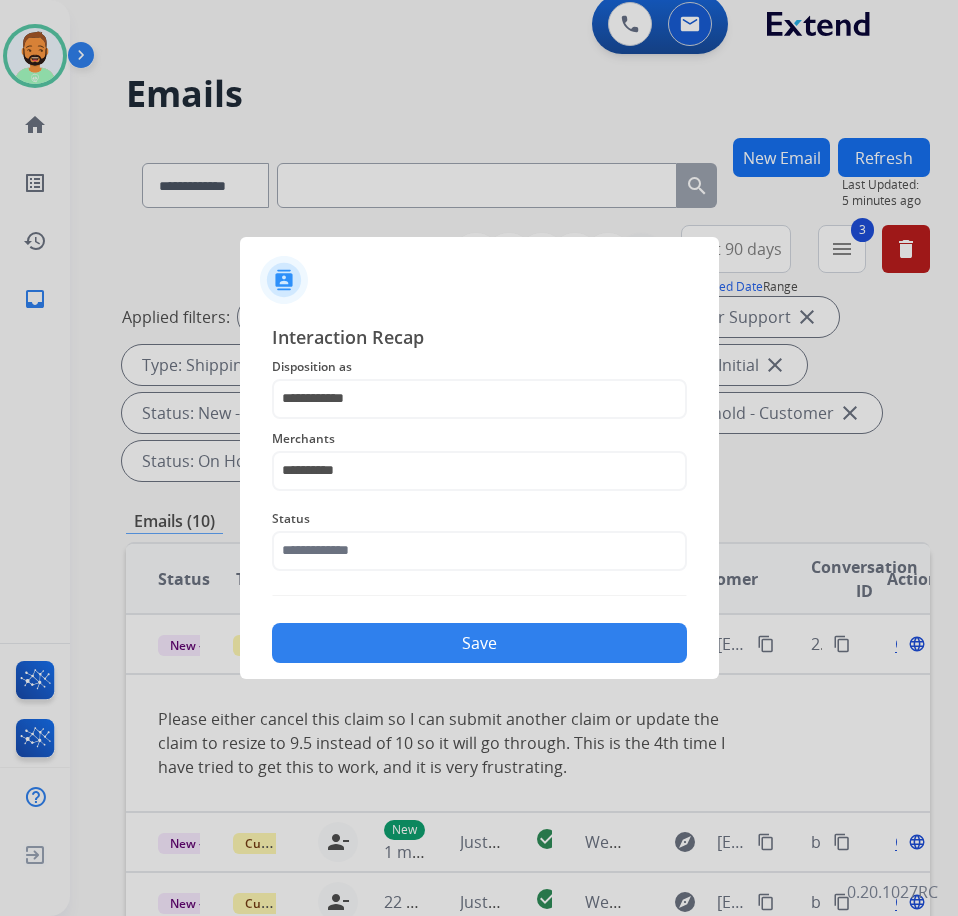 click on "Save" 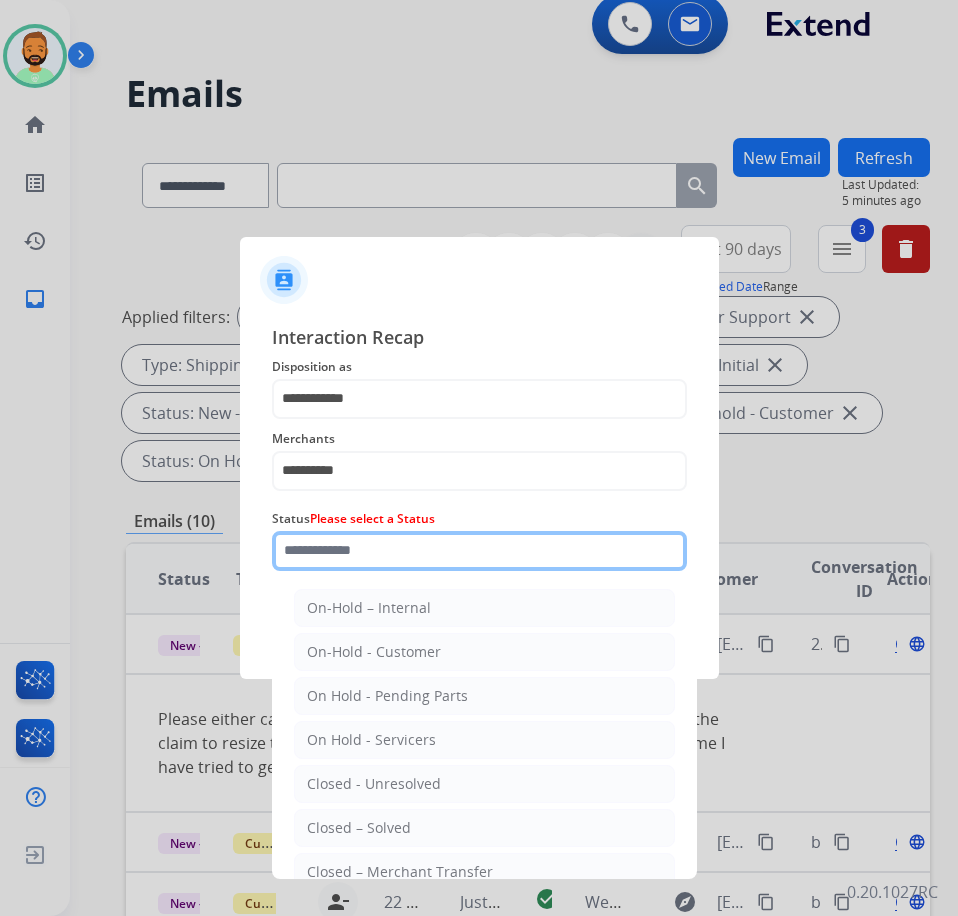 click 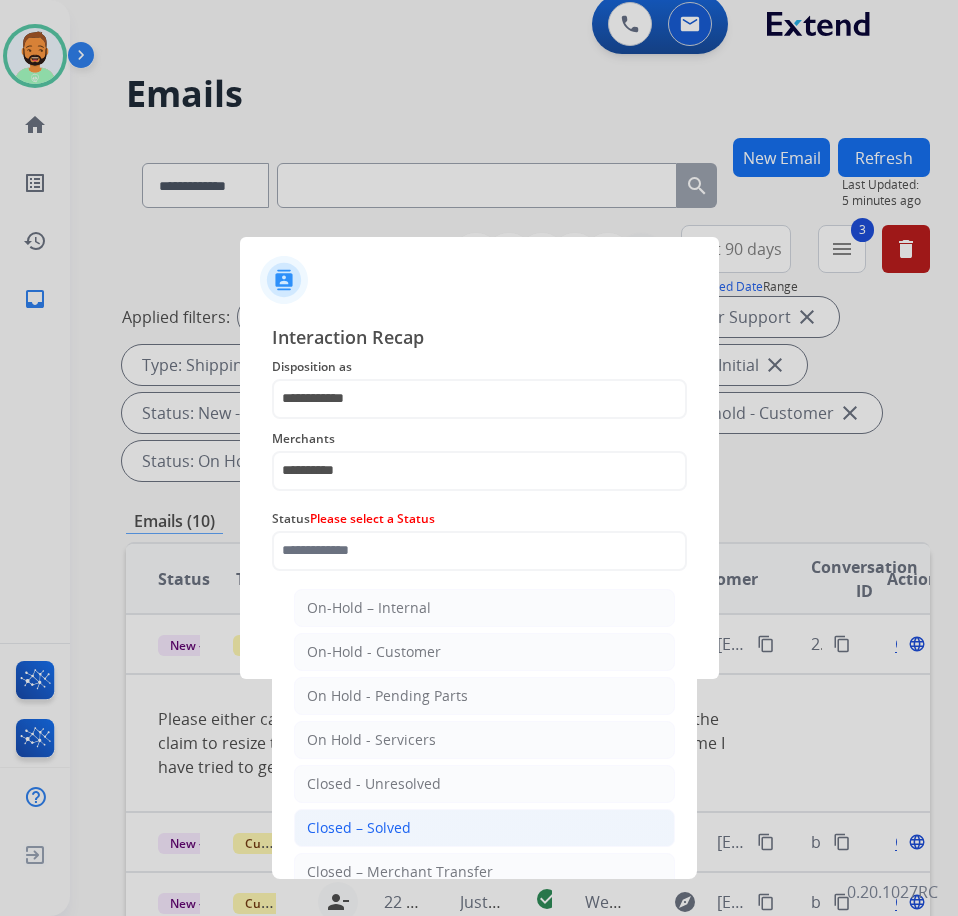 click on "Closed – Solved" 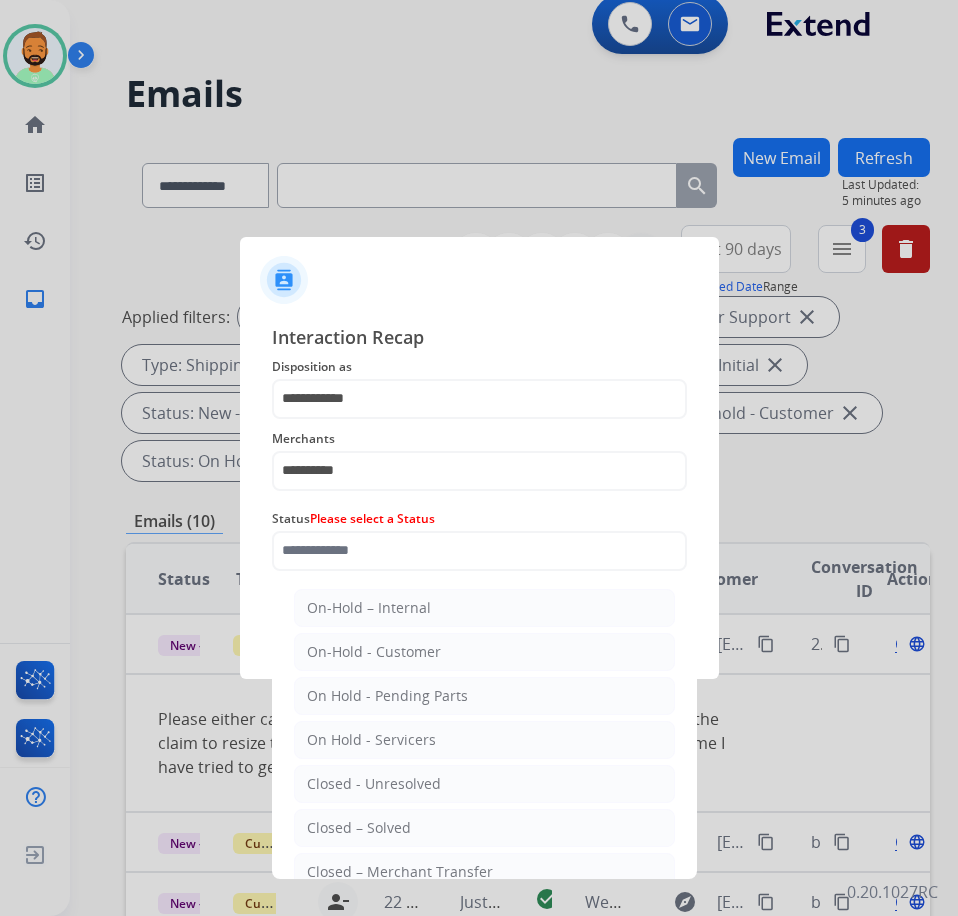 type on "**********" 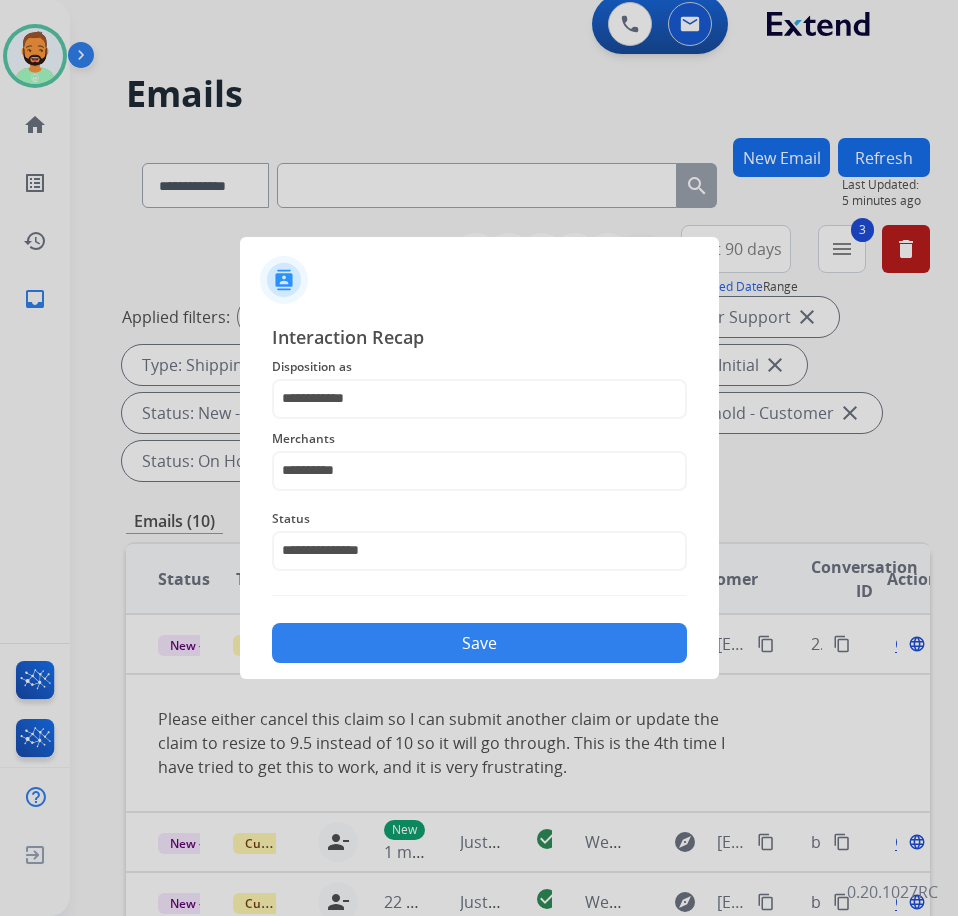 click on "Save" 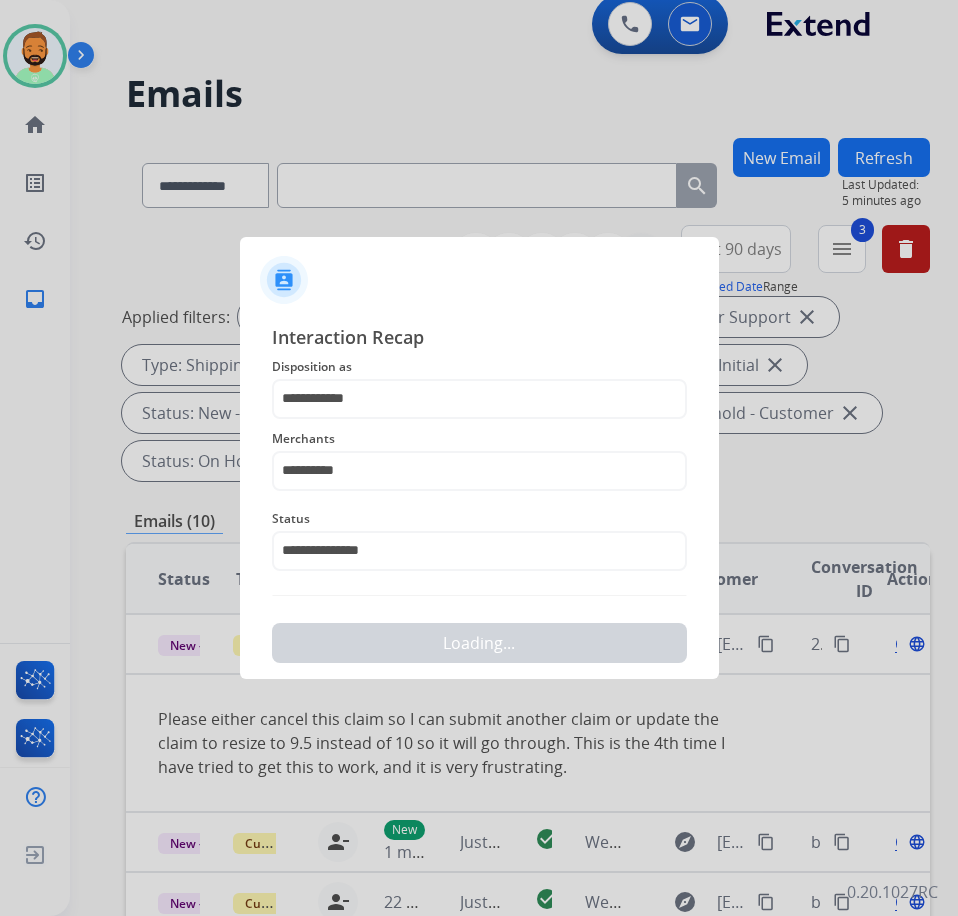 scroll, scrollTop: 0, scrollLeft: 0, axis: both 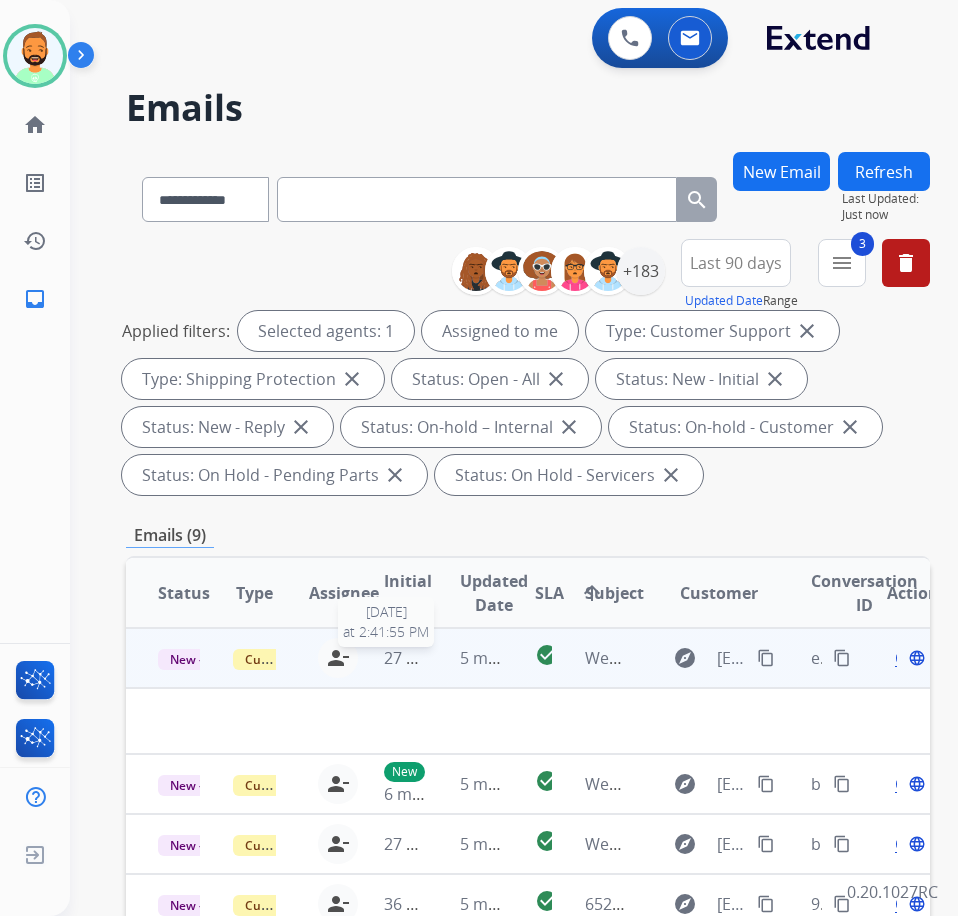 drag, startPoint x: 400, startPoint y: 665, endPoint x: 413, endPoint y: 671, distance: 14.3178215 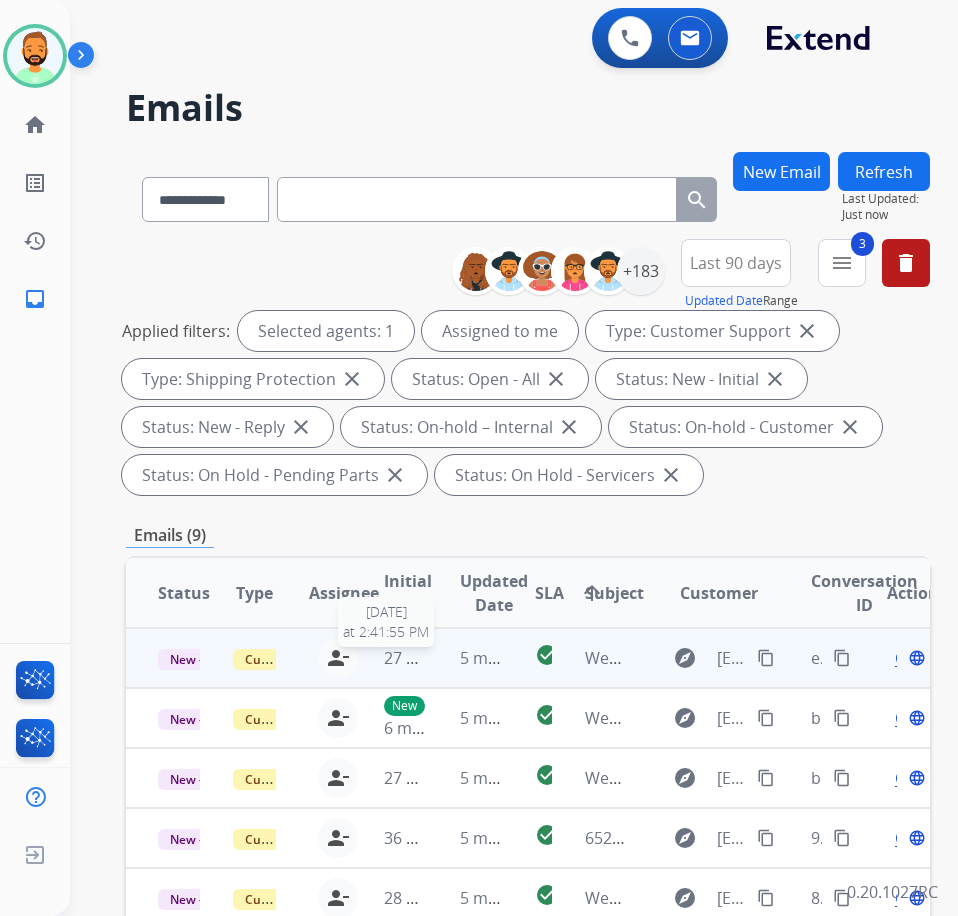 click on "27 minutes ago" at bounding box center [442, 658] 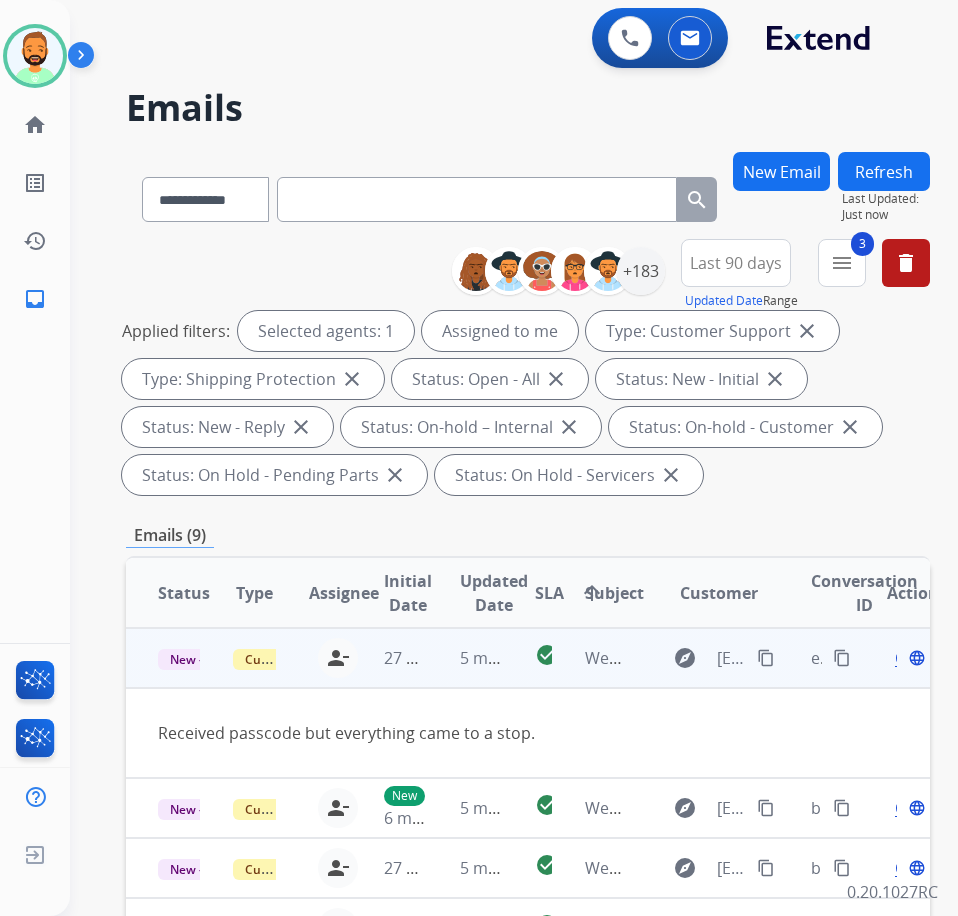 click on "Open" at bounding box center [915, 658] 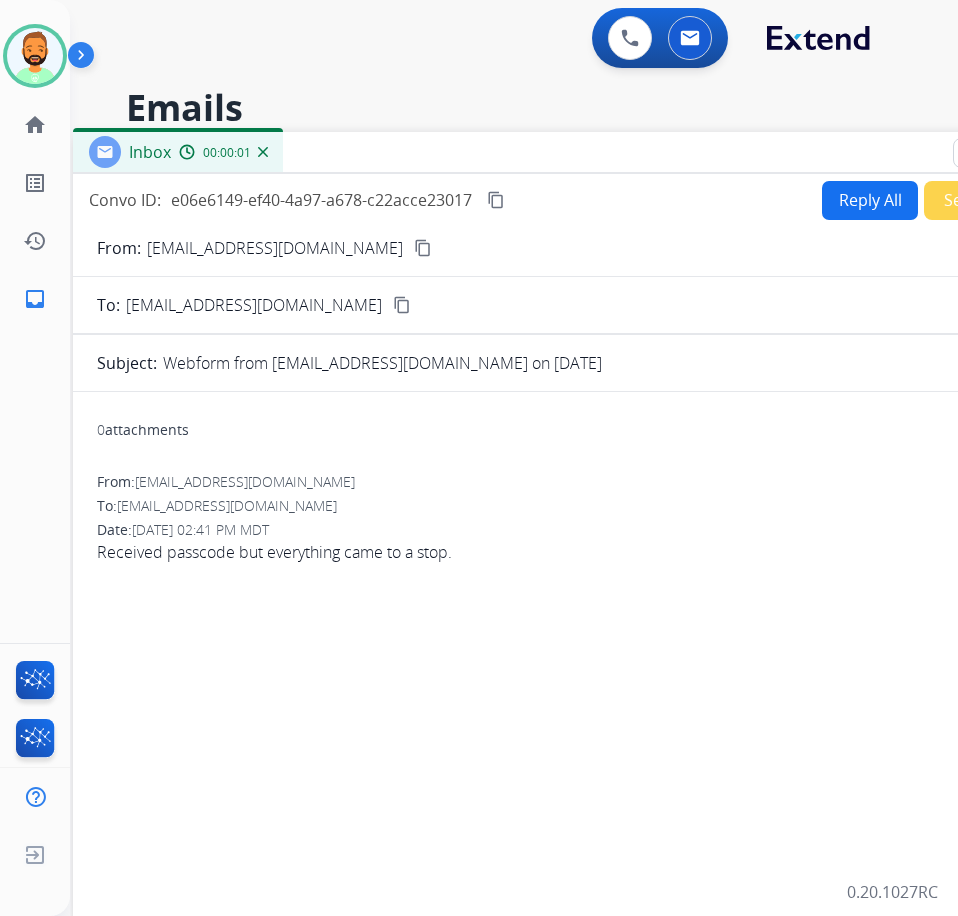 drag, startPoint x: 700, startPoint y: 156, endPoint x: 752, endPoint y: 153, distance: 52.086468 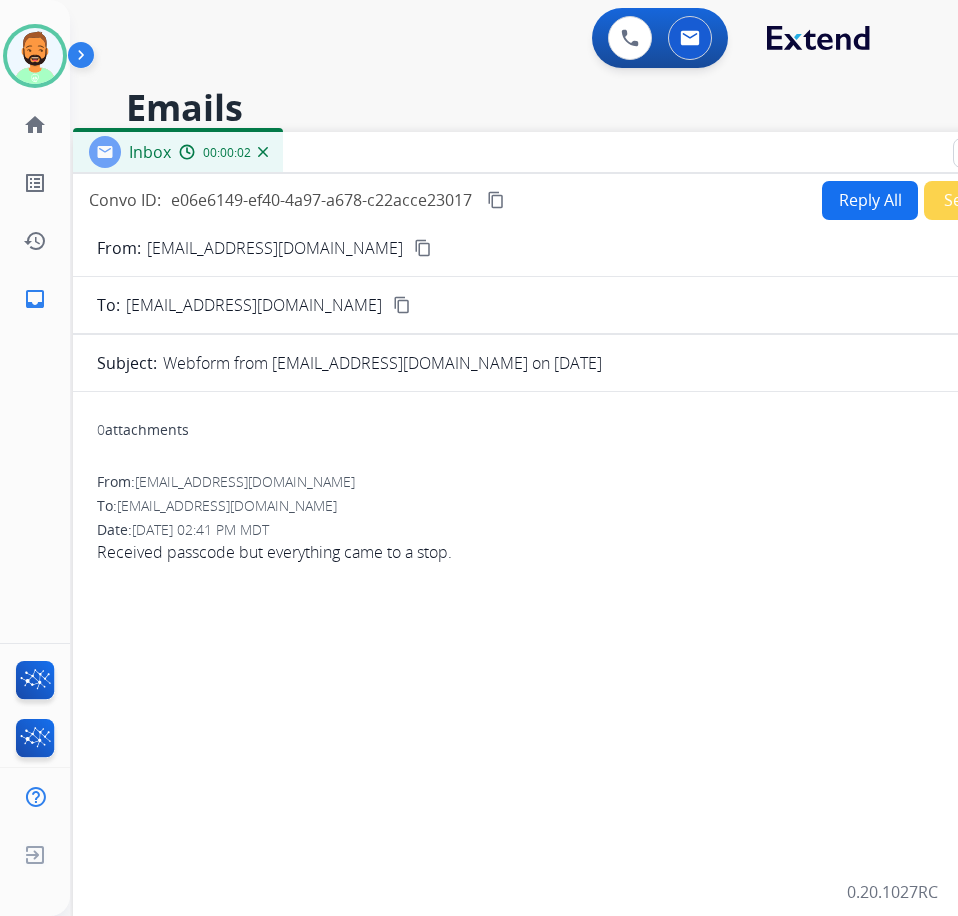 click on "Reply All" at bounding box center [870, 200] 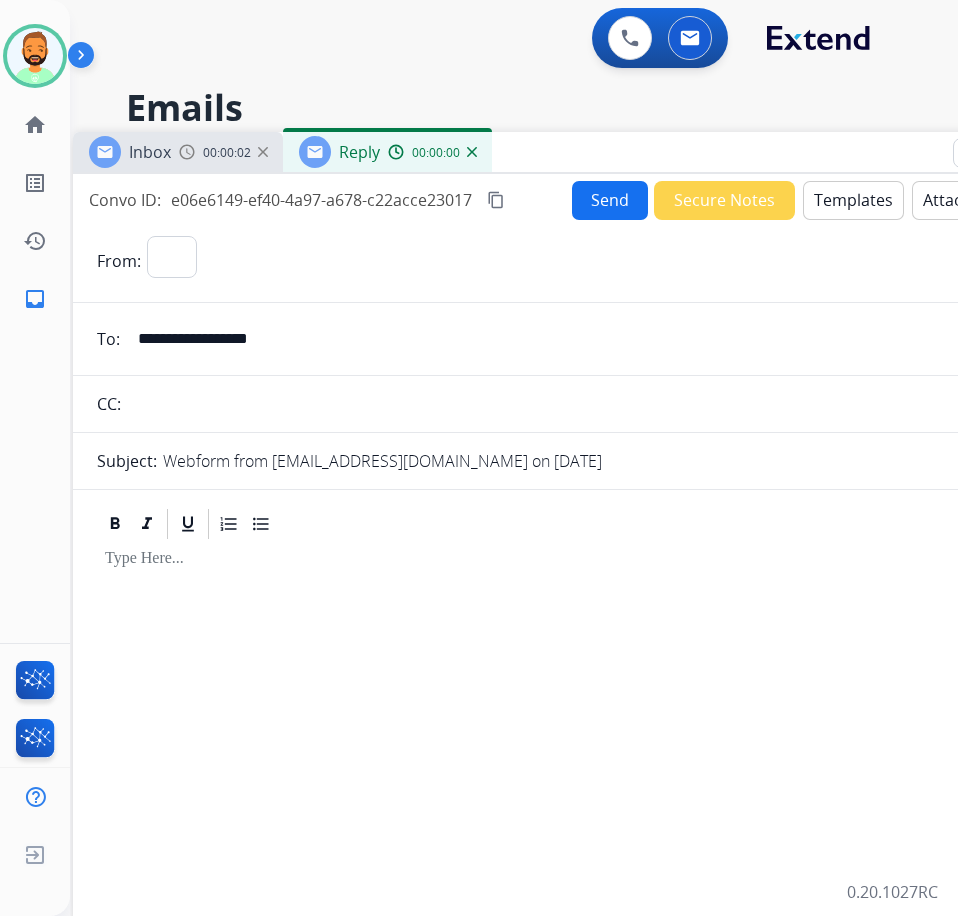 select on "**********" 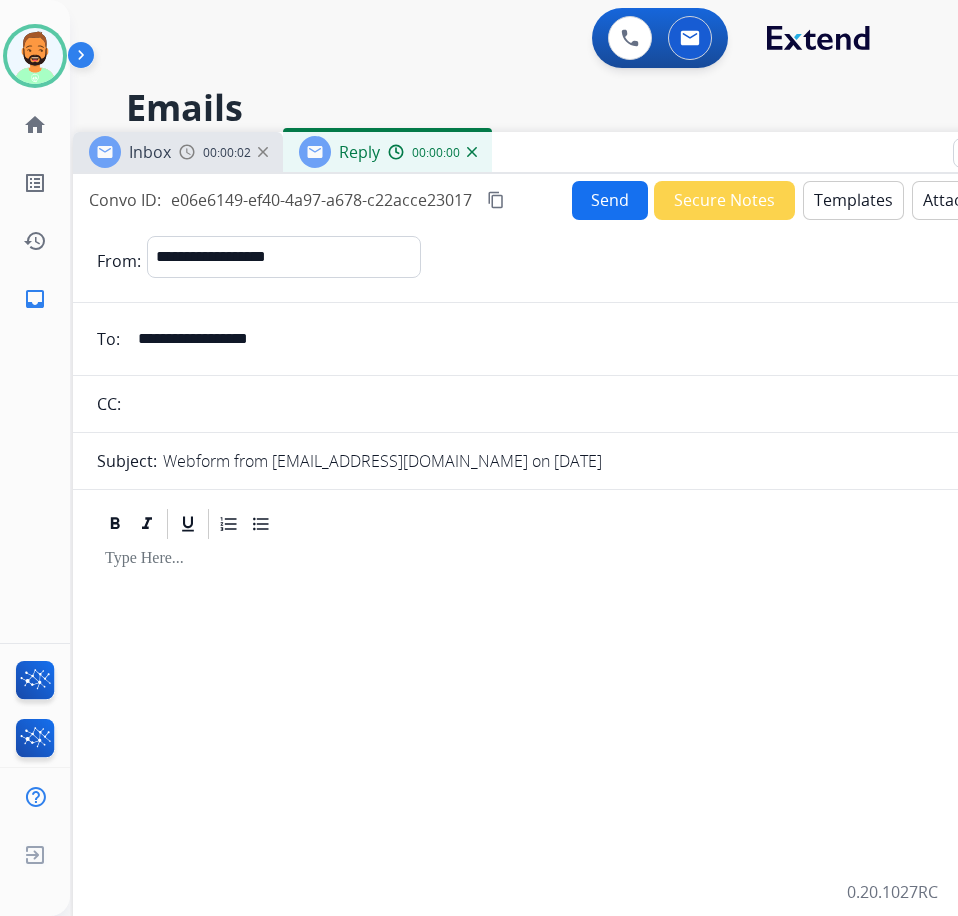 click on "Templates" at bounding box center [853, 200] 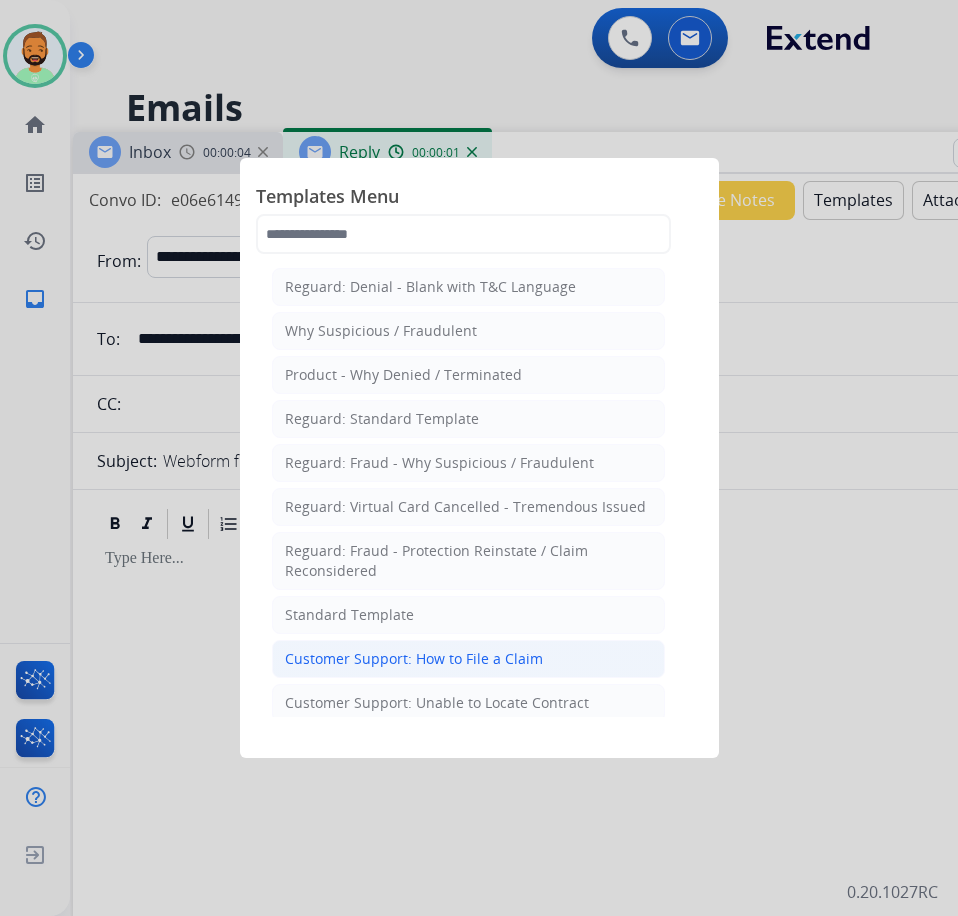 click on "Customer Support: How to File a Claim" 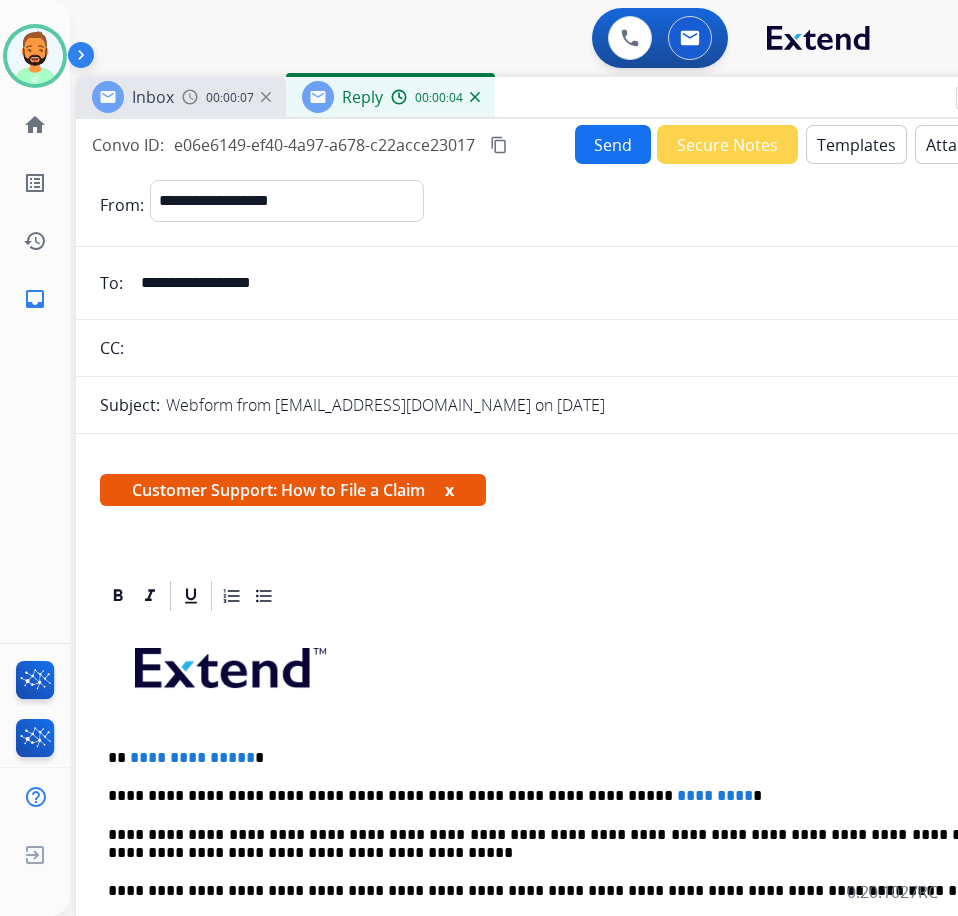 drag, startPoint x: 546, startPoint y: 149, endPoint x: 549, endPoint y: 94, distance: 55.081757 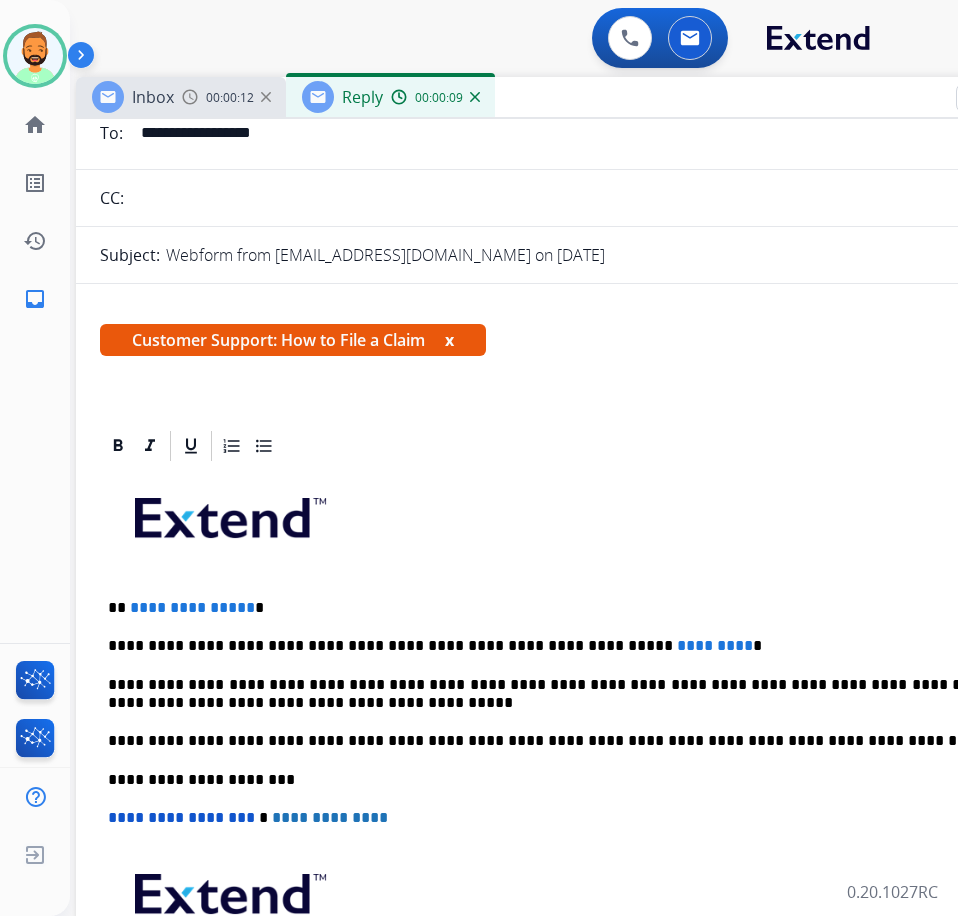 scroll, scrollTop: 0, scrollLeft: 0, axis: both 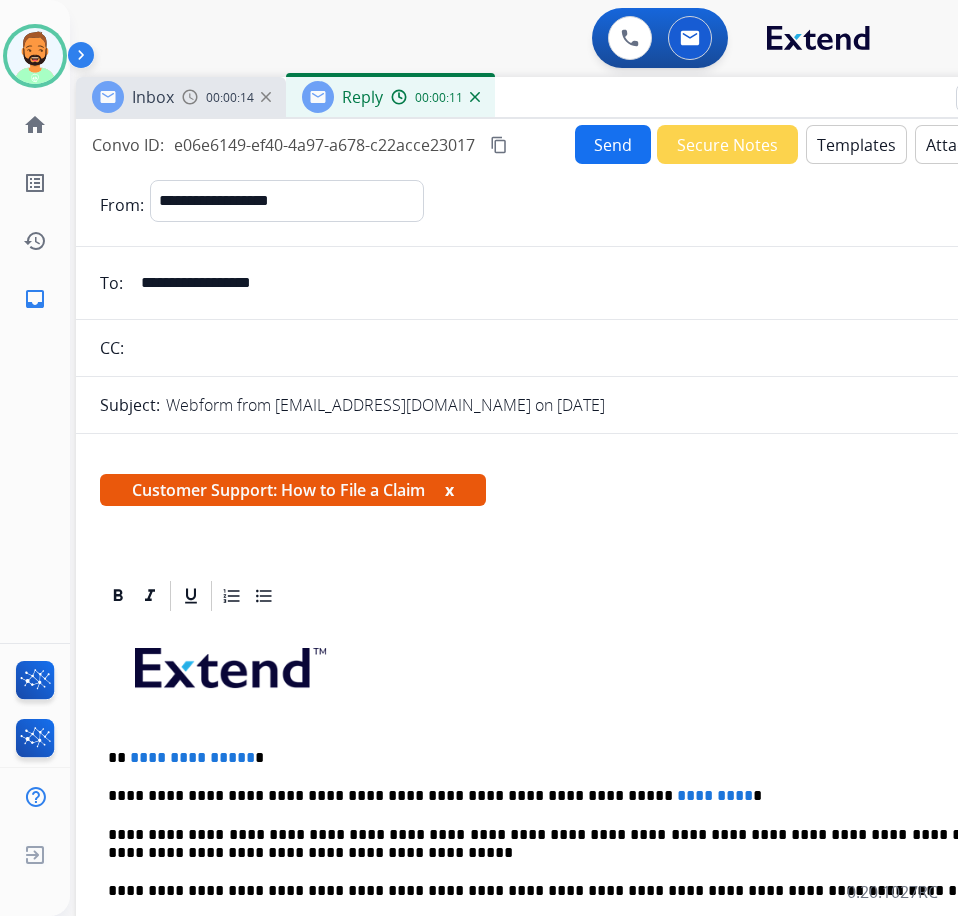click on "Templates" at bounding box center [856, 144] 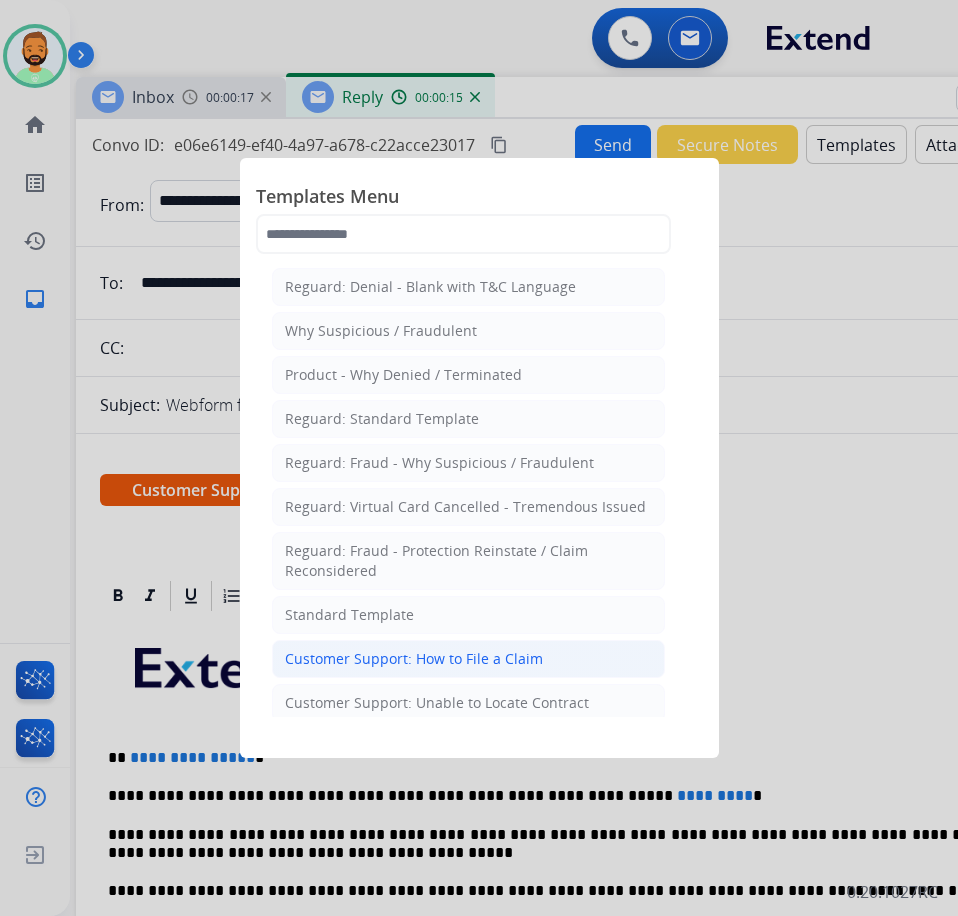click on "Customer Support: How to File a Claim" 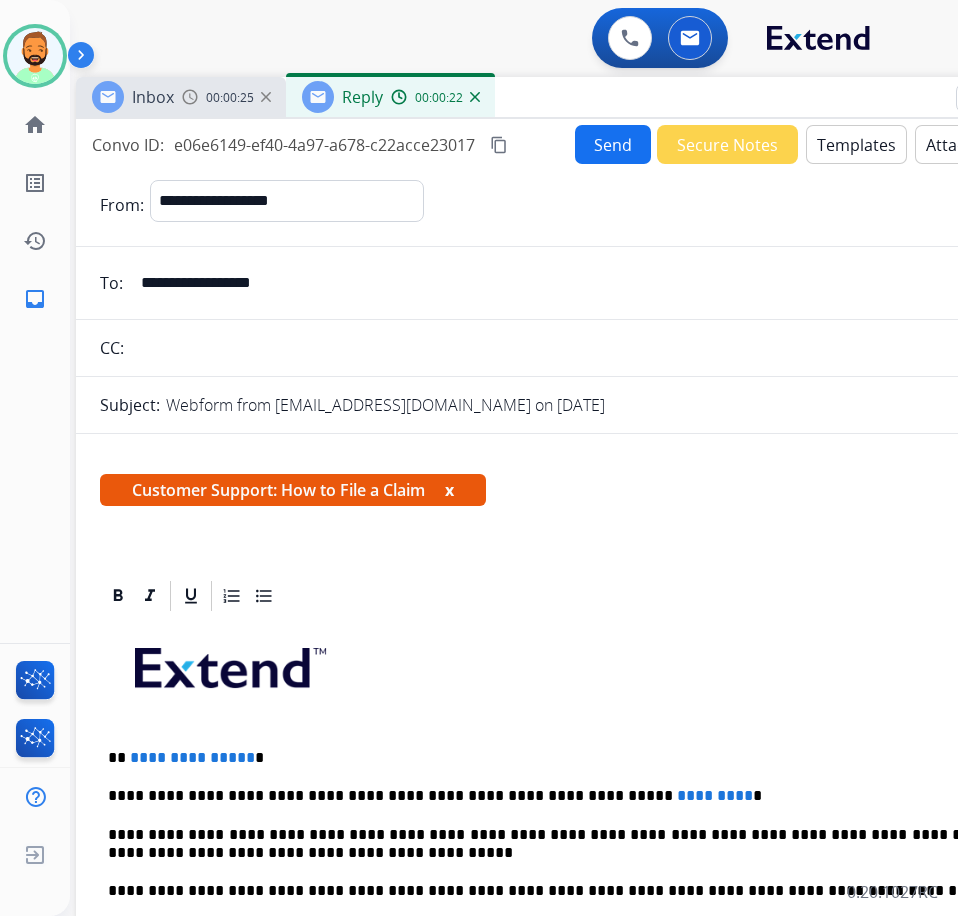 scroll, scrollTop: 100, scrollLeft: 0, axis: vertical 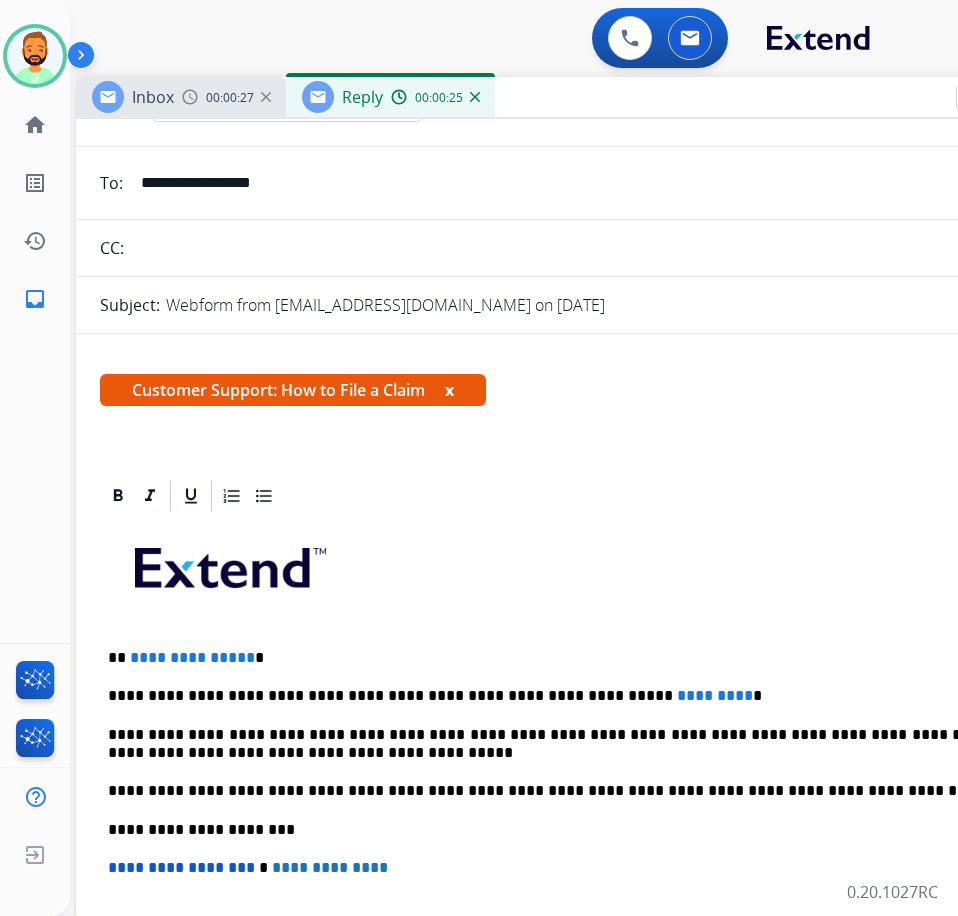 click on "**********" at bounding box center (568, 696) 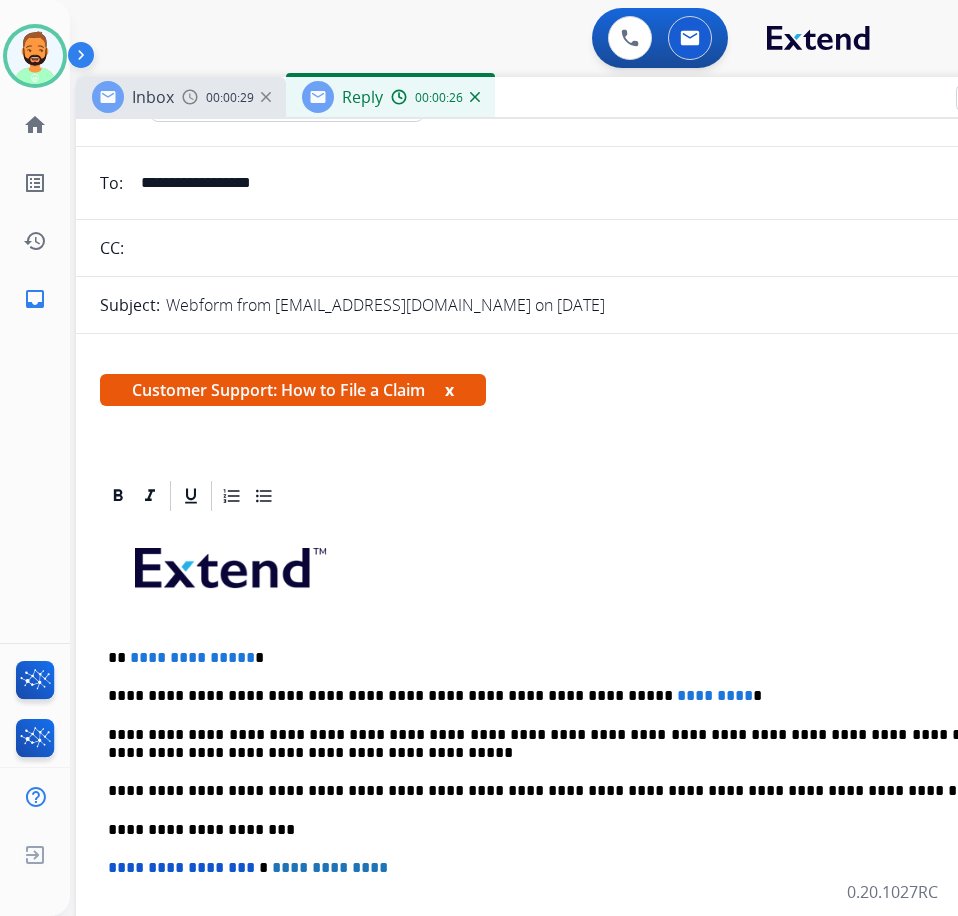 type 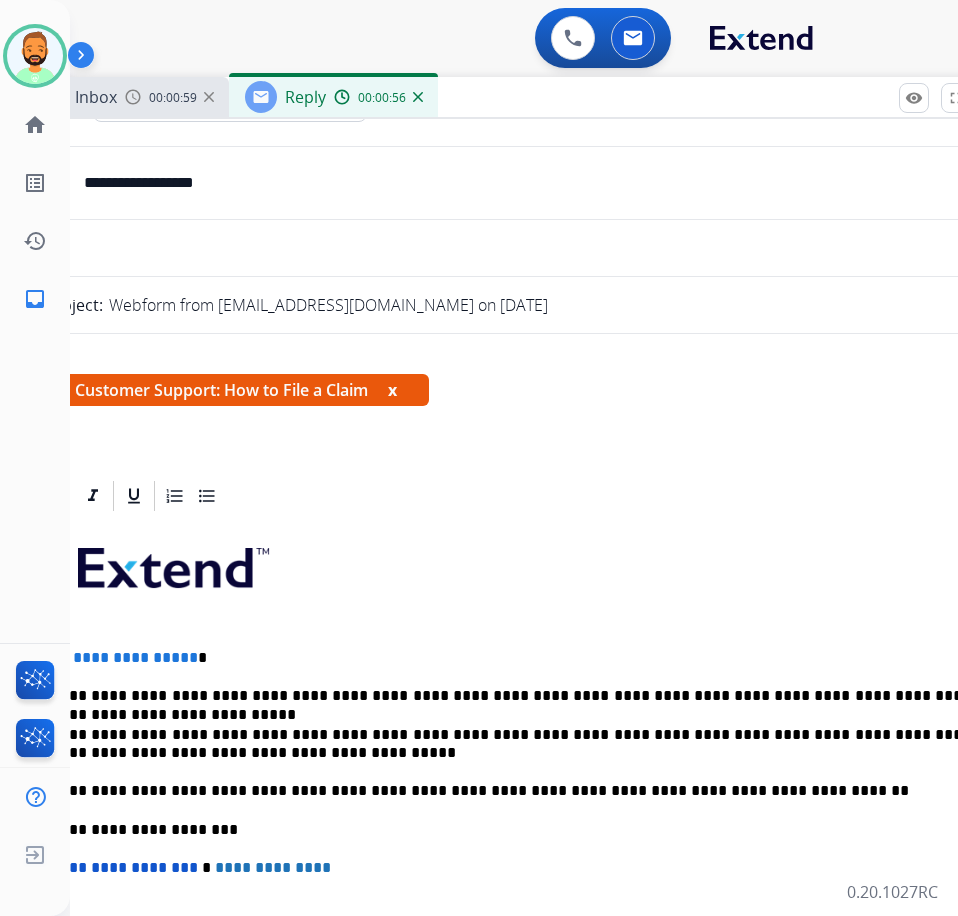 scroll, scrollTop: 0, scrollLeft: 61, axis: horizontal 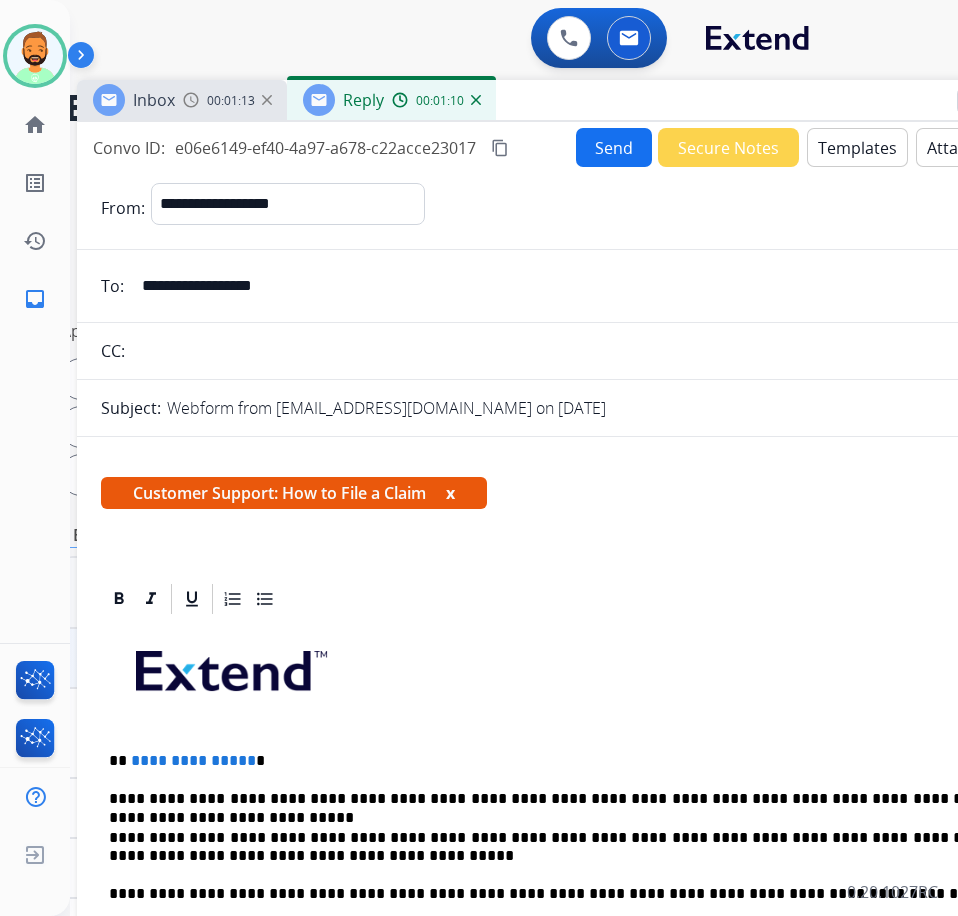 drag, startPoint x: 482, startPoint y: 99, endPoint x: 548, endPoint y: 110, distance: 66.910385 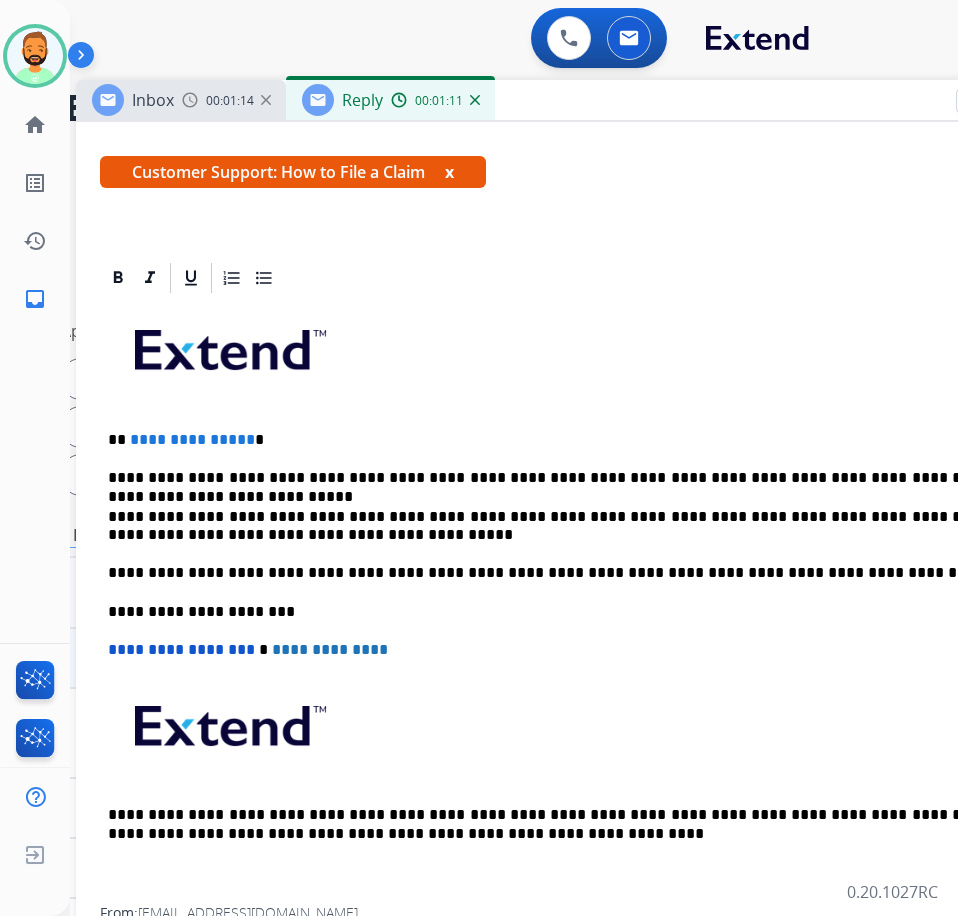 scroll, scrollTop: 324, scrollLeft: 0, axis: vertical 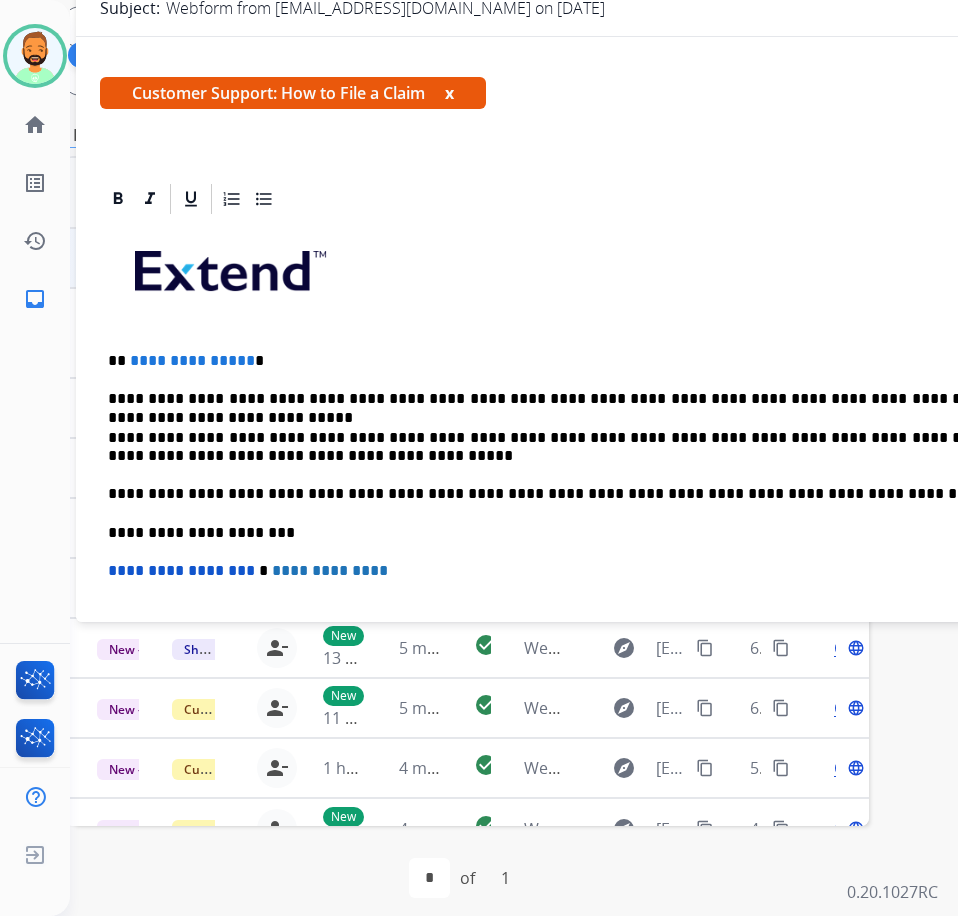 click on "**********" at bounding box center [568, 361] 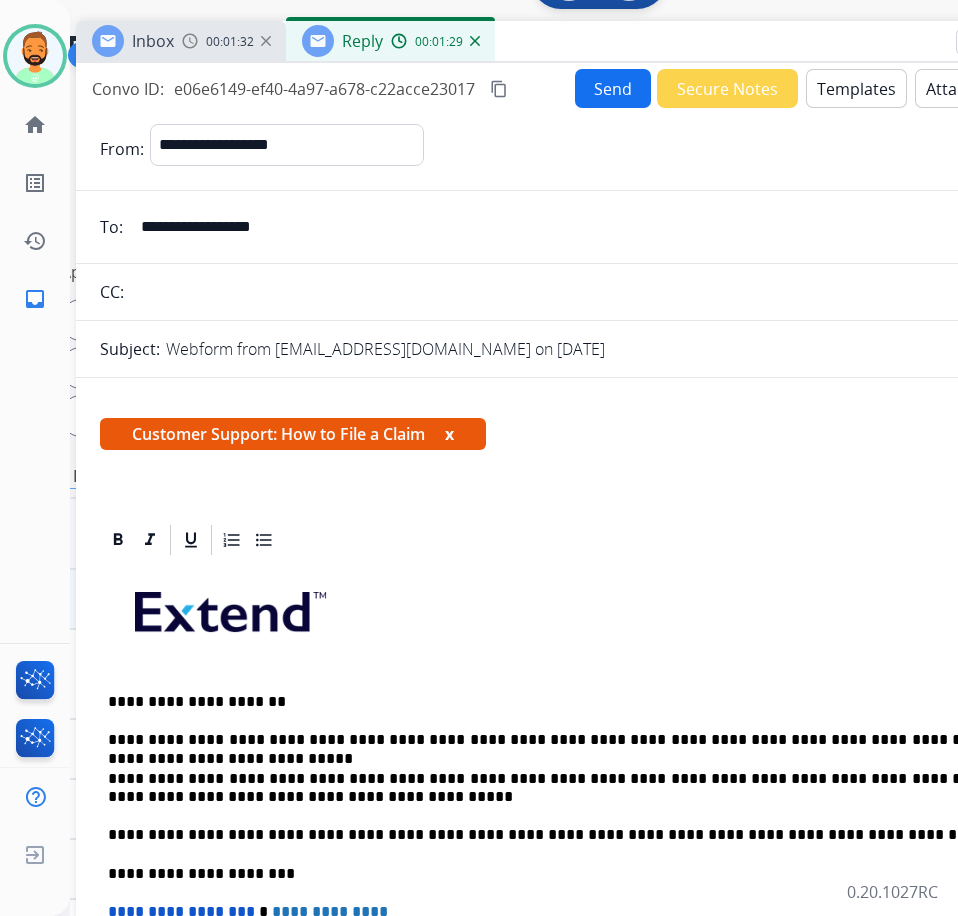 scroll, scrollTop: 0, scrollLeft: 61, axis: horizontal 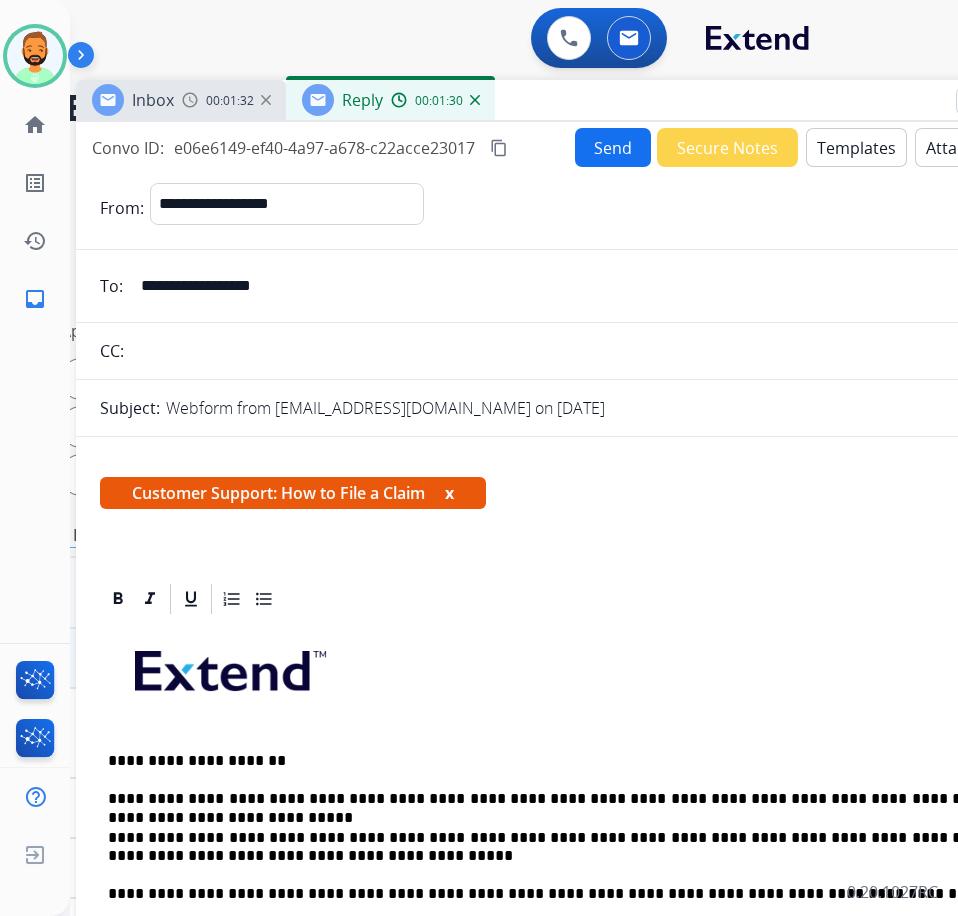 click on "**********" at bounding box center [576, 568] 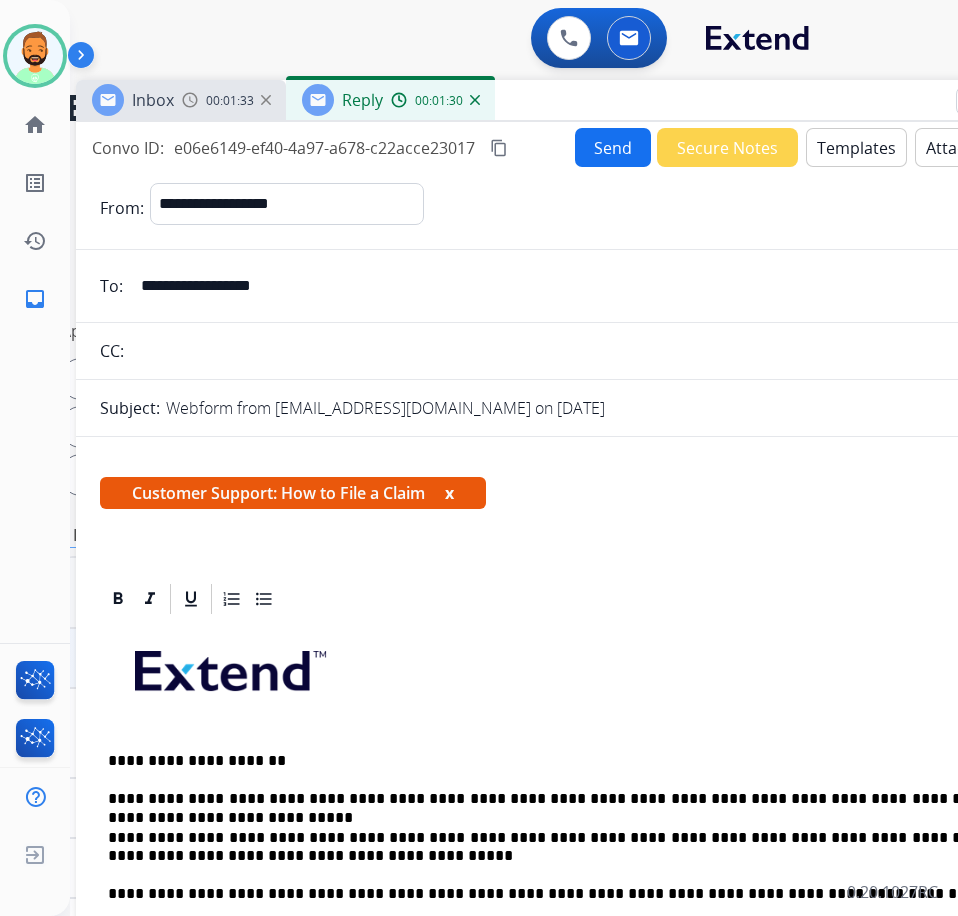 click on "Send" at bounding box center (613, 147) 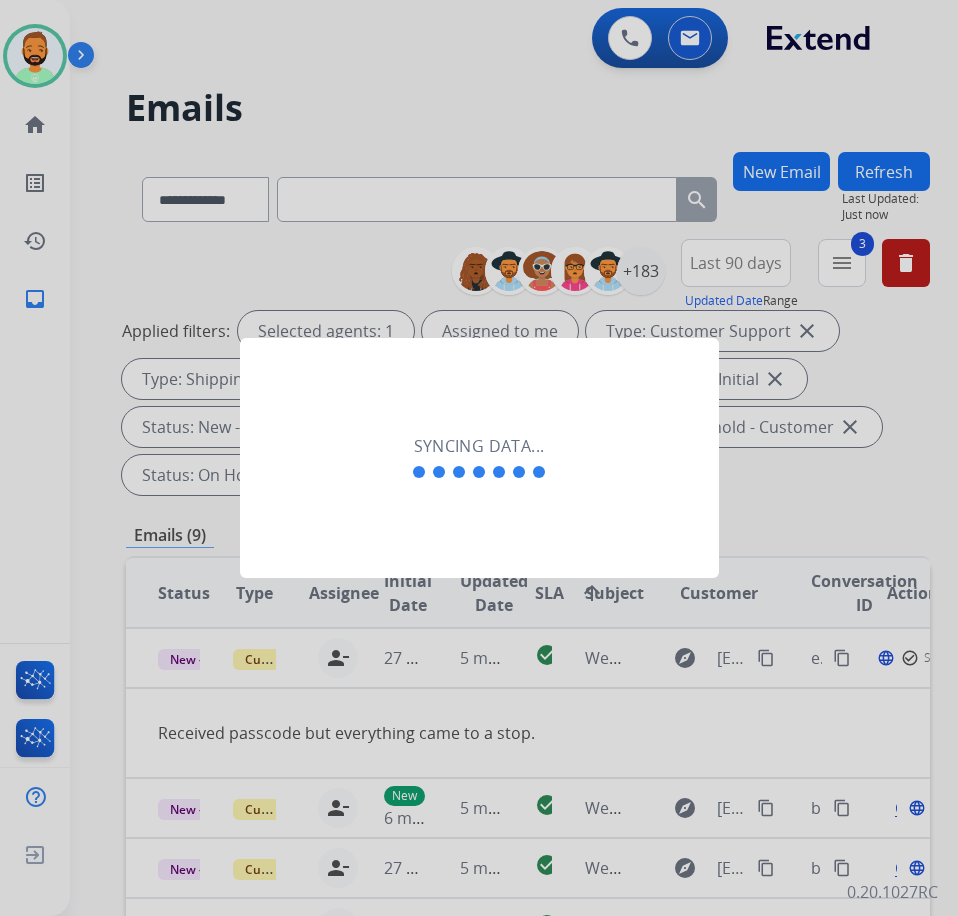 scroll, scrollTop: 0, scrollLeft: 0, axis: both 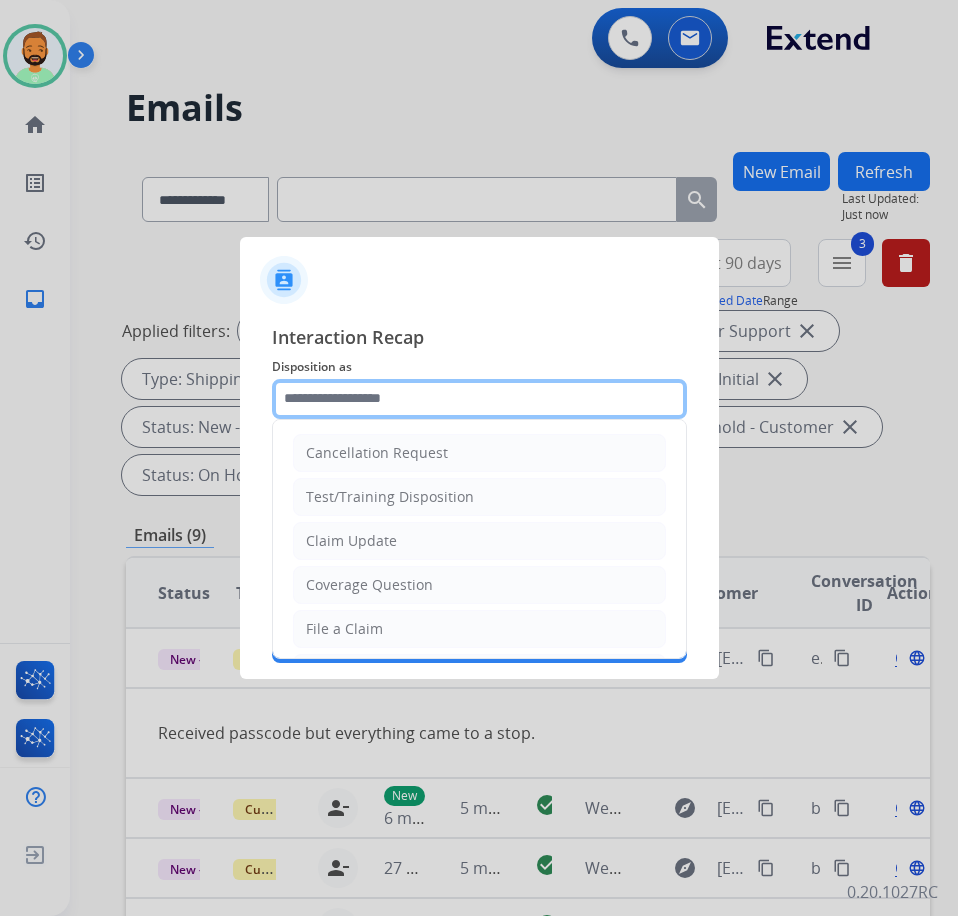 click 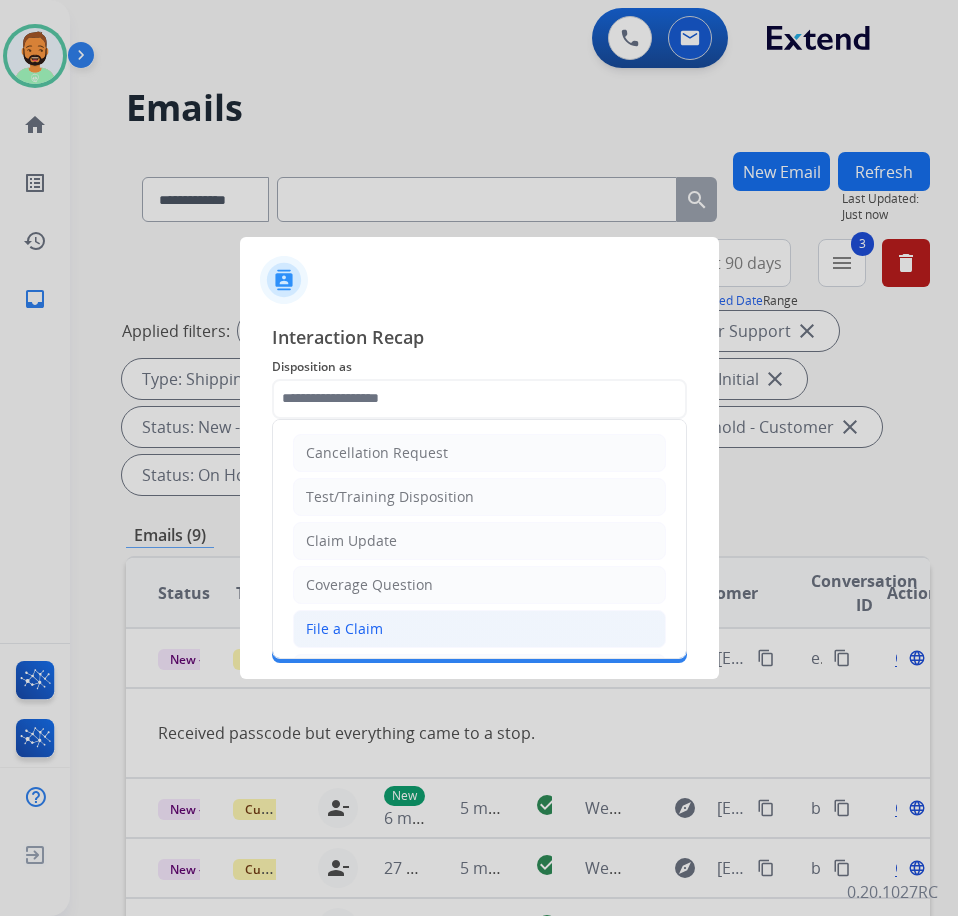 click on "File a Claim" 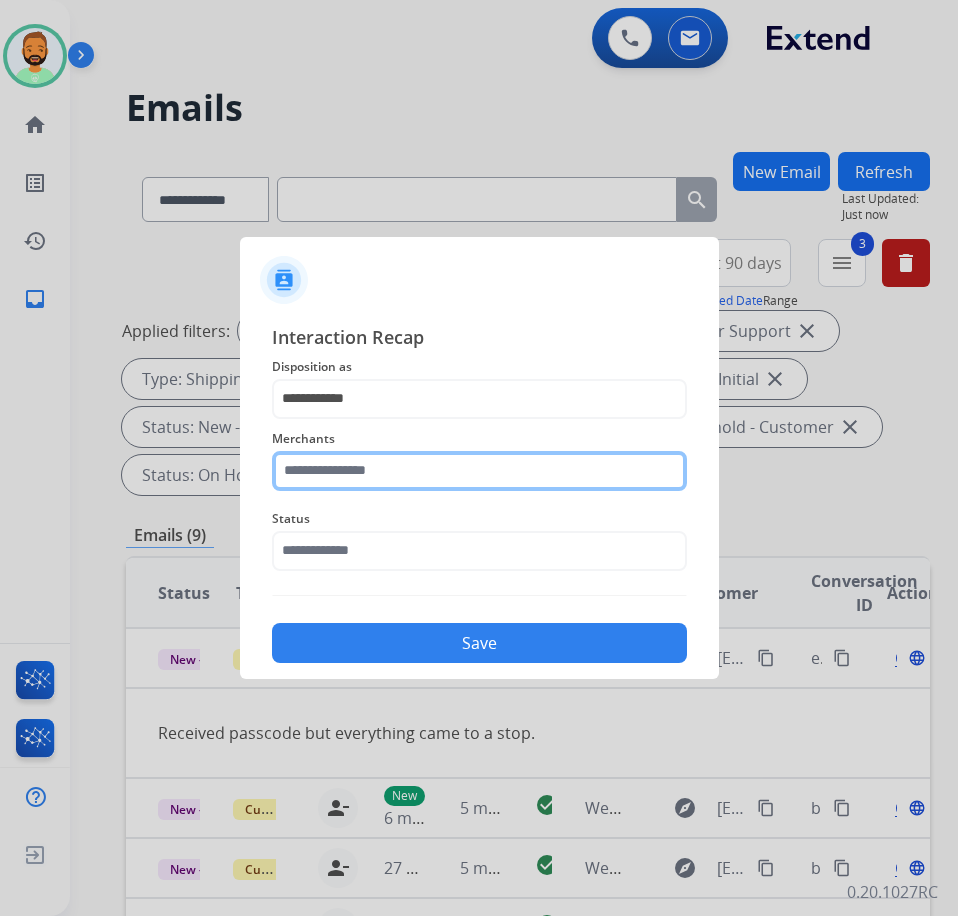 click 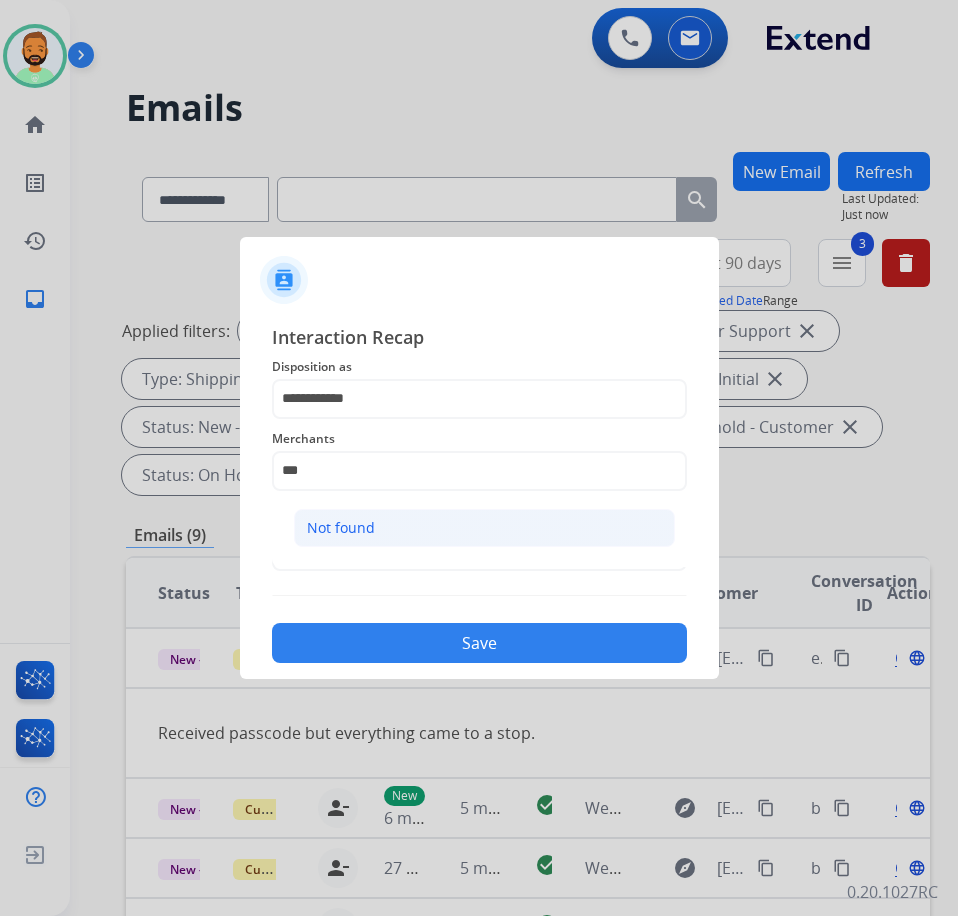 click on "Not found" 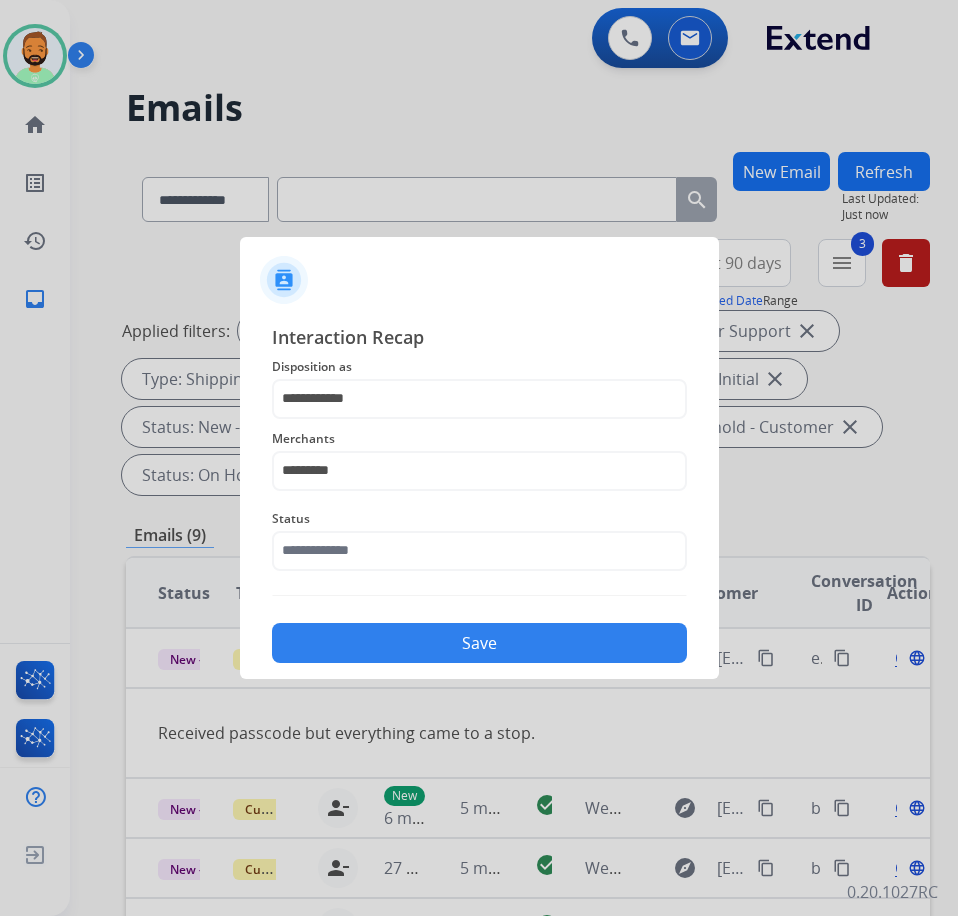 click on "Status" 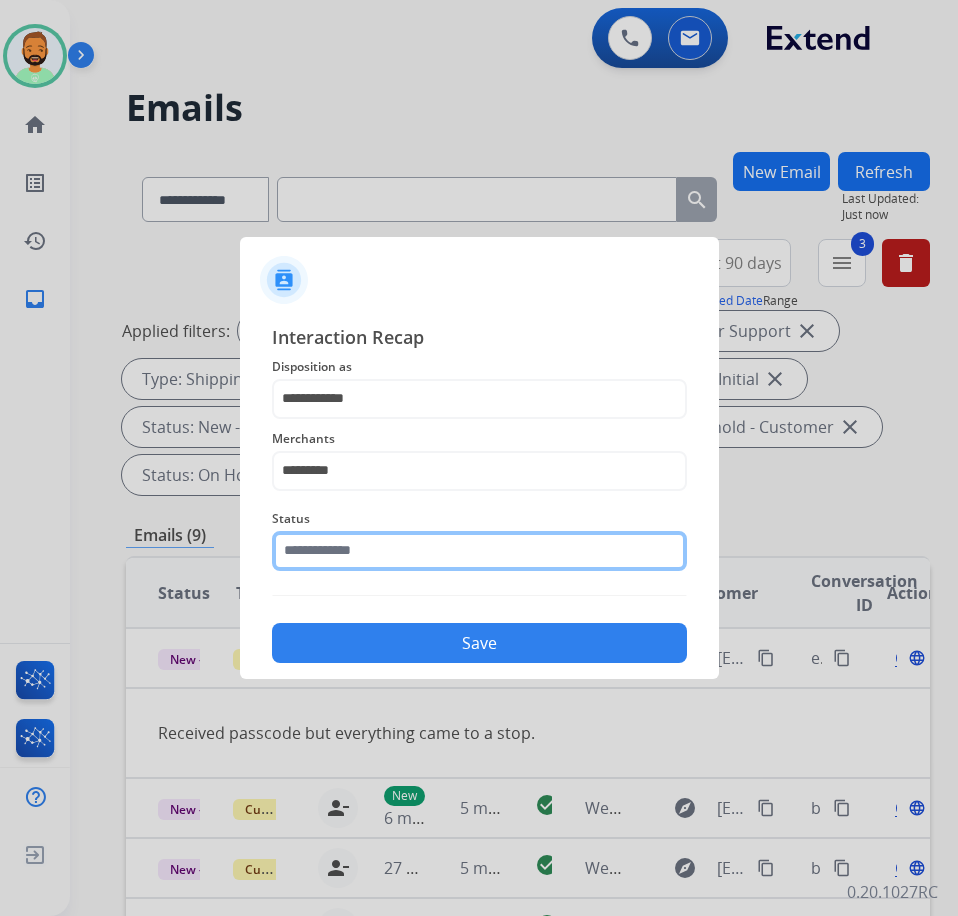 drag, startPoint x: 428, startPoint y: 541, endPoint x: 425, endPoint y: 556, distance: 15.297058 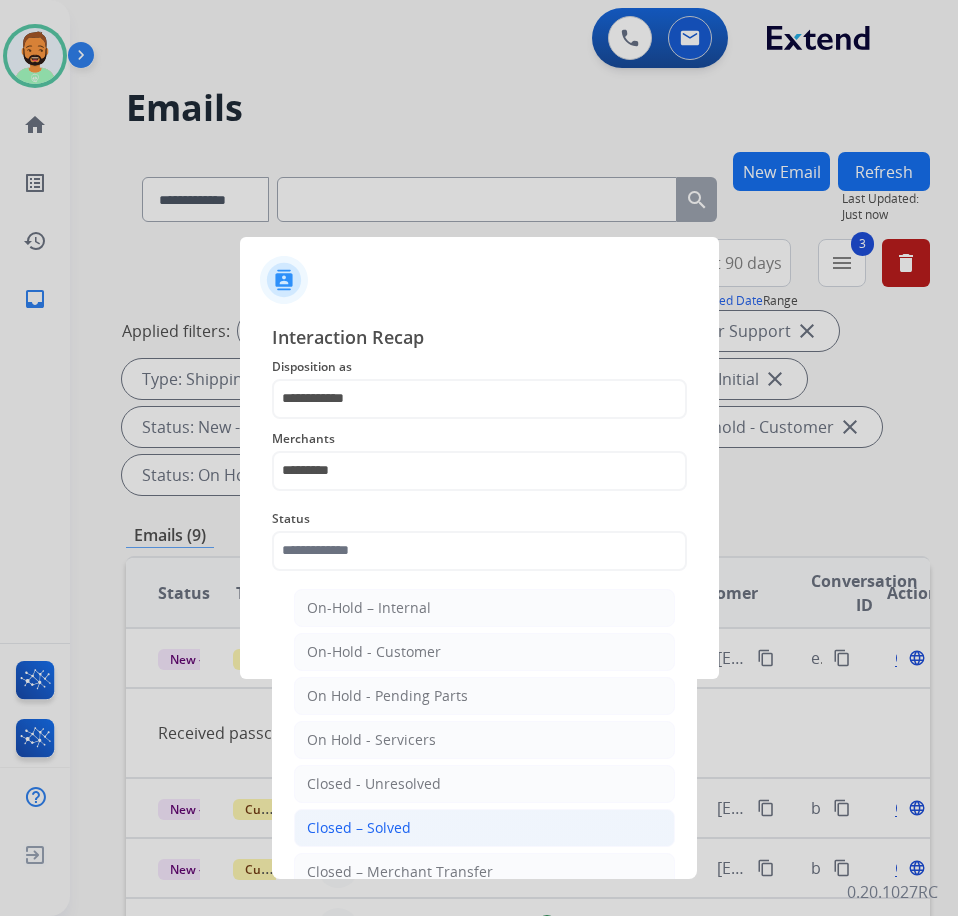 click on "Closed – Solved" 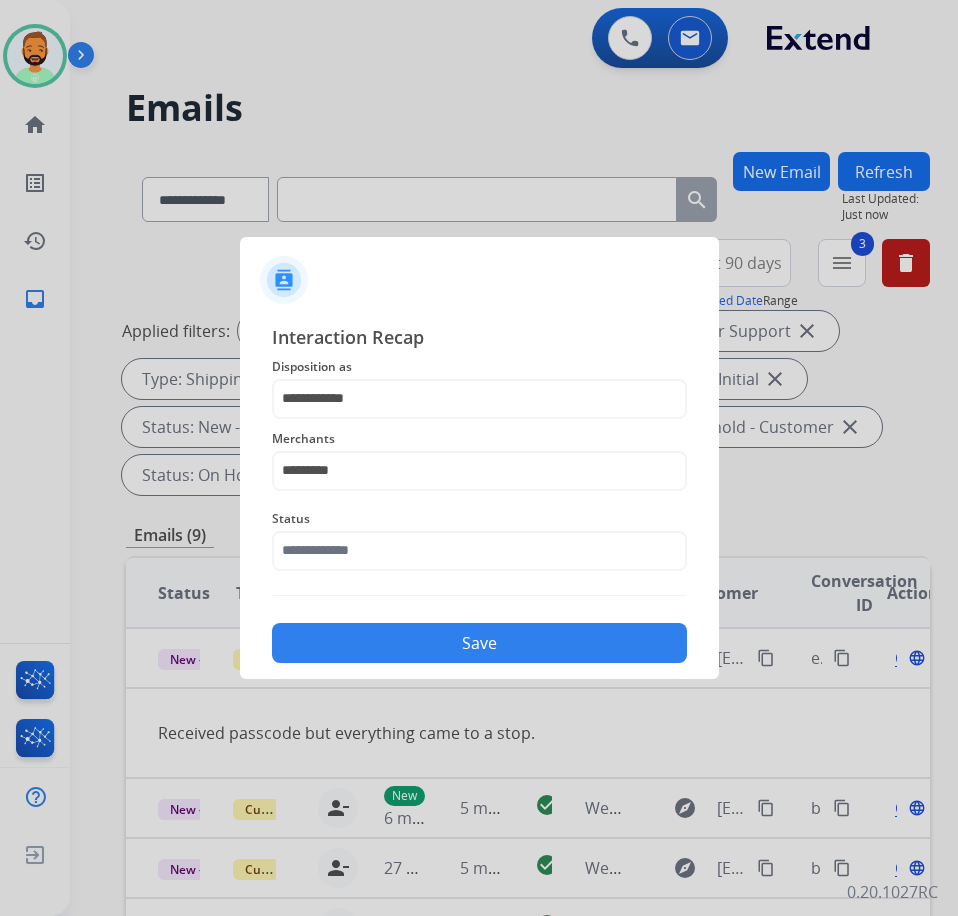 type on "**********" 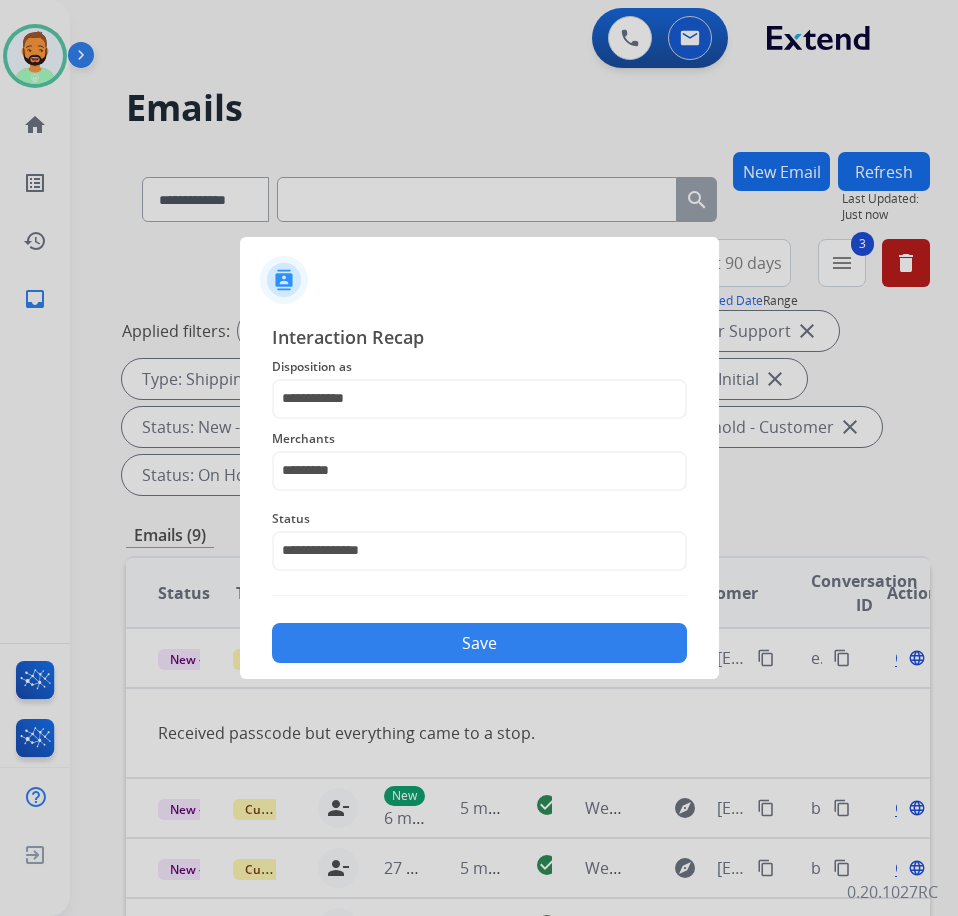 click on "Save" 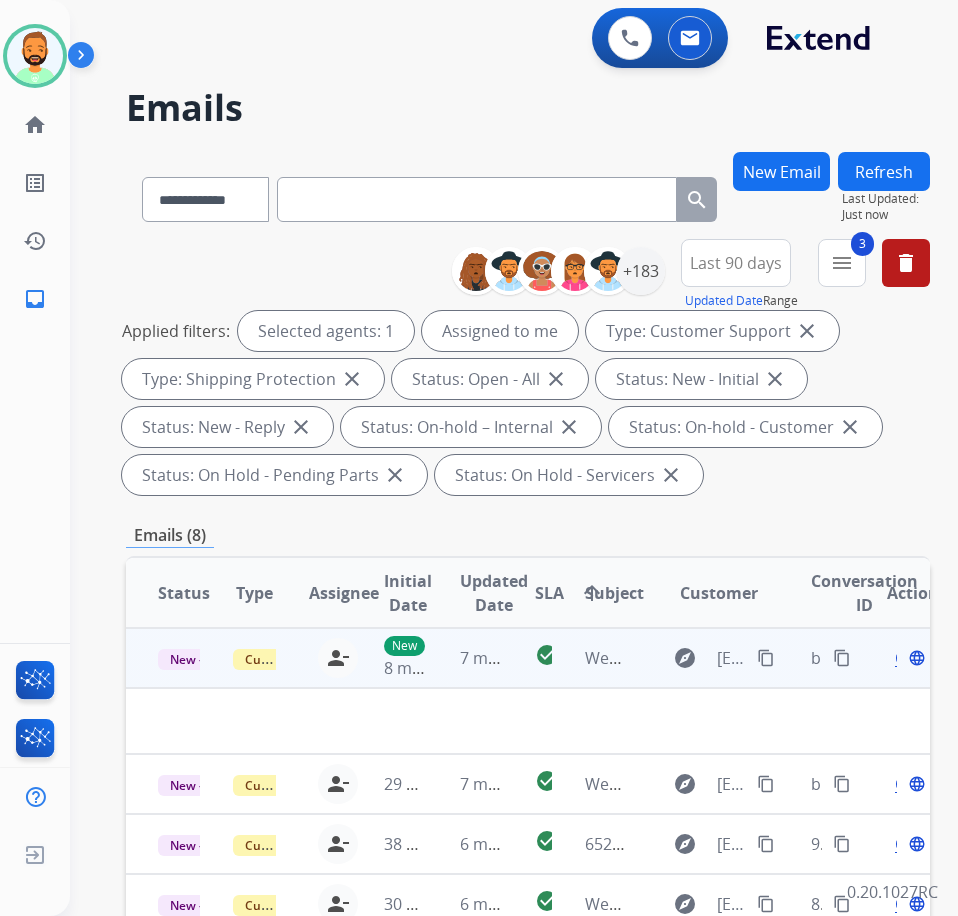 click at bounding box center [452, 721] 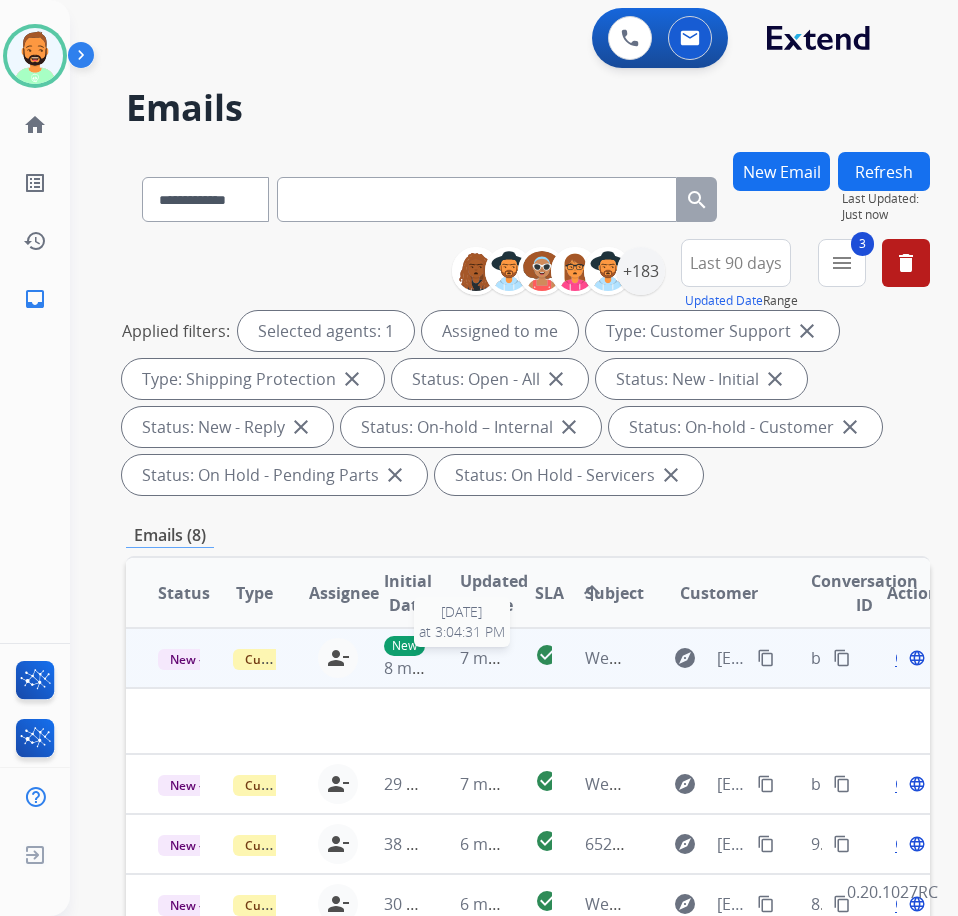 click on "7 minutes ago" at bounding box center [513, 658] 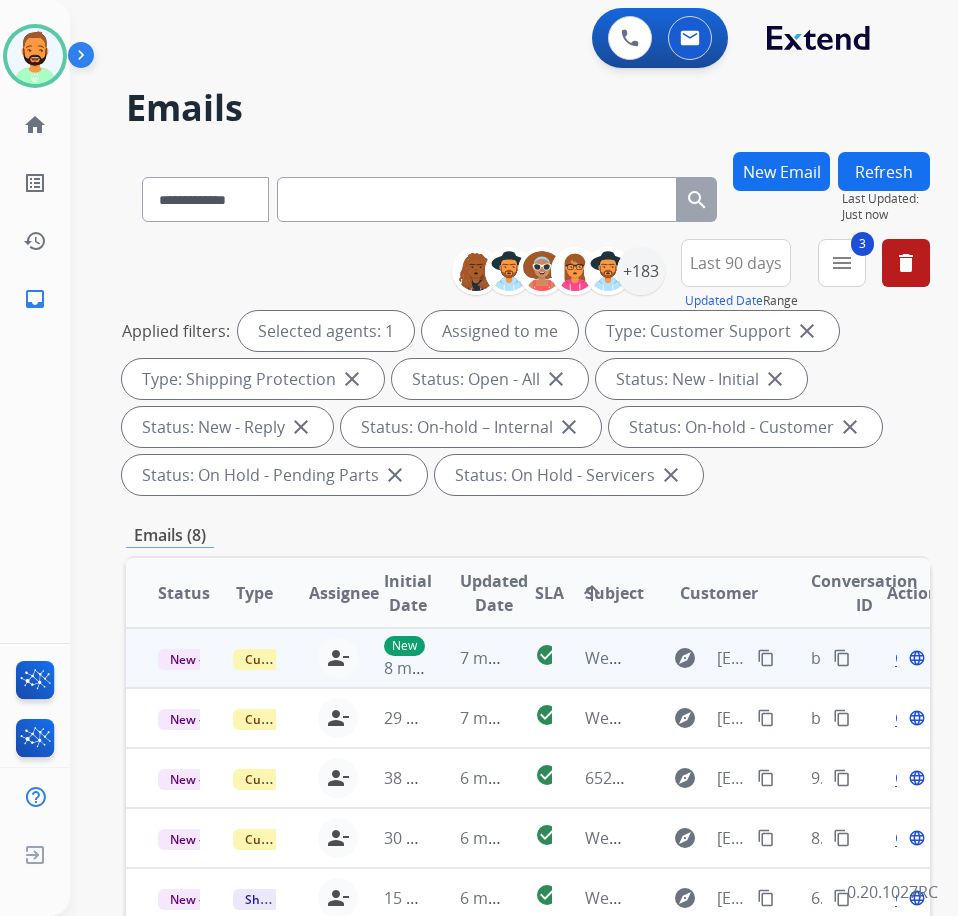 click on "7 minutes ago" at bounding box center [465, 658] 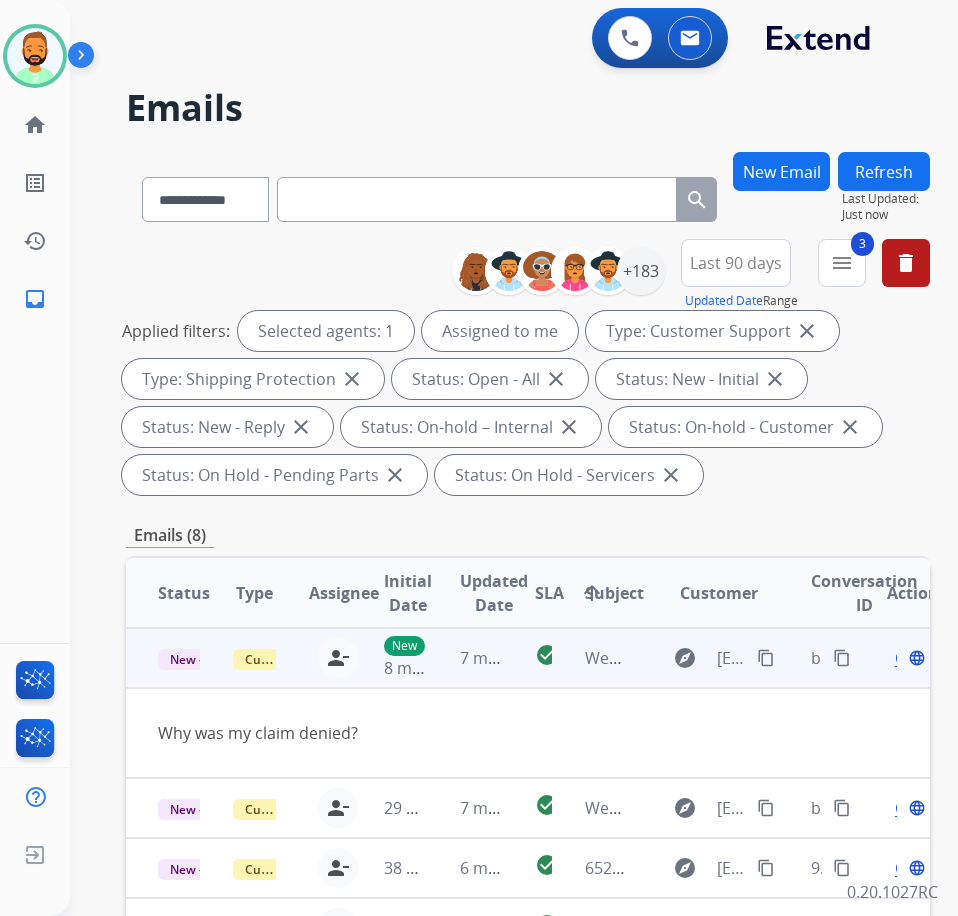 click on "content_copy" at bounding box center [766, 658] 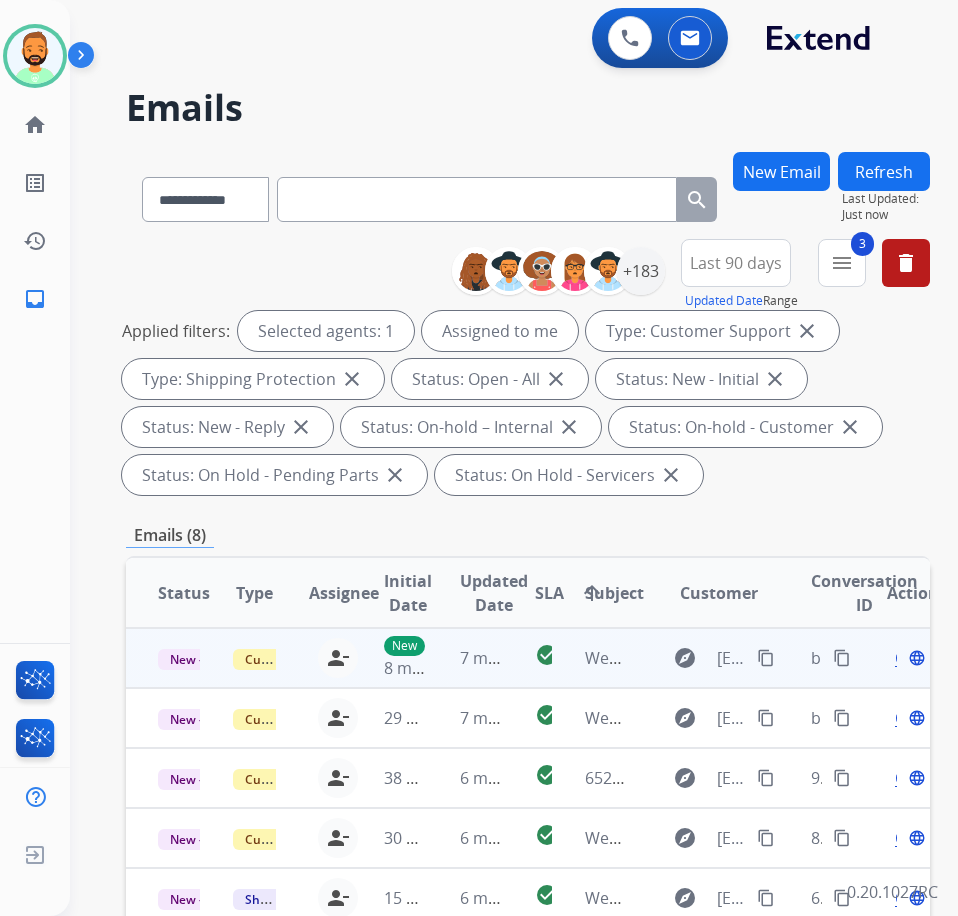 click on "Open language" at bounding box center [908, 658] 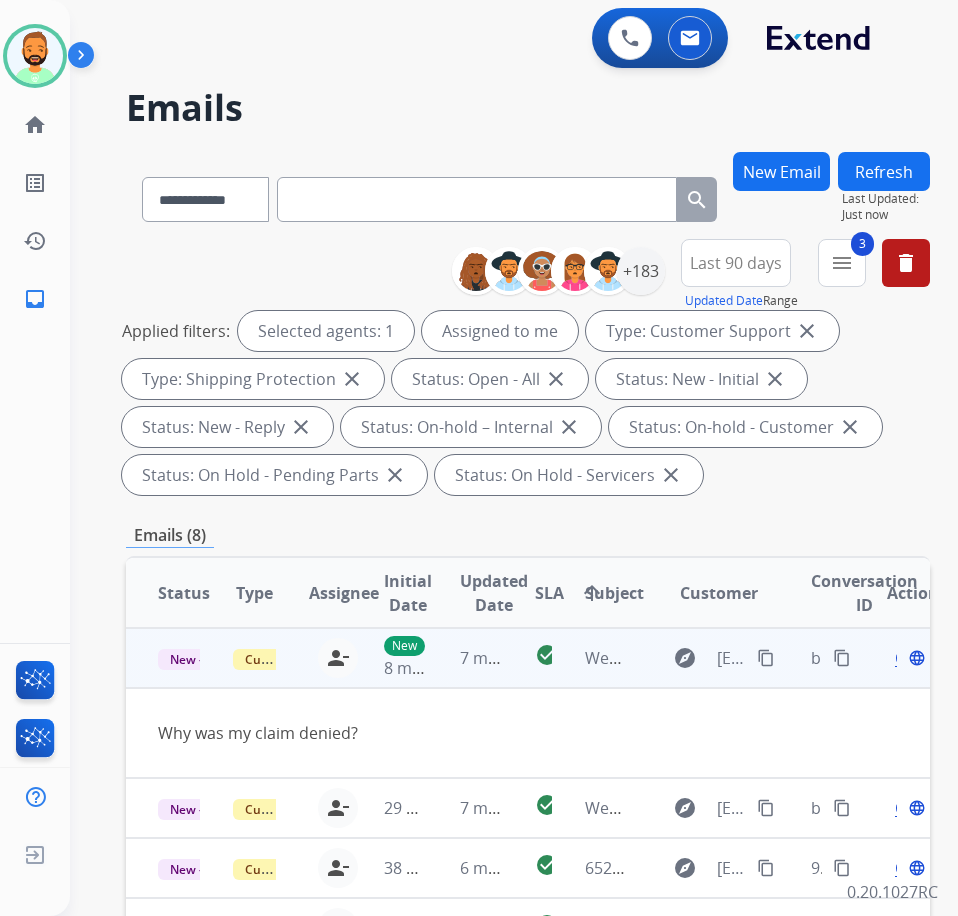 click on "Open" at bounding box center [915, 658] 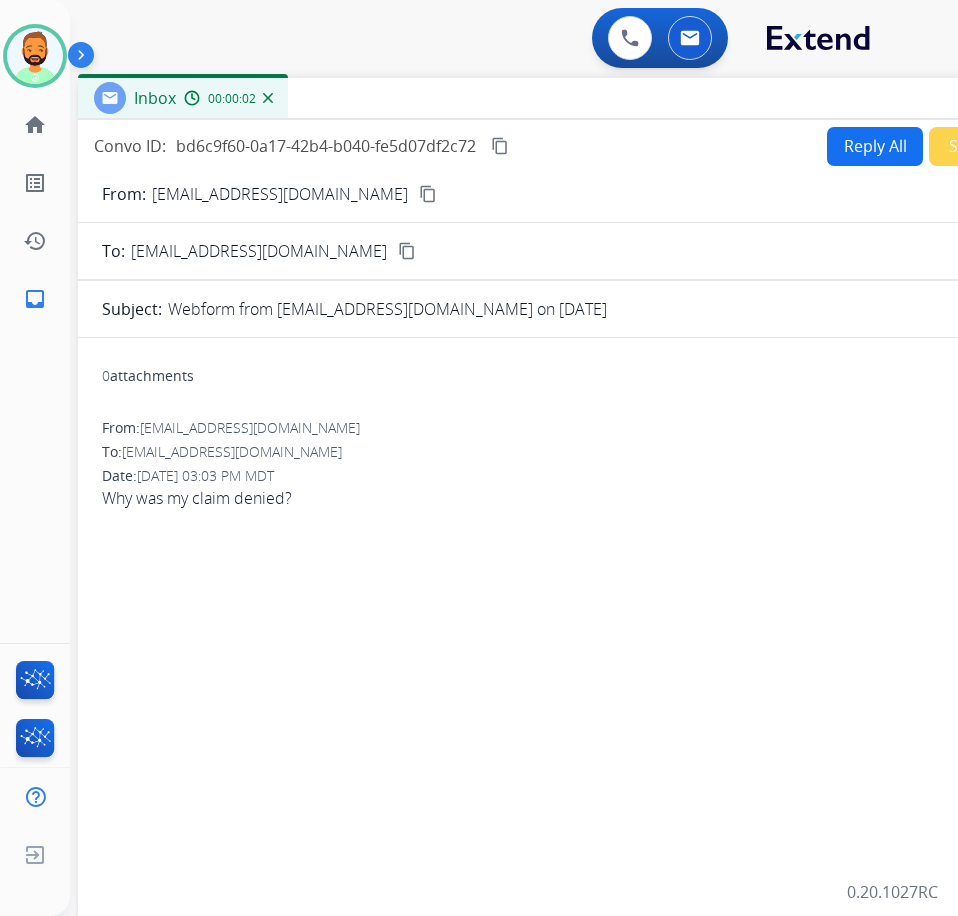 drag, startPoint x: 248, startPoint y: 142, endPoint x: 416, endPoint y: 98, distance: 173.66635 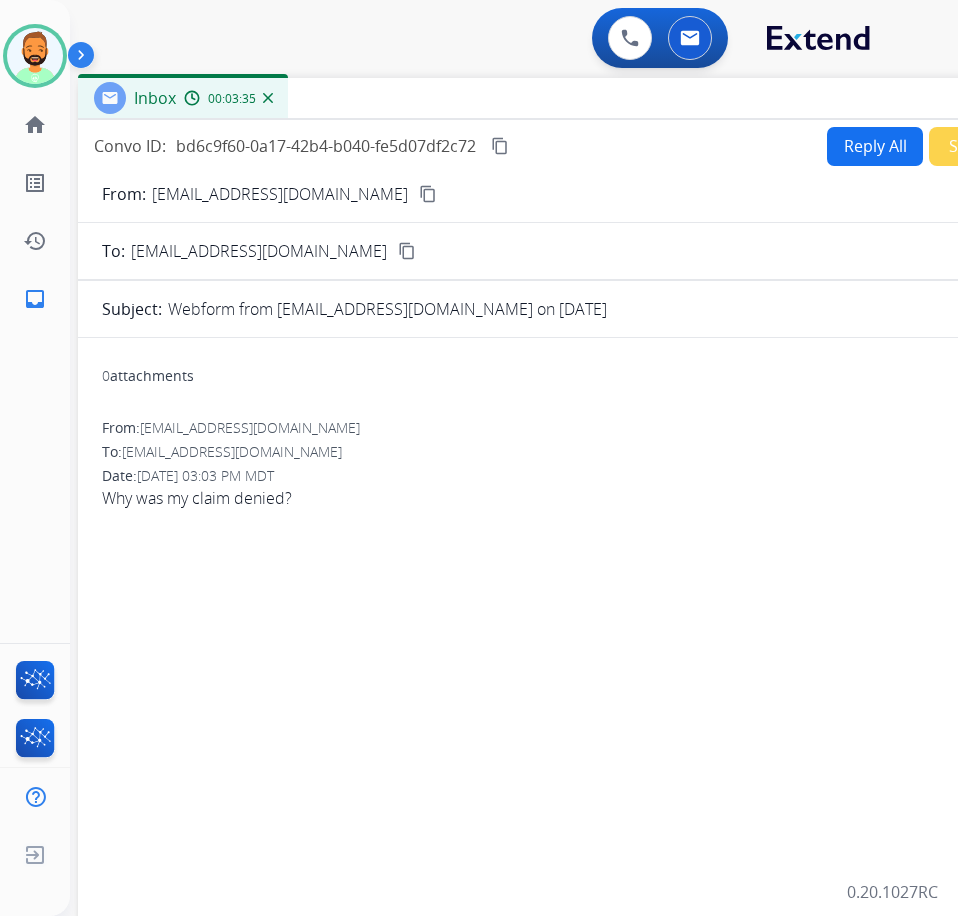 click on "Reply All" at bounding box center (875, 146) 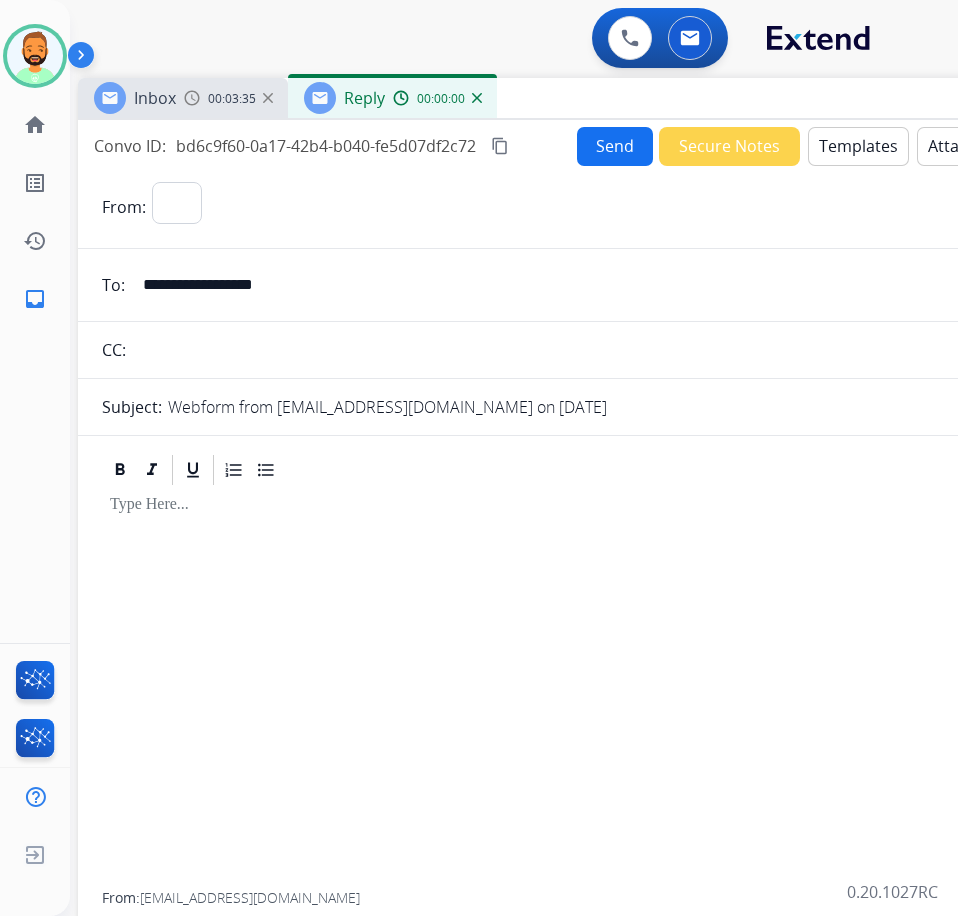 select on "**********" 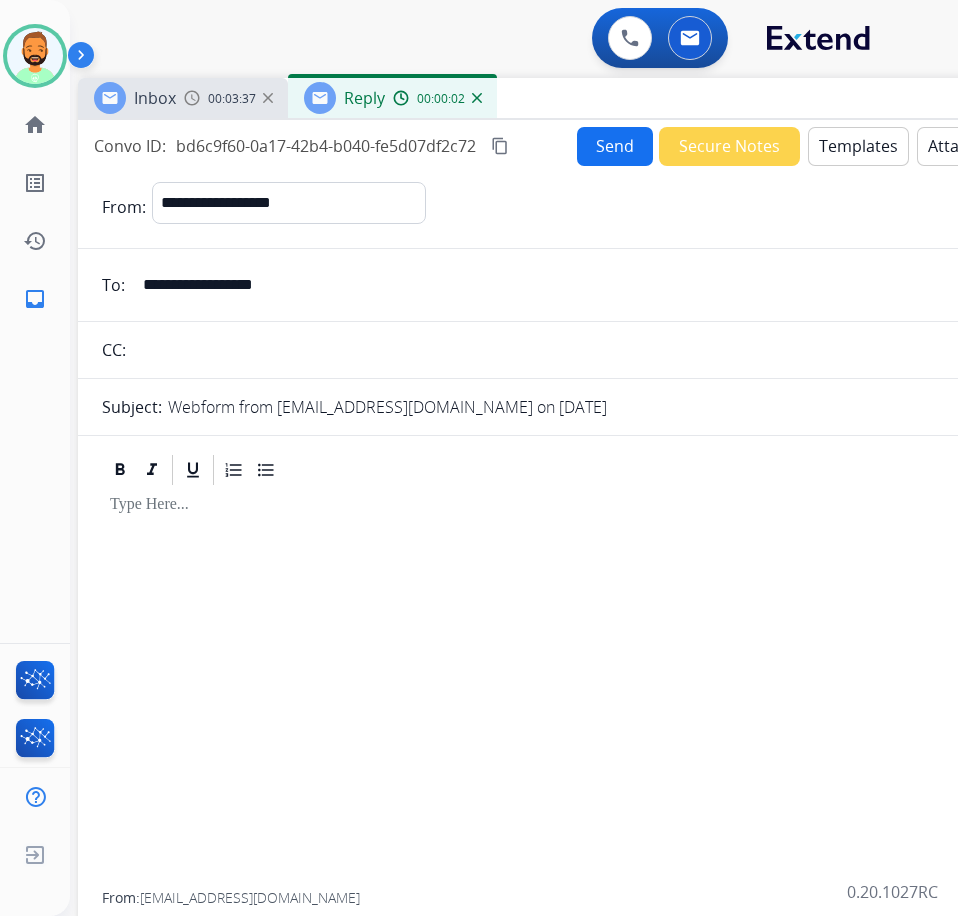 click on "Templates" at bounding box center (858, 146) 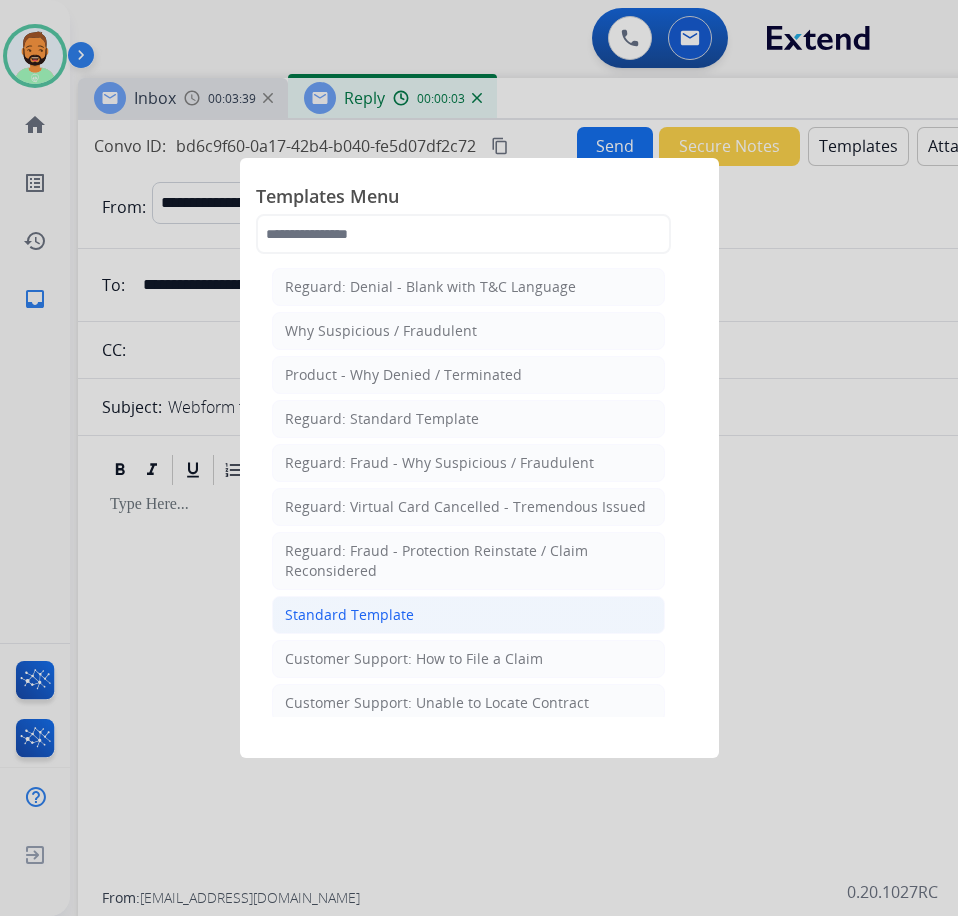 click on "Standard Template" 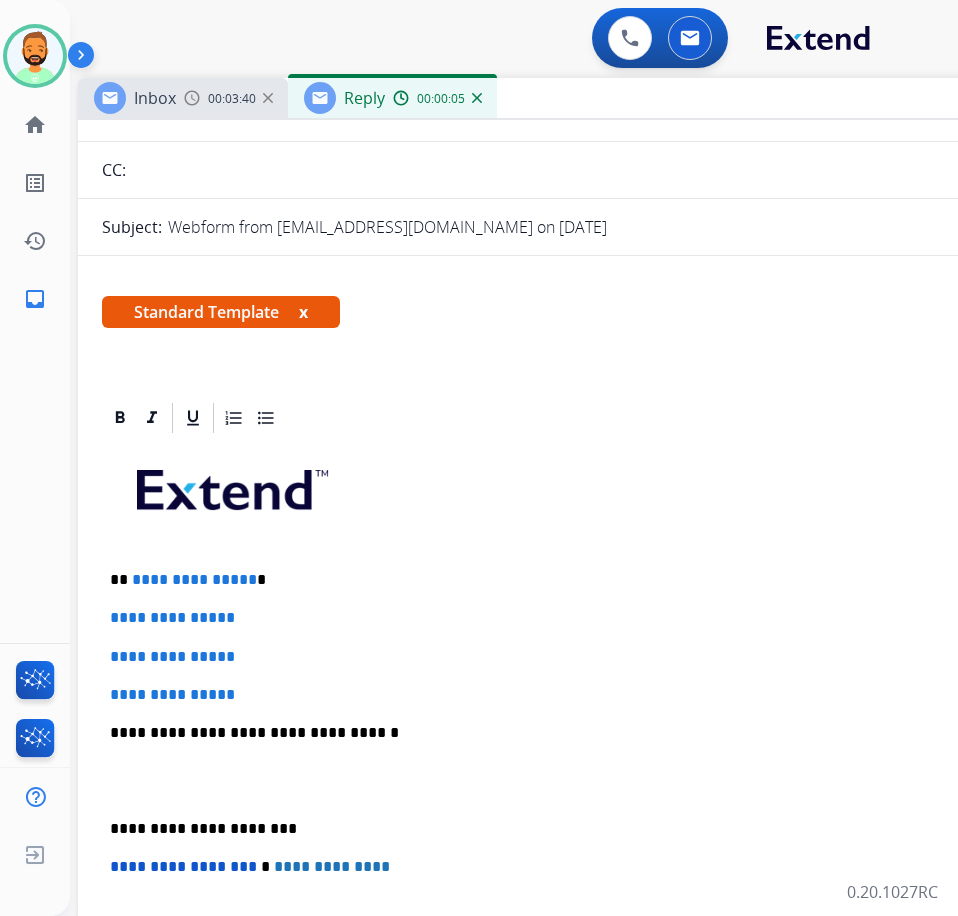 scroll, scrollTop: 200, scrollLeft: 0, axis: vertical 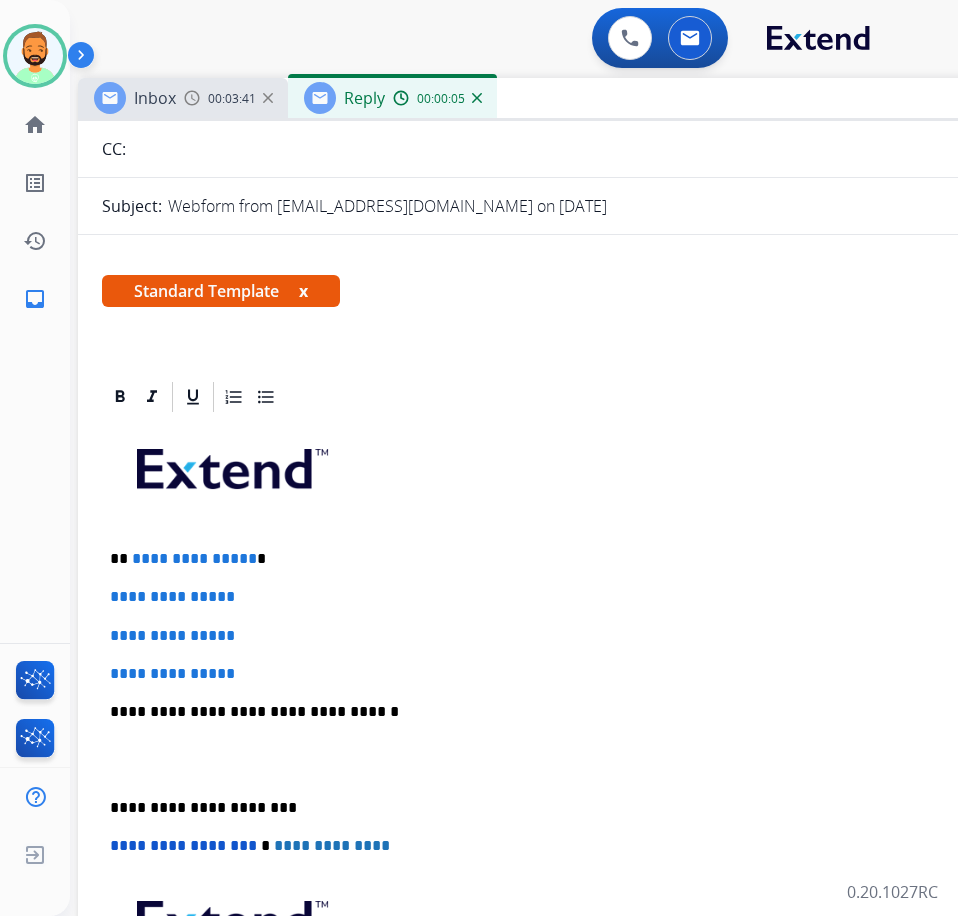 click on "**********" at bounding box center [570, 559] 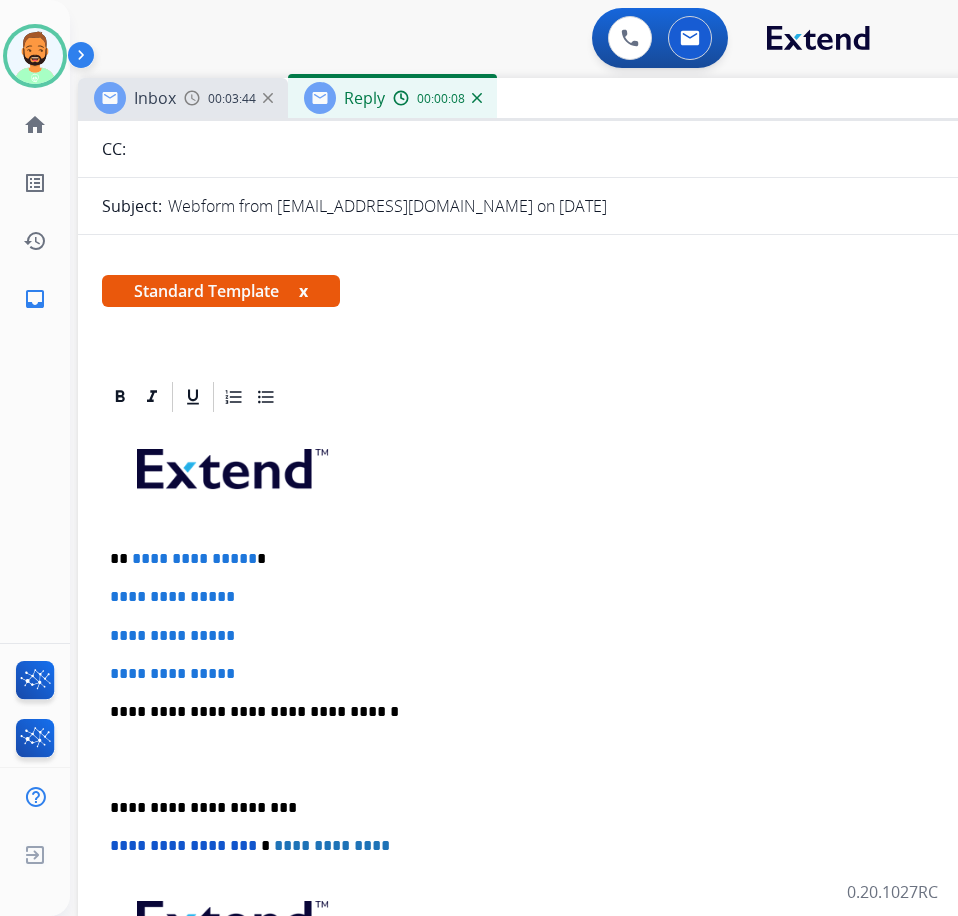 type 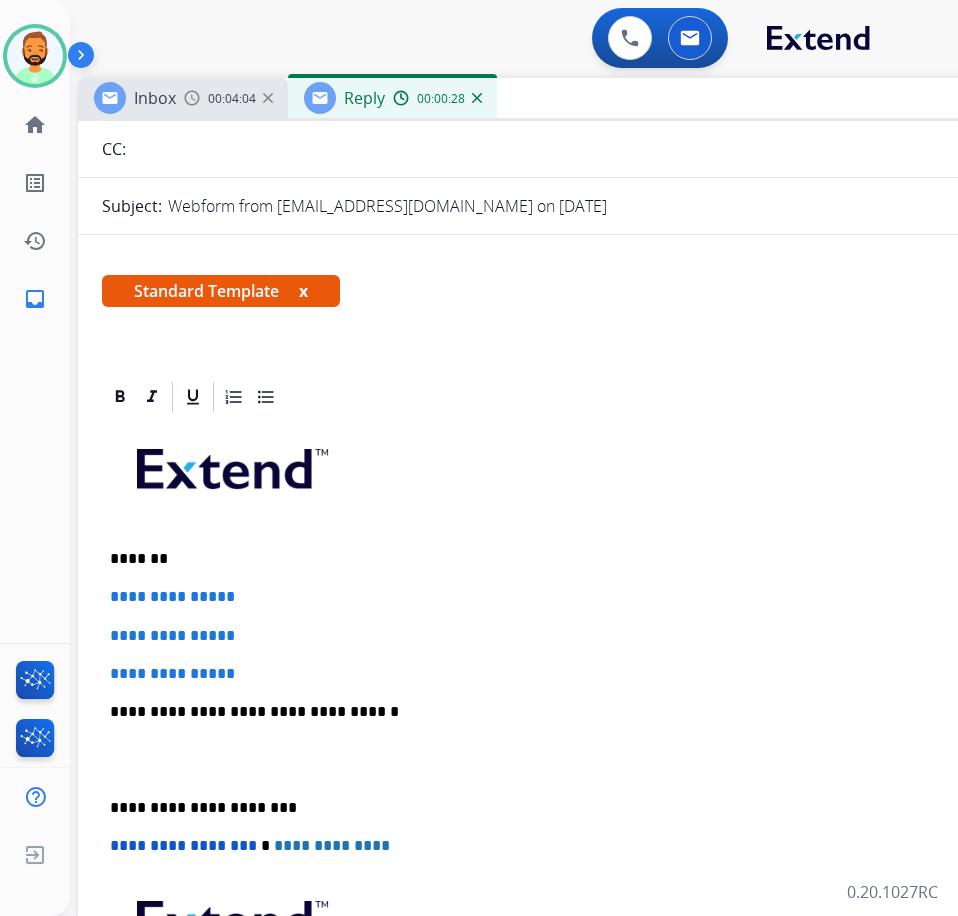 click on "*******" at bounding box center [570, 559] 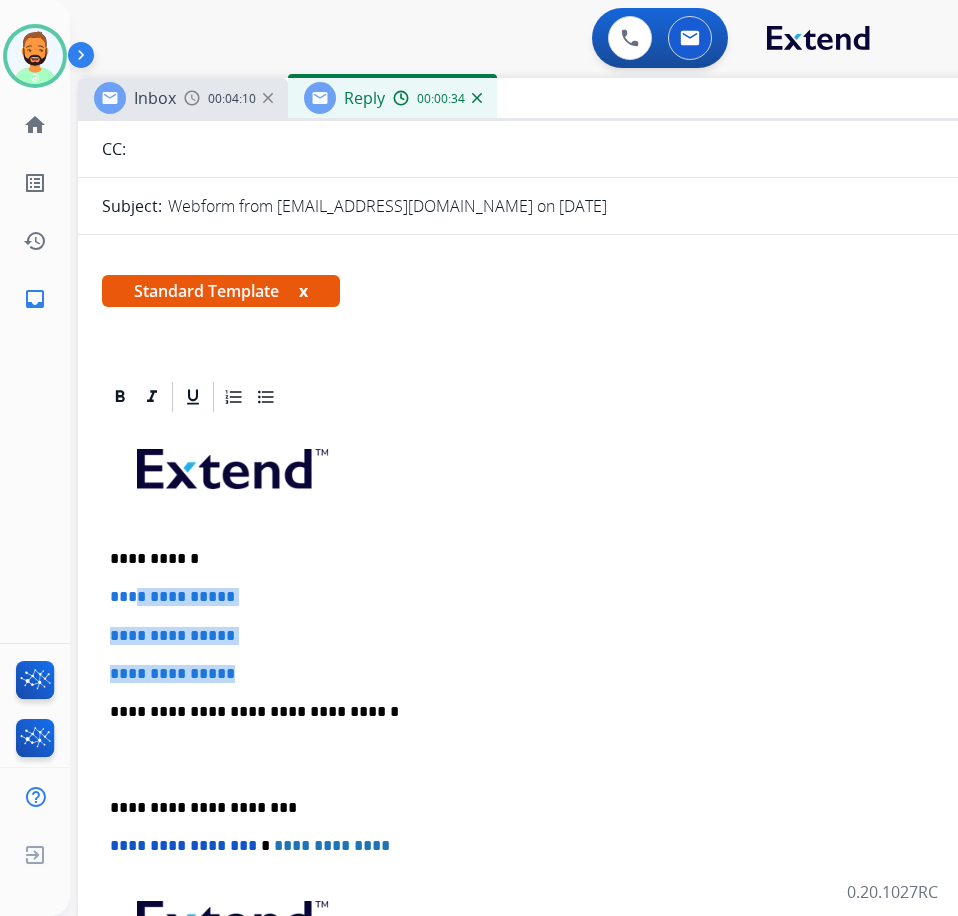 drag, startPoint x: 211, startPoint y: 666, endPoint x: 133, endPoint y: 599, distance: 102.825096 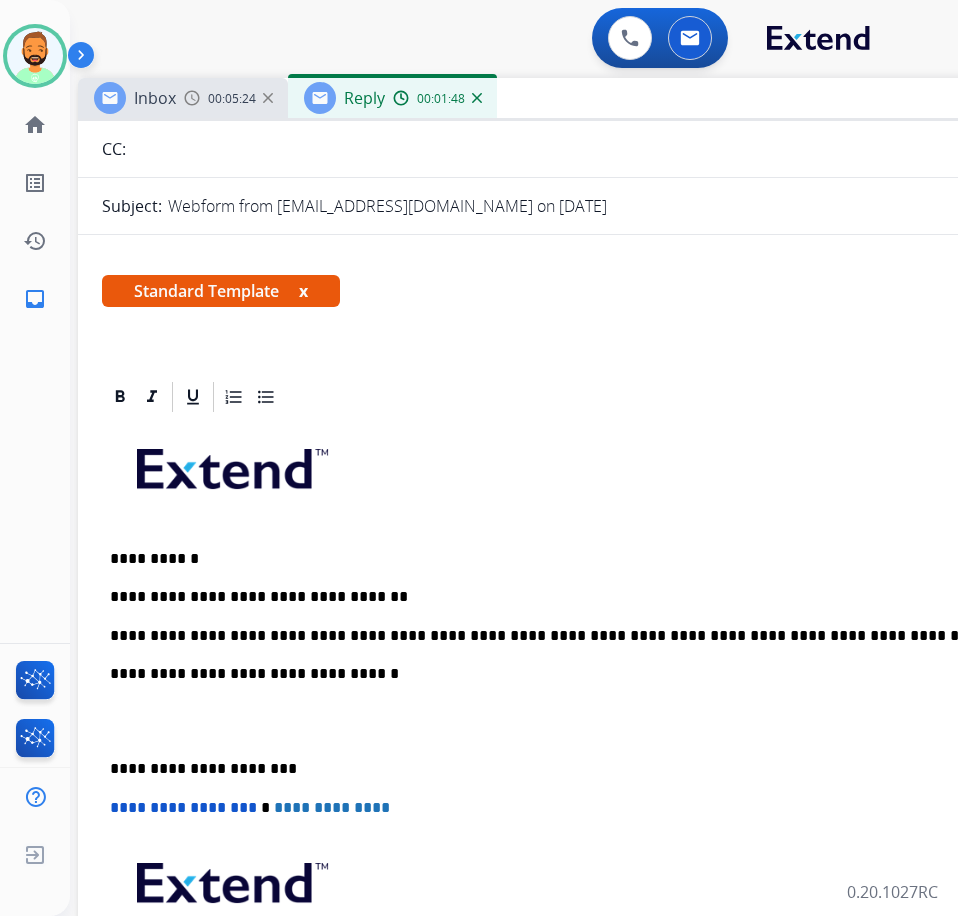 click on "**********" at bounding box center [578, 740] 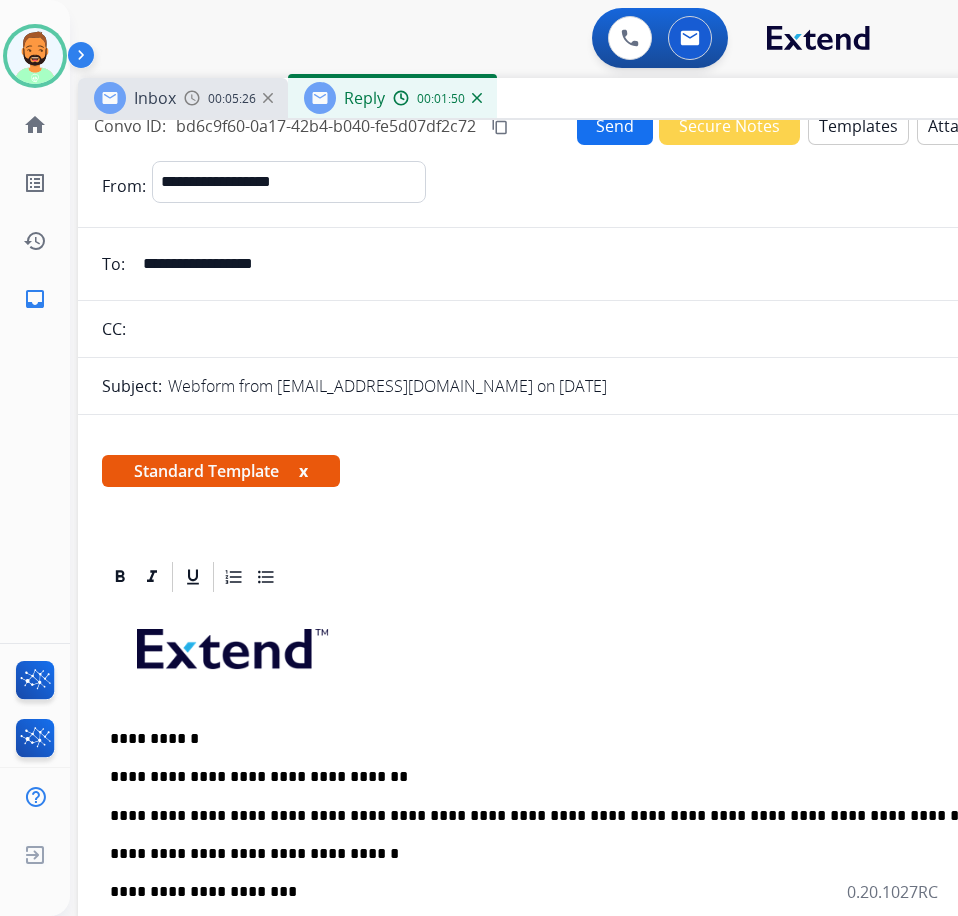 scroll, scrollTop: 0, scrollLeft: 0, axis: both 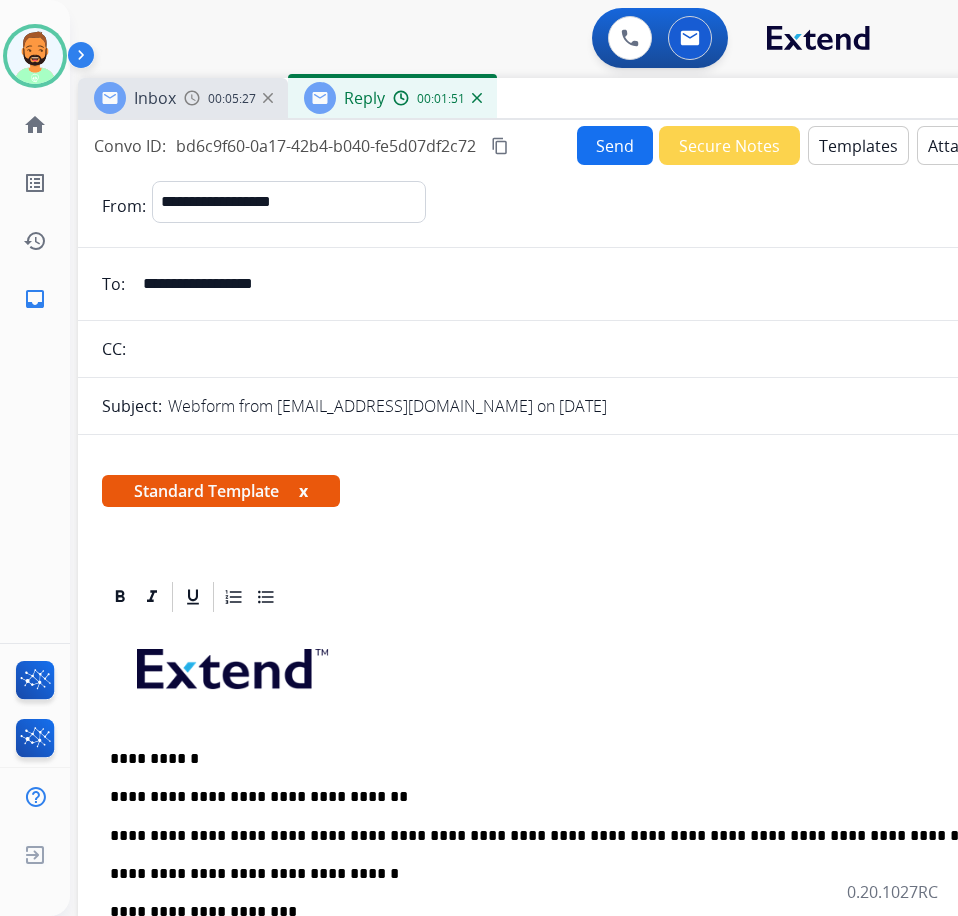 click on "Send" at bounding box center [615, 145] 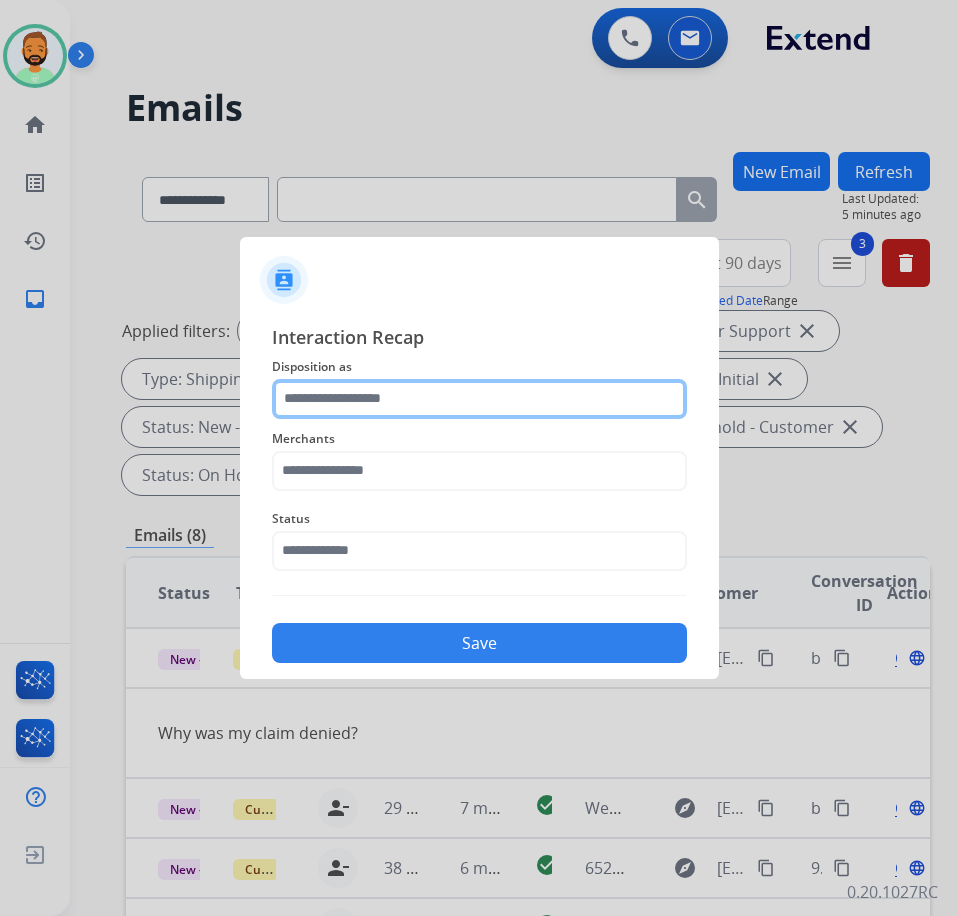 click 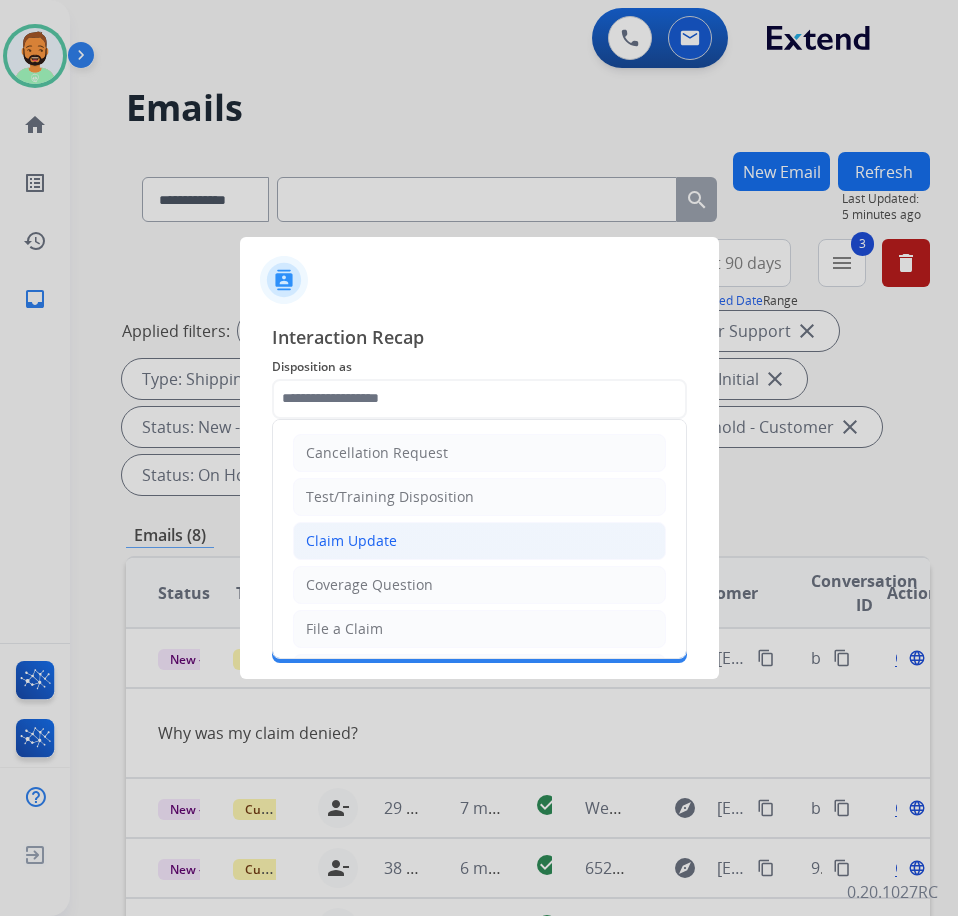 click on "Claim Update" 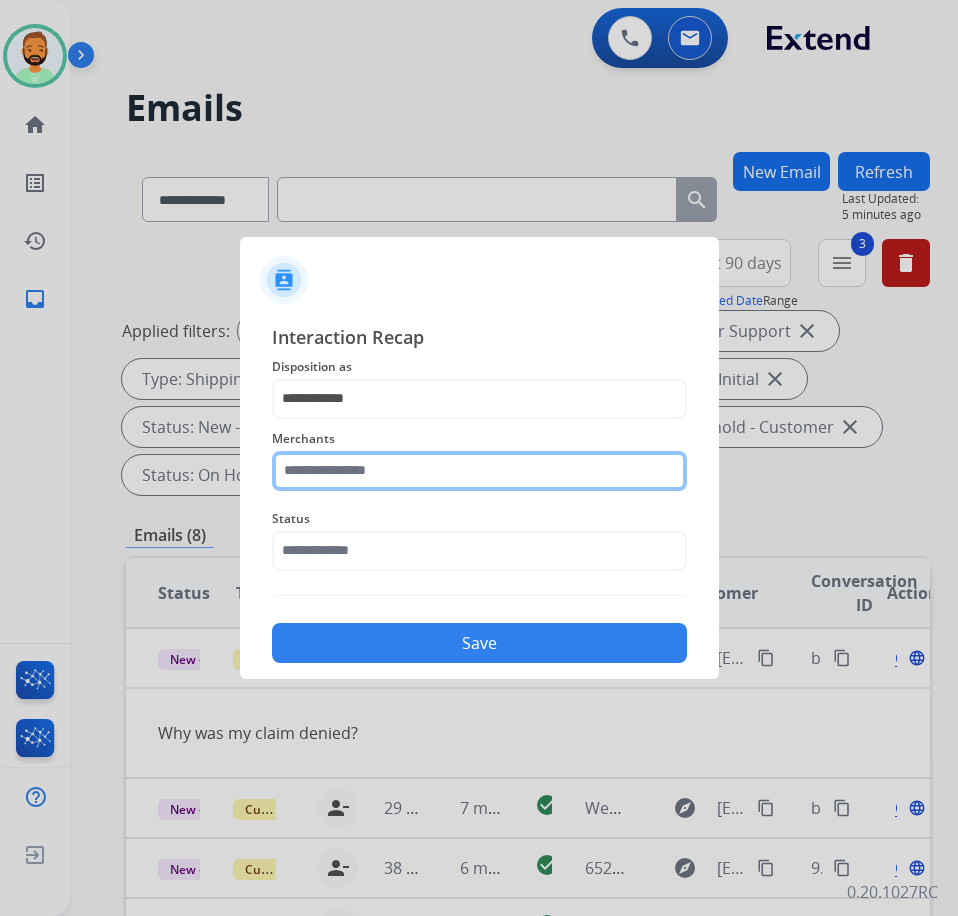 click 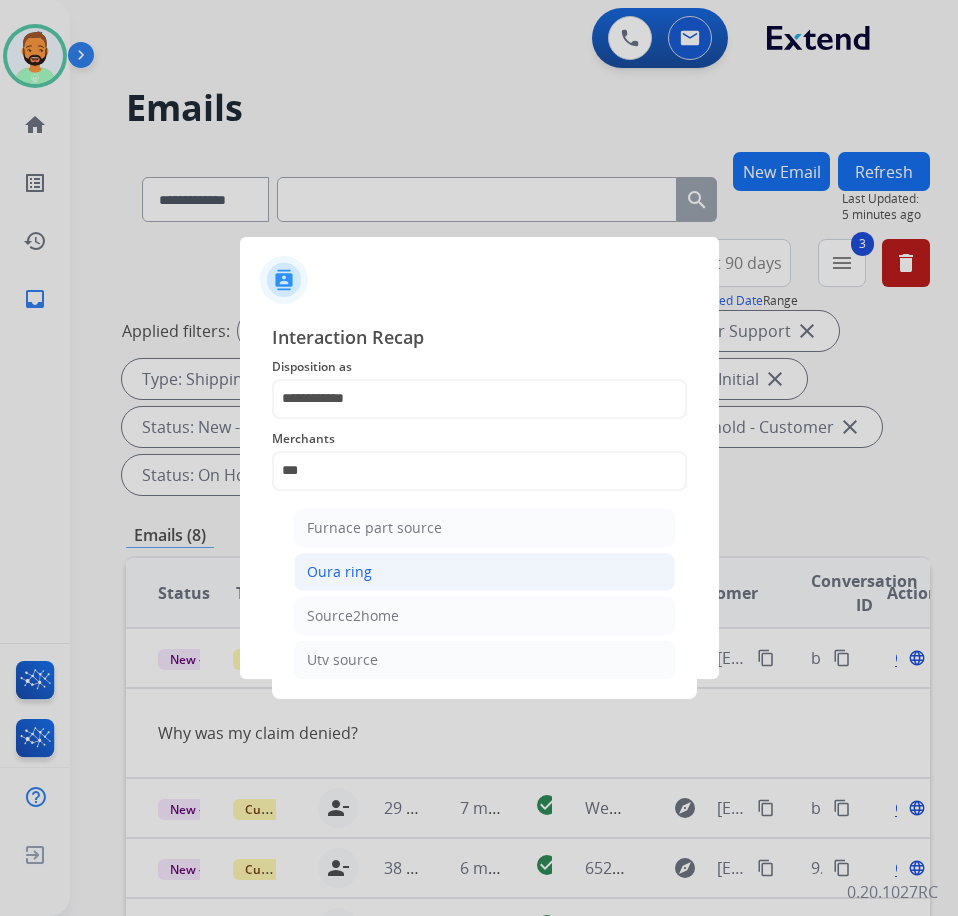 click on "Oura ring" 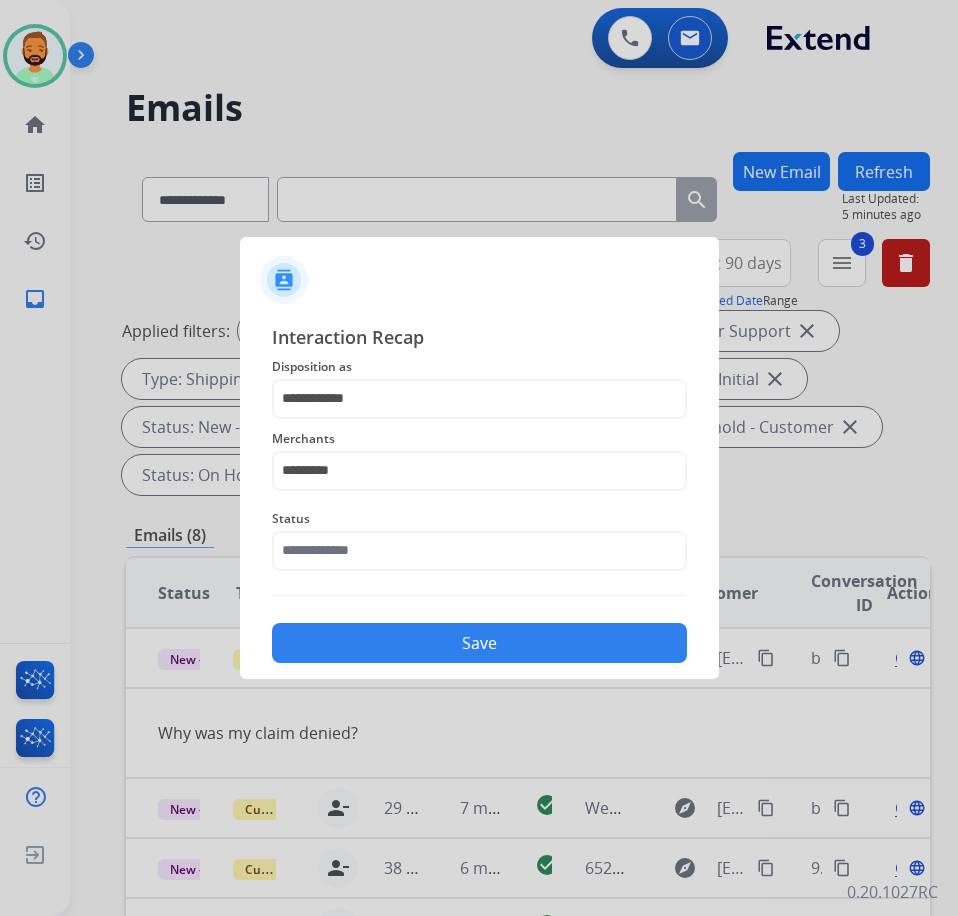 click on "Status" 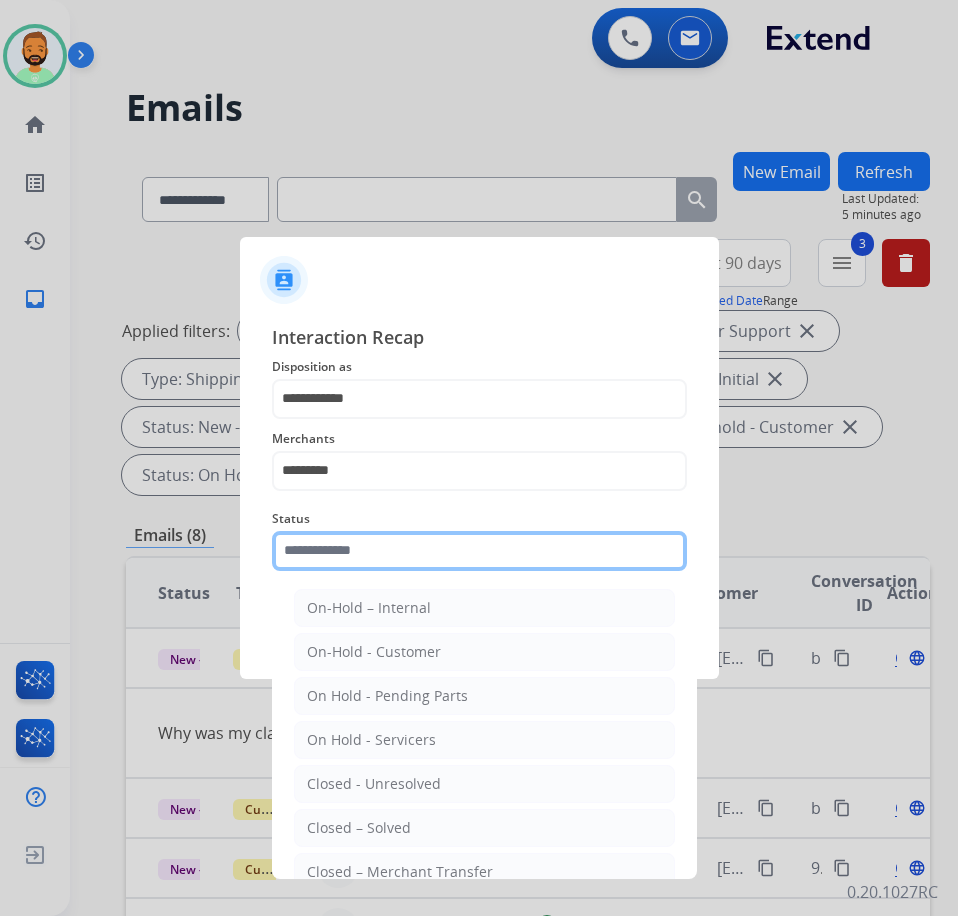 click 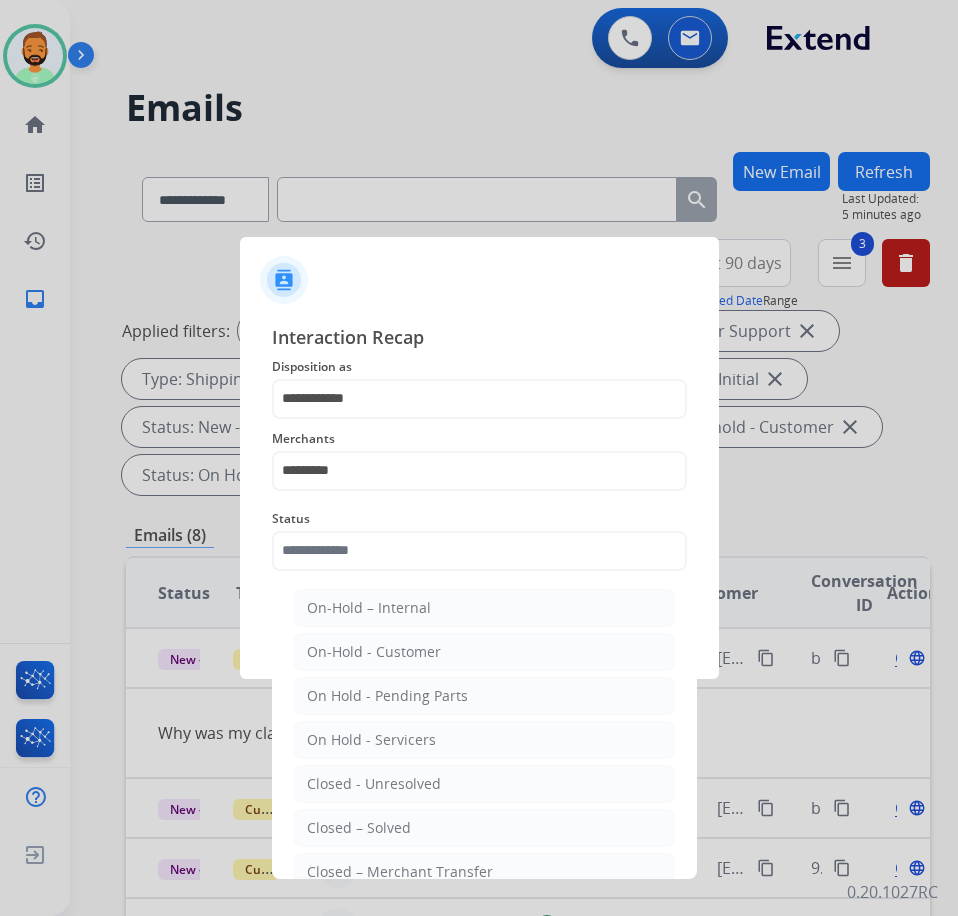 click on "Closed – Solved" 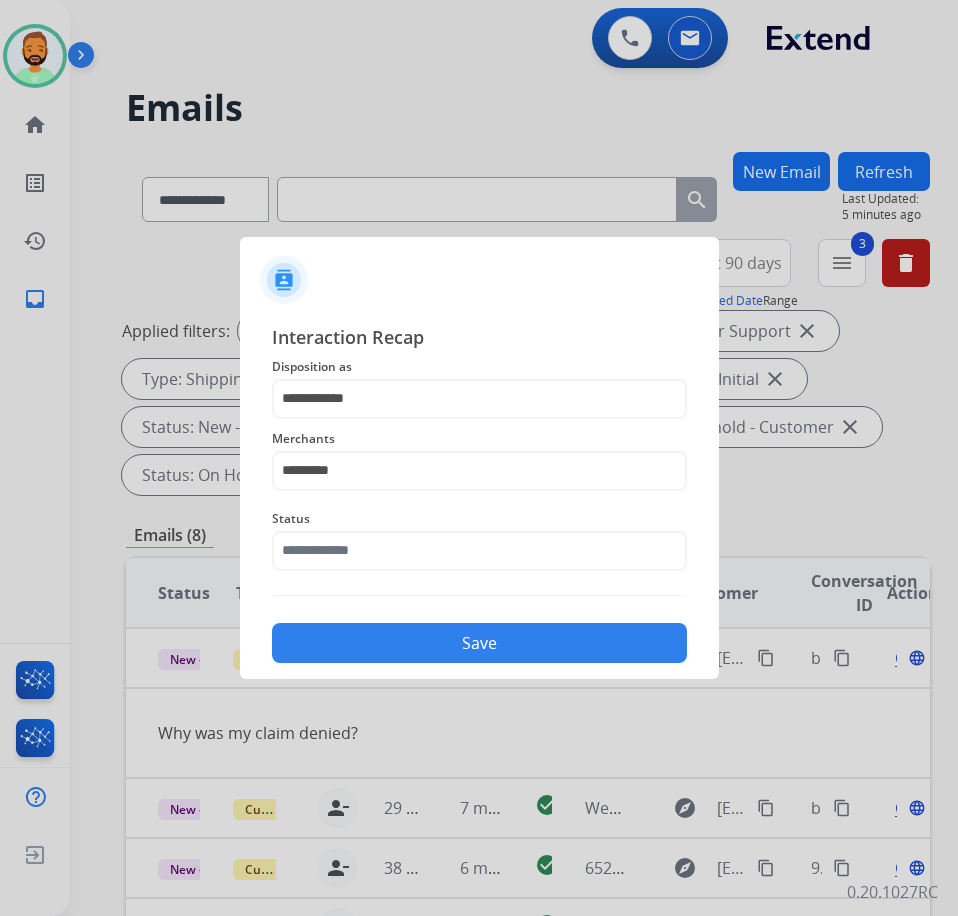 type on "**********" 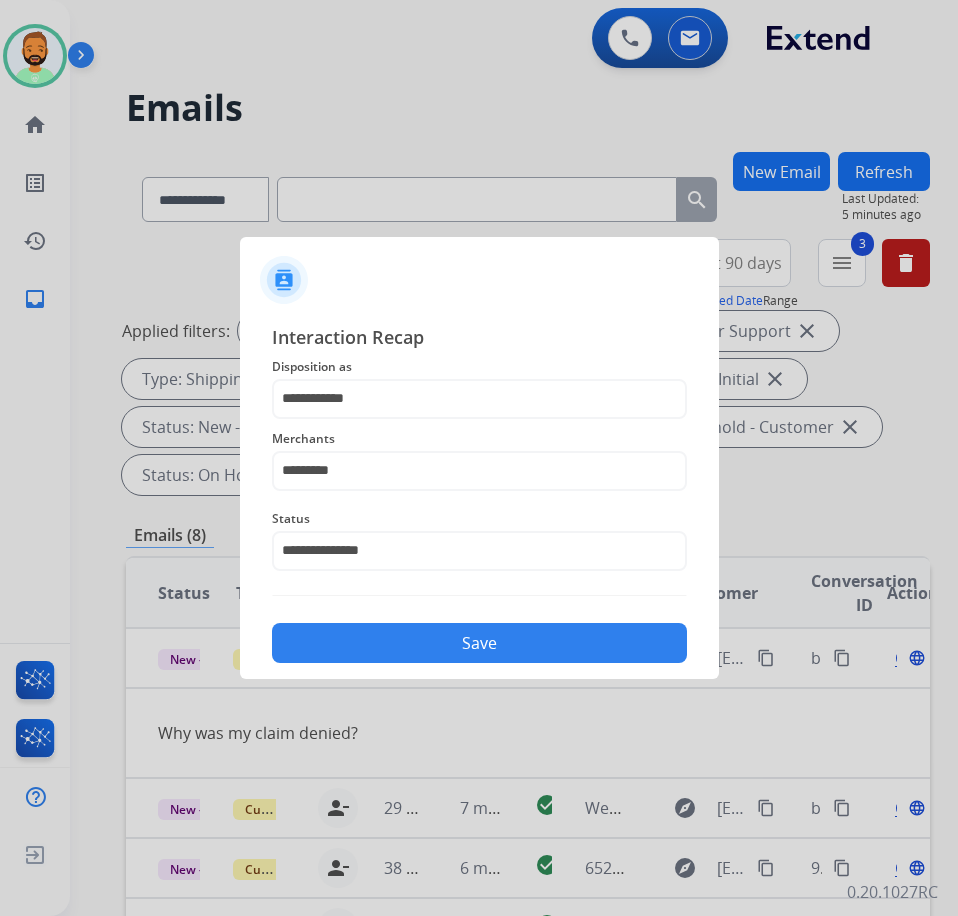 click on "Save" 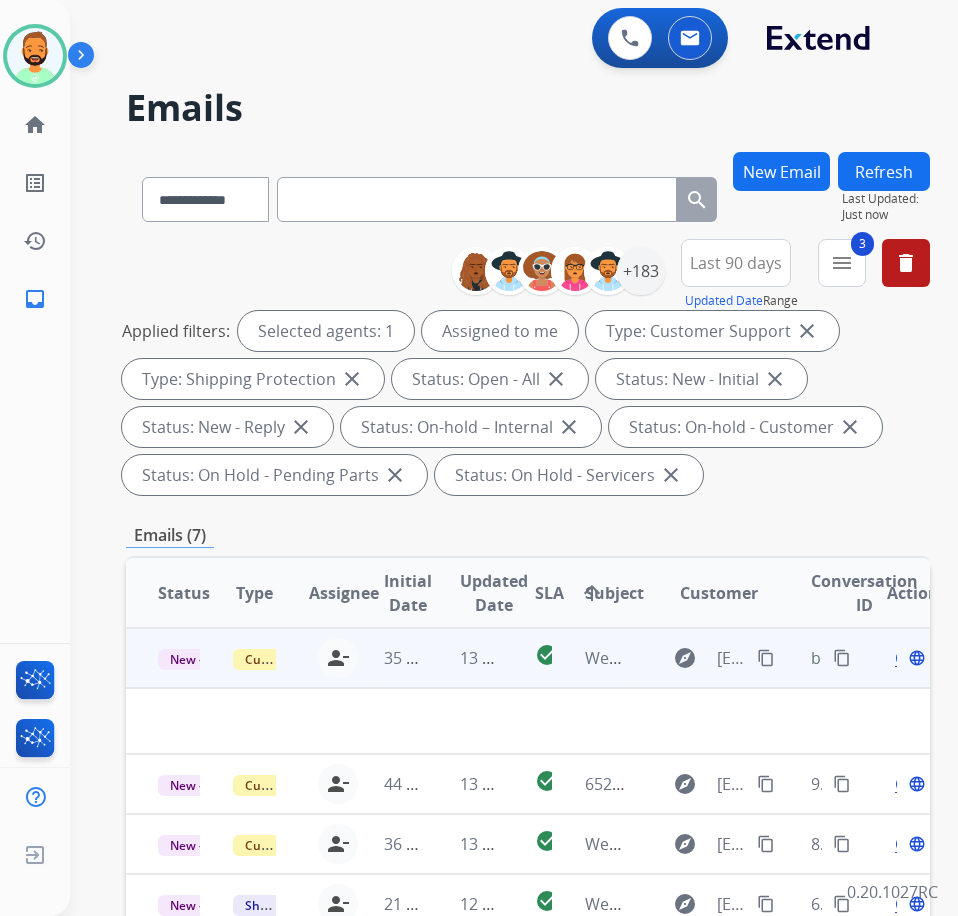 click on "13 minutes ago" at bounding box center [465, 658] 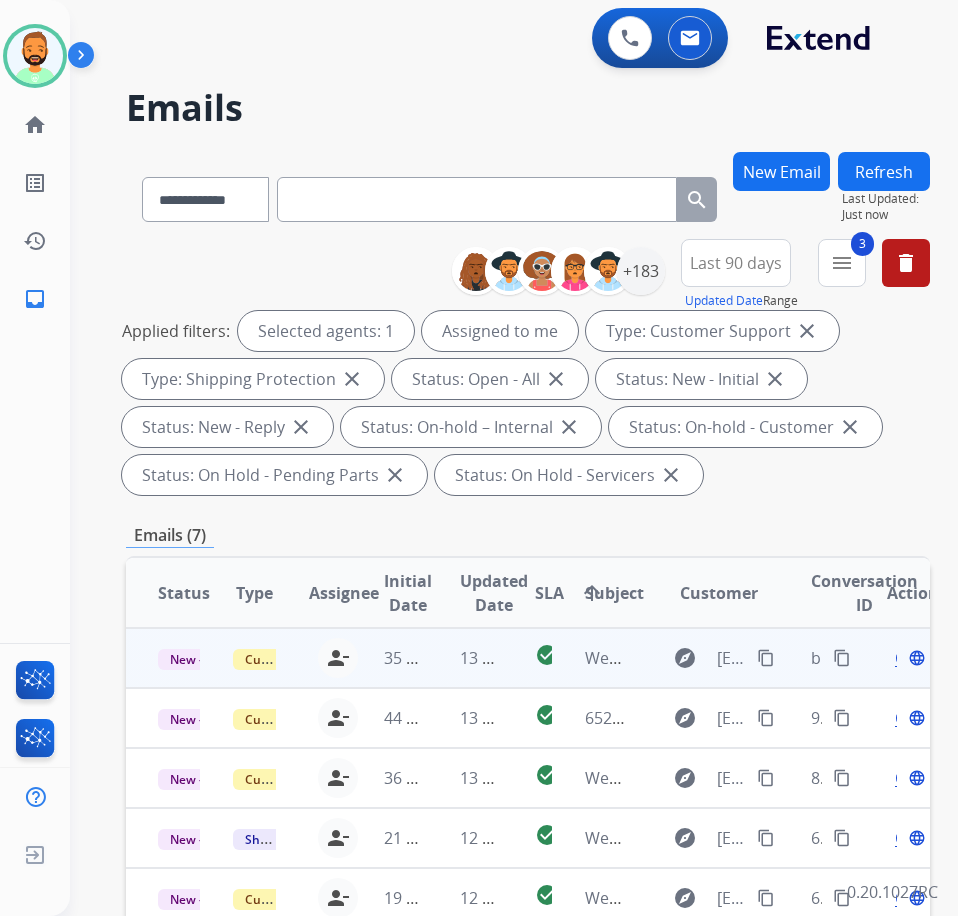 click on "13 minutes ago" at bounding box center (465, 658) 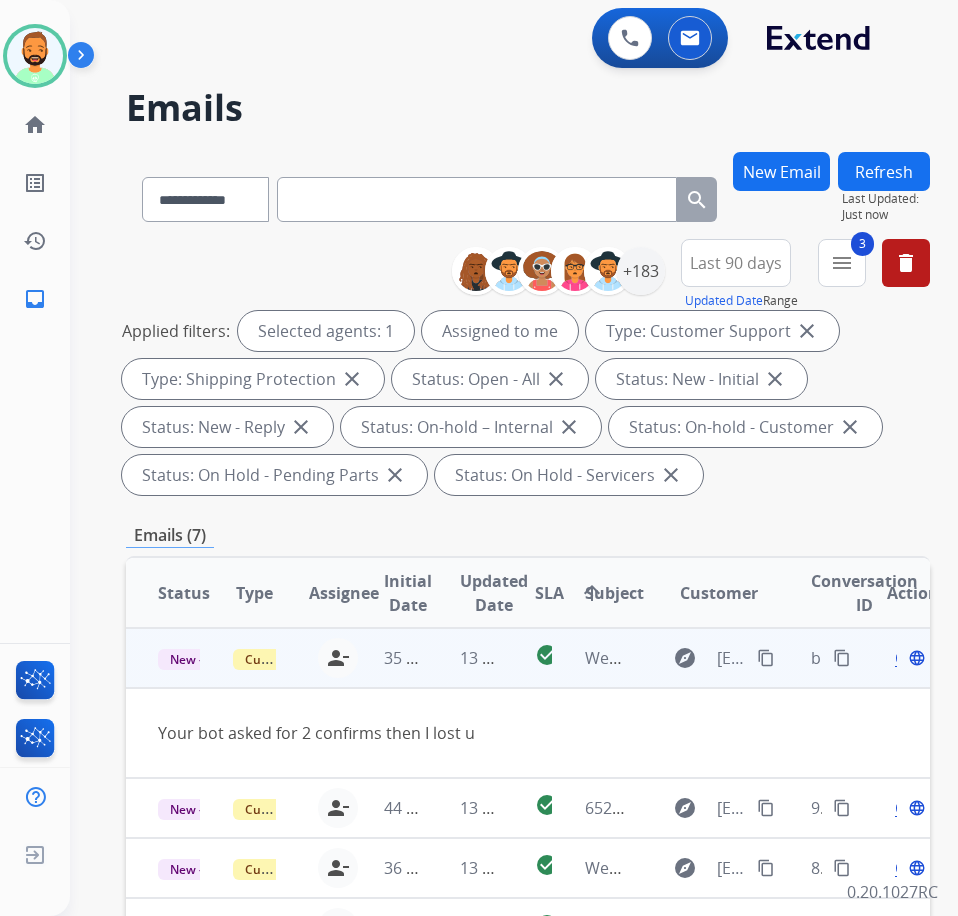 drag, startPoint x: 769, startPoint y: 656, endPoint x: 750, endPoint y: 657, distance: 19.026299 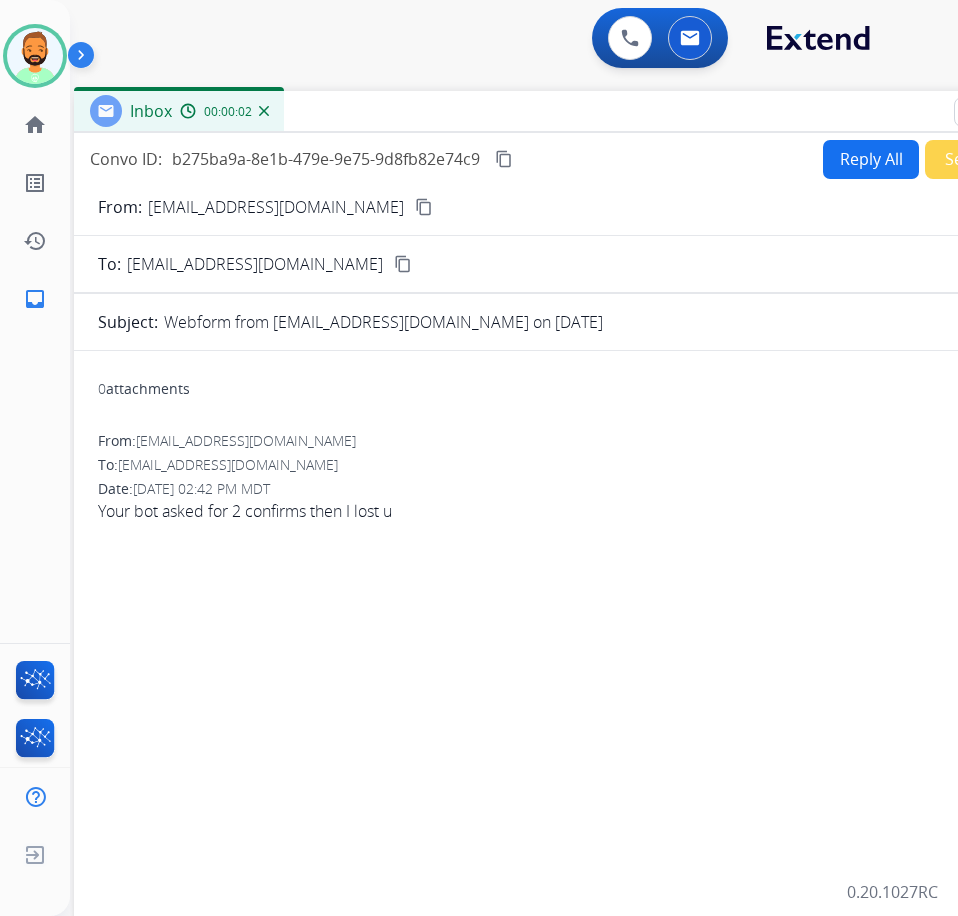 drag, startPoint x: 407, startPoint y: 143, endPoint x: 571, endPoint y: 112, distance: 166.90416 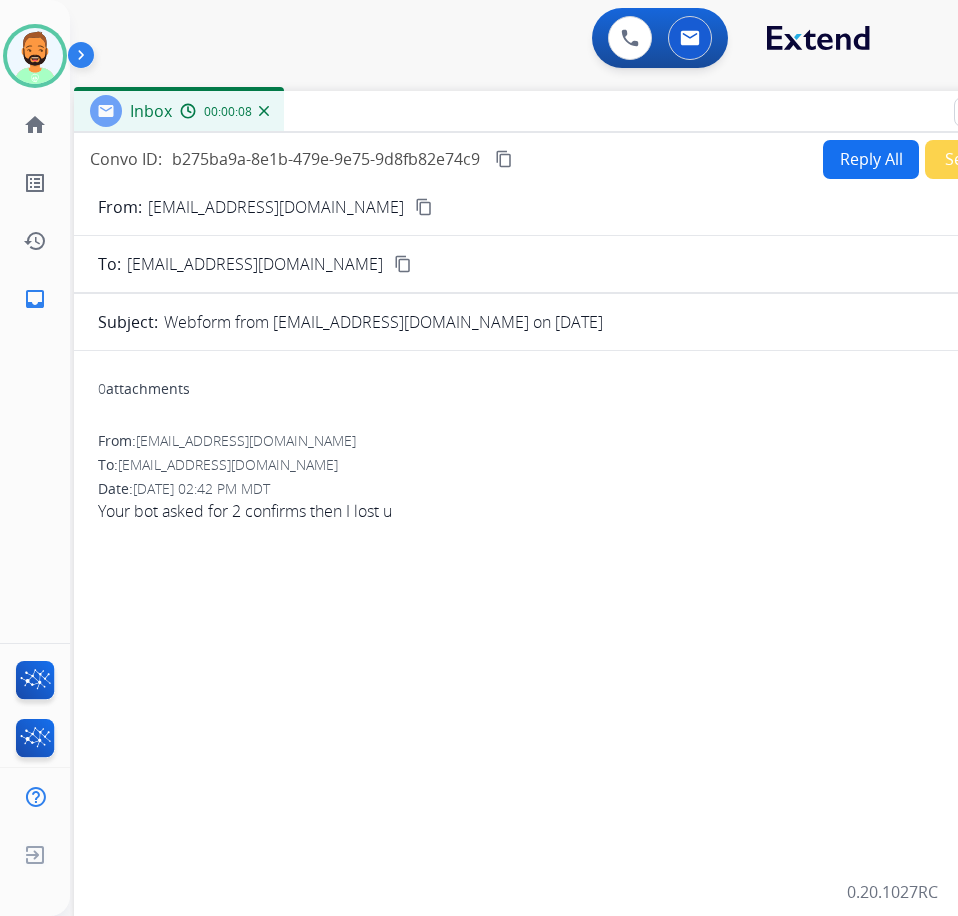 click on "Reply All" at bounding box center (871, 159) 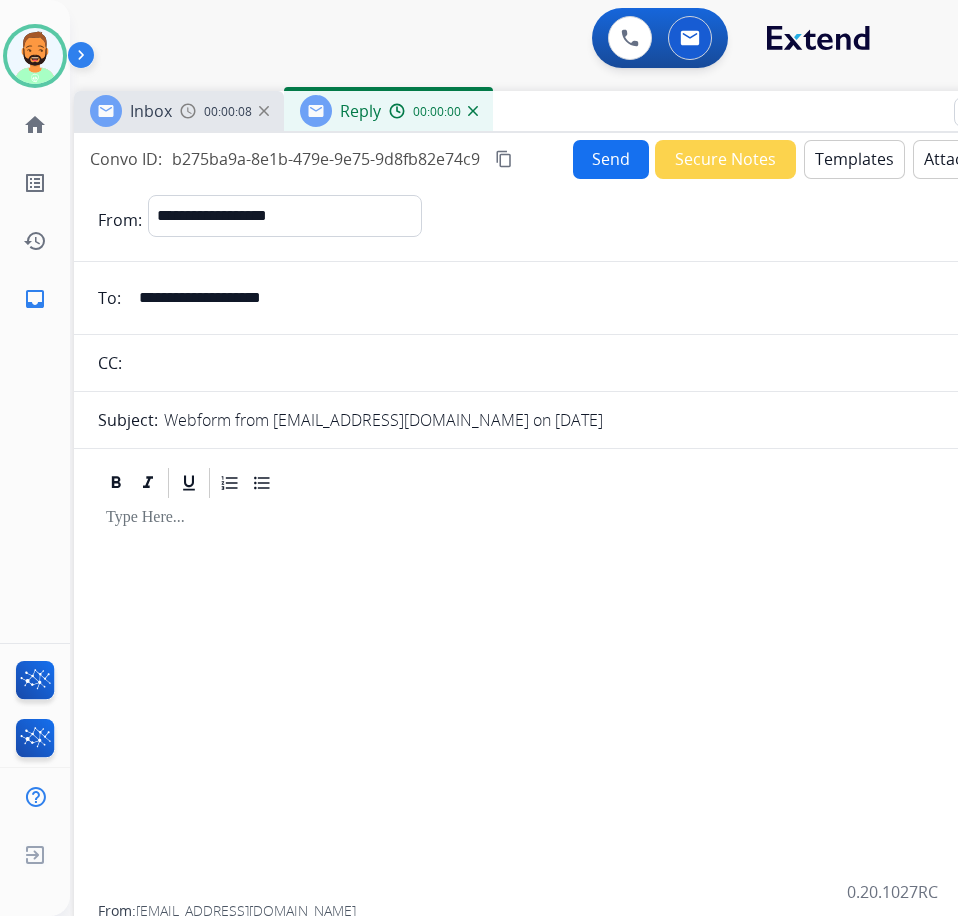 click on "Templates" at bounding box center [854, 159] 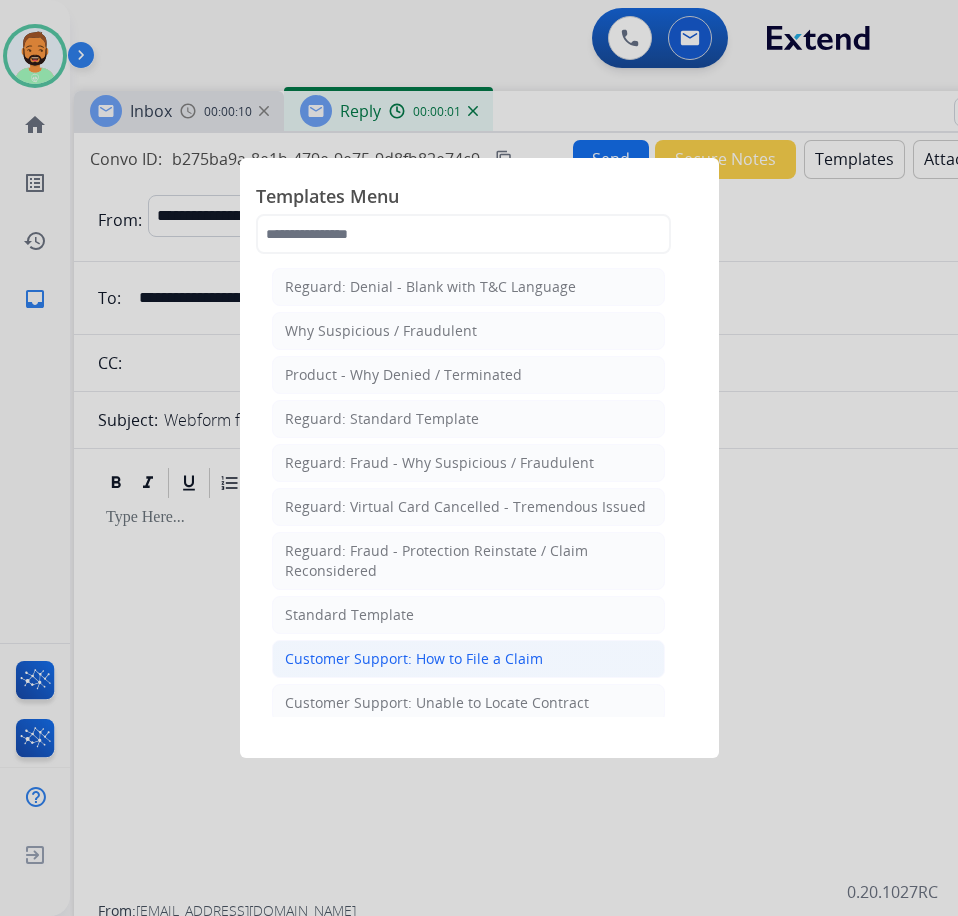 click on "Customer Support: How to File a Claim" 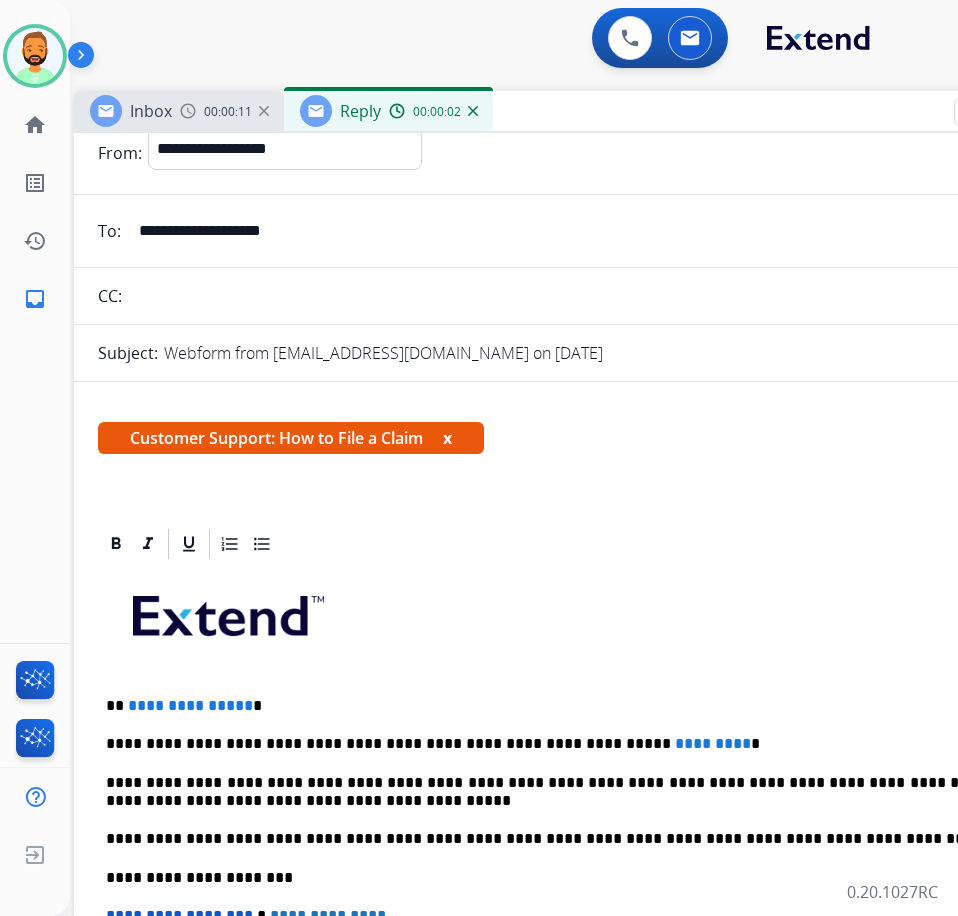 scroll, scrollTop: 100, scrollLeft: 0, axis: vertical 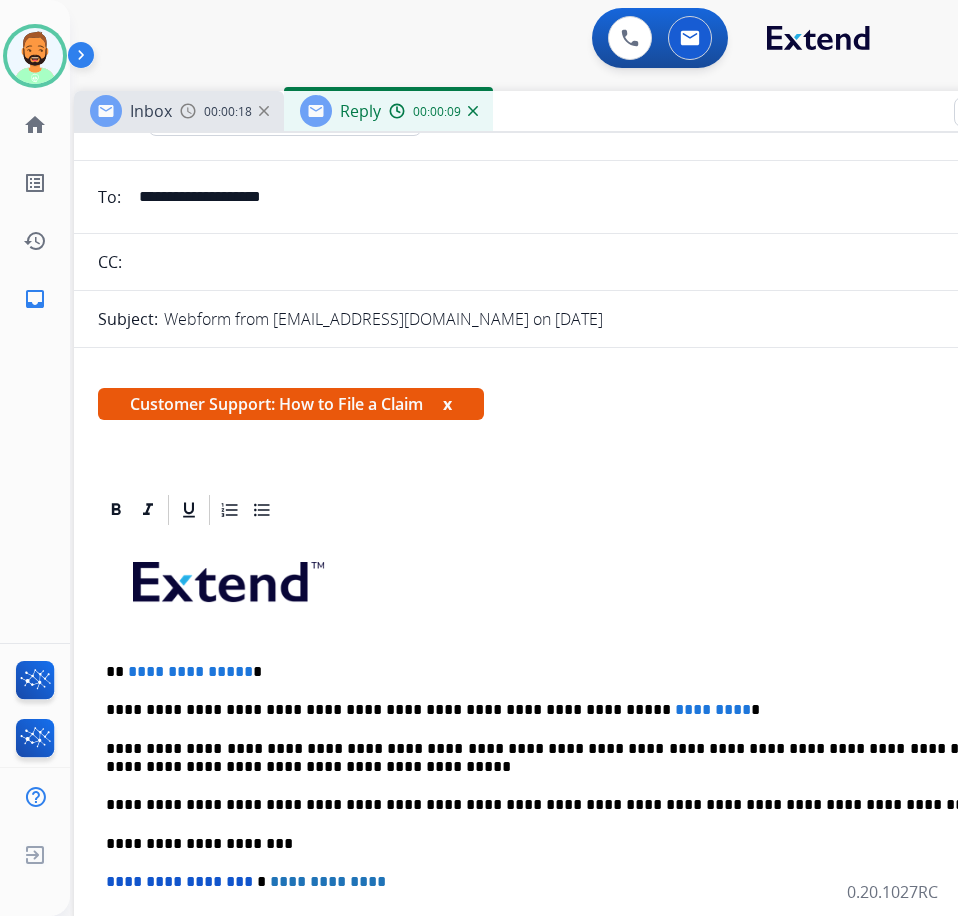 click on "**********" at bounding box center [574, 833] 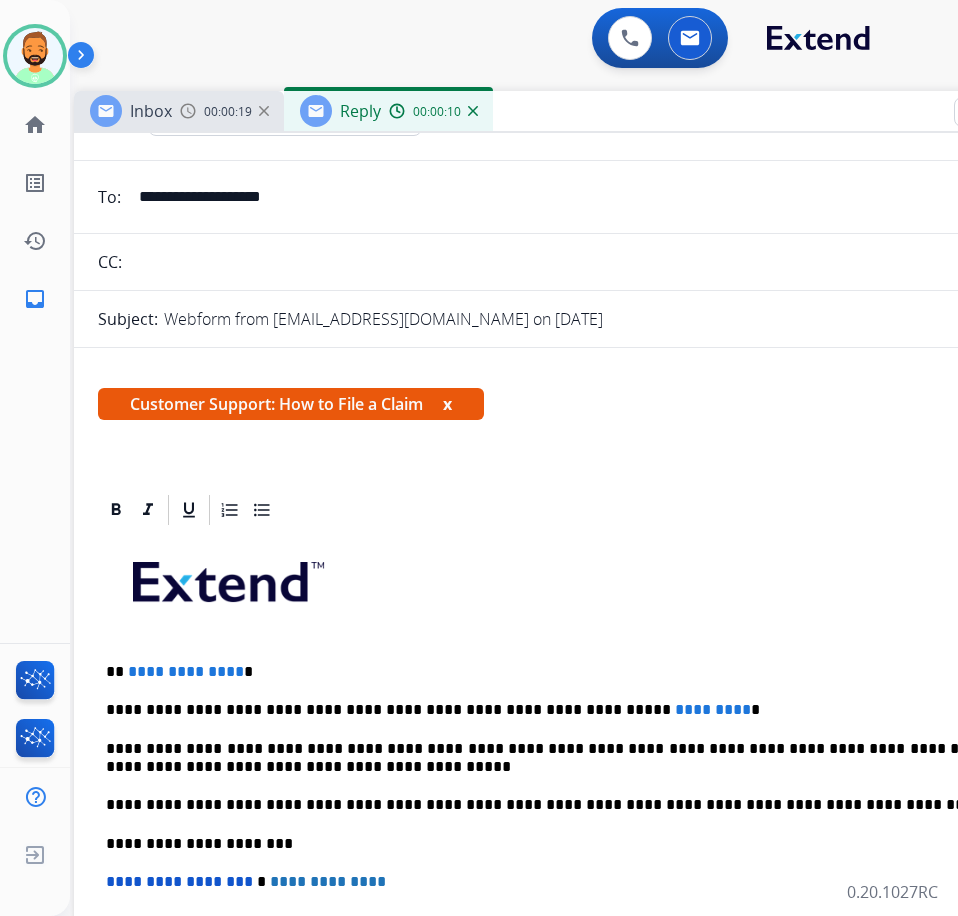 type 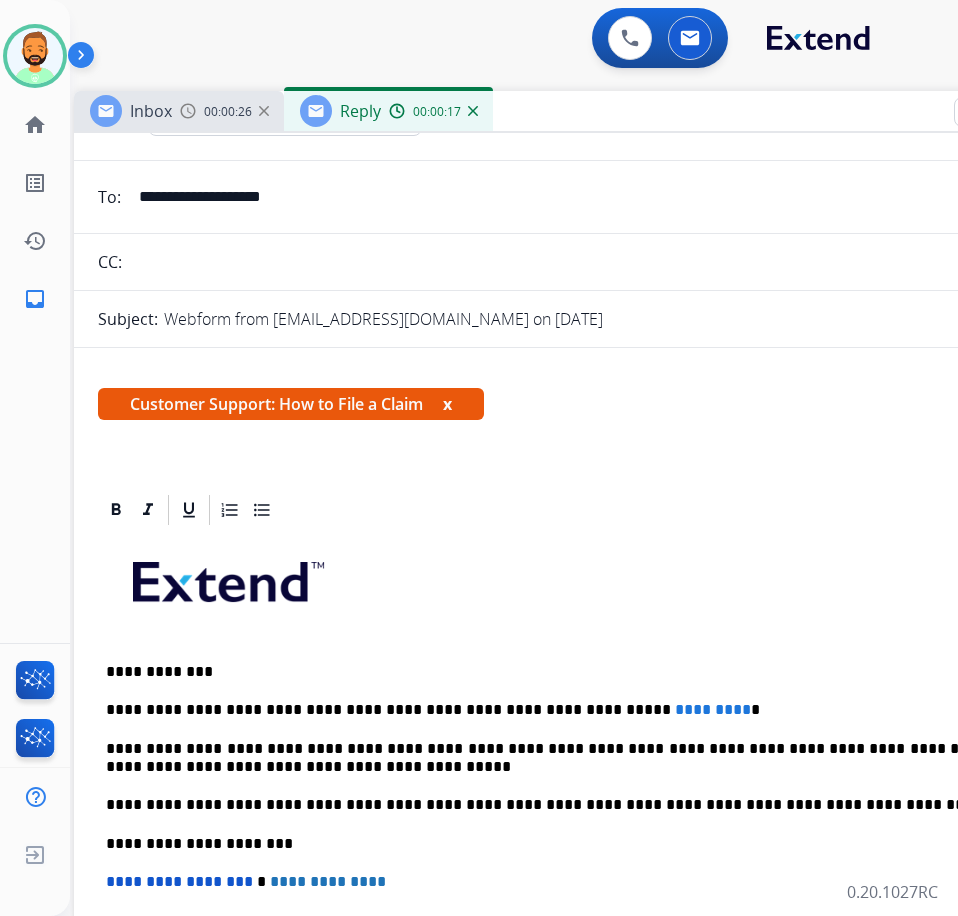 click on "**********" at bounding box center (566, 710) 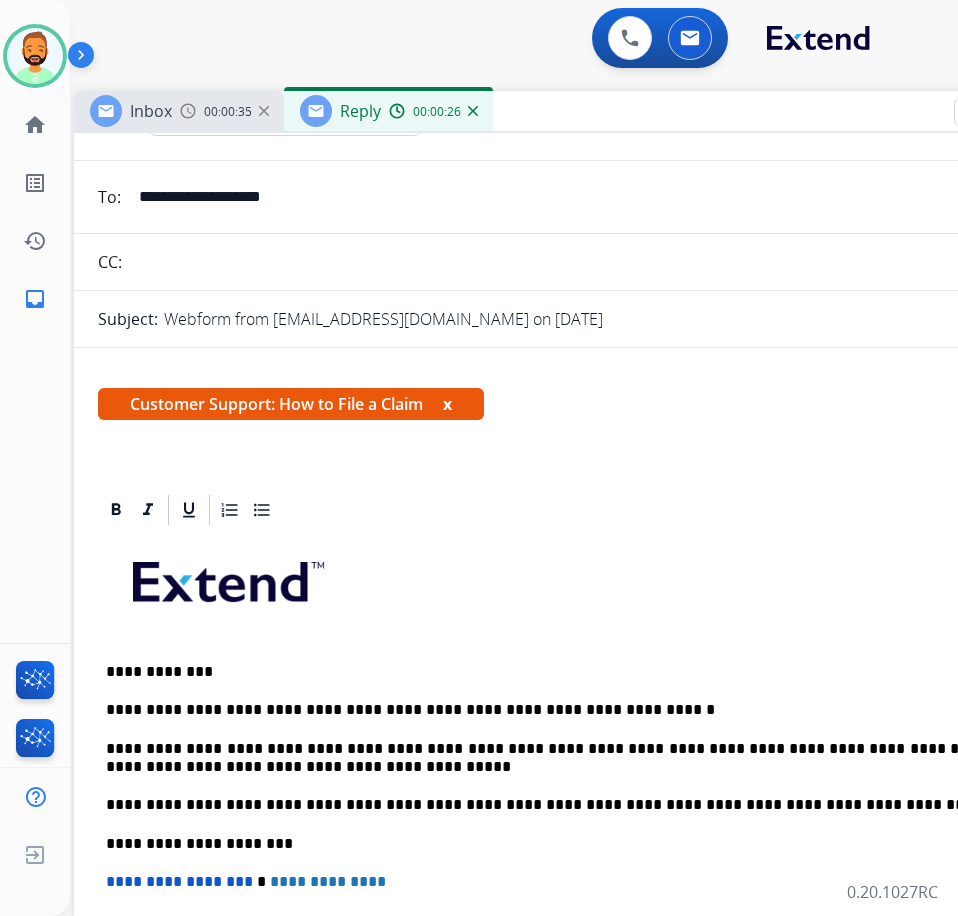 scroll, scrollTop: 0, scrollLeft: 0, axis: both 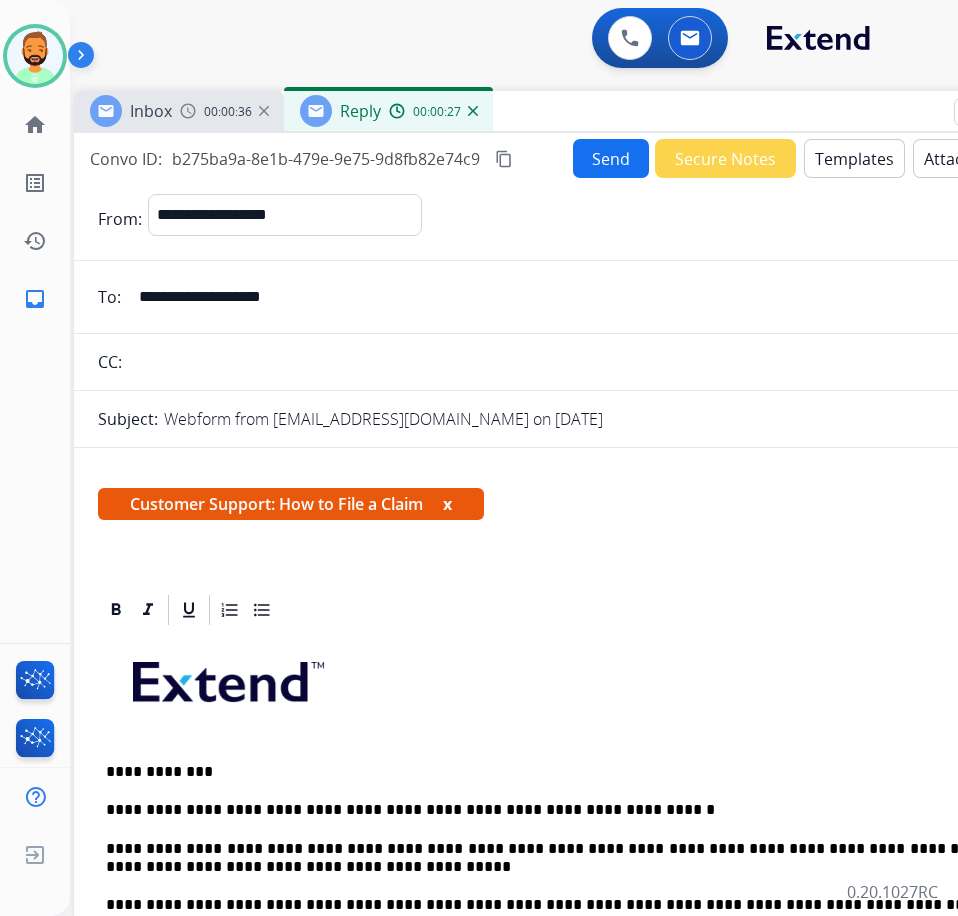 click on "Send" at bounding box center (611, 158) 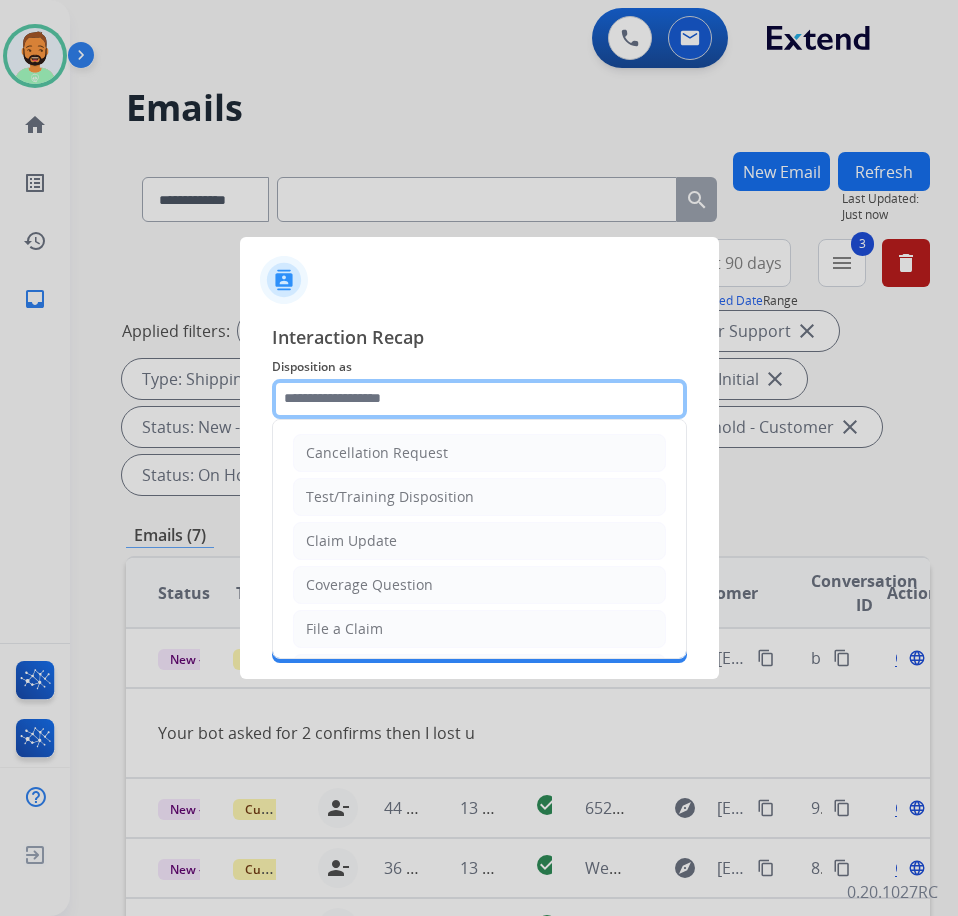 click 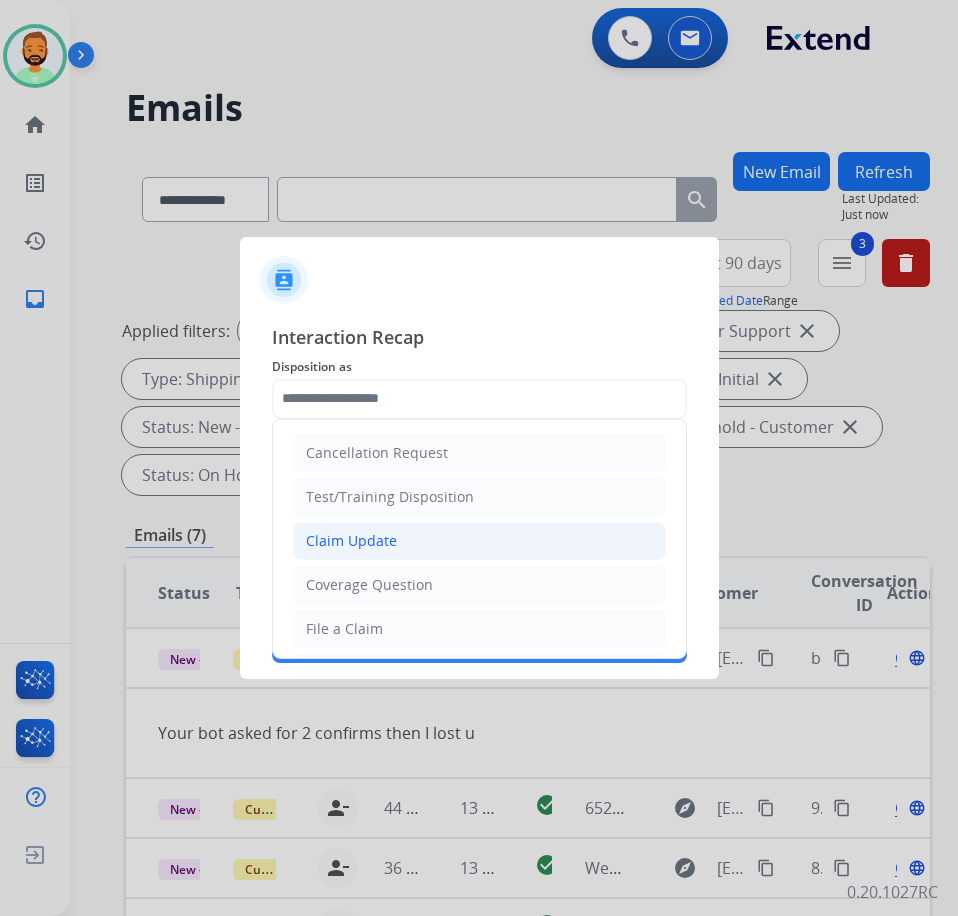 click on "Claim Update" 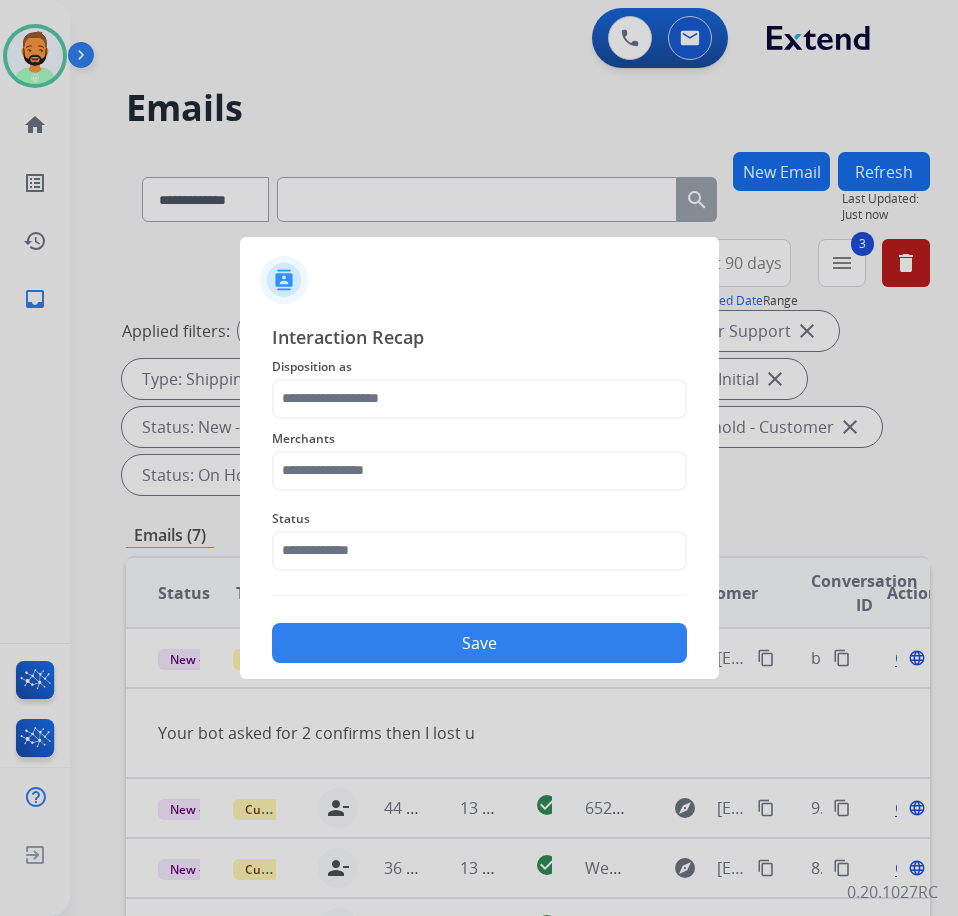 type on "**********" 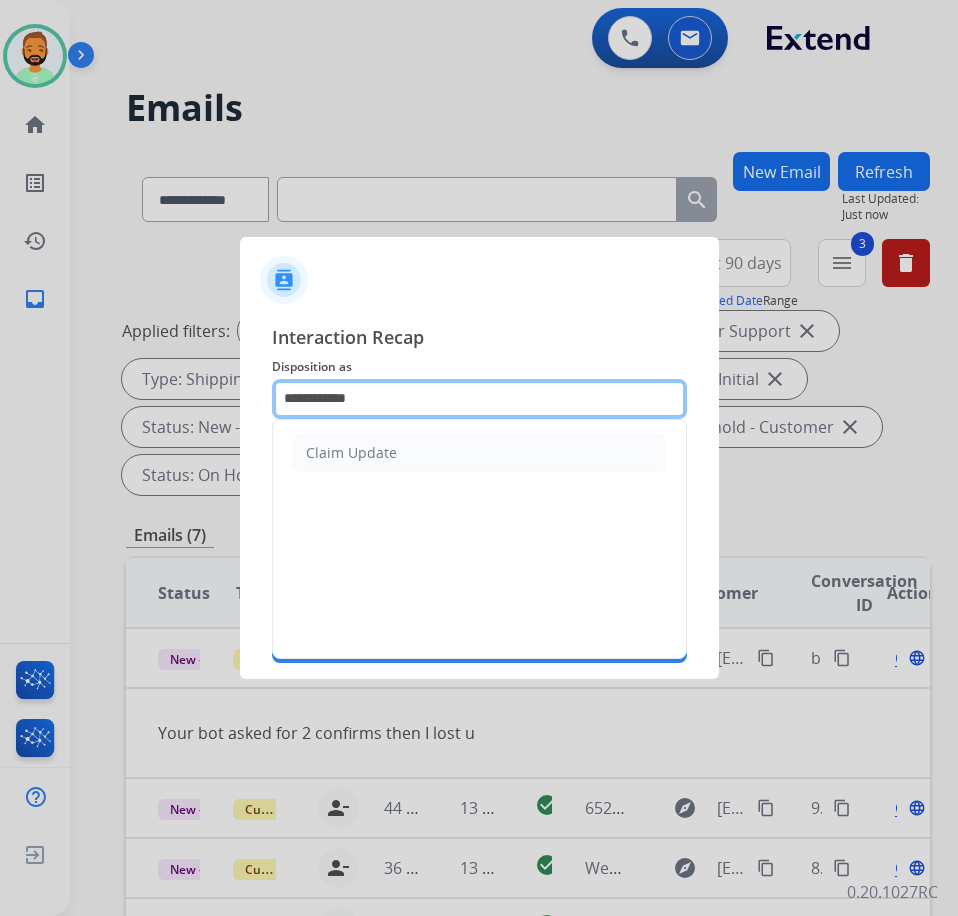 drag, startPoint x: 443, startPoint y: 391, endPoint x: 0, endPoint y: 415, distance: 443.64963 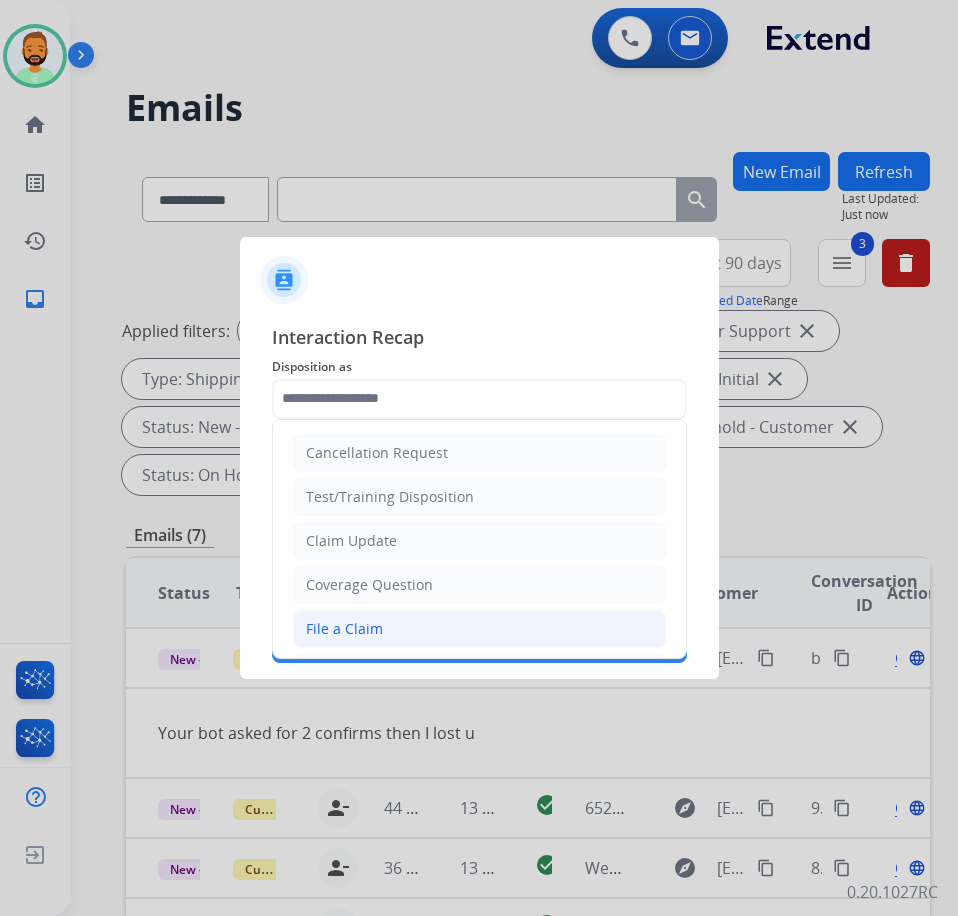 click on "File a Claim" 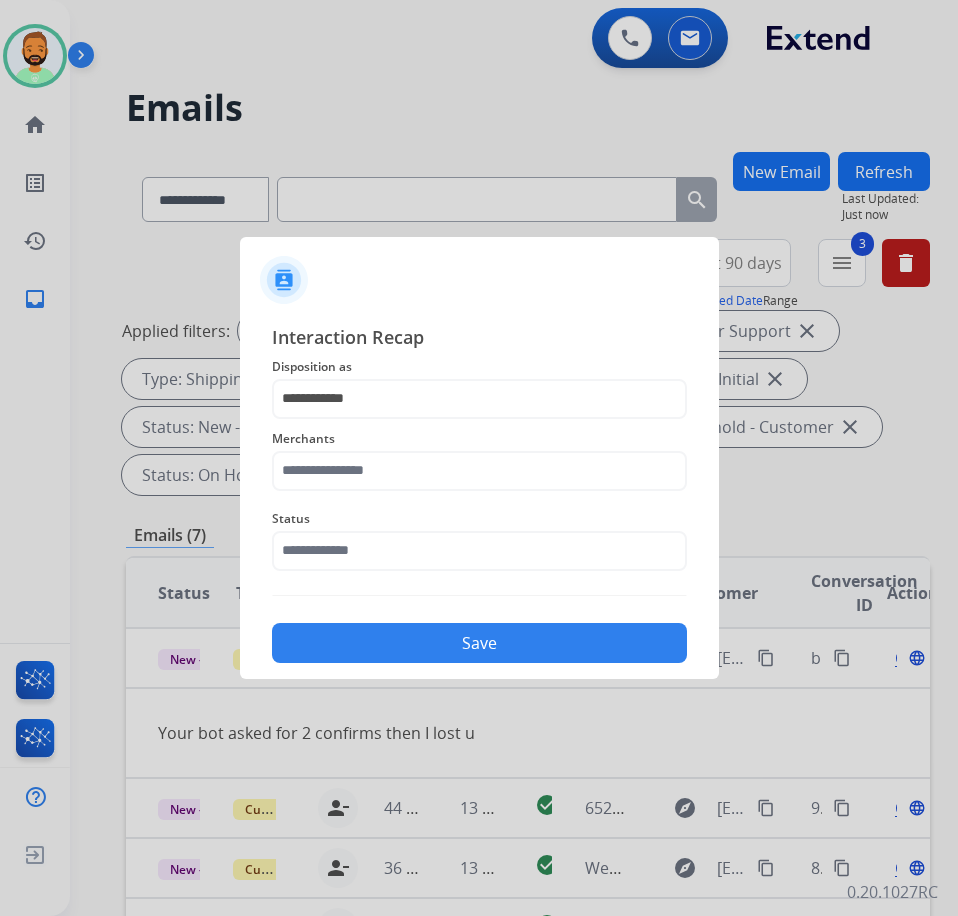 click on "Status" 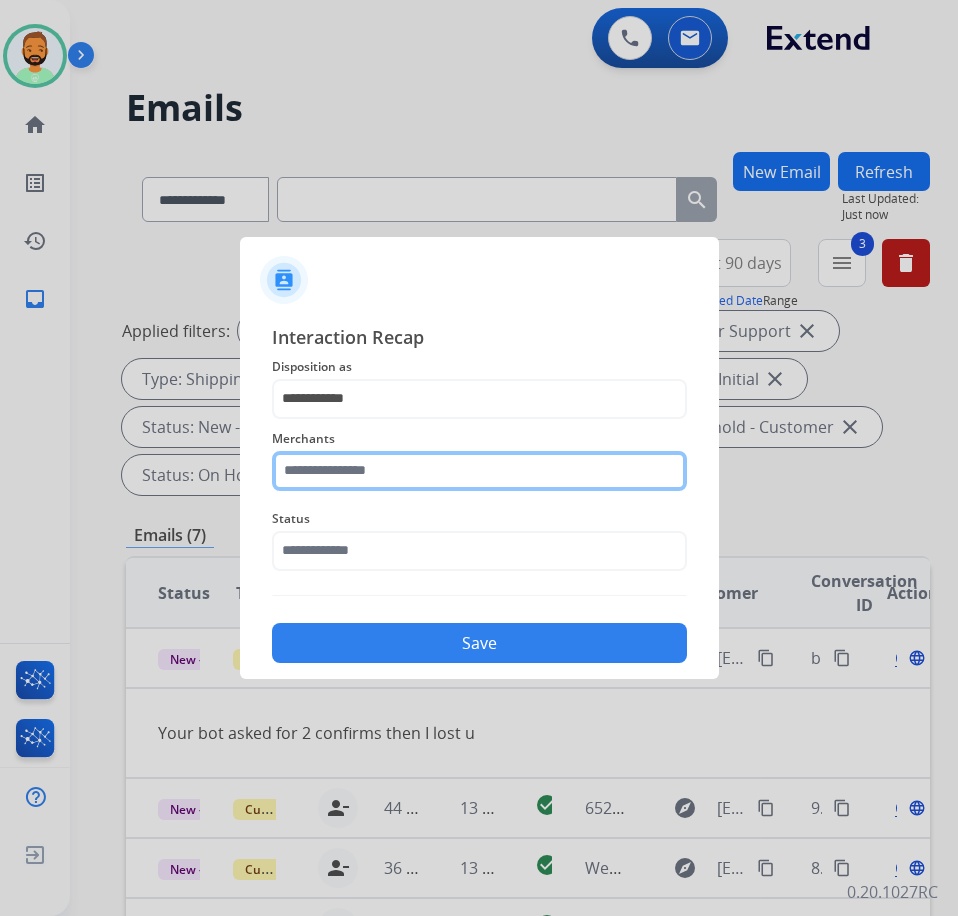 click 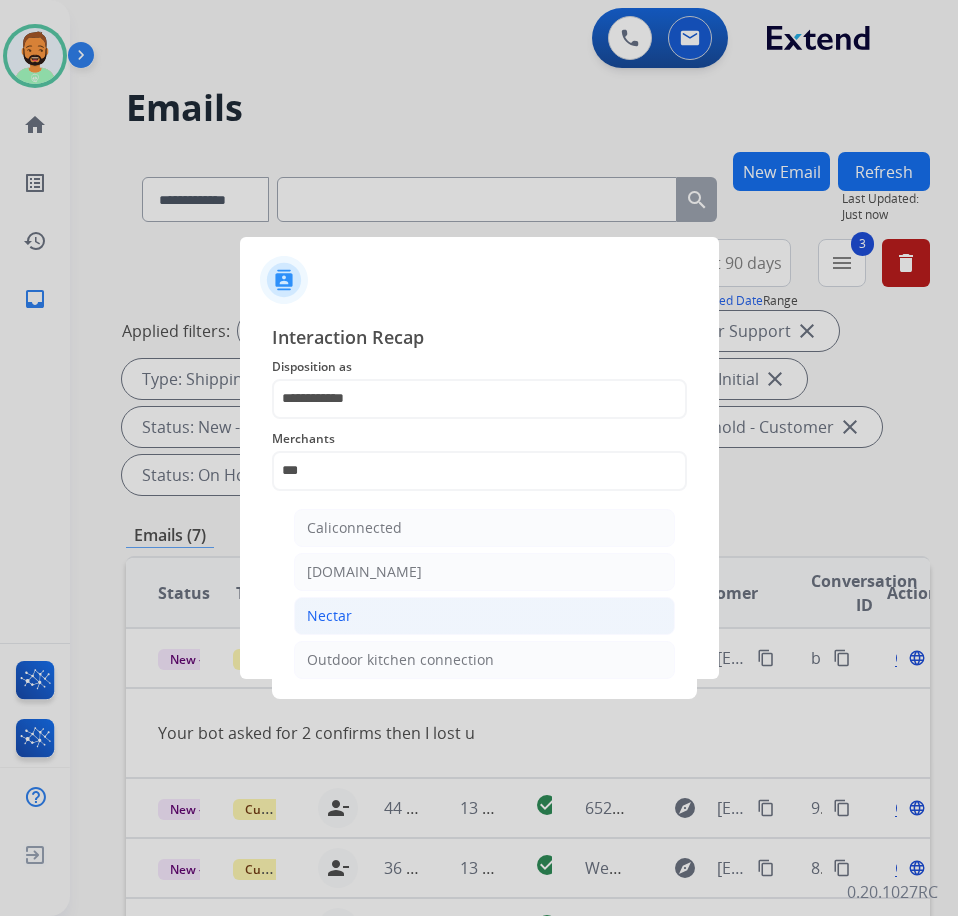 drag, startPoint x: 383, startPoint y: 606, endPoint x: 379, endPoint y: 537, distance: 69.115845 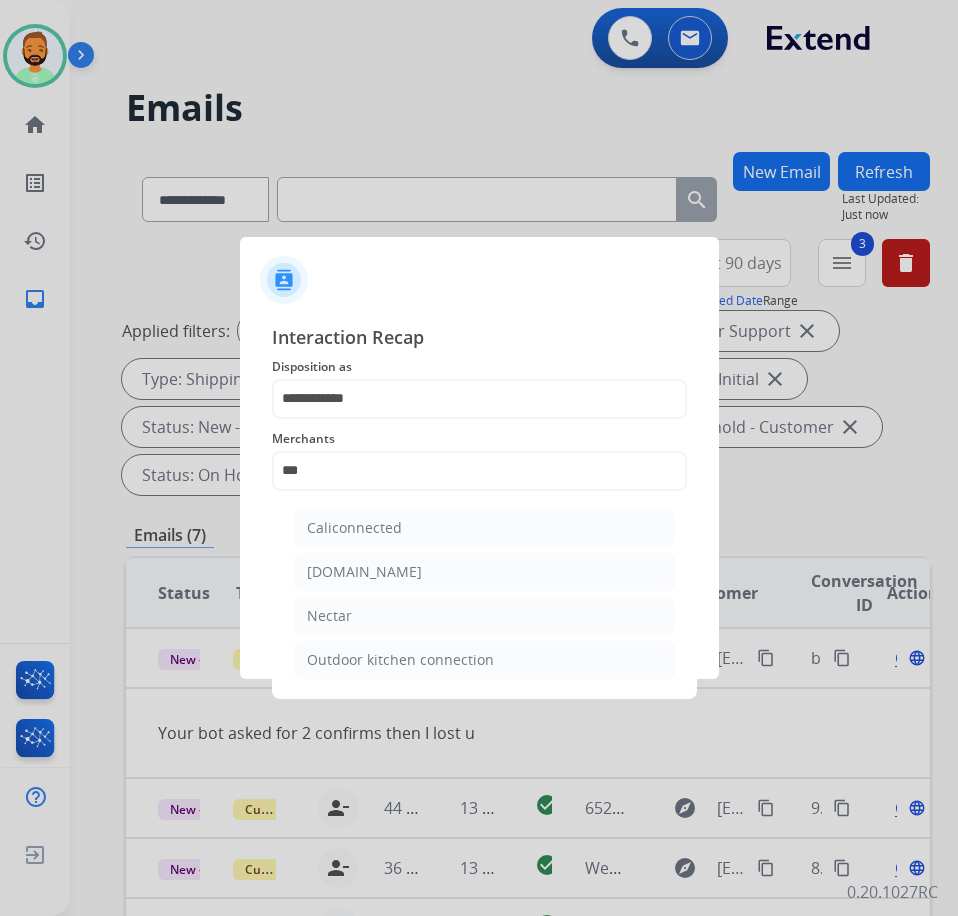 click on "Nectar" 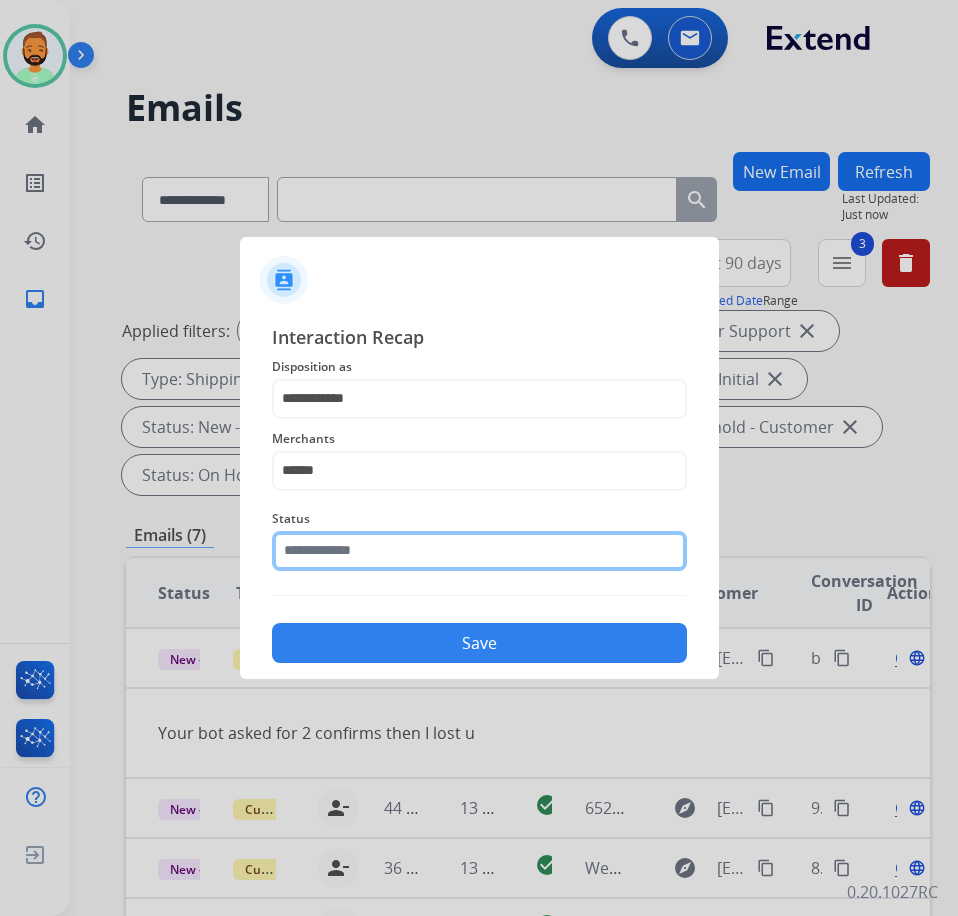 click 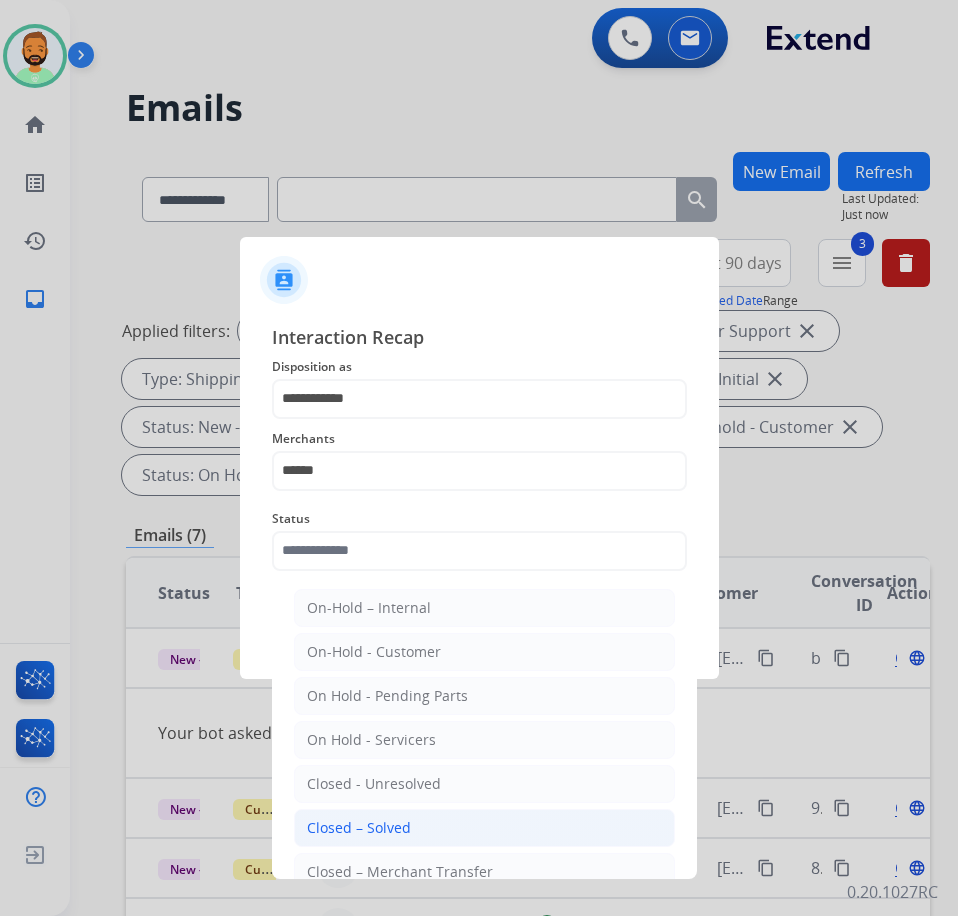 click on "Closed – Solved" 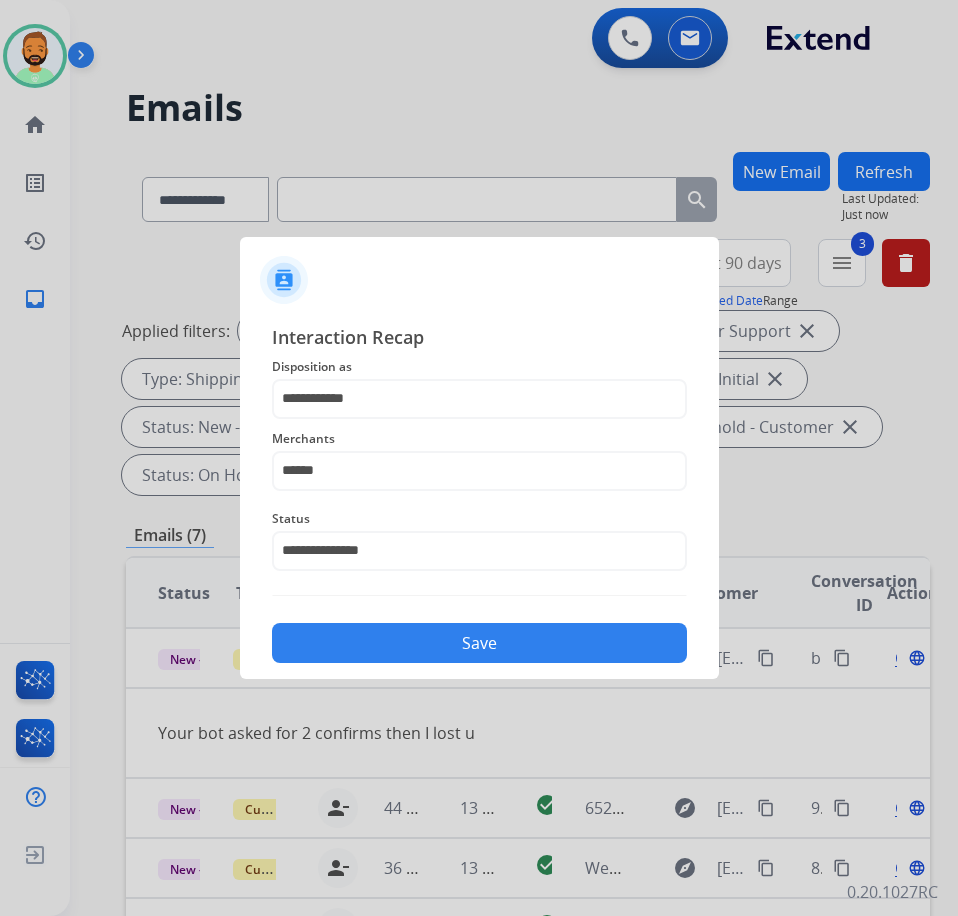 click on "Save" 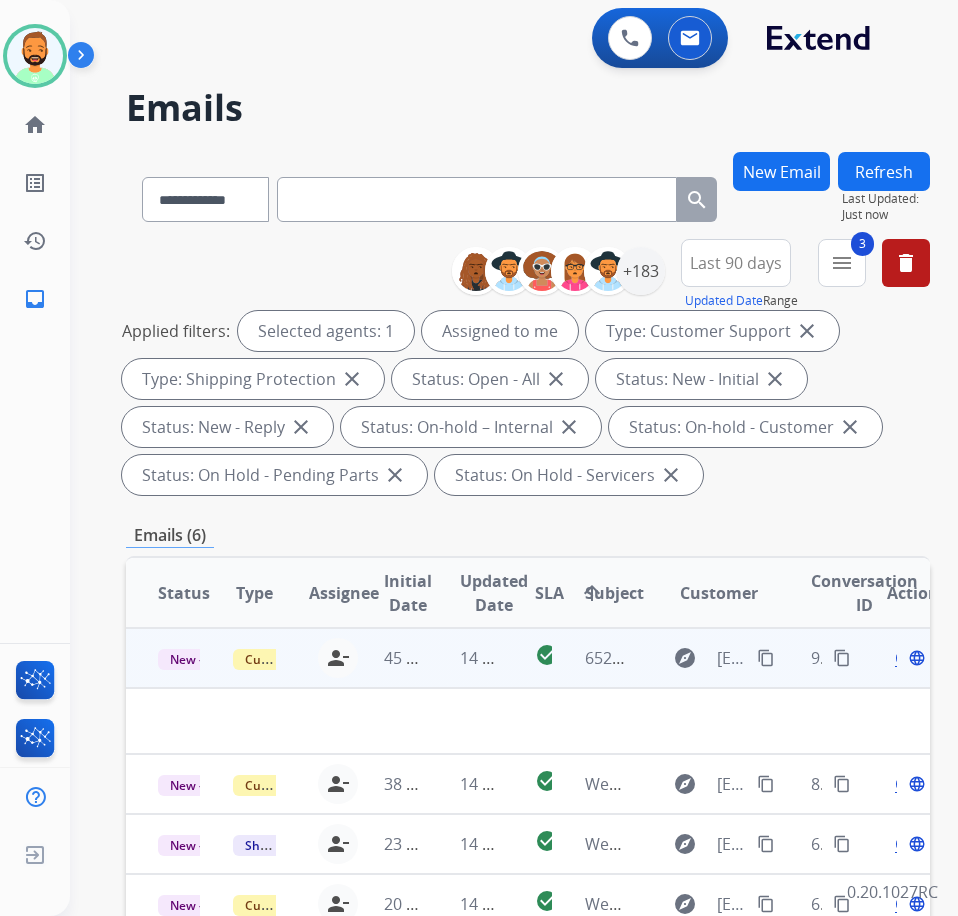 click on "14 minutes ago" at bounding box center (465, 658) 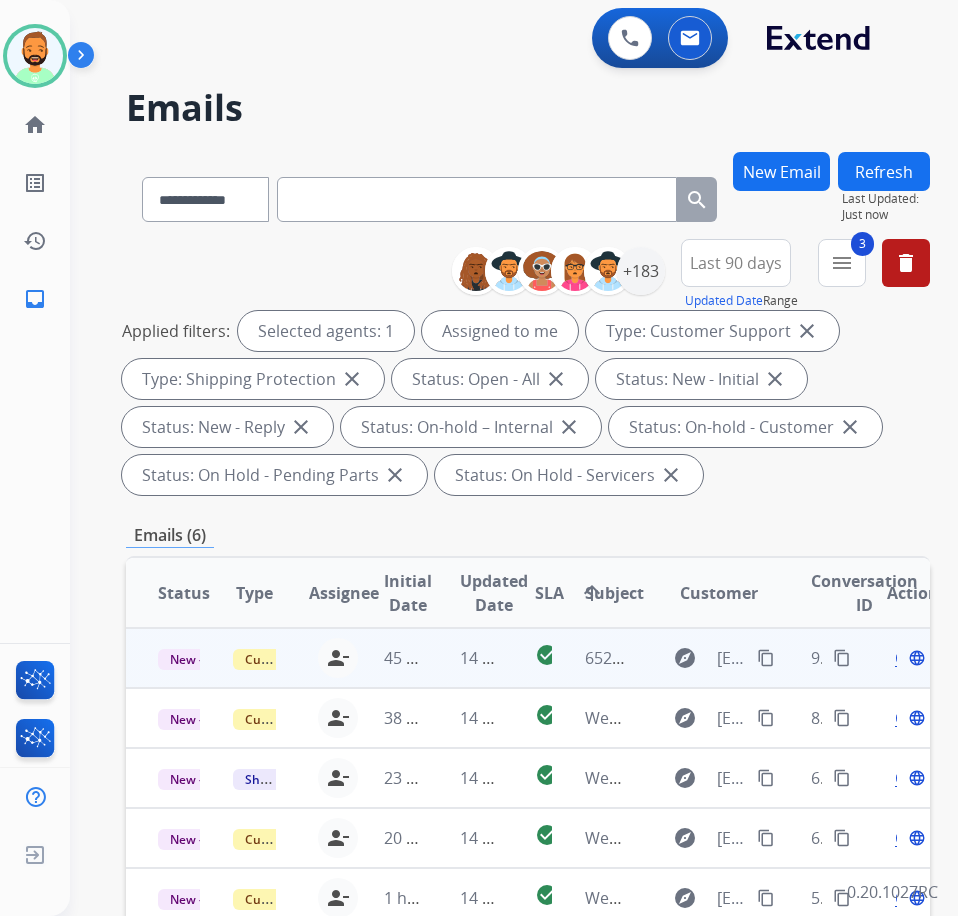 click on "14 minutes ago" at bounding box center [465, 658] 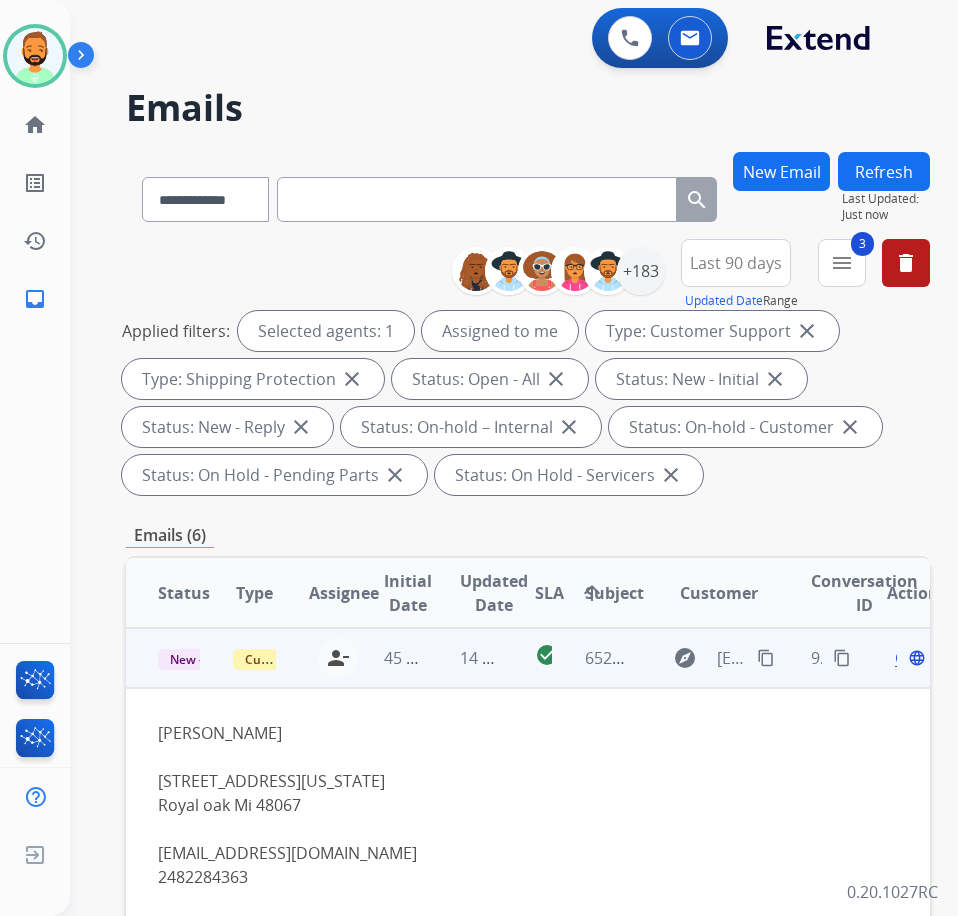 click on "Open" at bounding box center (915, 658) 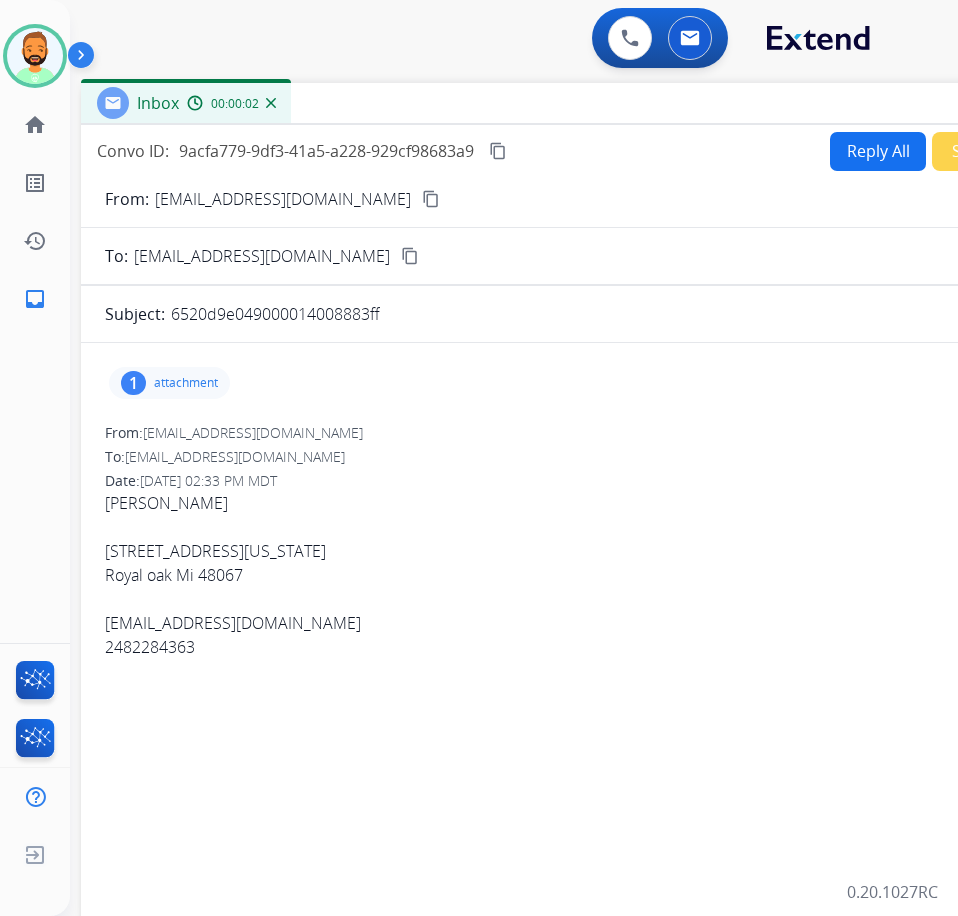 drag, startPoint x: 450, startPoint y: 148, endPoint x: 585, endPoint y: 115, distance: 138.97482 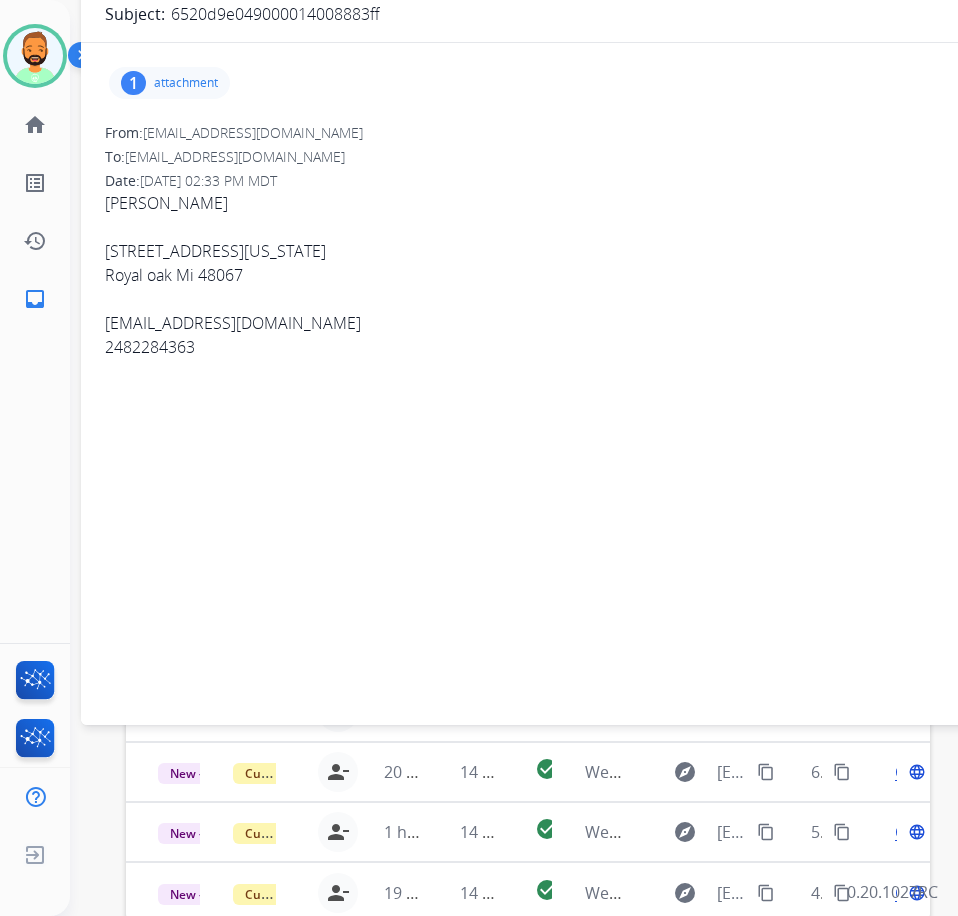 scroll, scrollTop: 200, scrollLeft: 0, axis: vertical 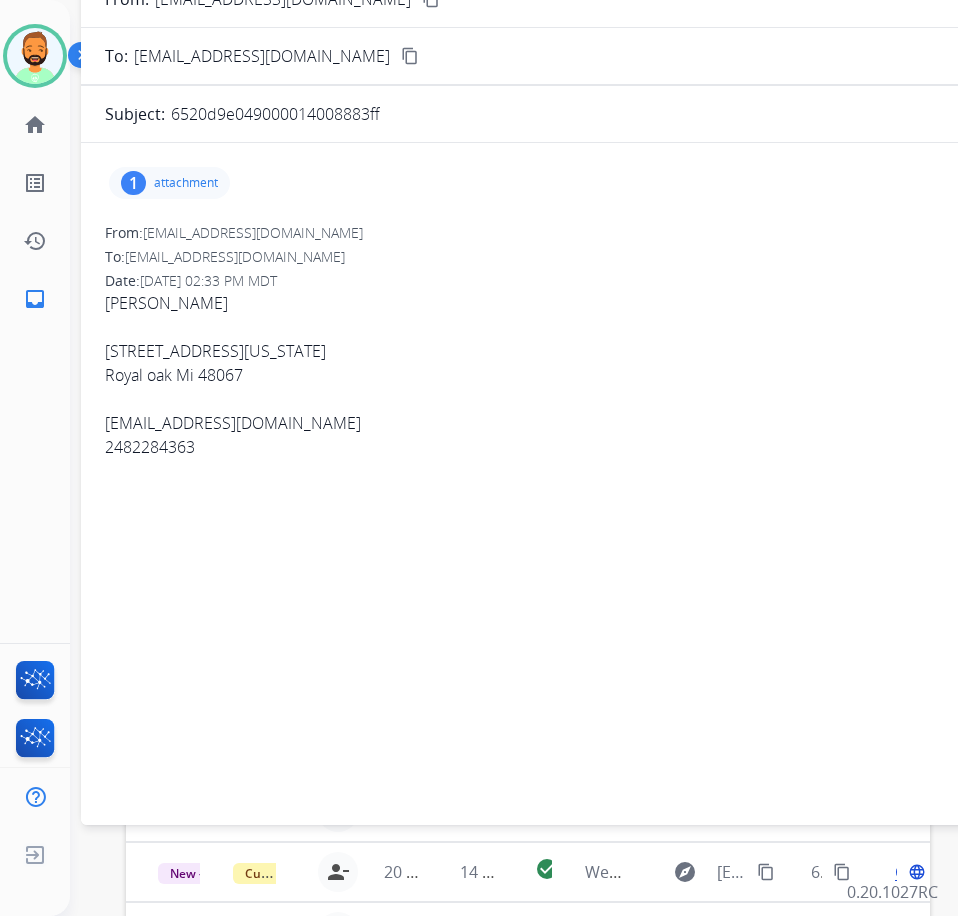 click on "attachment" at bounding box center [186, 183] 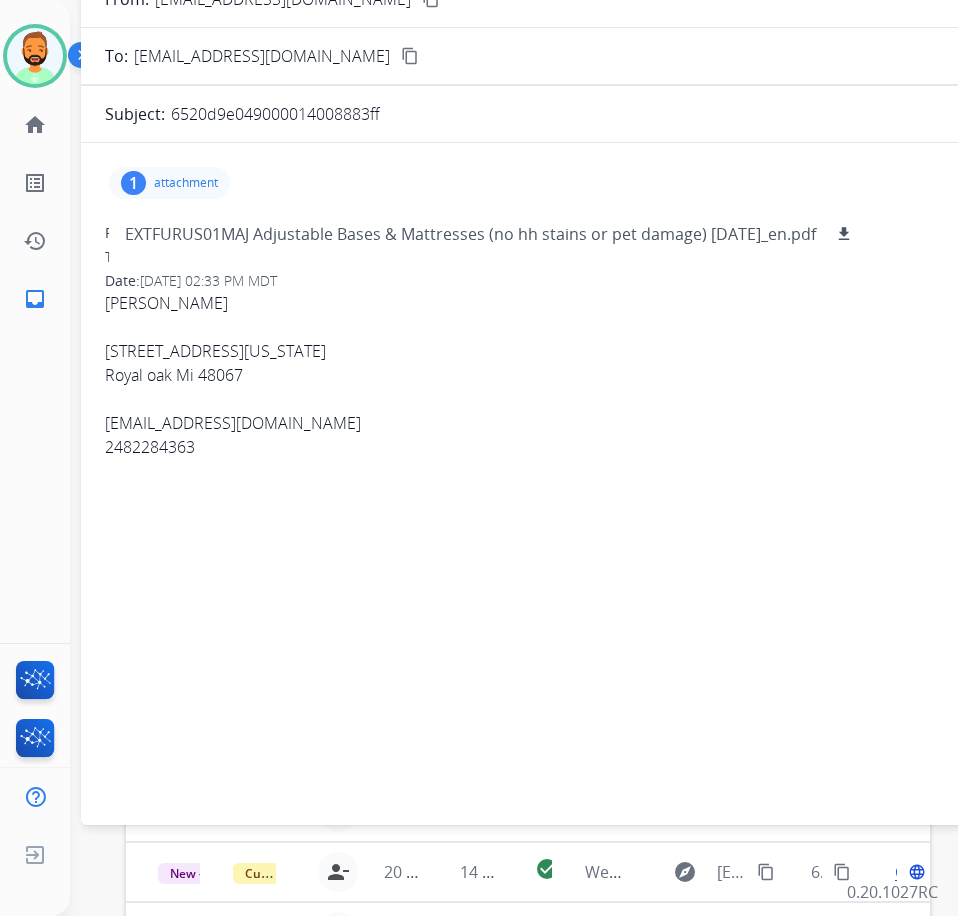 click on "attachment" at bounding box center (186, 183) 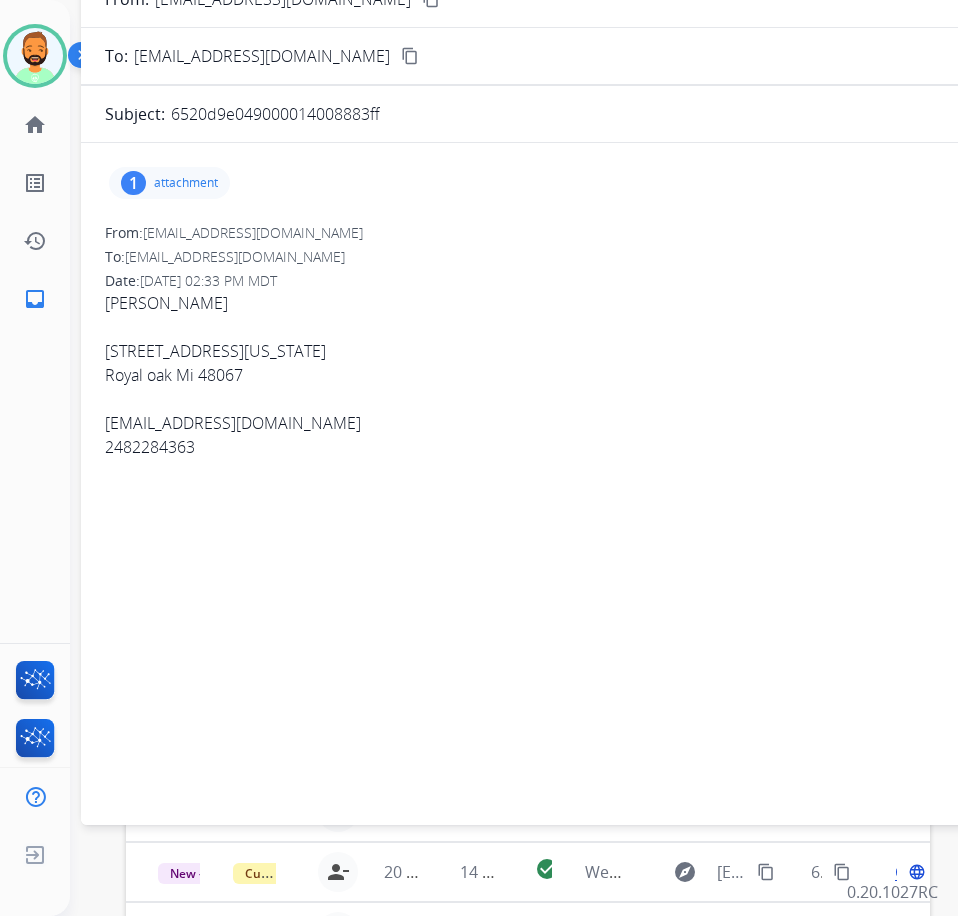 scroll, scrollTop: 100, scrollLeft: 0, axis: vertical 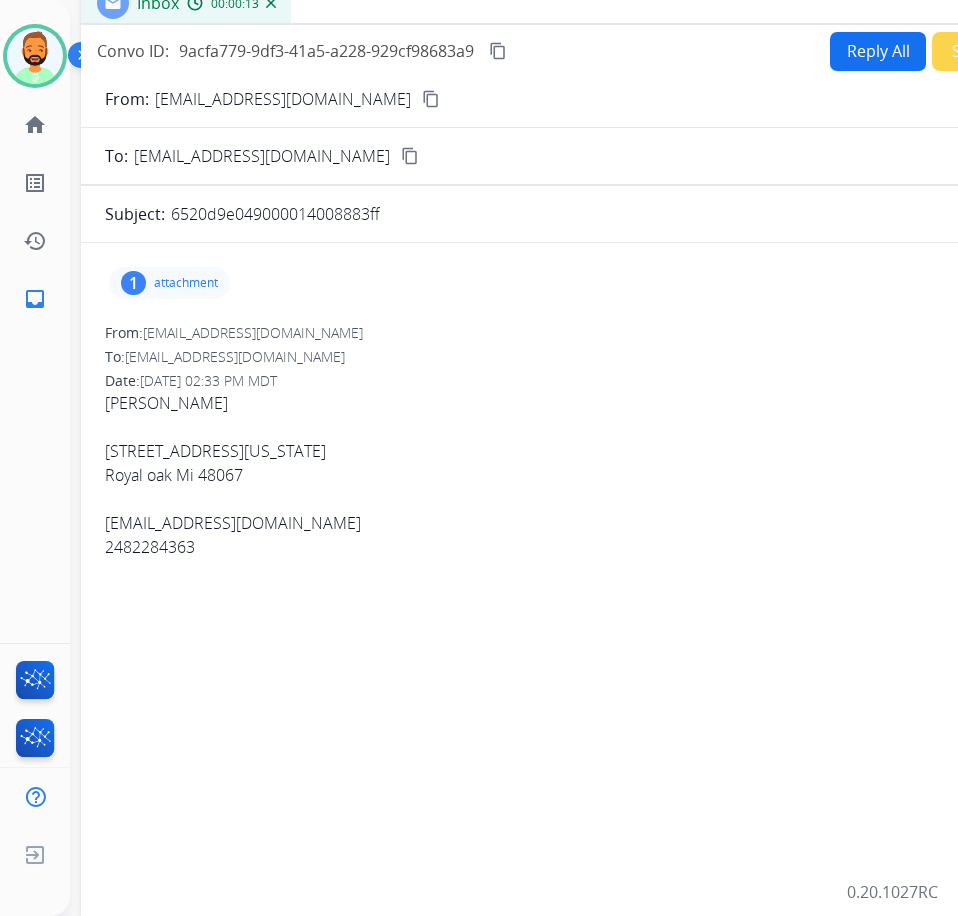click on "content_copy" at bounding box center [431, 99] 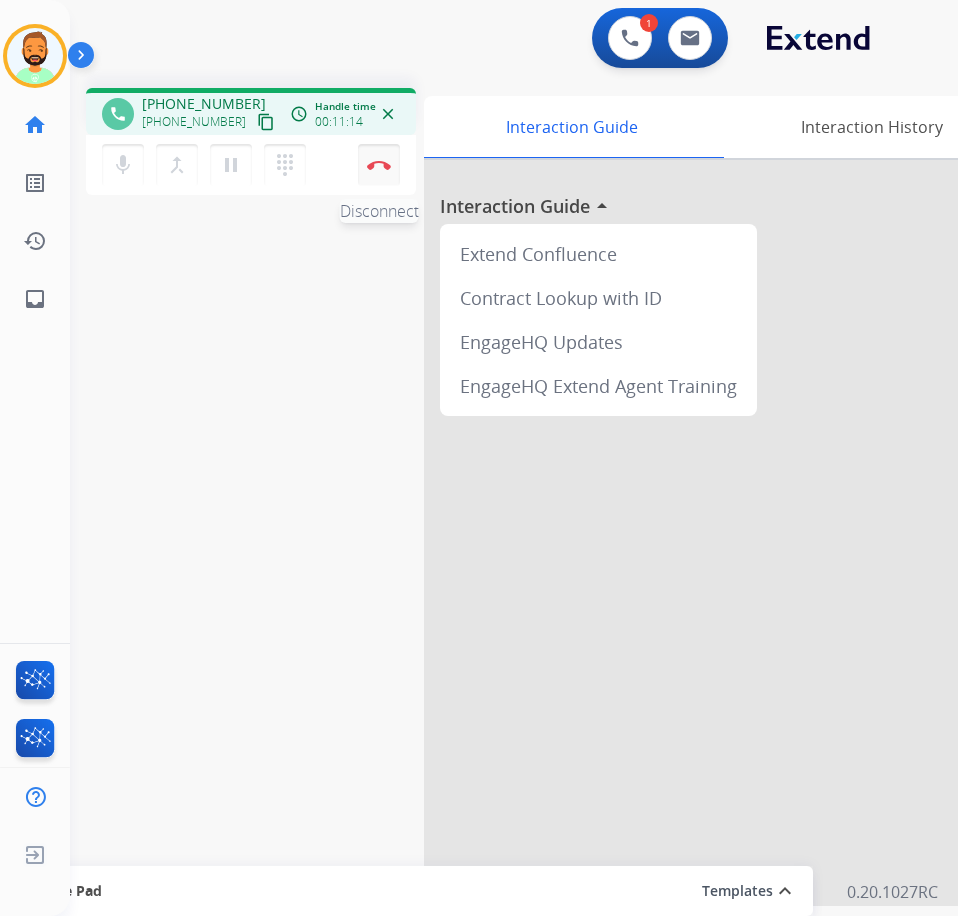 click on "Disconnect" at bounding box center (379, 165) 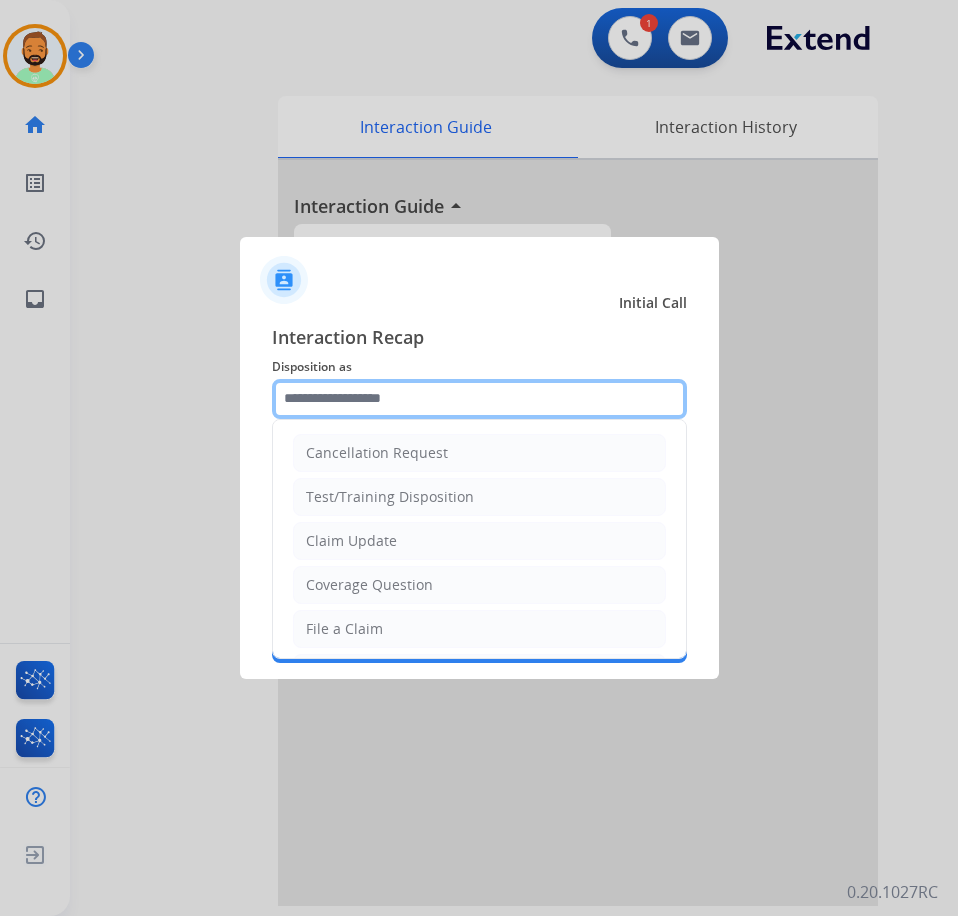 click 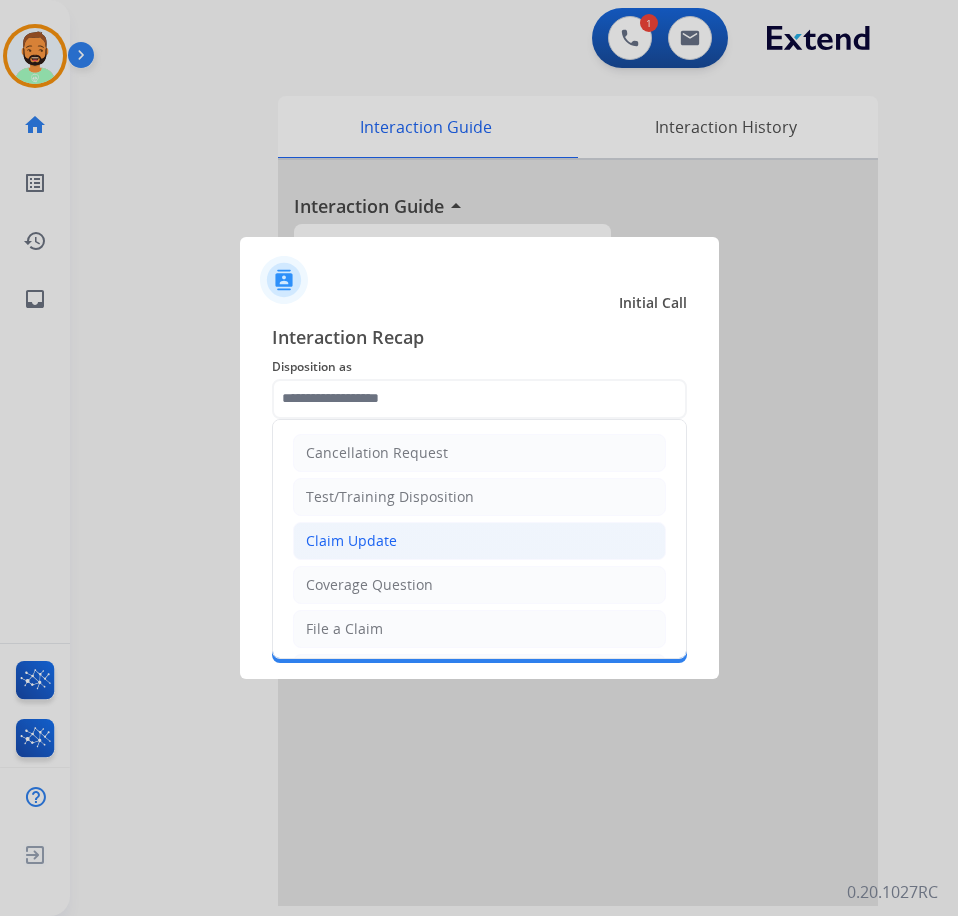 click on "Claim Update" 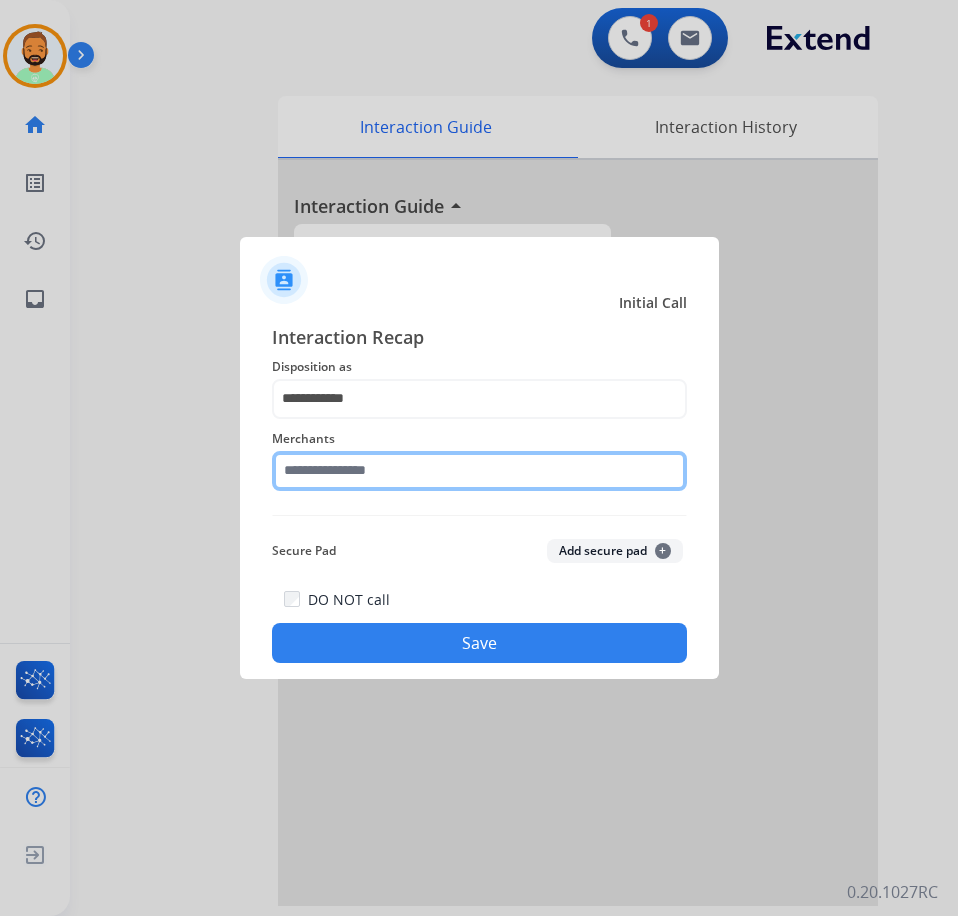 click 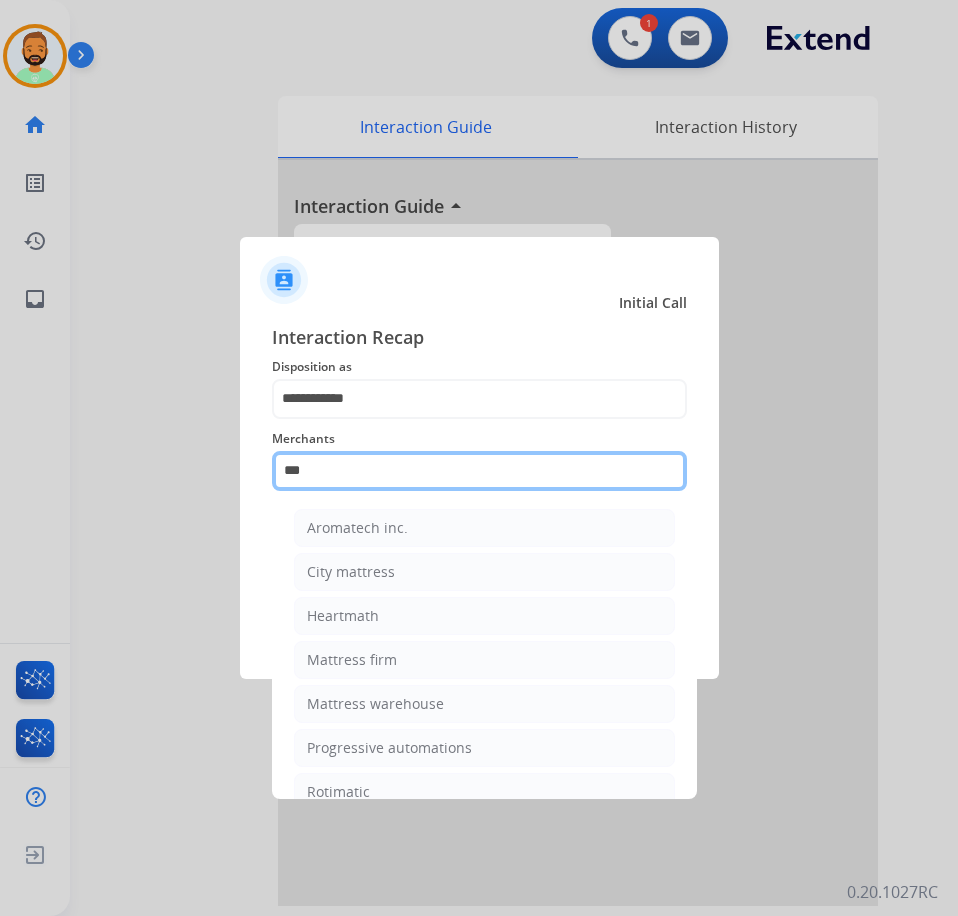 type on "****" 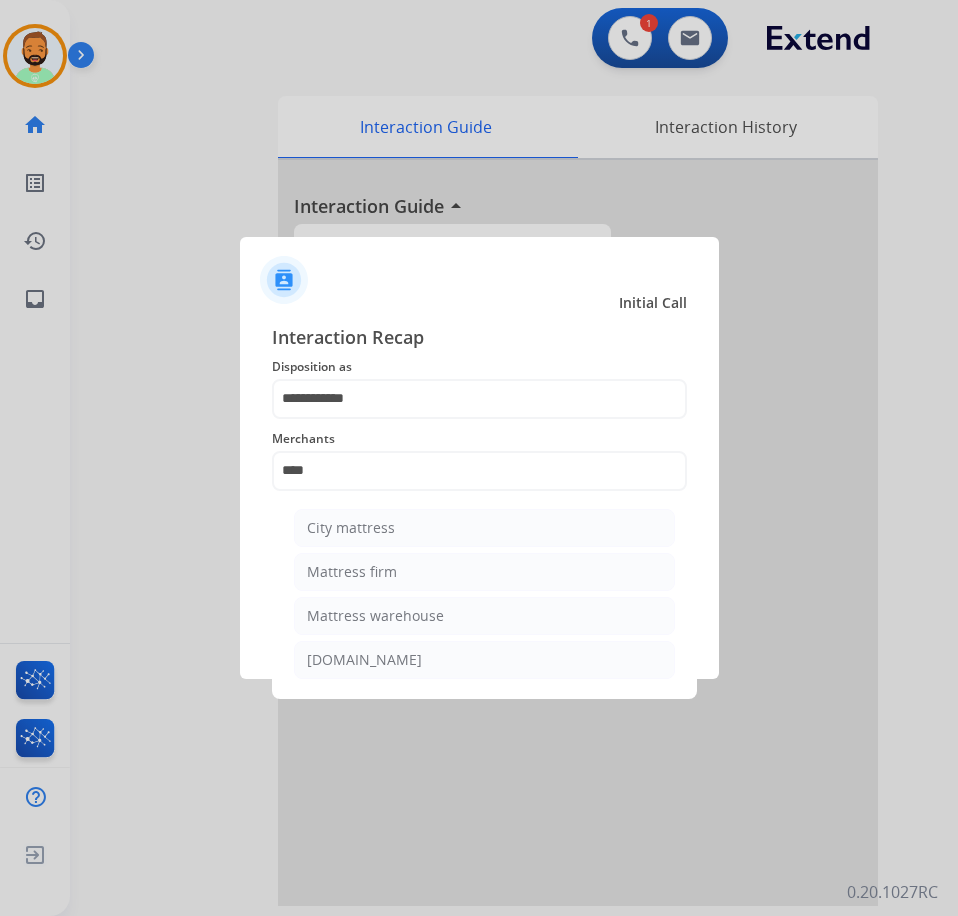 click on "Mattress firm" 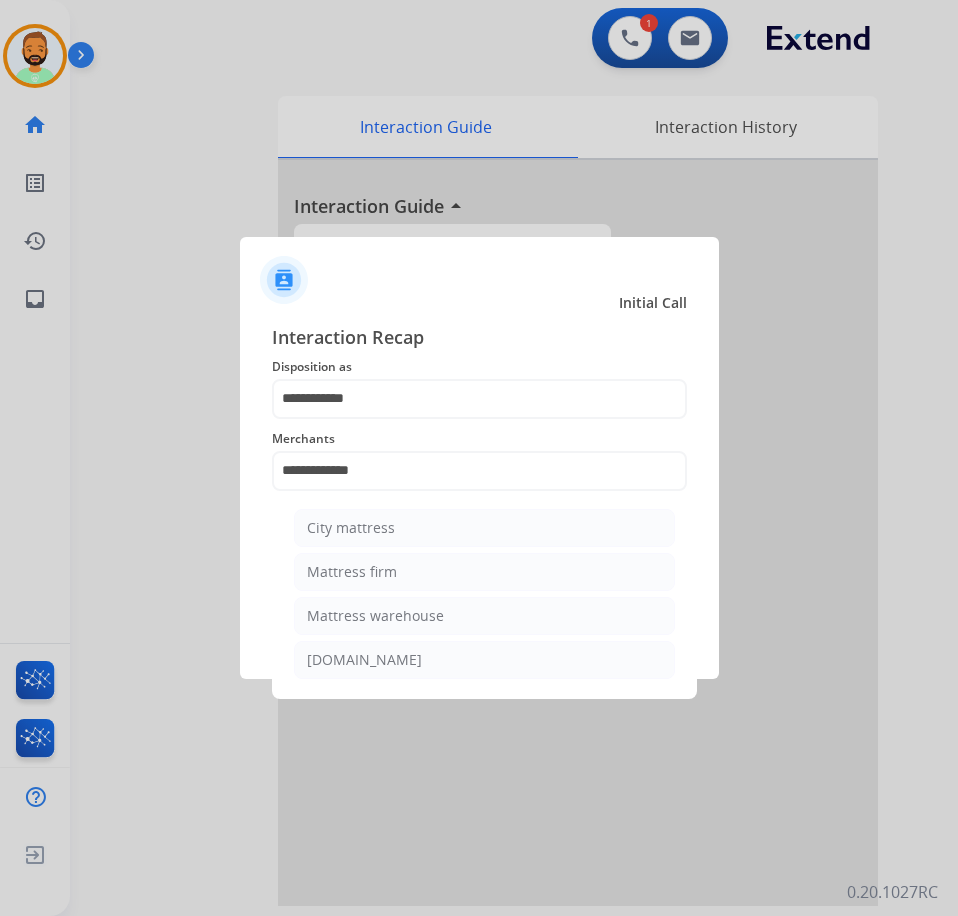 scroll, scrollTop: 0, scrollLeft: 0, axis: both 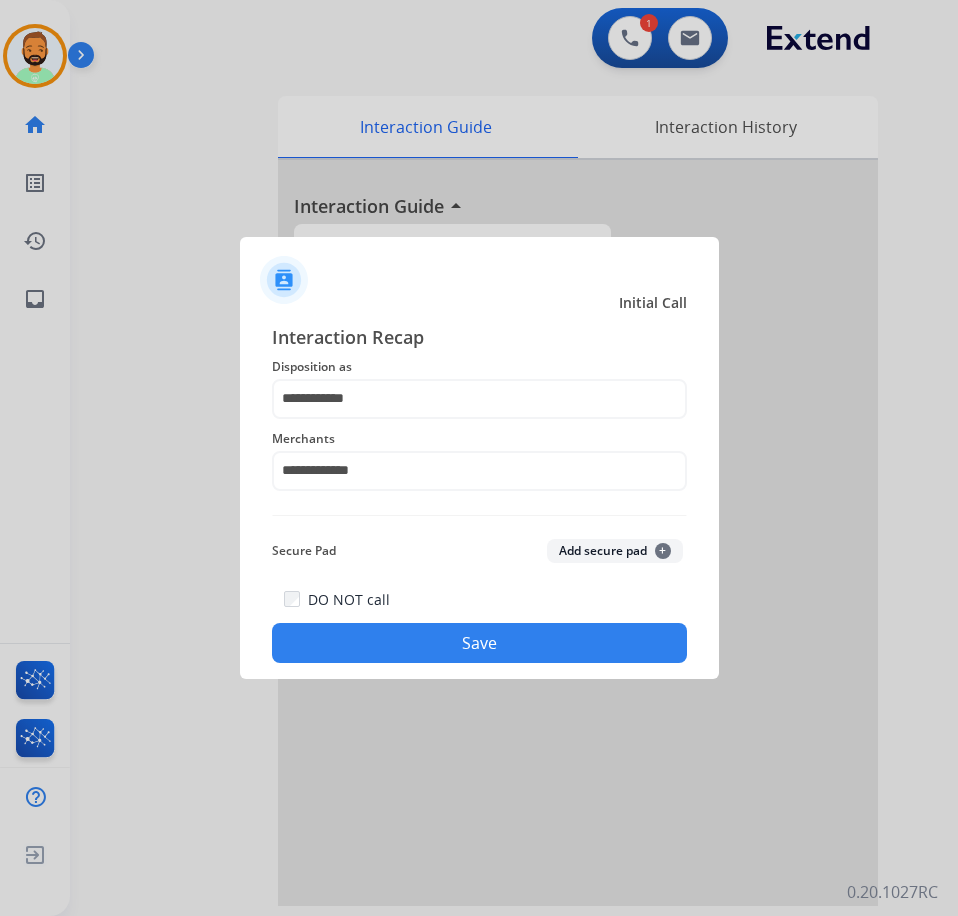 click on "Save" 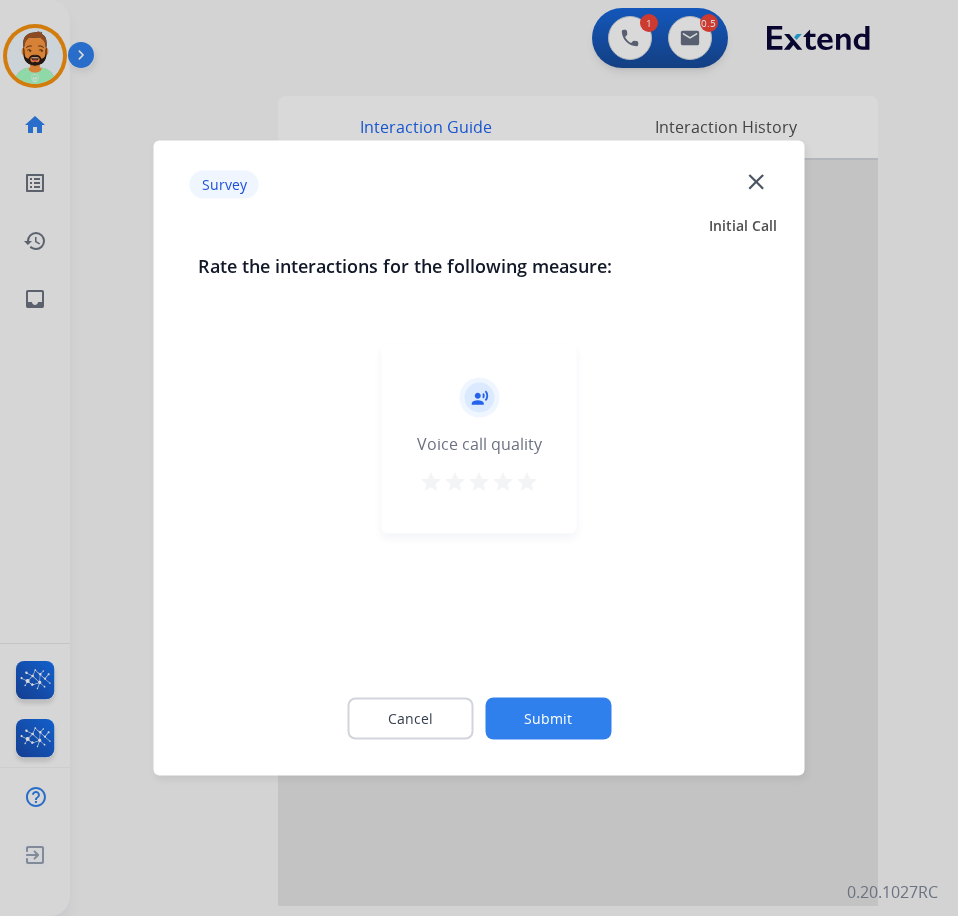 click on "Submit" 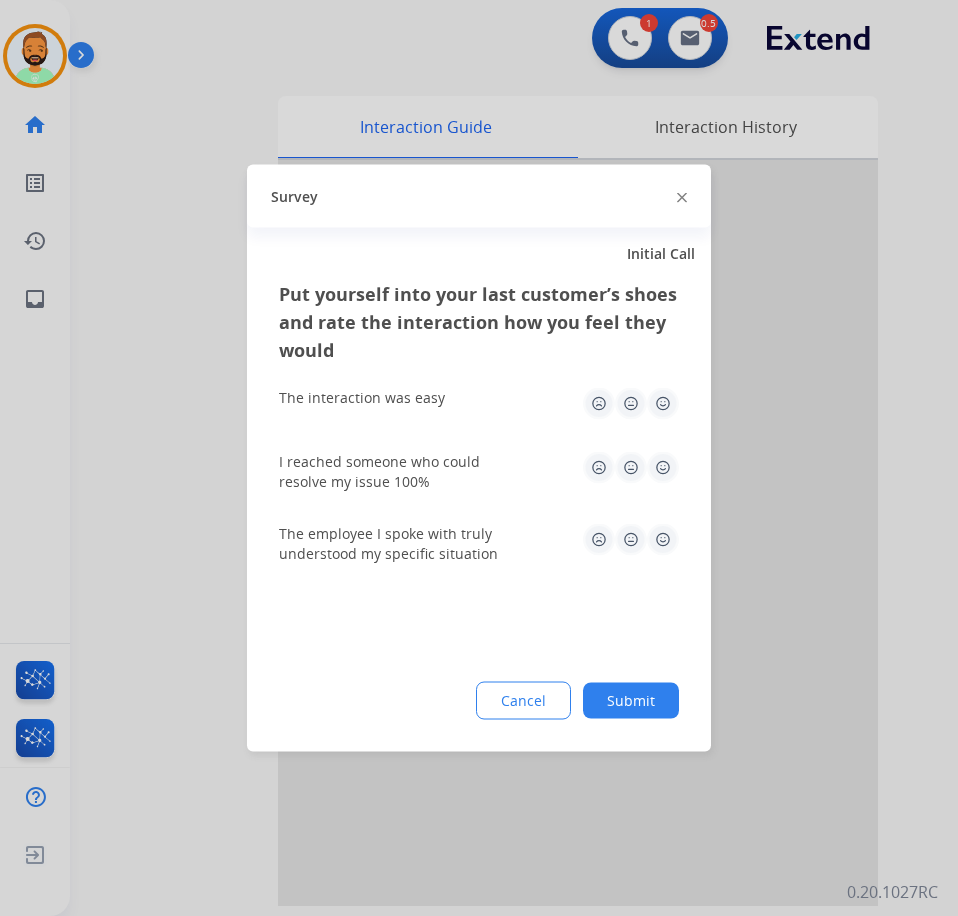 click on "Submit" 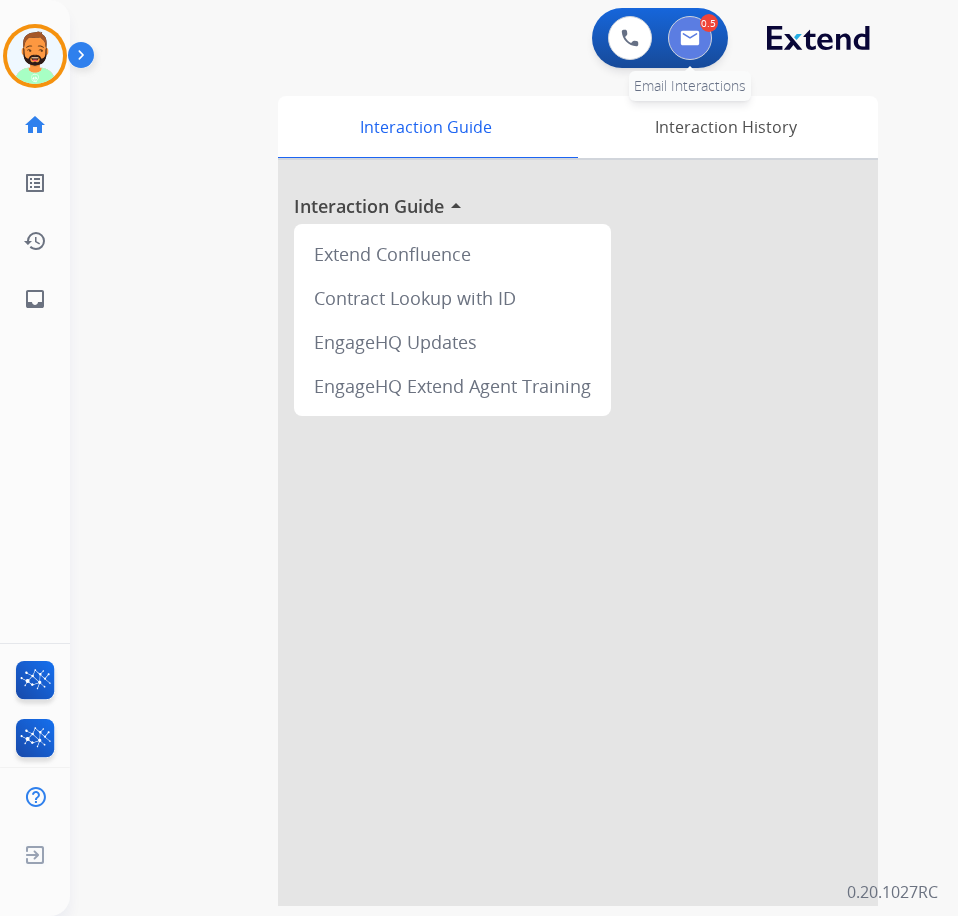 click at bounding box center [690, 38] 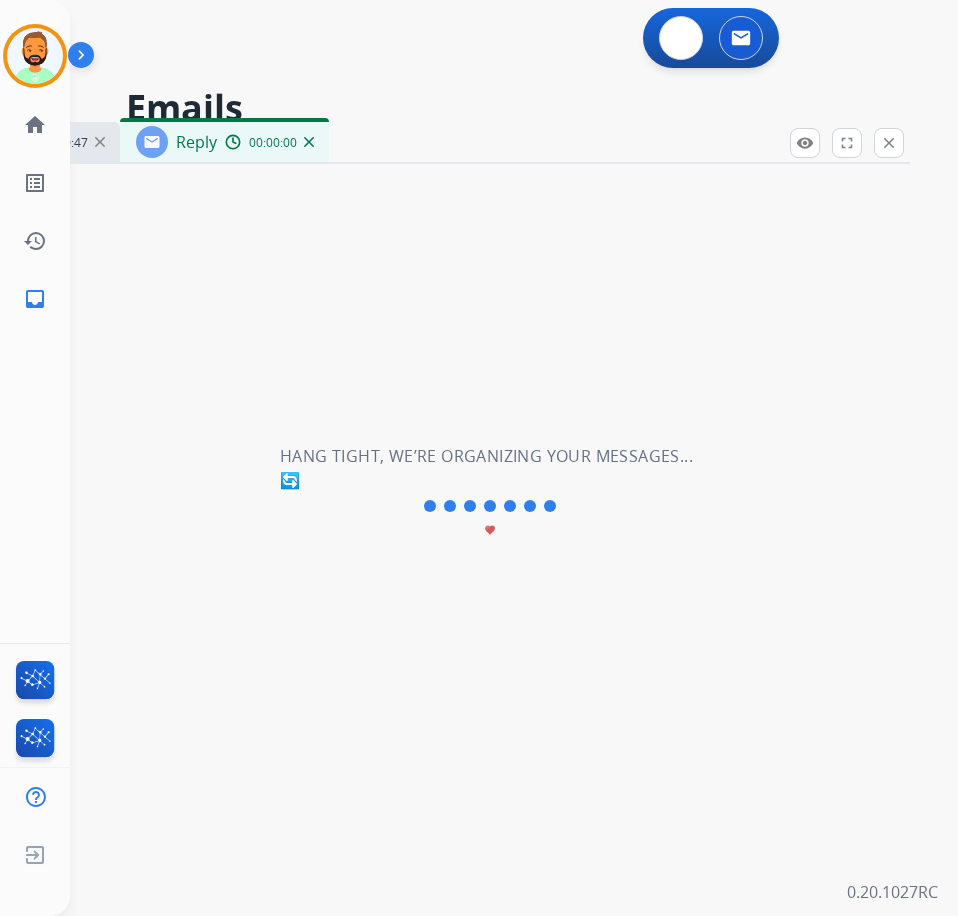 select on "**********" 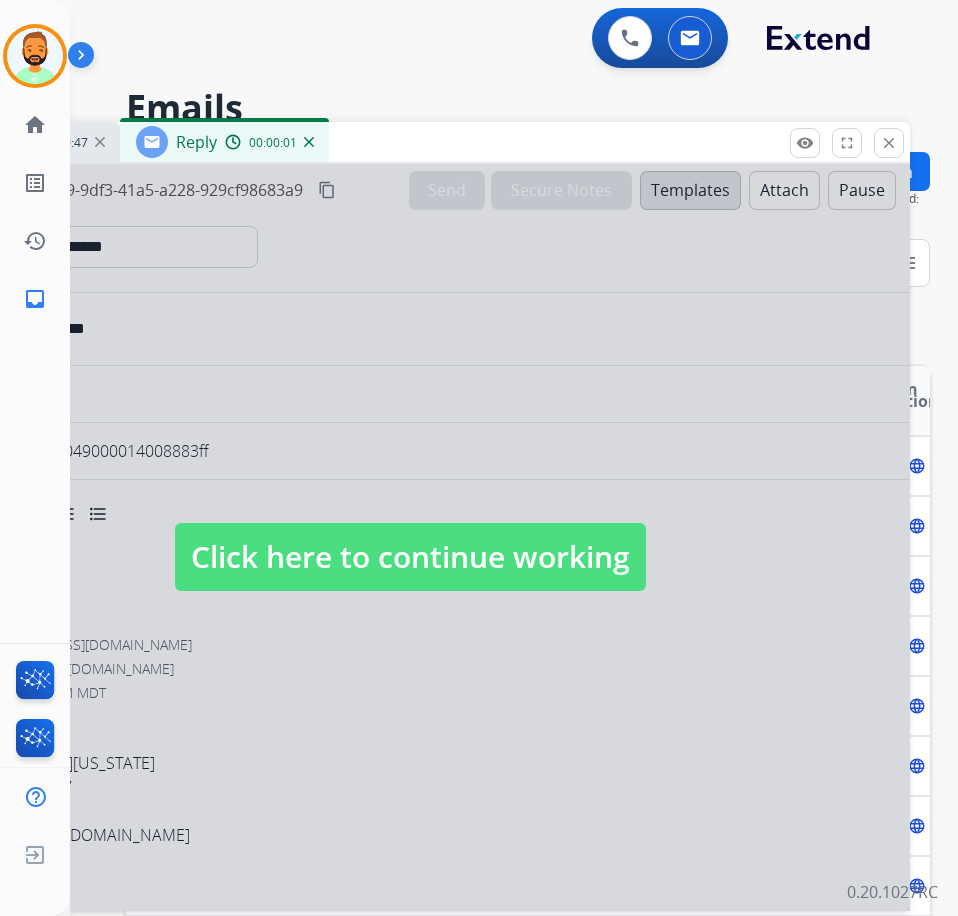click on "Click here to continue working" at bounding box center [410, 557] 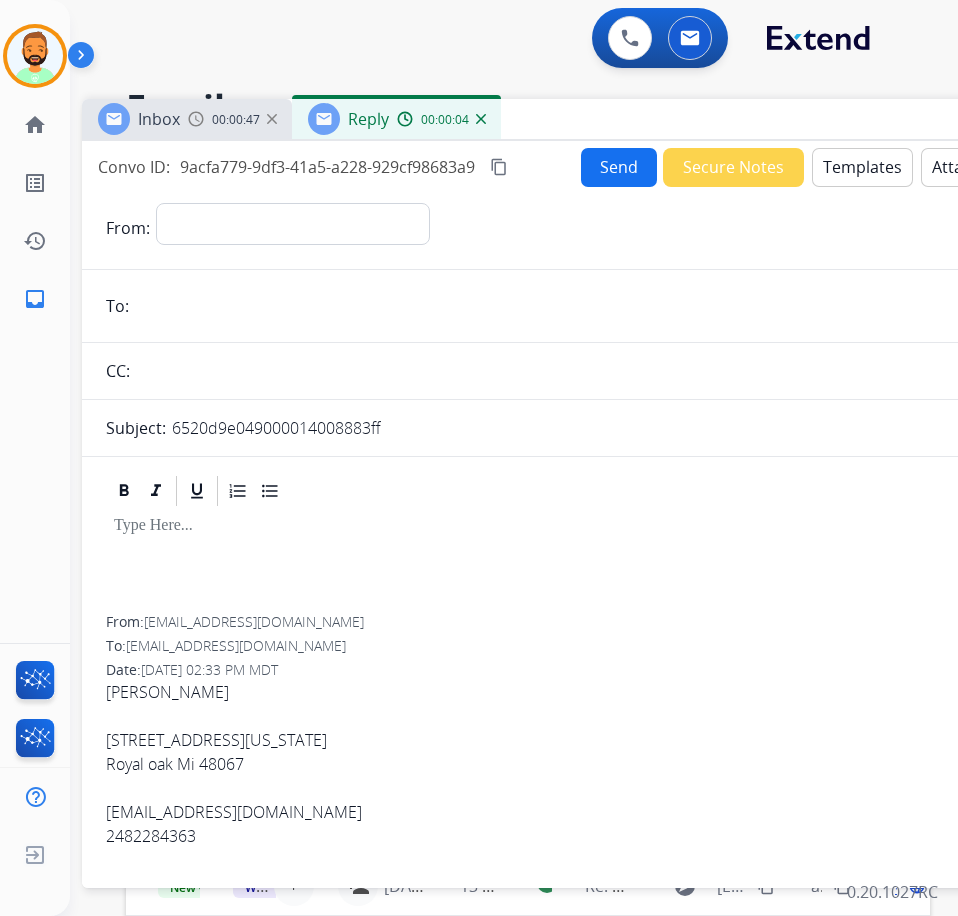 drag, startPoint x: 461, startPoint y: 132, endPoint x: 629, endPoint y: 99, distance: 171.2104 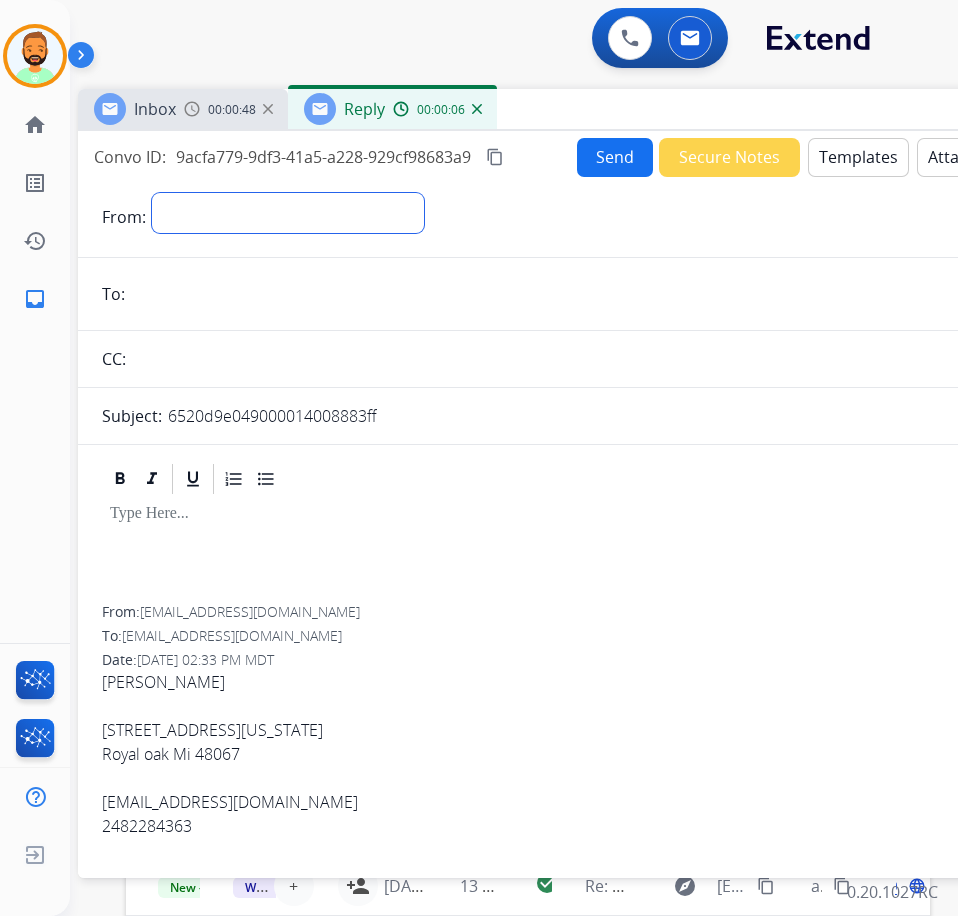 drag, startPoint x: 360, startPoint y: 200, endPoint x: 363, endPoint y: 212, distance: 12.369317 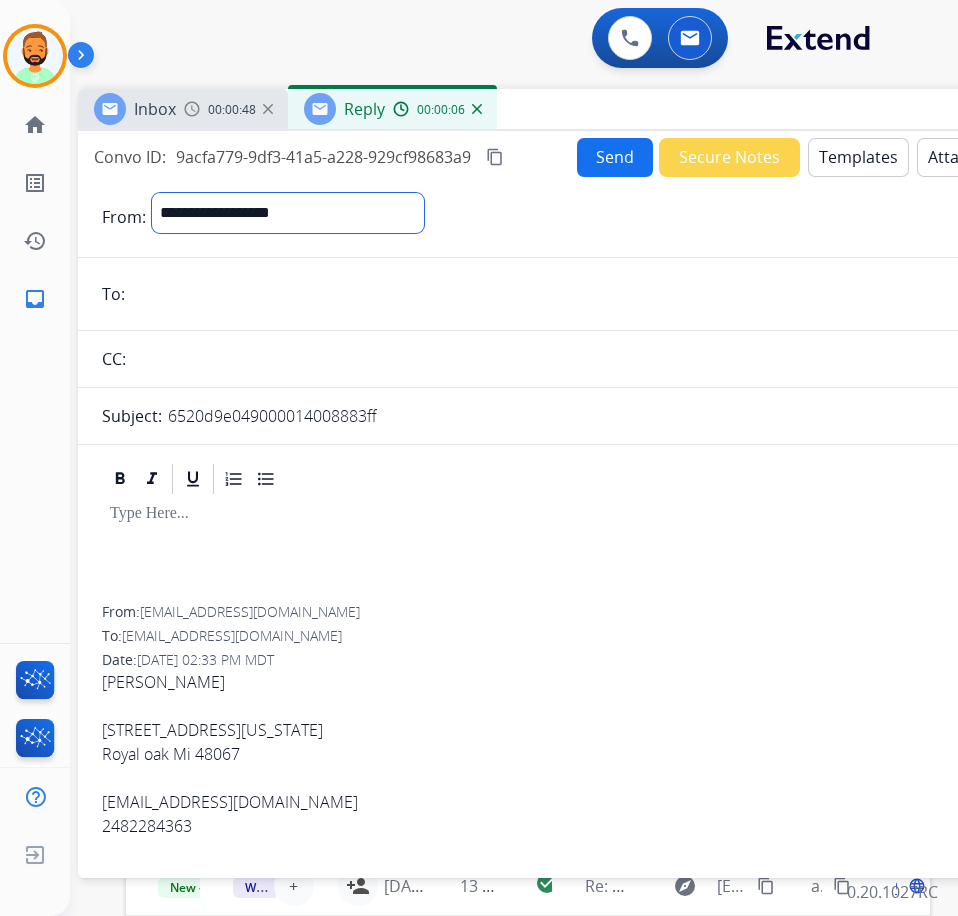 click on "**********" at bounding box center (288, 213) 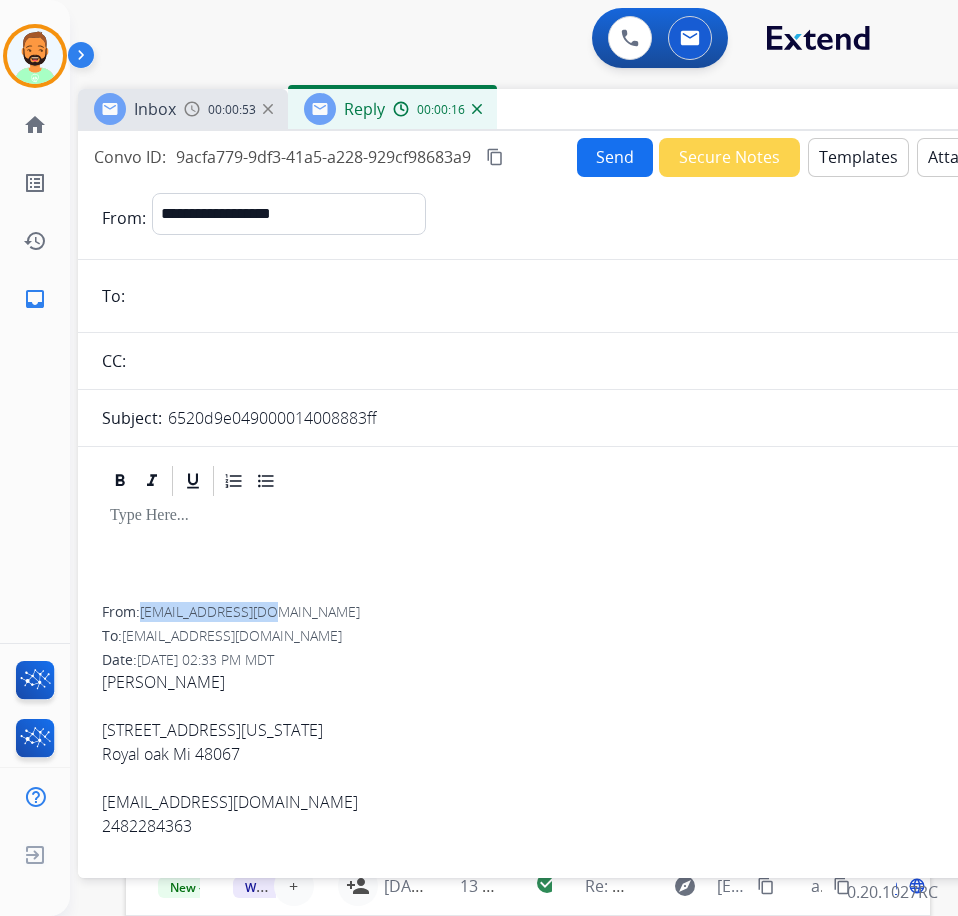 drag, startPoint x: 147, startPoint y: 616, endPoint x: 303, endPoint y: 616, distance: 156 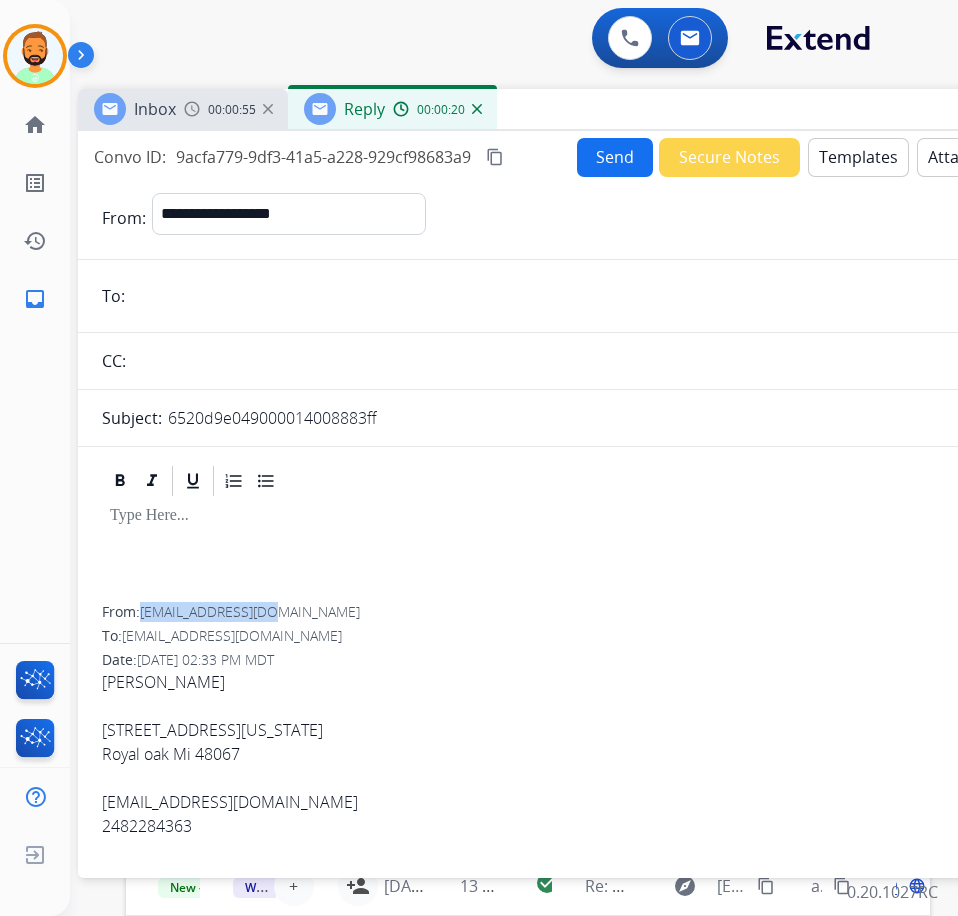 copy on "cmsmom55@gmail.com" 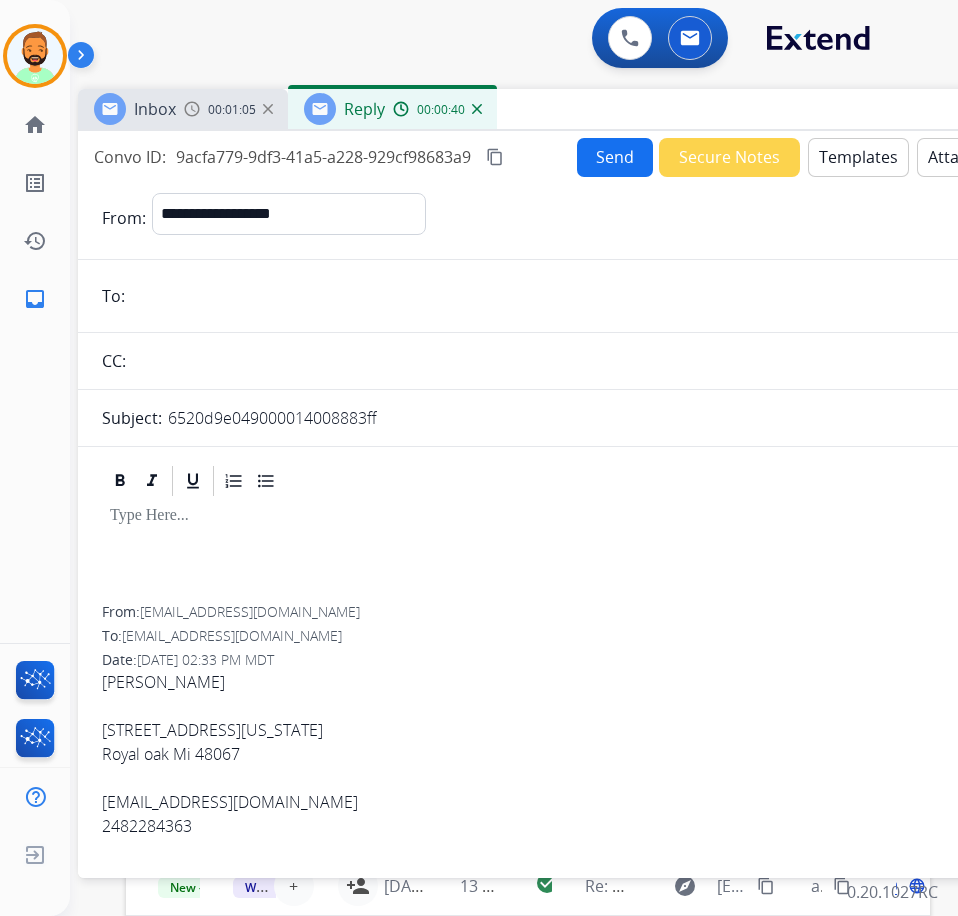 paste on "**********" 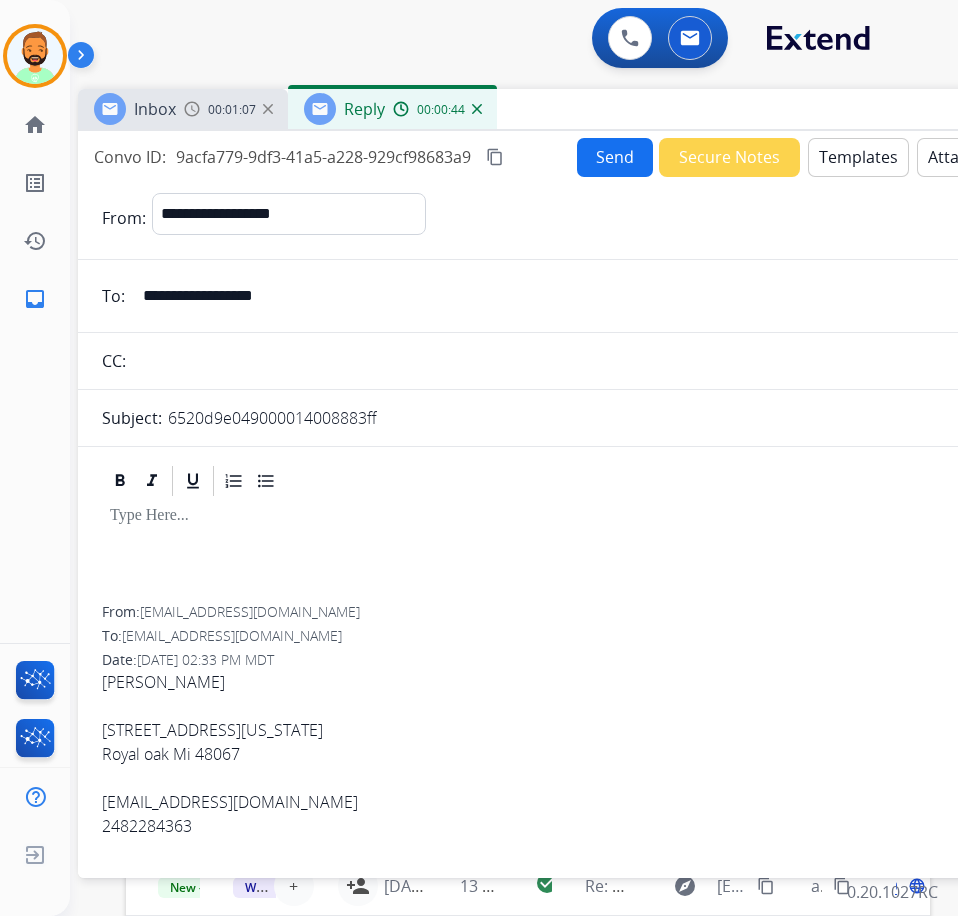type on "**********" 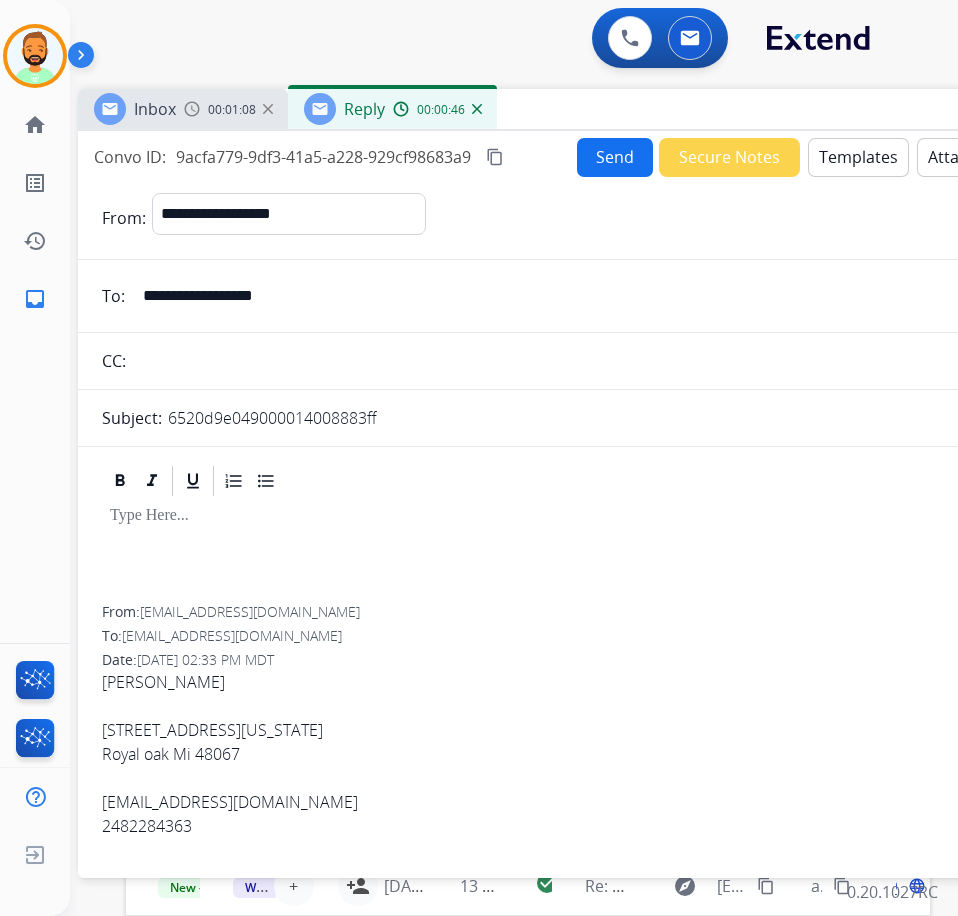 click on "Templates" at bounding box center (858, 157) 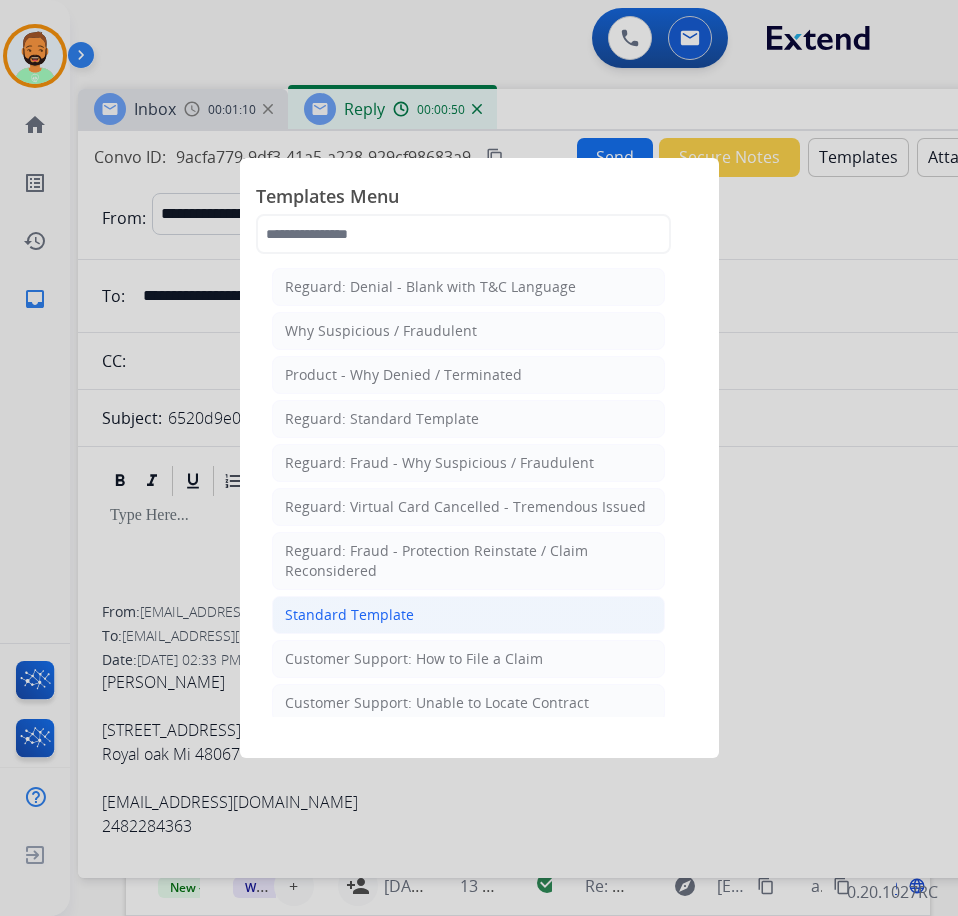 click on "Standard Template" 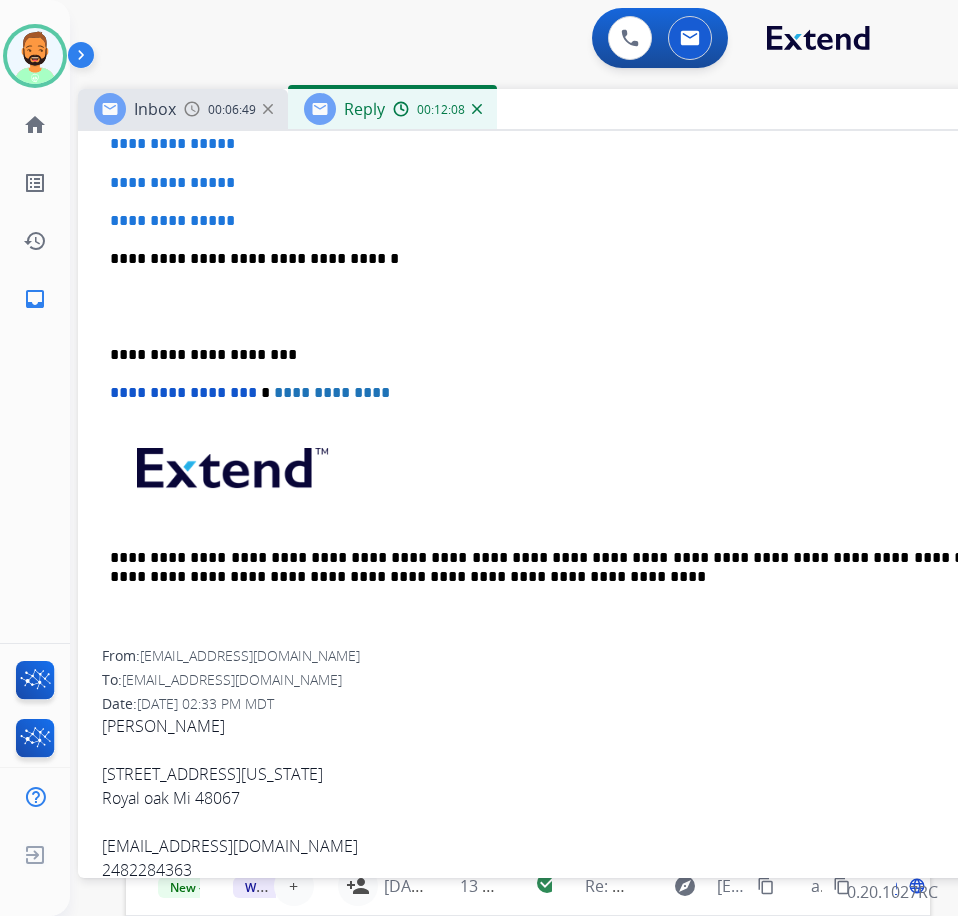 scroll, scrollTop: 698, scrollLeft: 0, axis: vertical 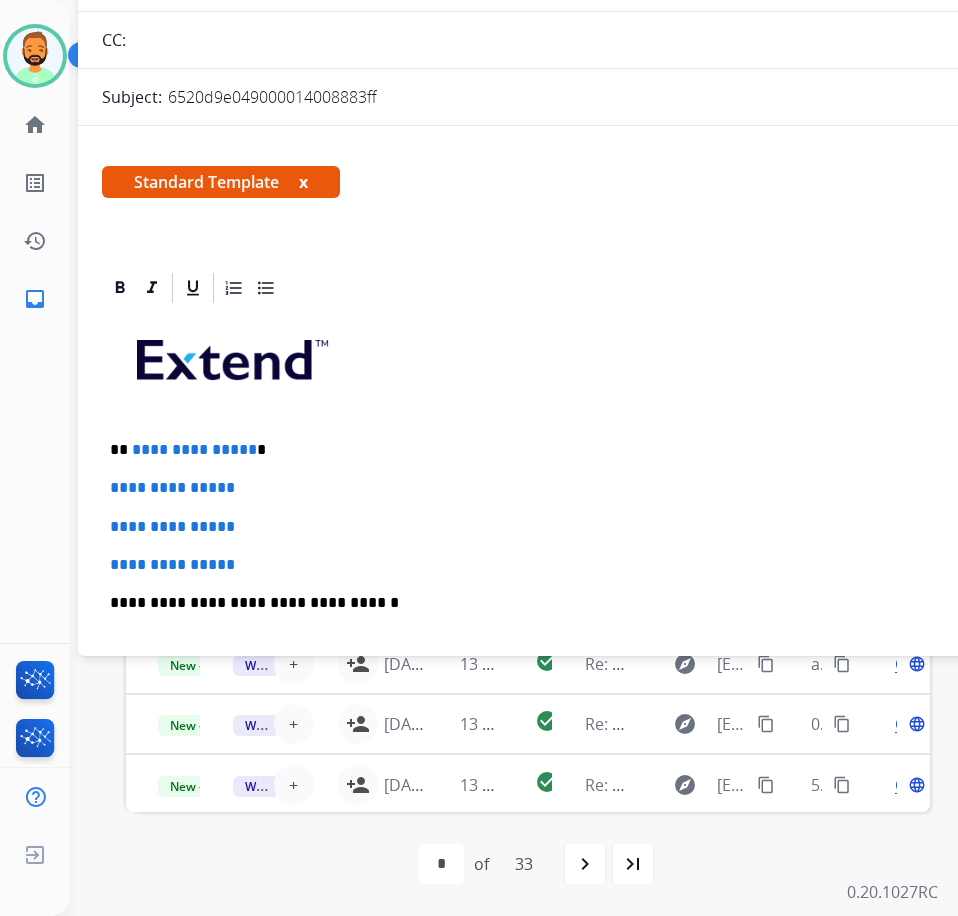 click on "**********" at bounding box center [570, 450] 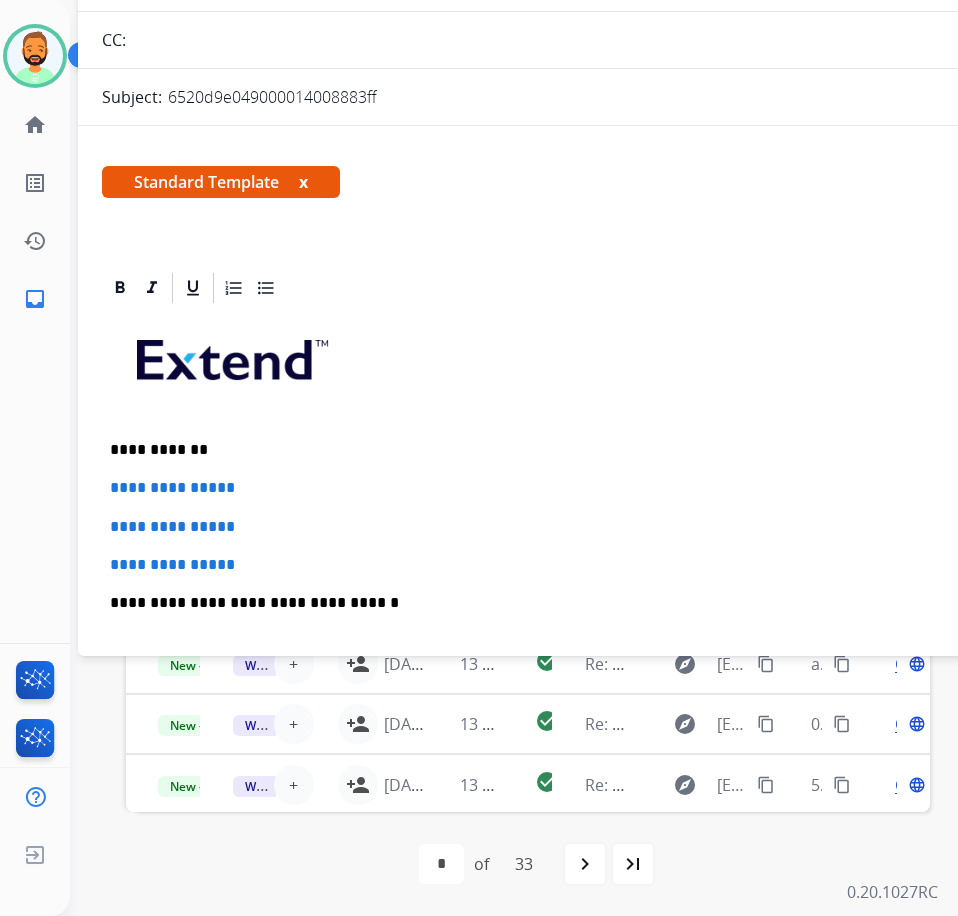 click on "**********" at bounding box center (570, 450) 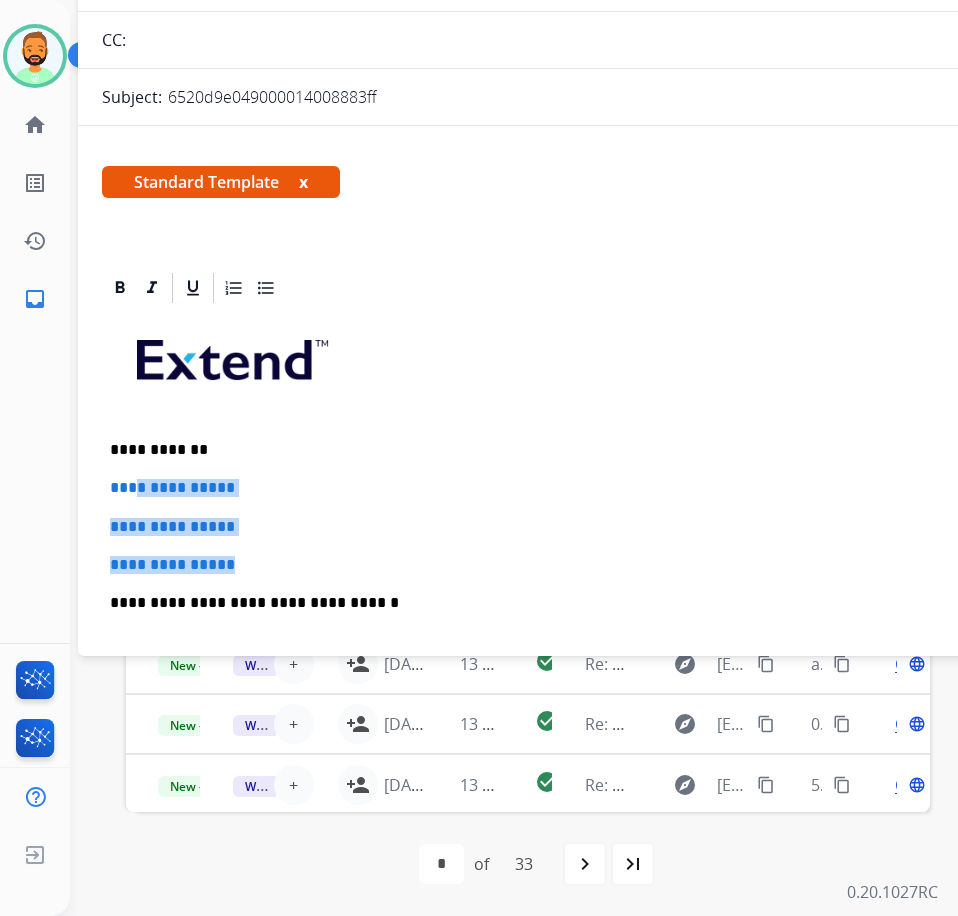 drag, startPoint x: 254, startPoint y: 564, endPoint x: 139, endPoint y: 491, distance: 136.21307 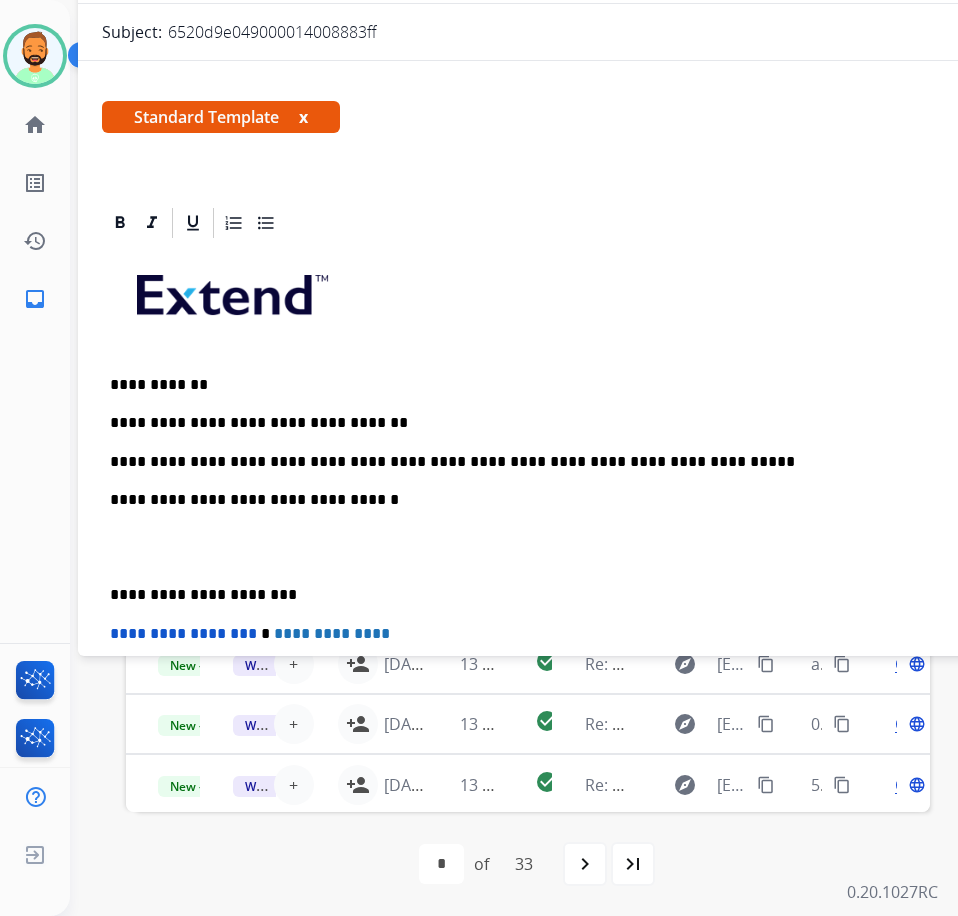 scroll, scrollTop: 198, scrollLeft: 0, axis: vertical 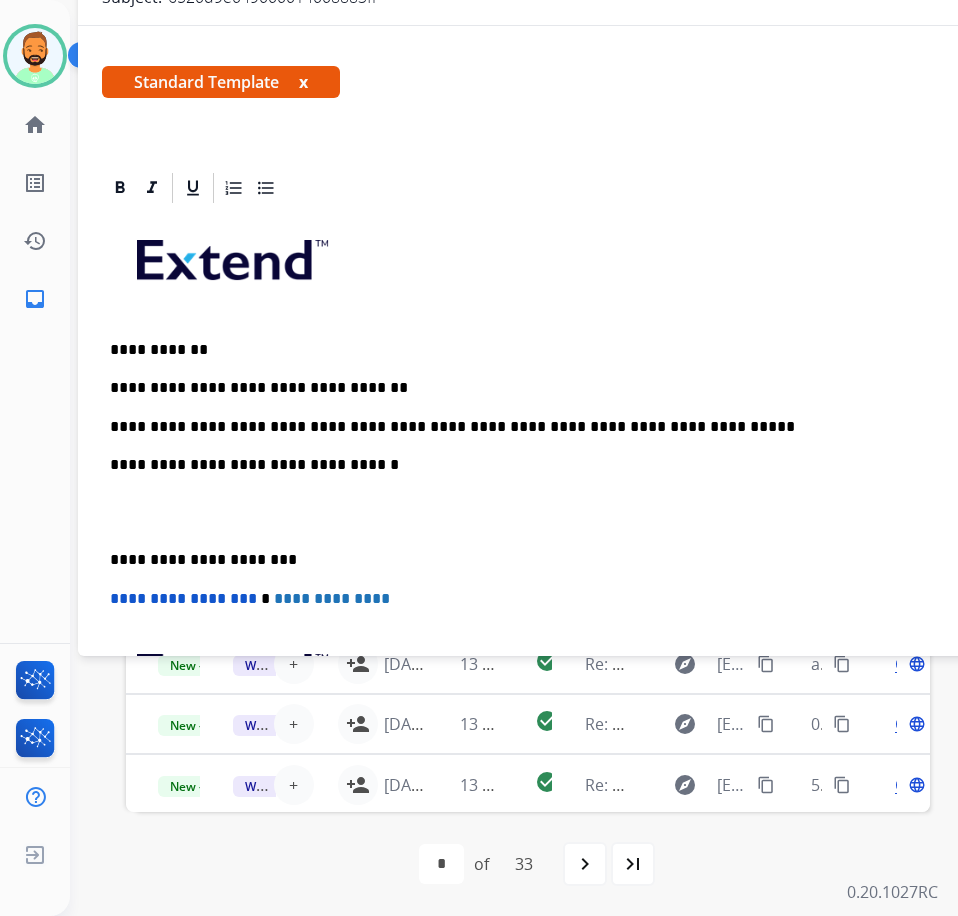 click on "**********" at bounding box center (570, 560) 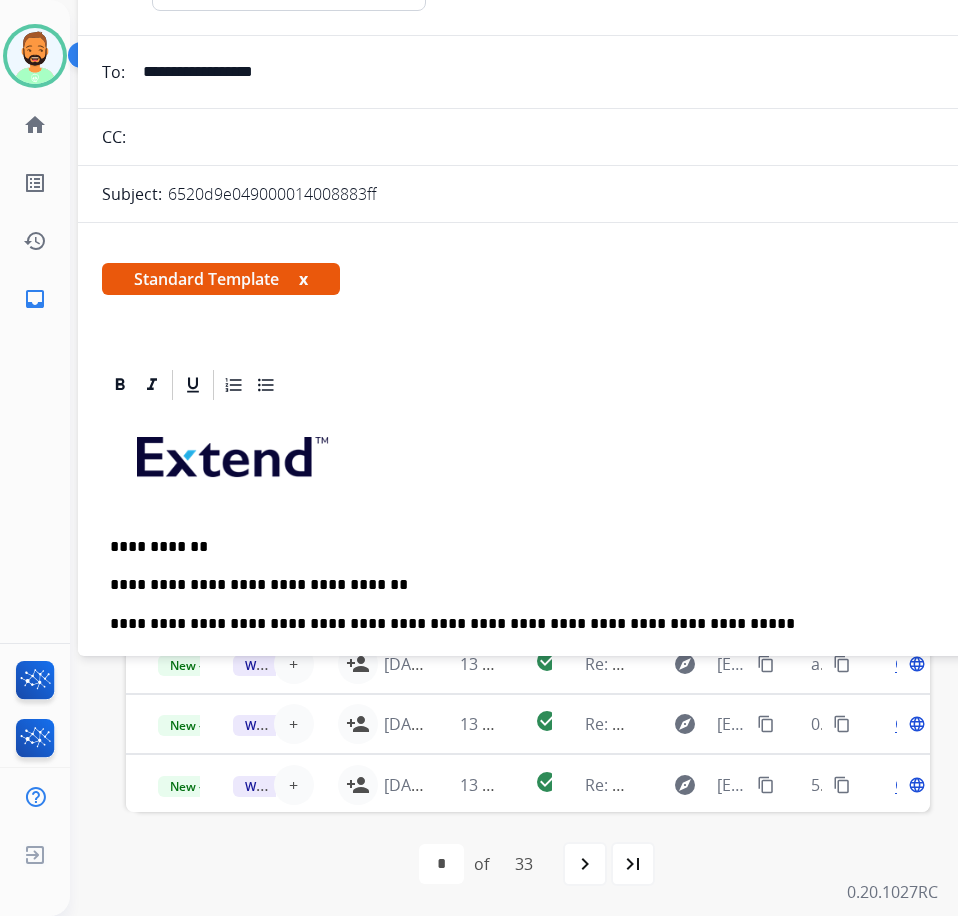 scroll, scrollTop: 0, scrollLeft: 0, axis: both 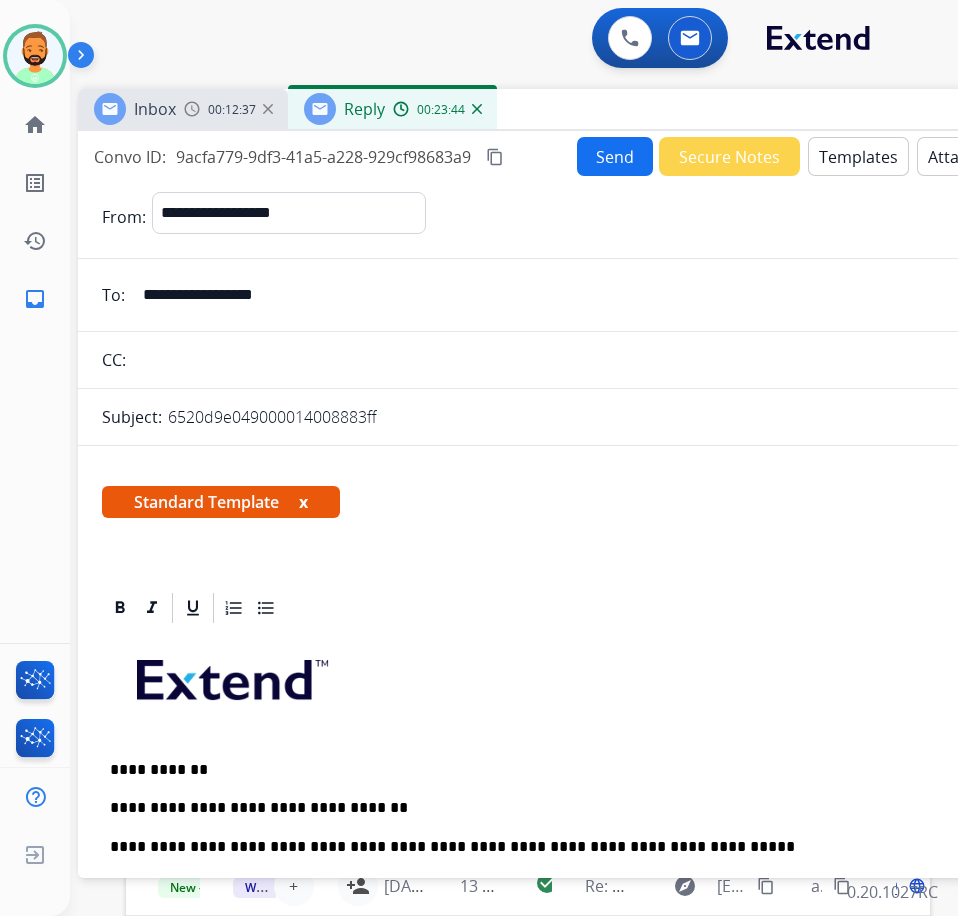 click on "Send" at bounding box center (615, 156) 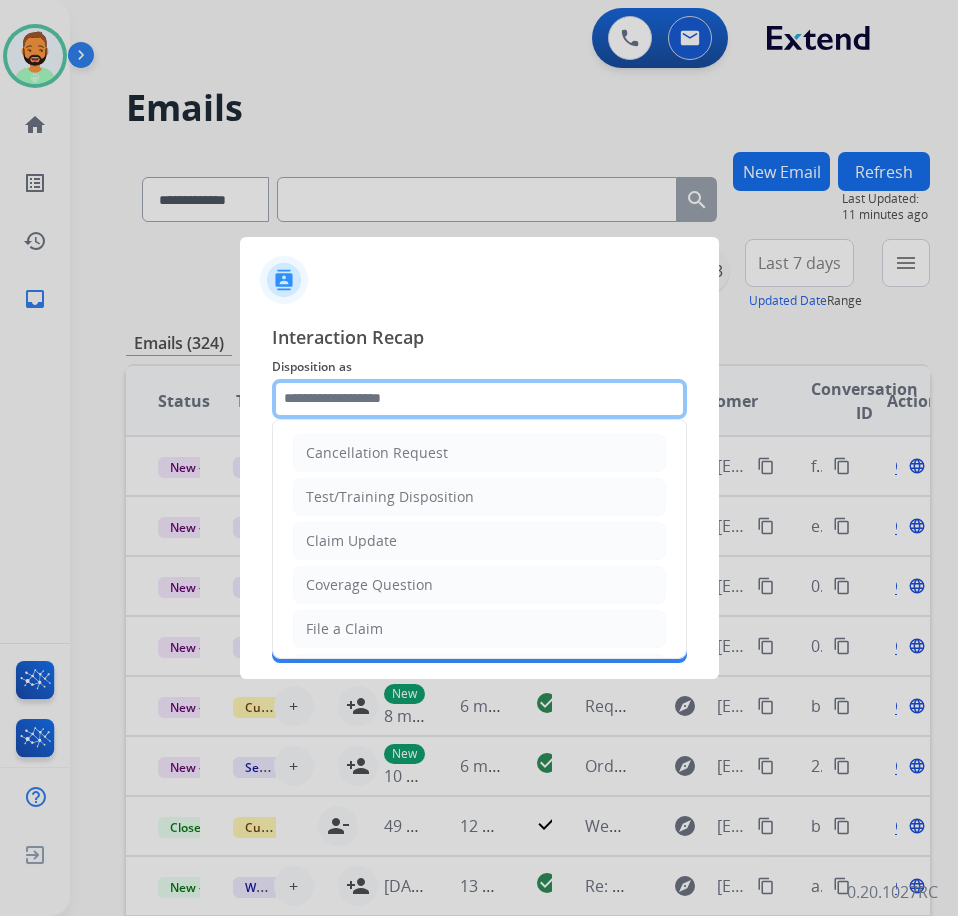 click 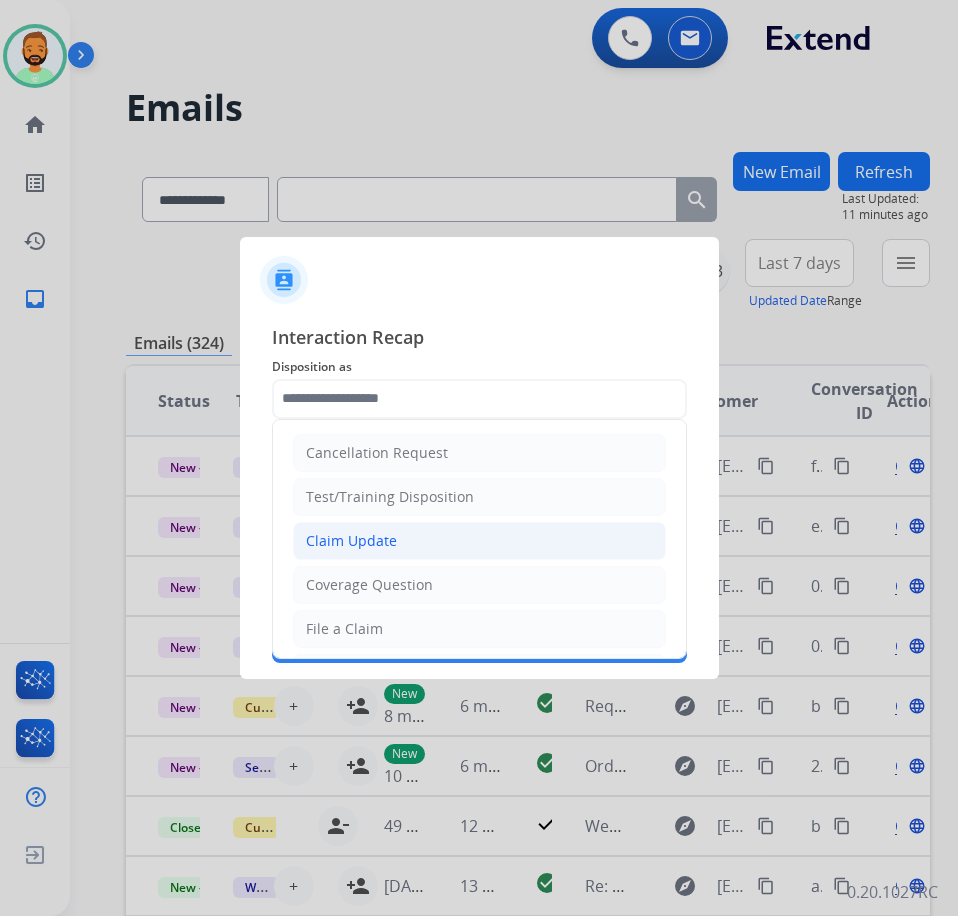 click on "Claim Update" 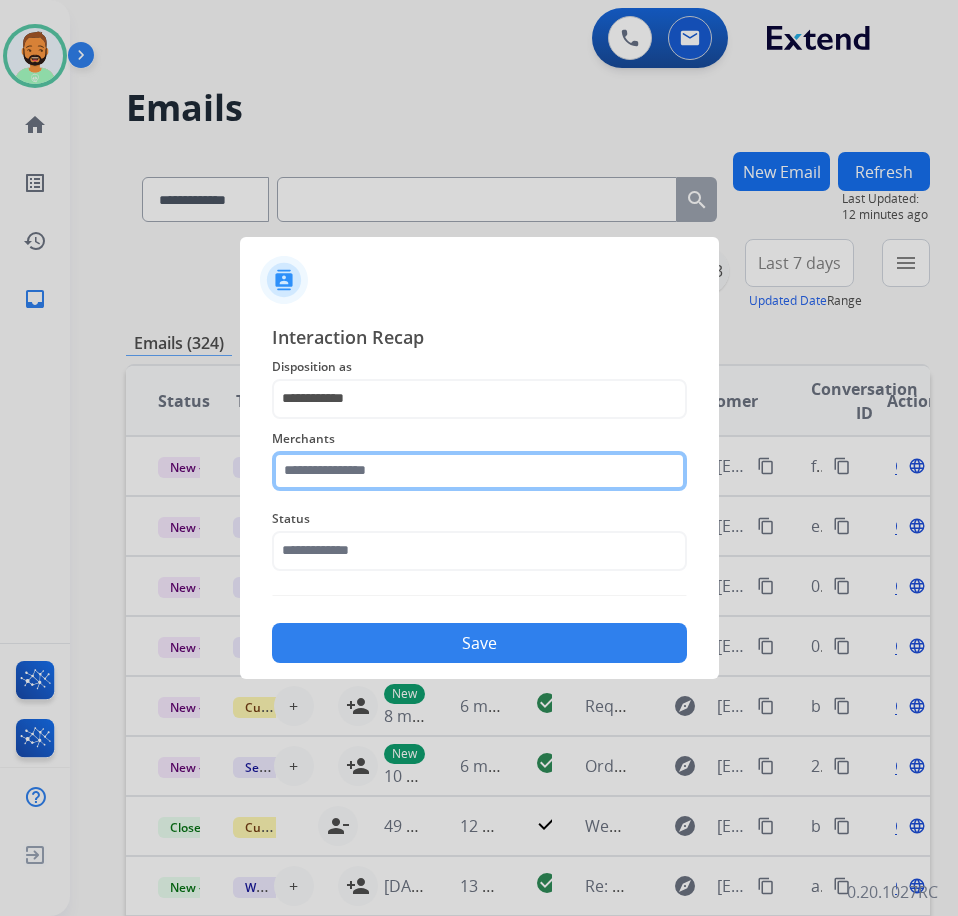 click 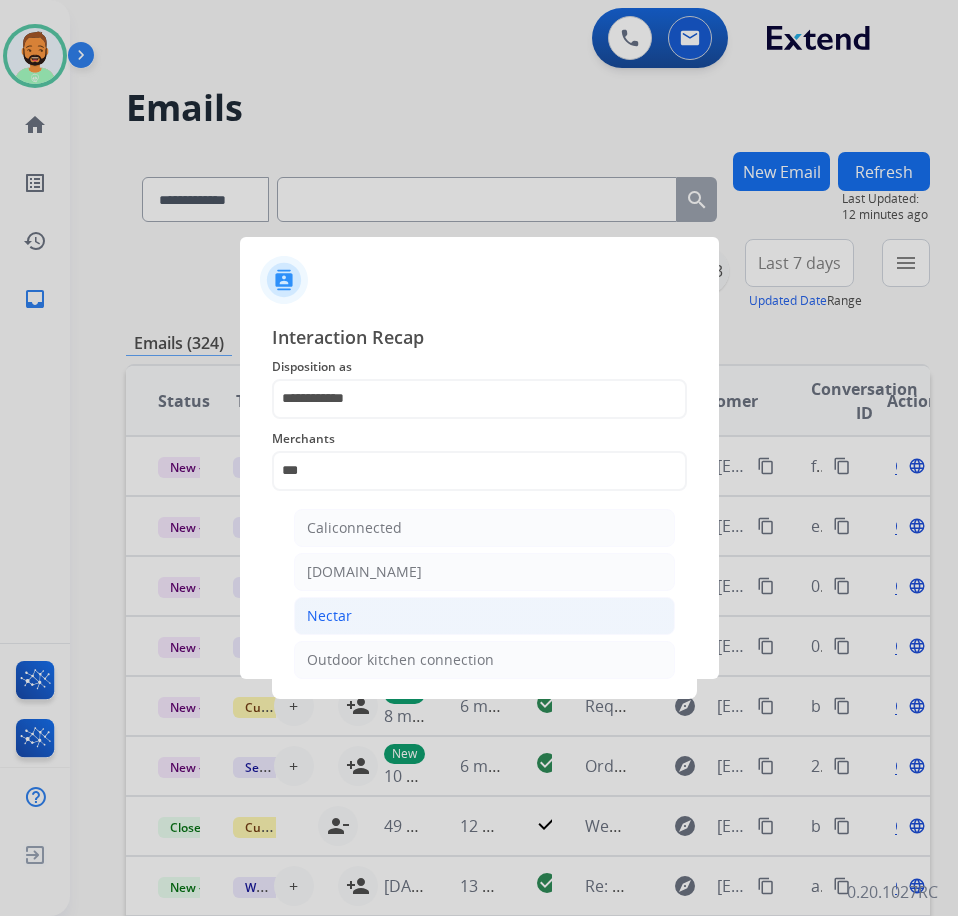 click on "Nectar" 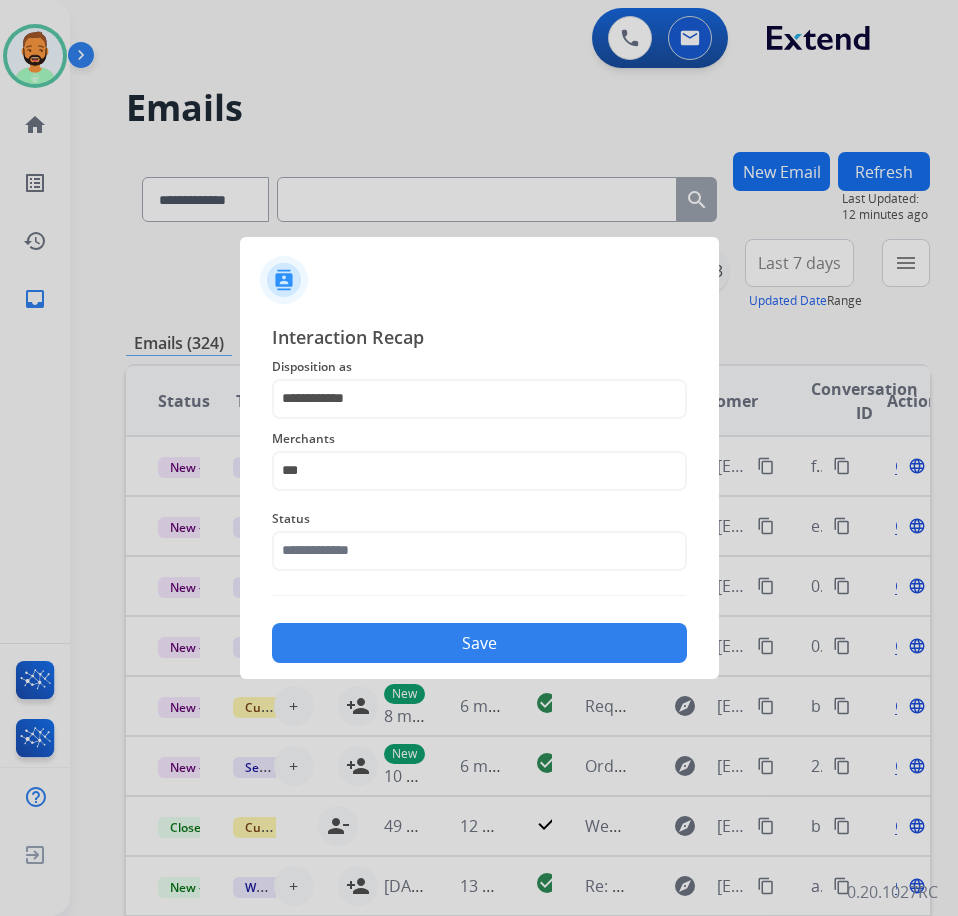 type on "******" 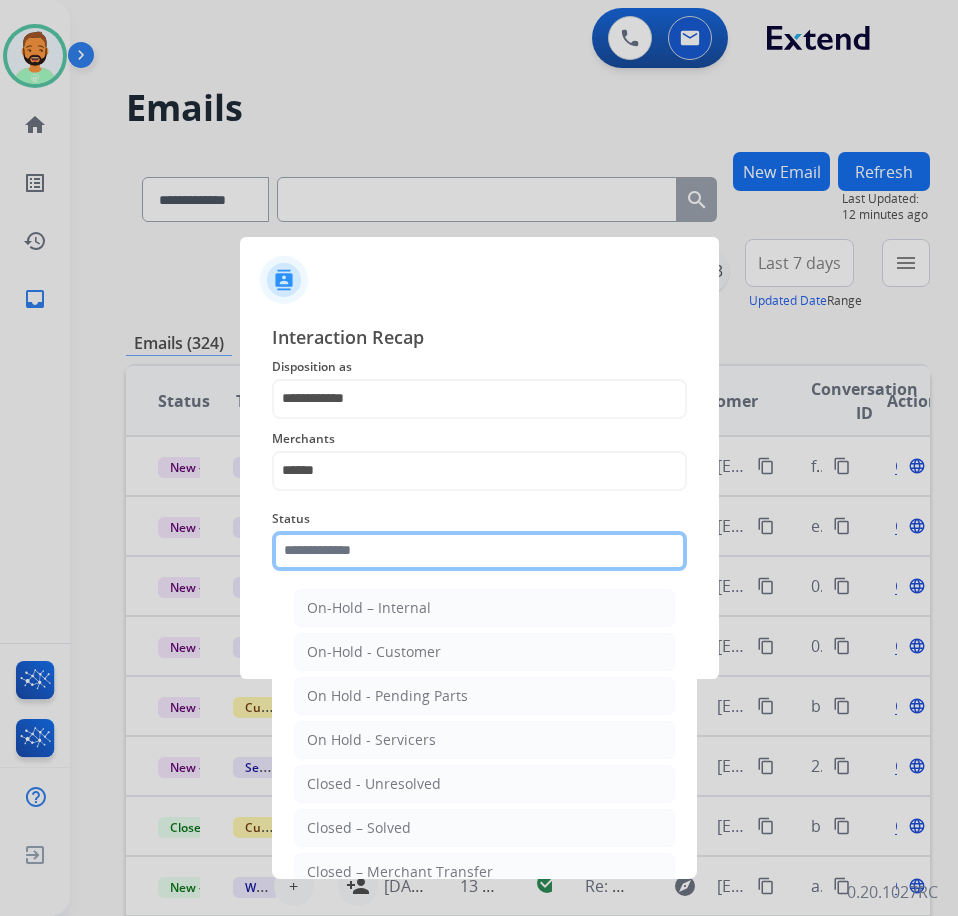 click 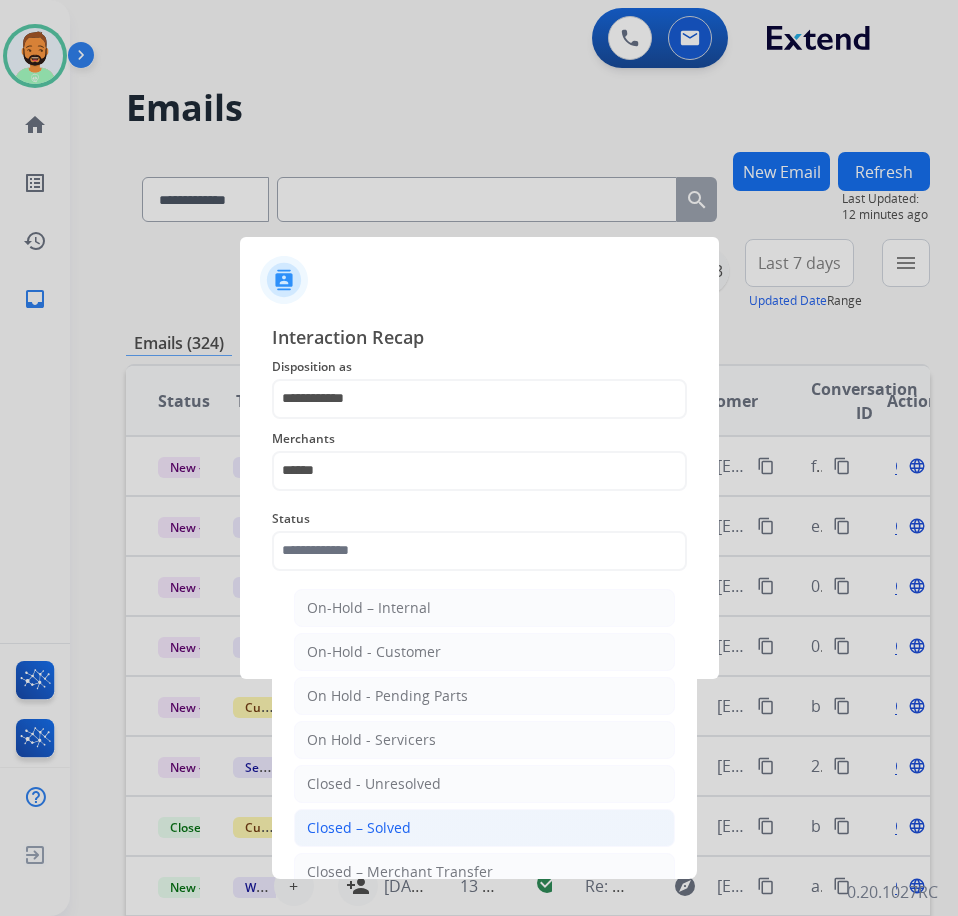 click on "Closed – Solved" 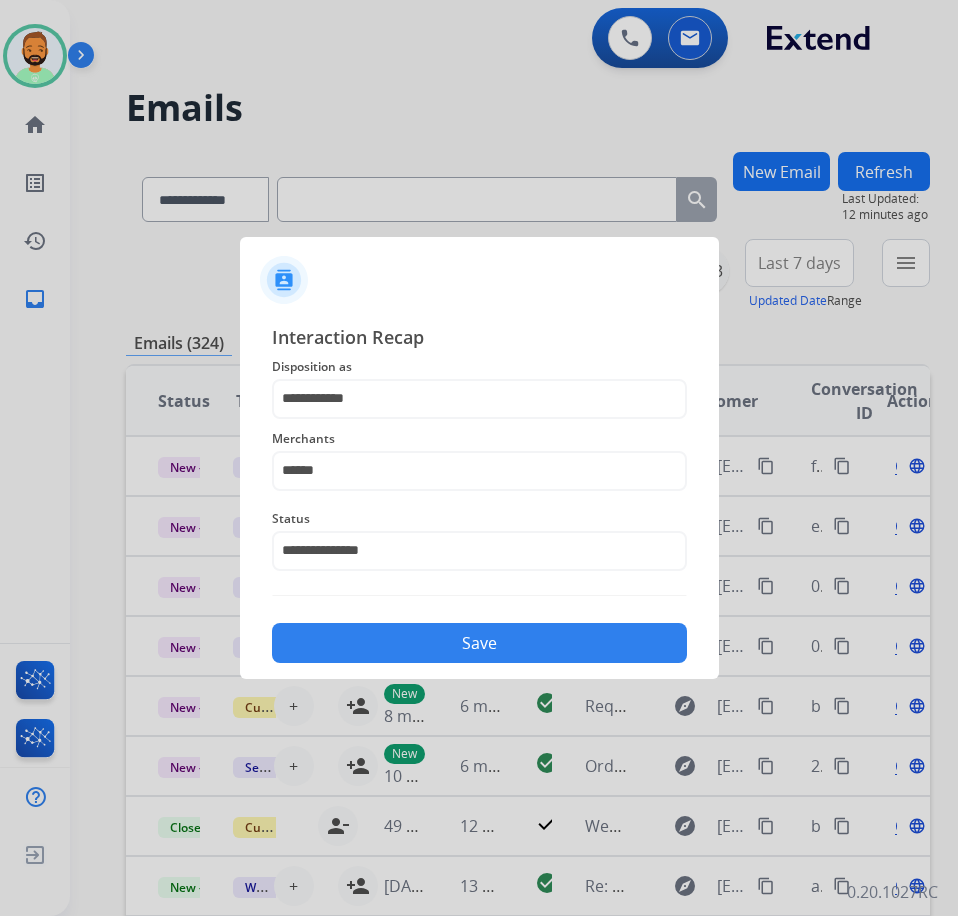 click on "Save" 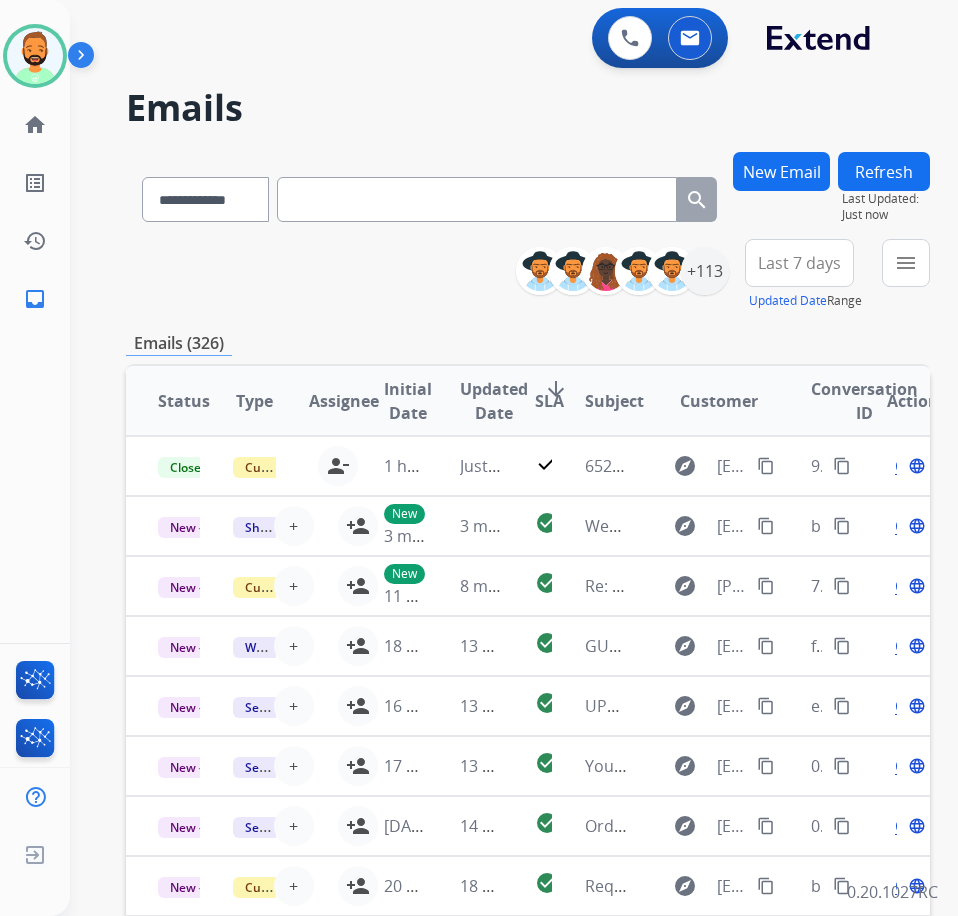 click on "Last 7 days" at bounding box center (799, 263) 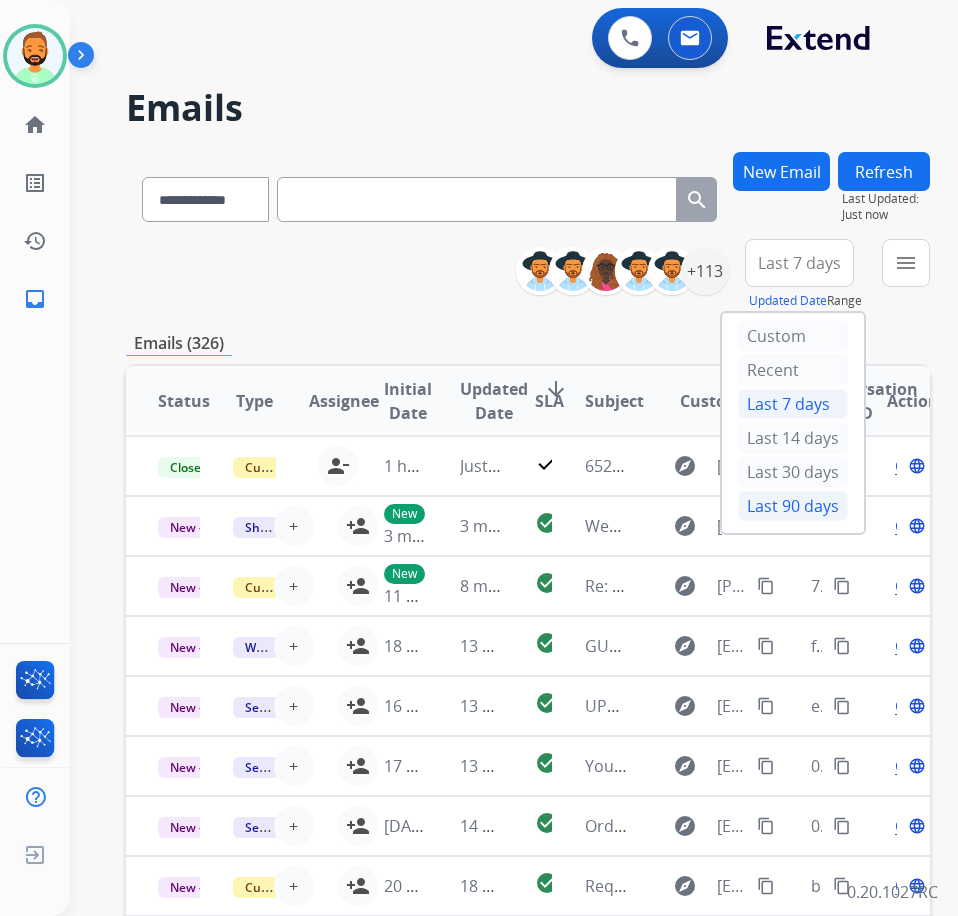 click on "Last 90 days" at bounding box center (793, 506) 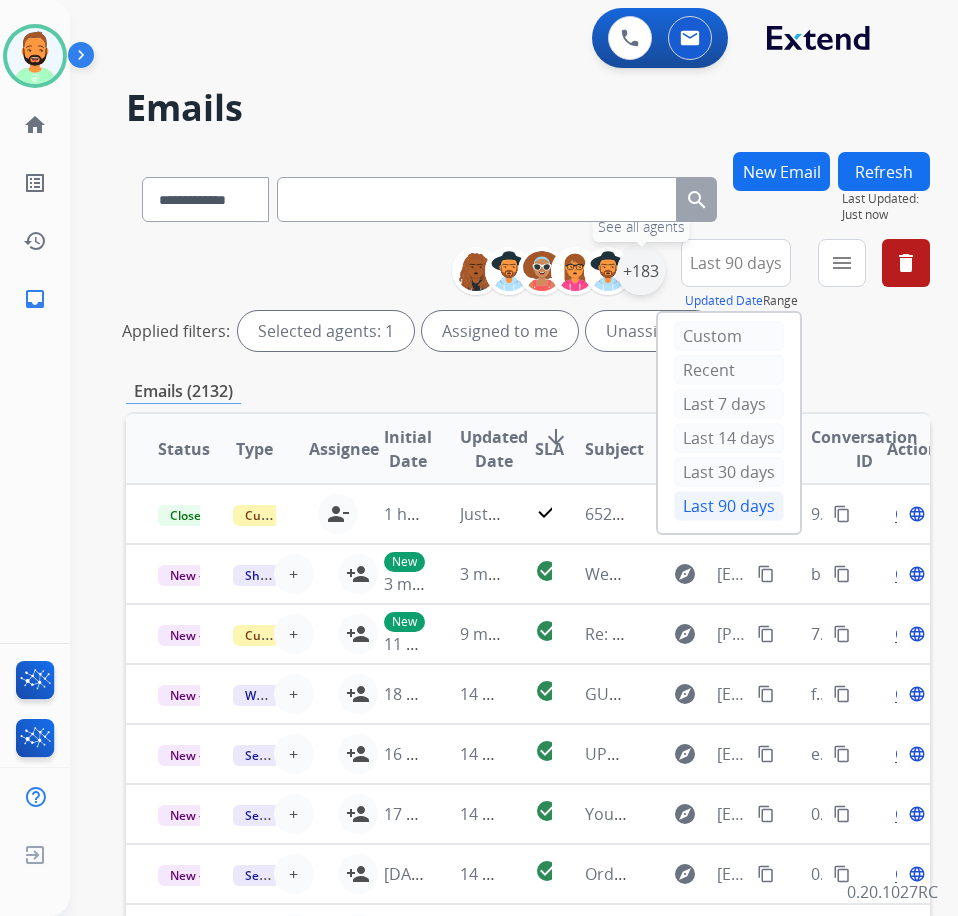 click on "+183" at bounding box center [641, 271] 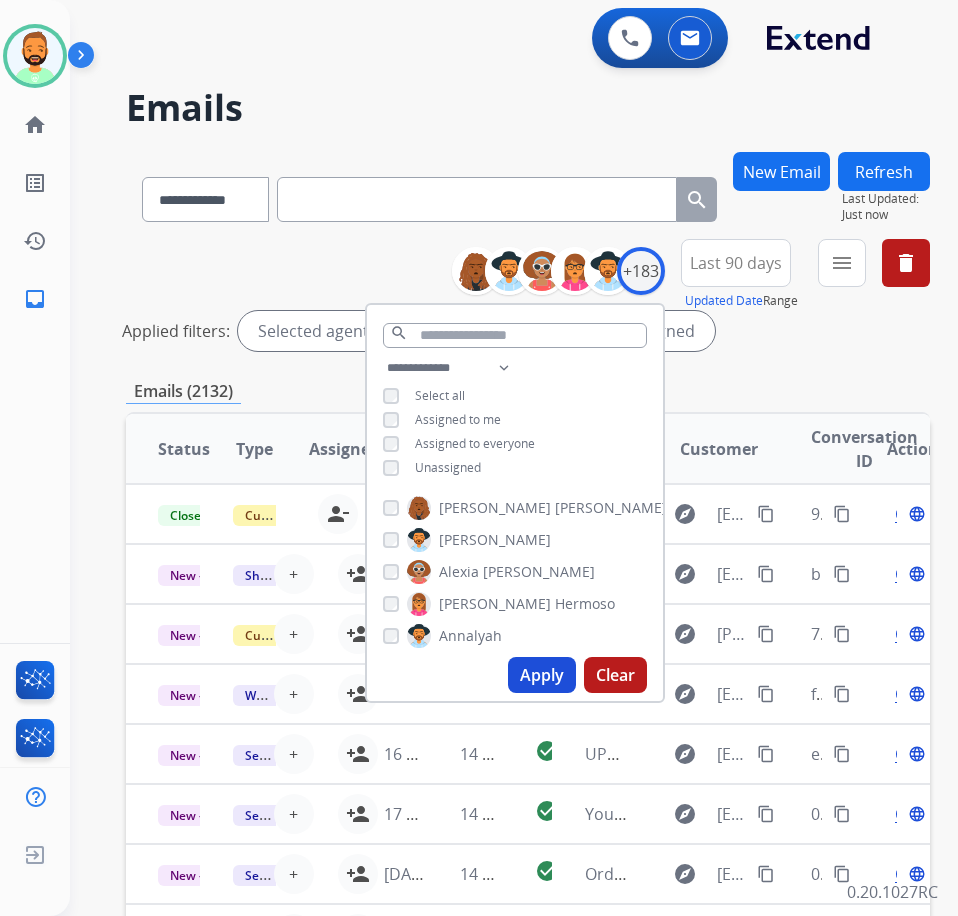 click on "Unassigned" at bounding box center [448, 467] 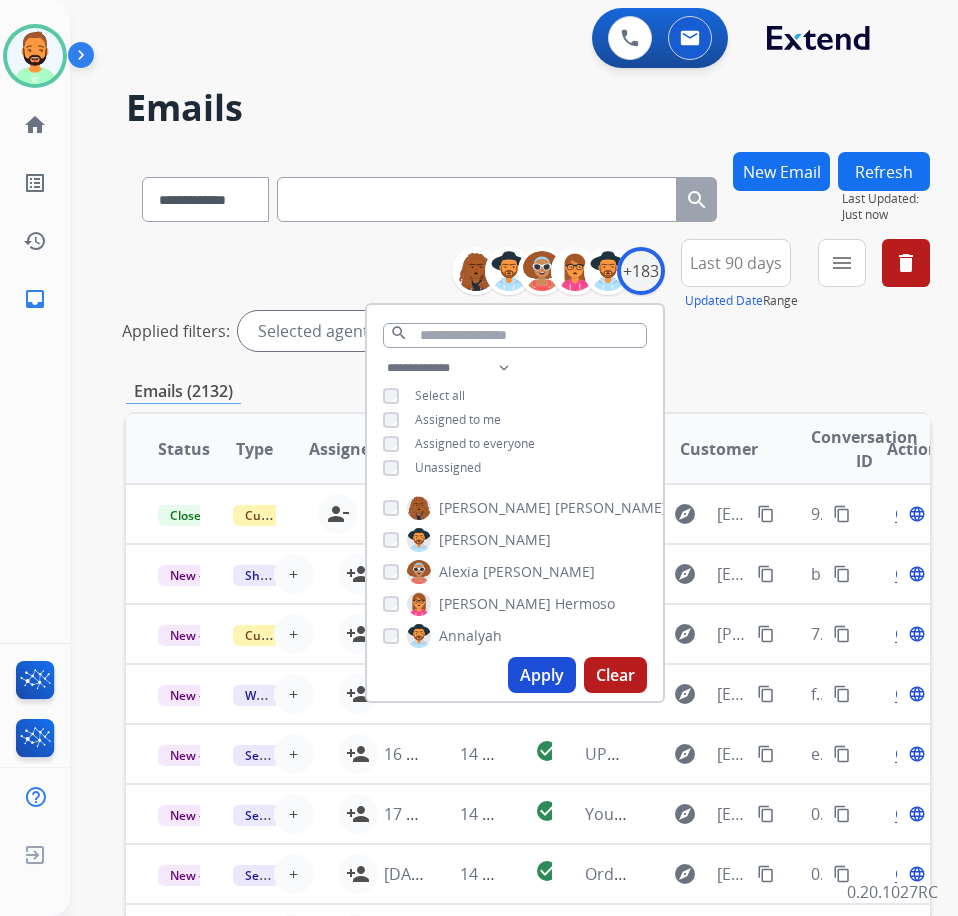 click on "Apply" at bounding box center [542, 675] 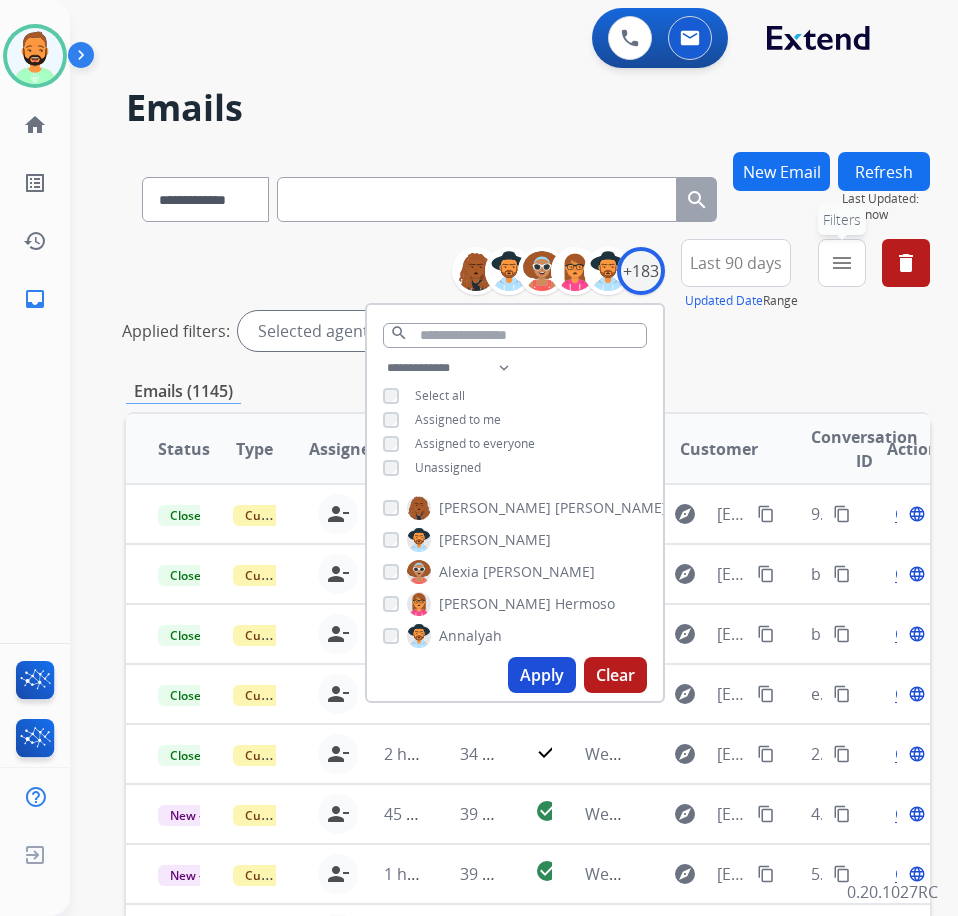 click on "menu  Filters" at bounding box center [842, 263] 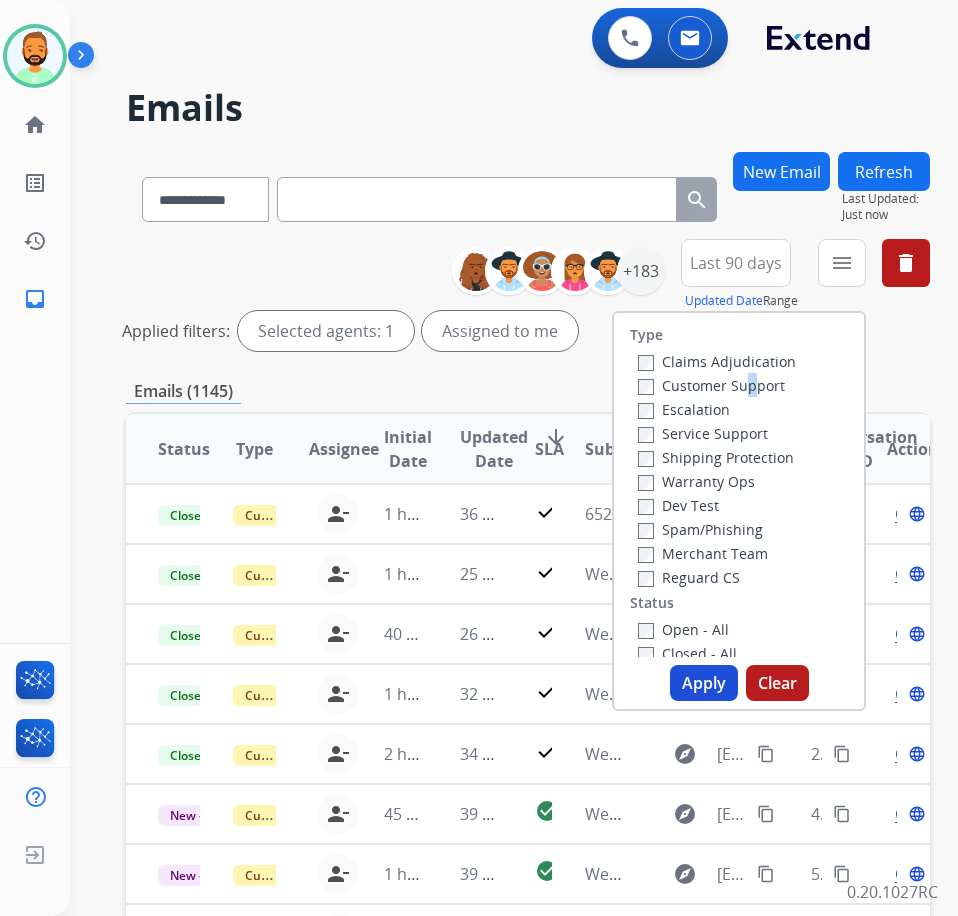 click on "Customer Support" at bounding box center (711, 385) 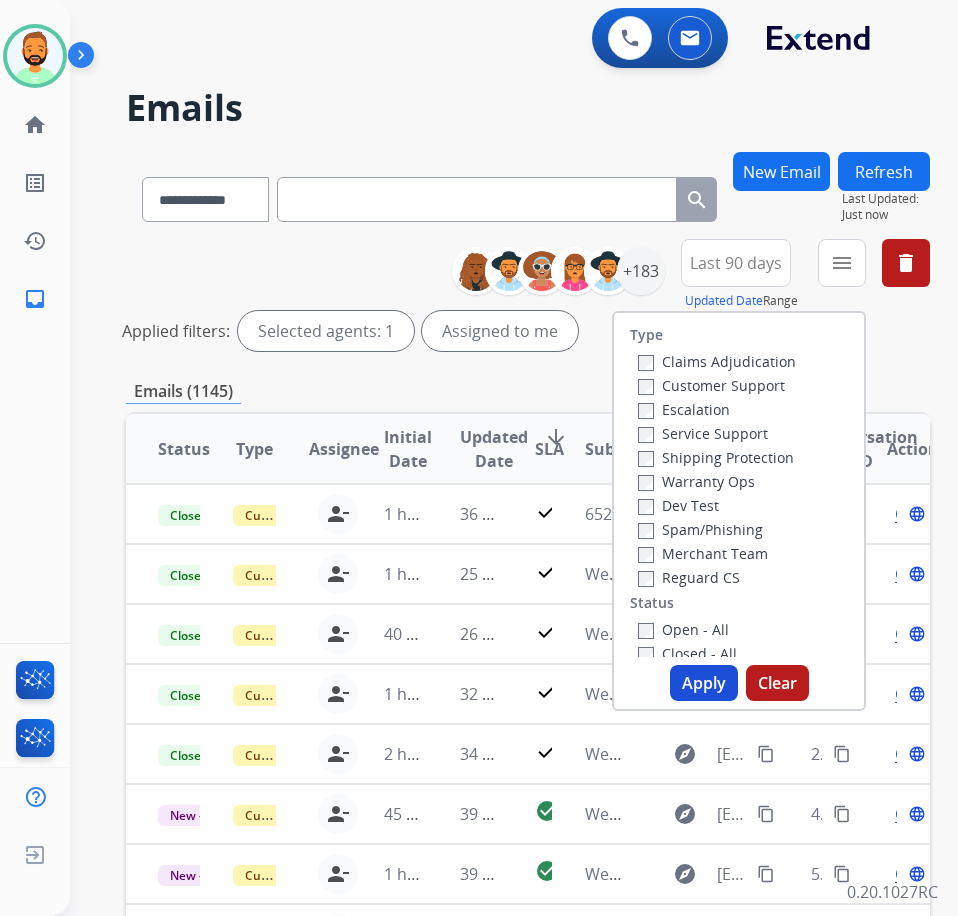 click on "Shipping Protection" at bounding box center [716, 457] 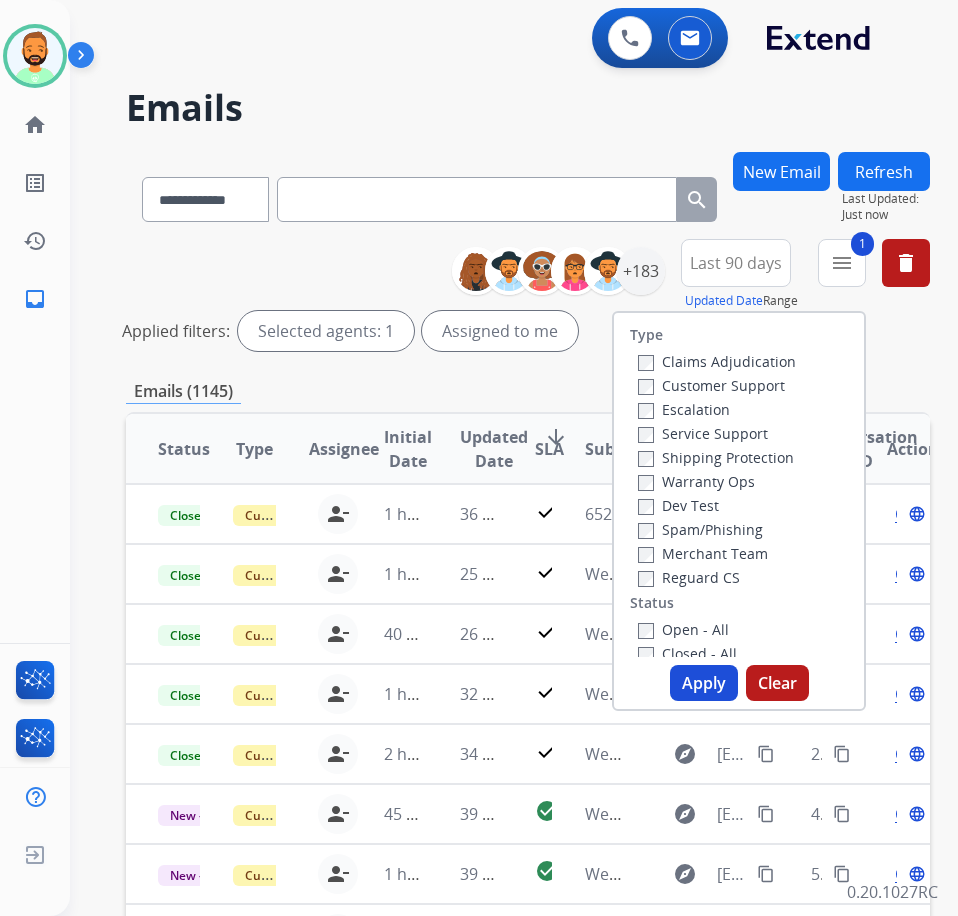 click on "Customer Support" at bounding box center [711, 385] 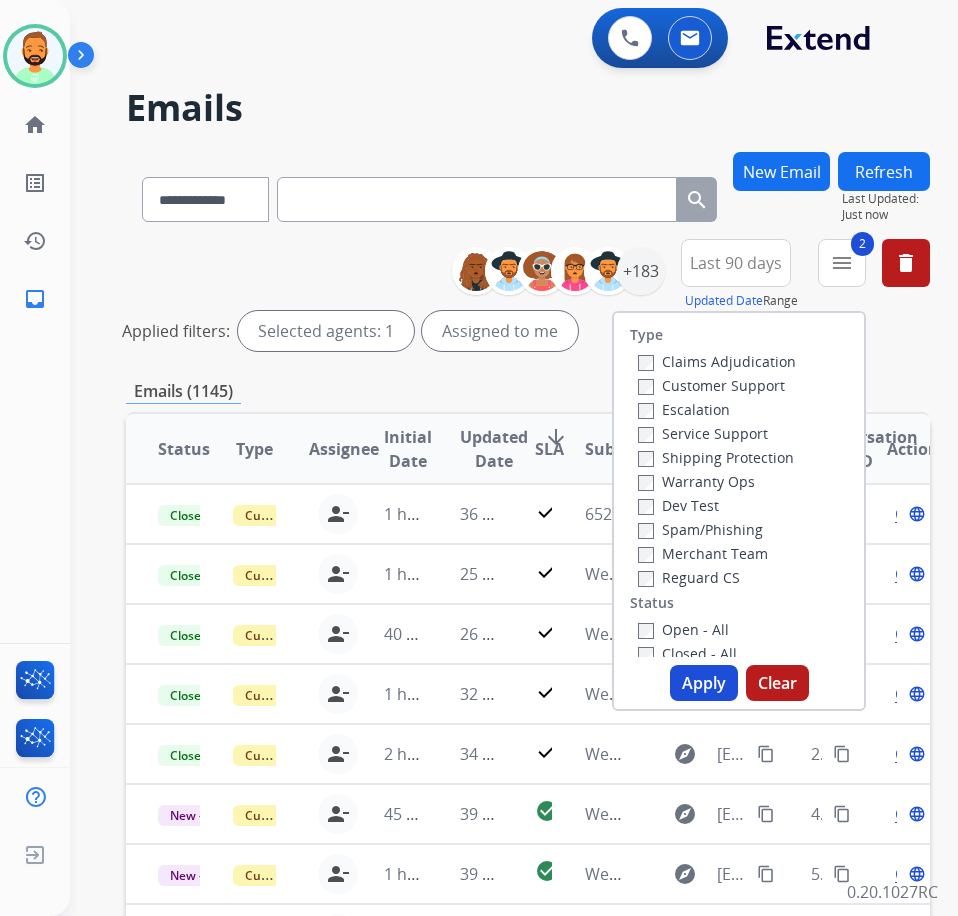 click on "Open - All" at bounding box center (683, 629) 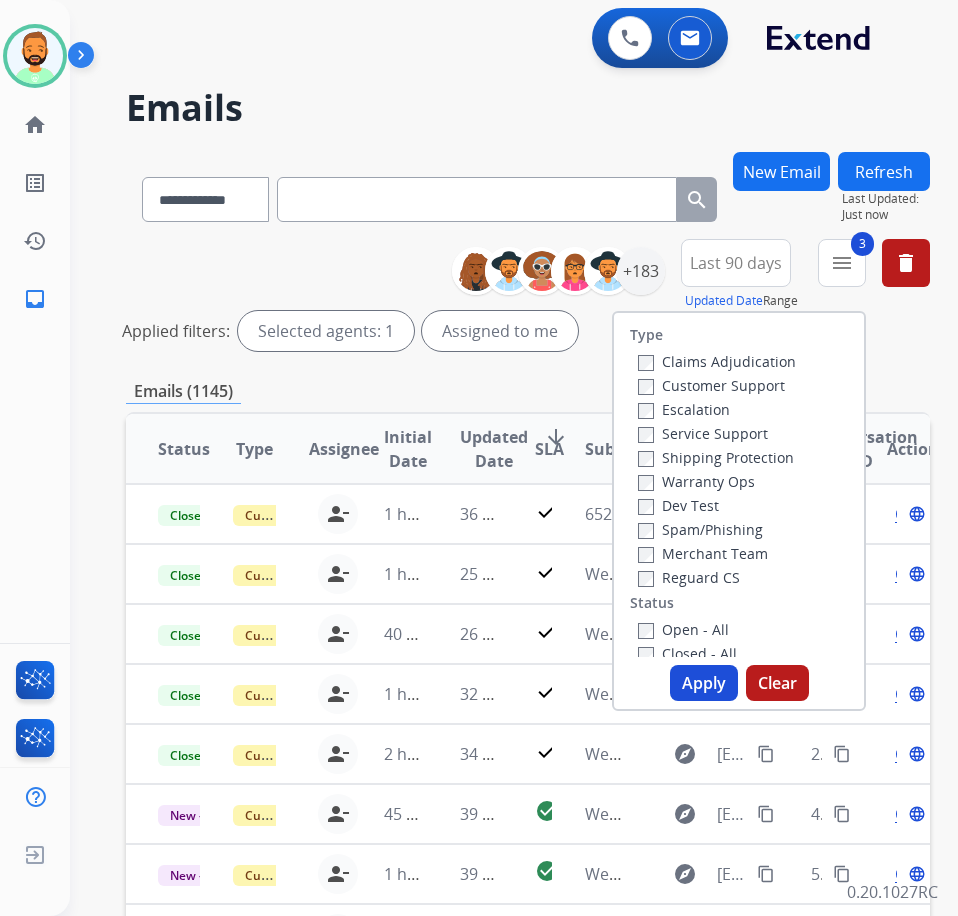click on "Apply" at bounding box center [704, 683] 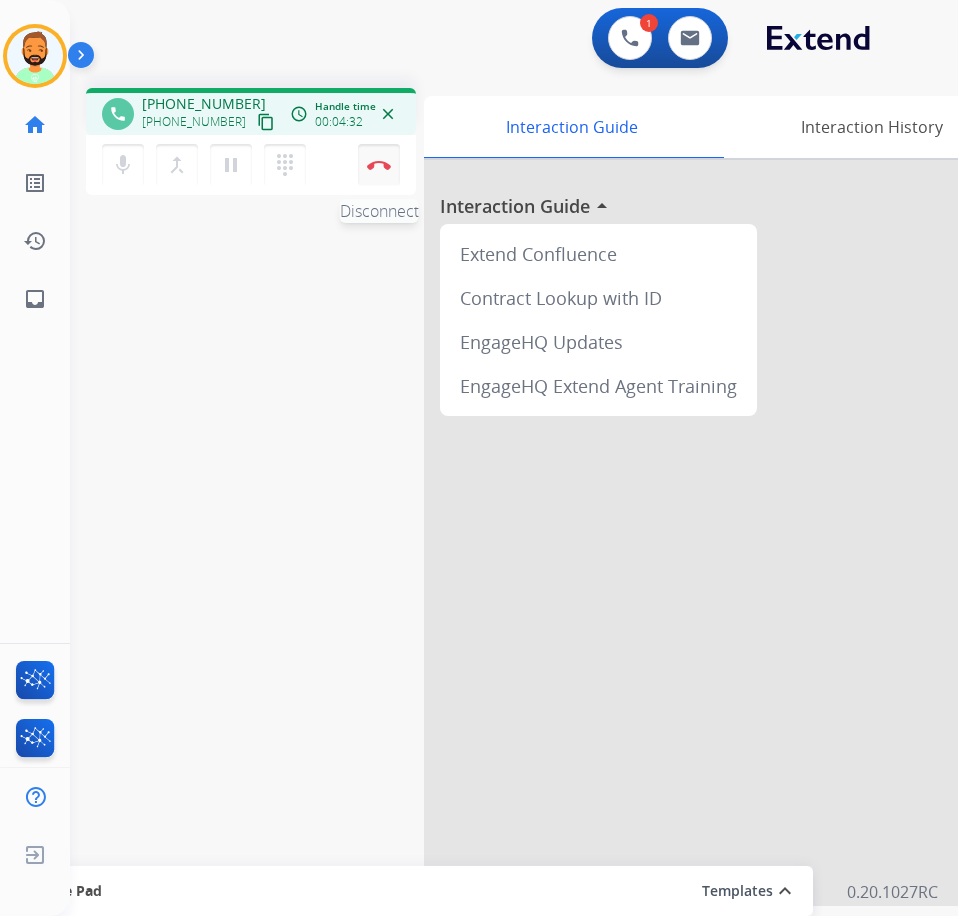 click at bounding box center (379, 165) 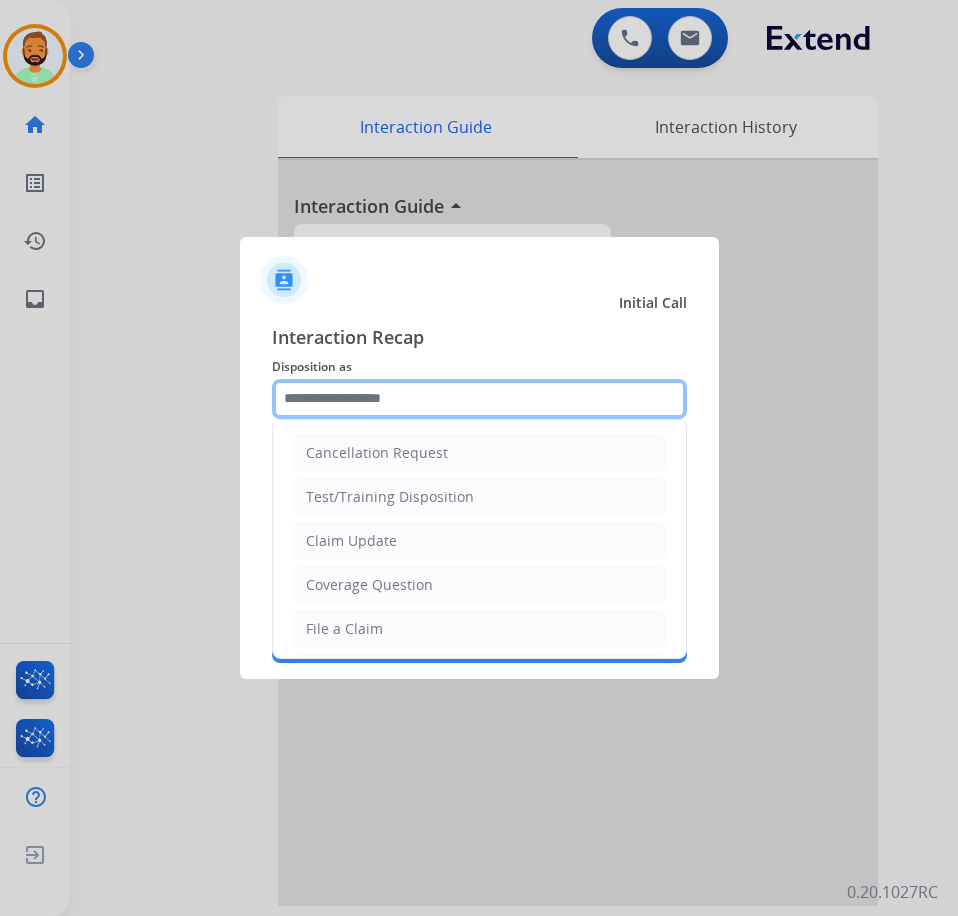 click 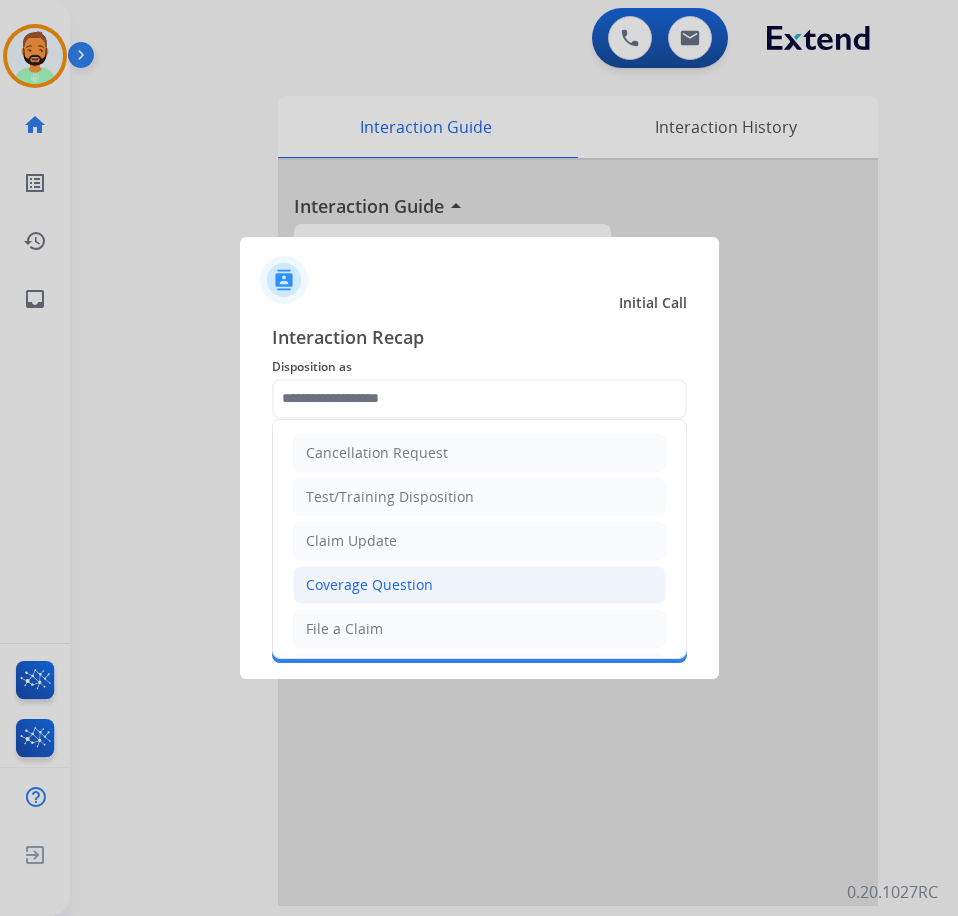 click on "Coverage Question" 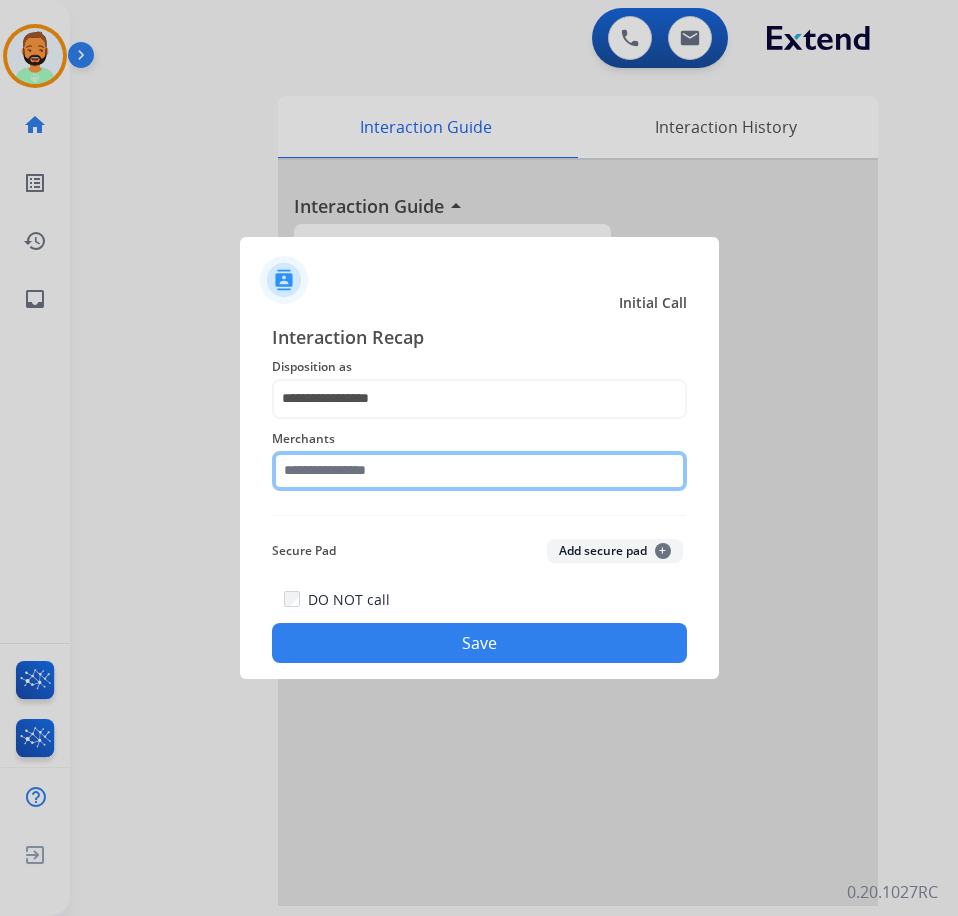 click 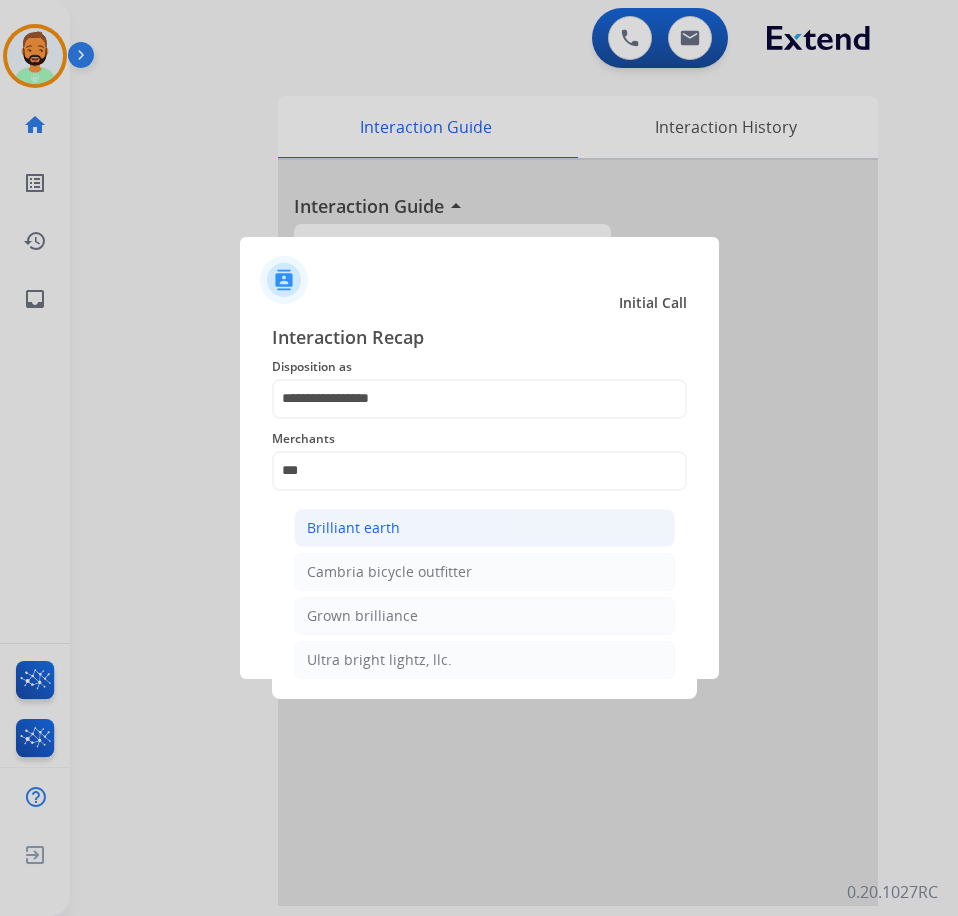click on "Brilliant earth" 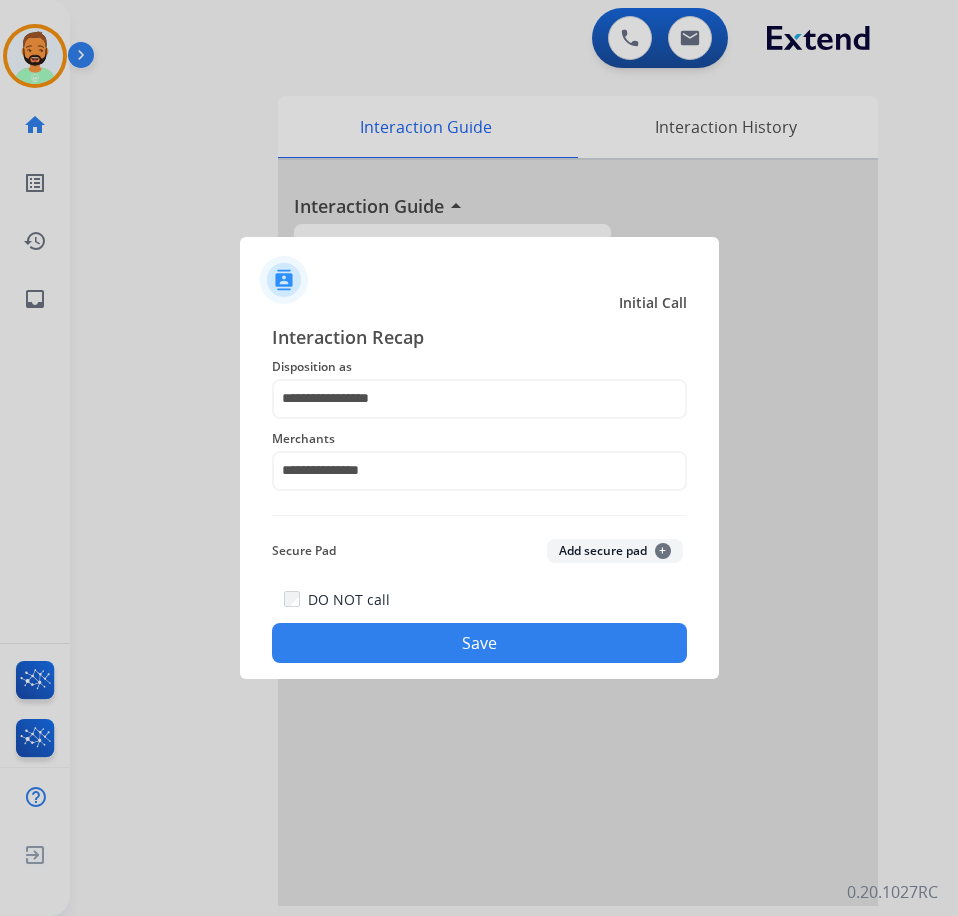 click on "Save" 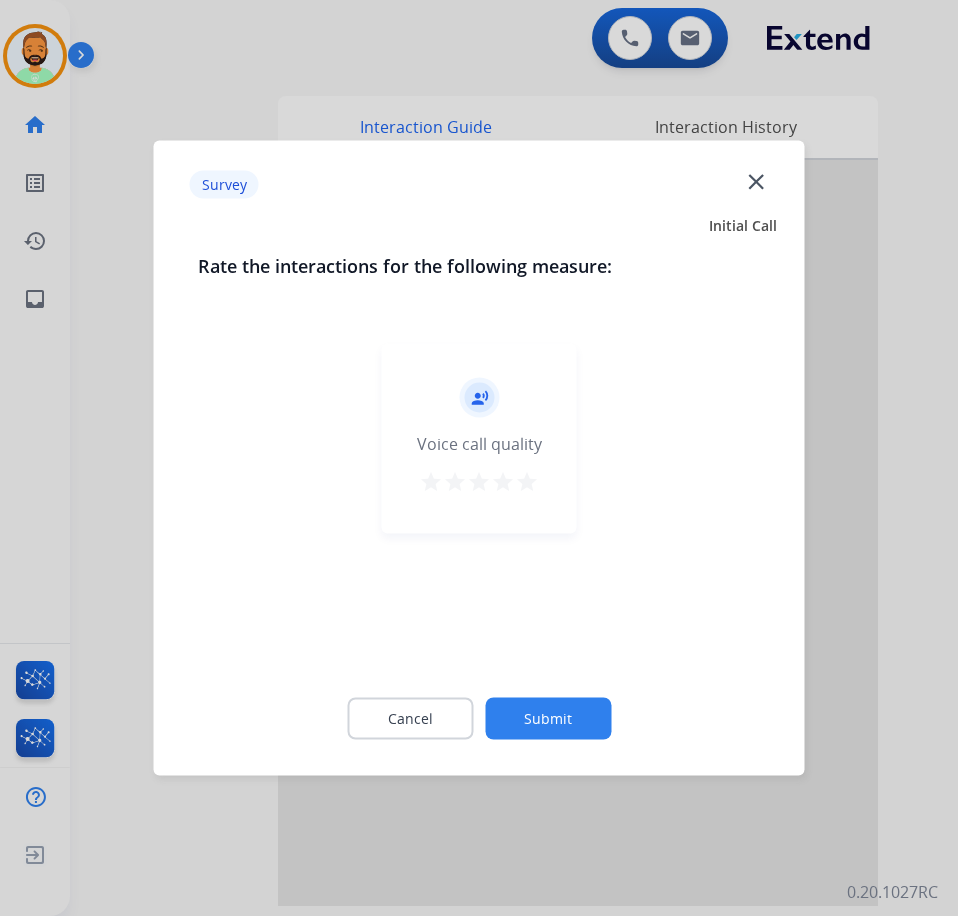 click on "Submit" 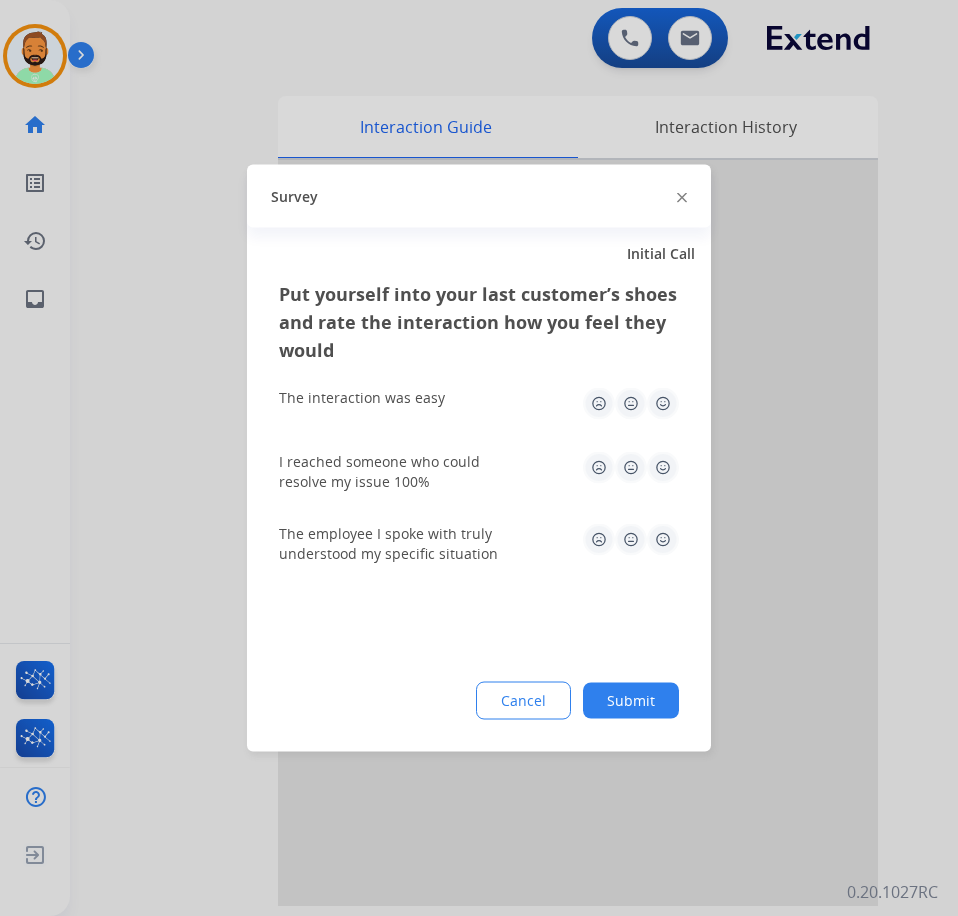 click on "Submit" 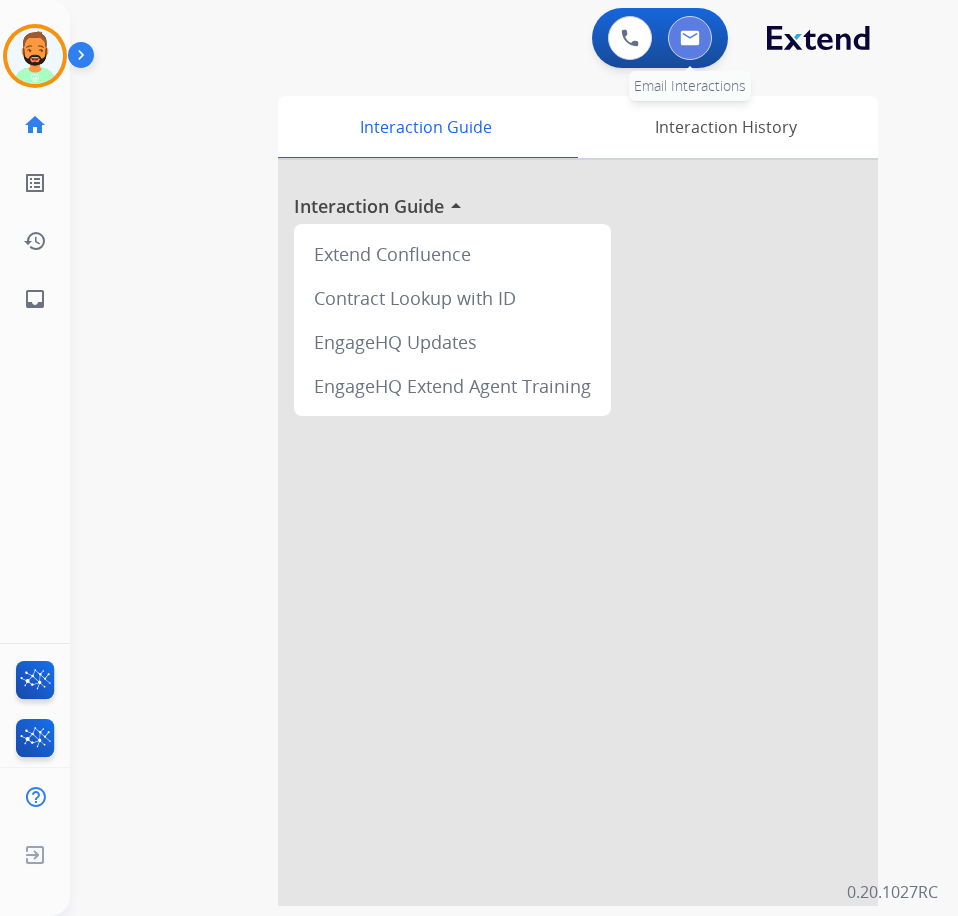 click at bounding box center (690, 38) 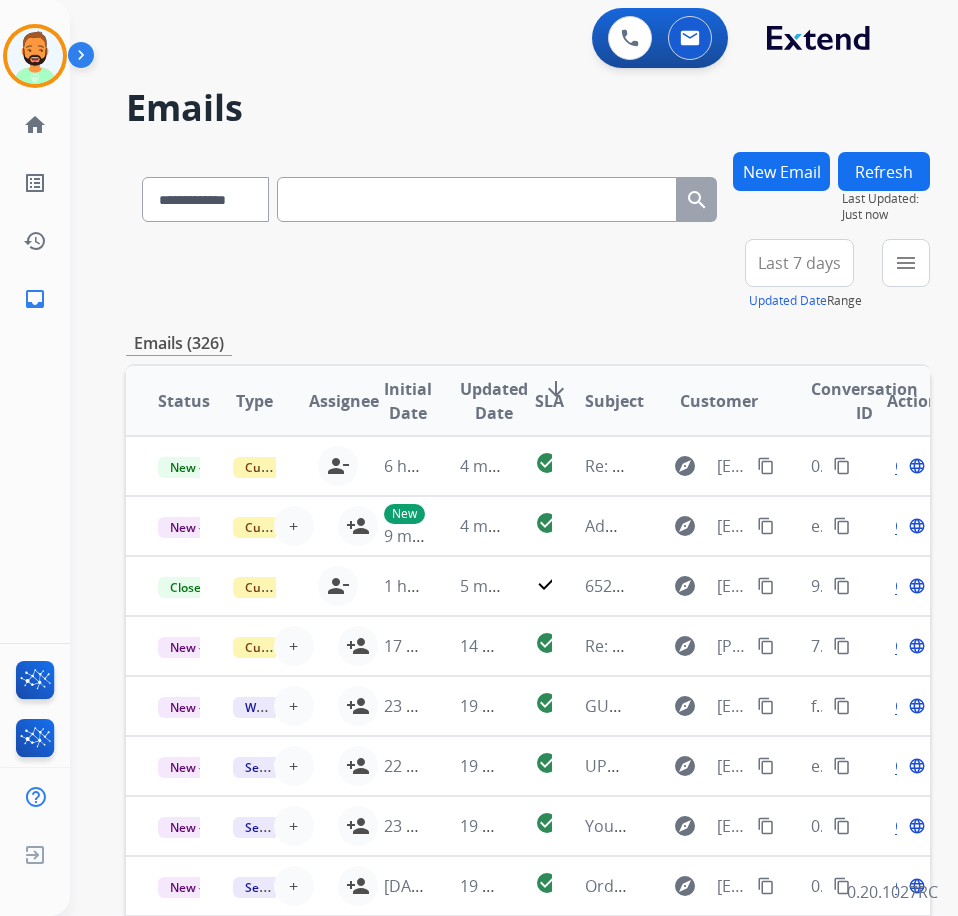 click on "Last 7 days" at bounding box center (799, 263) 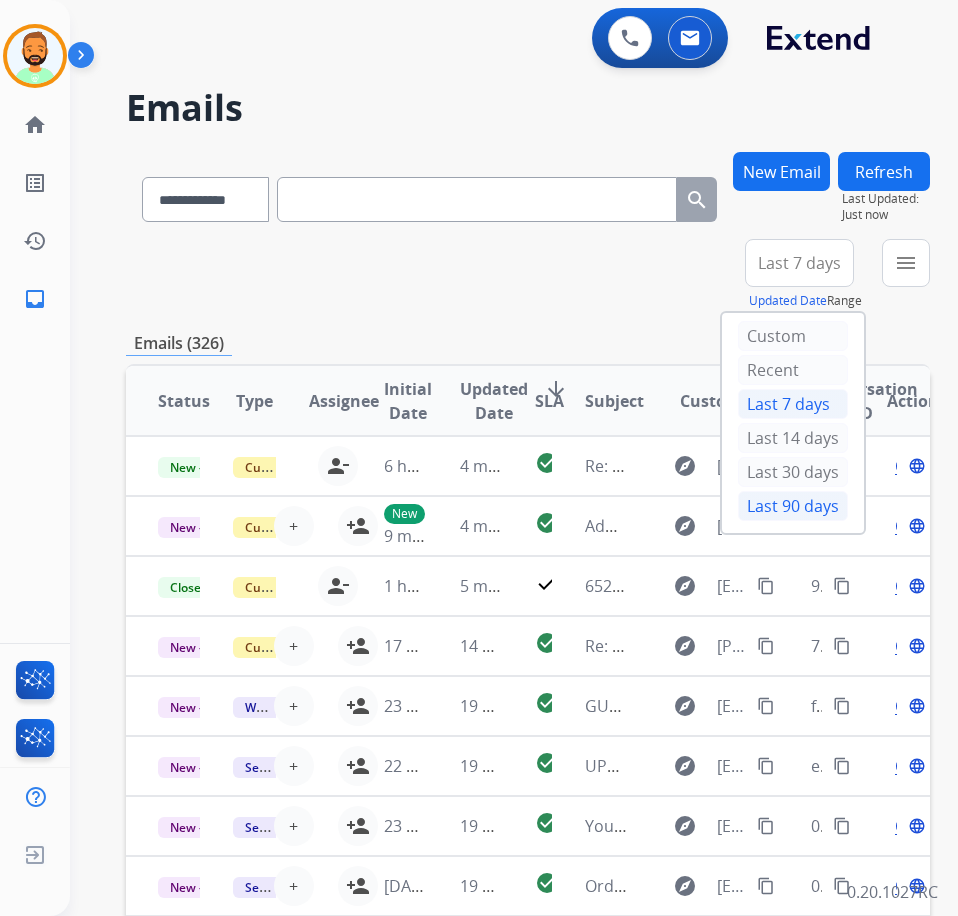 click on "Last 90 days" at bounding box center (793, 506) 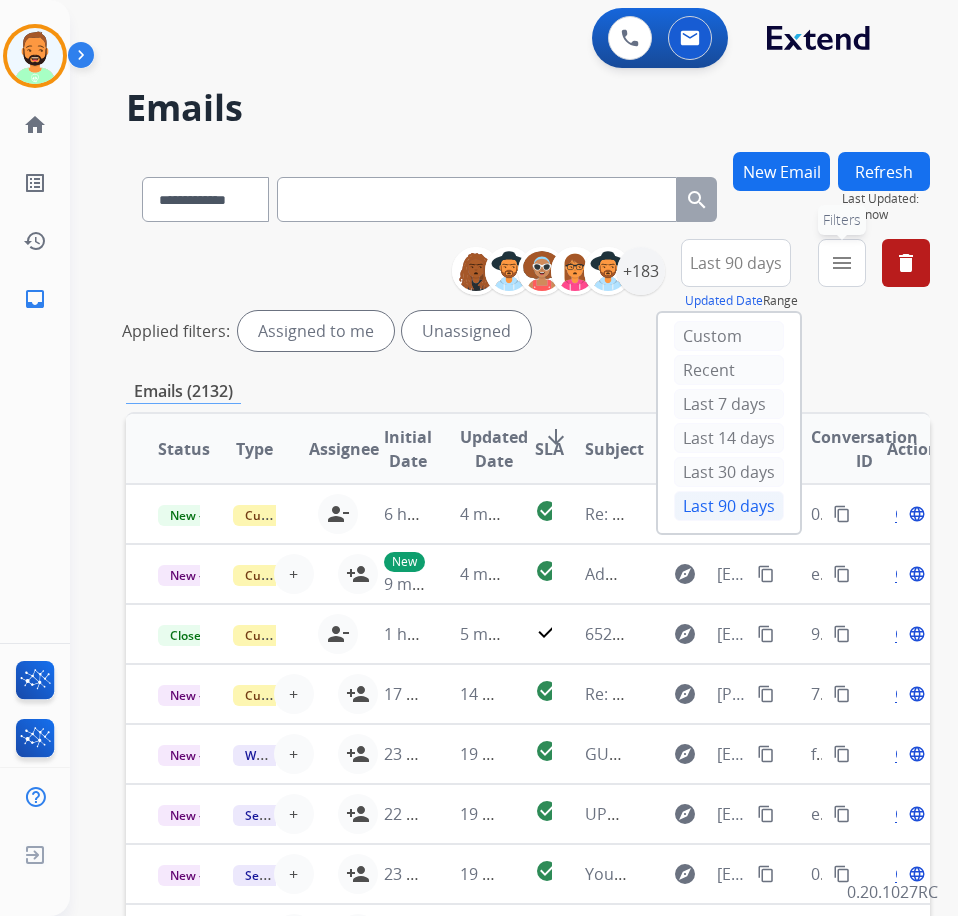 click on "menu" at bounding box center (842, 263) 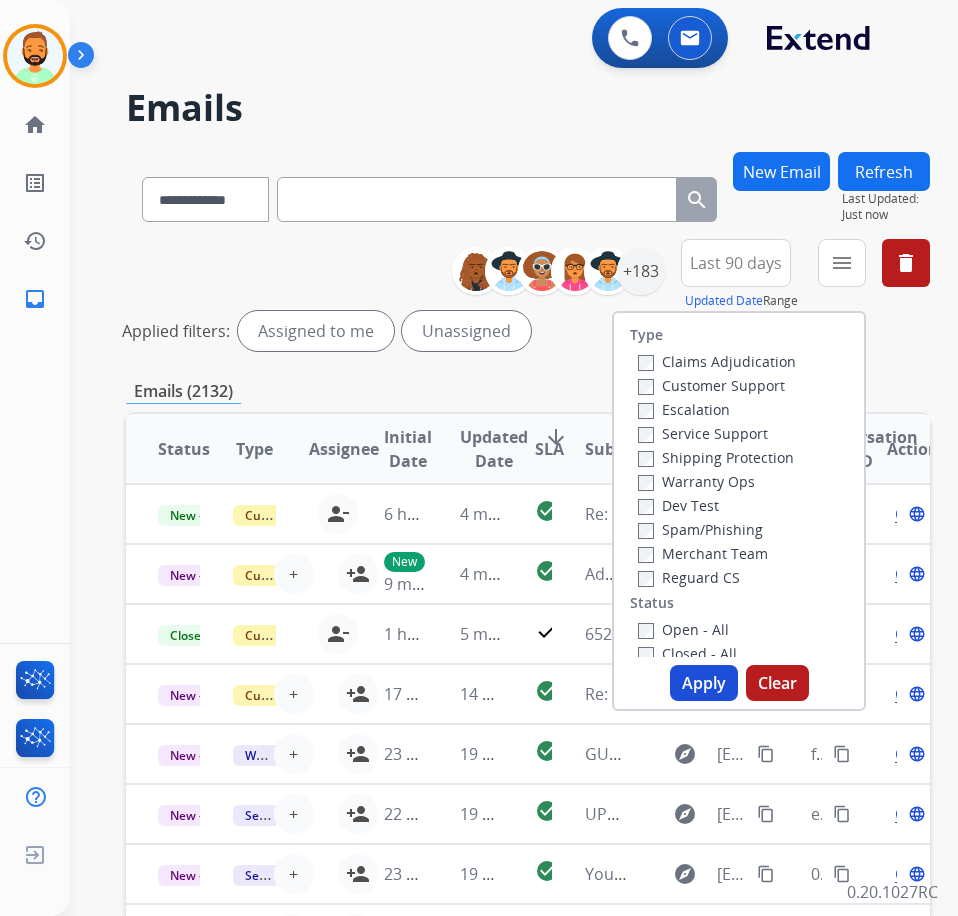click on "Customer Support" at bounding box center (711, 385) 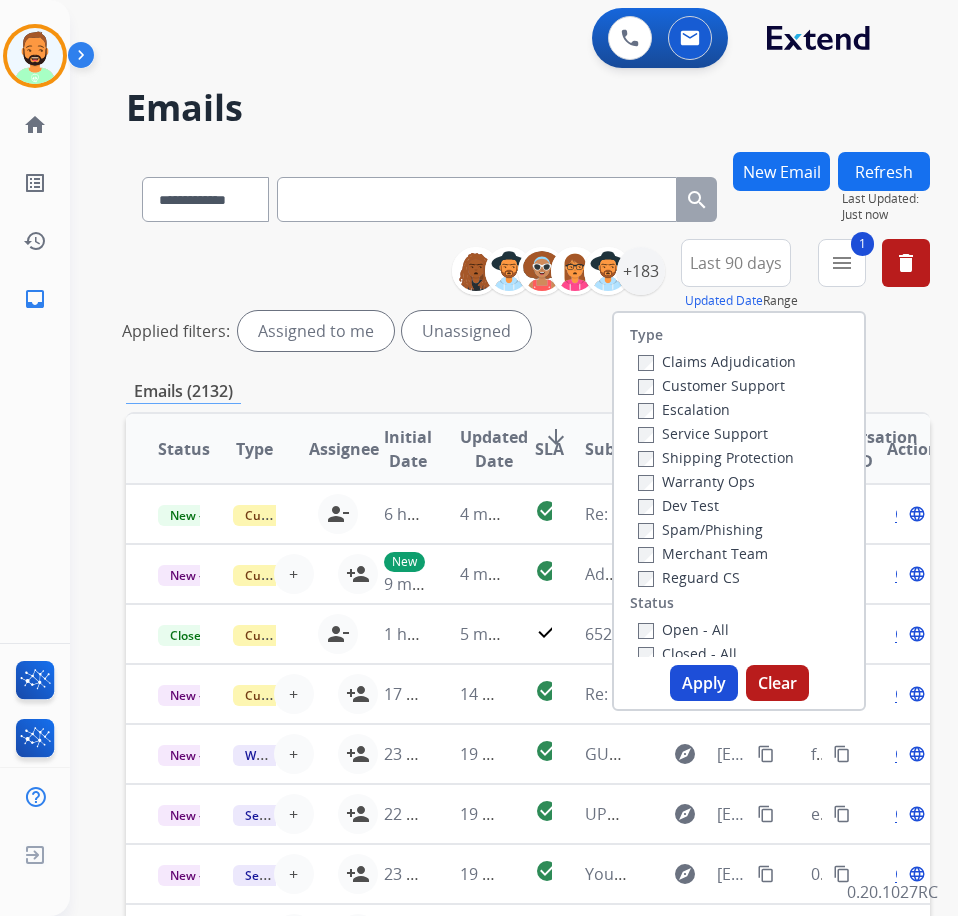 click on "Shipping Protection" at bounding box center [716, 457] 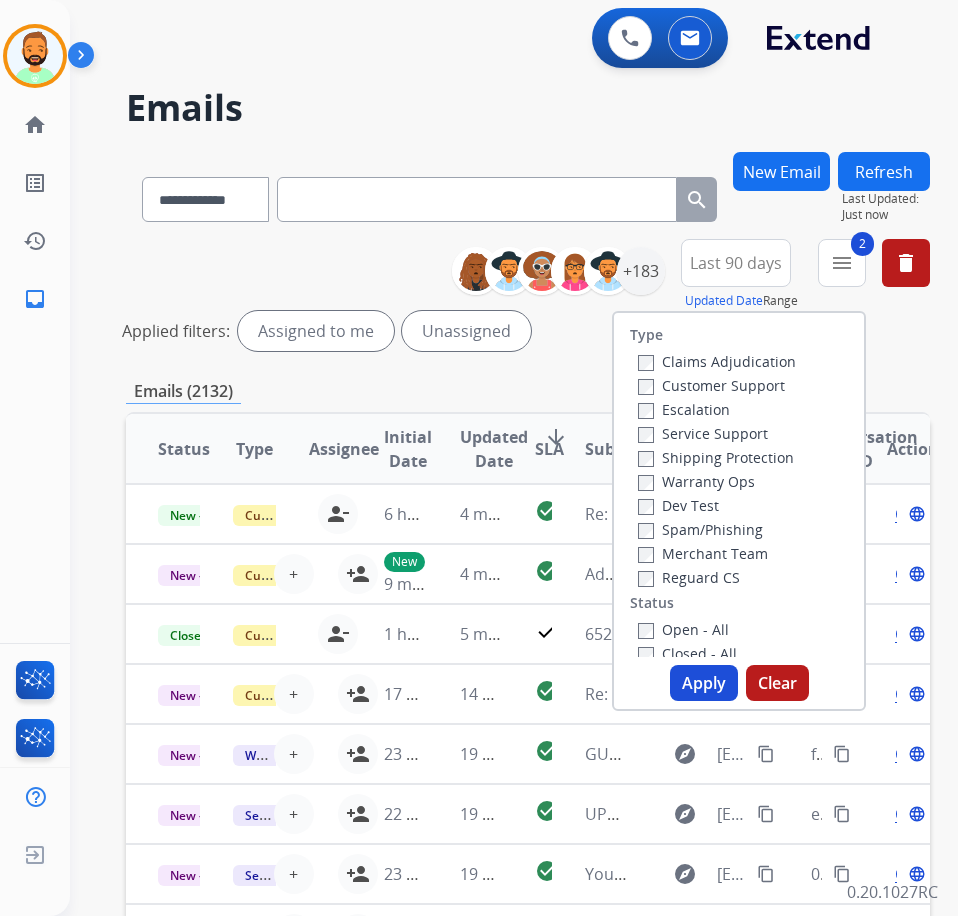 click on "Open - All" at bounding box center (683, 629) 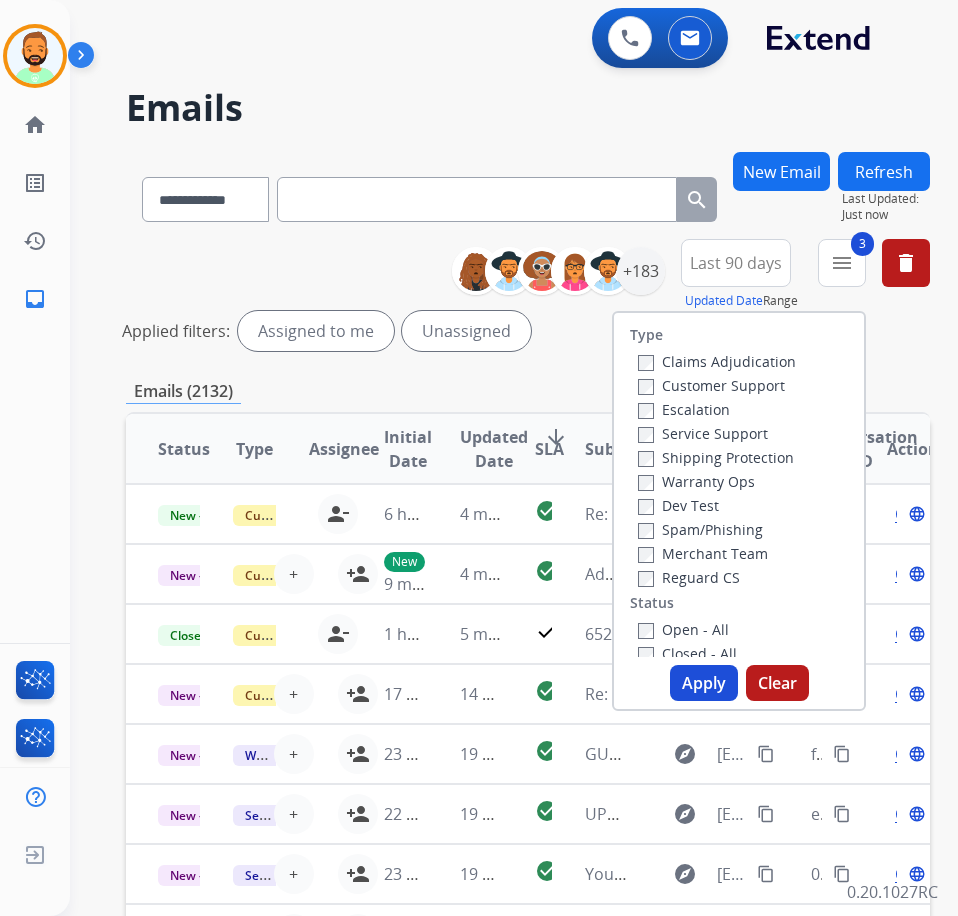 click on "Apply" at bounding box center [704, 683] 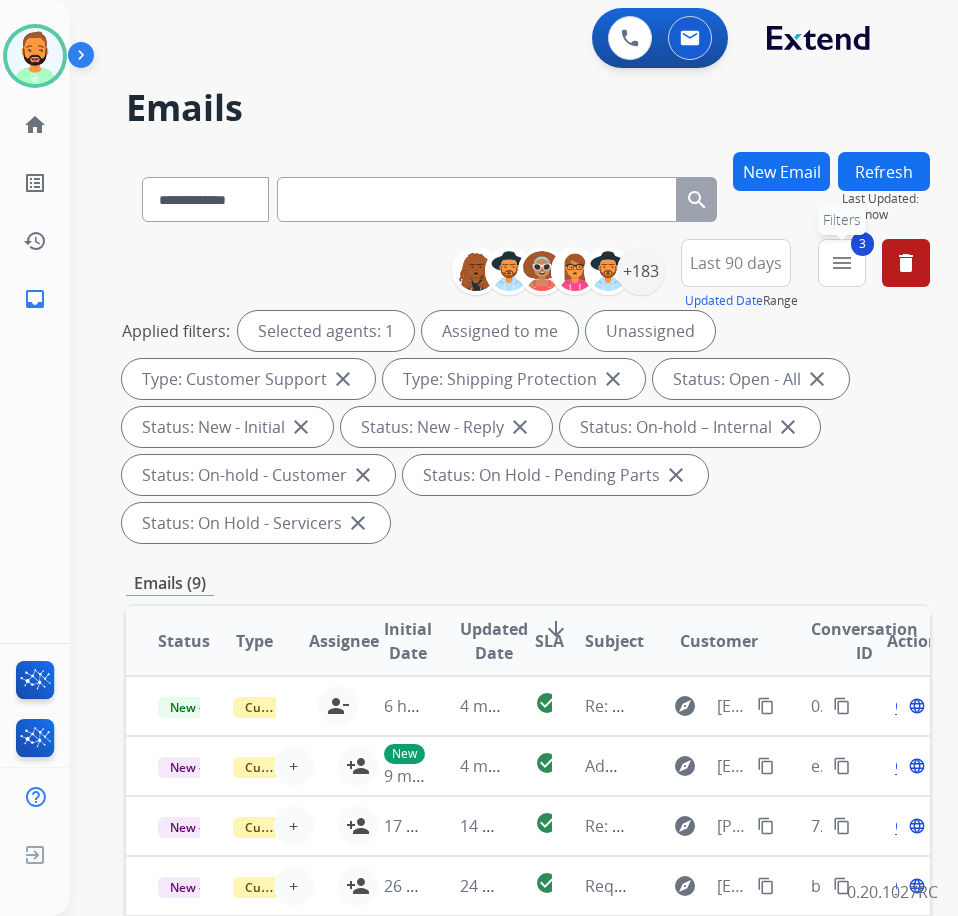 click on "menu" at bounding box center [842, 263] 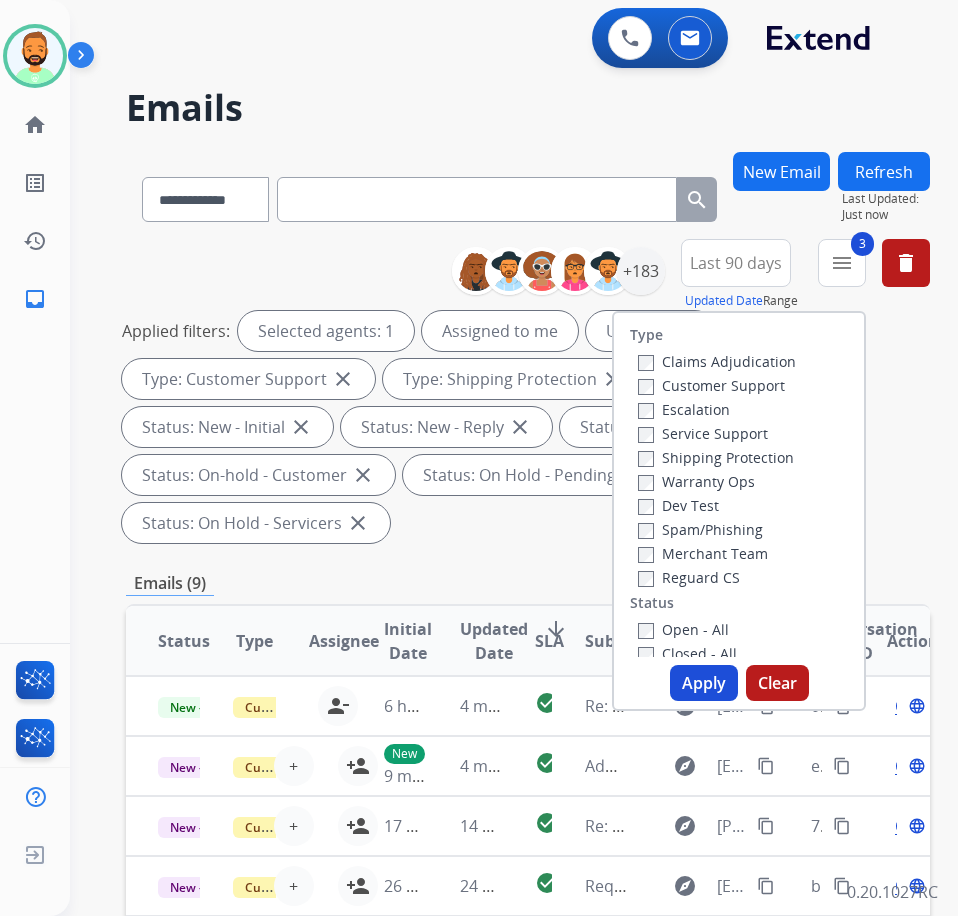 click on "Last 90 days" at bounding box center [736, 263] 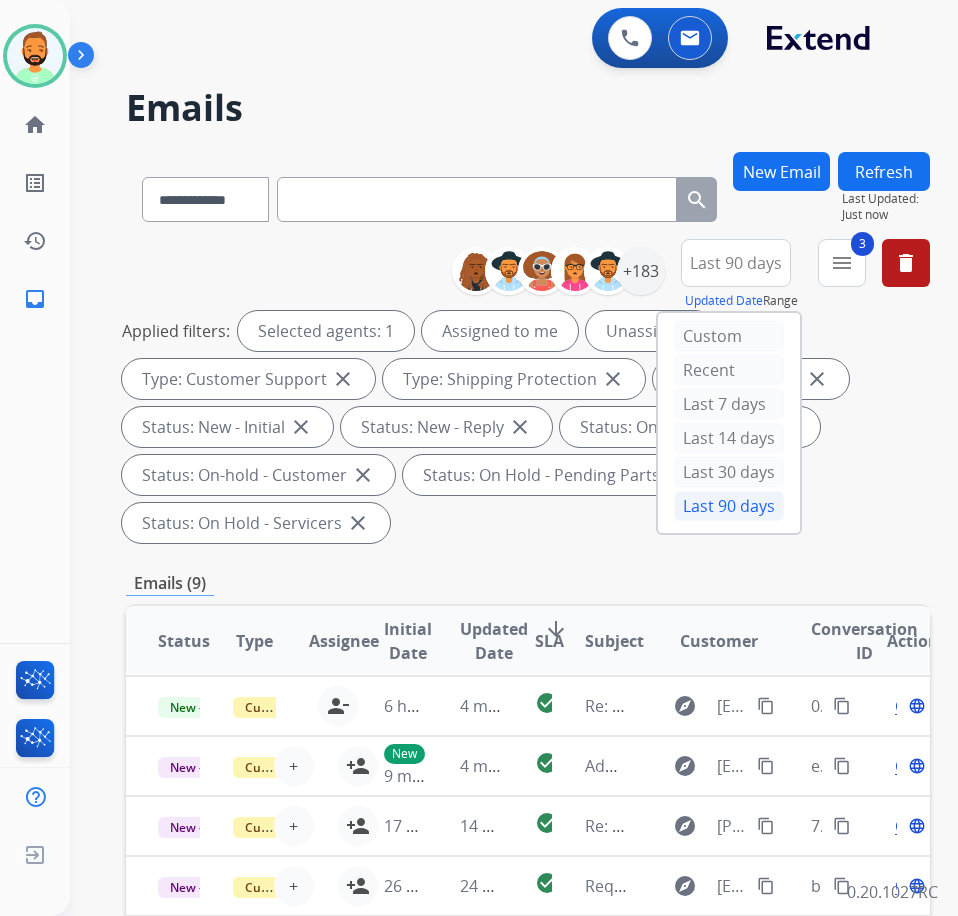 click on "+183" at bounding box center [566, 271] 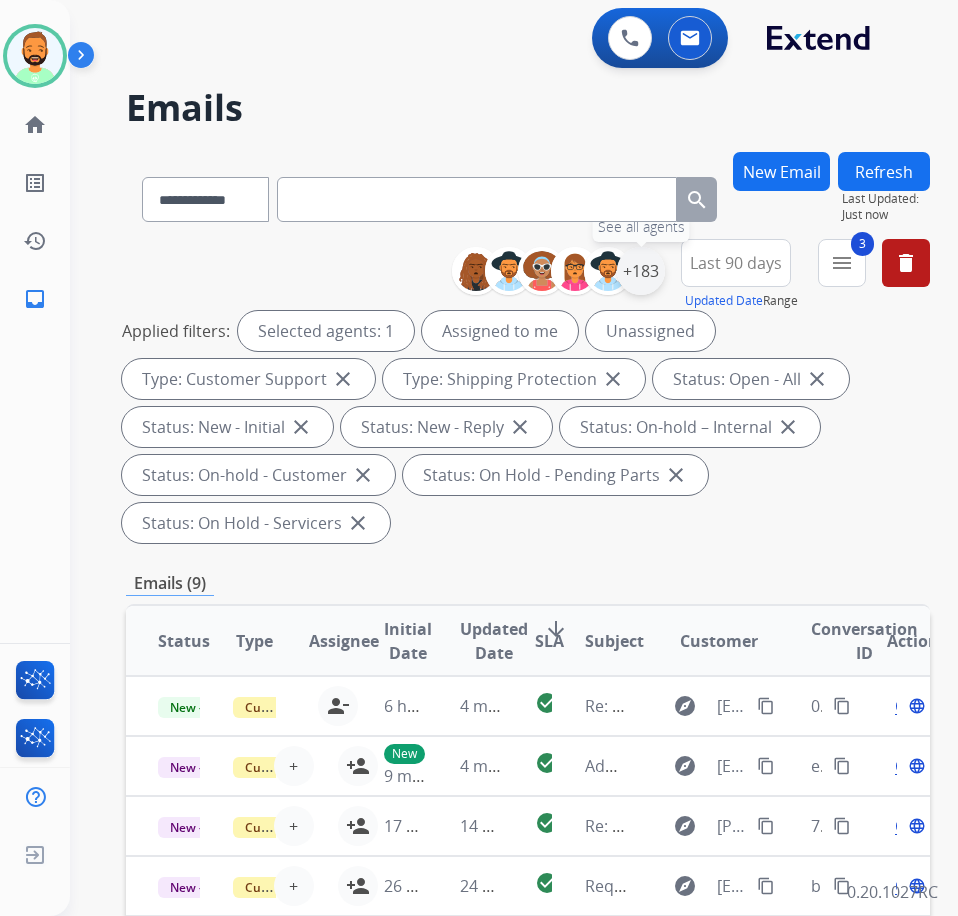 click on "+183" at bounding box center [641, 271] 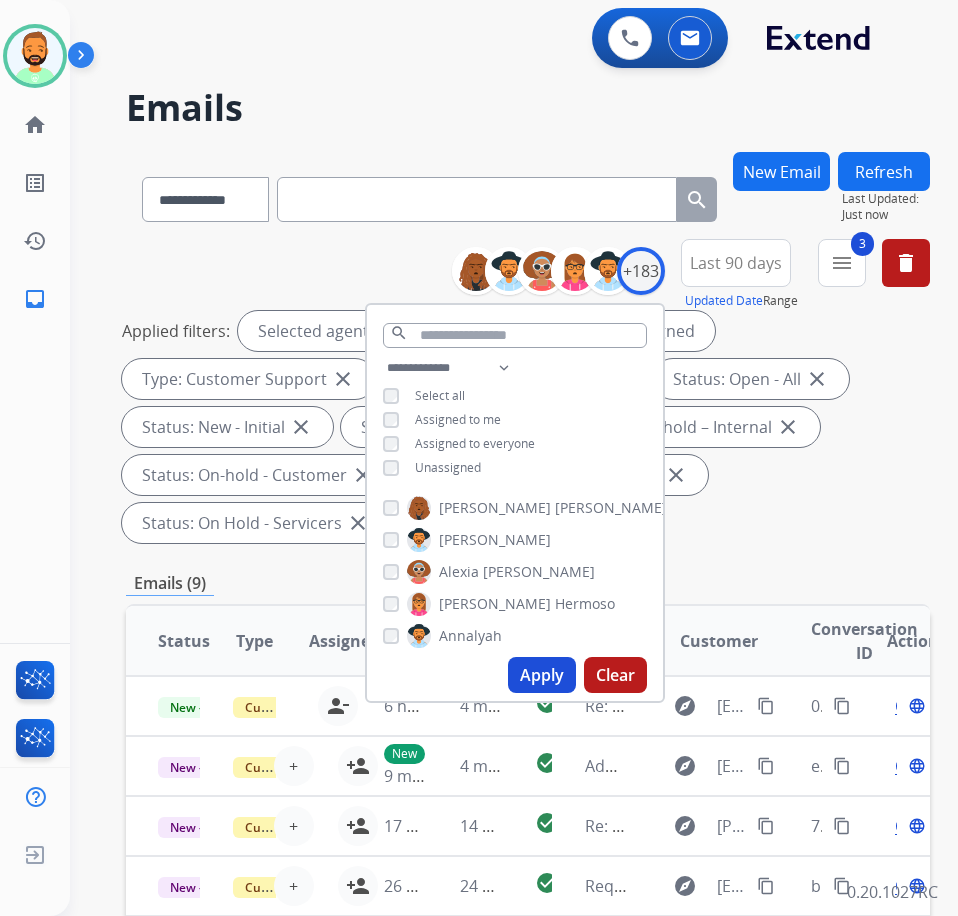 click on "Unassigned" at bounding box center (448, 467) 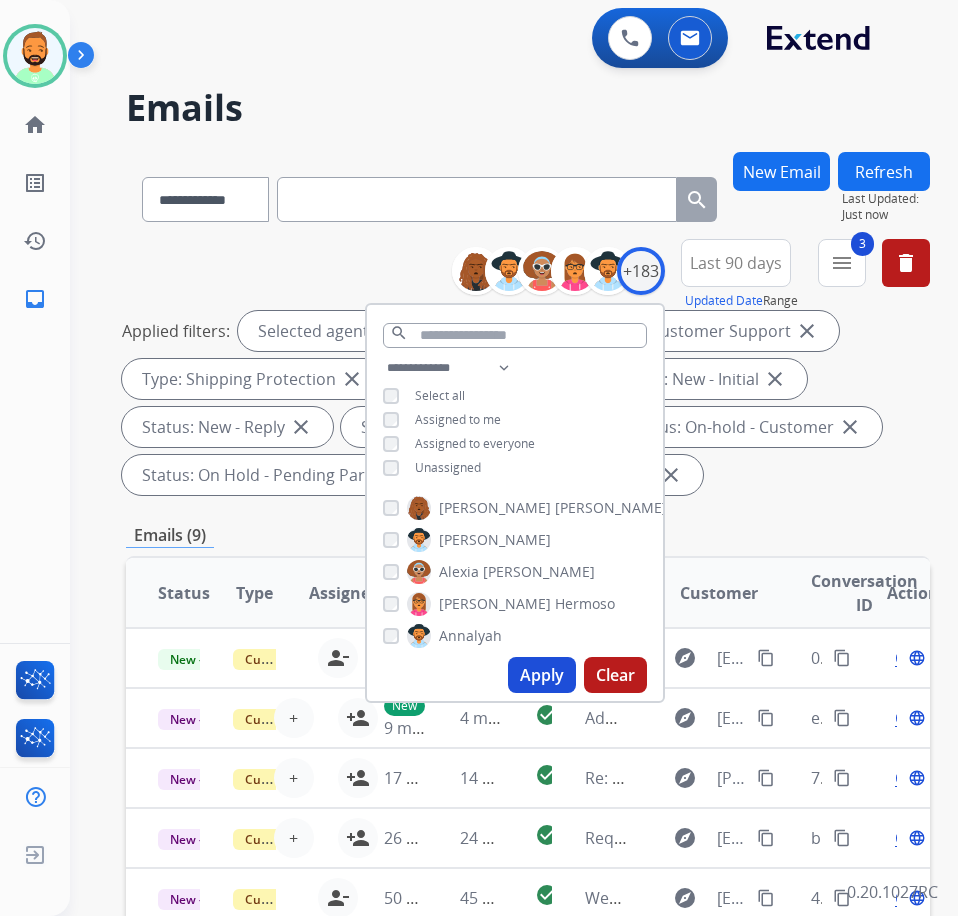 click on "Apply Clear" at bounding box center [515, 675] 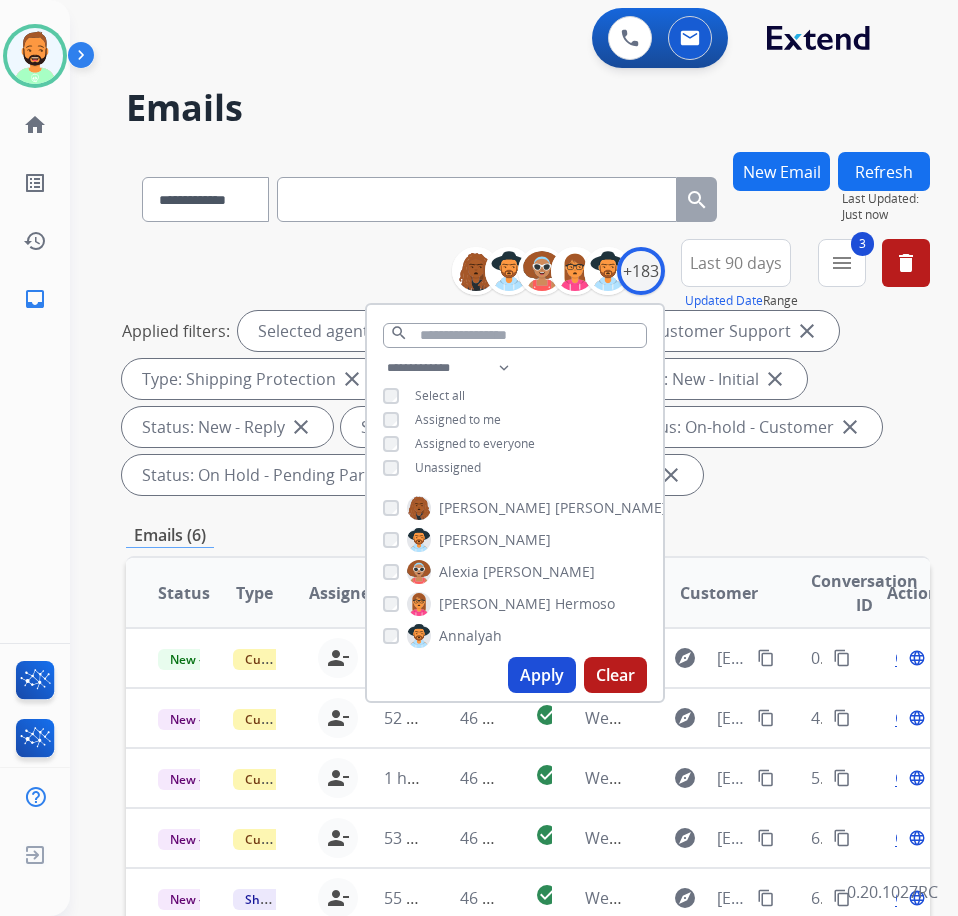 click on "Emails (6)" at bounding box center (528, 535) 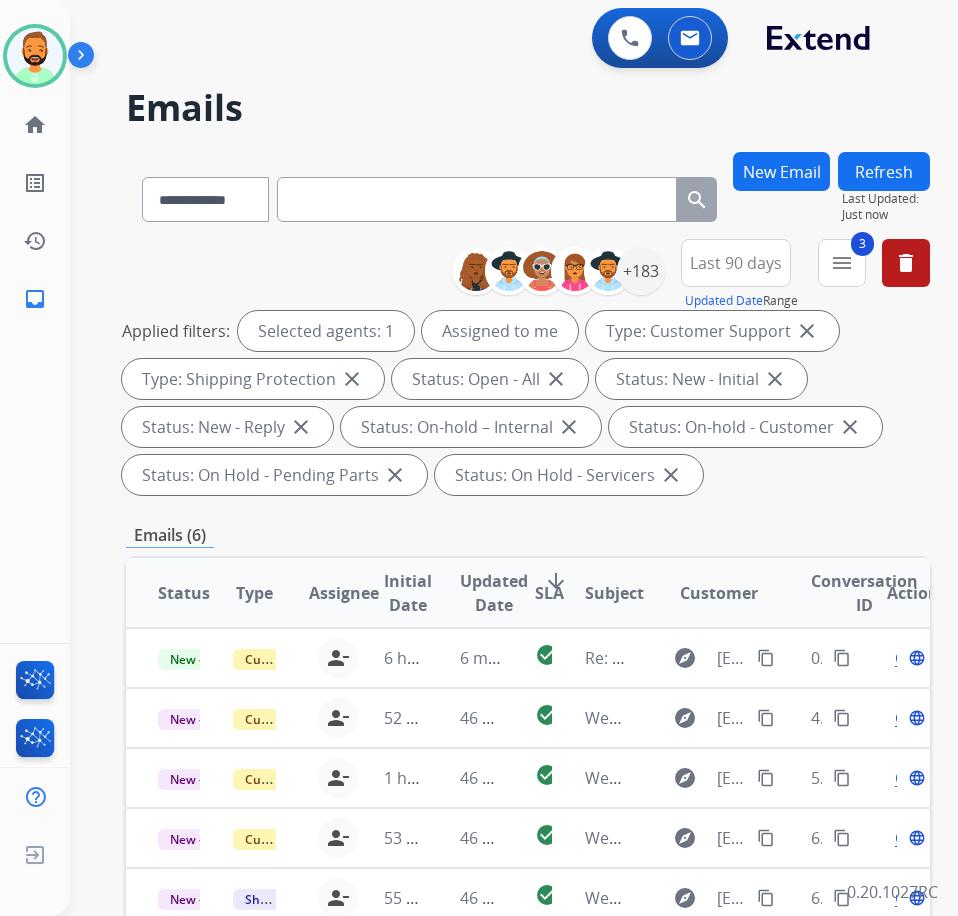 click on "SLA" at bounding box center (549, 593) 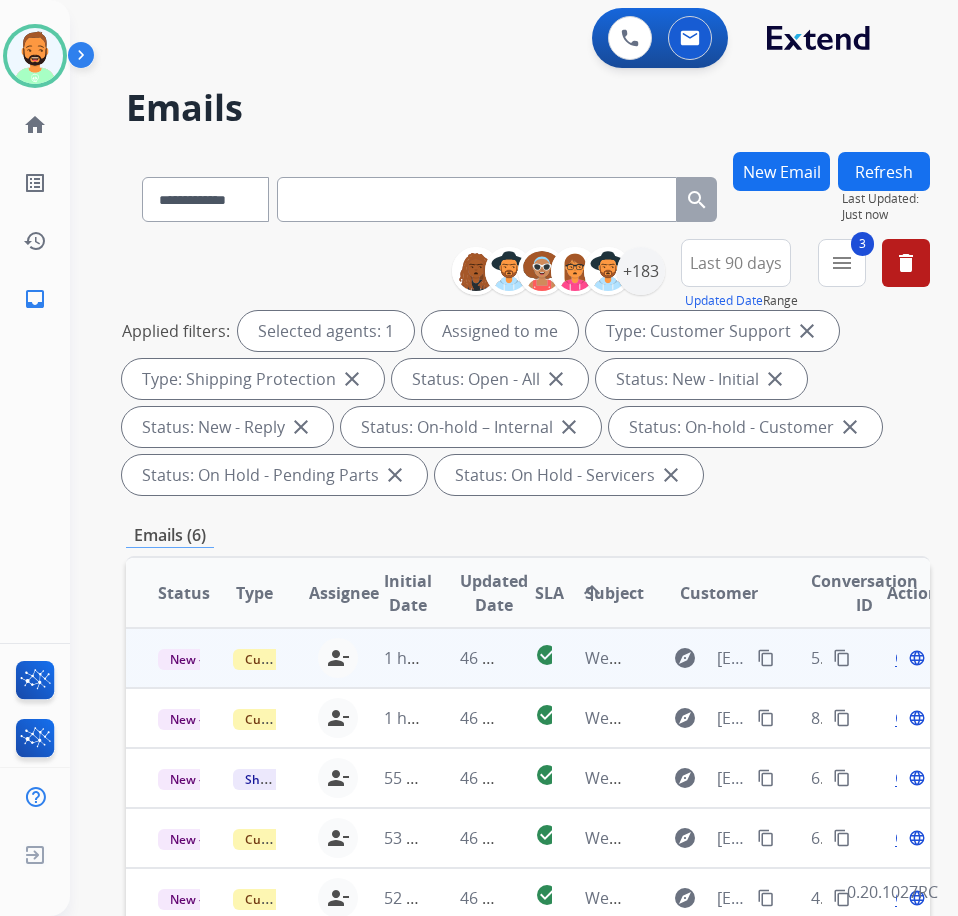 click on "46 minutes ago" at bounding box center [465, 658] 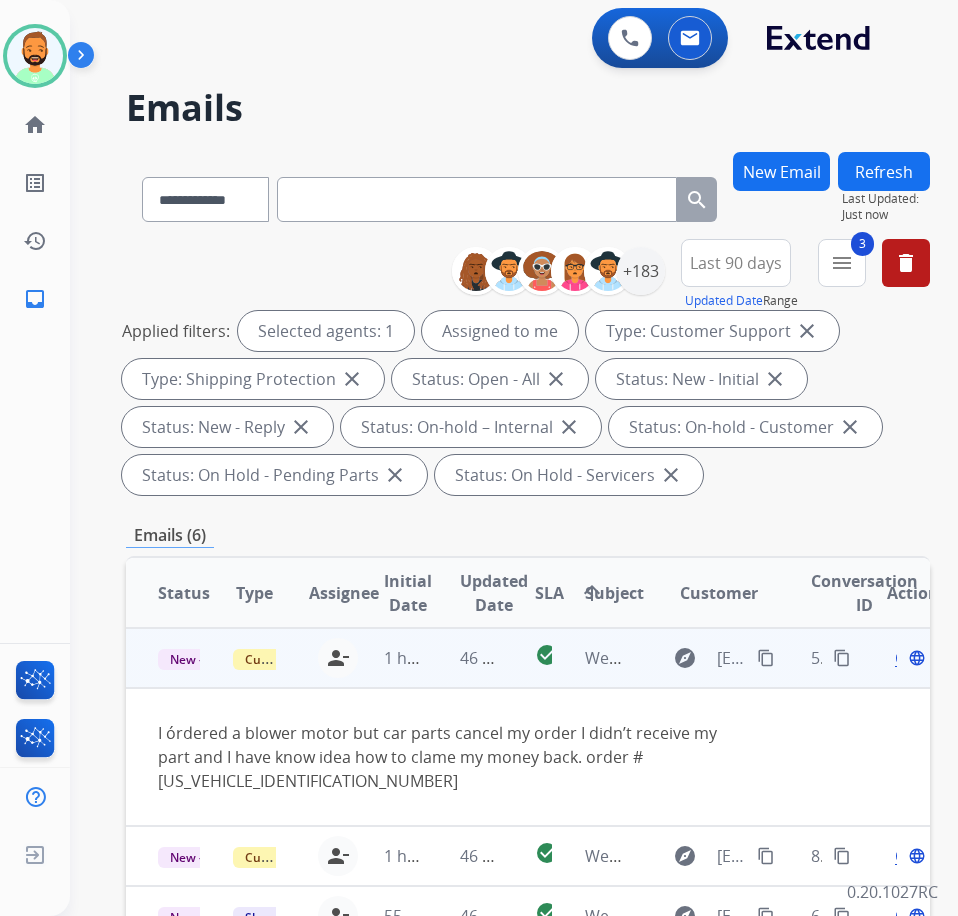 click on "Open language" at bounding box center [908, 658] 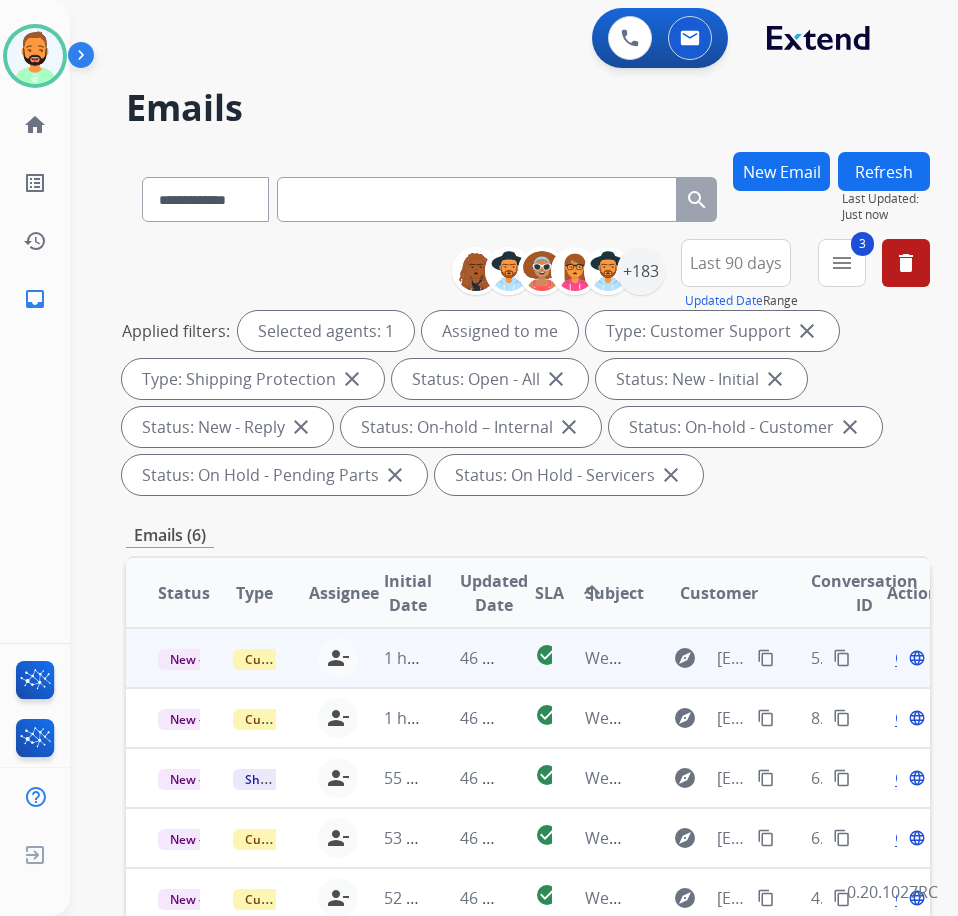 click on "Open language" at bounding box center (908, 658) 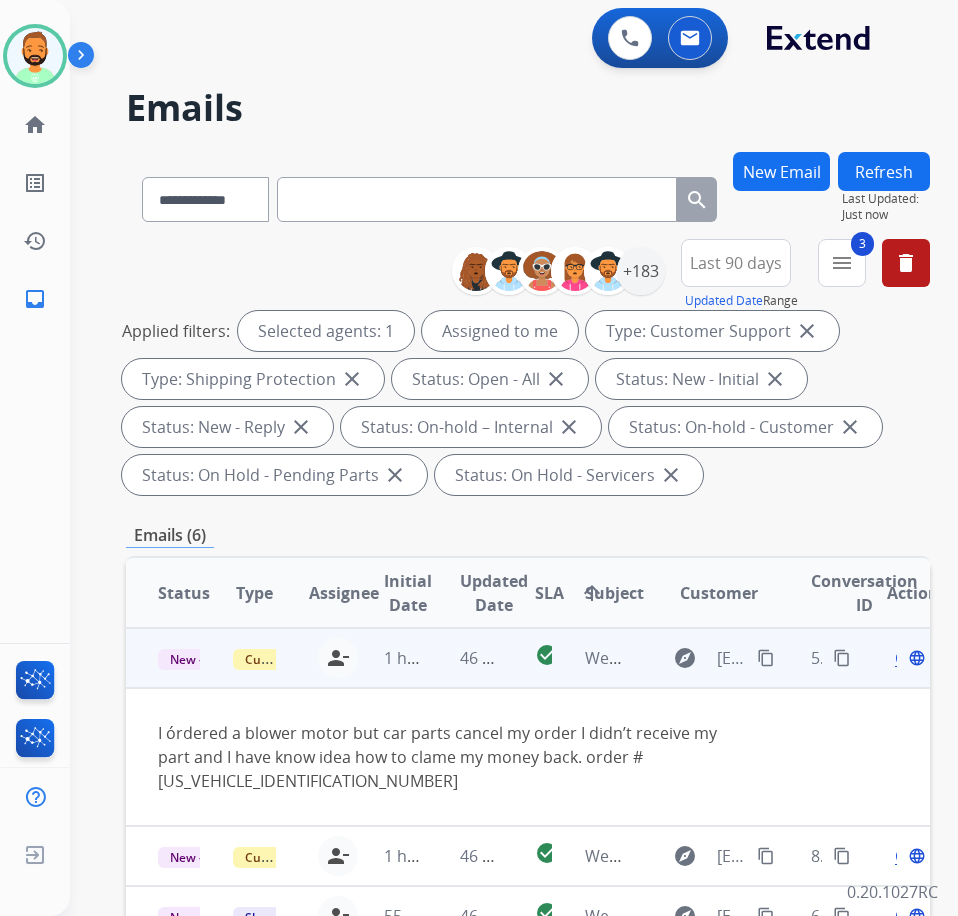 click on "Open" at bounding box center (915, 658) 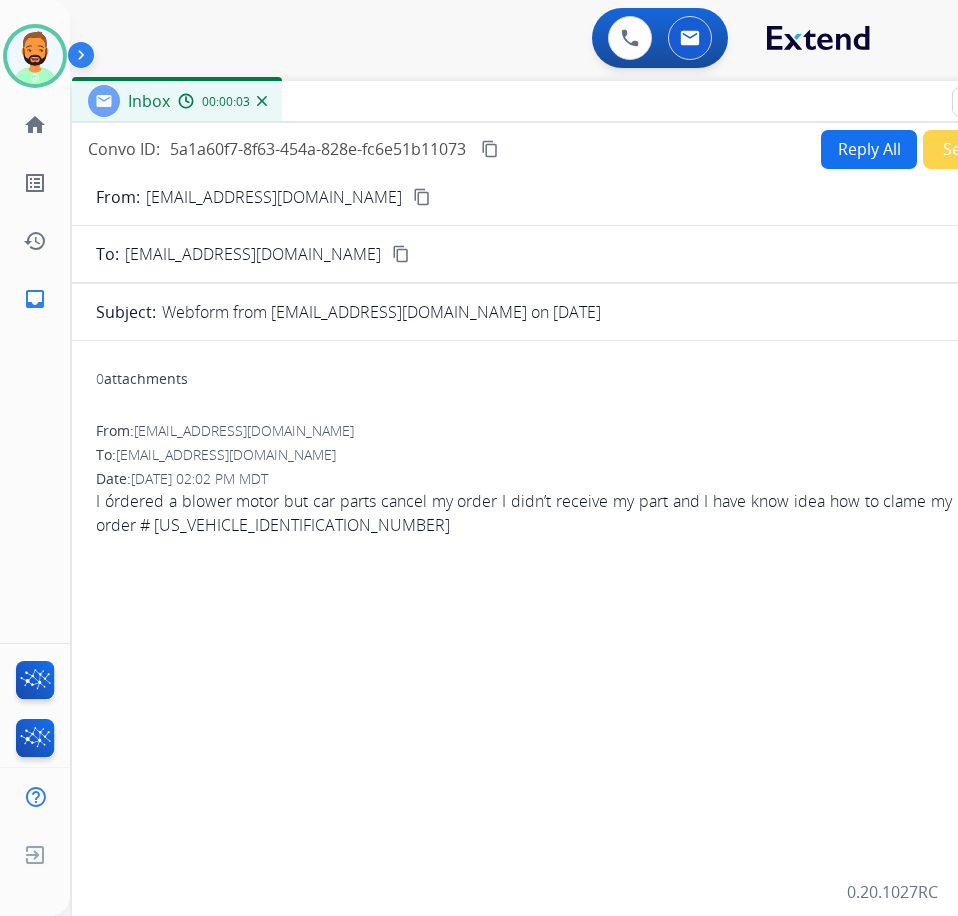 drag, startPoint x: 608, startPoint y: 149, endPoint x: 770, endPoint y: 108, distance: 167.10774 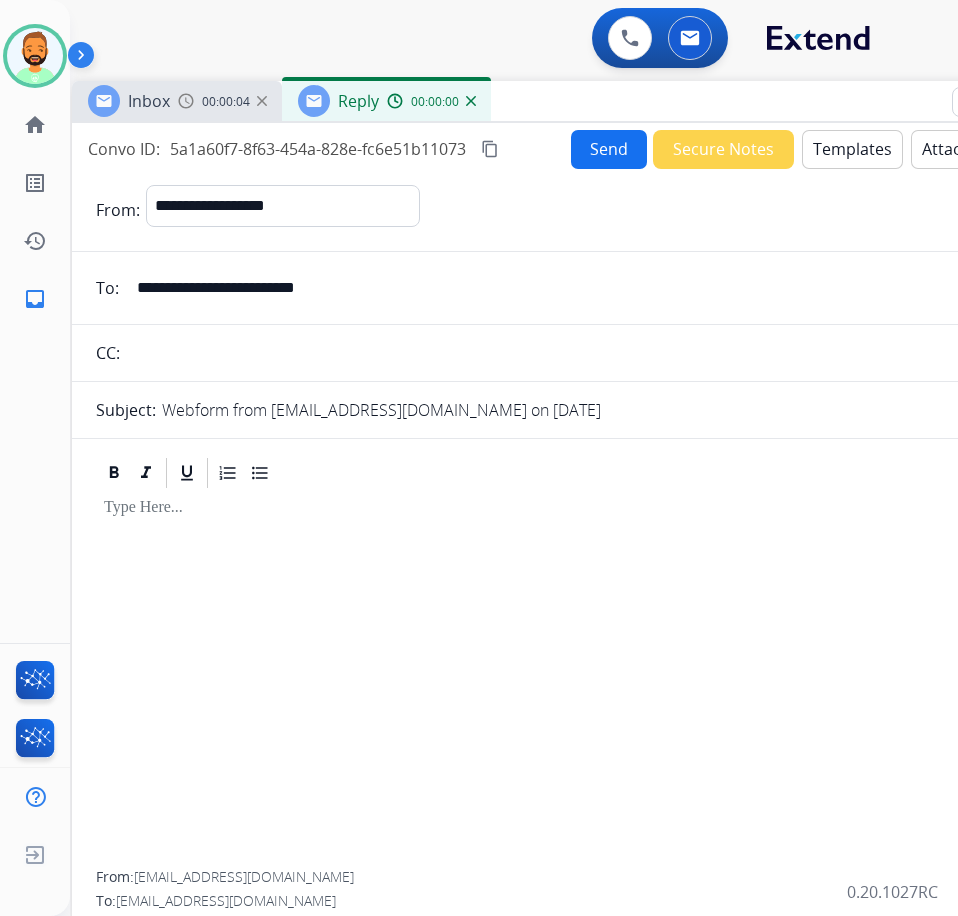 click on "Templates" at bounding box center [852, 149] 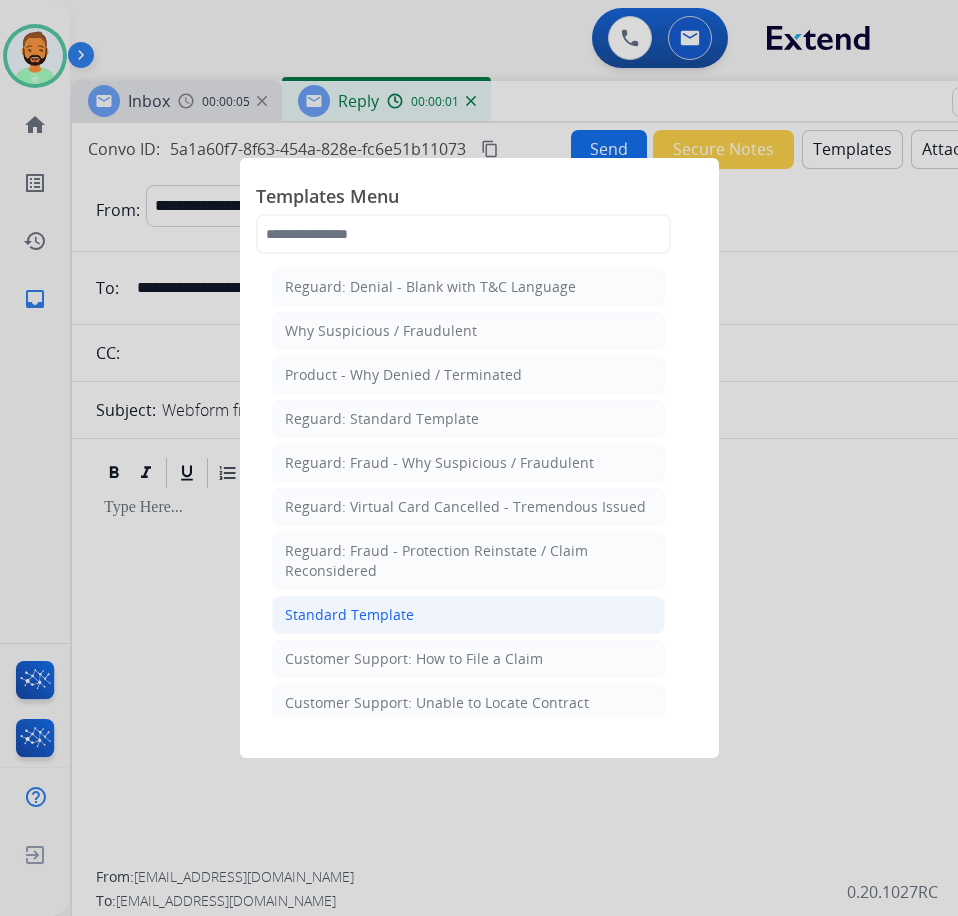 click on "Standard Template" 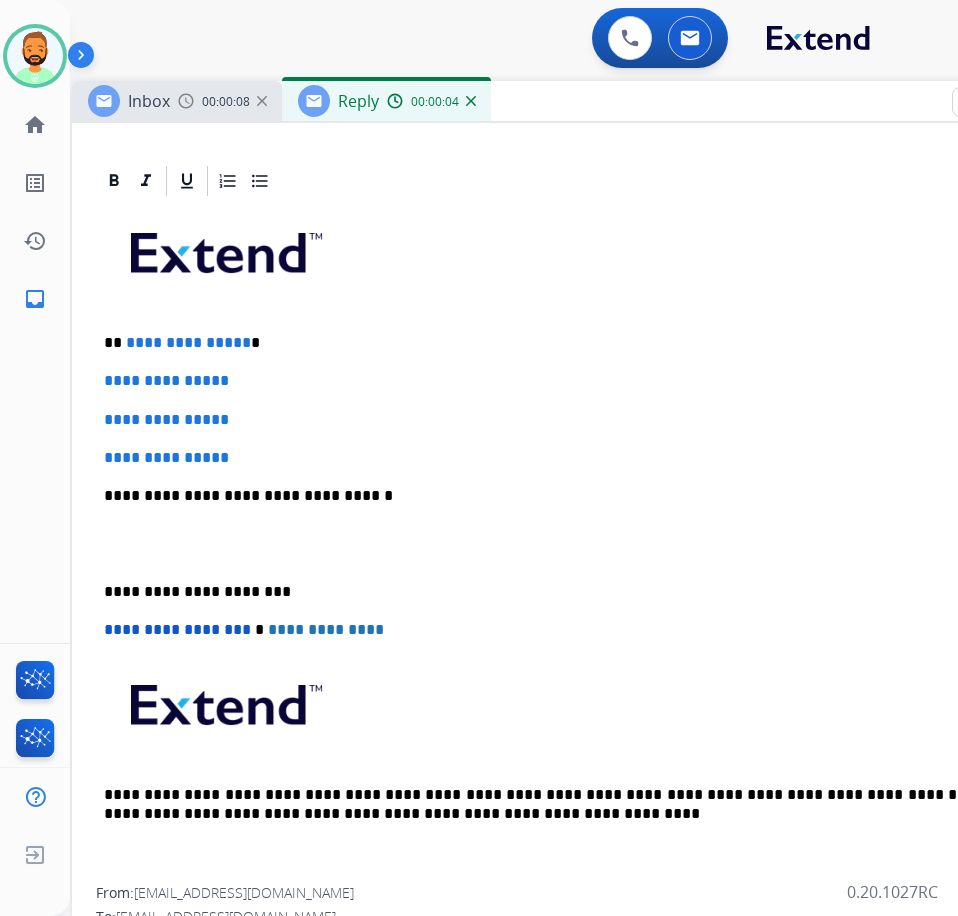 scroll, scrollTop: 425, scrollLeft: 0, axis: vertical 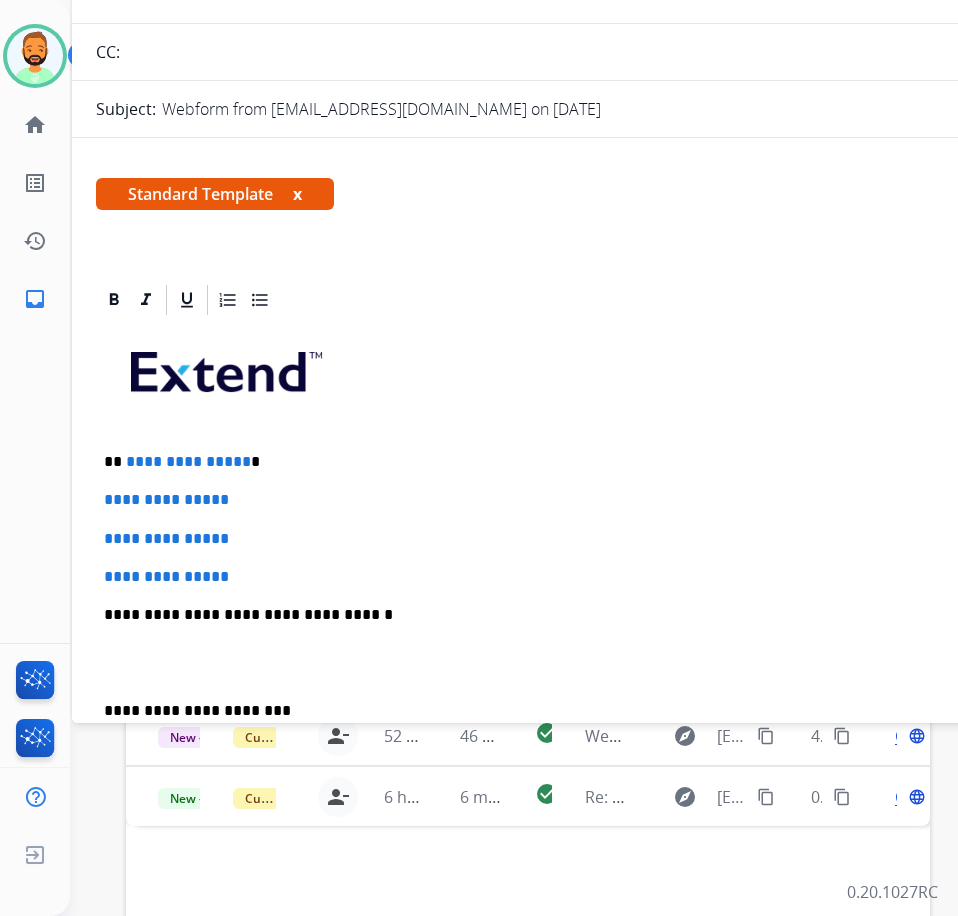 click on "**********" at bounding box center [564, 462] 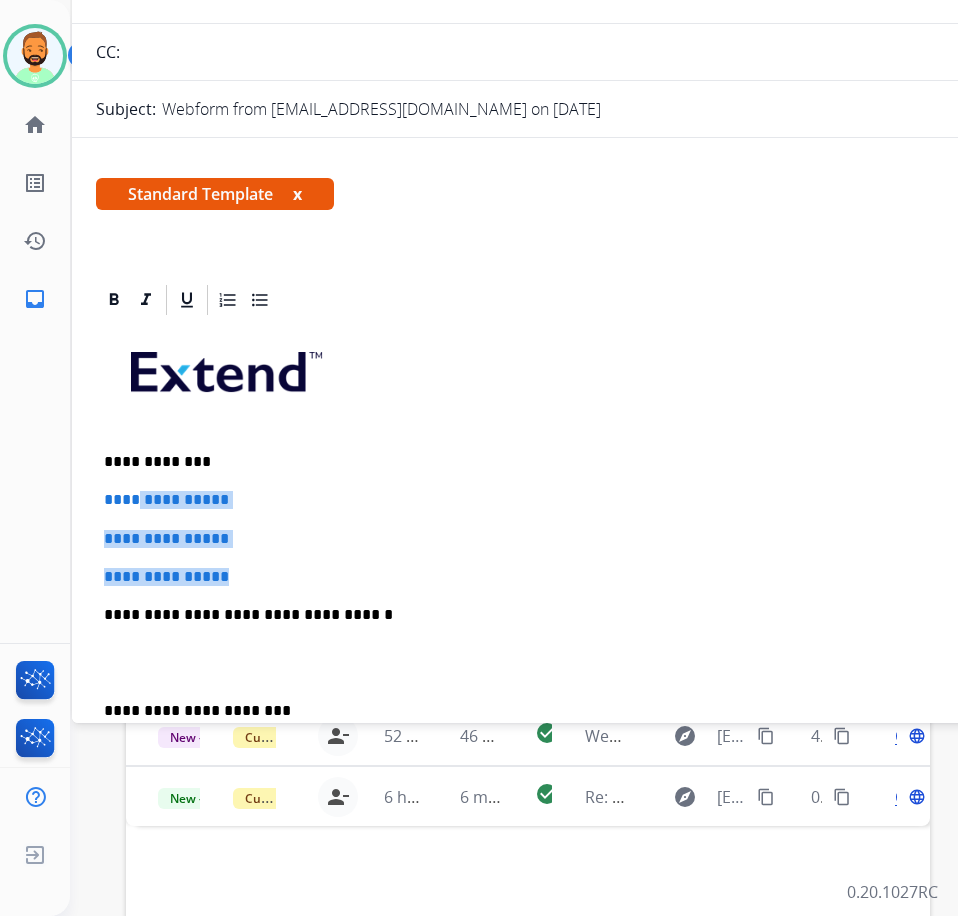 drag, startPoint x: 249, startPoint y: 566, endPoint x: 148, endPoint y: 499, distance: 121.20231 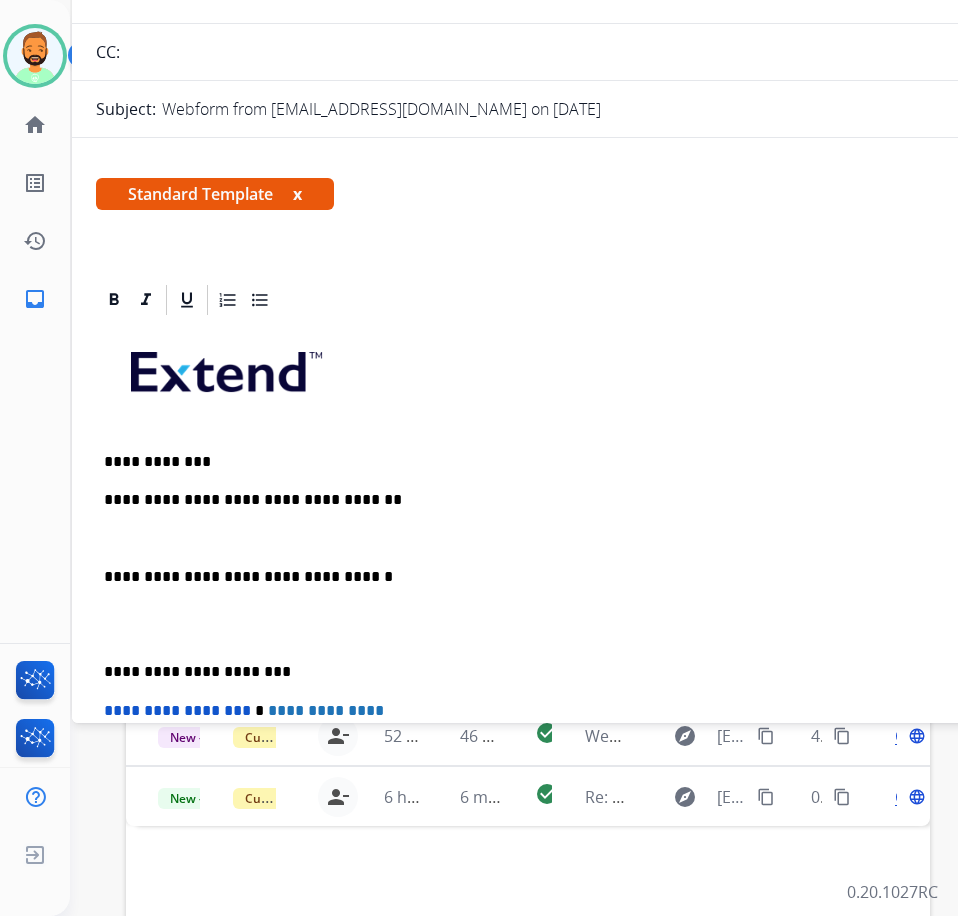 click on "**********" at bounding box center (572, 643) 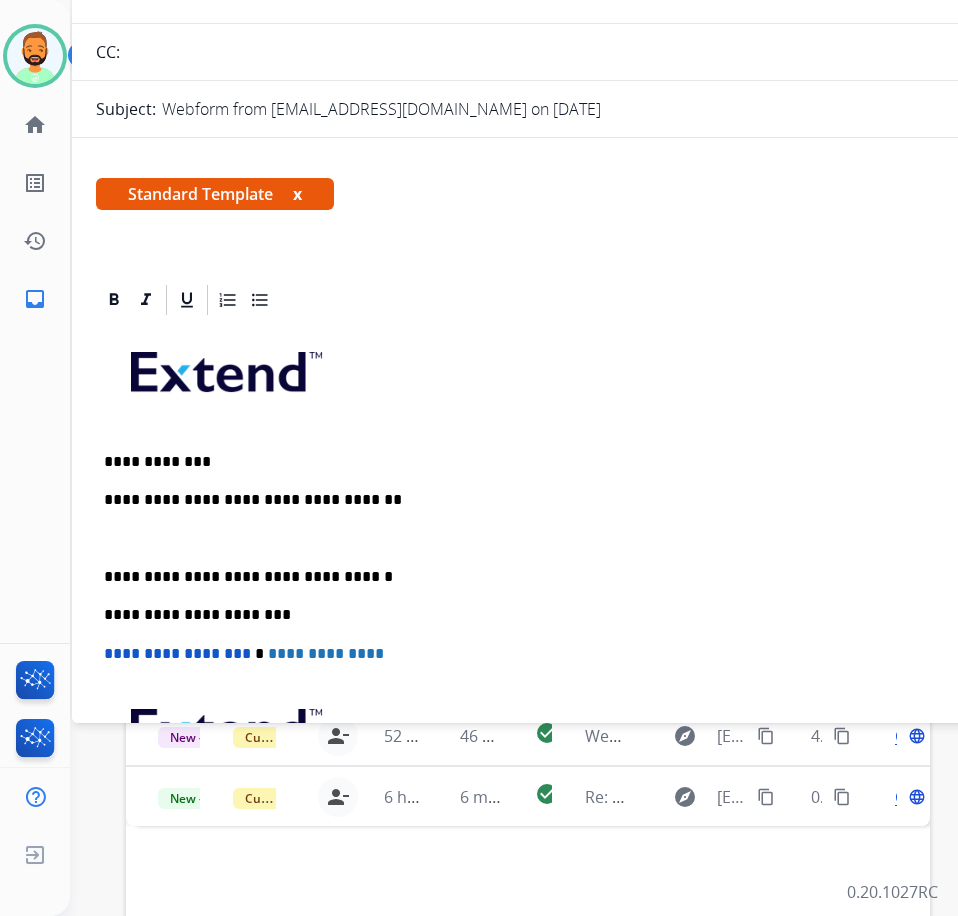 click at bounding box center [572, 539] 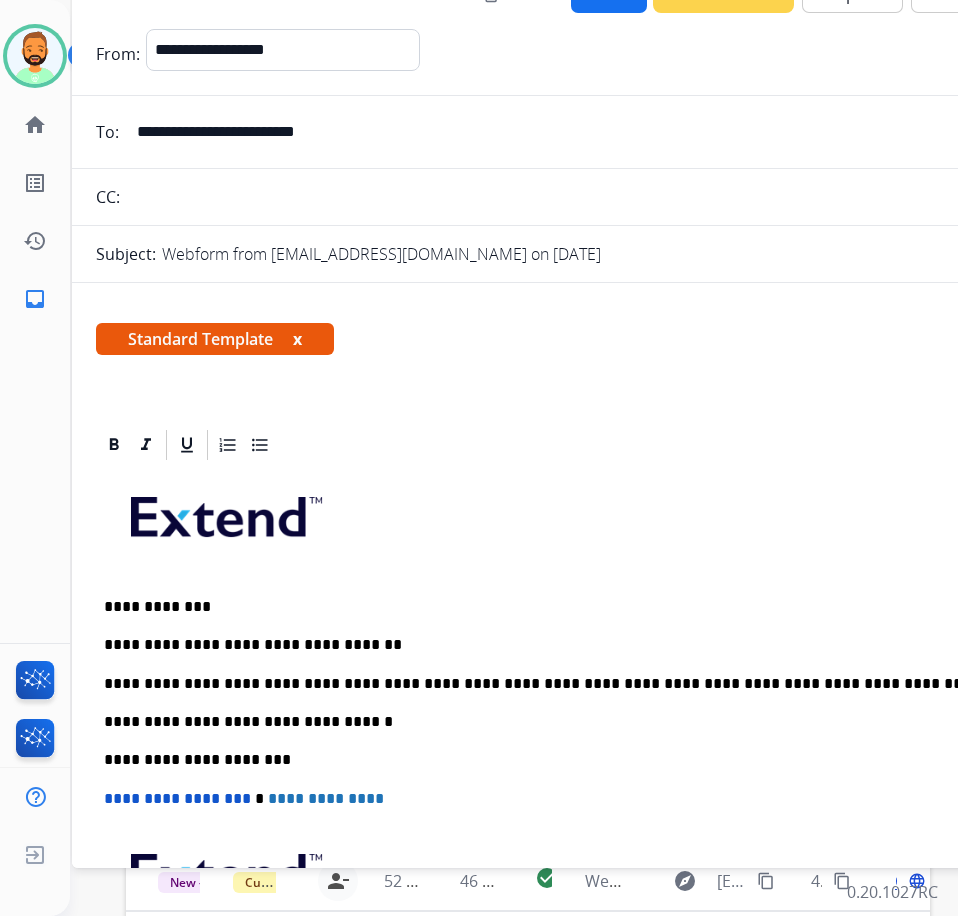 scroll, scrollTop: 0, scrollLeft: 0, axis: both 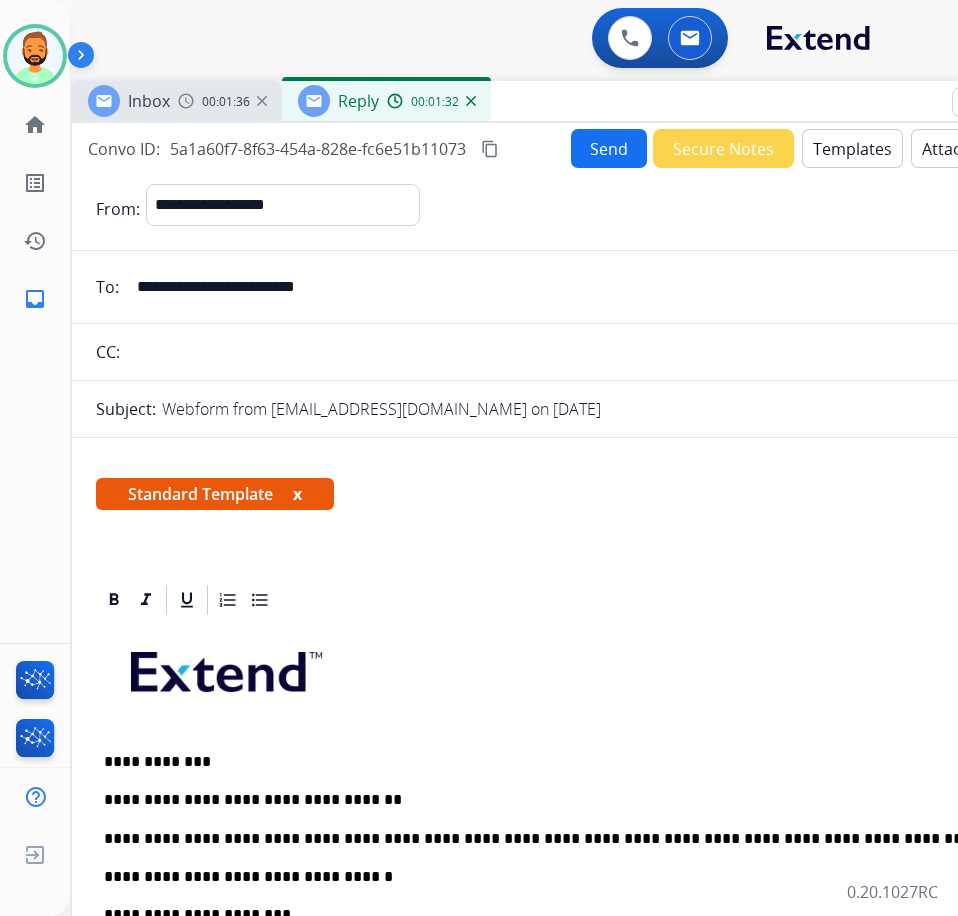 click on "Send" at bounding box center [609, 148] 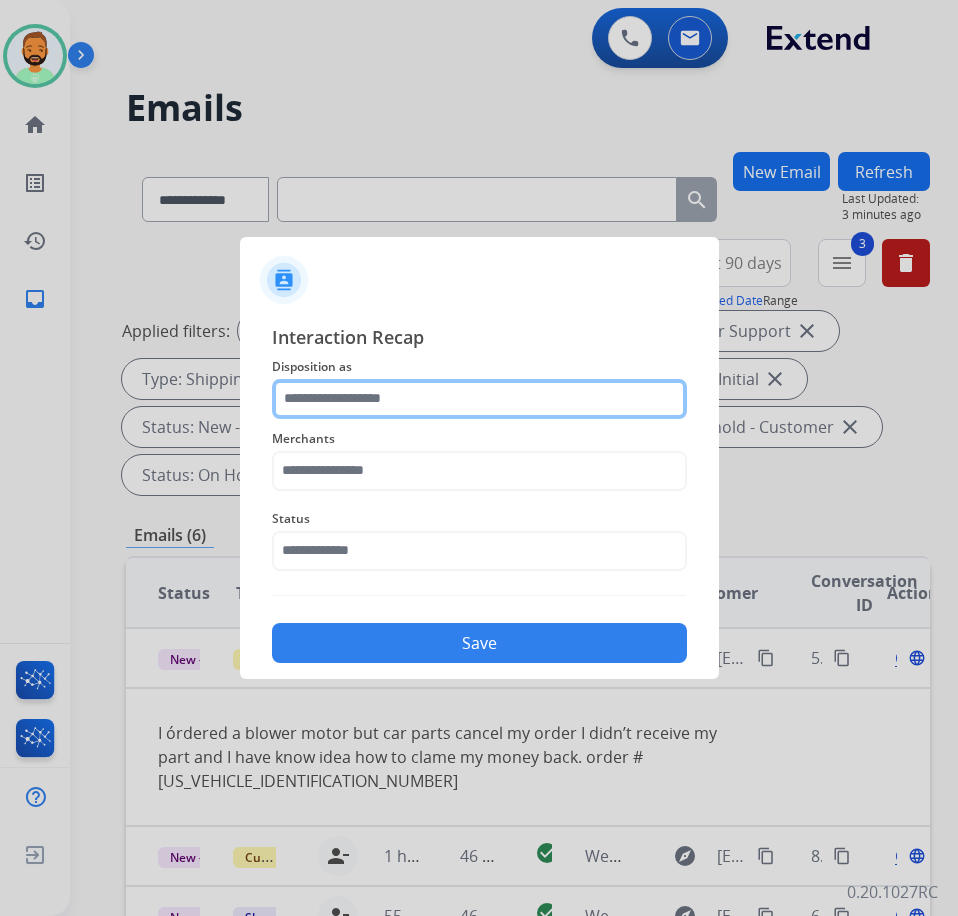 click 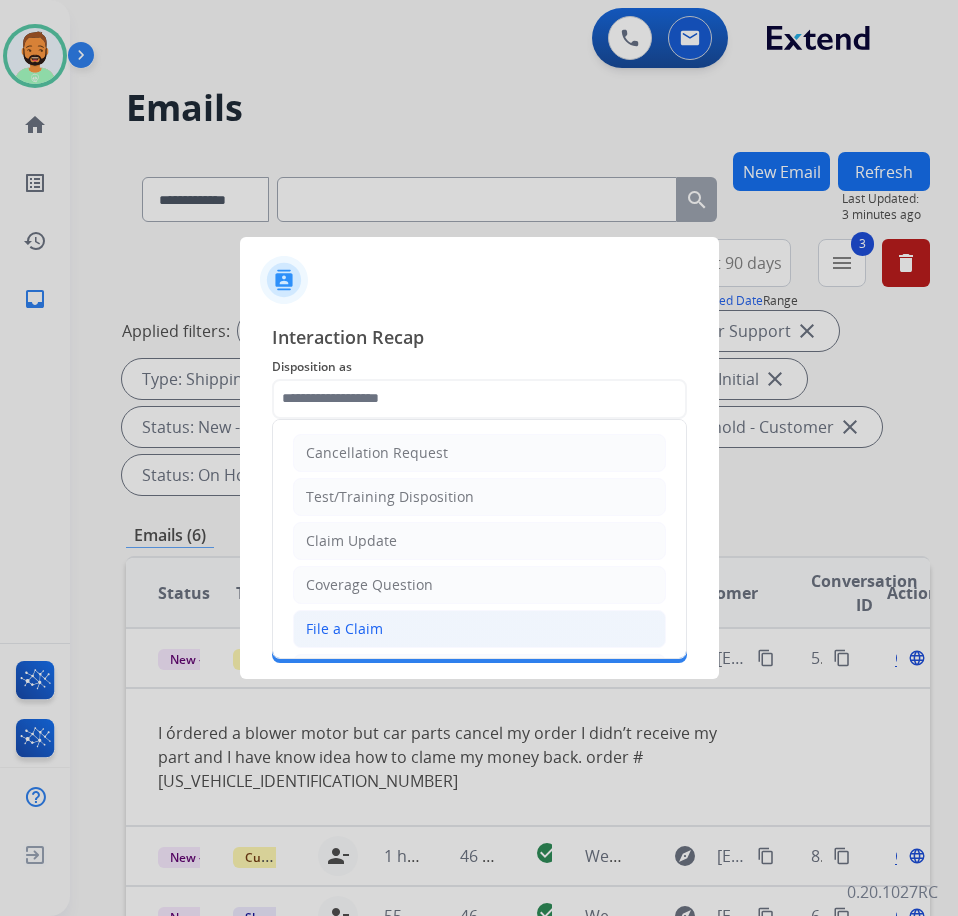 click on "File a Claim" 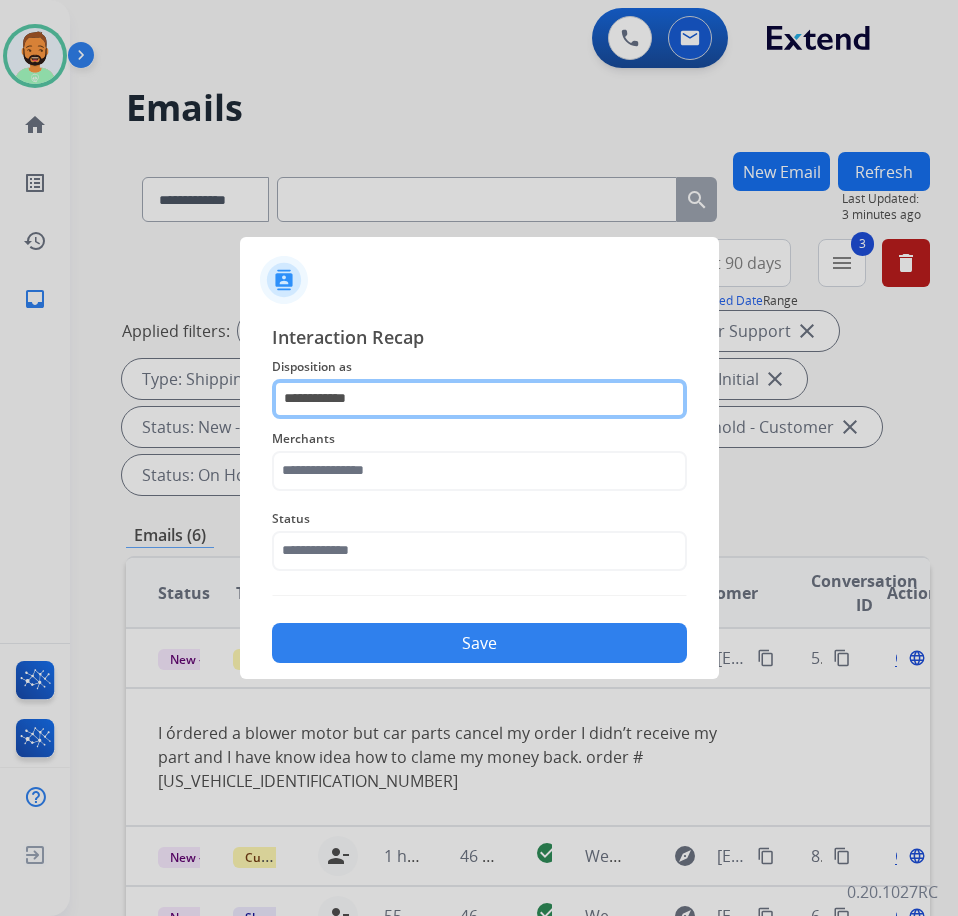 click on "**********" 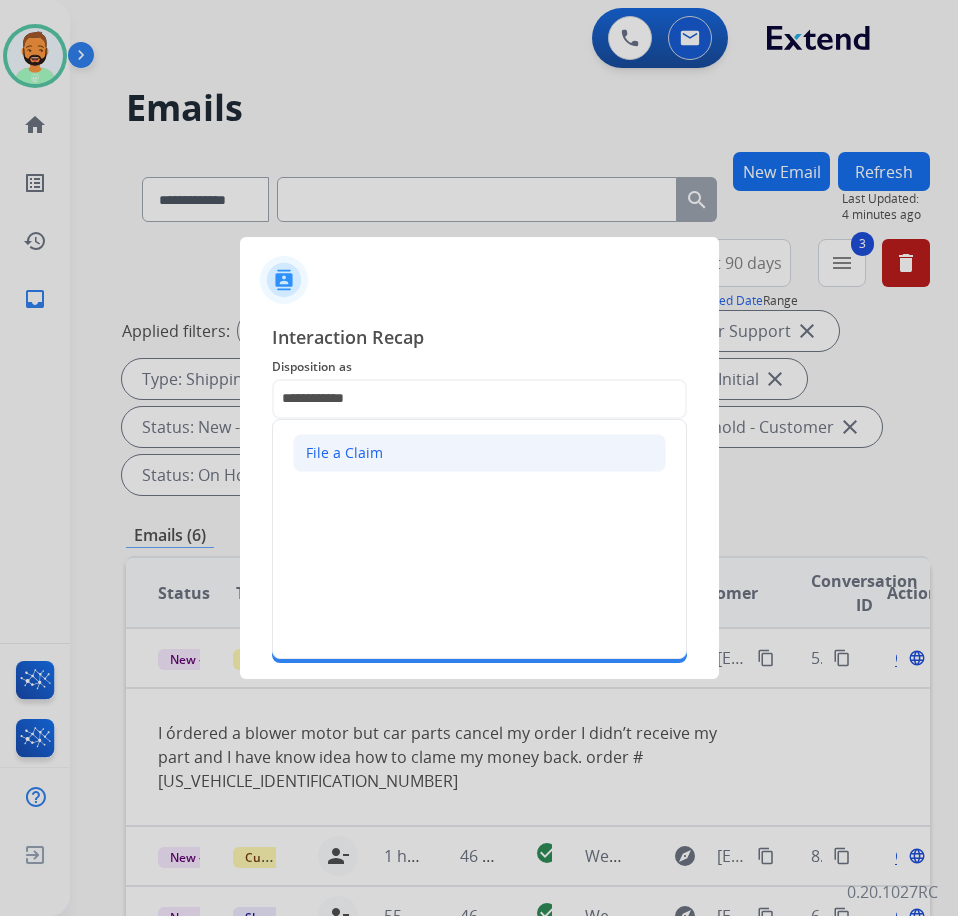 click on "File a Claim" 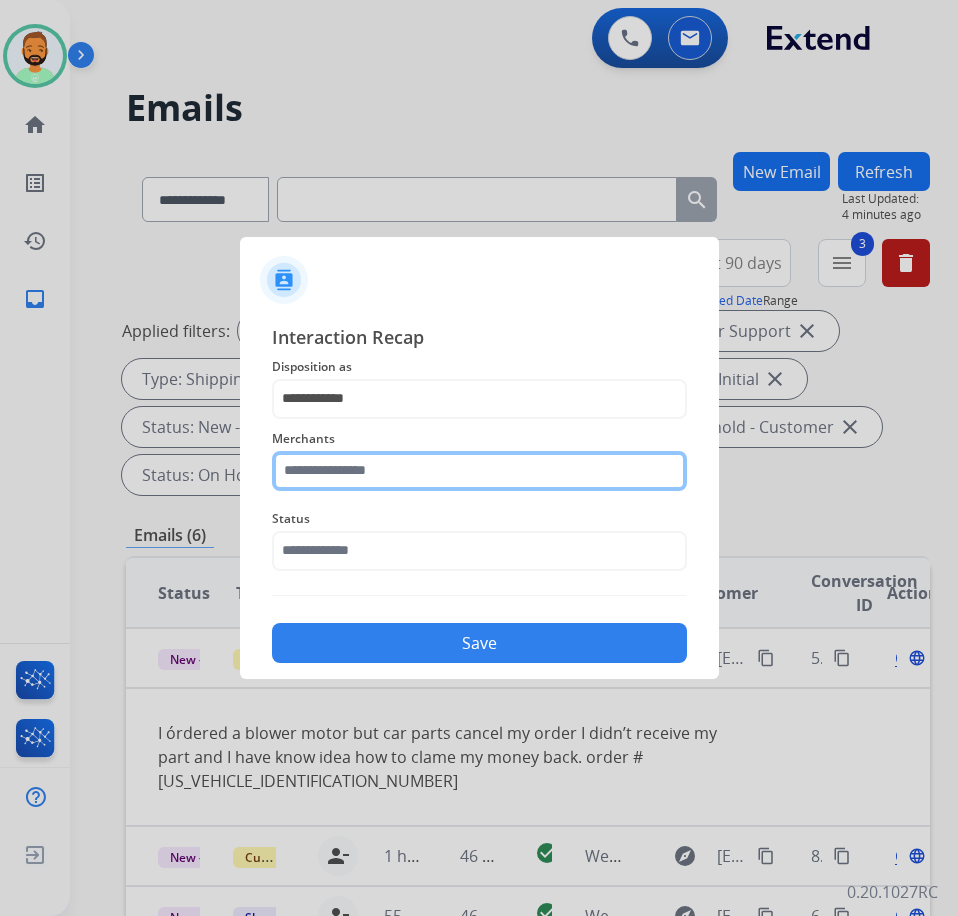 click 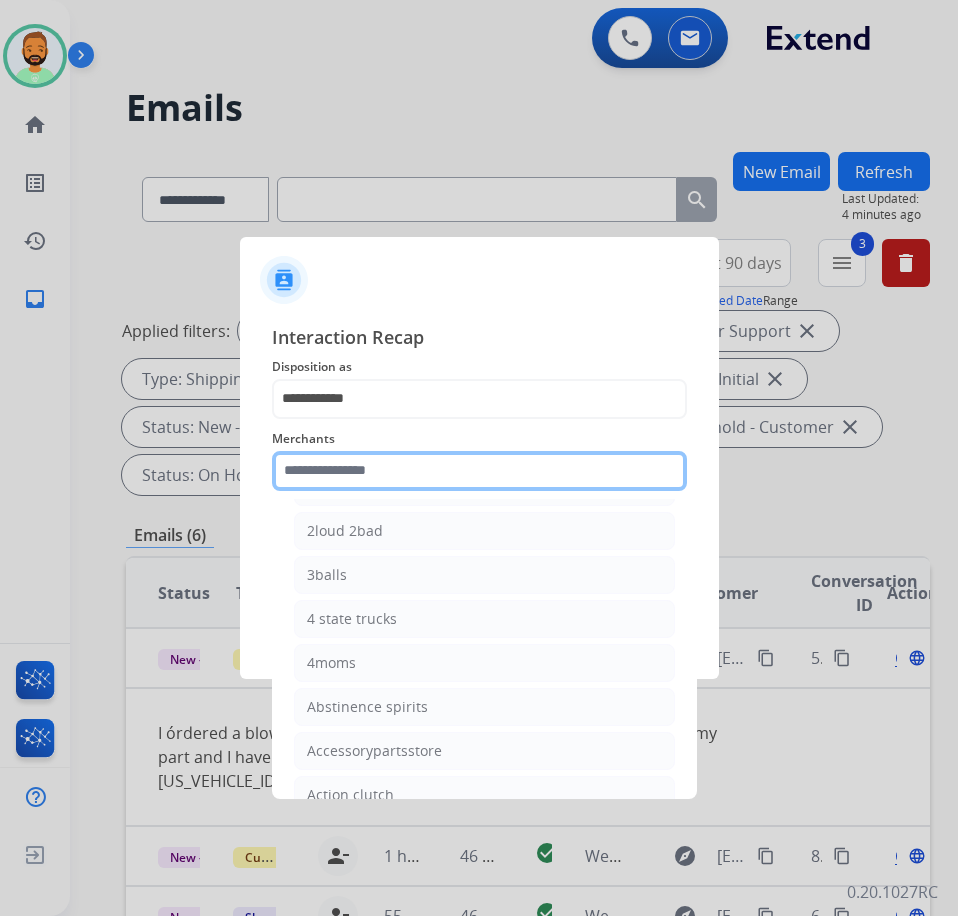scroll, scrollTop: 0, scrollLeft: 0, axis: both 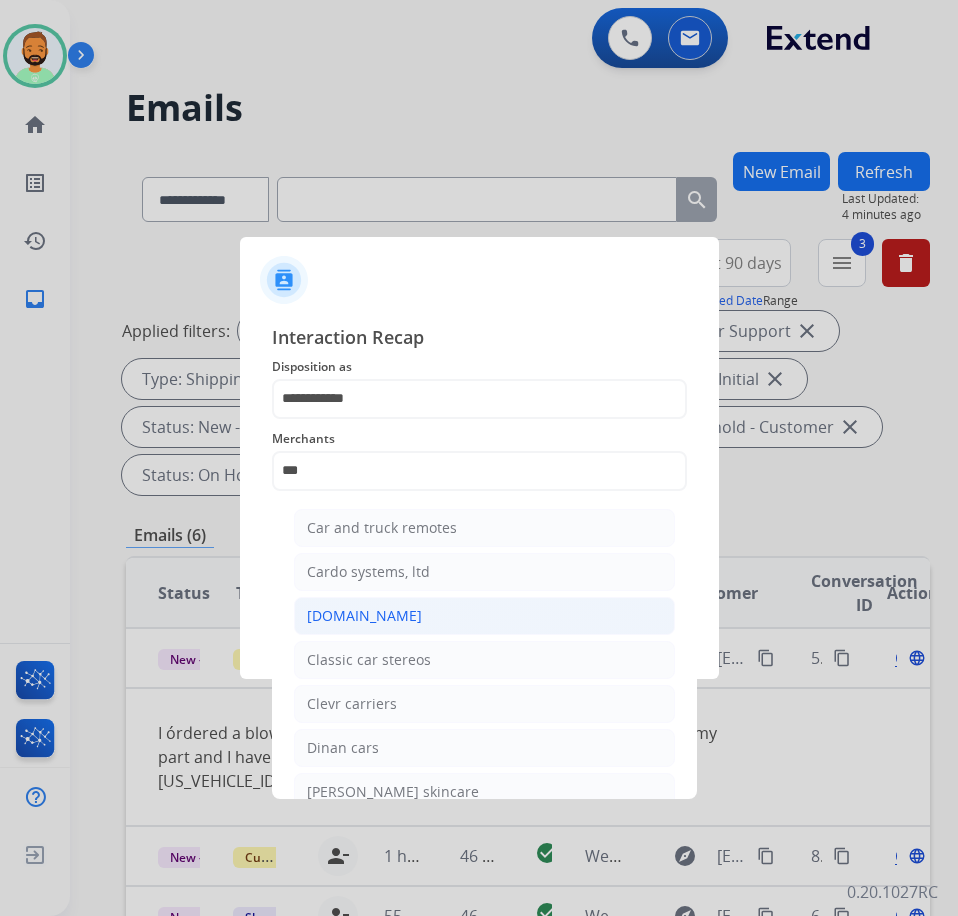 click on "[DOMAIN_NAME]" 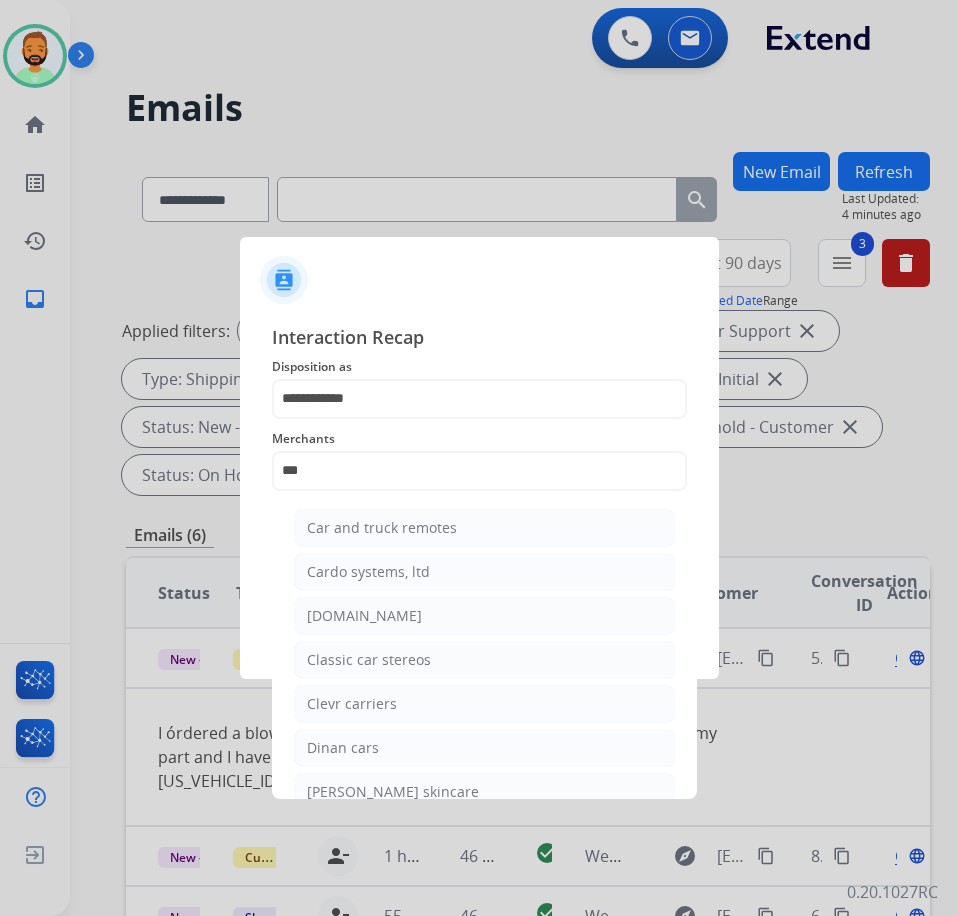 type on "**********" 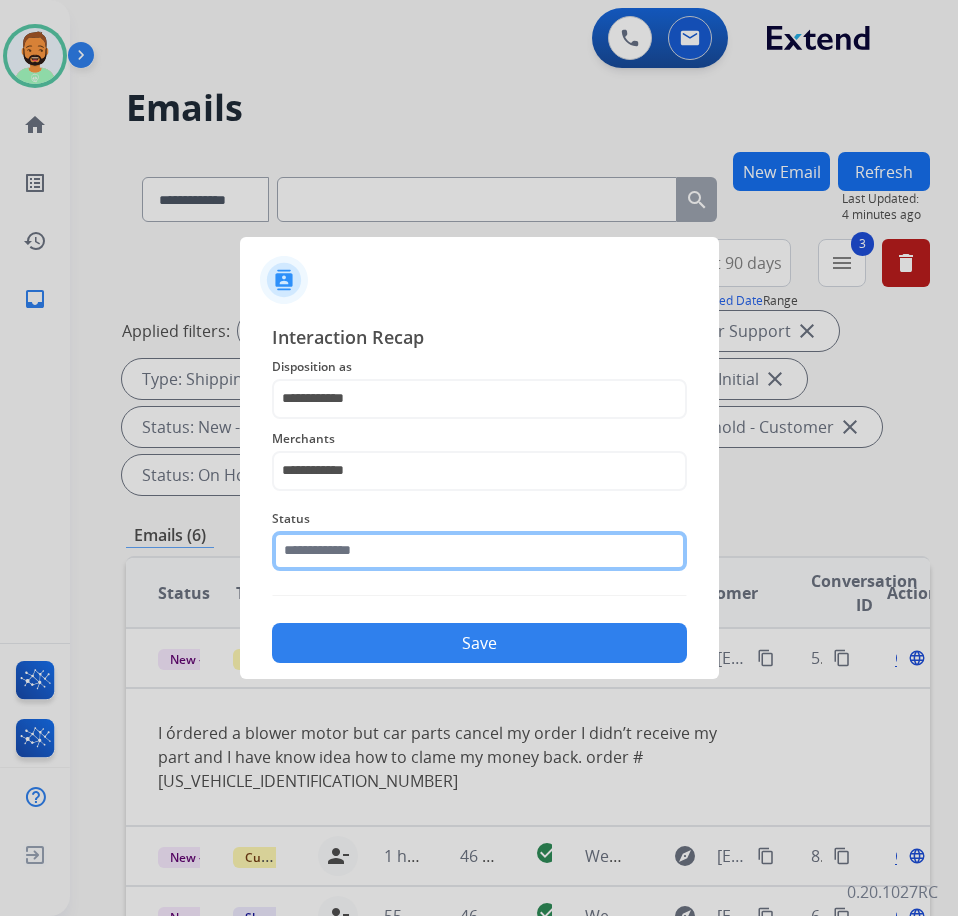 click 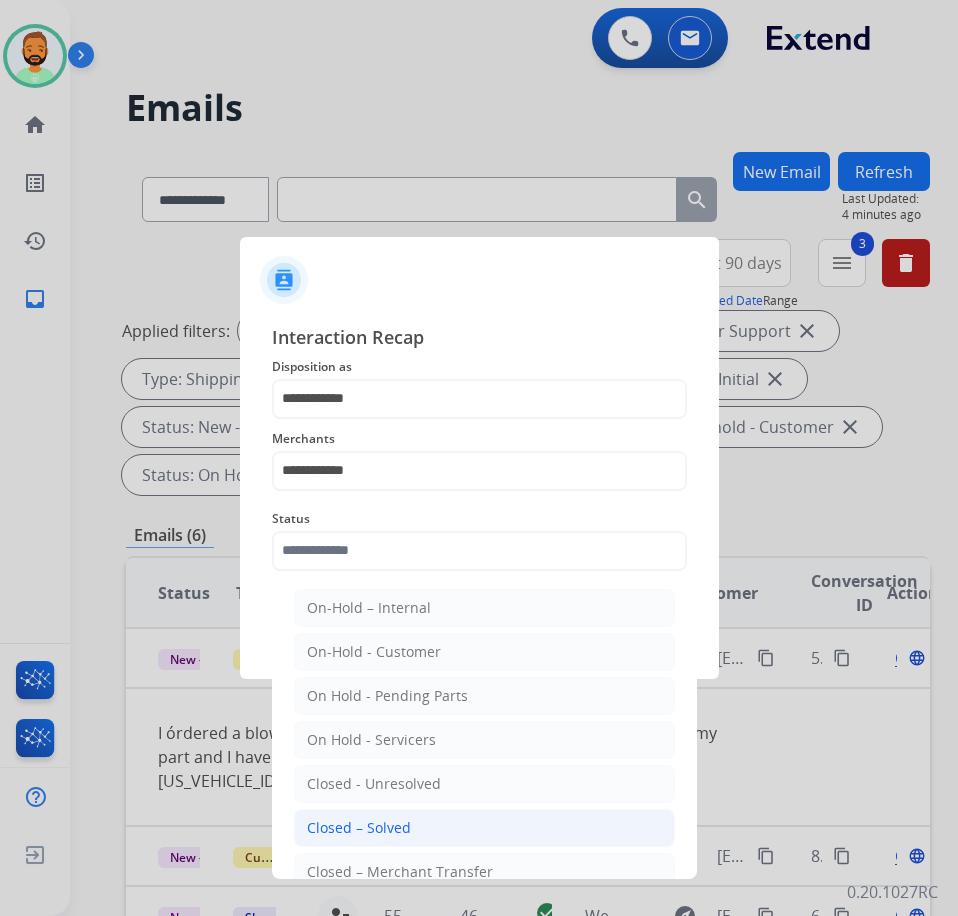 click on "Closed – Solved" 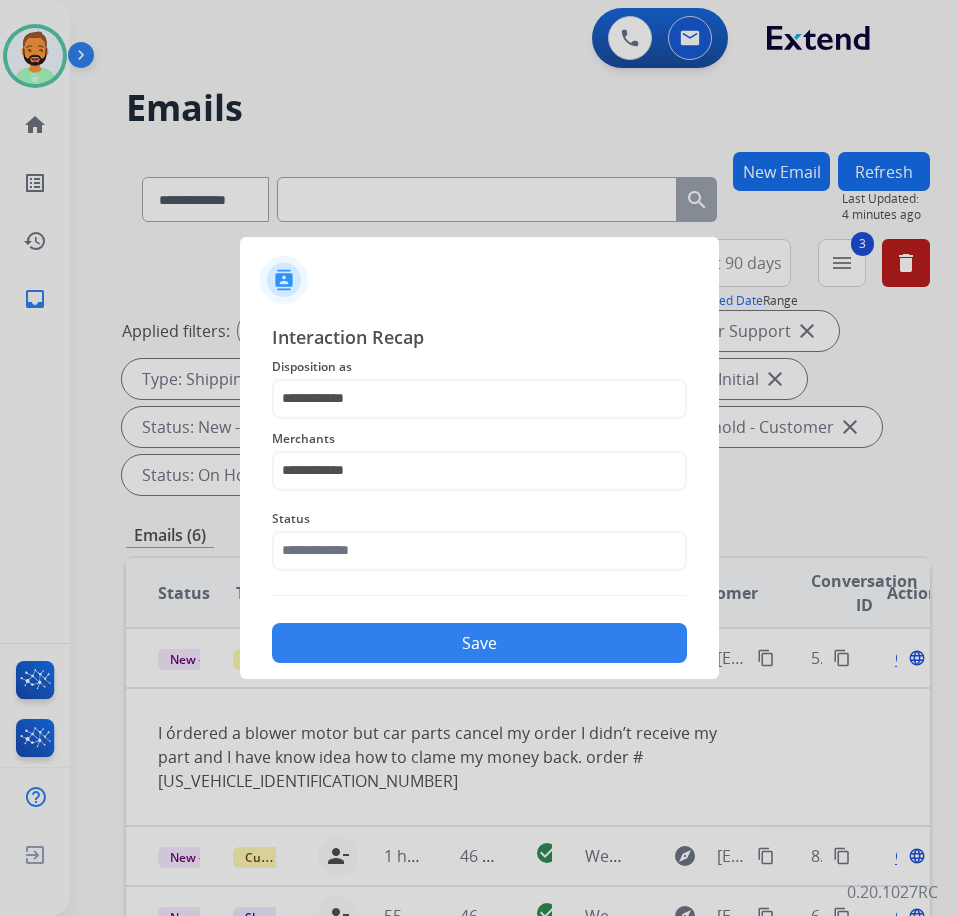 type on "**********" 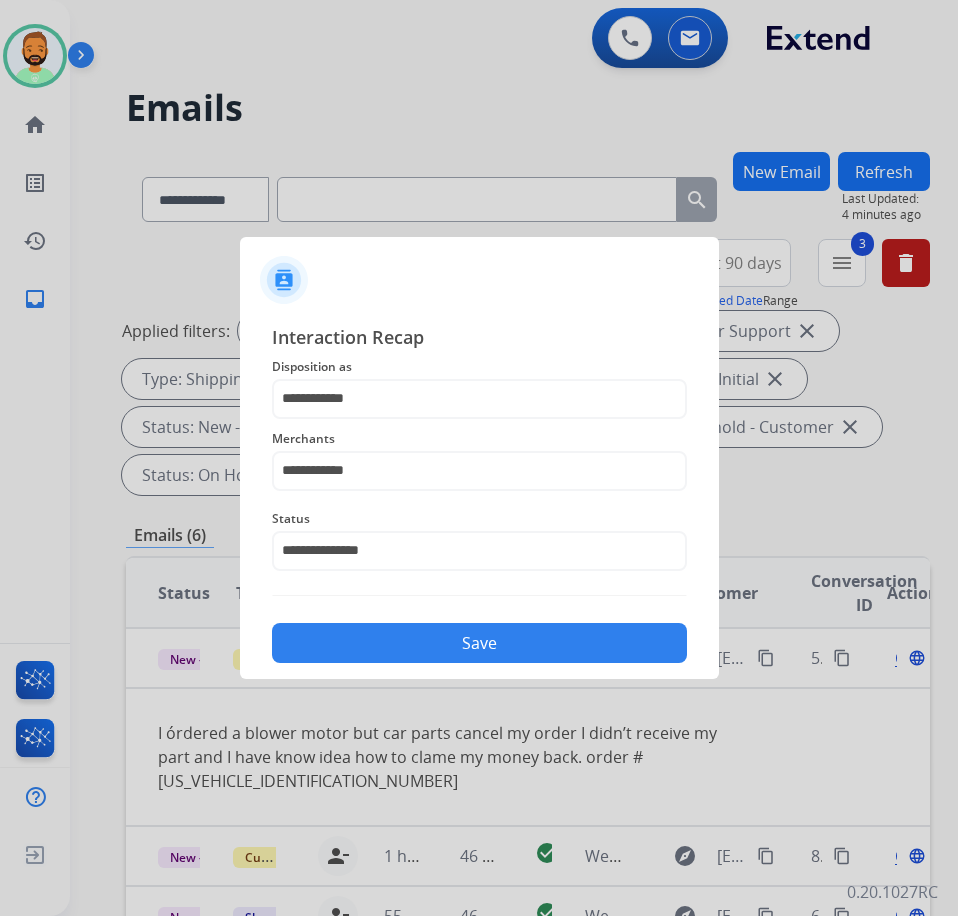 click on "Save" 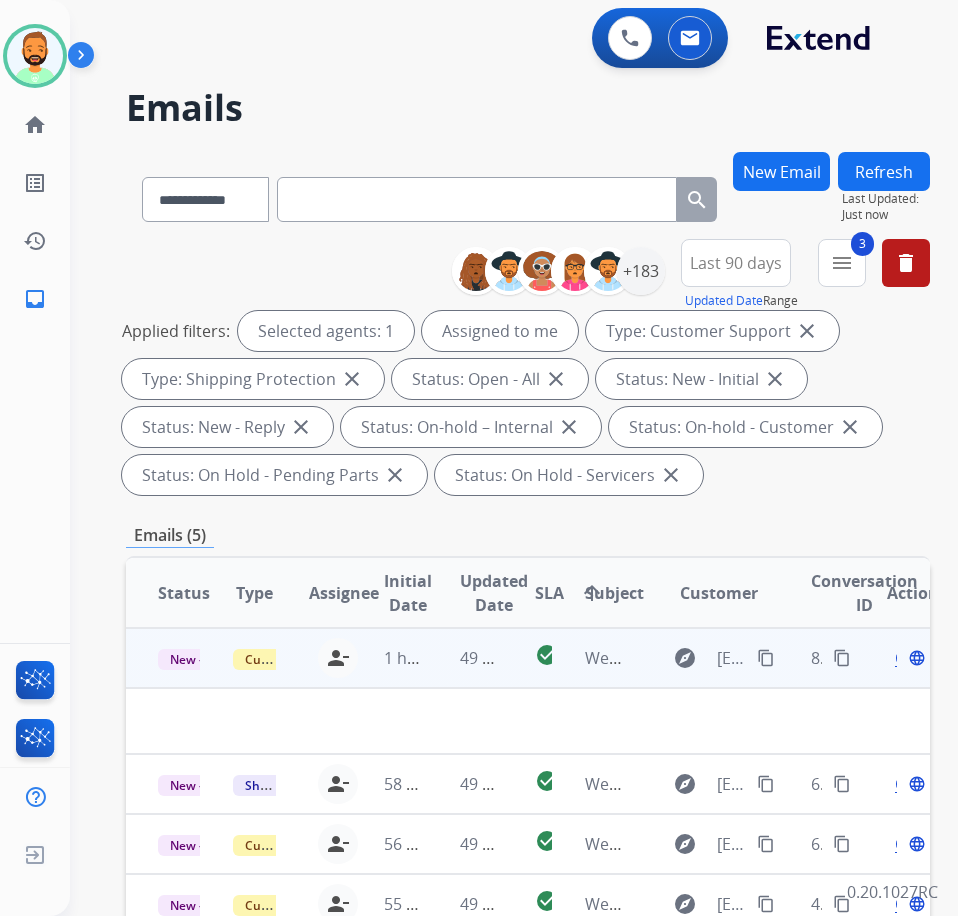 click on "49 minutes ago" at bounding box center [465, 658] 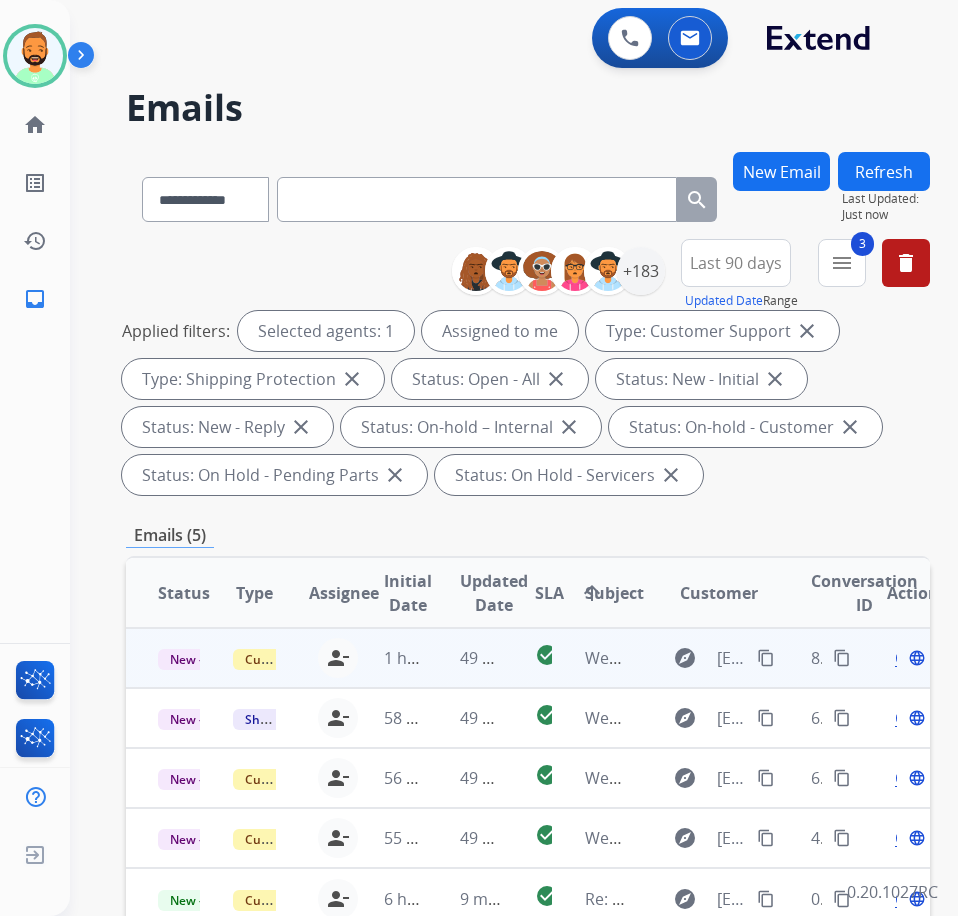 click on "49 minutes ago" at bounding box center (465, 658) 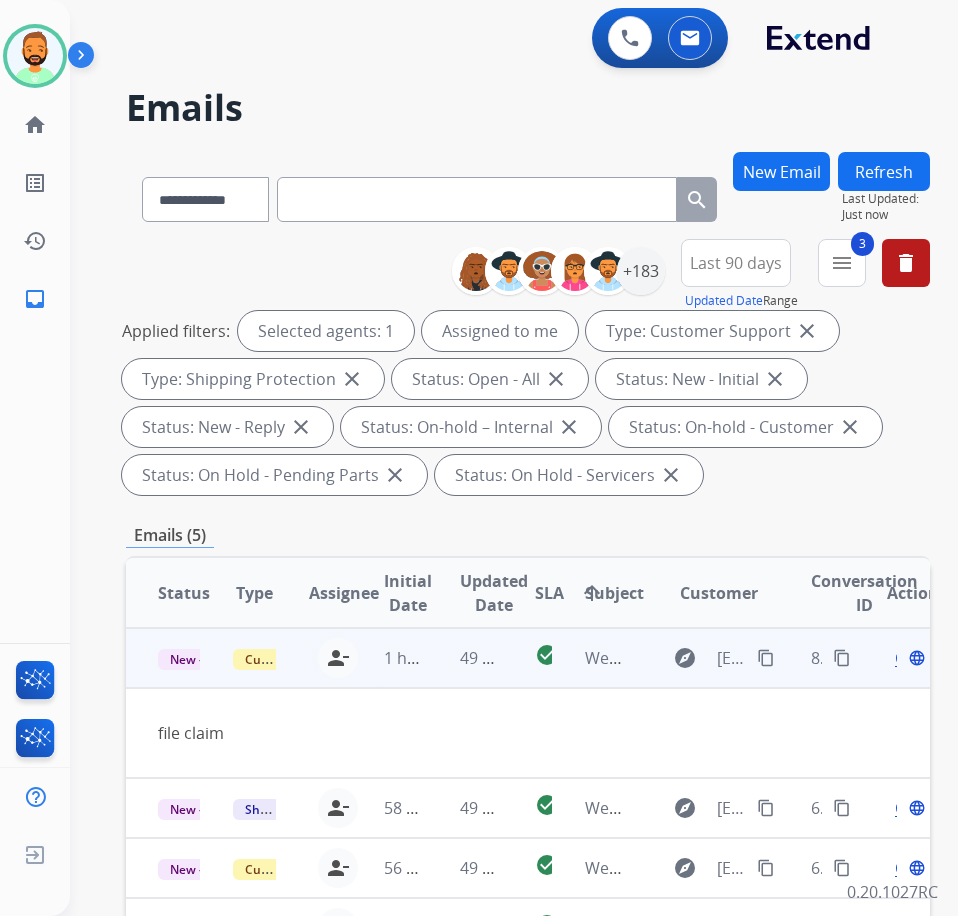 click on "Open" at bounding box center [915, 658] 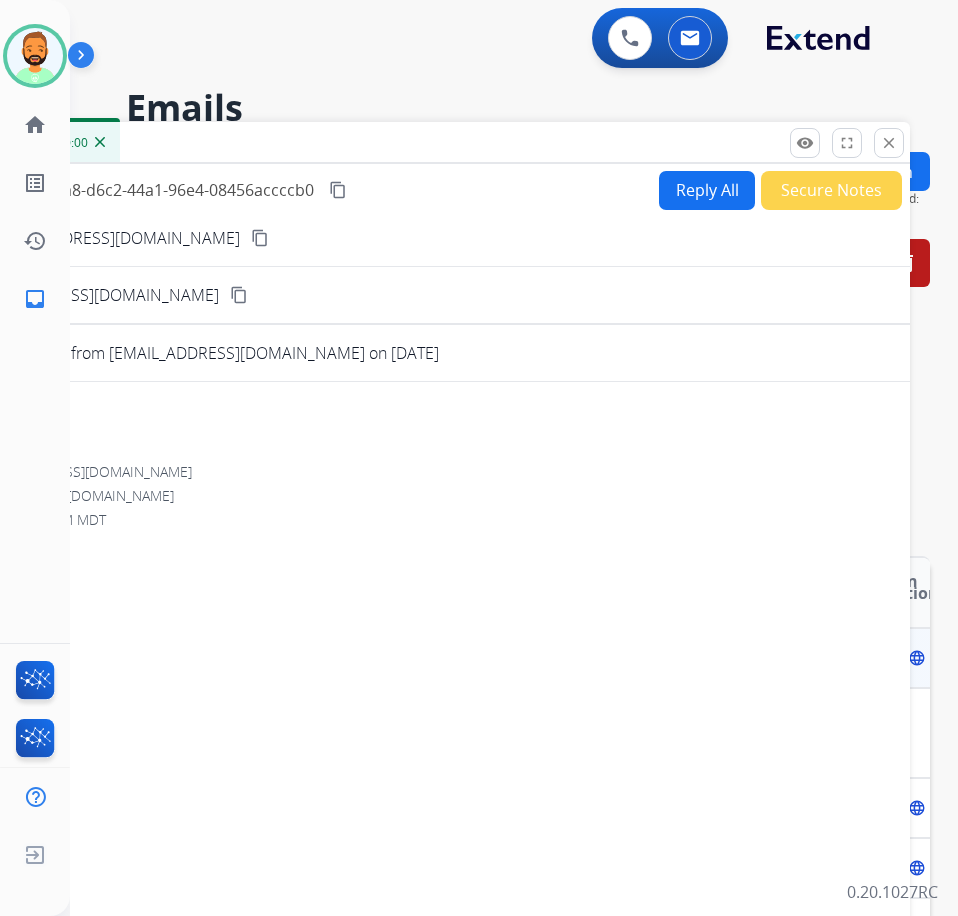click on "Reply All" at bounding box center [707, 190] 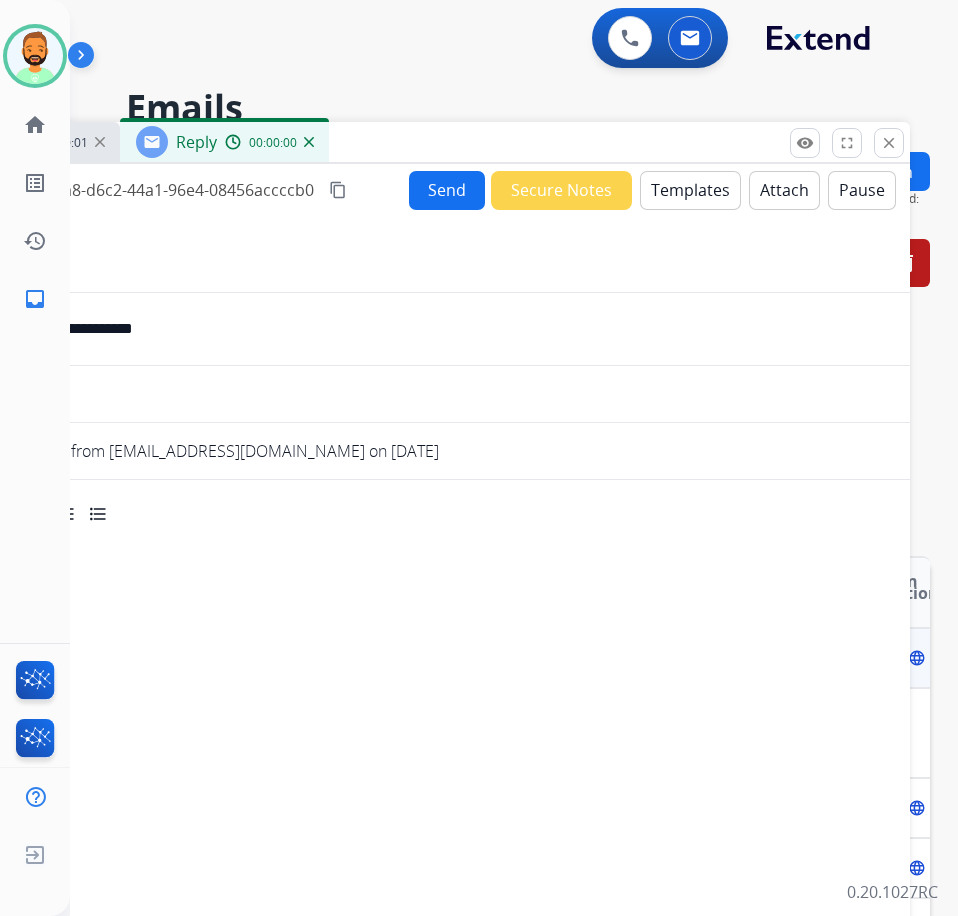 select on "**********" 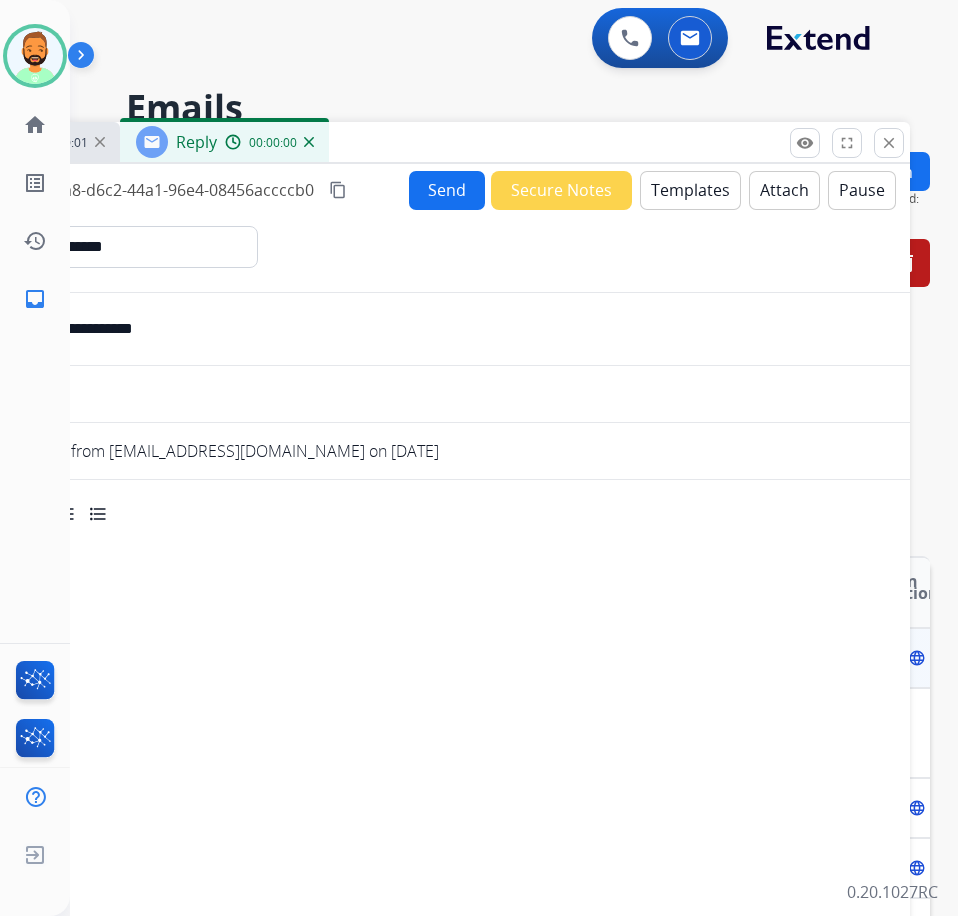 click on "Templates" at bounding box center [690, 190] 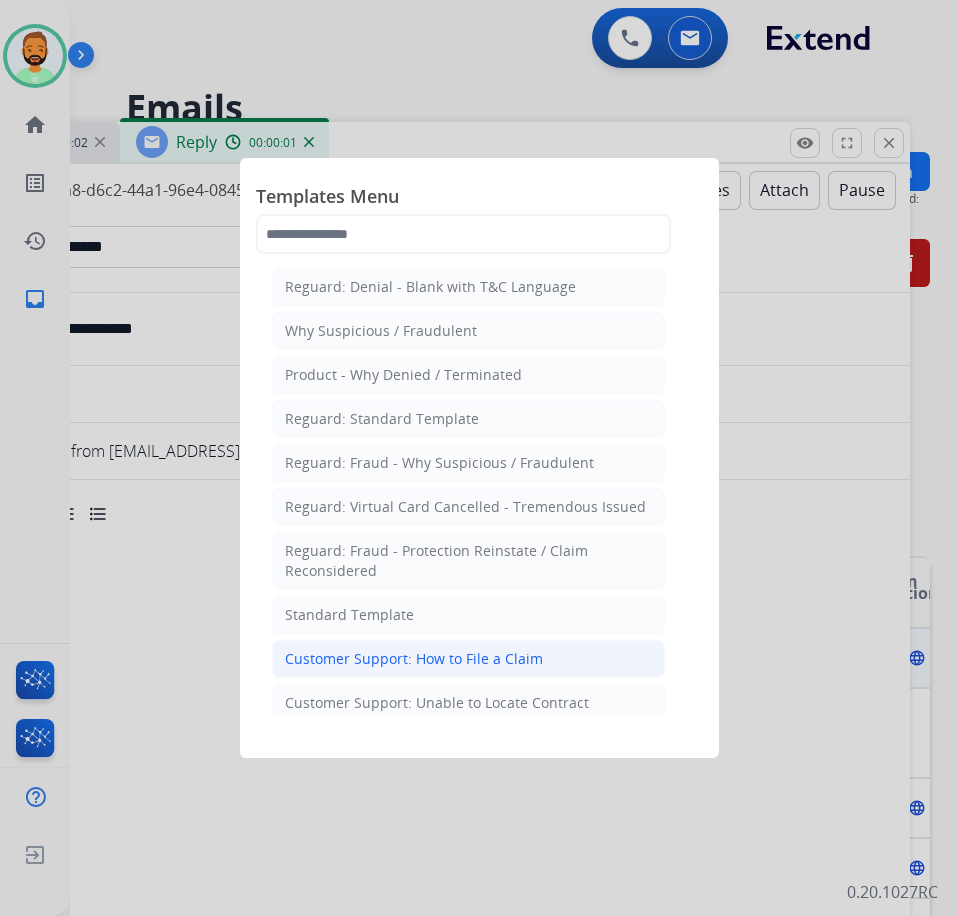 click on "Customer Support: How to File a Claim" 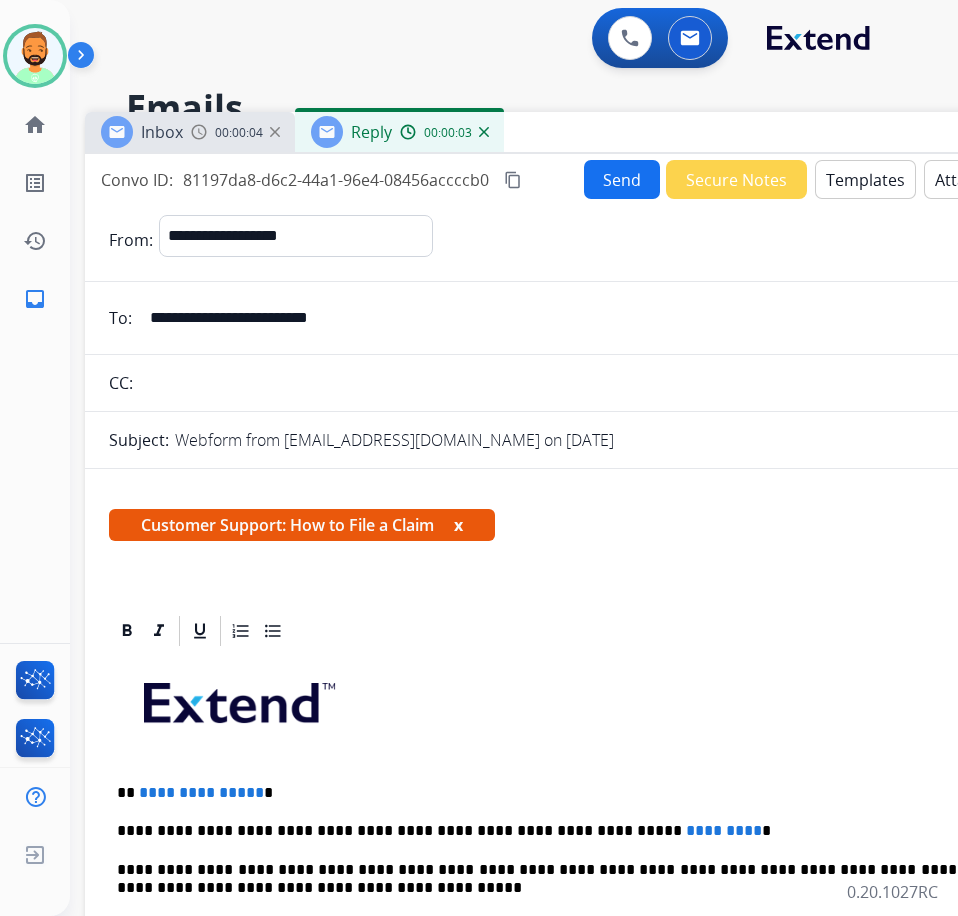 drag, startPoint x: 417, startPoint y: 148, endPoint x: 592, endPoint y: 138, distance: 175.28548 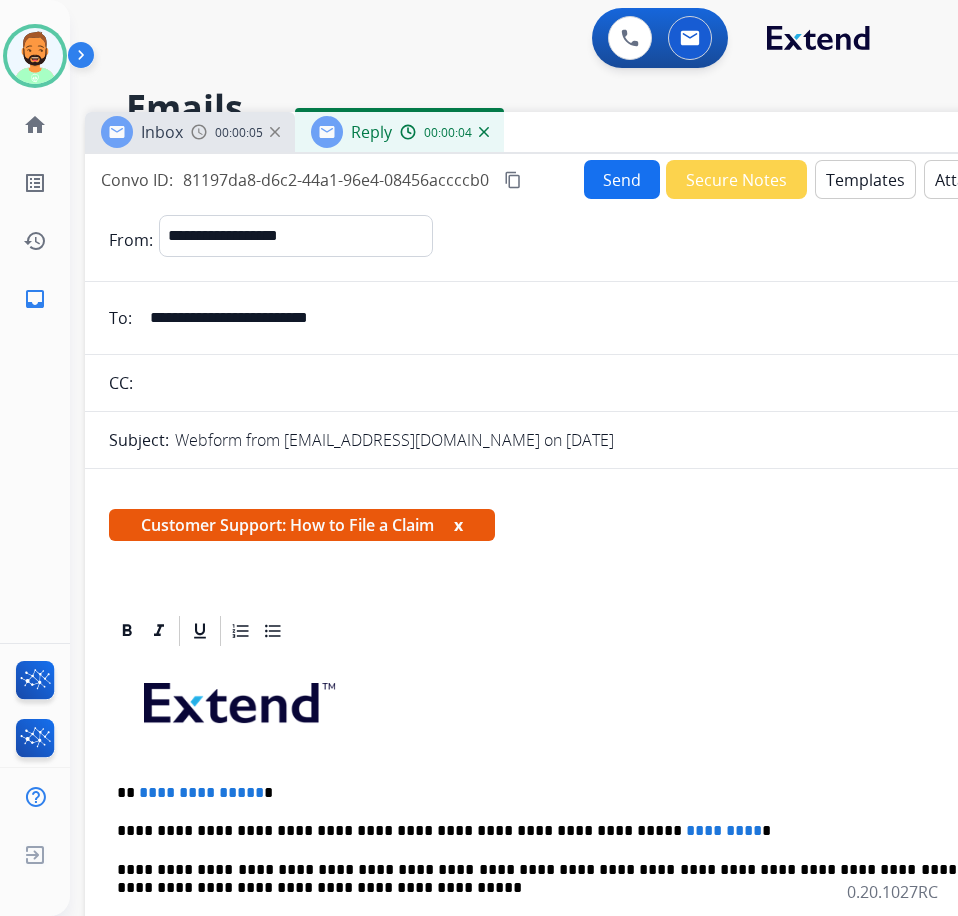 scroll, scrollTop: 324, scrollLeft: 0, axis: vertical 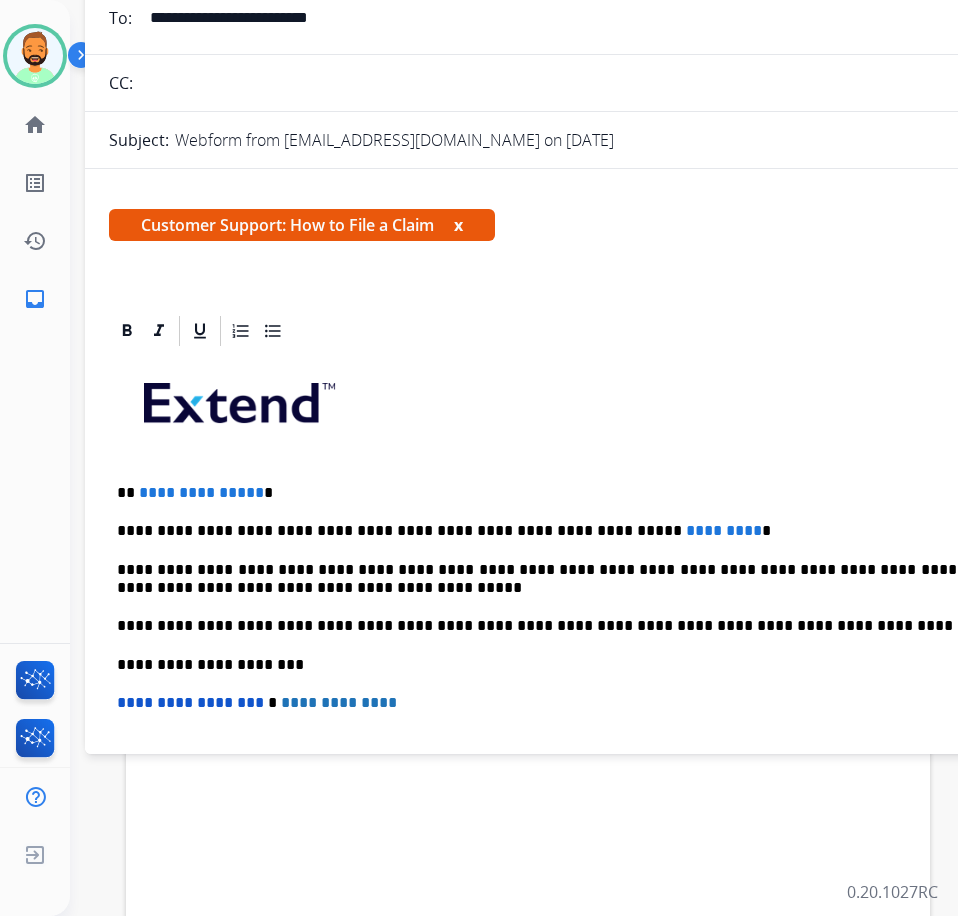 click on "**********" at bounding box center (577, 493) 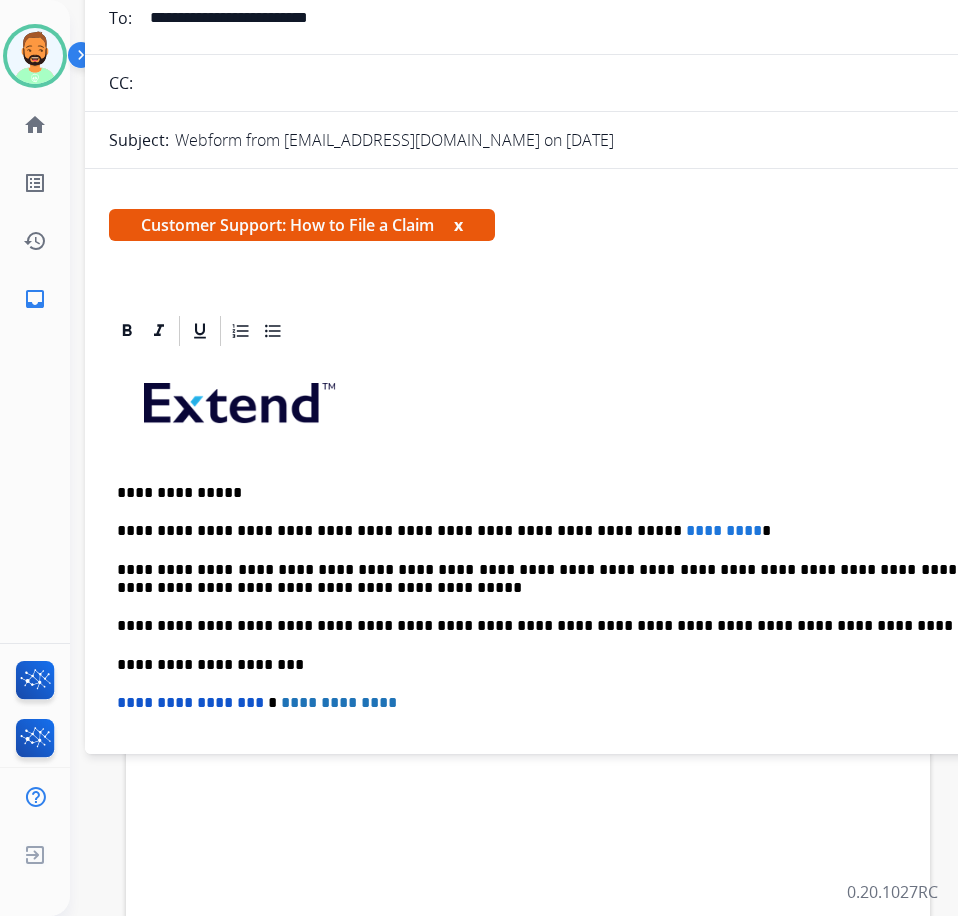 click on "*********" at bounding box center [724, 530] 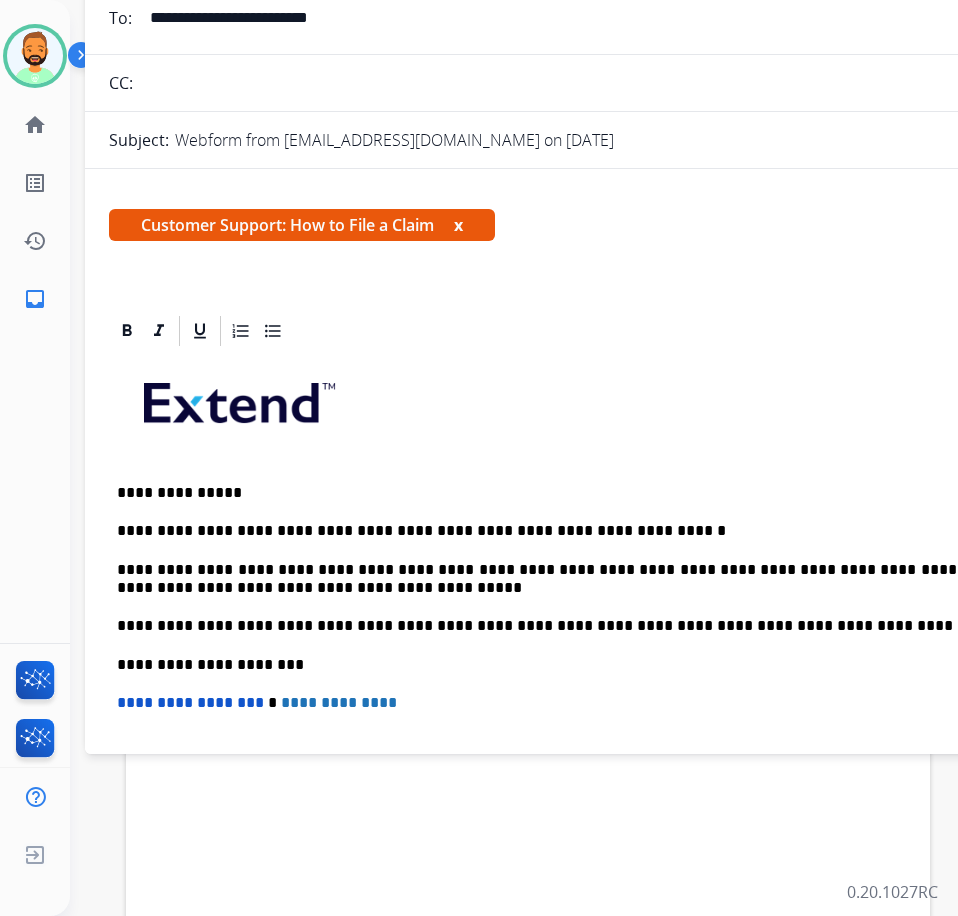 scroll, scrollTop: 0, scrollLeft: 0, axis: both 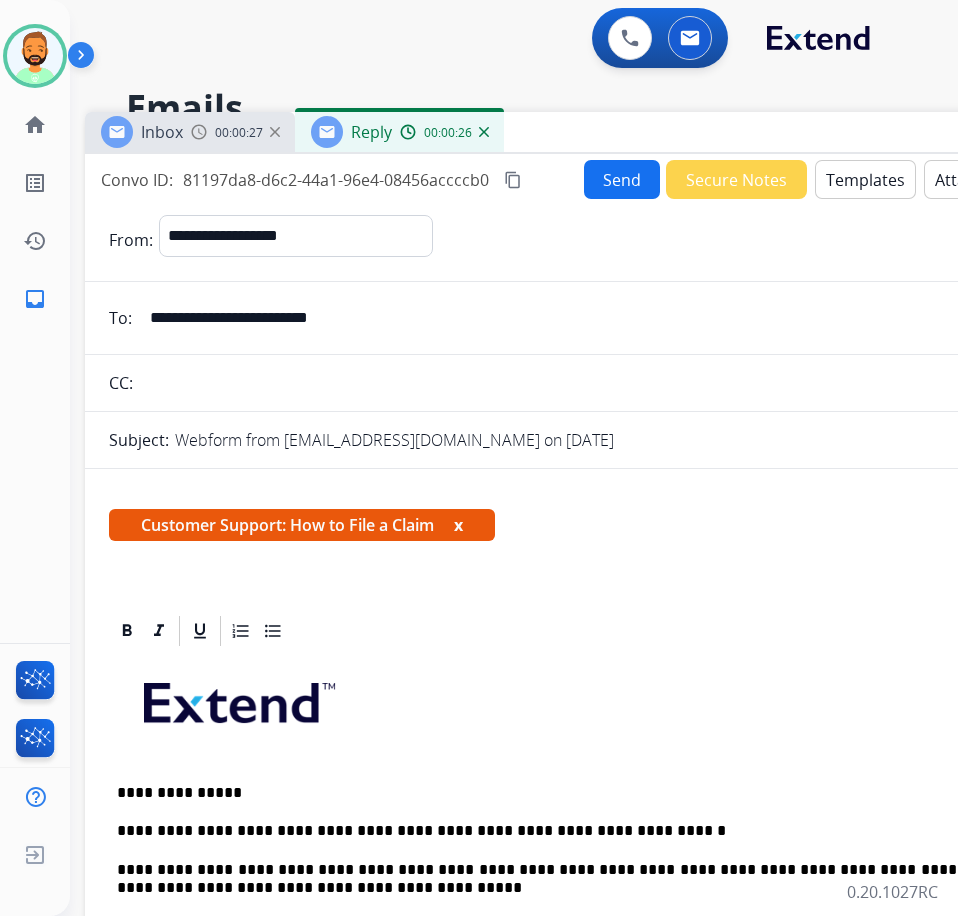 click on "**********" at bounding box center [585, 600] 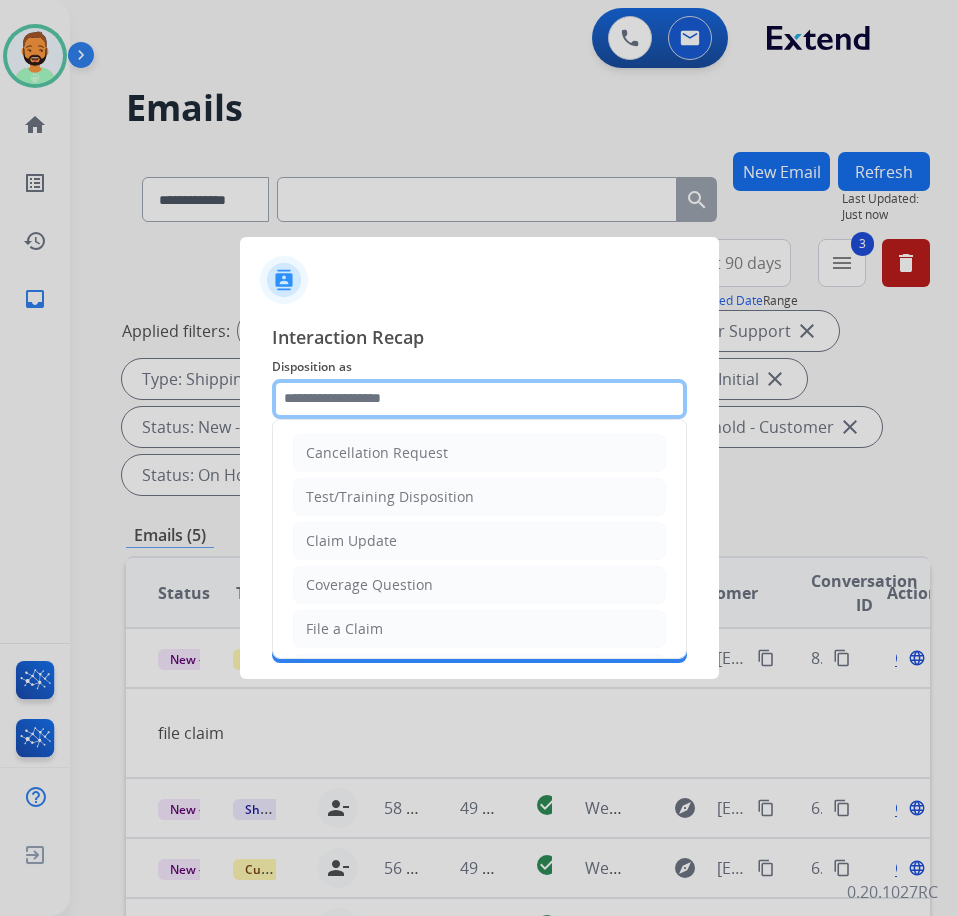 click 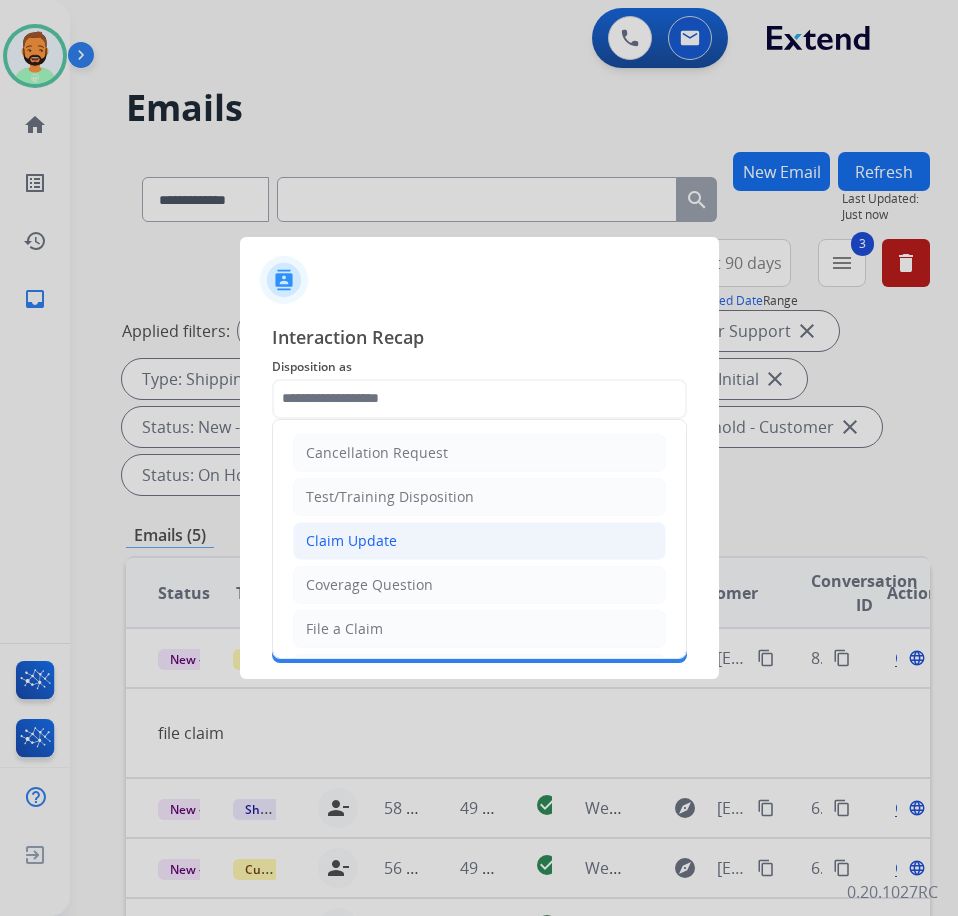 click on "Claim Update" 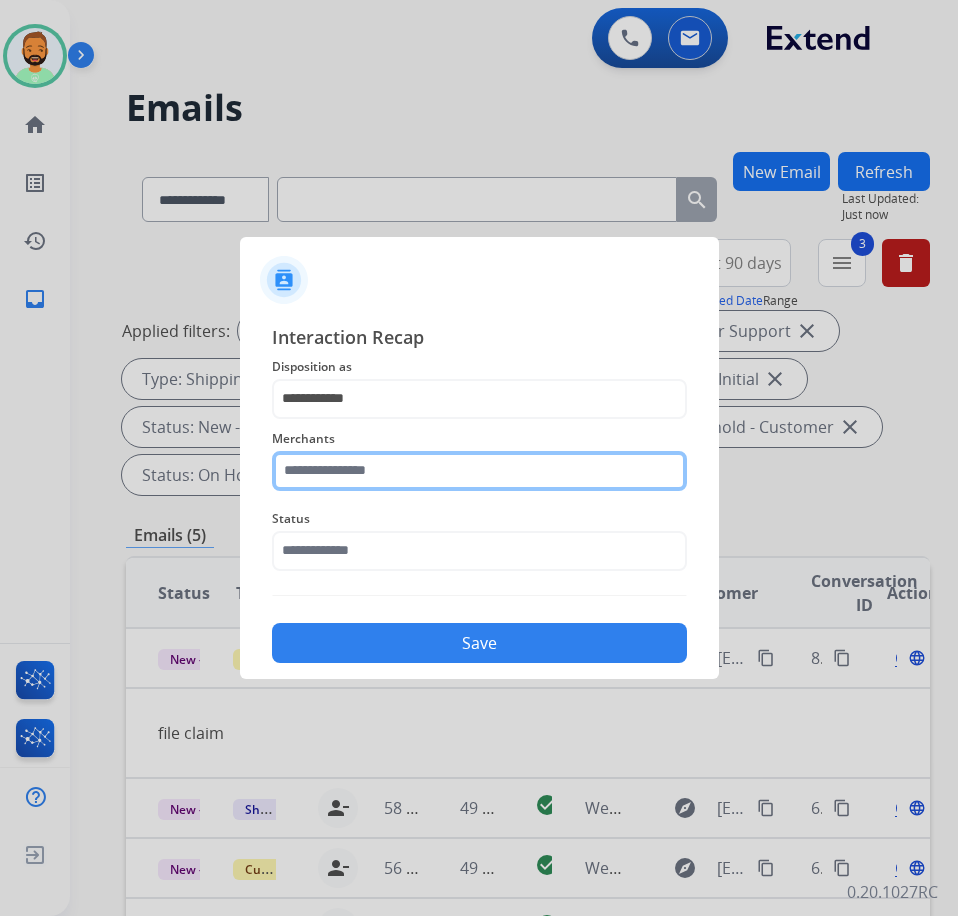 click 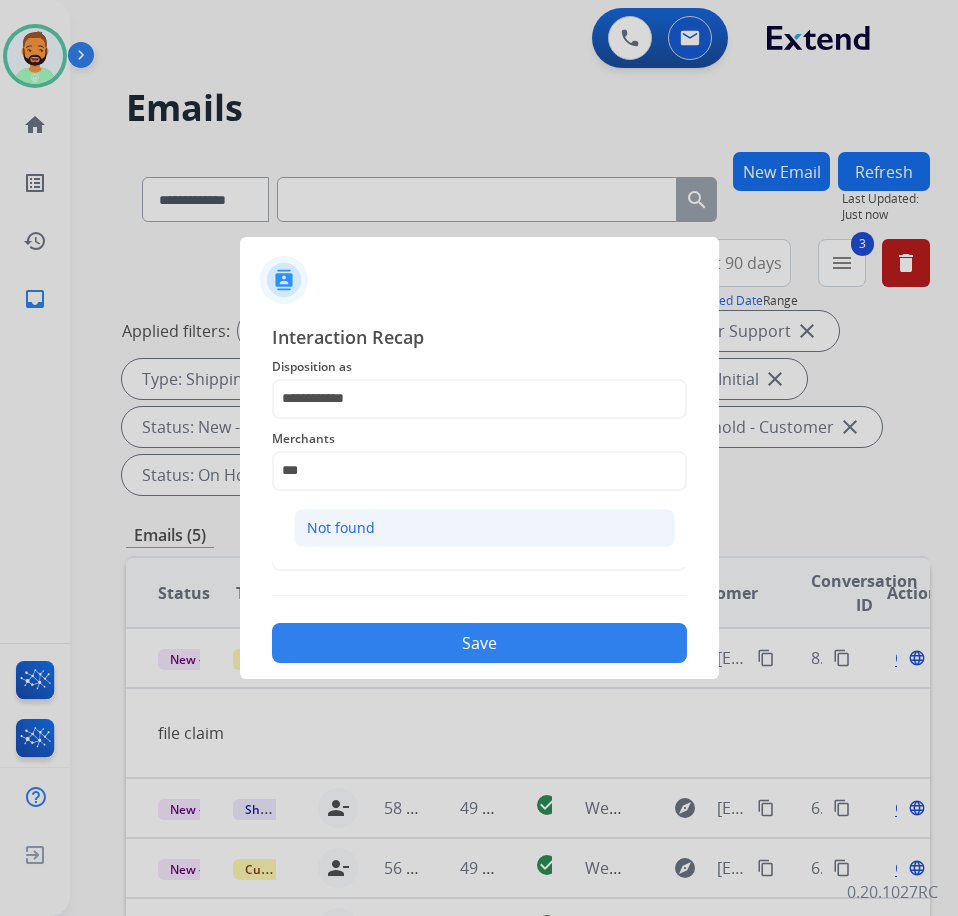 click on "Not found" 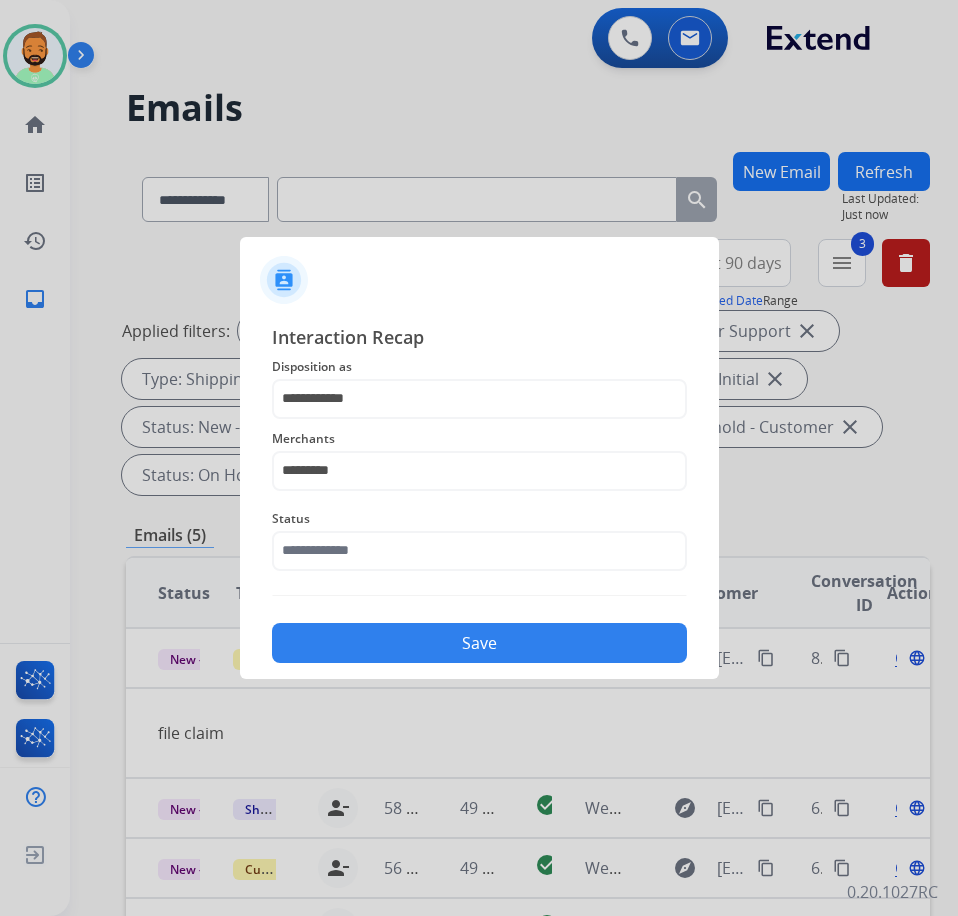 click on "**********" 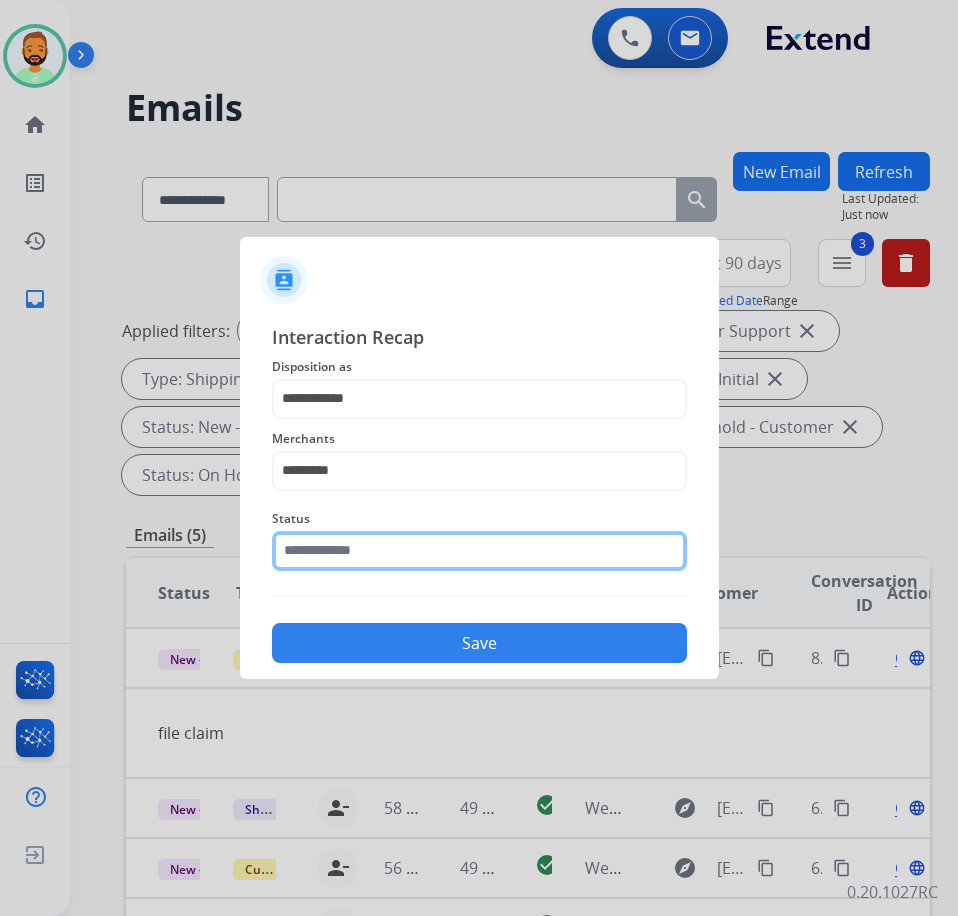 click 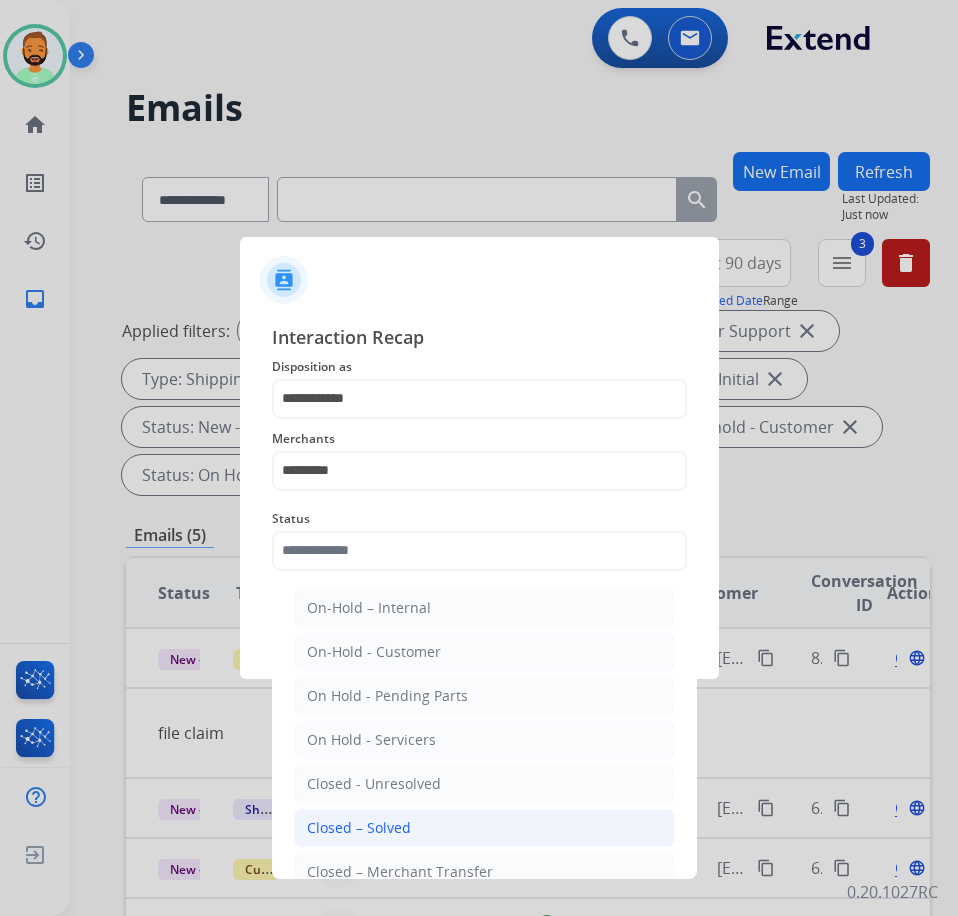 click on "Closed – Solved" 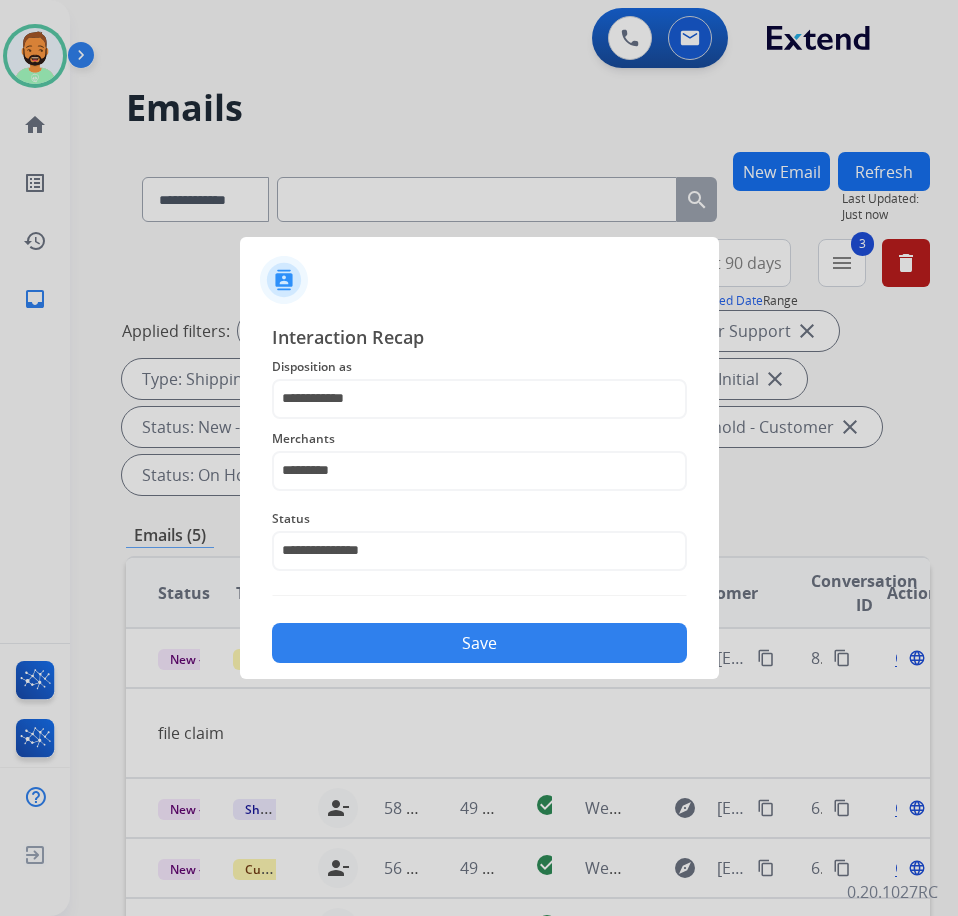 click on "Save" 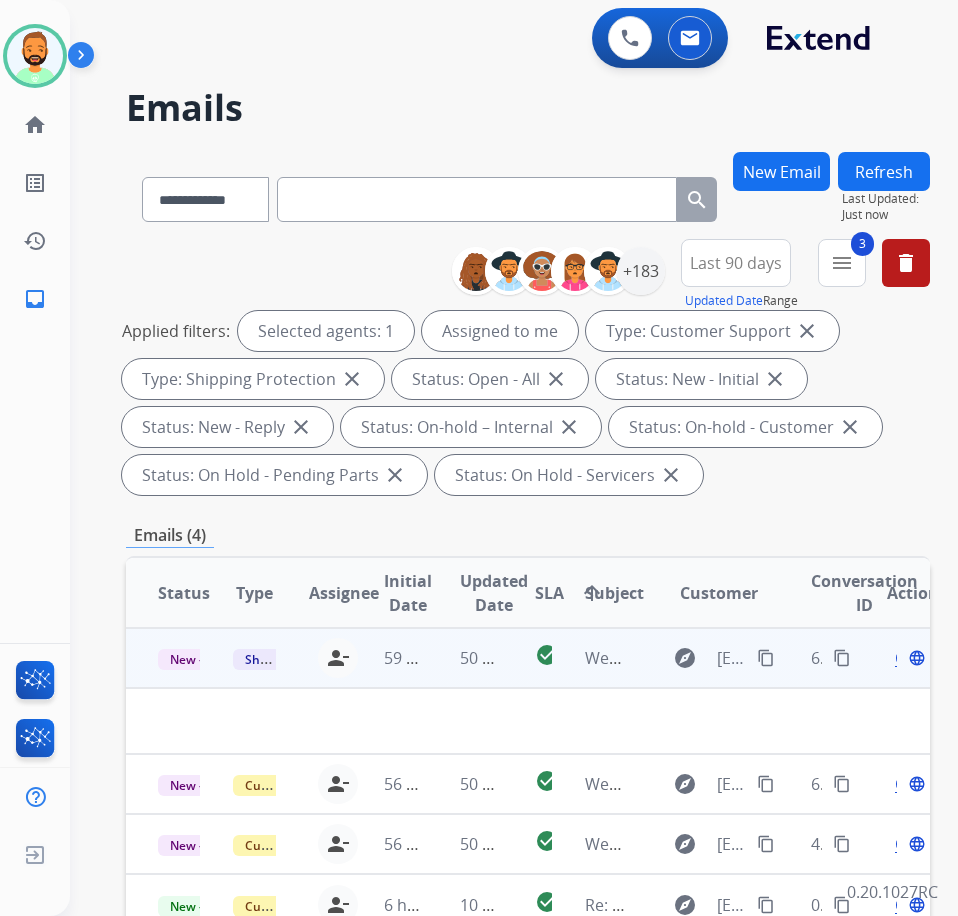 click on "50 minutes ago" at bounding box center [465, 658] 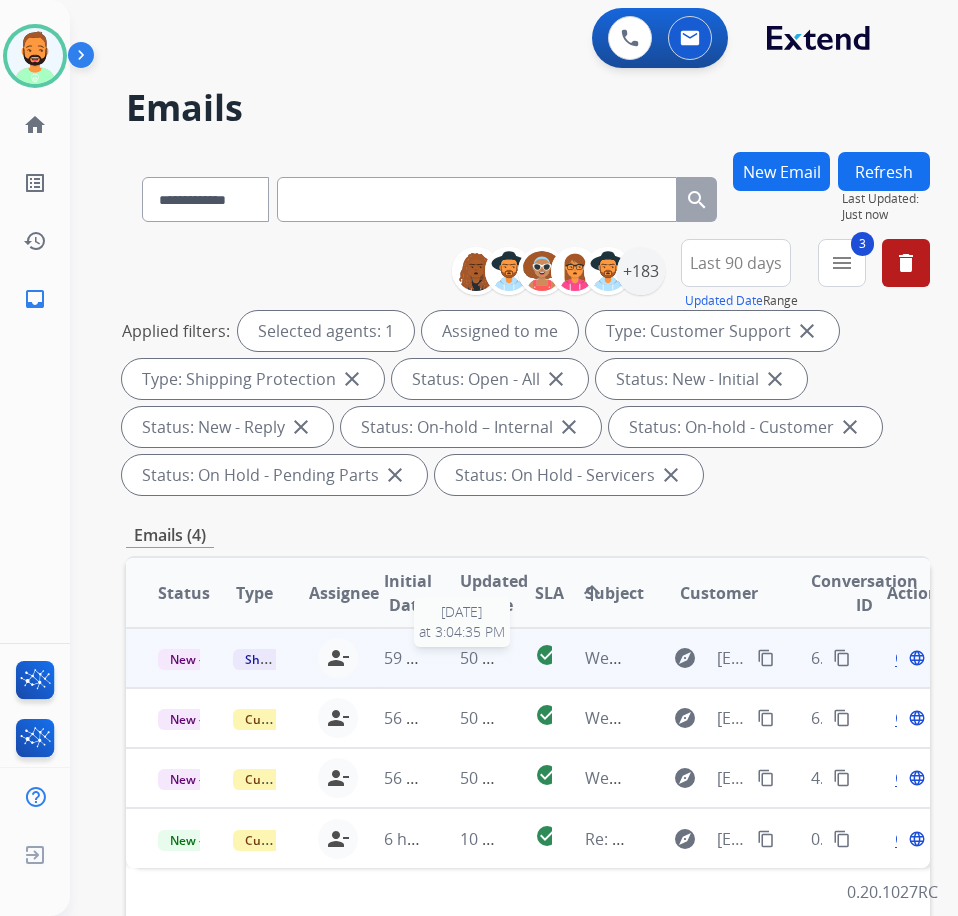 click on "50 minutes ago" at bounding box center [518, 658] 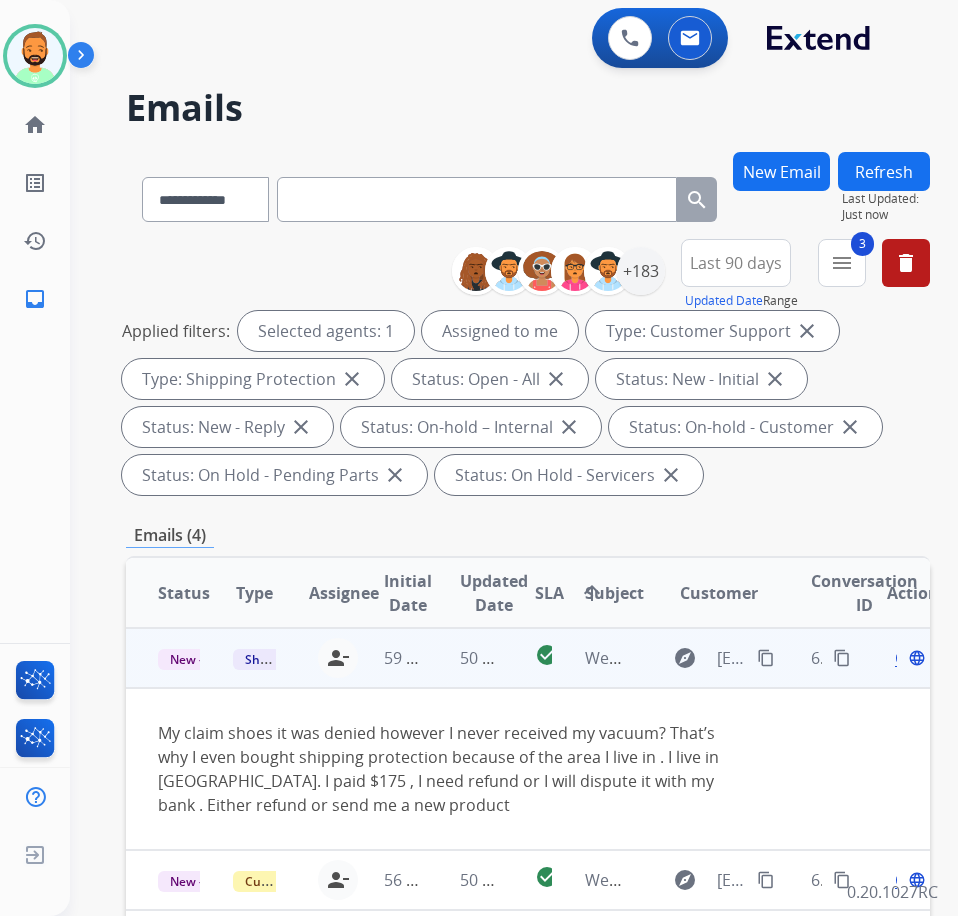 click on "content_copy" at bounding box center [766, 658] 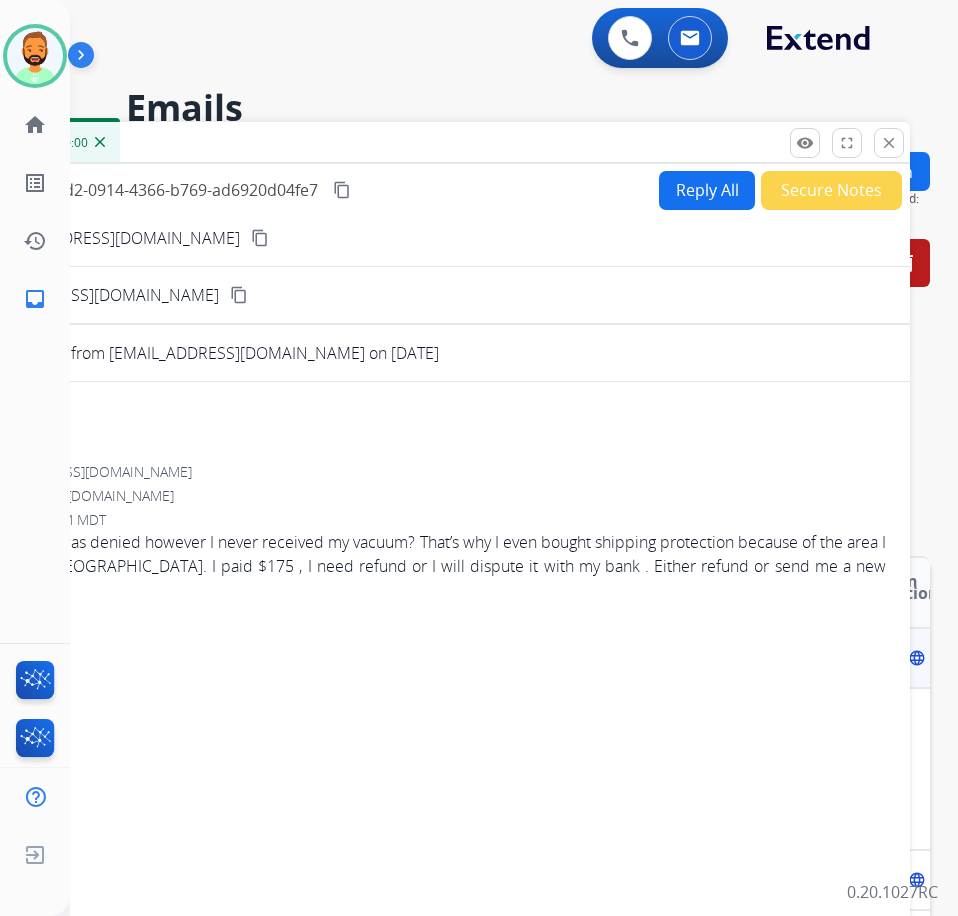 click on "Reply All" at bounding box center (707, 190) 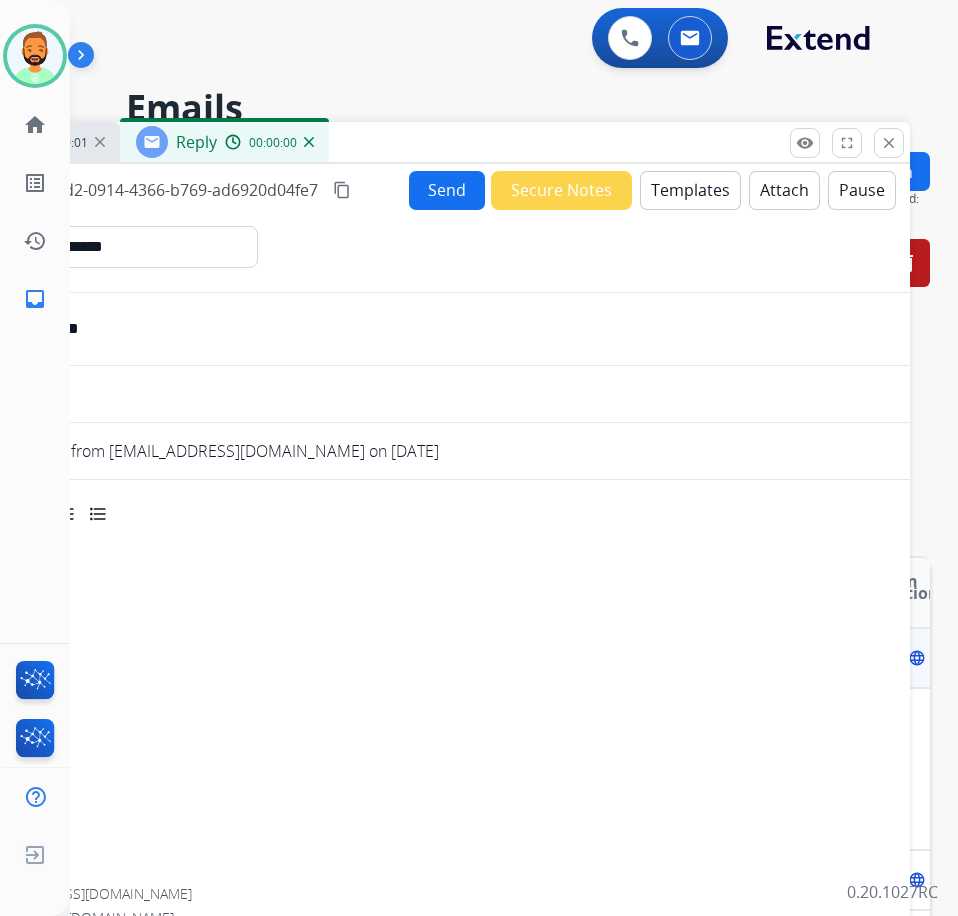 click on "Templates" at bounding box center [690, 190] 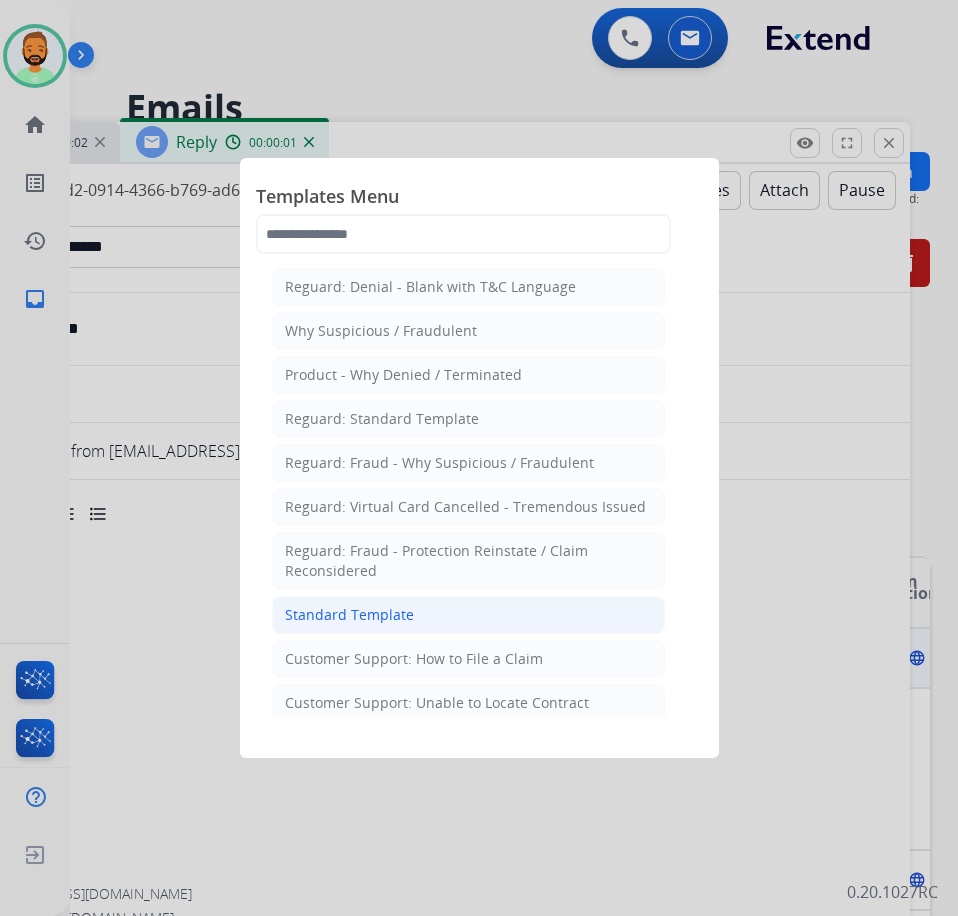 click on "Standard Template" 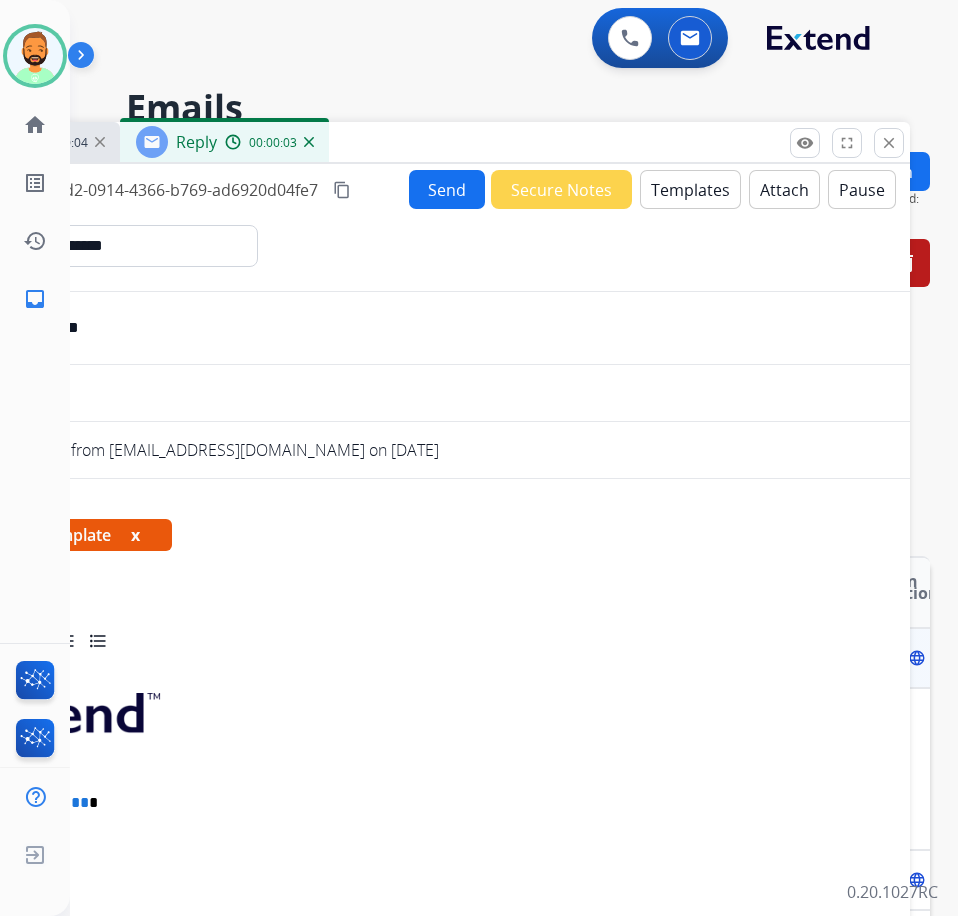 click on "Templates" at bounding box center [690, 189] 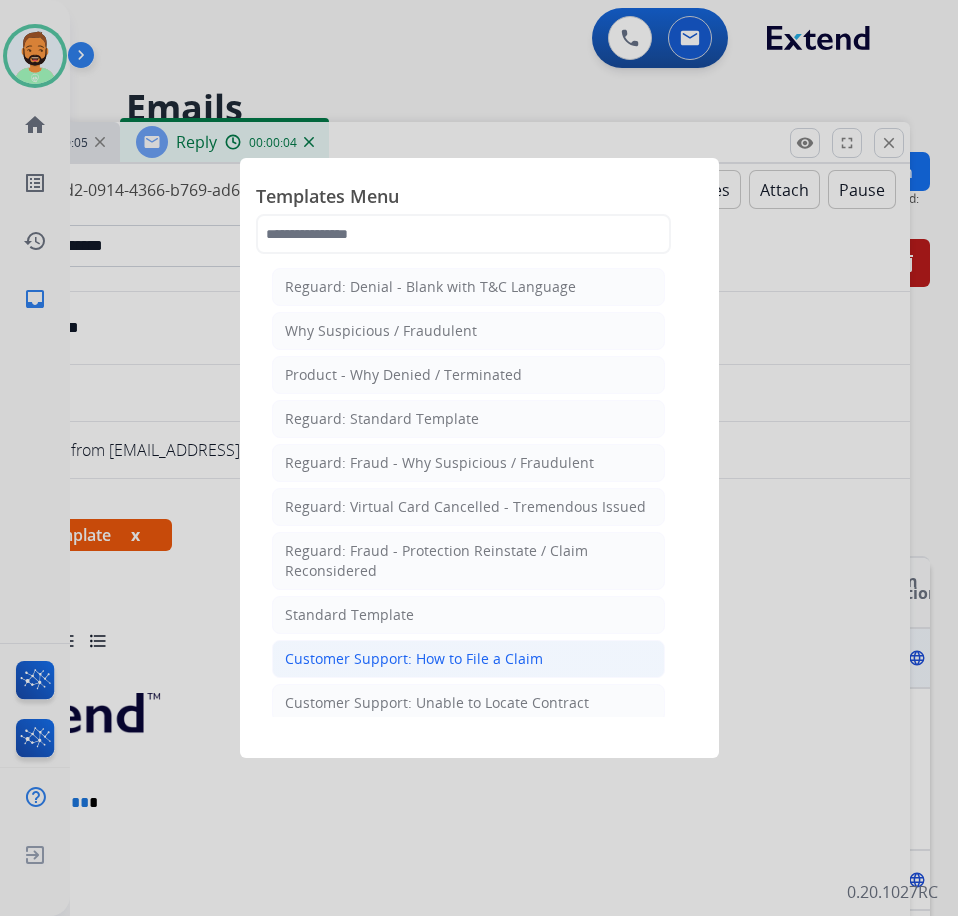 click on "Customer Support: How to File a Claim" 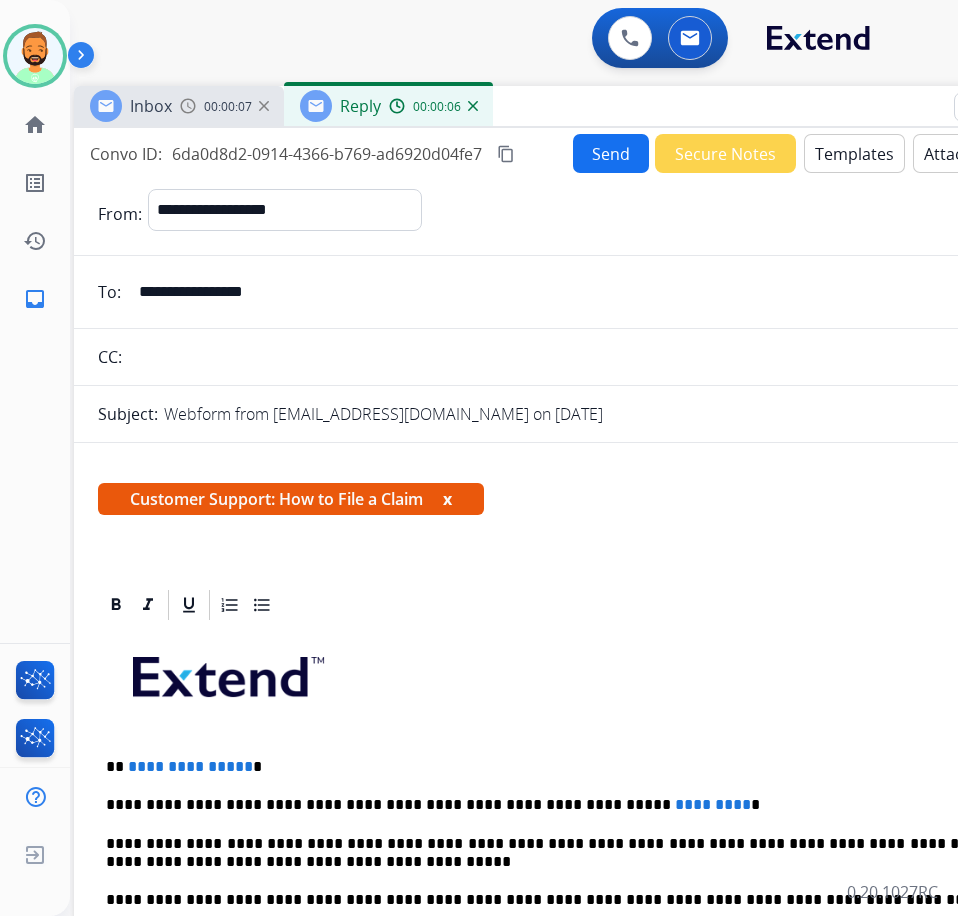 drag, startPoint x: 437, startPoint y: 132, endPoint x: 601, endPoint y: 96, distance: 167.90474 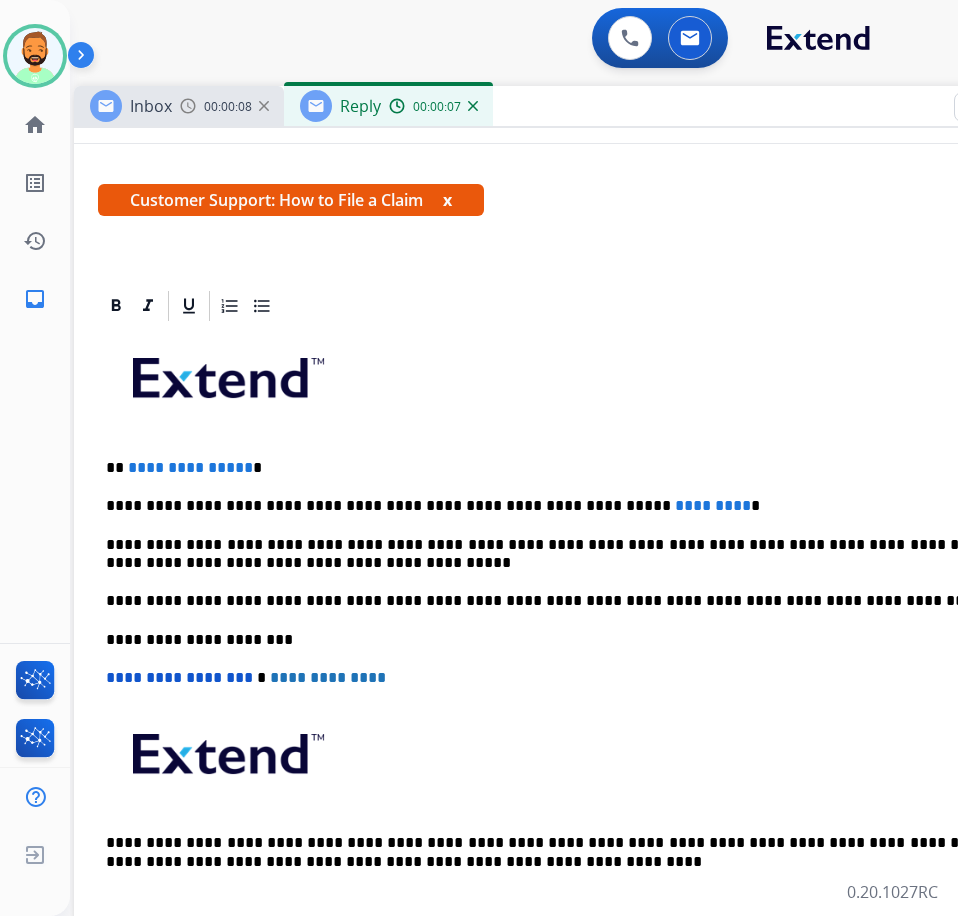 scroll, scrollTop: 300, scrollLeft: 0, axis: vertical 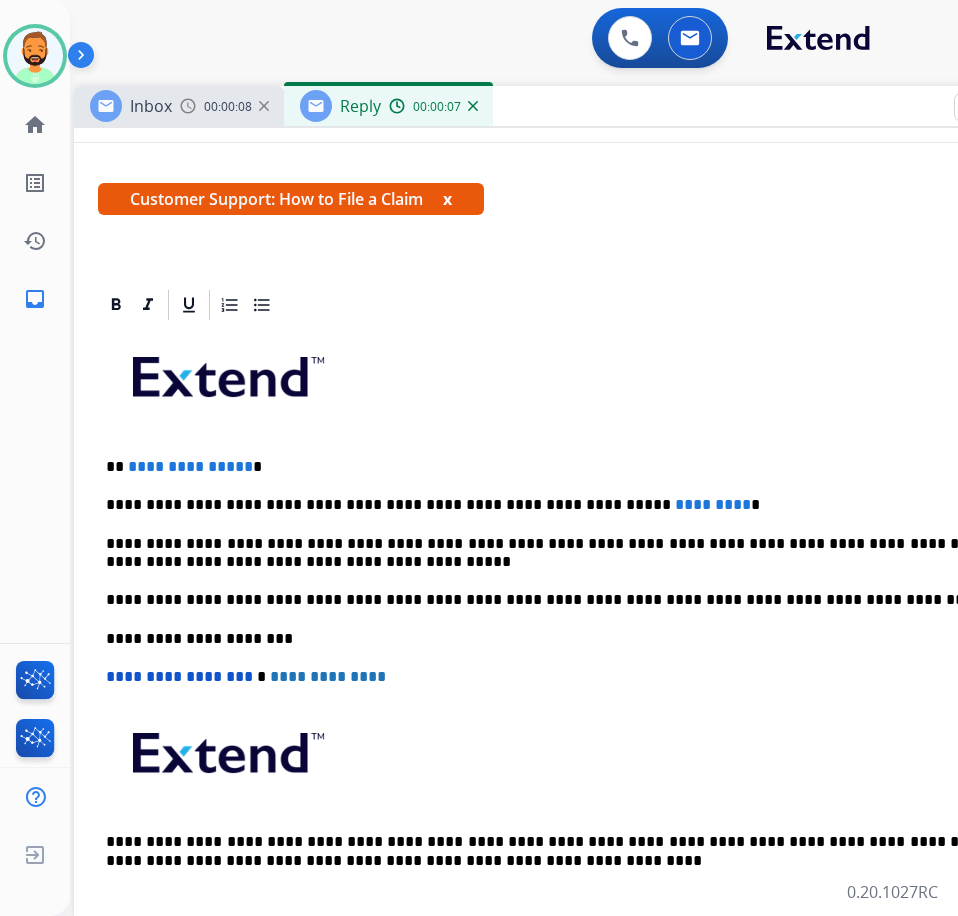 click on "**********" at bounding box center [566, 505] 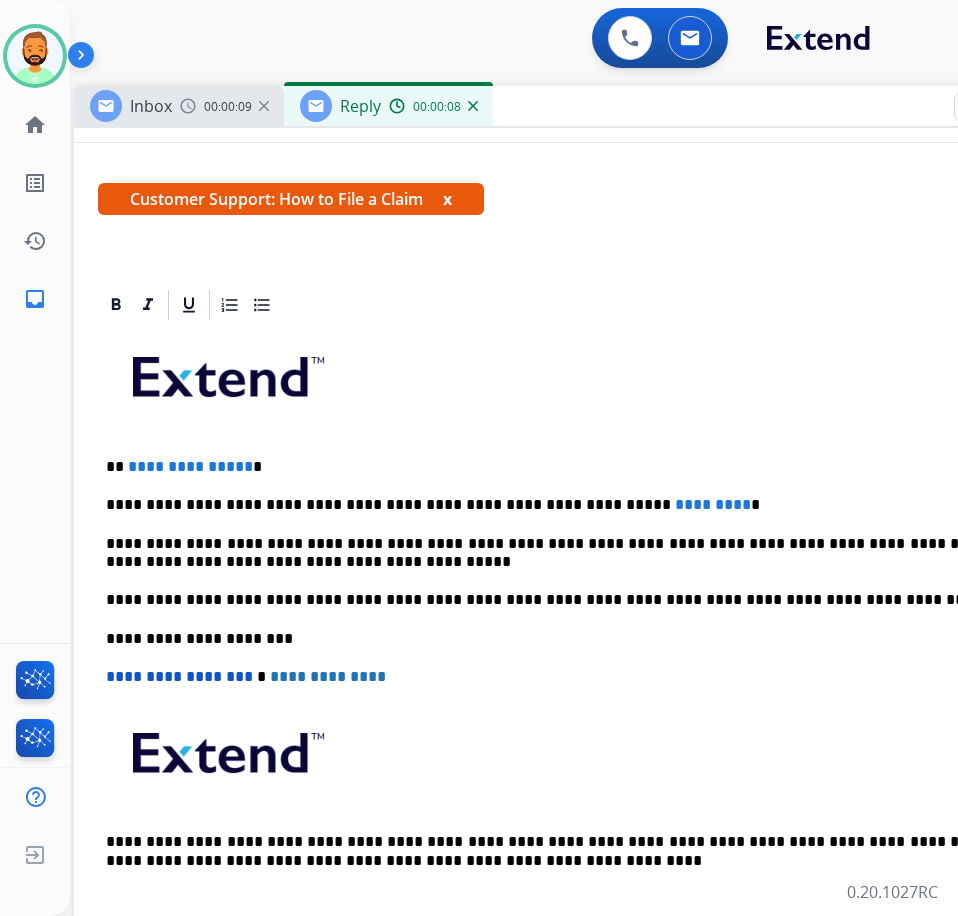 type 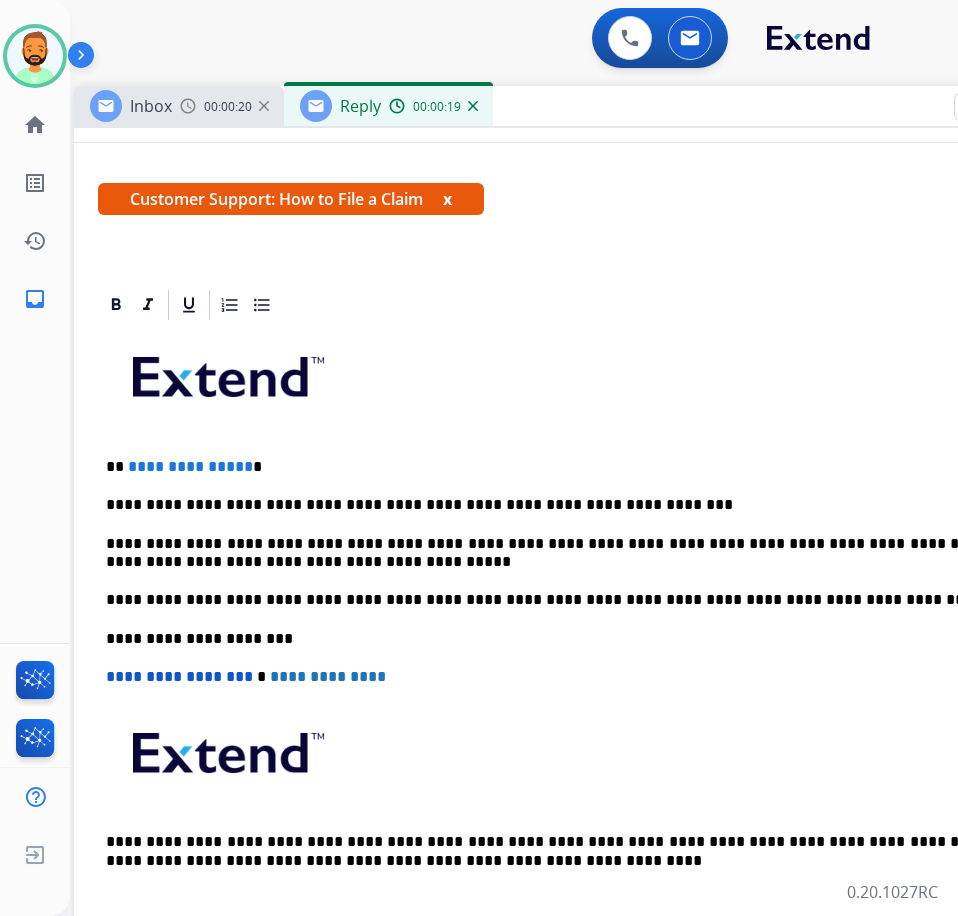 click on "**********" at bounding box center (566, 467) 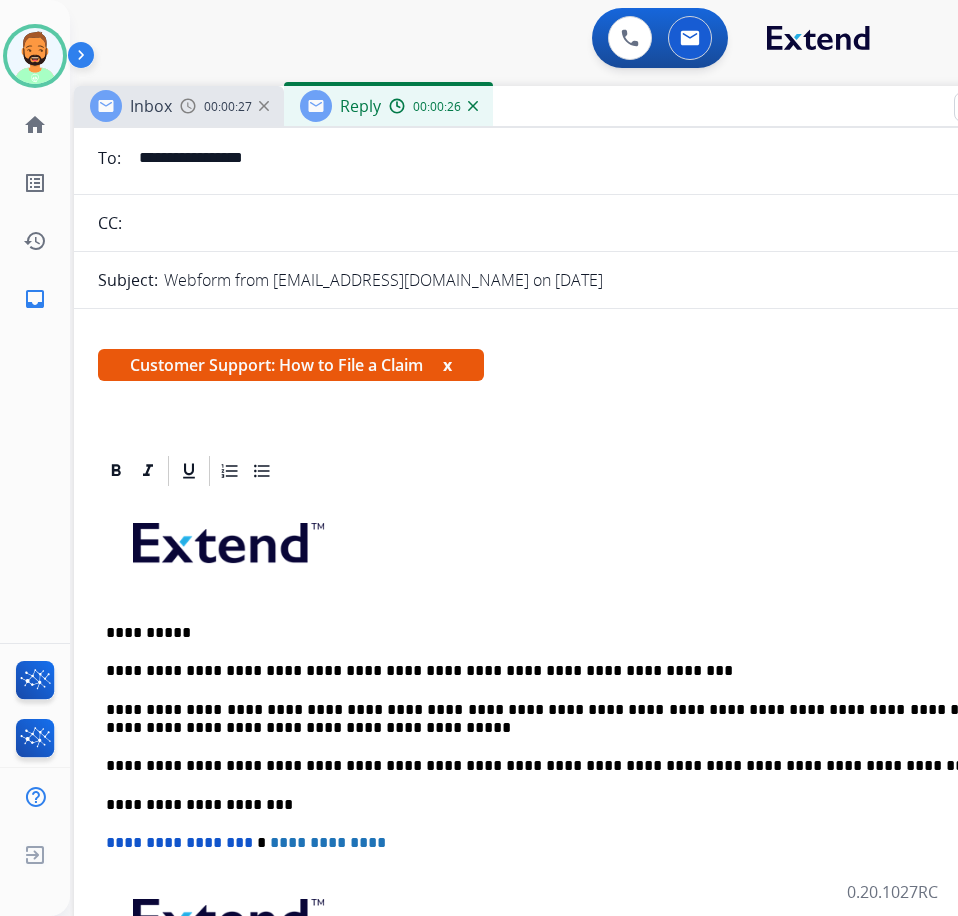 scroll, scrollTop: 0, scrollLeft: 0, axis: both 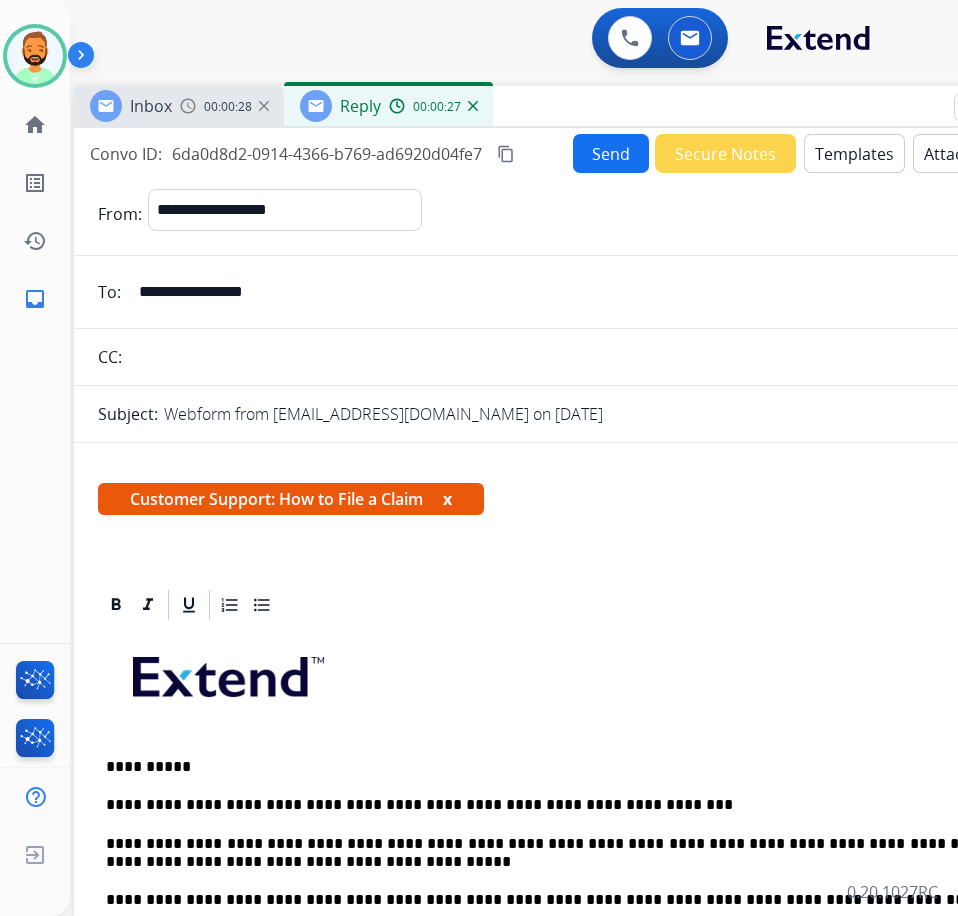 click on "Send" at bounding box center (611, 153) 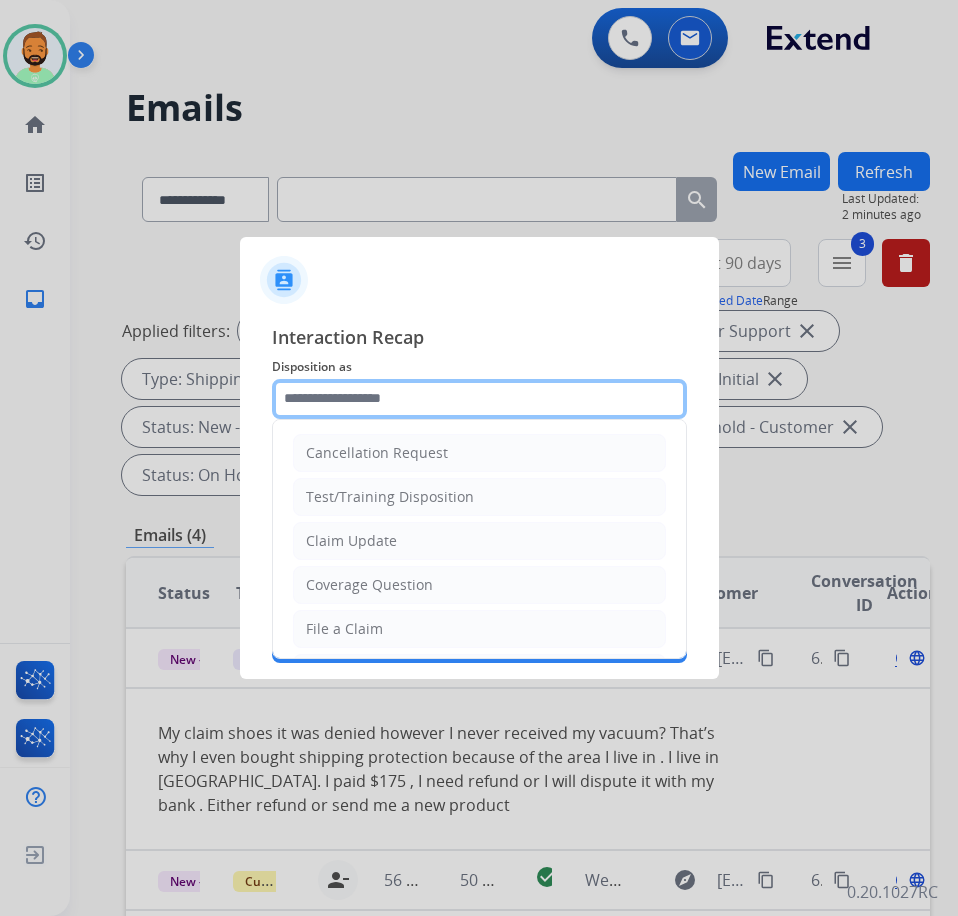 click 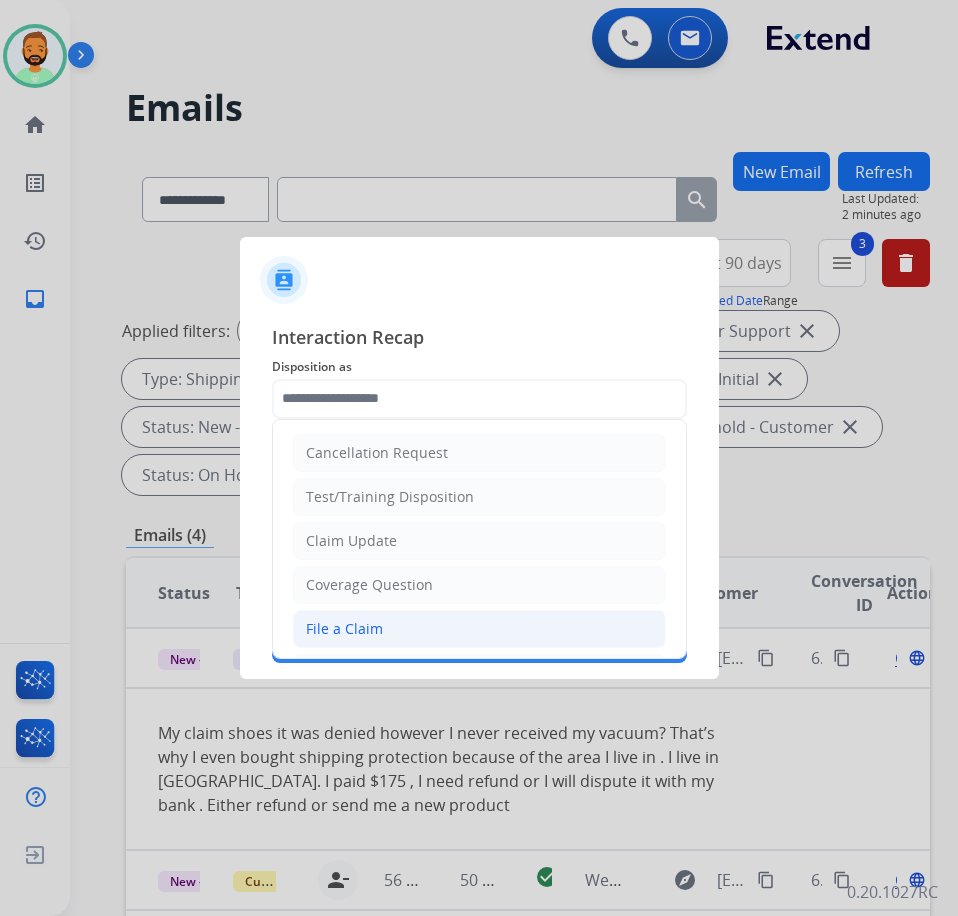 click on "File a Claim" 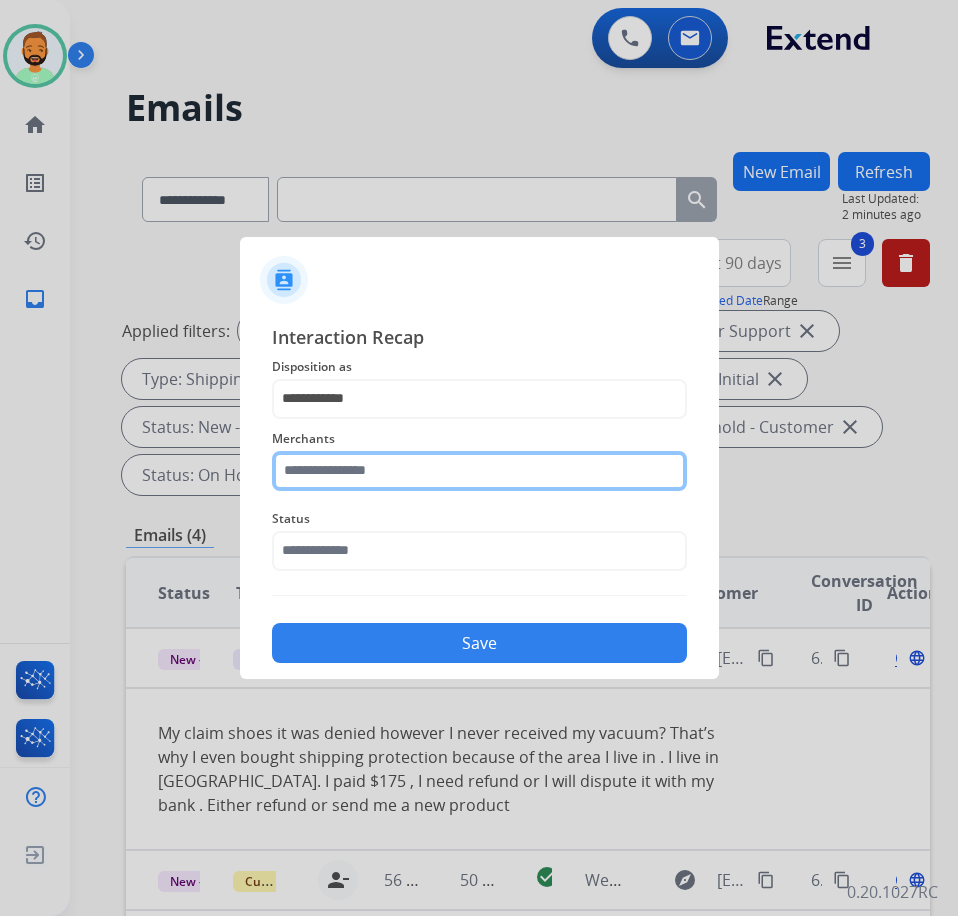 click 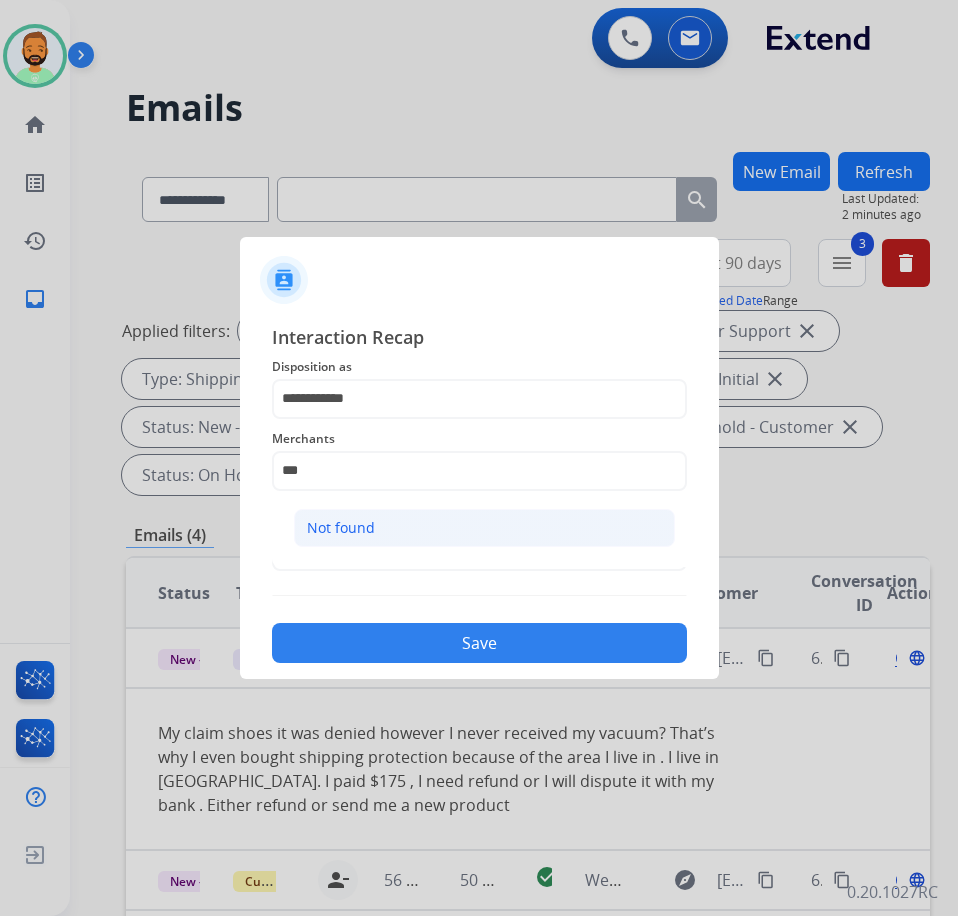 click on "Not found" 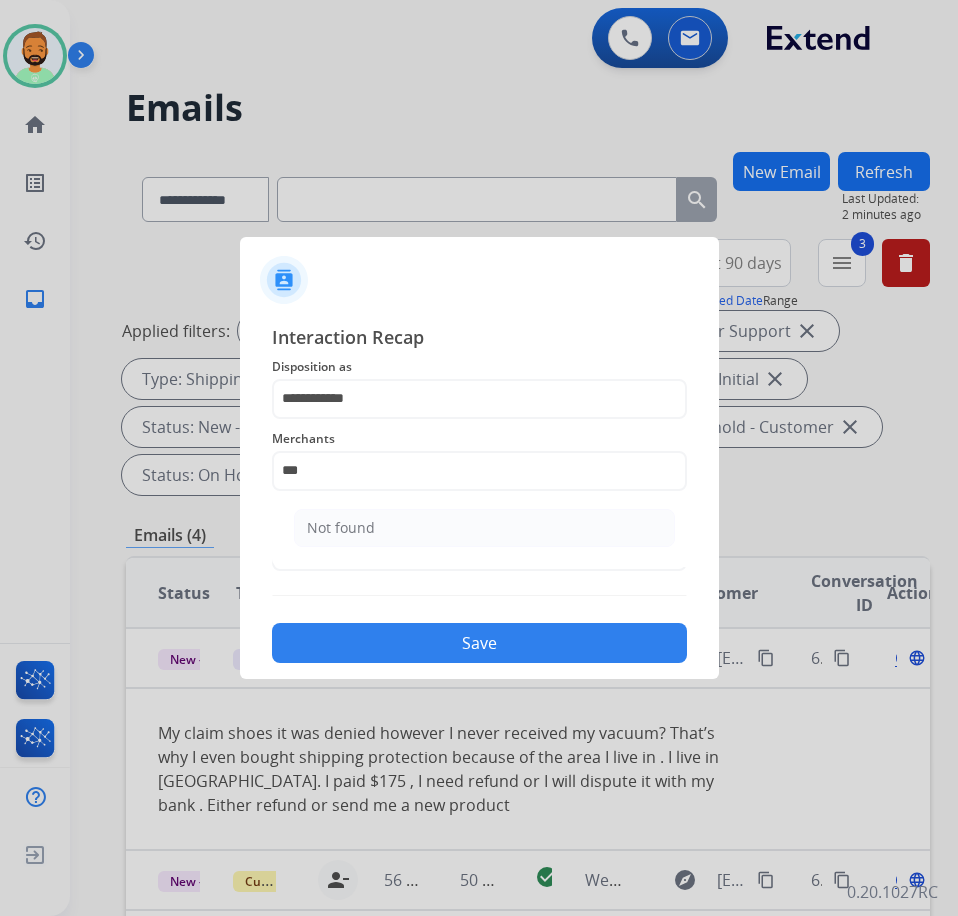 type on "*********" 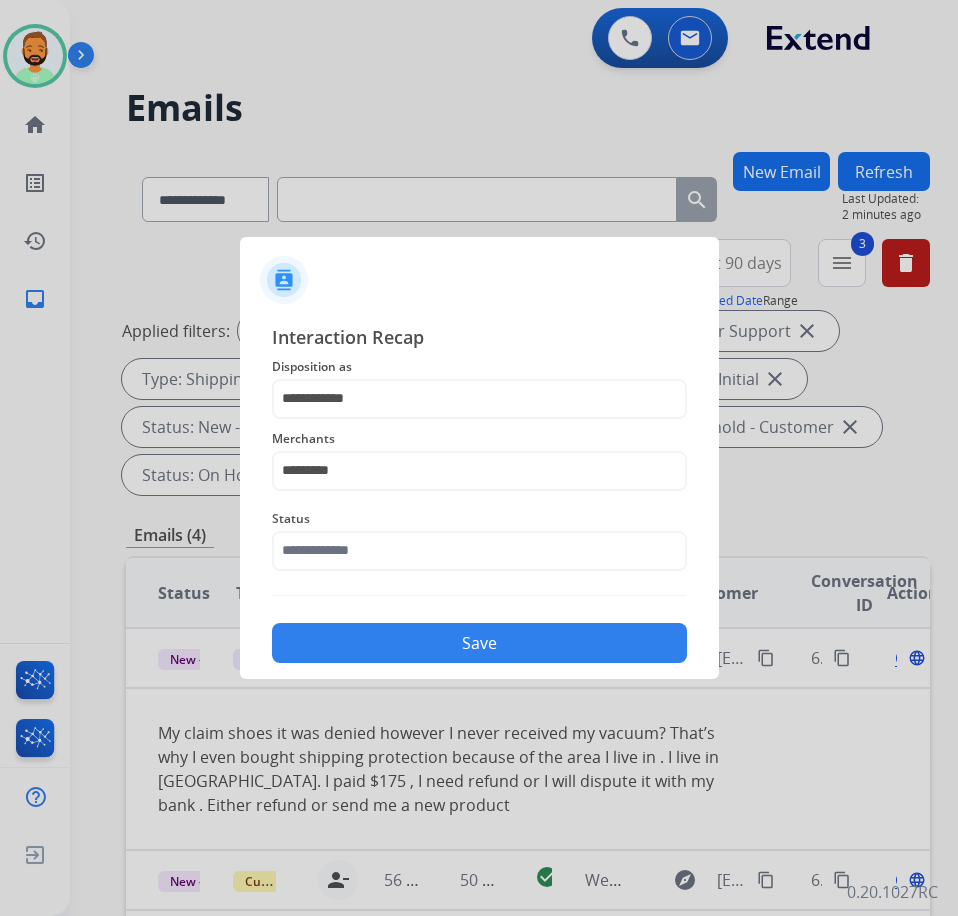 click on "Status" 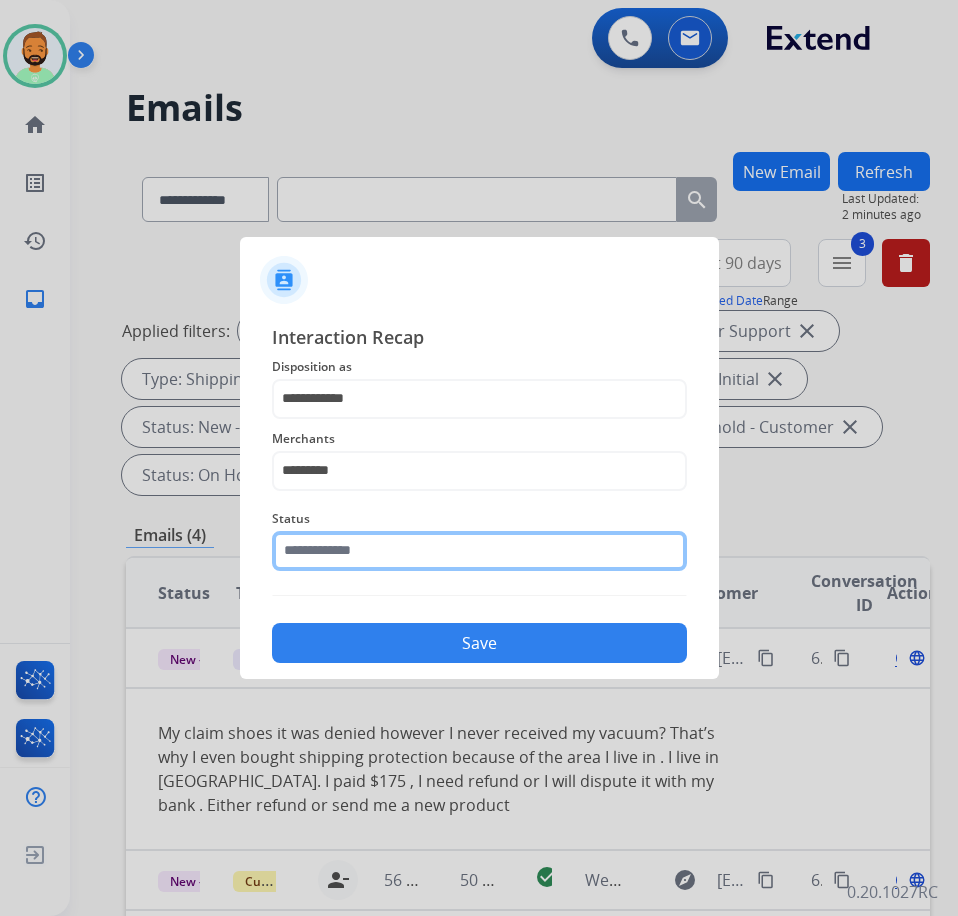 click 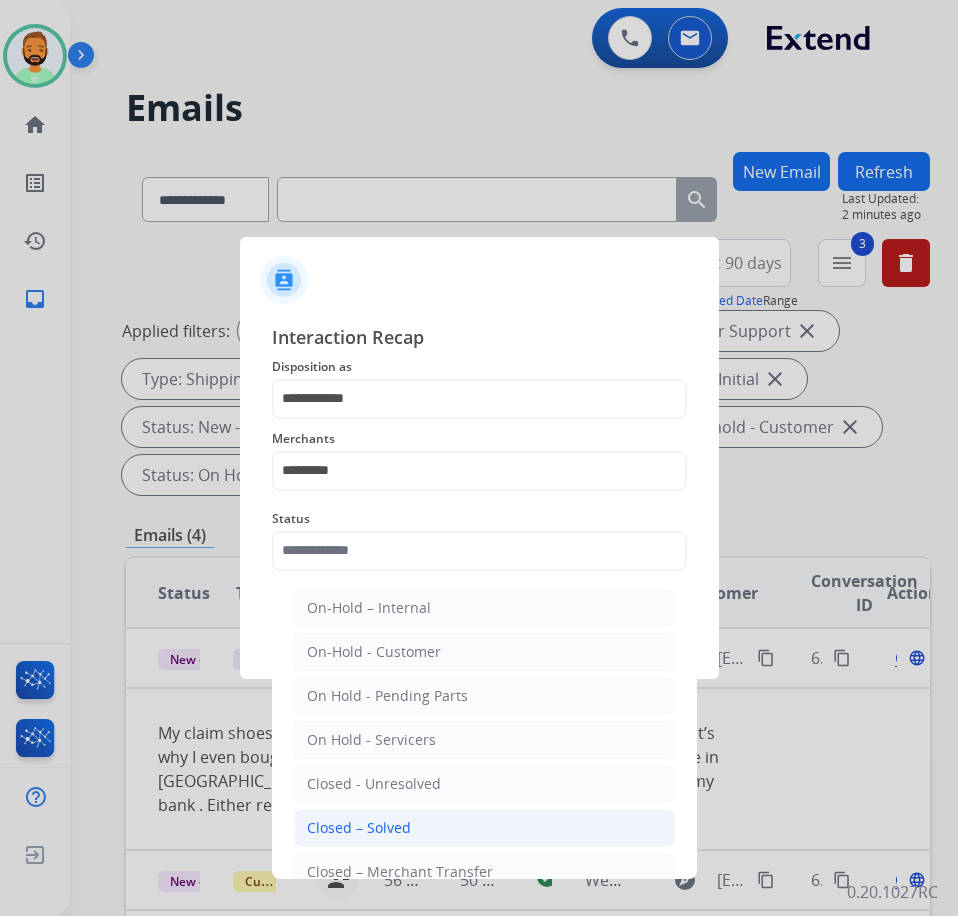 click on "Closed – Solved" 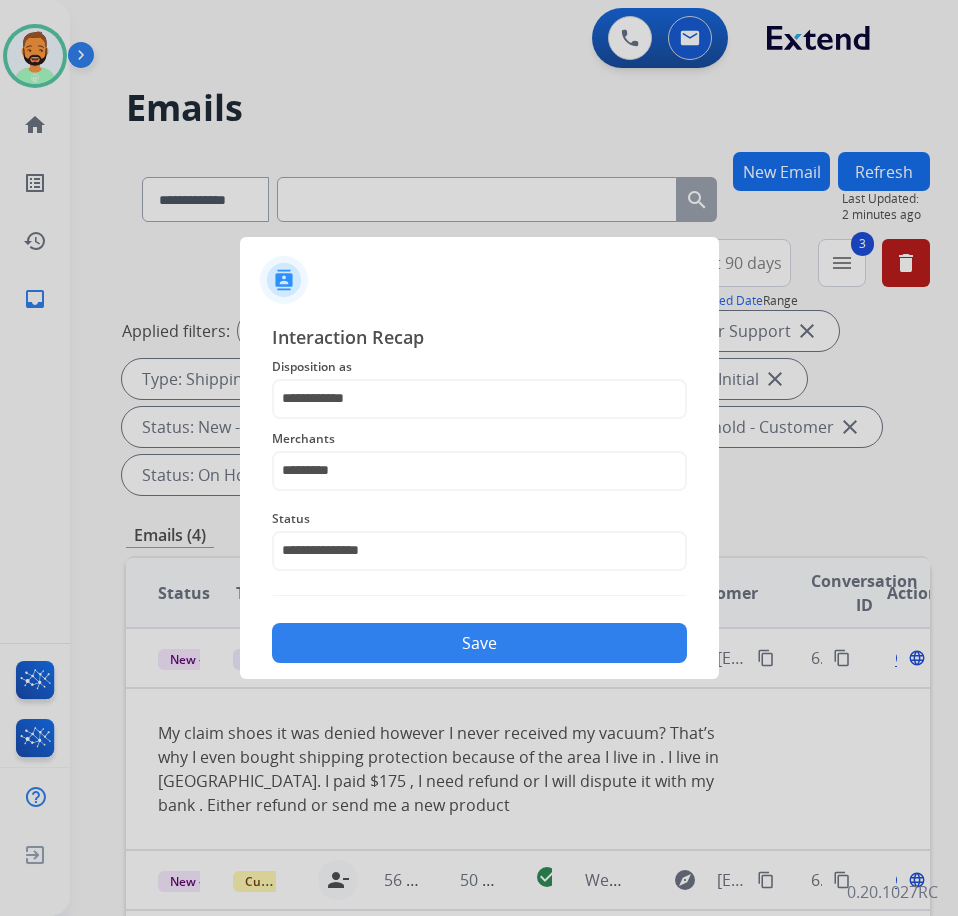click on "Save" 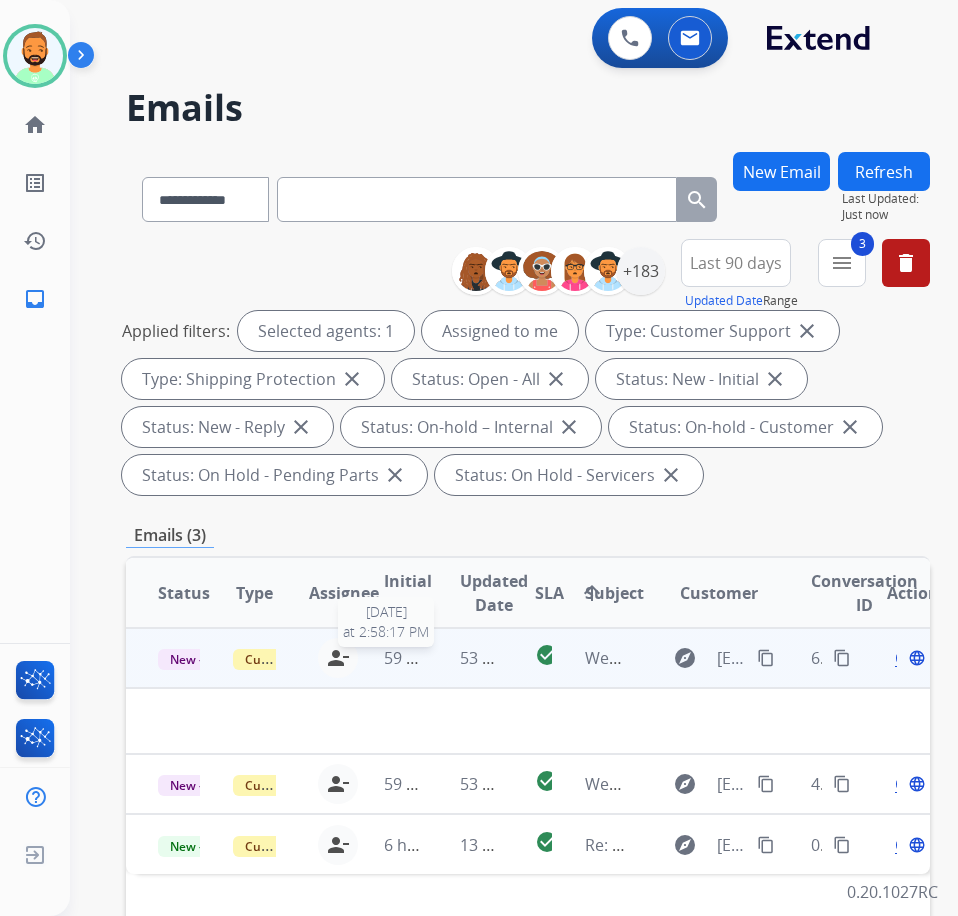 click on "59 minutes ago" at bounding box center (442, 658) 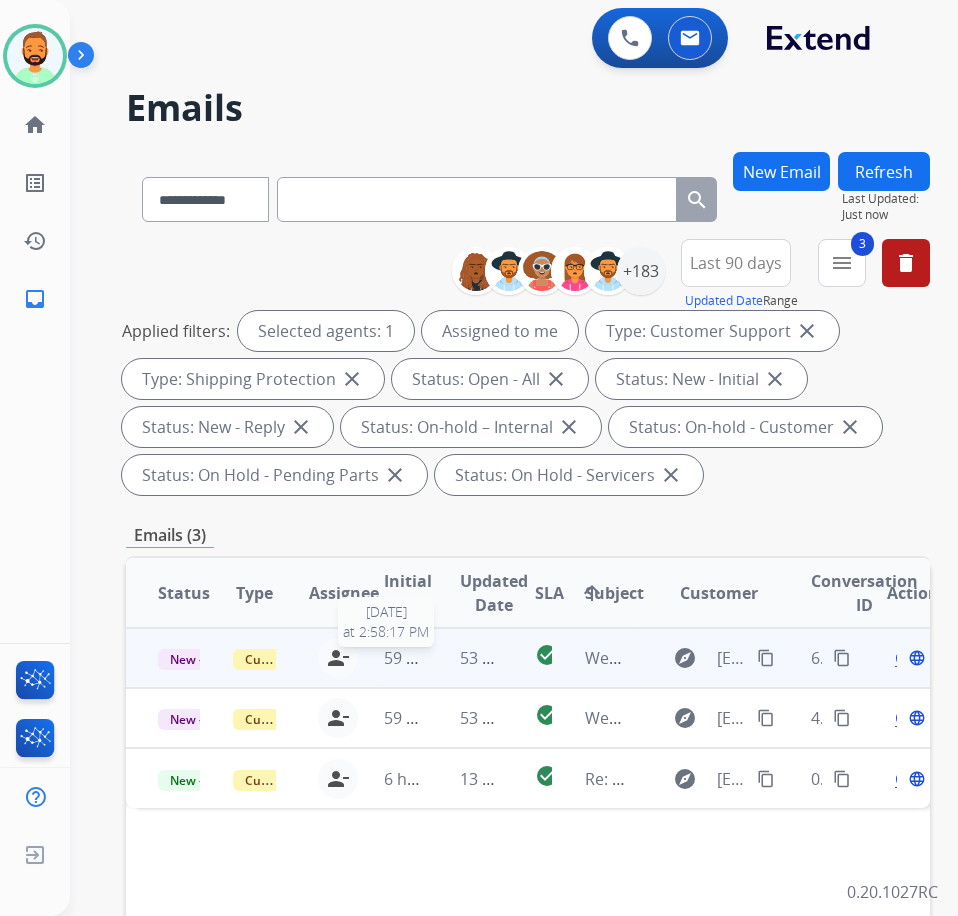 click on "59 minutes ago" at bounding box center (442, 658) 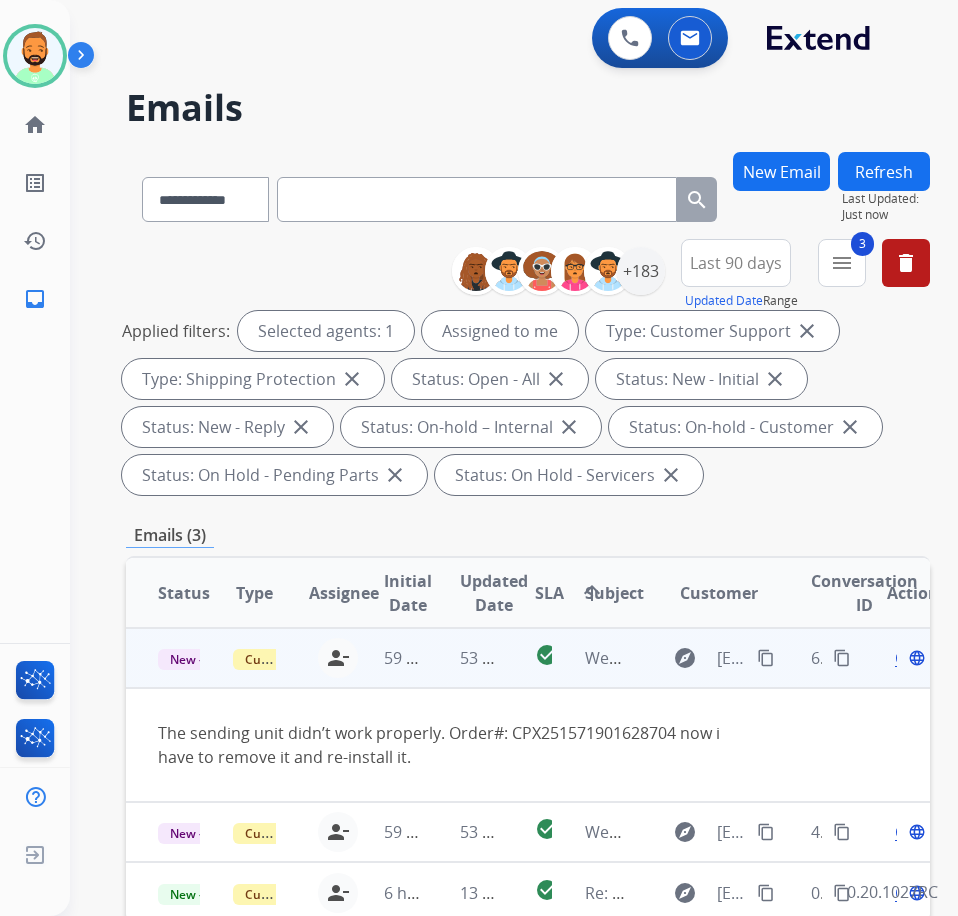 click on "content_copy" at bounding box center (766, 658) 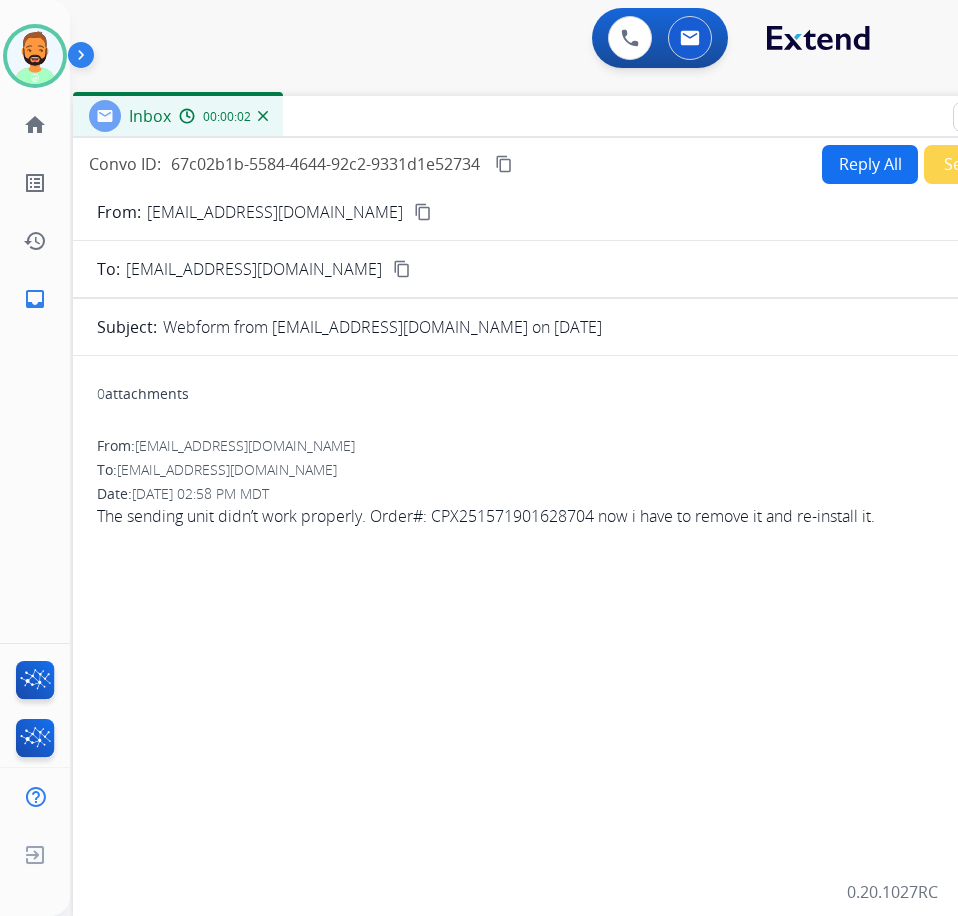 drag, startPoint x: 317, startPoint y: 144, endPoint x: 476, endPoint y: 119, distance: 160.95341 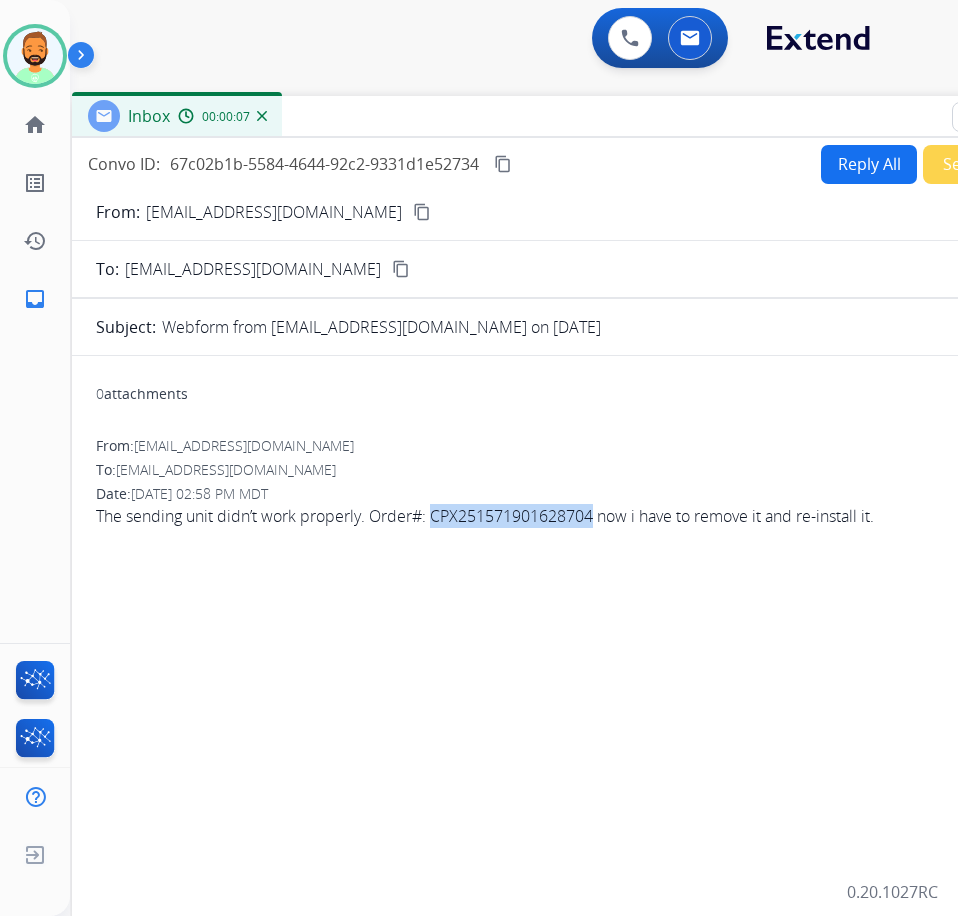 drag, startPoint x: 434, startPoint y: 519, endPoint x: 595, endPoint y: 520, distance: 161.00311 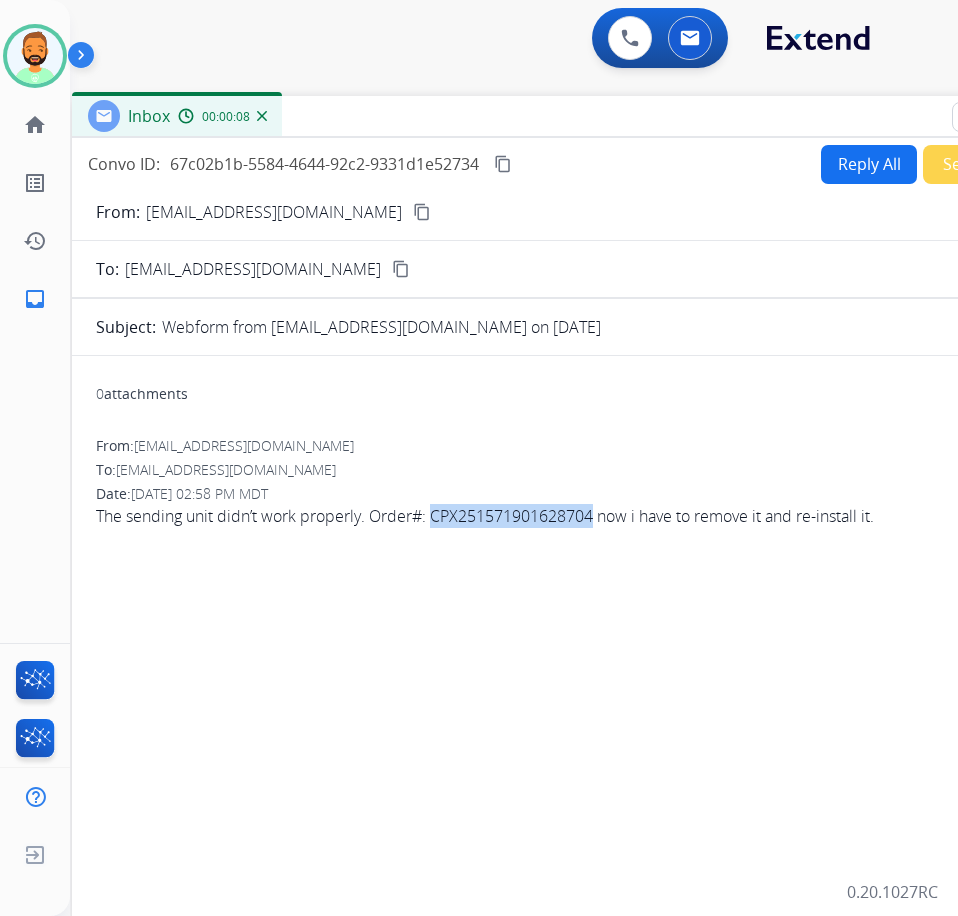 copy on "CPX251571901628704" 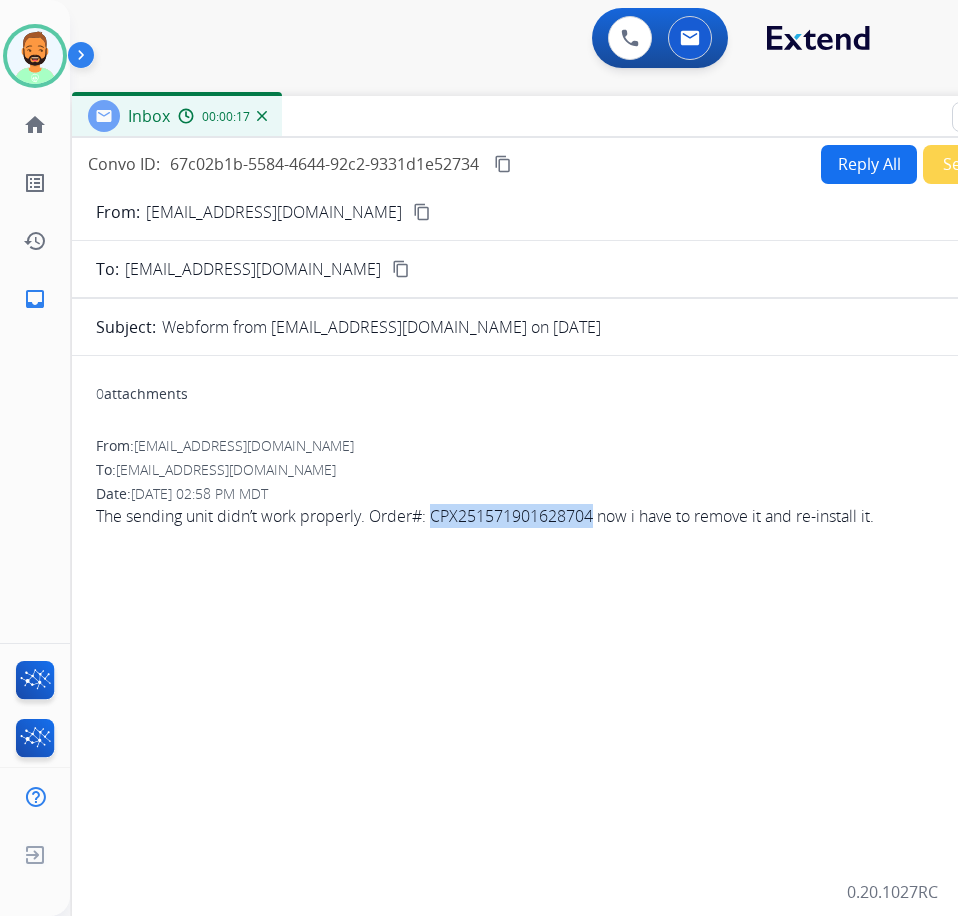 click on "Reply All" at bounding box center [869, 164] 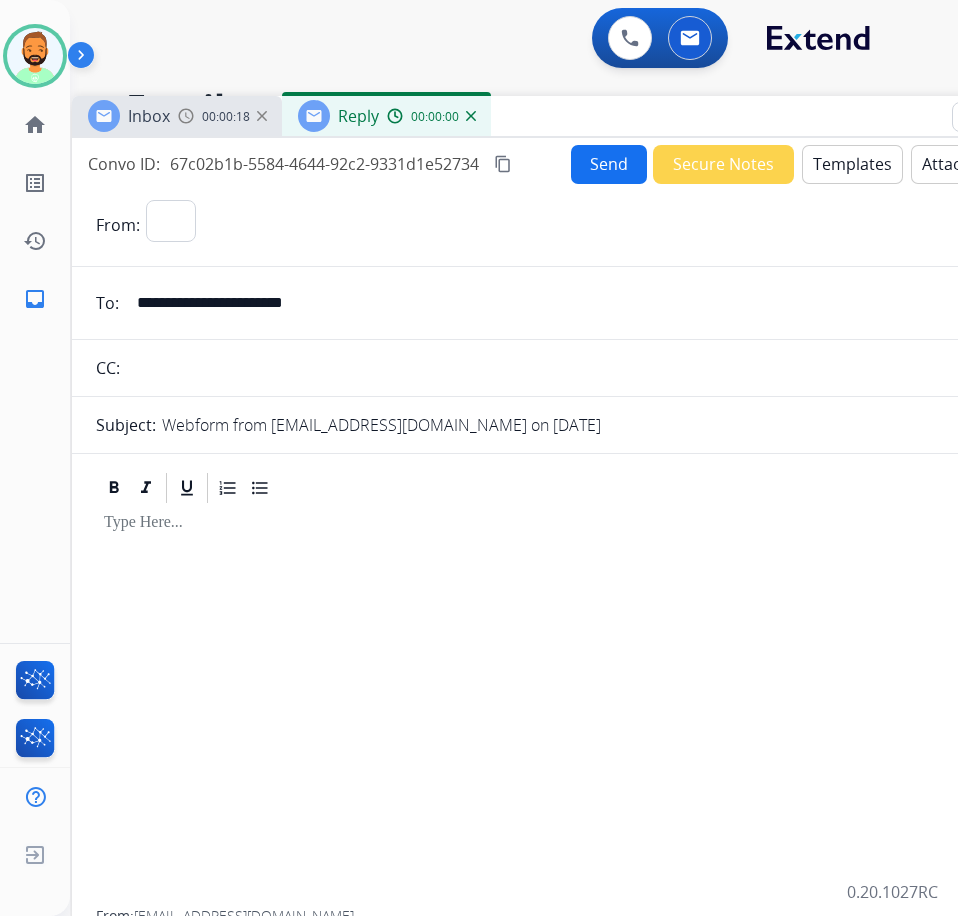 select on "**********" 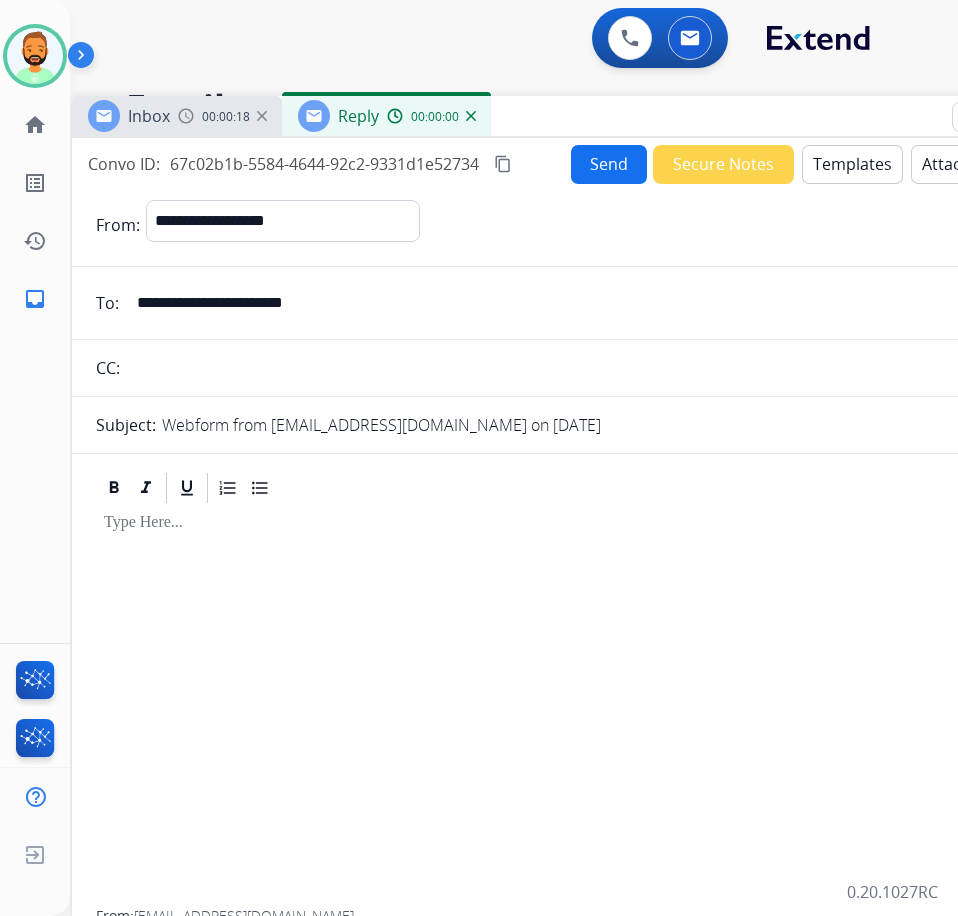 click on "Templates" at bounding box center [852, 164] 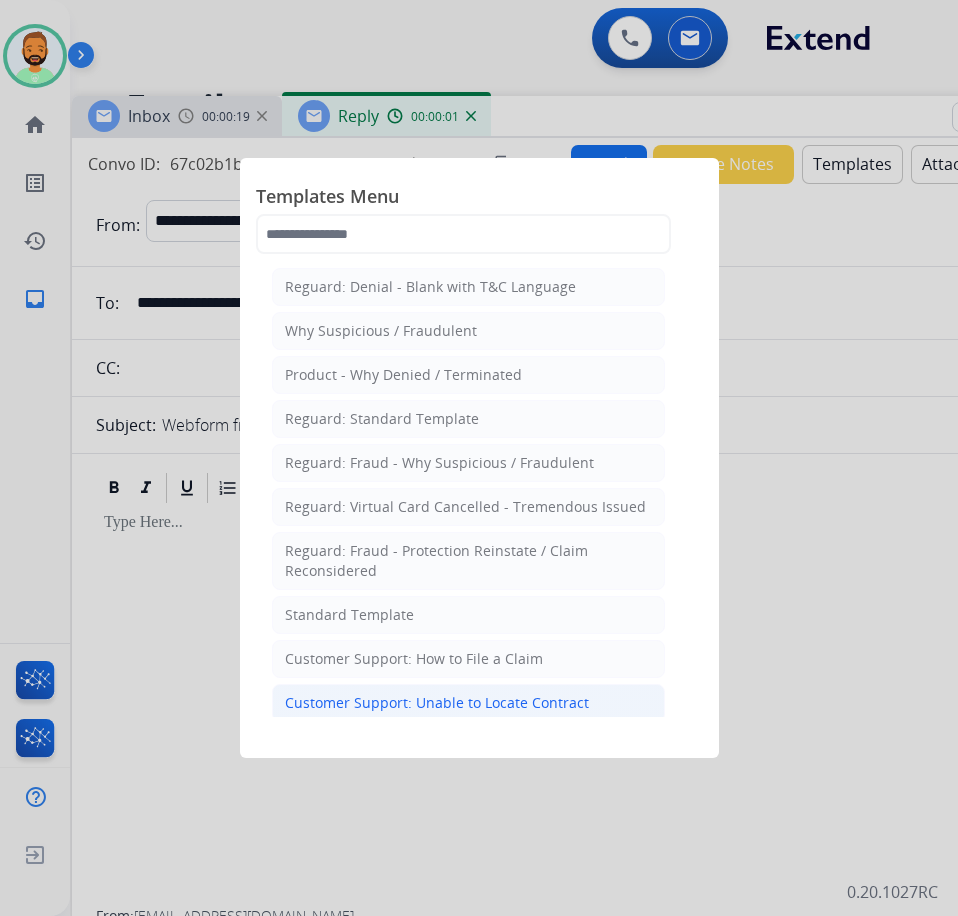 click on "Customer Support: Unable to Locate Contract" 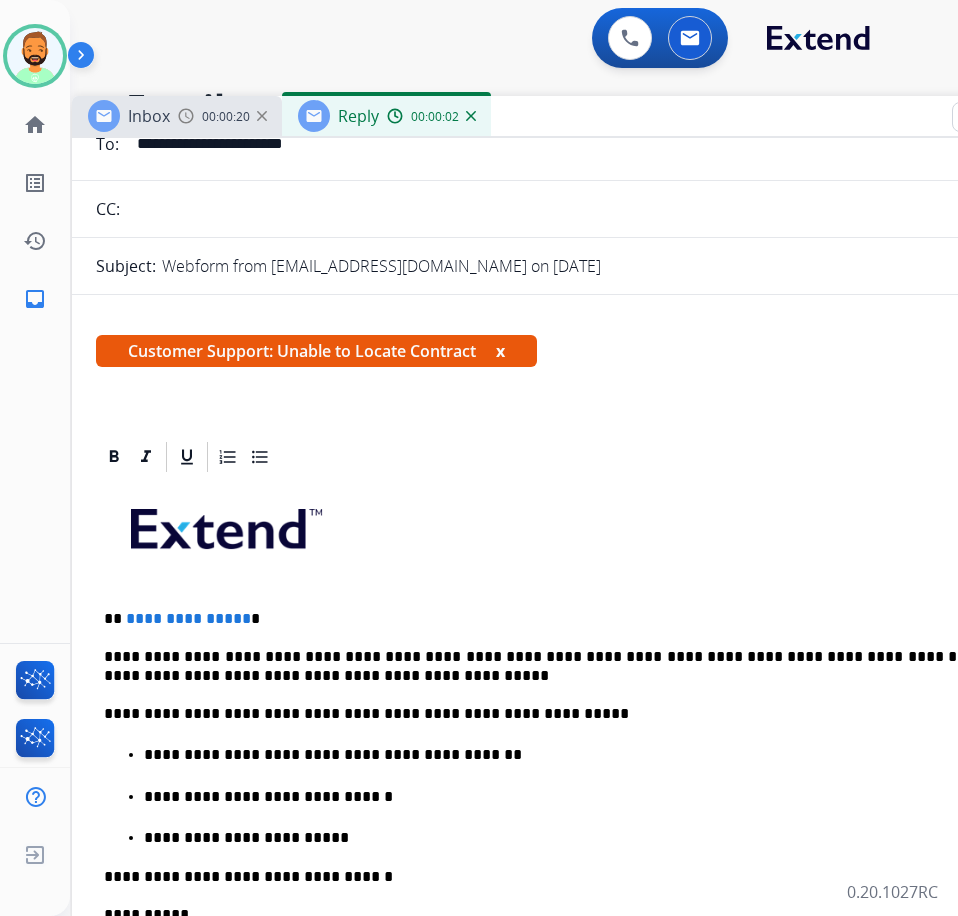 scroll, scrollTop: 200, scrollLeft: 0, axis: vertical 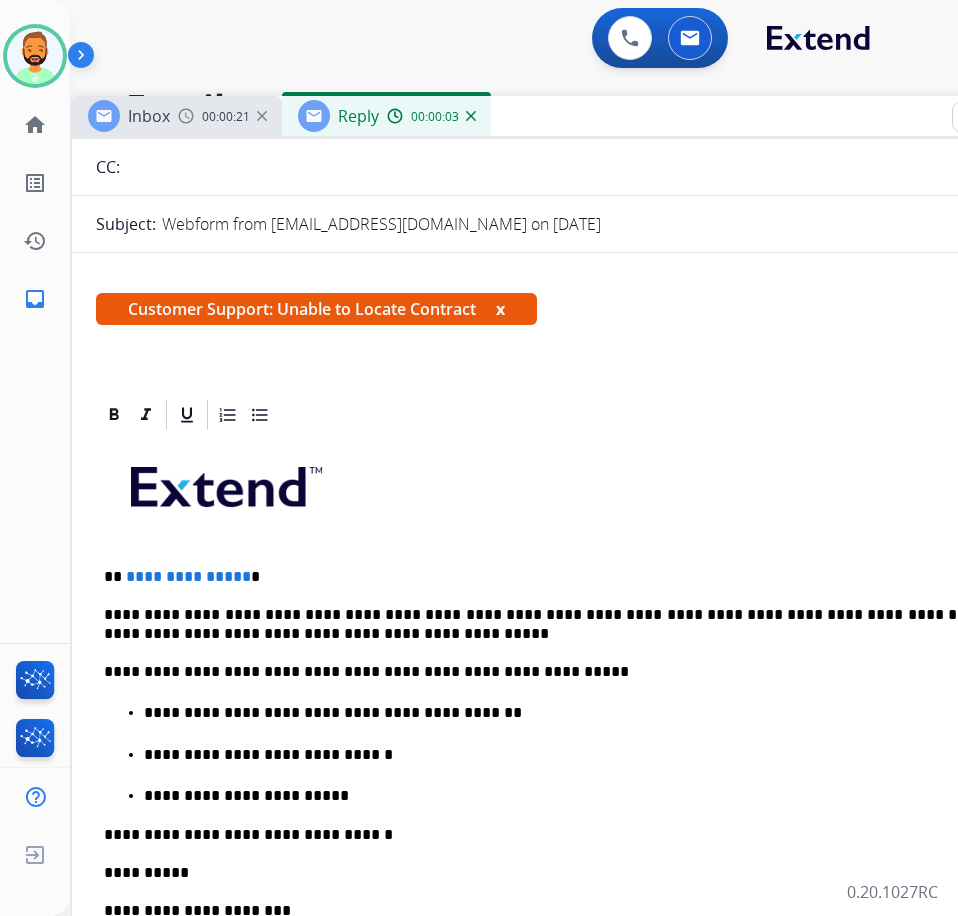 click on "**********" at bounding box center (564, 577) 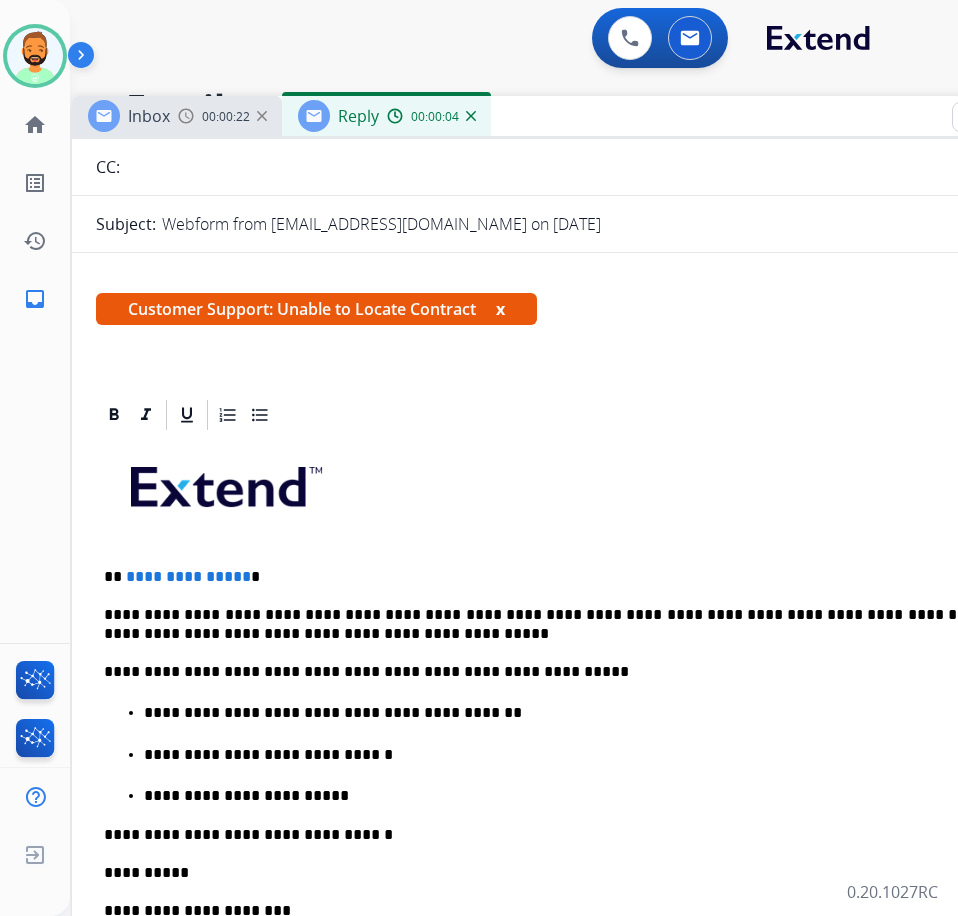 type 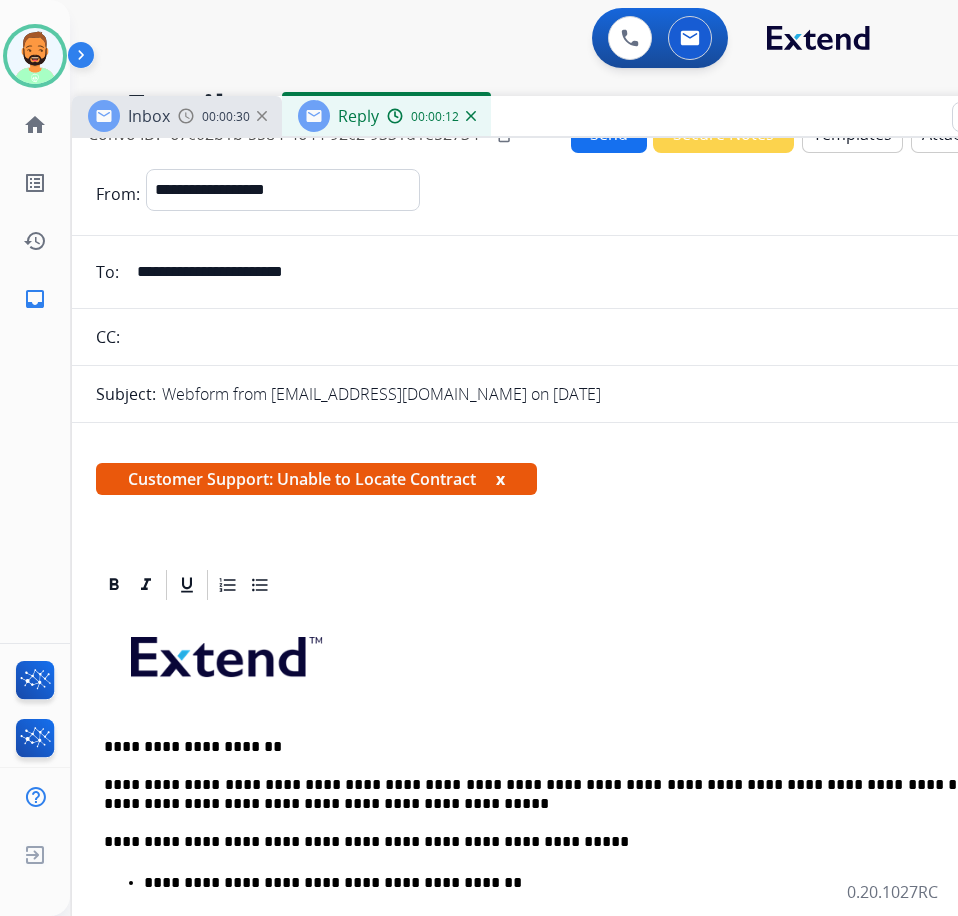 scroll, scrollTop: 0, scrollLeft: 0, axis: both 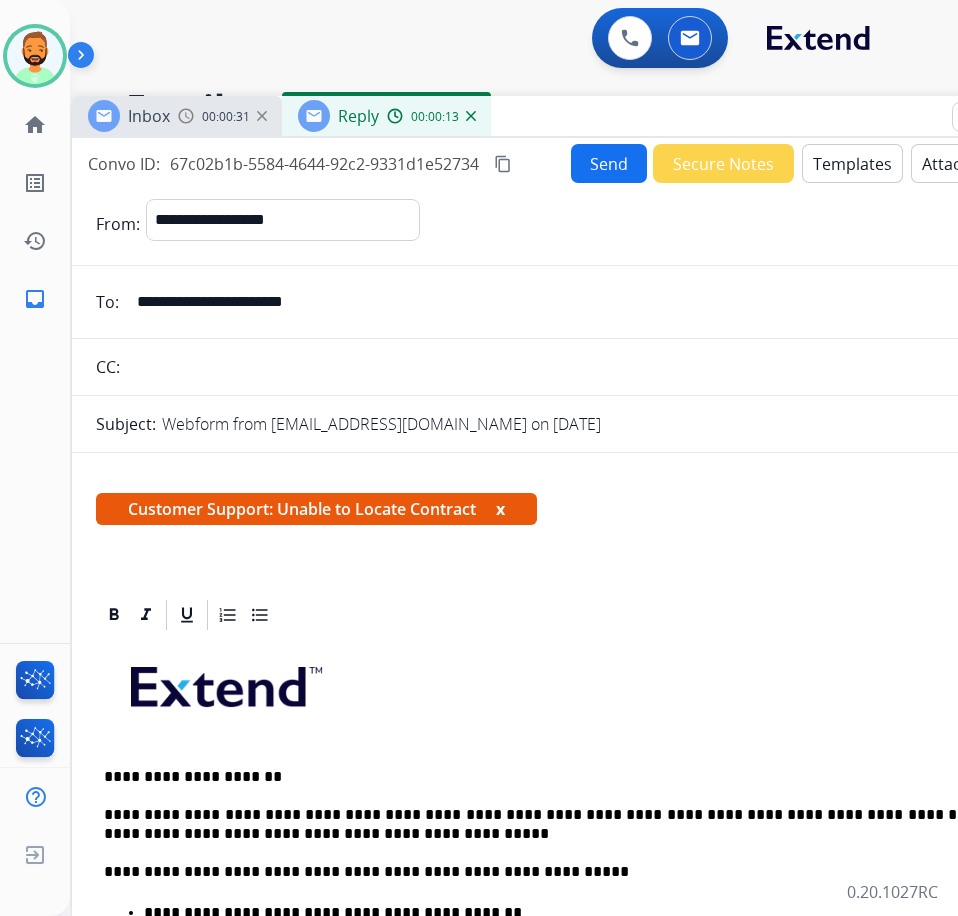 click on "Send" at bounding box center (609, 163) 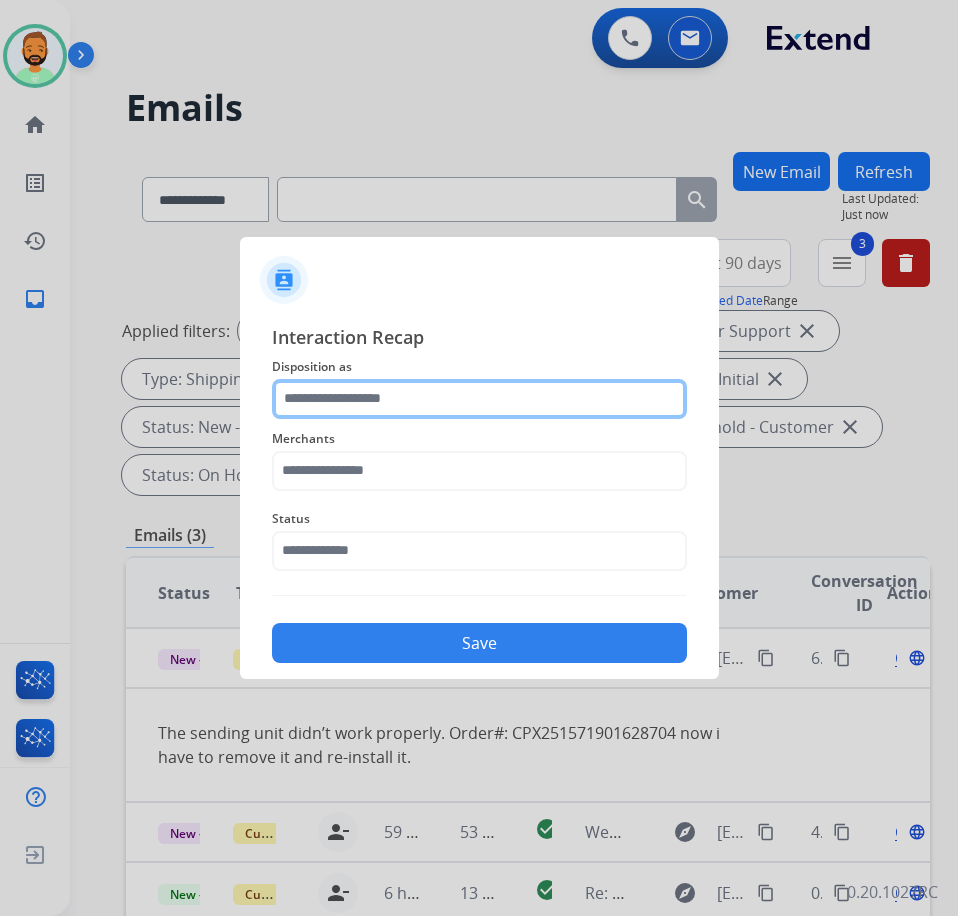 click 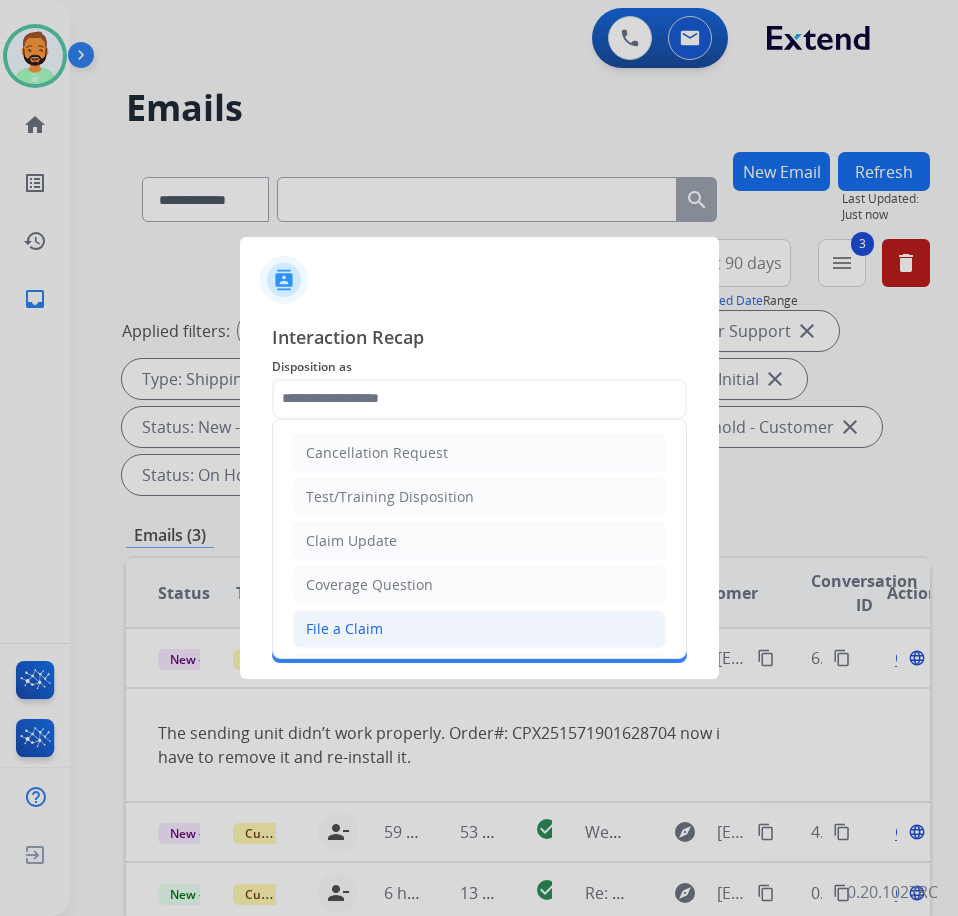 click on "File a Claim" 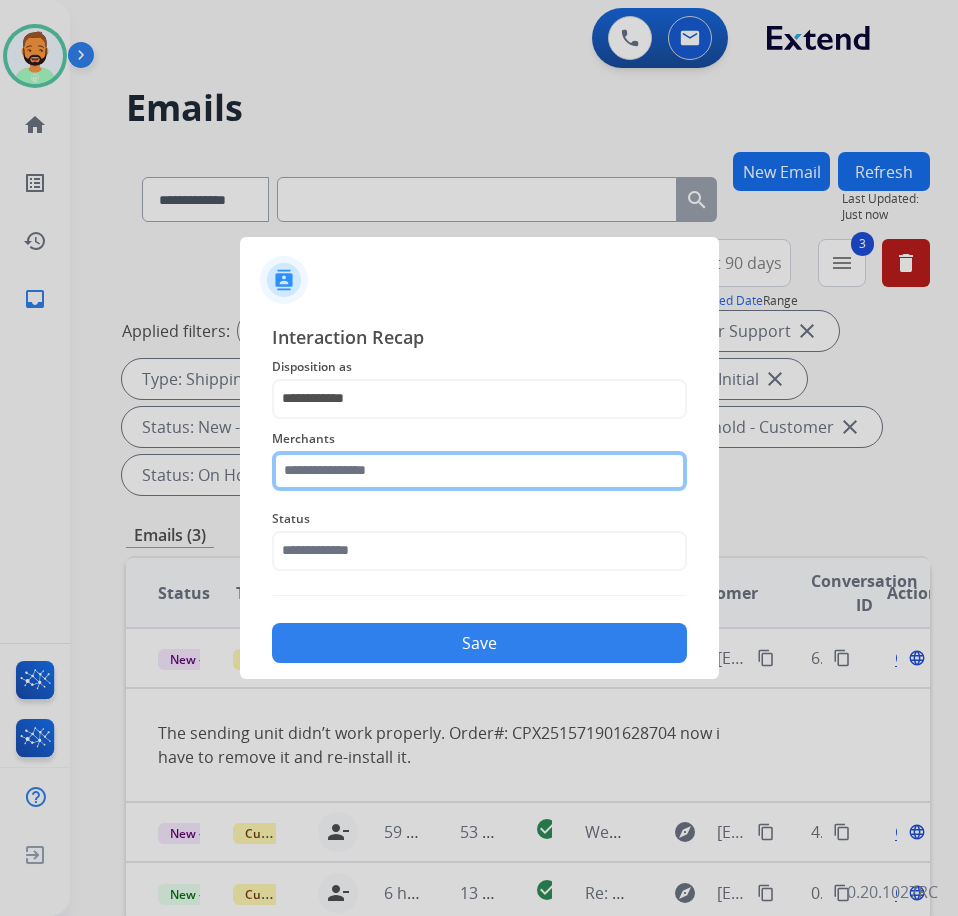 click 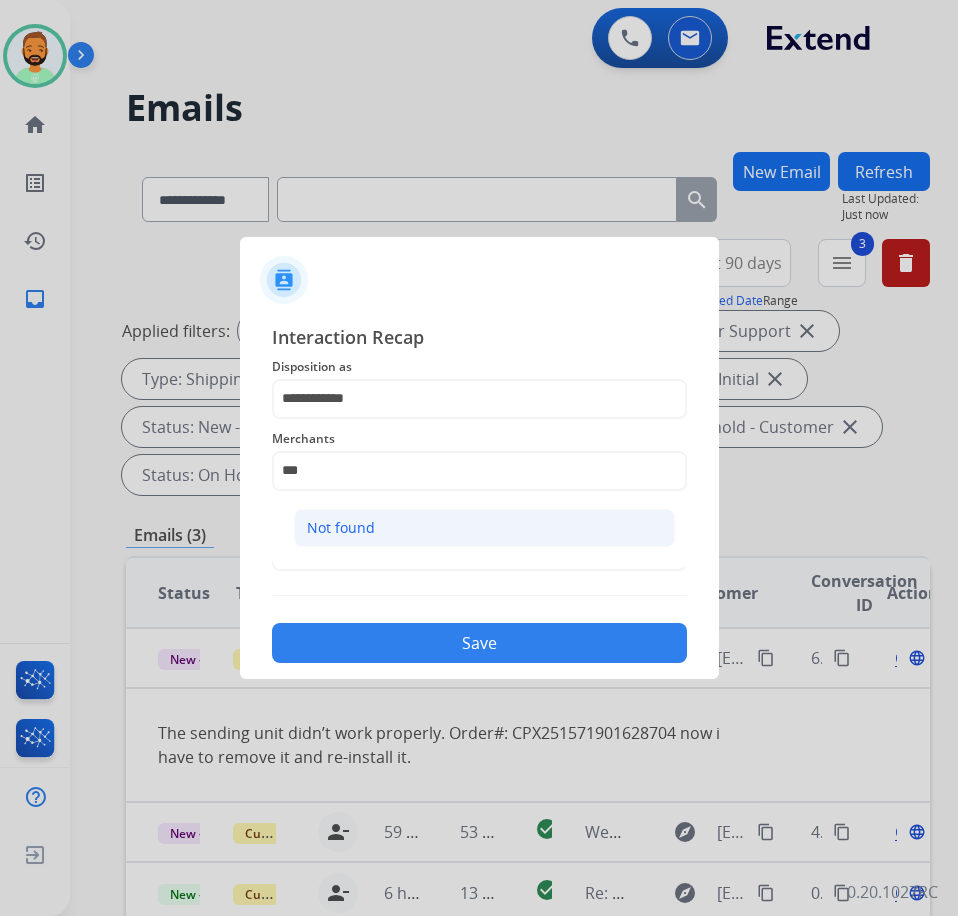 click on "Not found" 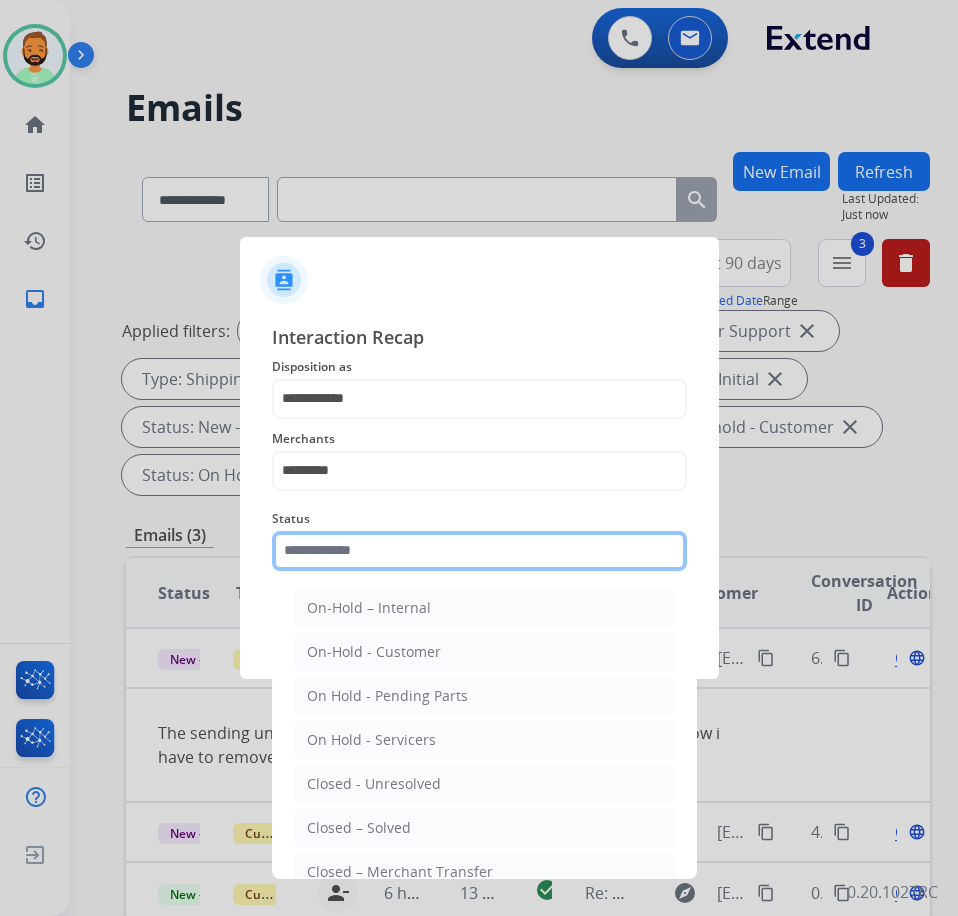 drag, startPoint x: 464, startPoint y: 540, endPoint x: 472, endPoint y: 567, distance: 28.160255 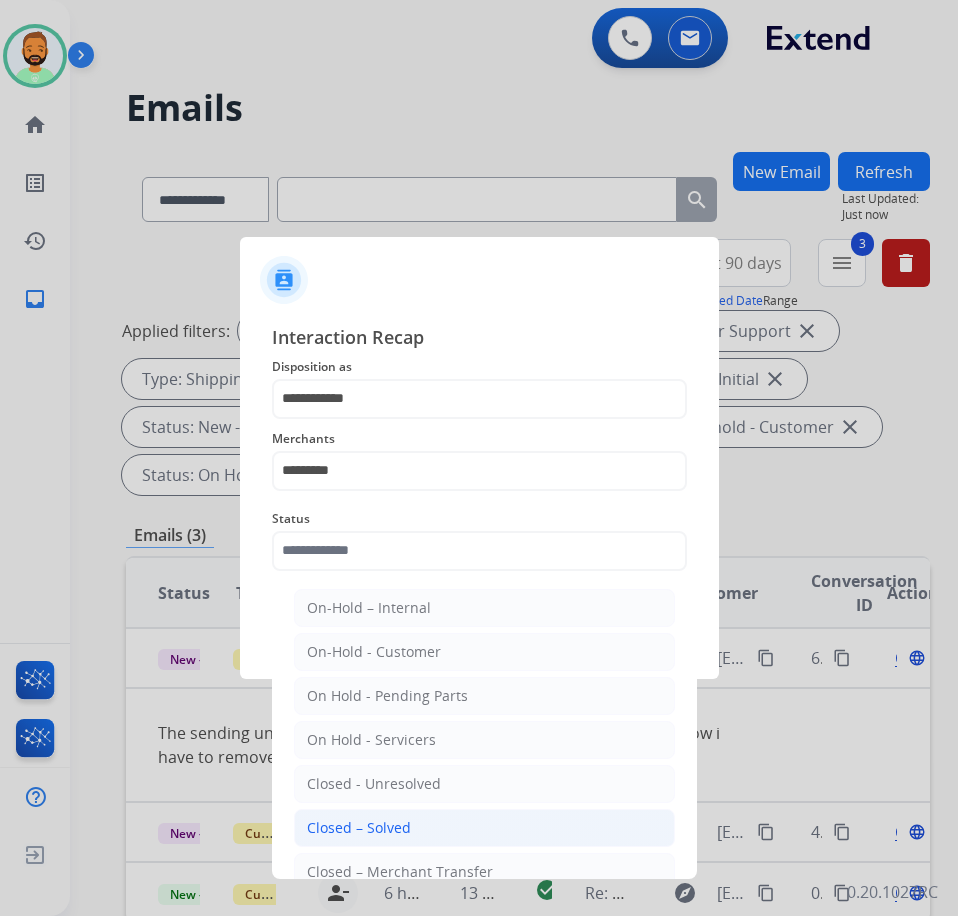 click on "Closed – Solved" 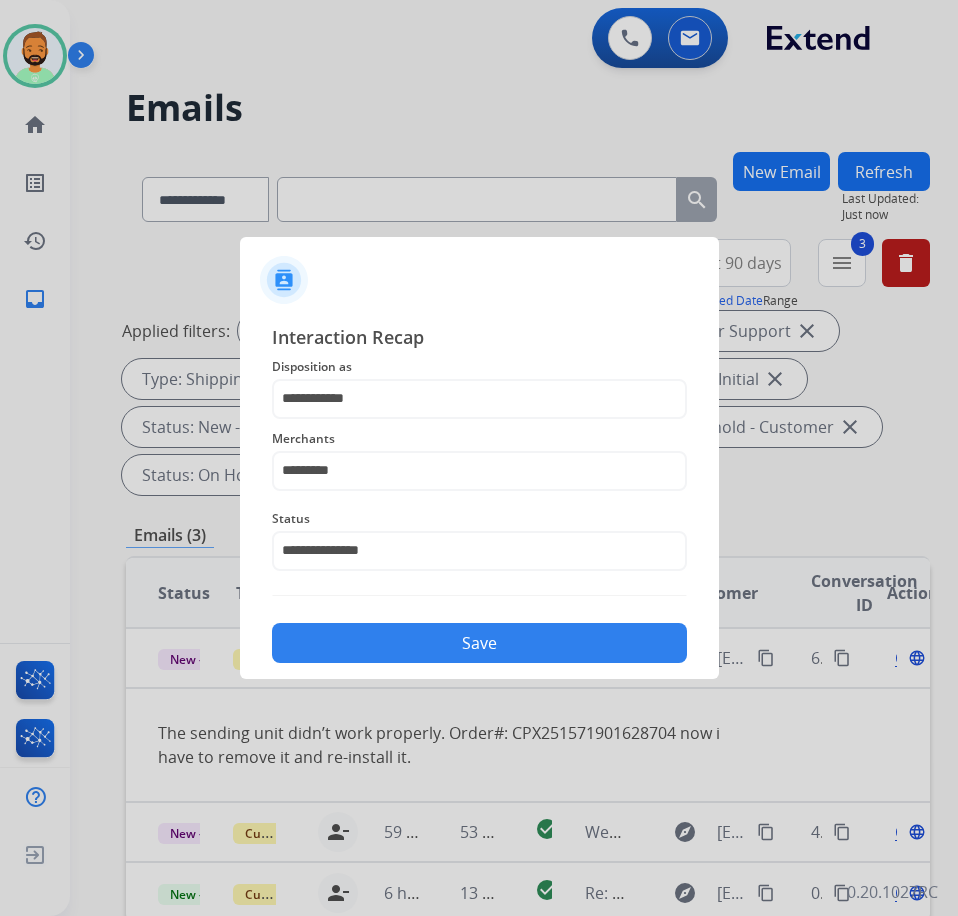 click on "**********" 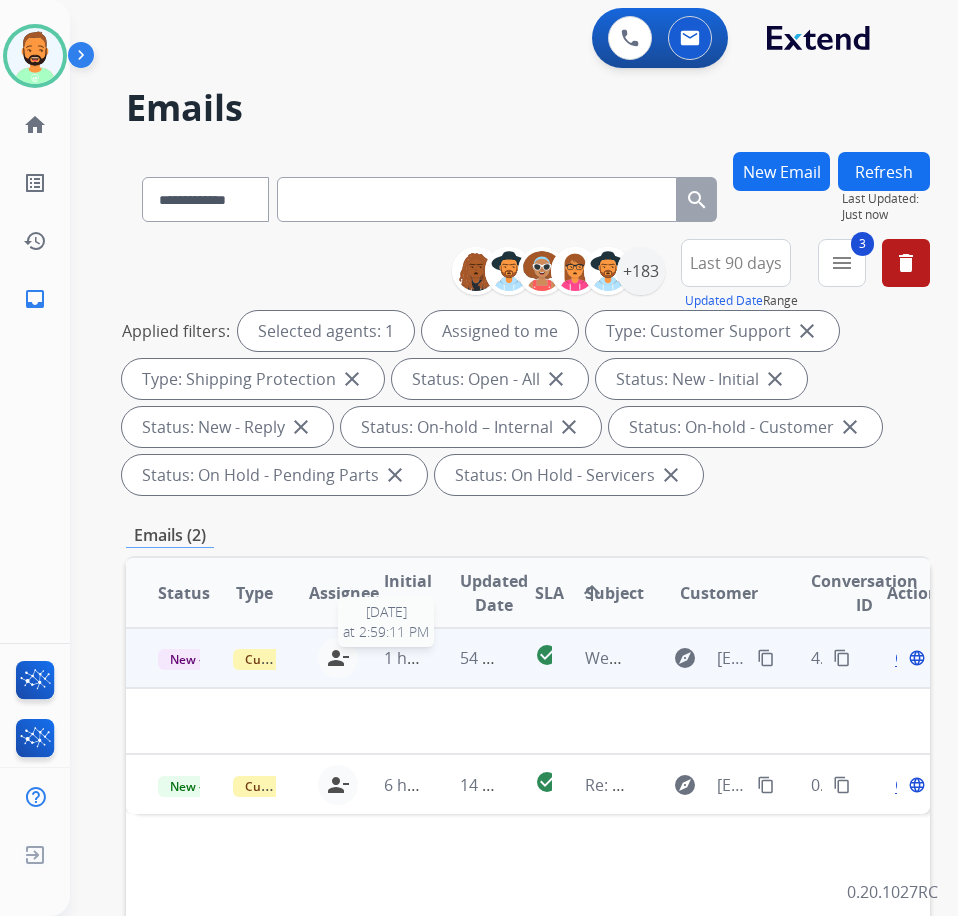 click on "1 hour ago" at bounding box center [425, 658] 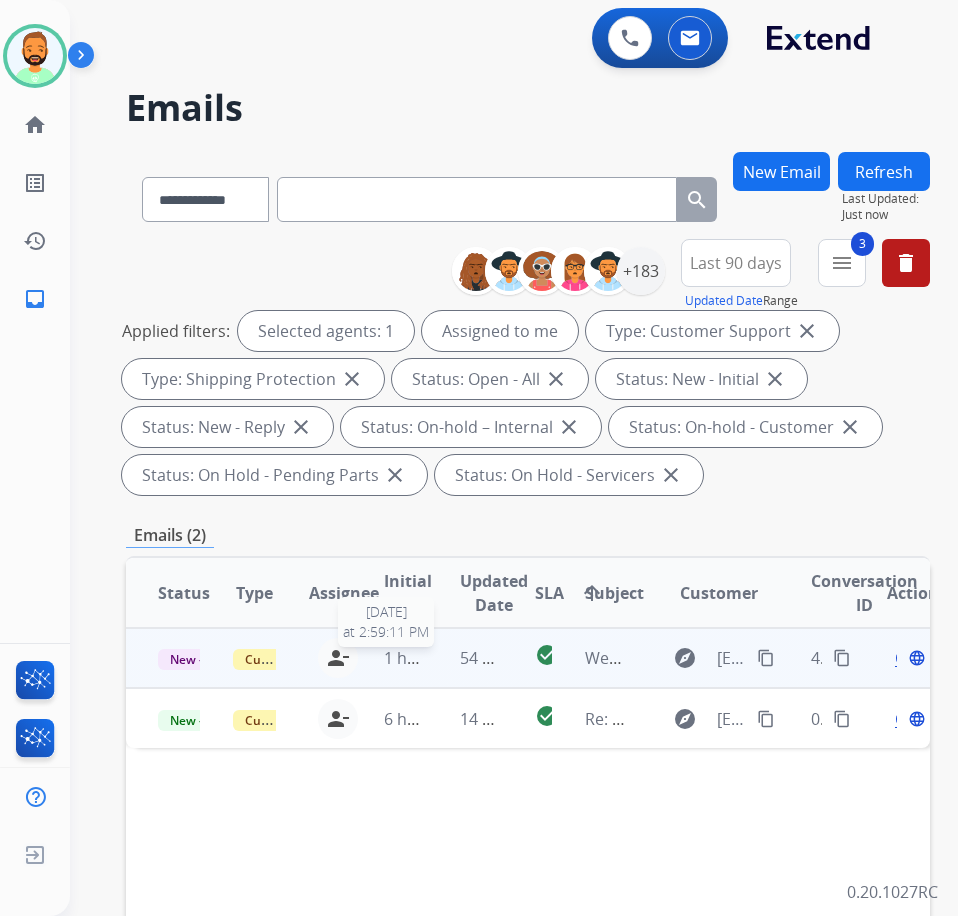 click on "1 hour ago" at bounding box center (425, 658) 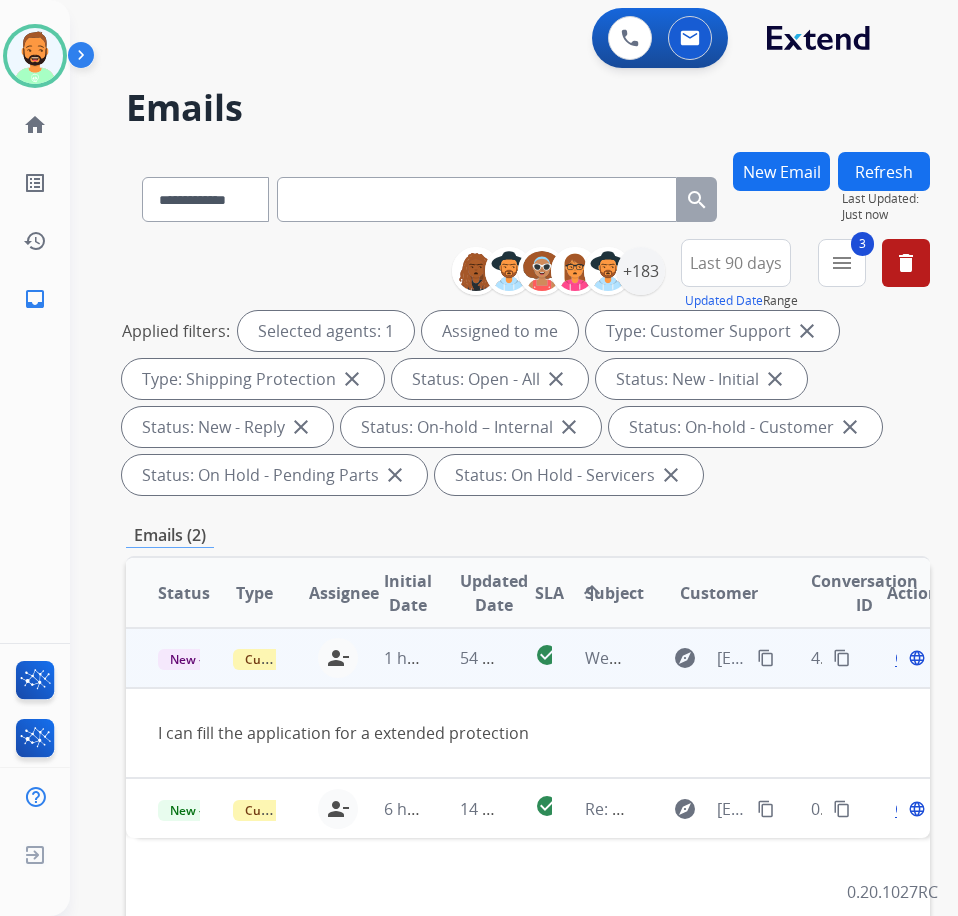 click on "Open" at bounding box center (915, 658) 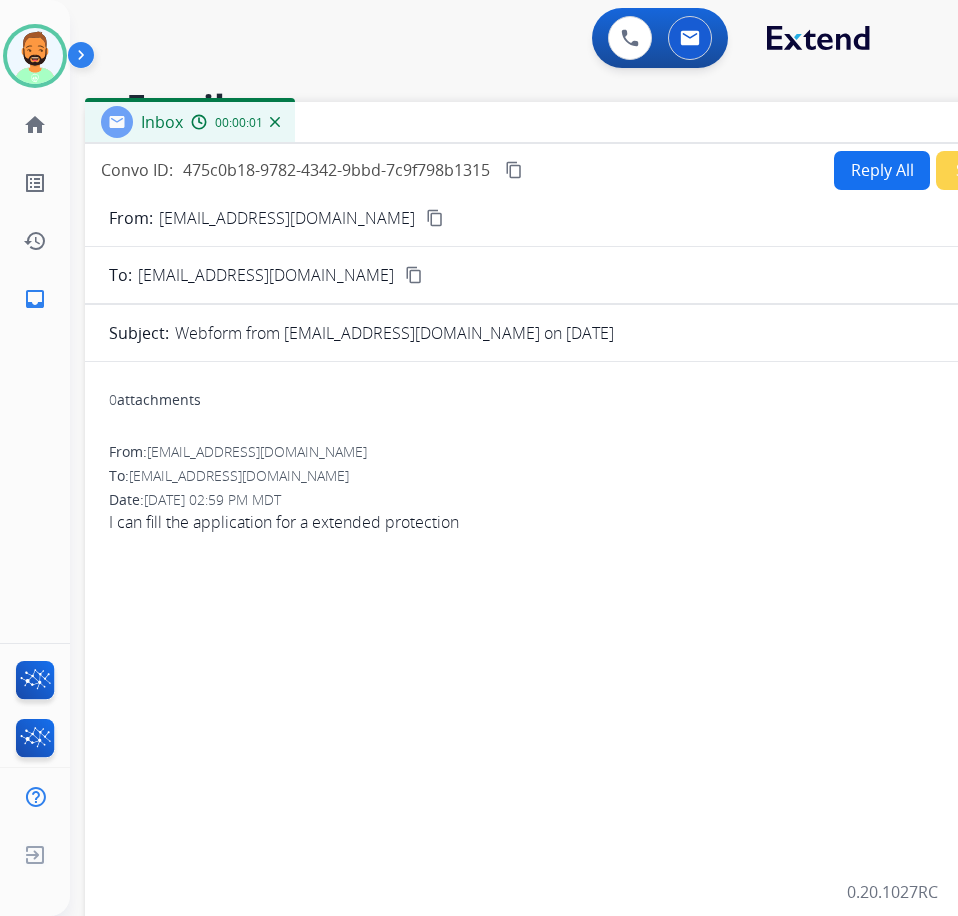 drag, startPoint x: 377, startPoint y: 138, endPoint x: 544, endPoint y: 107, distance: 169.85287 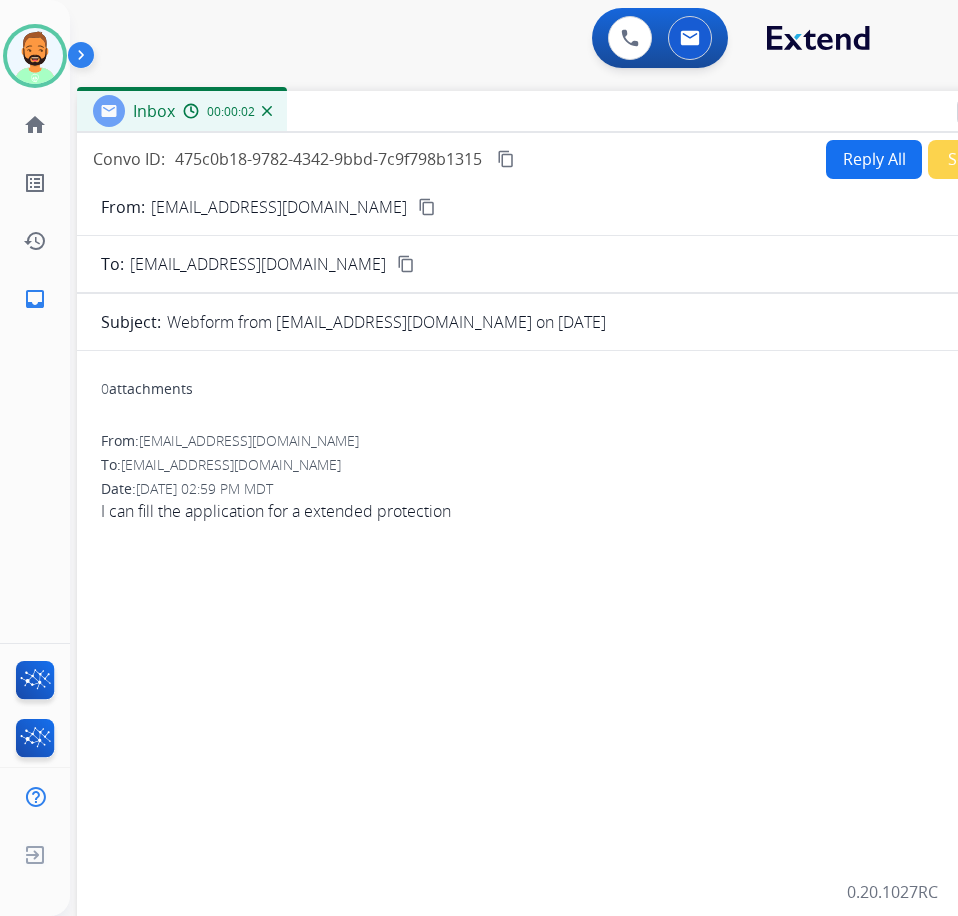click on "Reply All" at bounding box center [874, 159] 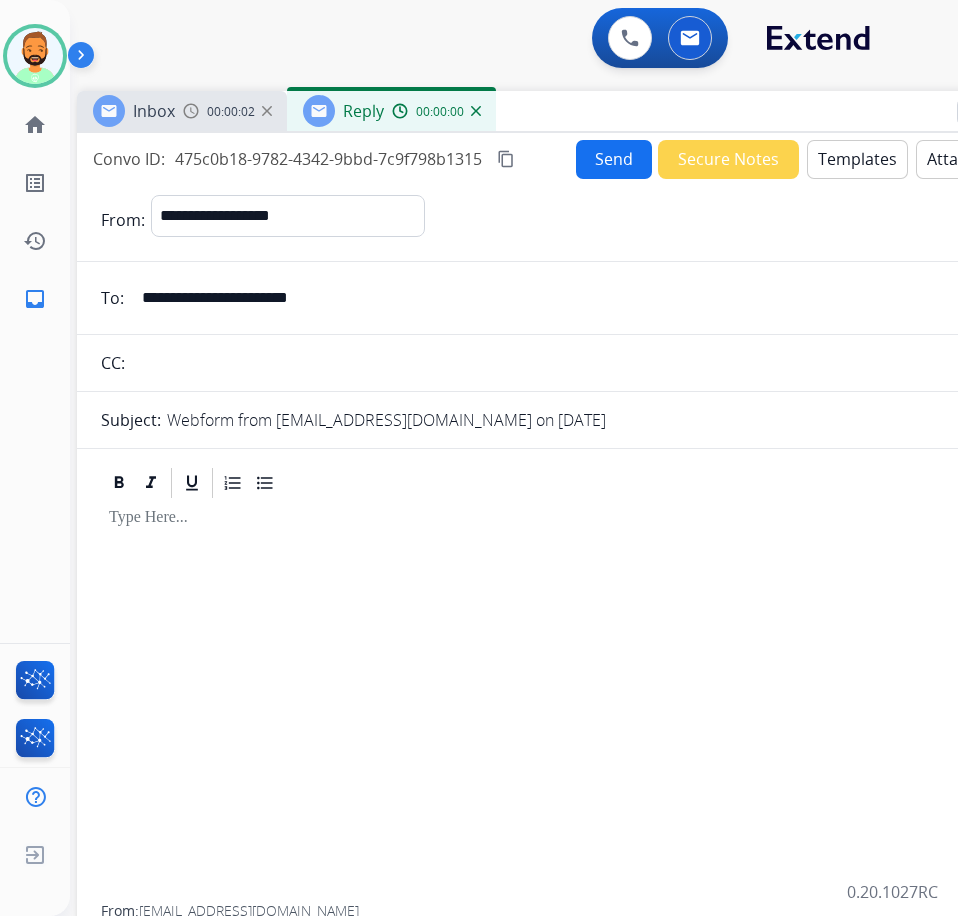 click on "Templates" at bounding box center (857, 159) 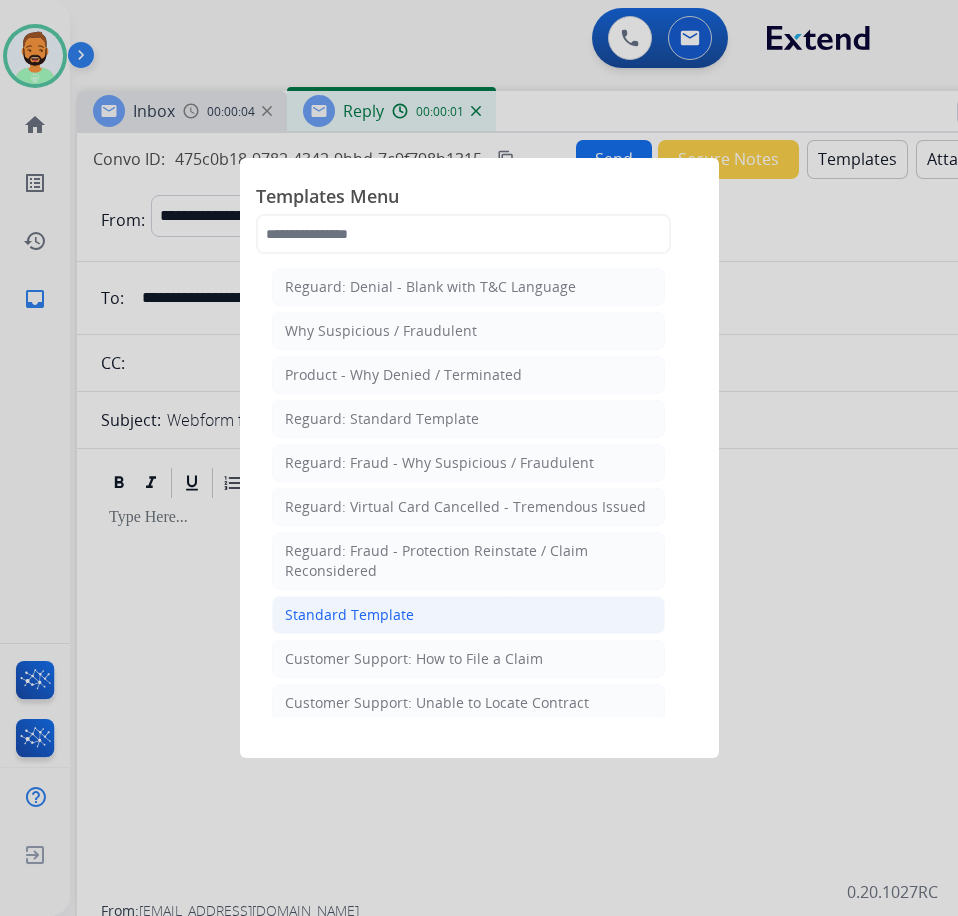 click on "Standard Template" 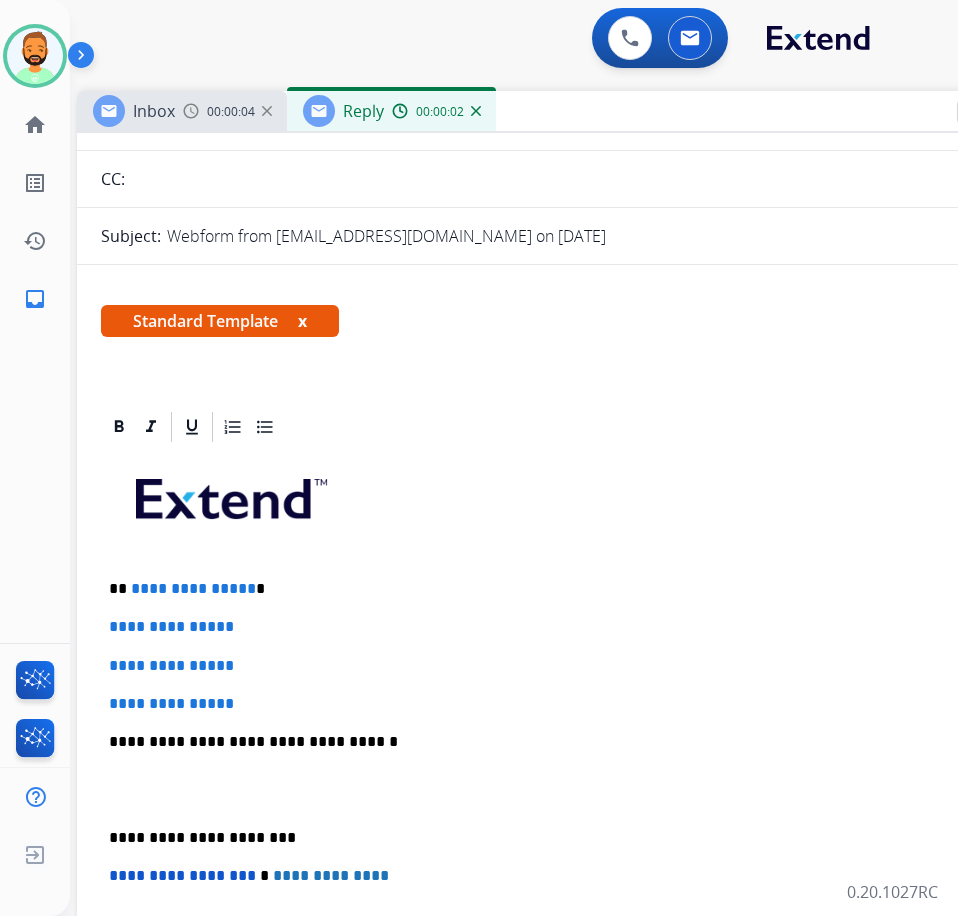 scroll, scrollTop: 200, scrollLeft: 0, axis: vertical 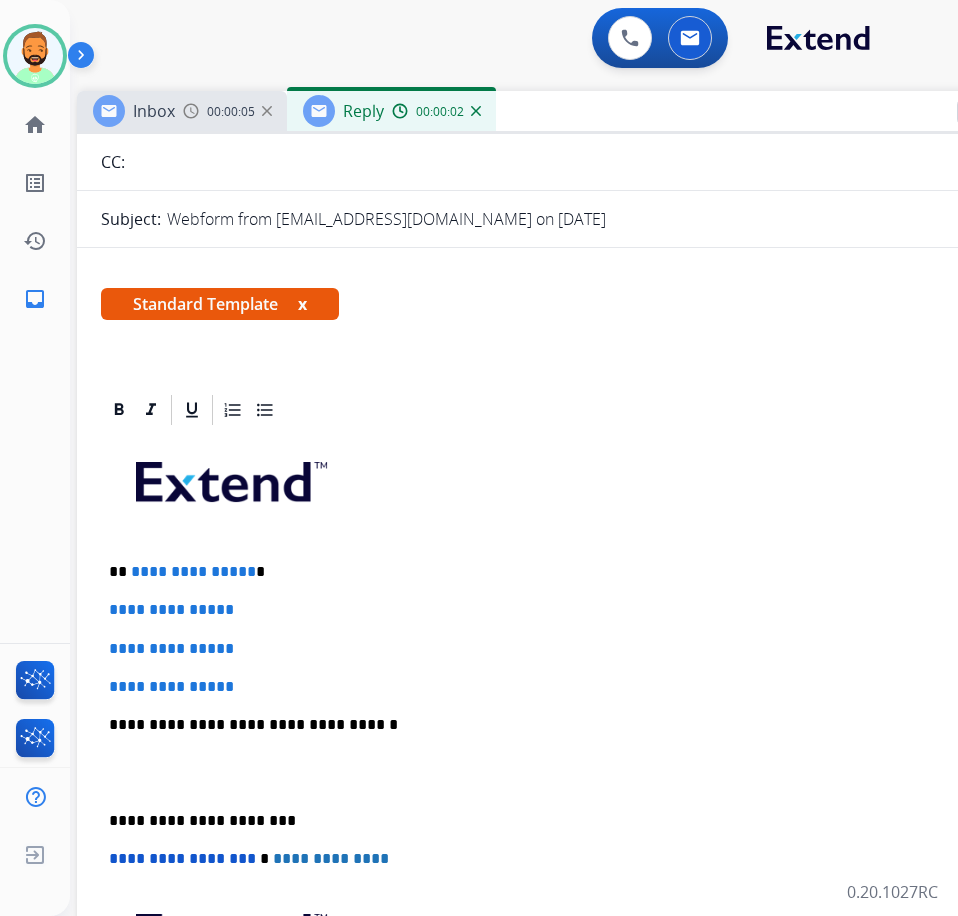 click on "**********" at bounding box center [577, 772] 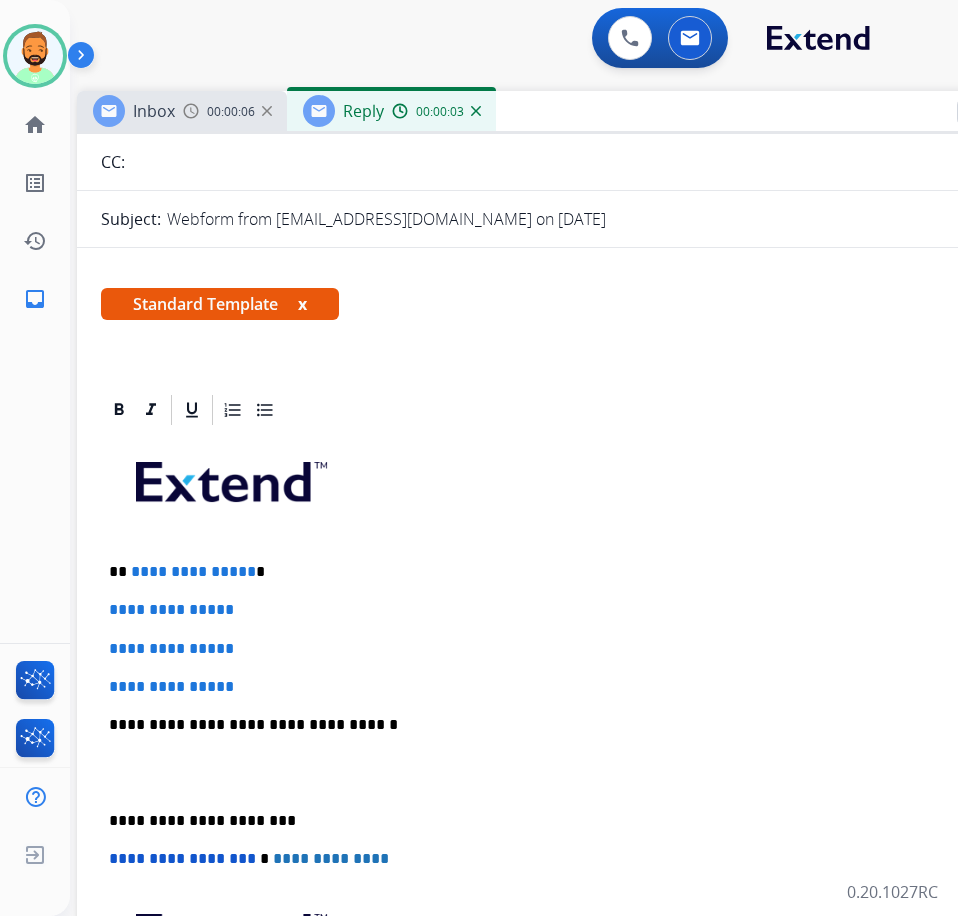 type 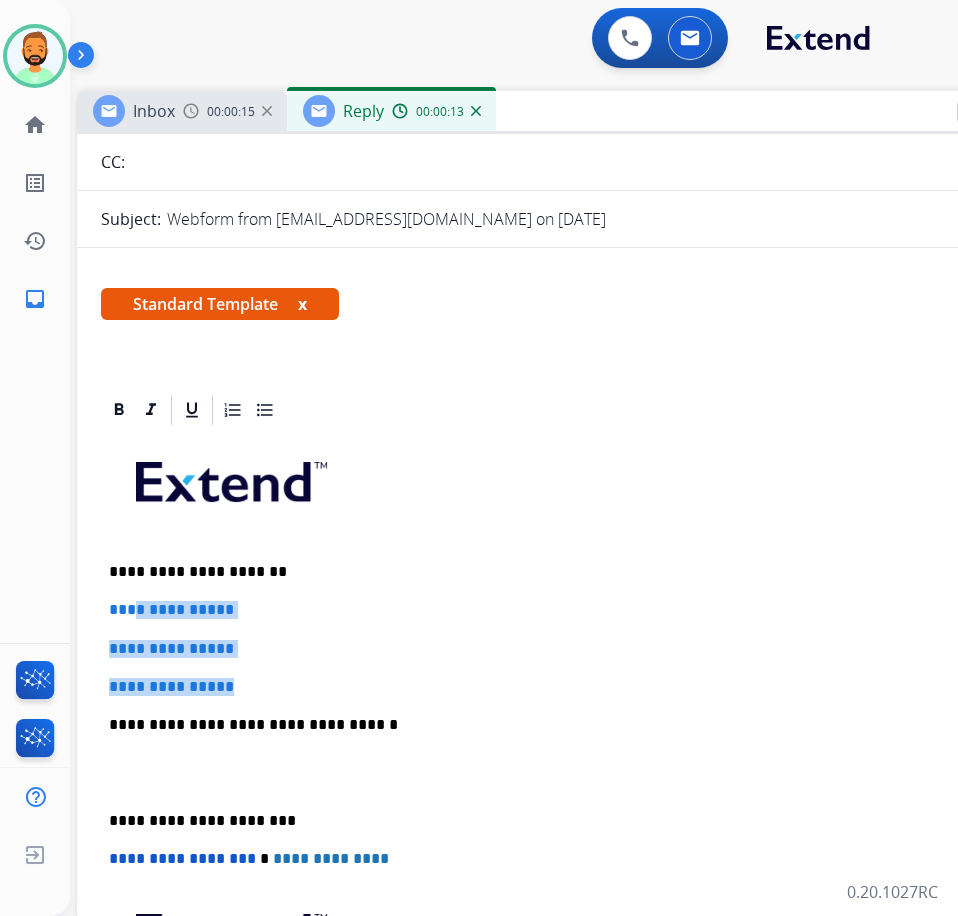 drag, startPoint x: 273, startPoint y: 688, endPoint x: 135, endPoint y: 604, distance: 161.55495 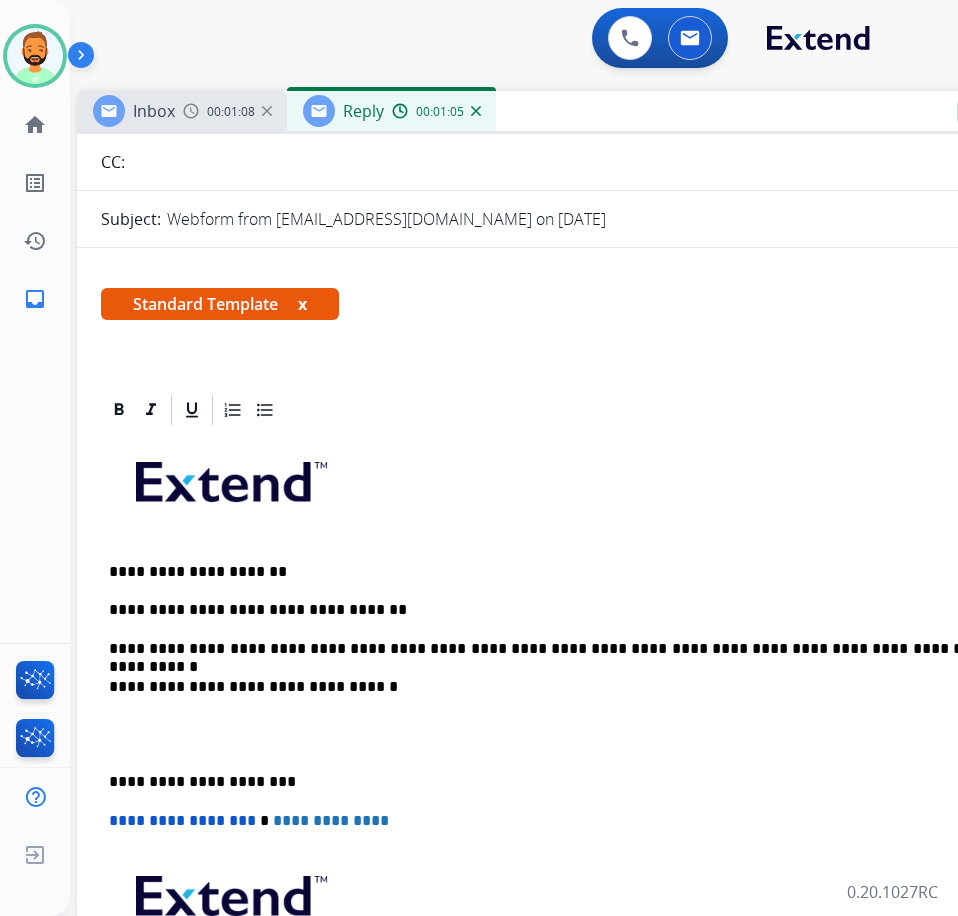 drag, startPoint x: 371, startPoint y: 658, endPoint x: 382, endPoint y: 707, distance: 50.219517 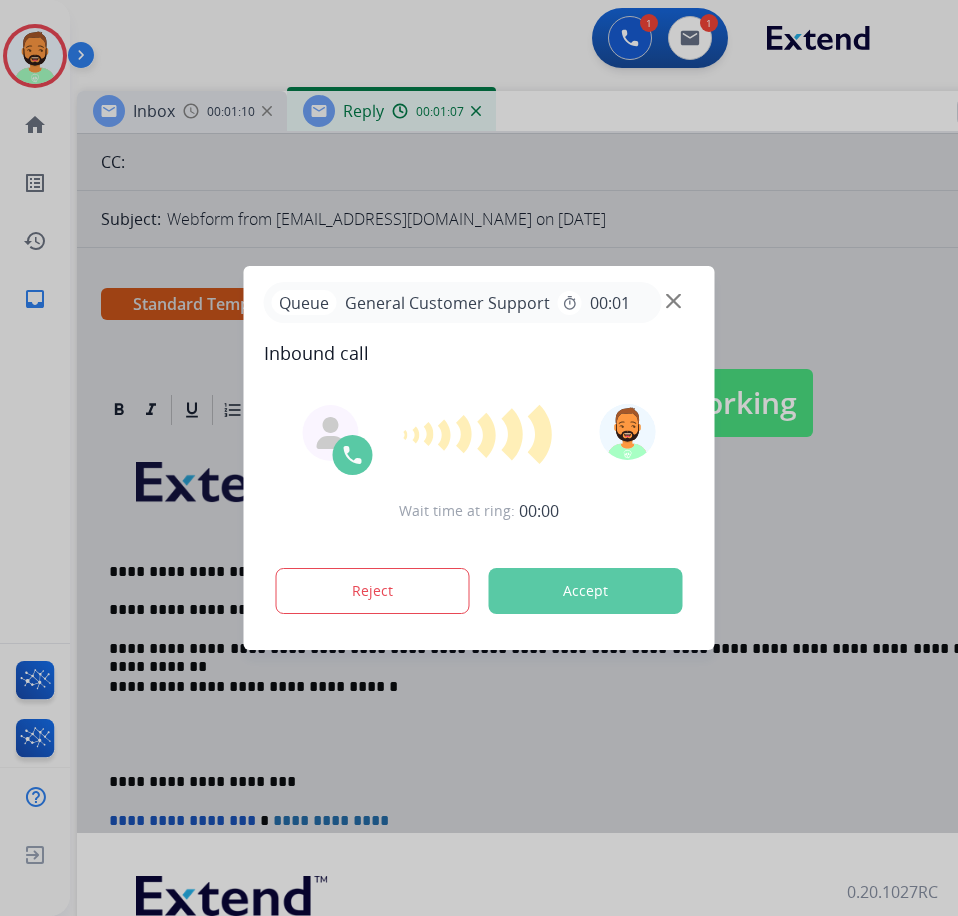 click at bounding box center (479, 458) 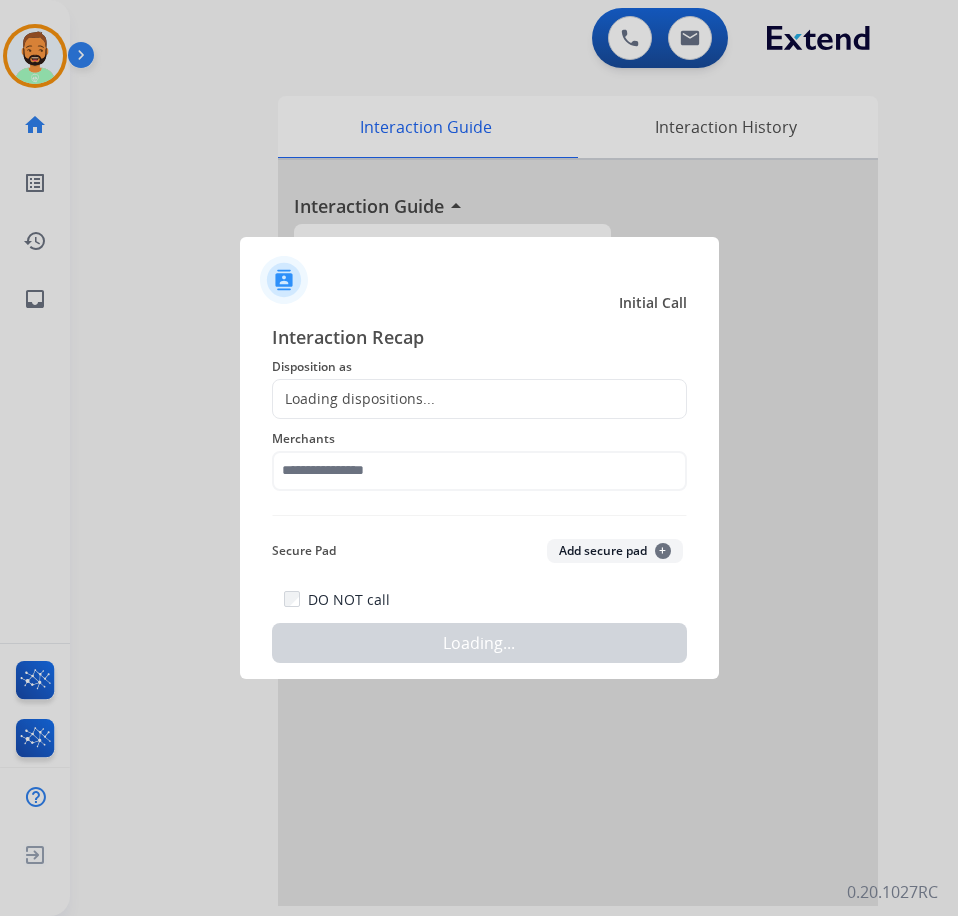 click at bounding box center [479, 458] 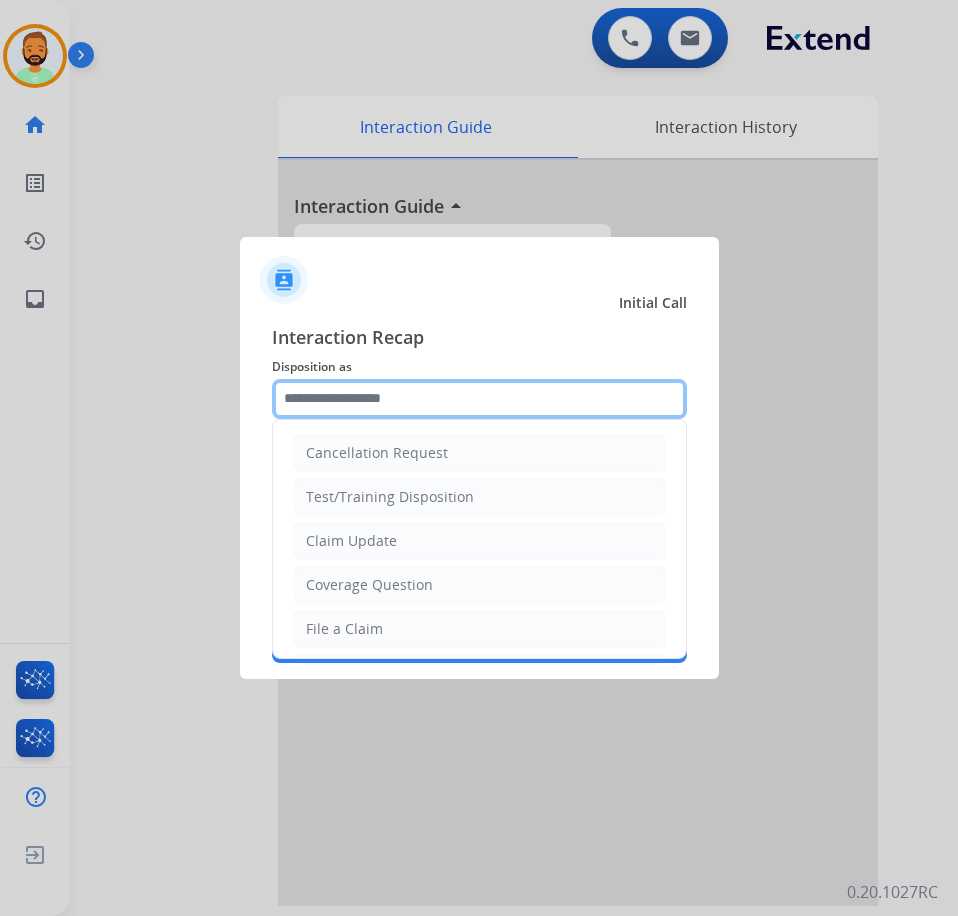 click 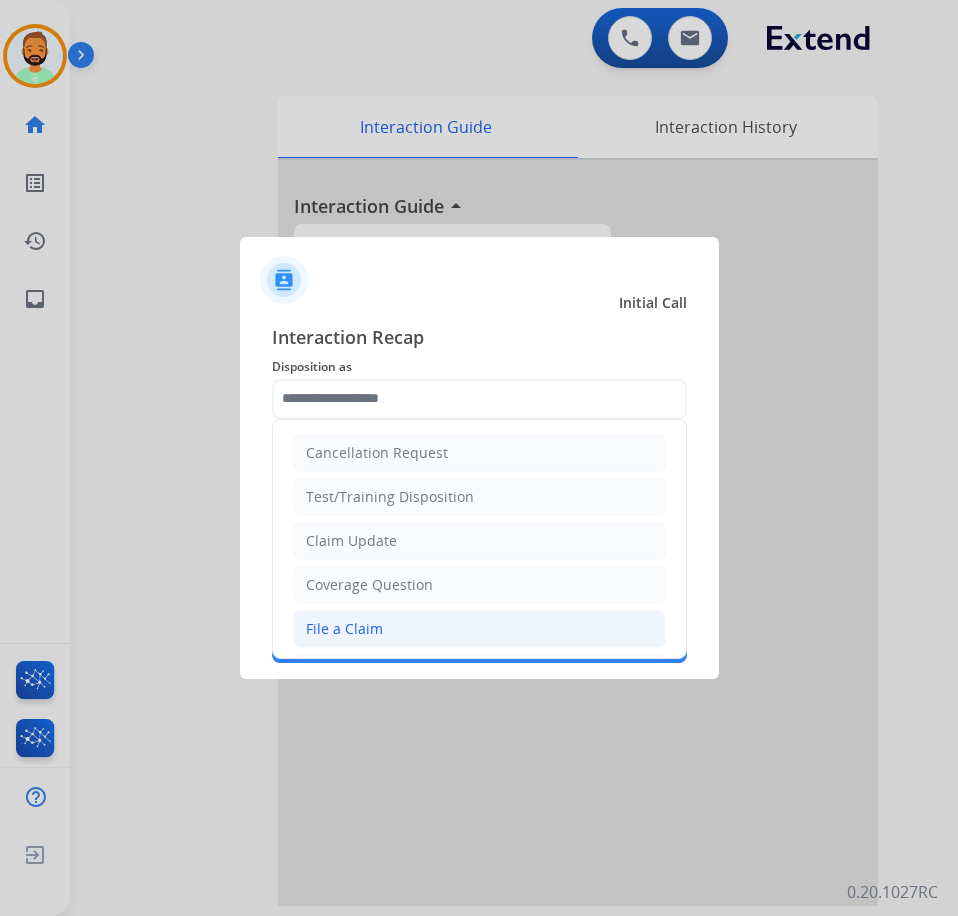click on "File a Claim" 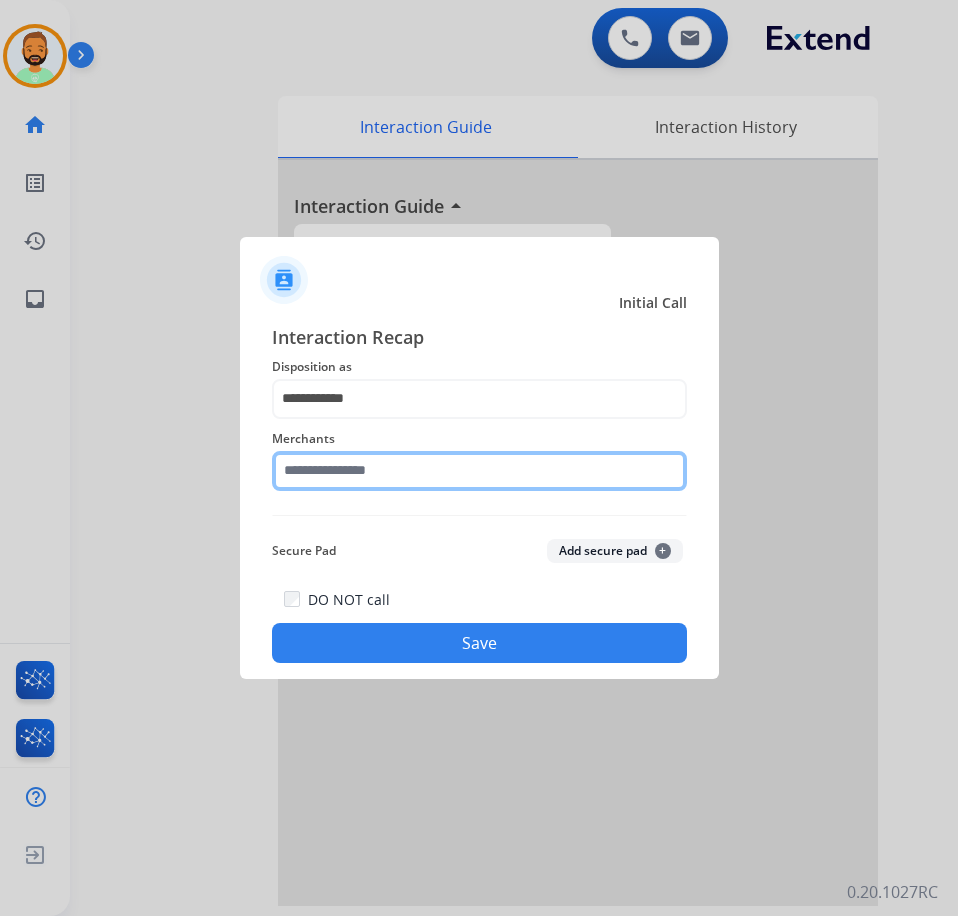 click 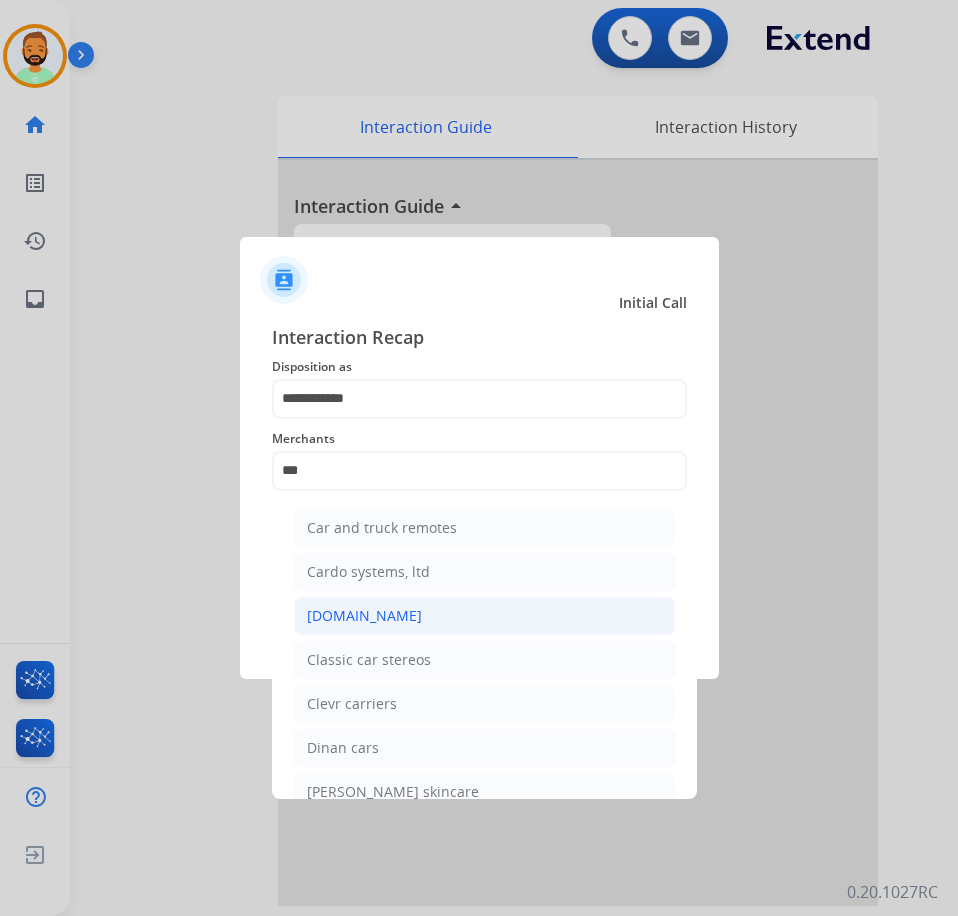 click on "[DOMAIN_NAME]" 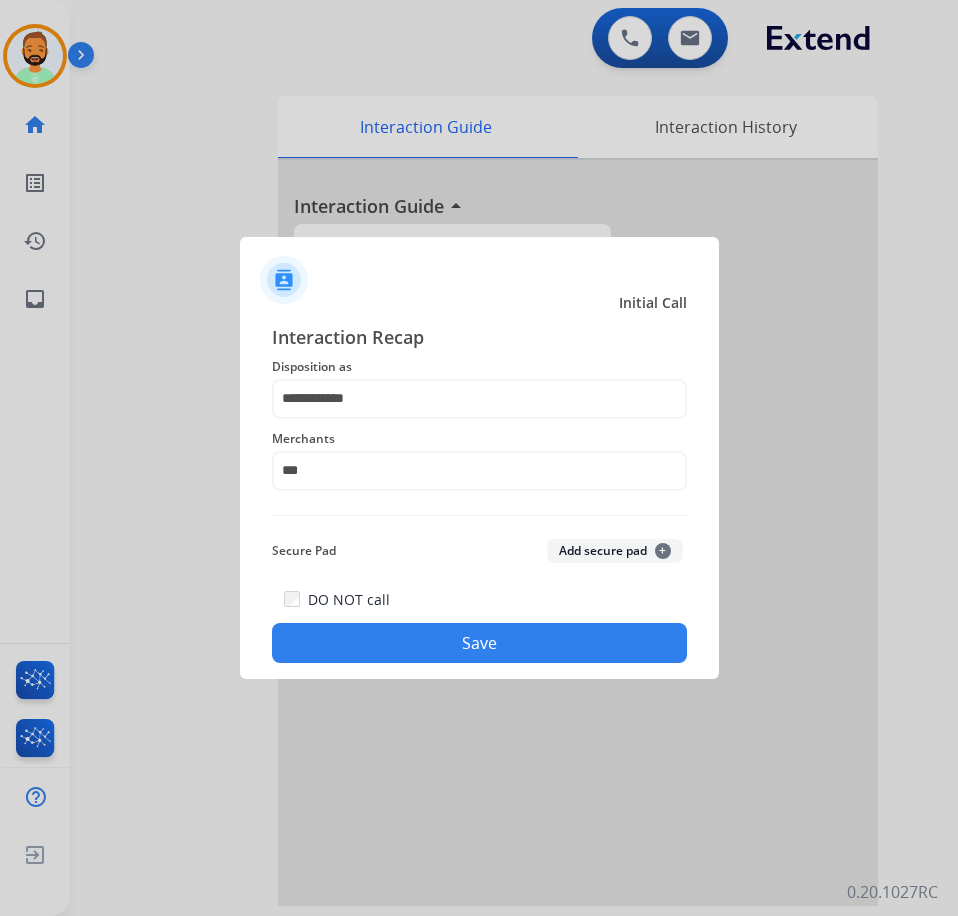 type on "**********" 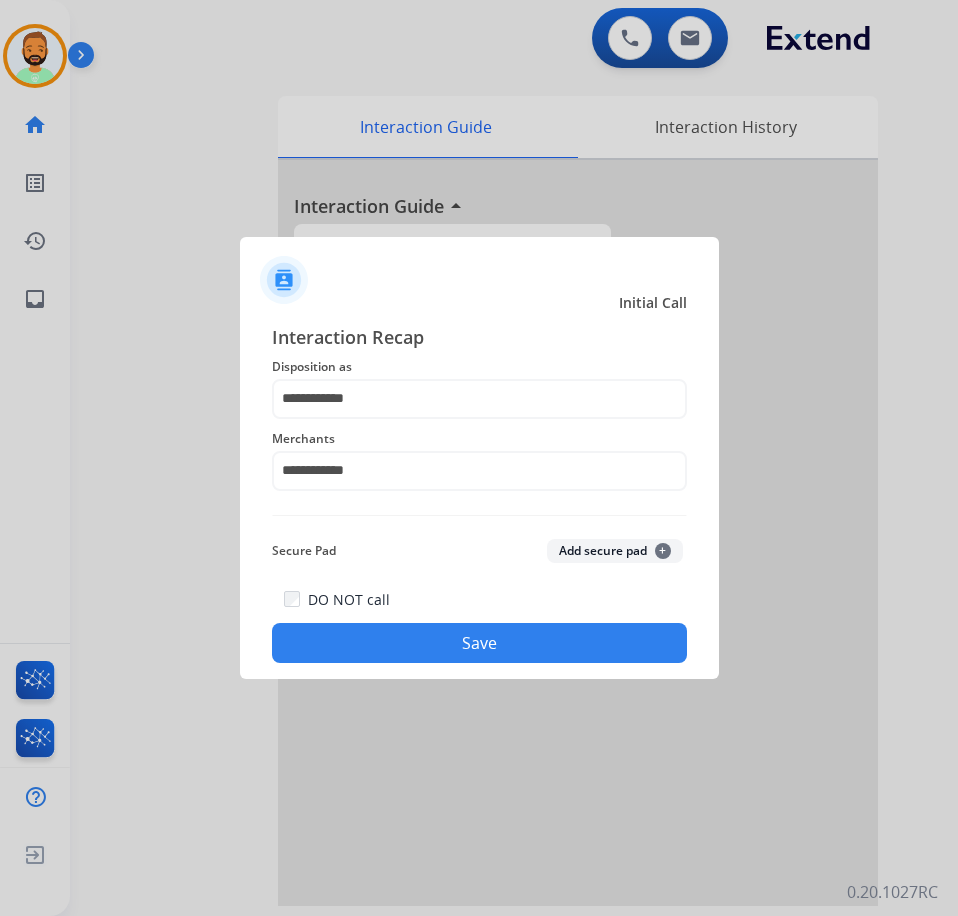 click on "Save" 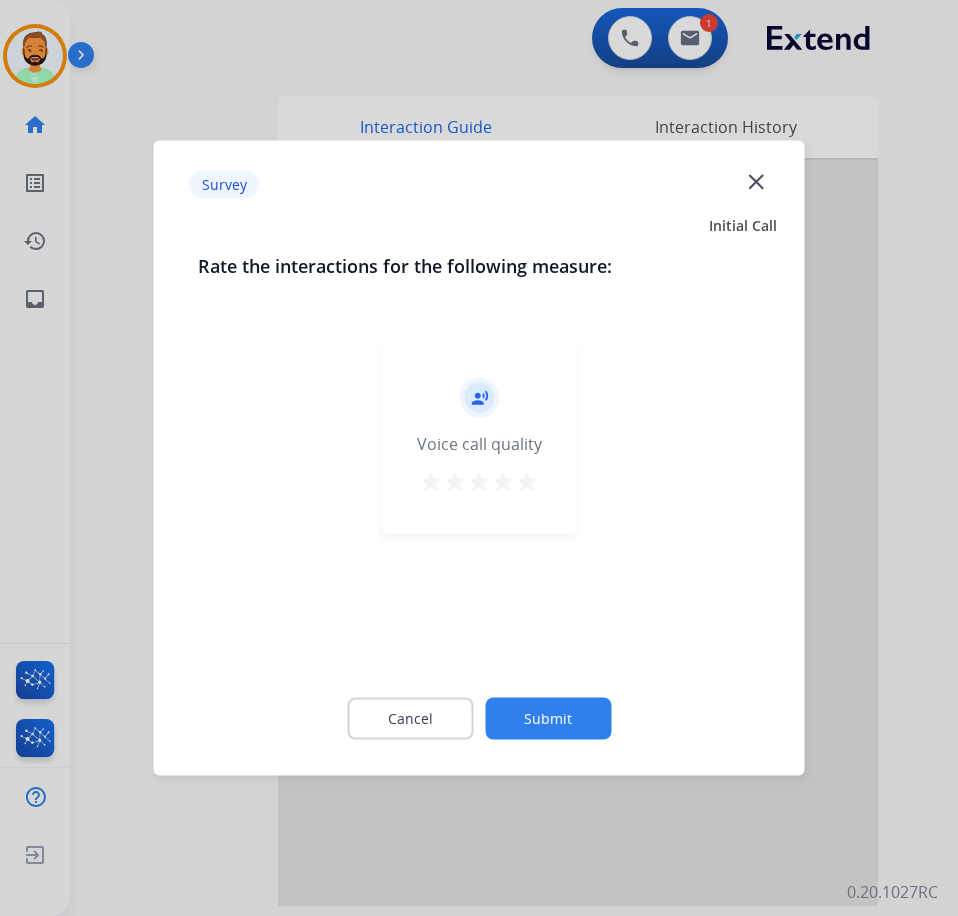 click on "Submit" 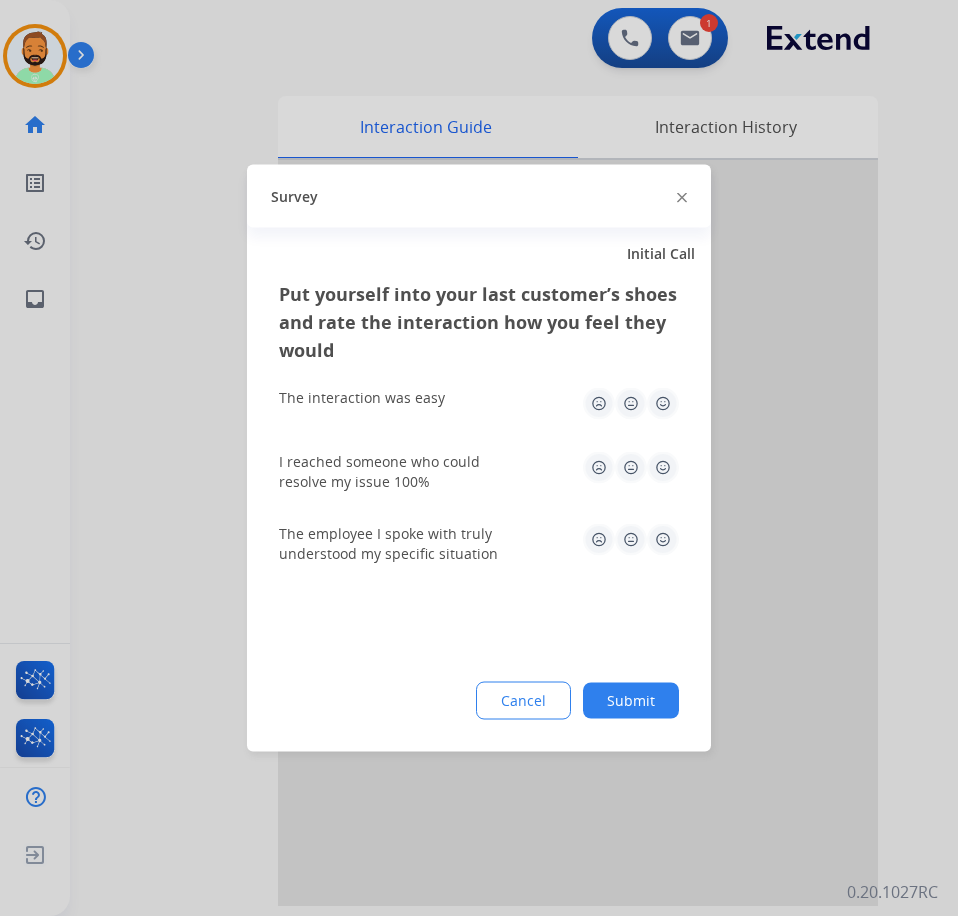 click on "Submit" 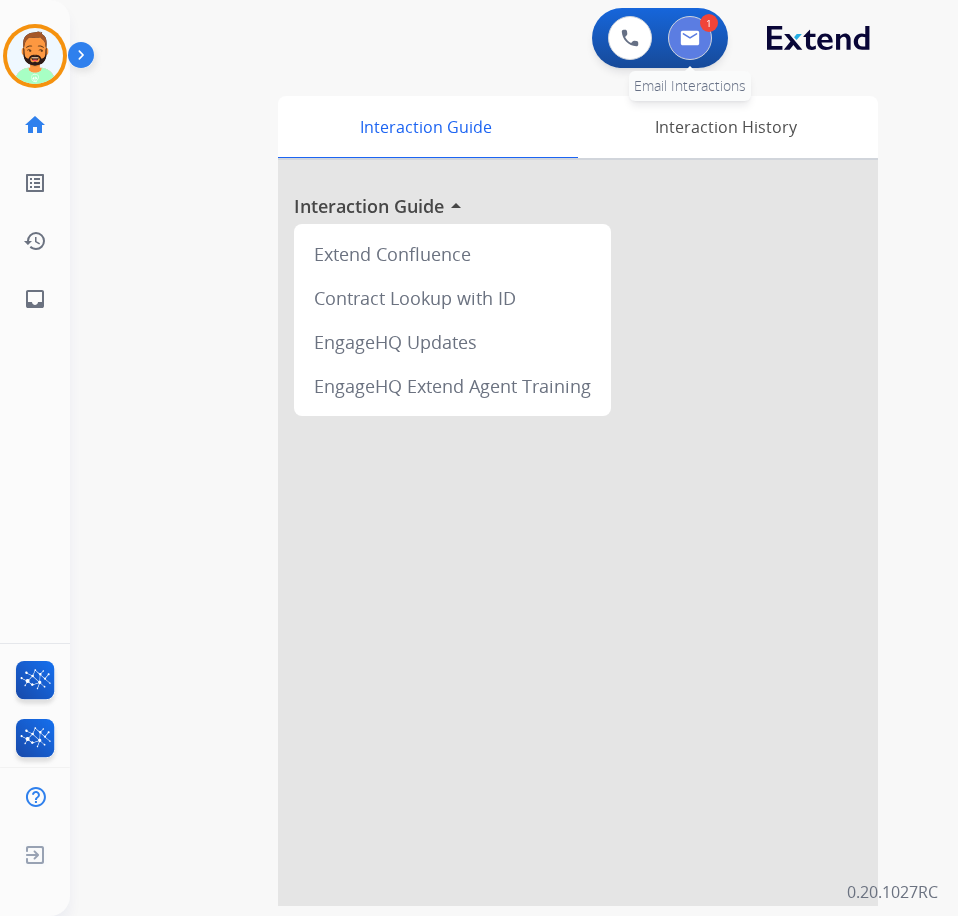 click at bounding box center [690, 38] 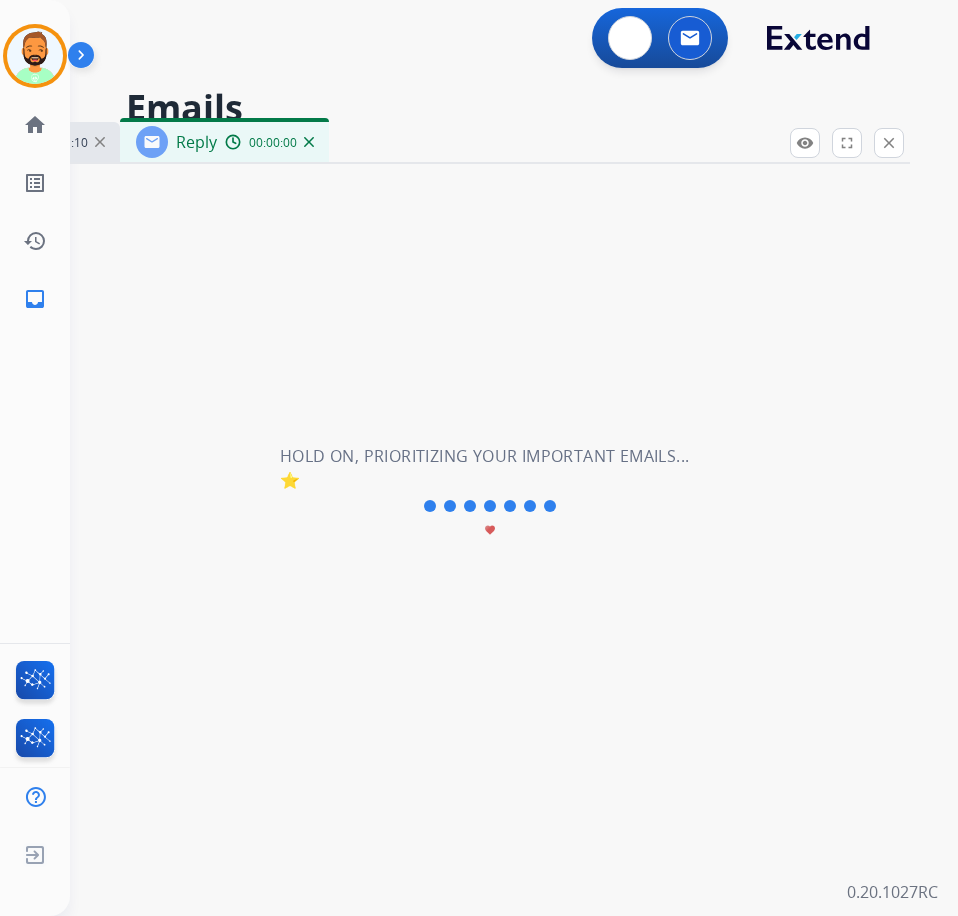 select on "**********" 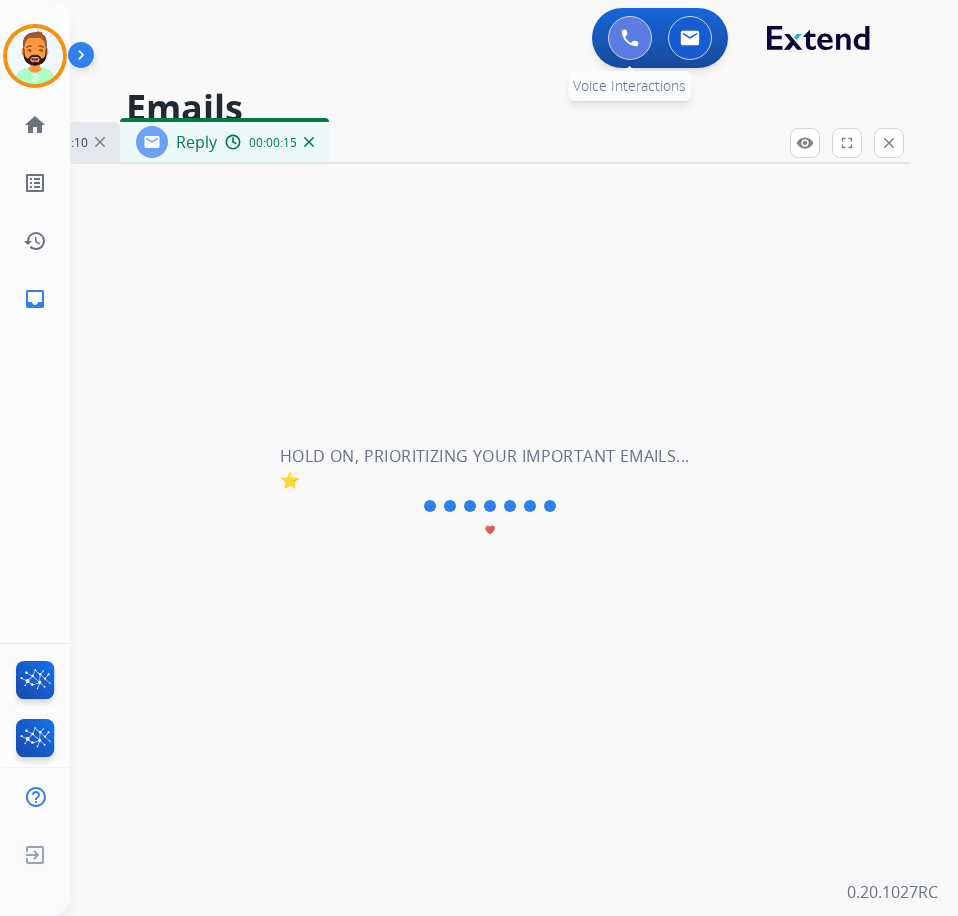 click at bounding box center [630, 38] 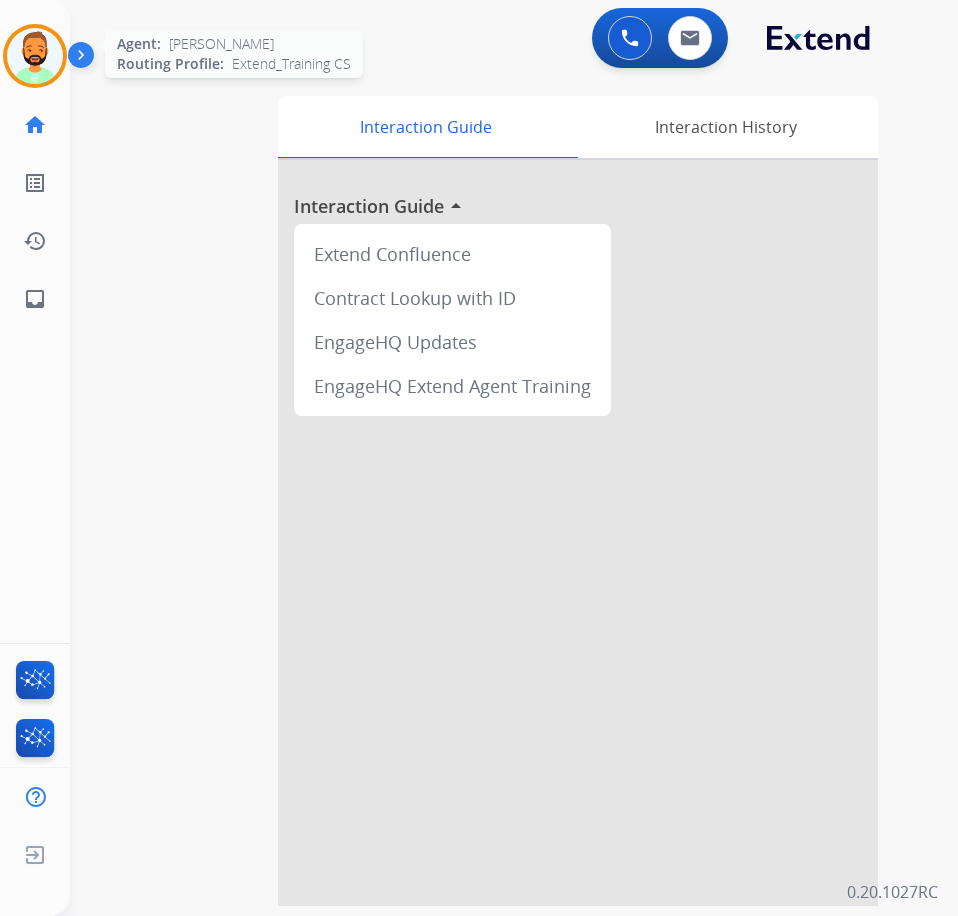 click at bounding box center (35, 56) 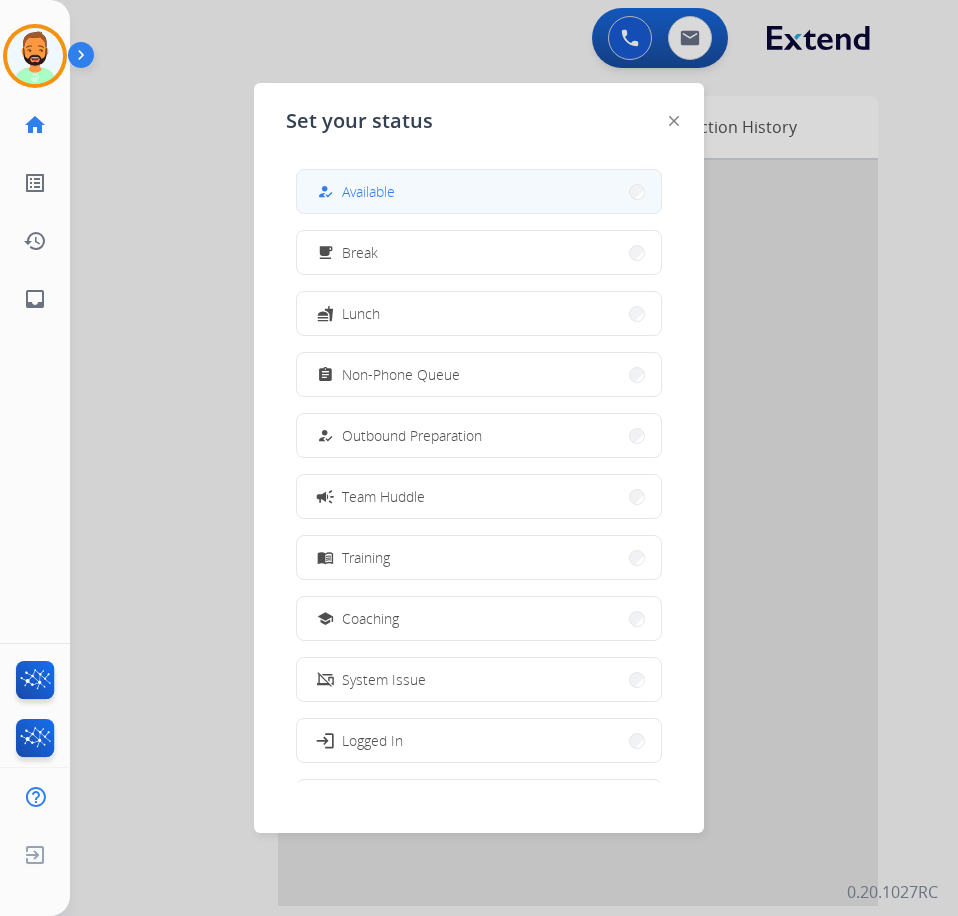 click on "Available" at bounding box center (368, 191) 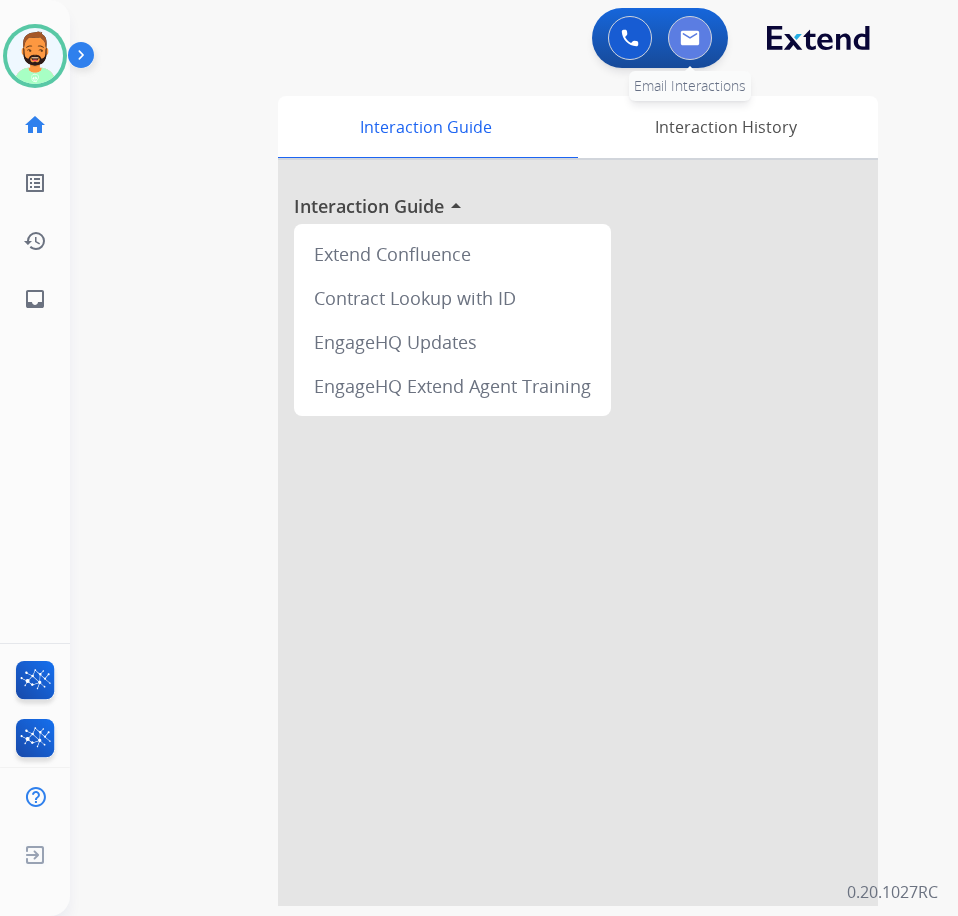 click at bounding box center [690, 38] 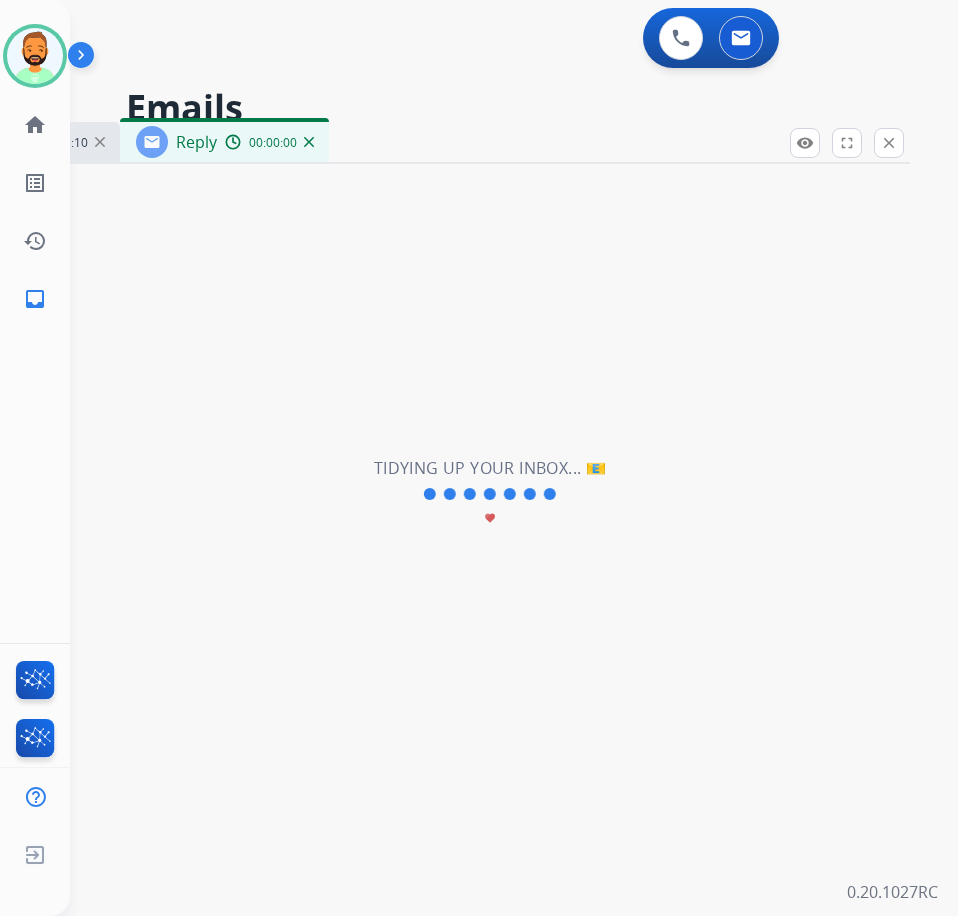 select on "**********" 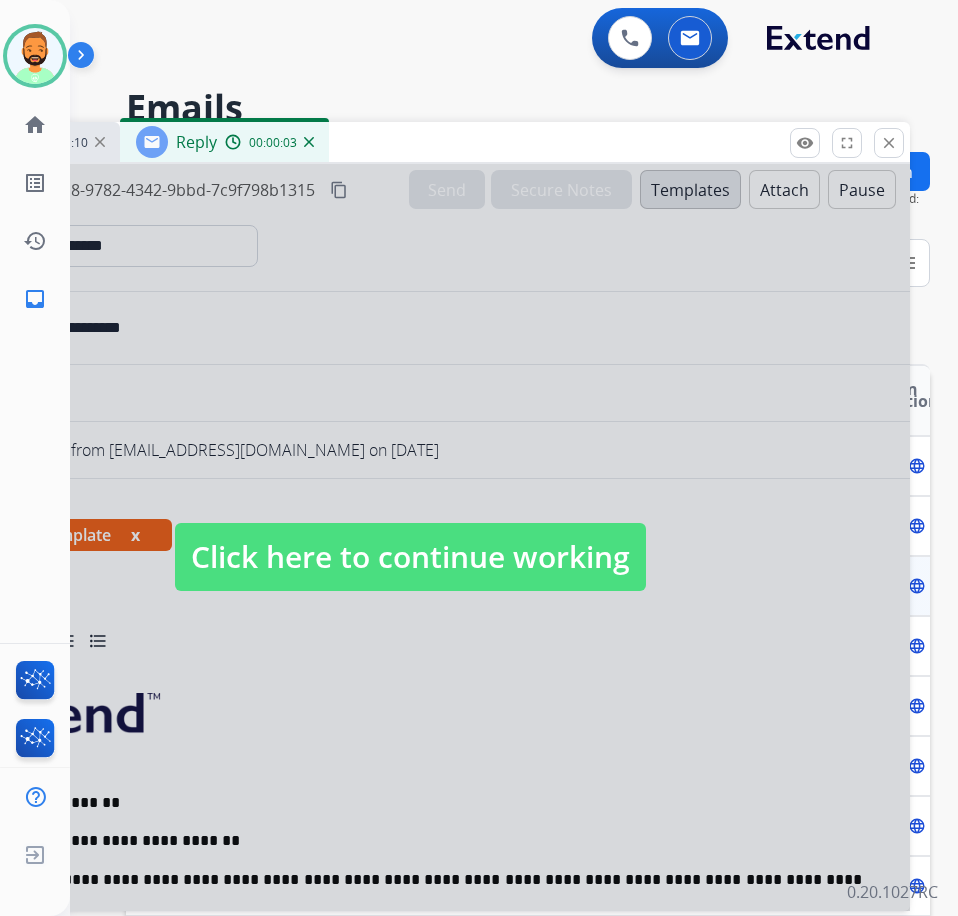 click on "Click here to continue working" at bounding box center [410, 557] 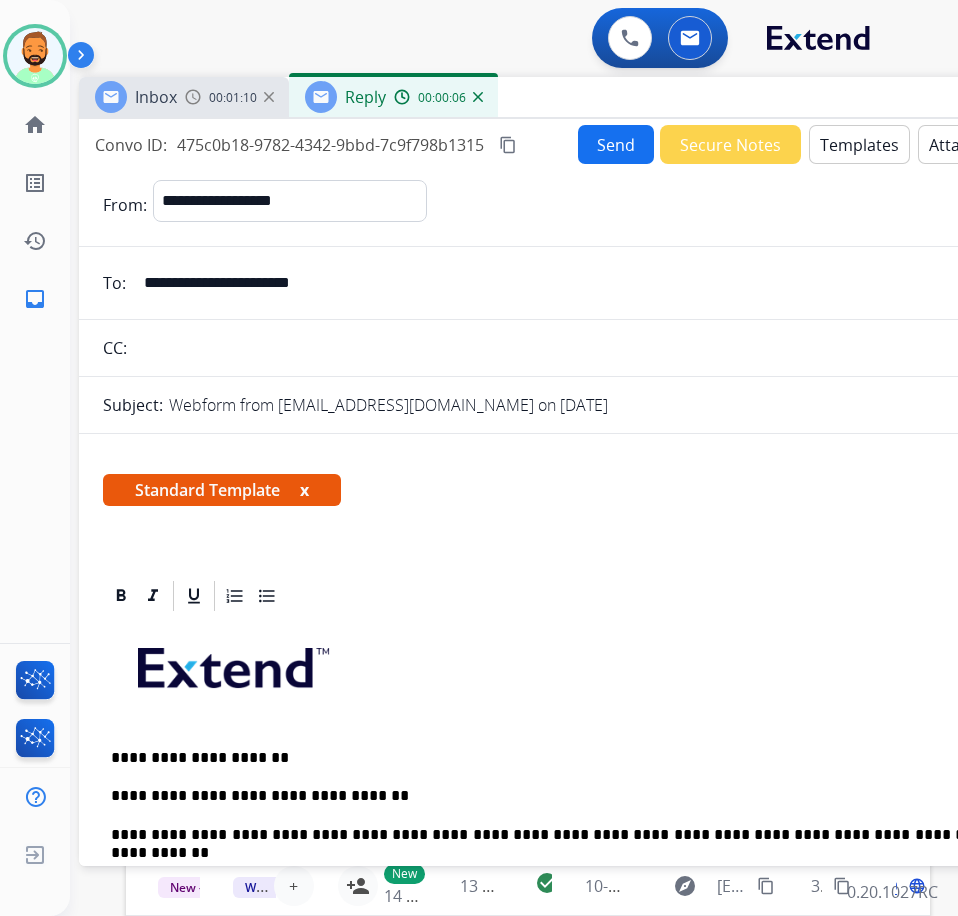 drag, startPoint x: 489, startPoint y: 126, endPoint x: 655, endPoint y: 80, distance: 172.25563 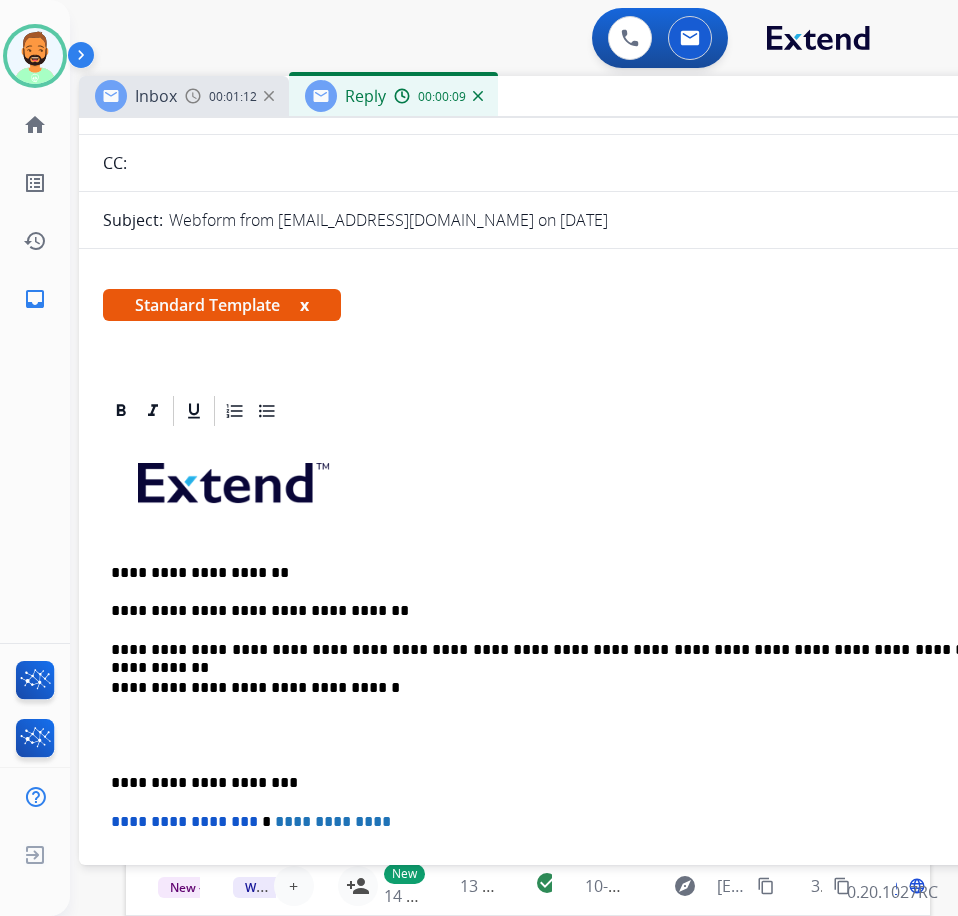scroll, scrollTop: 200, scrollLeft: 0, axis: vertical 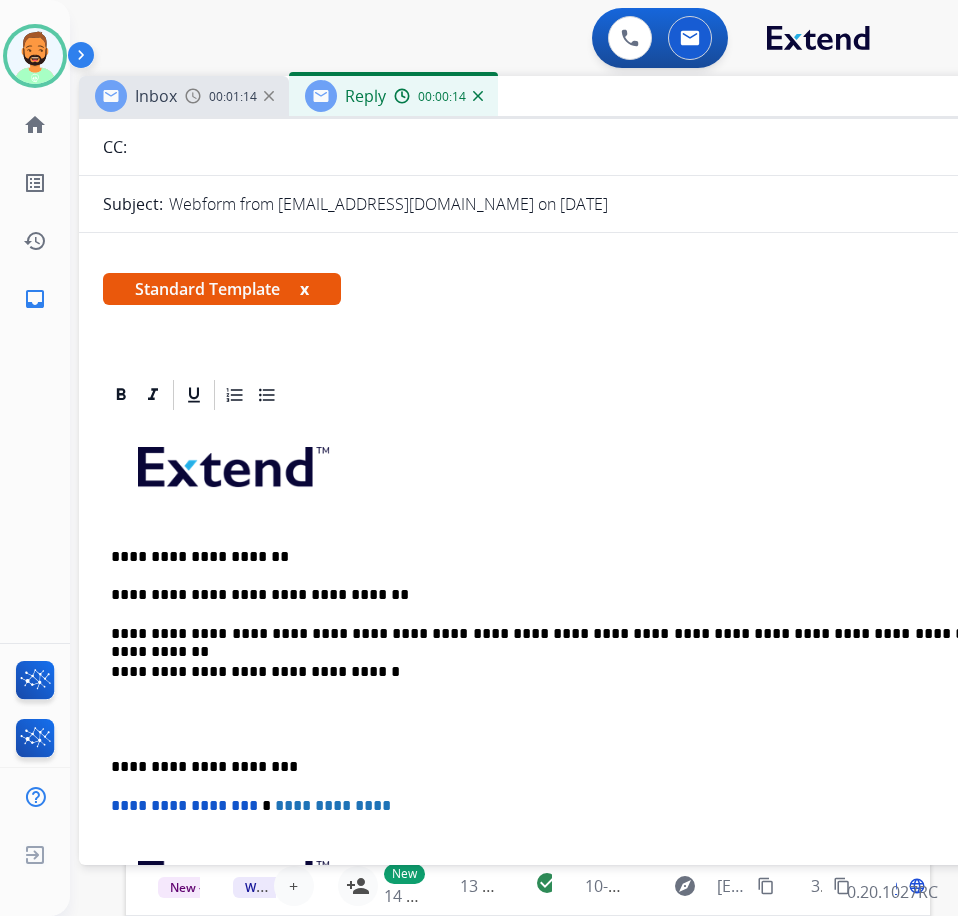 click on "**********" at bounding box center [571, 767] 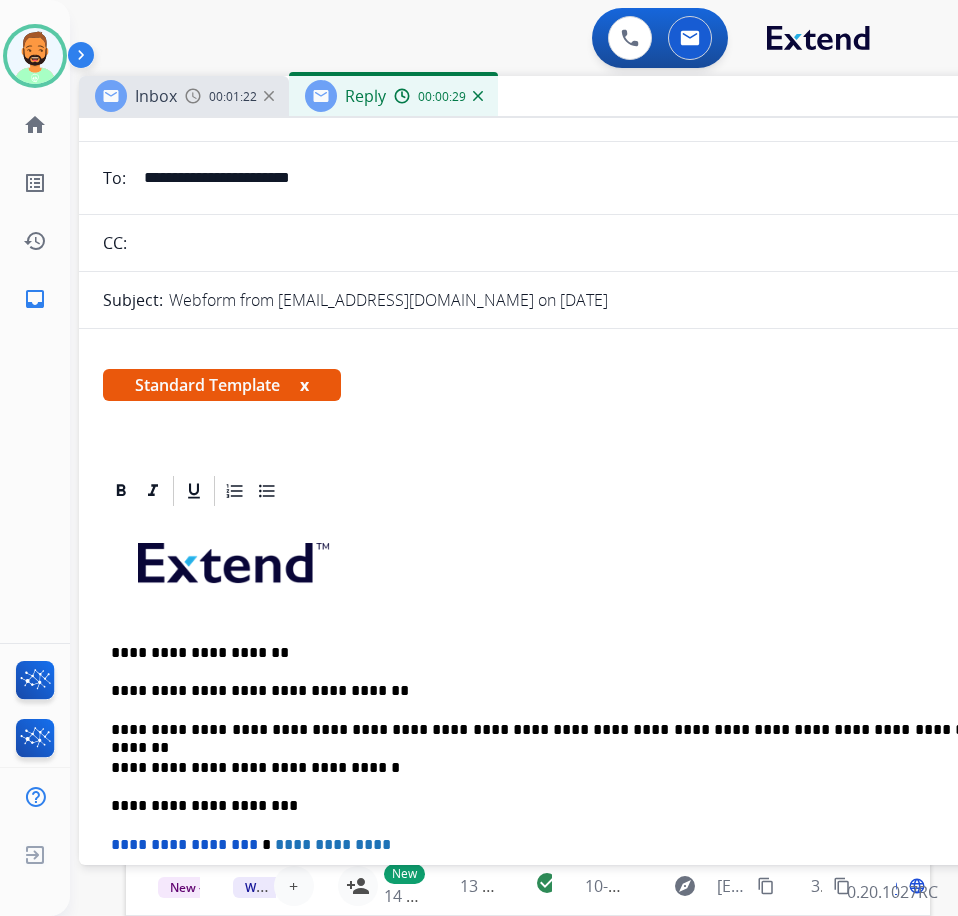 scroll, scrollTop: 0, scrollLeft: 0, axis: both 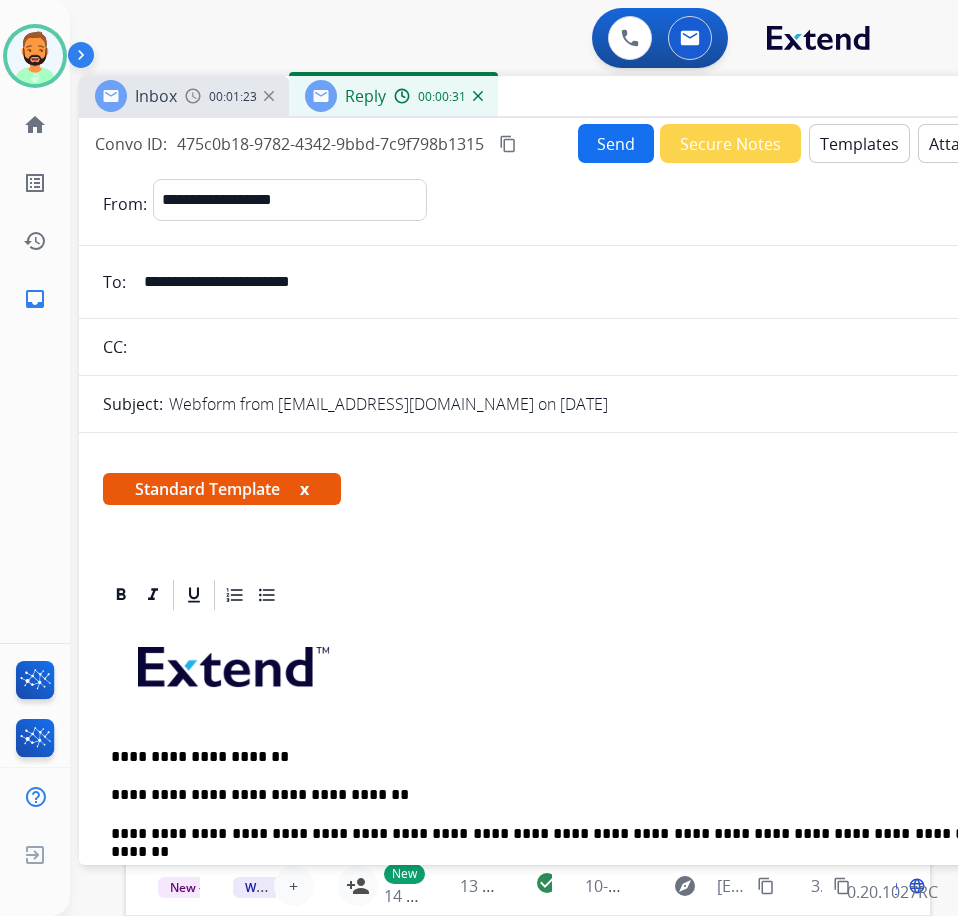 click on "Send" at bounding box center [616, 143] 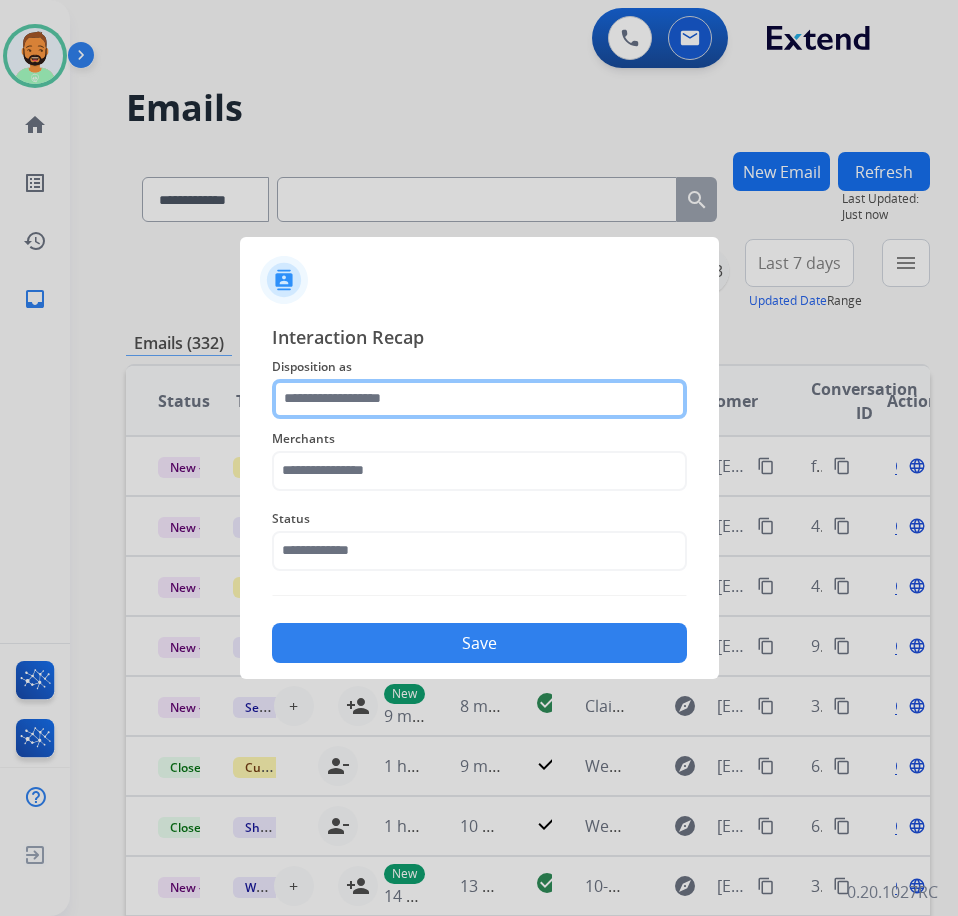 click 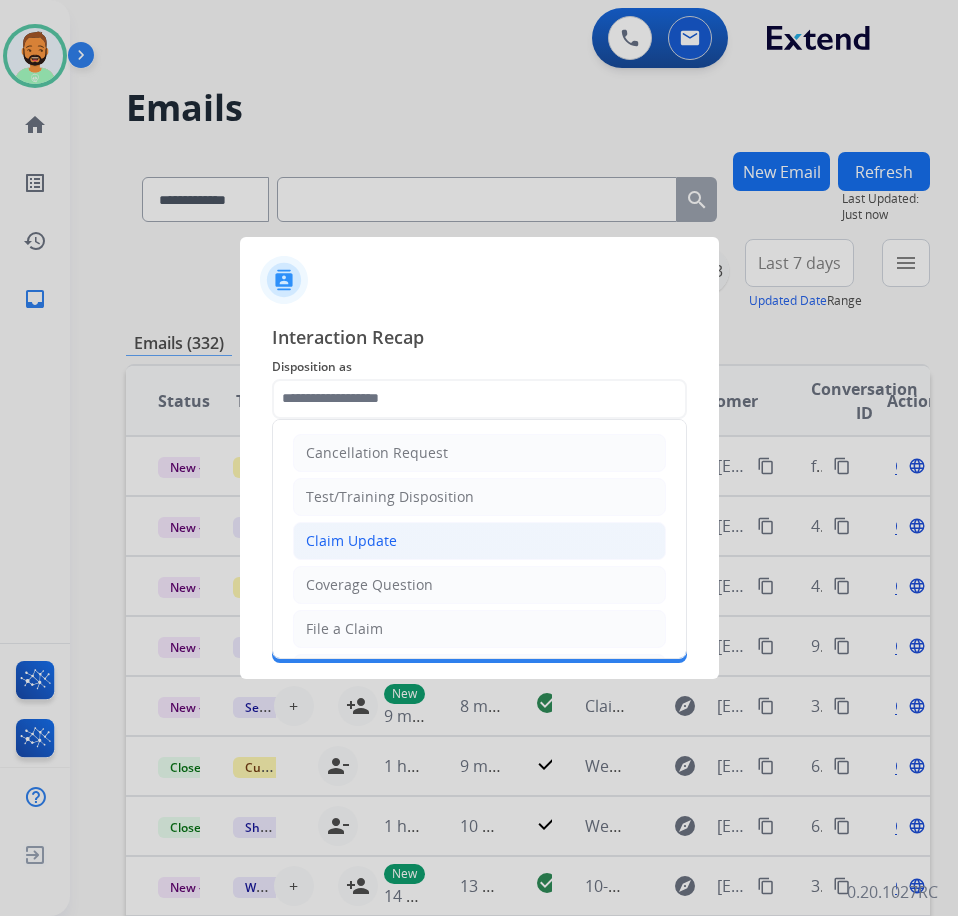 click on "Claim Update" 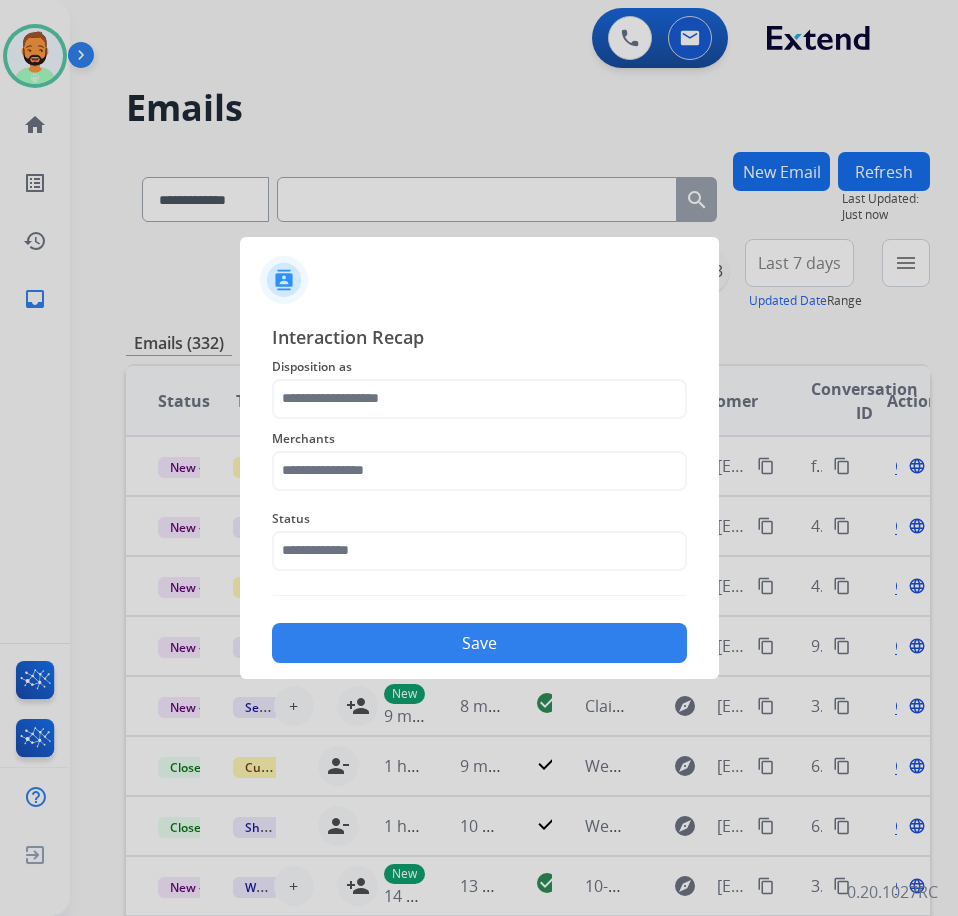 type on "**********" 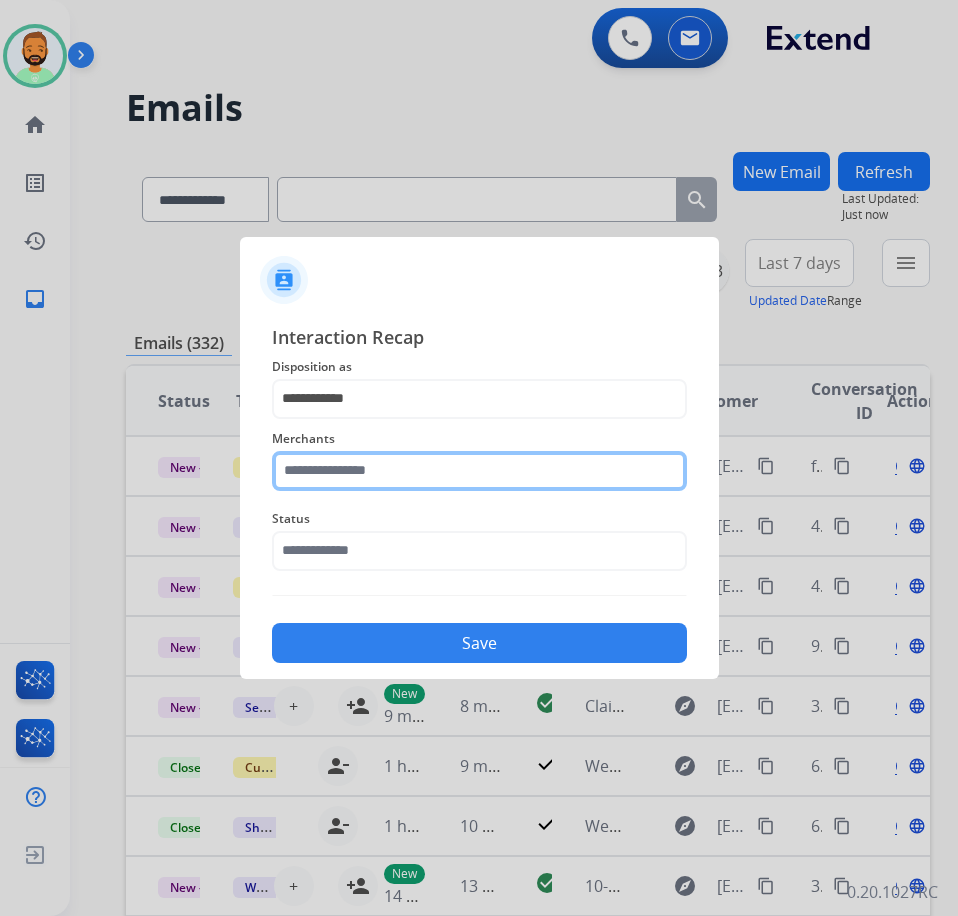 click 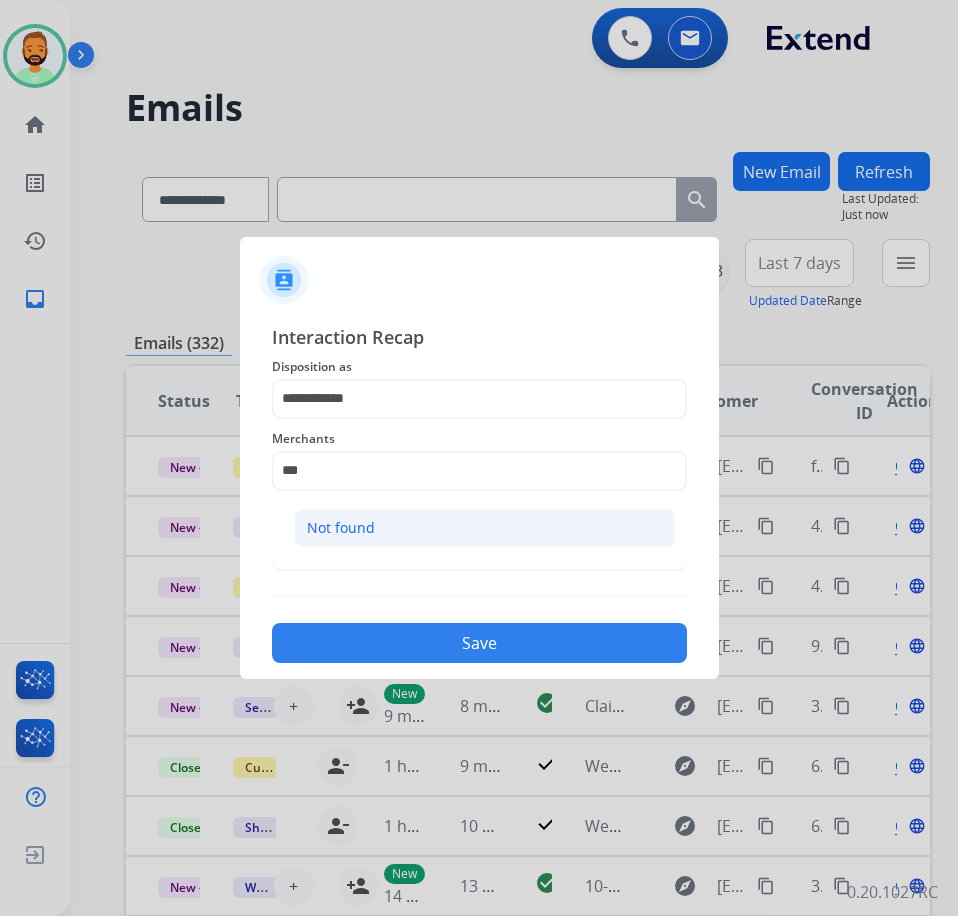click on "Not found" 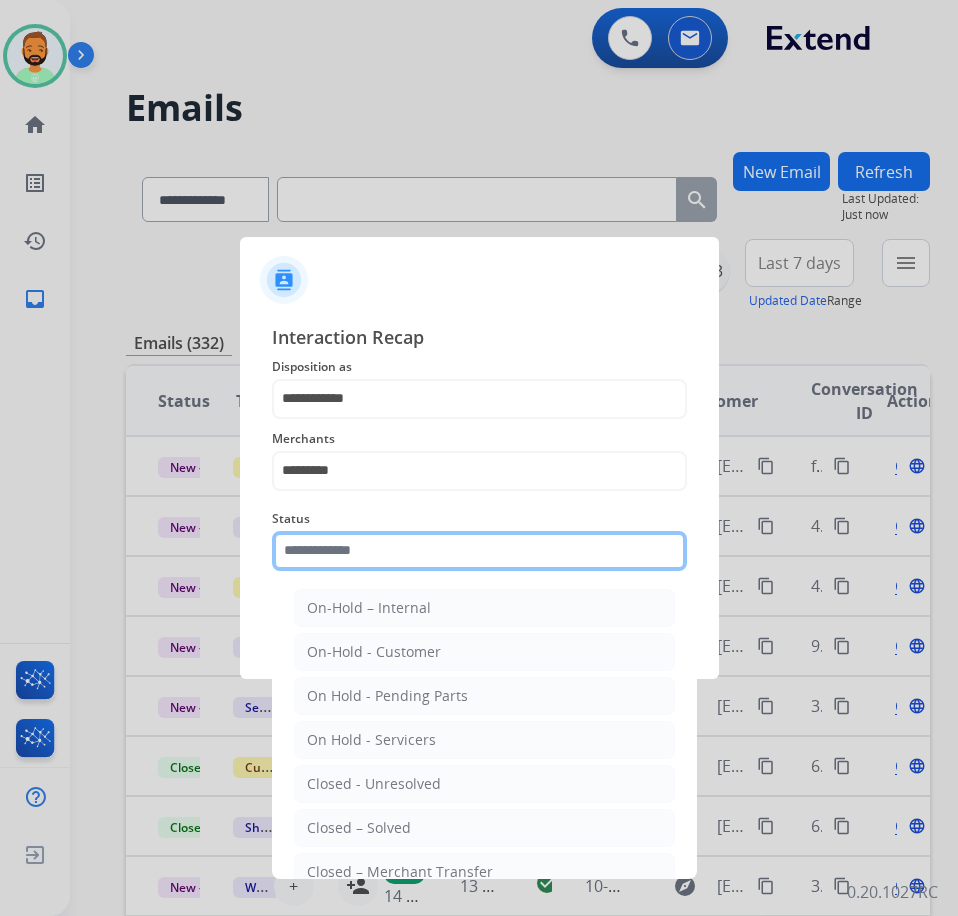 click 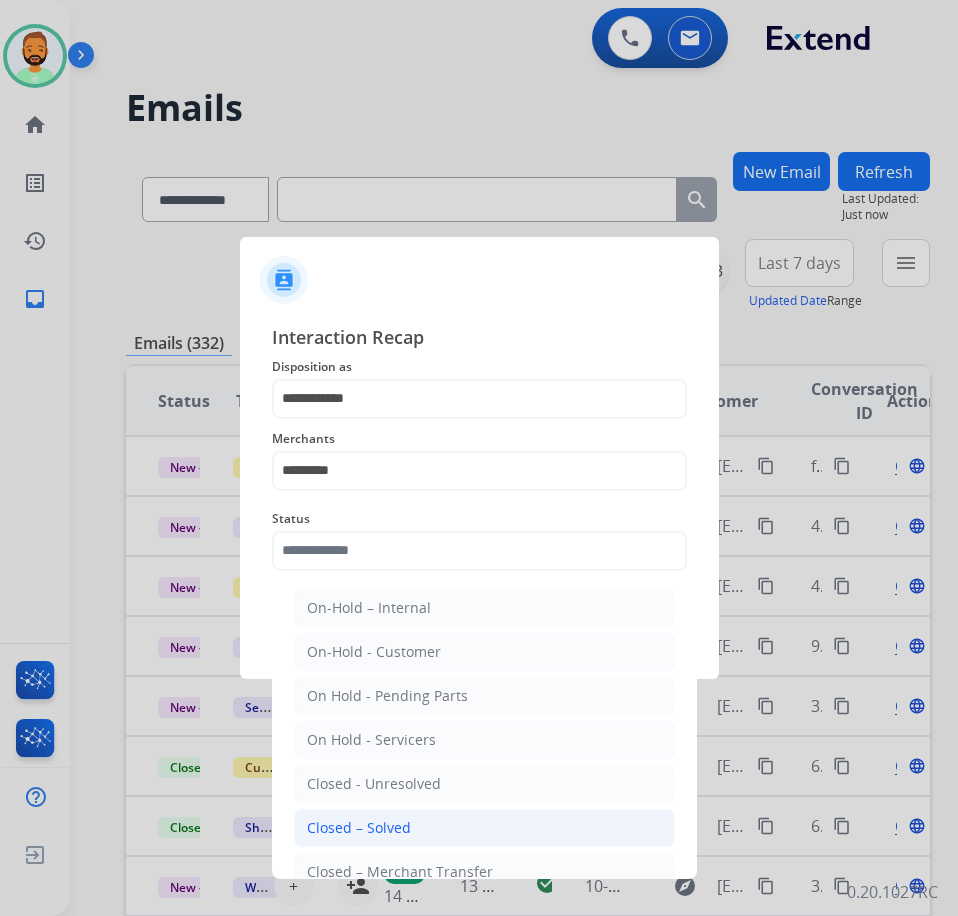 click on "Closed – Solved" 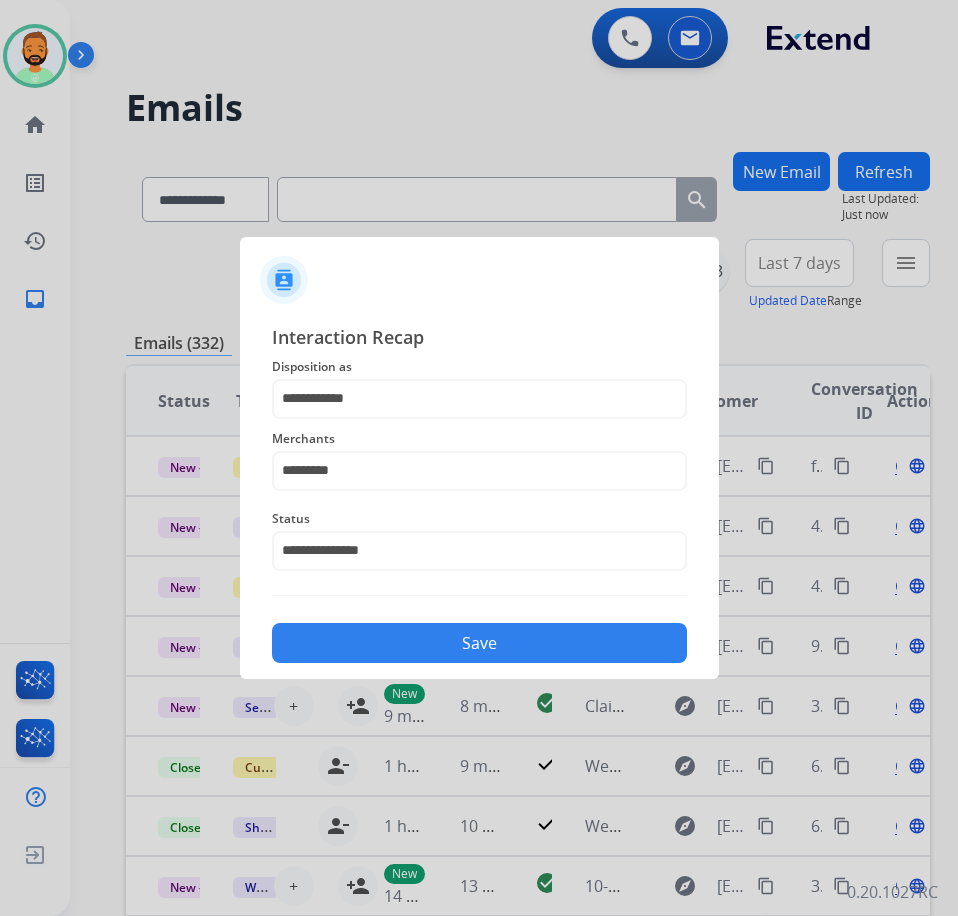 click on "Save" 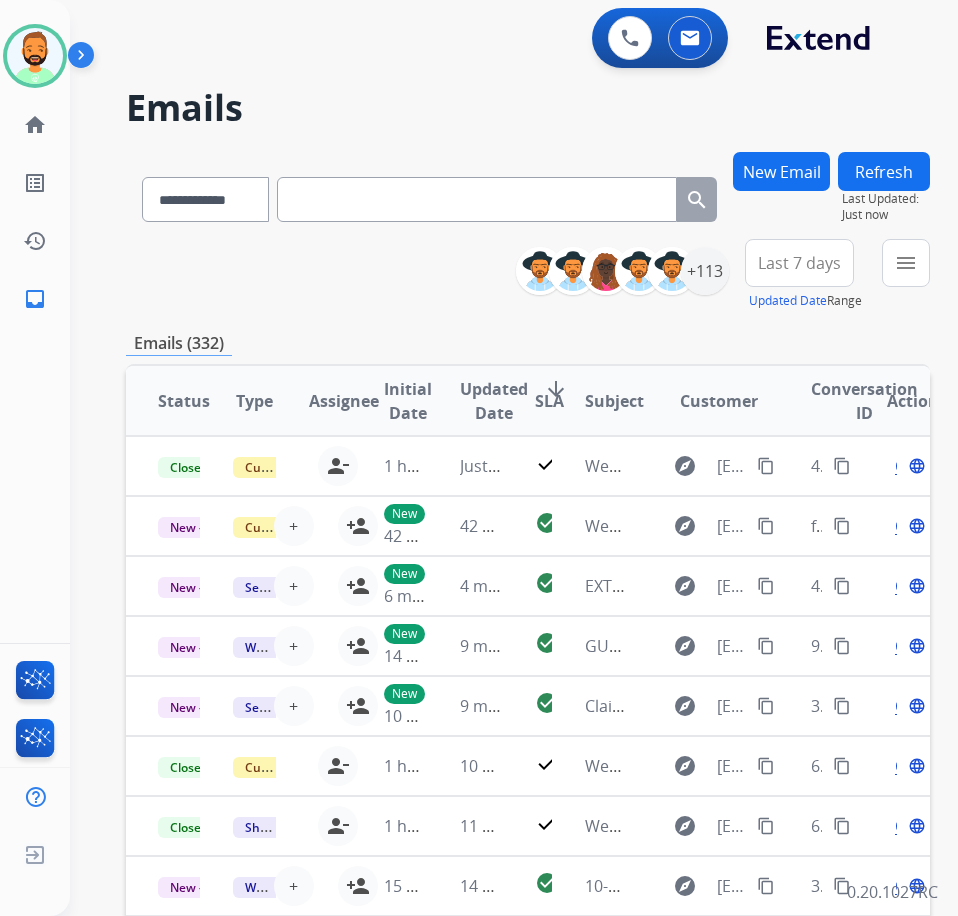 click on "Last 7 days" at bounding box center (799, 263) 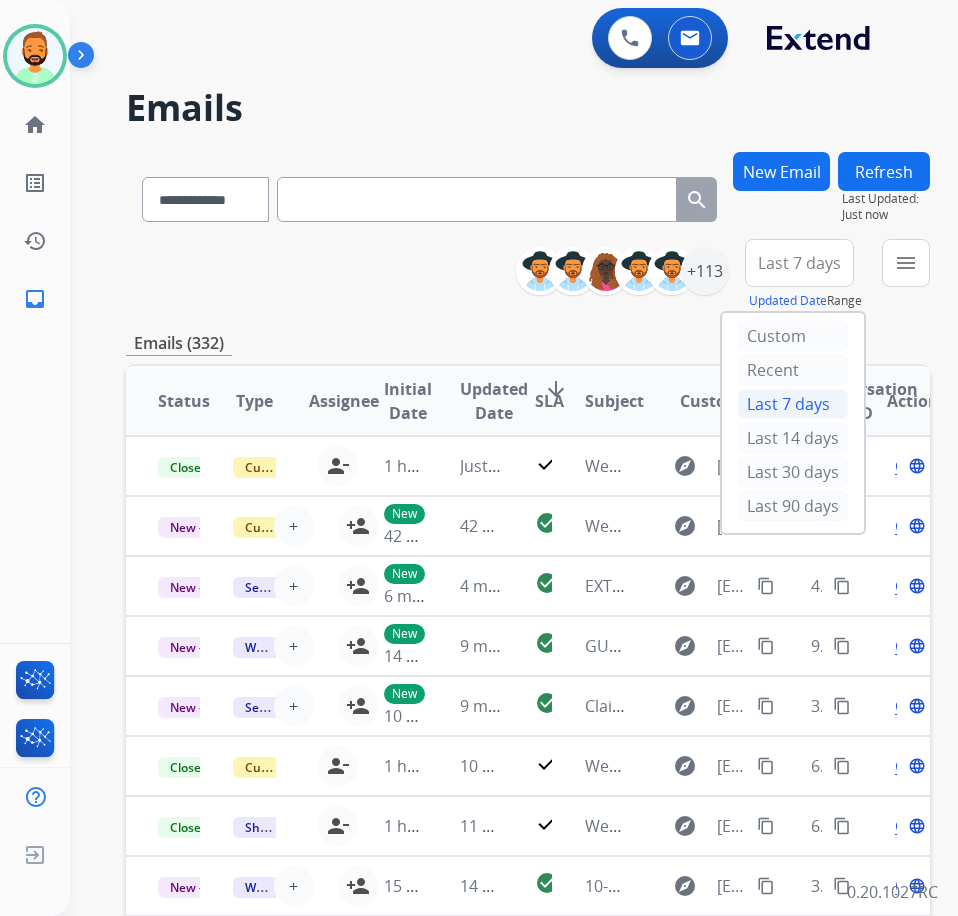 click on "Last 90 days" at bounding box center [793, 506] 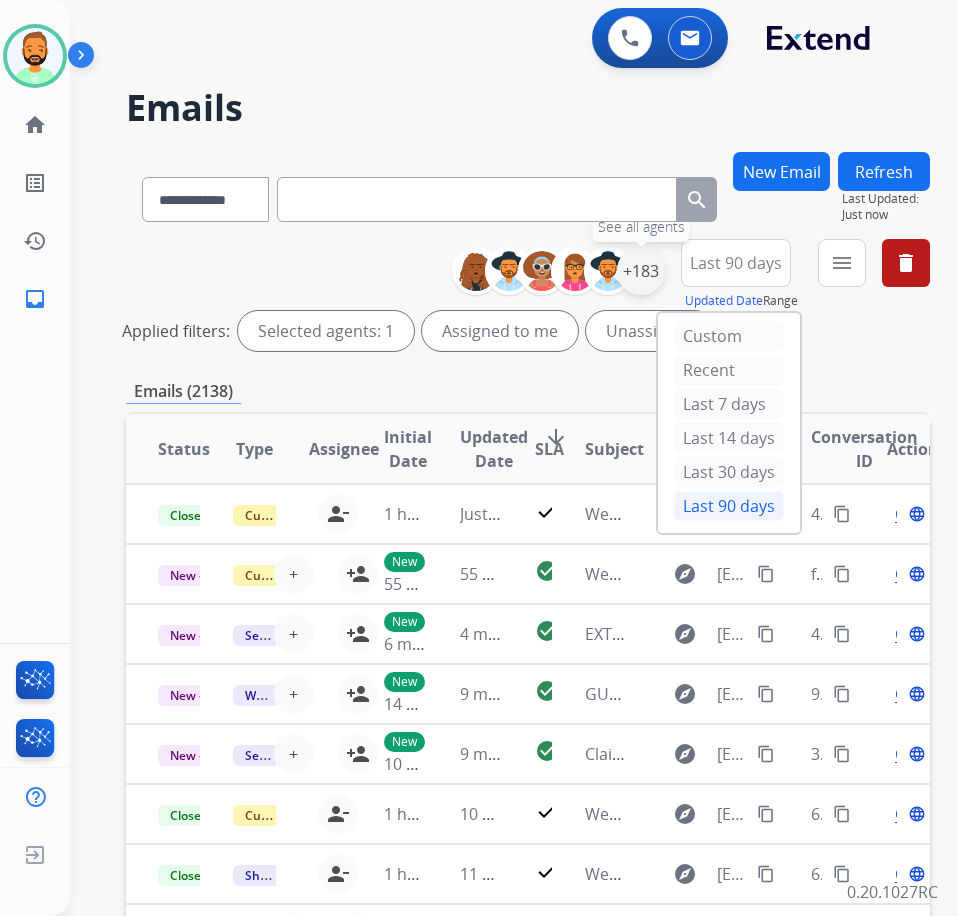 click on "+183" at bounding box center [641, 271] 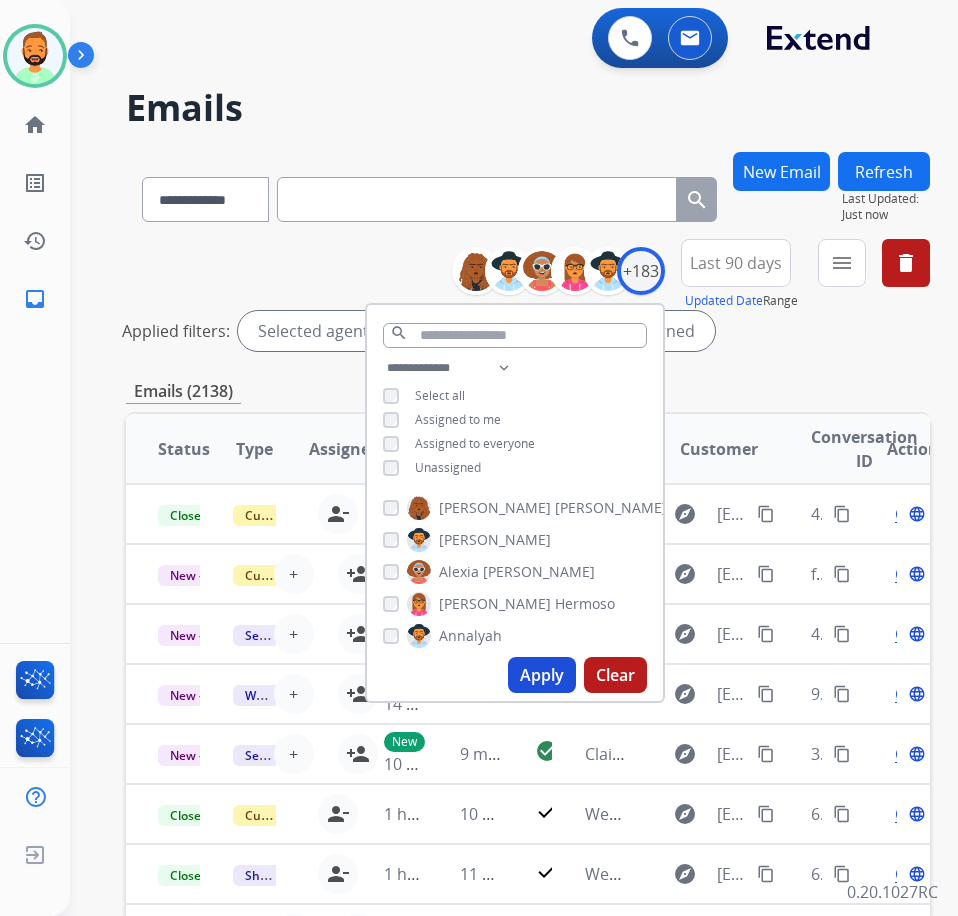 click on "**********" at bounding box center [515, 420] 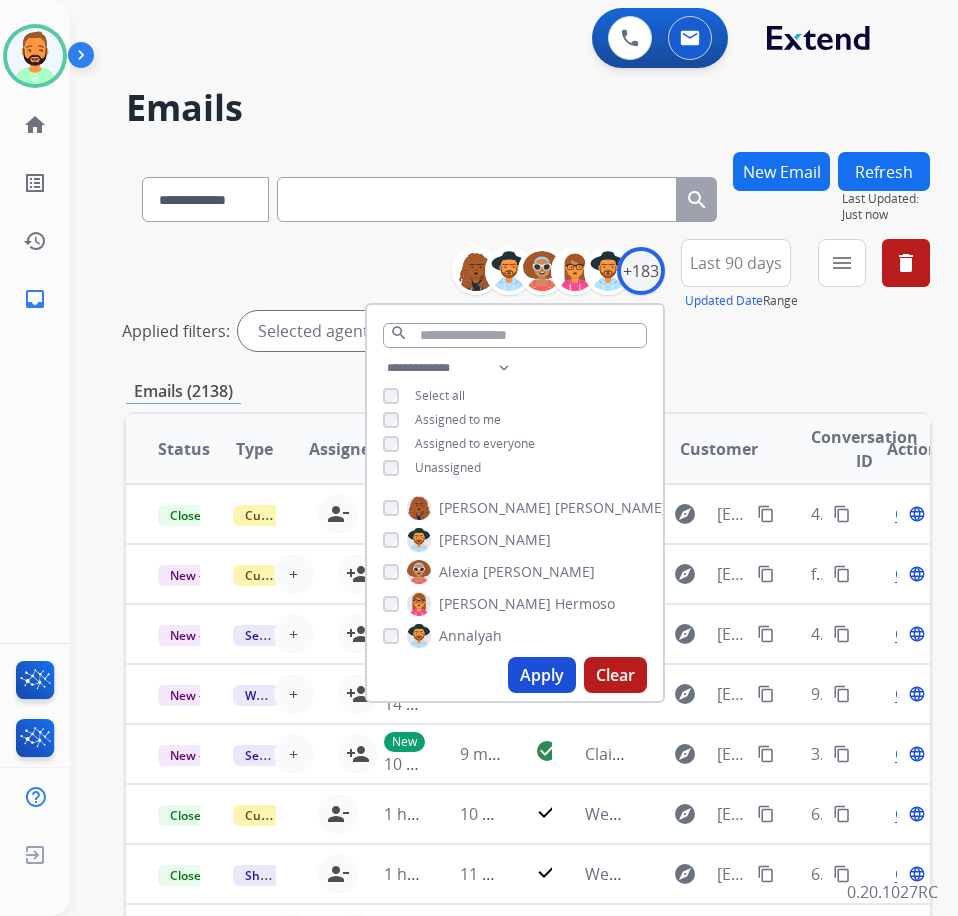 click on "Unassigned" at bounding box center [448, 467] 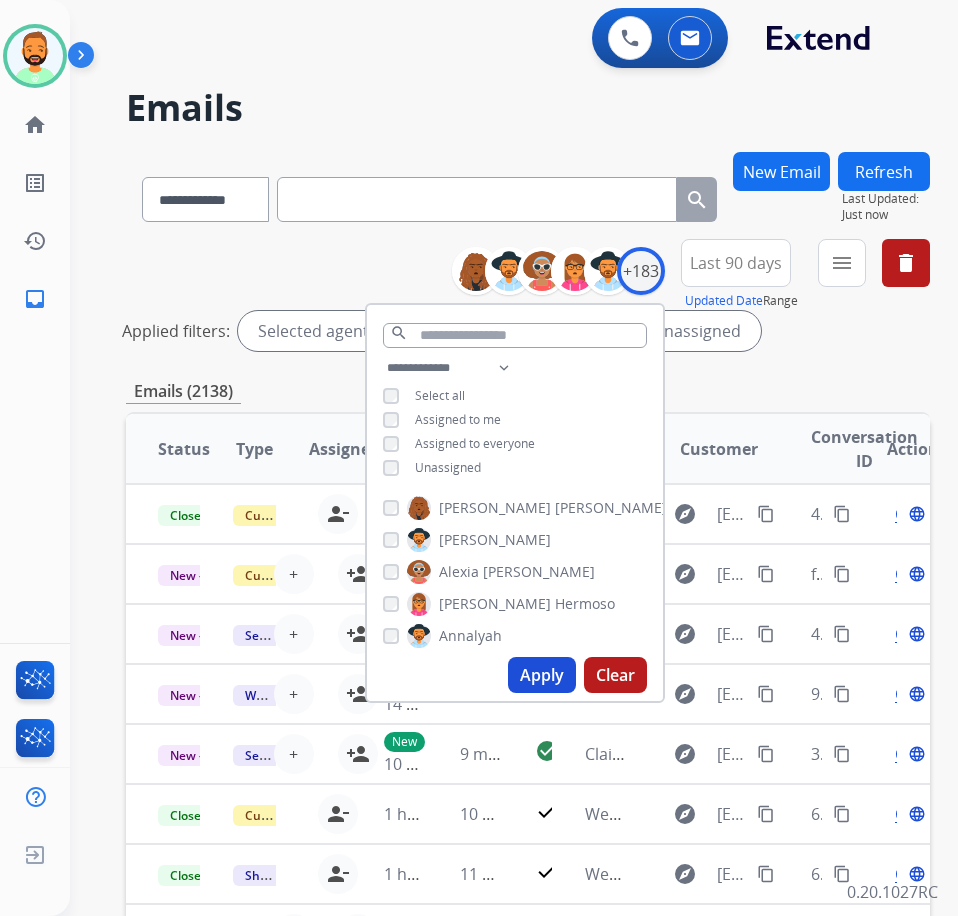click on "Assigned to me" at bounding box center [458, 419] 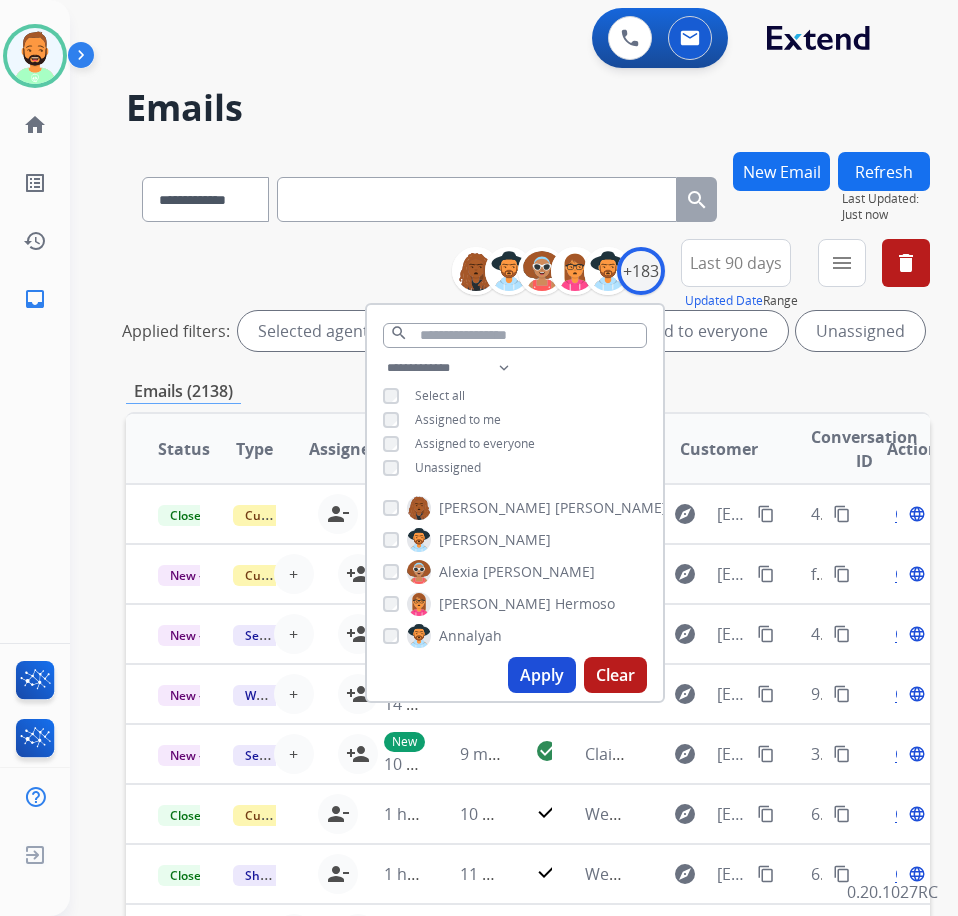 click on "Assigned to everyone" at bounding box center (475, 443) 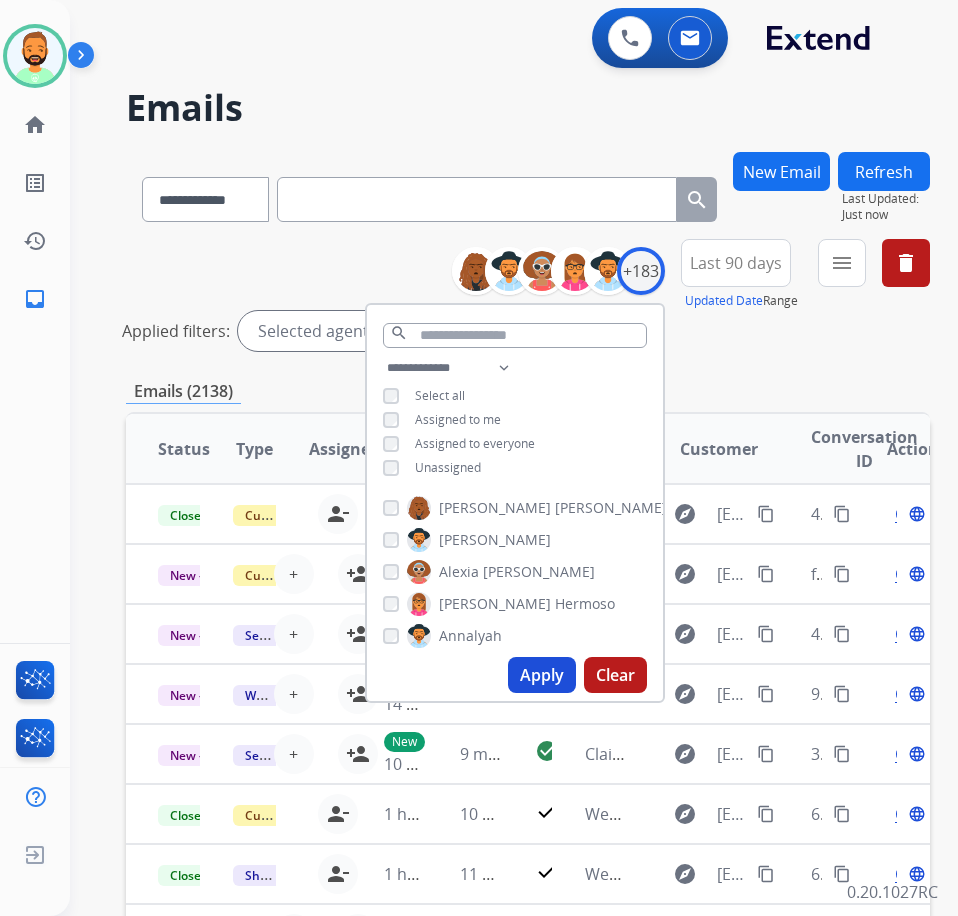 click on "Assigned to me" at bounding box center [458, 419] 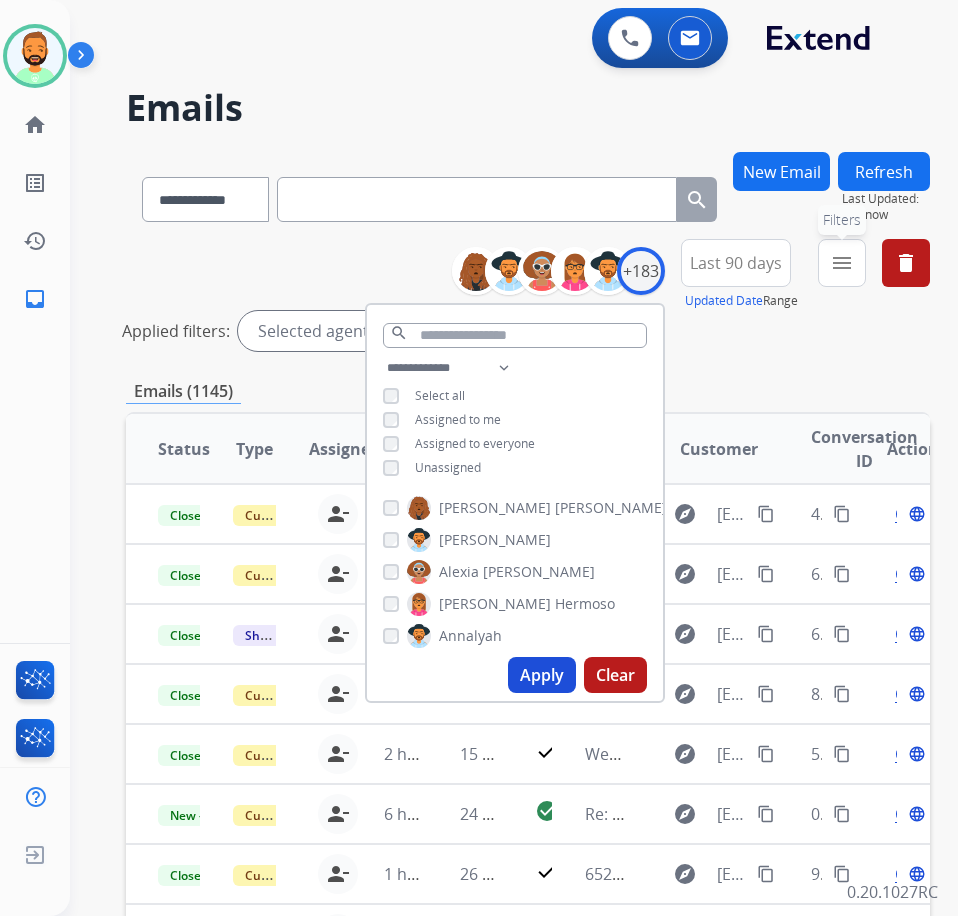 click on "menu  Filters" at bounding box center [842, 263] 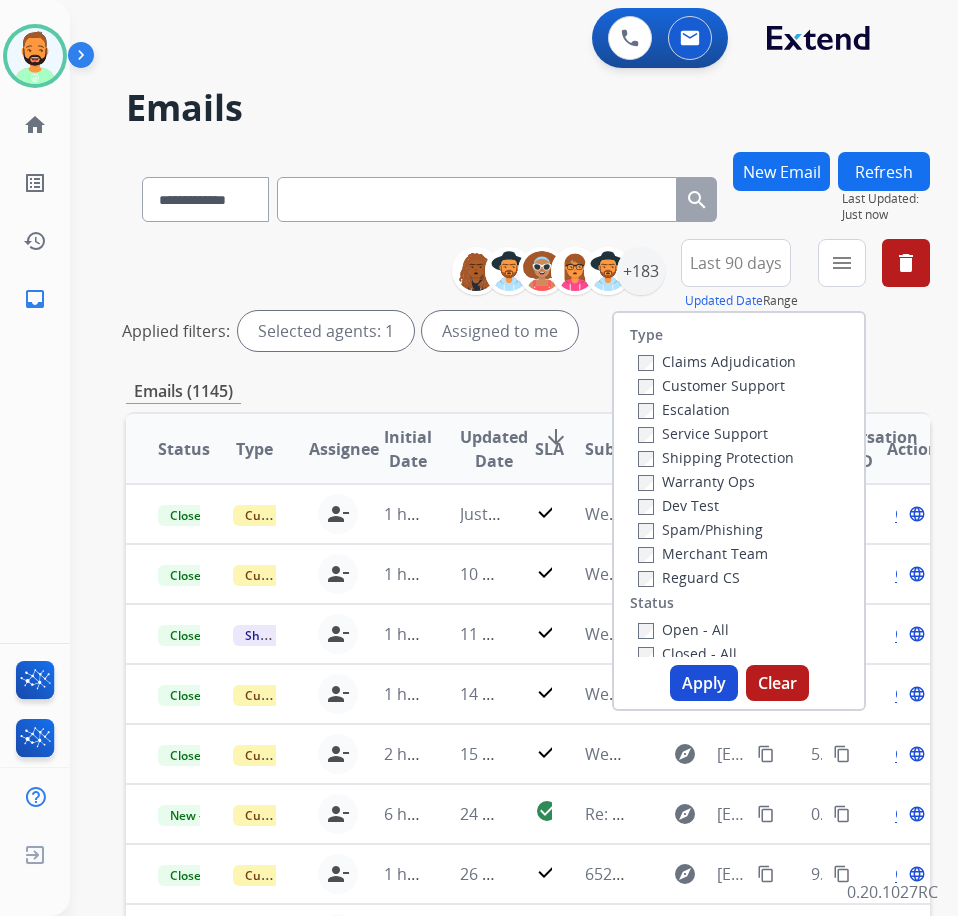 click on "Customer Support" at bounding box center [711, 385] 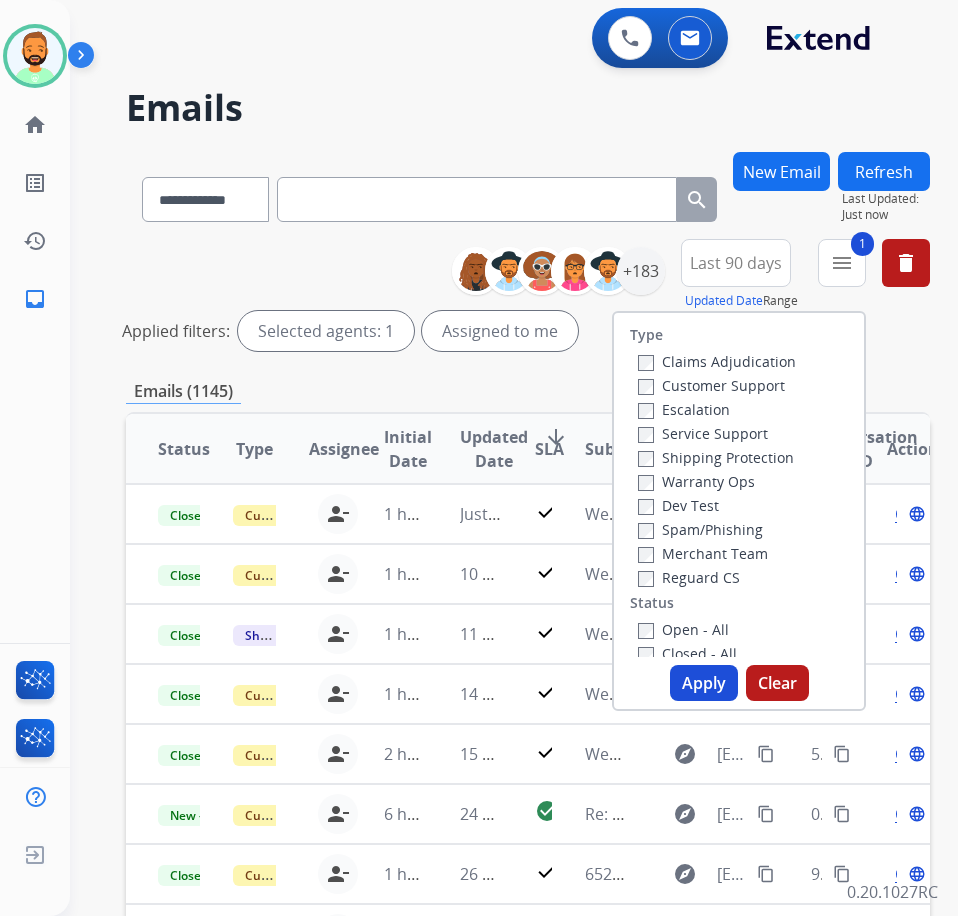 click on "Shipping Protection" at bounding box center [716, 457] 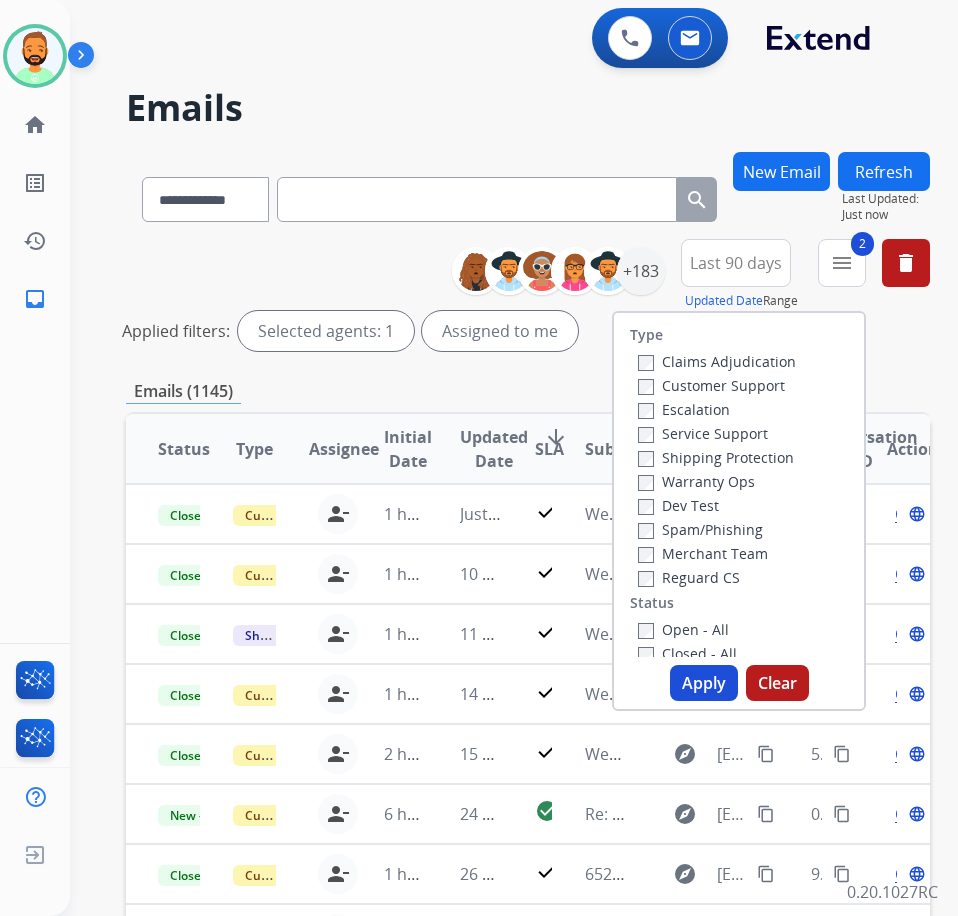 click on "Open - All" at bounding box center [683, 629] 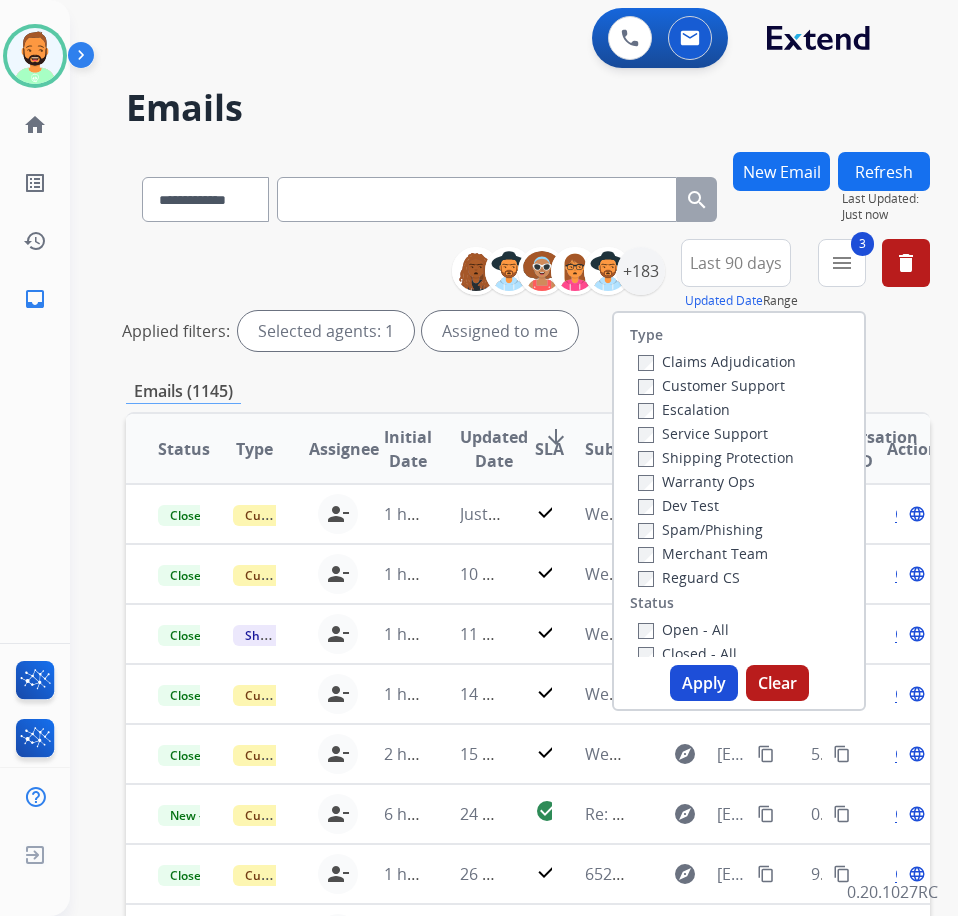 click on "Apply" at bounding box center [704, 683] 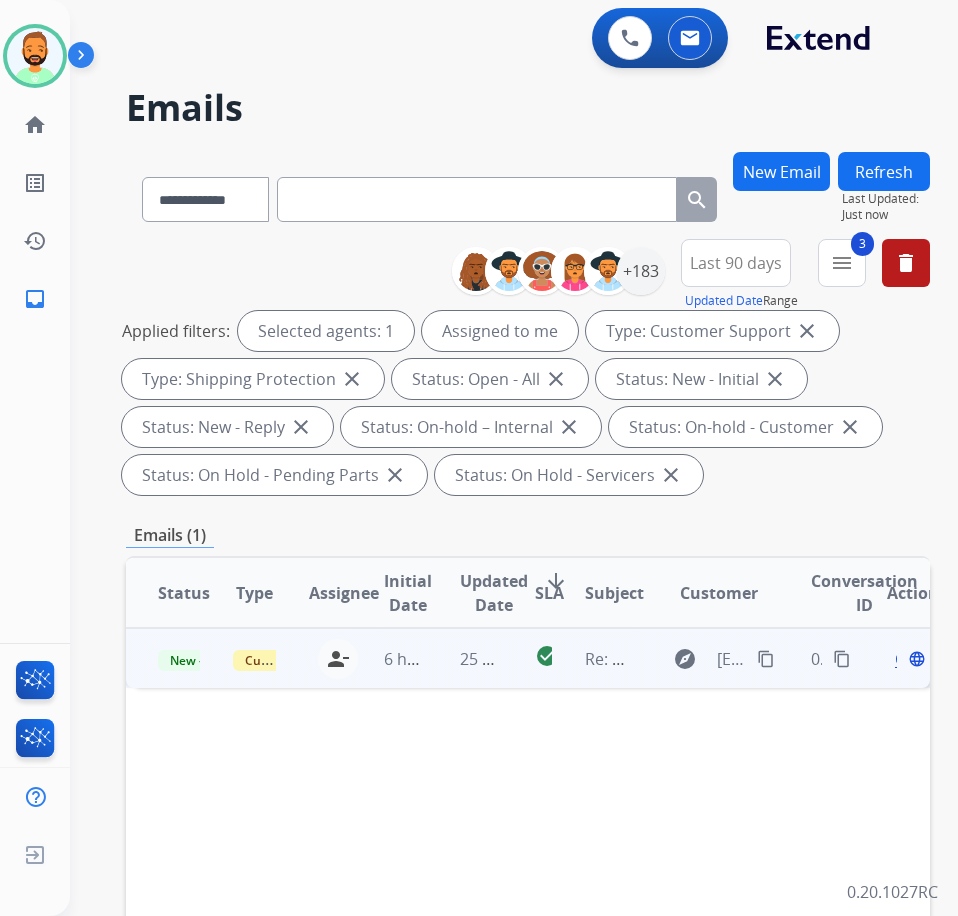 drag, startPoint x: 441, startPoint y: 667, endPoint x: 454, endPoint y: 671, distance: 13.601471 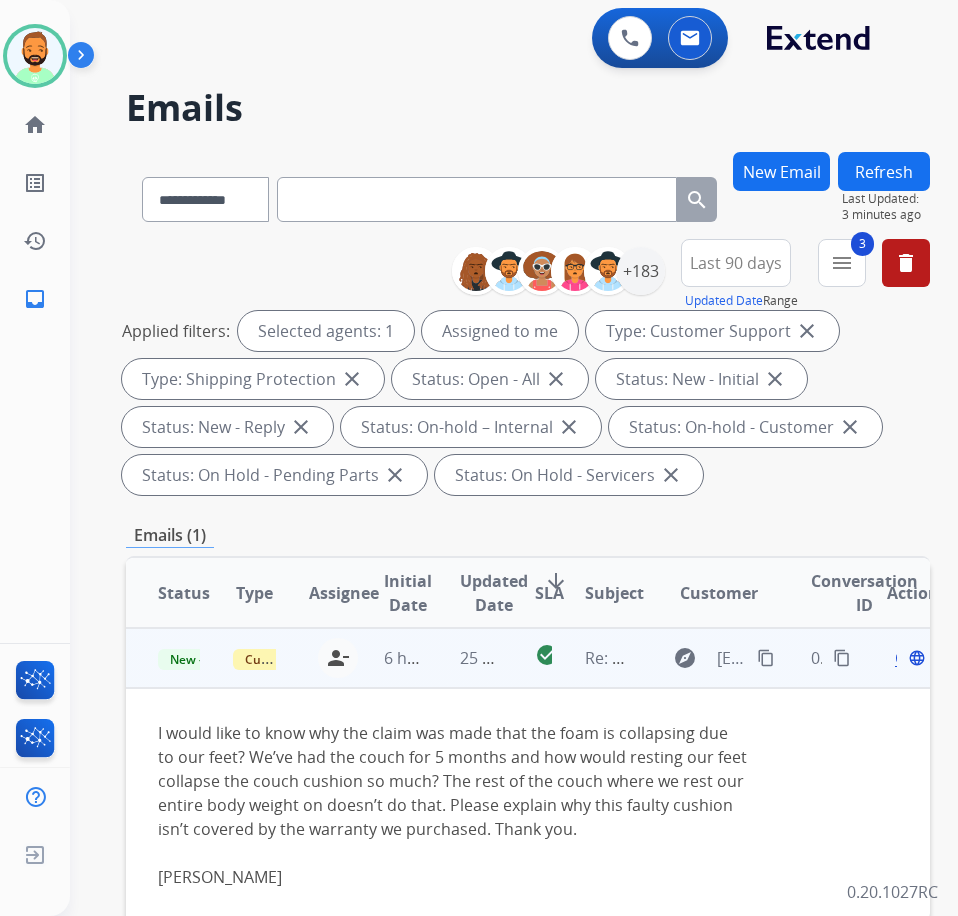 click on "content_copy" at bounding box center [766, 658] 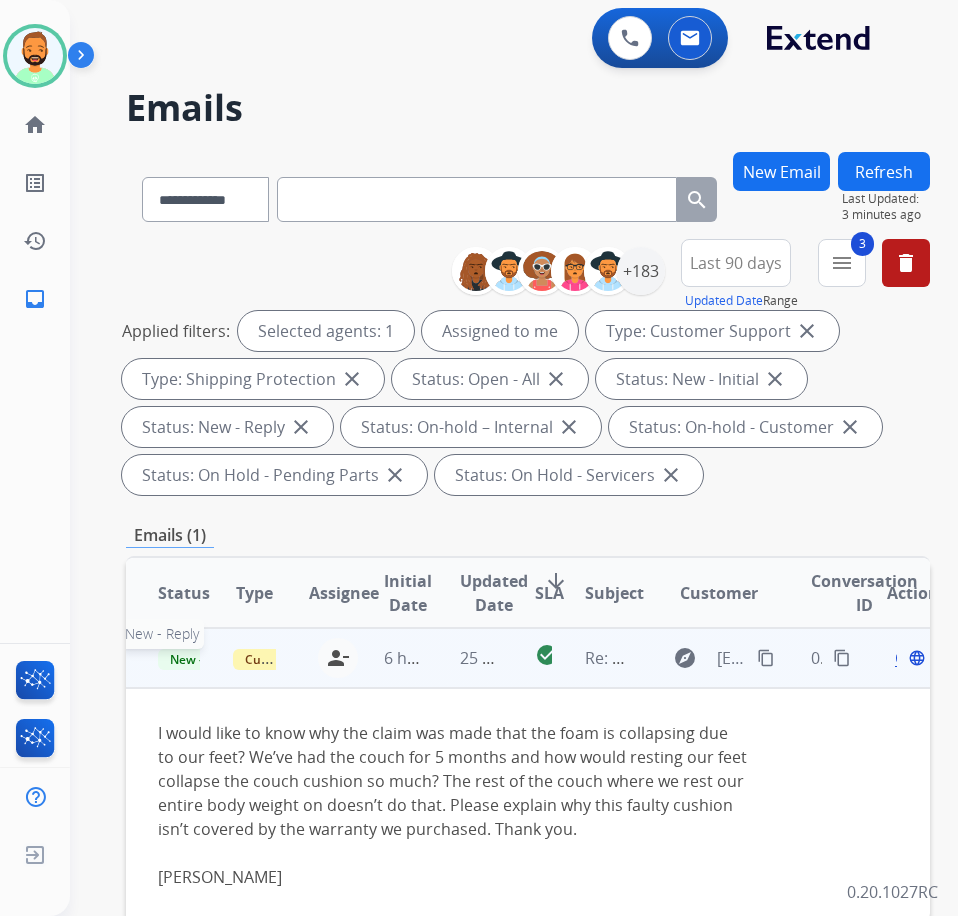 click on "New - Reply" at bounding box center [203, 659] 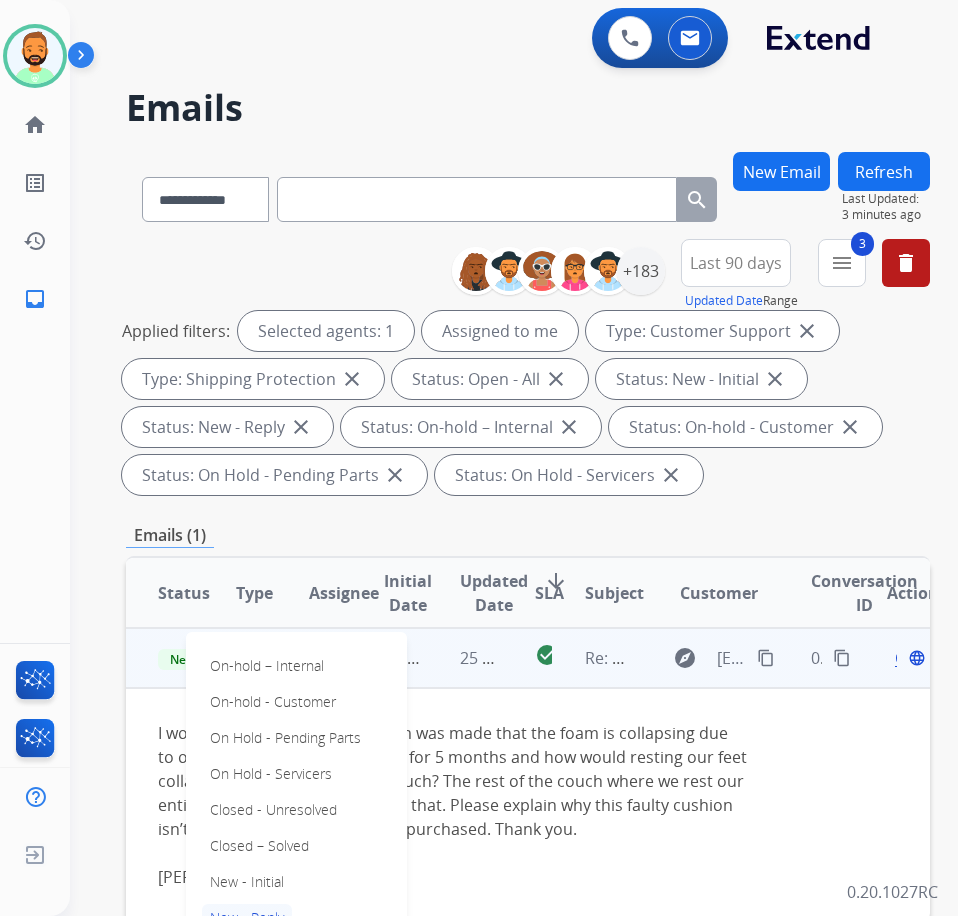click on "Open language" at bounding box center (908, 658) 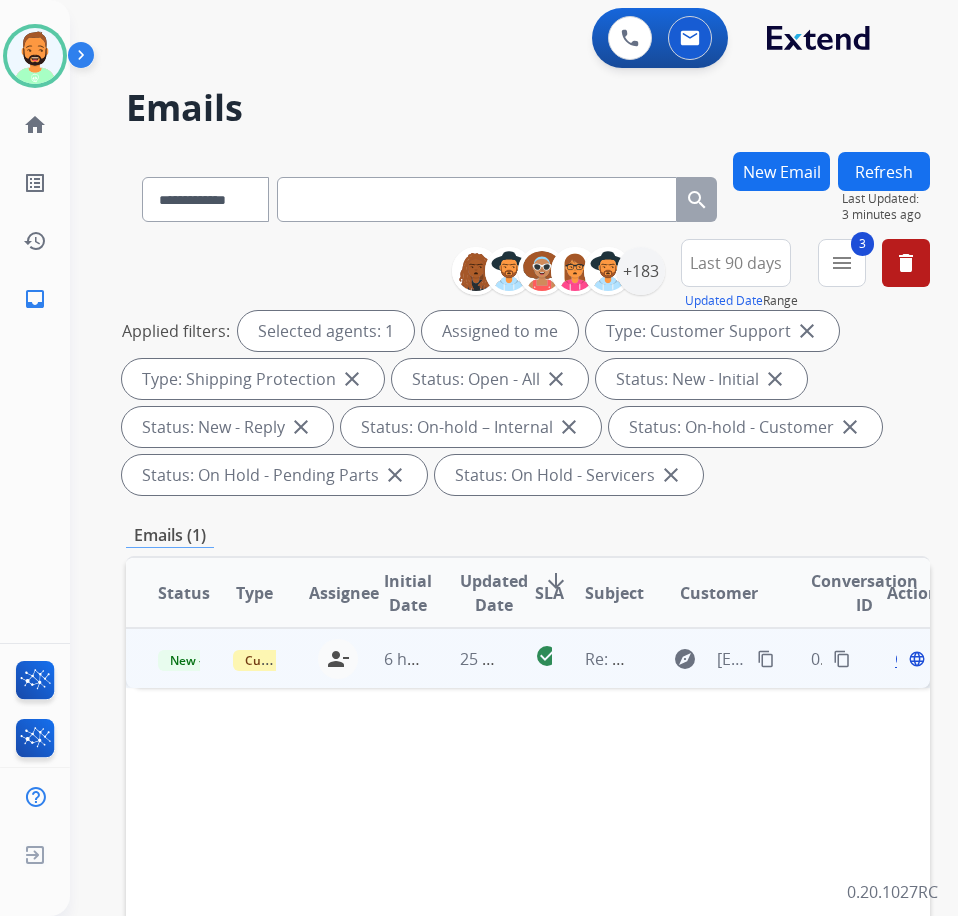 click on "Open" at bounding box center (915, 659) 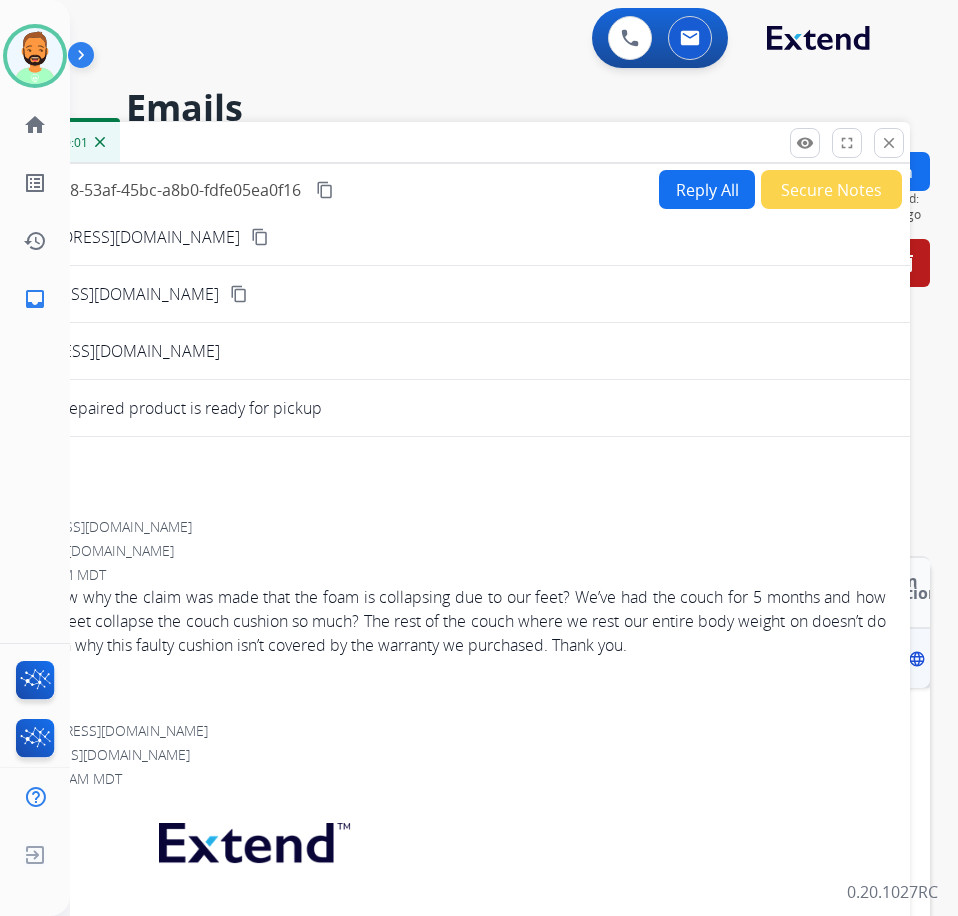 click on "Secure Notes" at bounding box center (831, 189) 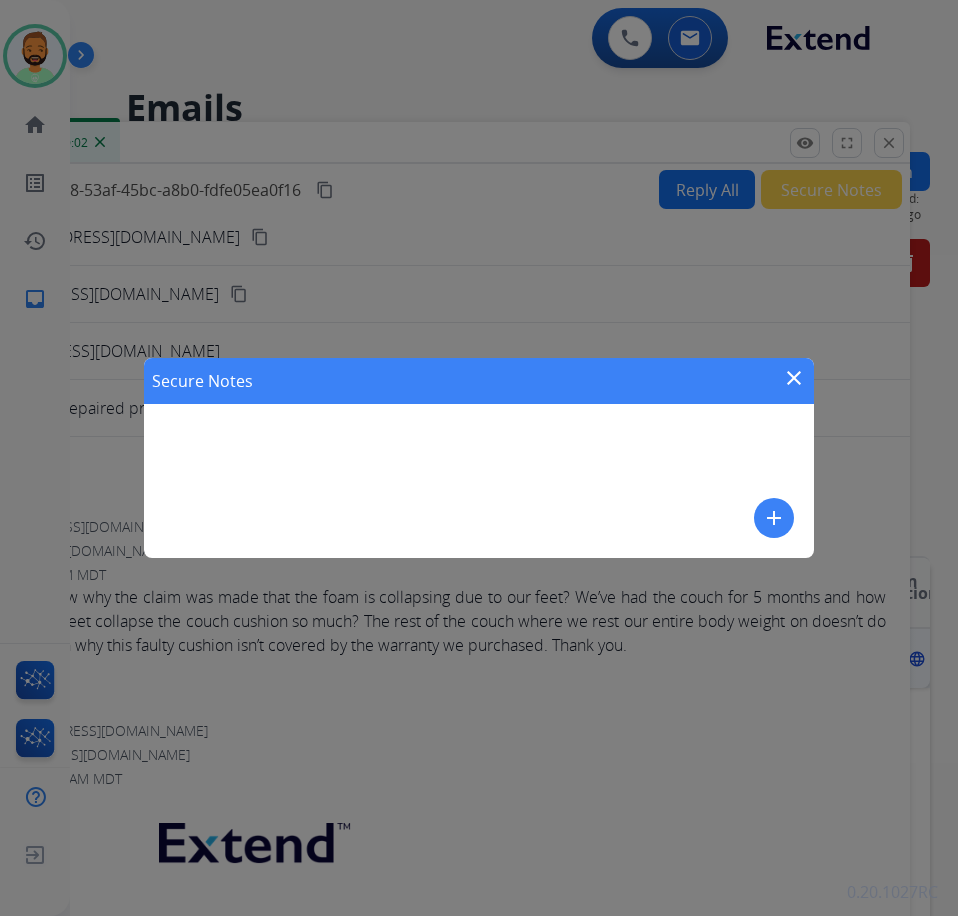 click on "add" at bounding box center [774, 518] 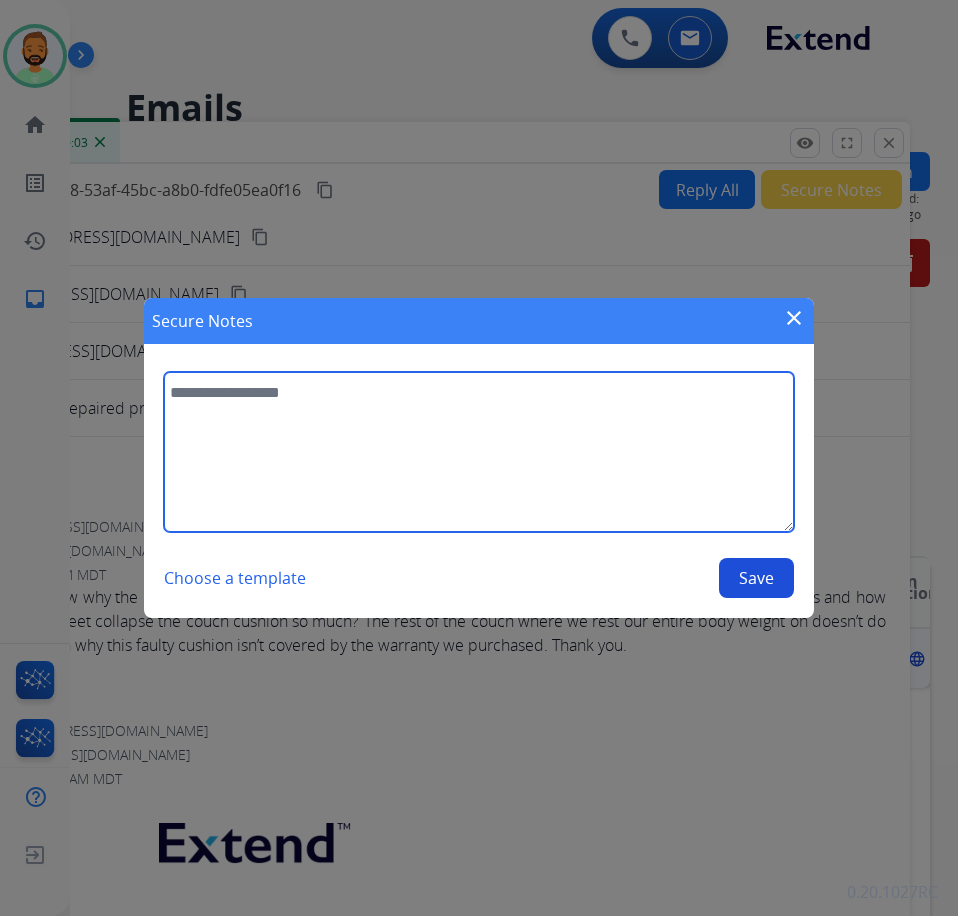 click at bounding box center [479, 452] 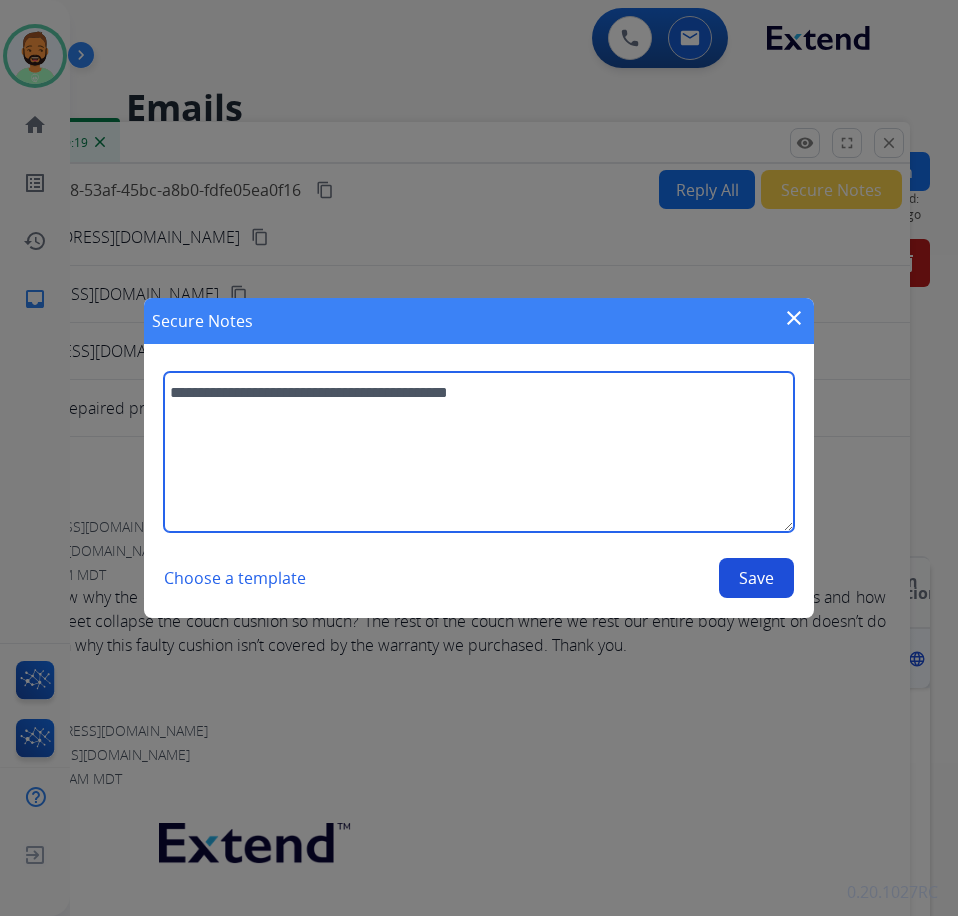 type on "**********" 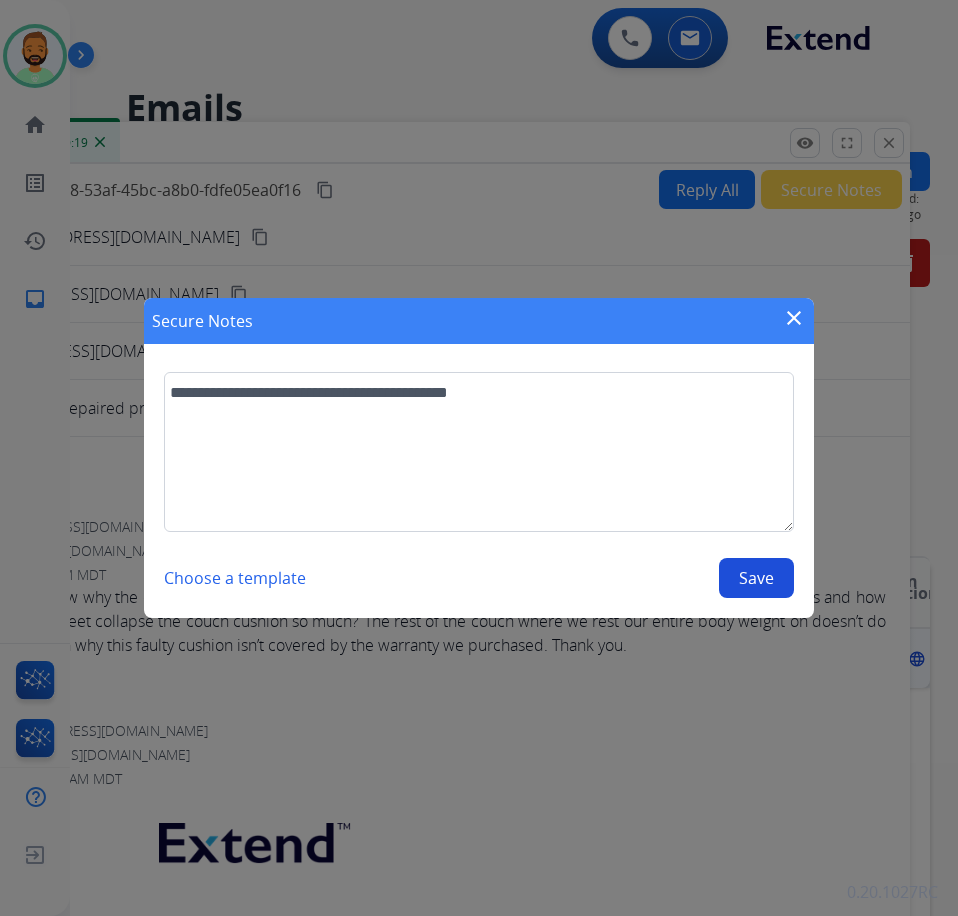 click on "Save" at bounding box center (756, 578) 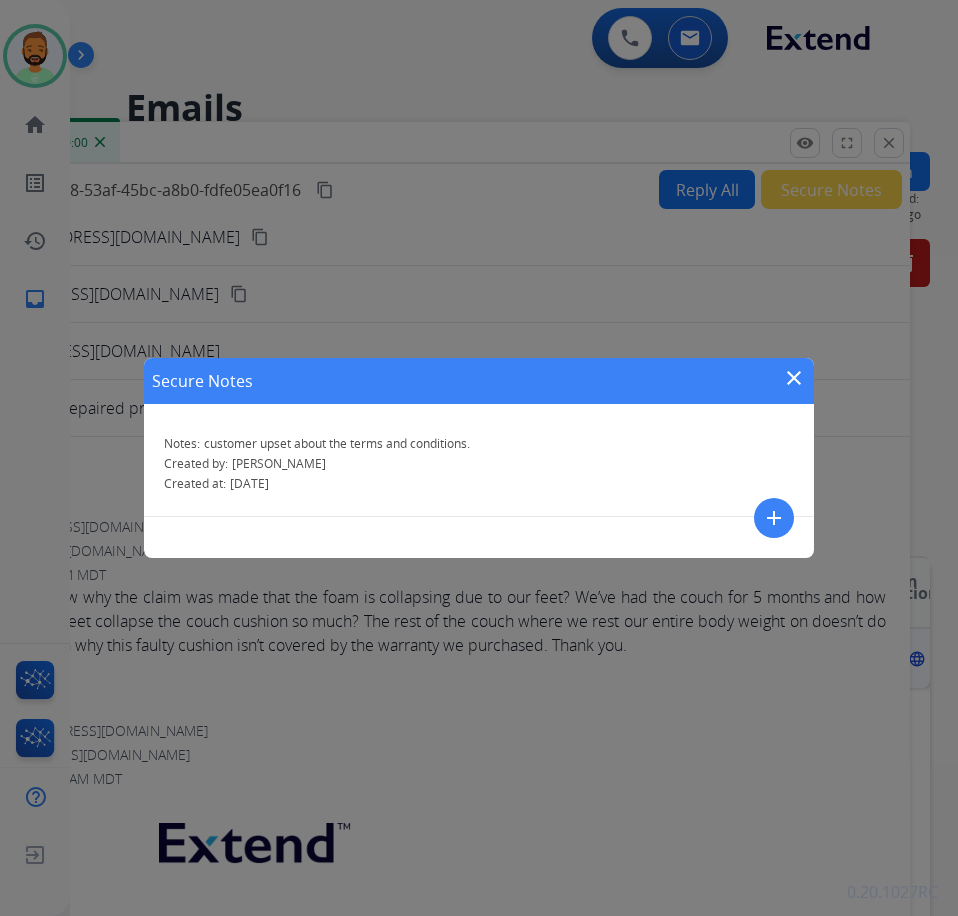 click on "Secure Notes close" at bounding box center (479, 381) 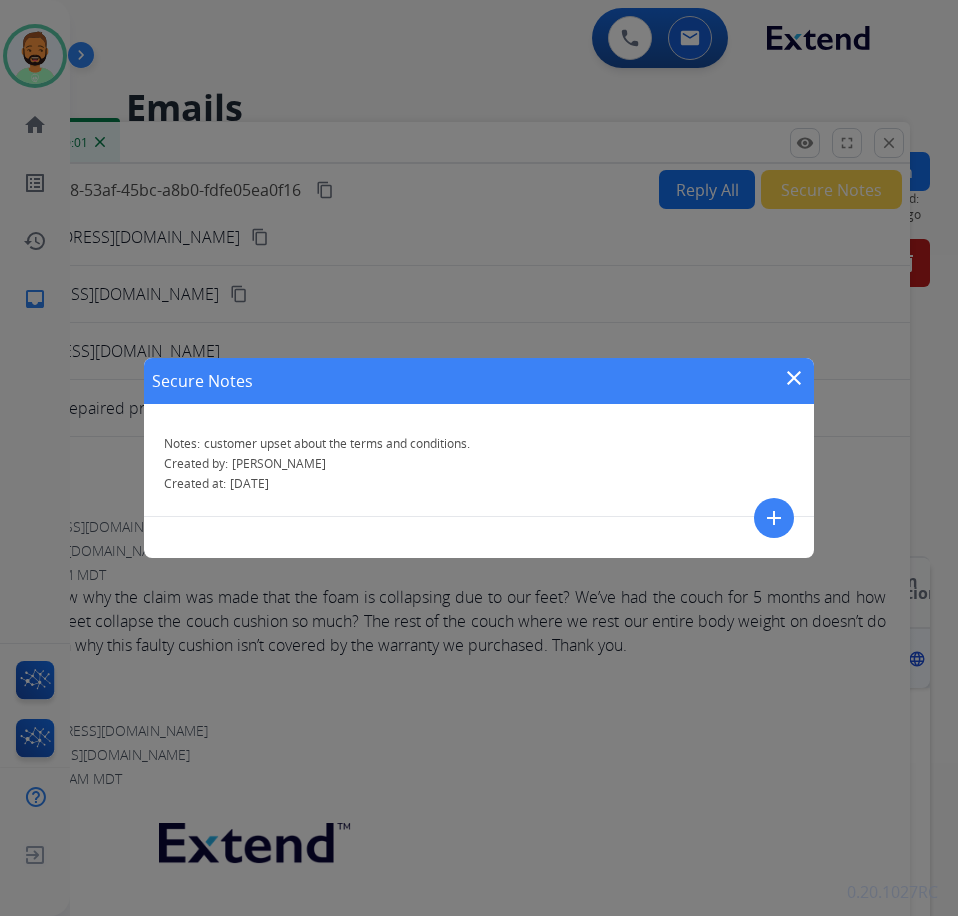 drag, startPoint x: 792, startPoint y: 380, endPoint x: 833, endPoint y: 259, distance: 127.75758 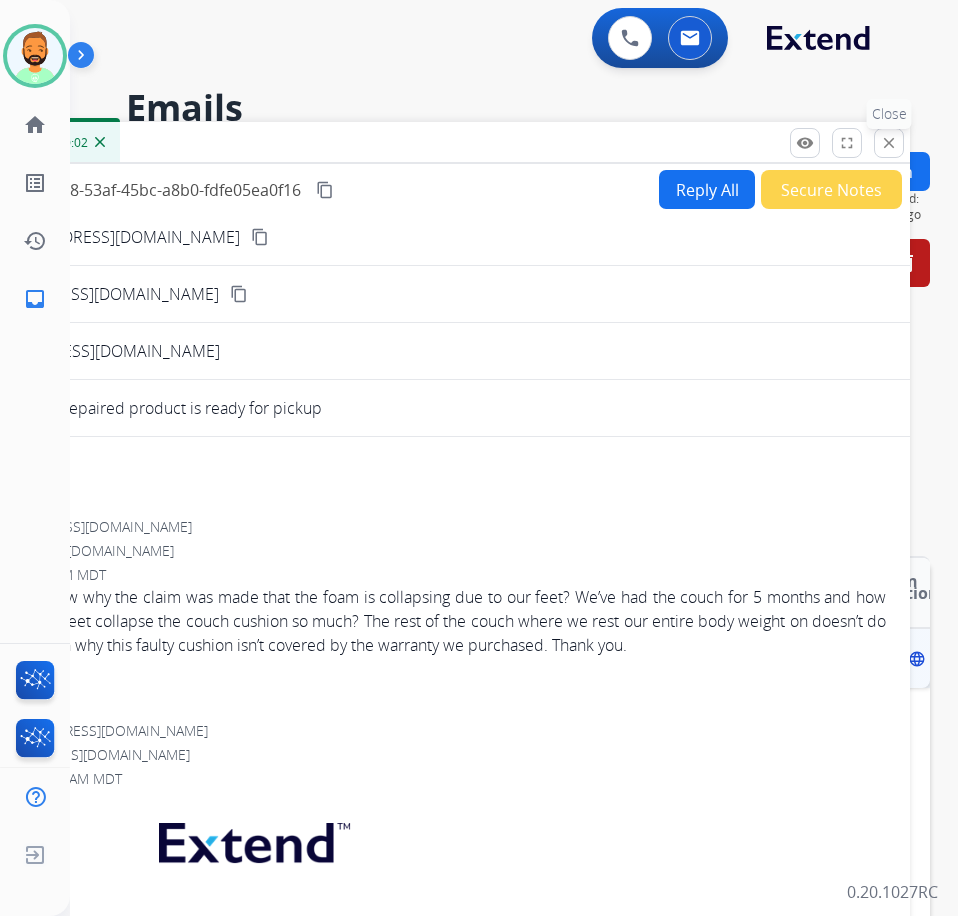 click on "close" at bounding box center [889, 143] 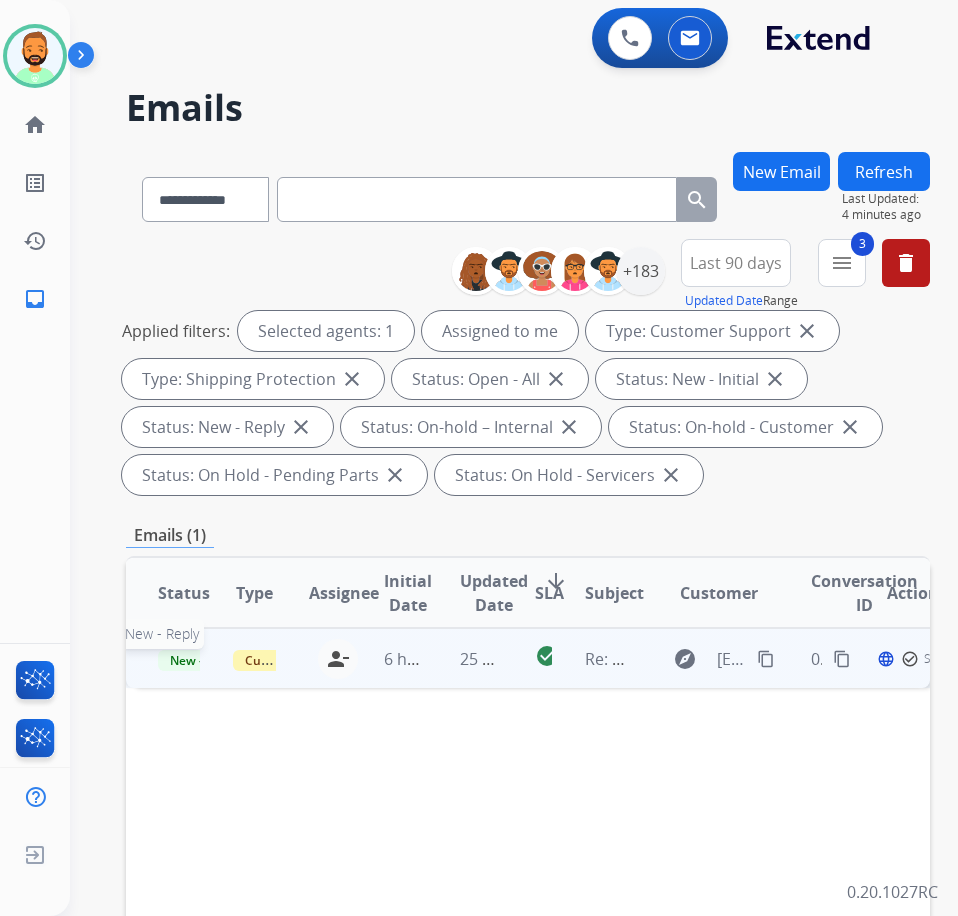 click on "New - Reply" at bounding box center (203, 660) 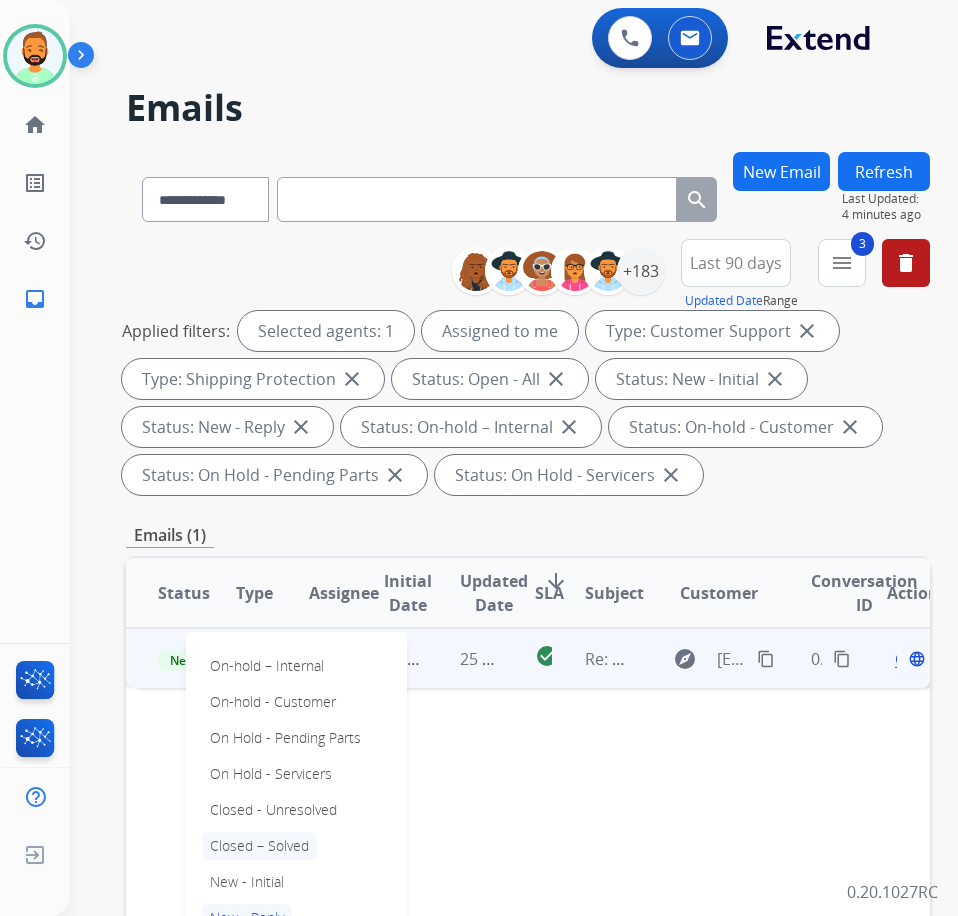 click on "Closed – Solved" at bounding box center [259, 846] 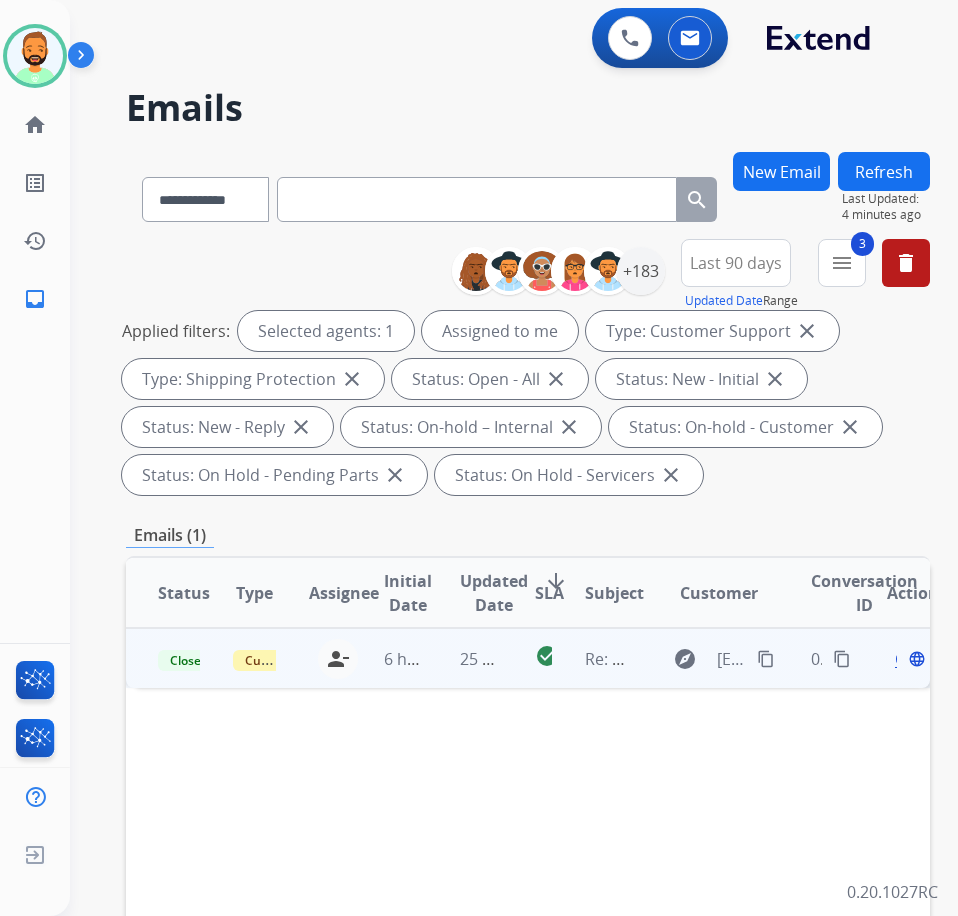 click on "Refresh" at bounding box center (884, 171) 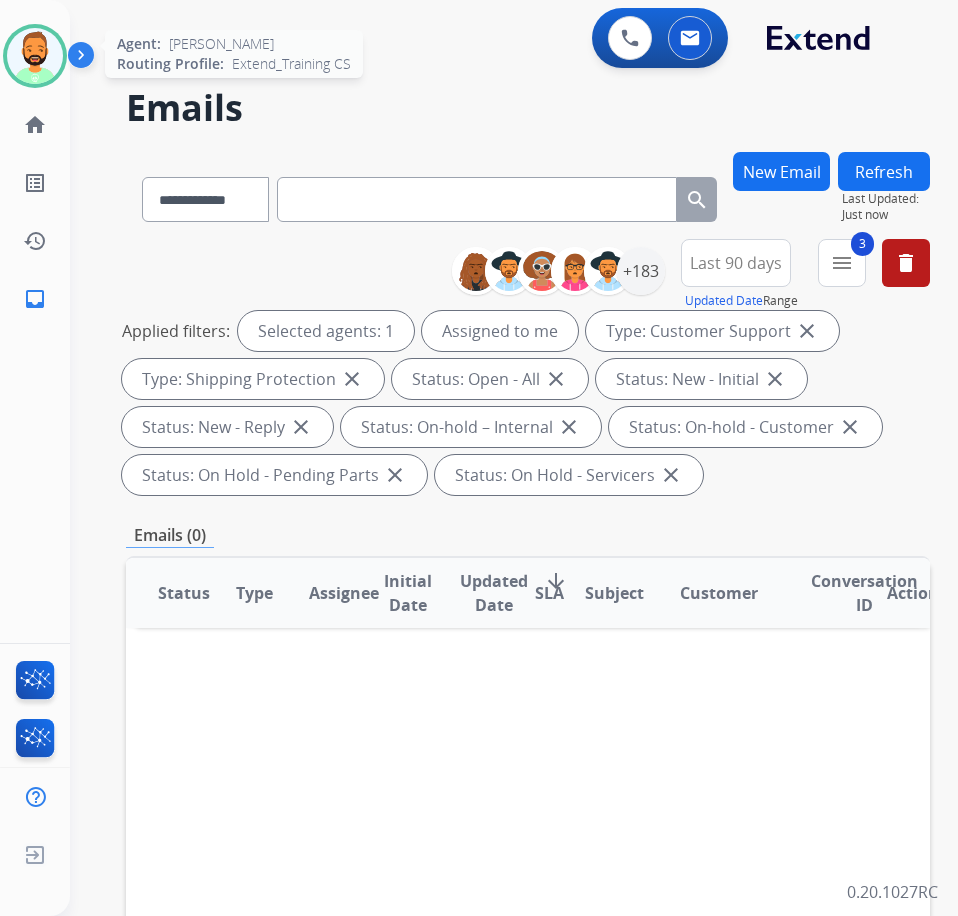 click at bounding box center [35, 56] 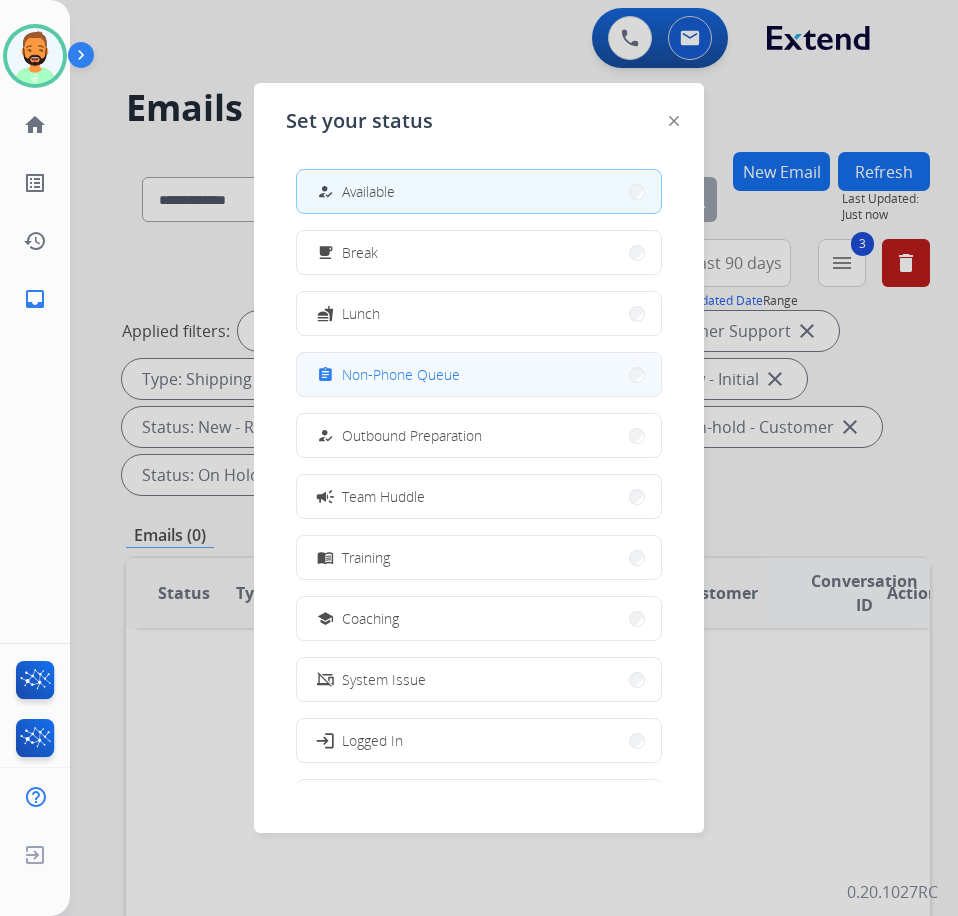 click on "Non-Phone Queue" at bounding box center [401, 374] 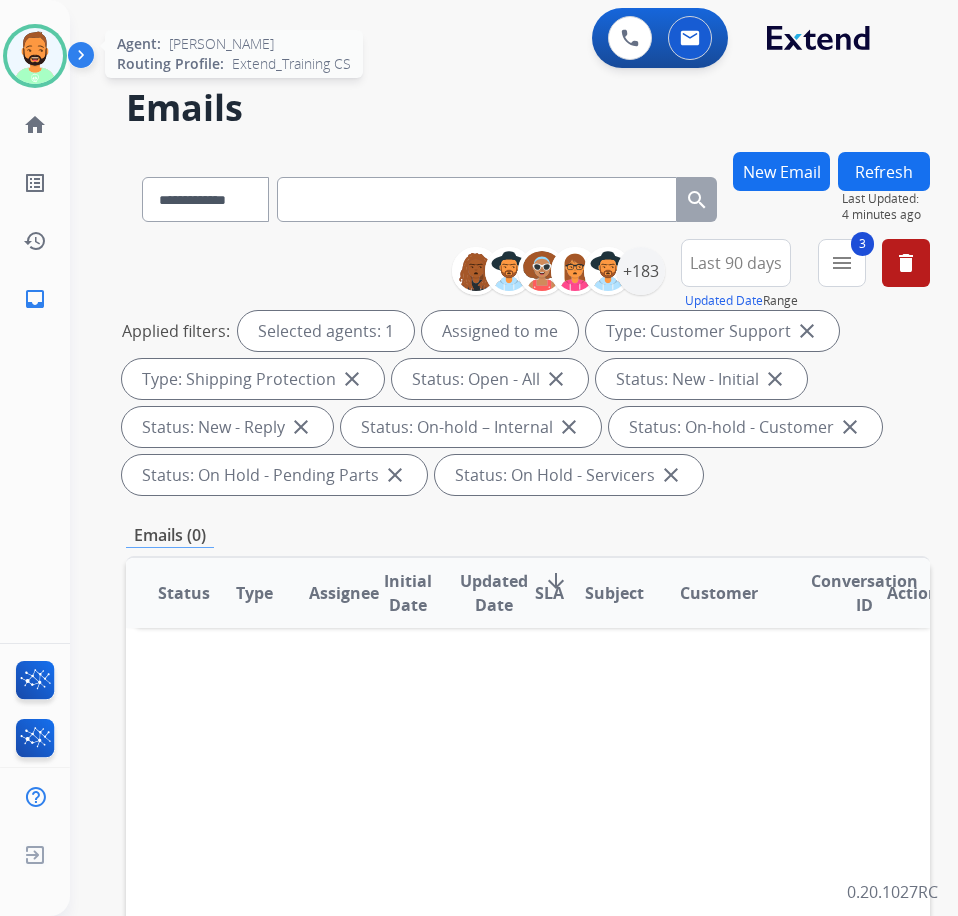 click at bounding box center [35, 56] 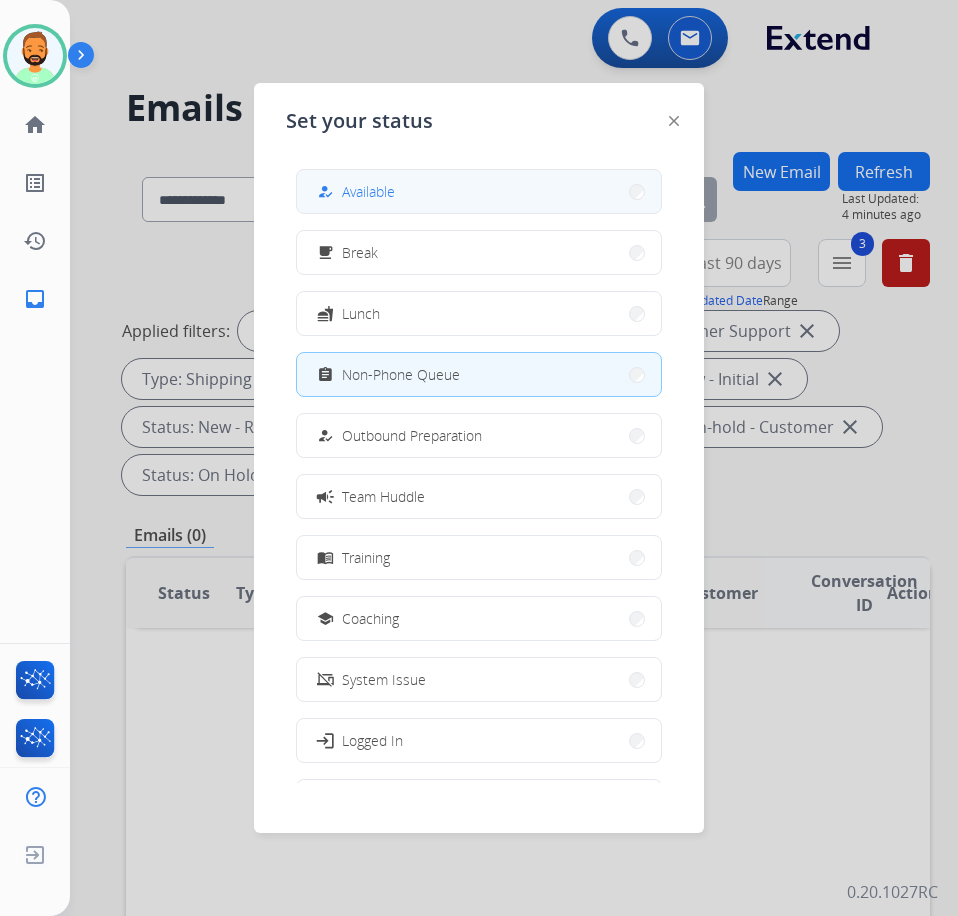 click on "how_to_reg Available" at bounding box center [479, 191] 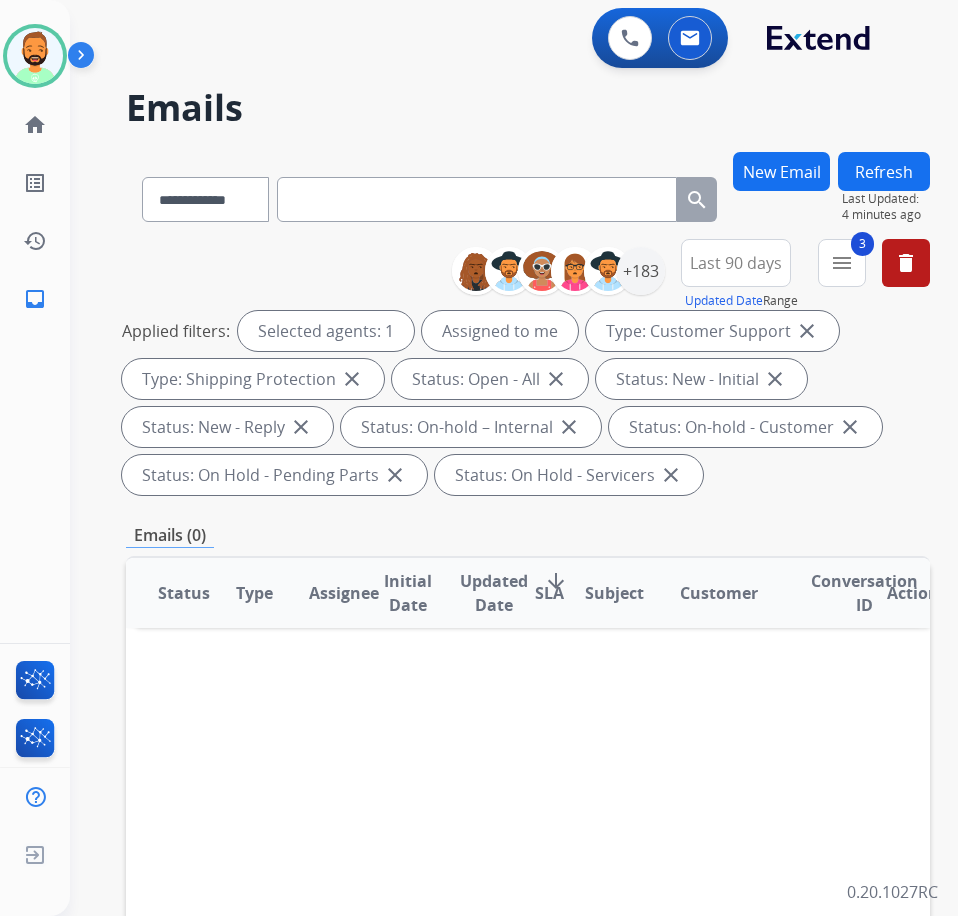 click on "**********" at bounding box center (490, 530) 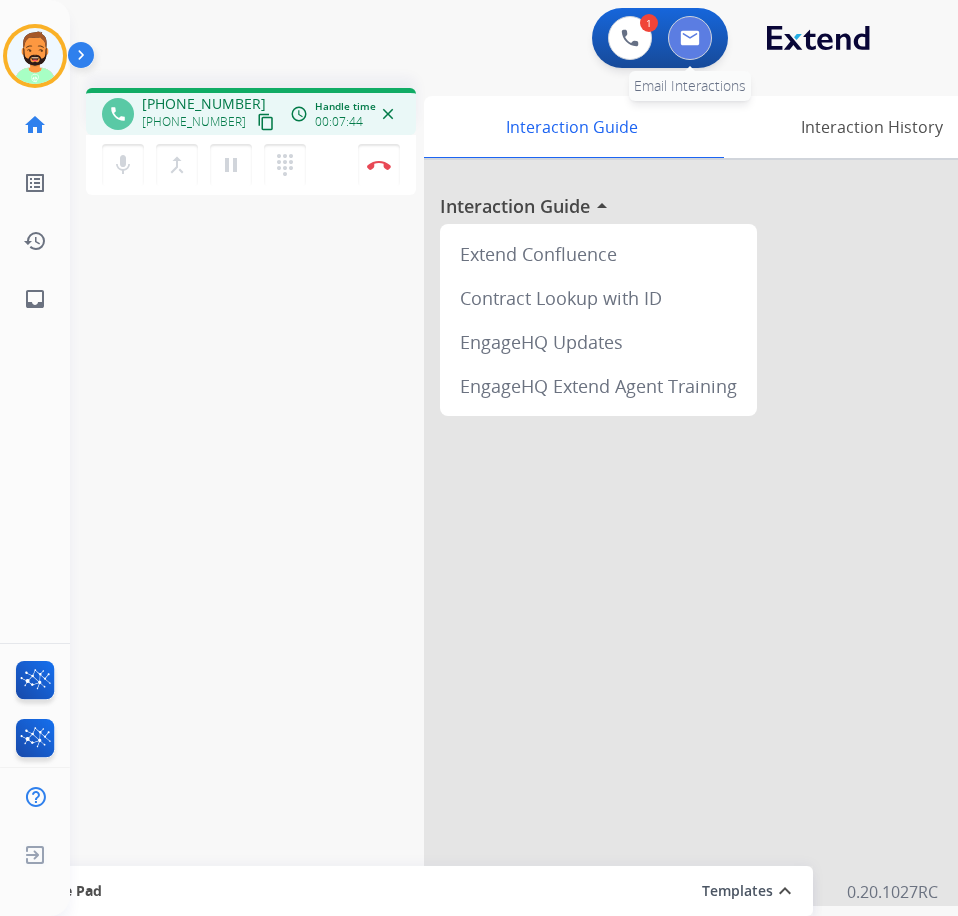 click at bounding box center [690, 38] 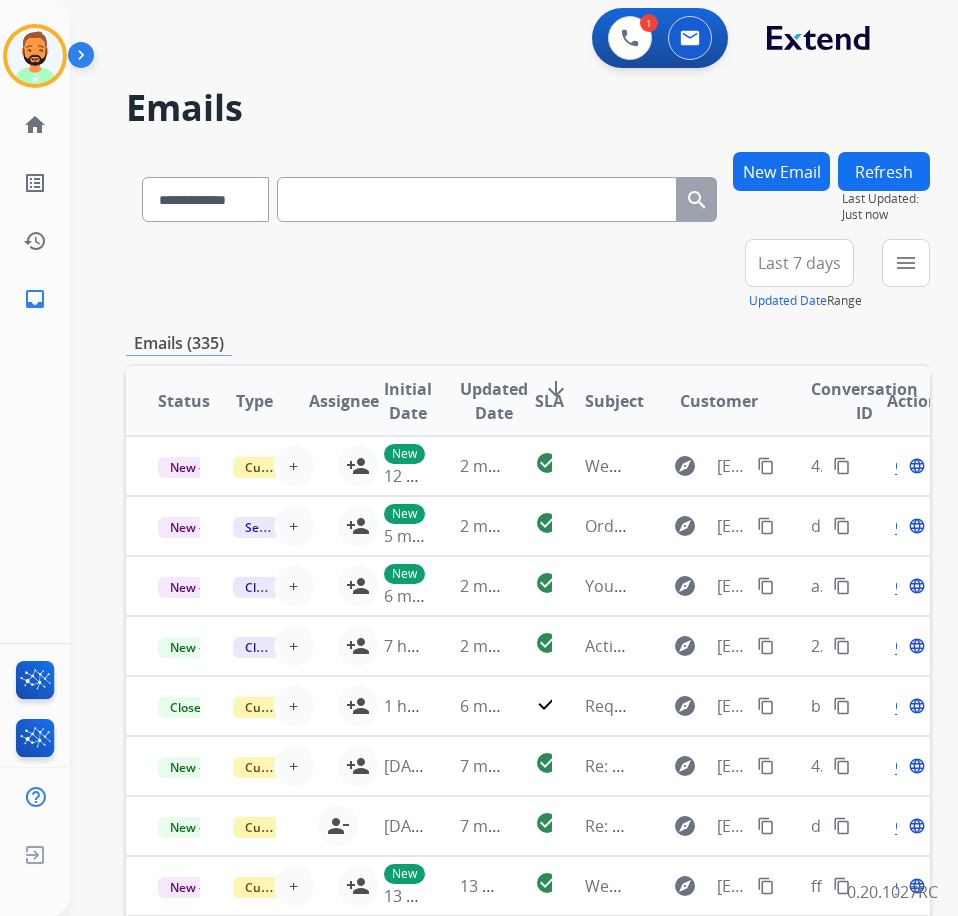 click on "New Email" at bounding box center [781, 171] 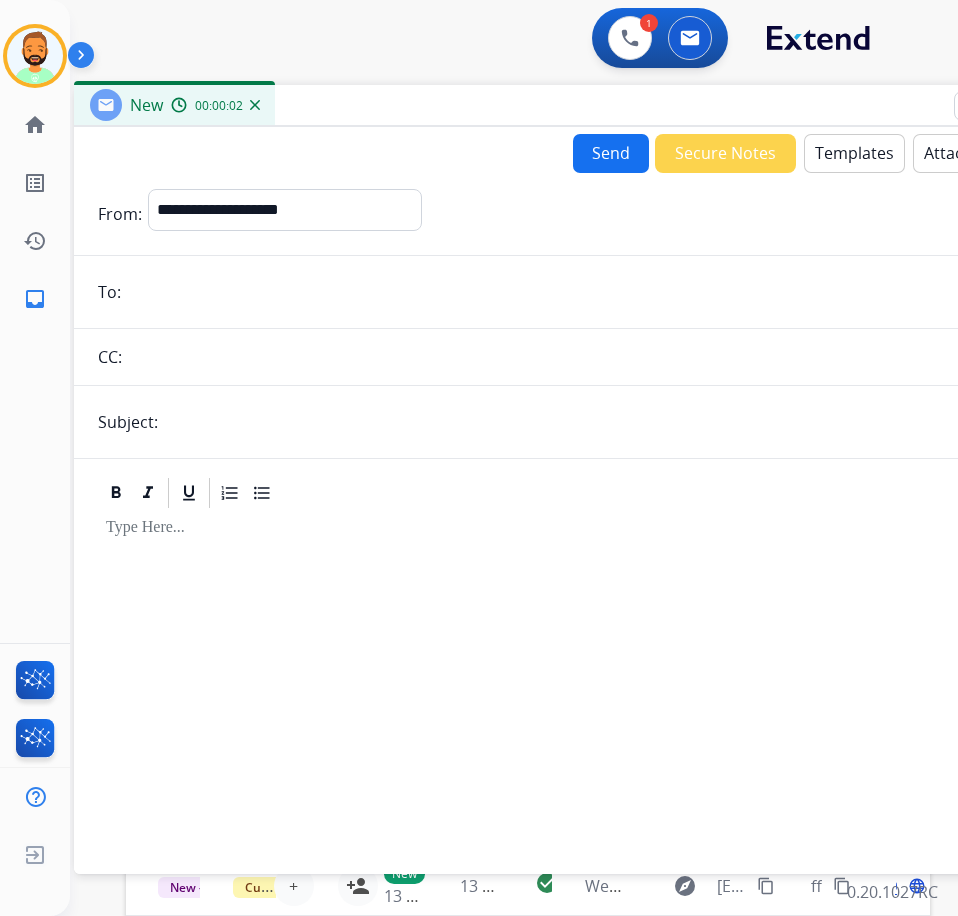 drag, startPoint x: 529, startPoint y: 155, endPoint x: 549, endPoint y: 171, distance: 25.612497 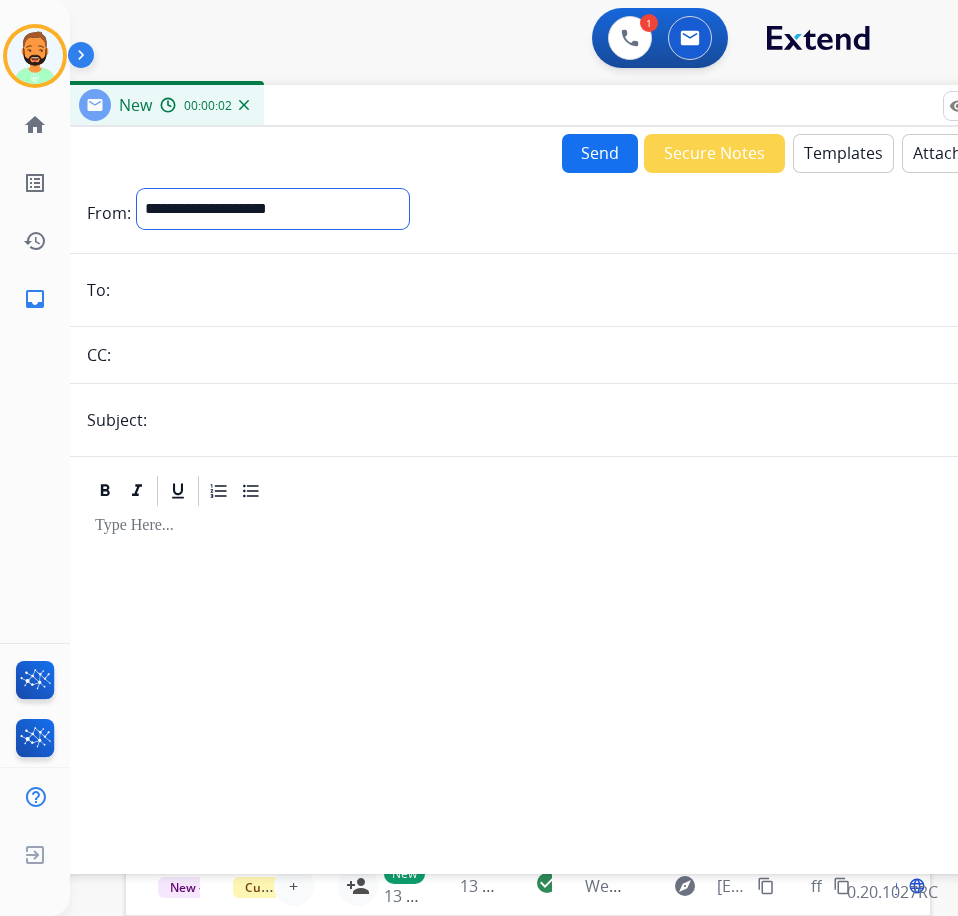 click on "**********" at bounding box center (273, 209) 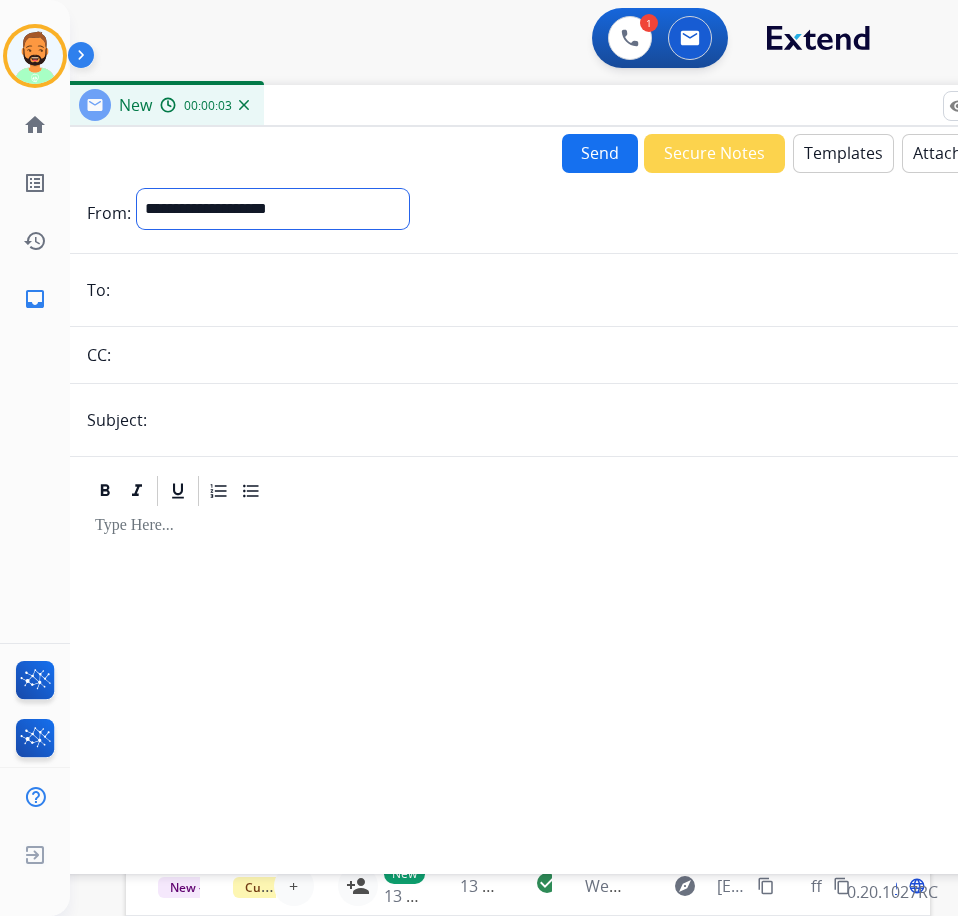 select on "**********" 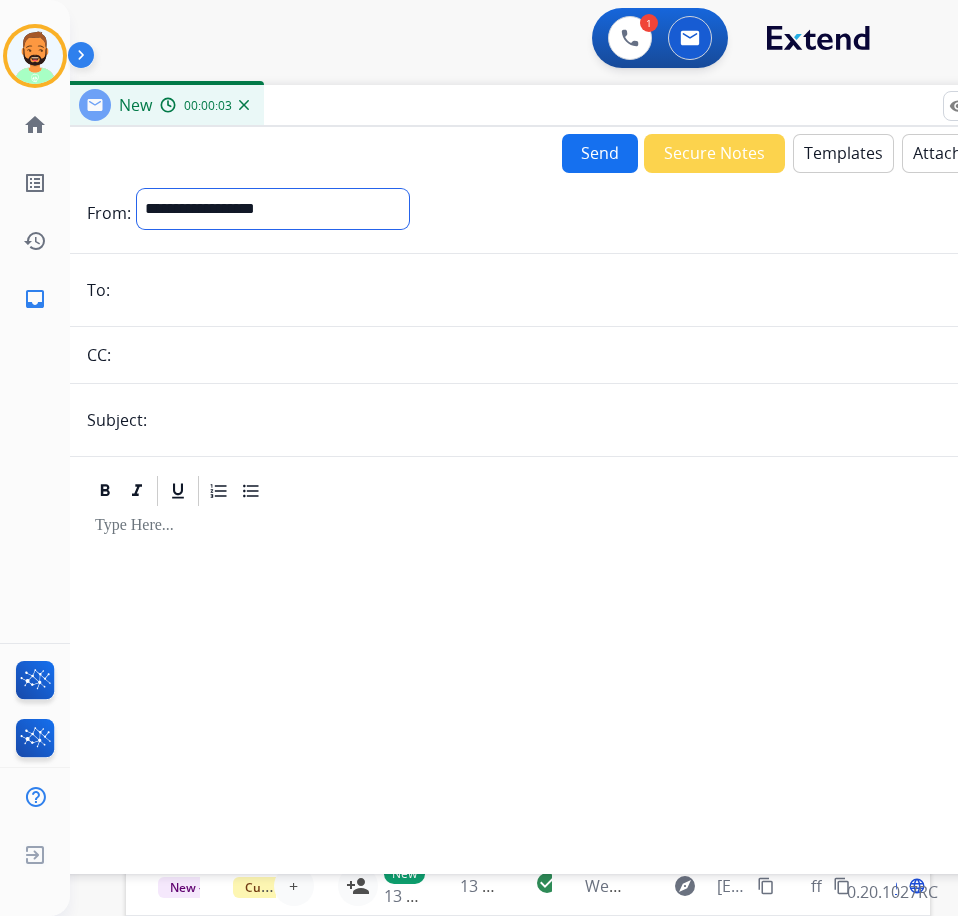 click on "**********" at bounding box center (273, 209) 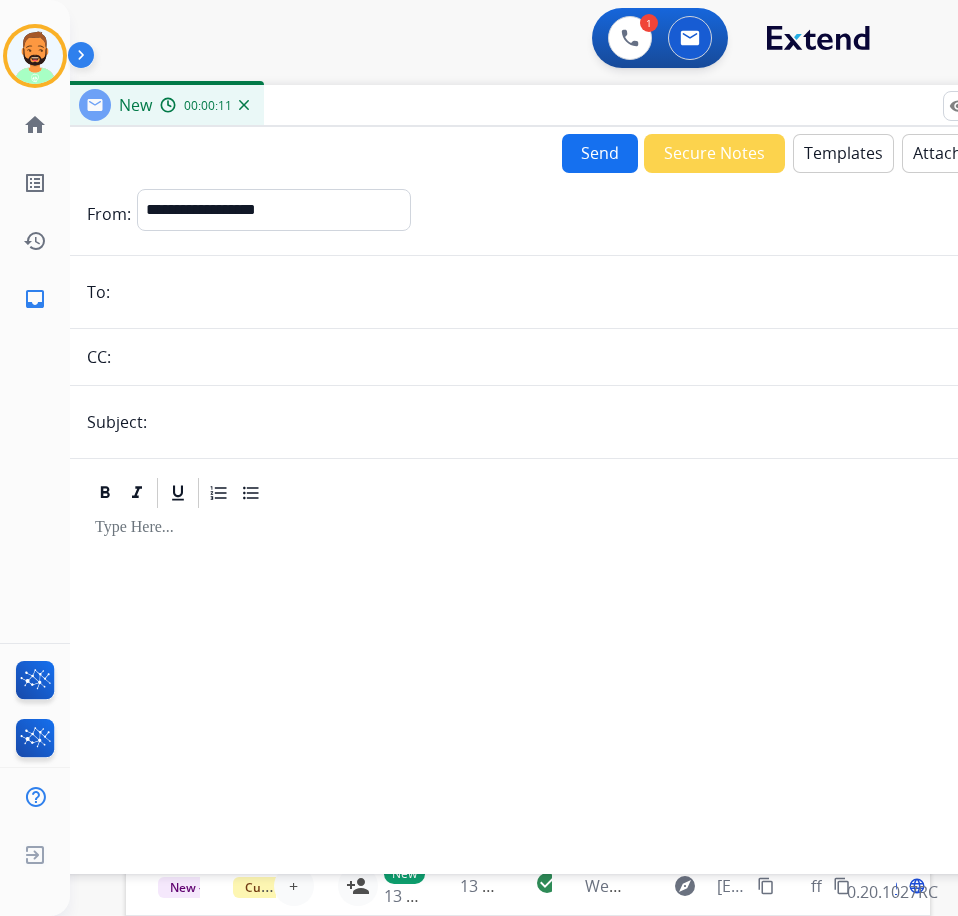 paste on "**********" 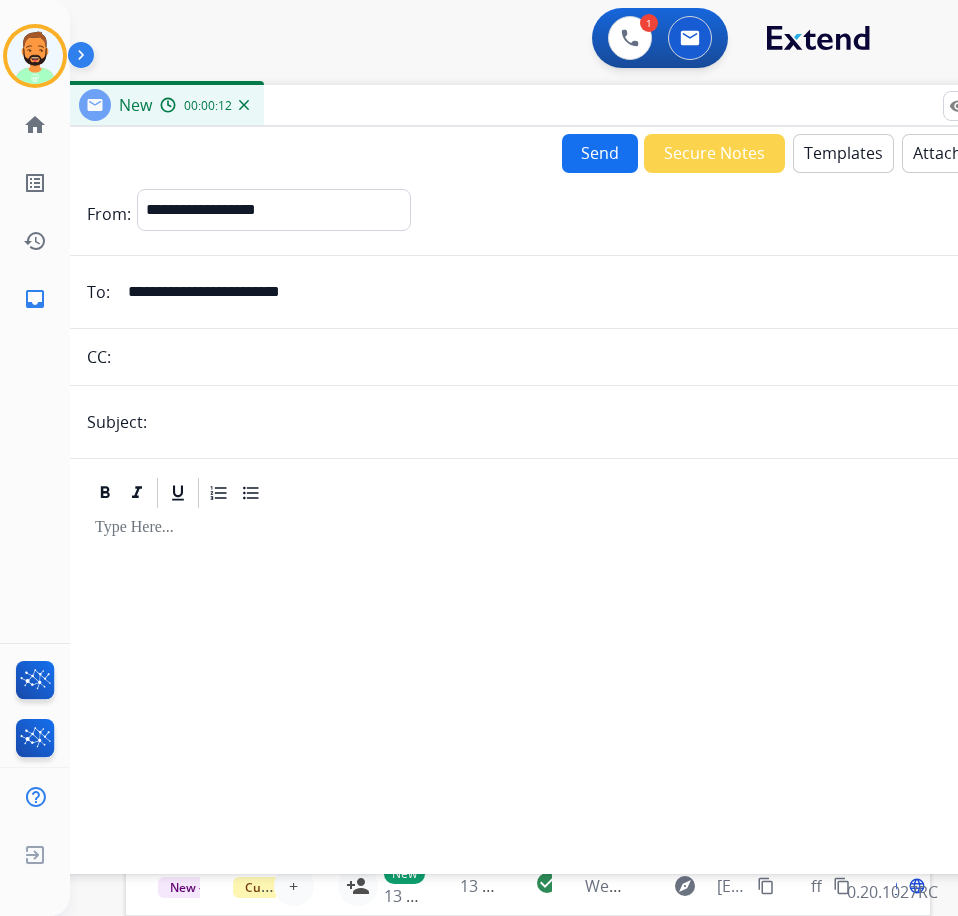 type on "**********" 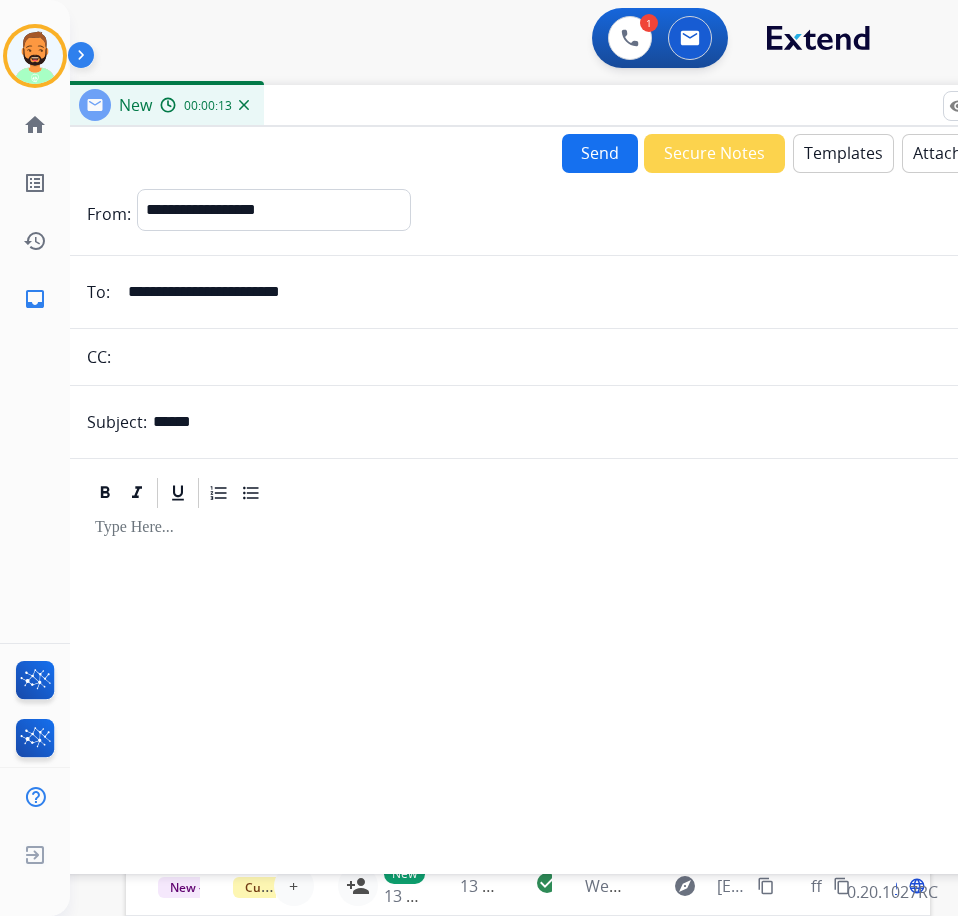 click at bounding box center [563, 682] 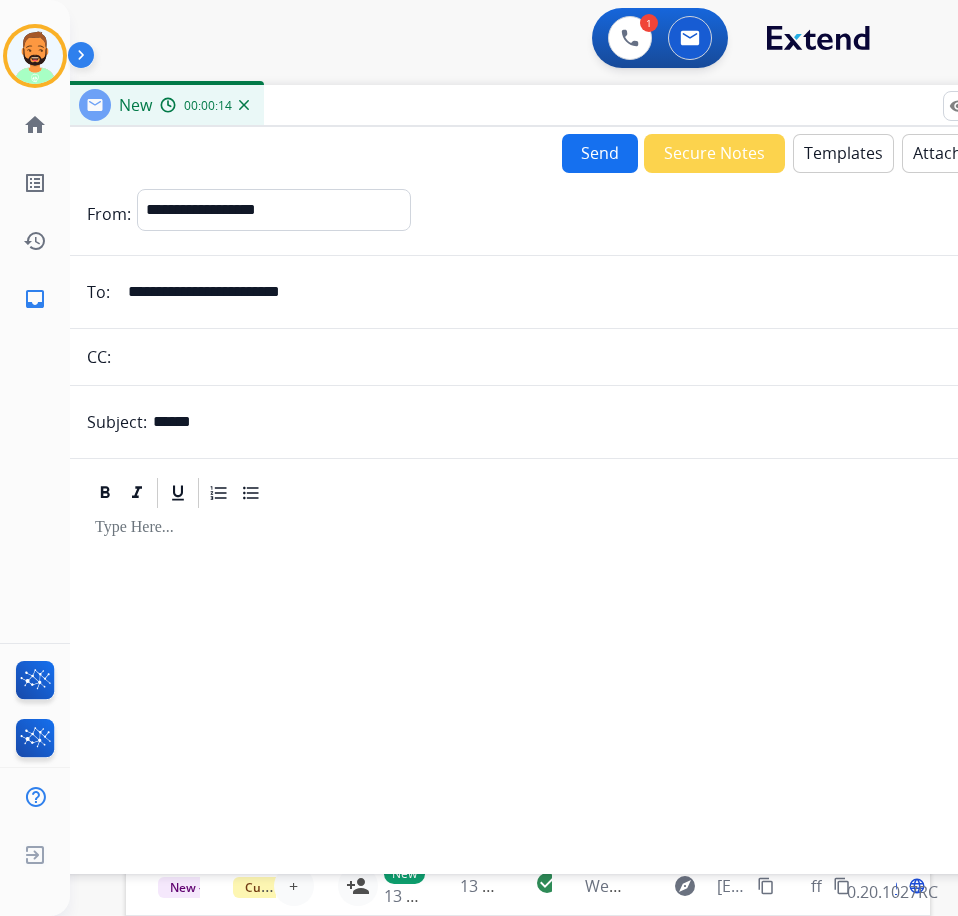 click on "Templates" at bounding box center [843, 153] 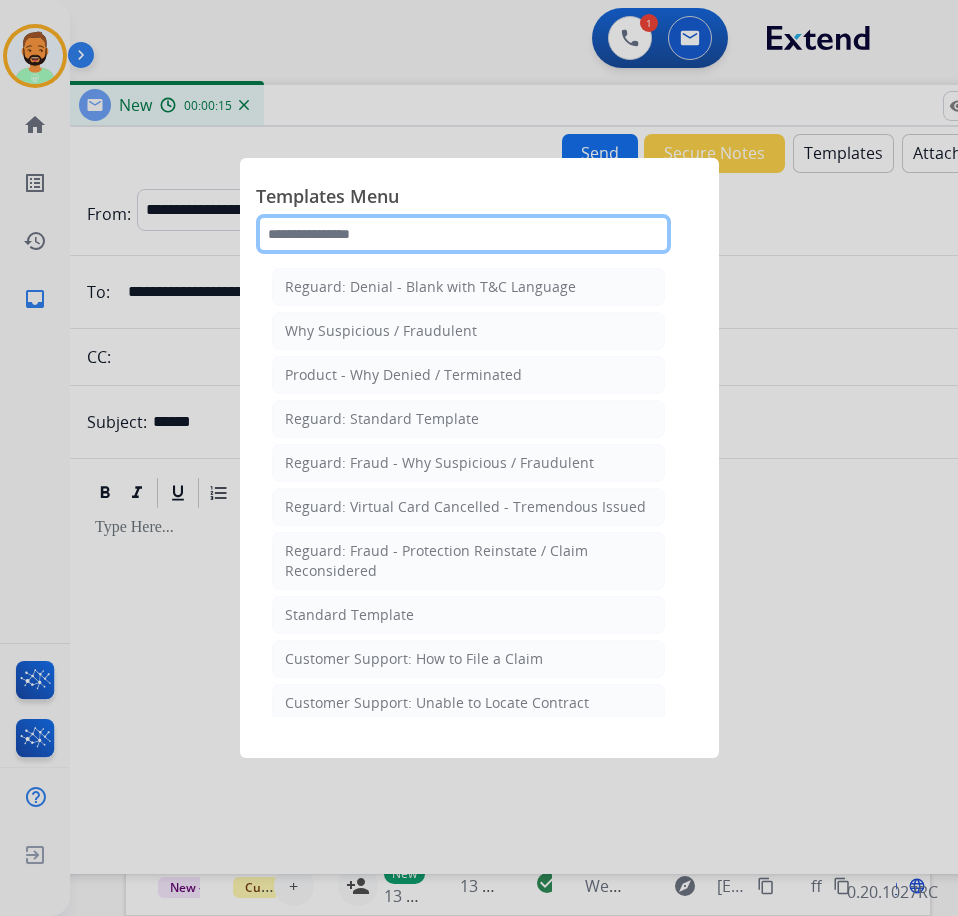 click 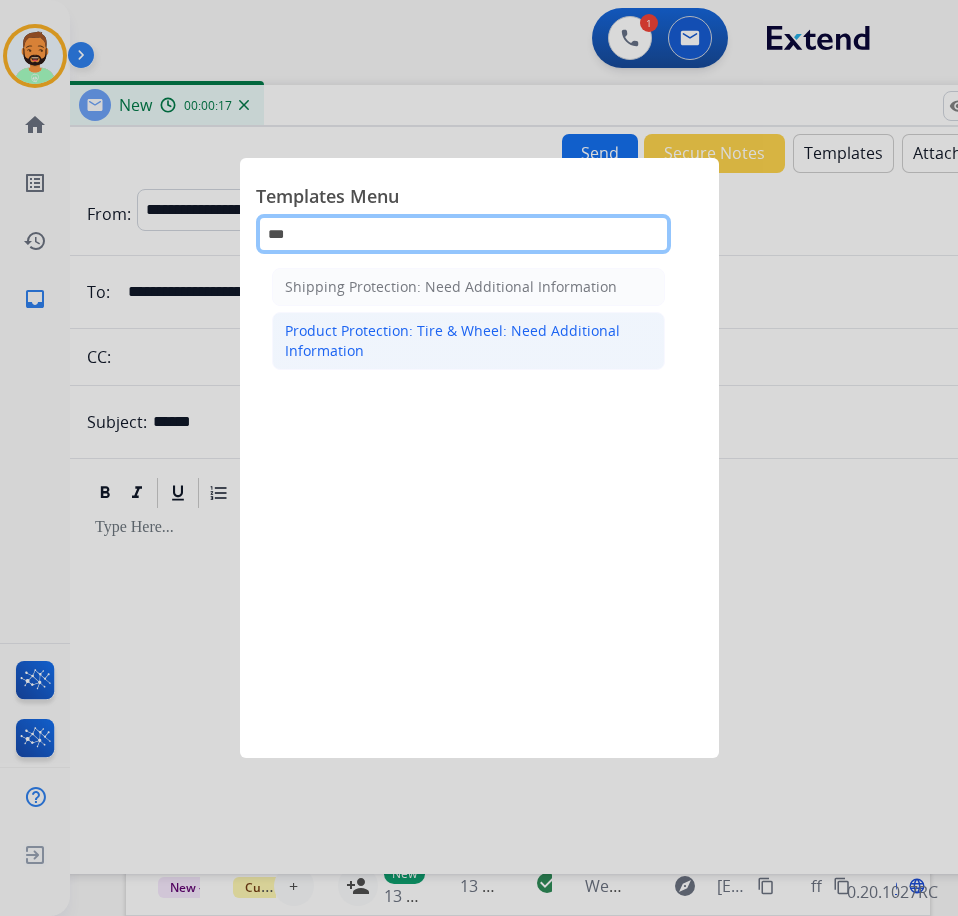 type on "***" 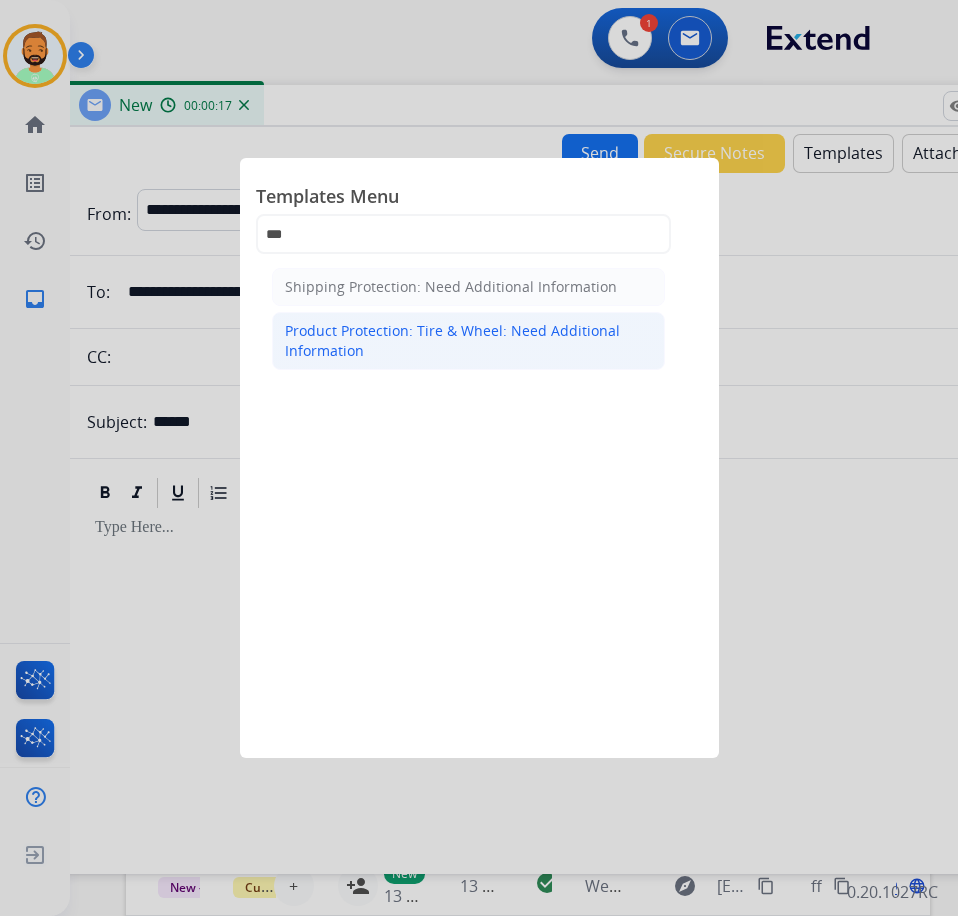 click on "Product Protection: Tire & Wheel: Need Additional Information" 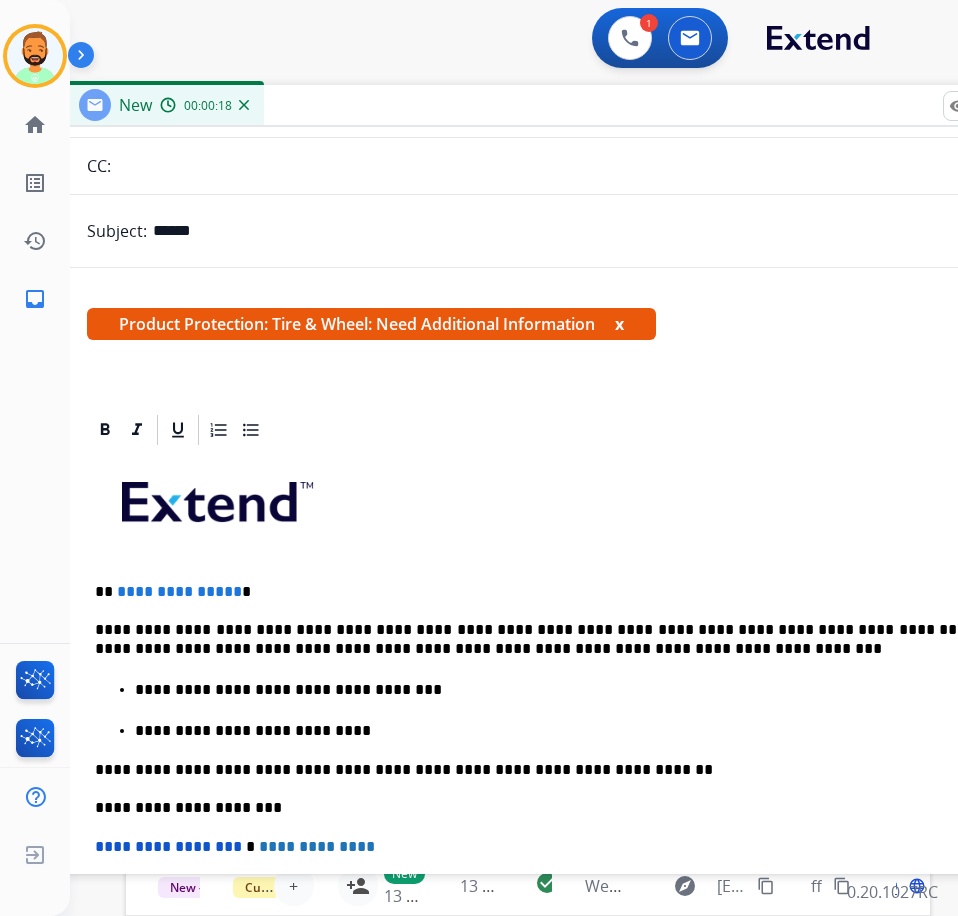 scroll, scrollTop: 200, scrollLeft: 0, axis: vertical 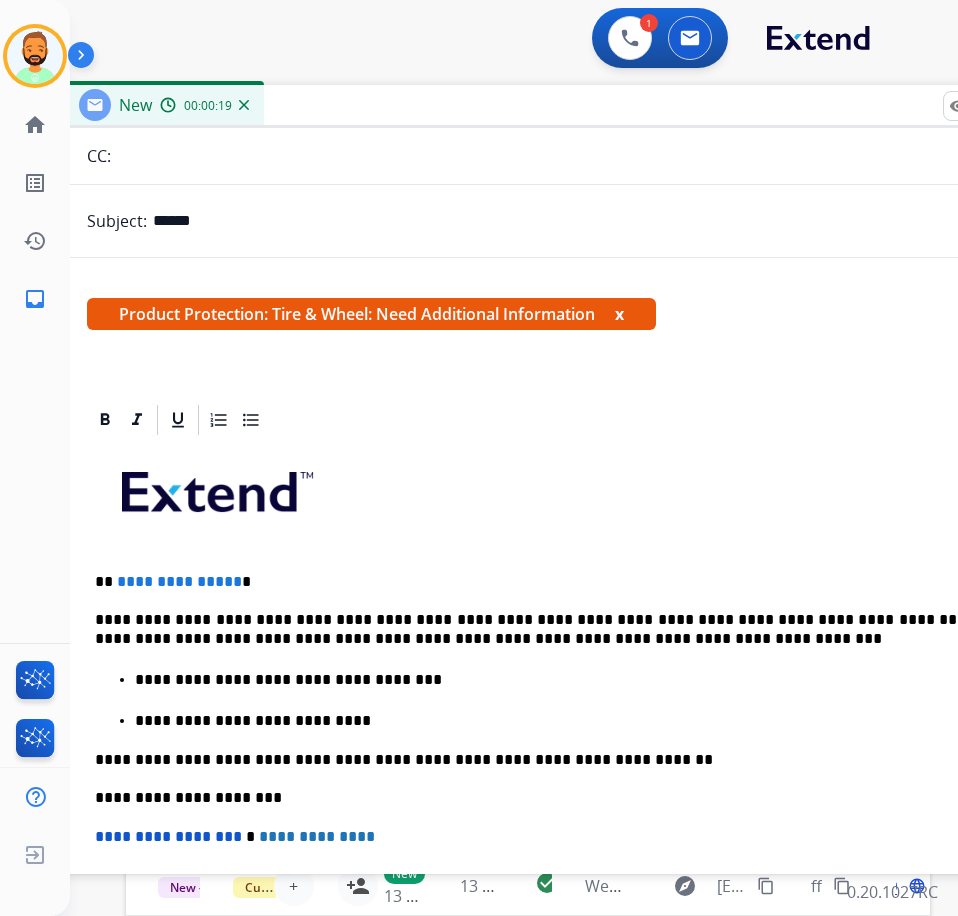 click on "**********" at bounding box center [555, 582] 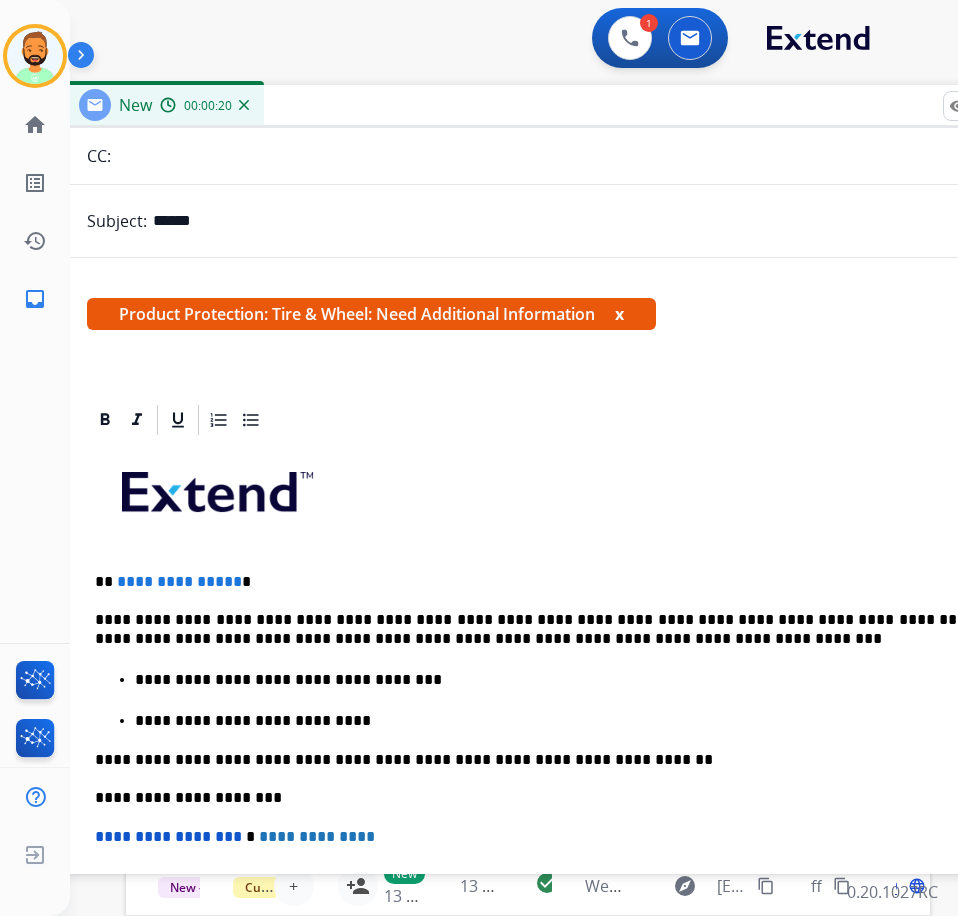type 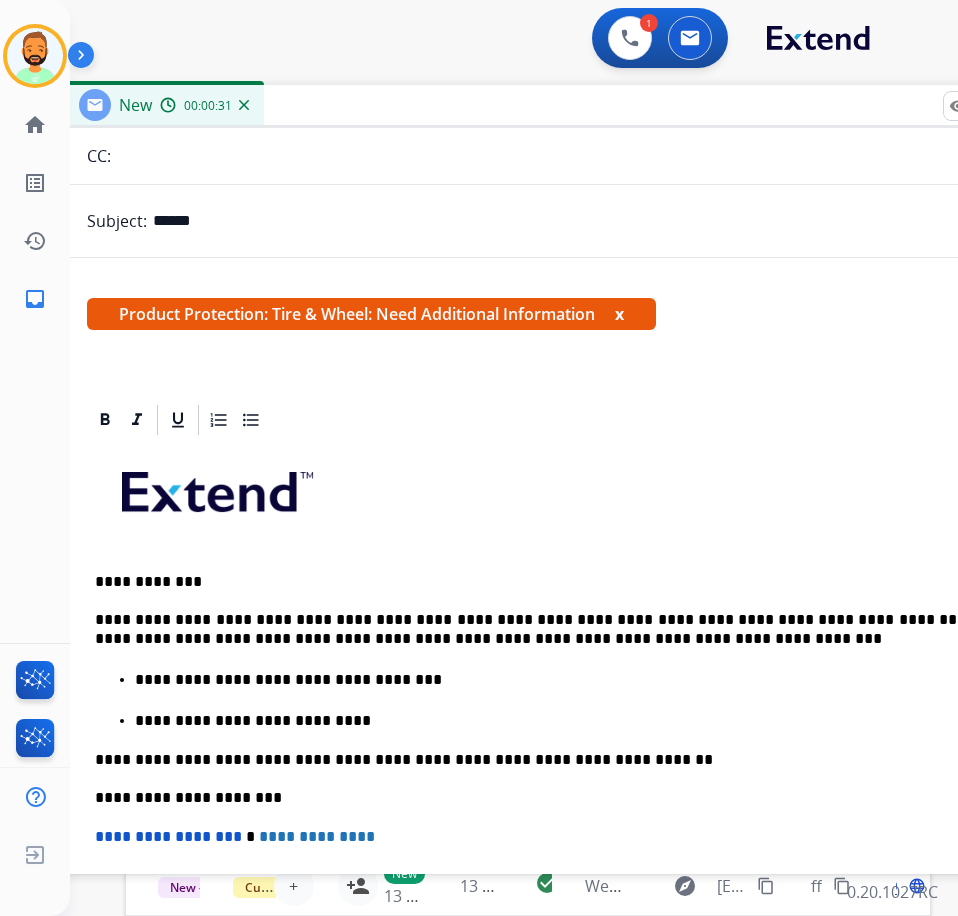 click on "**********" at bounding box center (555, 629) 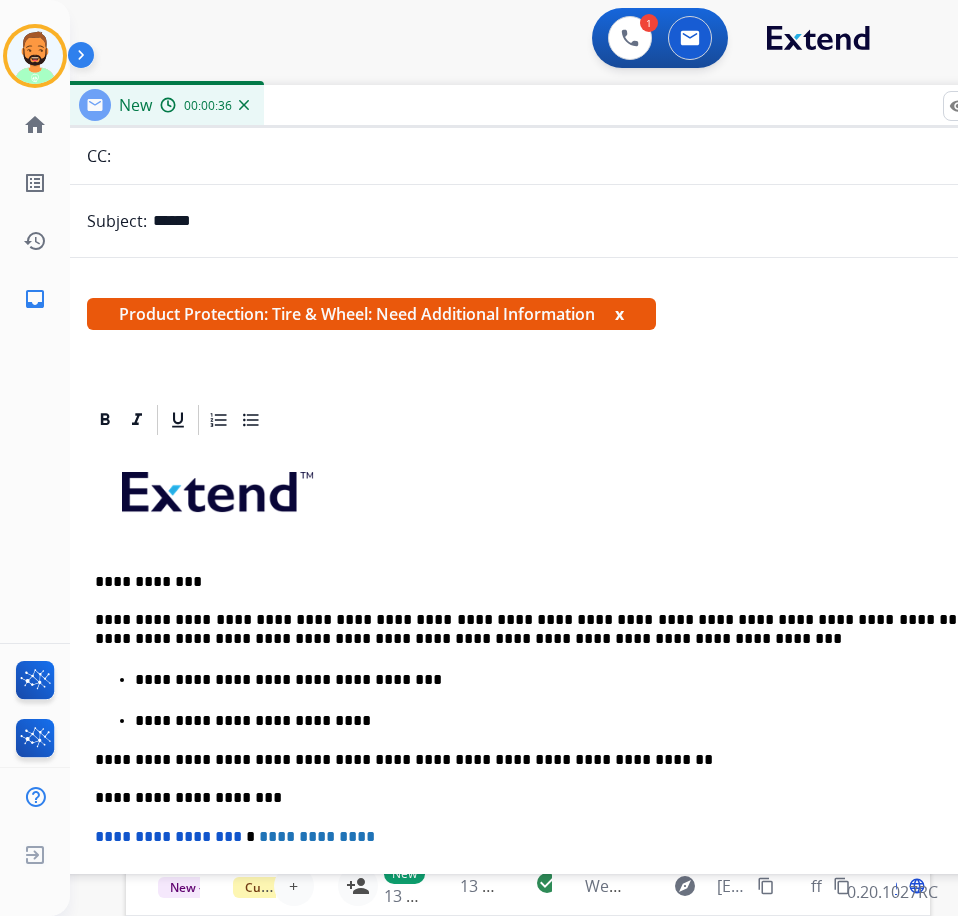 click on "**********" at bounding box center [555, 629] 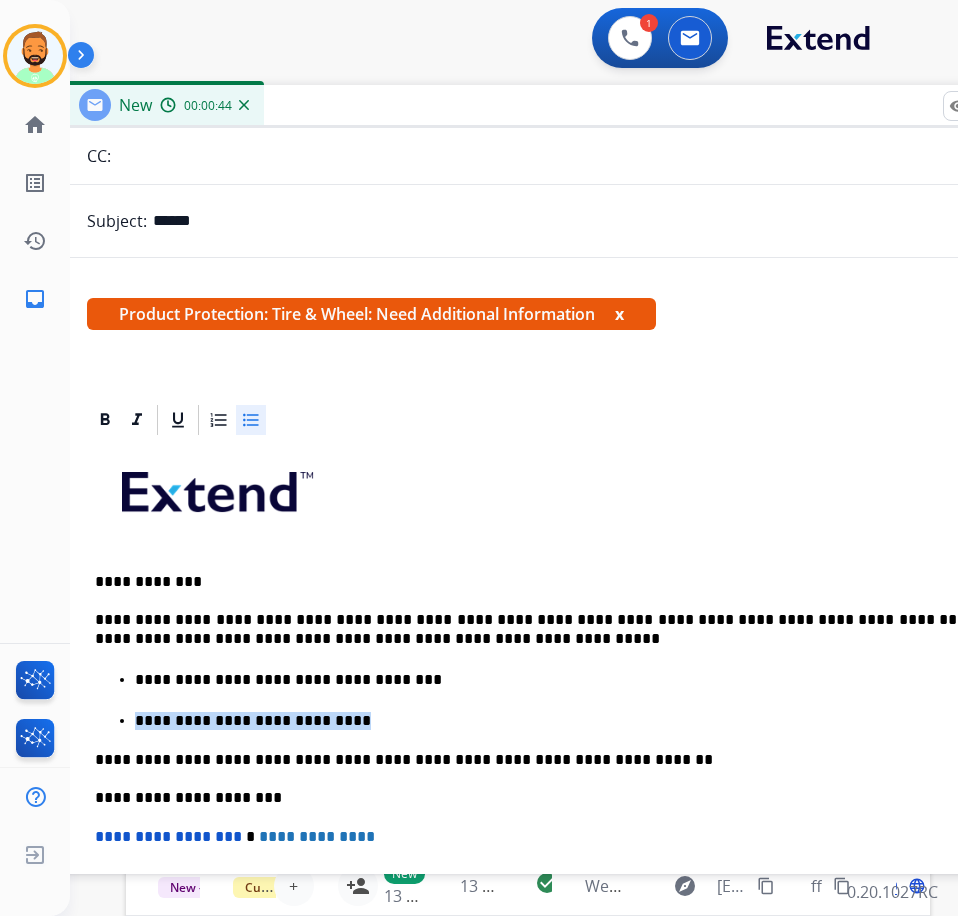 drag, startPoint x: 323, startPoint y: 714, endPoint x: 97, endPoint y: 714, distance: 226 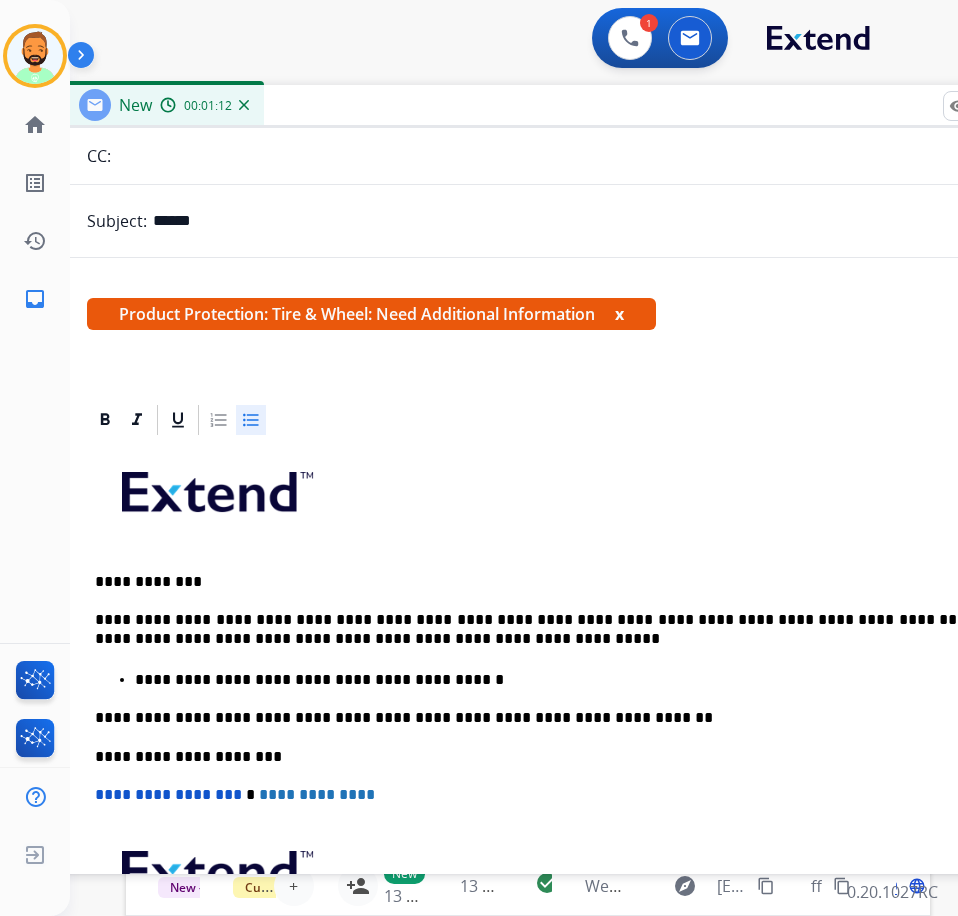 scroll, scrollTop: 0, scrollLeft: 0, axis: both 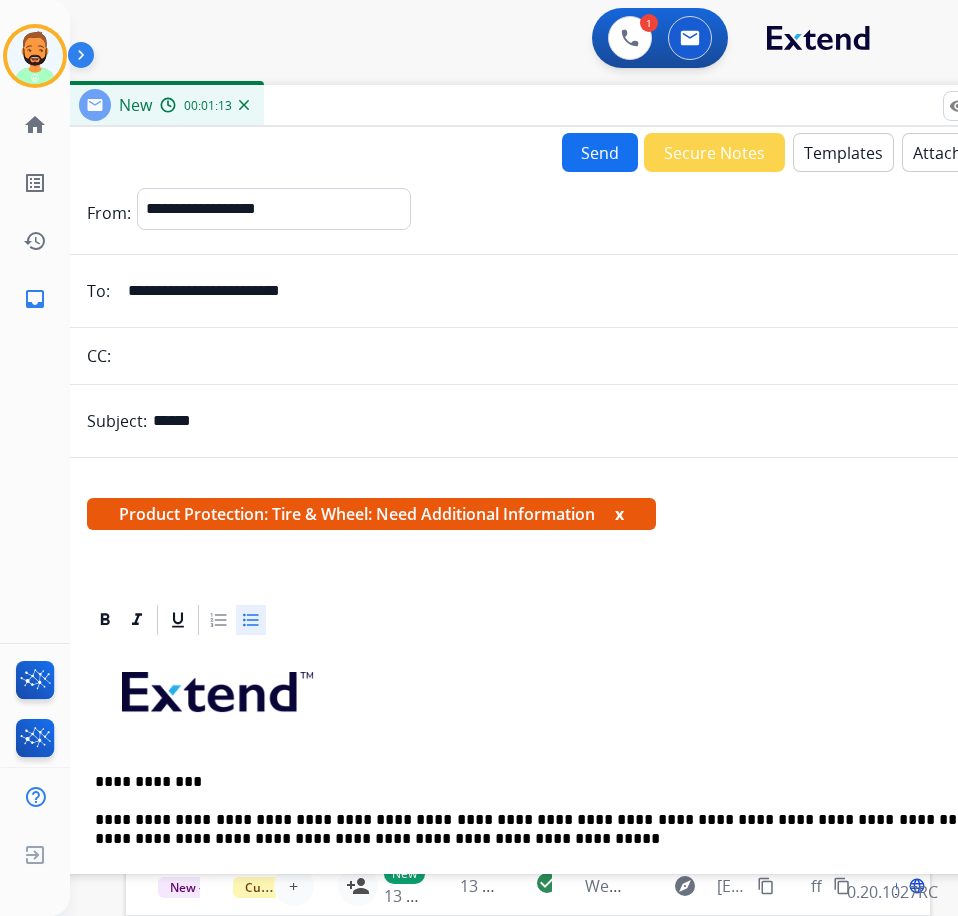 click on "Send" at bounding box center (600, 152) 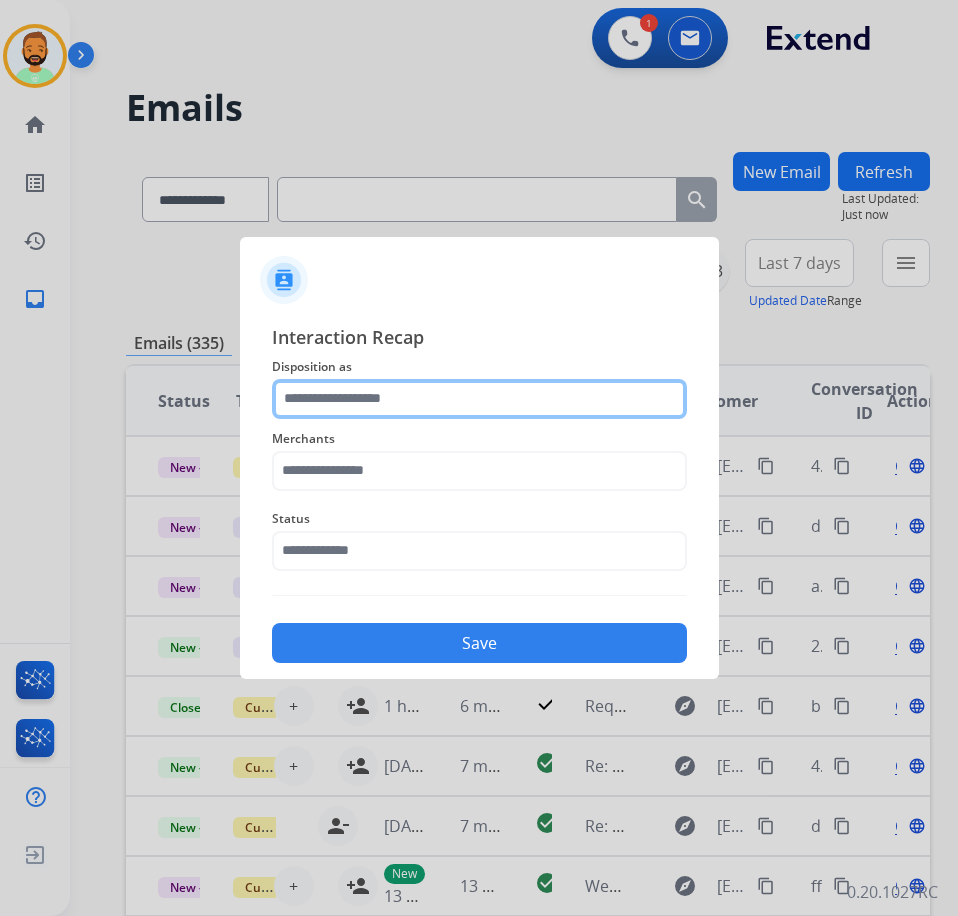 click 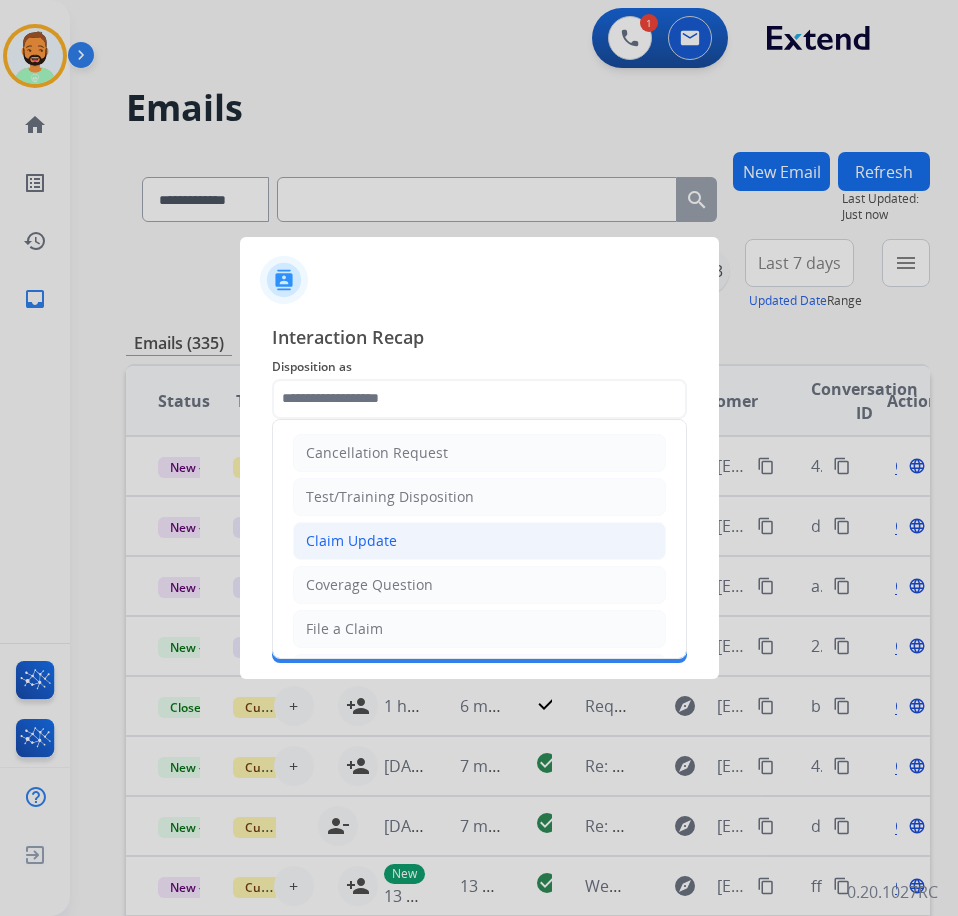 click on "Claim Update" 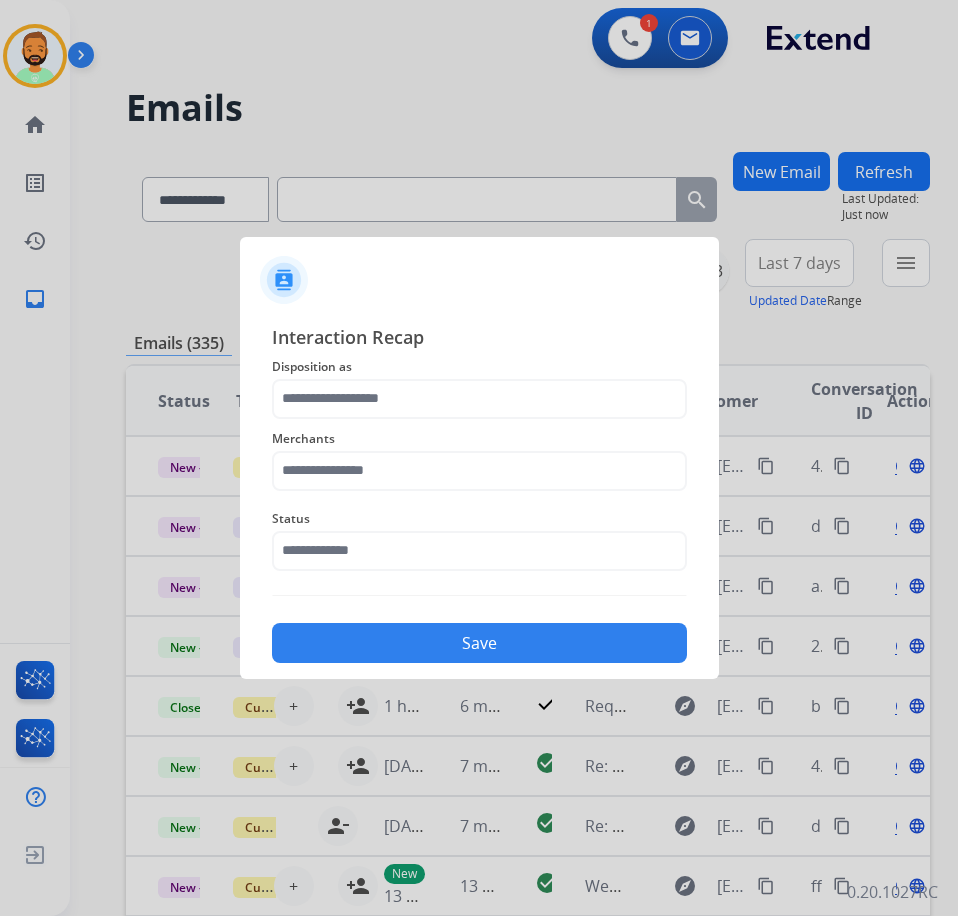 type on "**********" 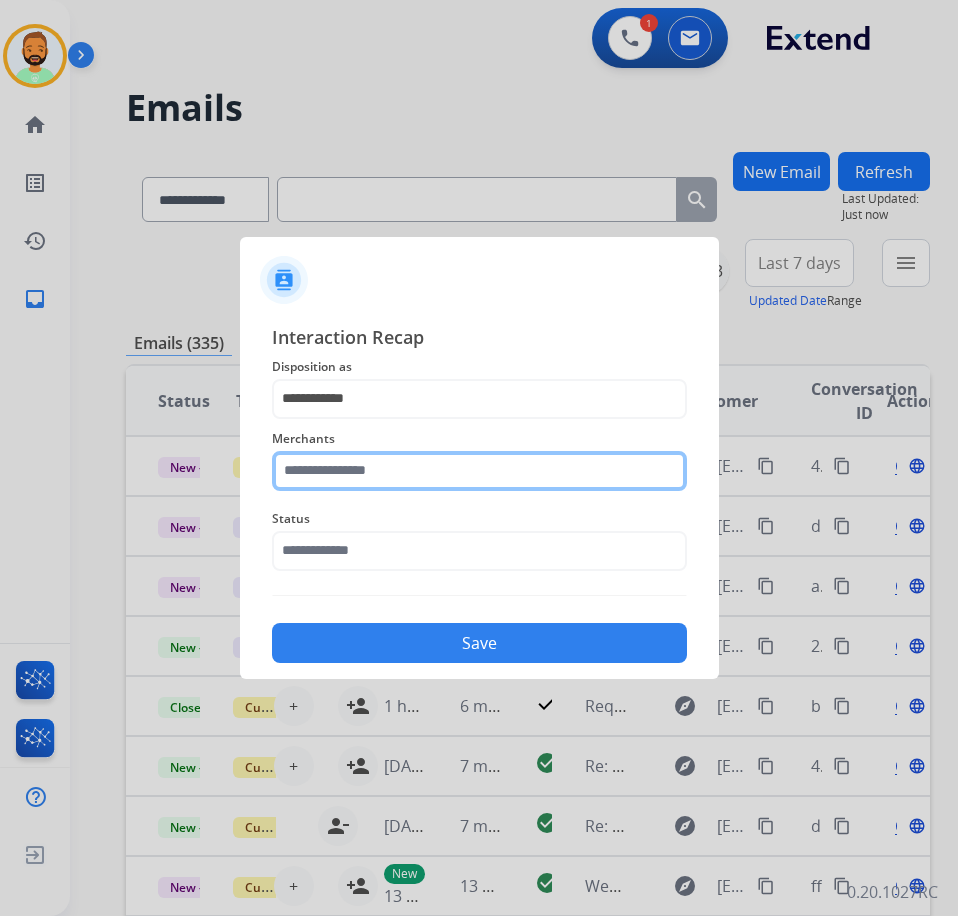 click 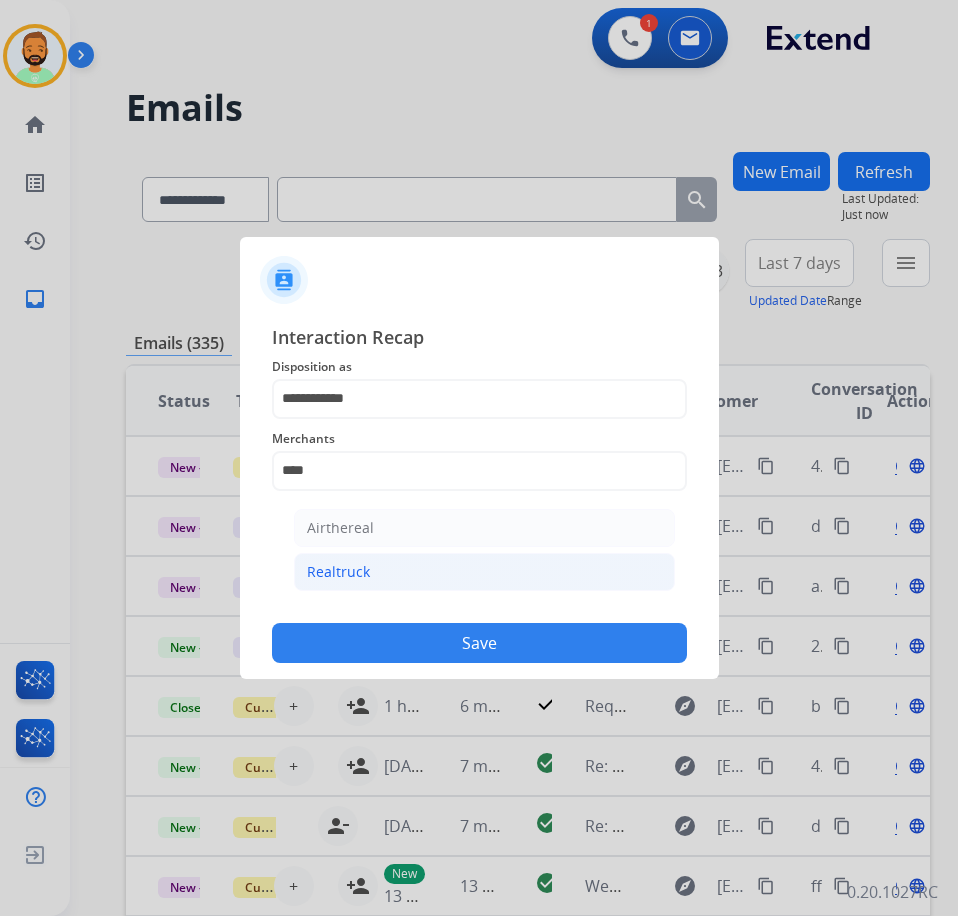 click on "Realtruck" 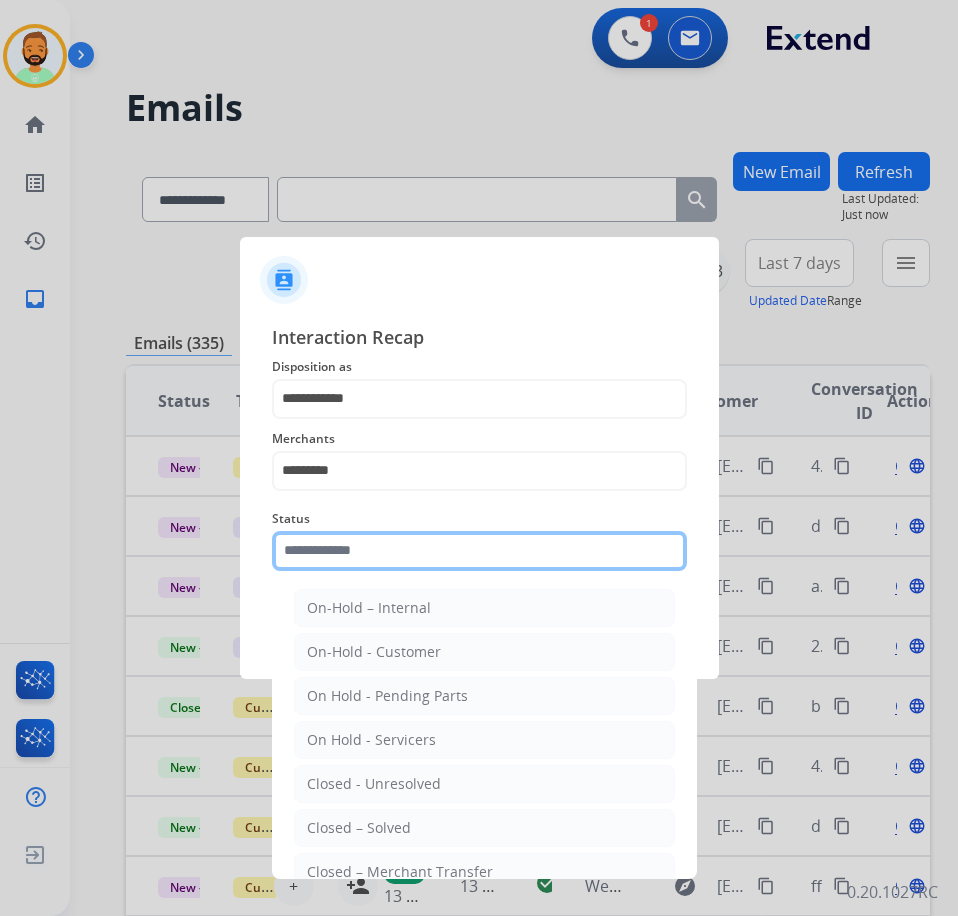 click 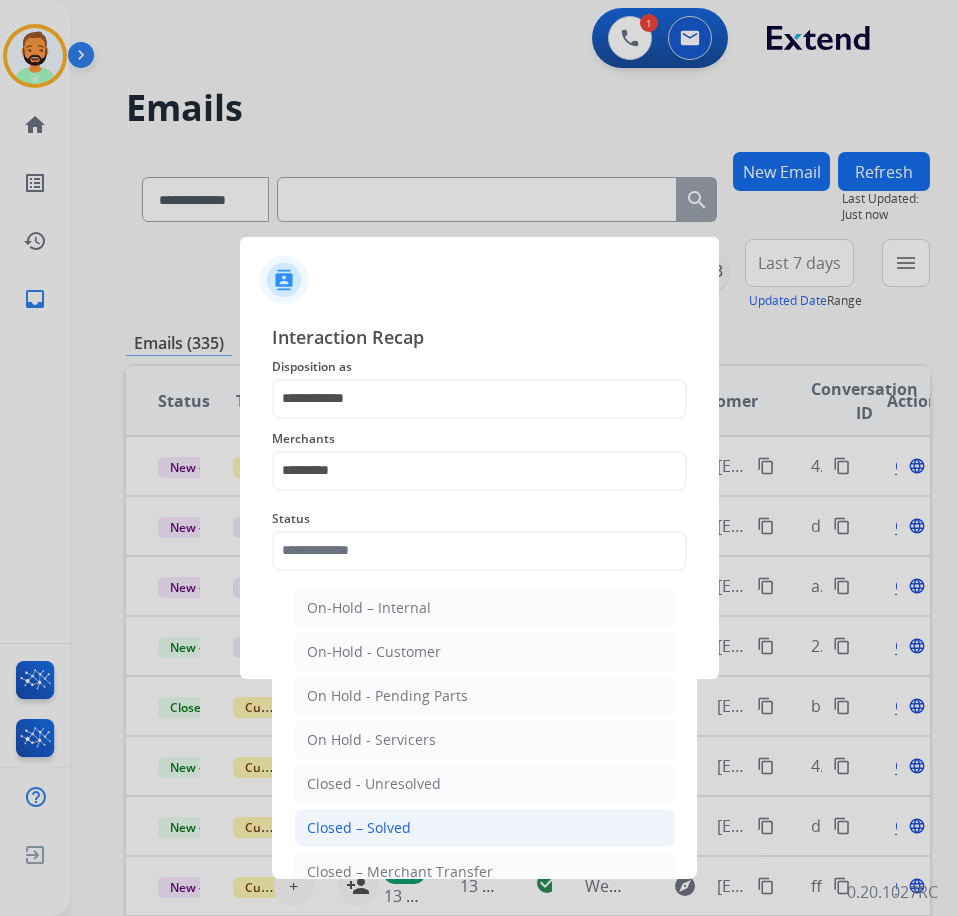 click on "Closed – Solved" 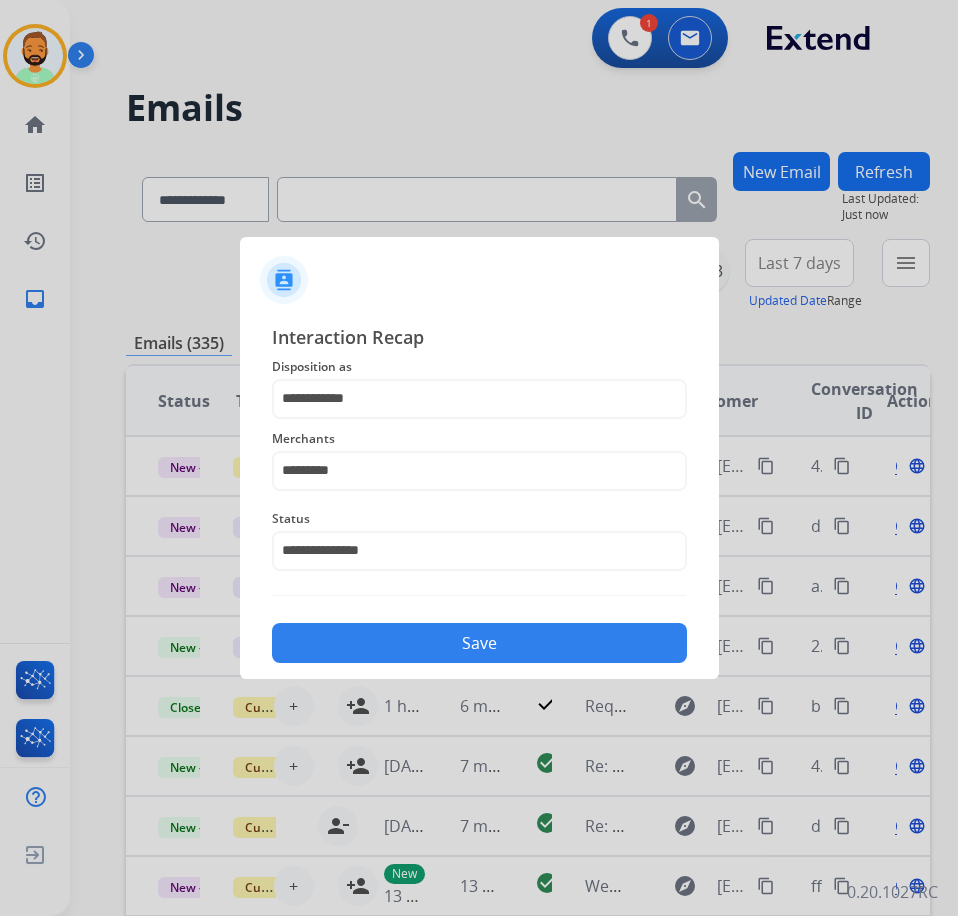 click on "Save" 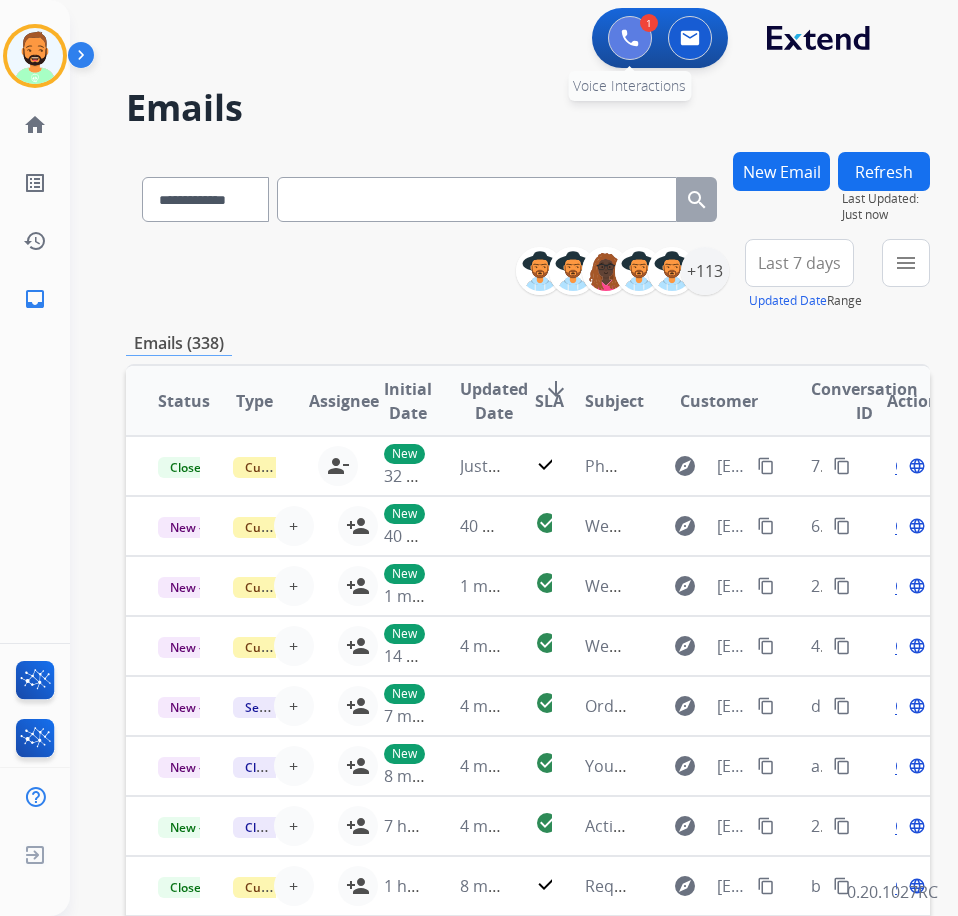click at bounding box center (630, 38) 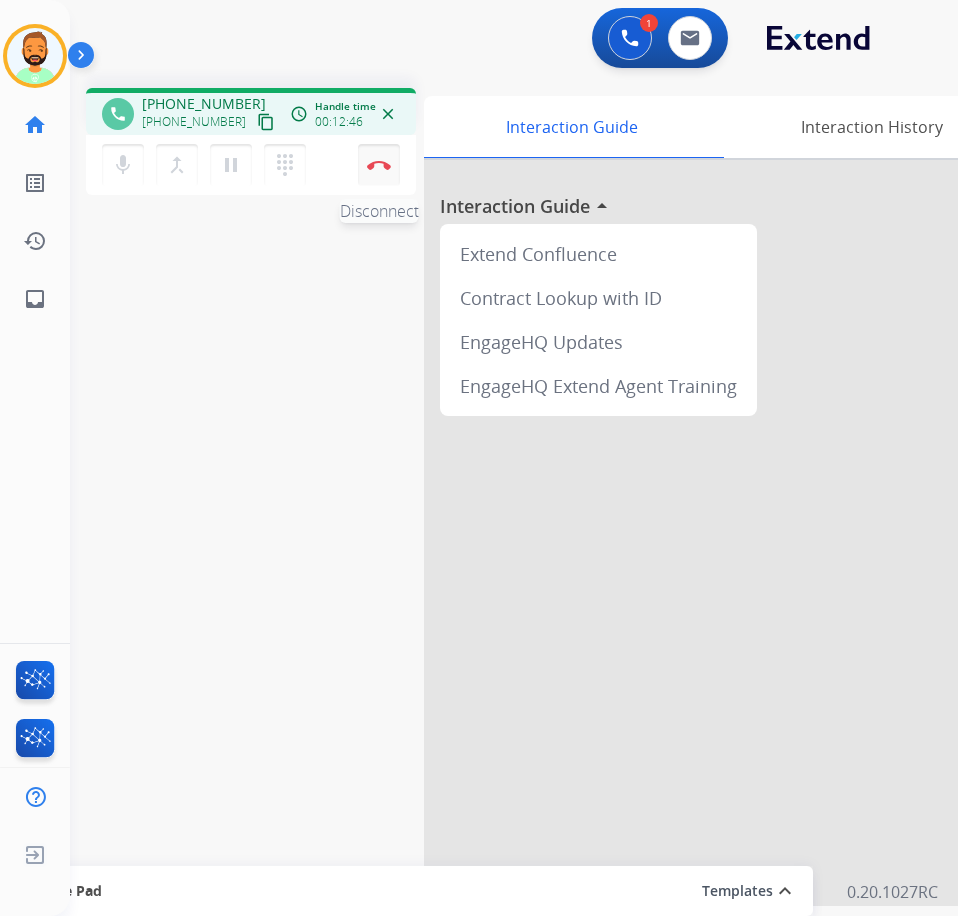 click at bounding box center [379, 165] 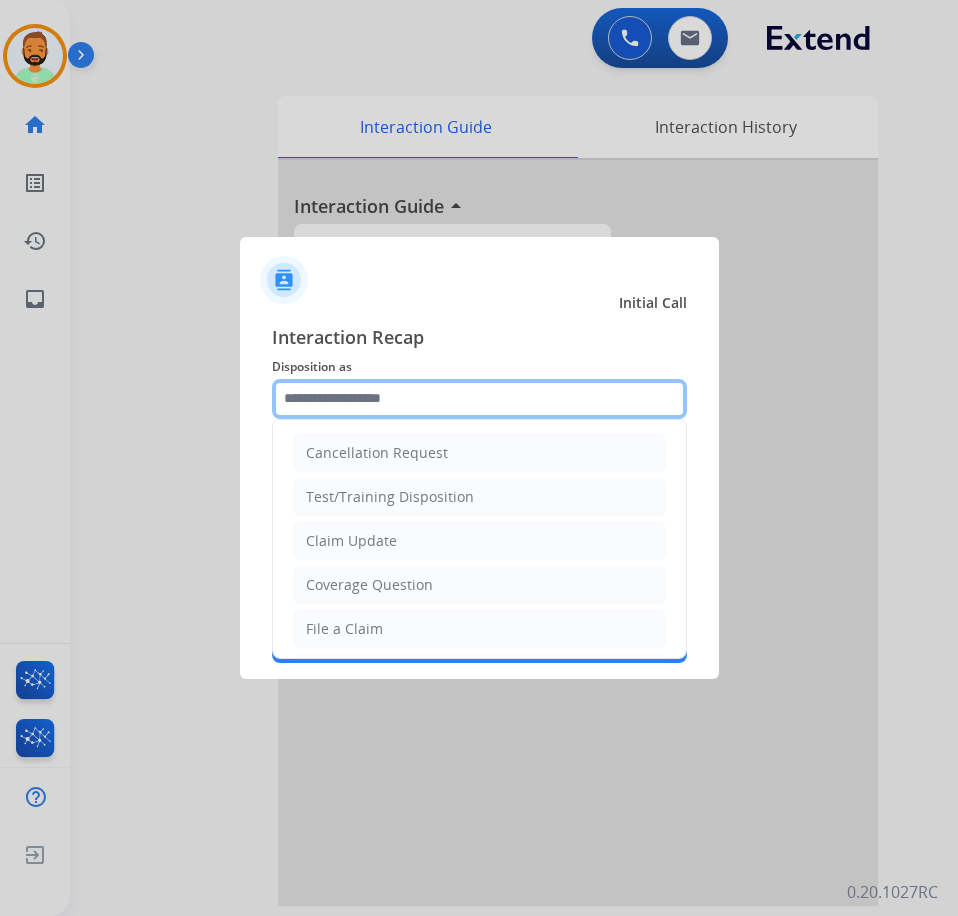 click 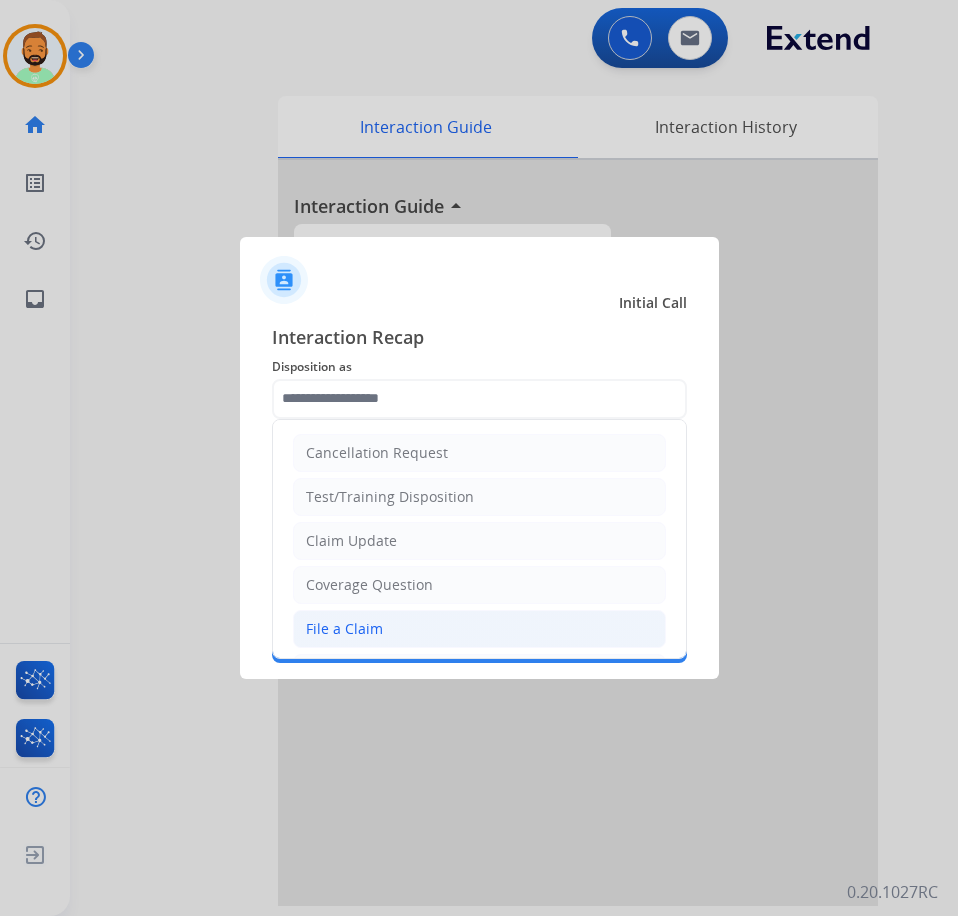 click on "File a Claim" 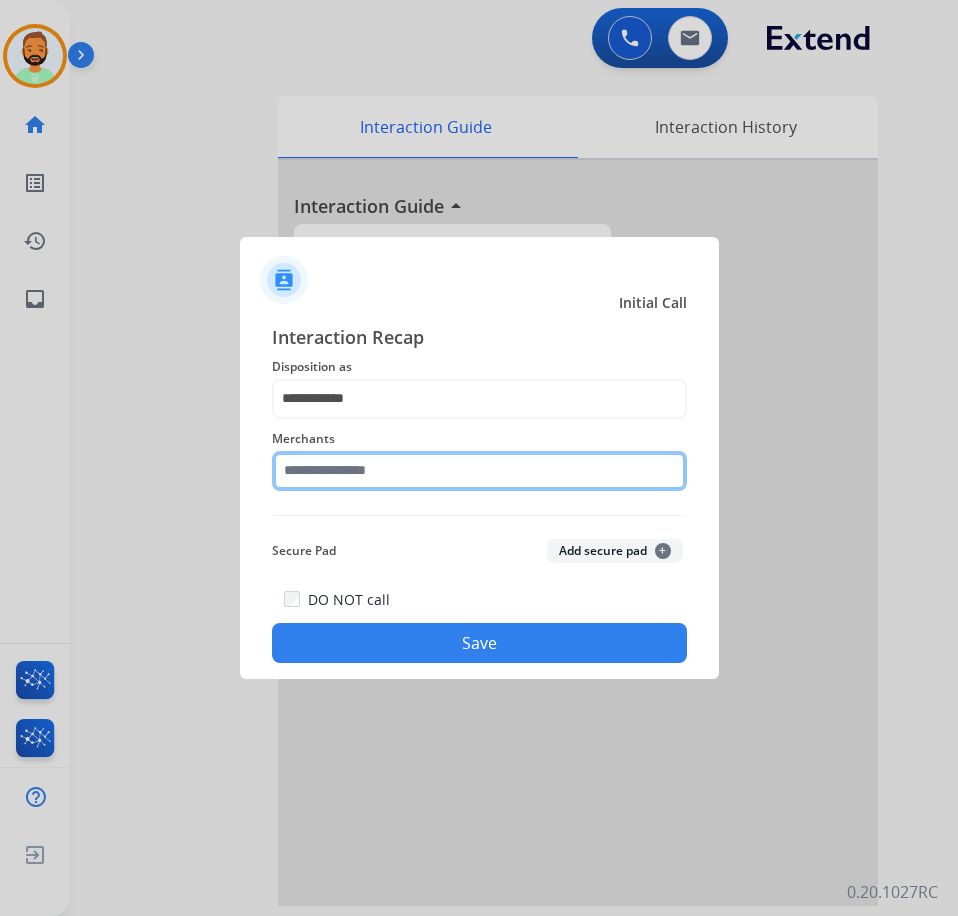click 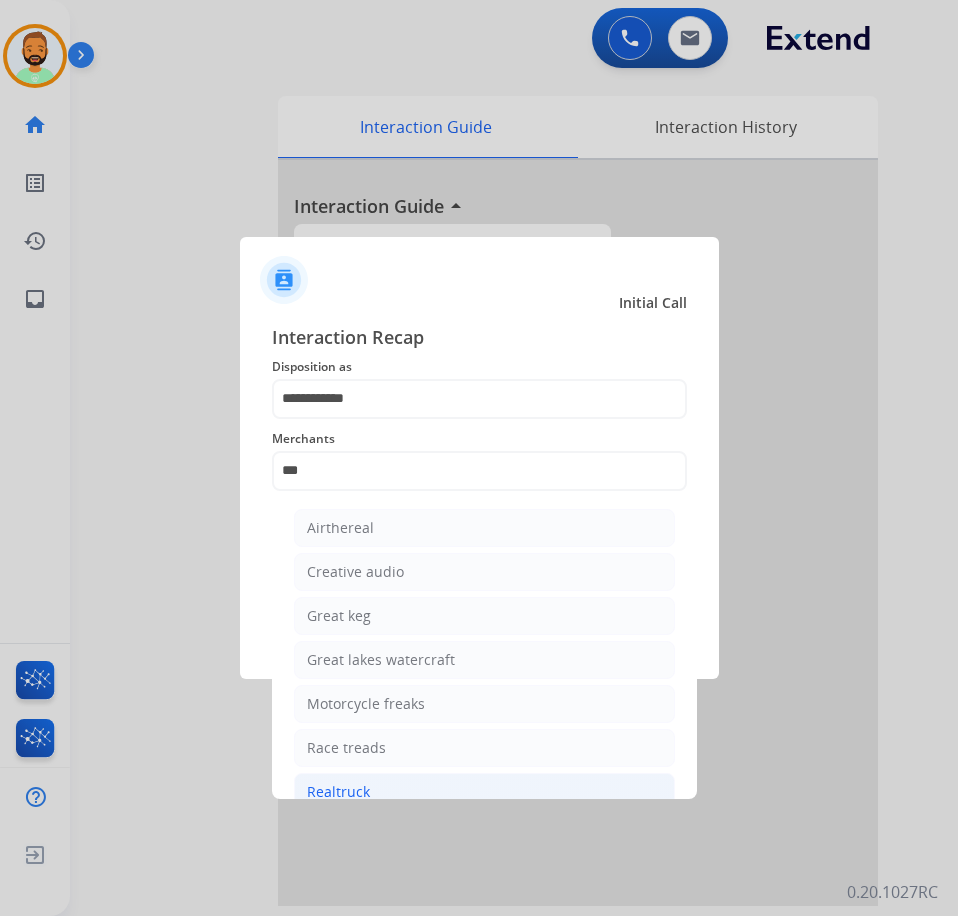 click on "Realtruck" 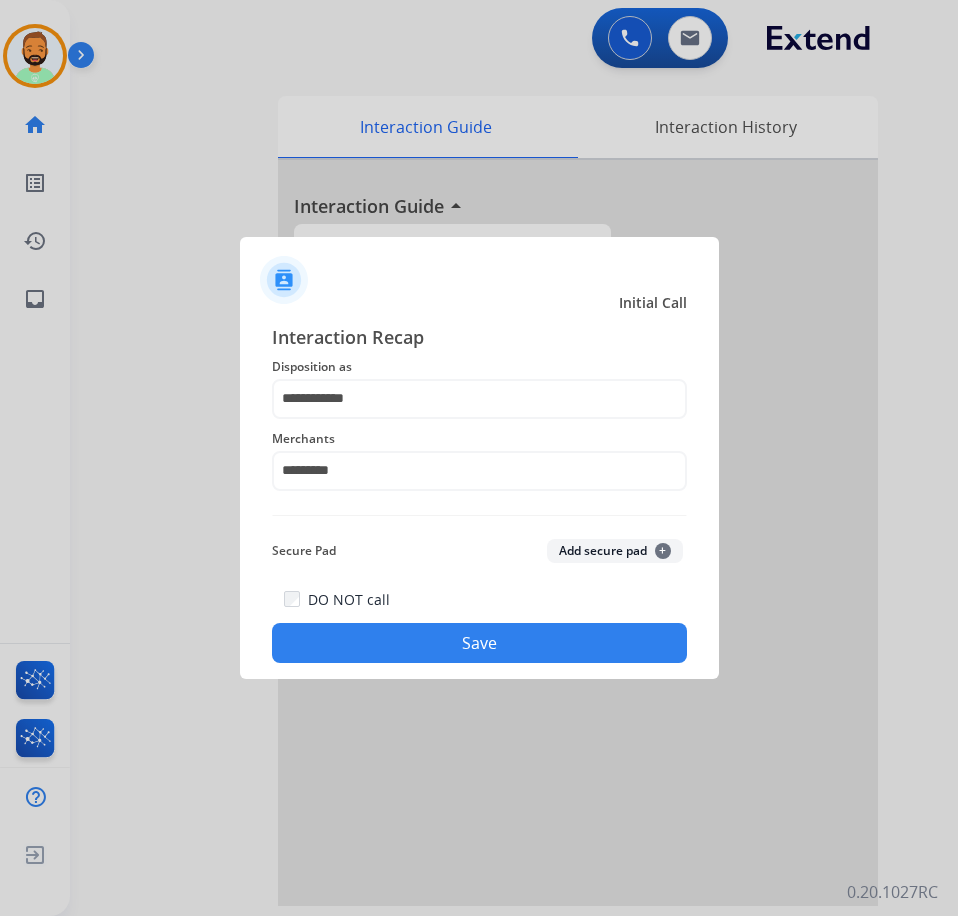 click on "Save" 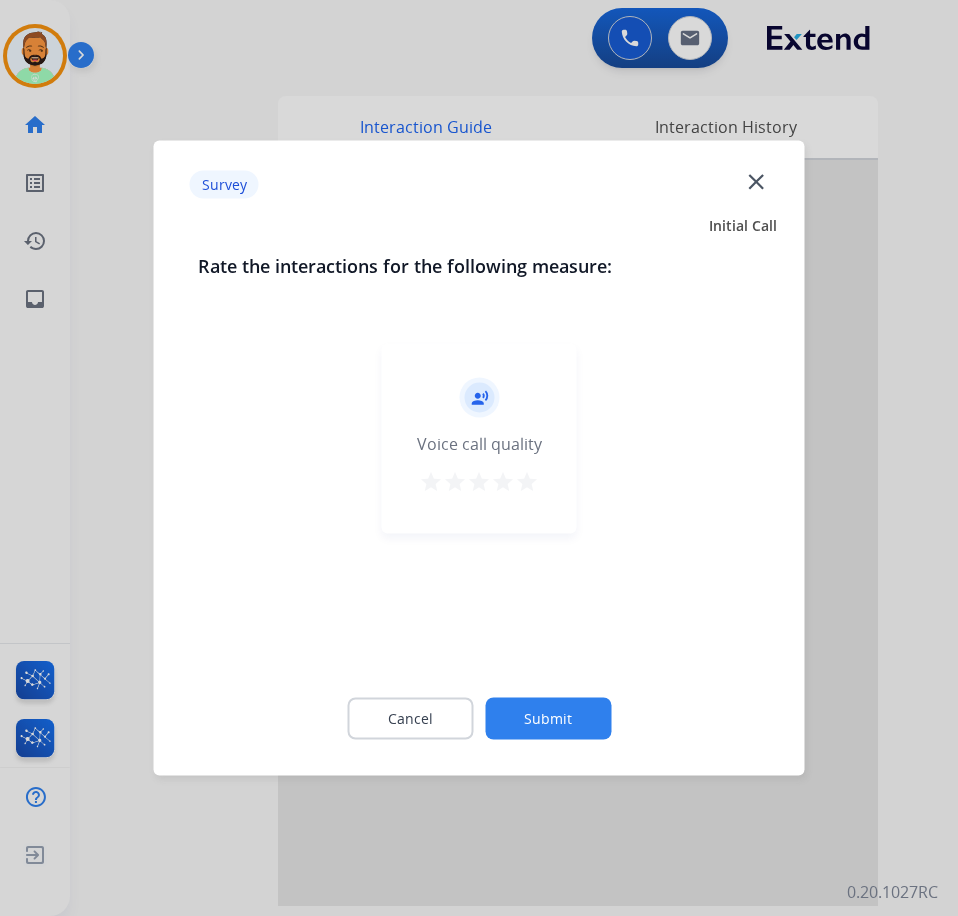 click on "Submit" 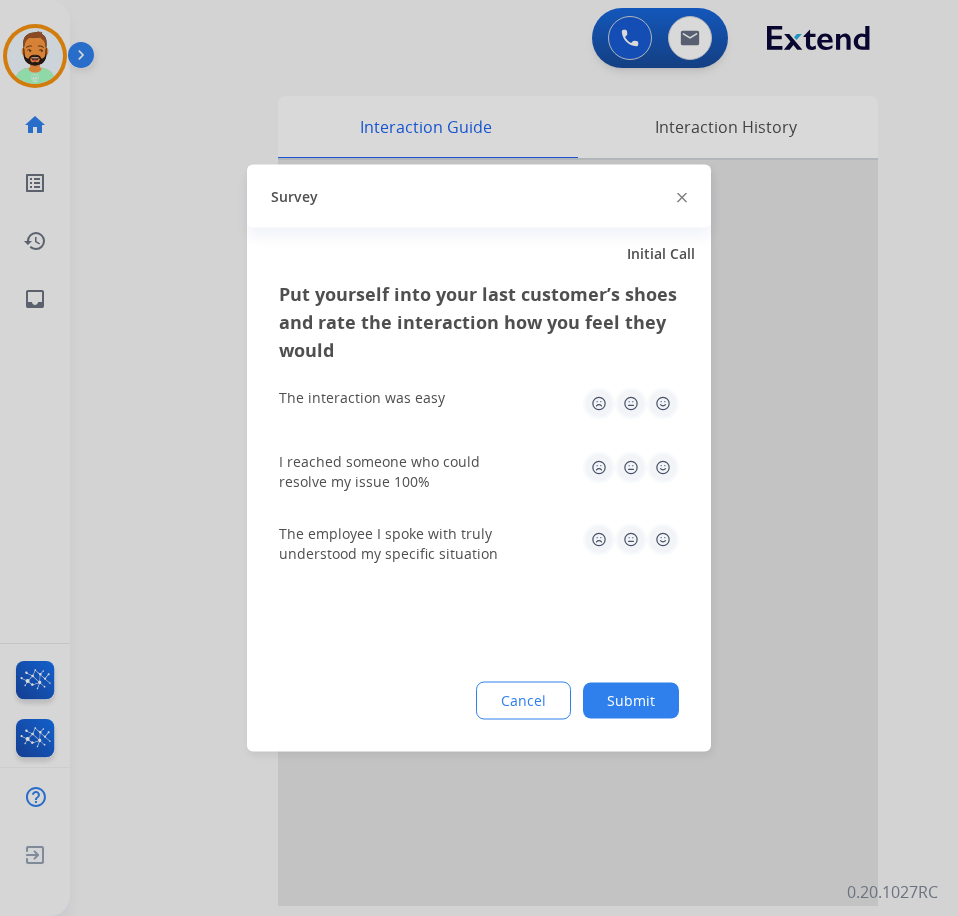click on "Submit" 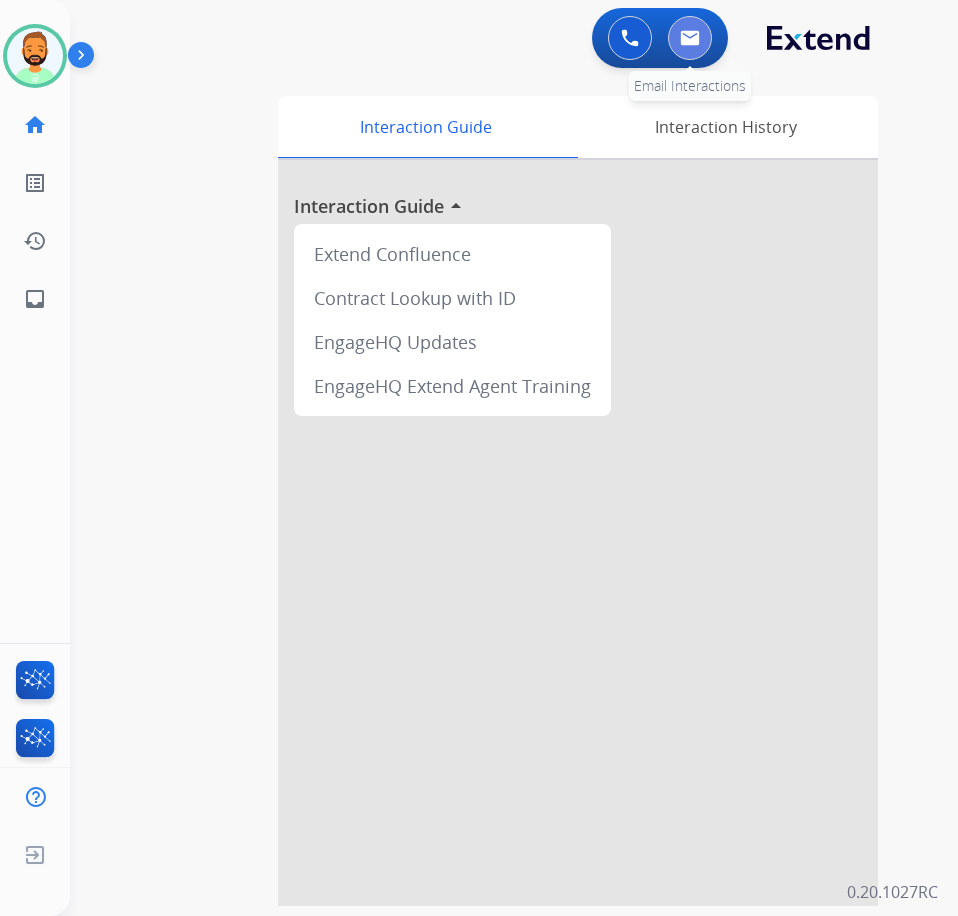 click at bounding box center [690, 38] 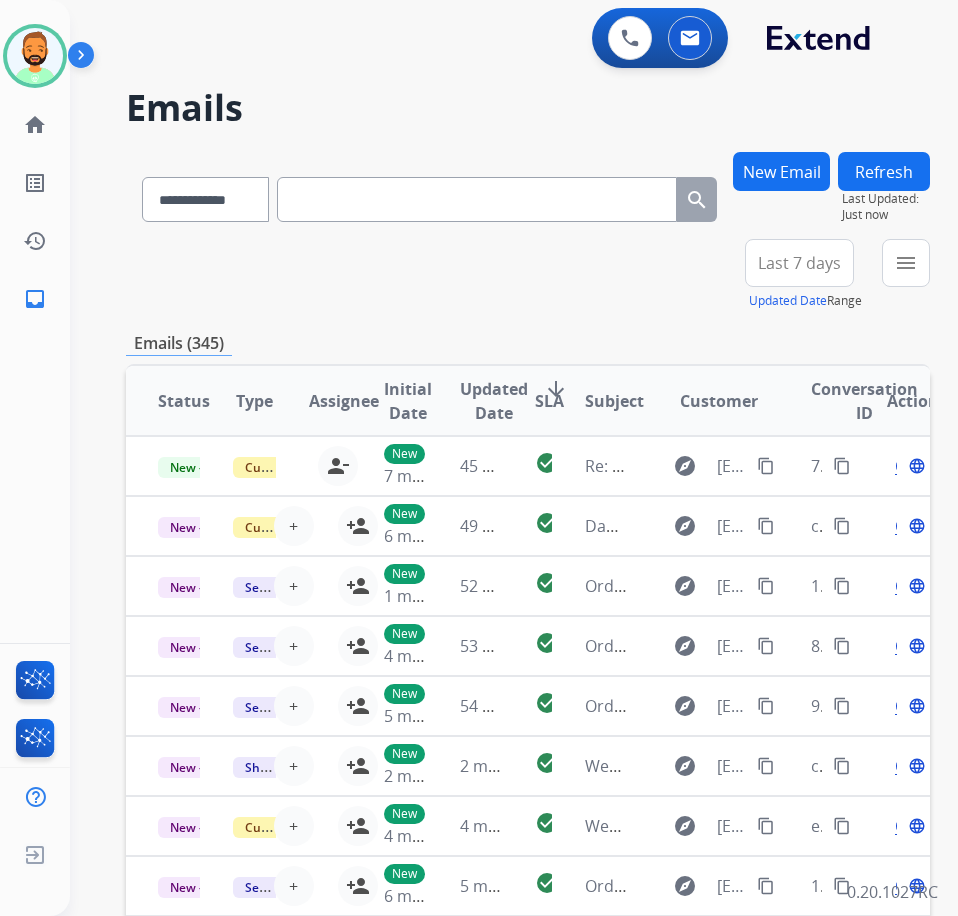 click on "Last 7 days" at bounding box center [799, 263] 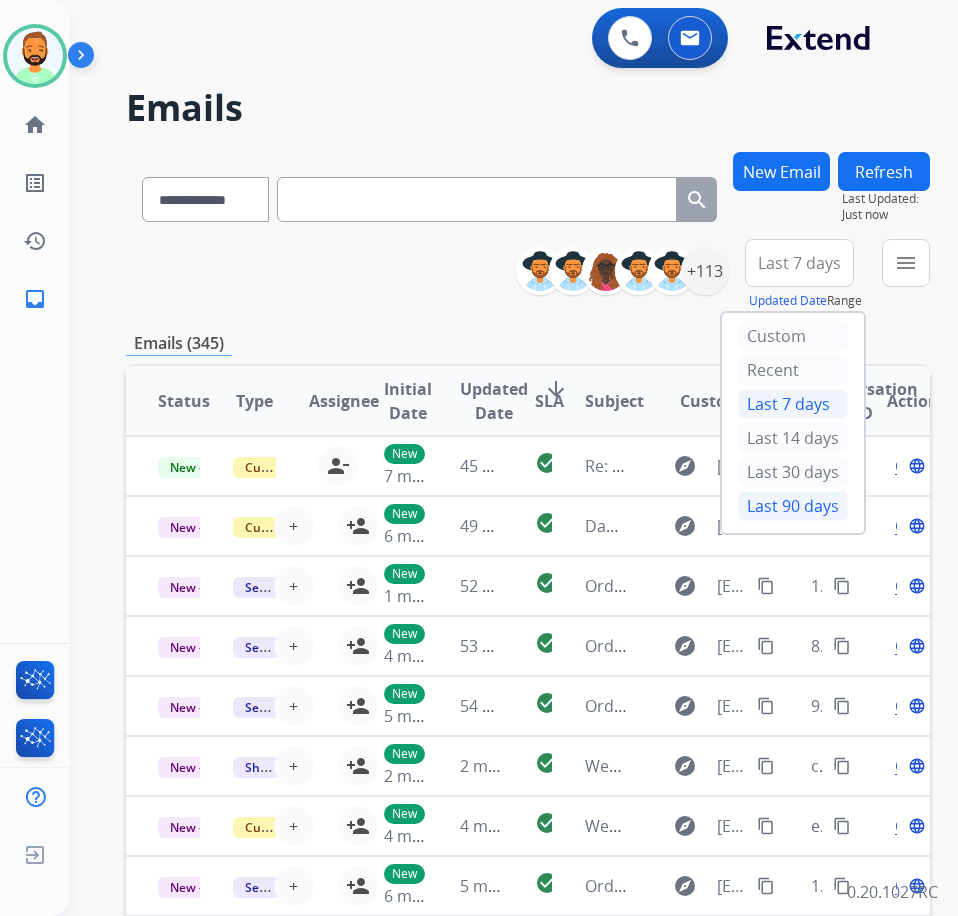 click on "Last 90 days" at bounding box center [793, 506] 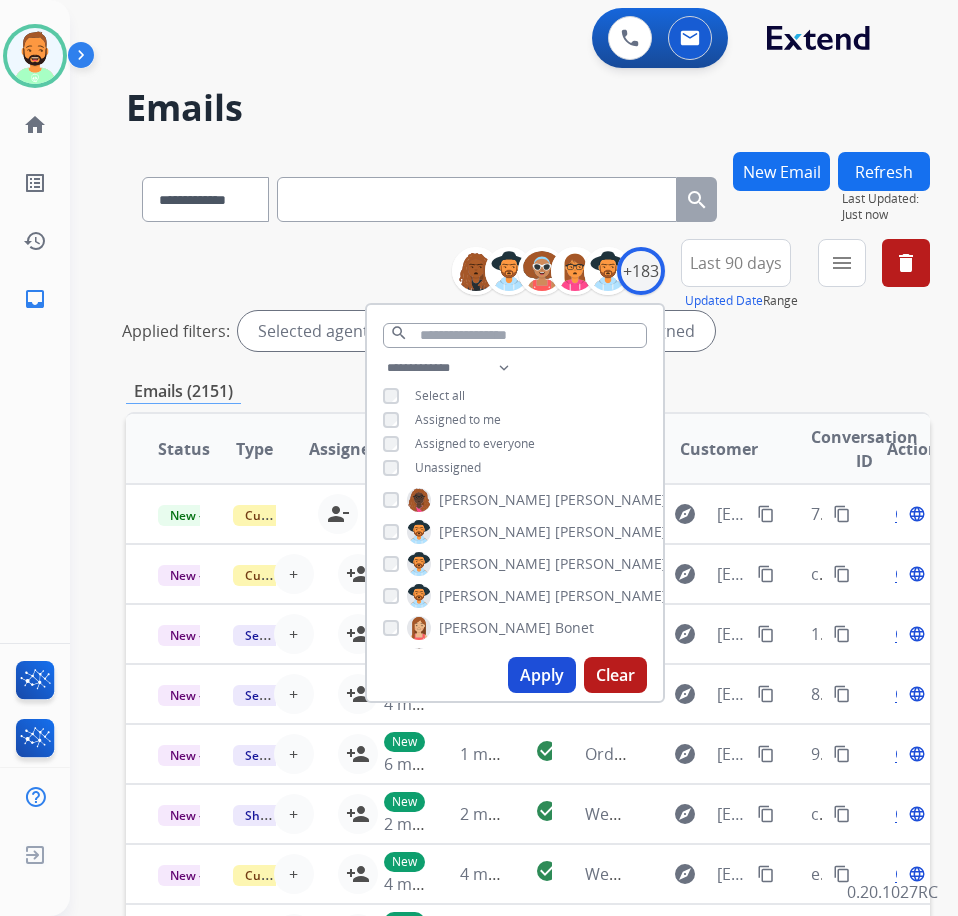 scroll, scrollTop: 300, scrollLeft: 0, axis: vertical 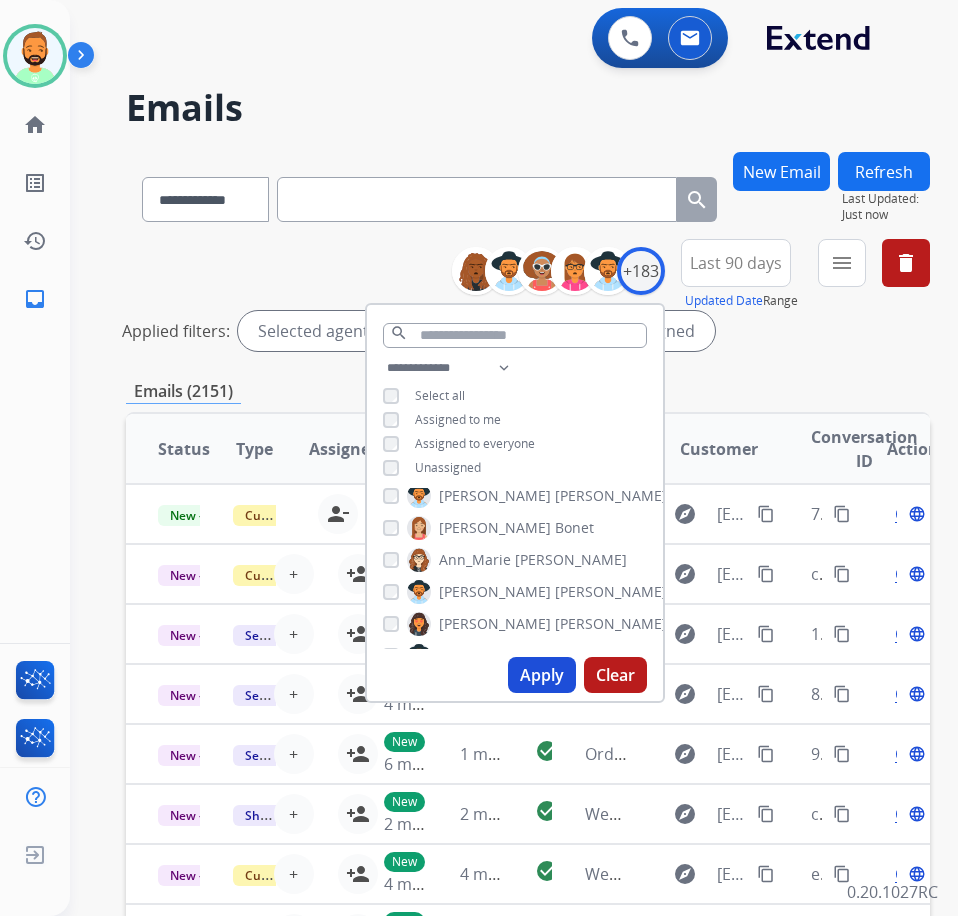 click on "Bonet" at bounding box center [574, 528] 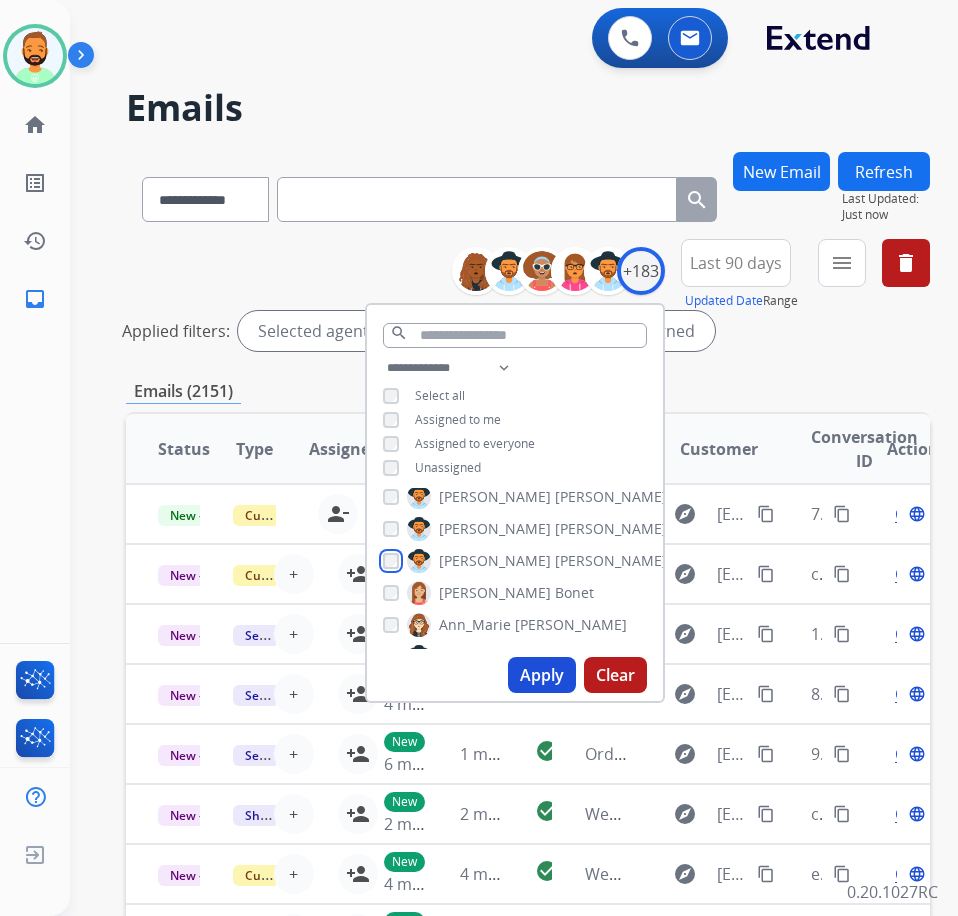 scroll, scrollTop: 200, scrollLeft: 0, axis: vertical 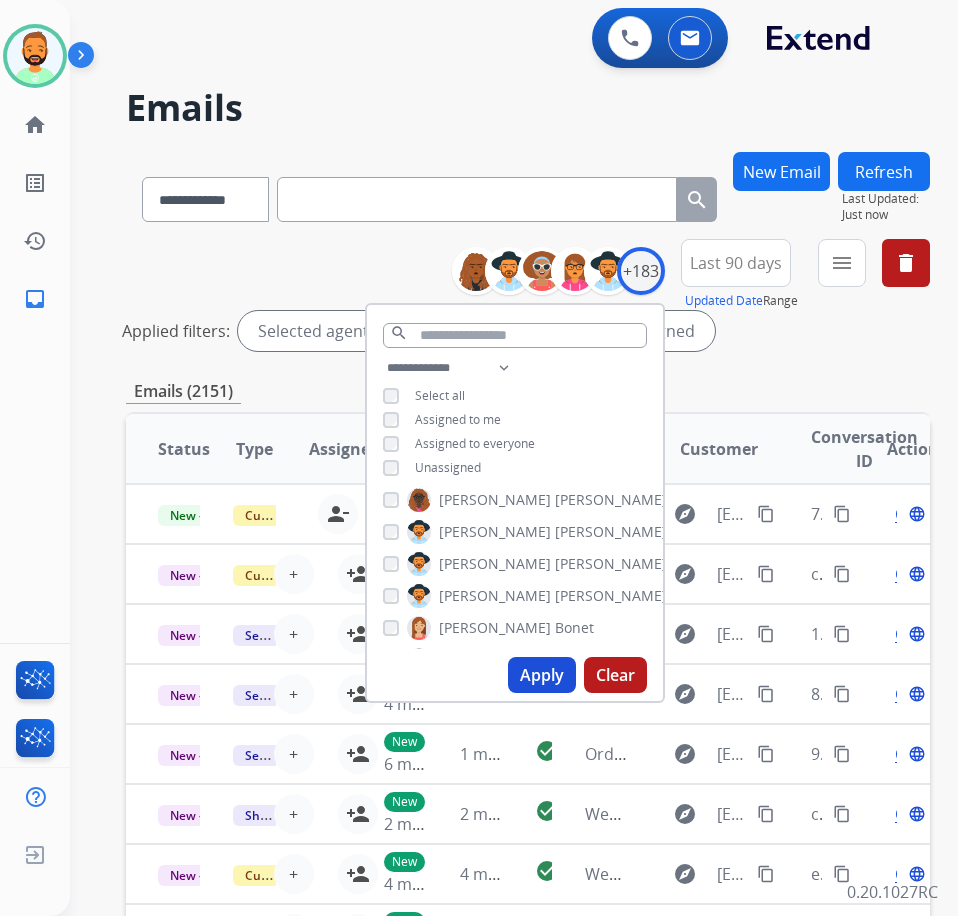 click on "[PERSON_NAME]" at bounding box center (611, 564) 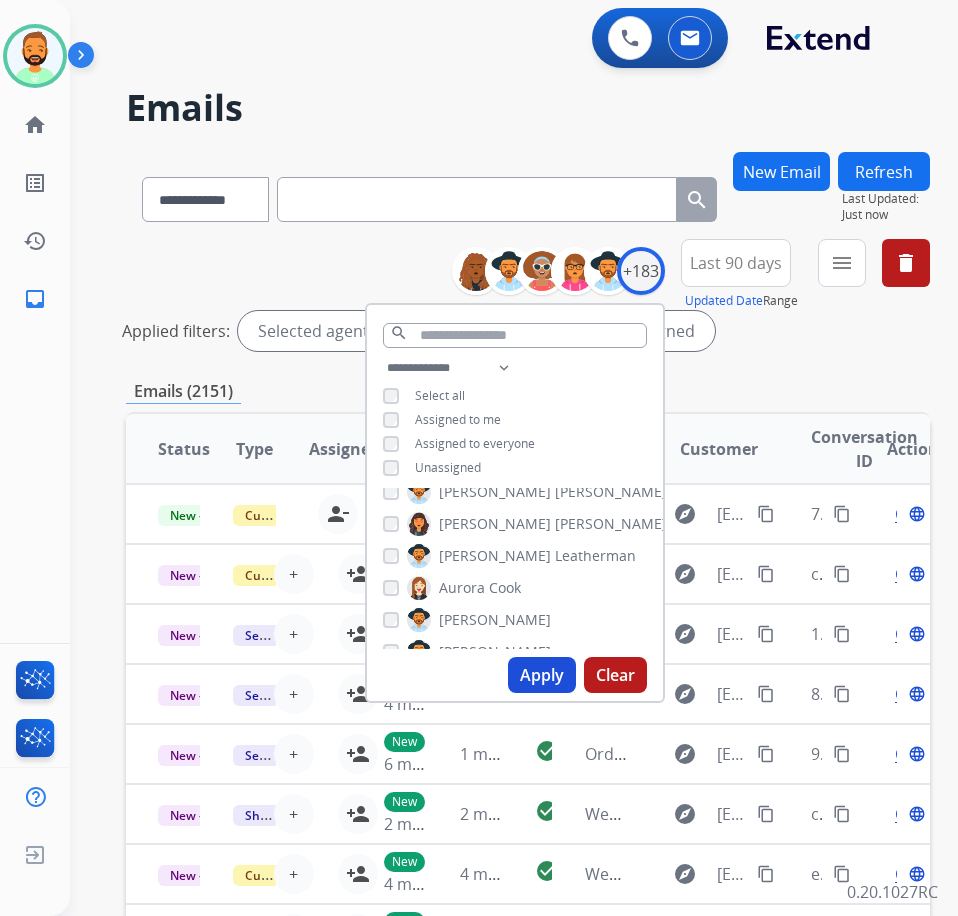scroll, scrollTop: 300, scrollLeft: 0, axis: vertical 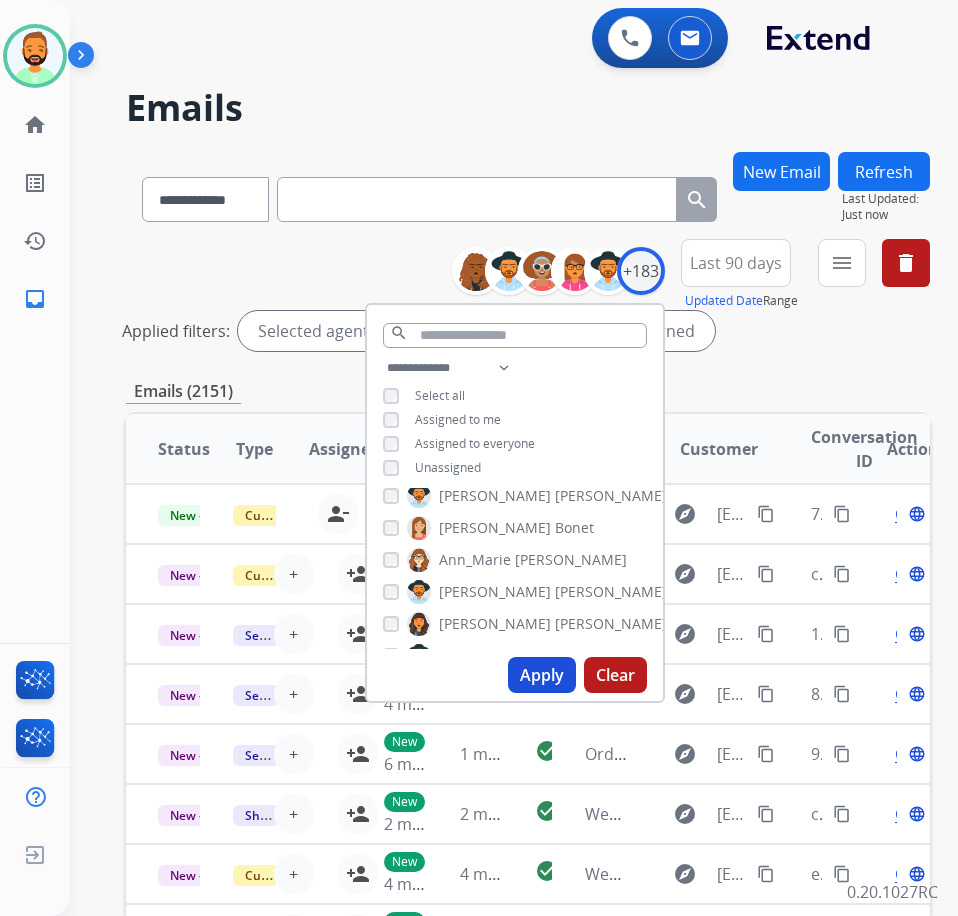 click on "[PERSON_NAME]" at bounding box center (571, 560) 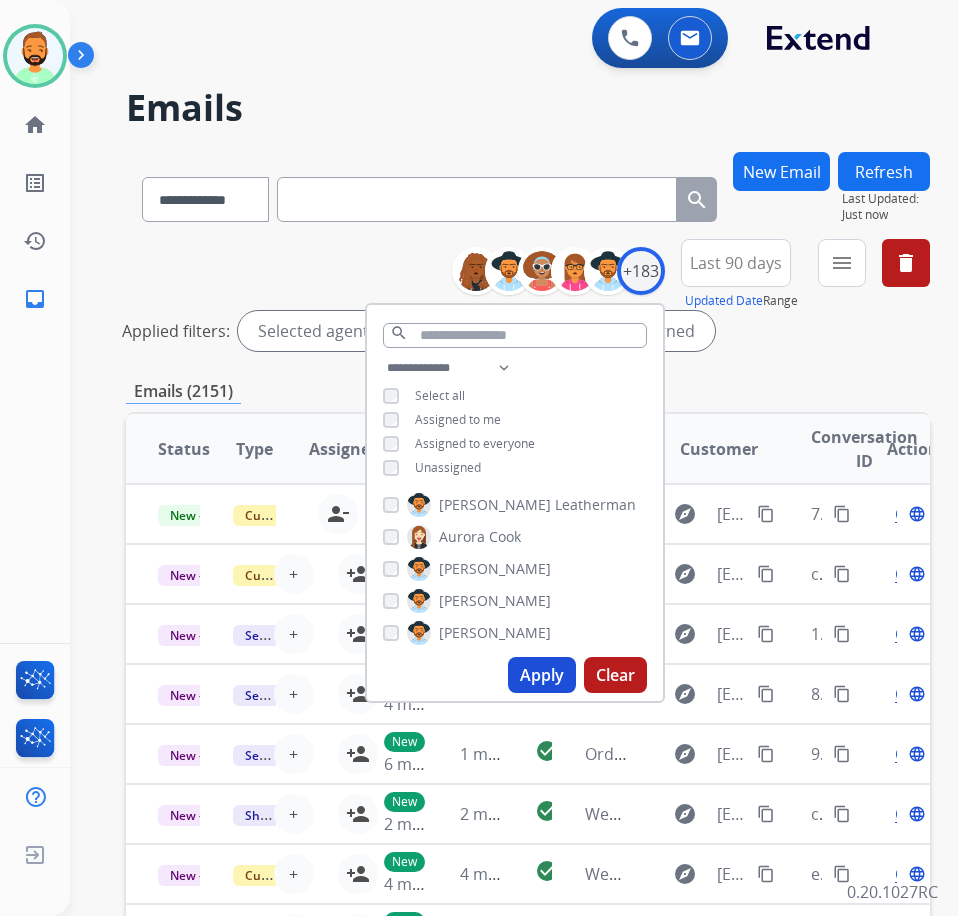 scroll, scrollTop: 500, scrollLeft: 0, axis: vertical 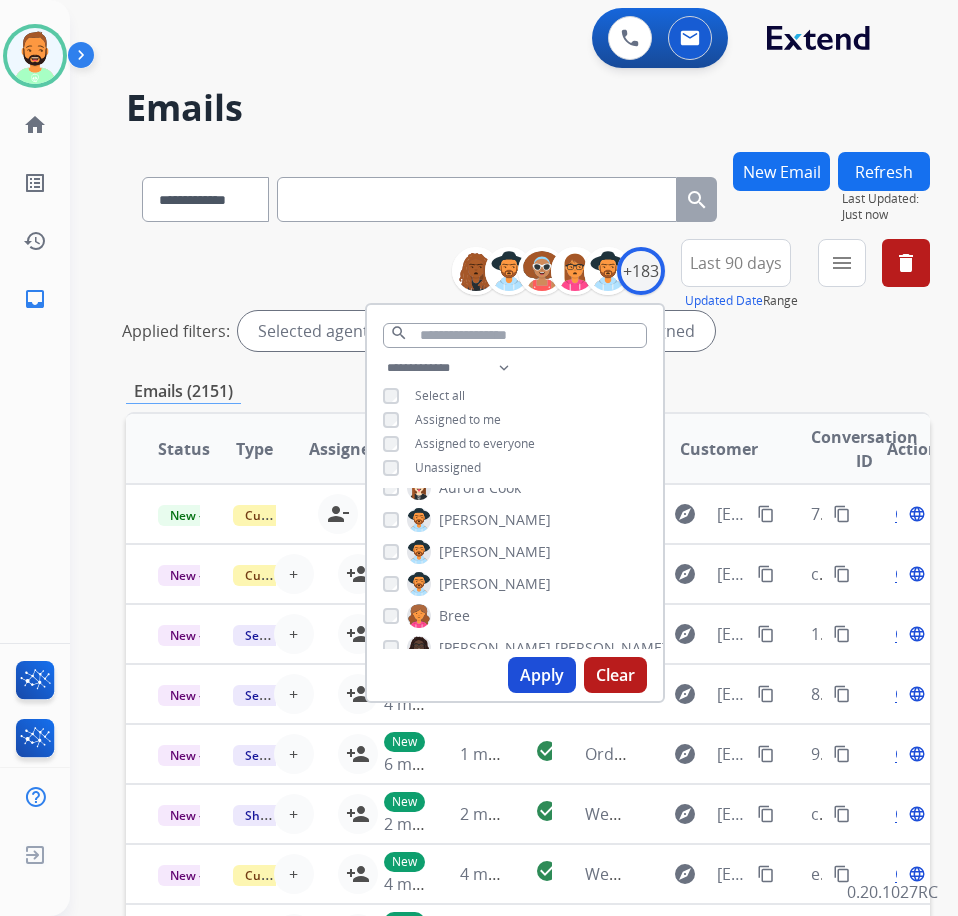 click on "Cook" at bounding box center (505, 488) 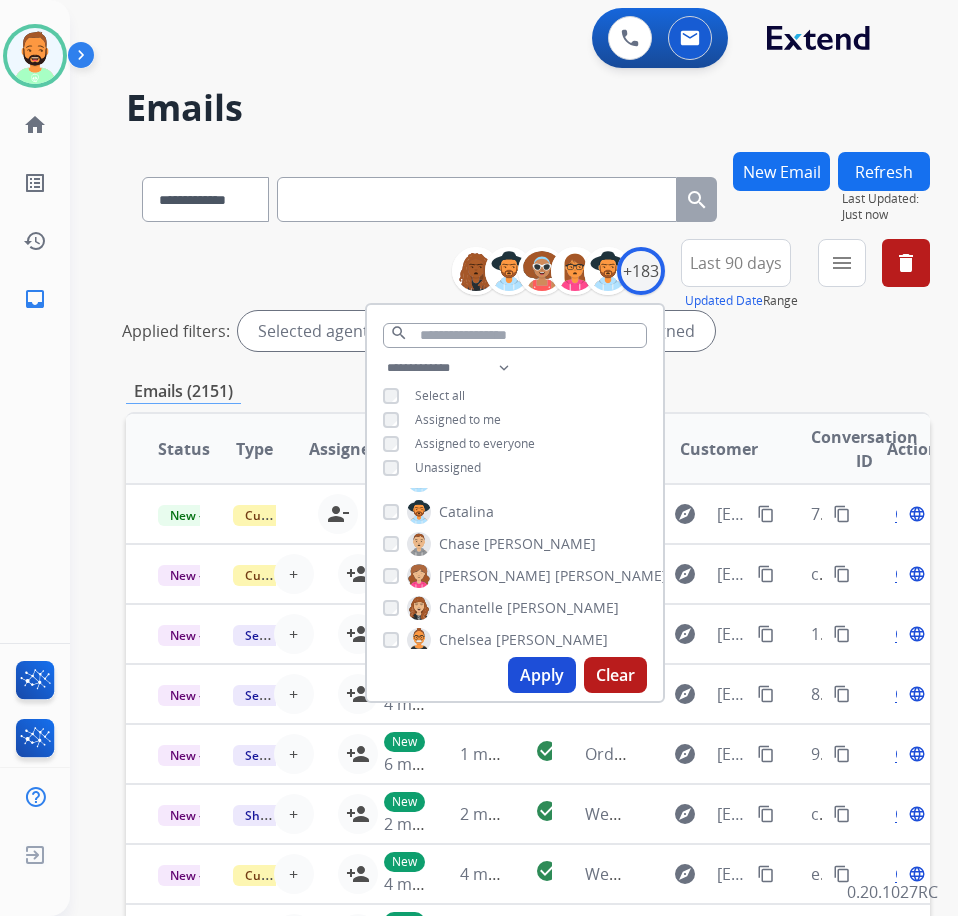 scroll, scrollTop: 992, scrollLeft: 0, axis: vertical 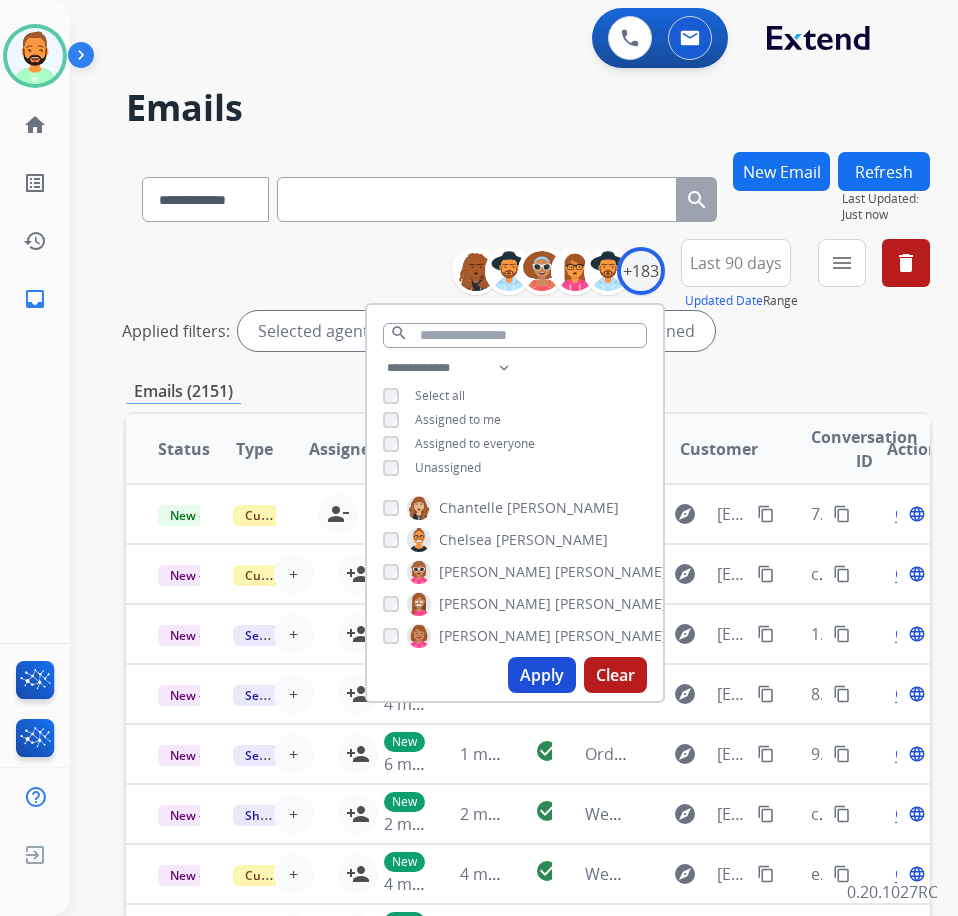 click on "[PERSON_NAME]" at bounding box center (563, 508) 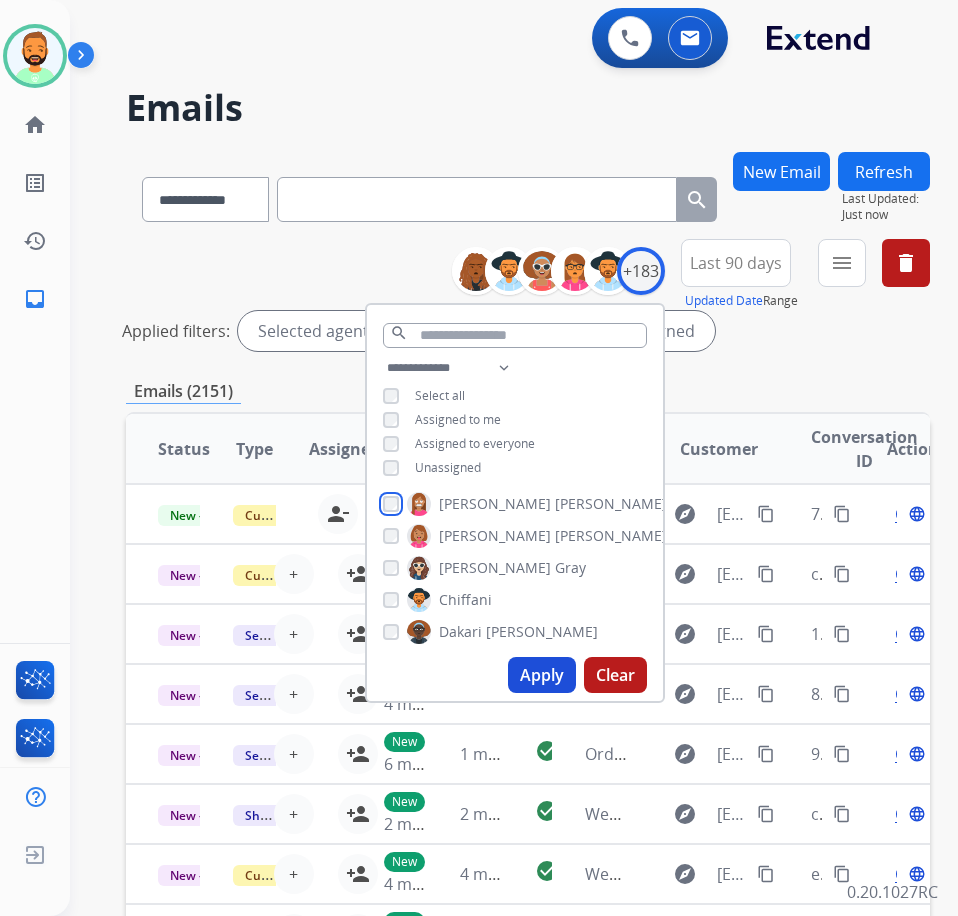 scroll, scrollTop: 1192, scrollLeft: 0, axis: vertical 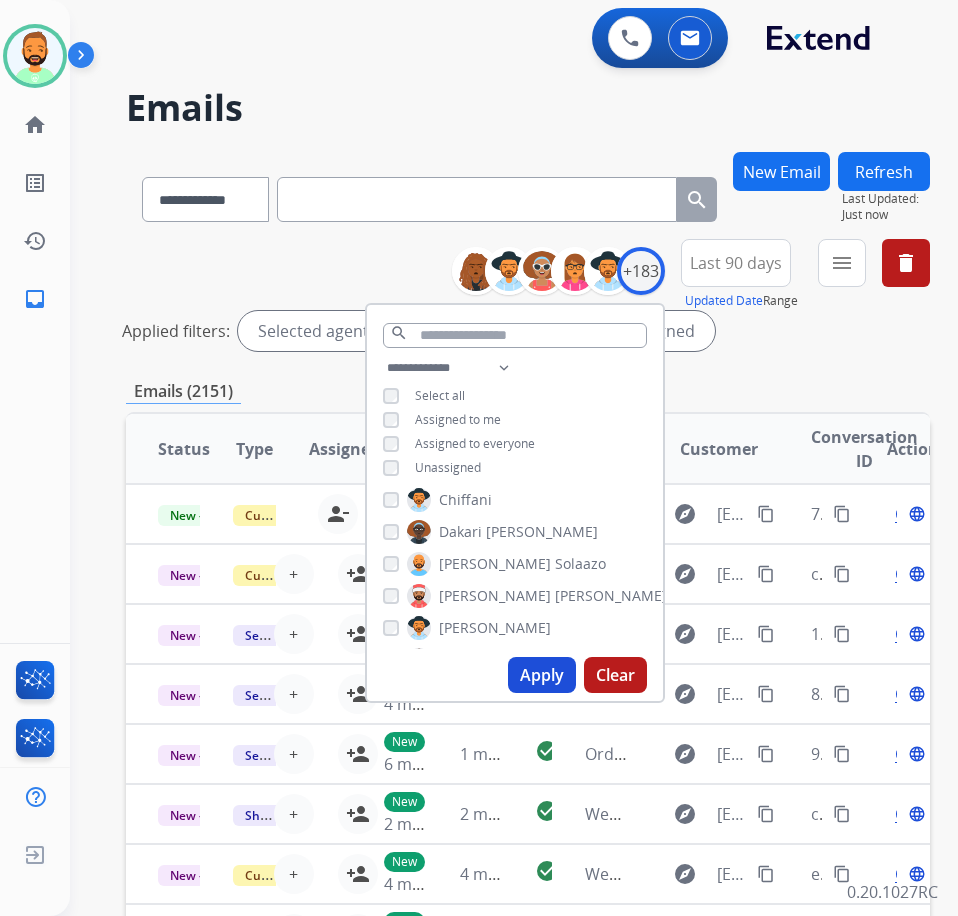 click on "Solaazo" at bounding box center [580, 564] 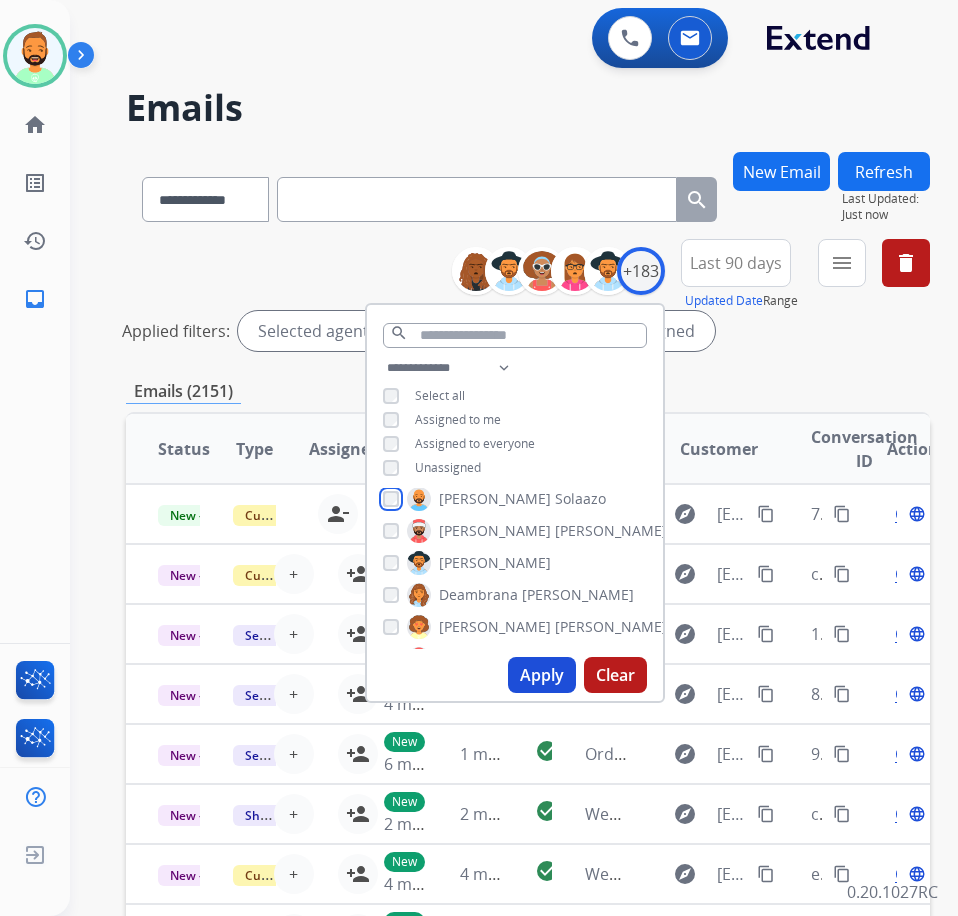 scroll, scrollTop: 1292, scrollLeft: 0, axis: vertical 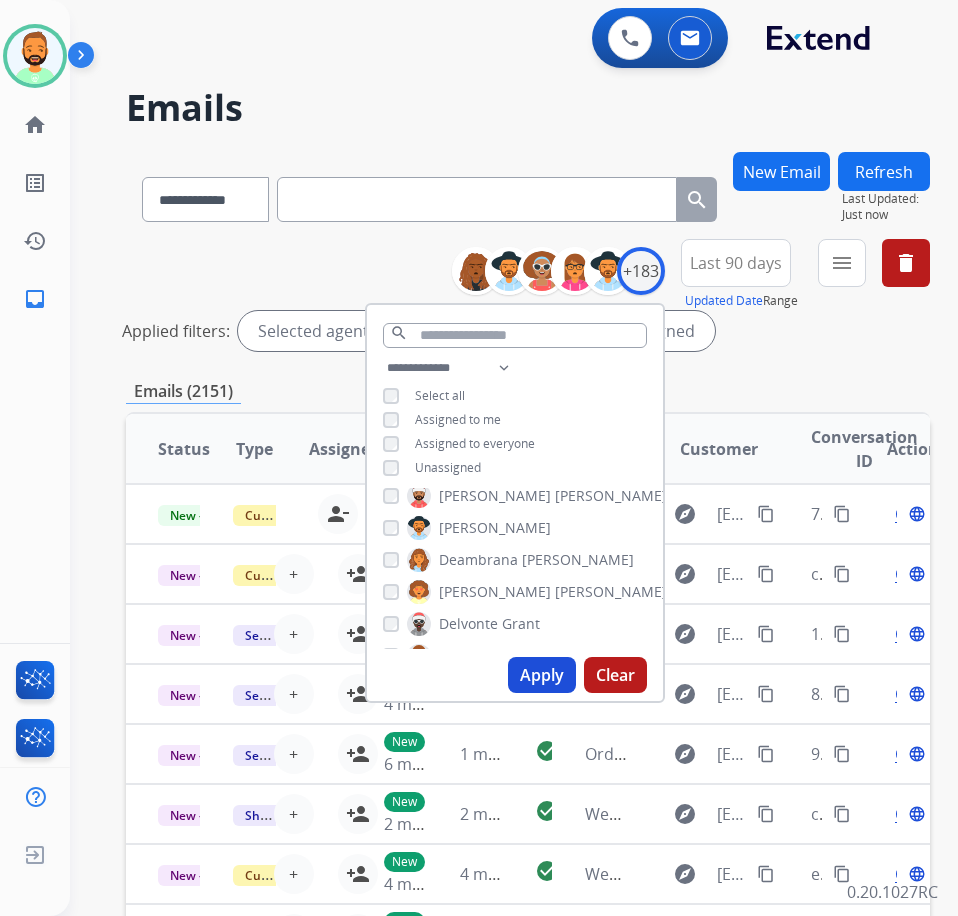 click on "[PERSON_NAME]" at bounding box center [578, 560] 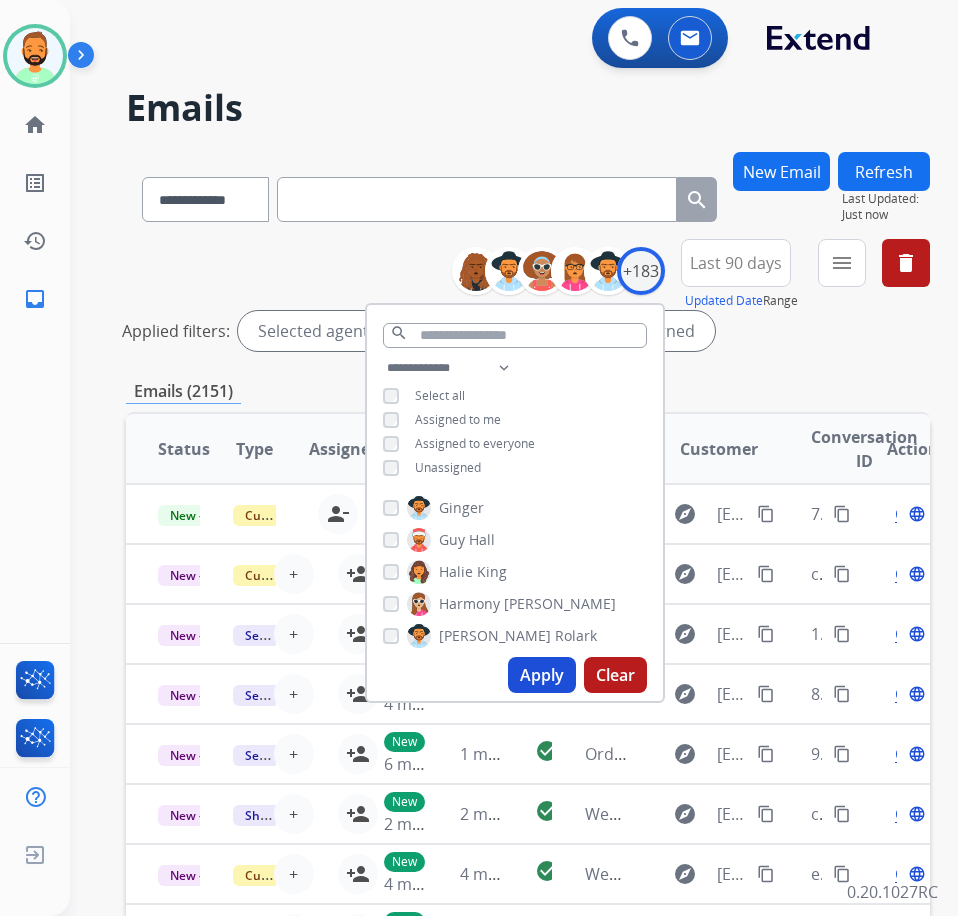 scroll, scrollTop: 1892, scrollLeft: 0, axis: vertical 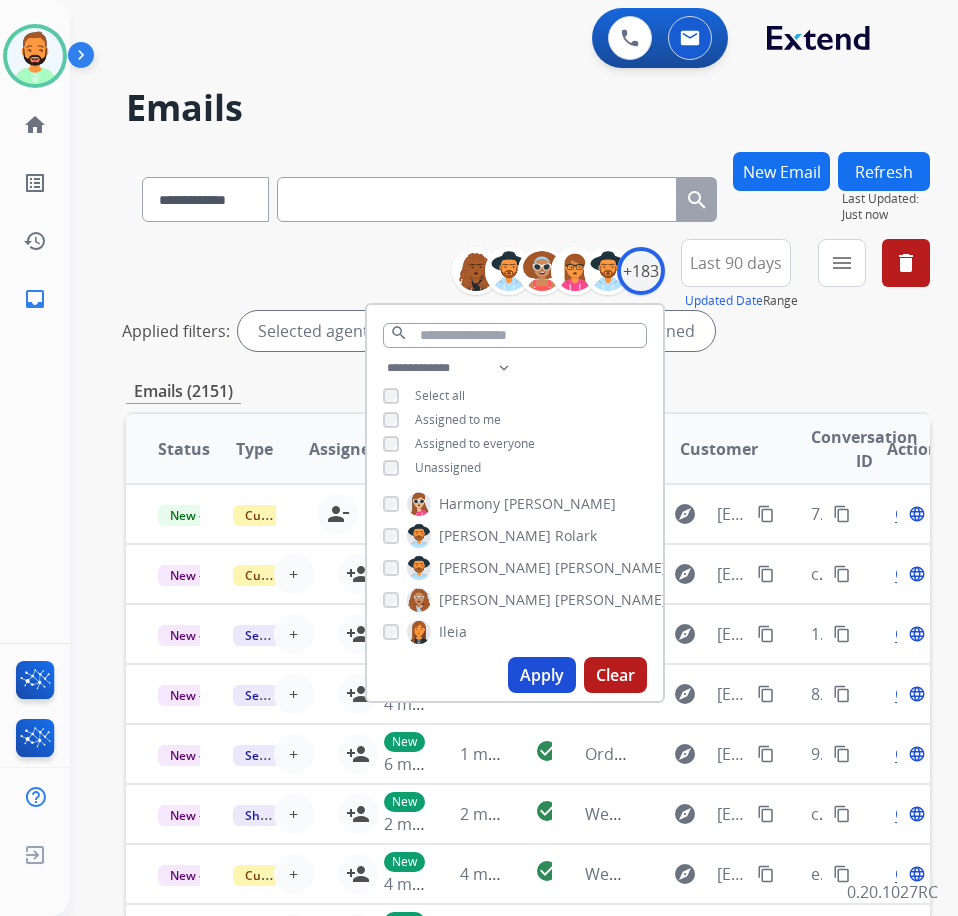 click on "Rolark" at bounding box center (576, 536) 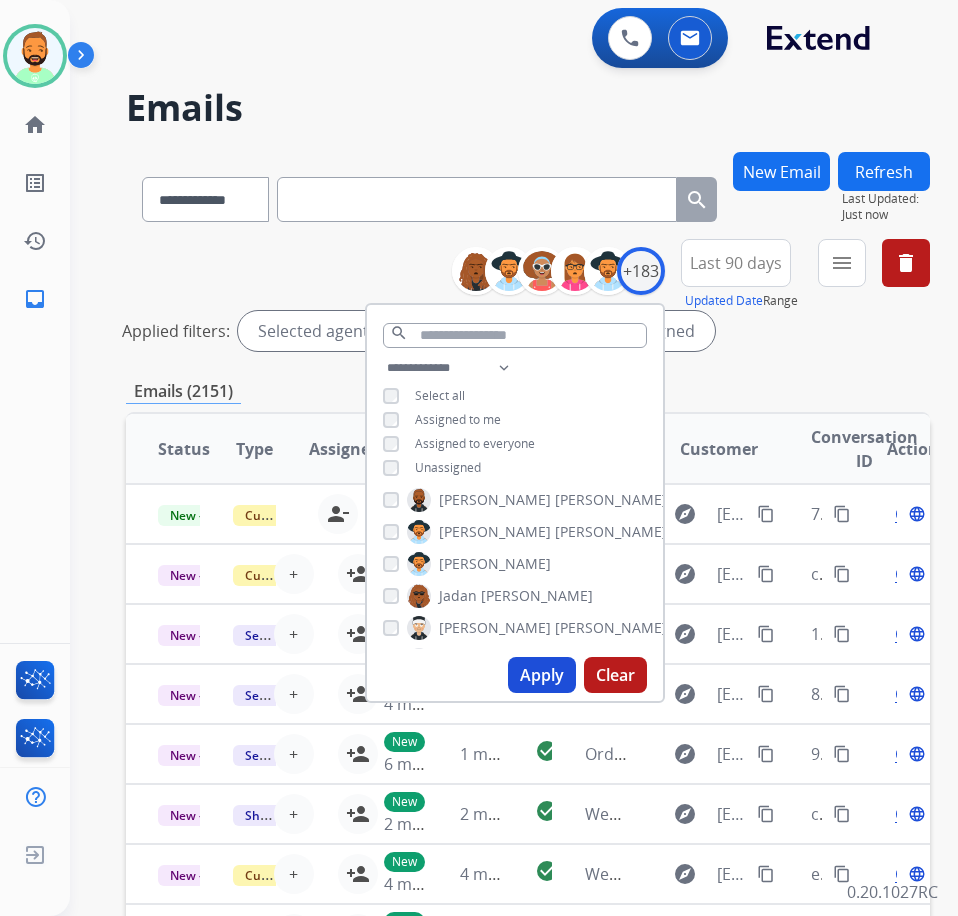 scroll, scrollTop: 2892, scrollLeft: 0, axis: vertical 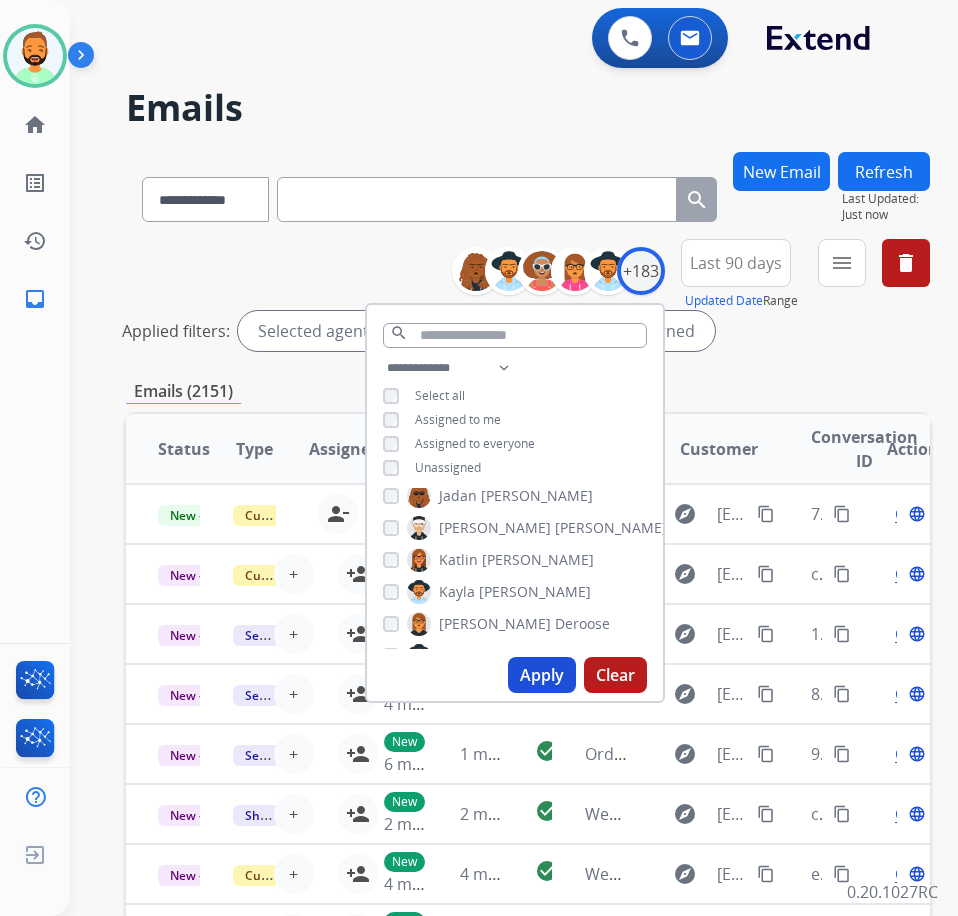 click on "[PERSON_NAME]" at bounding box center [535, 592] 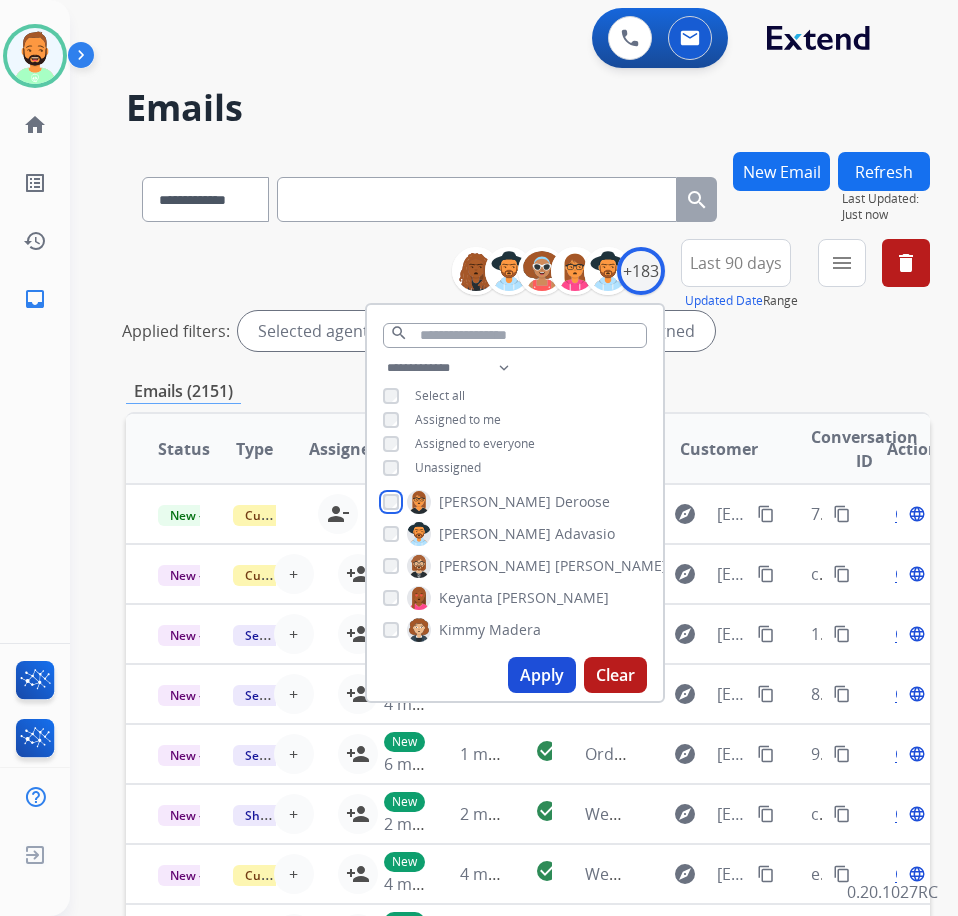 scroll, scrollTop: 2992, scrollLeft: 0, axis: vertical 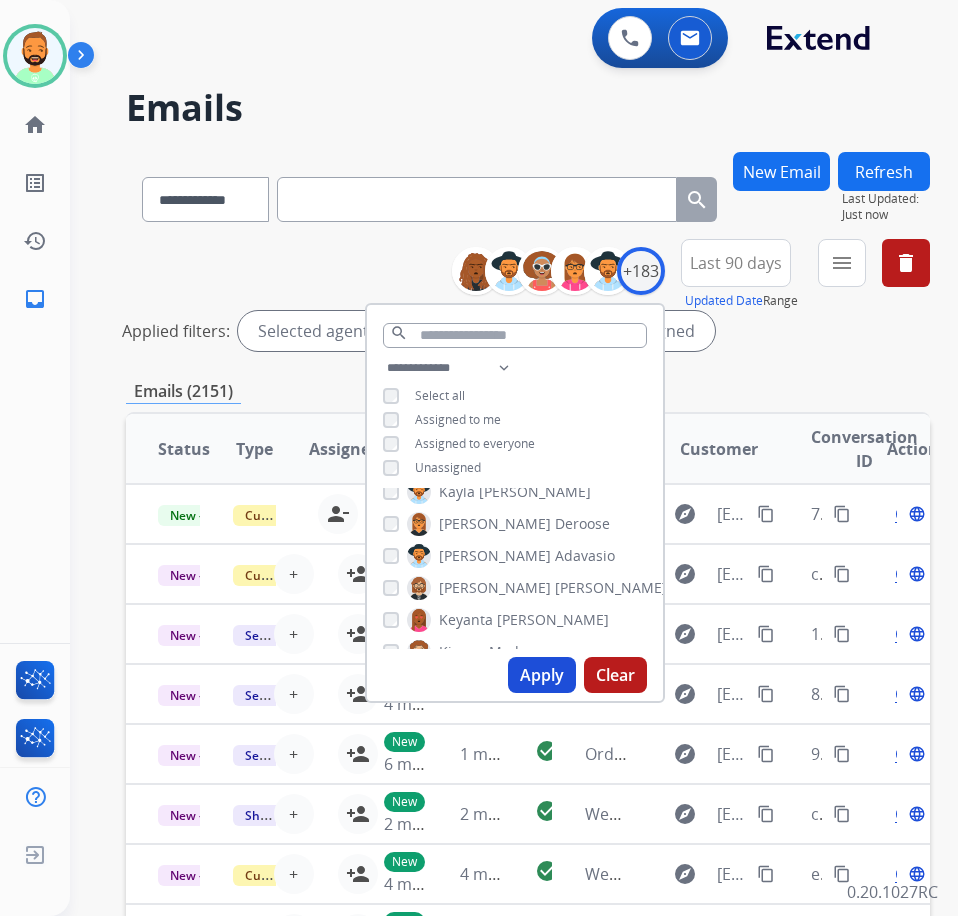 click on "[PERSON_NAME]" at bounding box center (611, 588) 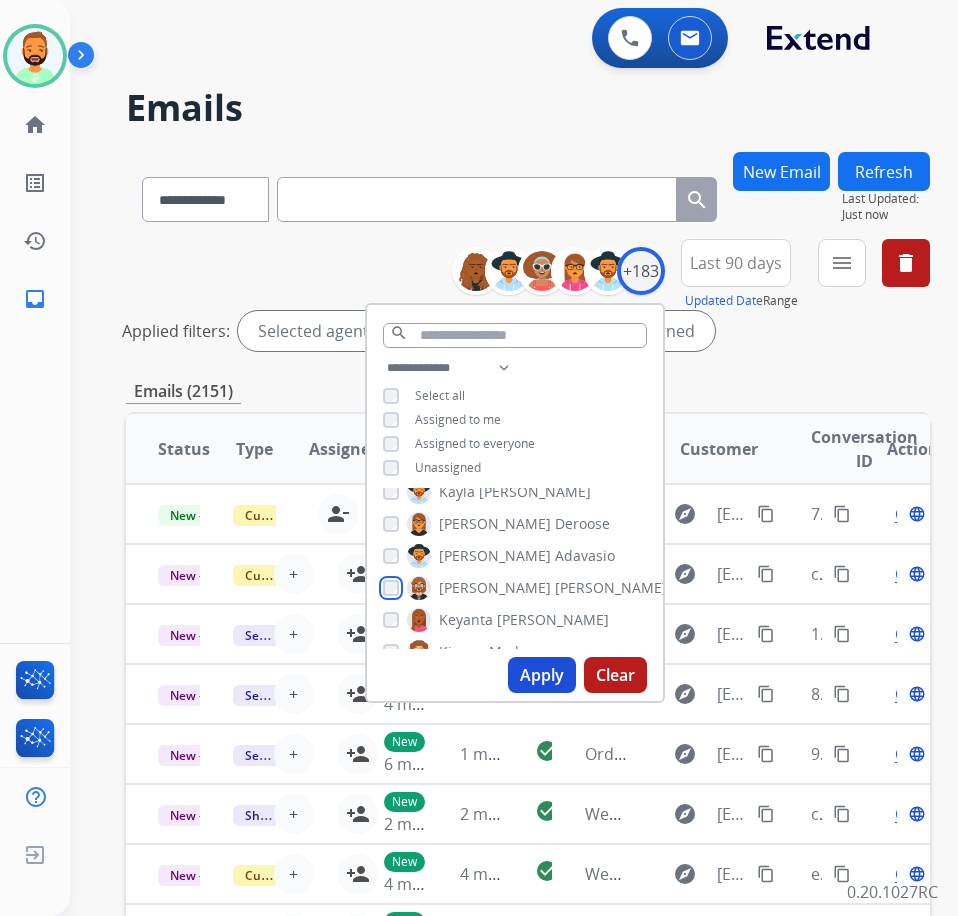 scroll, scrollTop: 3092, scrollLeft: 0, axis: vertical 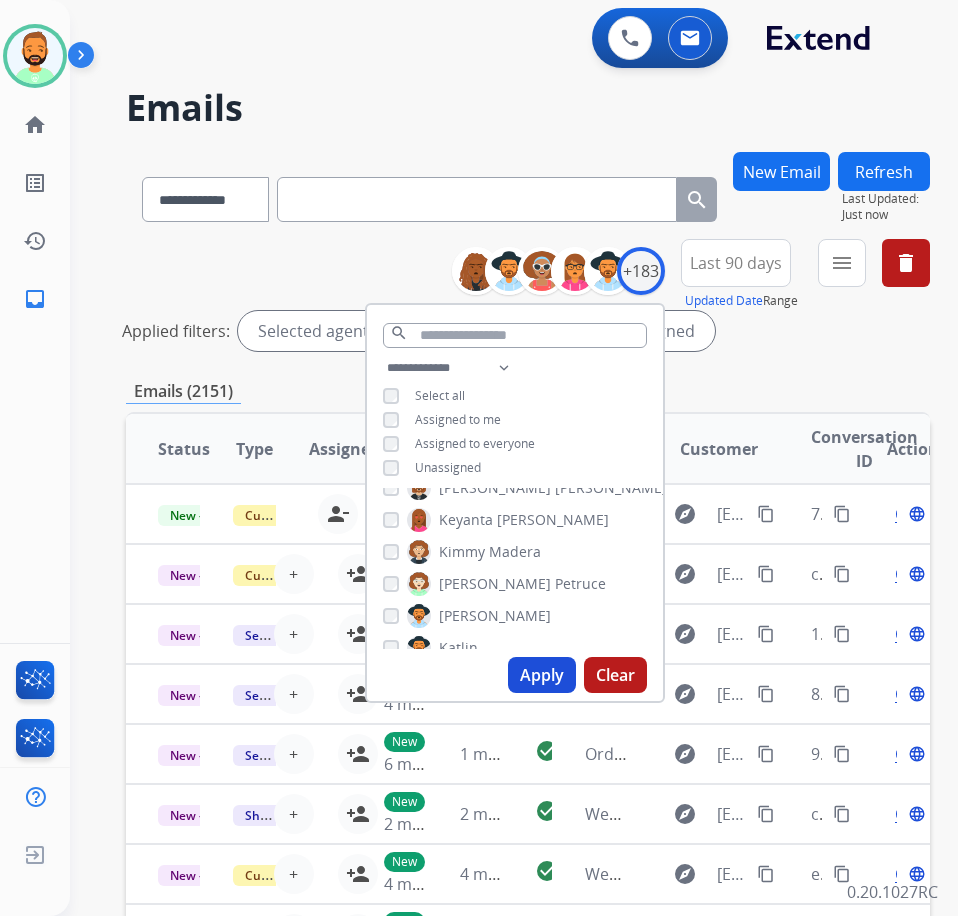 click on "Keyanta" at bounding box center [466, 520] 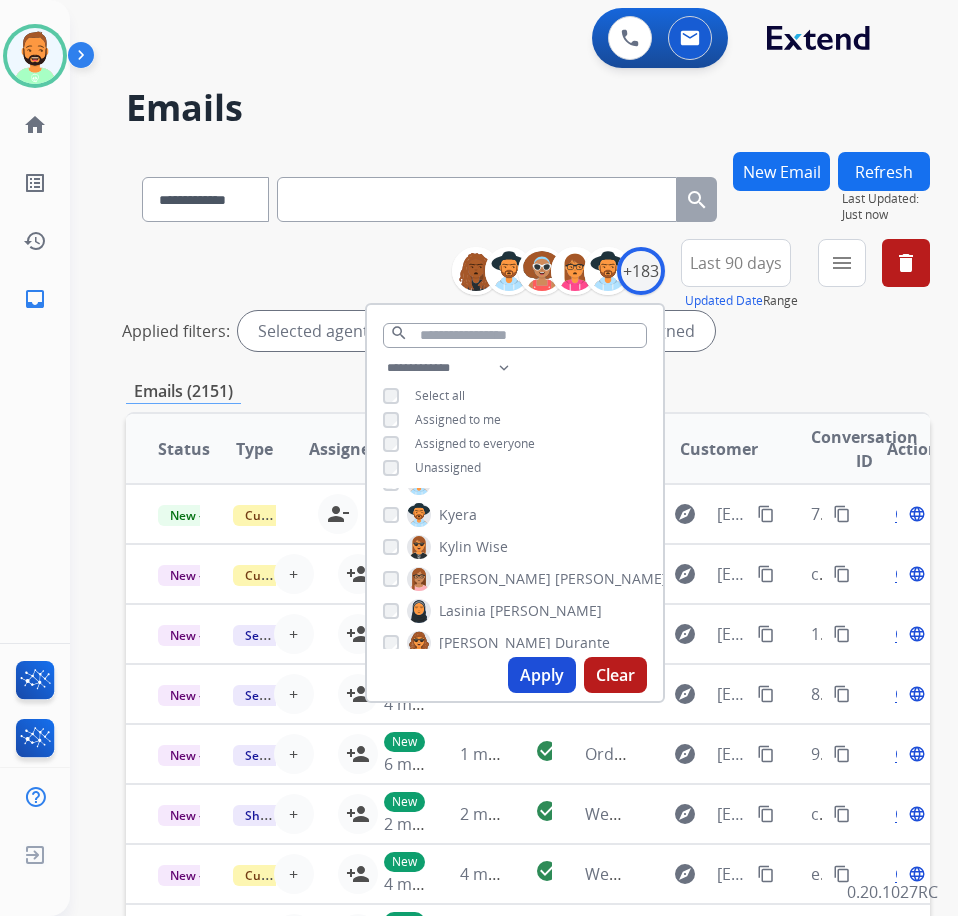 scroll, scrollTop: 3292, scrollLeft: 0, axis: vertical 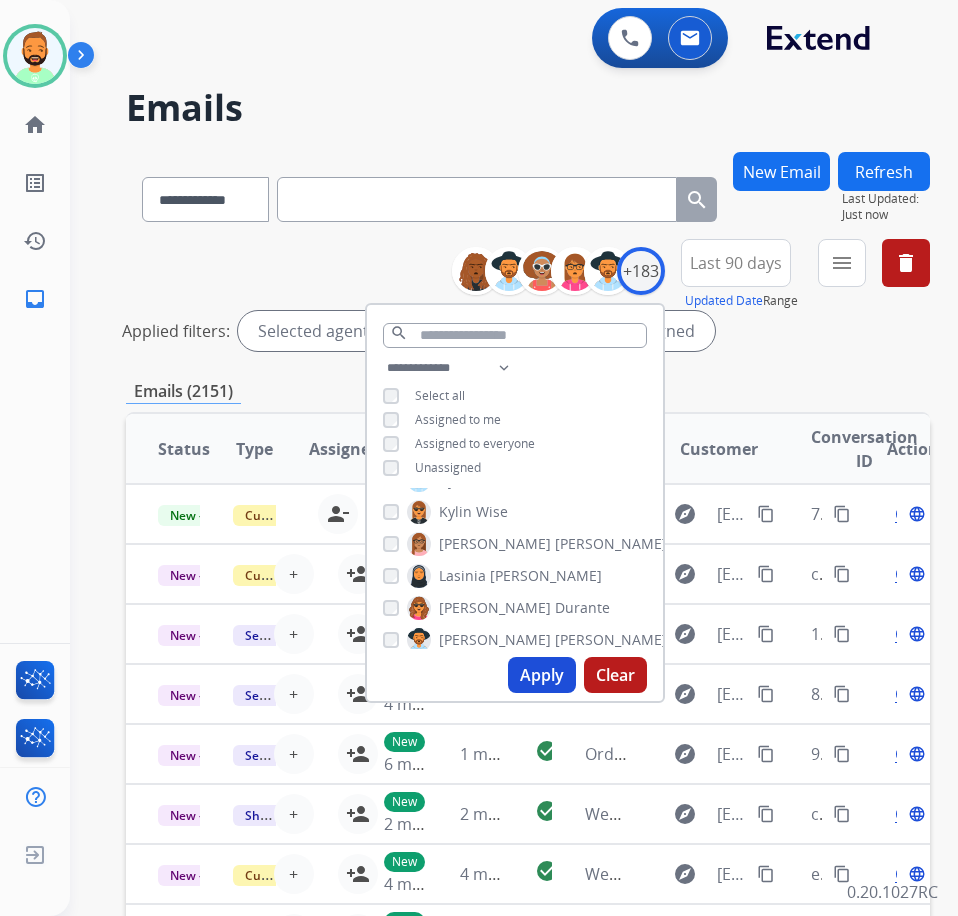 click on "Wise" at bounding box center (492, 512) 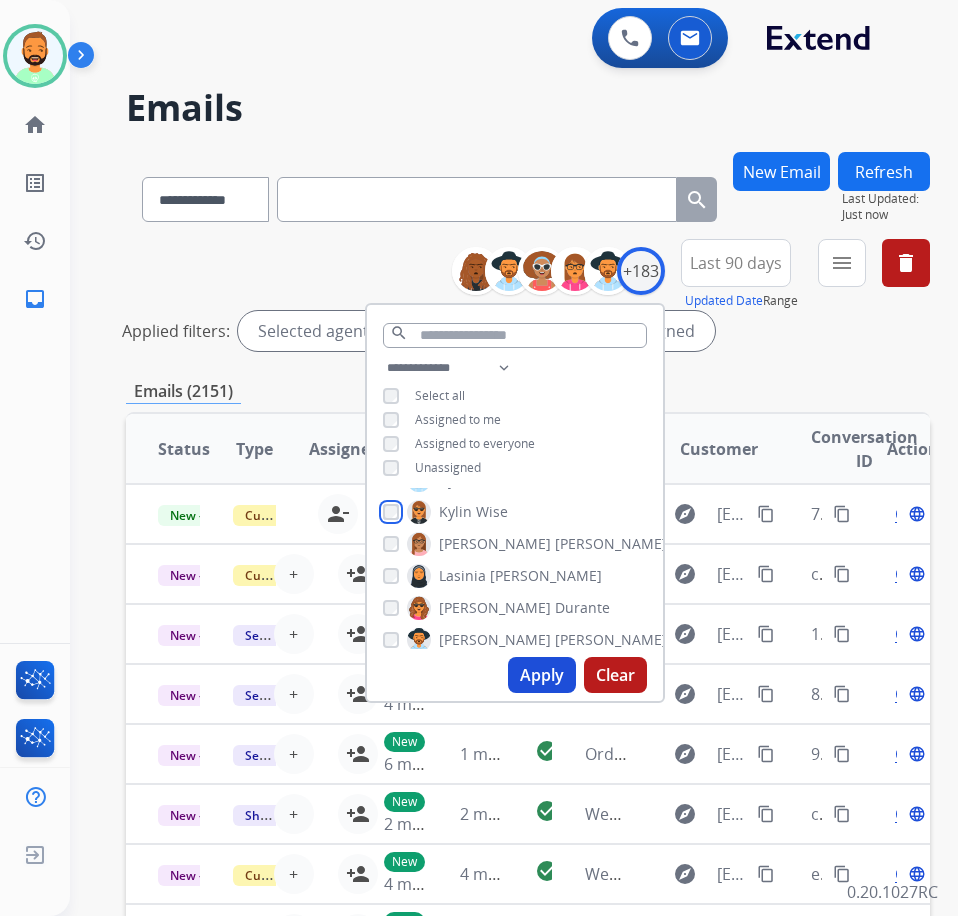 scroll, scrollTop: 3392, scrollLeft: 0, axis: vertical 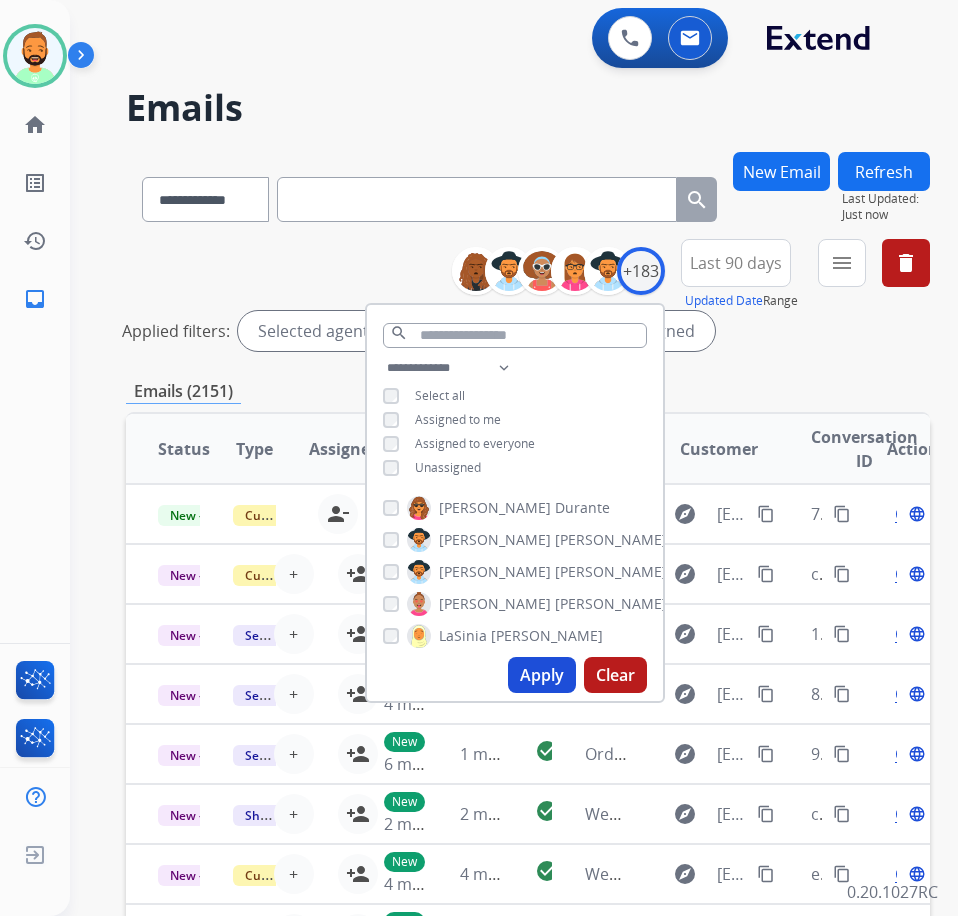click on "Durante" at bounding box center (582, 508) 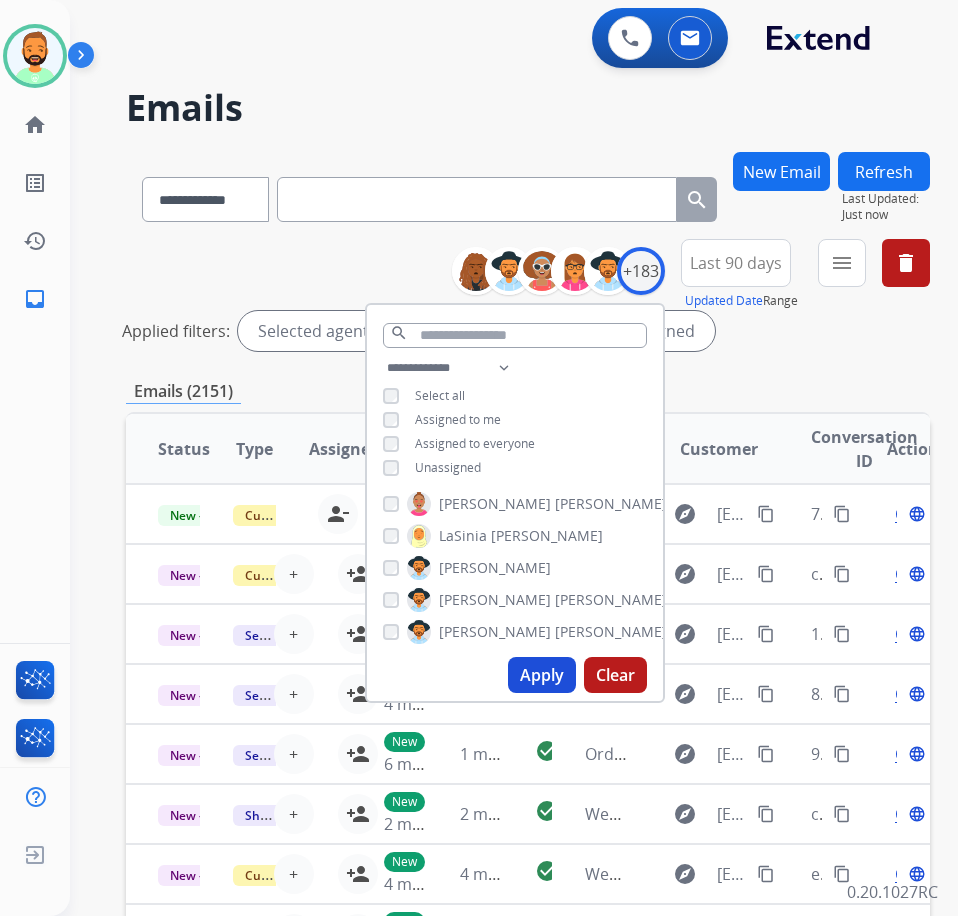 scroll, scrollTop: 3592, scrollLeft: 0, axis: vertical 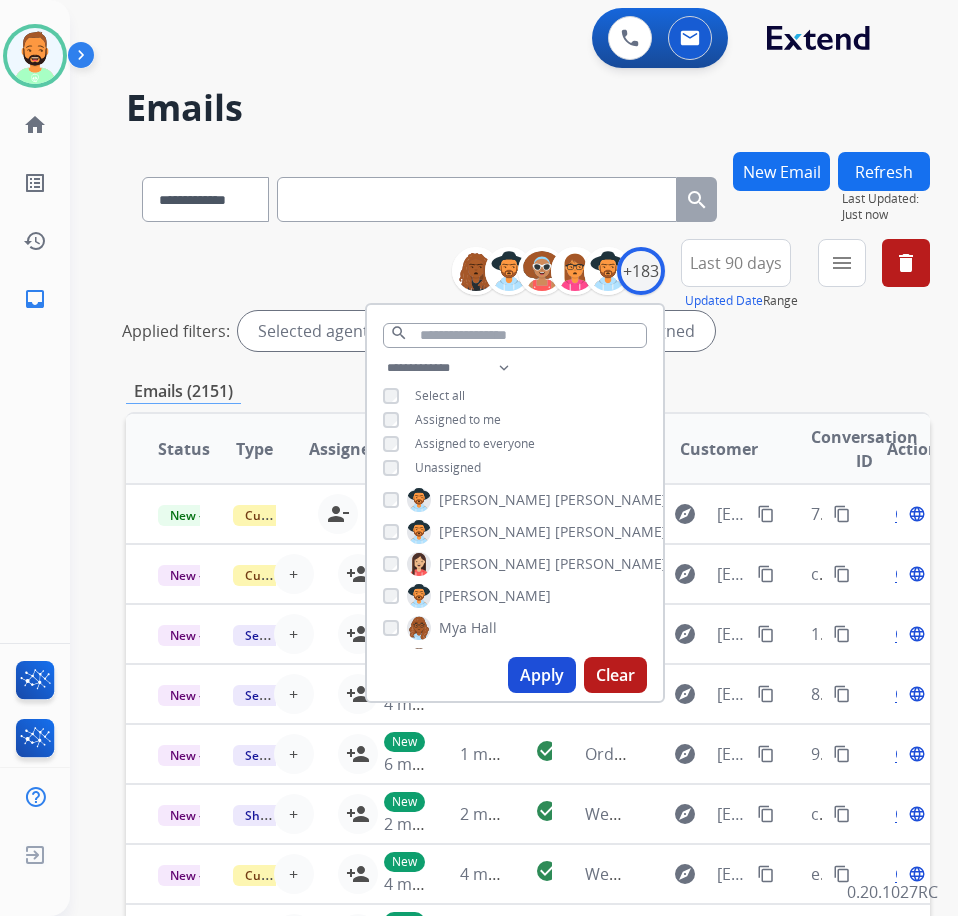 click on "[PERSON_NAME]" at bounding box center (611, 532) 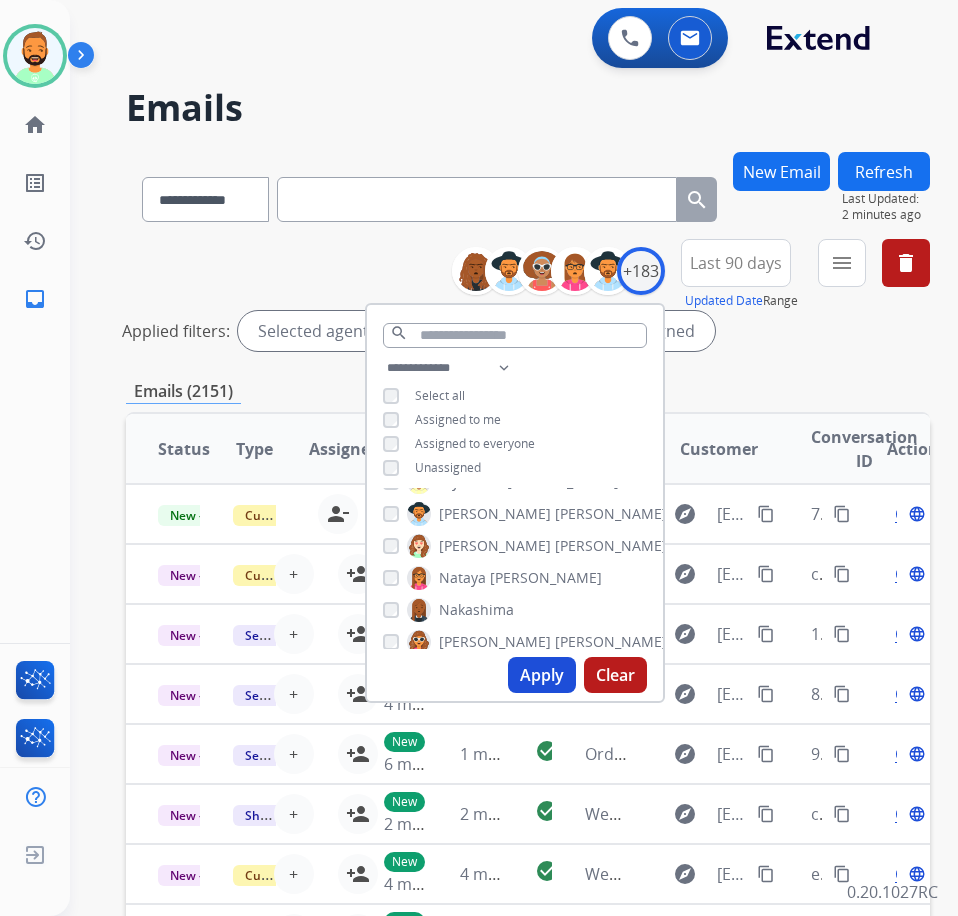 scroll, scrollTop: 3792, scrollLeft: 0, axis: vertical 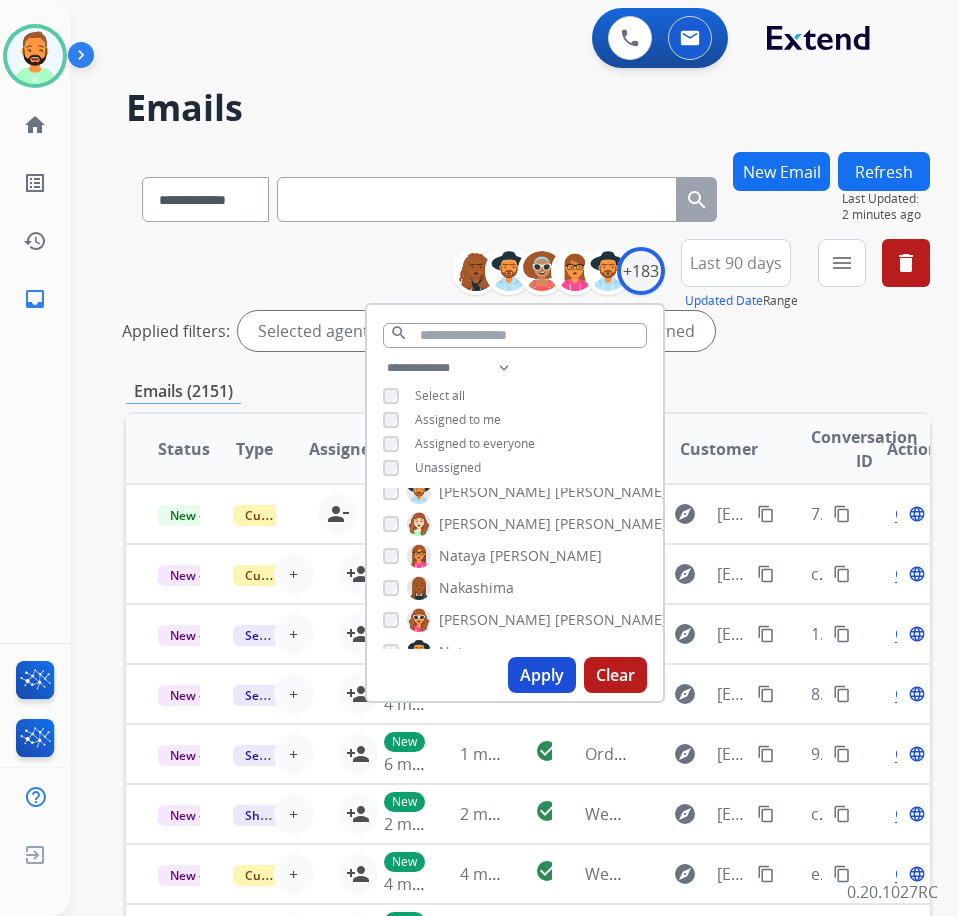 click on "[PERSON_NAME]" at bounding box center [611, 524] 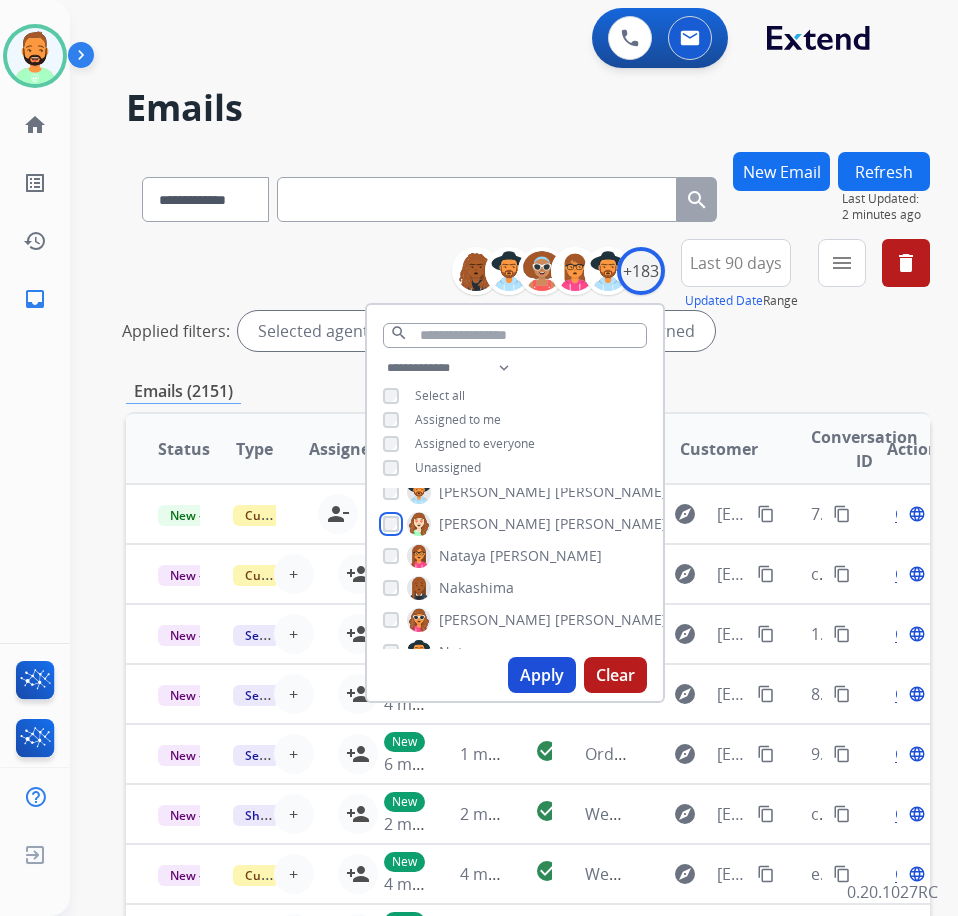 scroll, scrollTop: 3892, scrollLeft: 0, axis: vertical 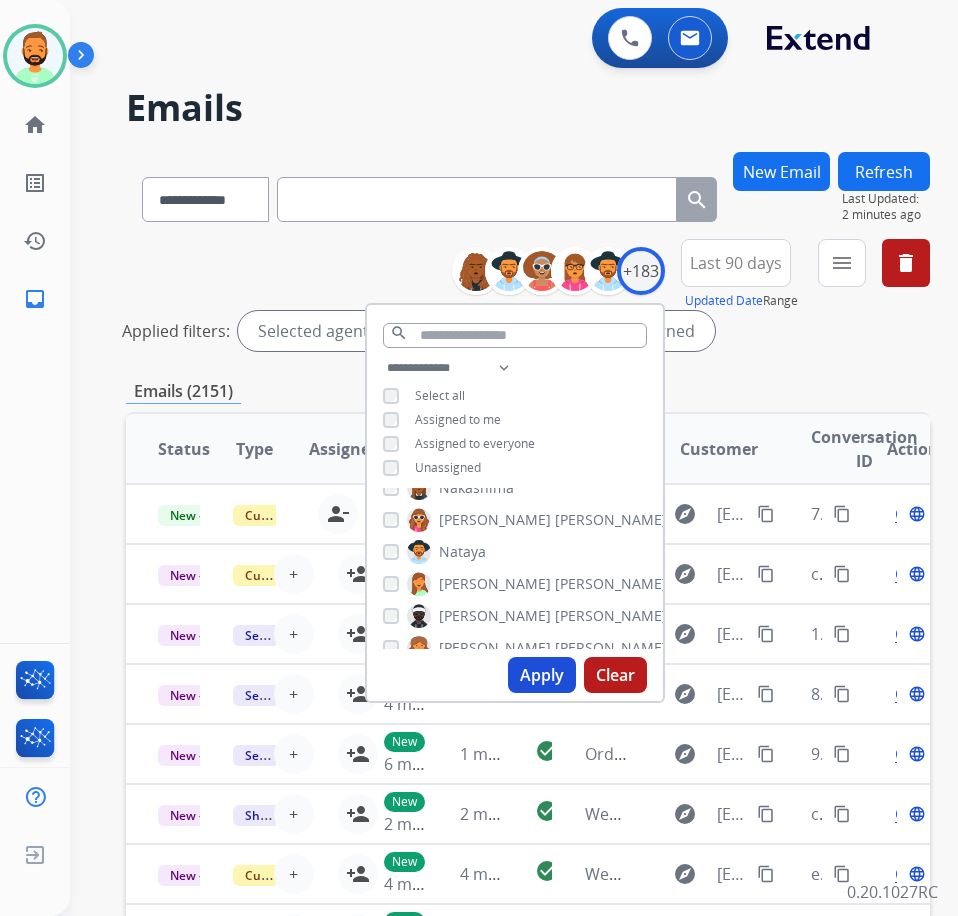 click on "[PERSON_NAME]" at bounding box center (611, 520) 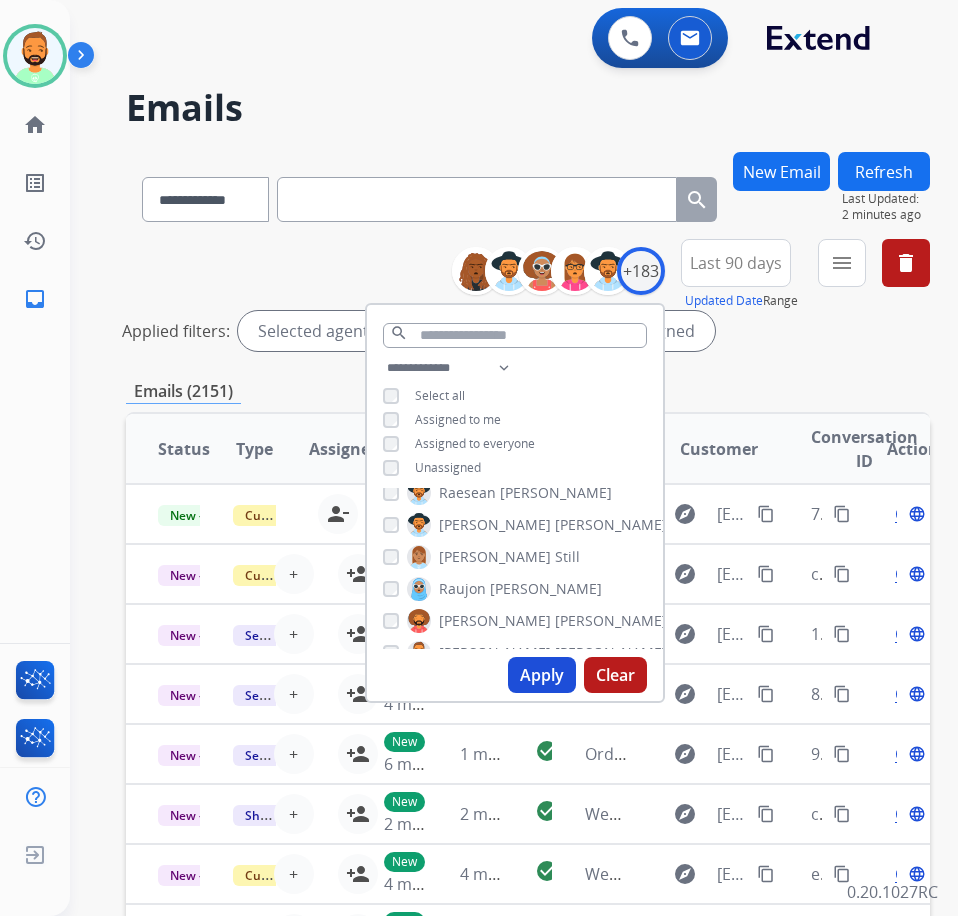scroll, scrollTop: 4192, scrollLeft: 0, axis: vertical 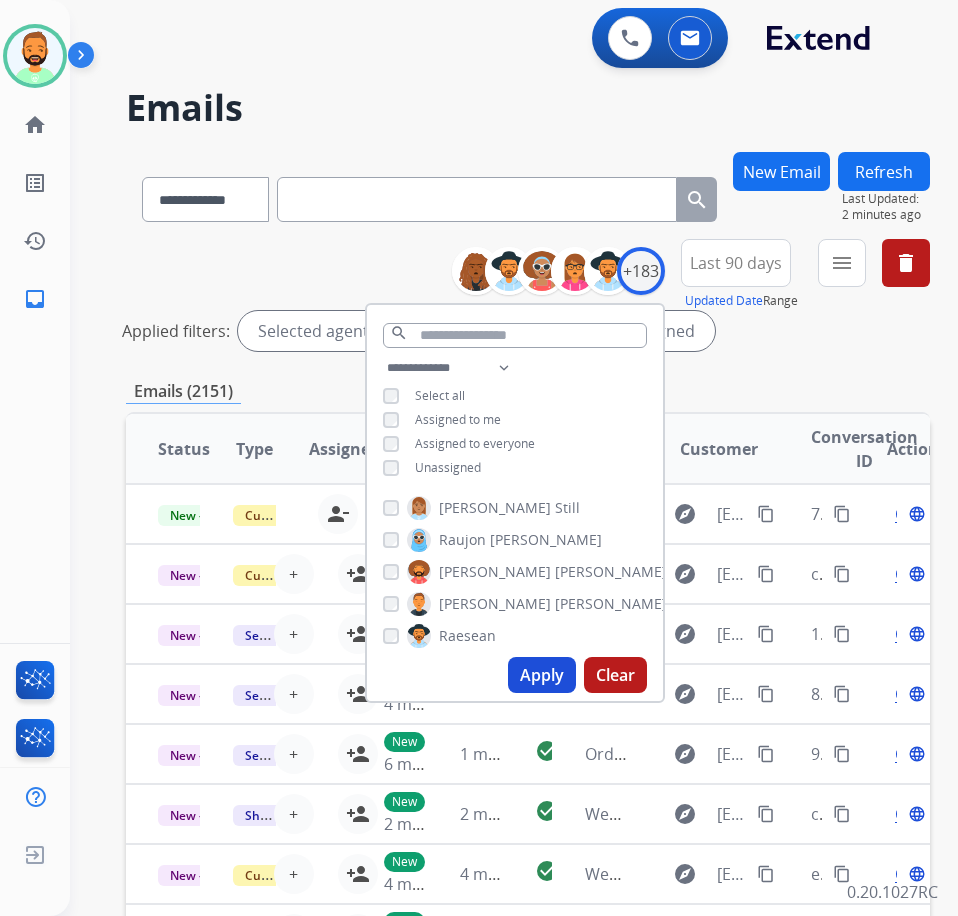 click on "[PERSON_NAME]" at bounding box center (546, 540) 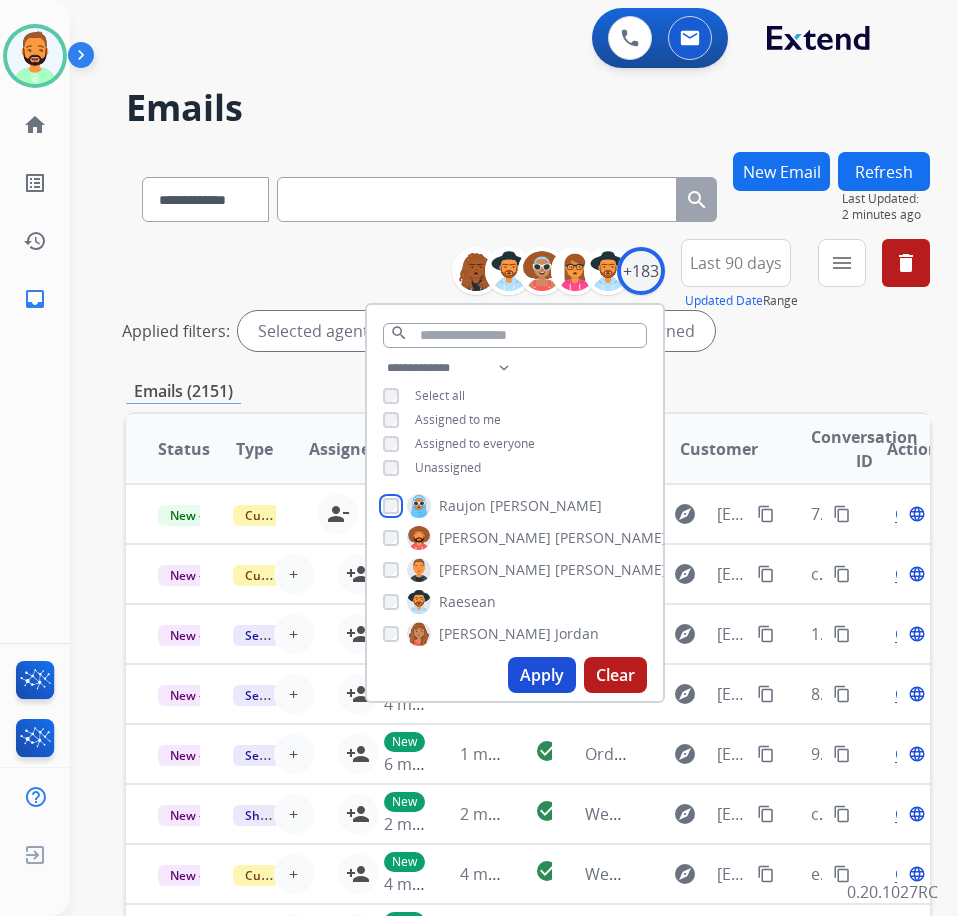 scroll, scrollTop: 4192, scrollLeft: 0, axis: vertical 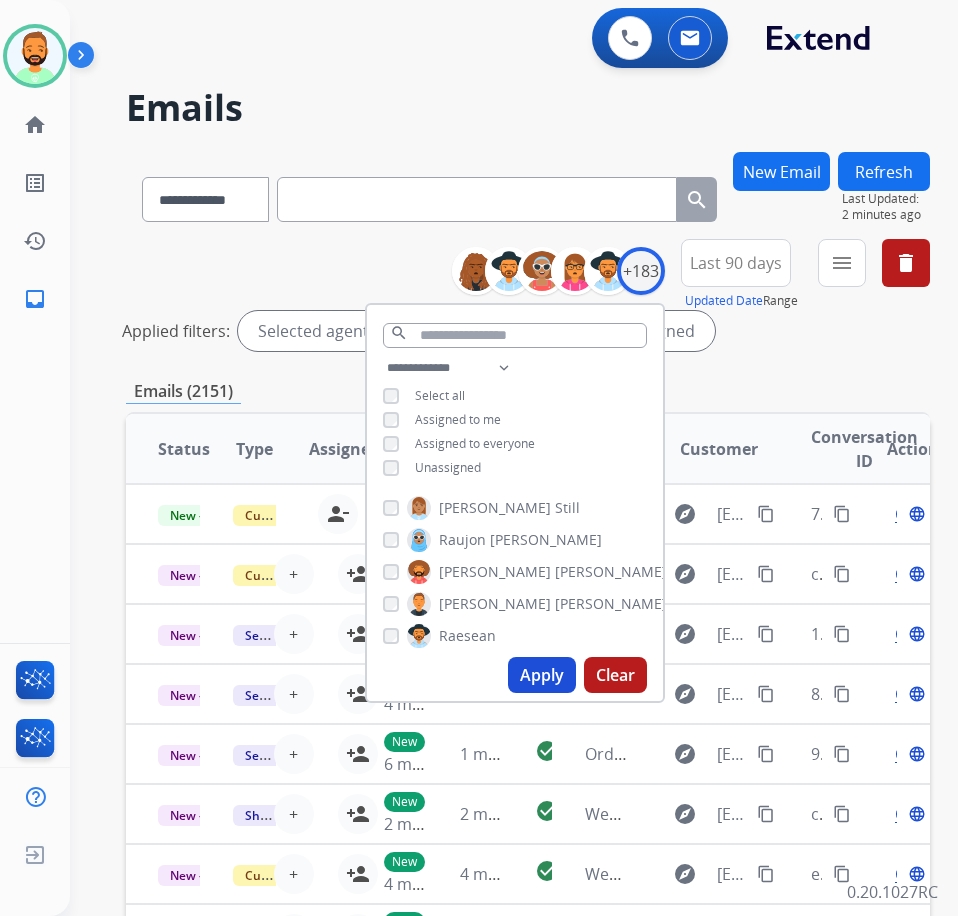 click on "[PERSON_NAME]" at bounding box center [611, 572] 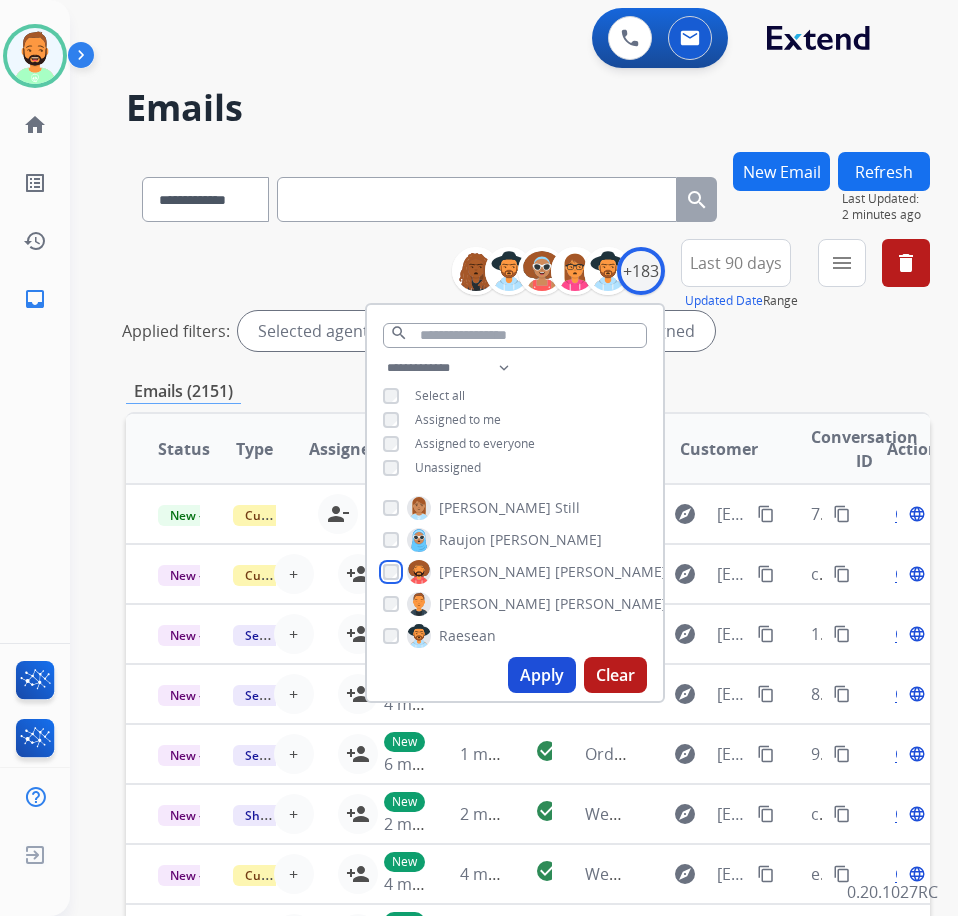 scroll, scrollTop: 4292, scrollLeft: 0, axis: vertical 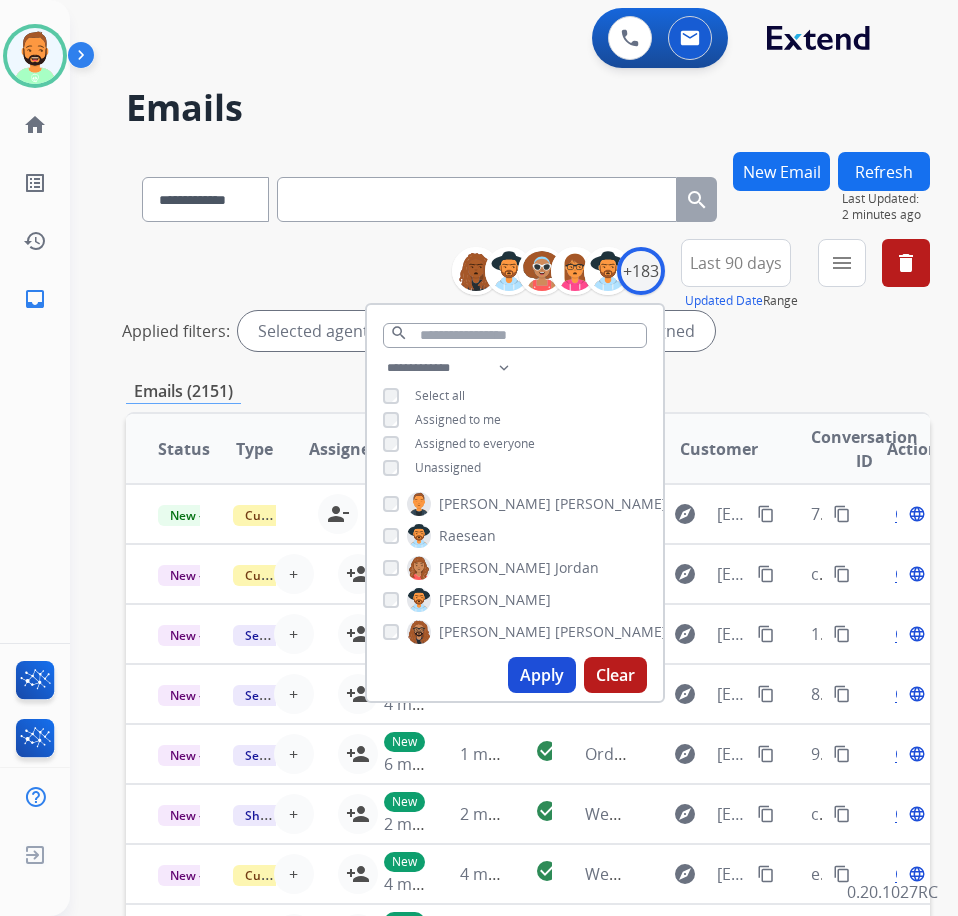 click on "[PERSON_NAME]" at bounding box center [611, 504] 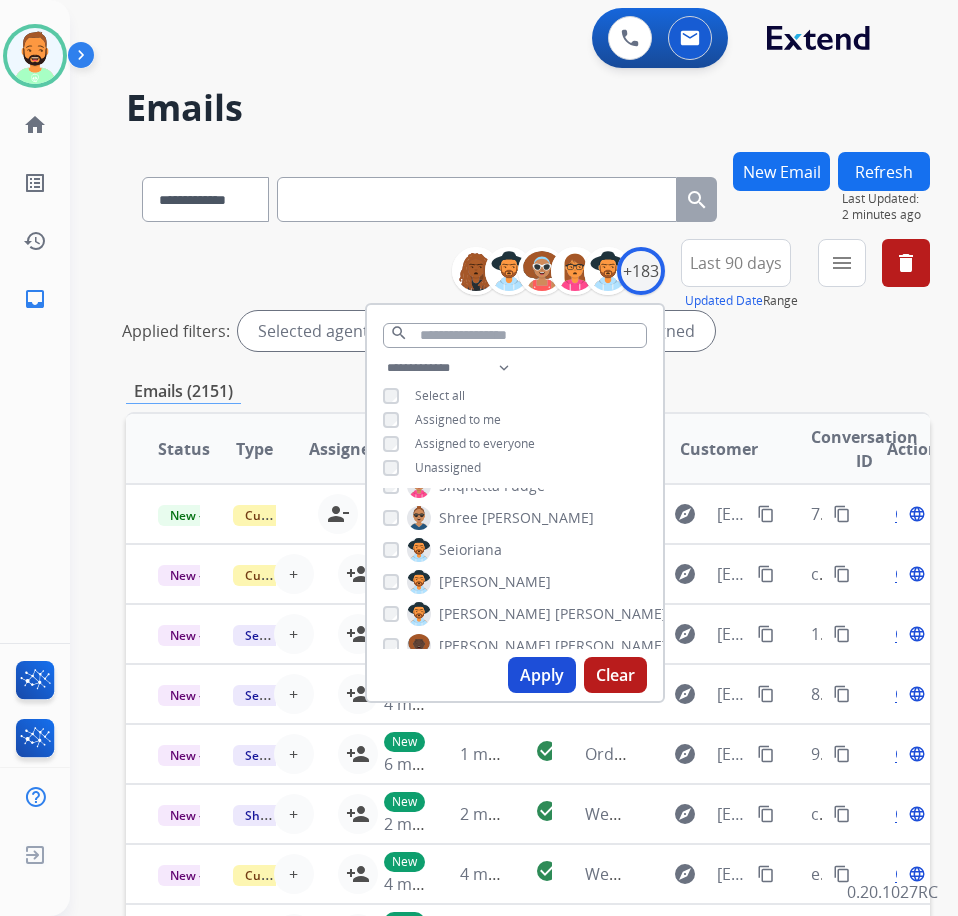 scroll, scrollTop: 4792, scrollLeft: 0, axis: vertical 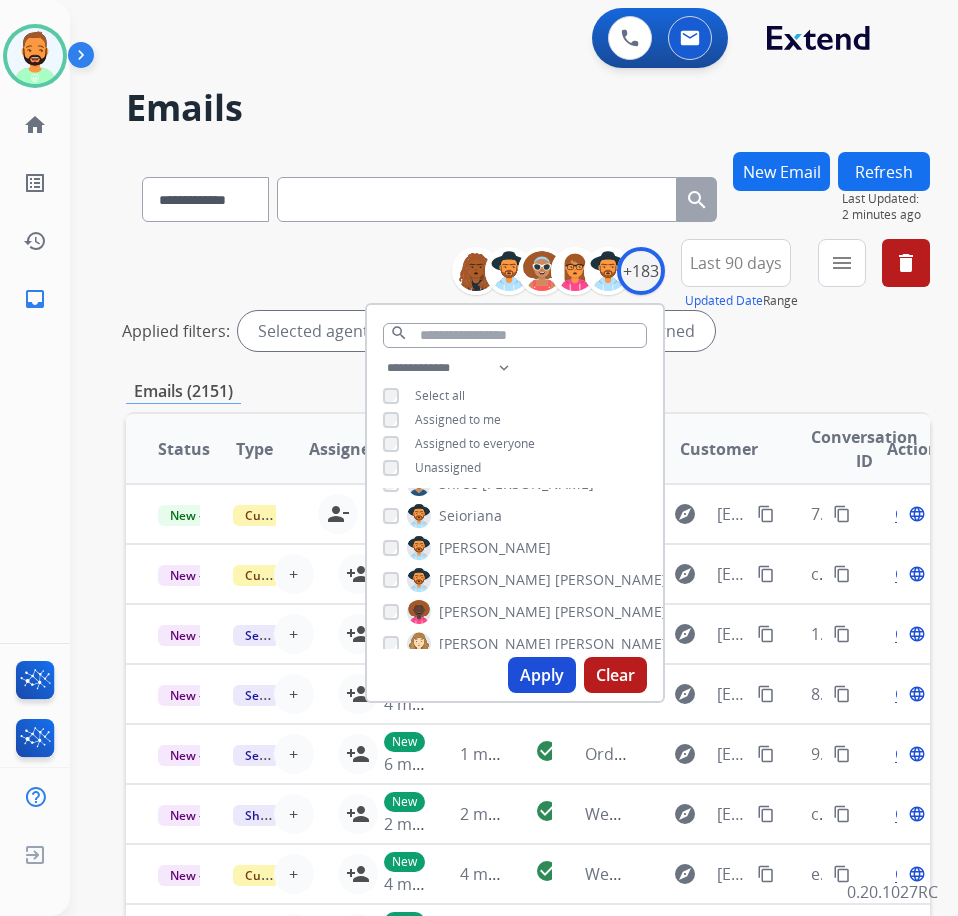 click on "Morris" at bounding box center (611, 580) 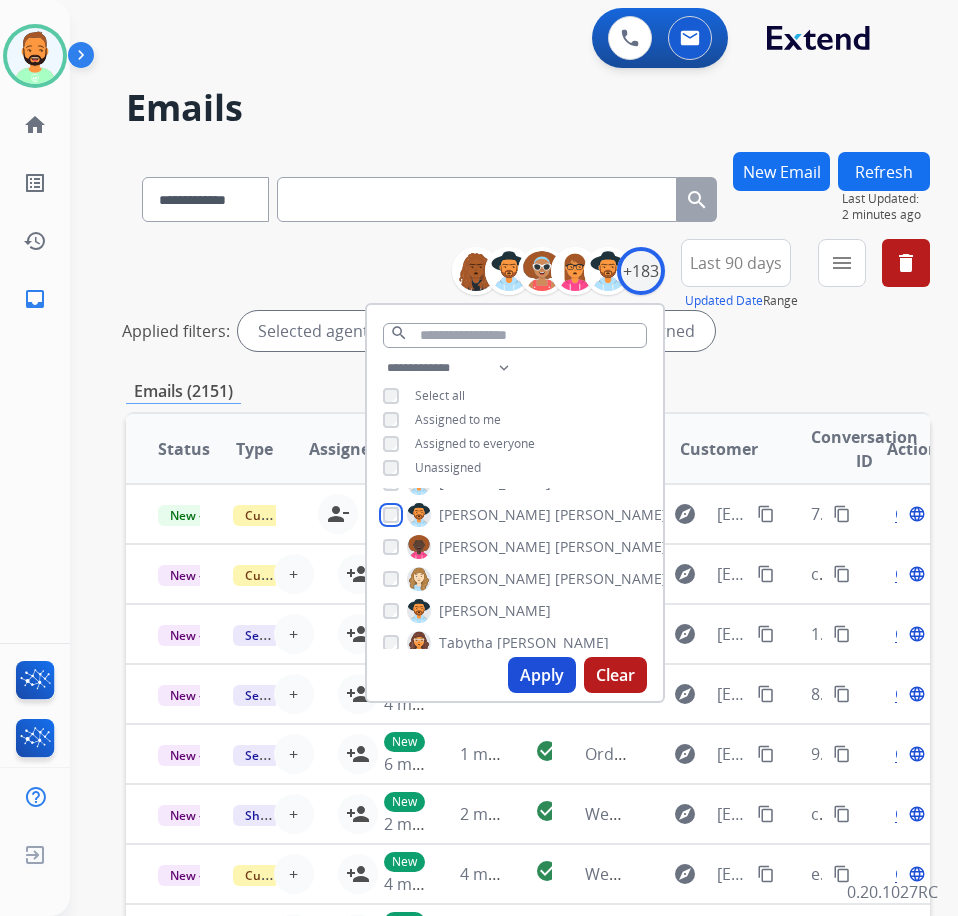 scroll, scrollTop: 4892, scrollLeft: 0, axis: vertical 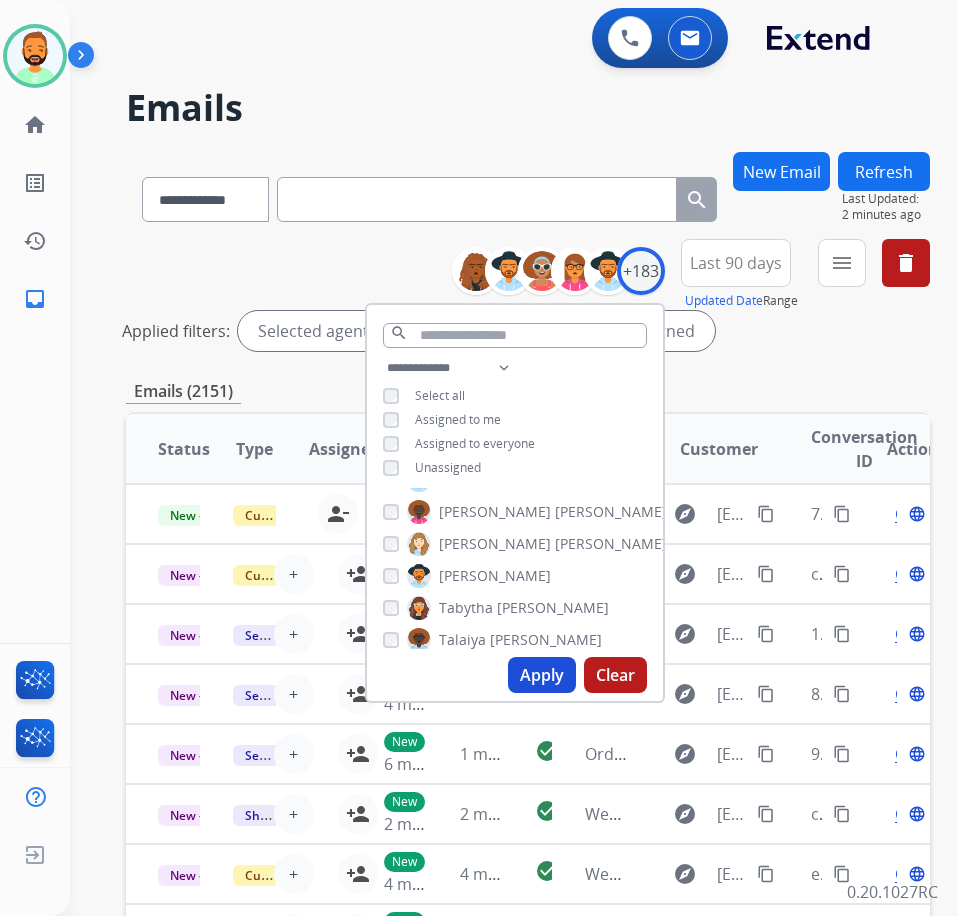 click on "Aviles" at bounding box center (611, 544) 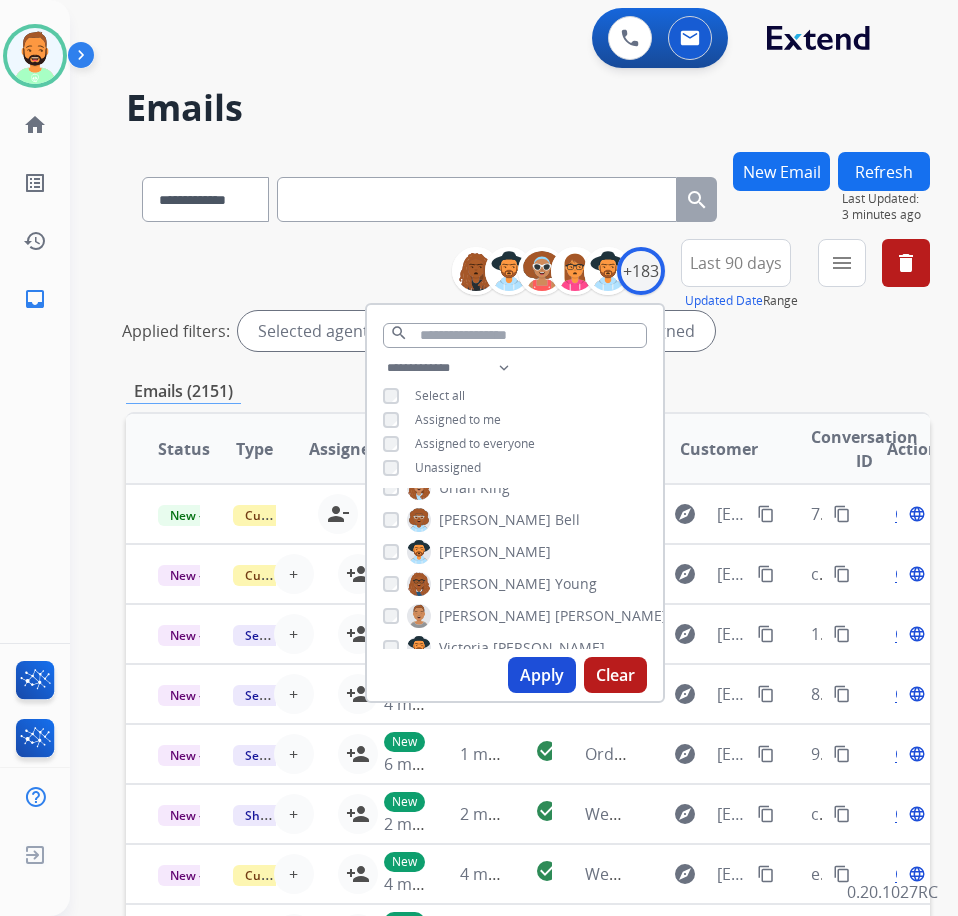 scroll, scrollTop: 5392, scrollLeft: 0, axis: vertical 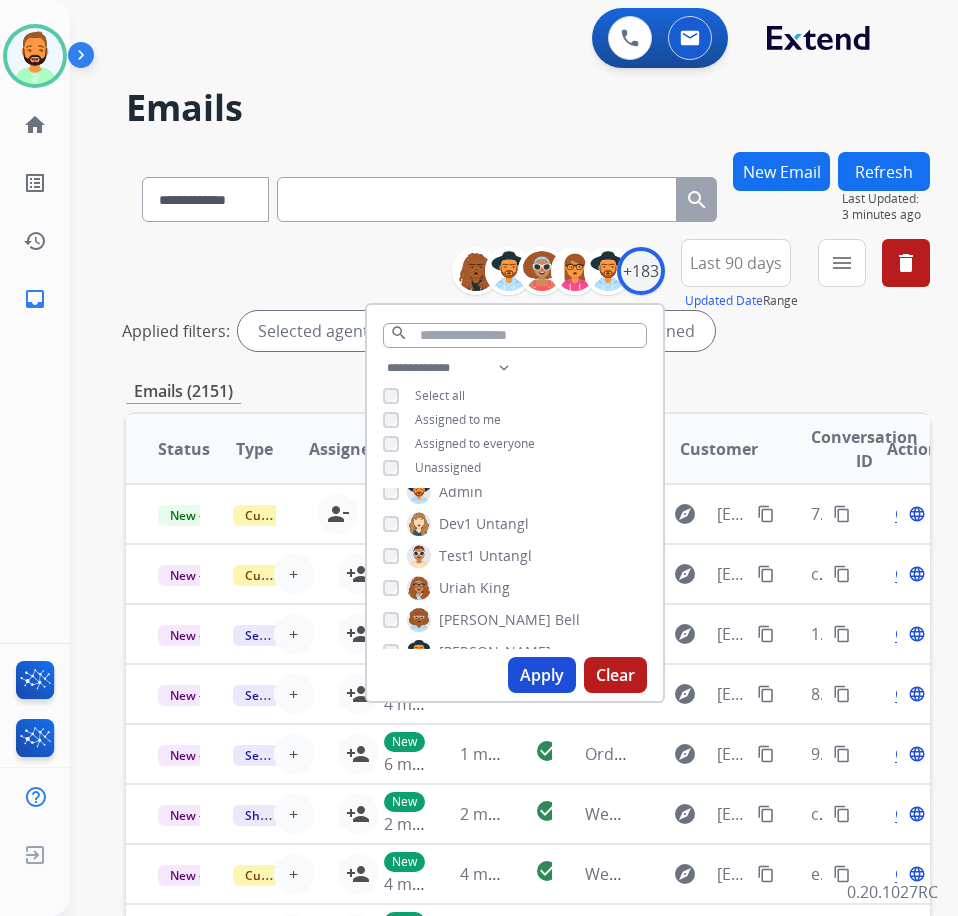 click on "King" at bounding box center [495, 588] 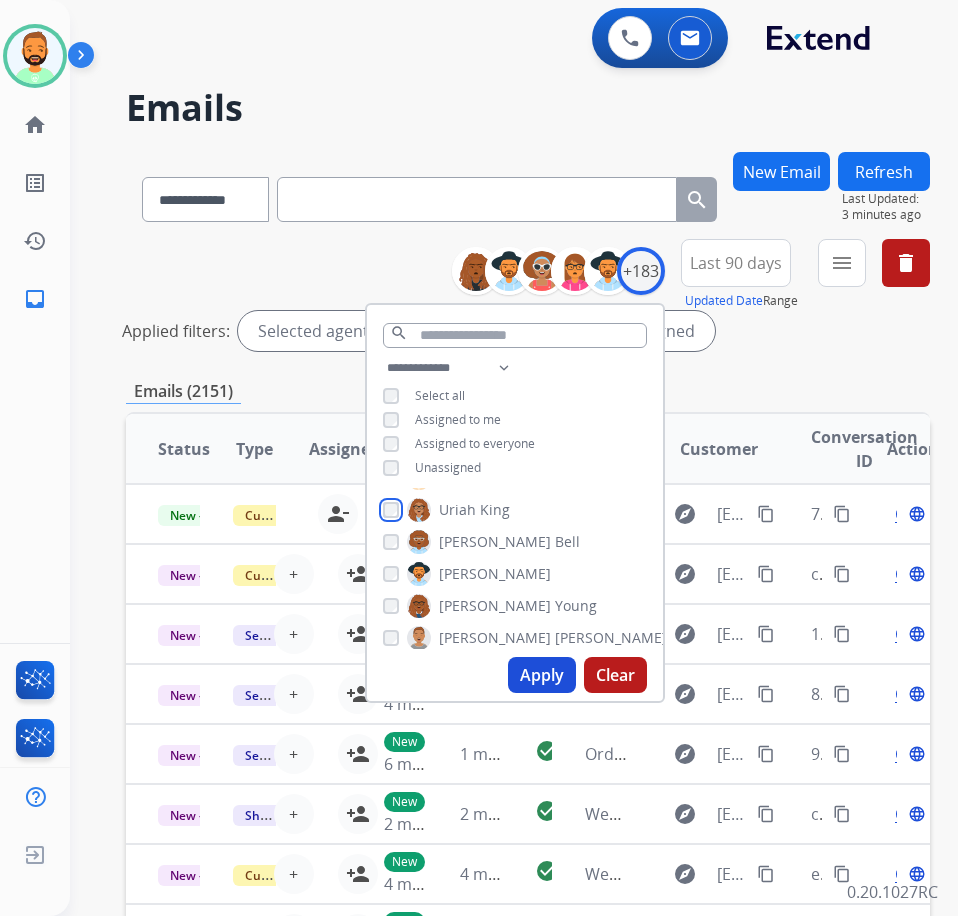 scroll, scrollTop: 5492, scrollLeft: 0, axis: vertical 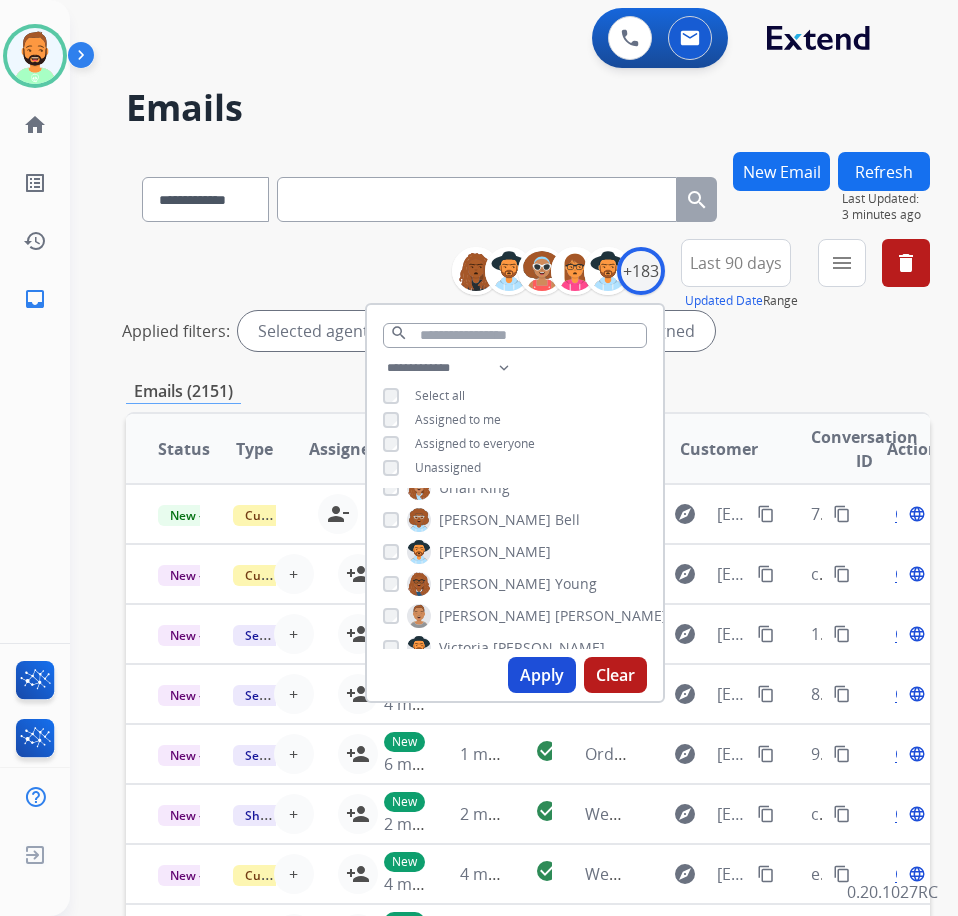 click on "Young" at bounding box center [576, 584] 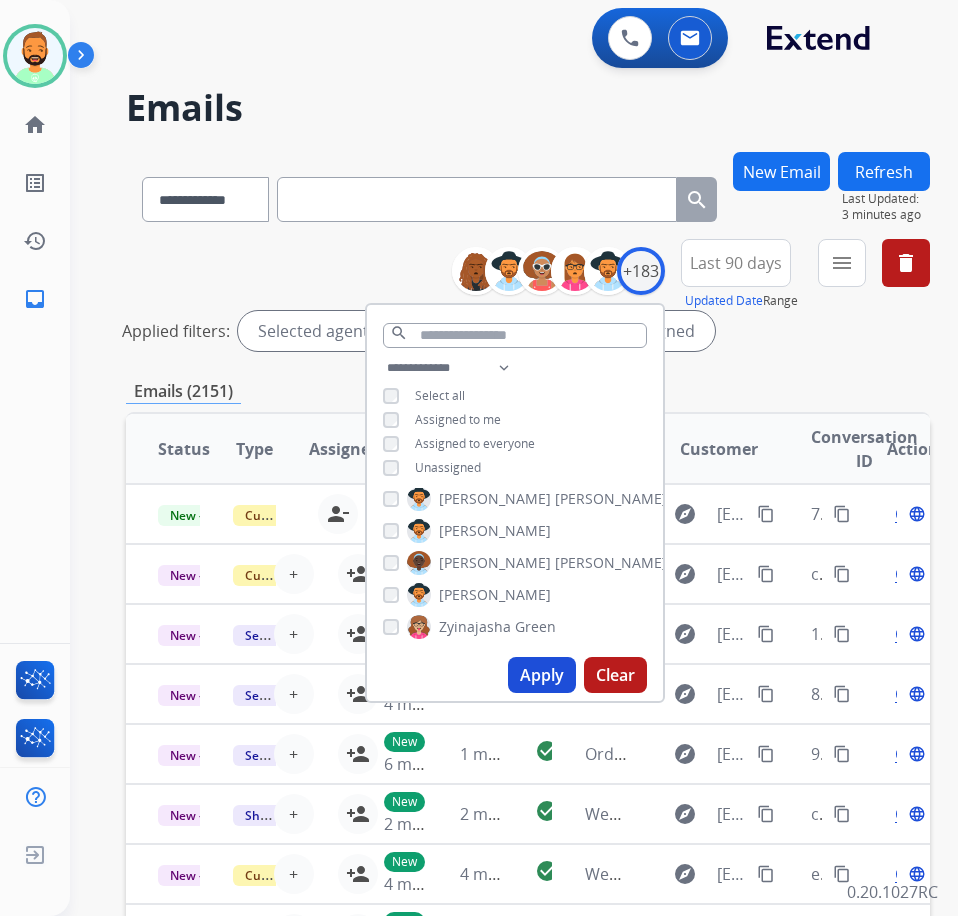 scroll, scrollTop: 5709, scrollLeft: 0, axis: vertical 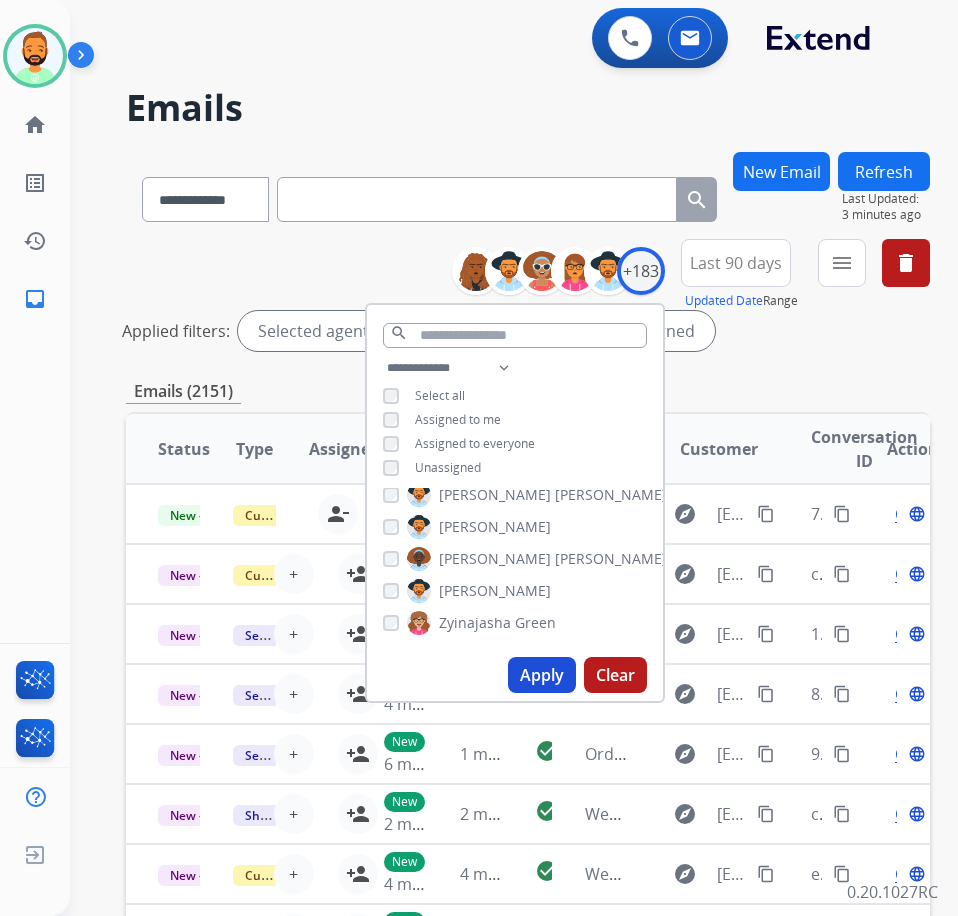 click on "Unassigned" at bounding box center (448, 467) 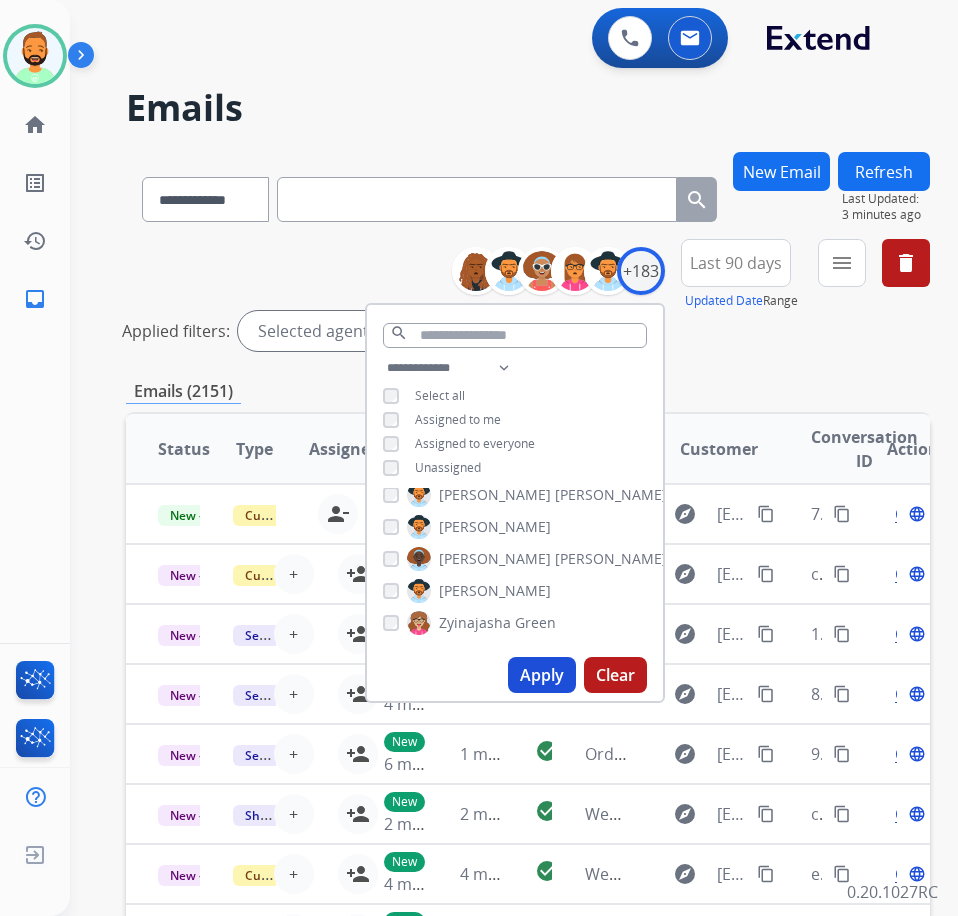 click on "Apply" at bounding box center (542, 675) 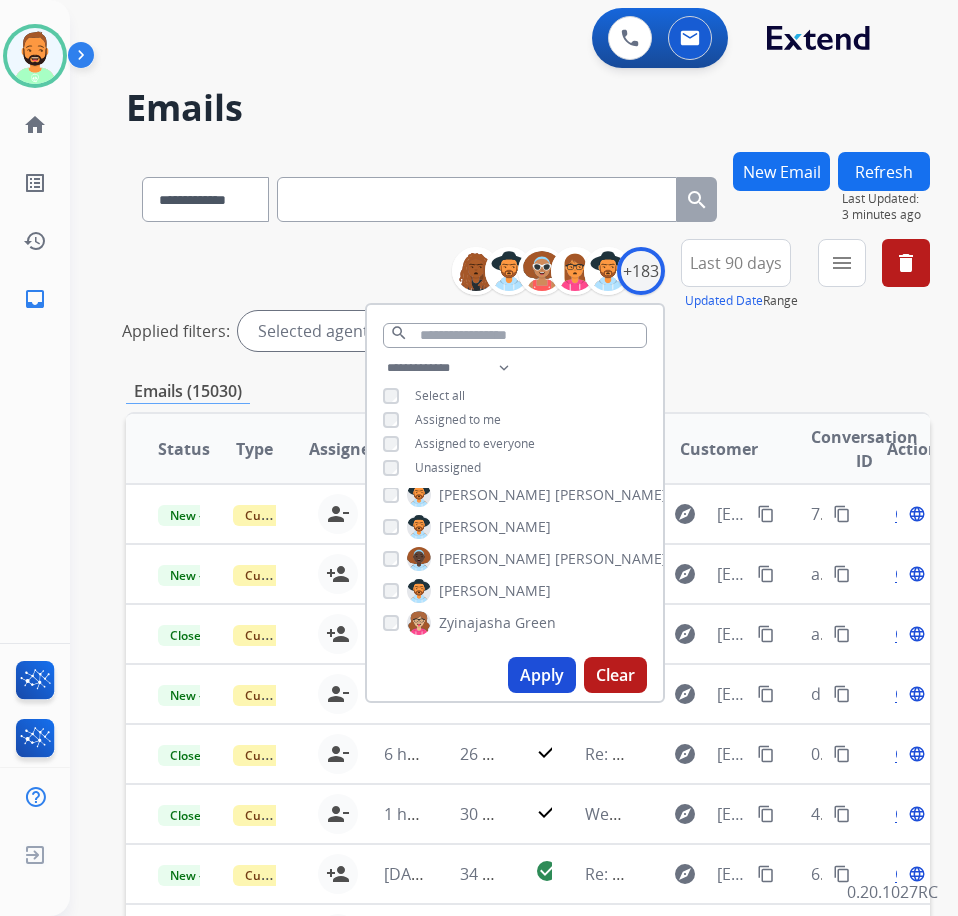 click on "Select all" at bounding box center [440, 395] 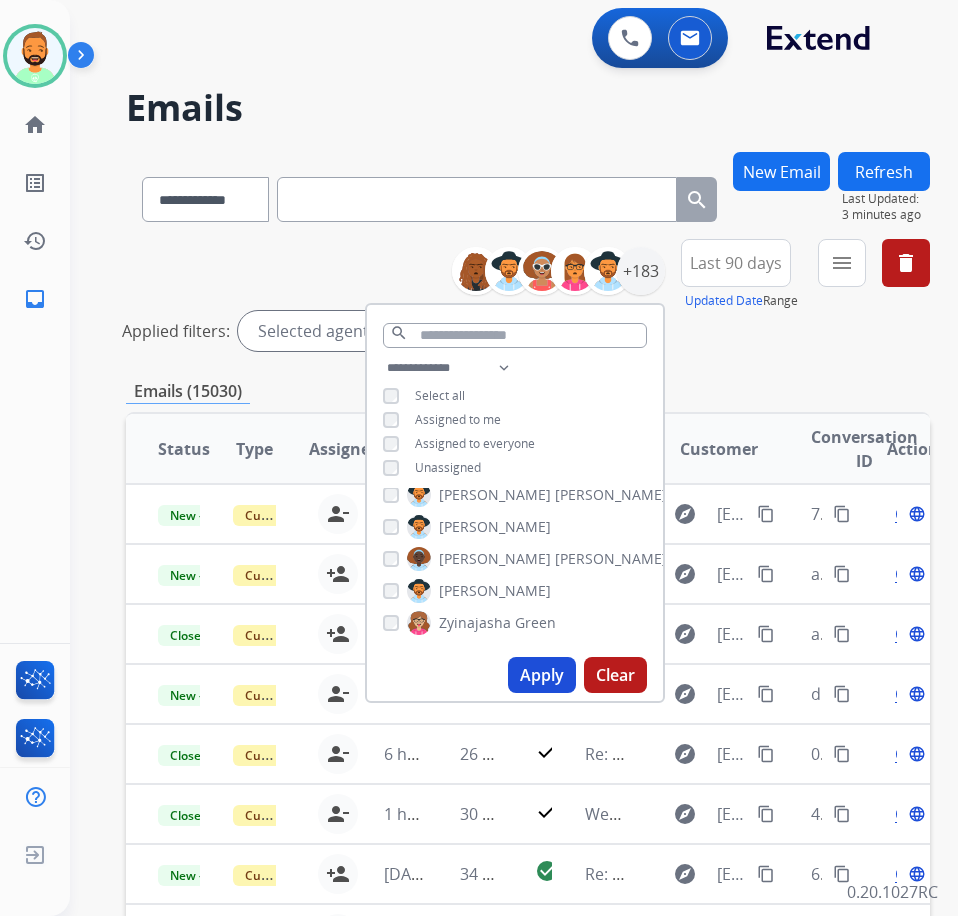 click on "Select all" at bounding box center [440, 395] 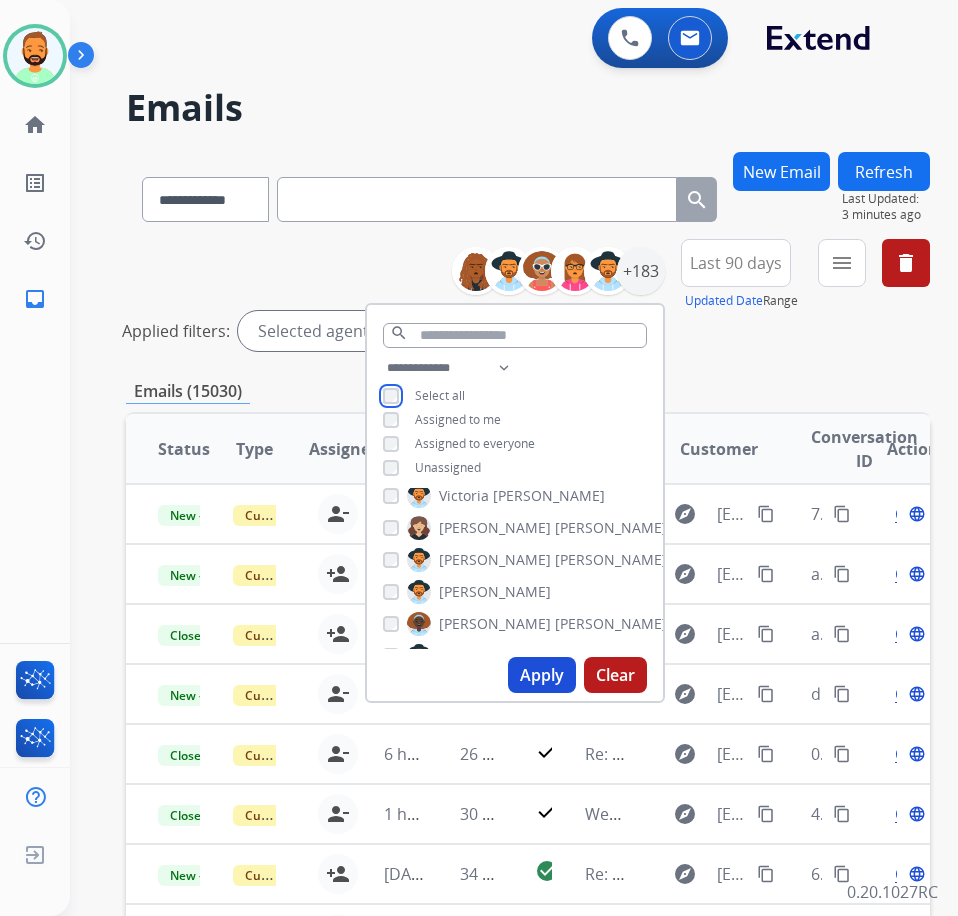 scroll, scrollTop: 5609, scrollLeft: 0, axis: vertical 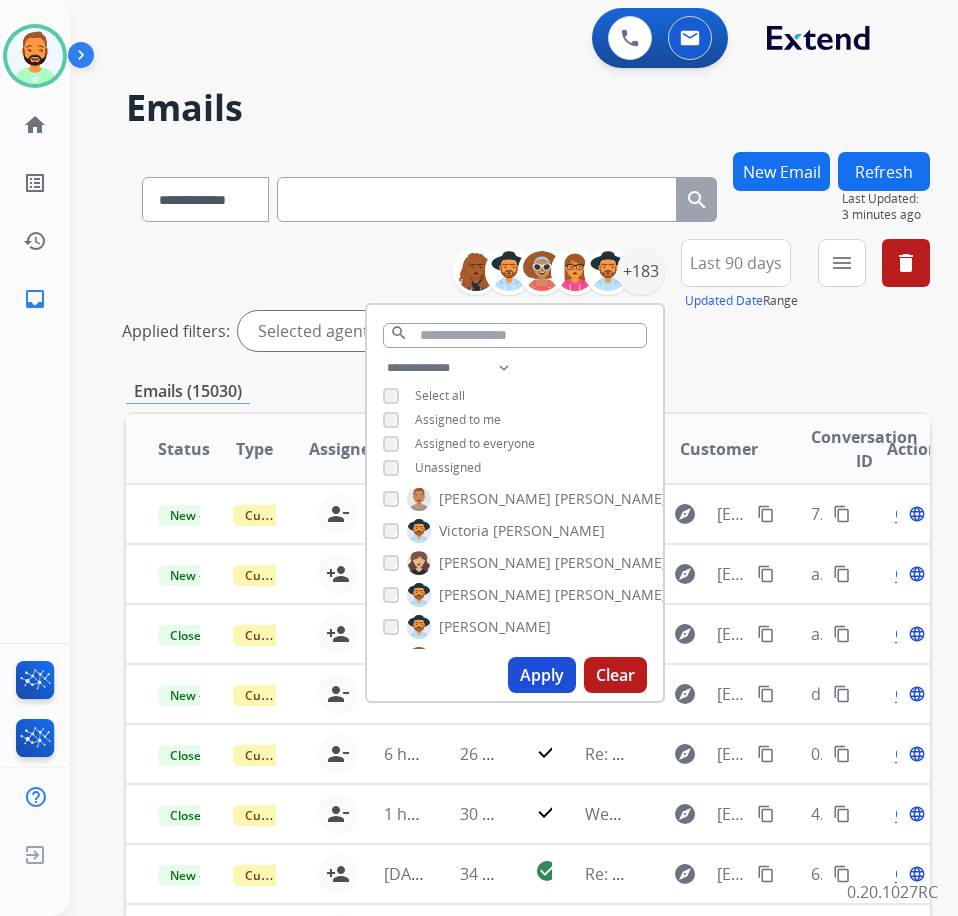click on "Veronica" at bounding box center (495, 499) 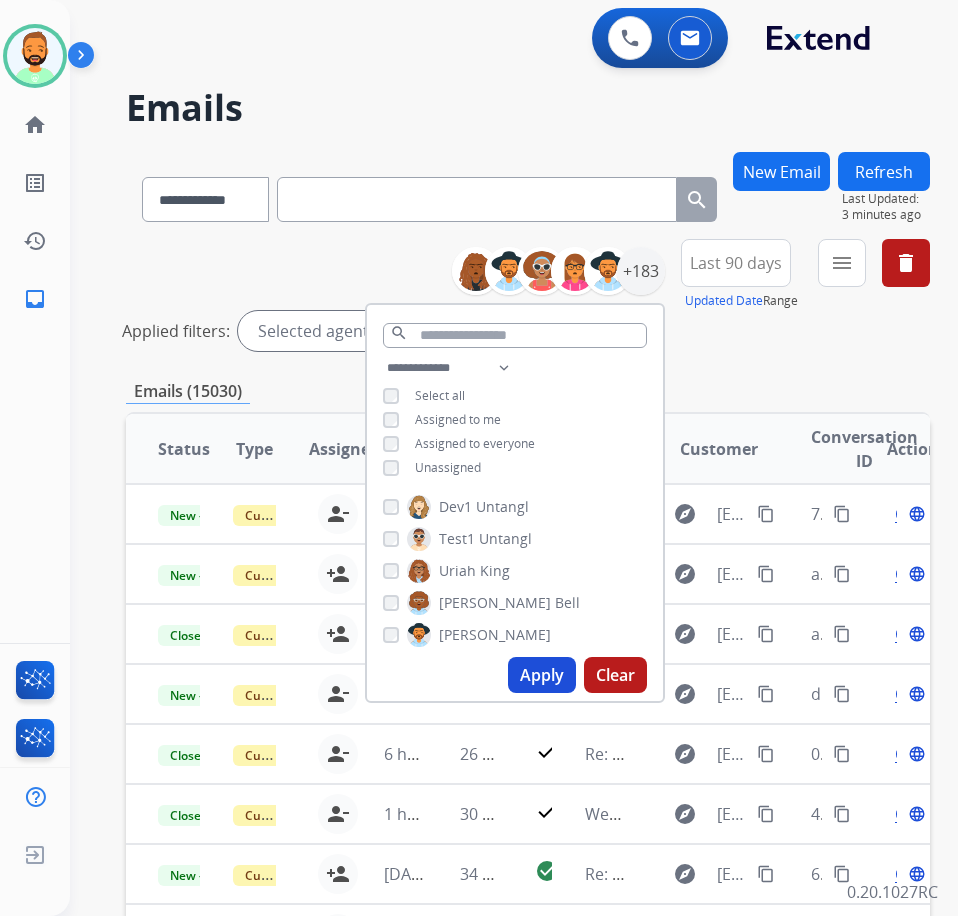 scroll, scrollTop: 5509, scrollLeft: 0, axis: vertical 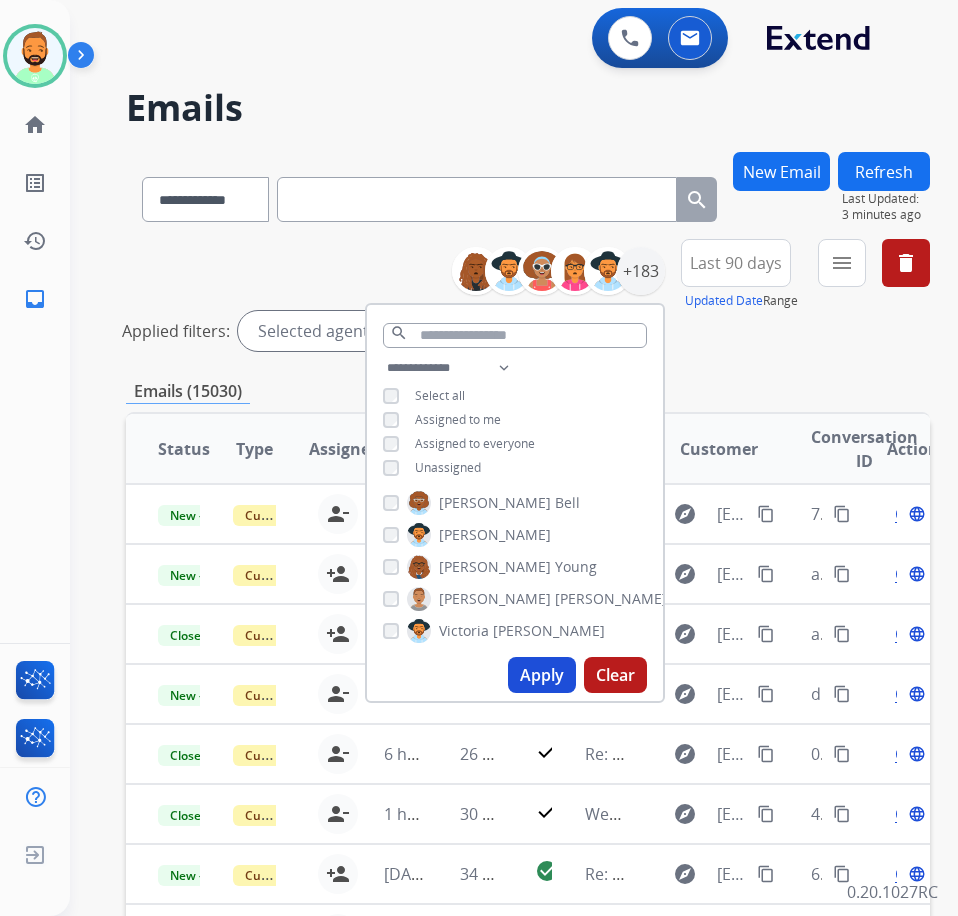 click on "Venegas" at bounding box center [495, 567] 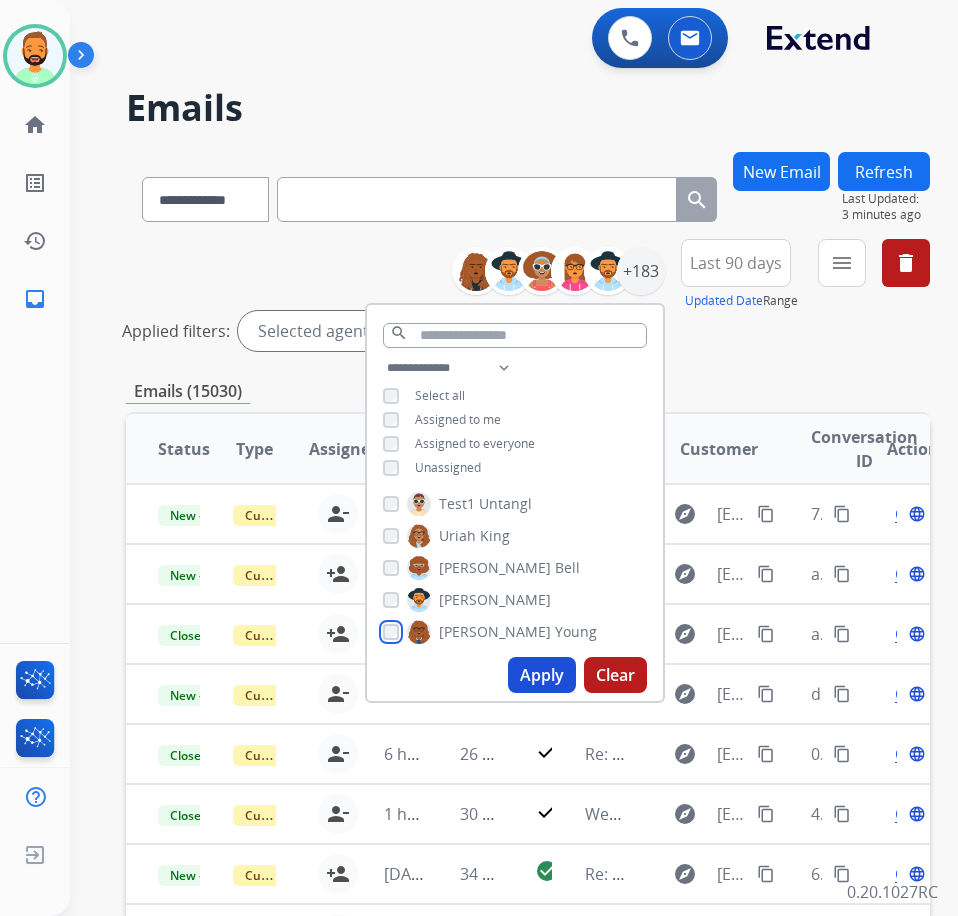 scroll, scrollTop: 5409, scrollLeft: 0, axis: vertical 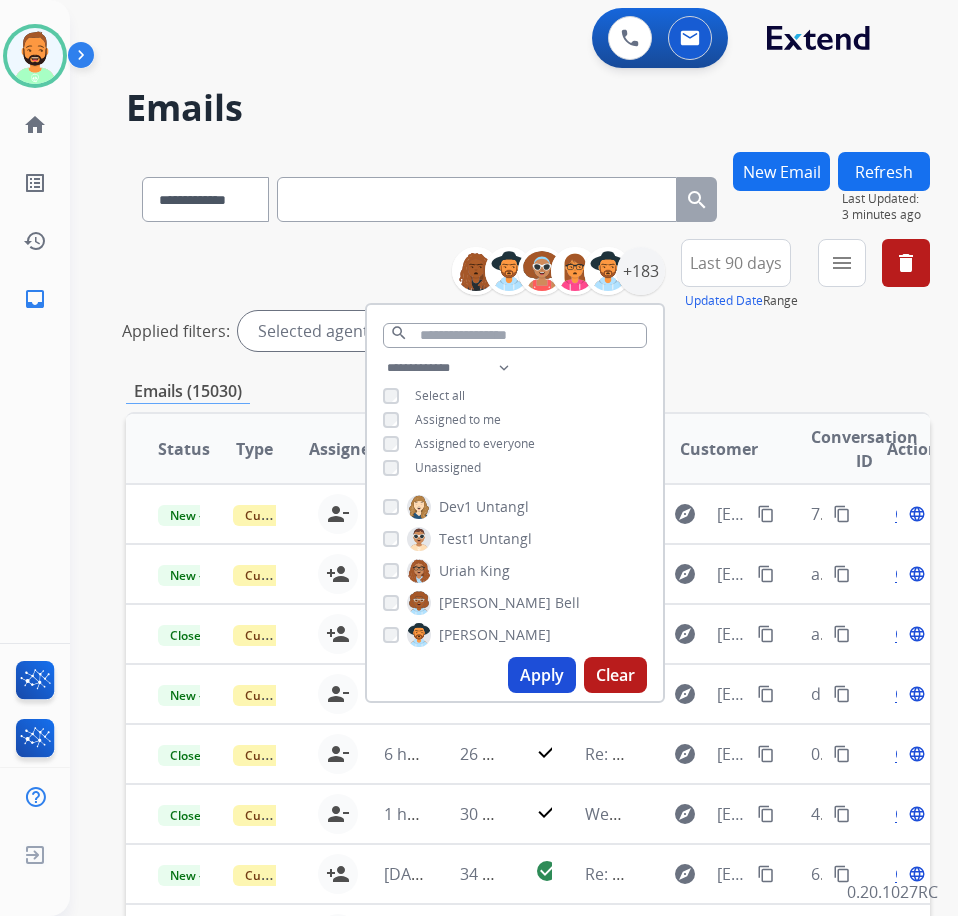 click on "Uriah" at bounding box center [457, 571] 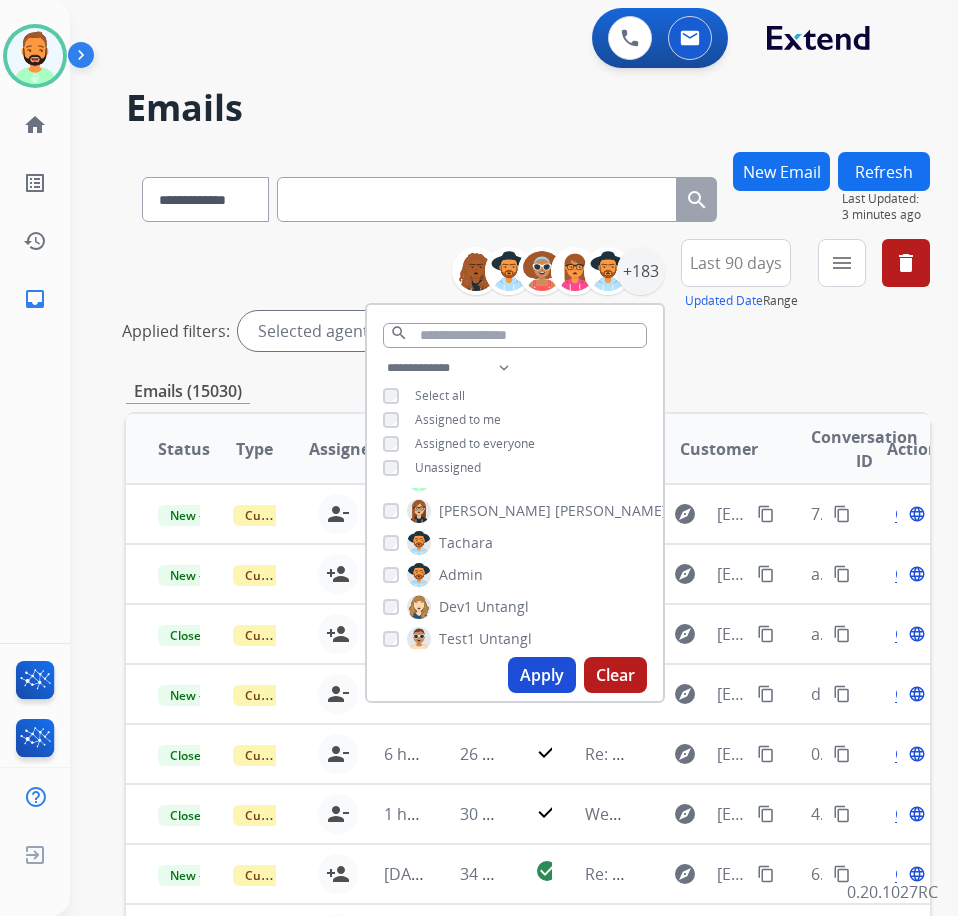 scroll, scrollTop: 5209, scrollLeft: 0, axis: vertical 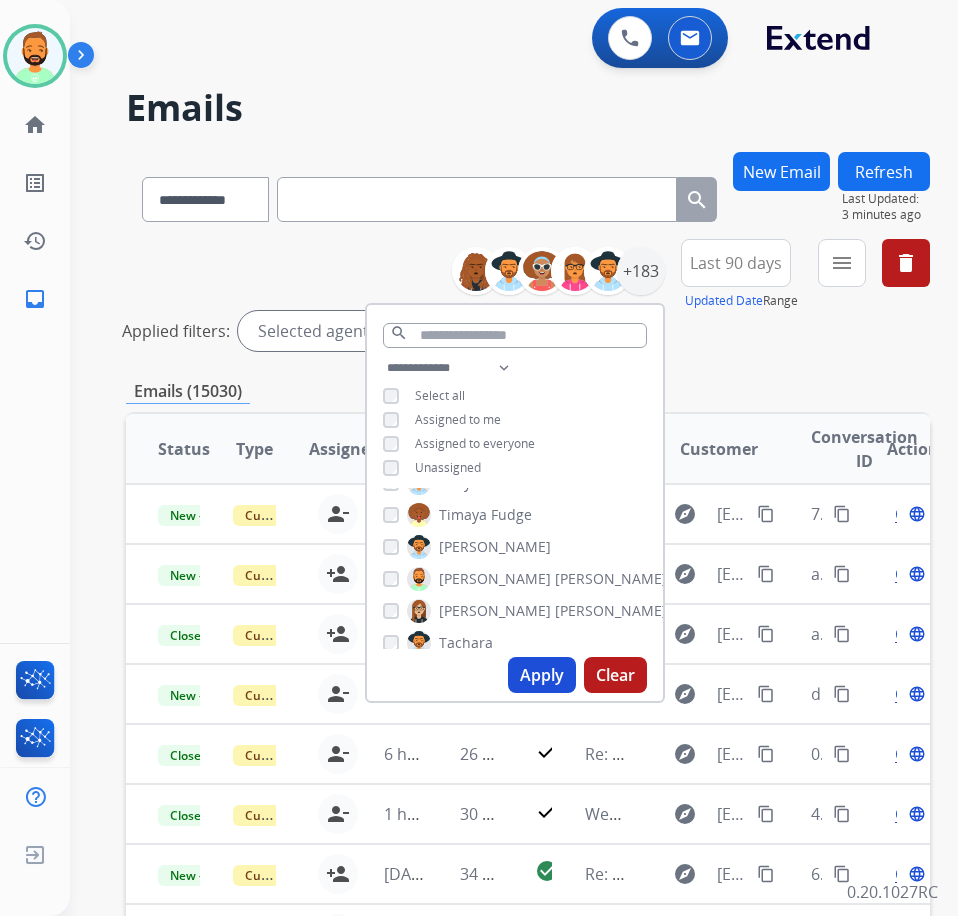 click on "Todd" at bounding box center (495, 579) 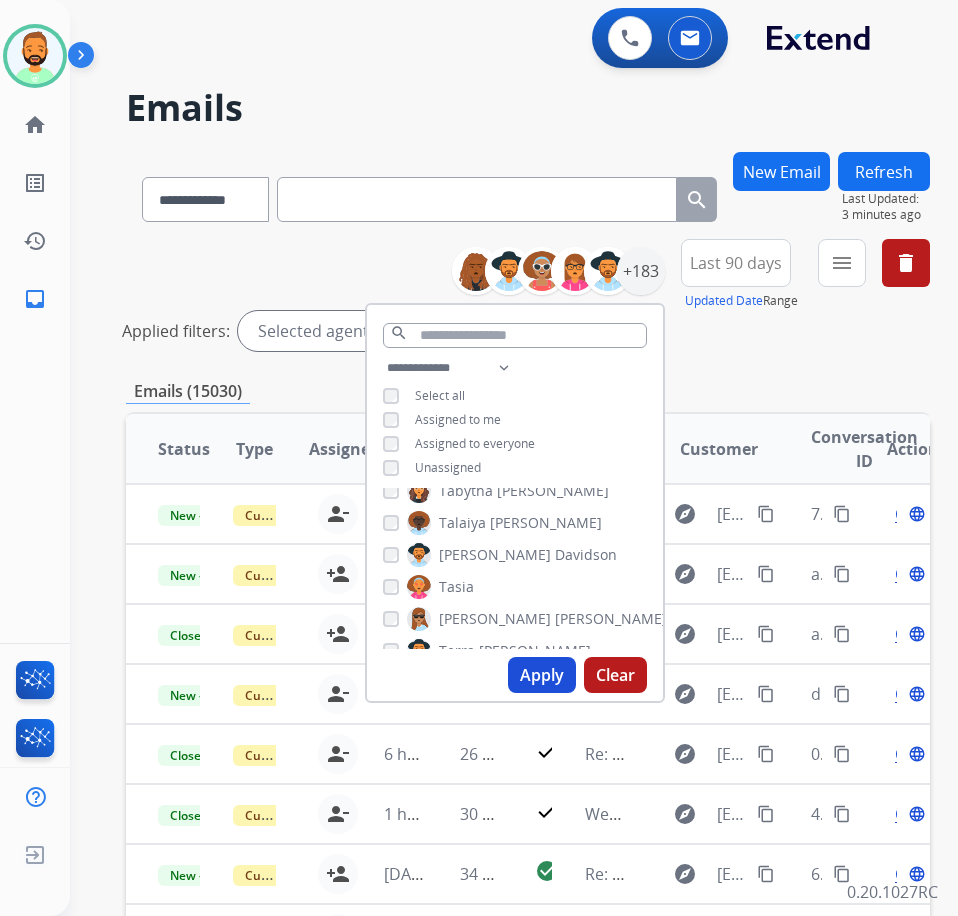 scroll, scrollTop: 4909, scrollLeft: 0, axis: vertical 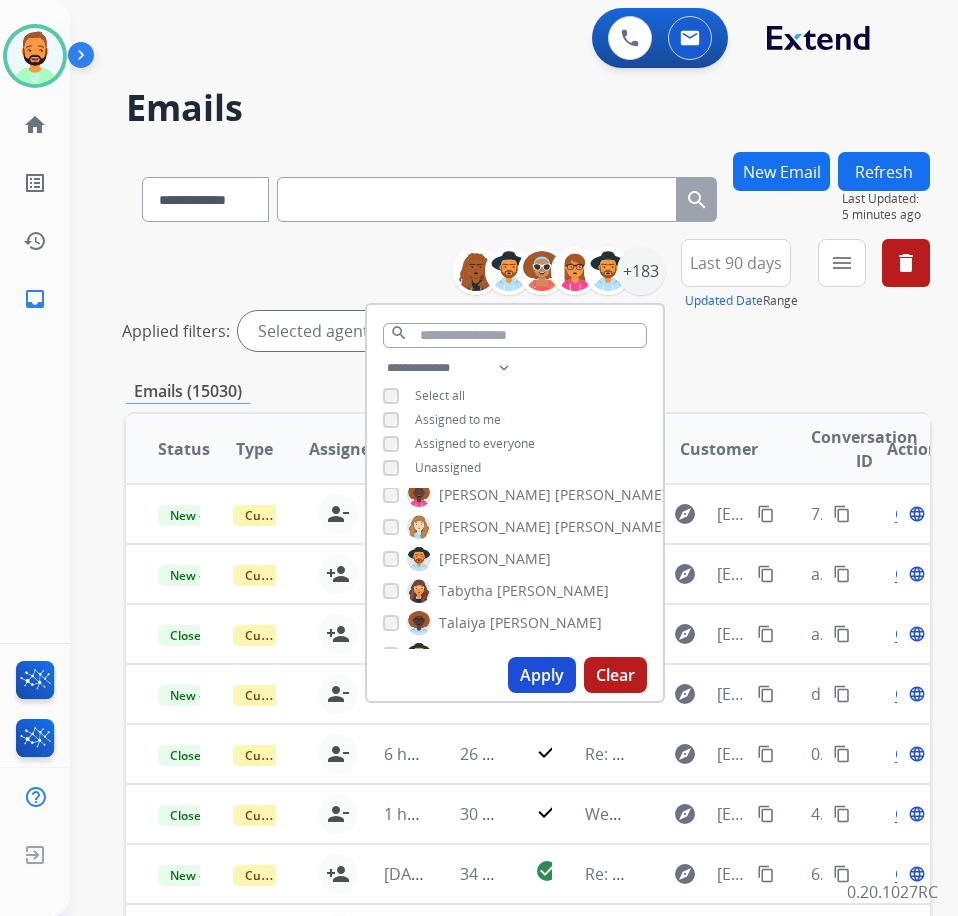 click on "Stephany" at bounding box center [495, 527] 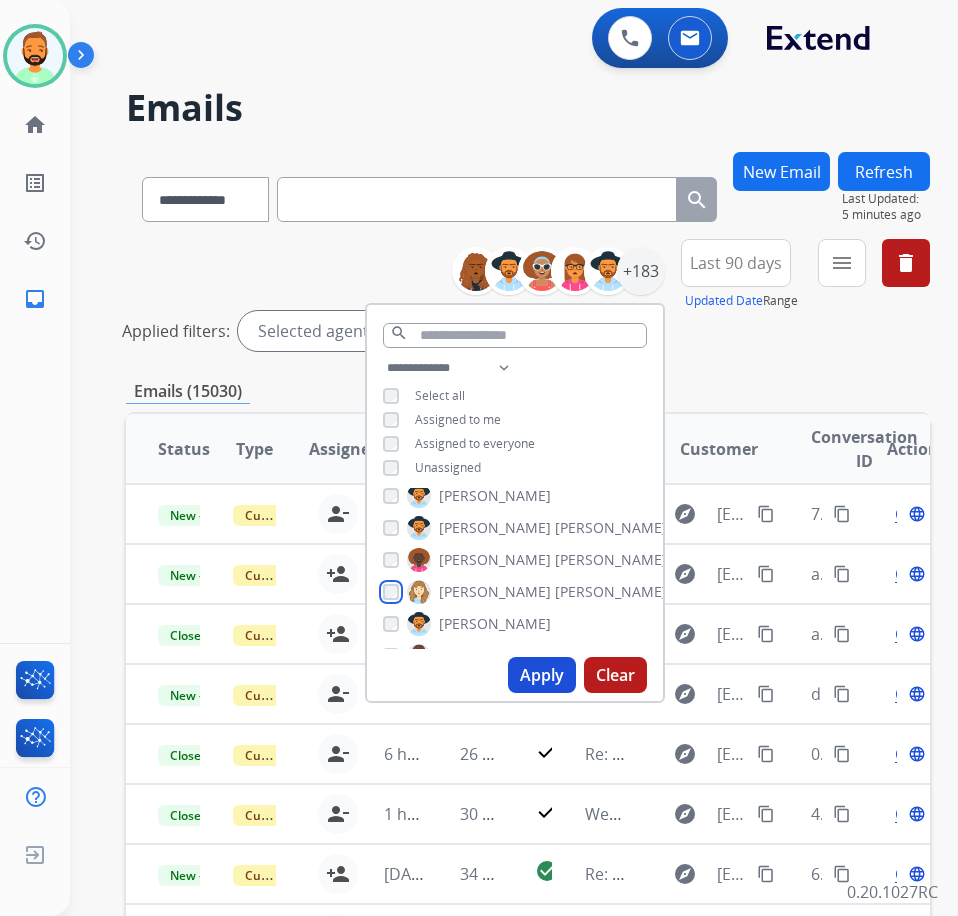 scroll, scrollTop: 4809, scrollLeft: 0, axis: vertical 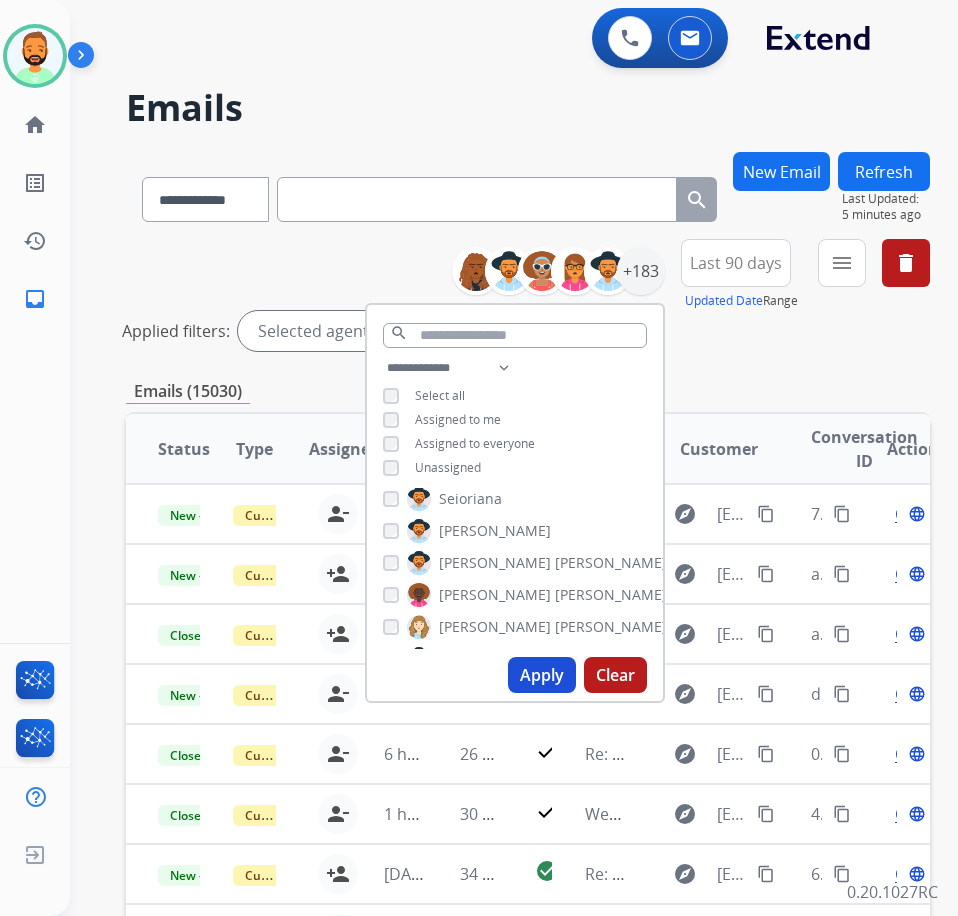 click on "Williams" at bounding box center (611, 595) 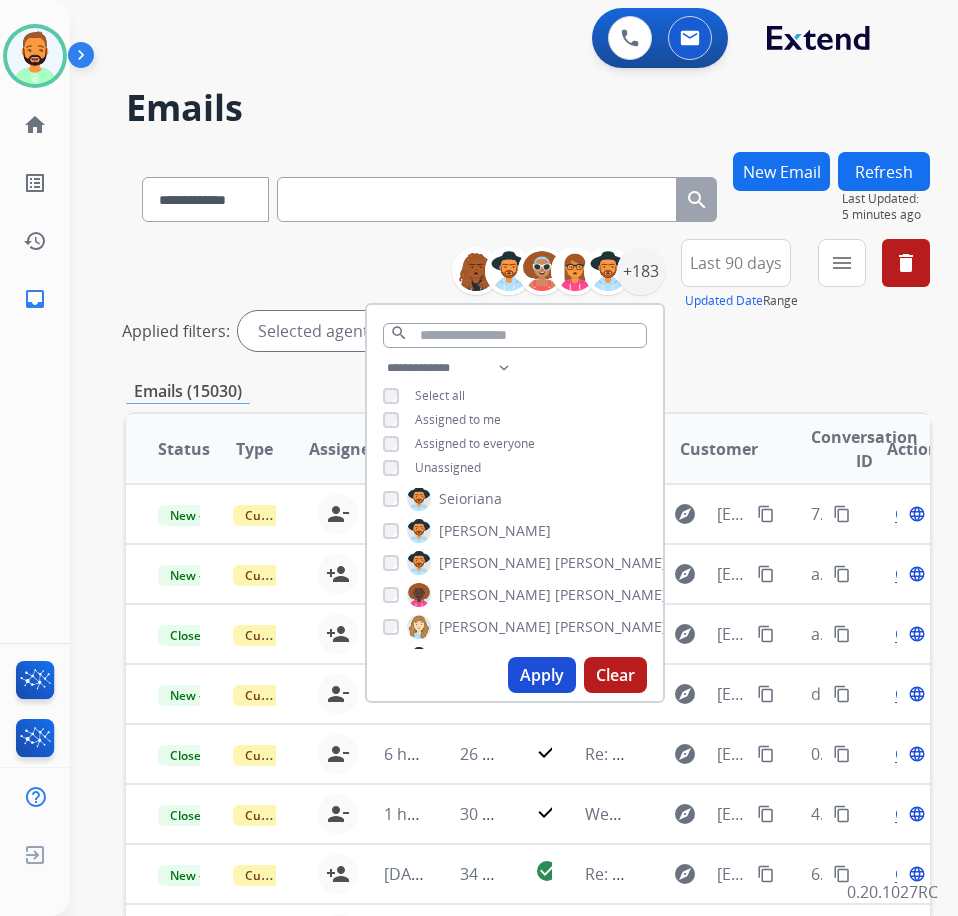 click on "Stephanie  Williams" at bounding box center (537, 595) 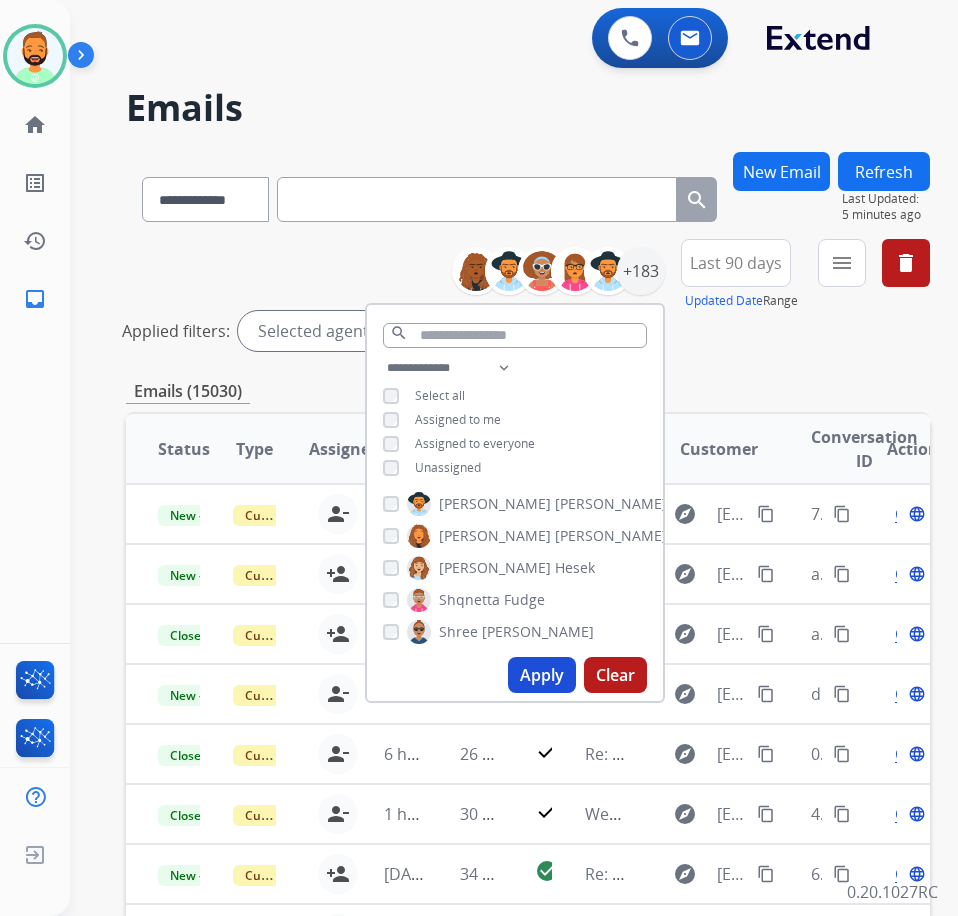 scroll, scrollTop: 4609, scrollLeft: 0, axis: vertical 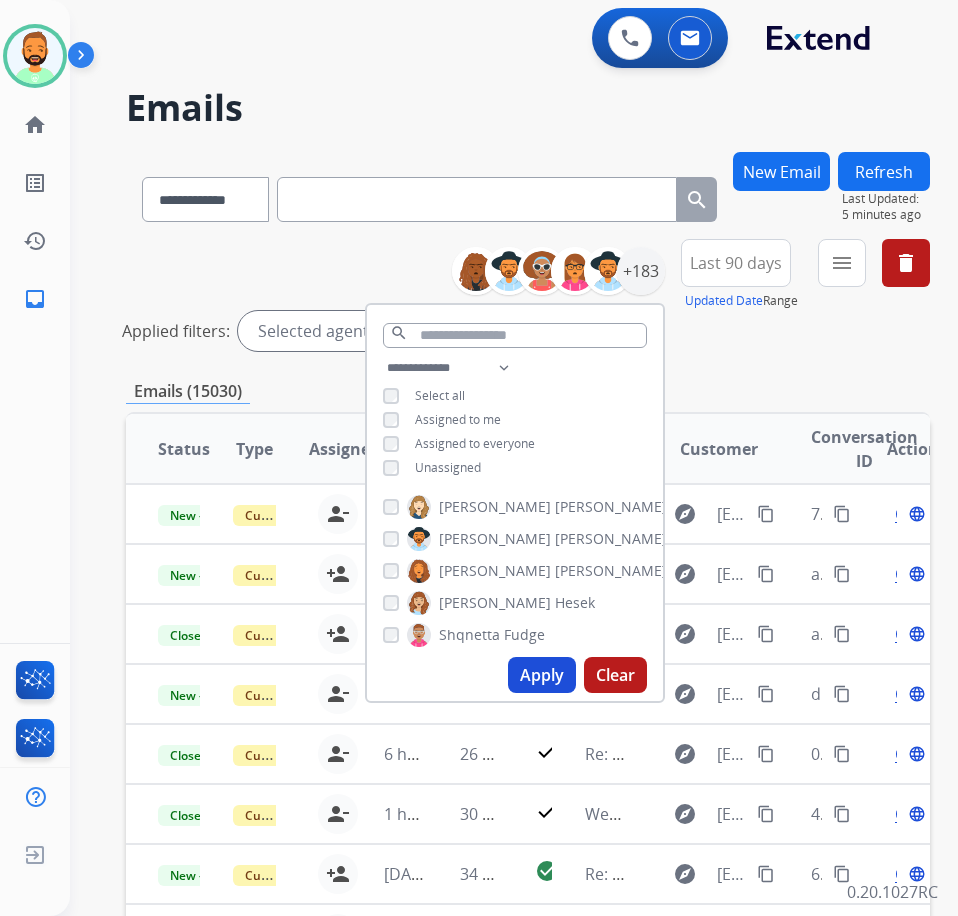 click on "Neal" at bounding box center [611, 571] 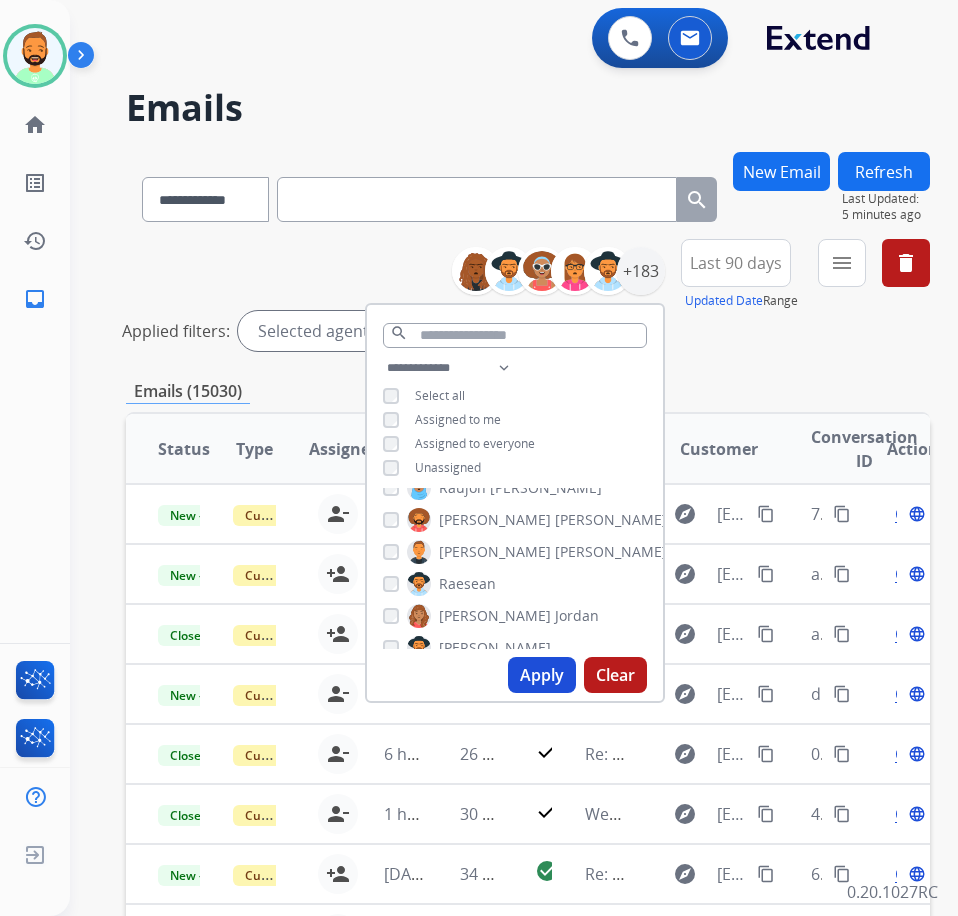 scroll, scrollTop: 4209, scrollLeft: 0, axis: vertical 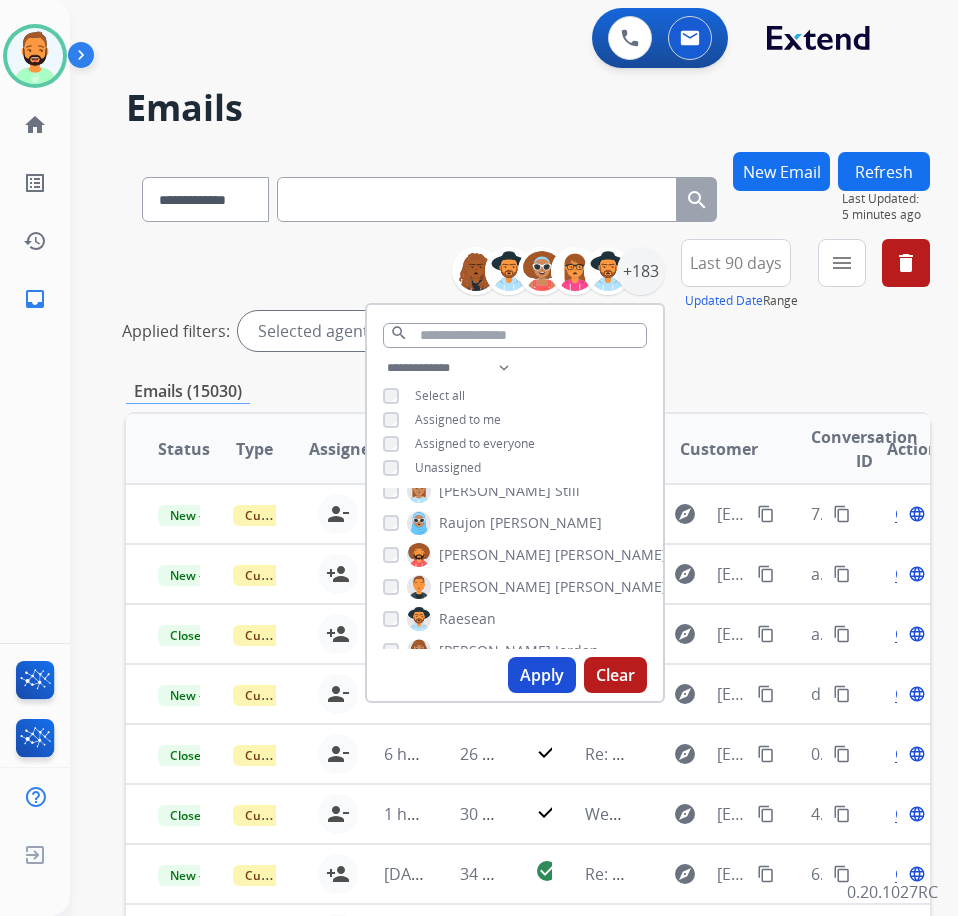 click on "Reginald" at bounding box center (495, 555) 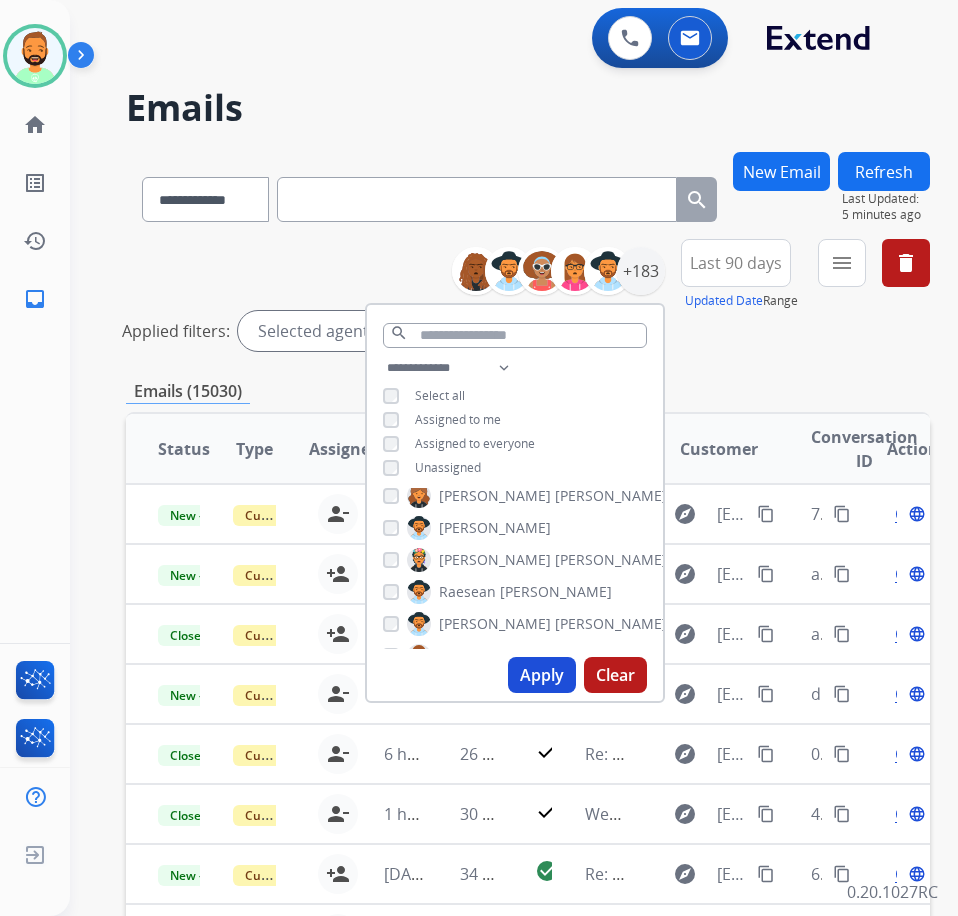 scroll, scrollTop: 4009, scrollLeft: 0, axis: vertical 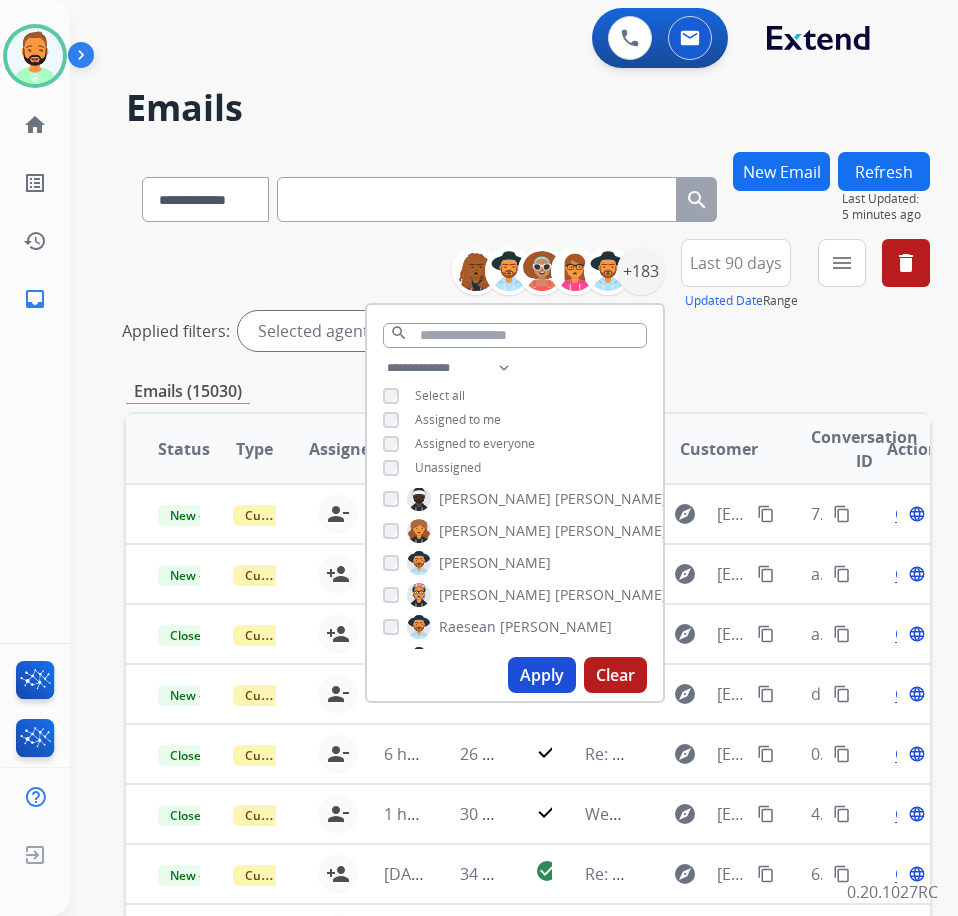 click on "Rachel" at bounding box center (495, 595) 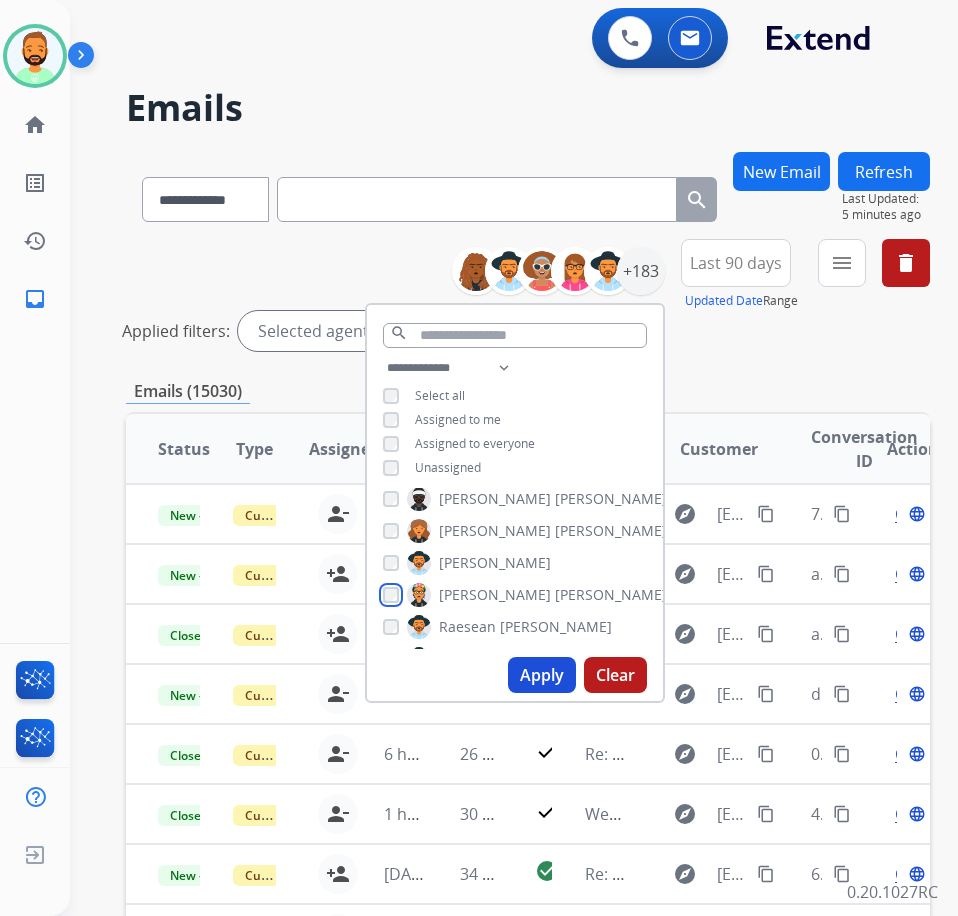 scroll, scrollTop: 3909, scrollLeft: 0, axis: vertical 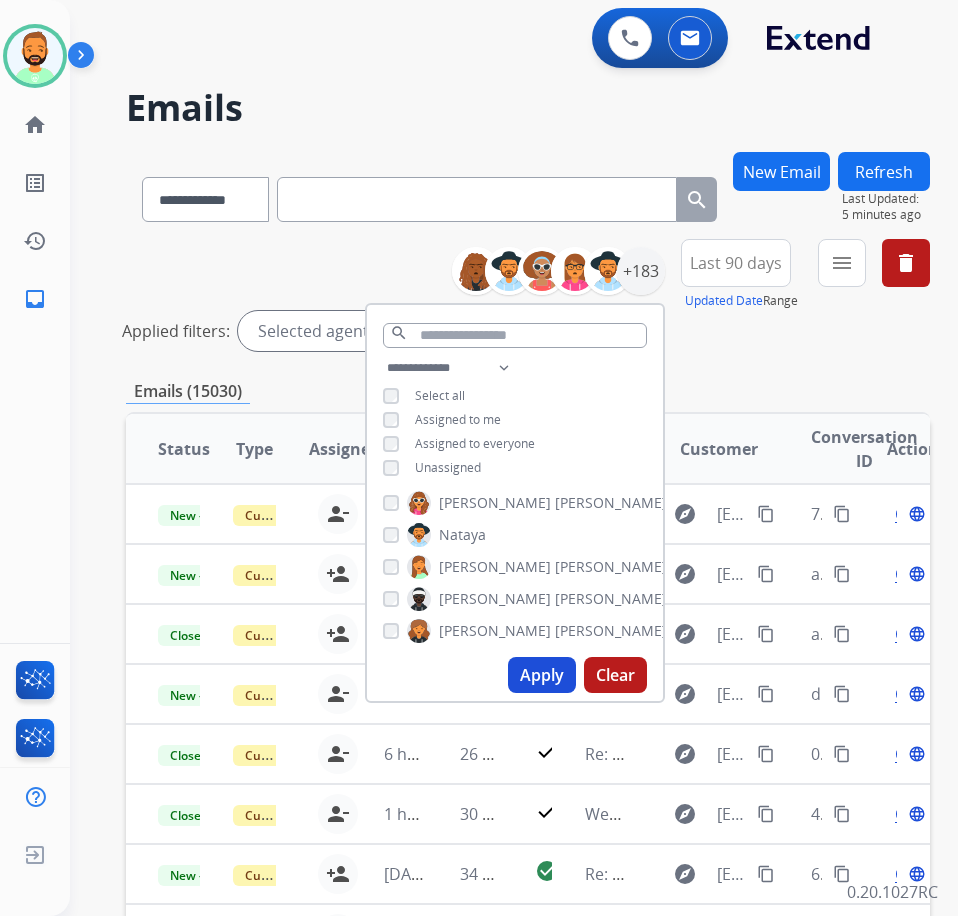 click on "Olivia  Walker" at bounding box center (537, 567) 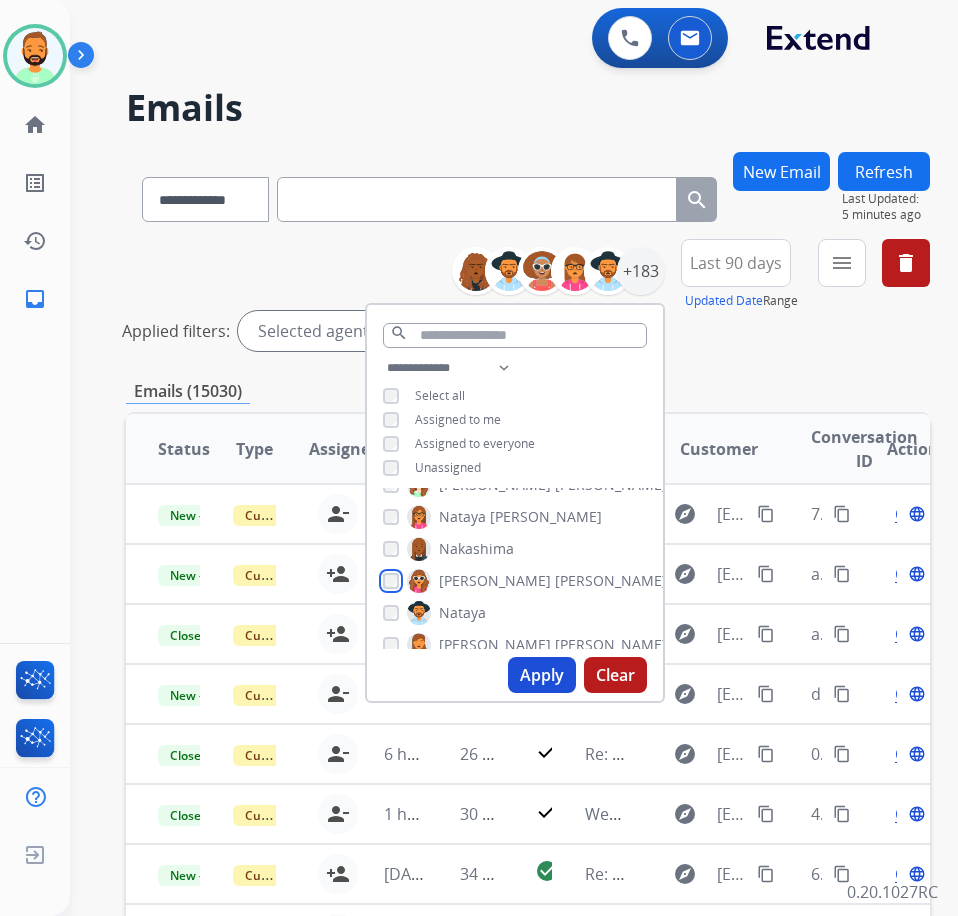scroll, scrollTop: 3809, scrollLeft: 0, axis: vertical 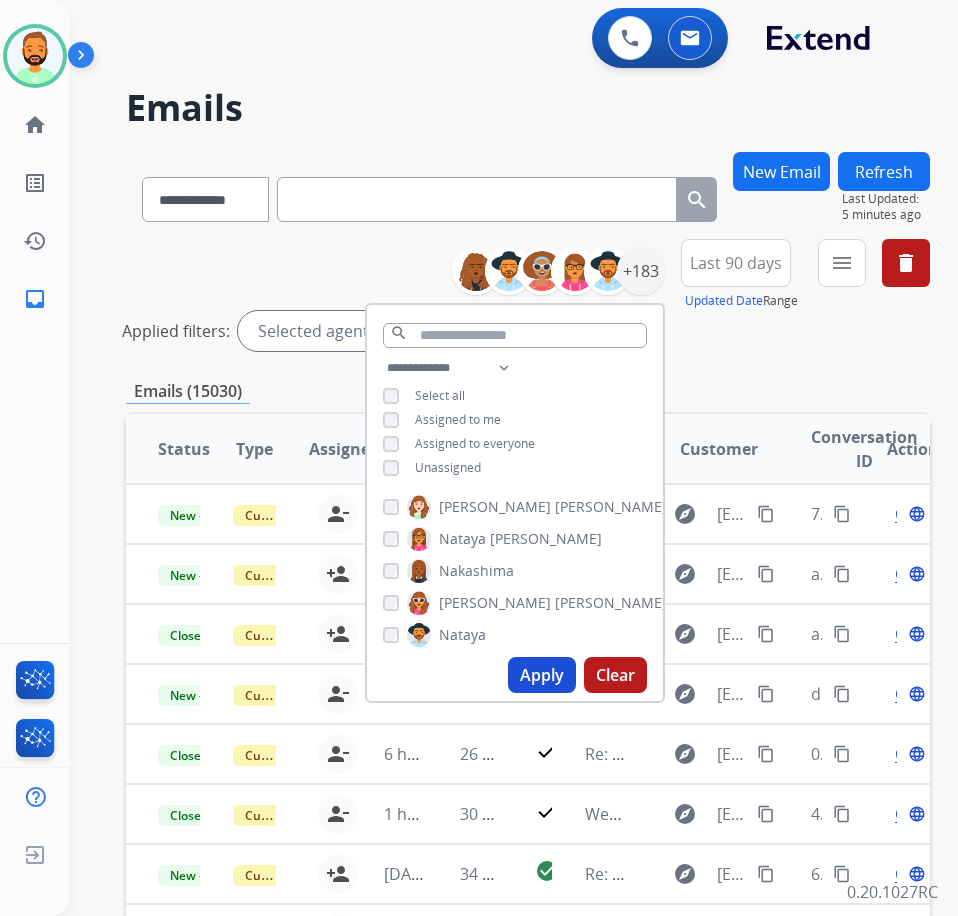 click on "Natalie" at bounding box center (495, 507) 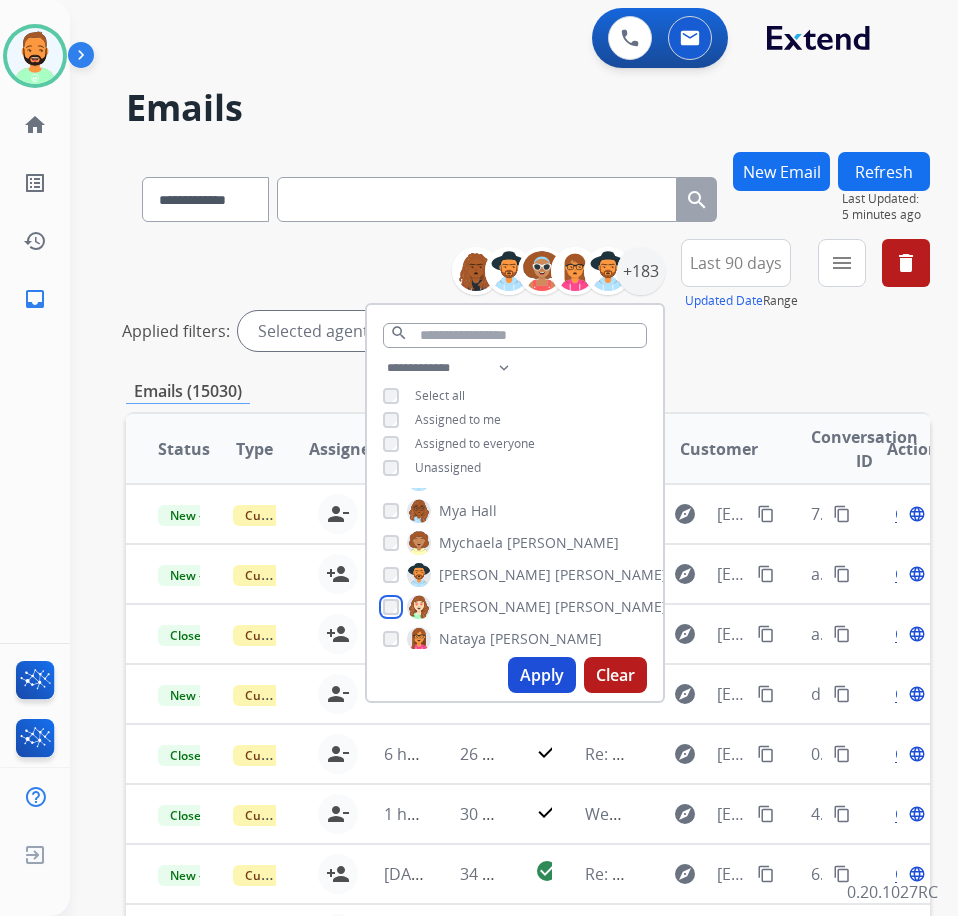 scroll, scrollTop: 3609, scrollLeft: 0, axis: vertical 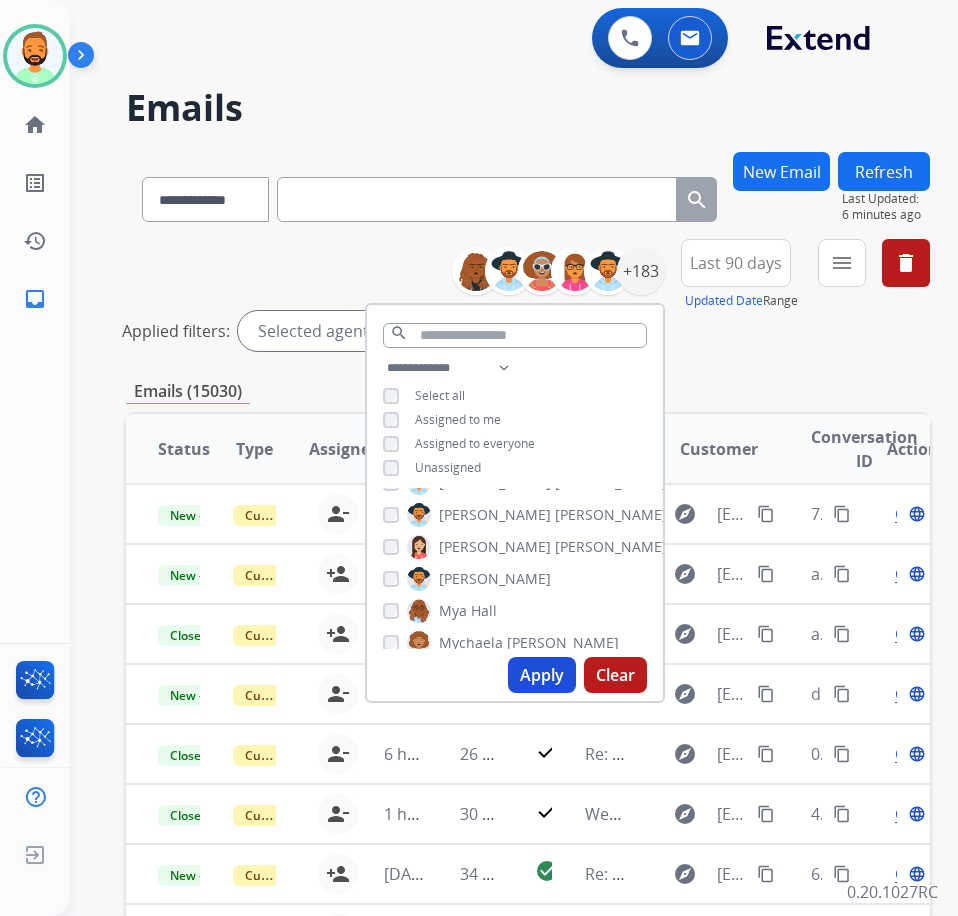 click on "Pearsall" at bounding box center (611, 515) 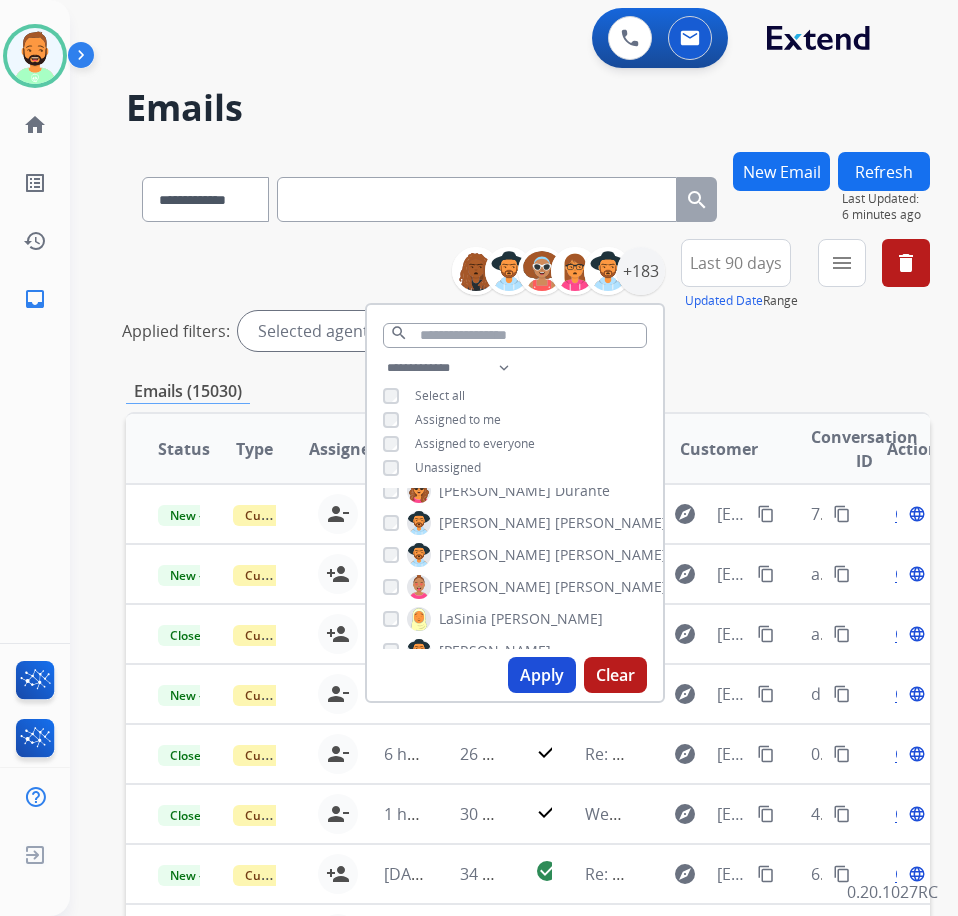 scroll, scrollTop: 3309, scrollLeft: 0, axis: vertical 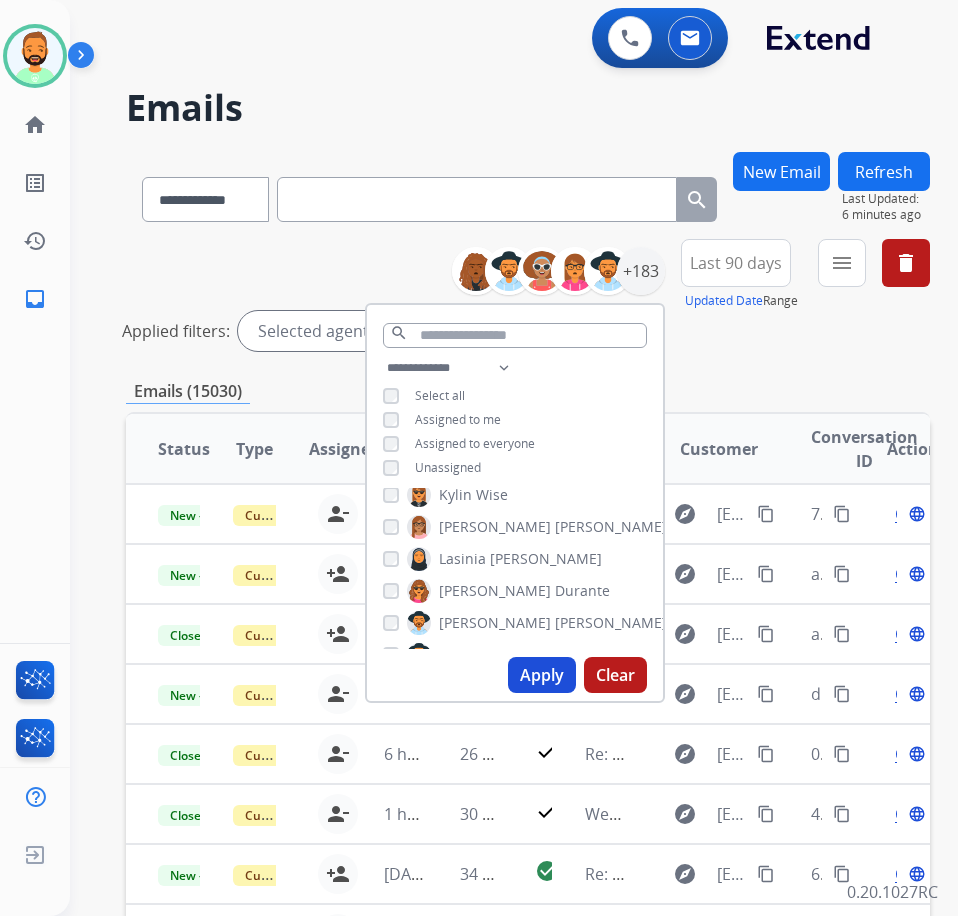 click on "Durante" at bounding box center (582, 591) 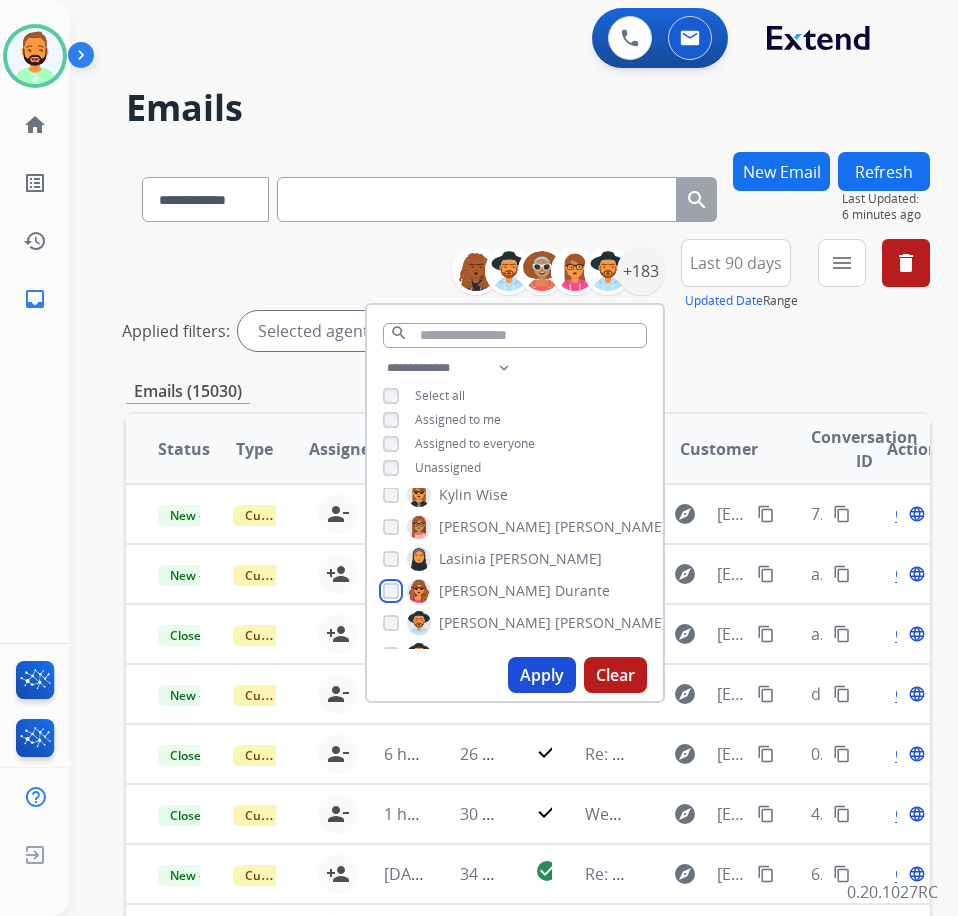 scroll, scrollTop: 3209, scrollLeft: 0, axis: vertical 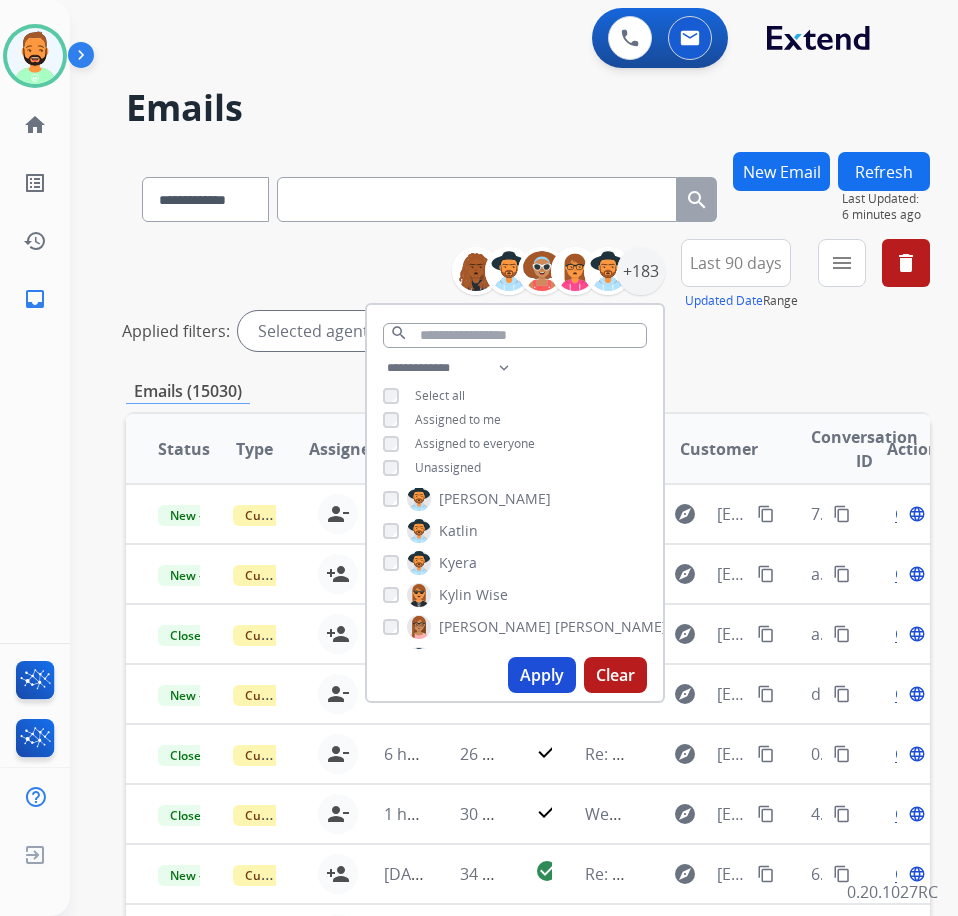 click on "Wise" at bounding box center [492, 595] 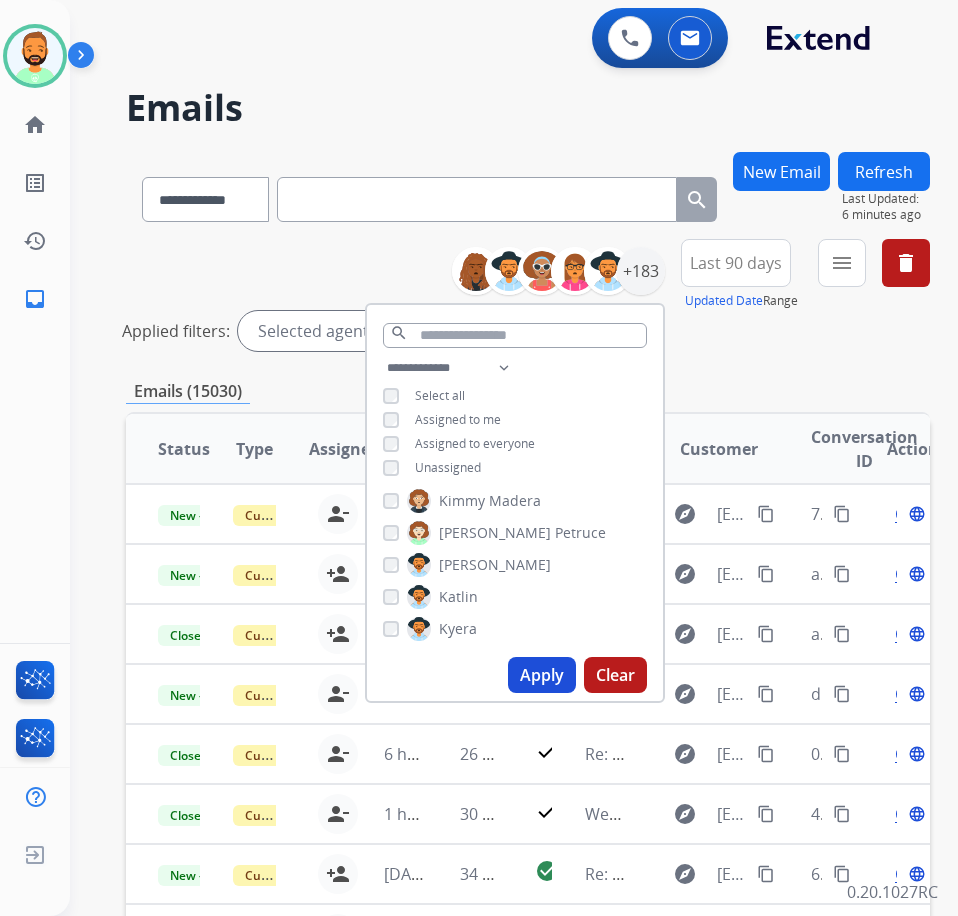 scroll, scrollTop: 3109, scrollLeft: 0, axis: vertical 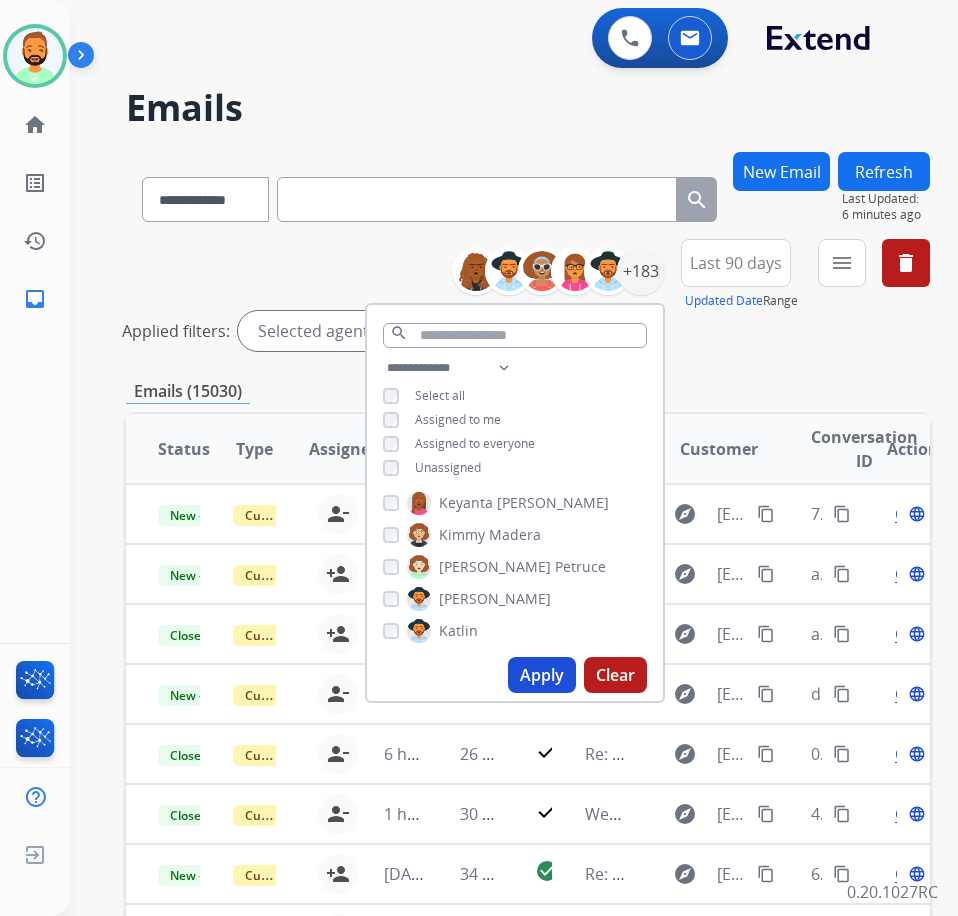 click on "Smith" at bounding box center [553, 503] 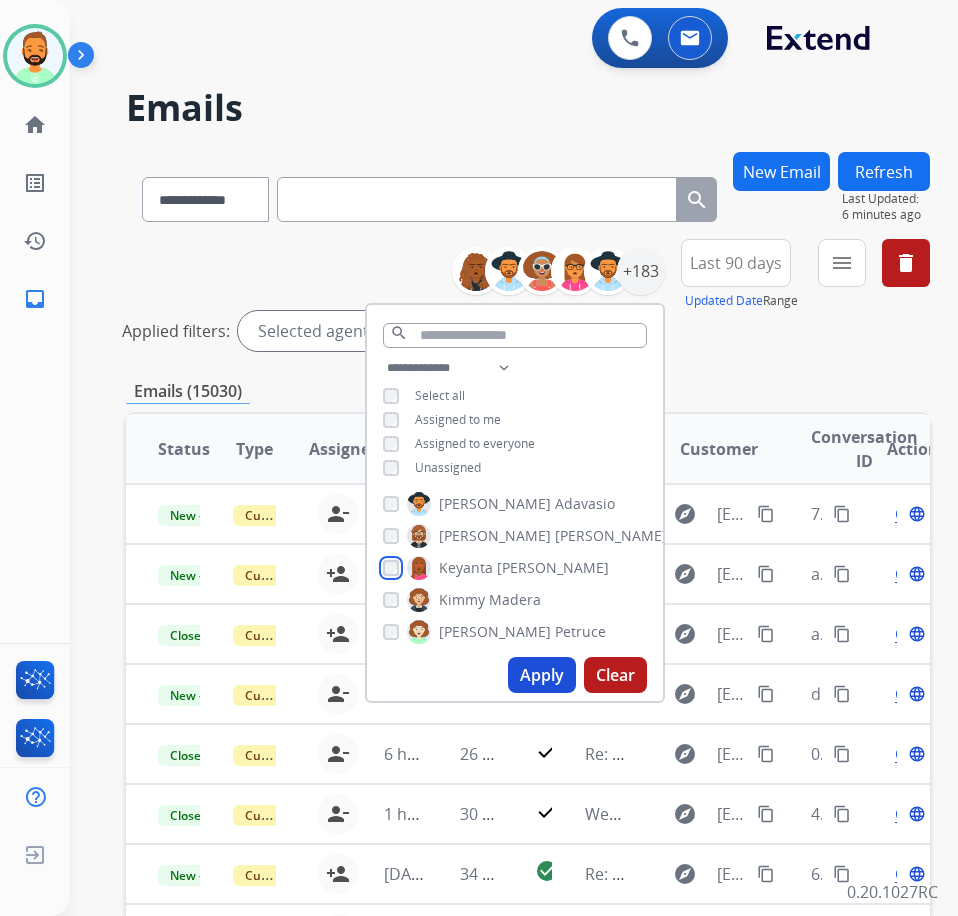 scroll, scrollTop: 3009, scrollLeft: 0, axis: vertical 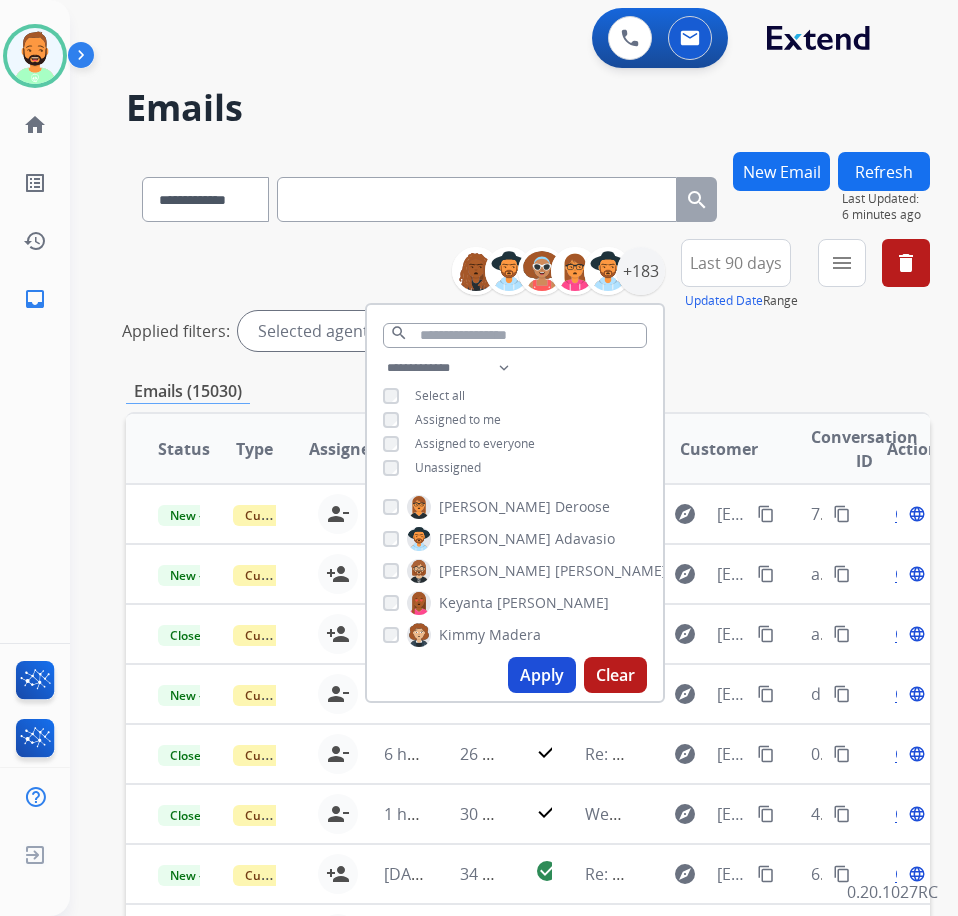 click on "Lewton" at bounding box center (611, 571) 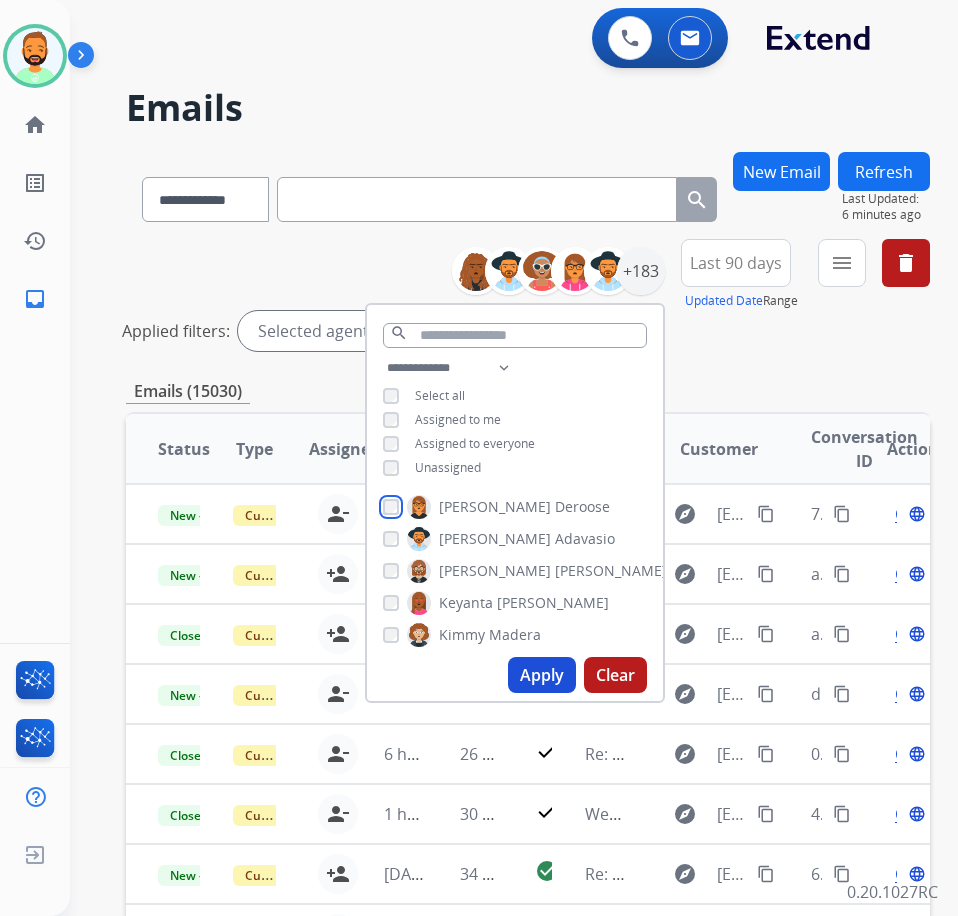 scroll, scrollTop: 2909, scrollLeft: 0, axis: vertical 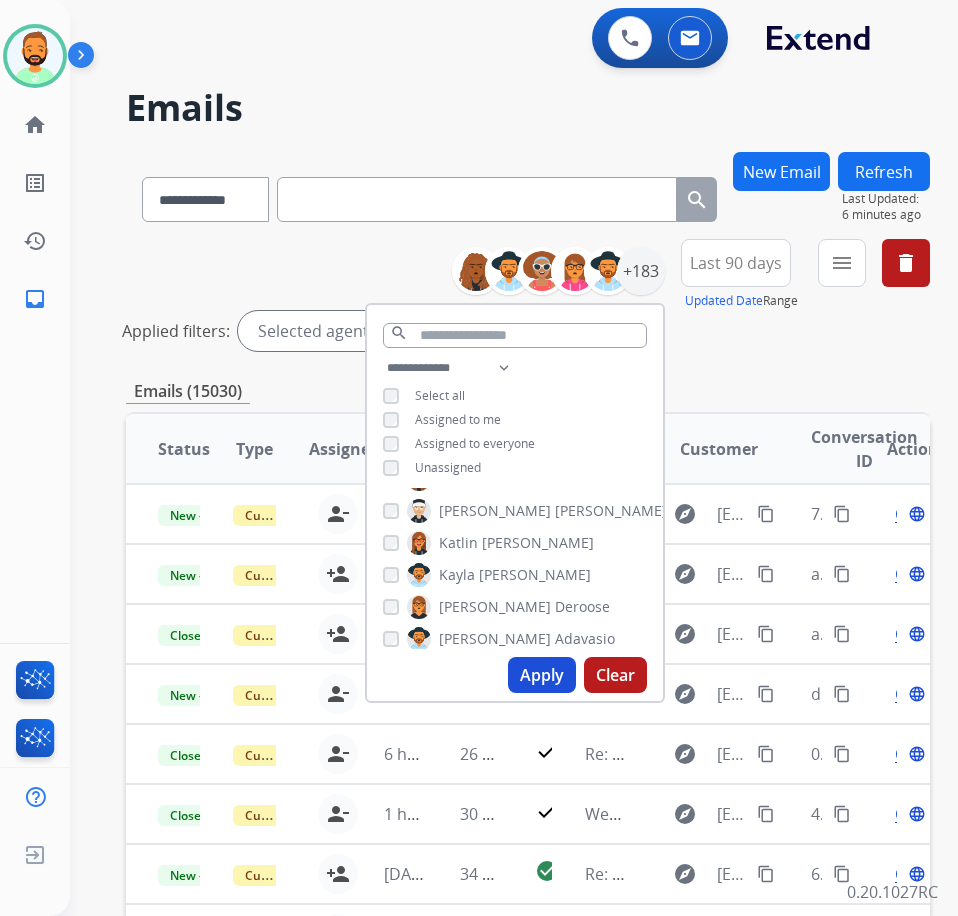click on "Walker" at bounding box center [535, 575] 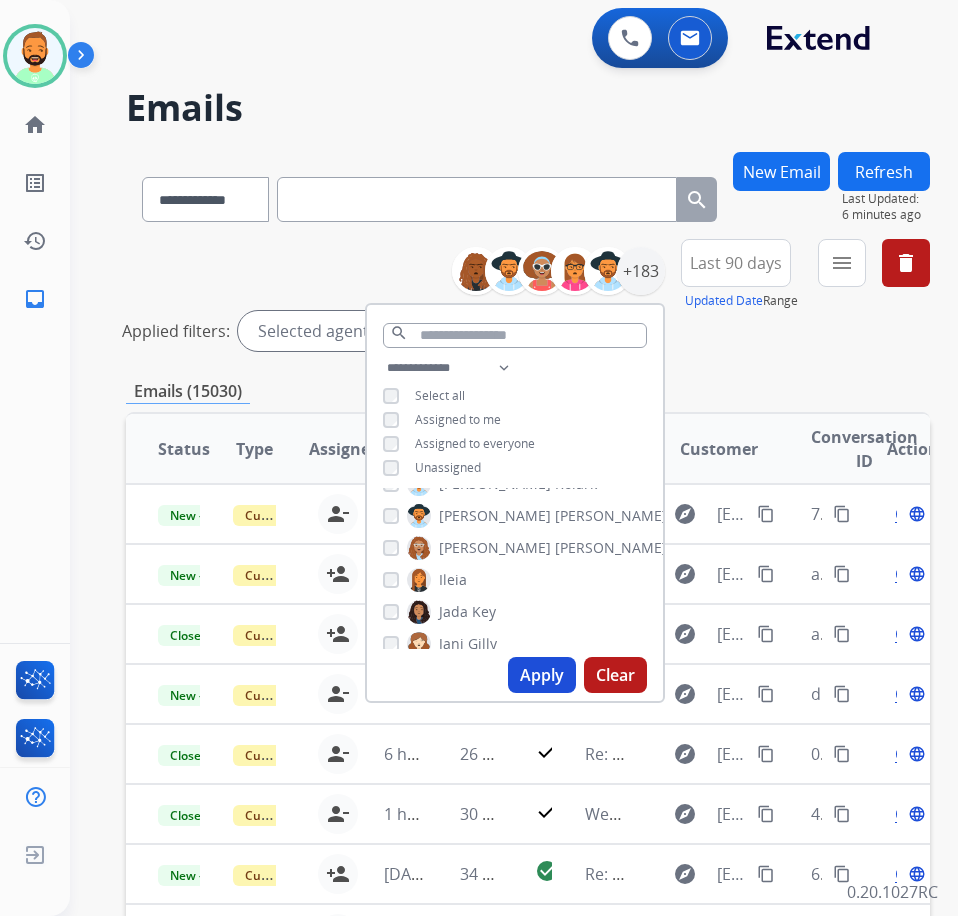scroll, scrollTop: 1909, scrollLeft: 0, axis: vertical 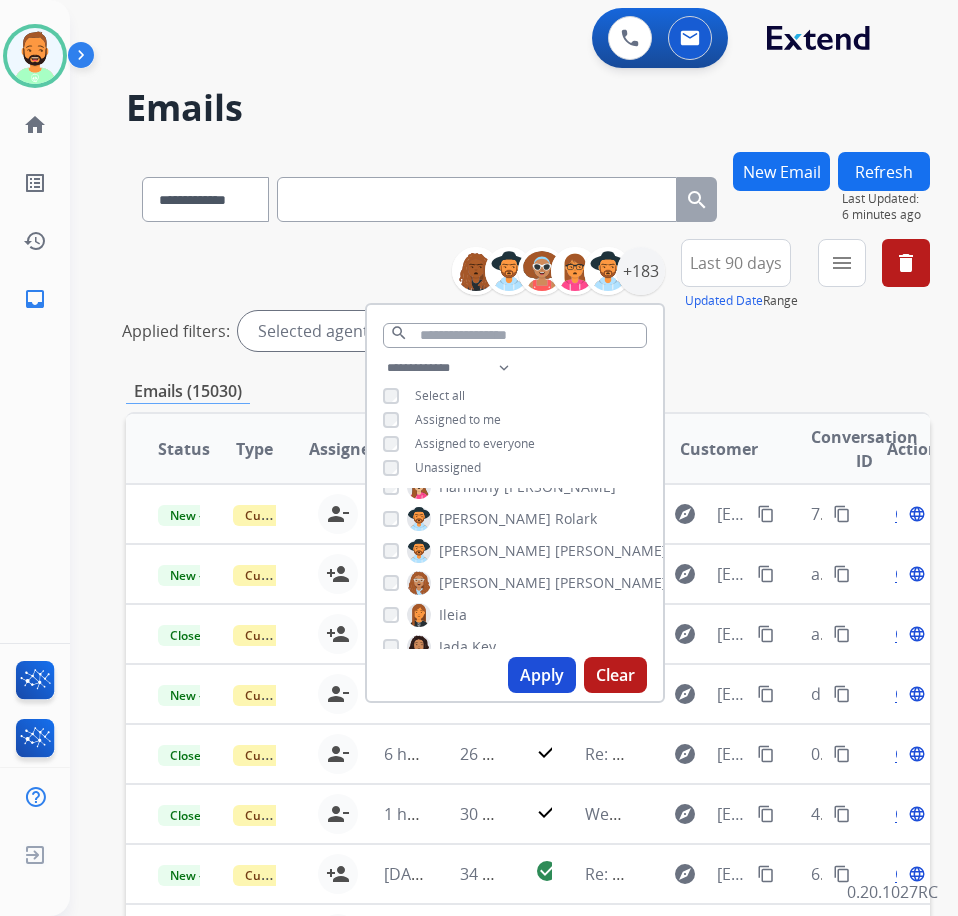 click on "Abigail  Joseph Andrea Alexia  Carter Alexis  Hermoso Annalyah Alicia  Lamp Alayna  Sims Alexis  Martinez Alexis_  Martinez Amanda  Baez Amerie  Bonet Ann_Marie  Lopez Ashley  Fleming Ashley  Jackman Ashley  Leatherman Aurora  Cook Breunna Brandon Bonnie Bree Belinda  Morris Bonnie  Lettimore Brandon  Lettimore Bree  Montez Brigitte  Ritter Britney  White Brigitte Britney Catalina Chase  Buhrkuhl Christy  Eastridge Chantelle  Mapp Chelsea  Dunevant Christina  Burwell Christopher  Roper Cleo  Johnson Clarissa  Gray Chiffani Dakari  Thompson Dan  Solaazo David  Bowles Dominique Deambrana  Smith Deidra  Radford Delvonte  Grant Daija  Minter Dominique  Collins Deidra Edith  Evans Edith Eleanor Eric Ellissia  McMillan Emily  Thurman Eric  Henley Ezra  Barnes Ginger Guy  Hall Halie  King Harmony  Busick Heather  Rolark Ira  Mcallister Ingrid  Moore Ileia Jada  Key Jani  Gilly Janiyah  Wells Jaquayla  Thompson Jared  Holt Jasmin  Harris Jasmyn  Torres Jauvier  Davis Jameil  Wells Jazmine  Thomas Jalisa  Chisolm Jada" at bounding box center (515, 568) 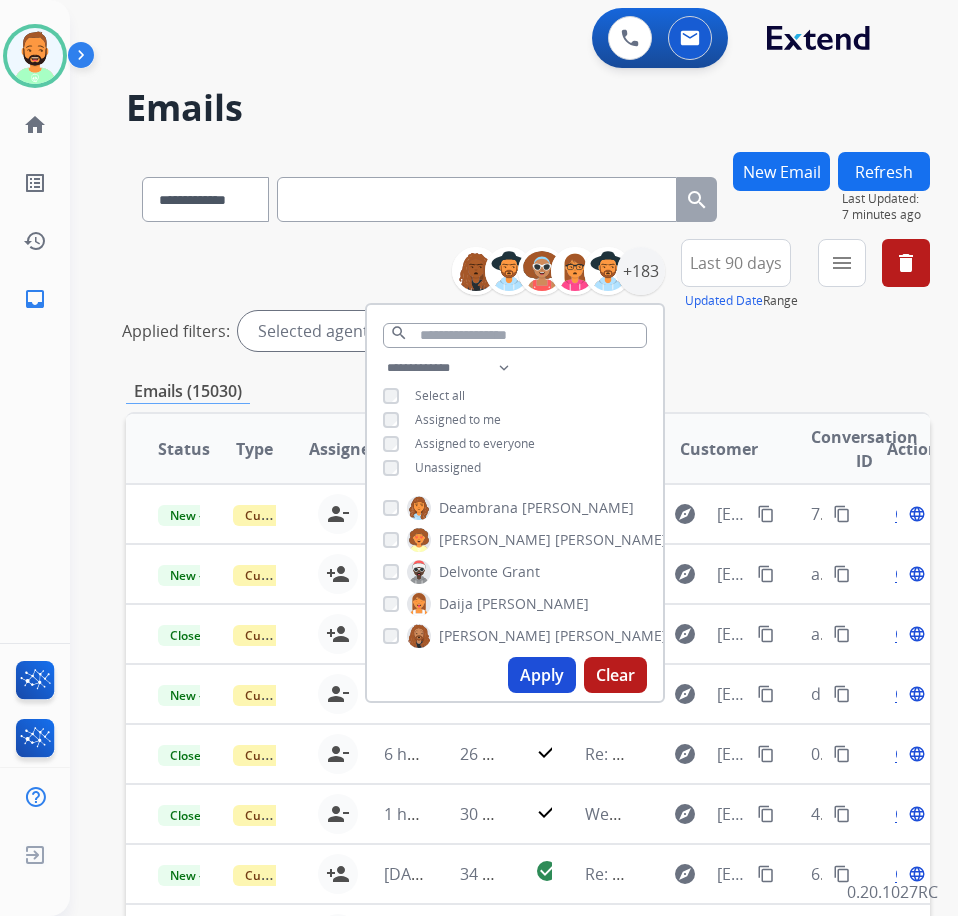 scroll, scrollTop: 1309, scrollLeft: 0, axis: vertical 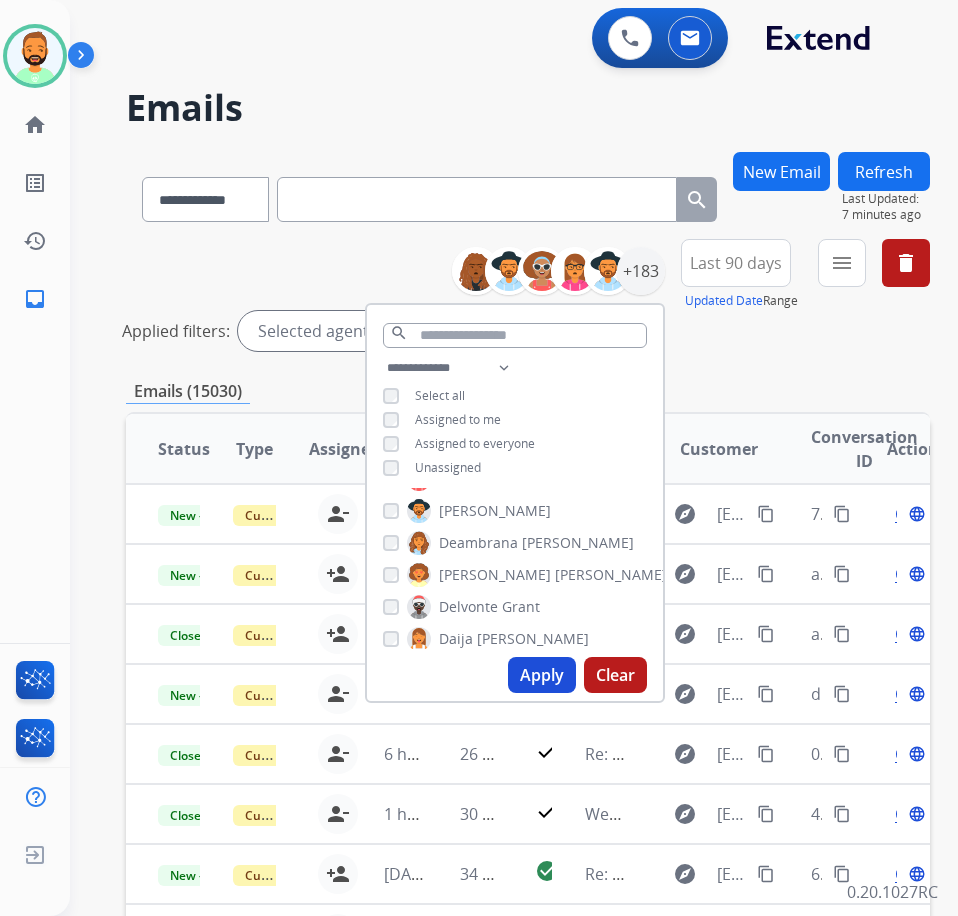 click on "Smith" at bounding box center [578, 543] 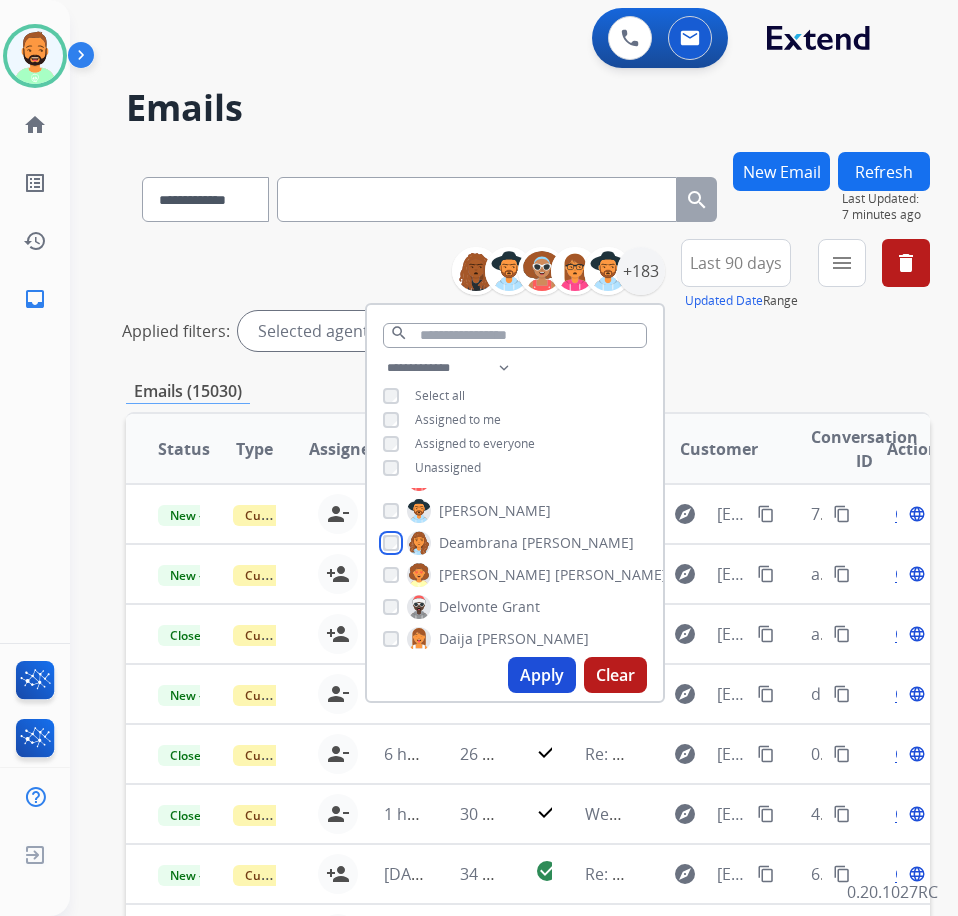 scroll, scrollTop: 1209, scrollLeft: 0, axis: vertical 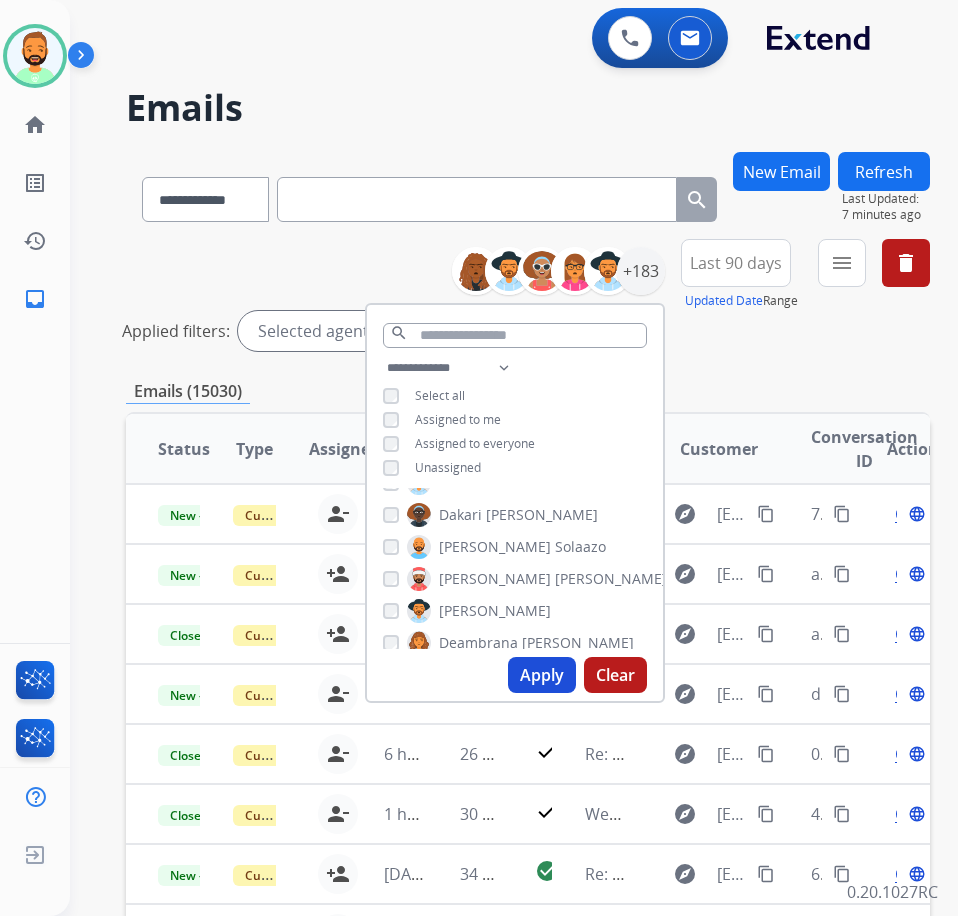 click on "Solaazo" at bounding box center (580, 547) 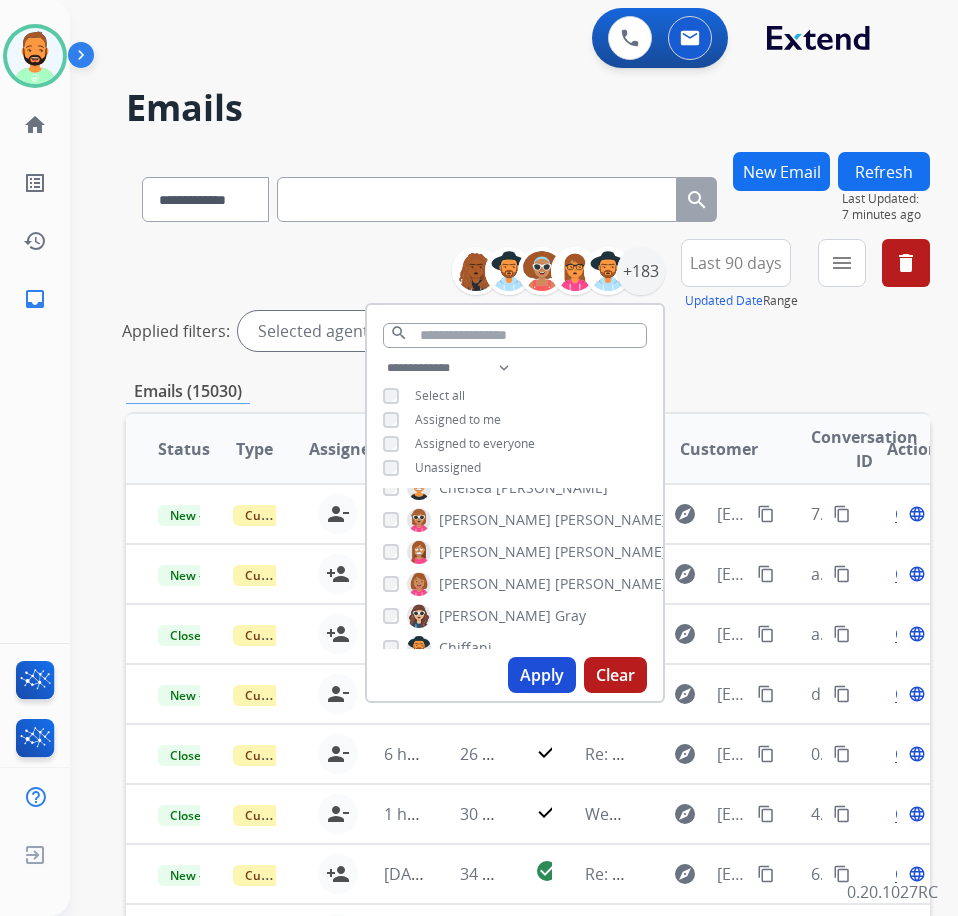scroll, scrollTop: 1009, scrollLeft: 0, axis: vertical 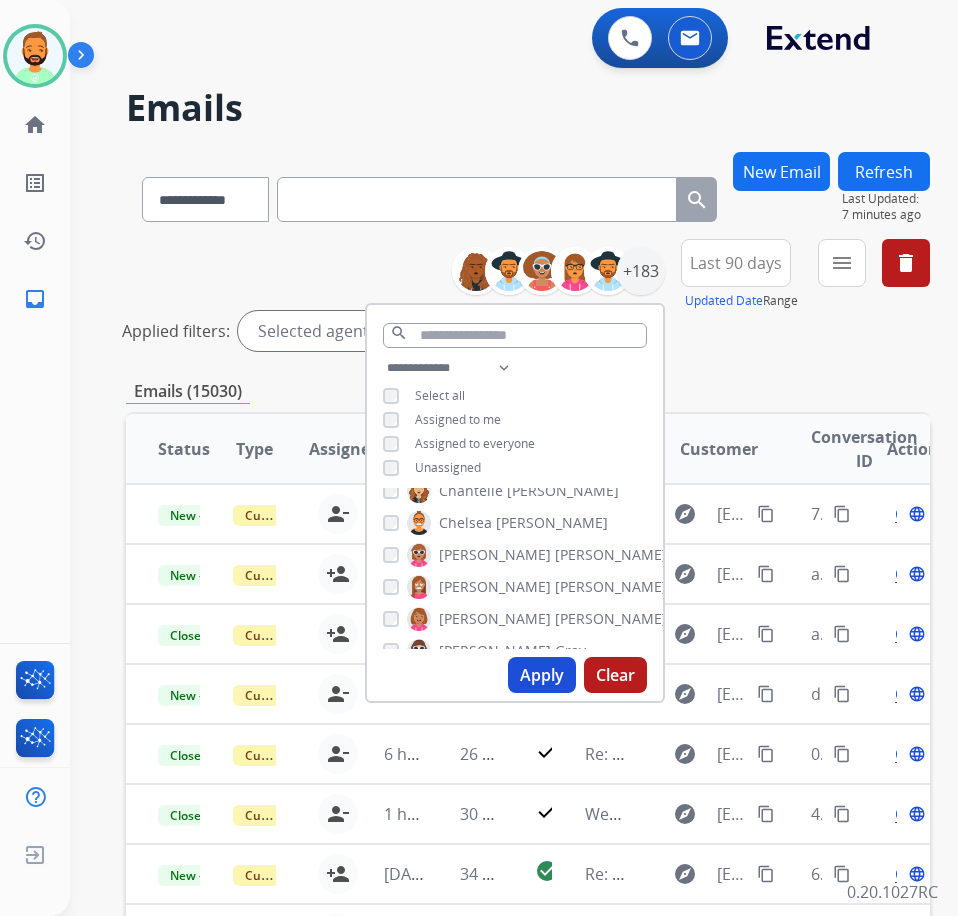click on "Christopher" at bounding box center [495, 587] 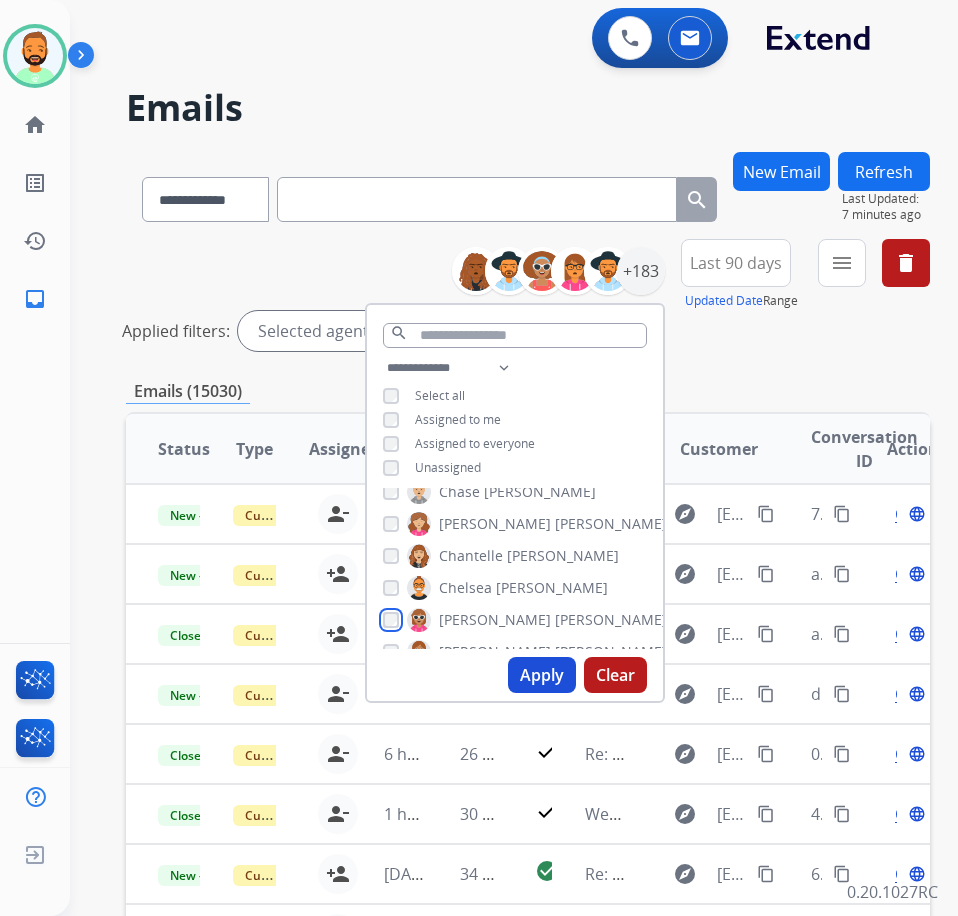 scroll, scrollTop: 909, scrollLeft: 0, axis: vertical 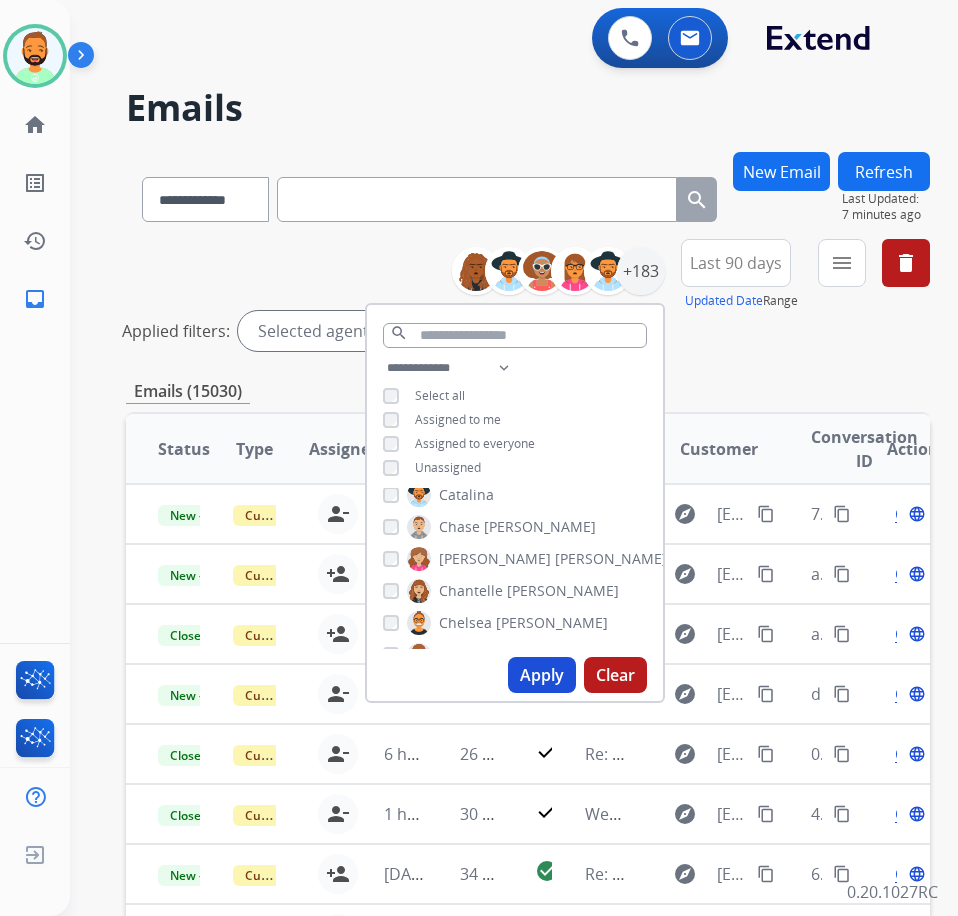 click on "Chantelle" at bounding box center (471, 591) 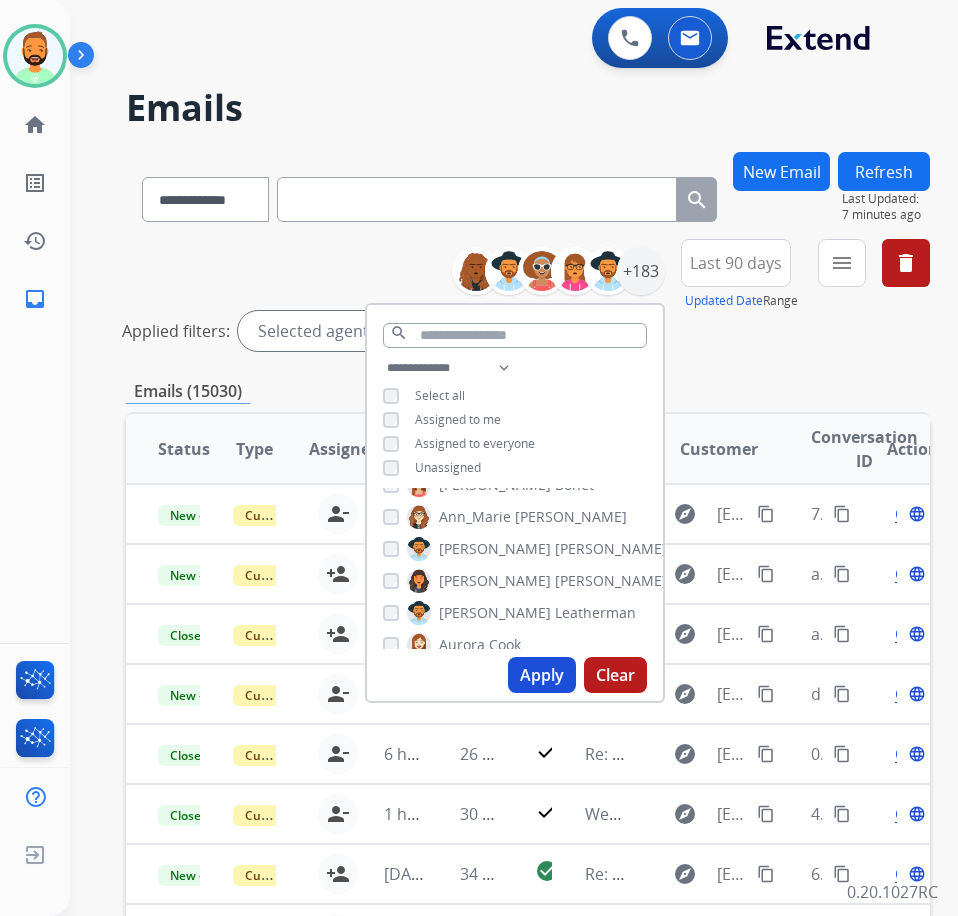 scroll, scrollTop: 309, scrollLeft: 0, axis: vertical 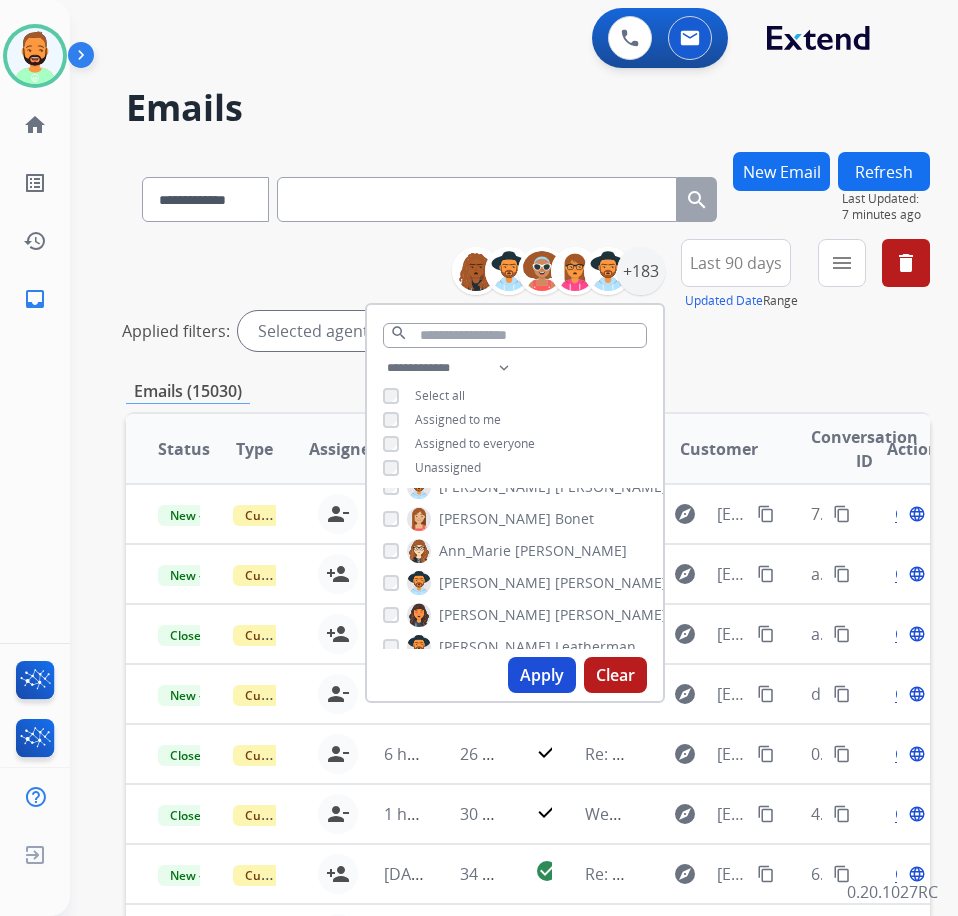 click on "Bonet" at bounding box center [574, 519] 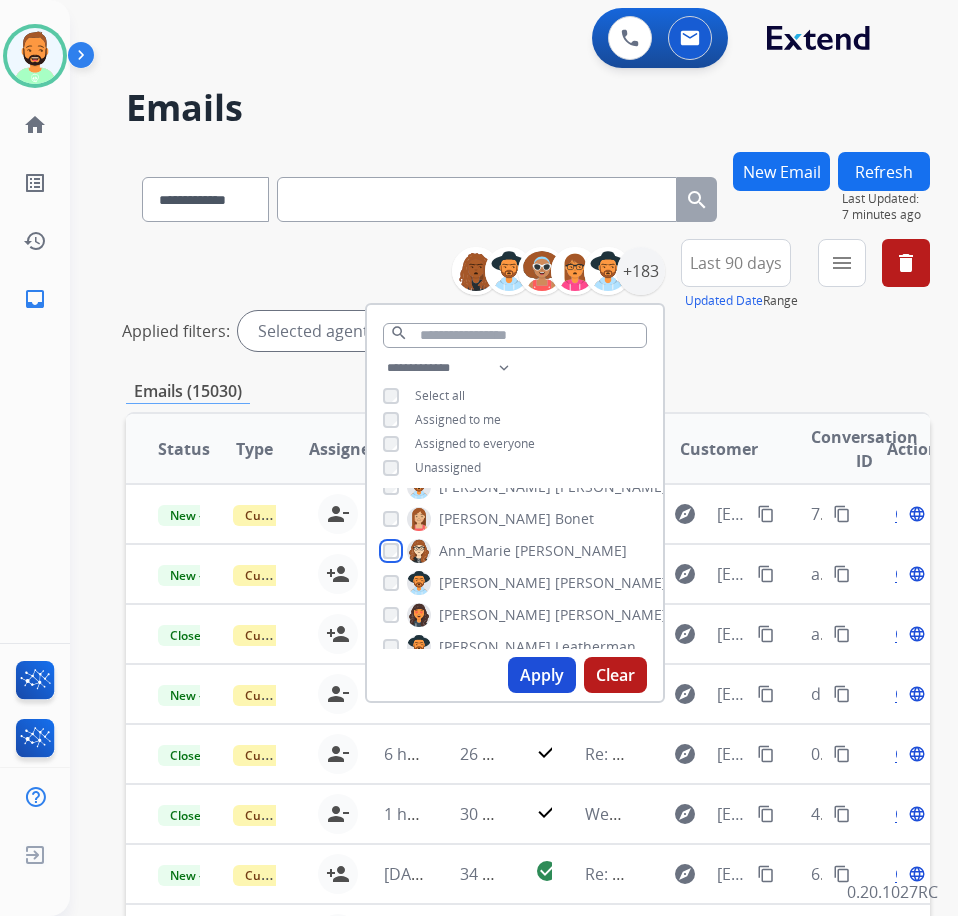 scroll, scrollTop: 209, scrollLeft: 0, axis: vertical 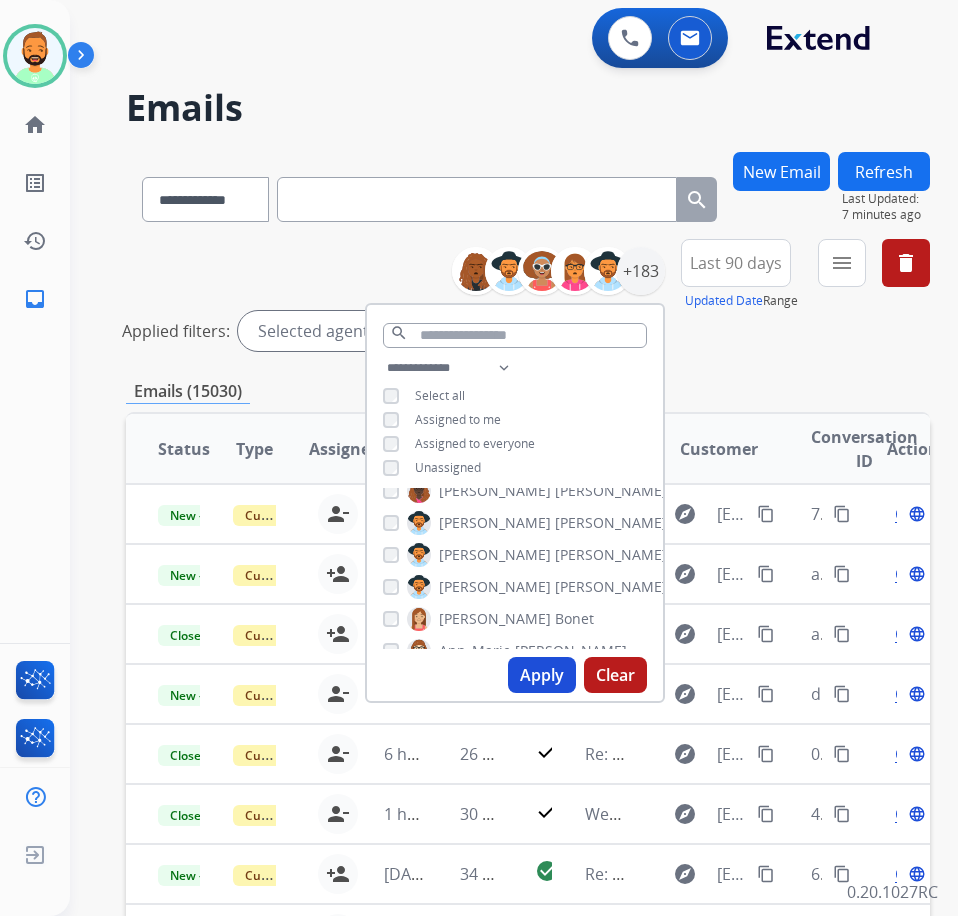 click on "Amanda" at bounding box center [495, 587] 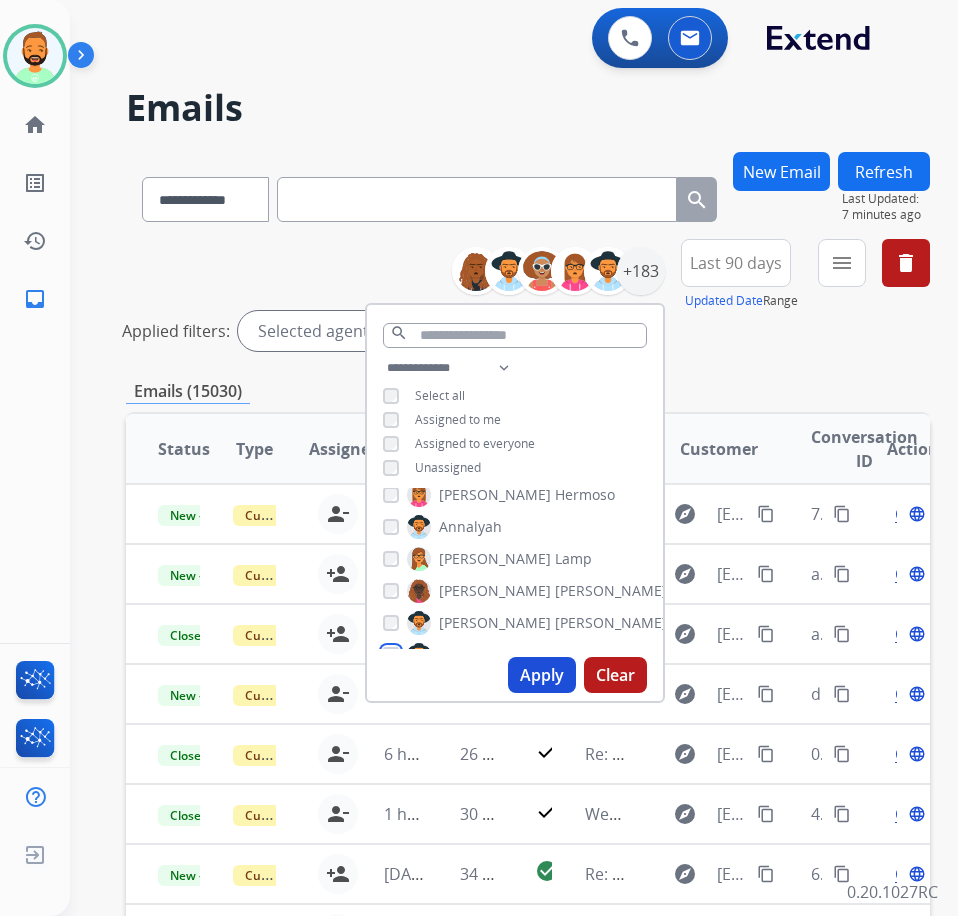 scroll, scrollTop: 209, scrollLeft: 0, axis: vertical 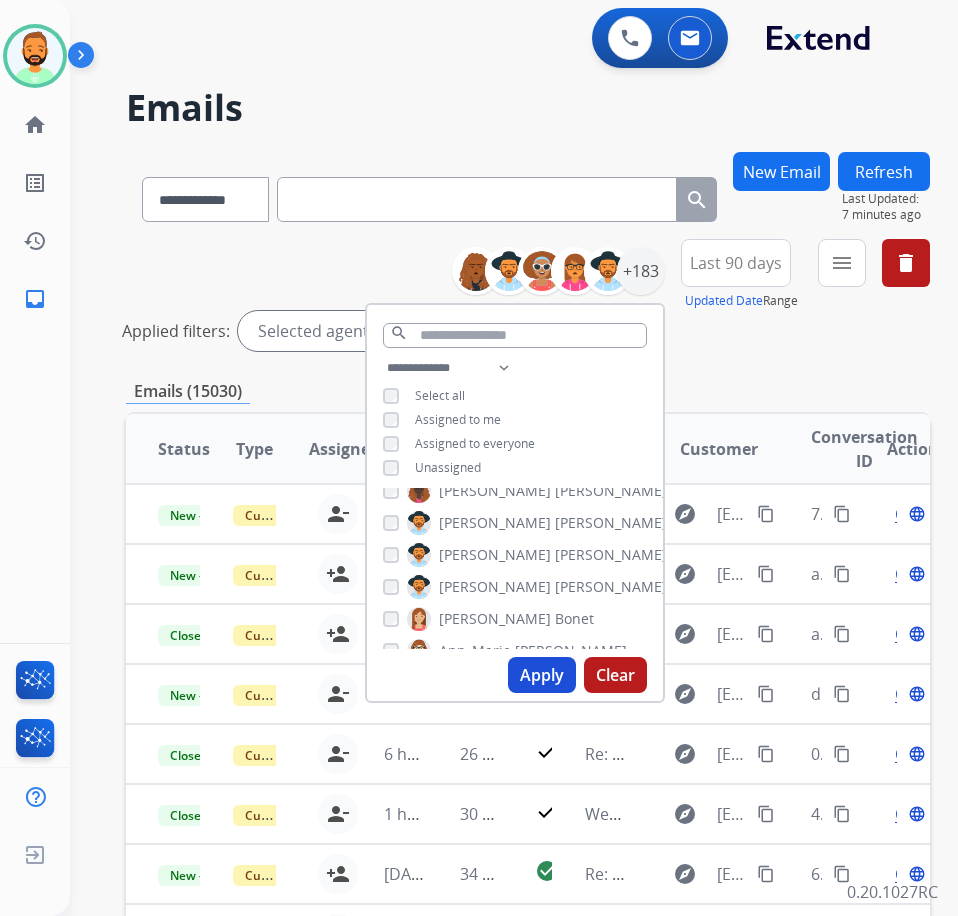 click on "Martinez" at bounding box center [611, 523] 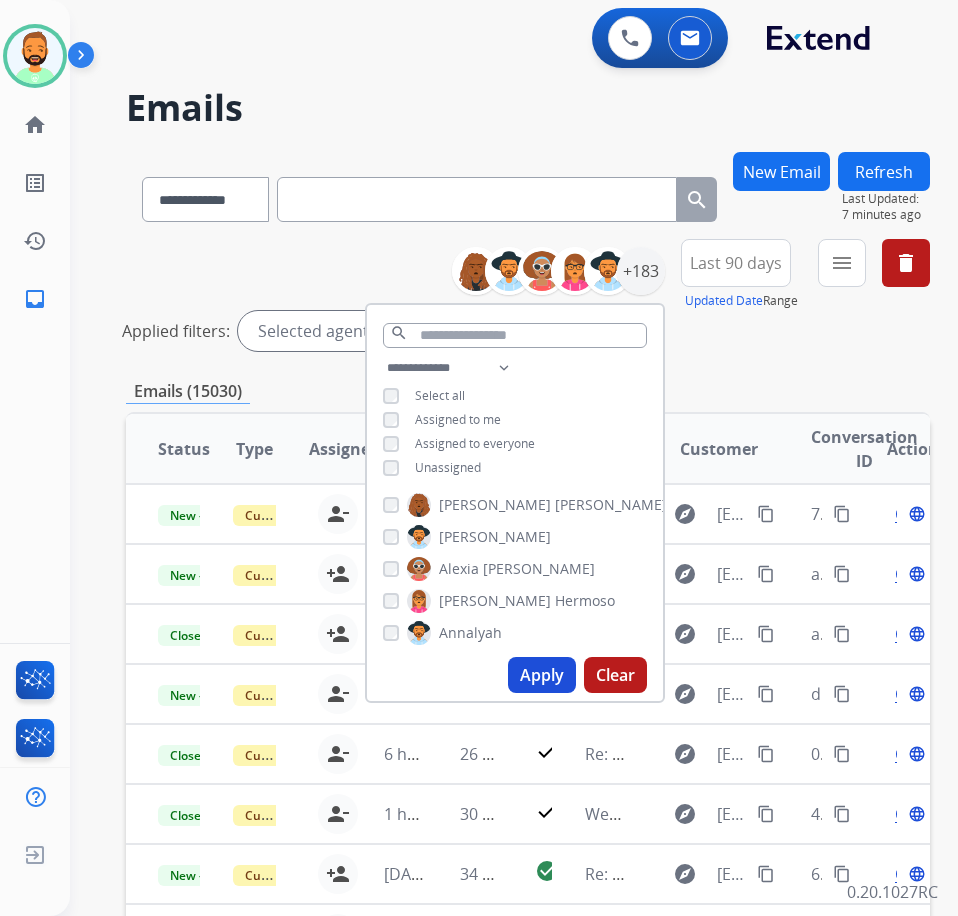 scroll, scrollTop: 0, scrollLeft: 0, axis: both 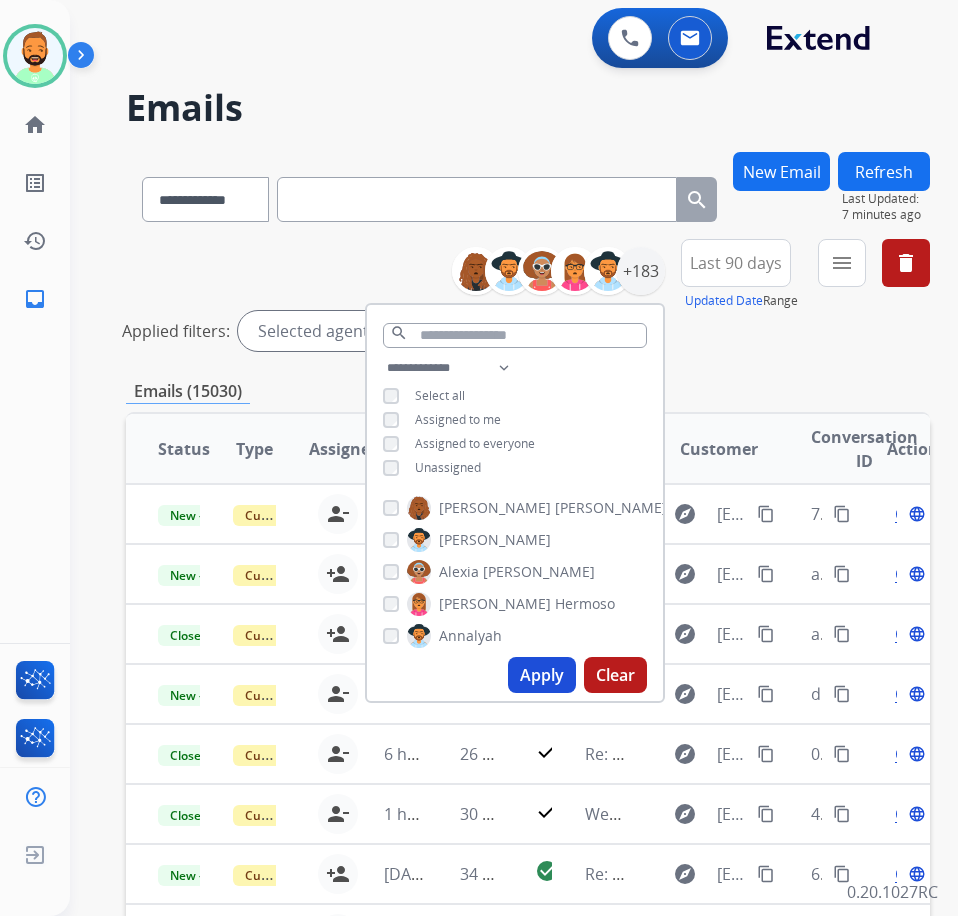 click on "Apply" at bounding box center [542, 675] 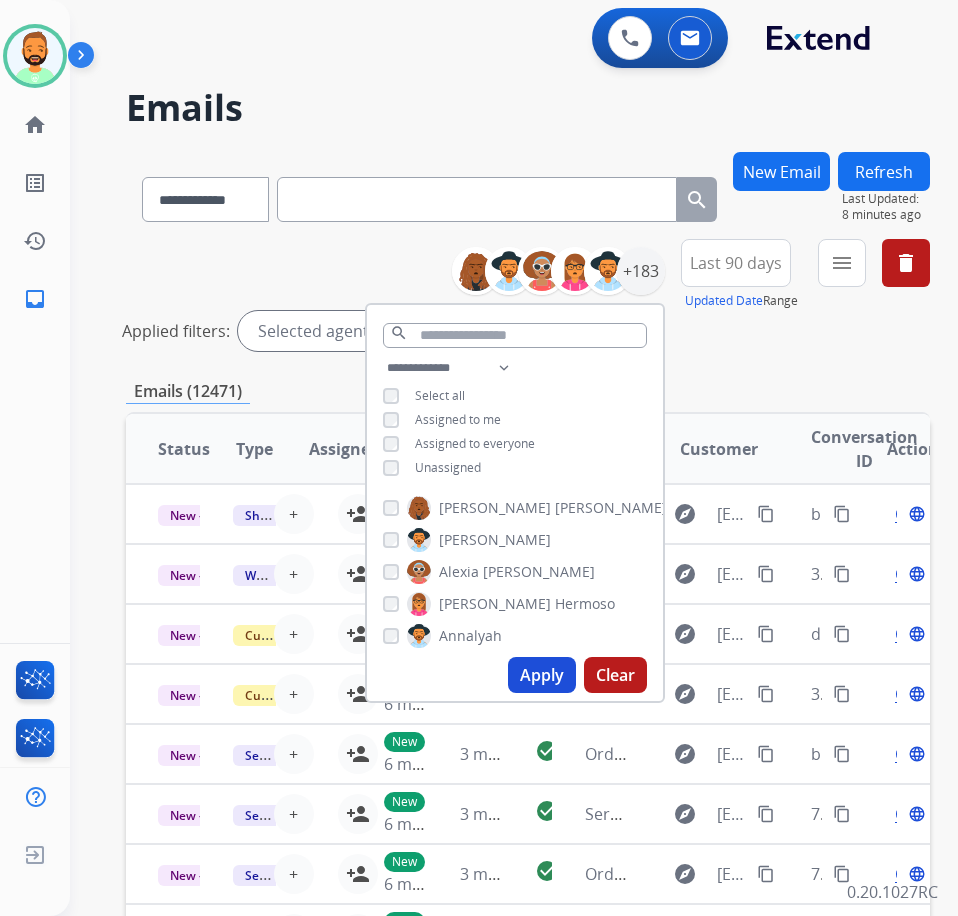 click on "**********" at bounding box center [528, 669] 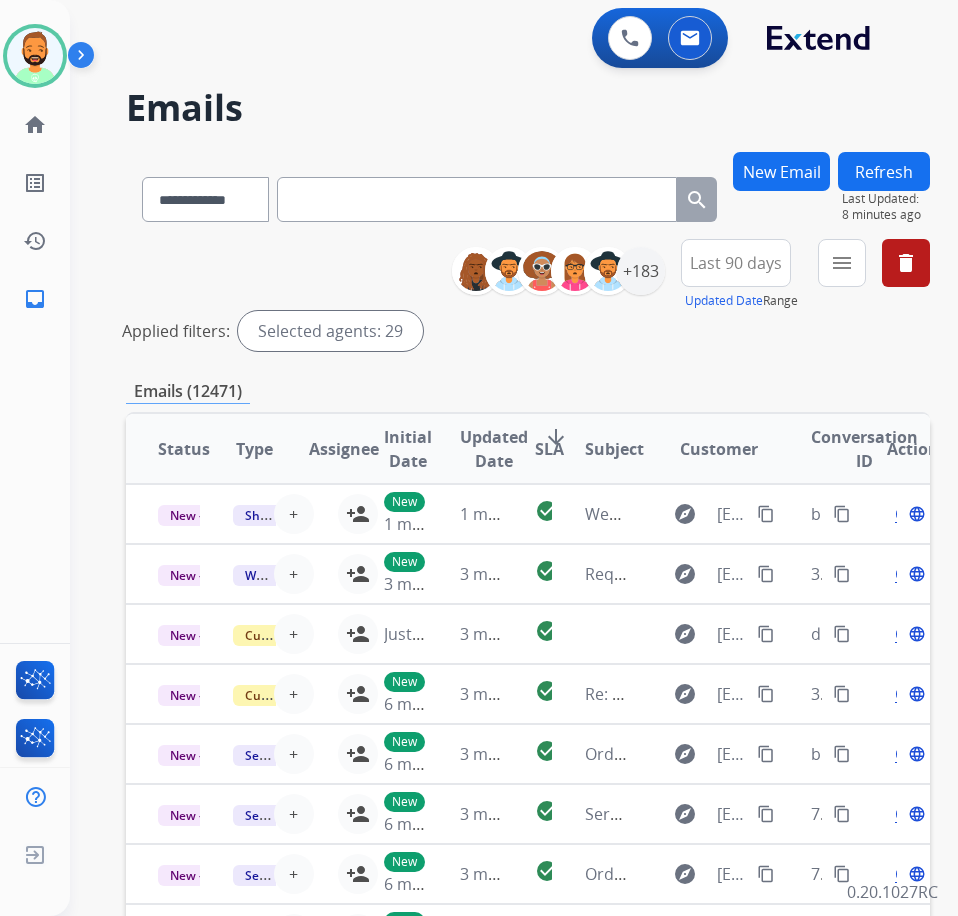 click on "SLA" at bounding box center [549, 449] 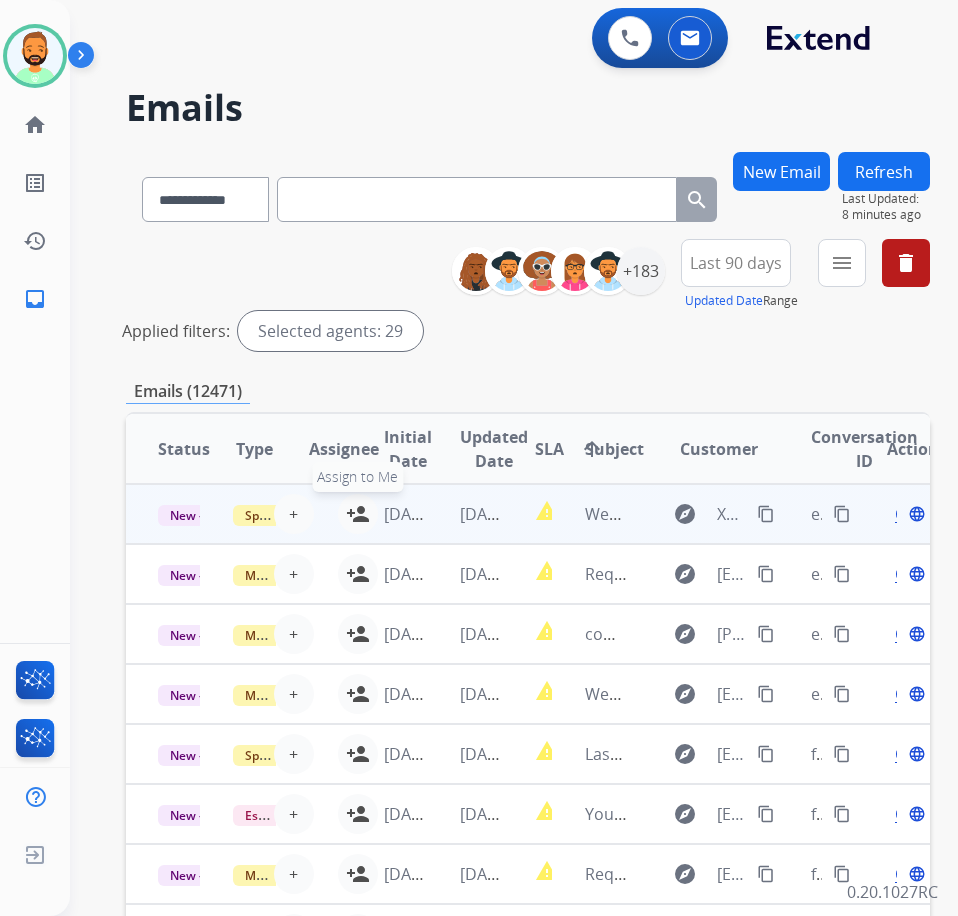 click on "person_add" at bounding box center [358, 514] 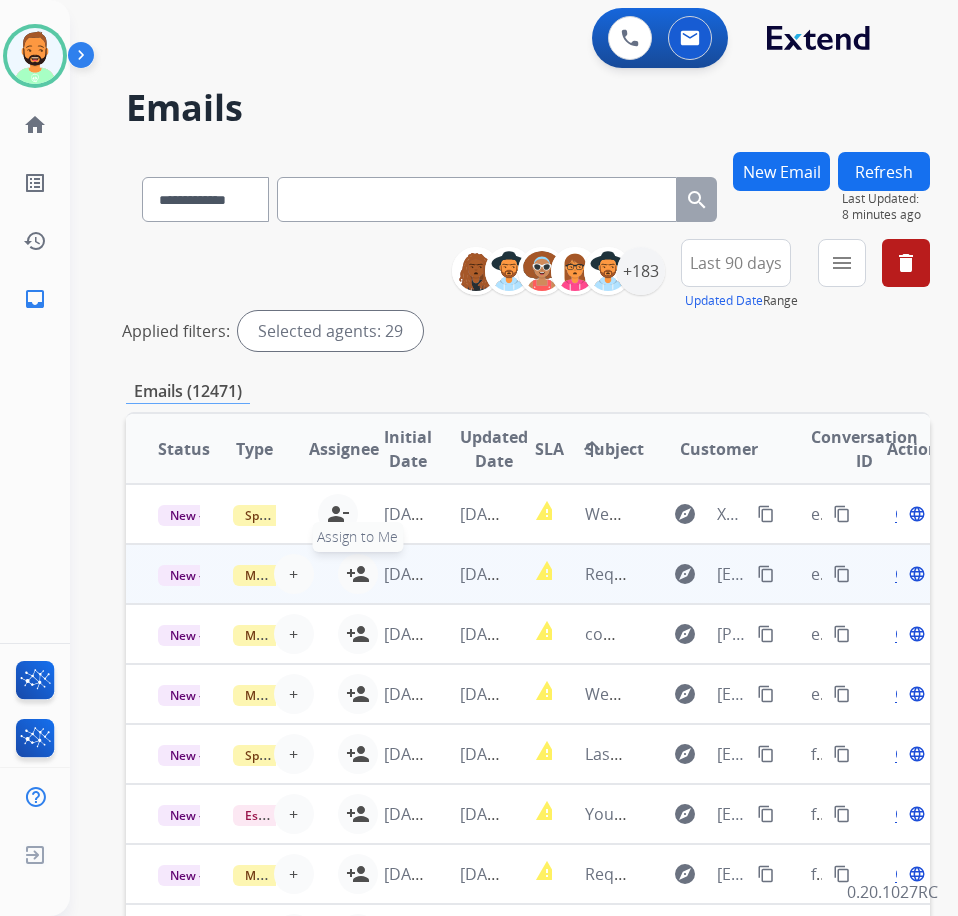 click on "person_add" at bounding box center (358, 574) 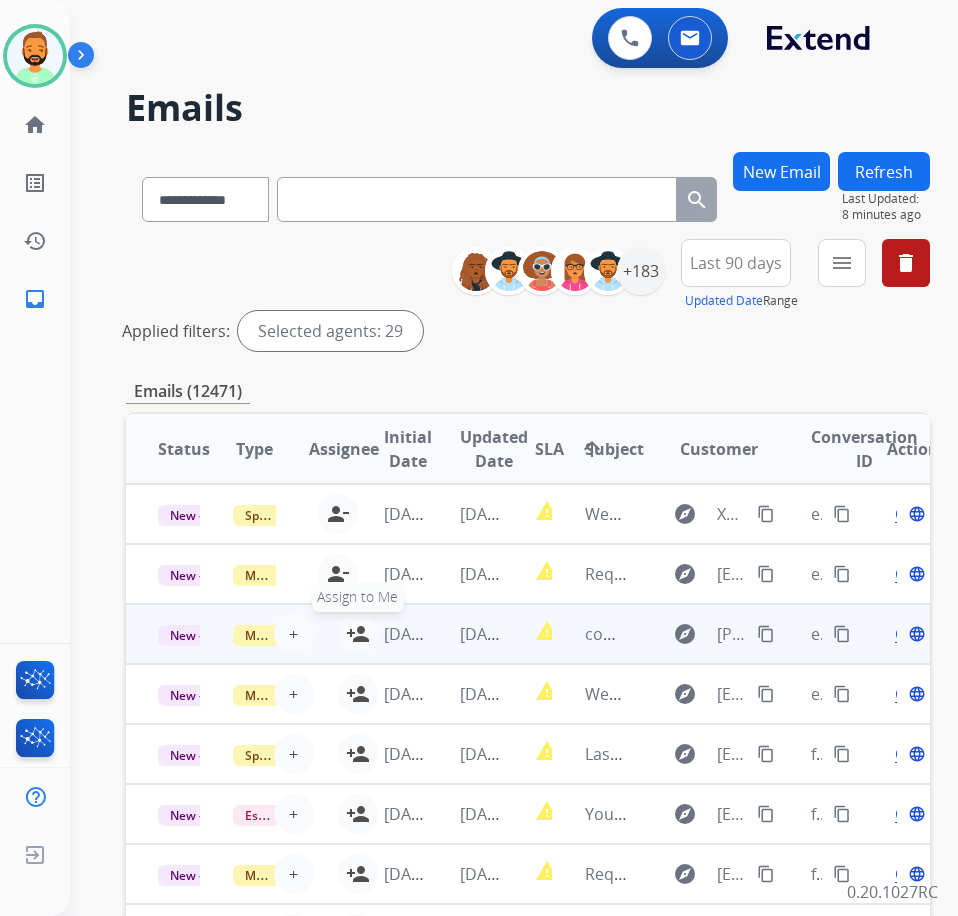 click on "person_add" at bounding box center (358, 634) 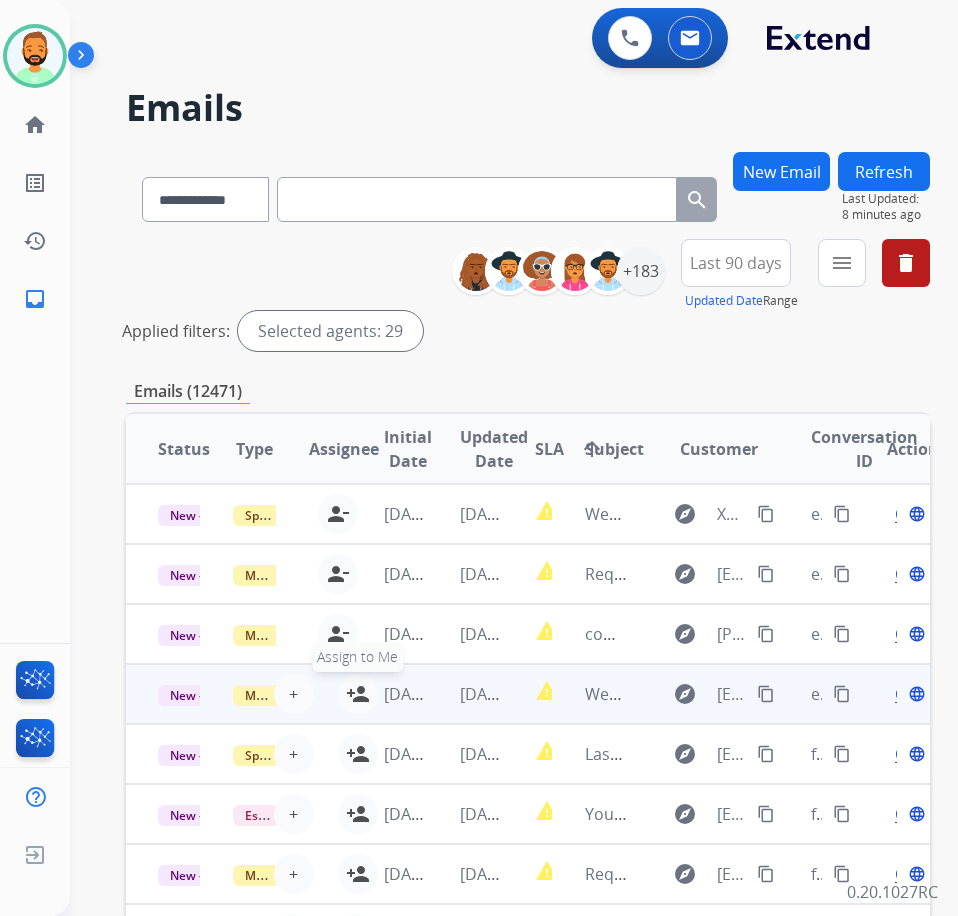 click on "person_add" at bounding box center [358, 694] 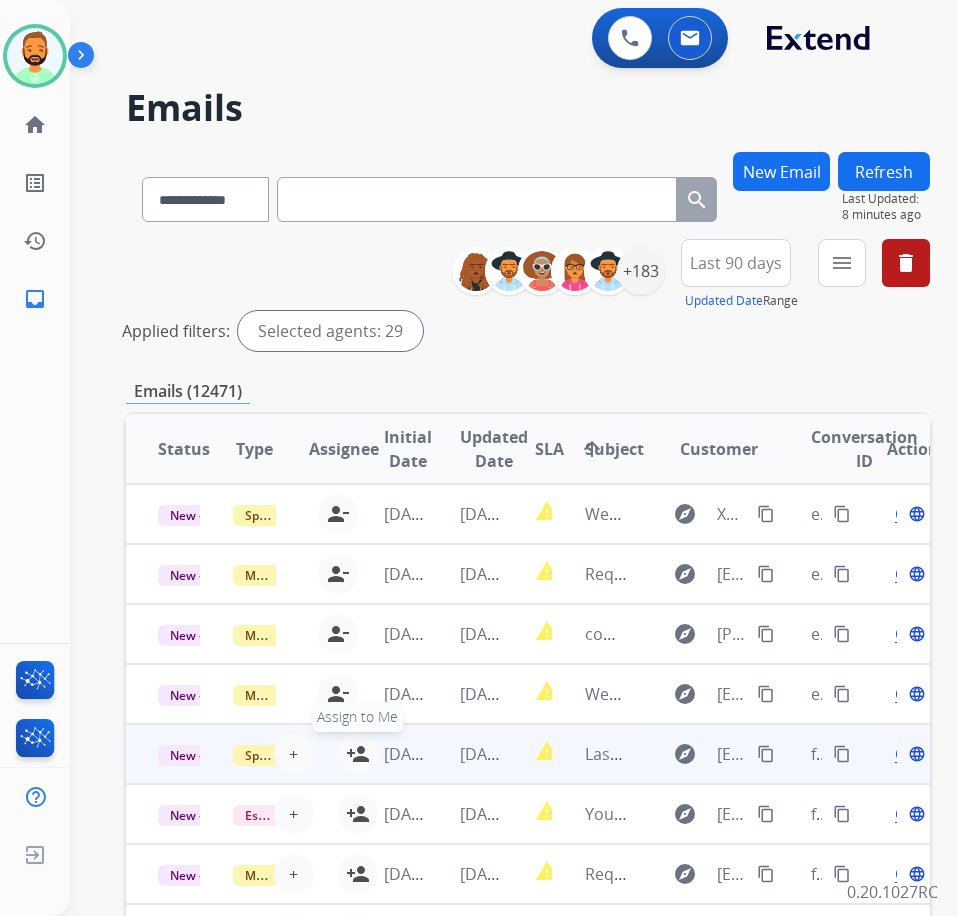 click on "person_add" at bounding box center (358, 754) 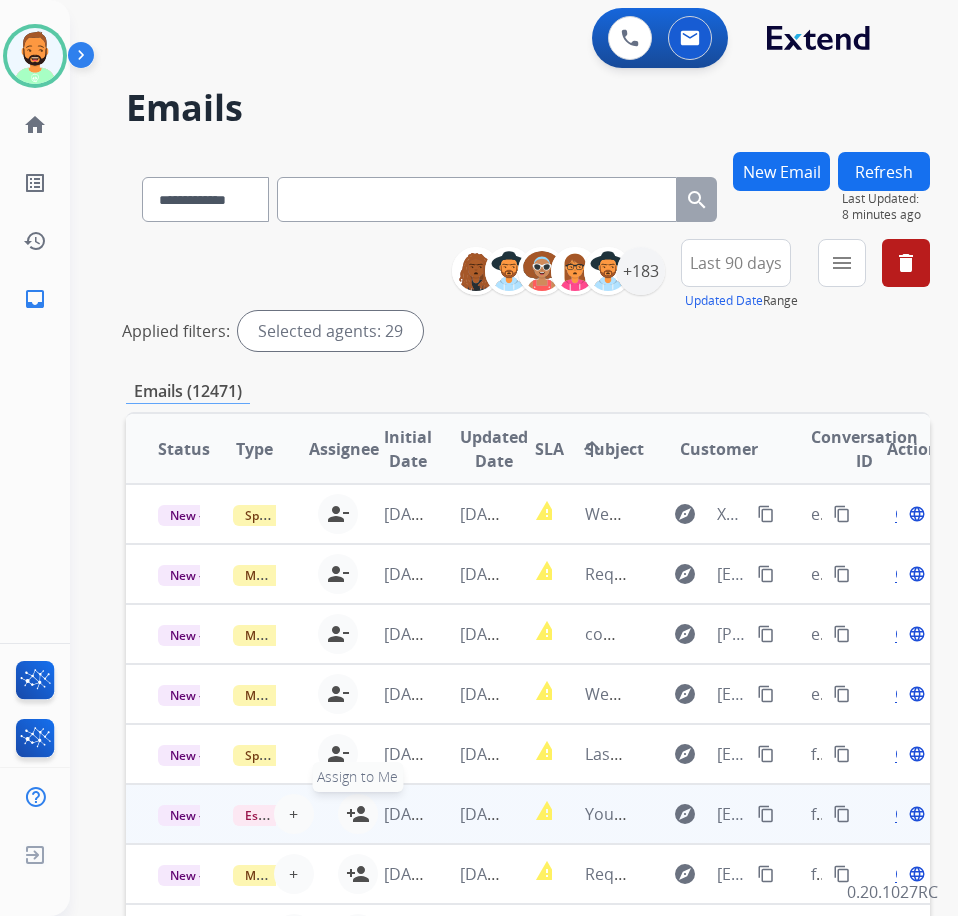 click on "person_add" at bounding box center [358, 814] 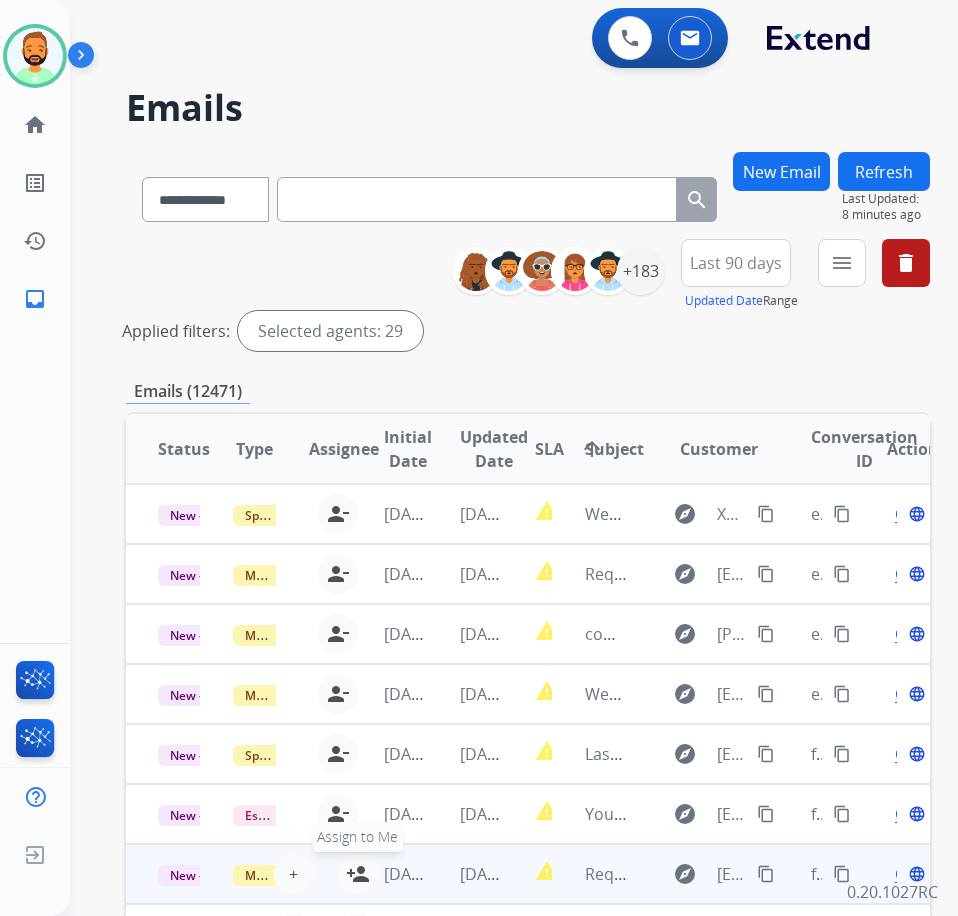 click on "person_add" at bounding box center [358, 874] 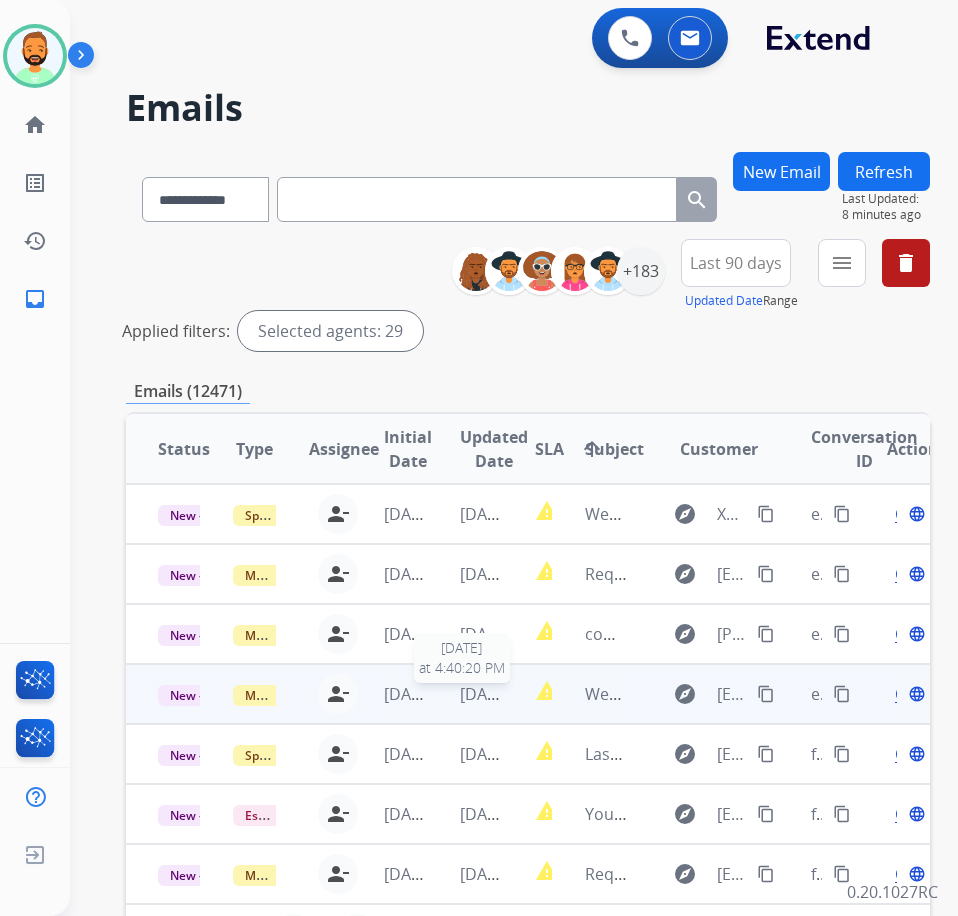 scroll, scrollTop: 18, scrollLeft: 0, axis: vertical 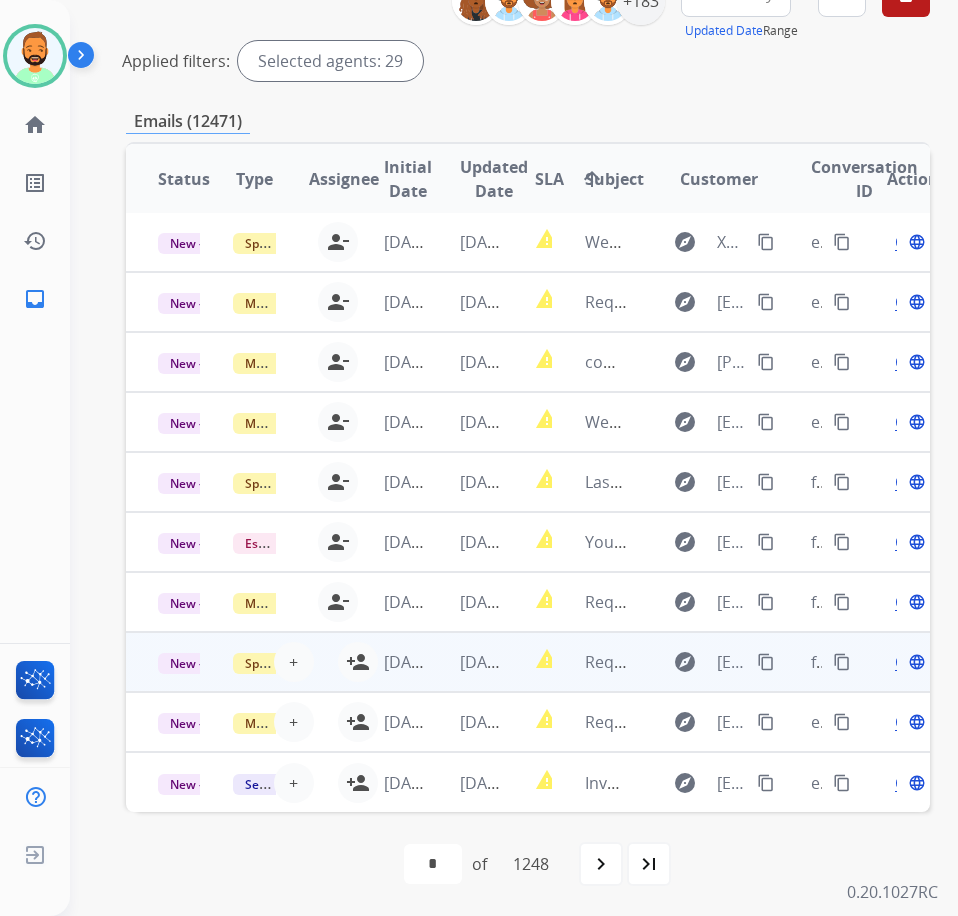 click on "4 days ago" at bounding box center (389, 662) 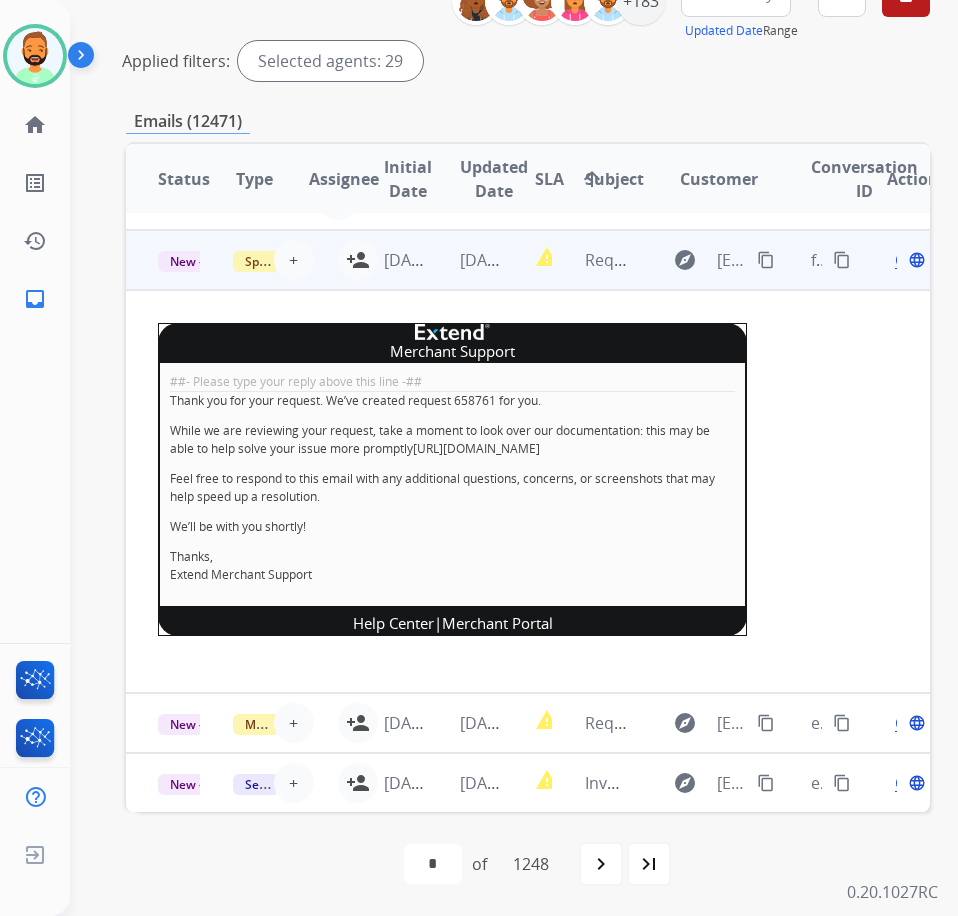 scroll, scrollTop: 405, scrollLeft: 0, axis: vertical 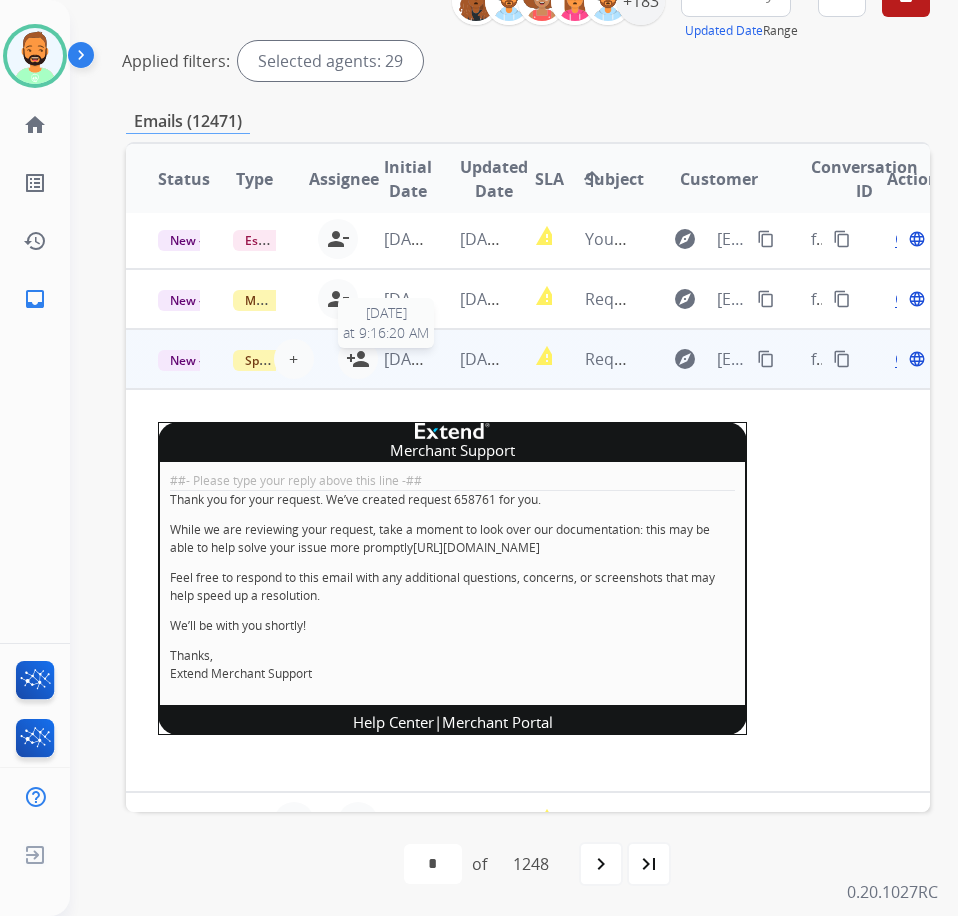 click on "4 days ago" at bounding box center [409, 359] 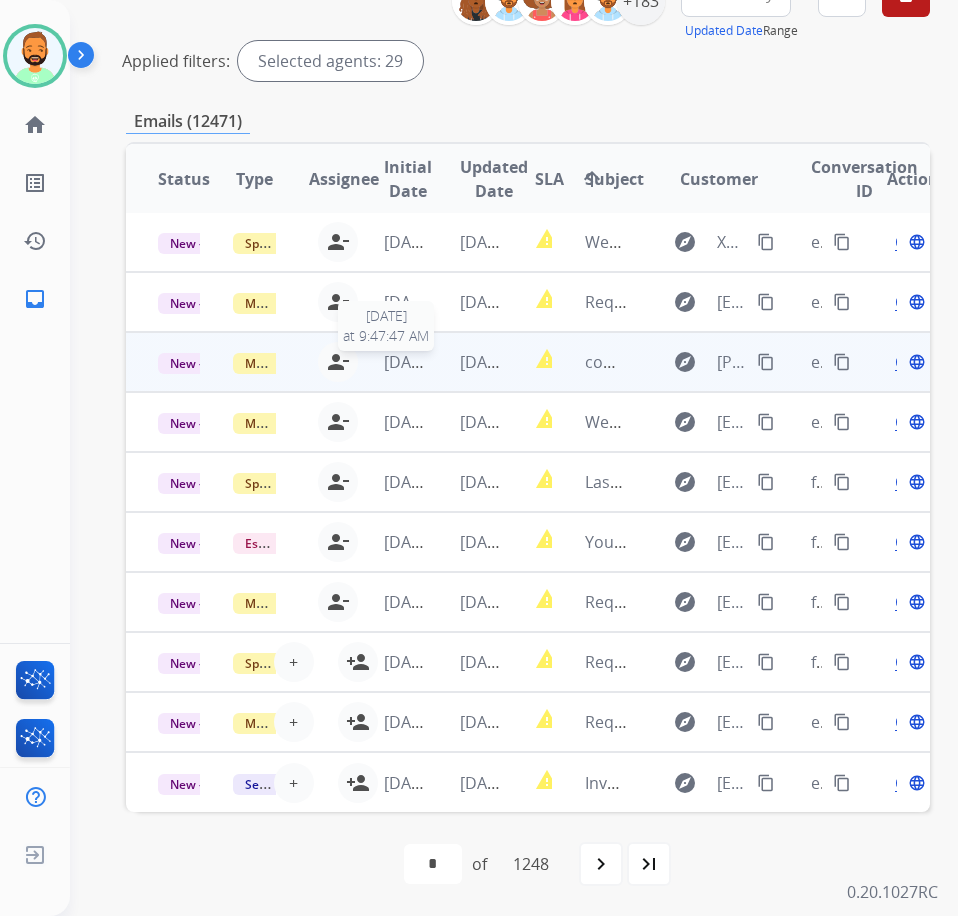 scroll, scrollTop: 18, scrollLeft: 0, axis: vertical 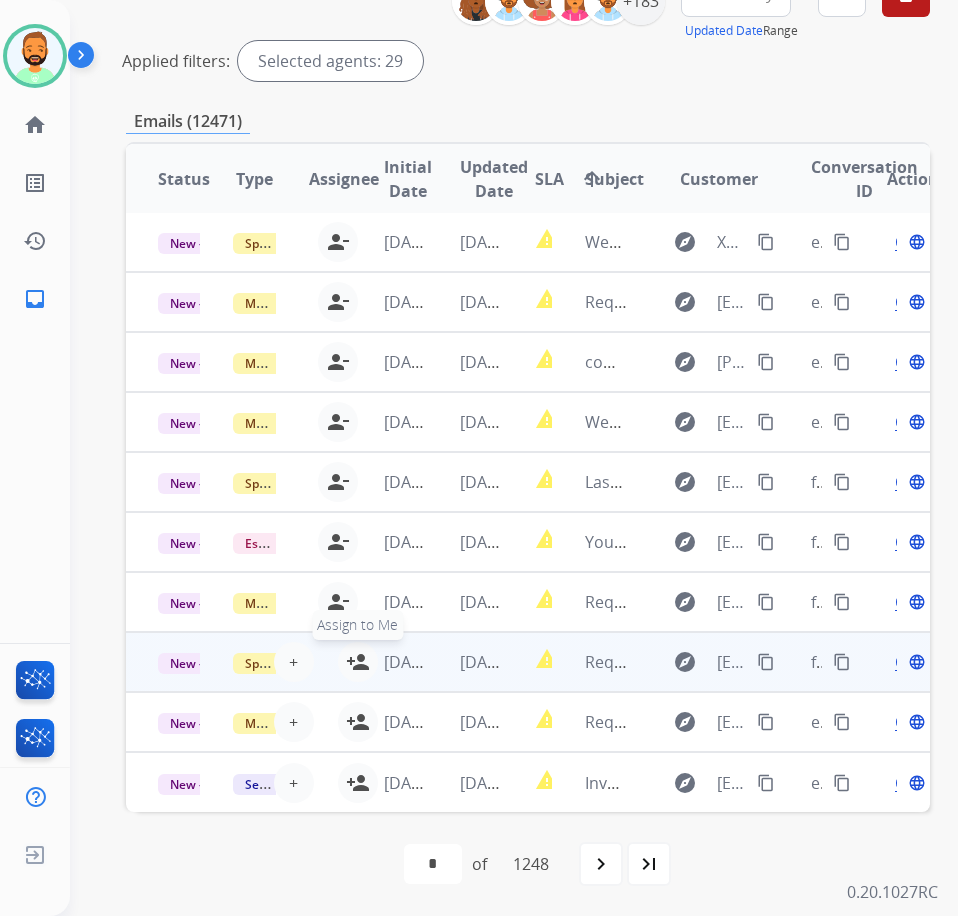 click on "person_add" at bounding box center (358, 662) 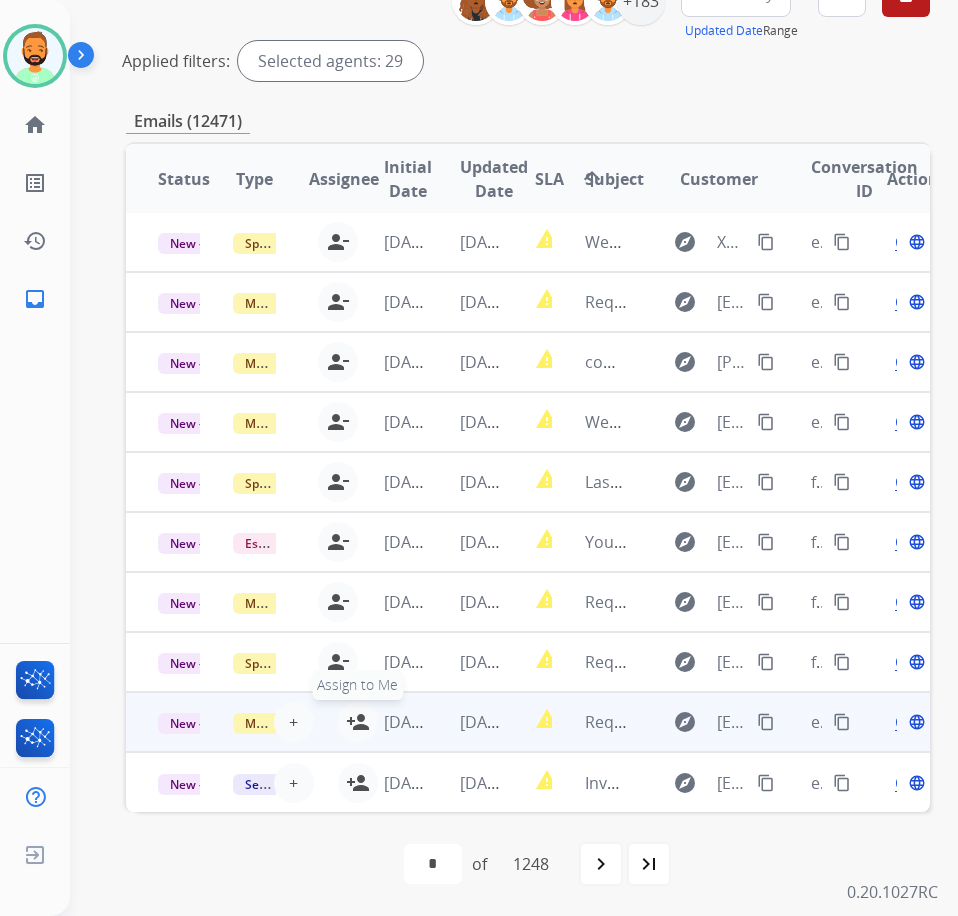 click on "person_add" at bounding box center [358, 722] 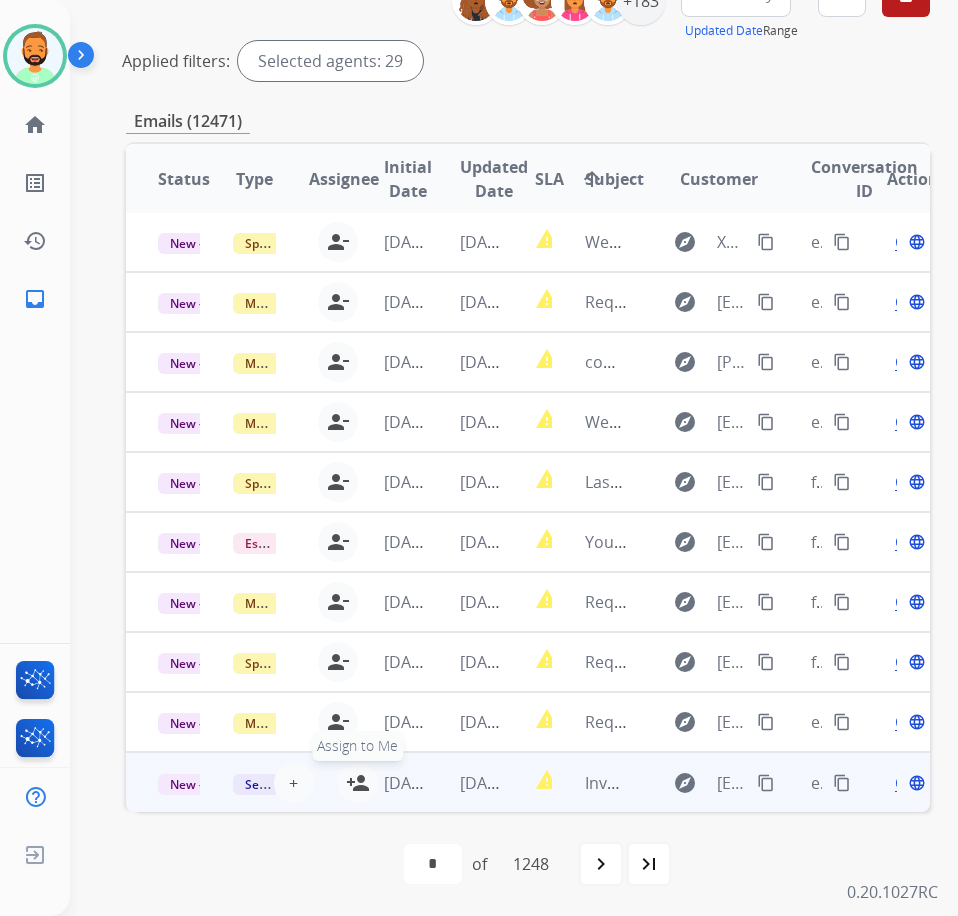 click on "person_add" at bounding box center [358, 783] 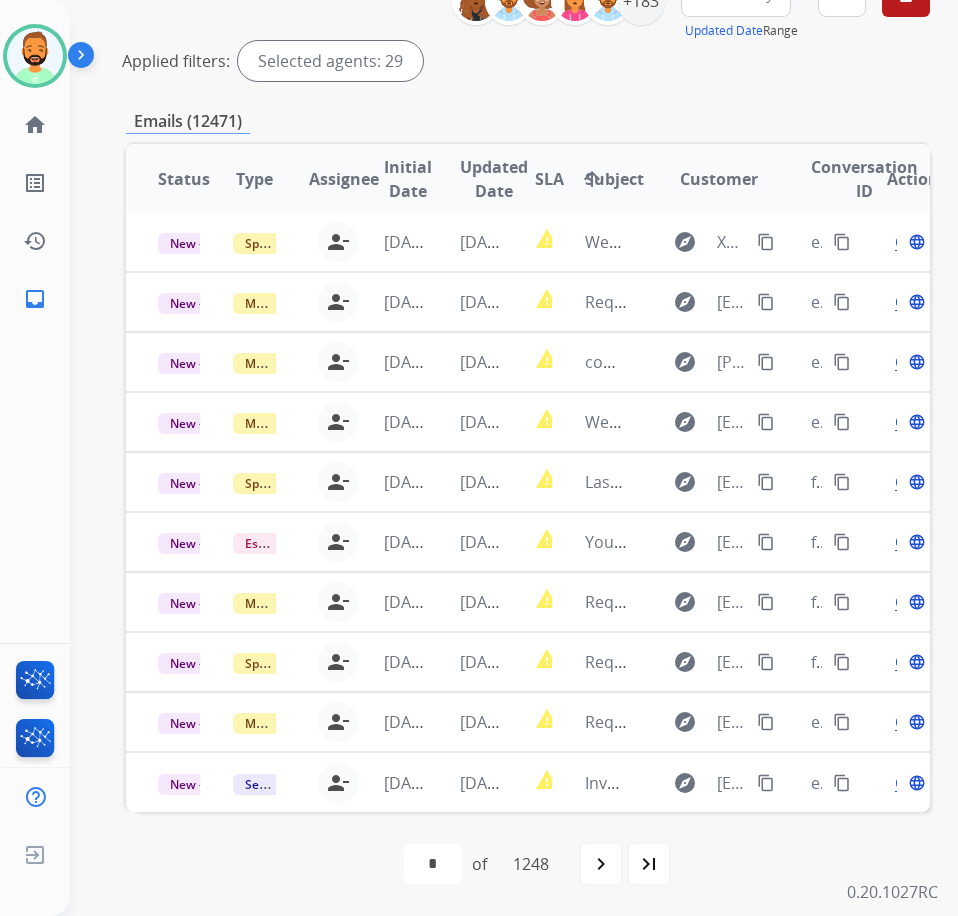 scroll, scrollTop: 0, scrollLeft: 0, axis: both 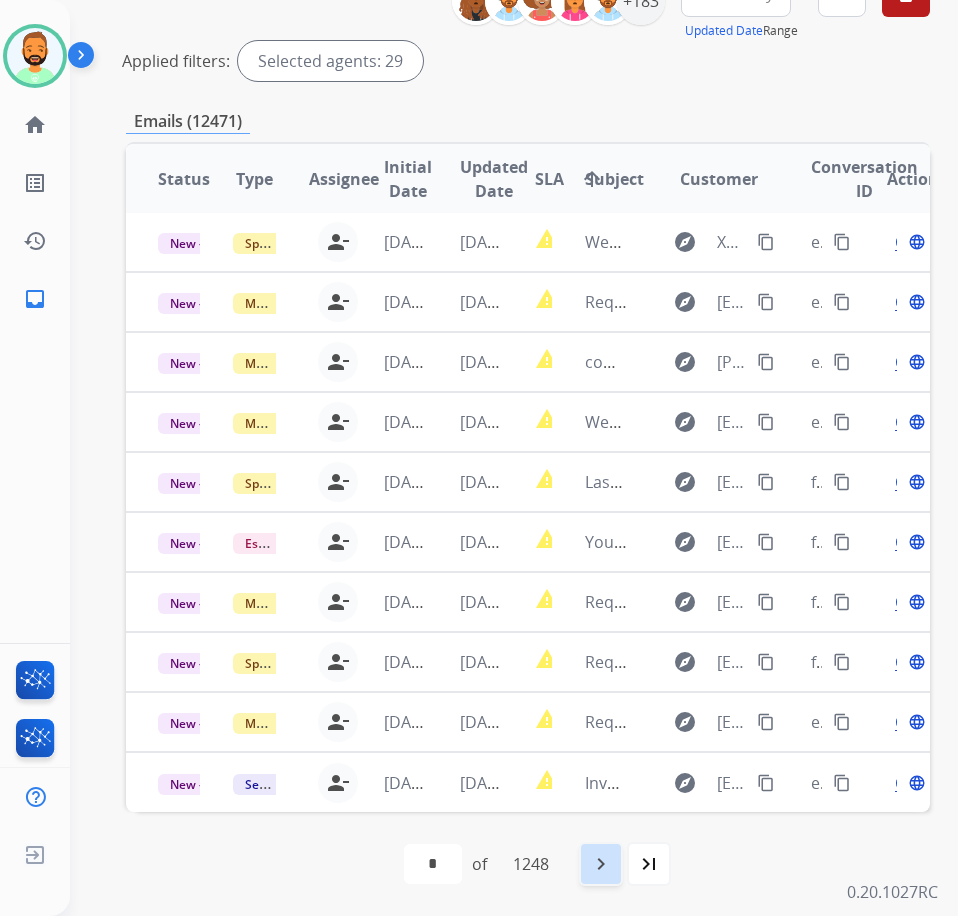 click on "navigate_next" at bounding box center [601, 864] 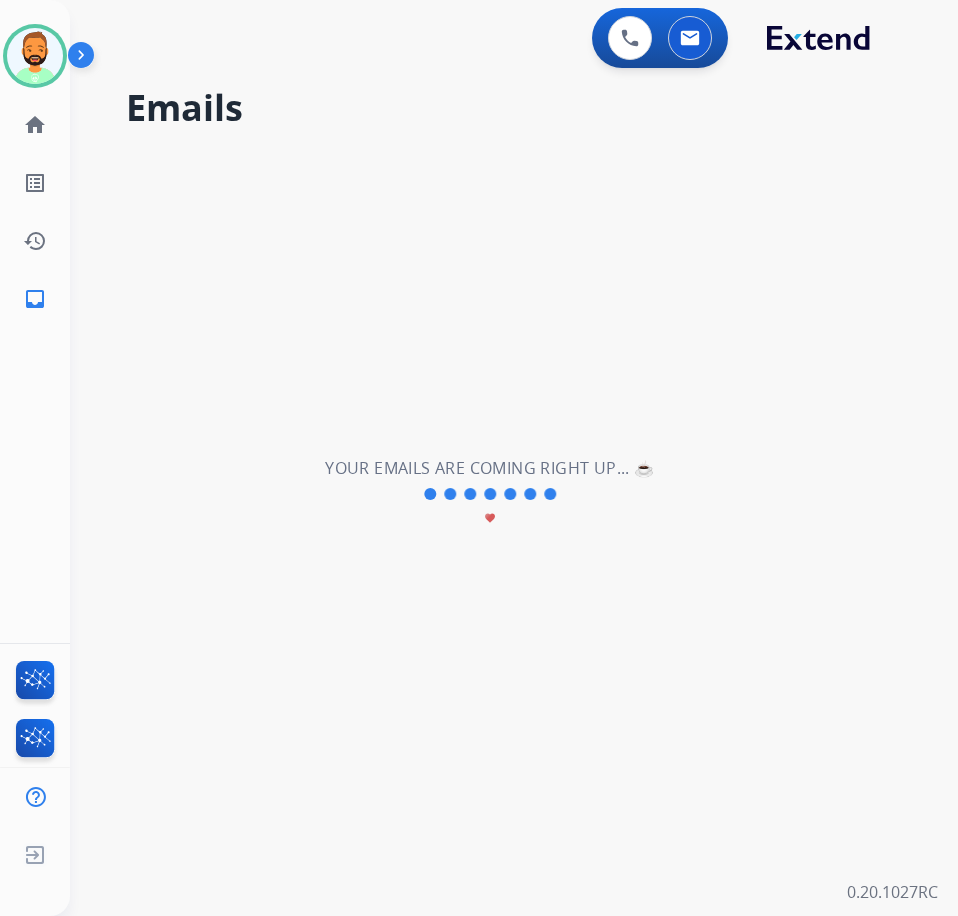 scroll, scrollTop: 0, scrollLeft: 0, axis: both 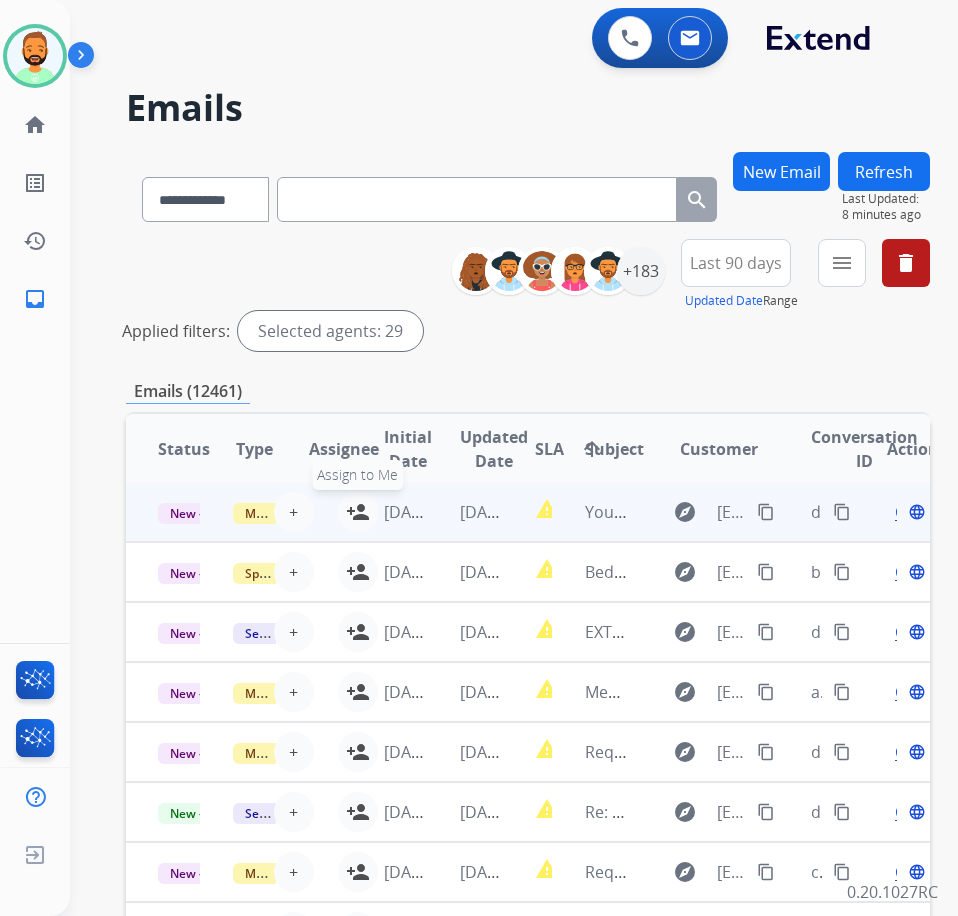 click on "person_add" at bounding box center [358, 512] 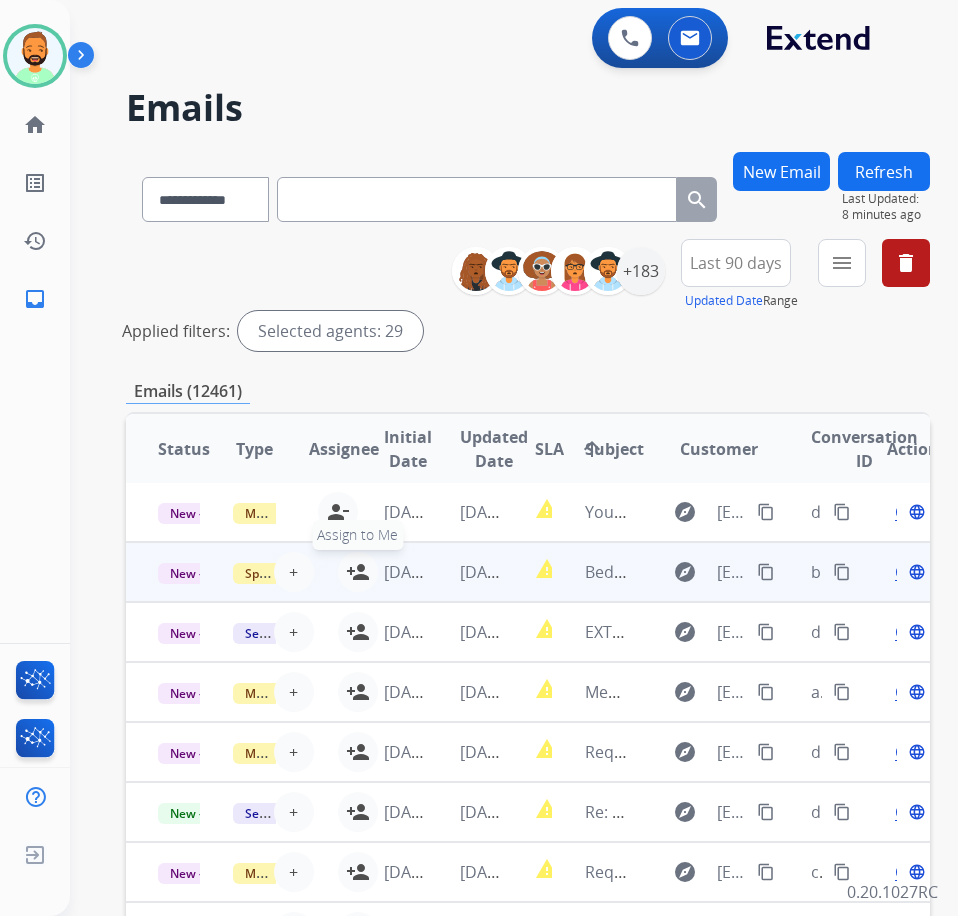 click on "person_add" at bounding box center (358, 572) 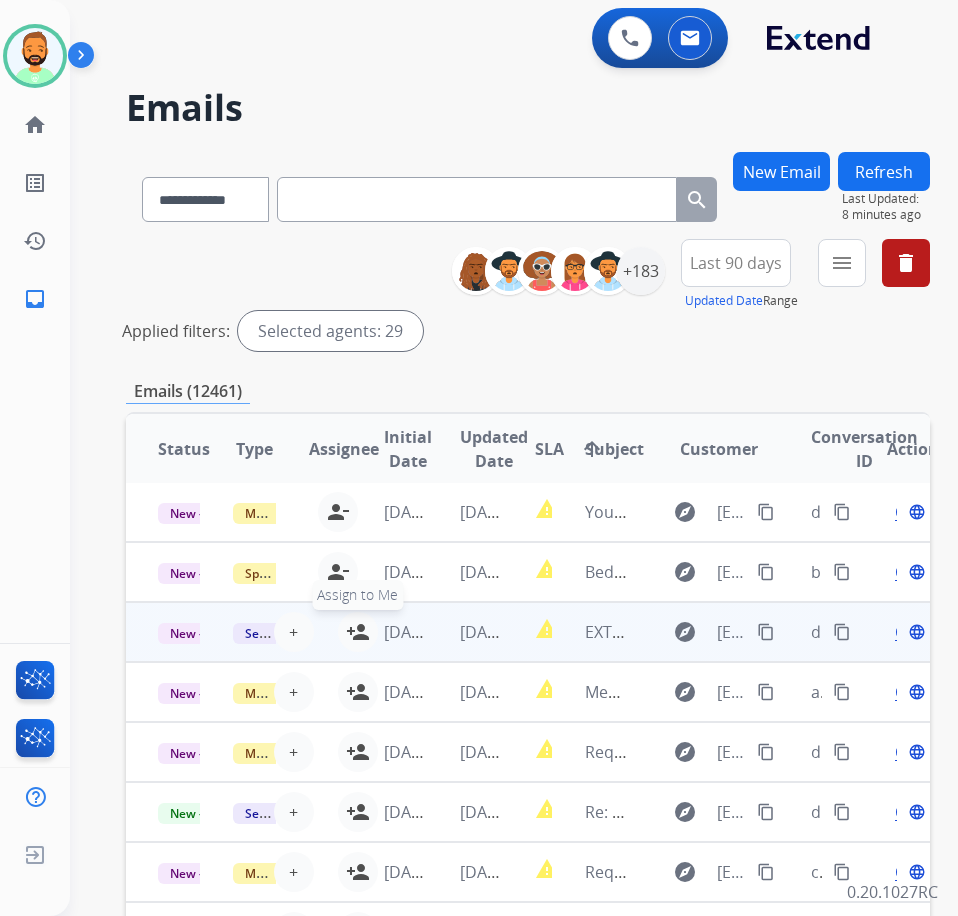 click on "person_add" at bounding box center [358, 632] 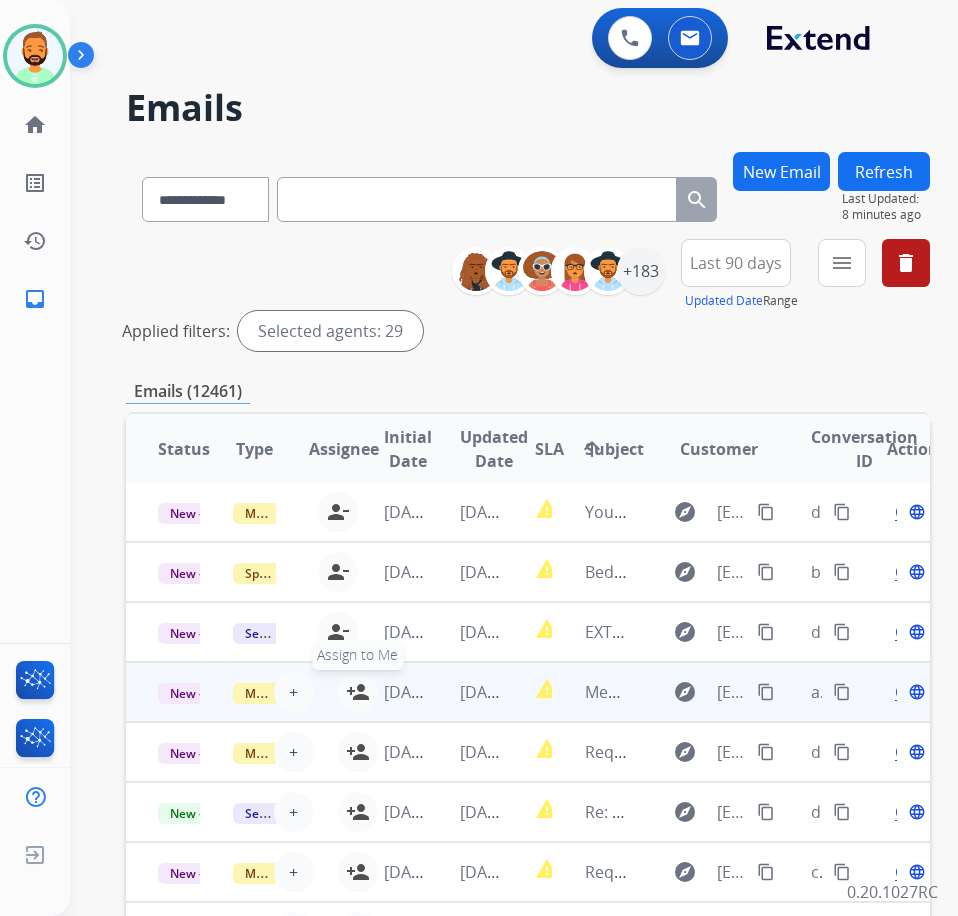 click on "person_add" at bounding box center [358, 692] 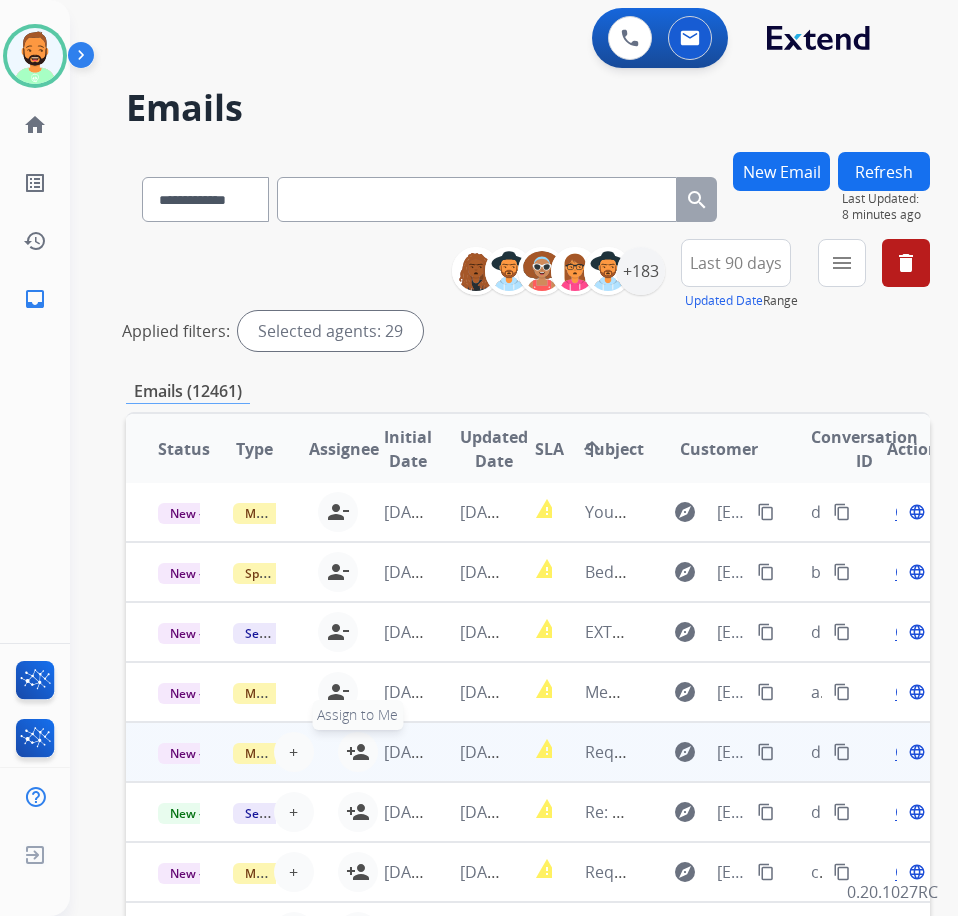click on "person_add" at bounding box center (358, 752) 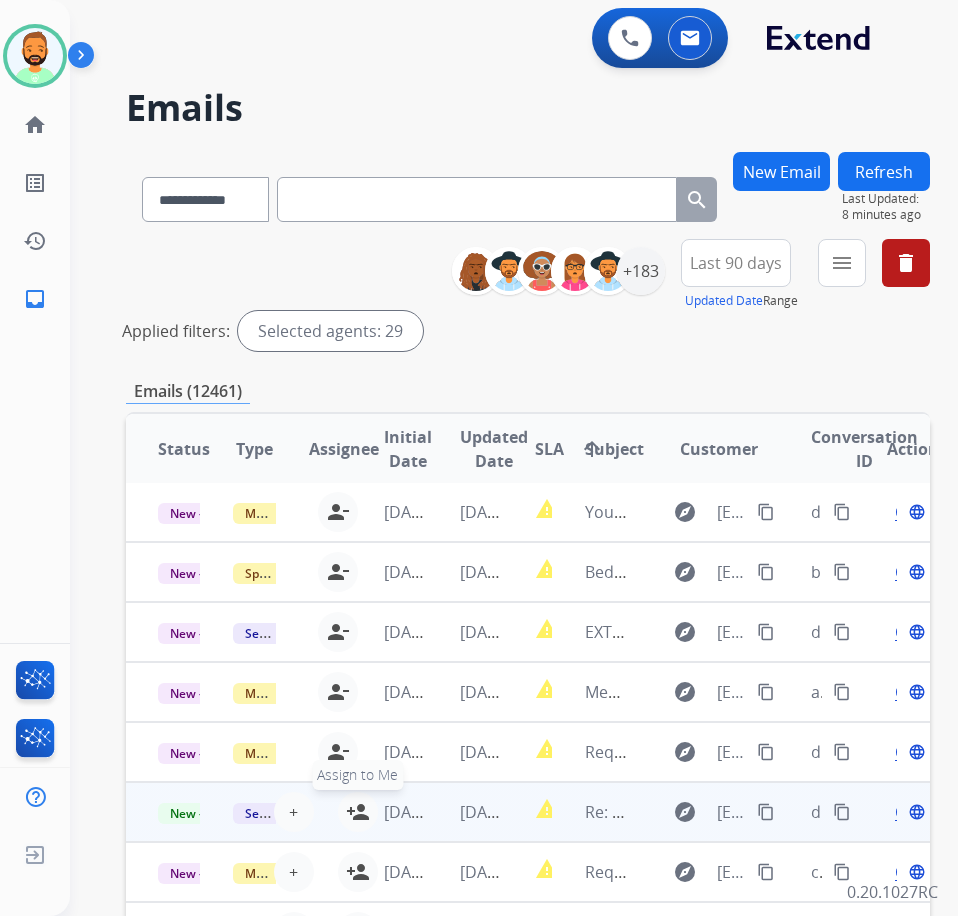 click on "person_add" at bounding box center [358, 812] 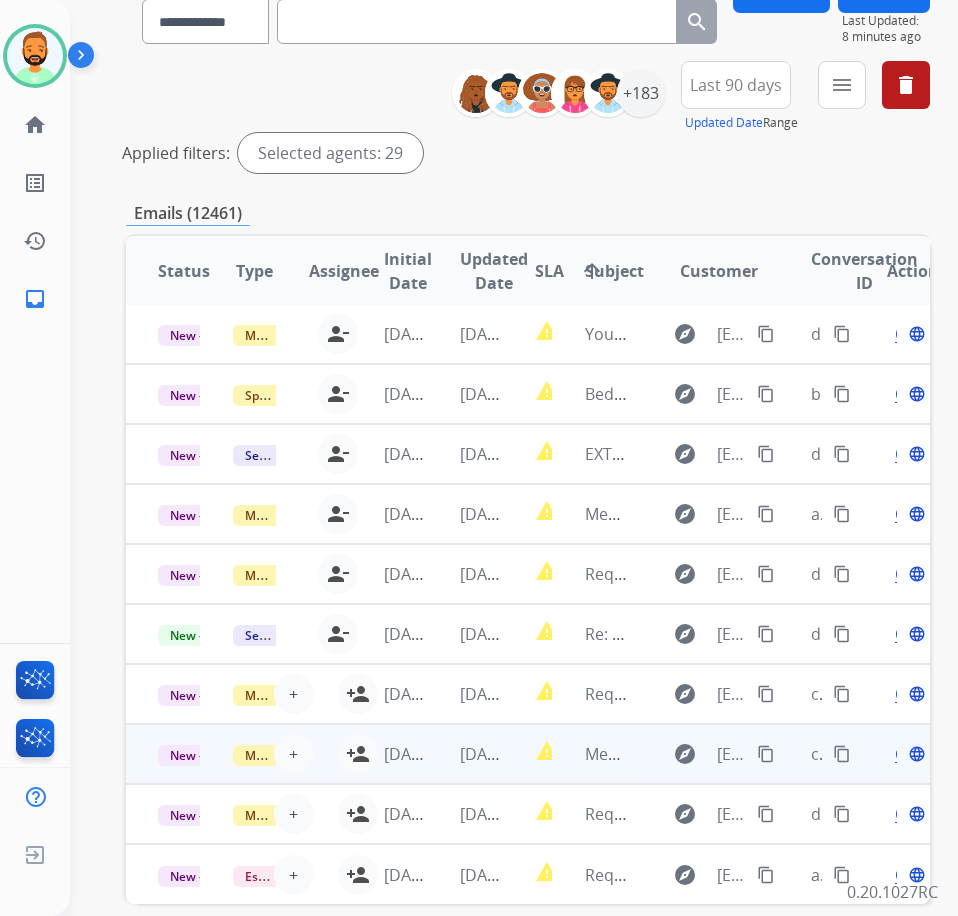 scroll, scrollTop: 200, scrollLeft: 0, axis: vertical 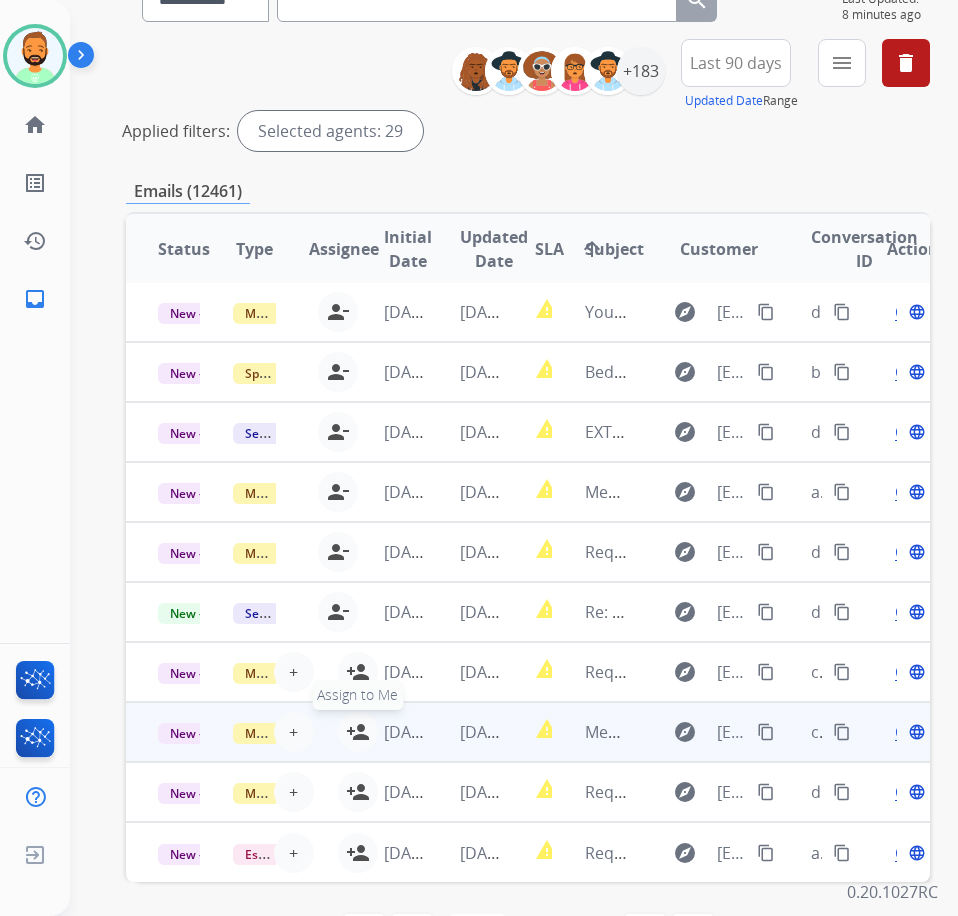 click on "person_add" at bounding box center (358, 732) 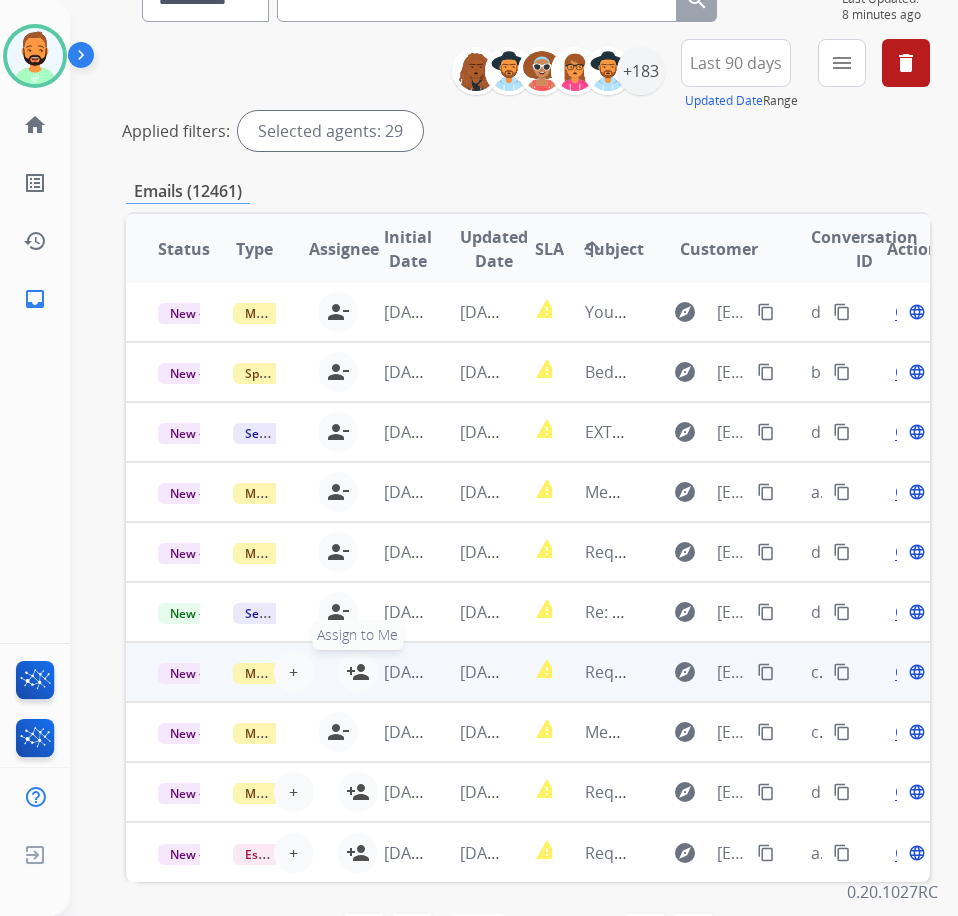 click on "person_add" at bounding box center [358, 672] 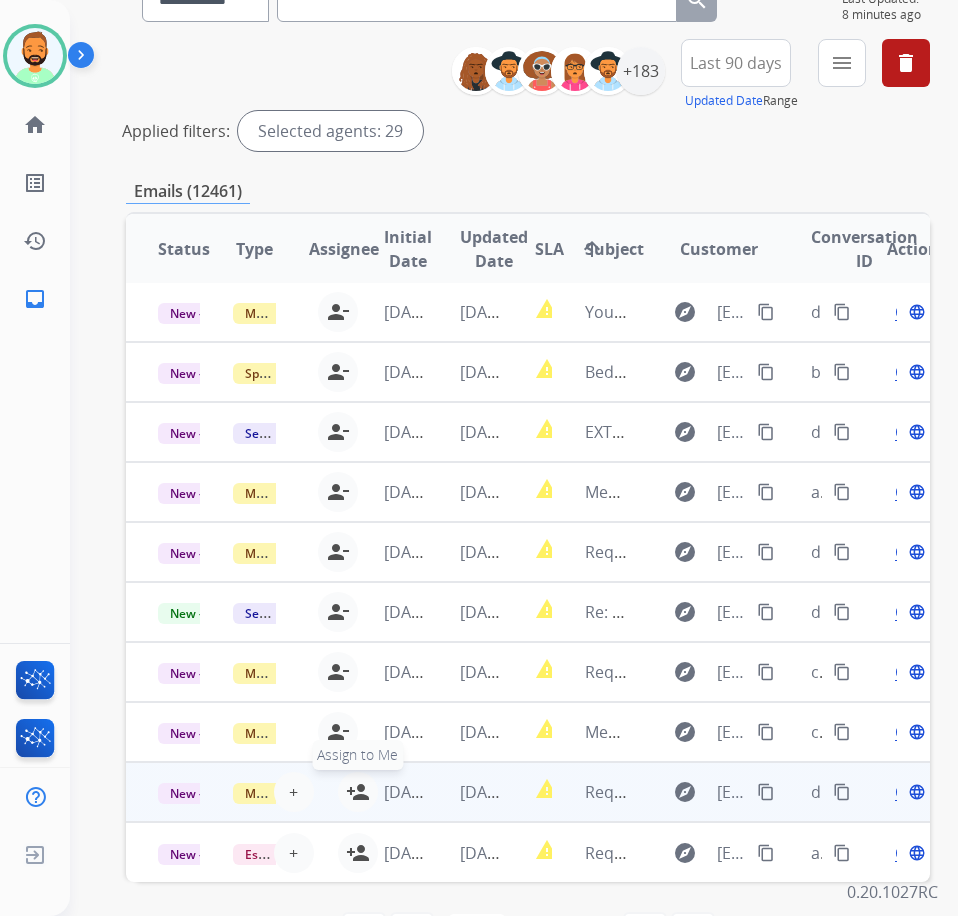 drag, startPoint x: 351, startPoint y: 771, endPoint x: 351, endPoint y: 787, distance: 16 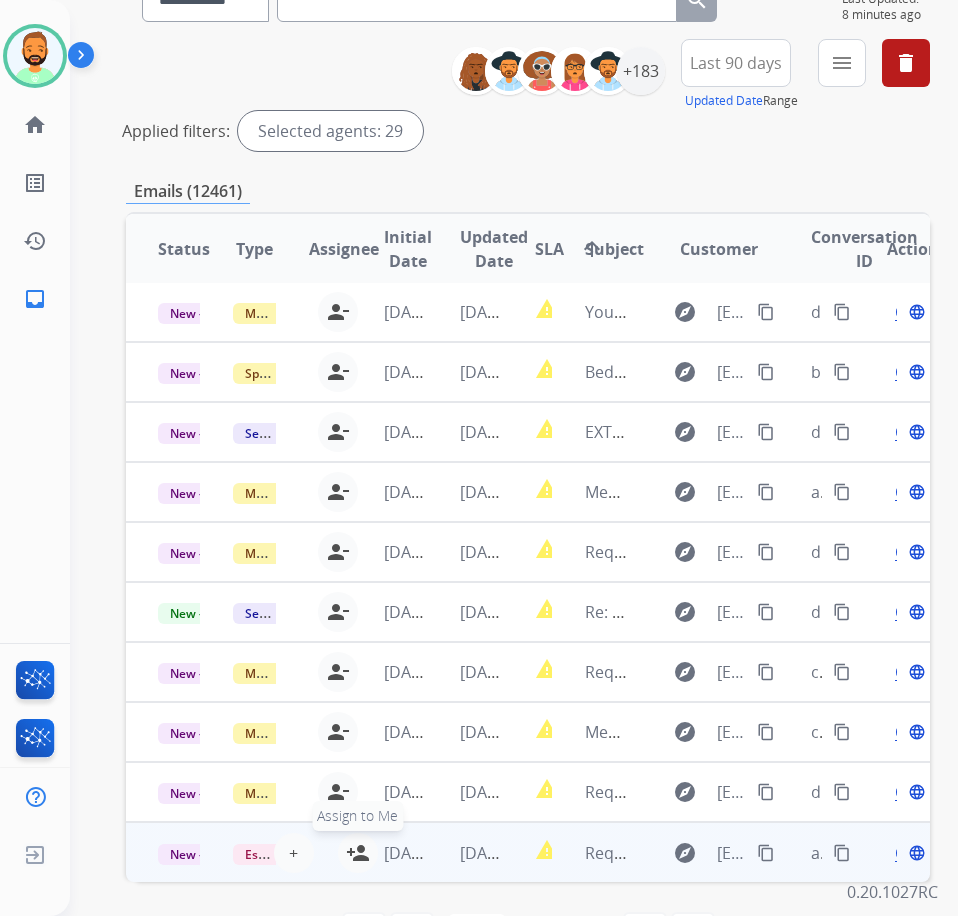 click on "person_add" at bounding box center (358, 853) 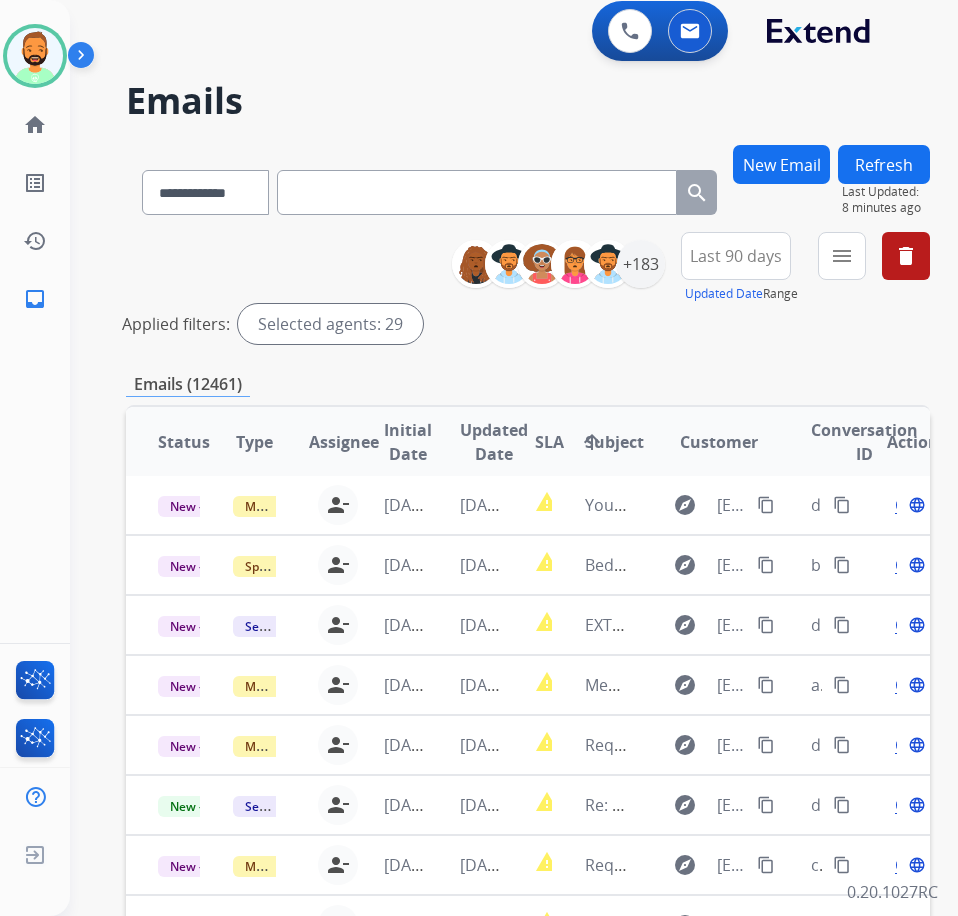 scroll, scrollTop: 0, scrollLeft: 0, axis: both 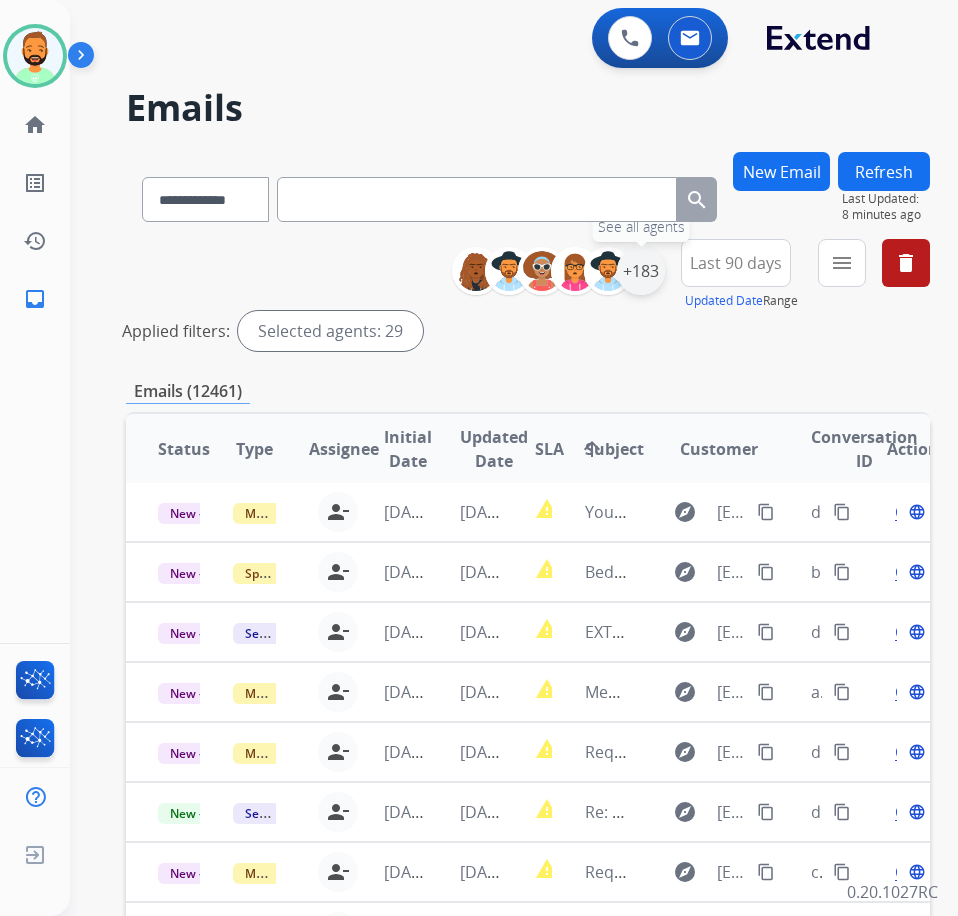 click on "+183" at bounding box center (641, 271) 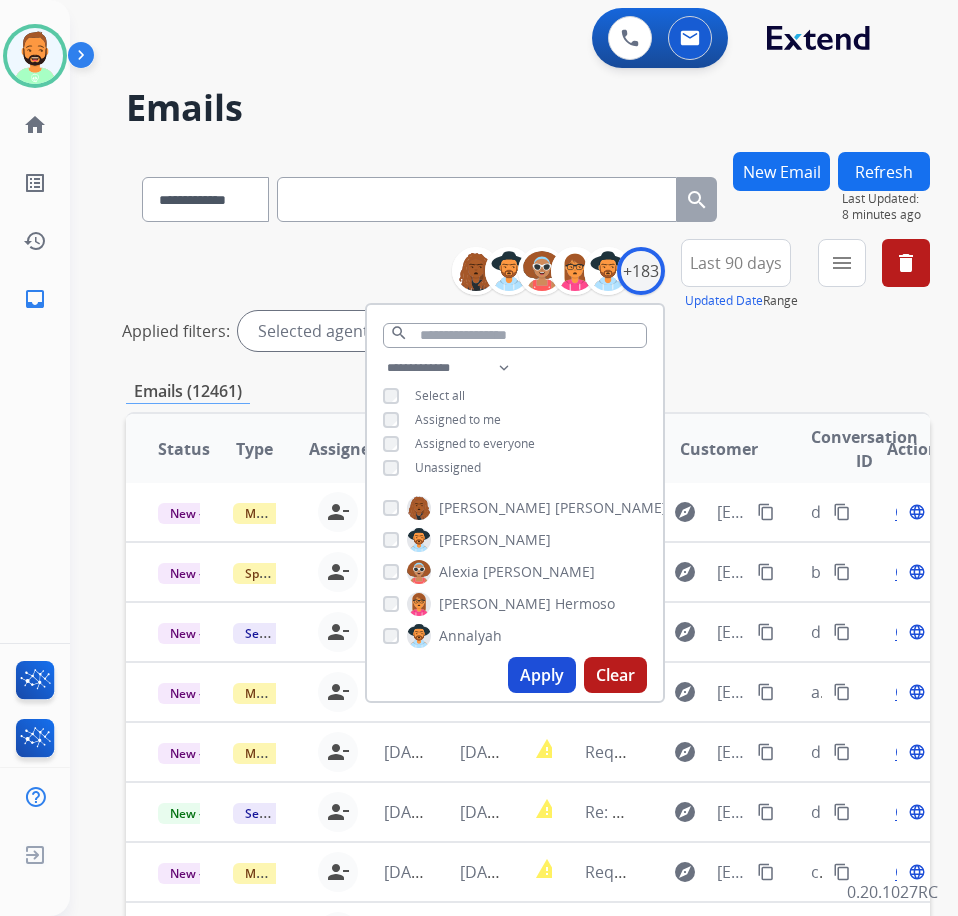 click on "Assigned to me" at bounding box center (458, 419) 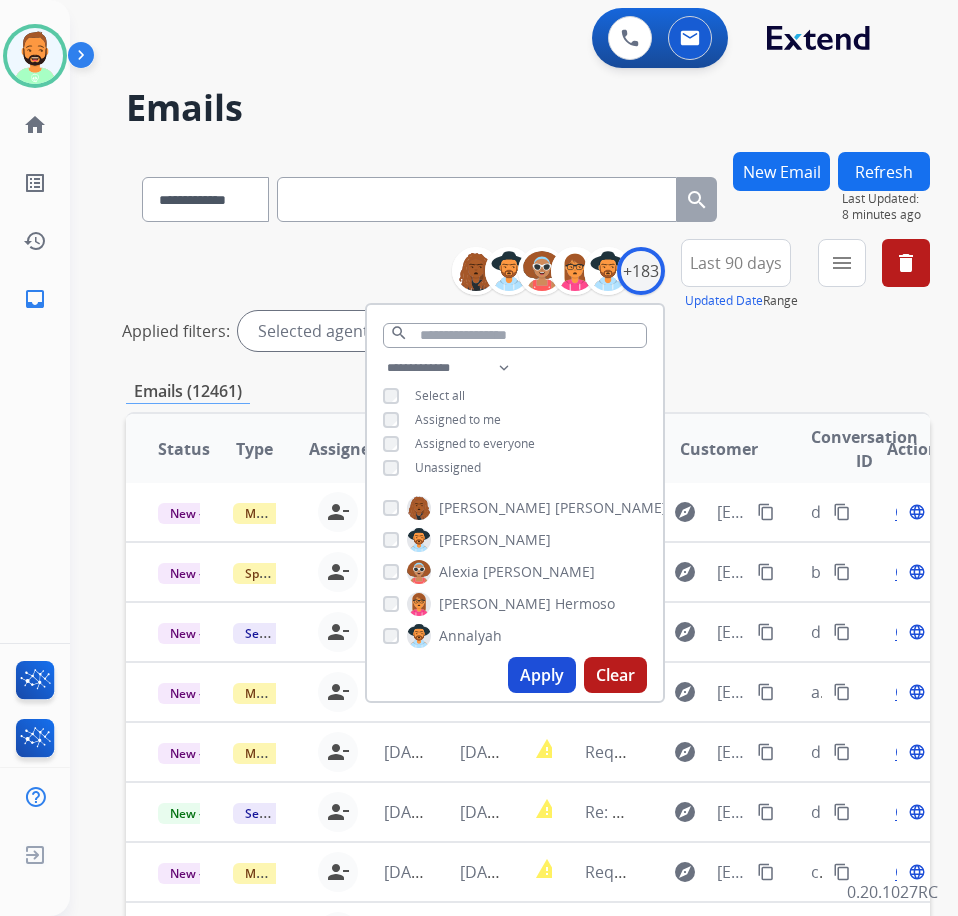 click on "Apply" at bounding box center (542, 675) 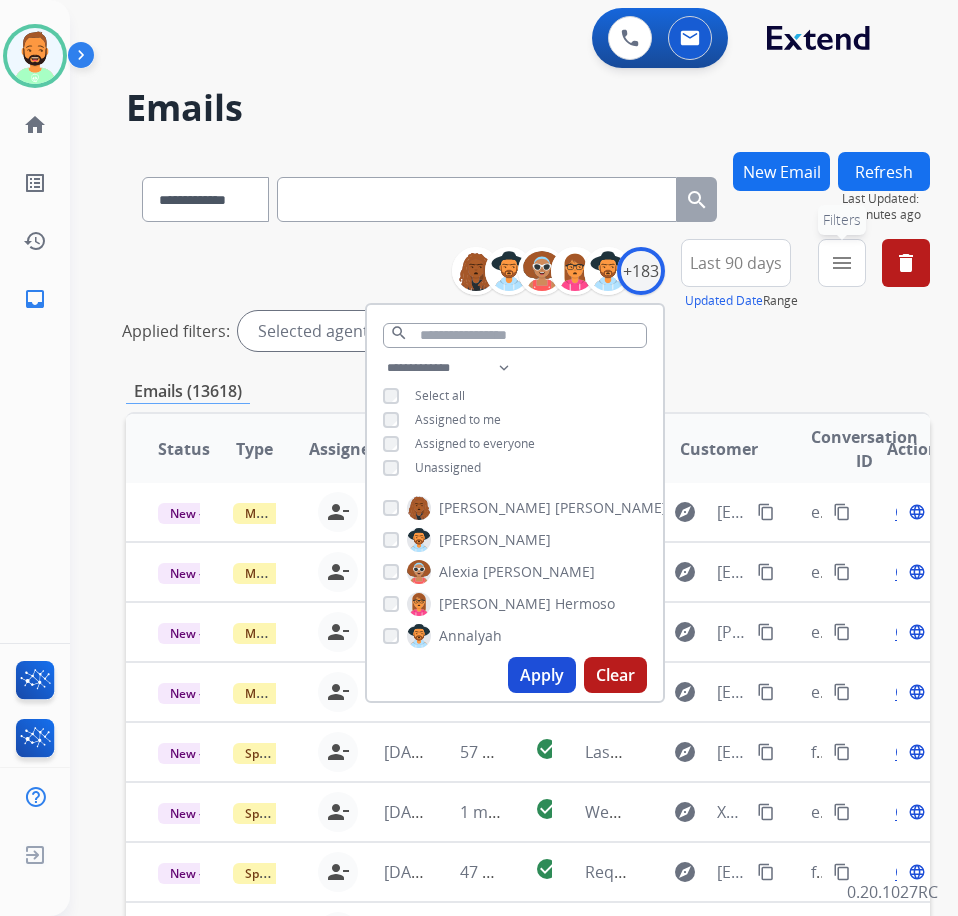 click on "menu" at bounding box center [842, 263] 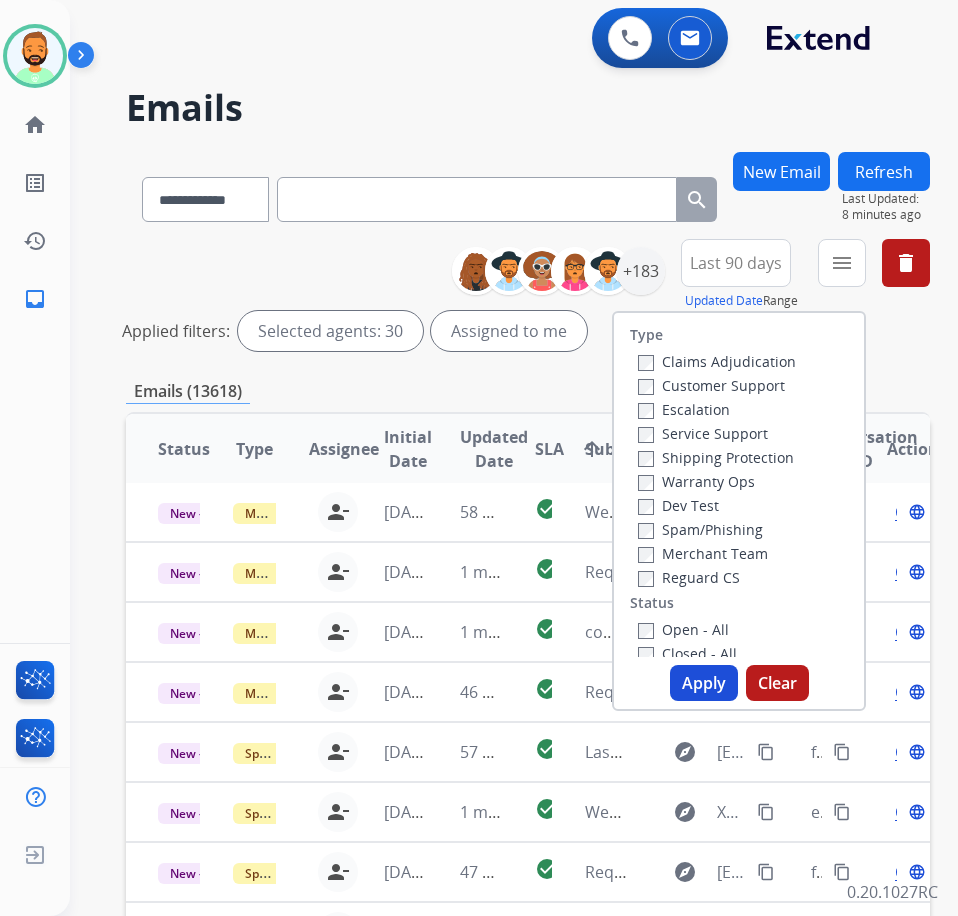 click on "Customer Support" at bounding box center (711, 385) 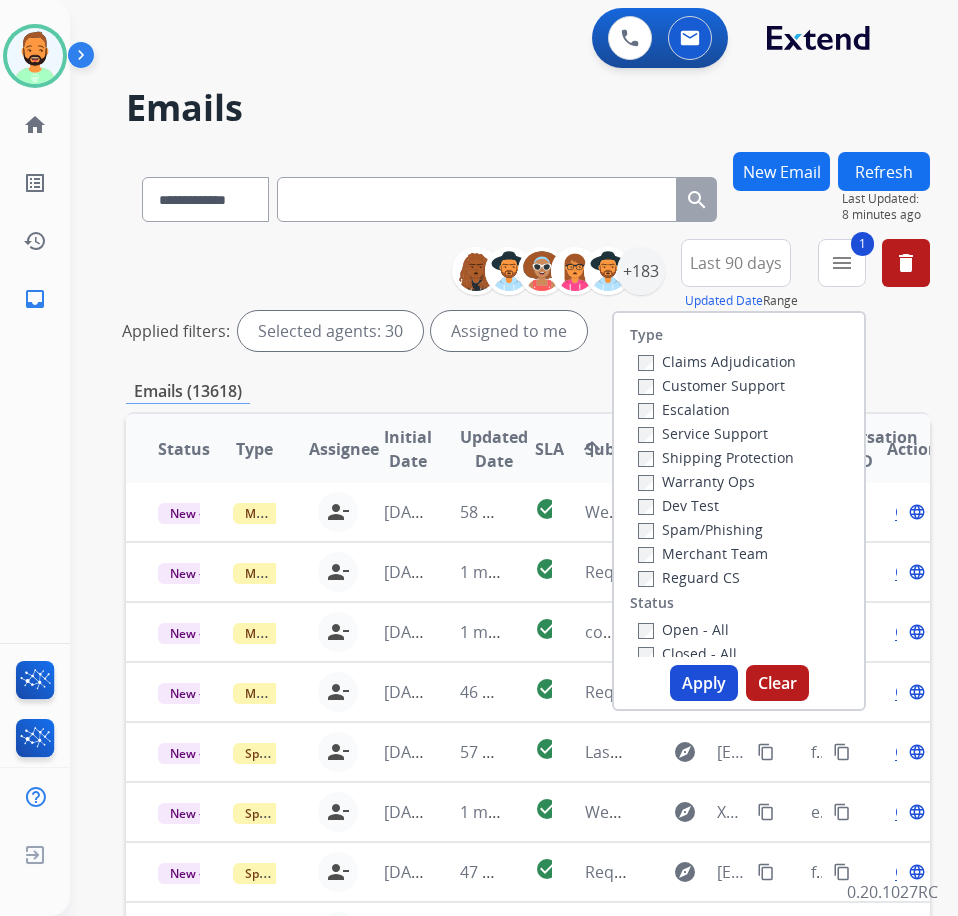 click on "Shipping Protection" at bounding box center (716, 457) 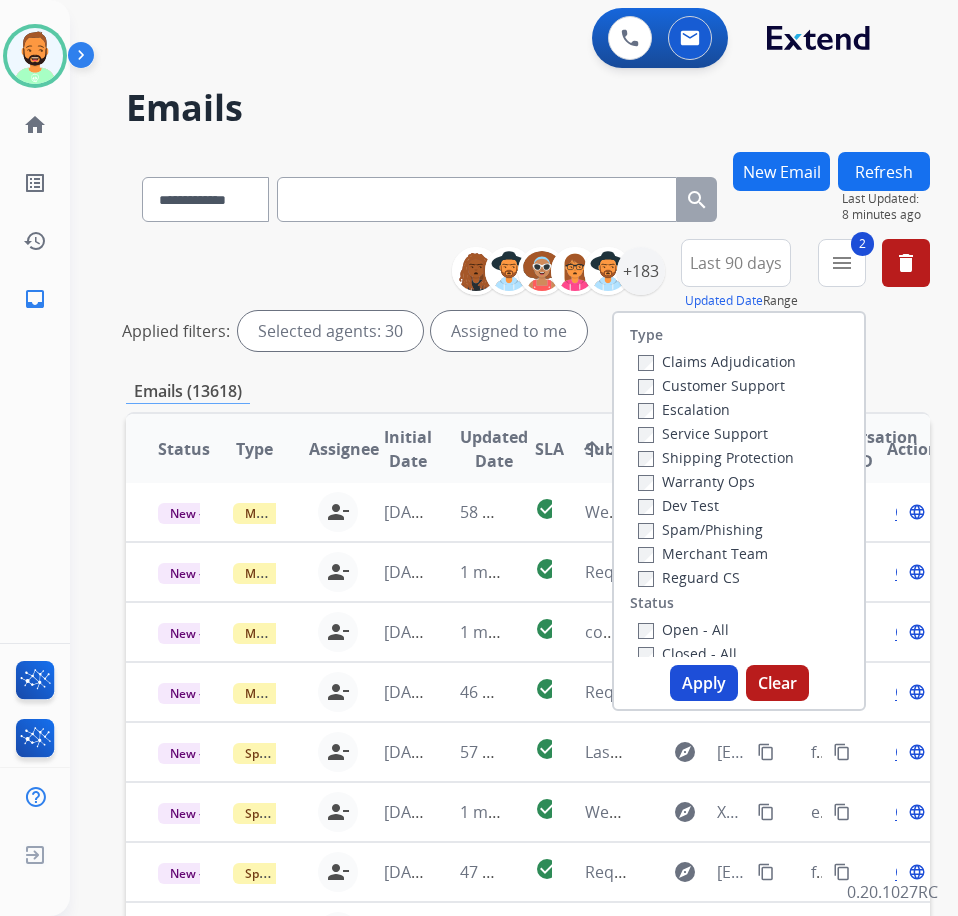 click on "Open - All" at bounding box center (683, 629) 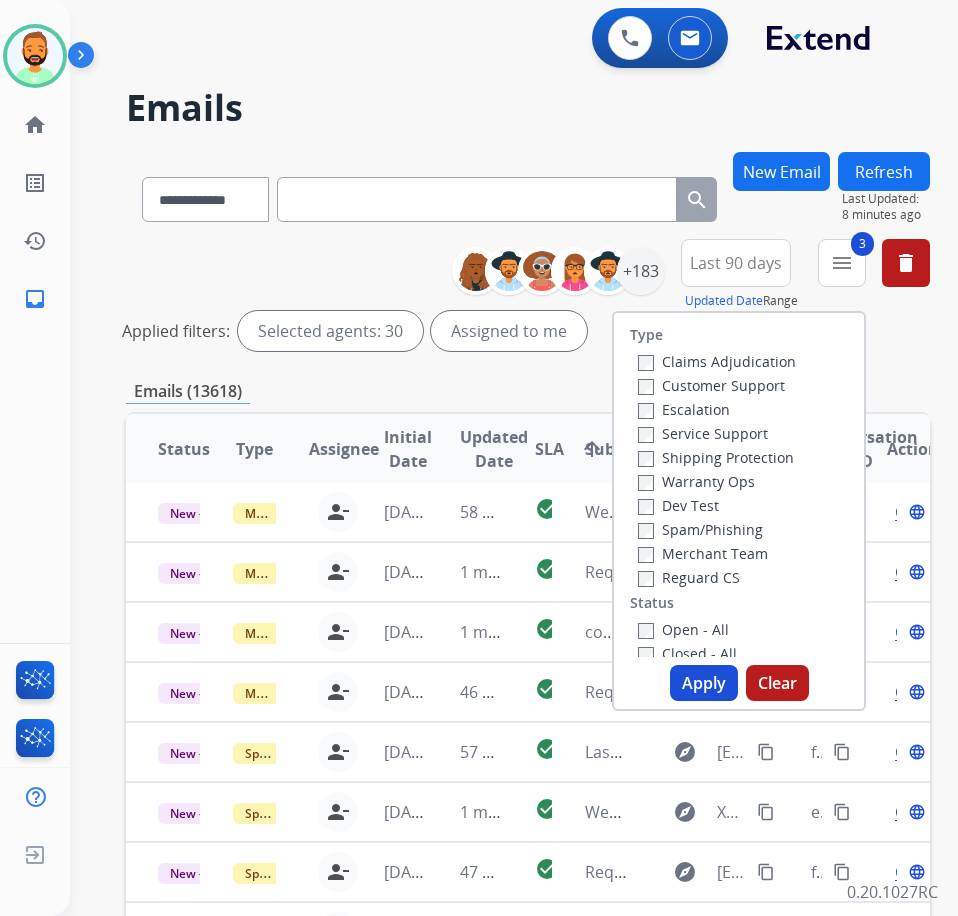 click on "Apply" at bounding box center [704, 683] 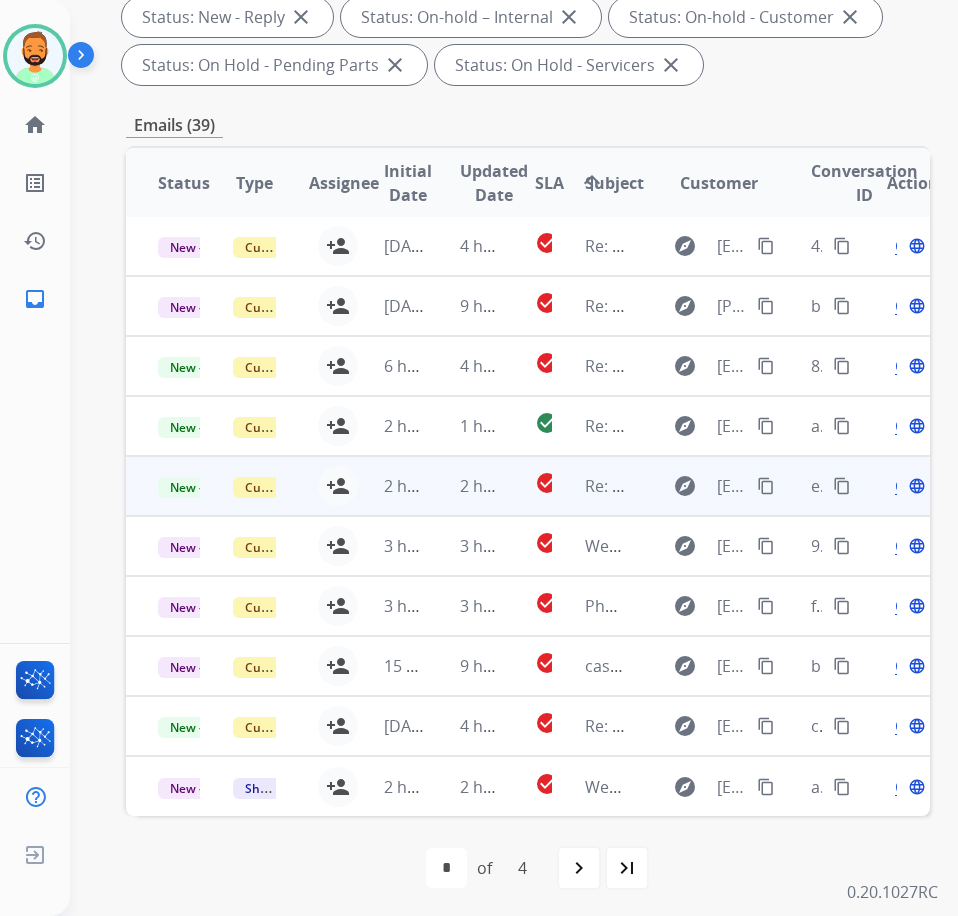 scroll, scrollTop: 414, scrollLeft: 0, axis: vertical 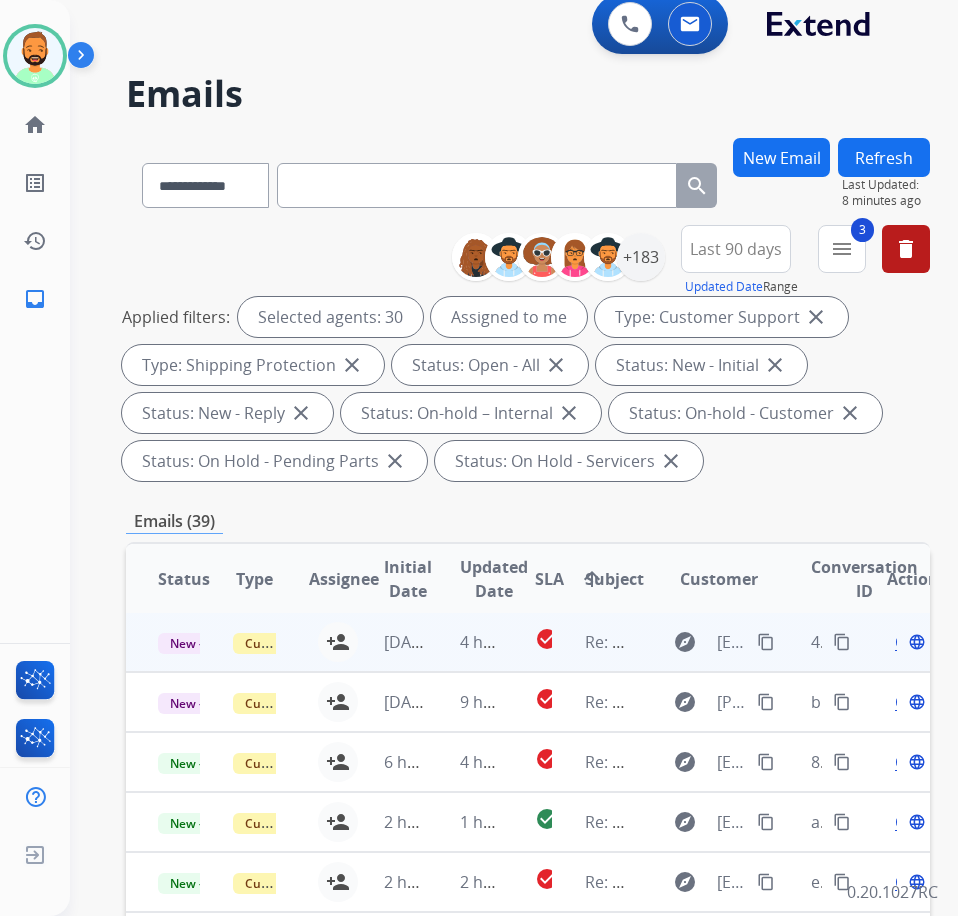 click on "1 day ago" at bounding box center [389, 642] 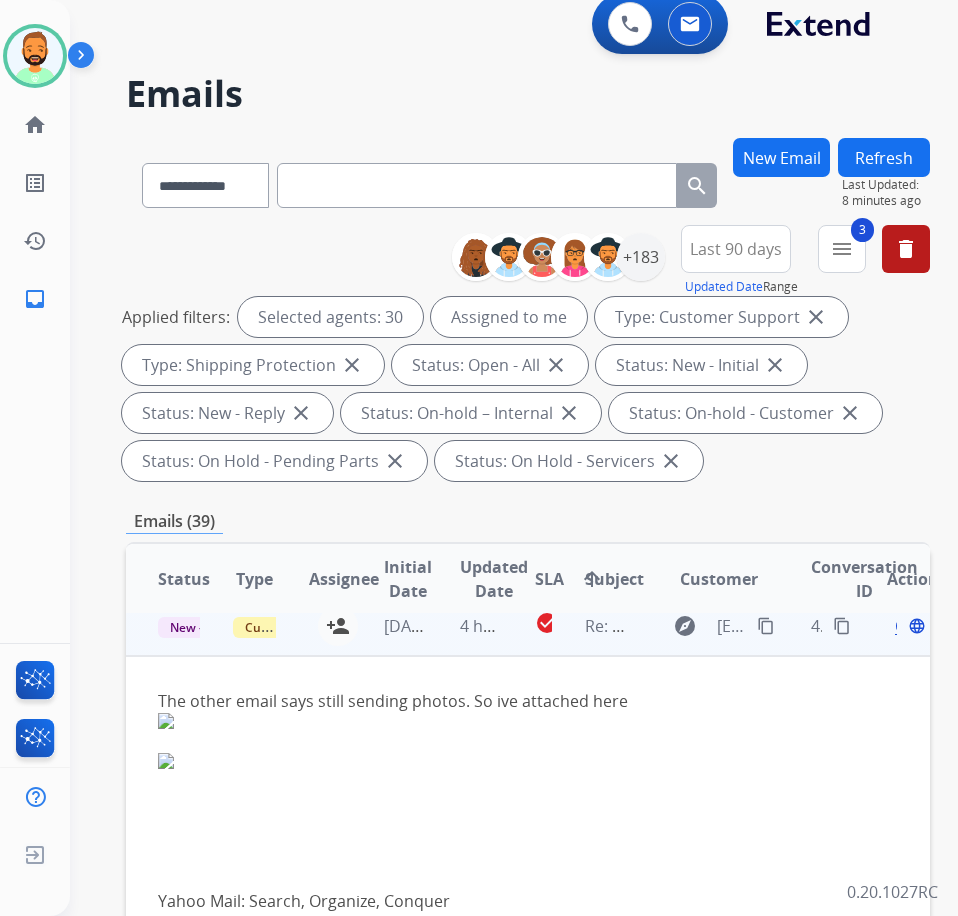 scroll, scrollTop: 0, scrollLeft: 0, axis: both 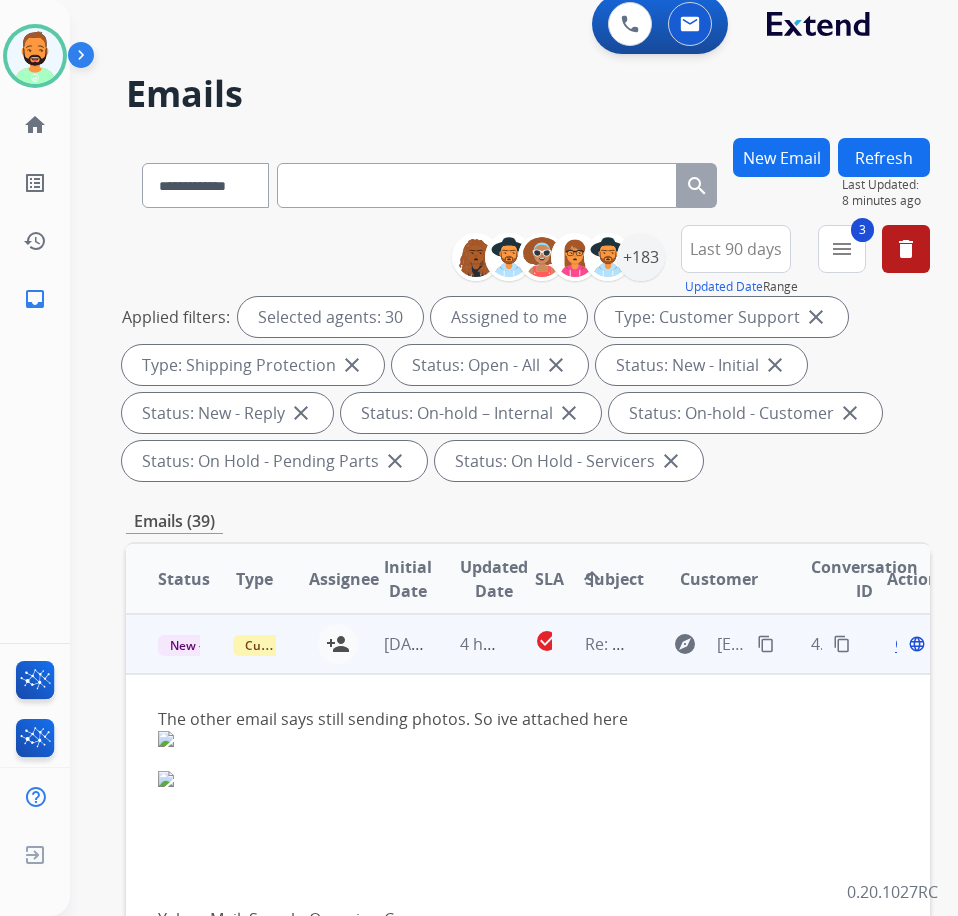 click on "Open" at bounding box center [915, 644] 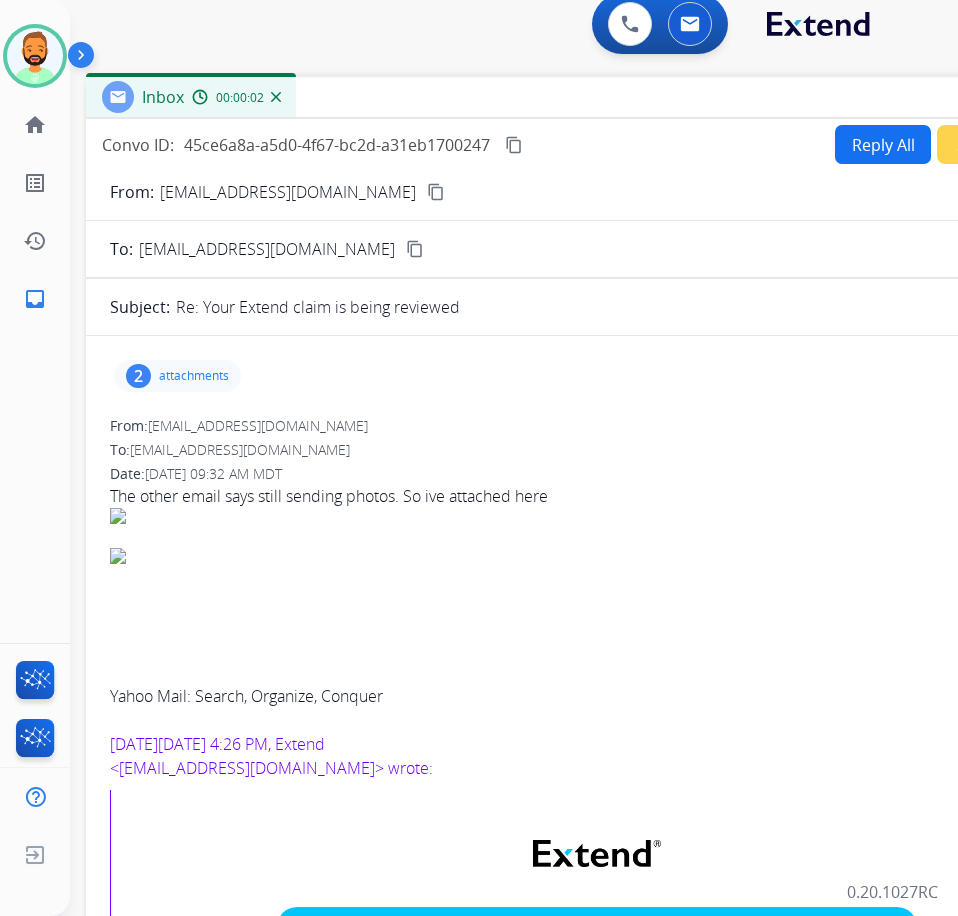 drag, startPoint x: 402, startPoint y: 128, endPoint x: 578, endPoint y: 97, distance: 178.70926 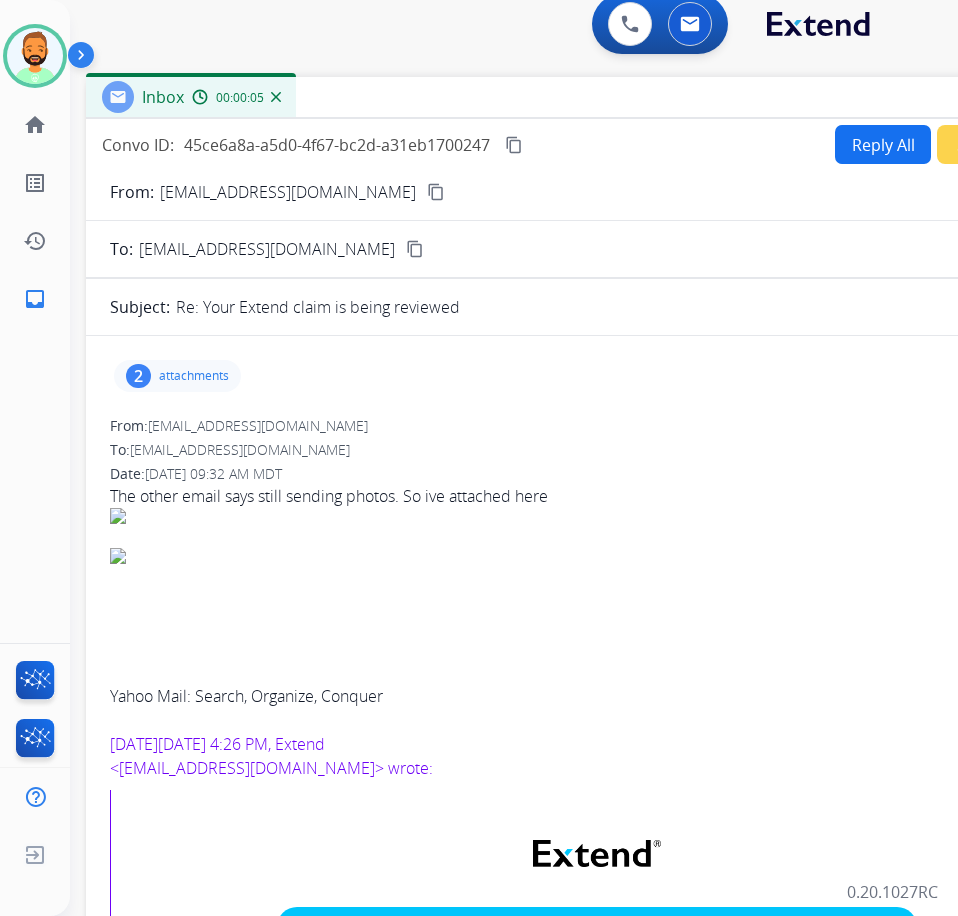 click on "attachments" at bounding box center (194, 376) 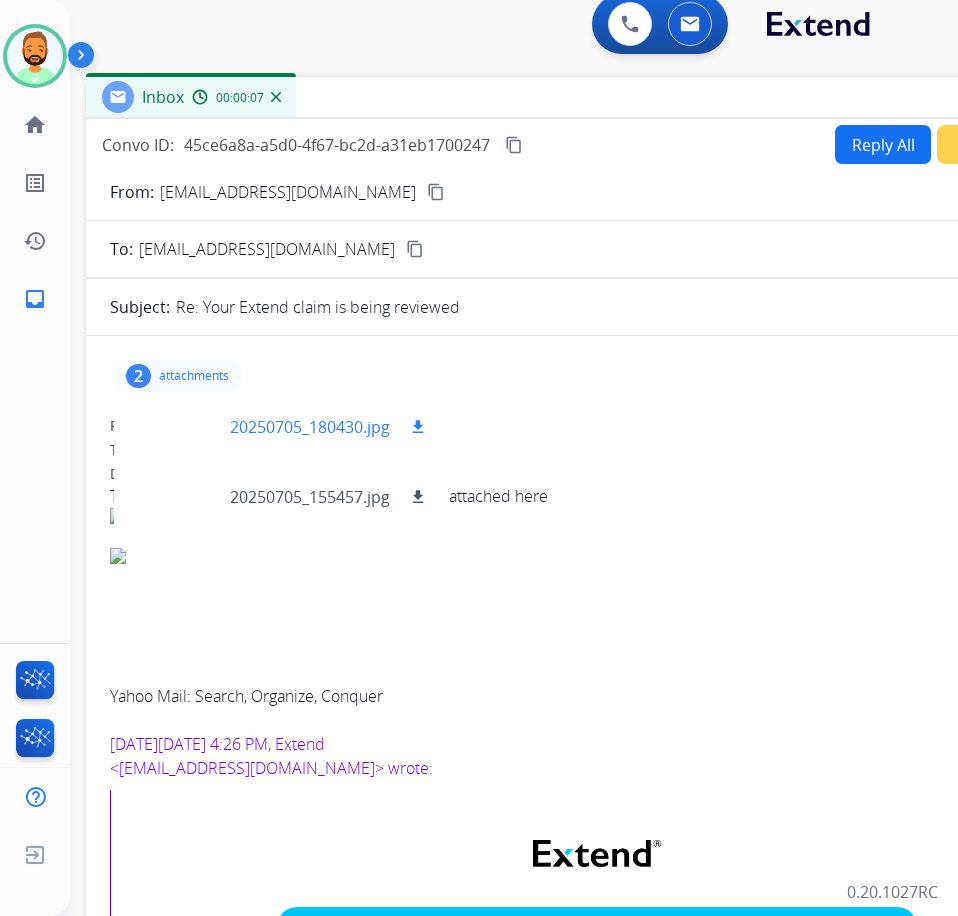 click at bounding box center [180, 427] 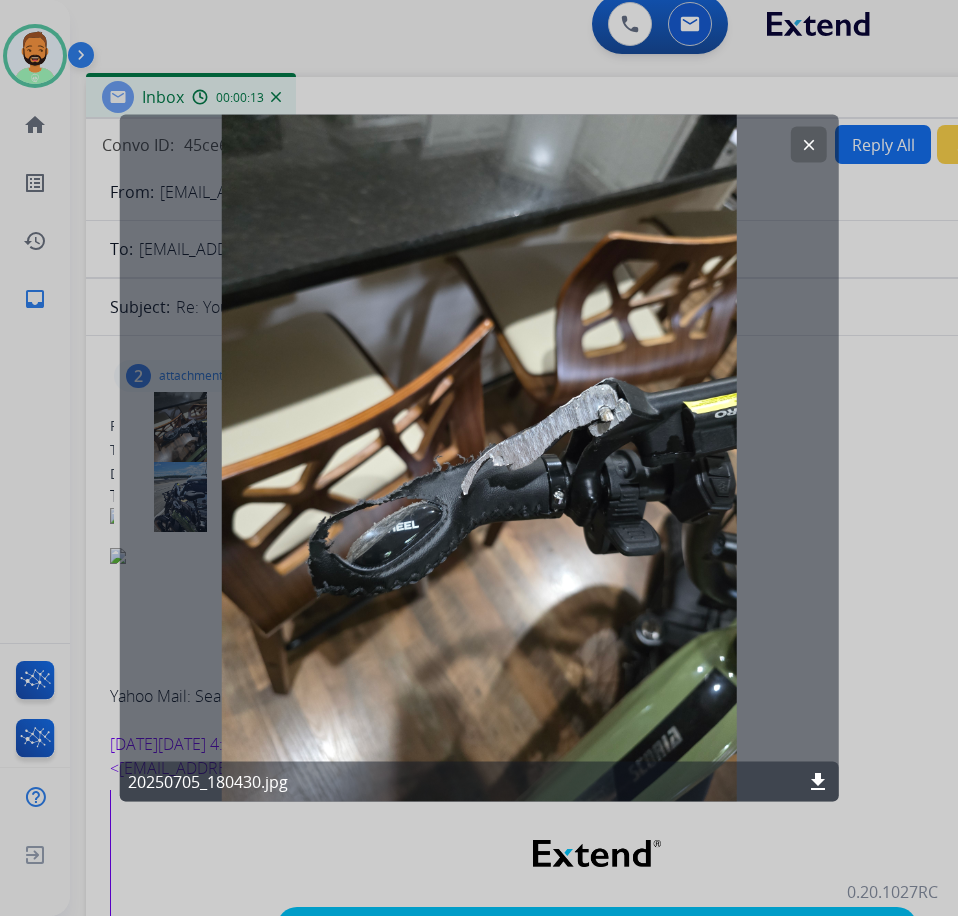 click on "clear" 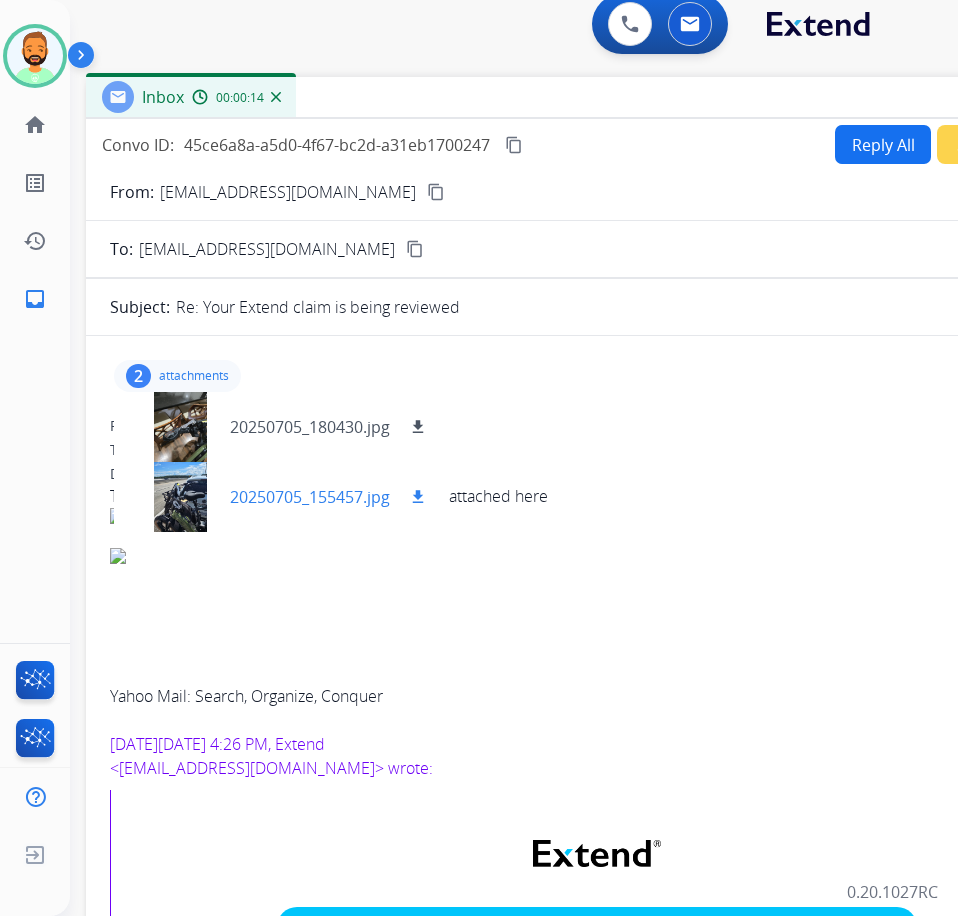 click at bounding box center [180, 497] 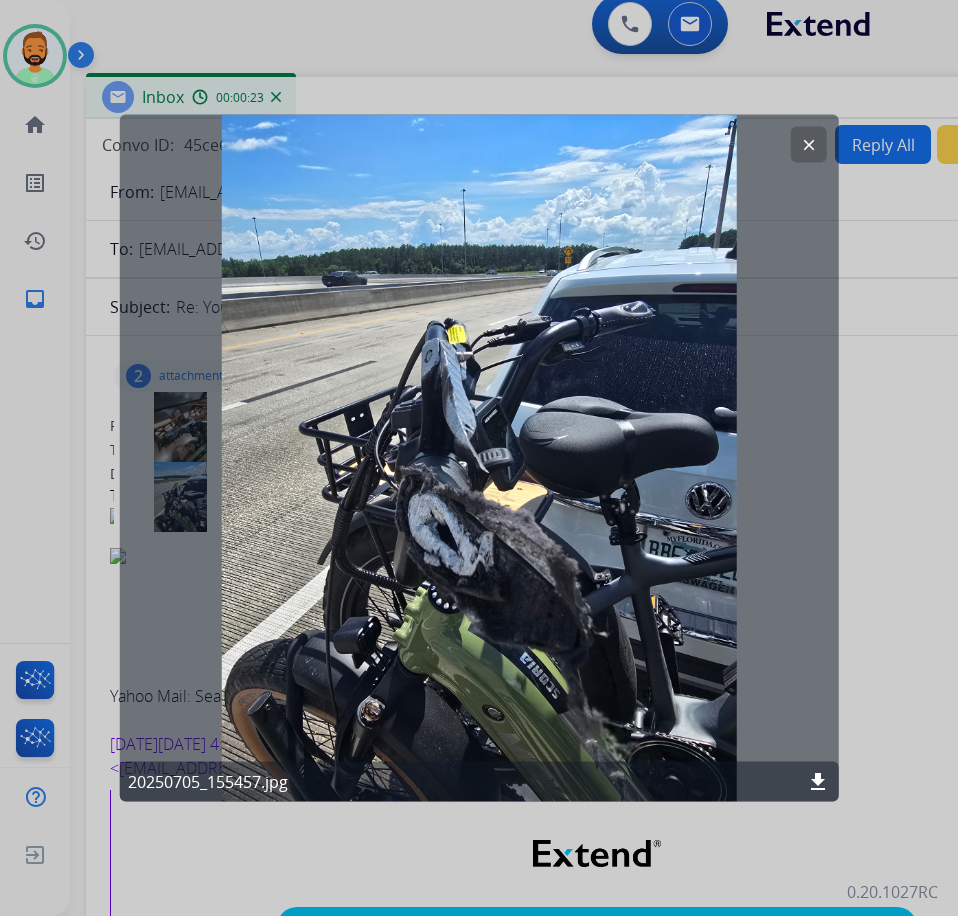click on "clear" 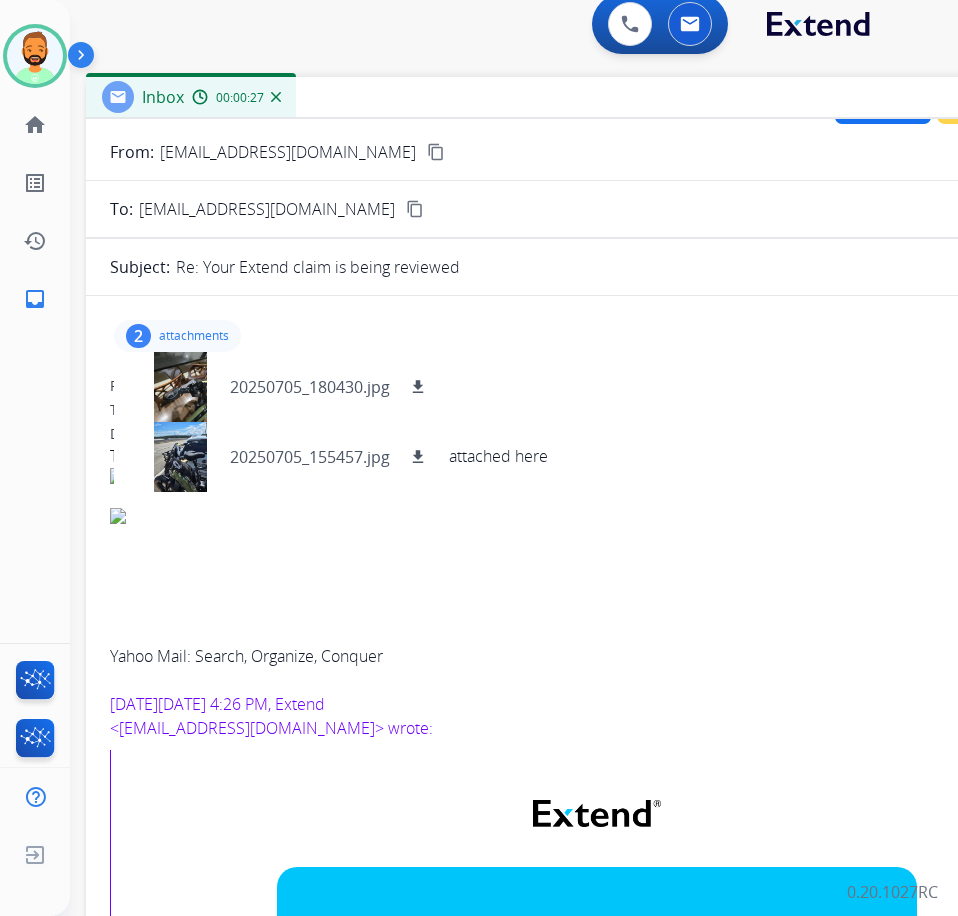 scroll, scrollTop: 0, scrollLeft: 0, axis: both 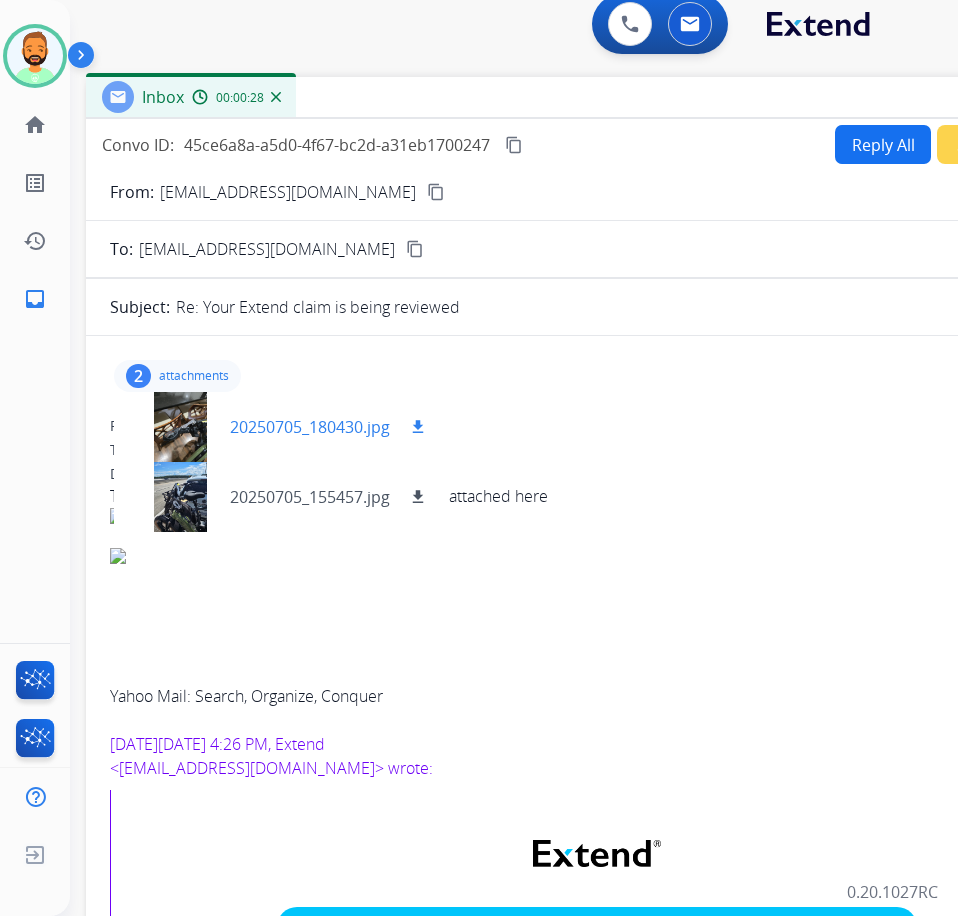 click on "download" at bounding box center (418, 427) 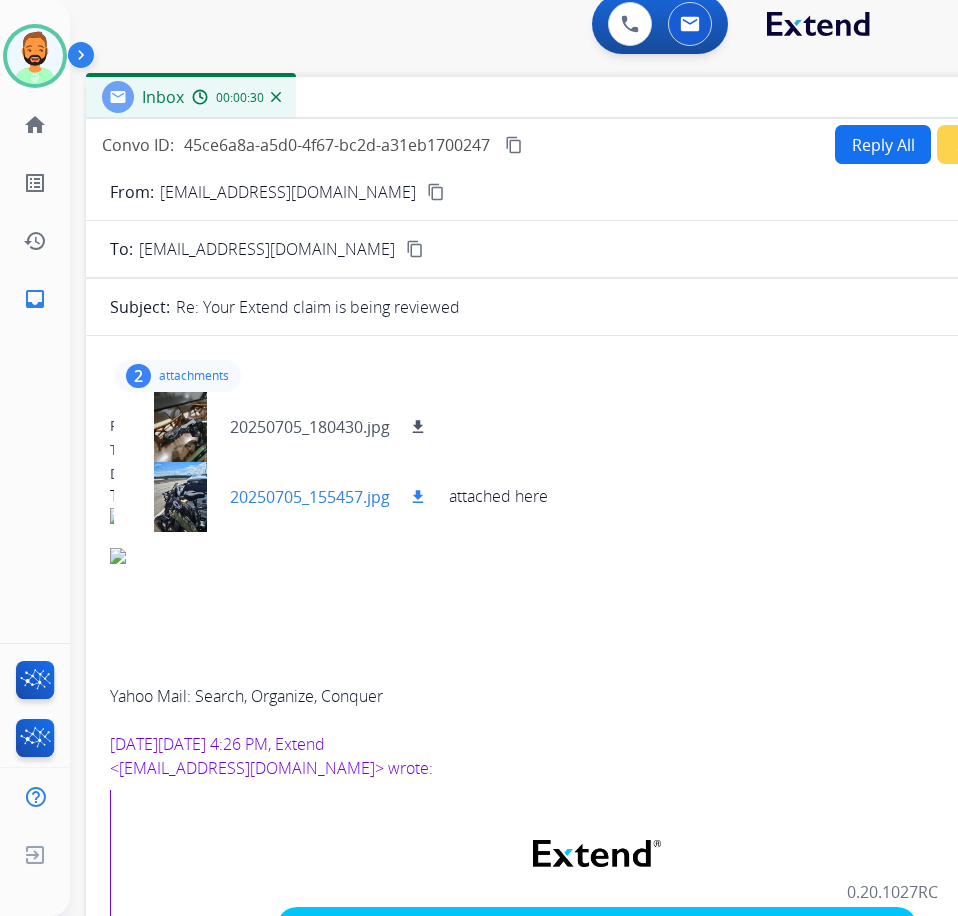 click on "download" at bounding box center [418, 497] 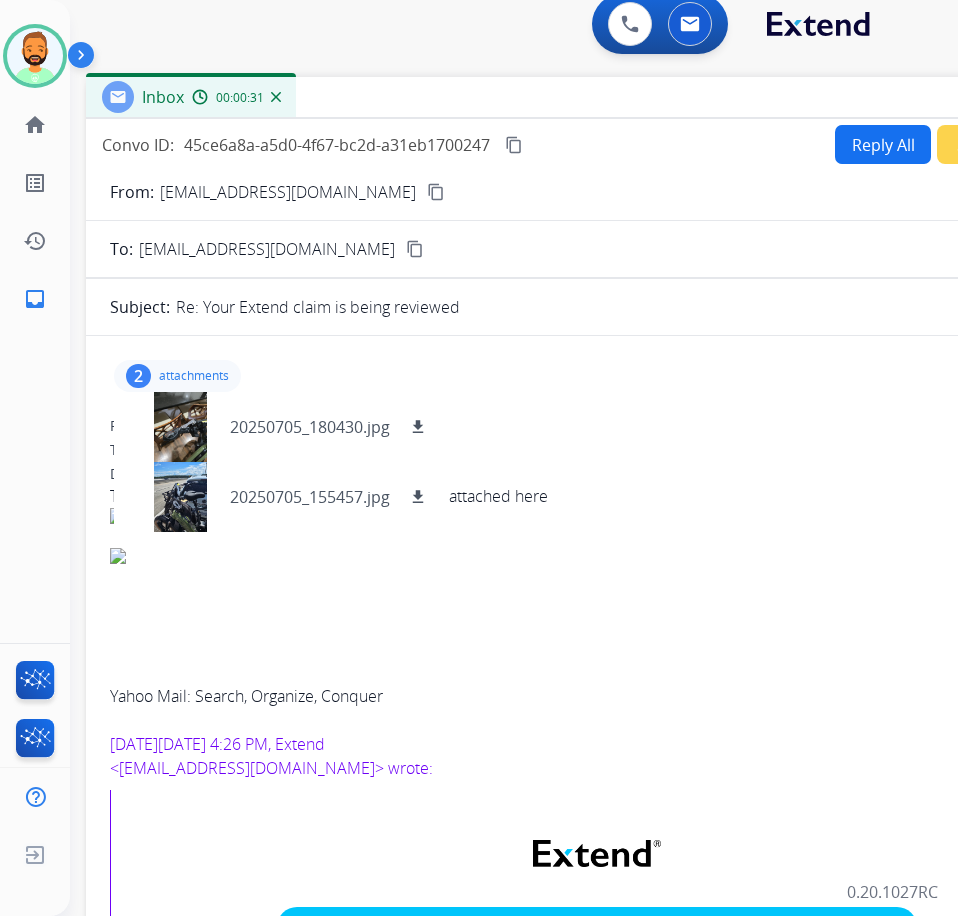 click on "content_copy" at bounding box center (436, 192) 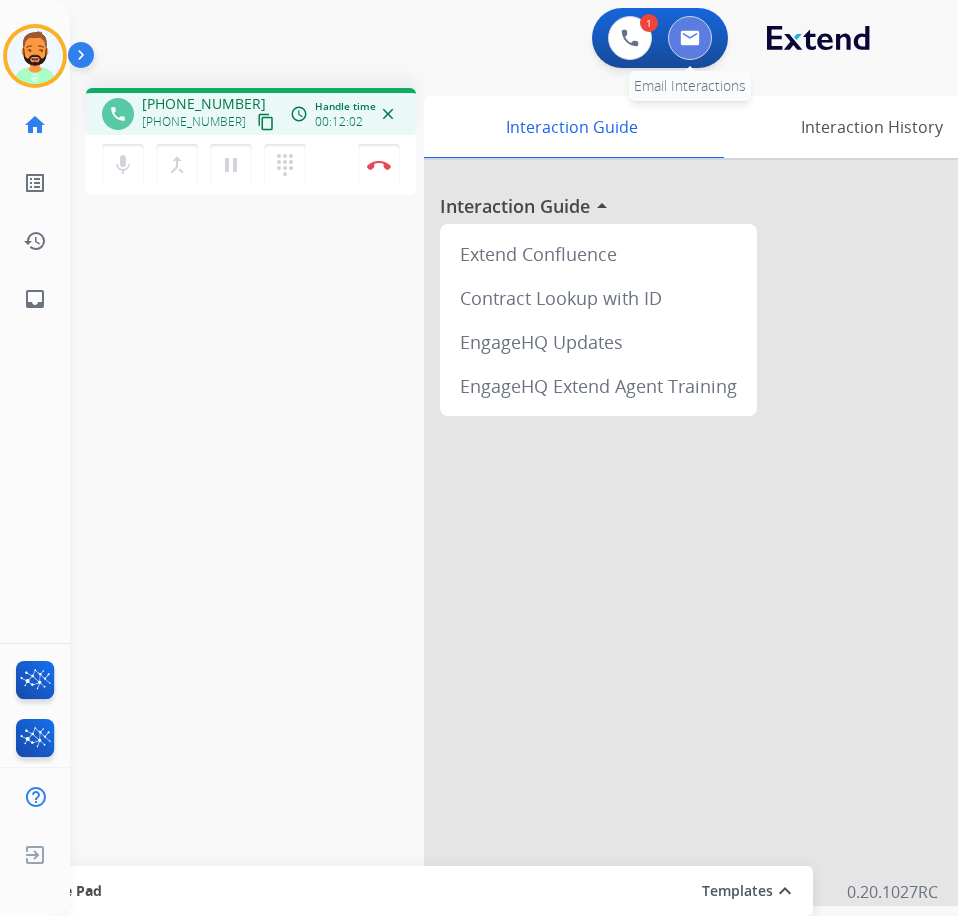 click at bounding box center (690, 38) 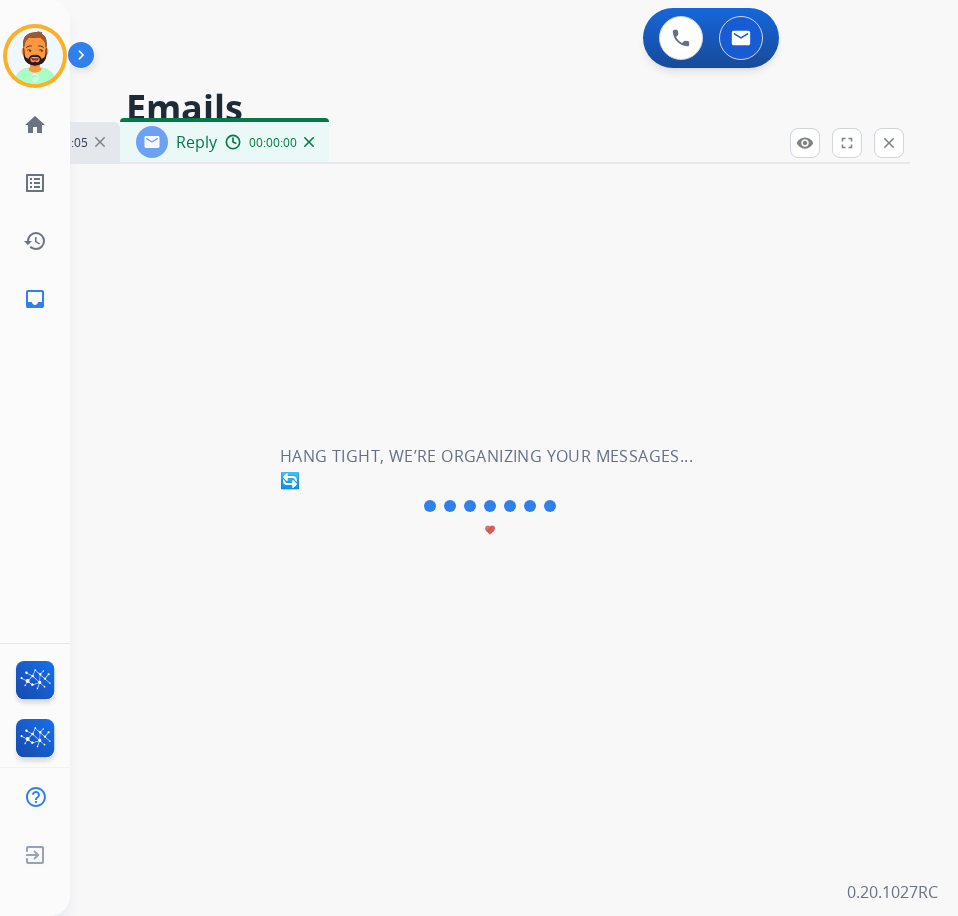 select on "**********" 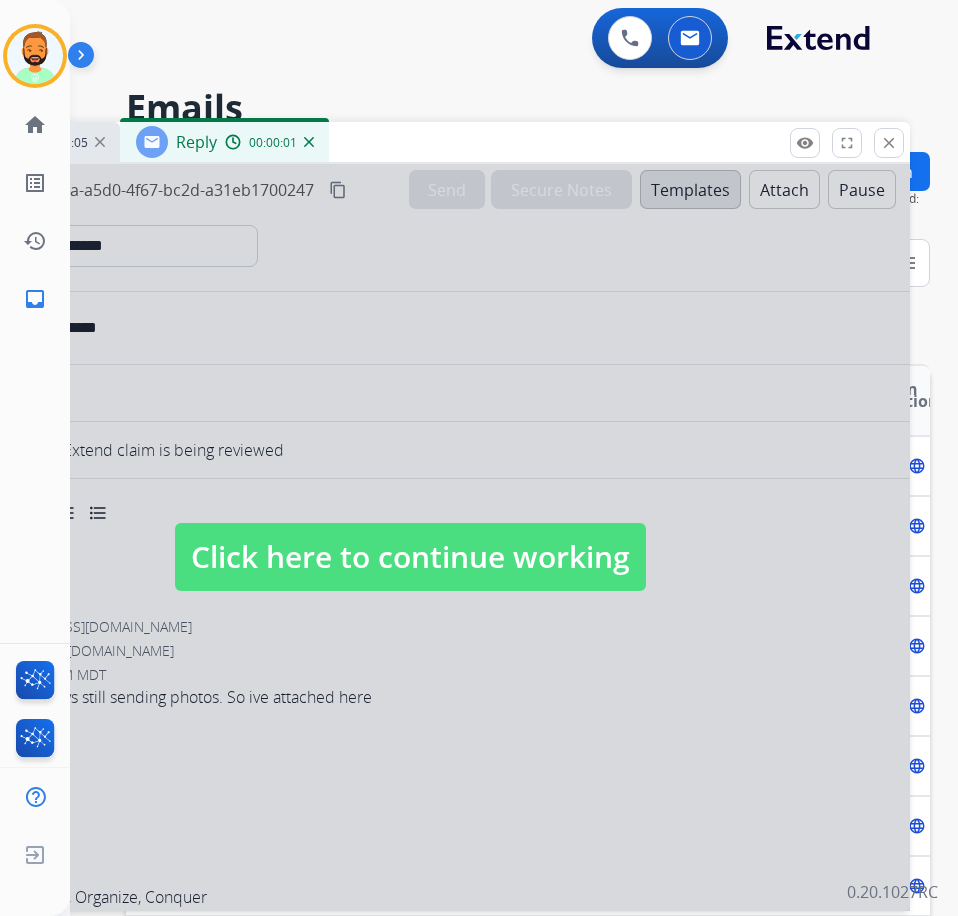 drag, startPoint x: 398, startPoint y: 520, endPoint x: 398, endPoint y: 556, distance: 36 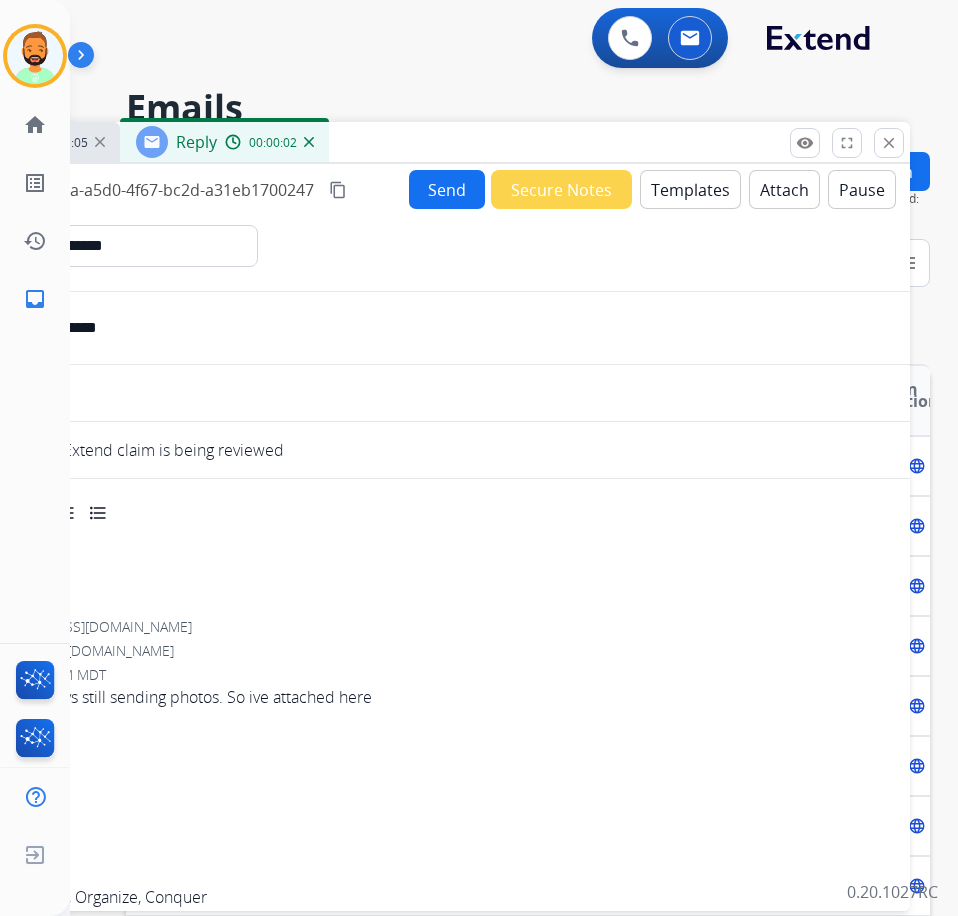 select 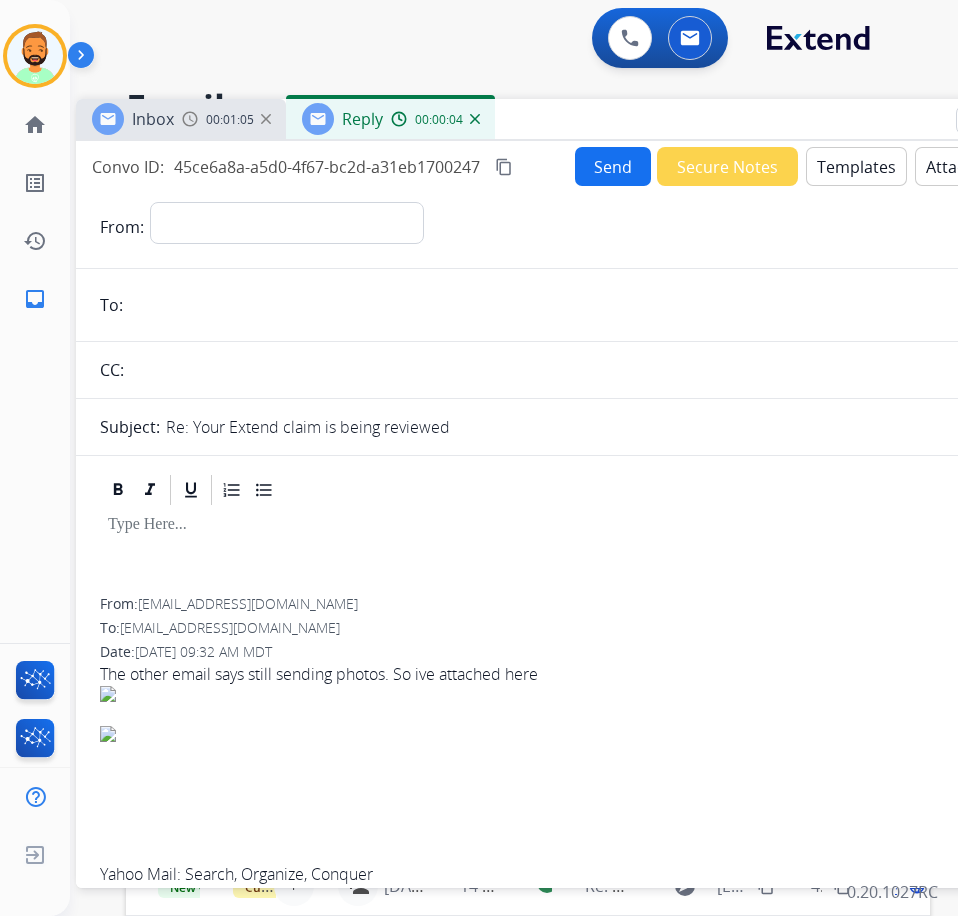 drag, startPoint x: 462, startPoint y: 131, endPoint x: 610, endPoint y: 120, distance: 148.40822 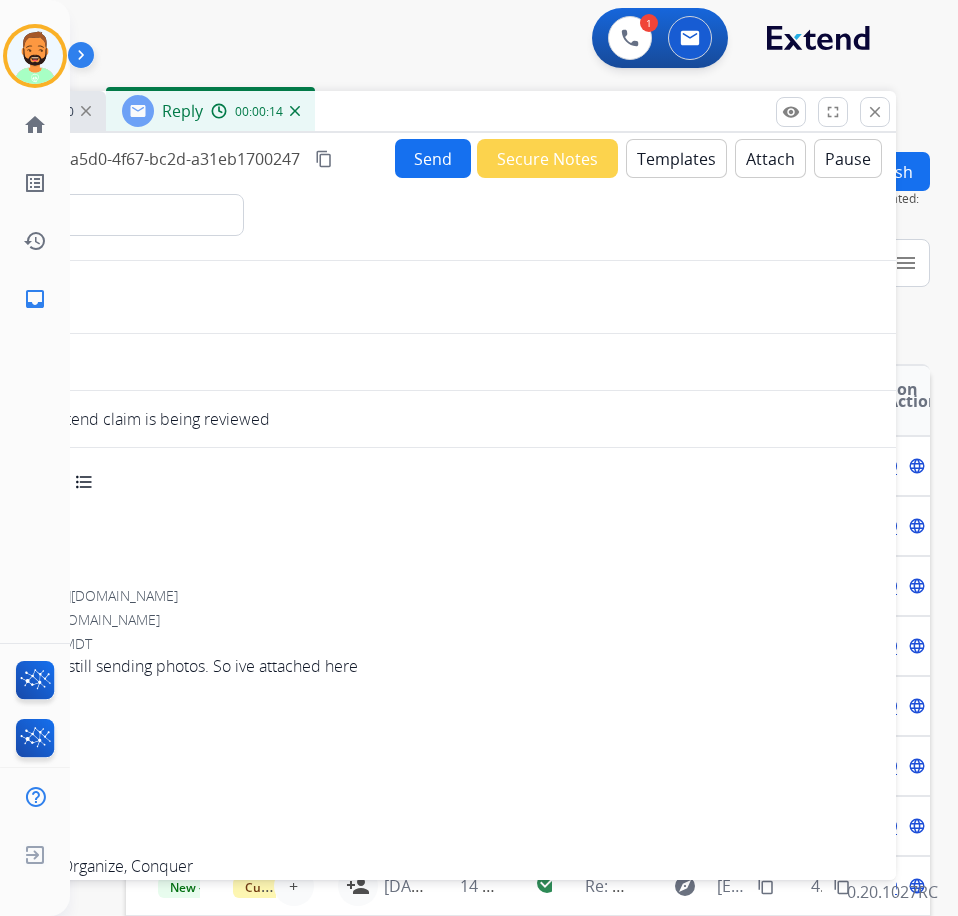 drag, startPoint x: 830, startPoint y: 115, endPoint x: 359, endPoint y: 86, distance: 471.89194 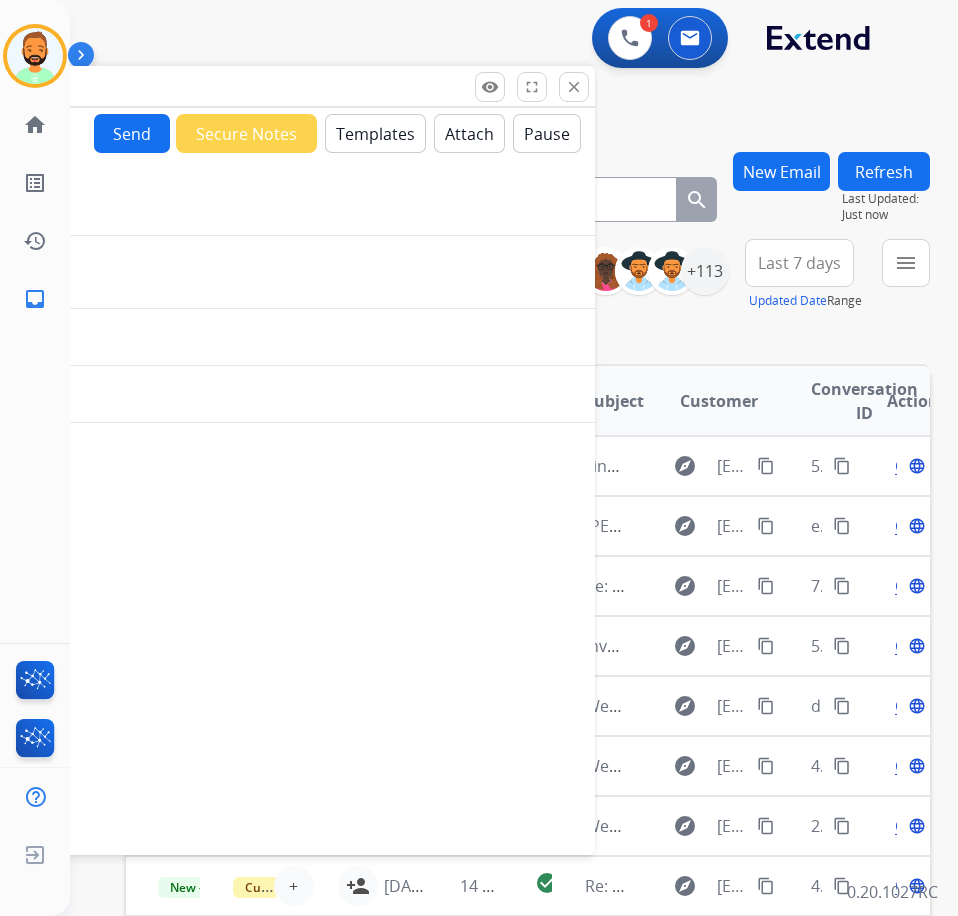 click on "close Close" at bounding box center (574, 87) 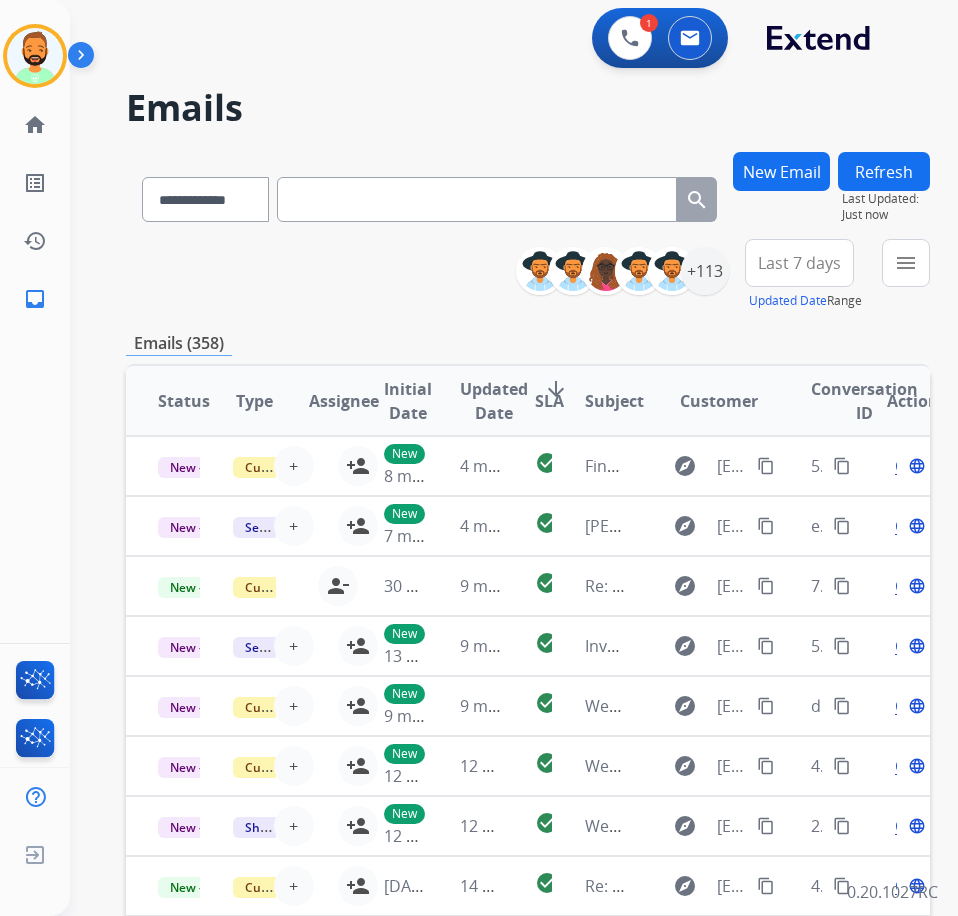 click on "New Email" at bounding box center (781, 171) 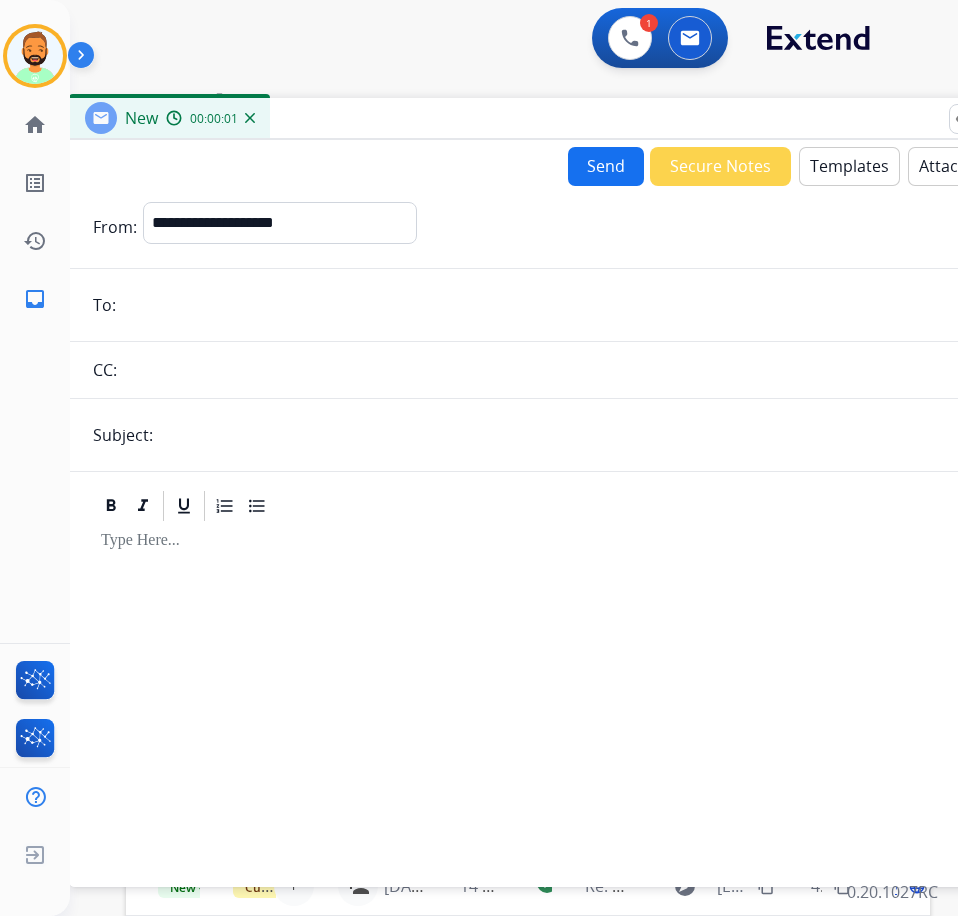 drag, startPoint x: 489, startPoint y: 140, endPoint x: 557, endPoint y: 132, distance: 68.46897 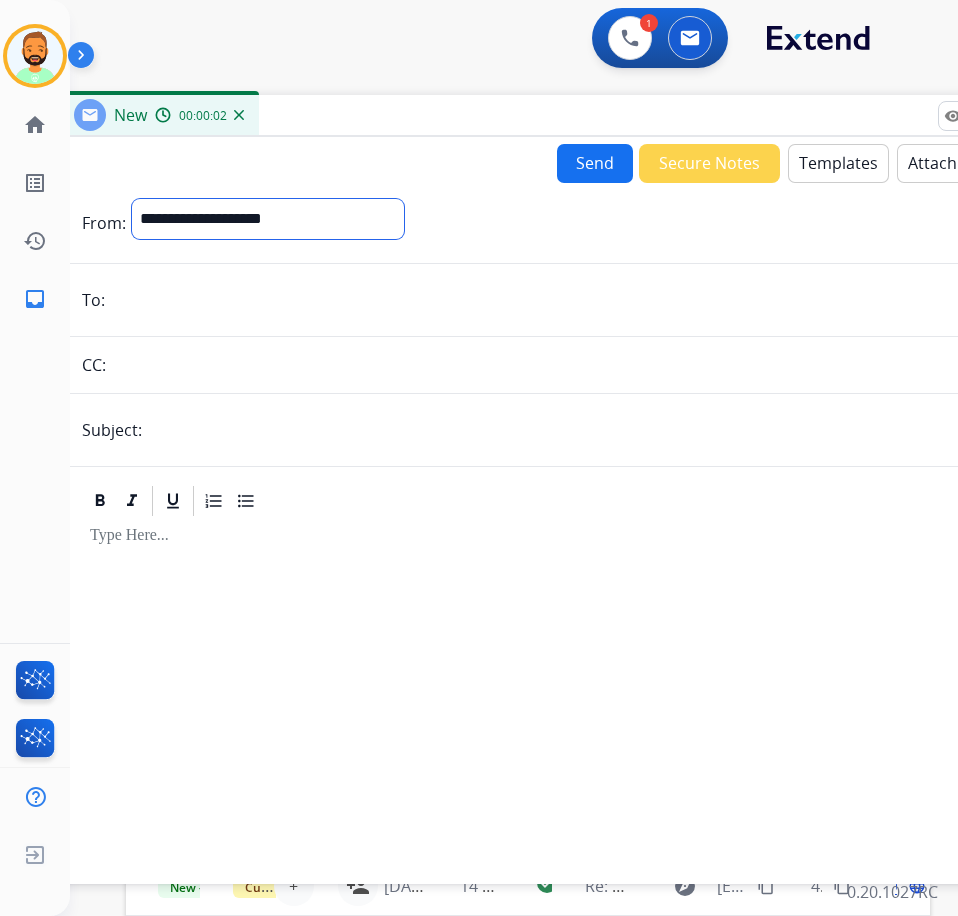 click on "**********" at bounding box center [268, 219] 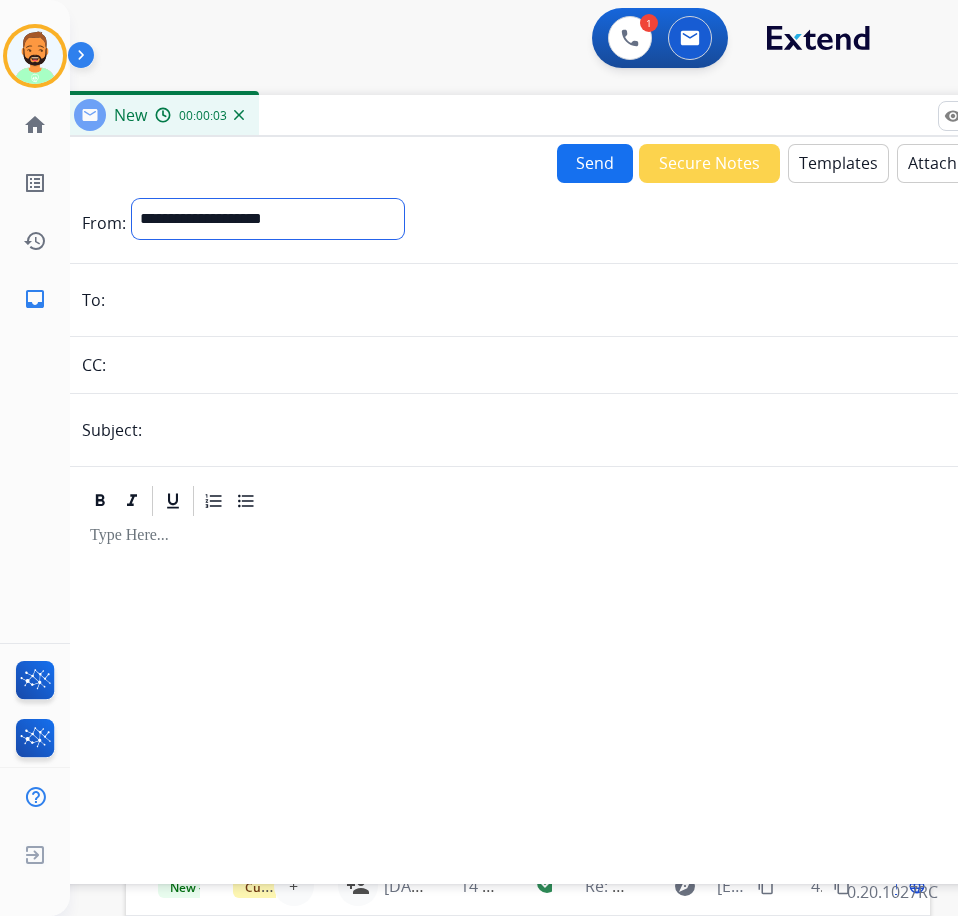 select on "**********" 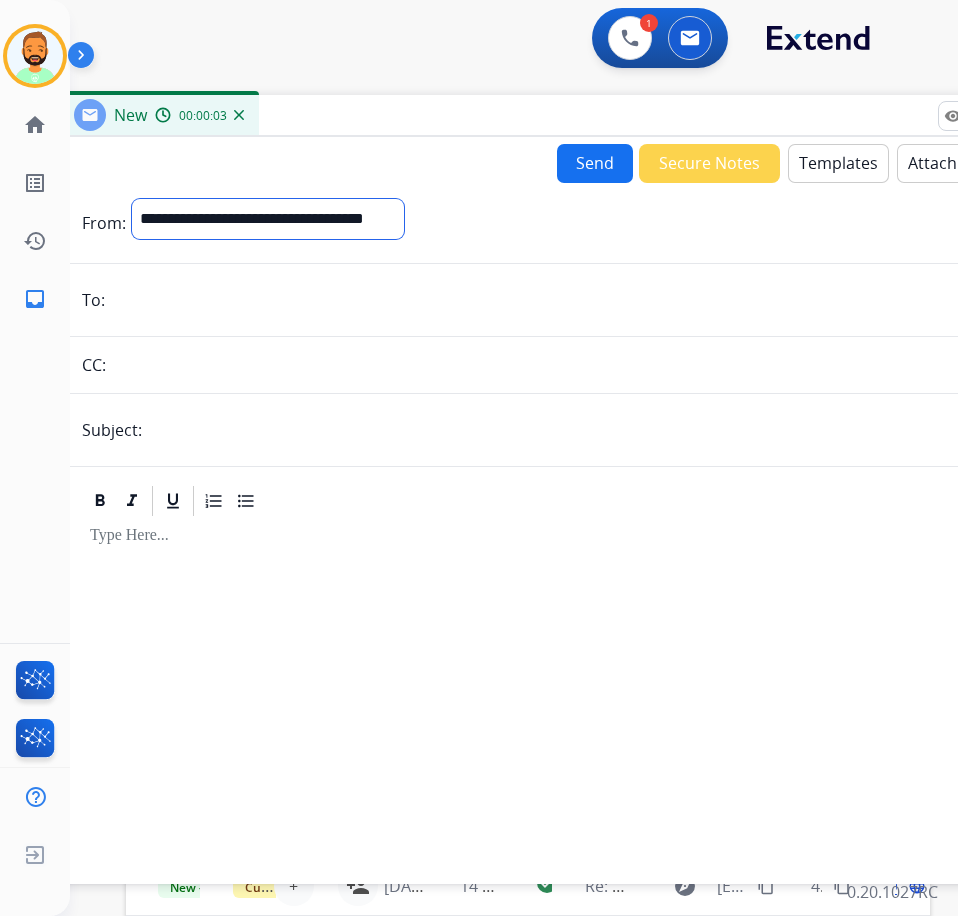 click on "**********" at bounding box center [268, 219] 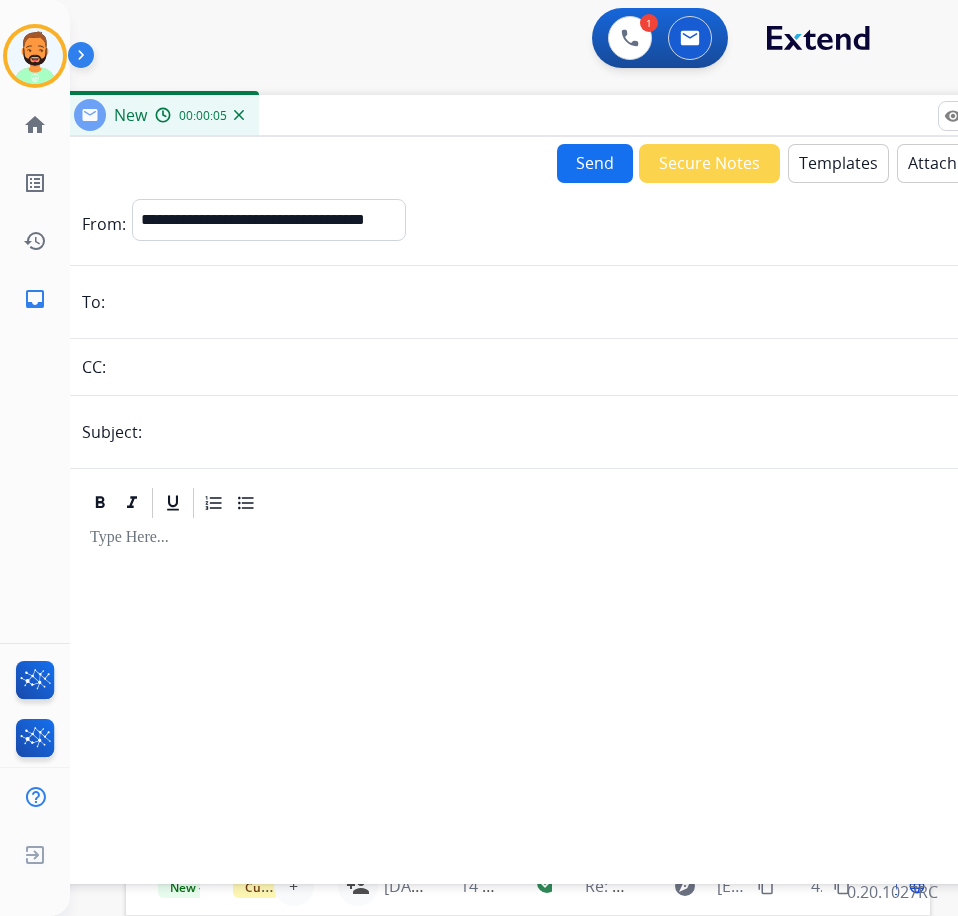 drag, startPoint x: 300, startPoint y: 322, endPoint x: 200, endPoint y: 311, distance: 100.60318 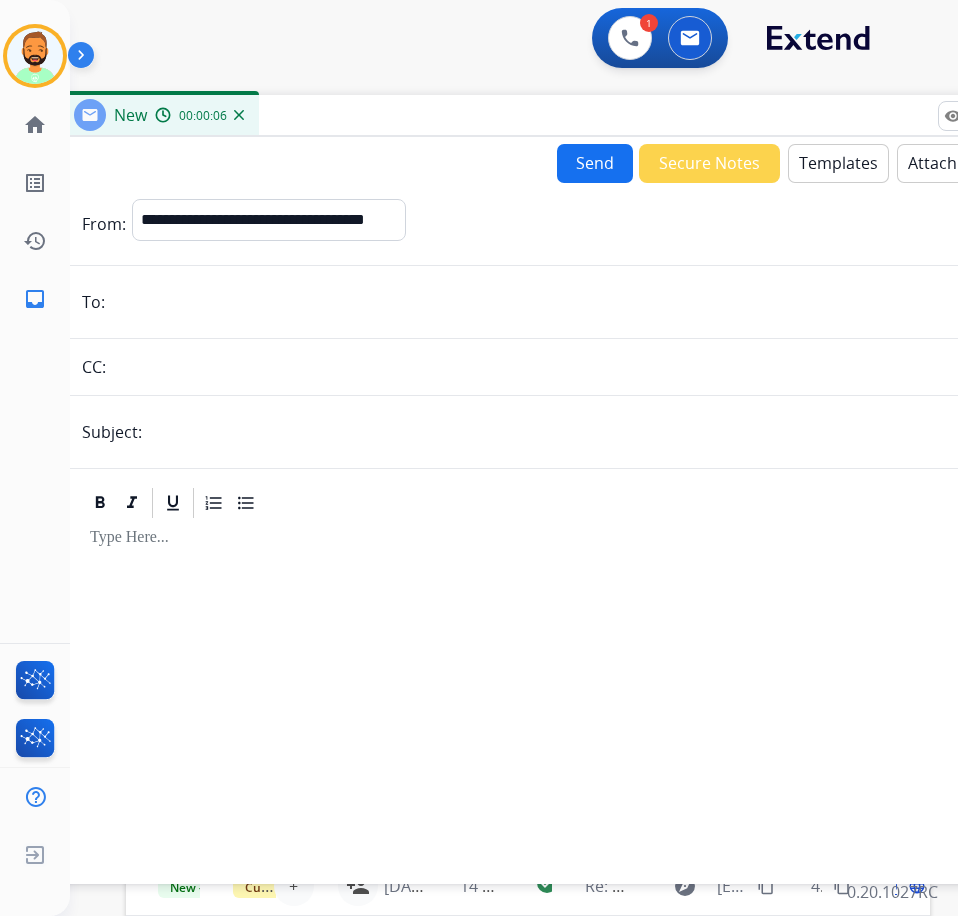 paste on "**********" 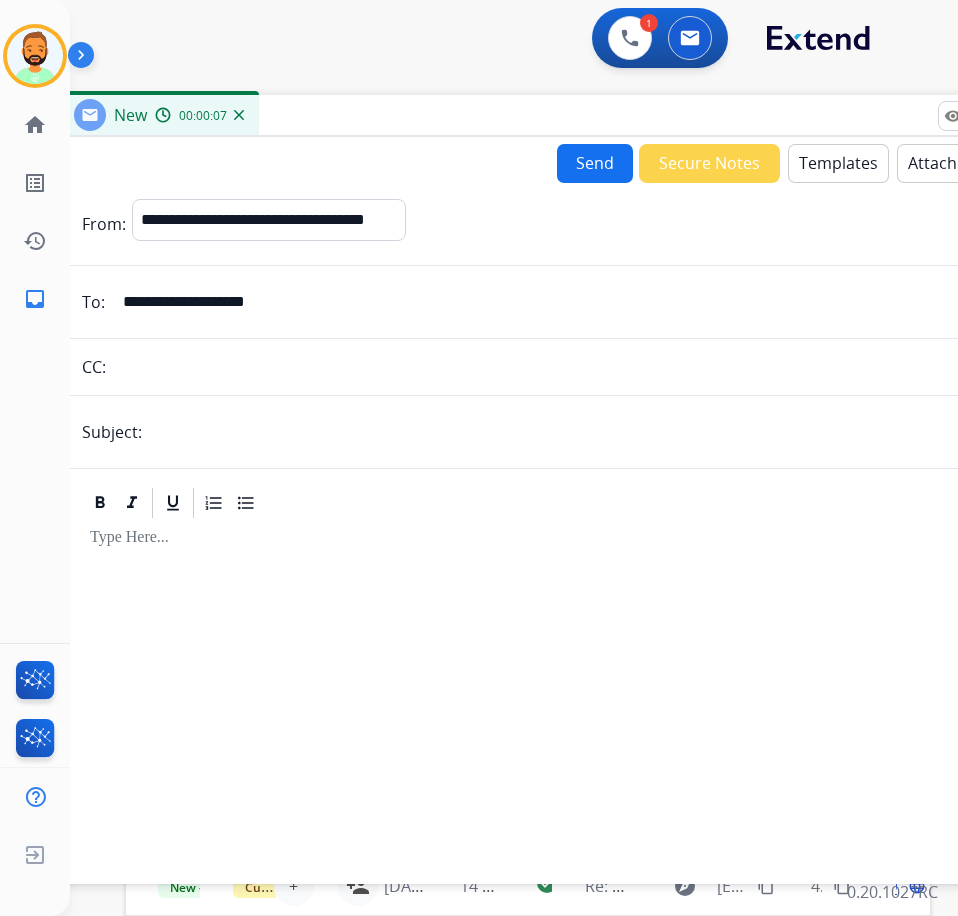 type on "**********" 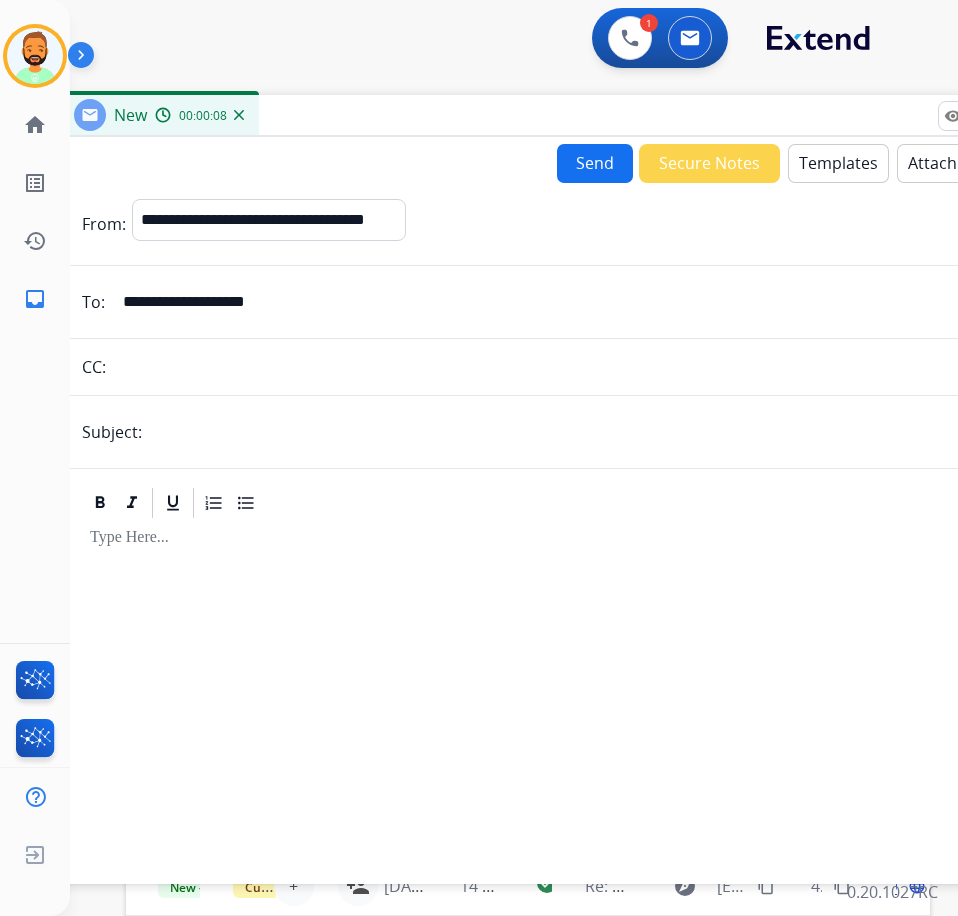 type on "******" 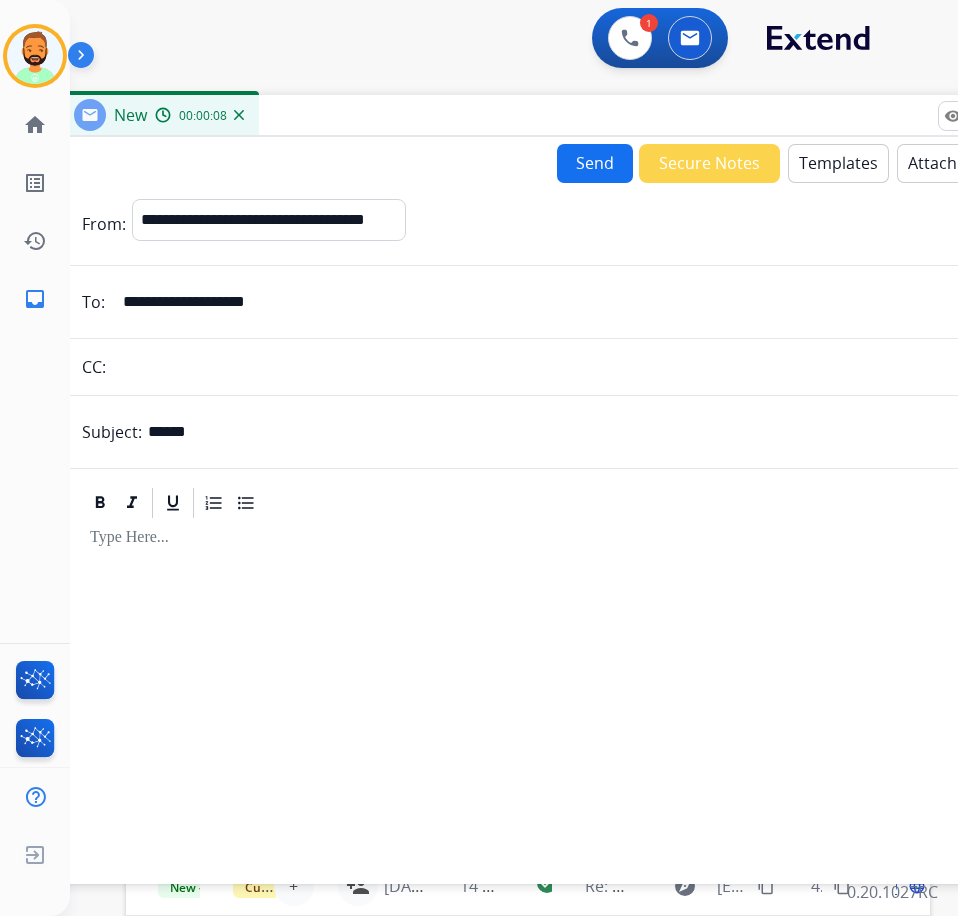 click at bounding box center [558, 538] 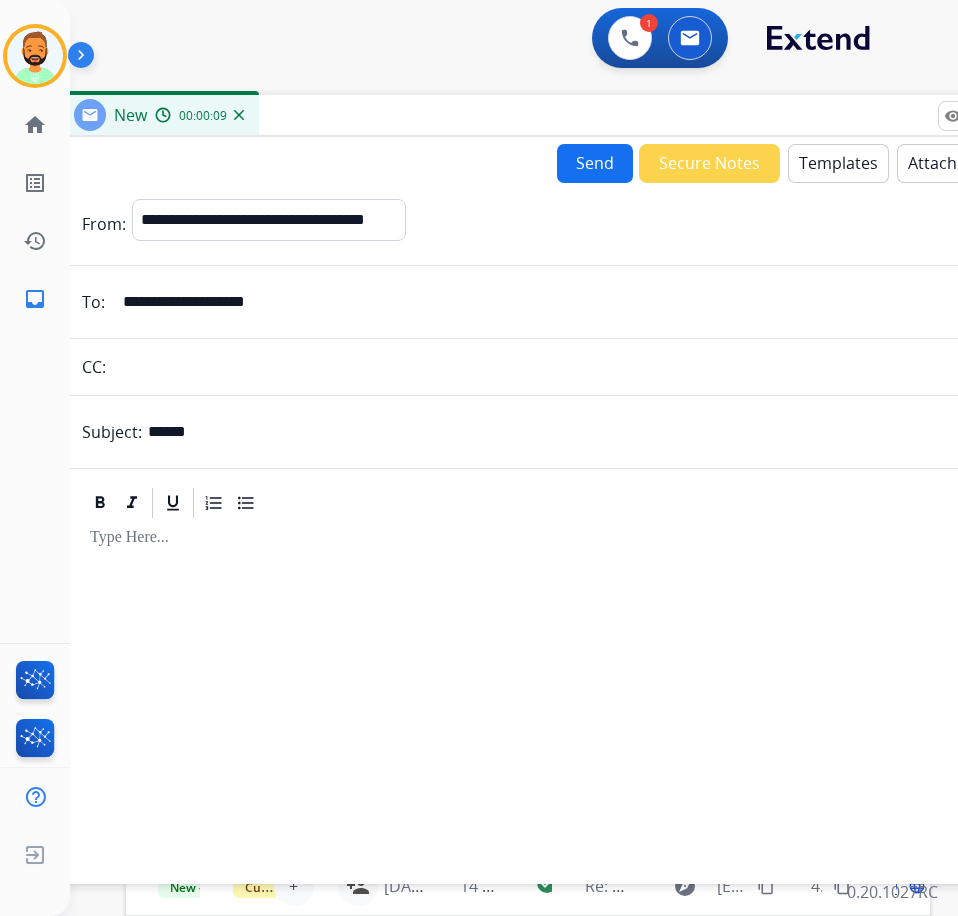 click on "Templates" at bounding box center (838, 163) 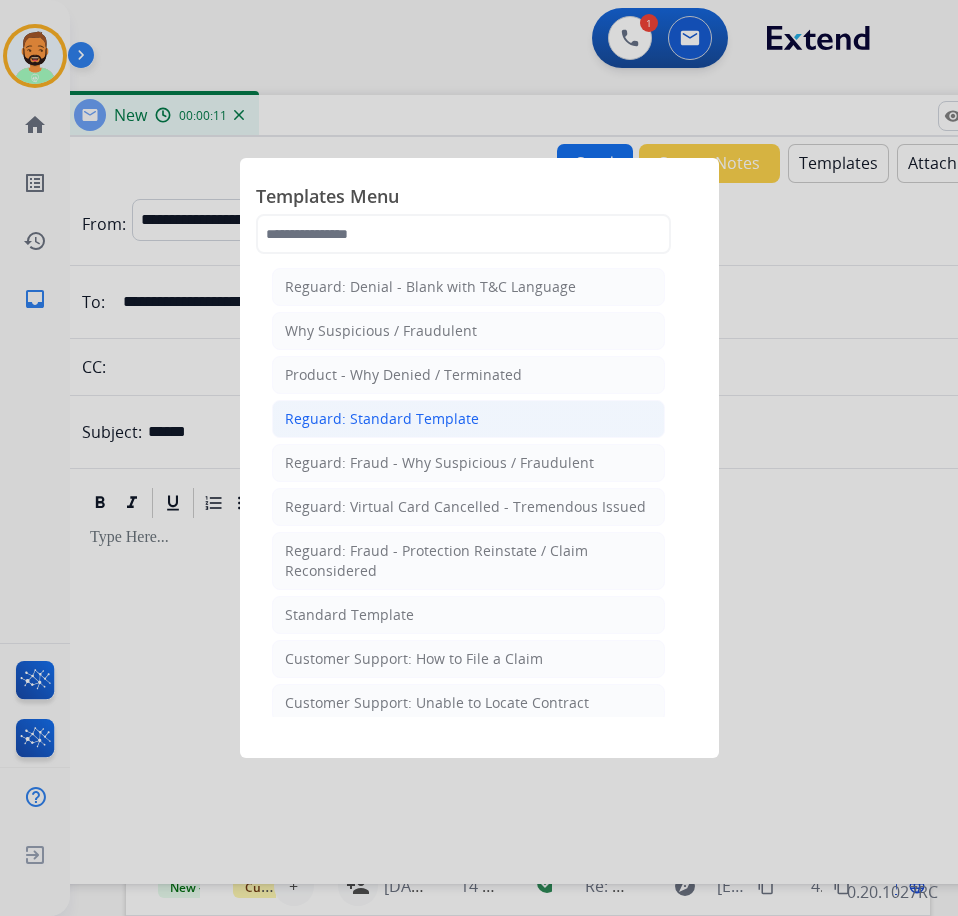 click on "Reguard: Standard Template" 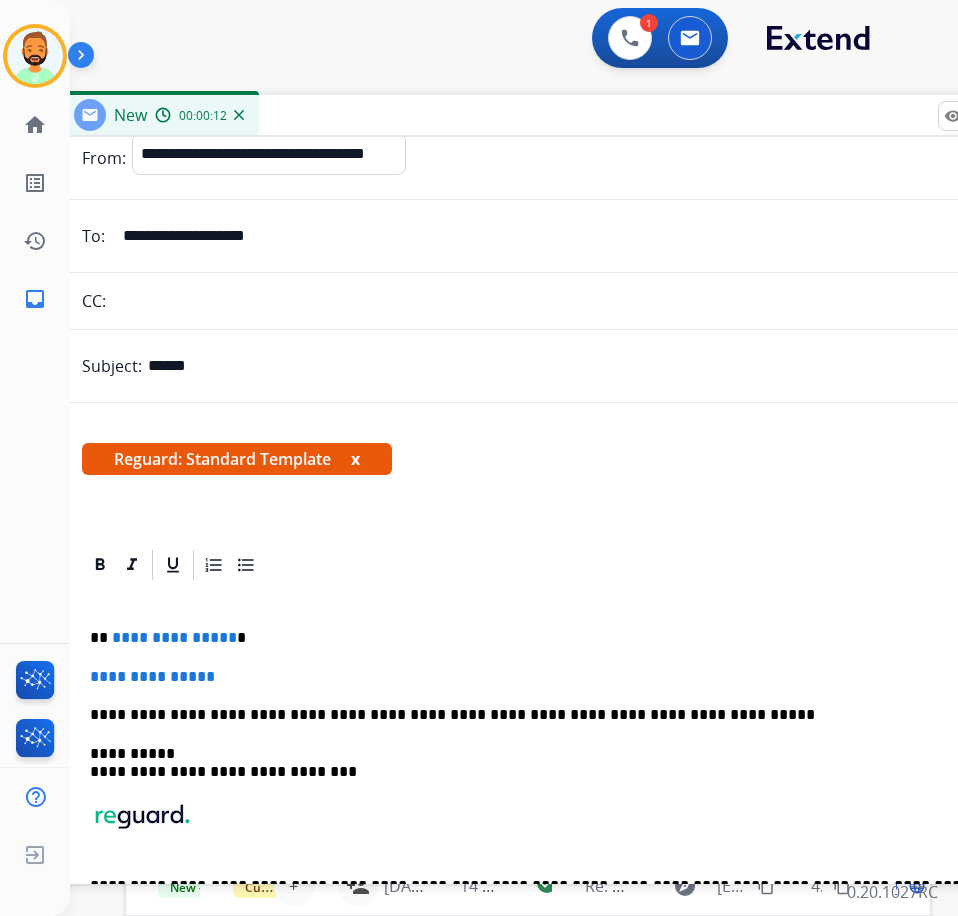 scroll, scrollTop: 100, scrollLeft: 0, axis: vertical 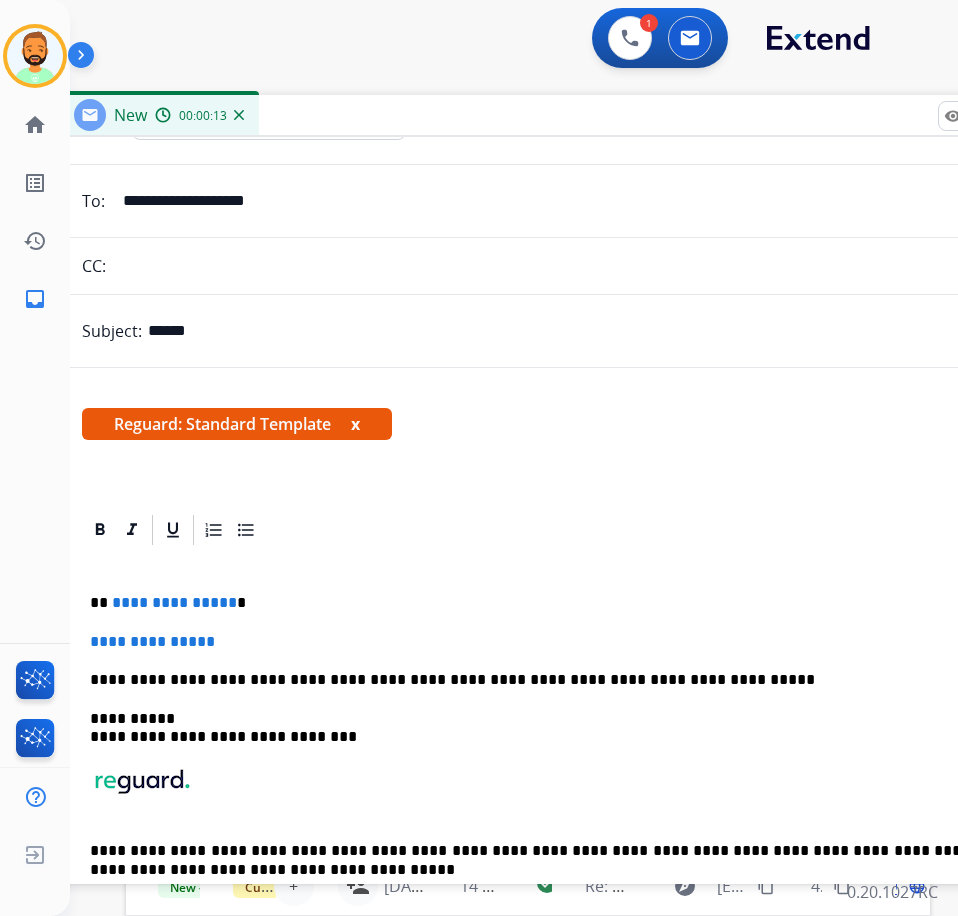 click on "**********" at bounding box center [558, 745] 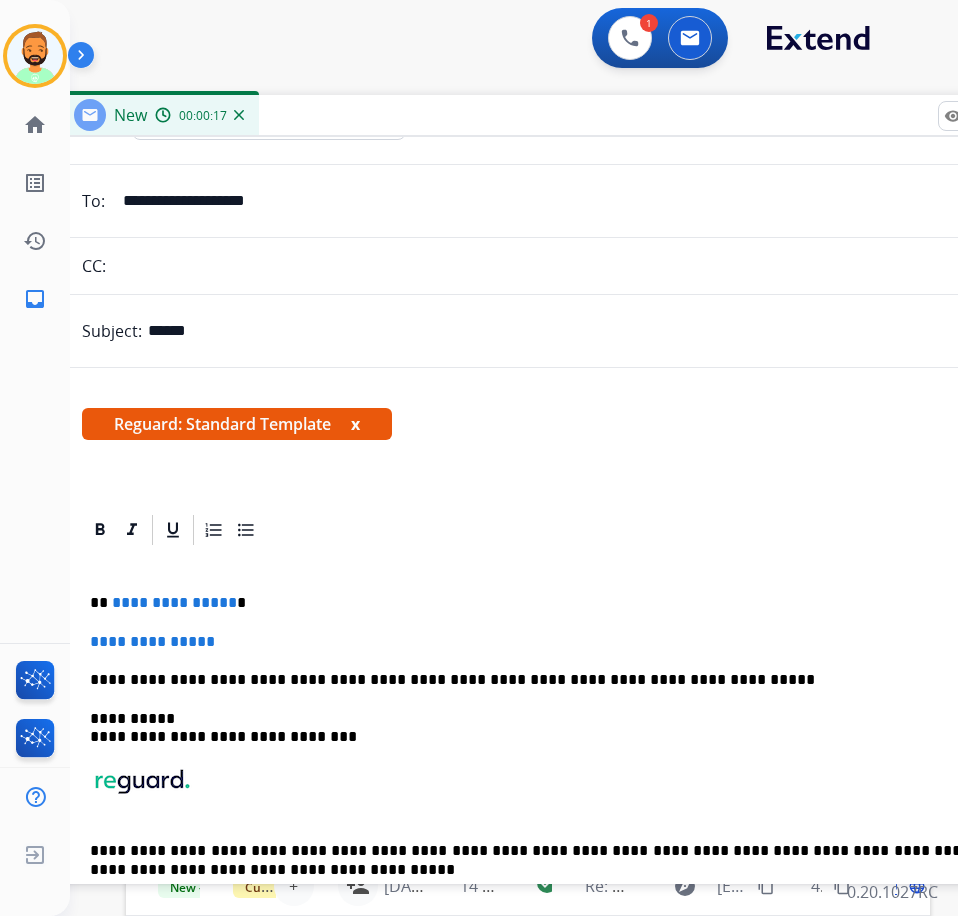 type 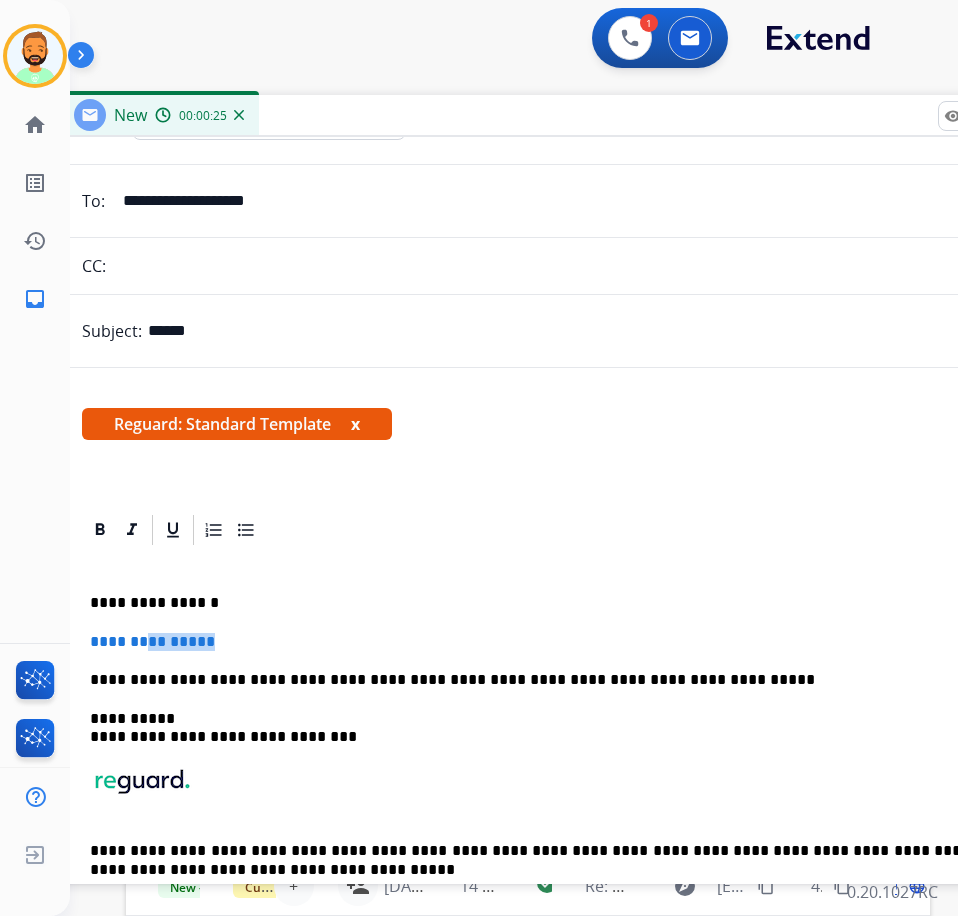 drag, startPoint x: 273, startPoint y: 635, endPoint x: 106, endPoint y: 630, distance: 167.07483 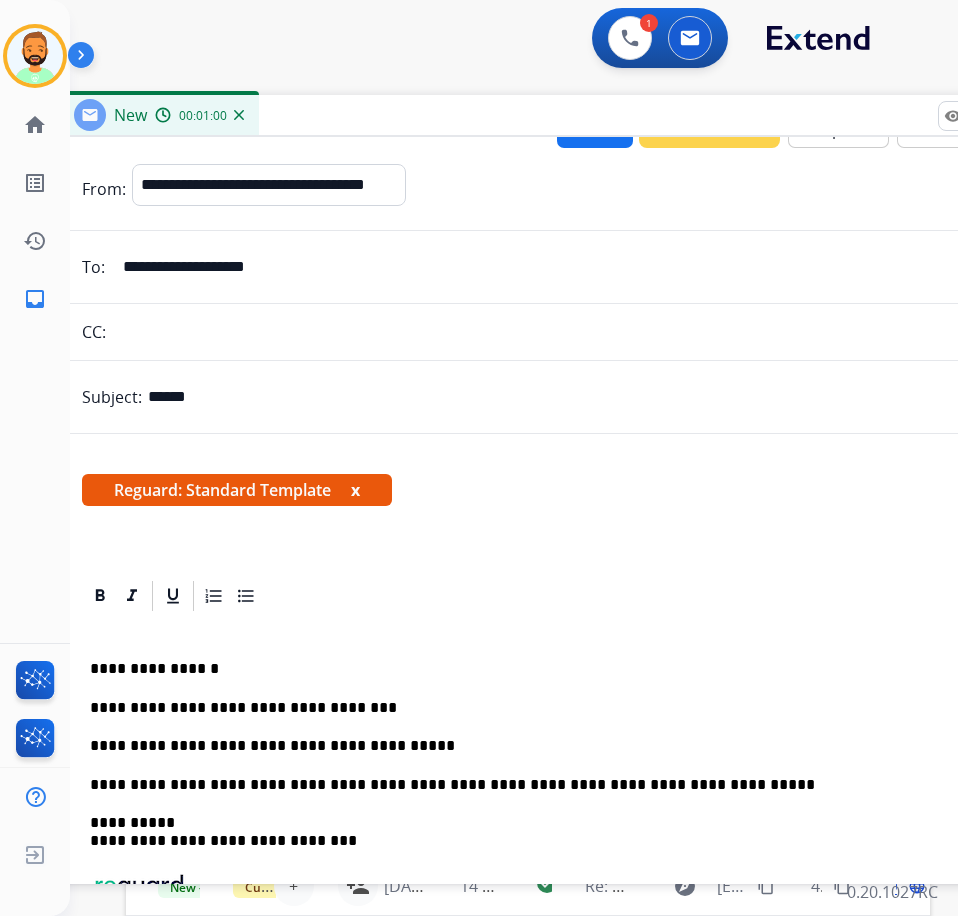 scroll, scrollTop: 0, scrollLeft: 0, axis: both 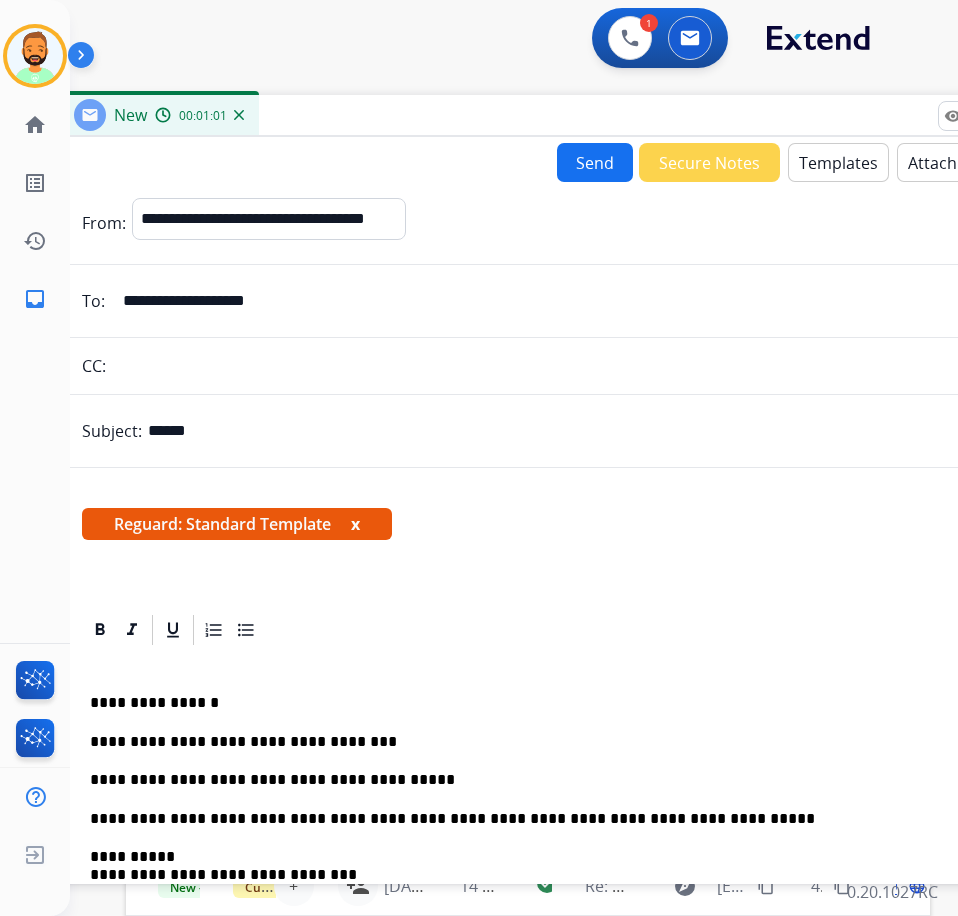 click on "Send" at bounding box center (595, 162) 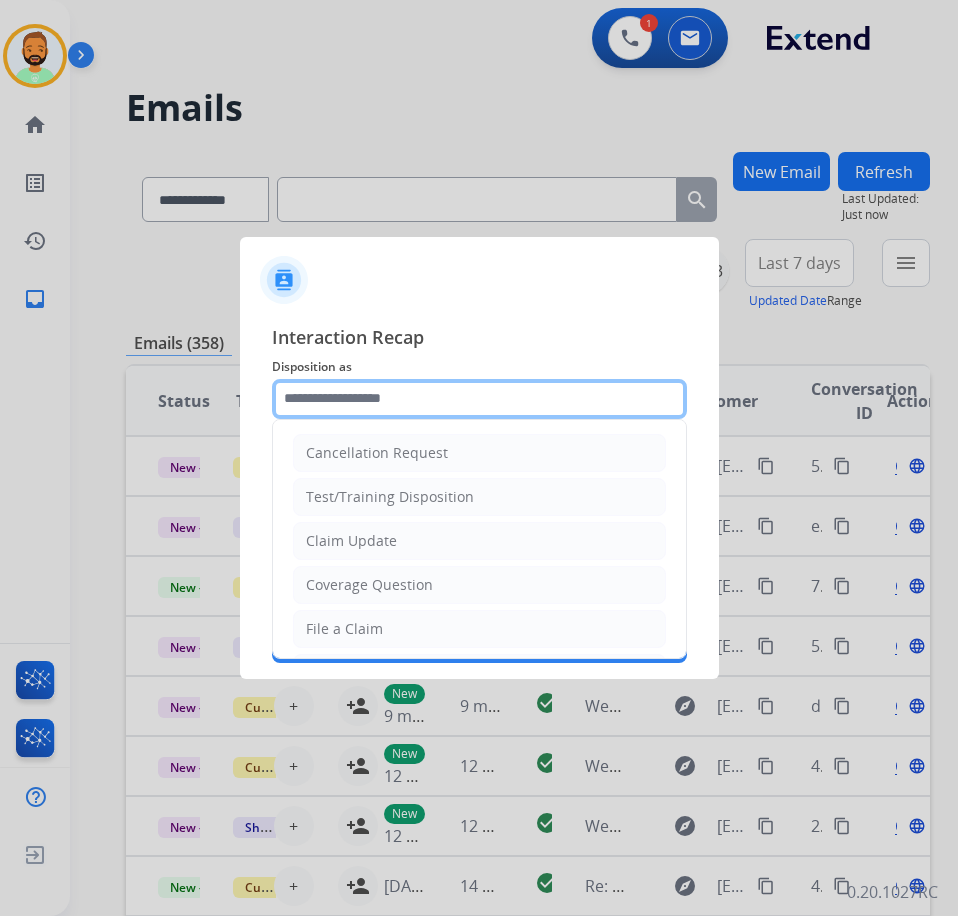 click 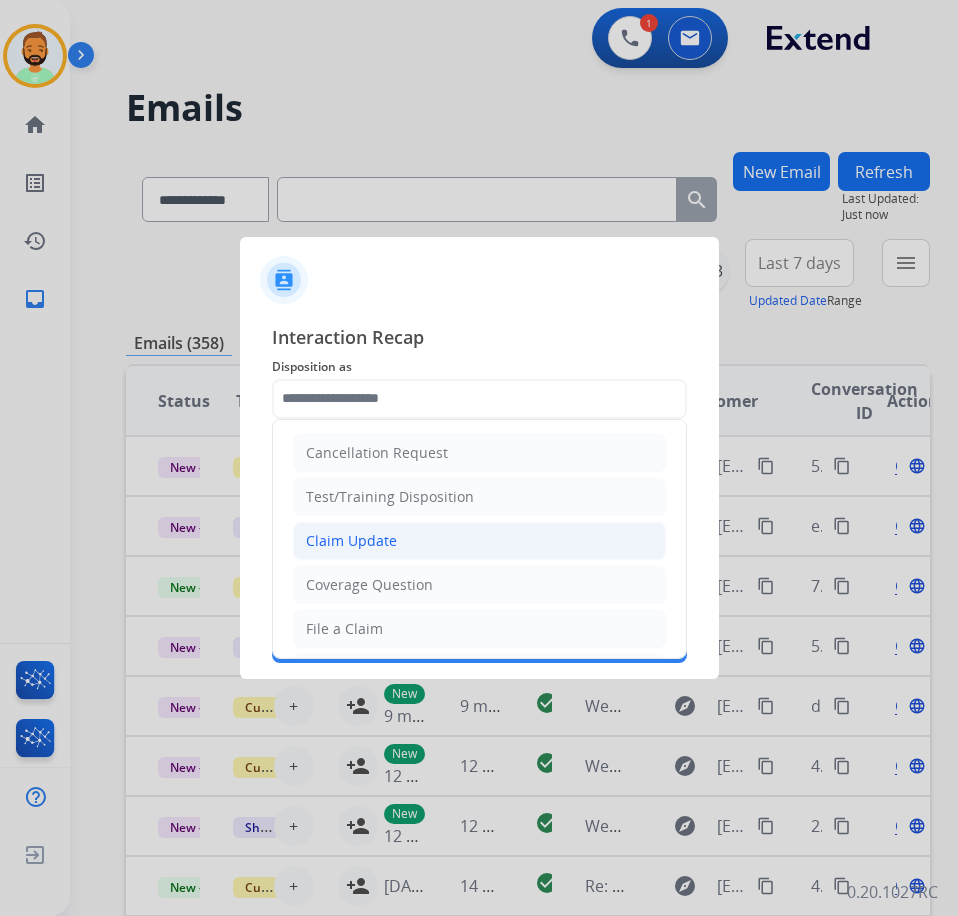 click on "Claim Update" 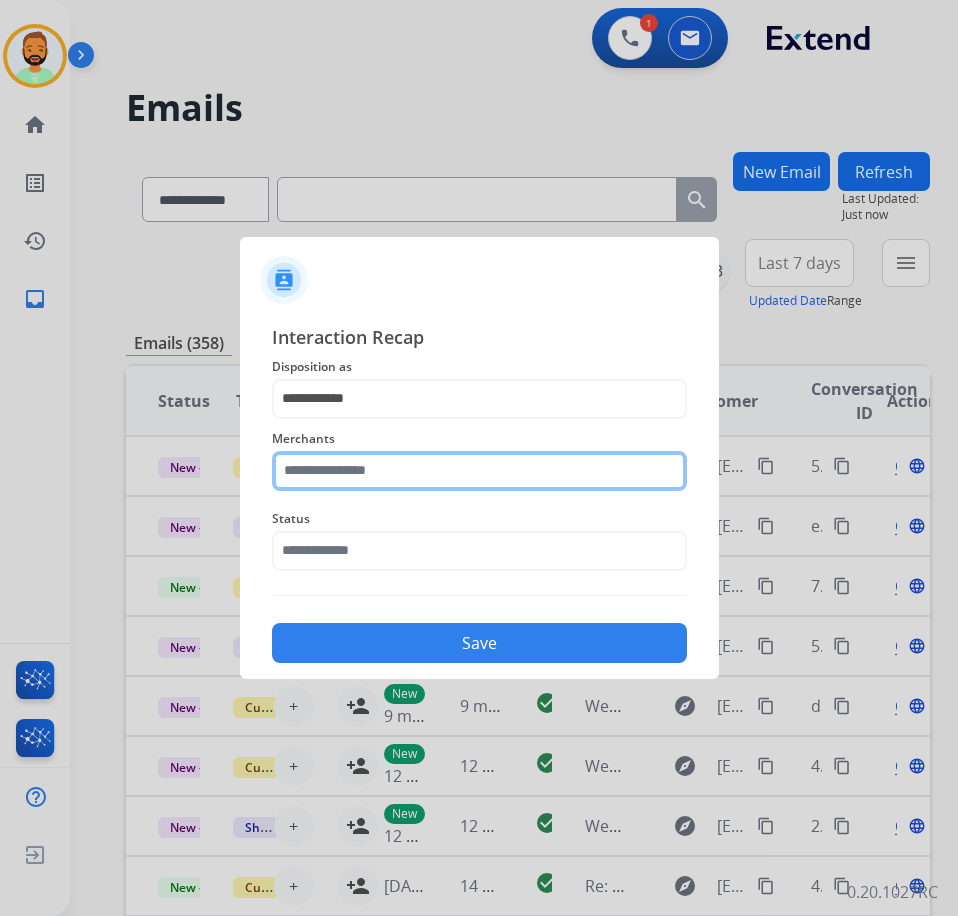 click 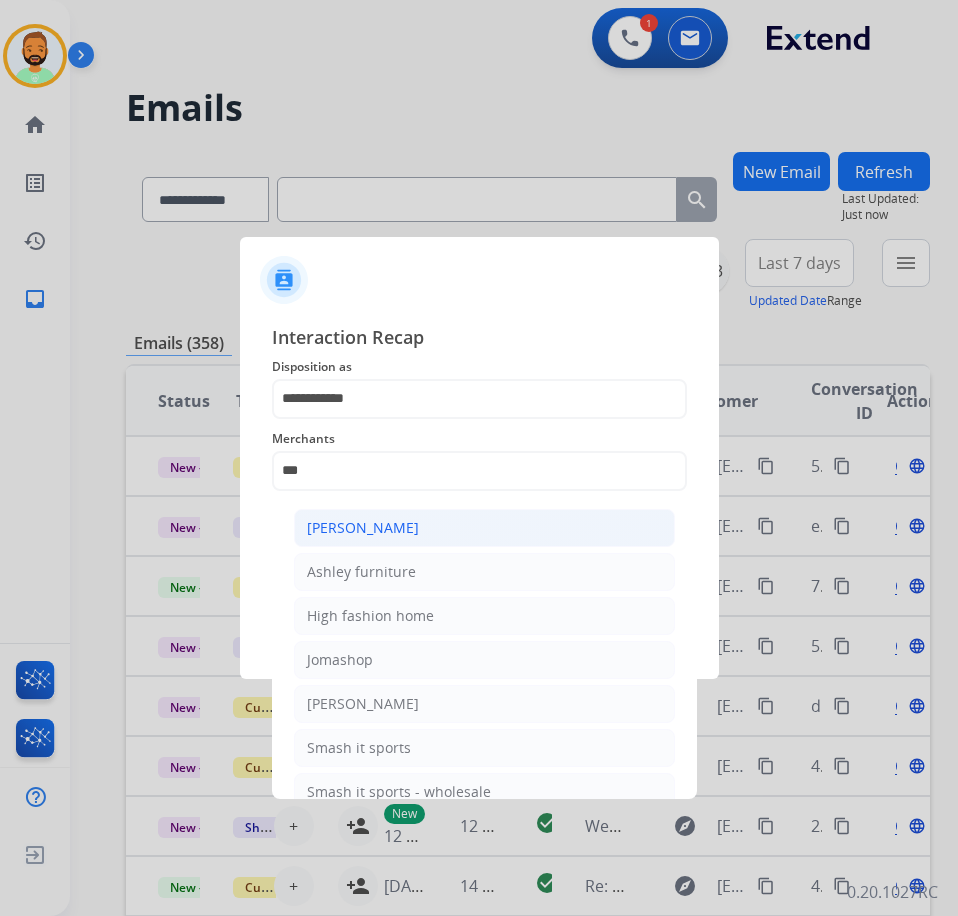 click on "Ashley - Reguard" 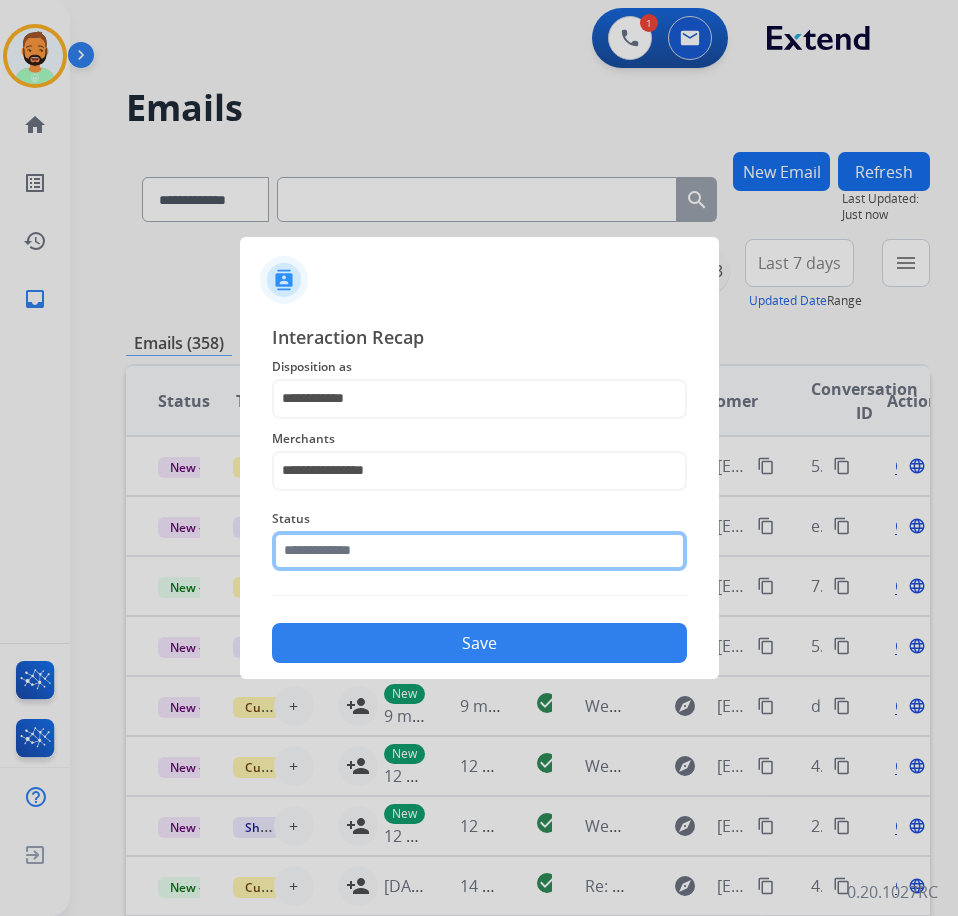 click 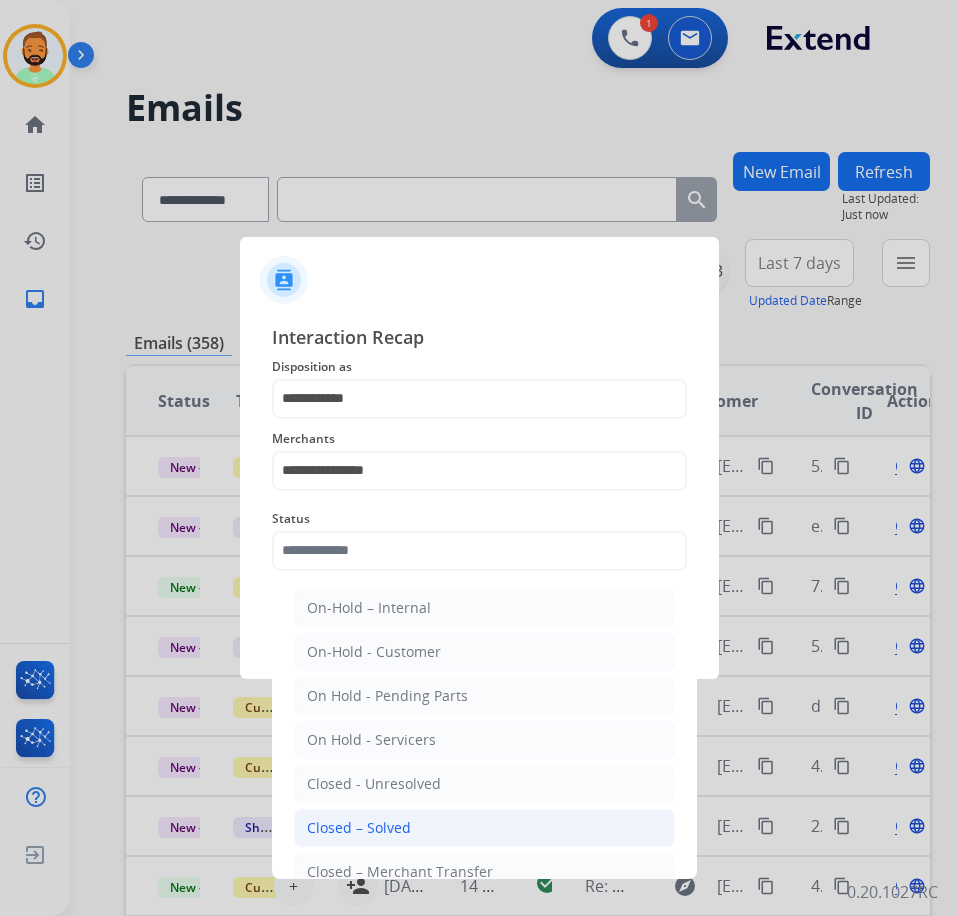 click on "Closed – Solved" 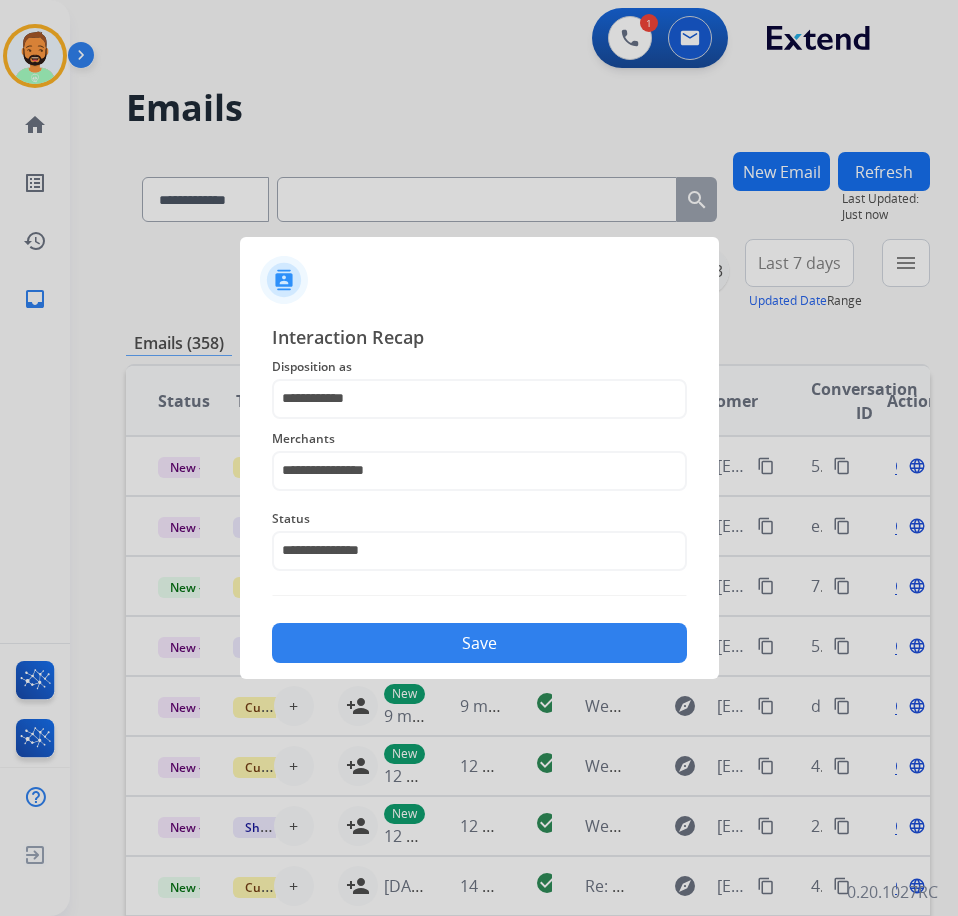 click on "Save" 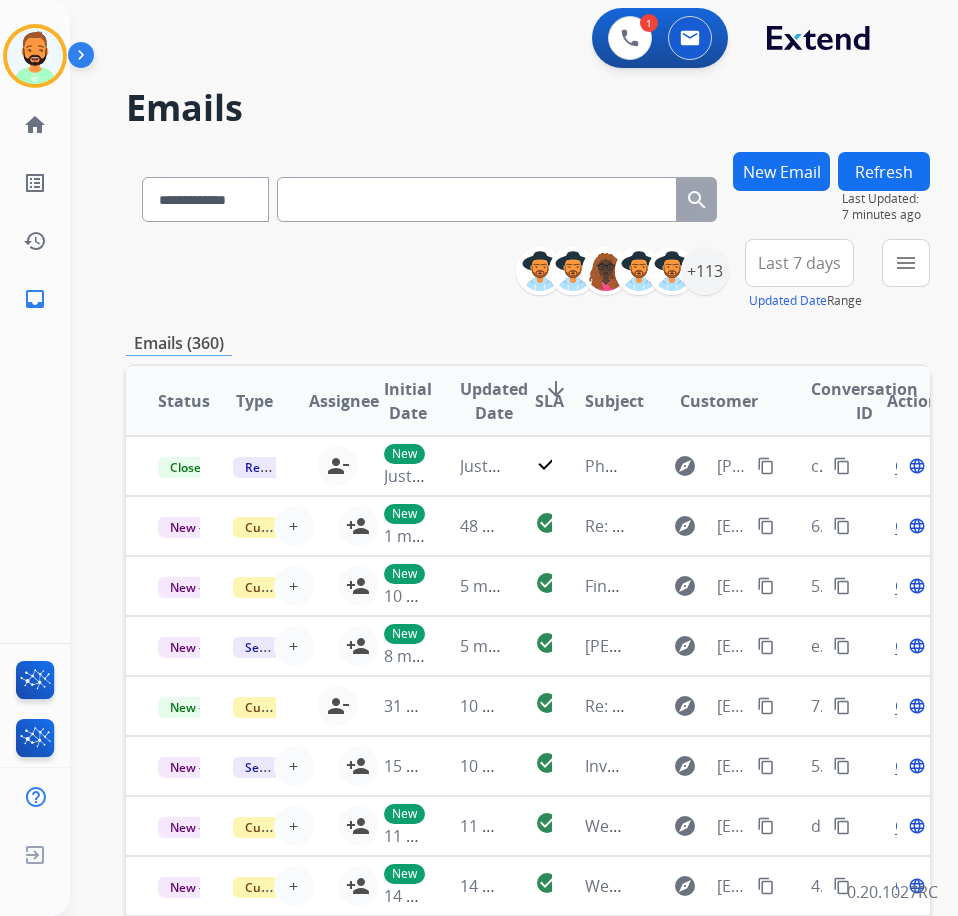 scroll, scrollTop: 0, scrollLeft: 0, axis: both 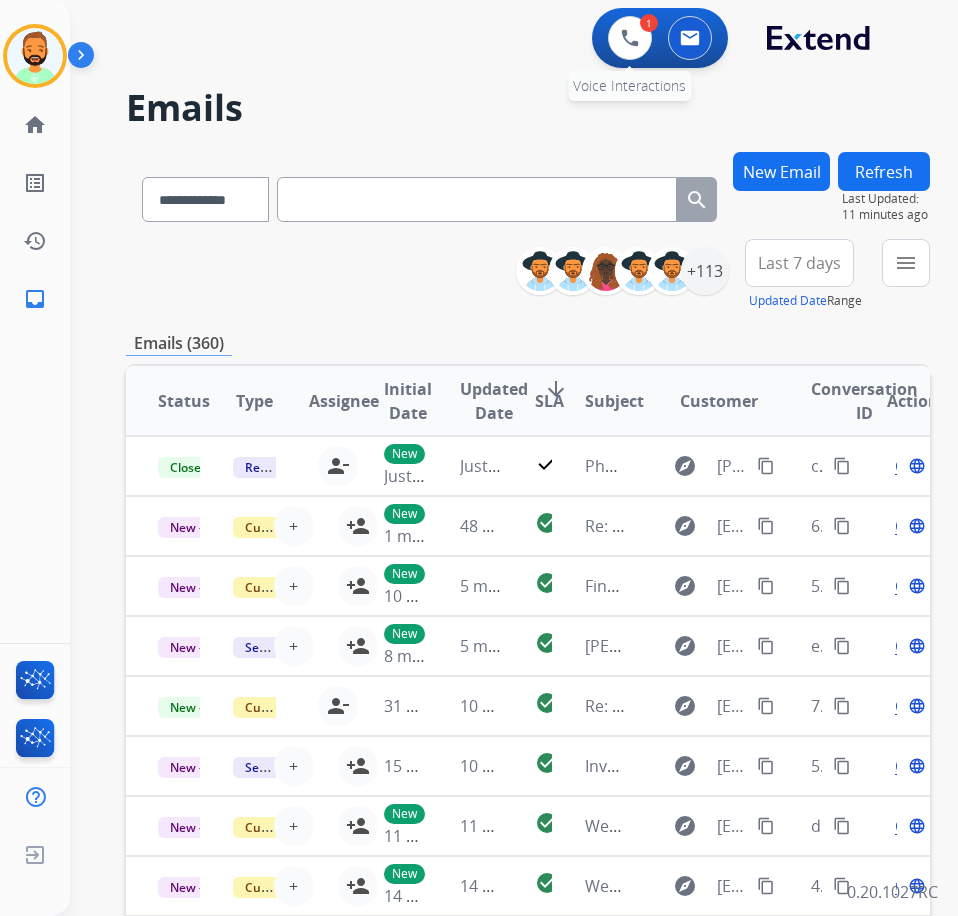click on "1" at bounding box center (649, 23) 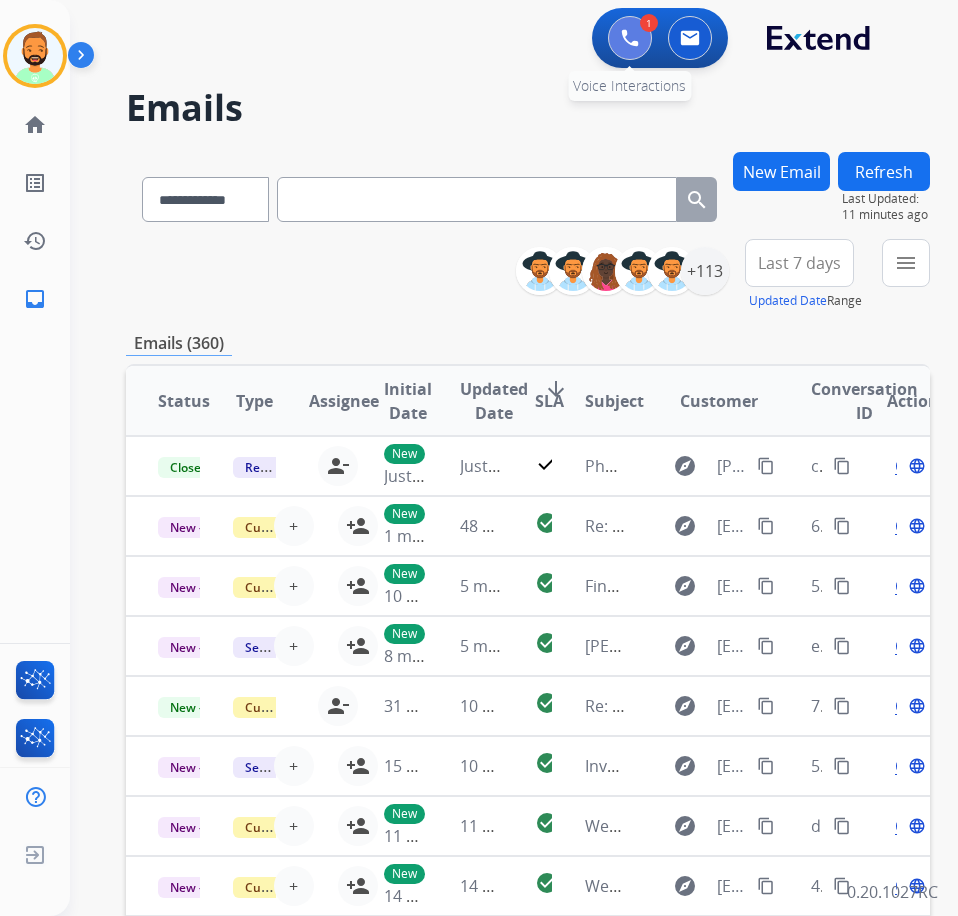 click at bounding box center [630, 38] 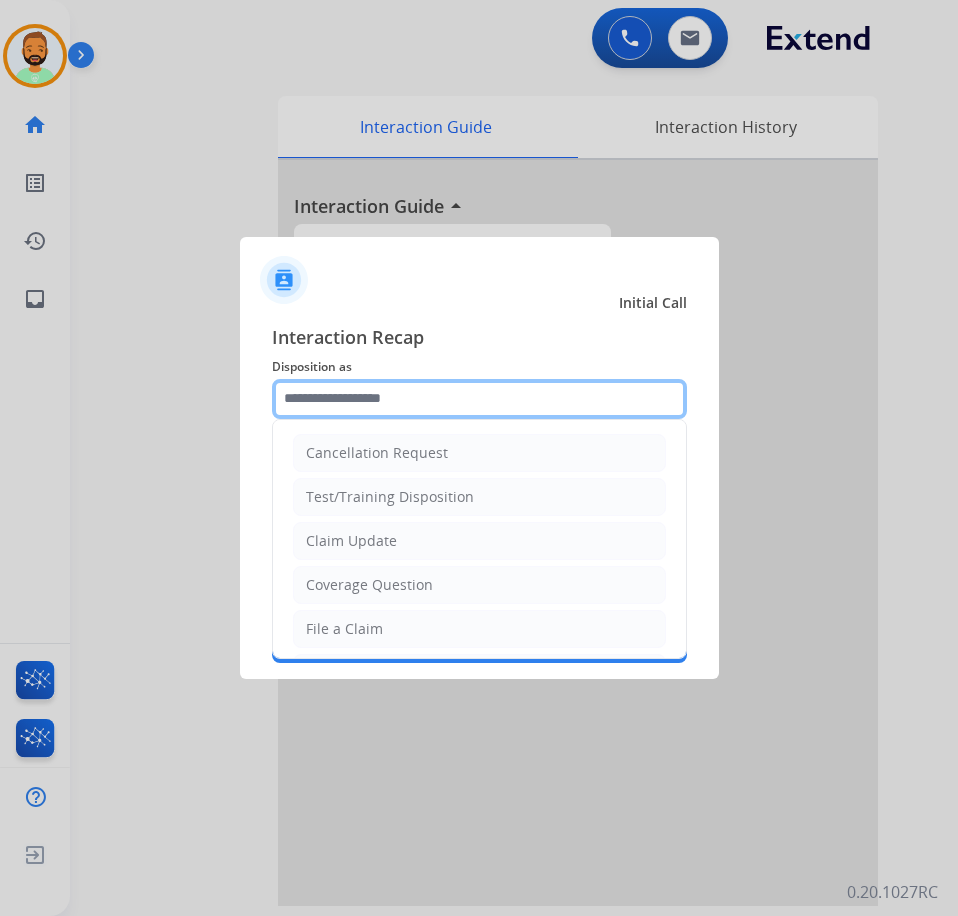 click 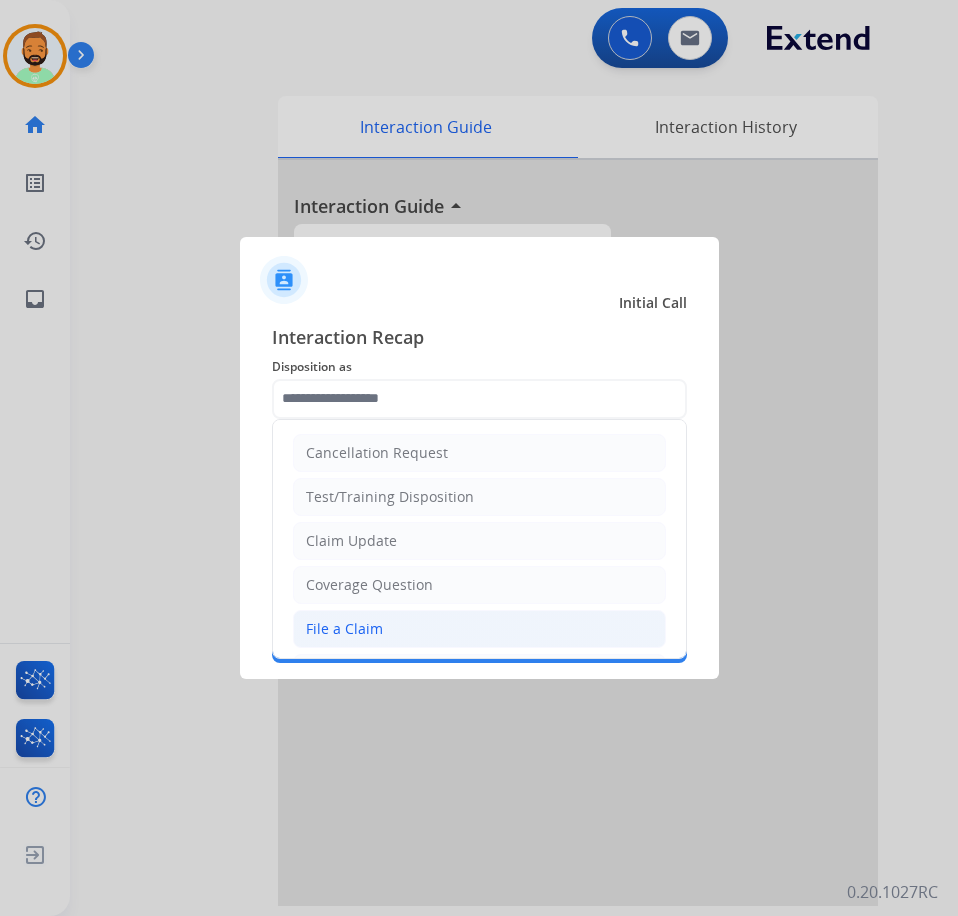 click on "File a Claim" 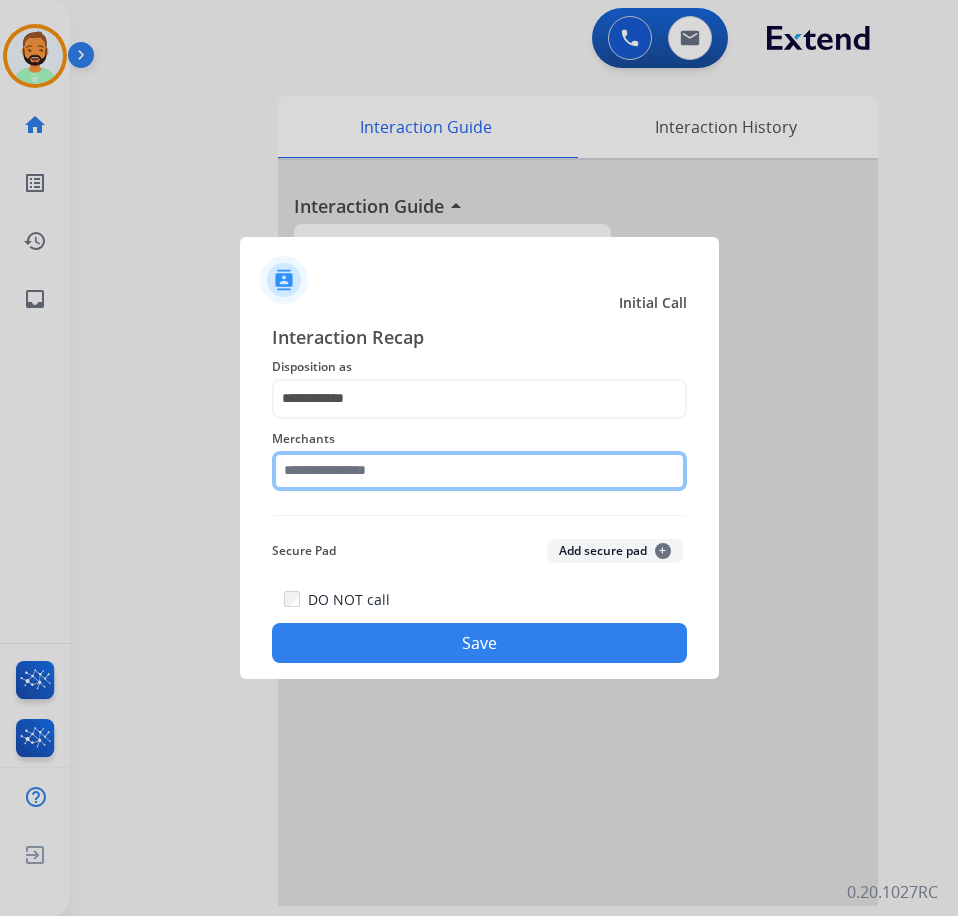 click 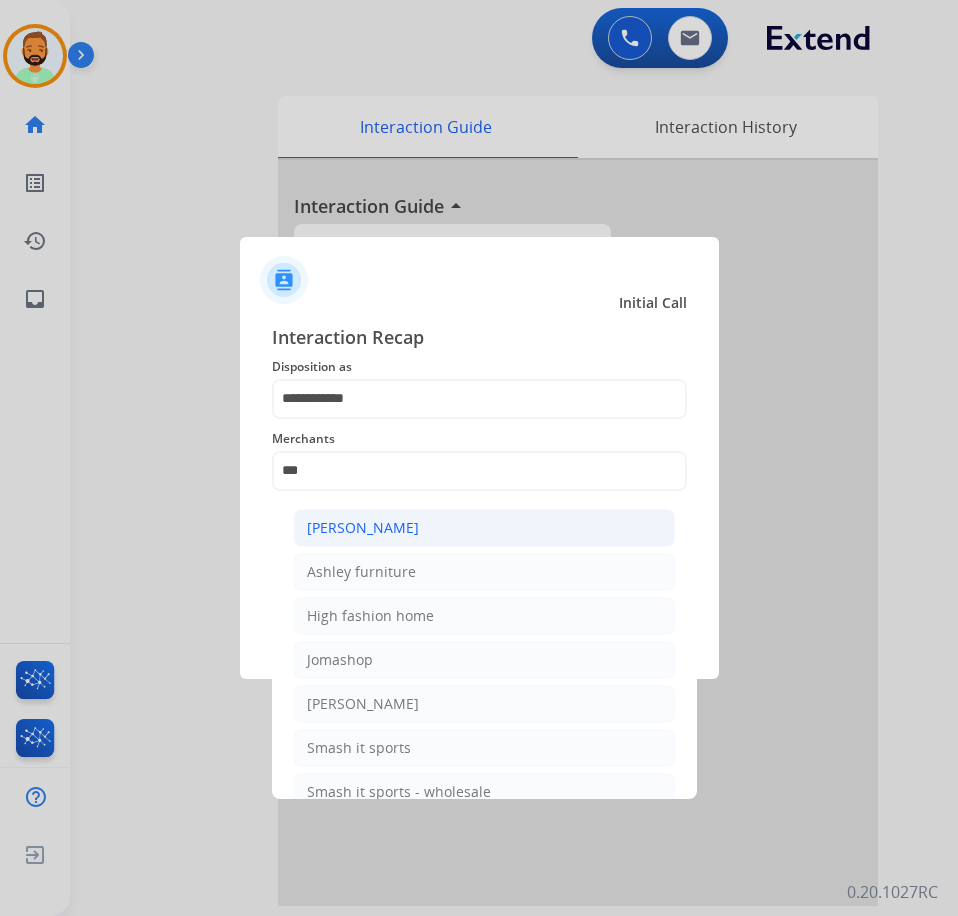click on "[PERSON_NAME]" 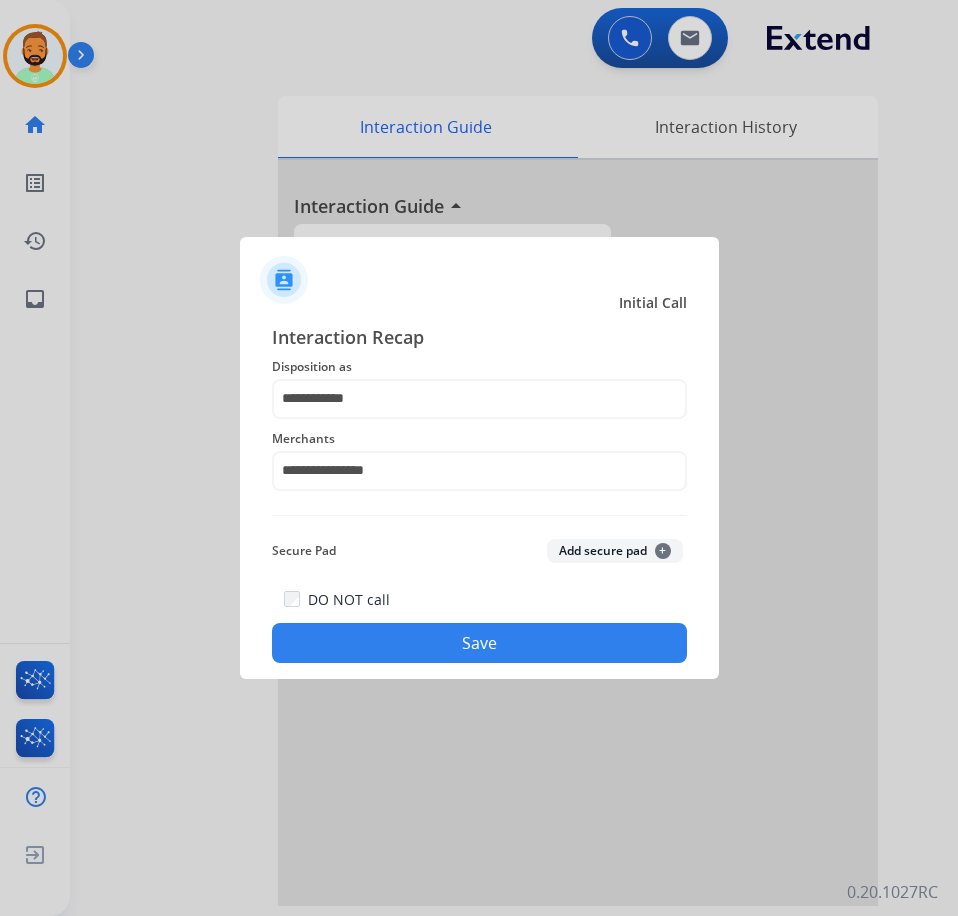 click on "Save" 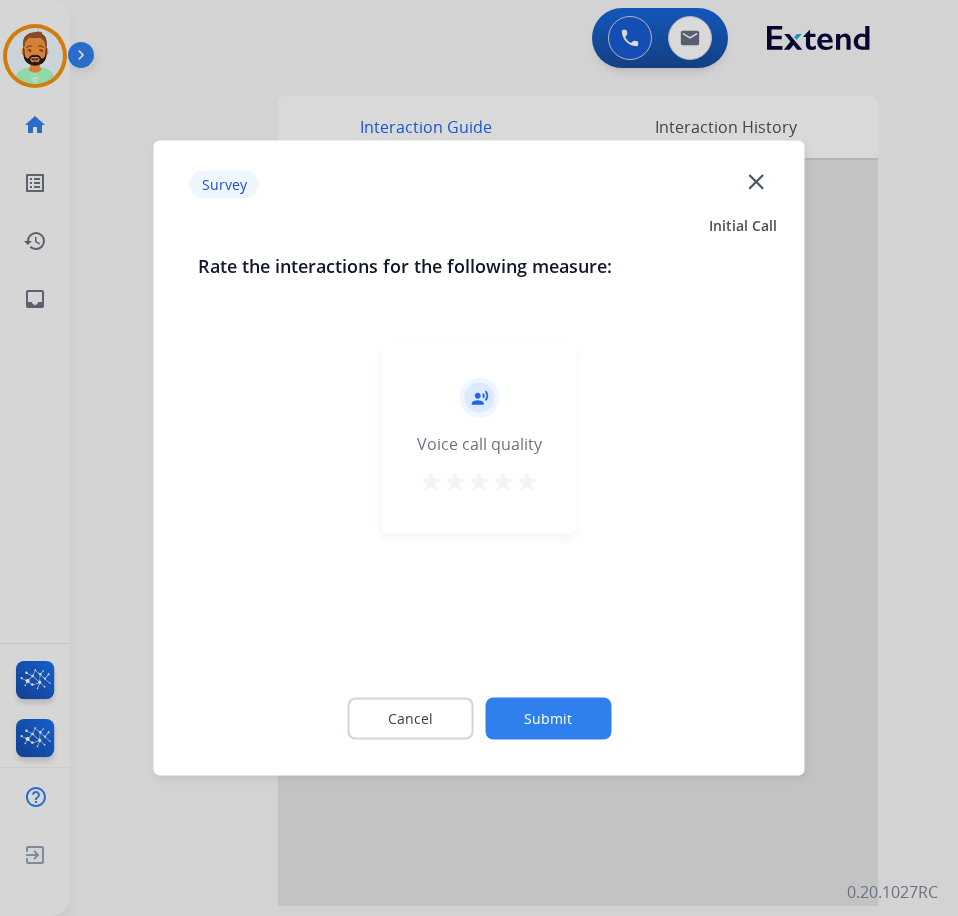 click on "Submit" 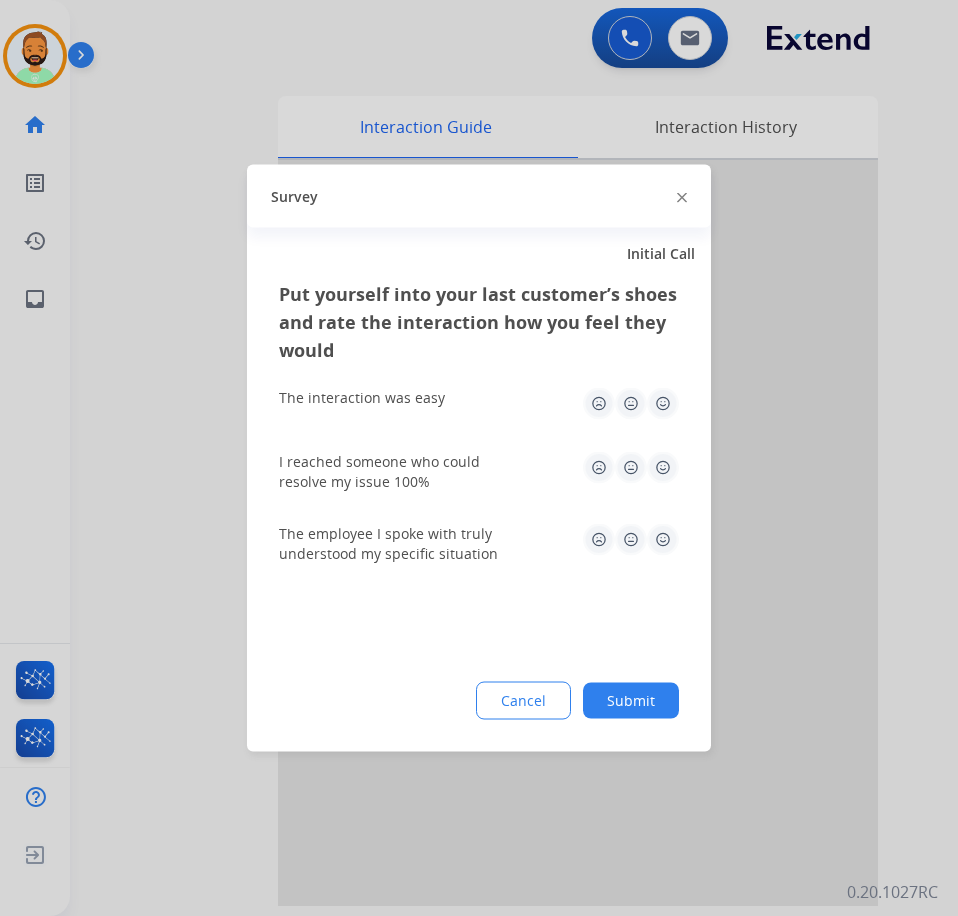 click on "Submit" 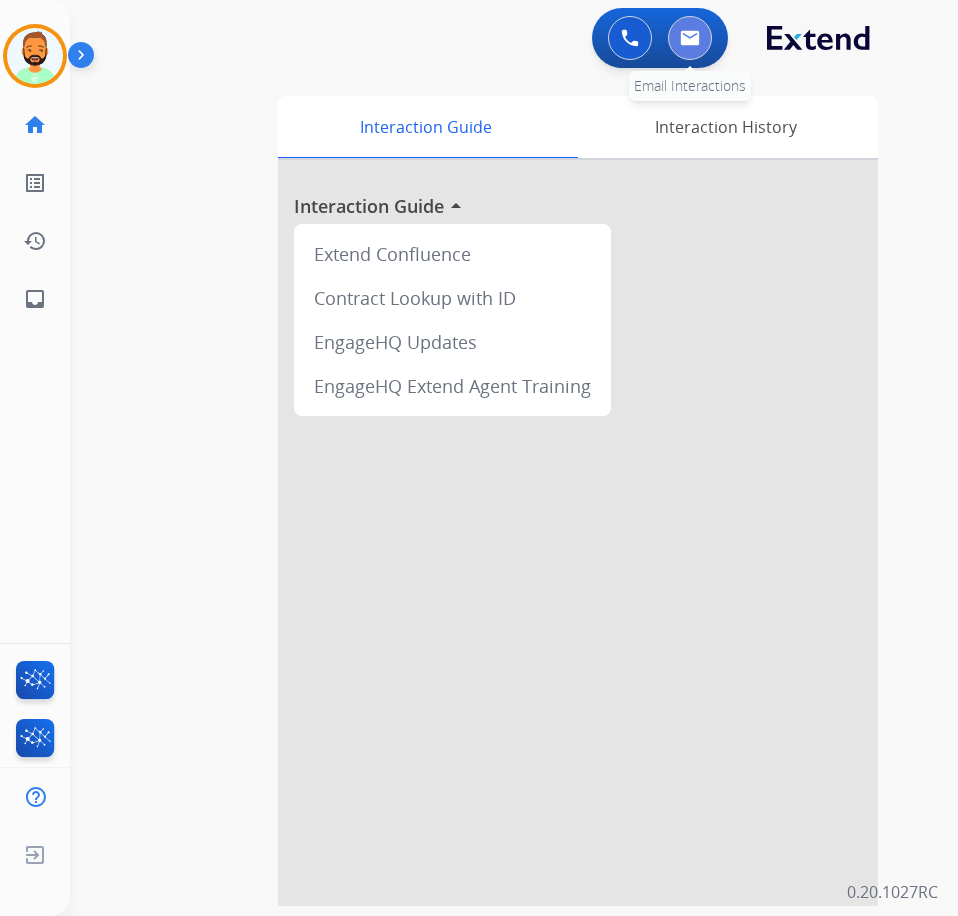 click at bounding box center [690, 38] 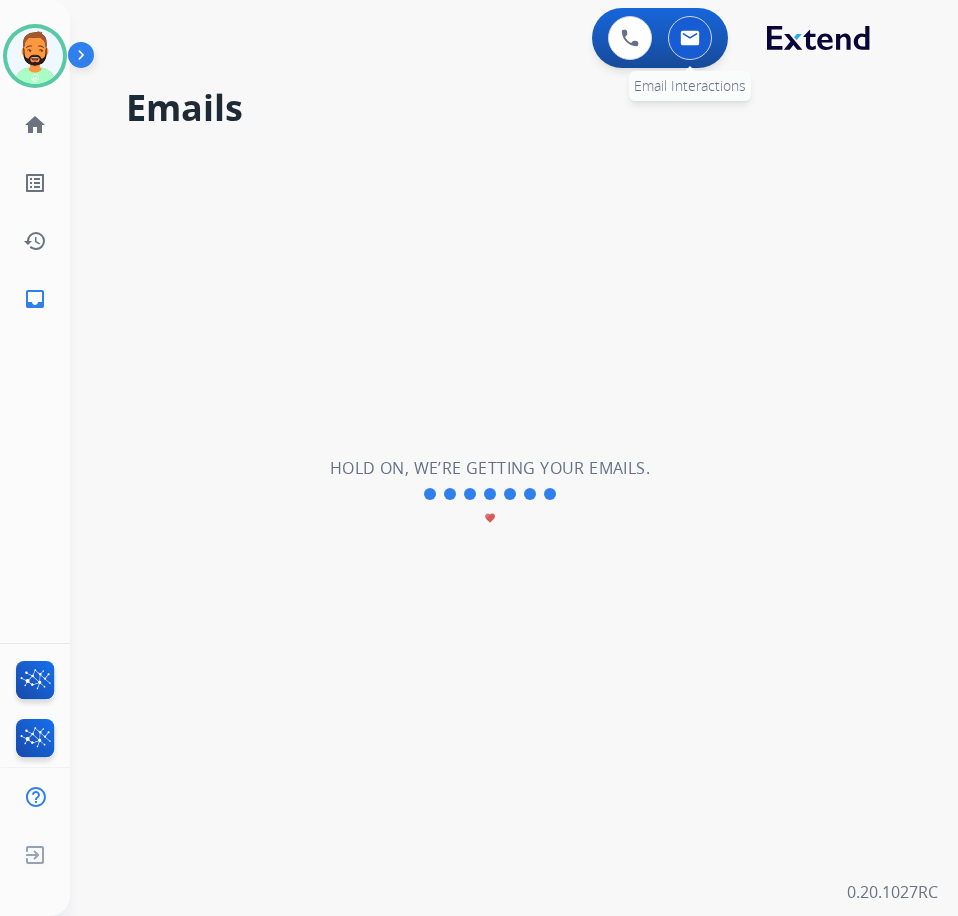 click at bounding box center (690, 38) 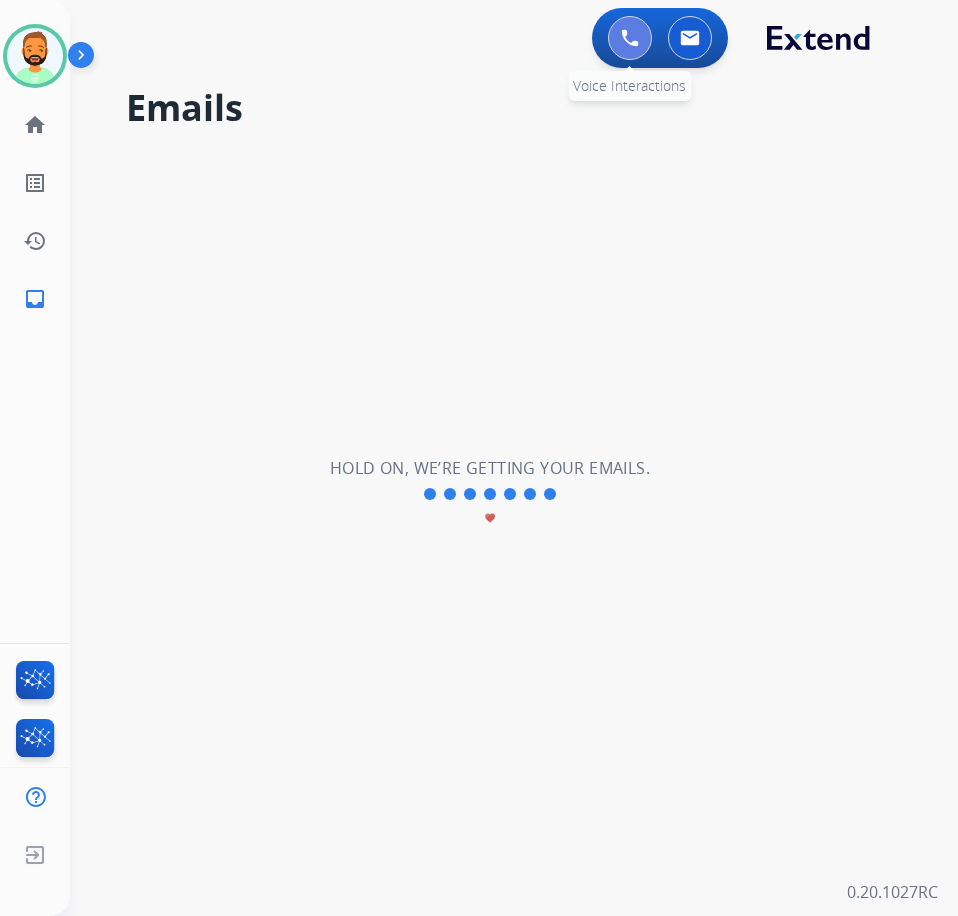 click at bounding box center [630, 38] 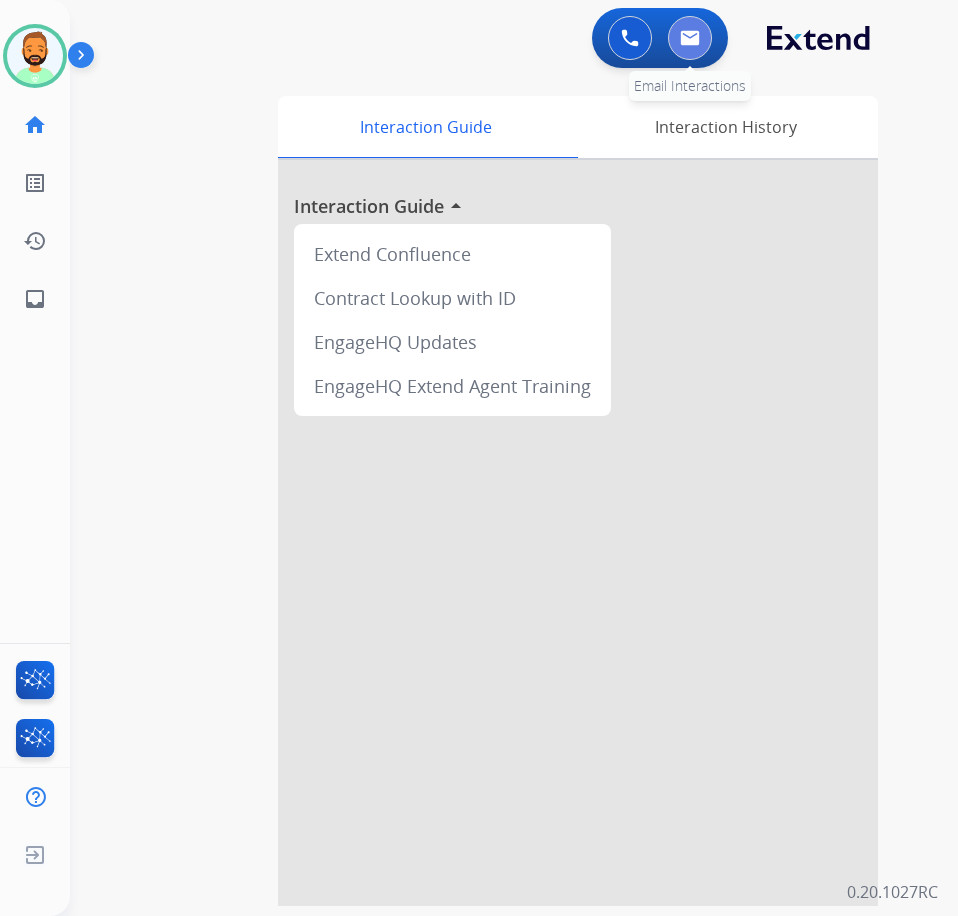 click at bounding box center (690, 38) 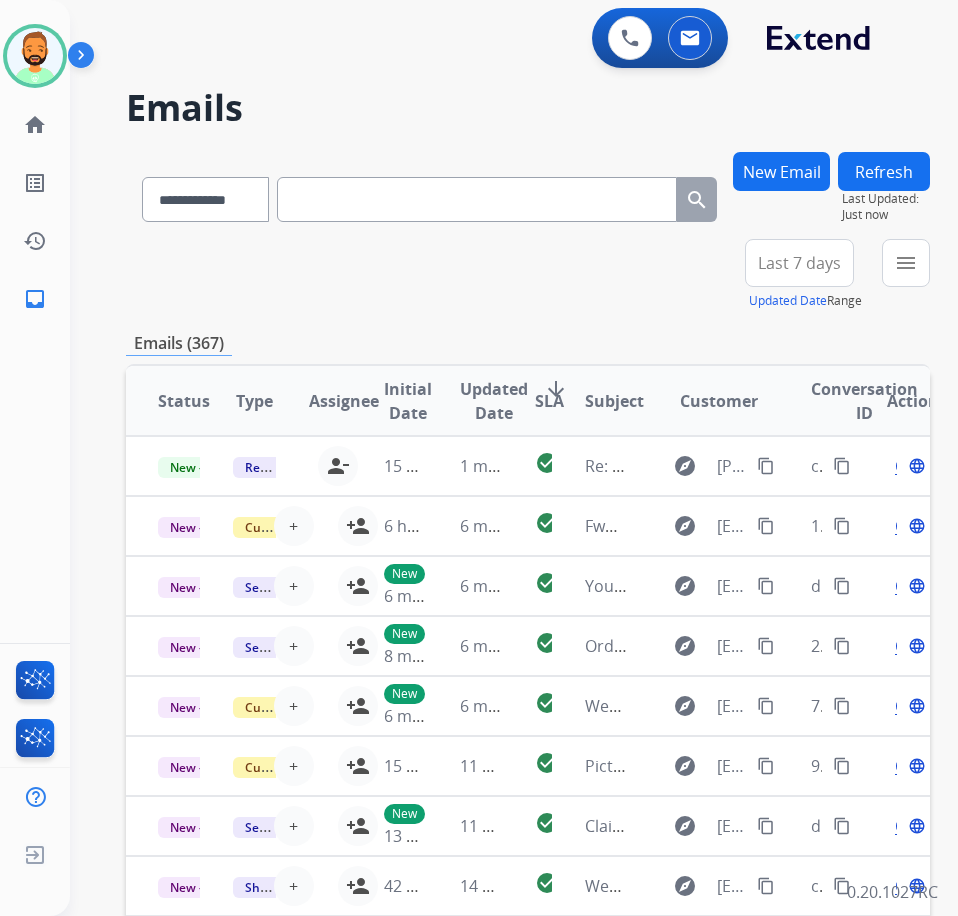 click on "Last 7 days" at bounding box center [799, 263] 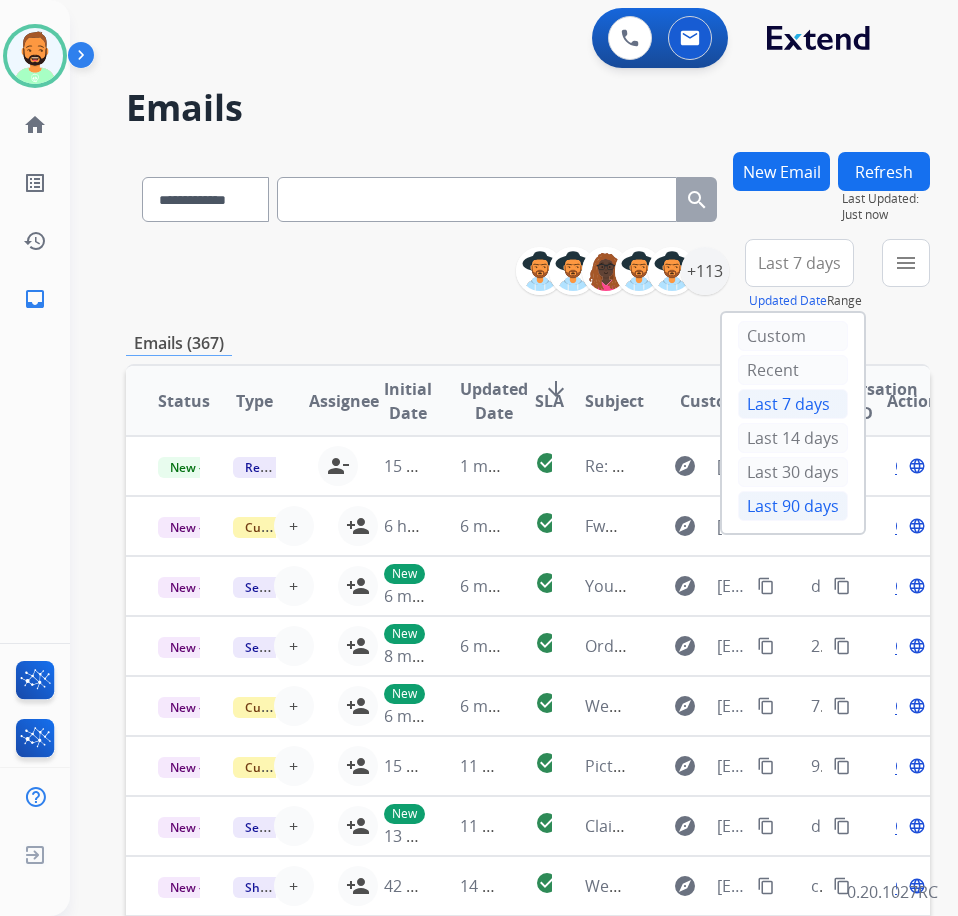 click on "Last 90 days" at bounding box center [793, 506] 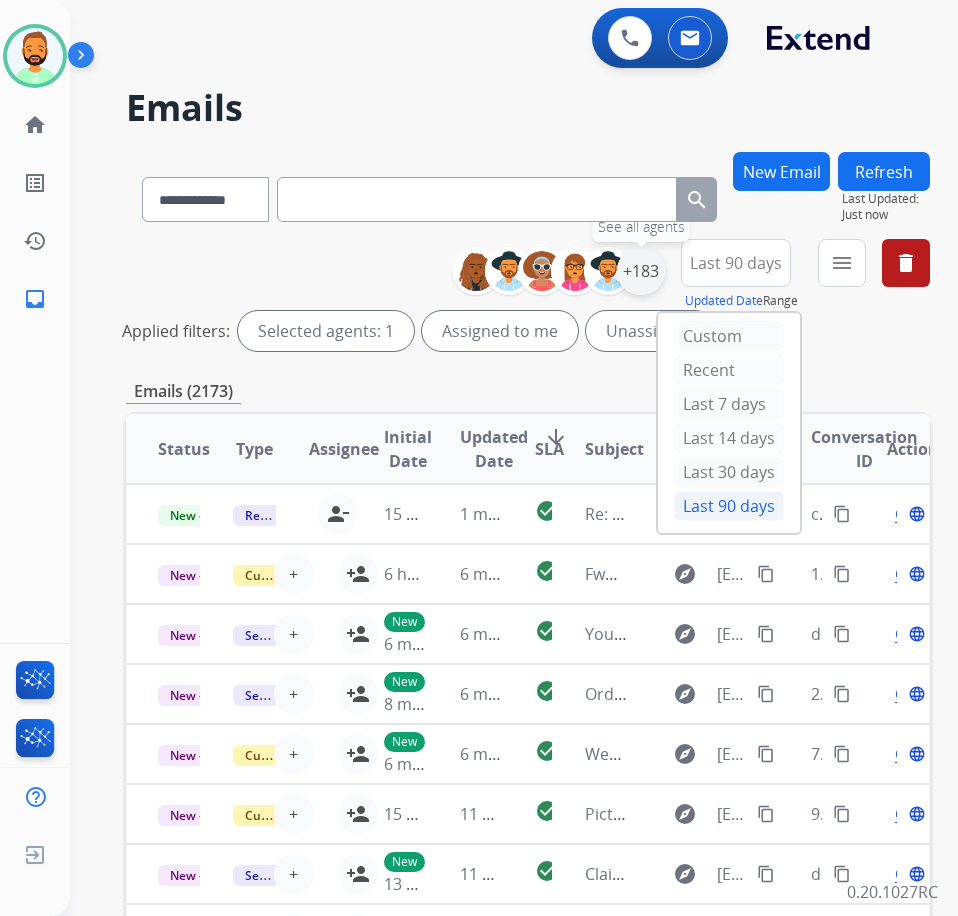 click on "+183" at bounding box center [641, 271] 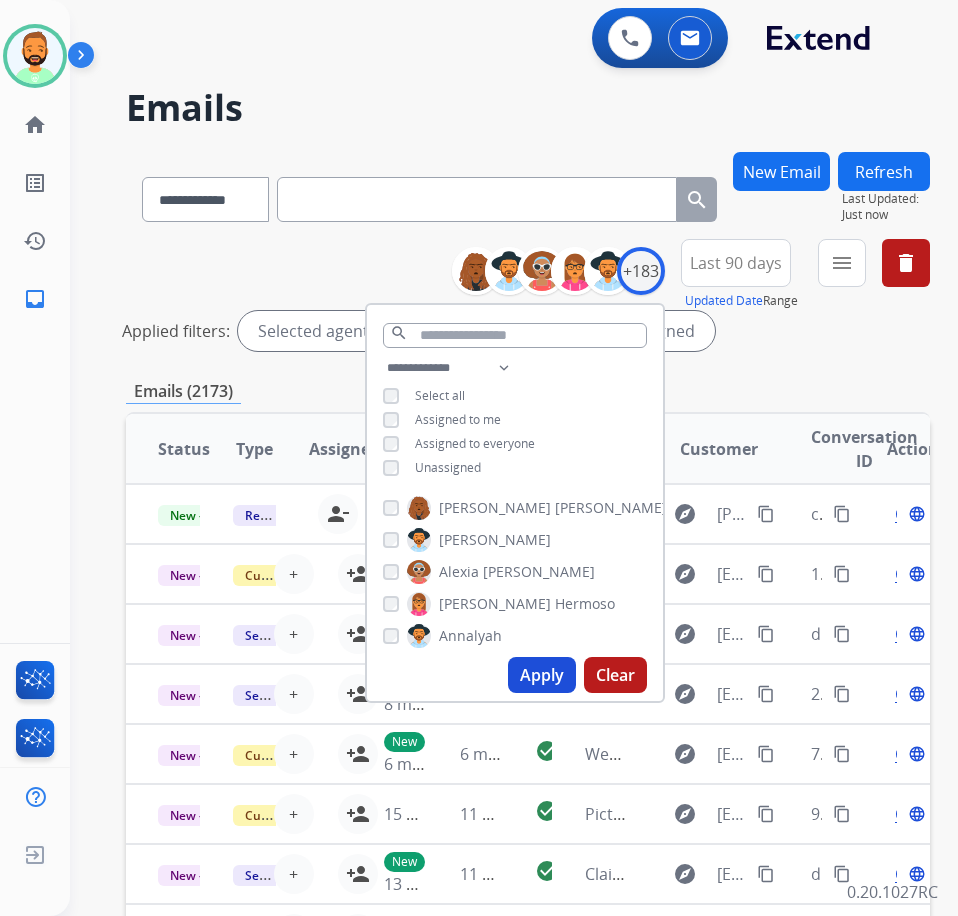click on "Unassigned" at bounding box center (448, 467) 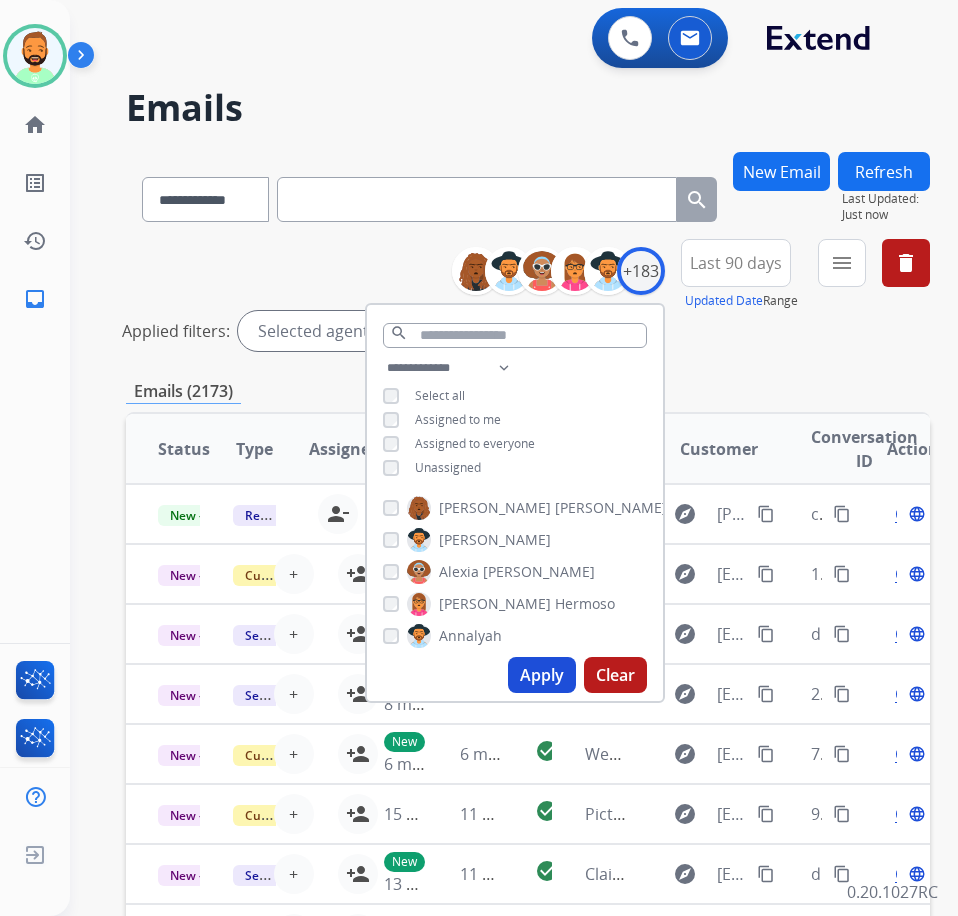 click on "Apply" at bounding box center (542, 675) 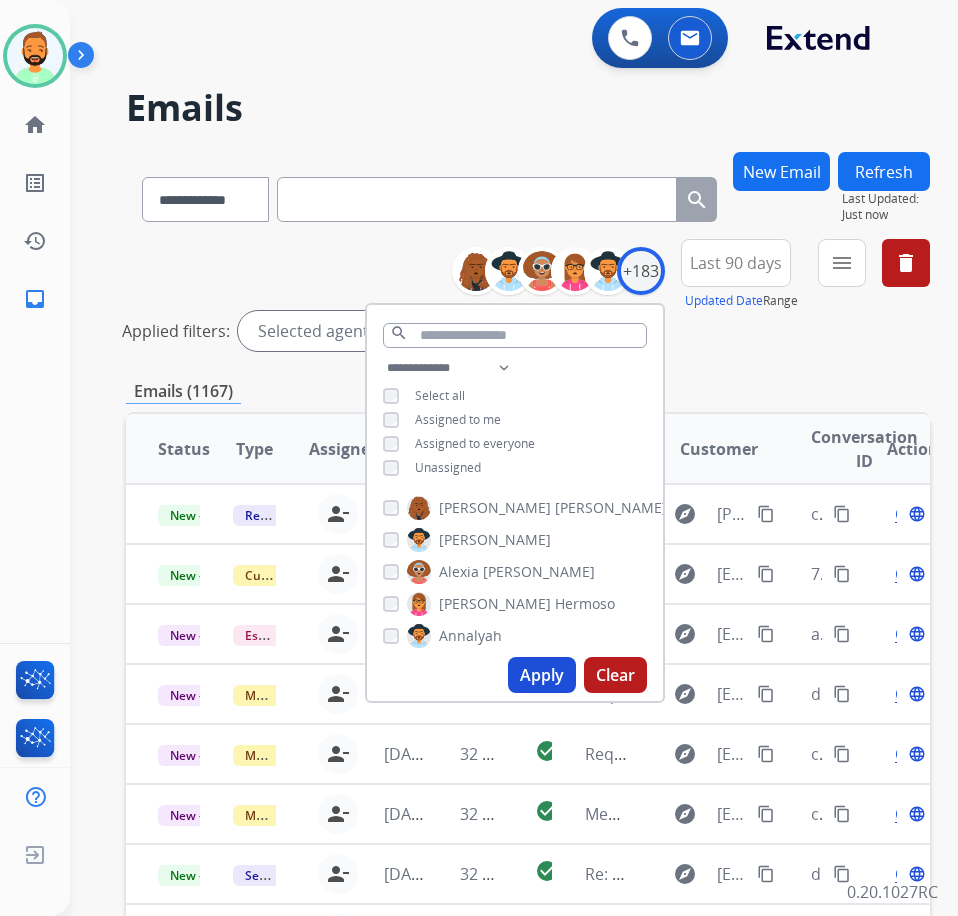 click on "**********" at bounding box center (528, 669) 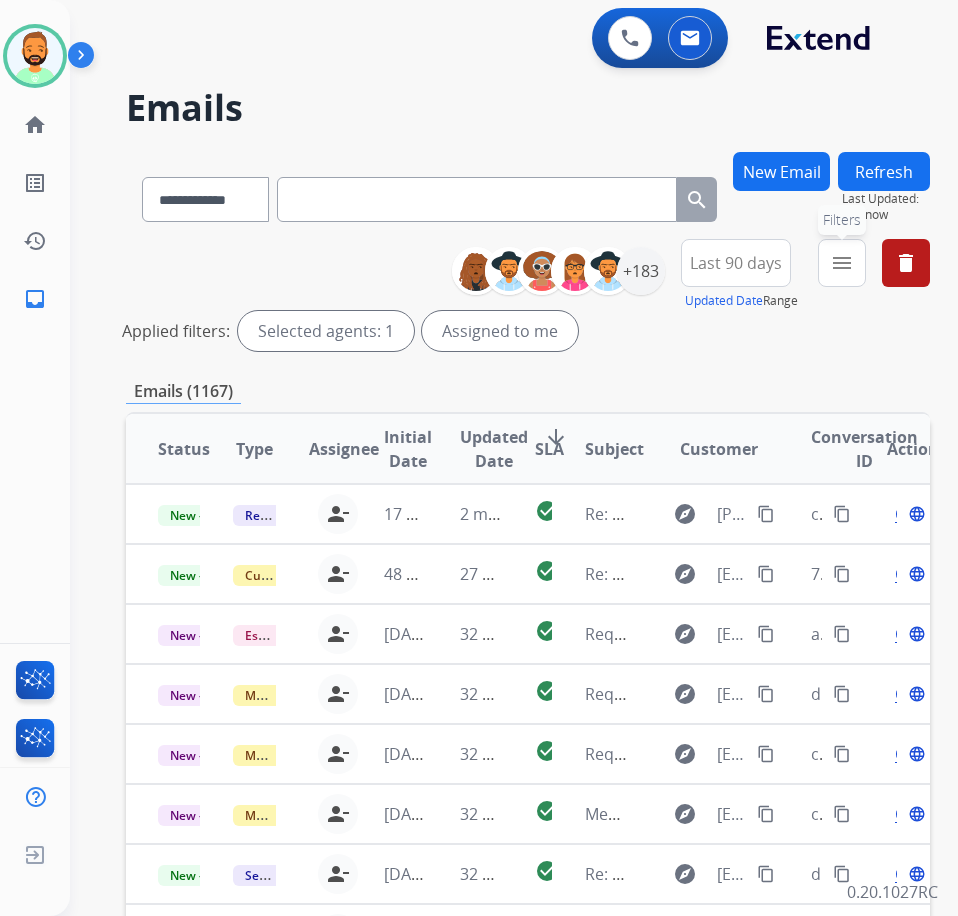 click on "menu" at bounding box center (842, 263) 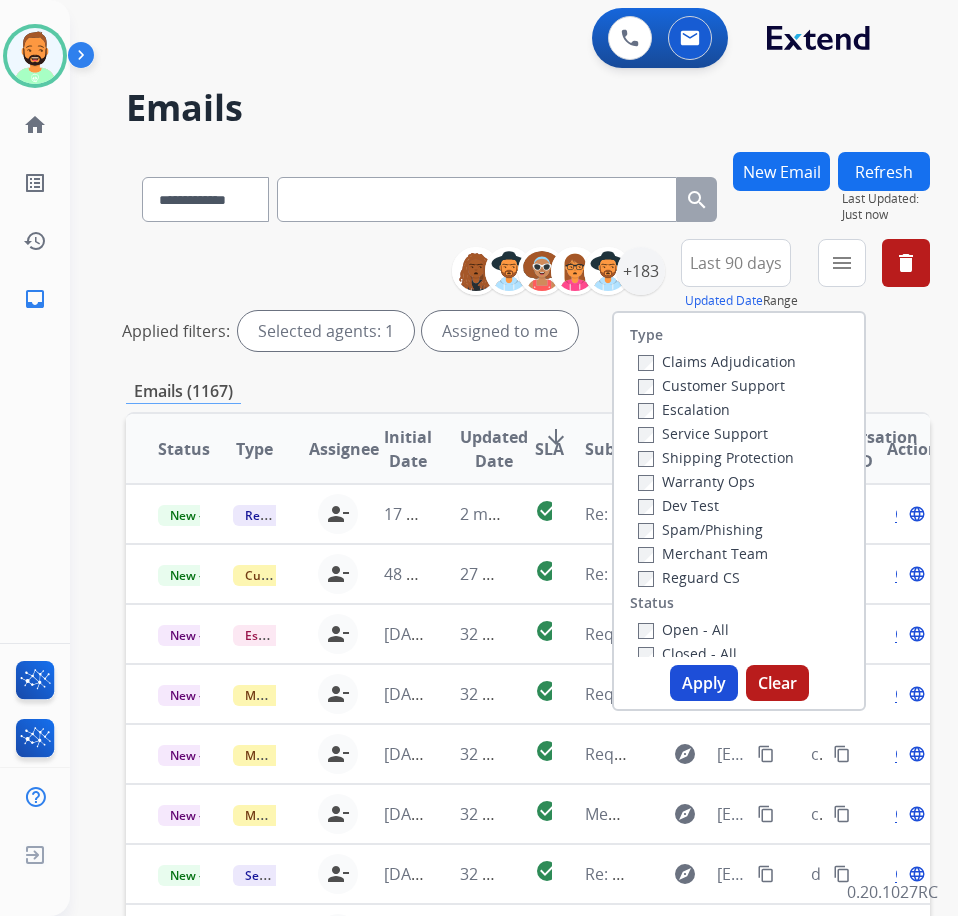 click on "Customer Support" at bounding box center [711, 385] 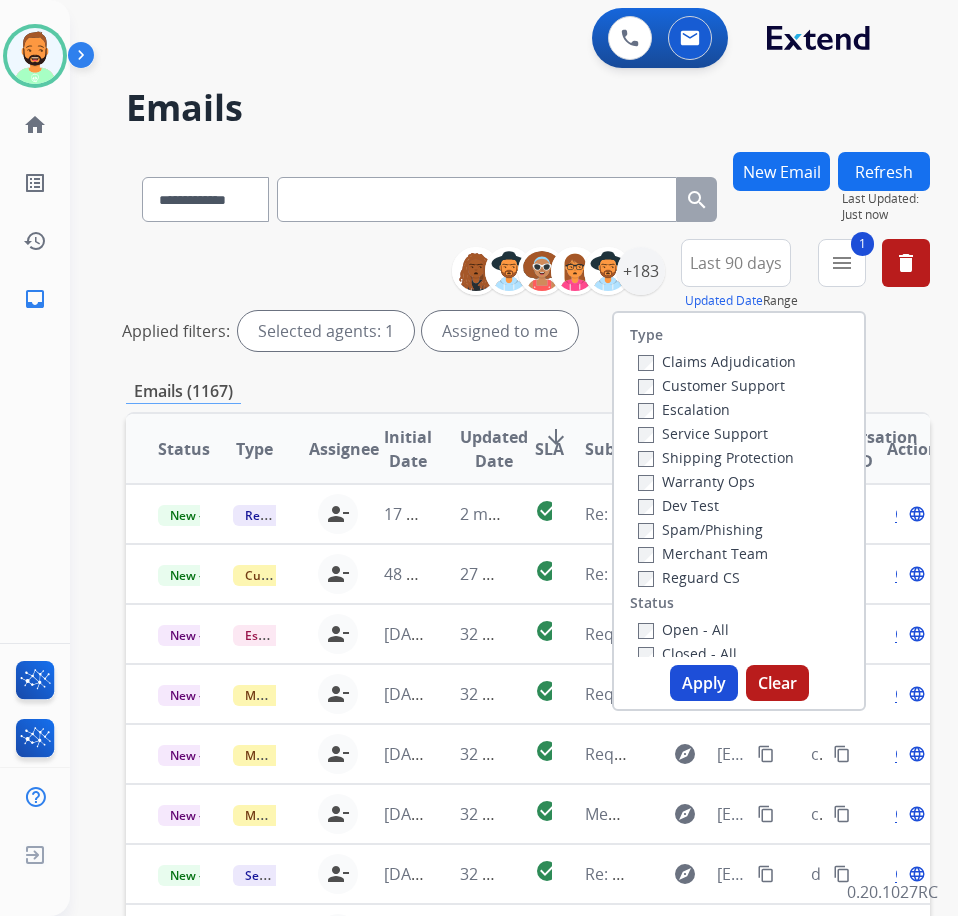 click on "Shipping Protection" at bounding box center (716, 457) 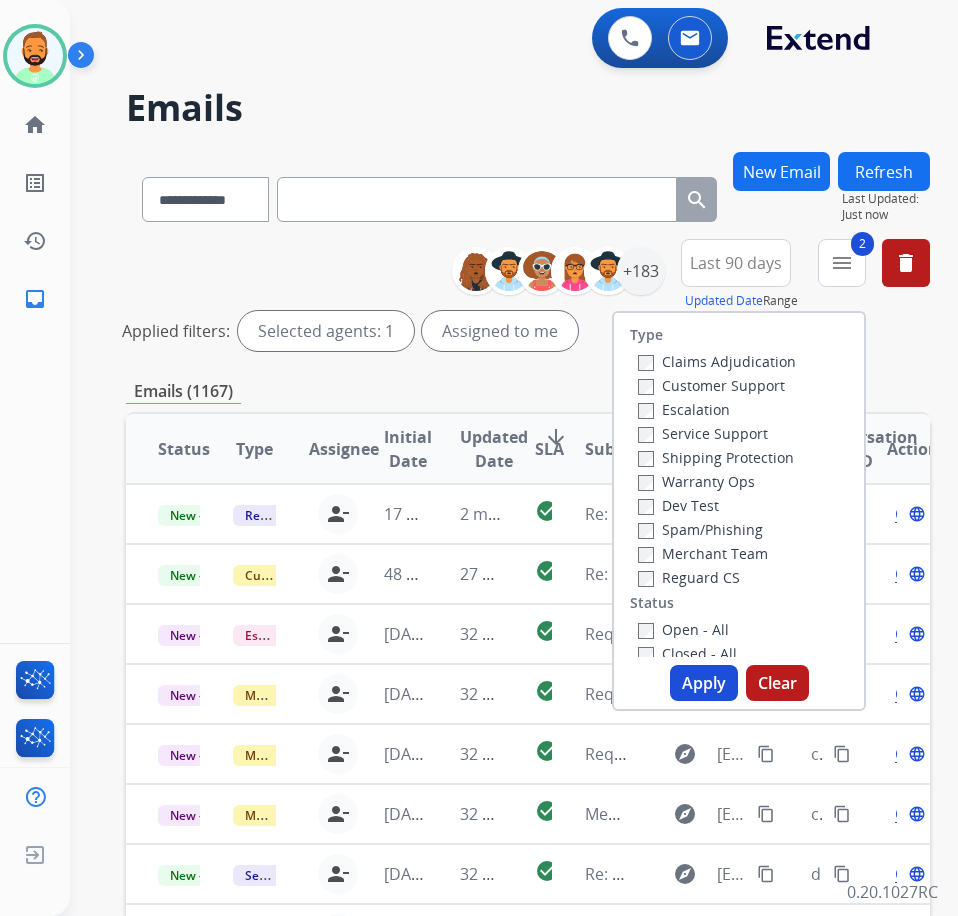 click on "Open - All" at bounding box center [683, 629] 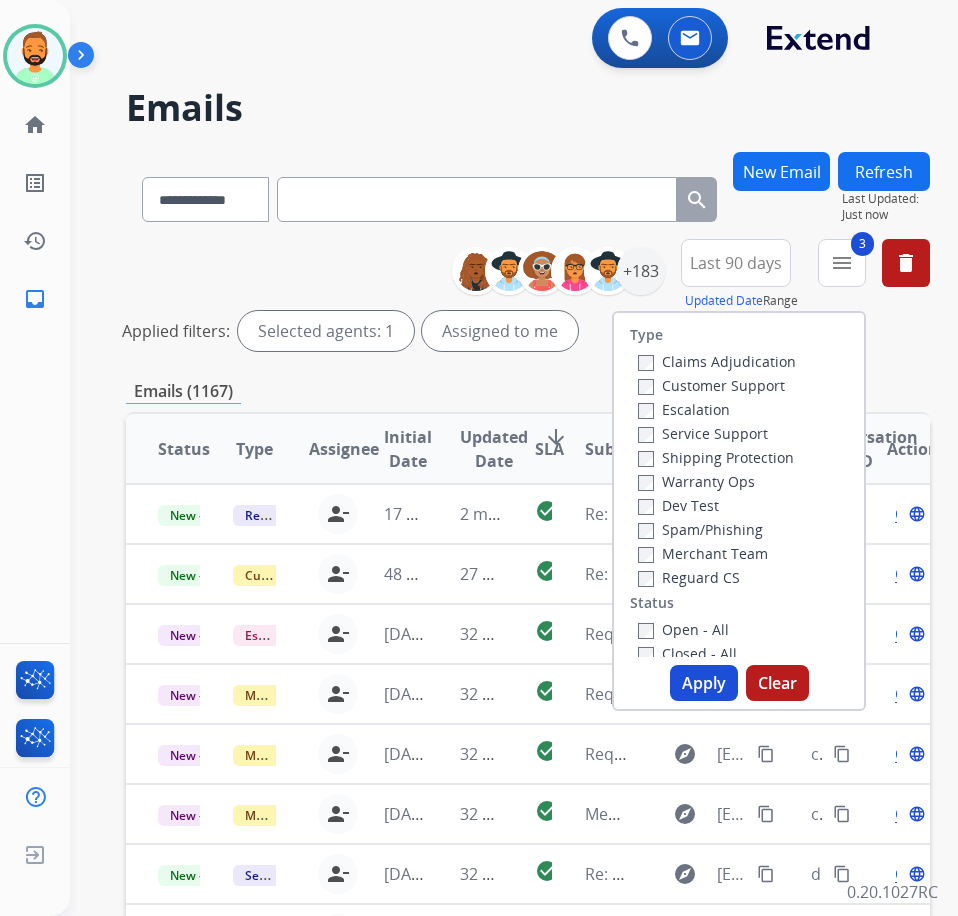 click on "Apply" at bounding box center (704, 683) 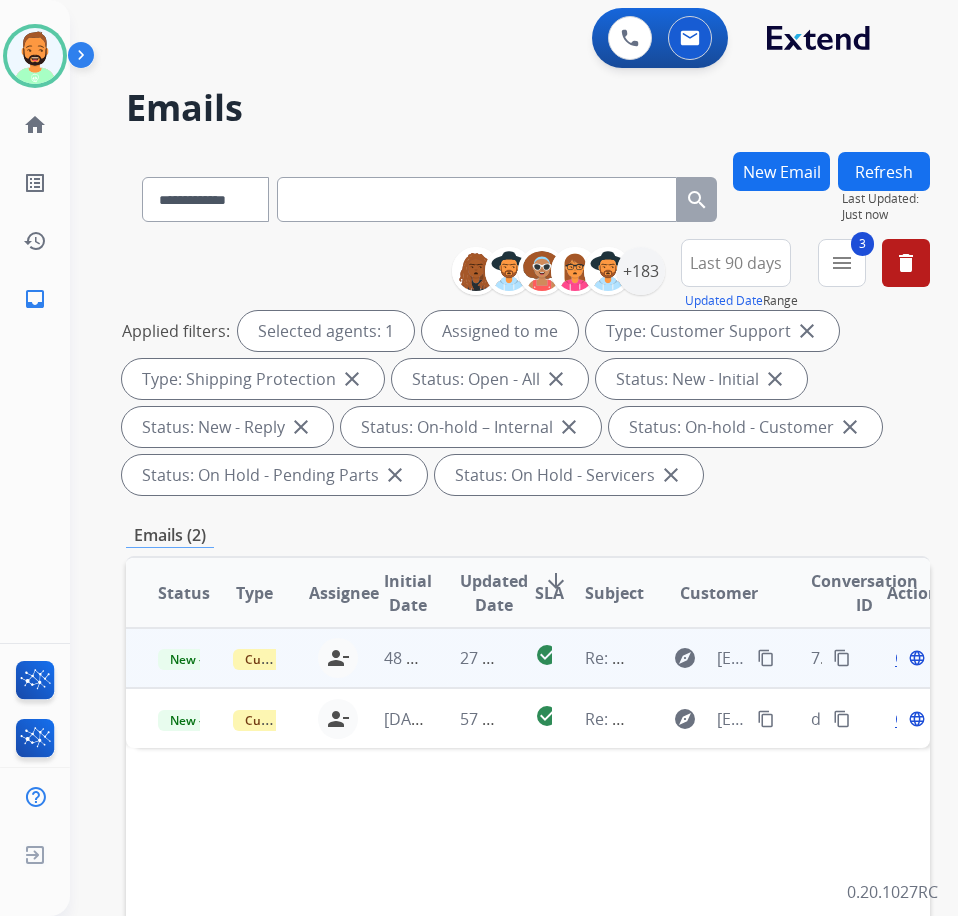 click on "27 minutes ago" at bounding box center [465, 658] 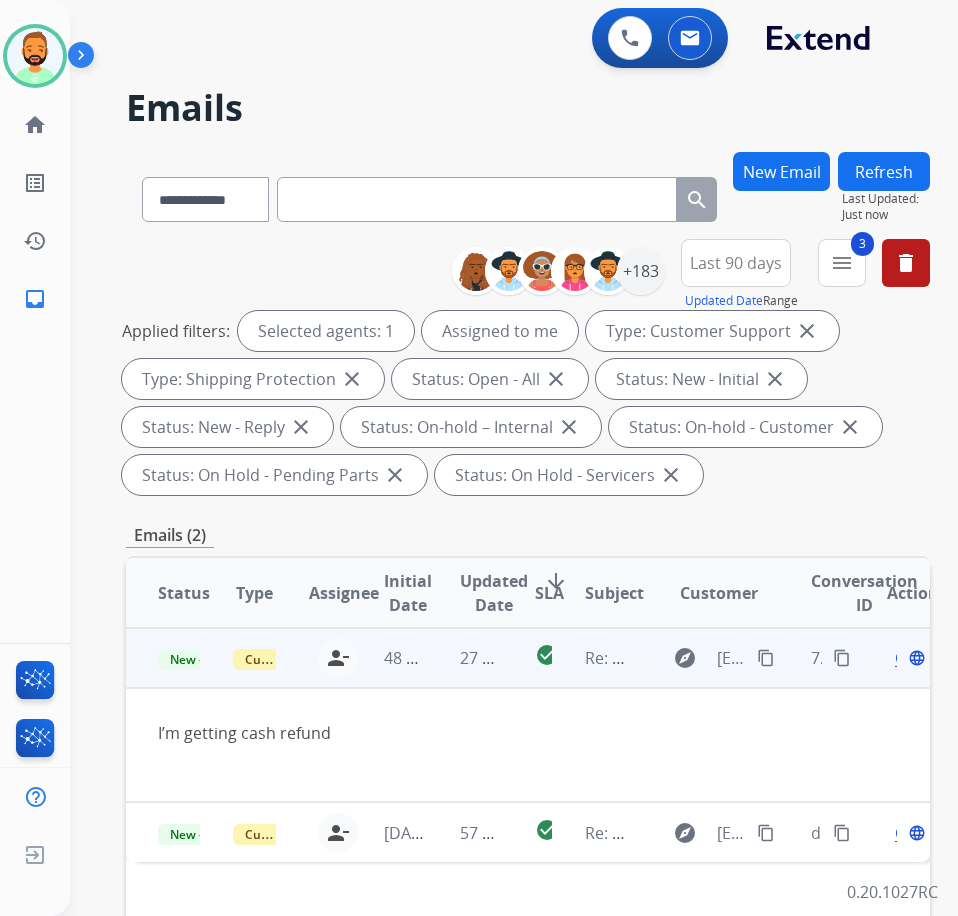 click on "content_copy" at bounding box center [766, 658] 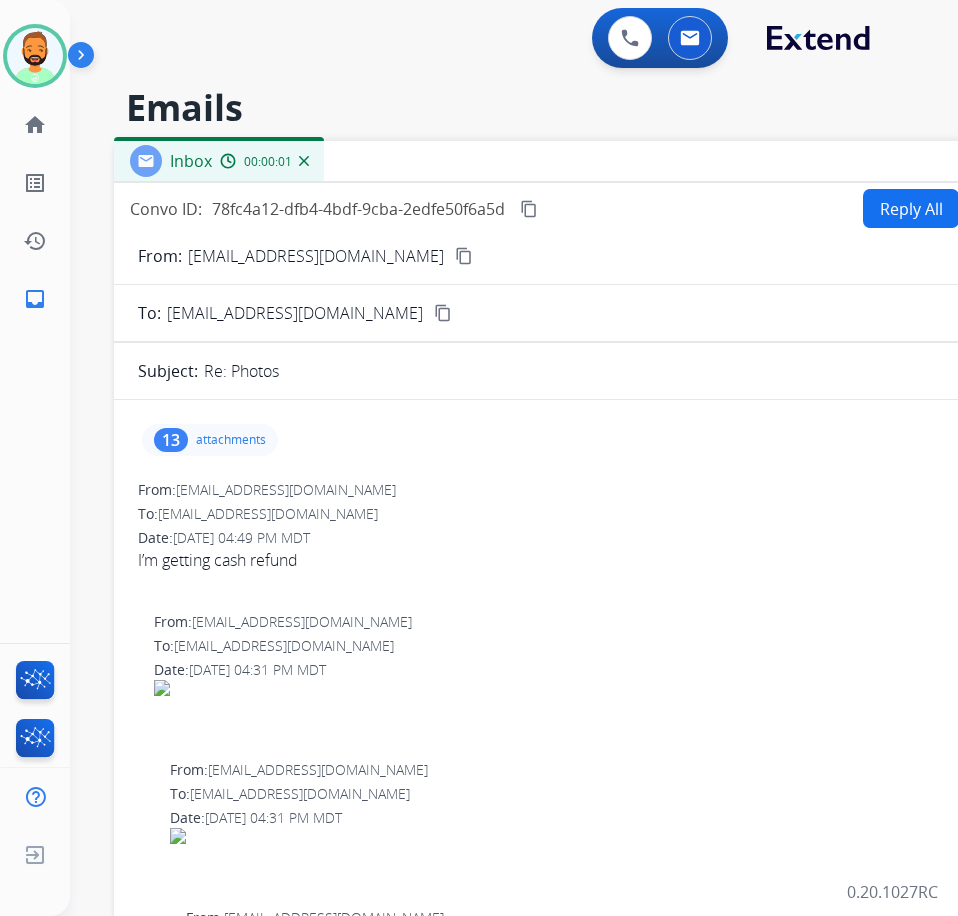 drag, startPoint x: 410, startPoint y: 148, endPoint x: 597, endPoint y: 160, distance: 187.38463 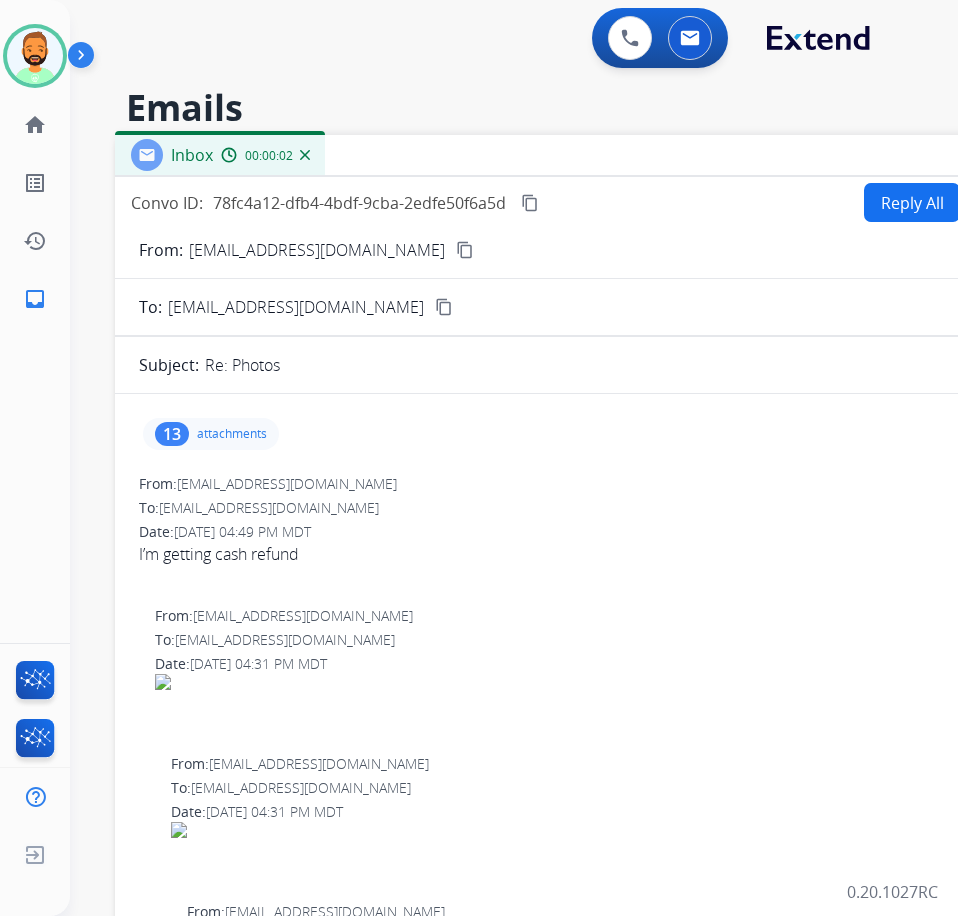 click on "13 attachments" at bounding box center (211, 434) 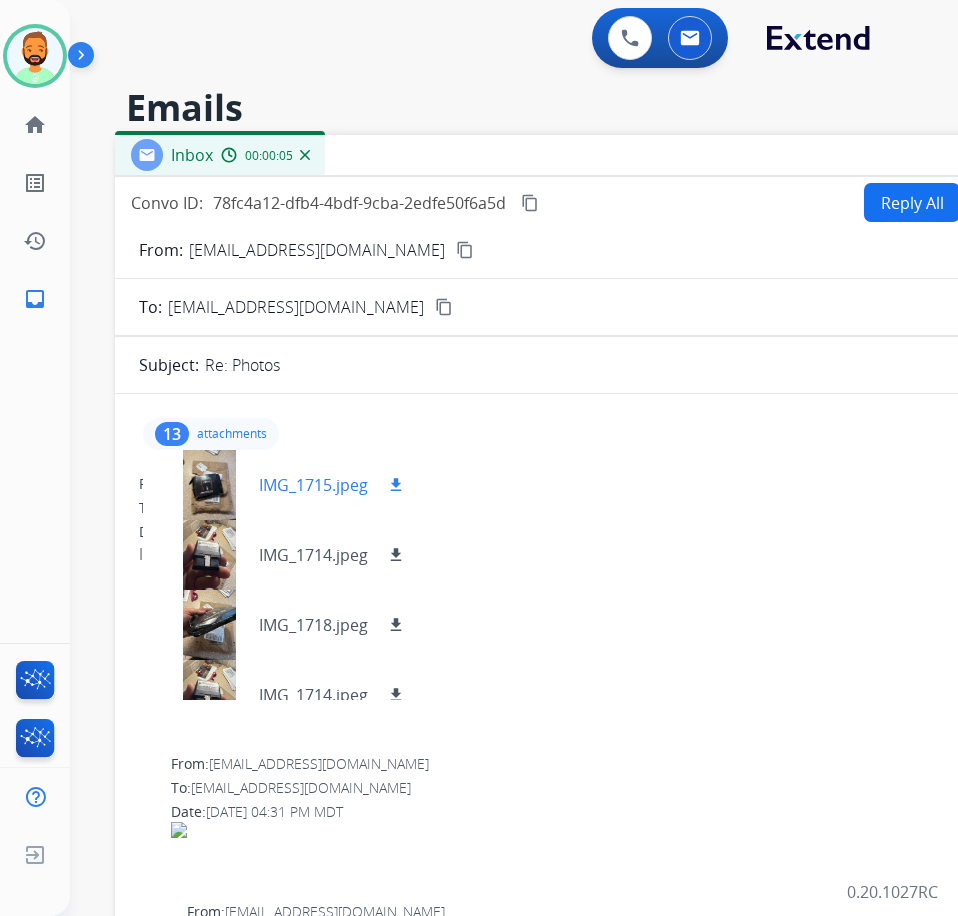 click at bounding box center (209, 485) 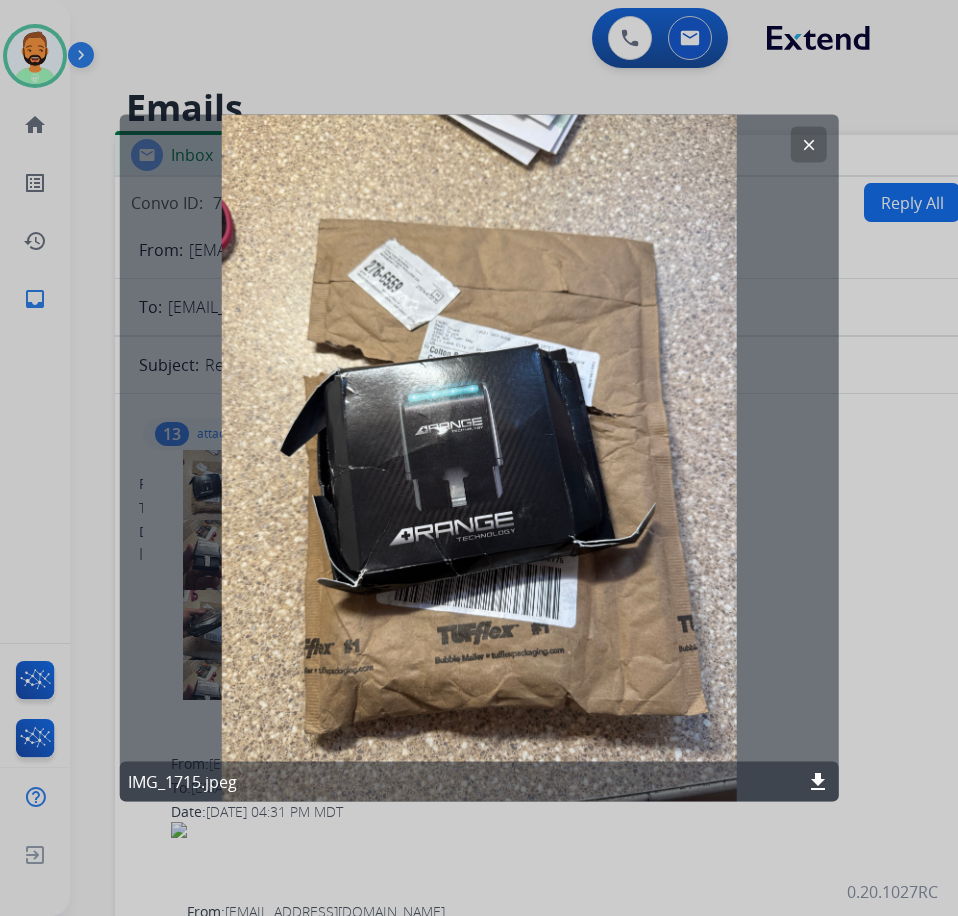 click on "download" 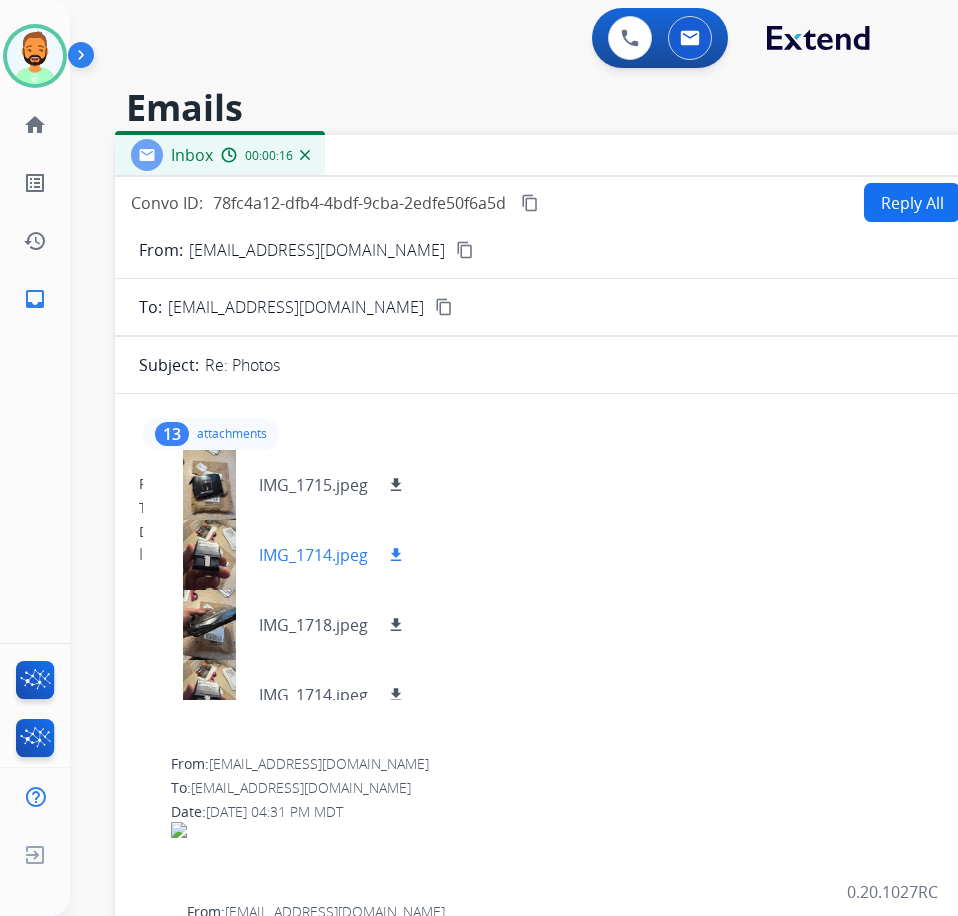 click at bounding box center (209, 555) 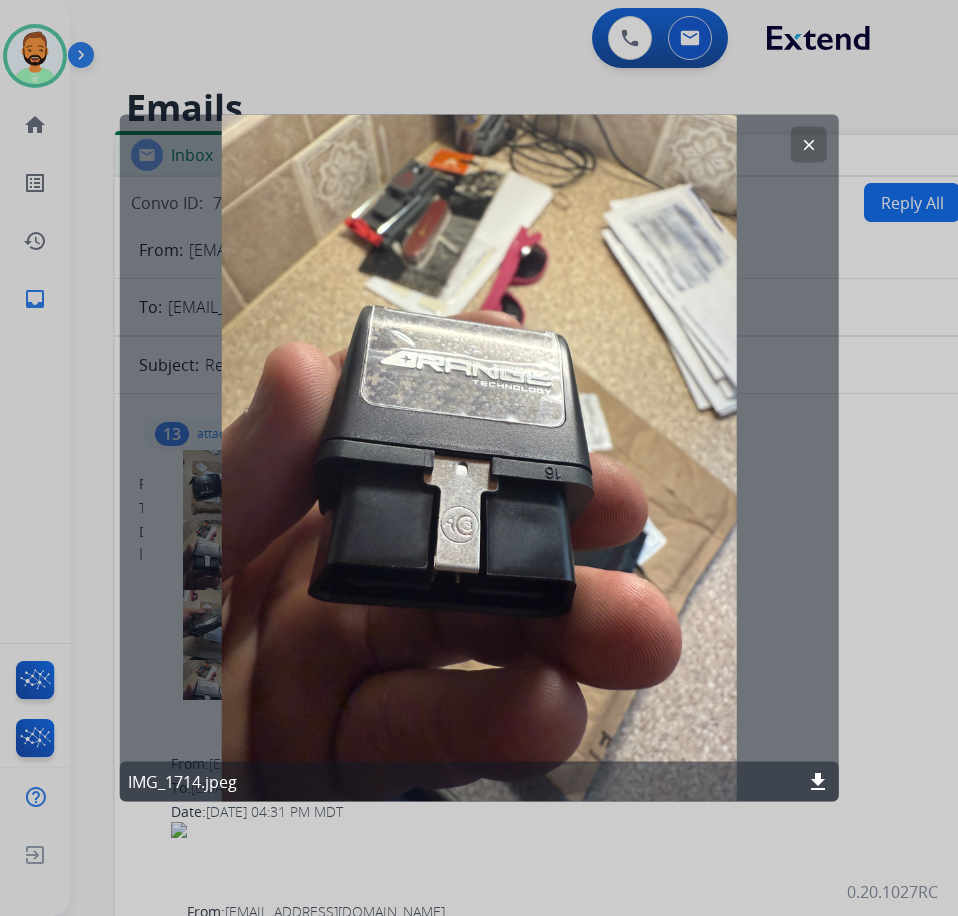 click on "download" 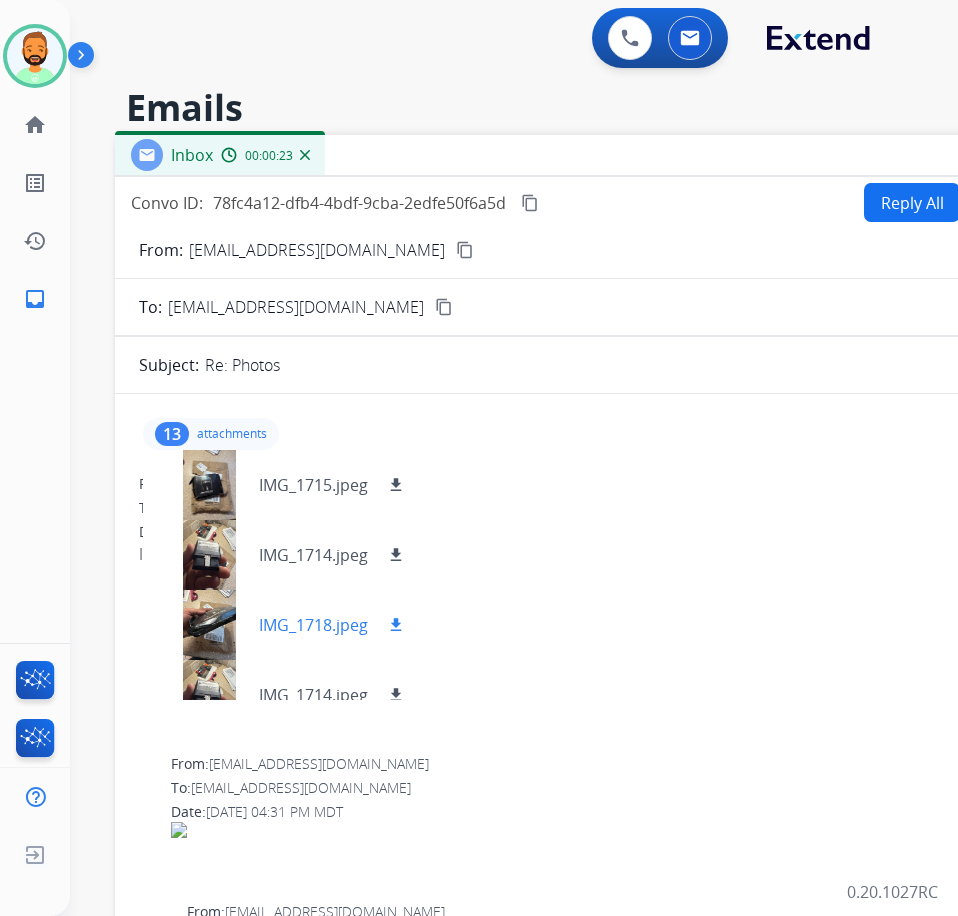 click at bounding box center (209, 625) 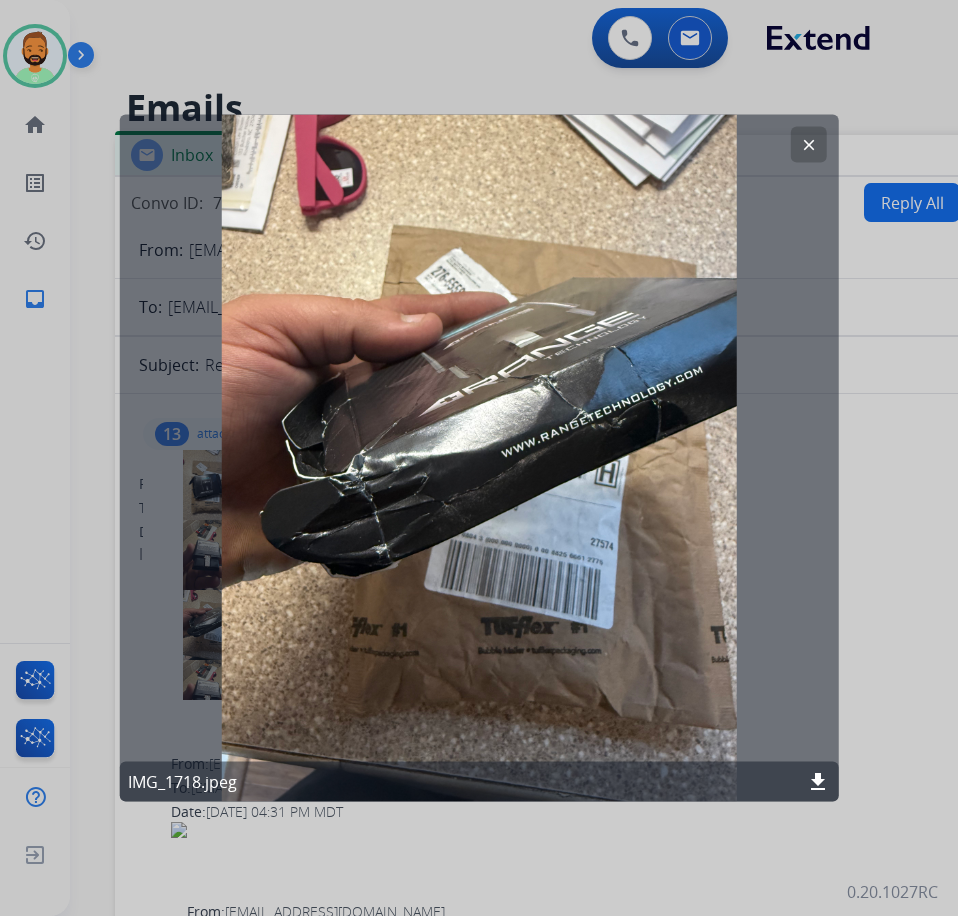 click on "download" 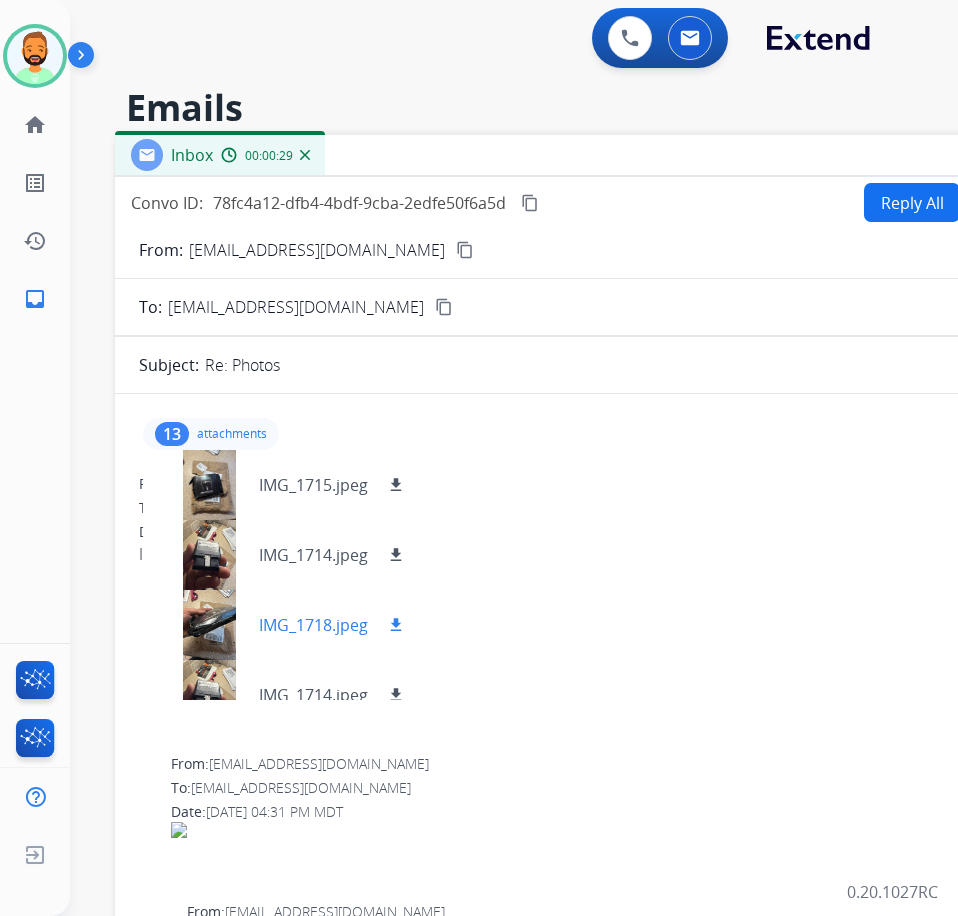click at bounding box center (209, 625) 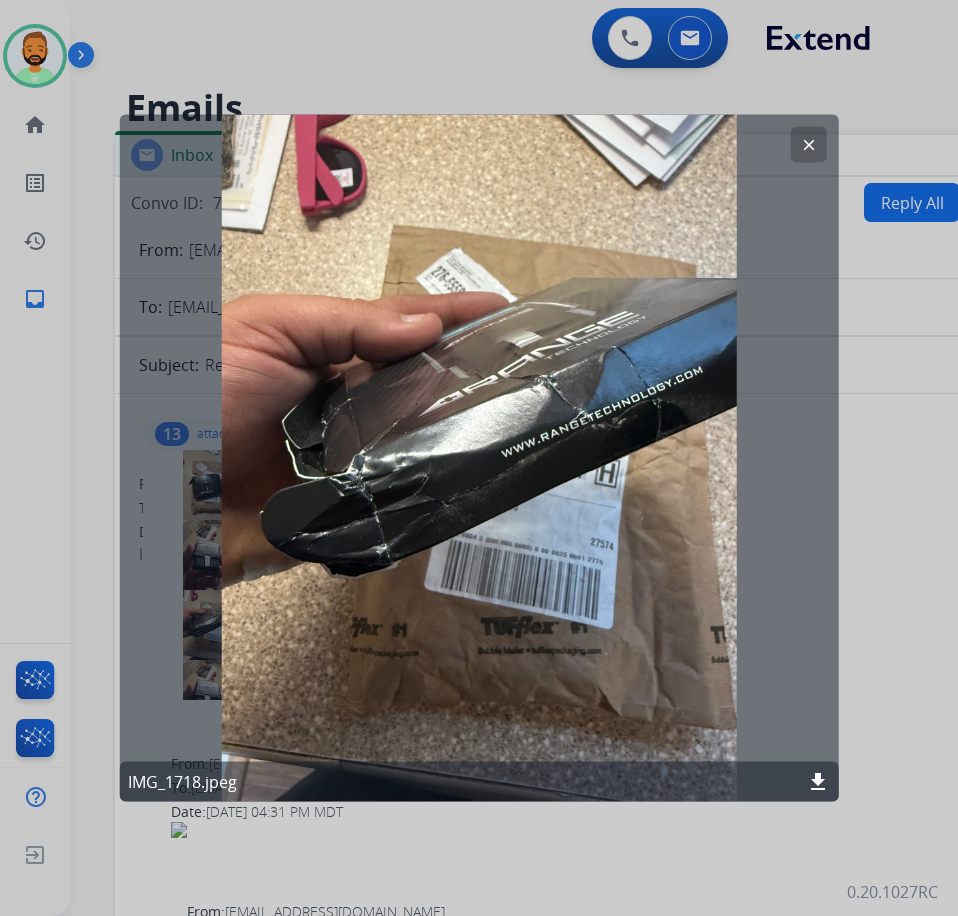 click on "clear" 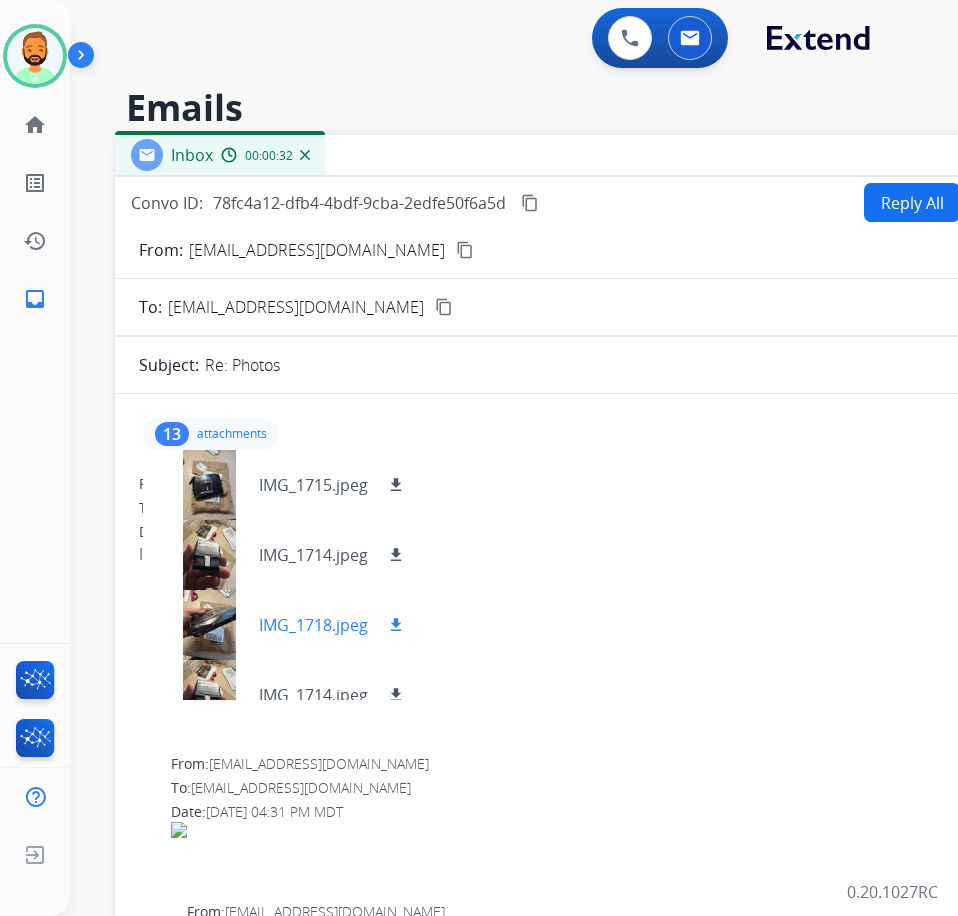 scroll, scrollTop: 100, scrollLeft: 0, axis: vertical 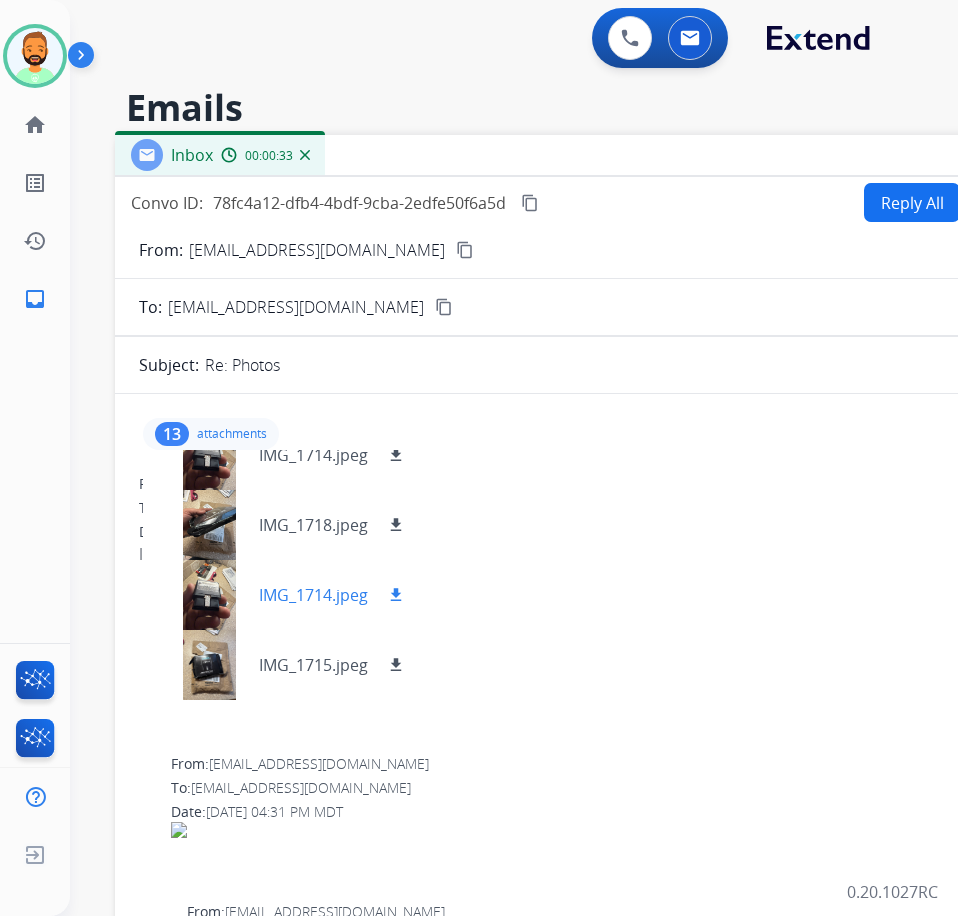 click at bounding box center (209, 595) 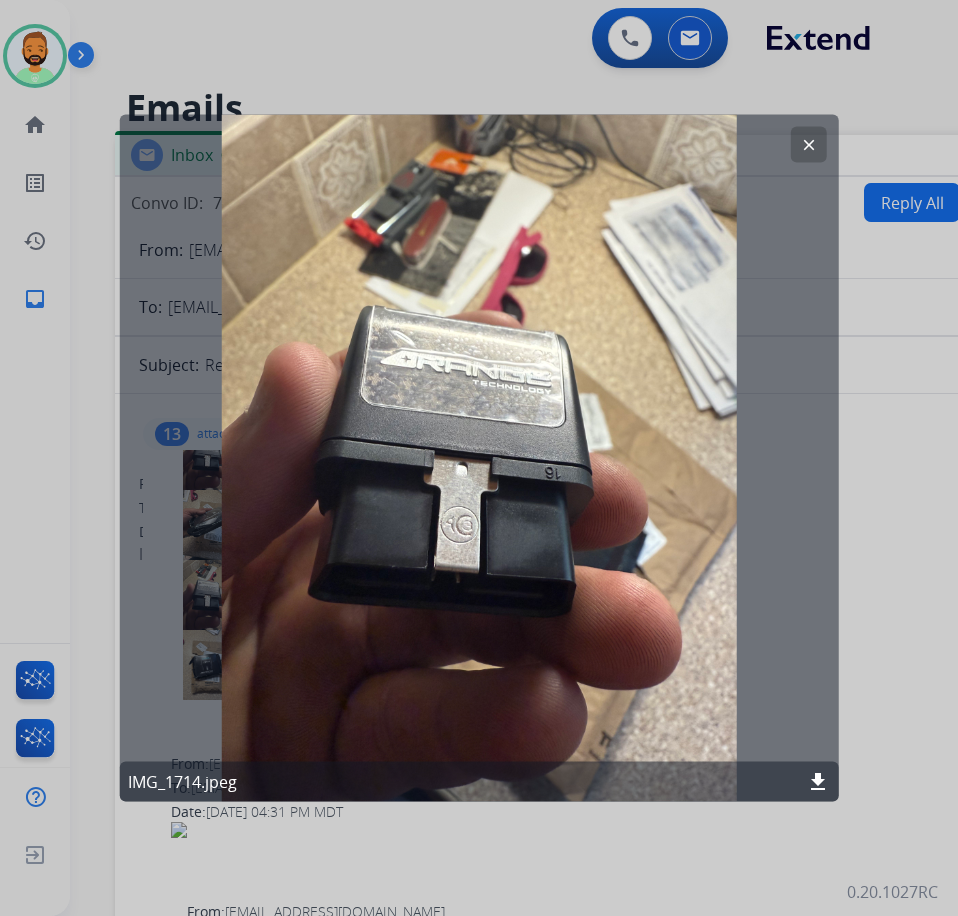 click on "clear" 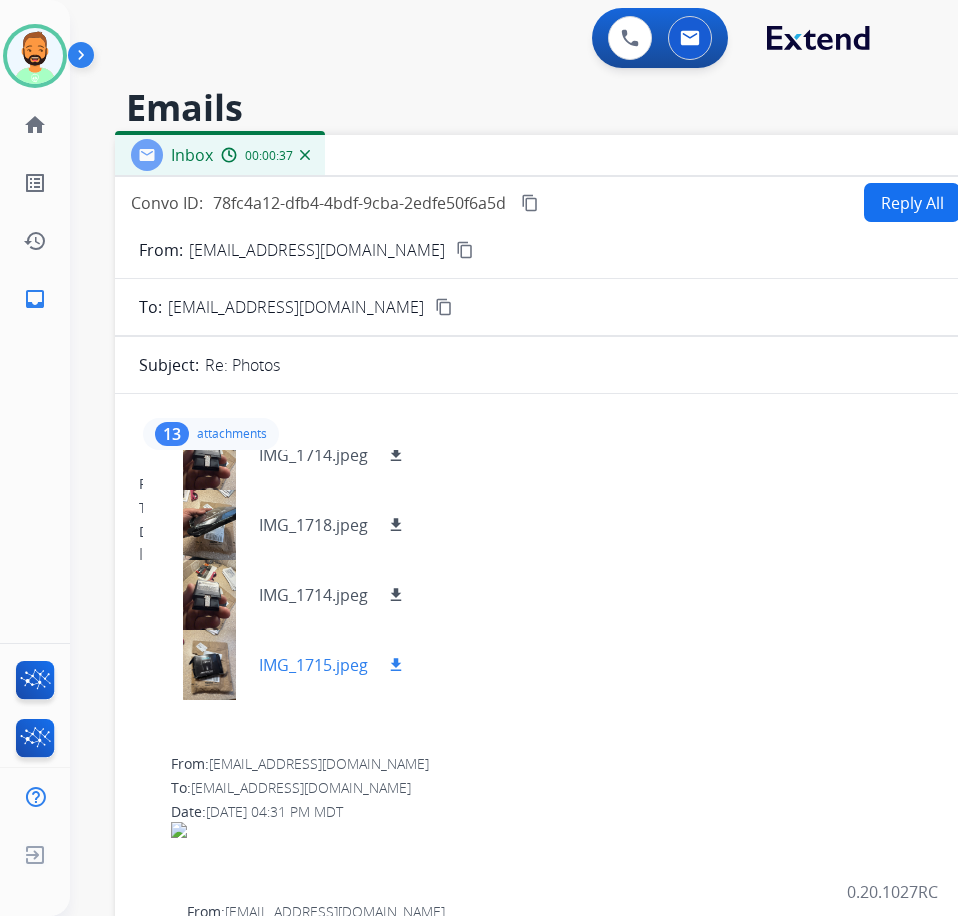 click at bounding box center [209, 665] 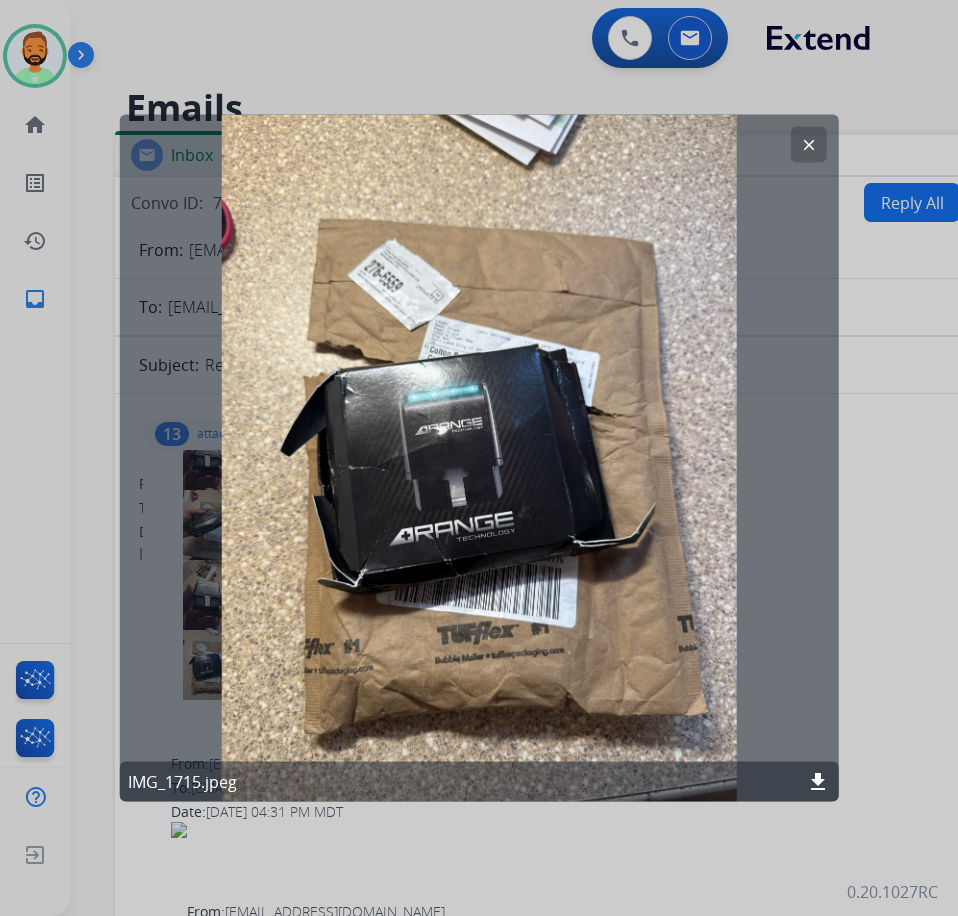 click on "clear" 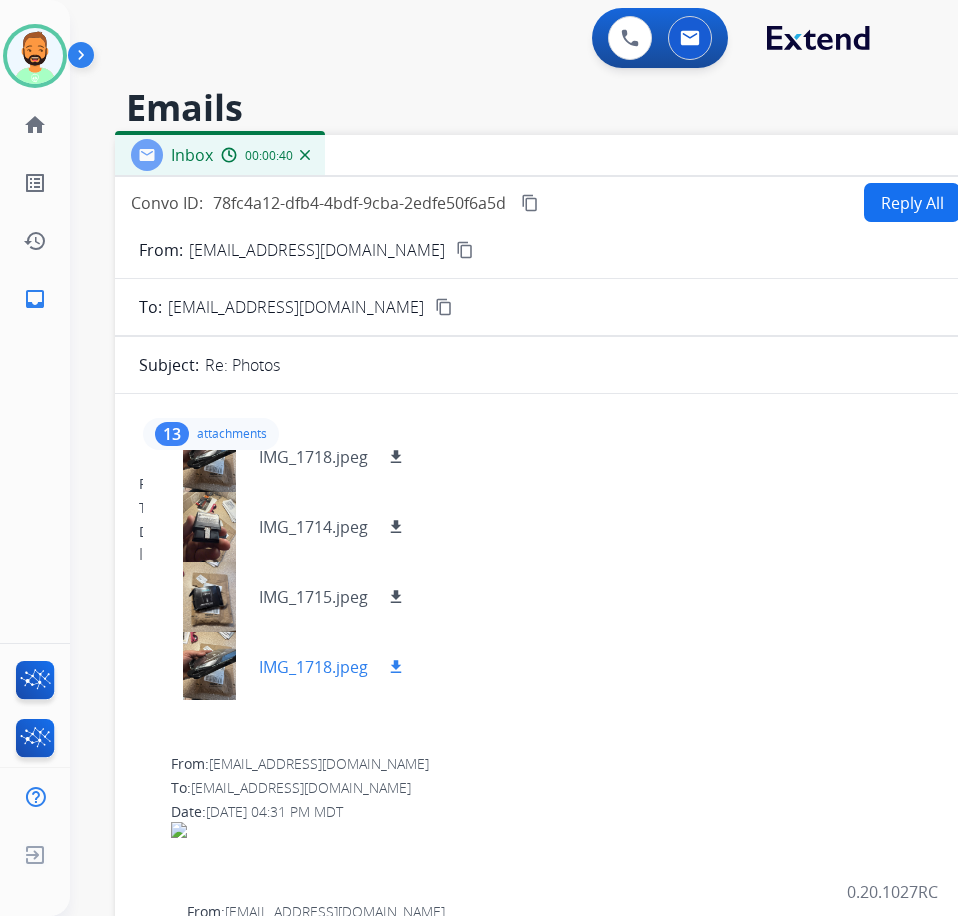 scroll, scrollTop: 300, scrollLeft: 0, axis: vertical 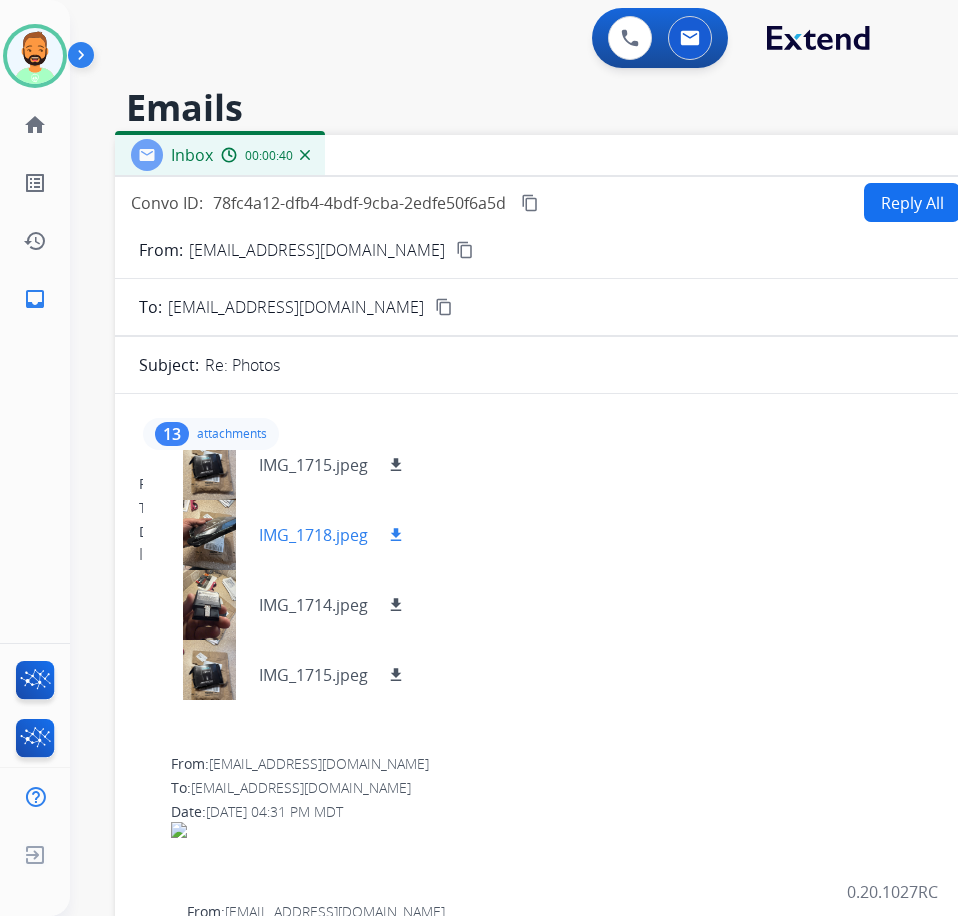 click at bounding box center (209, 535) 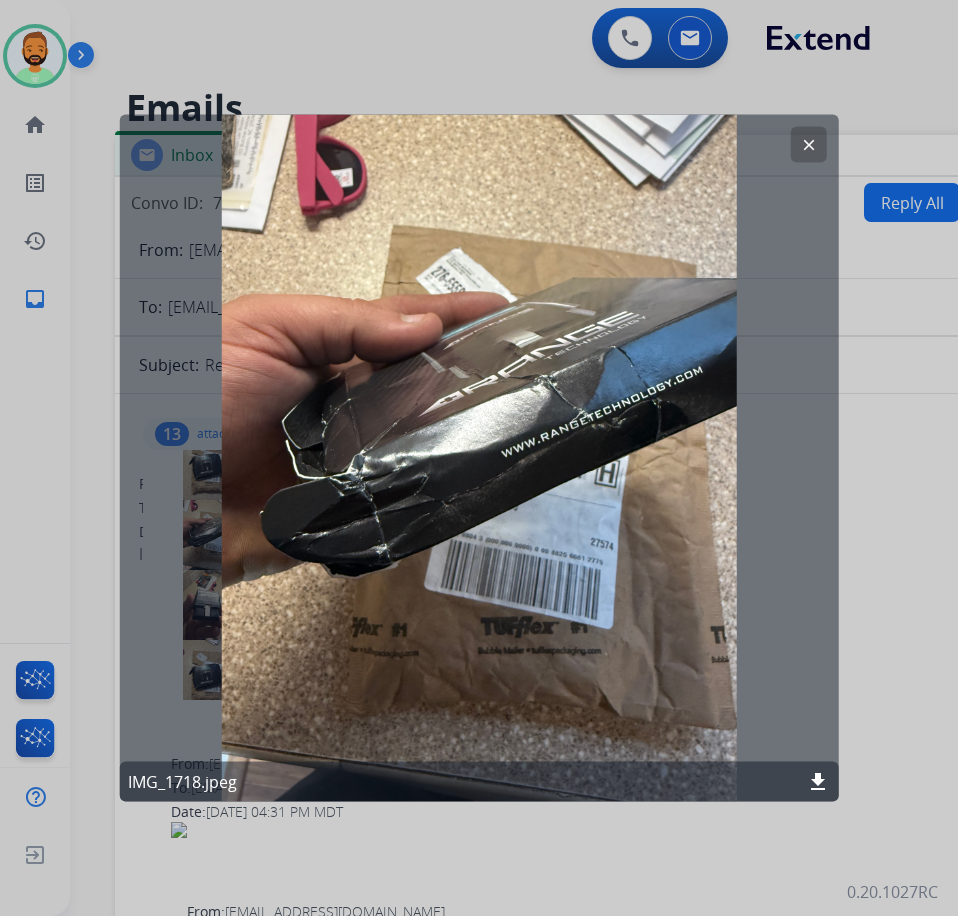 click on "clear" 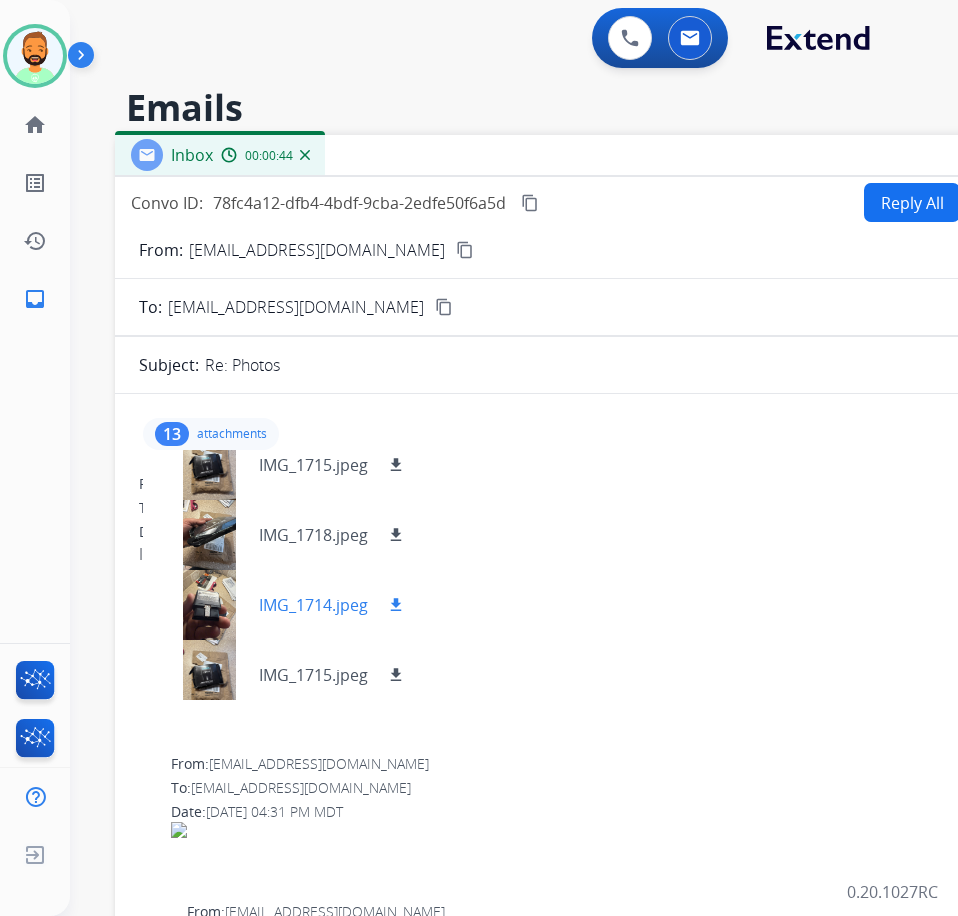 click at bounding box center (209, 605) 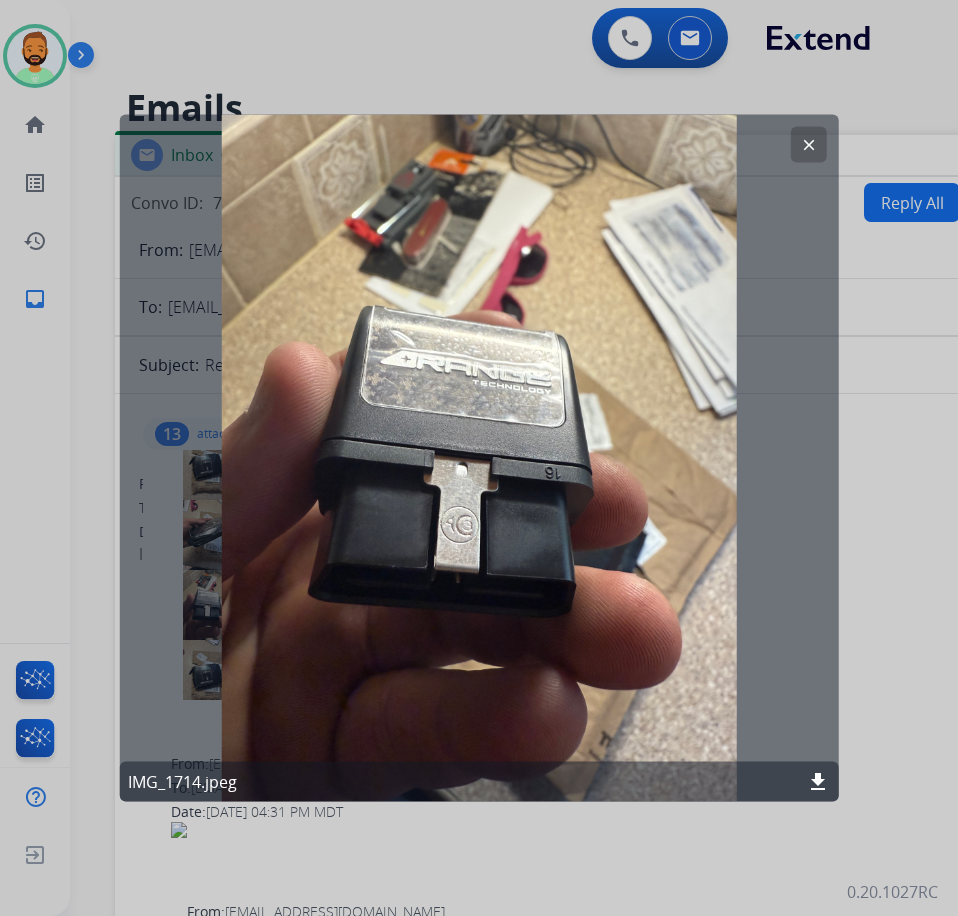 click on "clear" 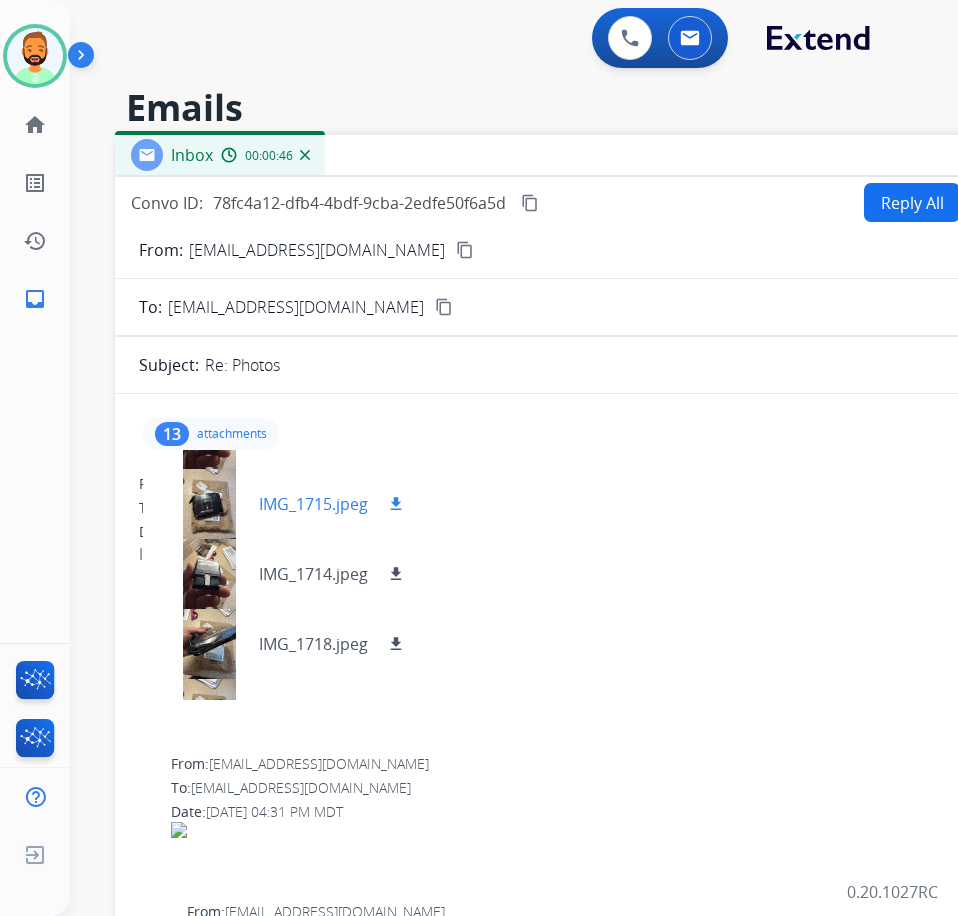 scroll, scrollTop: 500, scrollLeft: 0, axis: vertical 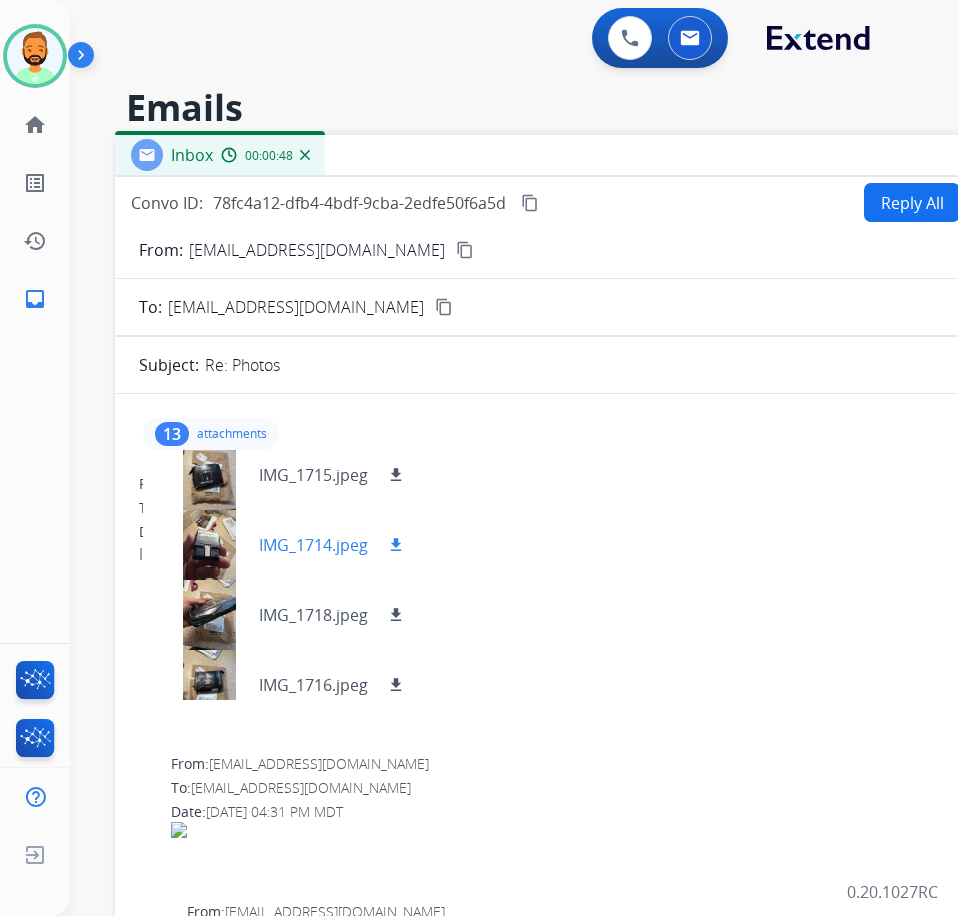 click at bounding box center (209, 545) 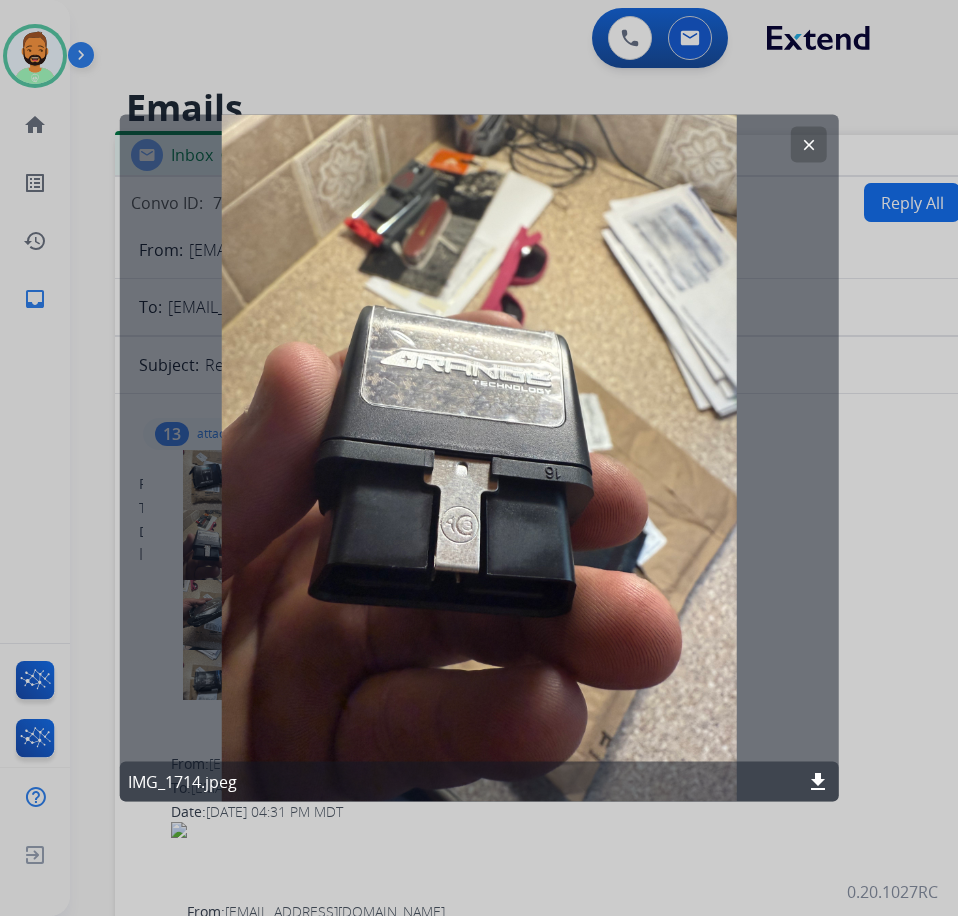 click on "clear" 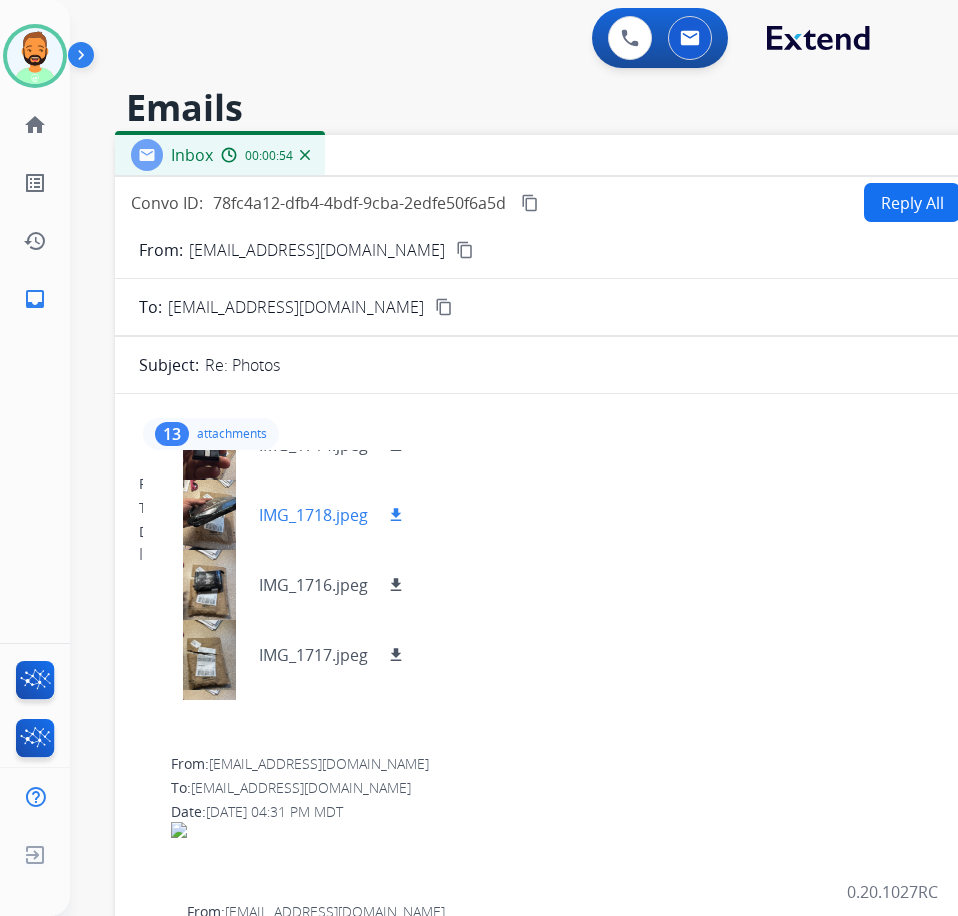 scroll, scrollTop: 660, scrollLeft: 0, axis: vertical 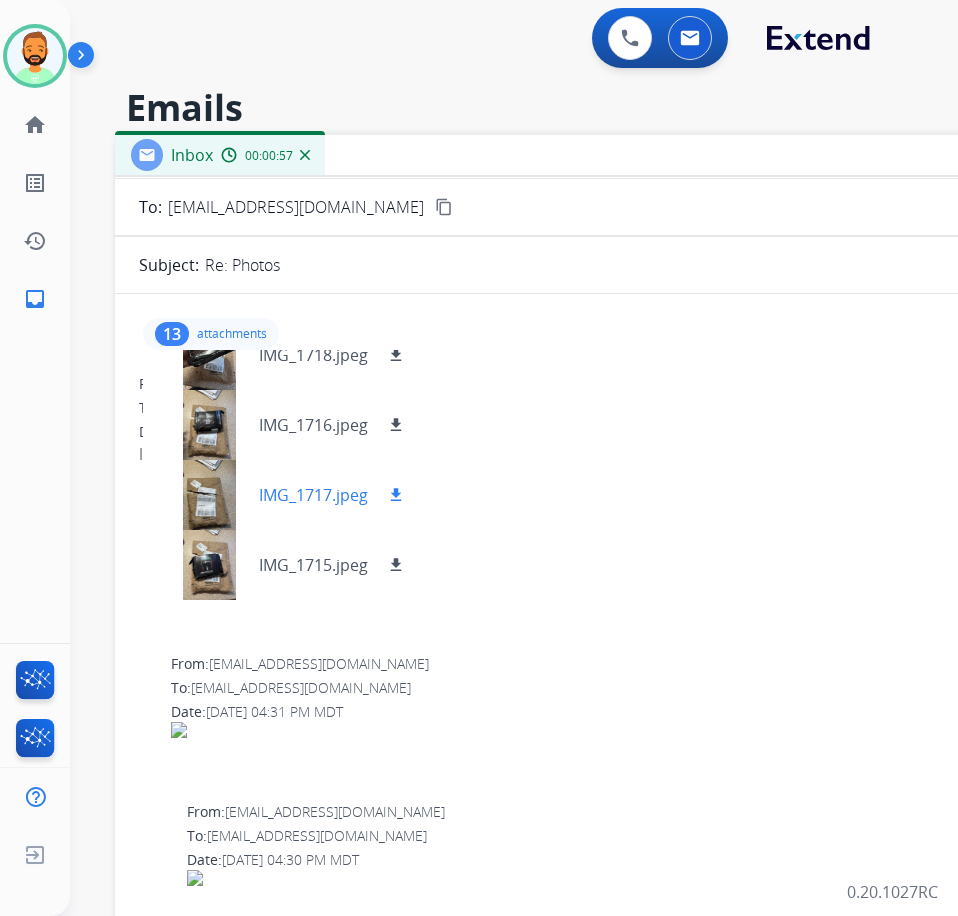 click at bounding box center (209, 495) 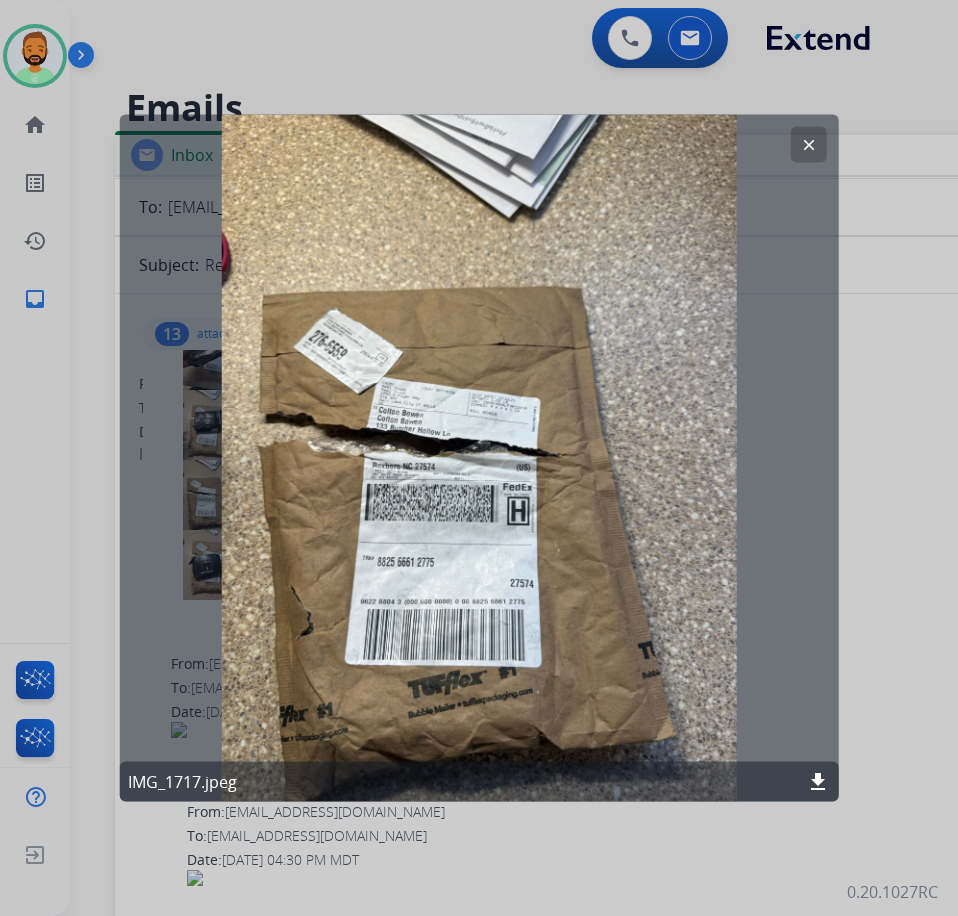 click on "clear" 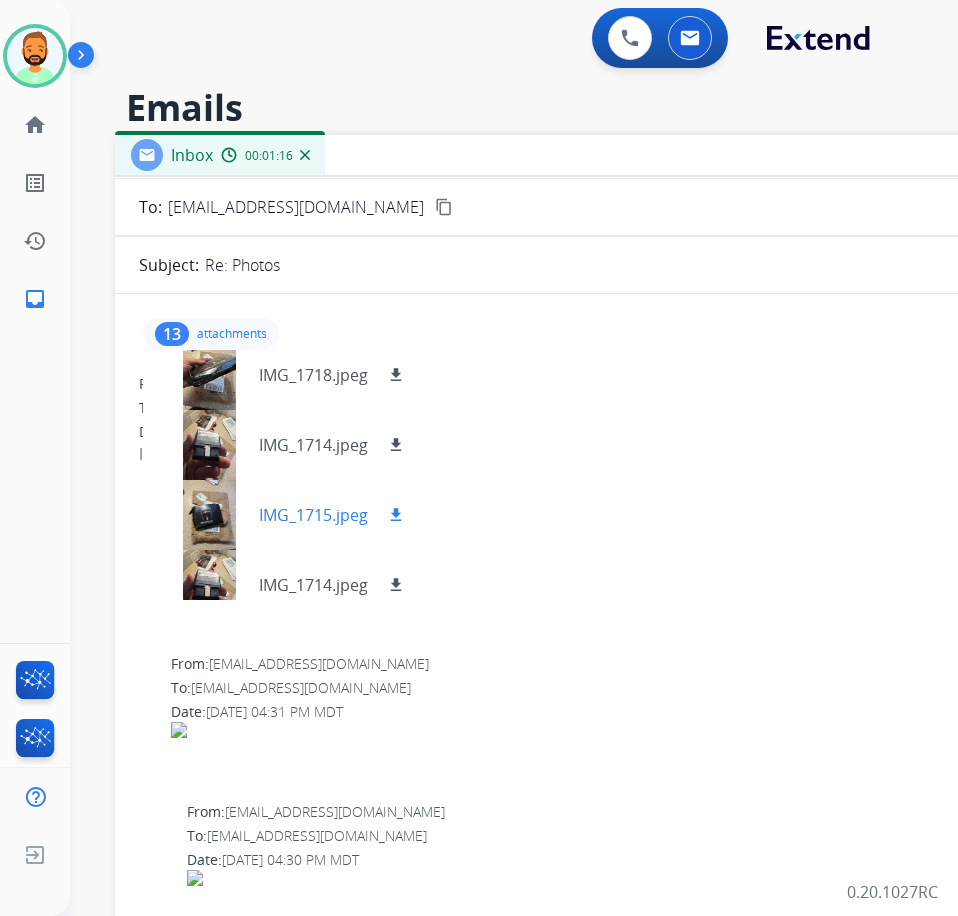 scroll, scrollTop: 0, scrollLeft: 0, axis: both 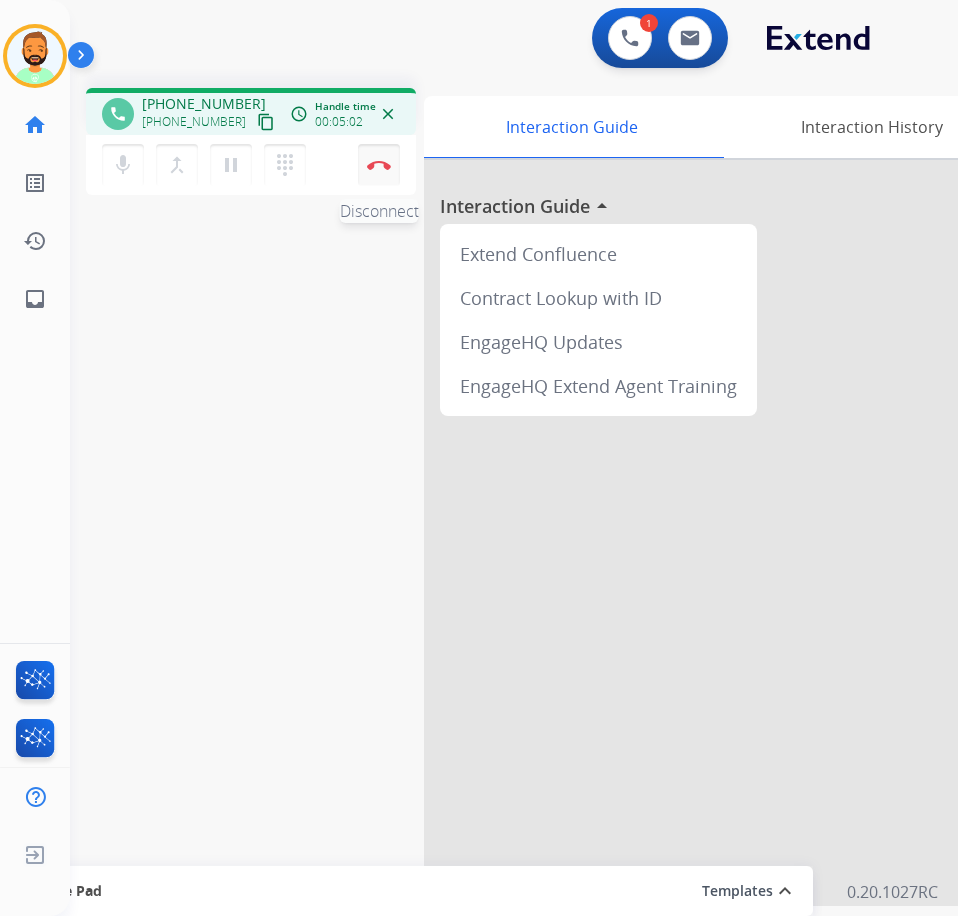 click on "Disconnect" at bounding box center (379, 165) 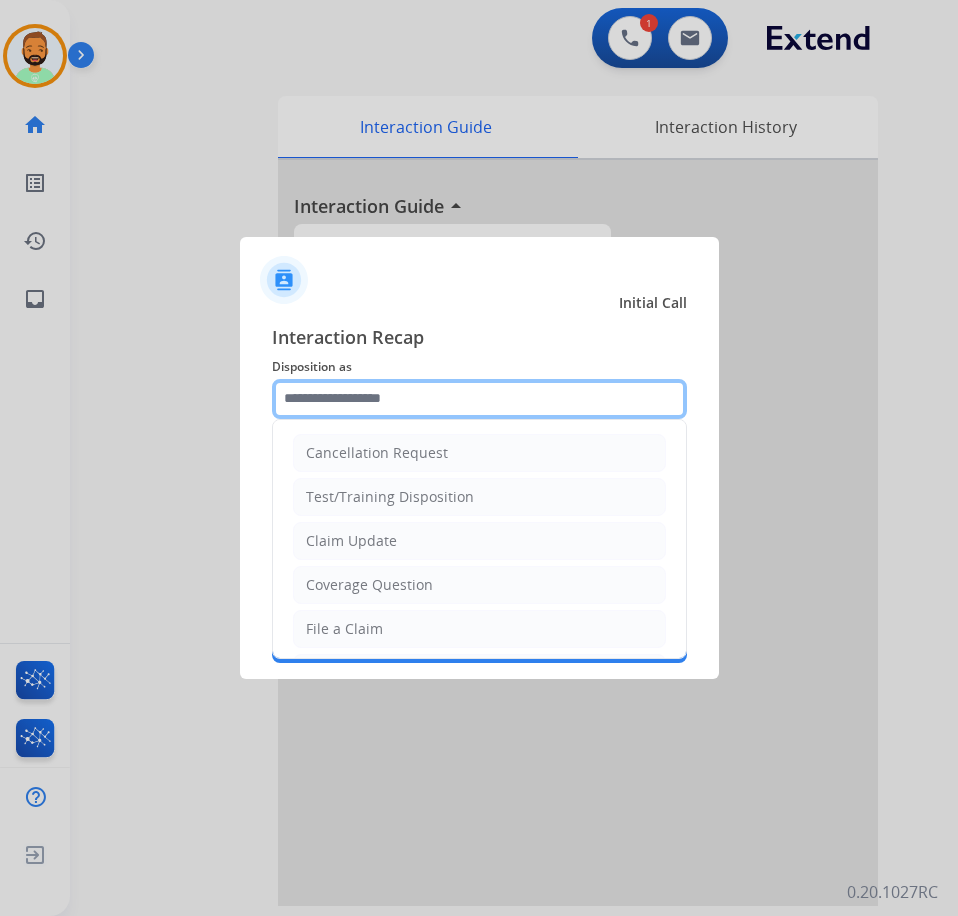 click 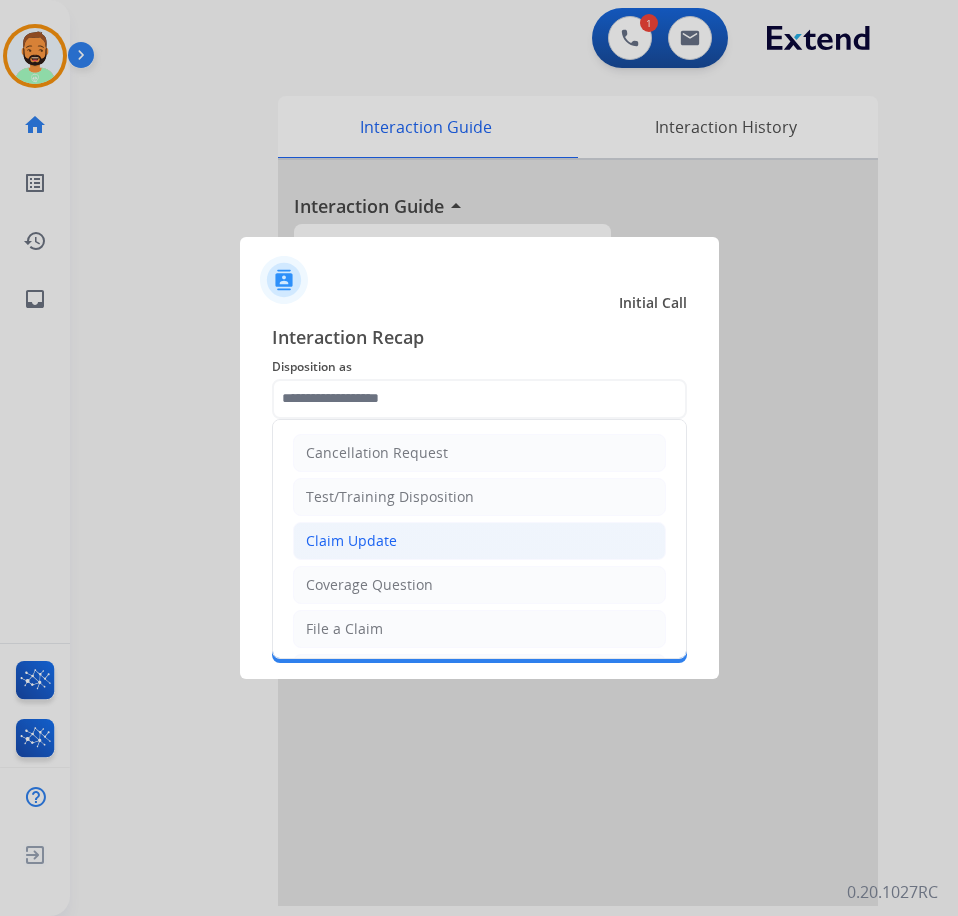 click on "Claim Update" 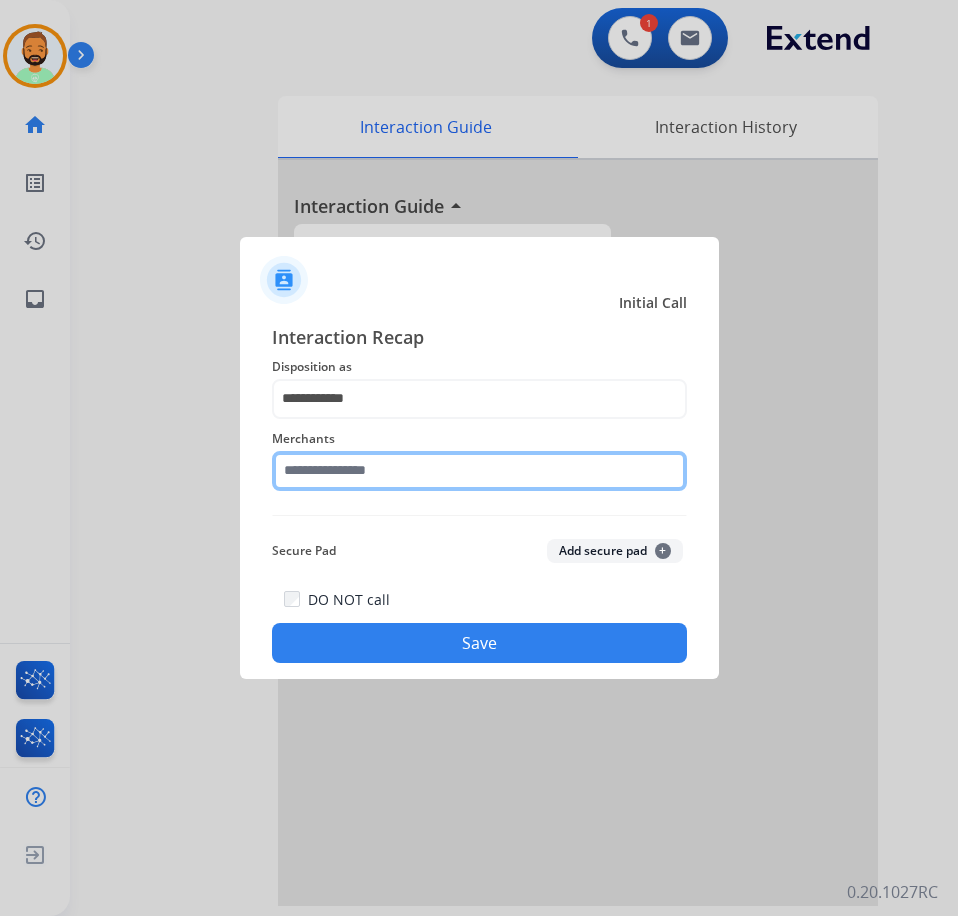 click 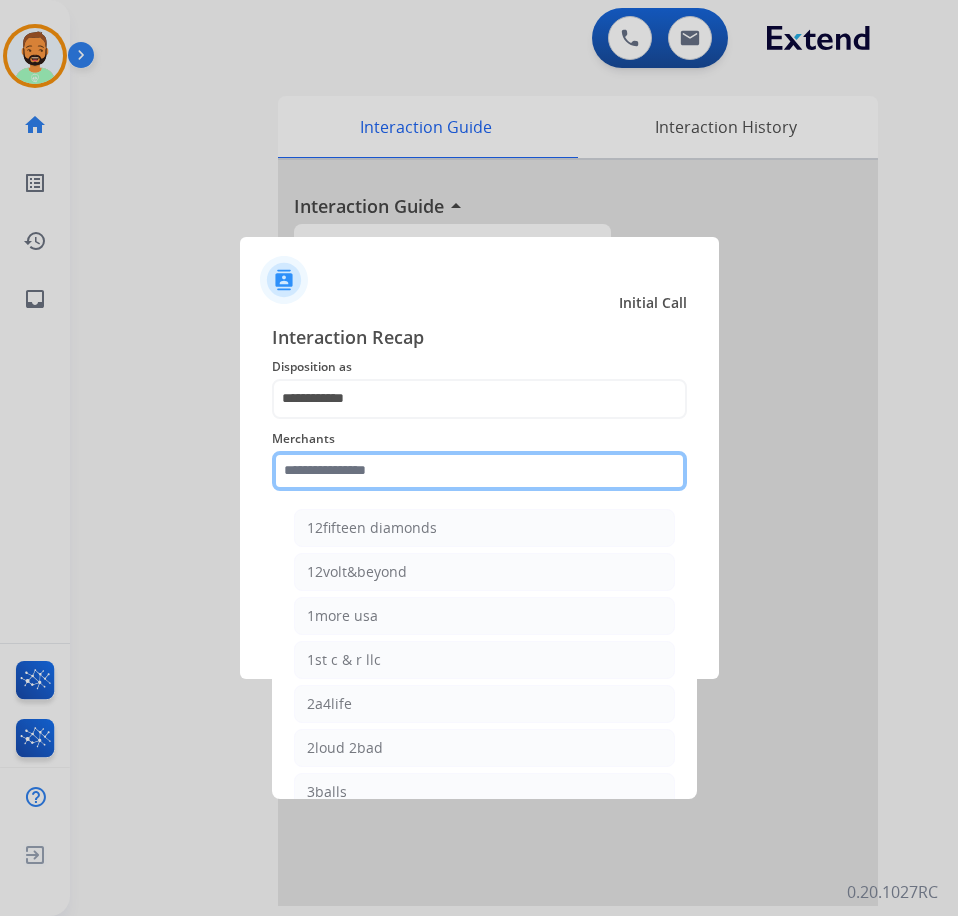 click 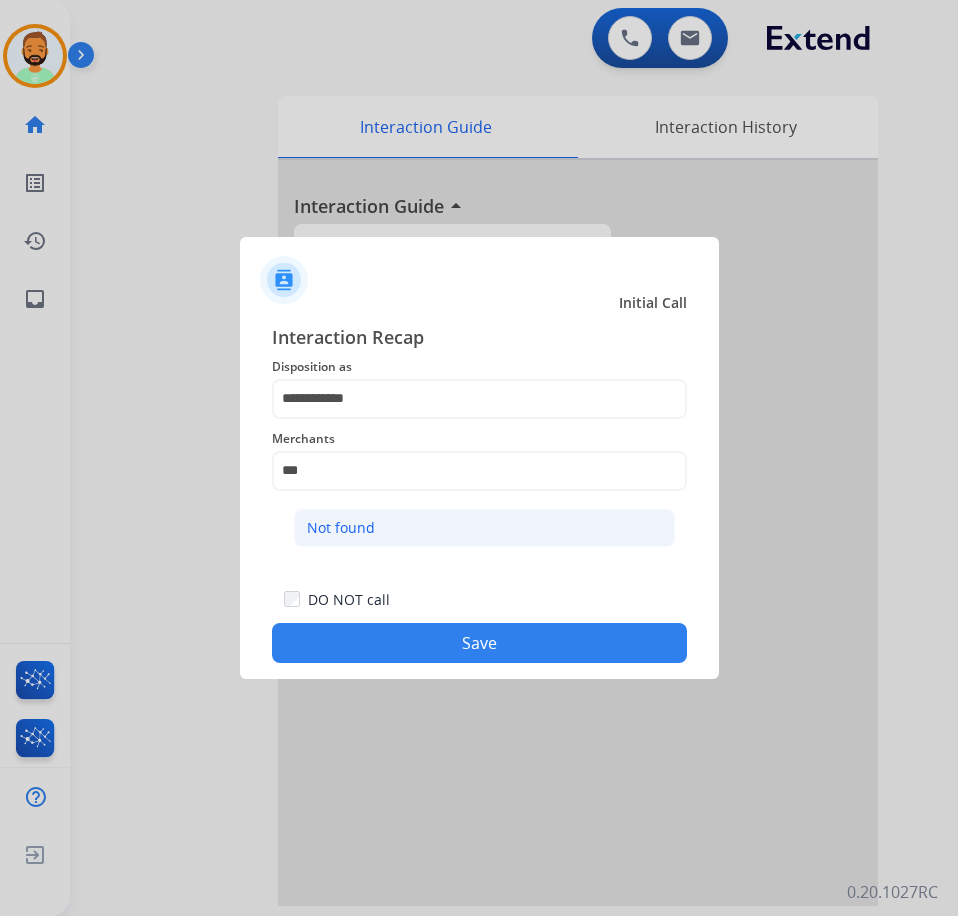 click on "Not found" 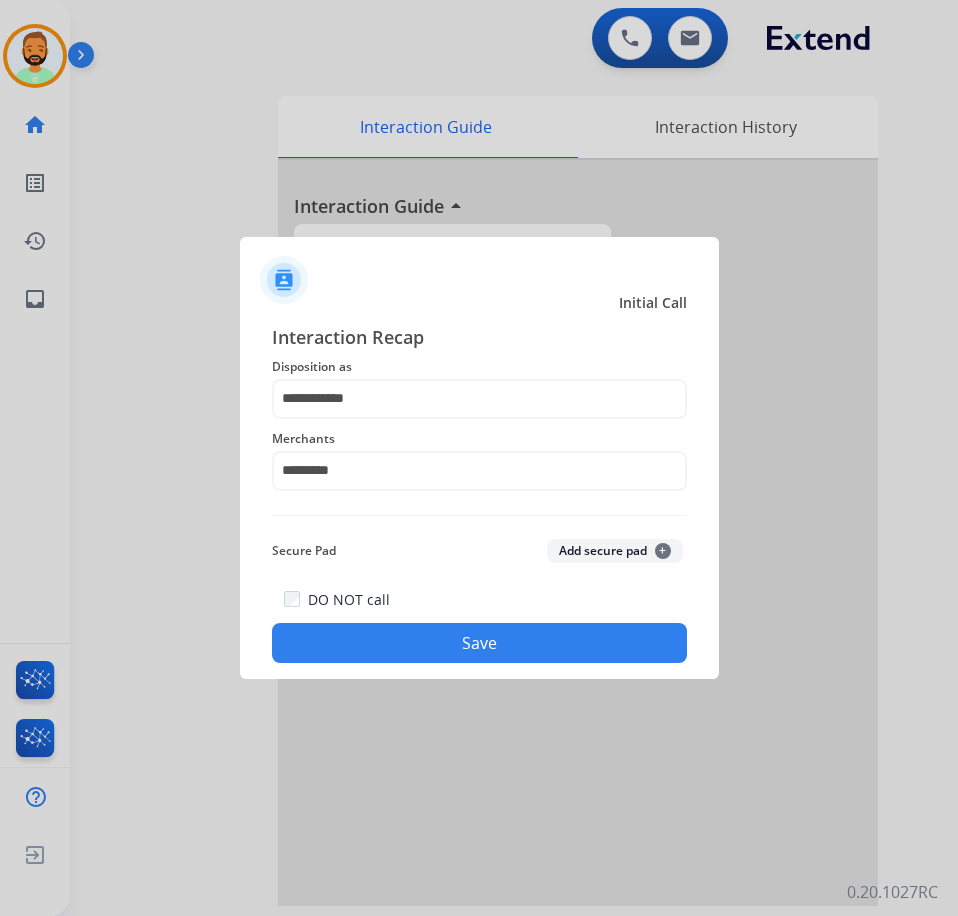 click on "Save" 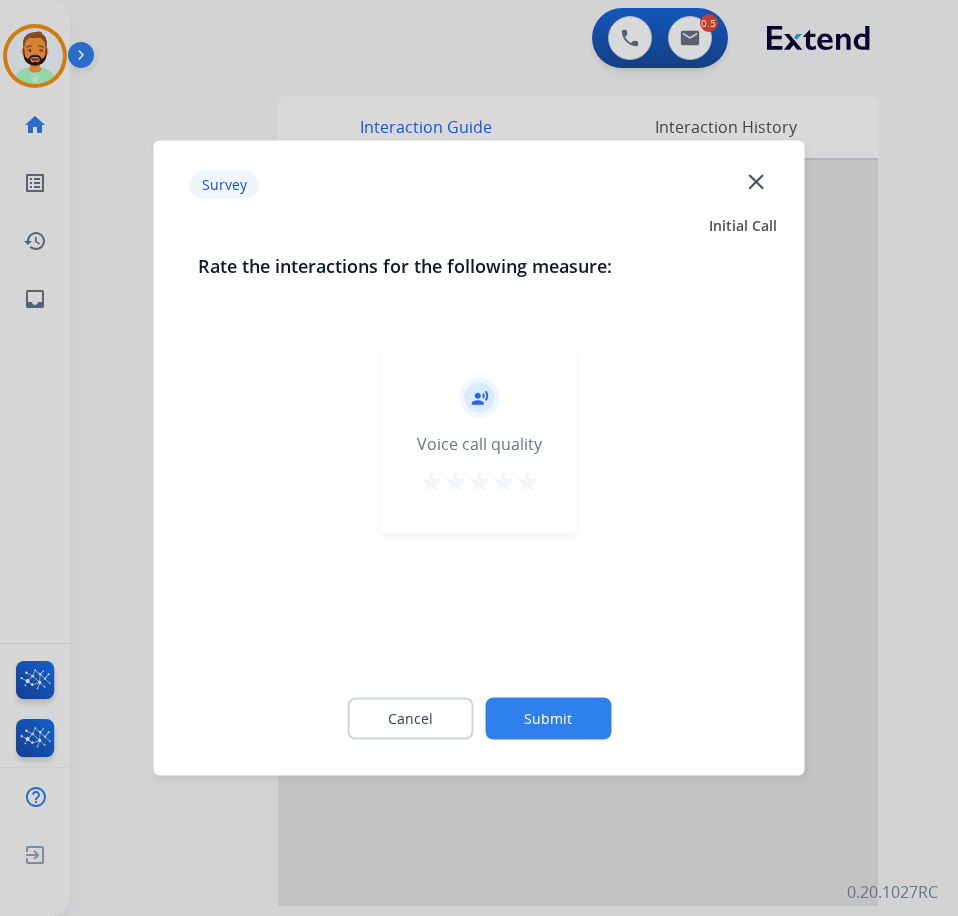 click on "Submit" 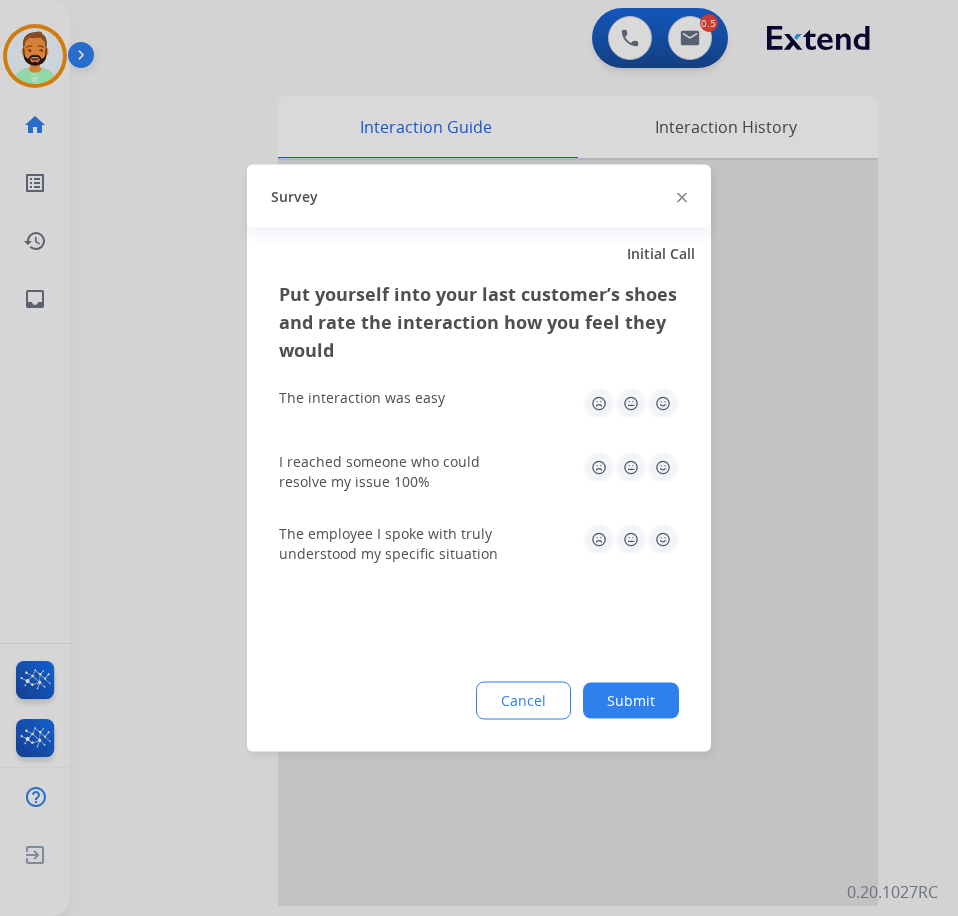 click on "Submit" 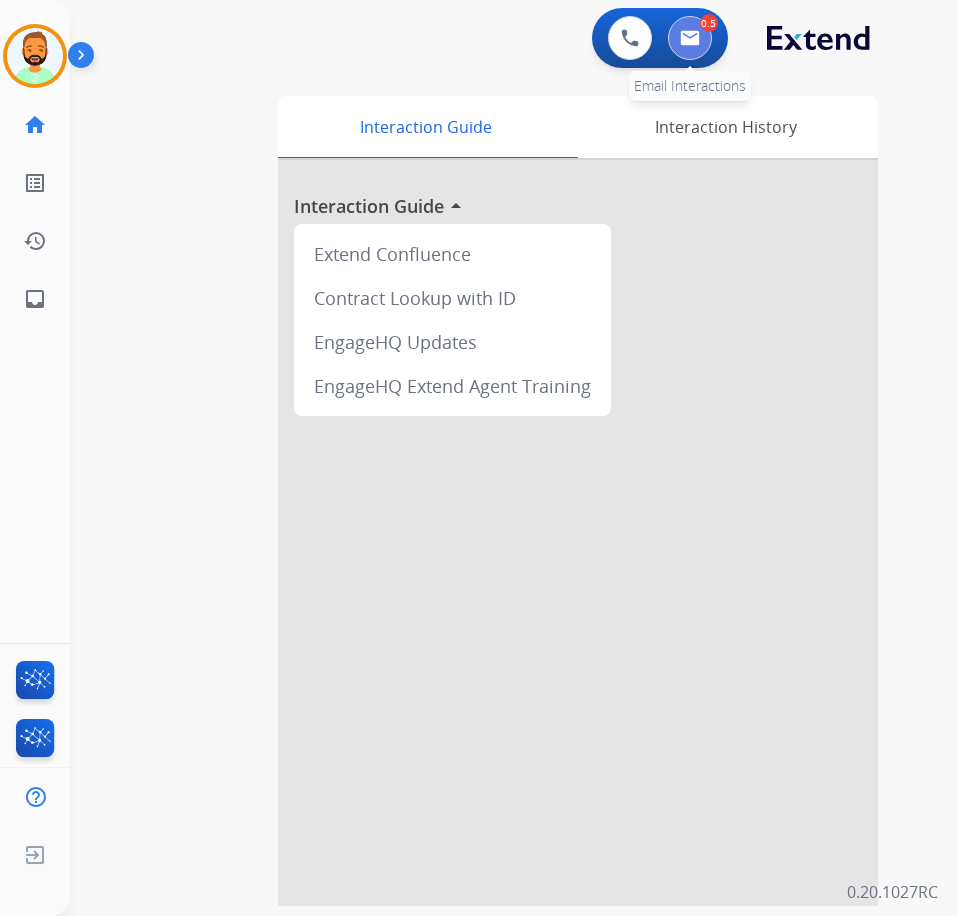 click at bounding box center [690, 38] 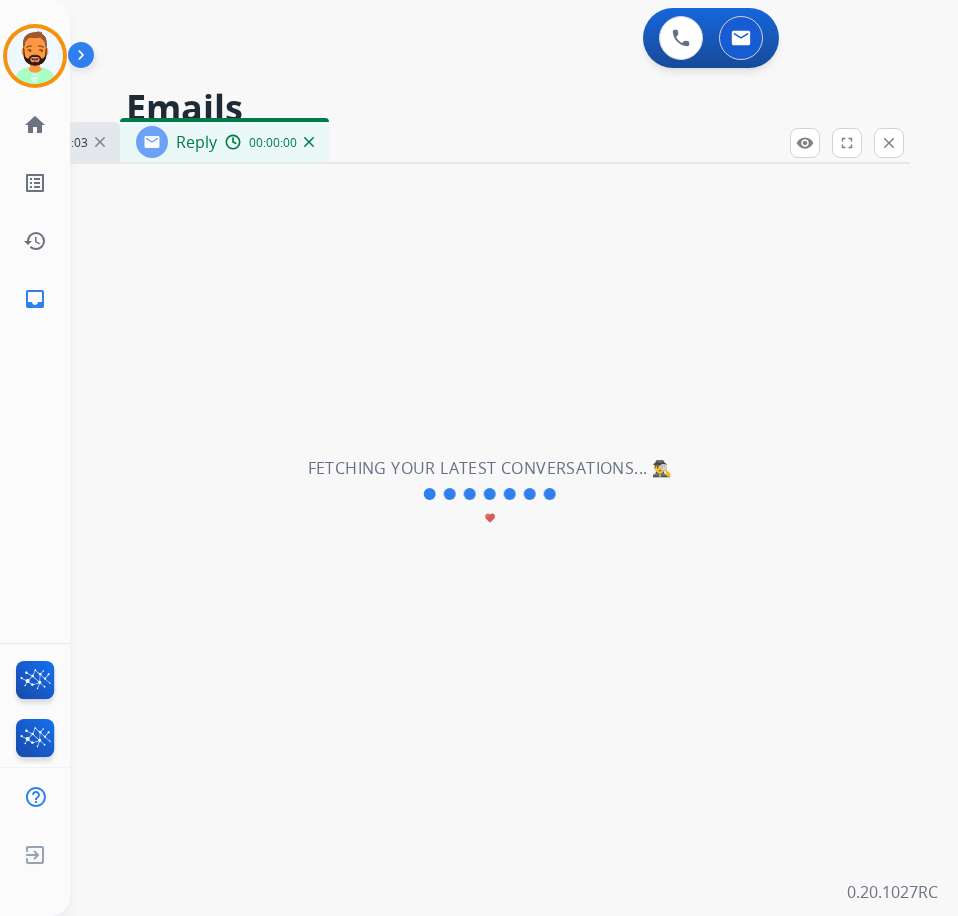 select on "**********" 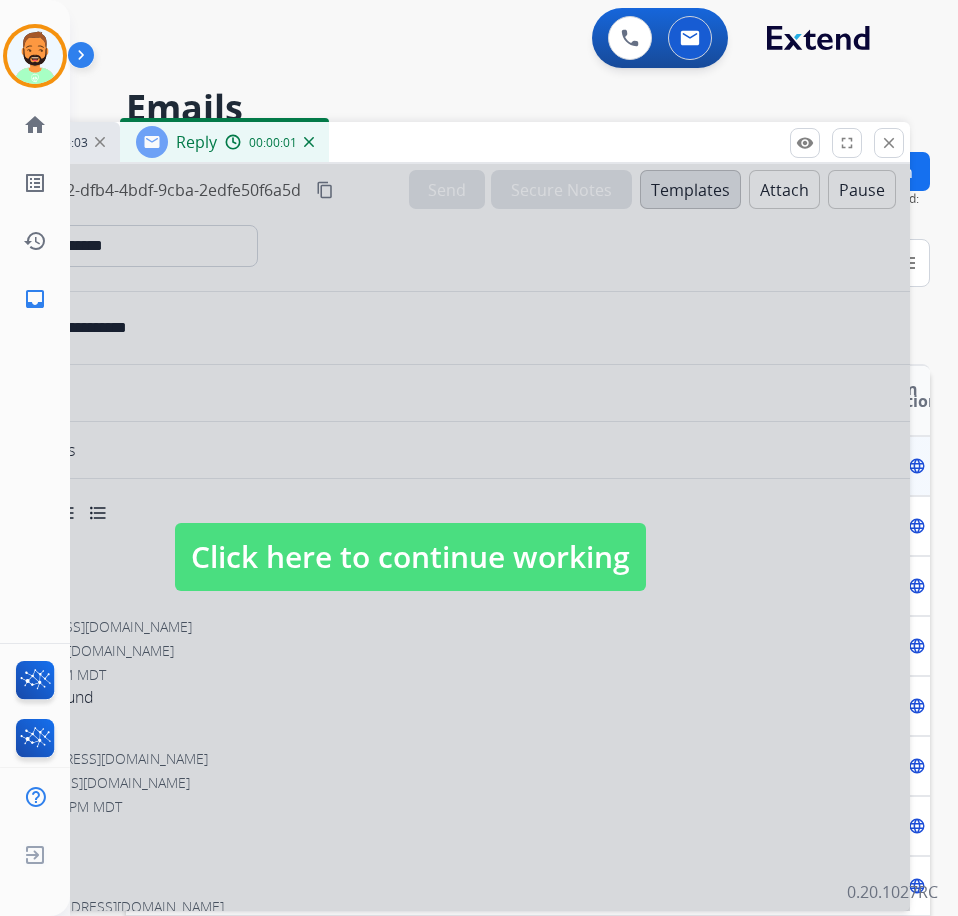 click on "Click here to continue working" at bounding box center (410, 557) 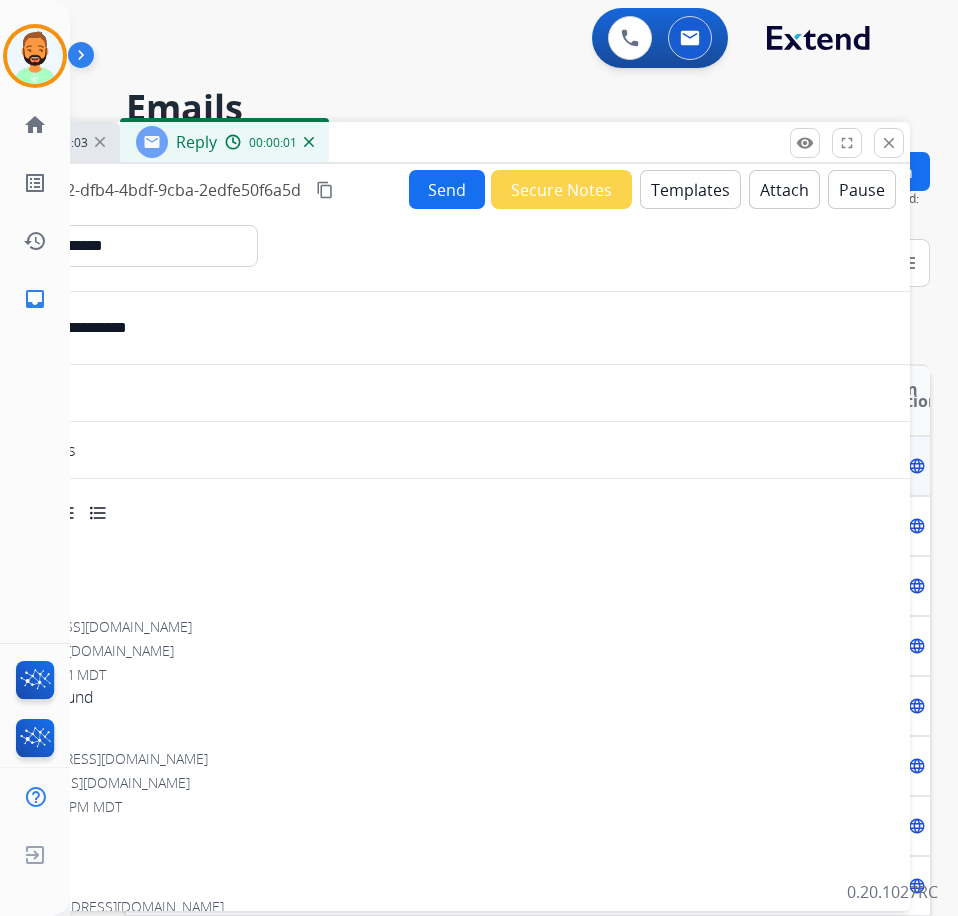 select 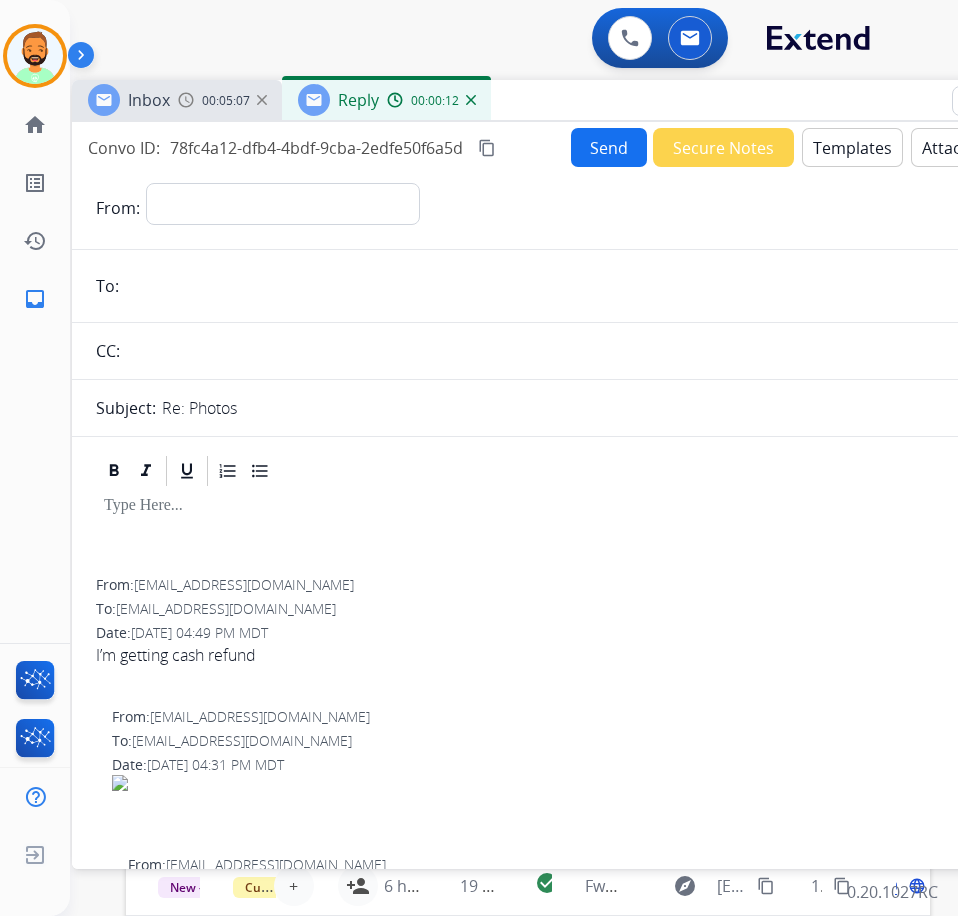 drag, startPoint x: 408, startPoint y: 153, endPoint x: 575, endPoint y: 111, distance: 172.20047 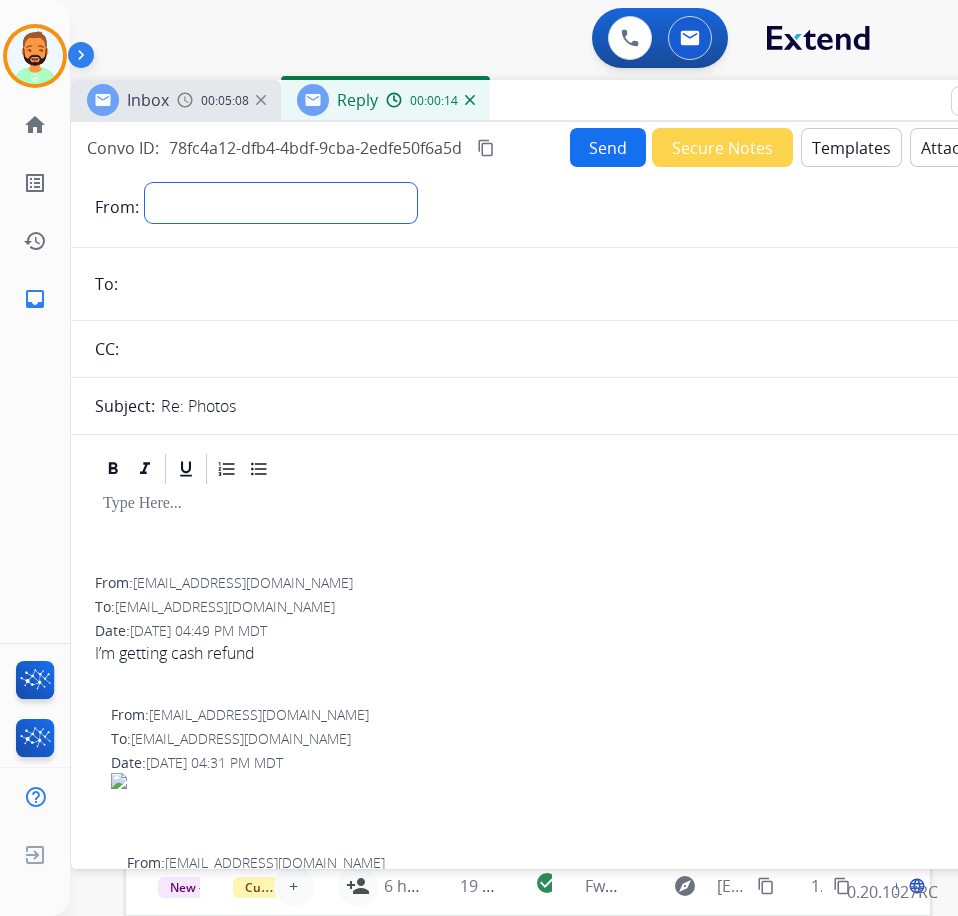 click on "**********" at bounding box center [281, 203] 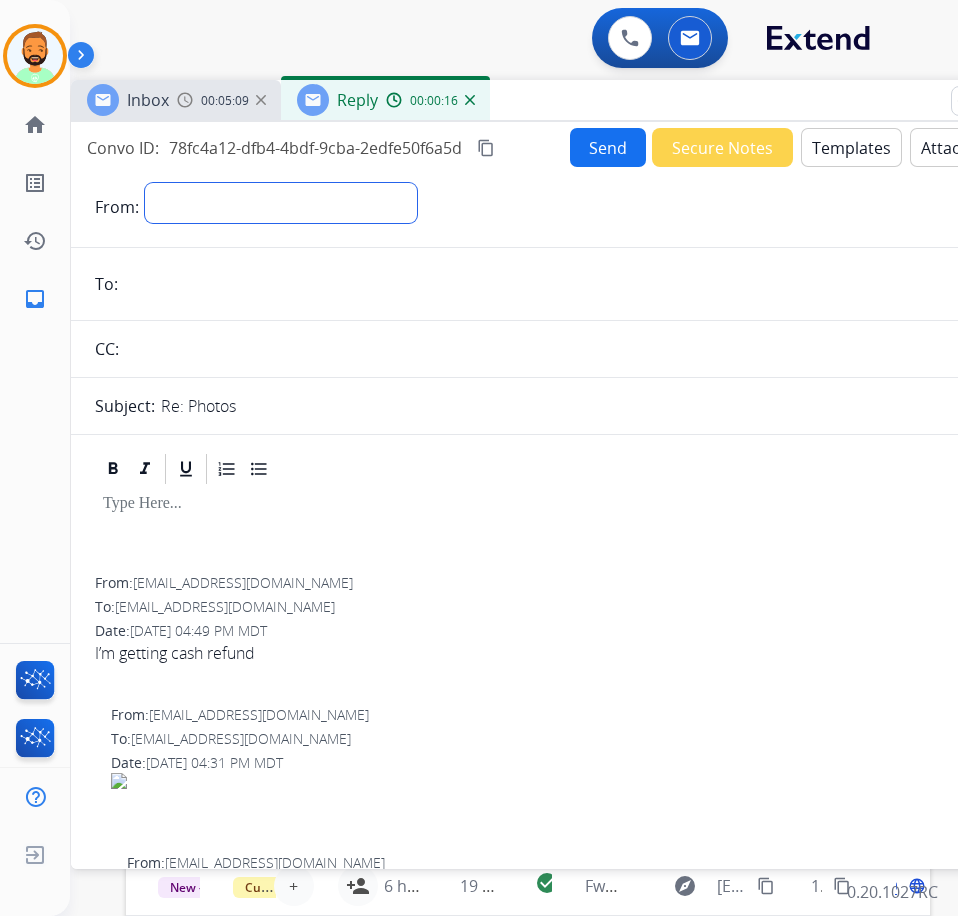 select on "**********" 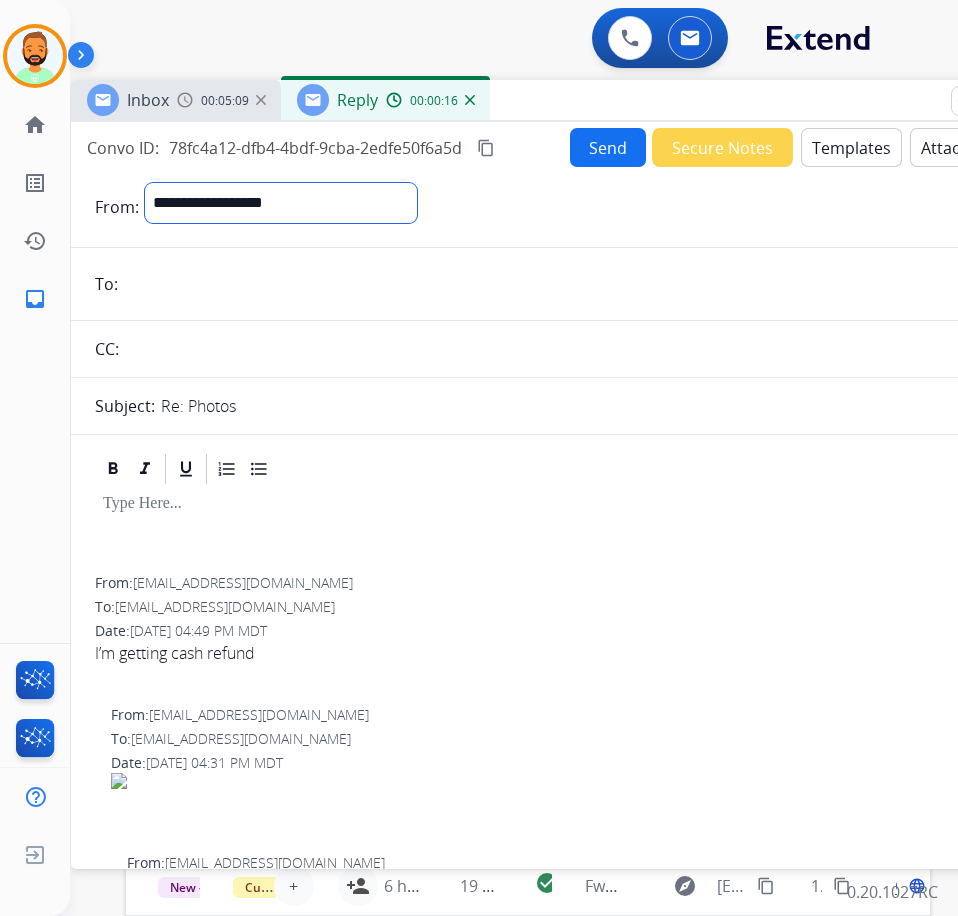 click on "**********" at bounding box center [281, 203] 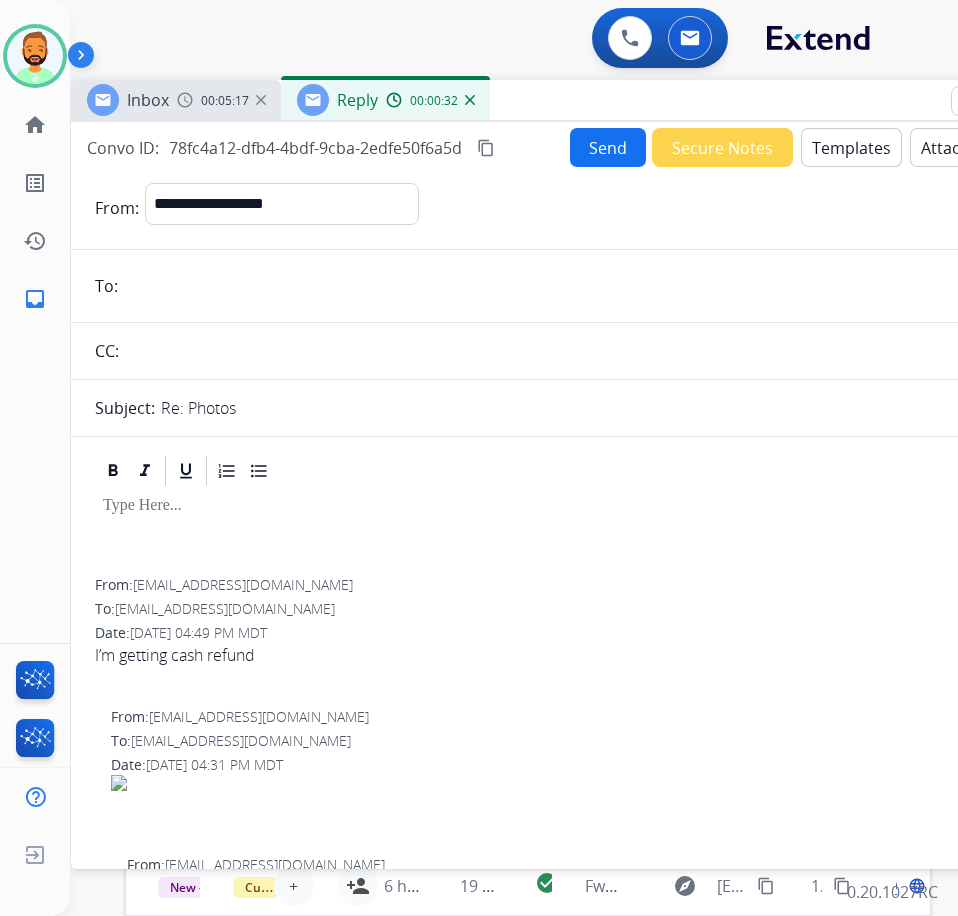 click at bounding box center (571, 506) 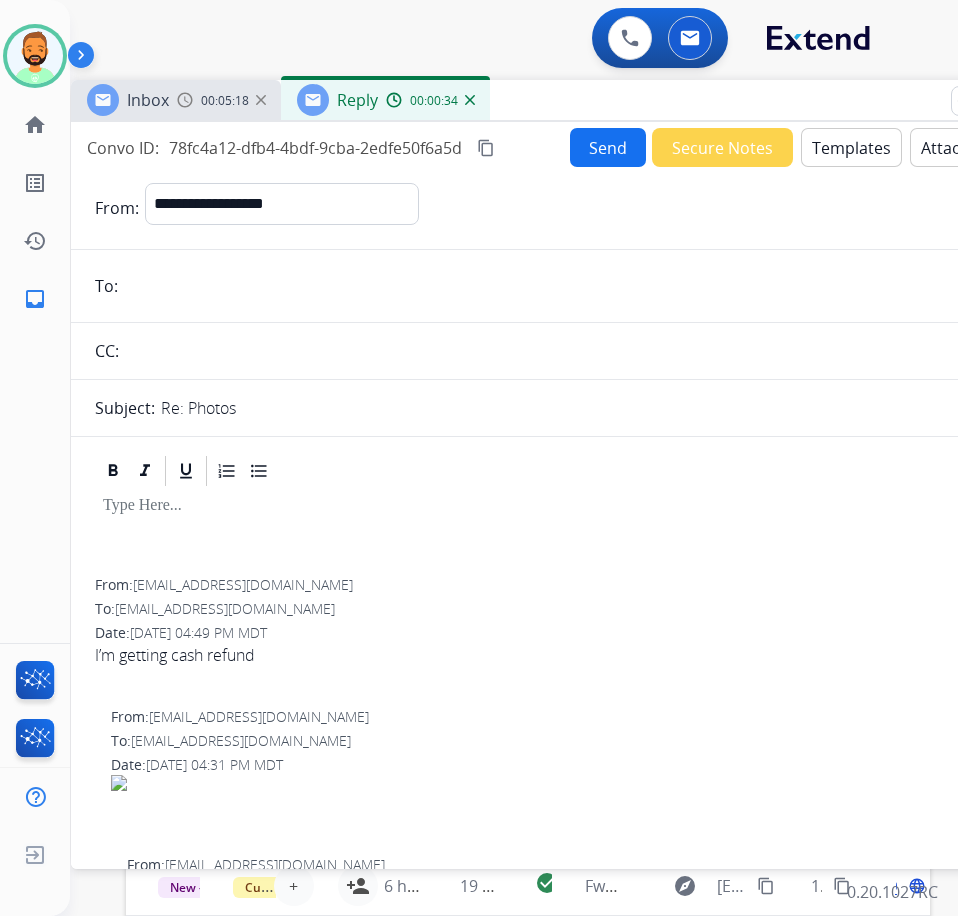 click on "Templates" at bounding box center [851, 147] 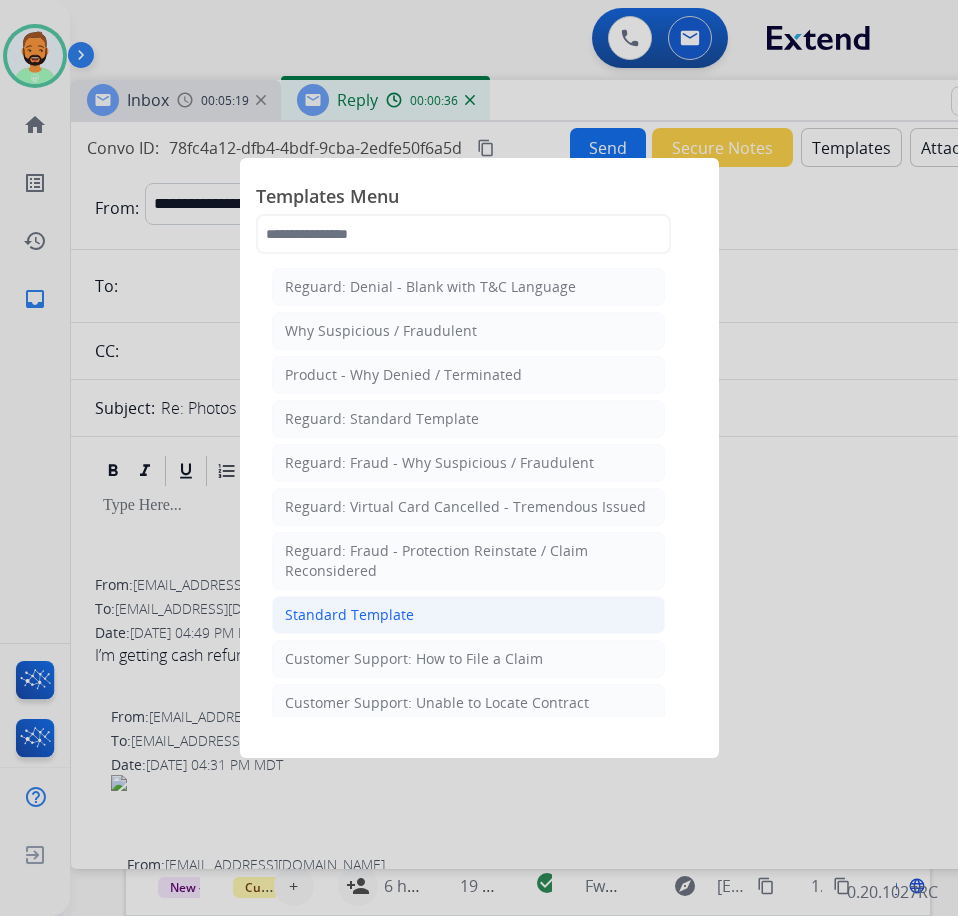 click on "Standard Template" 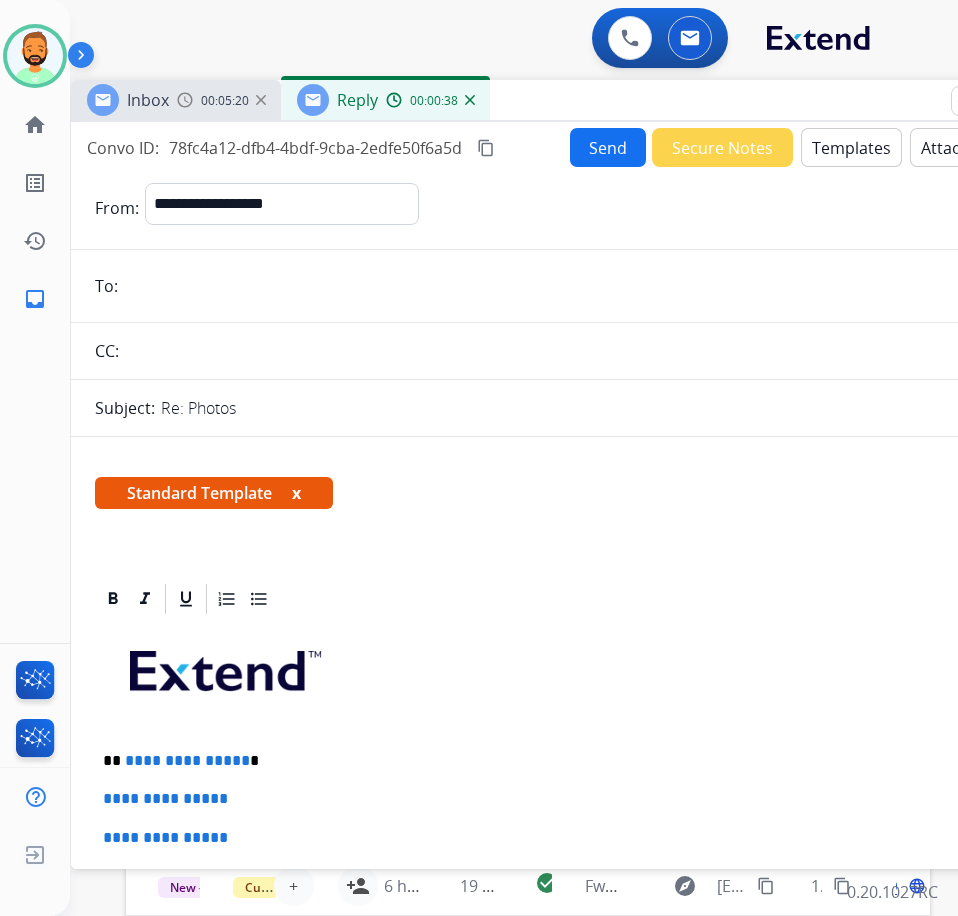 scroll, scrollTop: 100, scrollLeft: 0, axis: vertical 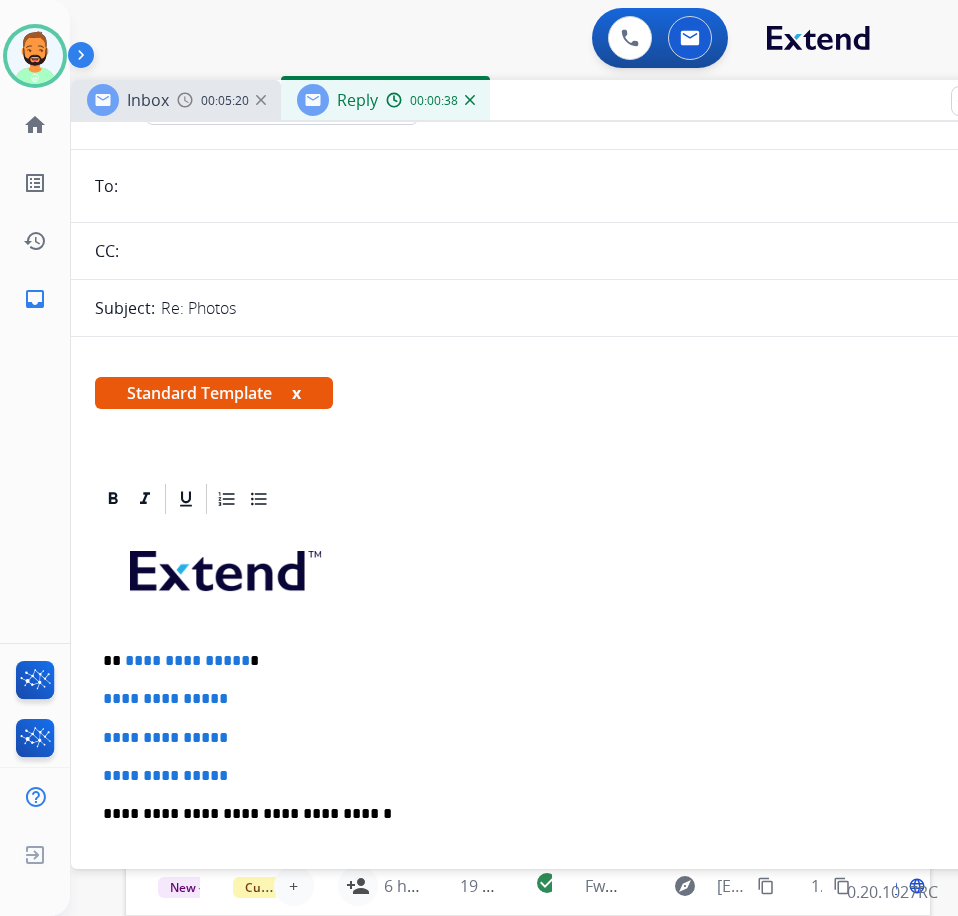 click on "**********" at bounding box center (563, 661) 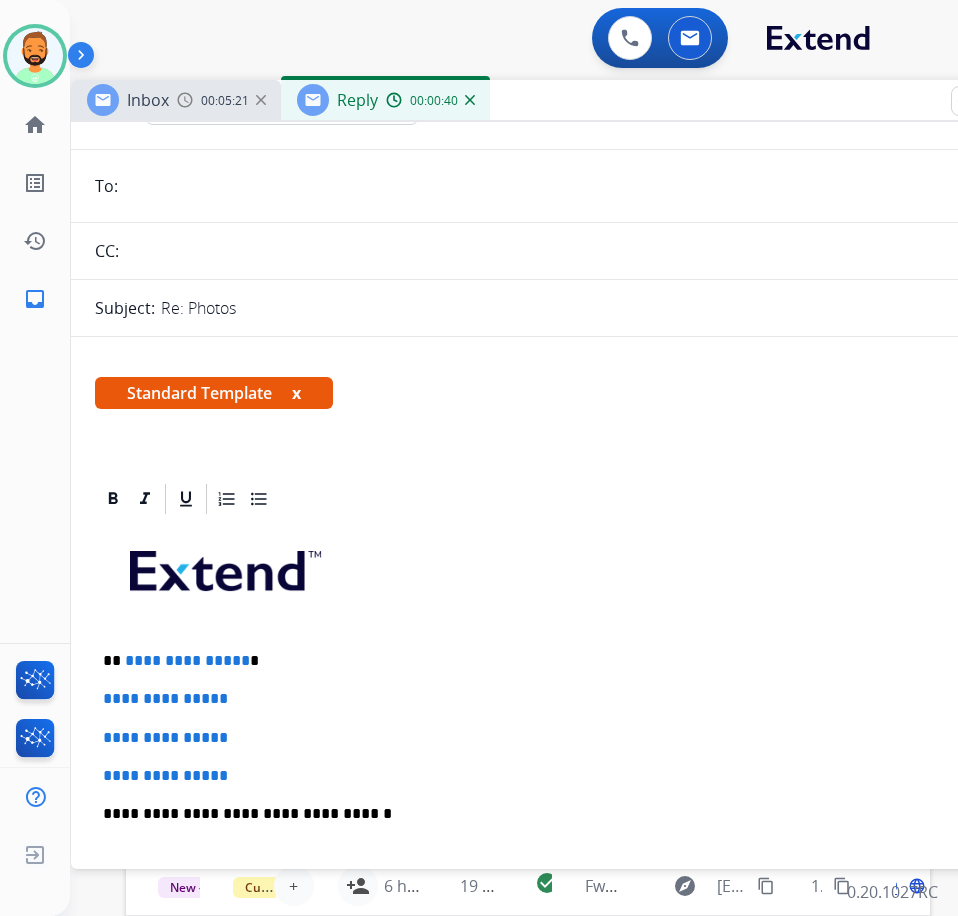 type 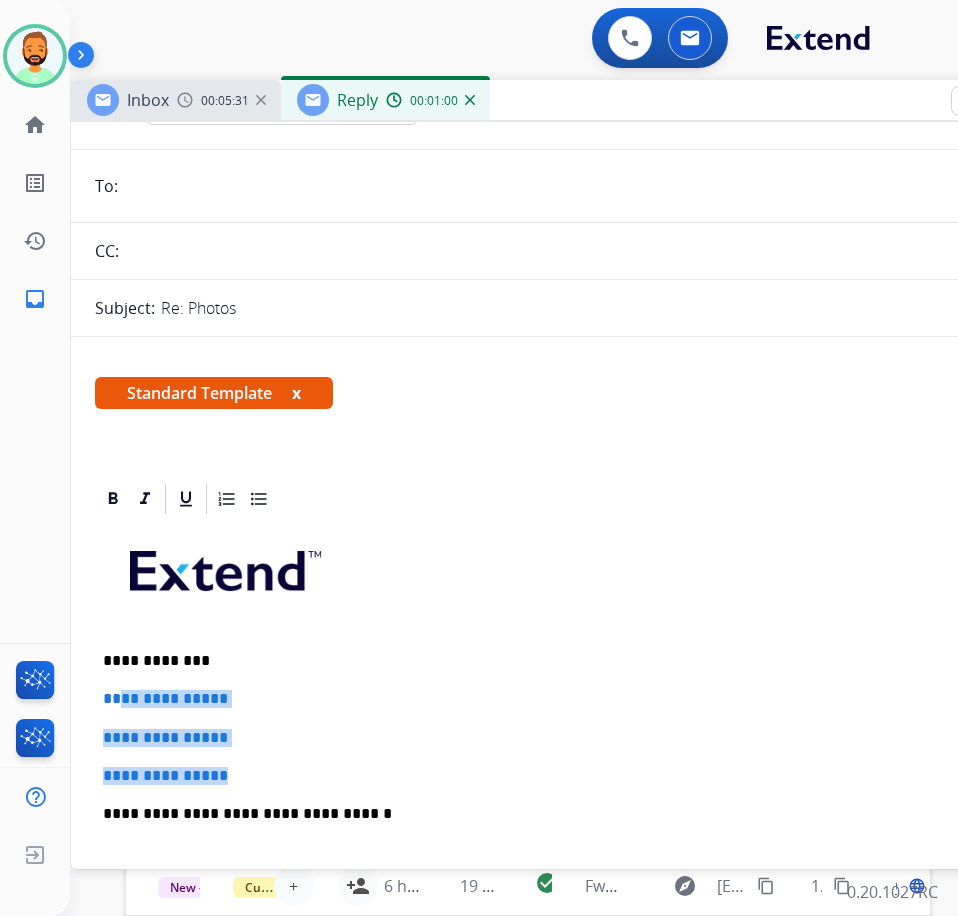 drag, startPoint x: 187, startPoint y: 761, endPoint x: 123, endPoint y: 699, distance: 89.106674 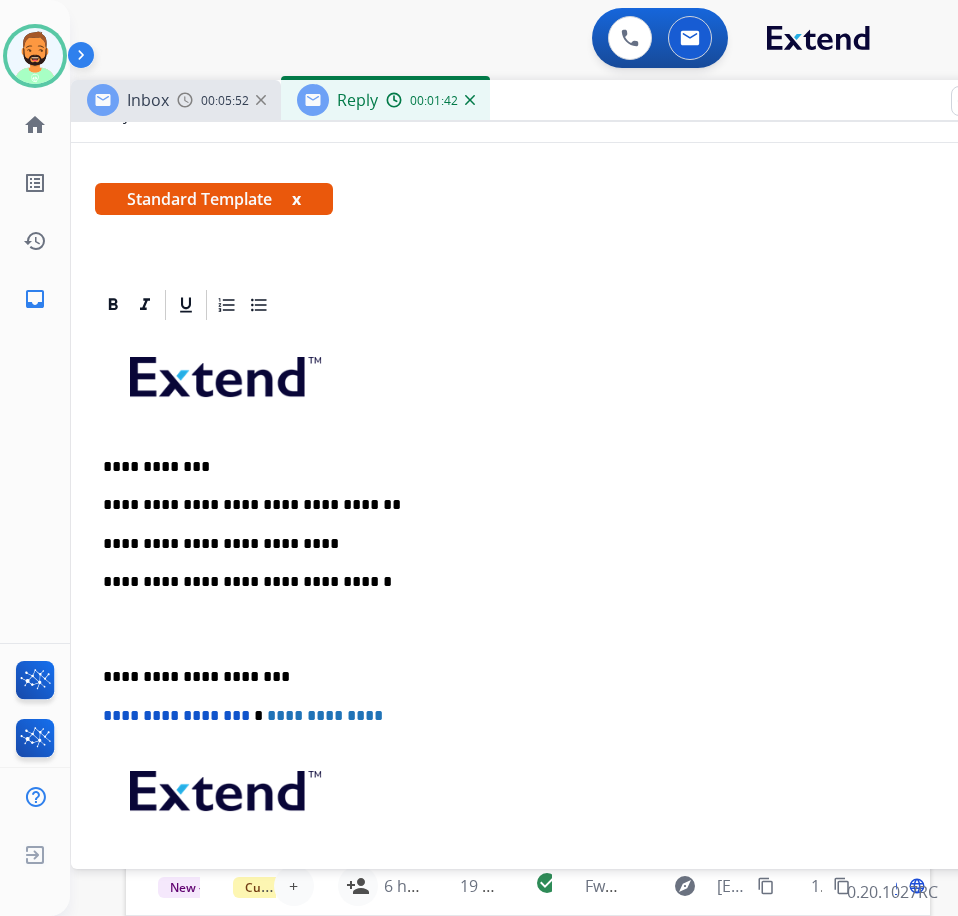 scroll, scrollTop: 300, scrollLeft: 0, axis: vertical 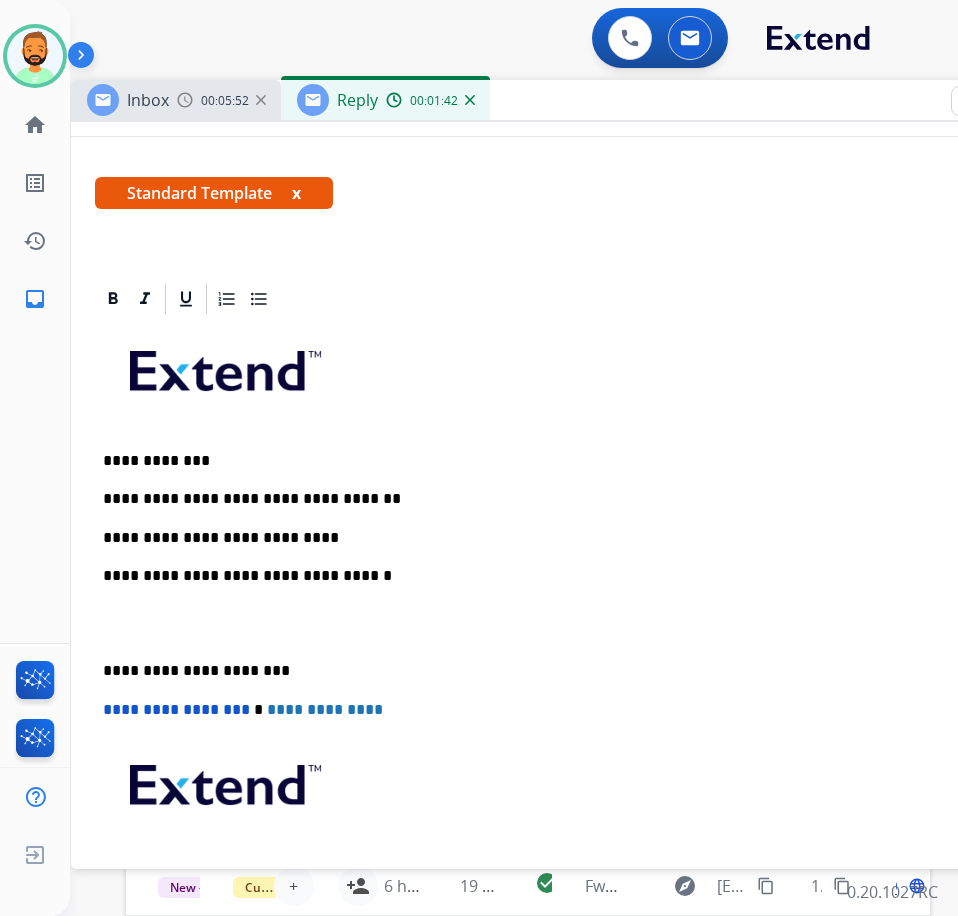drag, startPoint x: 84, startPoint y: 655, endPoint x: 113, endPoint y: 671, distance: 33.12099 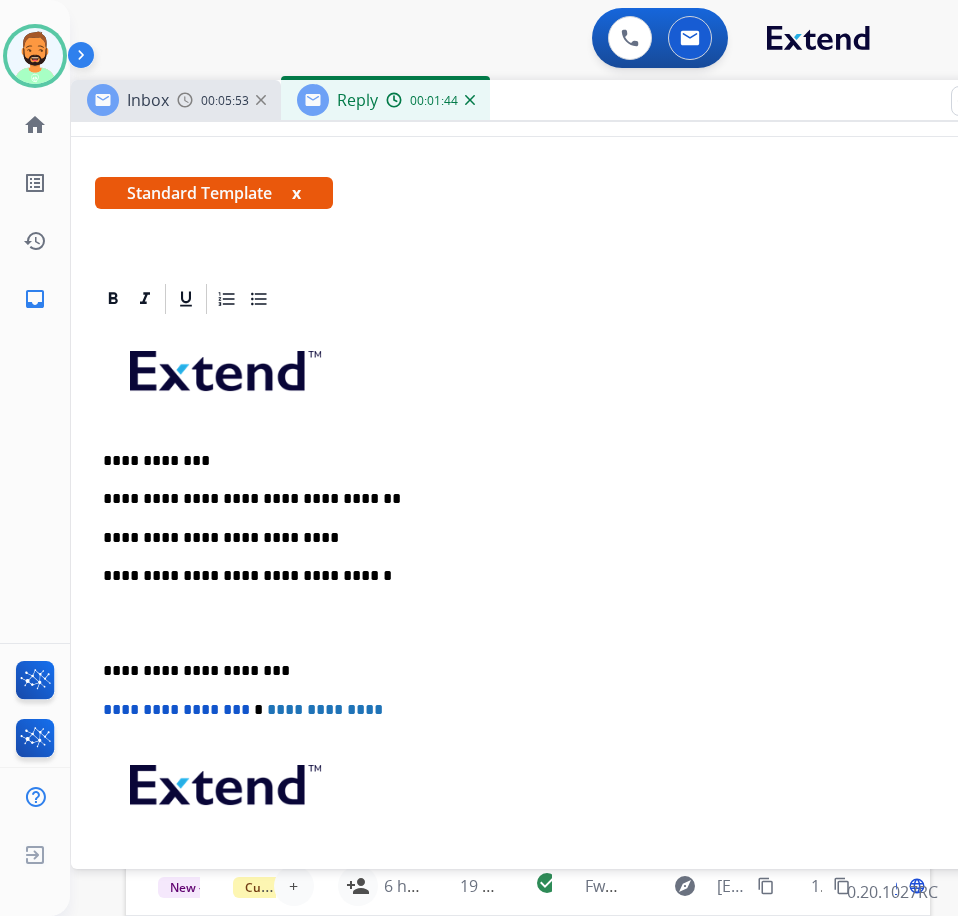 click on "**********" at bounding box center (571, 642) 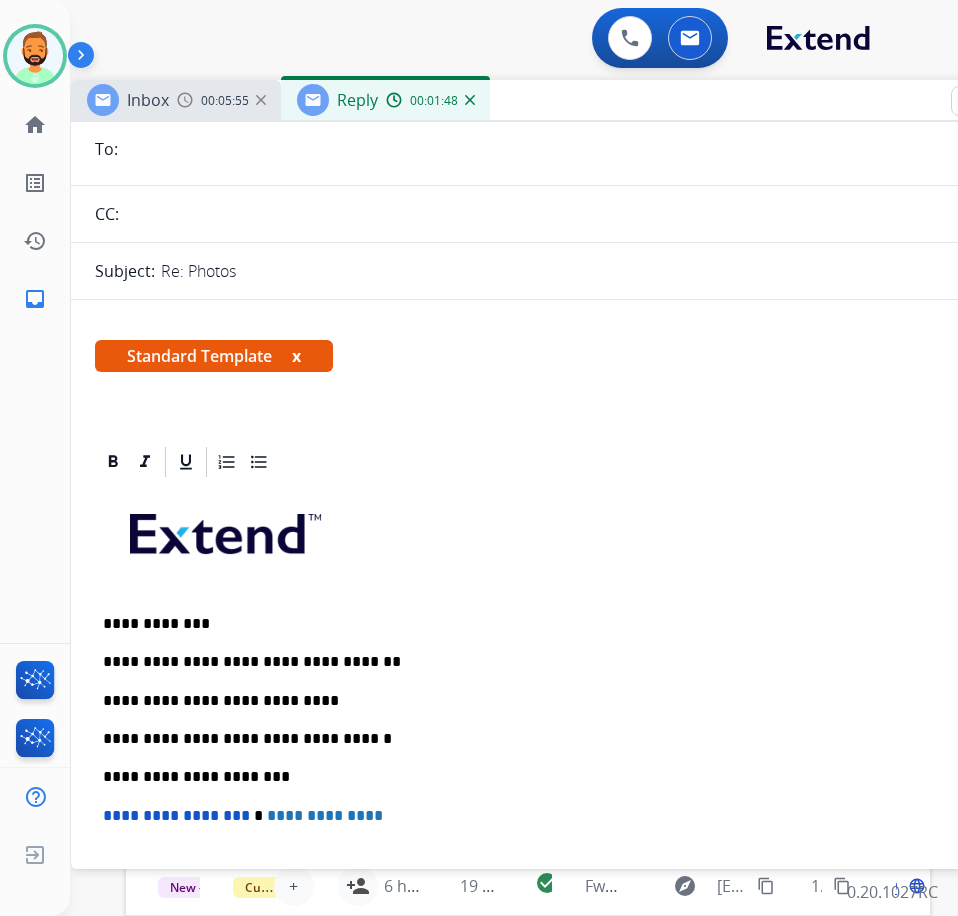 scroll, scrollTop: 0, scrollLeft: 0, axis: both 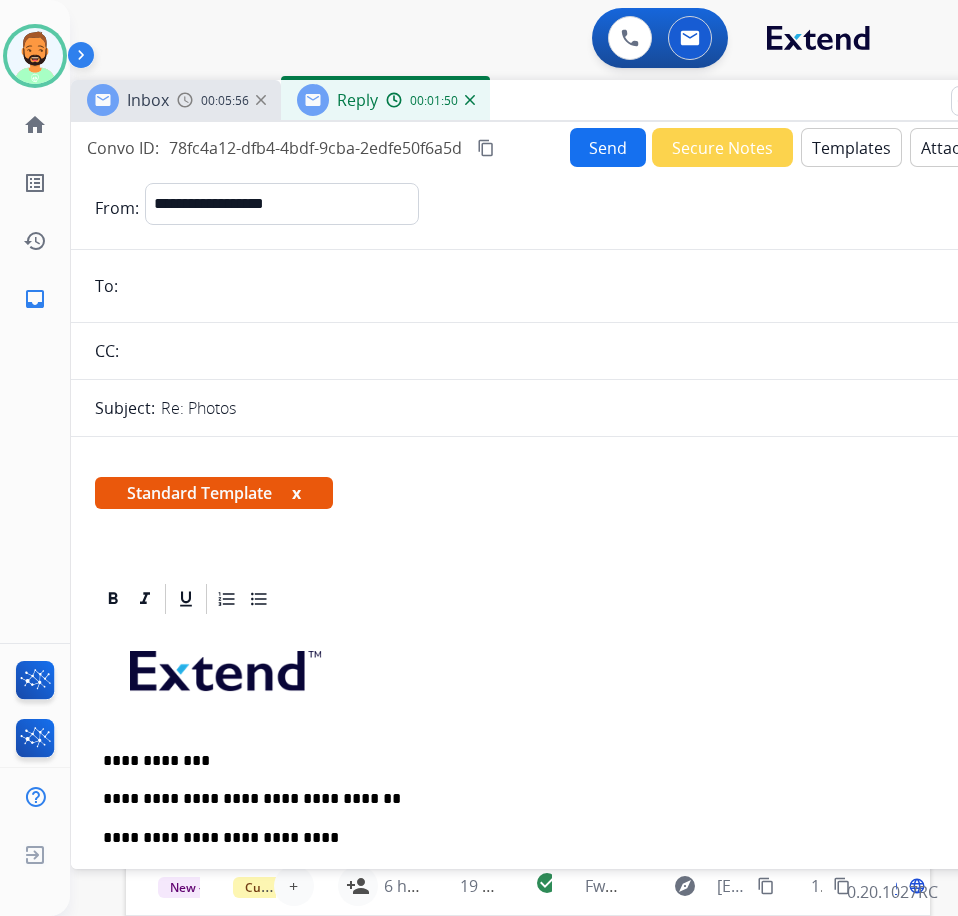 click on "Send" at bounding box center (608, 147) 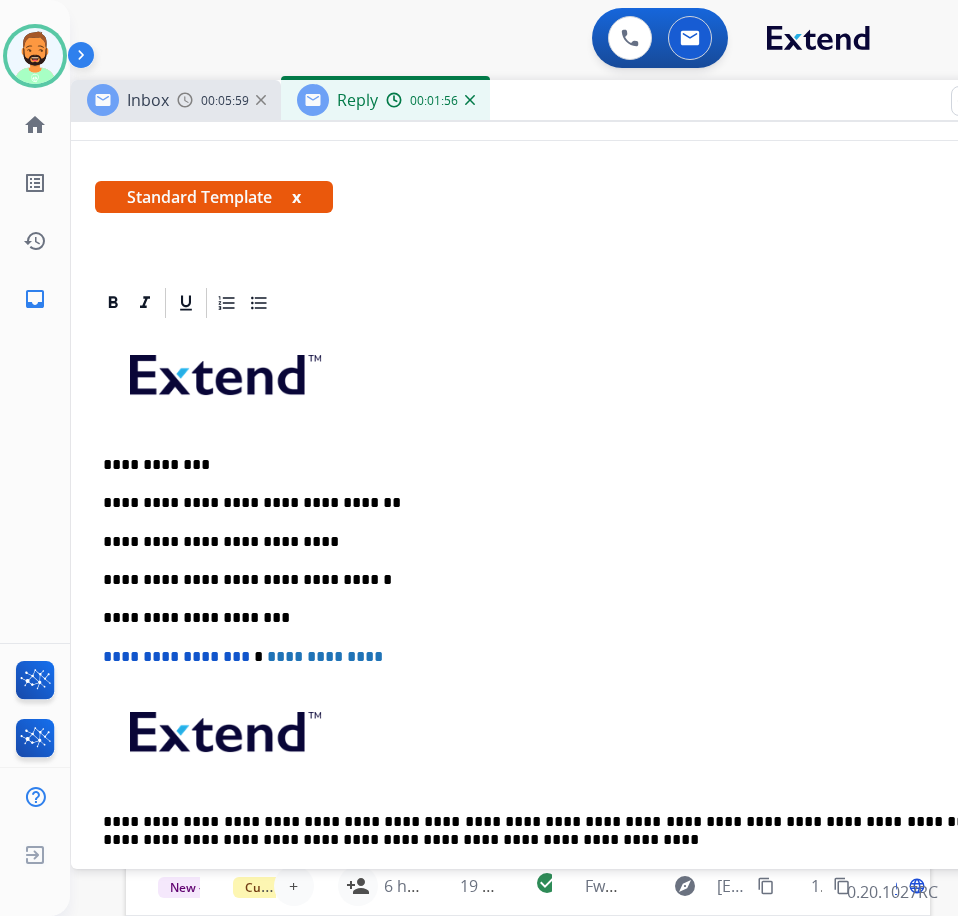scroll, scrollTop: 400, scrollLeft: 0, axis: vertical 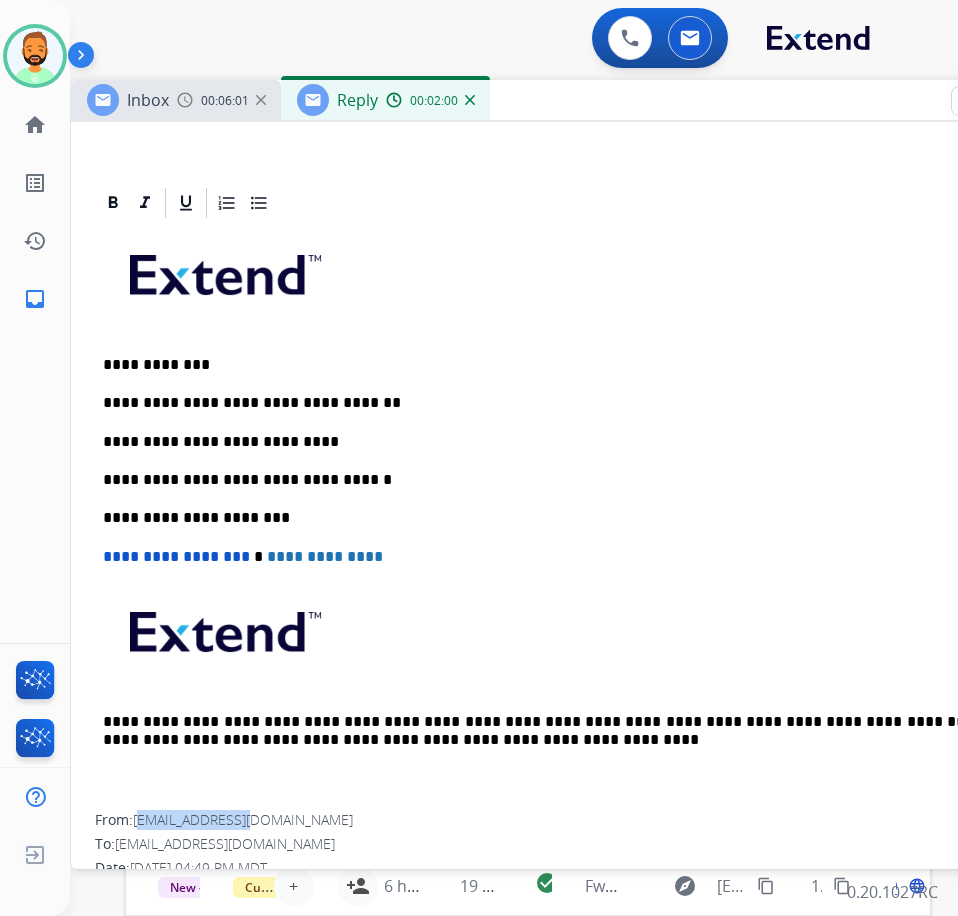 drag, startPoint x: 141, startPoint y: 815, endPoint x: 187, endPoint y: 801, distance: 48.08326 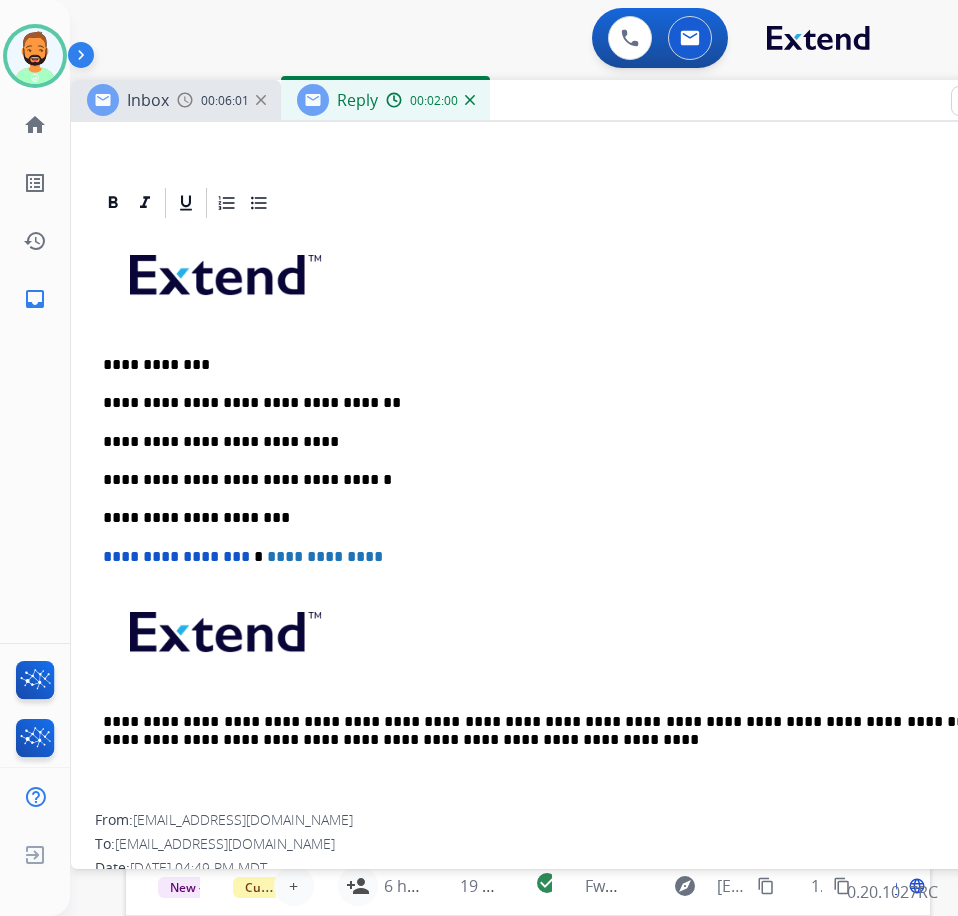 drag, startPoint x: 163, startPoint y: 805, endPoint x: 150, endPoint y: 805, distance: 13 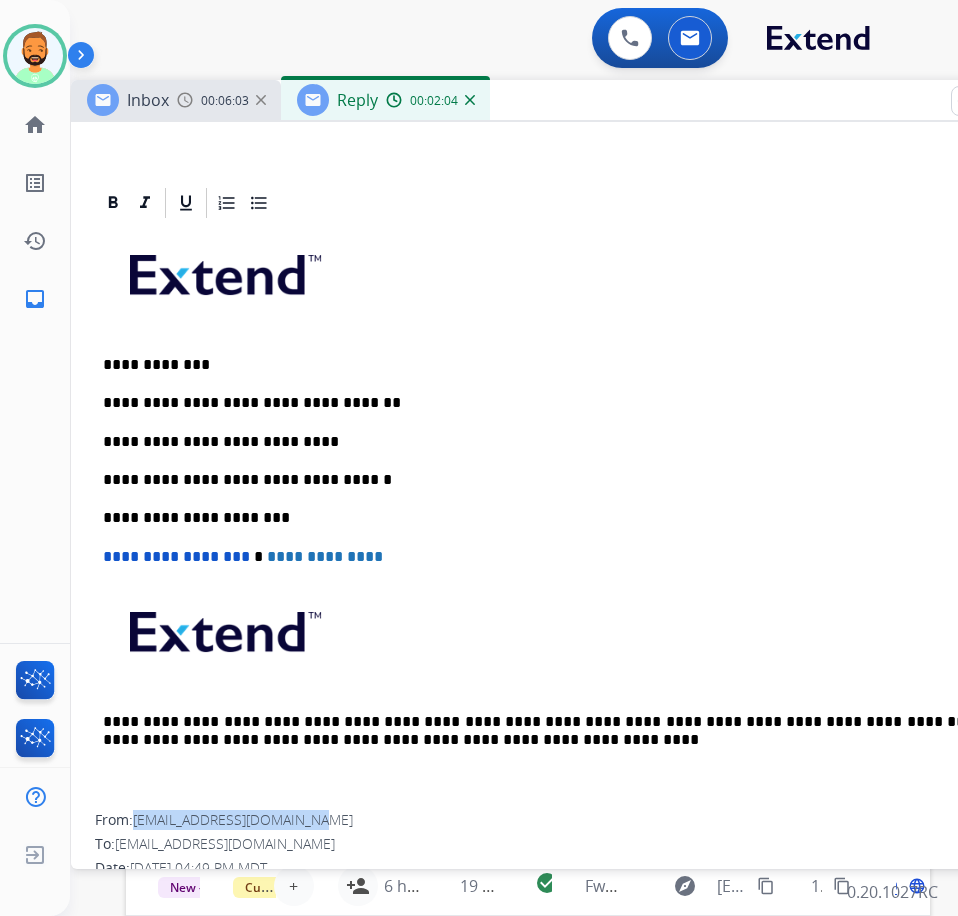 drag, startPoint x: 135, startPoint y: 814, endPoint x: 333, endPoint y: 824, distance: 198.25237 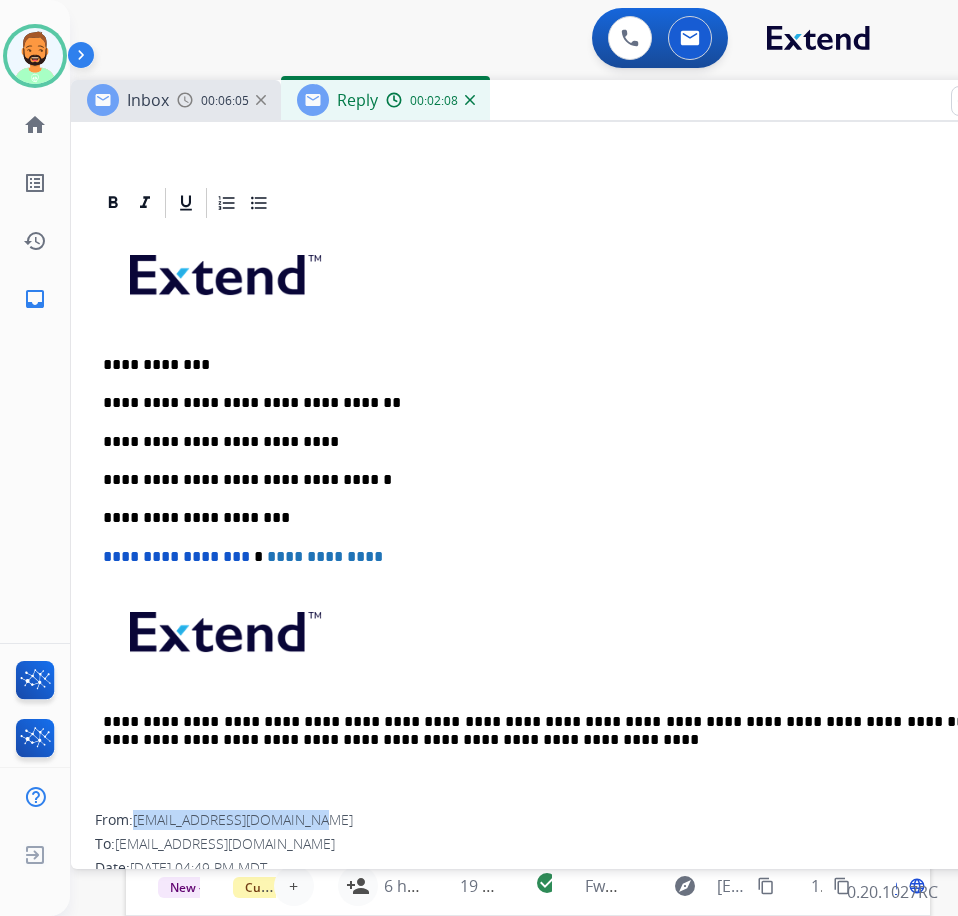 copy on "coltonbowen1220@gmail.com" 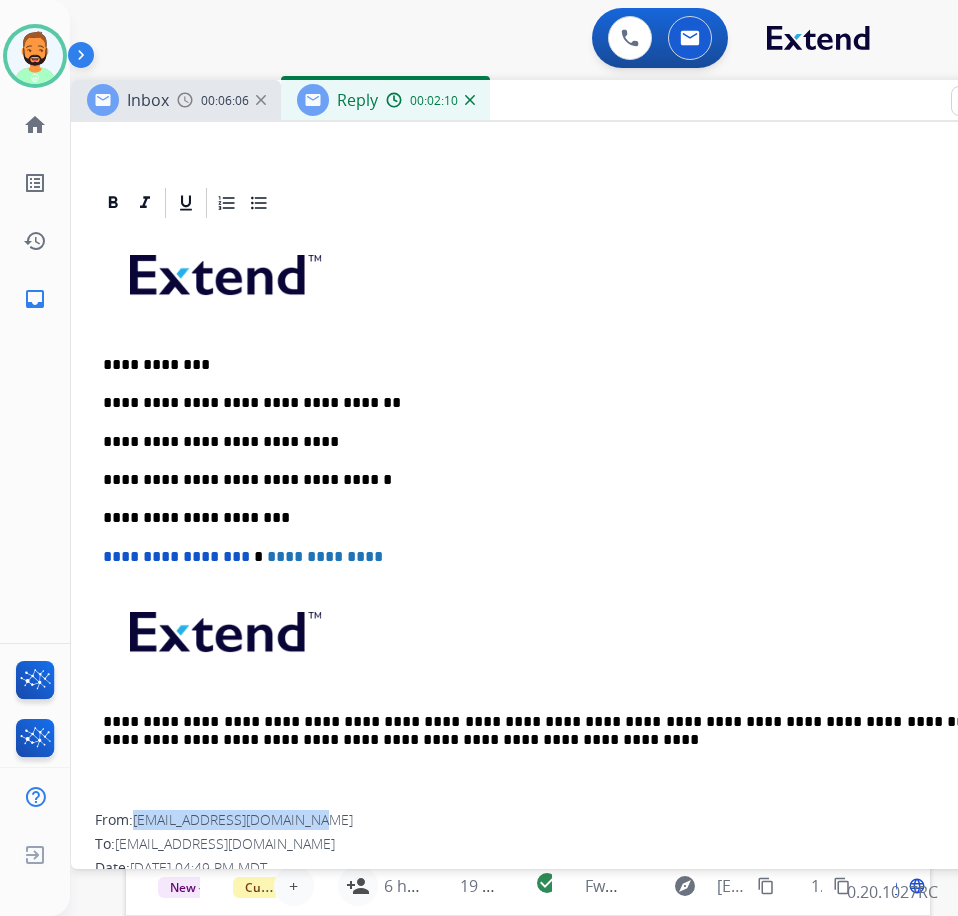 scroll, scrollTop: 0, scrollLeft: 0, axis: both 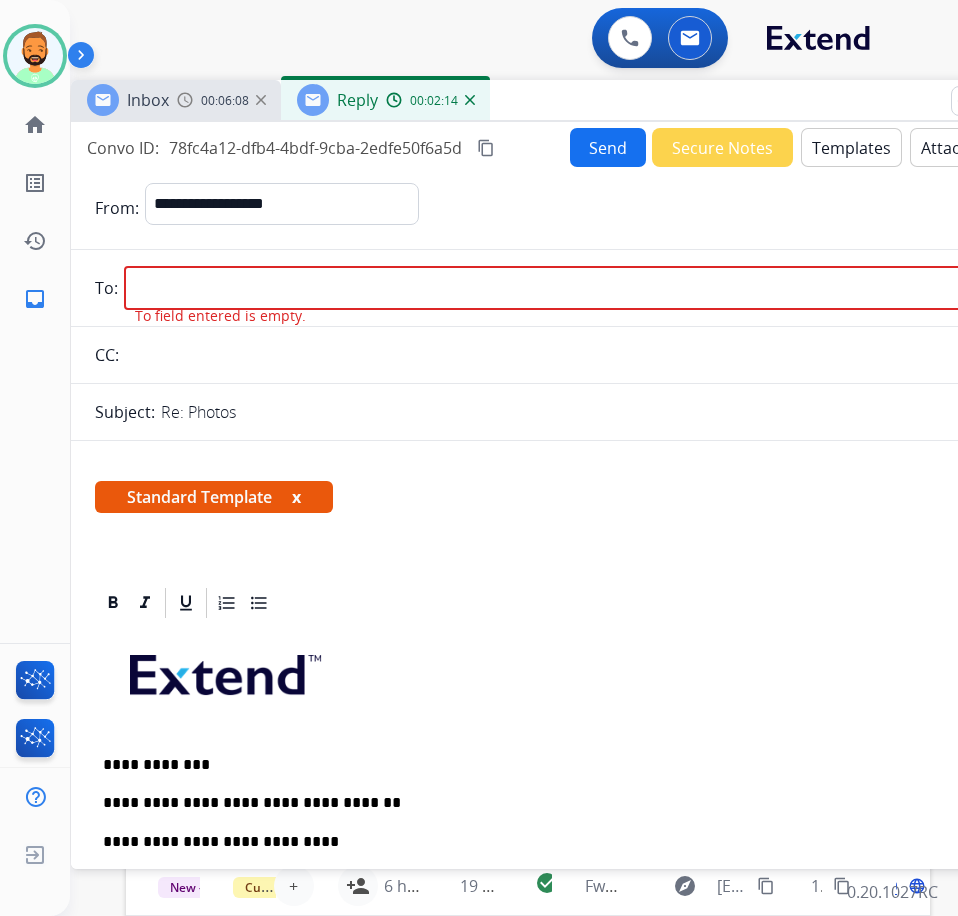 paste on "**********" 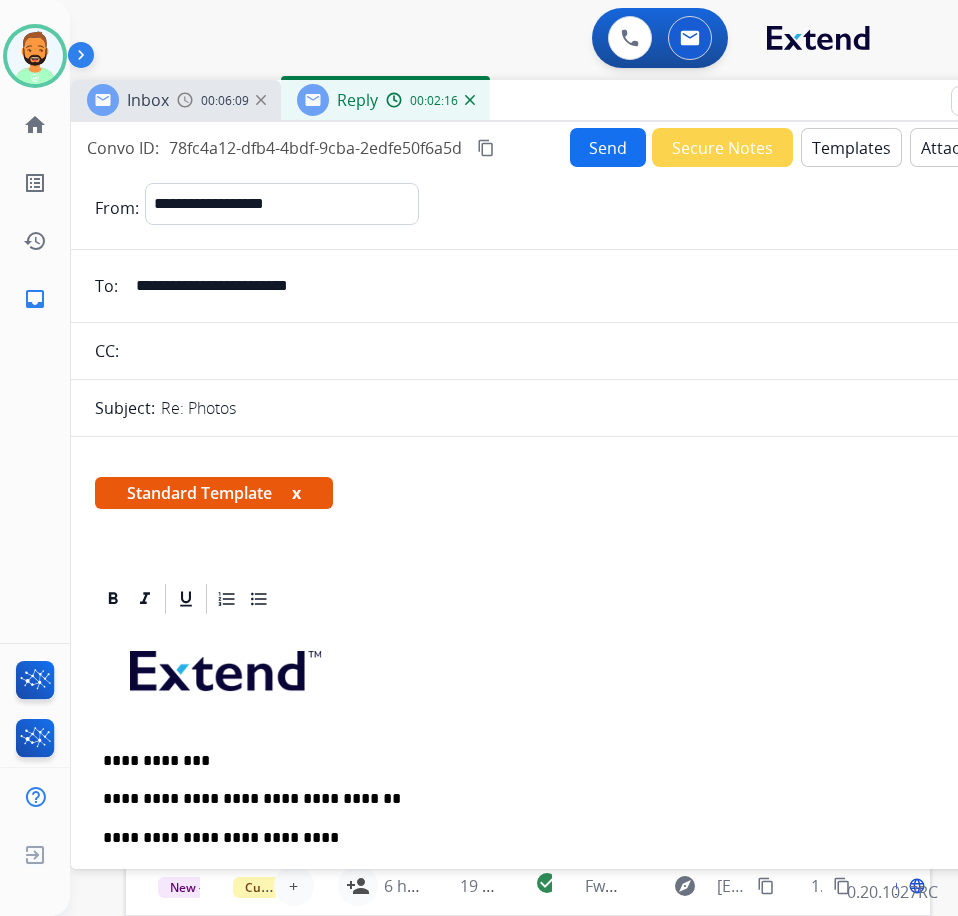 type on "**********" 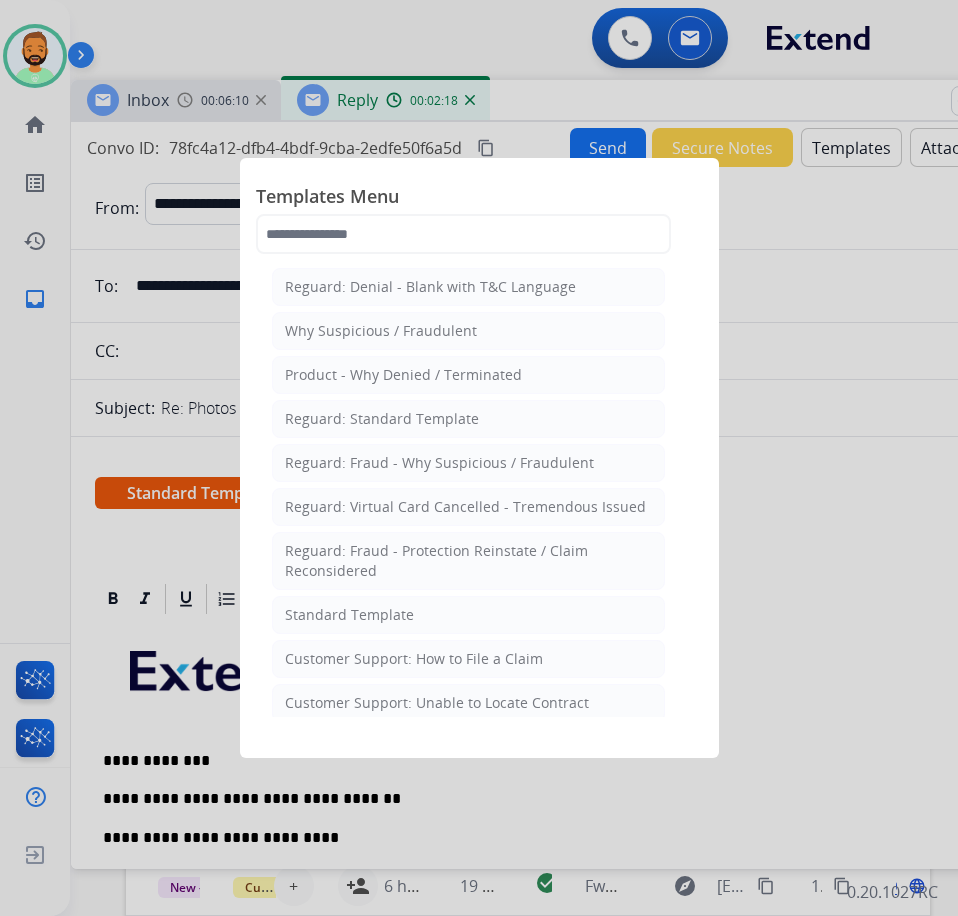 click 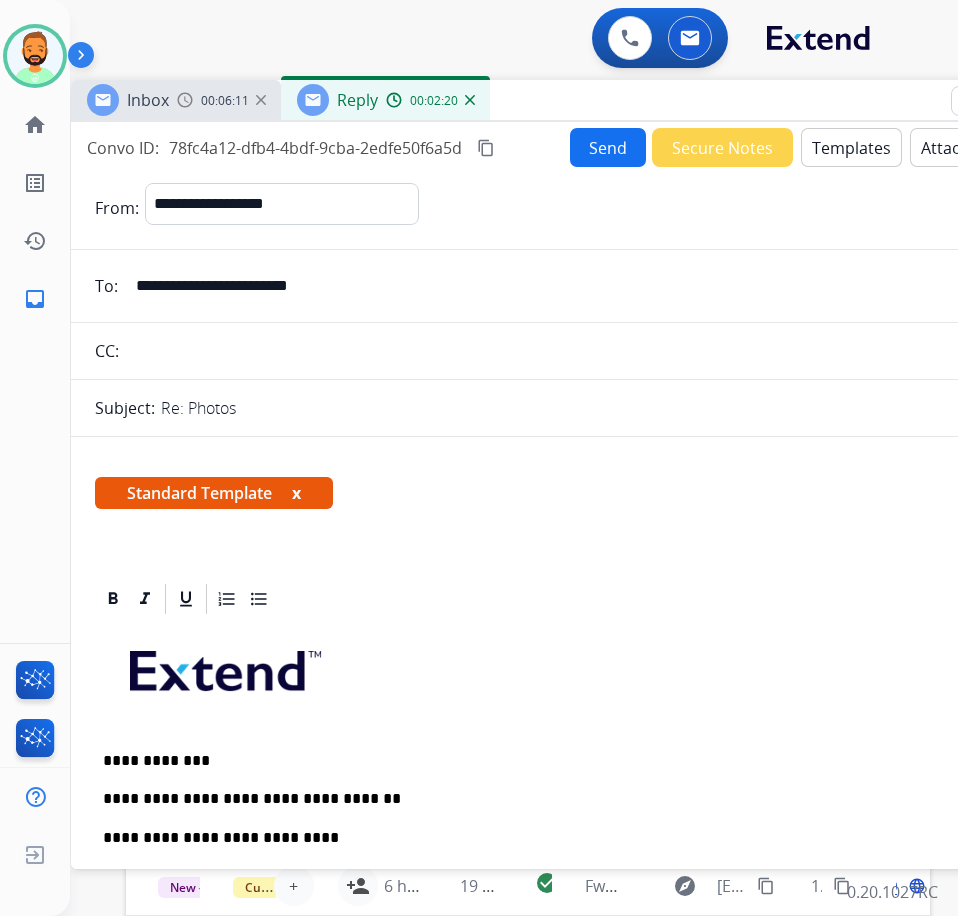click on "Send" at bounding box center [608, 147] 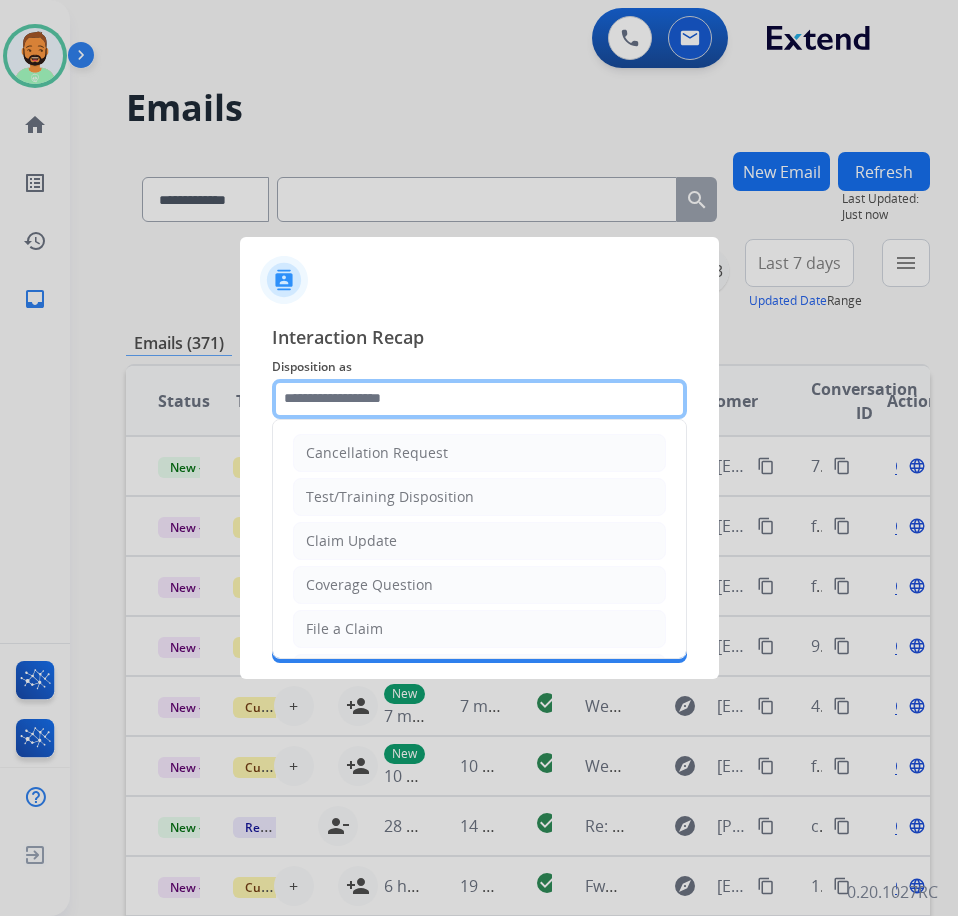 drag, startPoint x: 419, startPoint y: 400, endPoint x: 413, endPoint y: 410, distance: 11.661903 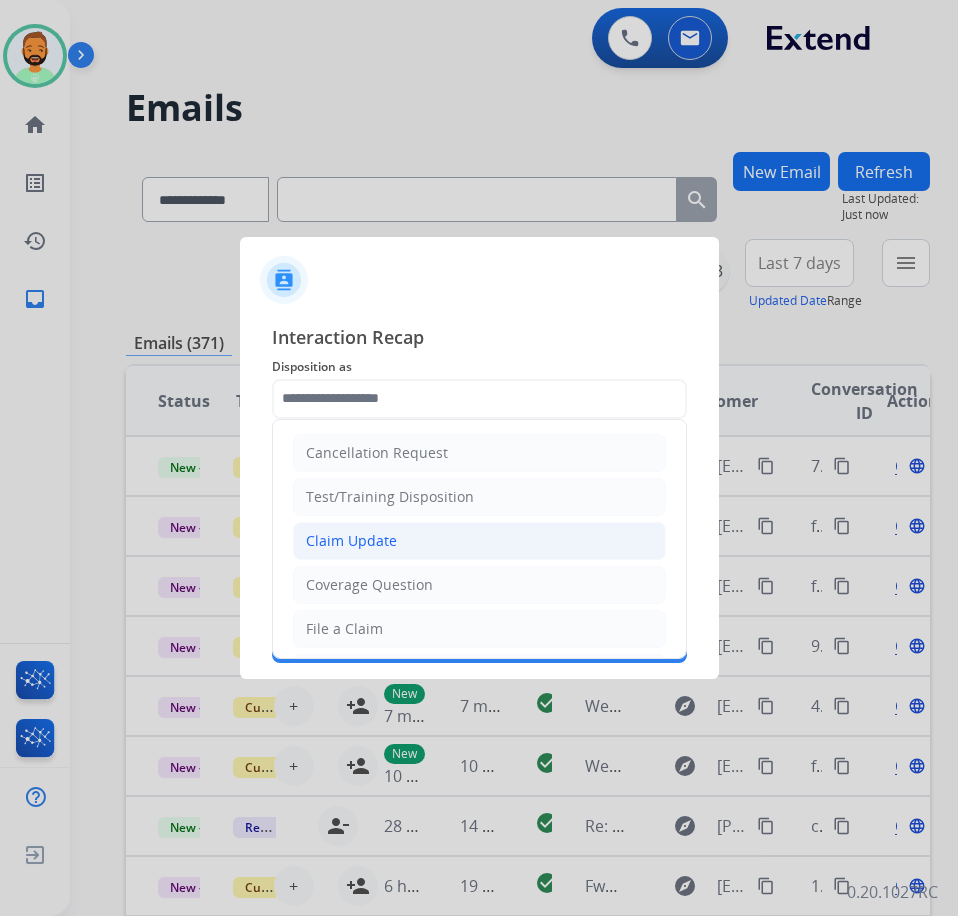 click on "Claim Update" 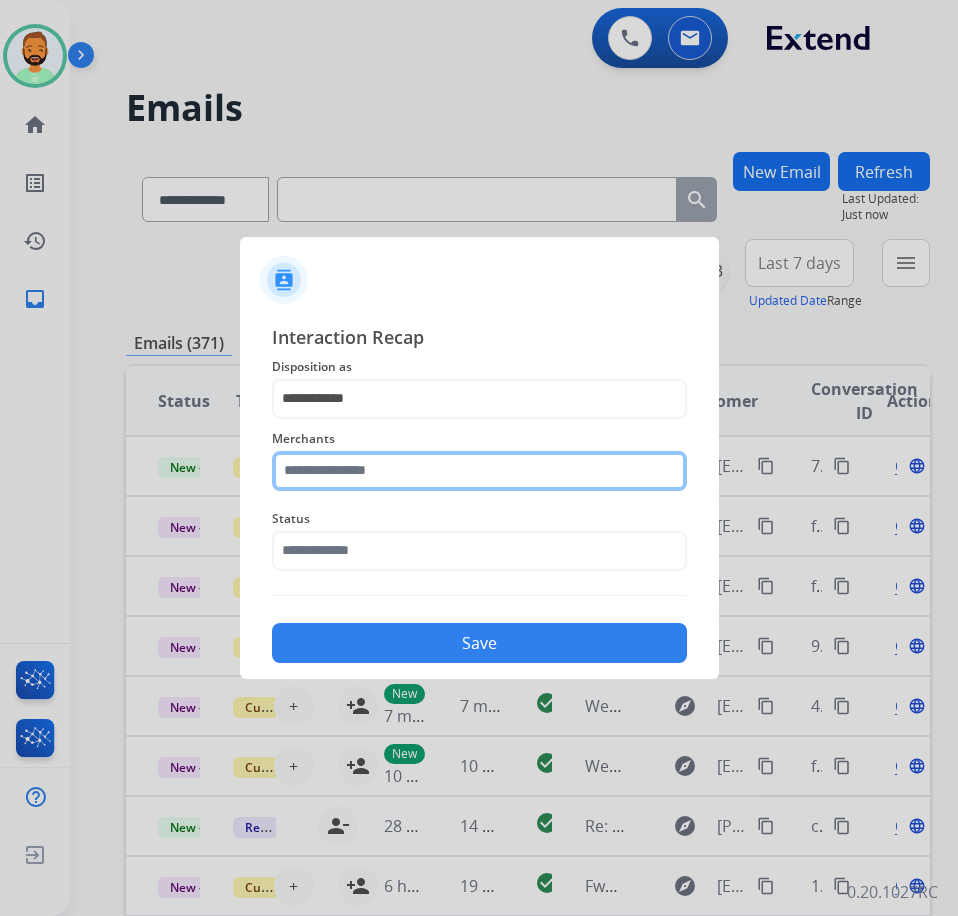 click 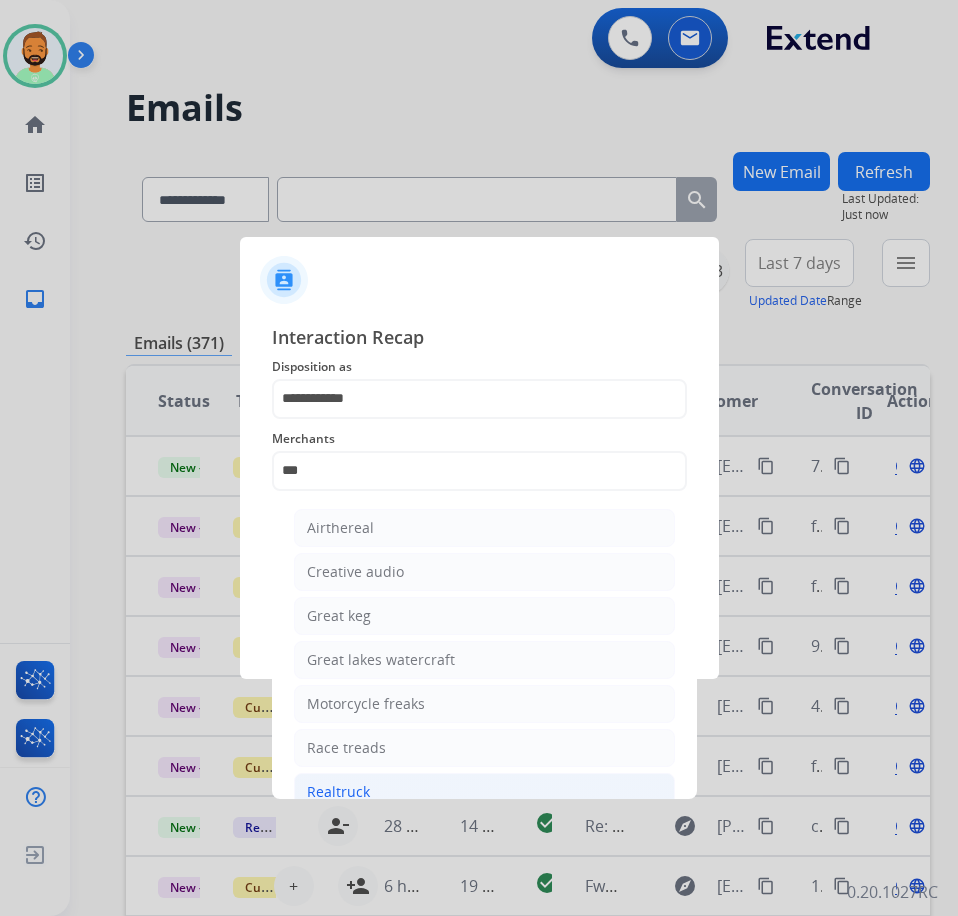 click on "Realtruck" 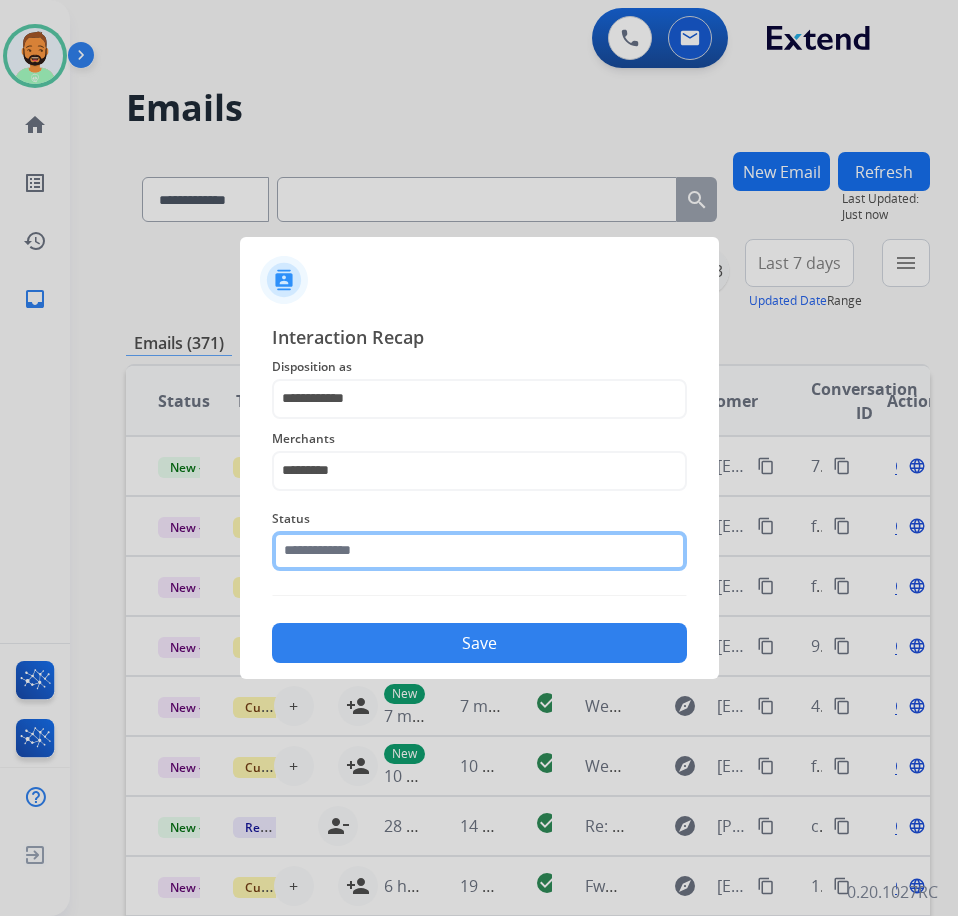 click 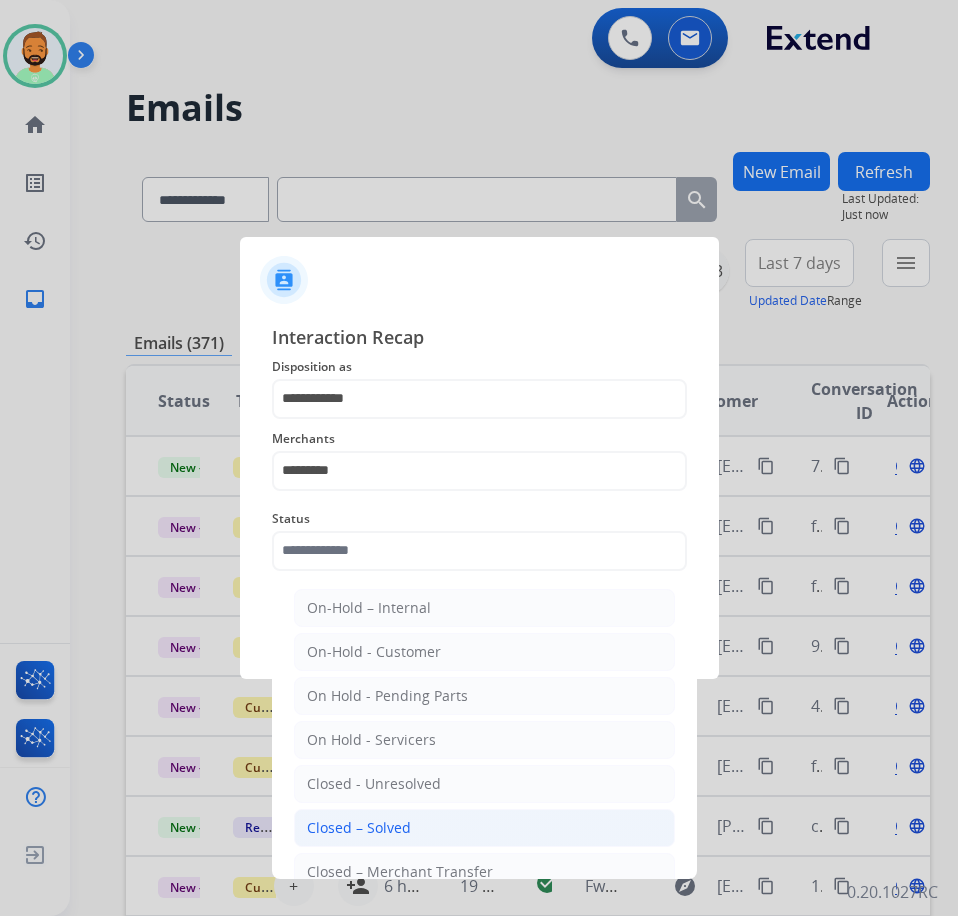 click on "Closed – Solved" 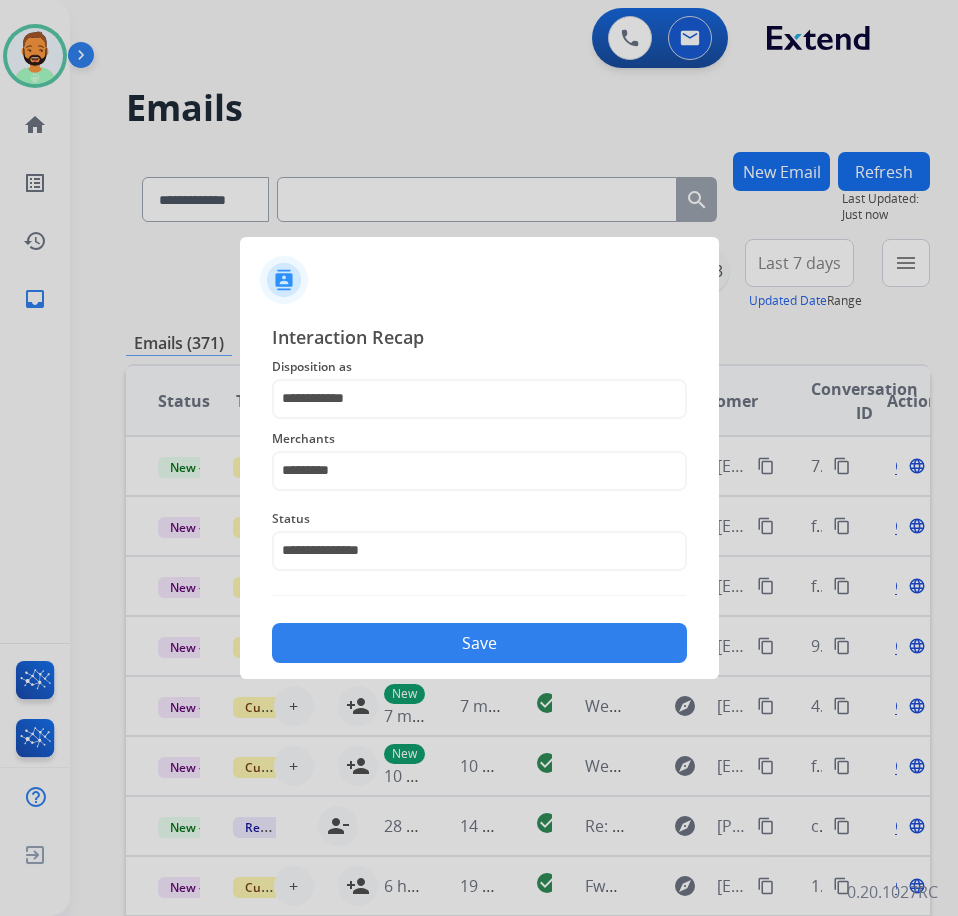 click on "Save" 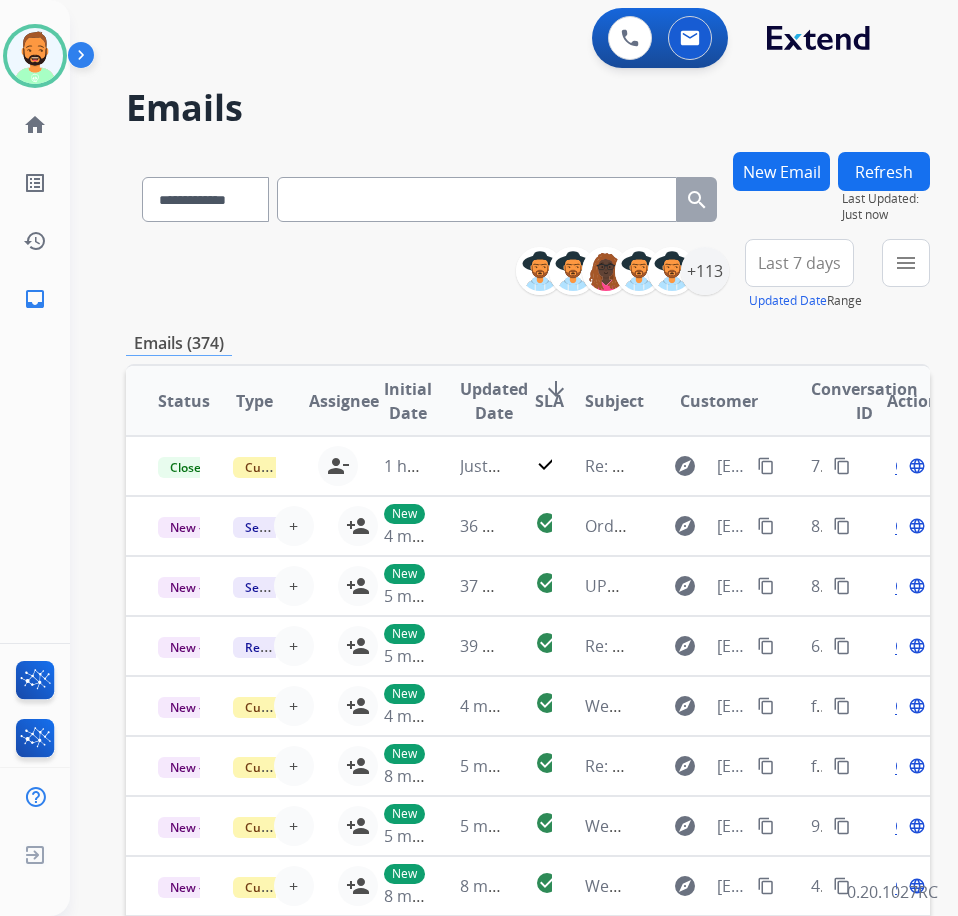 click on "Last 7 days" at bounding box center [799, 263] 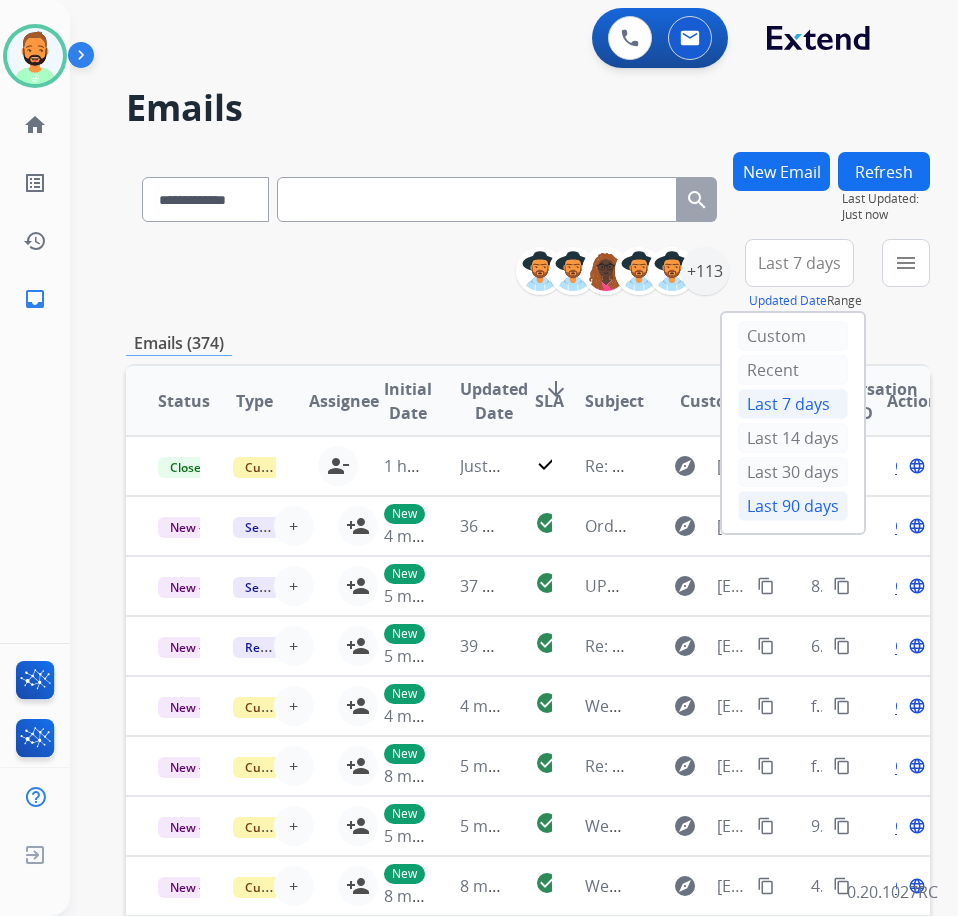 click on "Last 90 days" at bounding box center [793, 506] 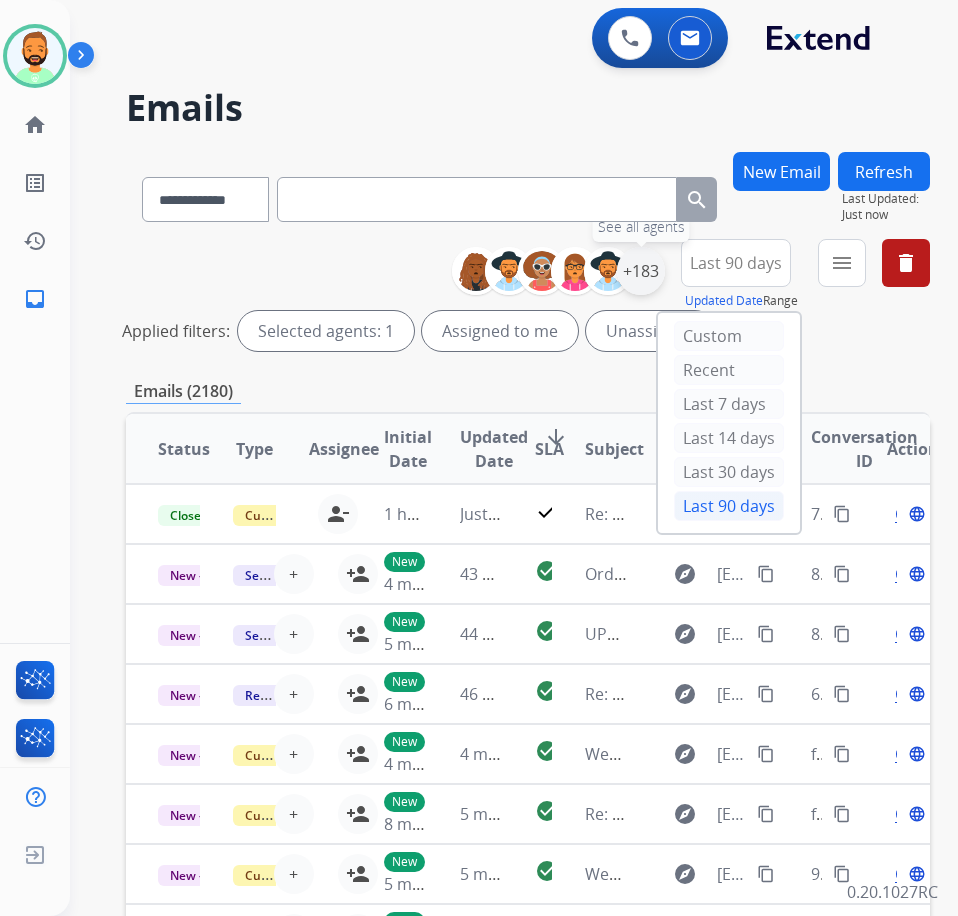 click on "+183" at bounding box center (641, 271) 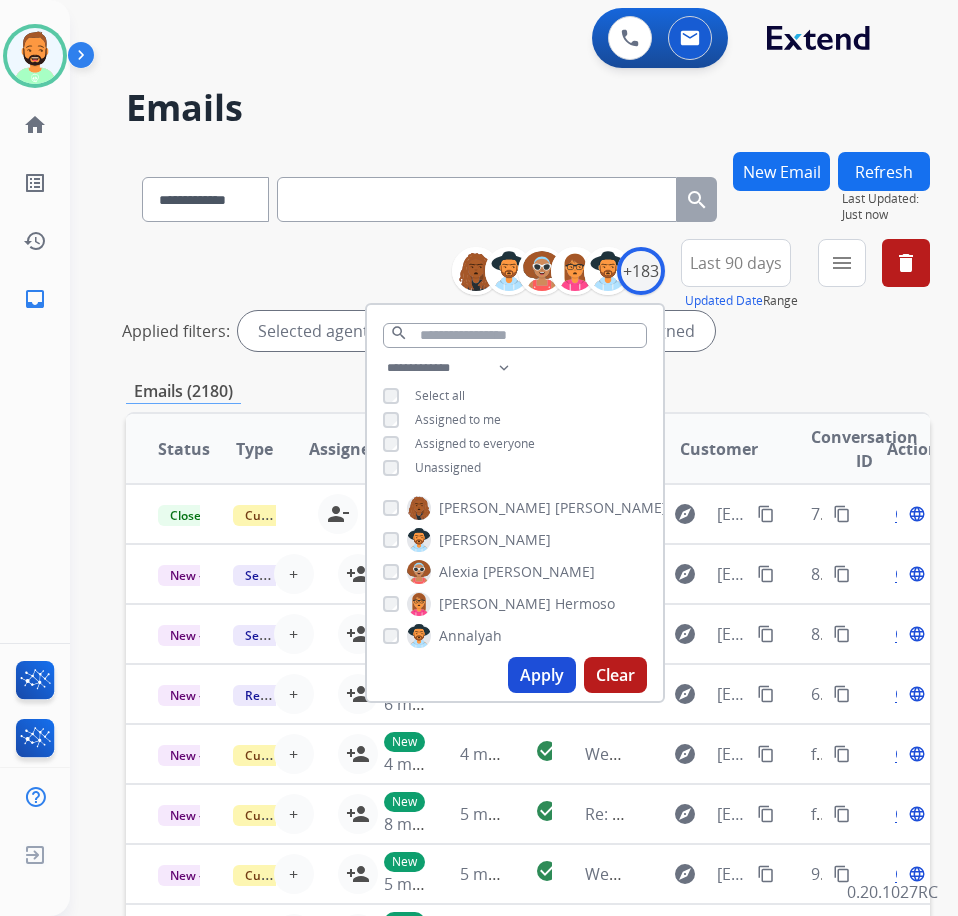 click on "Unassigned" at bounding box center [448, 467] 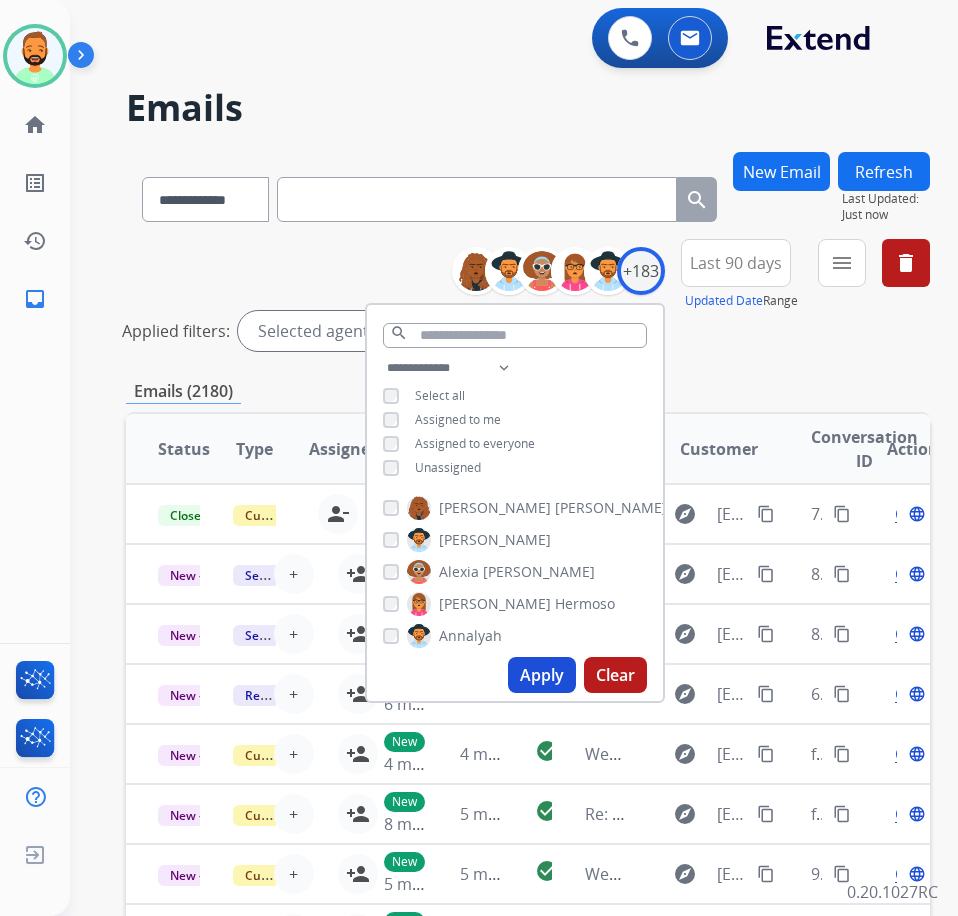 click on "Apply" at bounding box center [542, 675] 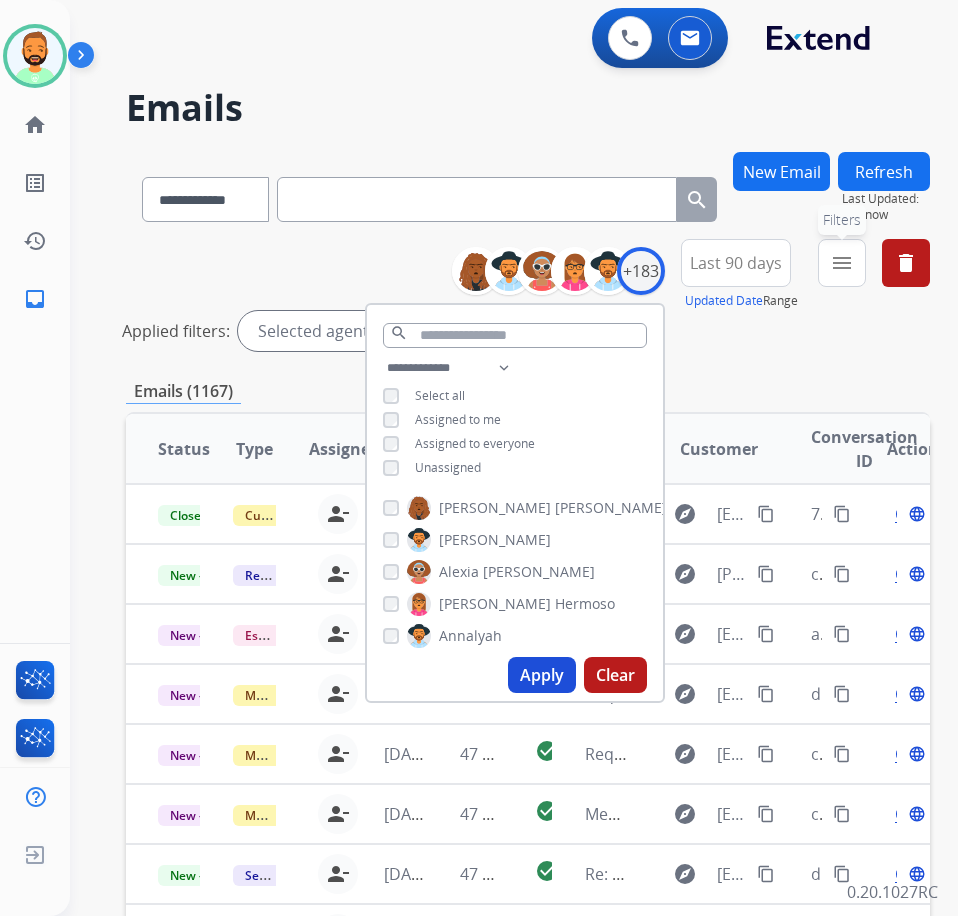 click on "menu  Filters" at bounding box center (842, 263) 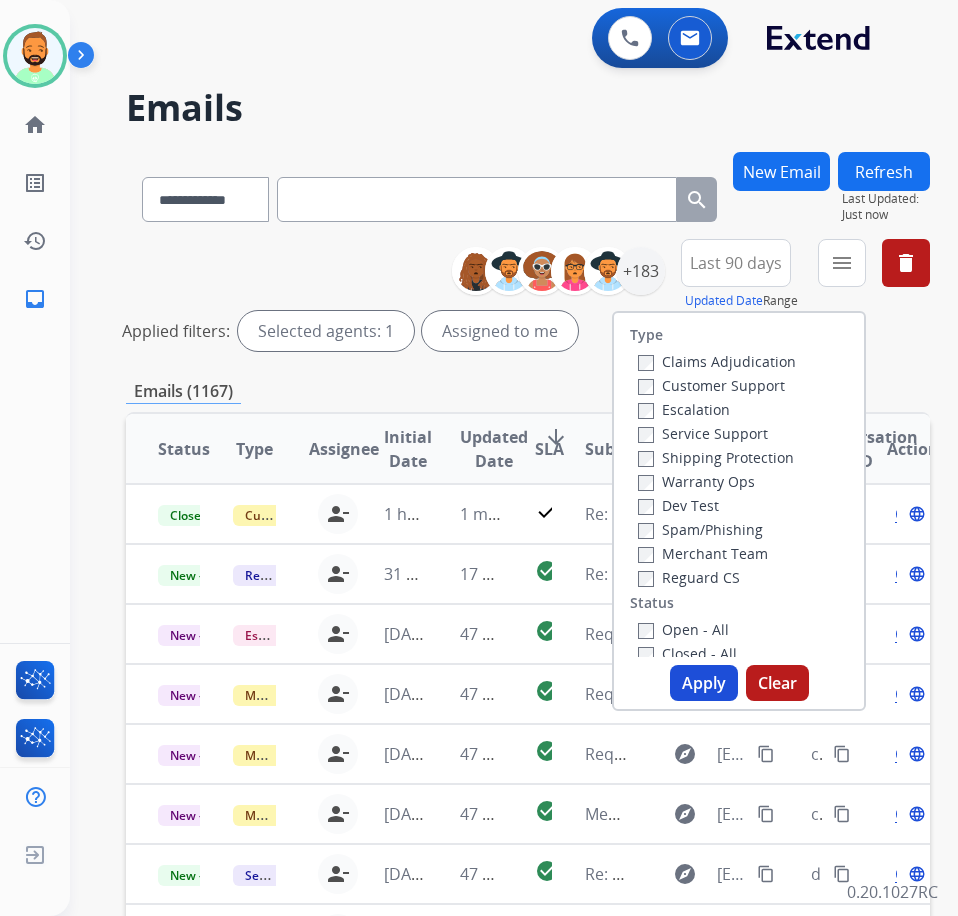 click on "Customer Support" at bounding box center (711, 385) 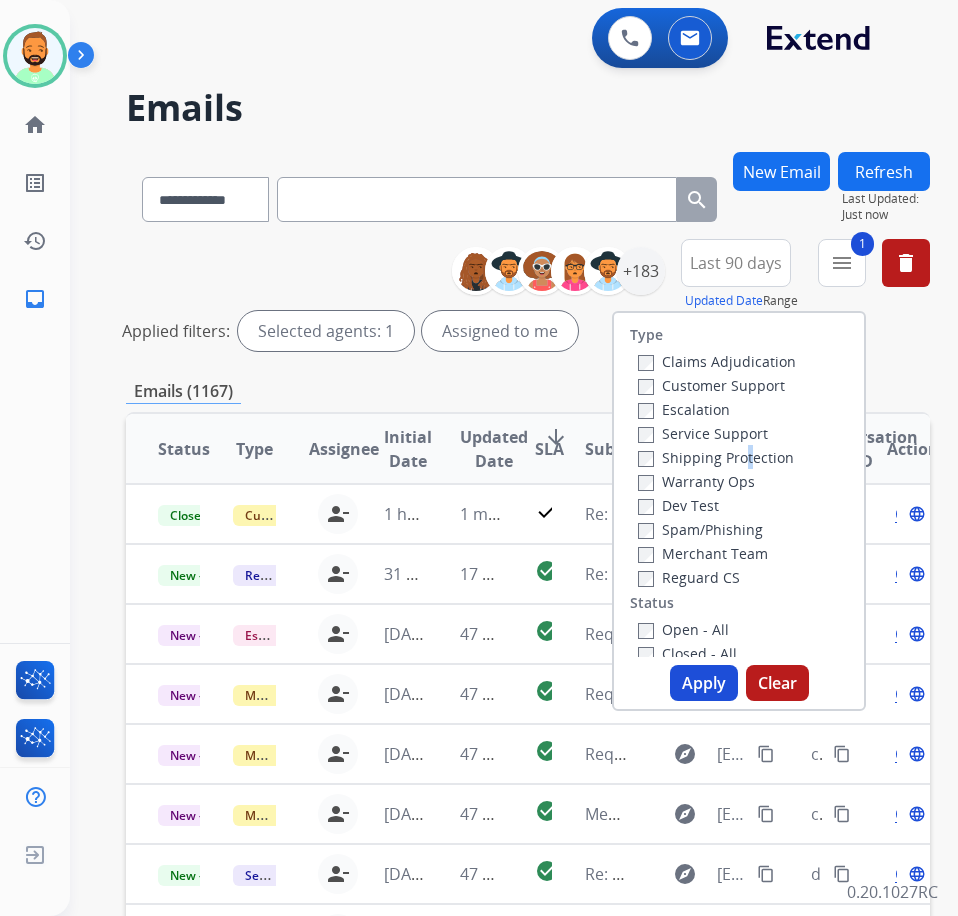 click on "Shipping Protection" at bounding box center [716, 457] 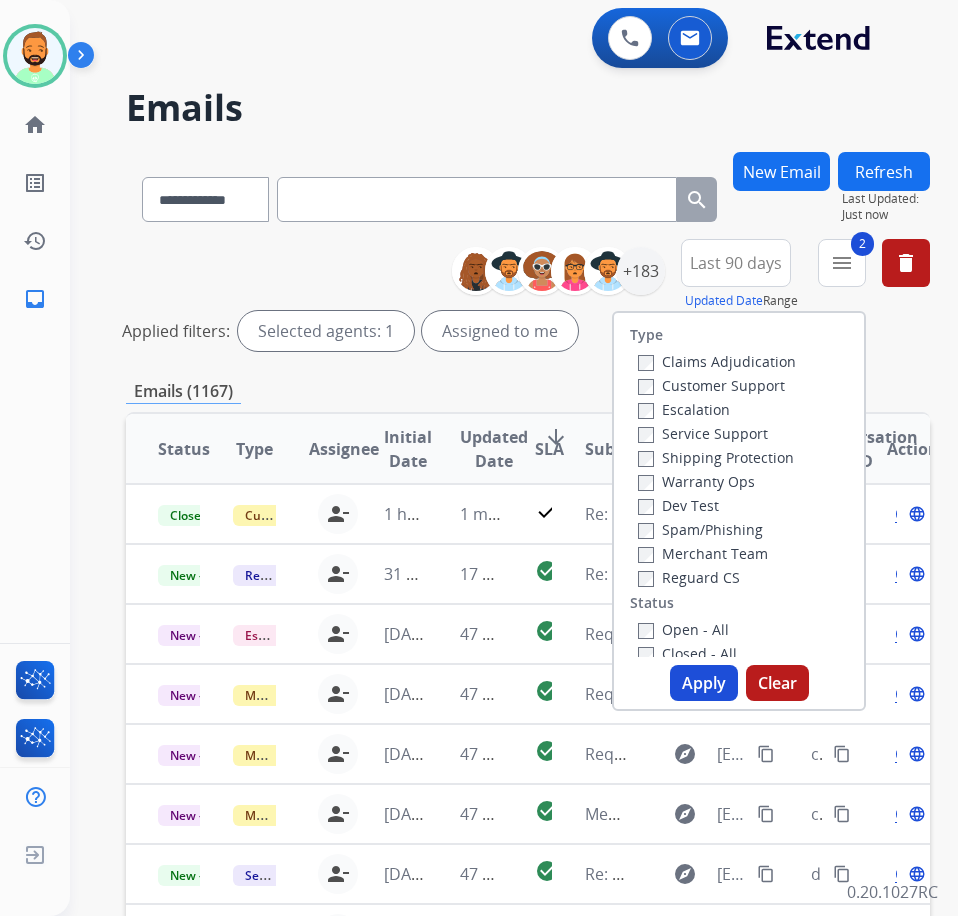 click on "Open - All" at bounding box center [683, 629] 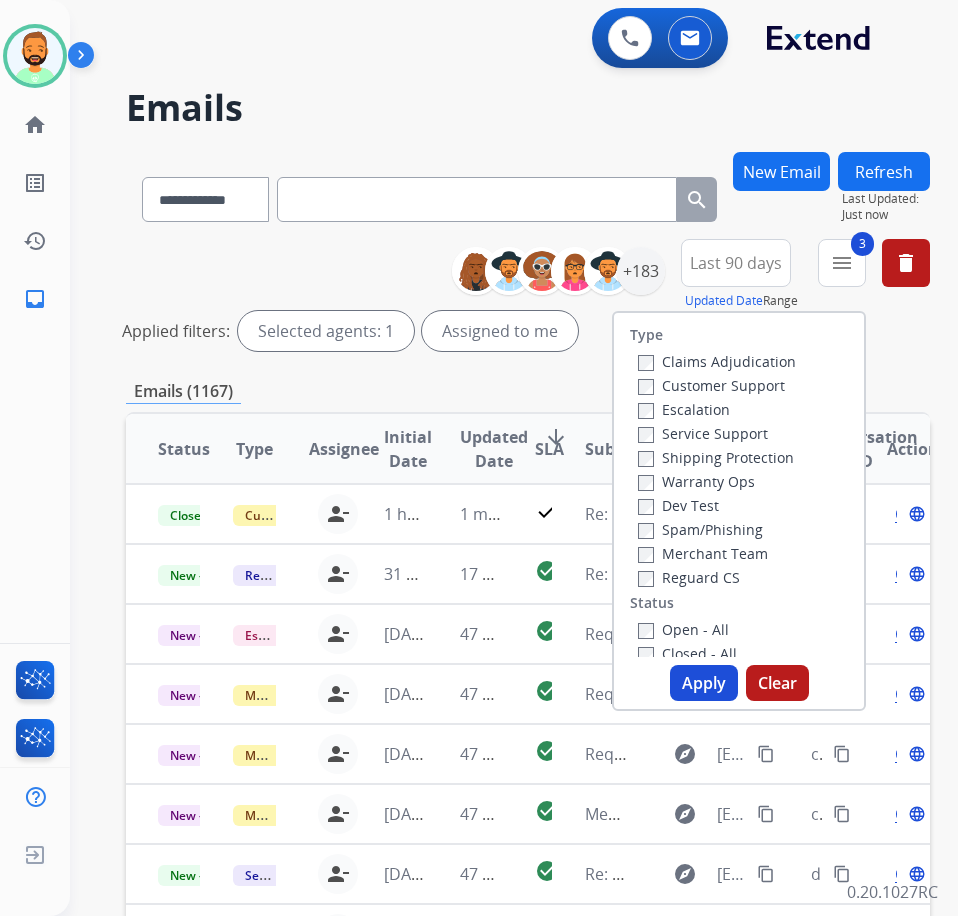 click on "Type  Claims Adjudication   Customer Support   Escalation   Service Support   Shipping Protection   Warranty Ops   Dev Test   Spam/Phishing   Merchant Team   Reguard CS  Status  Open - All   Closed - All   New - Initial   New - Reply   On-hold – Internal   On-hold - Customer   On Hold - Pending Parts   On Hold - Servicers   Closed - Unresolved   Closed – Solved   Closed – Merchant Transfer  SLA  Within SLA   Nearing SLA   Past SLA   Critical   On Hold   Closed  Processed  Migration   Webhook   Polling   Extend.com (API)  Apply Clear" at bounding box center (739, 511) 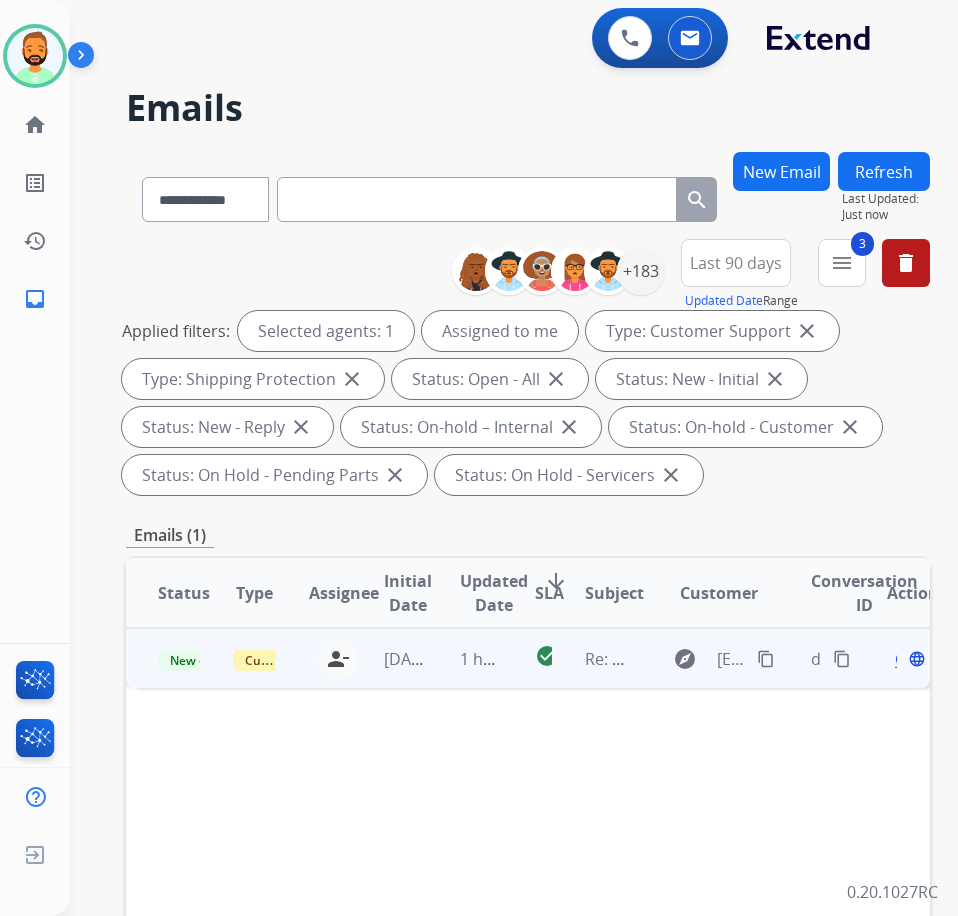 click on "1 hour ago" at bounding box center (465, 658) 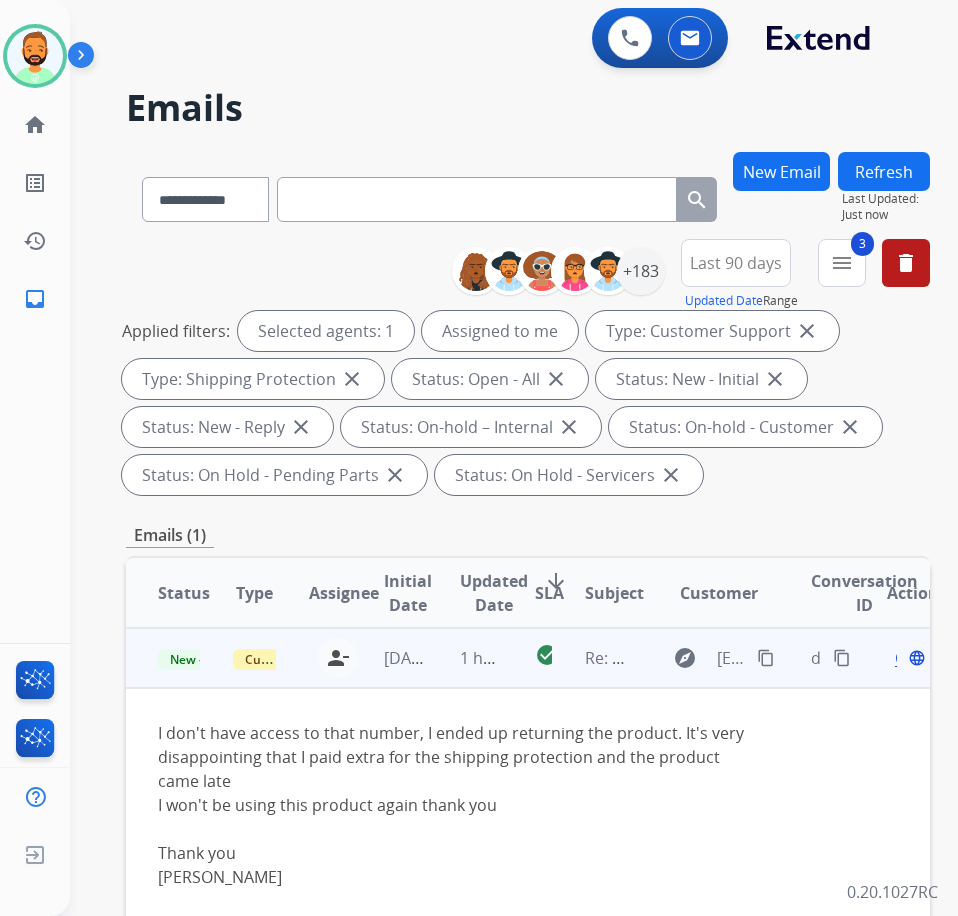click on "Open" at bounding box center [915, 658] 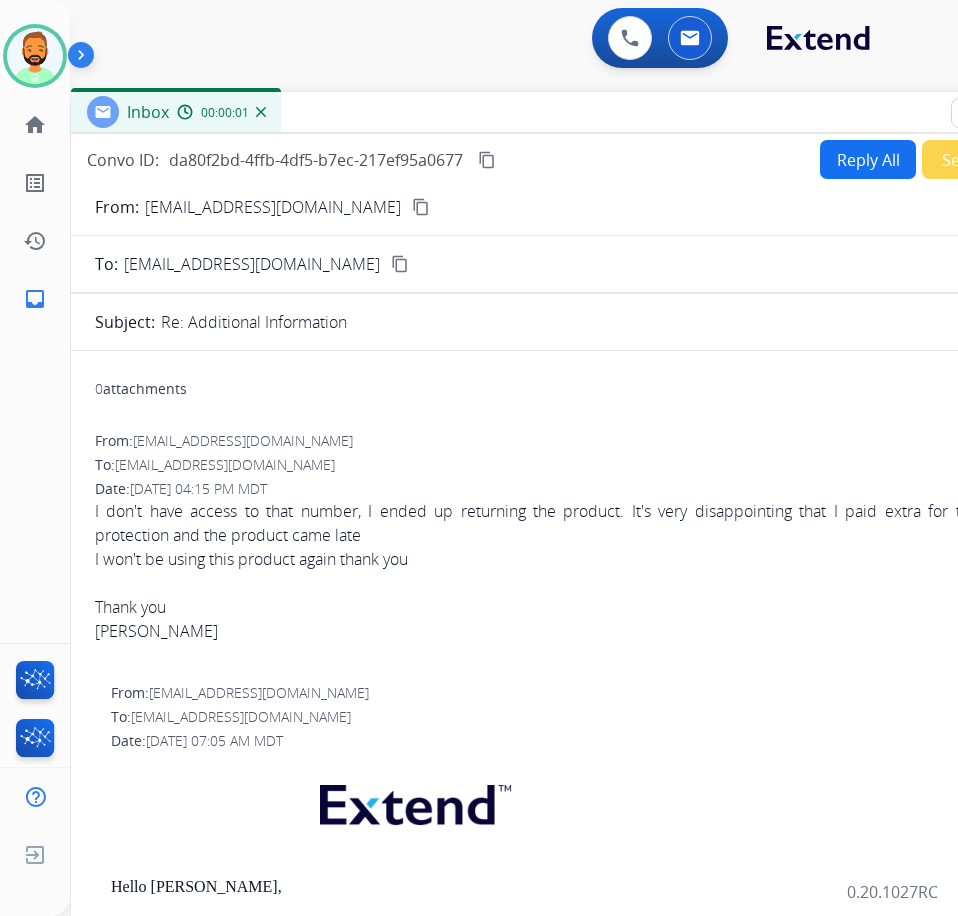 drag, startPoint x: 340, startPoint y: 142, endPoint x: 490, endPoint y: 107, distance: 154.02922 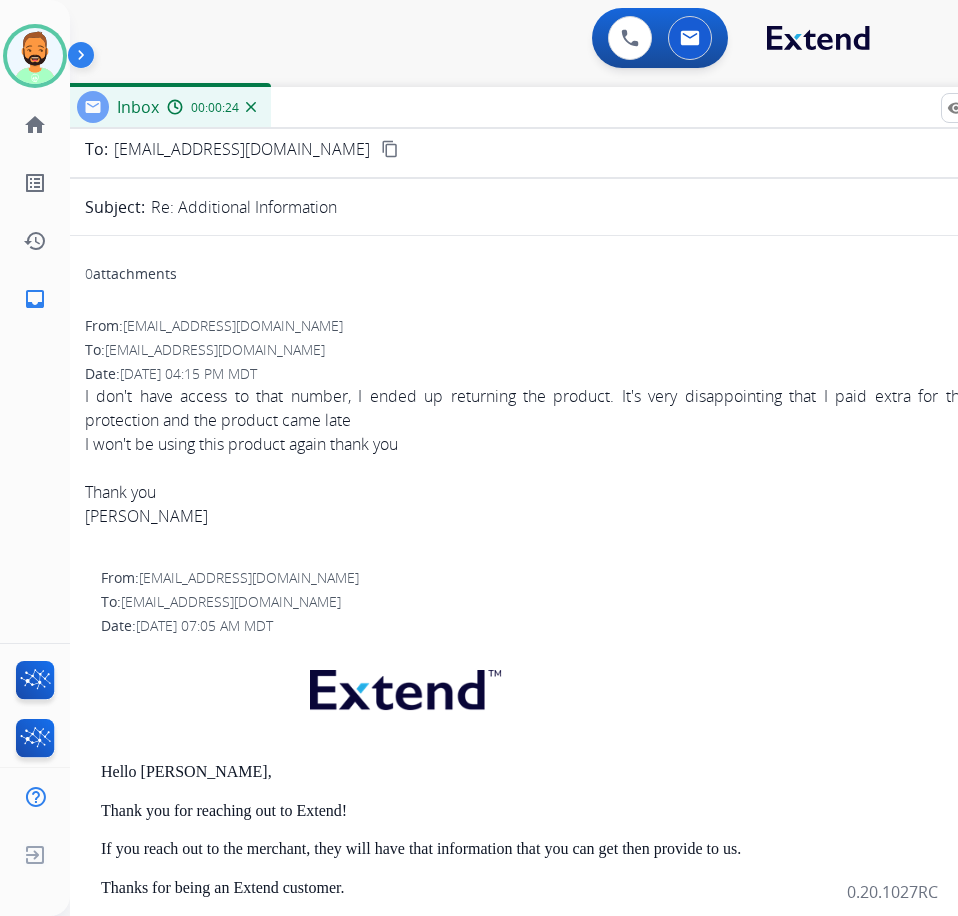 scroll, scrollTop: 0, scrollLeft: 0, axis: both 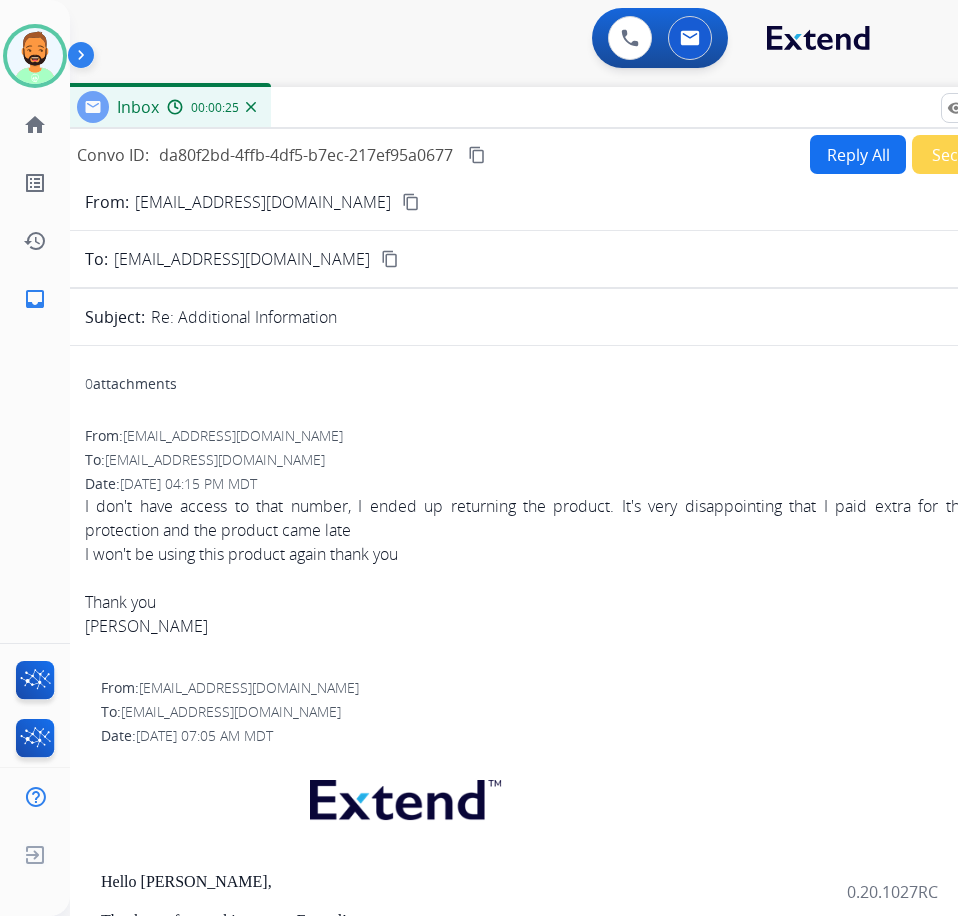 click on "Reply All" at bounding box center [858, 154] 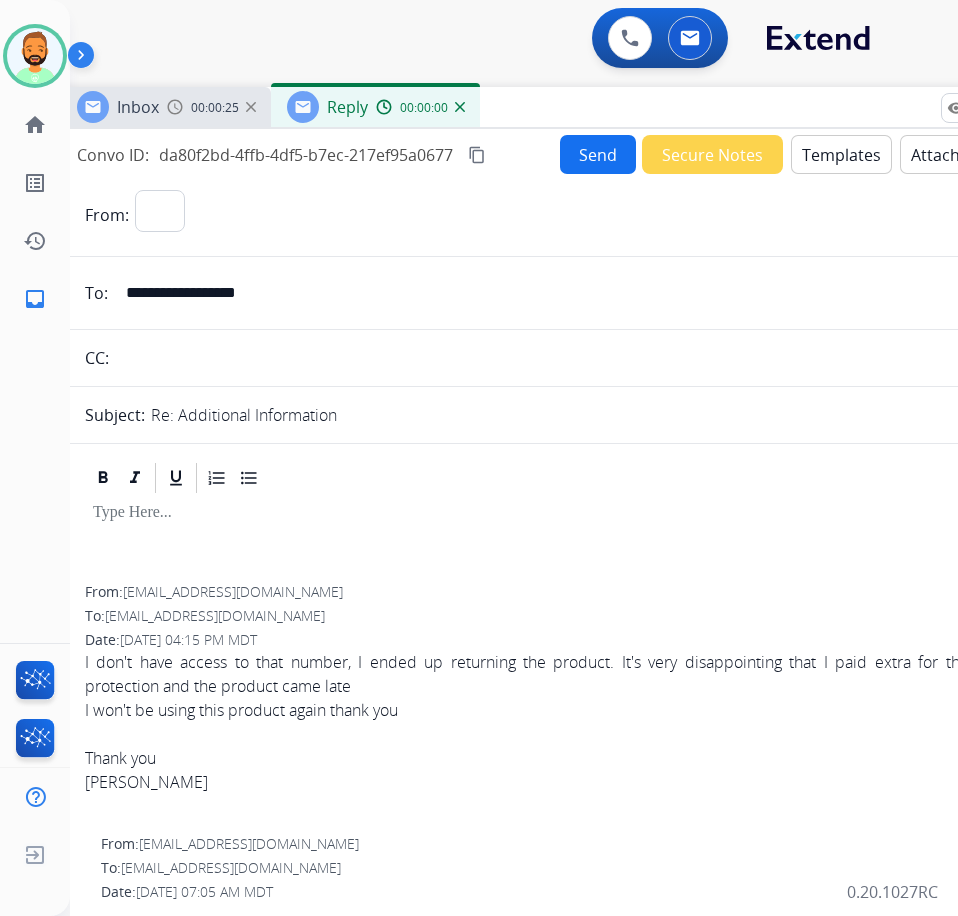 select on "**********" 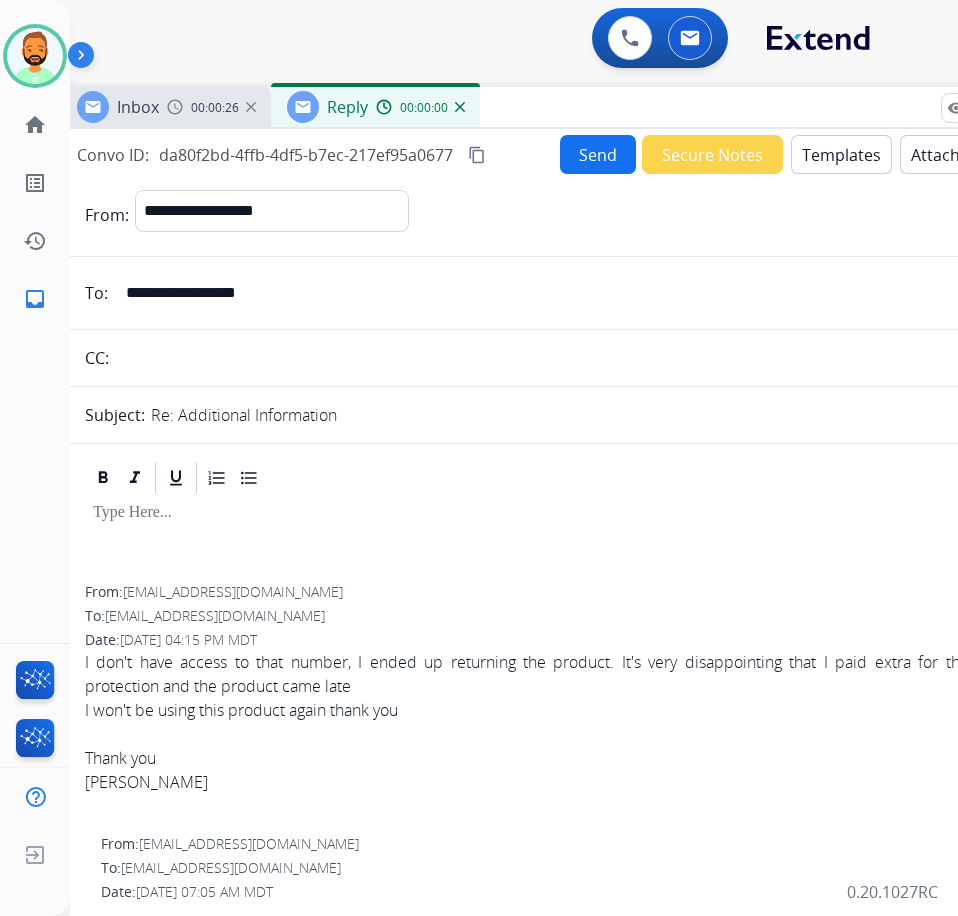 click on "Templates" at bounding box center [841, 154] 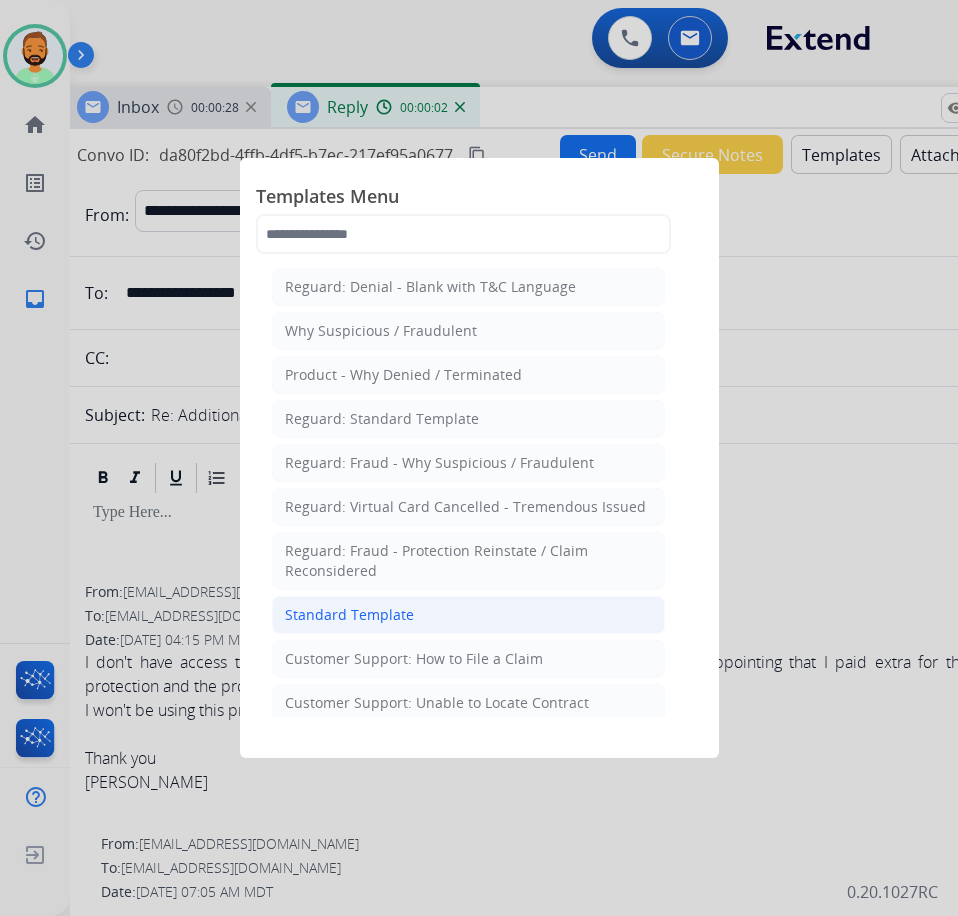 click on "Standard Template" 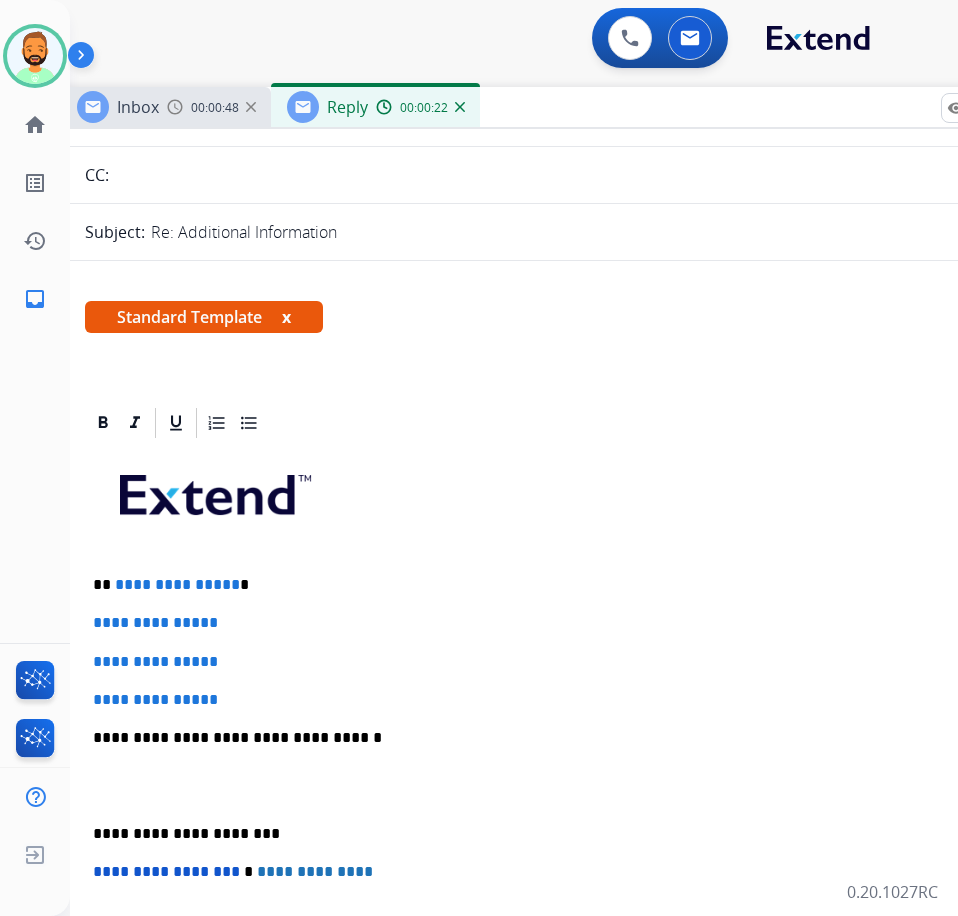 scroll, scrollTop: 200, scrollLeft: 0, axis: vertical 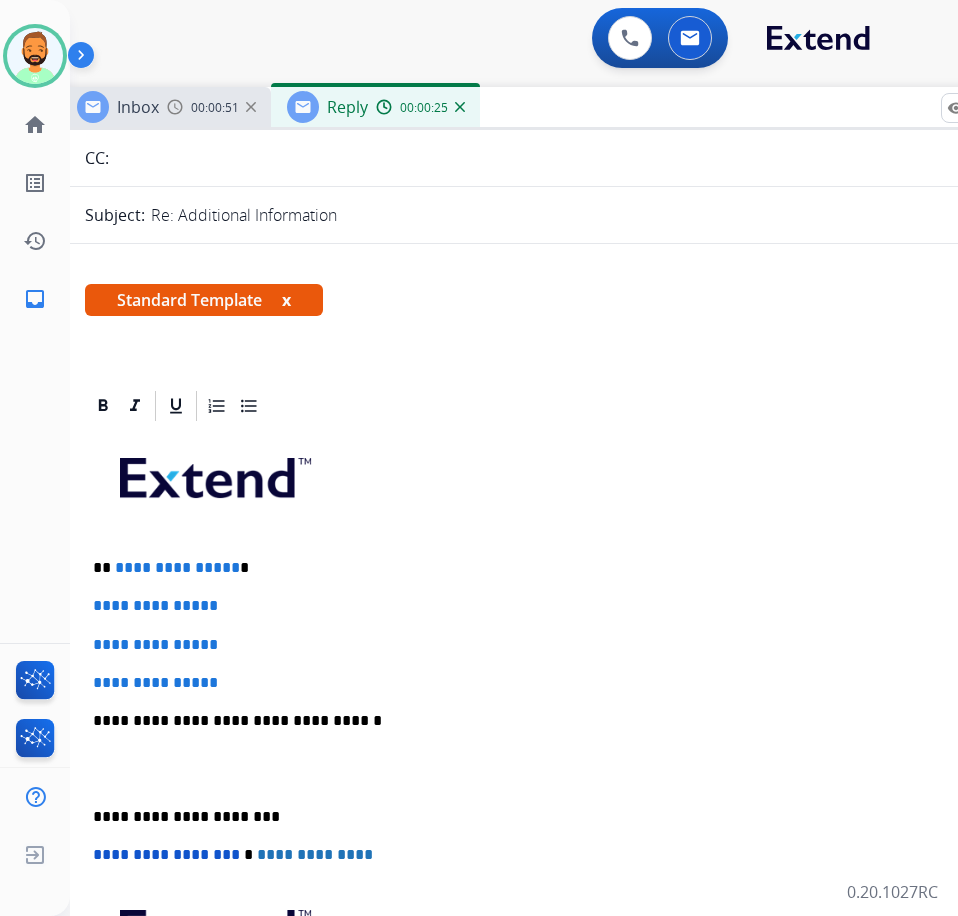 click on "**********" at bounding box center (553, 568) 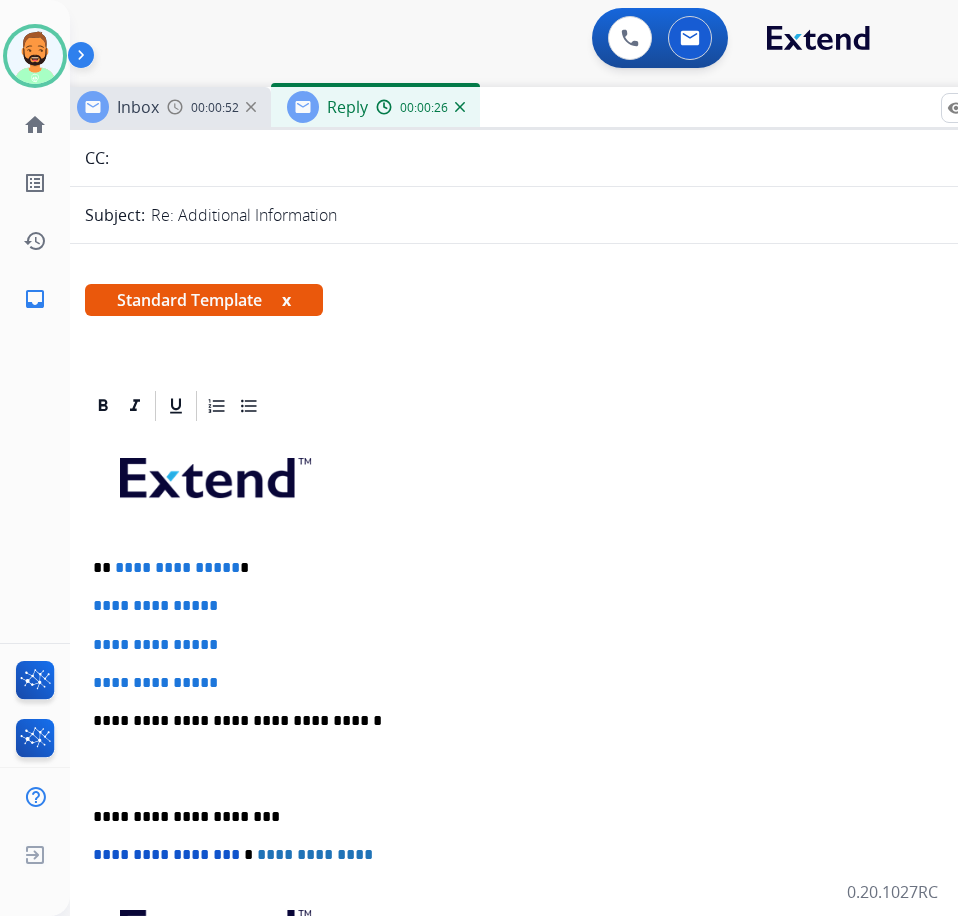 type 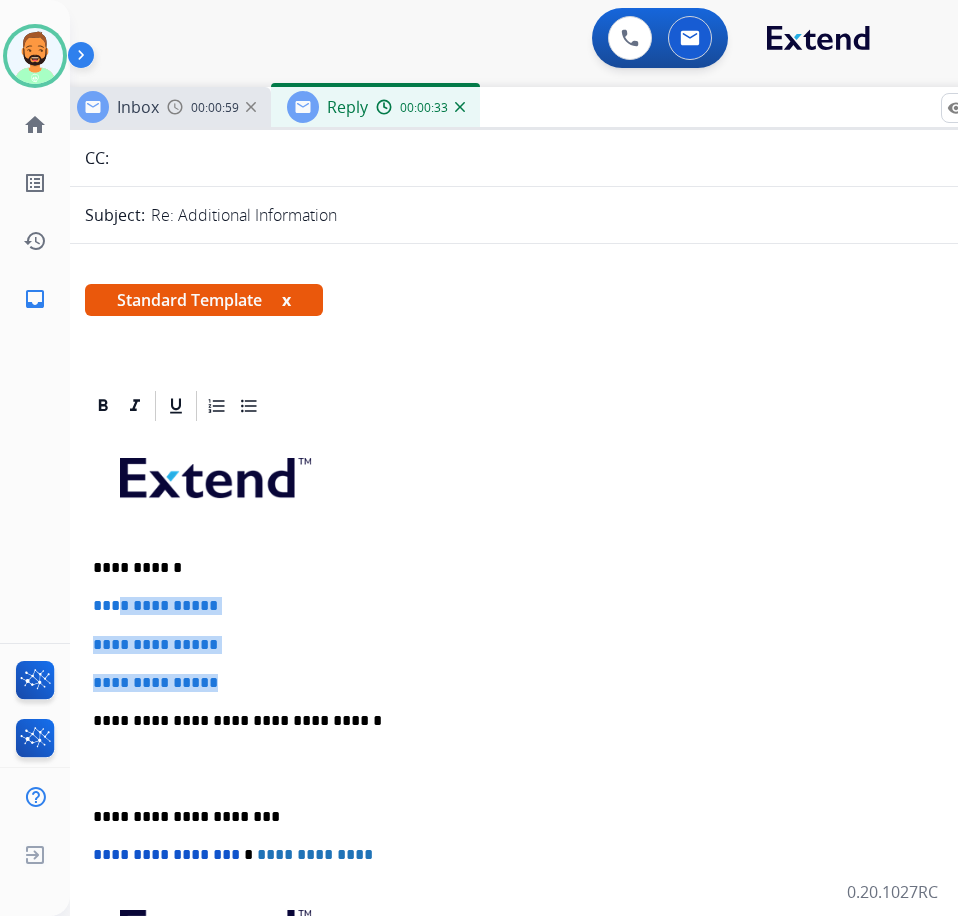 drag, startPoint x: 268, startPoint y: 677, endPoint x: 123, endPoint y: 607, distance: 161.01242 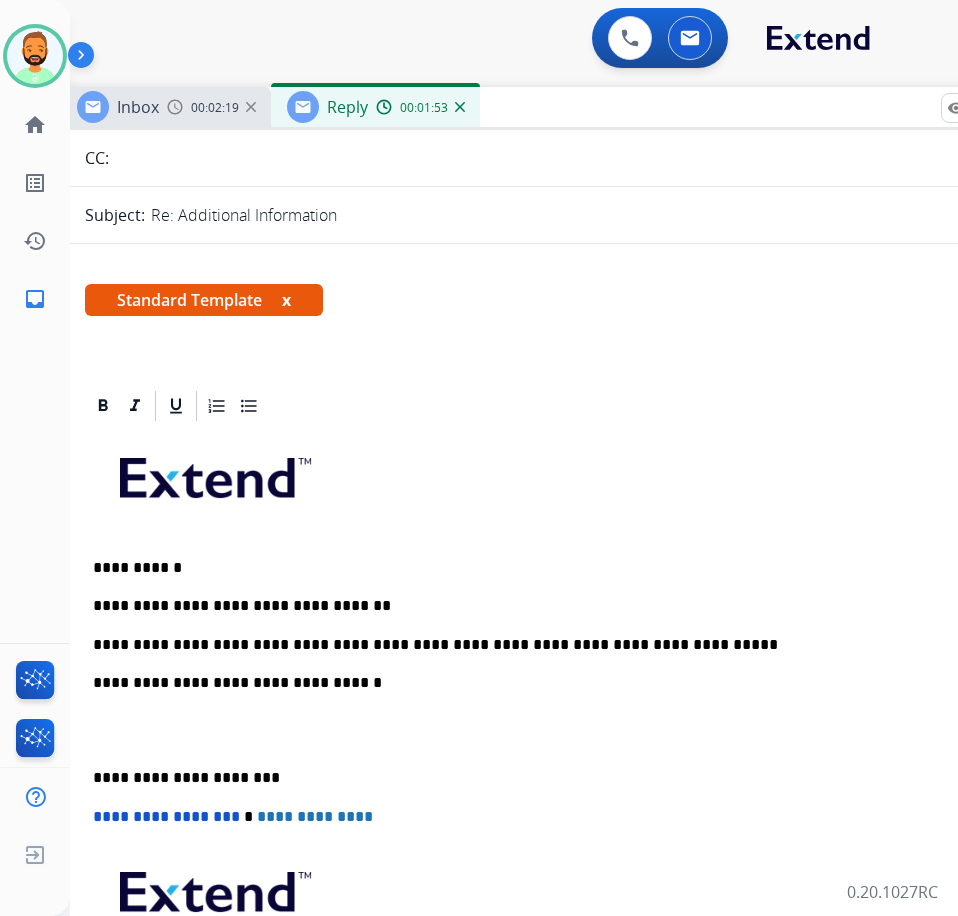 click on "**********" at bounding box center [561, 749] 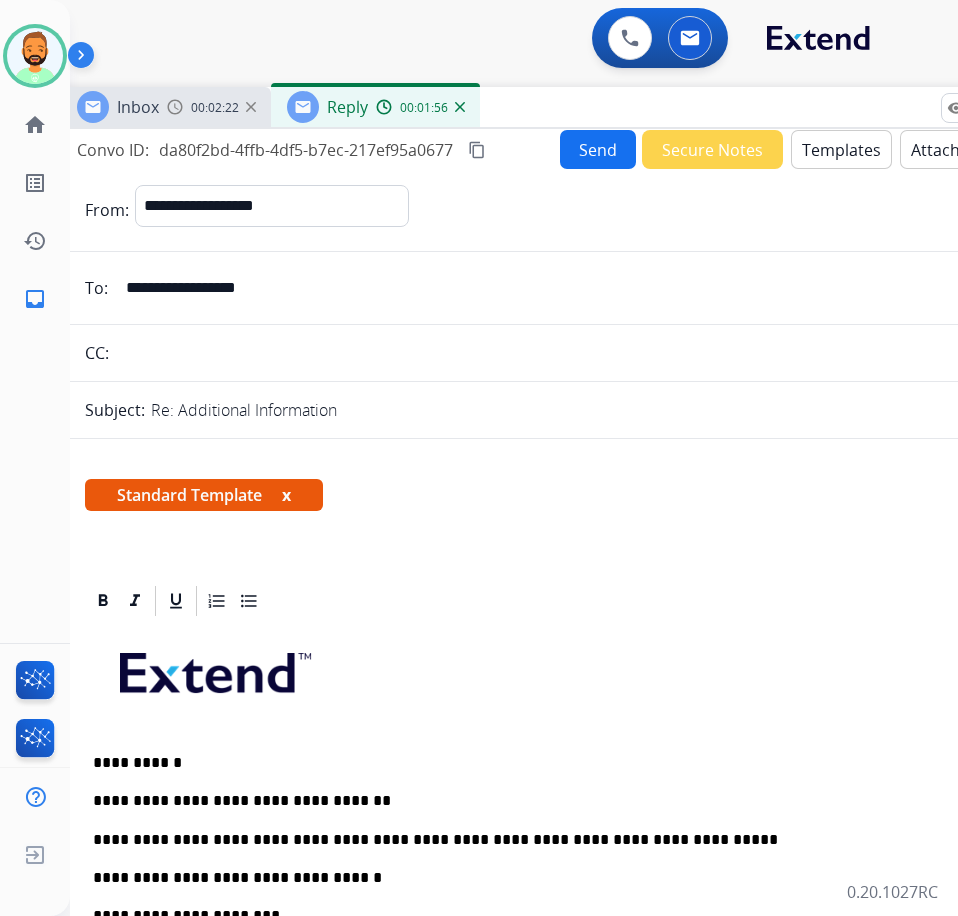 scroll, scrollTop: 0, scrollLeft: 0, axis: both 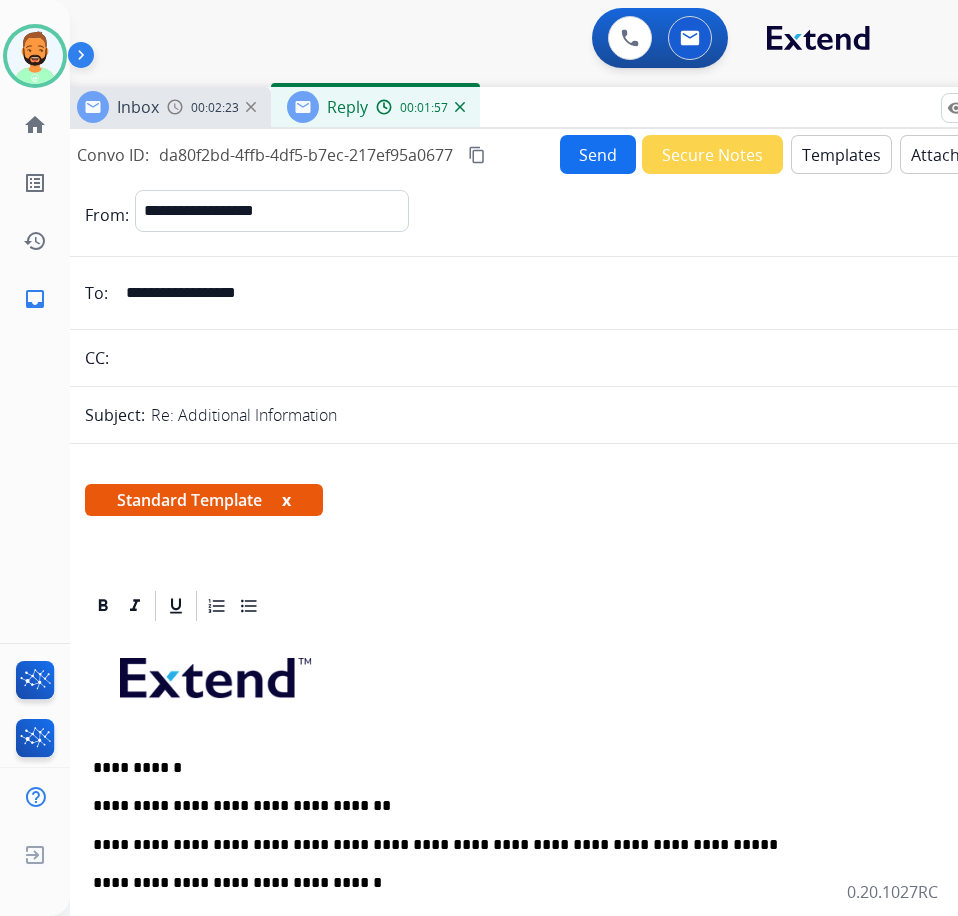 click on "Send" at bounding box center (598, 154) 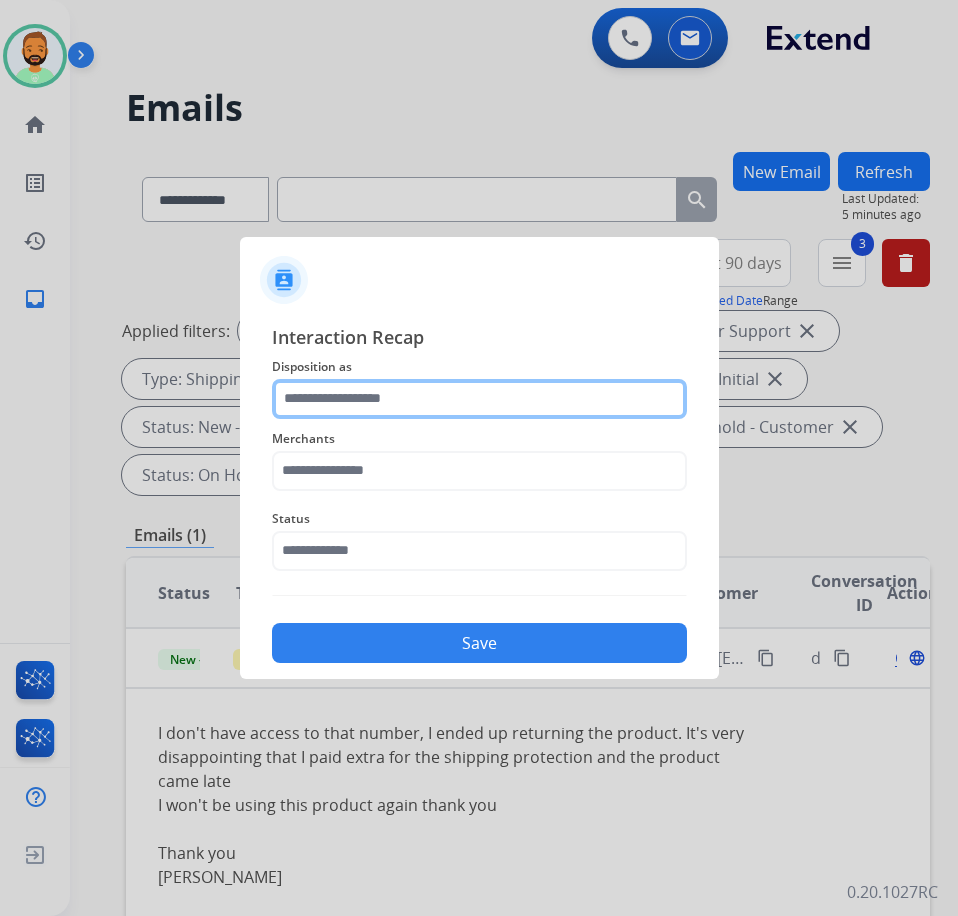 click 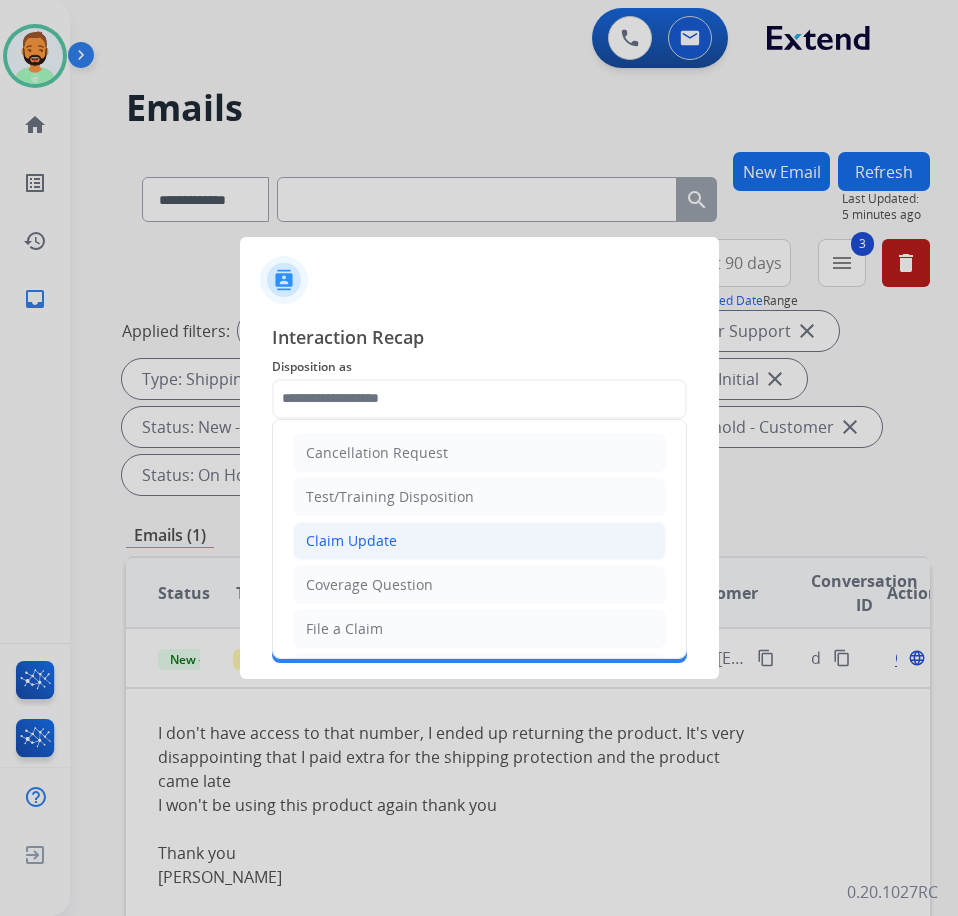 click on "Claim Update" 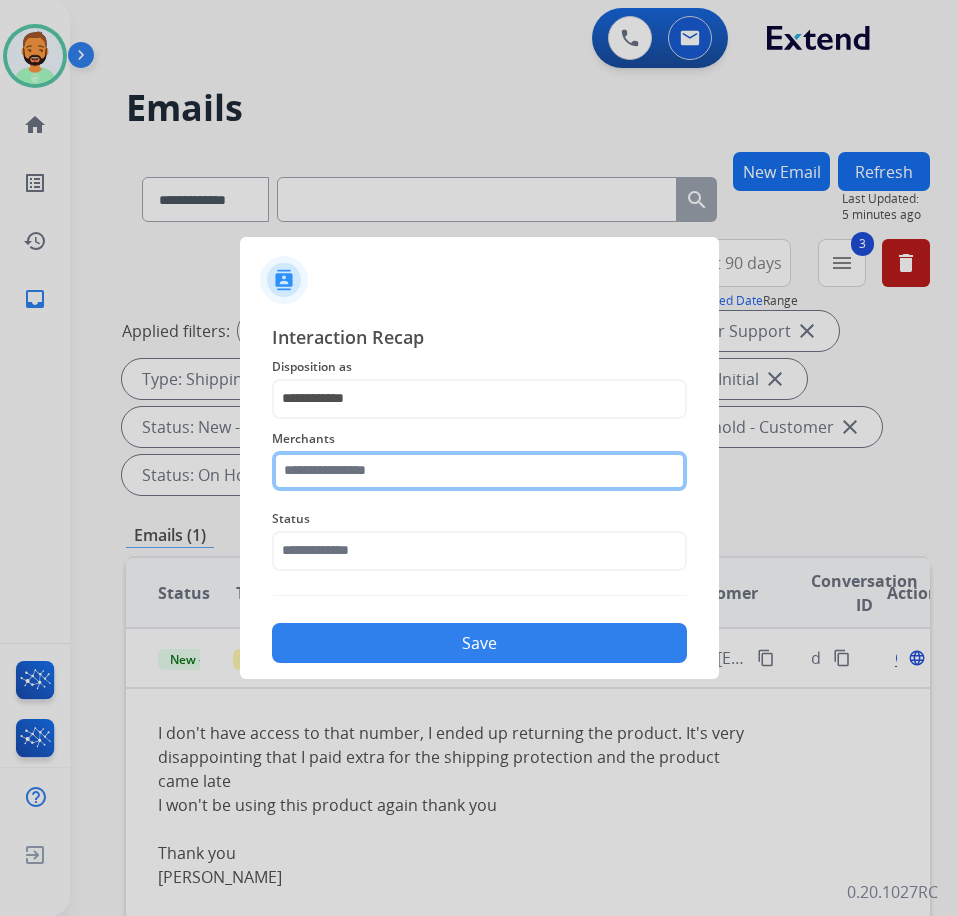 click 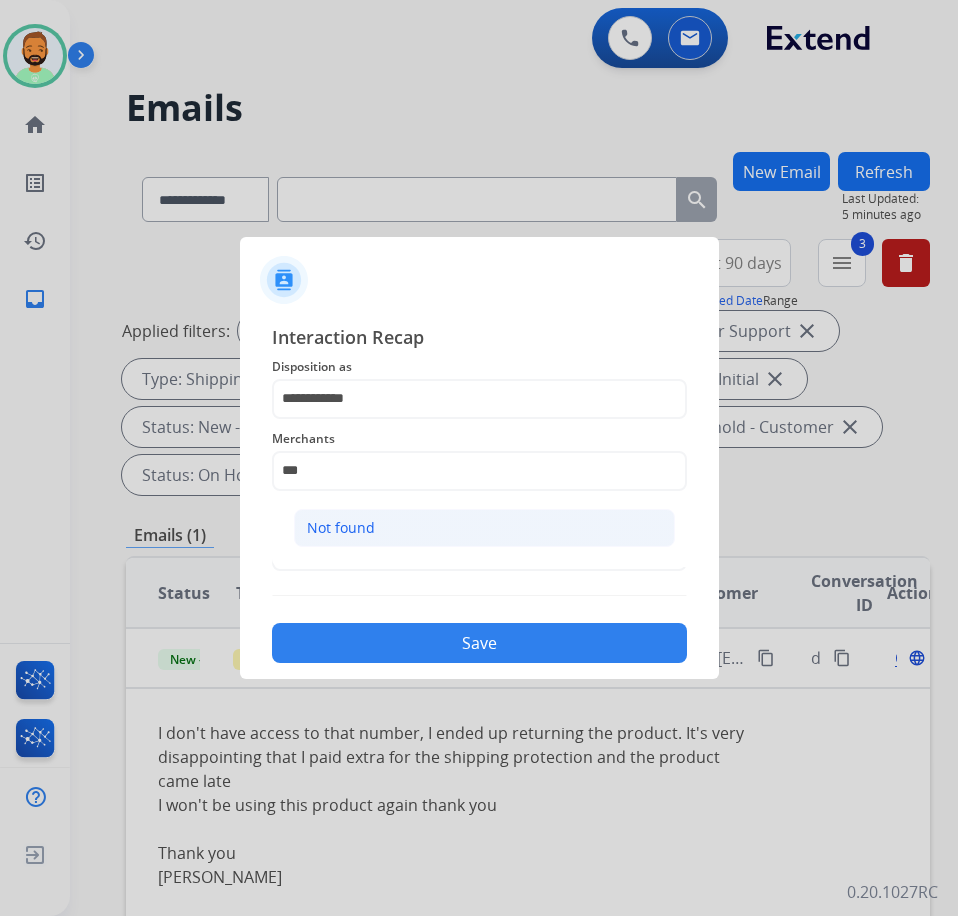 click on "Not found" 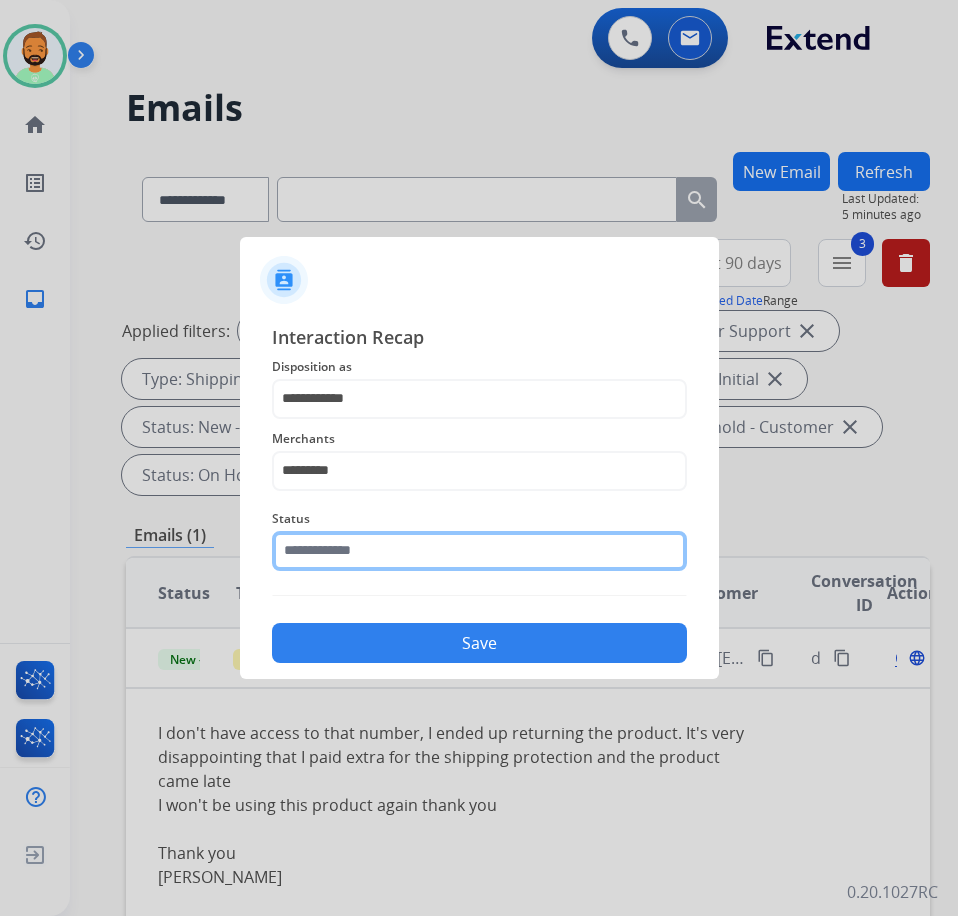 click 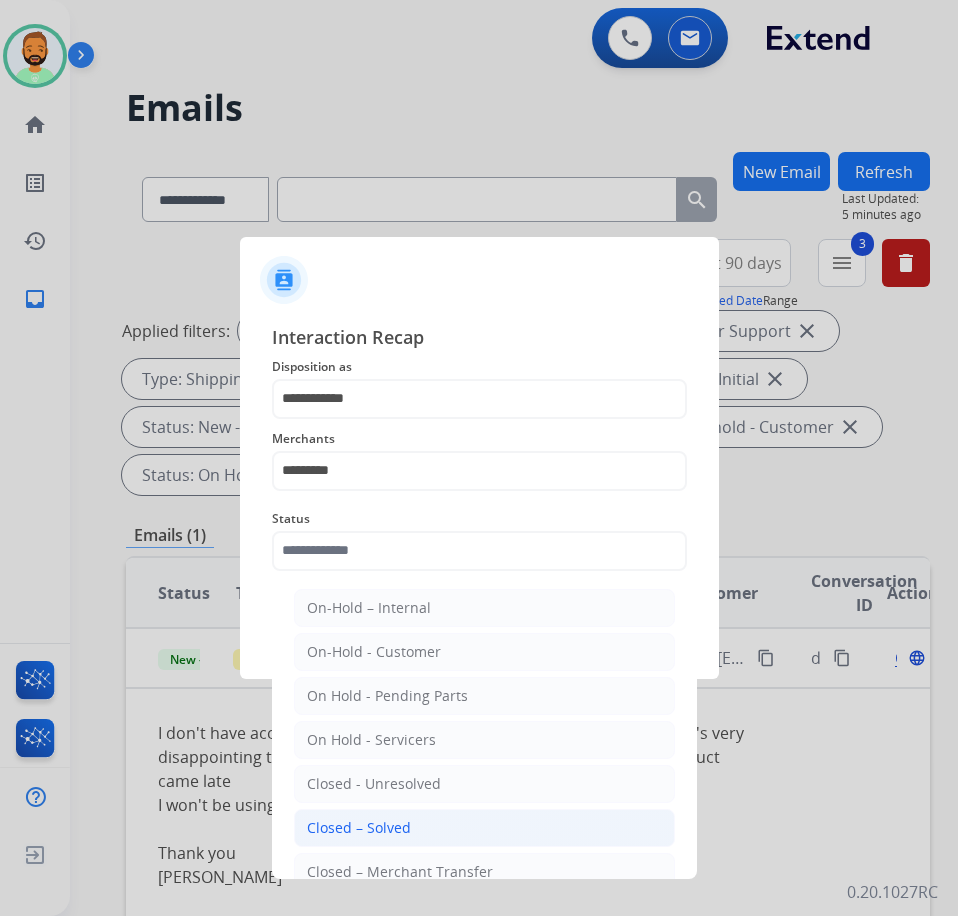 click on "Closed – Solved" 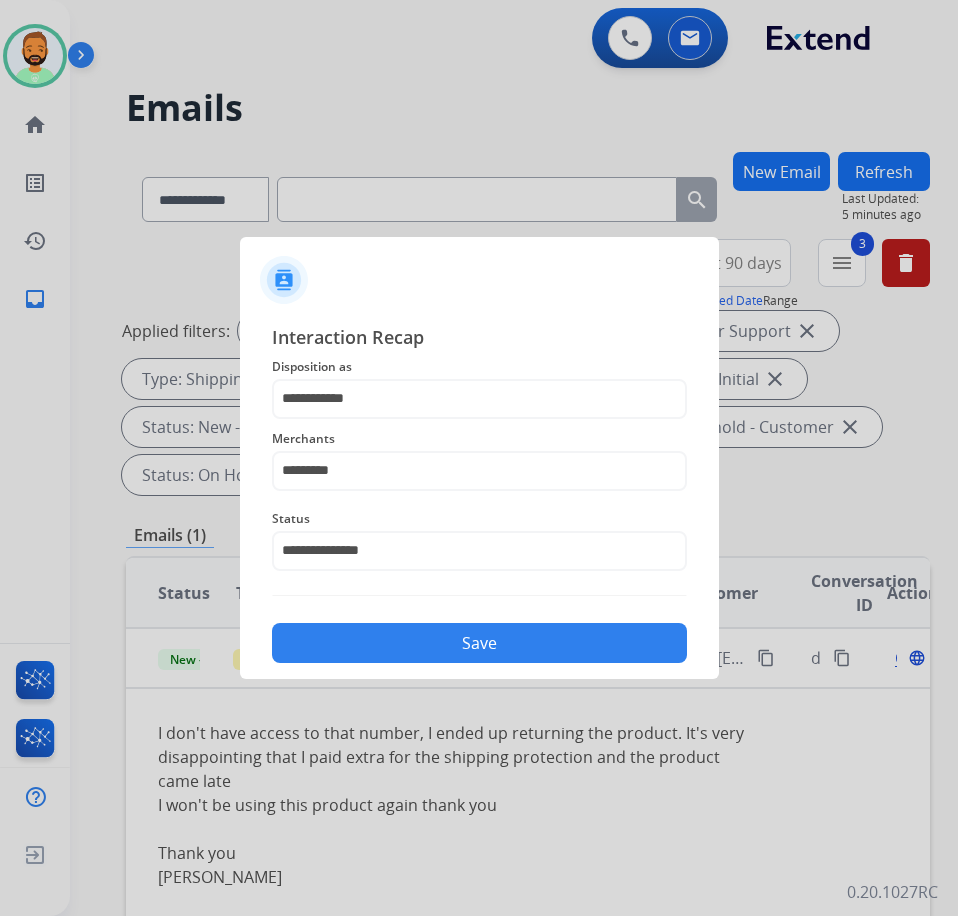 click on "Save" 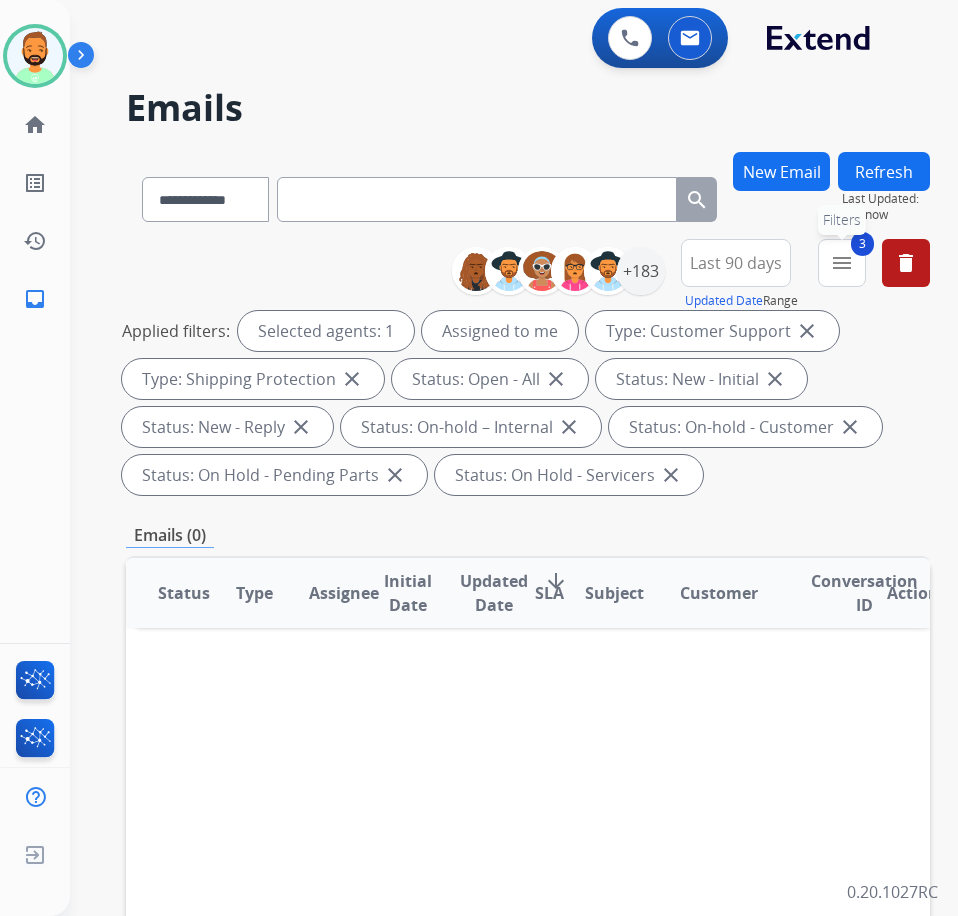 click on "3 menu  Filters" at bounding box center [842, 263] 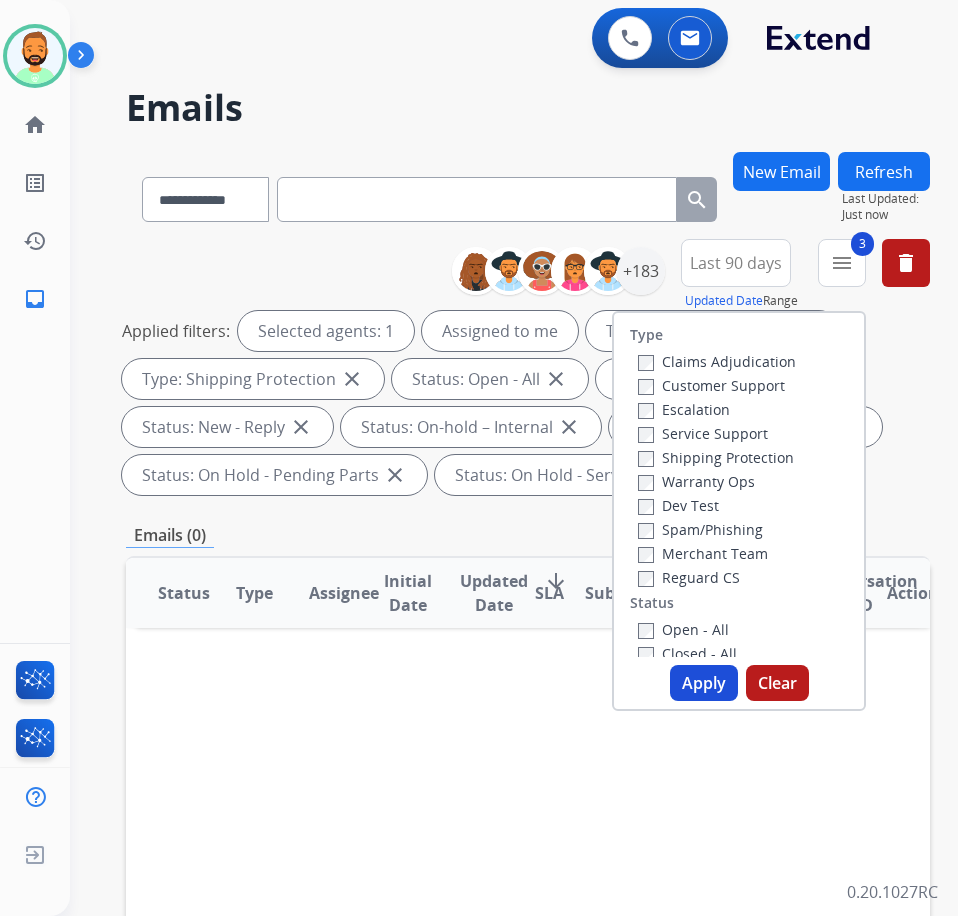 click on "Customer Support" at bounding box center (711, 385) 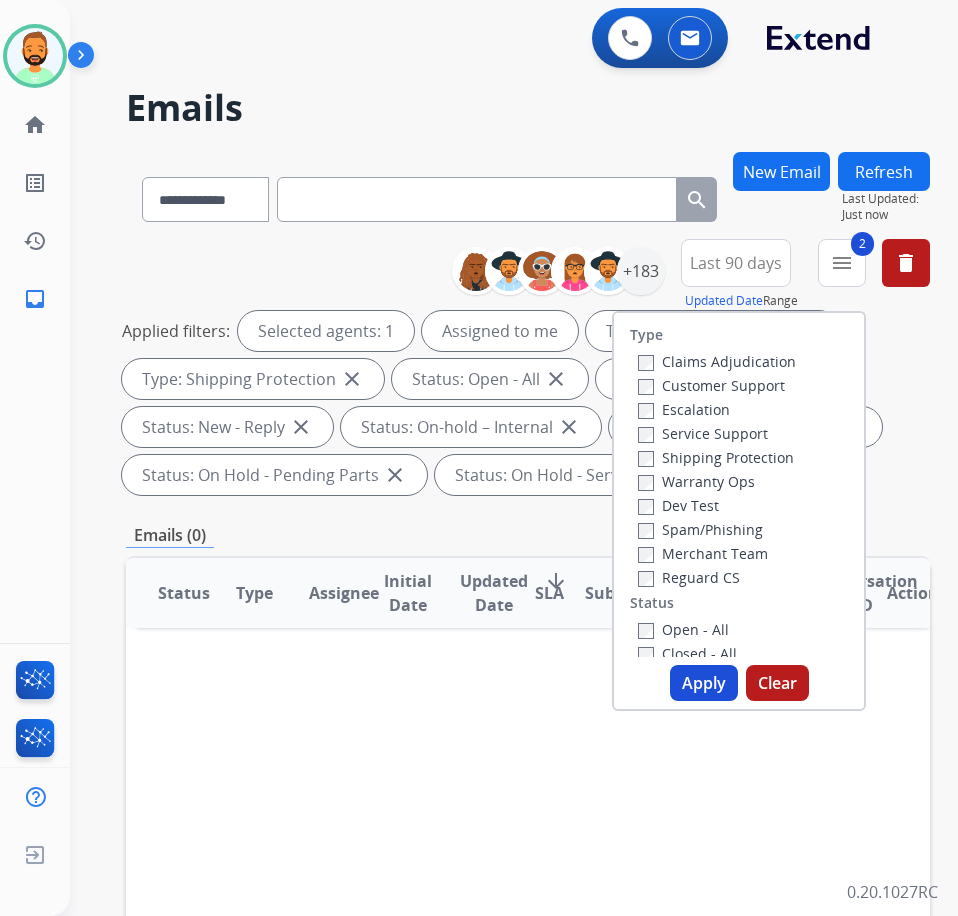 click on "Shipping Protection" at bounding box center [716, 457] 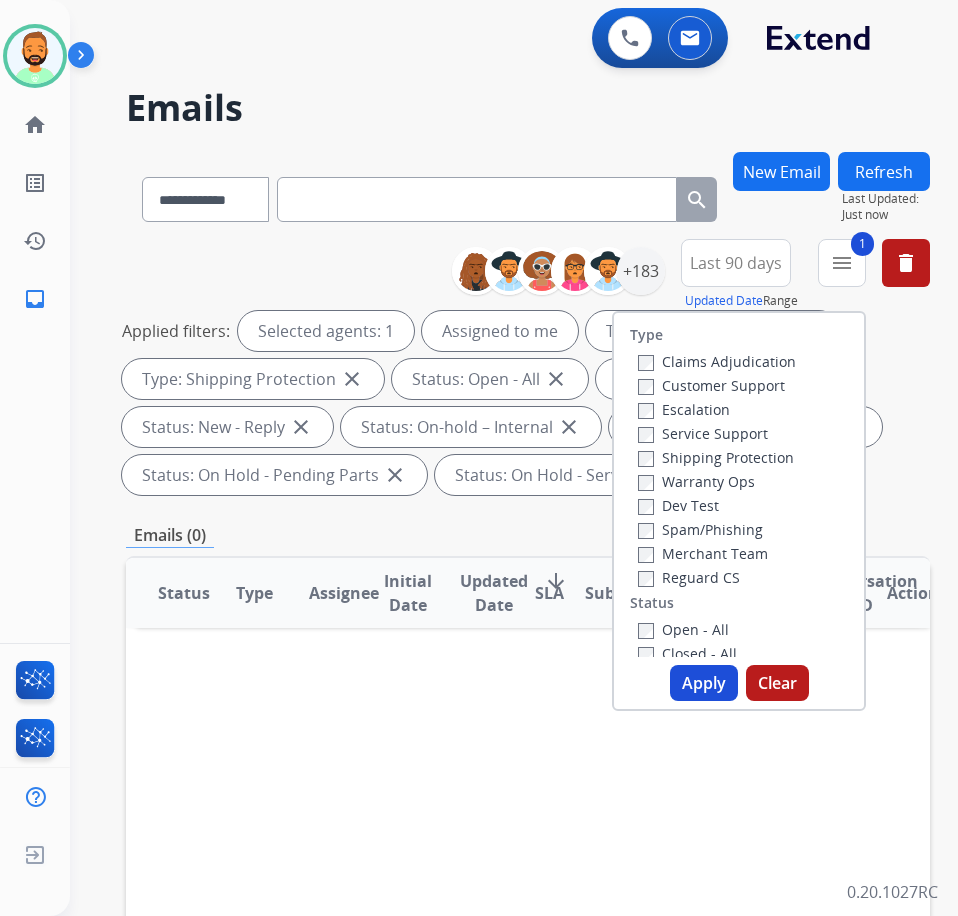 click on "Reguard CS" at bounding box center (689, 577) 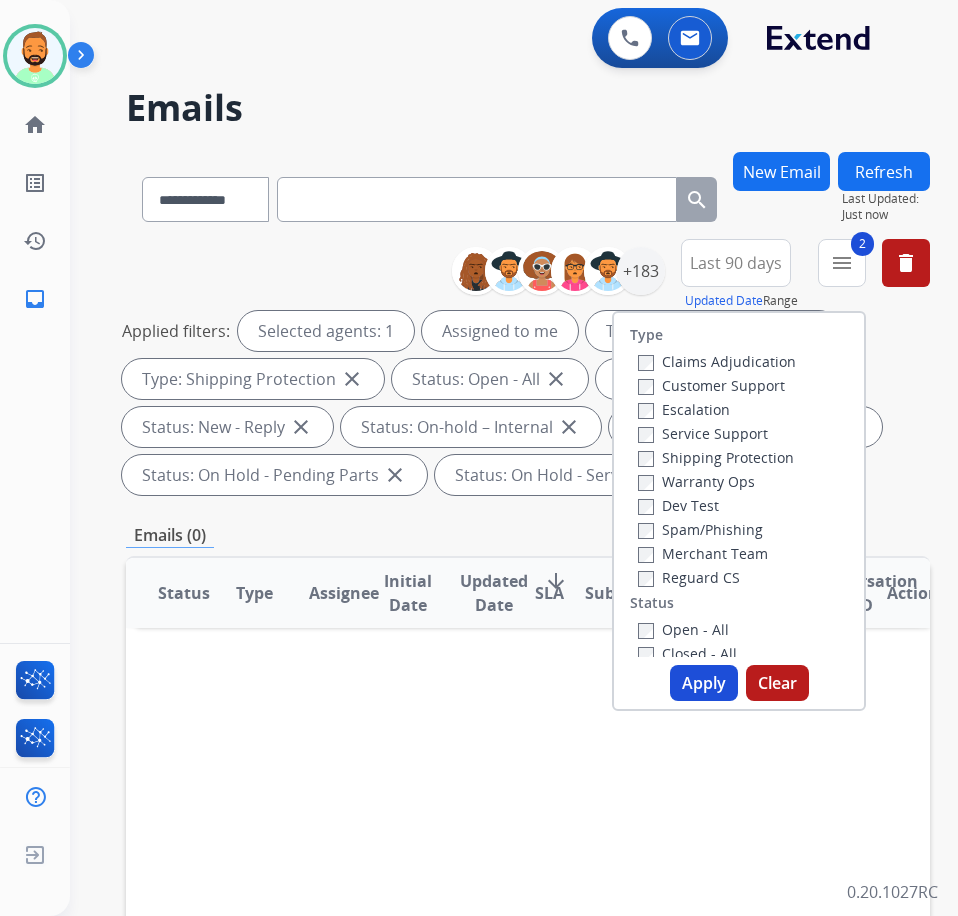 click on "Apply" at bounding box center [704, 683] 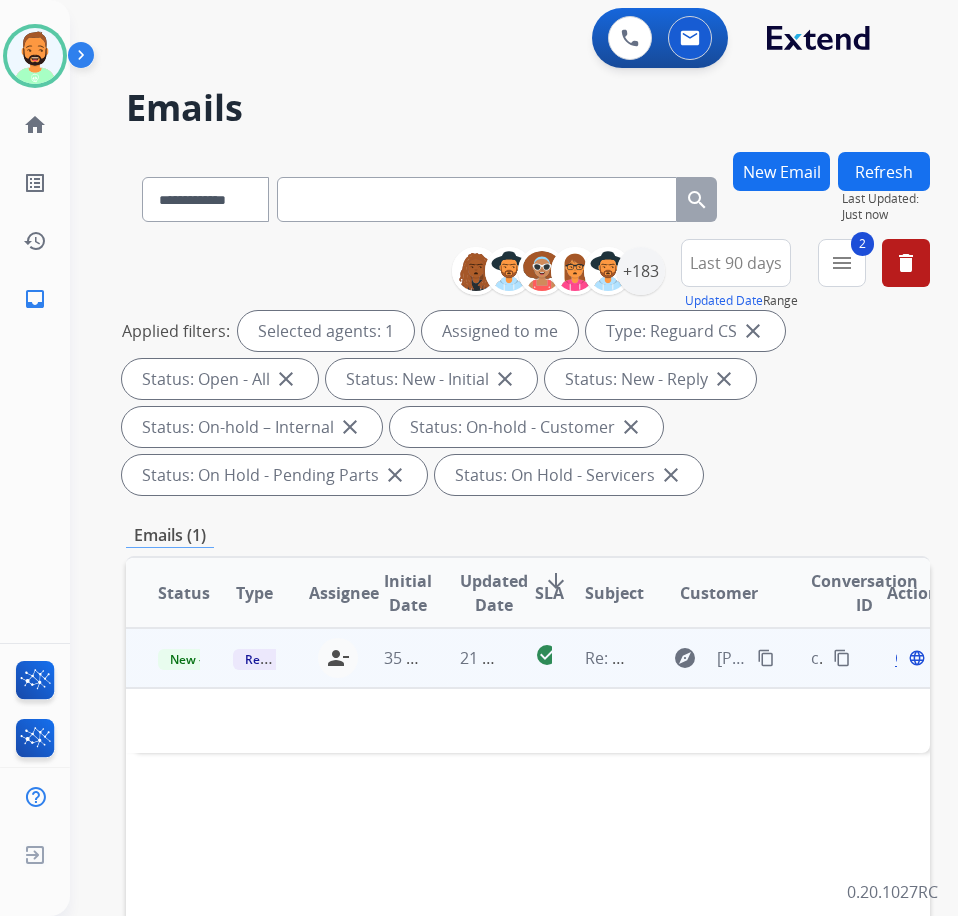 click on "21 minutes ago" at bounding box center (465, 658) 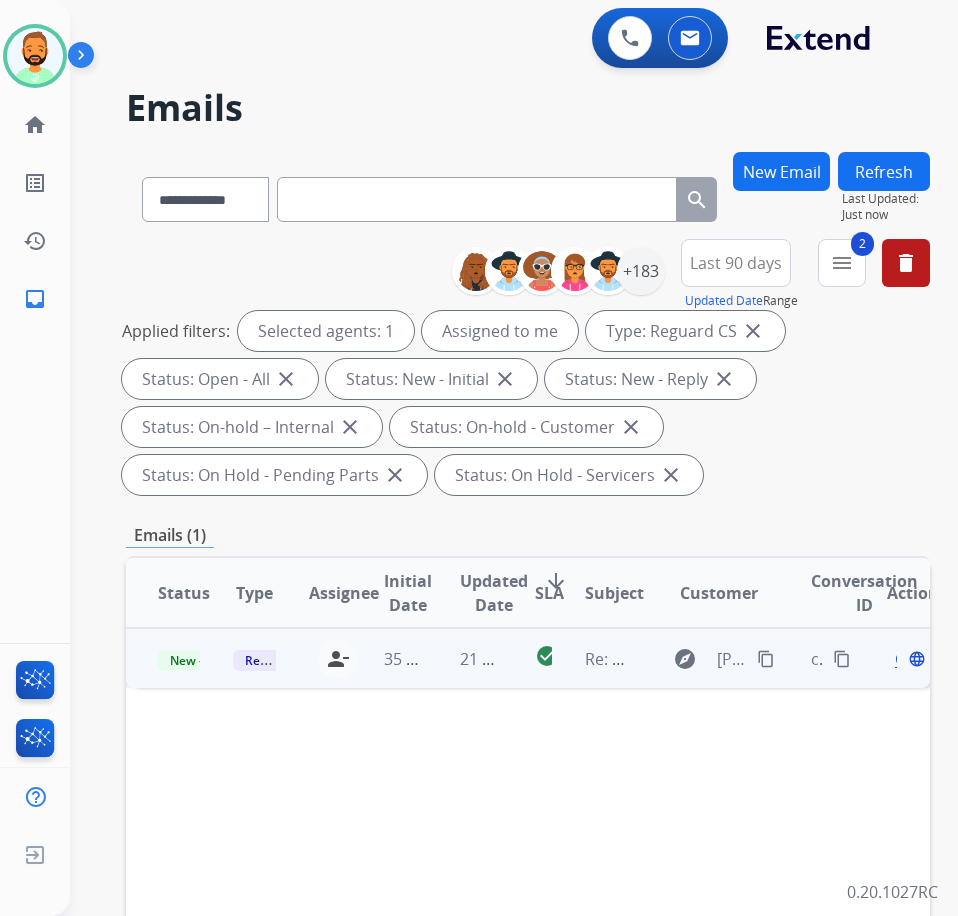 click on "21 minutes ago" at bounding box center (465, 658) 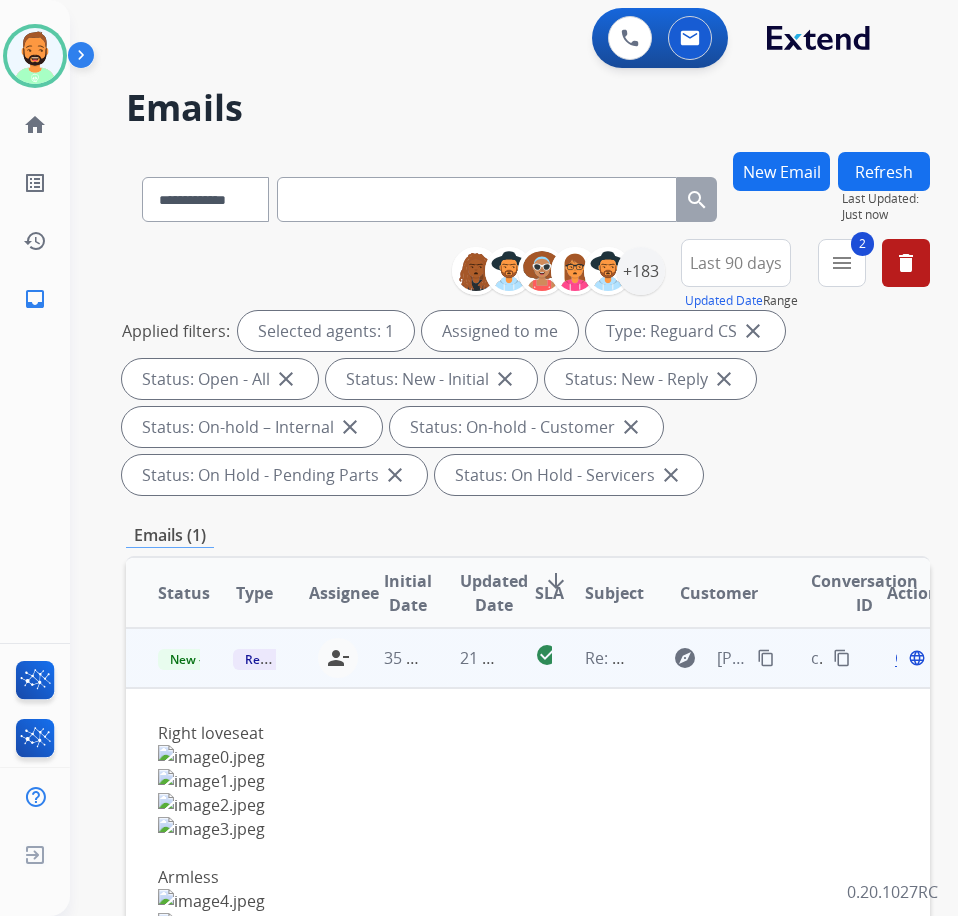 click on "Open" at bounding box center [915, 658] 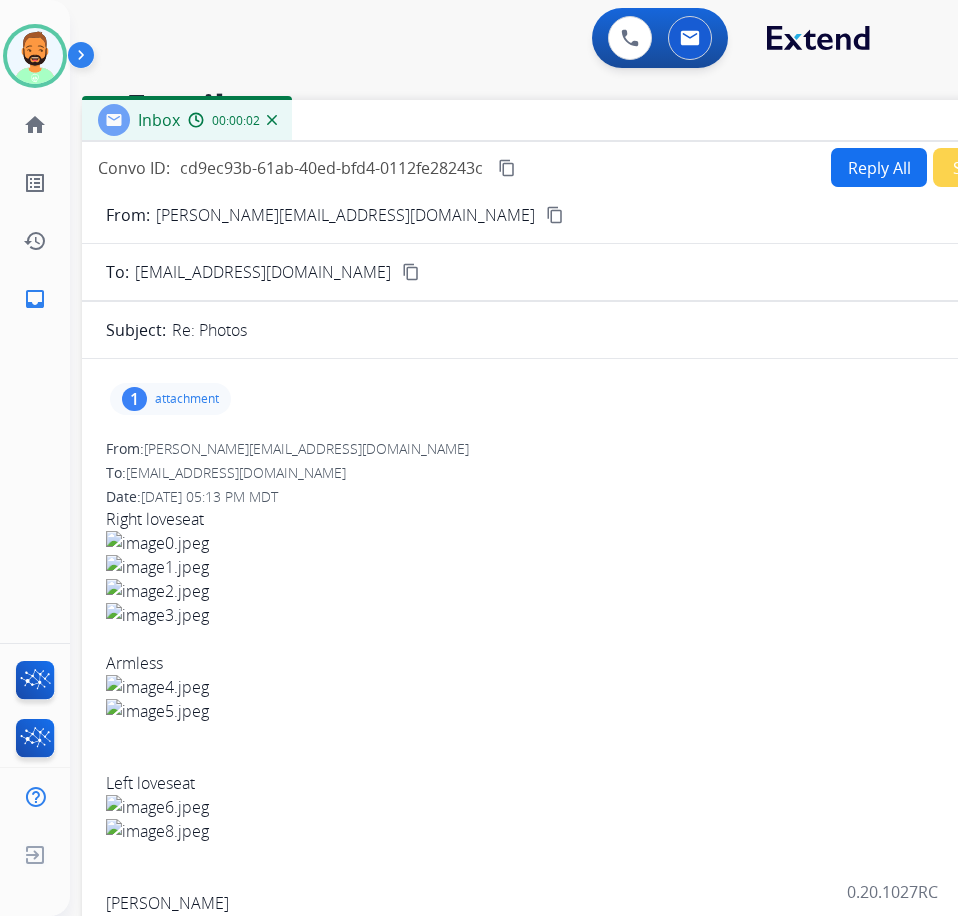 drag, startPoint x: 455, startPoint y: 148, endPoint x: 627, endPoint y: 126, distance: 173.40128 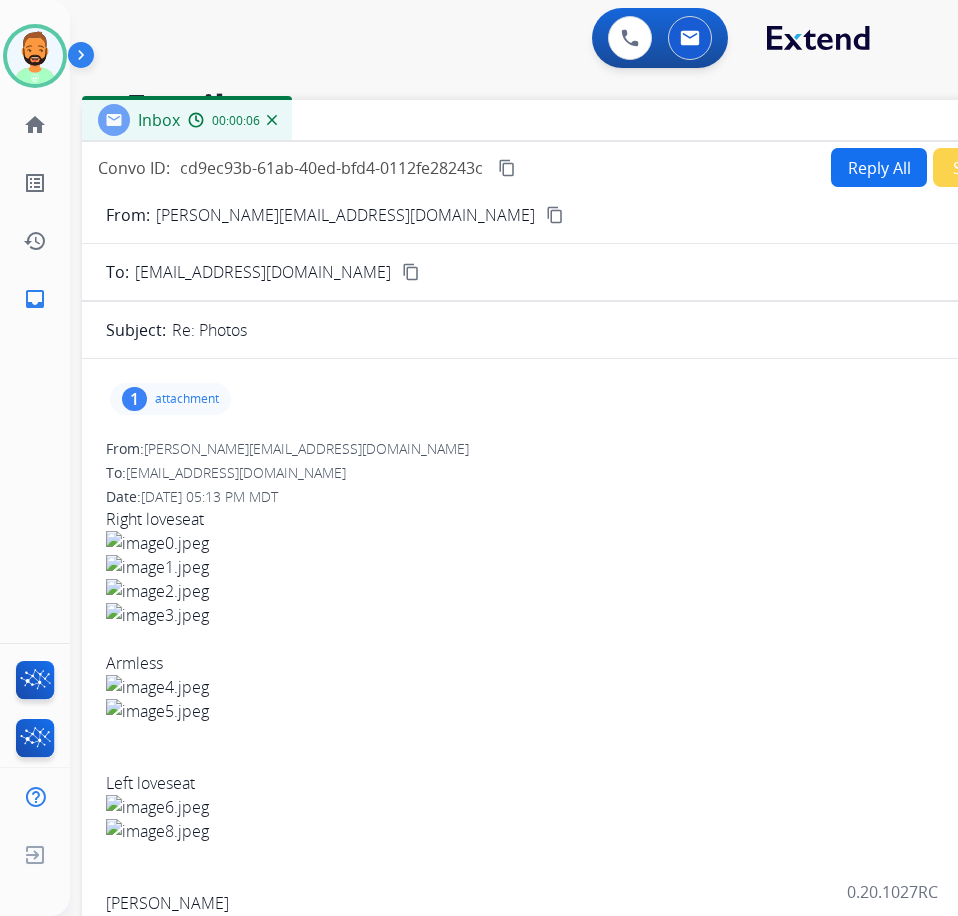 click on "attachment" at bounding box center [187, 399] 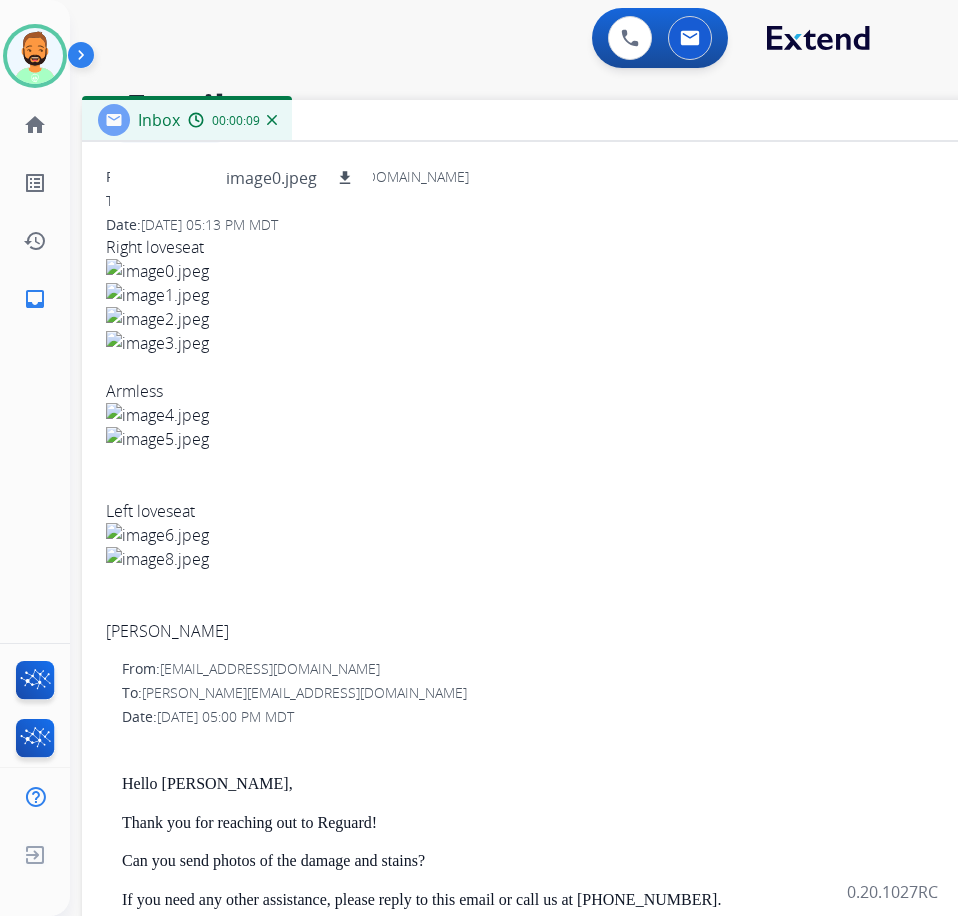 scroll, scrollTop: 300, scrollLeft: 0, axis: vertical 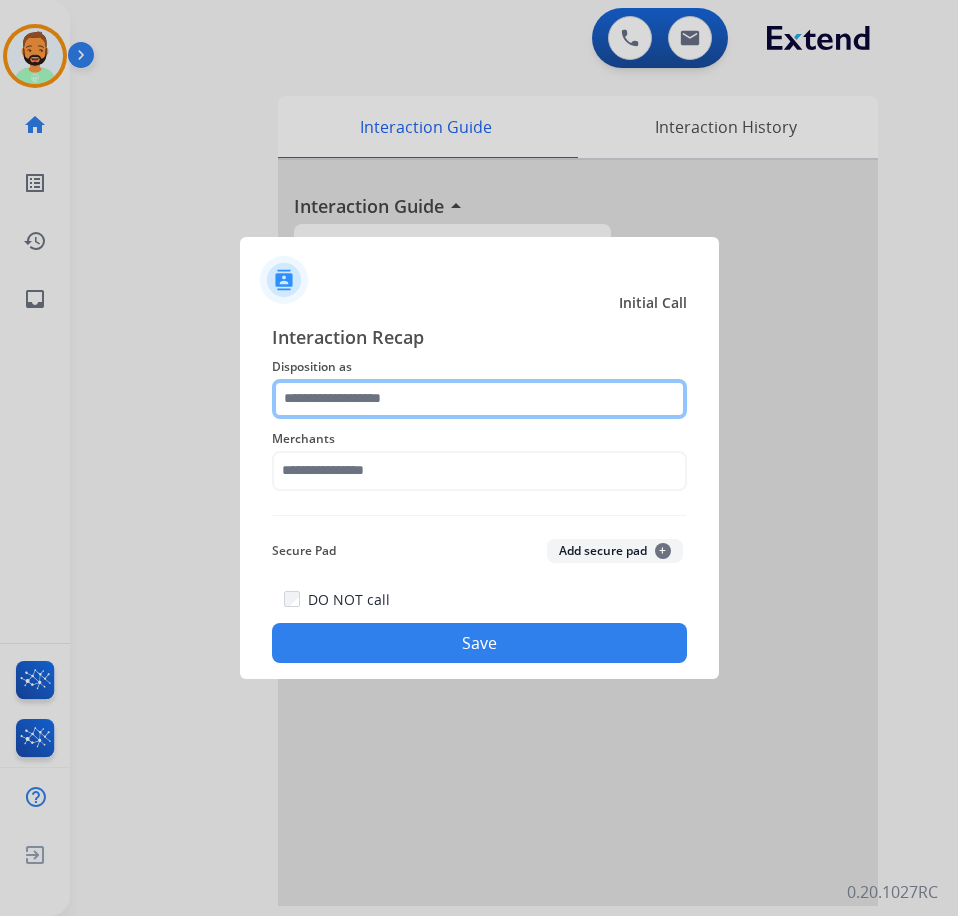 click 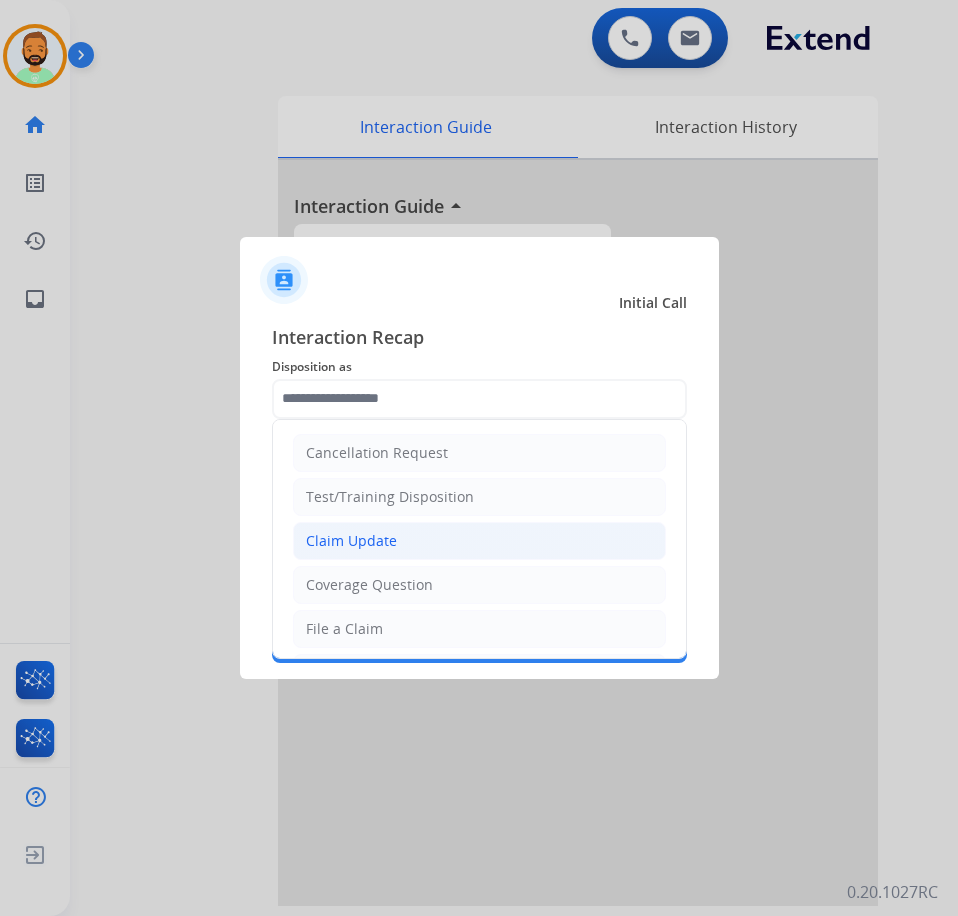 click on "Claim Update" 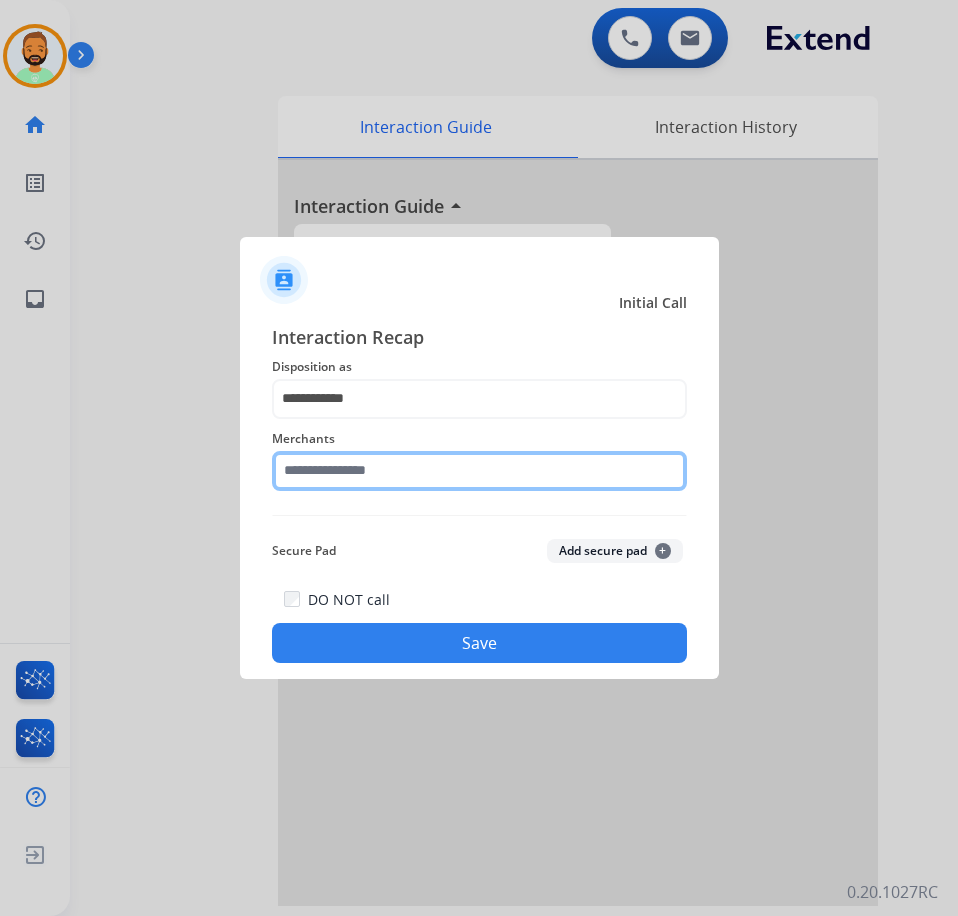 click 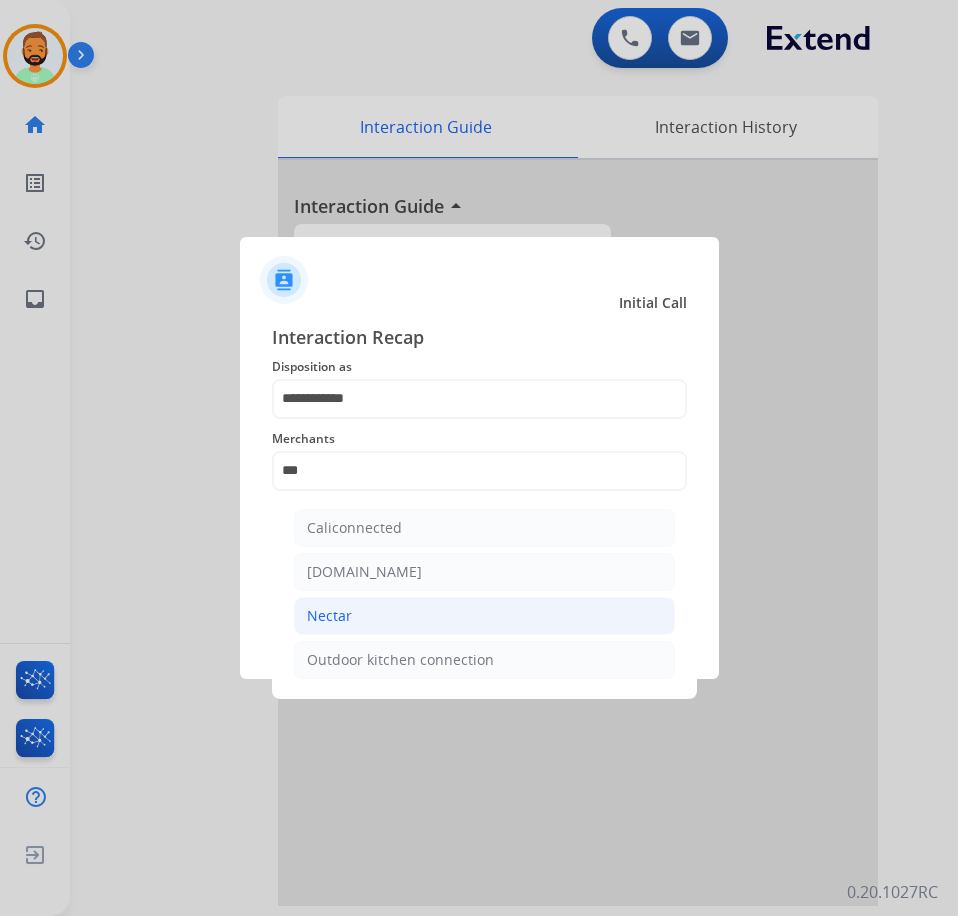click on "Nectar" 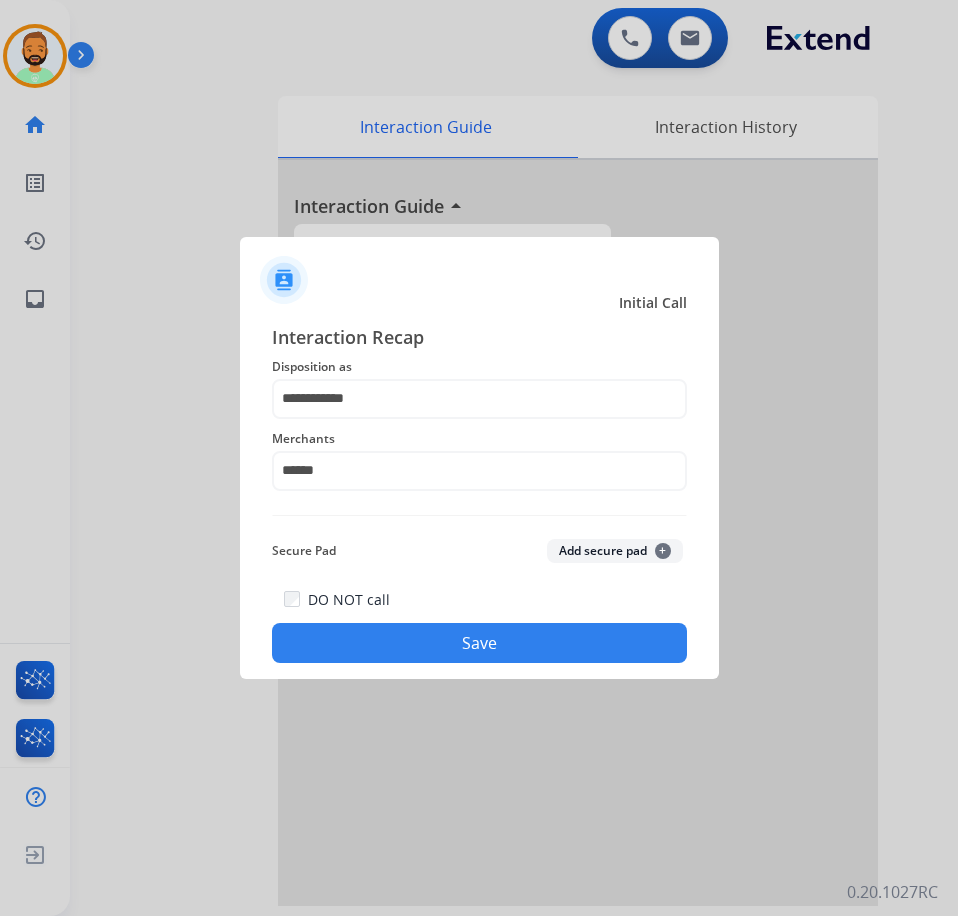 click on "Save" 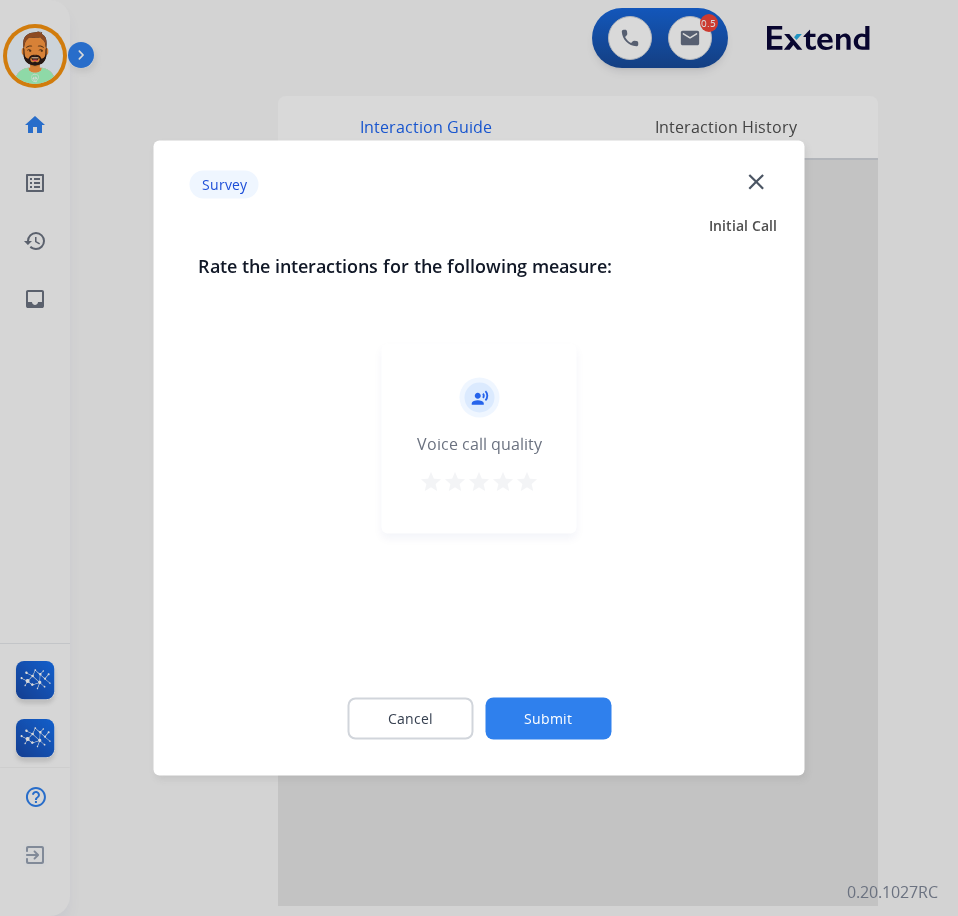 click on "Submit" 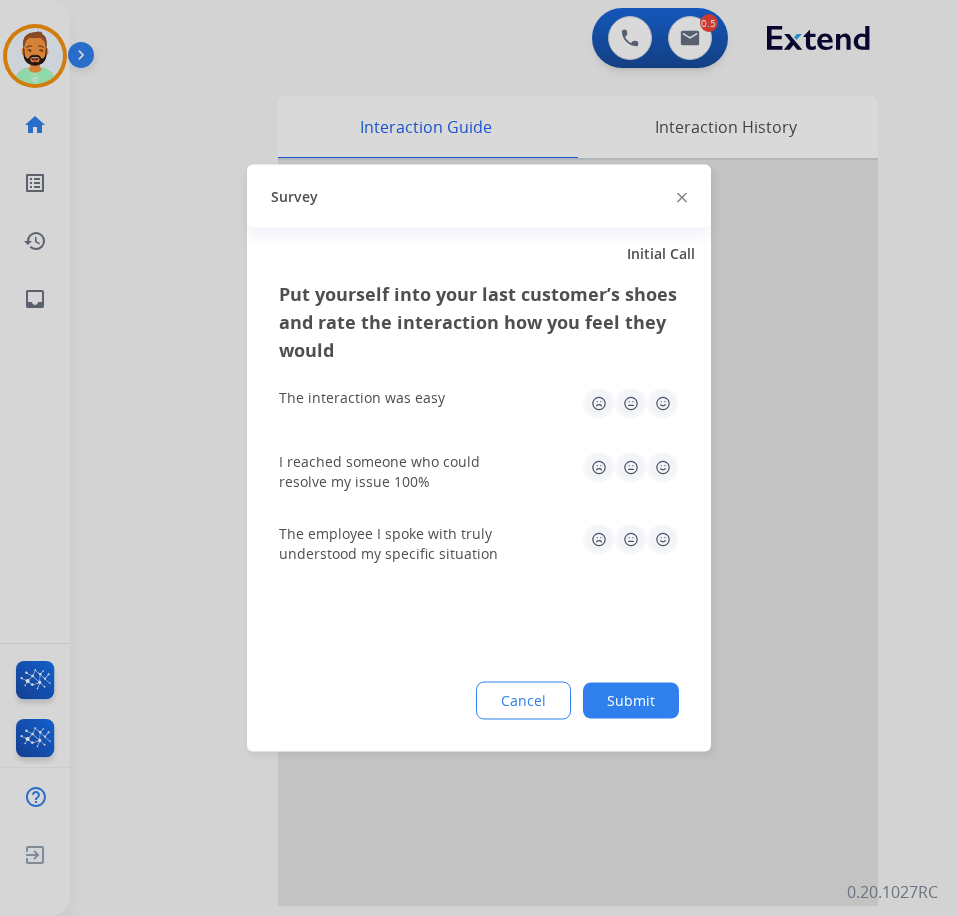 click on "Submit" 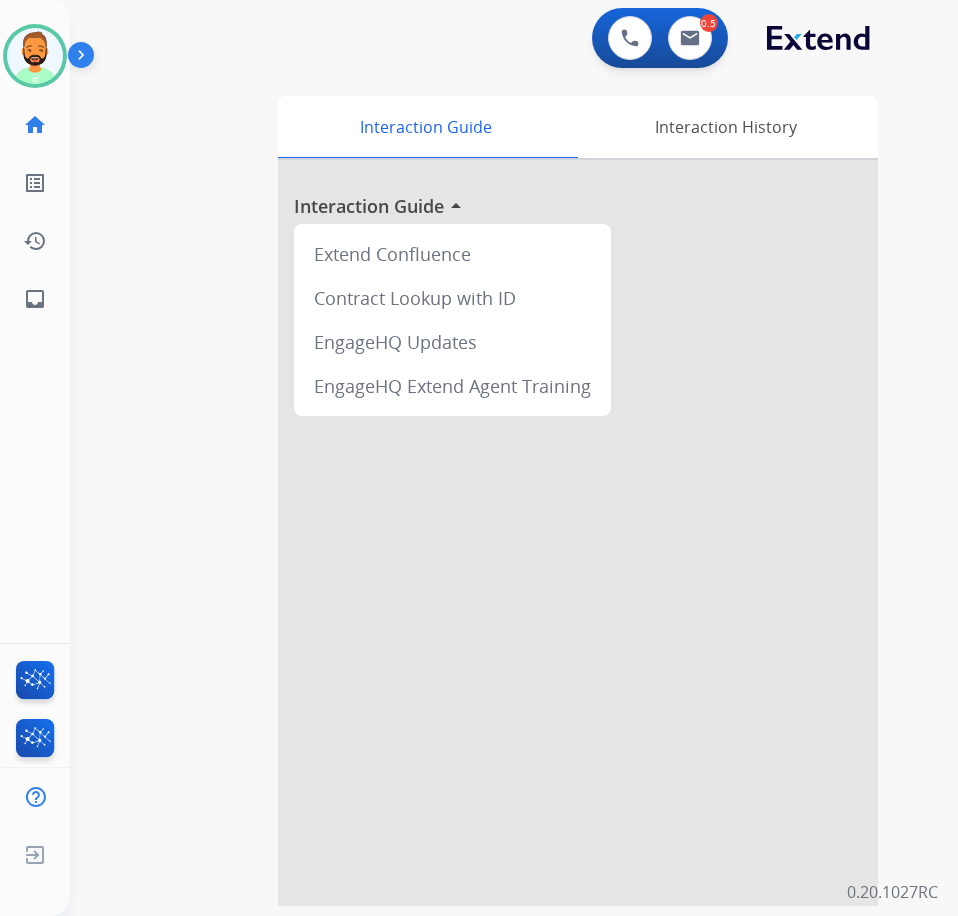 drag, startPoint x: 725, startPoint y: 448, endPoint x: 719, endPoint y: 339, distance: 109.165016 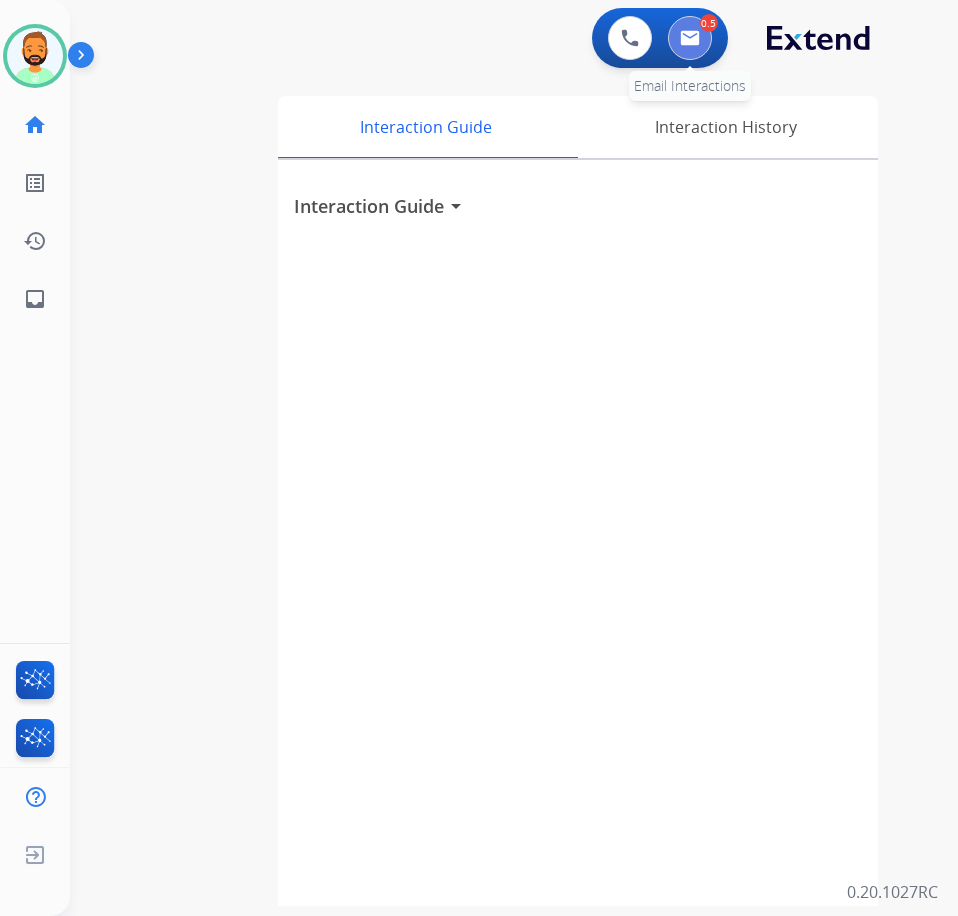 click at bounding box center [690, 38] 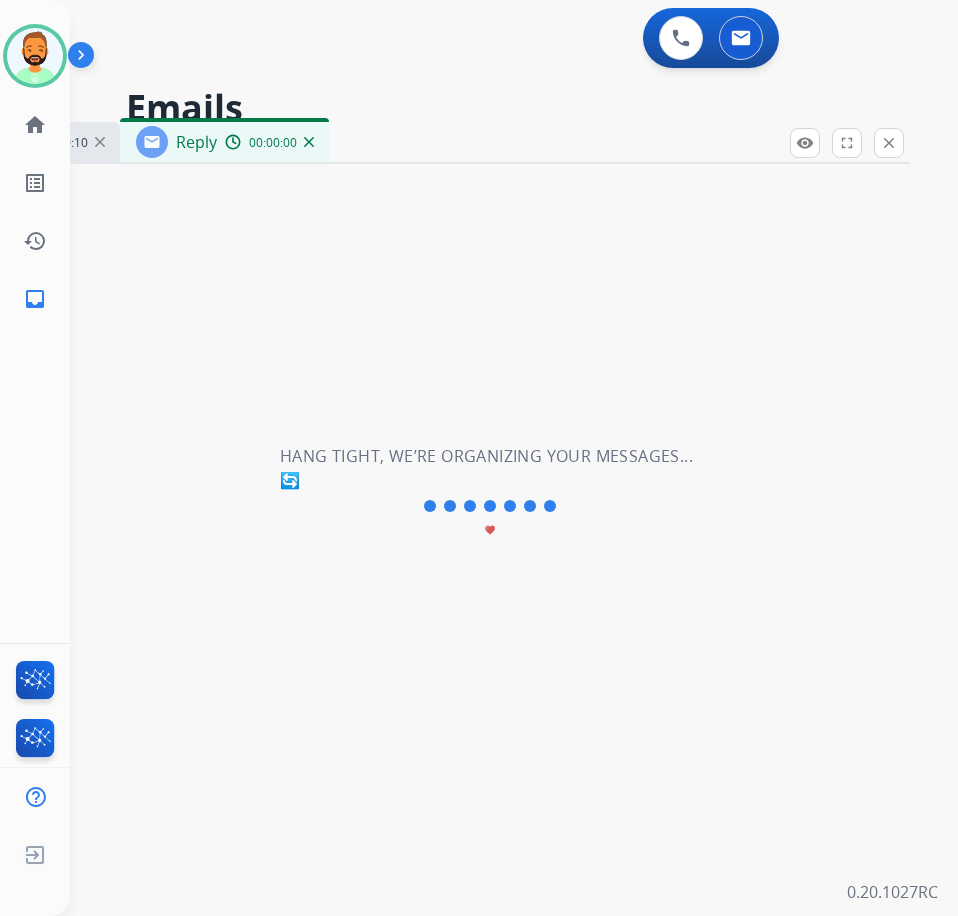 select on "**********" 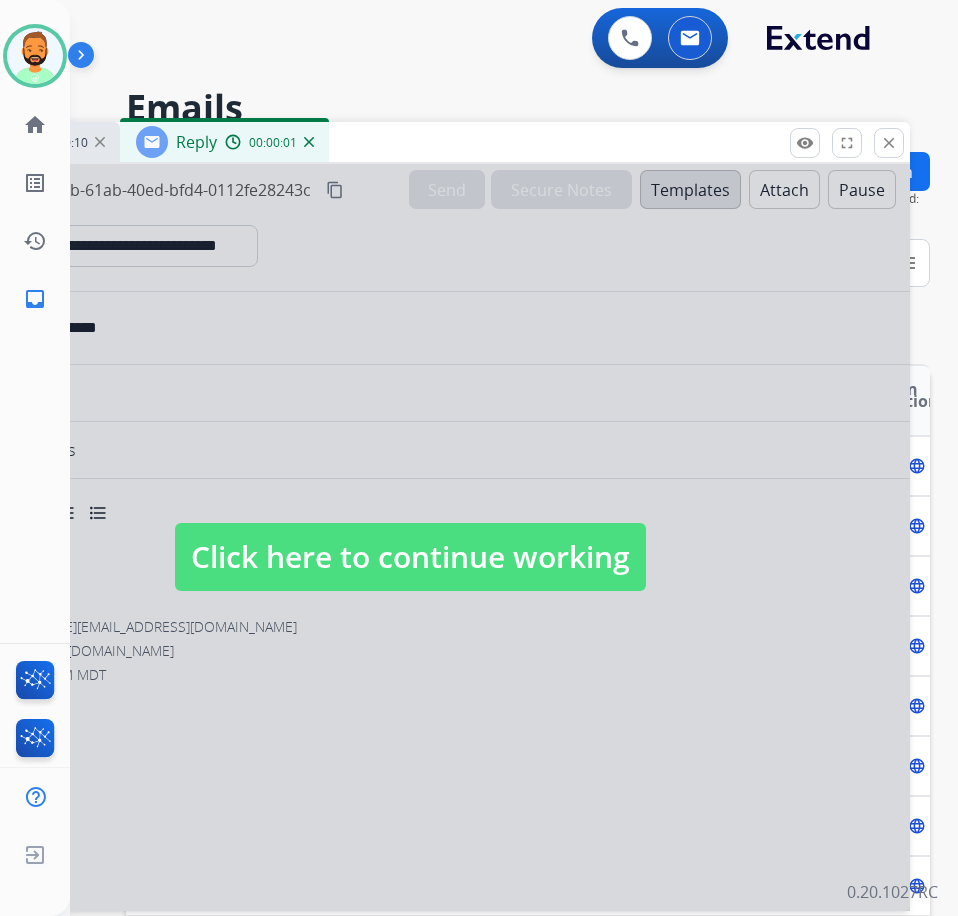 click on "Click here to continue working" at bounding box center (410, 557) 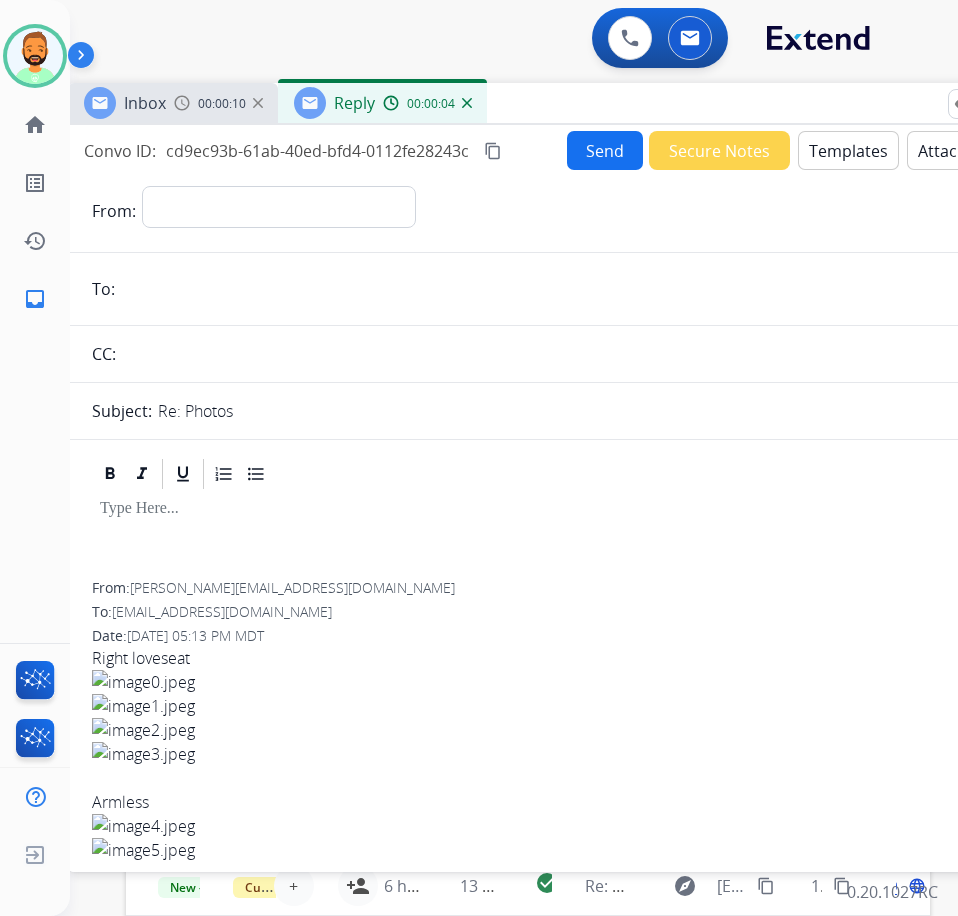 drag, startPoint x: 424, startPoint y: 139, endPoint x: 582, endPoint y: 98, distance: 163.23296 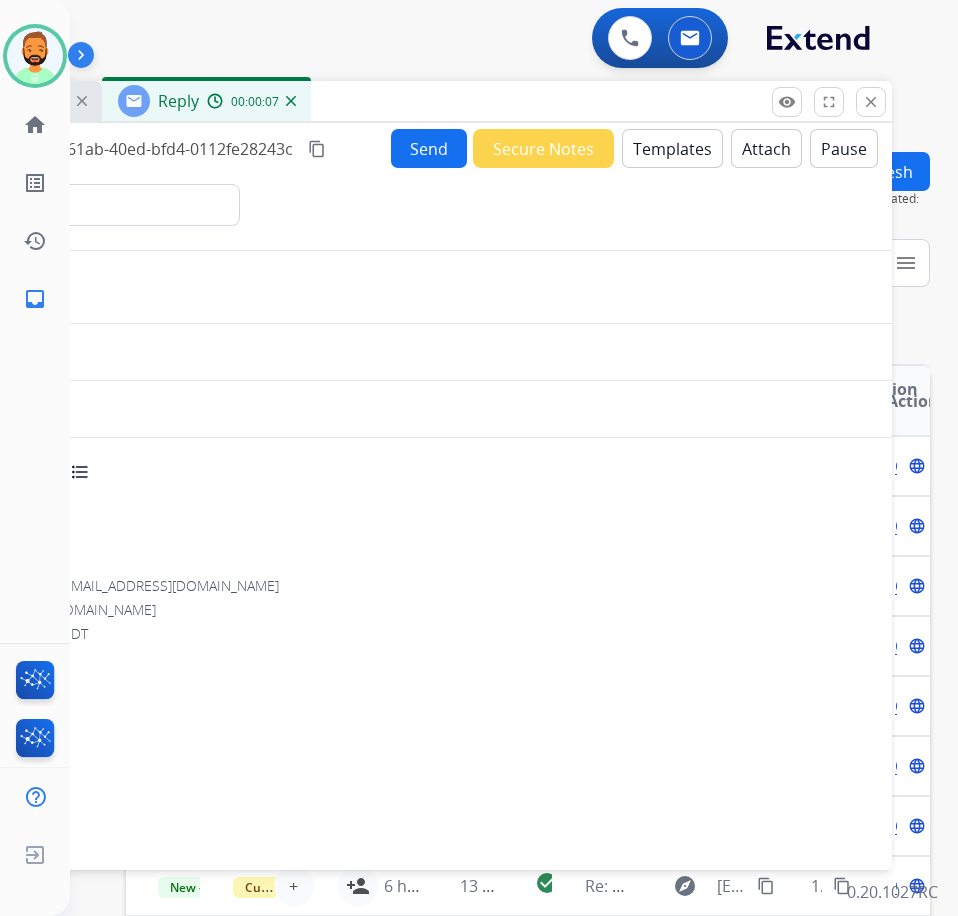 drag, startPoint x: 752, startPoint y: 87, endPoint x: 571, endPoint y: 92, distance: 181.06905 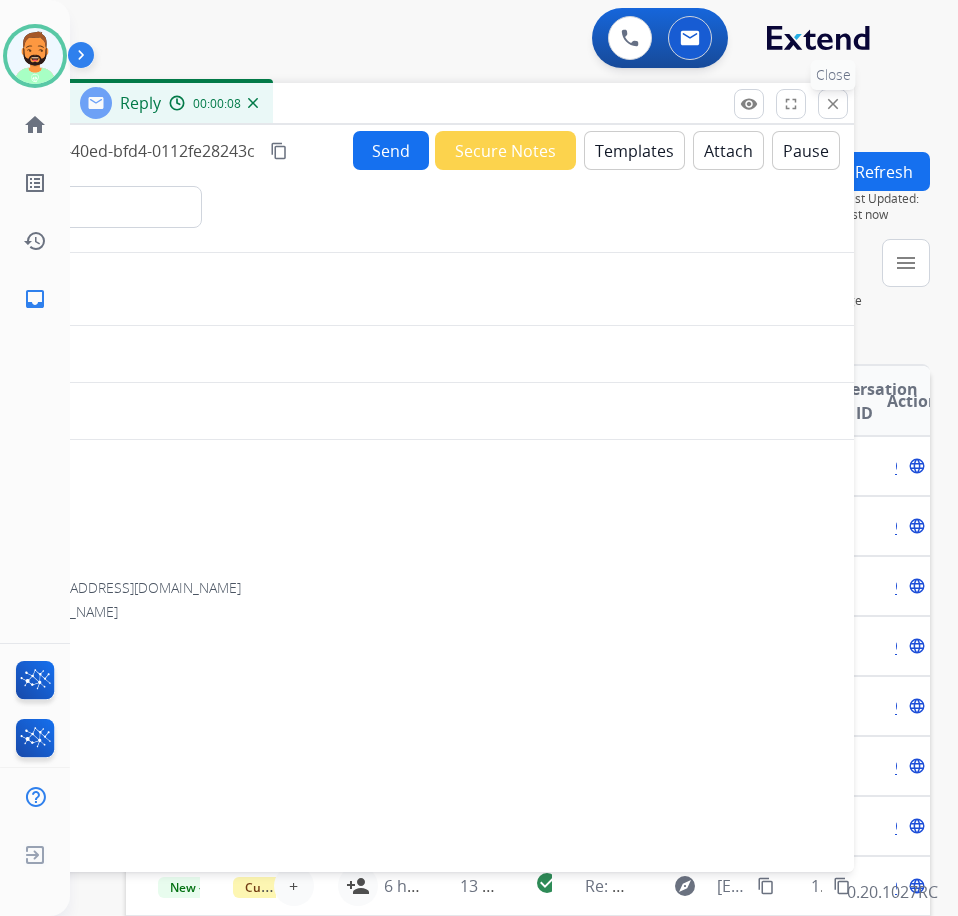 click on "close" at bounding box center [833, 104] 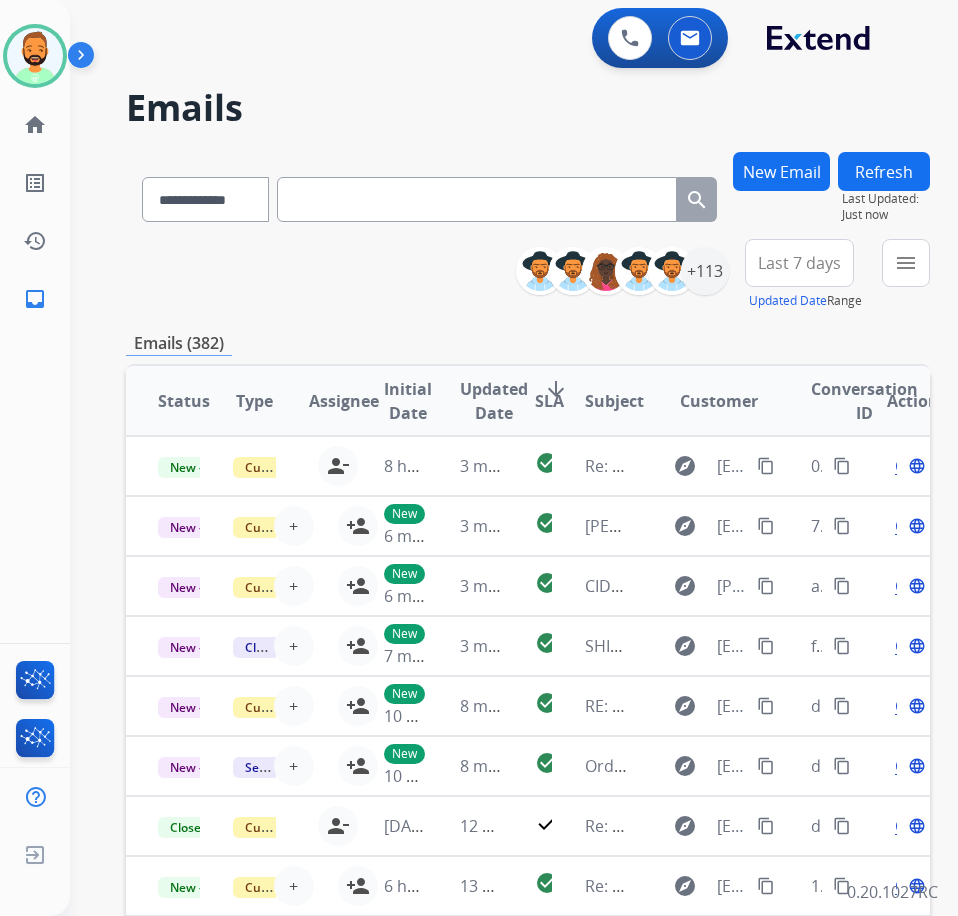 click on "Last 7 days" at bounding box center [799, 263] 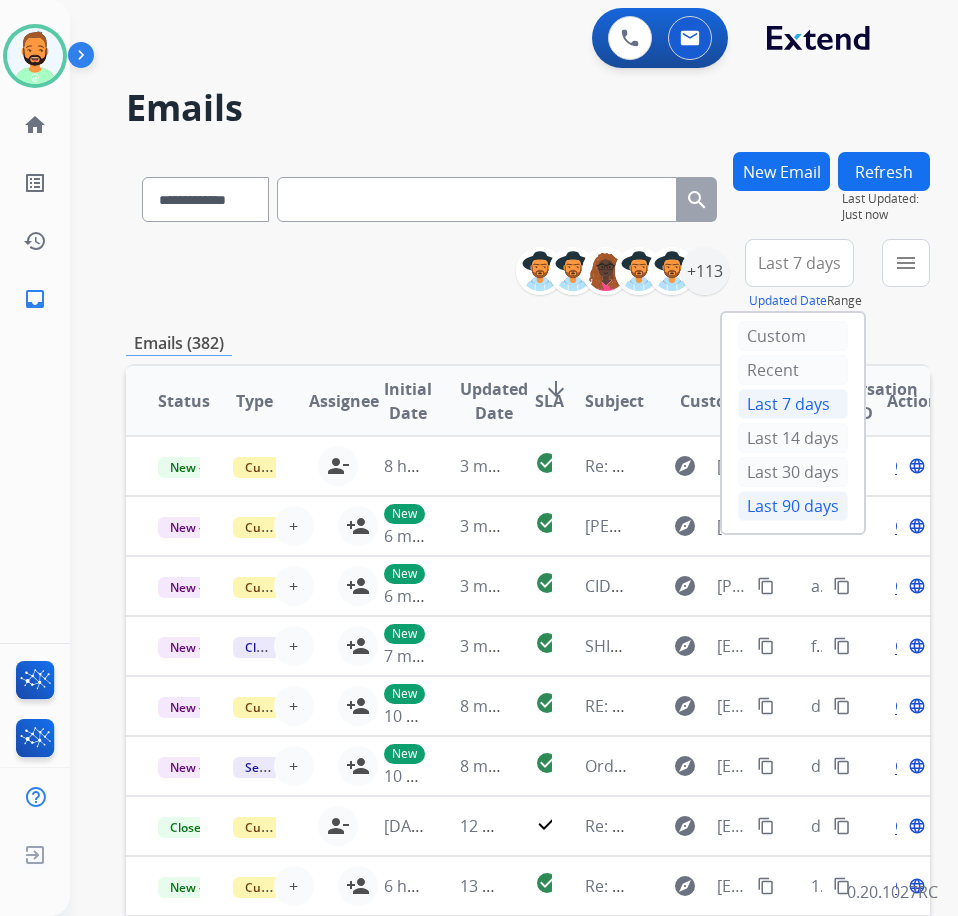 click on "Last 90 days" at bounding box center (793, 506) 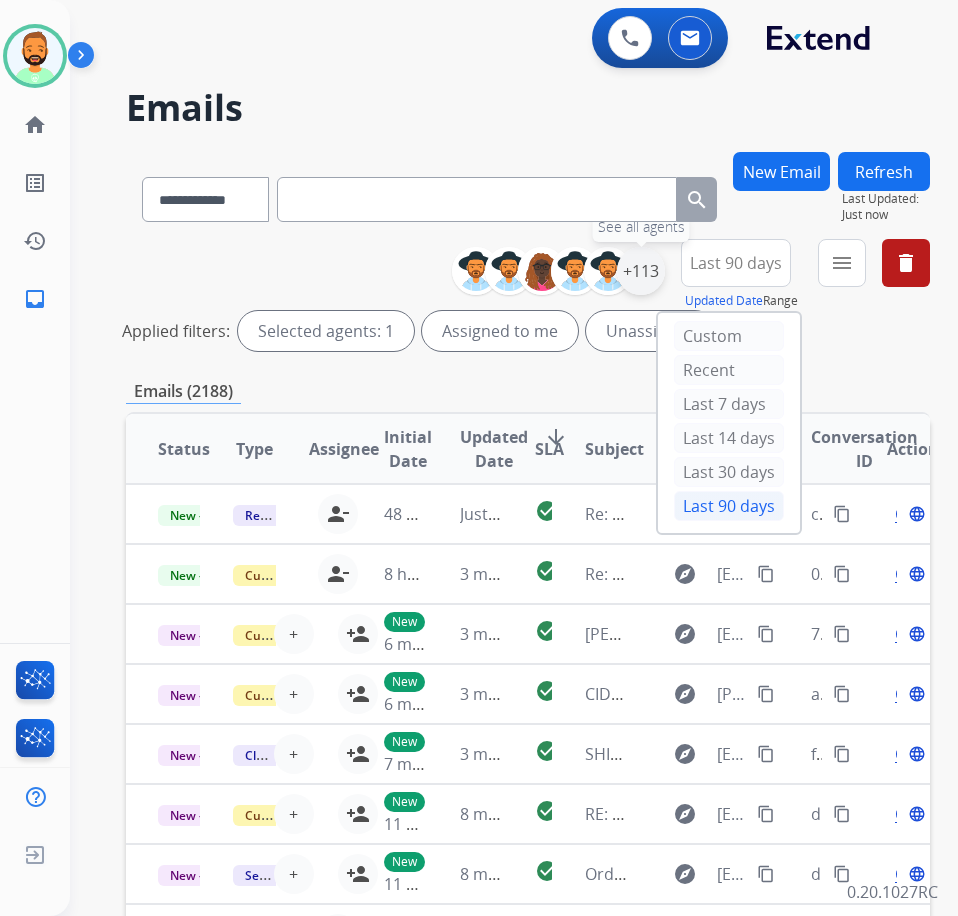click on "+113" at bounding box center [641, 271] 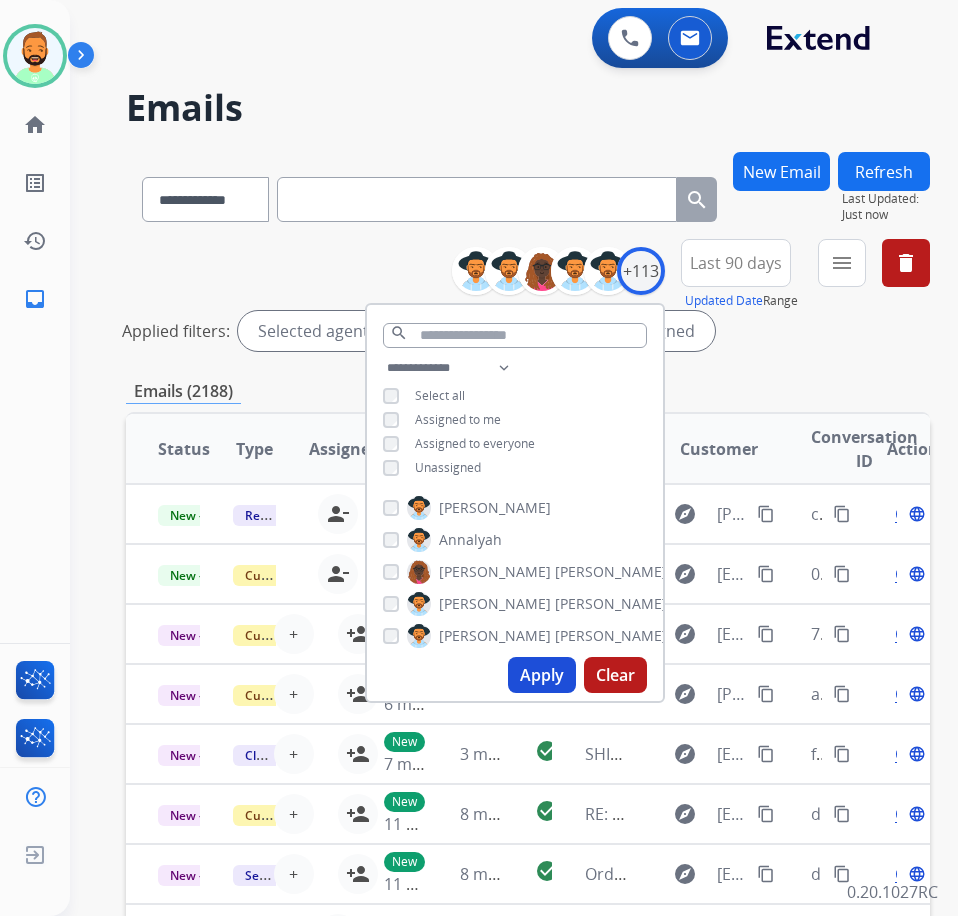 click on "Unassigned" at bounding box center (448, 467) 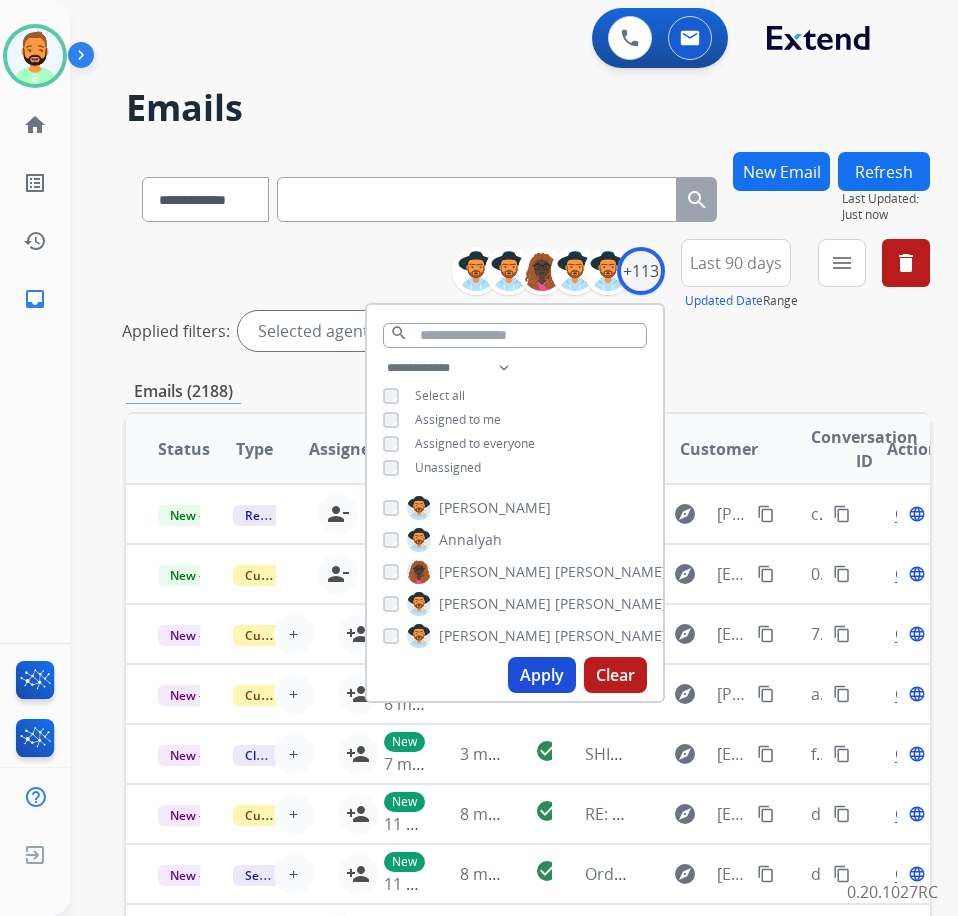 click on "Apply Clear" at bounding box center [515, 675] 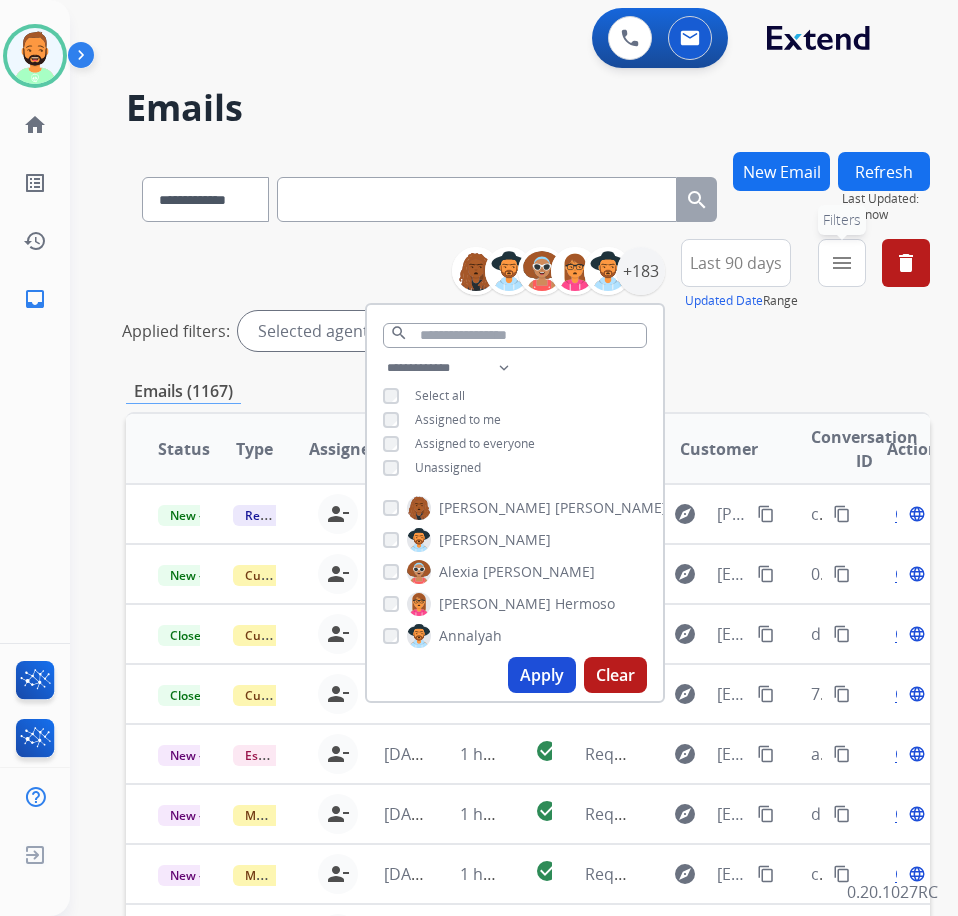 click on "menu" at bounding box center (842, 263) 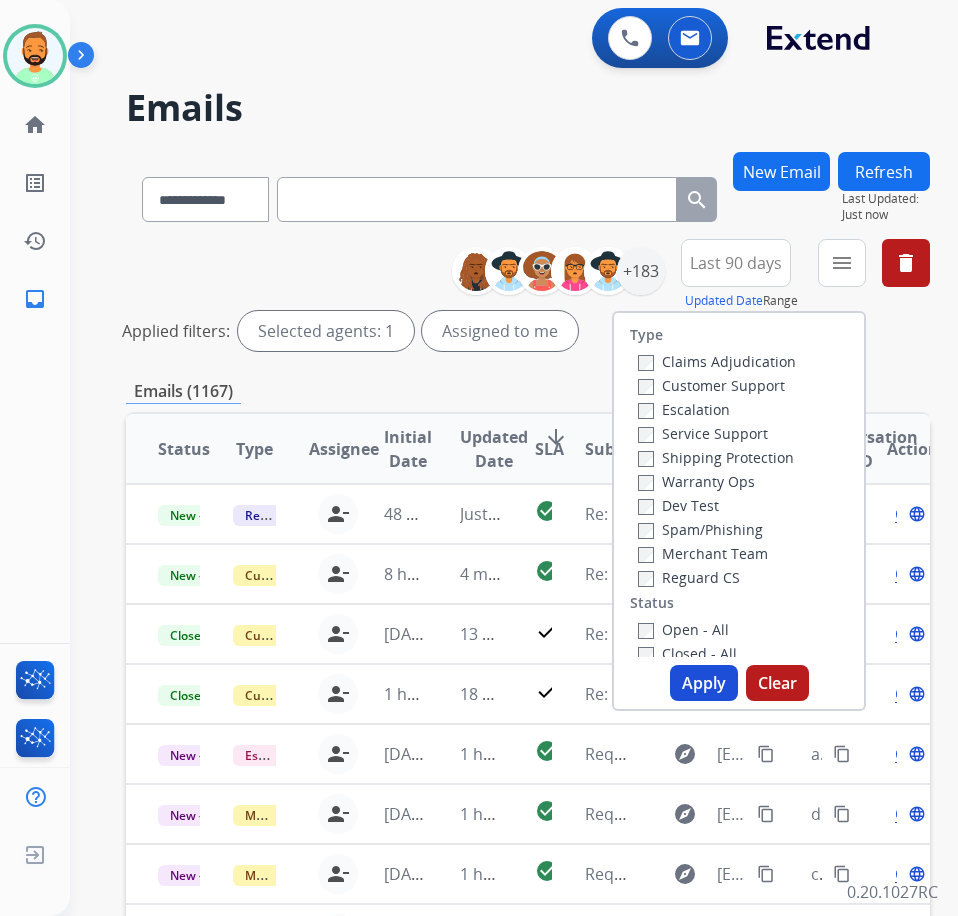 click on "Reguard CS" at bounding box center (689, 577) 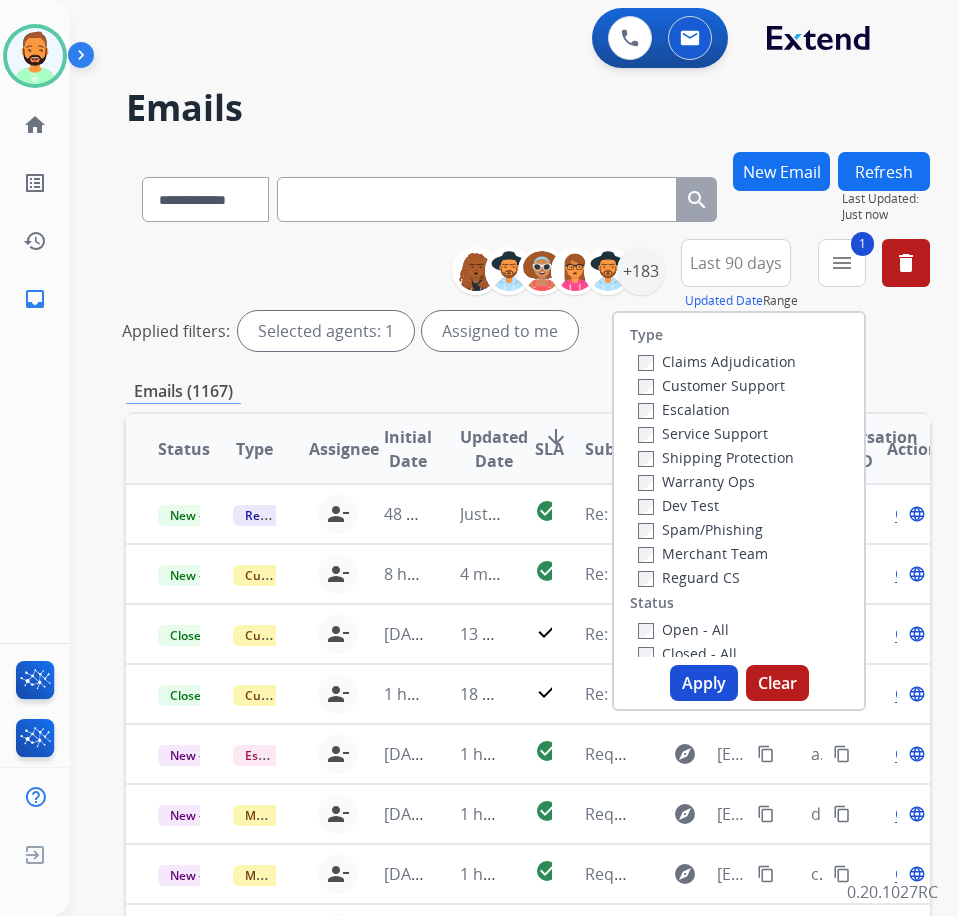 click on "Open - All" at bounding box center [683, 629] 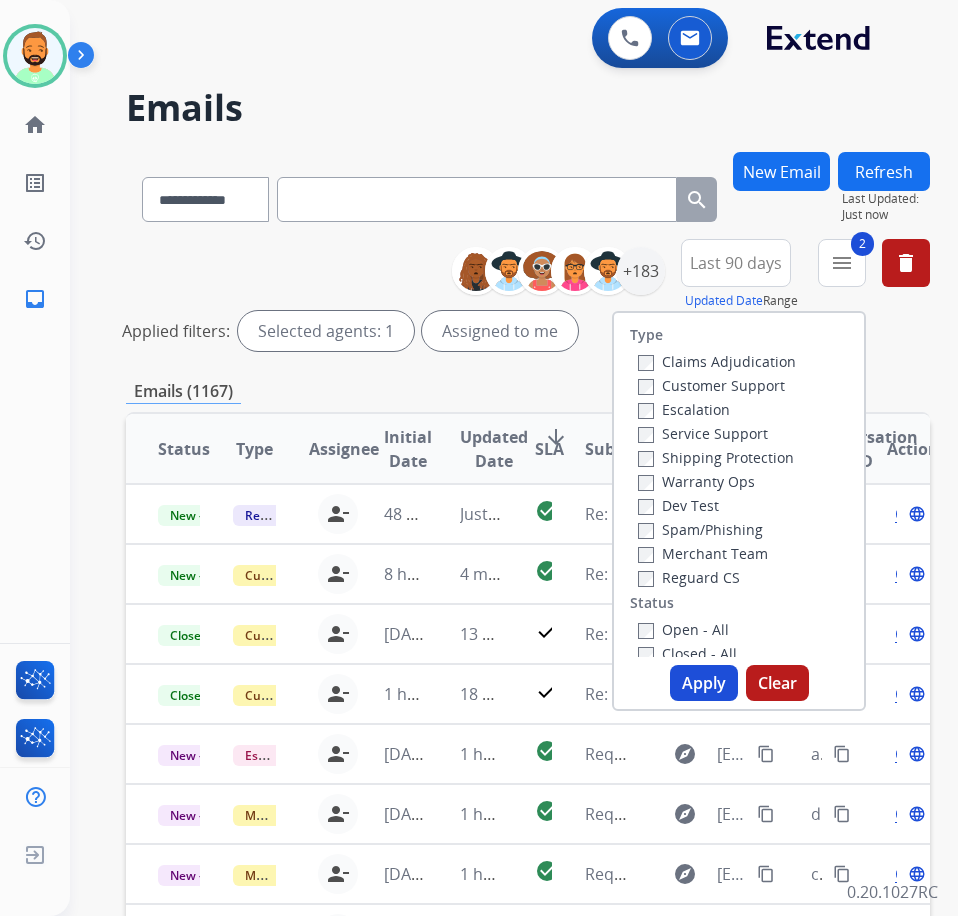 click on "Apply" at bounding box center [704, 683] 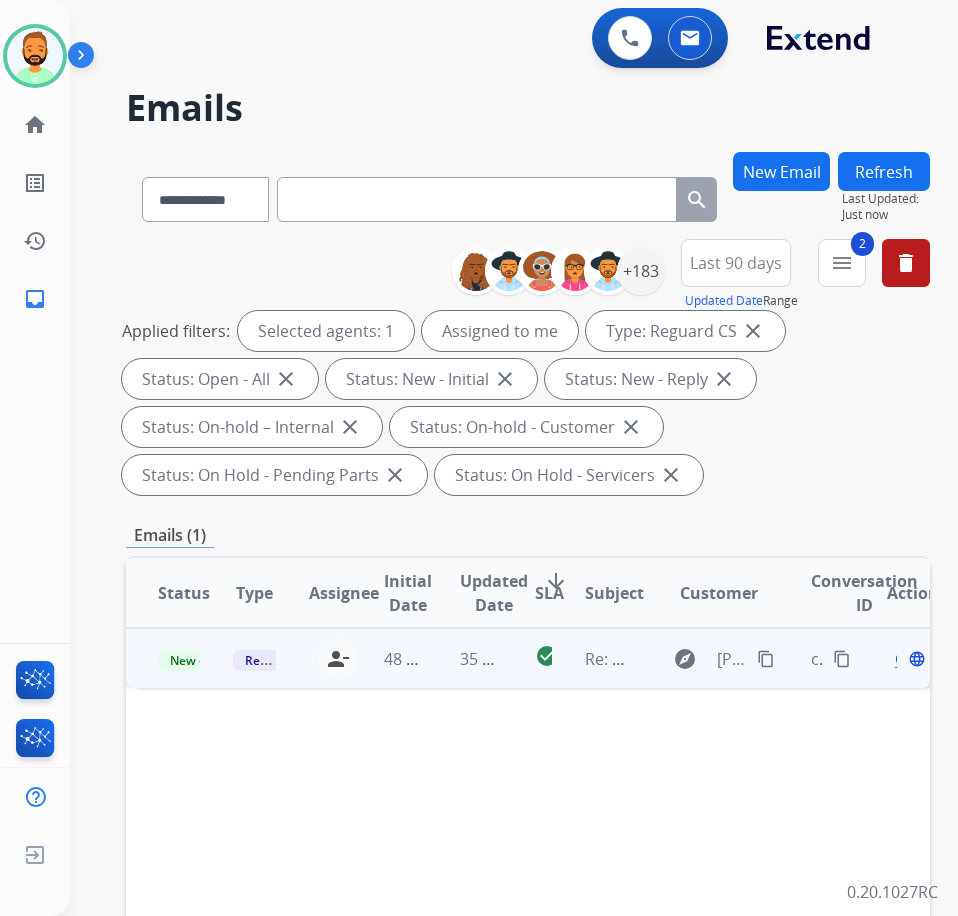 click on "35 seconds ago" at bounding box center [465, 658] 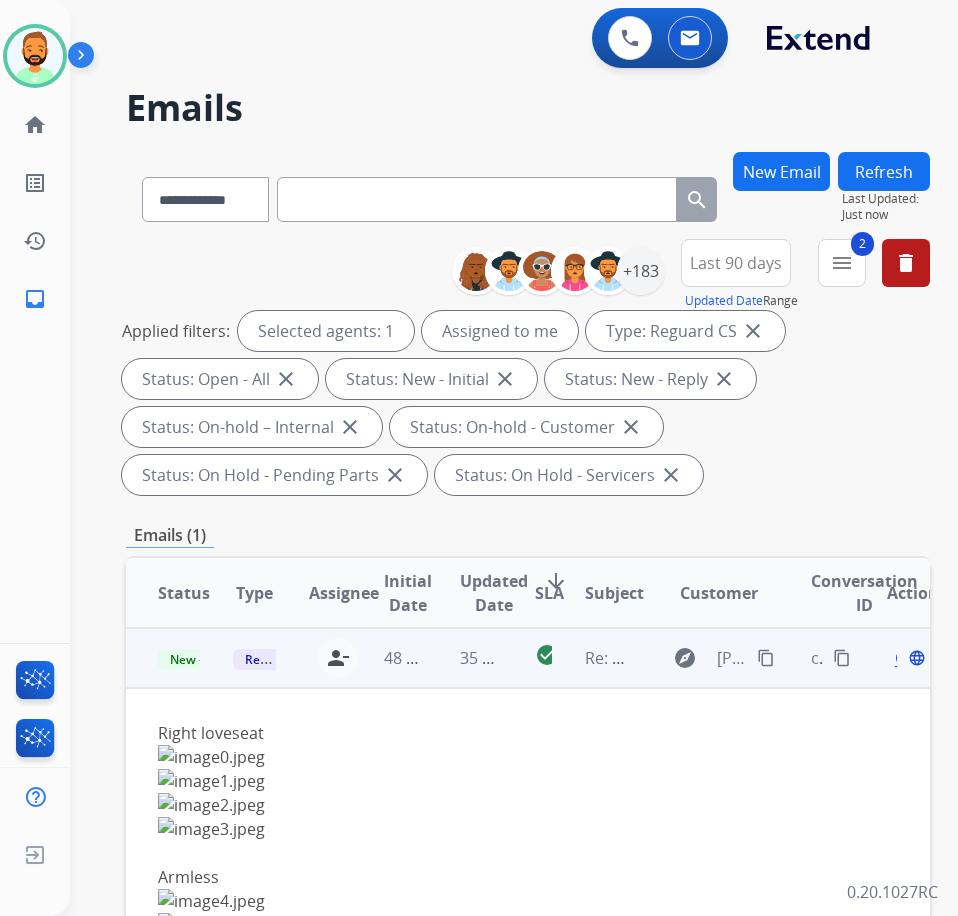 click on "Open language" at bounding box center [908, 658] 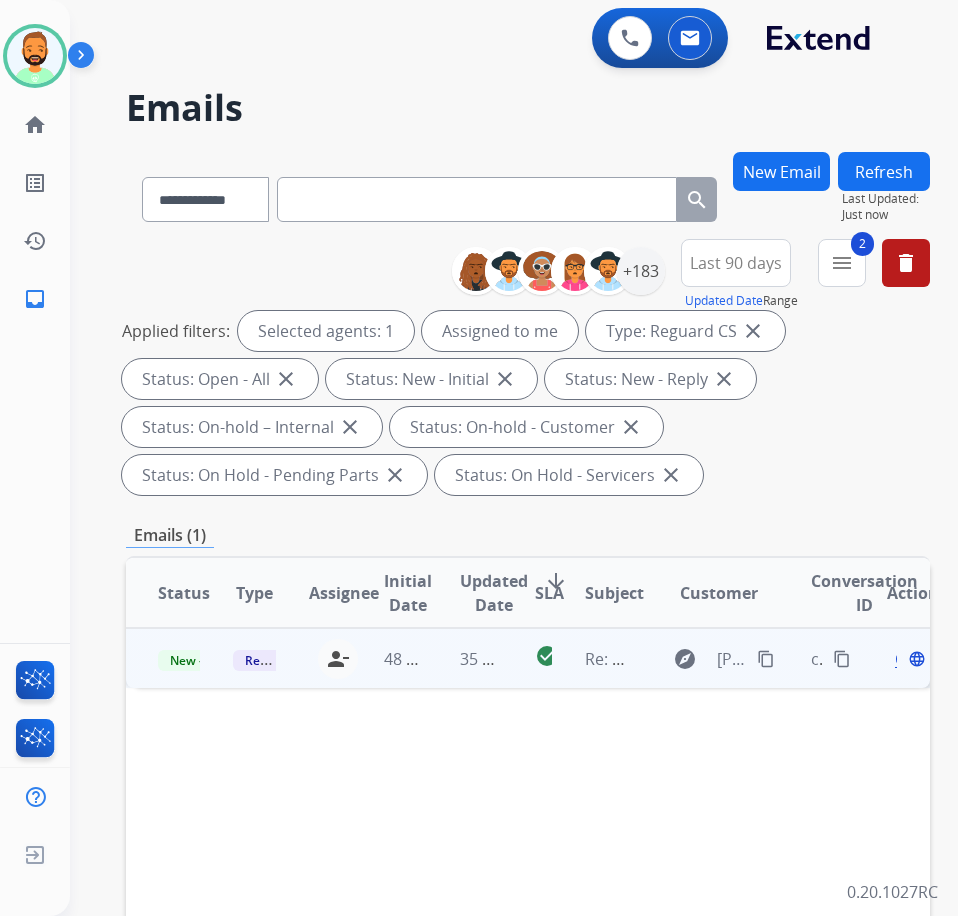 click on "Open" at bounding box center (915, 659) 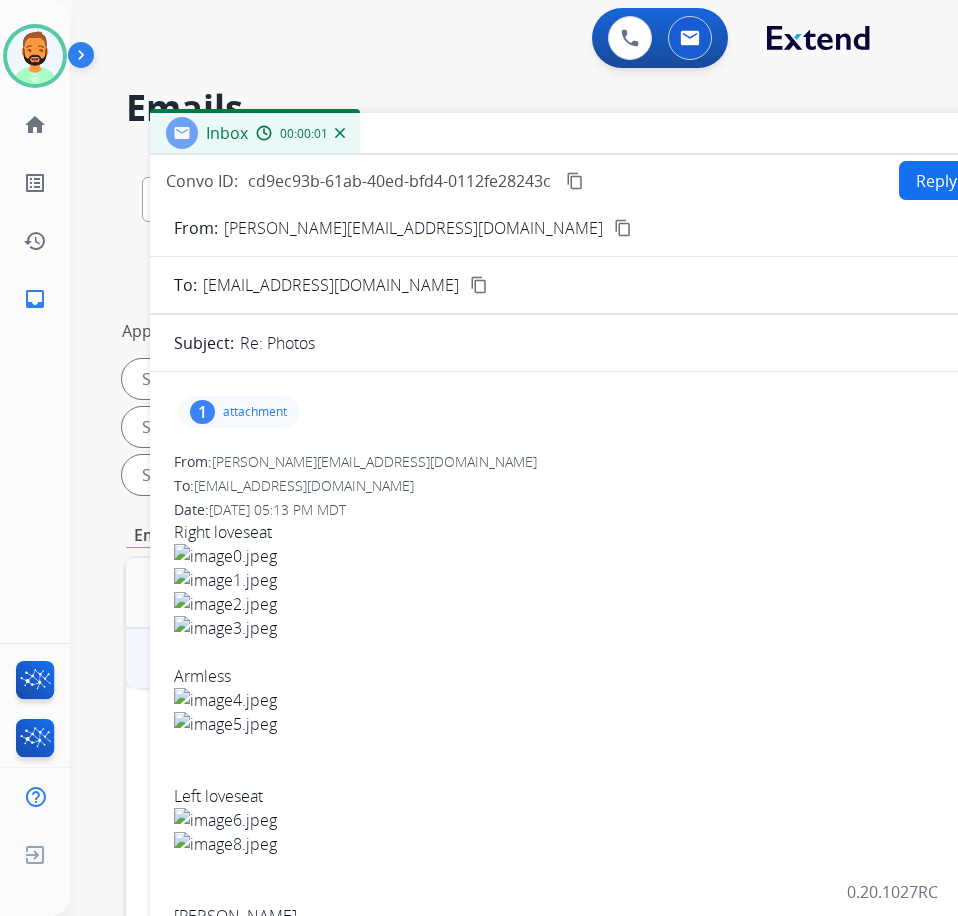drag, startPoint x: 406, startPoint y: 133, endPoint x: 569, endPoint y: 133, distance: 163 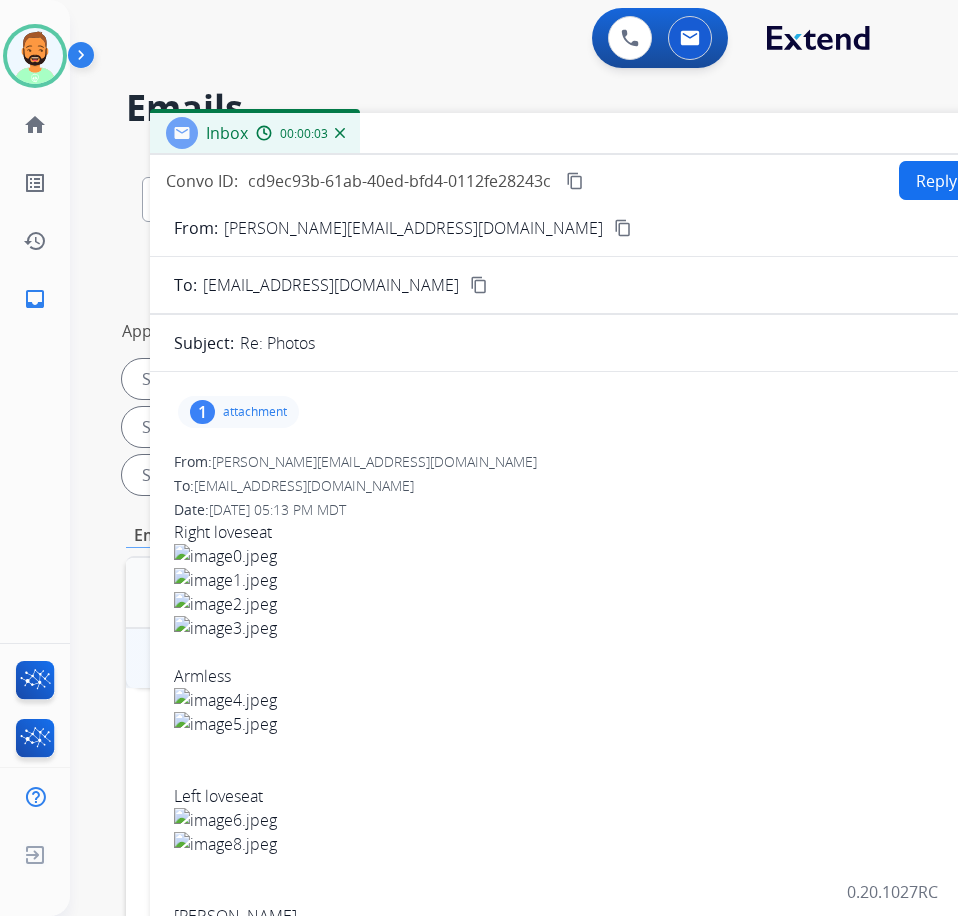 click on "attachment" at bounding box center [255, 412] 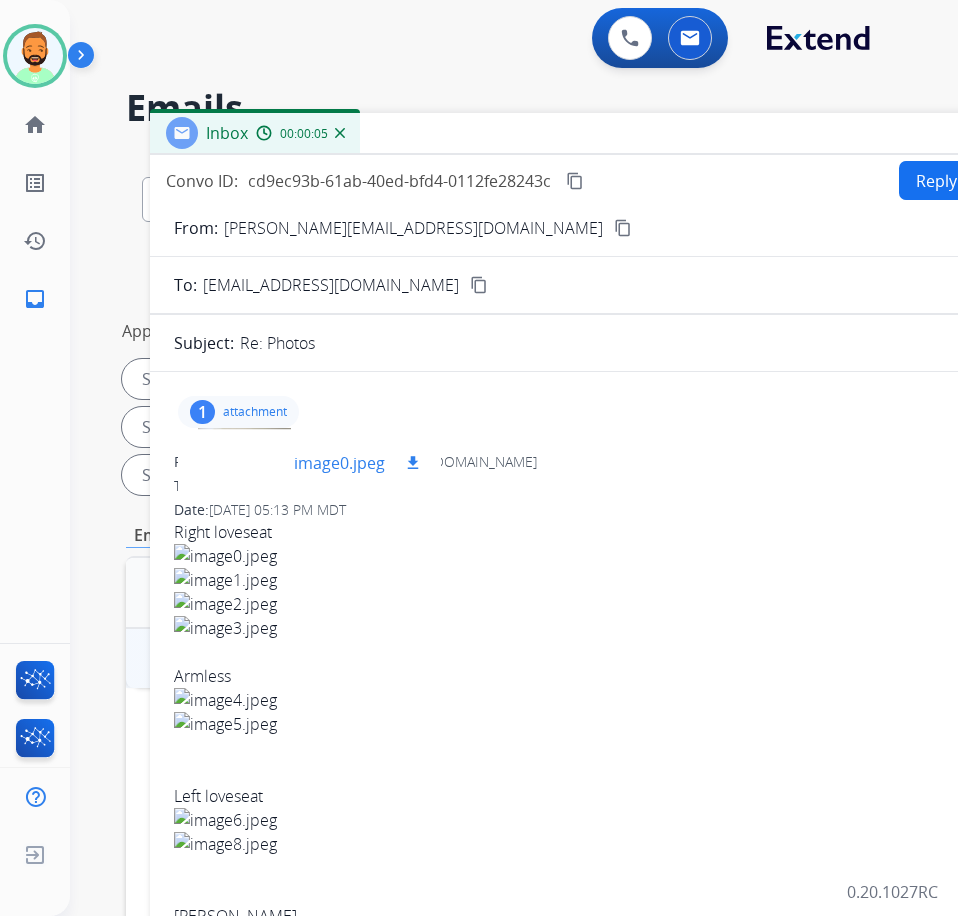 click at bounding box center (244, 463) 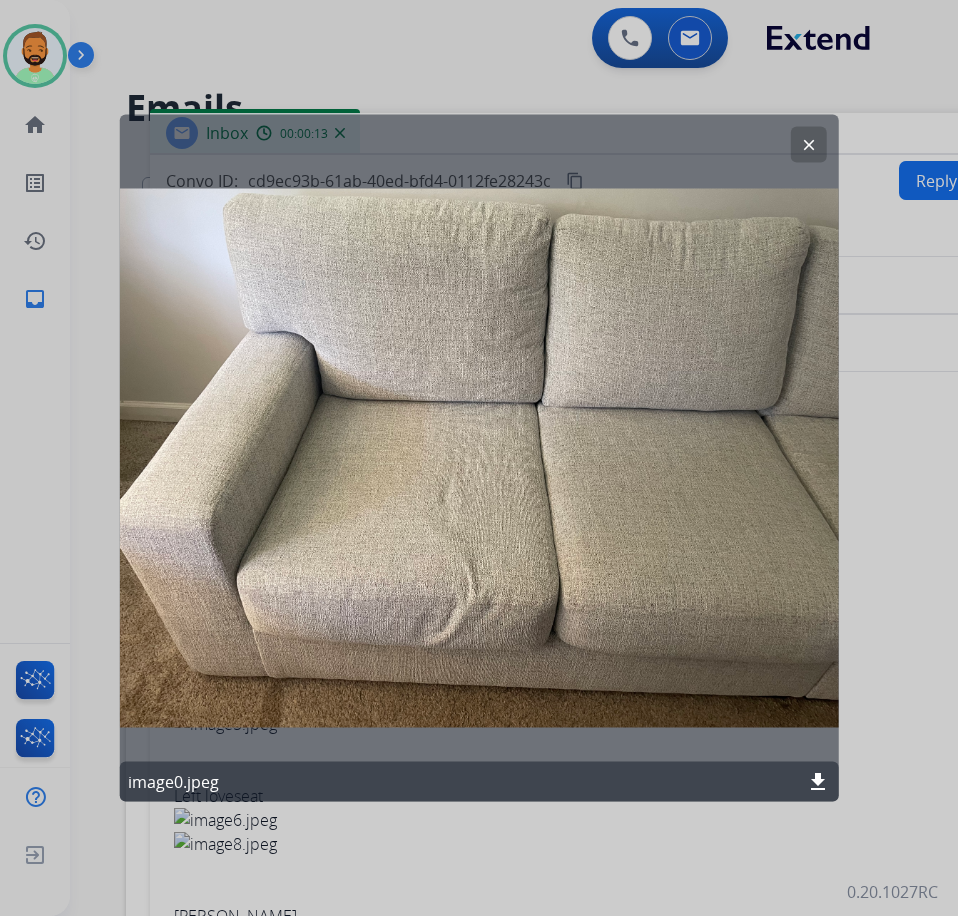 click on "download" 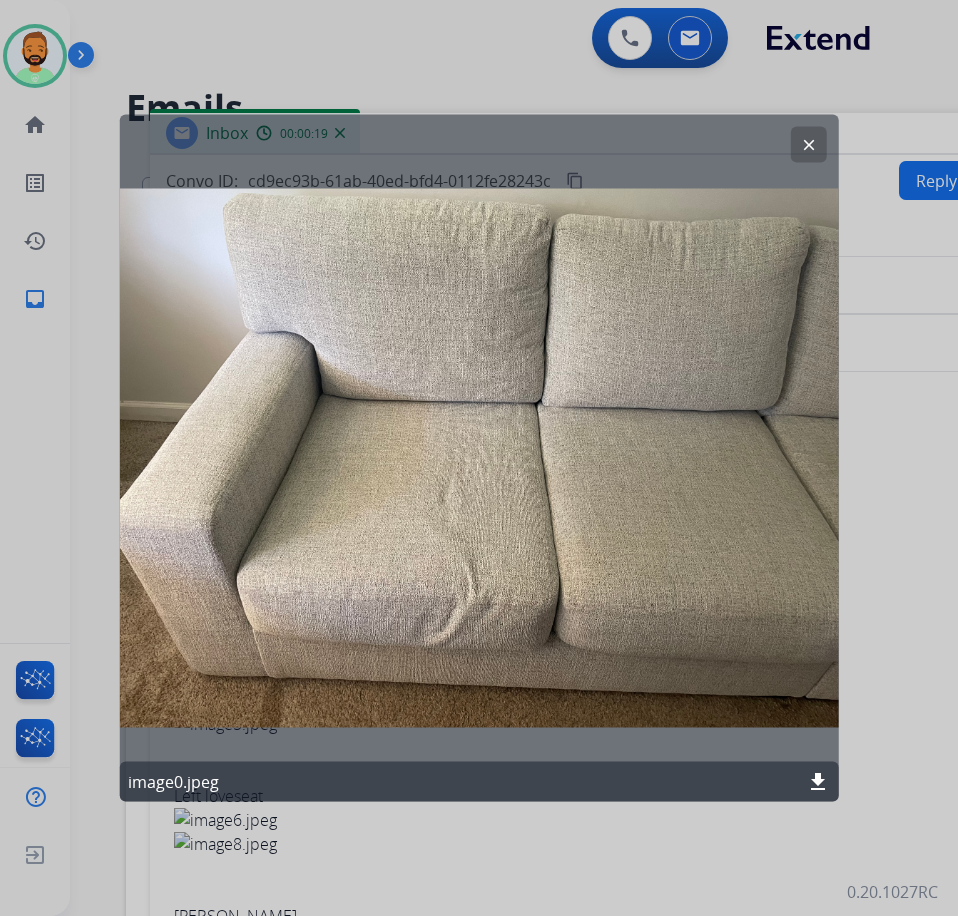 click 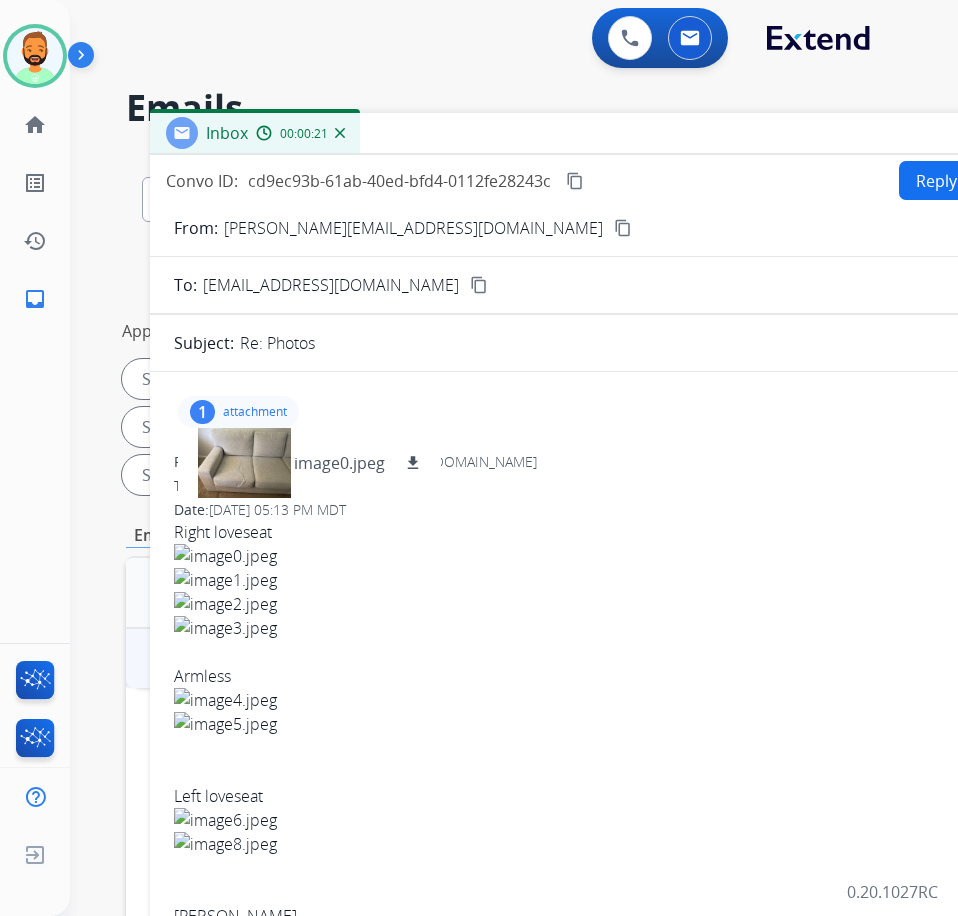 click on "content_copy" at bounding box center (623, 228) 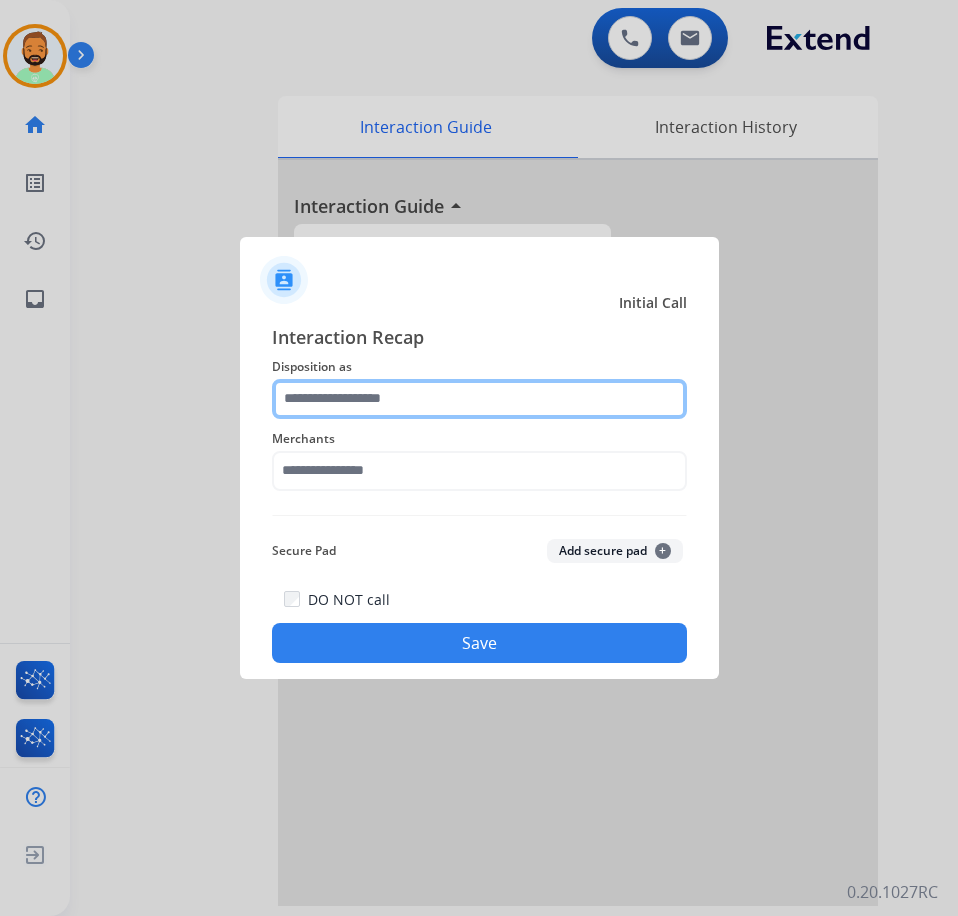 click 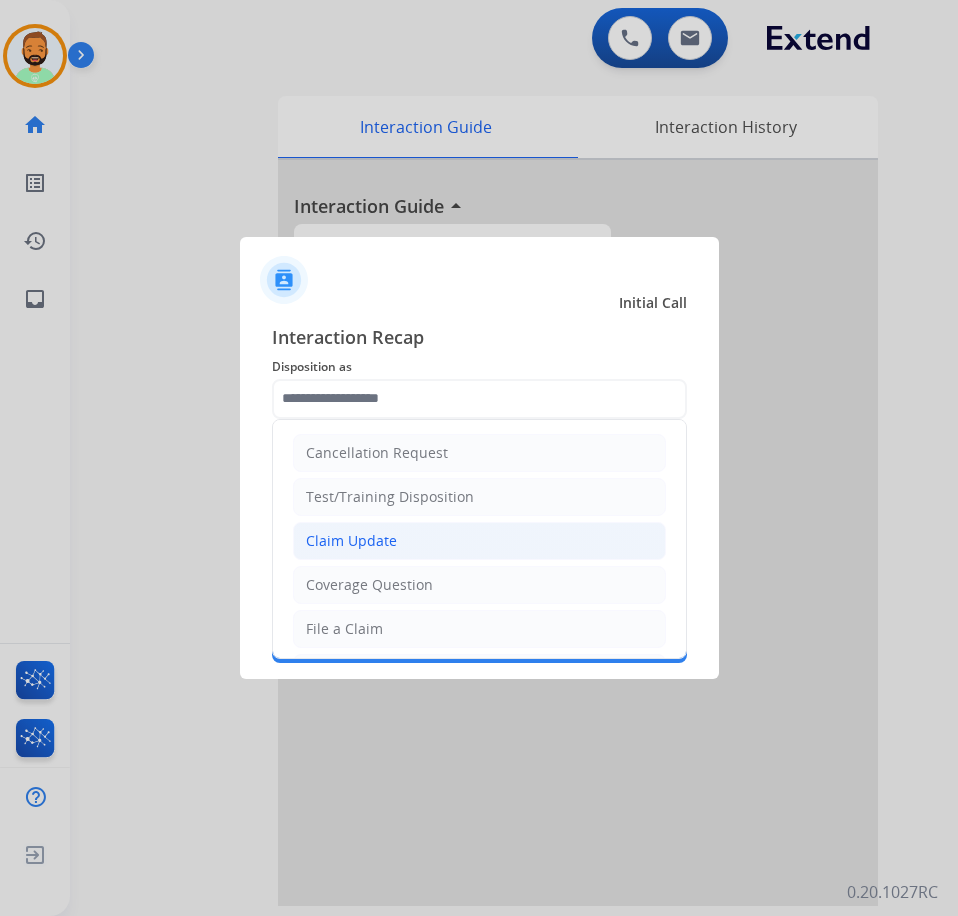click on "Claim Update" 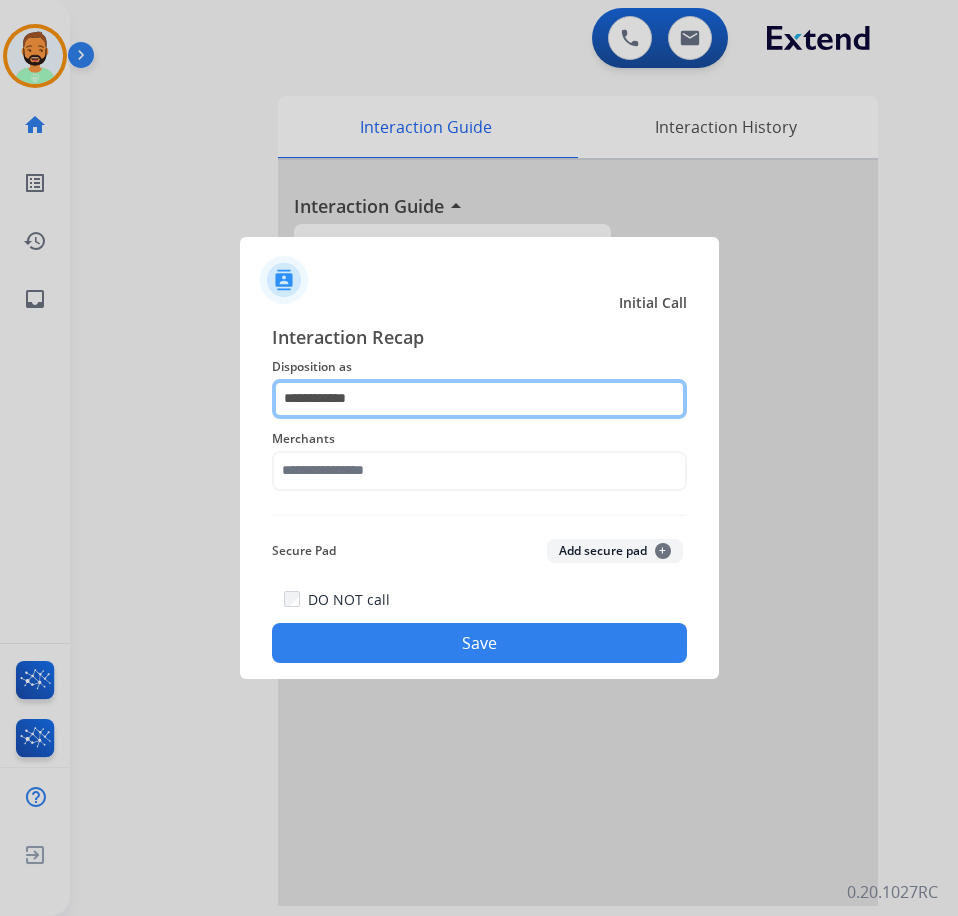 click on "**********" 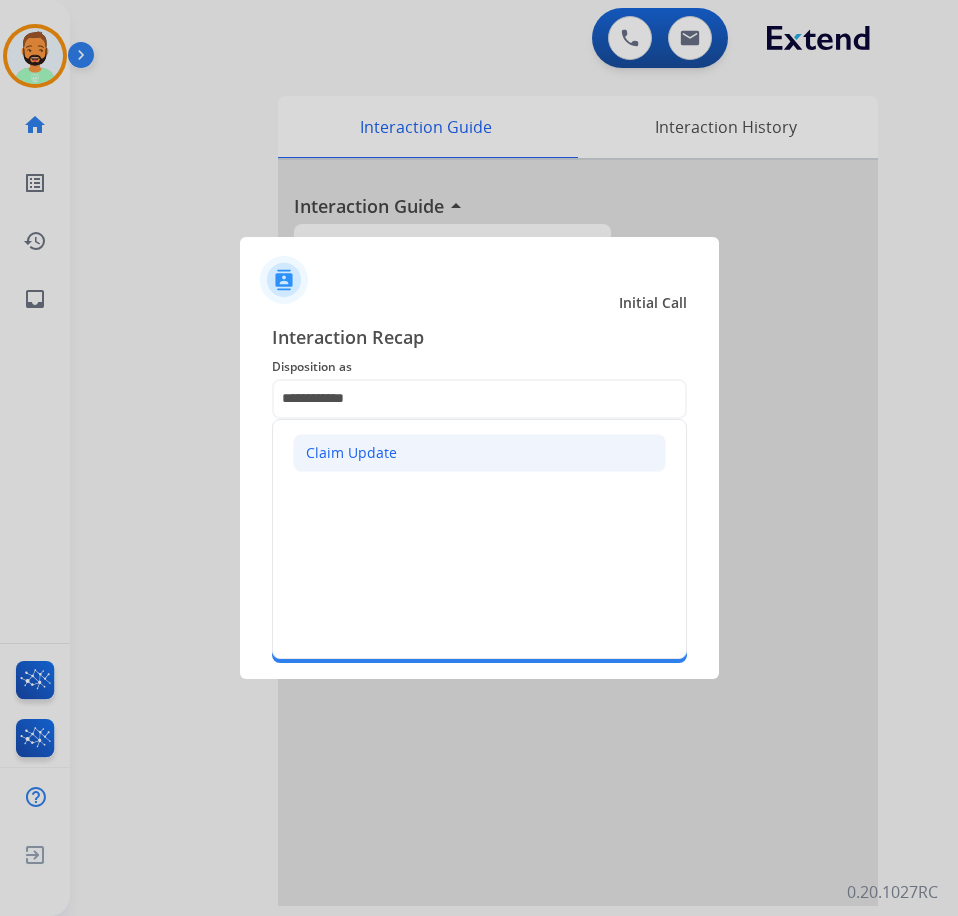 click on "Claim Update" 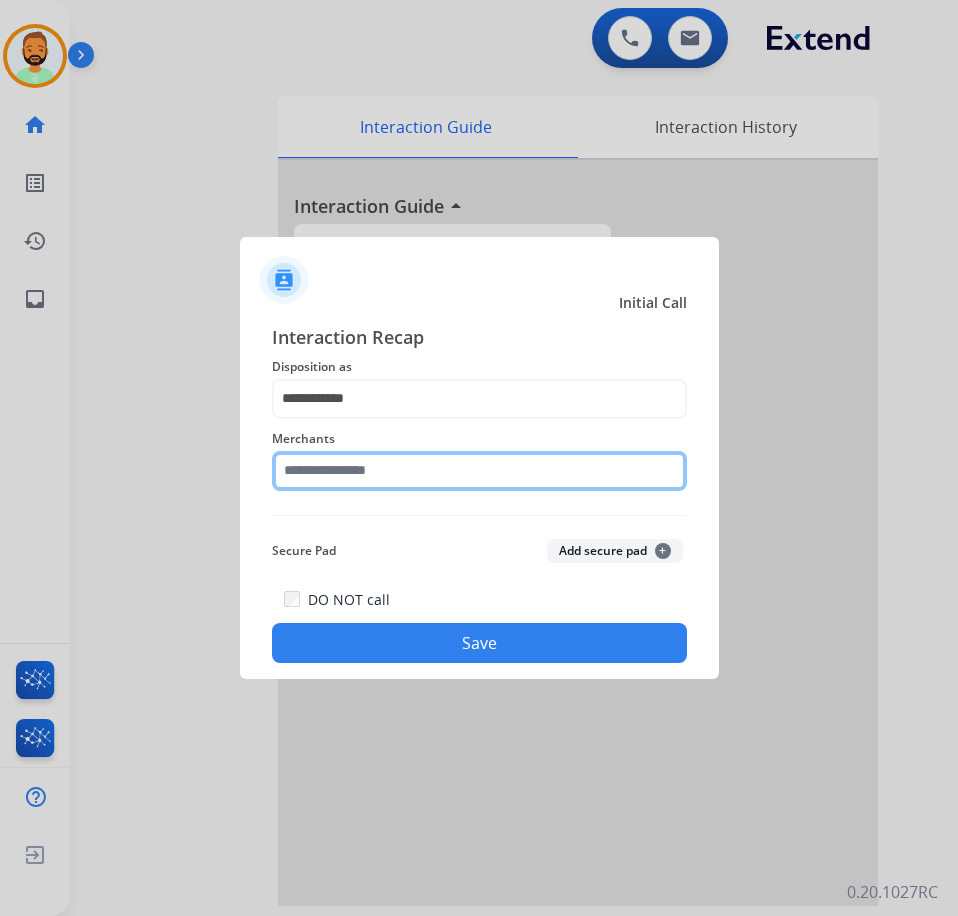 click 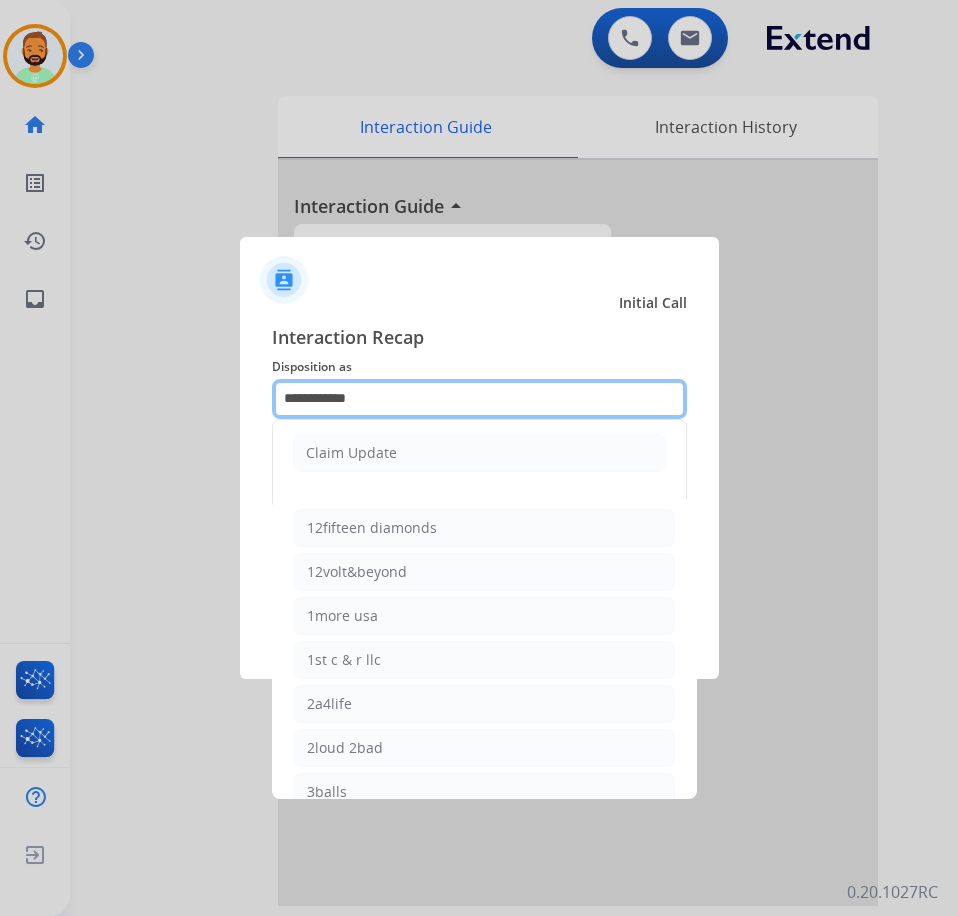 drag, startPoint x: 444, startPoint y: 398, endPoint x: 139, endPoint y: 394, distance: 305.0262 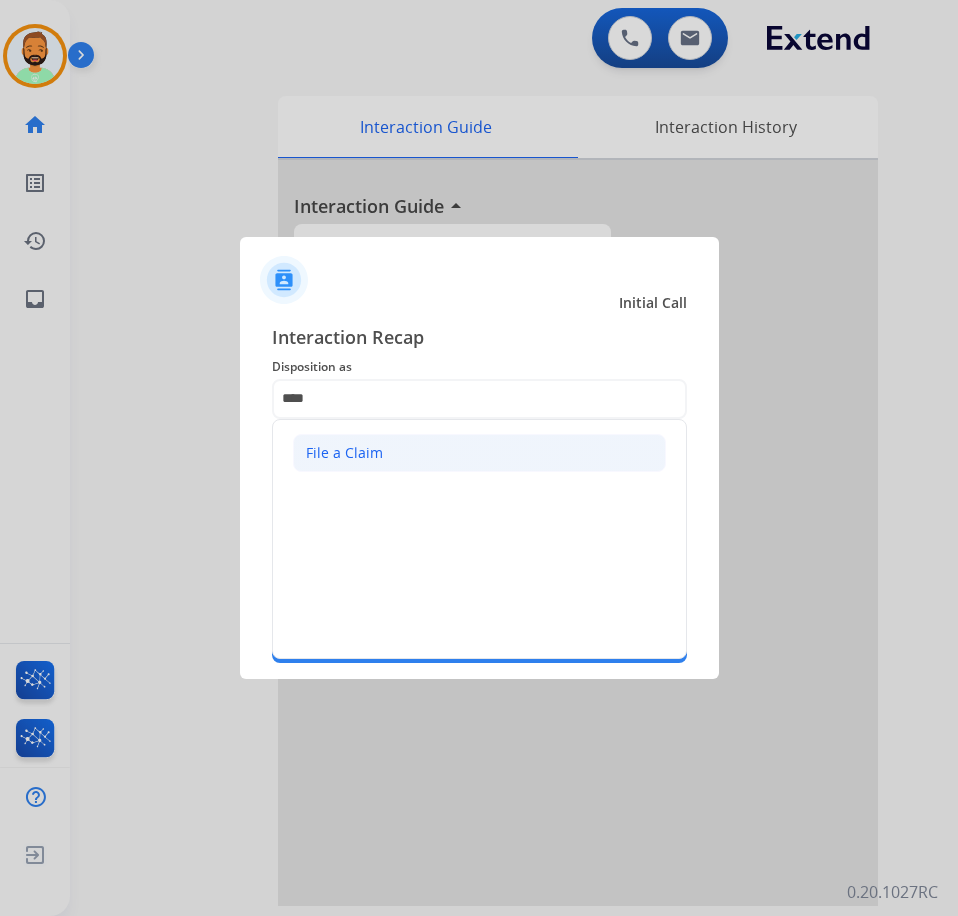 click on "File a Claim" 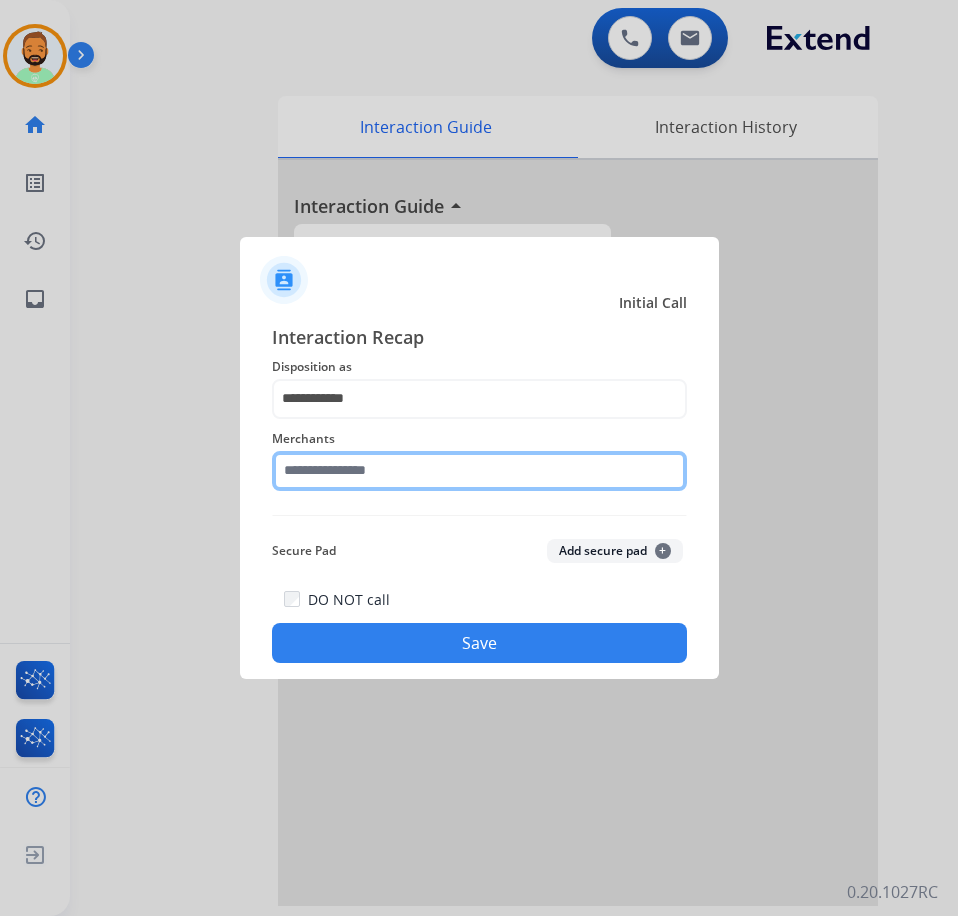 click 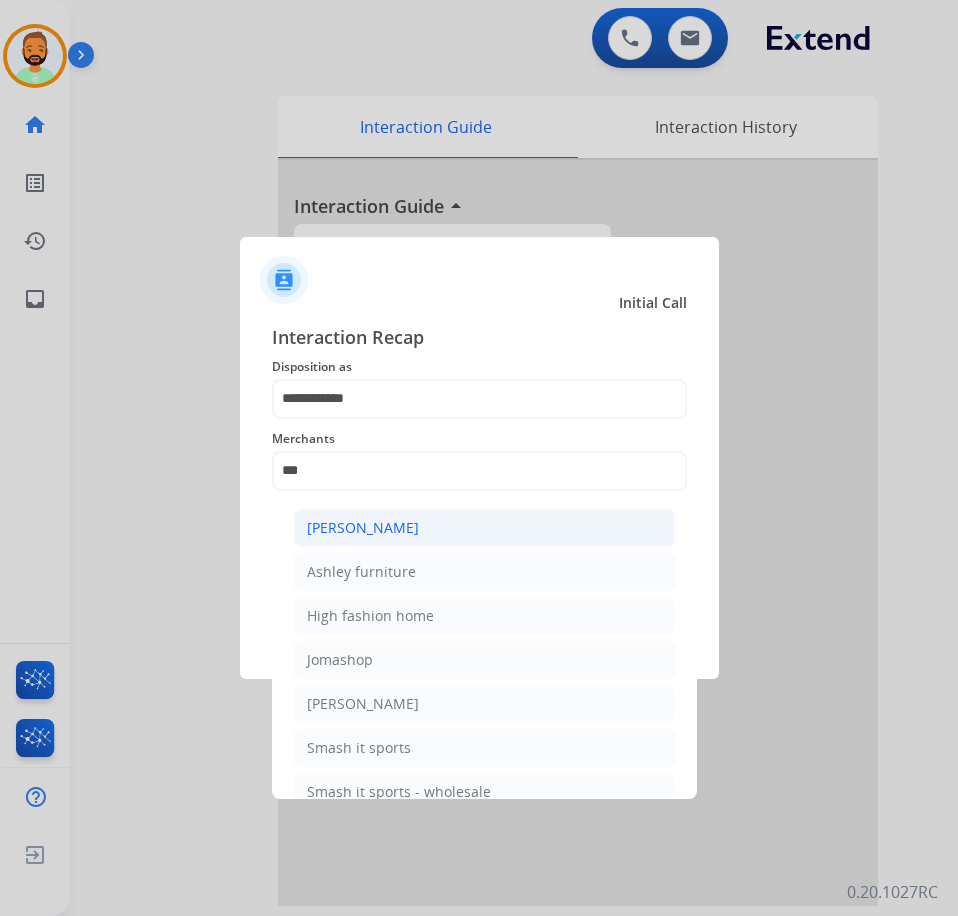 click on "Ashley - Reguard" 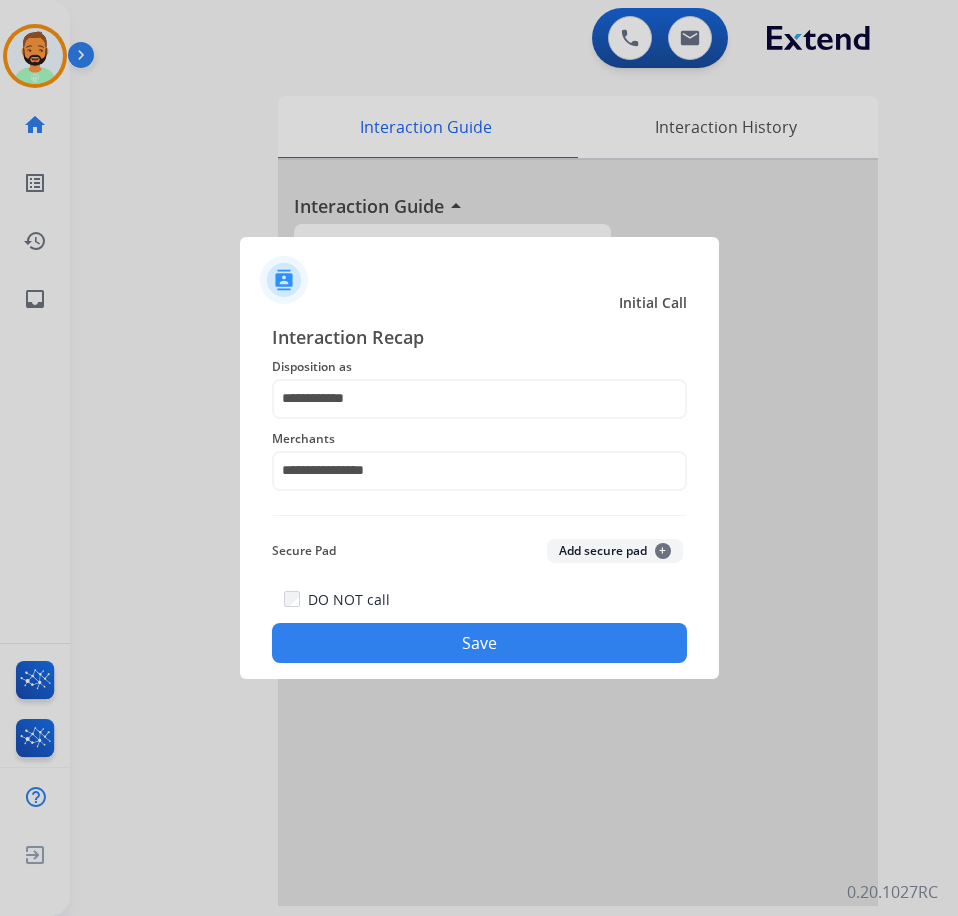 click on "Save" 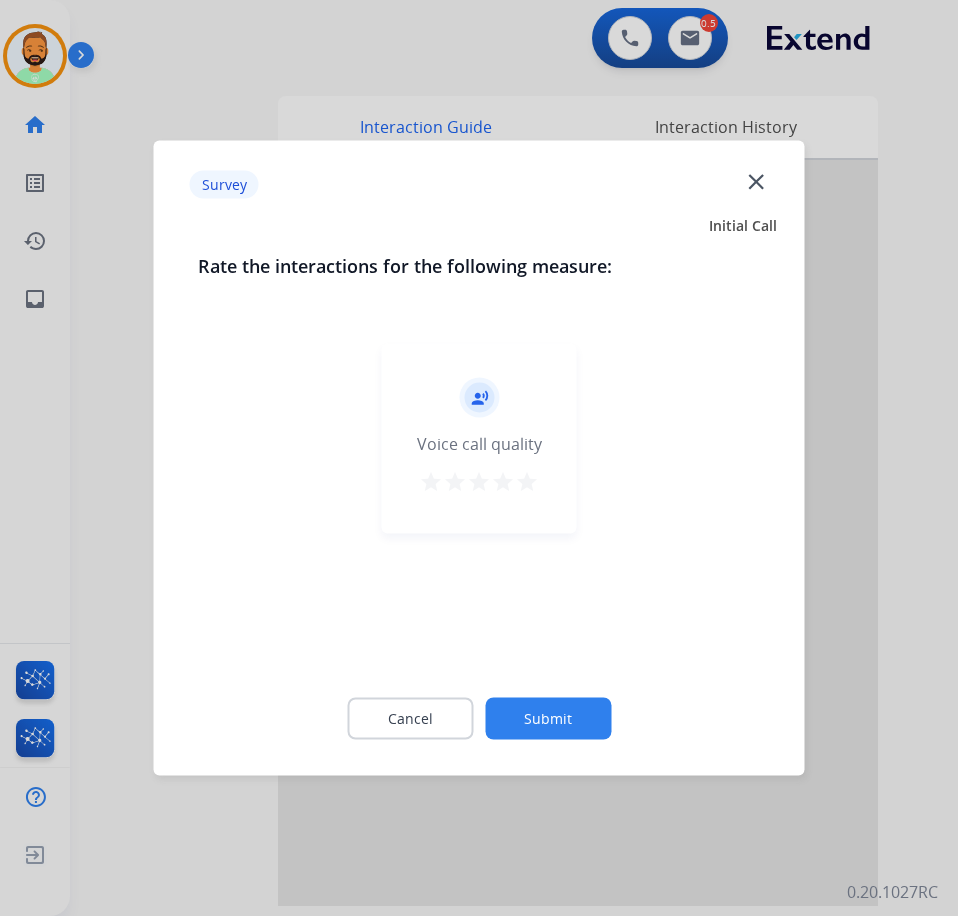 click on "Submit" 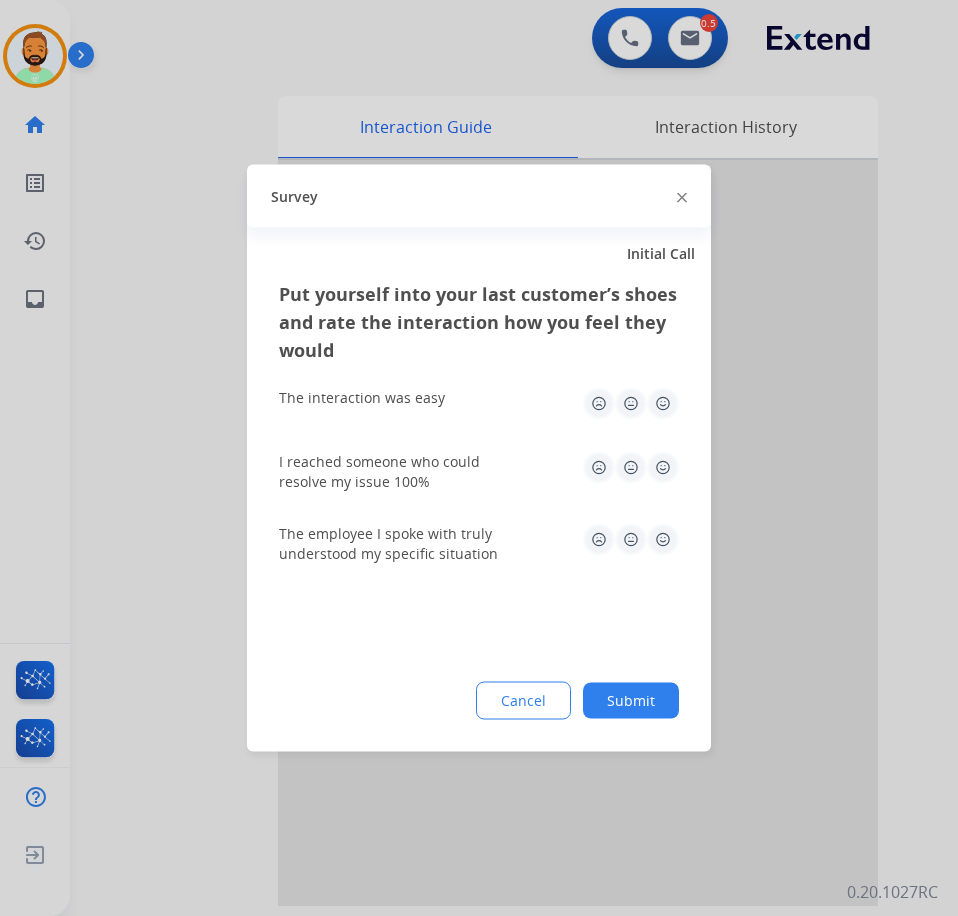 drag, startPoint x: 536, startPoint y: 697, endPoint x: 699, endPoint y: 794, distance: 189.67868 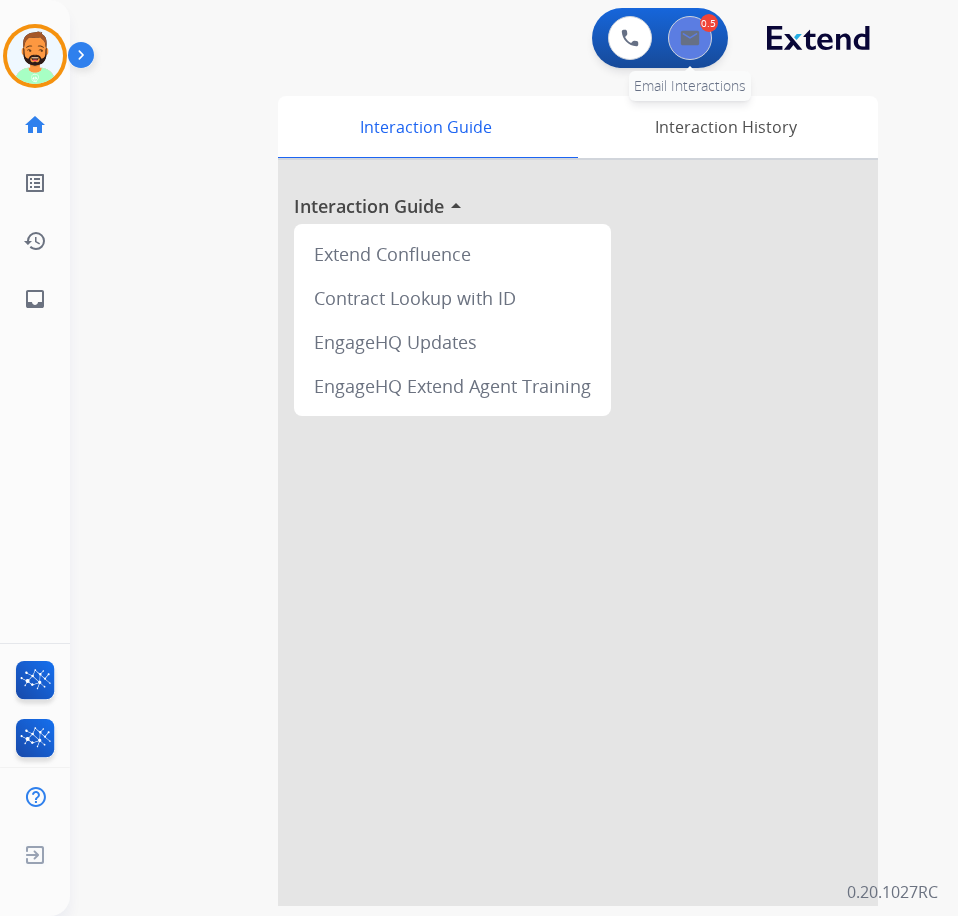 click at bounding box center (690, 38) 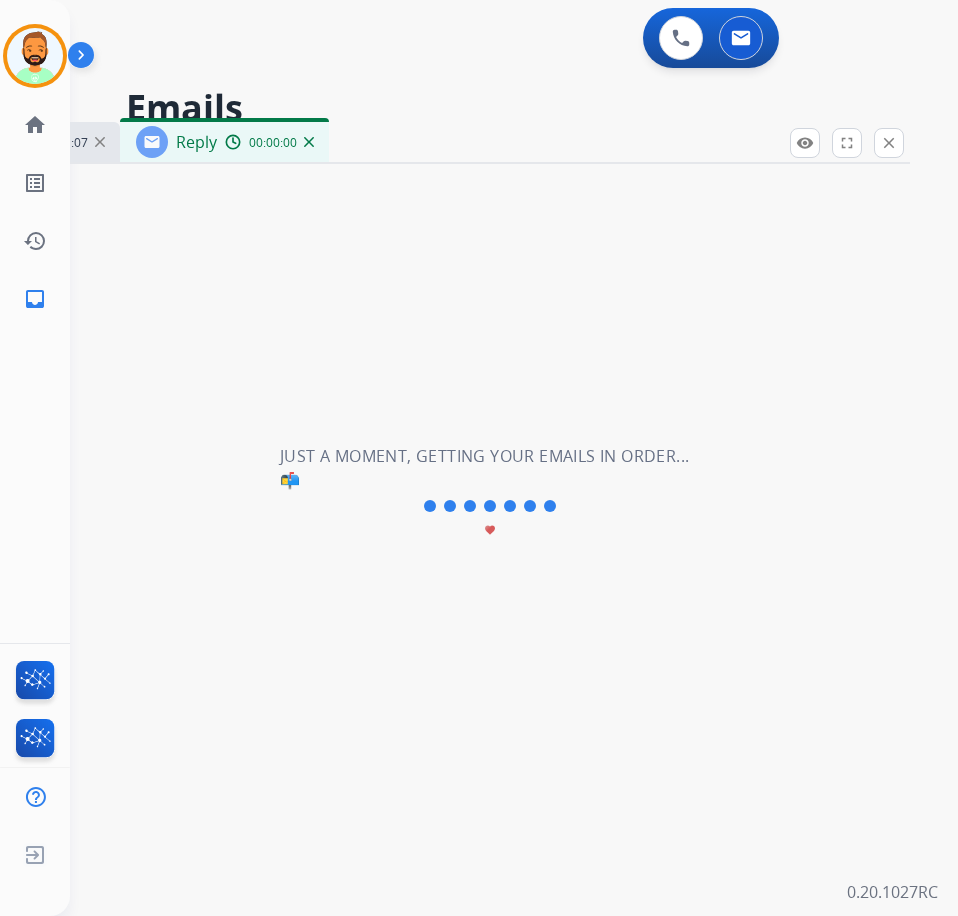 select on "**********" 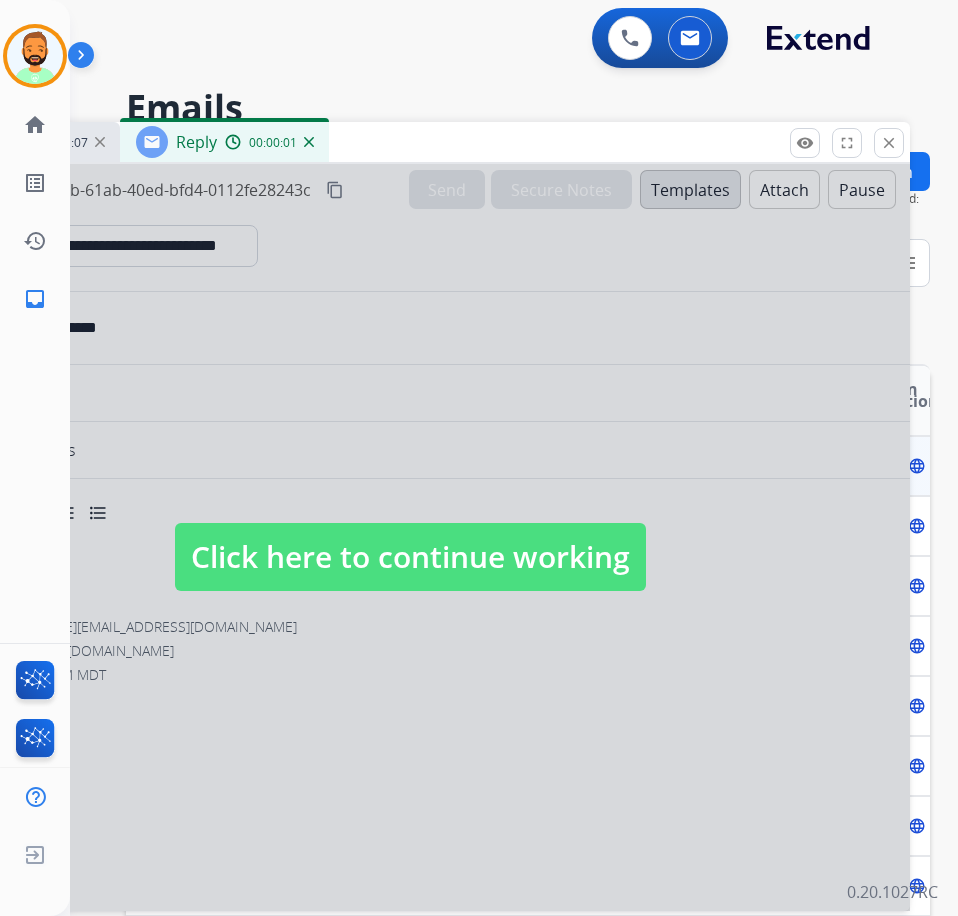 click on "remove_red_eye Logs fullscreen Expand close Close" at bounding box center [847, 143] 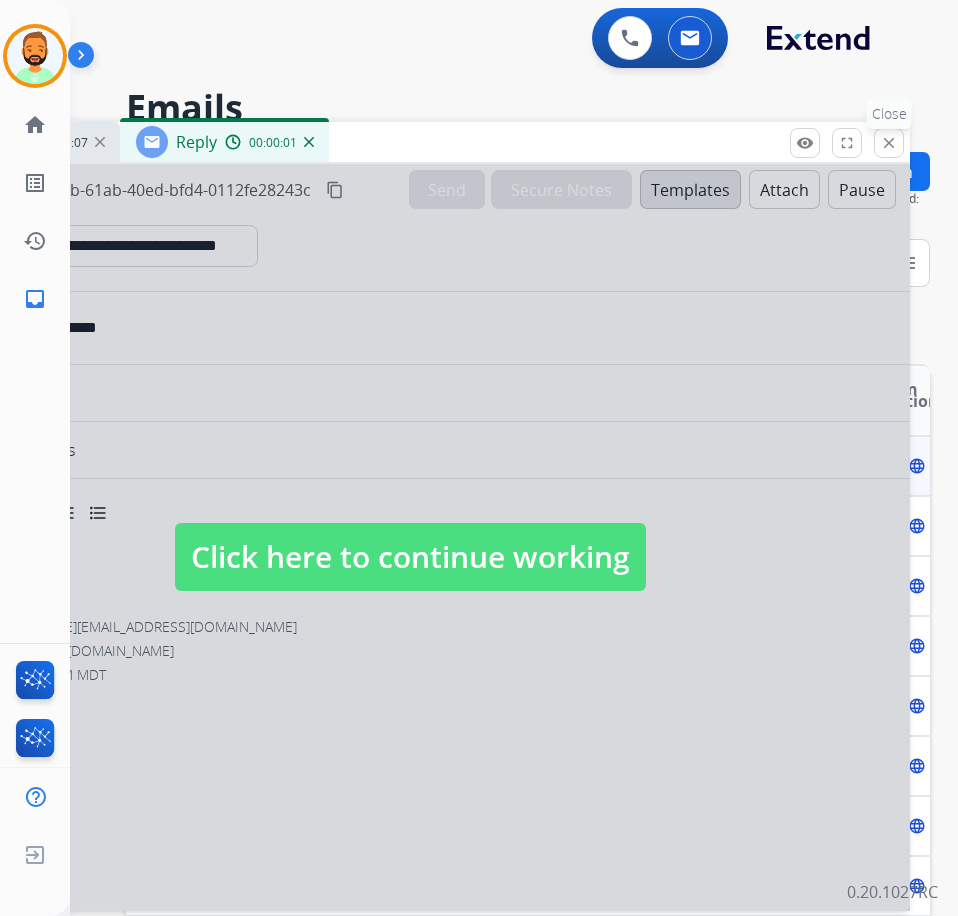 click on "close" at bounding box center [889, 143] 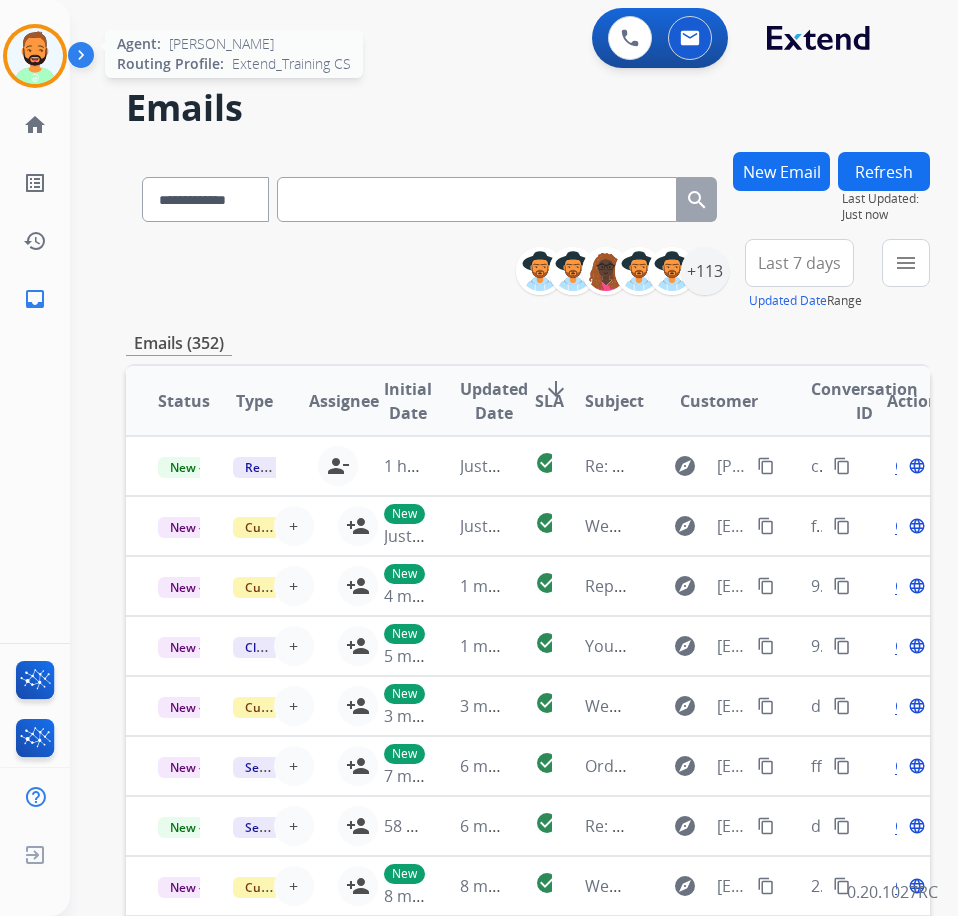 click at bounding box center (35, 56) 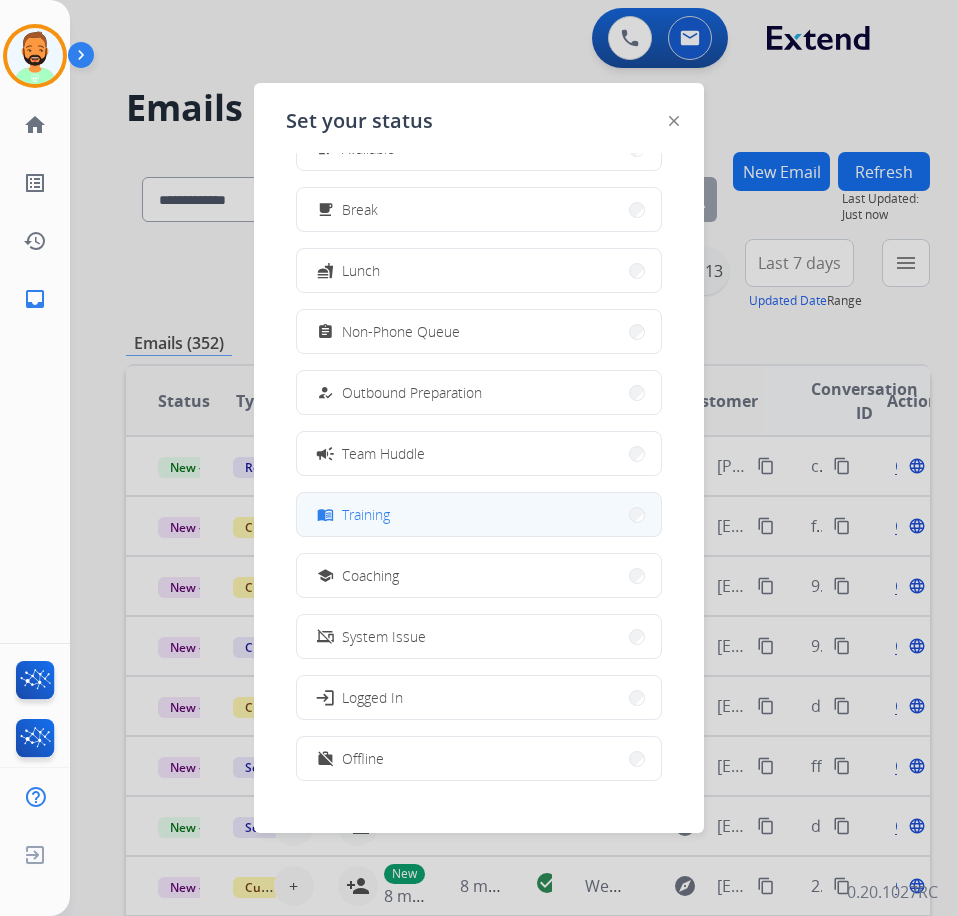 scroll, scrollTop: 67, scrollLeft: 0, axis: vertical 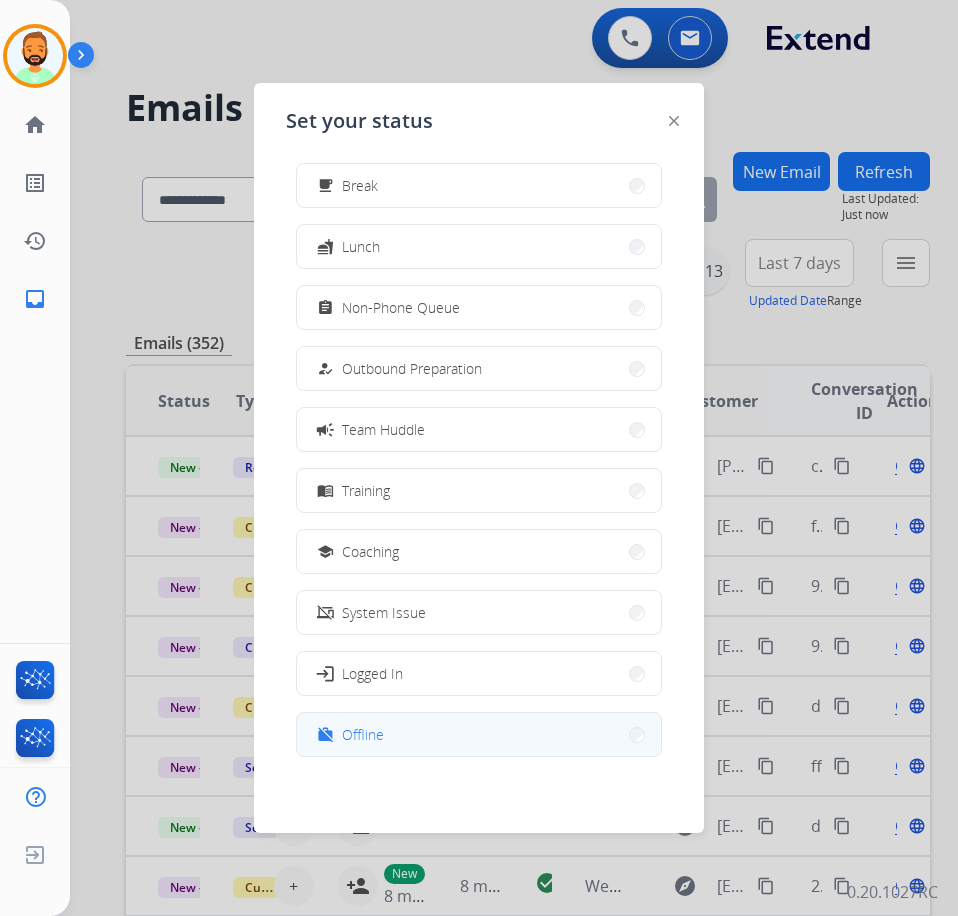 click on "work_off Offline" at bounding box center (479, 734) 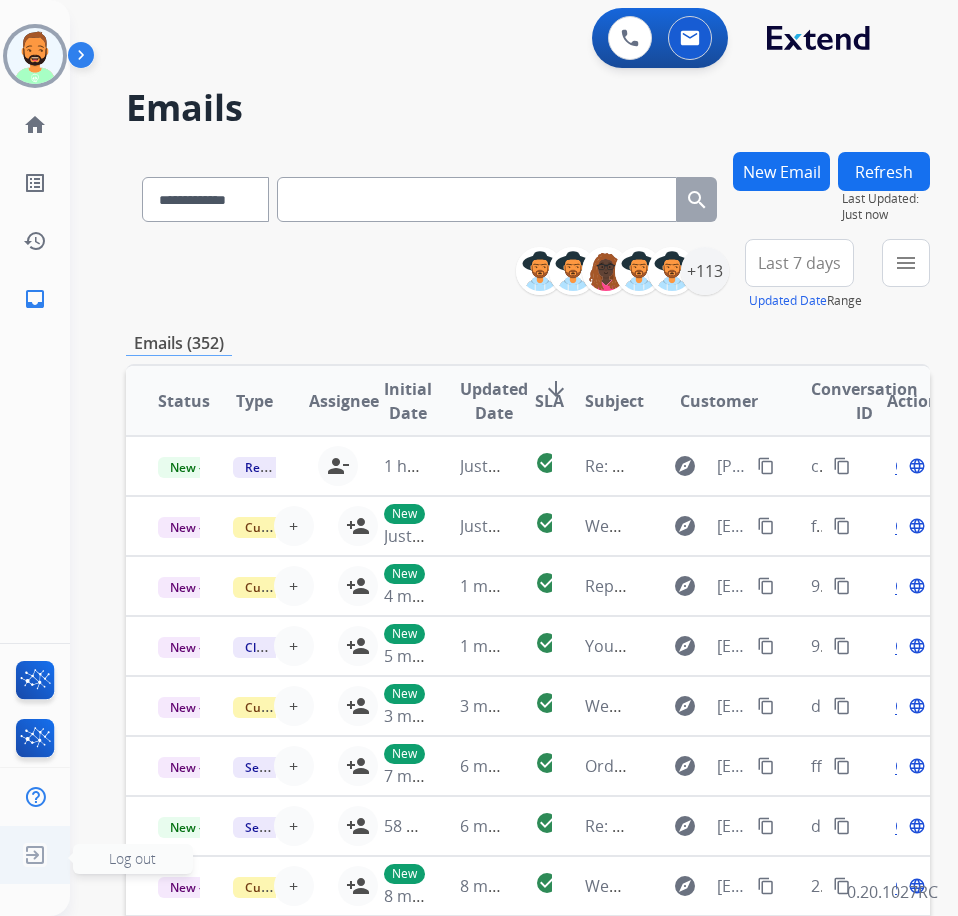 click on "Log out" 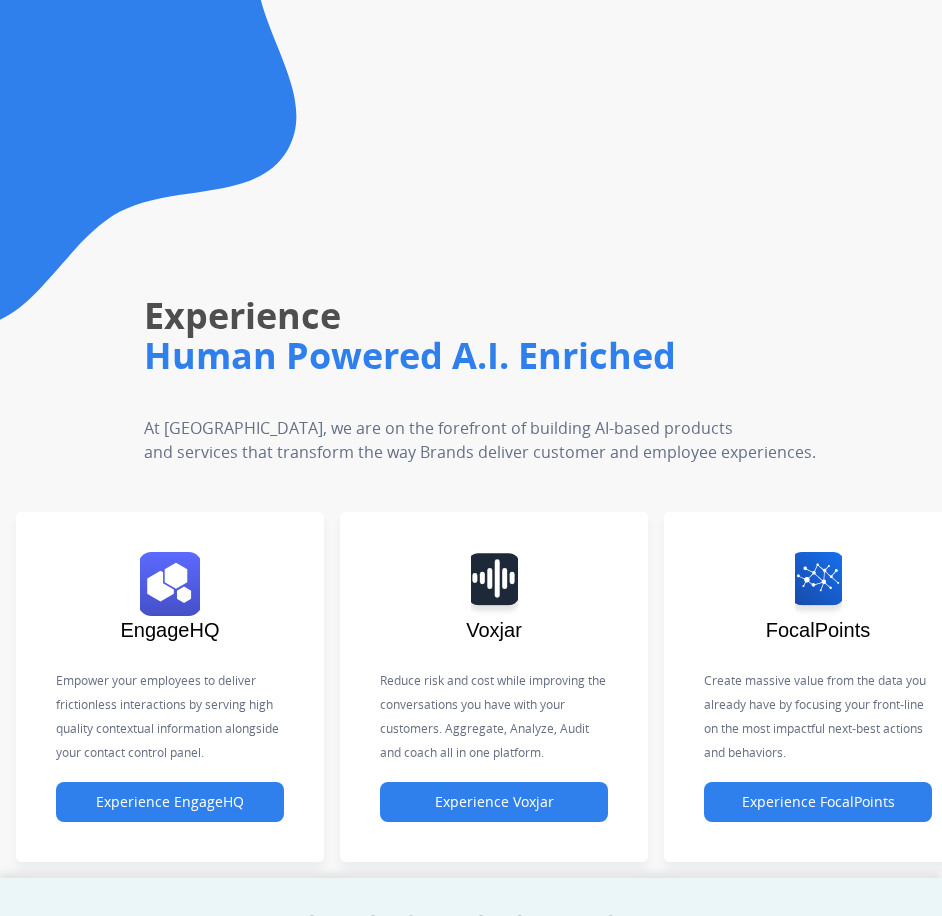 scroll, scrollTop: 0, scrollLeft: 0, axis: both 